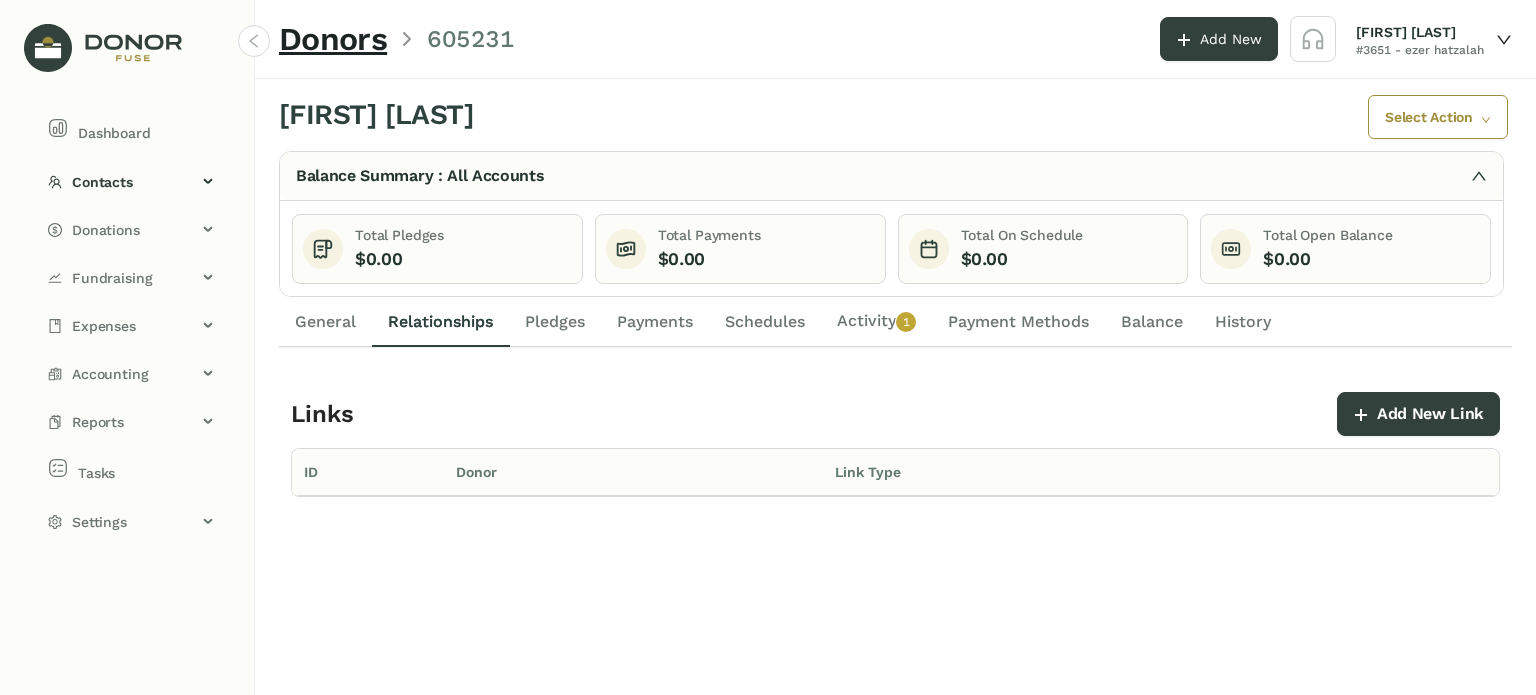 scroll, scrollTop: 0, scrollLeft: 0, axis: both 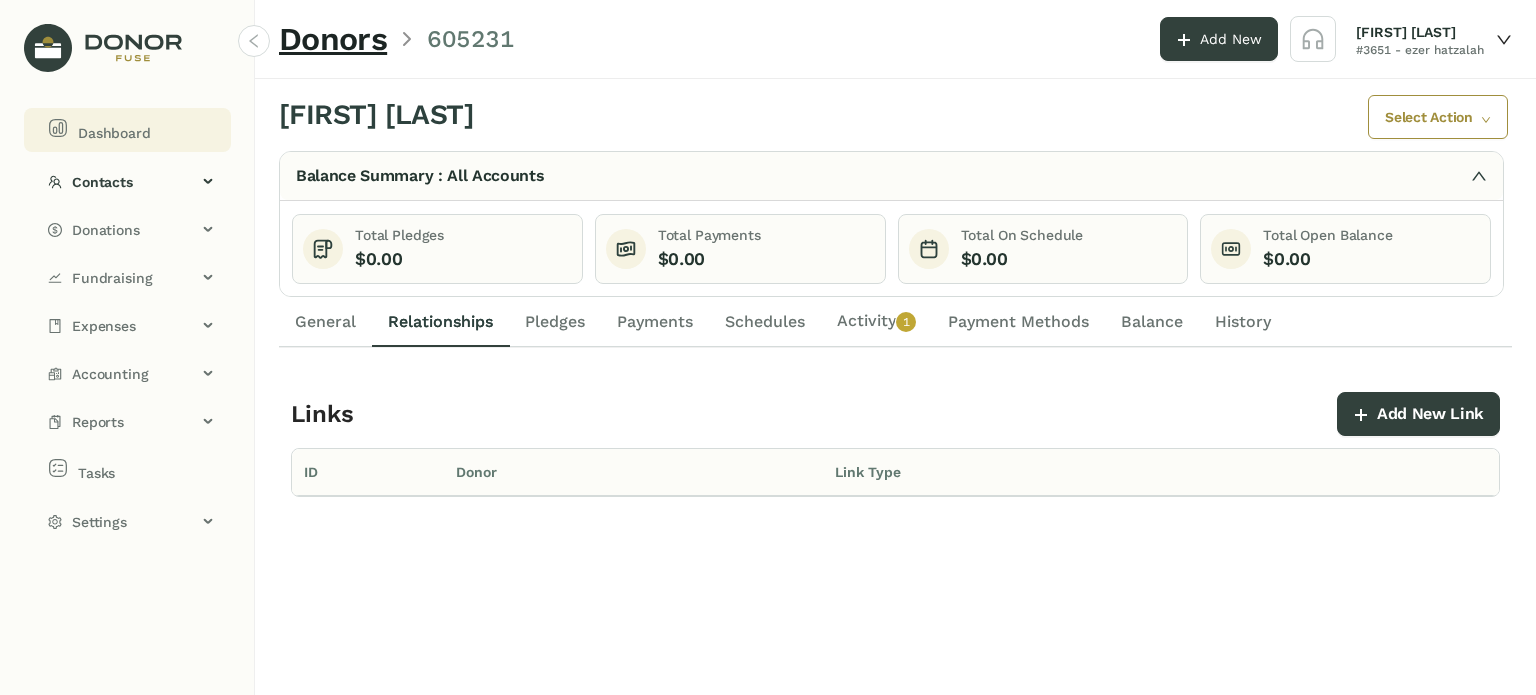 click on "Dashboard" 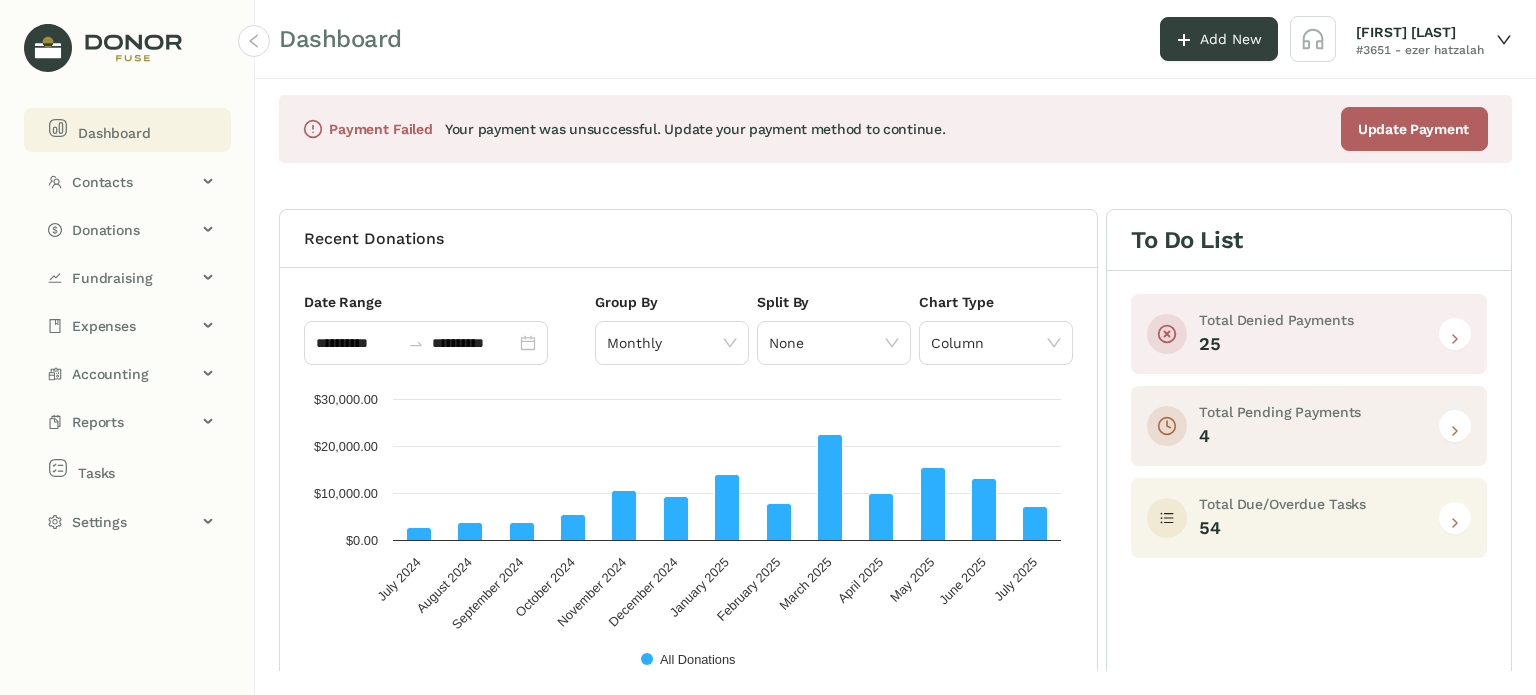 click 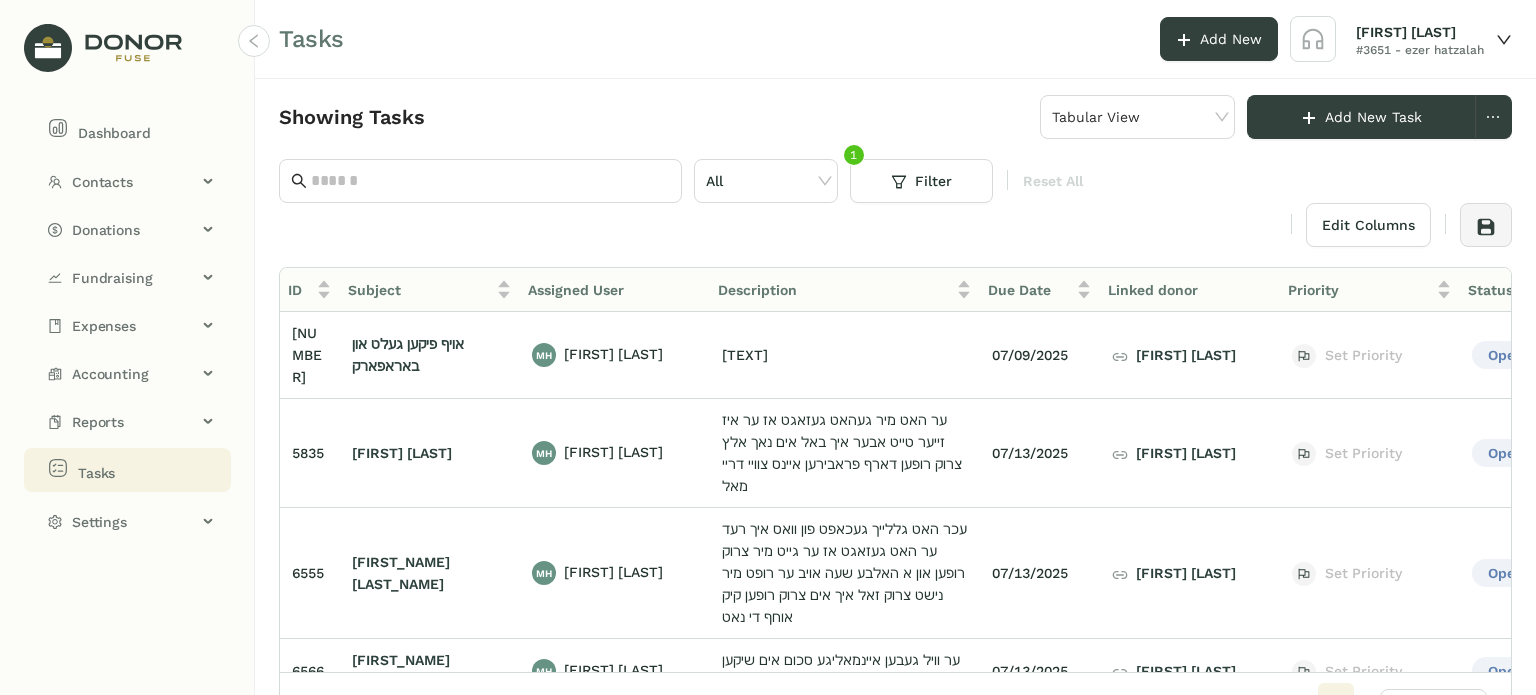 scroll, scrollTop: 4464, scrollLeft: 0, axis: vertical 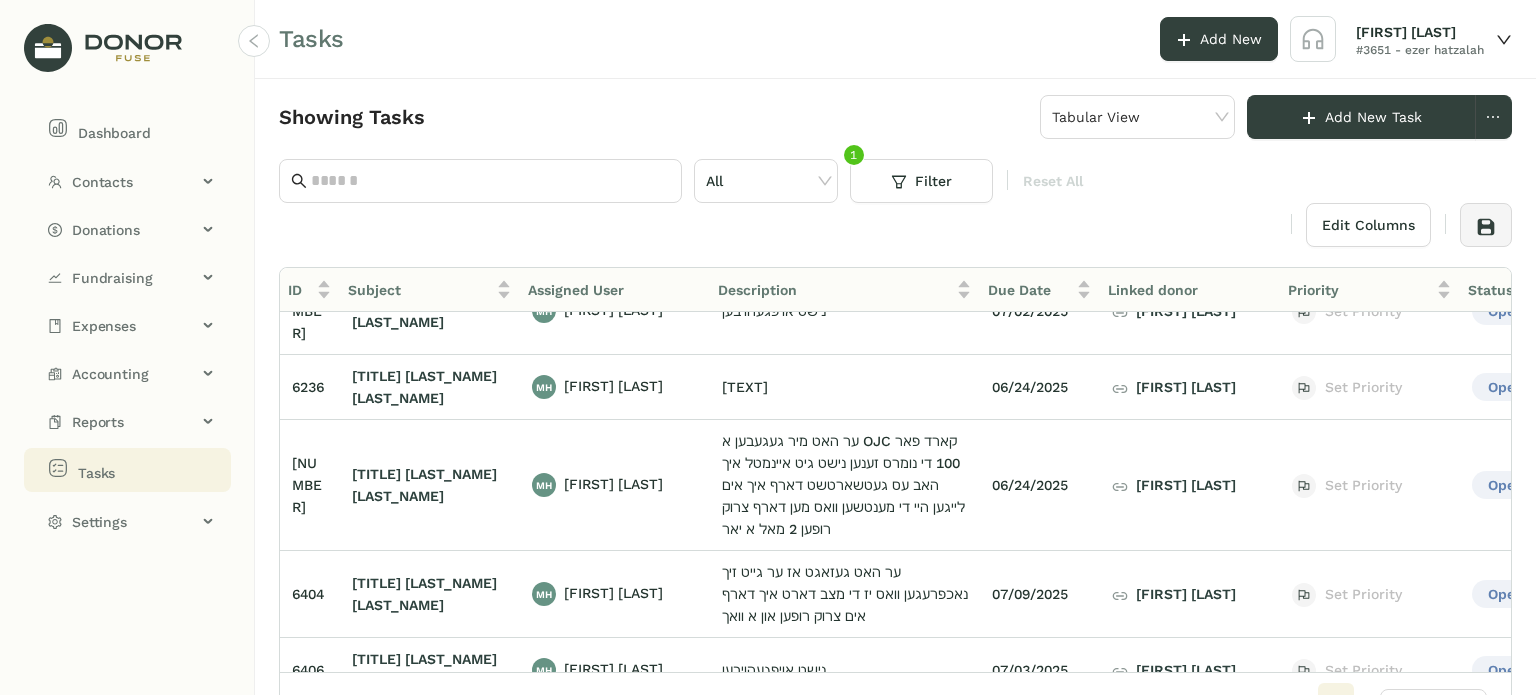 click on "יצחק אהרן גאלדבערגער" 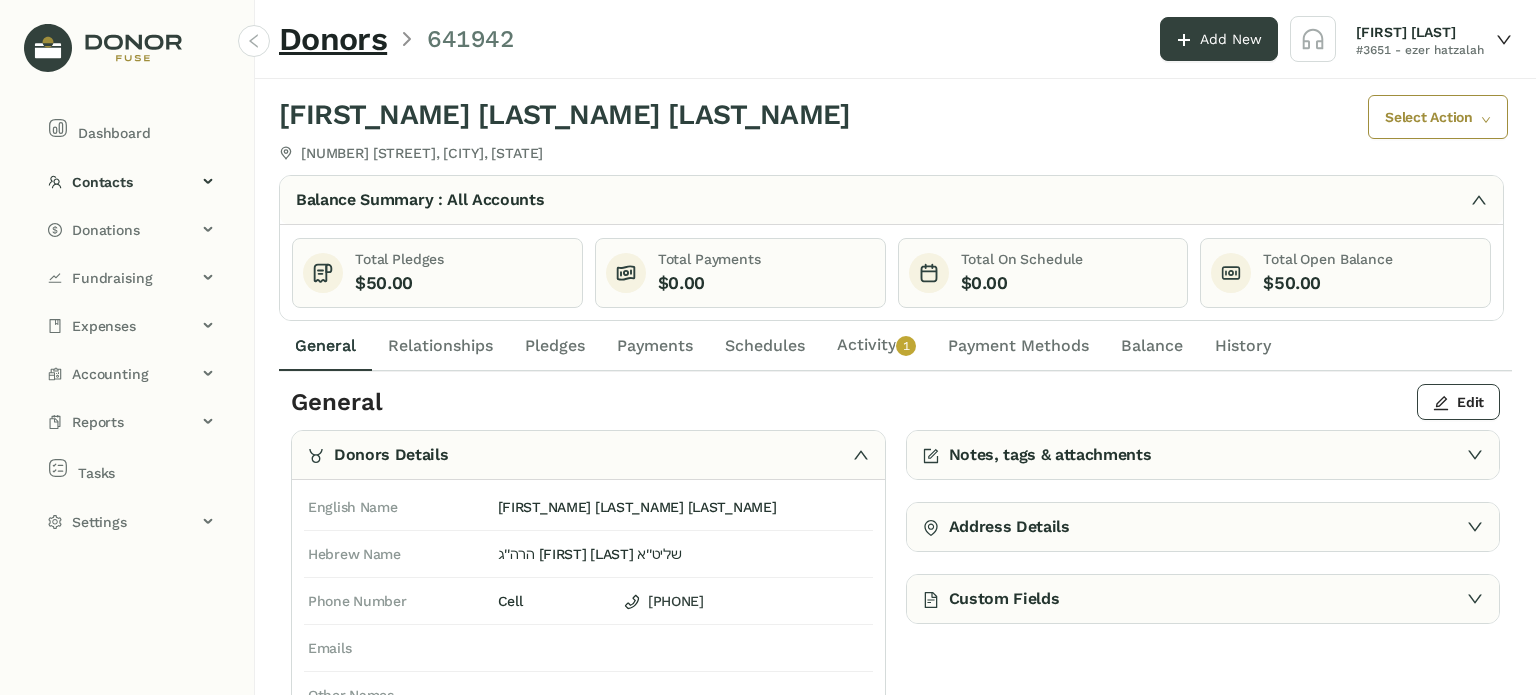 click on "Activity   0   1   2   3   4   5   6   7   8   9" 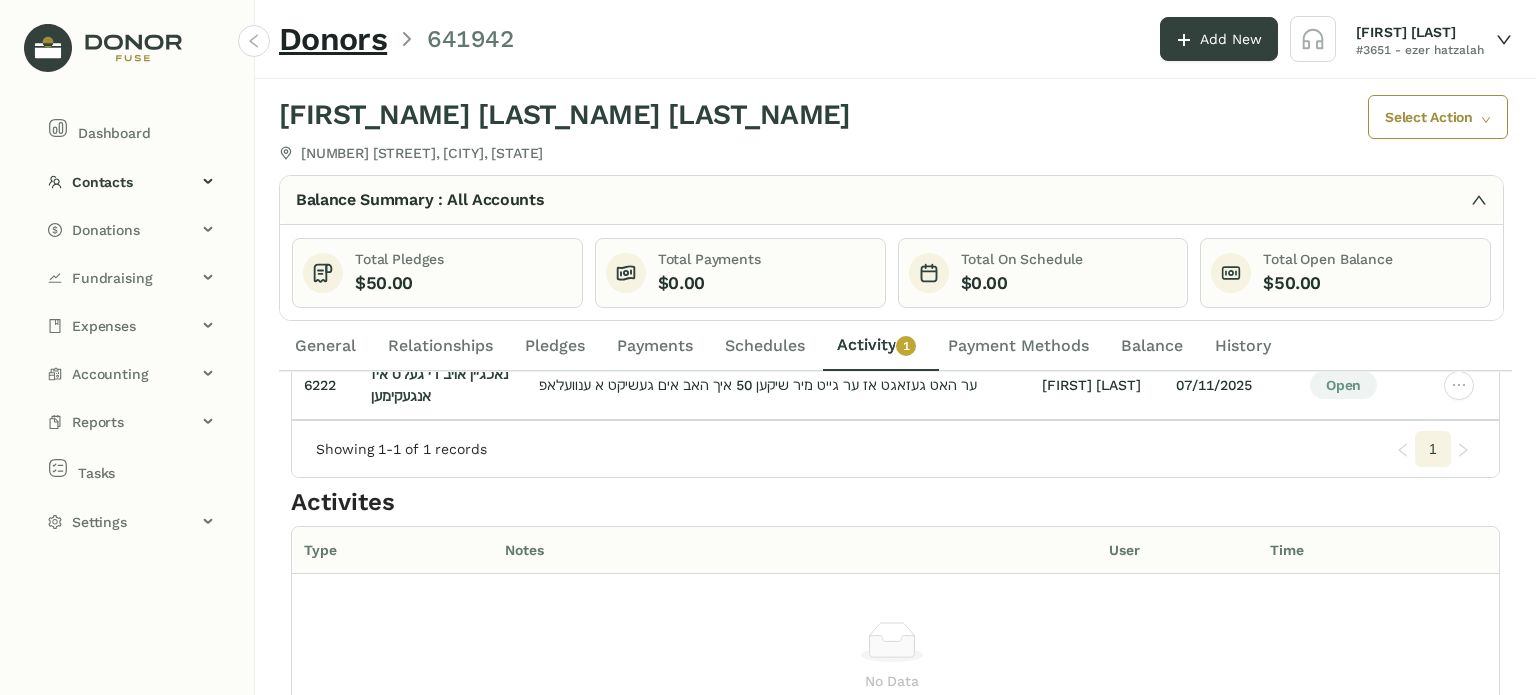 scroll, scrollTop: 0, scrollLeft: 0, axis: both 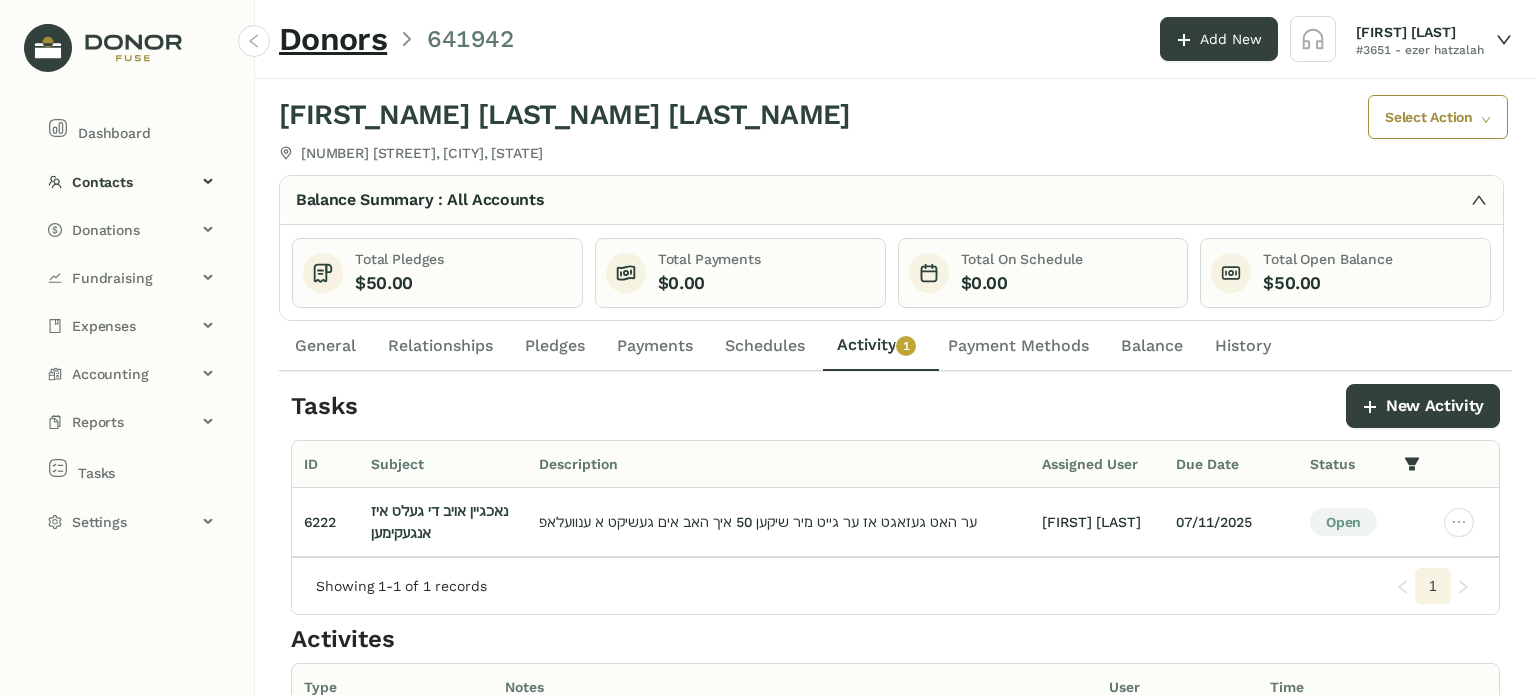 click on "General" 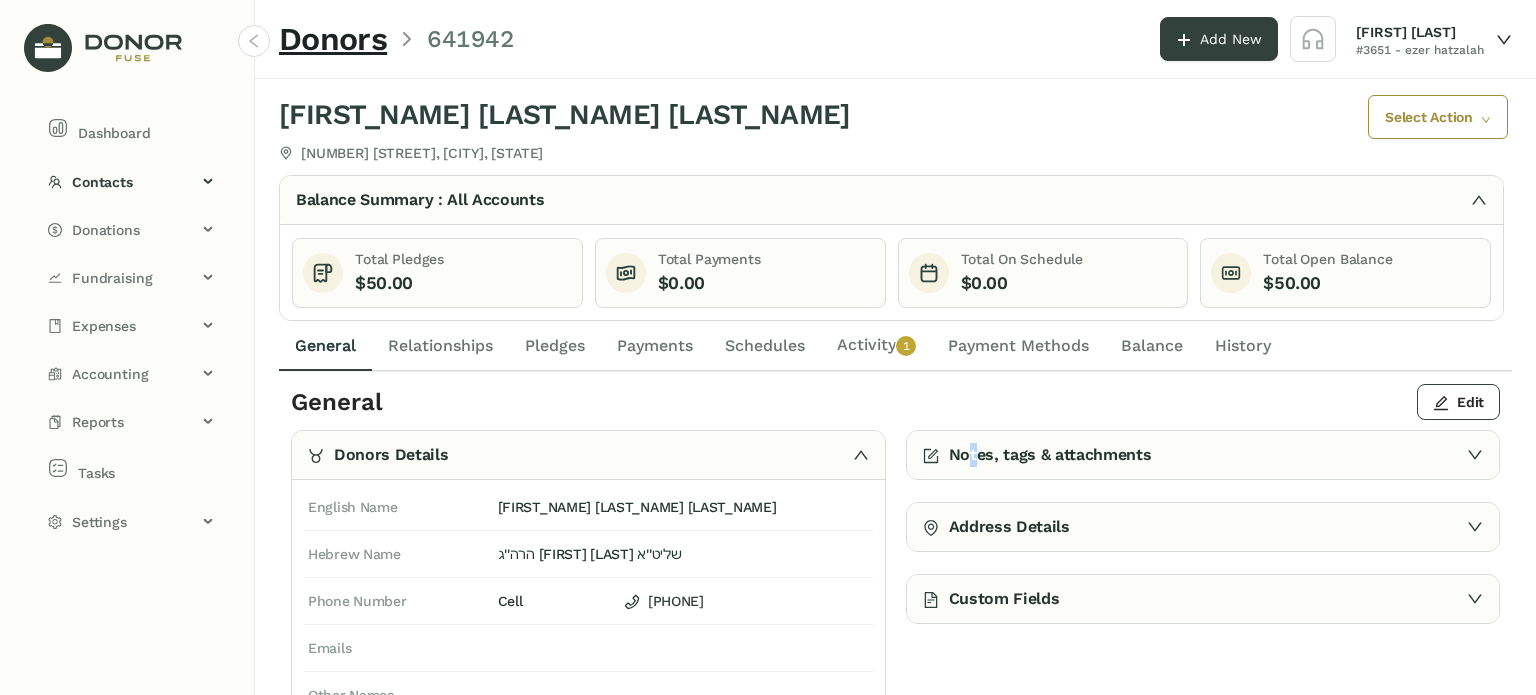 click on "Notes, tags & attachments" 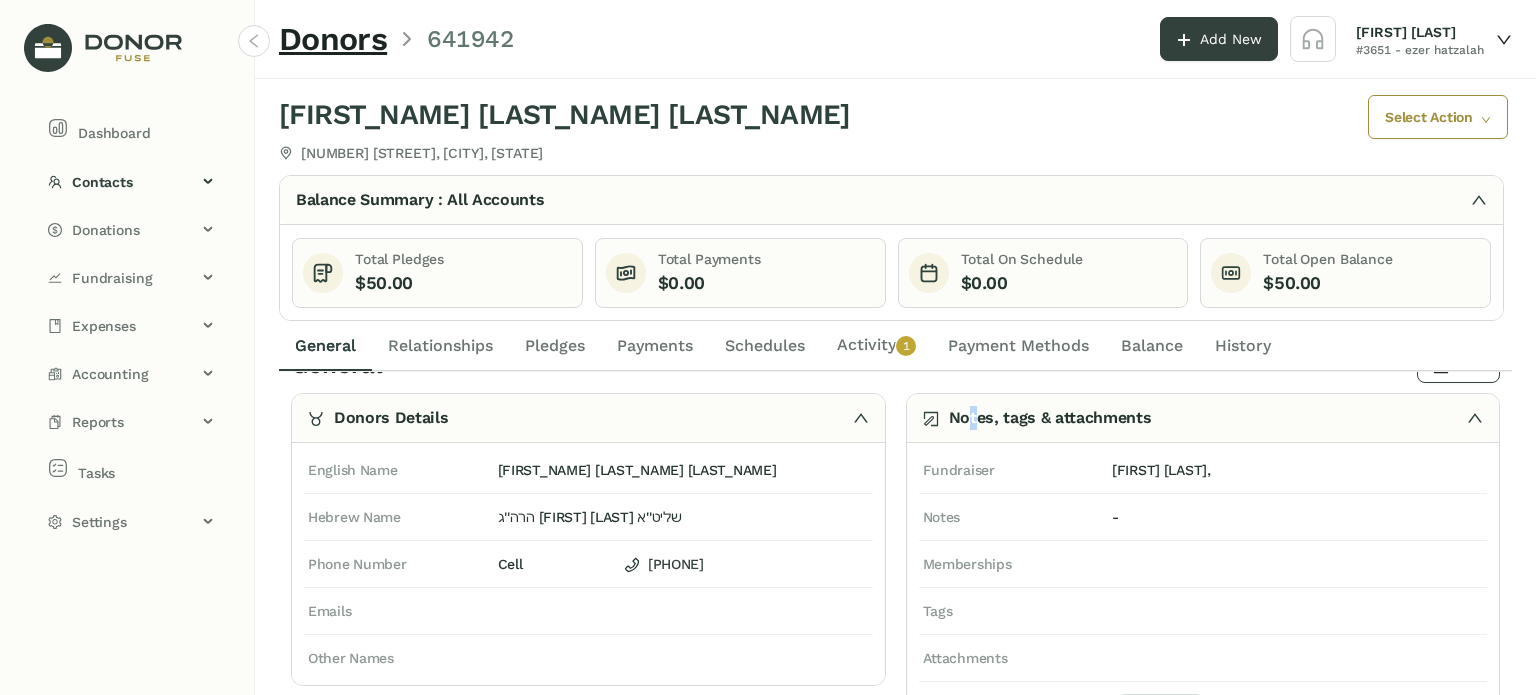 scroll, scrollTop: 0, scrollLeft: 0, axis: both 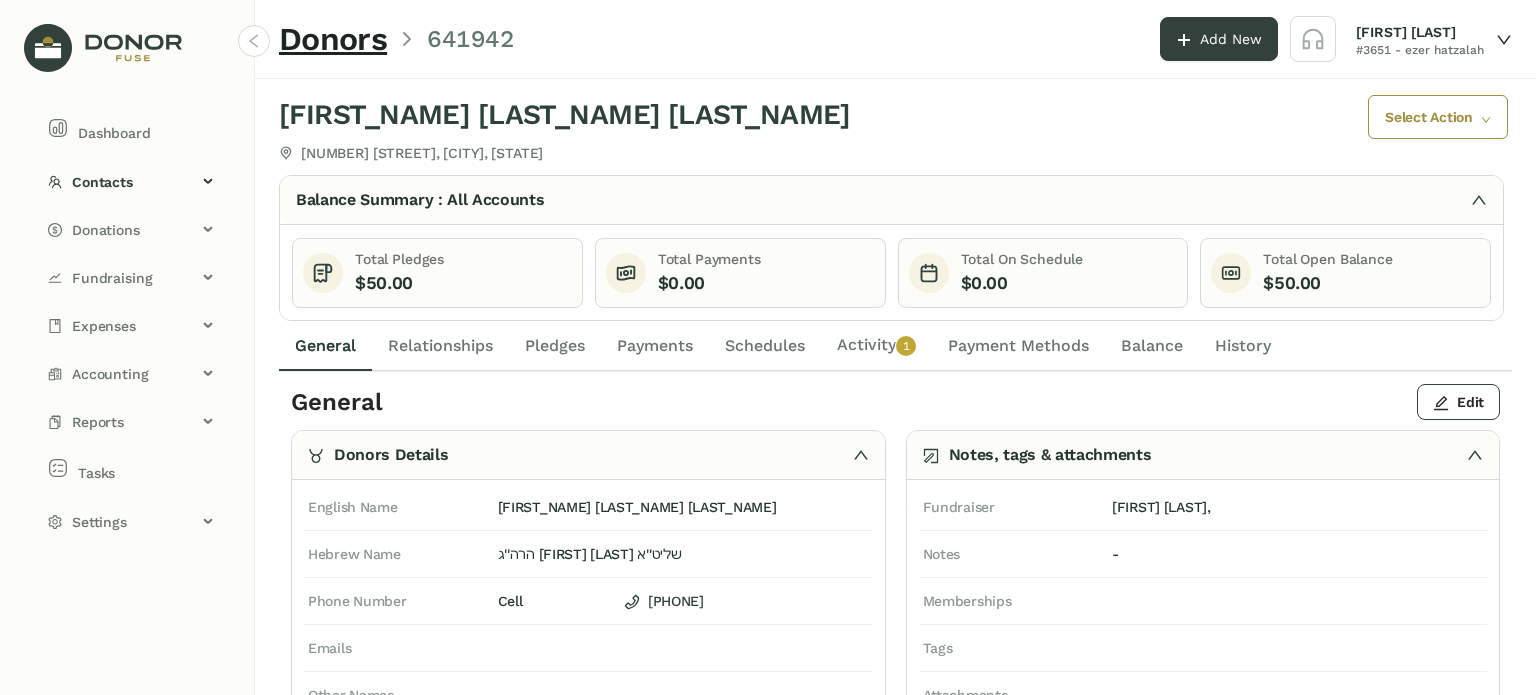 click on "Activity   0   1   2   3   4   5   6   7   8   9" 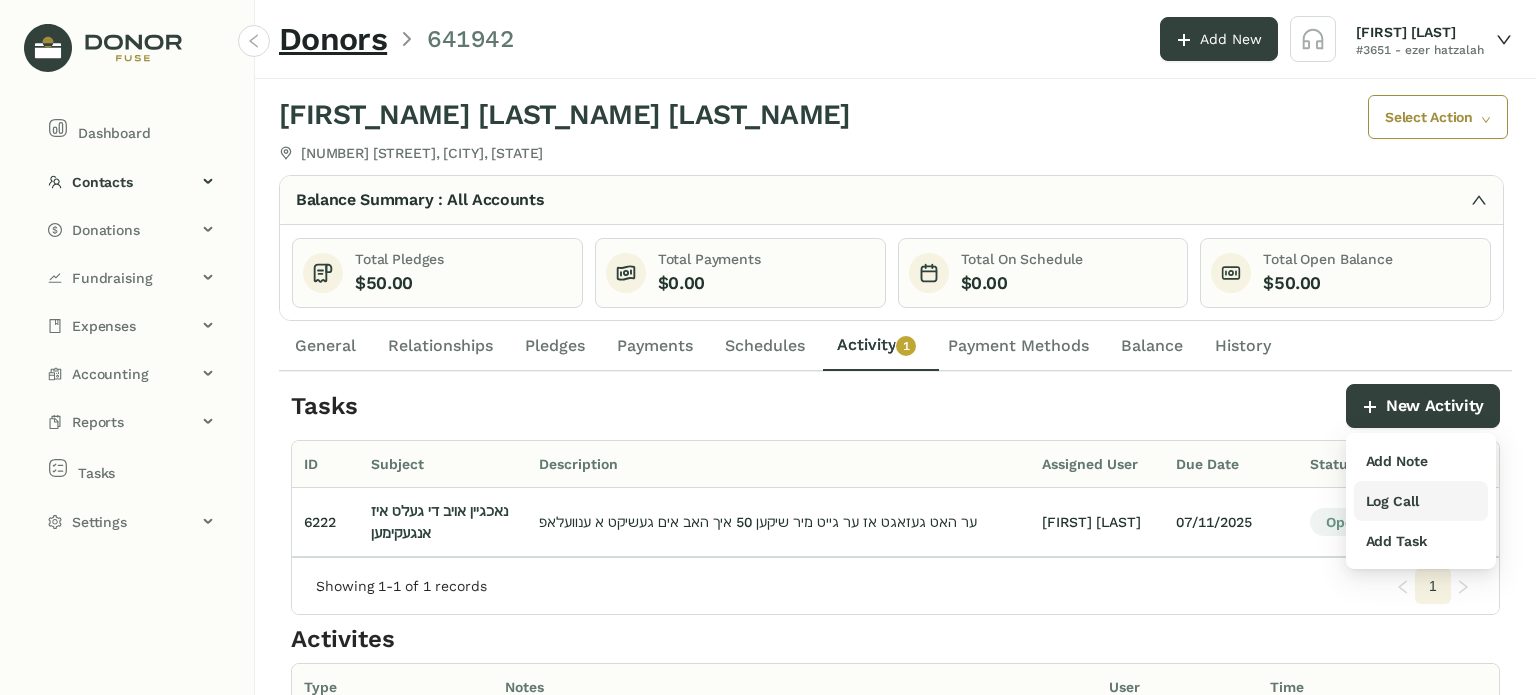 click on "Log Call" at bounding box center (1392, 501) 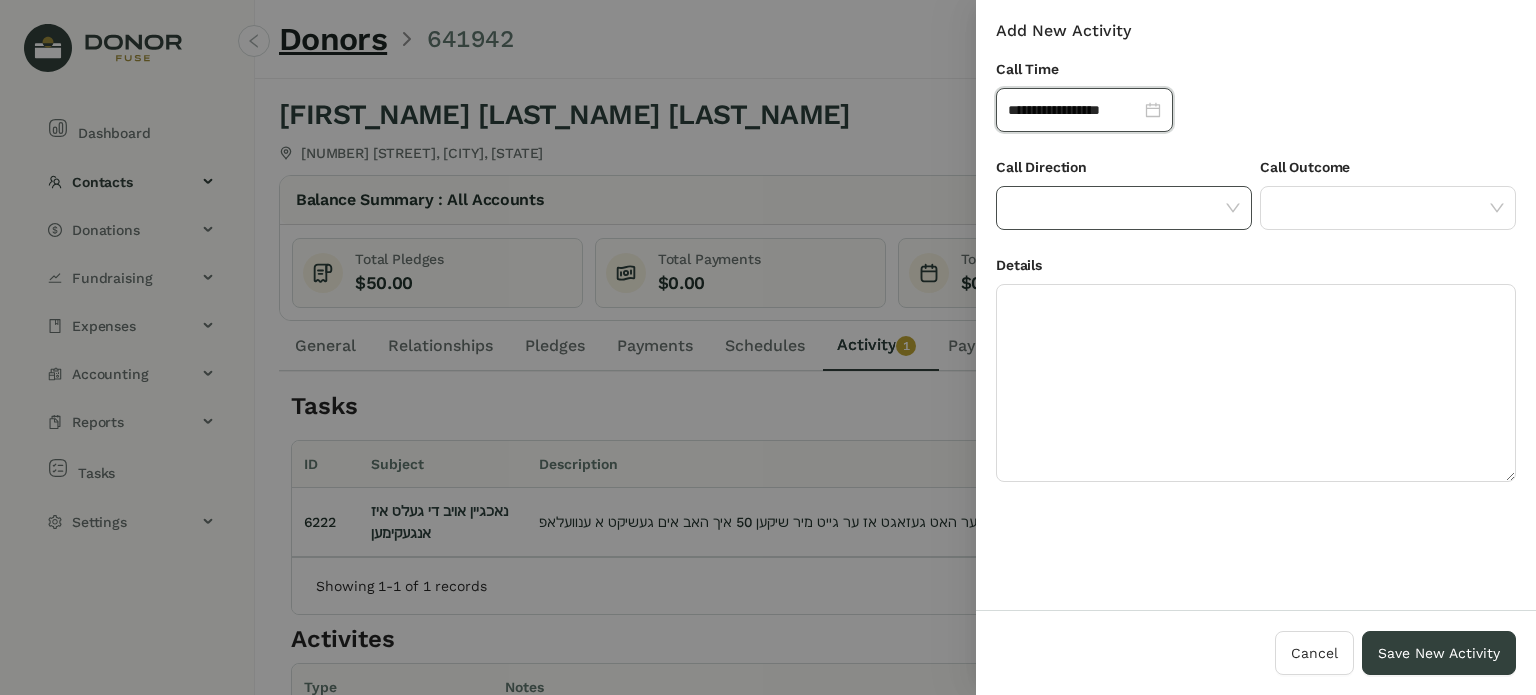 click 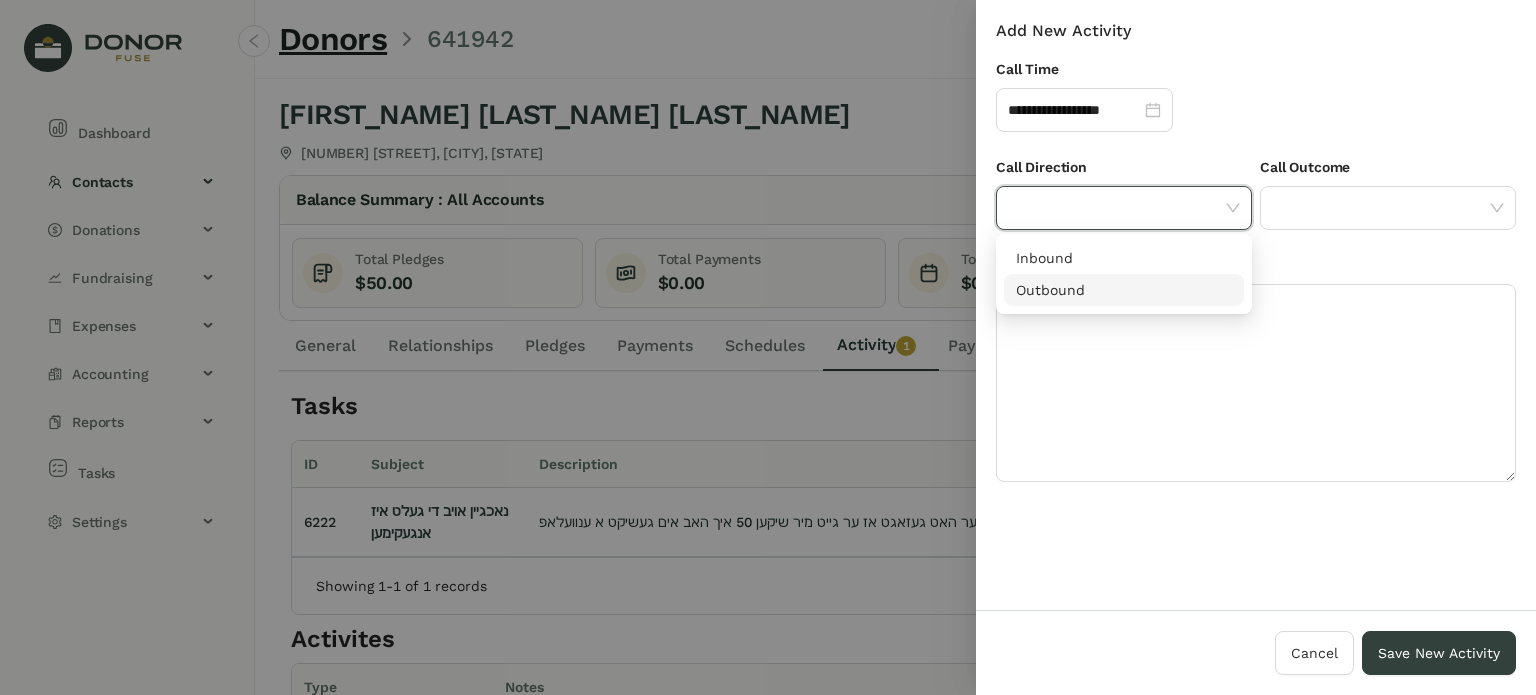 drag, startPoint x: 1096, startPoint y: 291, endPoint x: 1140, endPoint y: 245, distance: 63.655323 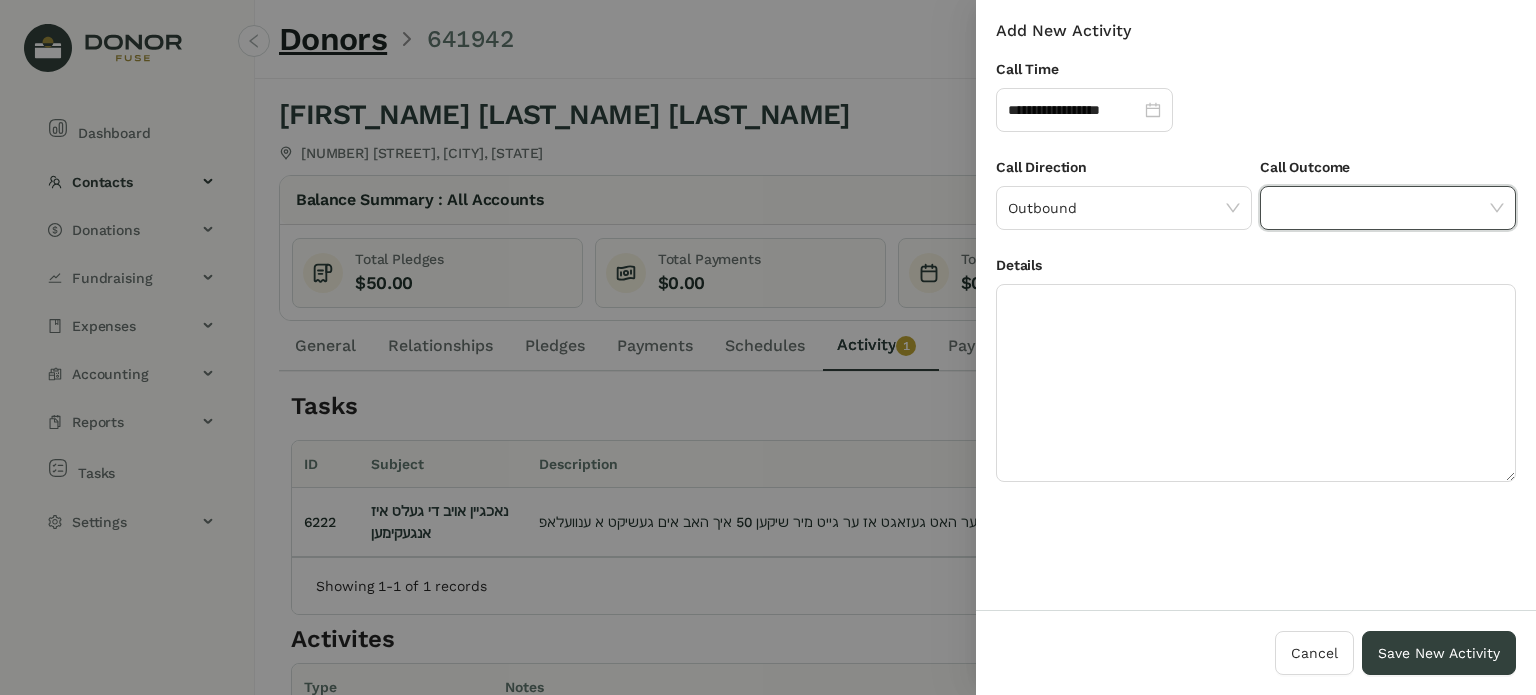 click 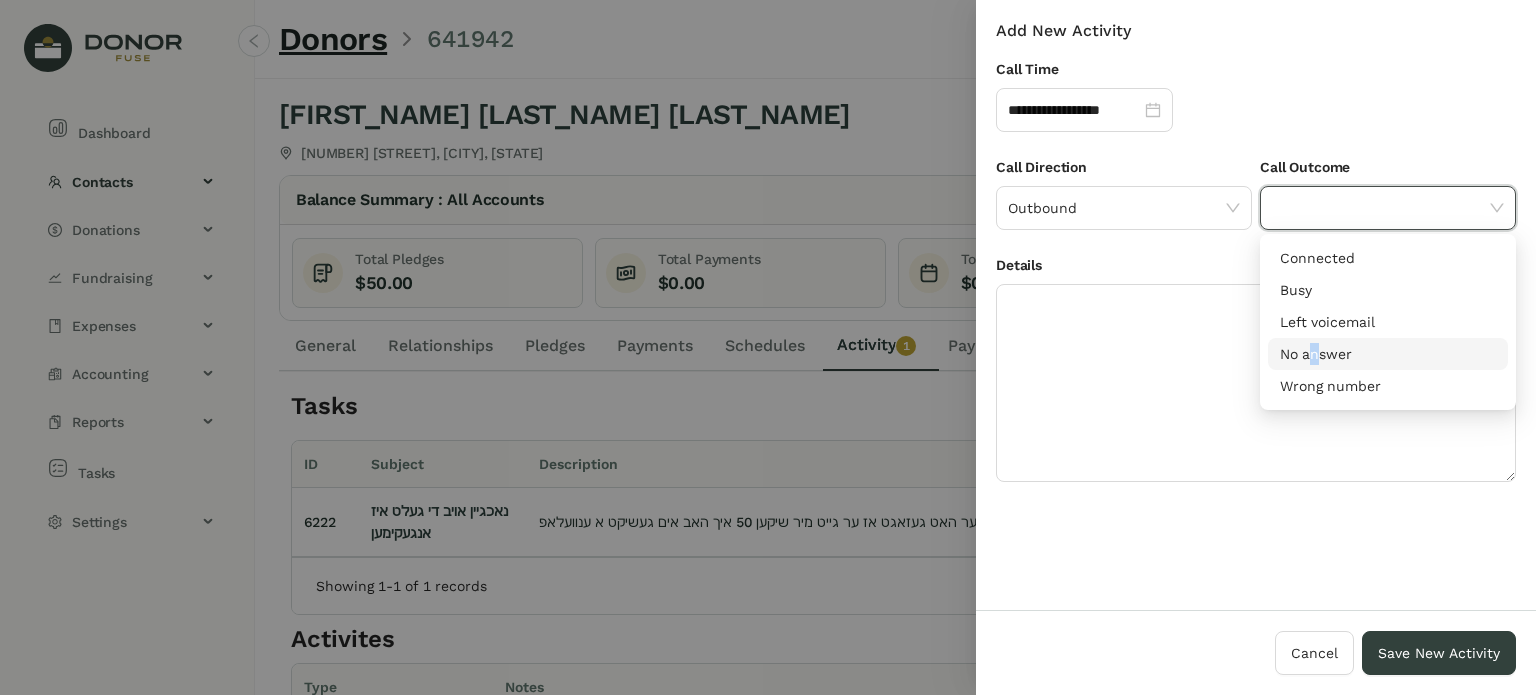 click on "No answer" at bounding box center [1388, 354] 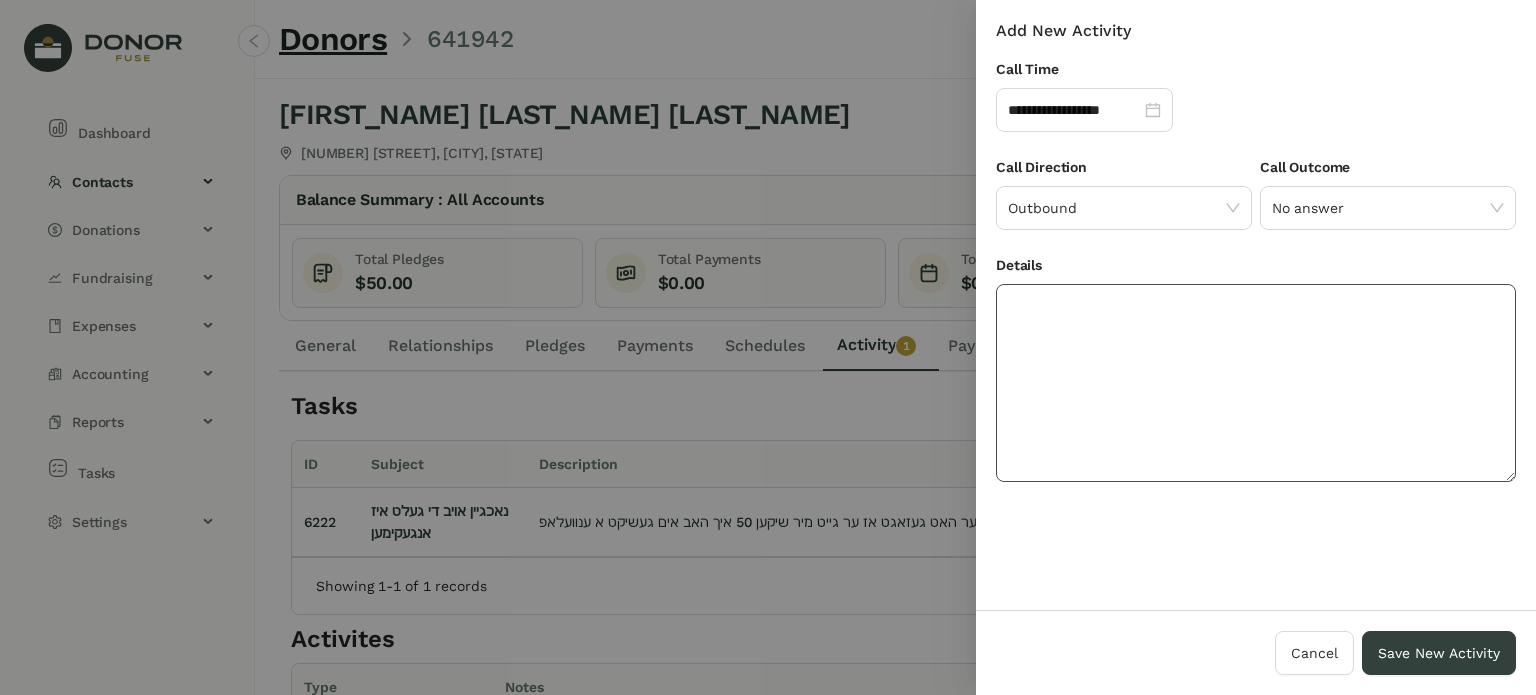 drag, startPoint x: 1243, startPoint y: 350, endPoint x: 1227, endPoint y: 348, distance: 16.124516 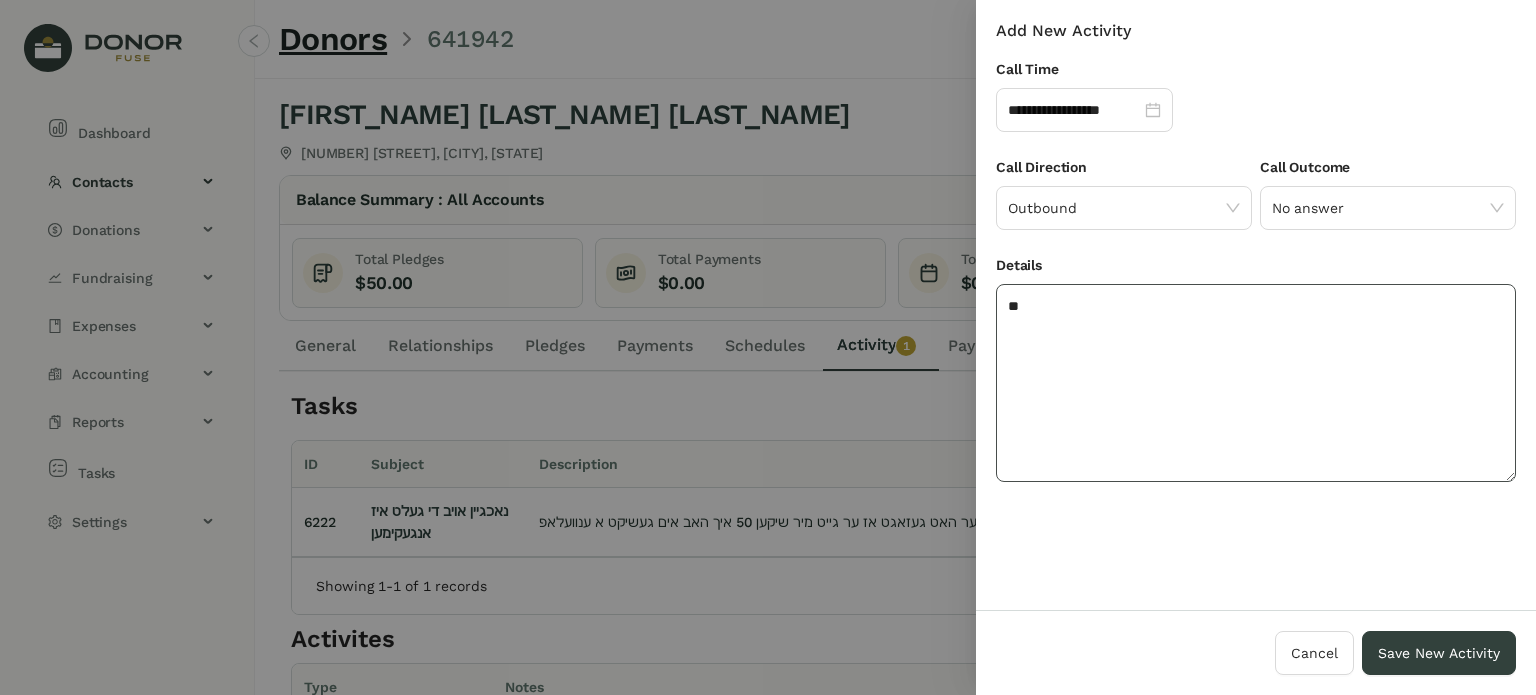 type on "*" 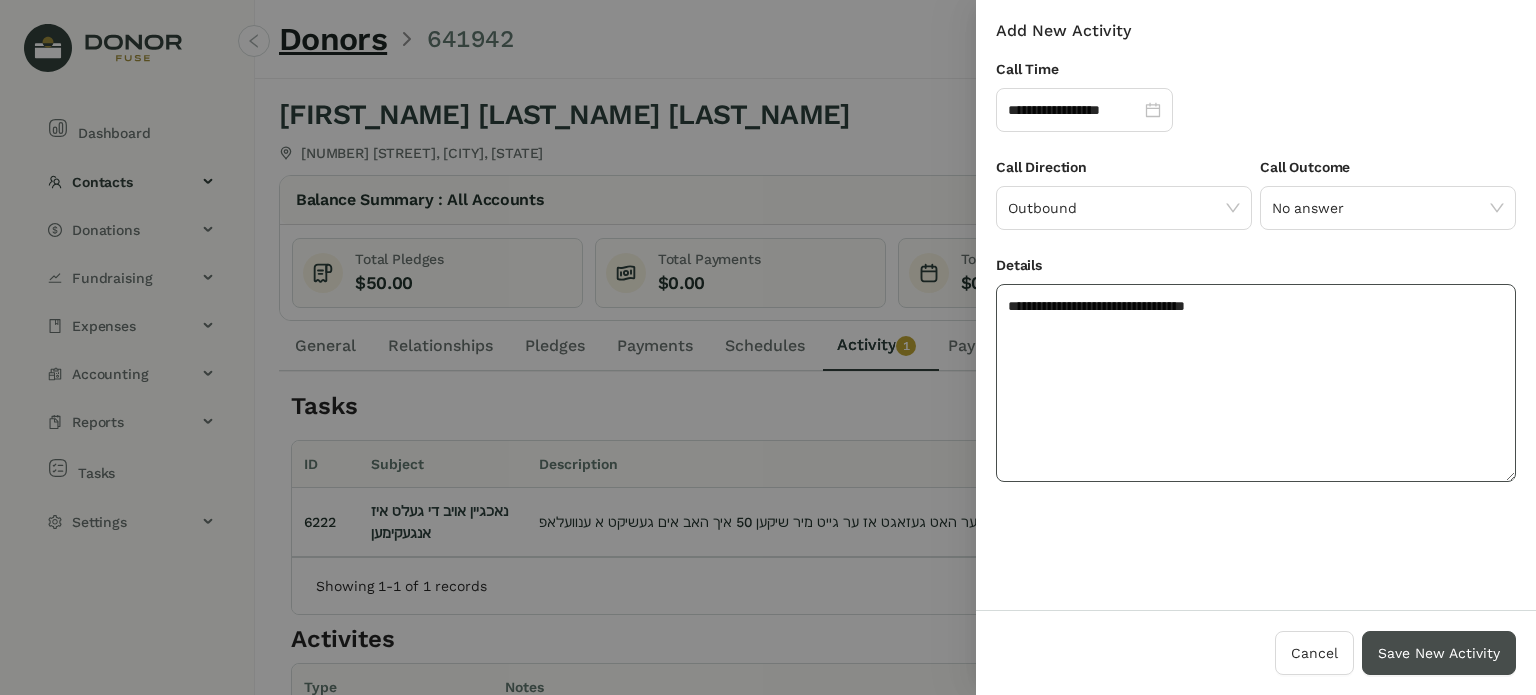 type on "**********" 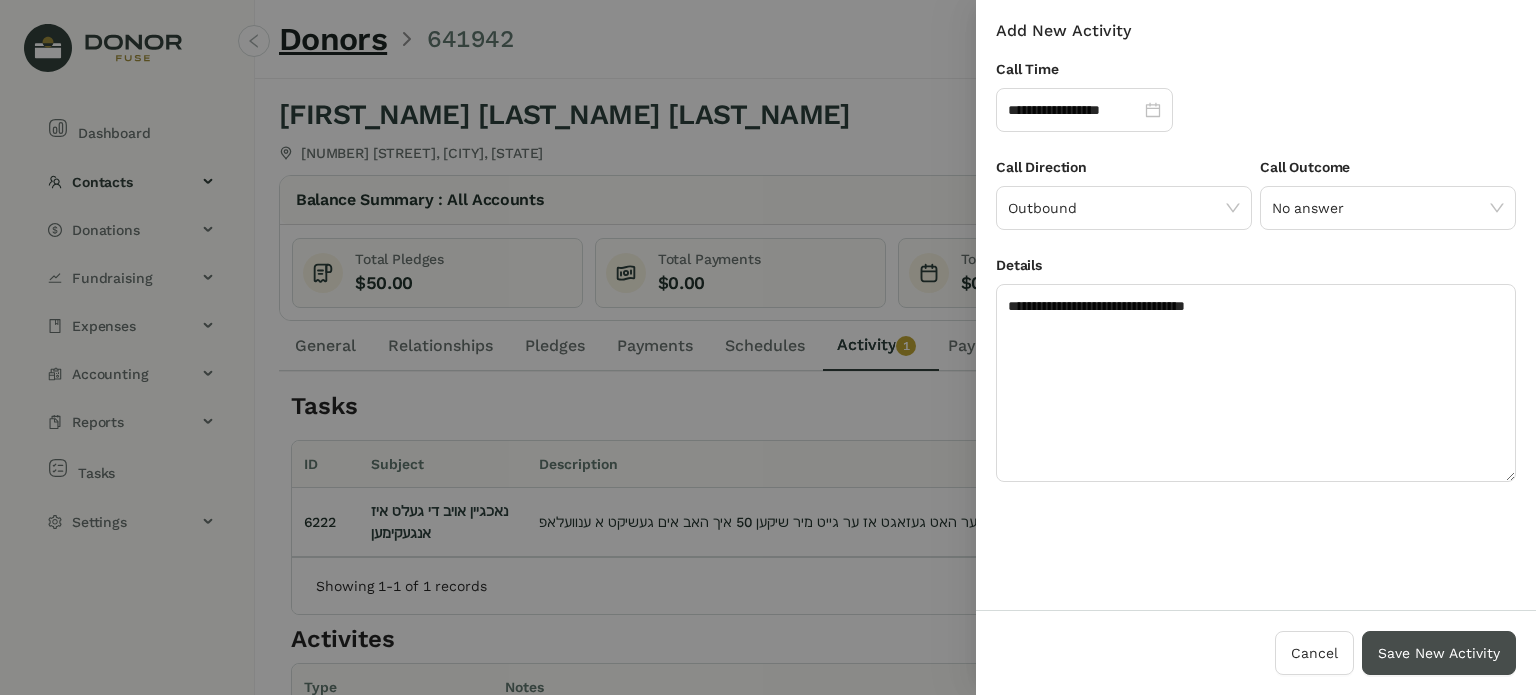 click on "Save New Activity" at bounding box center (1439, 653) 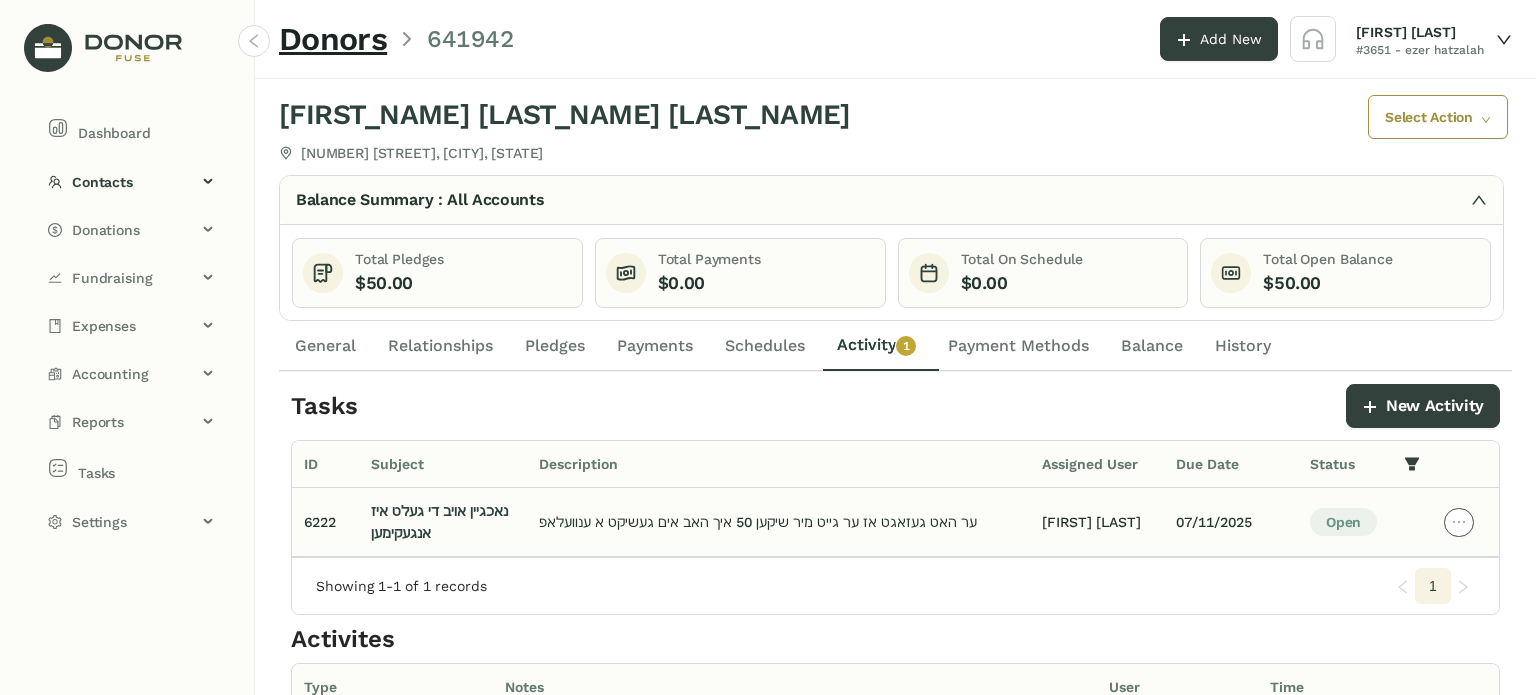 click 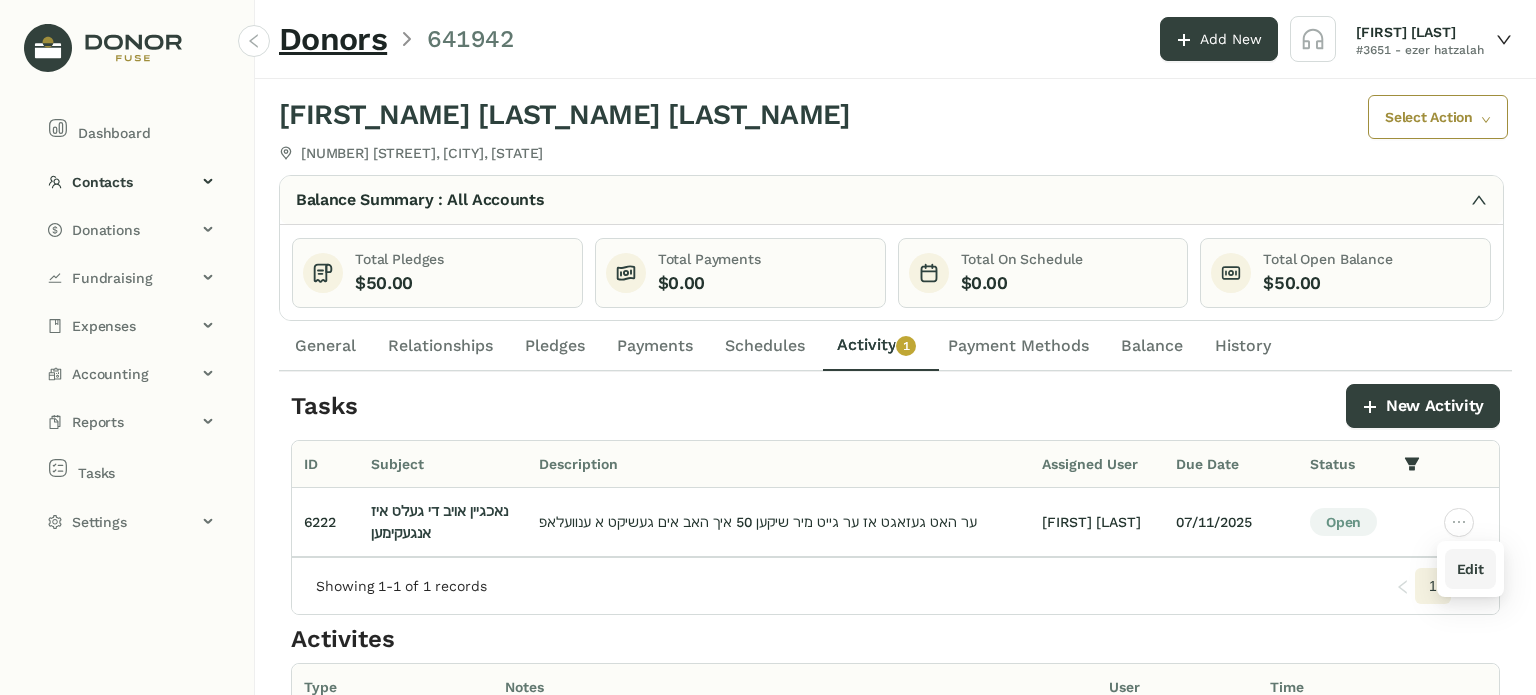 click on "Edit" at bounding box center [1470, 569] 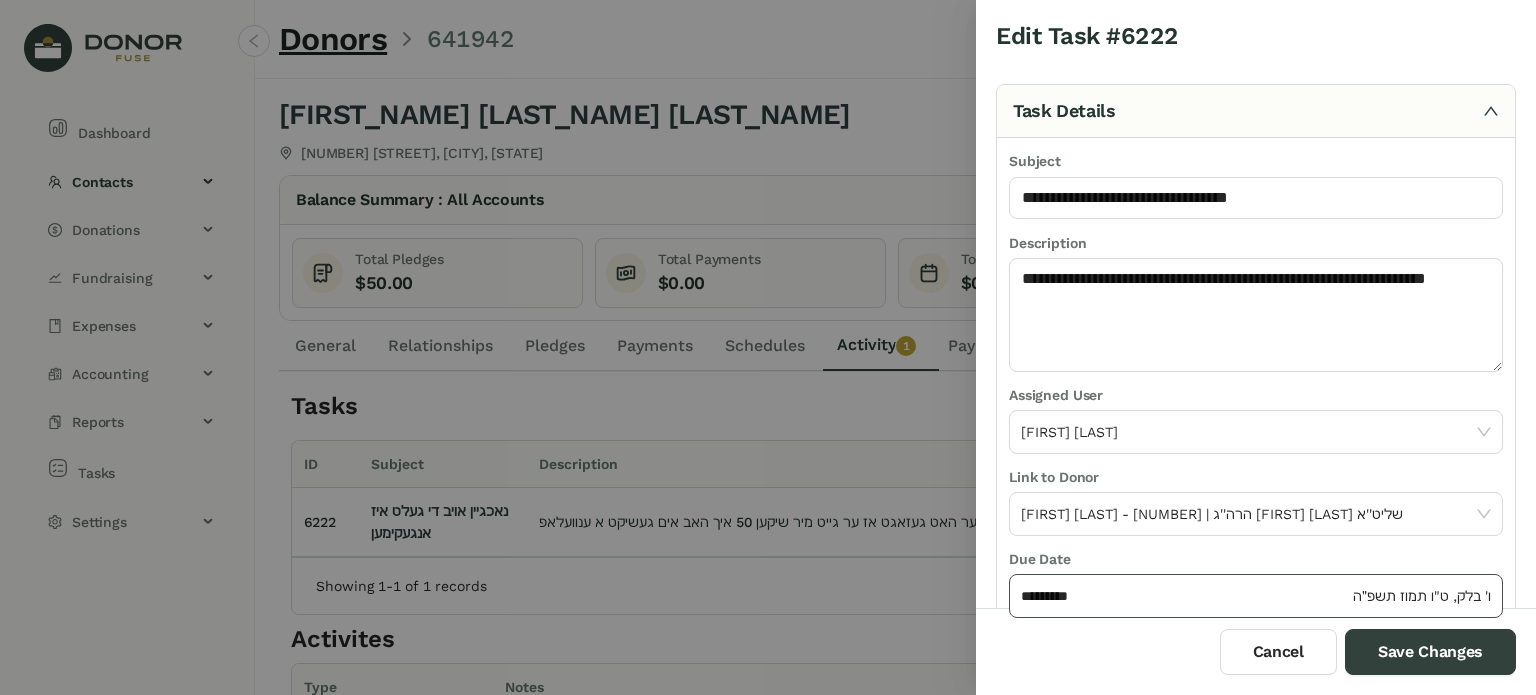 click on "*********" 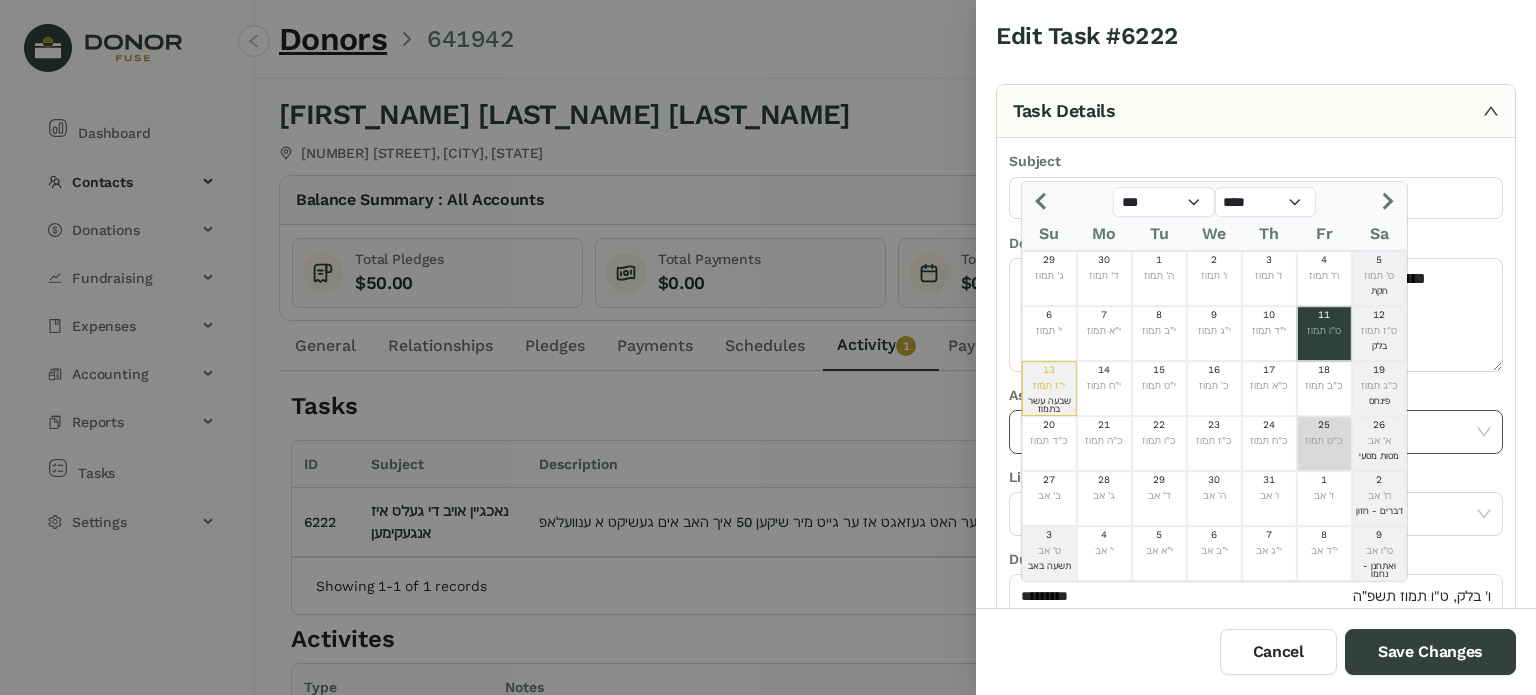 click on "25" 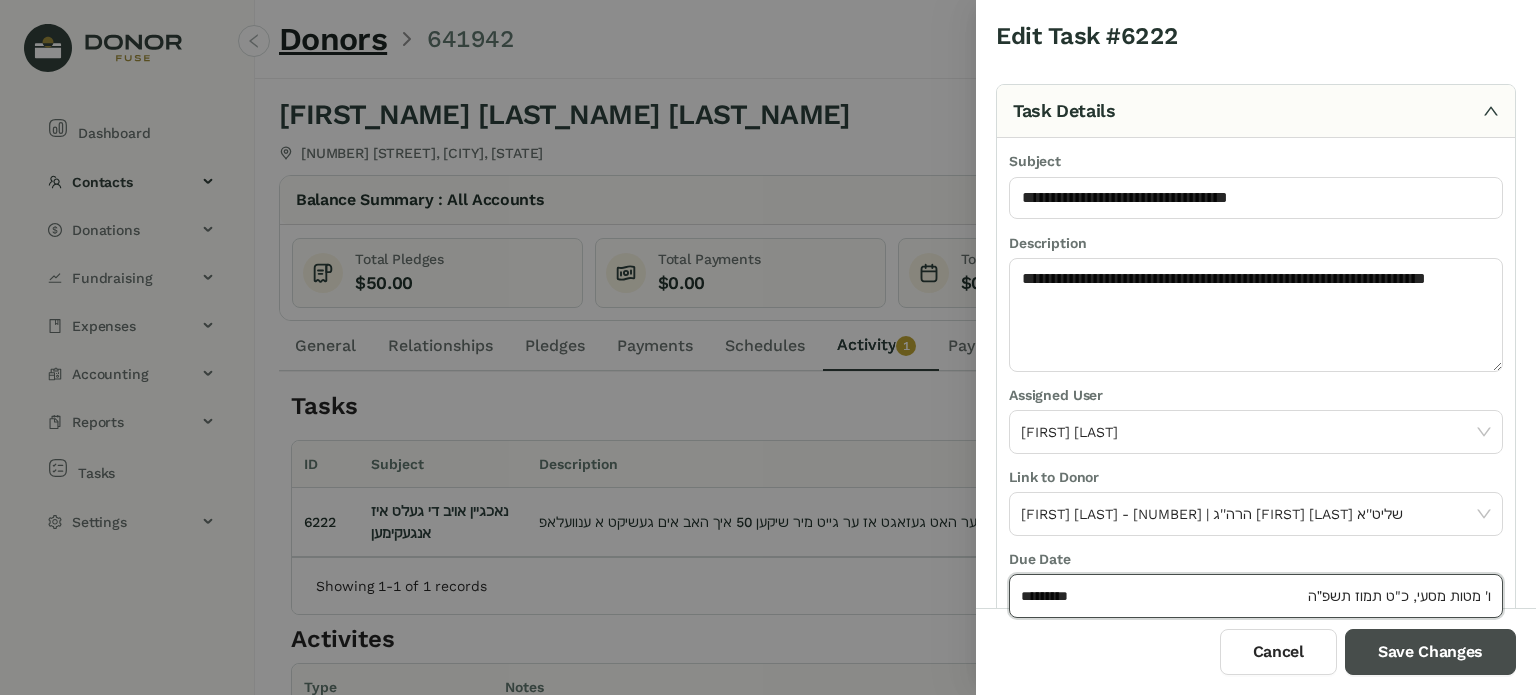 click on "Save Changes" at bounding box center [1430, 652] 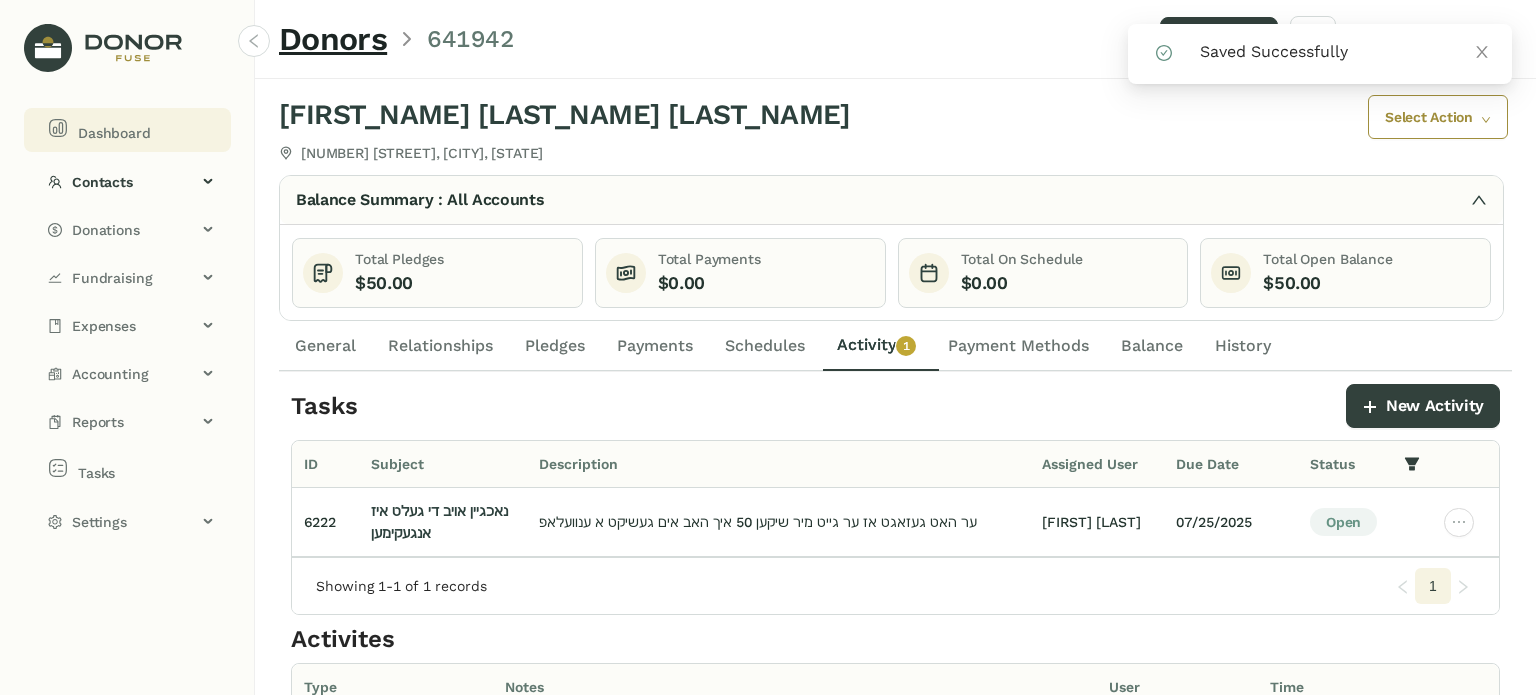 click on "Dashboard" 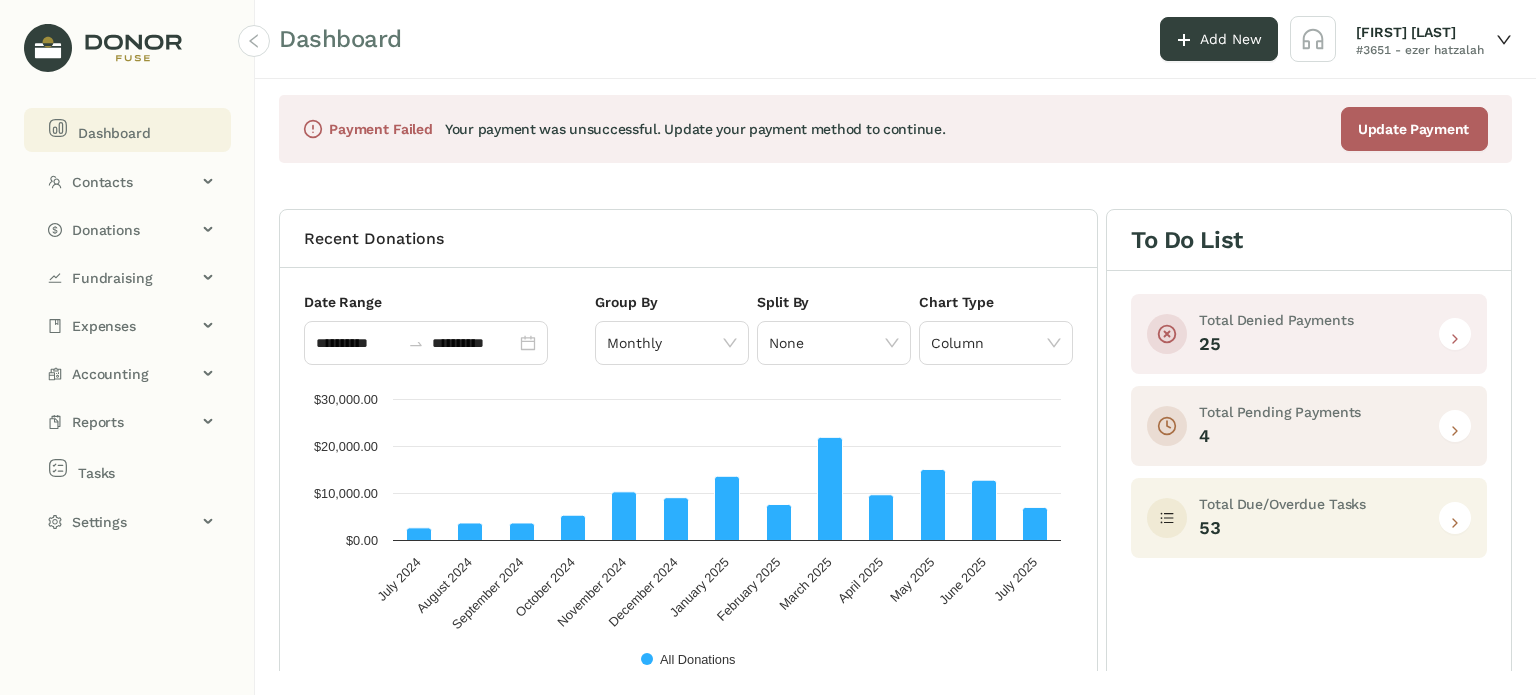 click 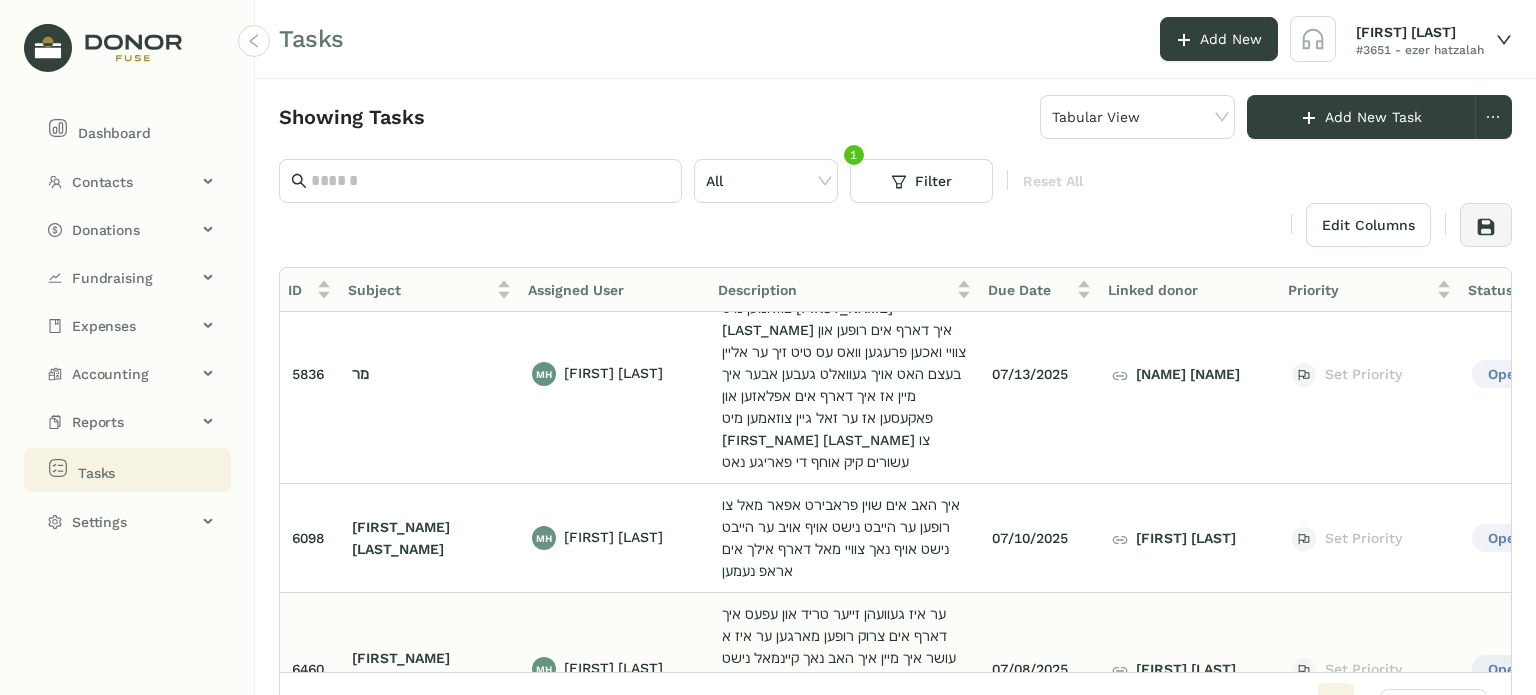 scroll, scrollTop: 0, scrollLeft: 0, axis: both 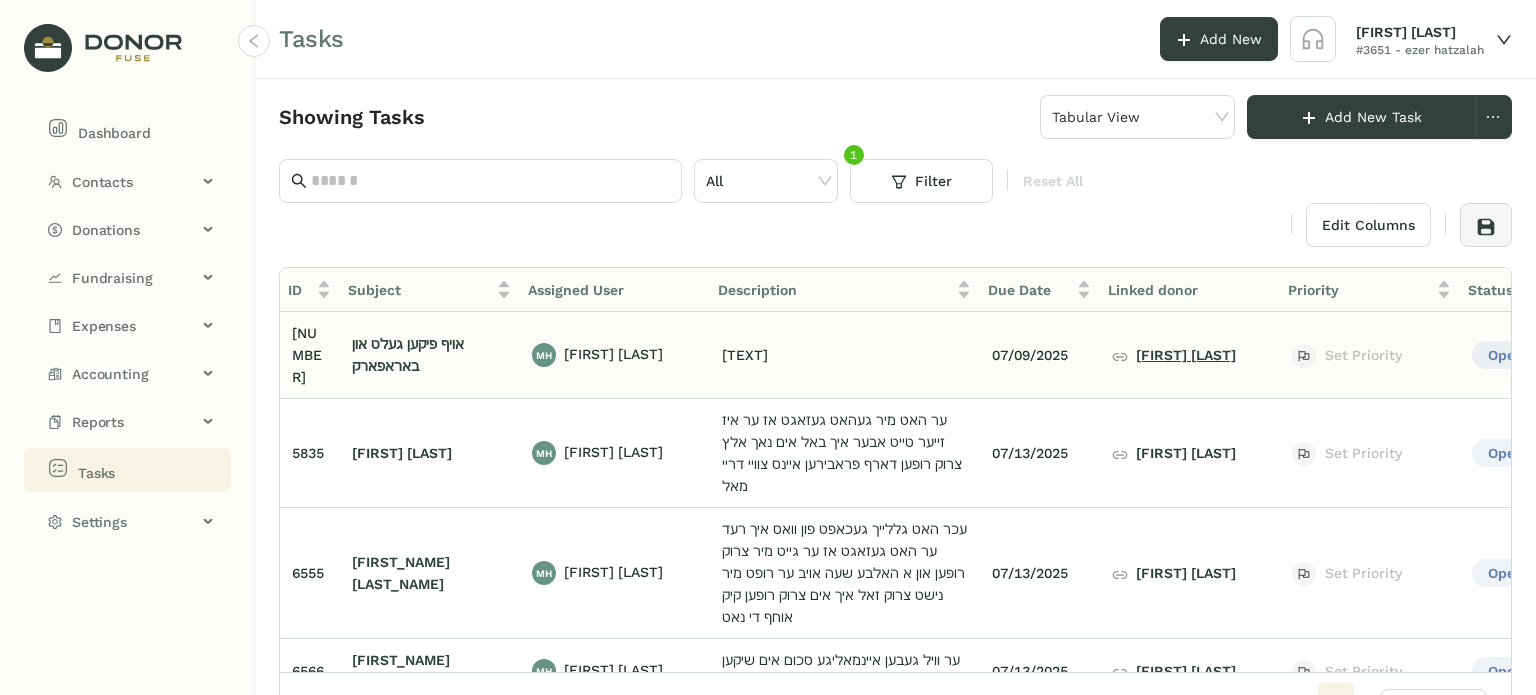 click on "[FIRST] [LAST]" 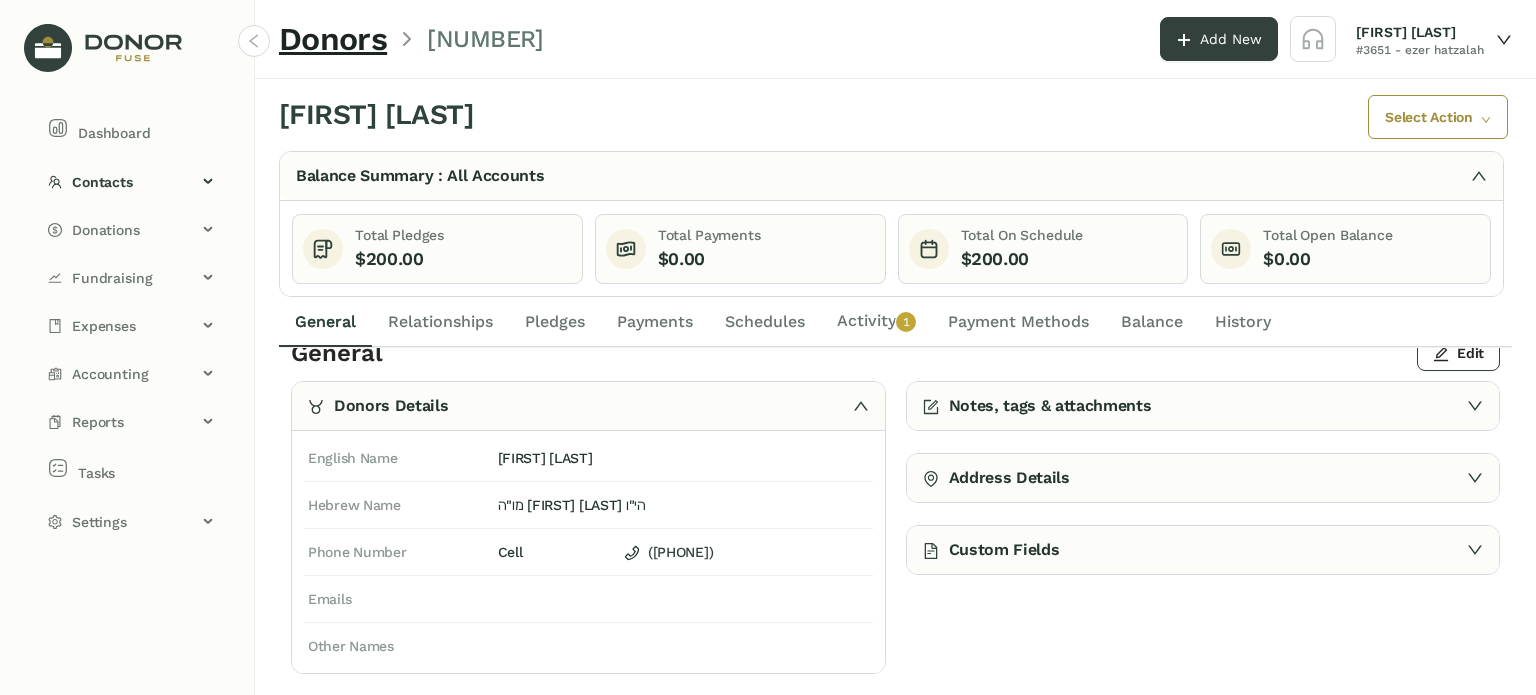scroll, scrollTop: 50, scrollLeft: 0, axis: vertical 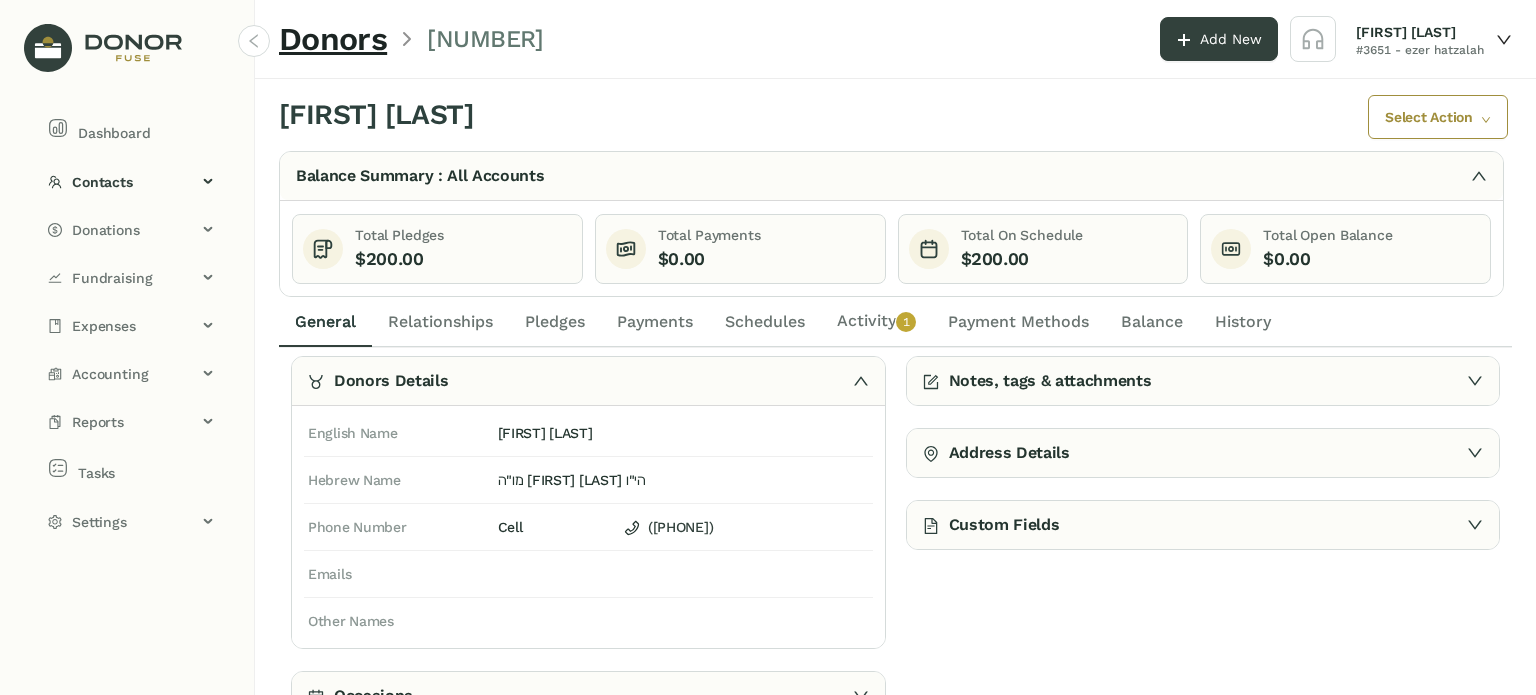 click on "0   1   2   3   4   5   6   7   8   9" 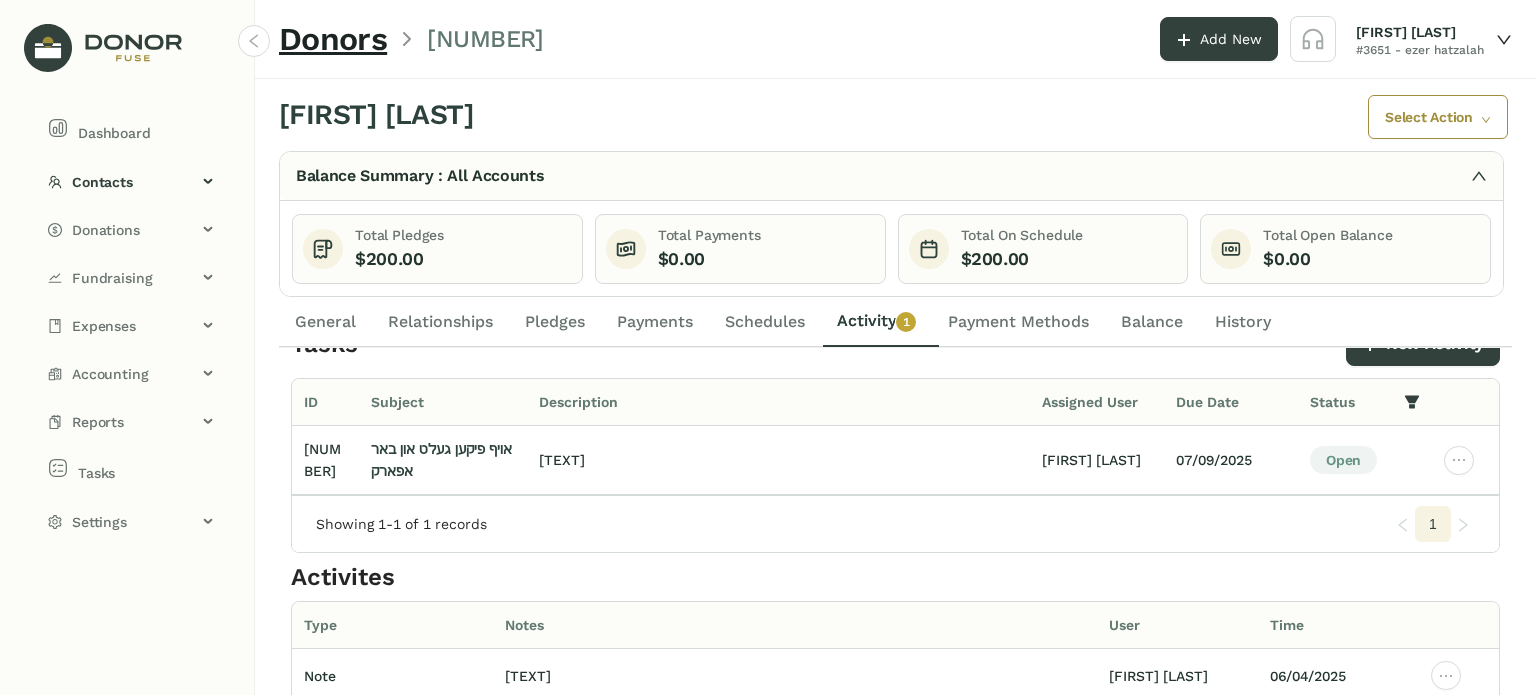 scroll, scrollTop: 0, scrollLeft: 0, axis: both 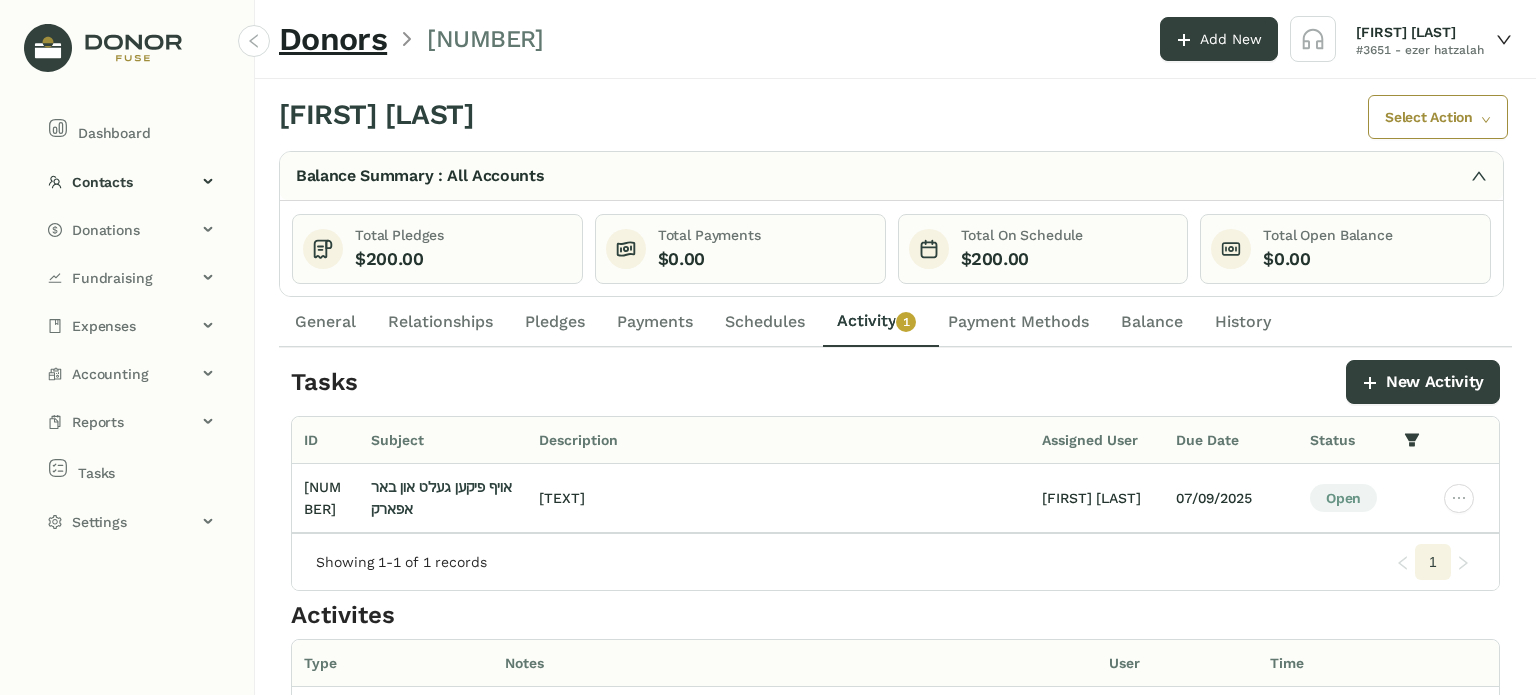click on "General" 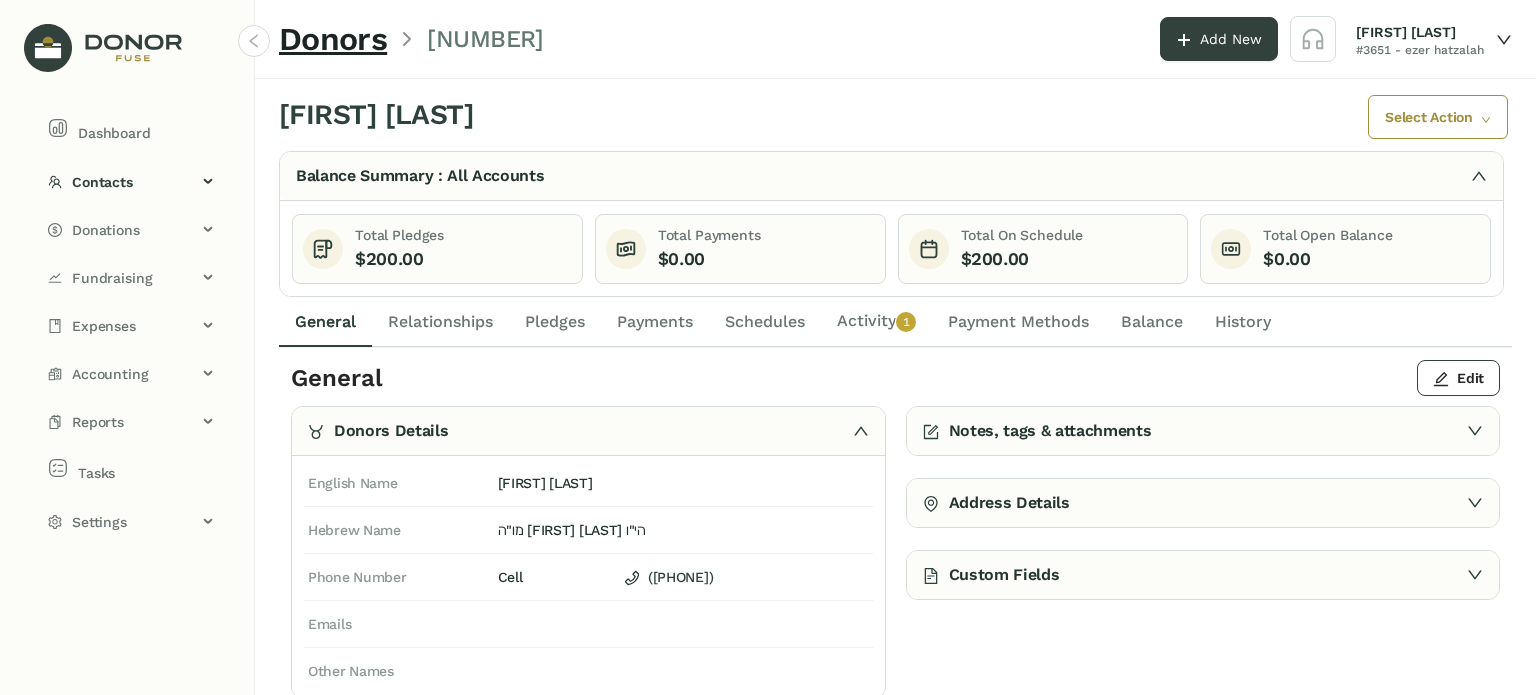 click on "Activity   0   1   2   3   4   5   6   7   8   9" 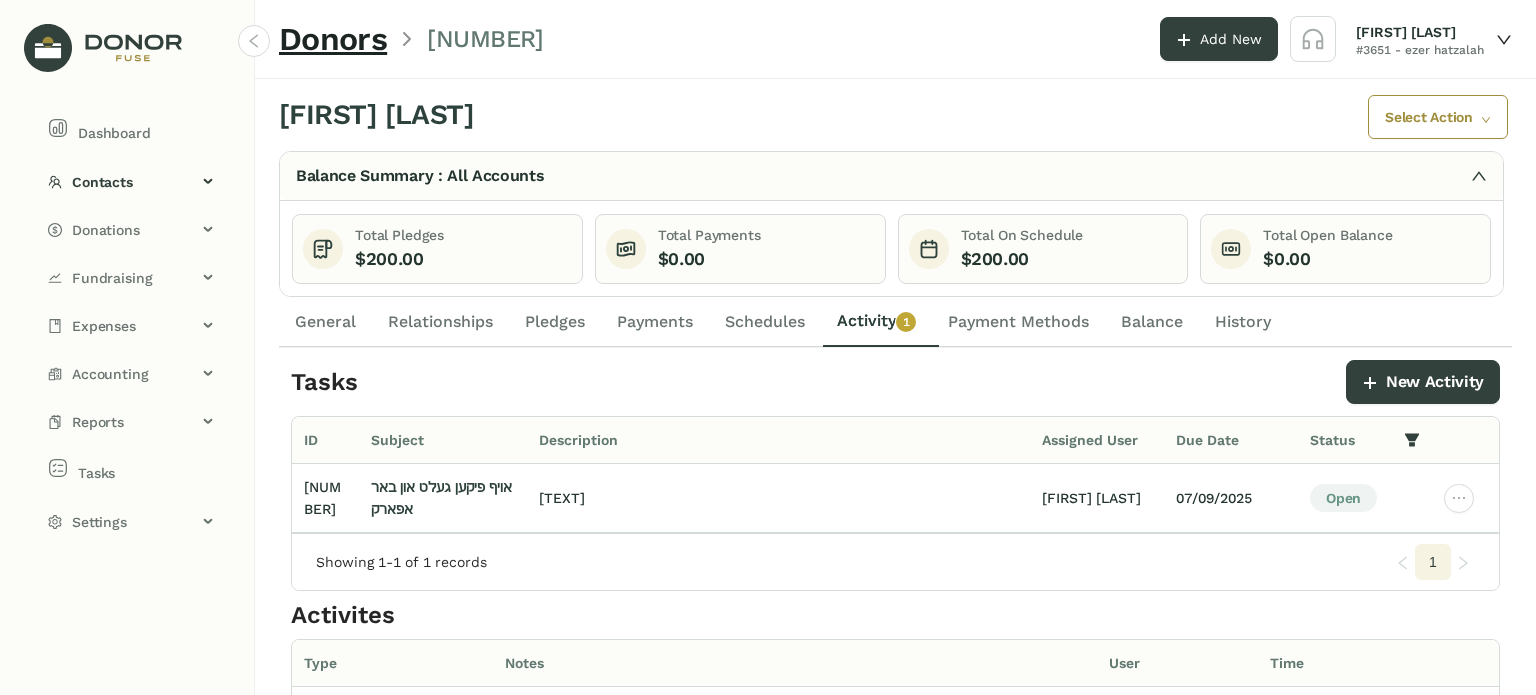 click on "General" 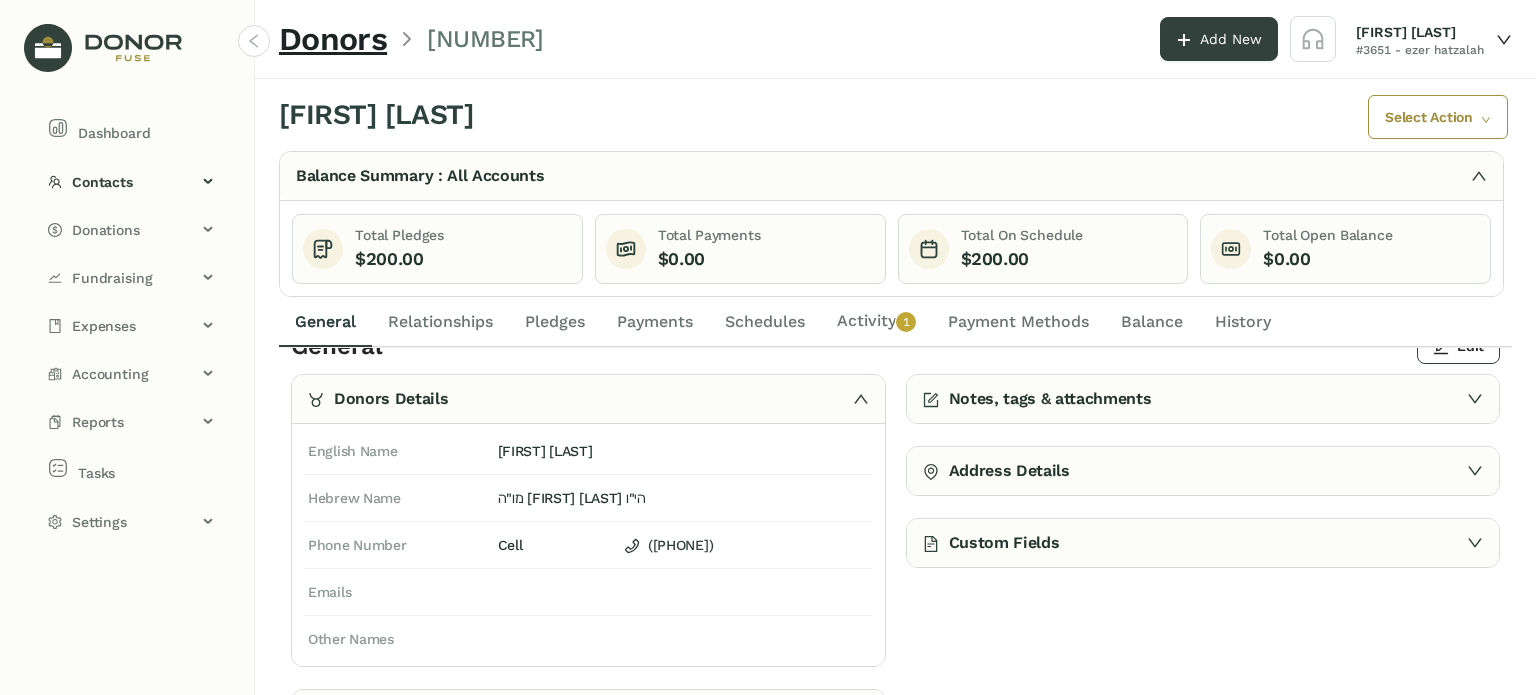 scroll, scrollTop: 50, scrollLeft: 0, axis: vertical 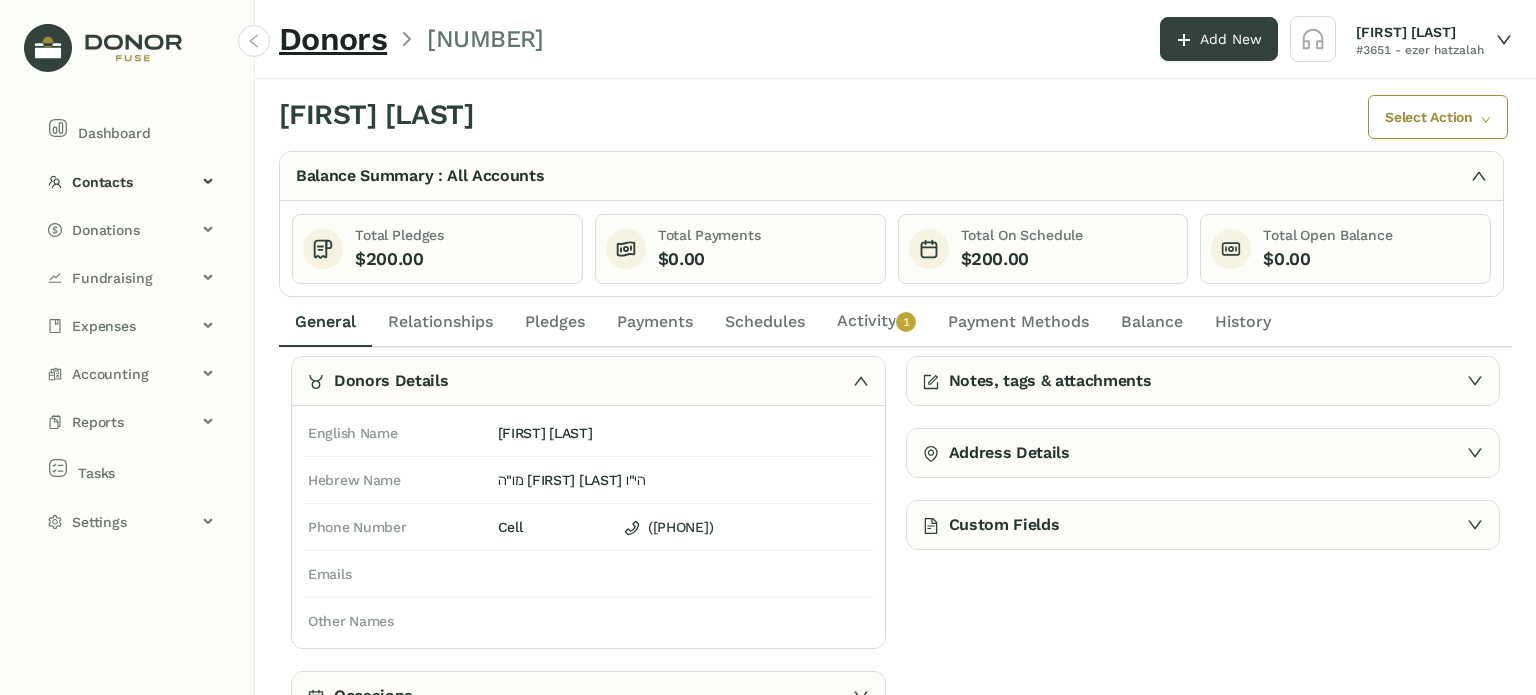 drag, startPoint x: 163, startPoint y: 132, endPoint x: 232, endPoint y: 175, distance: 81.3019 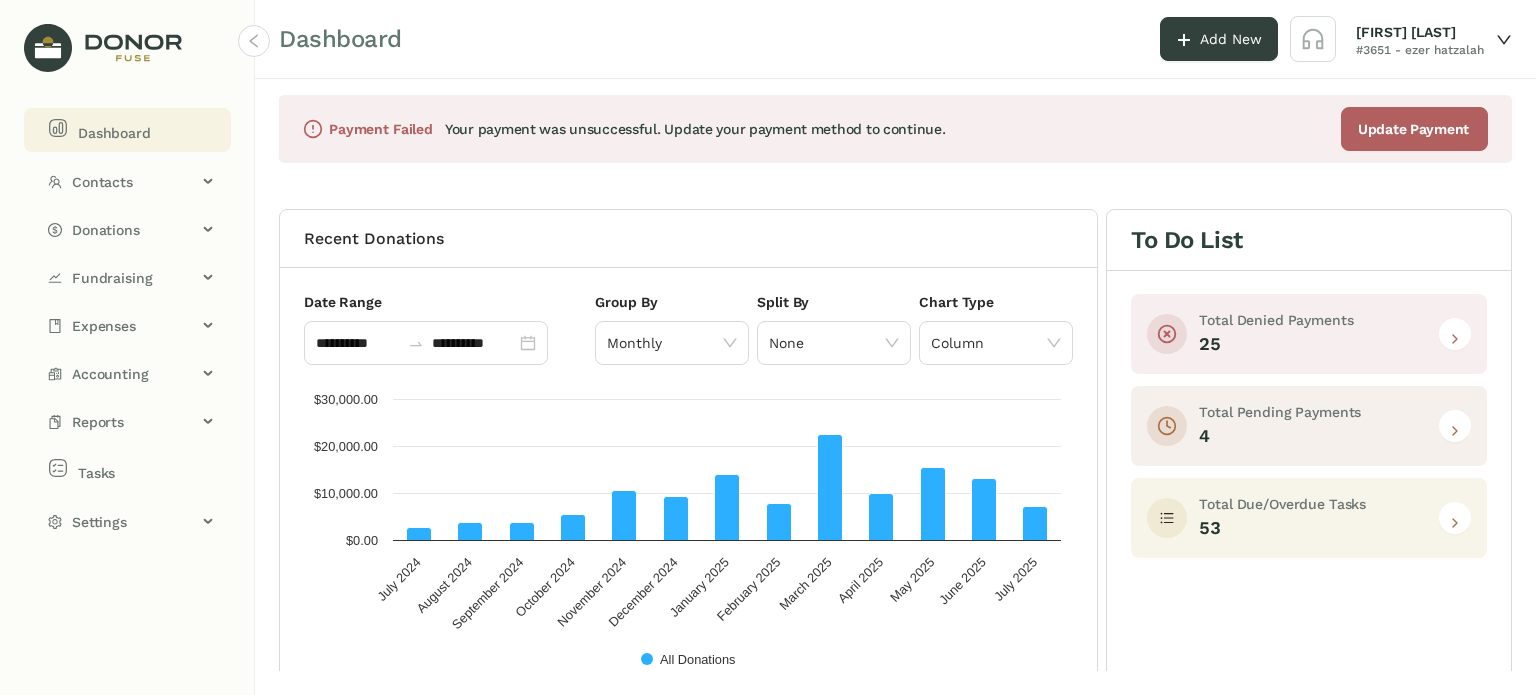 click 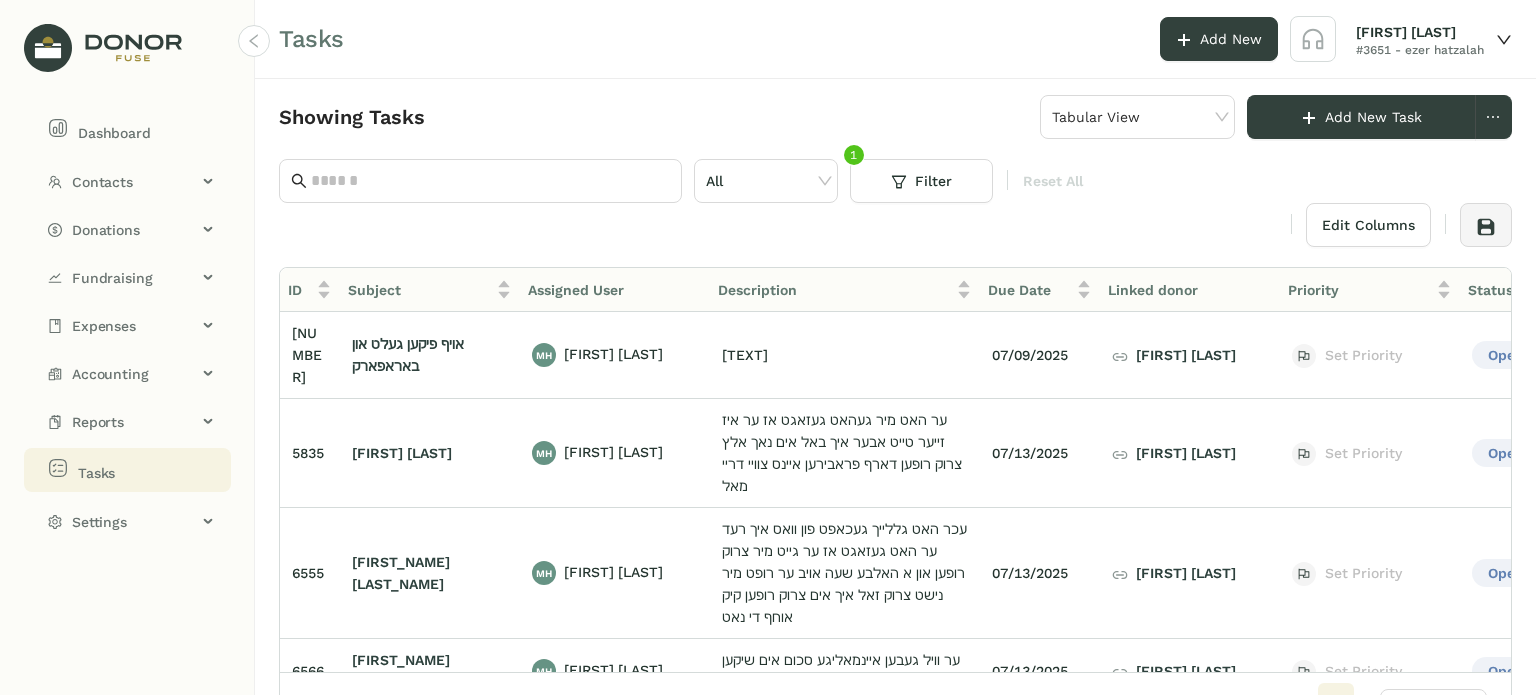 scroll, scrollTop: 0, scrollLeft: 128, axis: horizontal 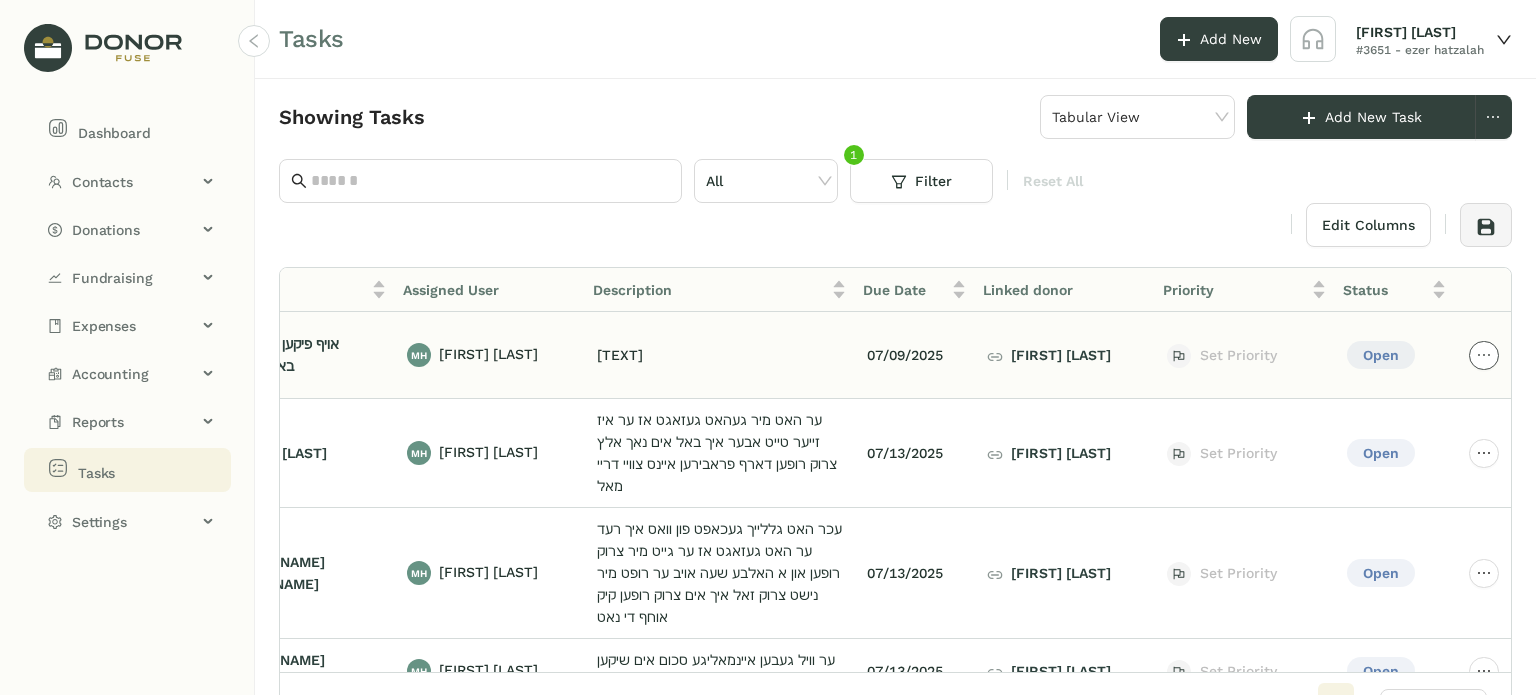 click 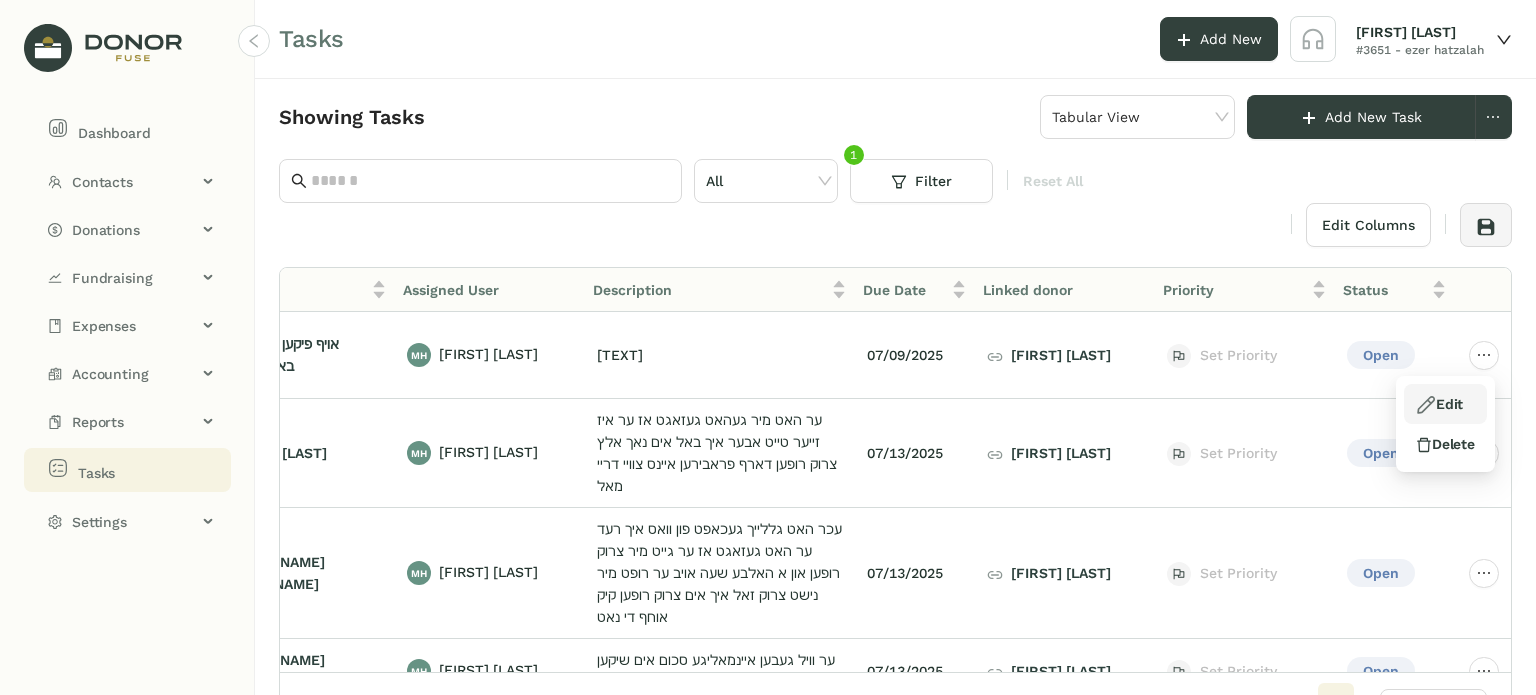 click on "Edit" at bounding box center (1439, 404) 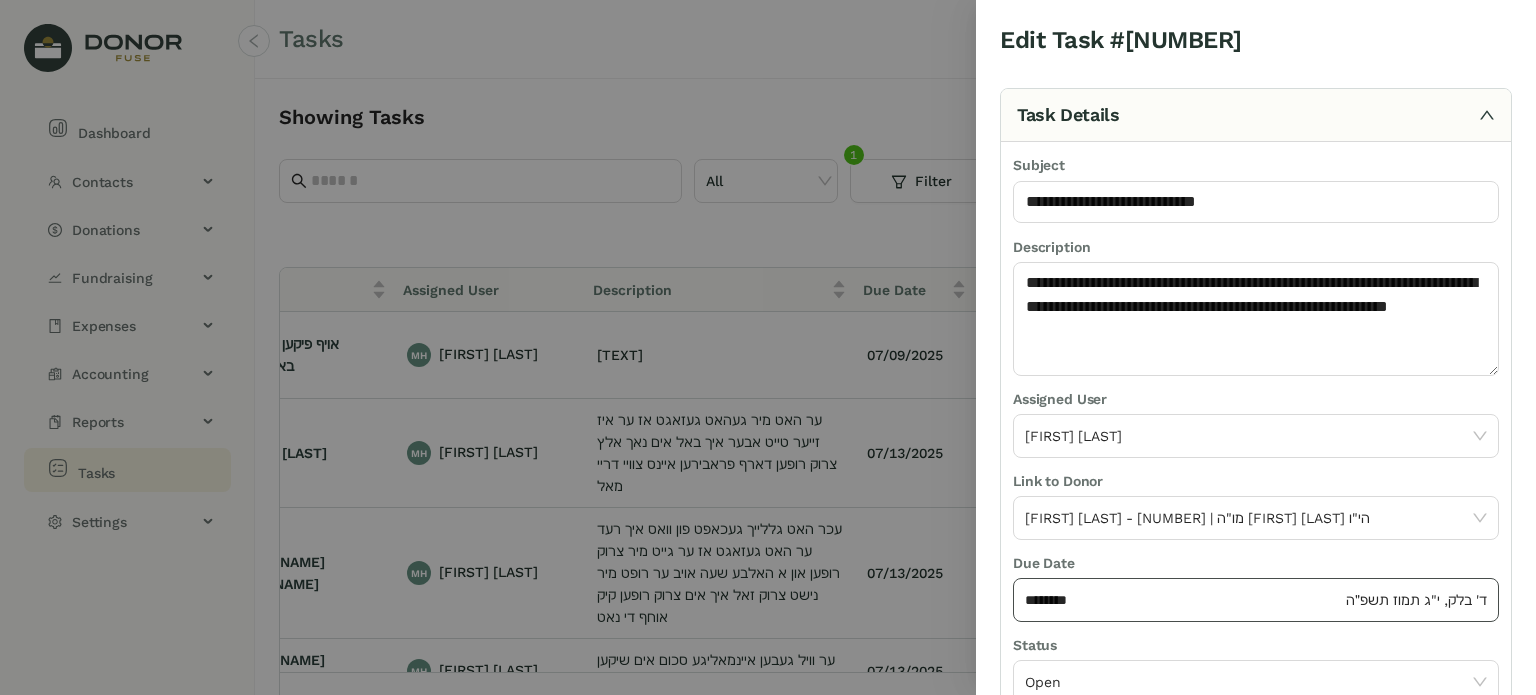 click on "********" 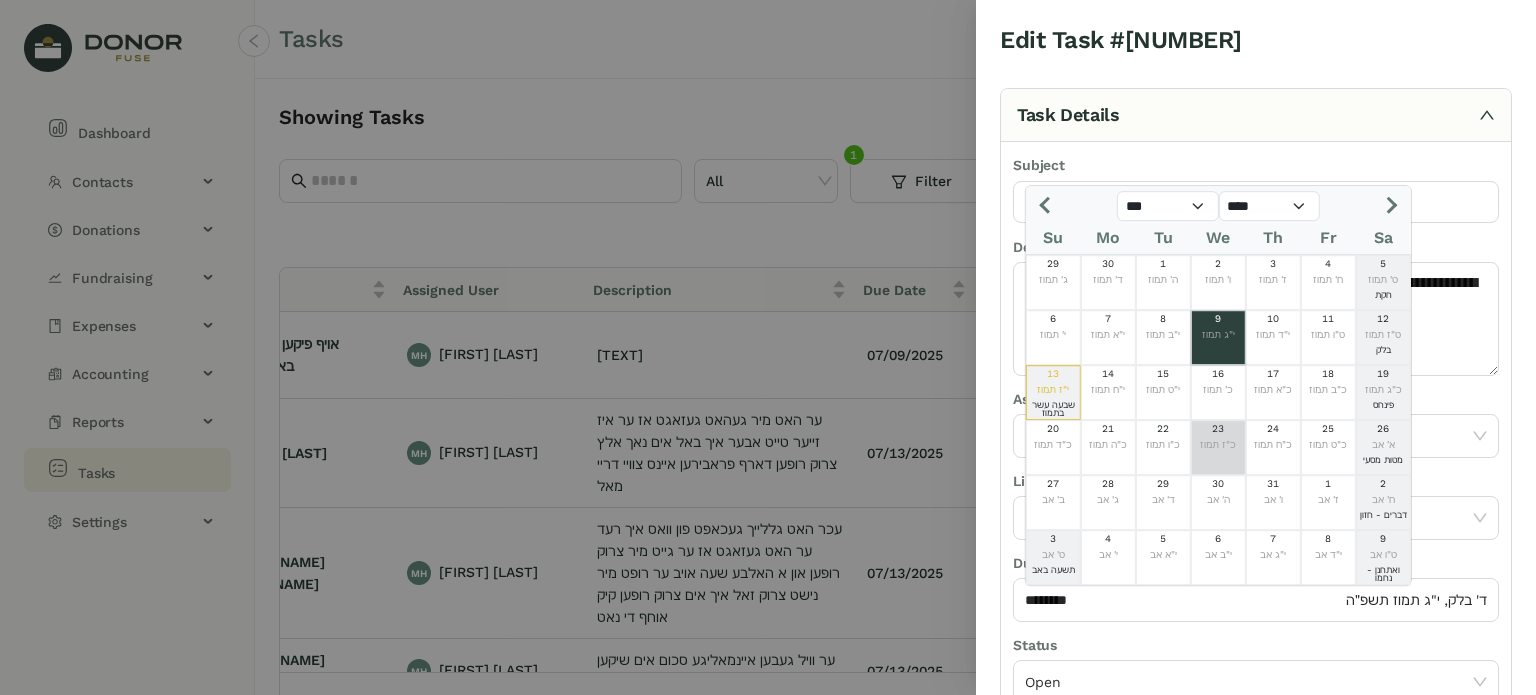 click on "כ"ז תמוז" 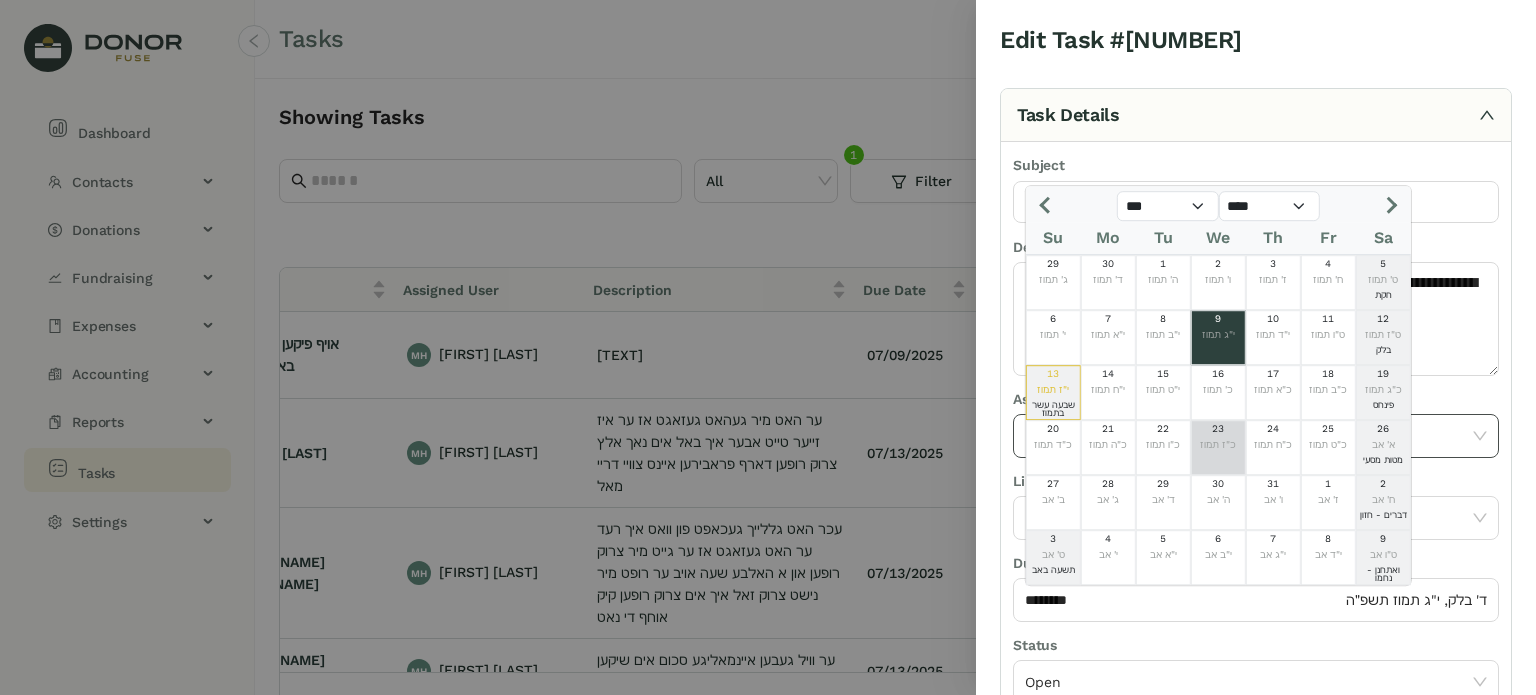 type on "*********" 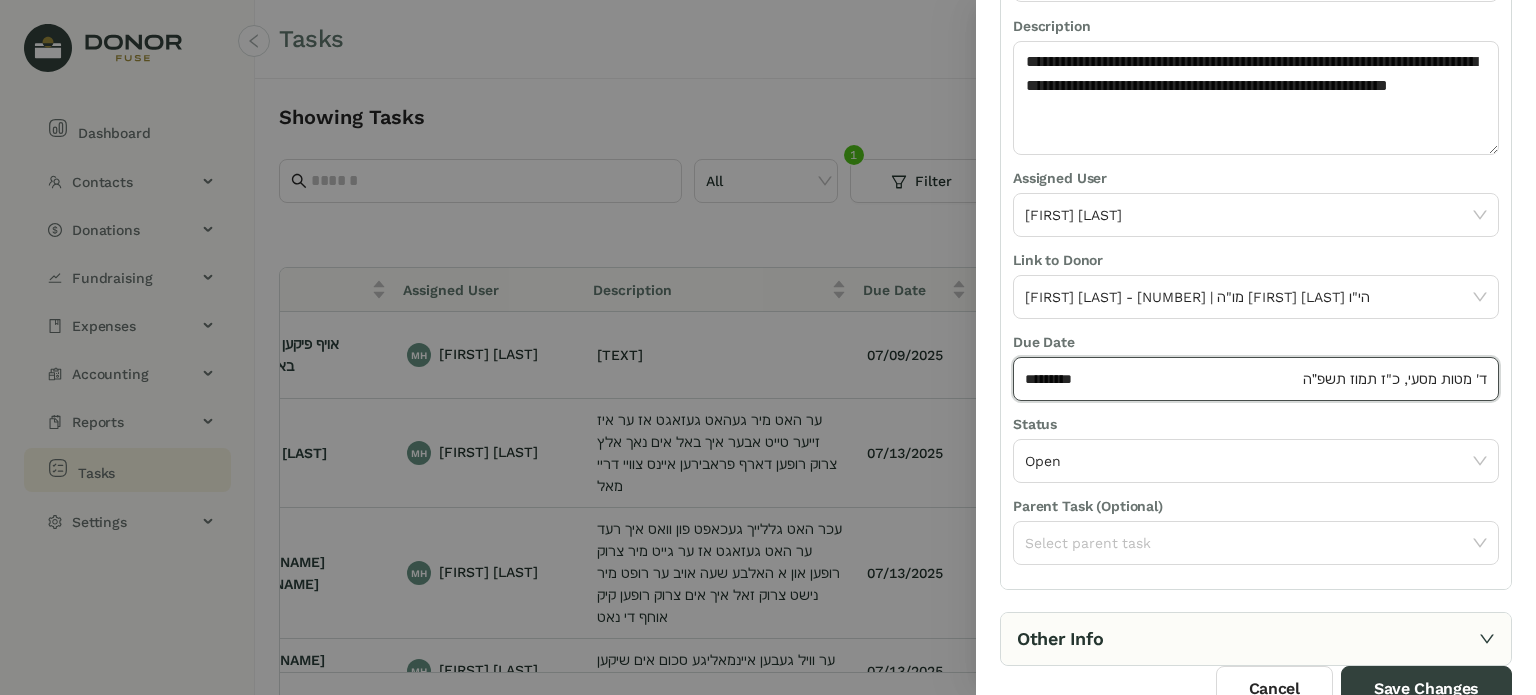 scroll, scrollTop: 236, scrollLeft: 0, axis: vertical 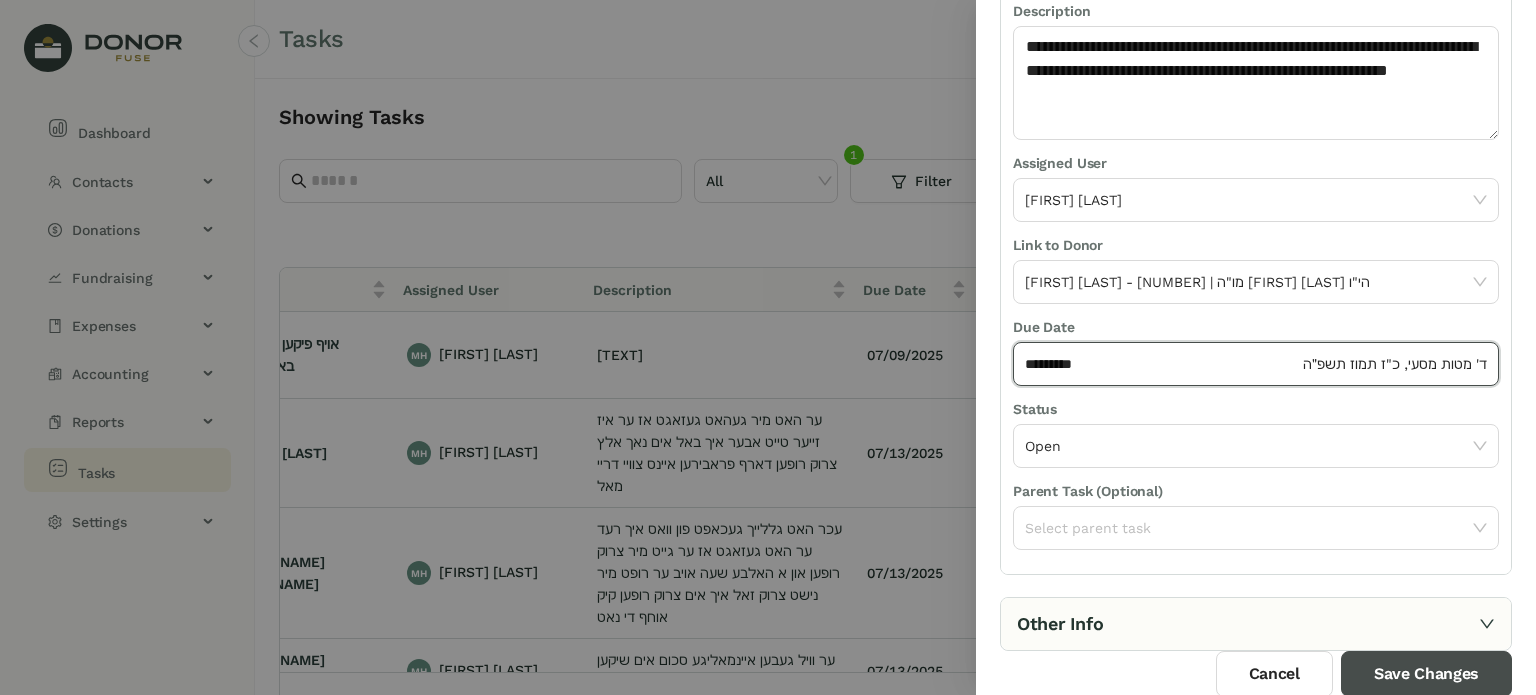 click on "Save Changes" at bounding box center (1426, 674) 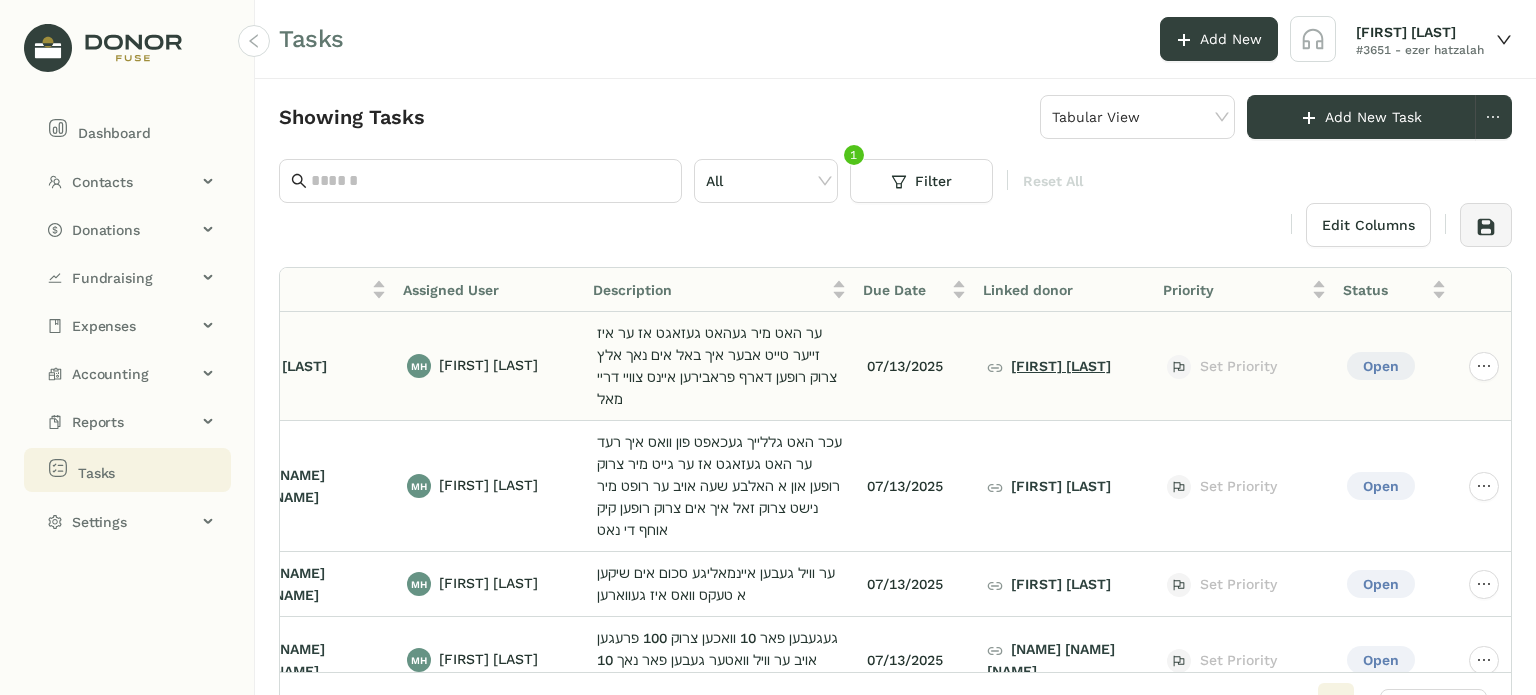 click on "לוי יואל פרידמאן" 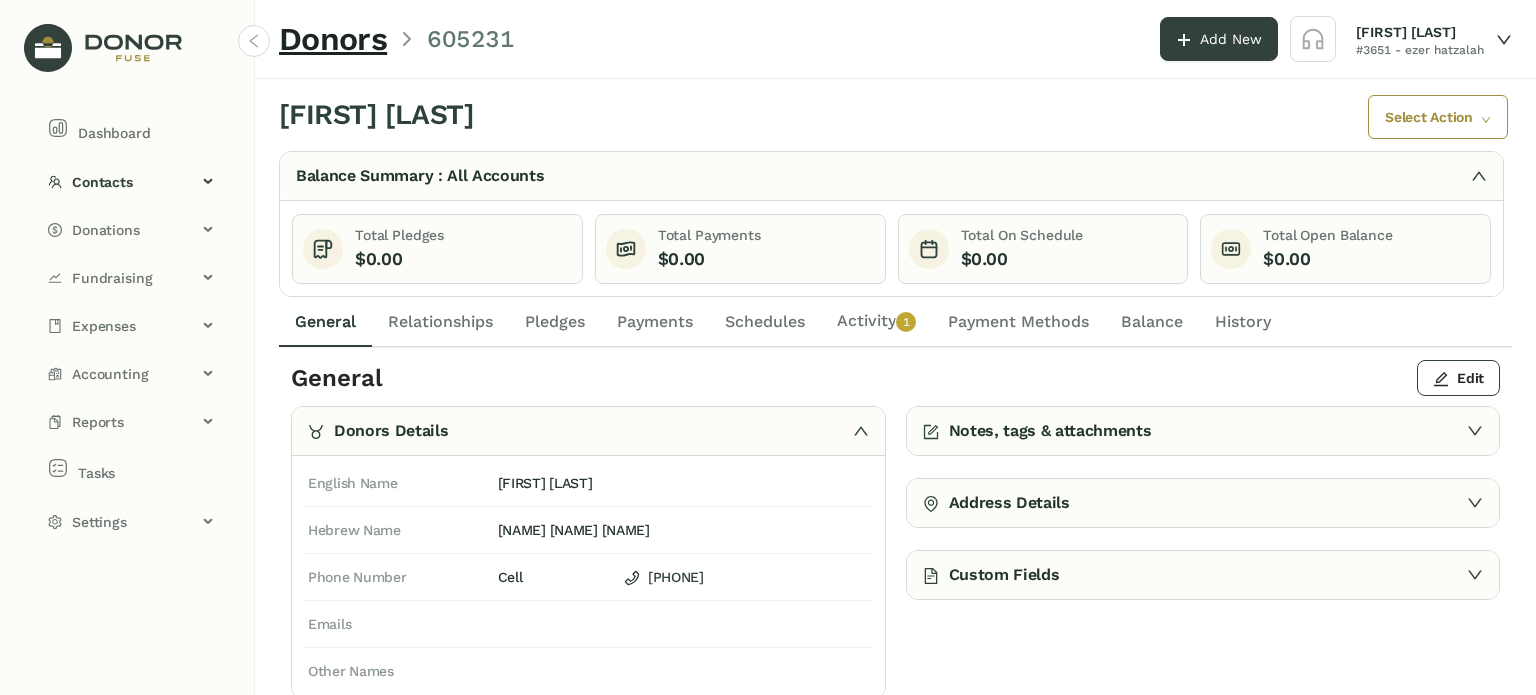click on "Activity   0   1   2   3   4   5   6   7   8   9" 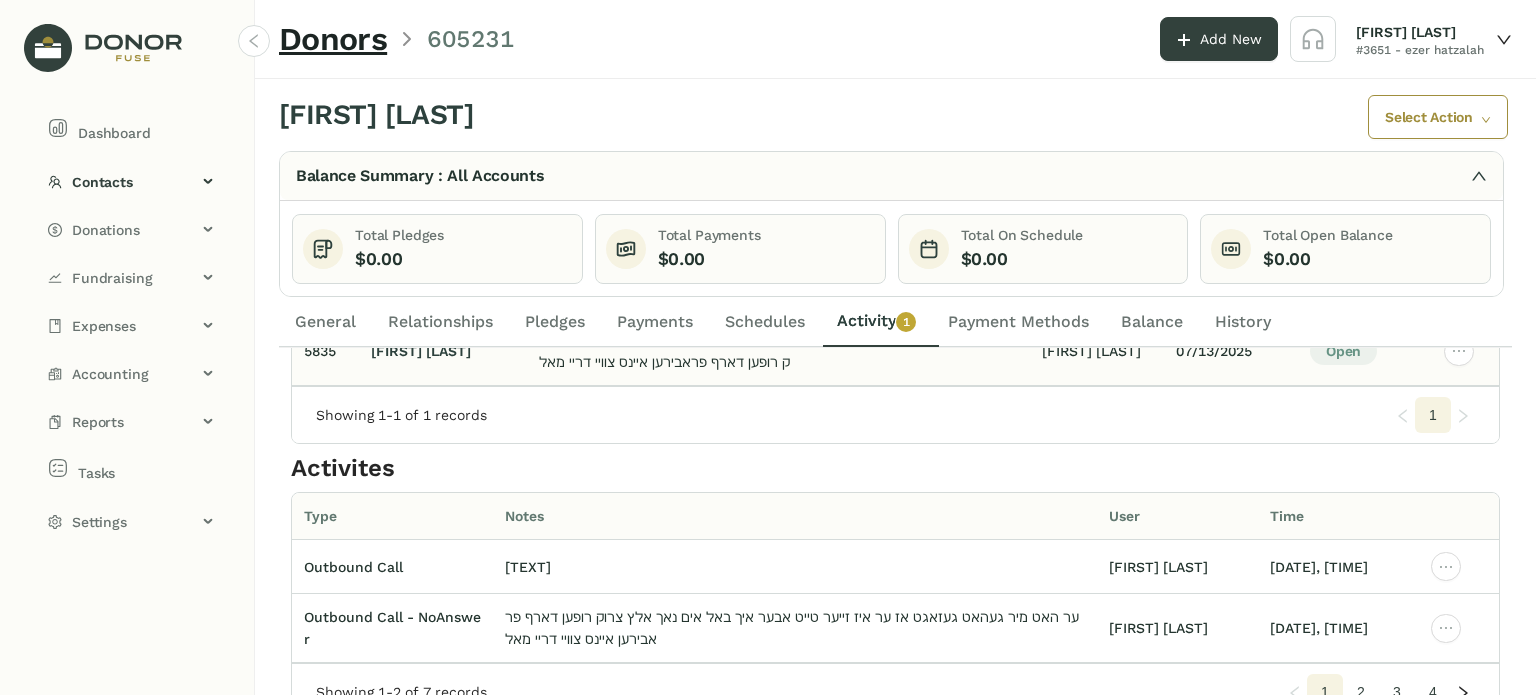 scroll, scrollTop: 0, scrollLeft: 0, axis: both 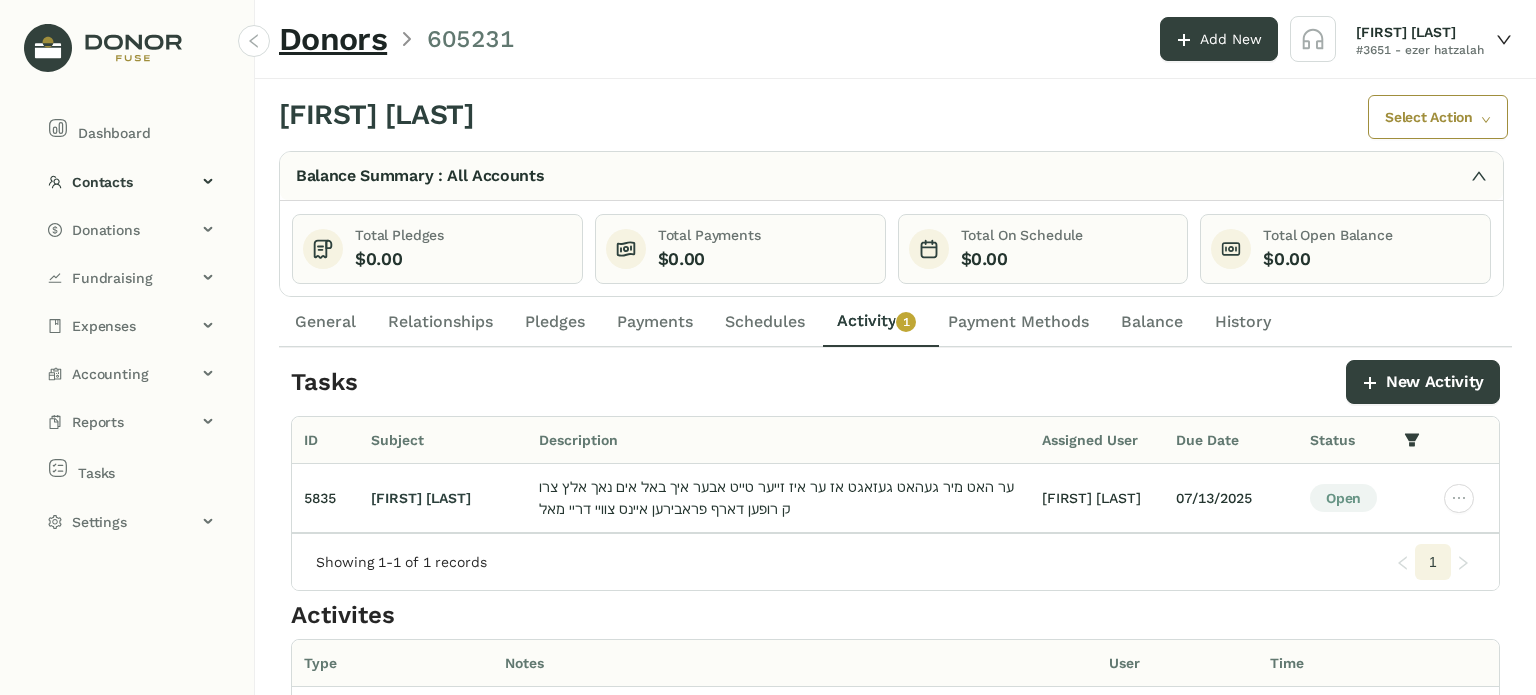click on "General" 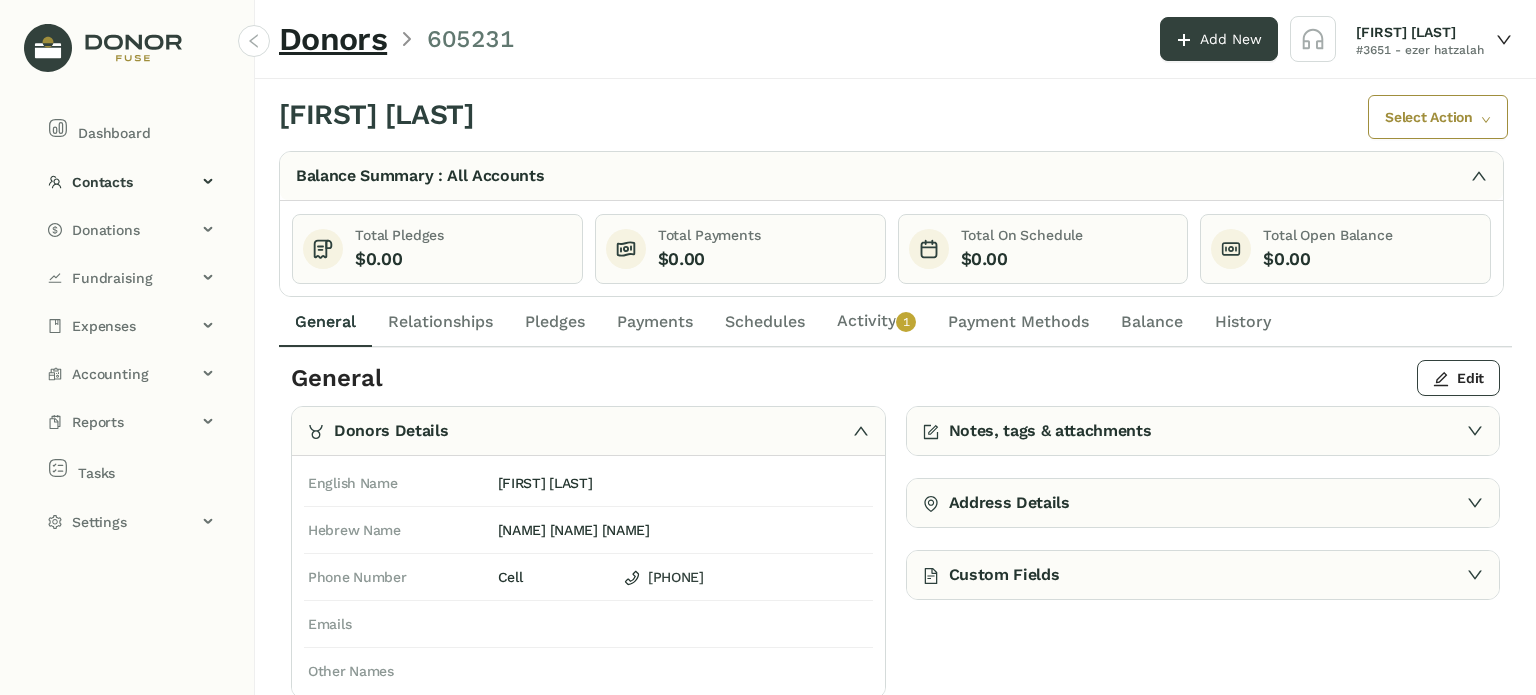 click on "Activity   0   1   2   3   4   5   6   7   8   9" 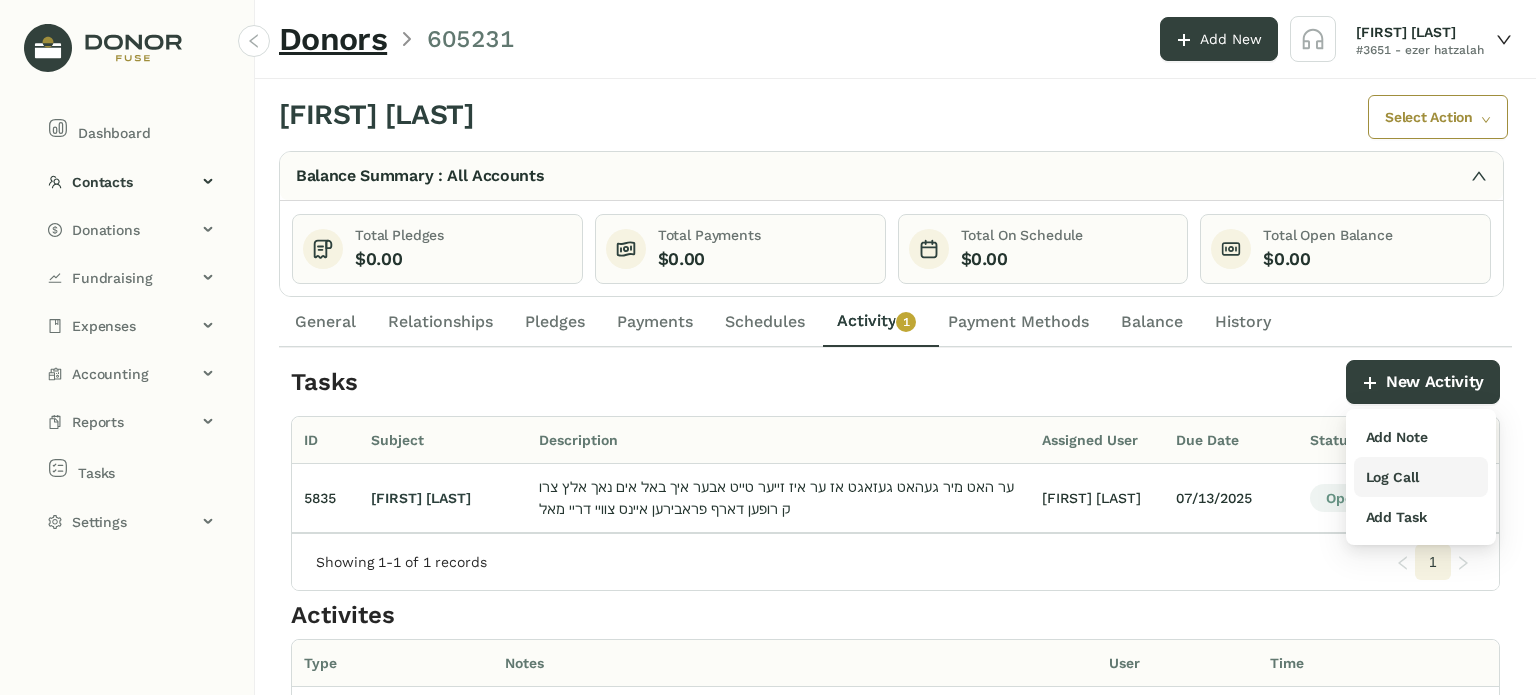 click on "Log Call" at bounding box center (1392, 477) 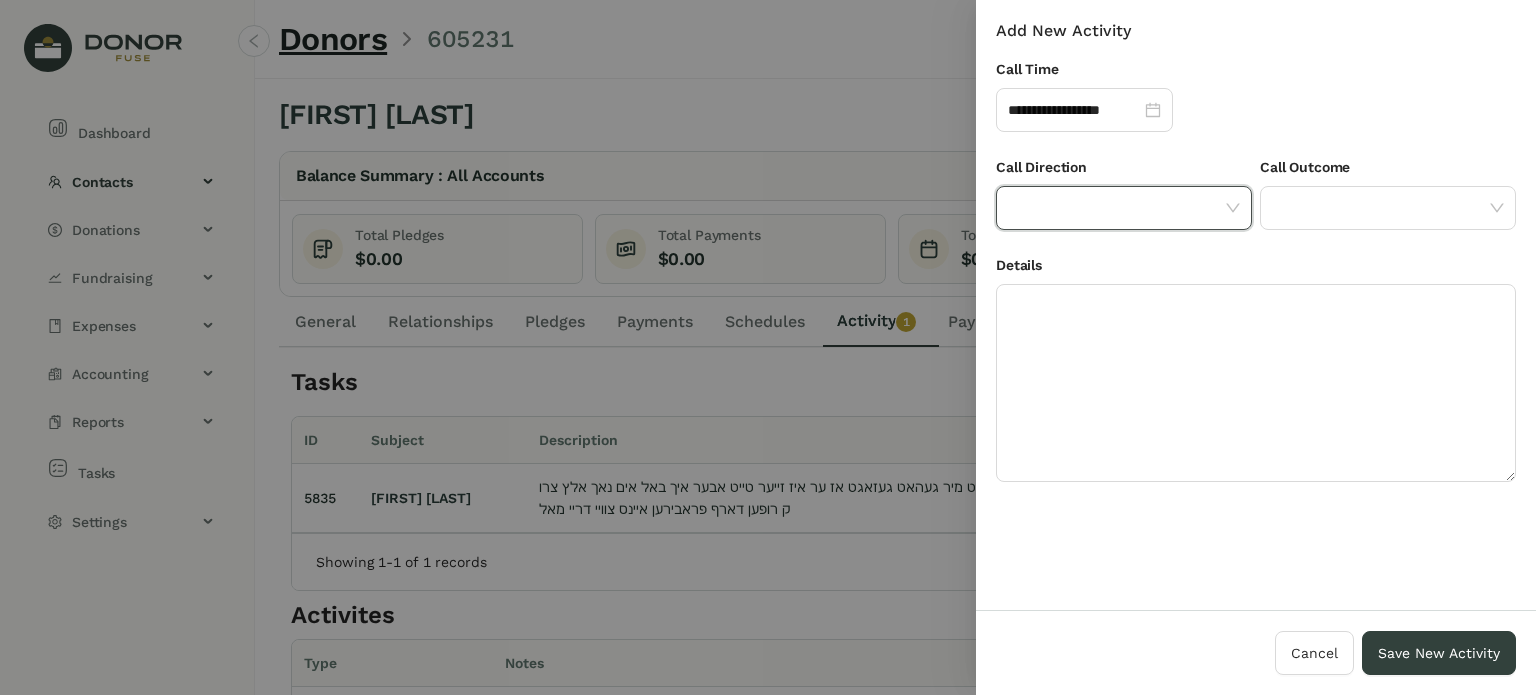 click 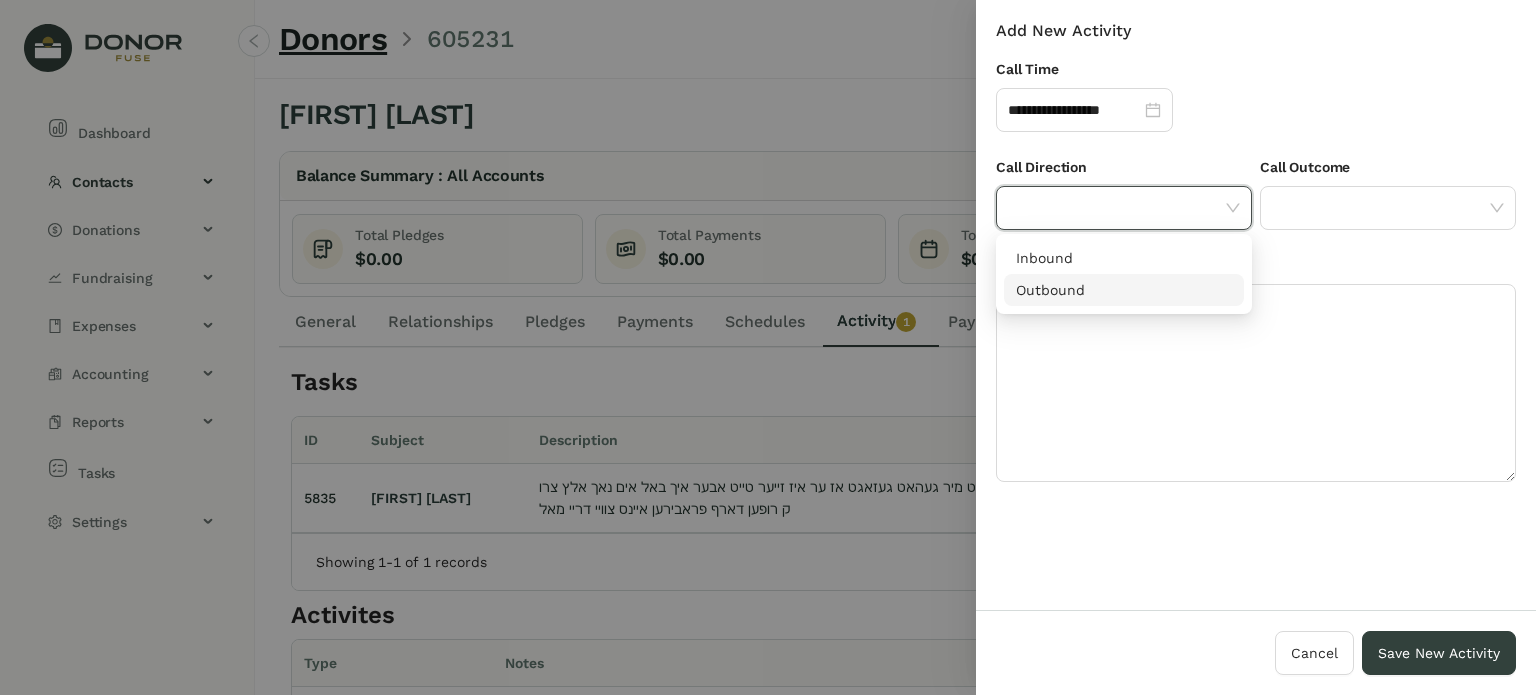 click on "Outbound" at bounding box center [1124, 290] 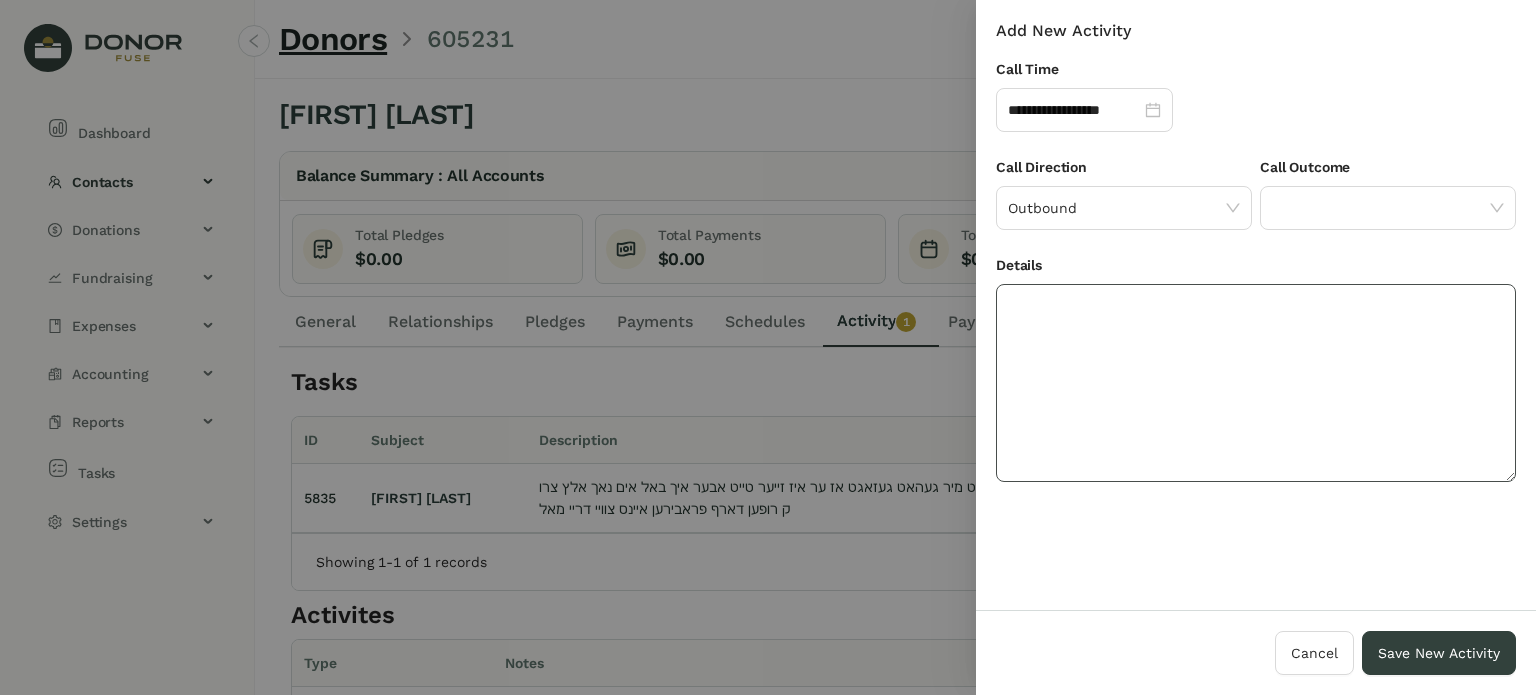 drag, startPoint x: 1203, startPoint y: 335, endPoint x: 1229, endPoint y: 239, distance: 99.458534 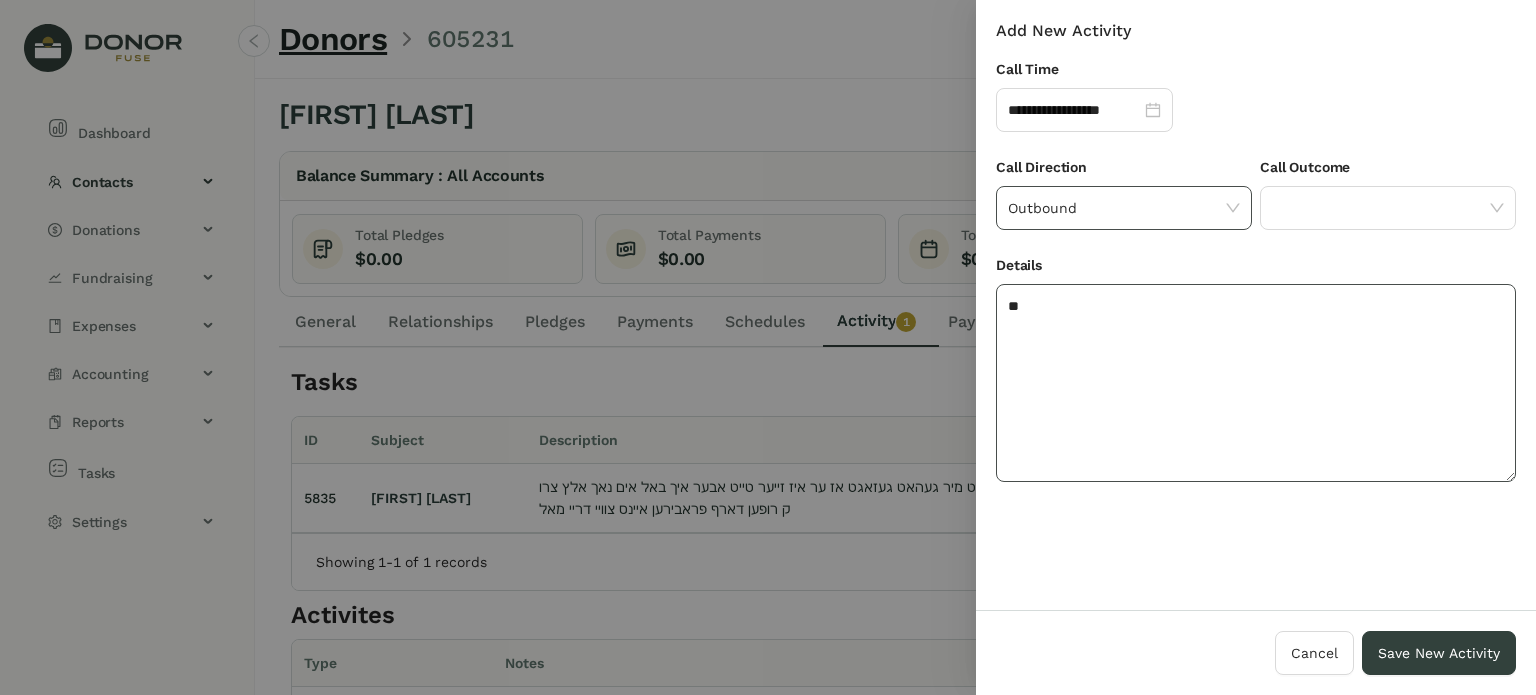 type on "*" 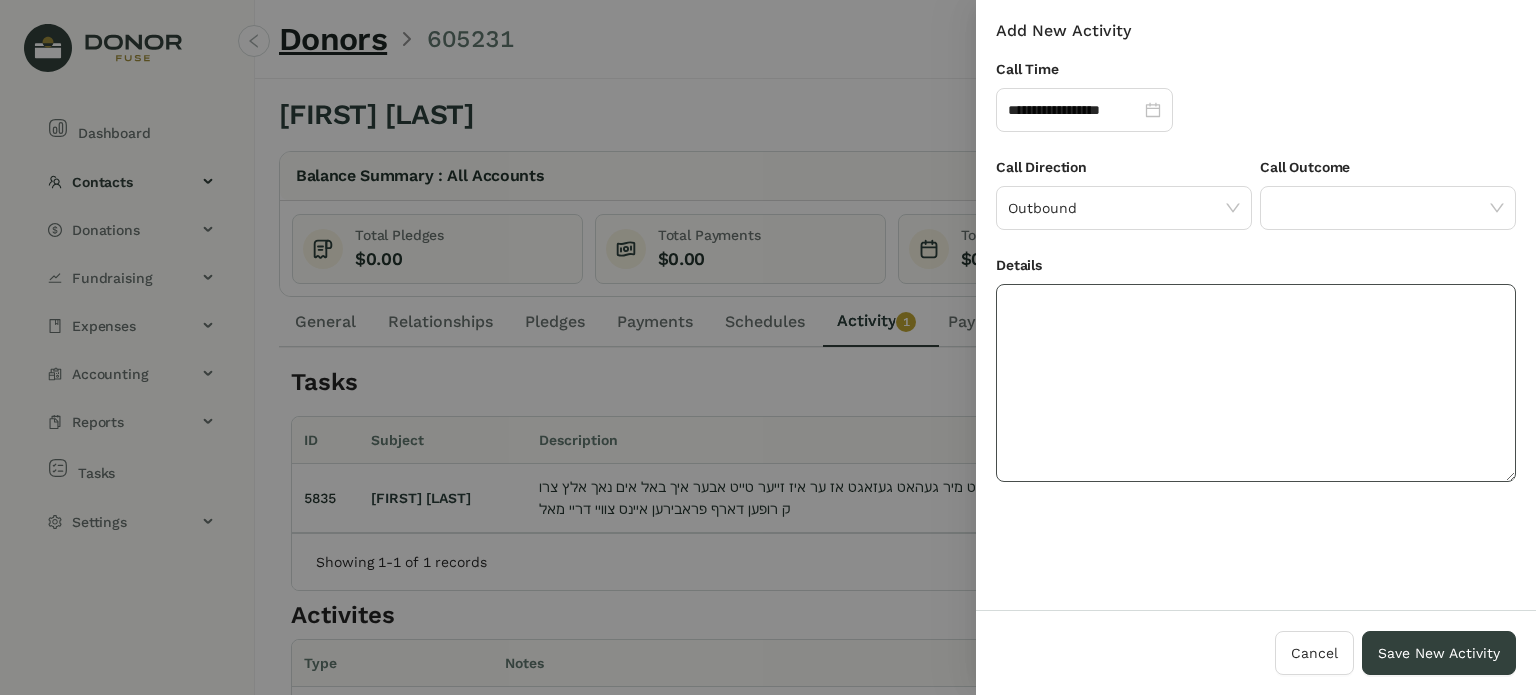 drag, startPoint x: 1156, startPoint y: 317, endPoint x: 1178, endPoint y: 277, distance: 45.65085 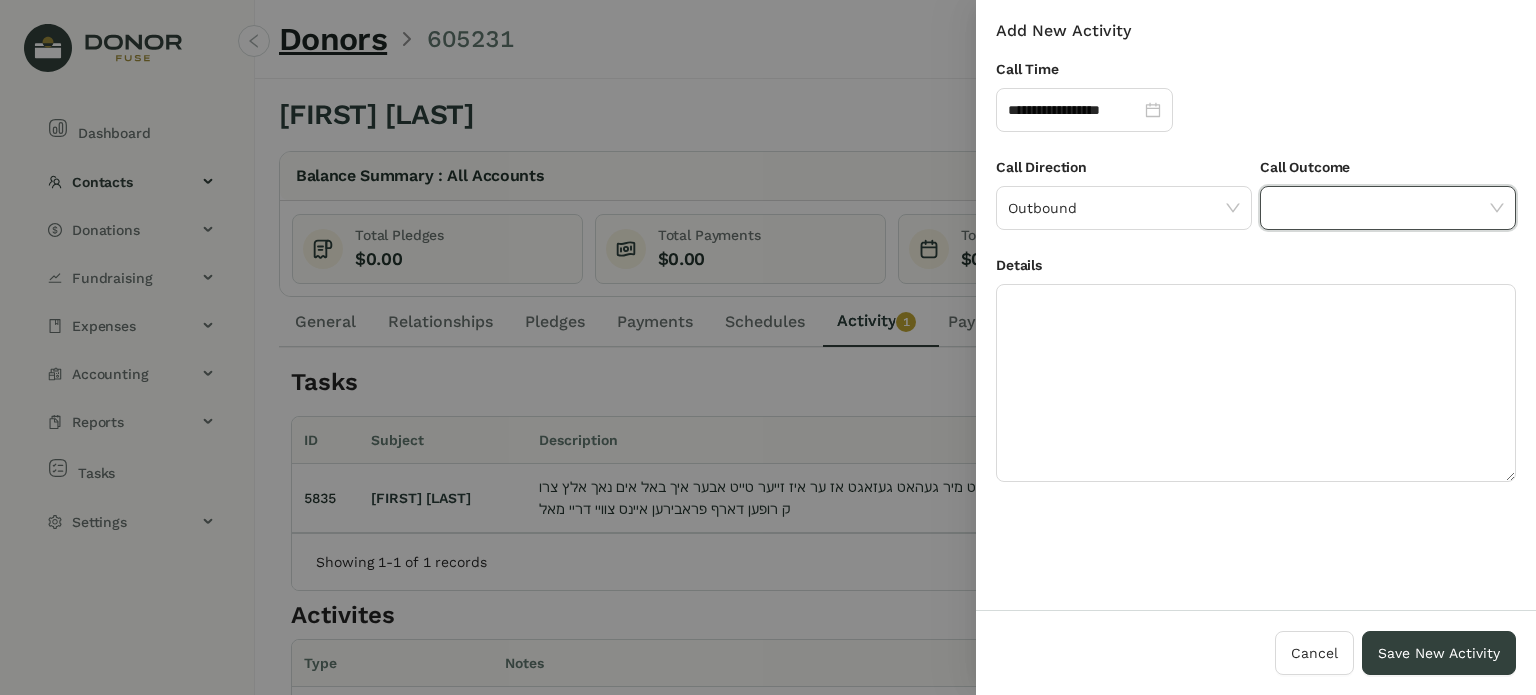 click 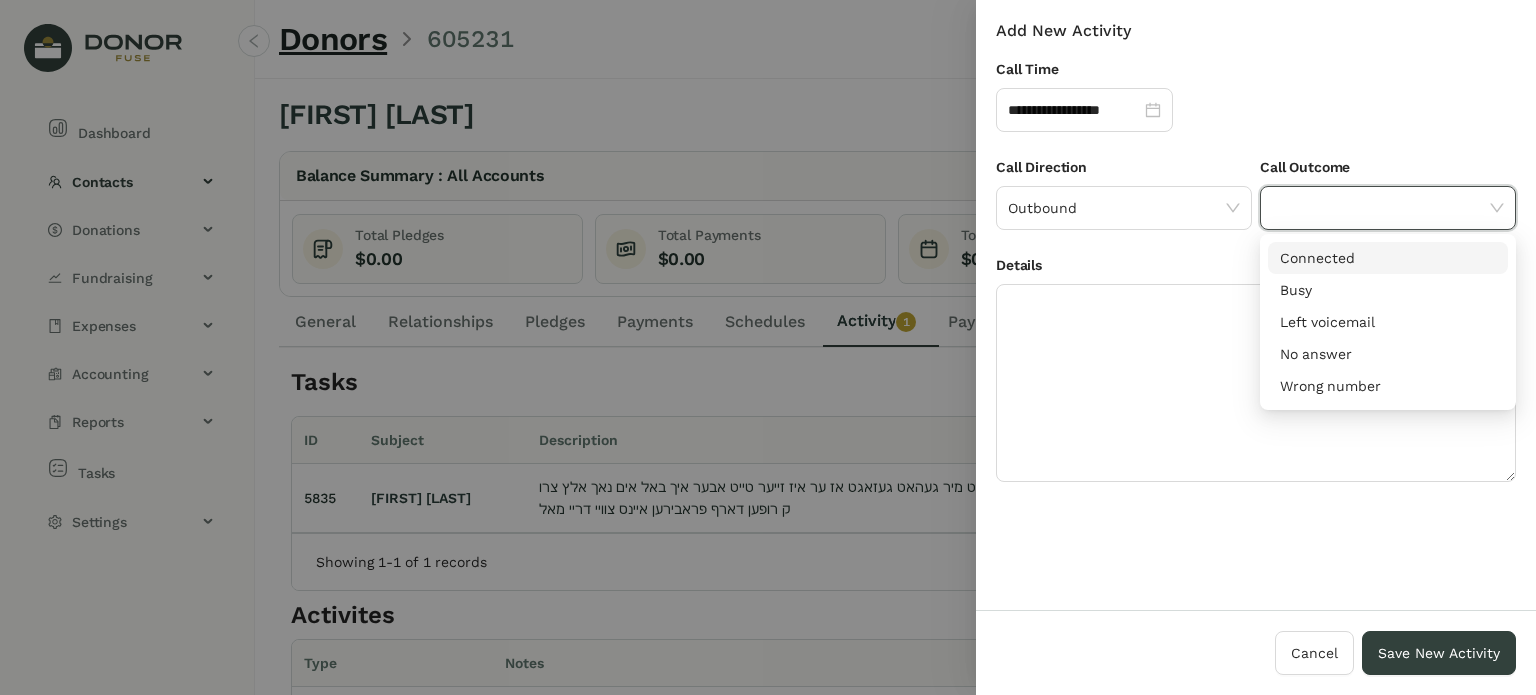 click on "Connected" at bounding box center [1388, 258] 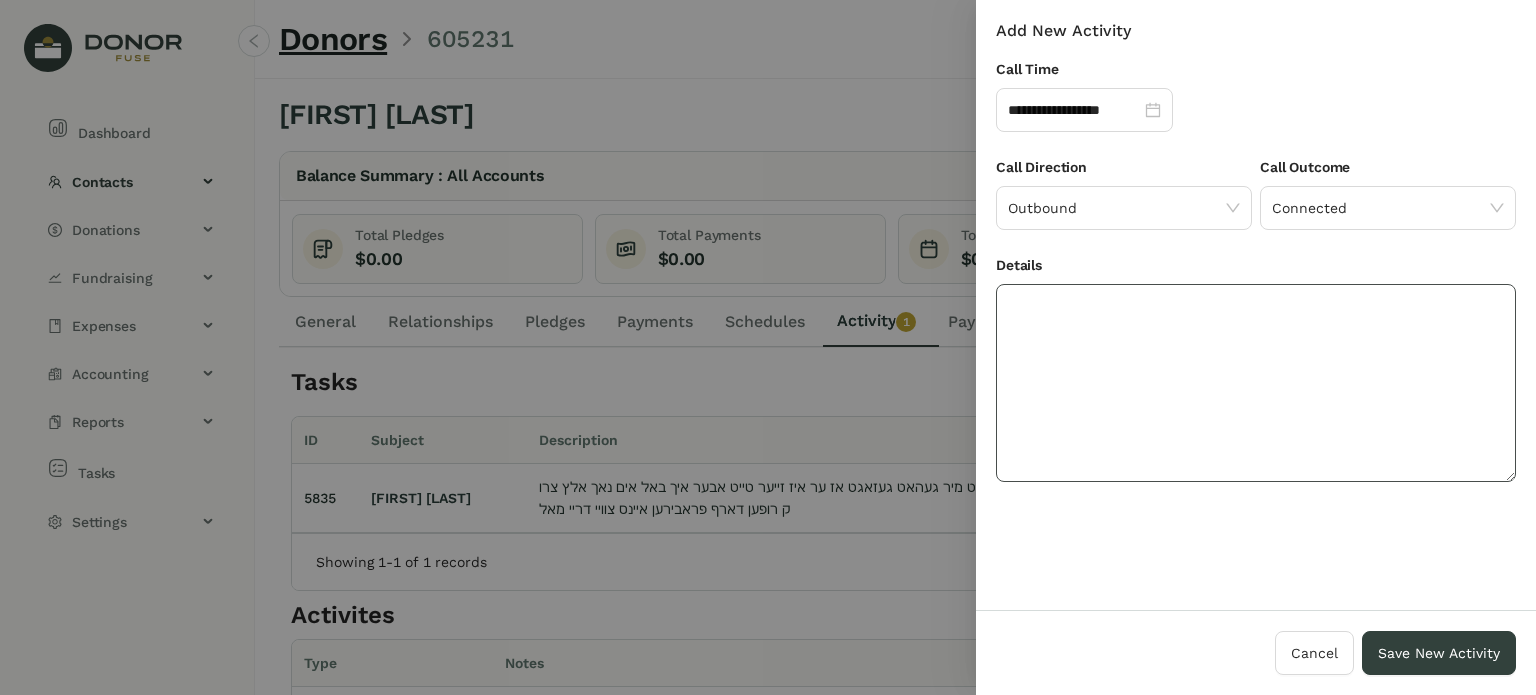 drag, startPoint x: 1272, startPoint y: 337, endPoint x: 1268, endPoint y: 354, distance: 17.464249 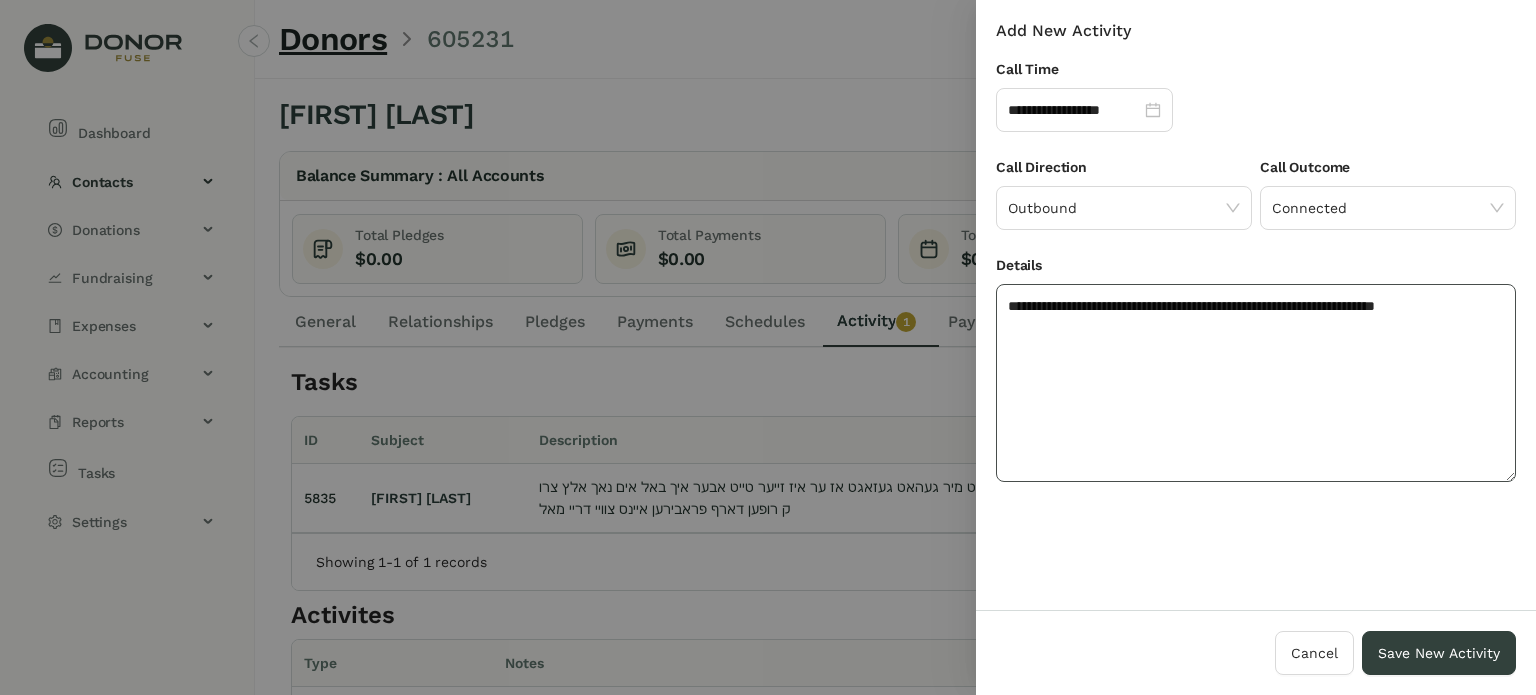click on "**********" 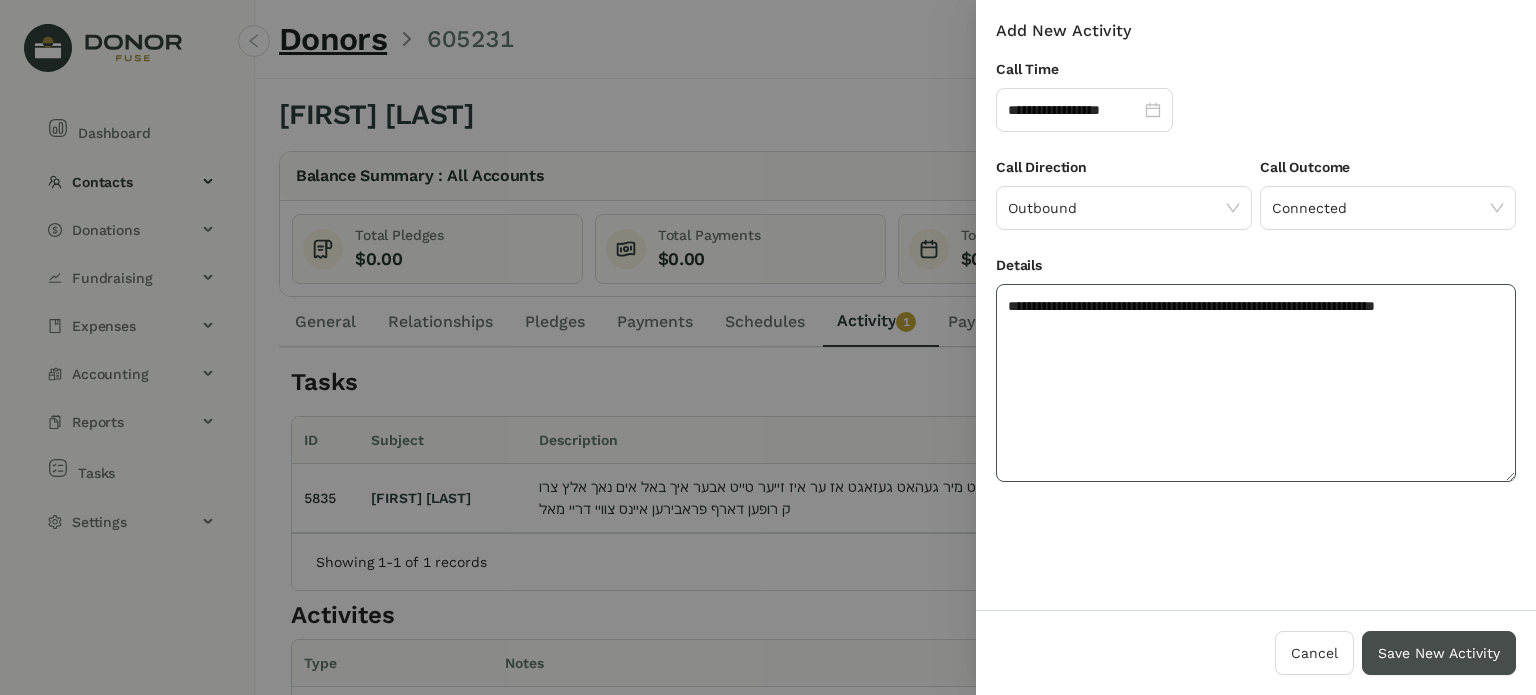 type on "**********" 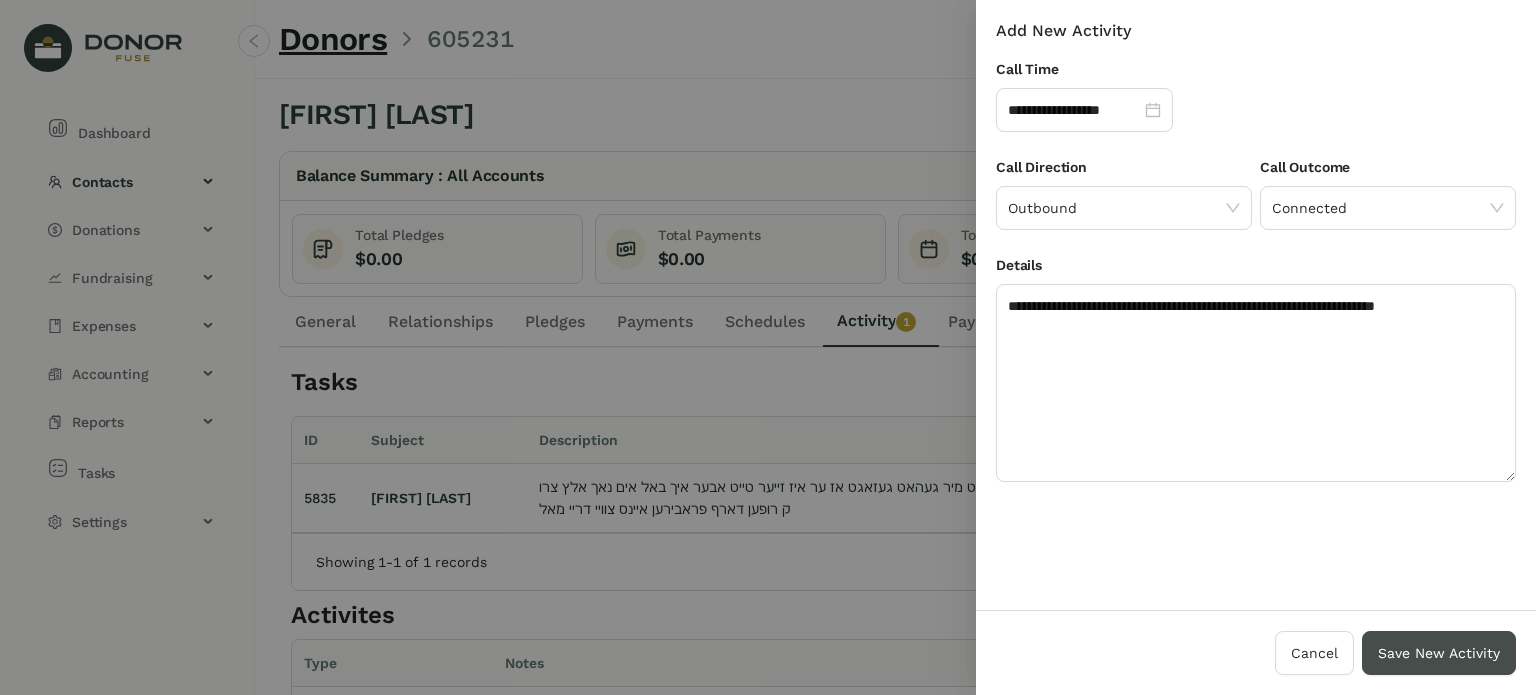 click on "Save New Activity" at bounding box center (1439, 653) 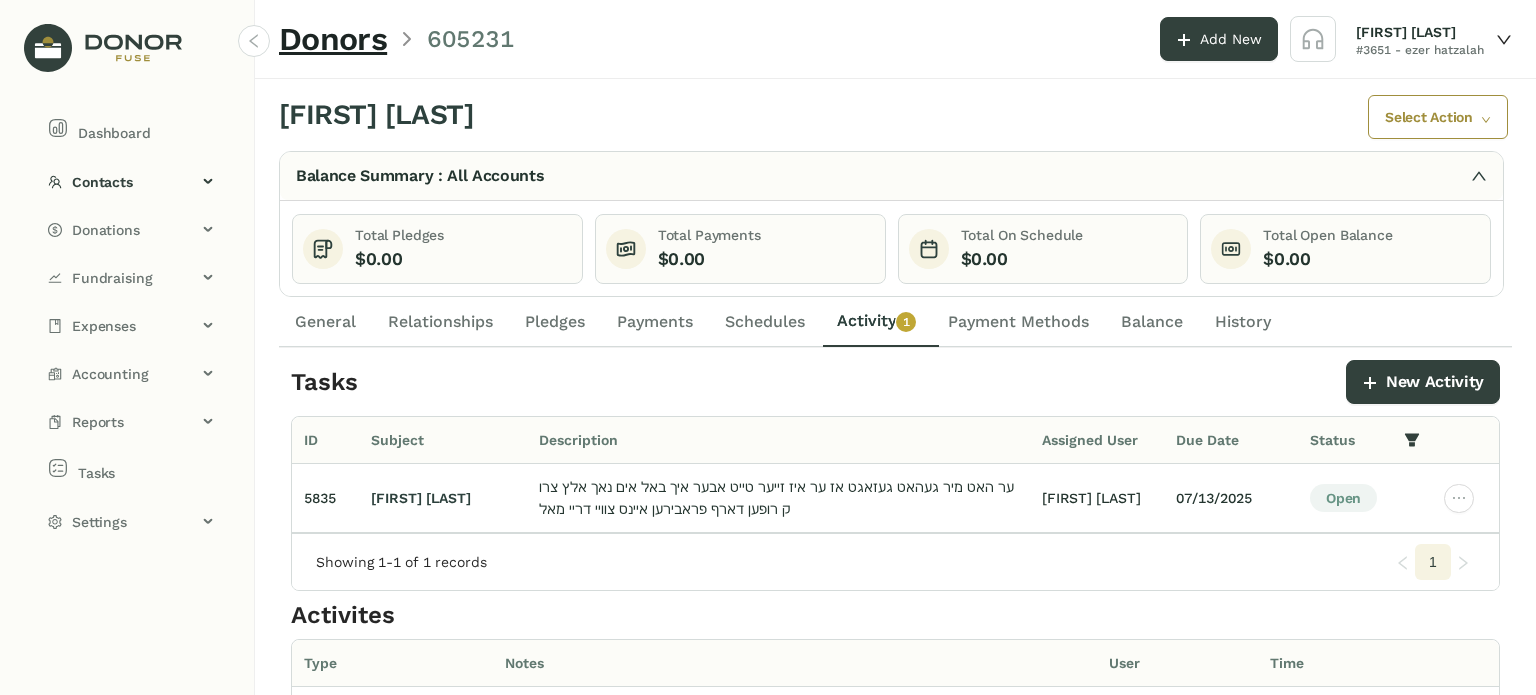 click on "General" 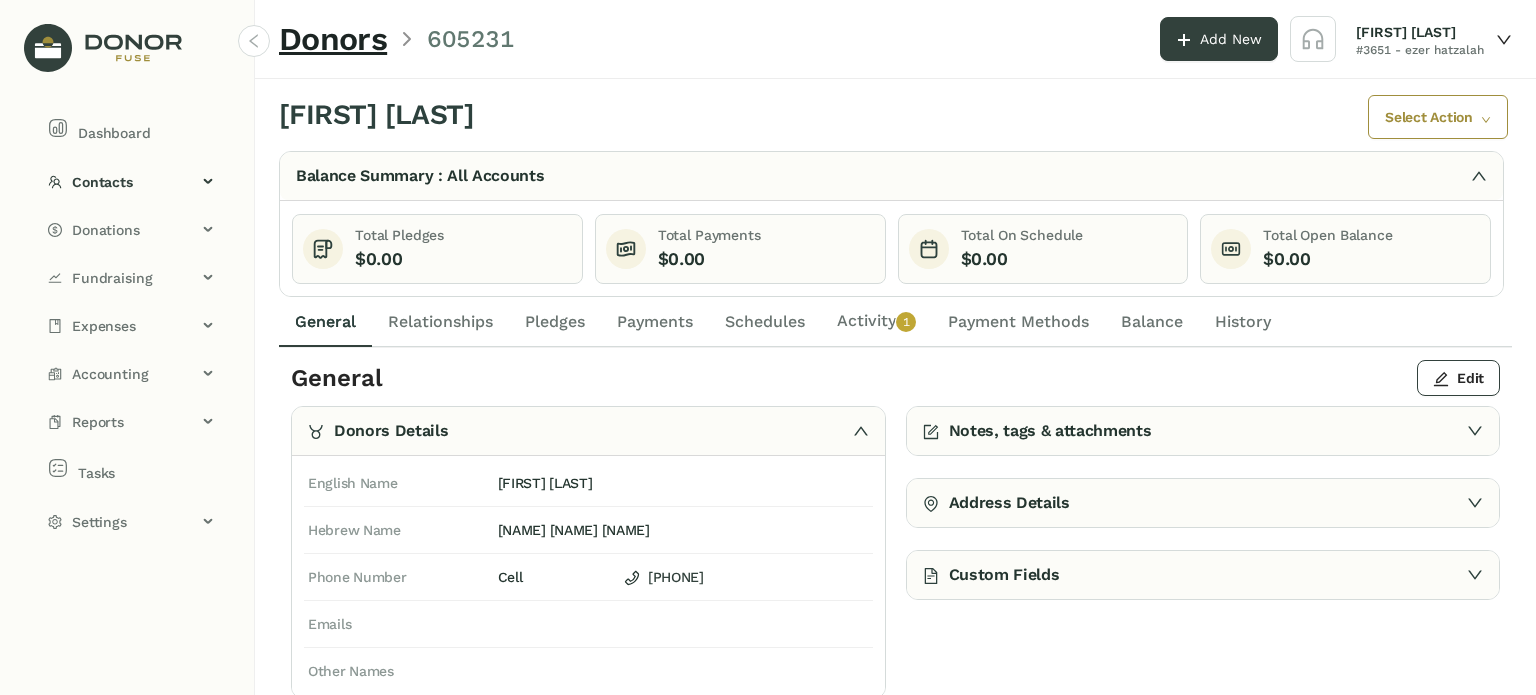 click on "Activity   0   1   2   3   4   5   6   7   8   9" 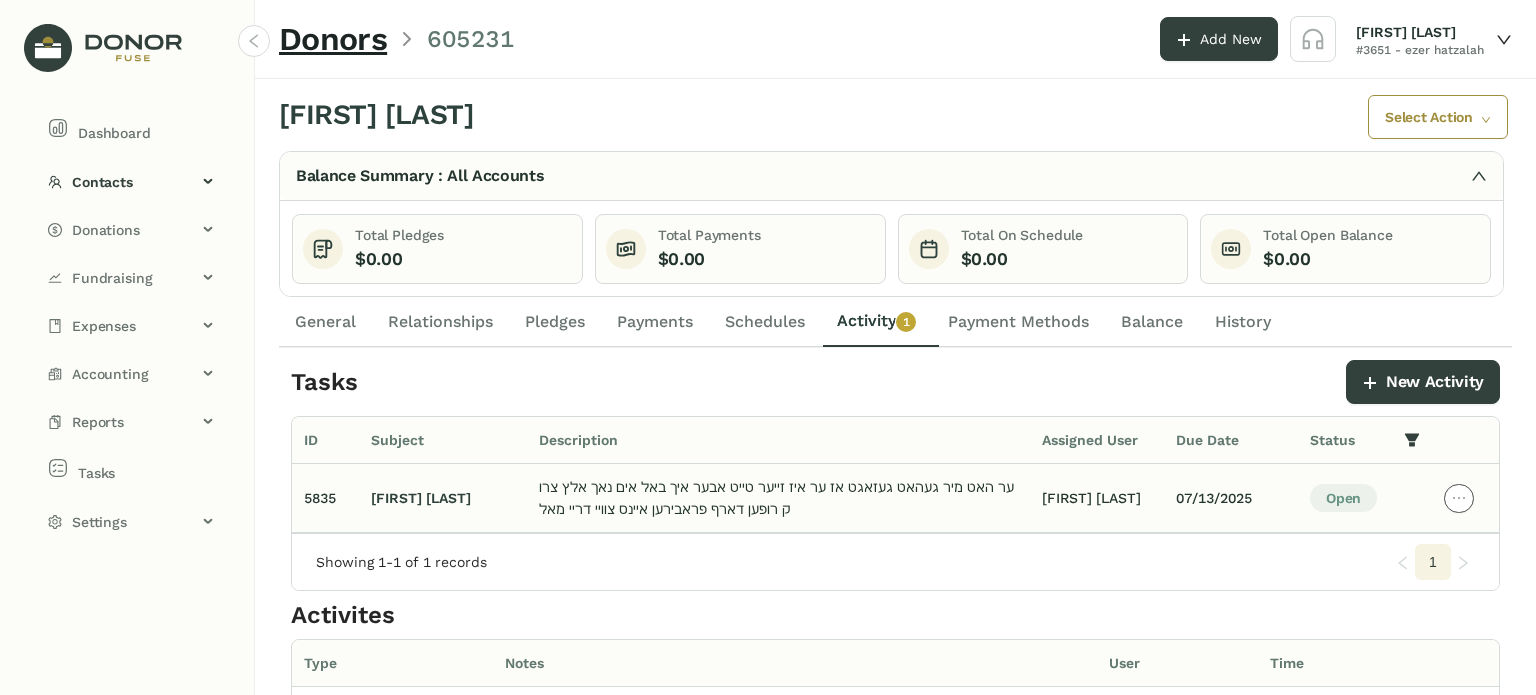 click 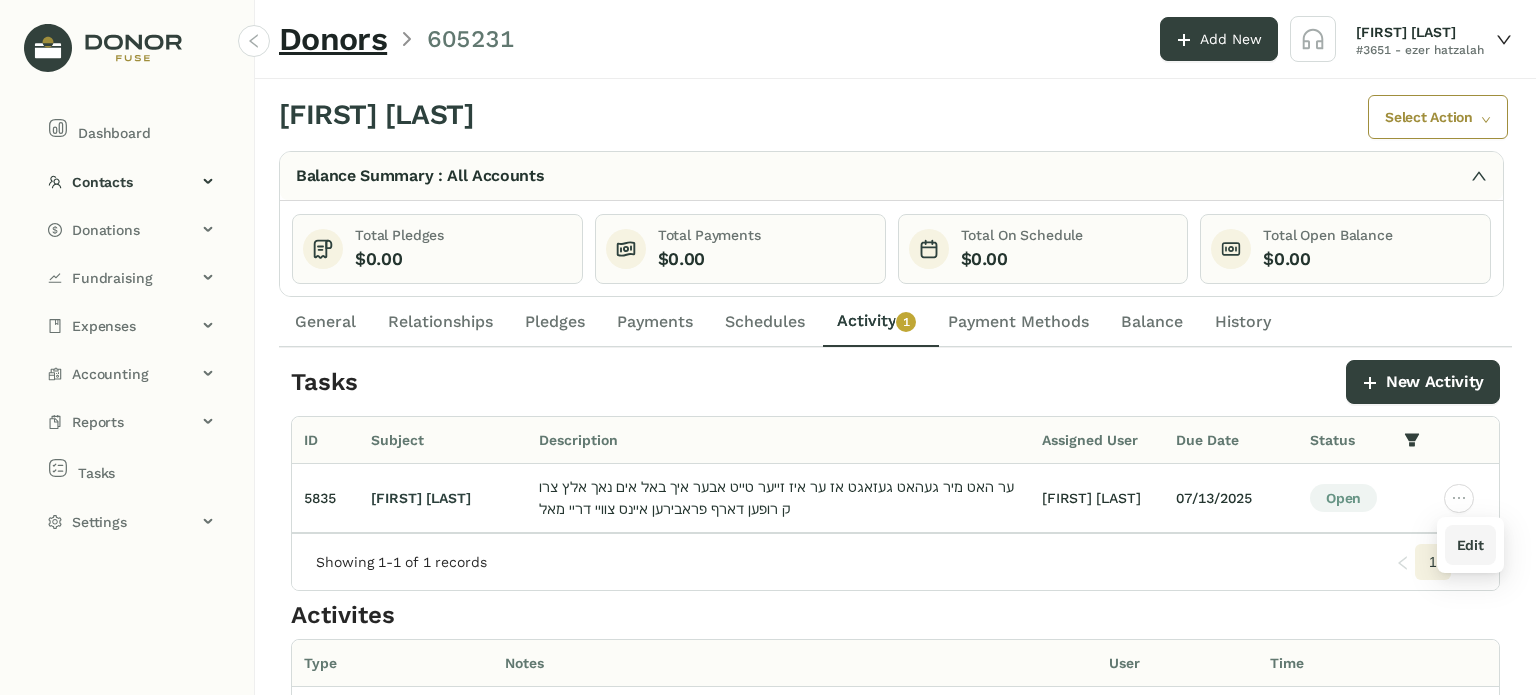 click on "Edit" at bounding box center (1470, 545) 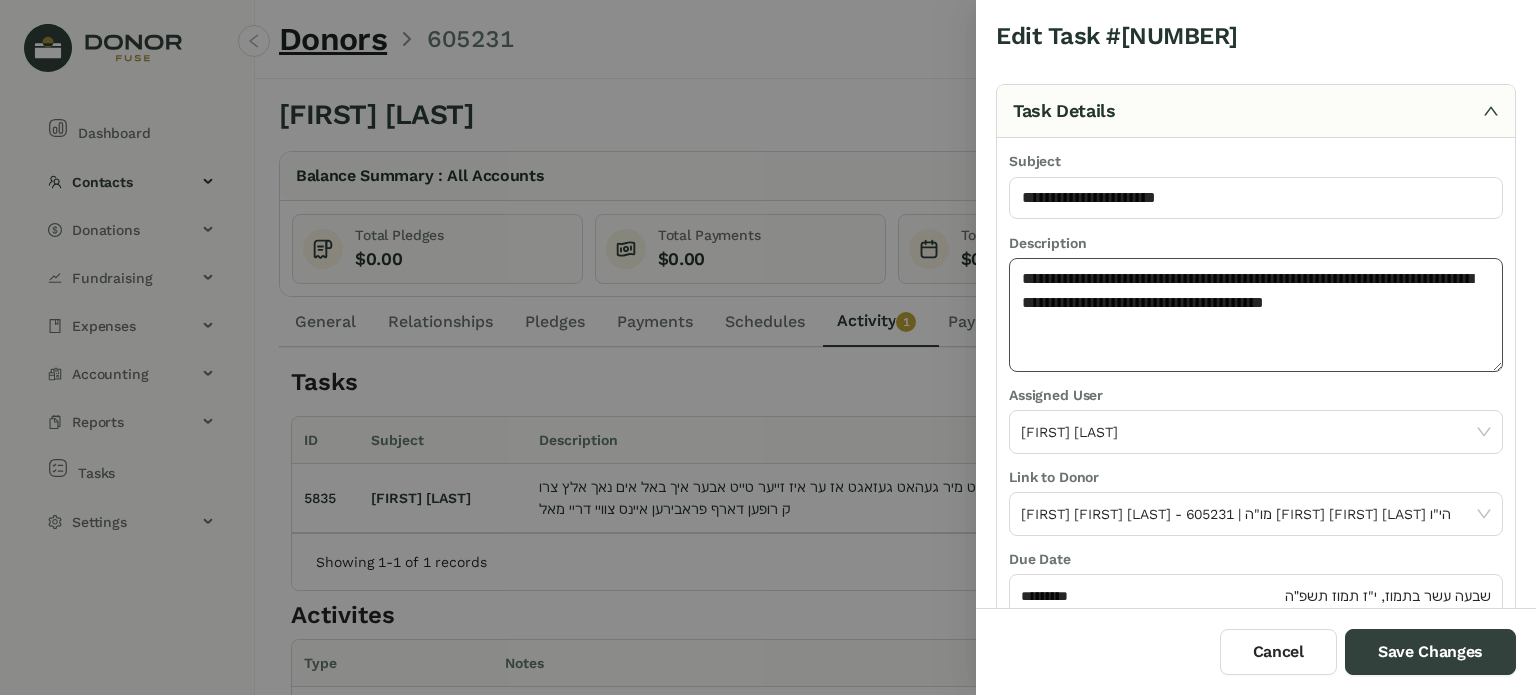 click on "**********" 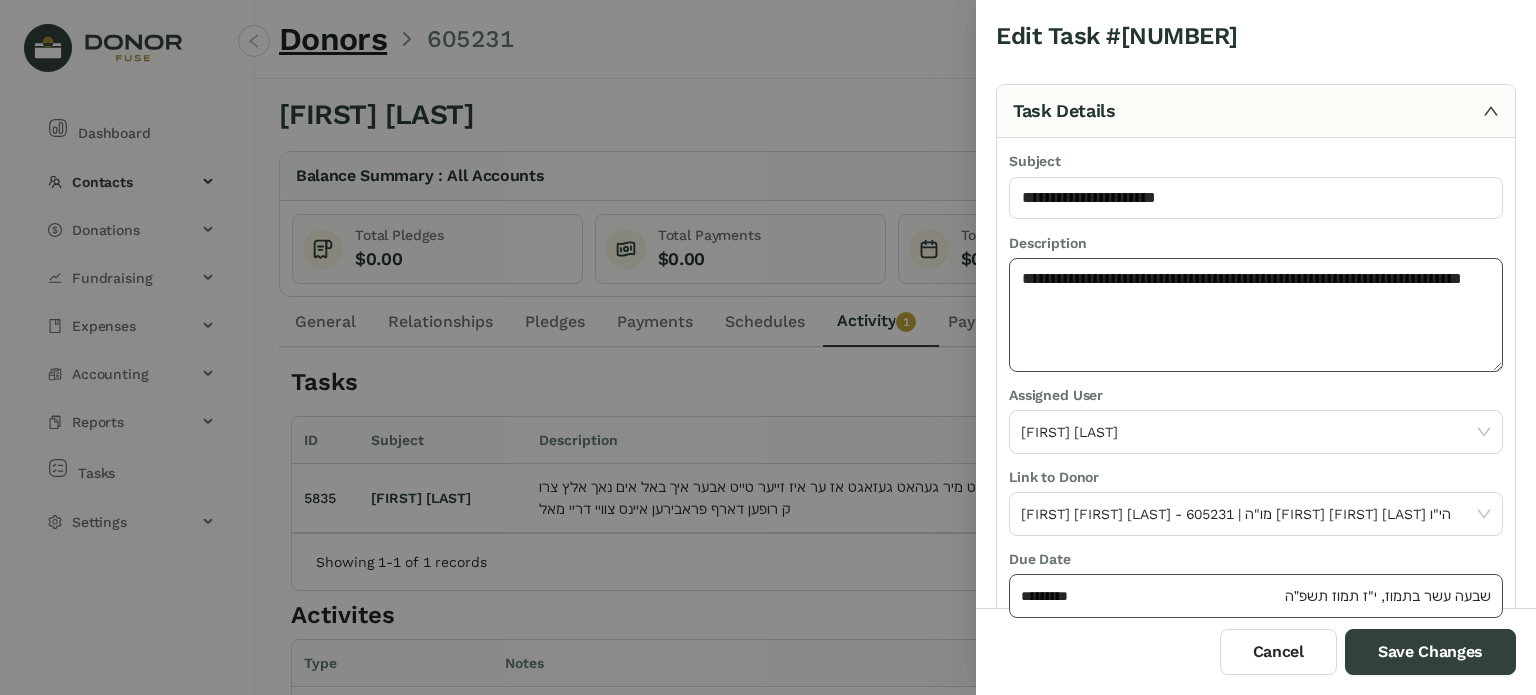 type on "**********" 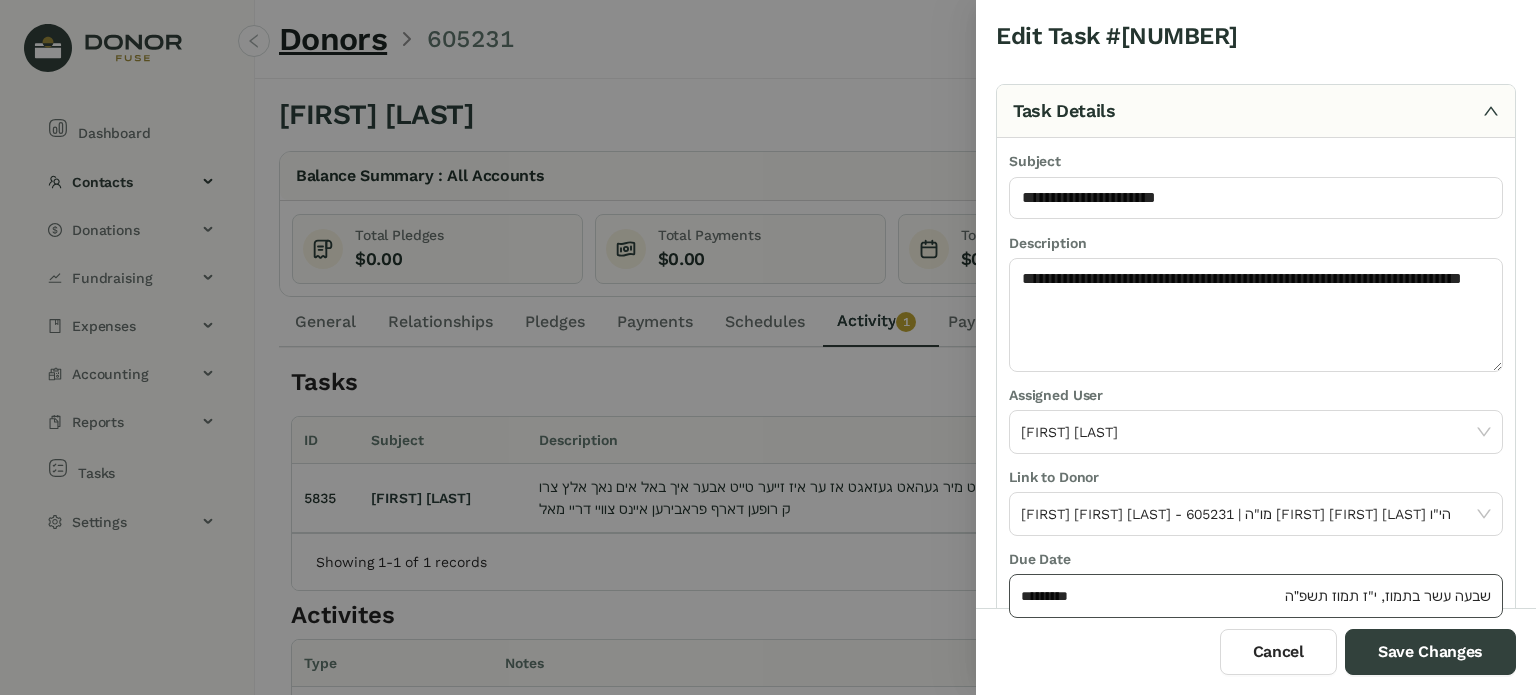 click on "*********" 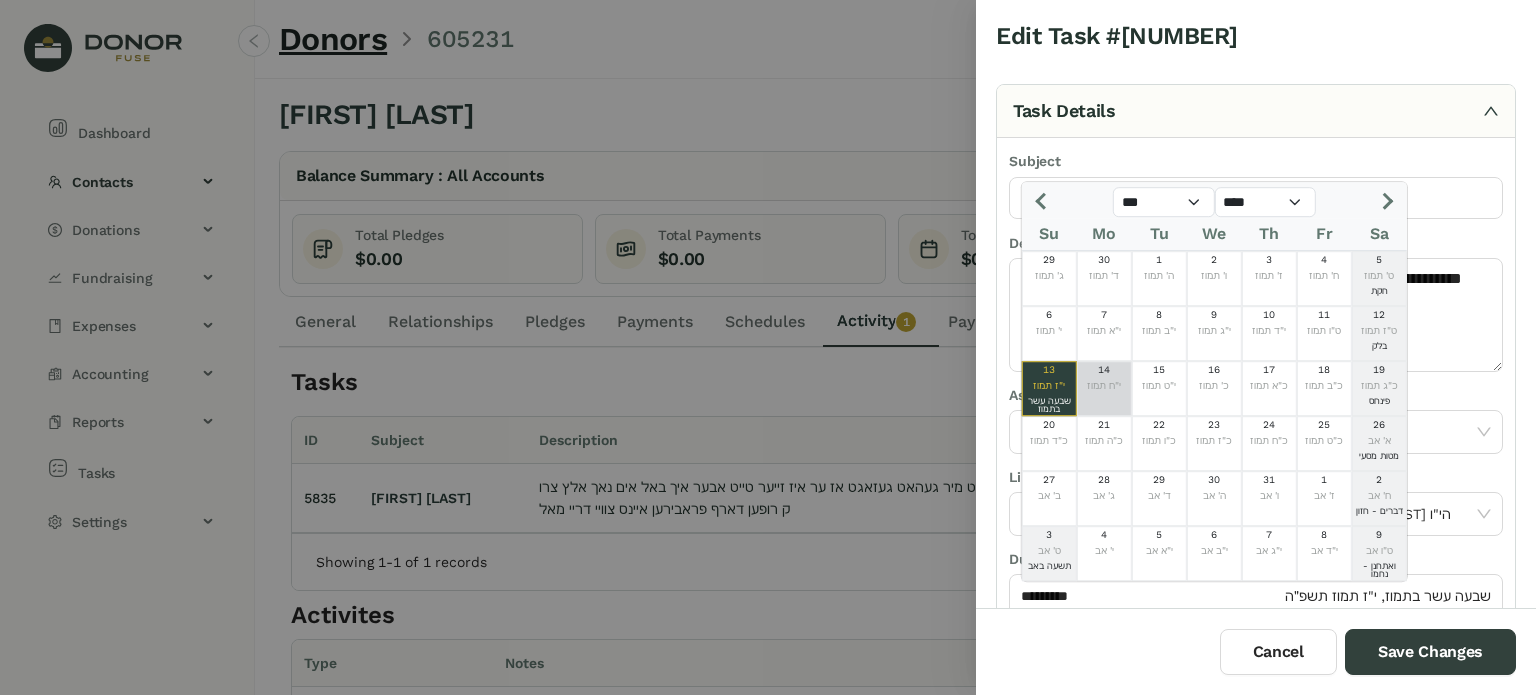click on "י"ח תמוז" 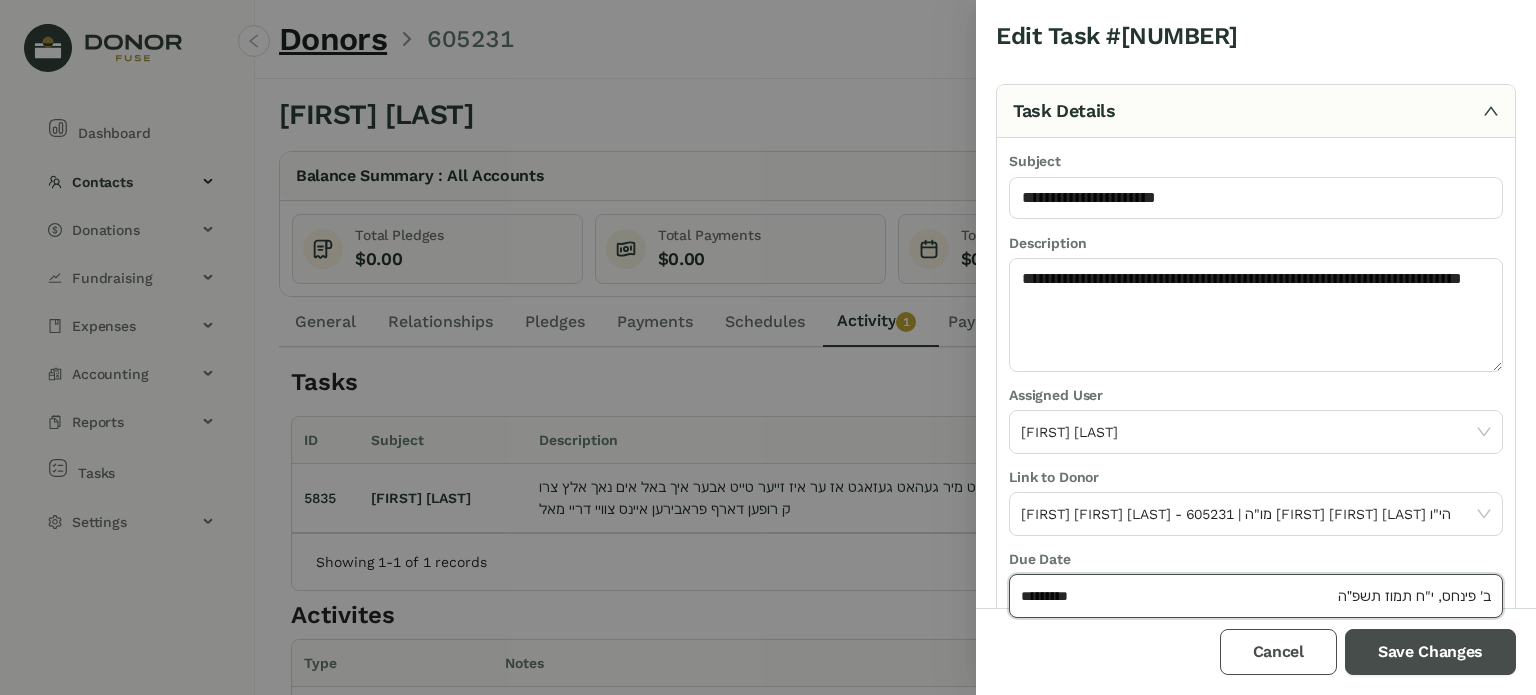 drag, startPoint x: 1389, startPoint y: 659, endPoint x: 1239, endPoint y: 652, distance: 150.16324 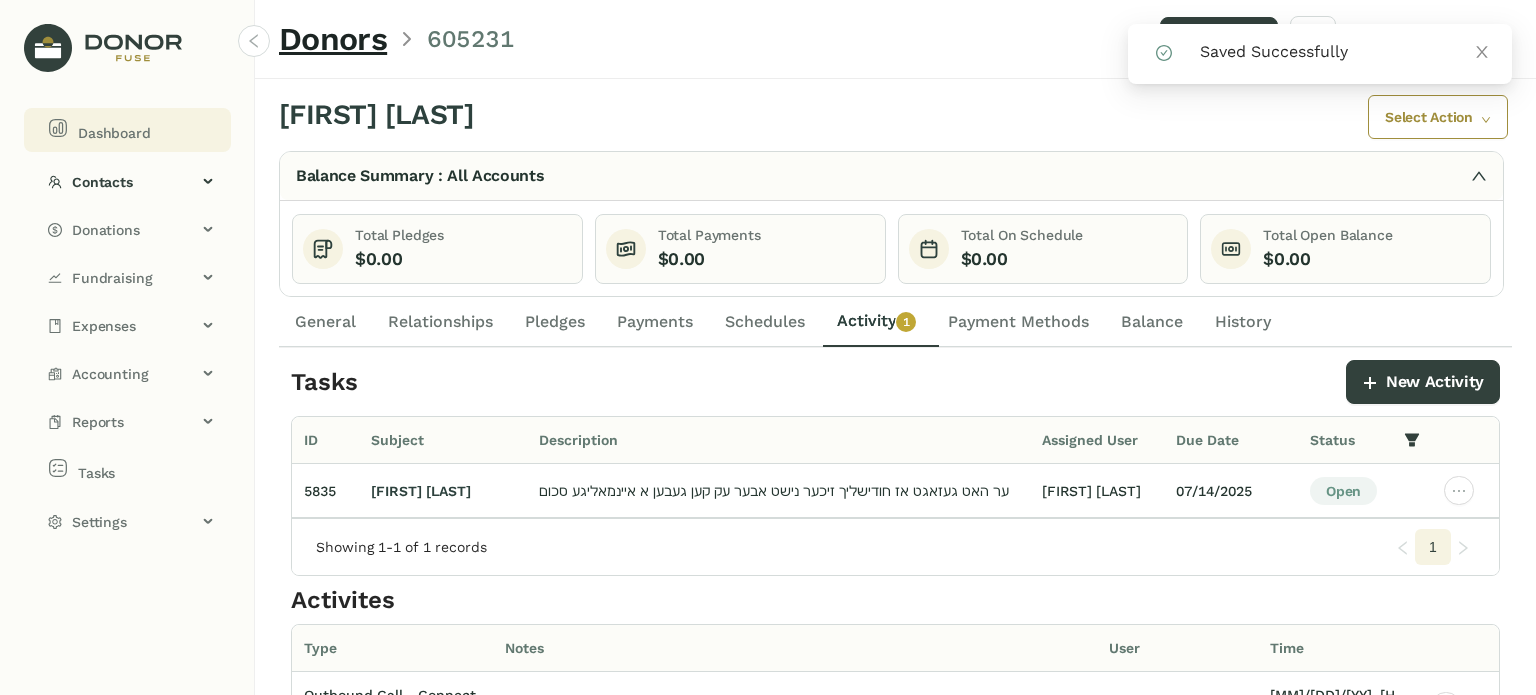 click on "Dashboard" 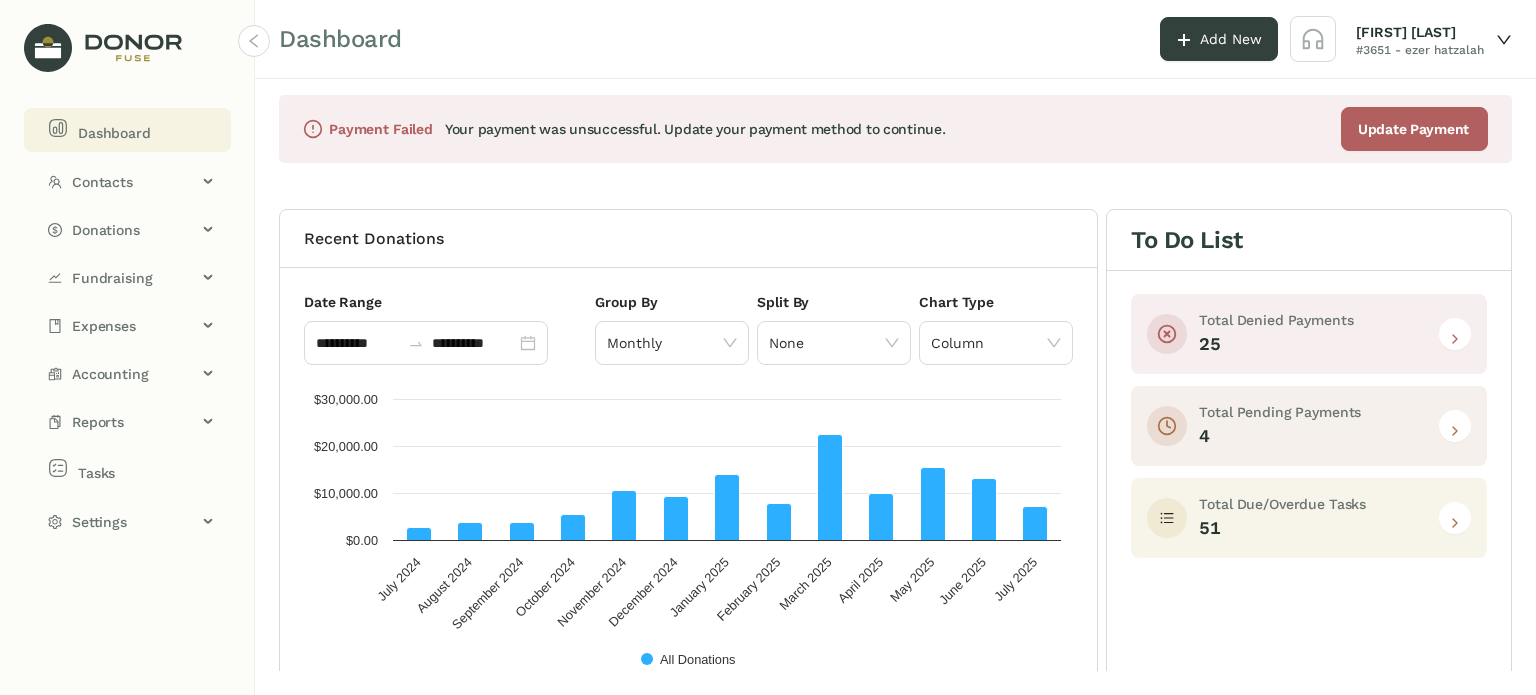 click 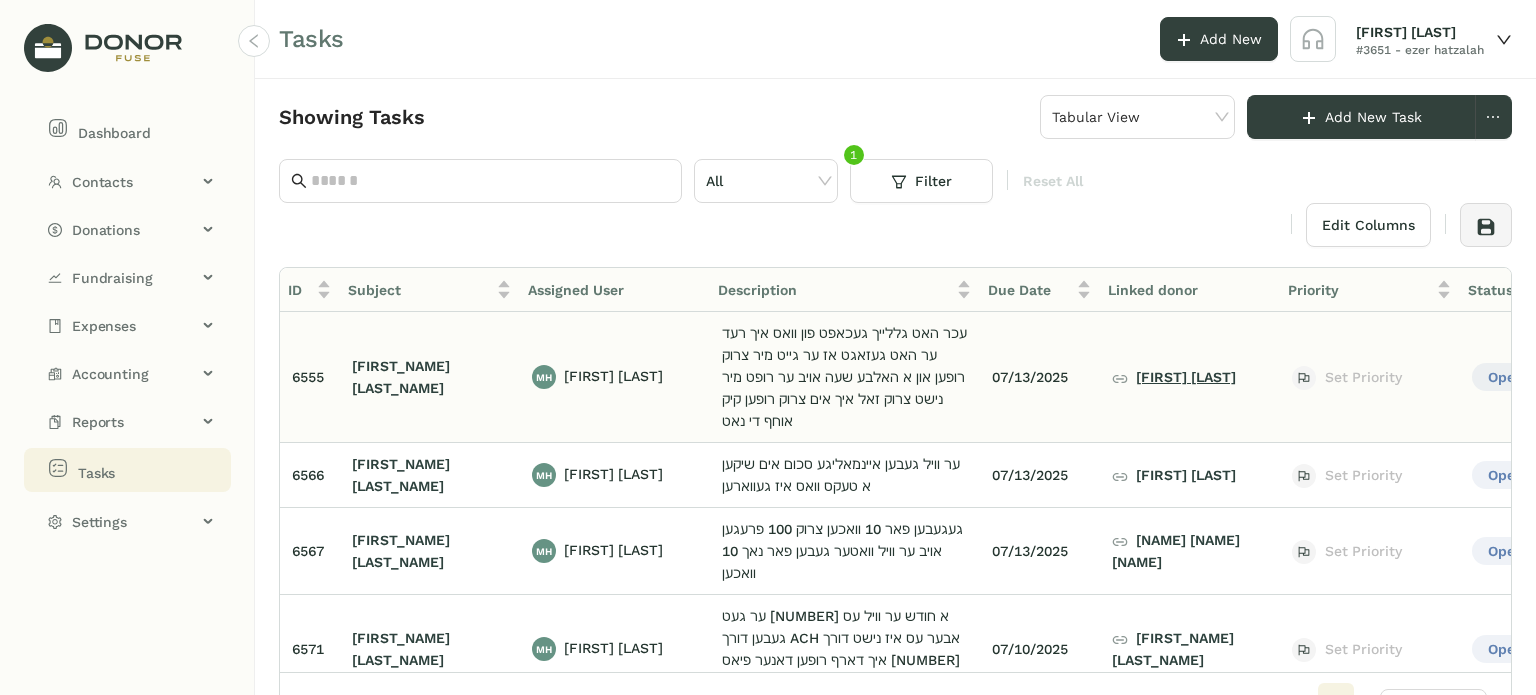 click on "ישראל עקשטיין" 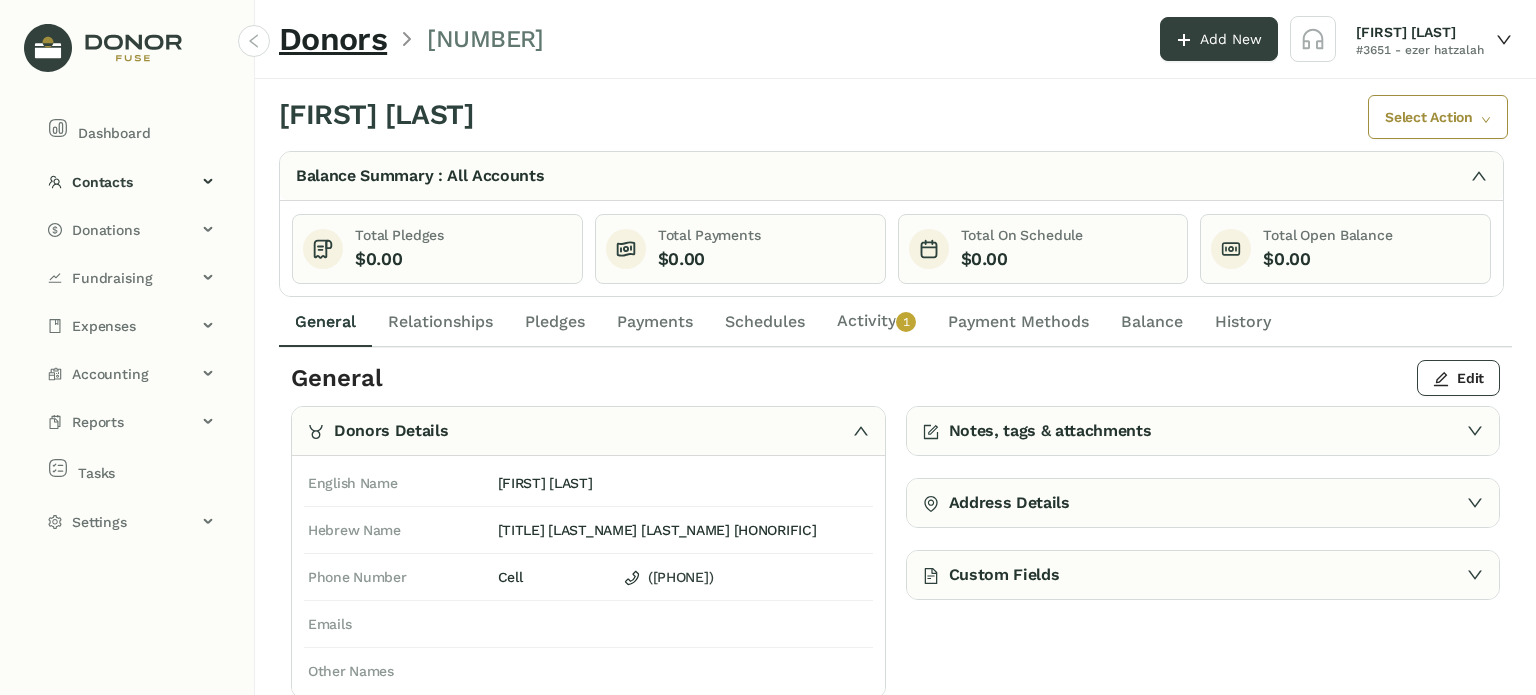 click on "Activity   0   1   2   3   4   5   6   7   8   9" 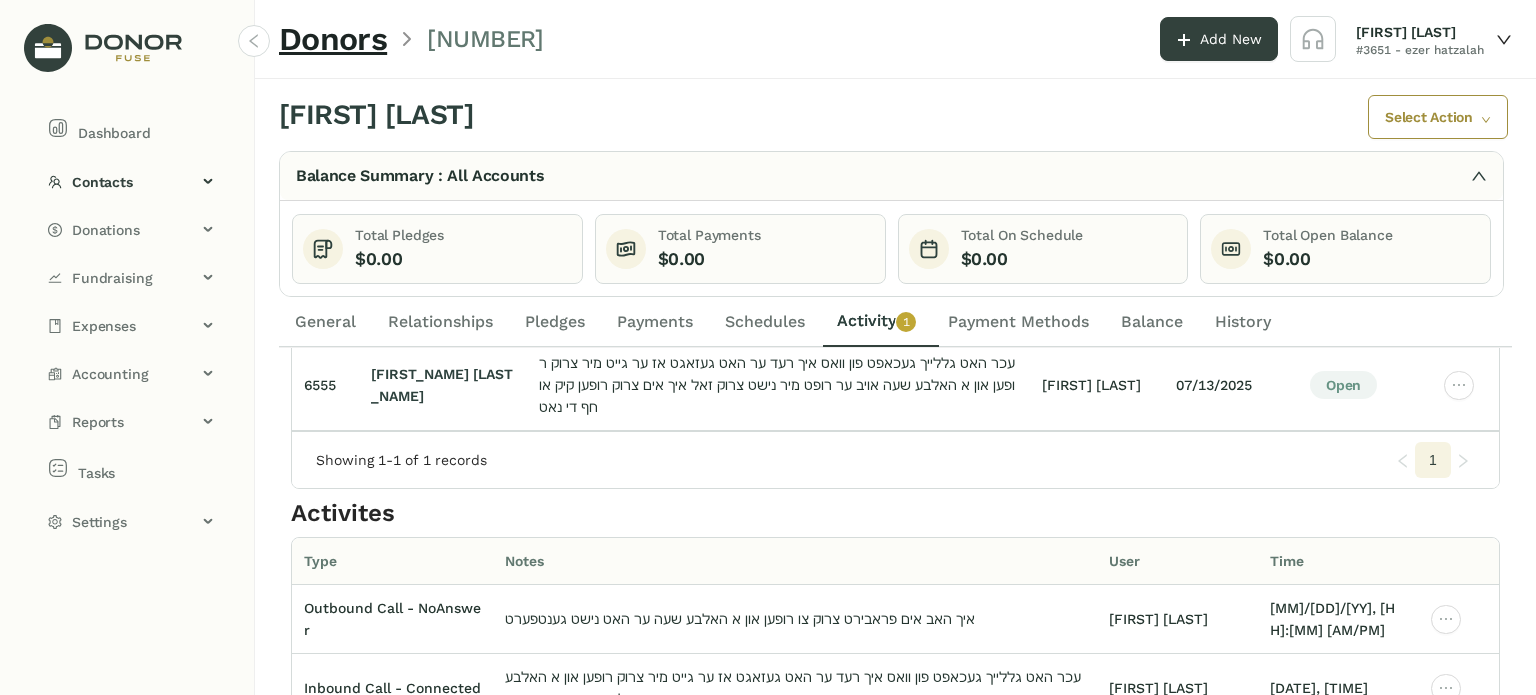 scroll, scrollTop: 162, scrollLeft: 0, axis: vertical 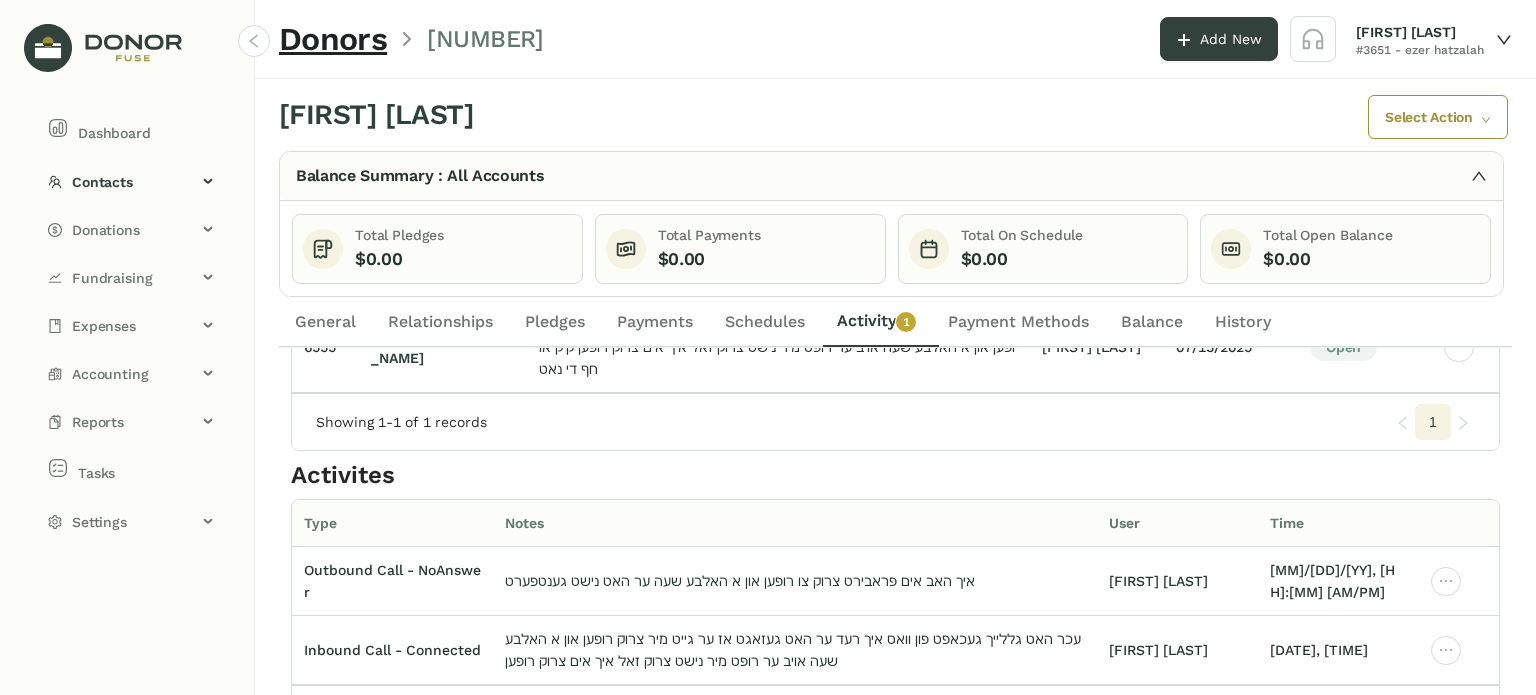 click on "2" 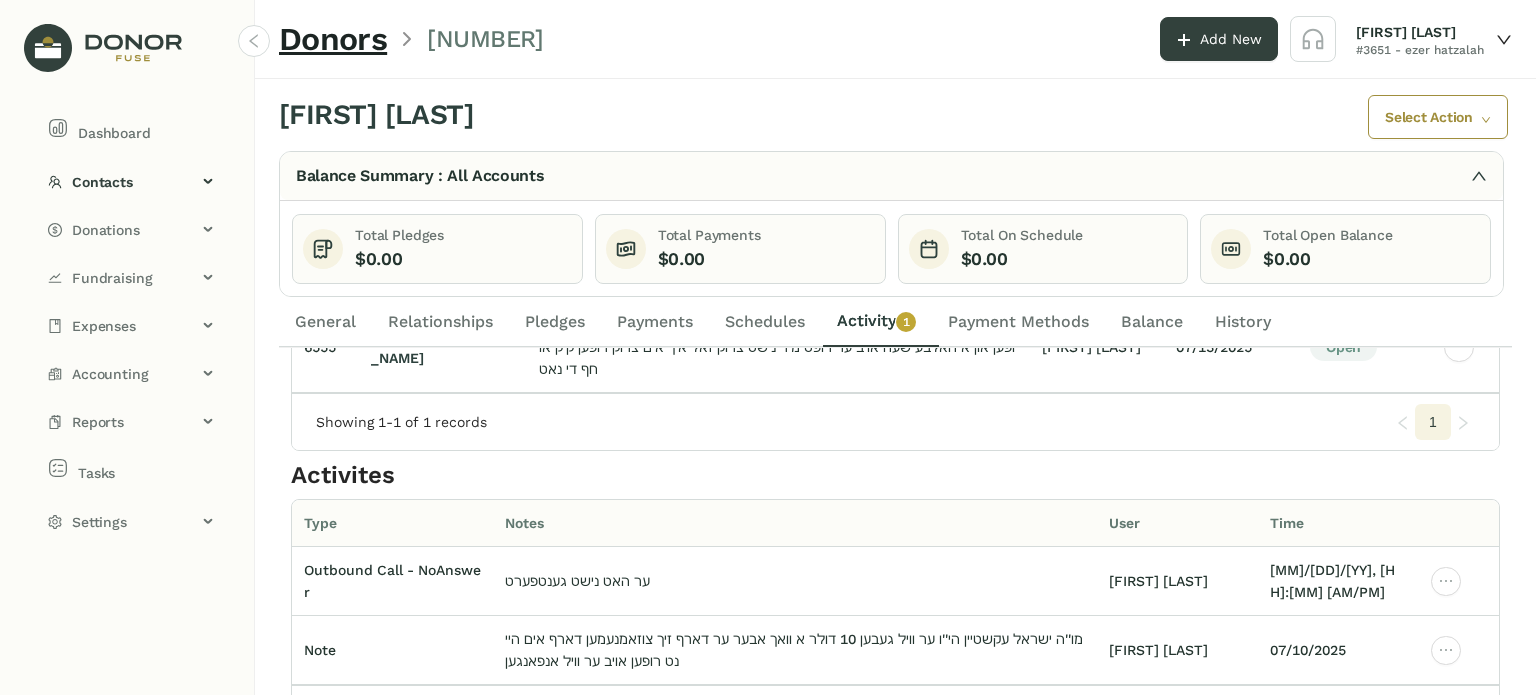 click on "General" 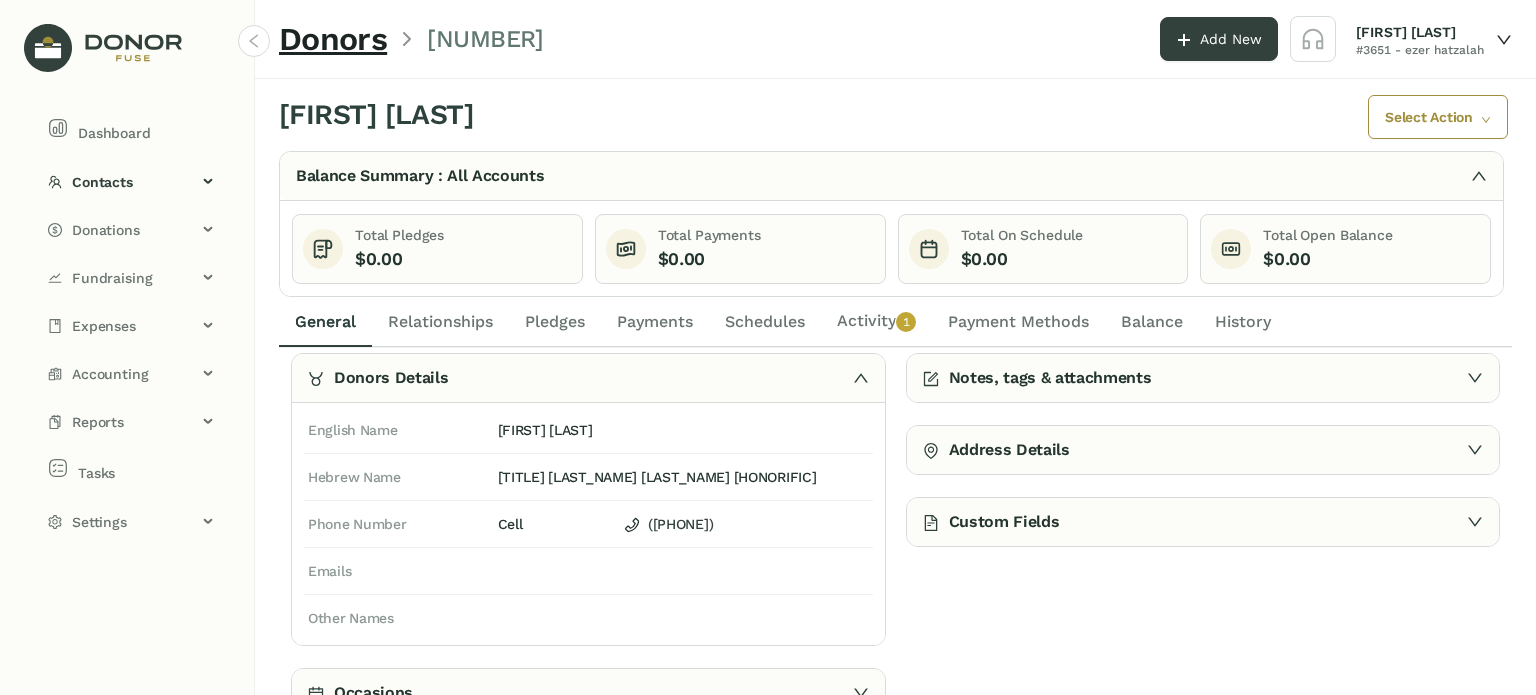 scroll, scrollTop: 50, scrollLeft: 0, axis: vertical 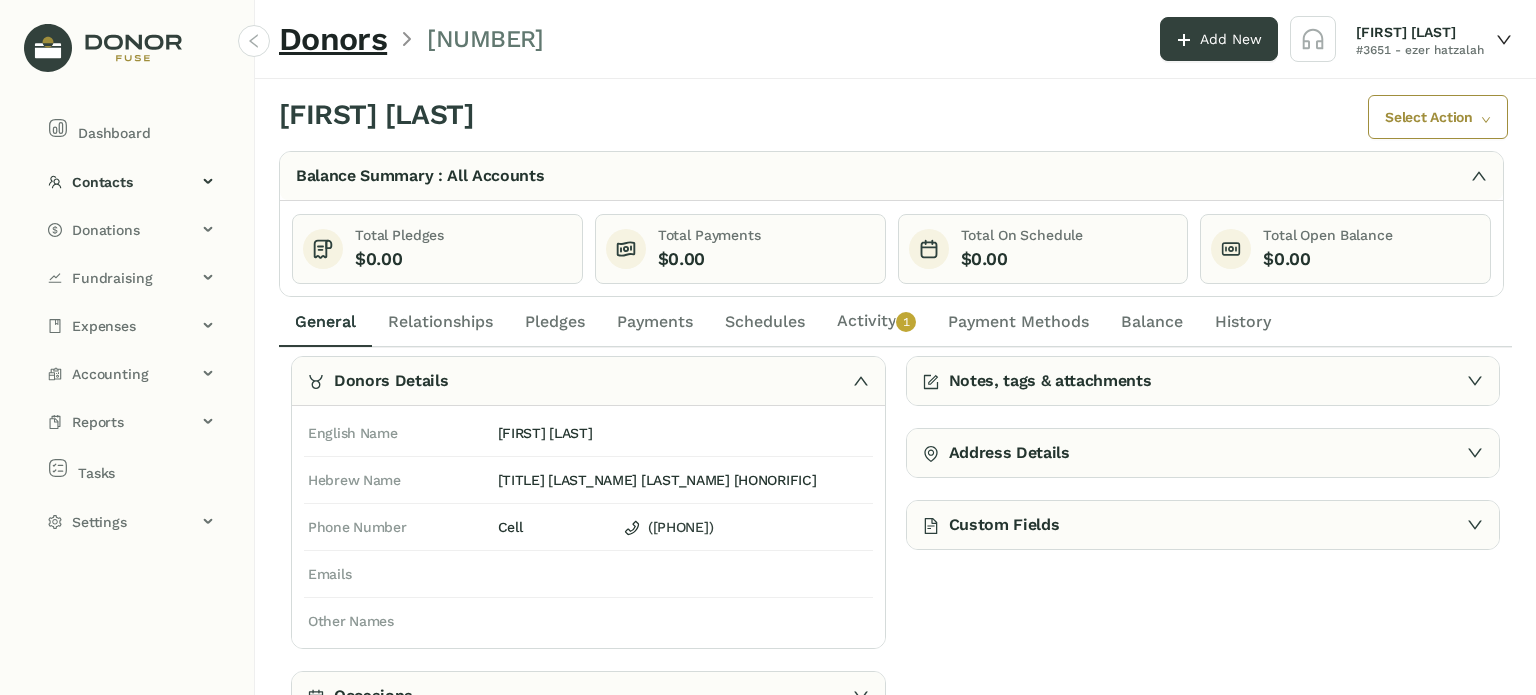 click on "Payments" 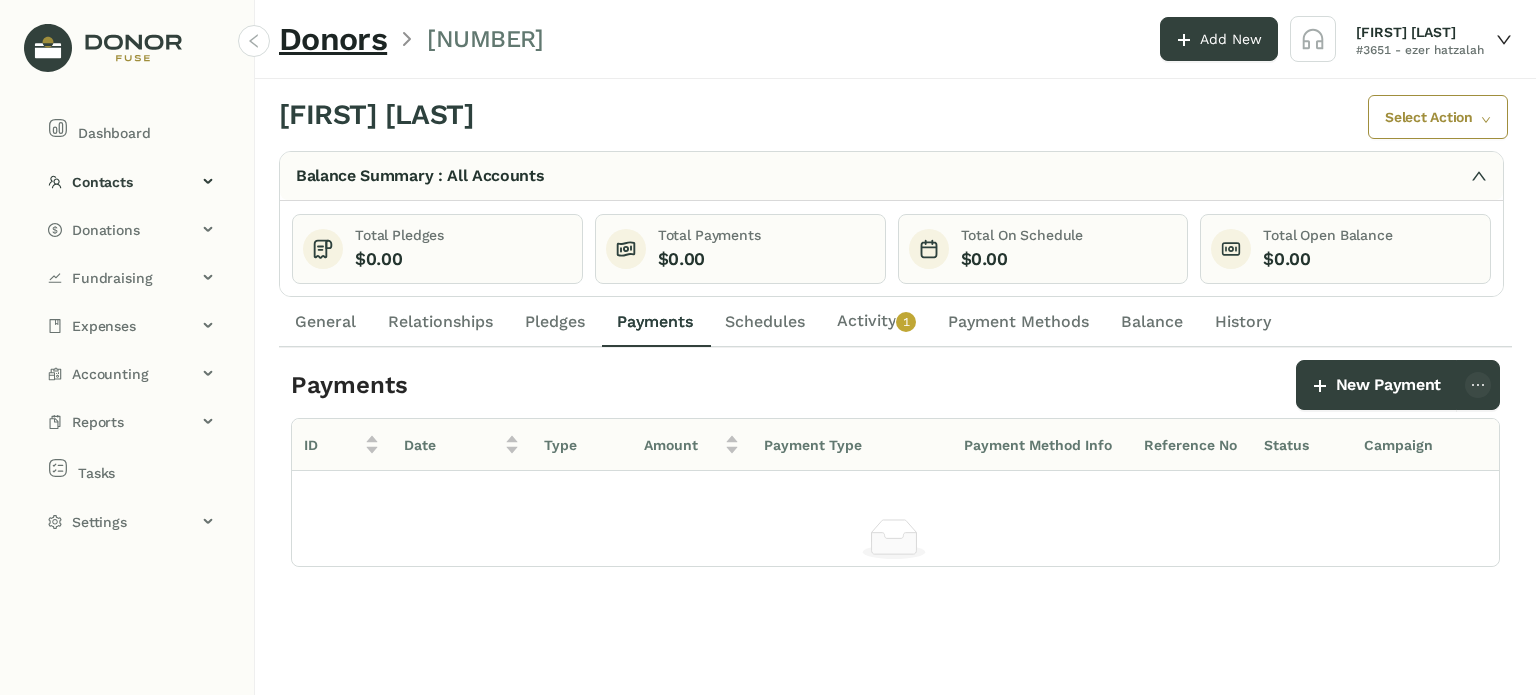 scroll, scrollTop: 0, scrollLeft: 0, axis: both 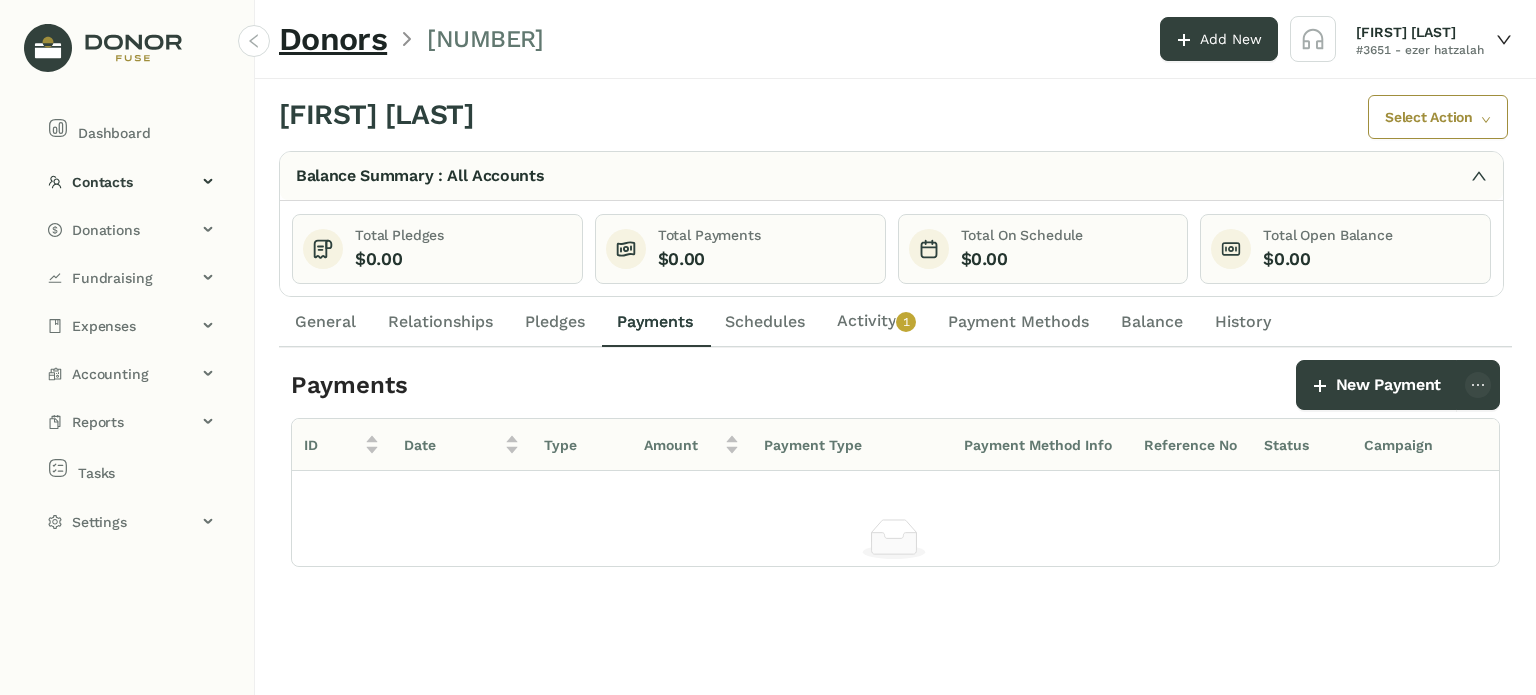 click on "General" 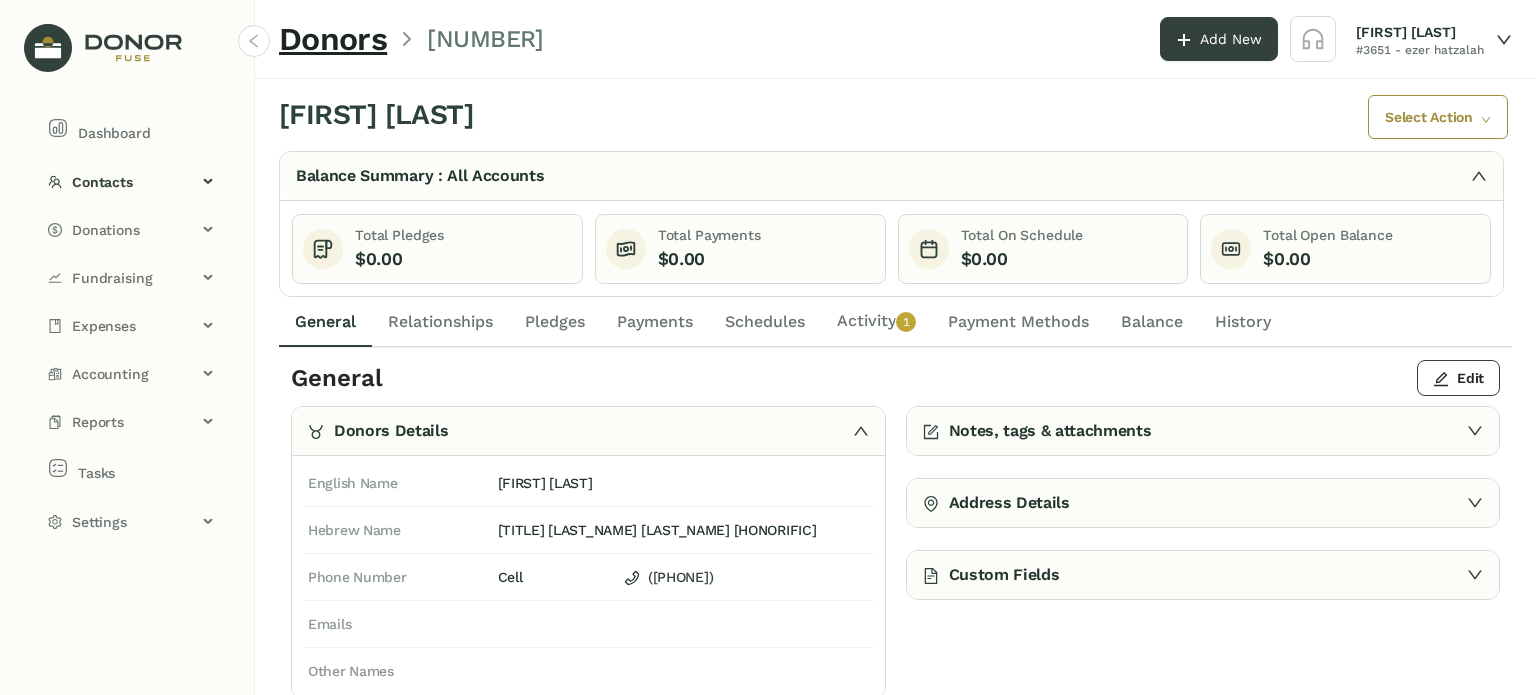 click on "Activity   0   1   2   3   4   5   6   7   8   9" 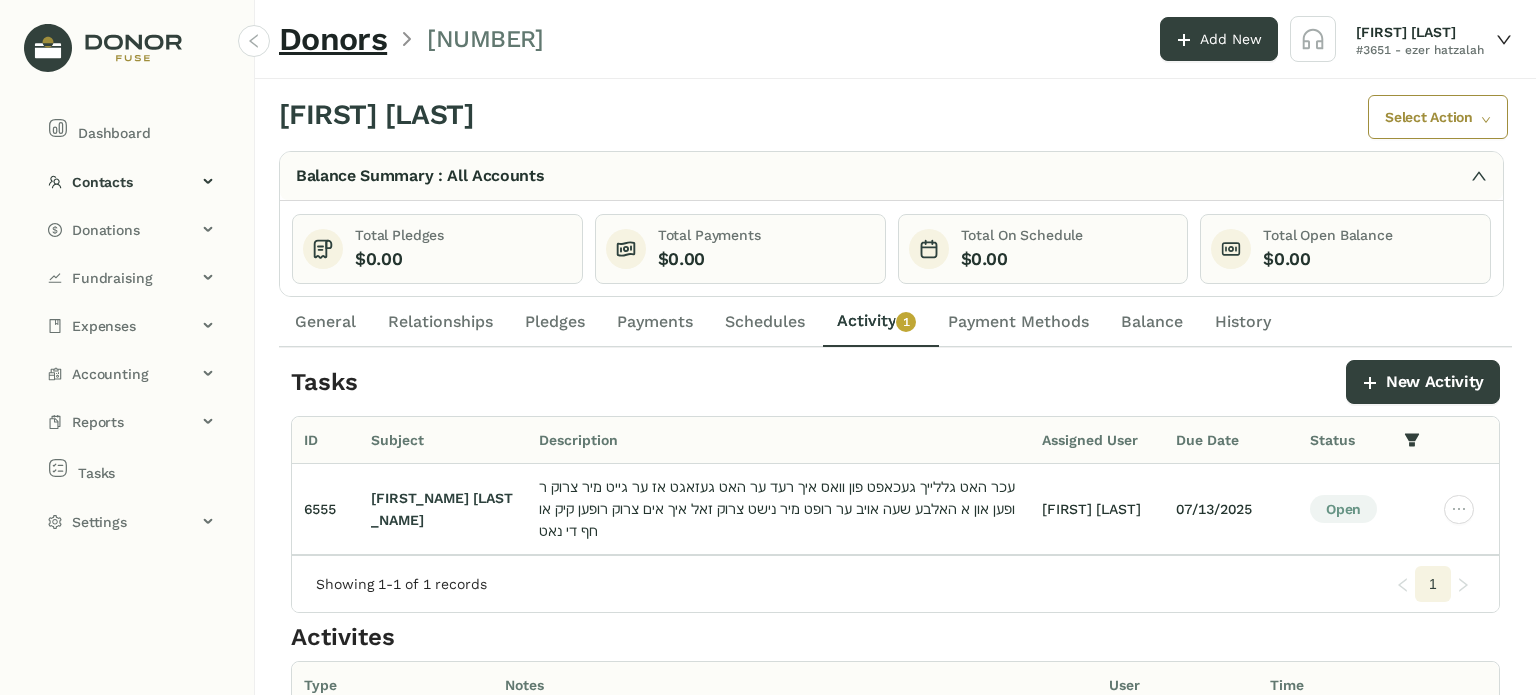 click on "General" 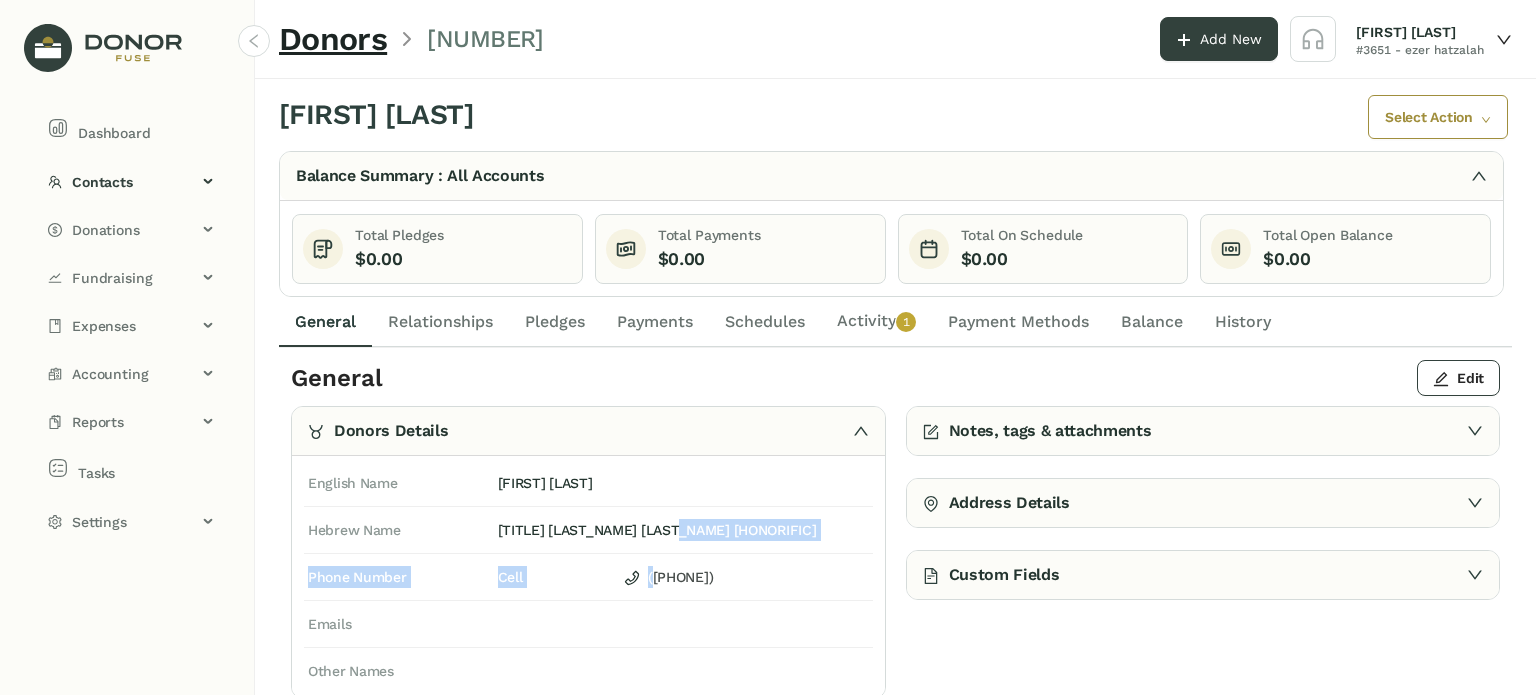 drag, startPoint x: 644, startPoint y: 551, endPoint x: 654, endPoint y: 567, distance: 18.867962 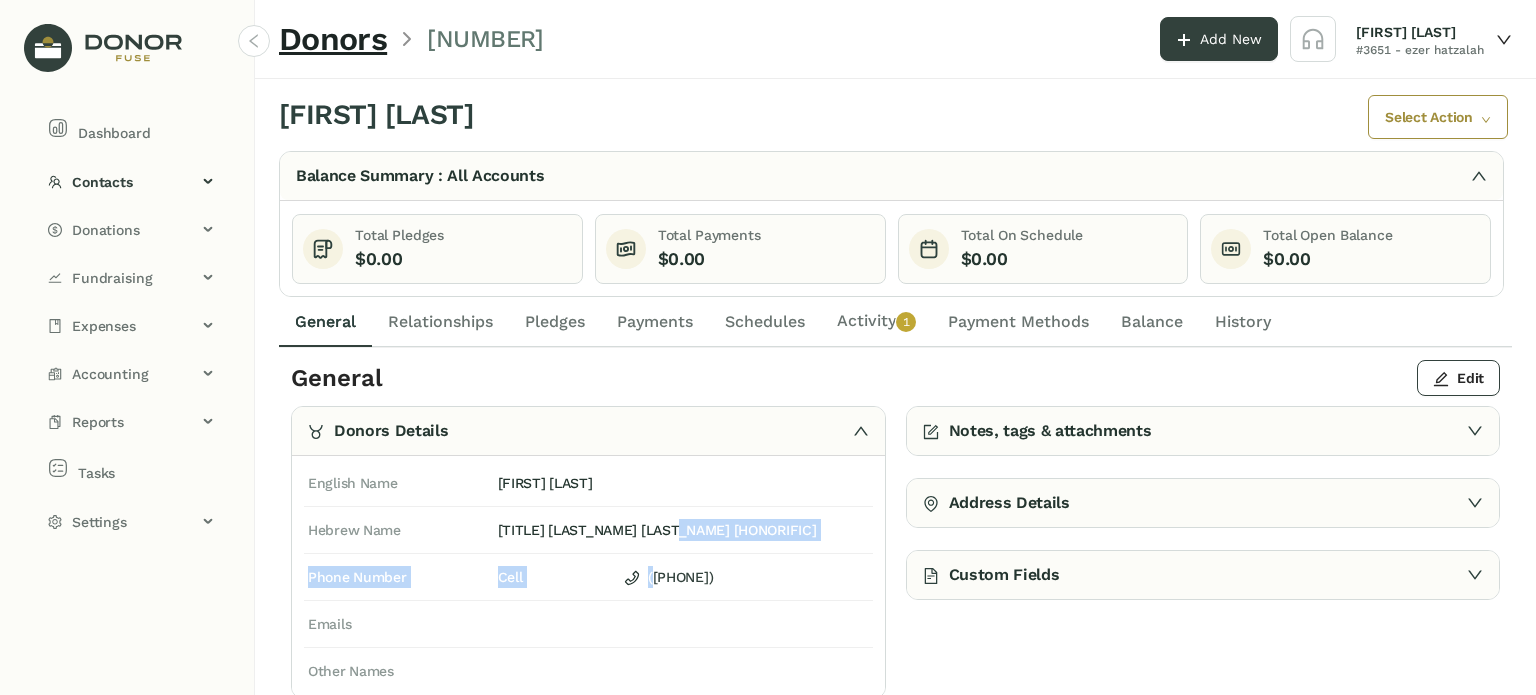click on "Hebrew Name מו''ה ישראל עקשטיין הי''ו" 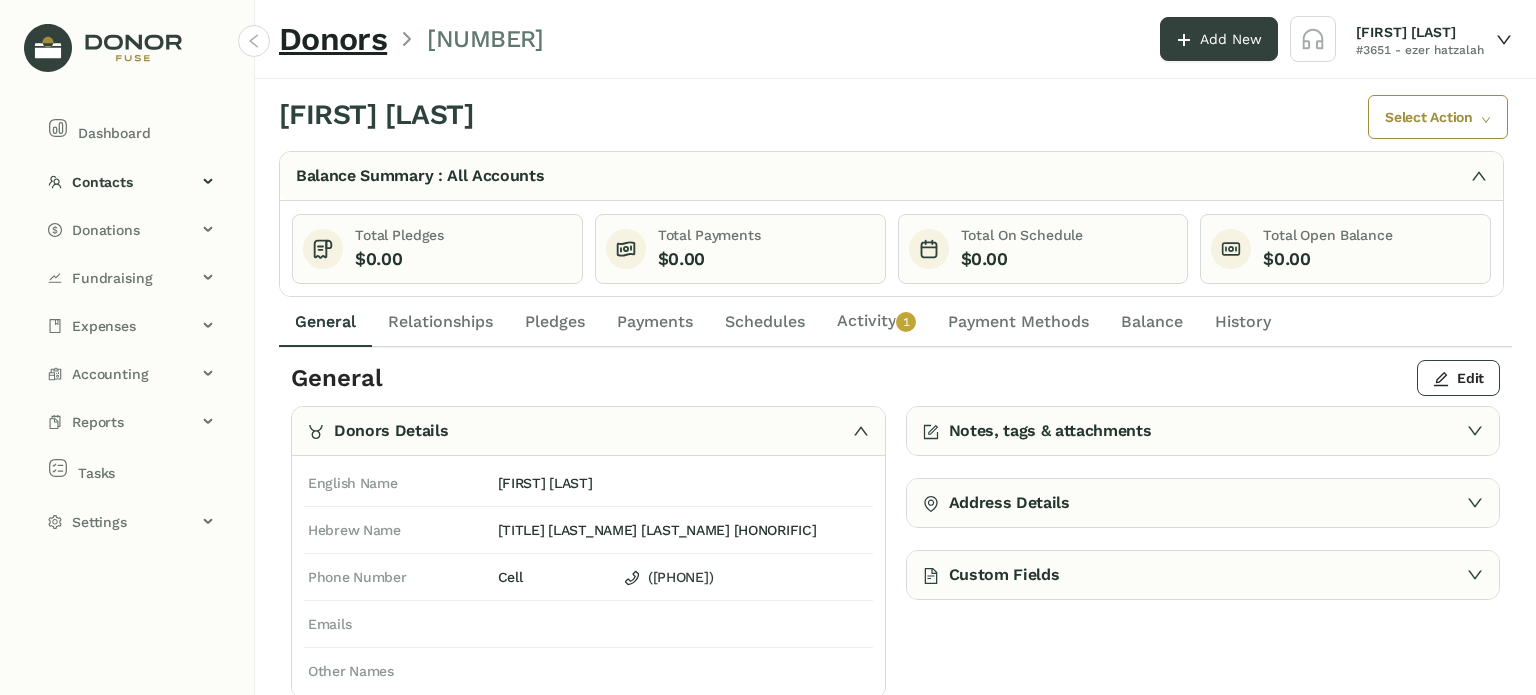click on "Activity   0   1   2   3   4   5   6   7   8   9" 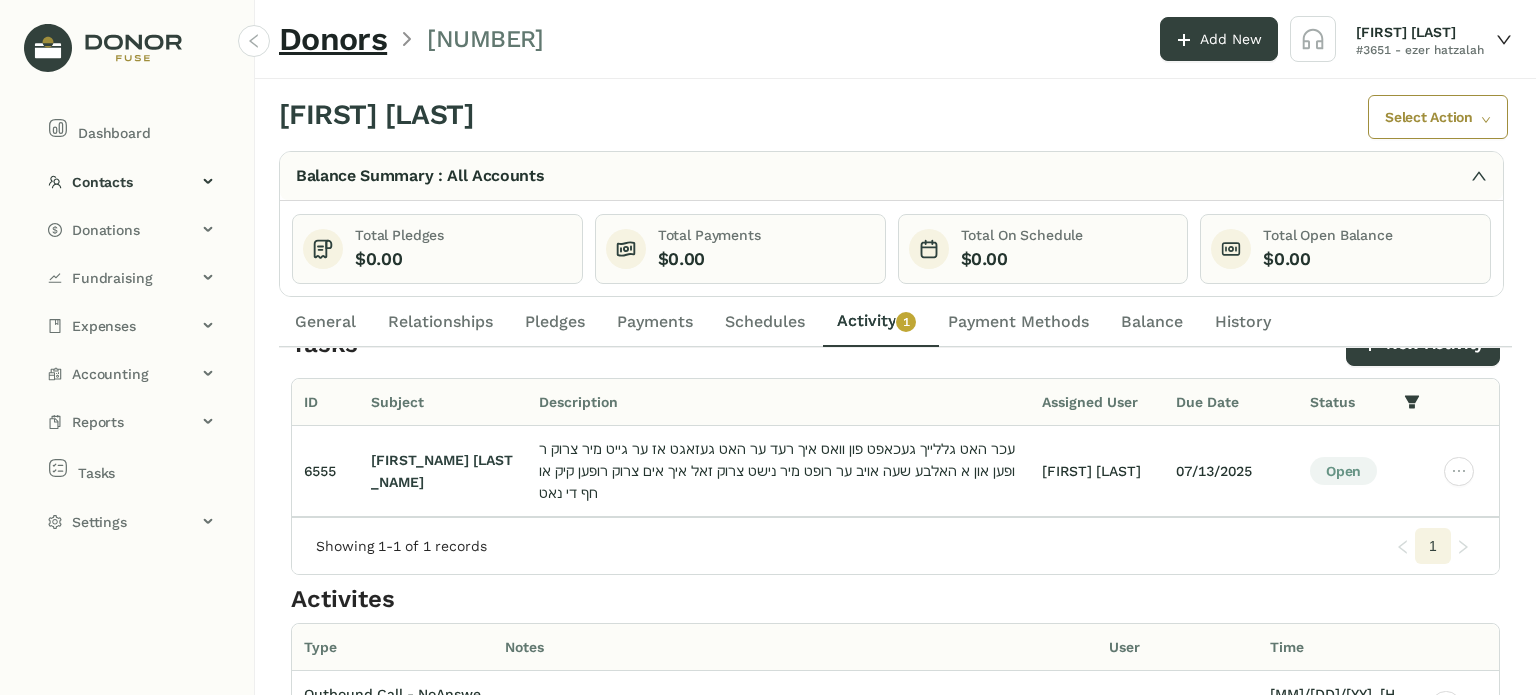 scroll, scrollTop: 0, scrollLeft: 0, axis: both 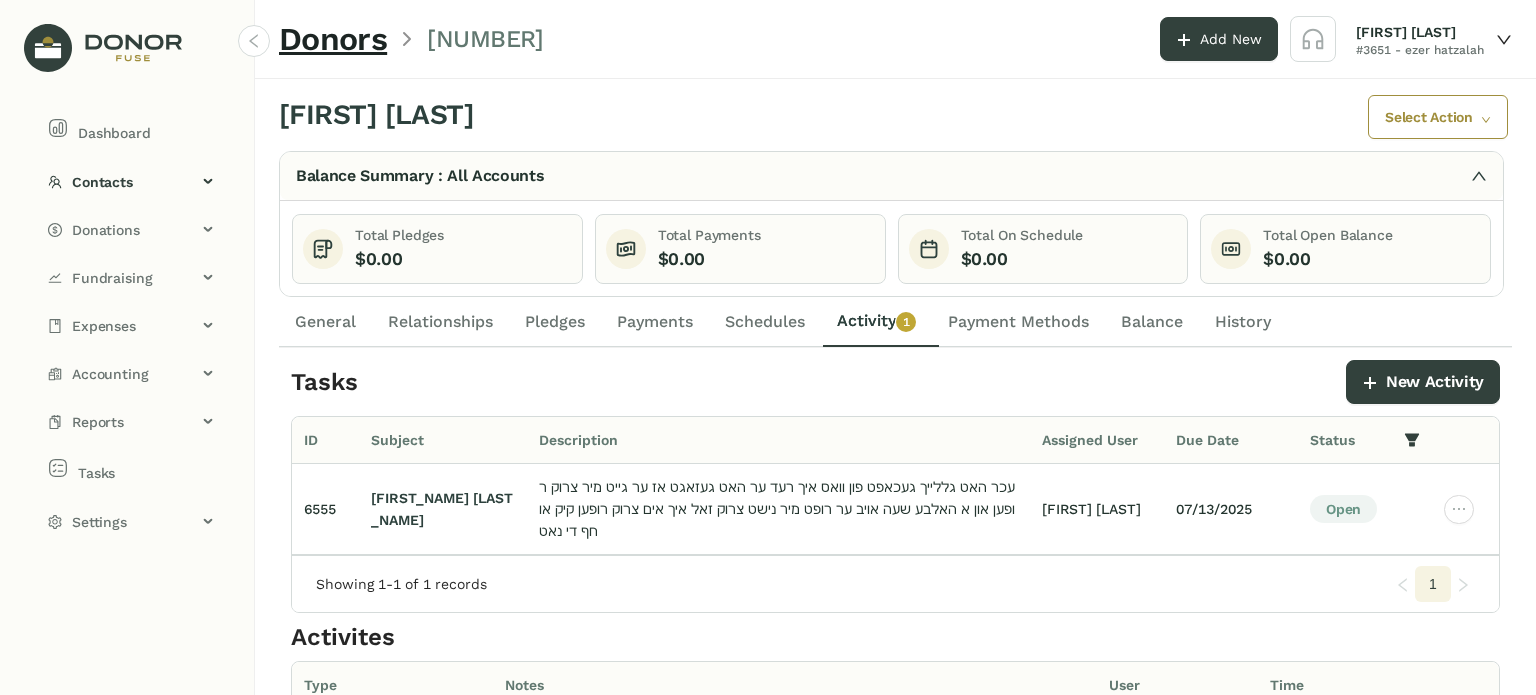 drag, startPoint x: 334, startPoint y: 319, endPoint x: 277, endPoint y: 235, distance: 101.51354 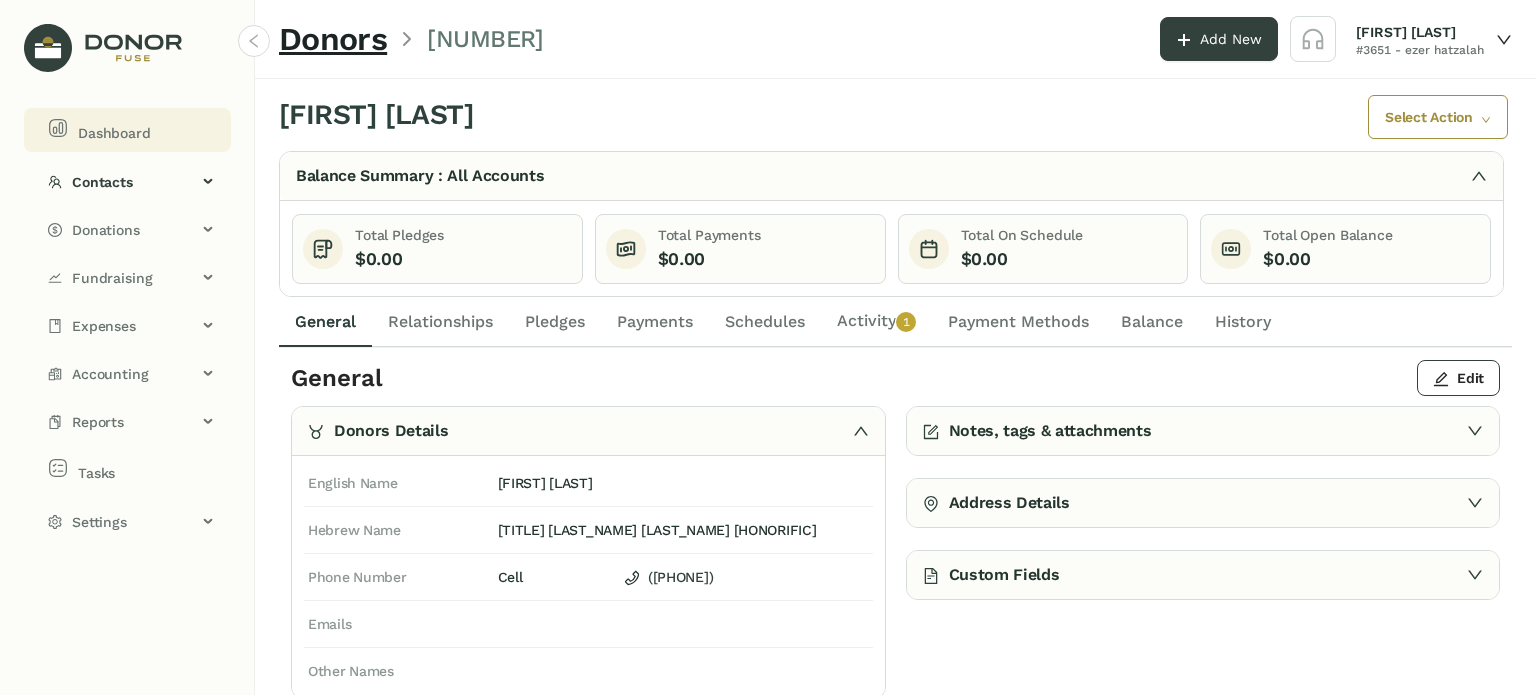 click on "Dashboard" 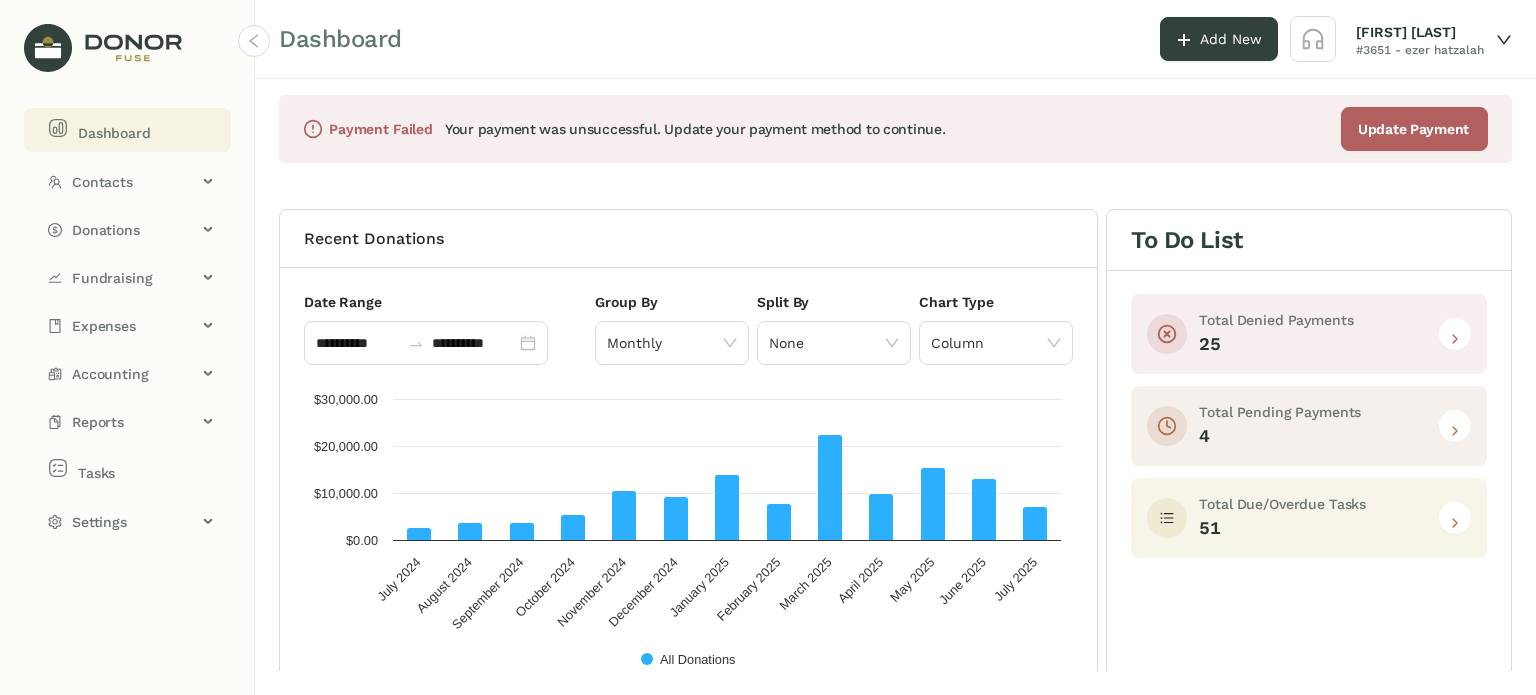 click 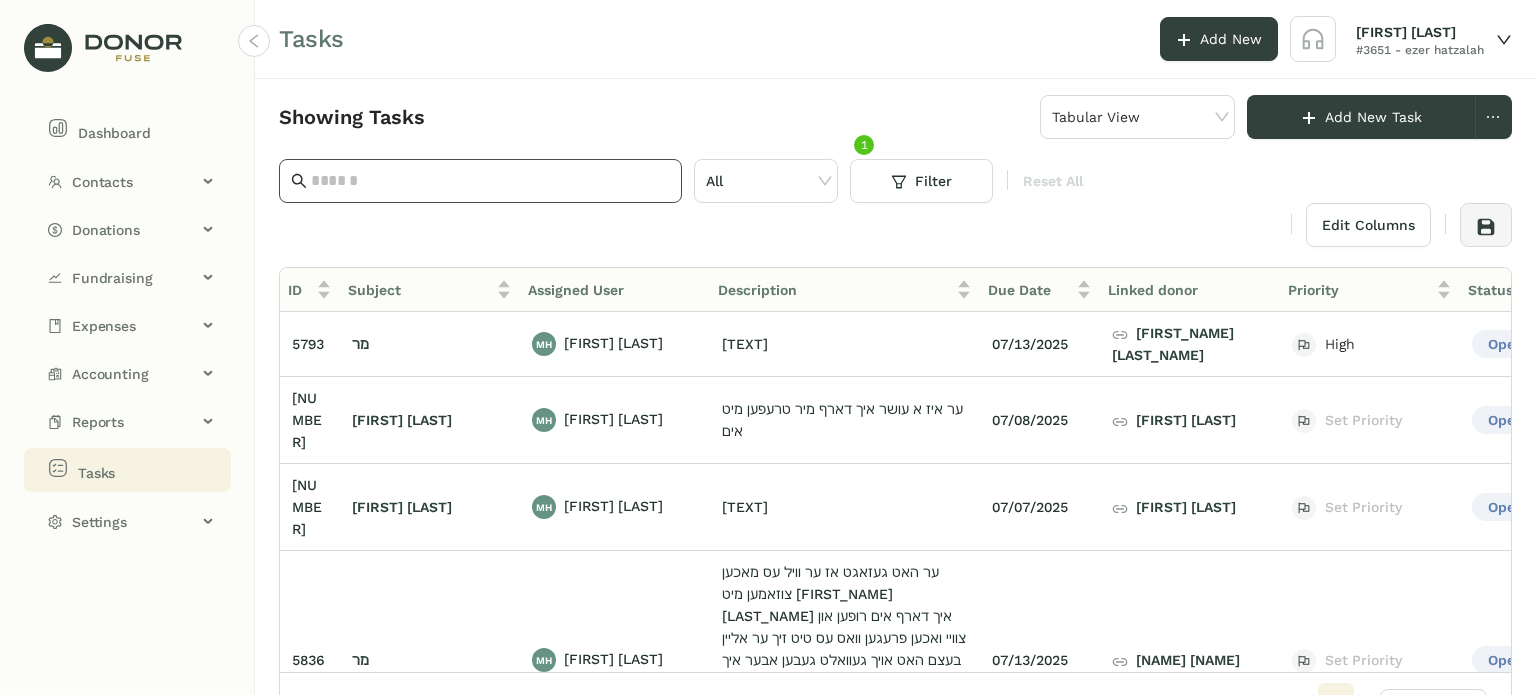 click 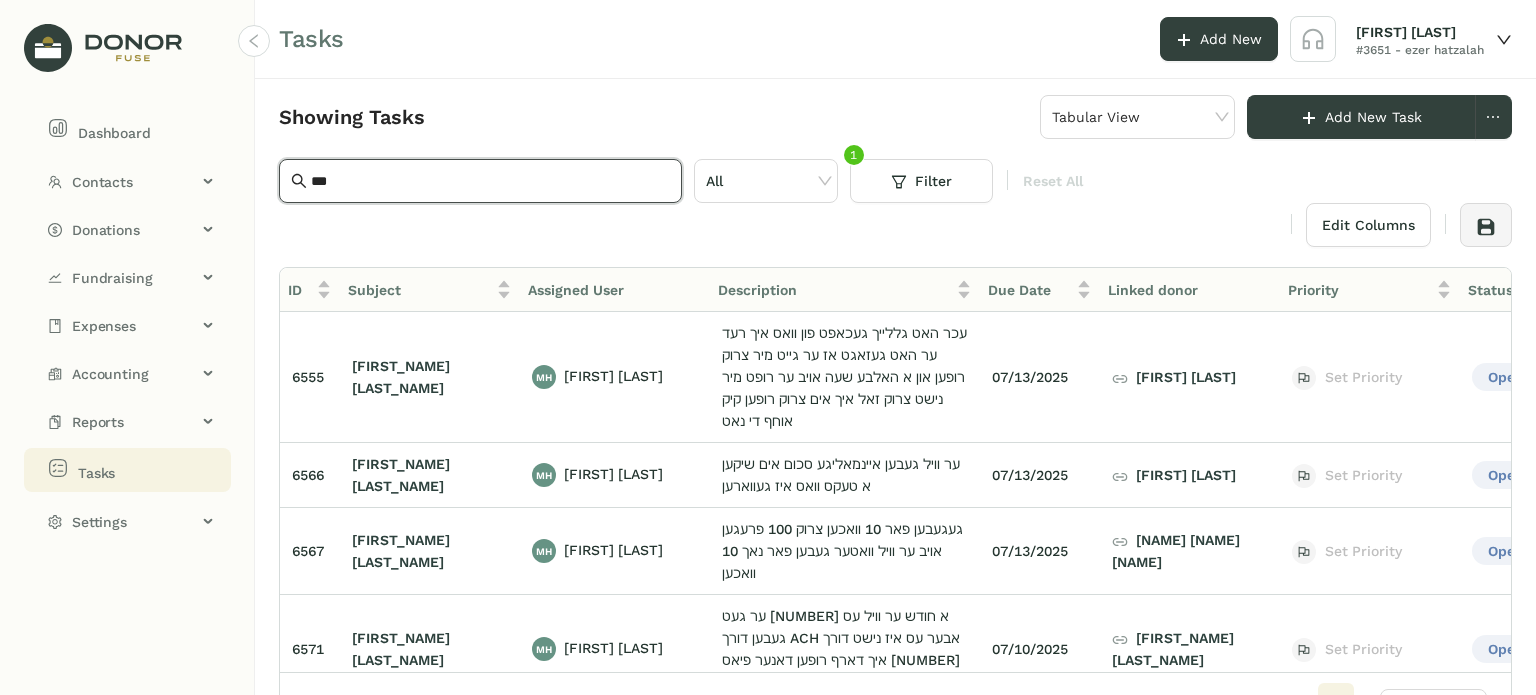 type on "****" 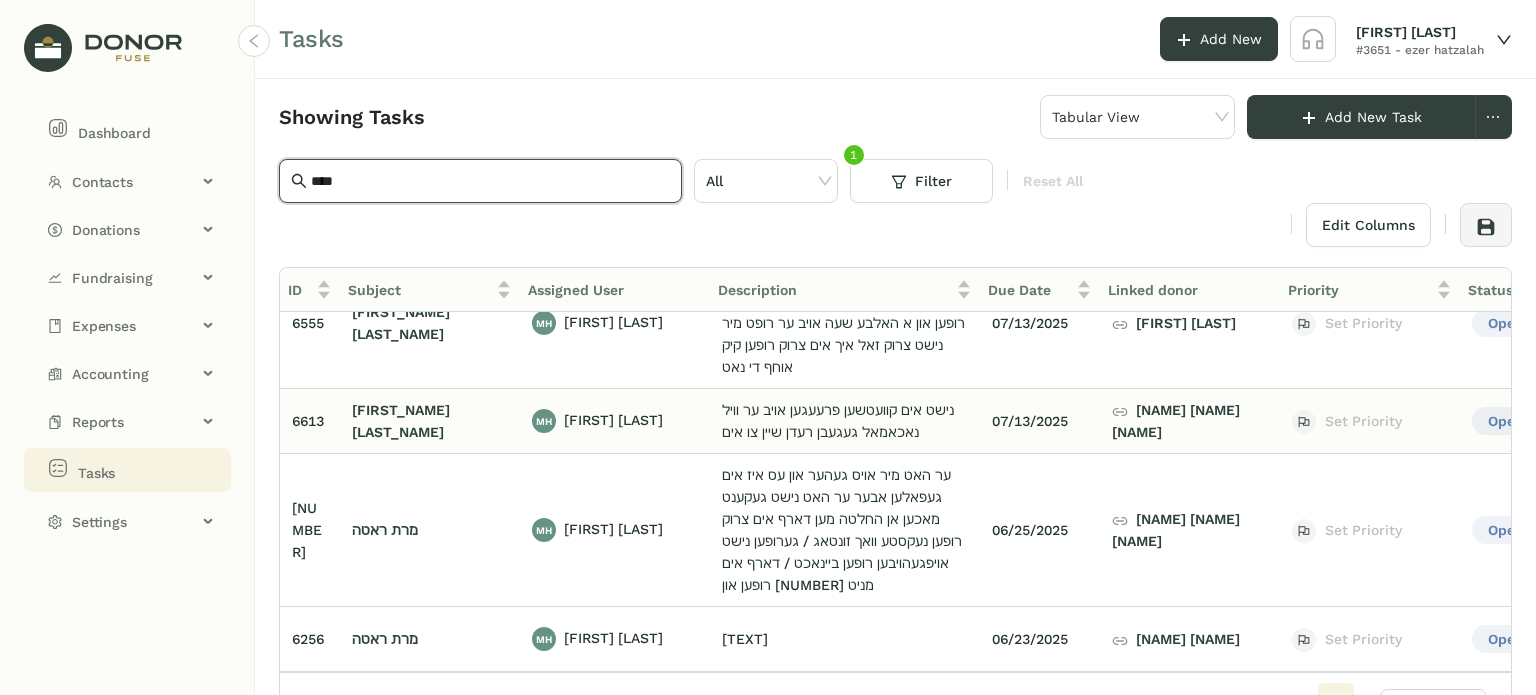 scroll, scrollTop: 0, scrollLeft: 0, axis: both 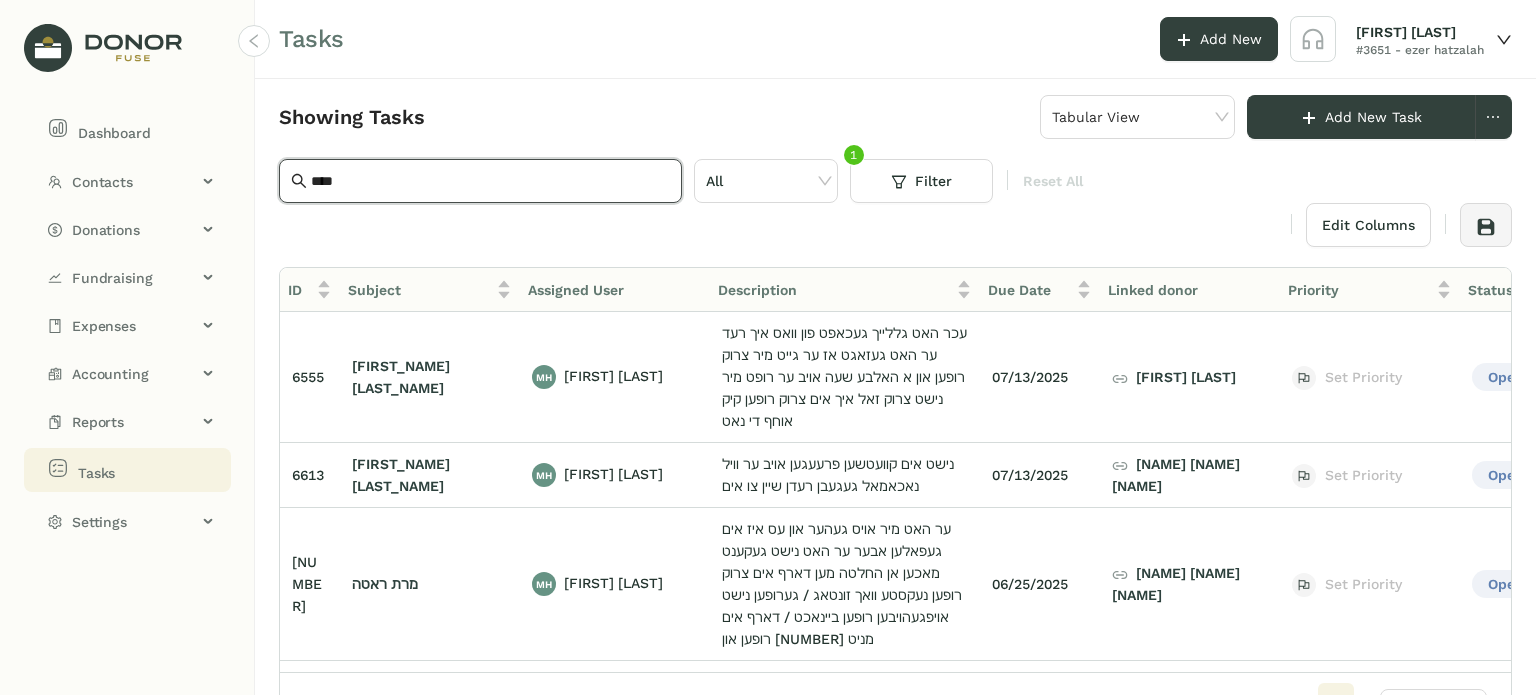 click on "****" 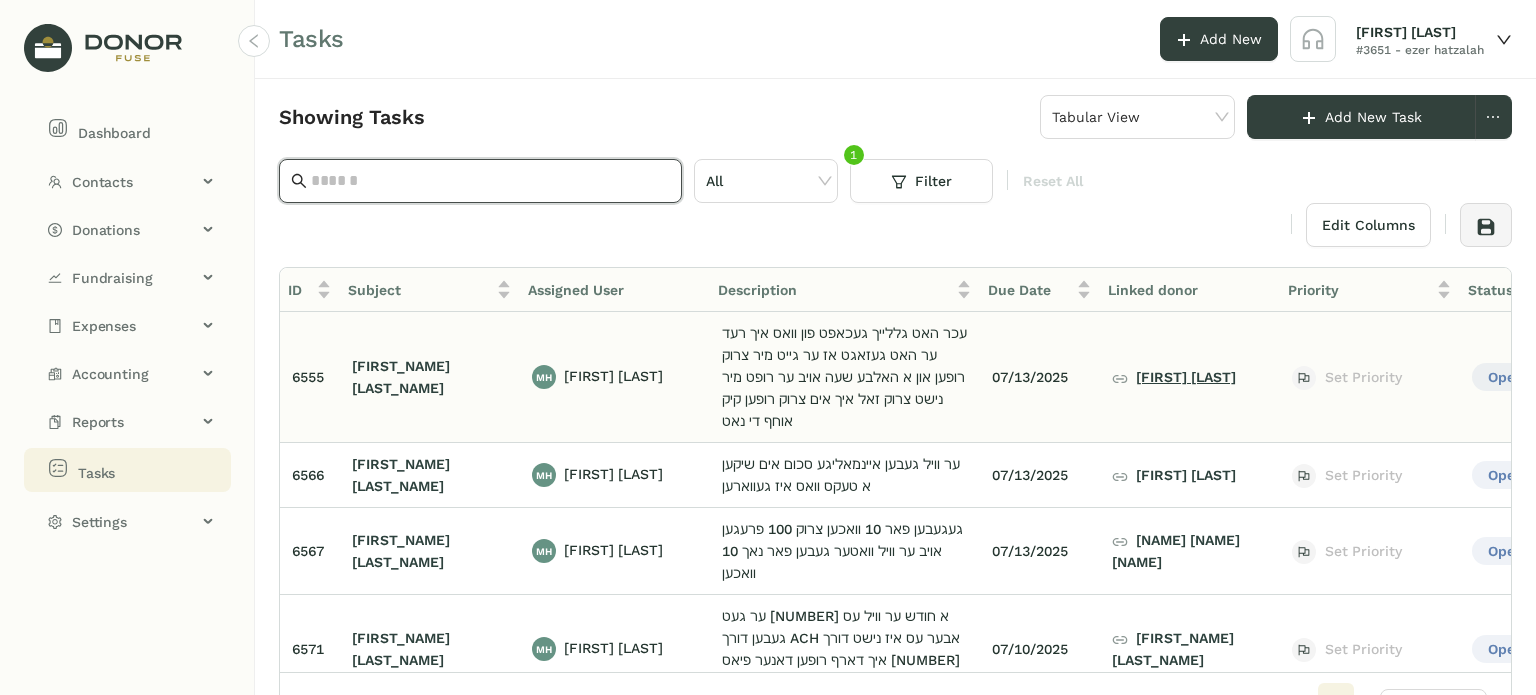 click on "ישראל עקשטיין" 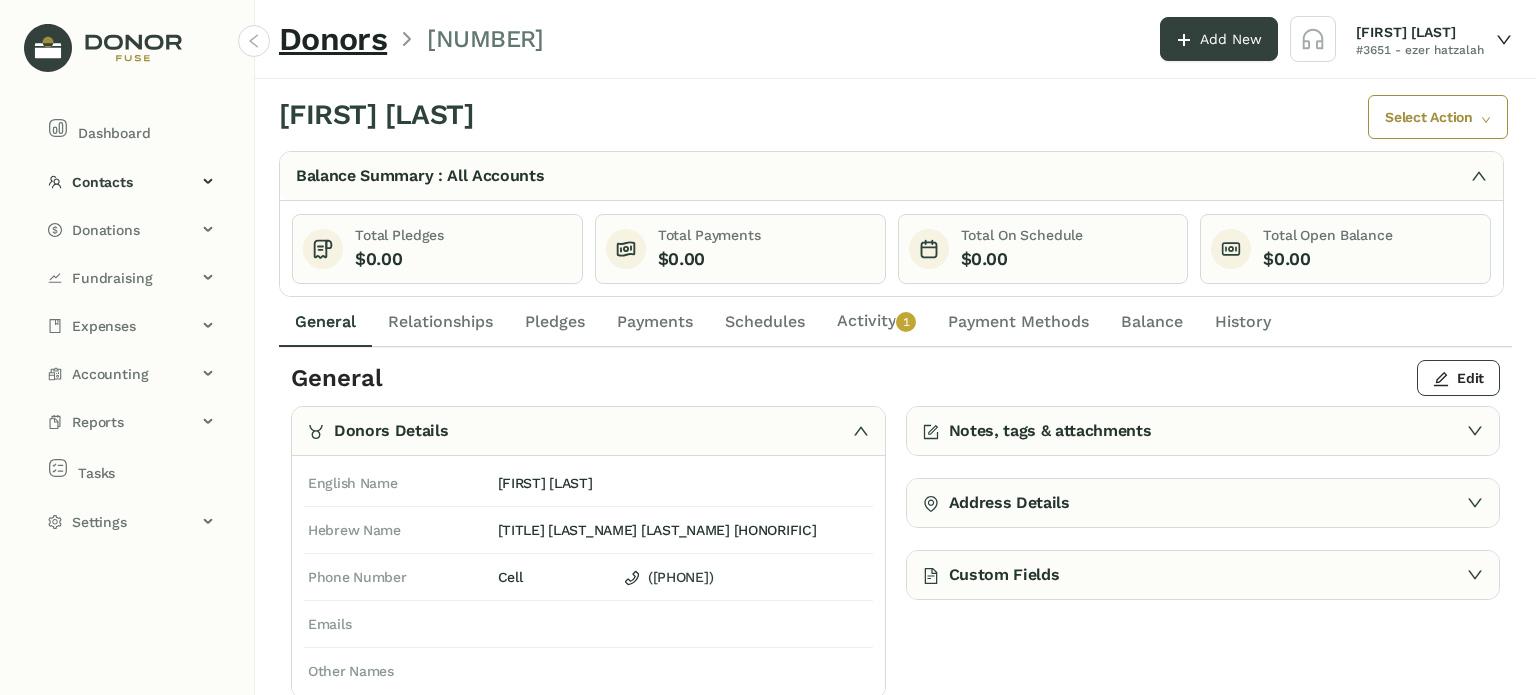 click on "Activity   0   1   2   3   4   5   6   7   8   9" 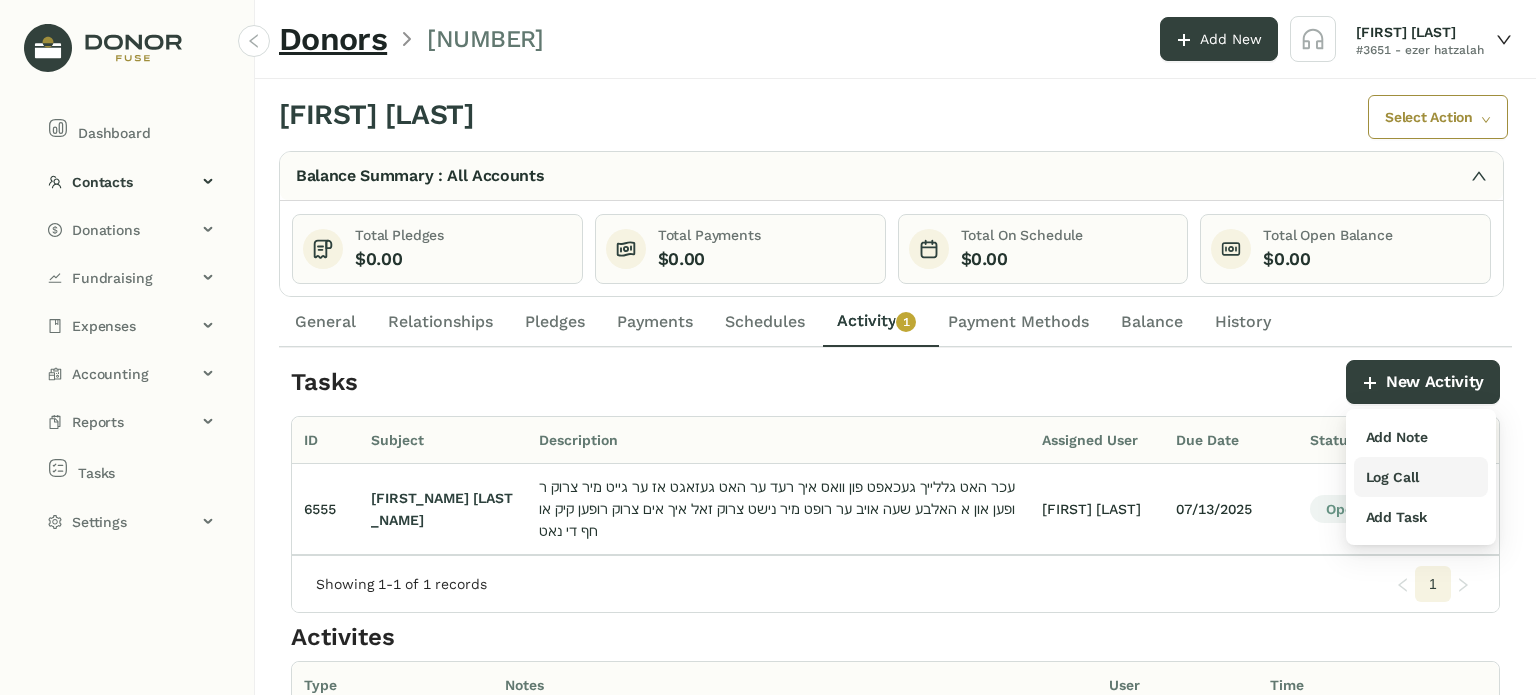 drag, startPoint x: 1400, startPoint y: 475, endPoint x: 1391, endPoint y: 466, distance: 12.727922 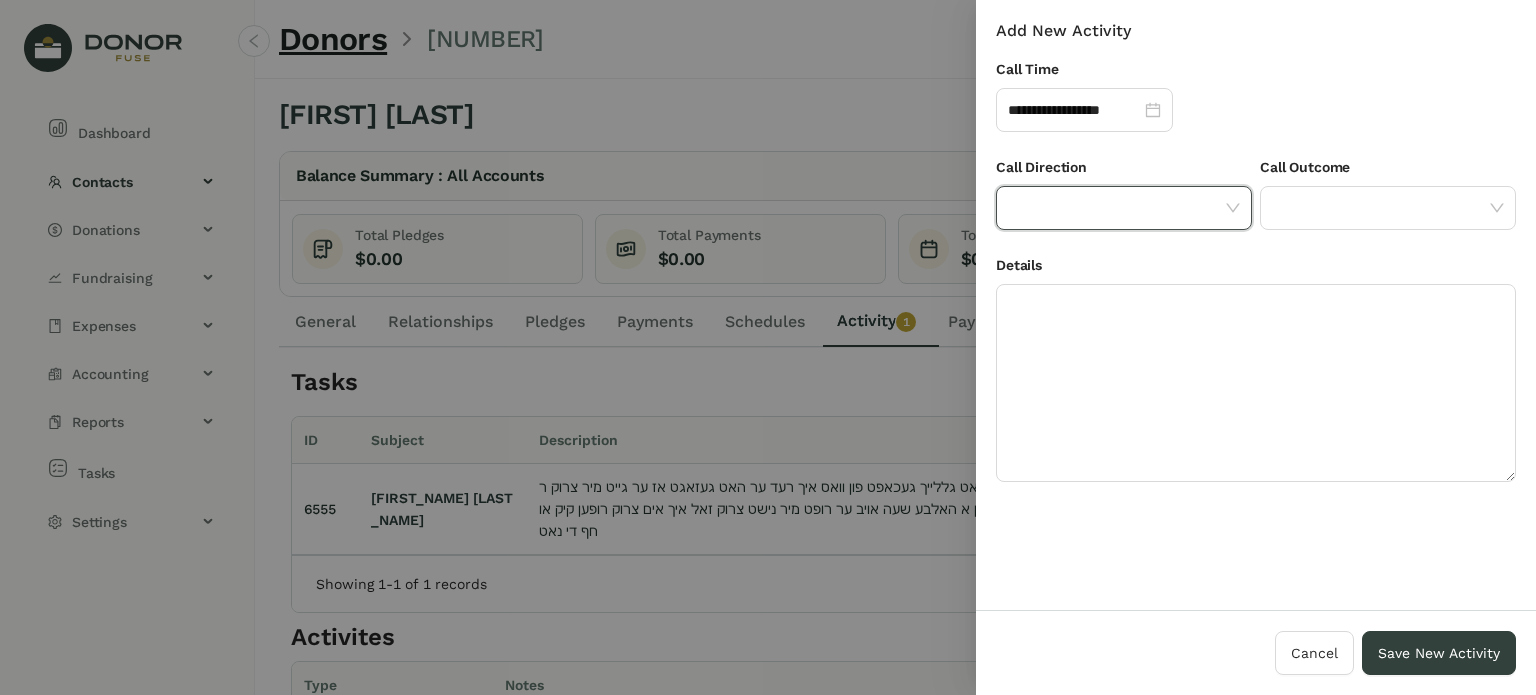 click 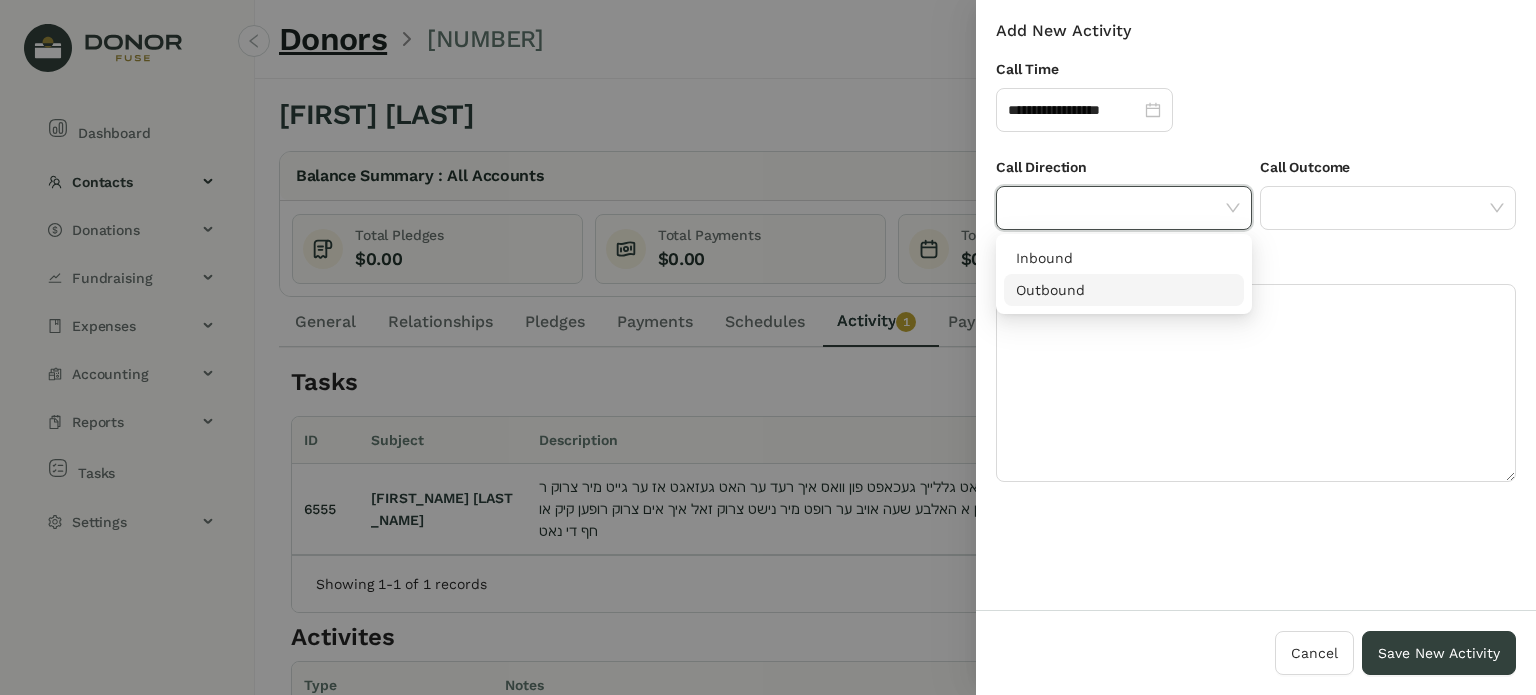 click on "Outbound" at bounding box center (1124, 290) 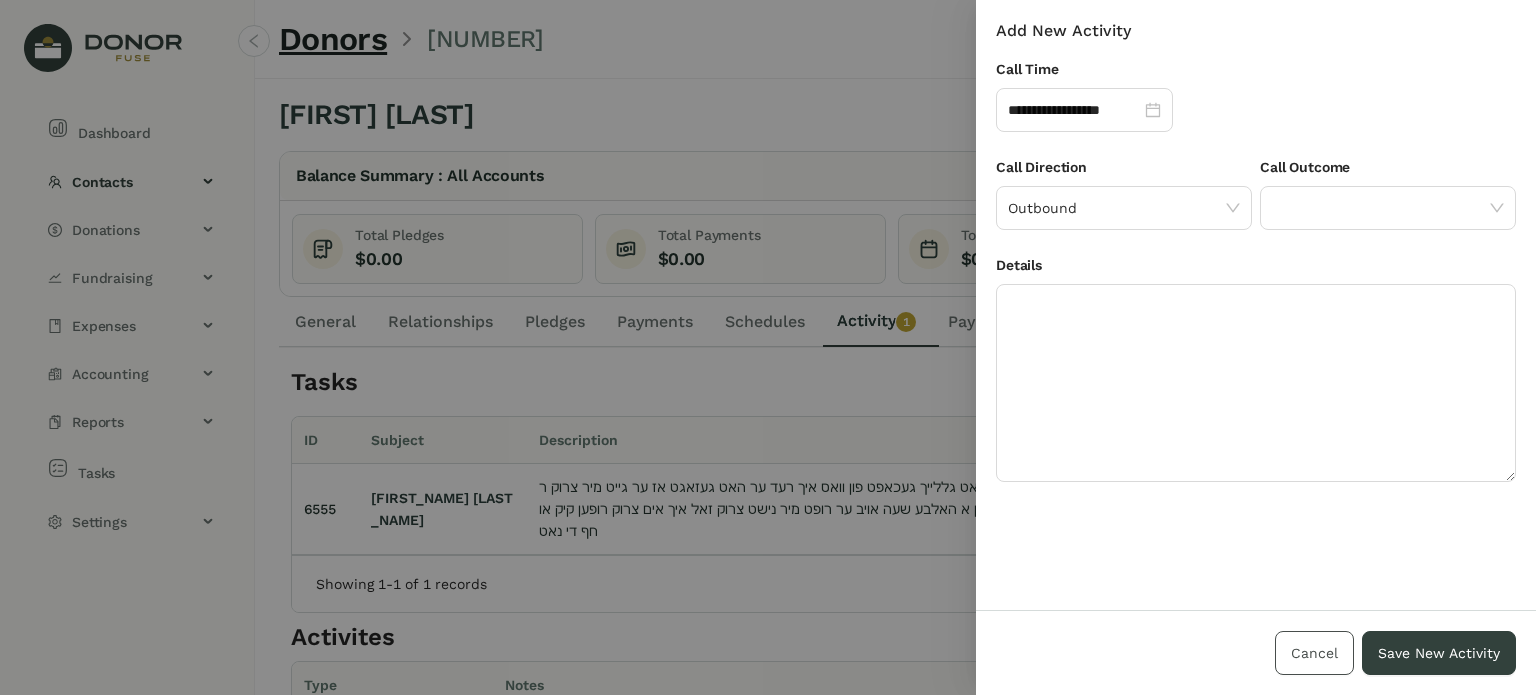 click on "Cancel" at bounding box center [1314, 653] 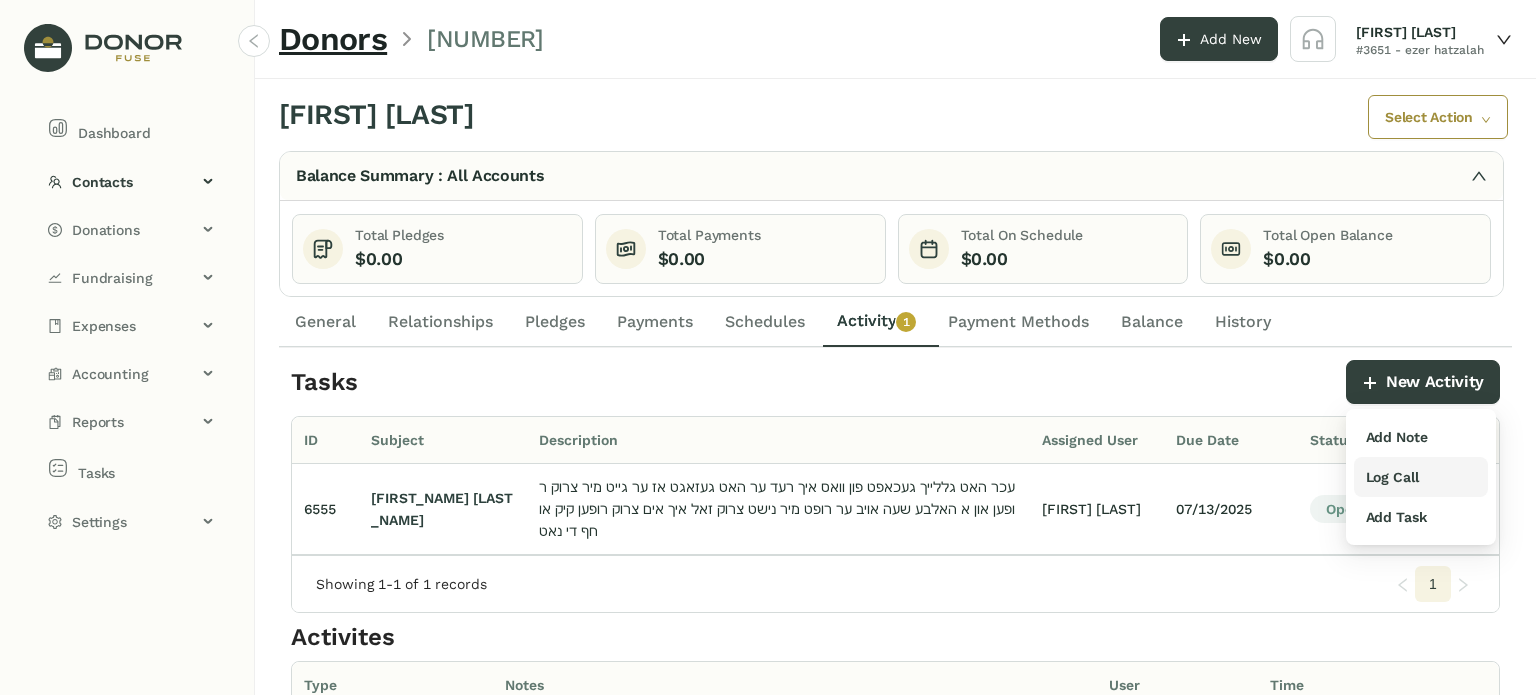 click on "Log Call" at bounding box center [1392, 477] 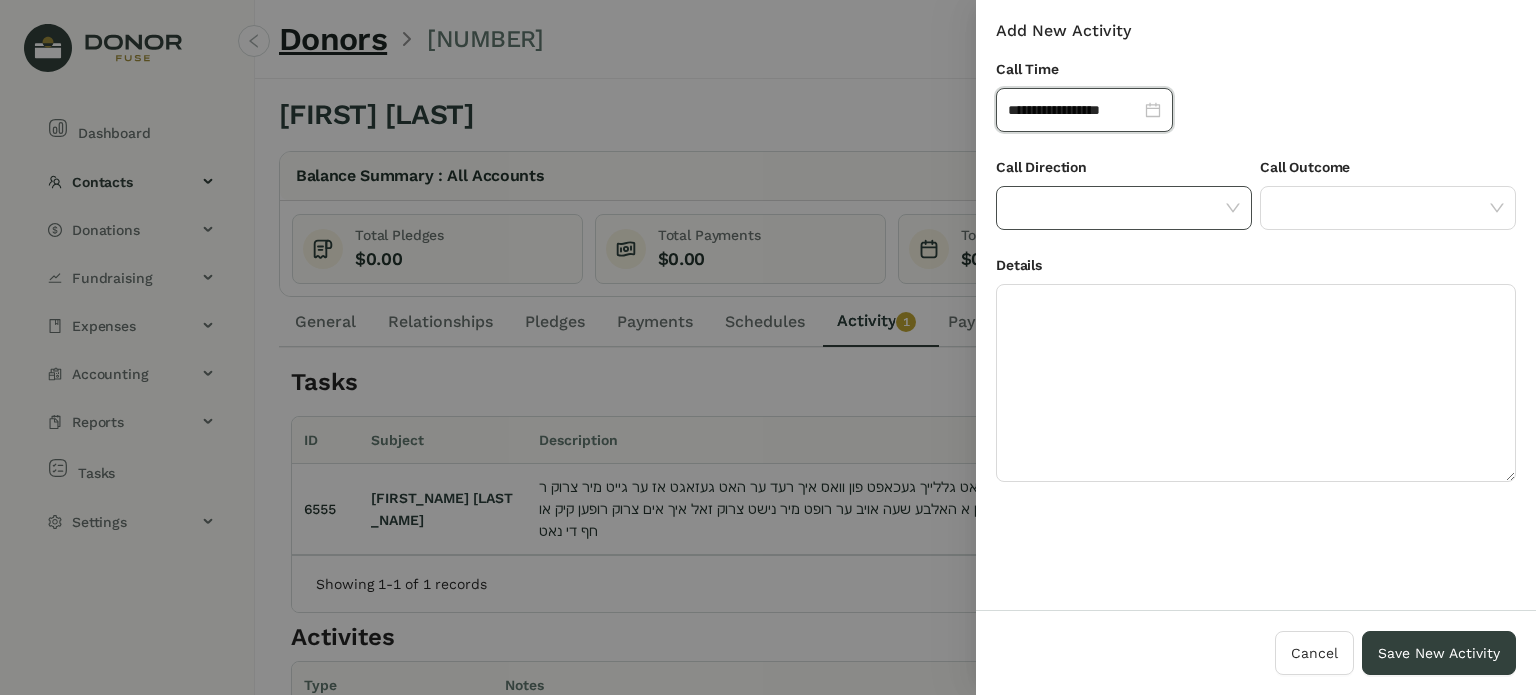 click 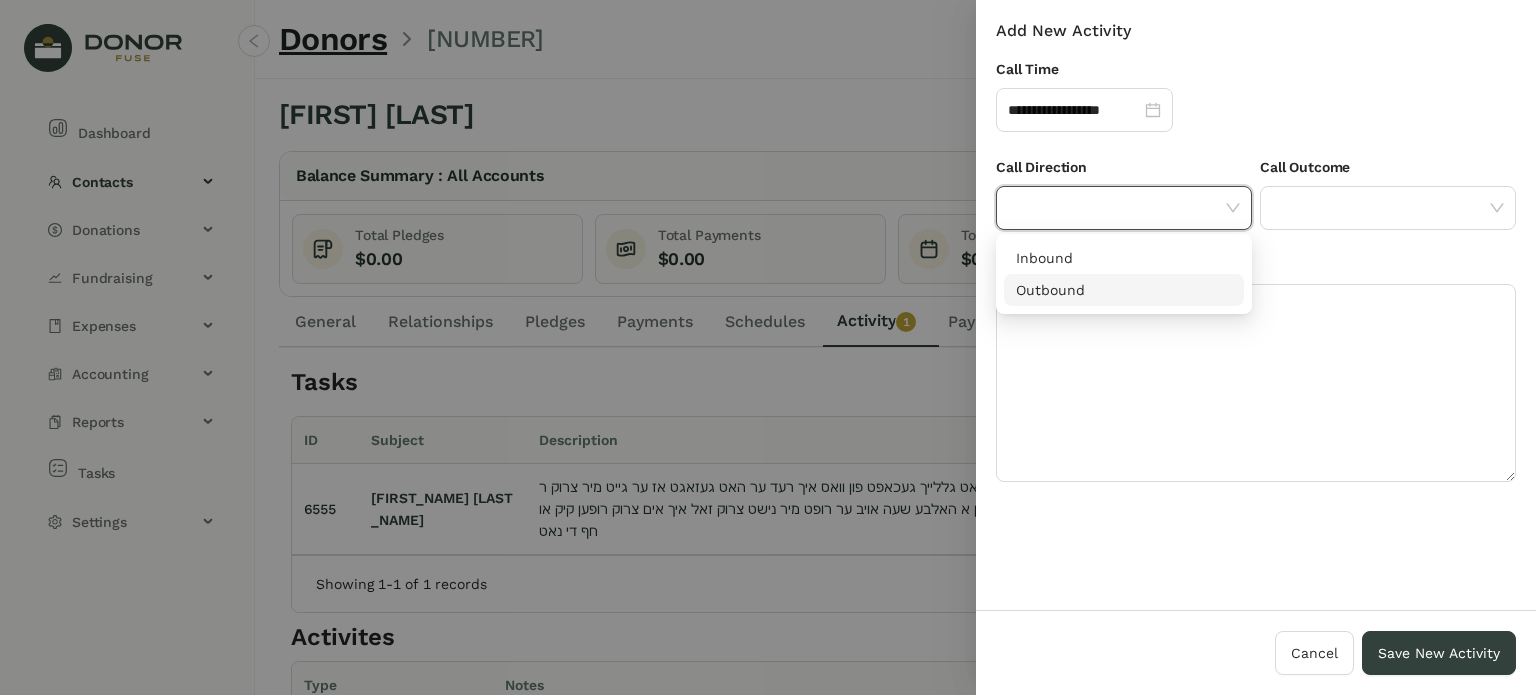 click on "Outbound" at bounding box center (1124, 290) 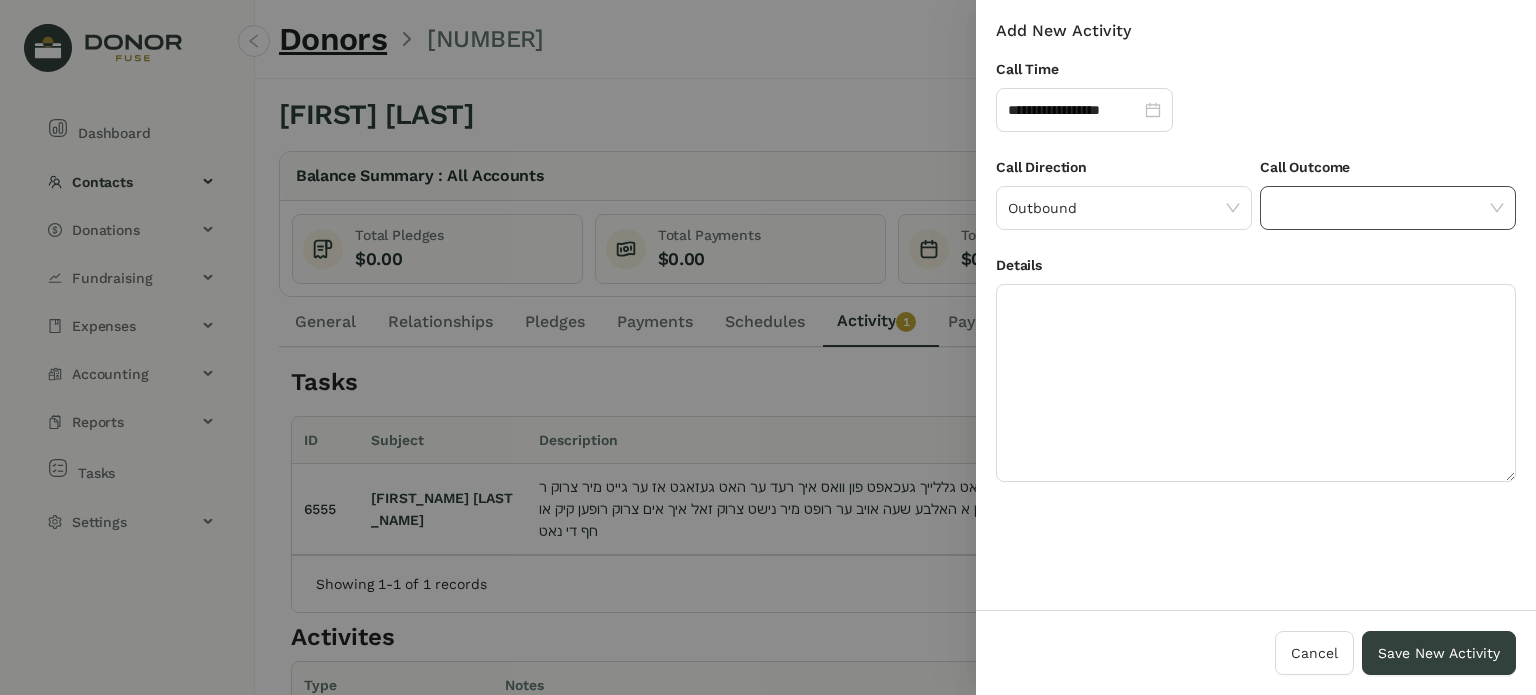 click 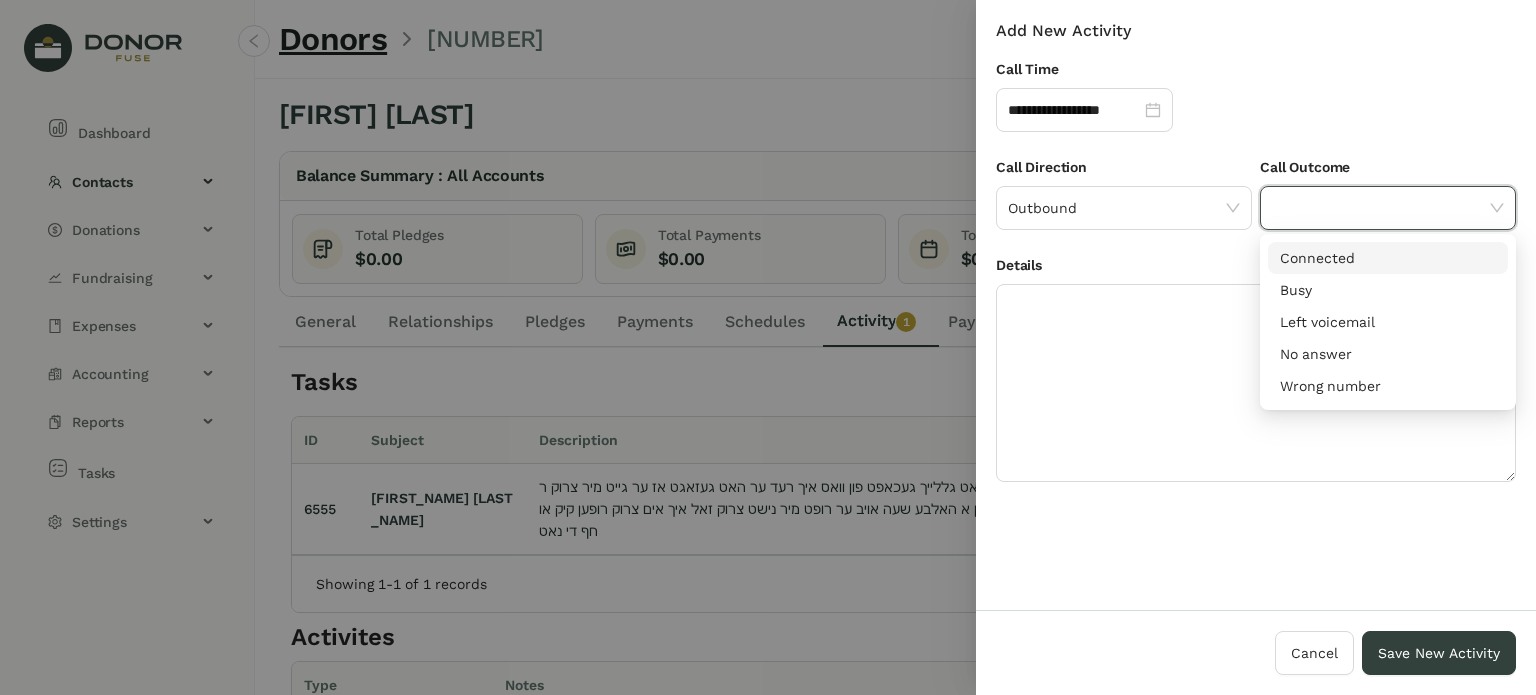 click on "Connected" at bounding box center [1388, 258] 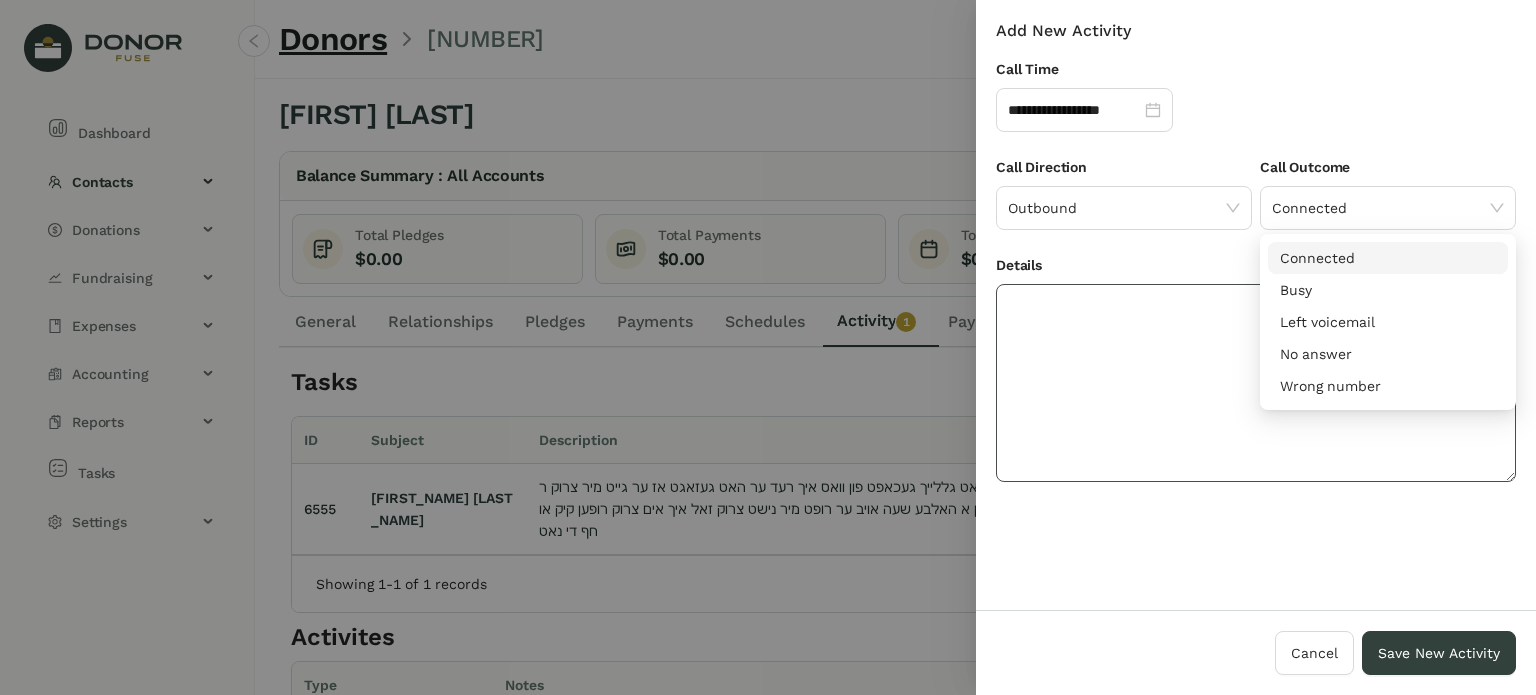 click 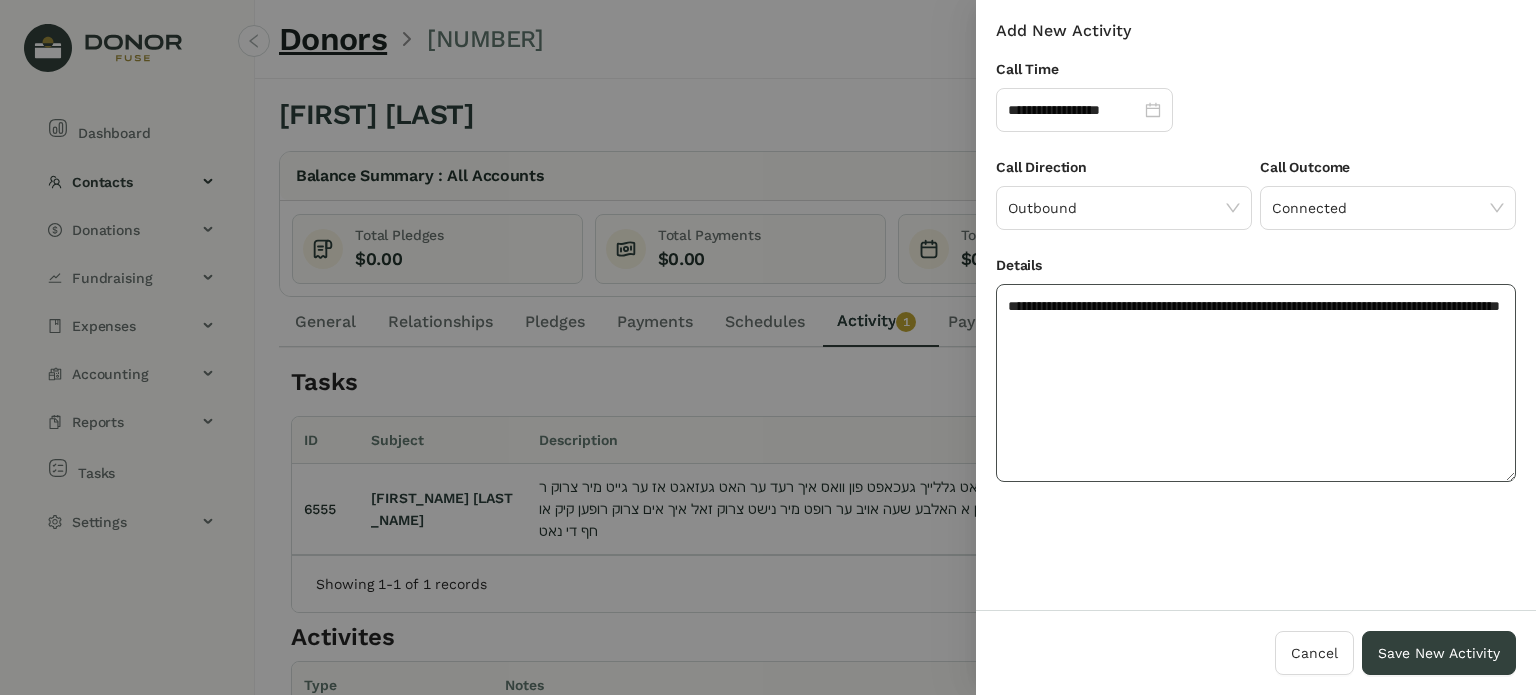click on "**********" 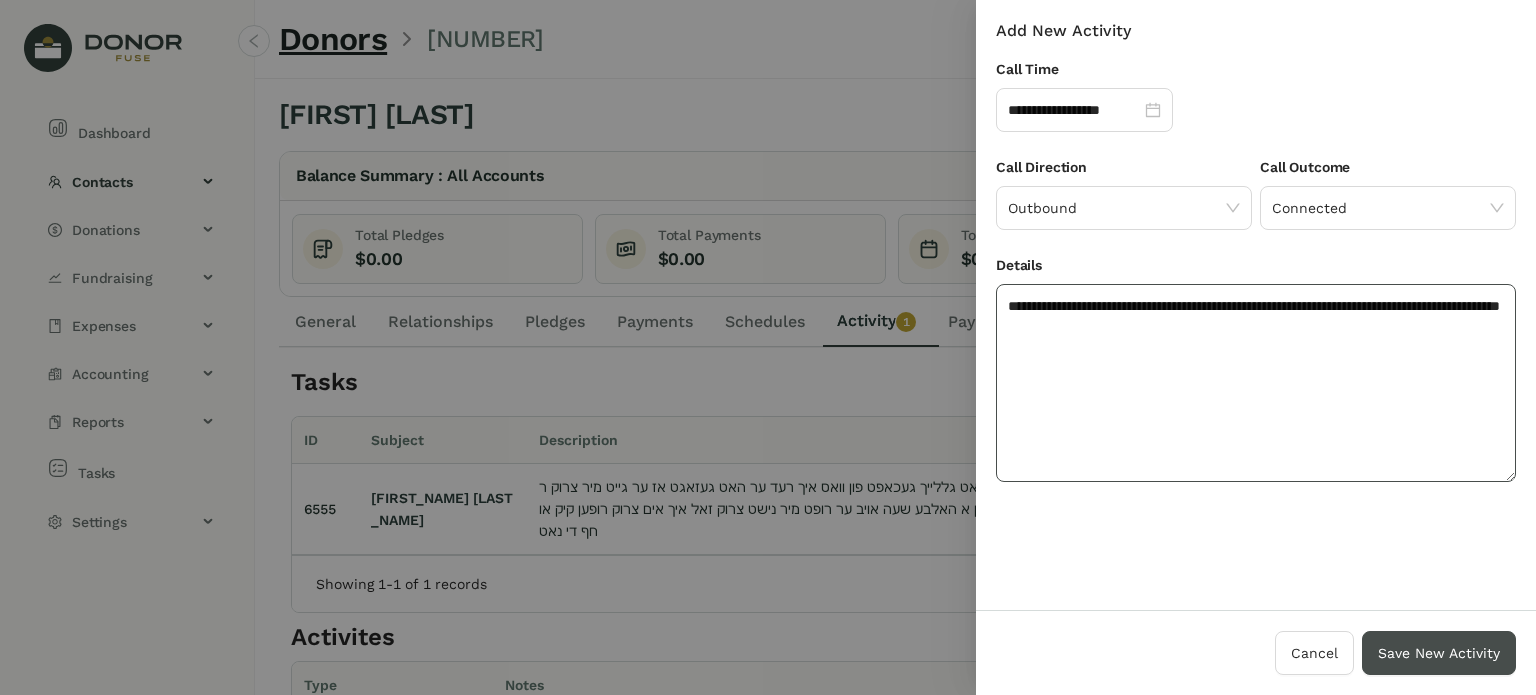 type on "**********" 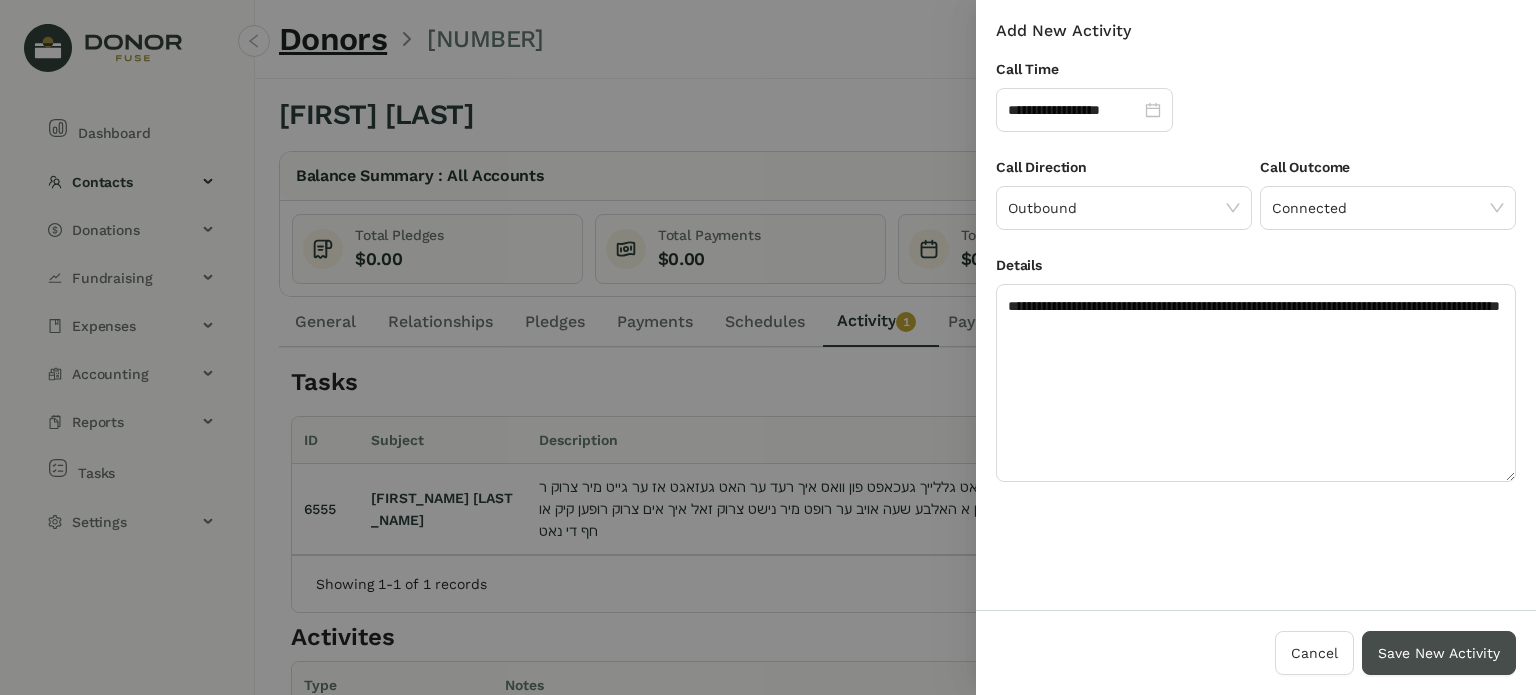 click on "Save New Activity" at bounding box center [1439, 653] 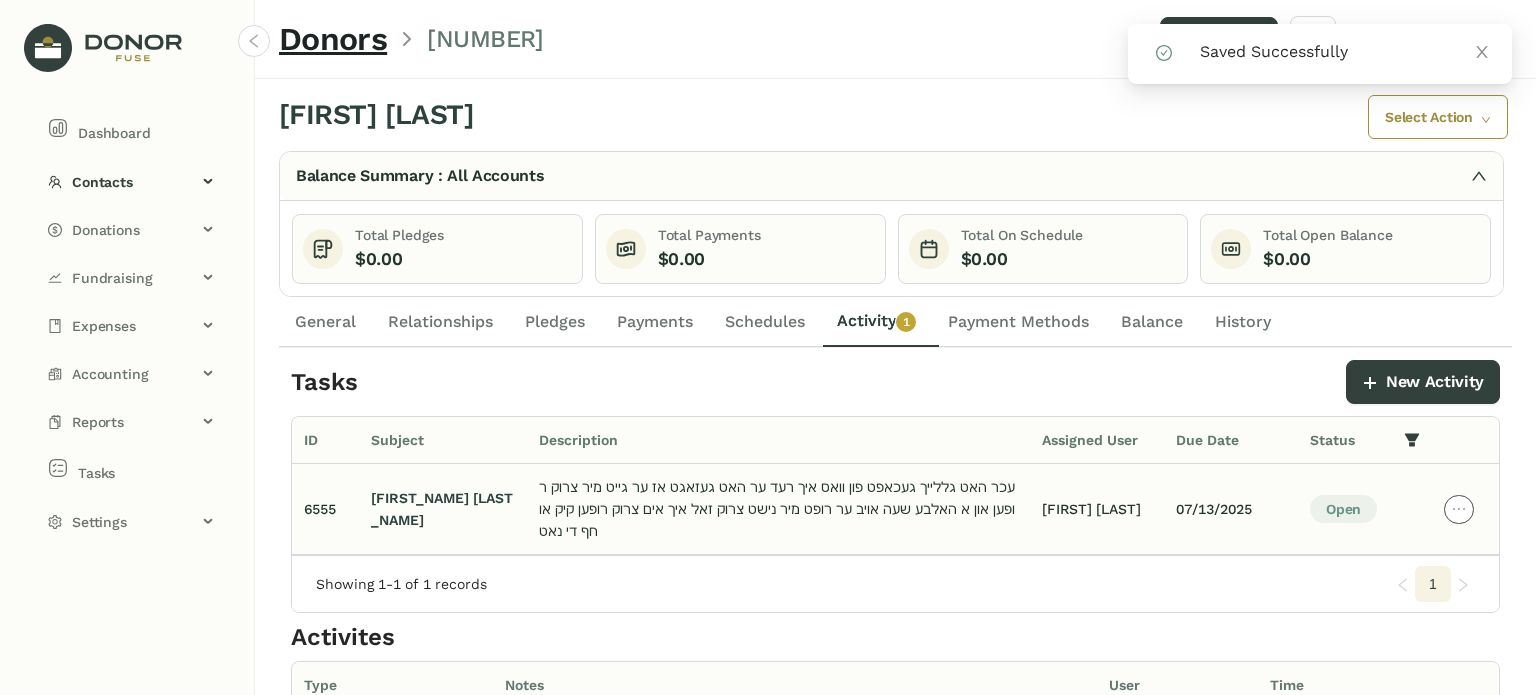 click 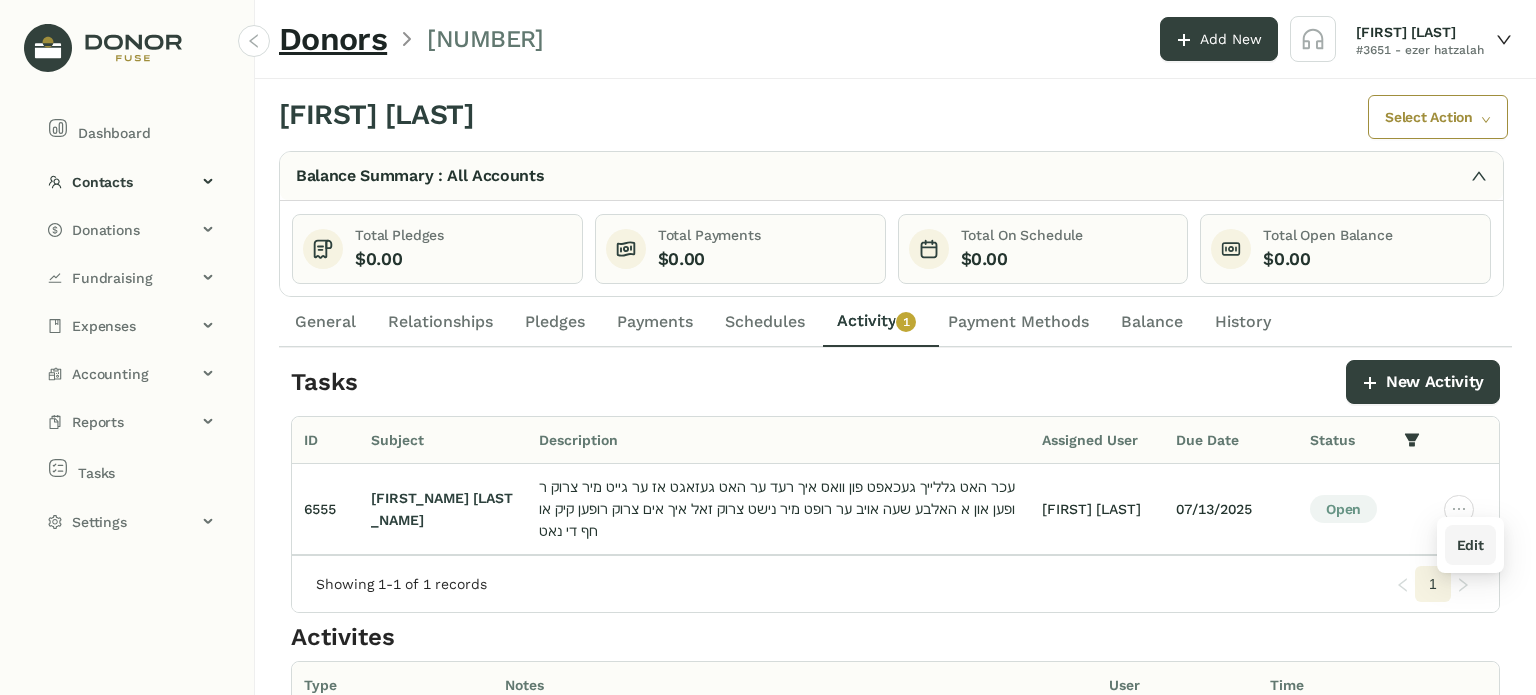 click on "Edit" at bounding box center (1470, 545) 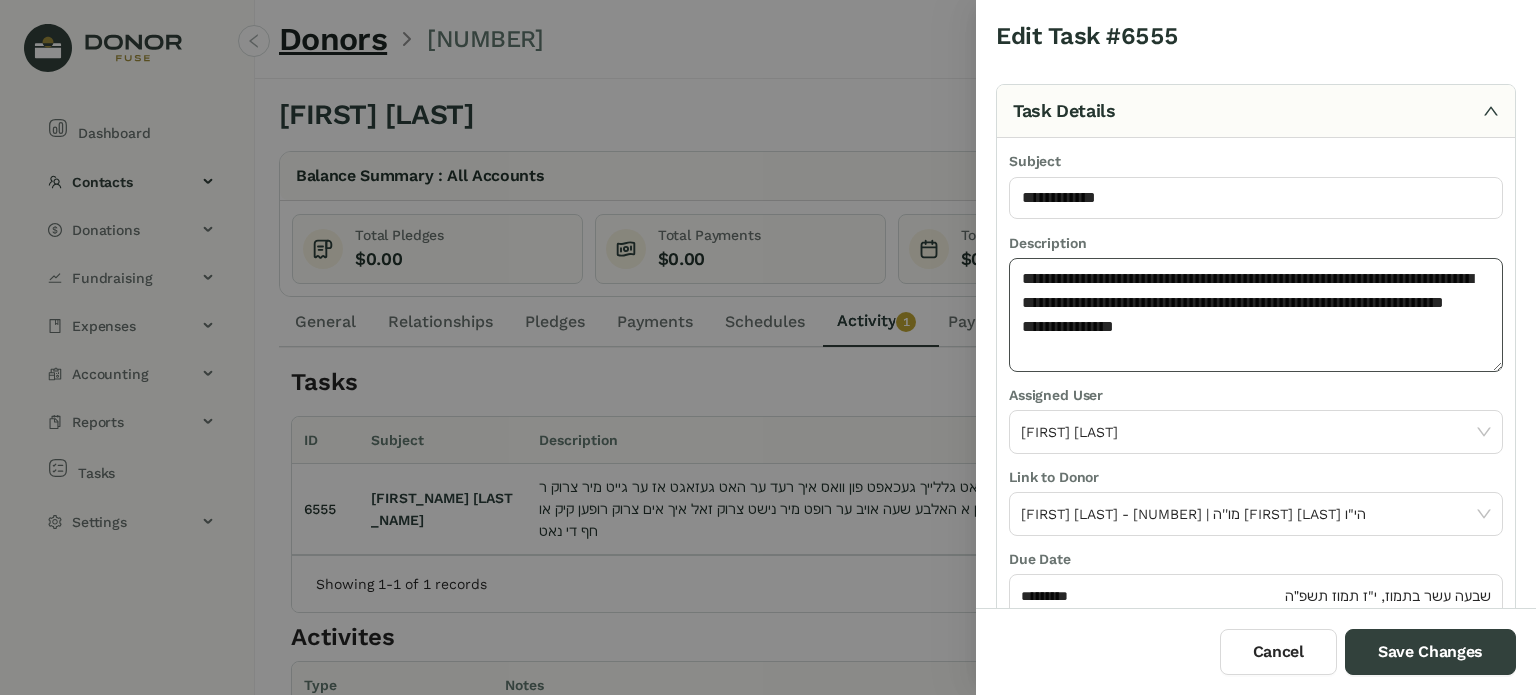 click on "**********" 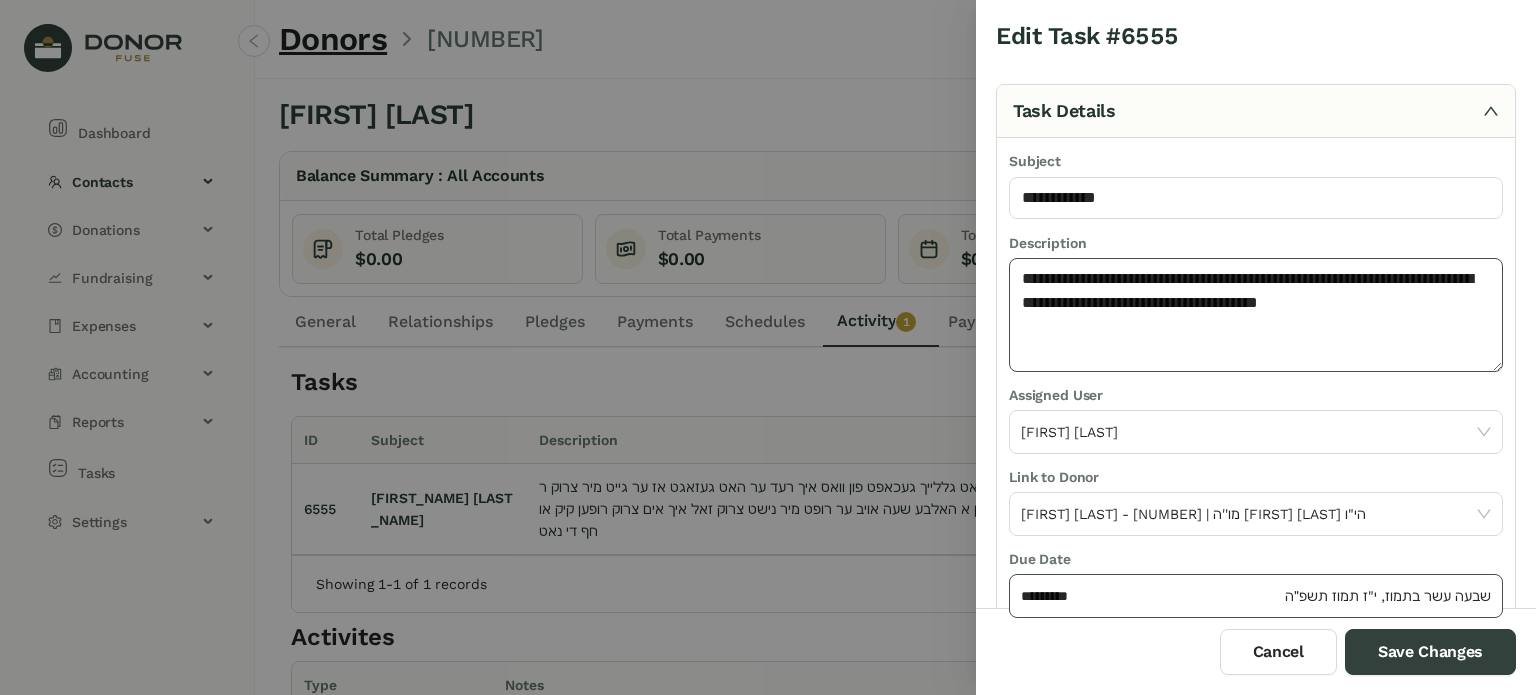 type on "**********" 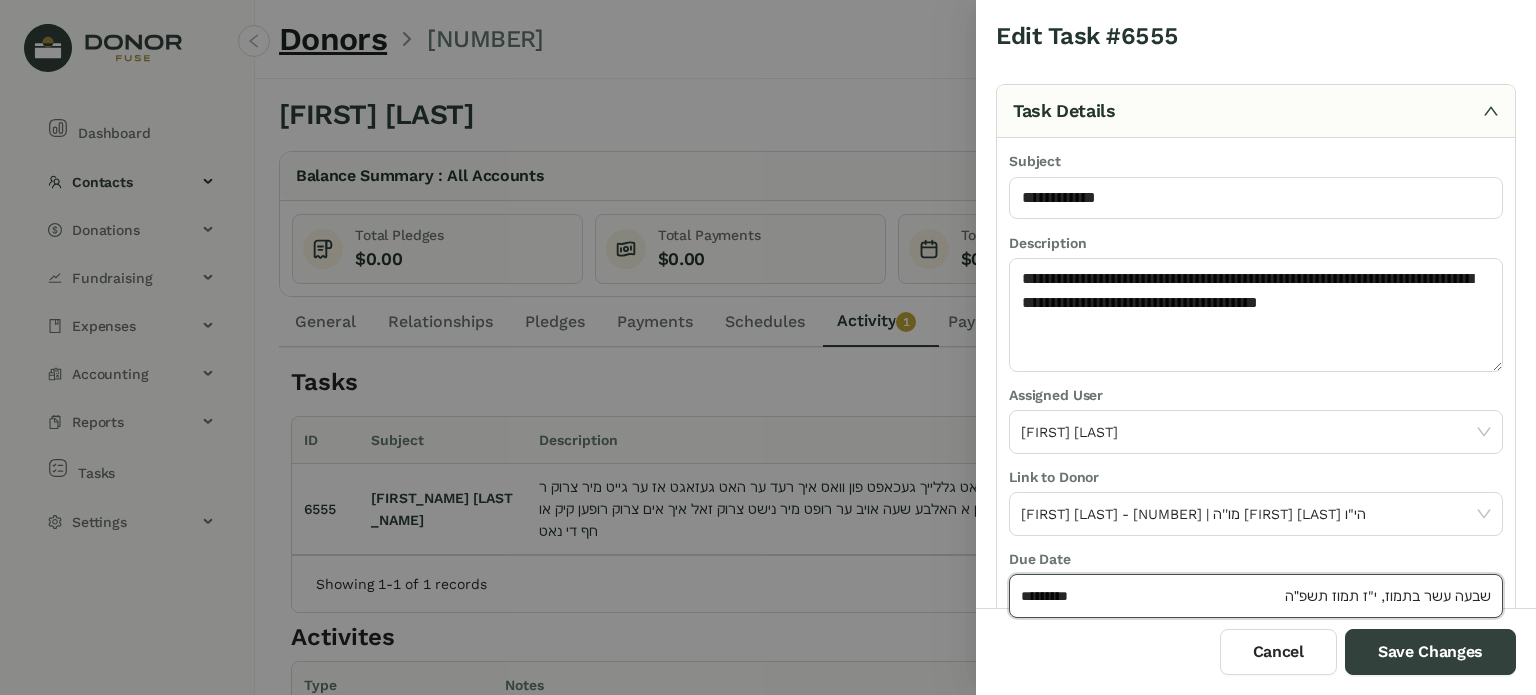 click on "*********" 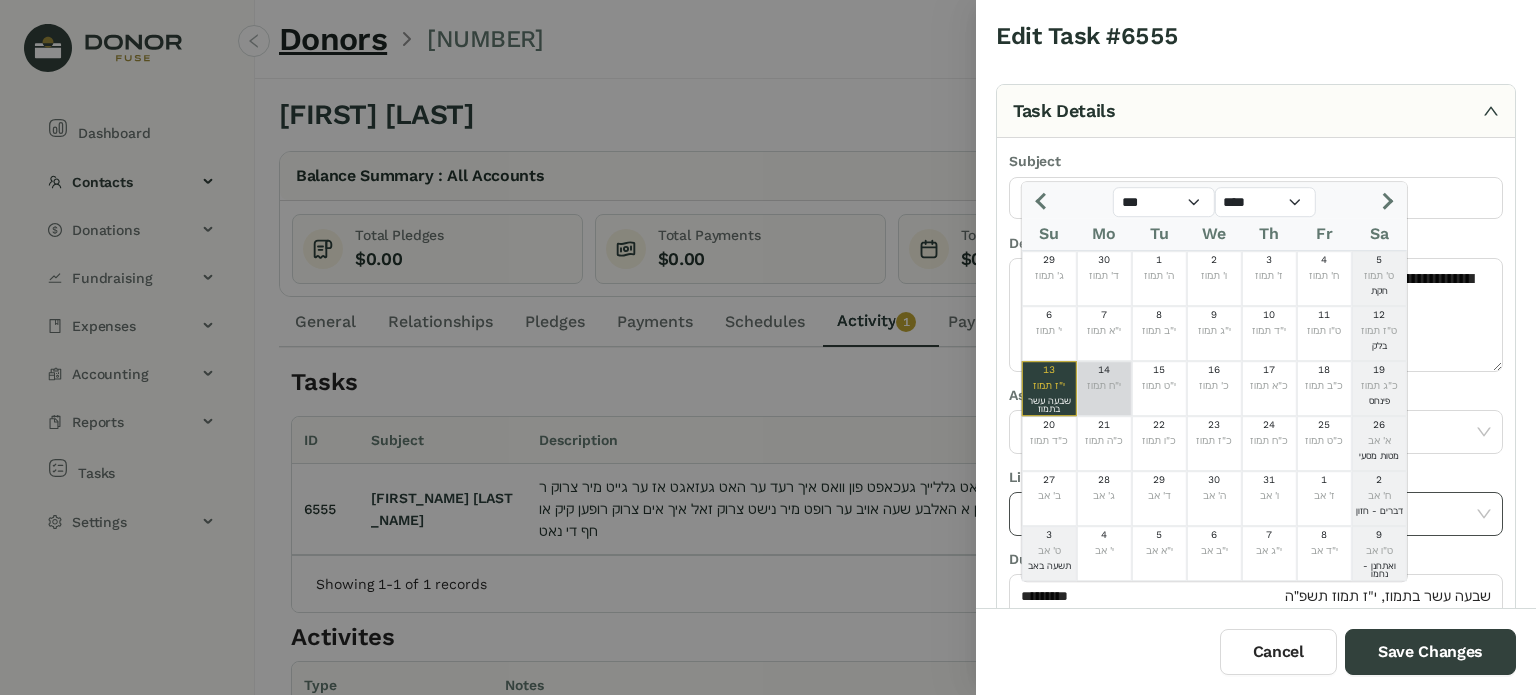 drag, startPoint x: 1109, startPoint y: 380, endPoint x: 1200, endPoint y: 492, distance: 144.3087 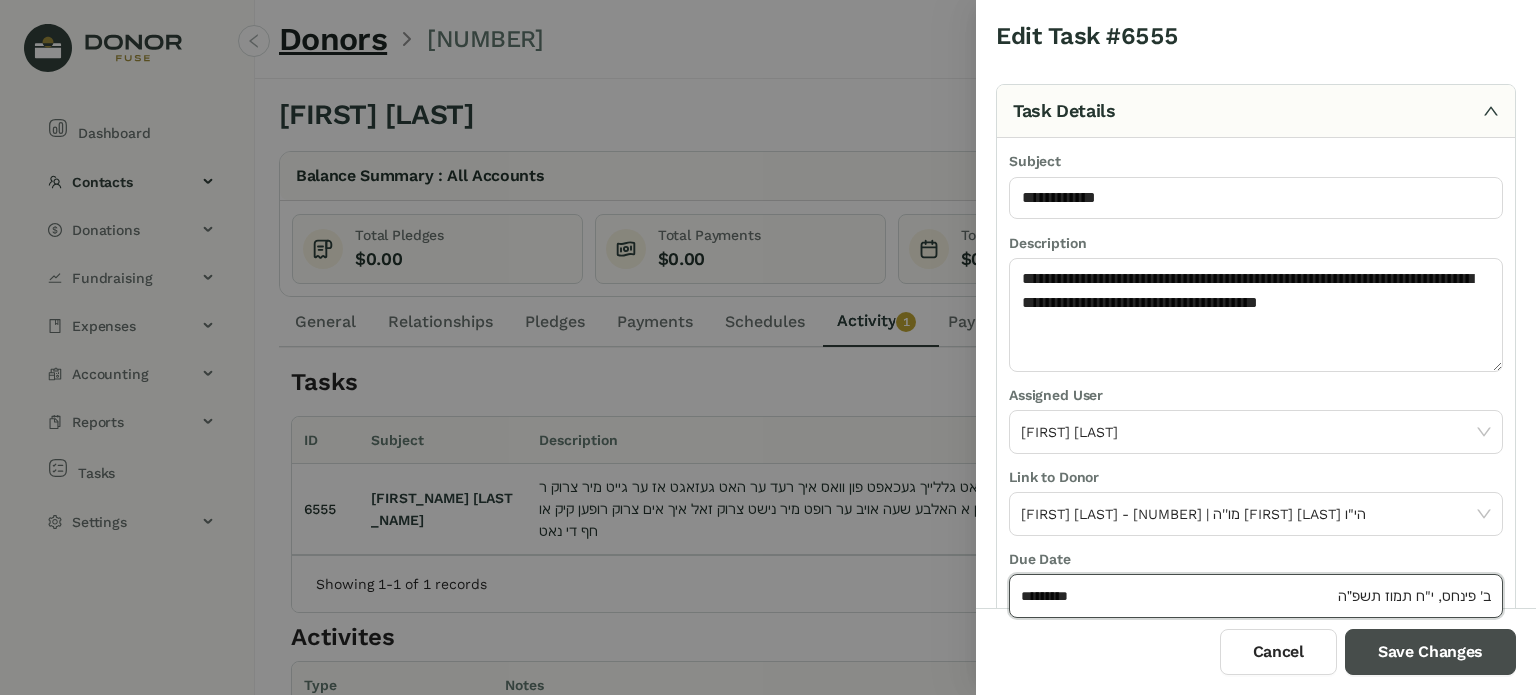 click on "Save Changes" at bounding box center [1430, 652] 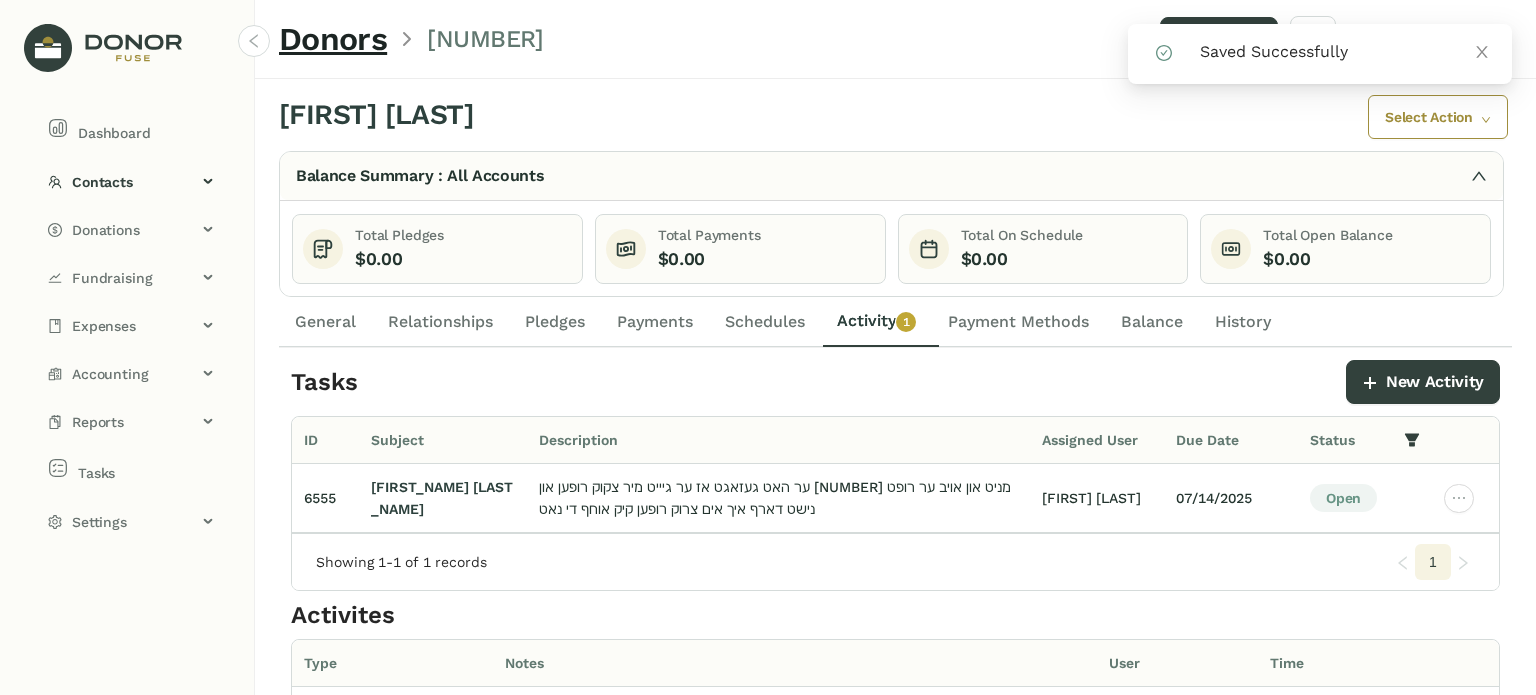 click on "Dashboard" 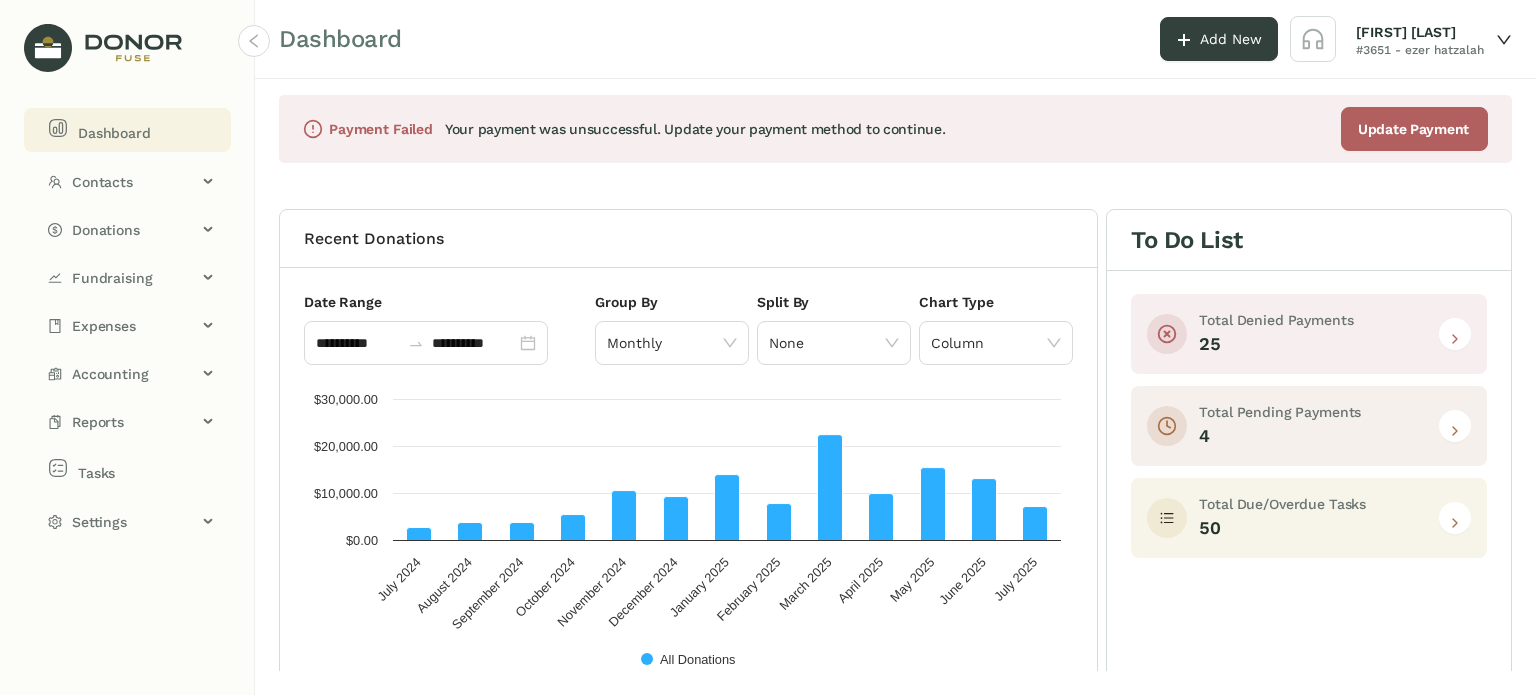 click 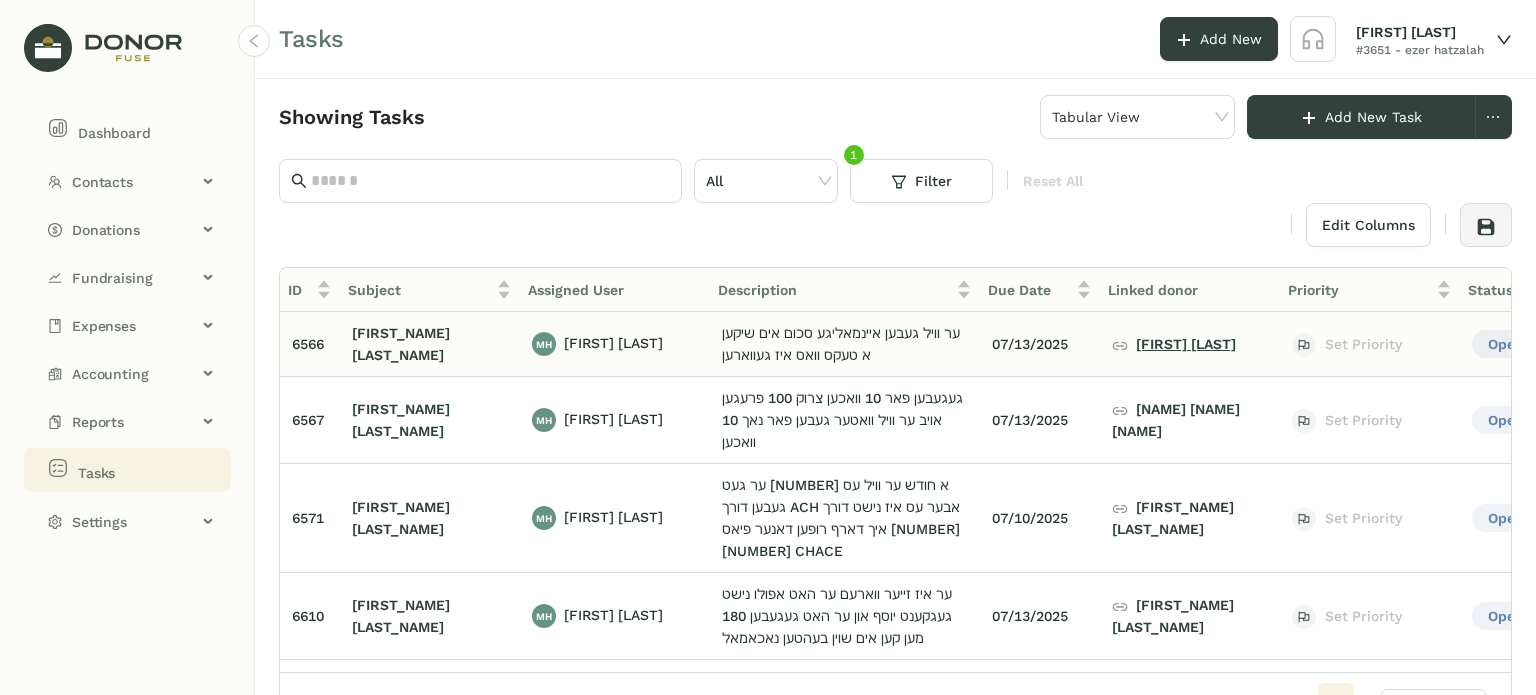click on "יצחק יודא וויס" 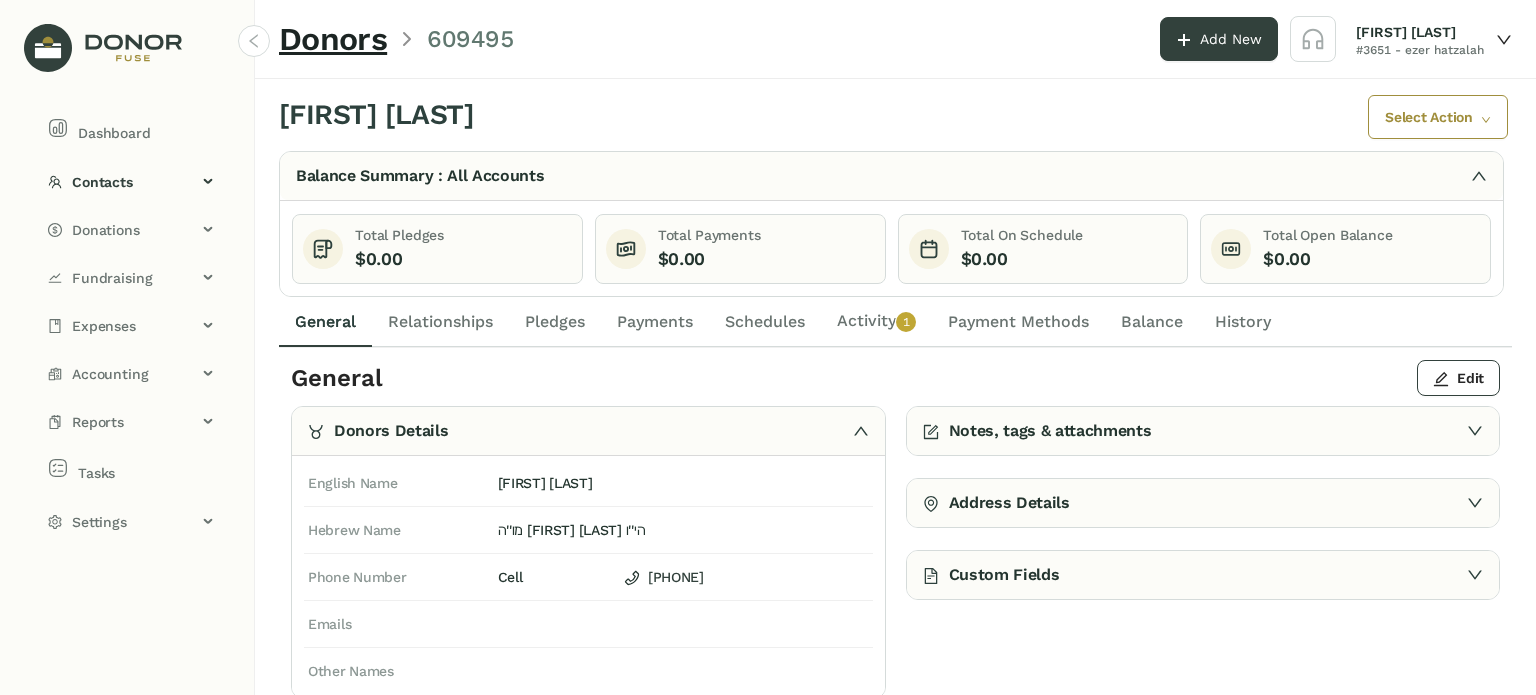 click on "Activity   0   1   2   3   4   5   6   7   8   9" 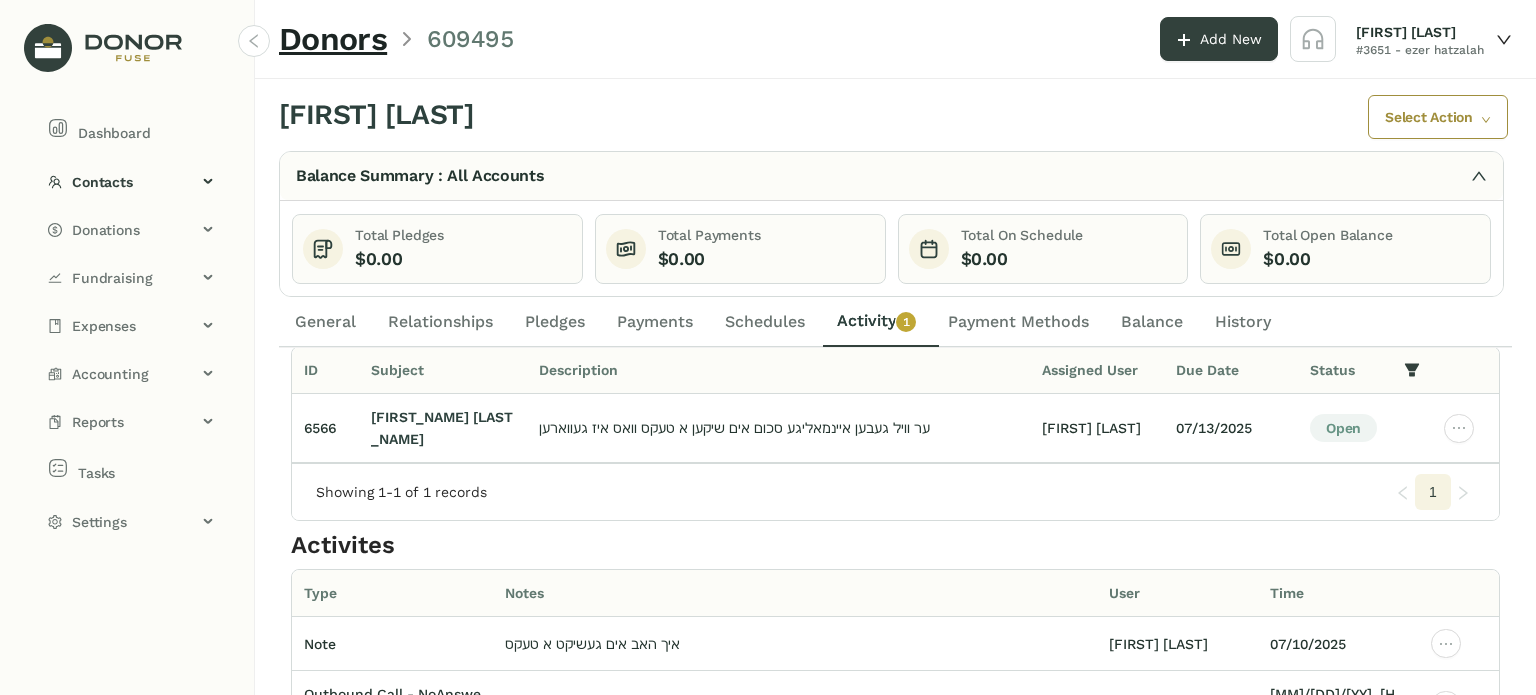 scroll, scrollTop: 147, scrollLeft: 0, axis: vertical 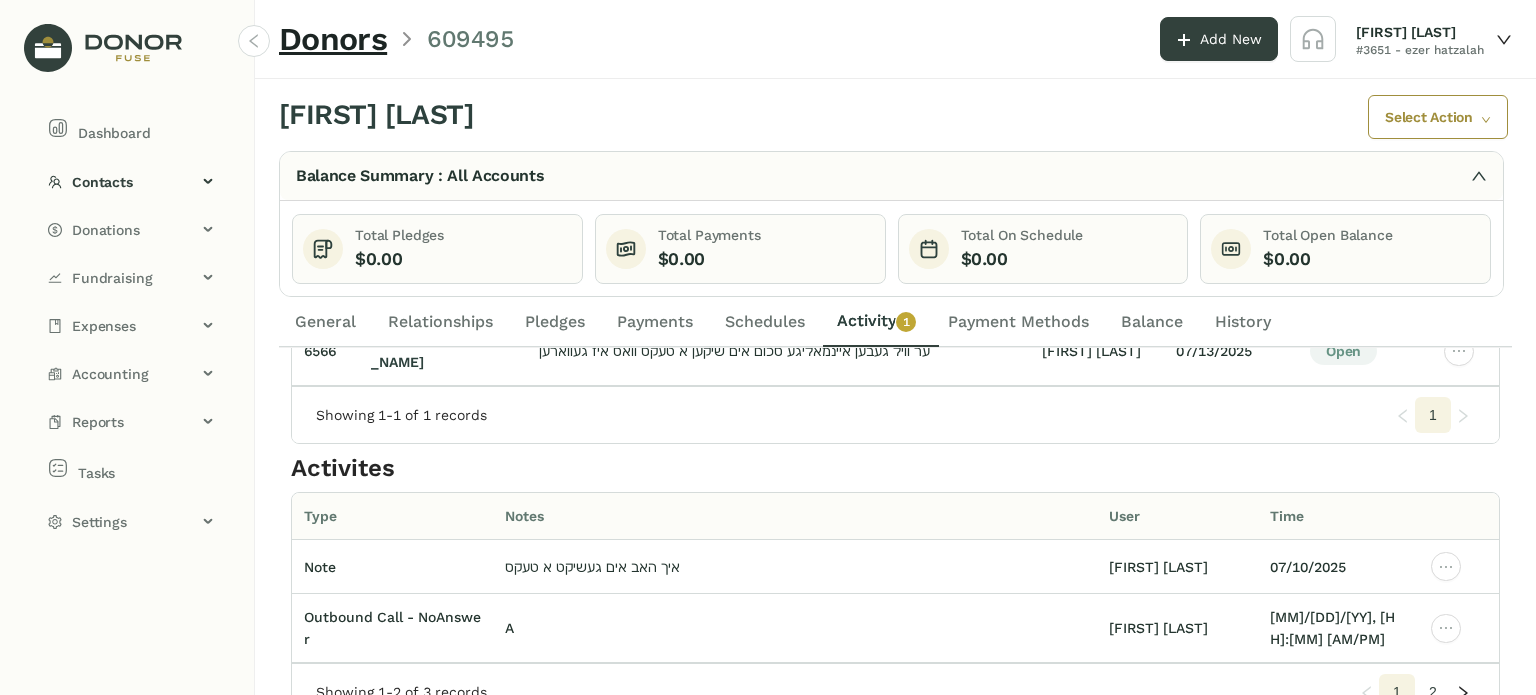 click on "2" 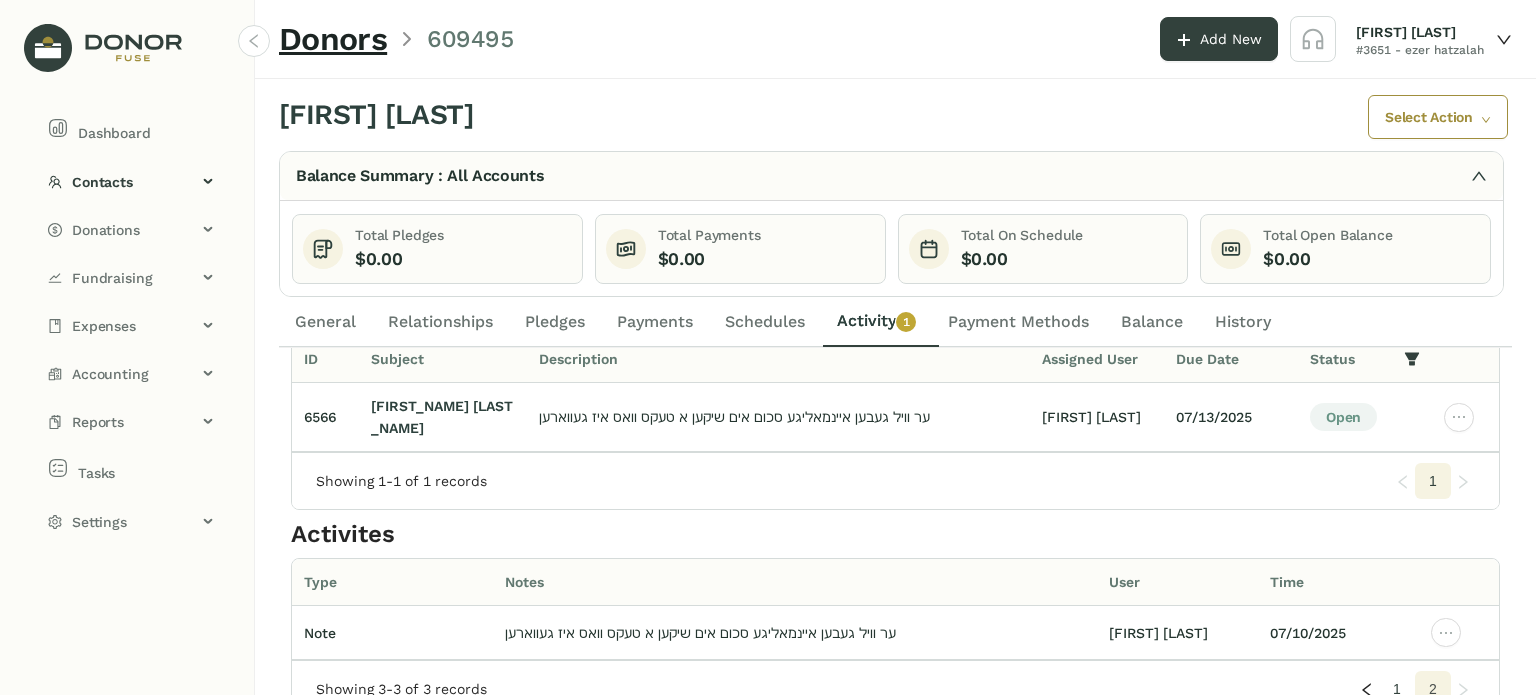 scroll, scrollTop: 78, scrollLeft: 0, axis: vertical 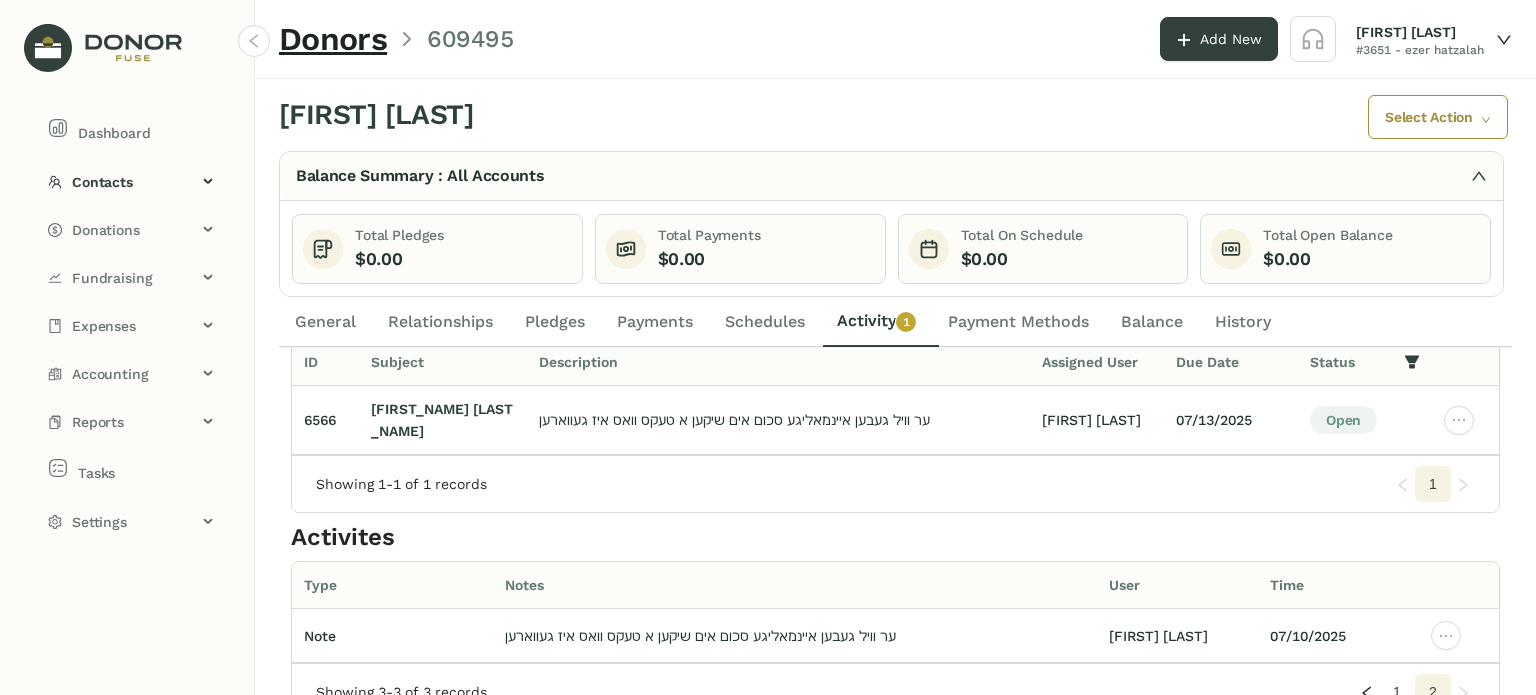 click on "Showing 3-3 of 3 records  1 2" 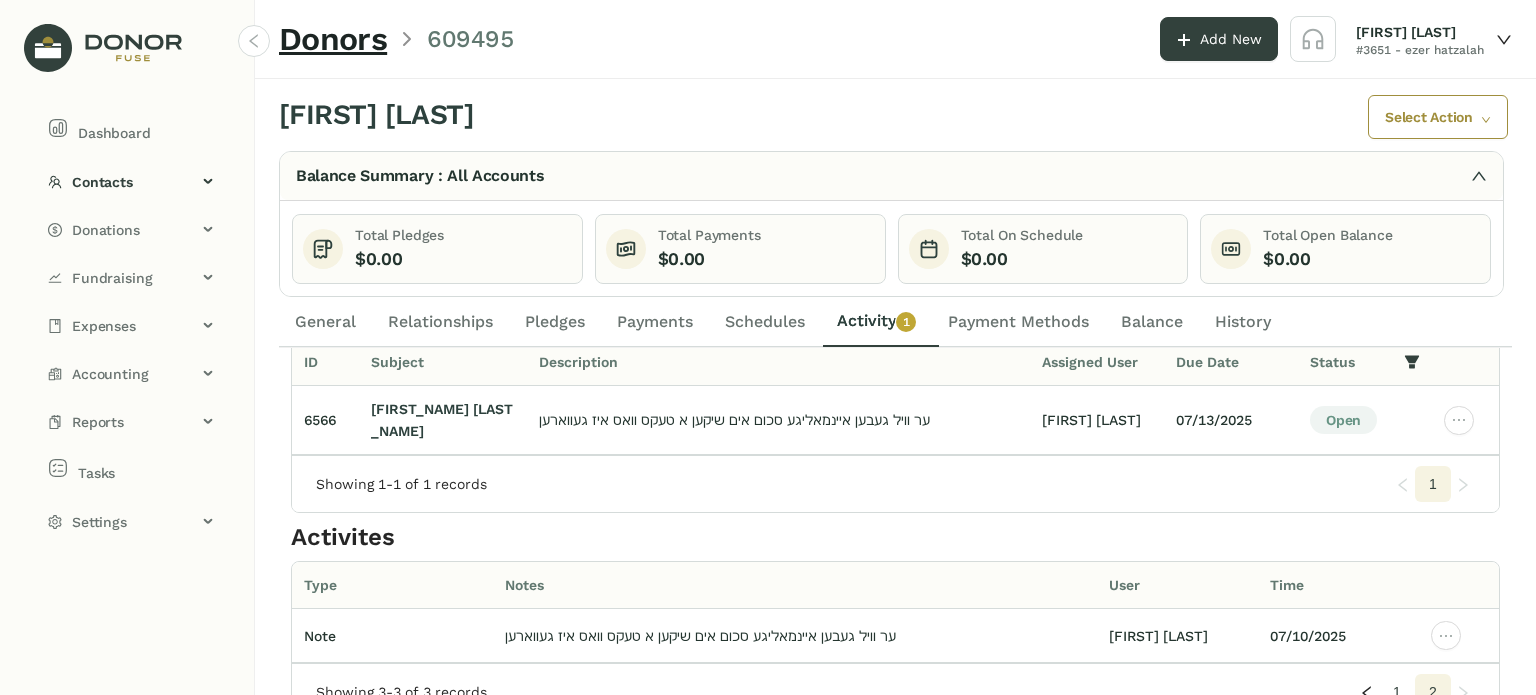 click on "1" 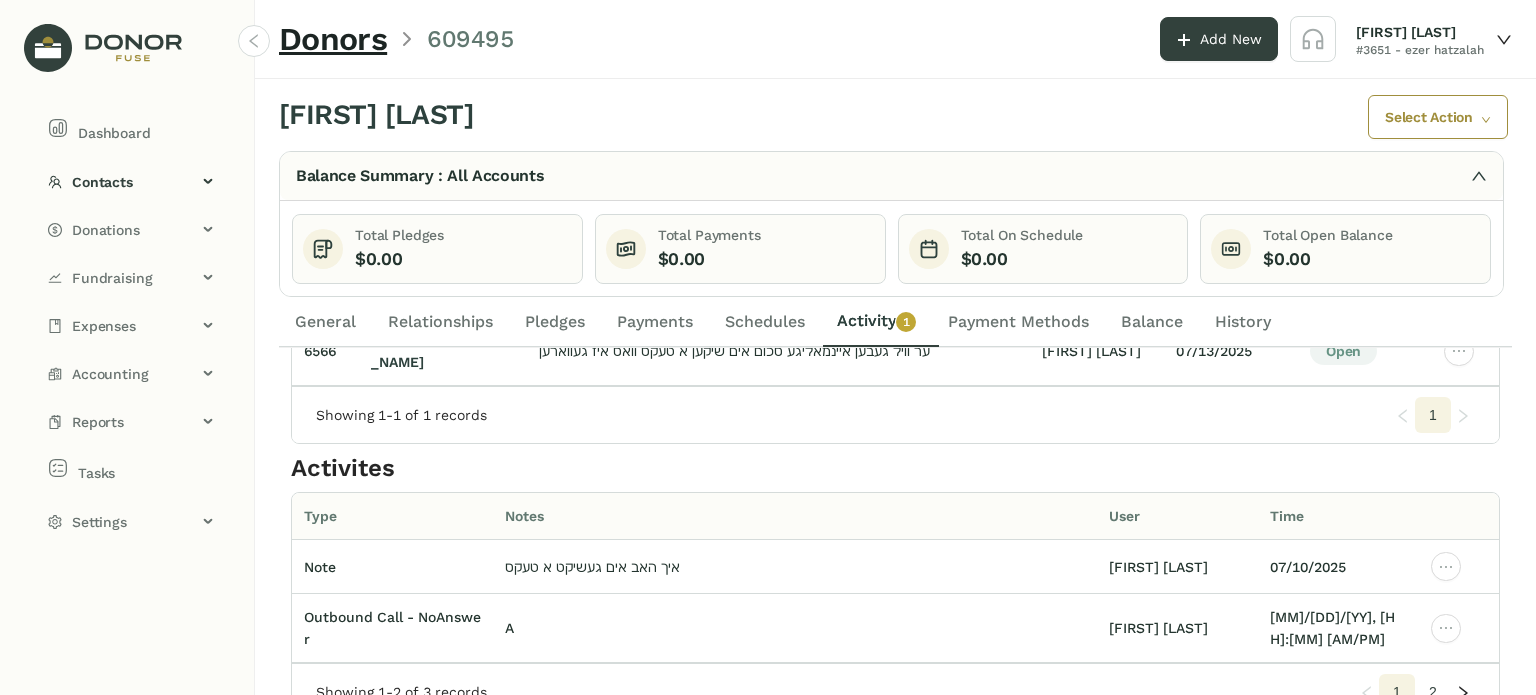 scroll, scrollTop: 0, scrollLeft: 0, axis: both 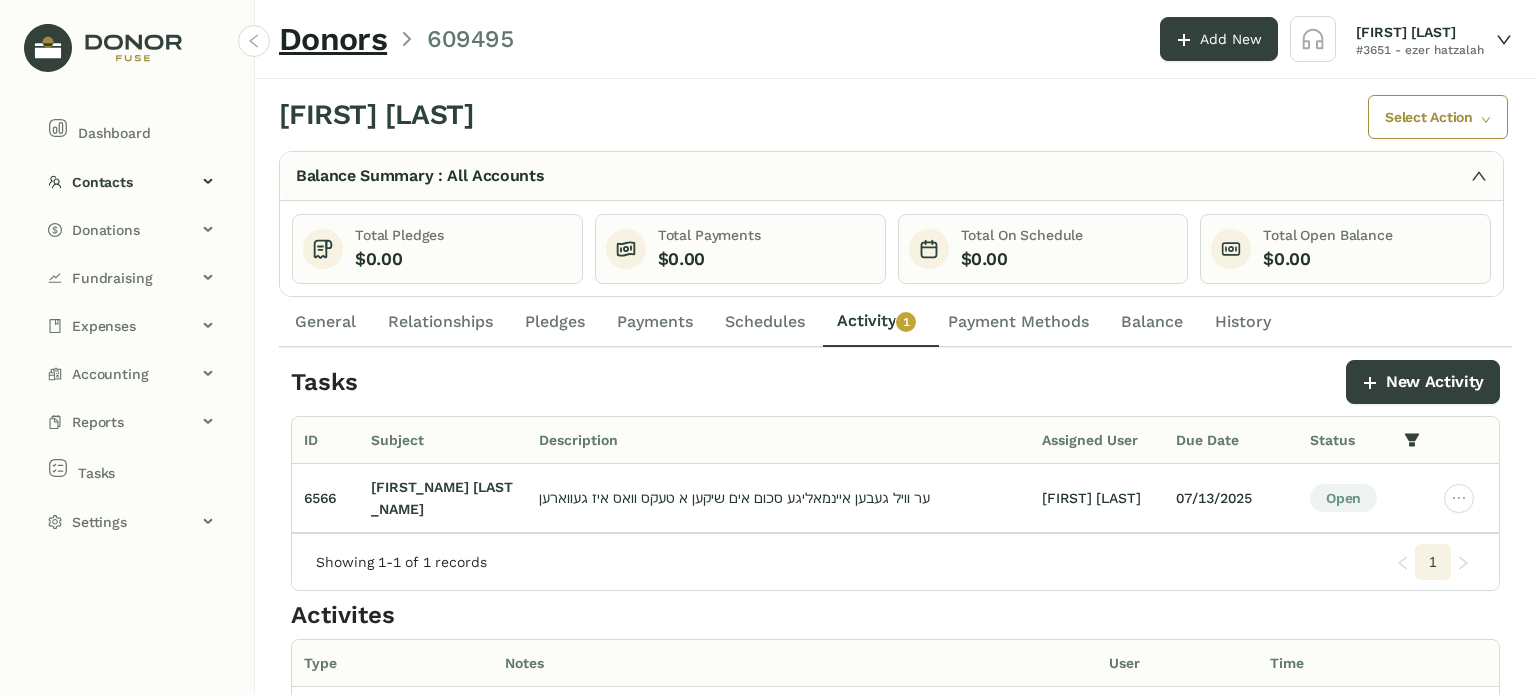 click on "General" 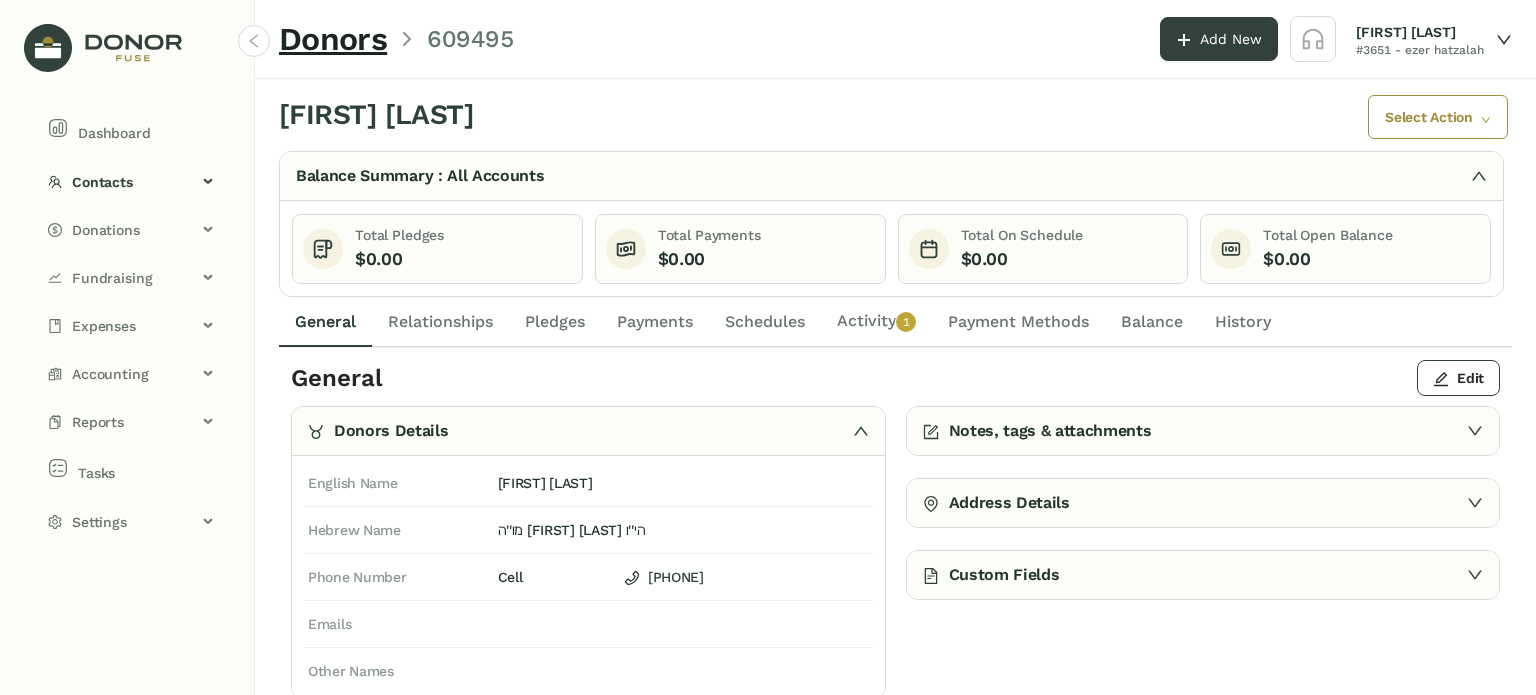 click on "Activity   0   1   2   3   4   5   6   7   8   9" 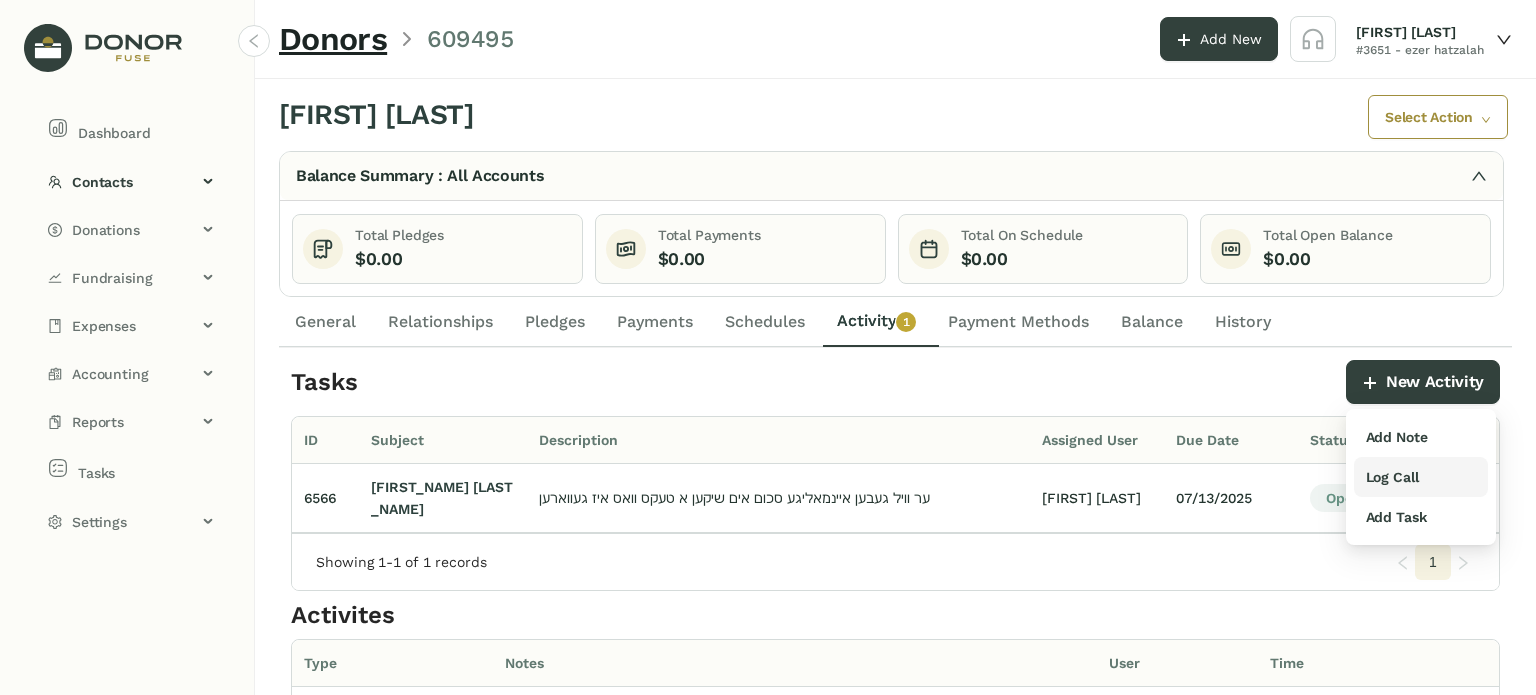 click on "Log Call" at bounding box center (1392, 477) 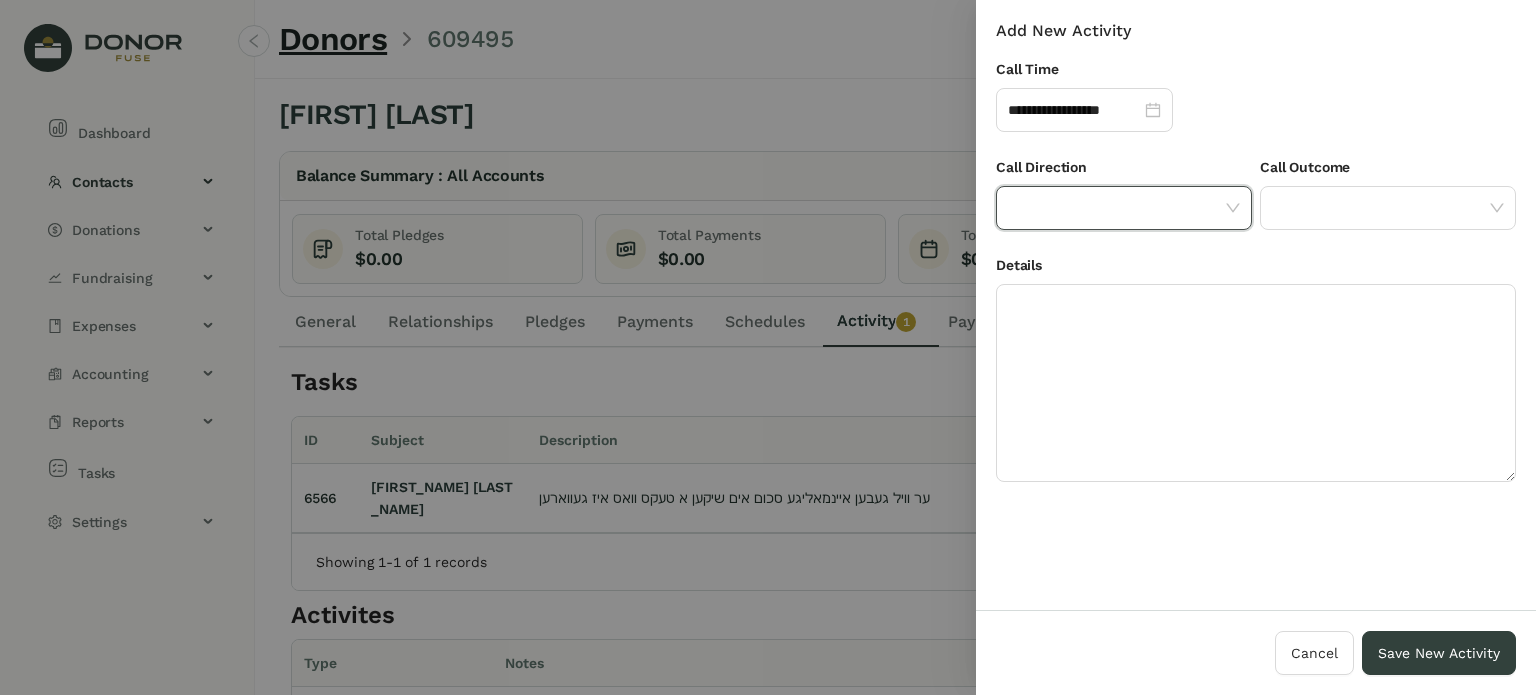 click 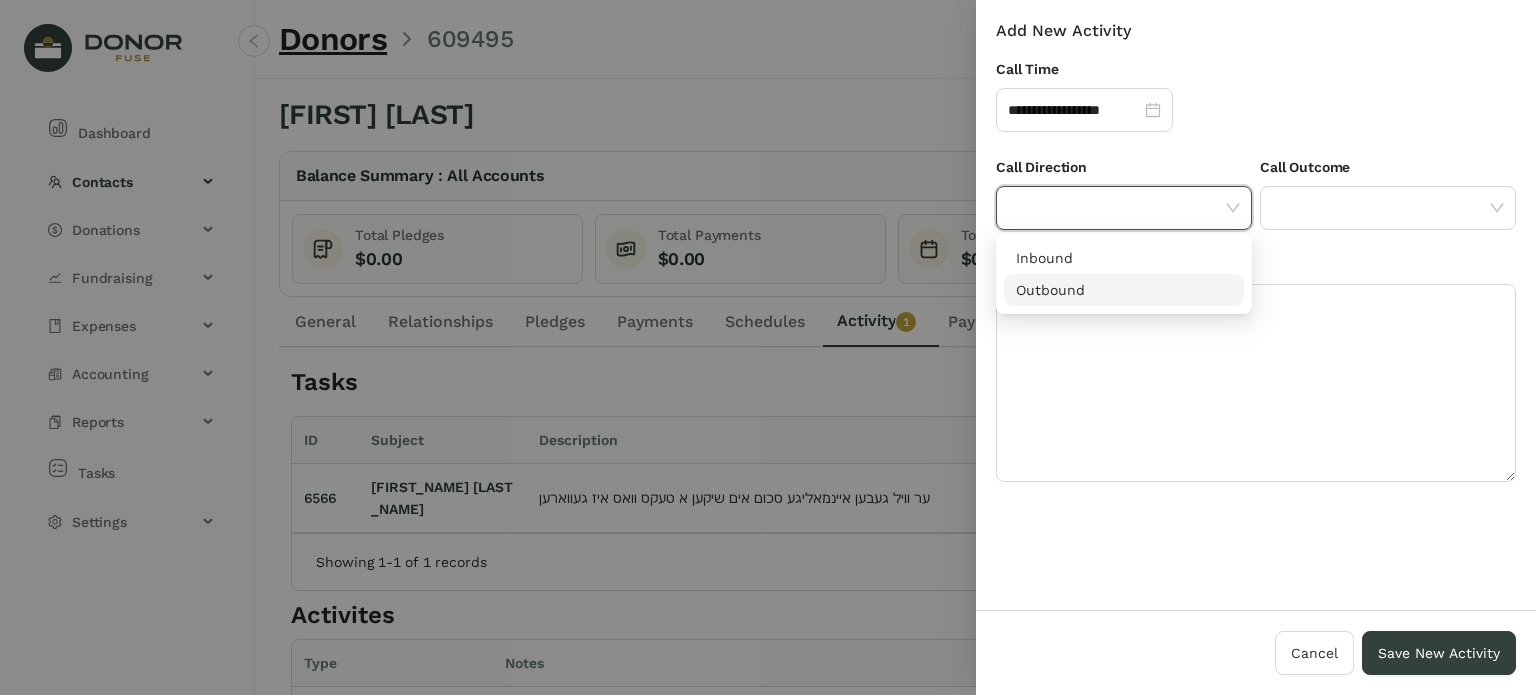click on "Outbound" at bounding box center (1124, 290) 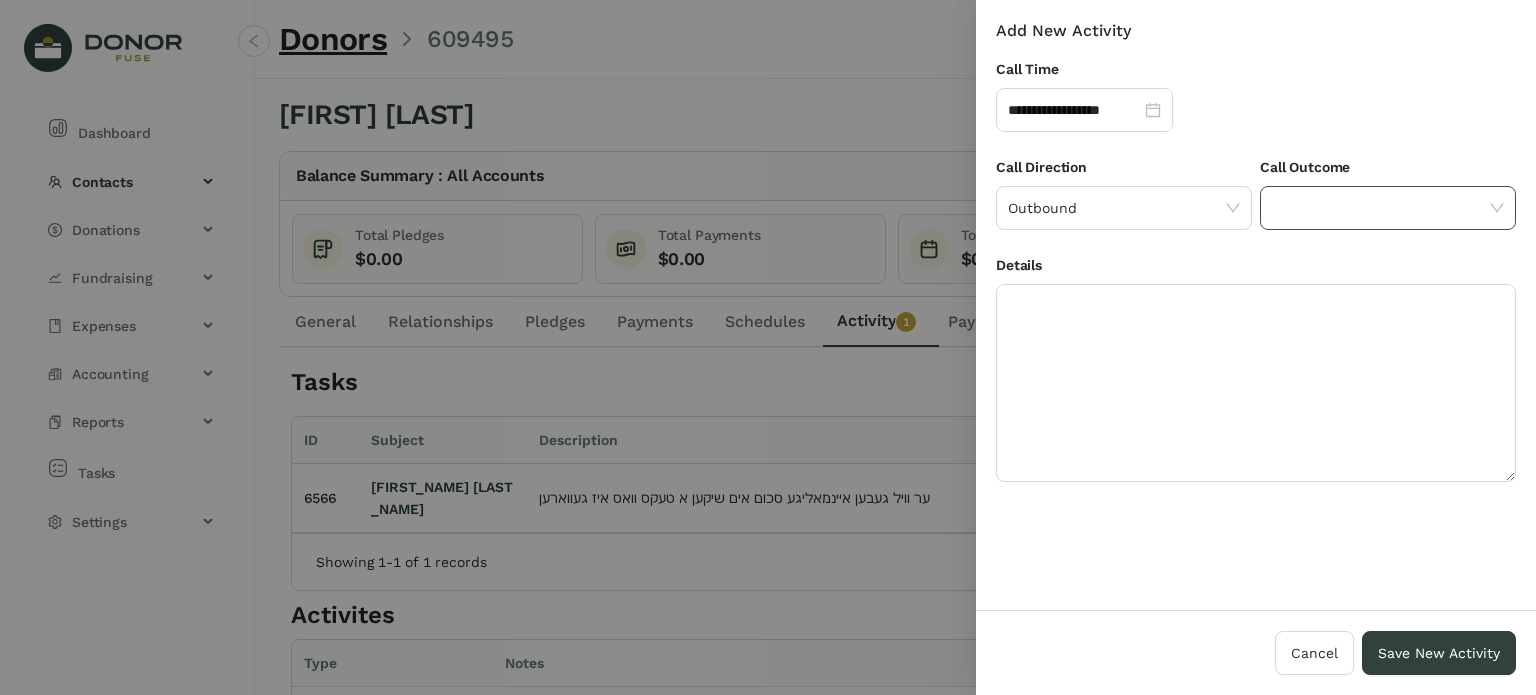 click 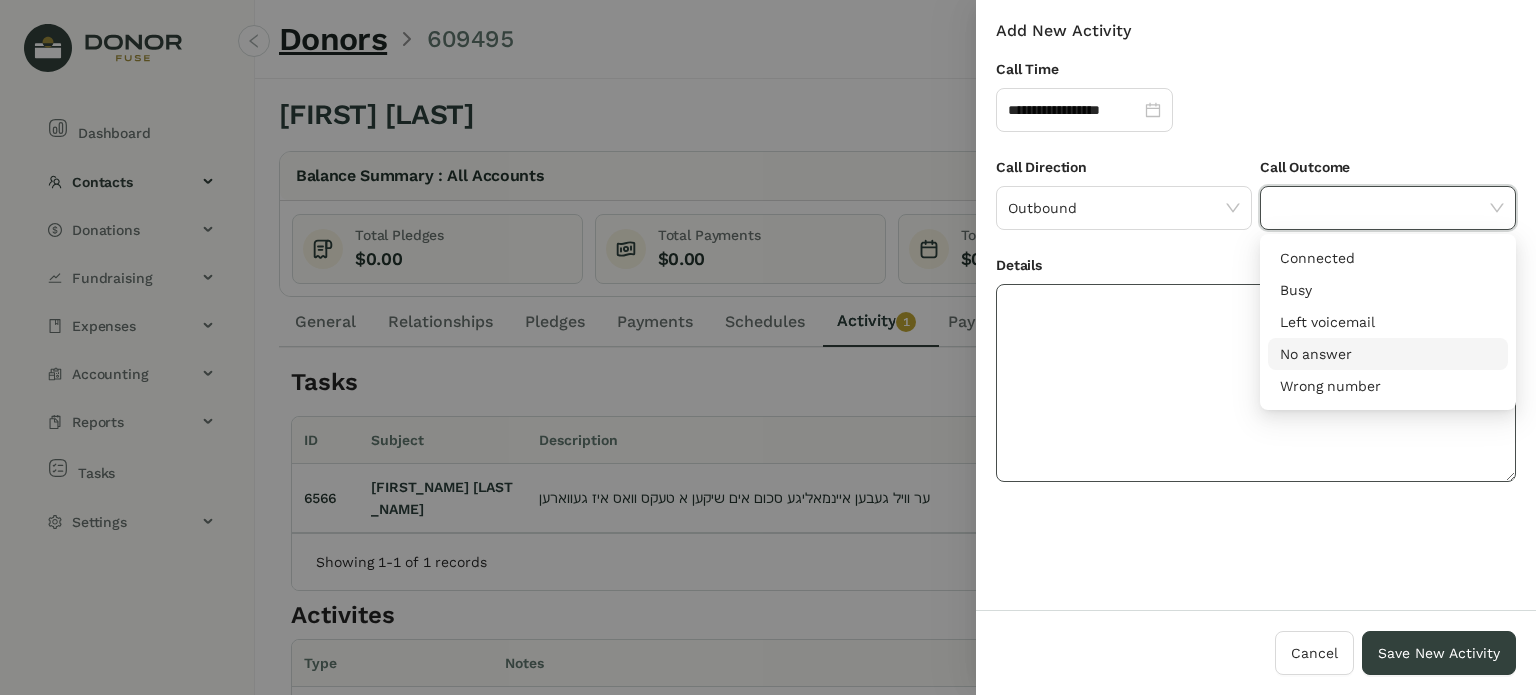 drag, startPoint x: 1312, startPoint y: 350, endPoint x: 1256, endPoint y: 352, distance: 56.0357 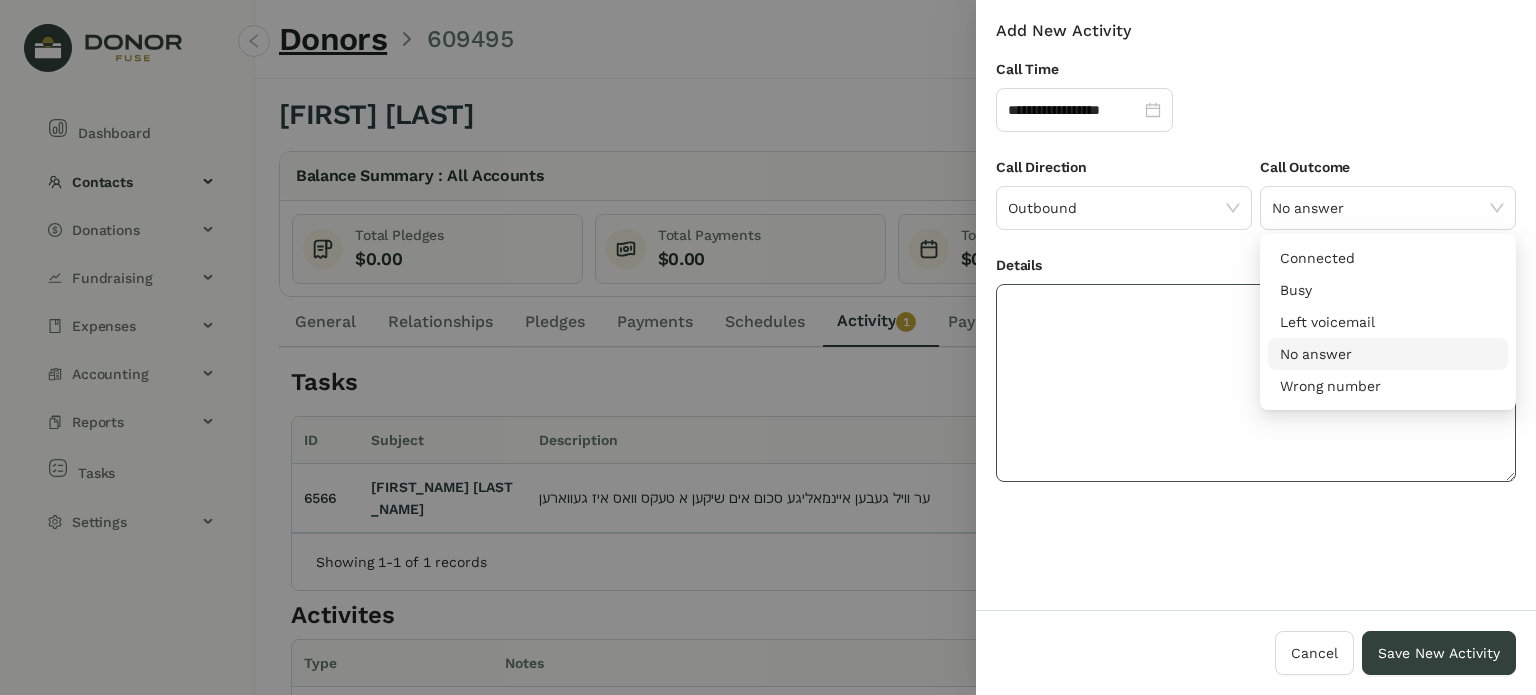 drag, startPoint x: 1195, startPoint y: 370, endPoint x: 1153, endPoint y: 337, distance: 53.413483 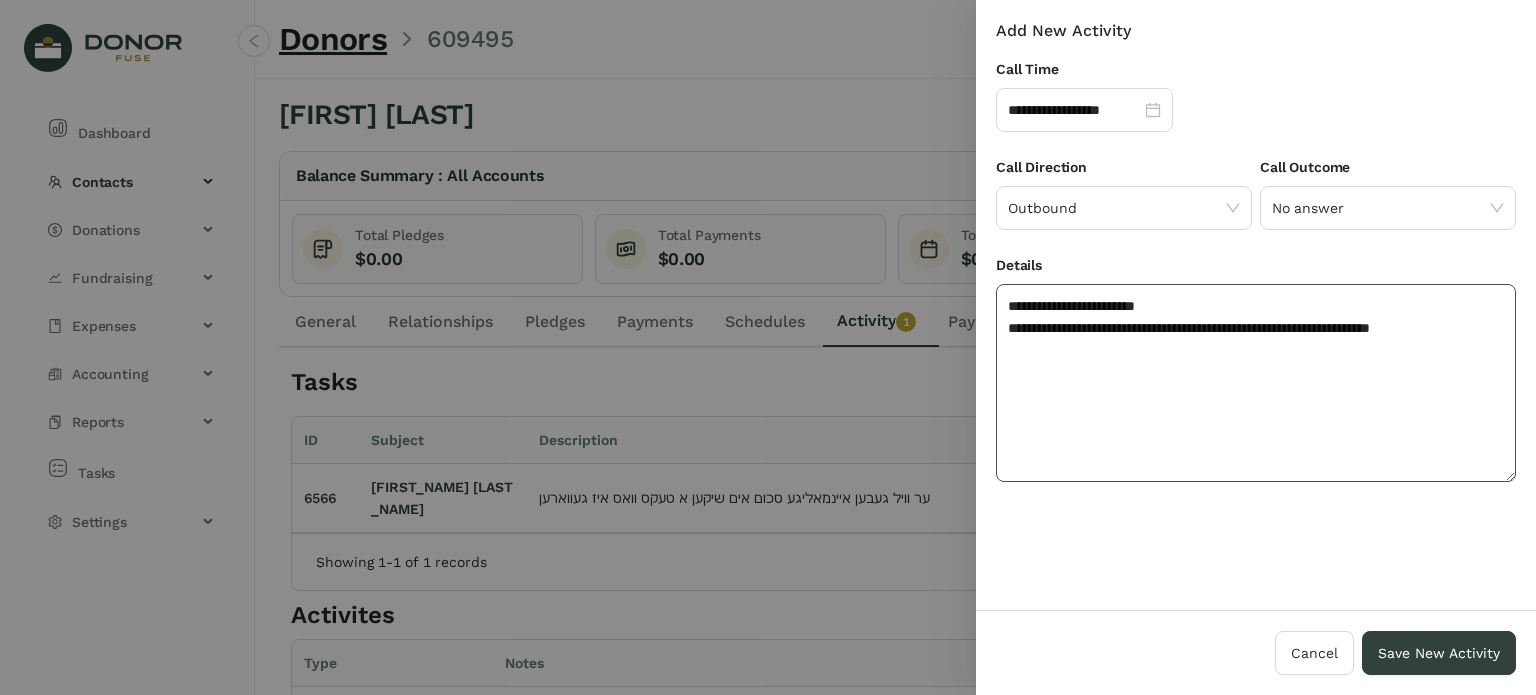 click on "**********" 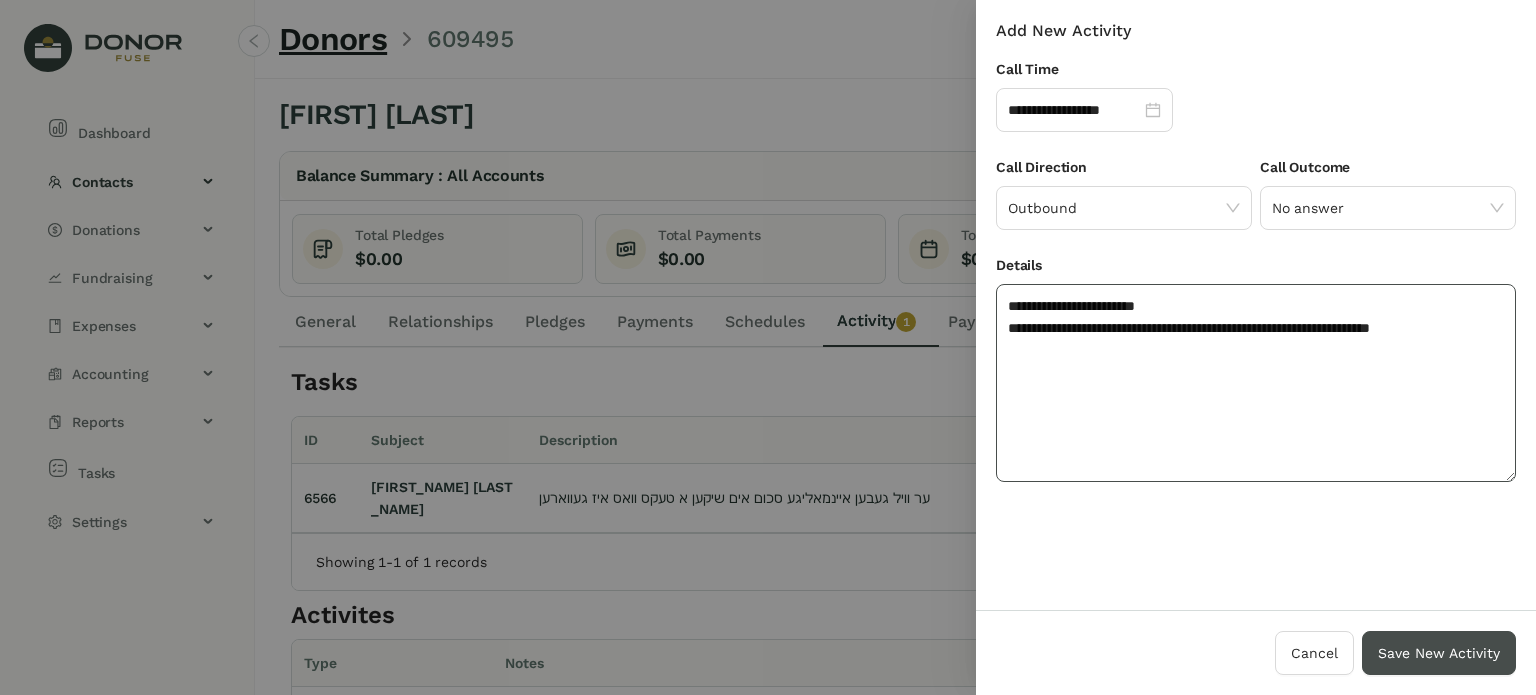 type on "**********" 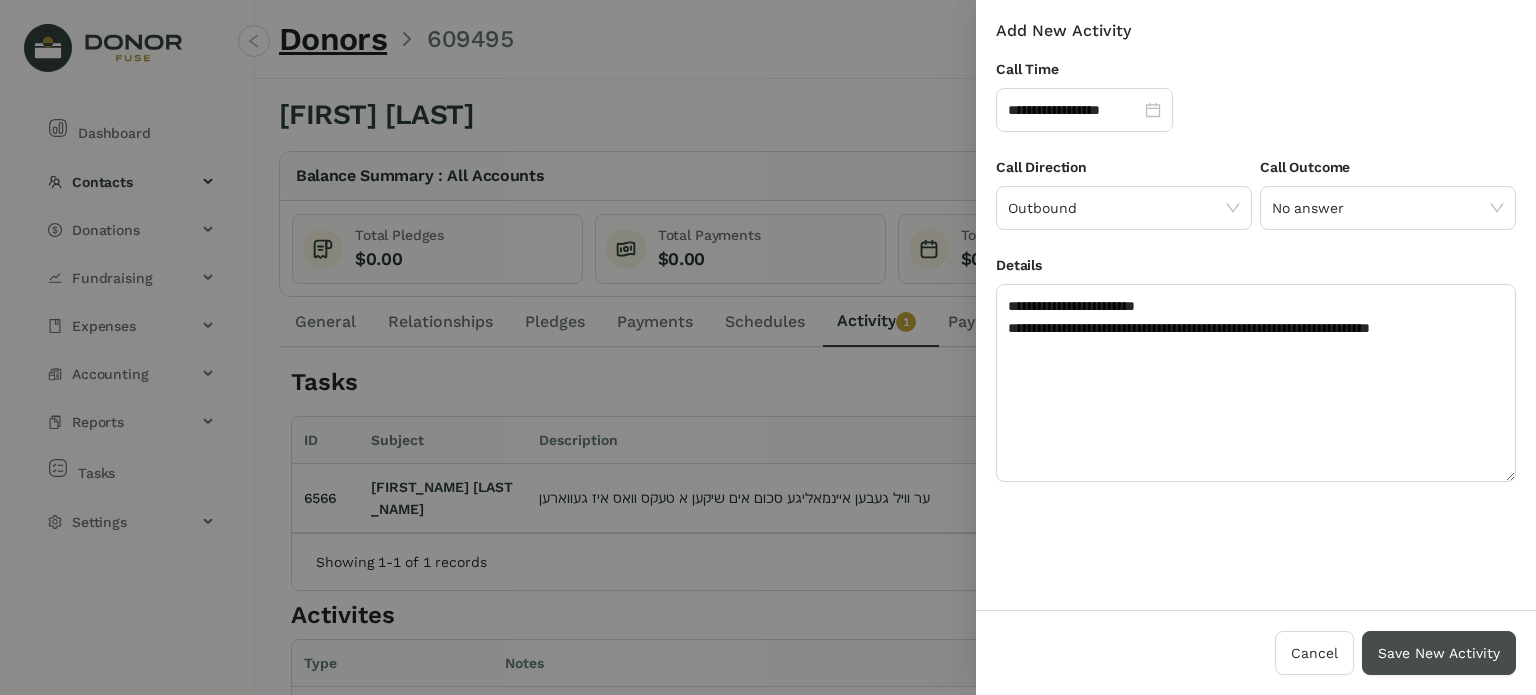 click on "Save New Activity" at bounding box center [1439, 653] 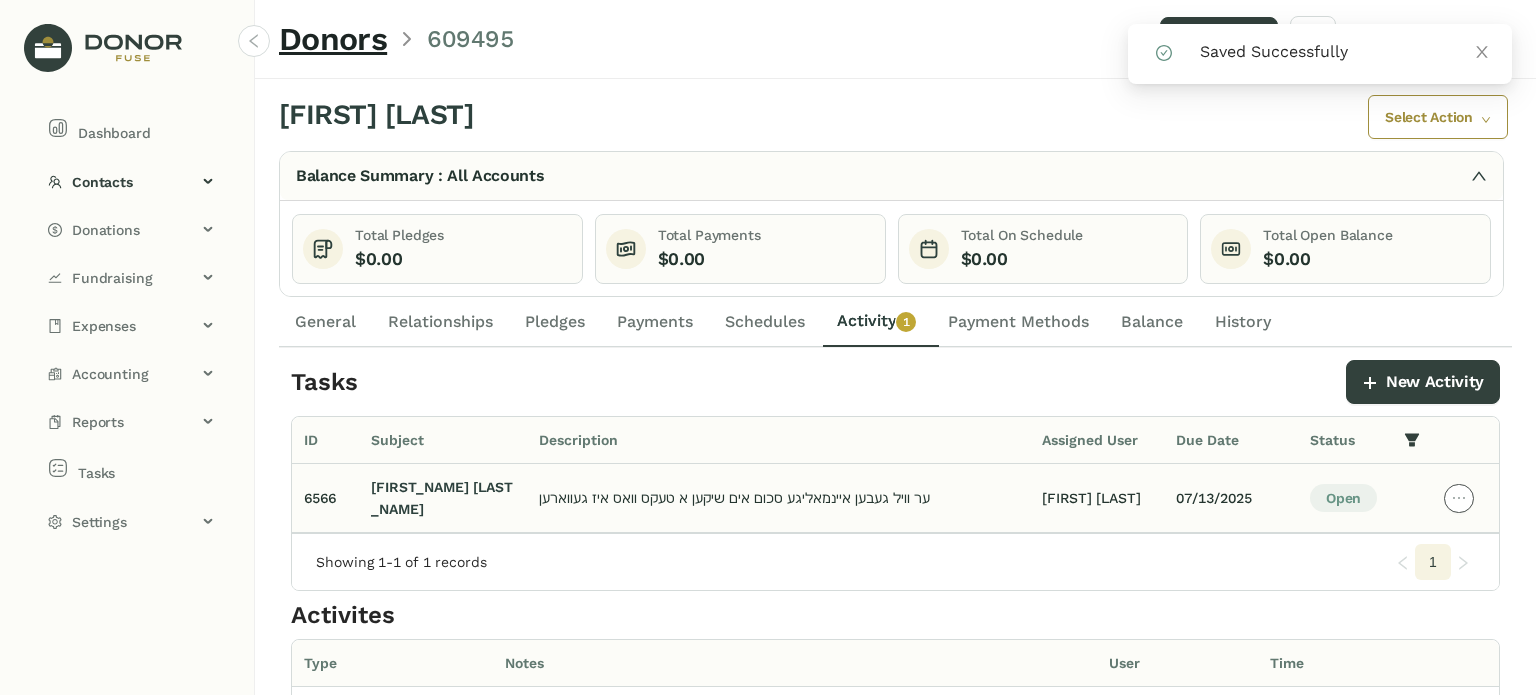 click 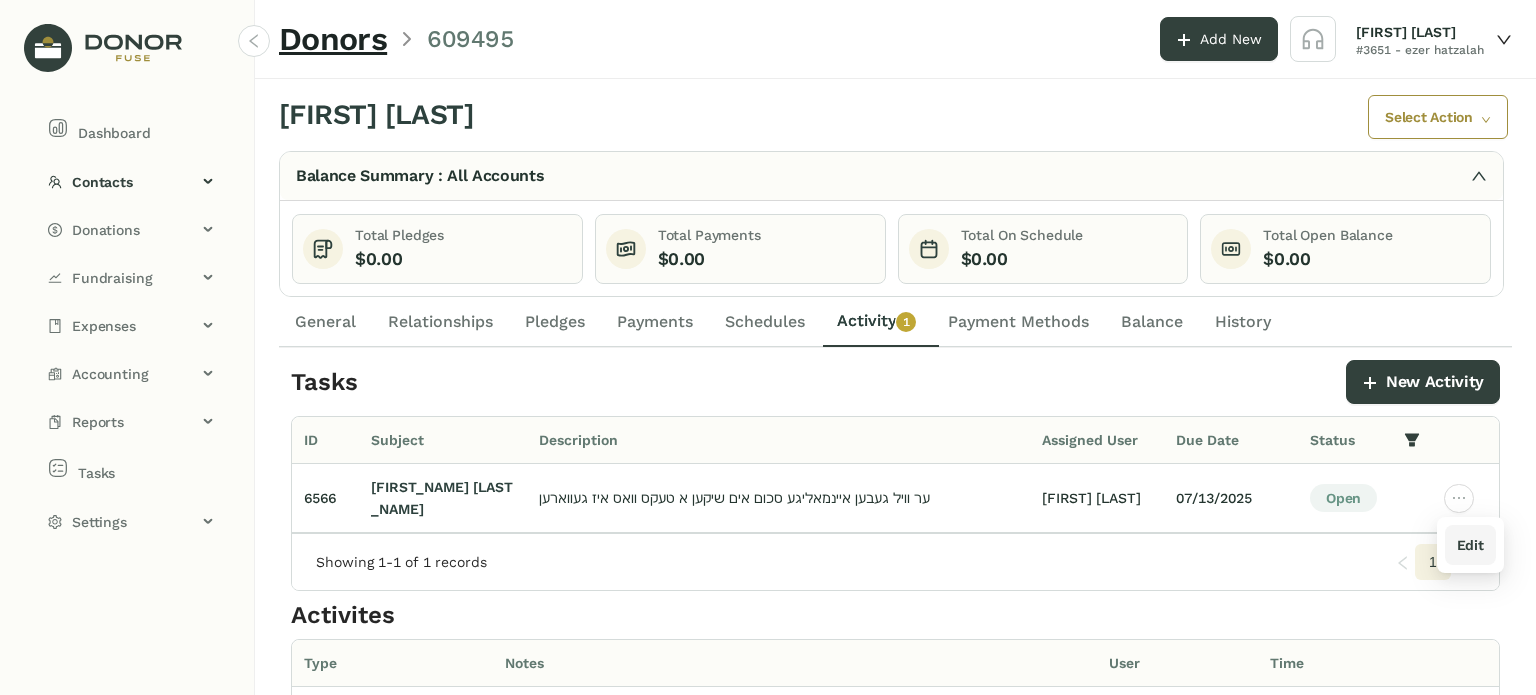click on "Edit" at bounding box center [1470, 545] 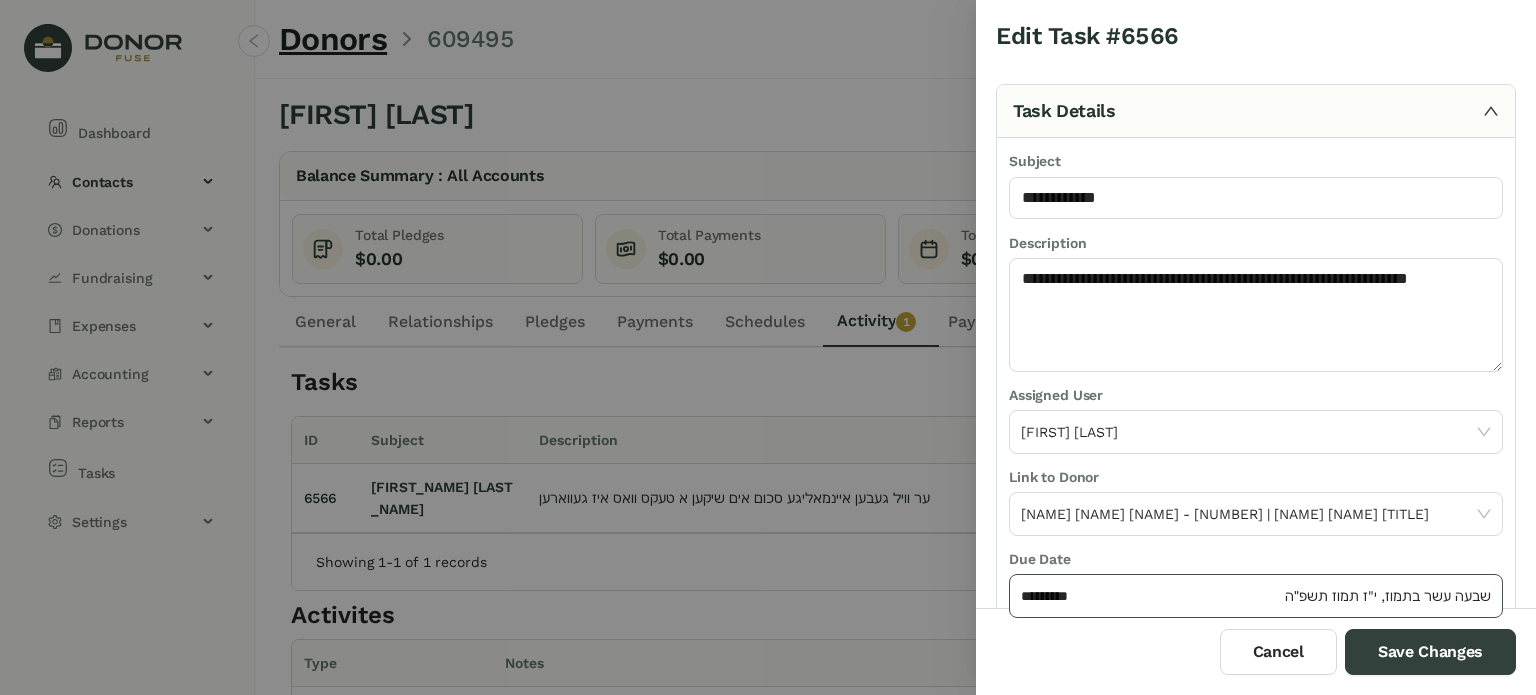 click on "*********" 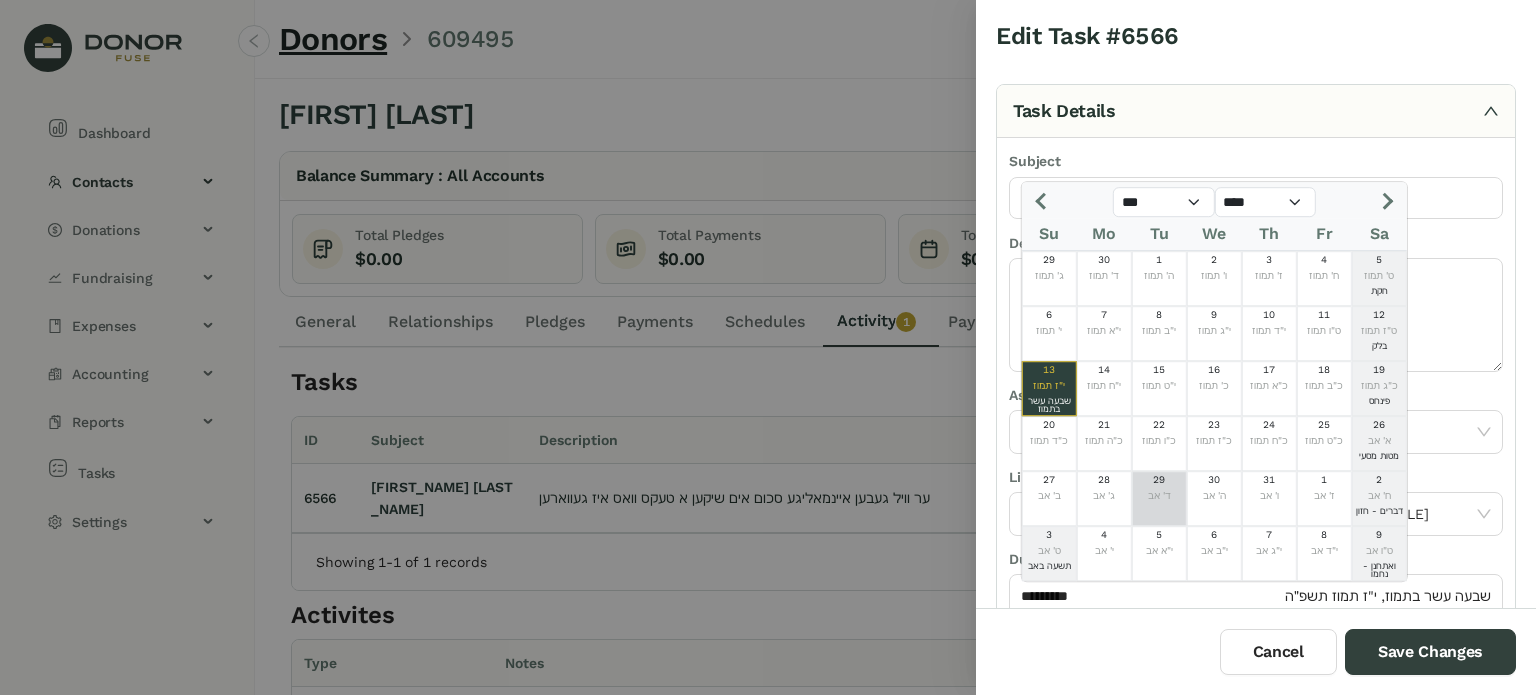 click on "ד' אב" 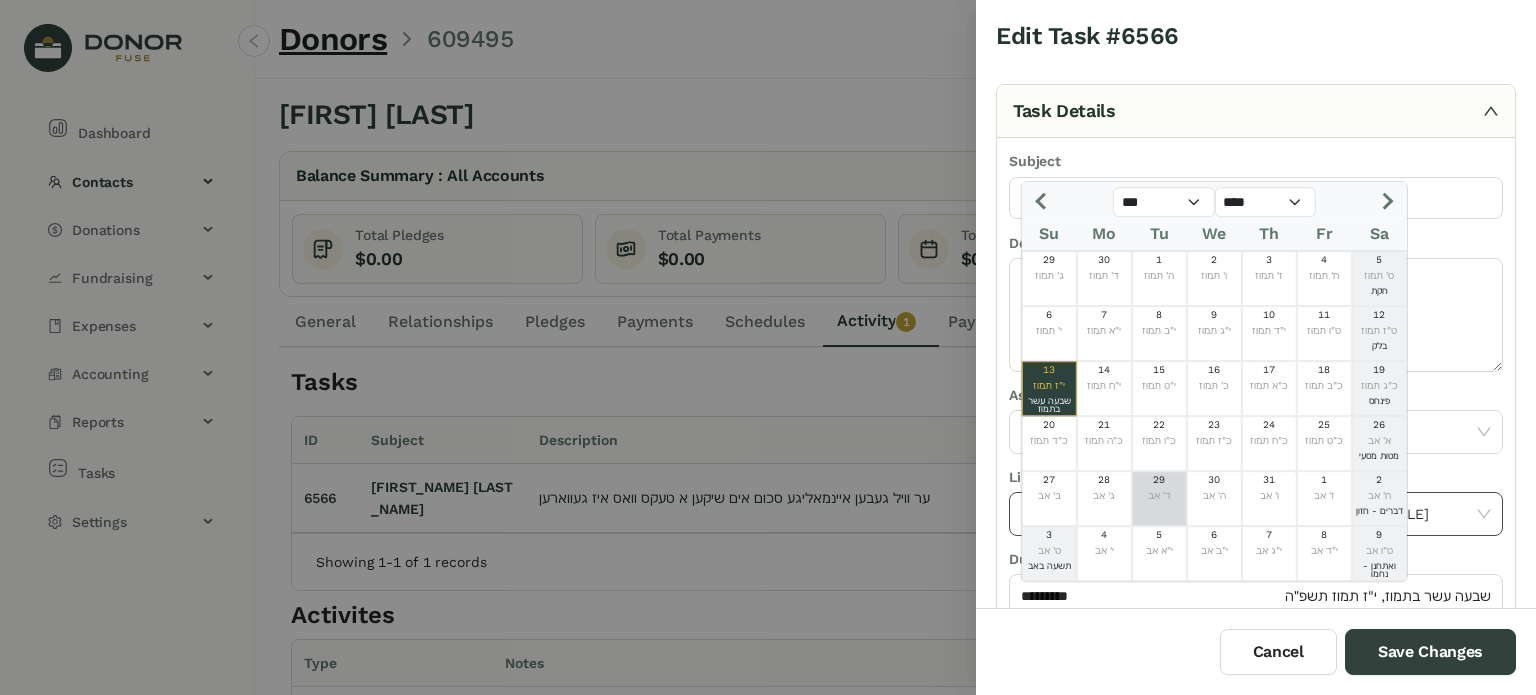 type on "*********" 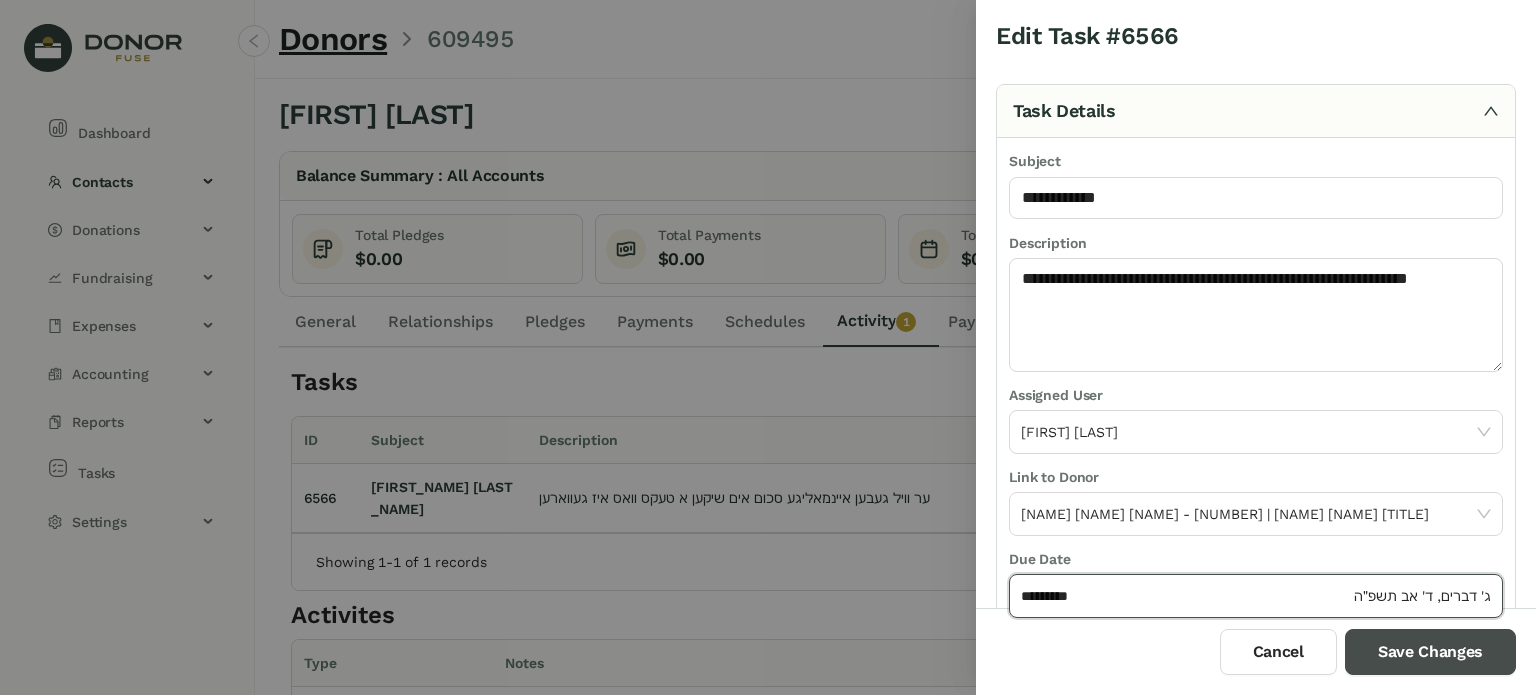 click on "Save Changes" at bounding box center (1430, 652) 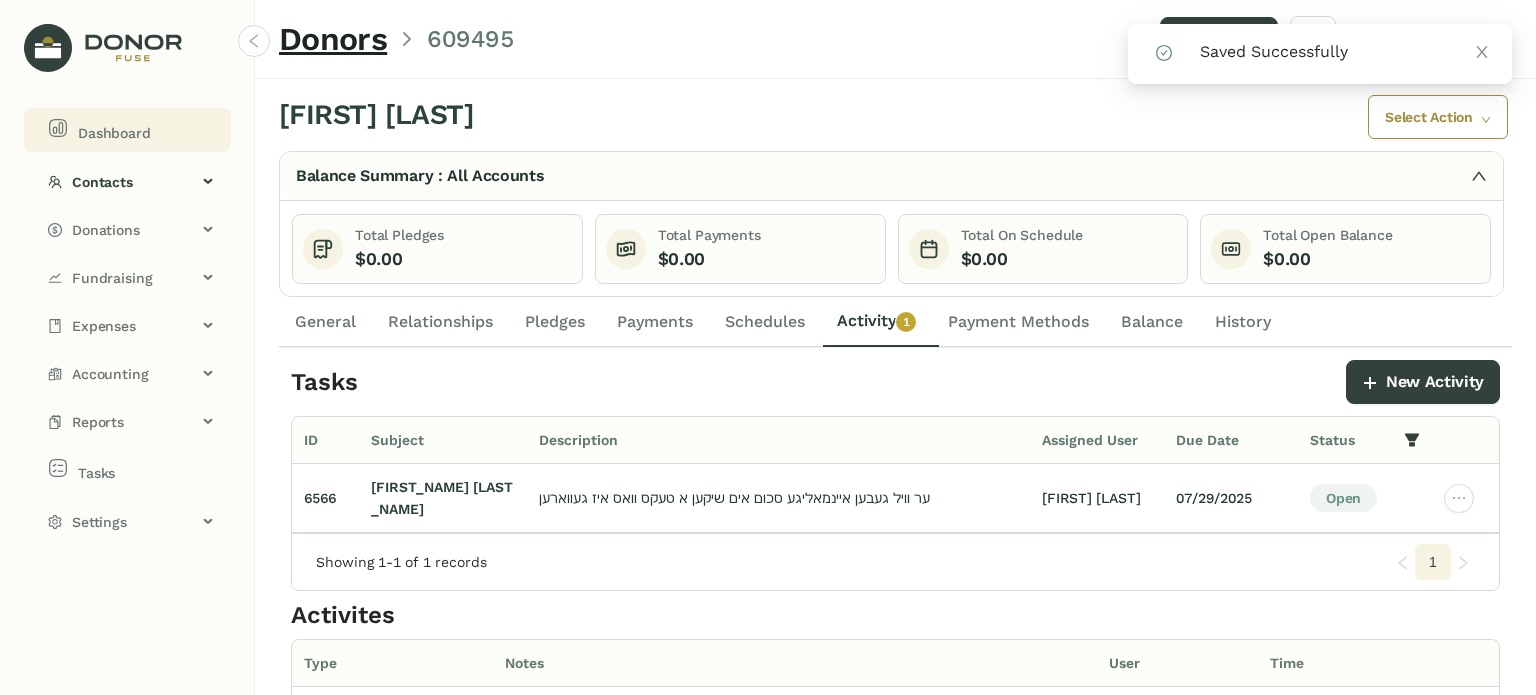 click on "Dashboard" 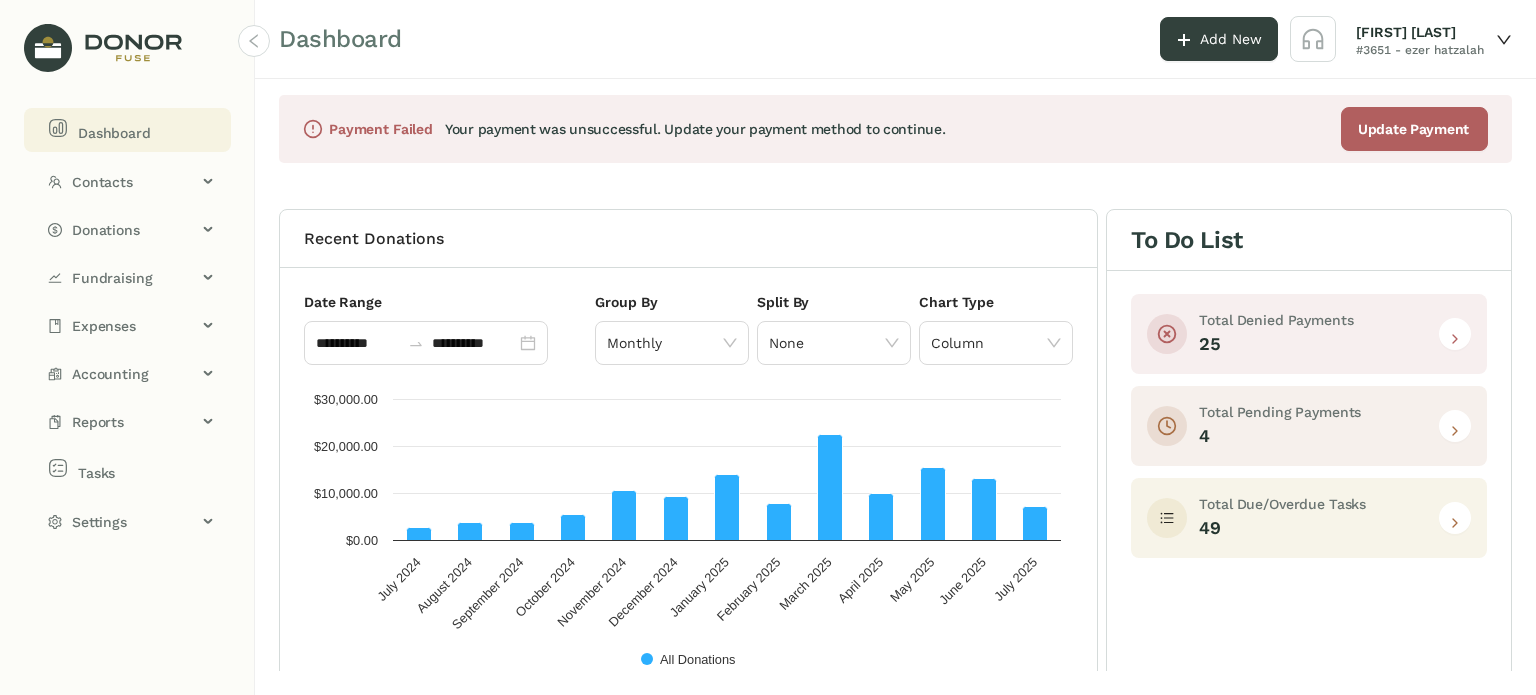 click 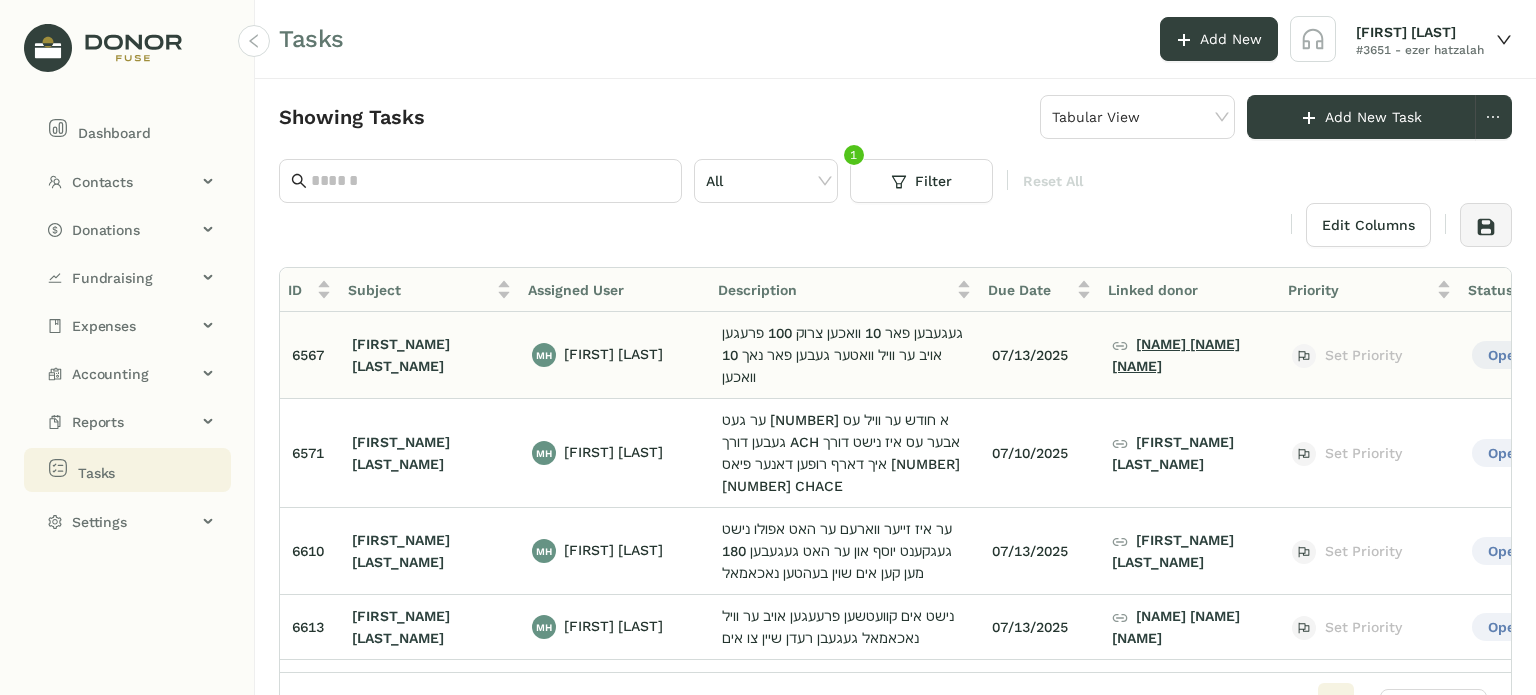 click on "יואל מאיר דוב ווייס" 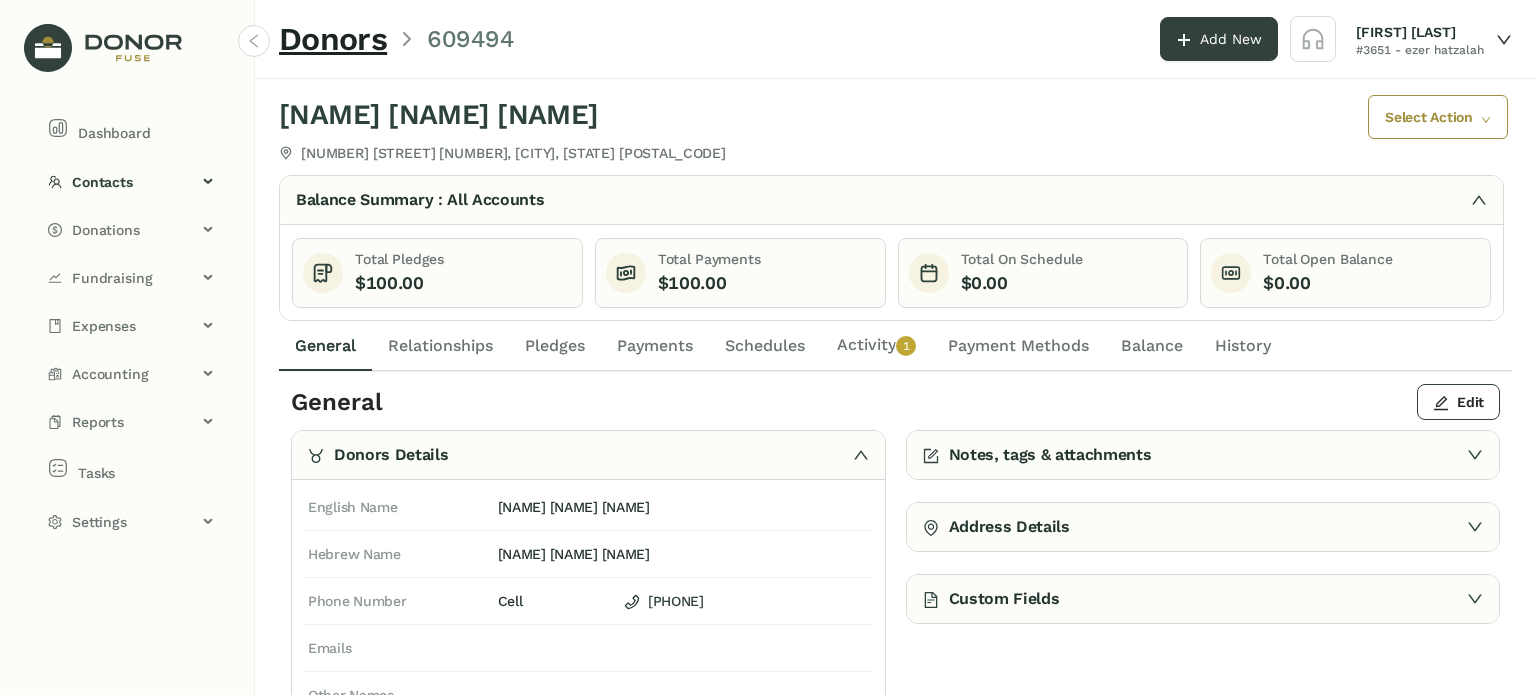 click on "Activity   0   1   2   3   4   5   6   7   8   9" 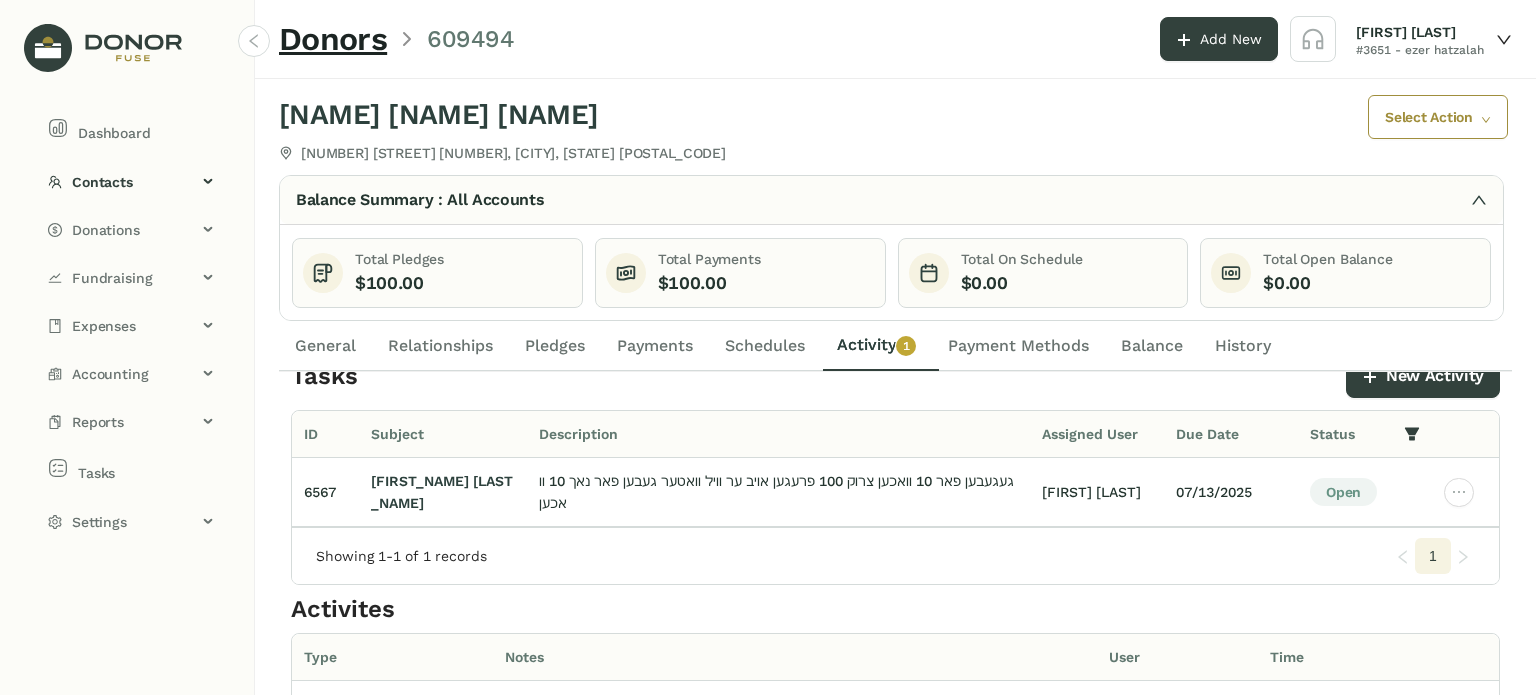 scroll, scrollTop: 0, scrollLeft: 0, axis: both 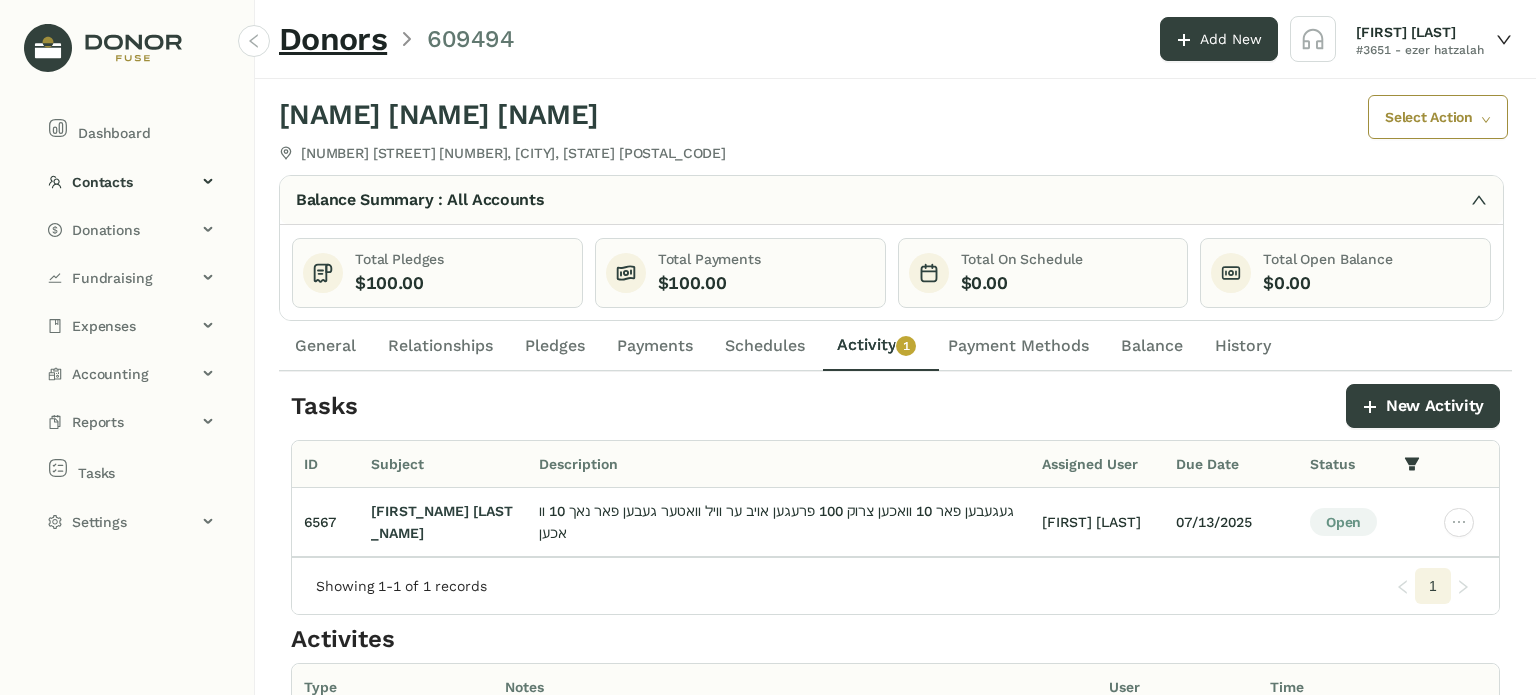 click on "General" 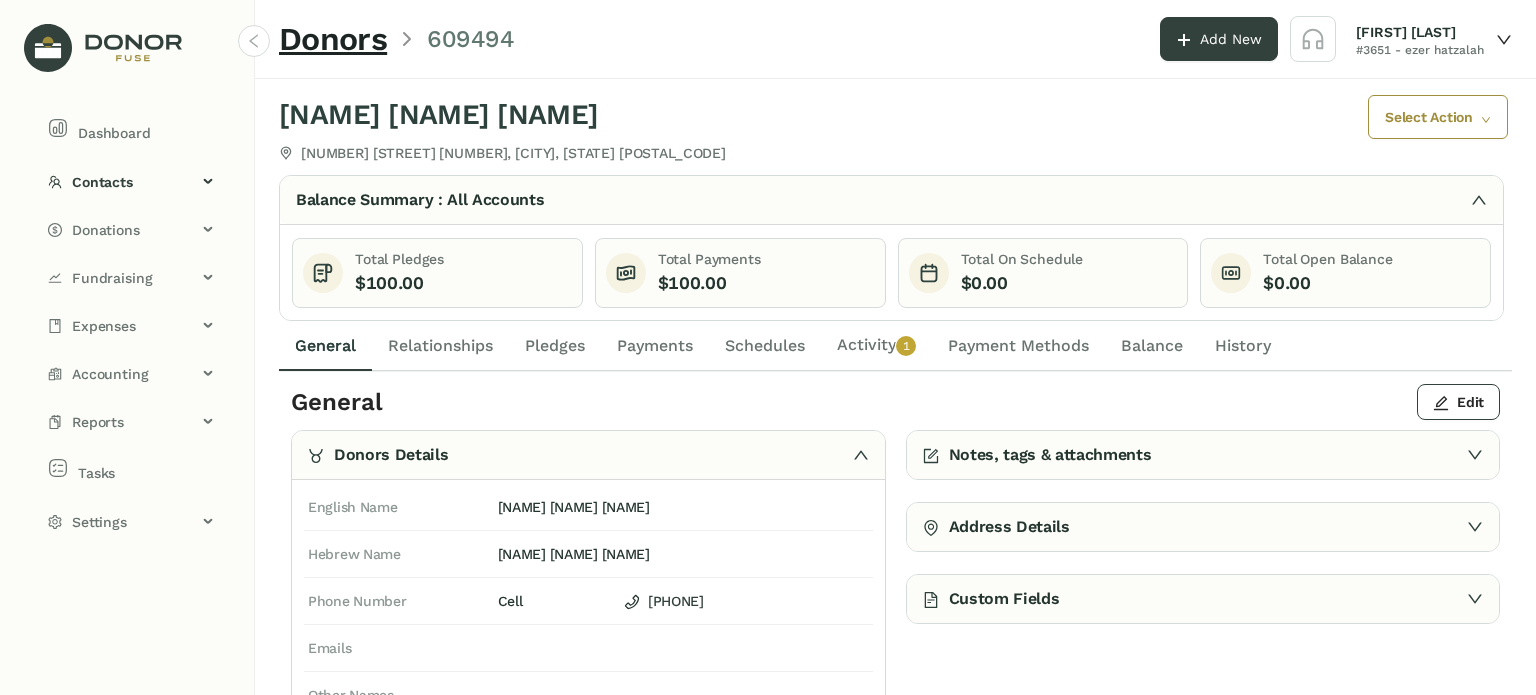 click on "Relationships" 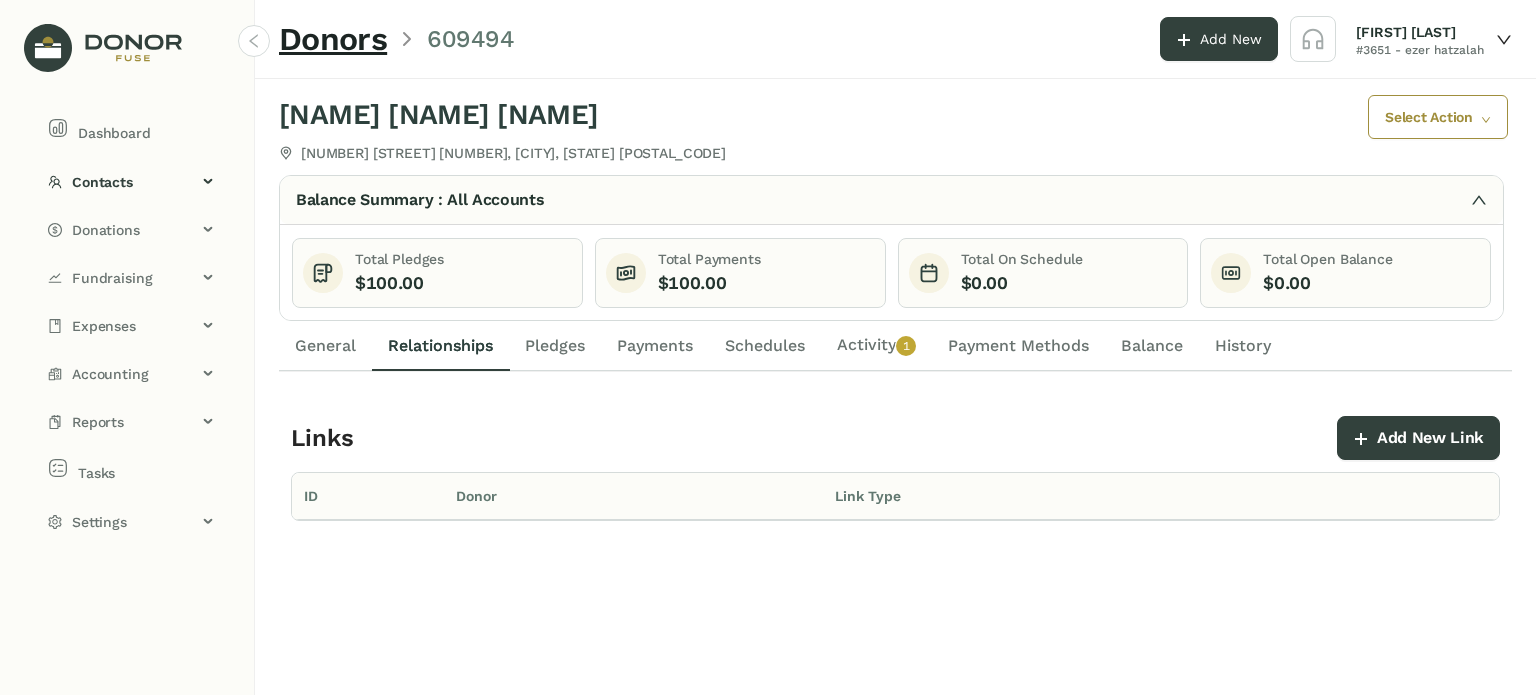 click on "General" 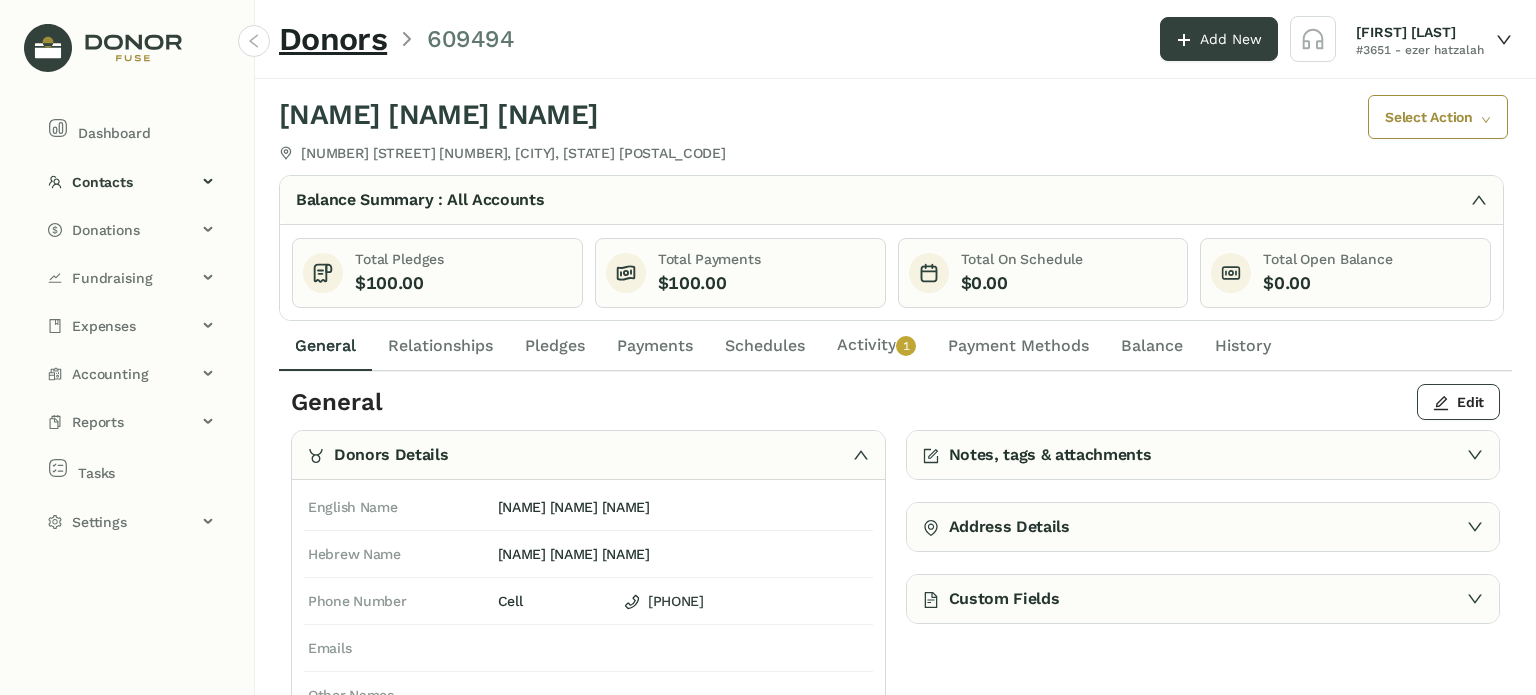 click on "Payments" 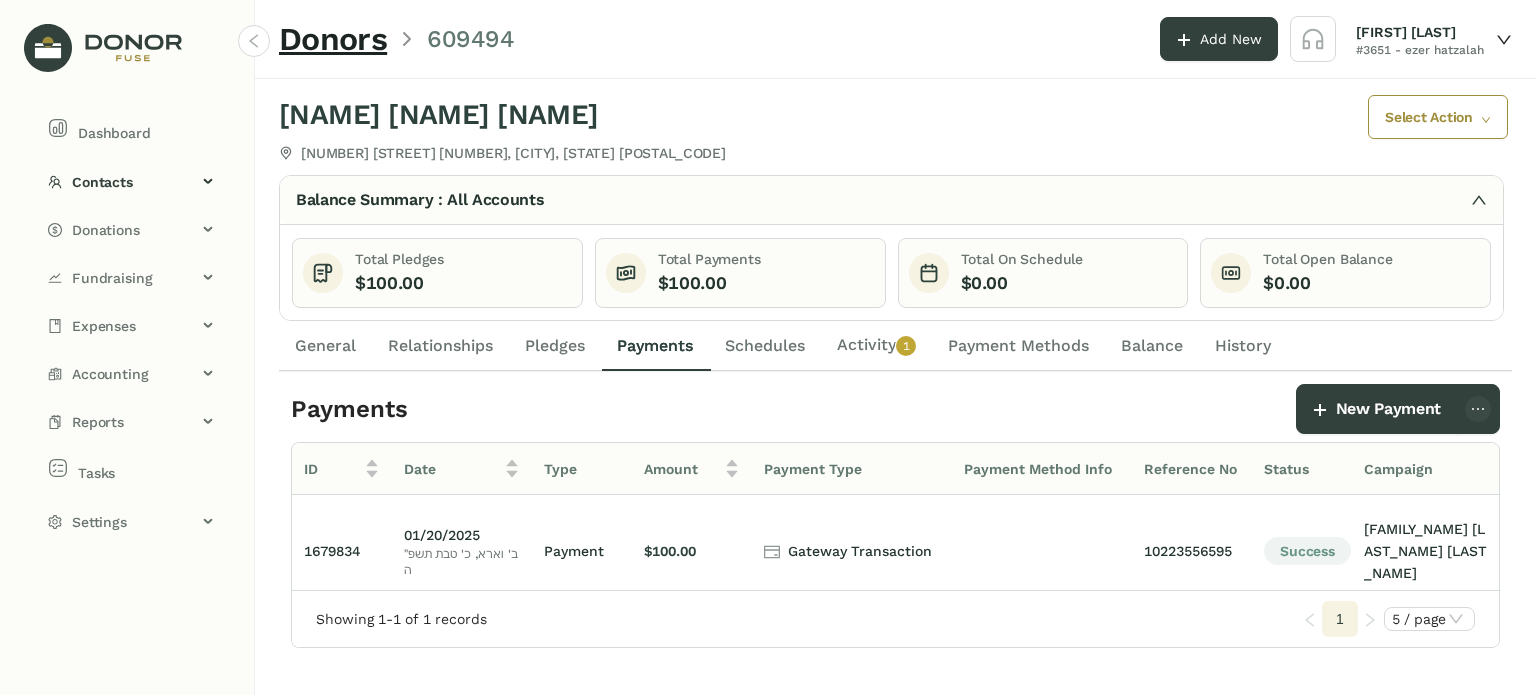 click on "General" 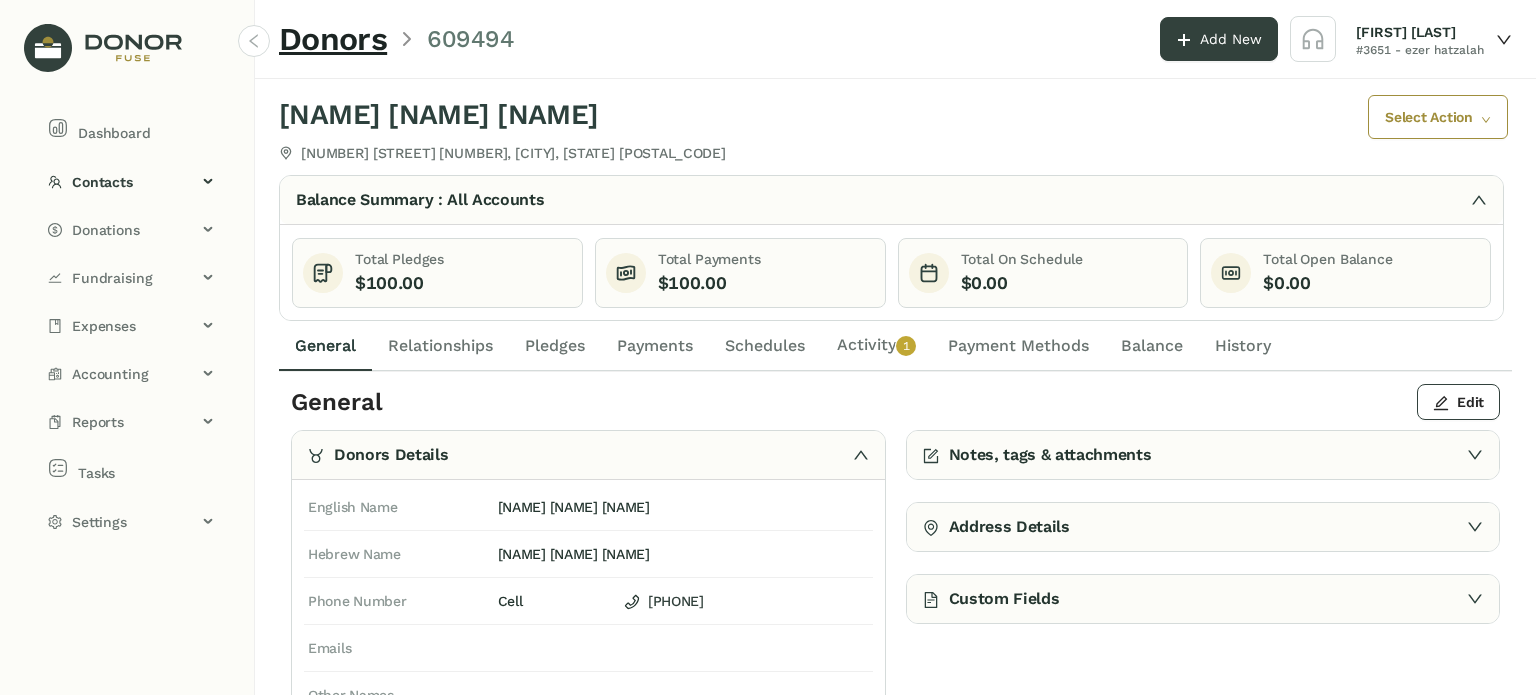 drag, startPoint x: 769, startPoint y: 341, endPoint x: 882, endPoint y: 356, distance: 113.99123 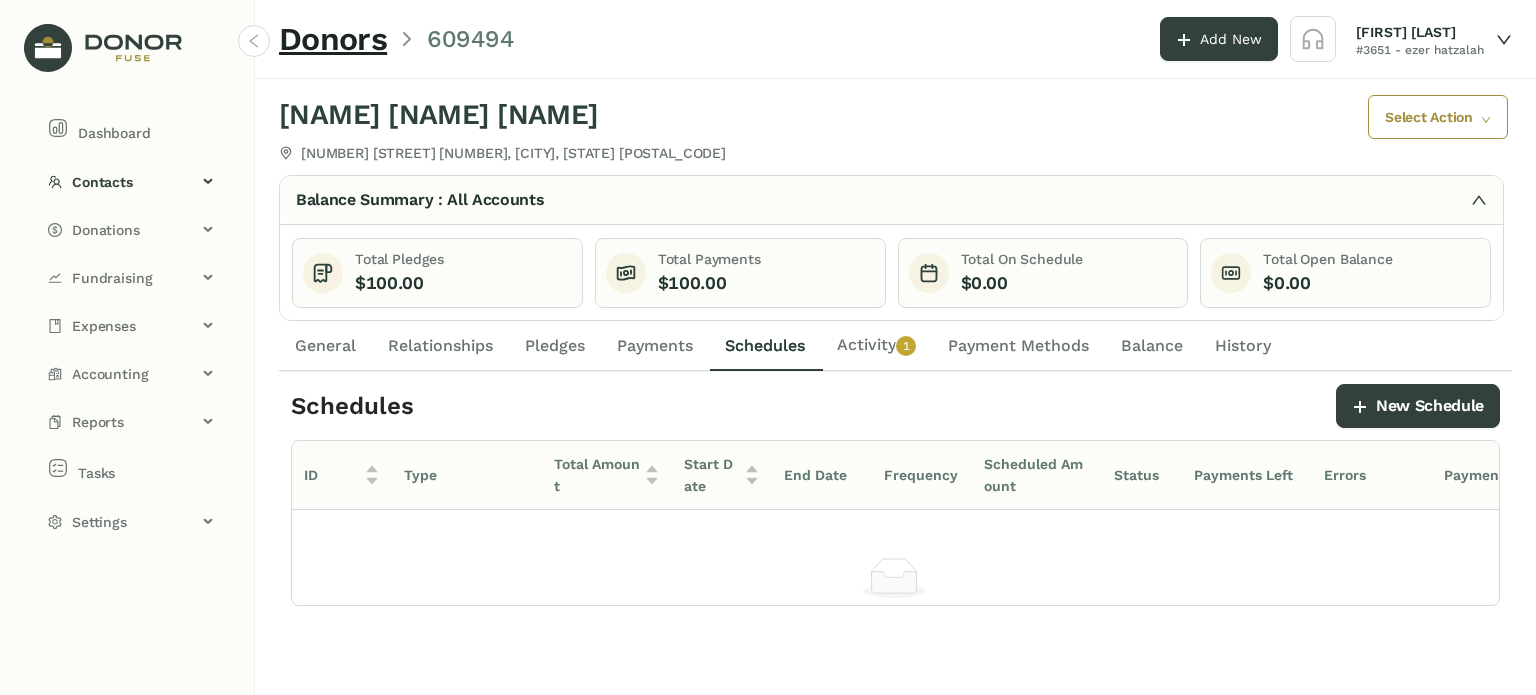 click on "Activity   0   1   2   3   4   5   6   7   8   9" 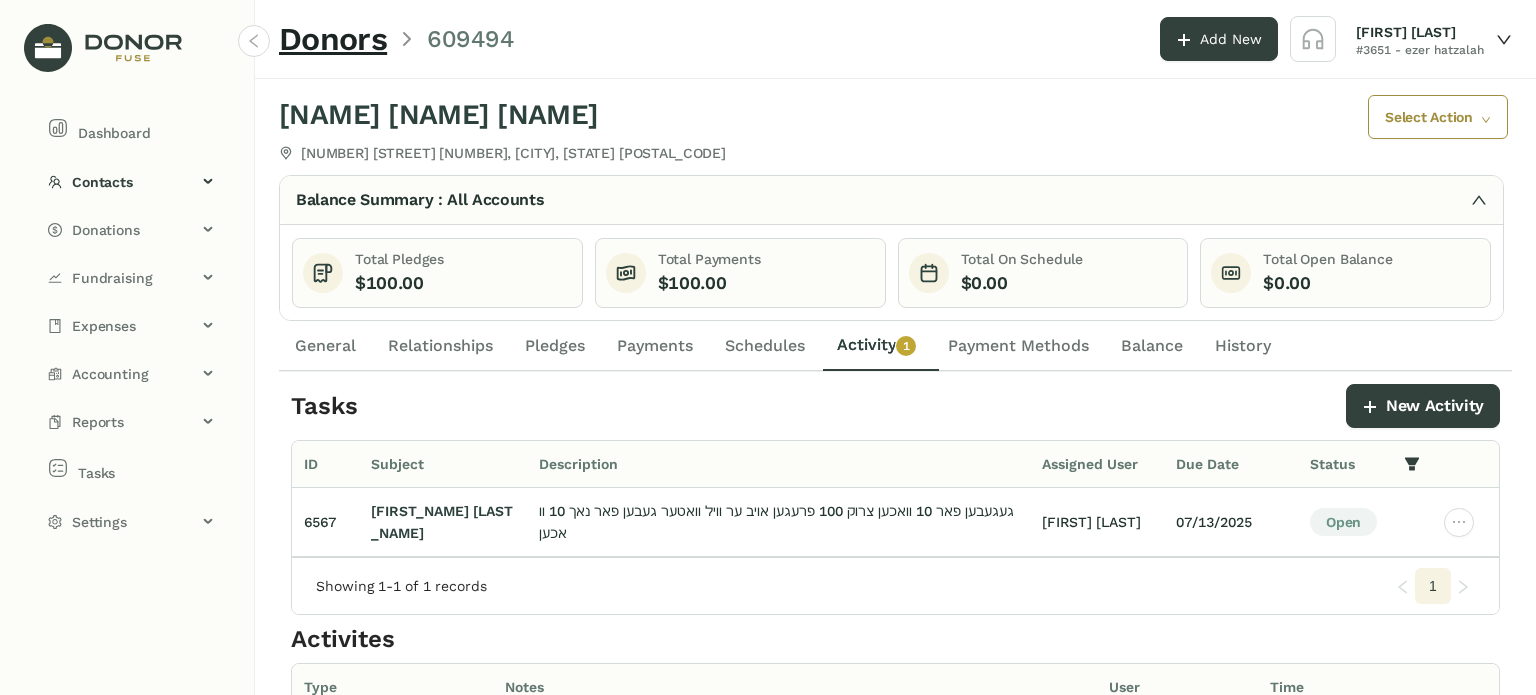 click on "General" 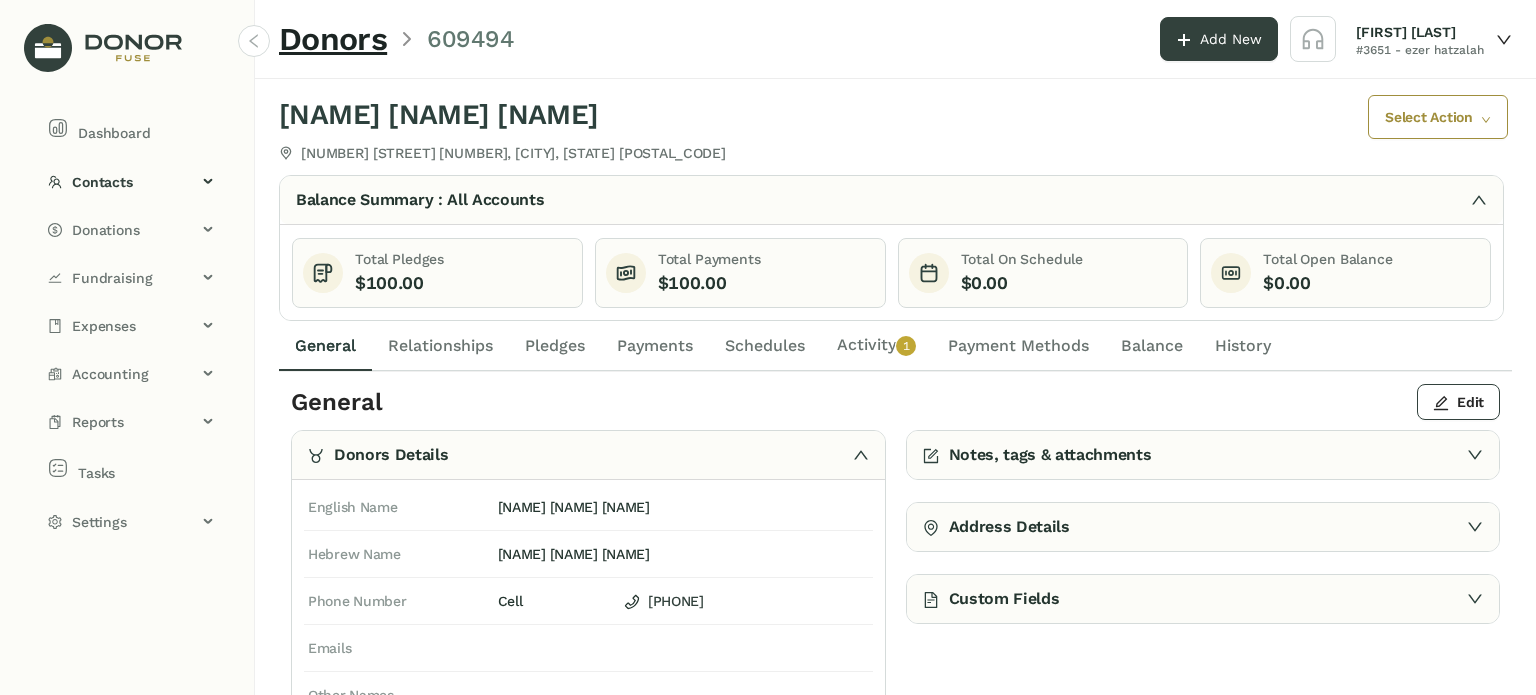 click on "Relationships" 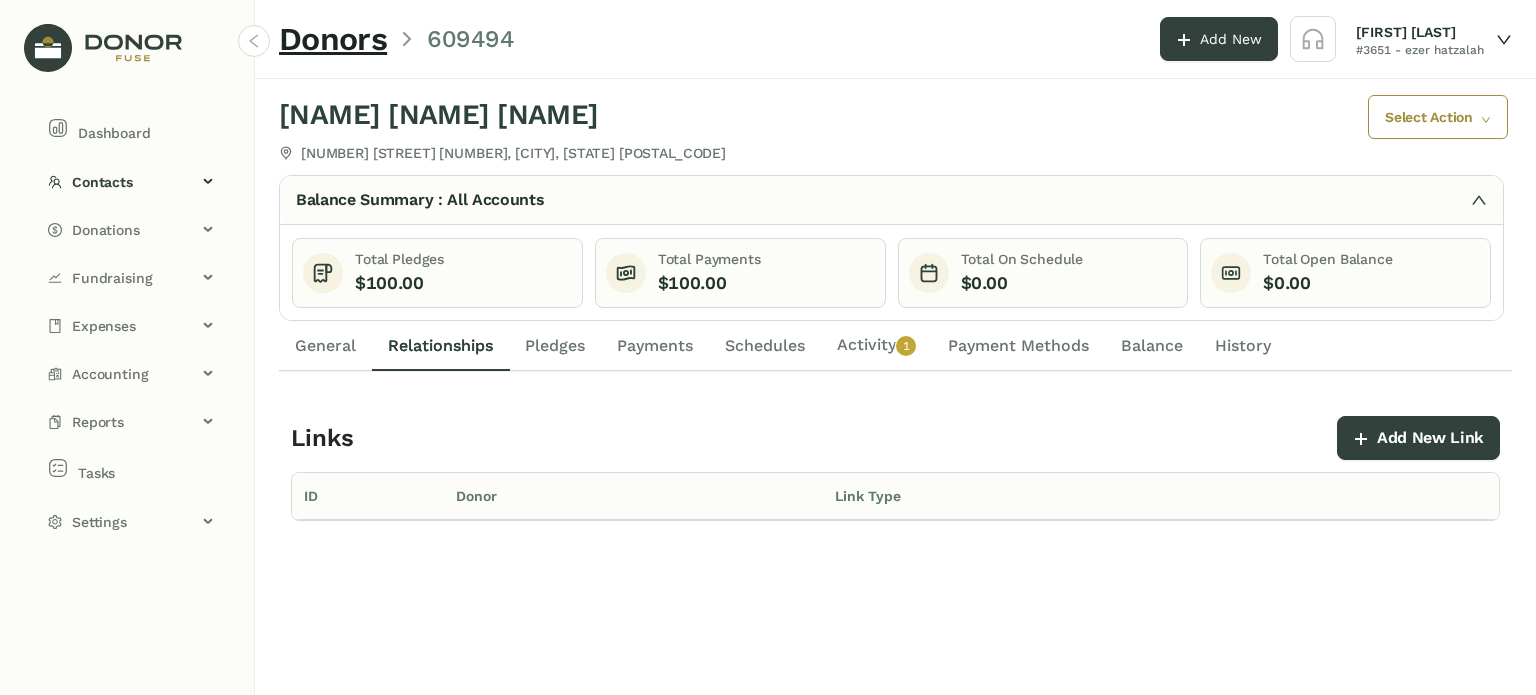 click on "Pledges" 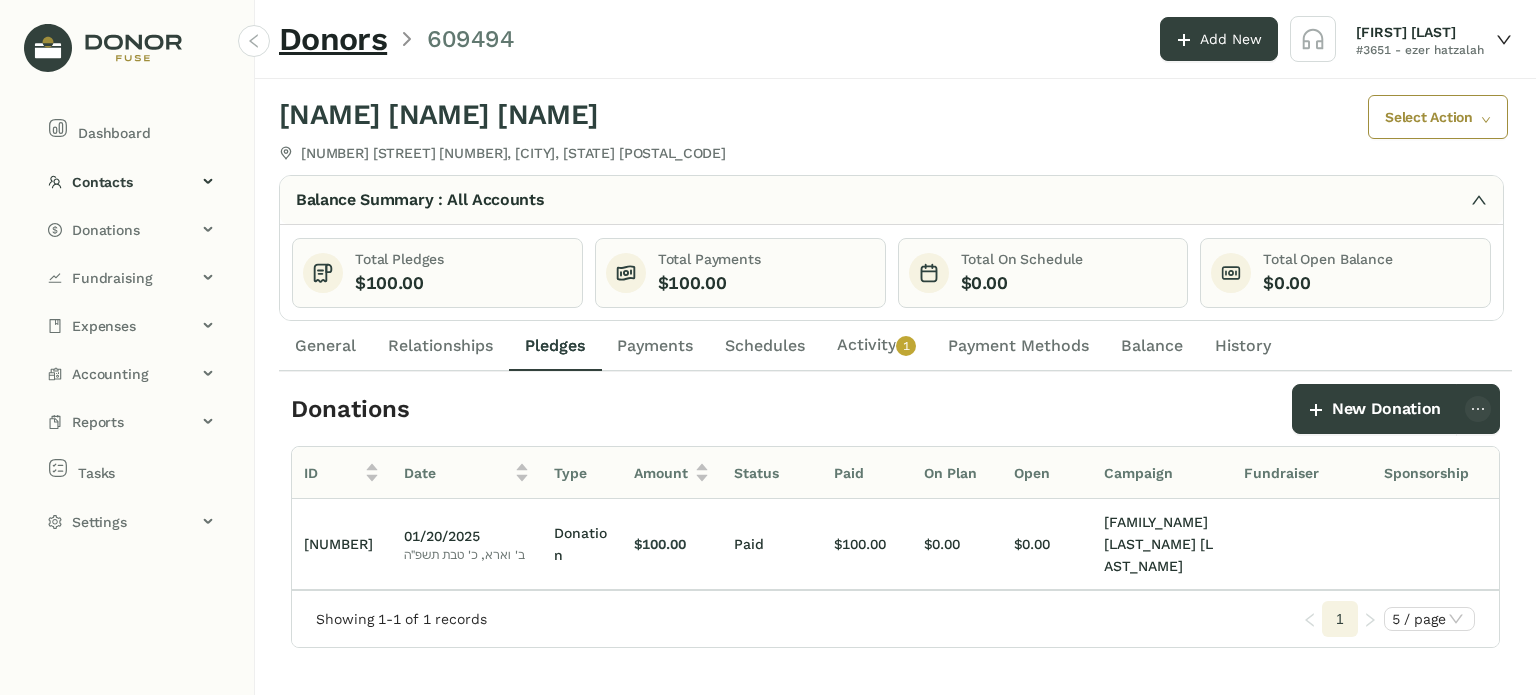 click on "General" 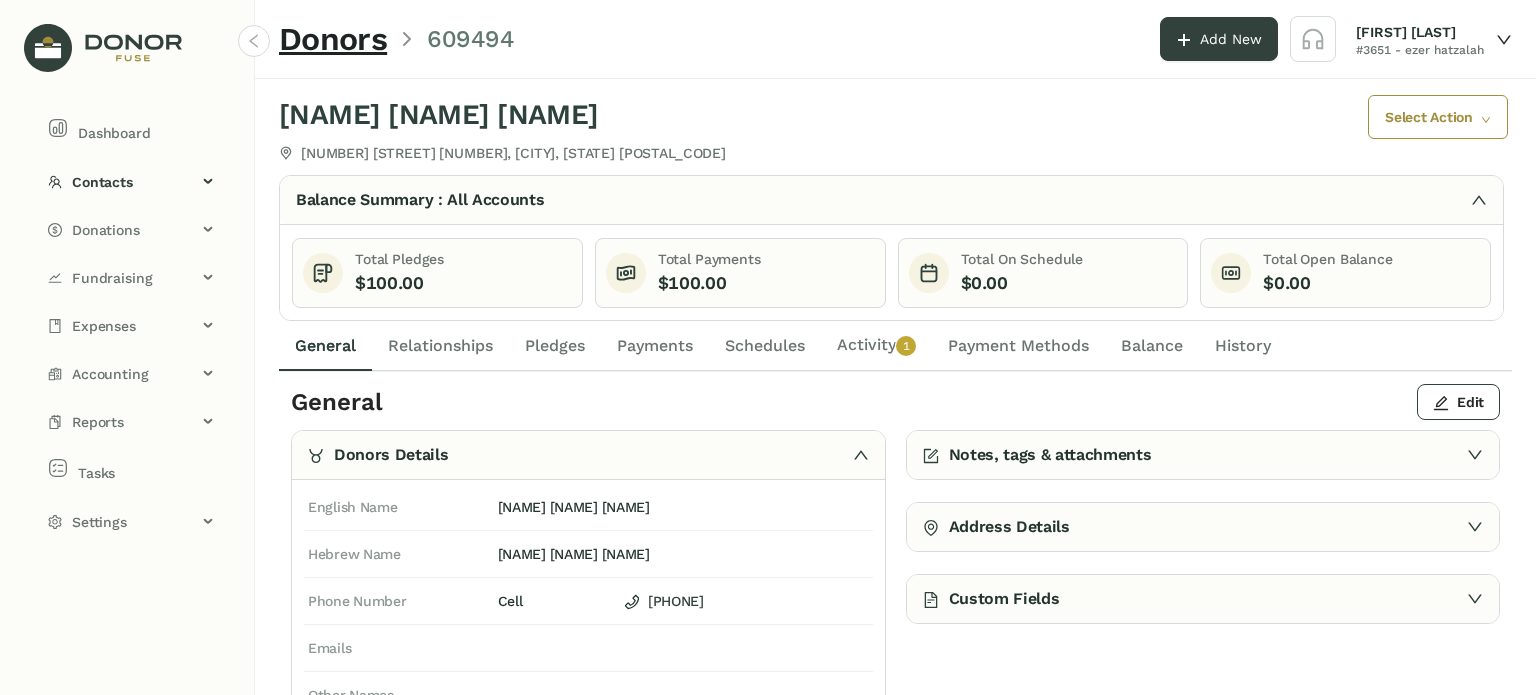 click on "Schedules" 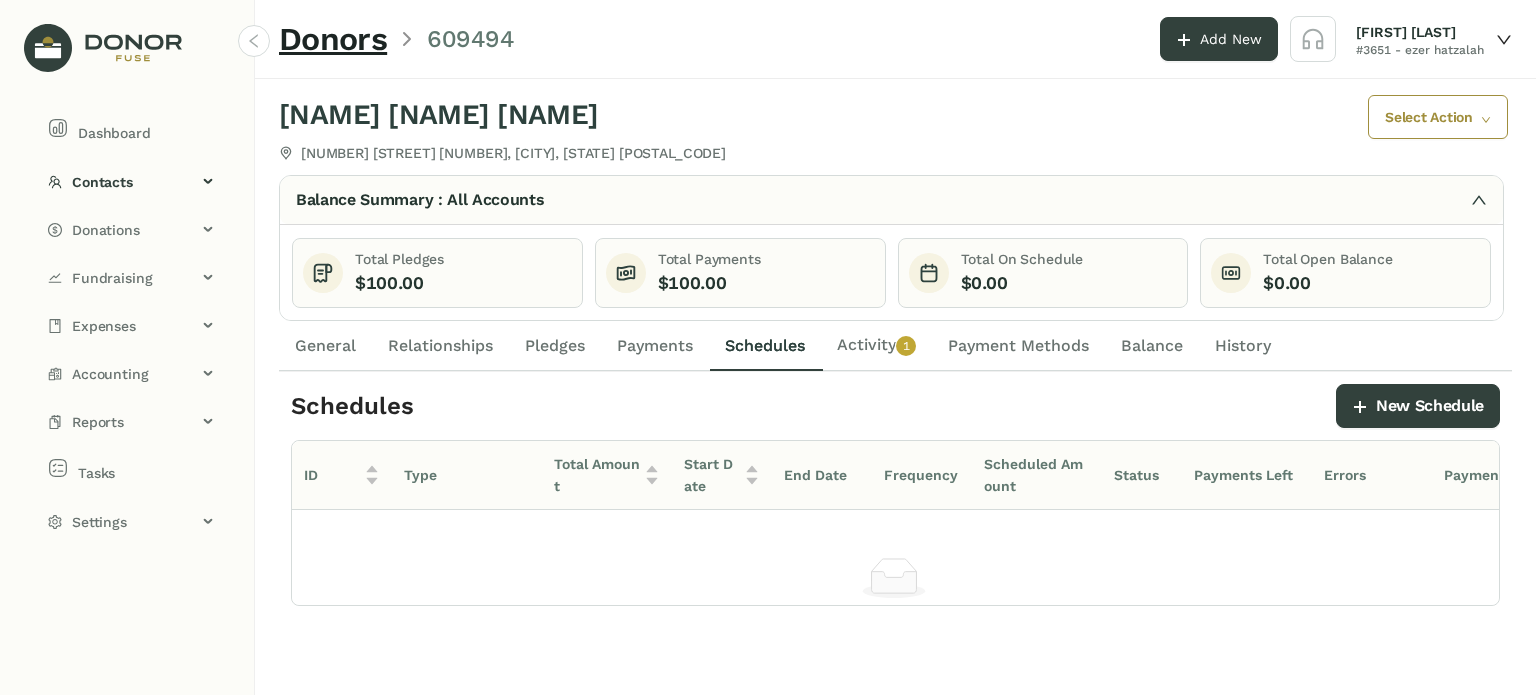 click on "Activity   0   1   2   3   4   5   6   7   8   9" 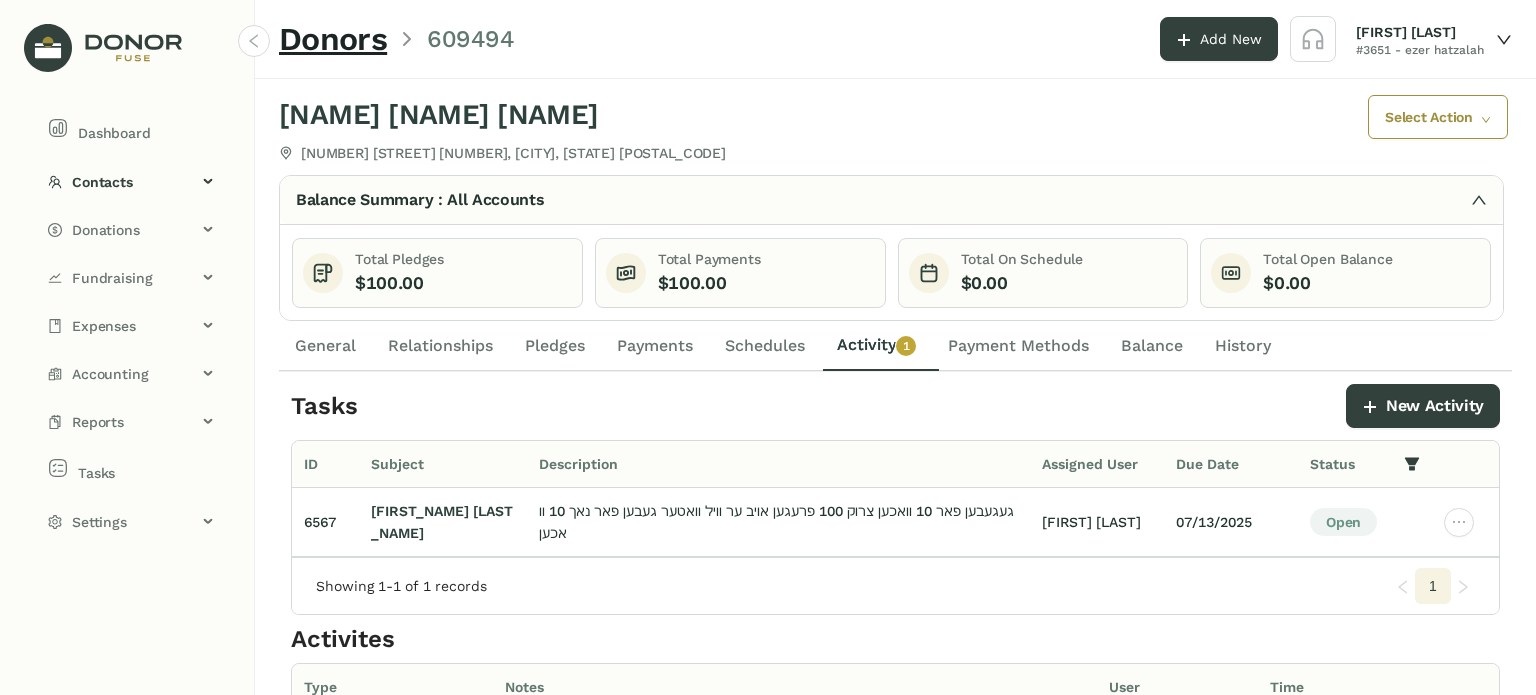 click on "General" 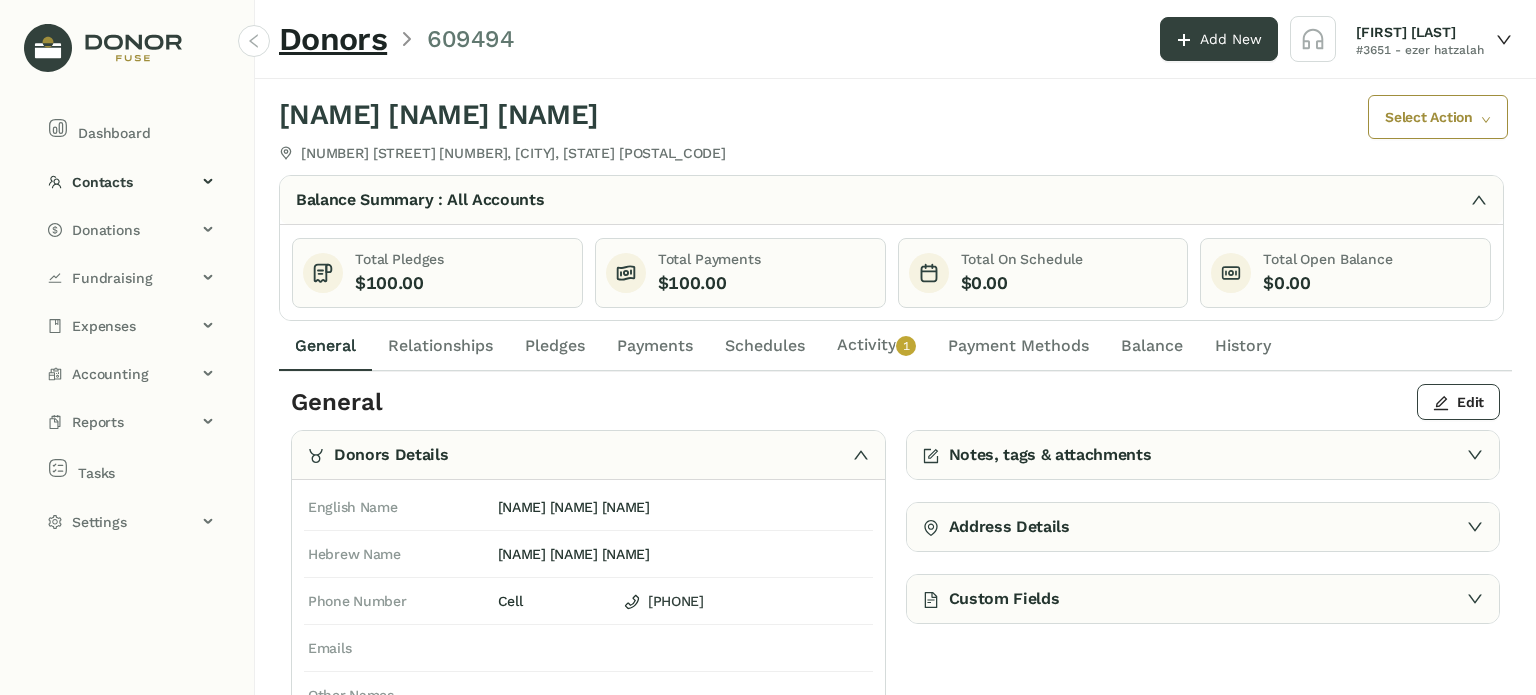 click on "Payments" 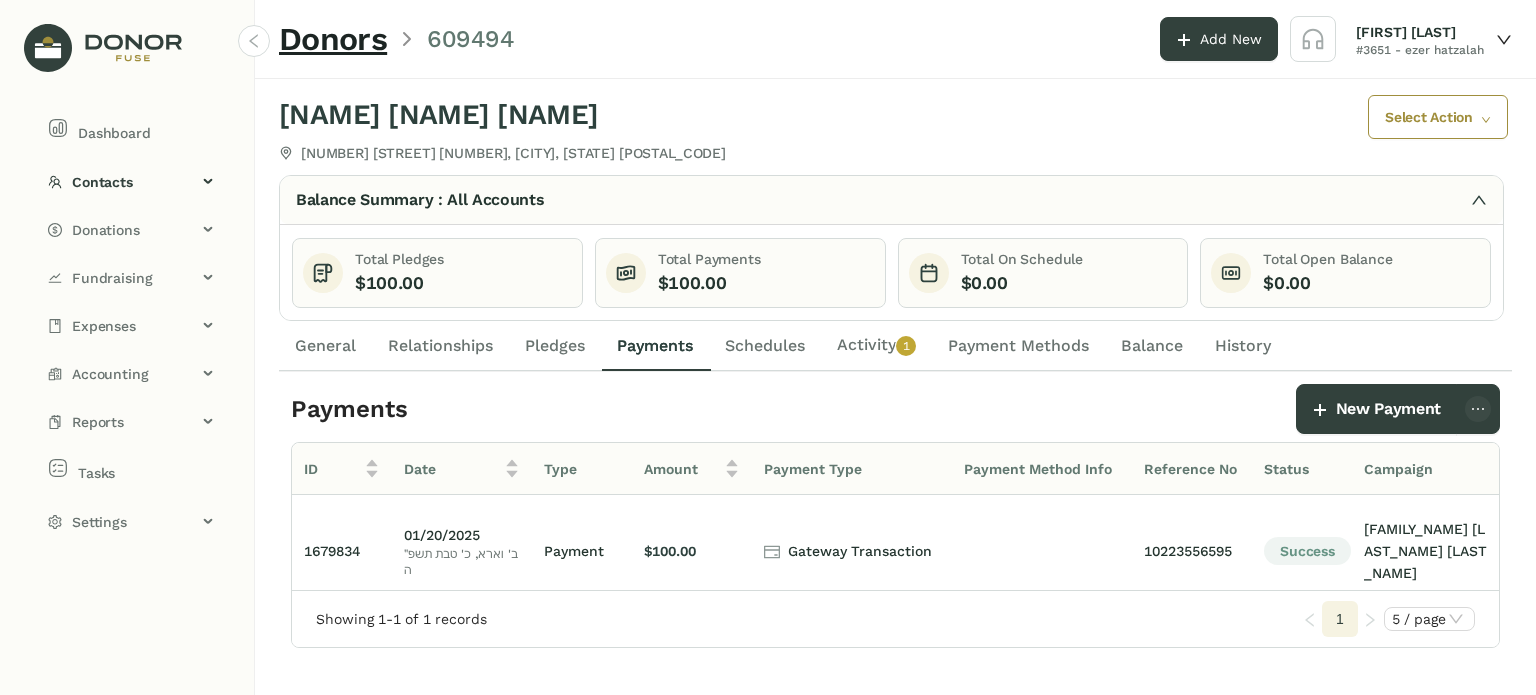 click on "Schedules" 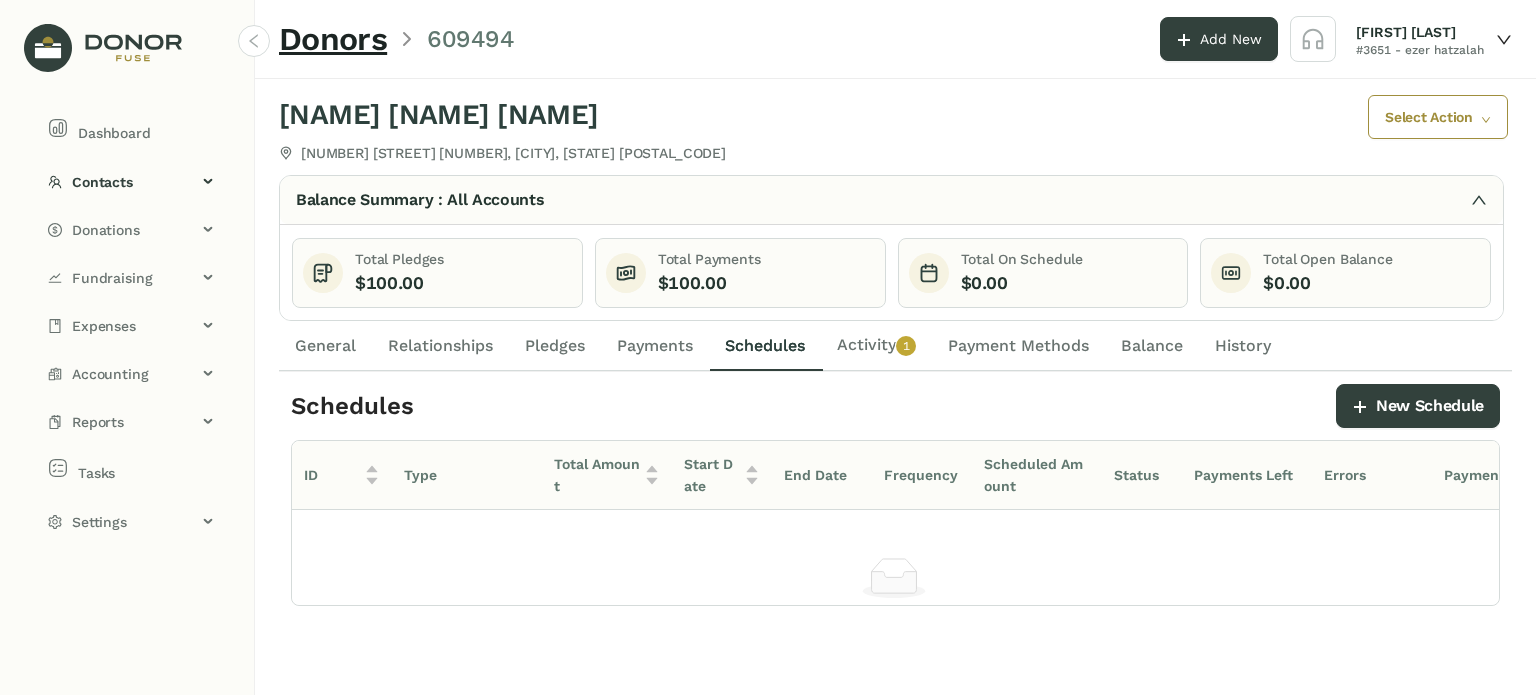 click on "Activity   0   1   2   3   4   5   6   7   8   9" 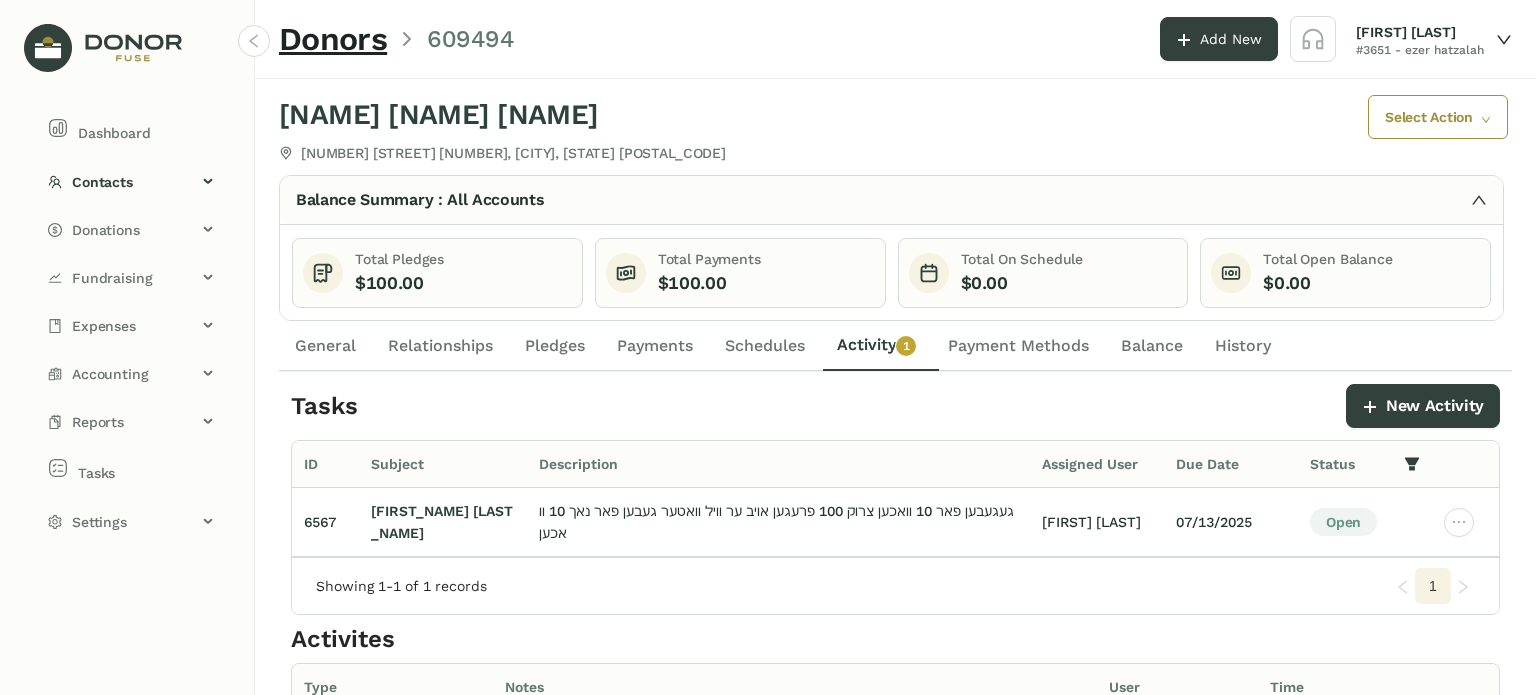click on "General" 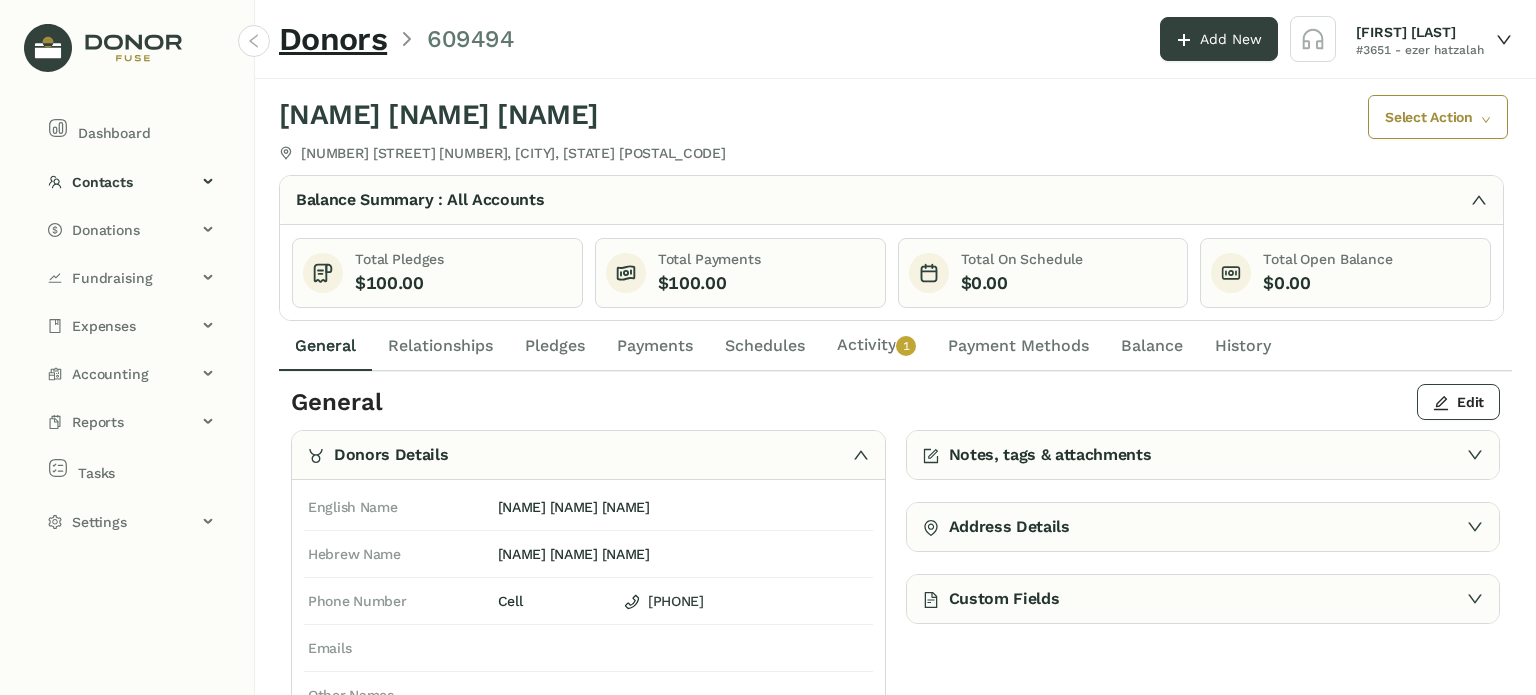 drag, startPoint x: 884, startPoint y: 340, endPoint x: 923, endPoint y: 347, distance: 39.623226 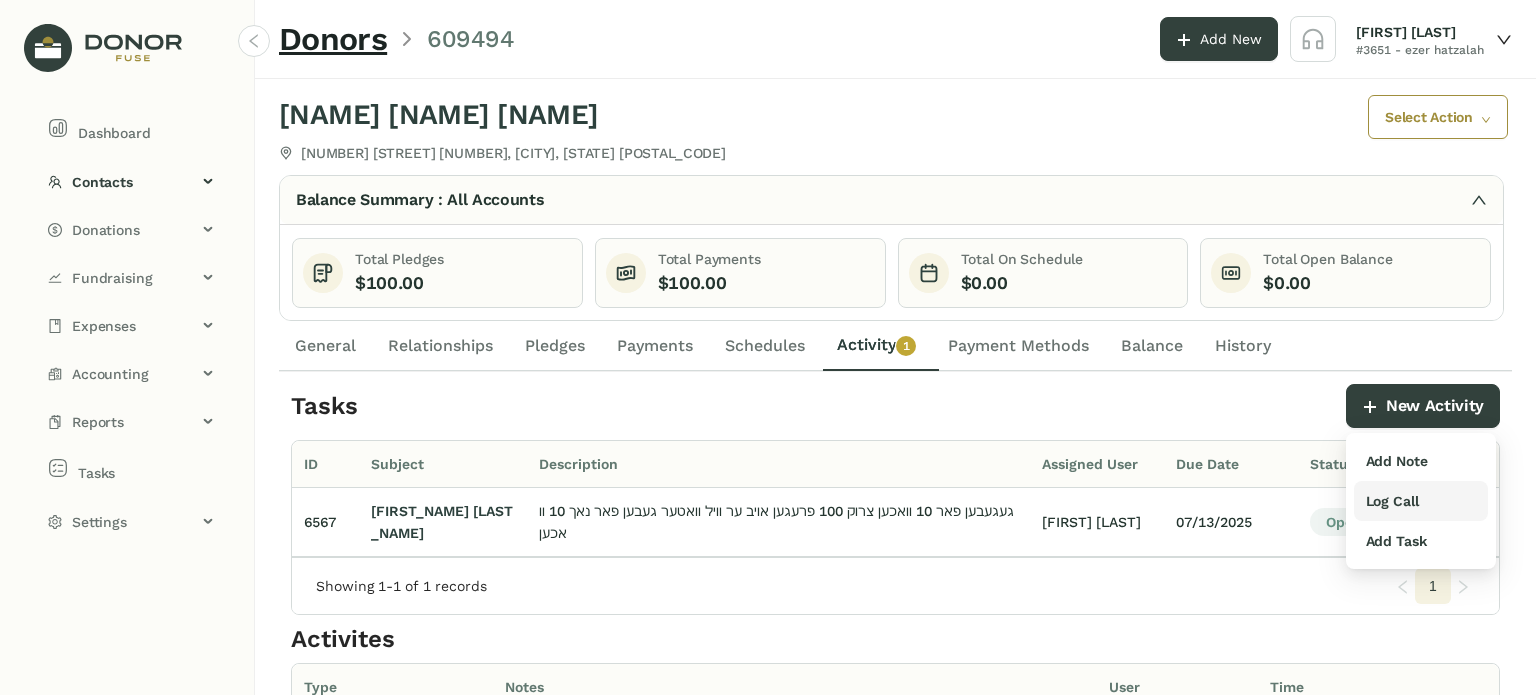 click on "Log Call" at bounding box center [1392, 501] 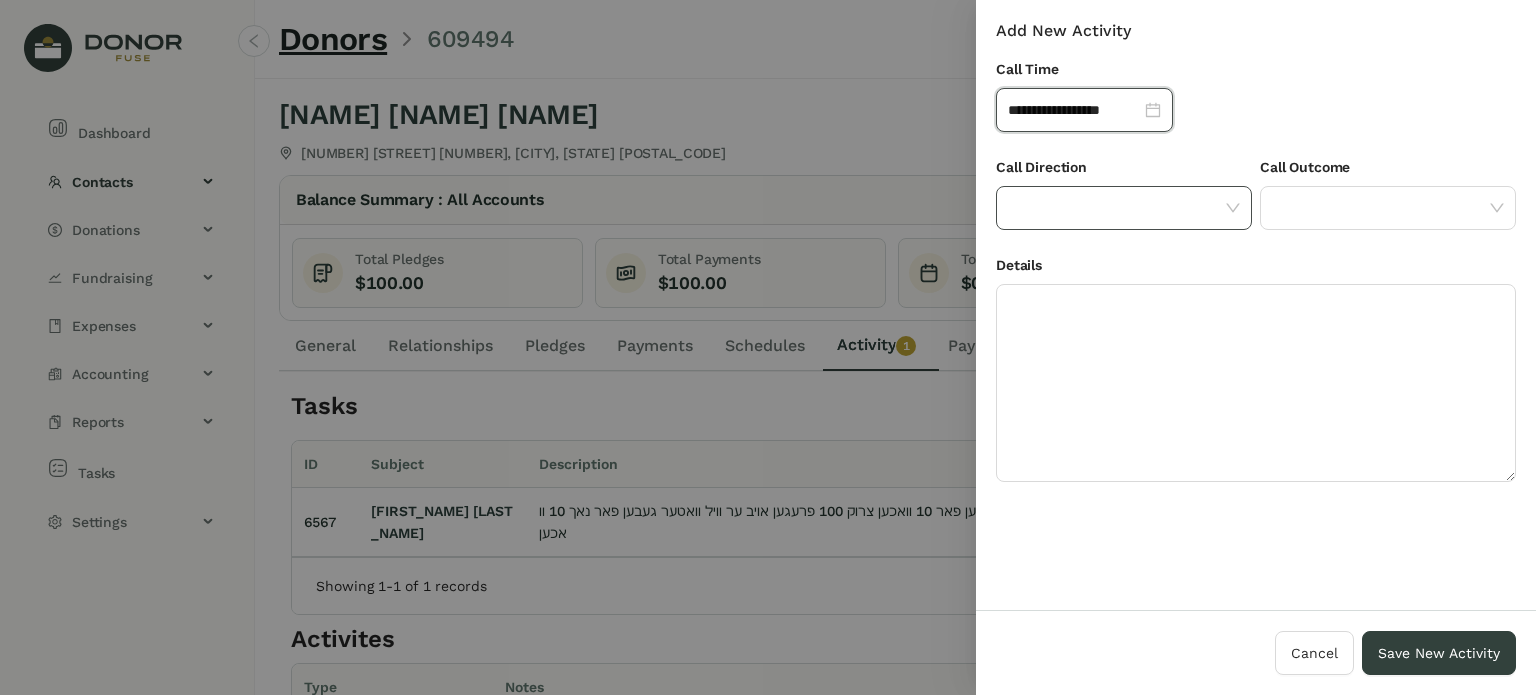 click 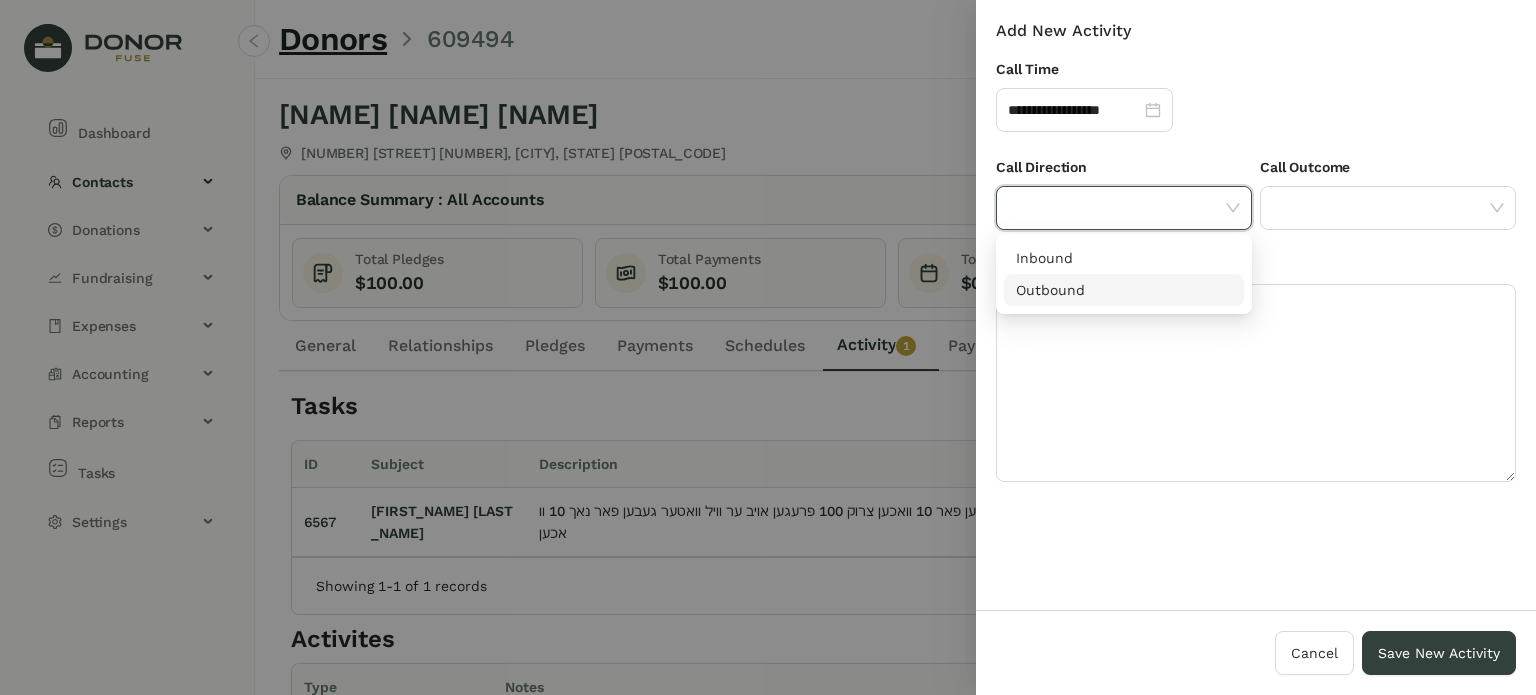 click on "Outbound" at bounding box center (1124, 290) 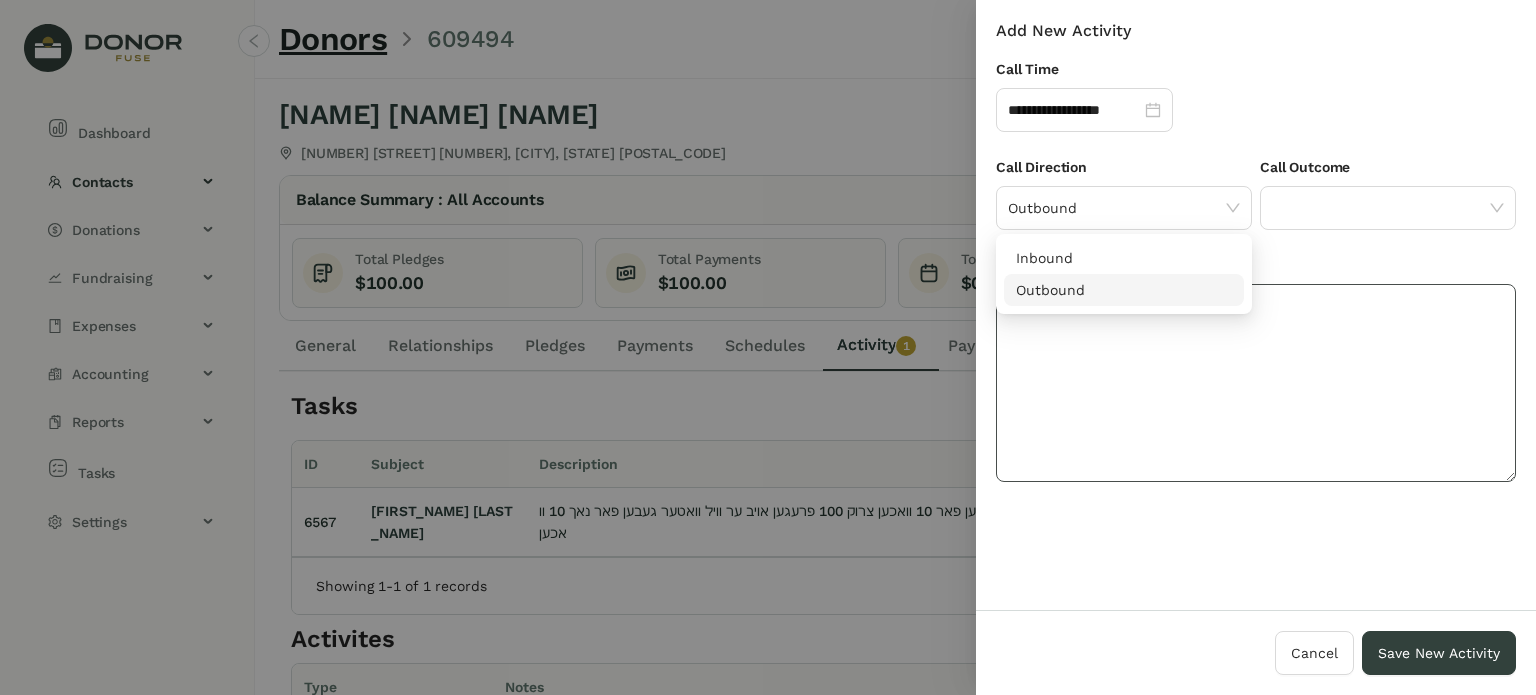 click 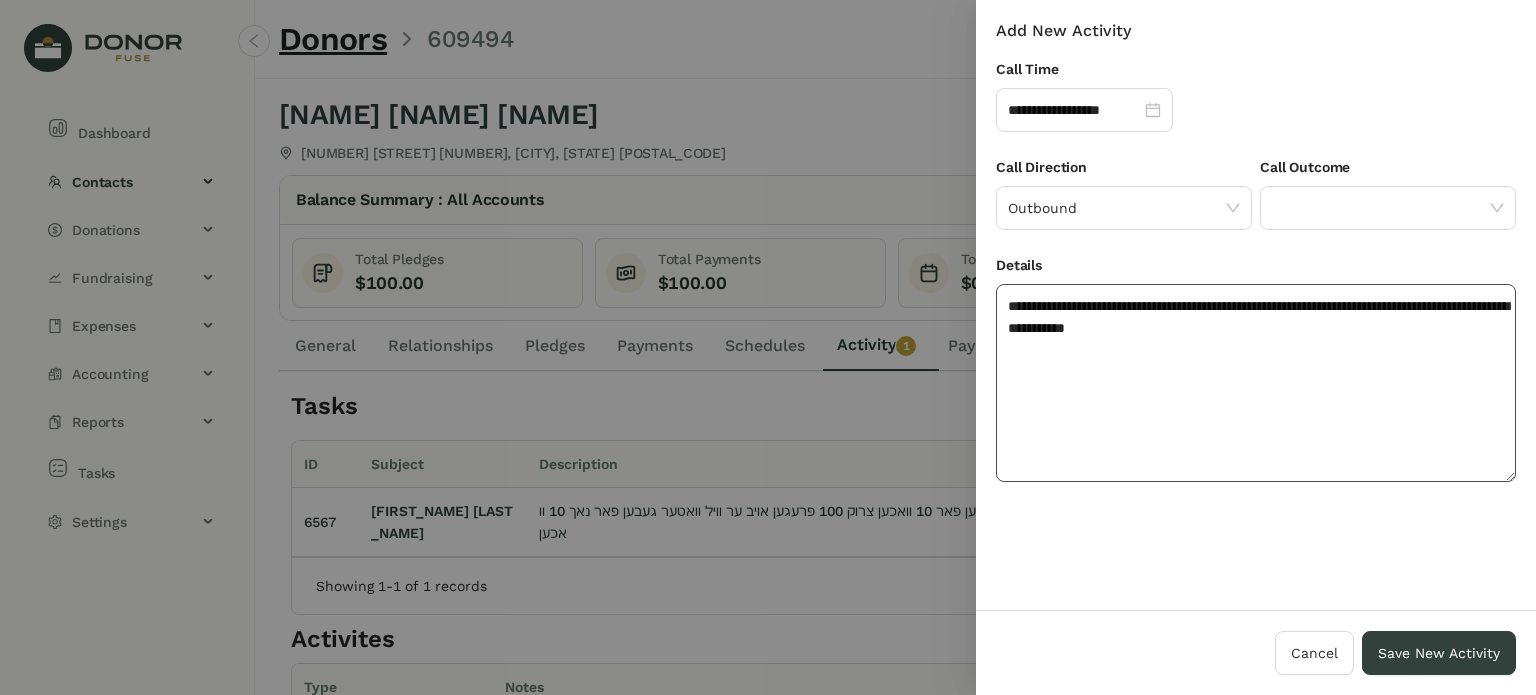click on "**********" 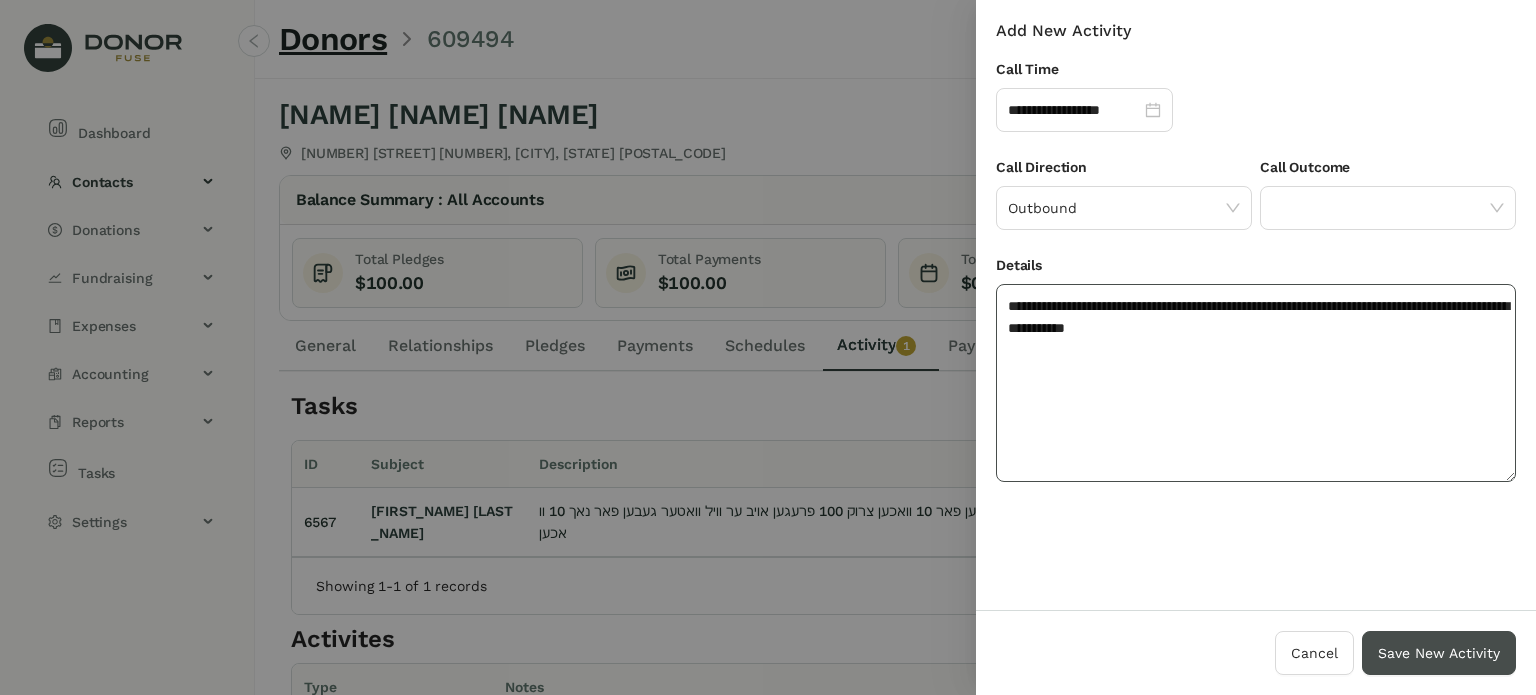 type on "**********" 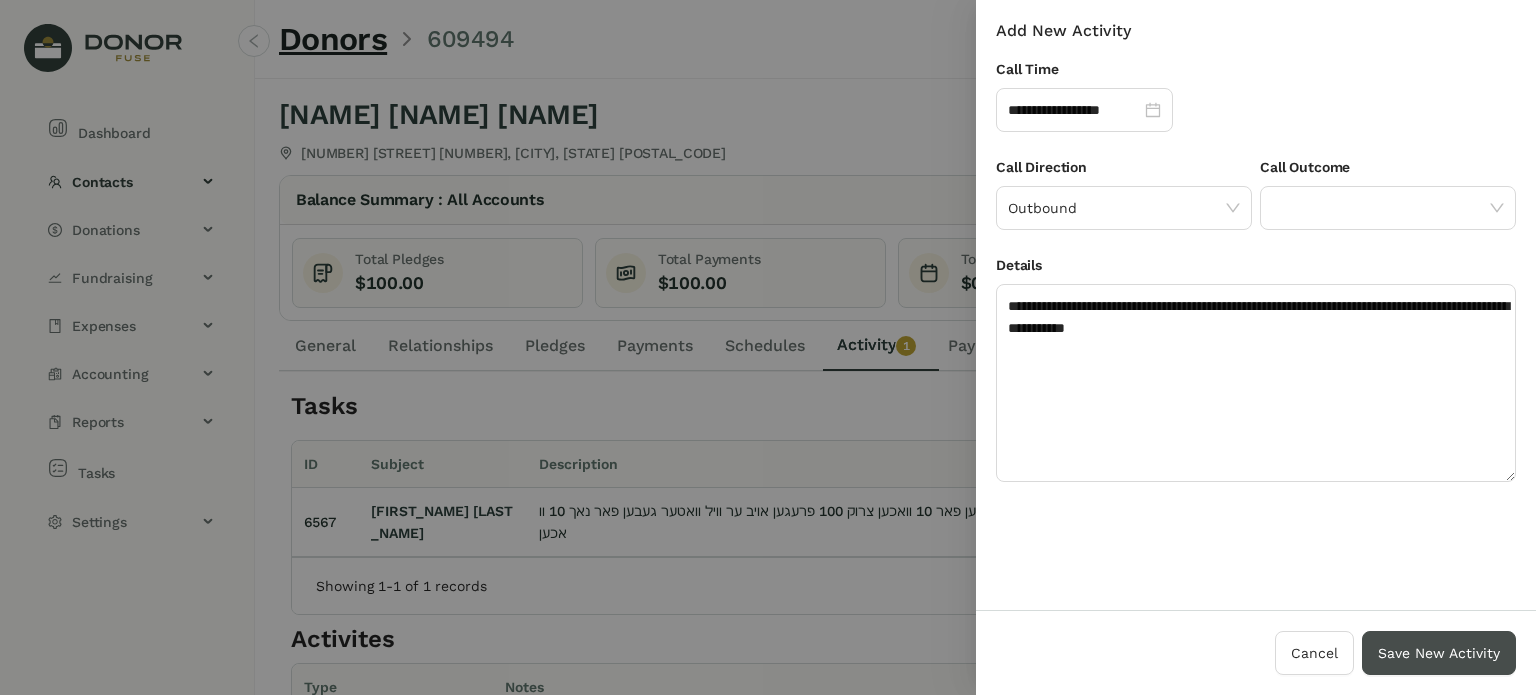click on "Save New Activity" at bounding box center [1439, 653] 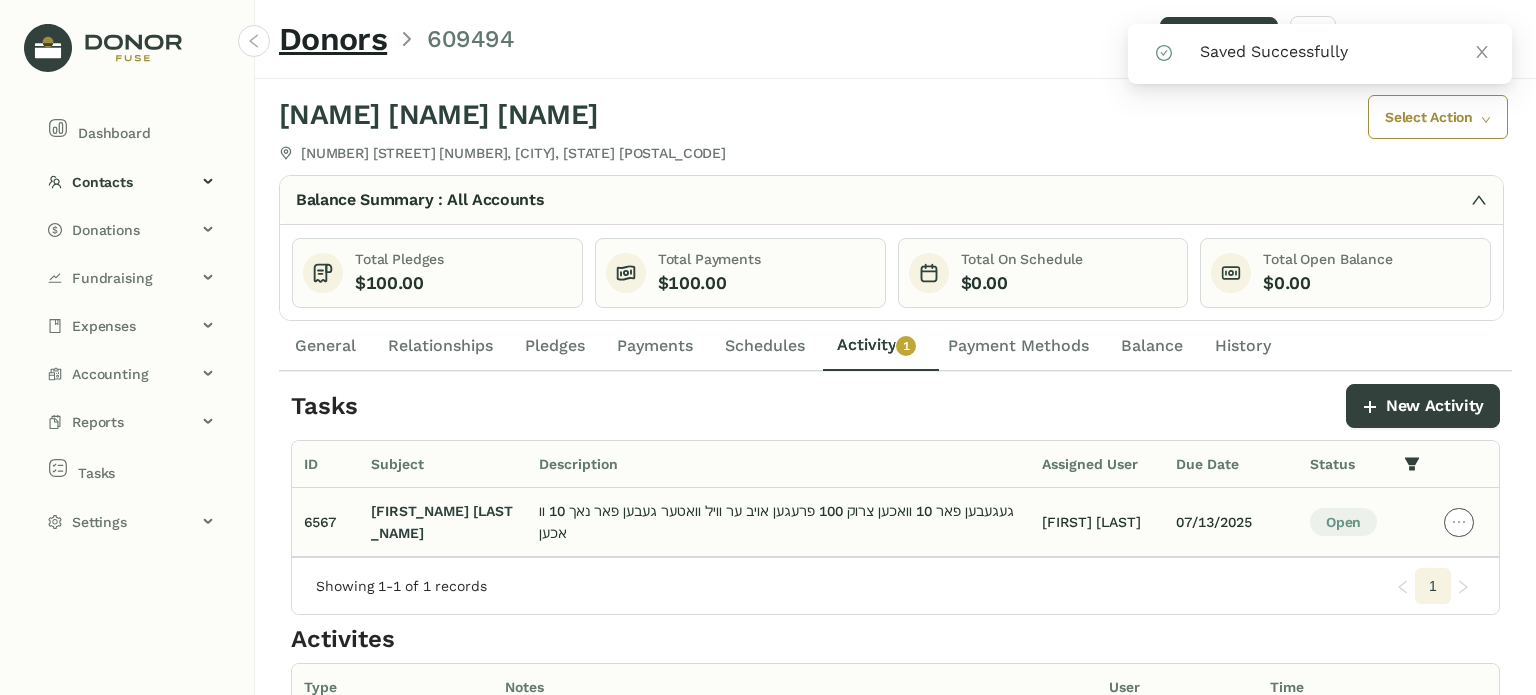 click 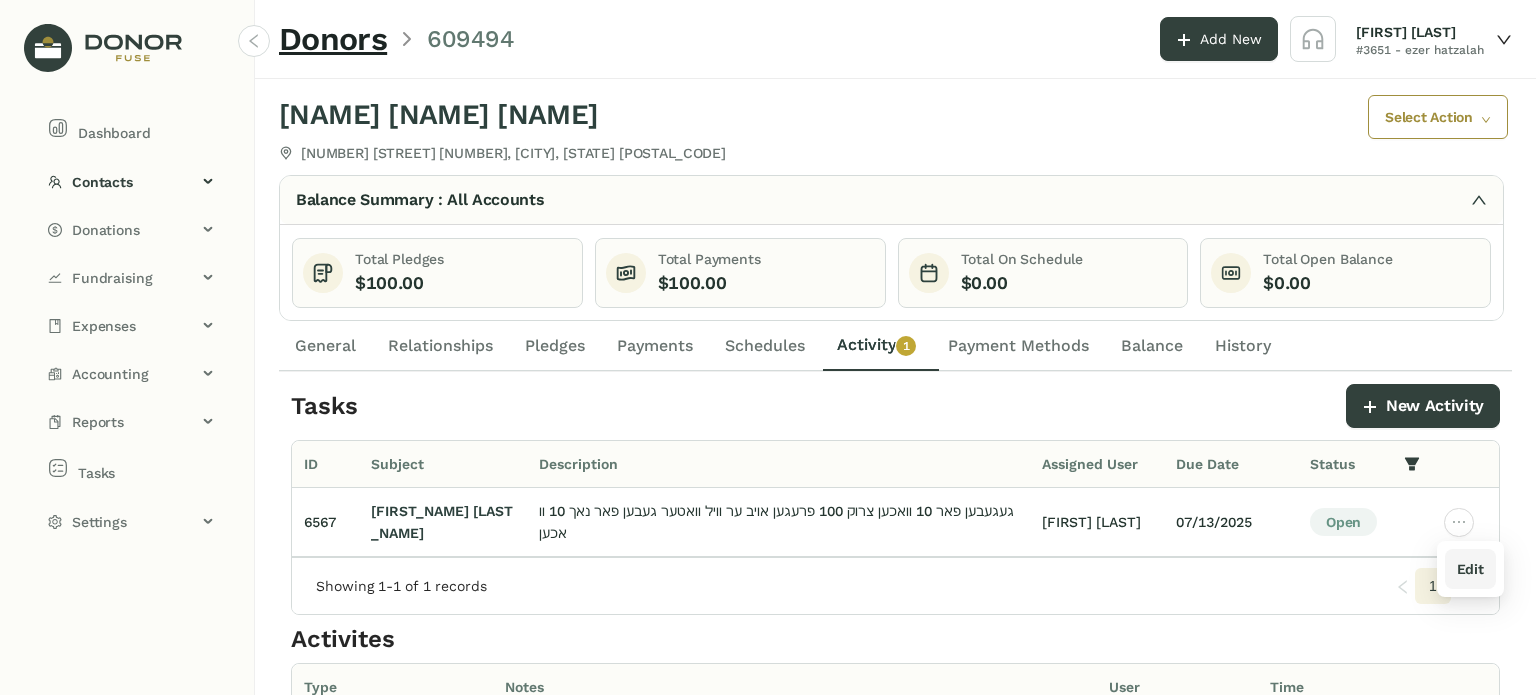 click on "Edit" at bounding box center [1470, 569] 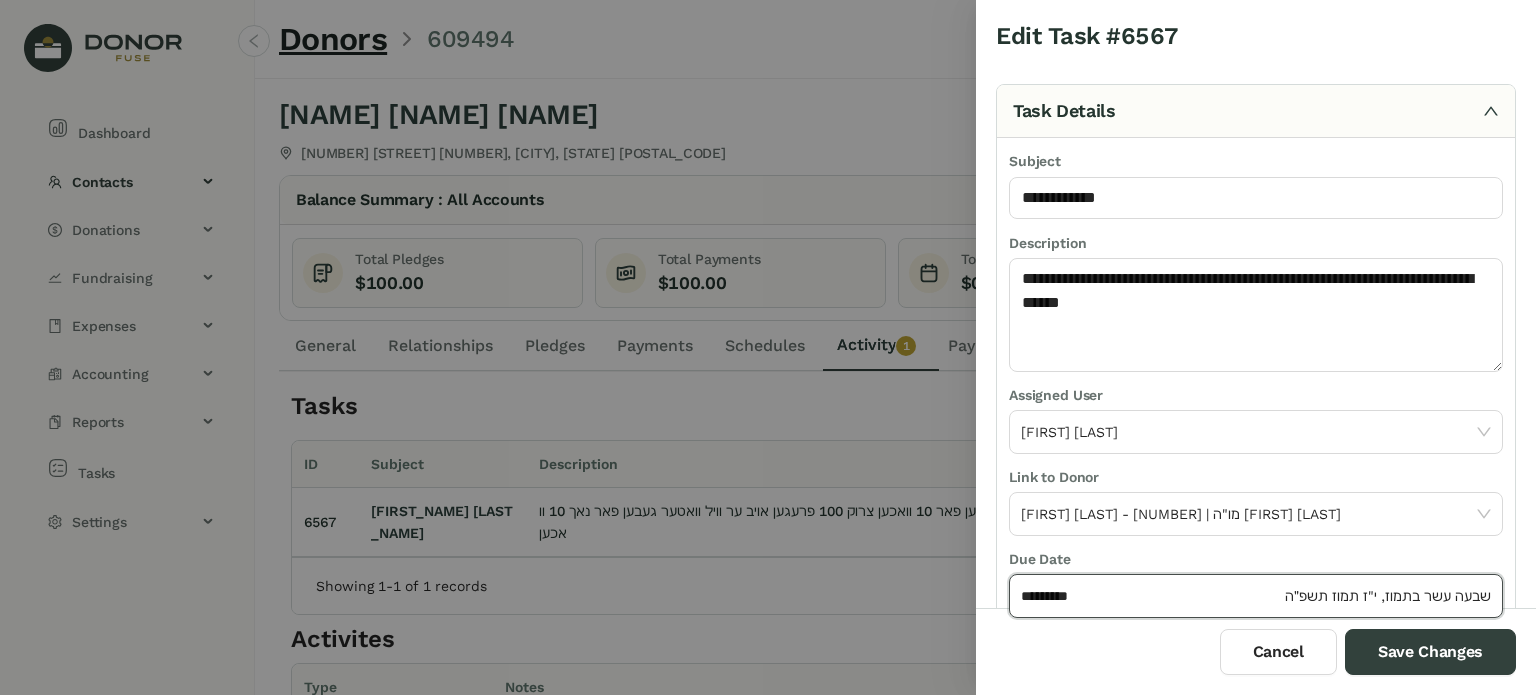 click on "*********" 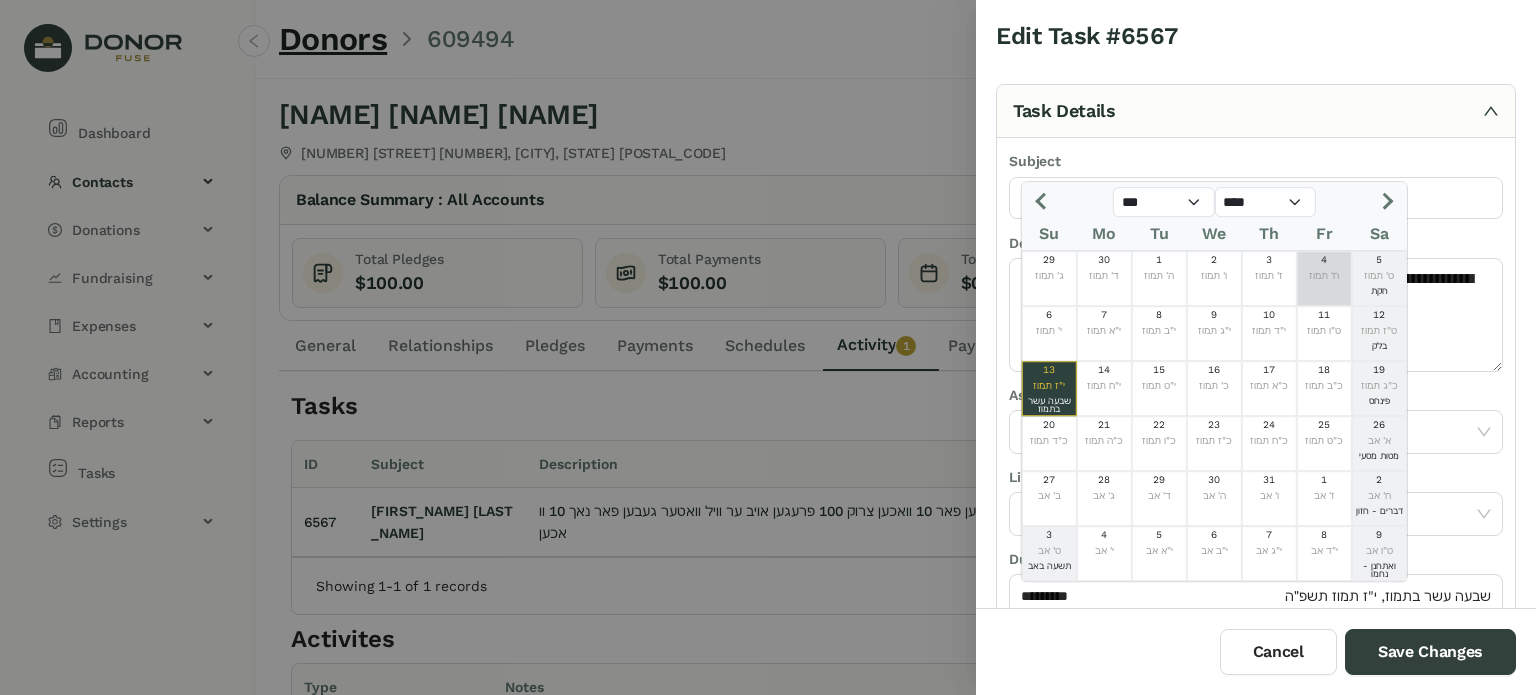 click 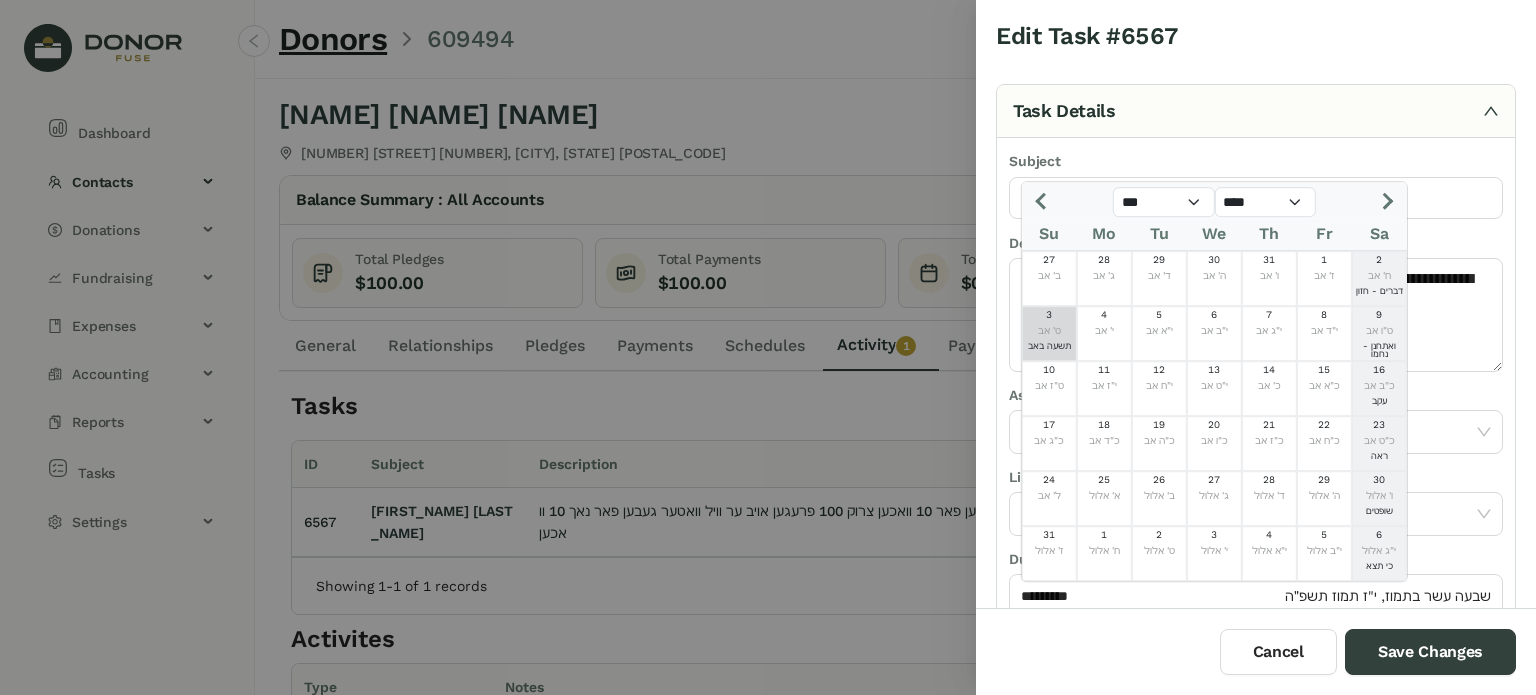 click on "ט' אב" 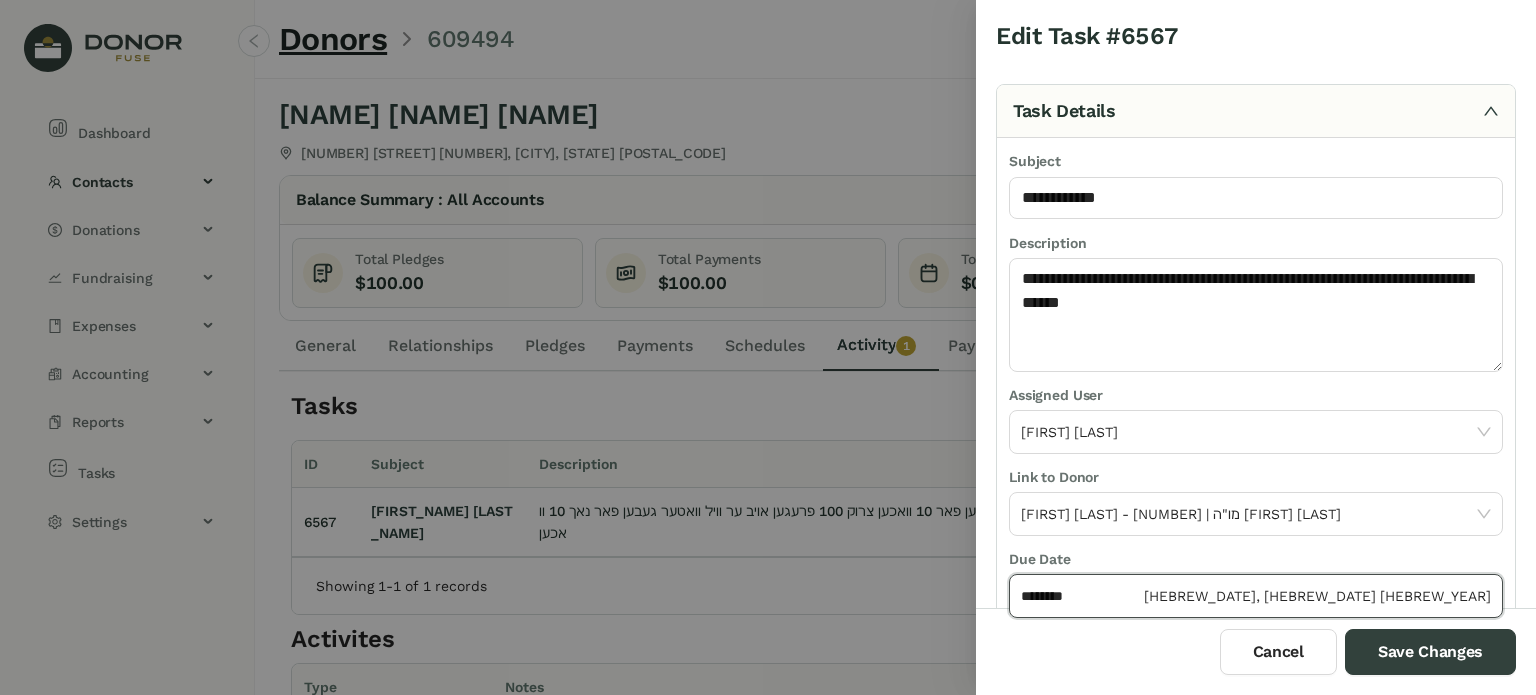 click on "********" 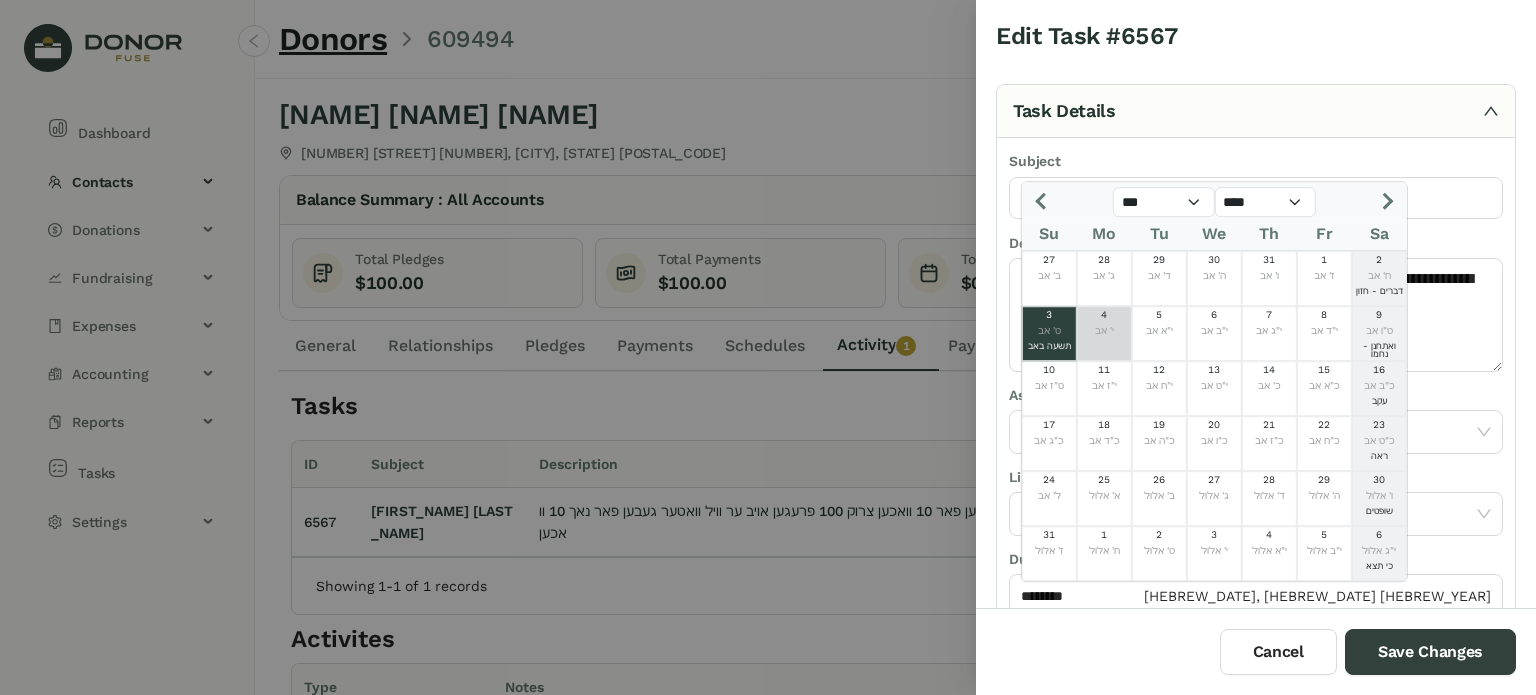 click on "י' אב" 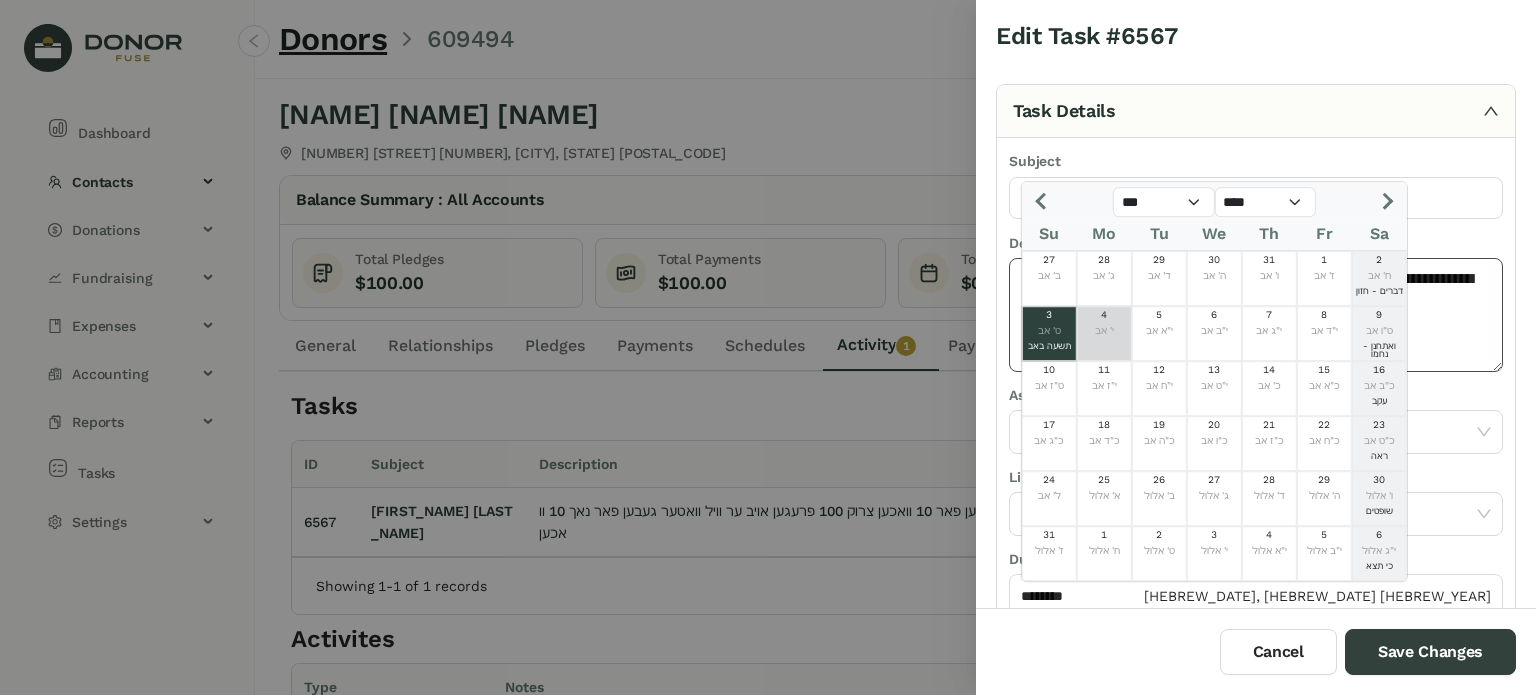 type on "********" 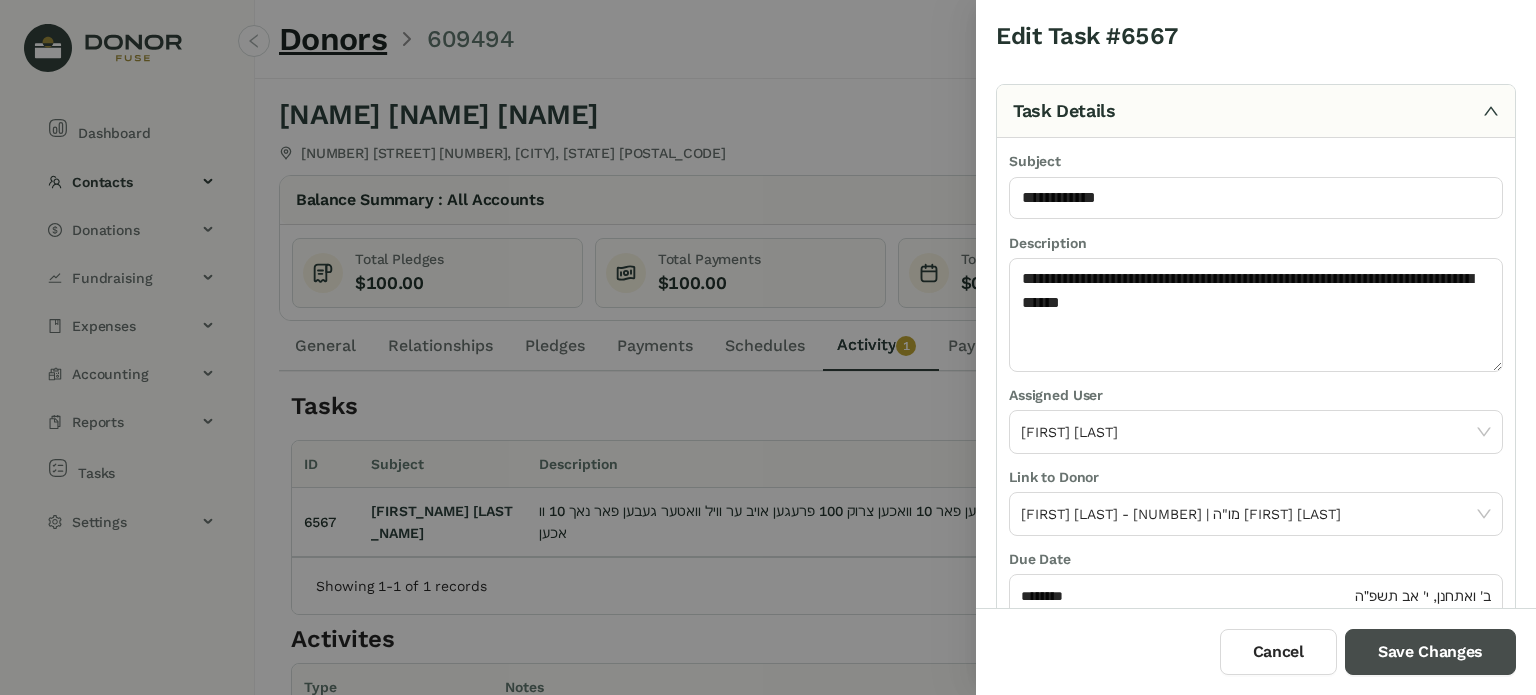 click on "Save Changes" at bounding box center (1430, 652) 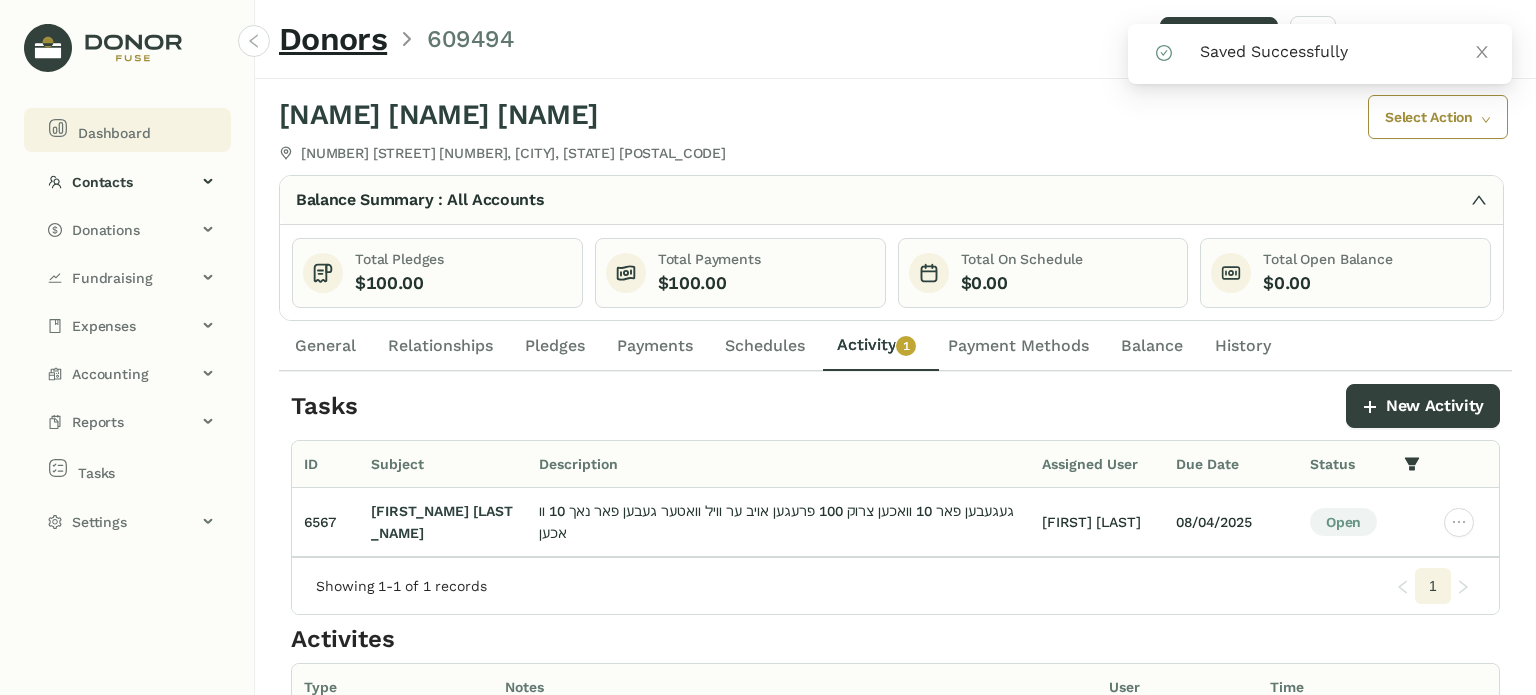 click on "Dashboard" 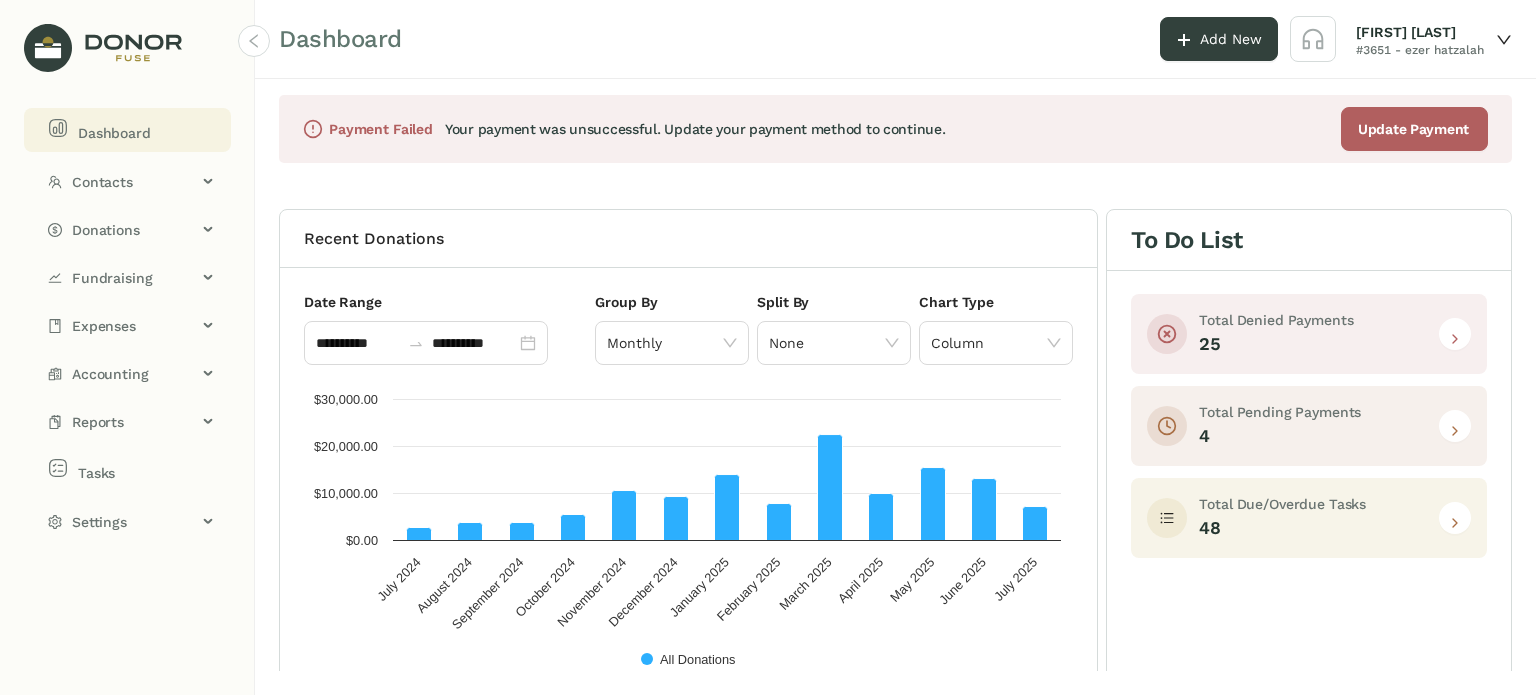click 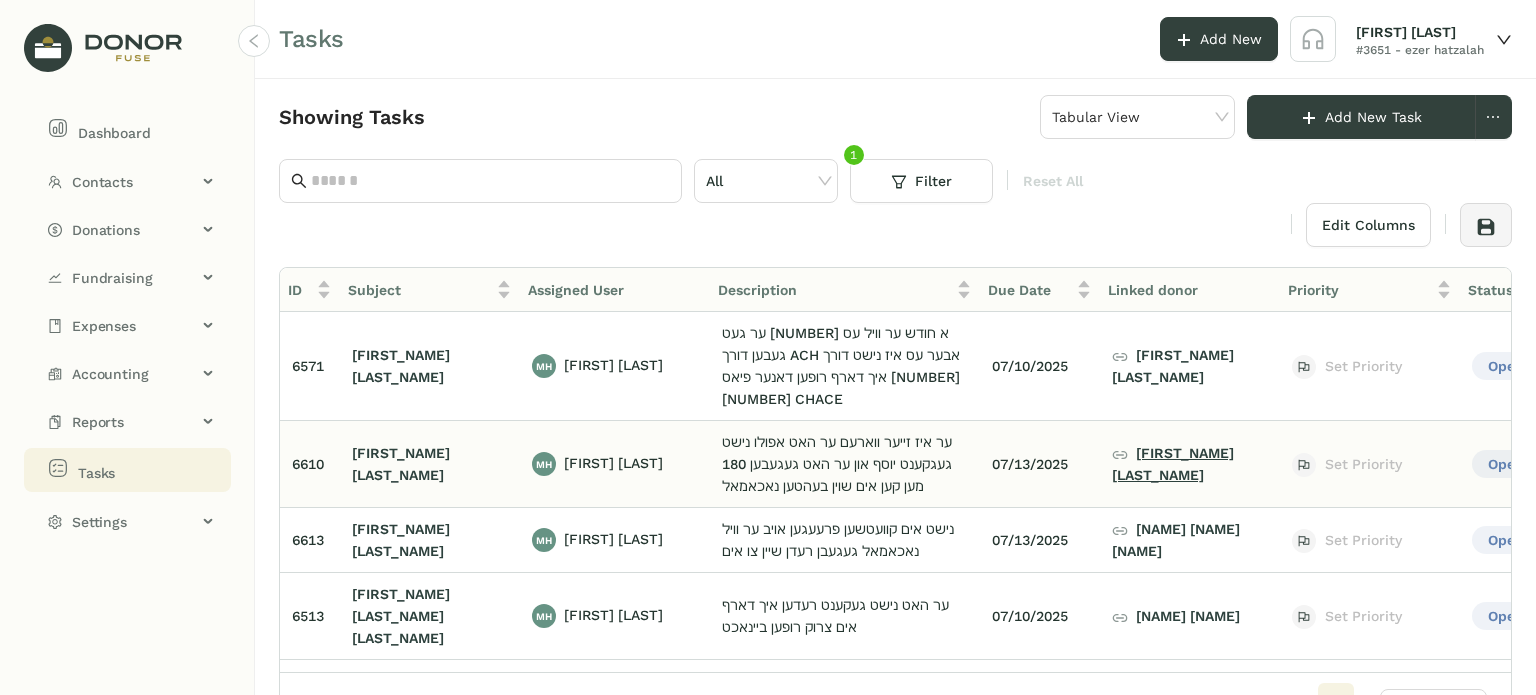 click on "פינחס מיללער" 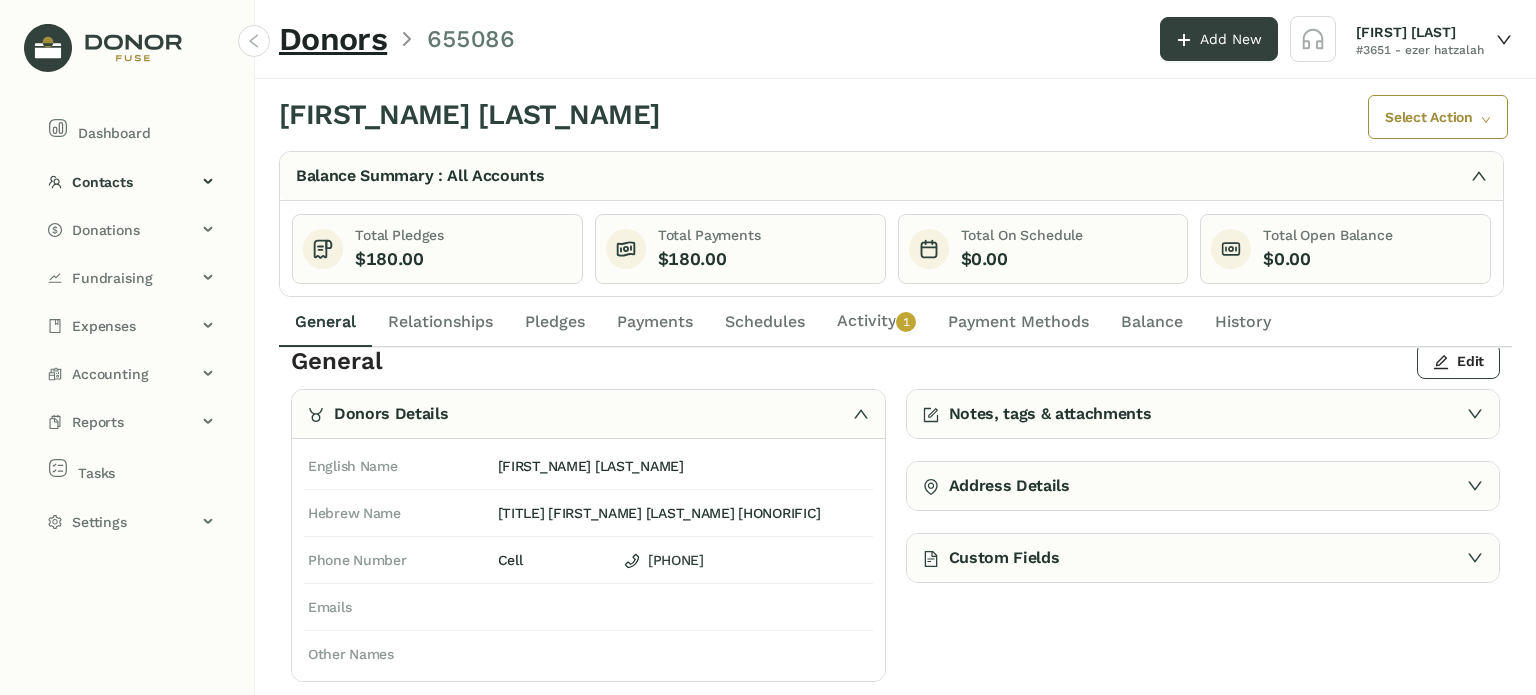 scroll, scrollTop: 0, scrollLeft: 0, axis: both 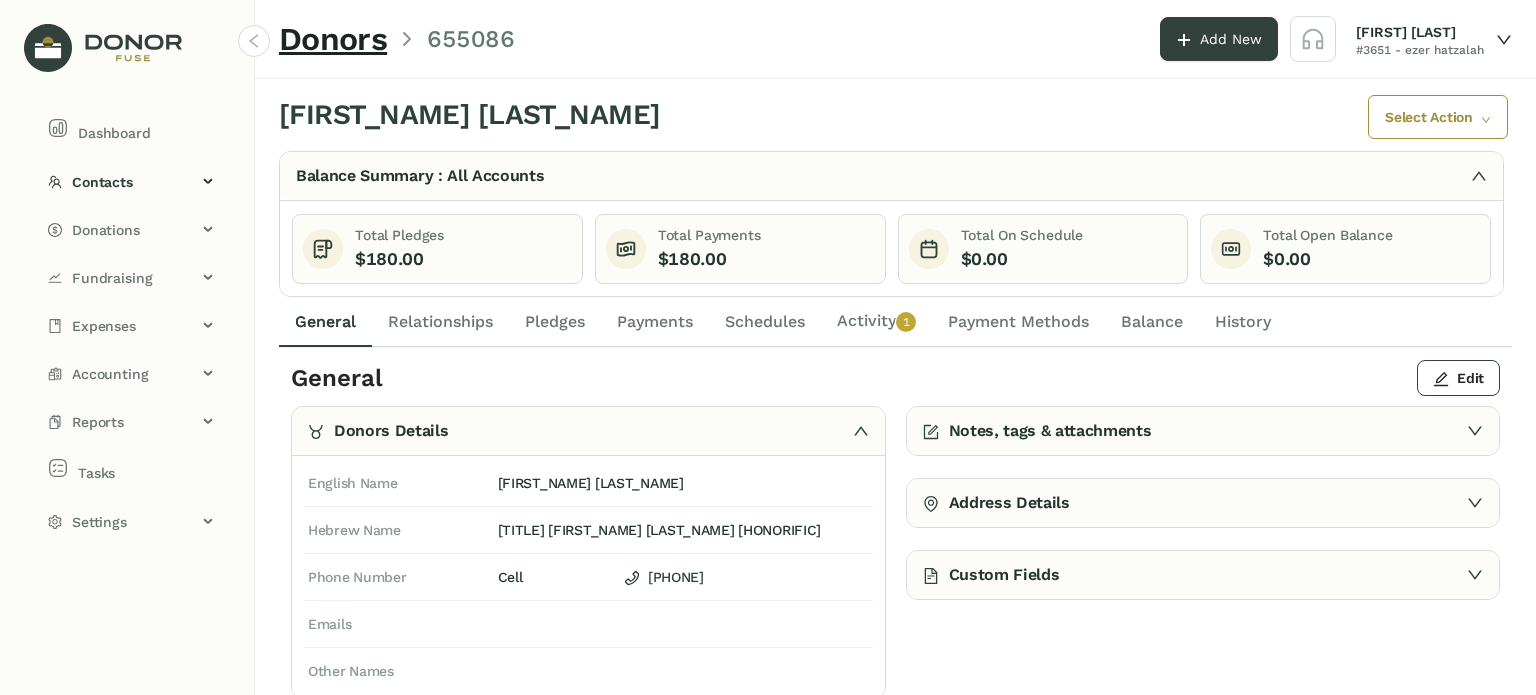 click on "Activity   0   1   2   3   4   5   6   7   8   9" 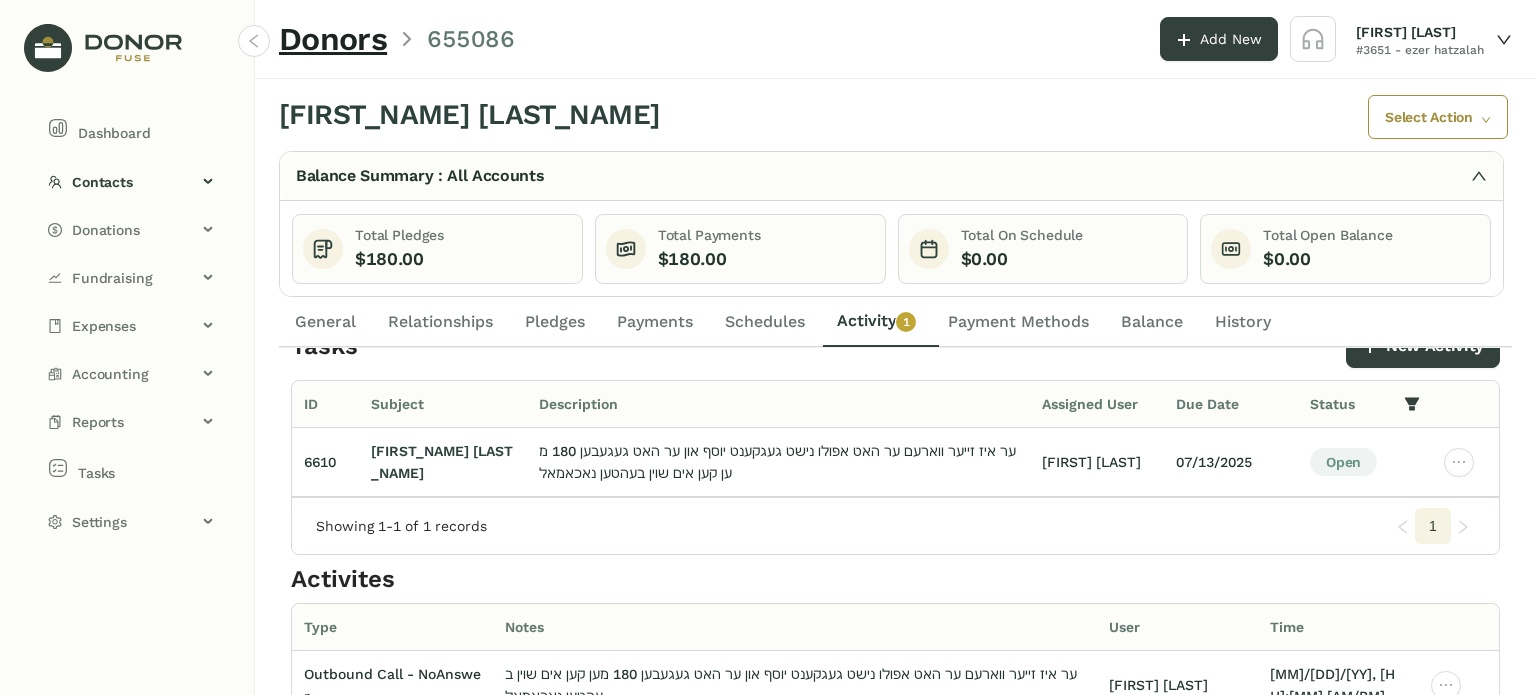 scroll, scrollTop: 0, scrollLeft: 0, axis: both 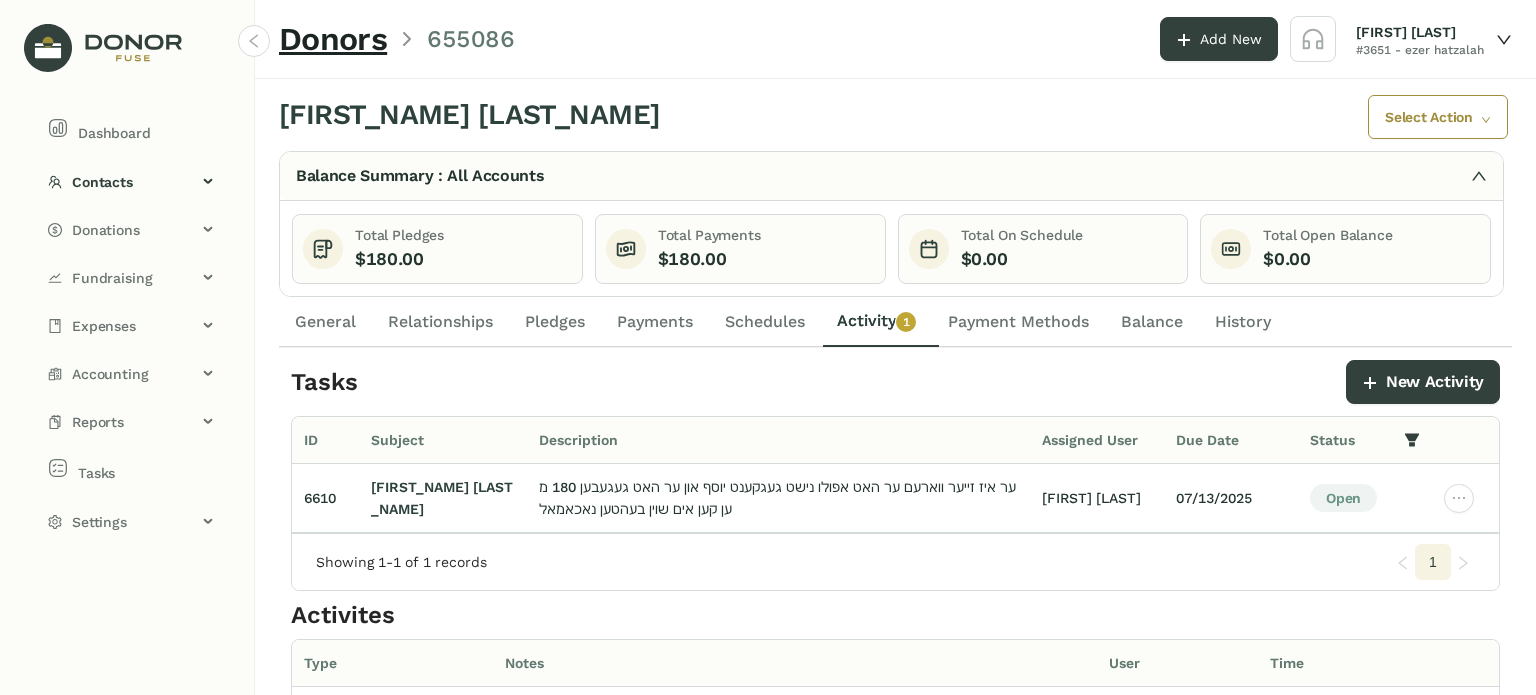 click on "General" 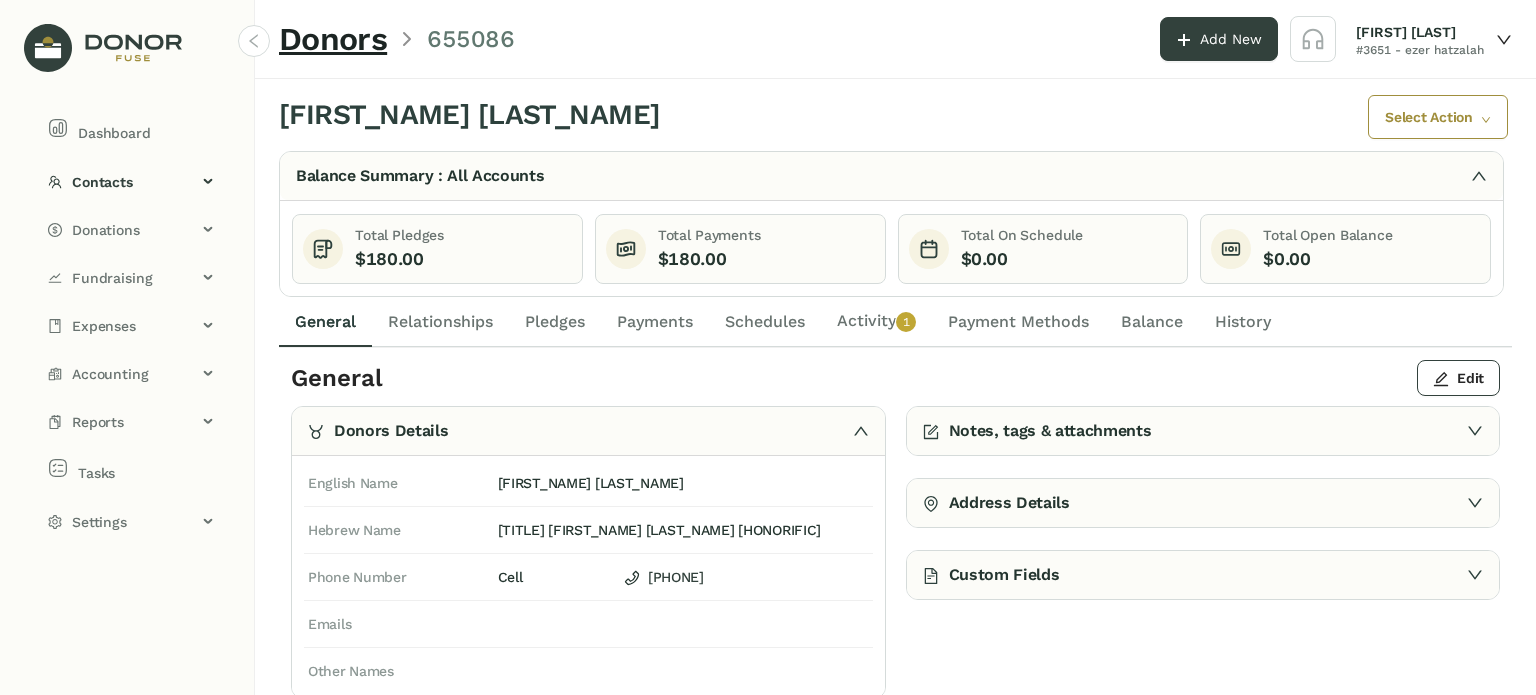 click on "Payments" 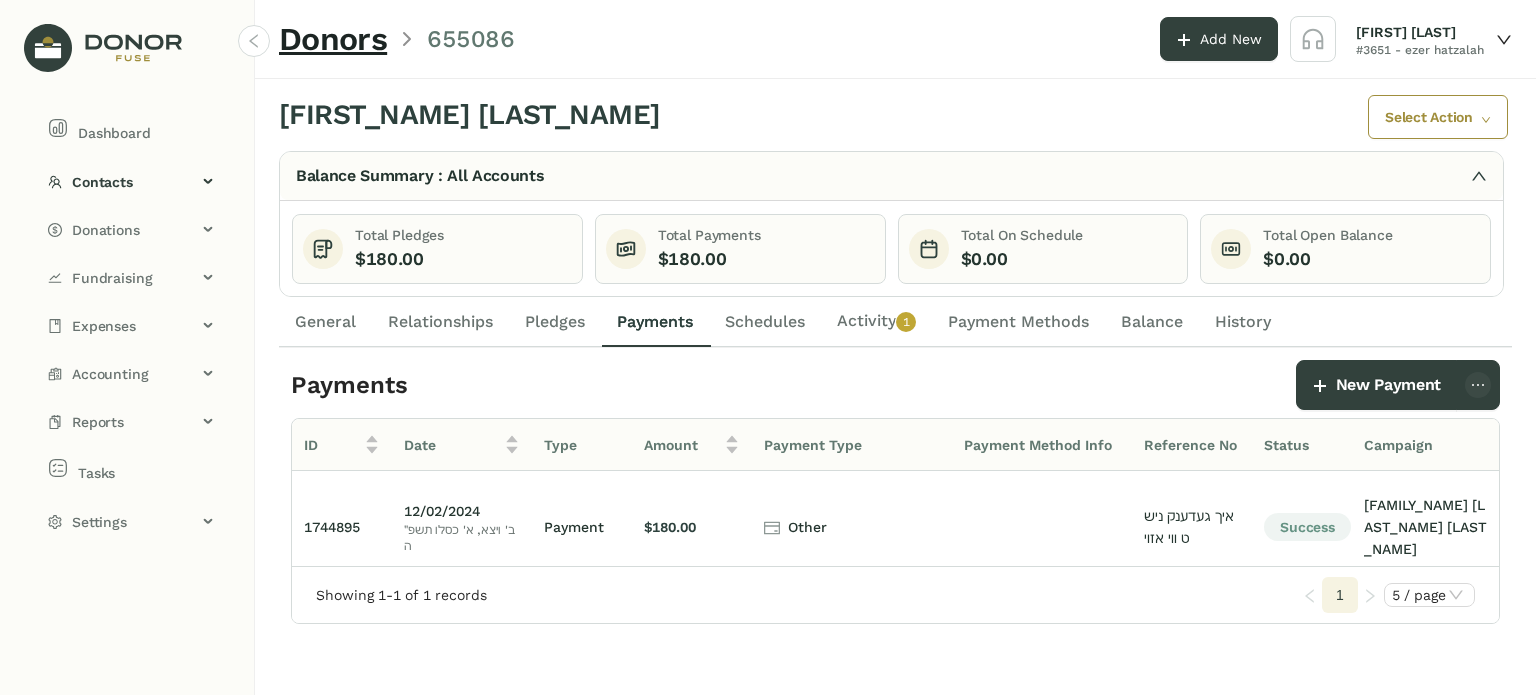 click on "General" 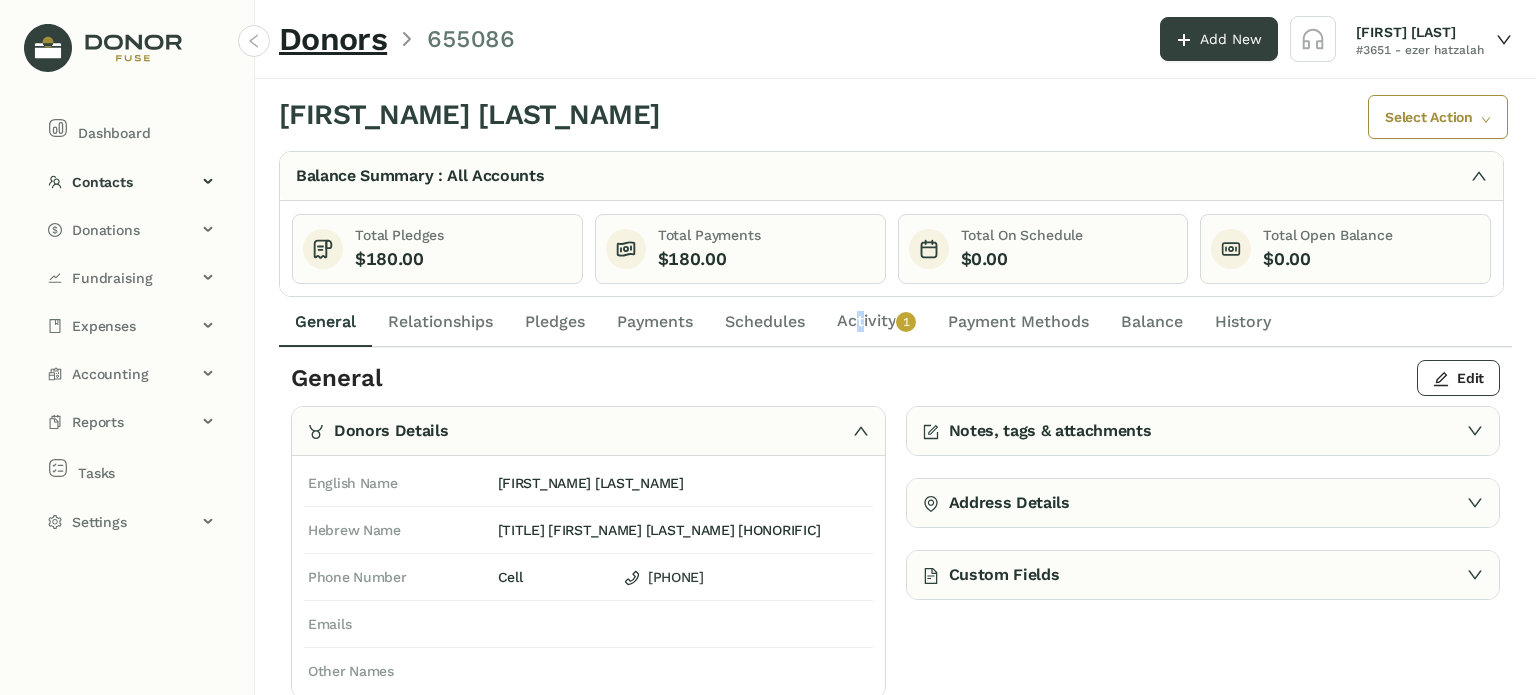 drag, startPoint x: 853, startPoint y: 321, endPoint x: 864, endPoint y: 321, distance: 11 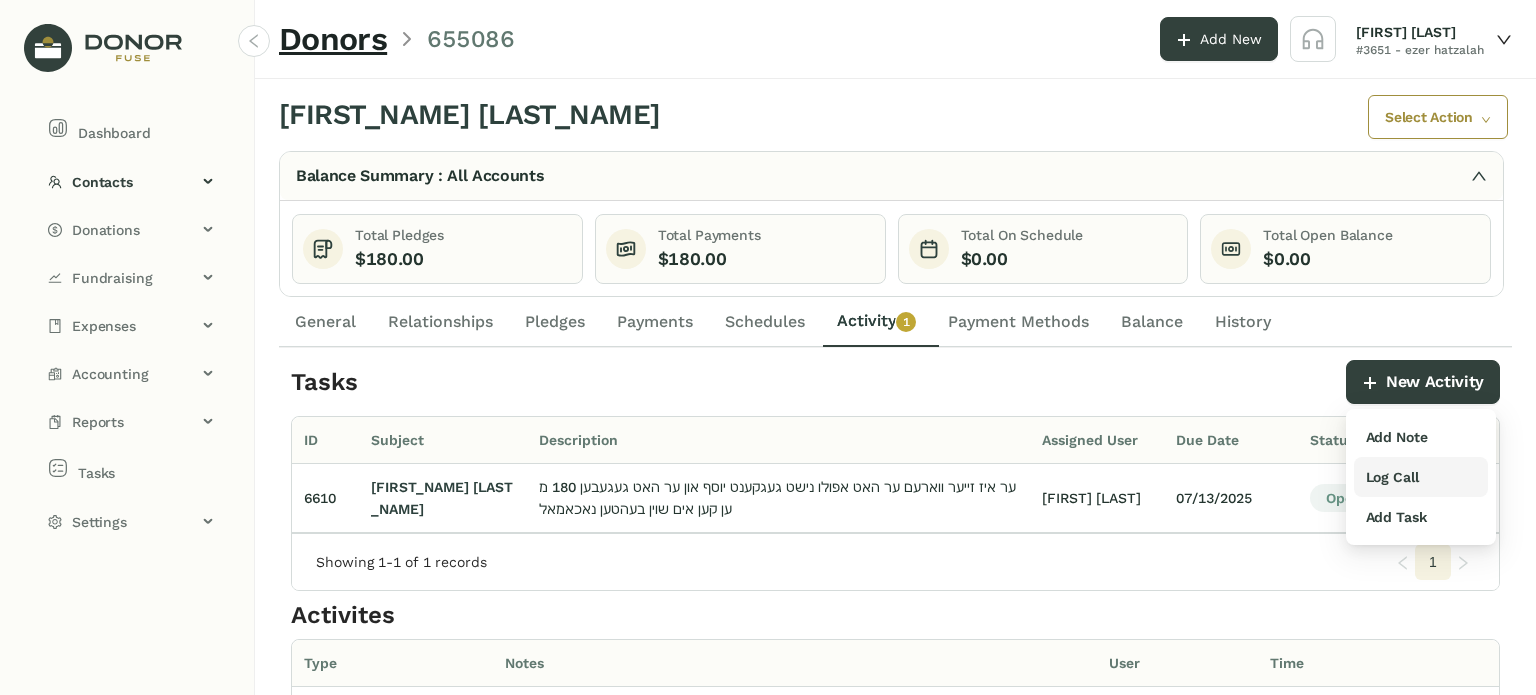click on "Log Call" at bounding box center [1392, 477] 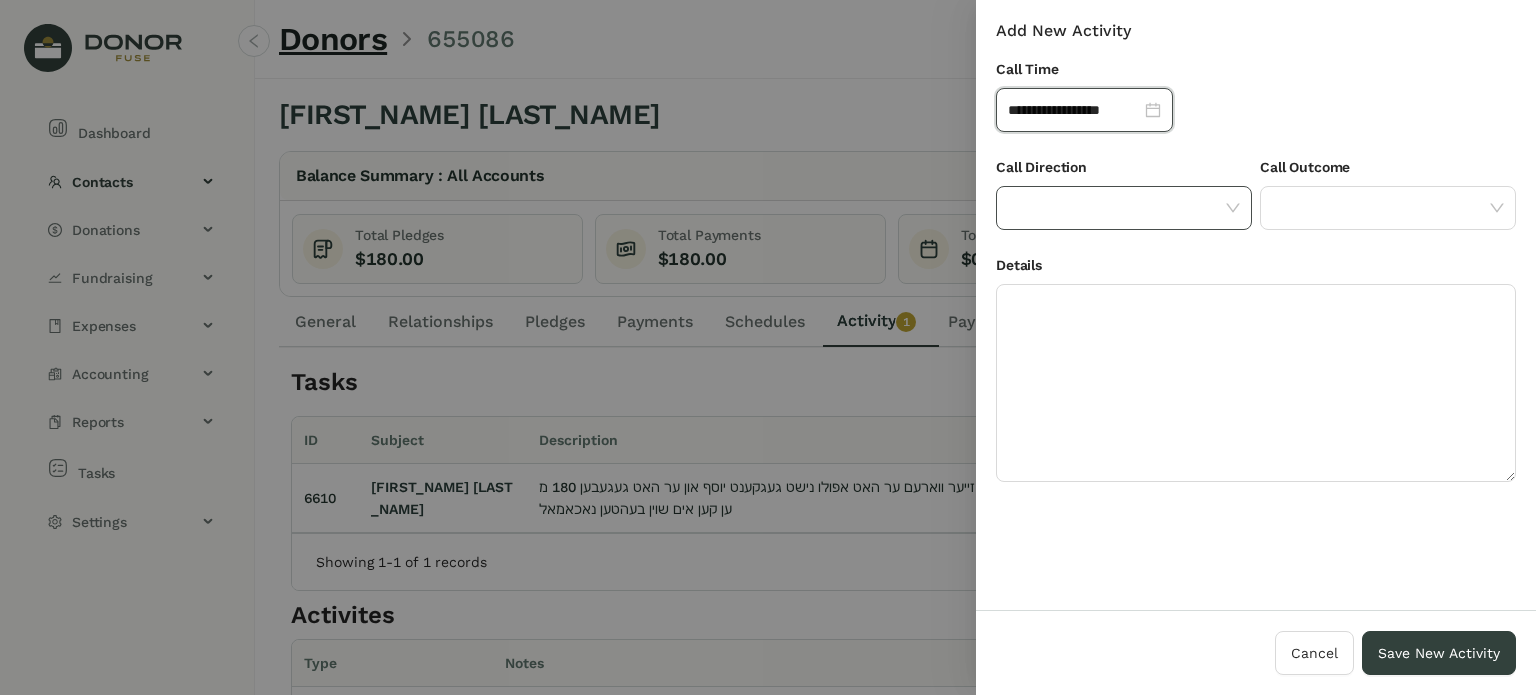 click 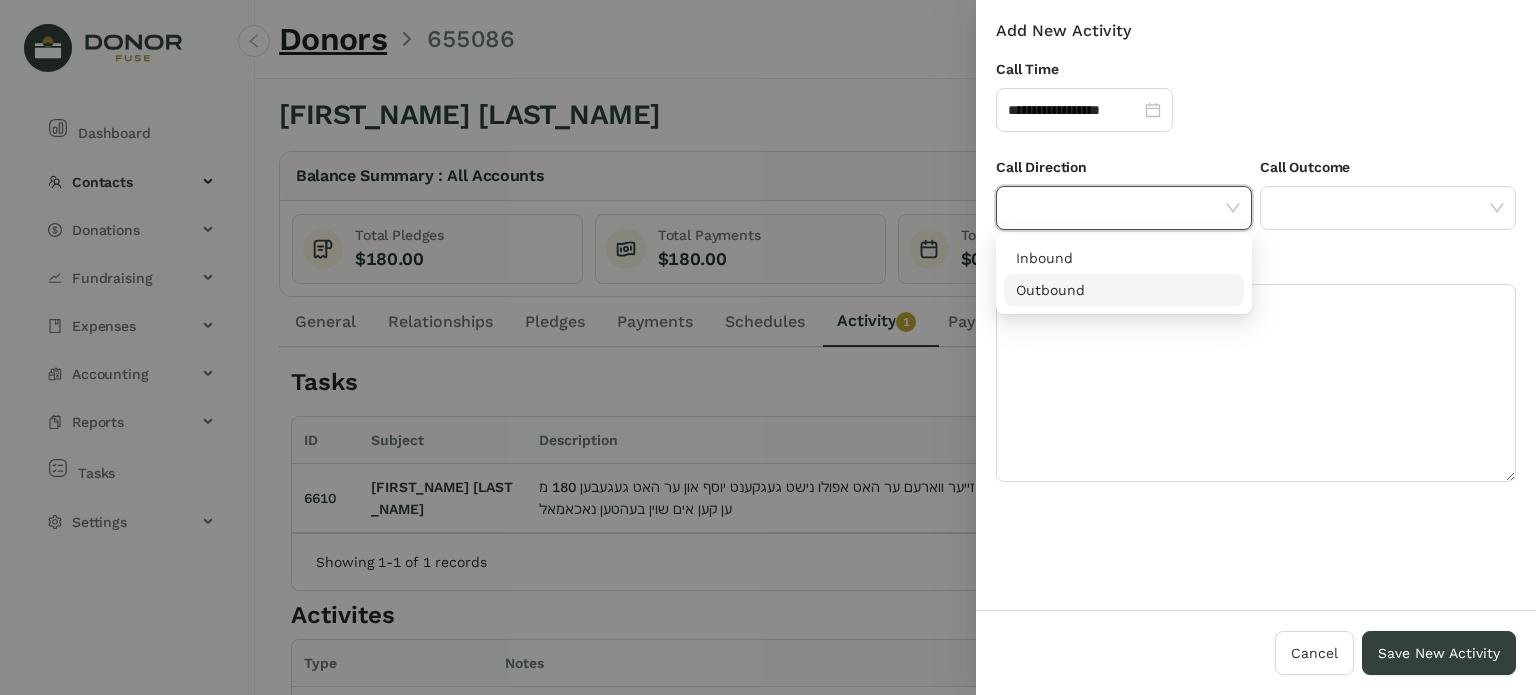 click on "Outbound" at bounding box center (1124, 290) 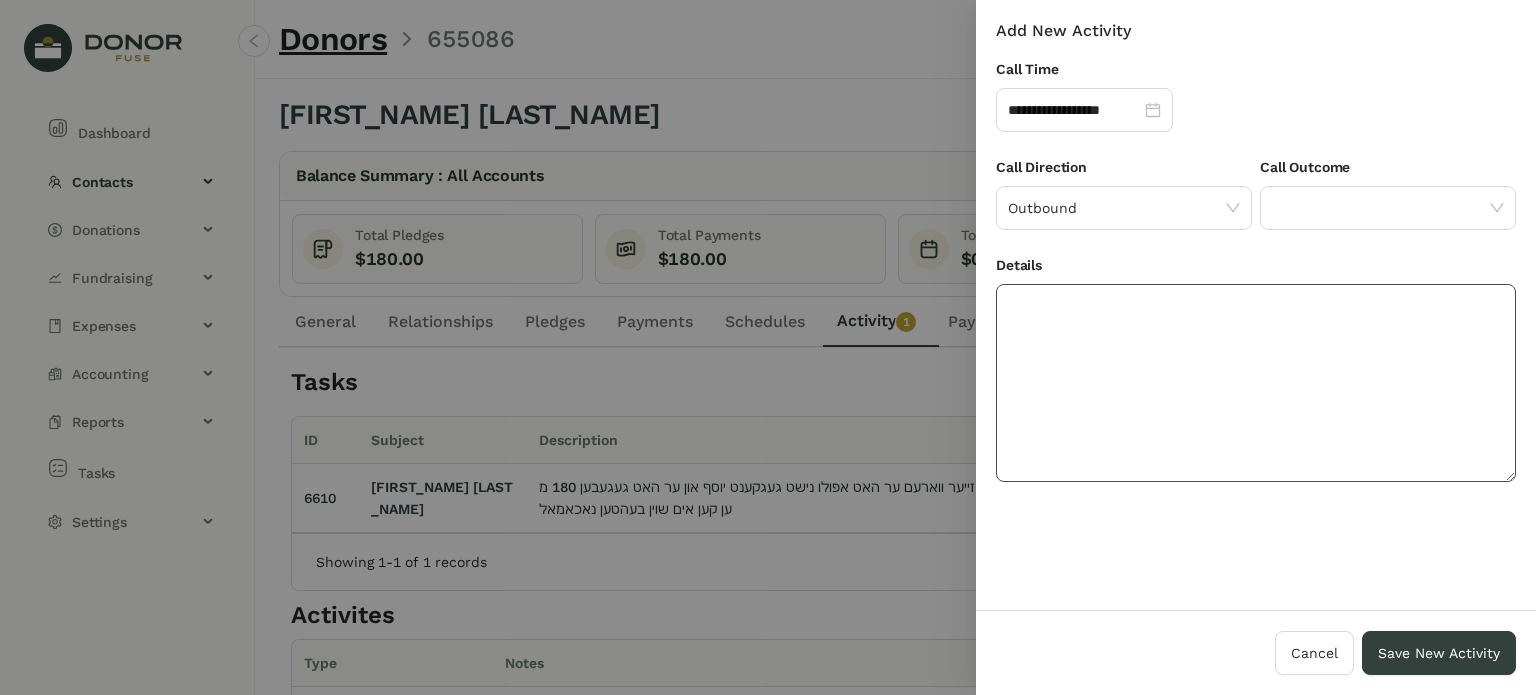 click 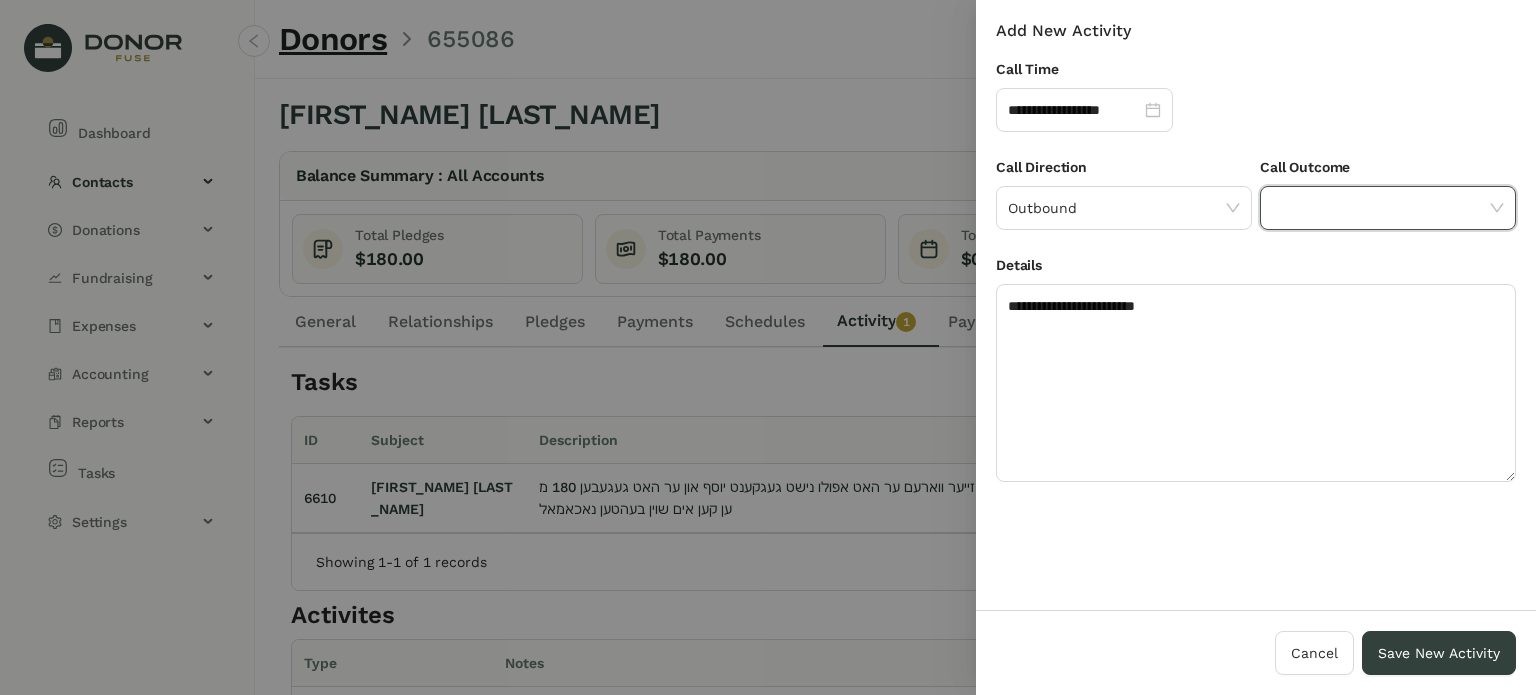 click 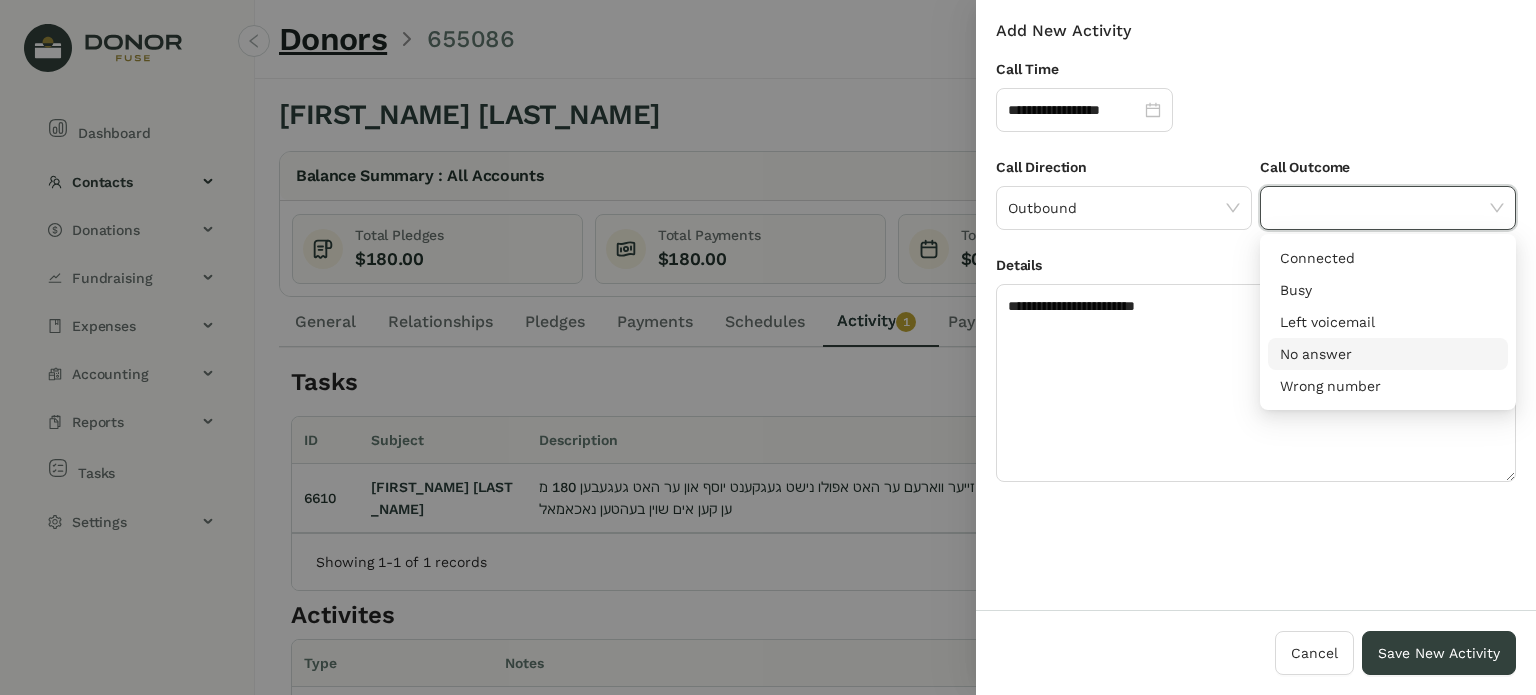 click on "No answer" at bounding box center [1388, 354] 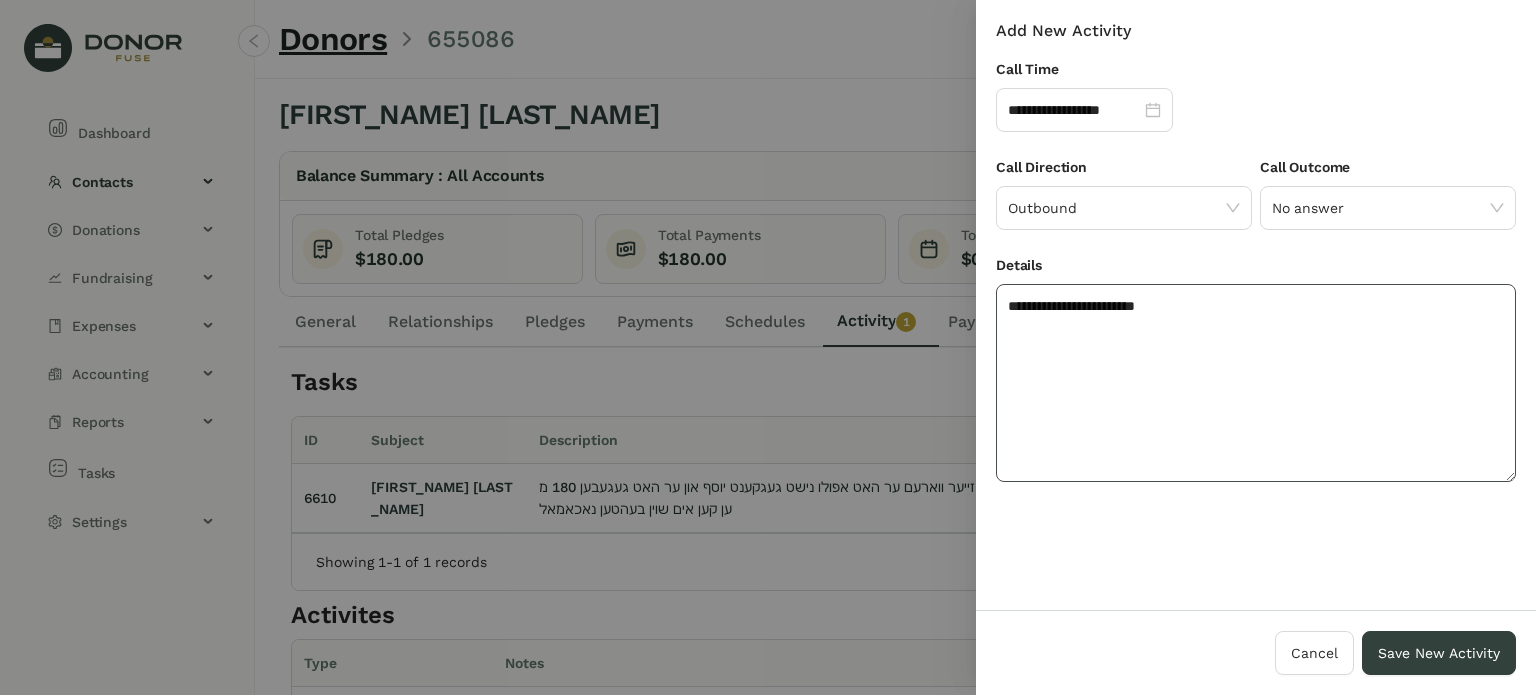 click on "**********" 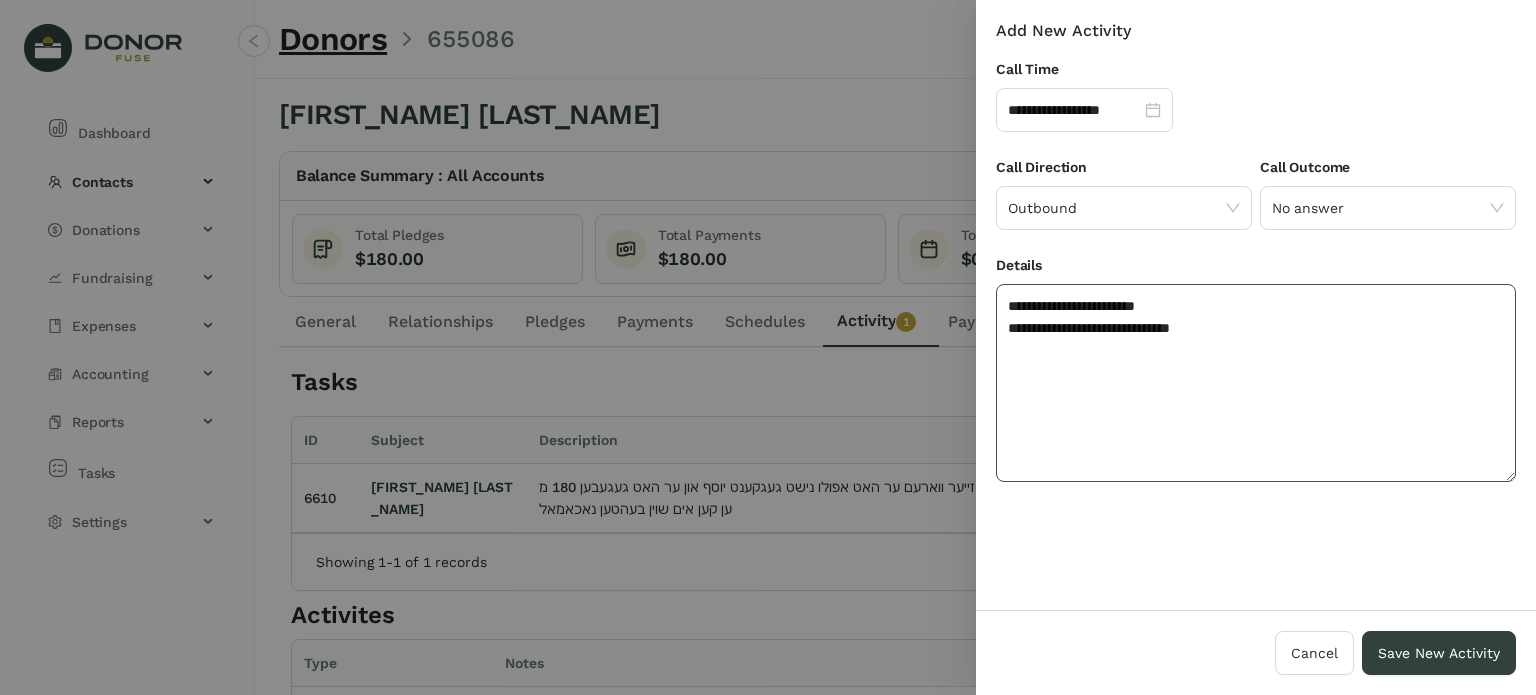 click on "**********" 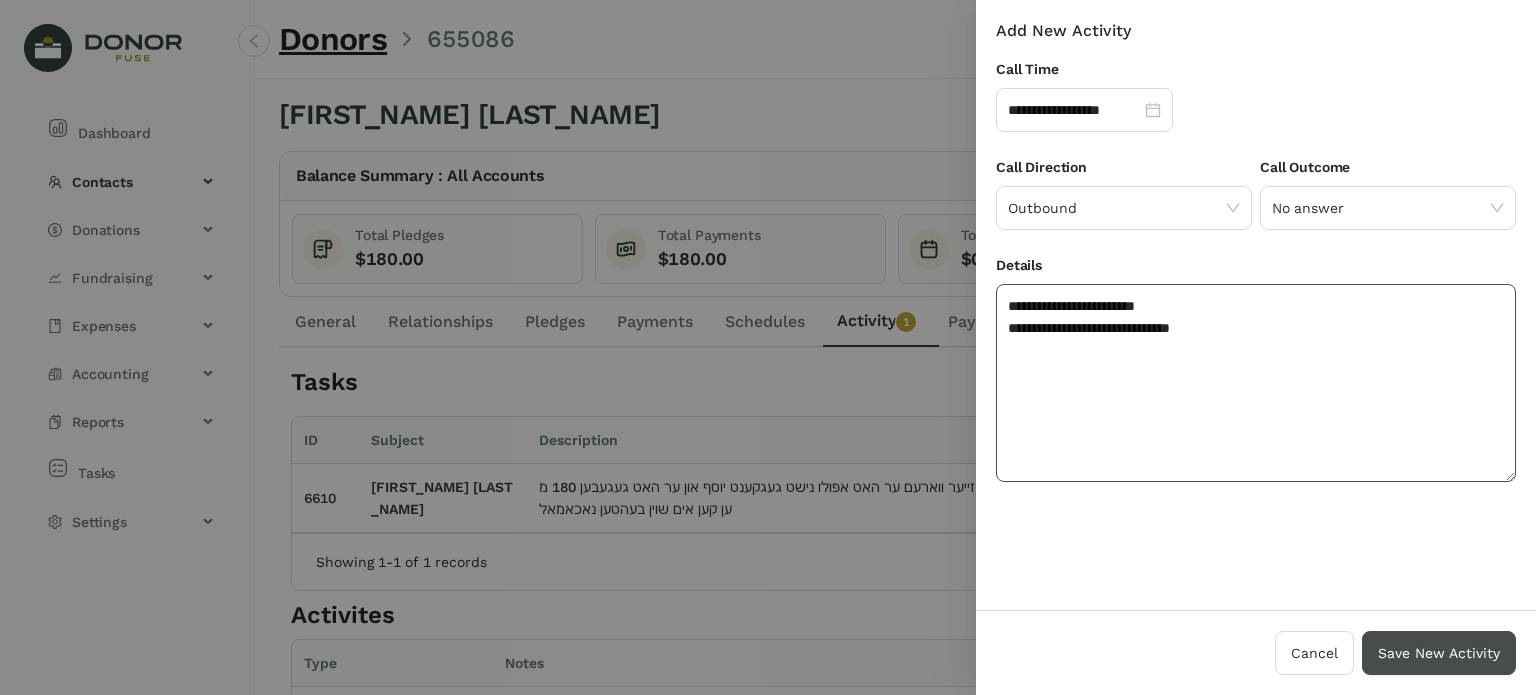 type on "**********" 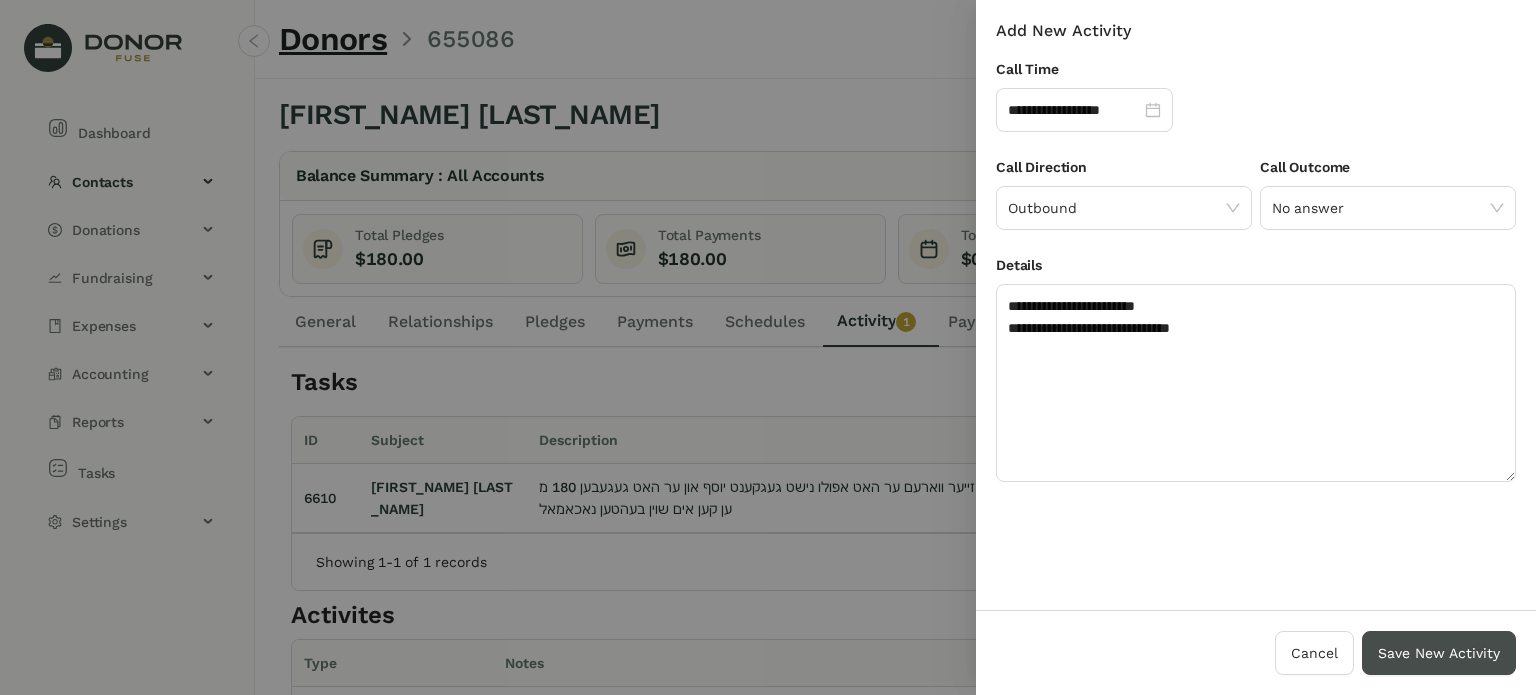 click on "Save New Activity" at bounding box center [1439, 653] 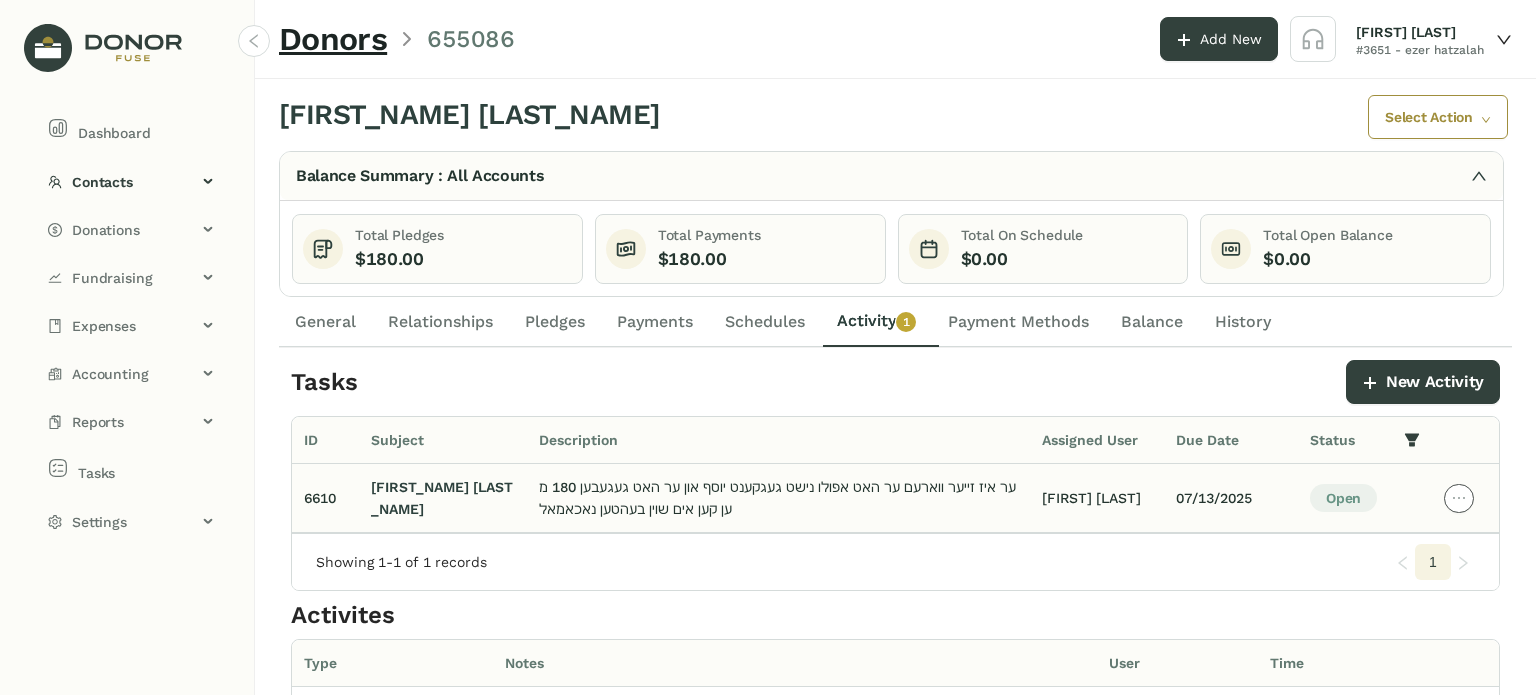 click 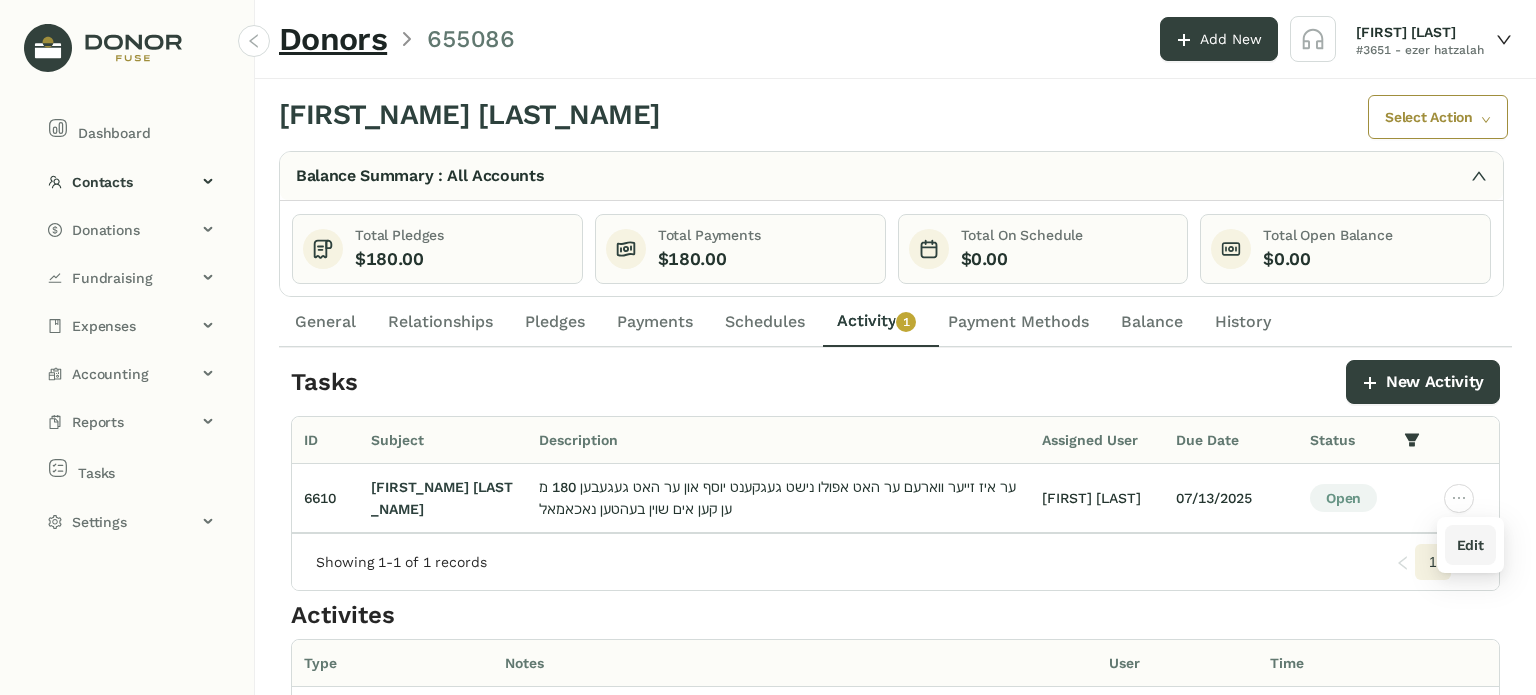 click on "Edit" at bounding box center [1470, 545] 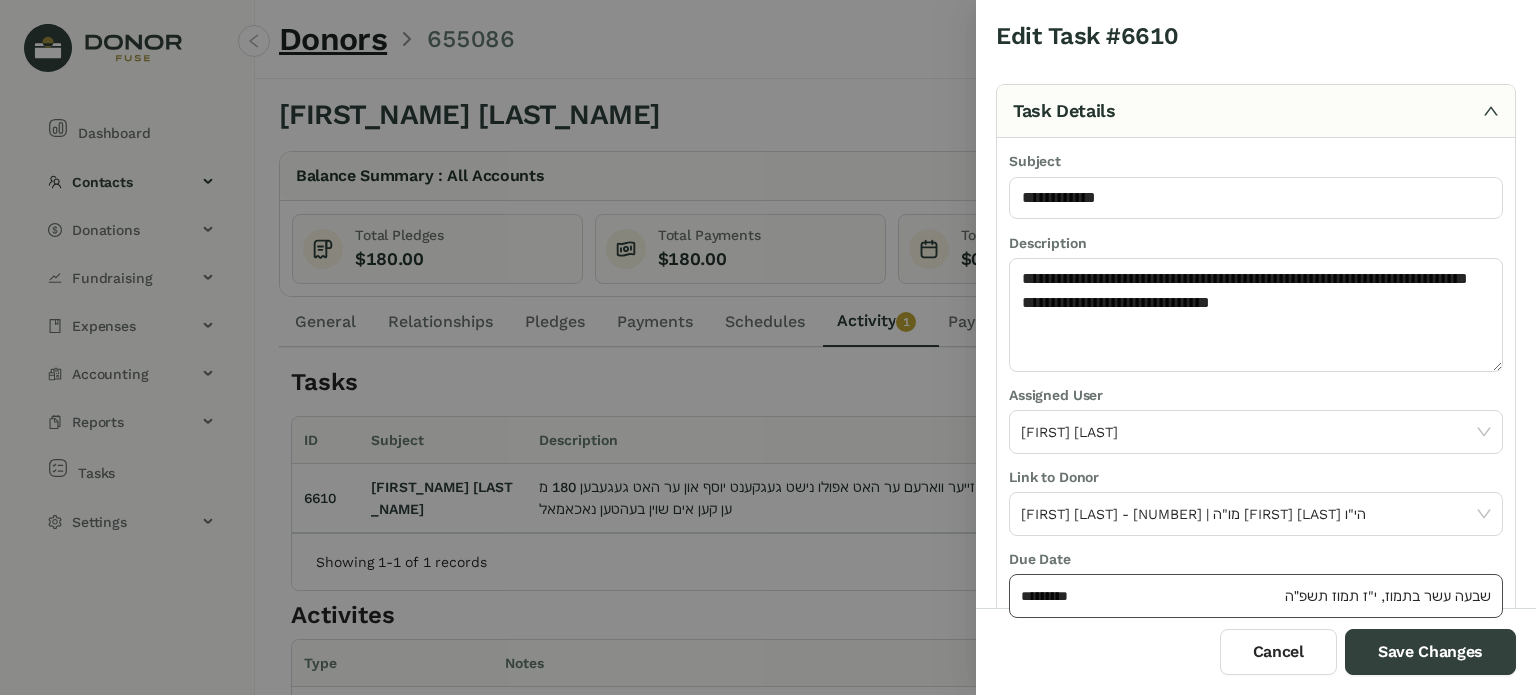 click on "*********" 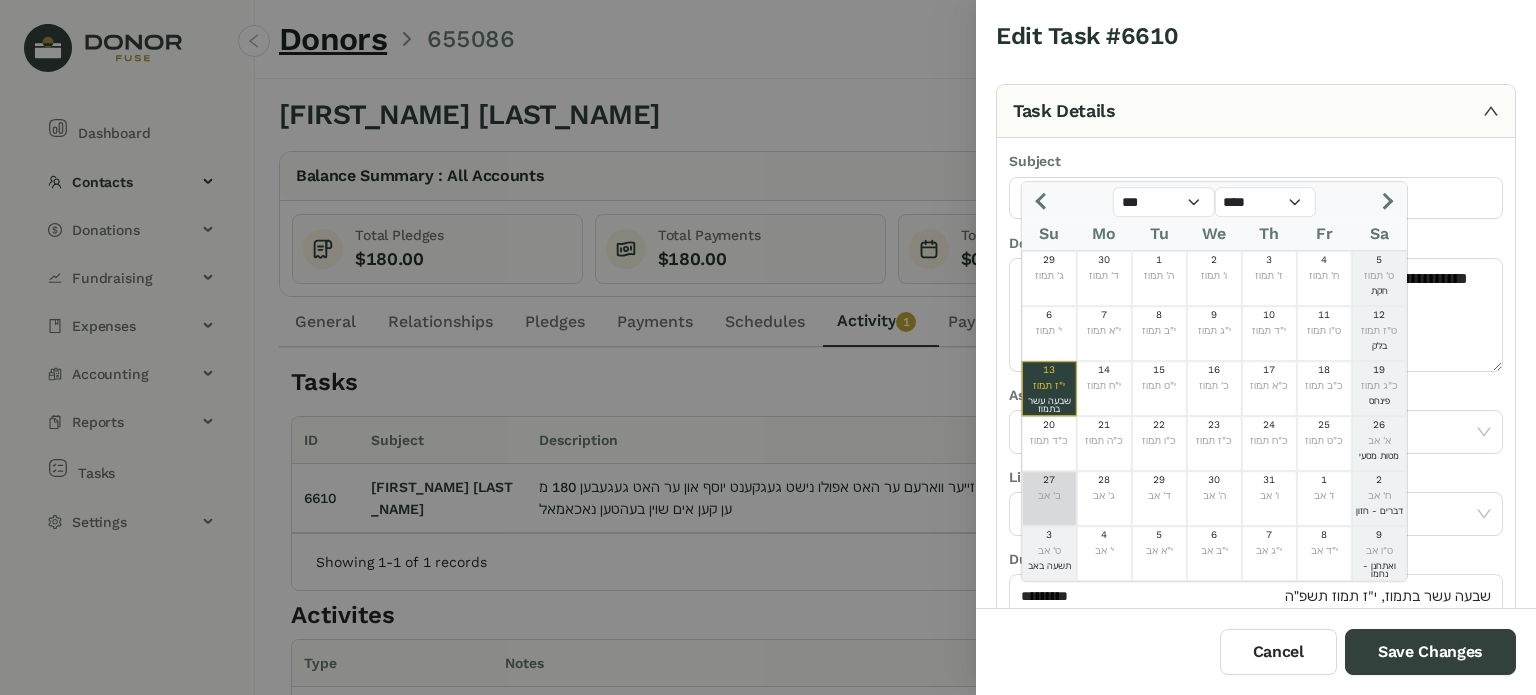 click on "ב' אב" 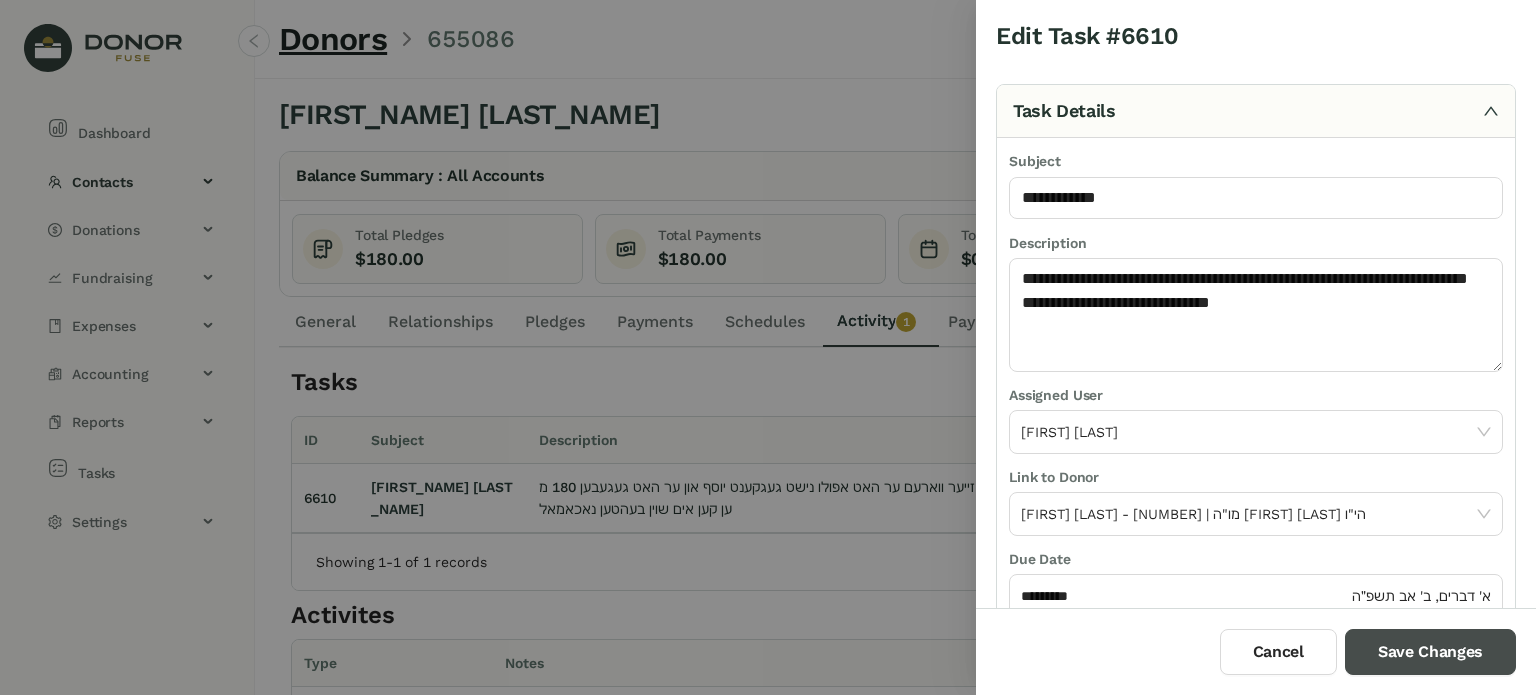 click on "Save Changes" at bounding box center (1430, 652) 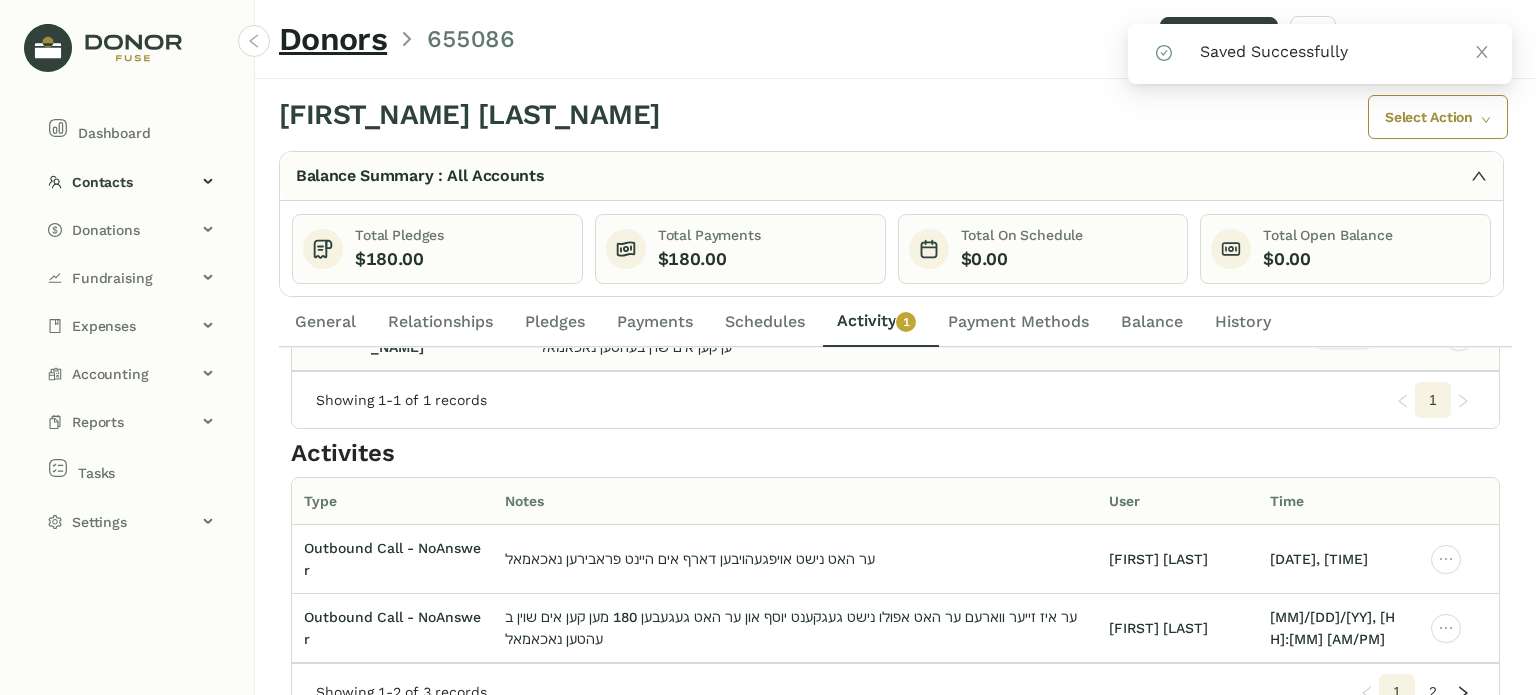 scroll, scrollTop: 0, scrollLeft: 0, axis: both 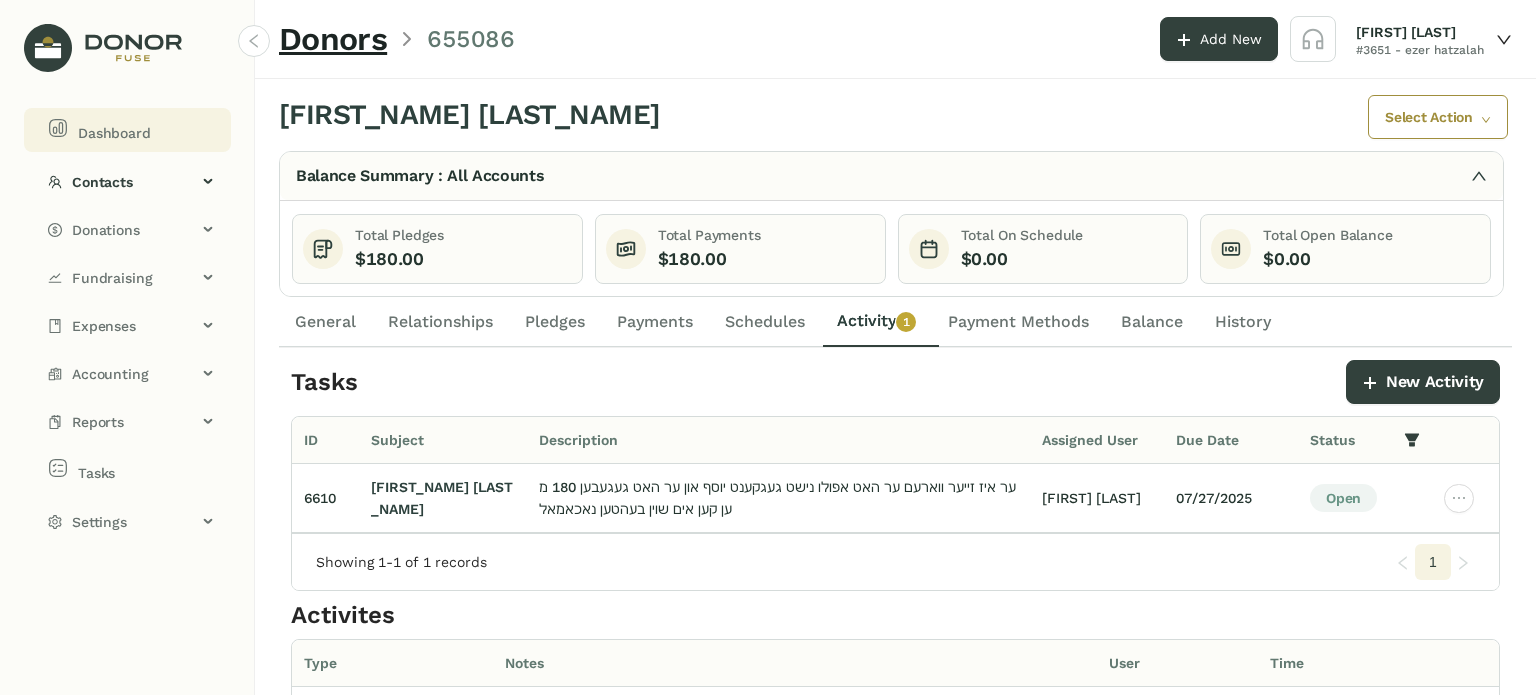 click on "Dashboard" 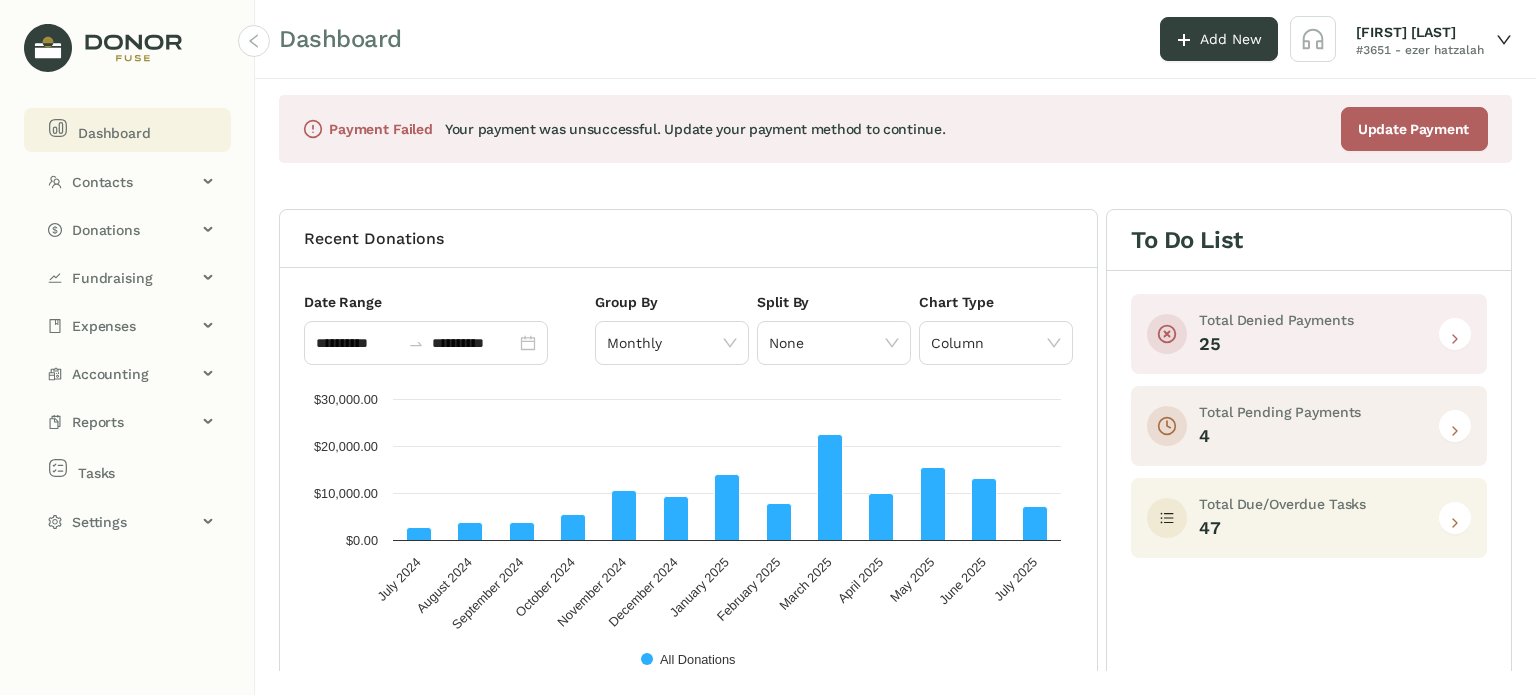 click 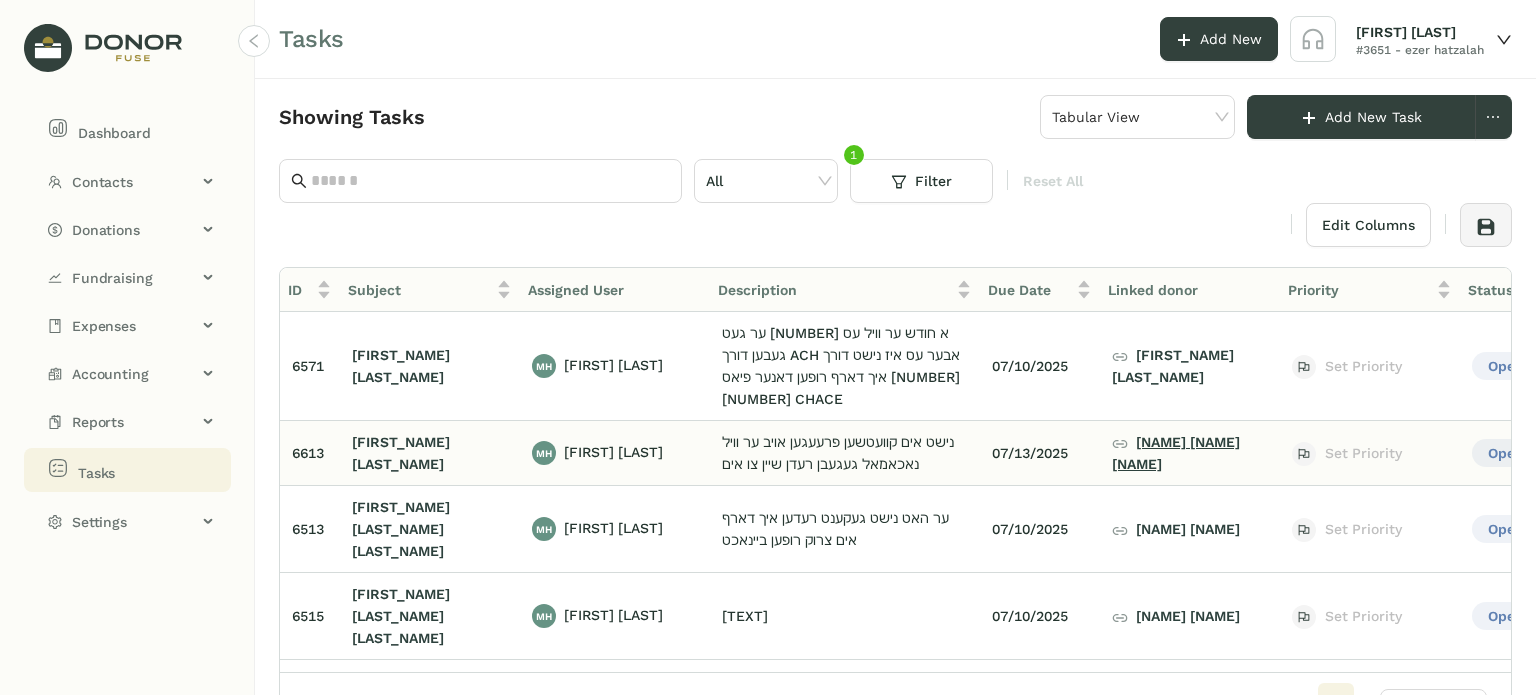 click on "[FIRST] [LAST]" 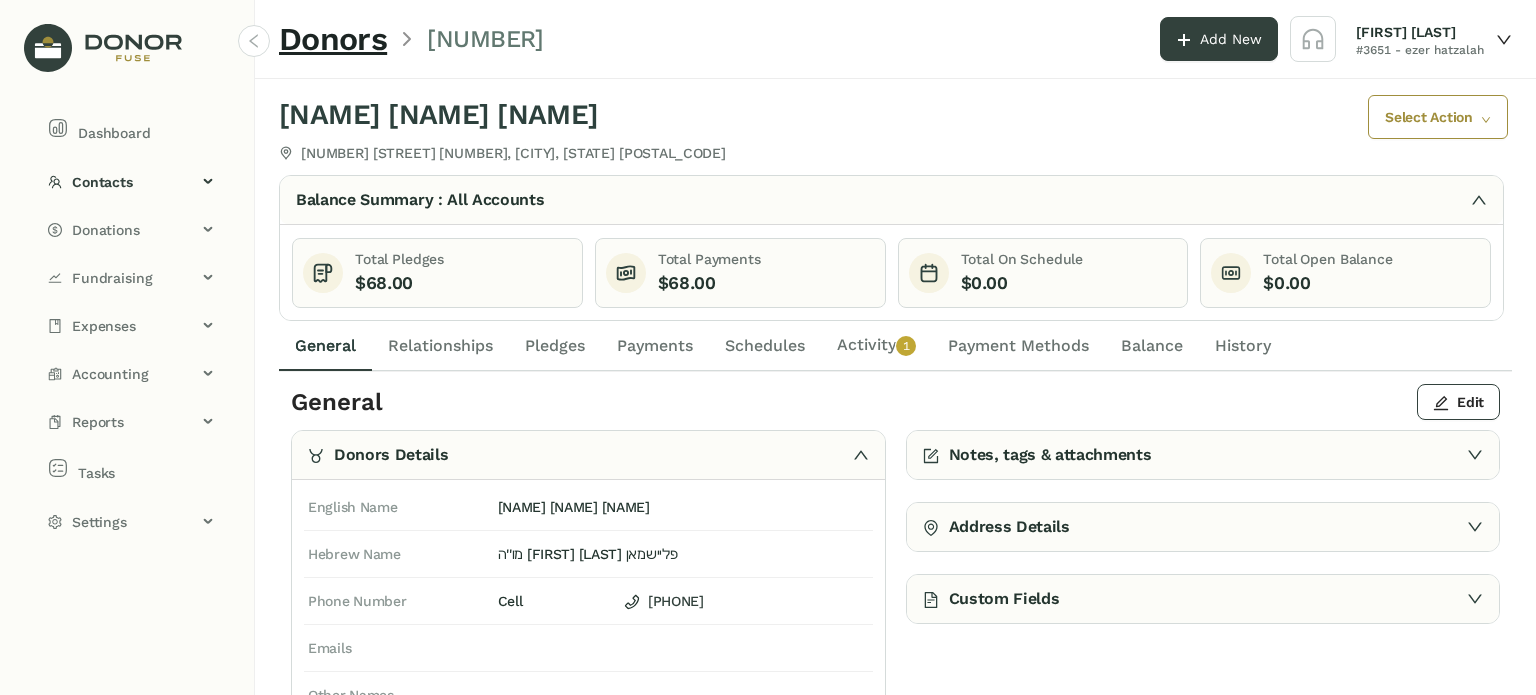 click on "Activity   0   1   2   3   4   5   6   7   8   9" 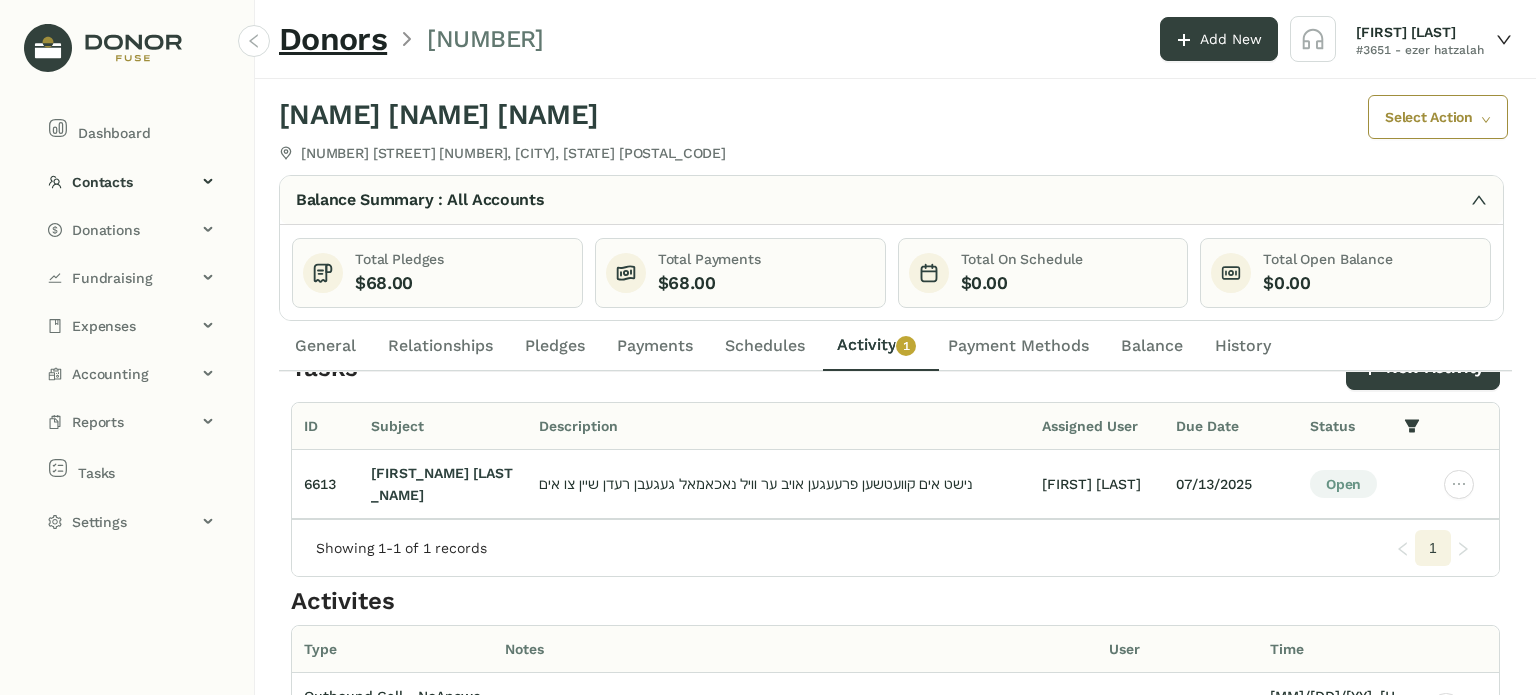 scroll, scrollTop: 0, scrollLeft: 0, axis: both 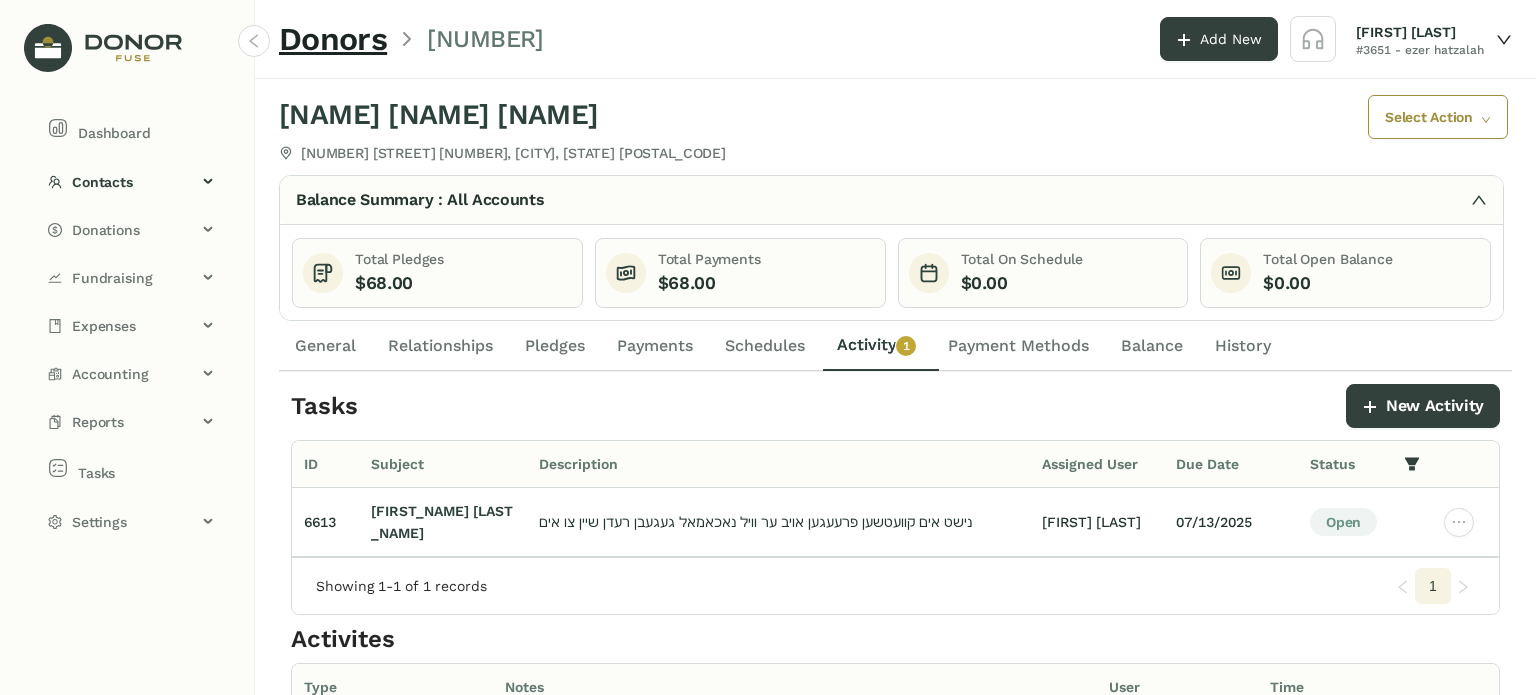 click on "General" 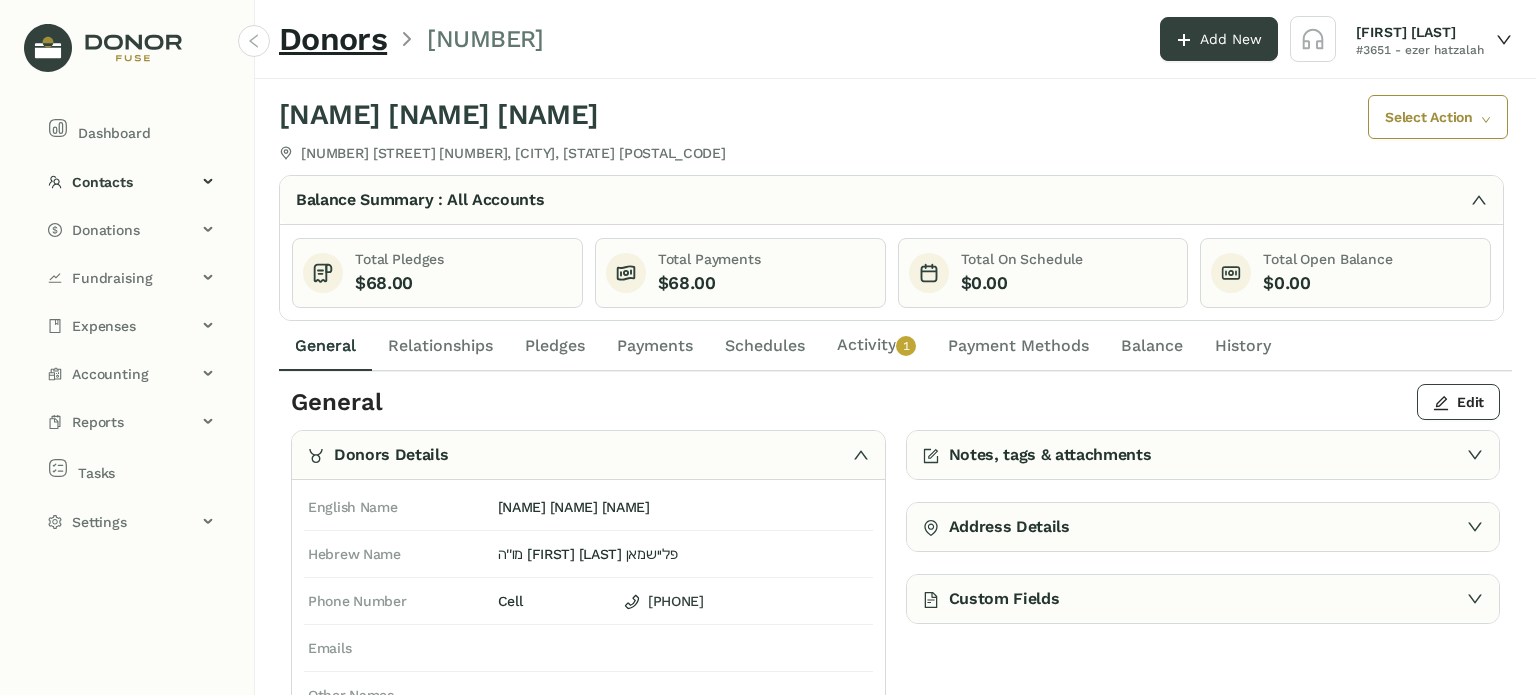 click on "Activity   0   1   2   3   4   5   6   7   8   9" 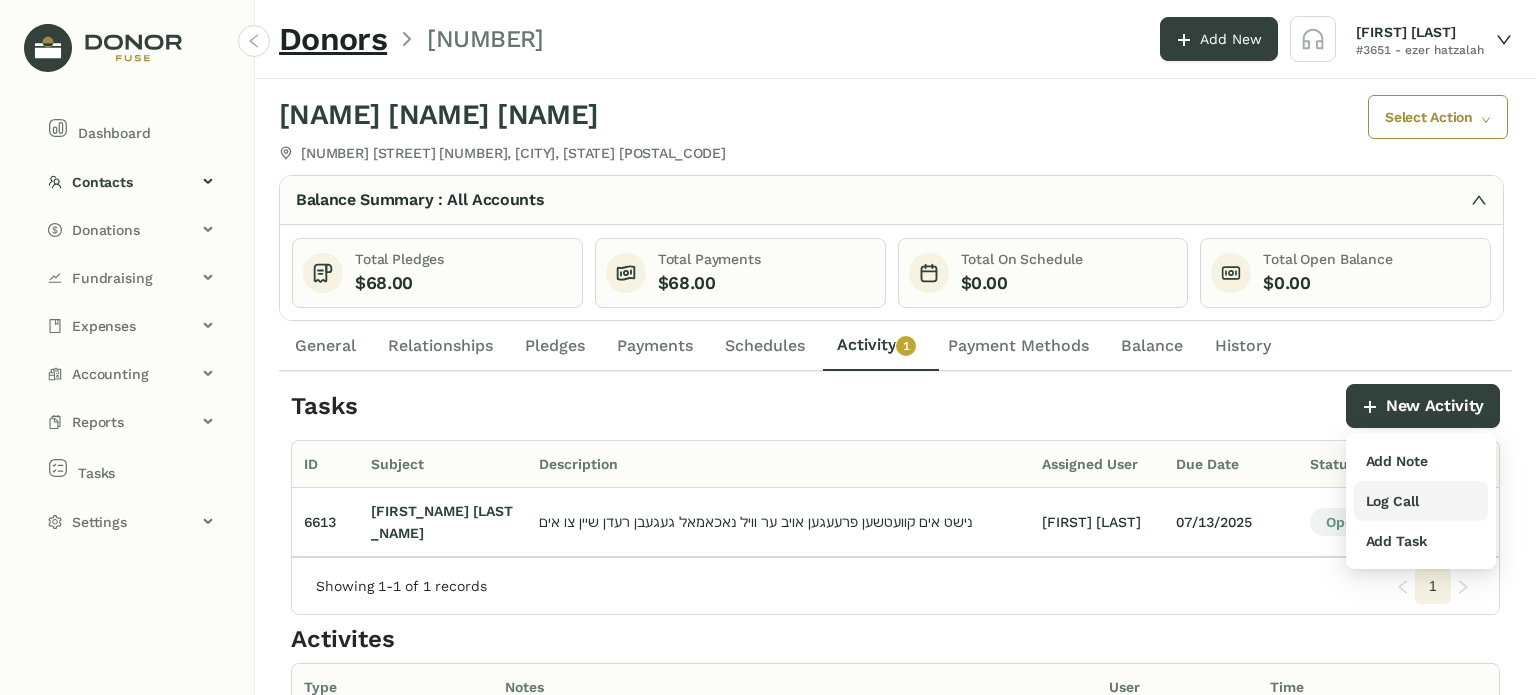 click on "Log Call" at bounding box center [1392, 501] 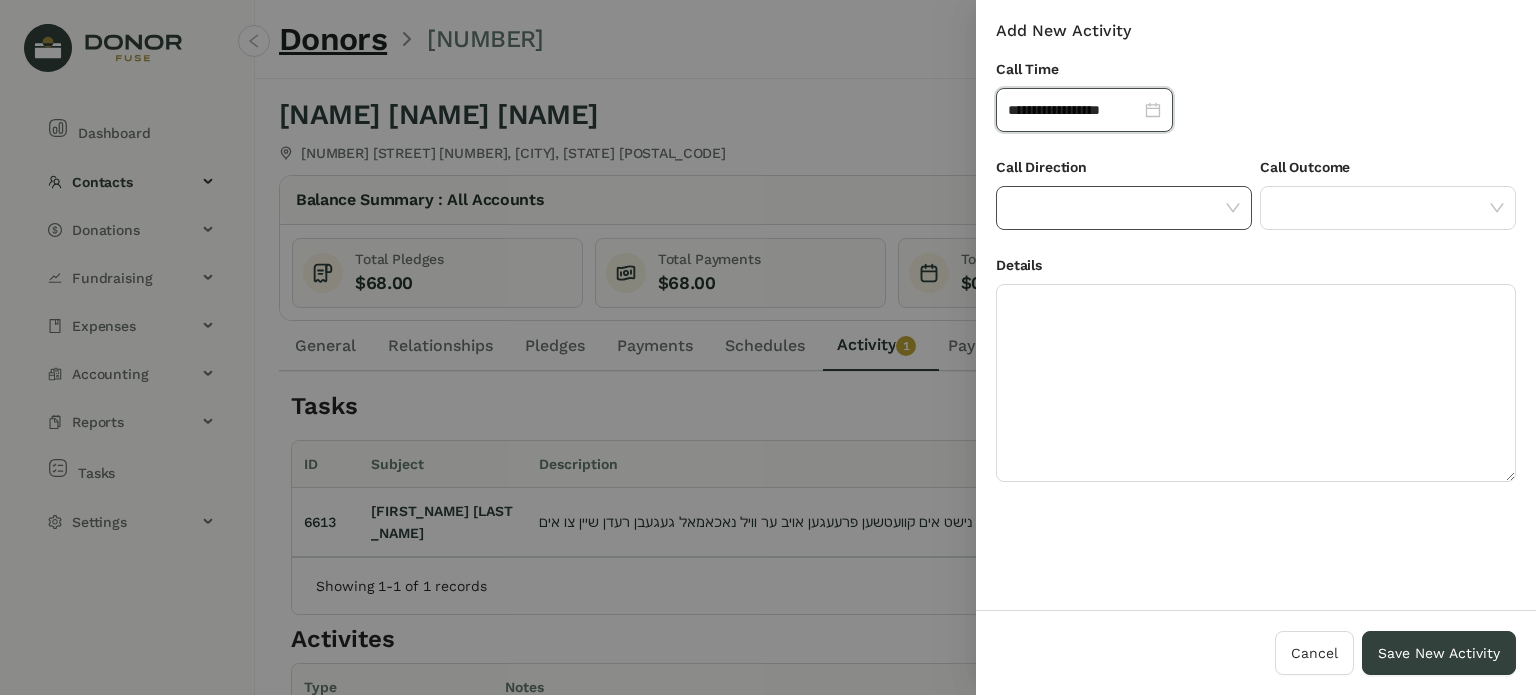 click 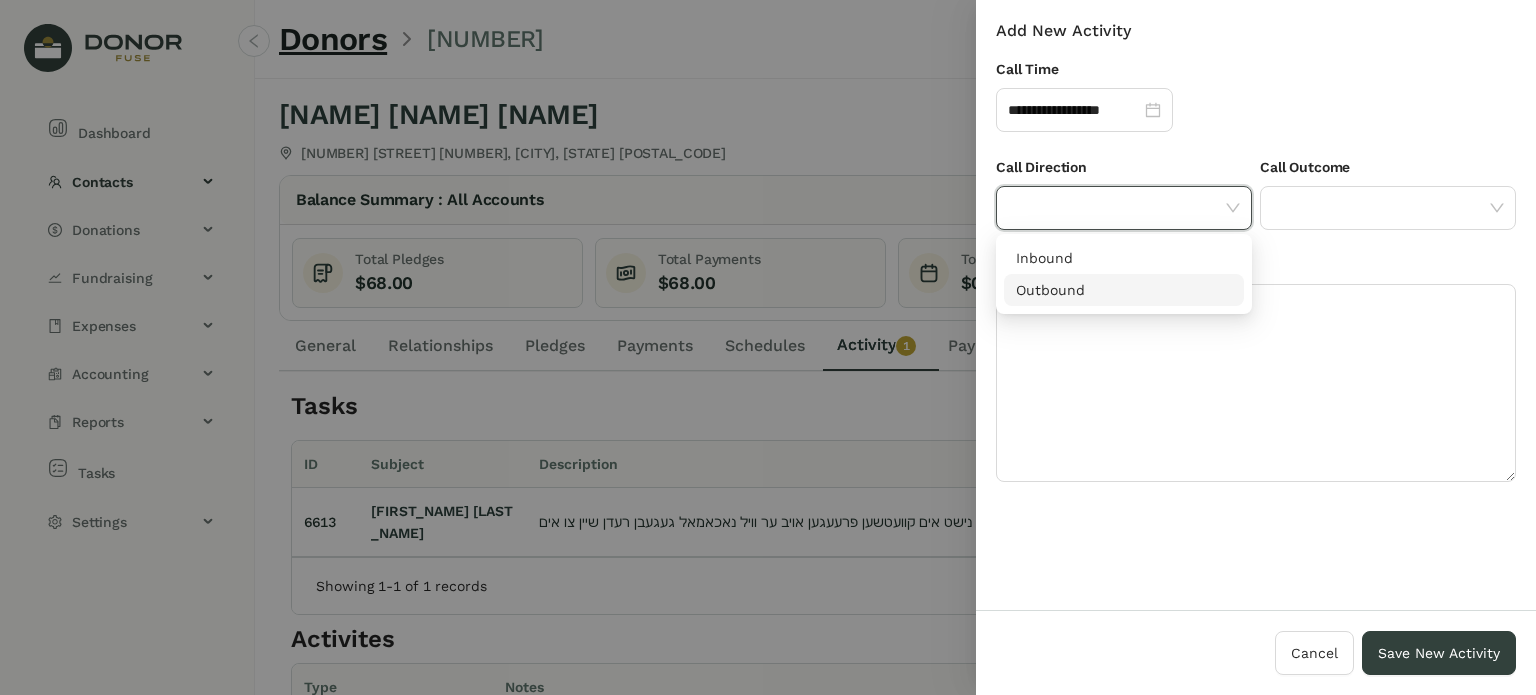 drag, startPoint x: 1038, startPoint y: 289, endPoint x: 1047, endPoint y: 275, distance: 16.643316 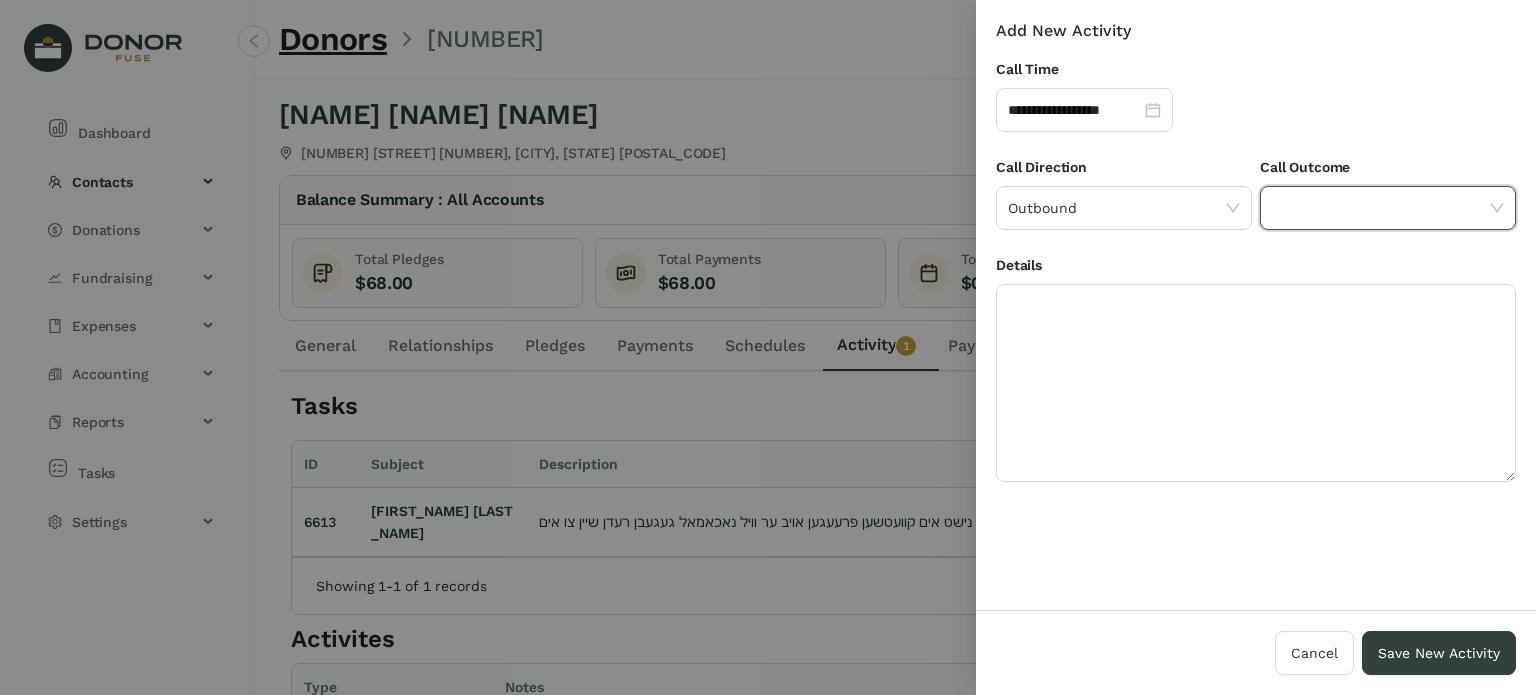 click 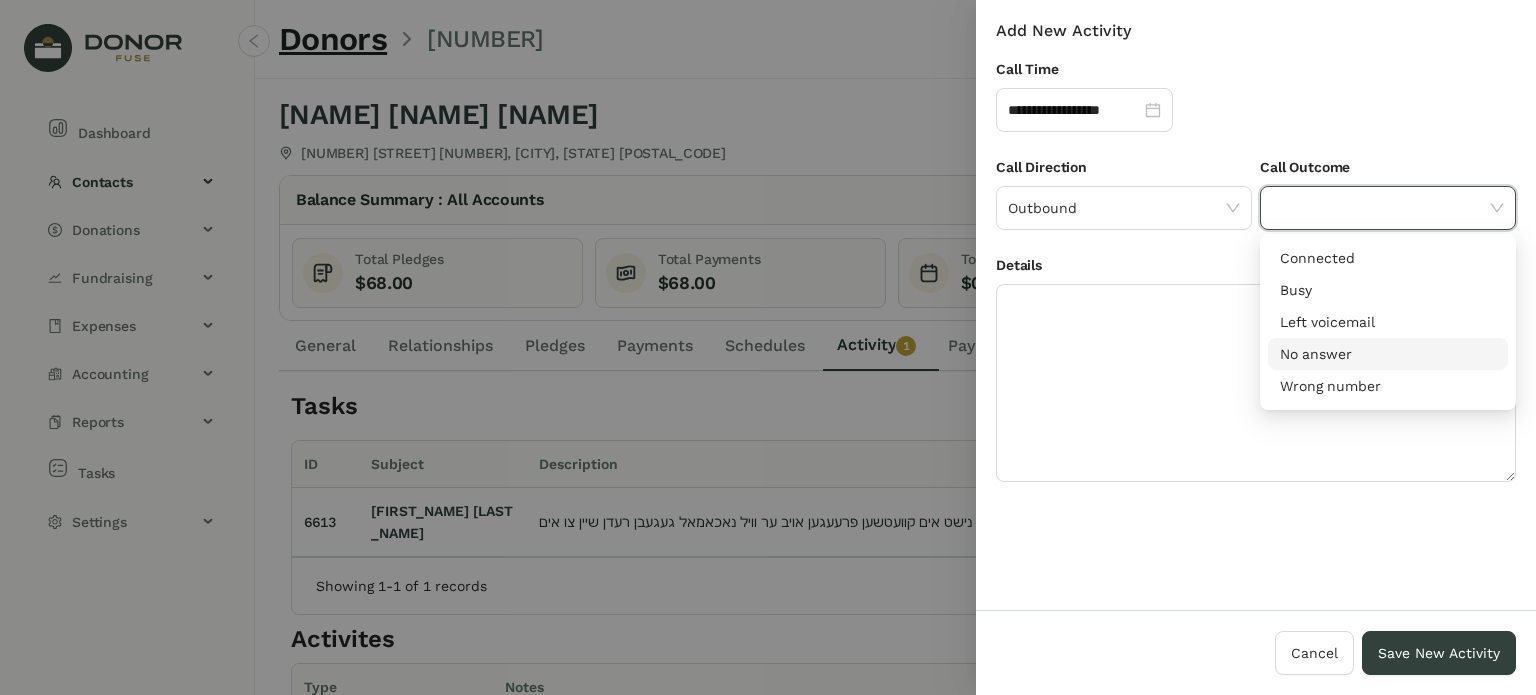 click on "No answer" at bounding box center (1388, 354) 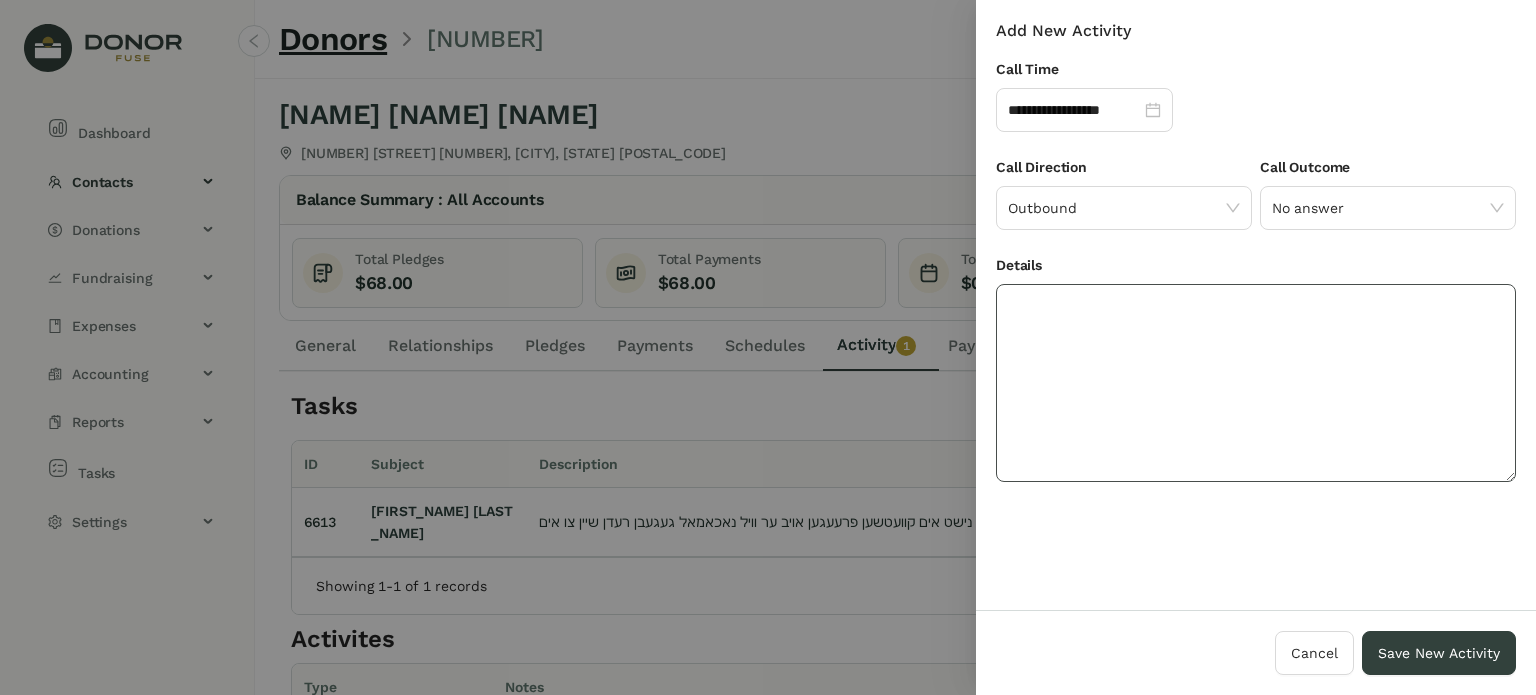click 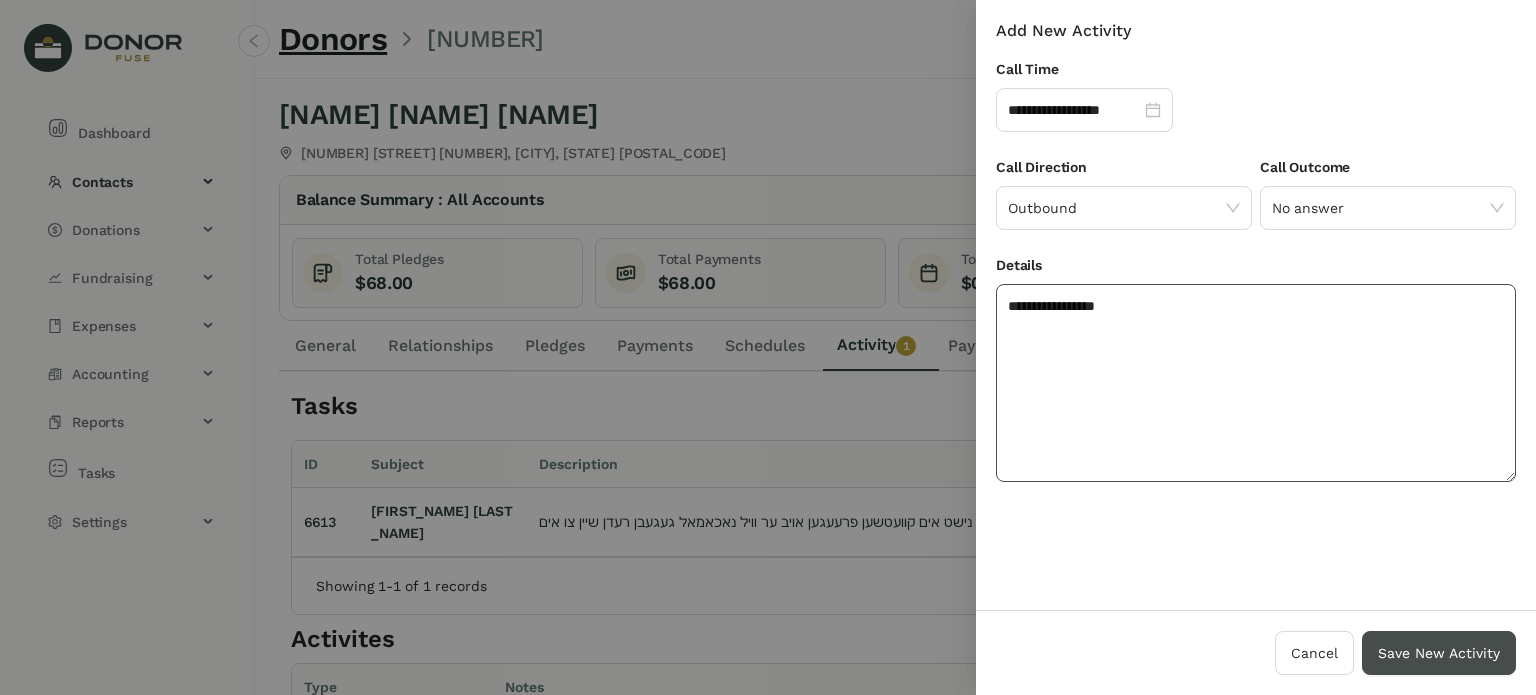 type on "**********" 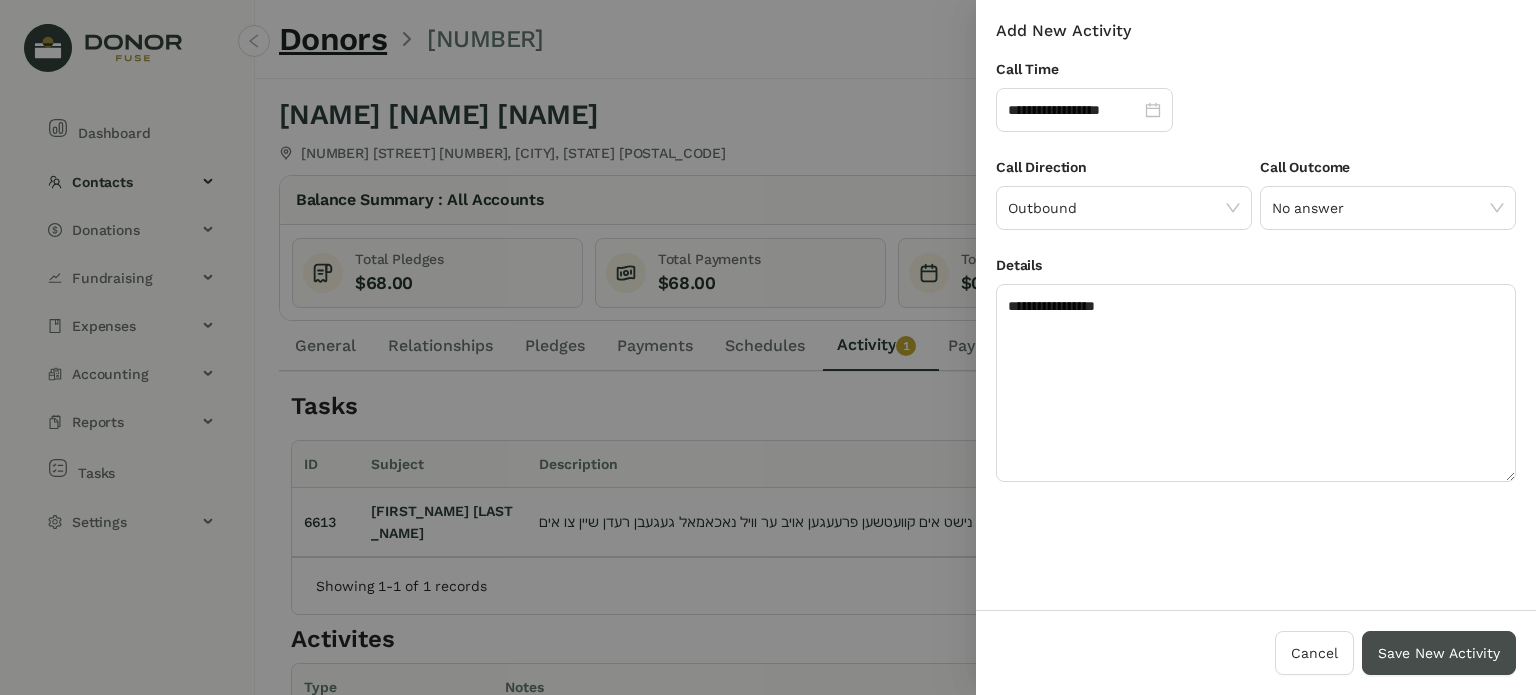 click on "Save New Activity" at bounding box center [1439, 653] 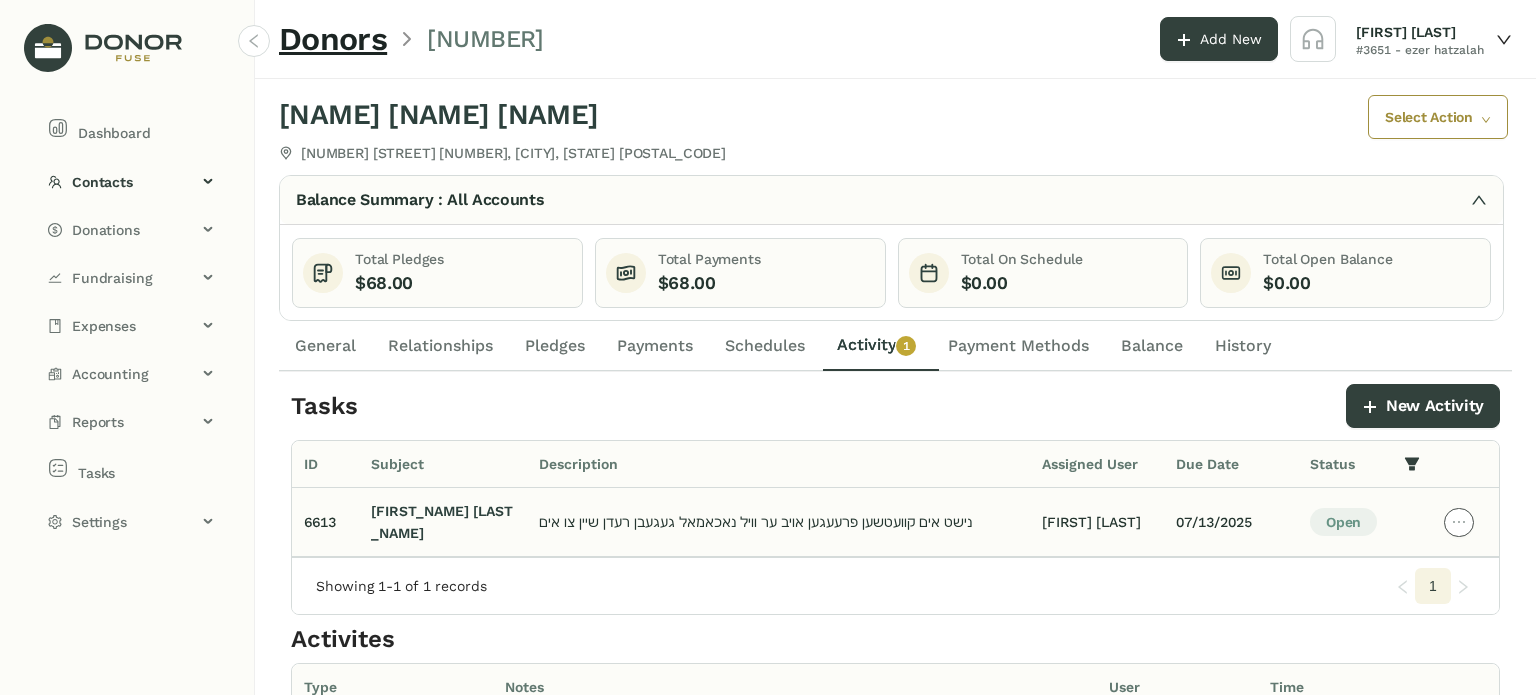 click 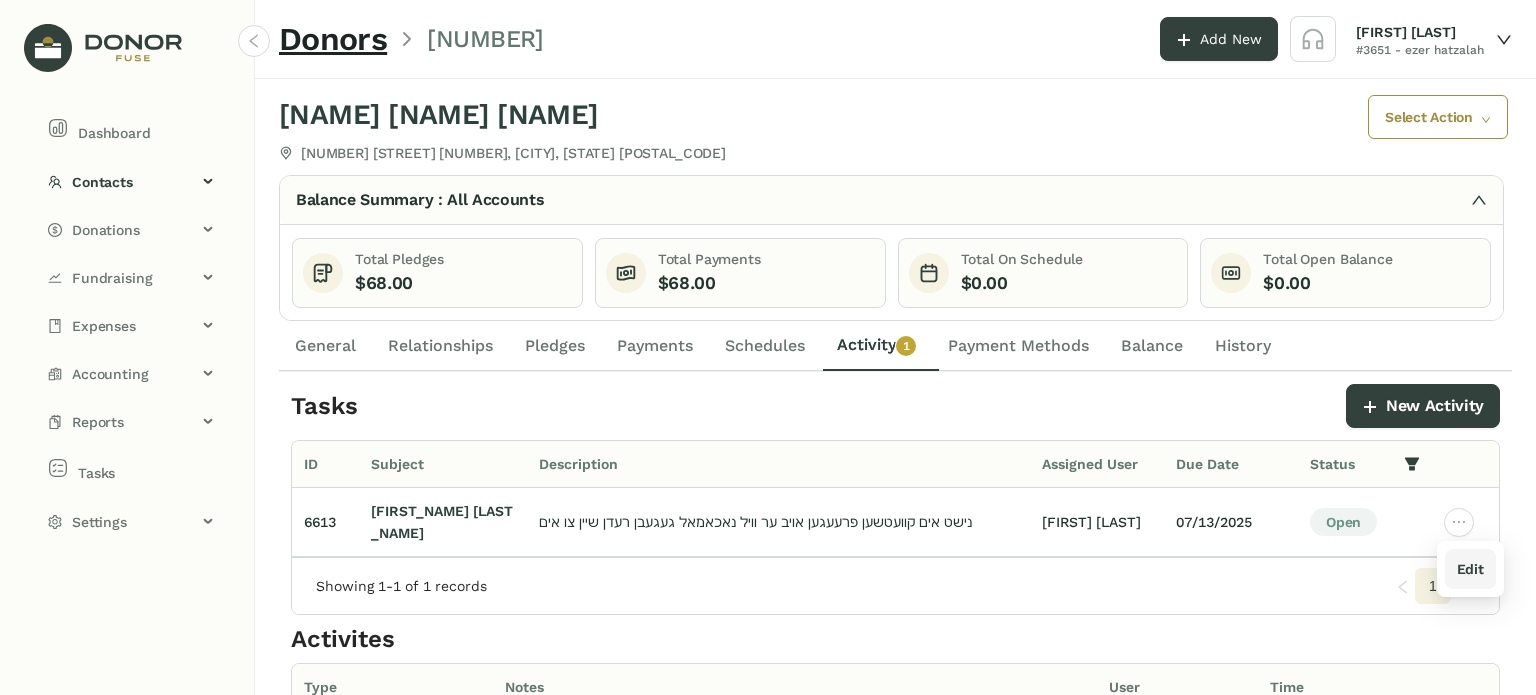 click on "Edit" at bounding box center (1470, 569) 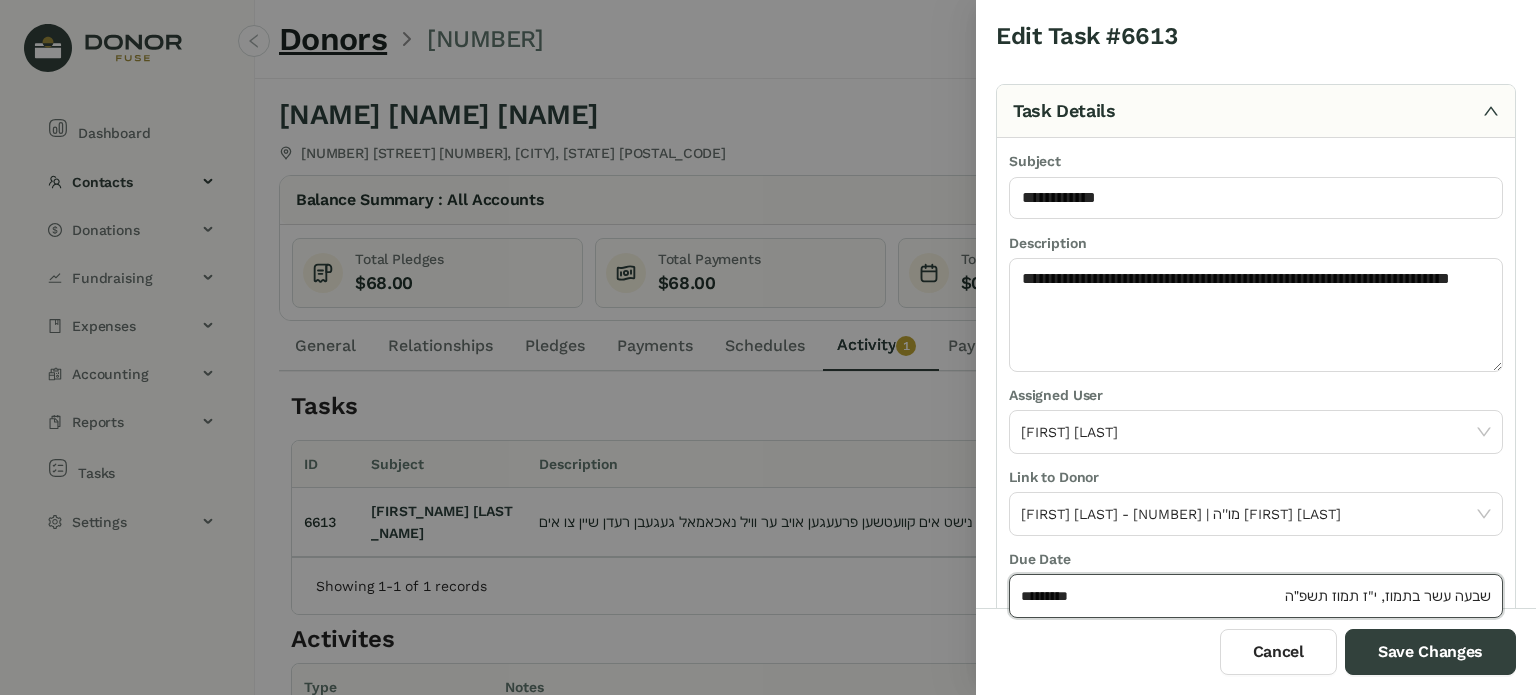 click on "*********" 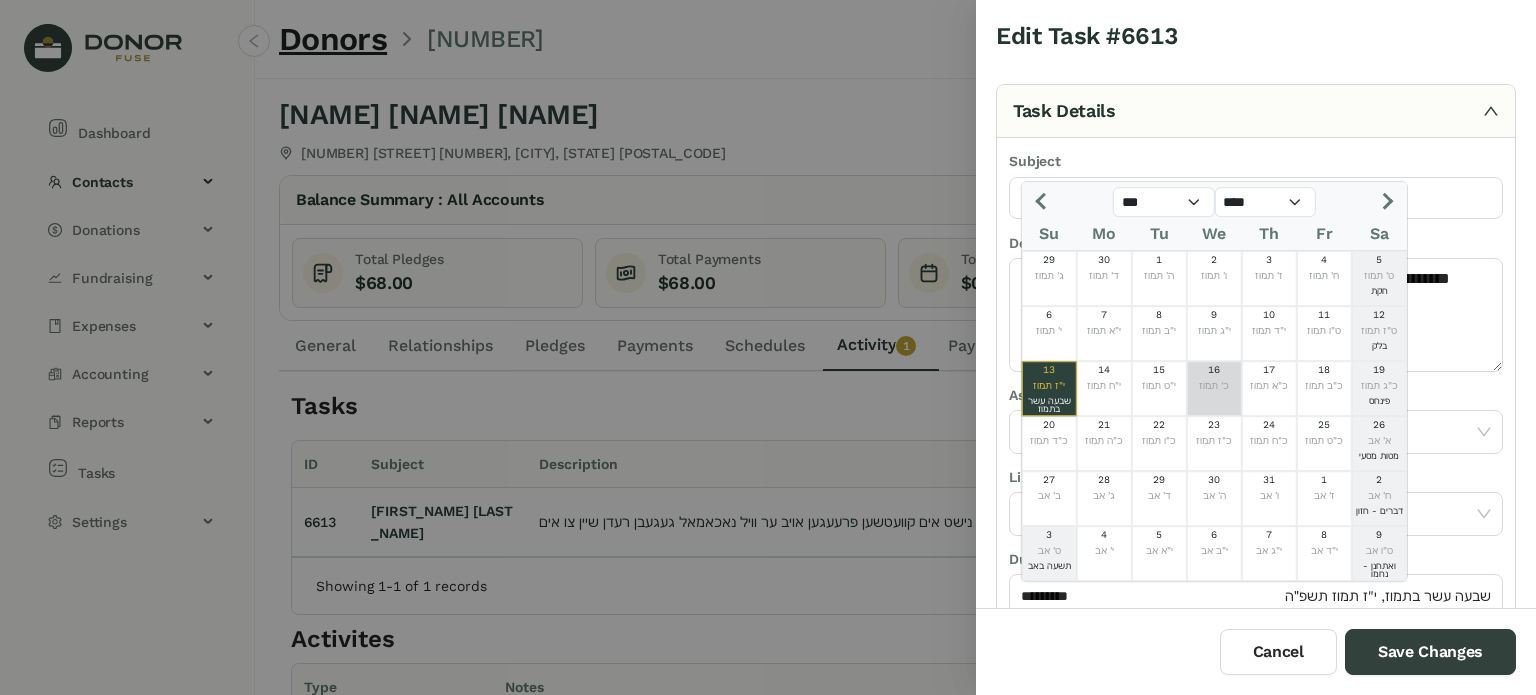 click on "כ' תמוז" 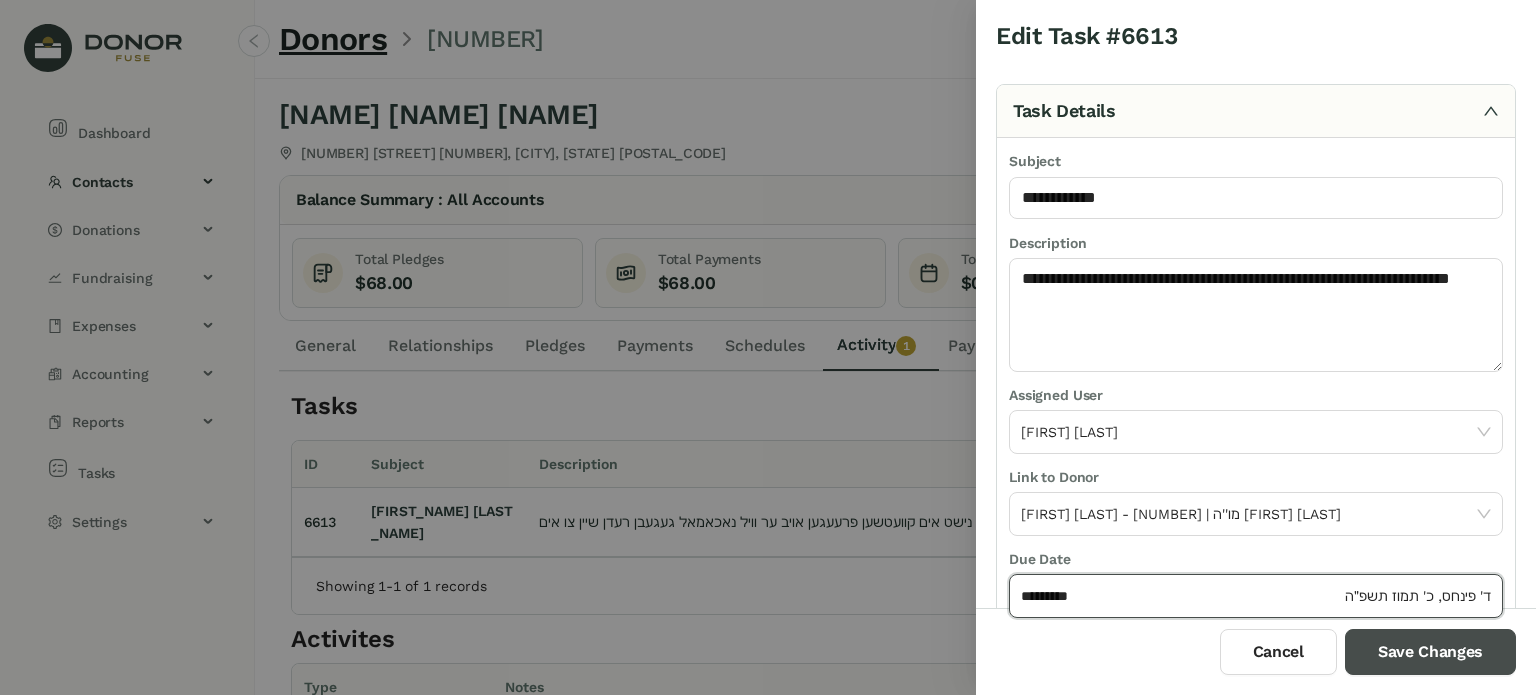 click on "Save Changes" at bounding box center (1430, 652) 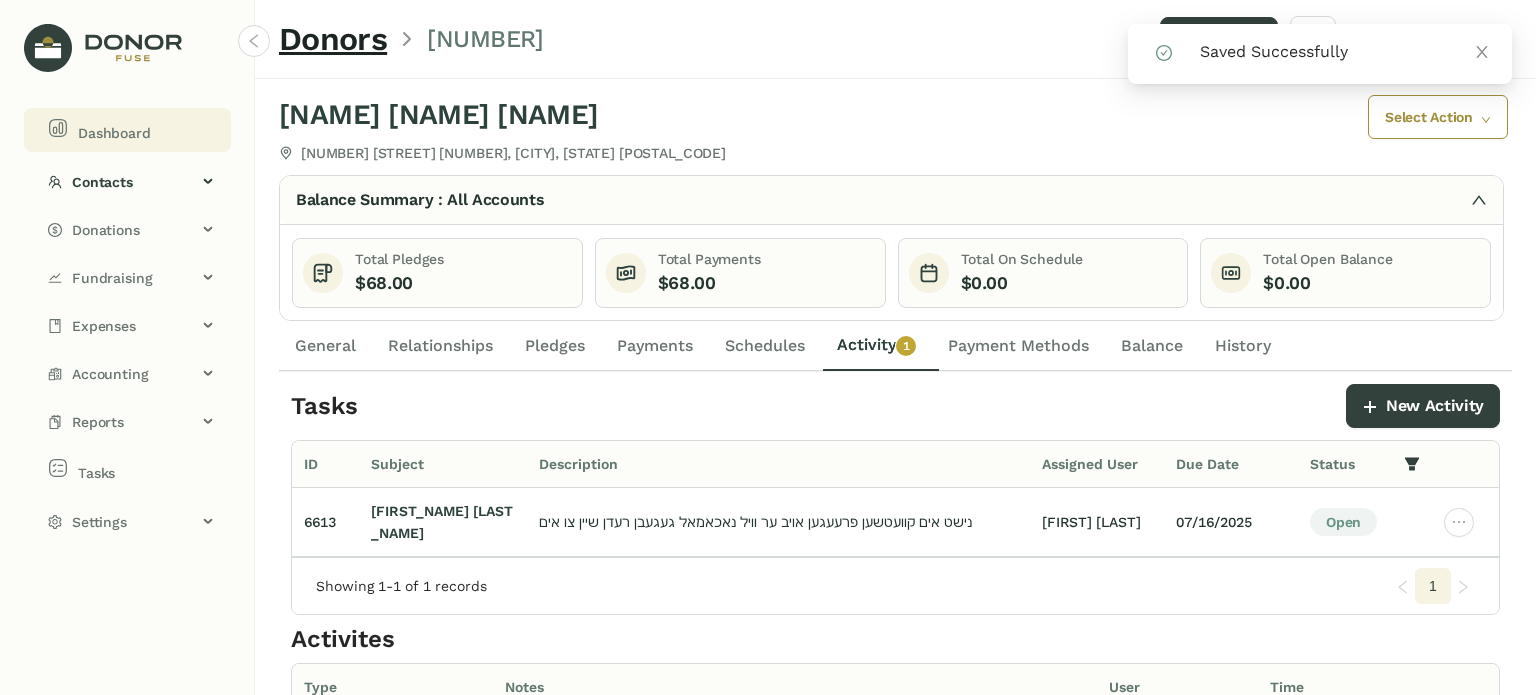 drag, startPoint x: 136, startPoint y: 130, endPoint x: 216, endPoint y: 143, distance: 81.04937 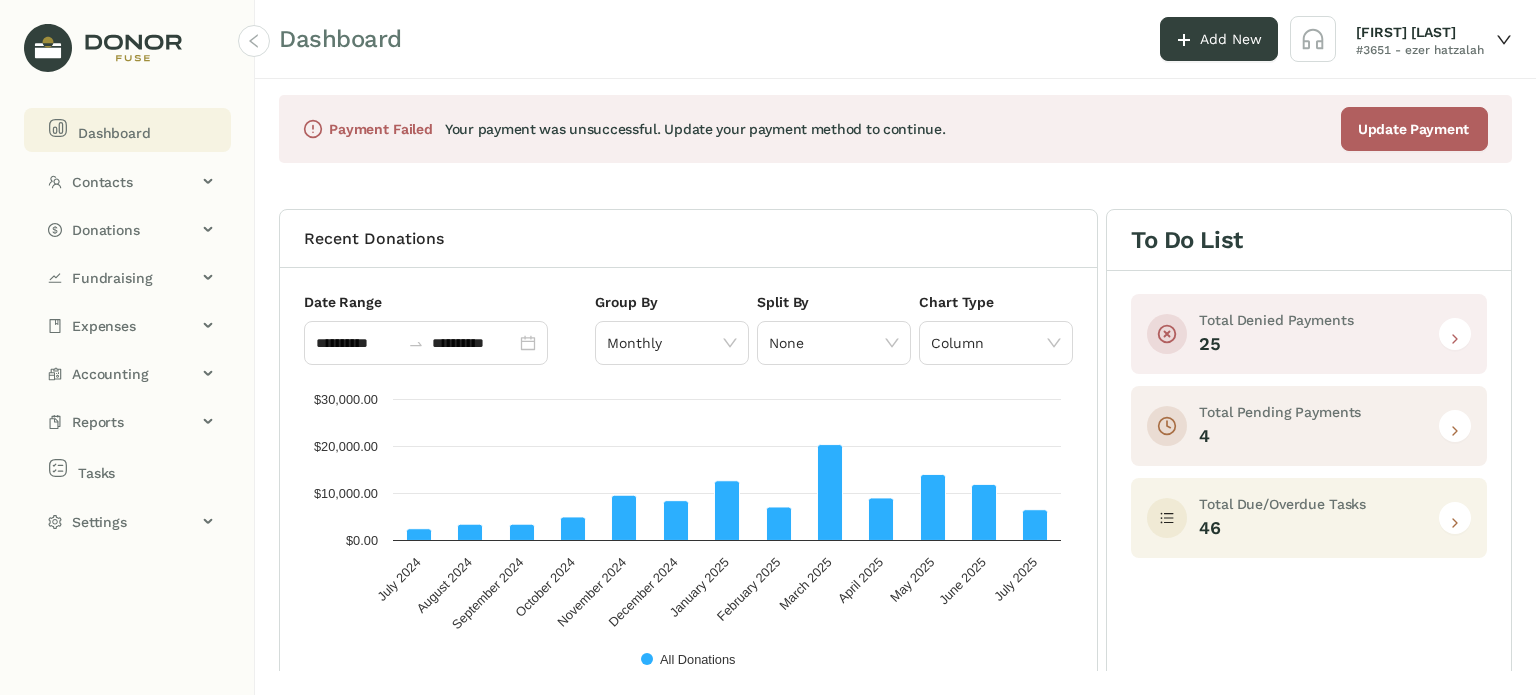 click 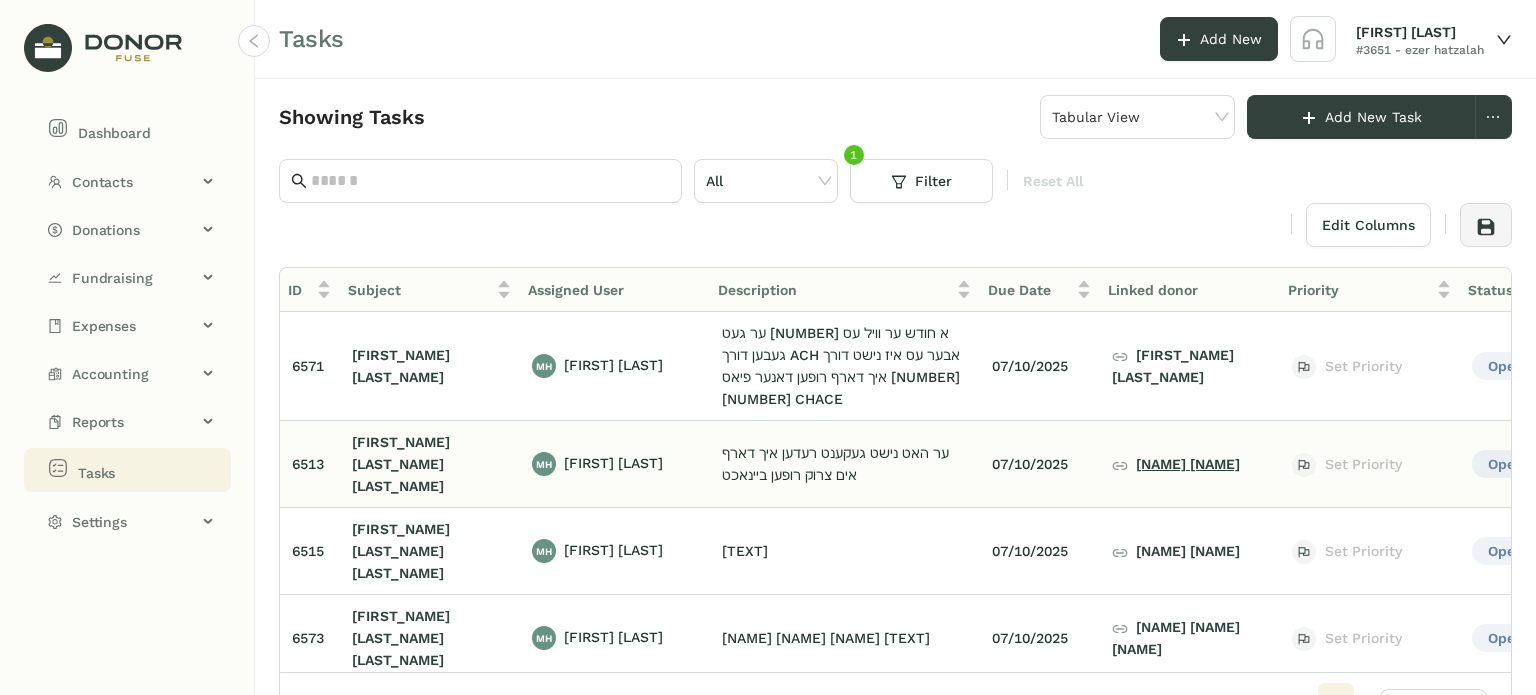 click on "פימחס פישער" 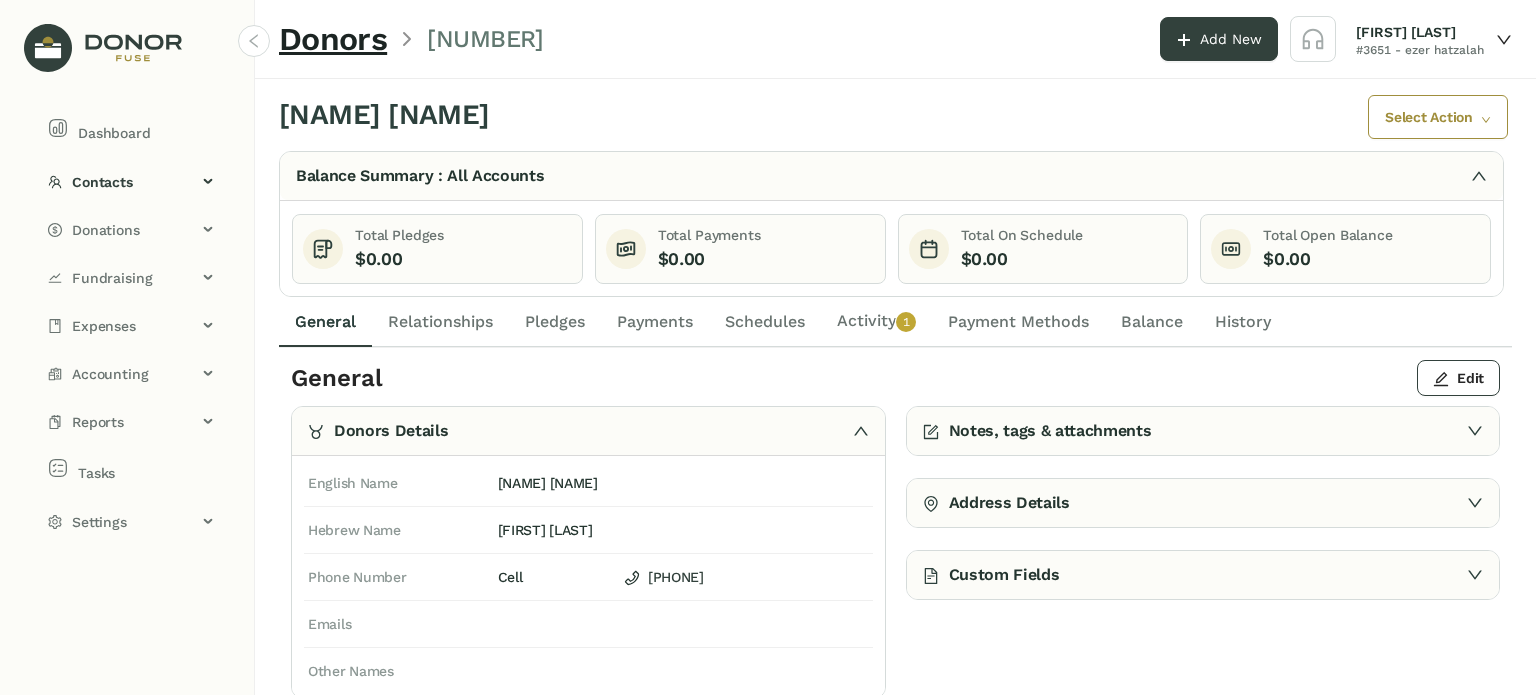 click on "Activity   0   1   2   3   4   5   6   7   8   9" 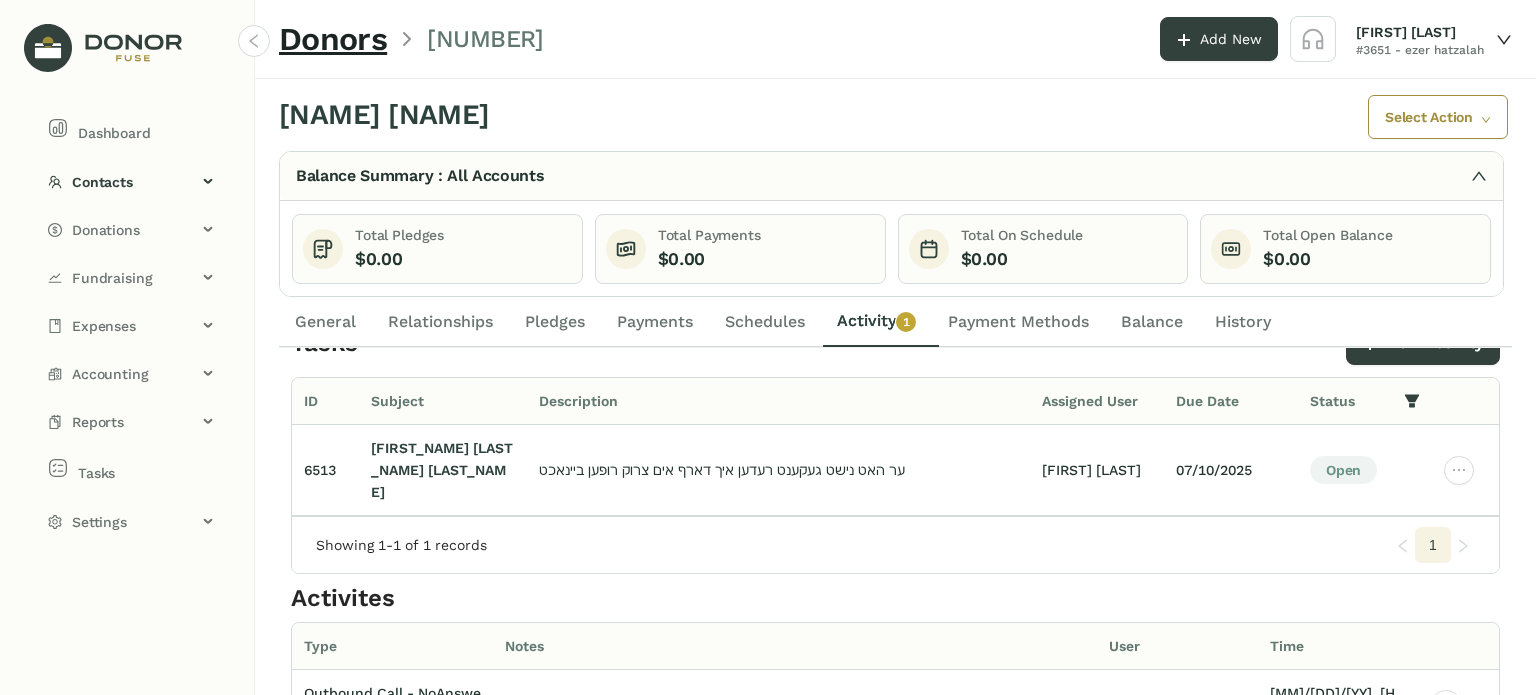 scroll, scrollTop: 0, scrollLeft: 0, axis: both 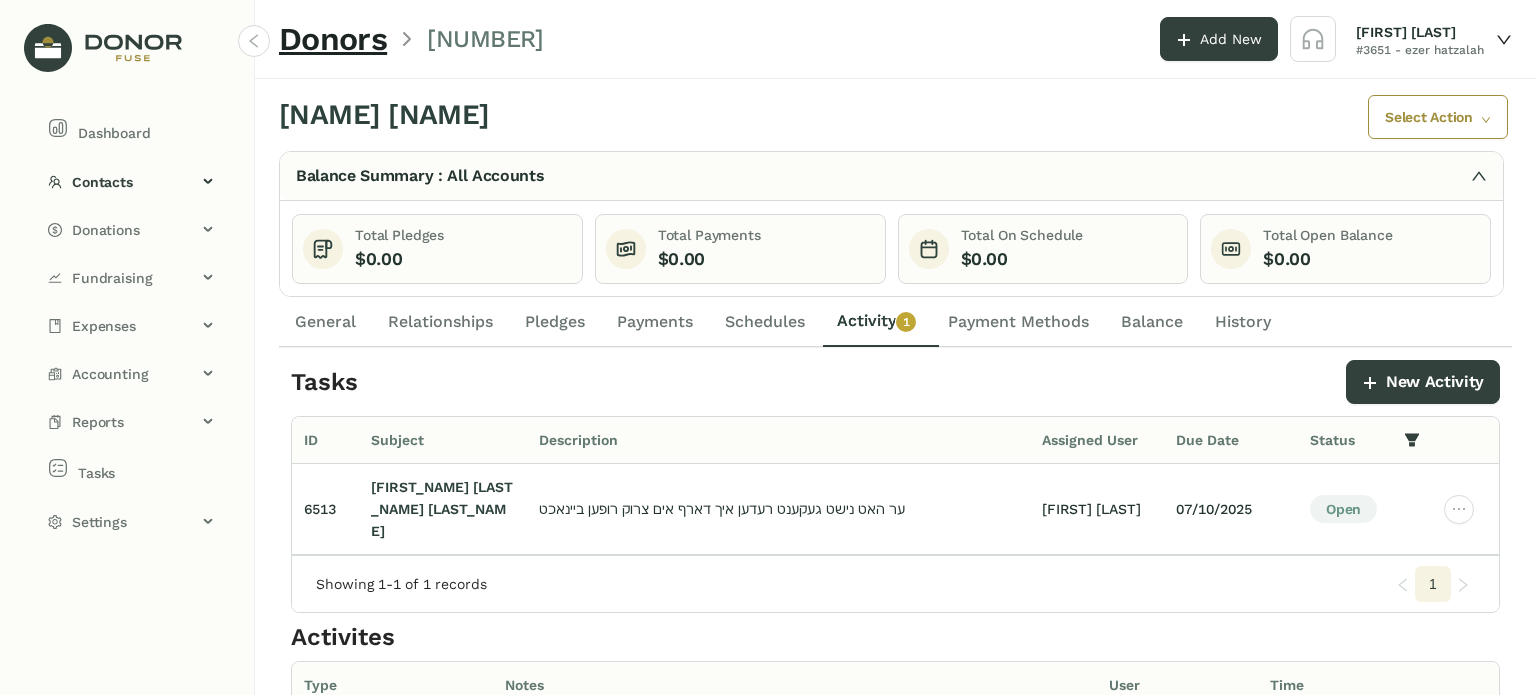click on "Payments" 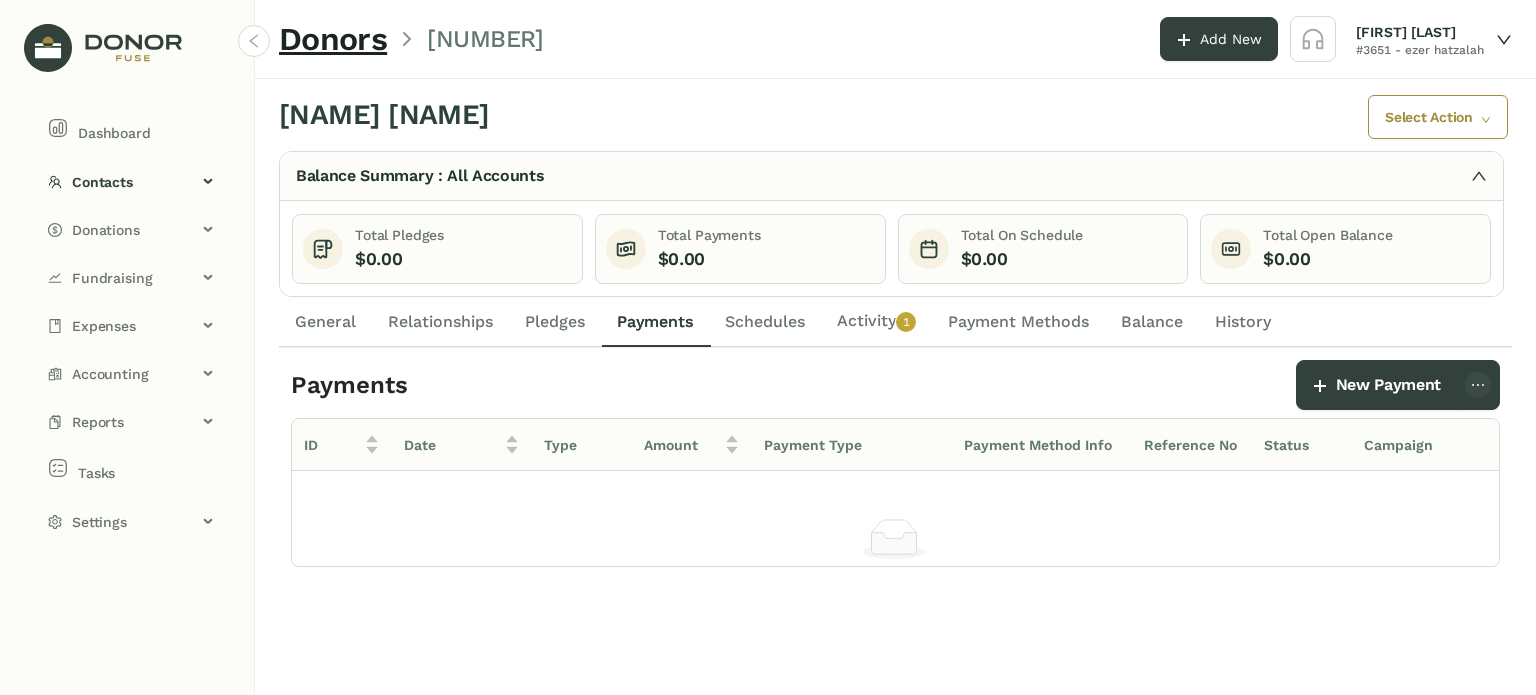 click on "Activity   0   1   2   3   4   5   6   7   8   9" 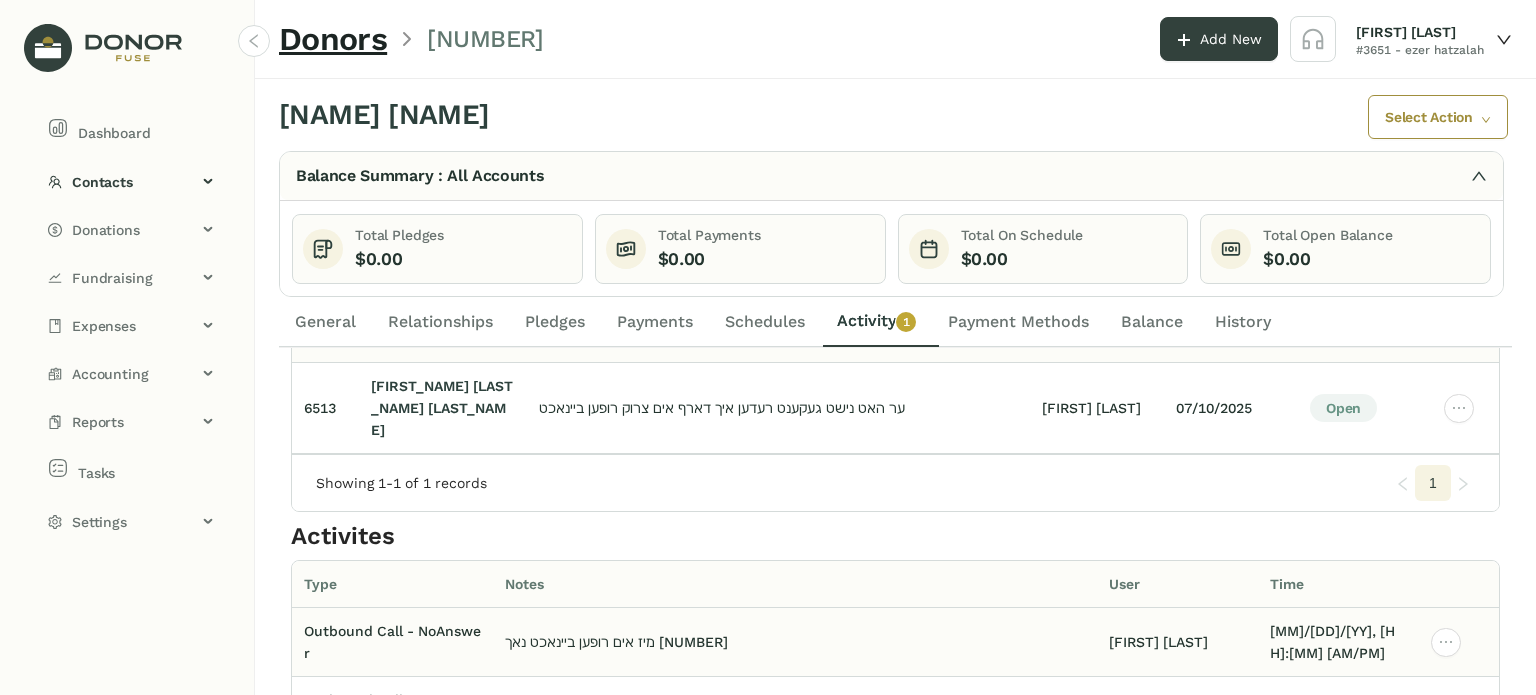 scroll, scrollTop: 162, scrollLeft: 0, axis: vertical 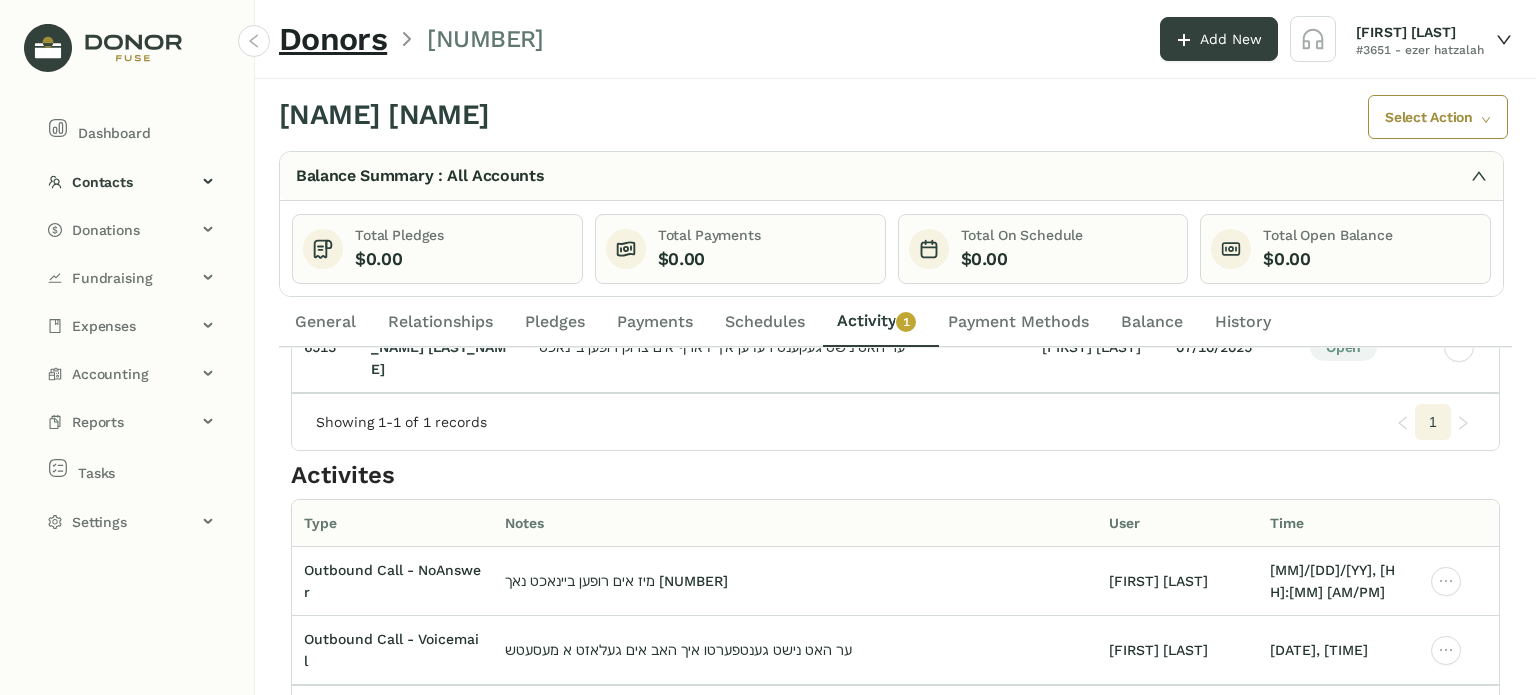 click on "2" 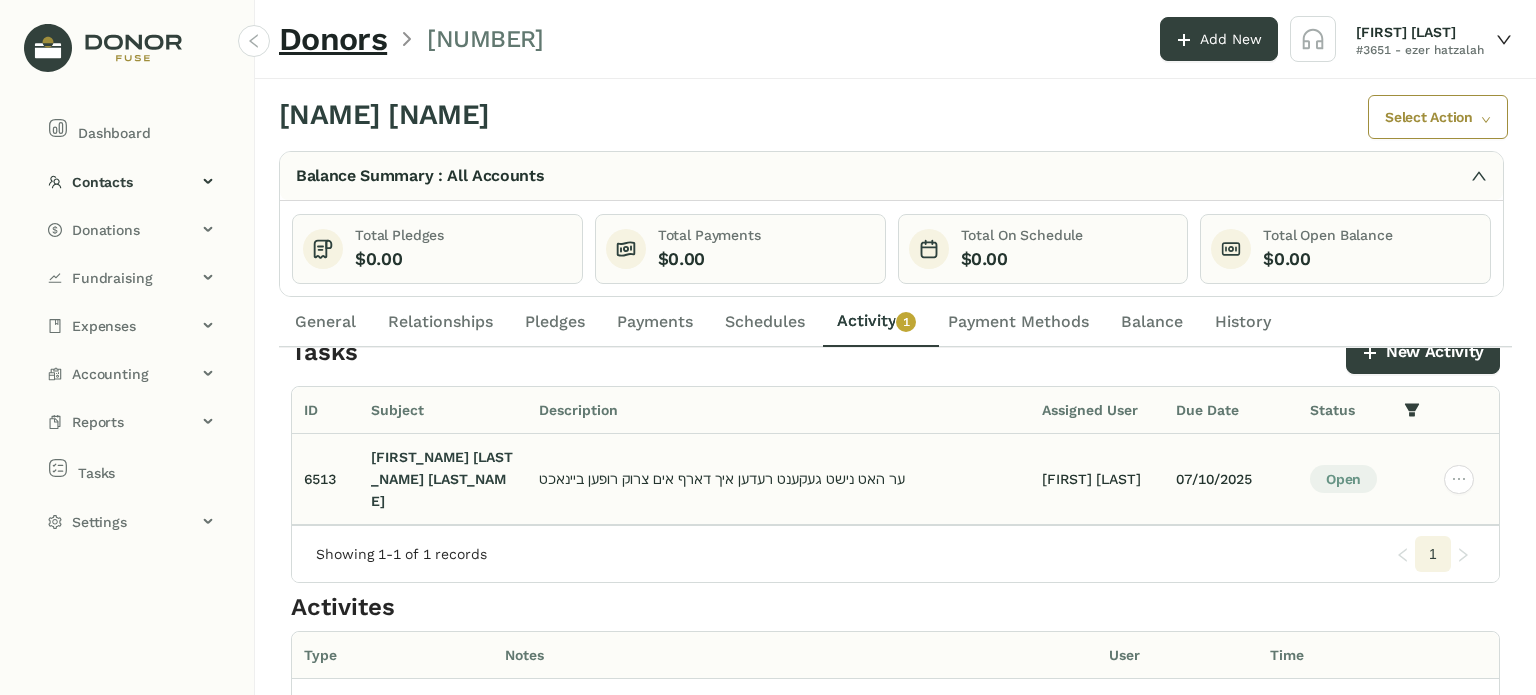scroll, scrollTop: 0, scrollLeft: 0, axis: both 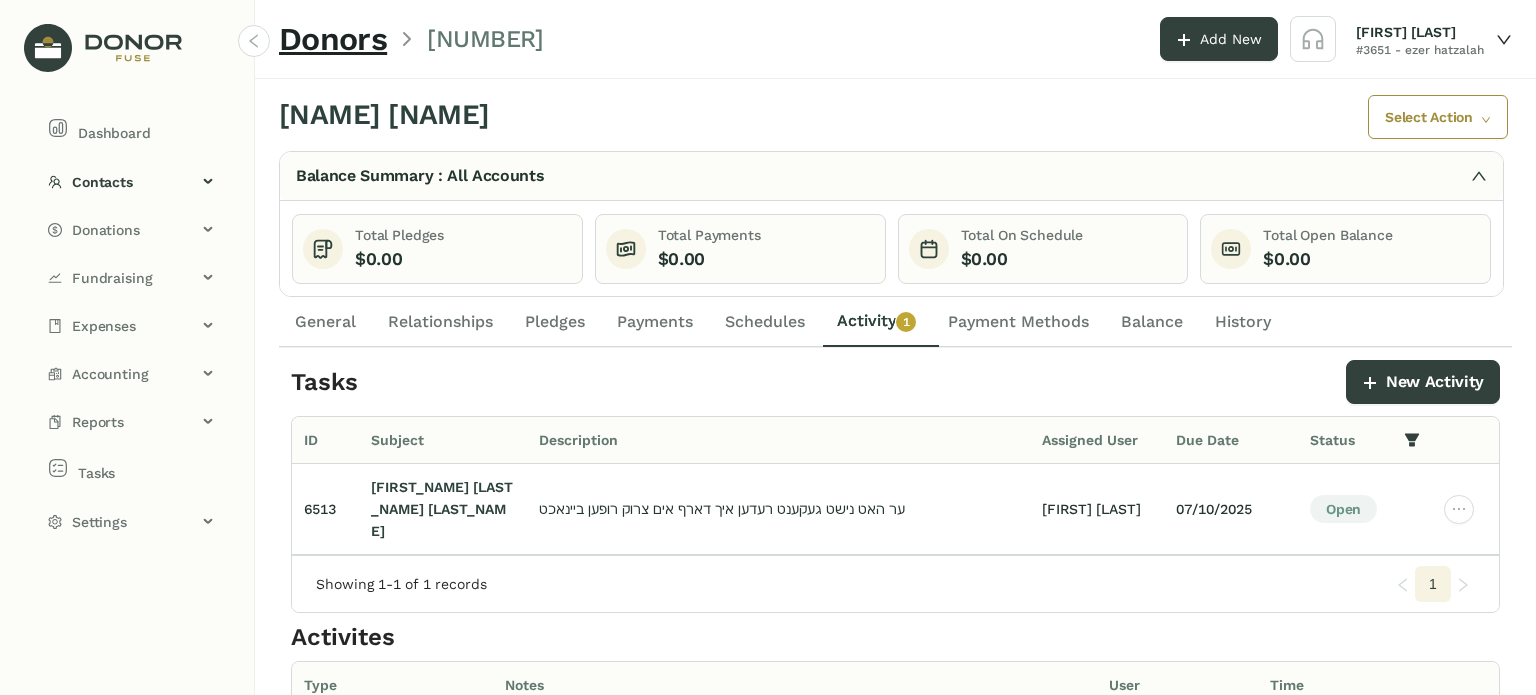 click on "General" 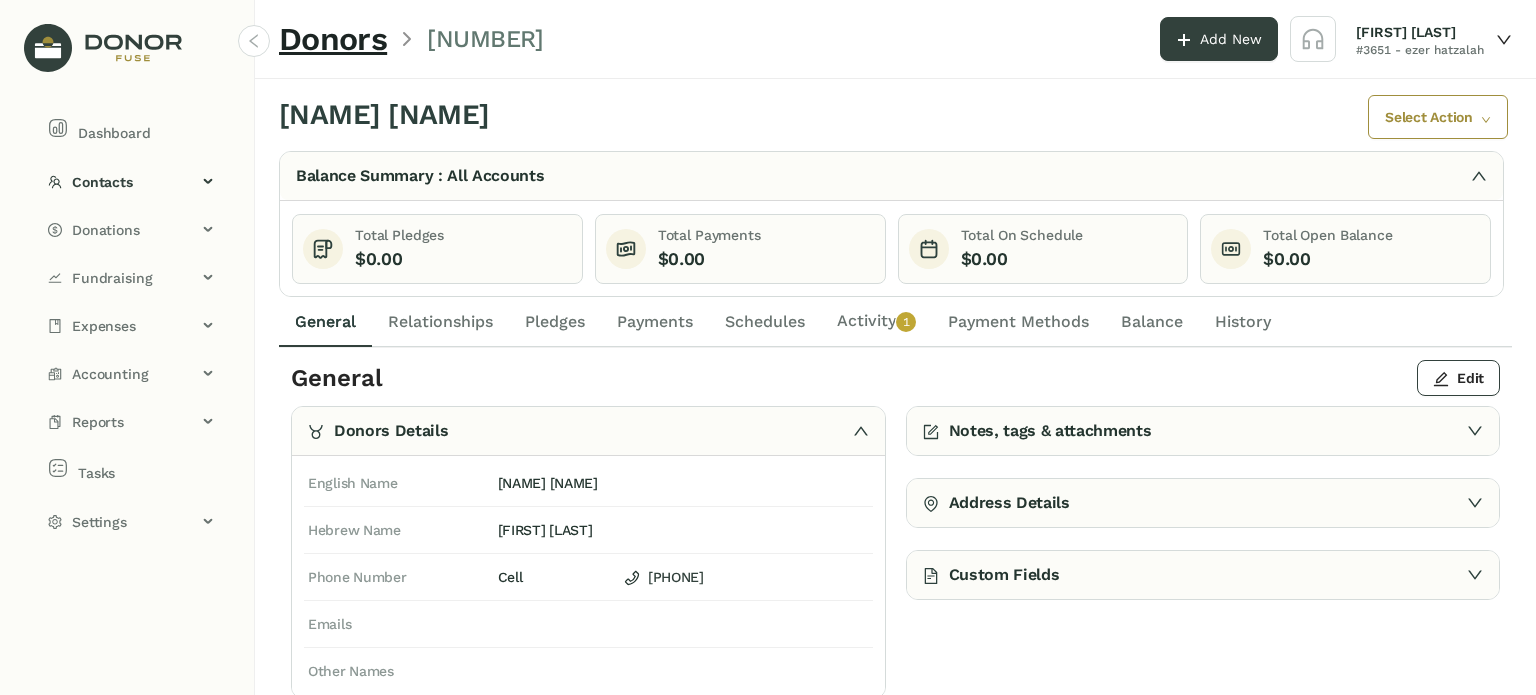 click on "Notes, tags & attachments" 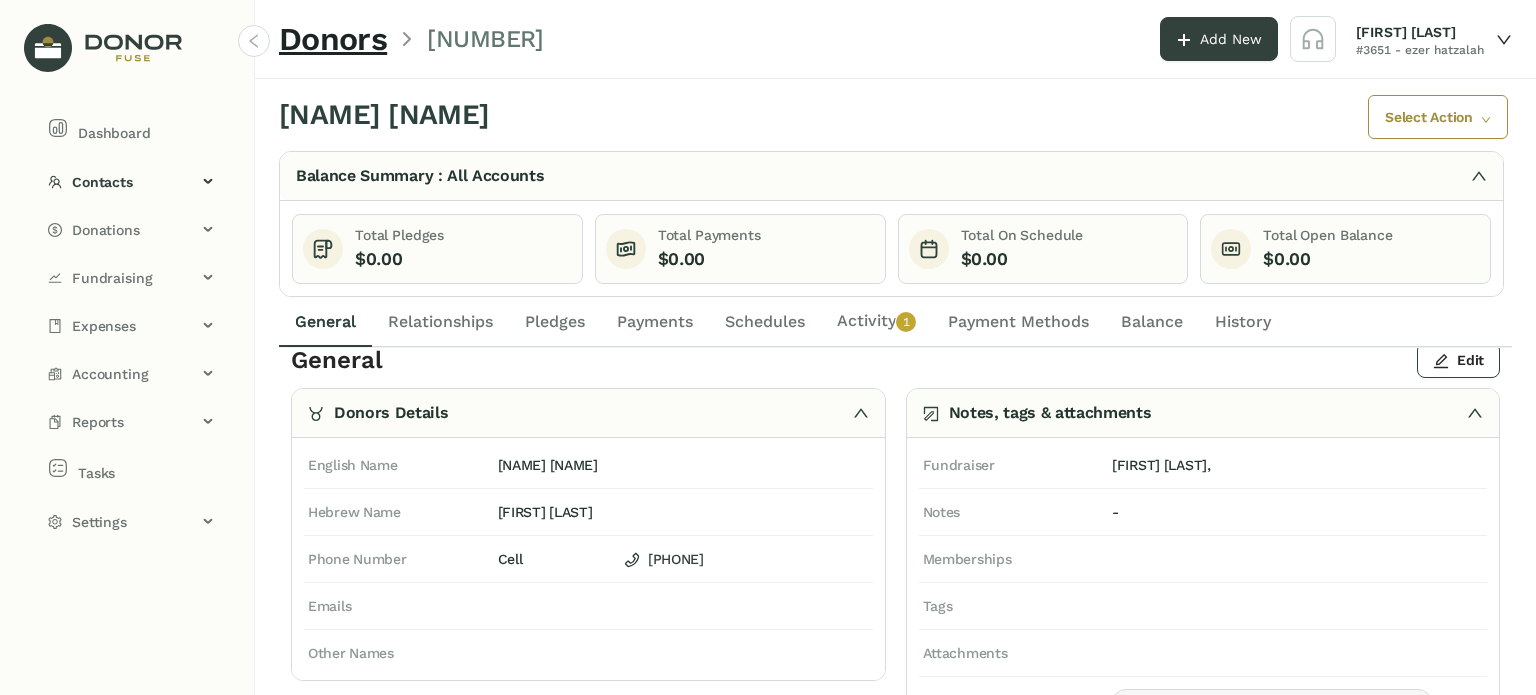 scroll, scrollTop: 0, scrollLeft: 0, axis: both 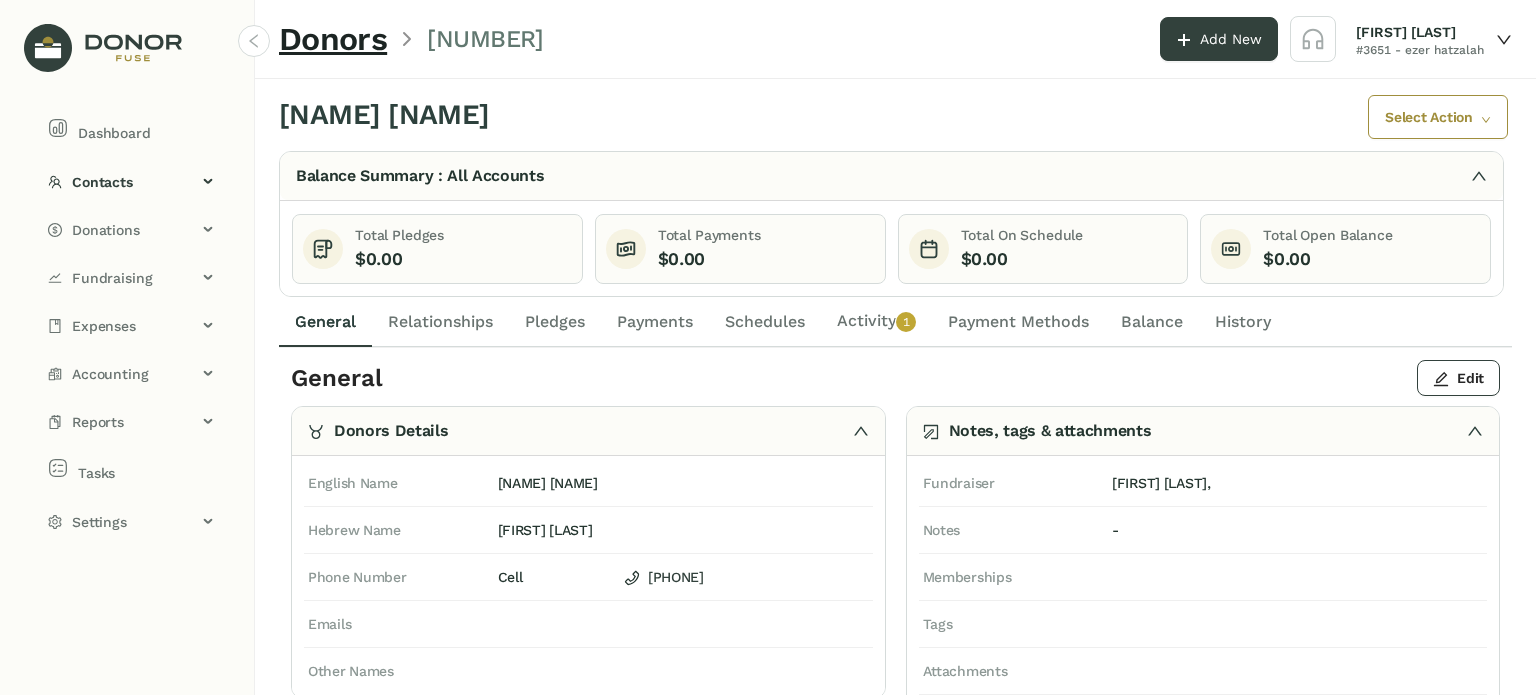 click on "Relationships" 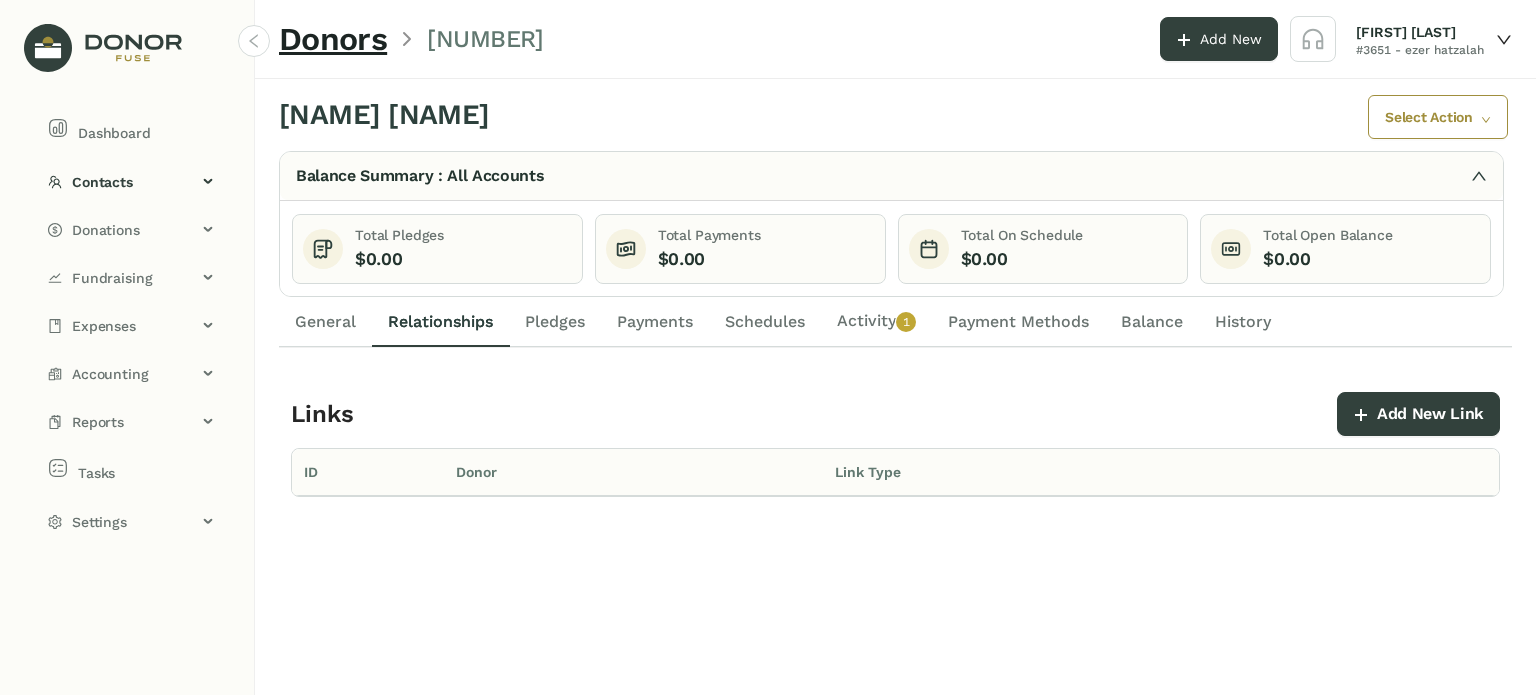 click on "Pledges" 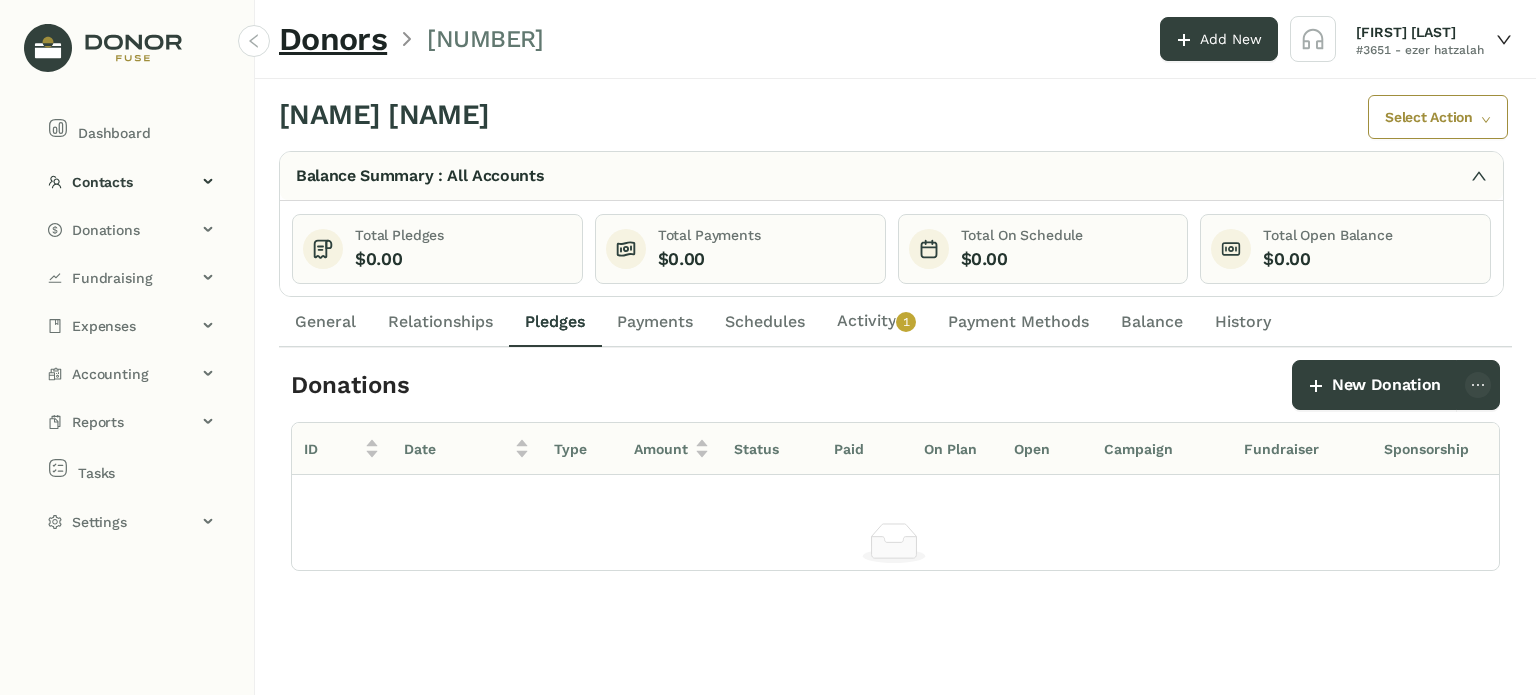 click on "General" 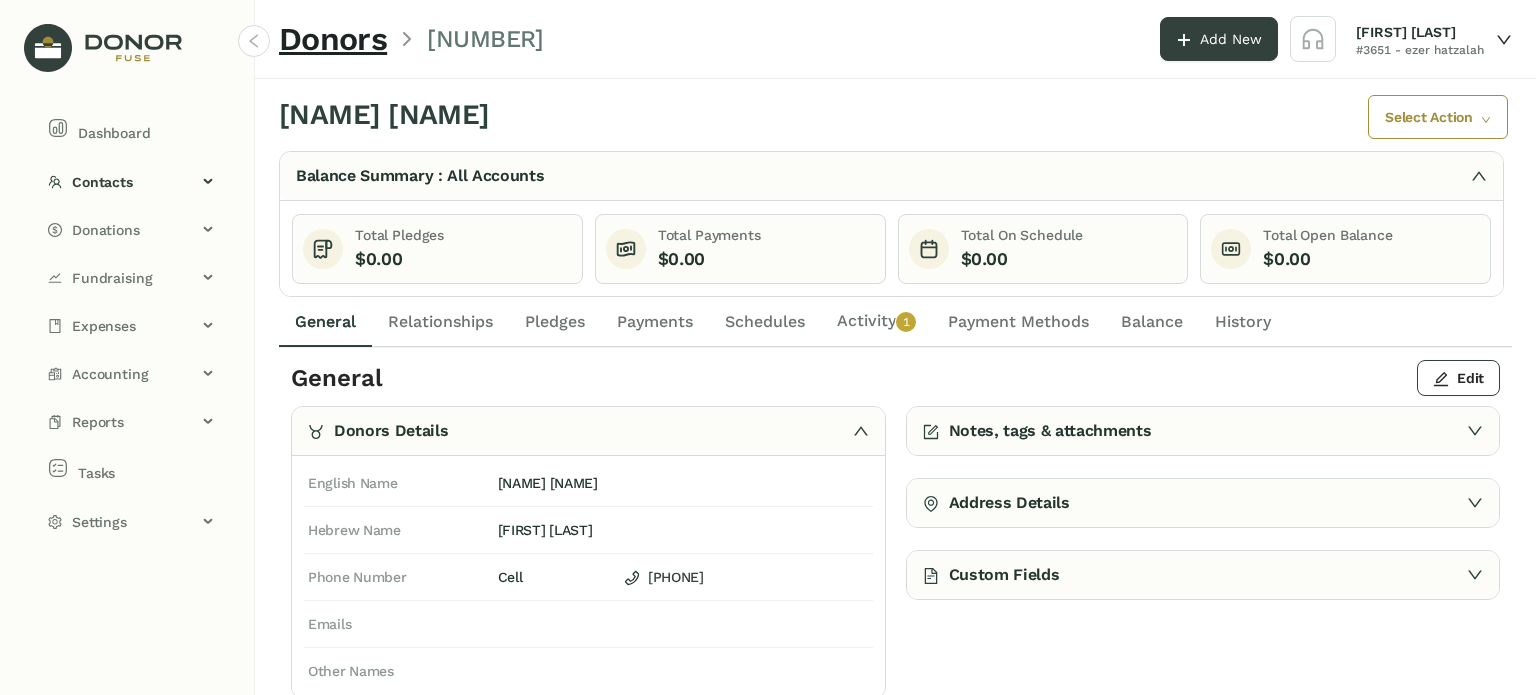 click on "Activity   0   1   2   3   4   5   6   7   8   9" 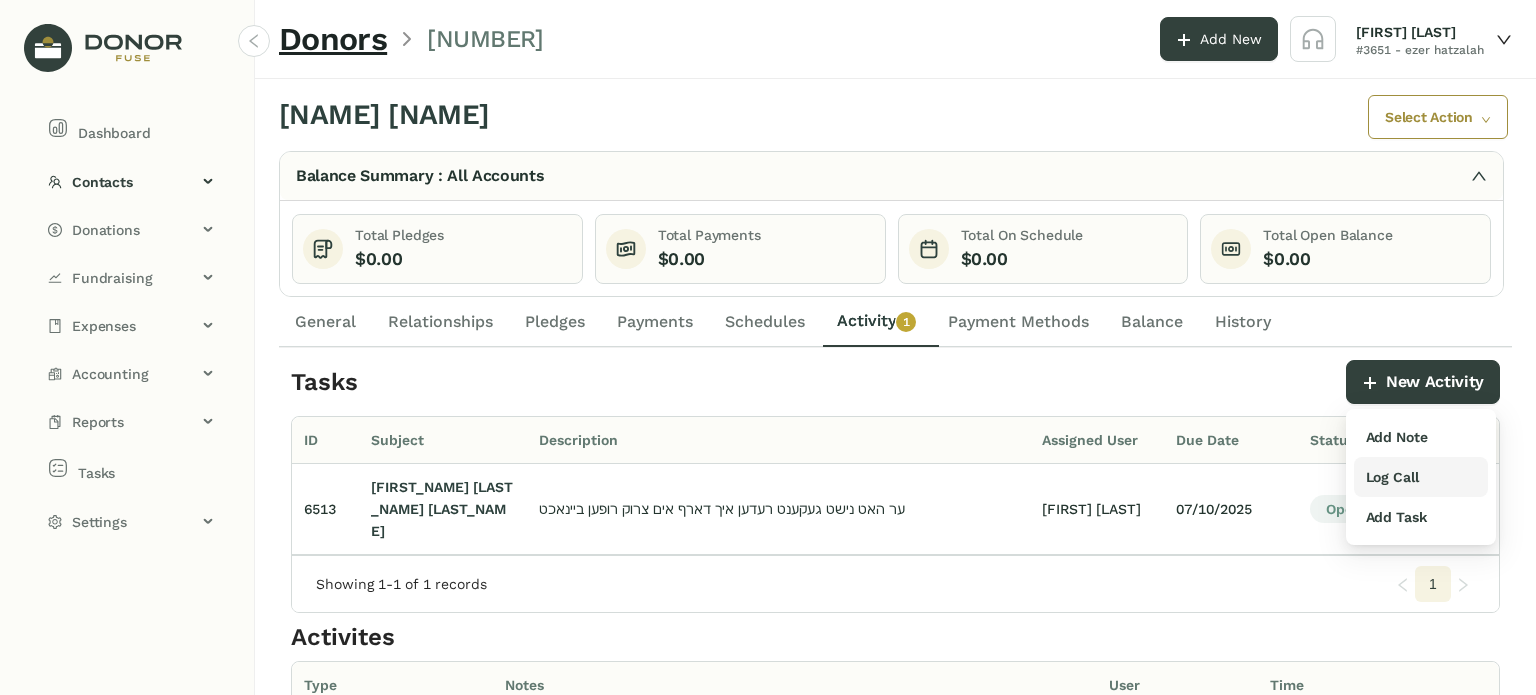 click on "Log Call" at bounding box center [1392, 477] 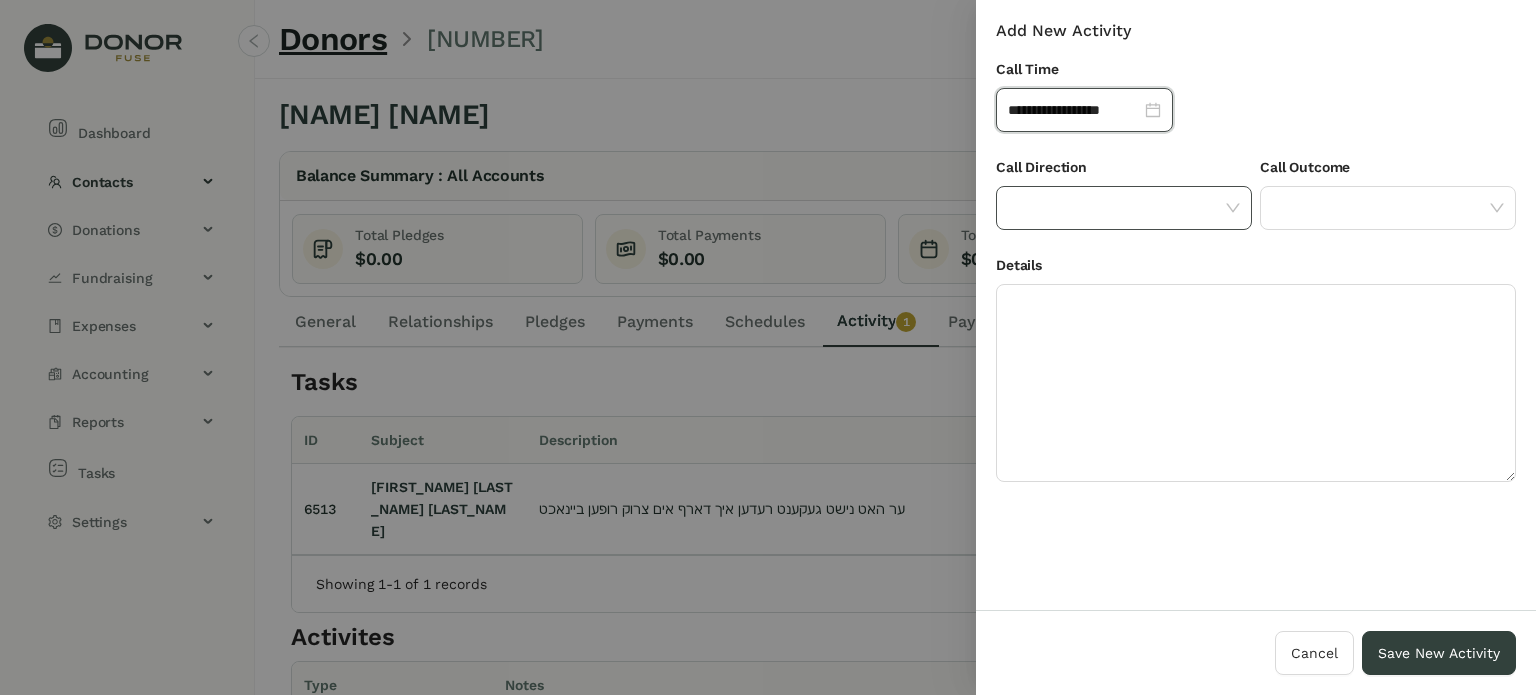 click 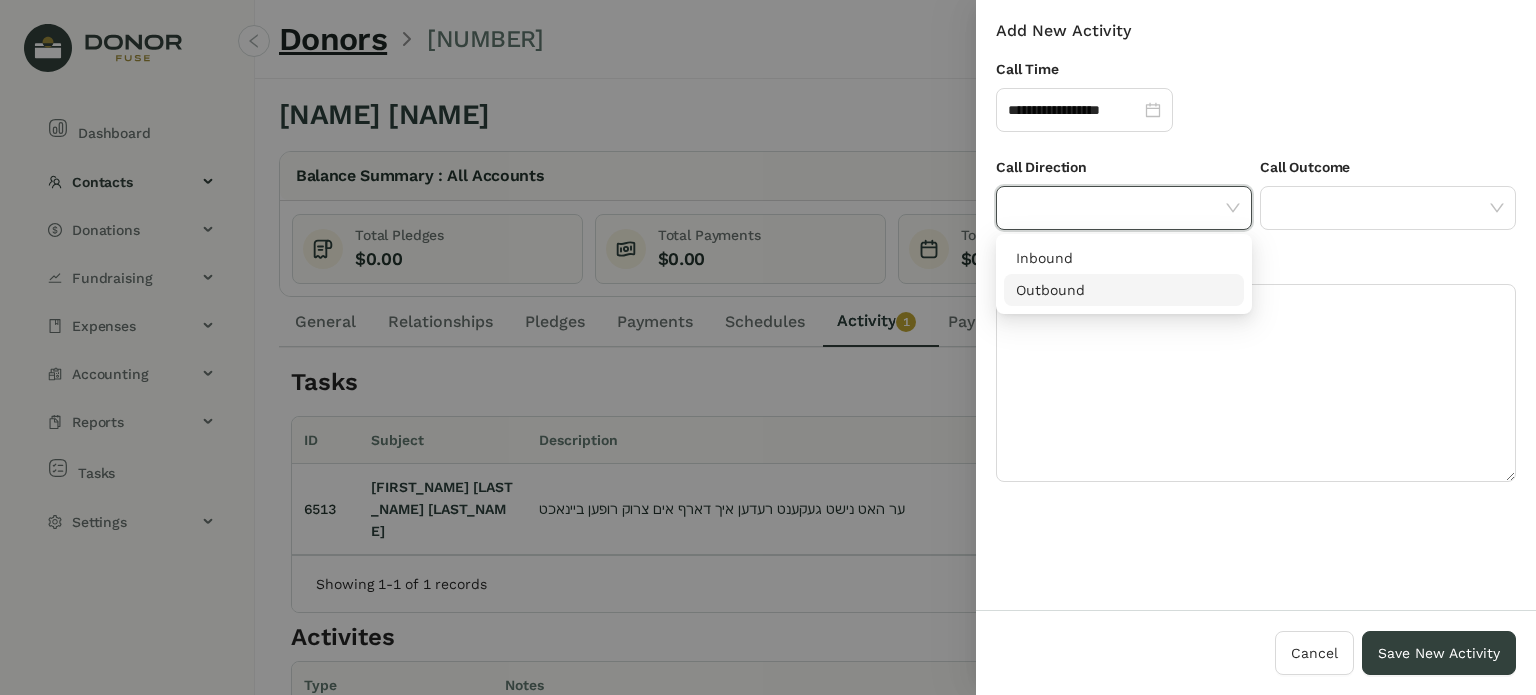 drag, startPoint x: 1057, startPoint y: 292, endPoint x: 1068, endPoint y: 279, distance: 17.029387 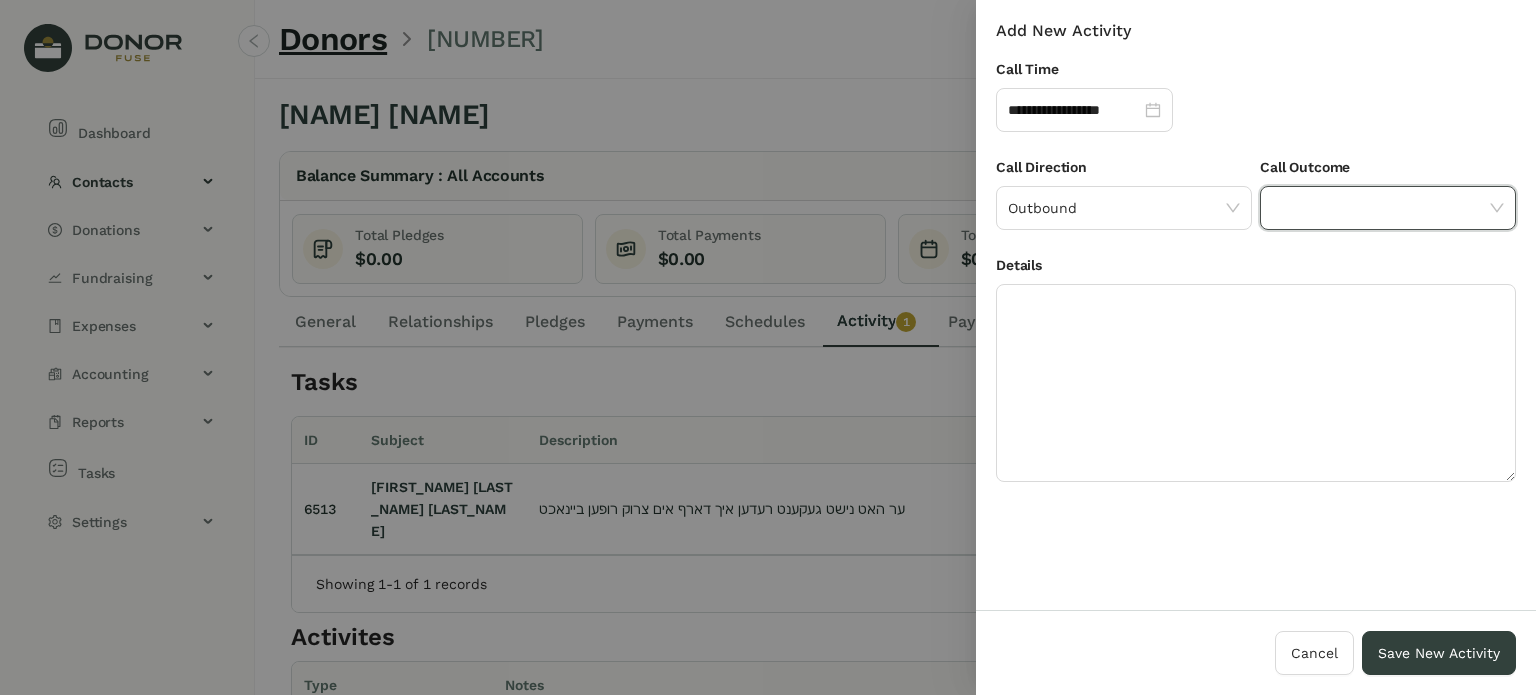 click 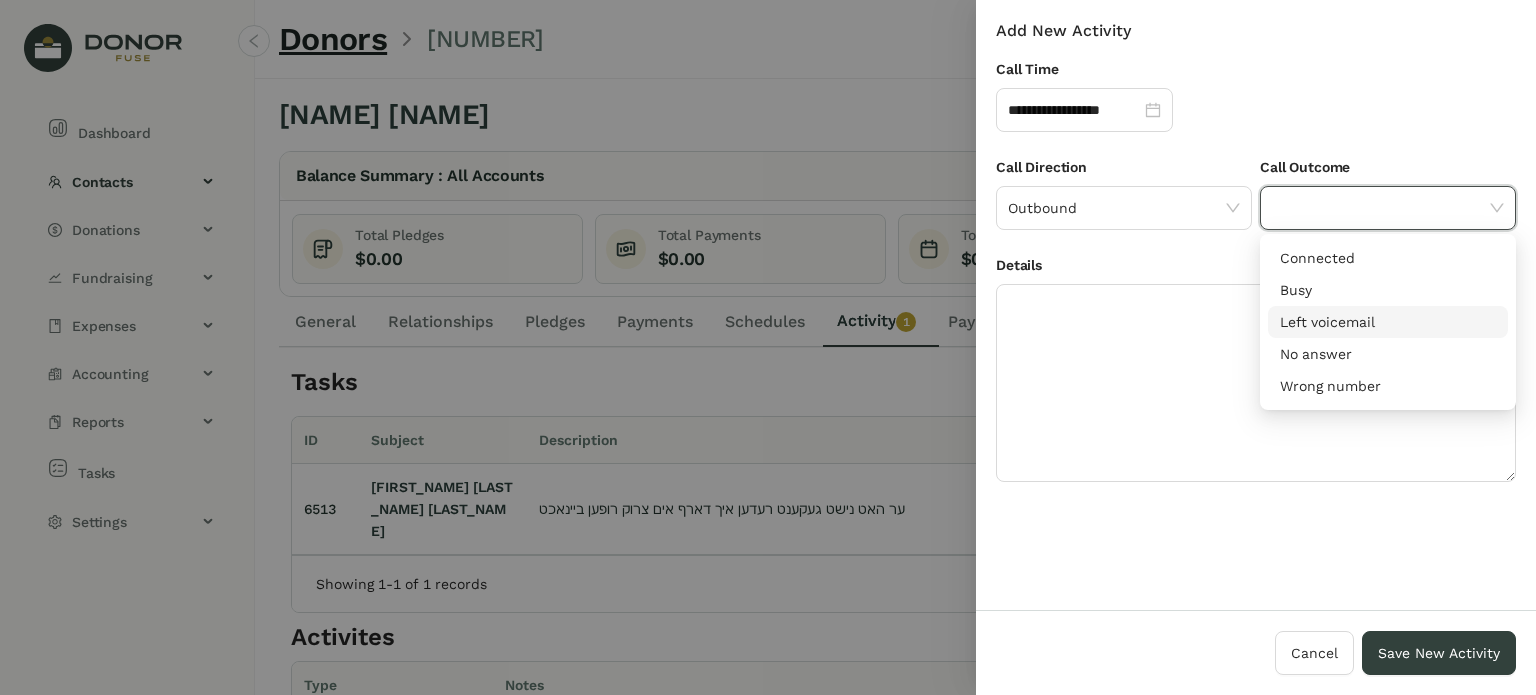 click on "Left voicemail" at bounding box center (1388, 322) 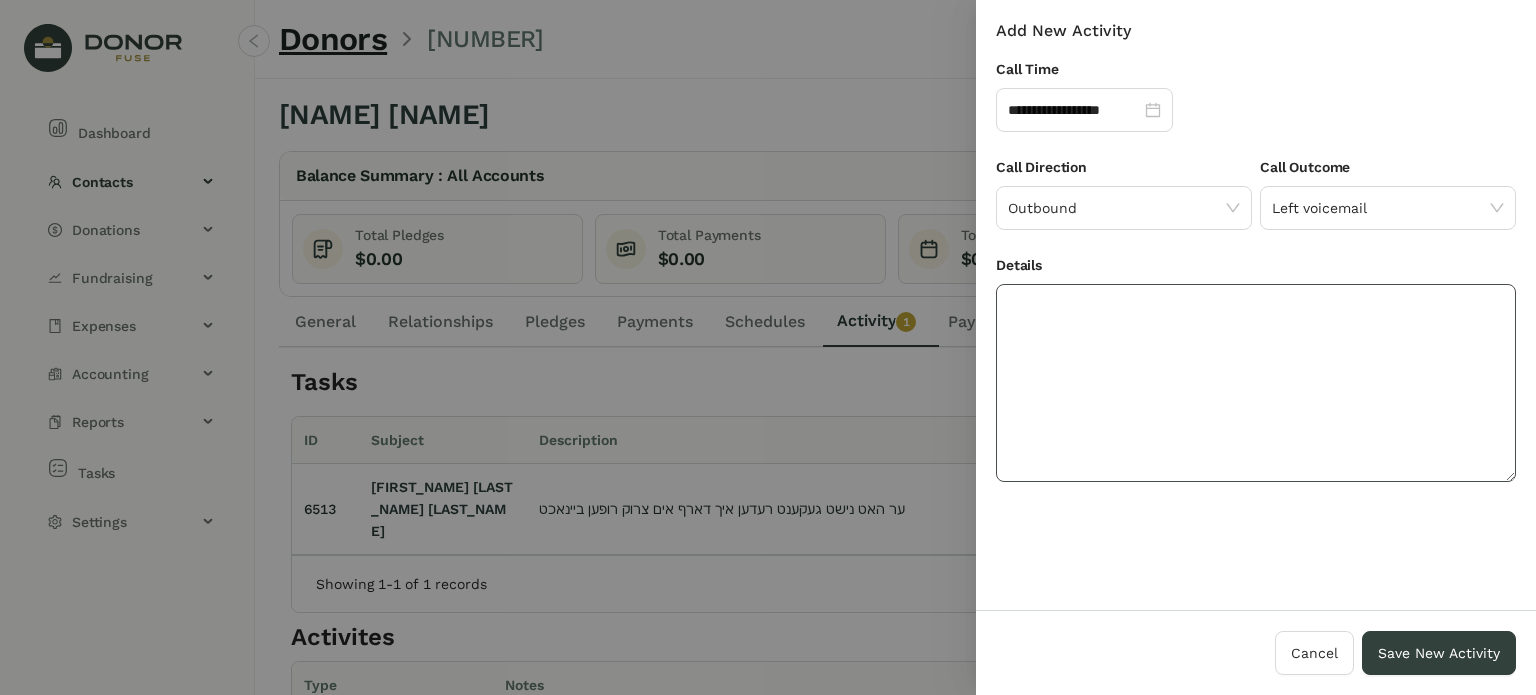 click 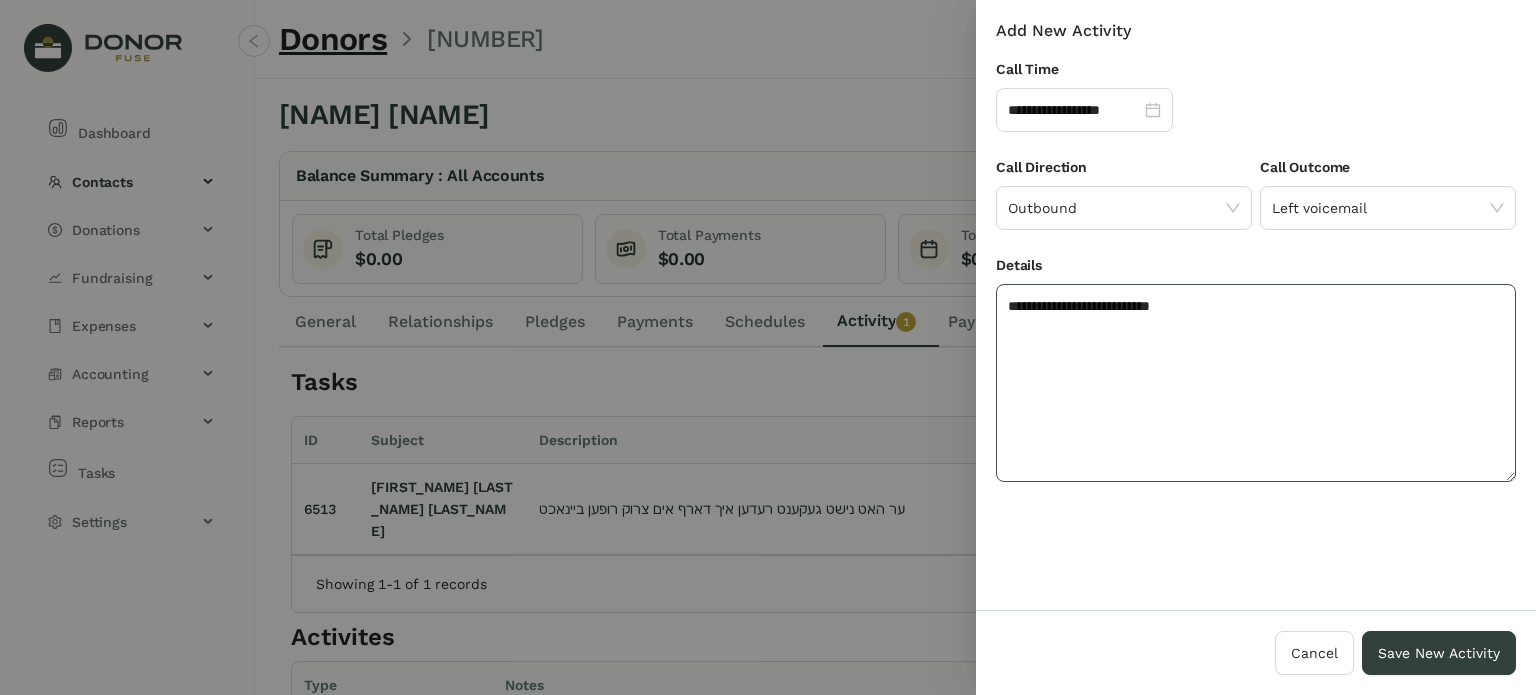 click on "**********" 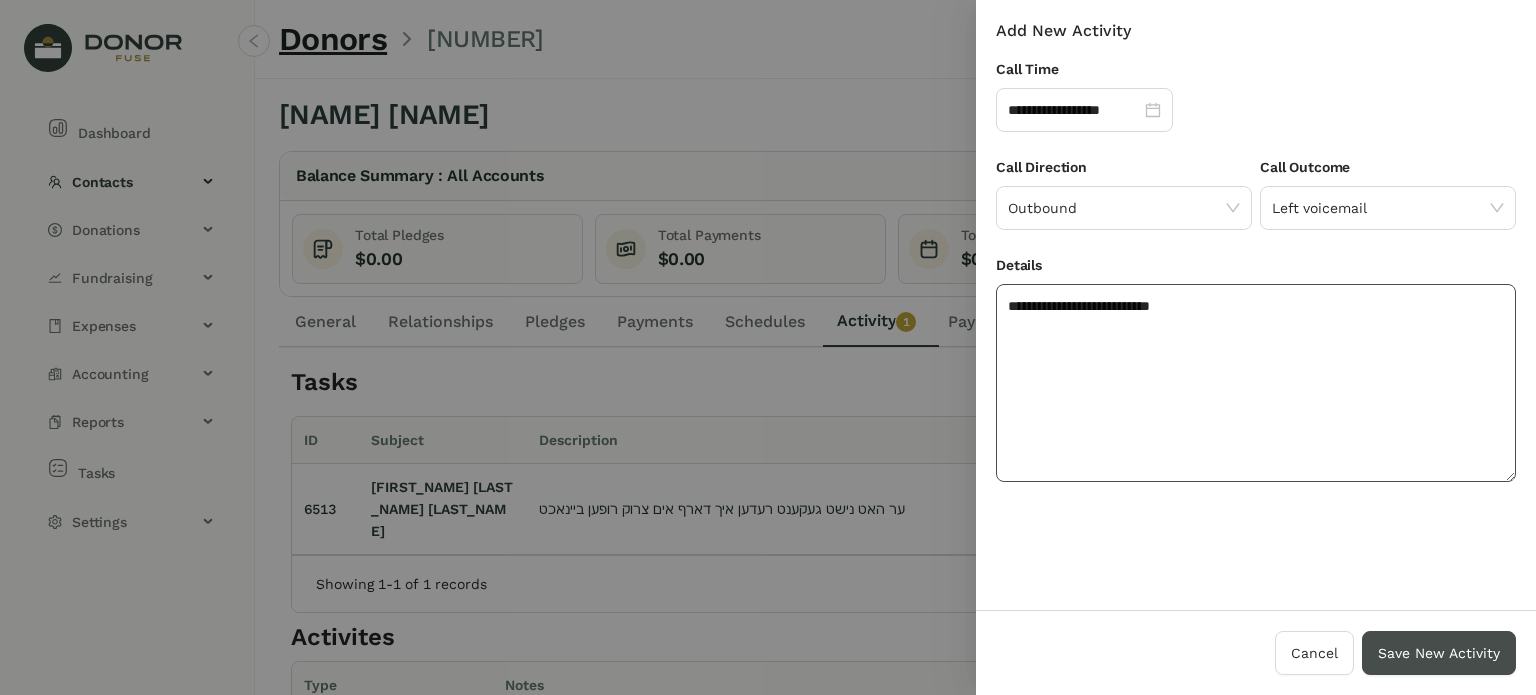 type on "**********" 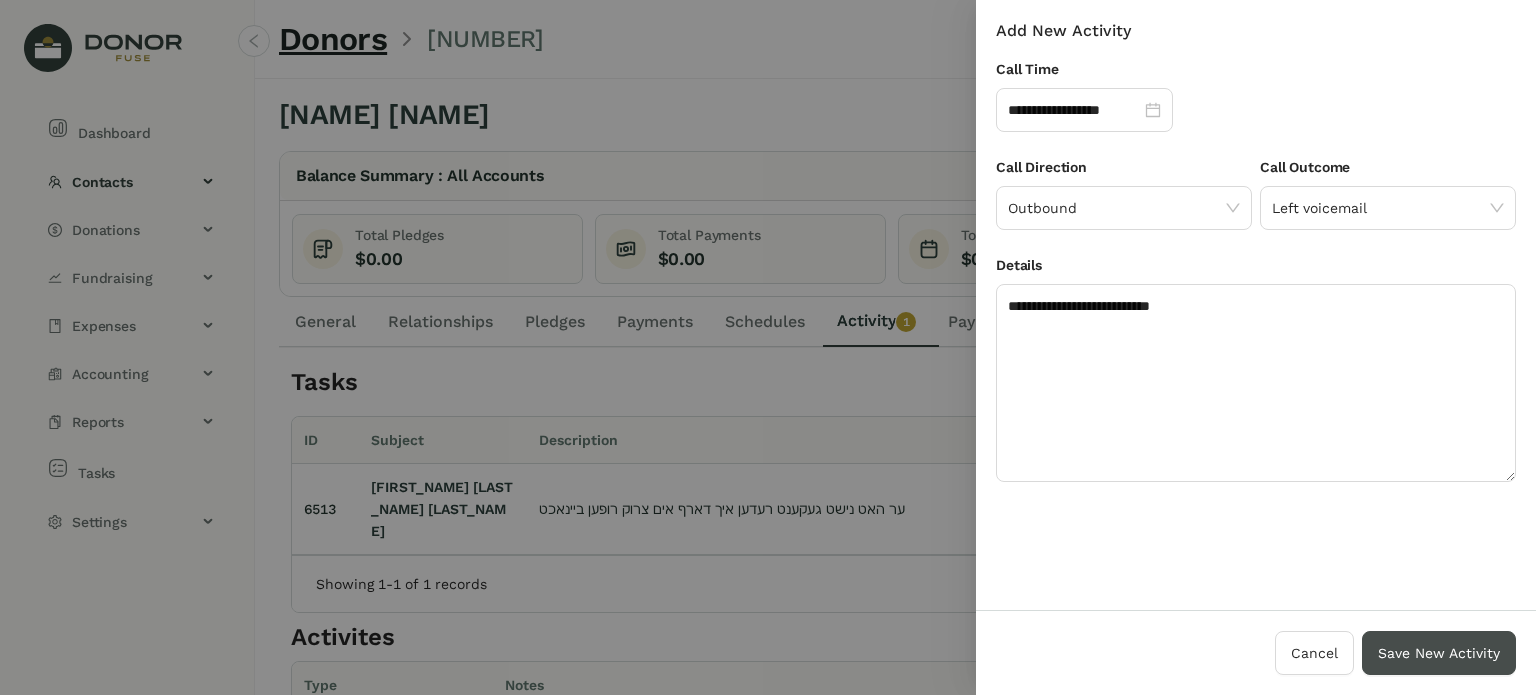 click on "Save New Activity" at bounding box center (1439, 653) 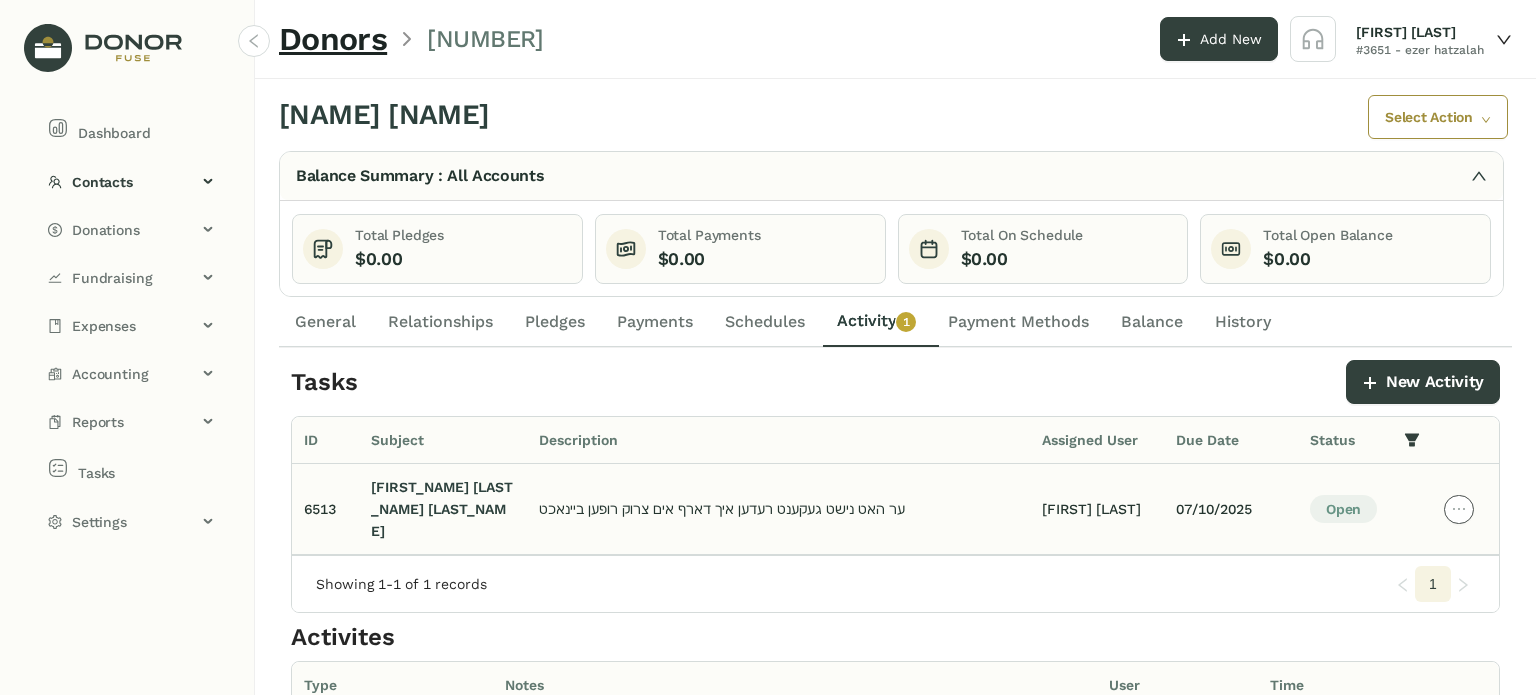 click 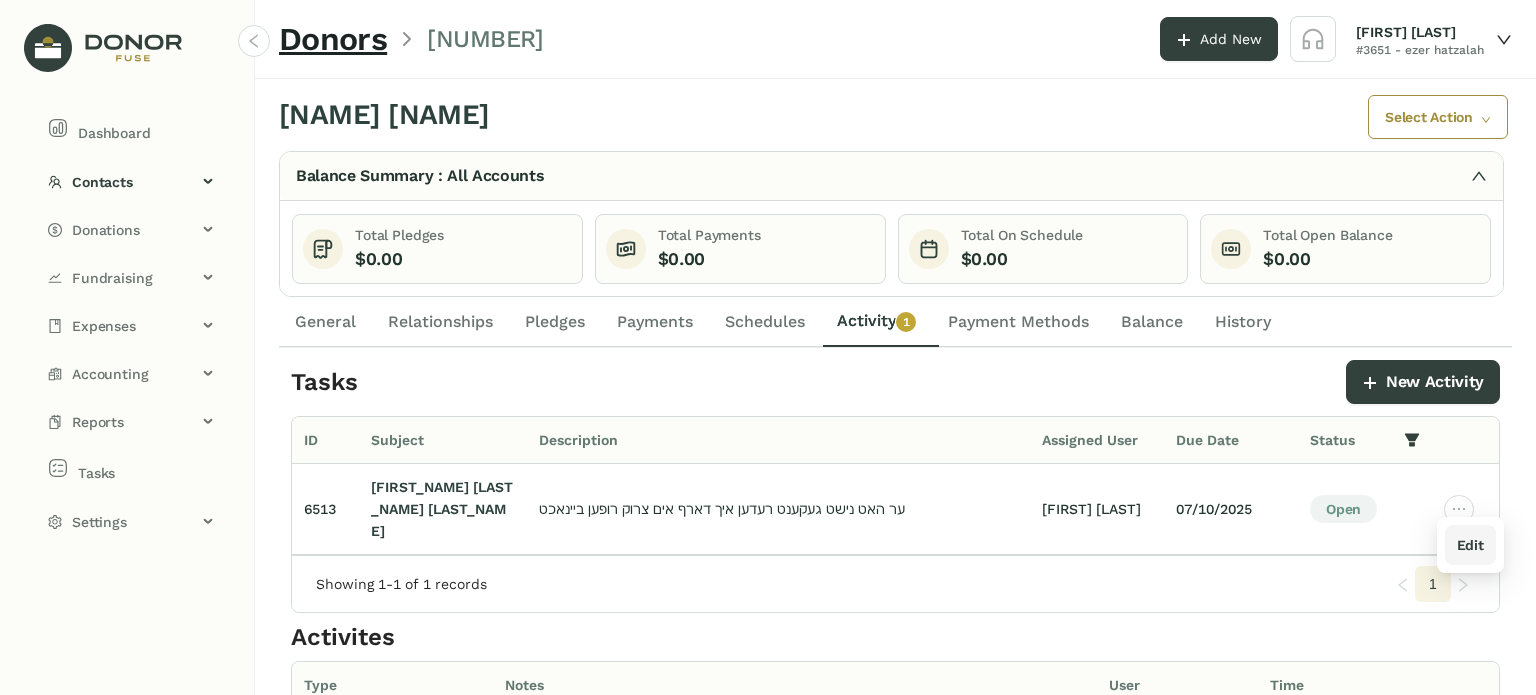 click on "Edit" at bounding box center (1470, 545) 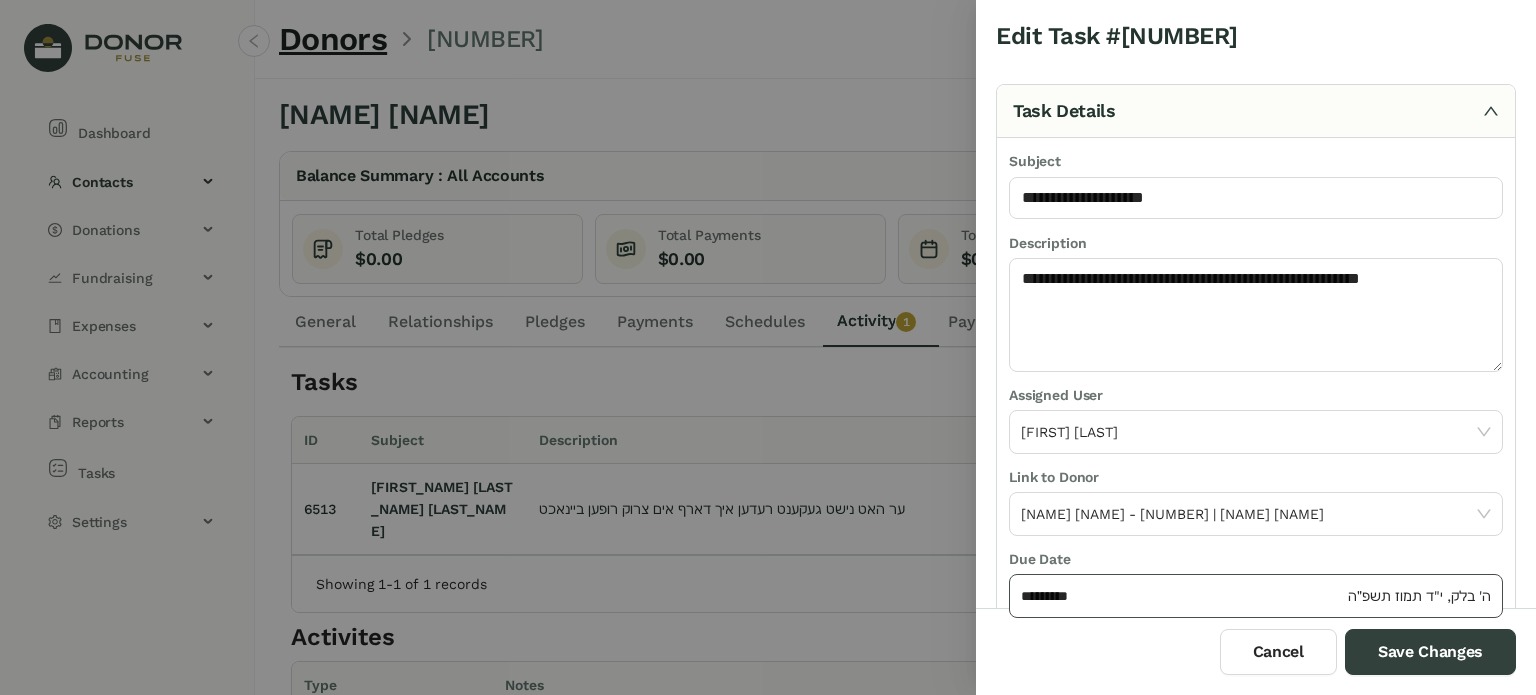 click on "*********" 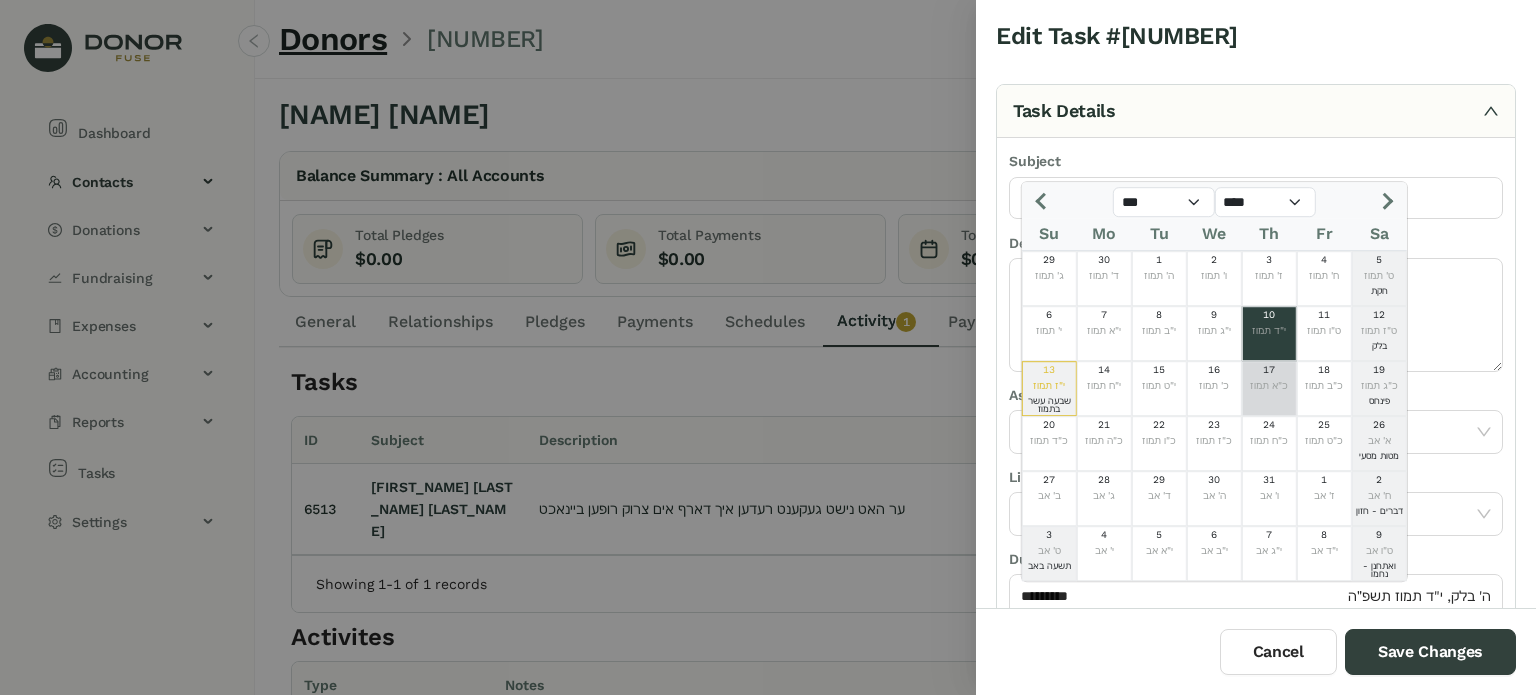 click on "כ"א תמוז" 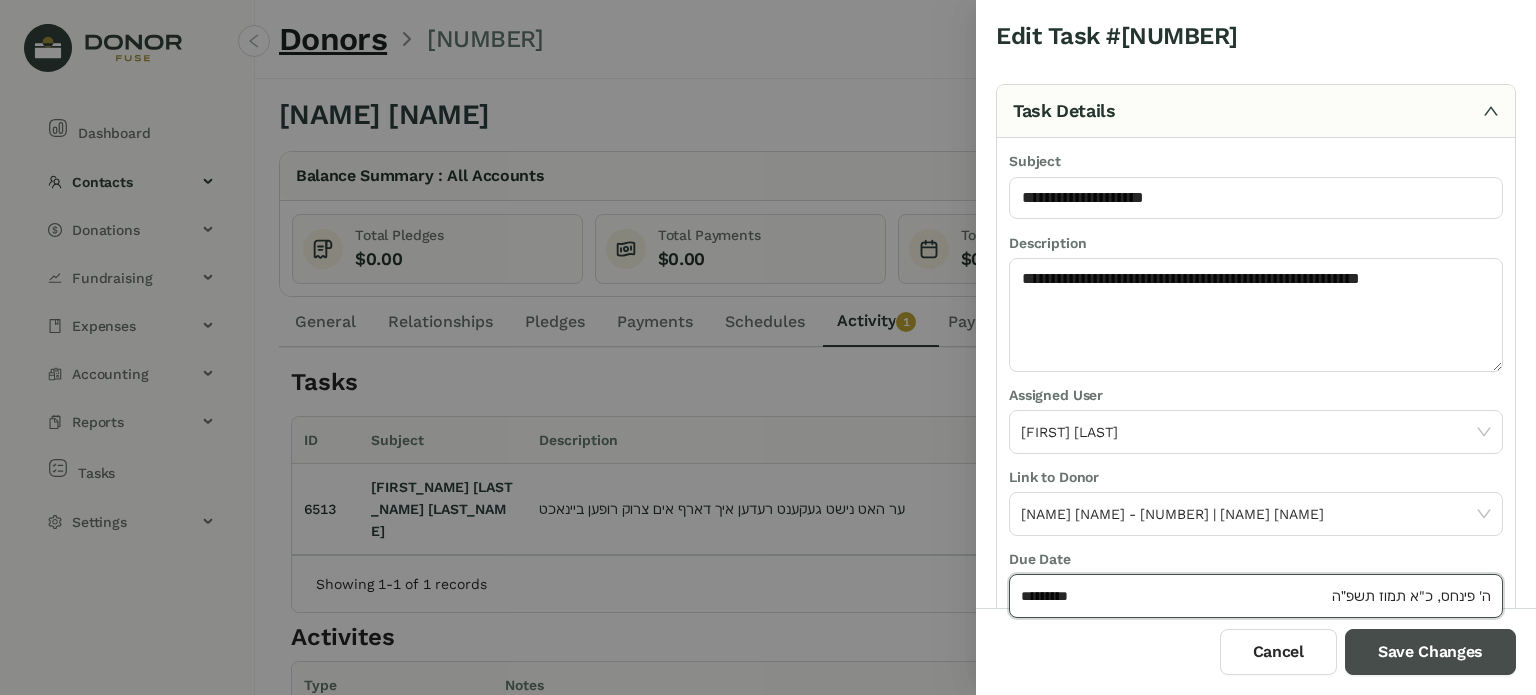 click on "Save Changes" at bounding box center [1430, 652] 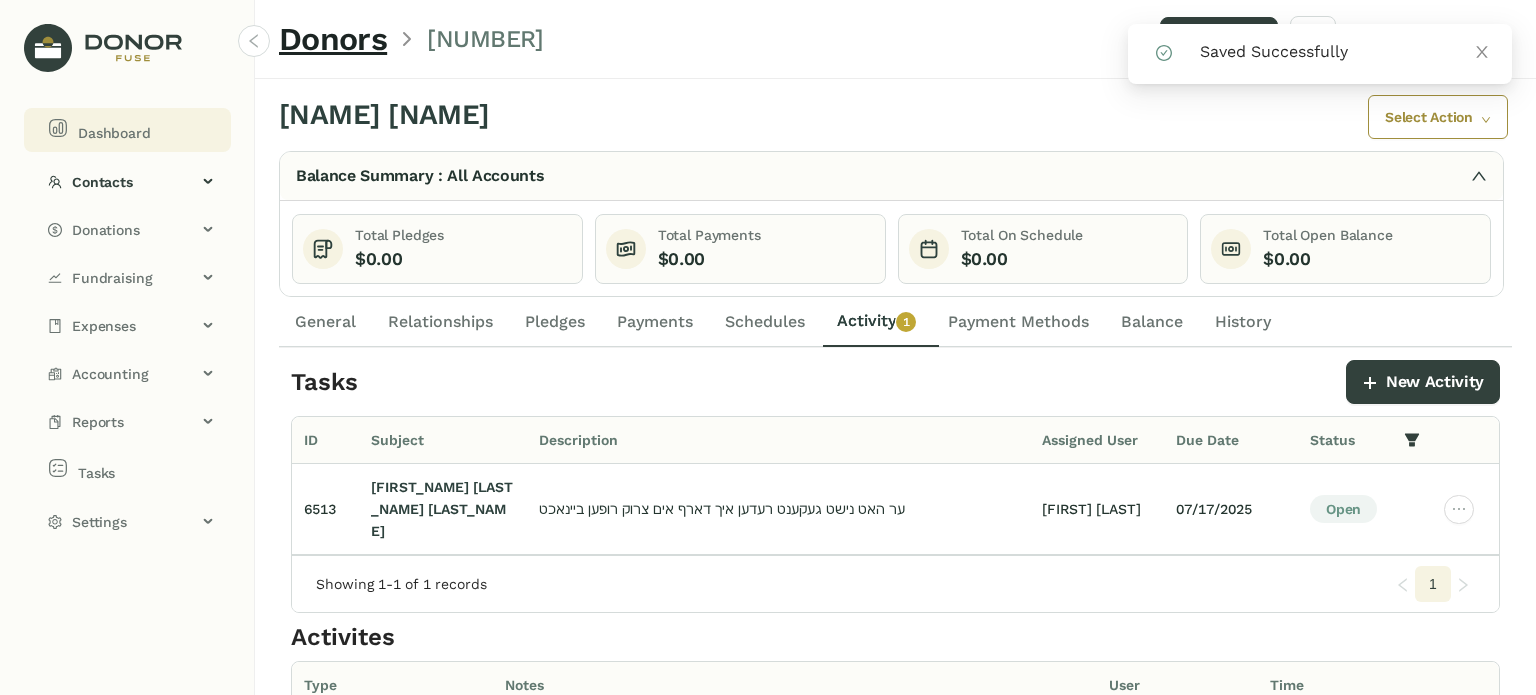 click on "Dashboard" 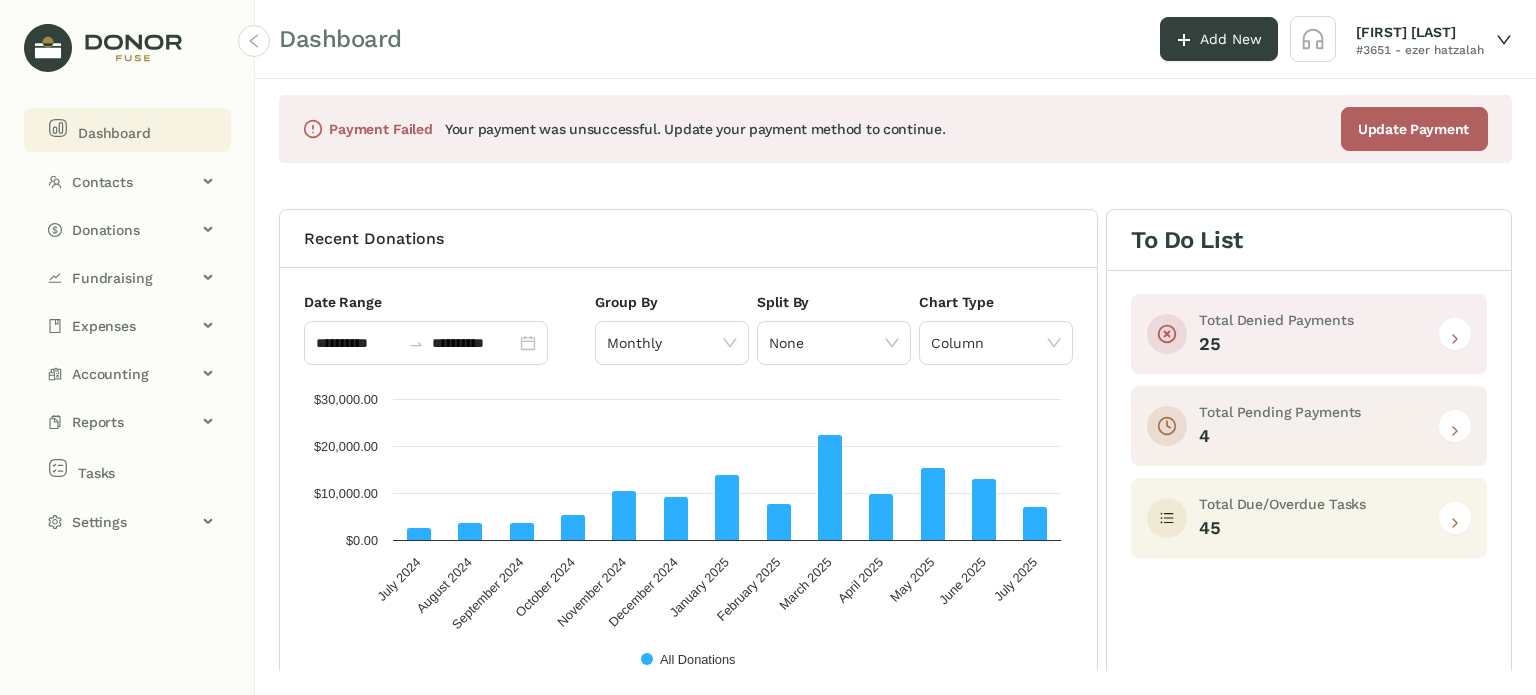 click 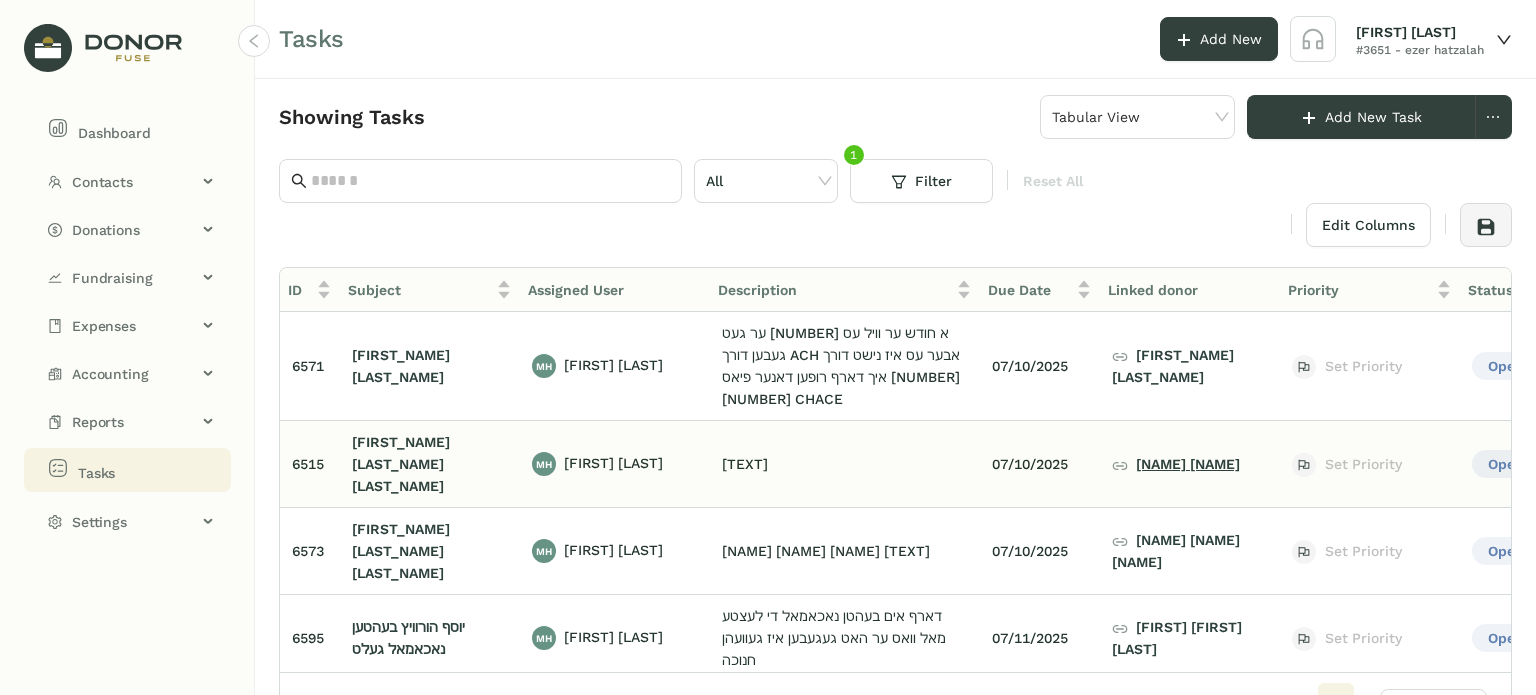 click on "[FIRST] [LAST] [LAST]" 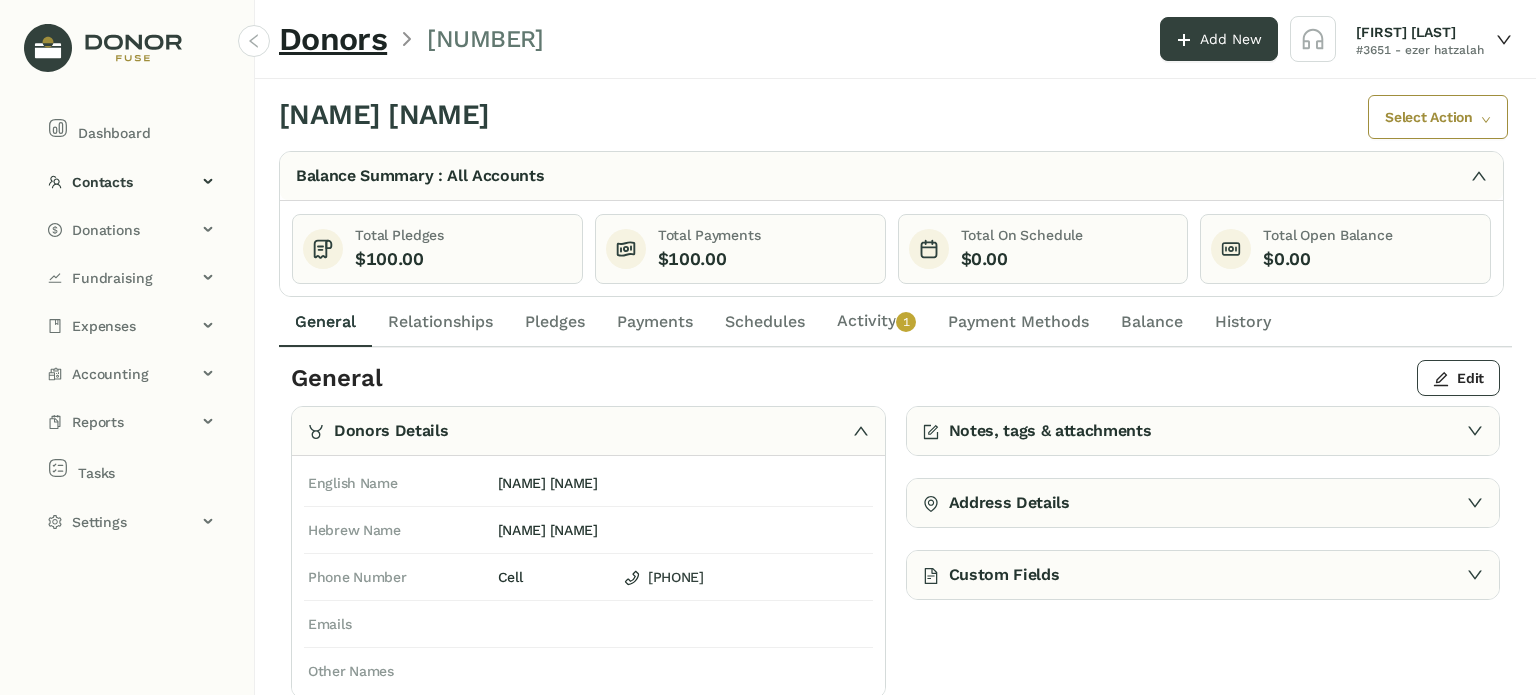 click on "Activity   0   1   2   3   4   5   6   7   8   9" 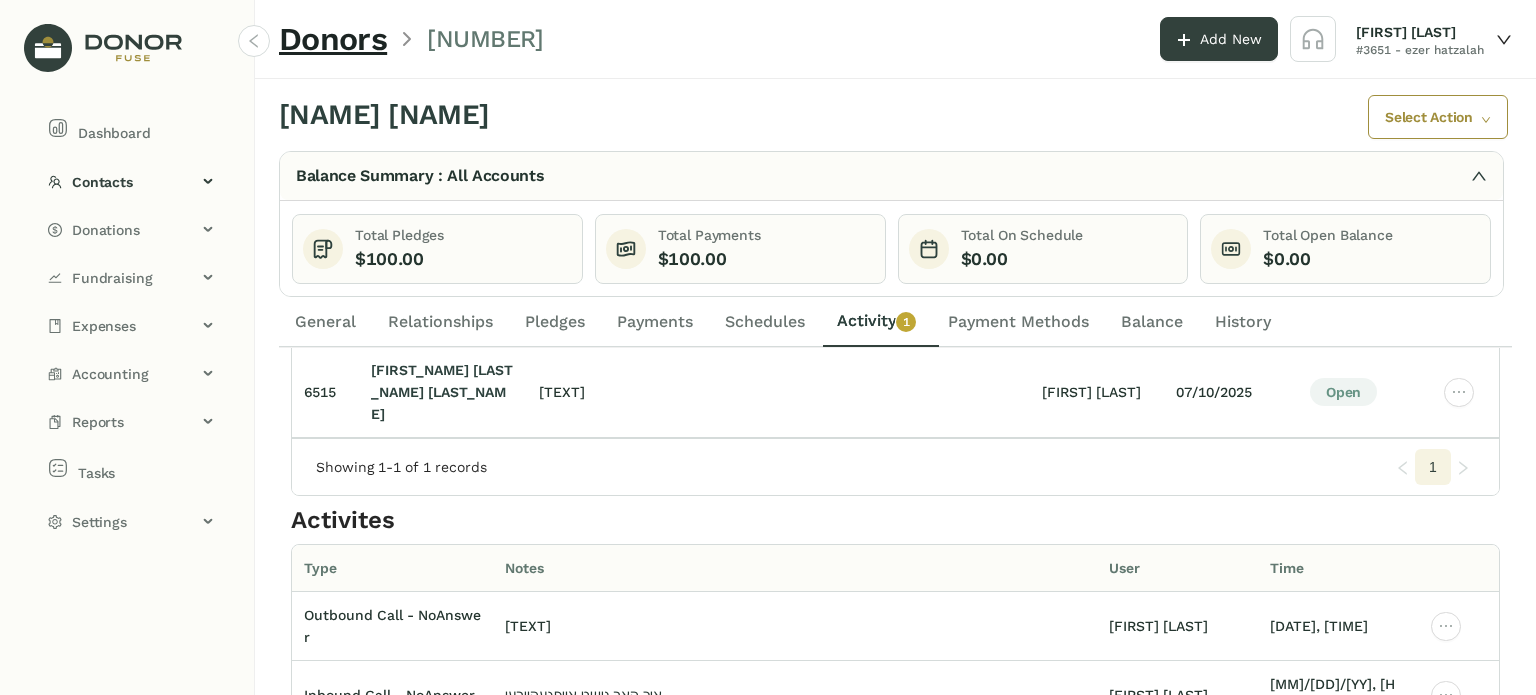 scroll, scrollTop: 147, scrollLeft: 0, axis: vertical 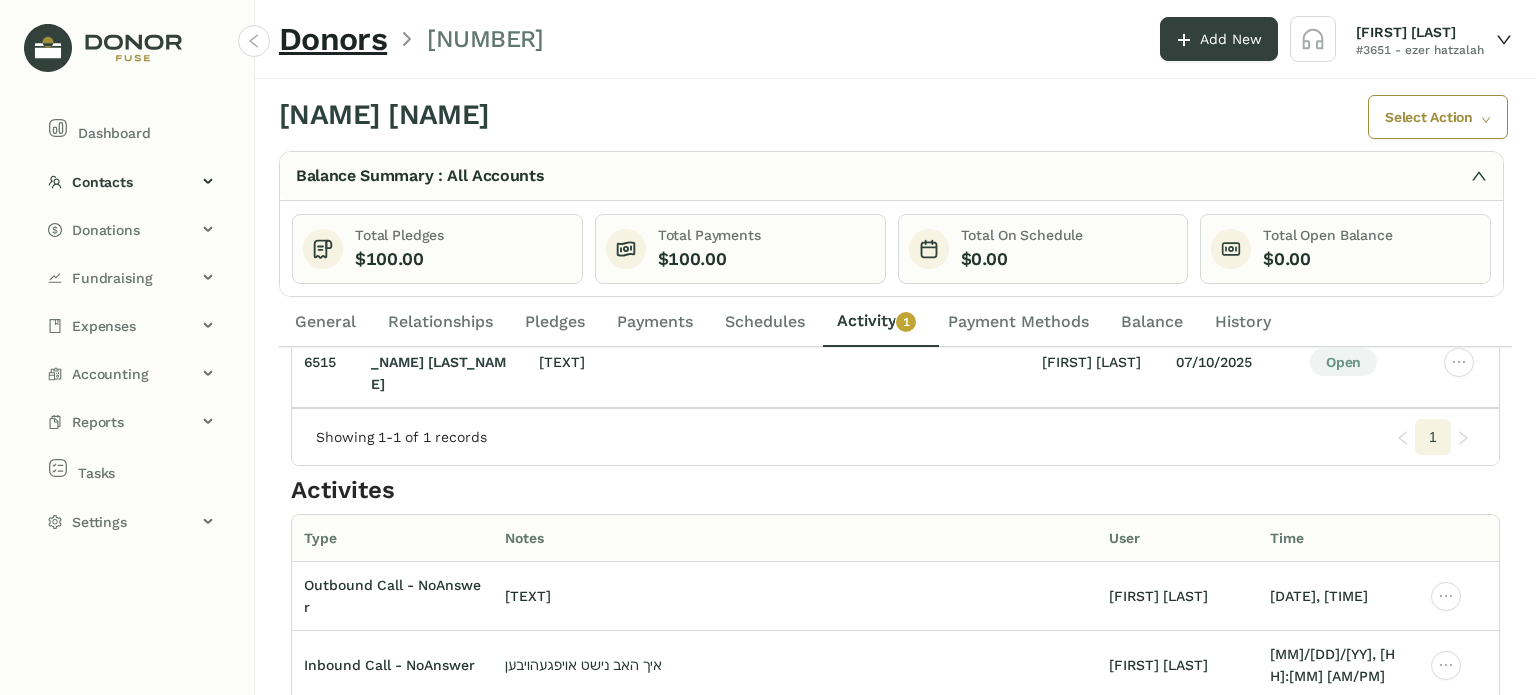 click on "General" 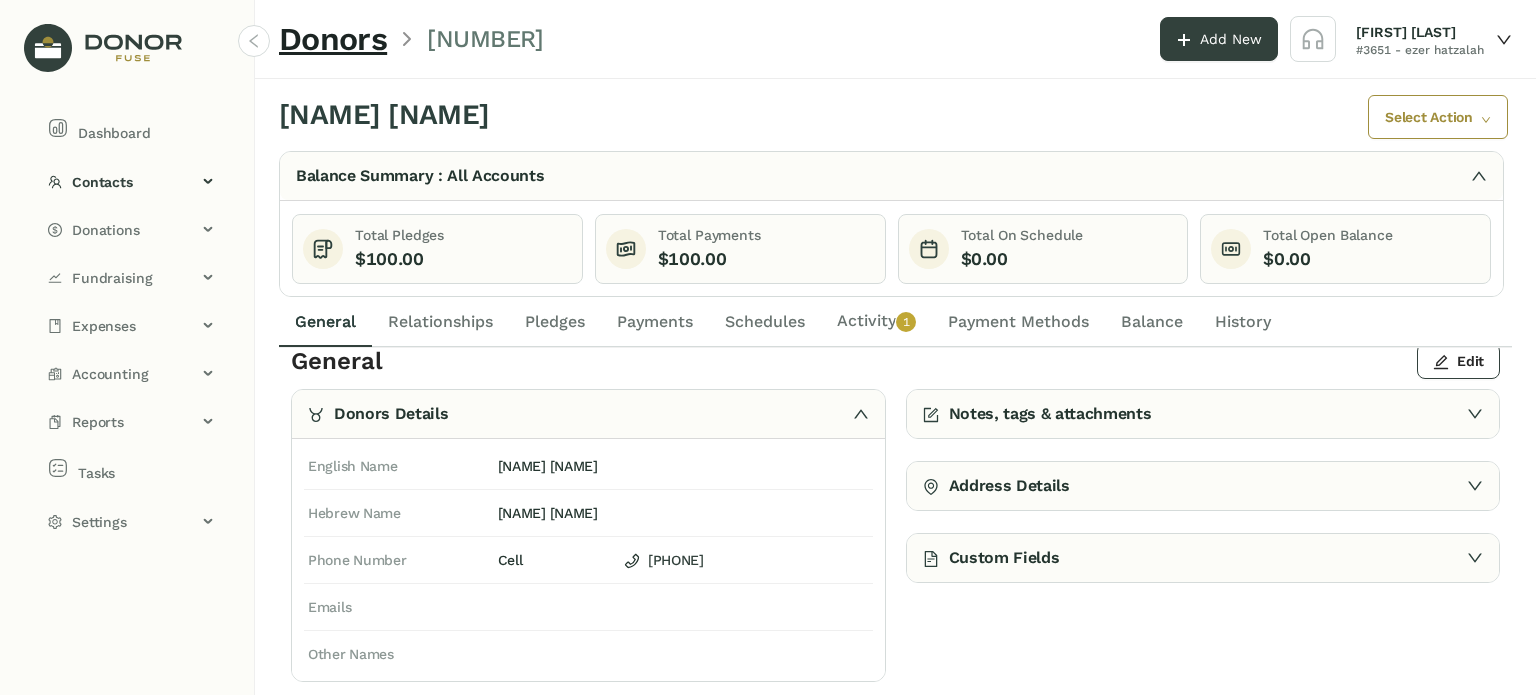 scroll, scrollTop: 0, scrollLeft: 0, axis: both 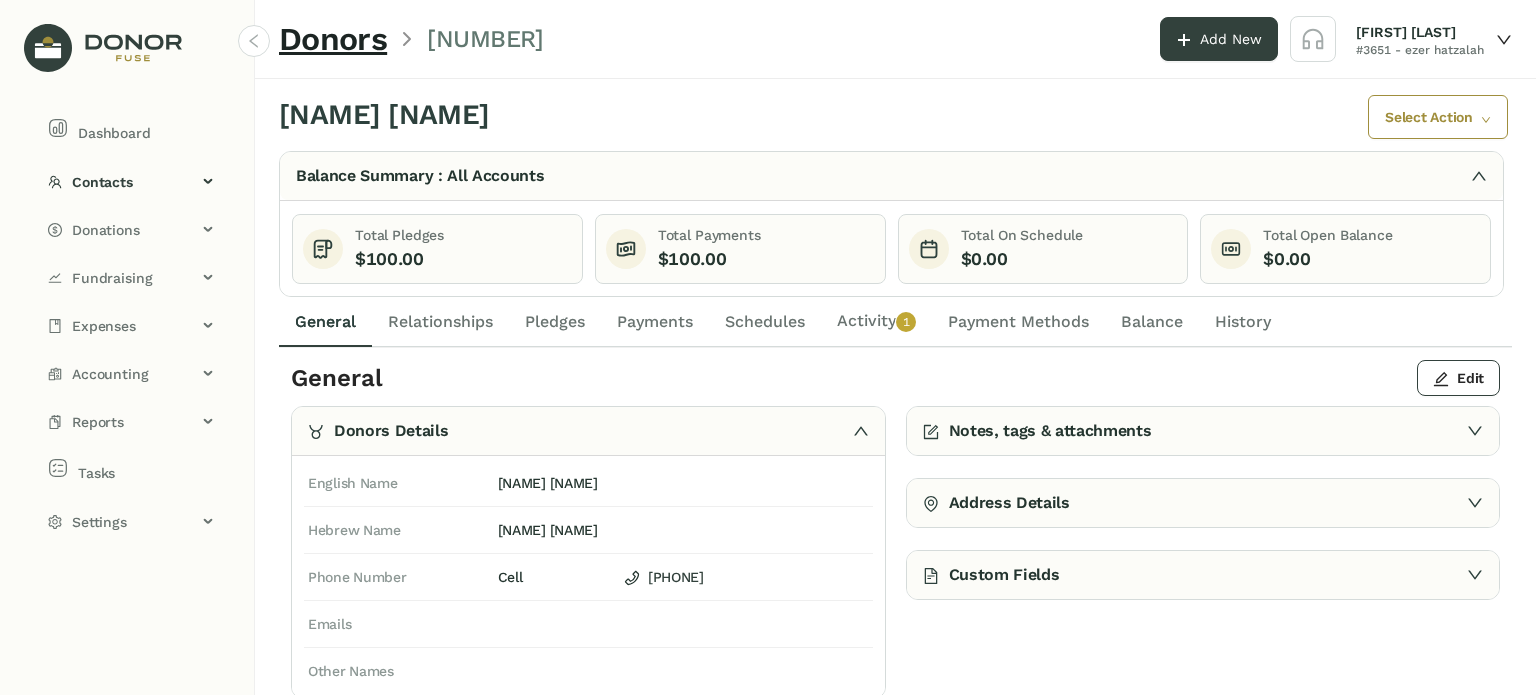 click on "Activity   0   1   2   3   4   5   6   7   8   9" 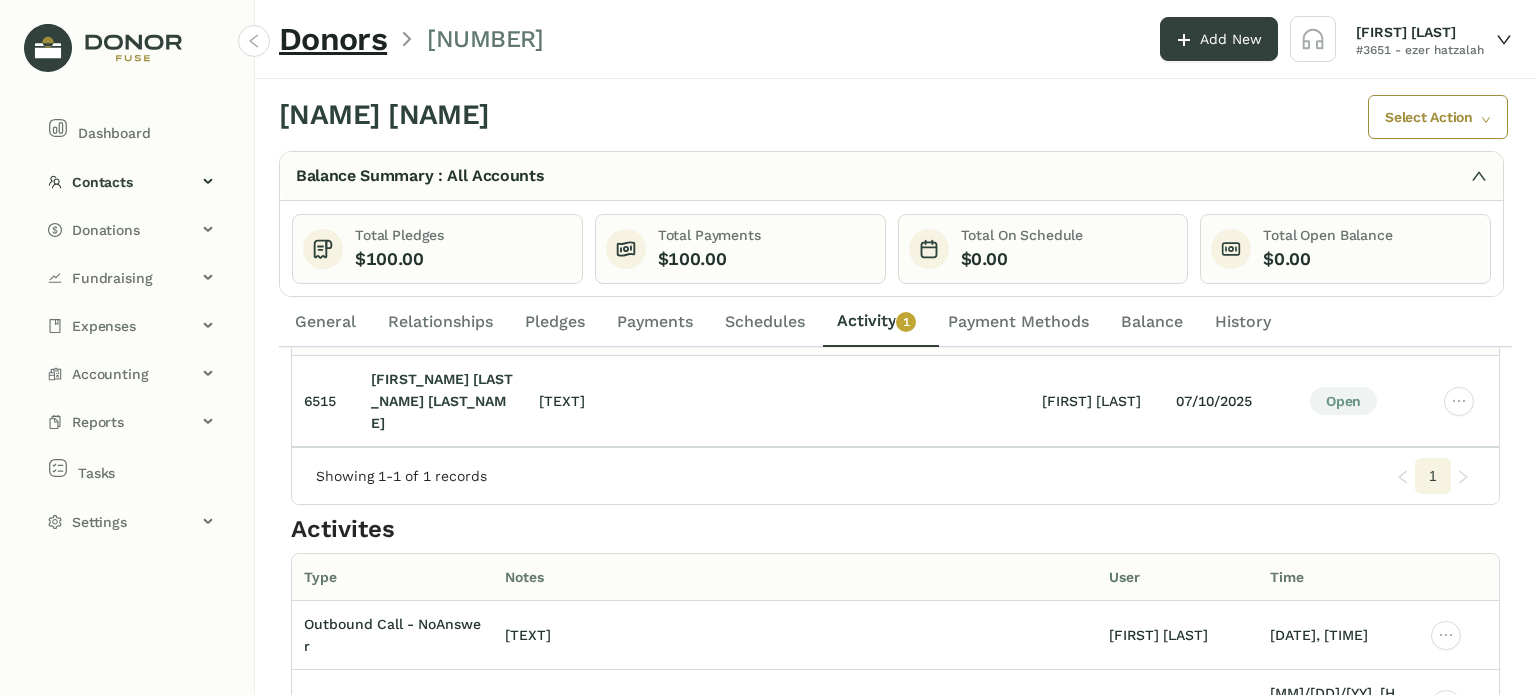 scroll, scrollTop: 147, scrollLeft: 0, axis: vertical 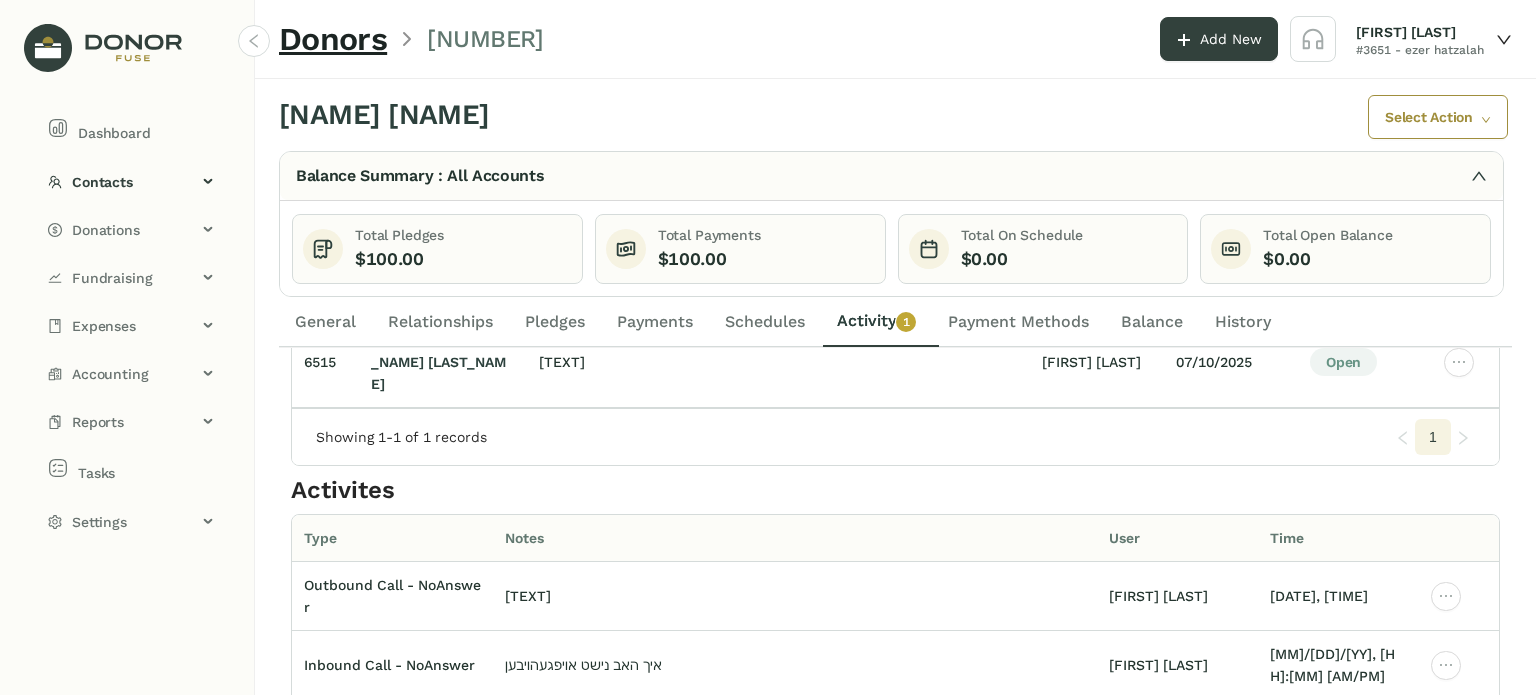 click on "4" 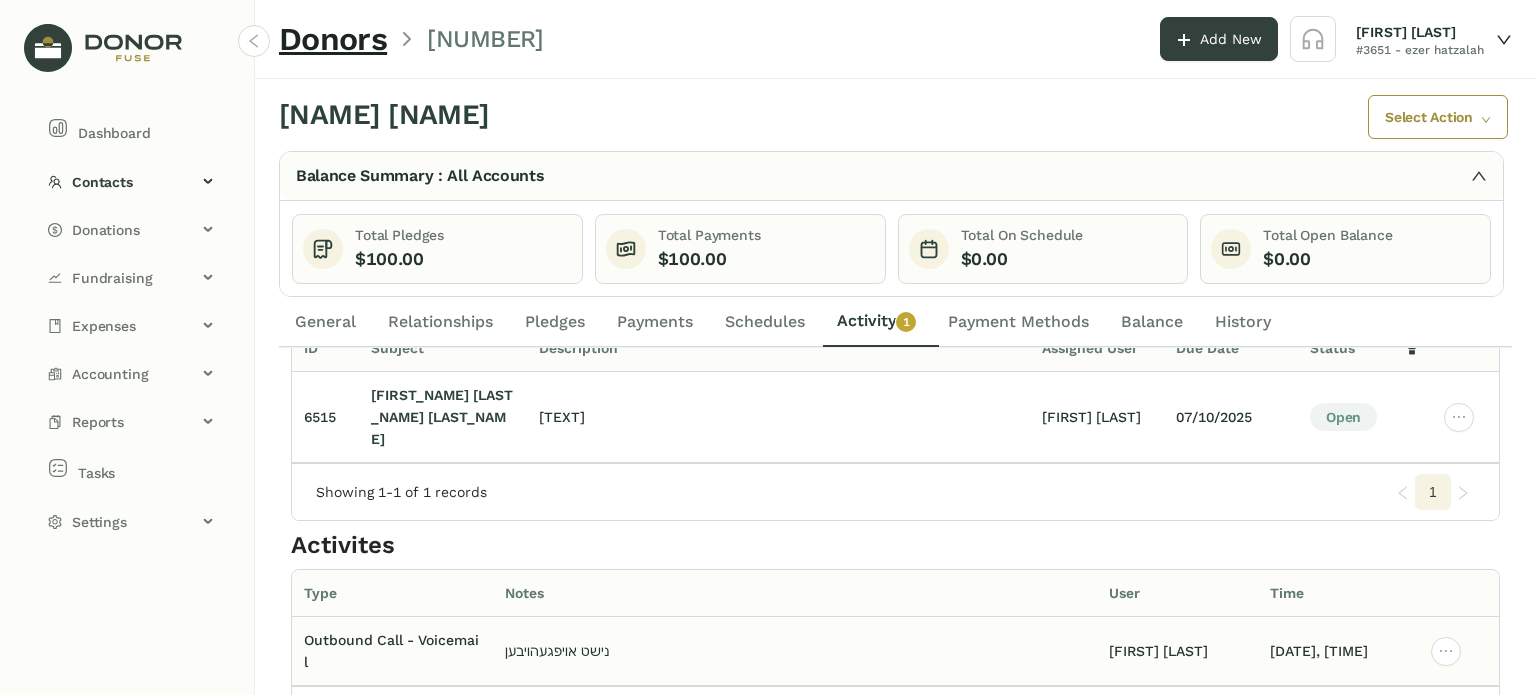 scroll, scrollTop: 93, scrollLeft: 0, axis: vertical 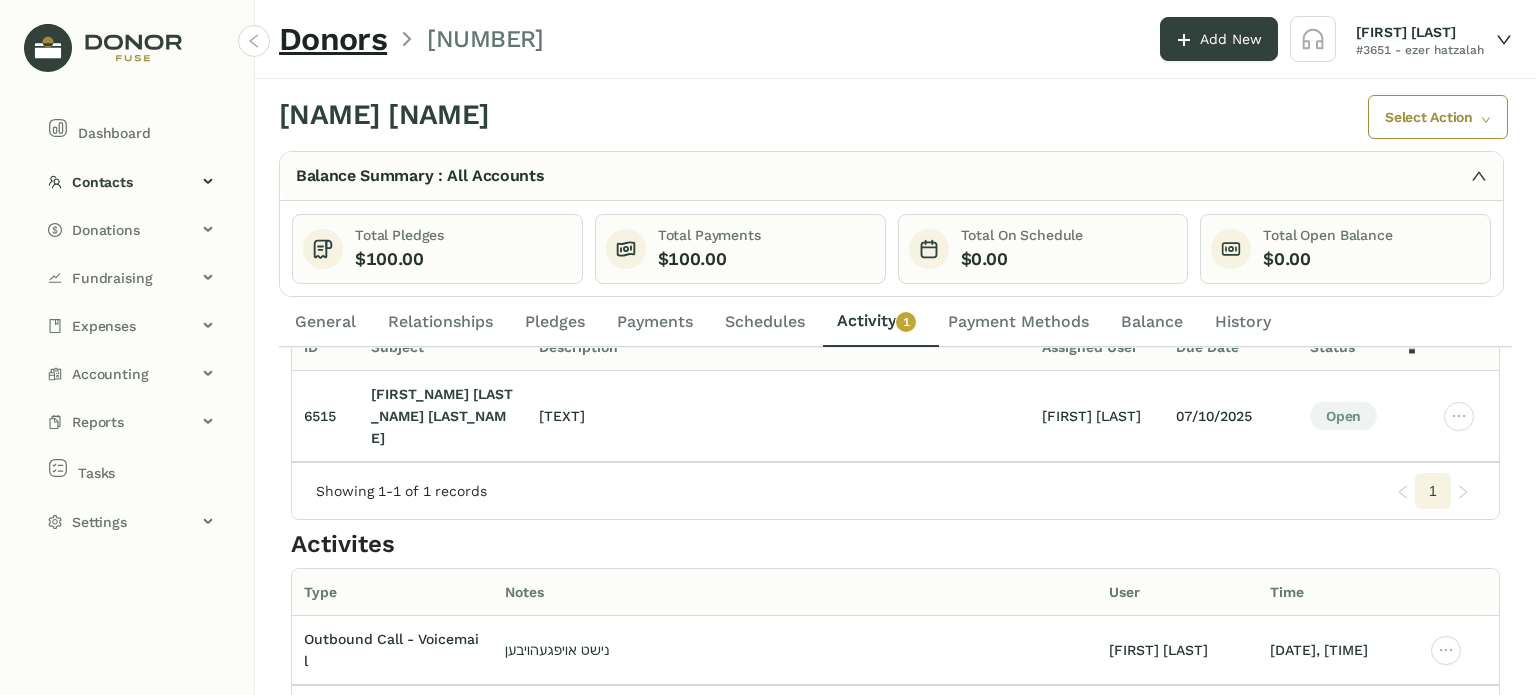 click on "3" 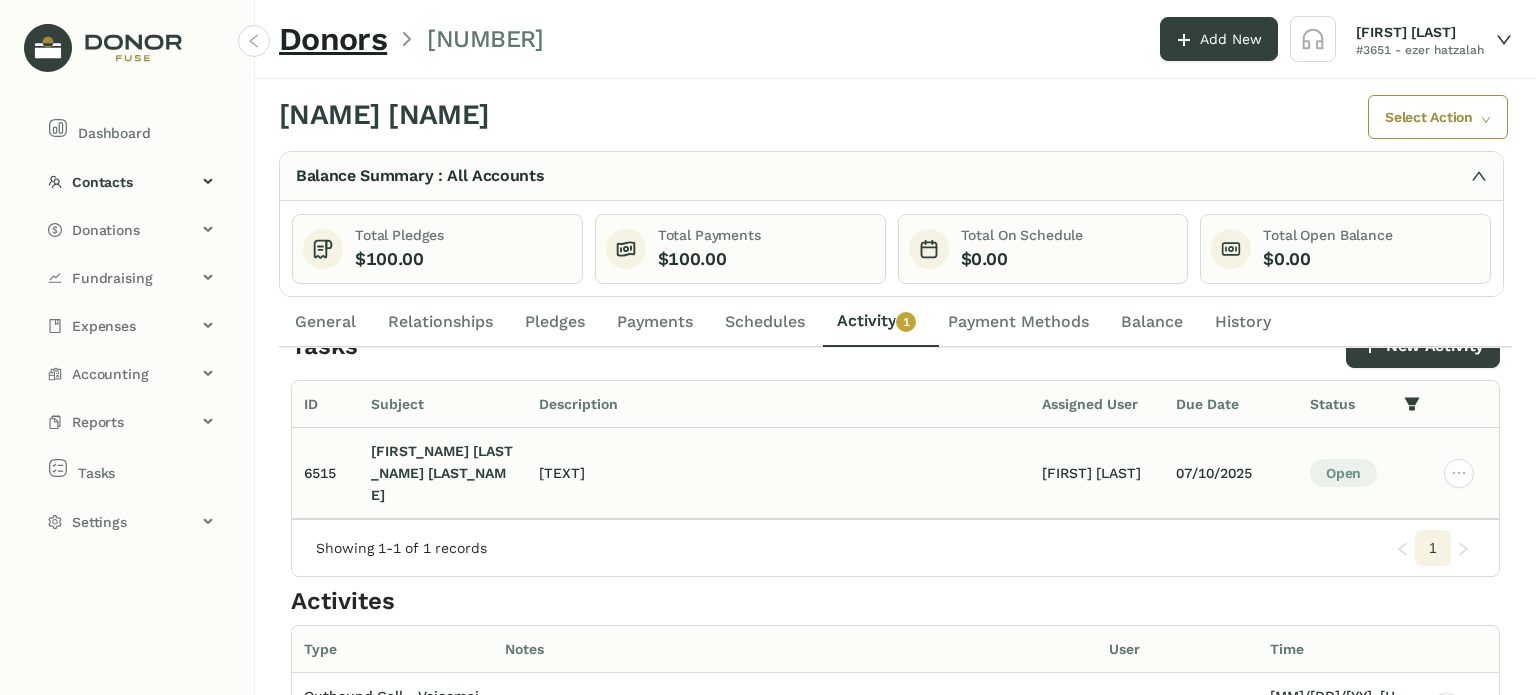 scroll, scrollTop: 0, scrollLeft: 0, axis: both 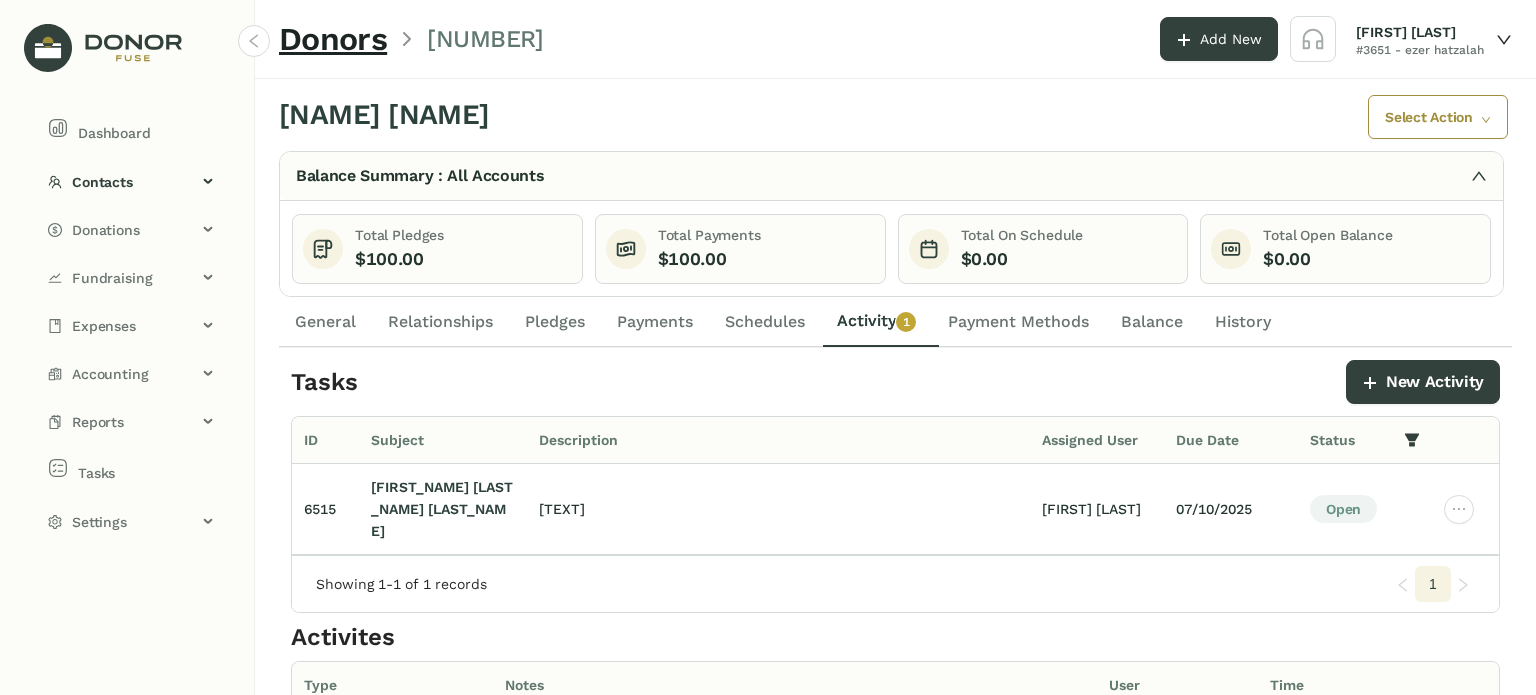 click on "Payments" 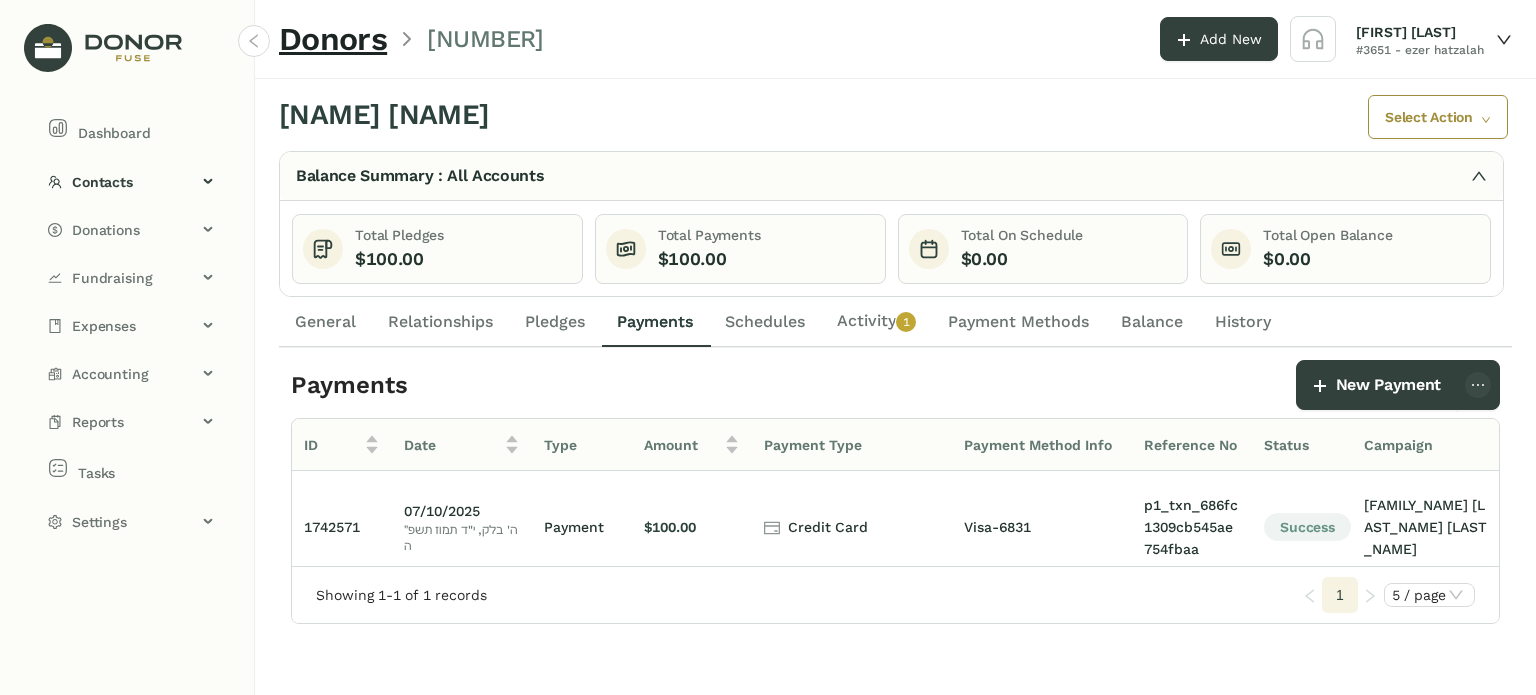 scroll, scrollTop: 0, scrollLeft: 41, axis: horizontal 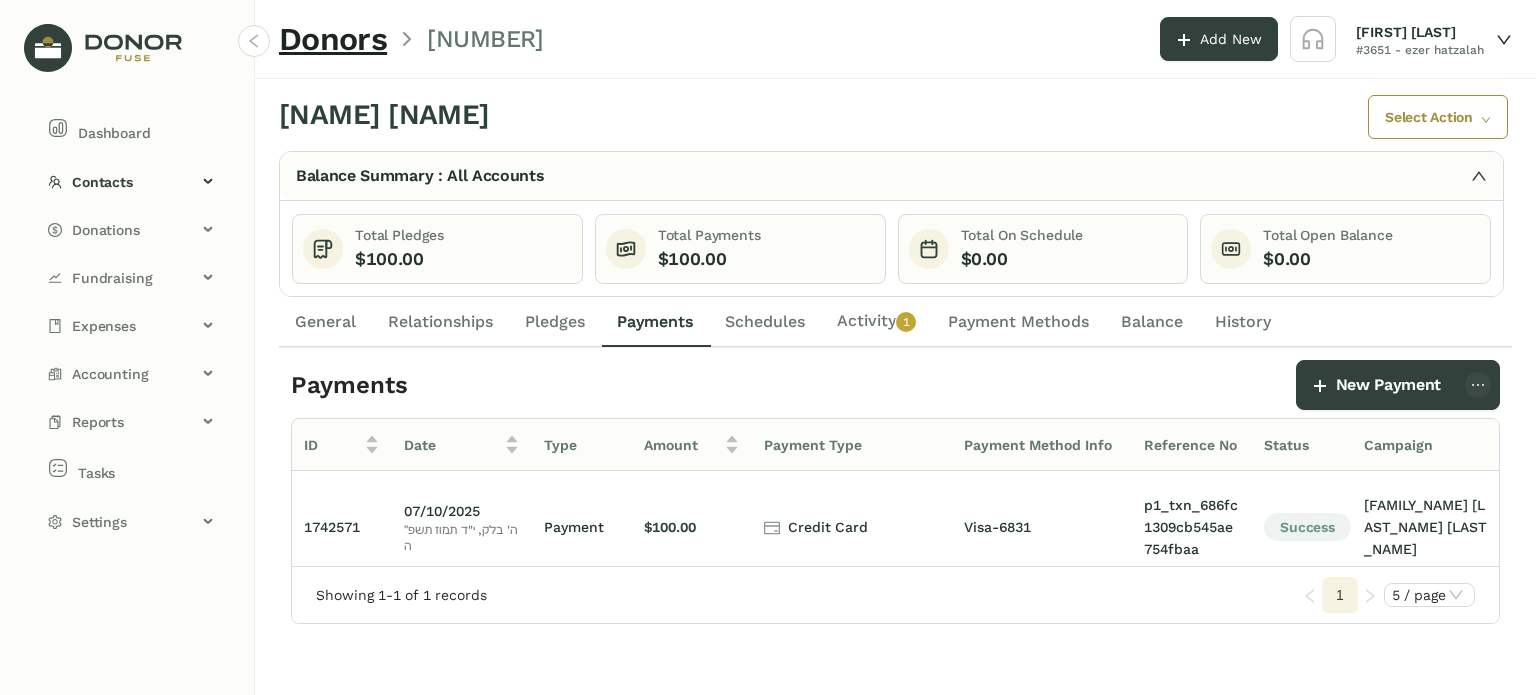 click on "General" 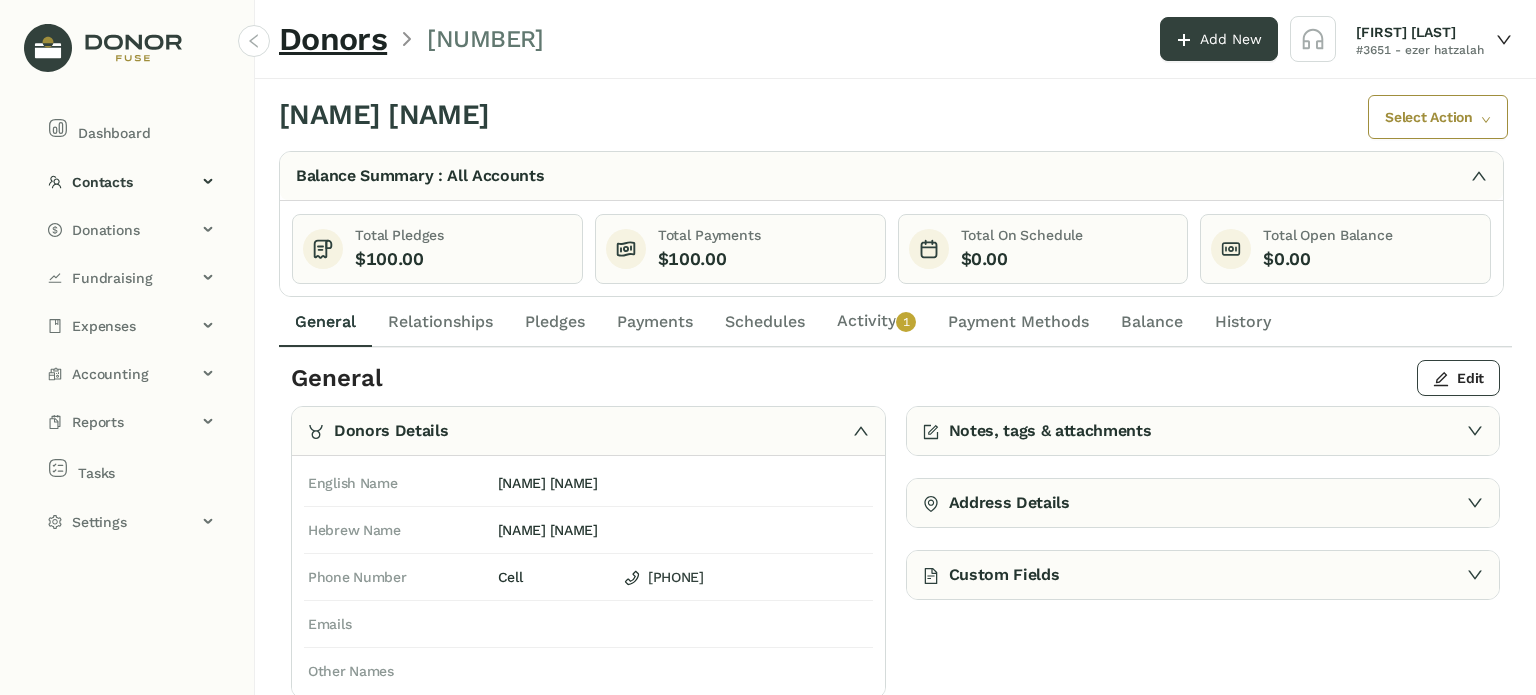 click on "Activity   0   1   2   3   4   5   6   7   8   9" 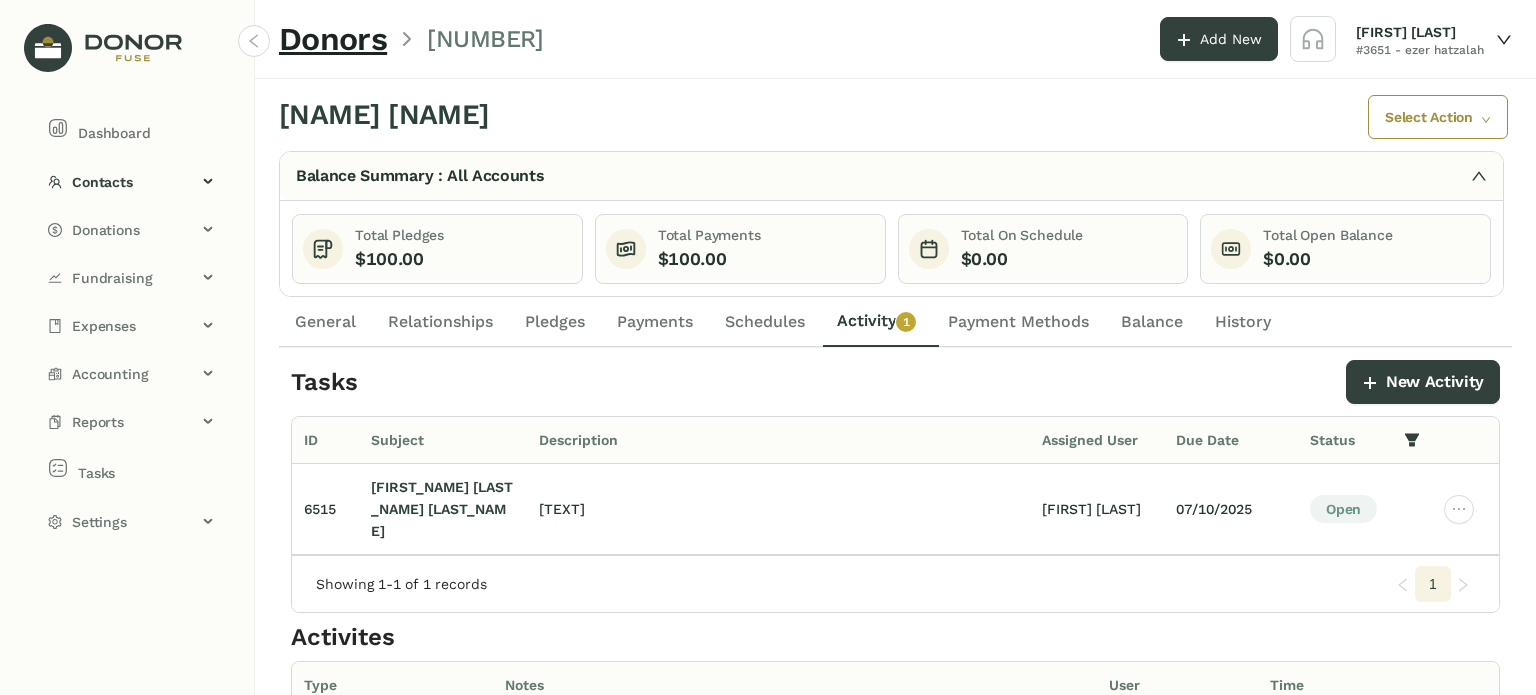 click on "General" 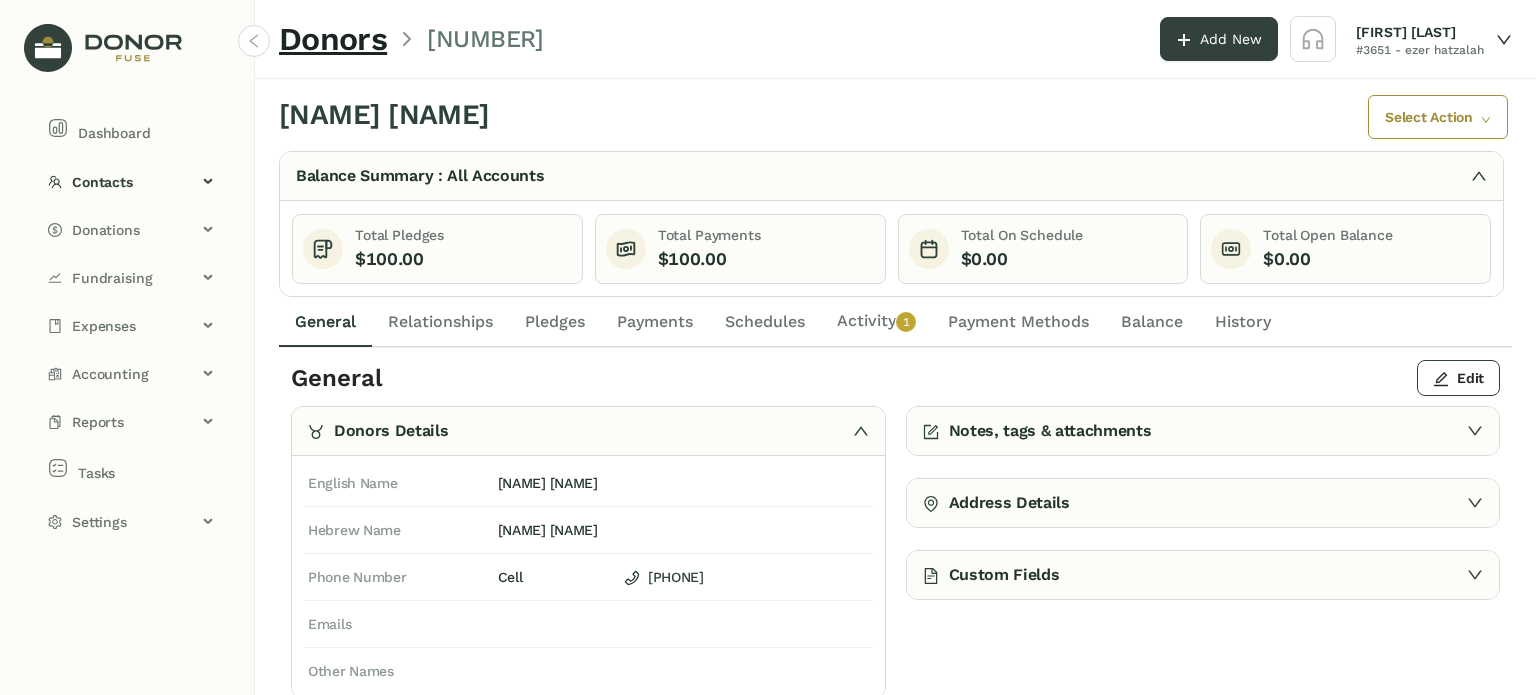 click on "Payments" 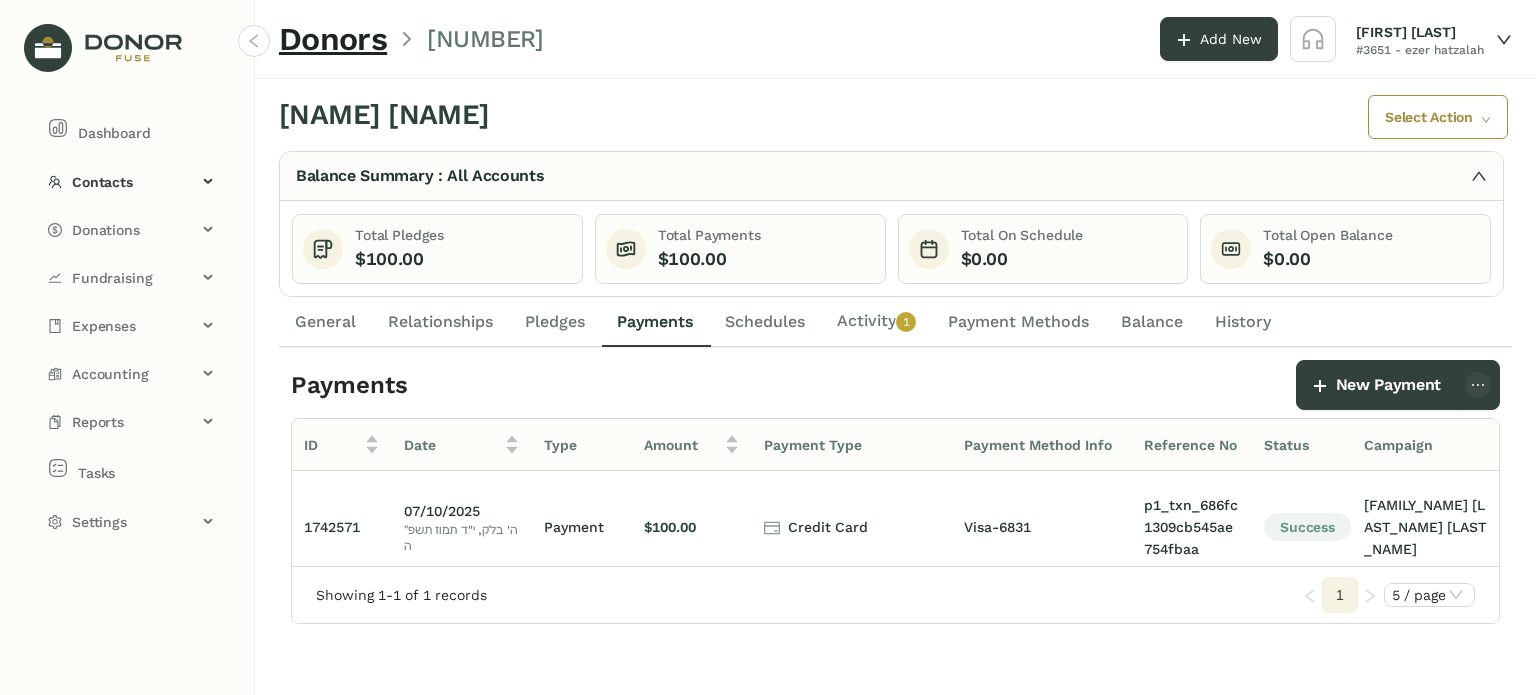 click on "Activity   0   1   2   3   4   5   6   7   8   9" 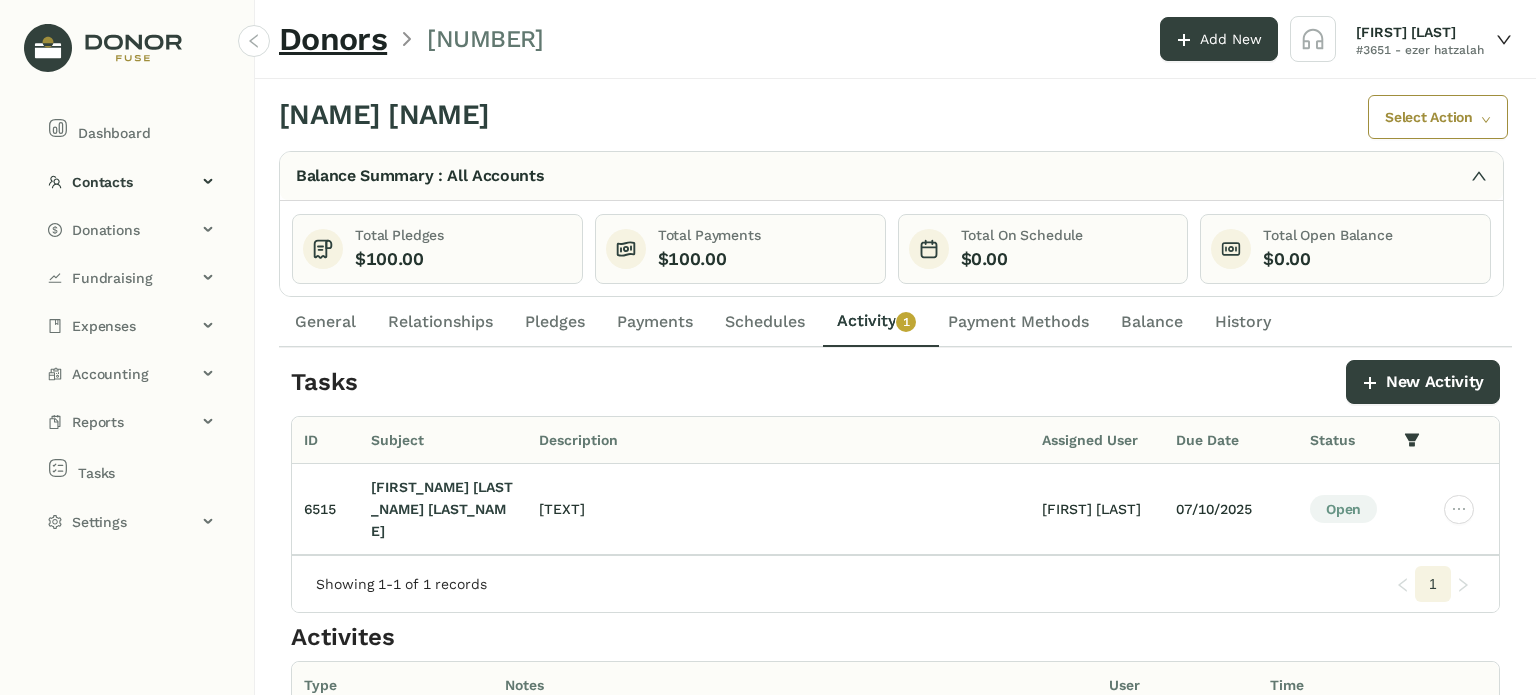 click on "Payments" 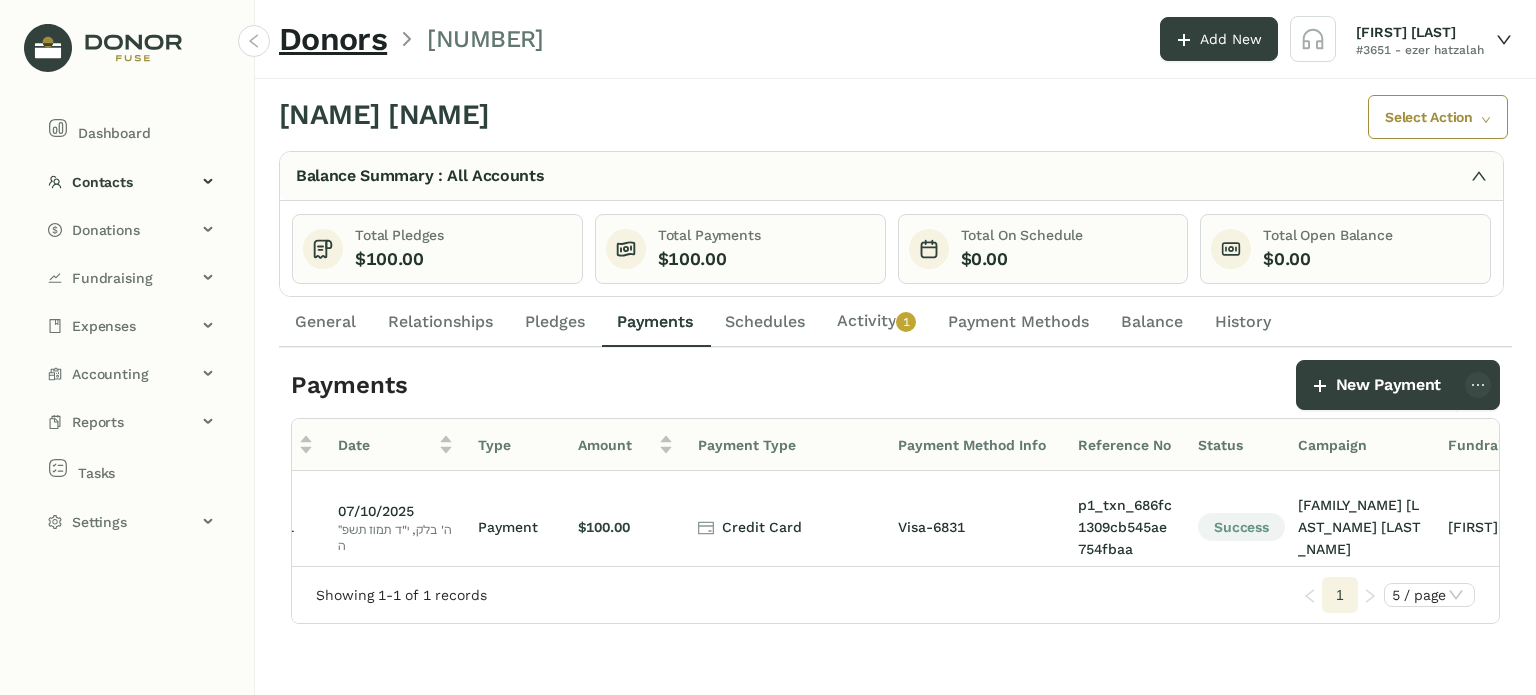 click on "Activity   0   1   2   3   4   5   6   7   8   9" 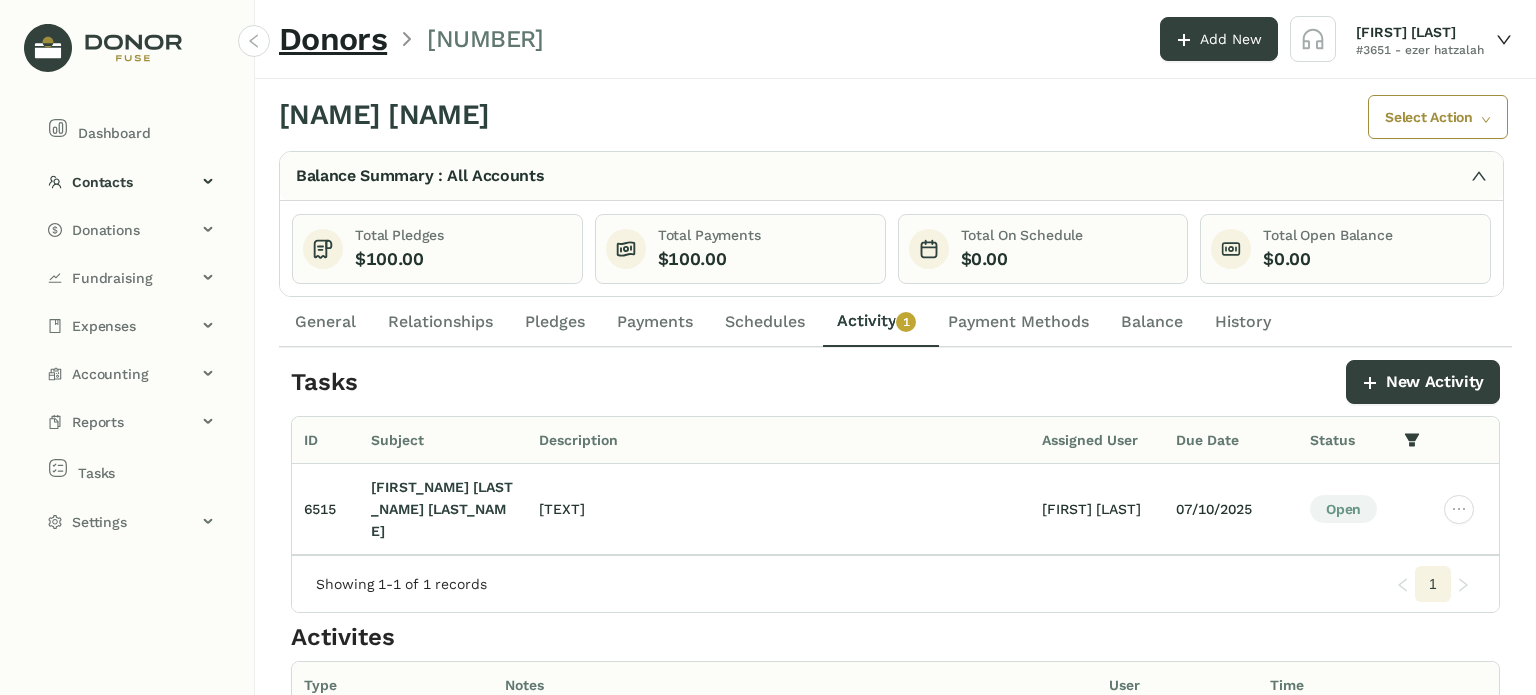 click on "Payments" 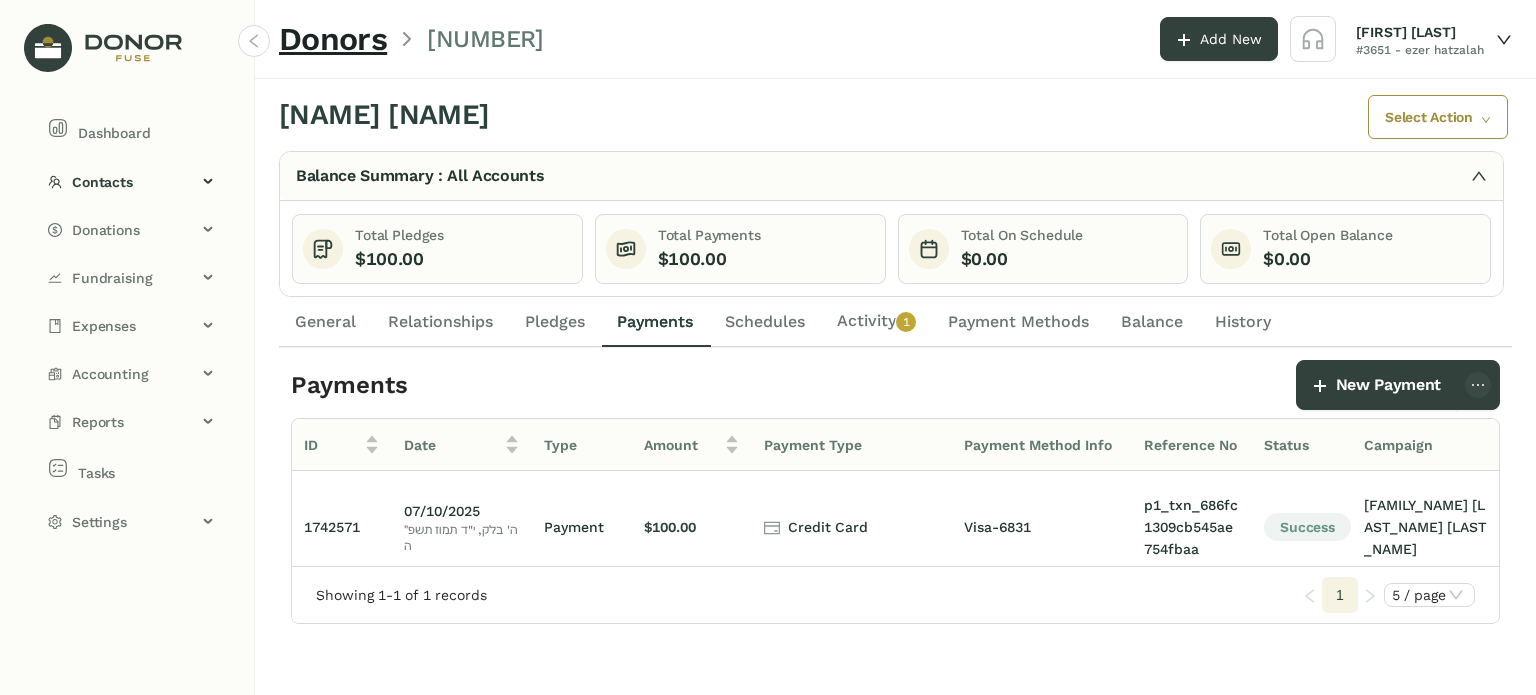 click on "Activity   0   1   2   3   4   5   6   7   8   9" 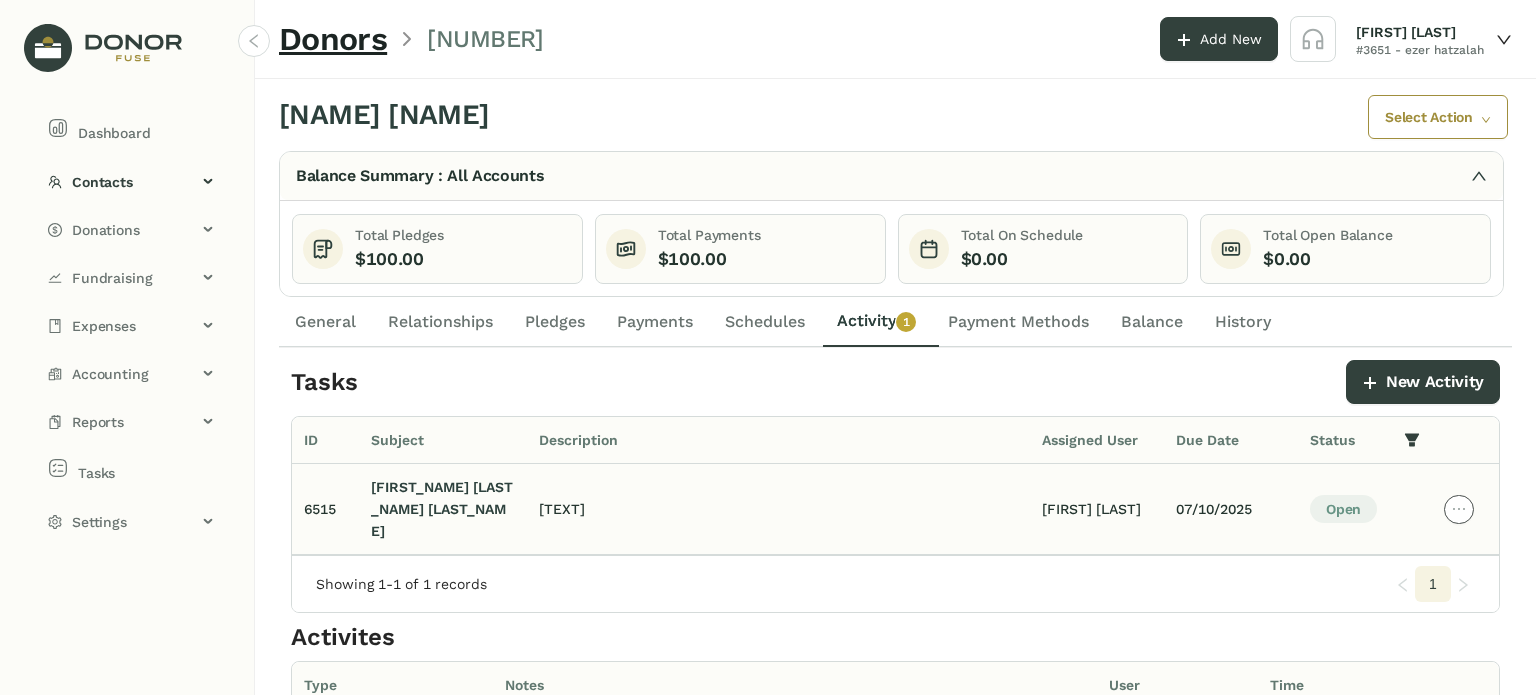 click 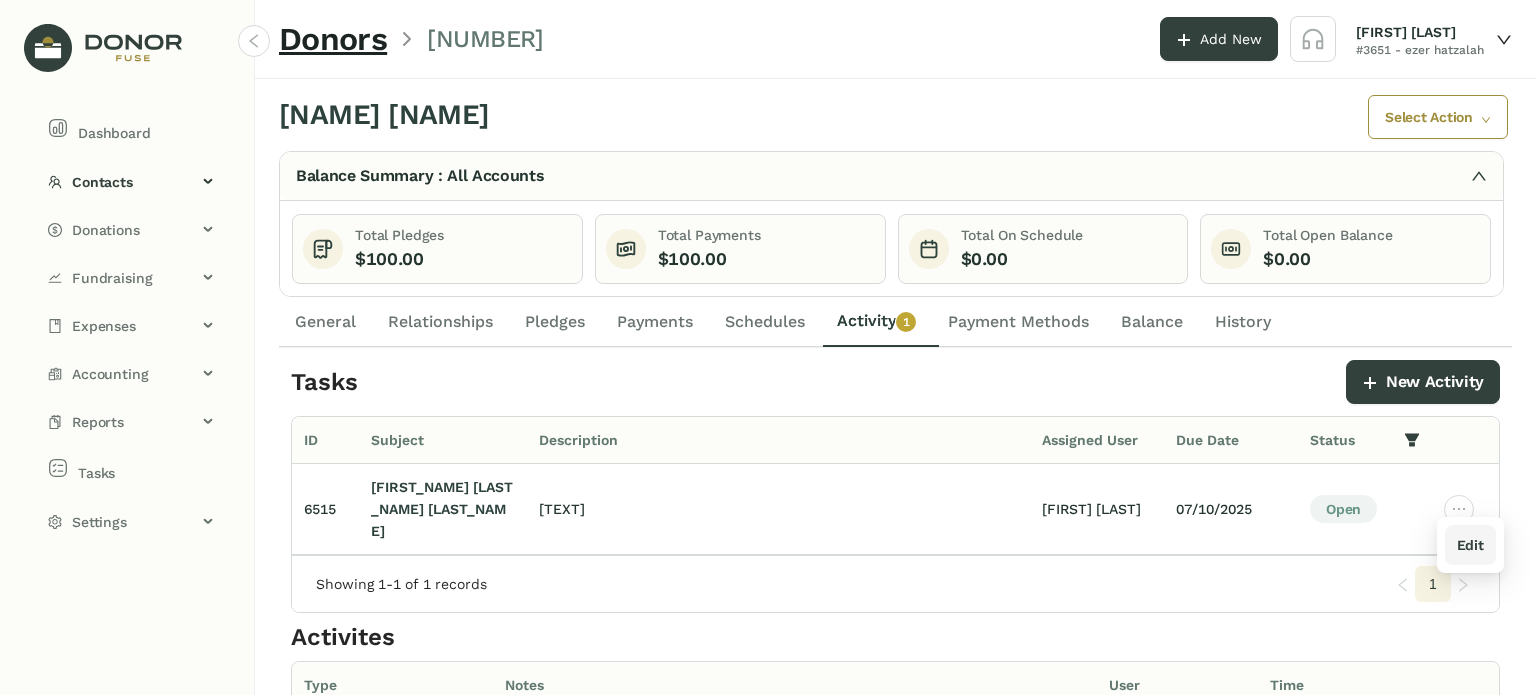 click on "Edit" at bounding box center (1470, 545) 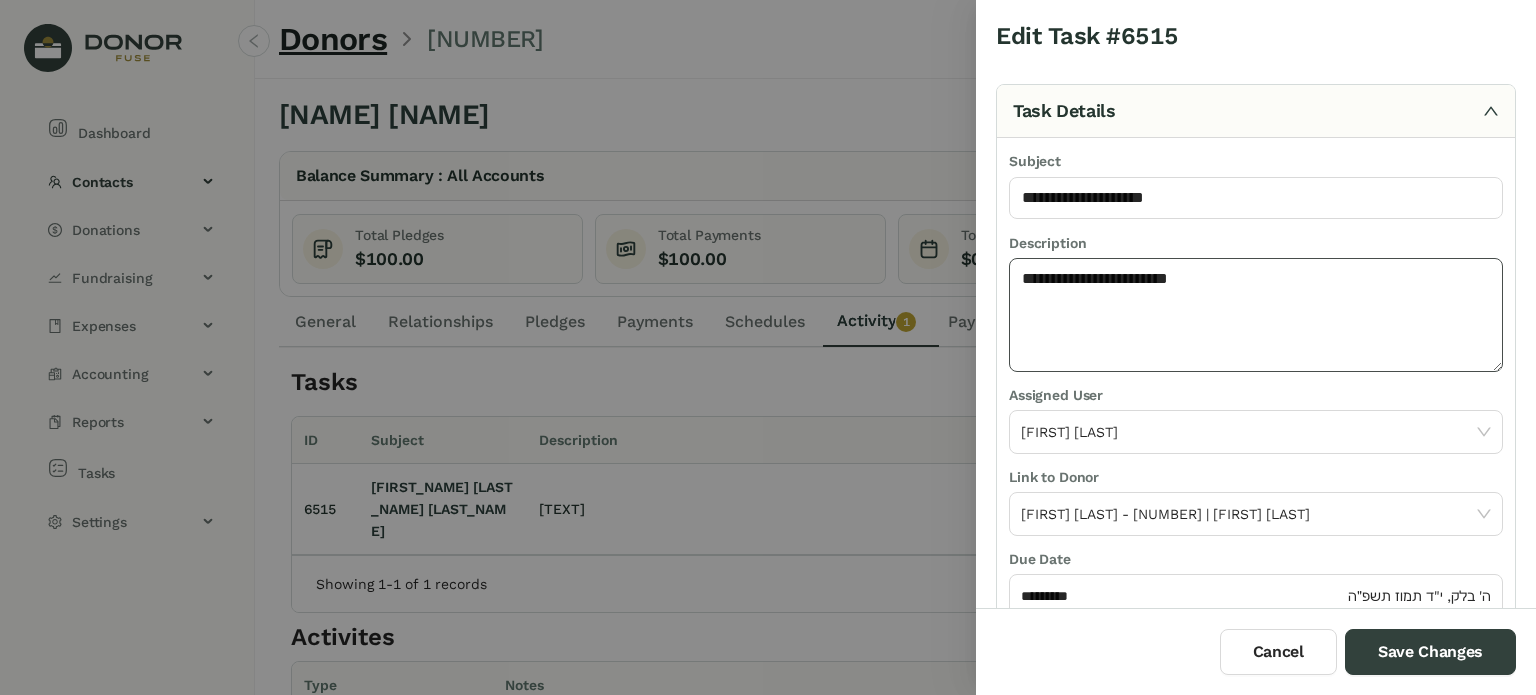 click on "**********" 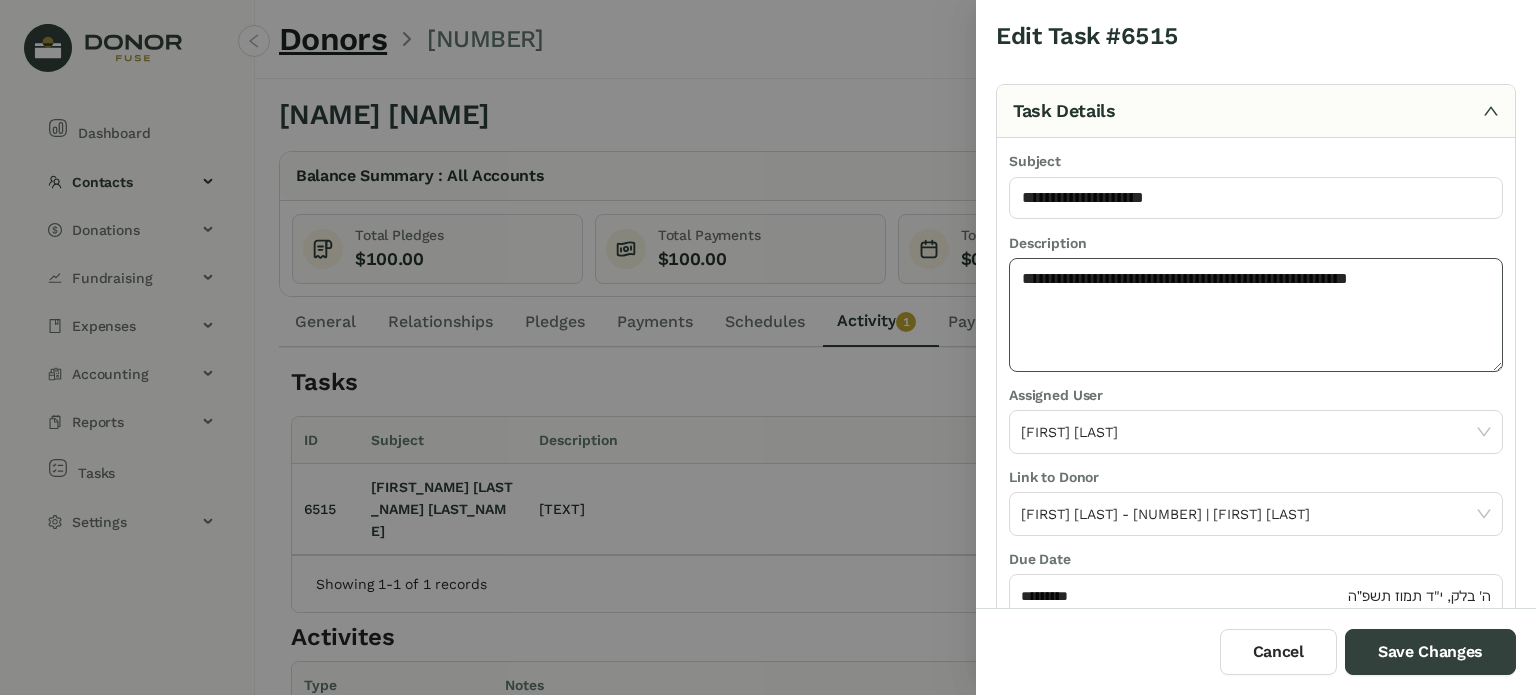 click on "**********" 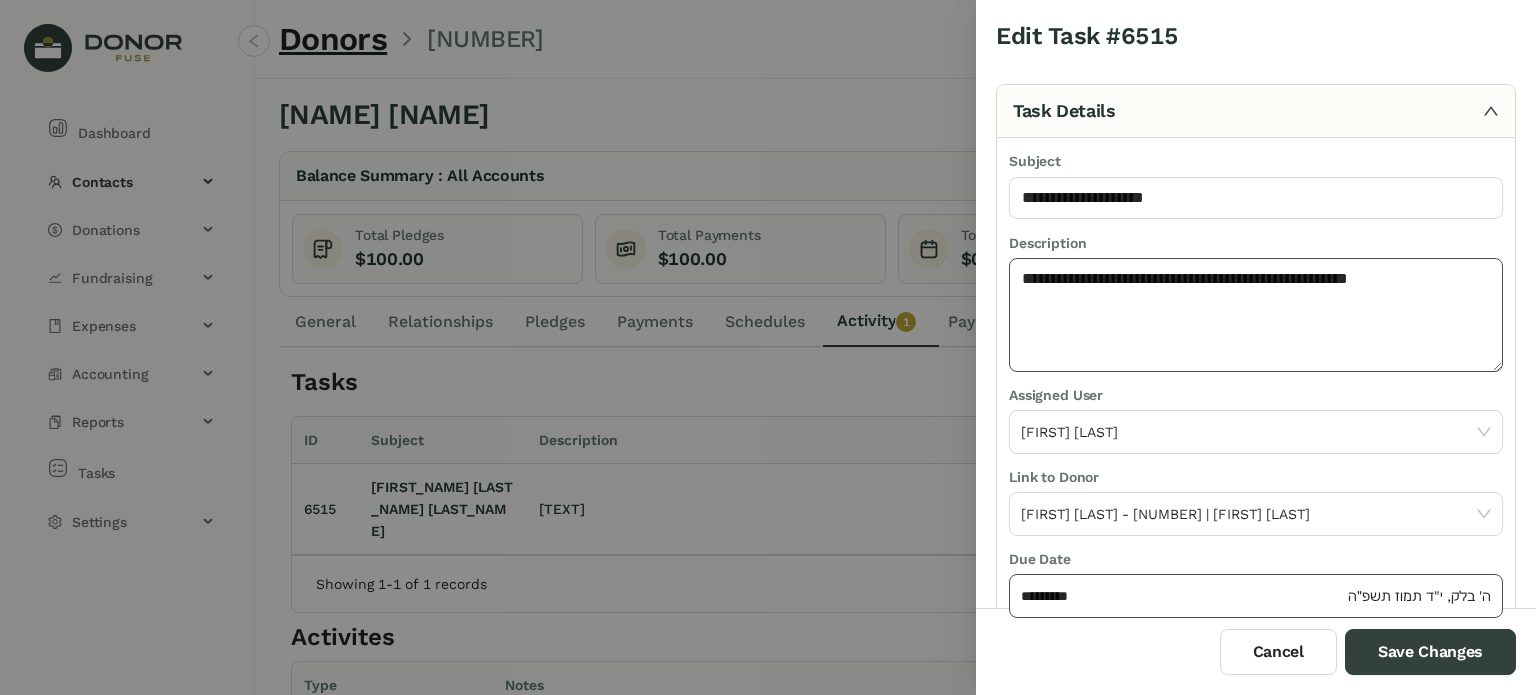type on "**********" 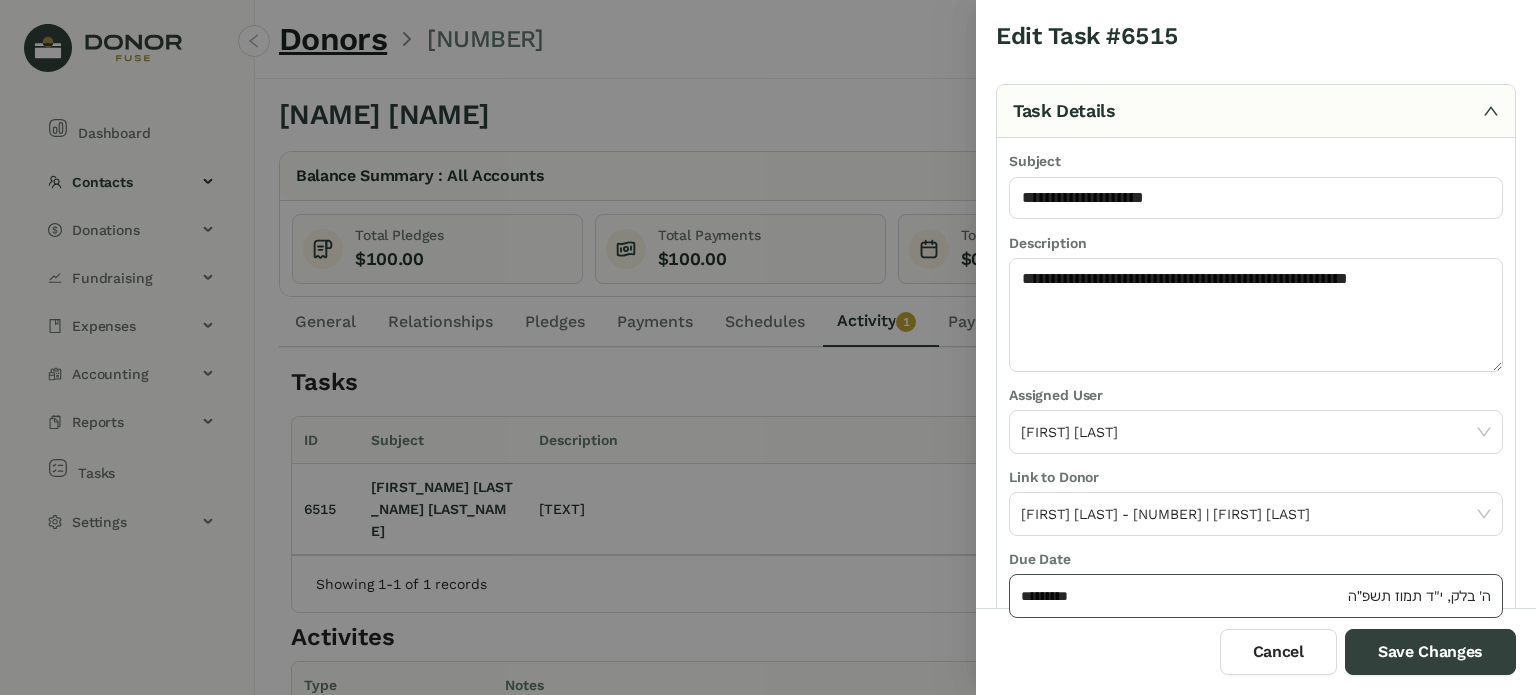 click on "*********" 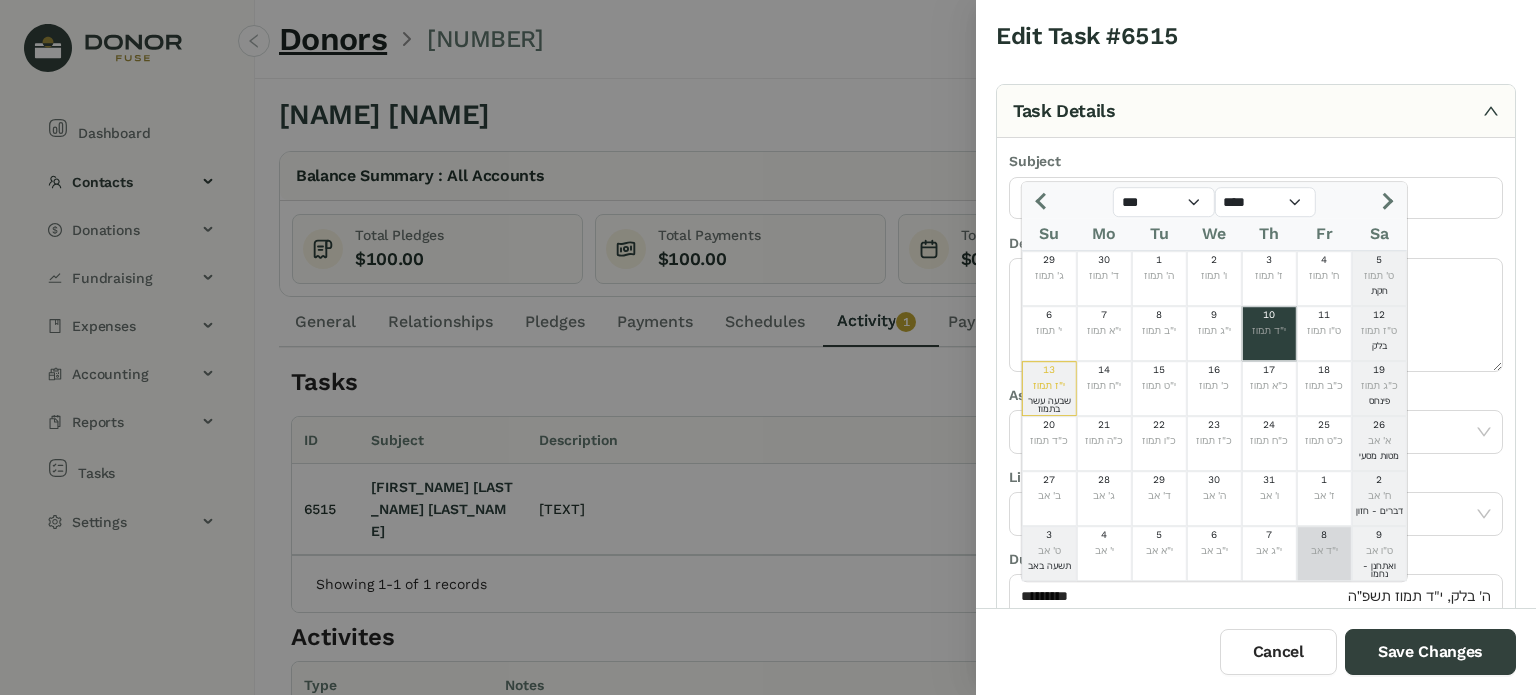click on "י"ד אב" 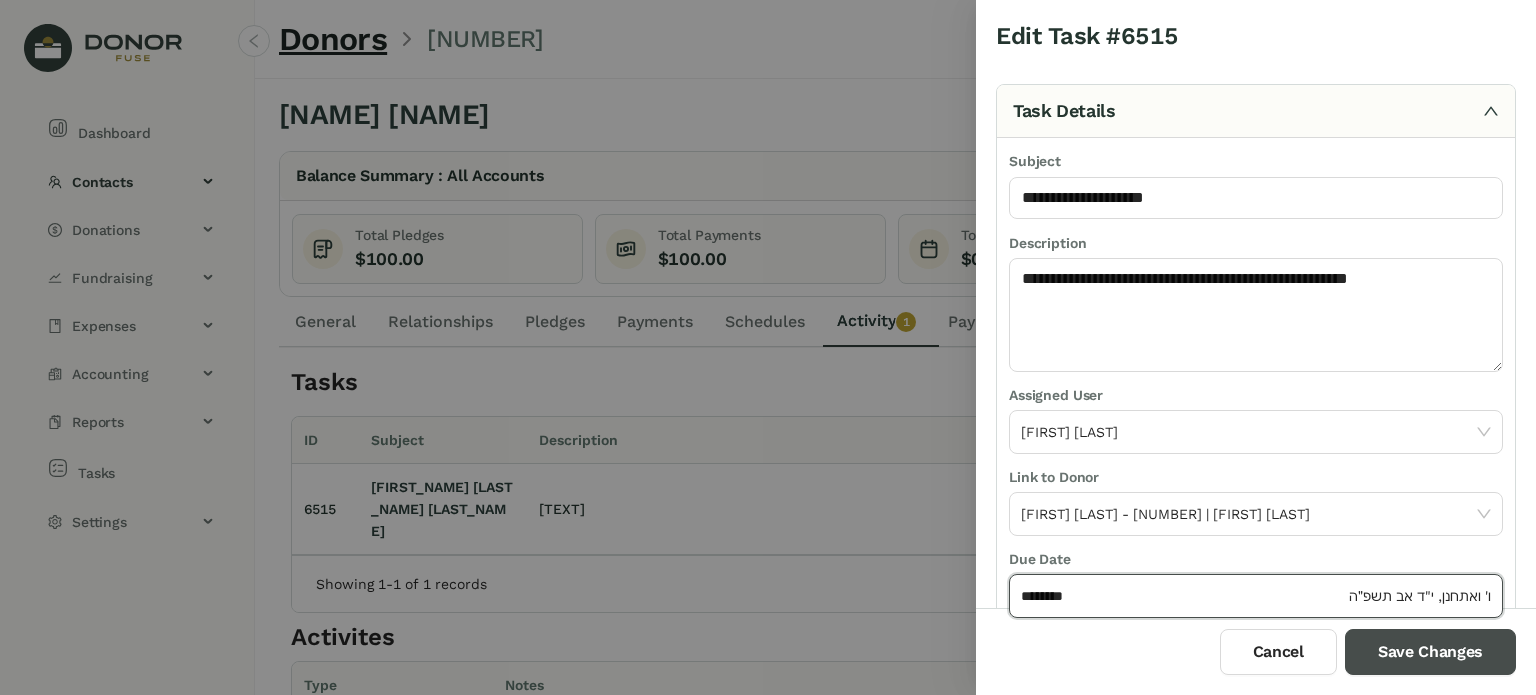 drag, startPoint x: 1384, startPoint y: 639, endPoint x: 1384, endPoint y: 625, distance: 14 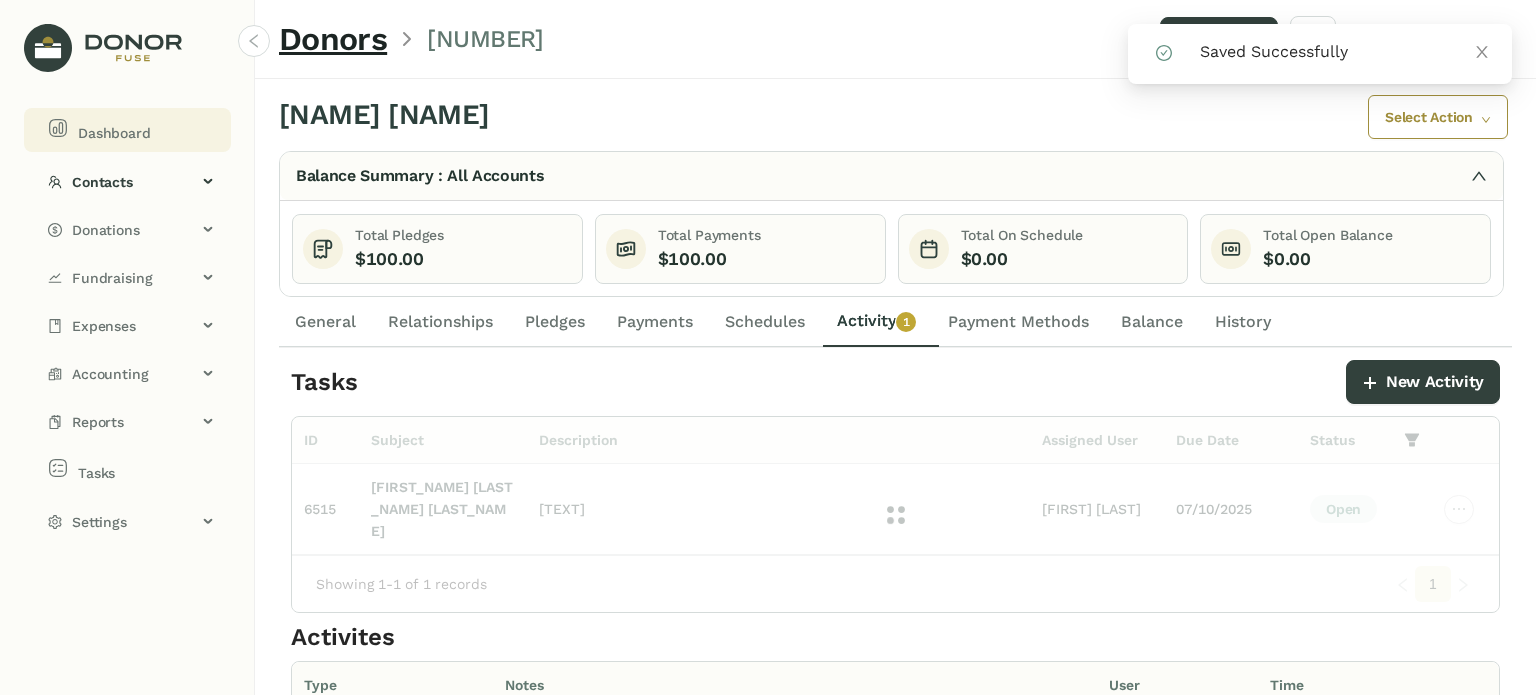 click on "Dashboard" 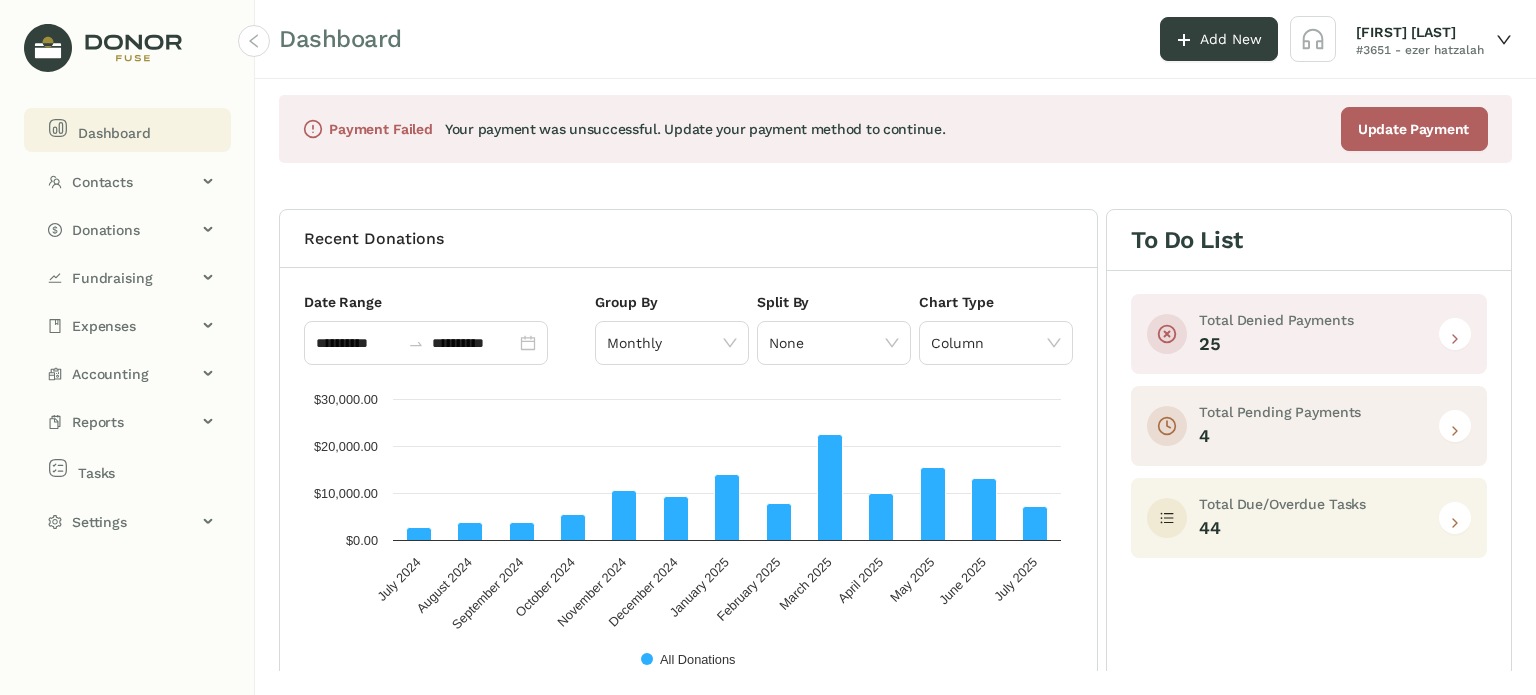 click 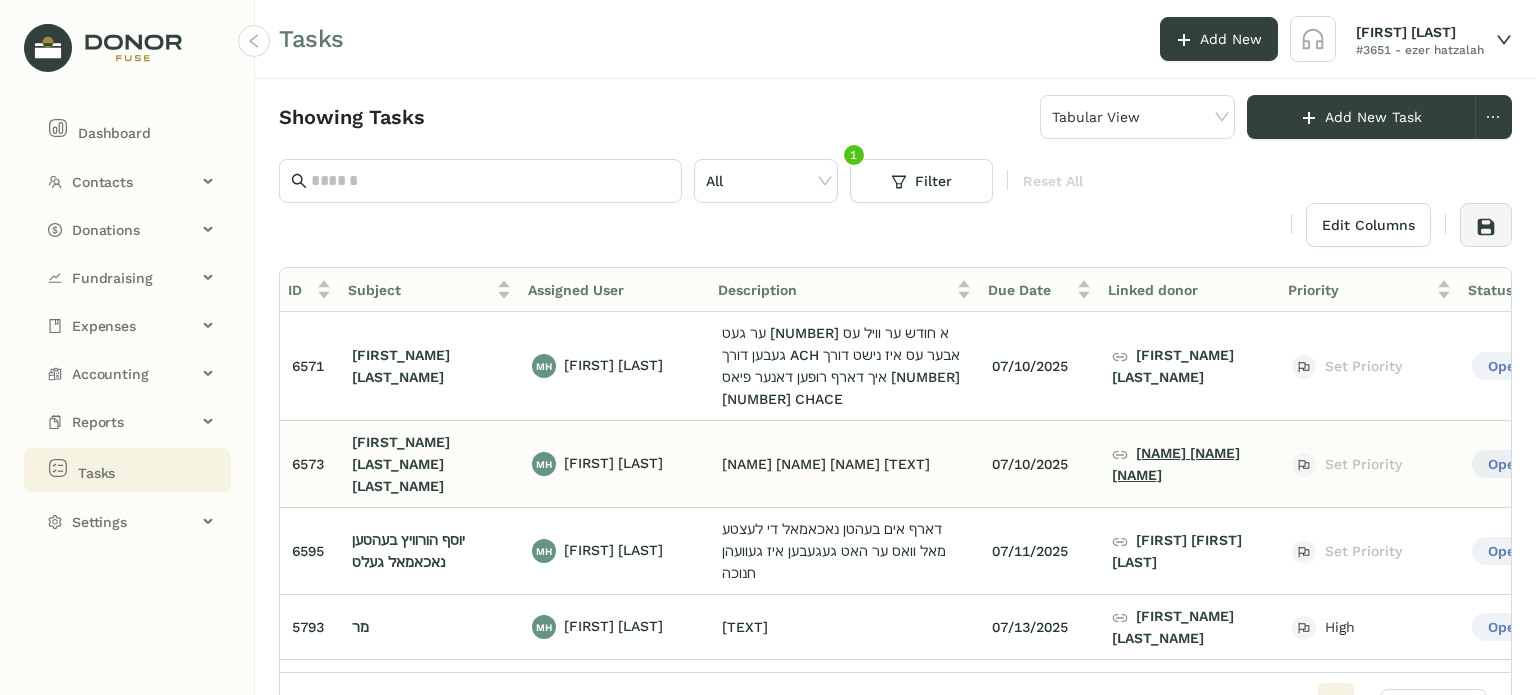 click on "[FIRST] [LAST]" 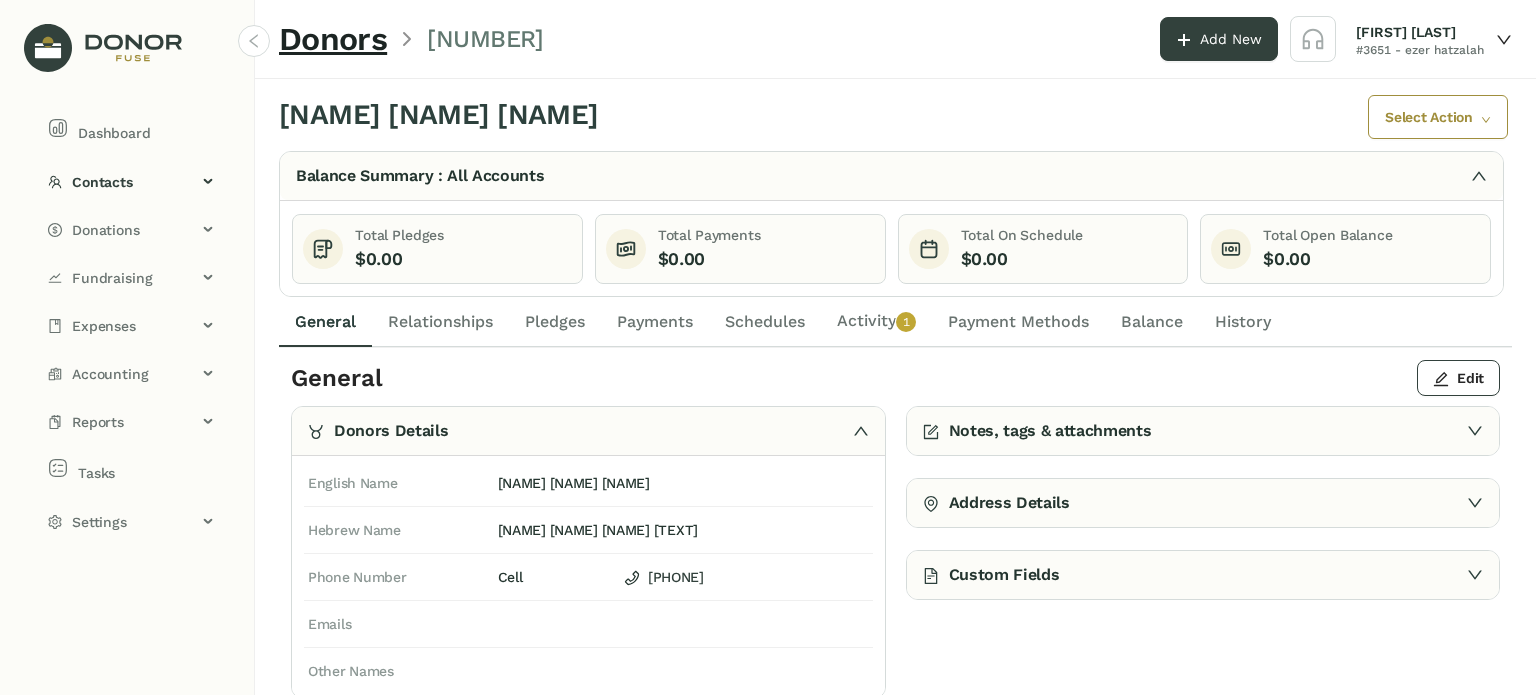 click on "Activity   0   1   2   3   4   5   6   7   8   9" 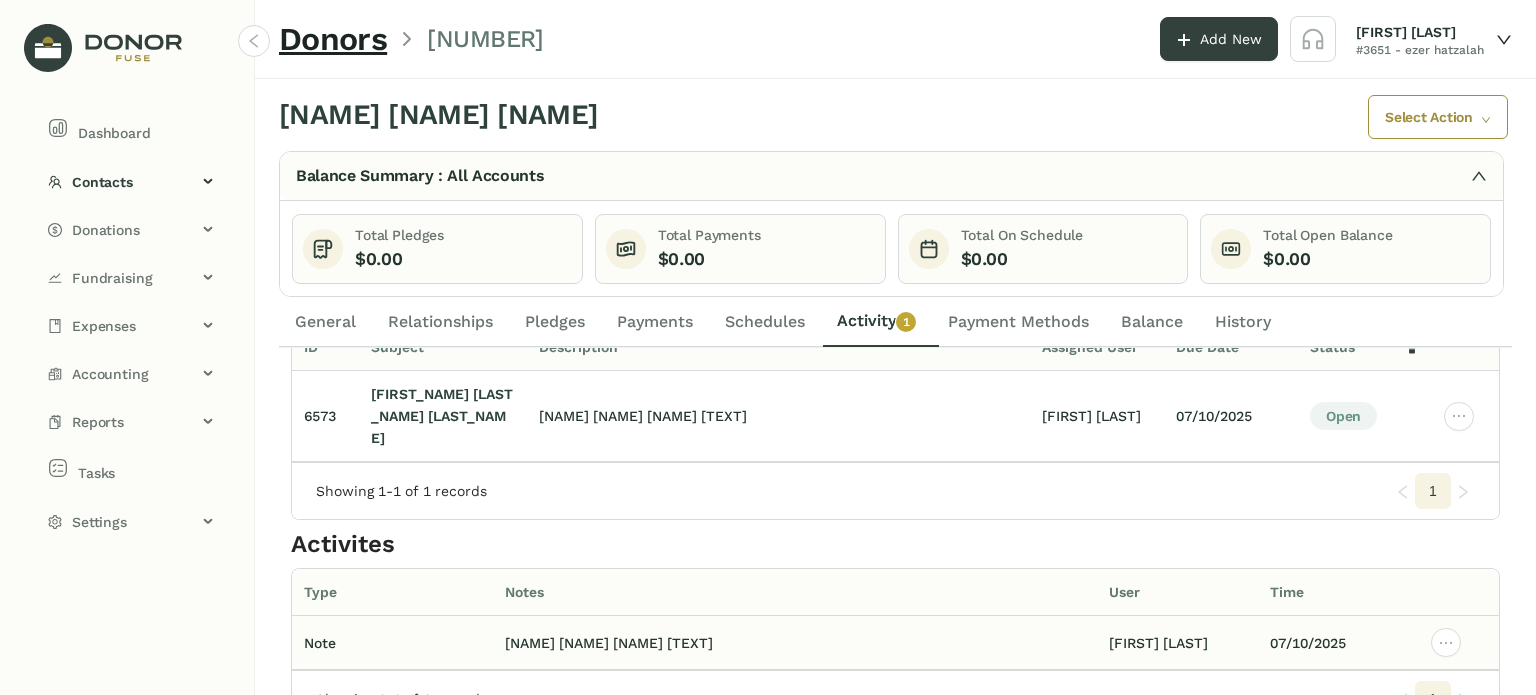 scroll, scrollTop: 0, scrollLeft: 0, axis: both 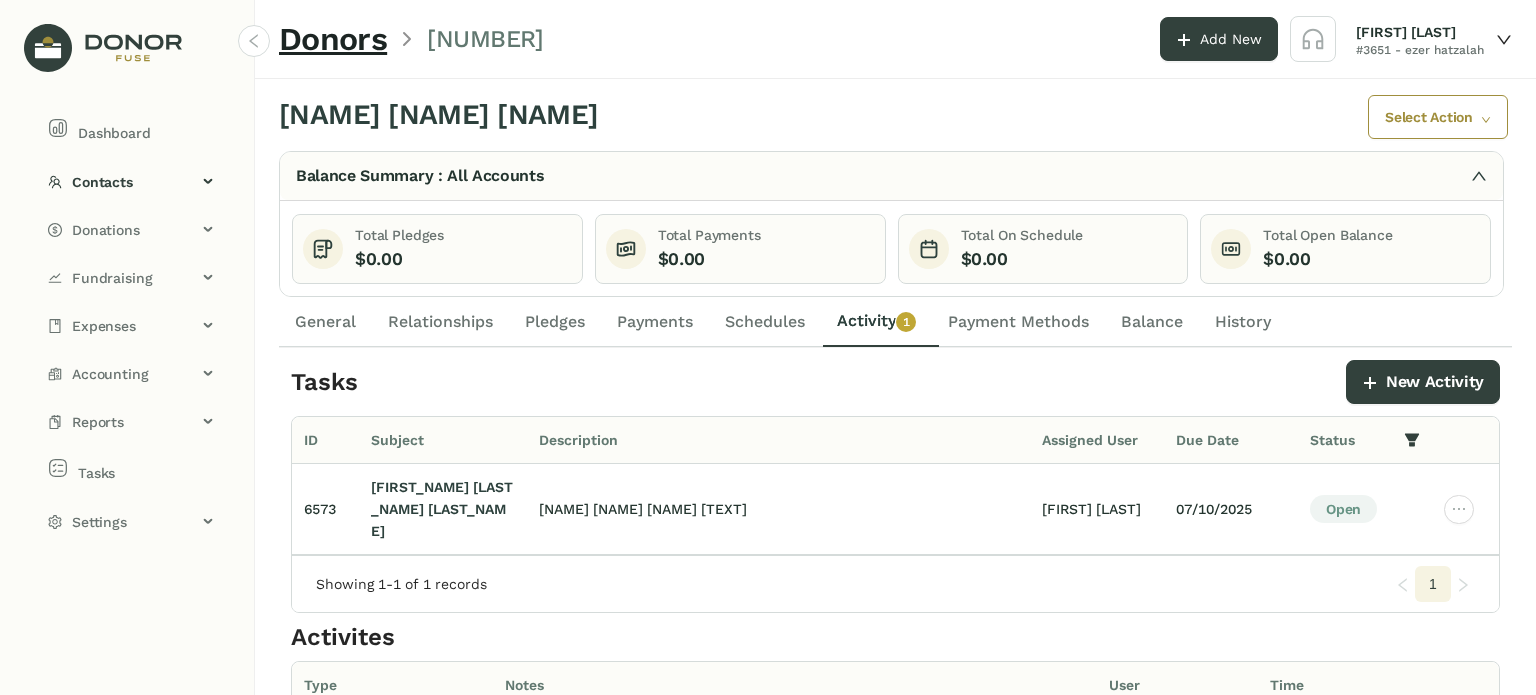 click on "General" 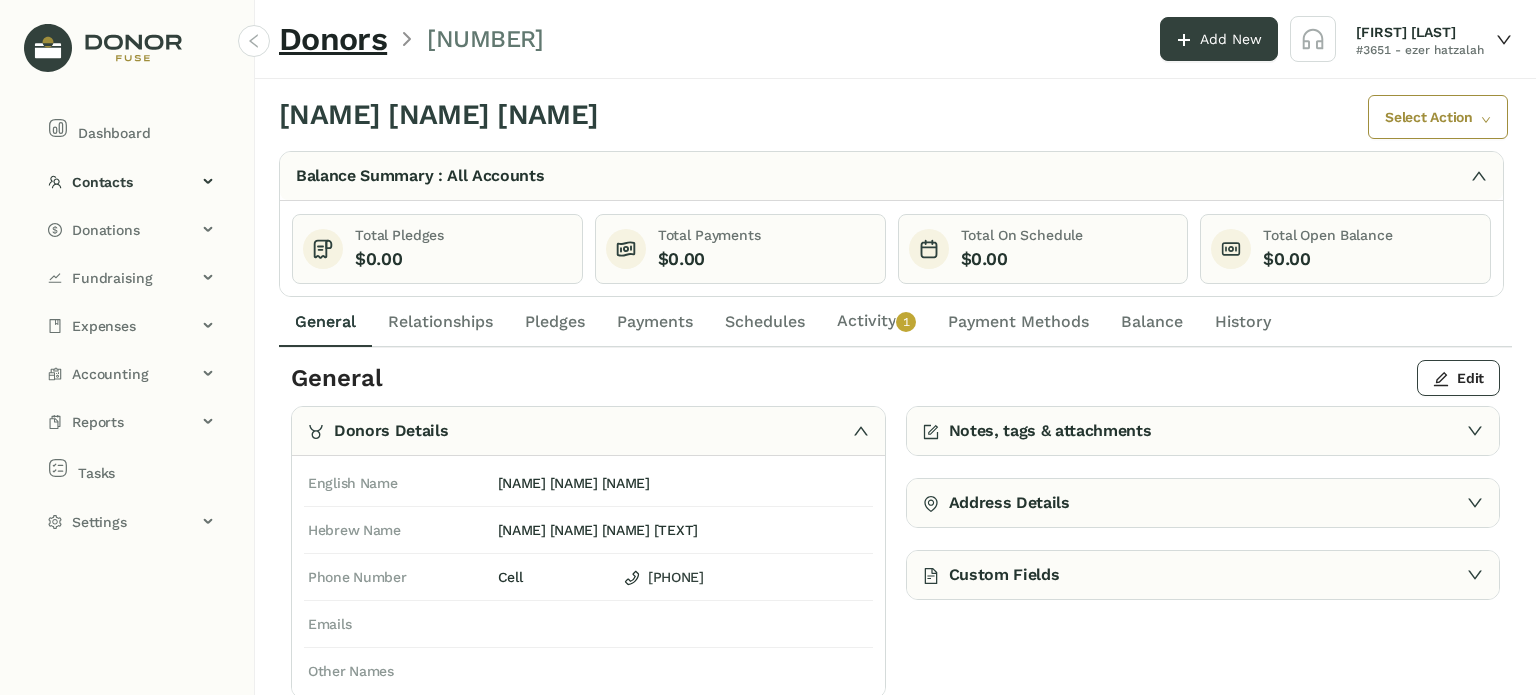 click on "Relationships" 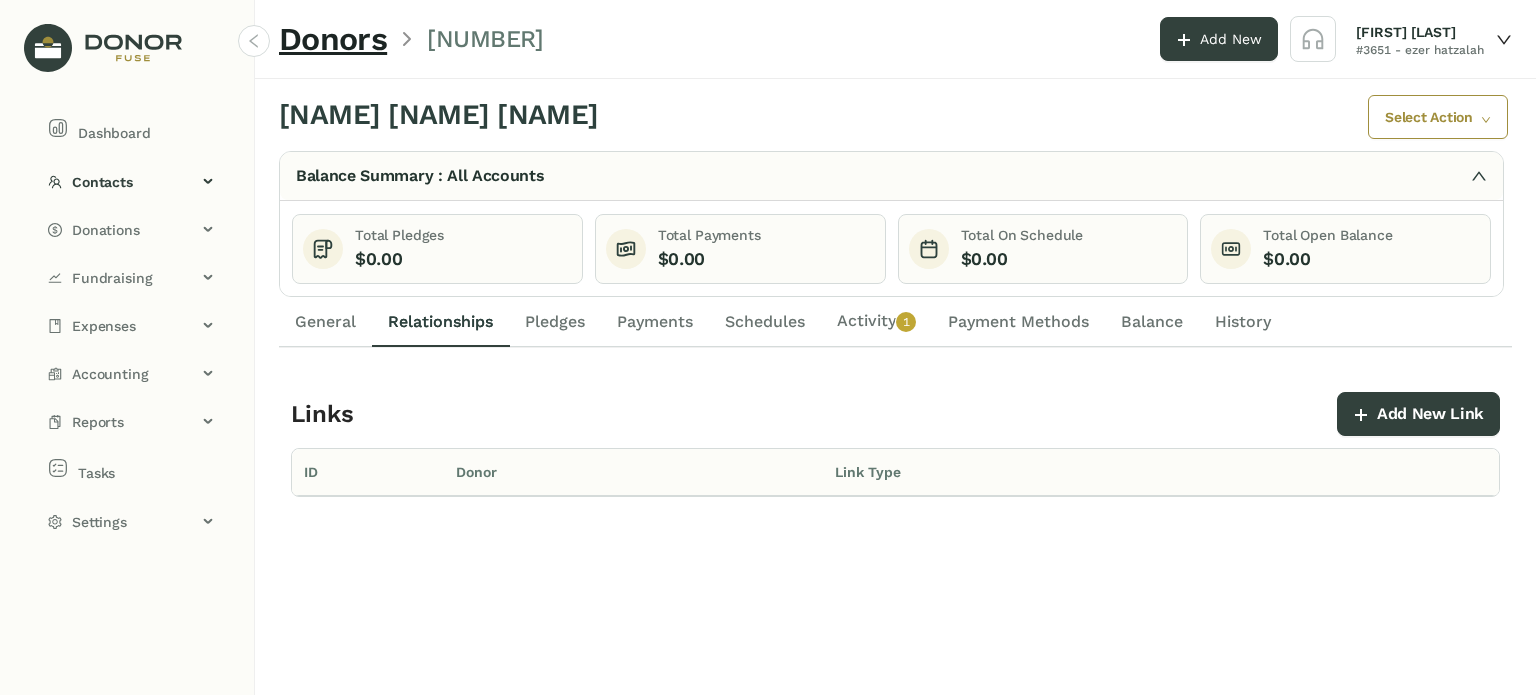 click on "Activity   0   1   2   3   4   5   6   7   8   9" 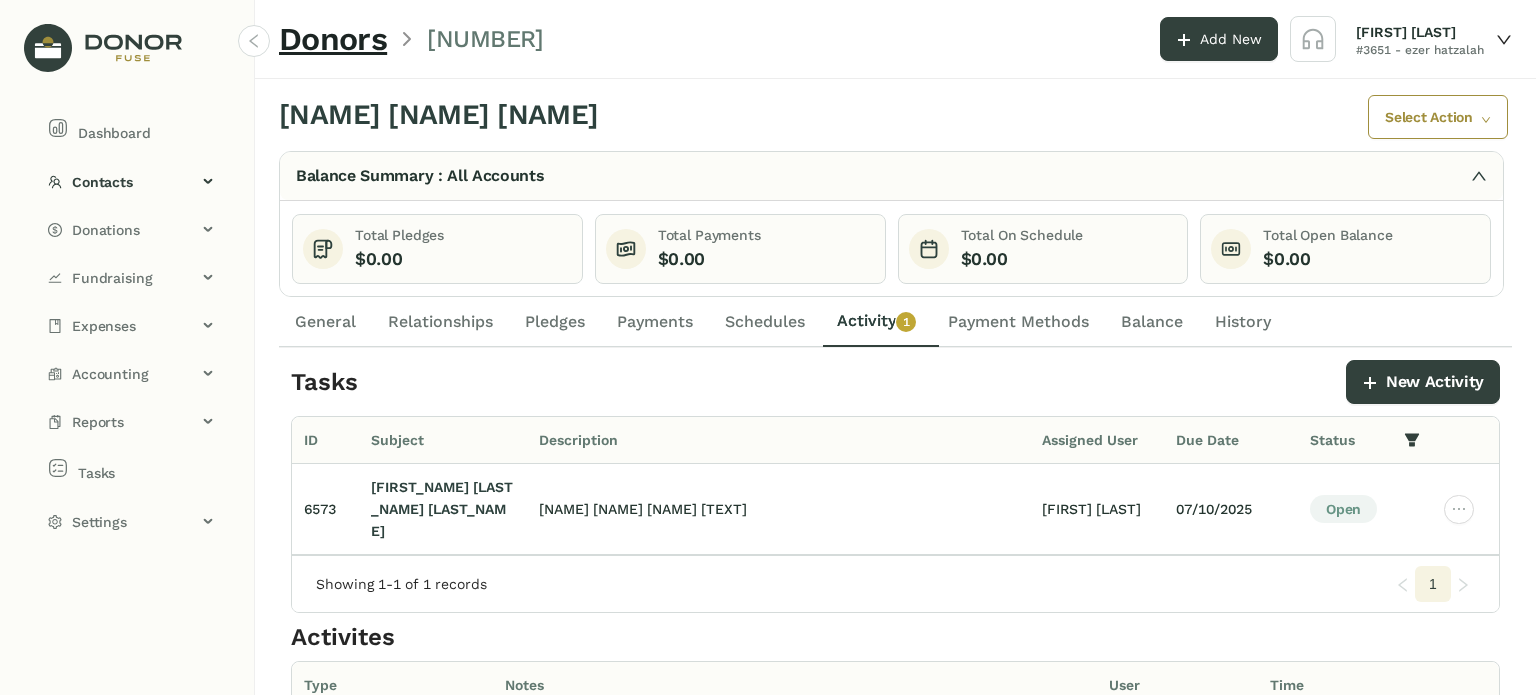 click on "General" 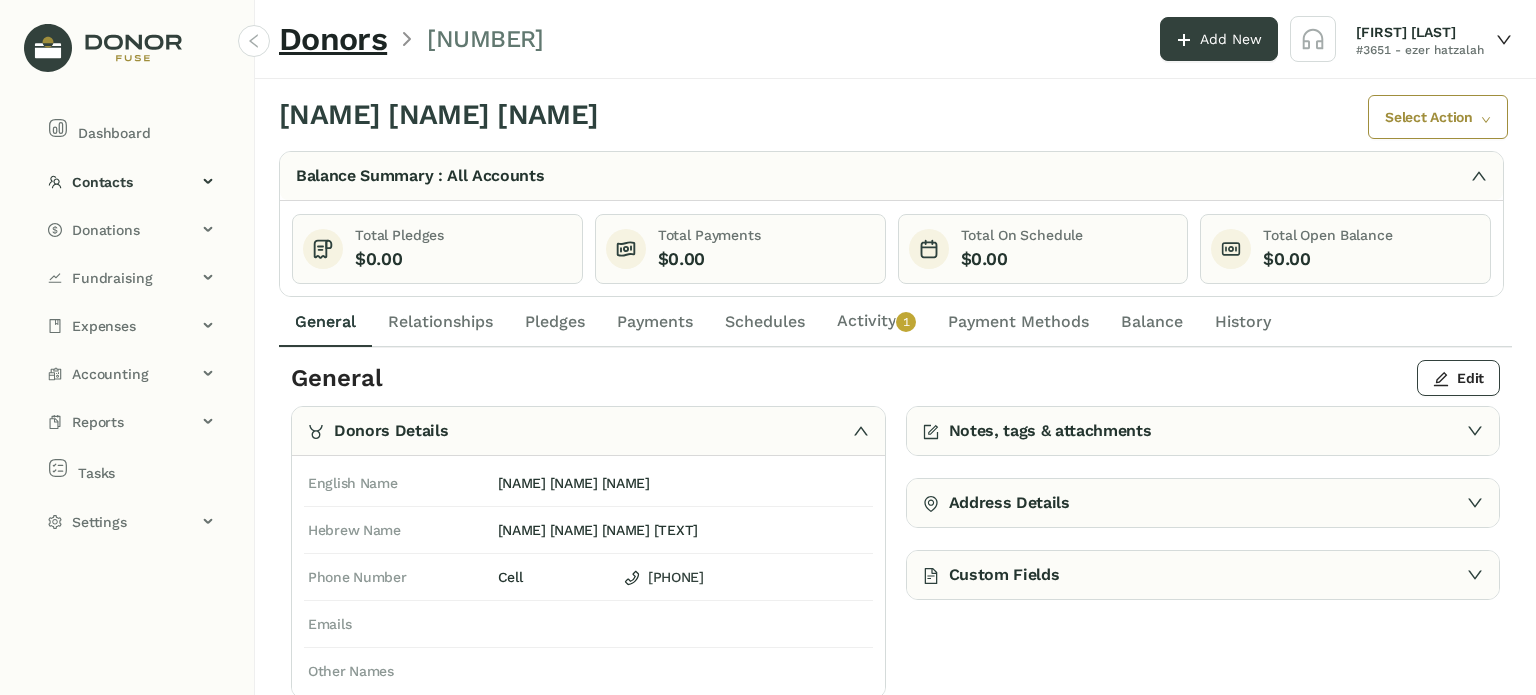 click on "Relationships" 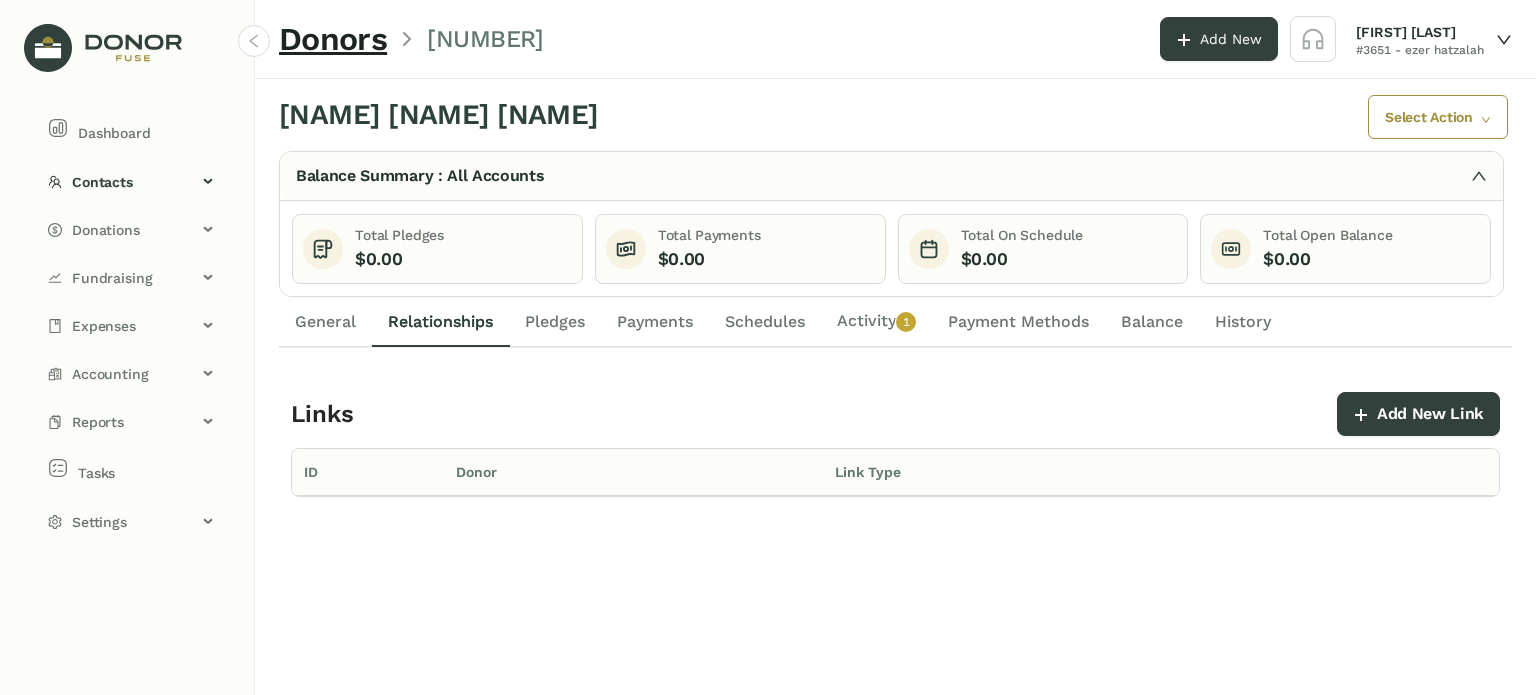 click on "Pledges" 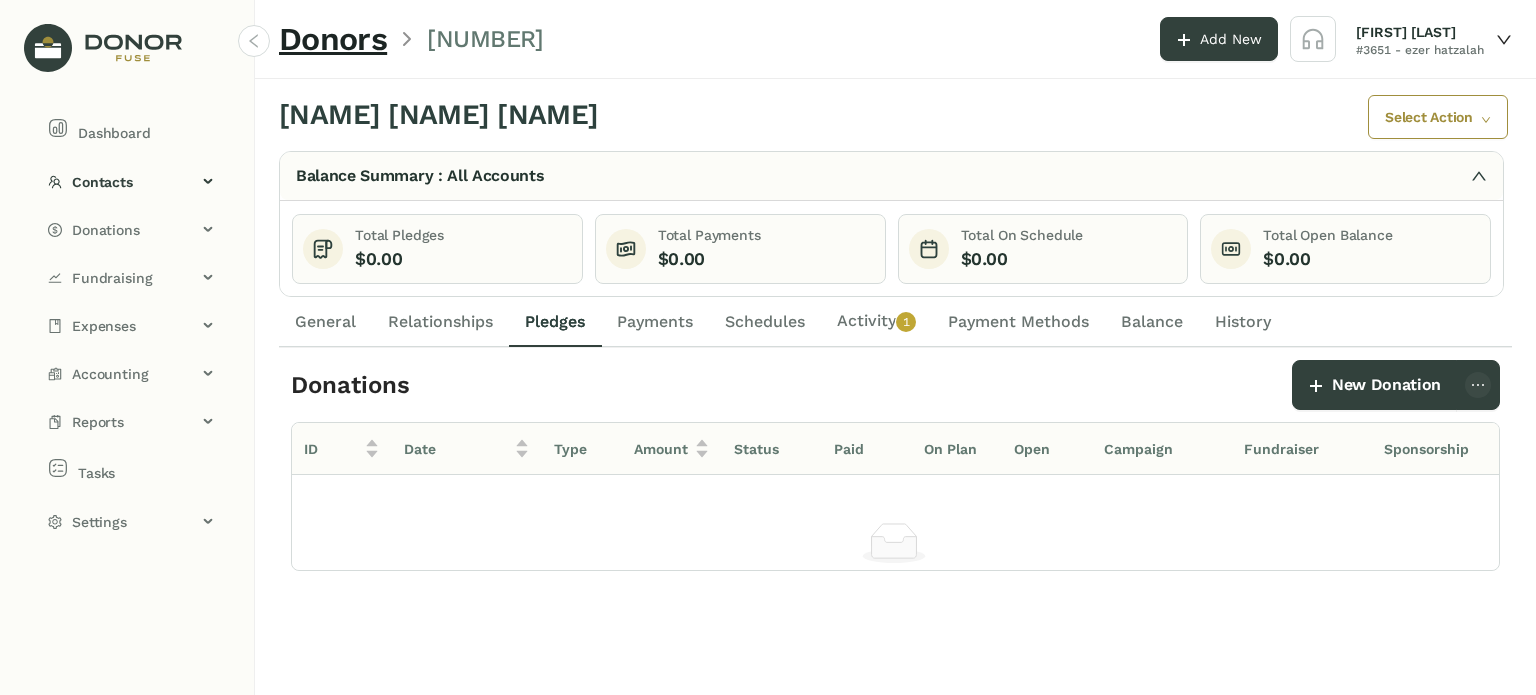 click on "General" 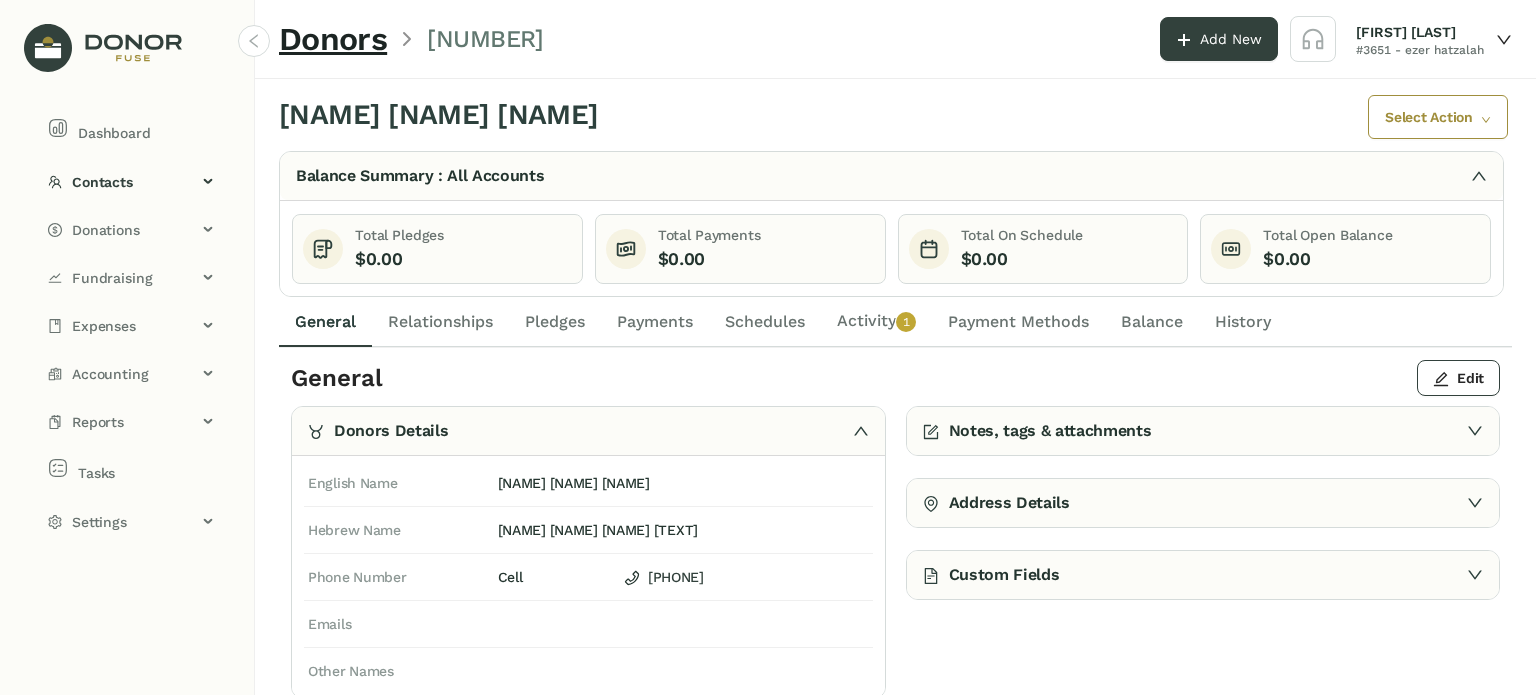drag, startPoint x: 551, startPoint y: 322, endPoint x: 466, endPoint y: 299, distance: 88.0568 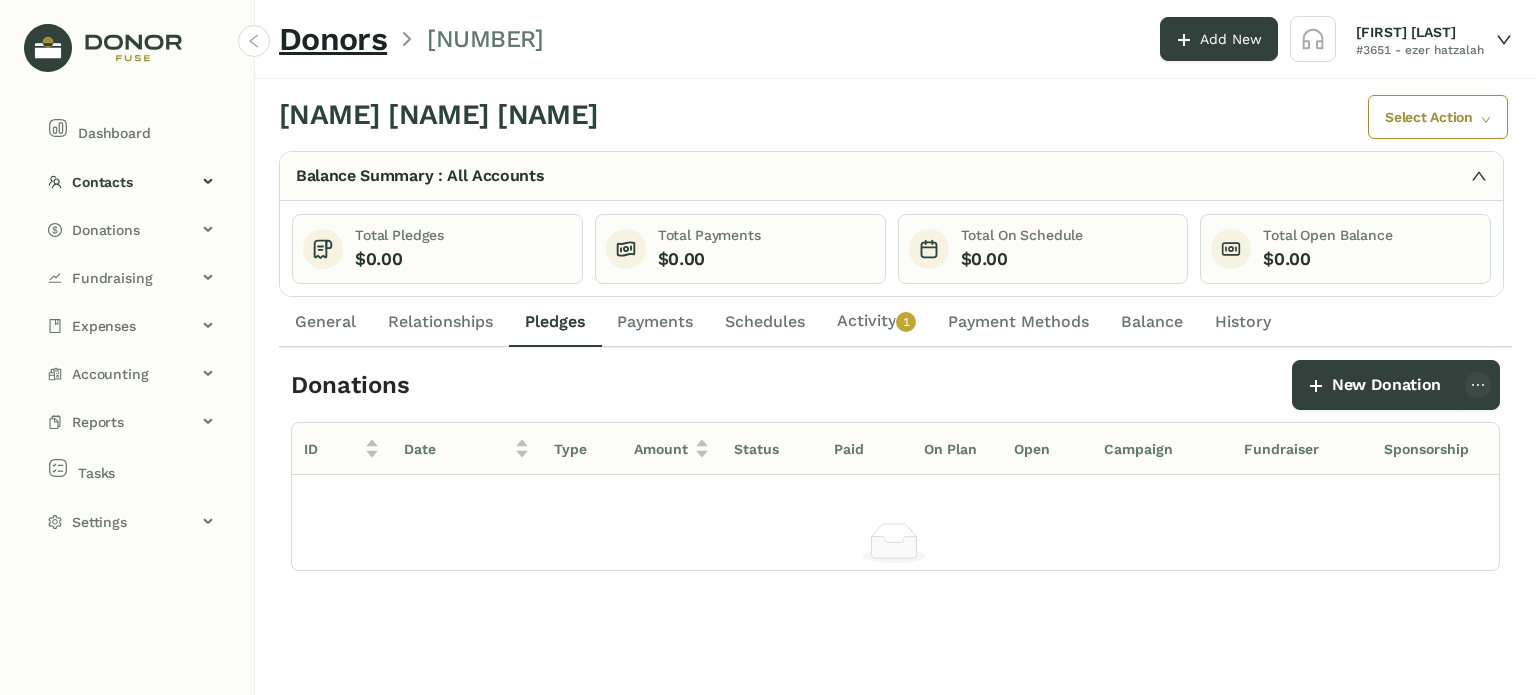 click on "General" 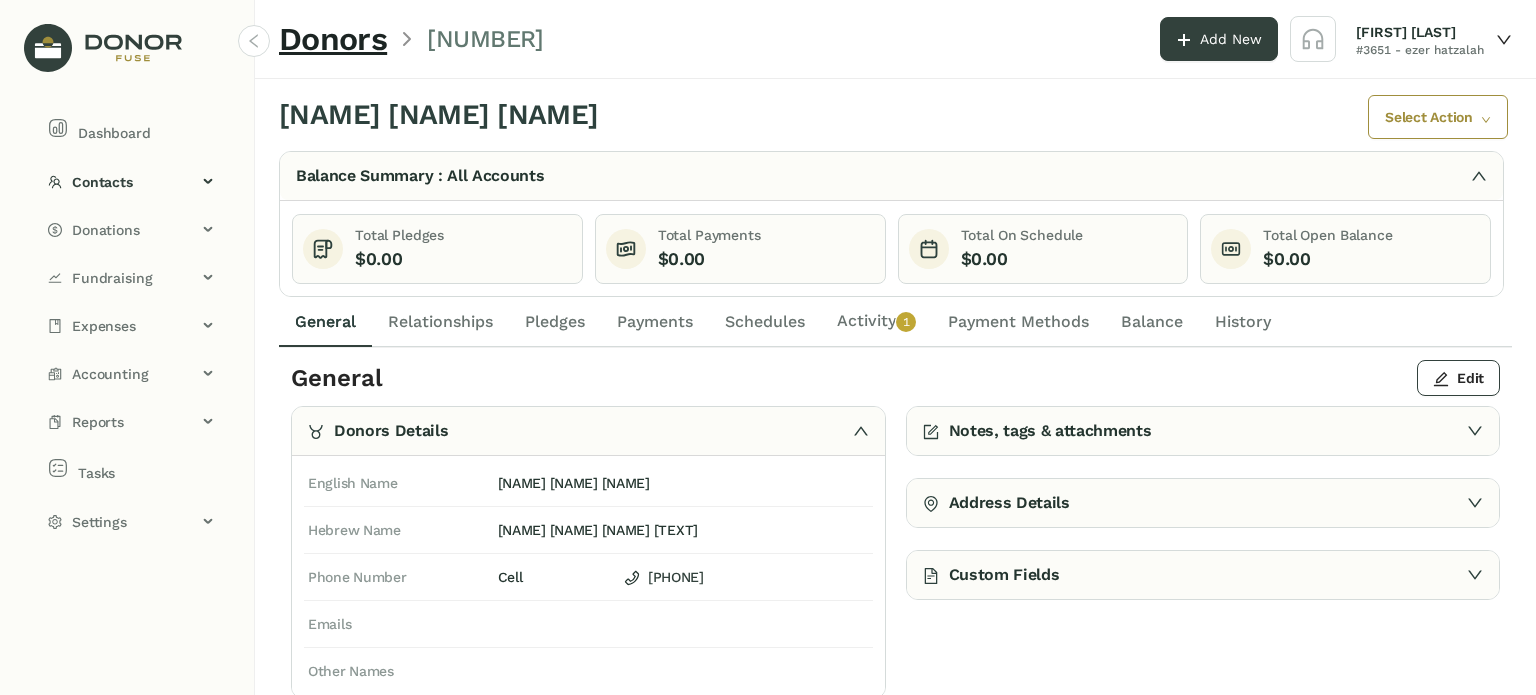 click on "Schedules" 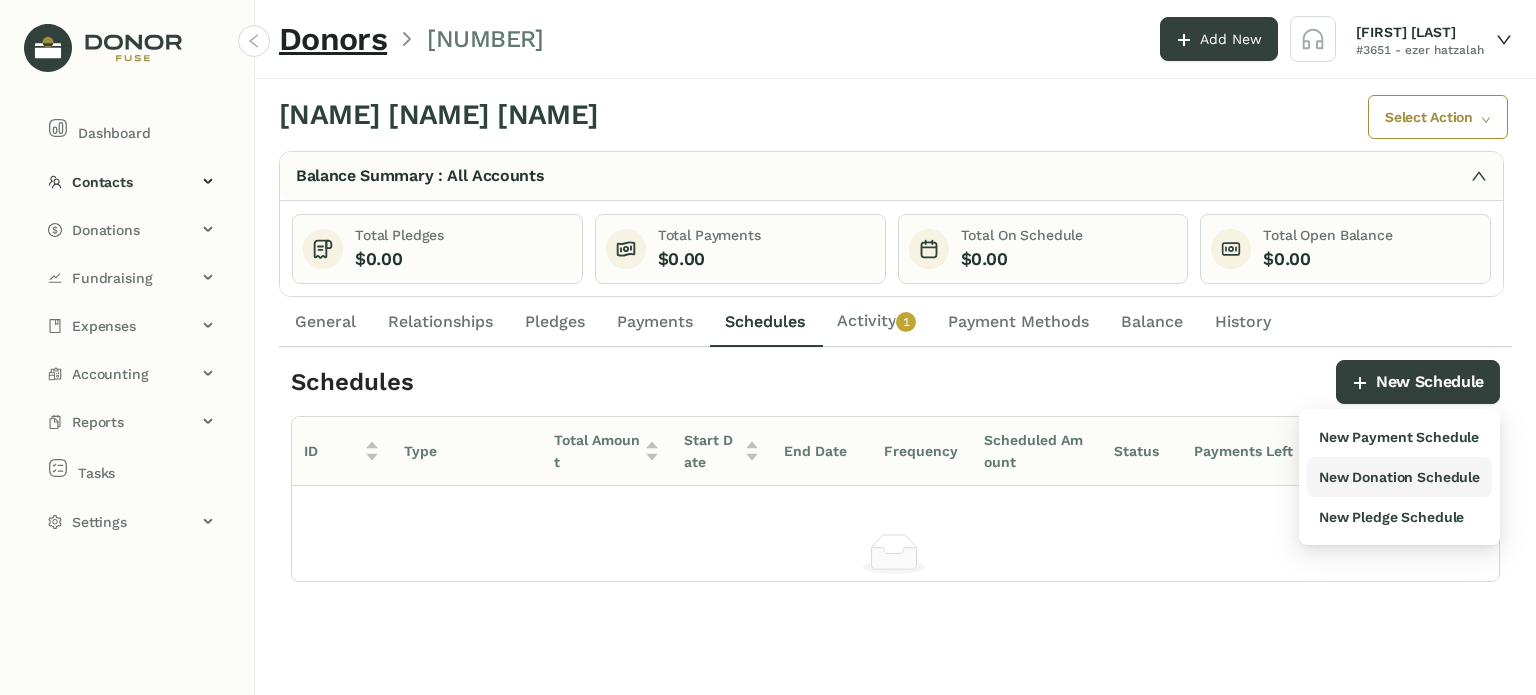 click on "New Donation Schedule" at bounding box center [1399, 477] 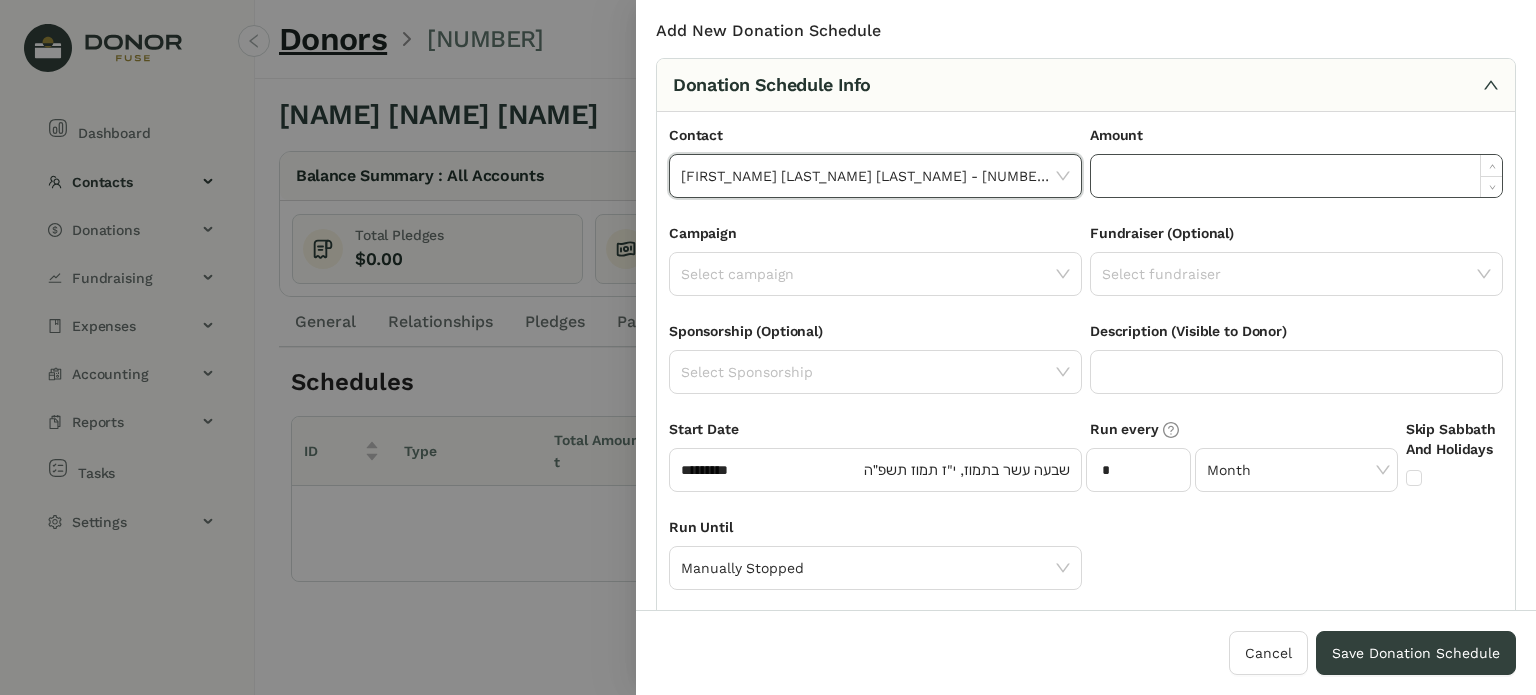 click 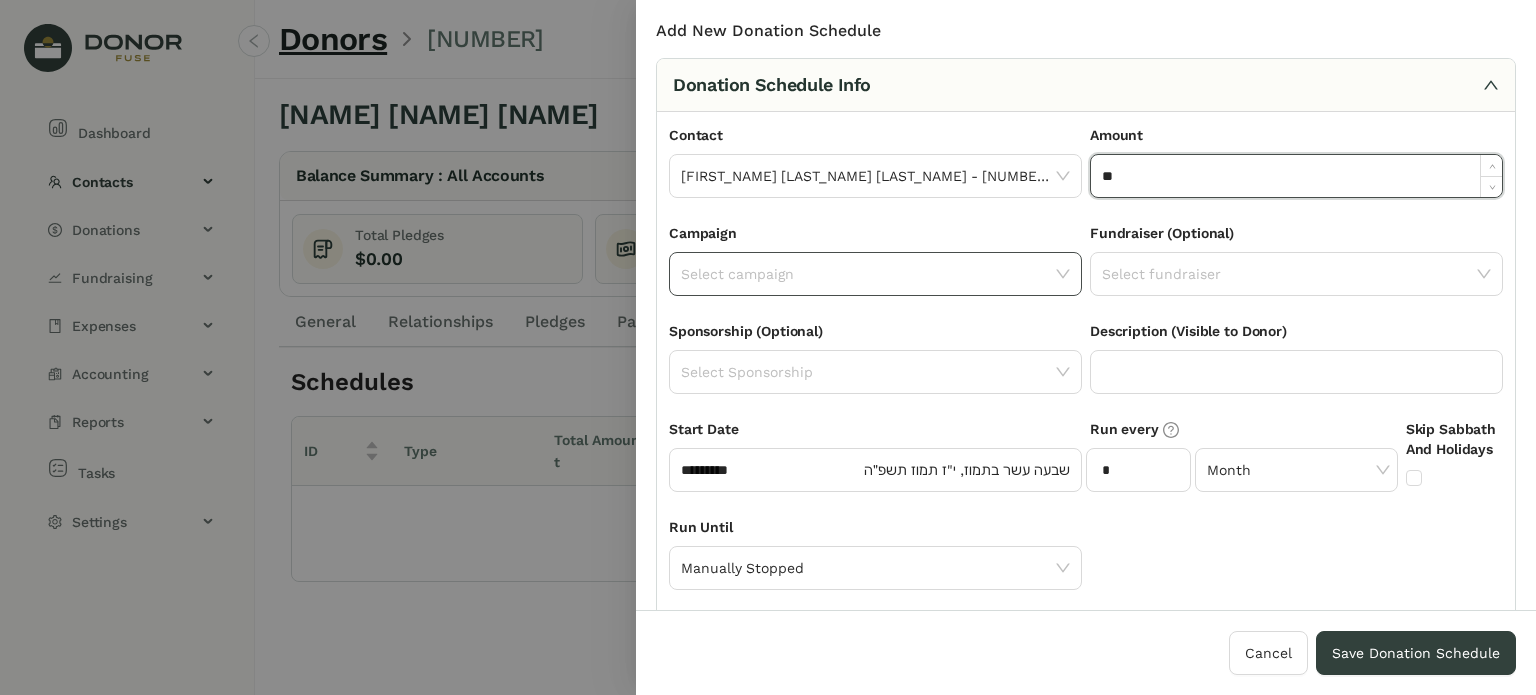 type on "******" 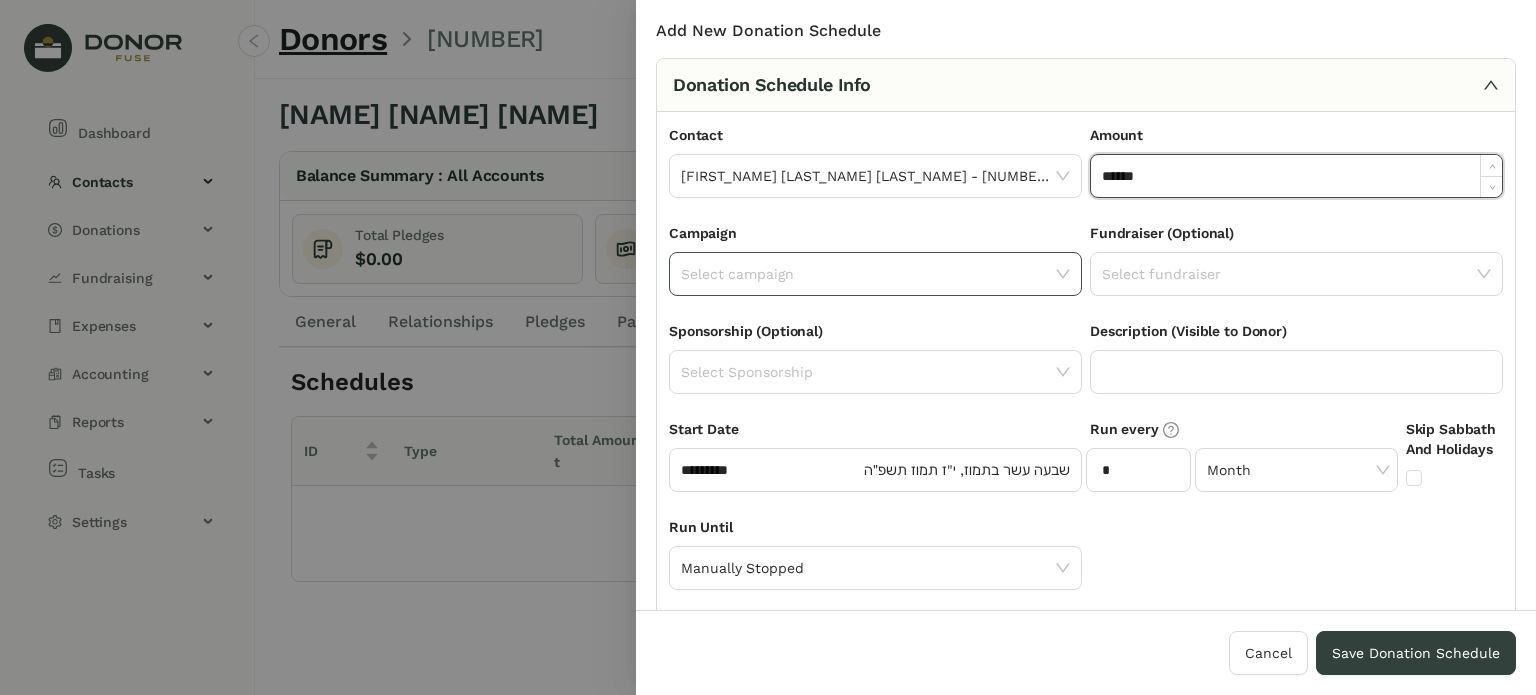 click 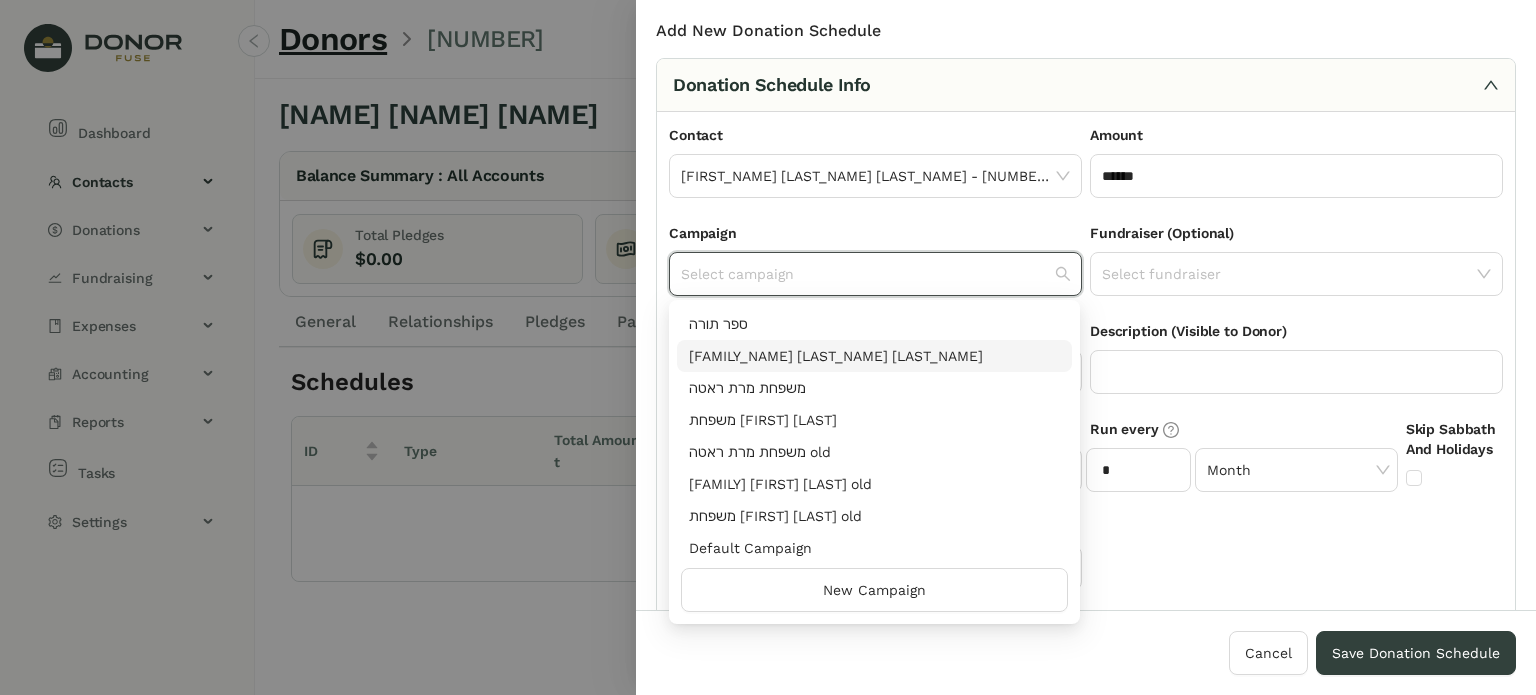 click on "[FAMILY] [FIRST] [LAST]" at bounding box center (874, 356) 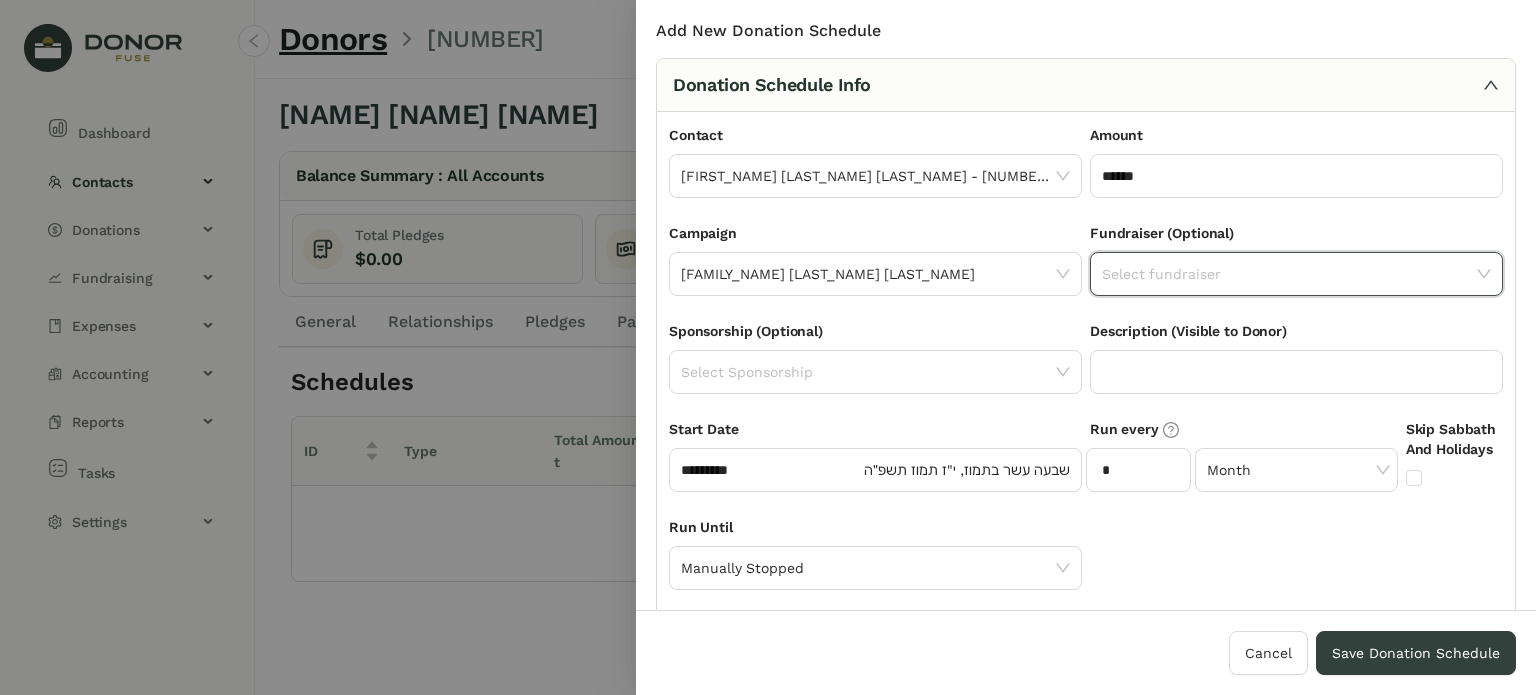 click 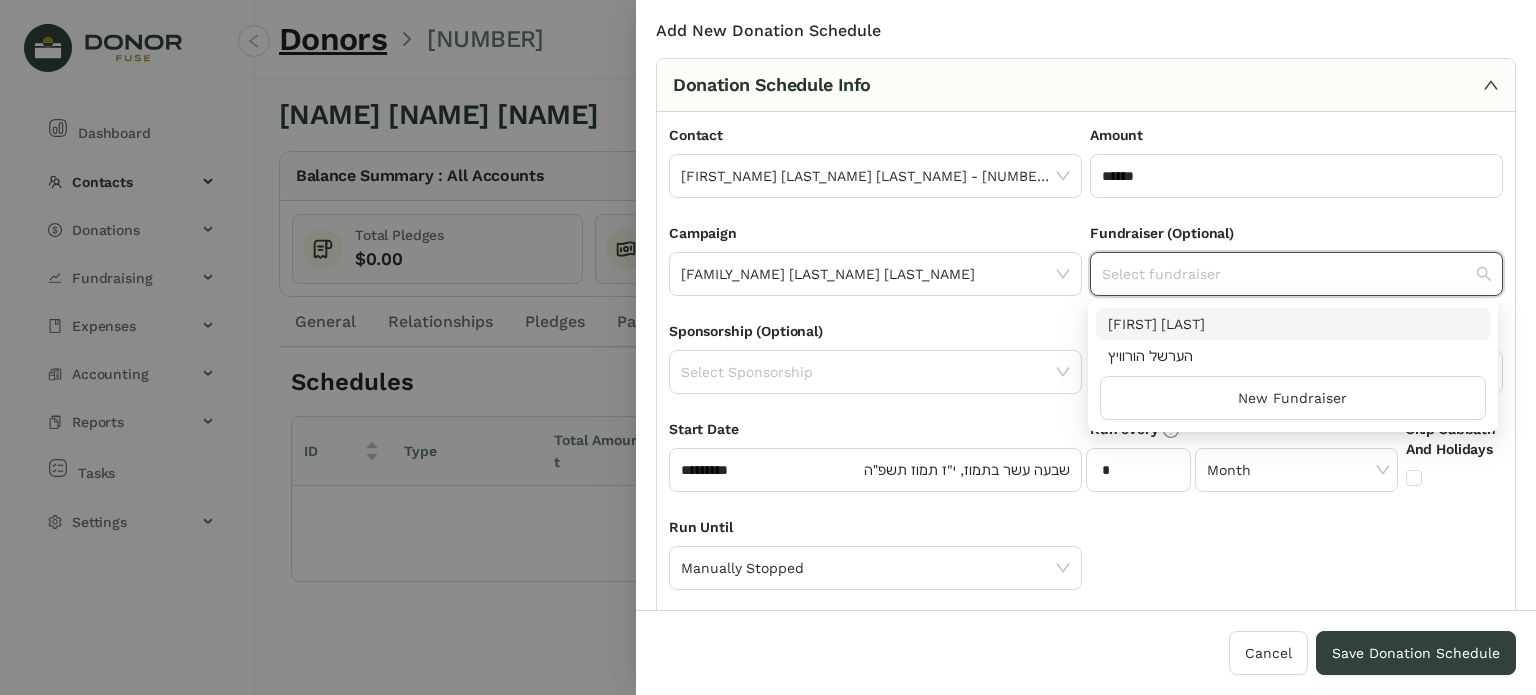 click on "[FIRST] [LAST]" at bounding box center [1293, 324] 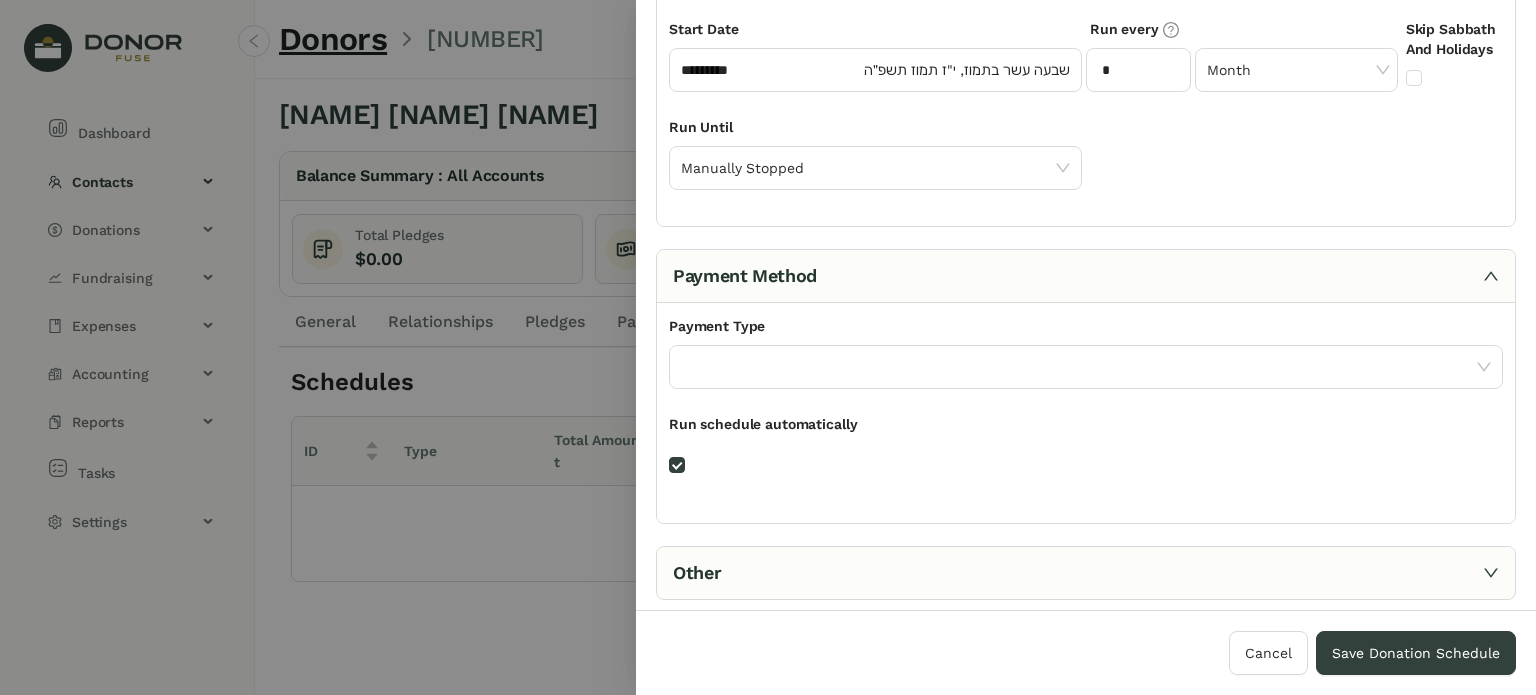 scroll, scrollTop: 0, scrollLeft: 0, axis: both 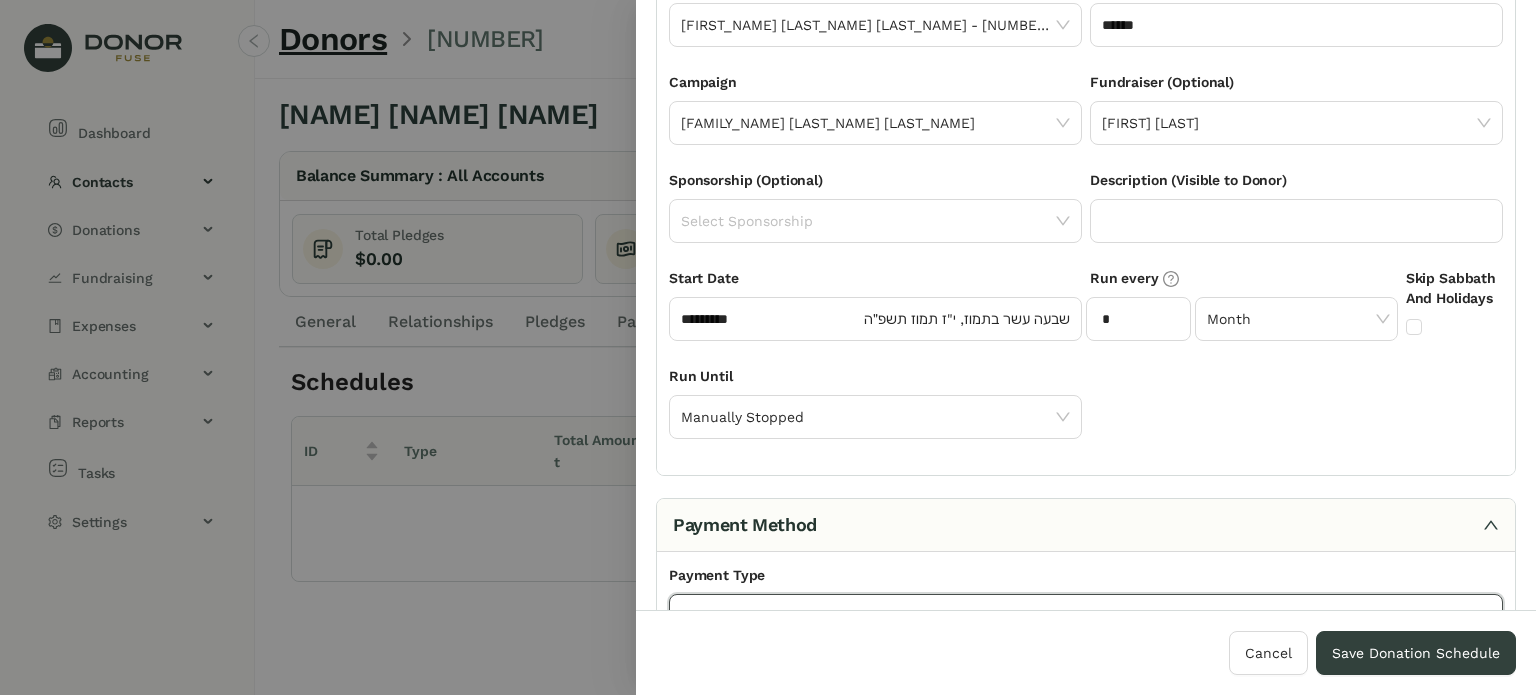 click 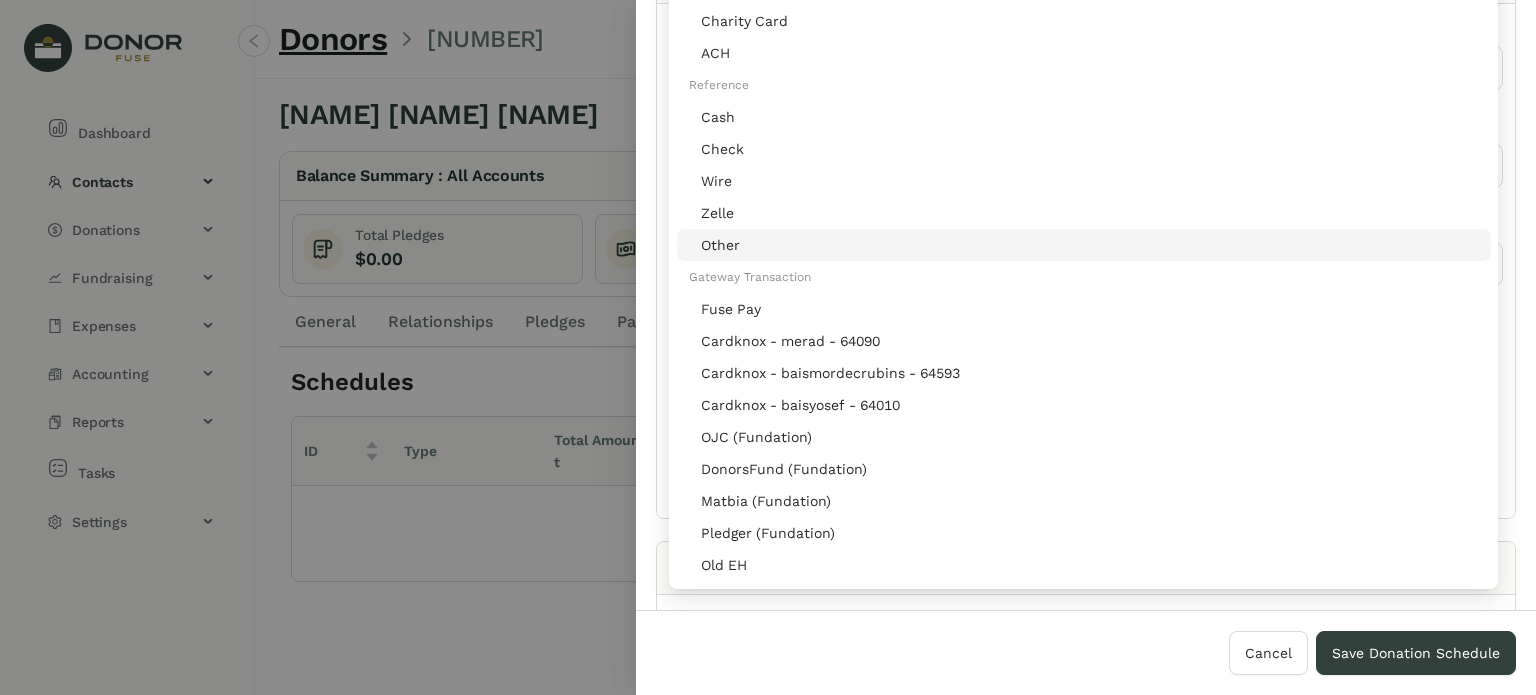 scroll, scrollTop: 101, scrollLeft: 0, axis: vertical 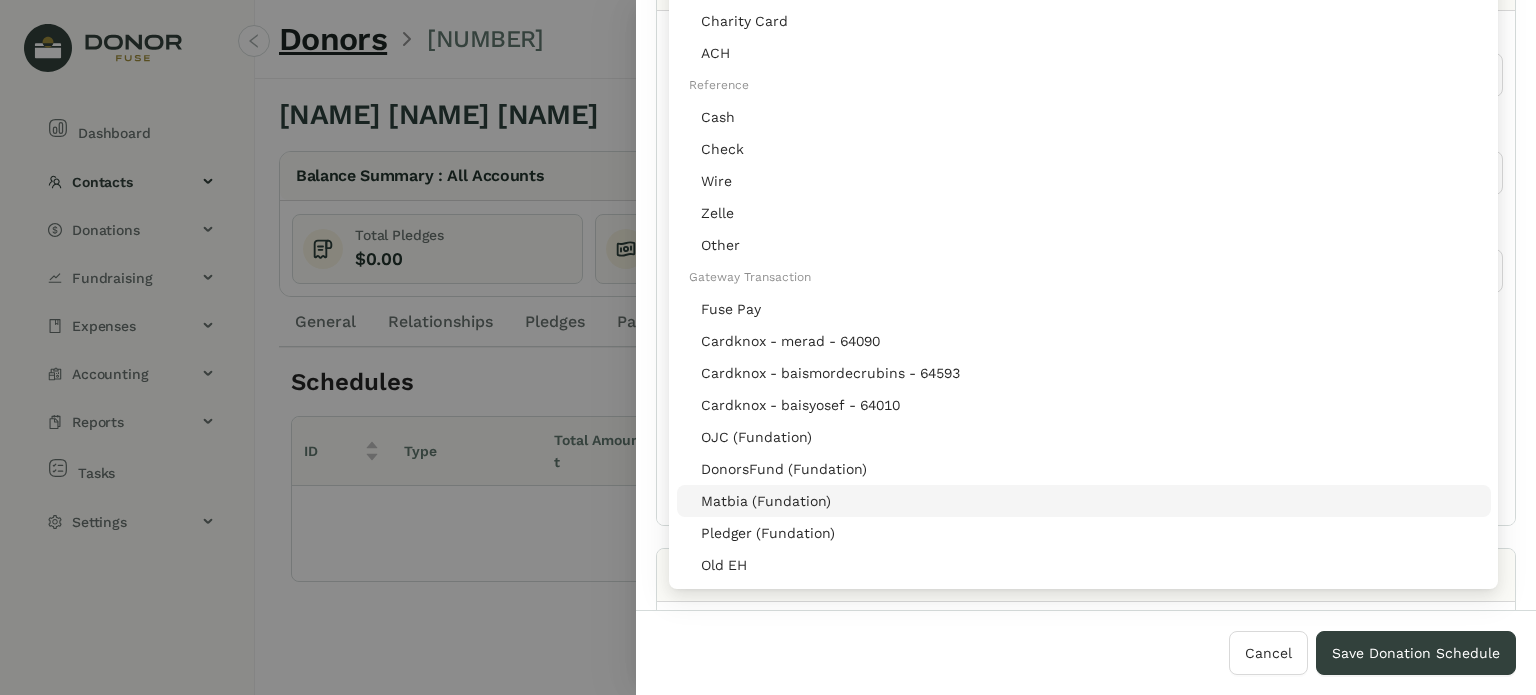 click at bounding box center [768, 347] 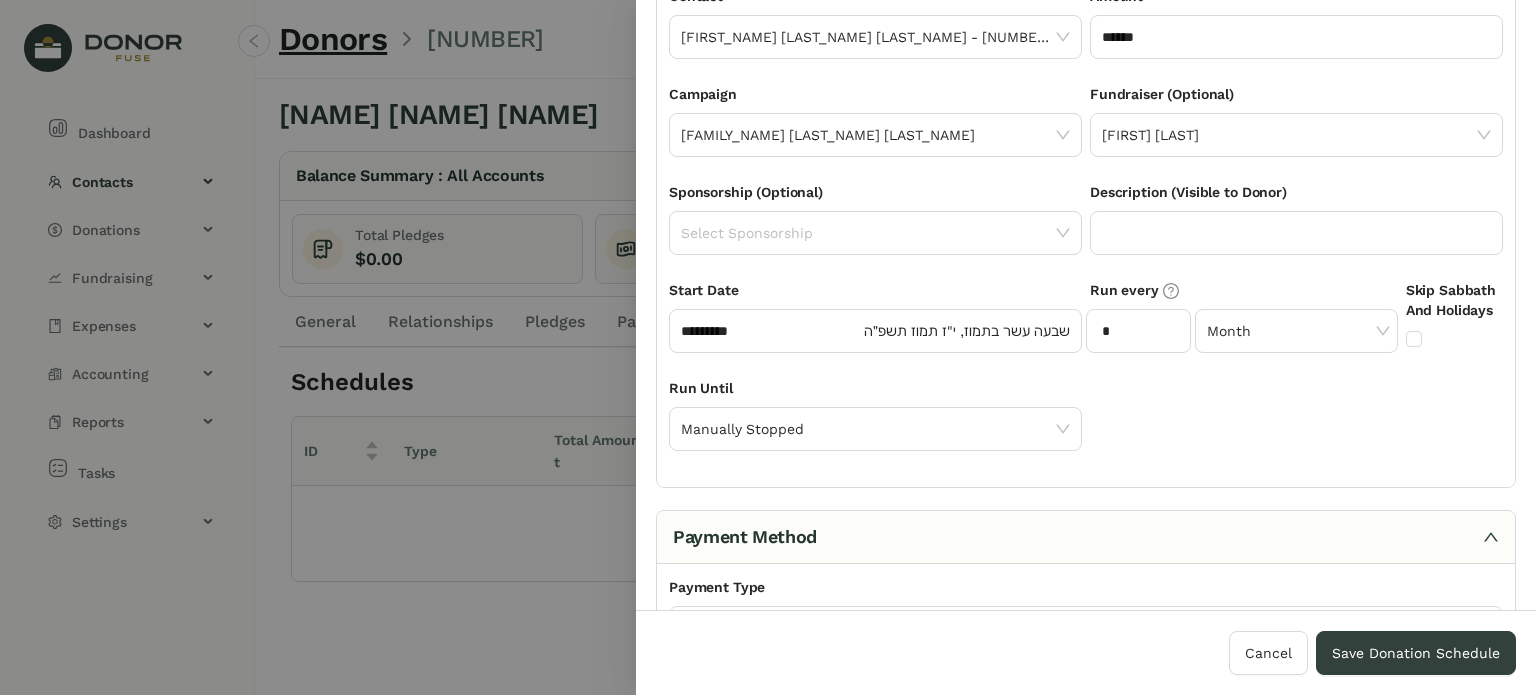 scroll, scrollTop: 141, scrollLeft: 0, axis: vertical 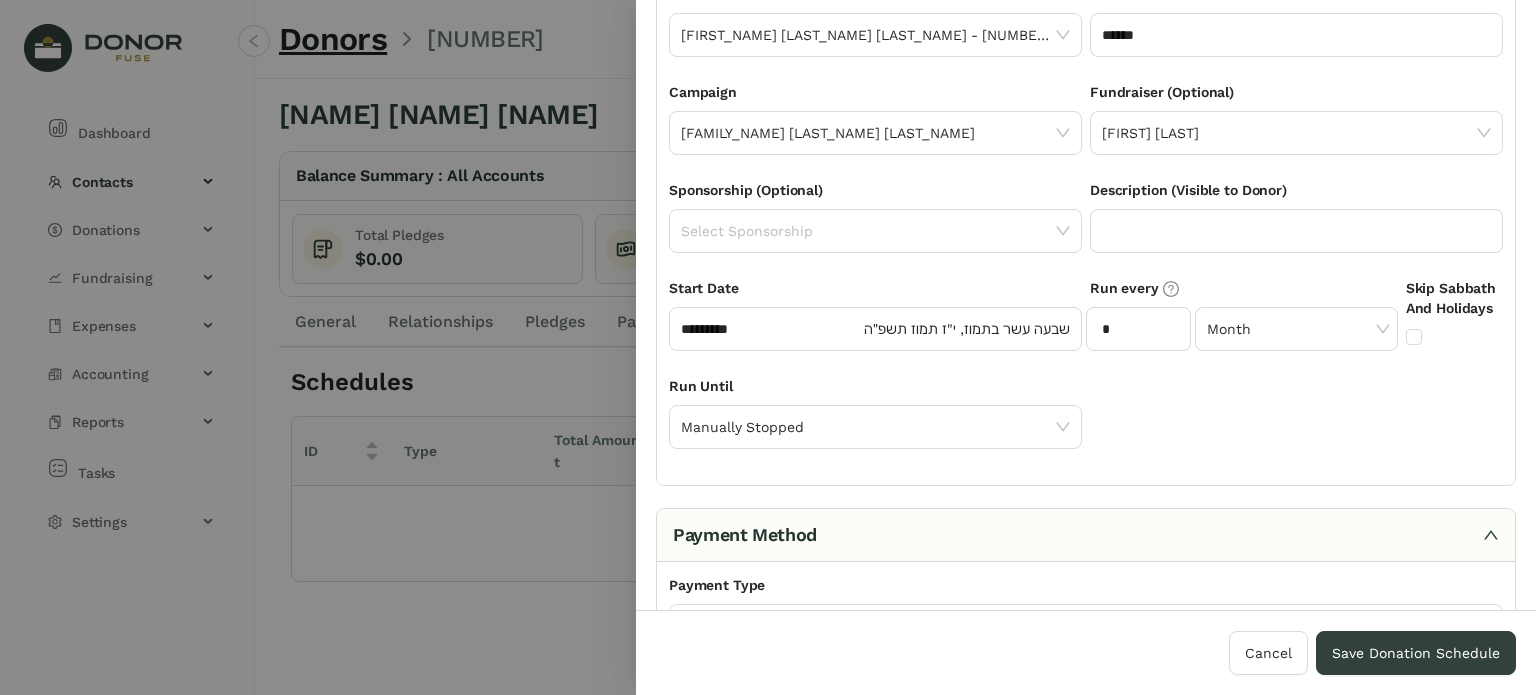 drag, startPoint x: 644, startPoint y: 611, endPoint x: 647, endPoint y: 637, distance: 26.172504 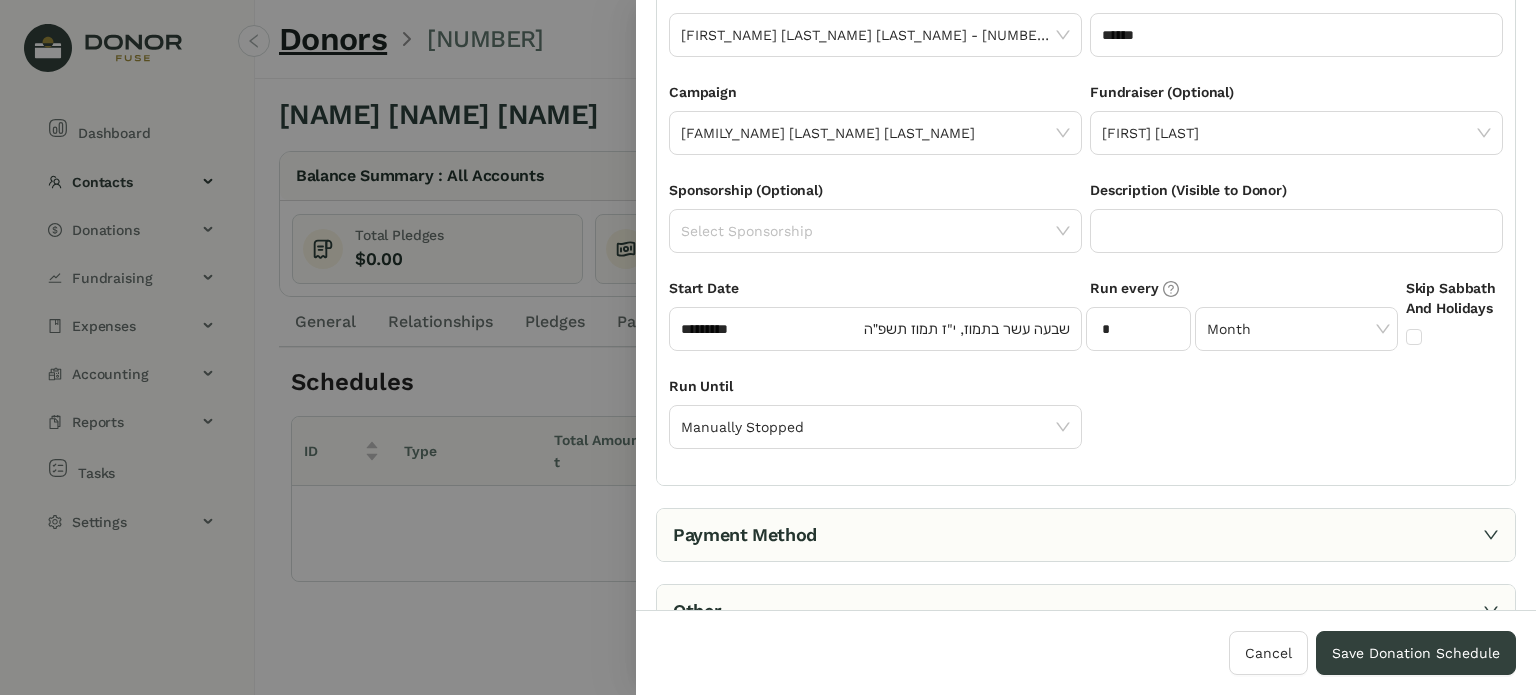 click 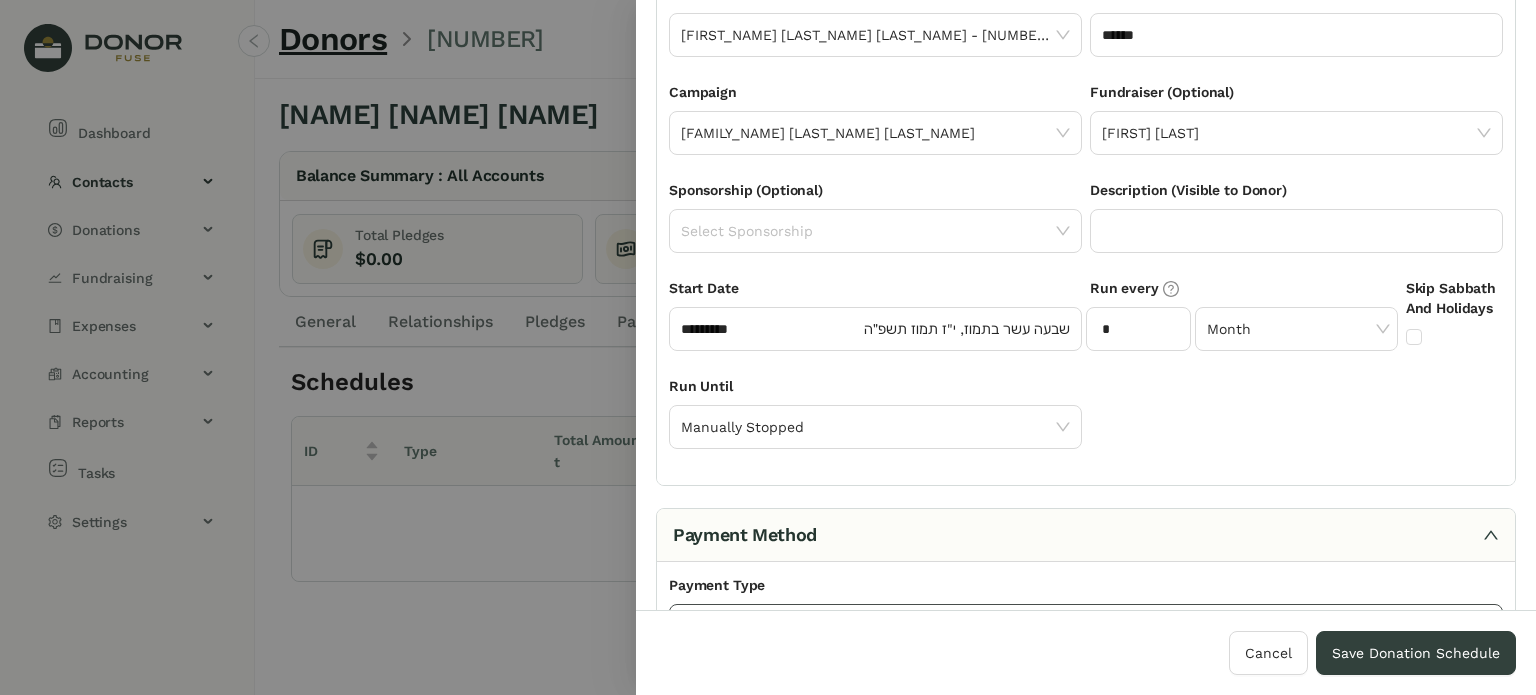 click 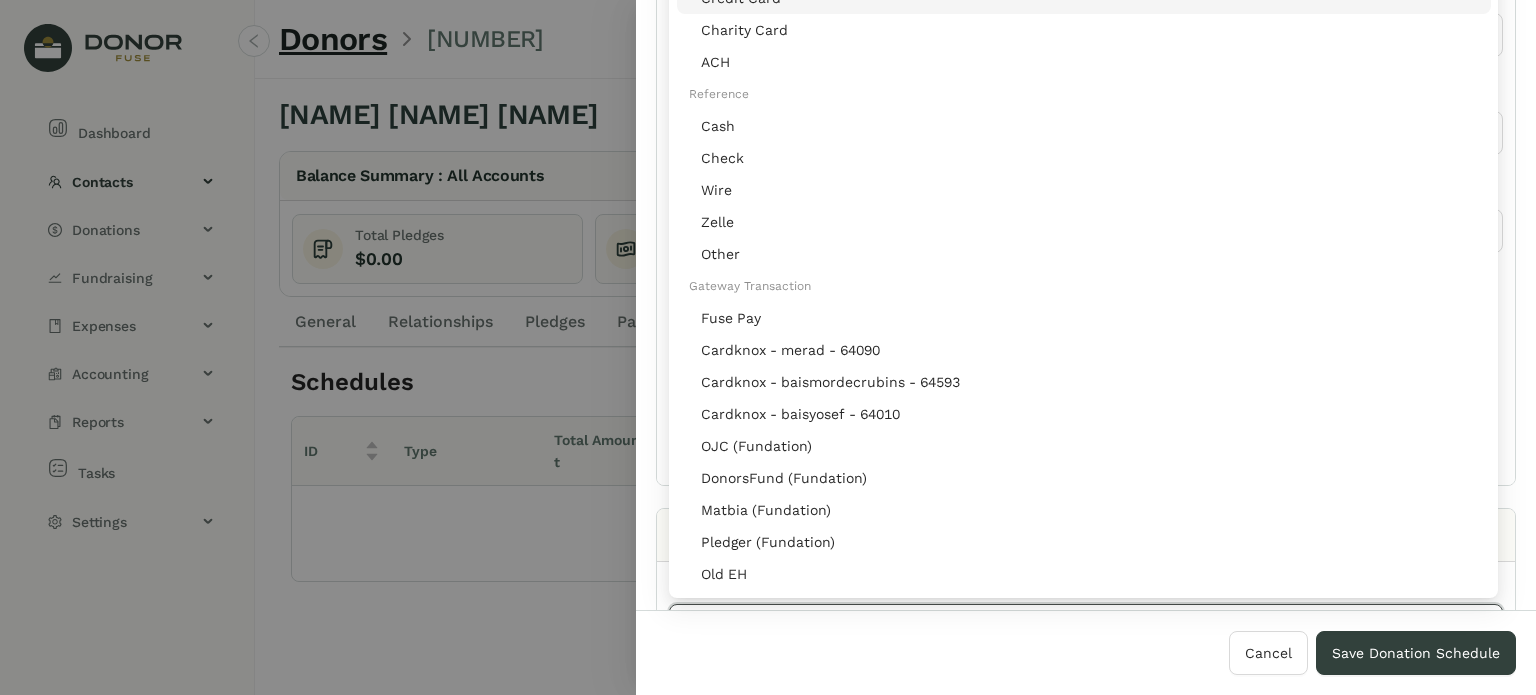 click on "Credit Card" 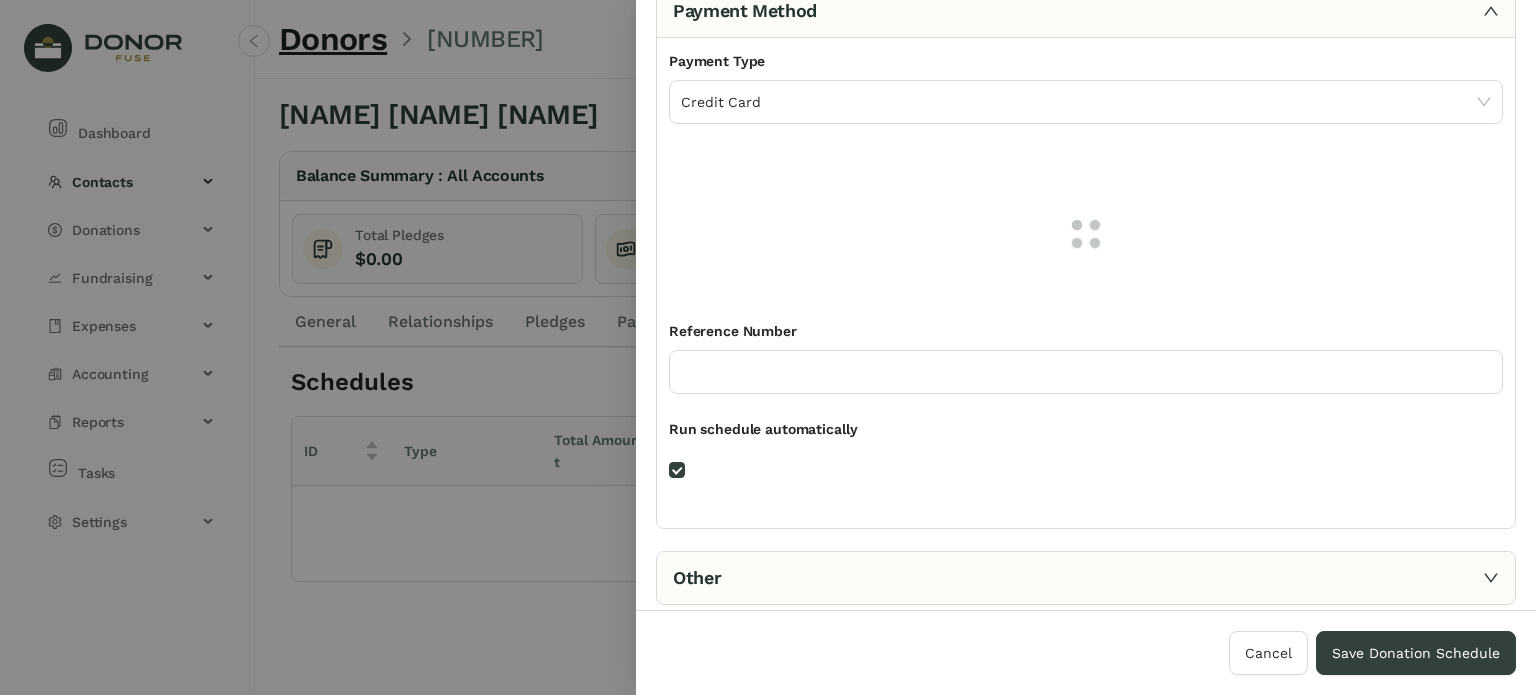 scroll, scrollTop: 678, scrollLeft: 0, axis: vertical 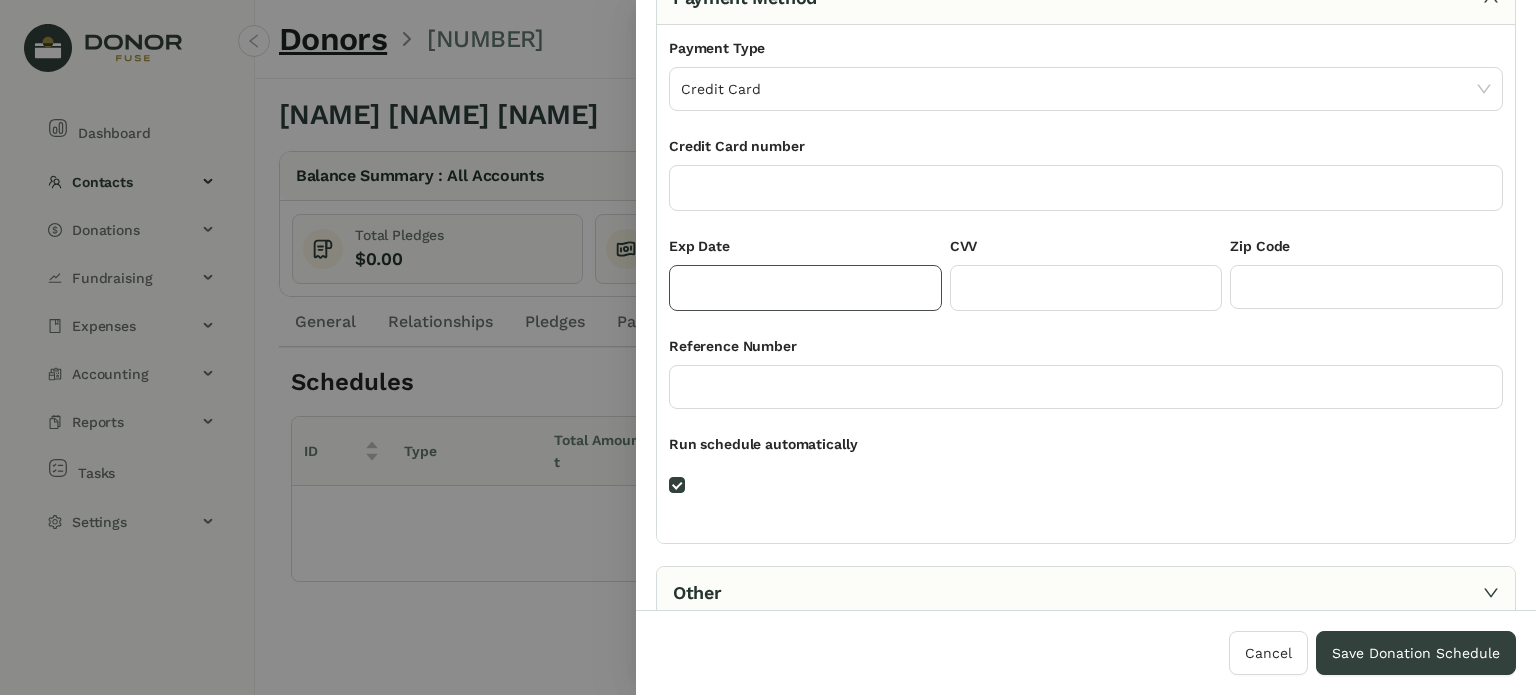 drag, startPoint x: 806, startPoint y: 264, endPoint x: 797, endPoint y: 277, distance: 15.811388 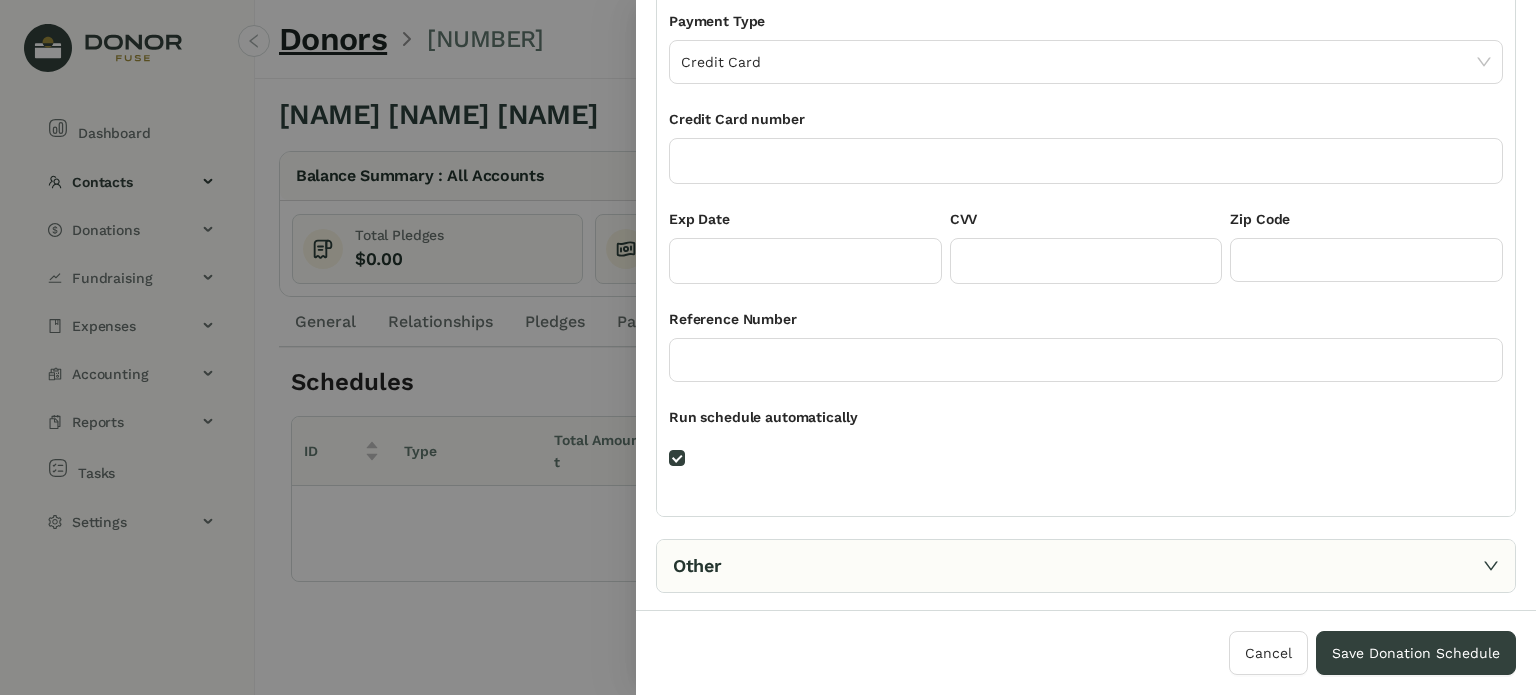 scroll, scrollTop: 0, scrollLeft: 0, axis: both 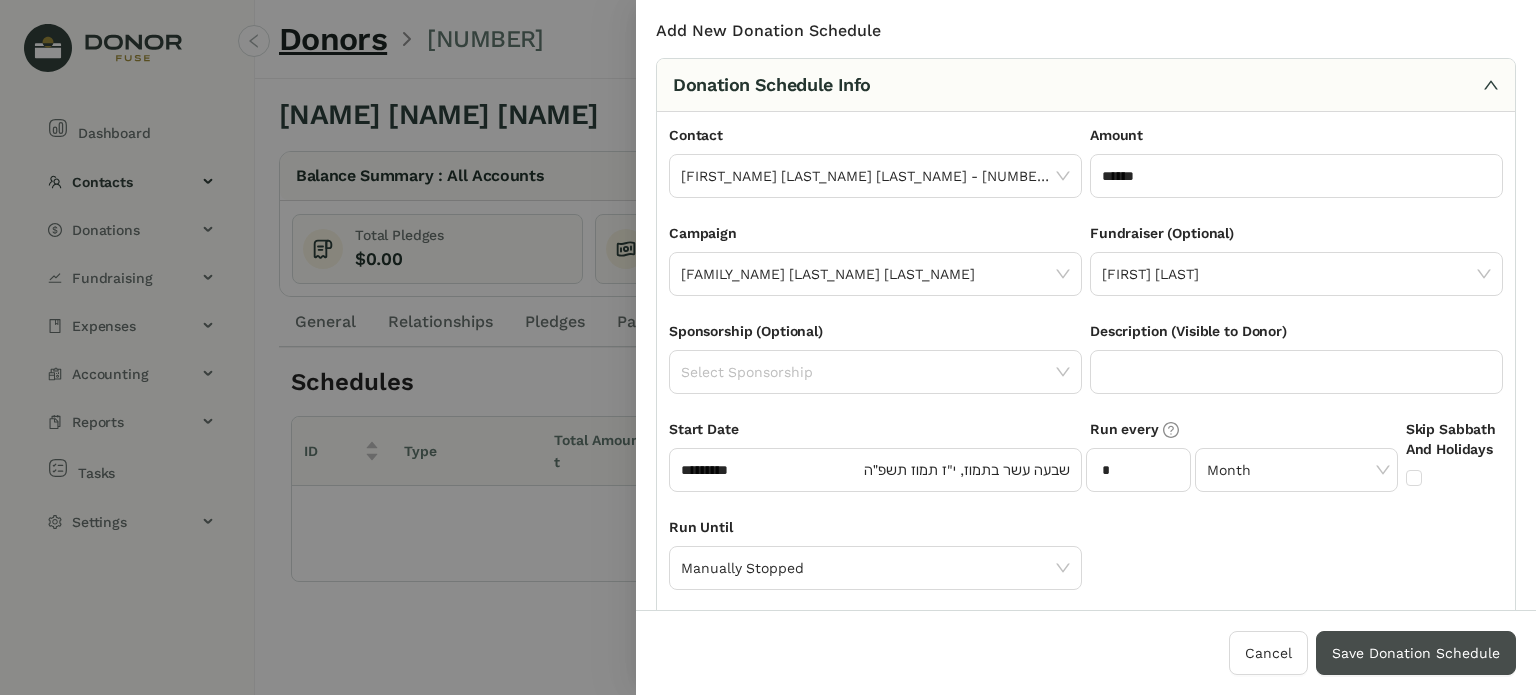 click on "Save Donation Schedule" at bounding box center (1416, 653) 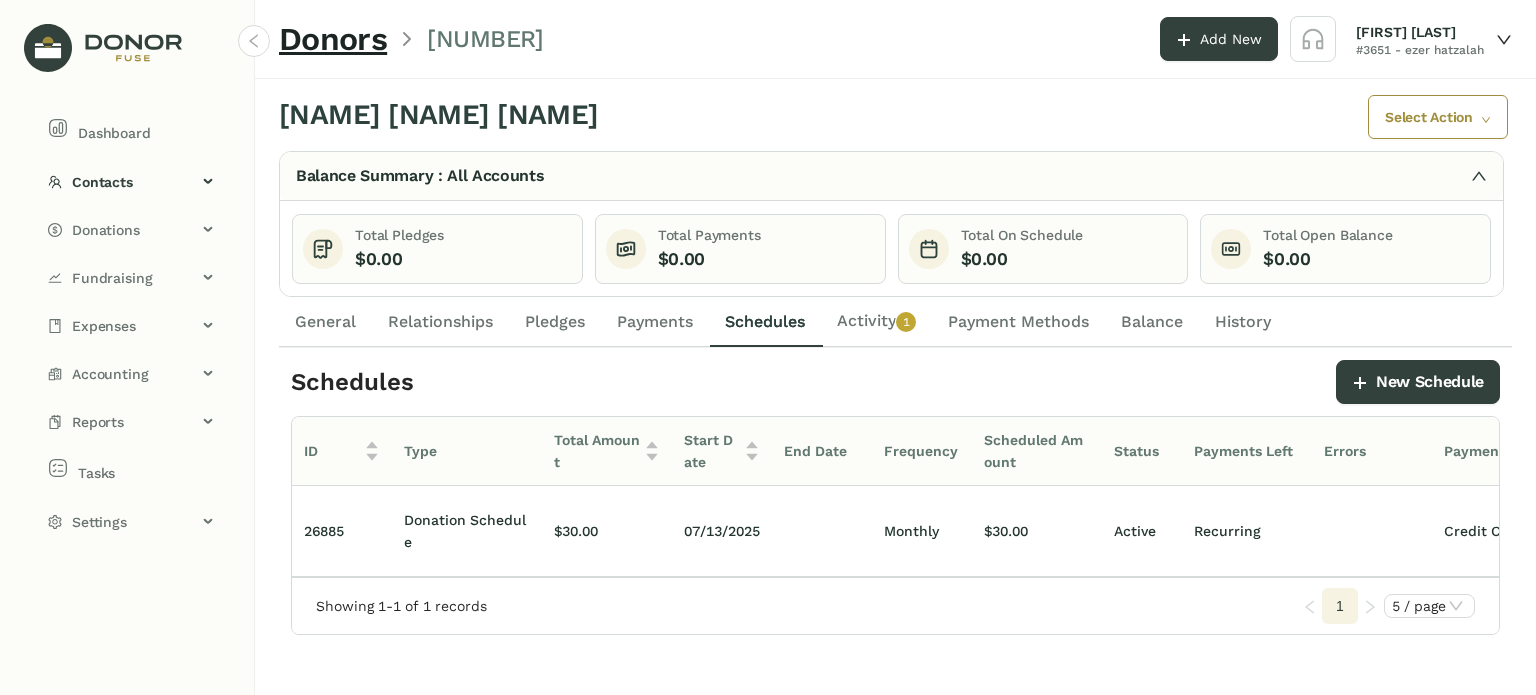 click on "General" 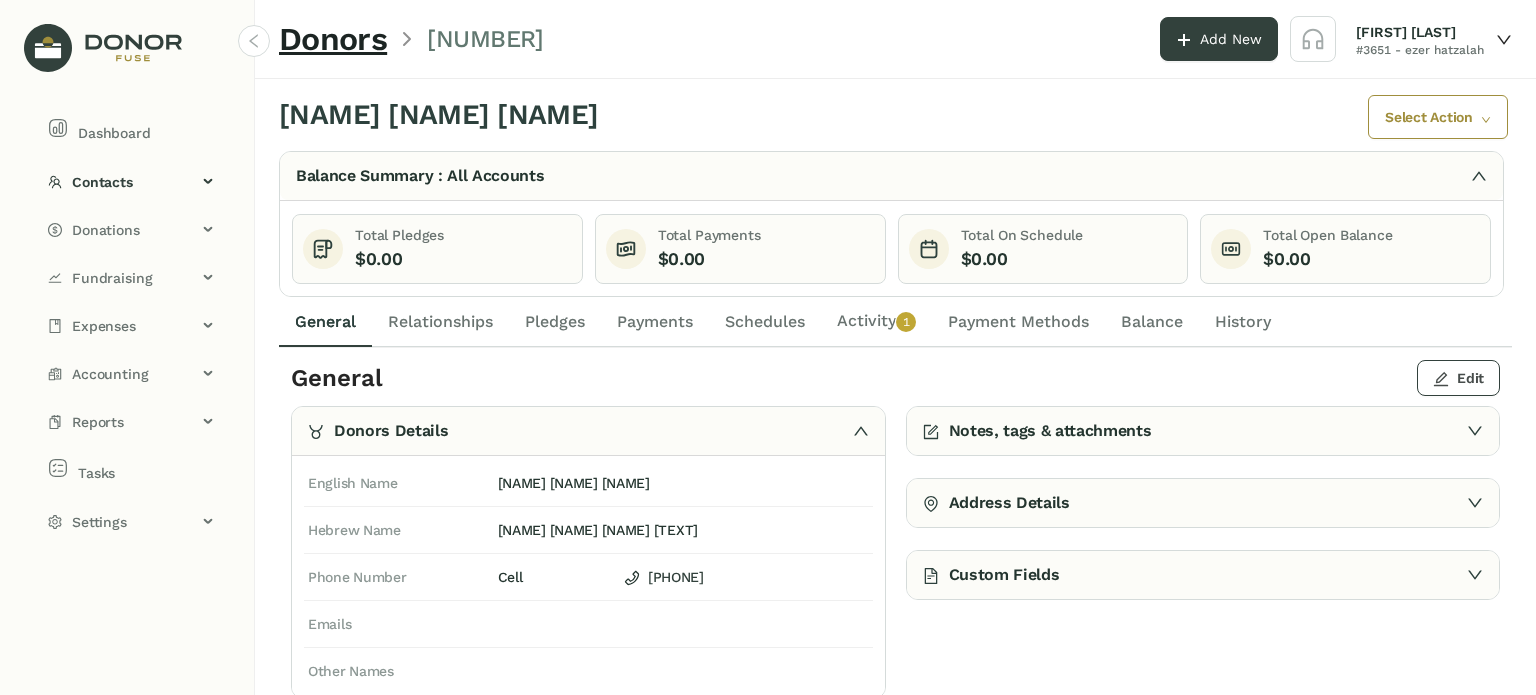 click on "Edit" 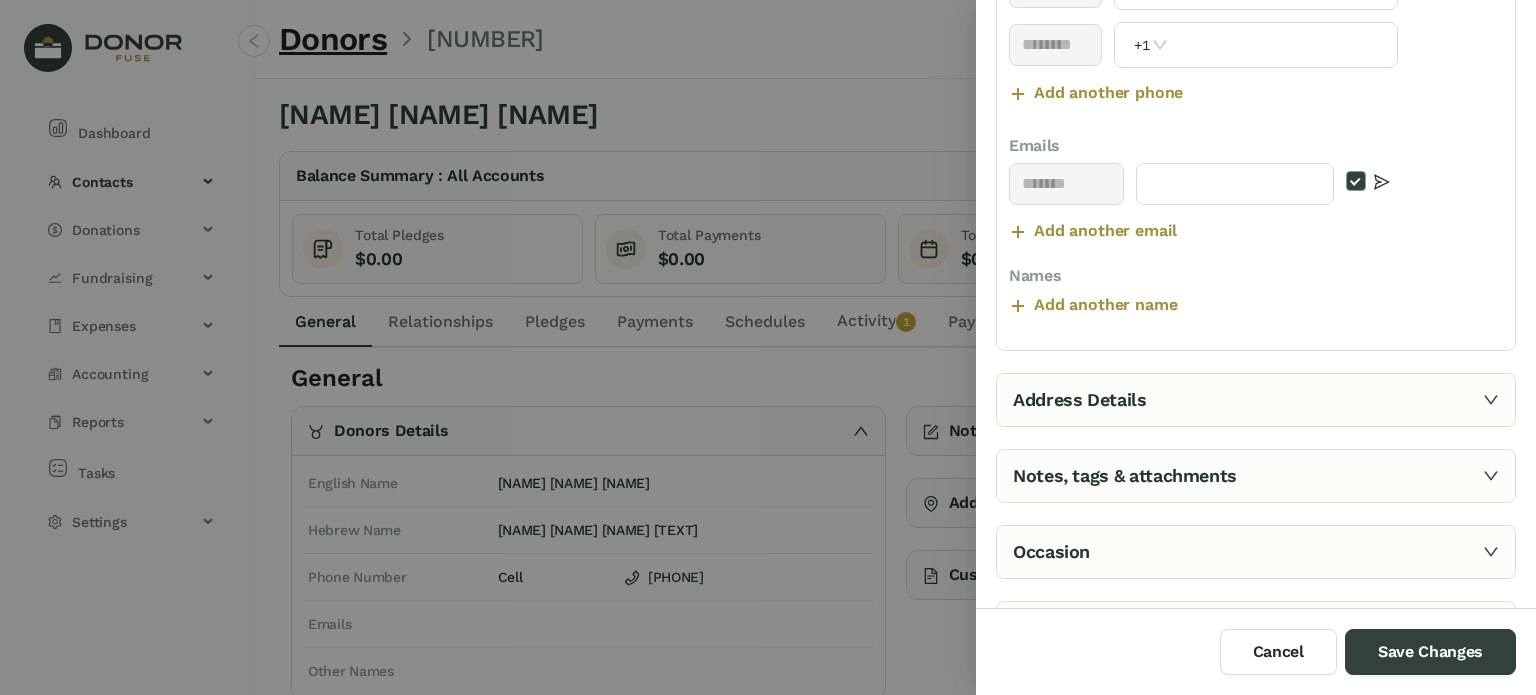 scroll, scrollTop: 633, scrollLeft: 0, axis: vertical 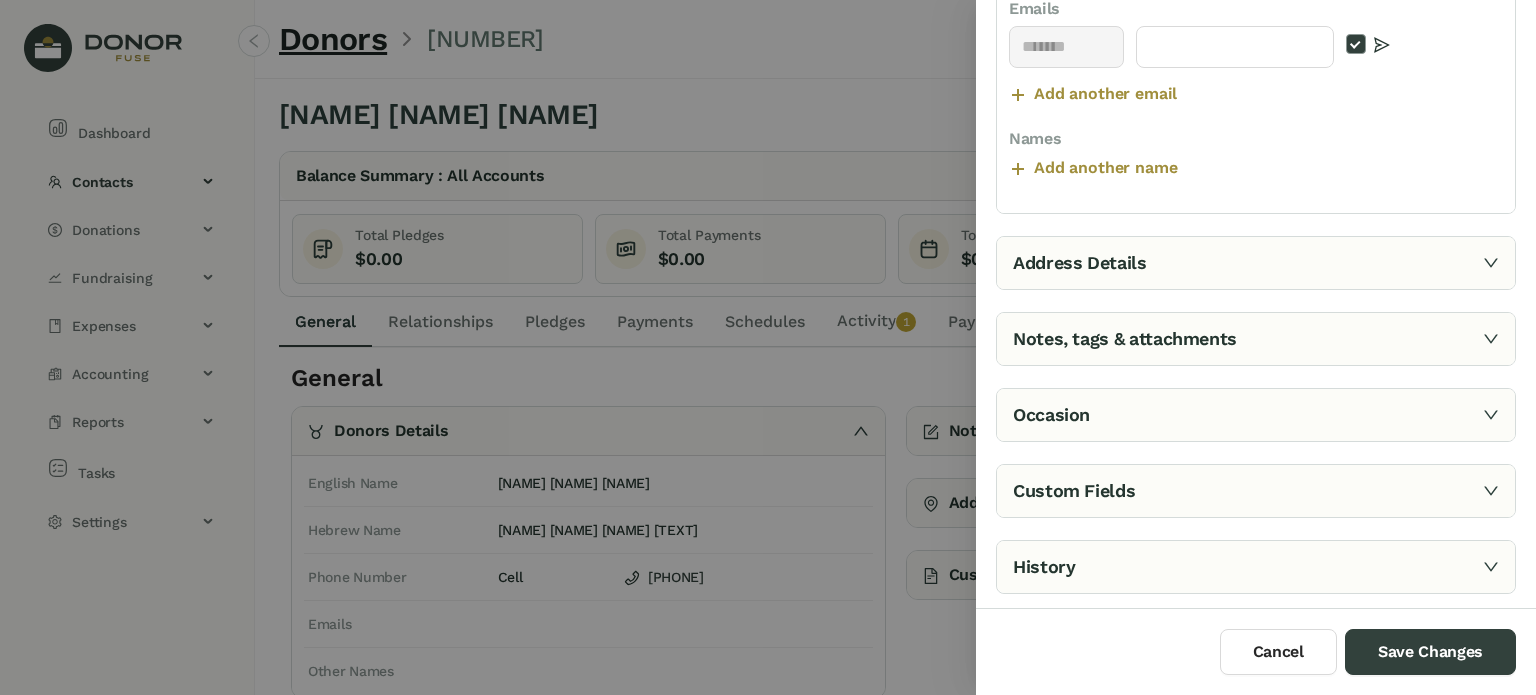 click on "Address Details" at bounding box center [1256, 263] 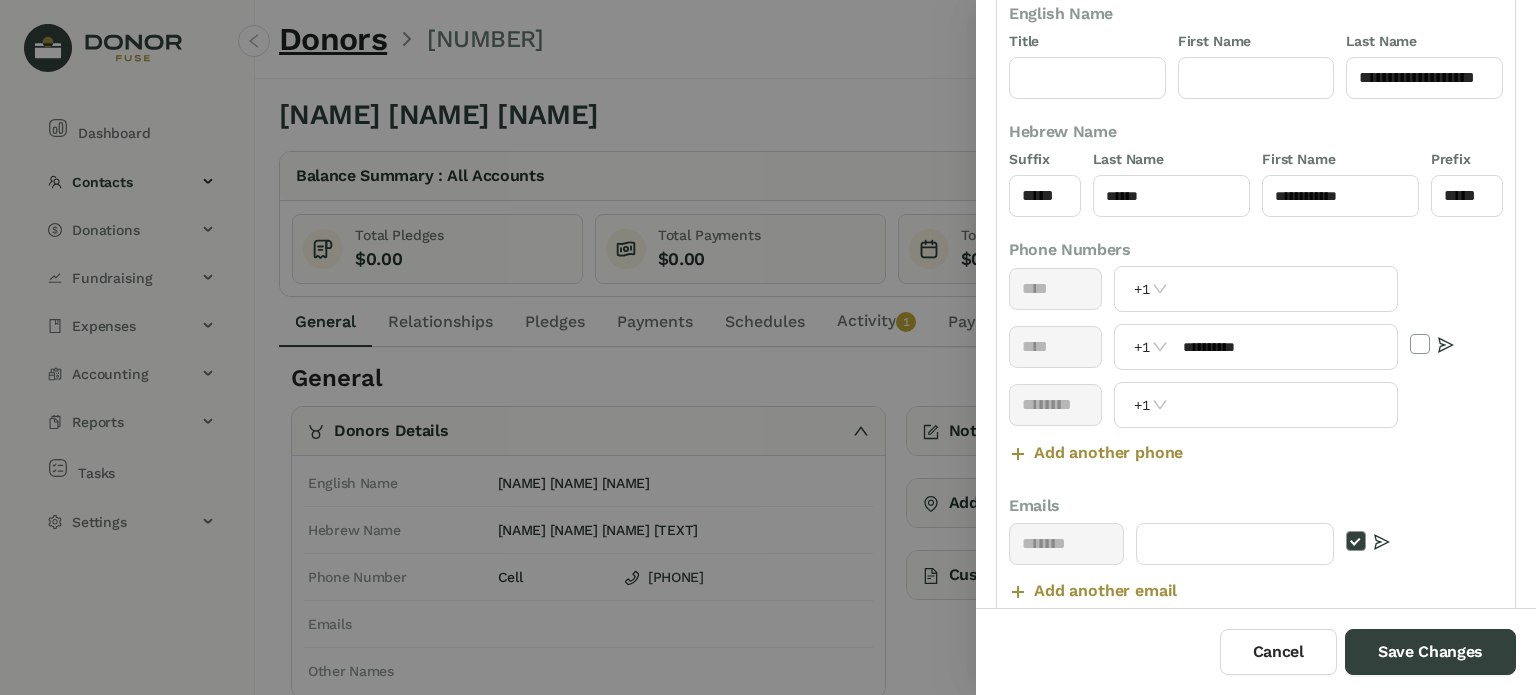 scroll, scrollTop: 129, scrollLeft: 0, axis: vertical 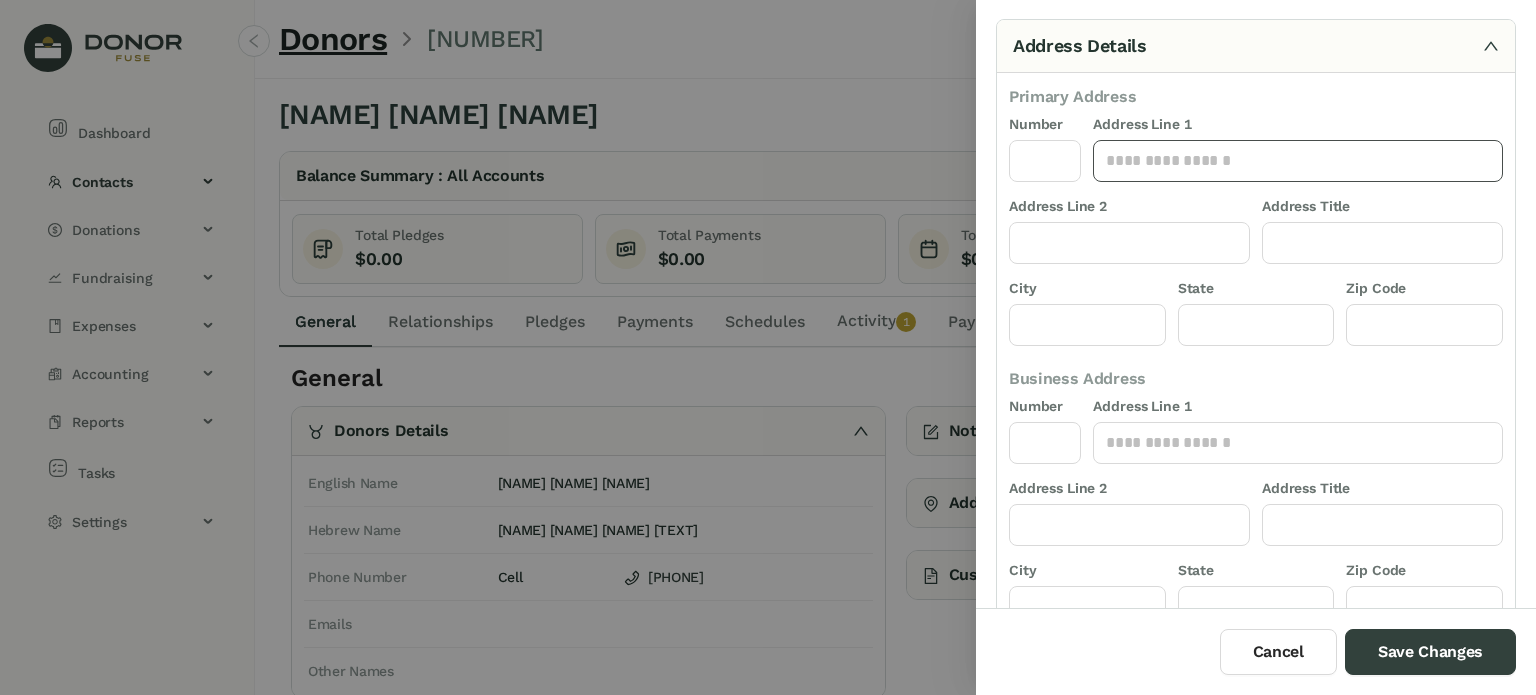 click 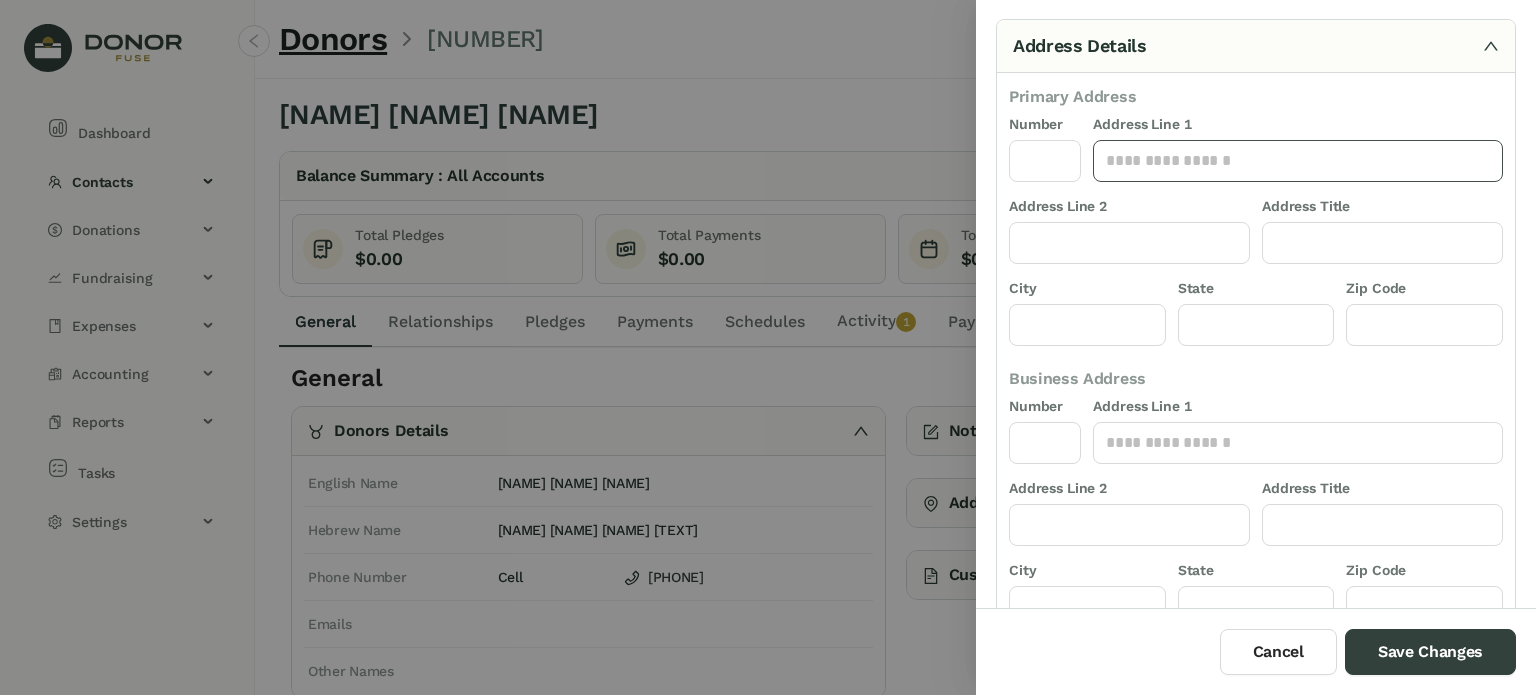 paste on "**********" 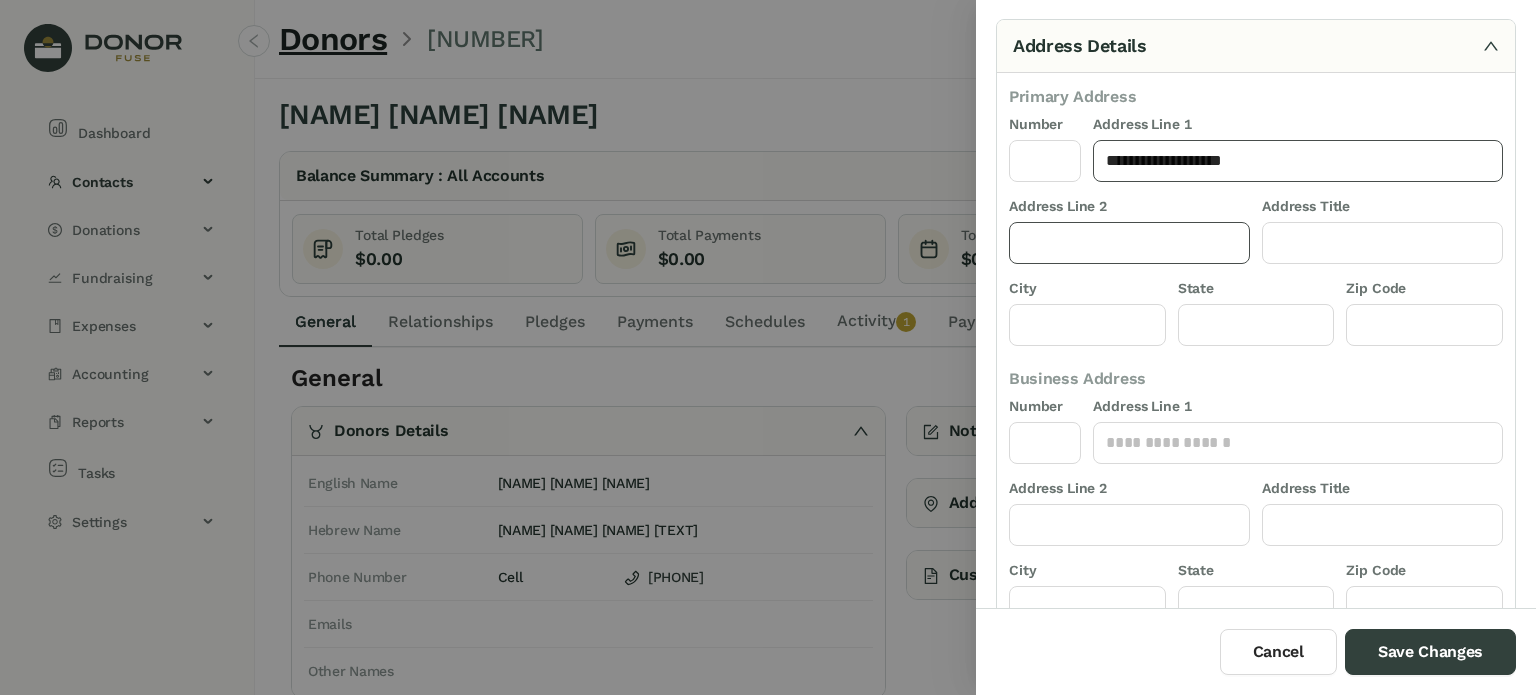 type on "**********" 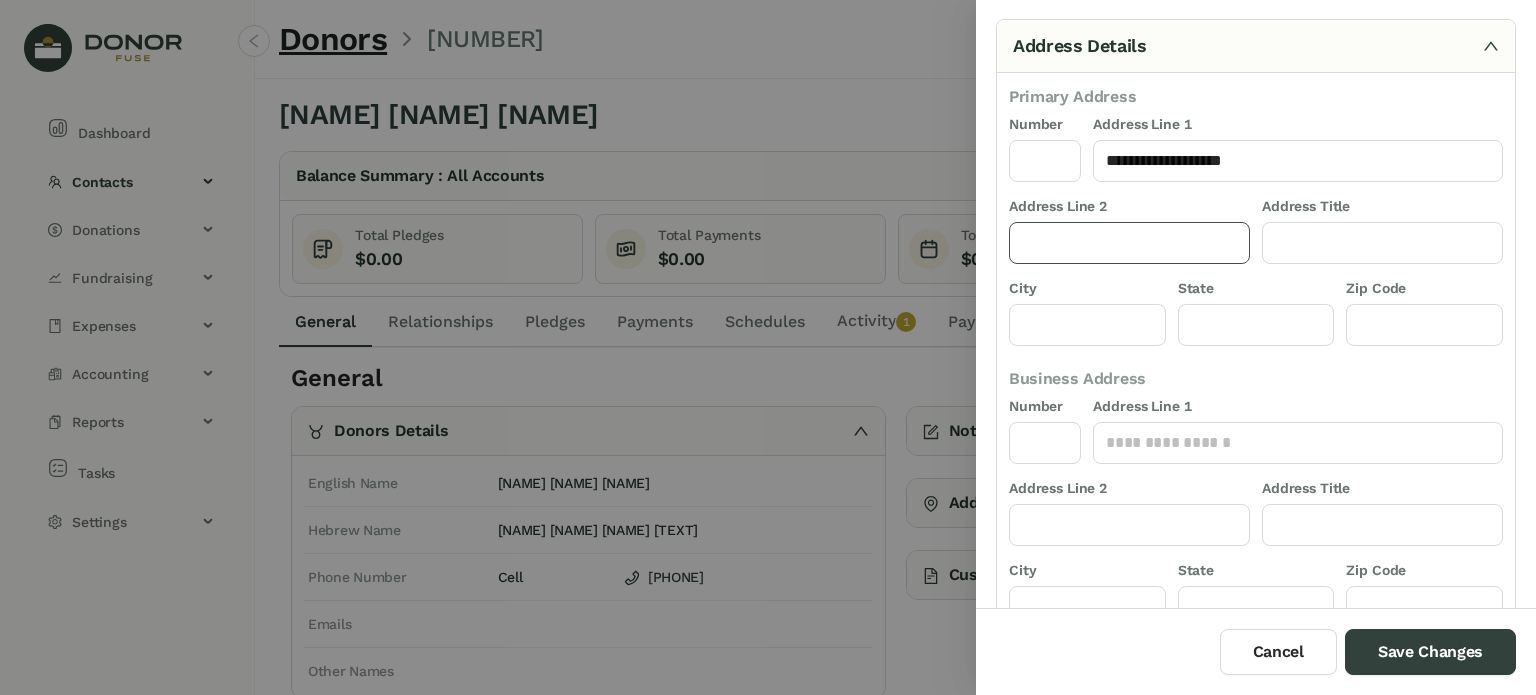 click 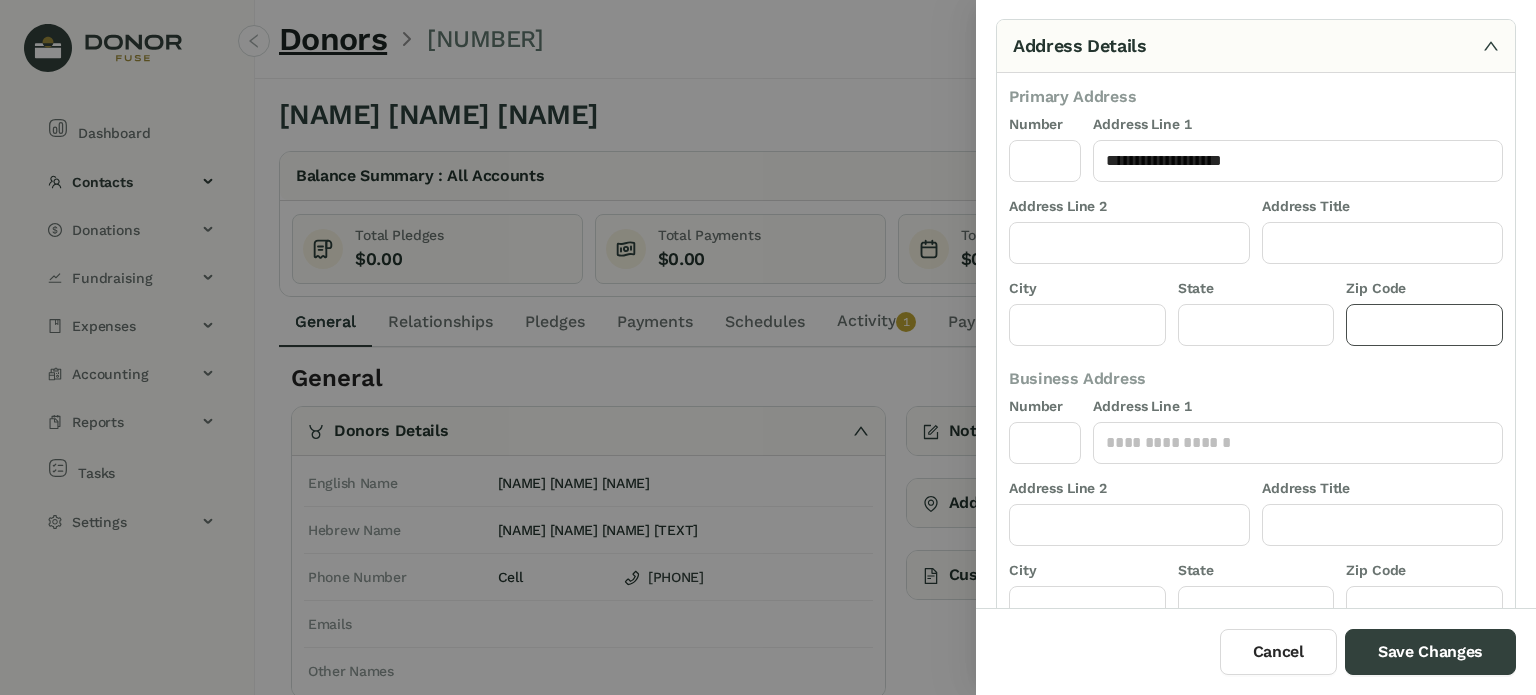 click 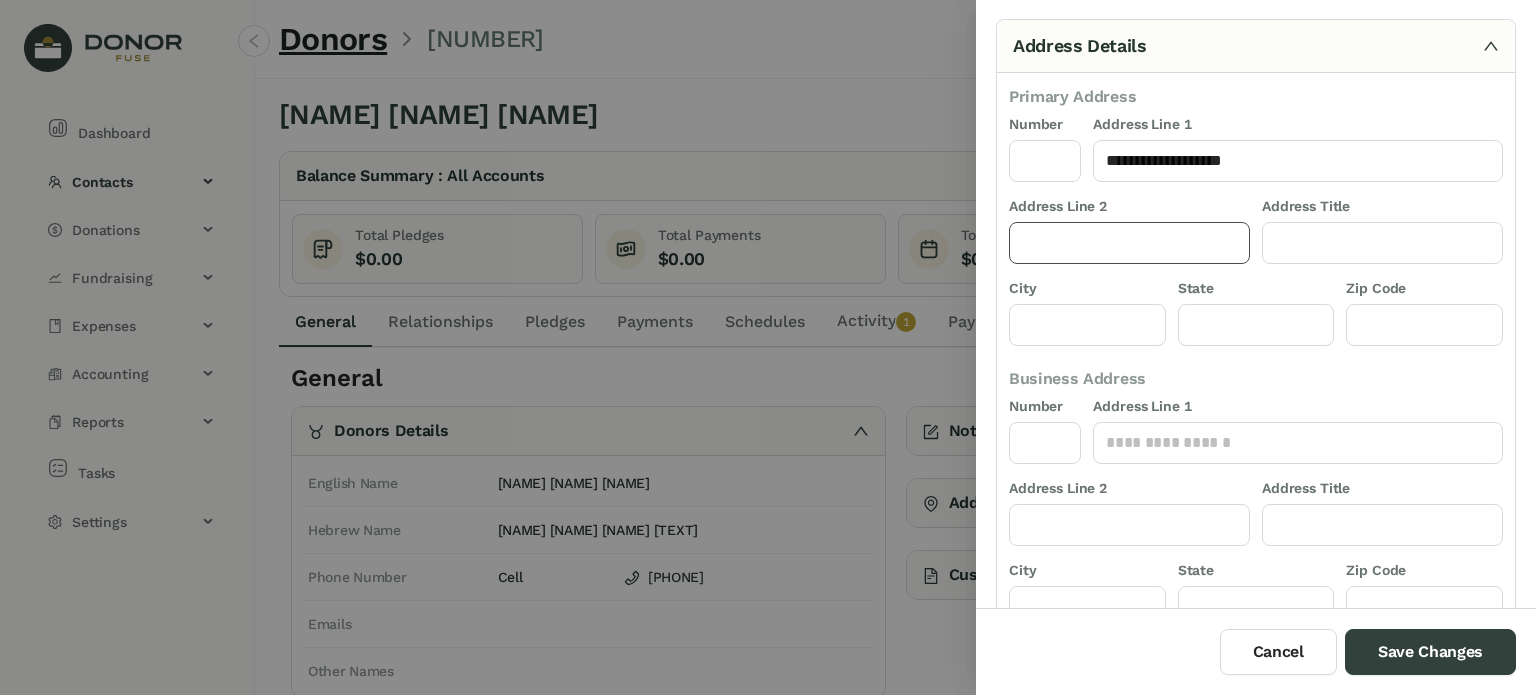 click 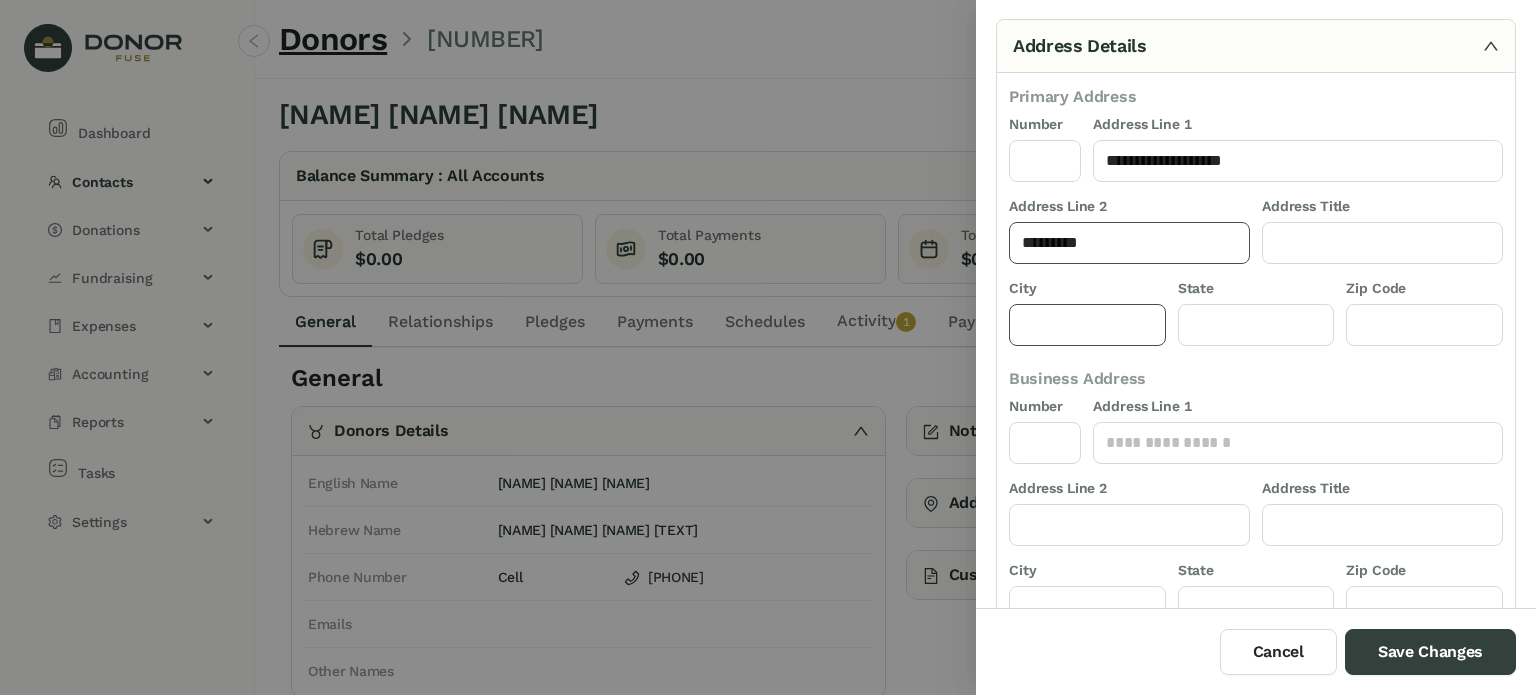 type on "********" 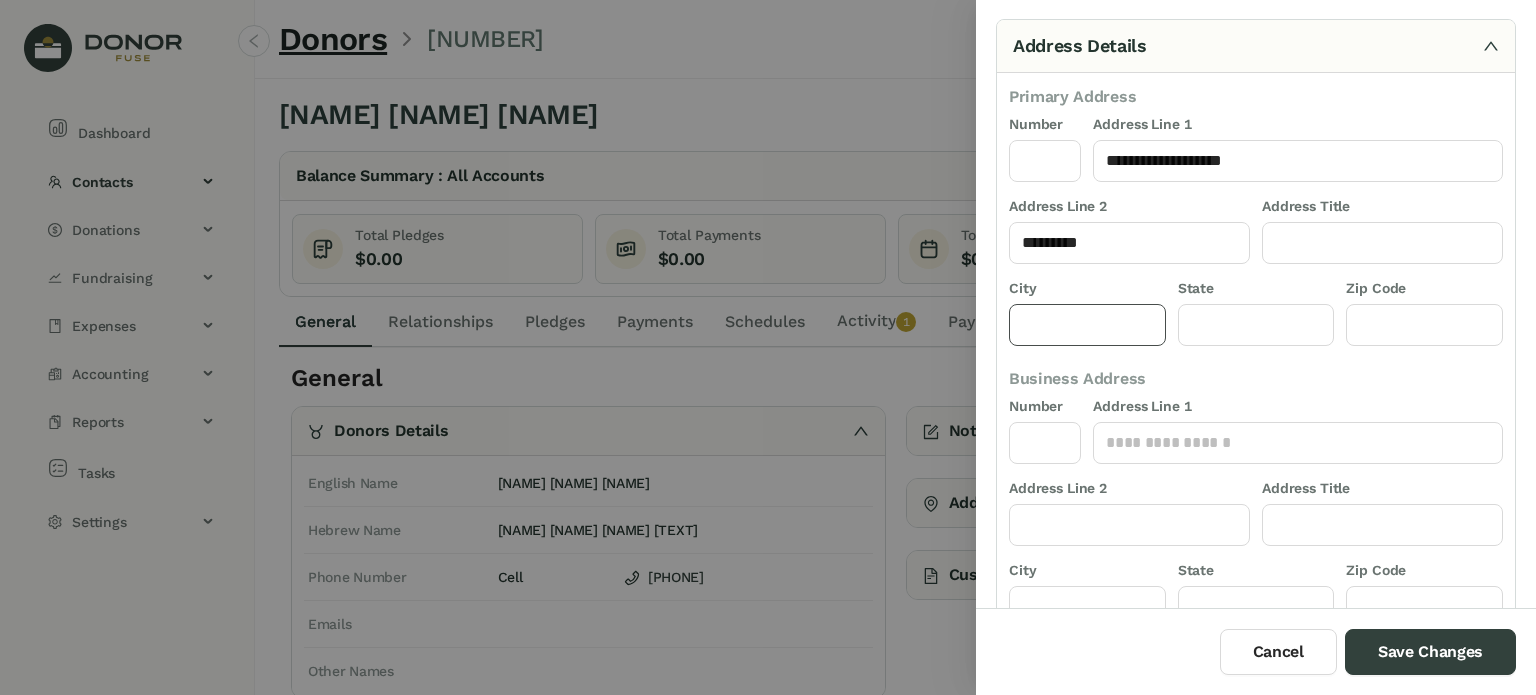 click 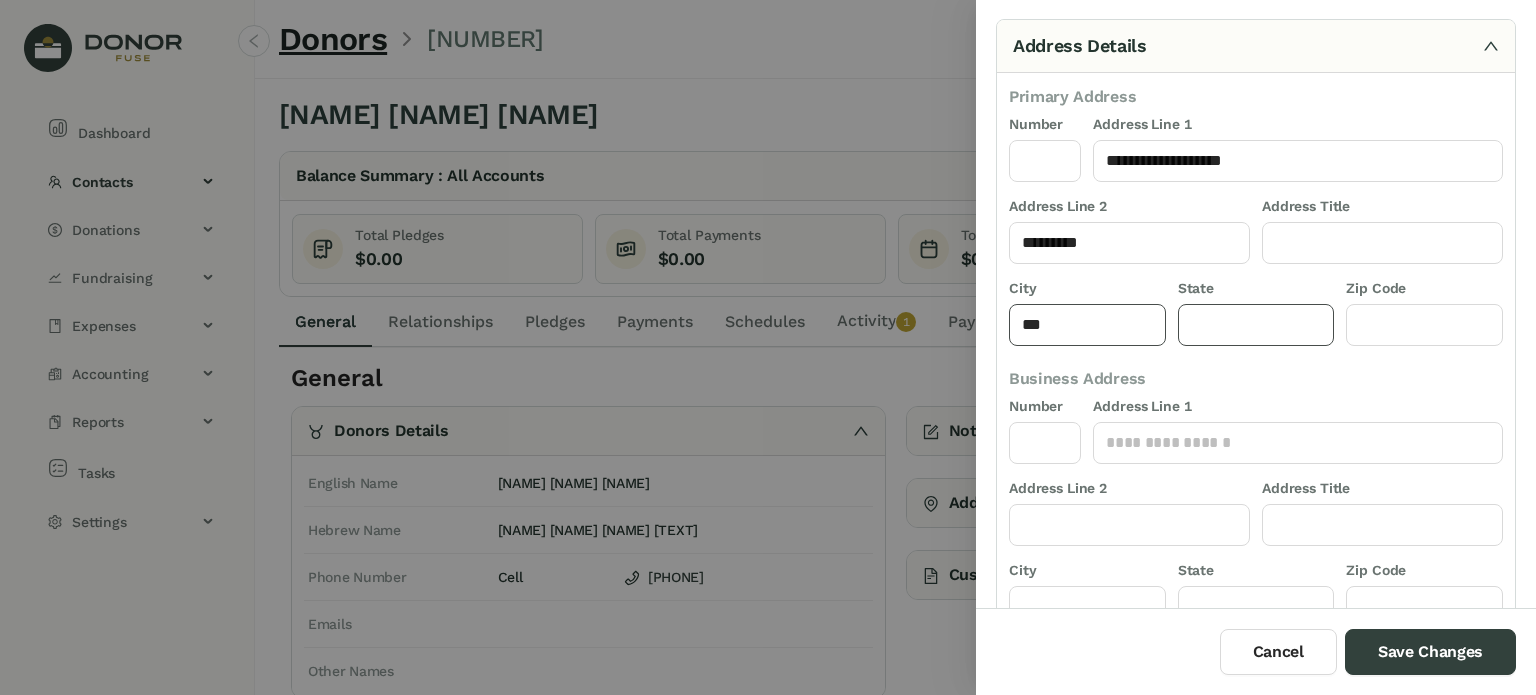 type on "**" 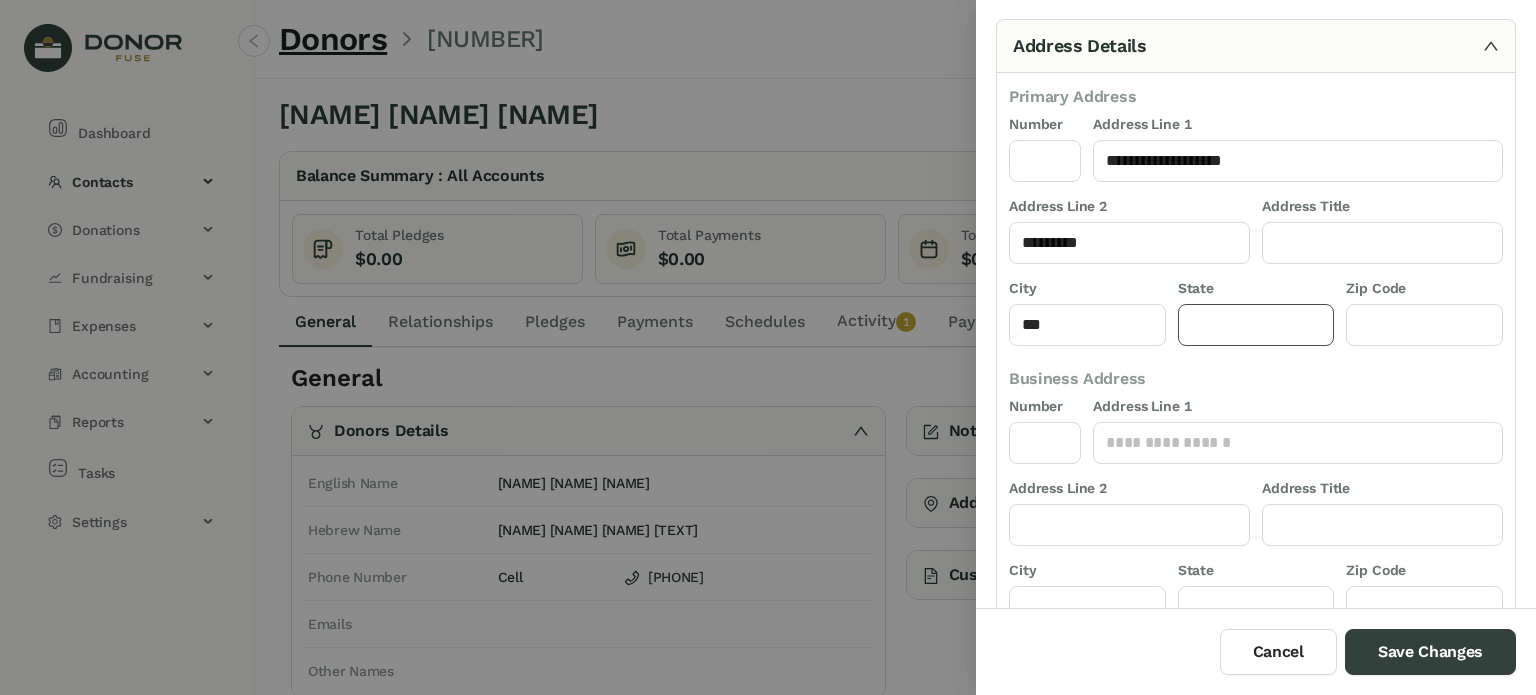 click 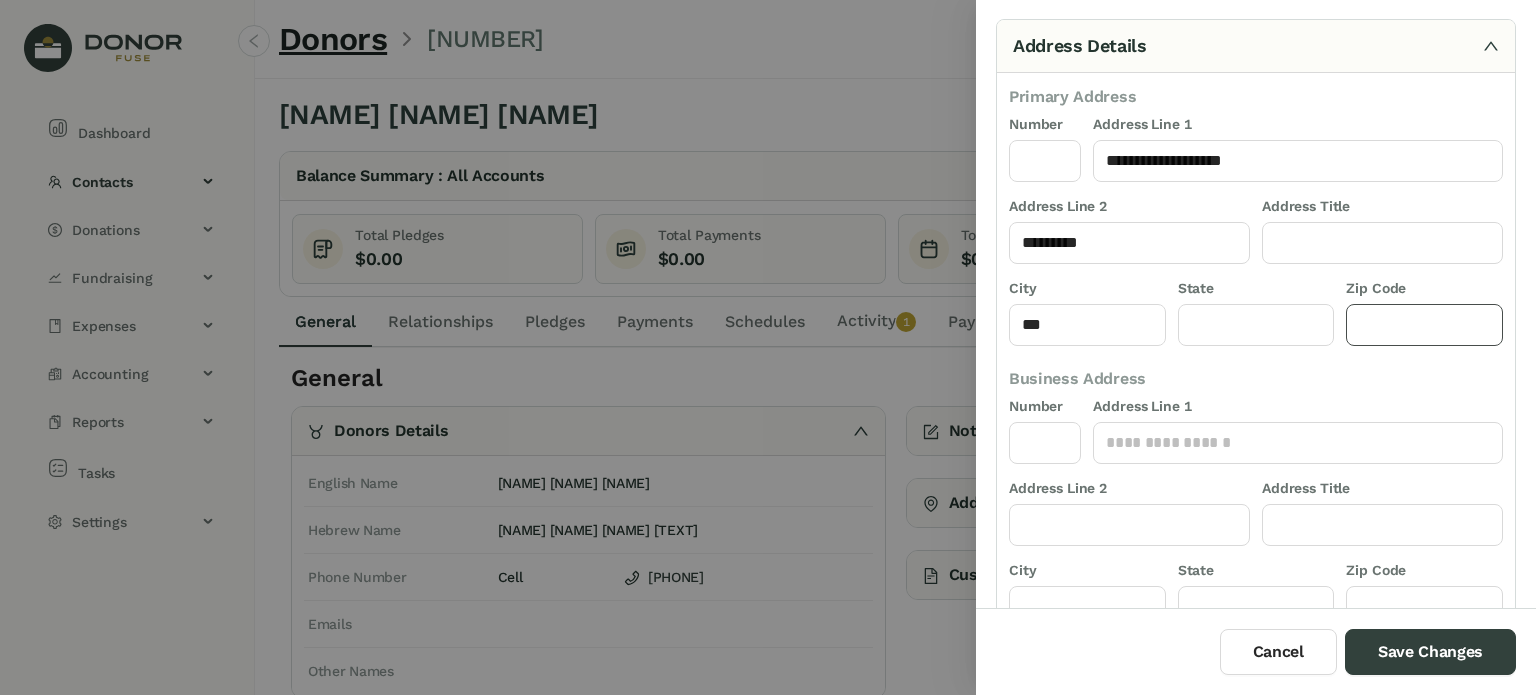 click 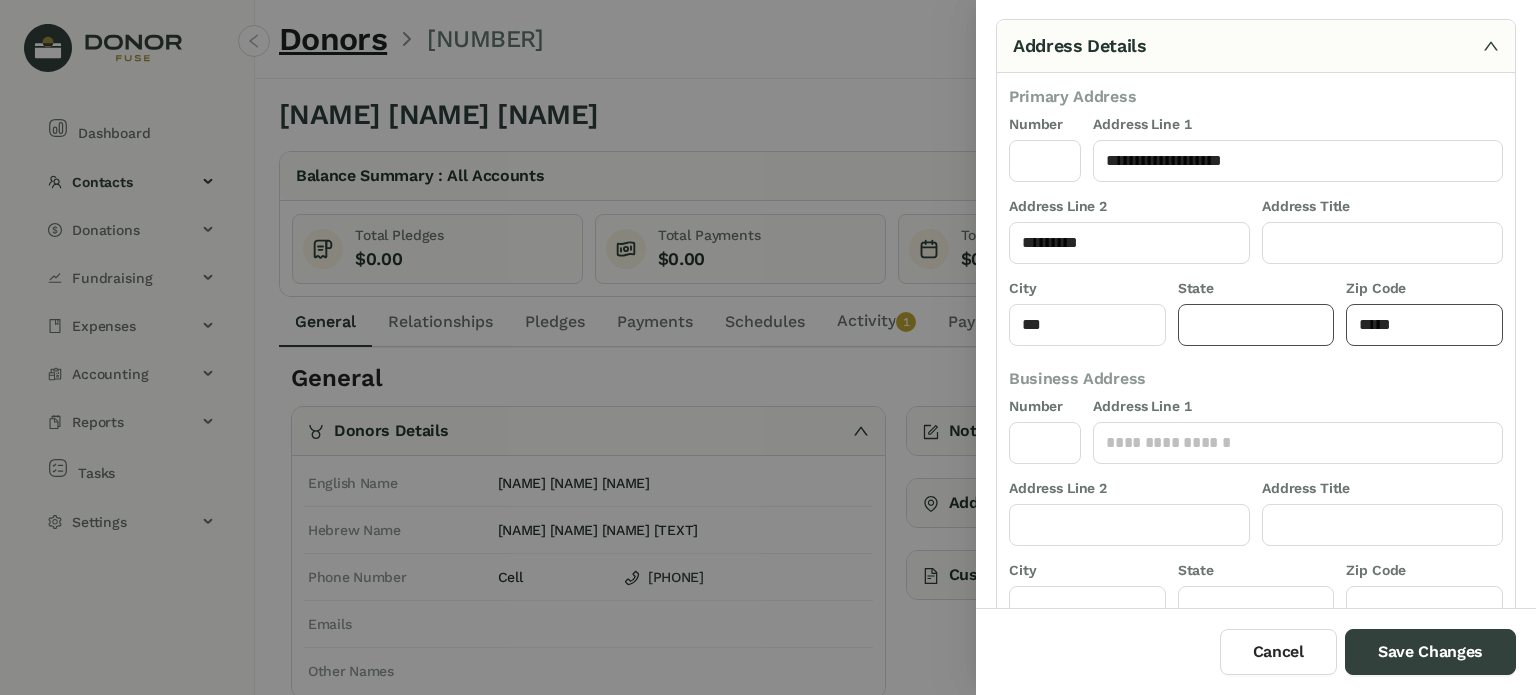 type on "*****" 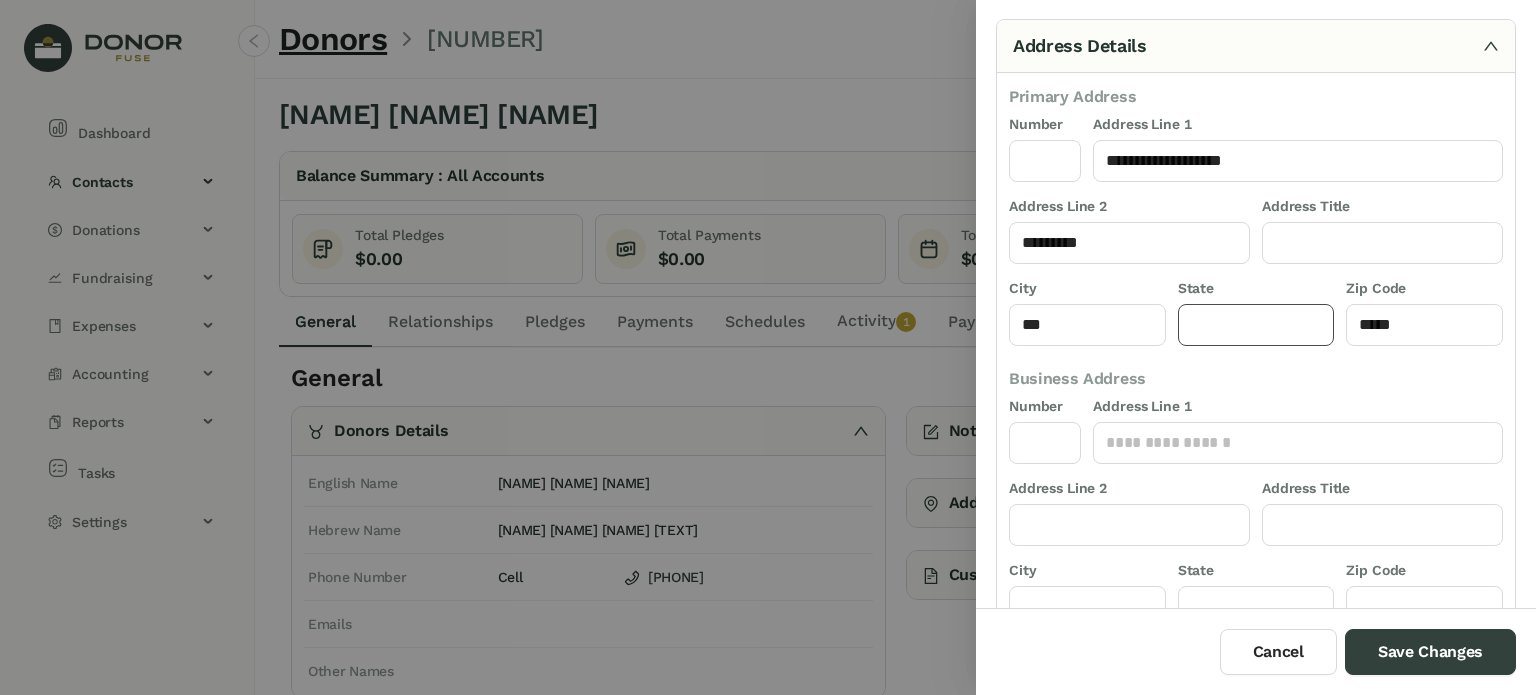 drag, startPoint x: 1239, startPoint y: 329, endPoint x: 1228, endPoint y: 327, distance: 11.18034 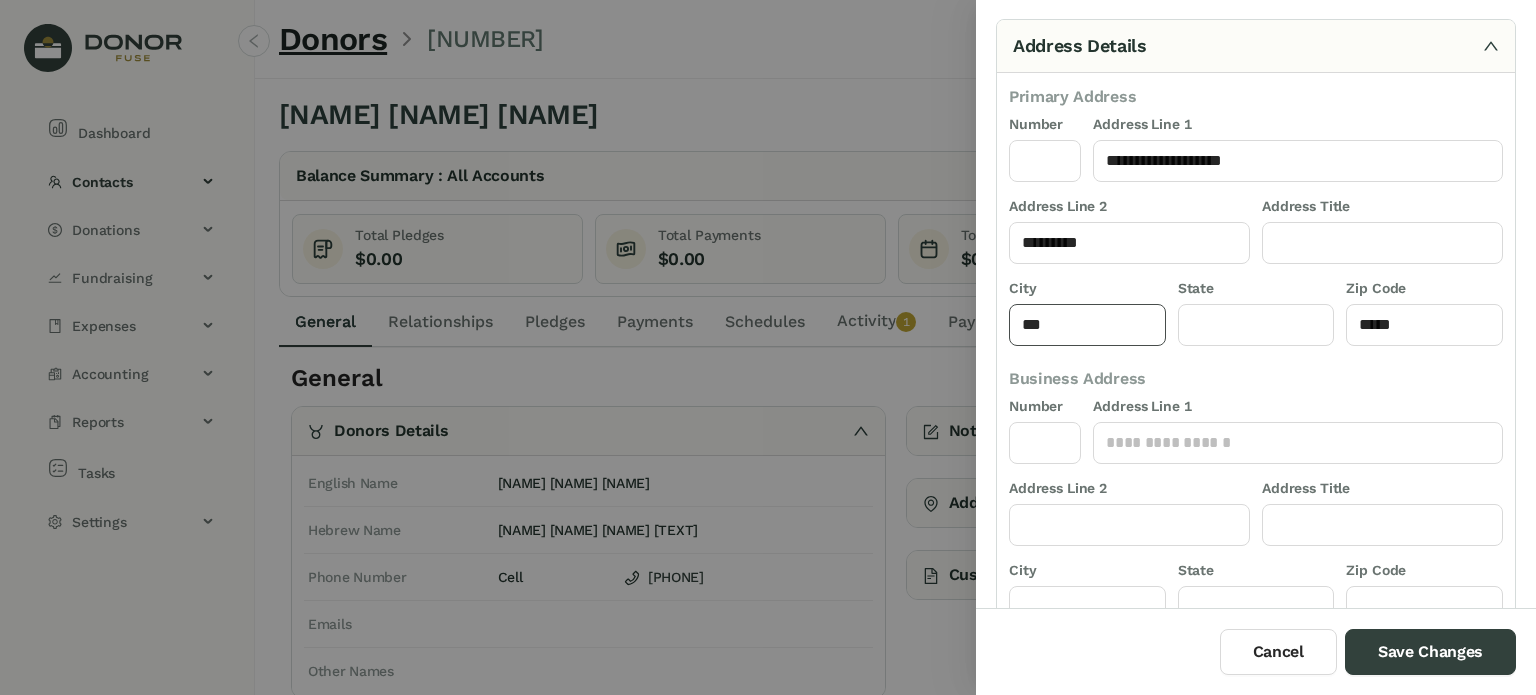 click on "**" 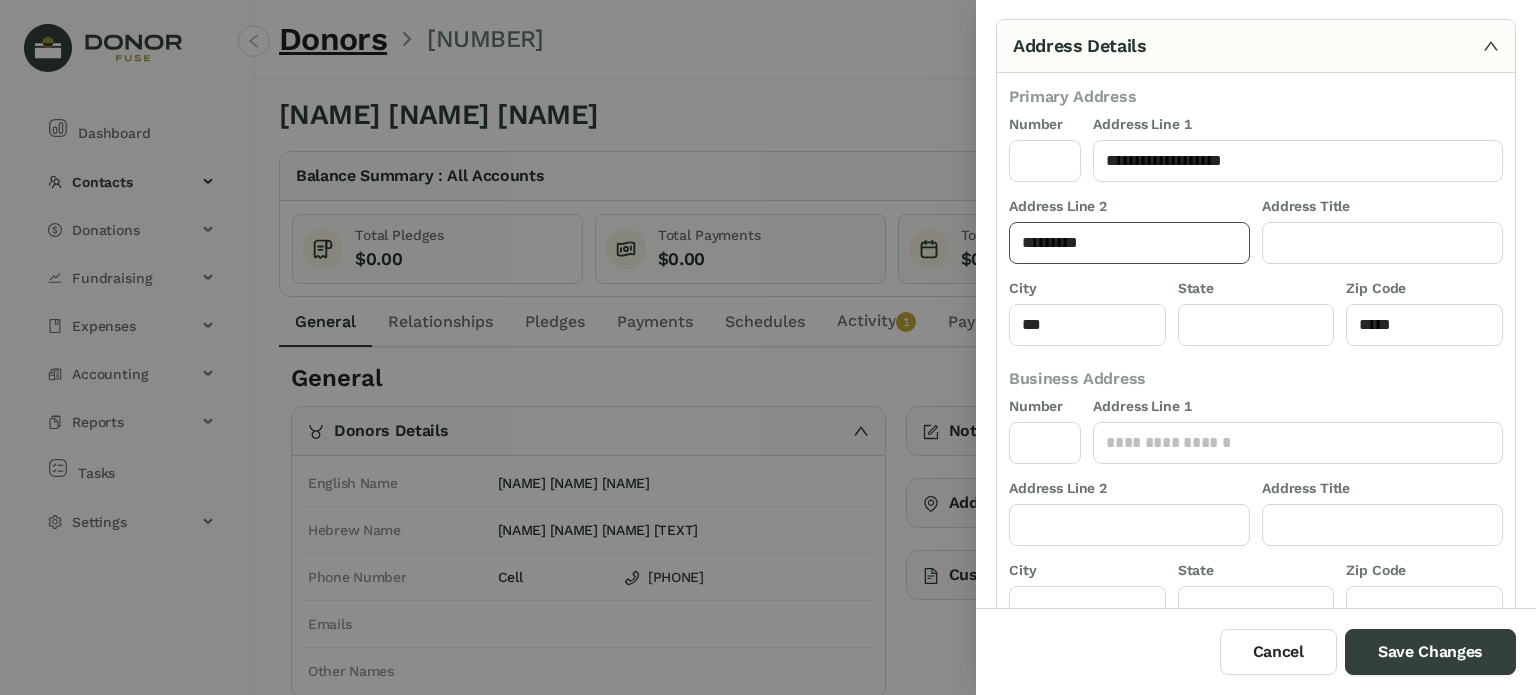 click on "********" 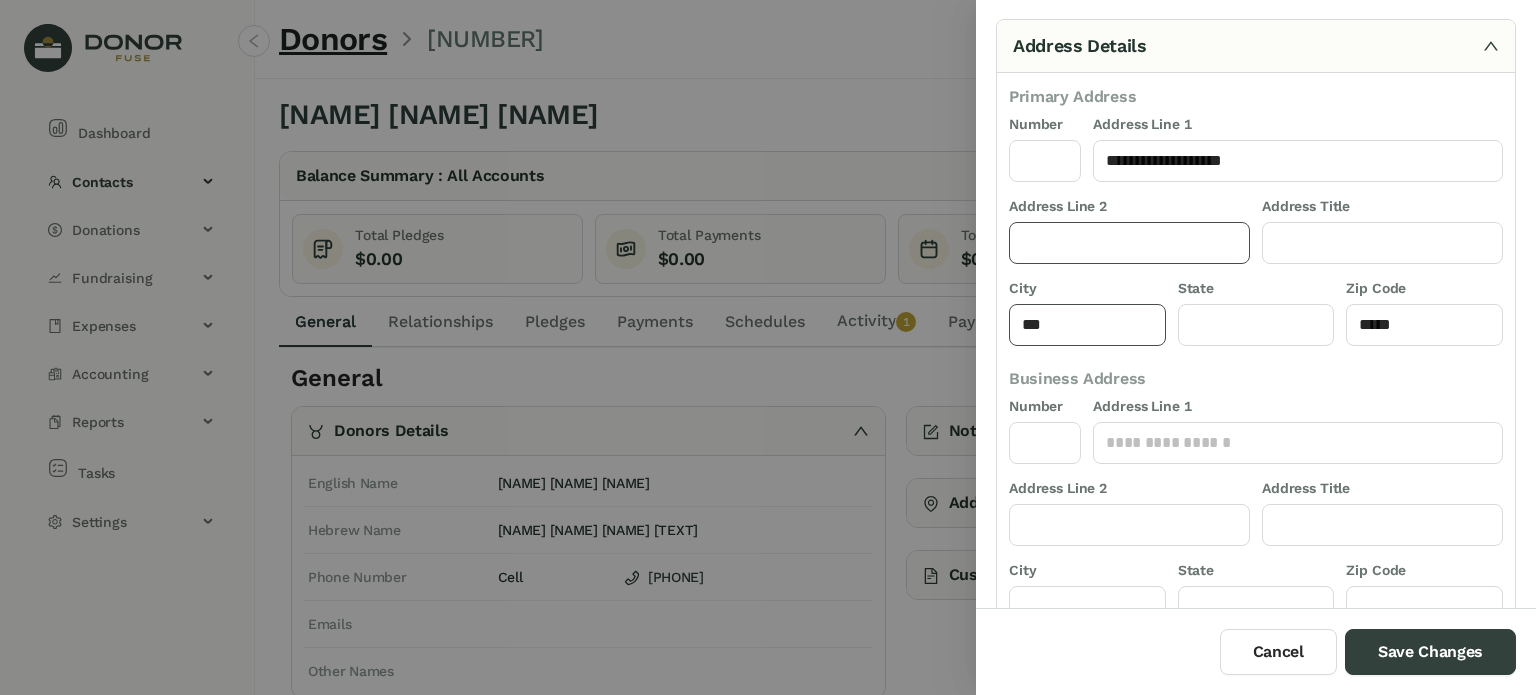 type 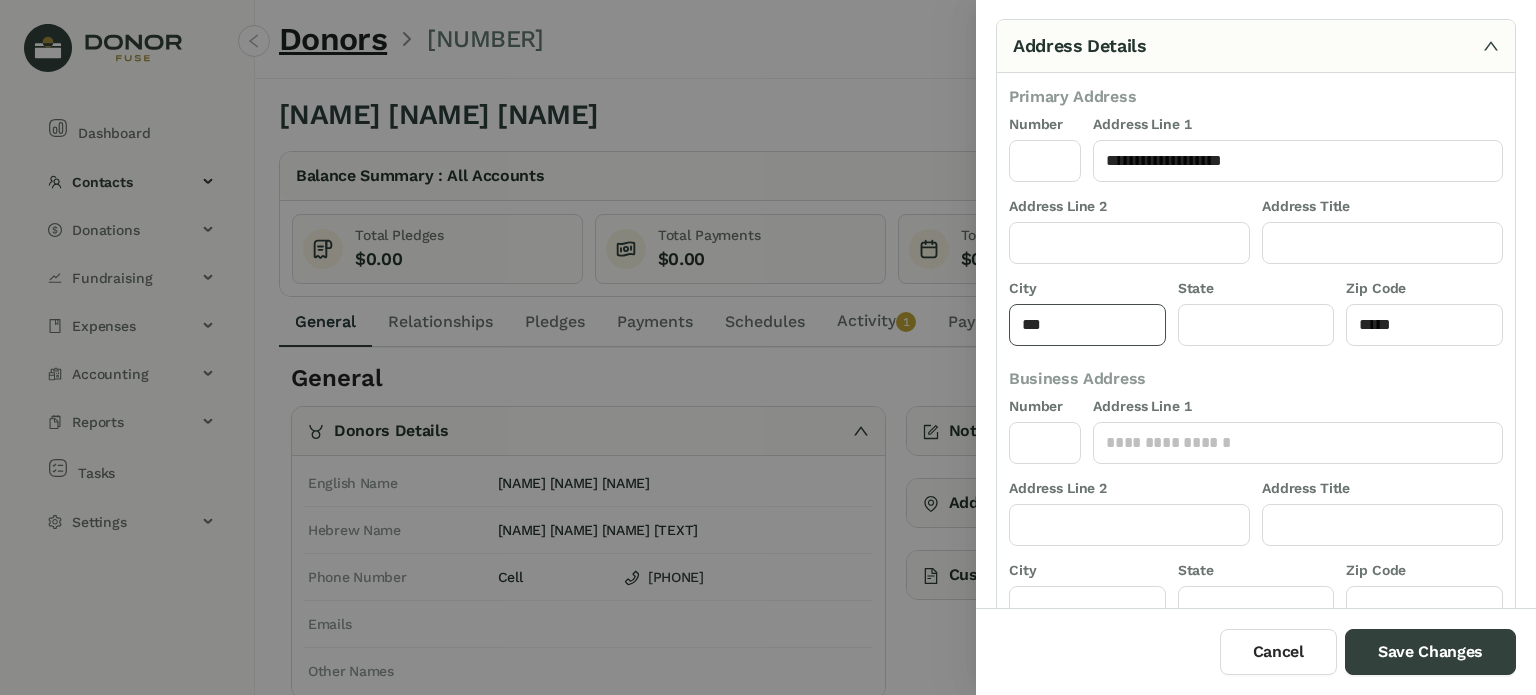 click on "**" 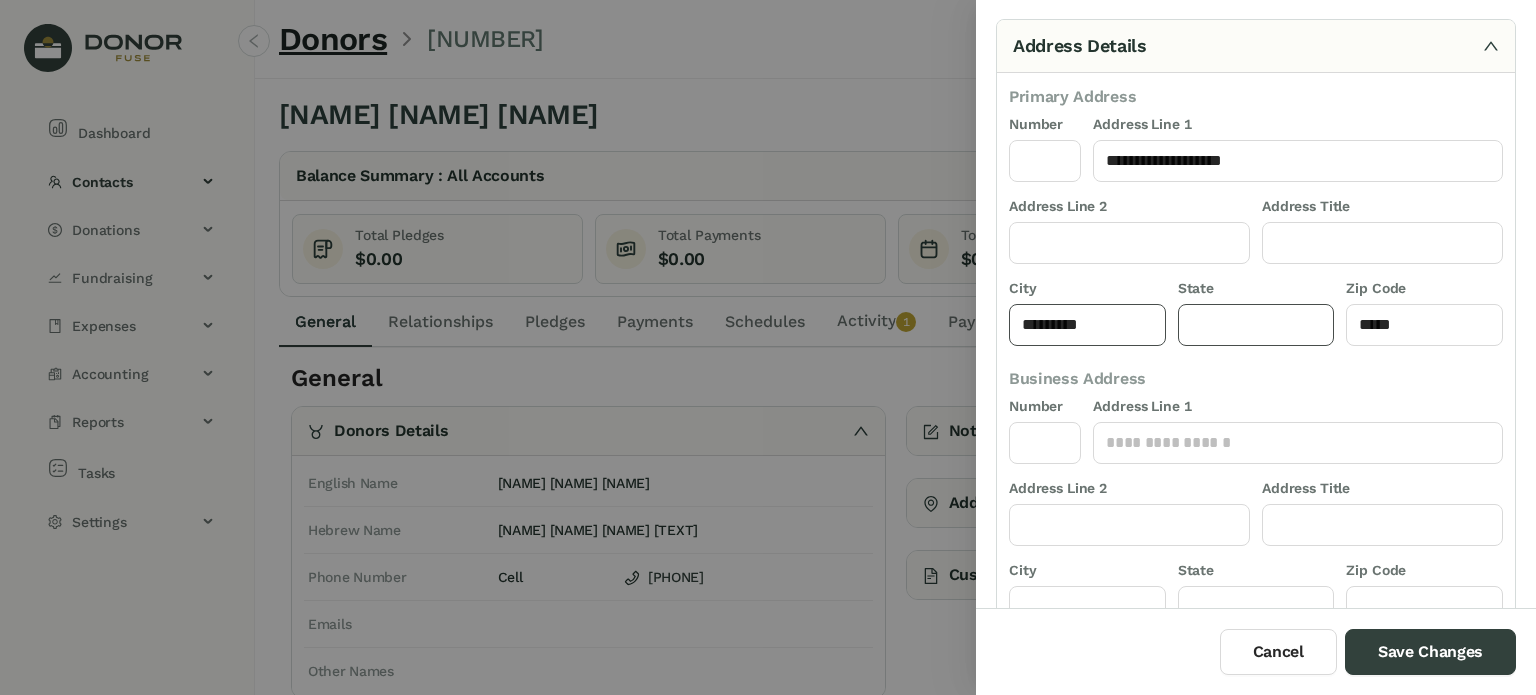 type on "********" 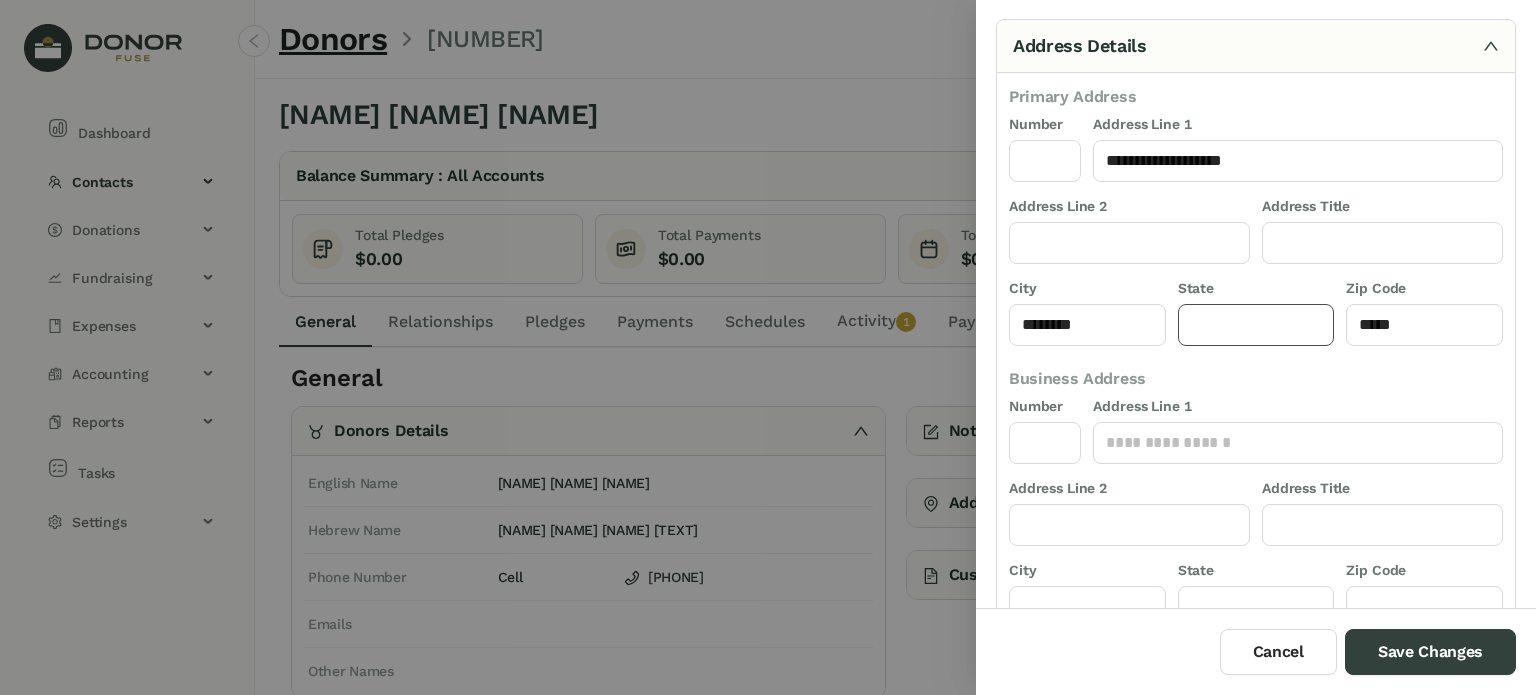 type on "********" 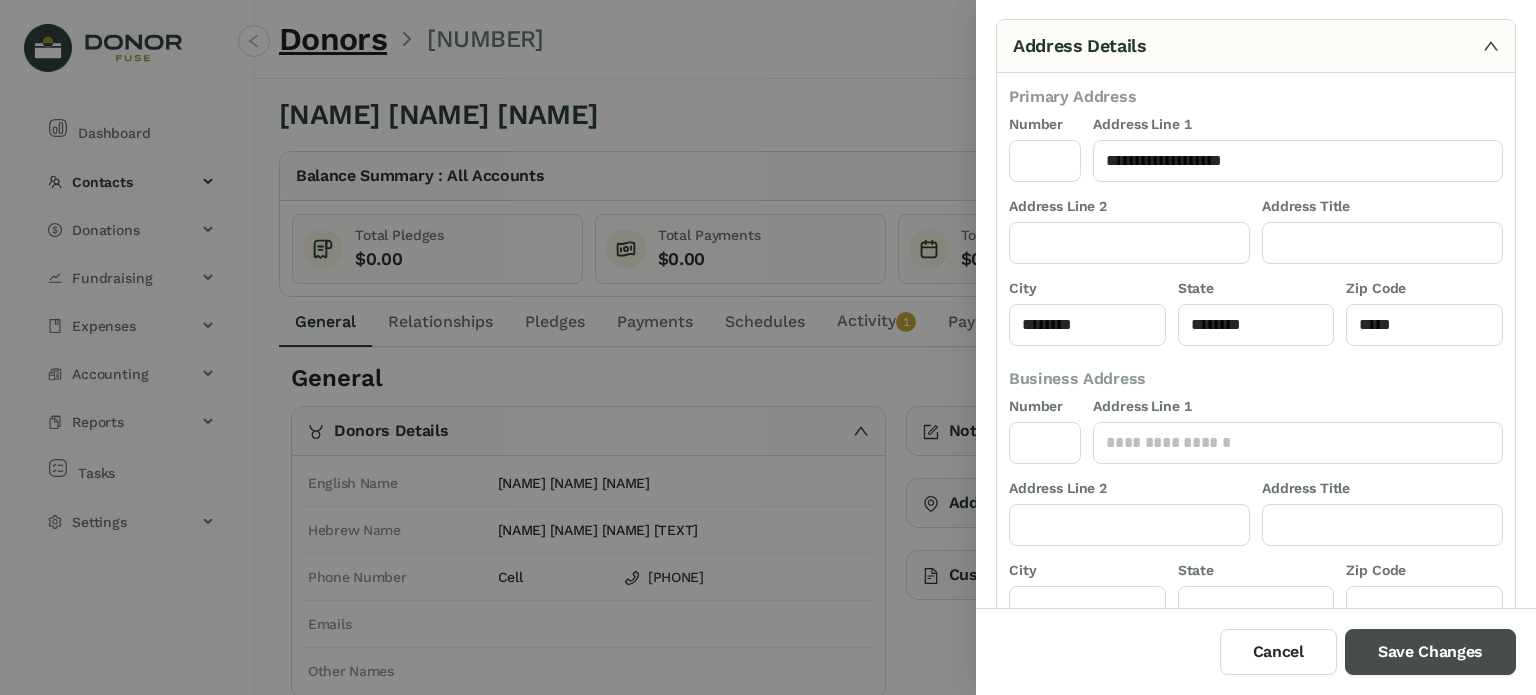 click on "Save Changes" at bounding box center [1430, 652] 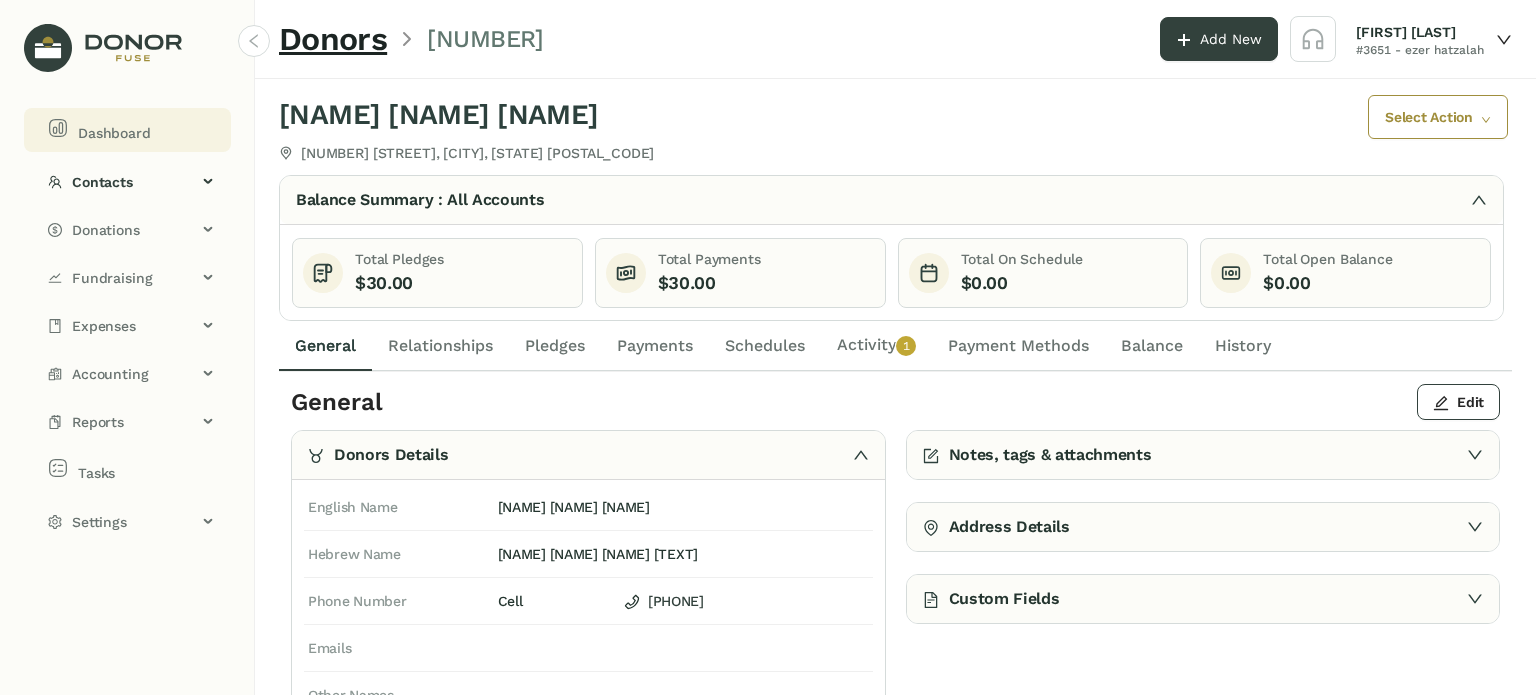 click on "Dashboard" 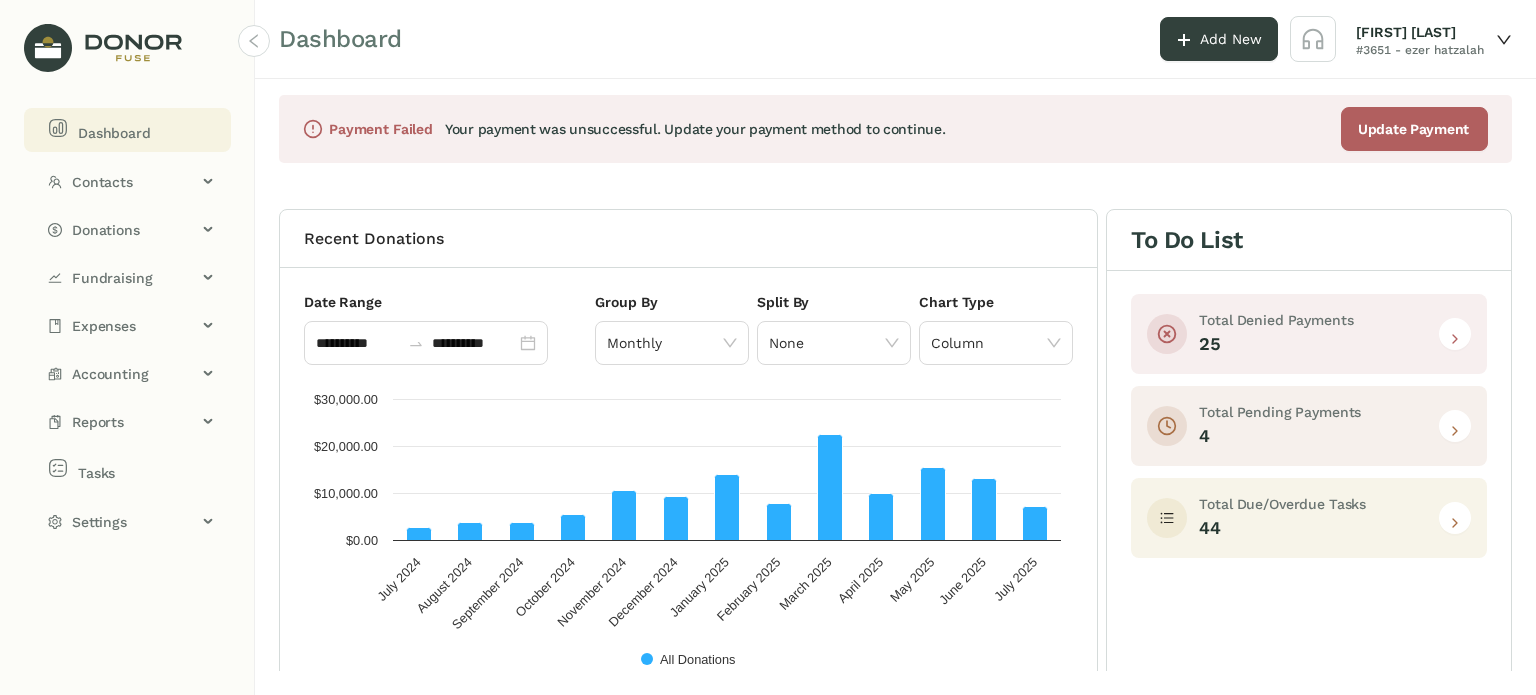 click 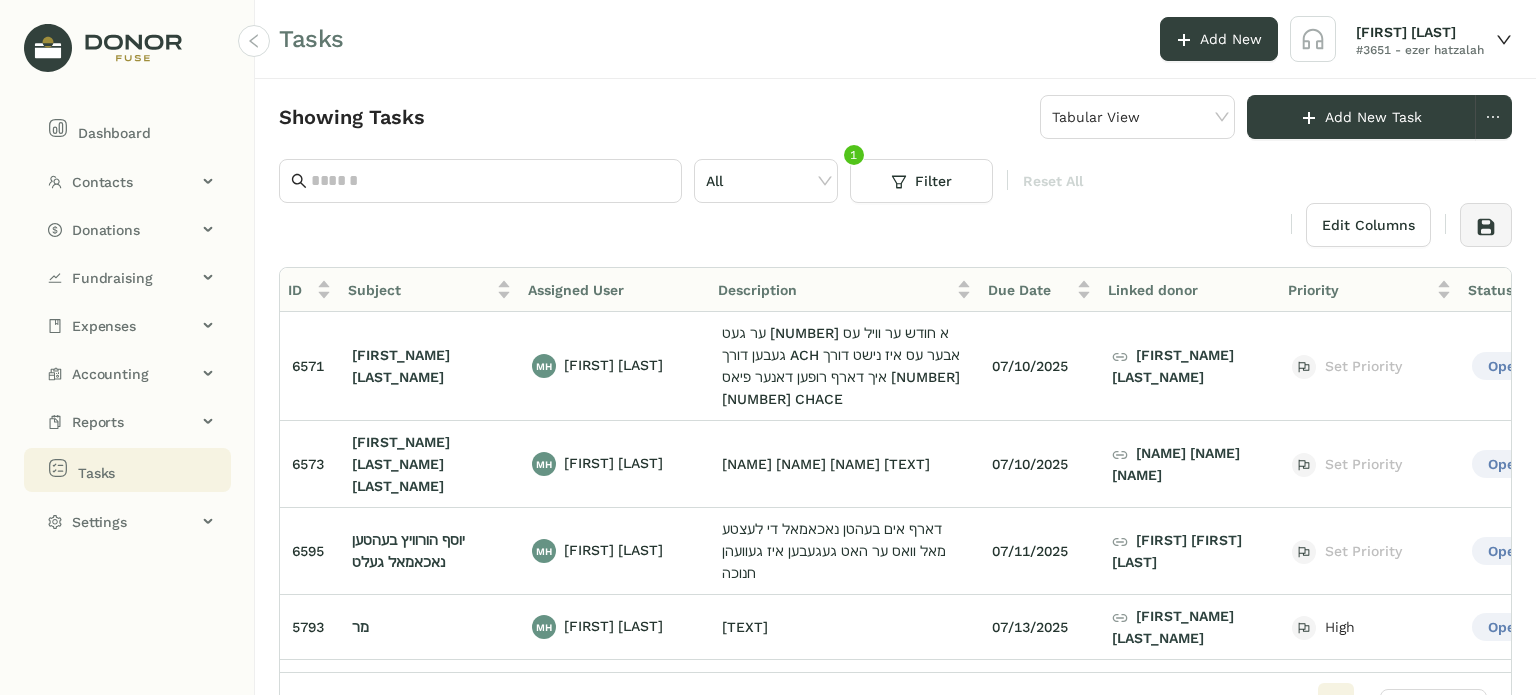 scroll, scrollTop: 0, scrollLeft: 128, axis: horizontal 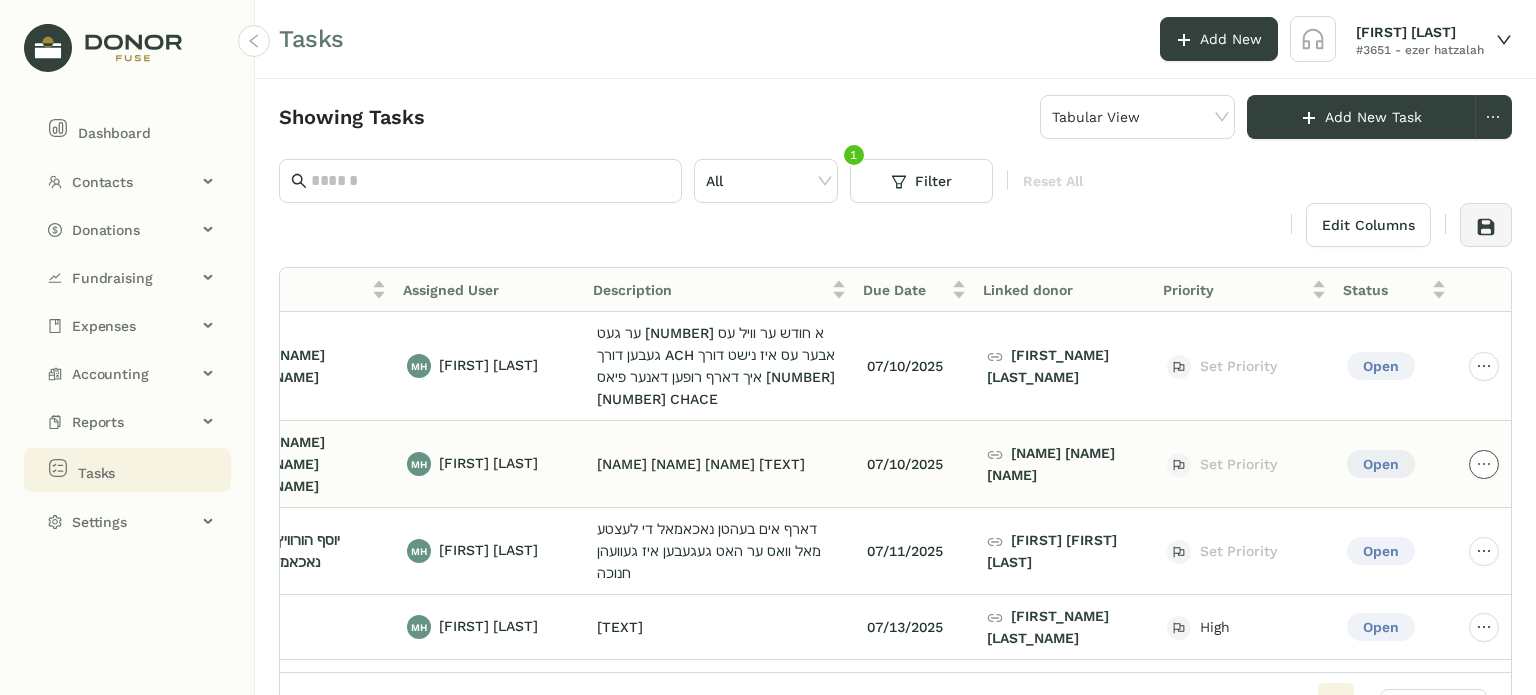 click 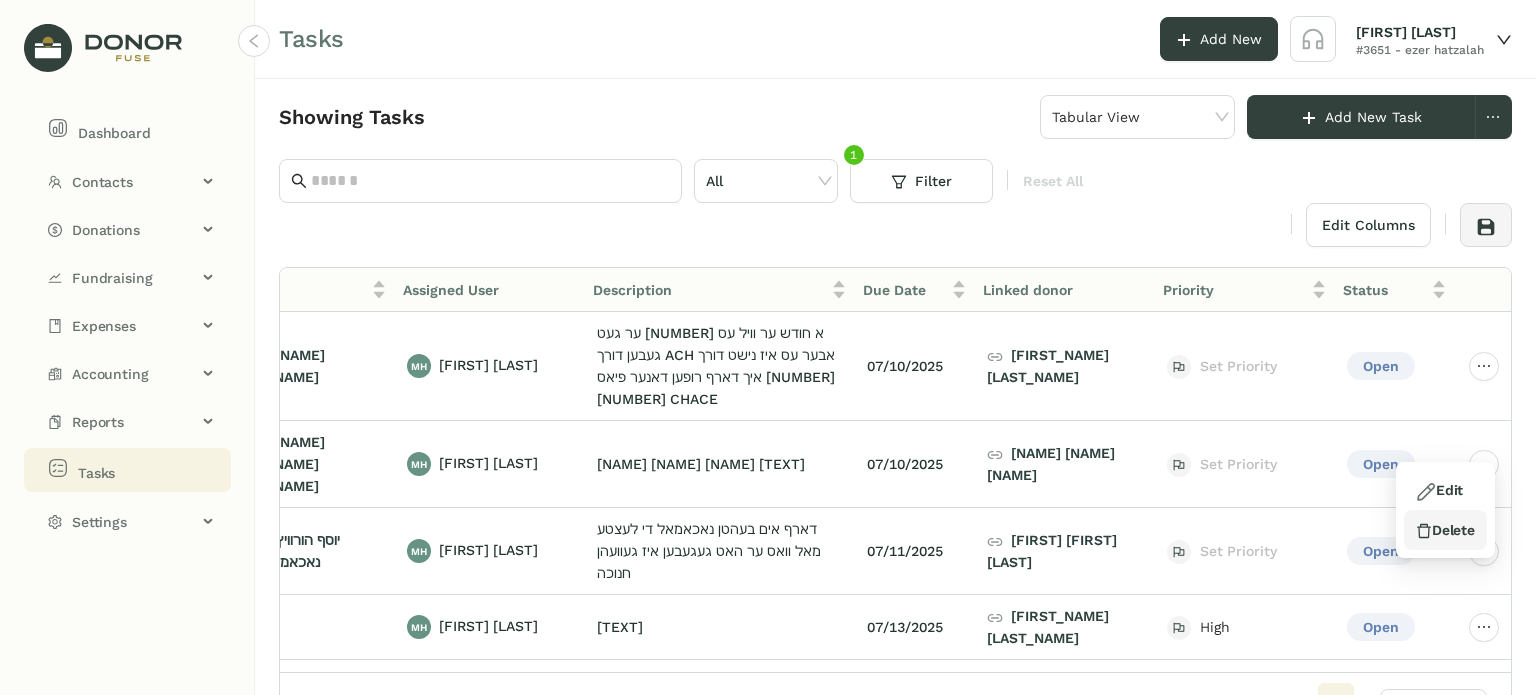 click on "Delete" at bounding box center (1445, 530) 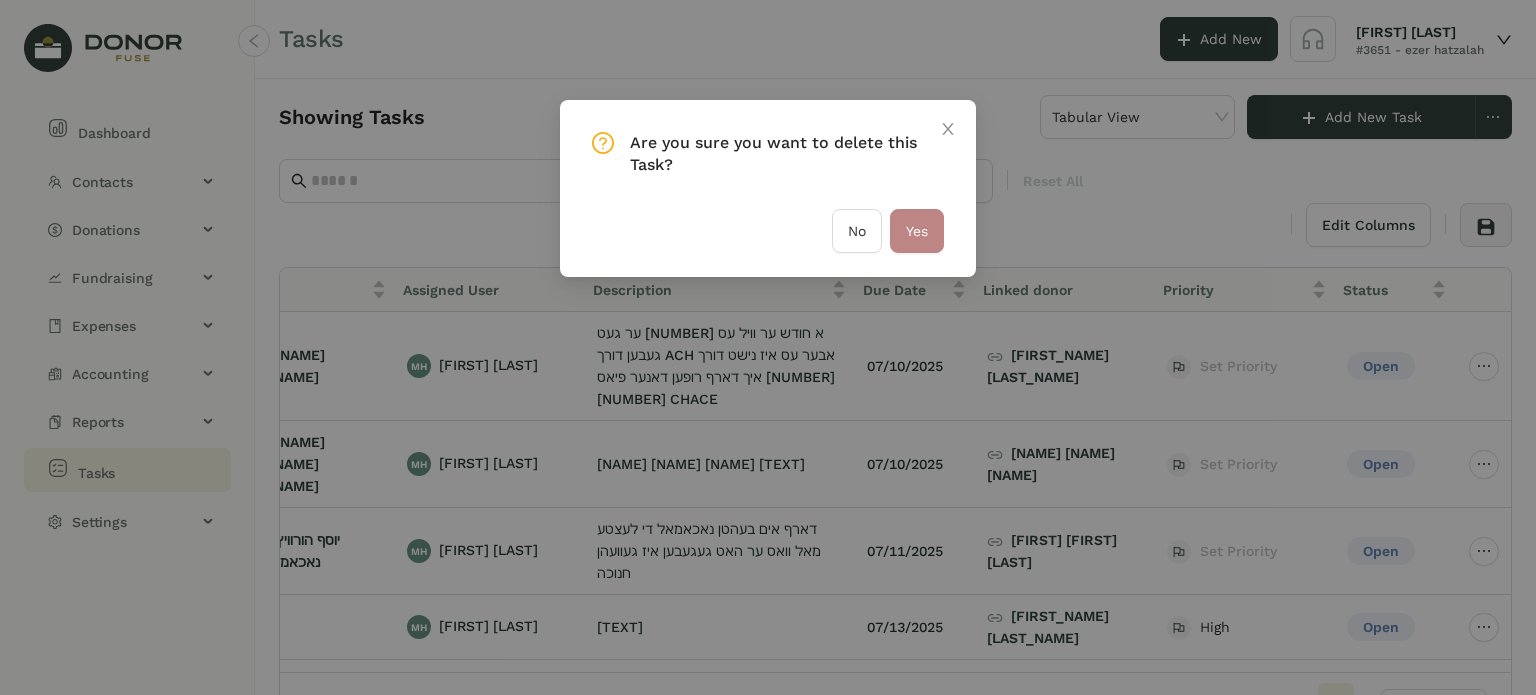 click on "Yes" at bounding box center (917, 231) 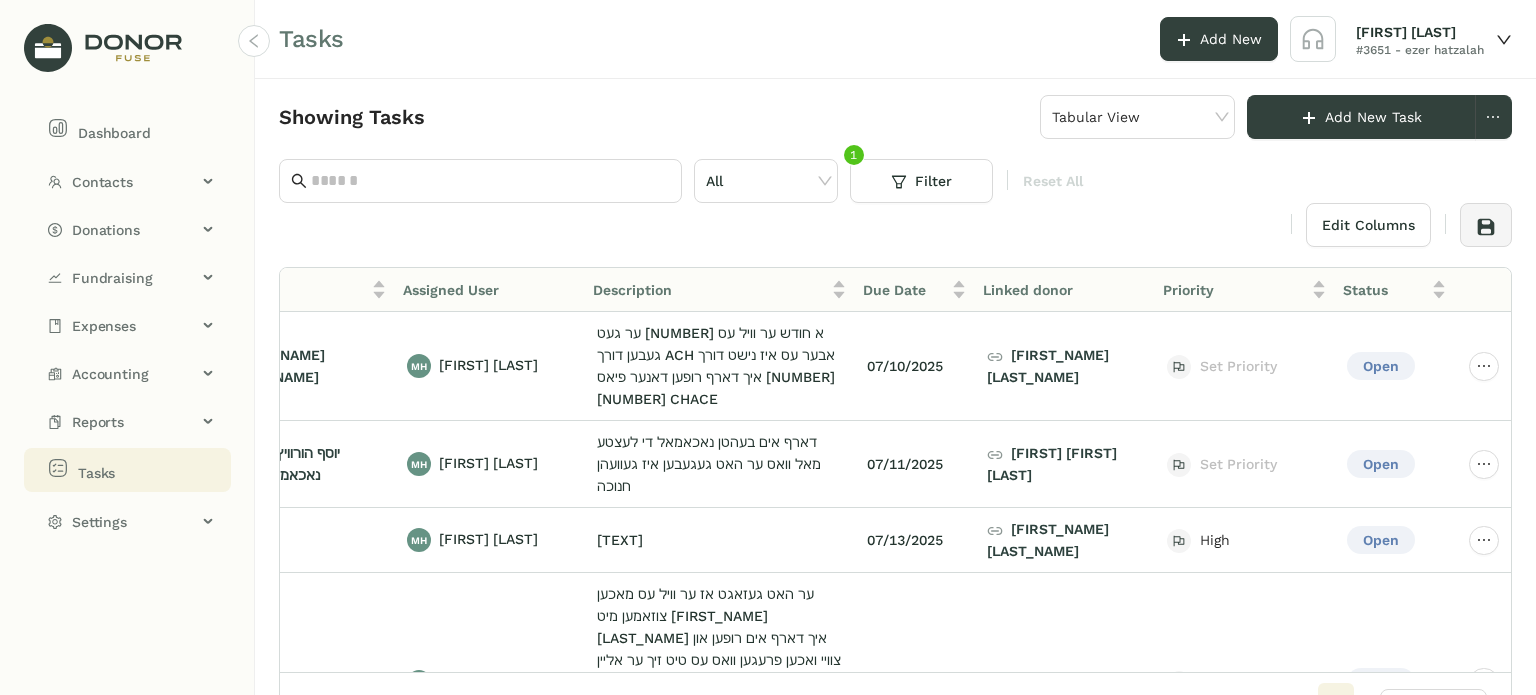 scroll, scrollTop: 0, scrollLeft: 58, axis: horizontal 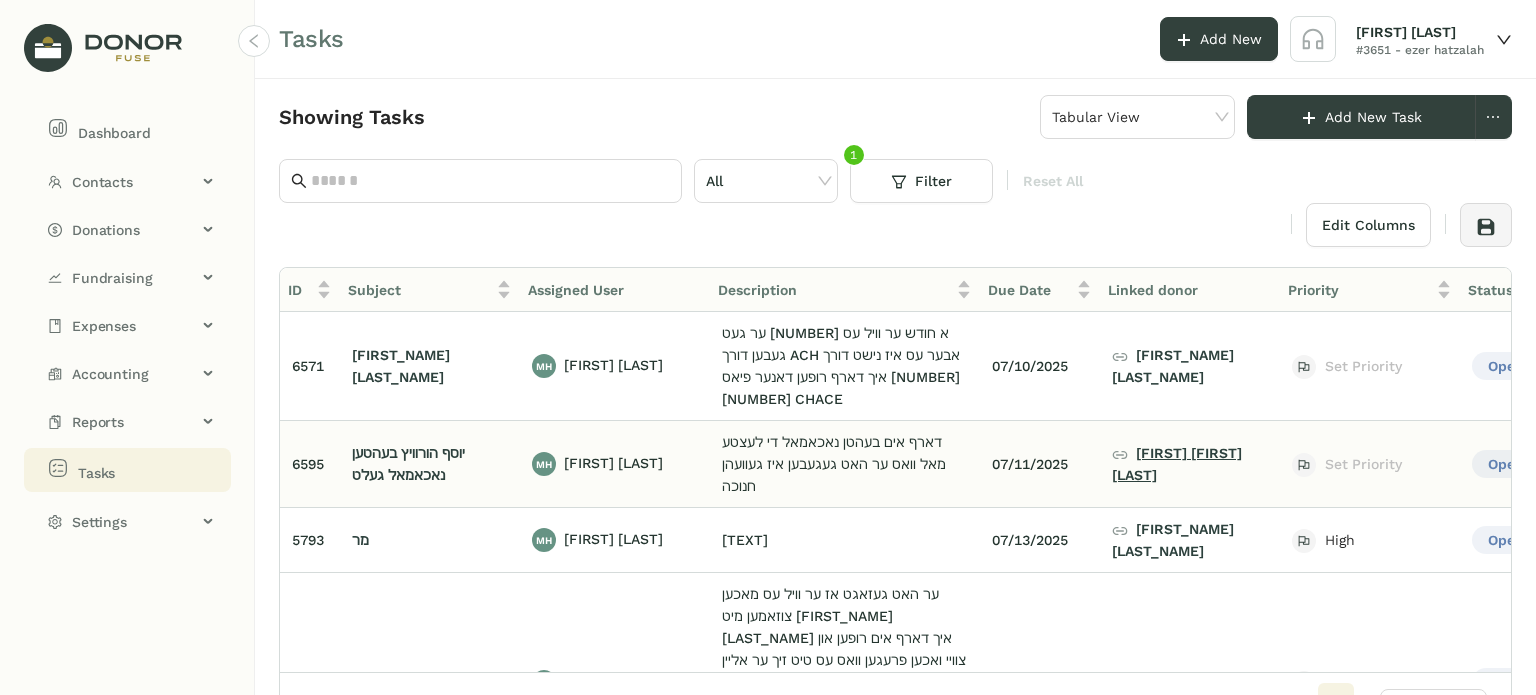 click on "[FIRST] [LAST] [LAST]" 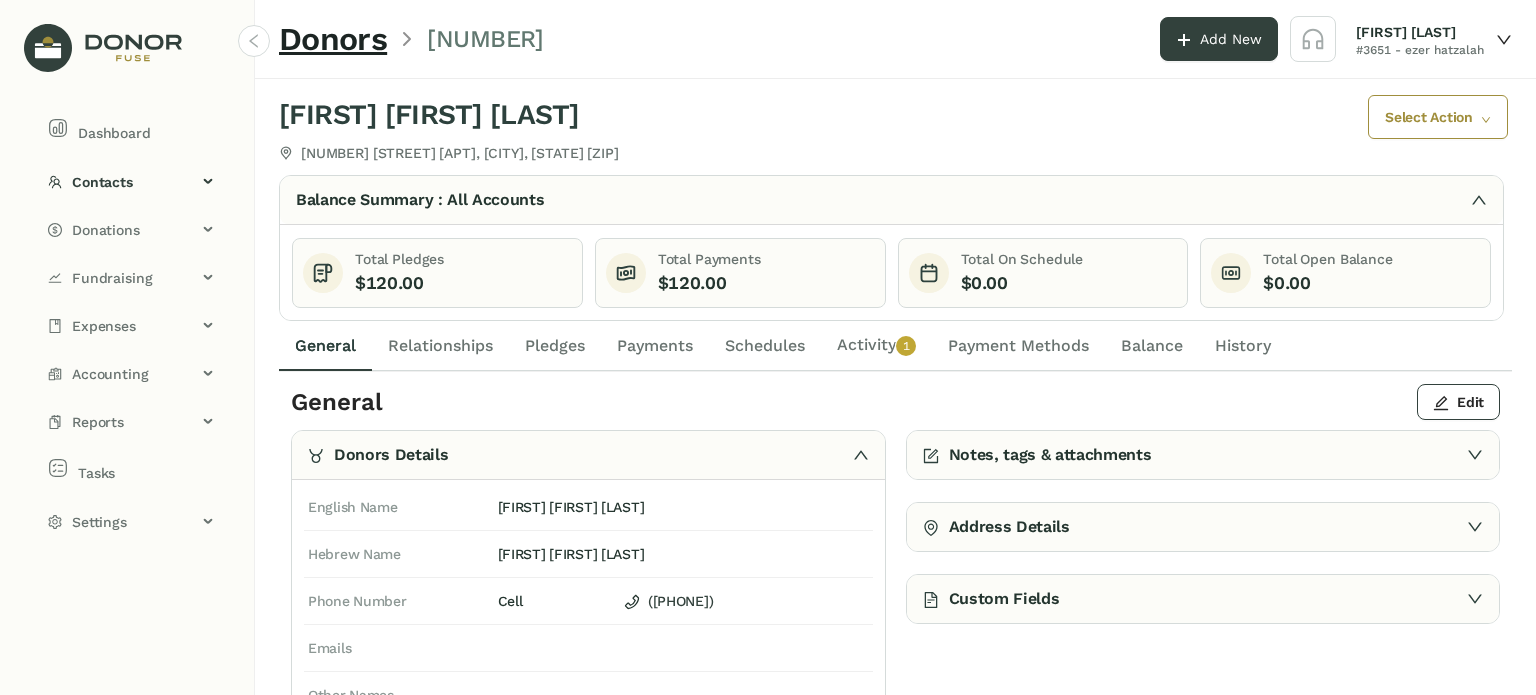 click on "Payments" 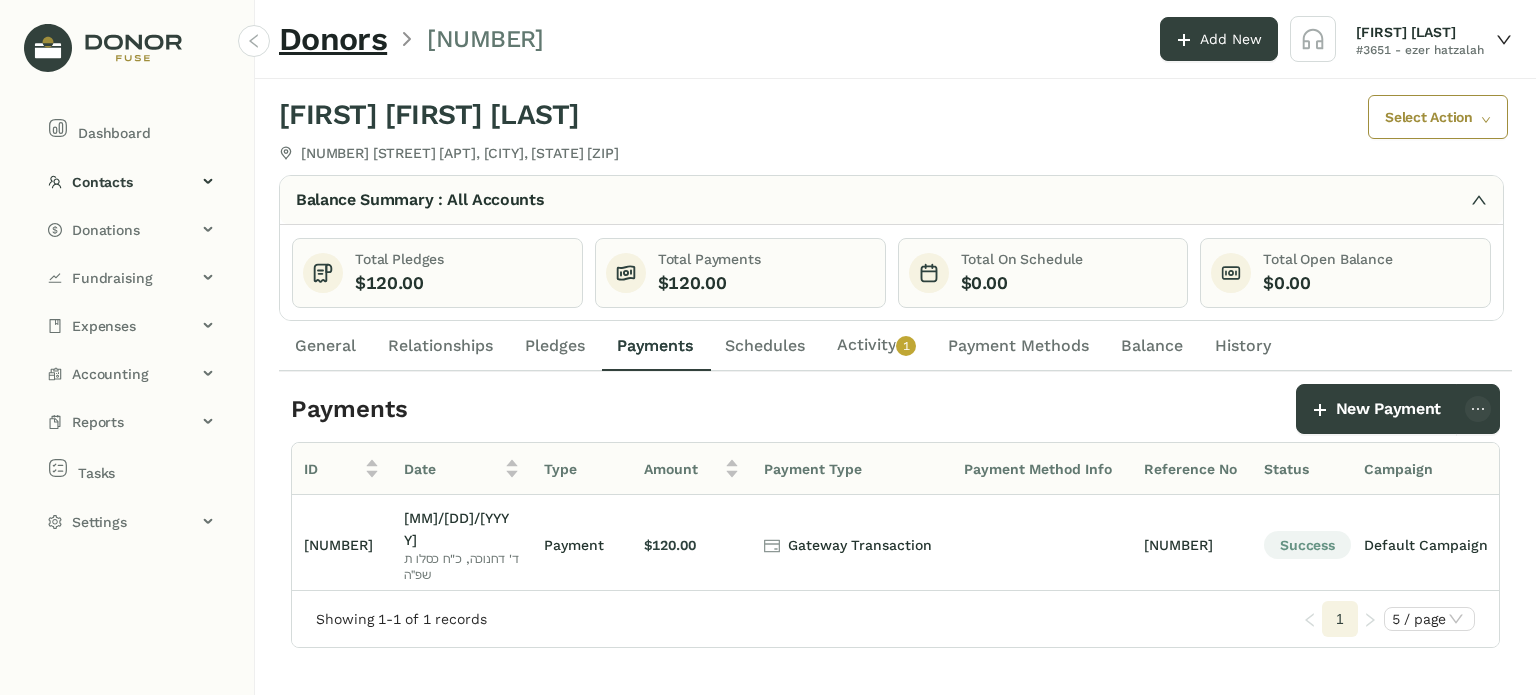 click on "Activity   0   1   2   3   4   5   6   7   8   9" 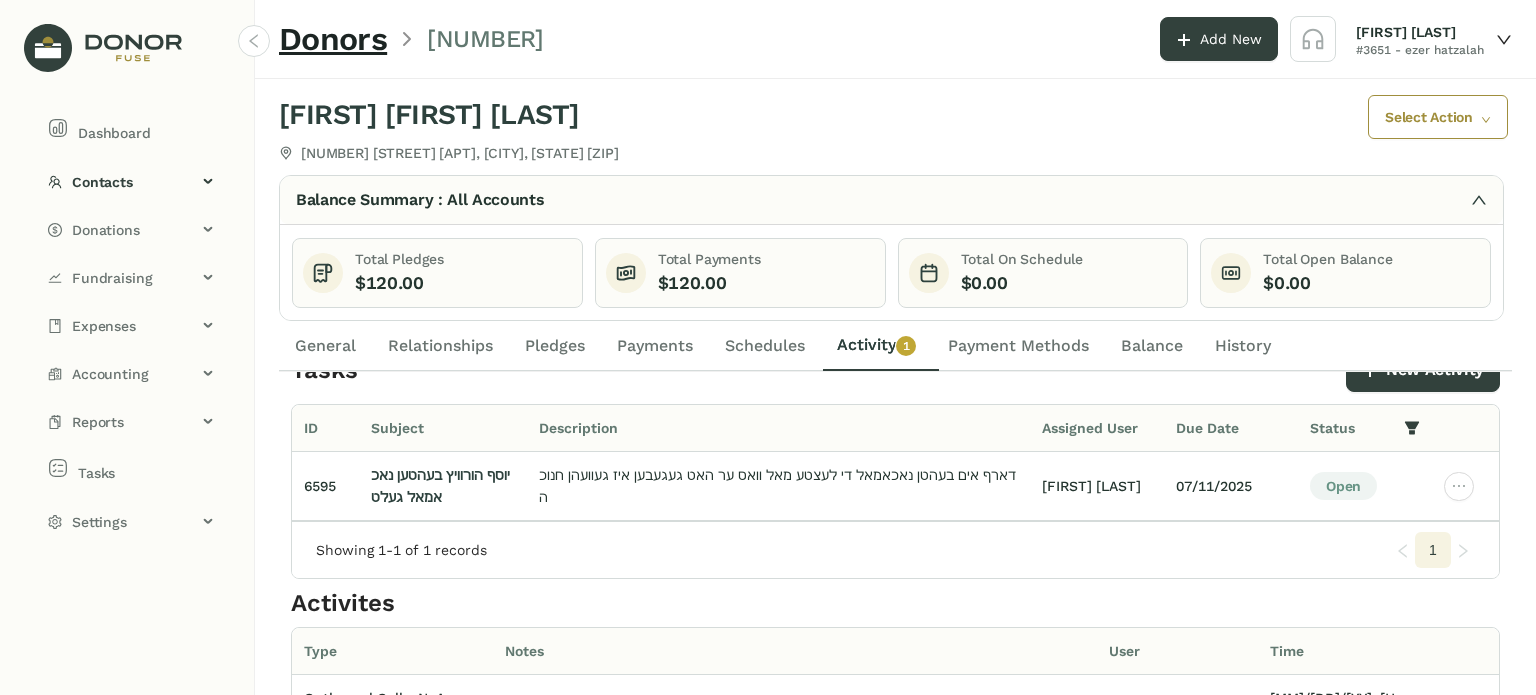 scroll, scrollTop: 0, scrollLeft: 0, axis: both 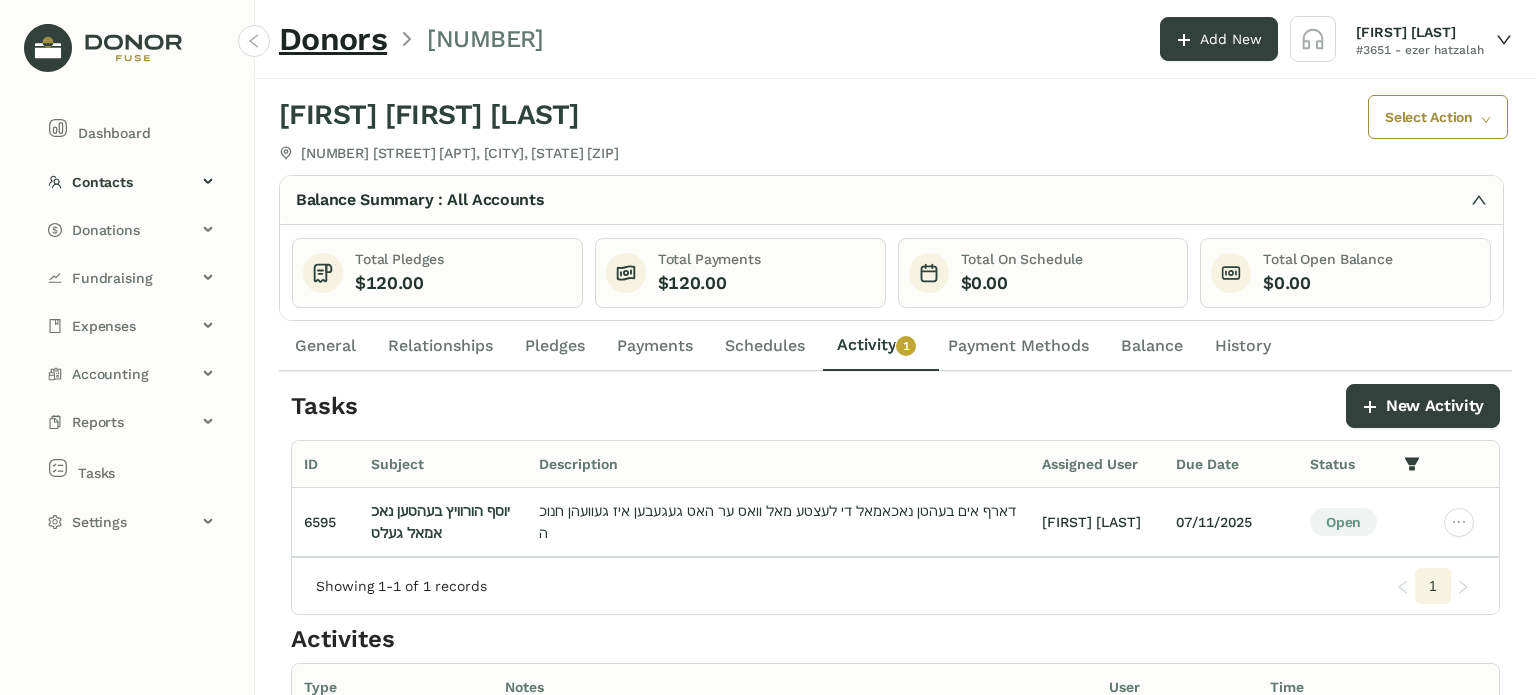 click on "General" 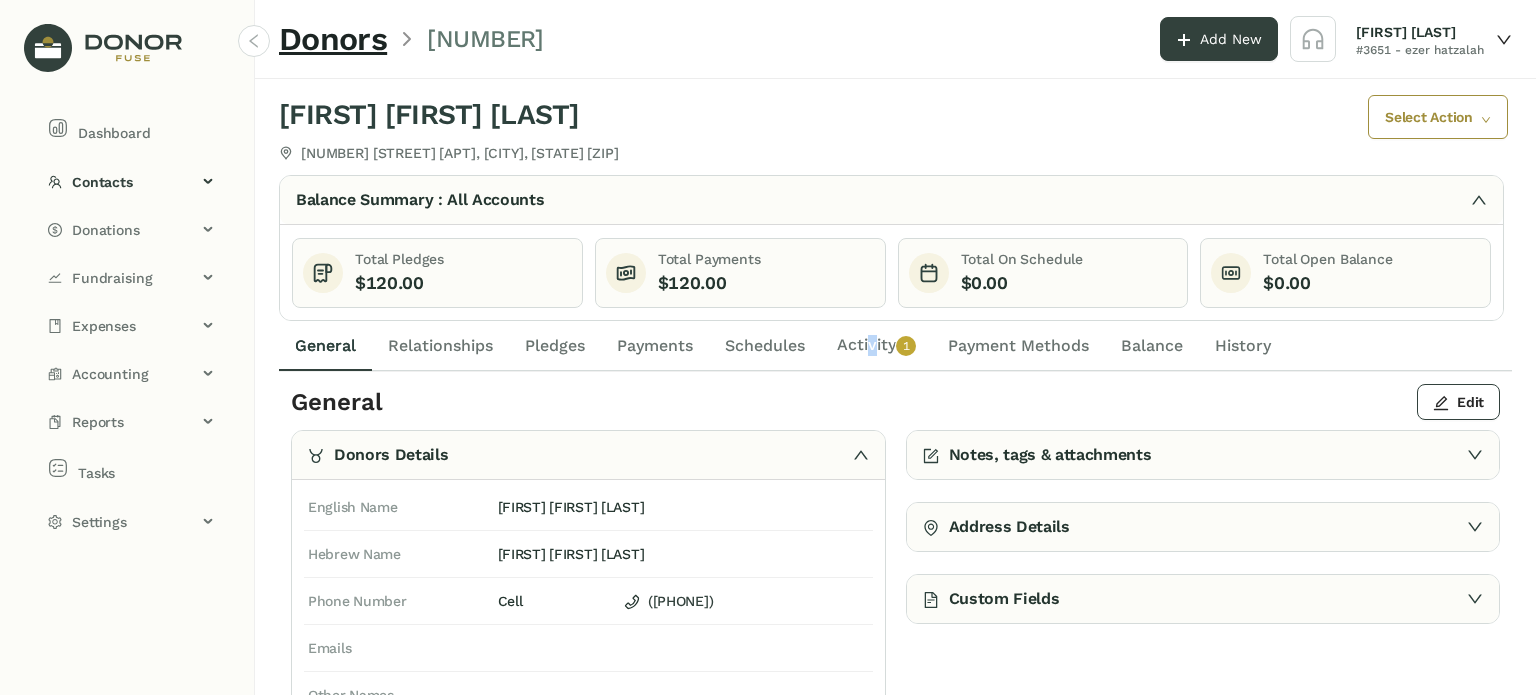 drag, startPoint x: 867, startPoint y: 346, endPoint x: 854, endPoint y: 331, distance: 19.849434 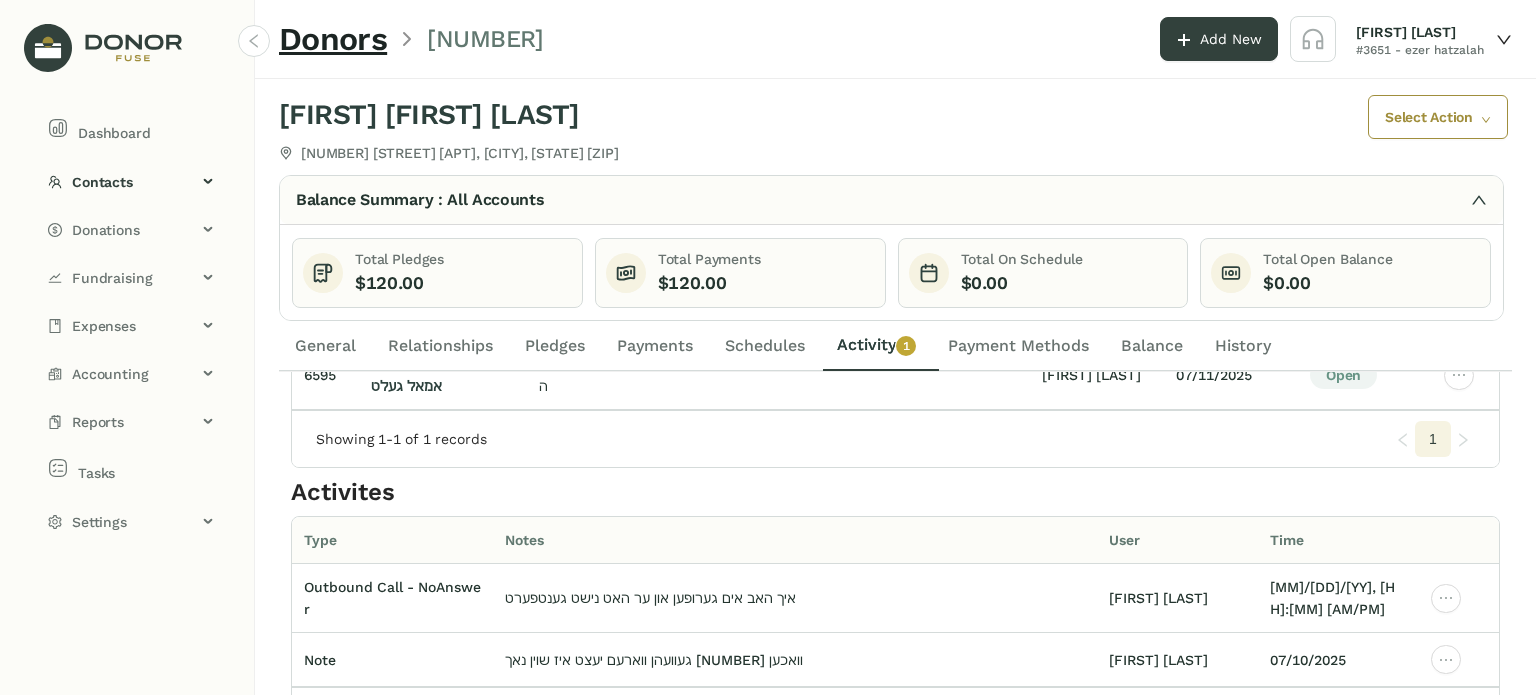 scroll, scrollTop: 0, scrollLeft: 0, axis: both 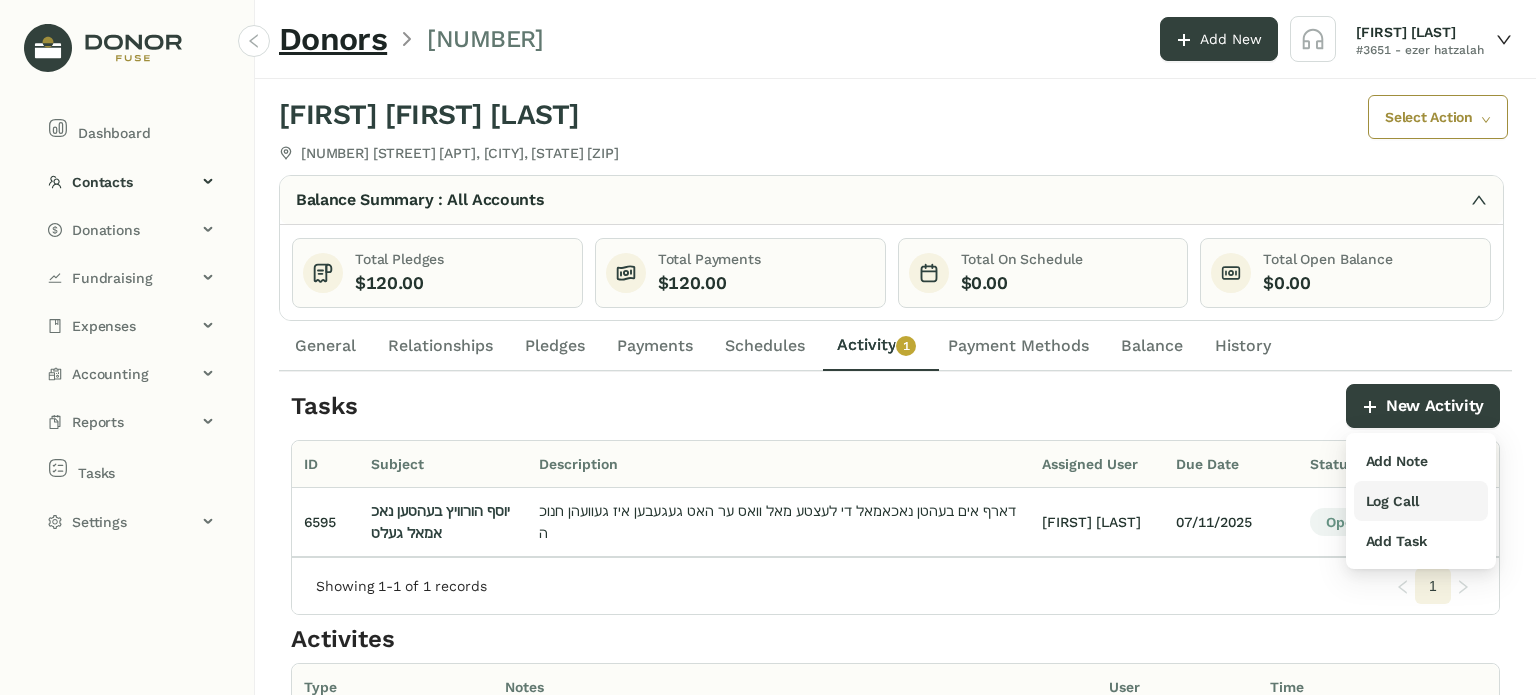 click on "Log Call" at bounding box center (1392, 501) 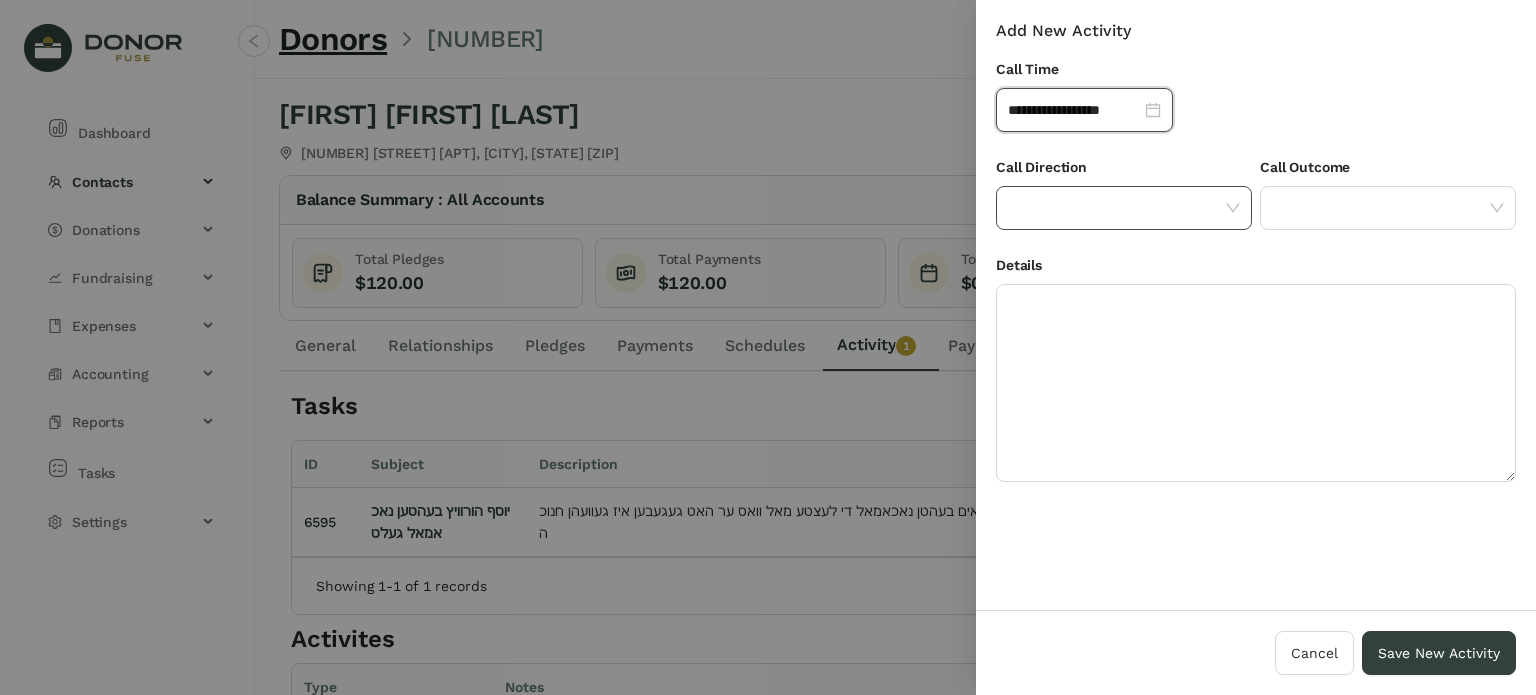 click 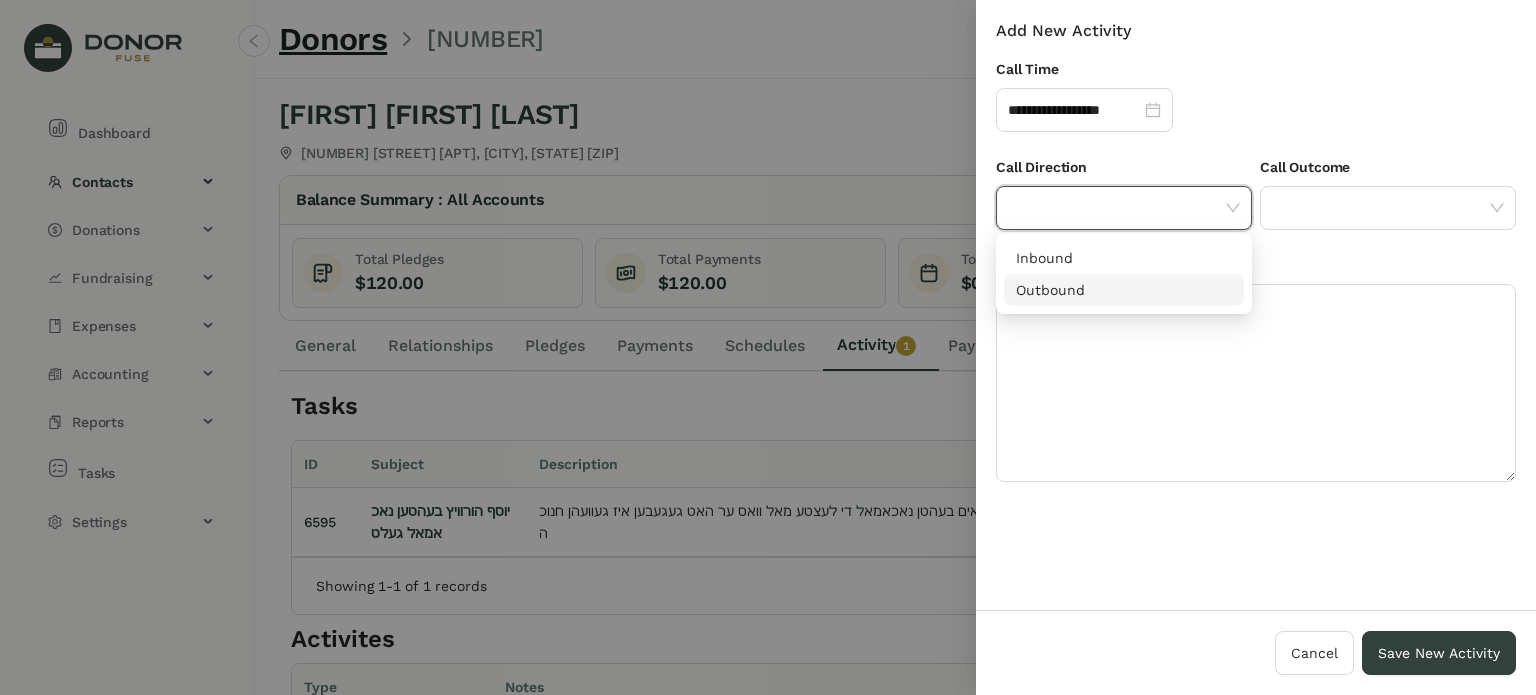 click on "Outbound" at bounding box center [1124, 290] 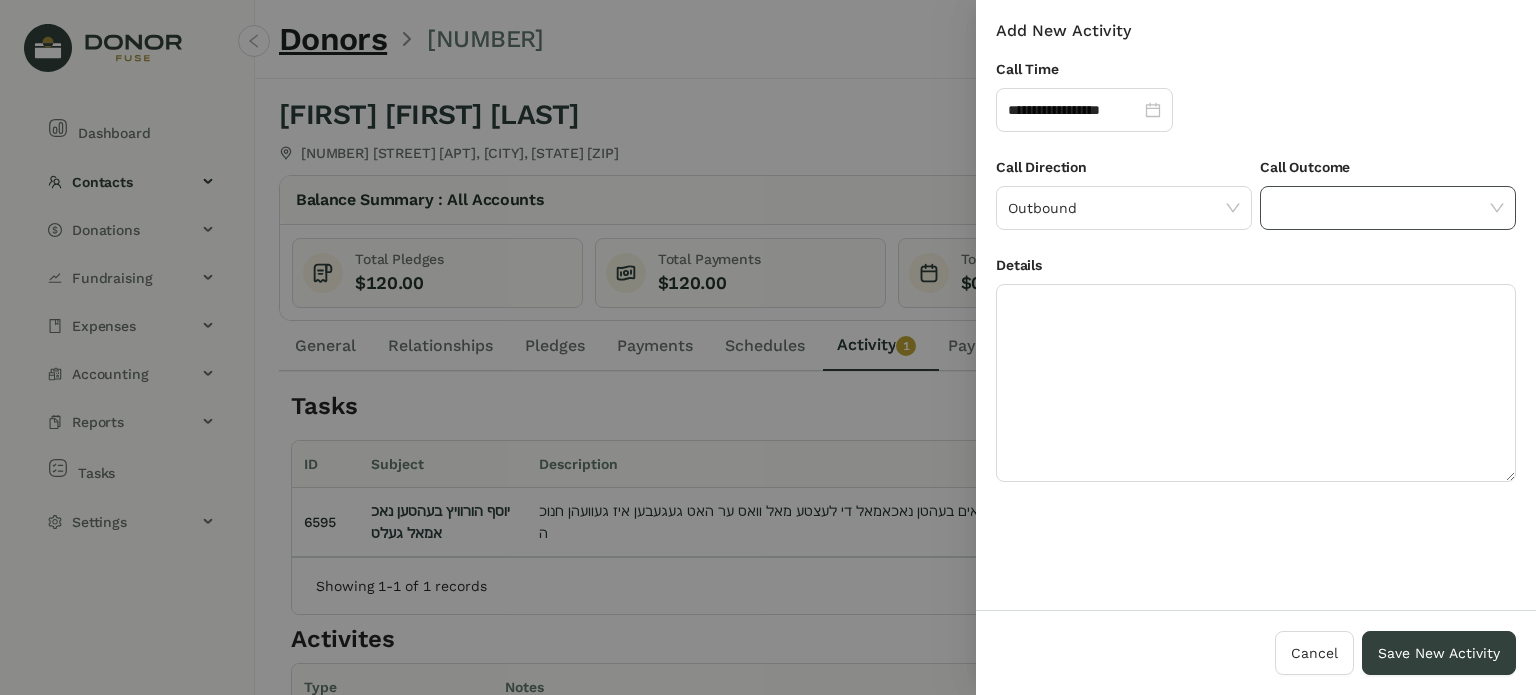 click 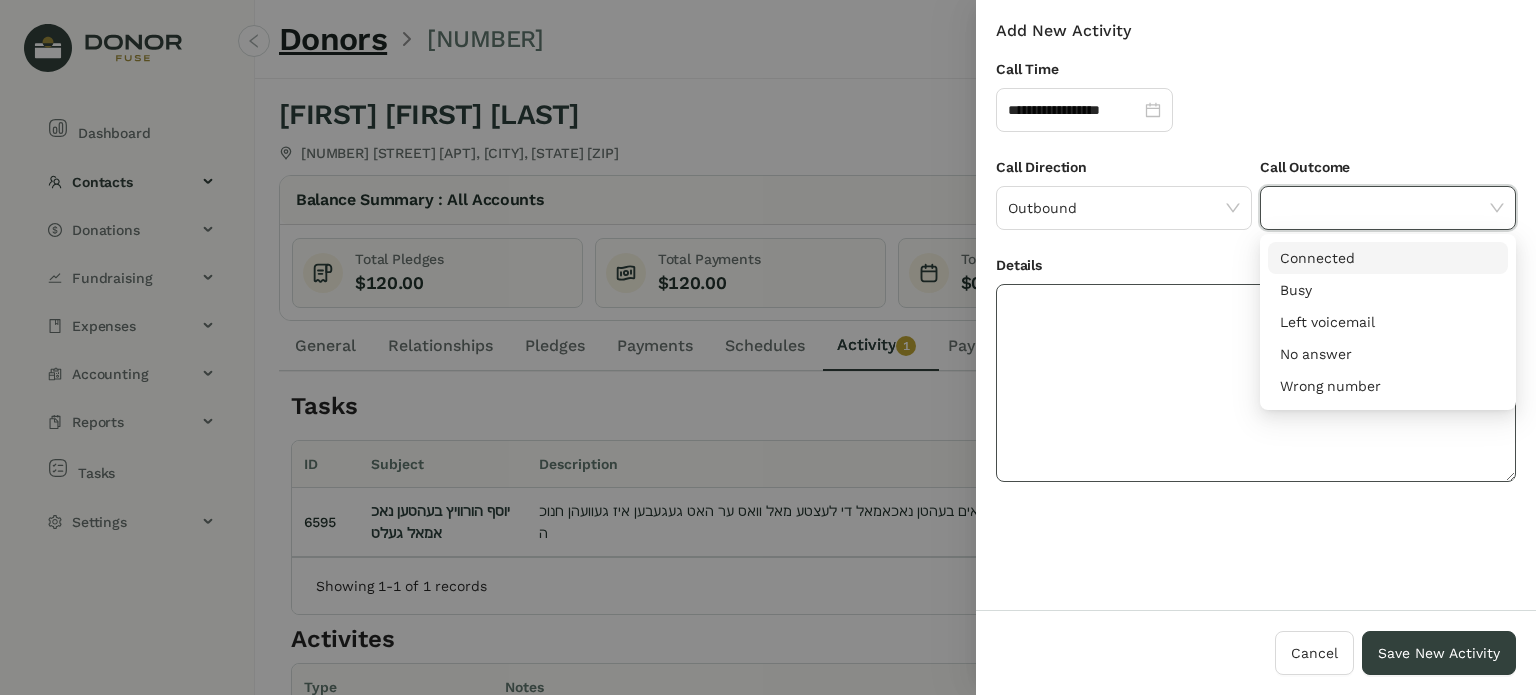 click 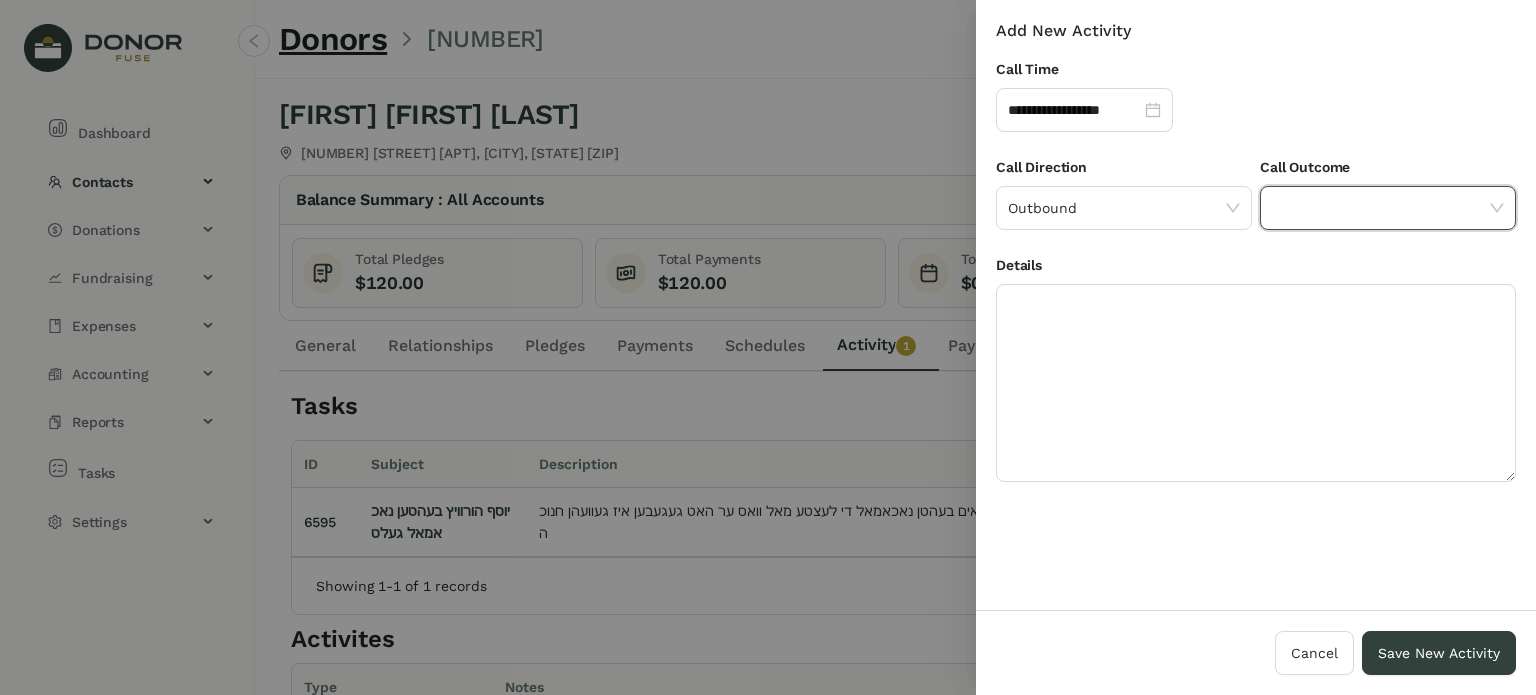 click 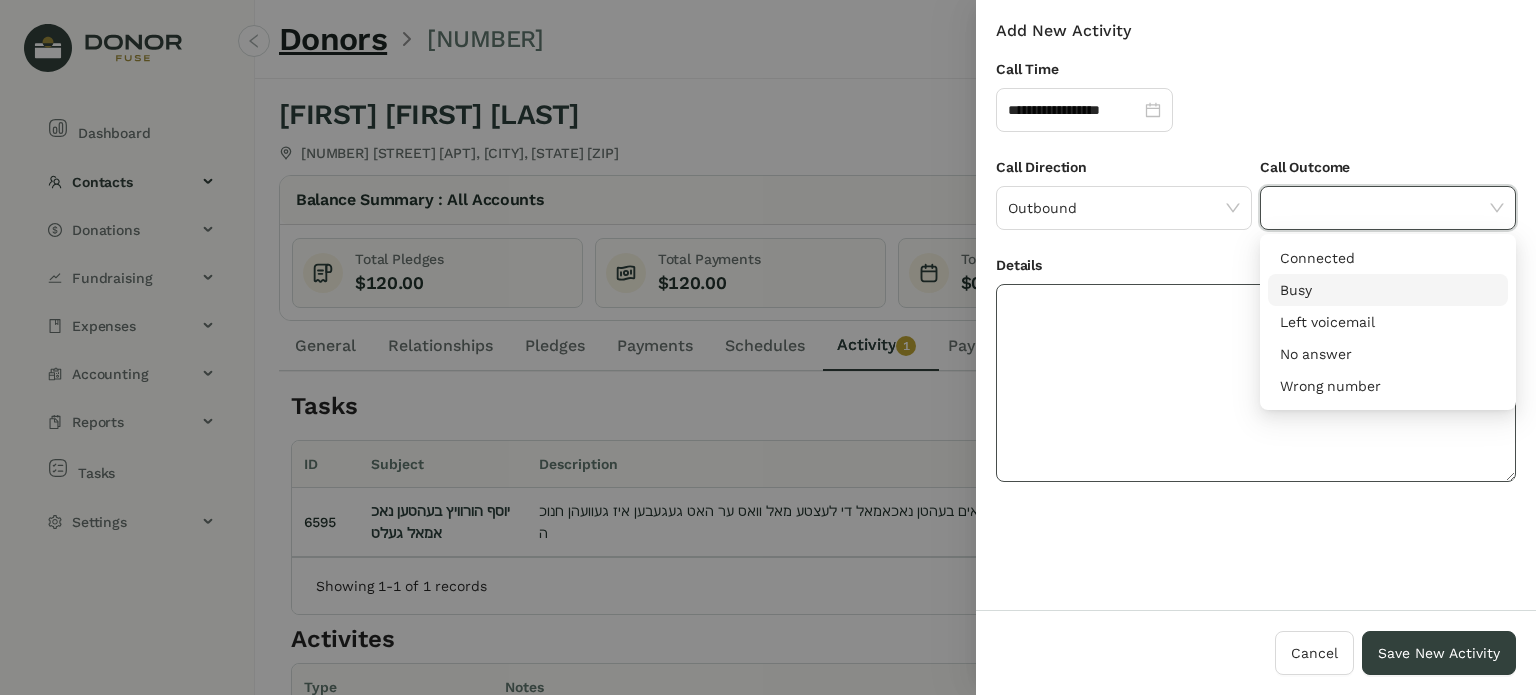 click 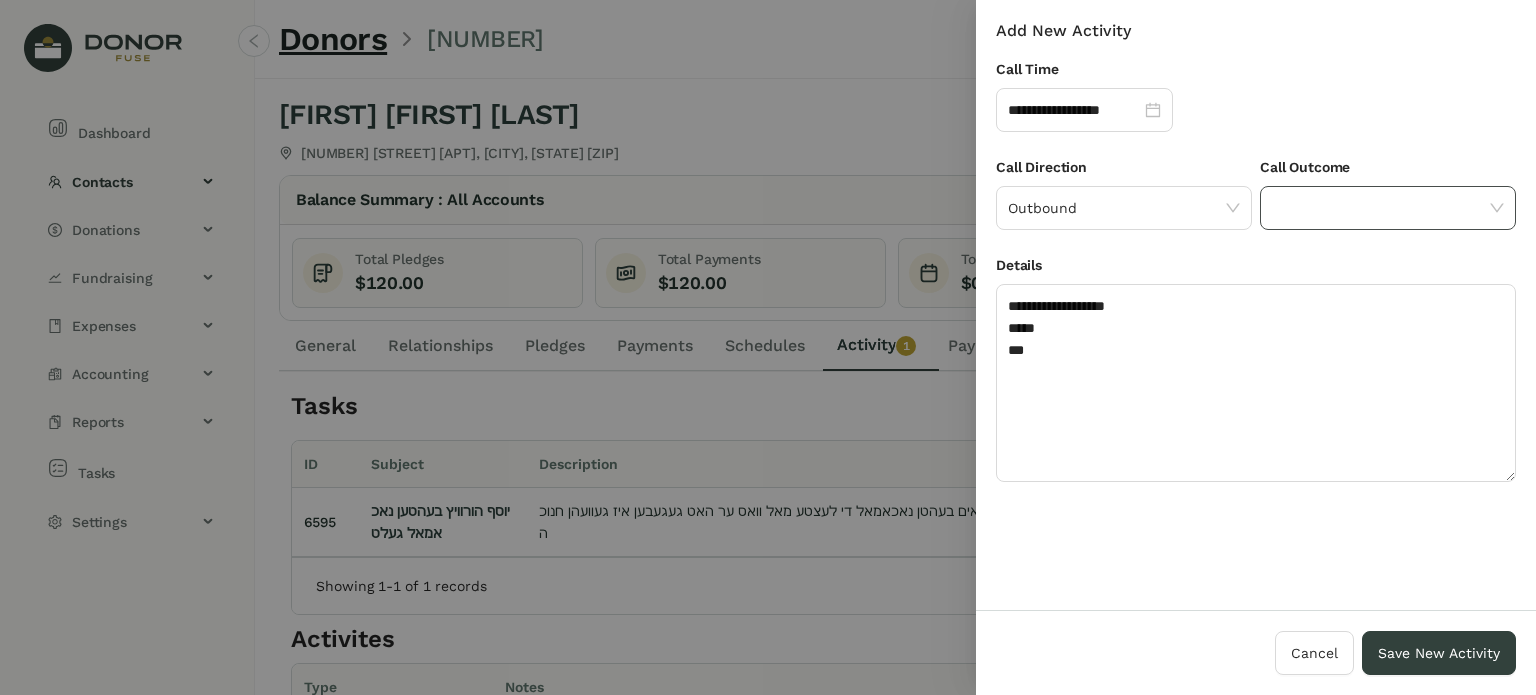 click 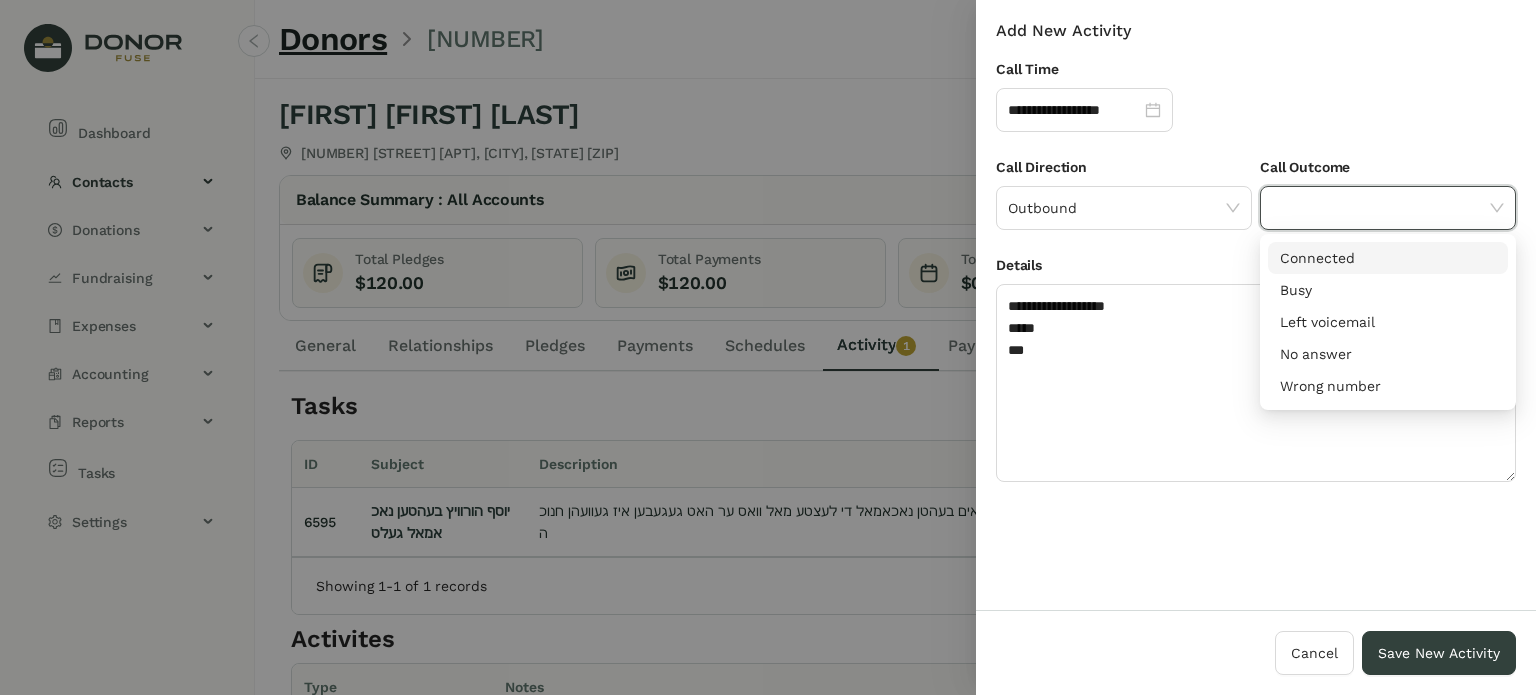 click on "Connected" at bounding box center [1388, 258] 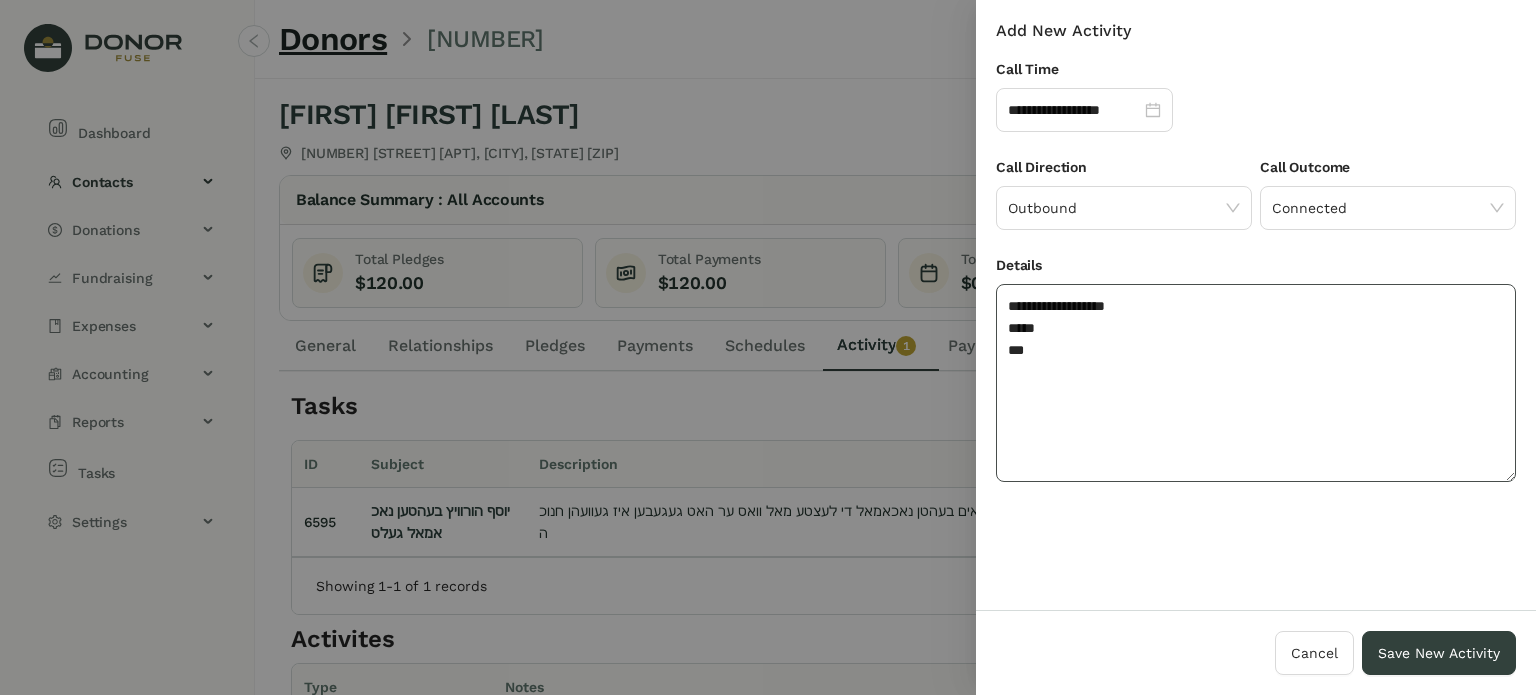 click on "**********" 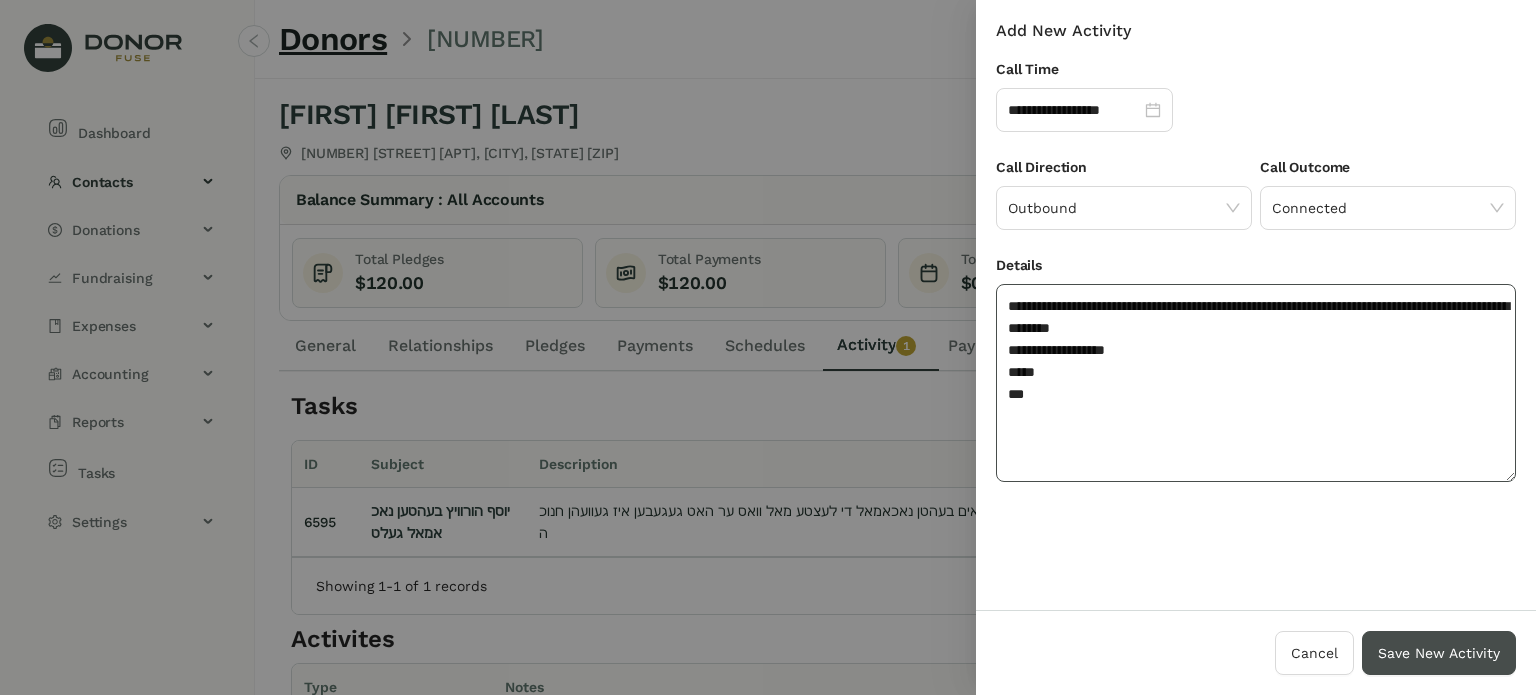 type on "**********" 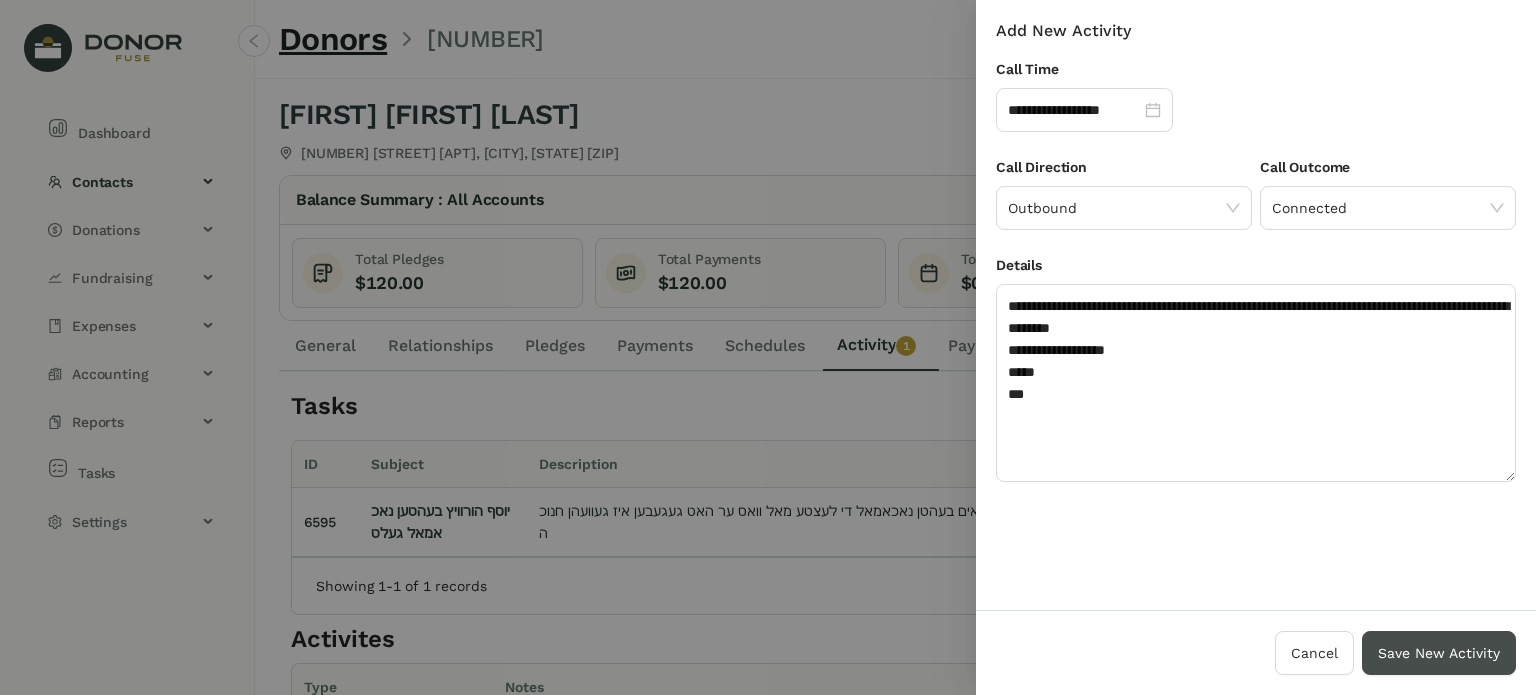 click on "Save New Activity" at bounding box center [1439, 653] 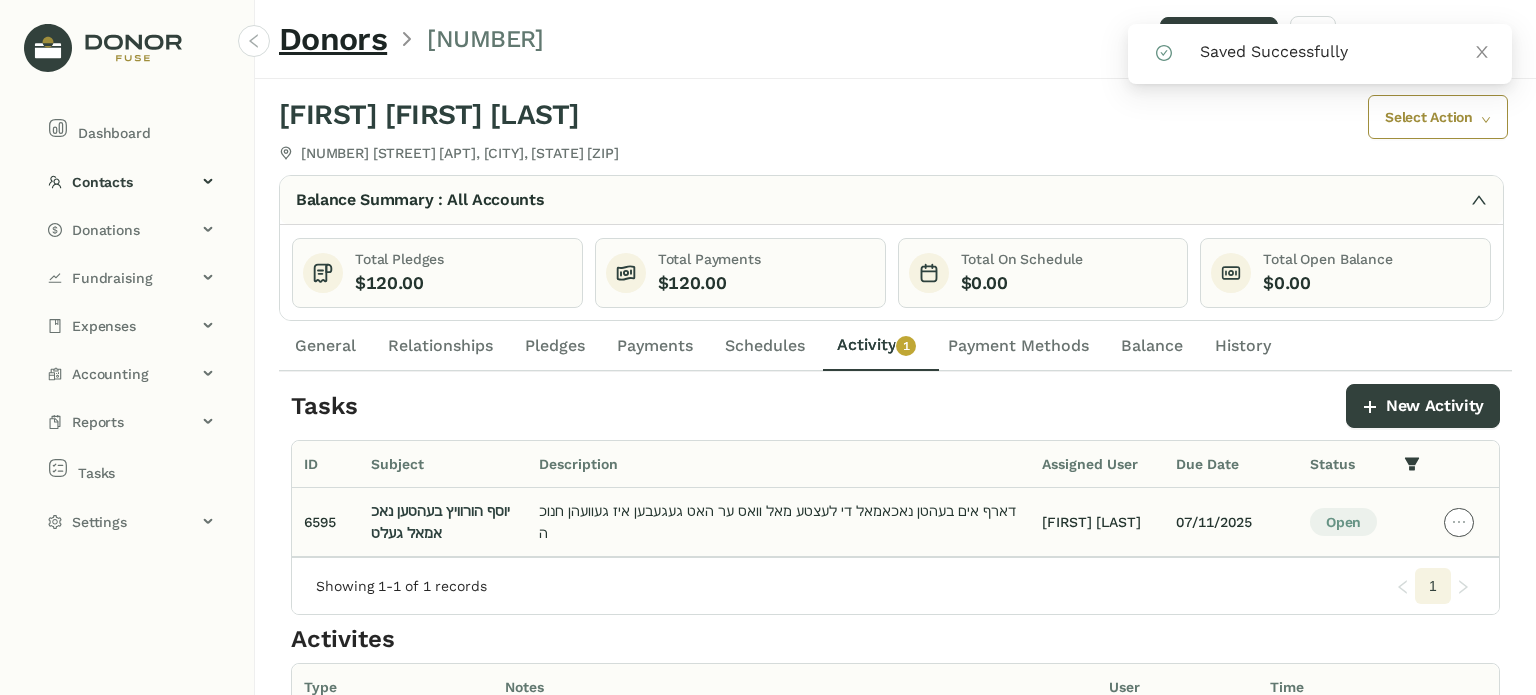 click 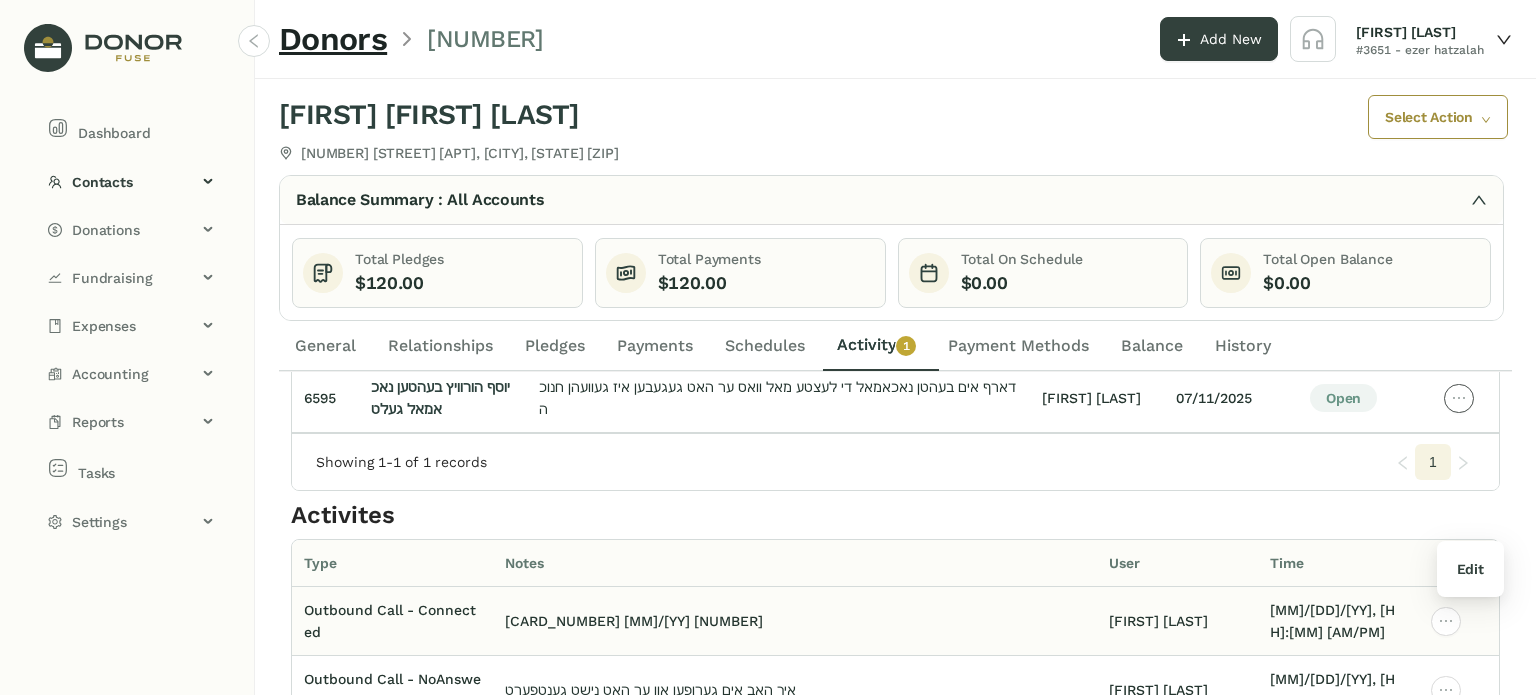 scroll, scrollTop: 162, scrollLeft: 0, axis: vertical 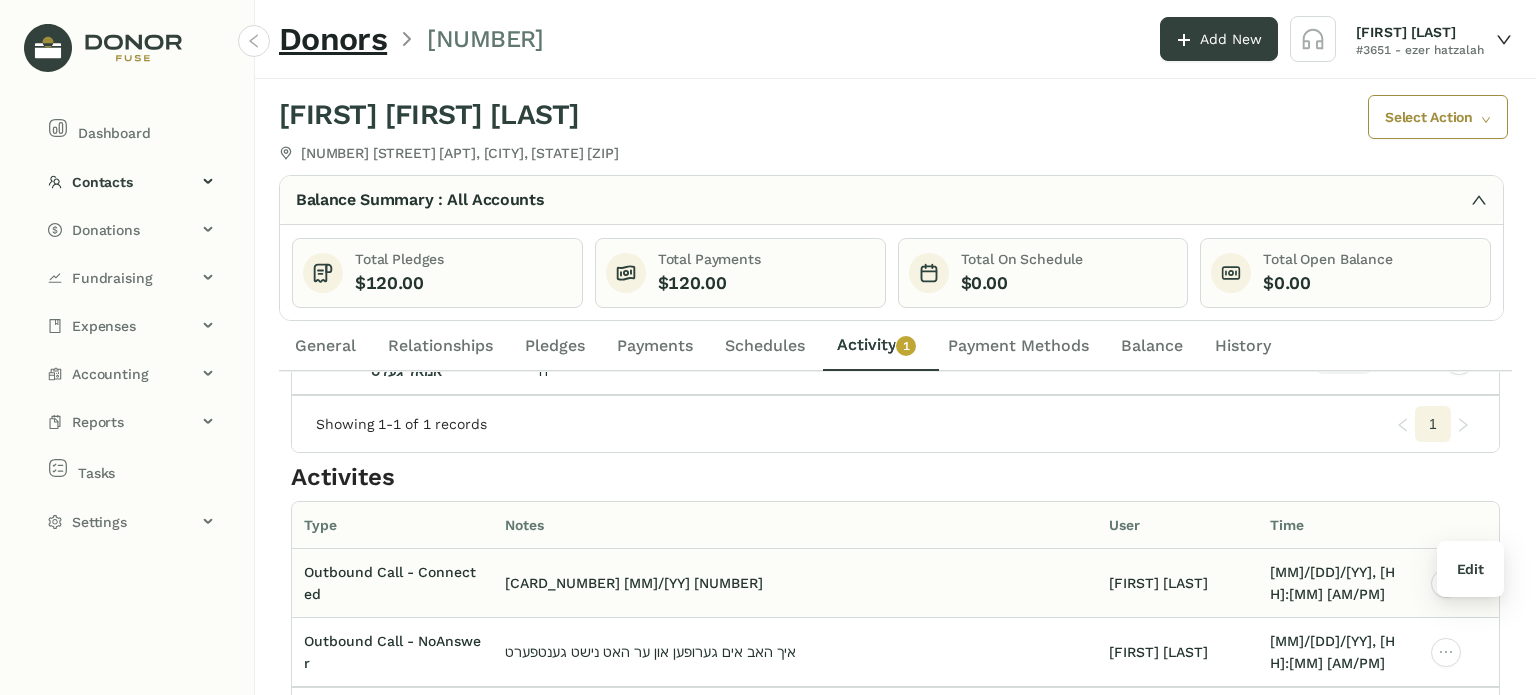 click on "ער האט מיר געגעבן דיע קארטל צו טשארזשען פאר 120 און ער האט מיר געזאגט אז איך קען אים צרוק רופען און 2 חדשים
4207 6703 3336 1528
07/30
131" 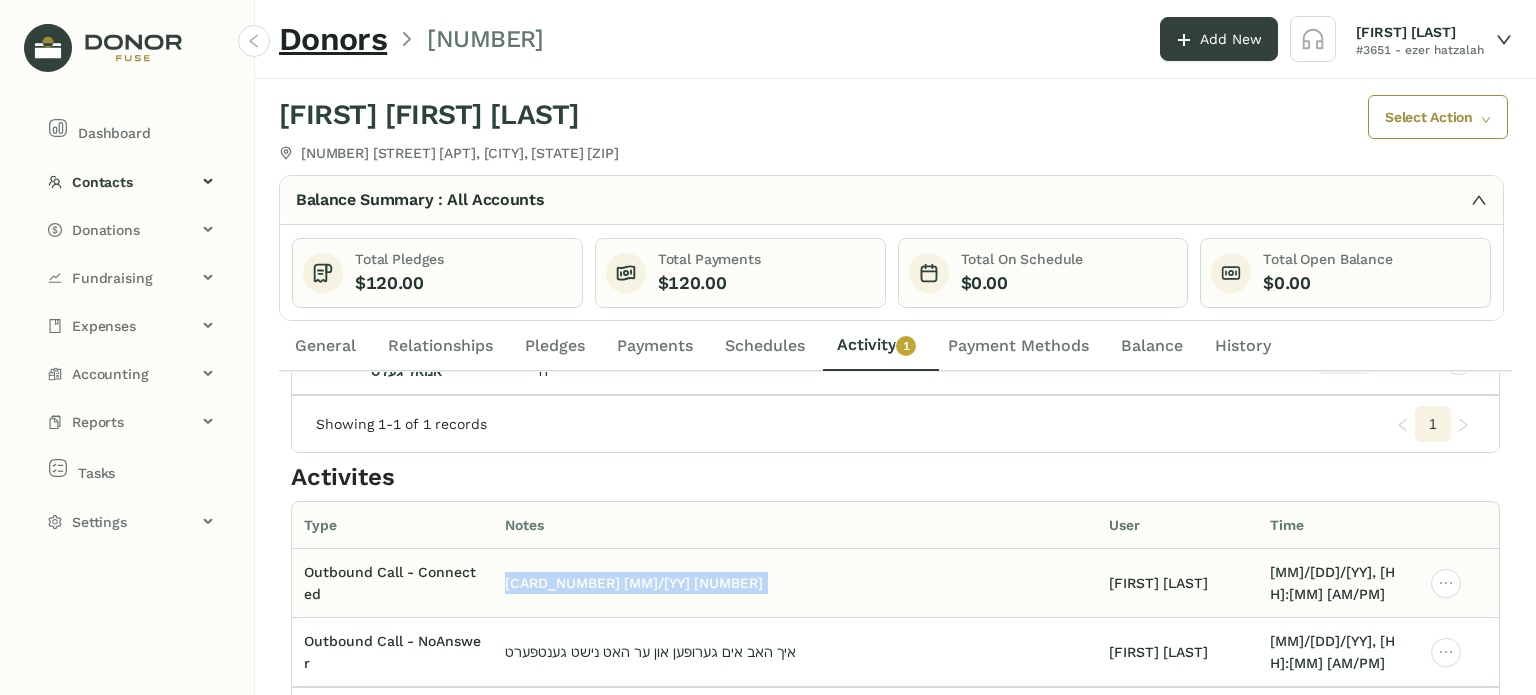 click on "ער האט מיר געגעבן דיע קארטל צו טשארזשען פאר 120 און ער האט מיר געזאגט אז איך קען אים צרוק רופען און 2 חדשים
4207 6703 3336 1528
07/30
131" 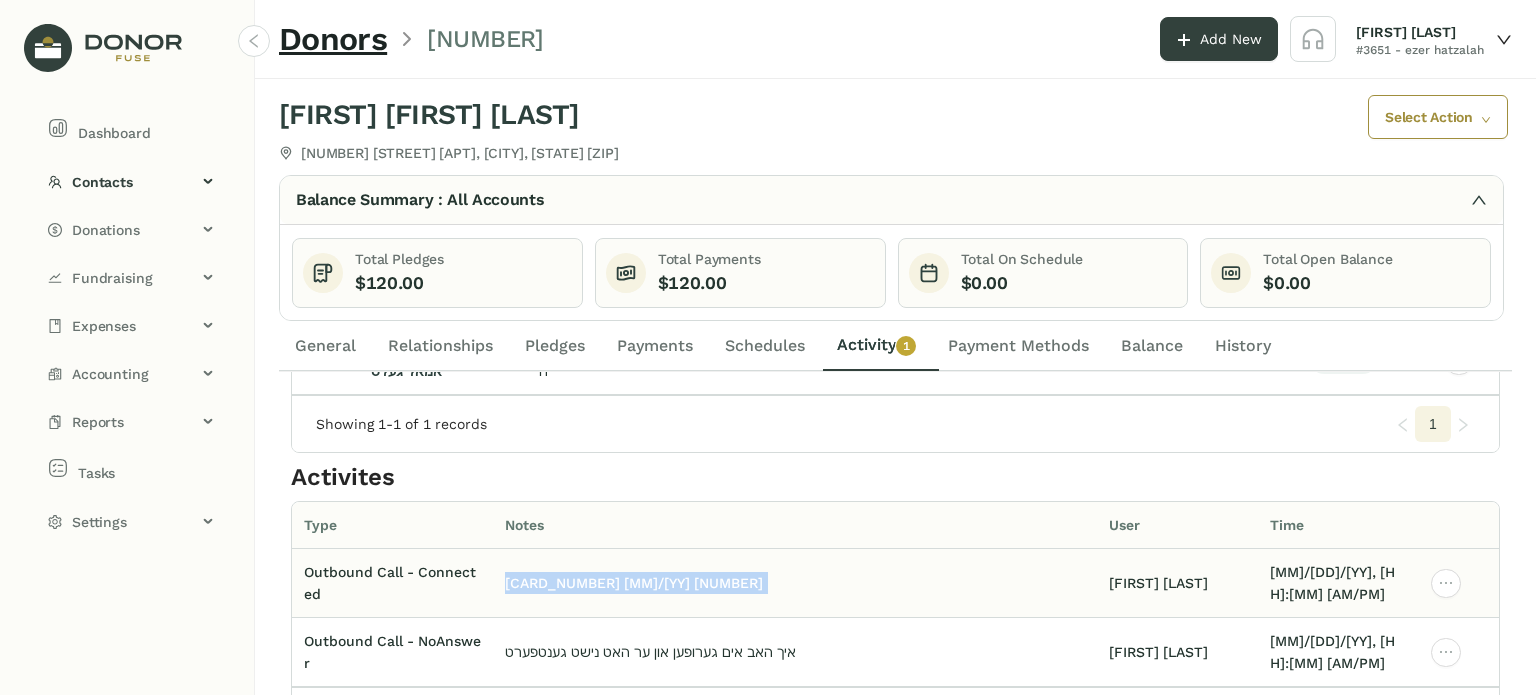 copy on "ער האט מיר געגעבן דיע קארטל צו טשארזשען פאר 120 און ער האט מיר געזאגט אז איך קען אים צרוק רופען און 2 חדשים
4207 6703 3336 1528
07/30
131" 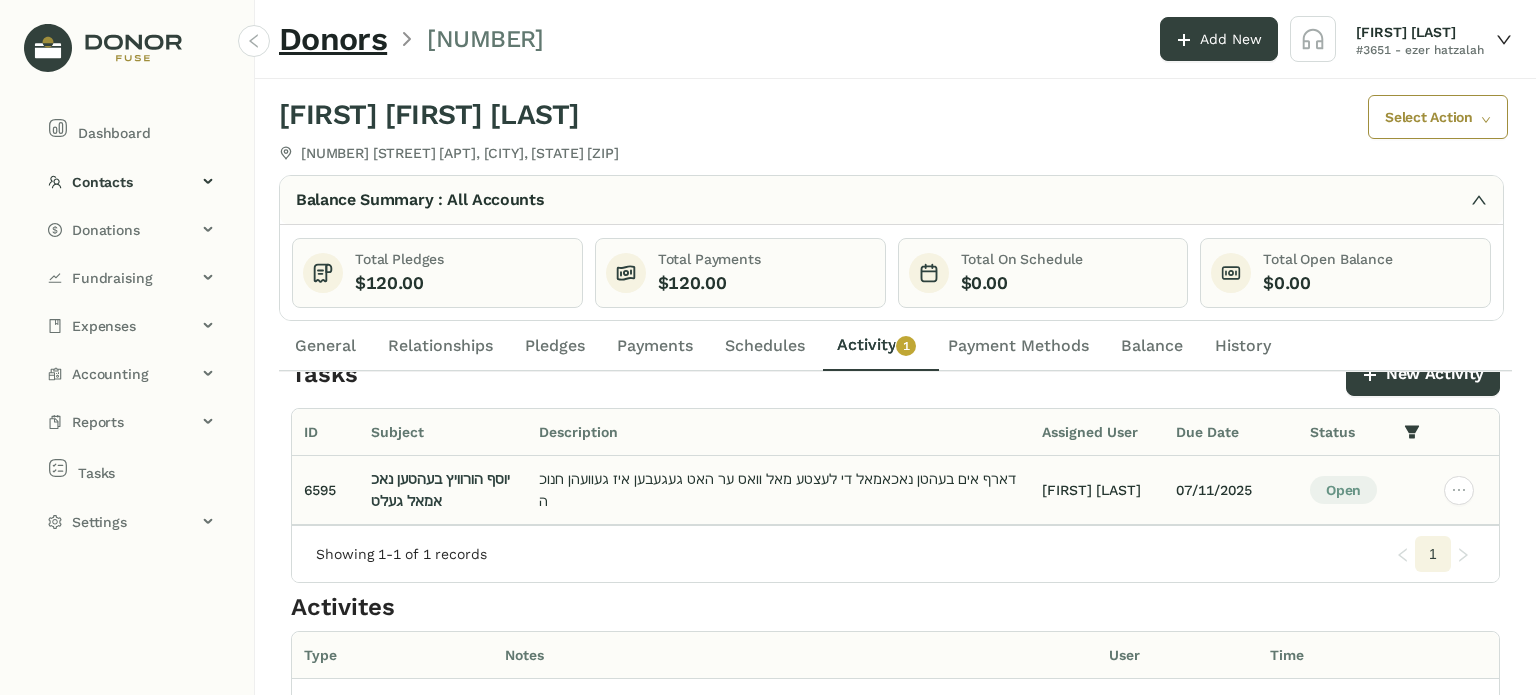 scroll, scrollTop: 0, scrollLeft: 0, axis: both 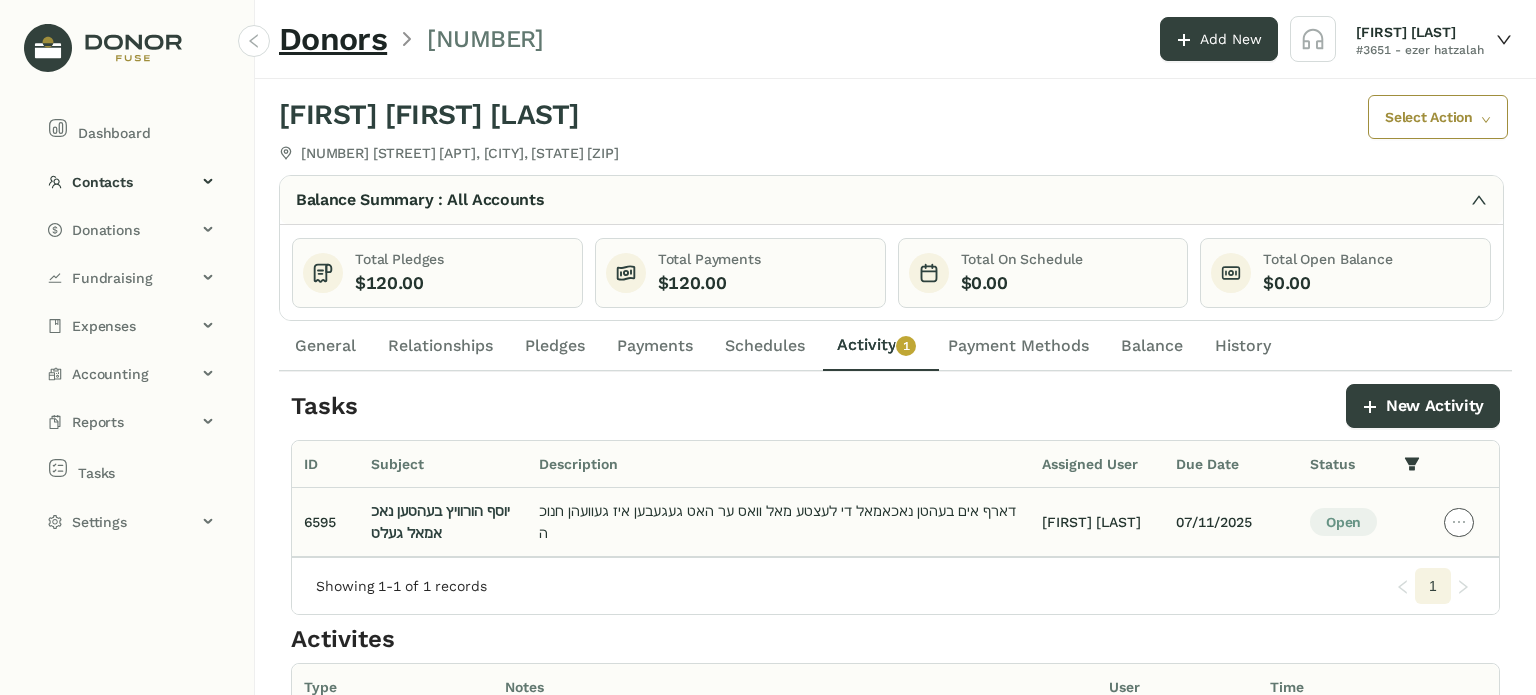 click 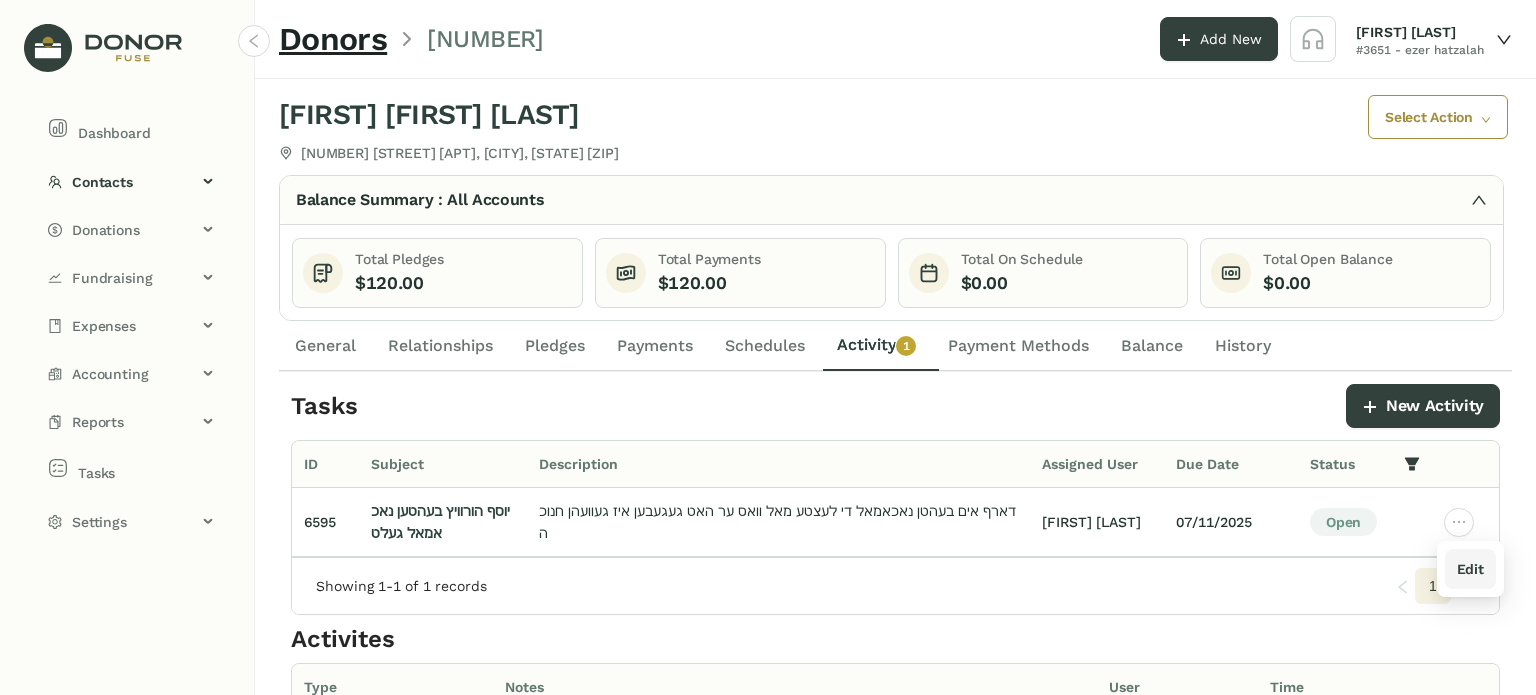 click on "Edit" at bounding box center (1470, 569) 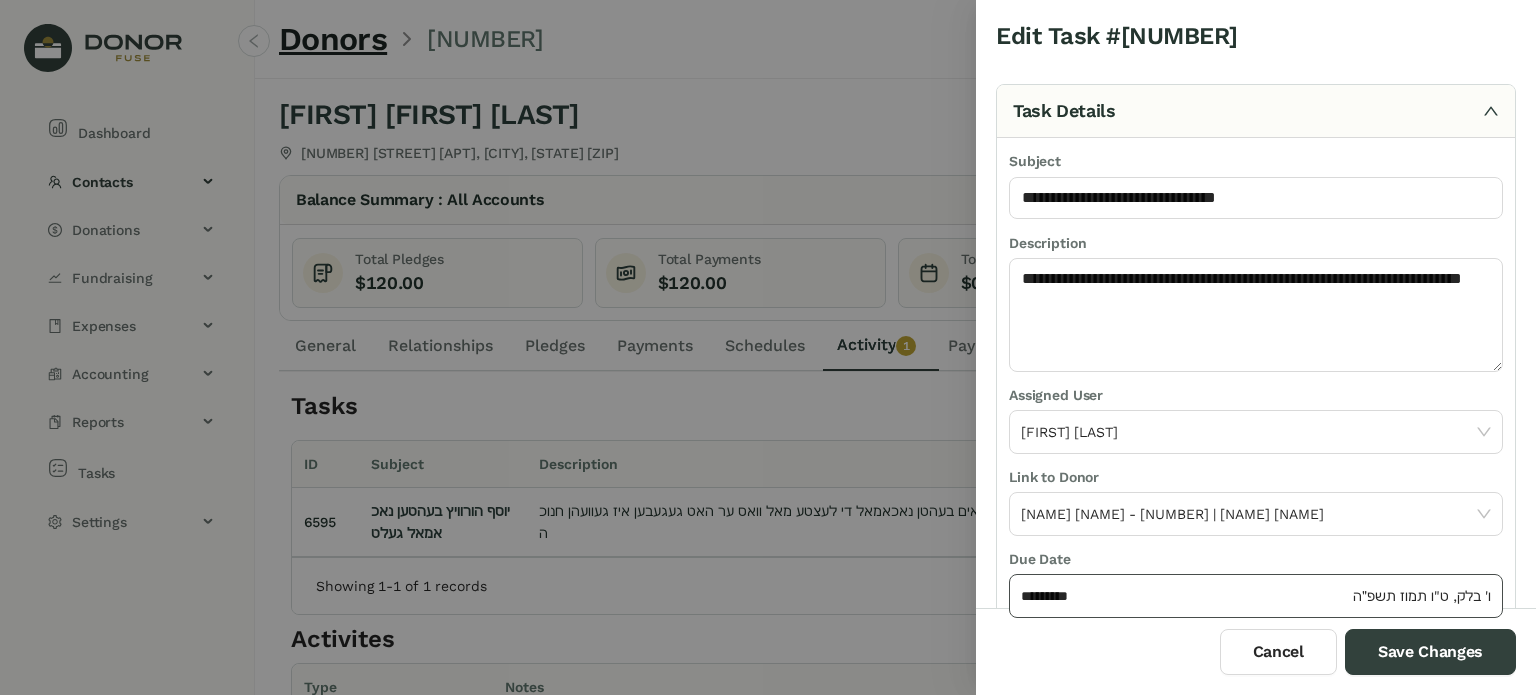 click on "*********" 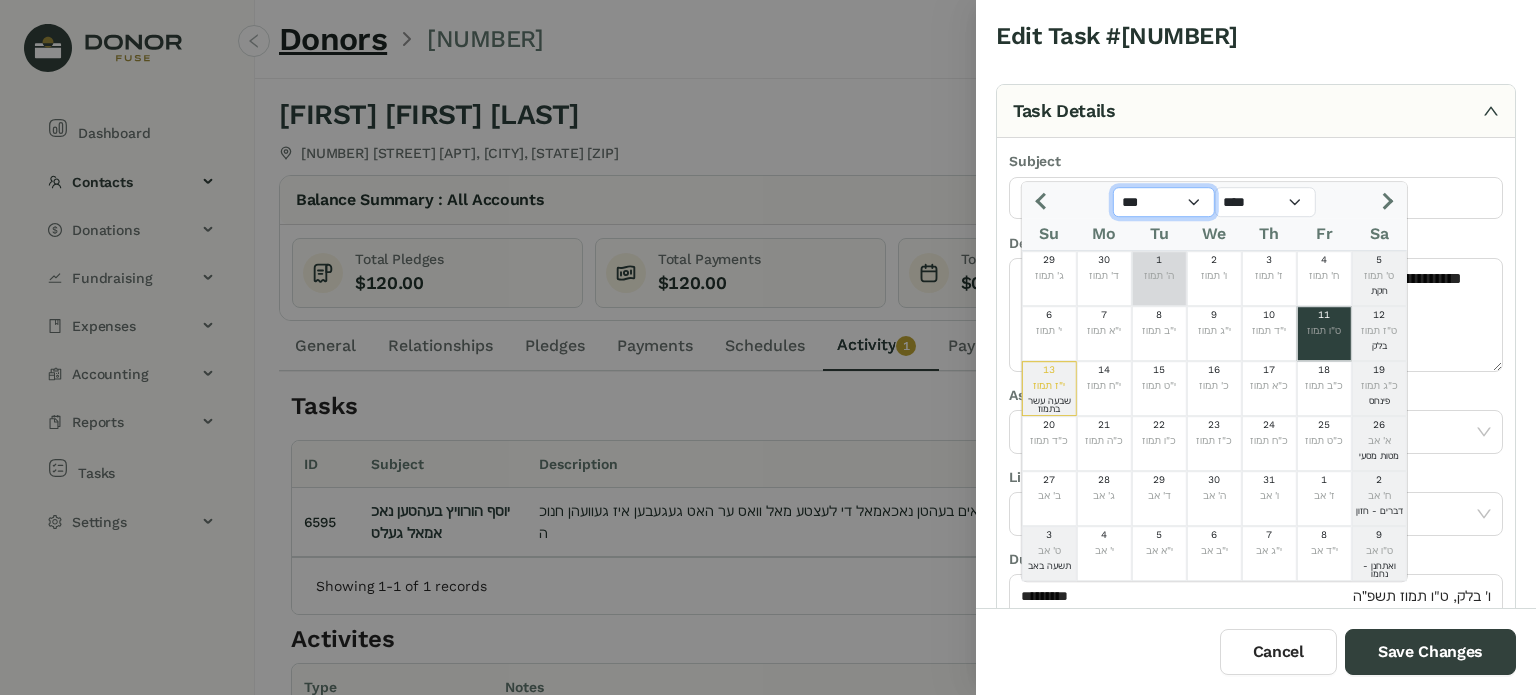 click on "*** *** *** *** *** *** *** *** *** *** *** ***" 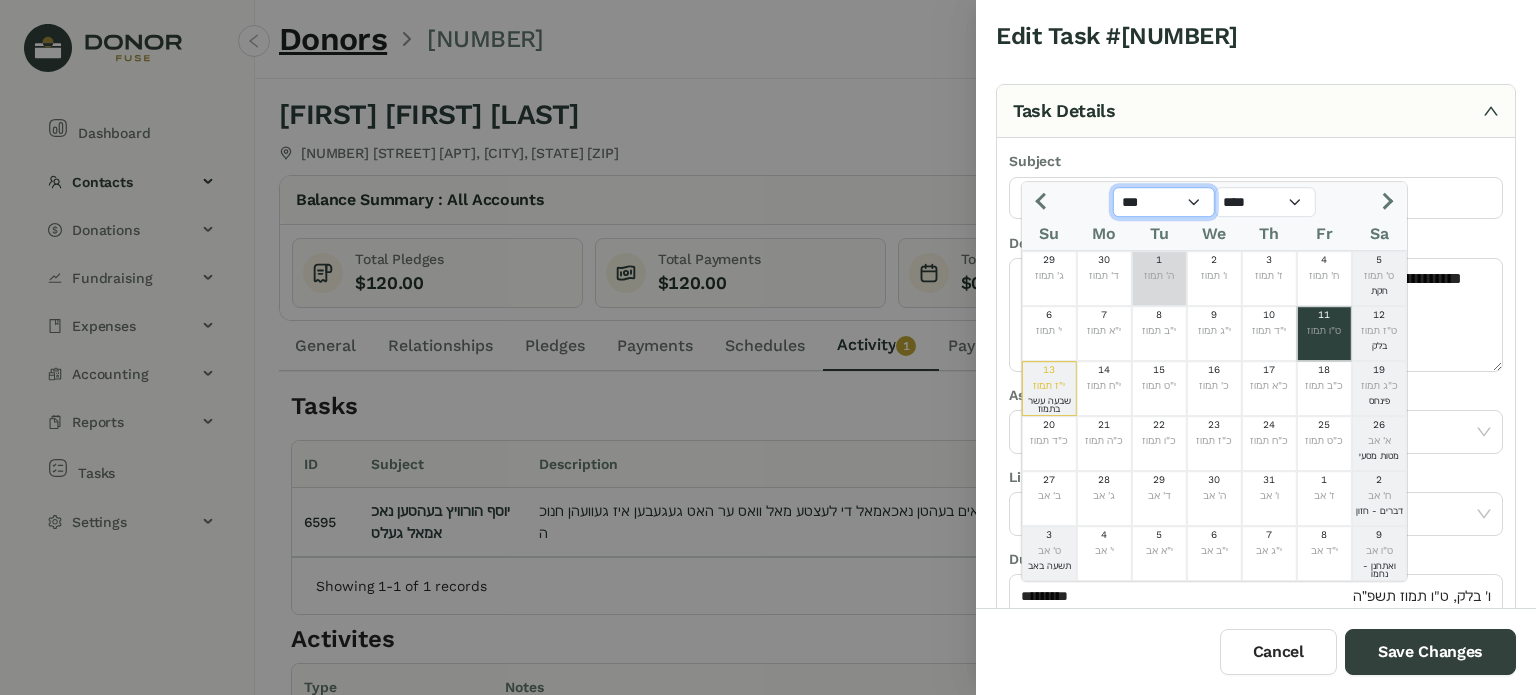 select on "*" 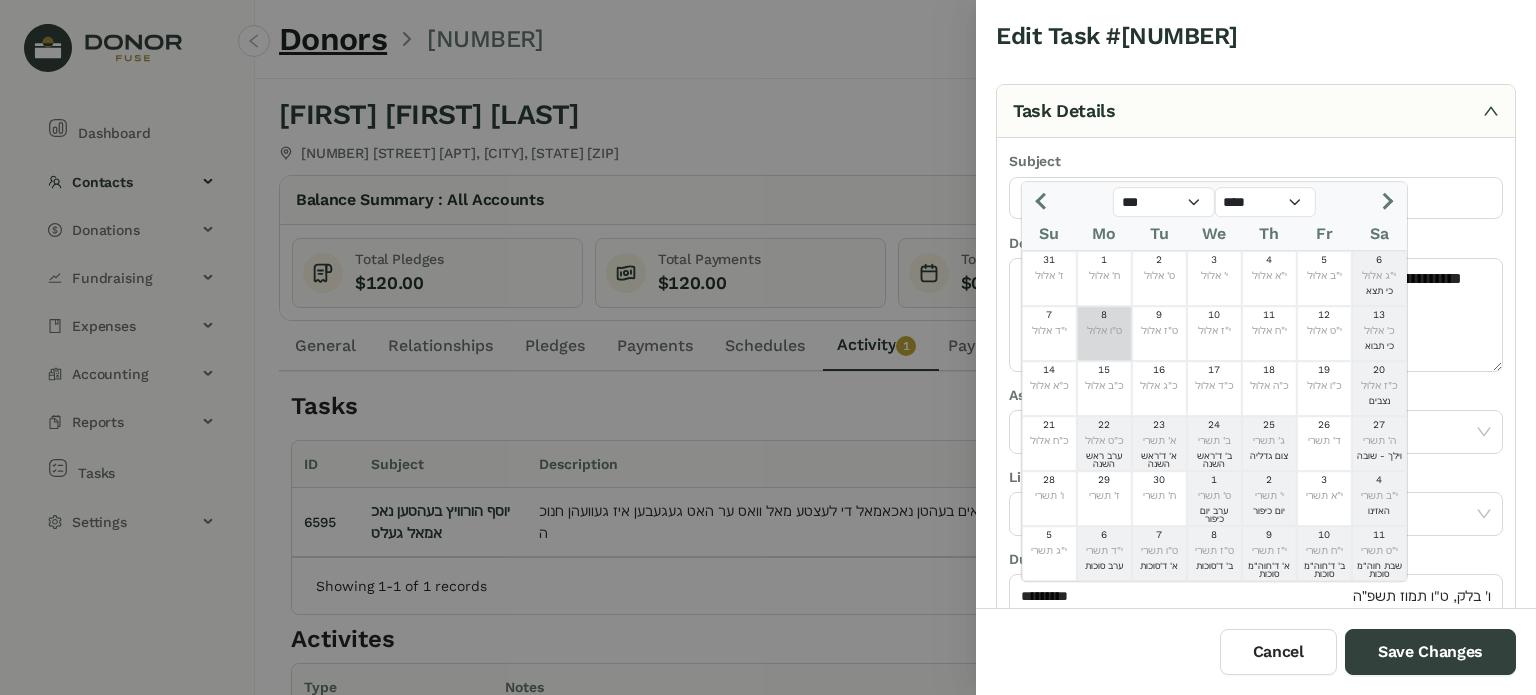 click on "ט"ו אלול" 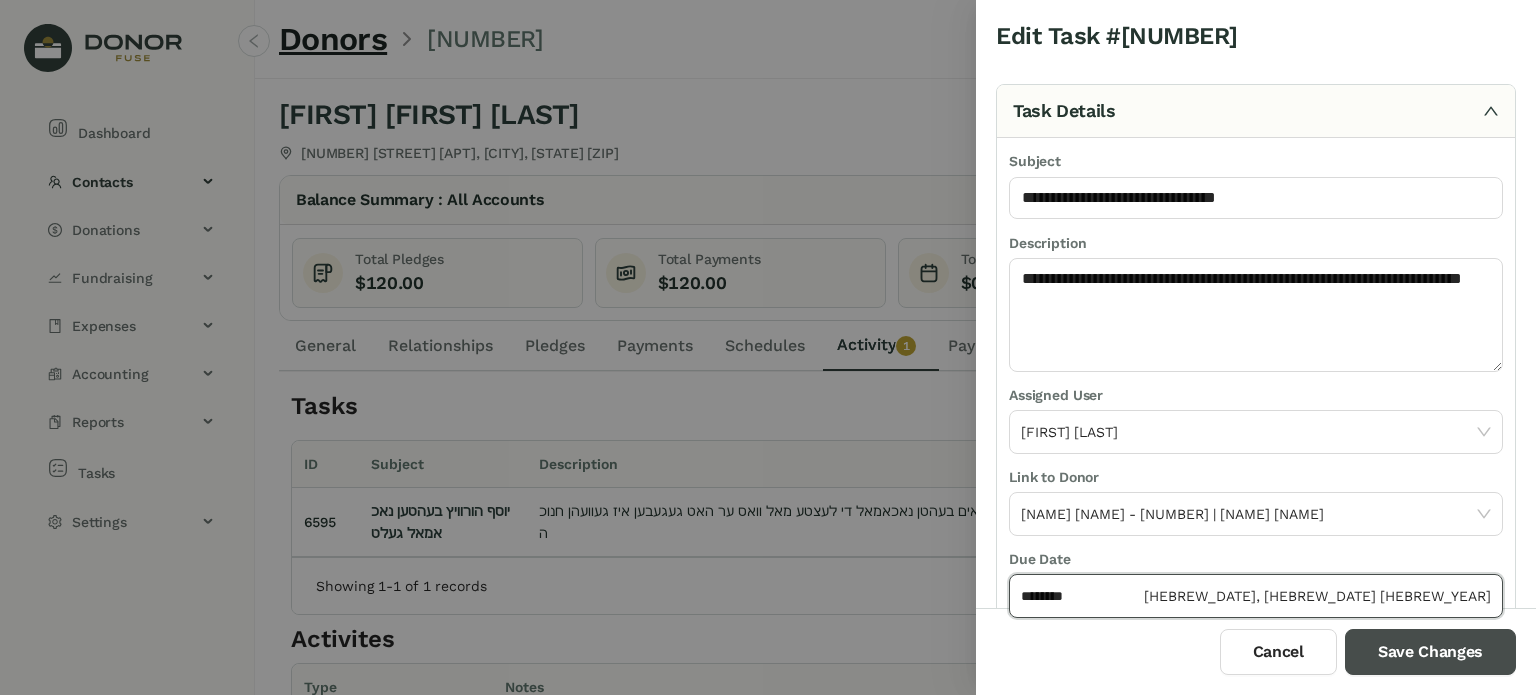 click on "Save Changes" at bounding box center [1430, 652] 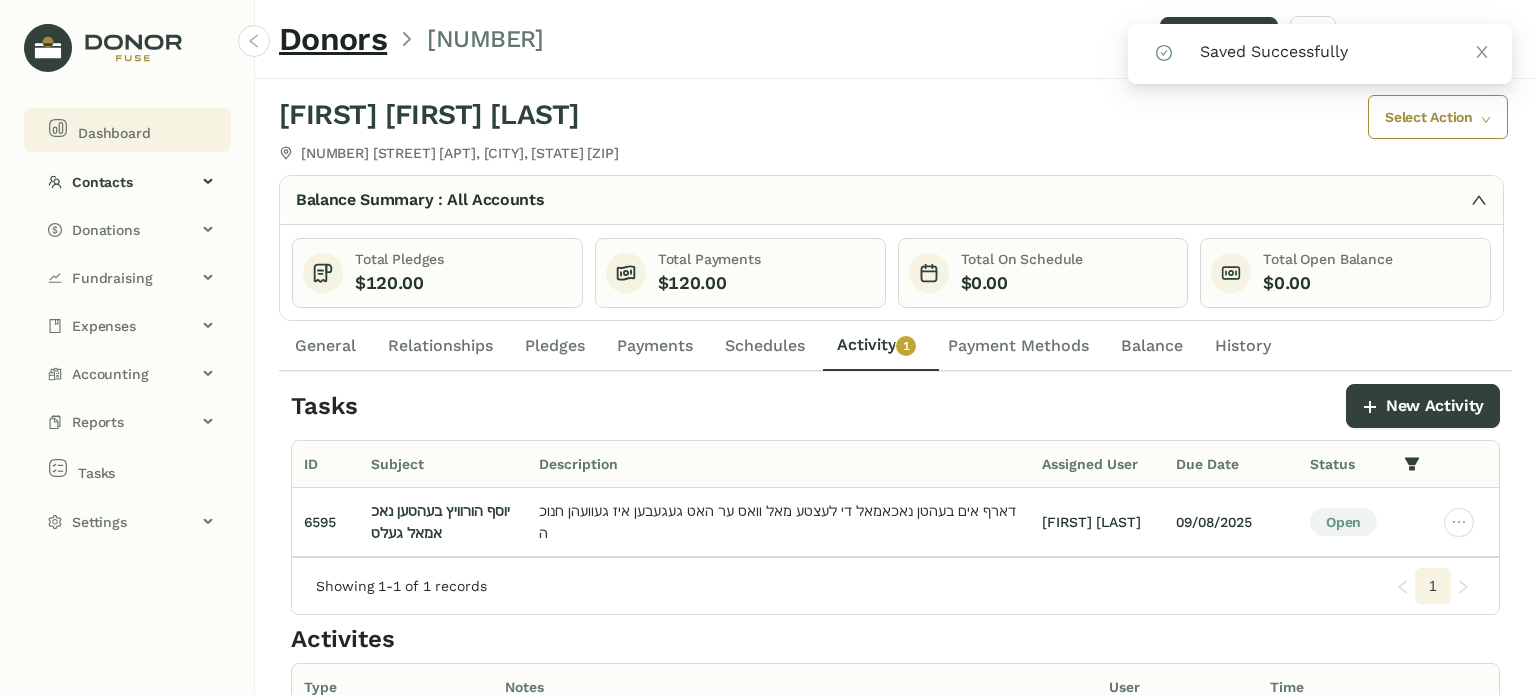 click on "Dashboard" 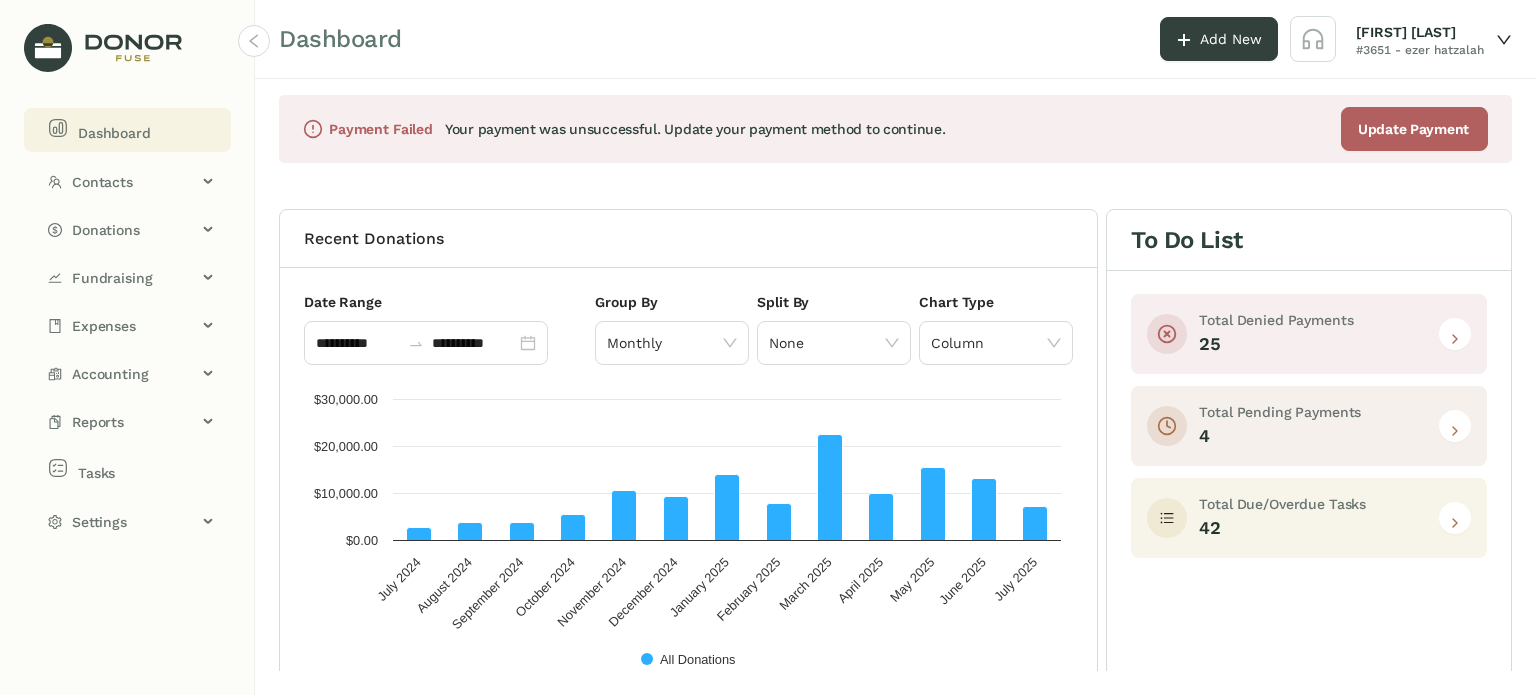 click 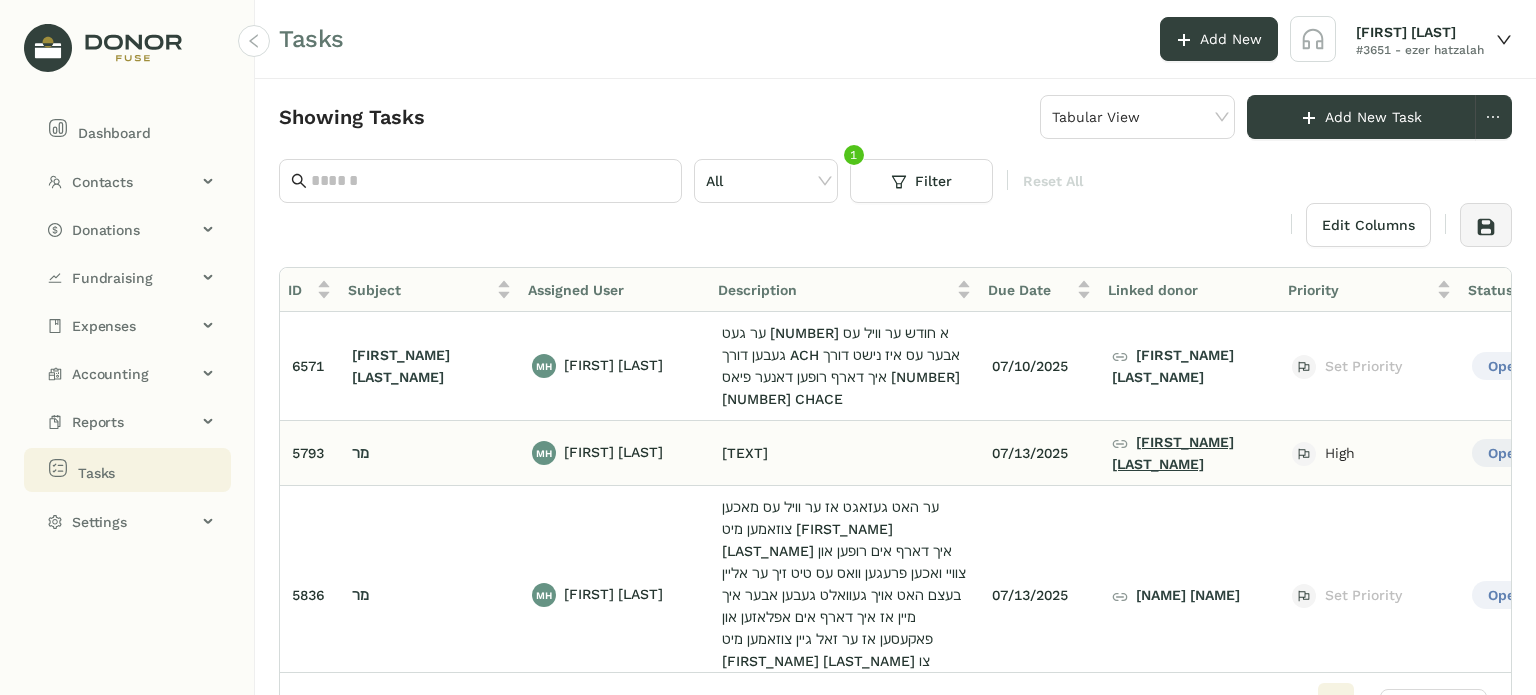 click on "שמחה גרין" 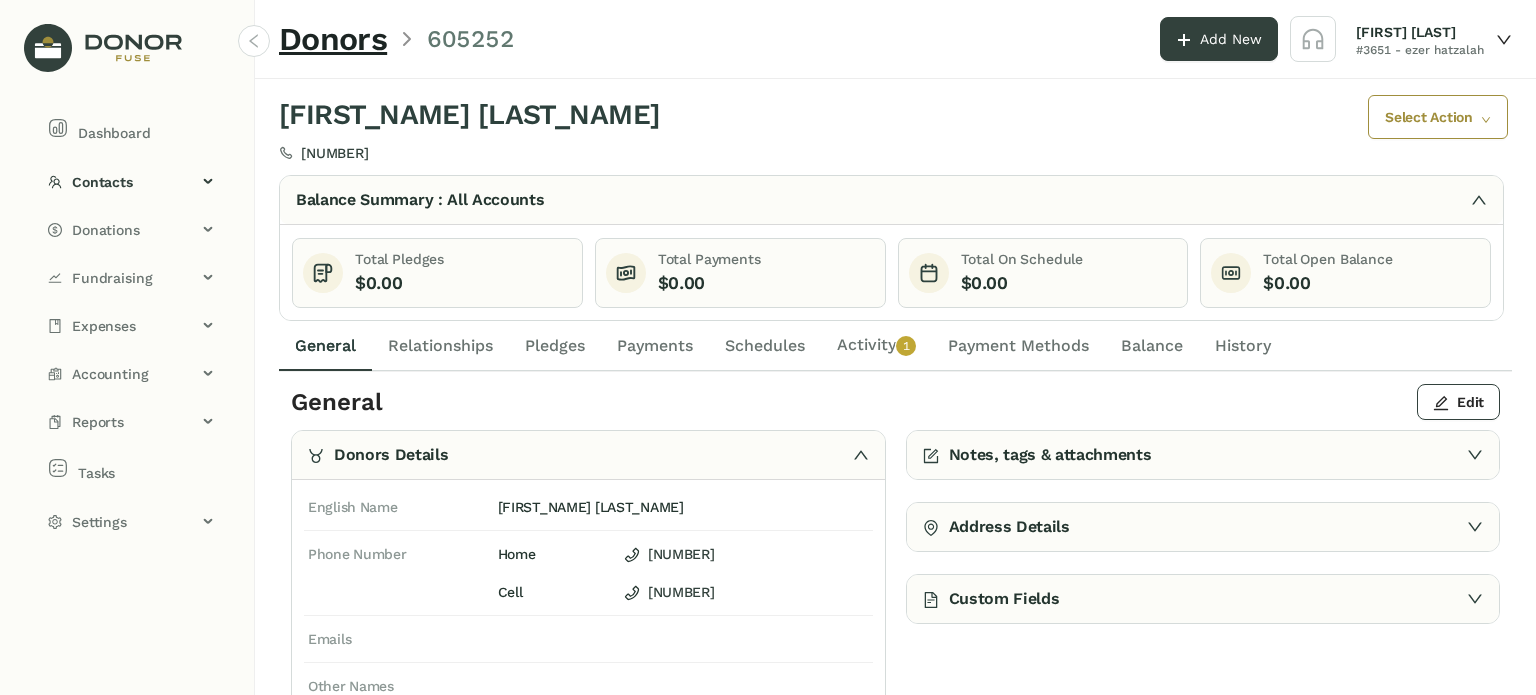 click on "Payments" 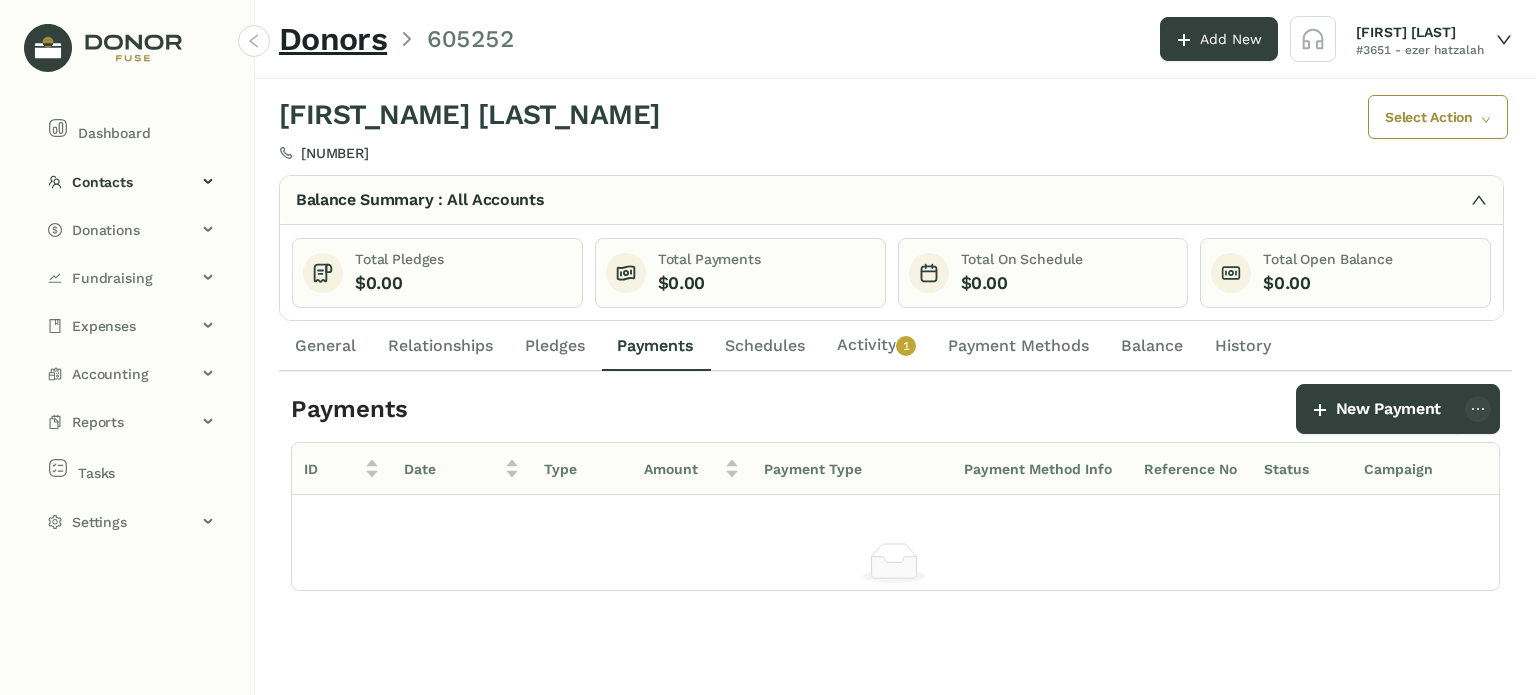 click on "Schedules" 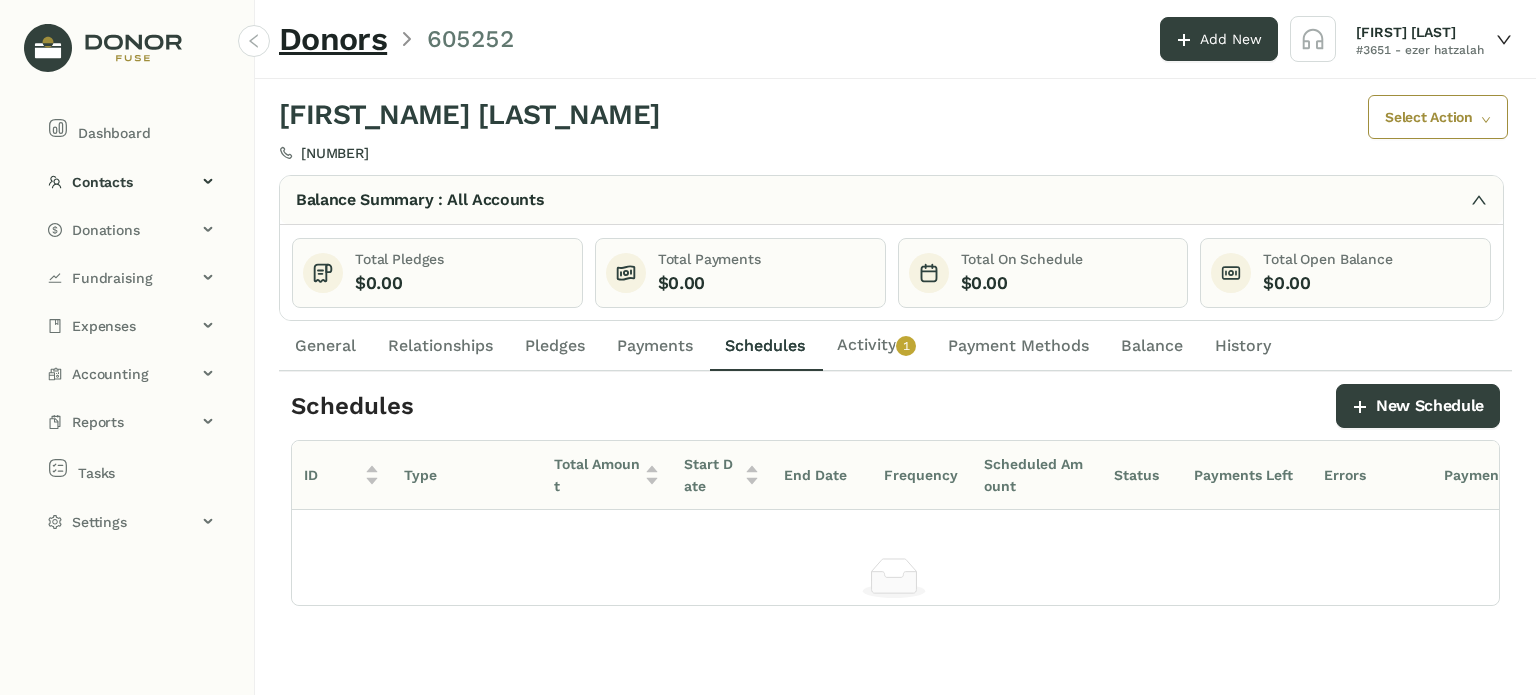 drag, startPoint x: 880, startPoint y: 333, endPoint x: 852, endPoint y: 335, distance: 28.071337 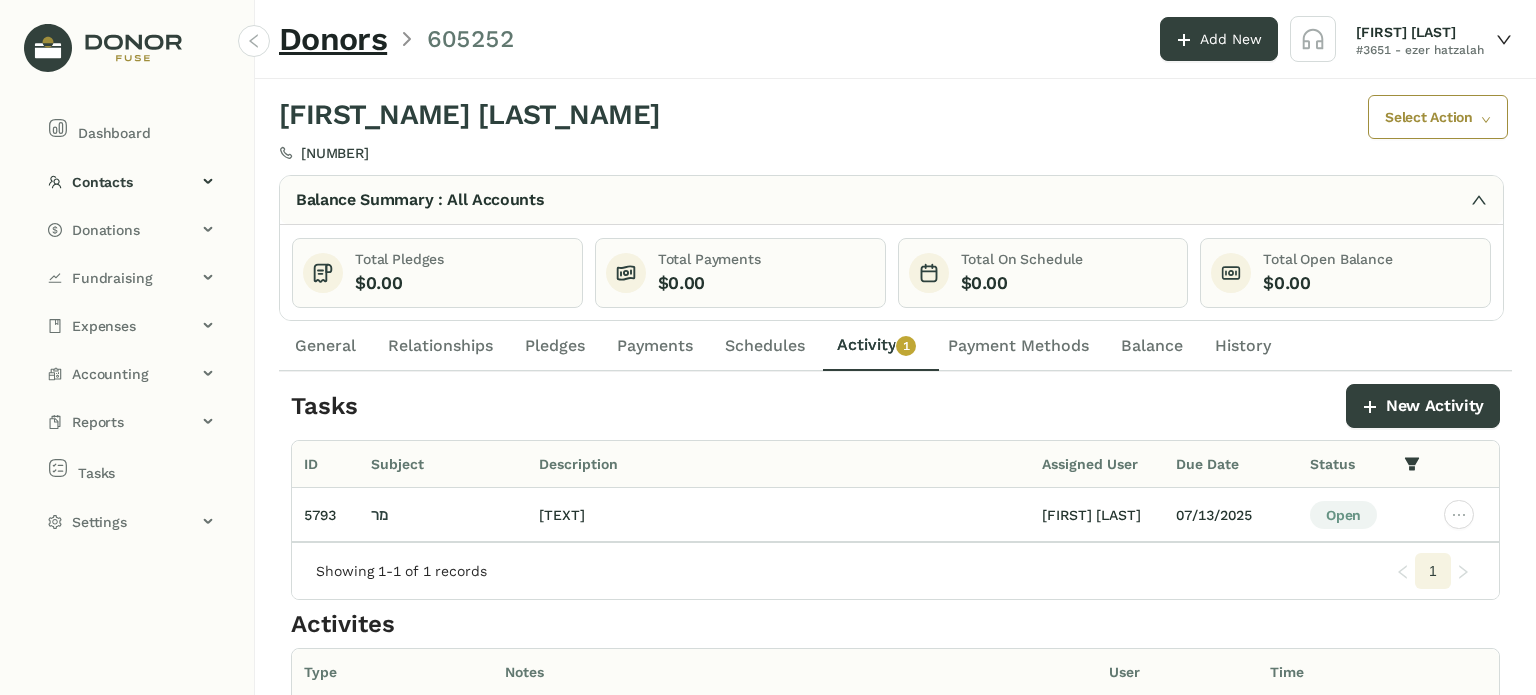 drag, startPoint x: 428, startPoint y: 340, endPoint x: 397, endPoint y: 347, distance: 31.780497 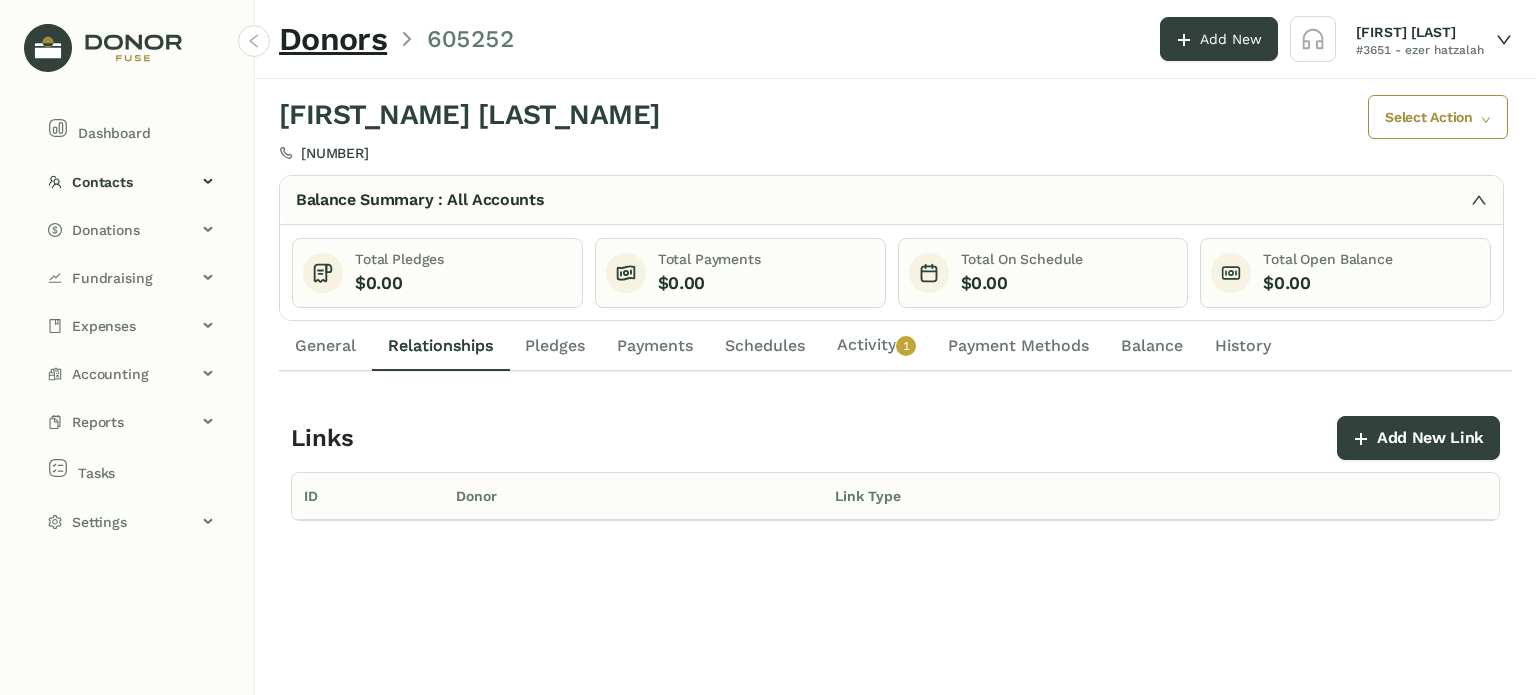 click on "General" 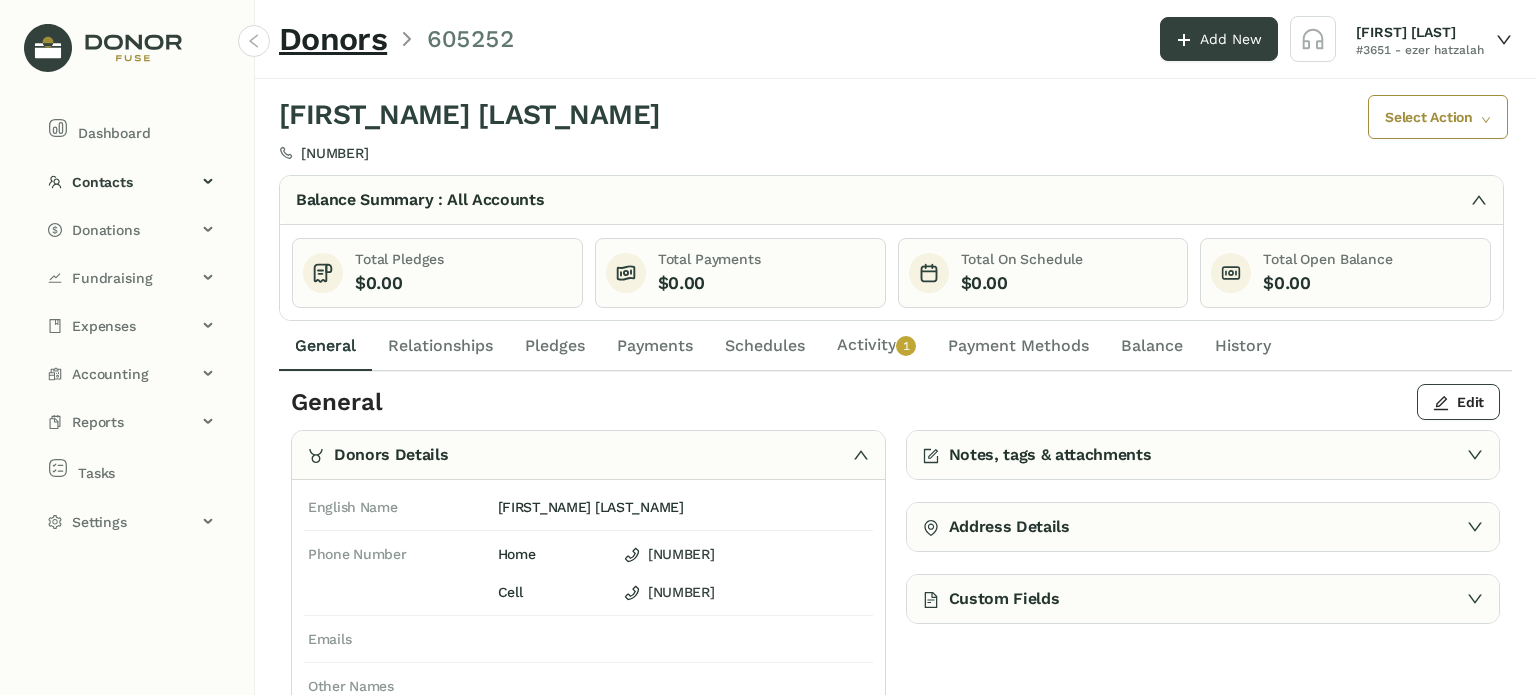 click on "Payments" 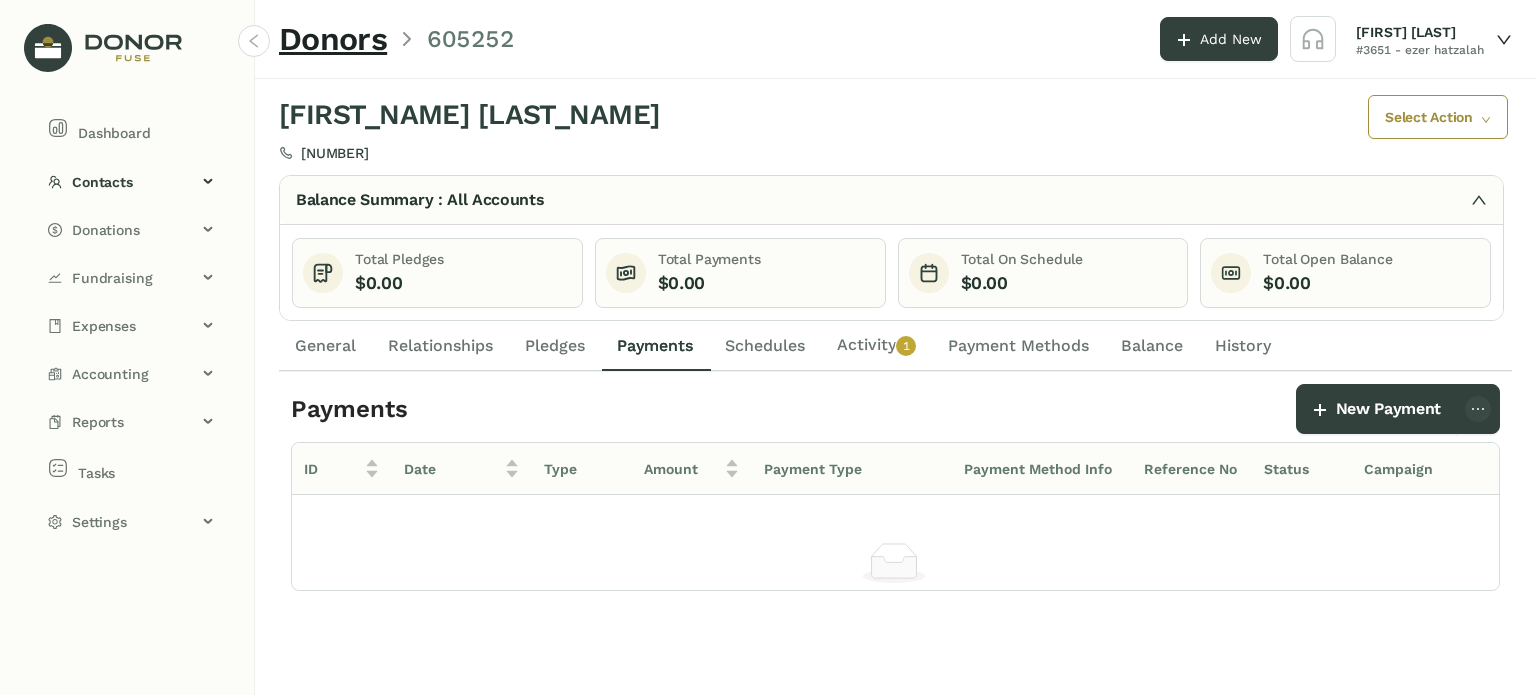 click on "Activity   0   1   2   3   4   5   6   7   8   9" 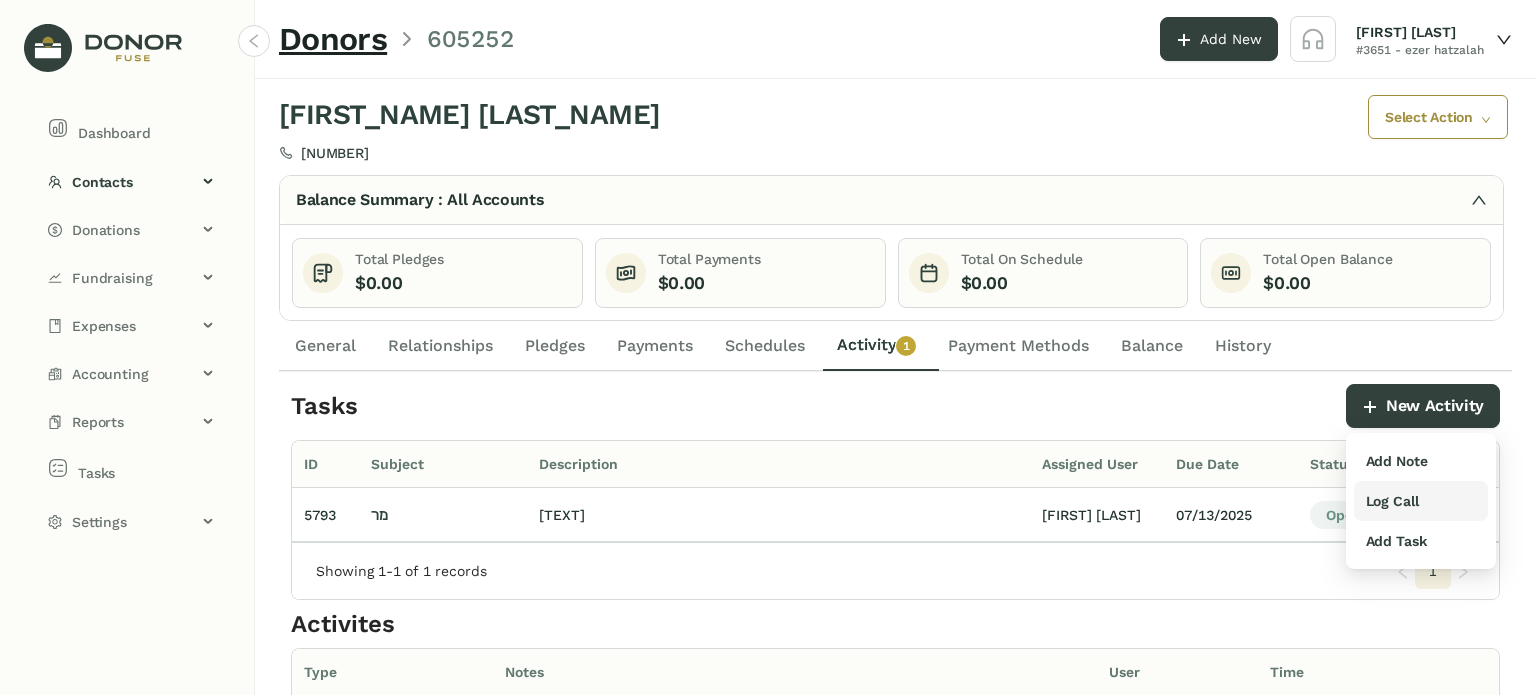 click on "Log Call" at bounding box center [1392, 501] 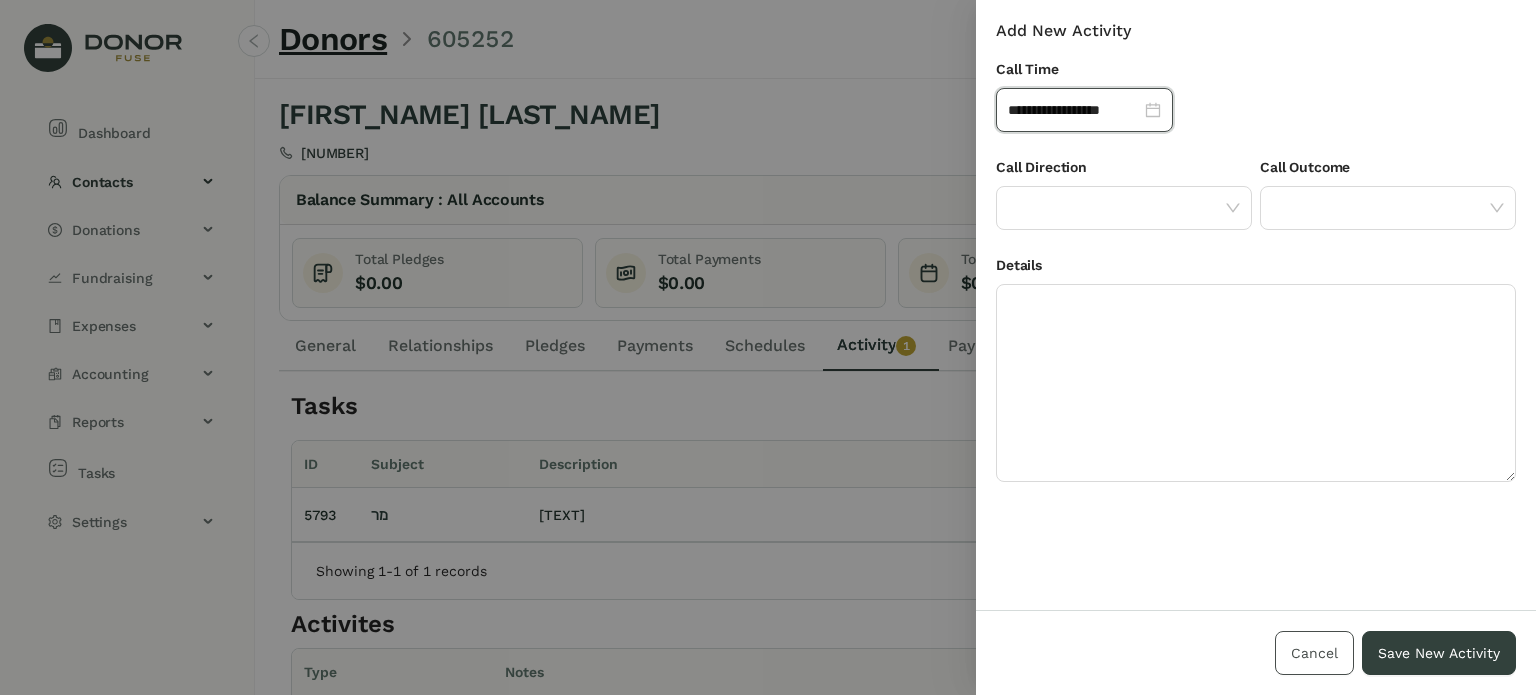 click on "Cancel" at bounding box center [1314, 653] 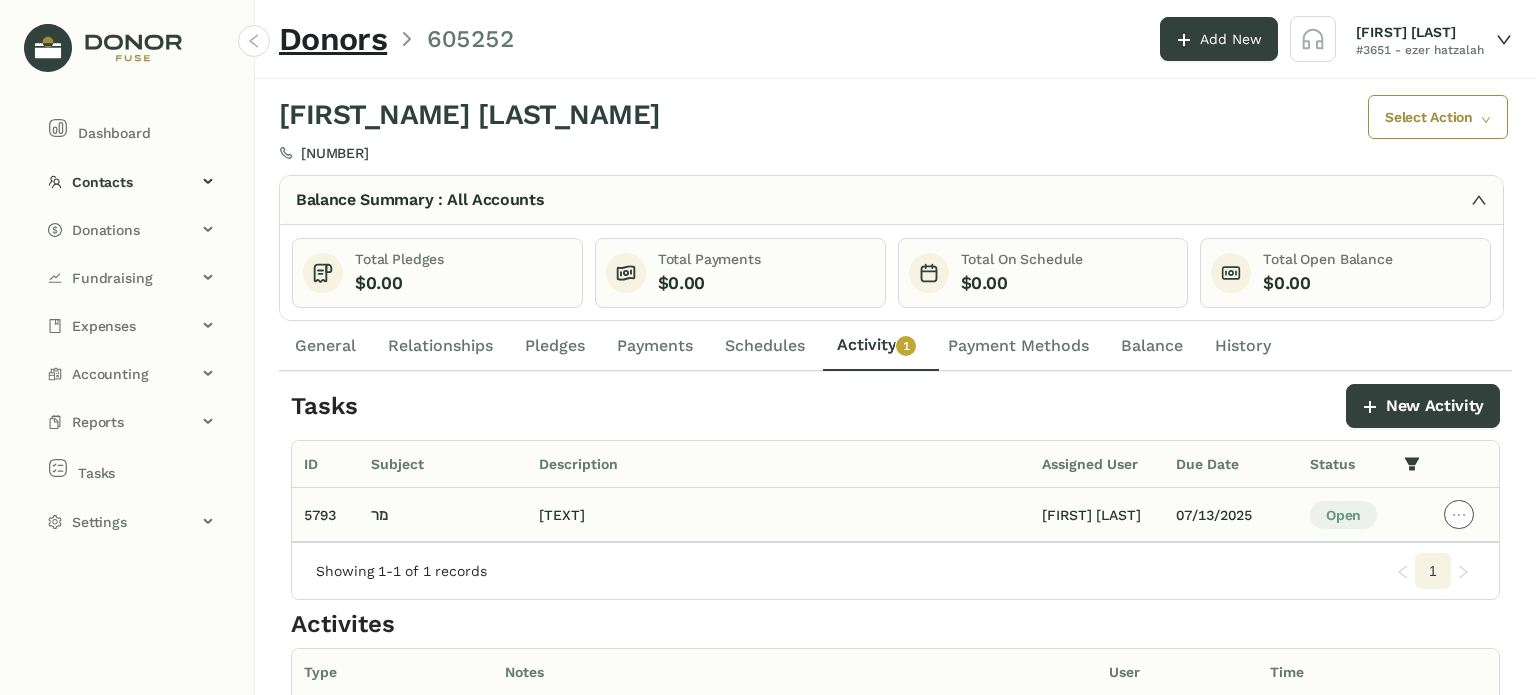 click 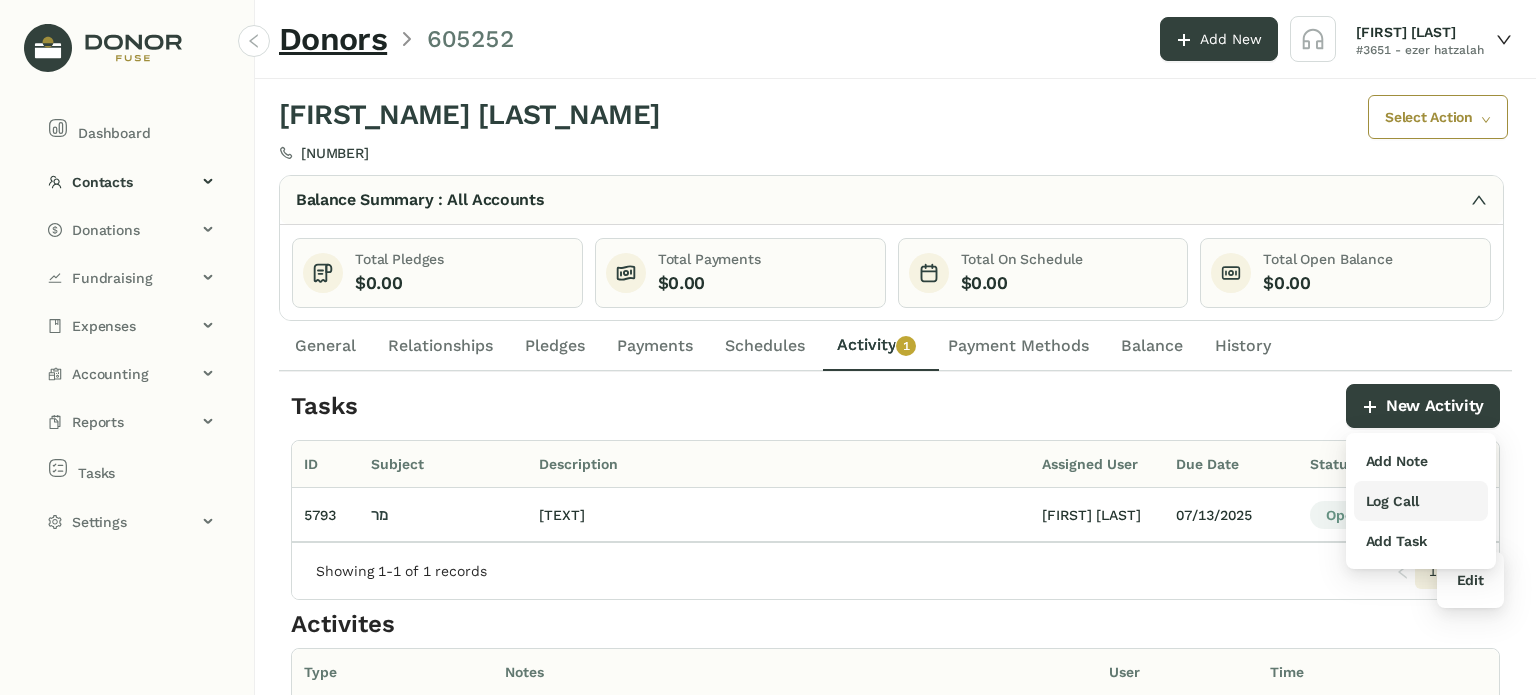 click on "Log Call" at bounding box center [1392, 501] 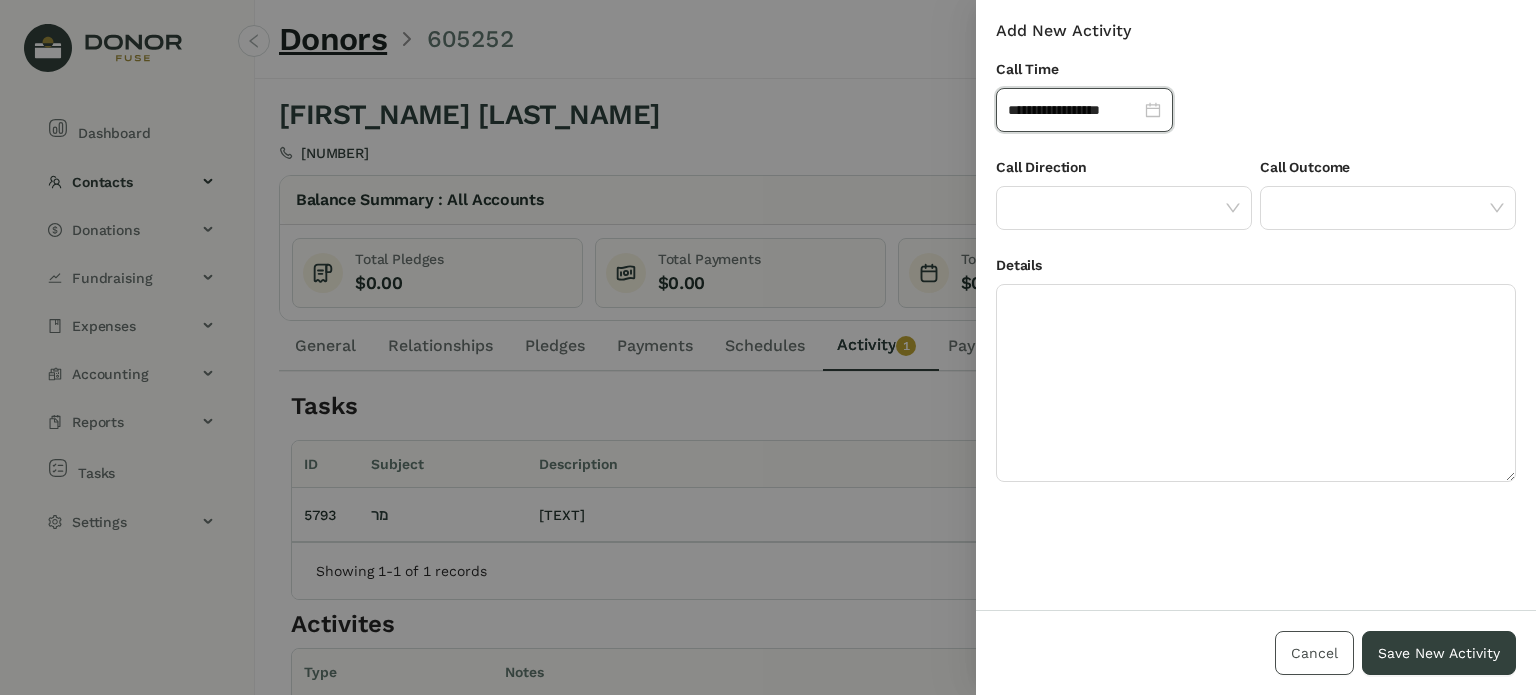 click on "Cancel" at bounding box center (1314, 653) 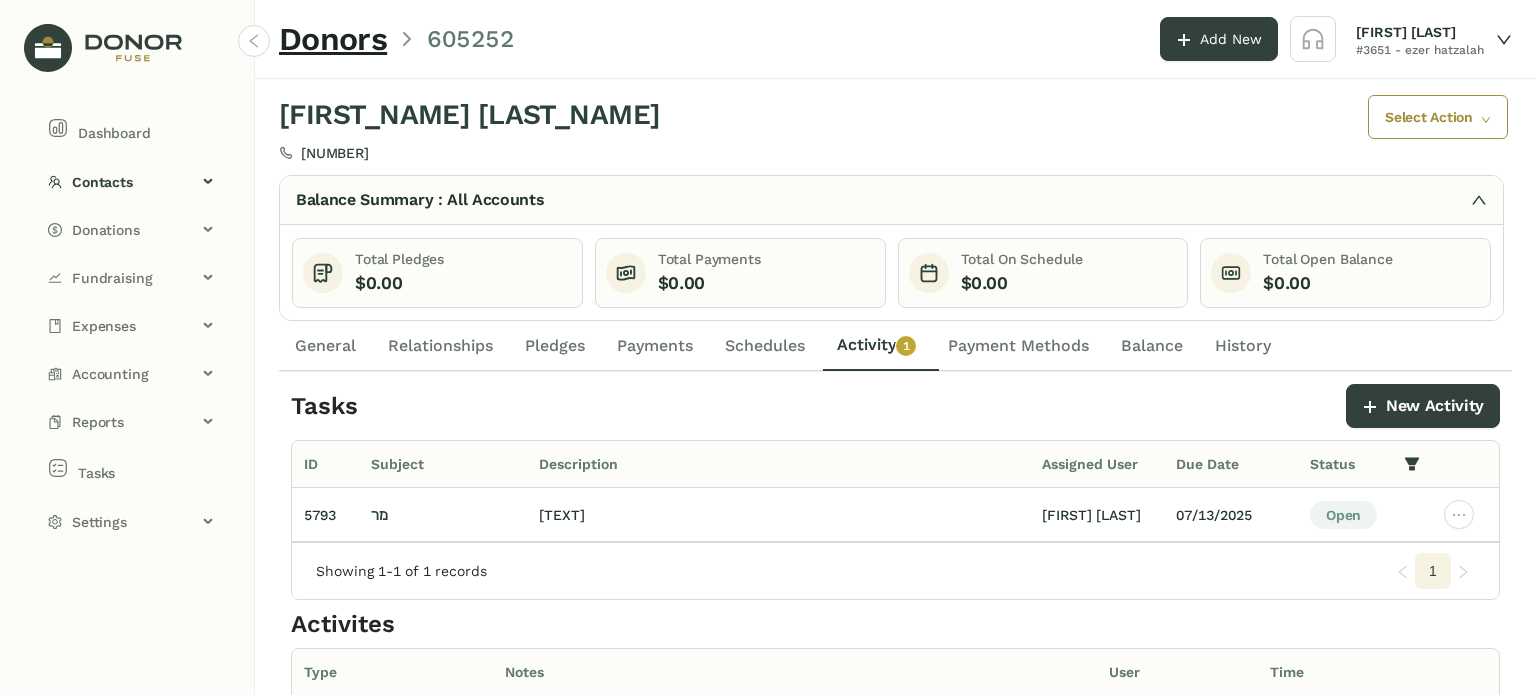 click on "General" 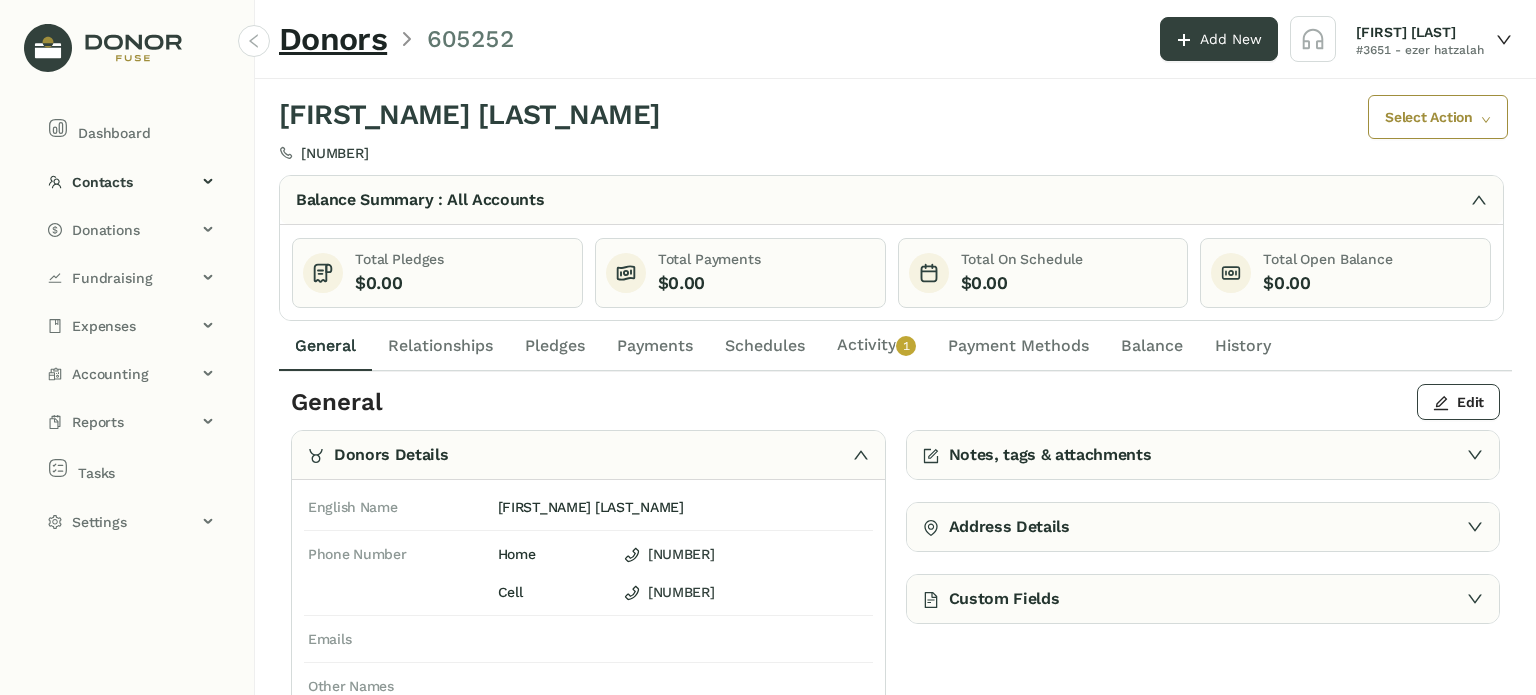 click on "Payments" 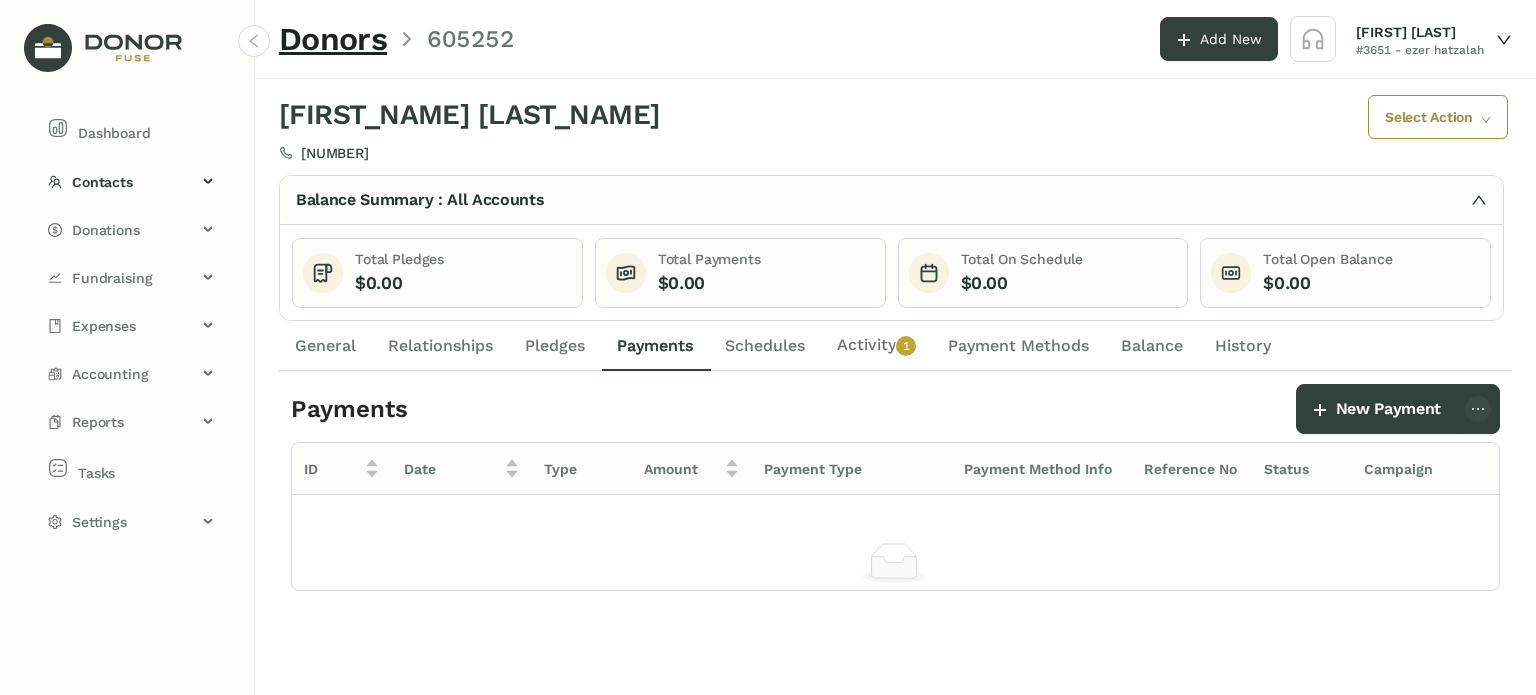drag, startPoint x: 344, startPoint y: 349, endPoint x: 352, endPoint y: 335, distance: 16.124516 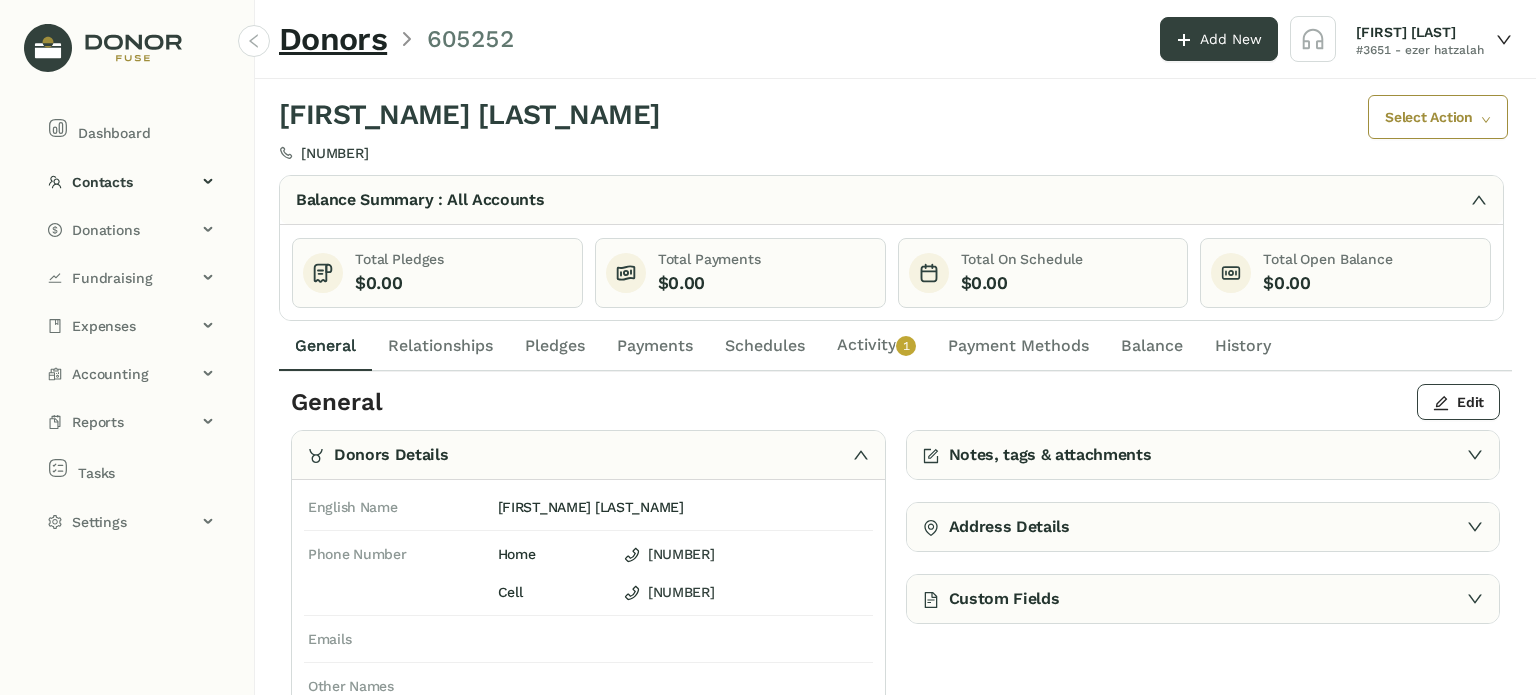 drag, startPoint x: 388, startPoint y: 285, endPoint x: 456, endPoint y: 287, distance: 68.0294 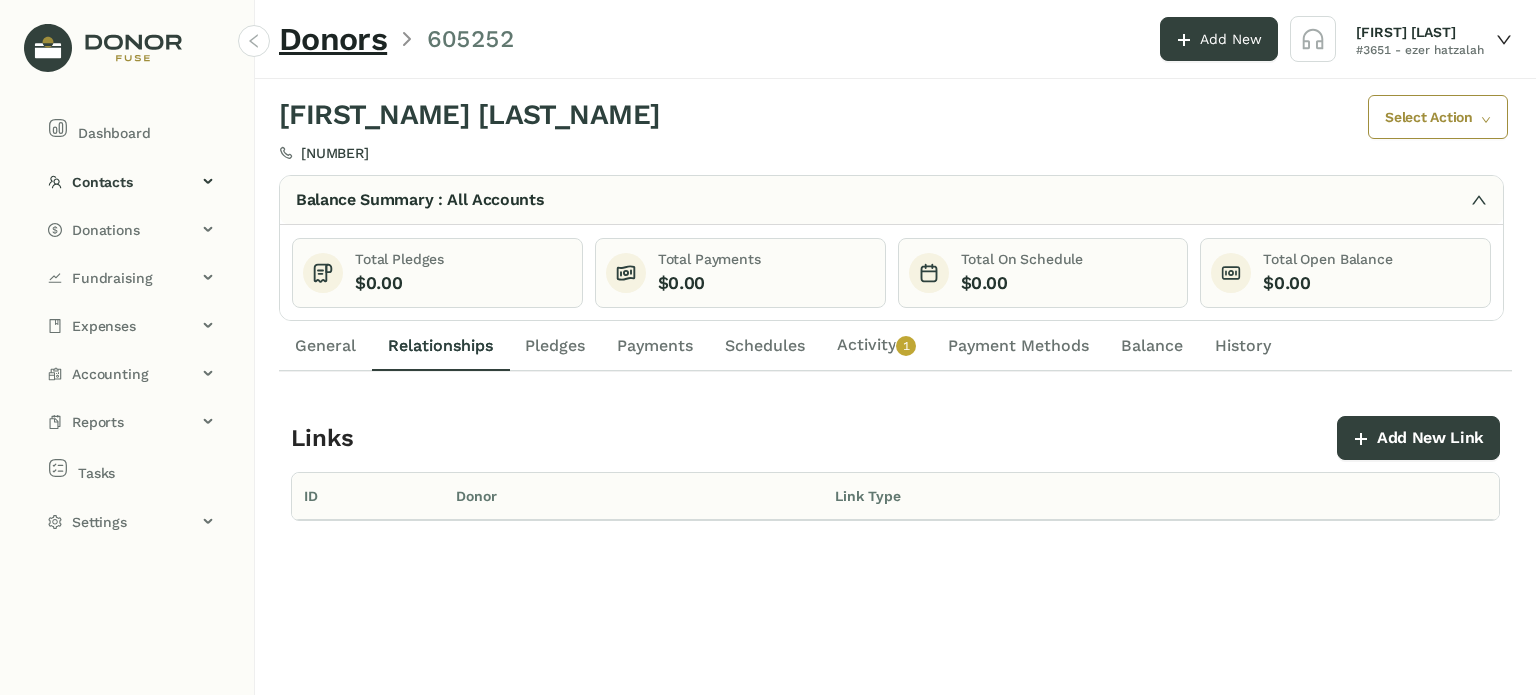 click on "Pledges" 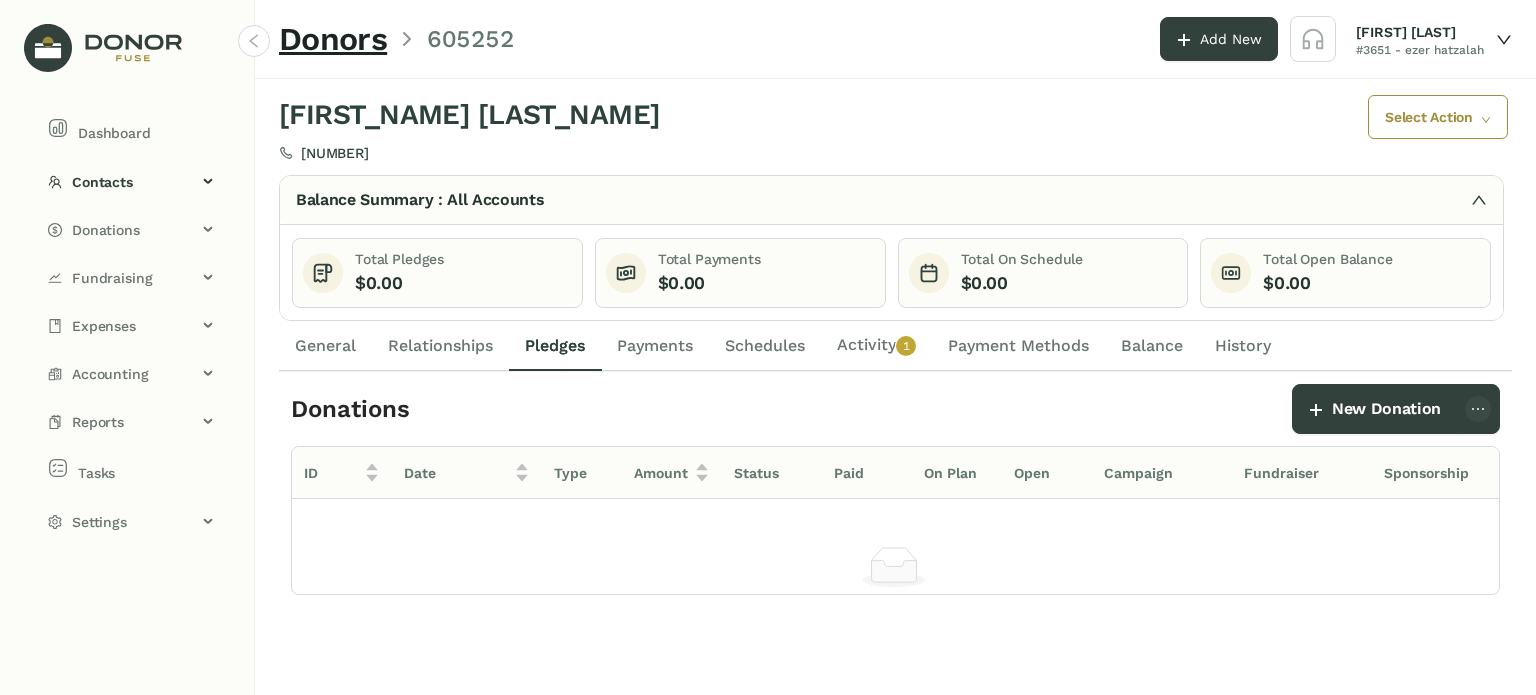 click on "Payments" 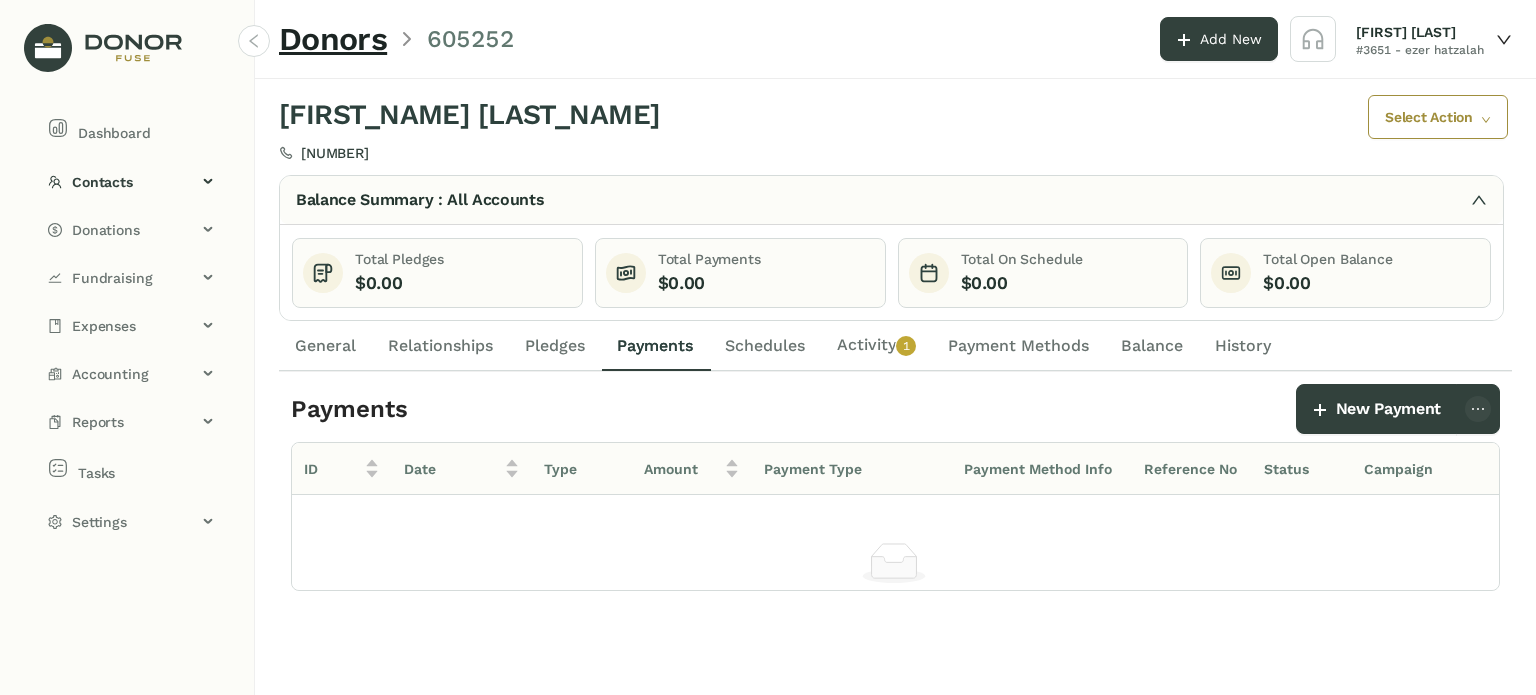 click on "General" 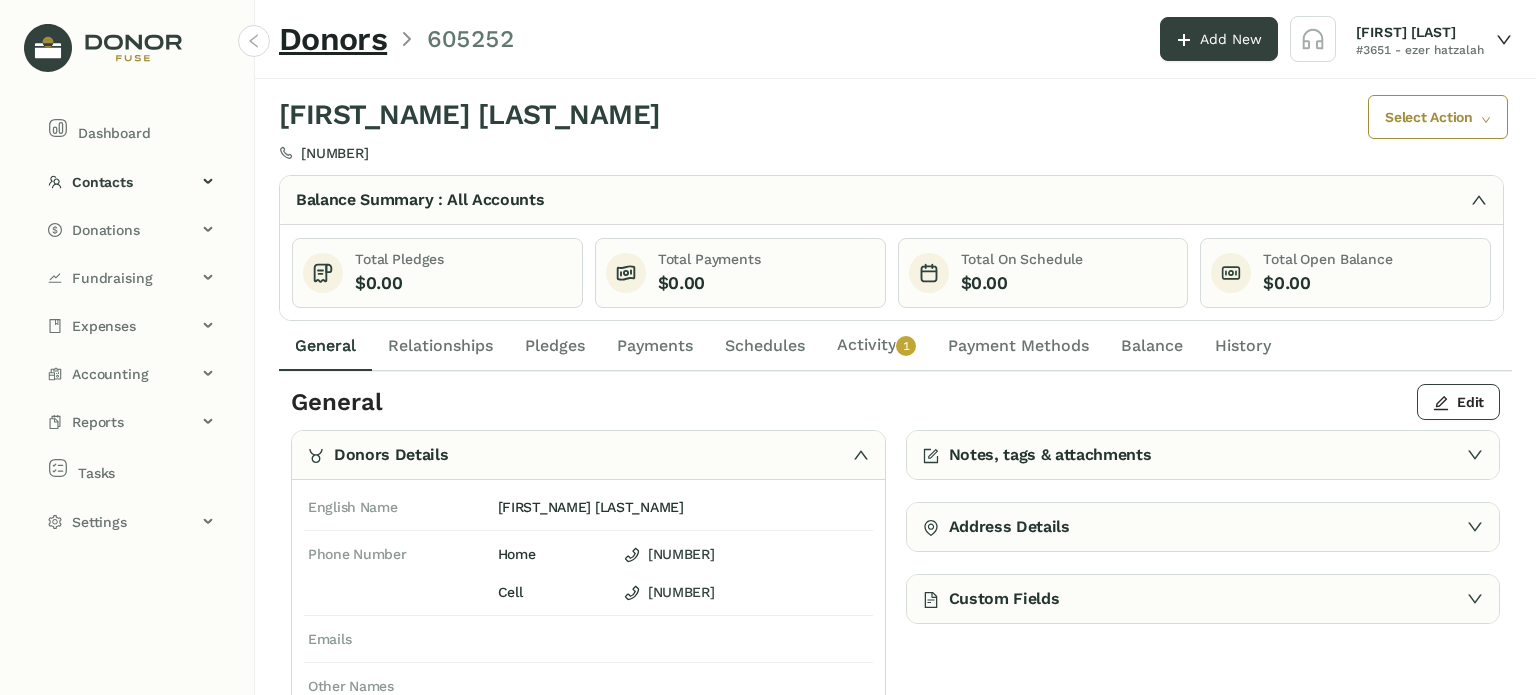 click on "Activity   0   1   2   3   4   5   6   7   8   9" 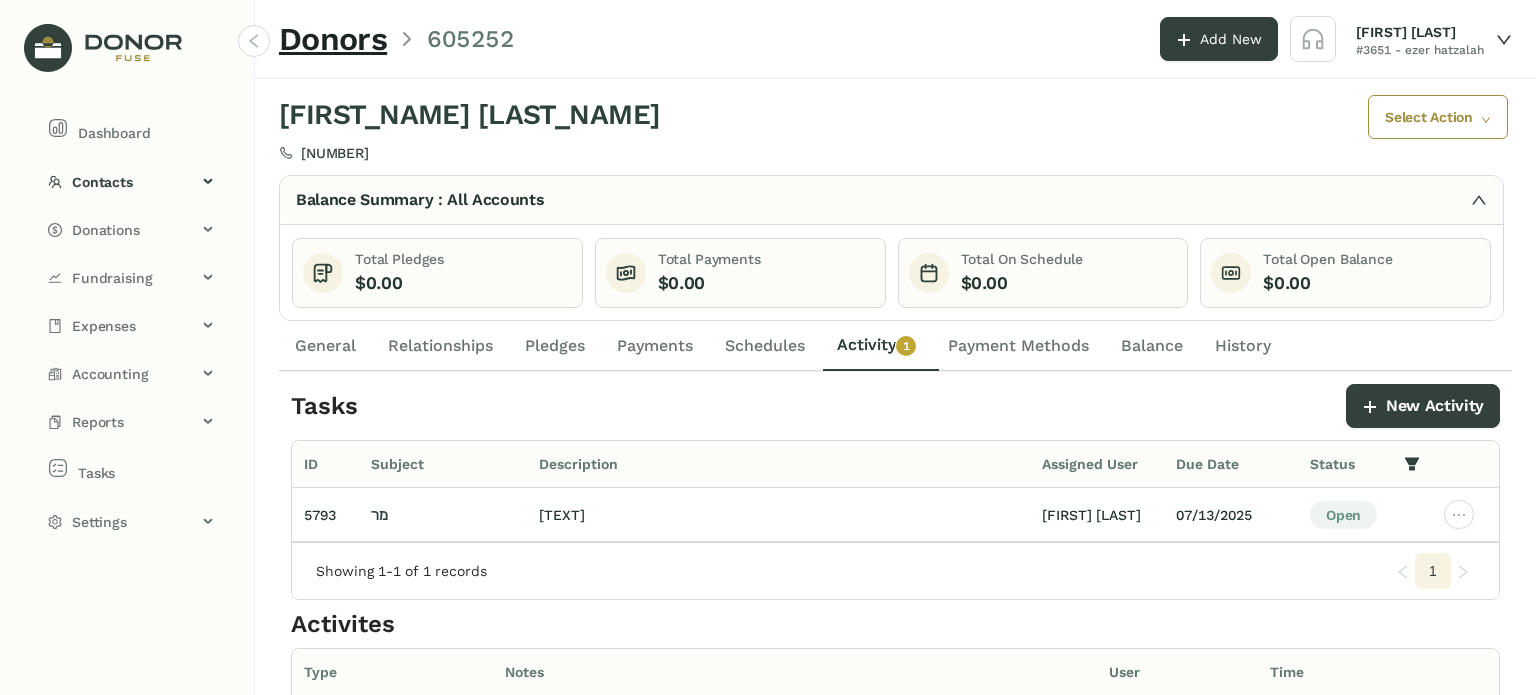 click on "General" 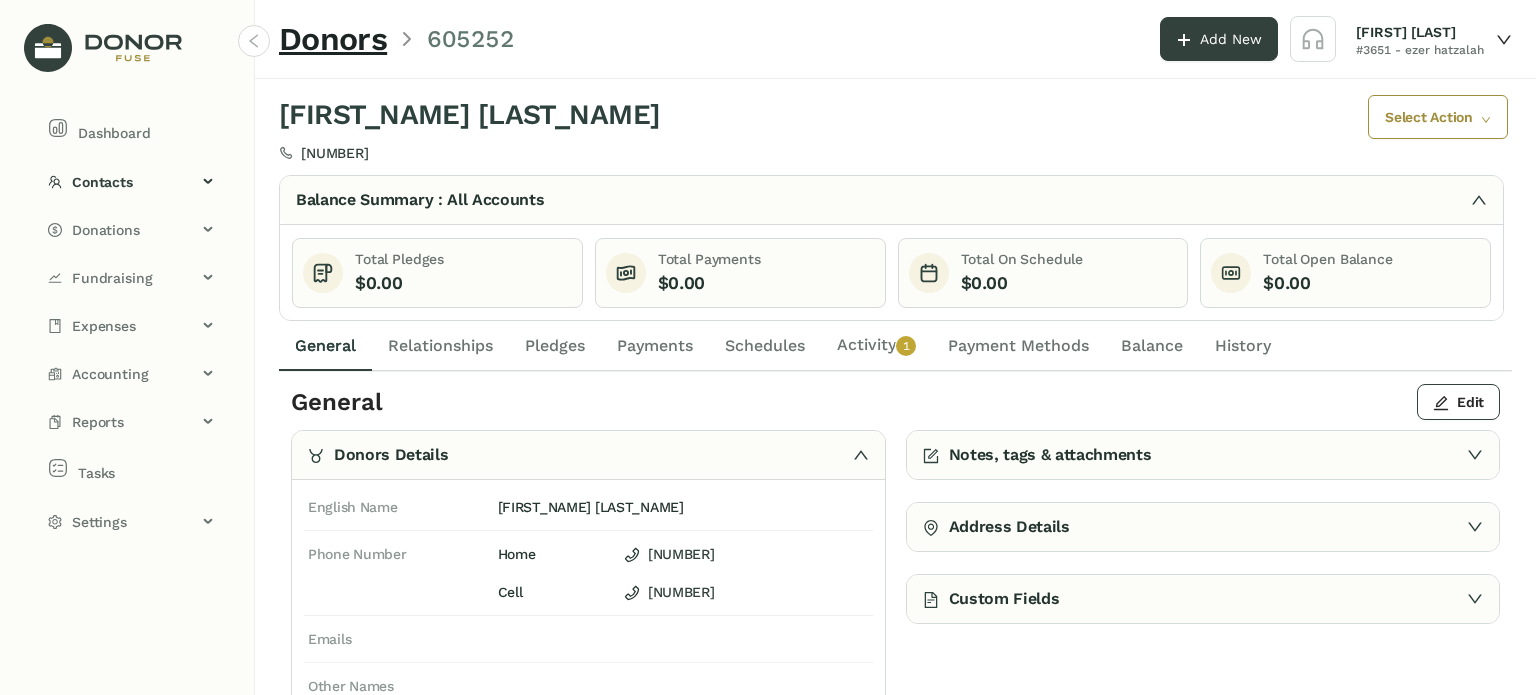 drag, startPoint x: 859, startPoint y: 342, endPoint x: 874, endPoint y: 350, distance: 17 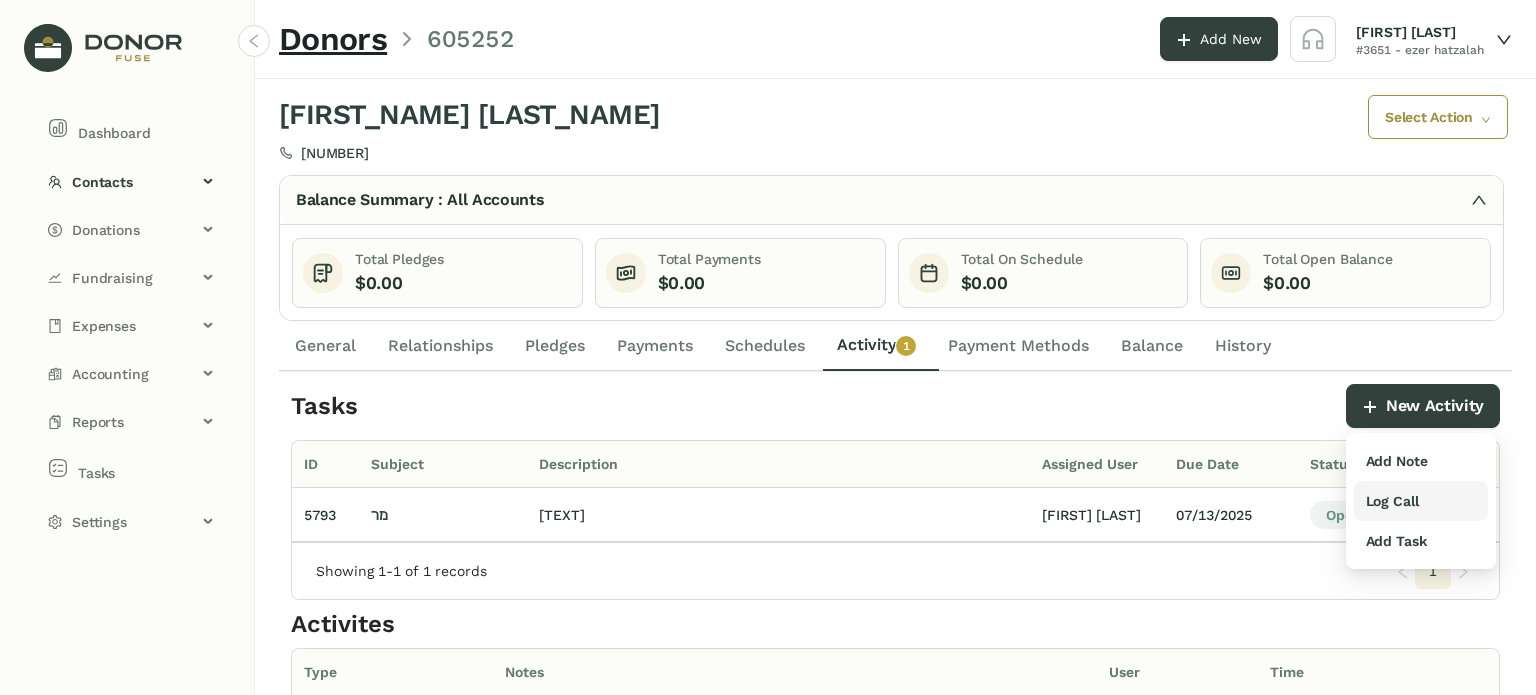 click on "Log Call" at bounding box center (1392, 501) 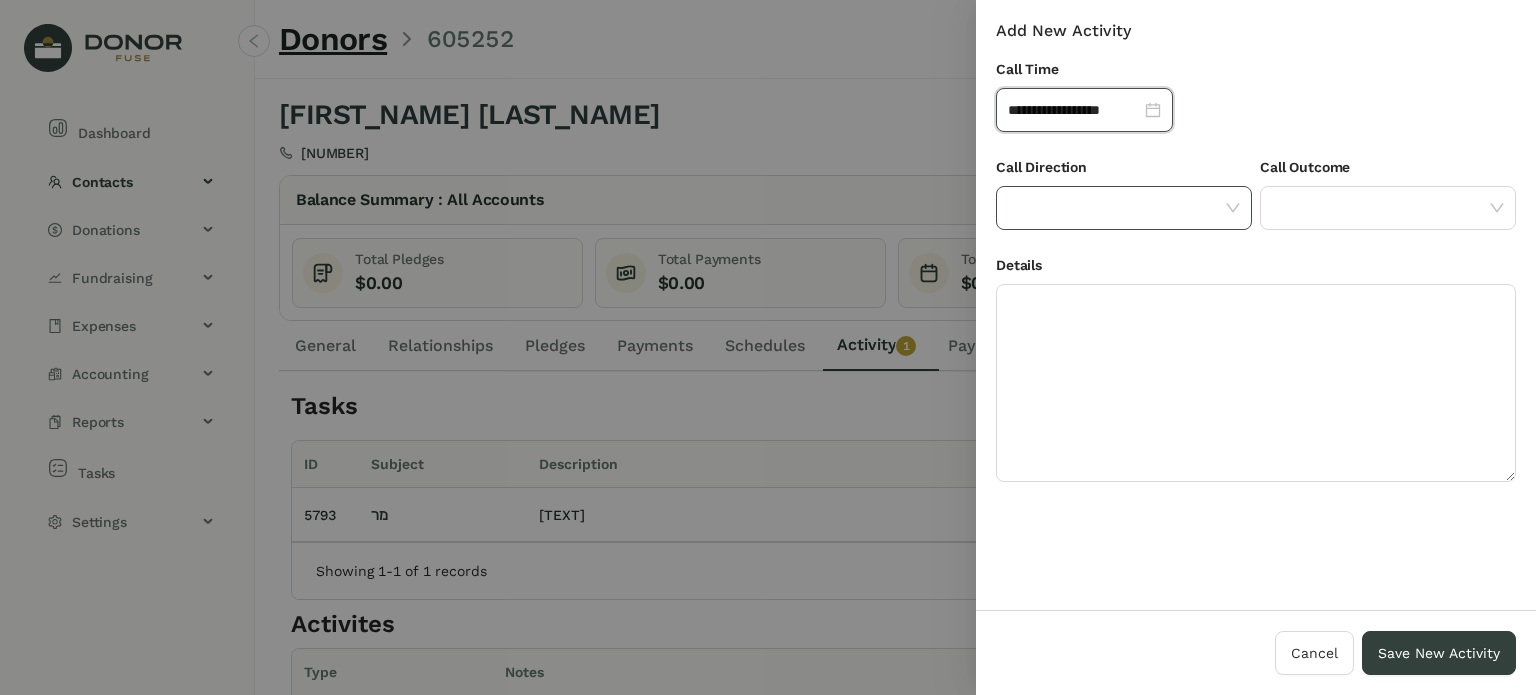 click 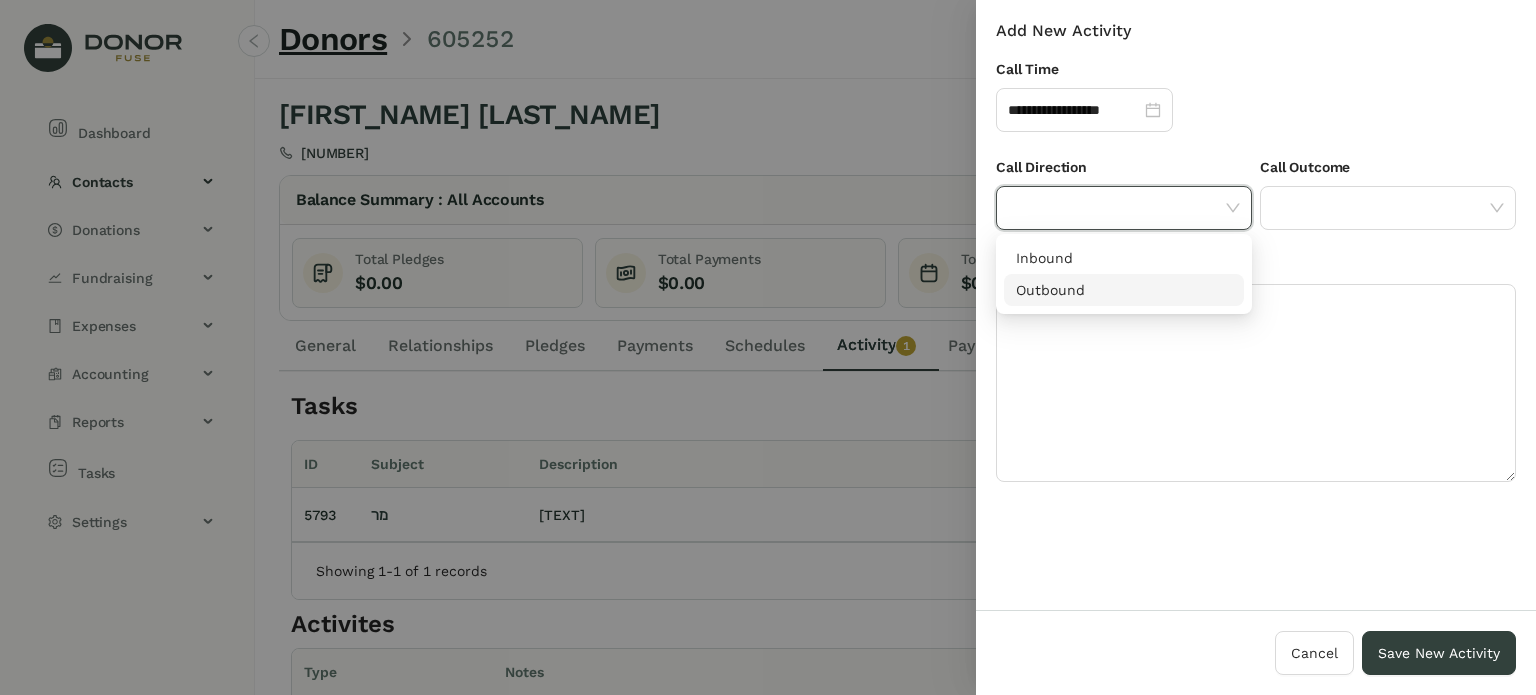 click on "Outbound" at bounding box center [1124, 290] 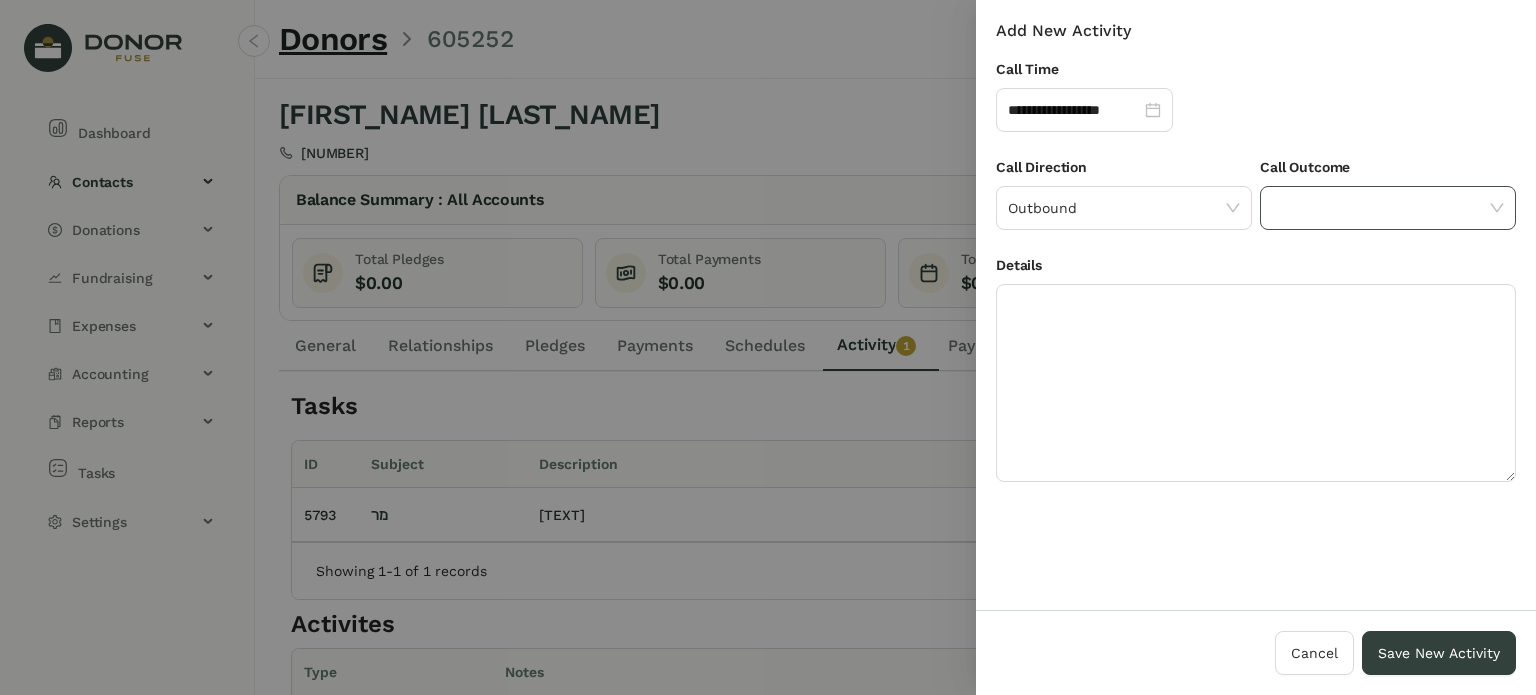 drag, startPoint x: 1300, startPoint y: 184, endPoint x: 1304, endPoint y: 194, distance: 10.770329 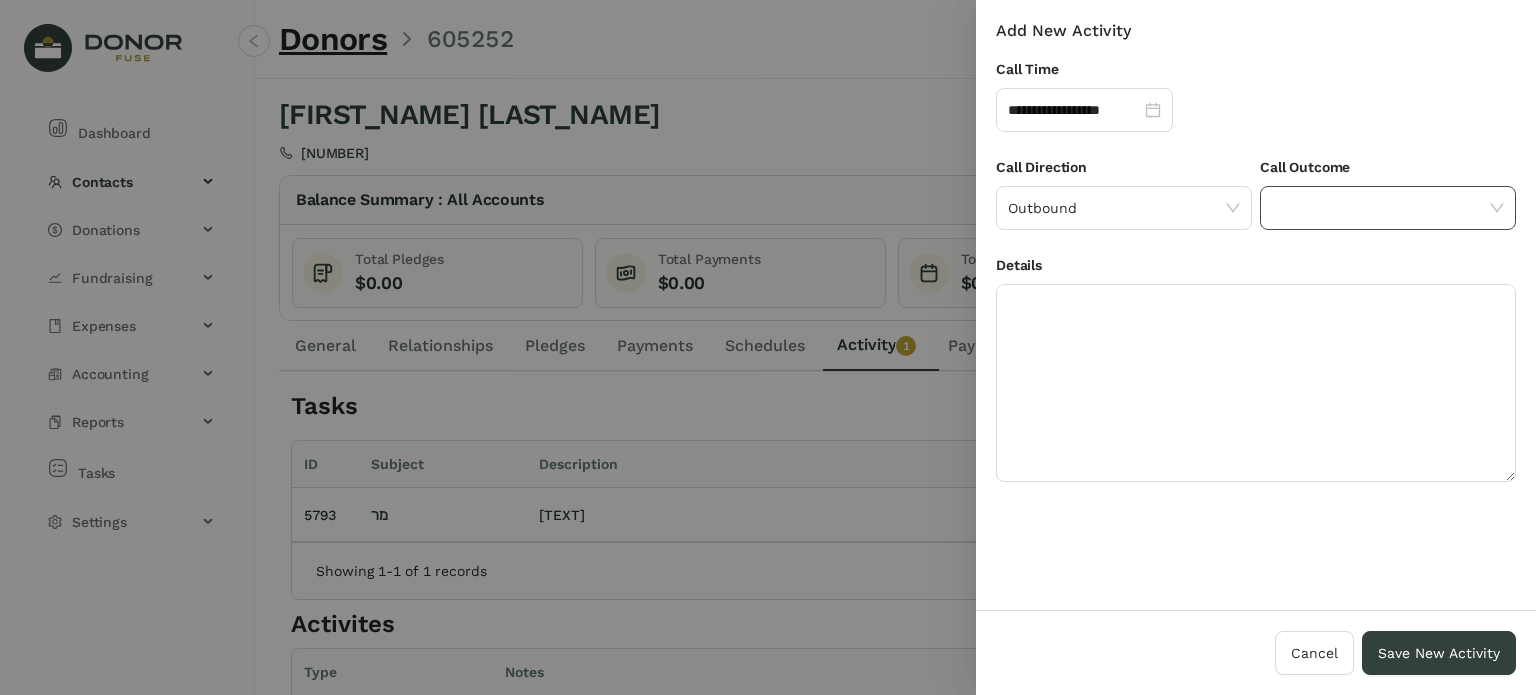 click 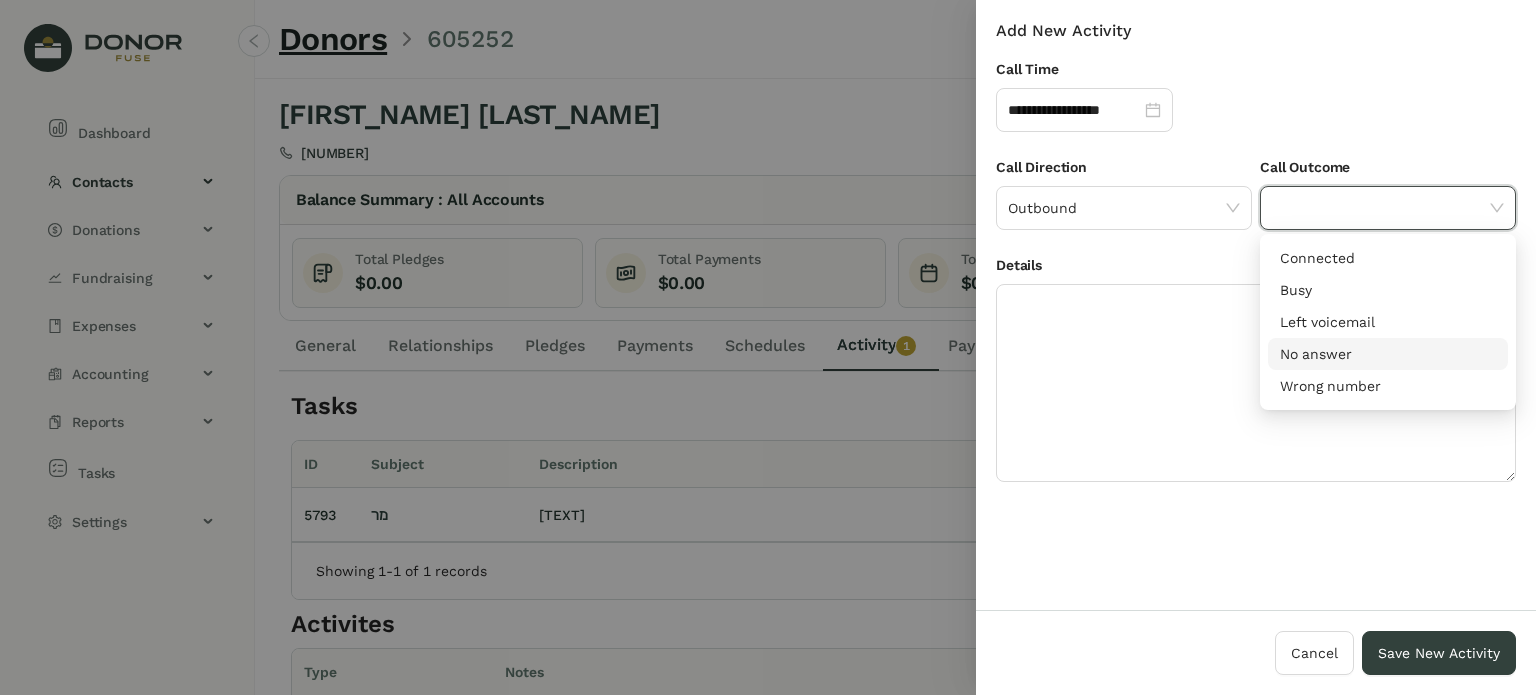 click on "No answer" at bounding box center [1388, 354] 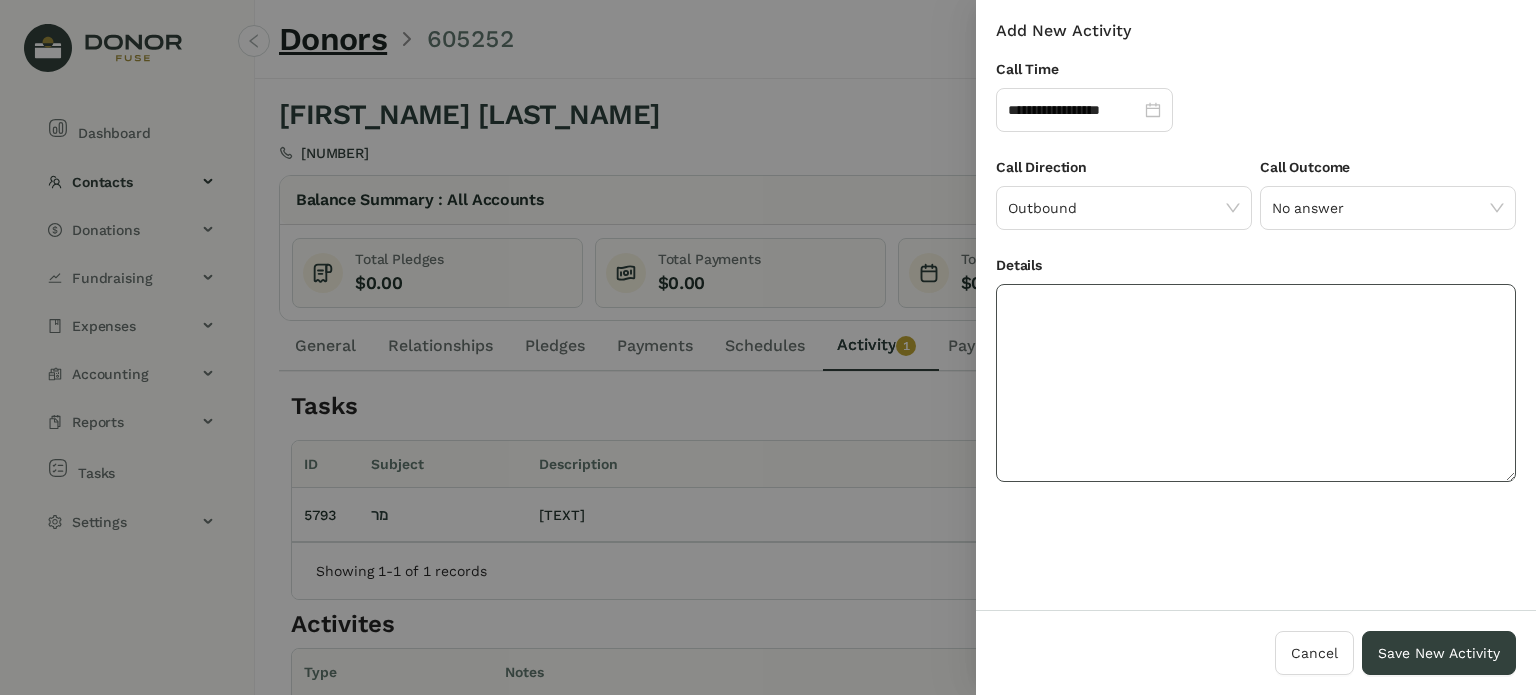 click 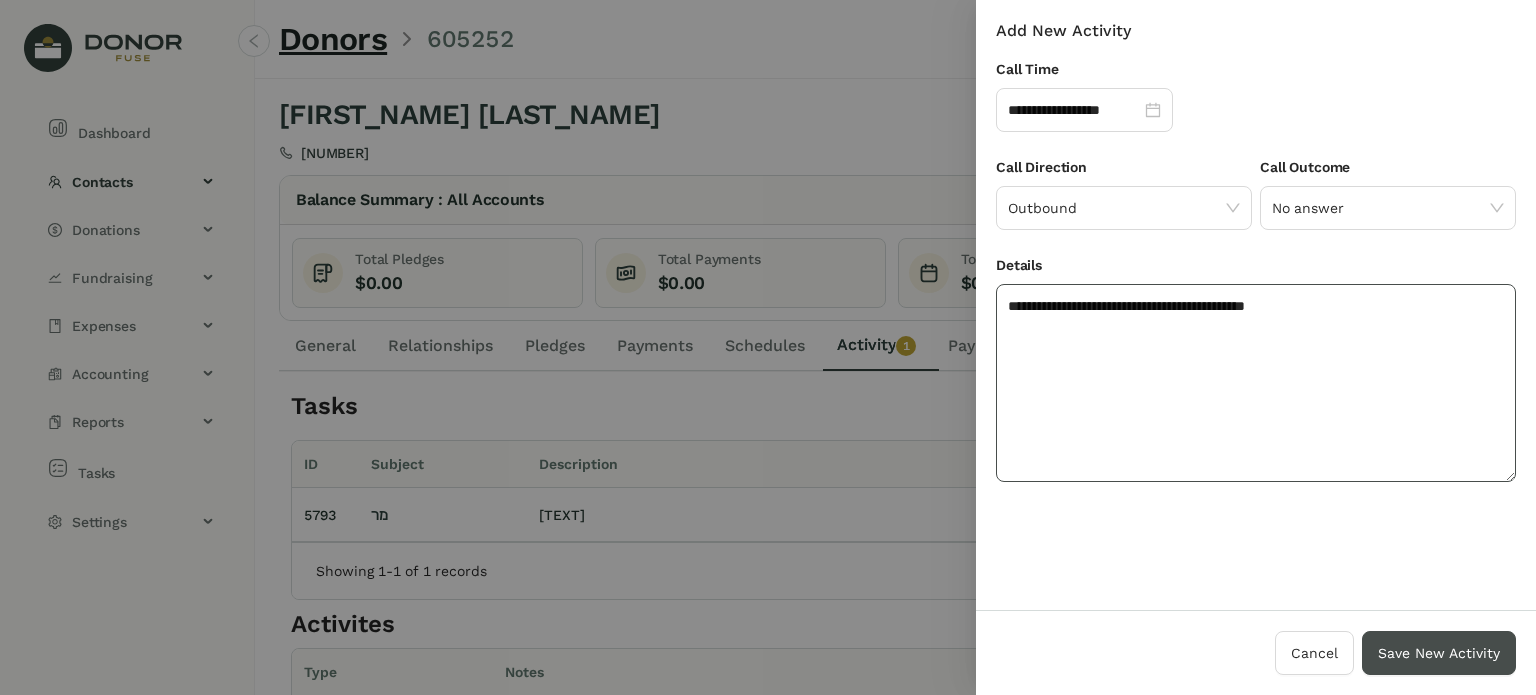 type on "**********" 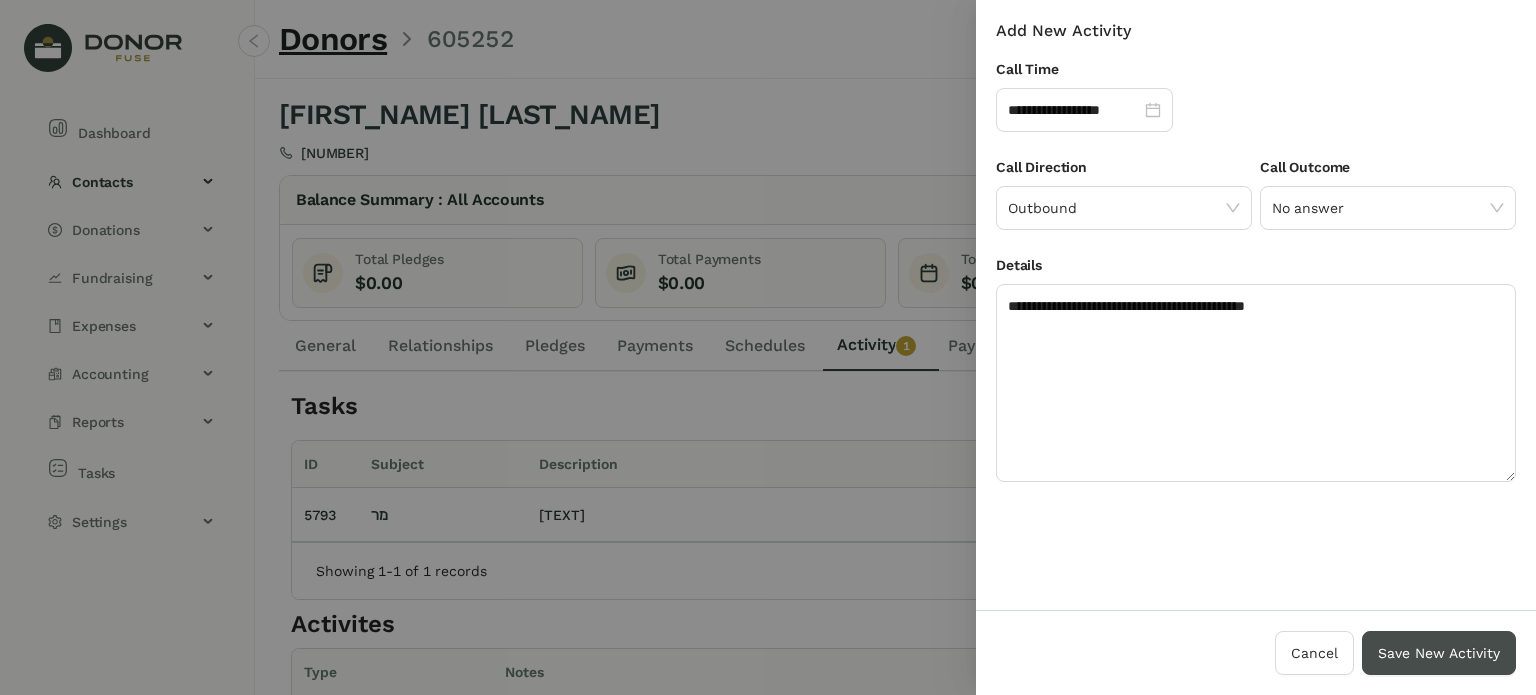 click on "Save New Activity" at bounding box center (1439, 653) 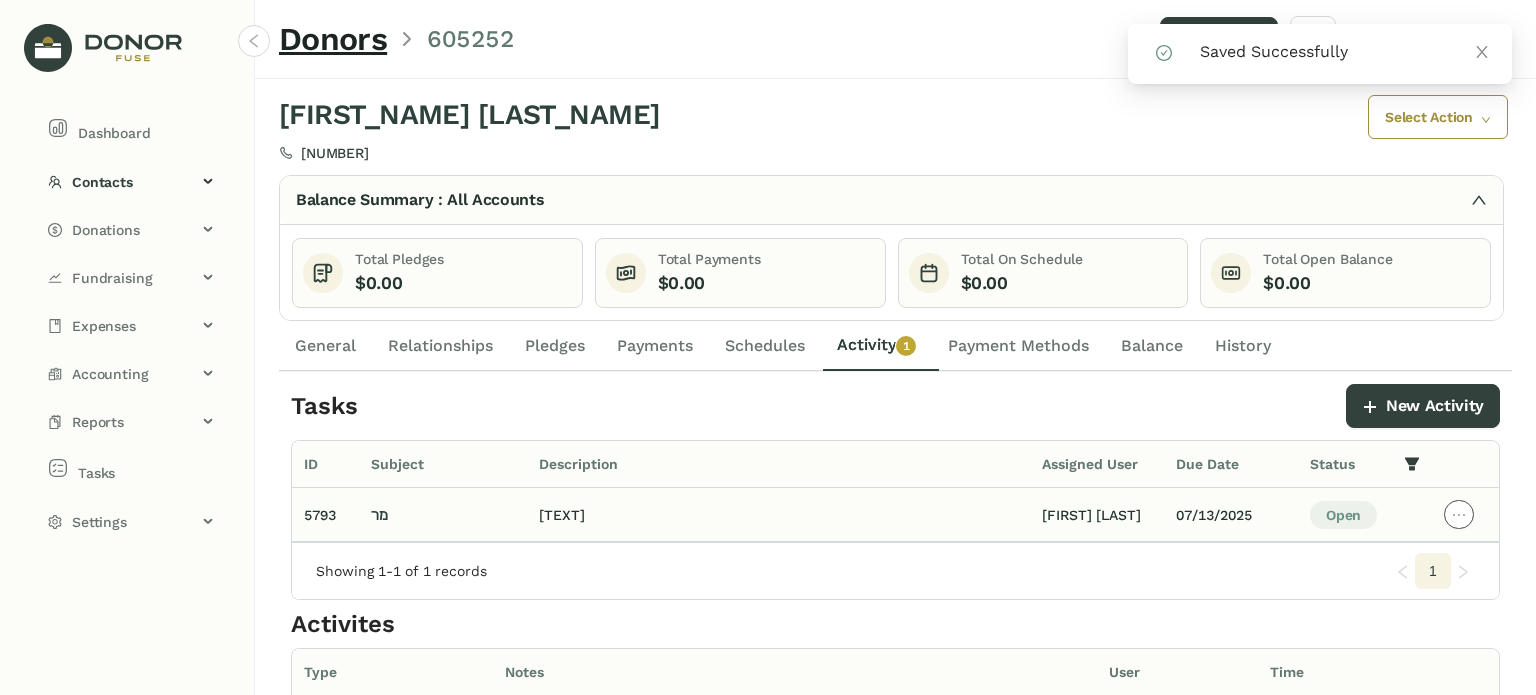 click 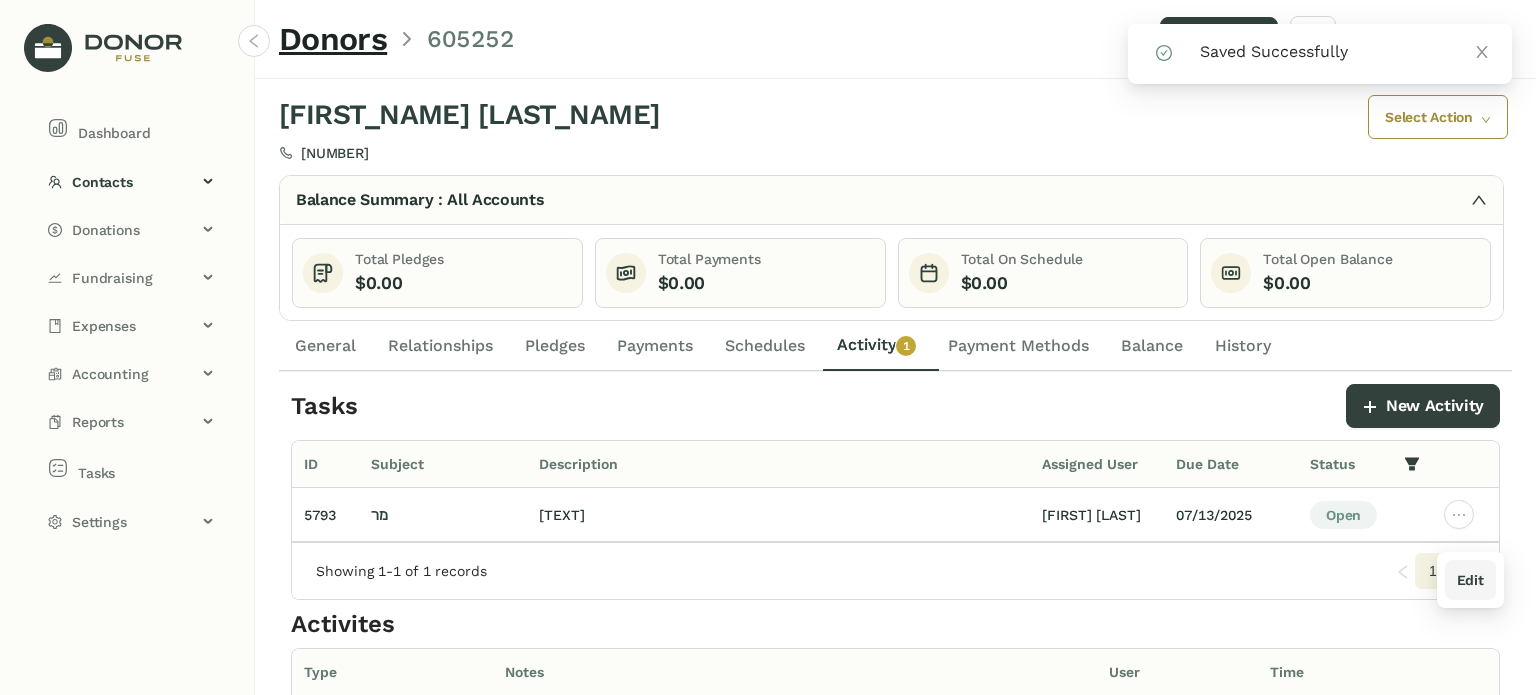 click on "Edit" at bounding box center [1470, 580] 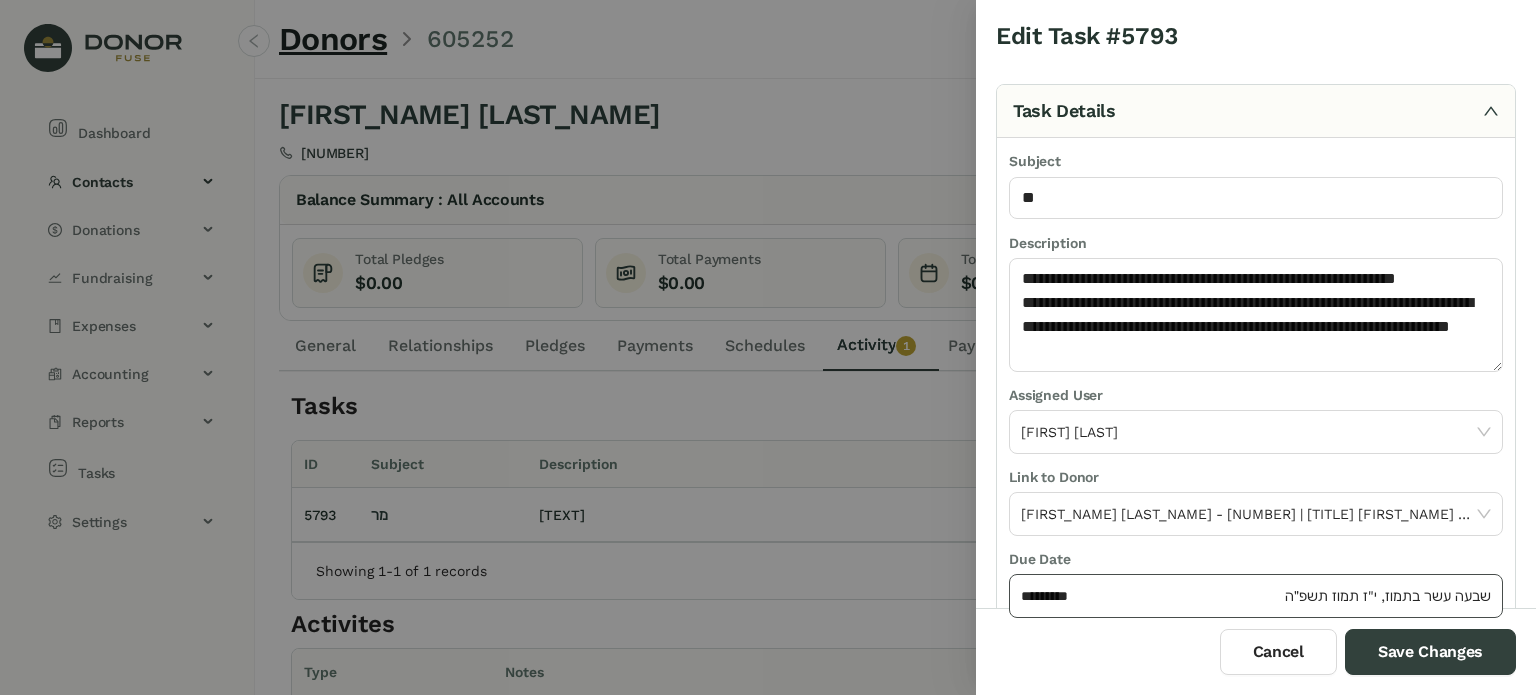 click on "*********" 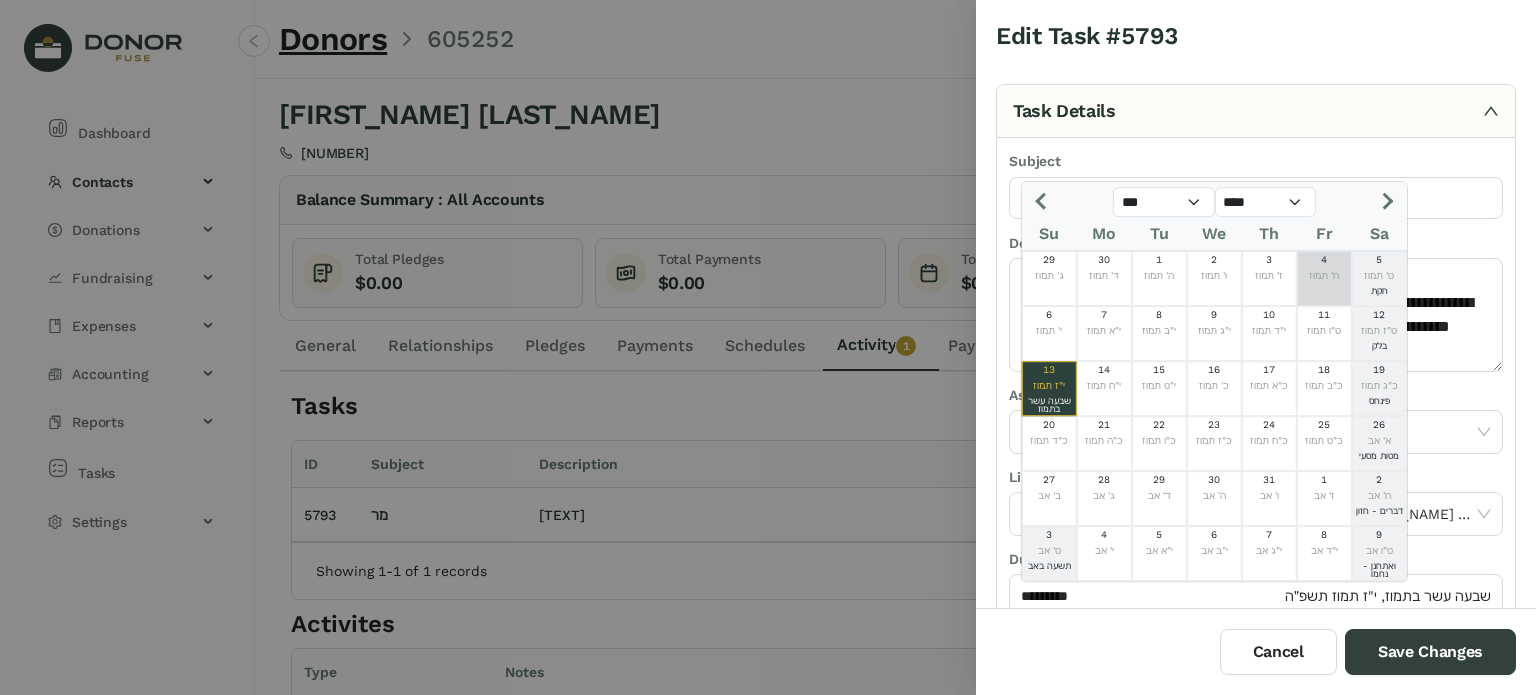 click 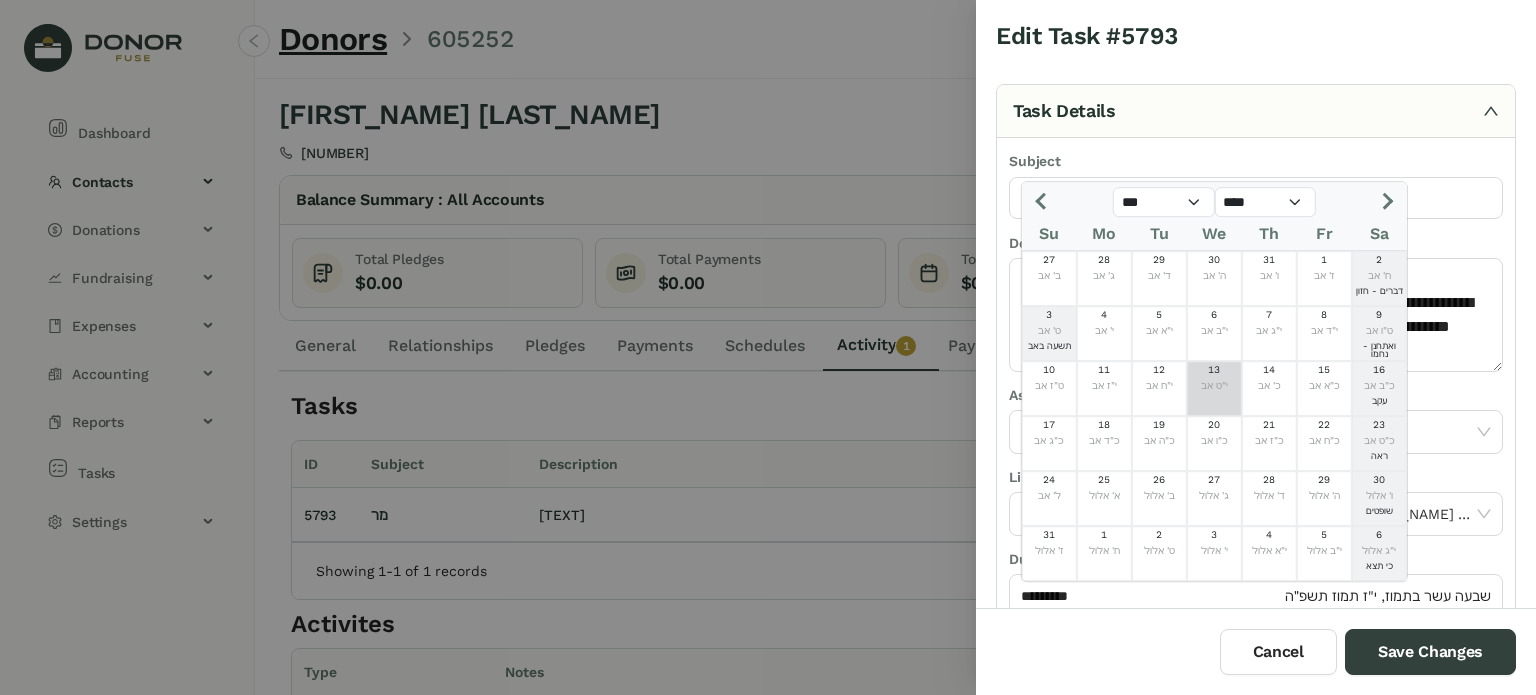 click on "י"ט אב" 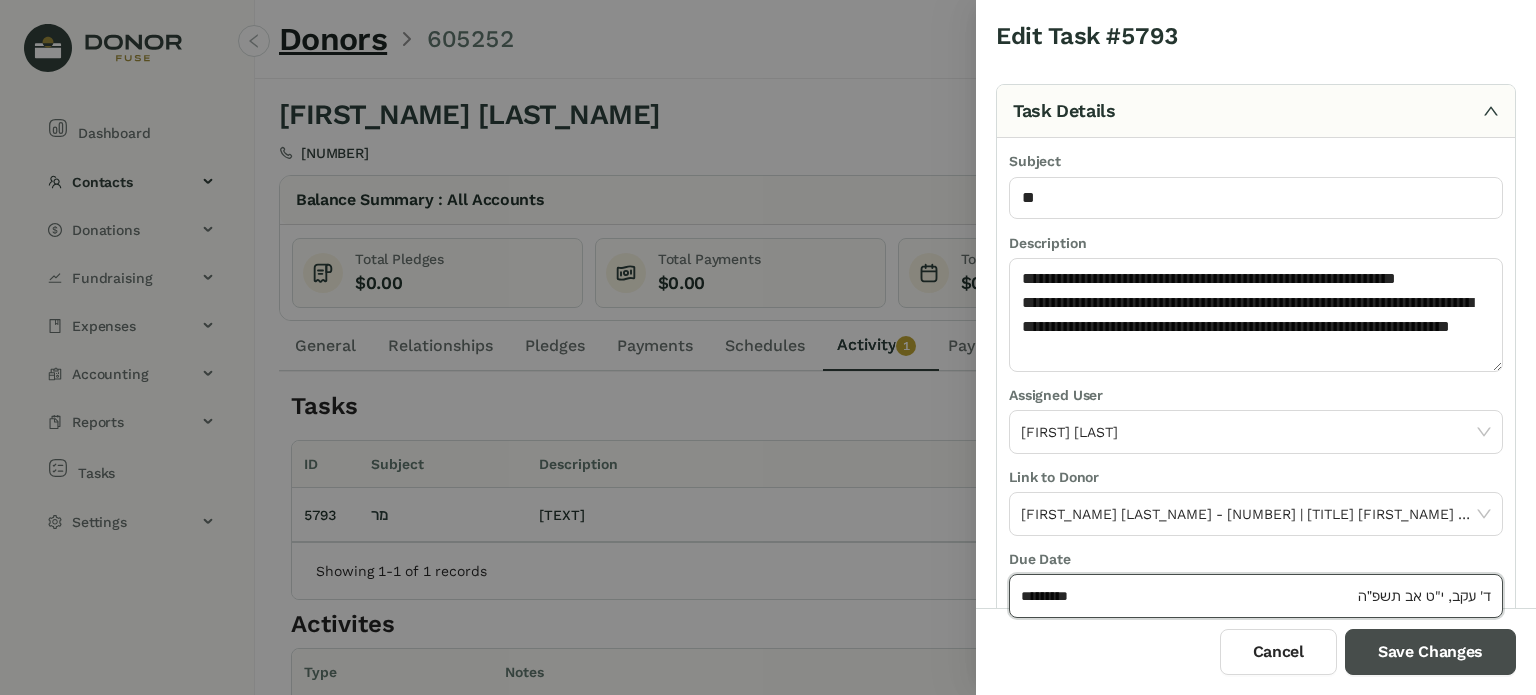click on "Save Changes" at bounding box center (1430, 652) 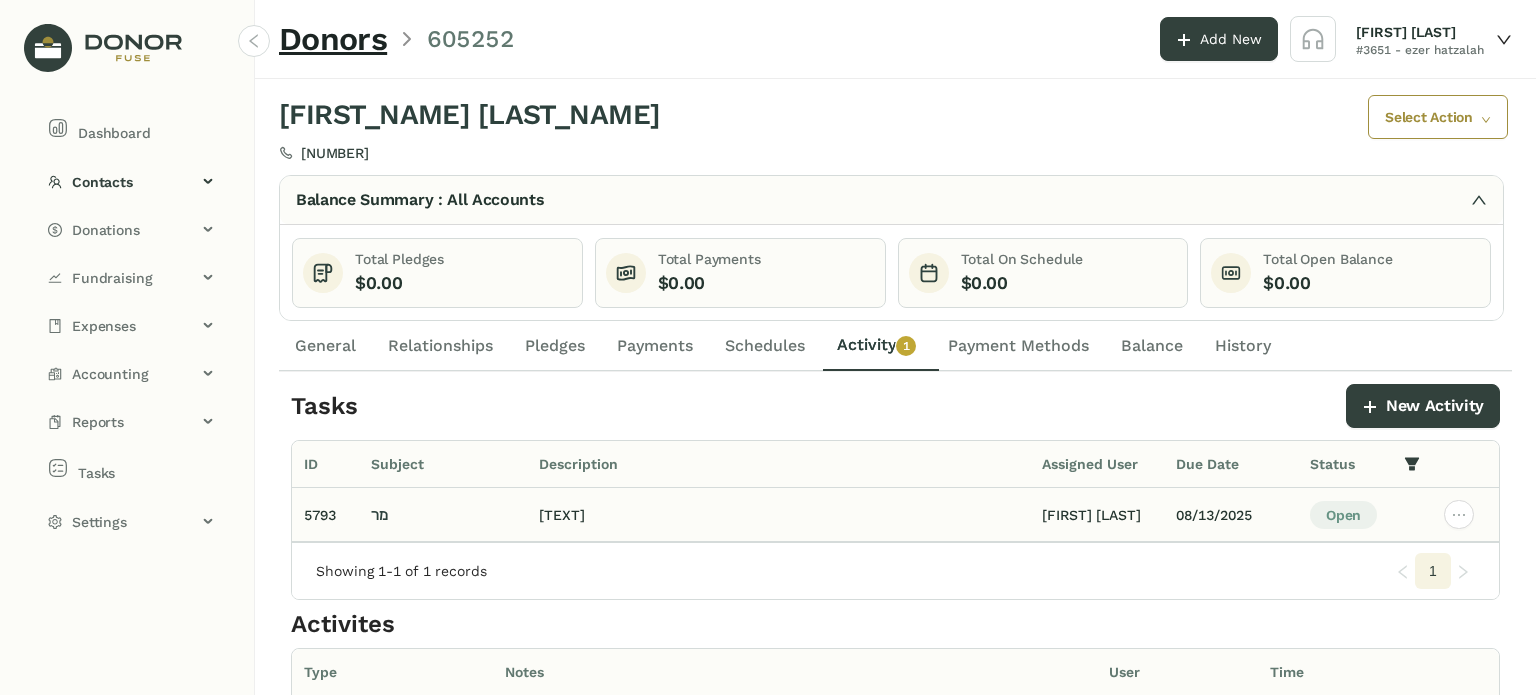 click on "ער וויל דעבען 500 פאר די נעקסטע 5 חדשים איך דארף אים זאגען ווי
איך האב אים געשקאלט אינדערהיים ער האט נישט אויפגעהויבען אויך האב איך אים געקאלט אויף זיין מאבייל ער הייבט נישט אויף אפשר האט ער אפגעמאכט הצלחה רבה" 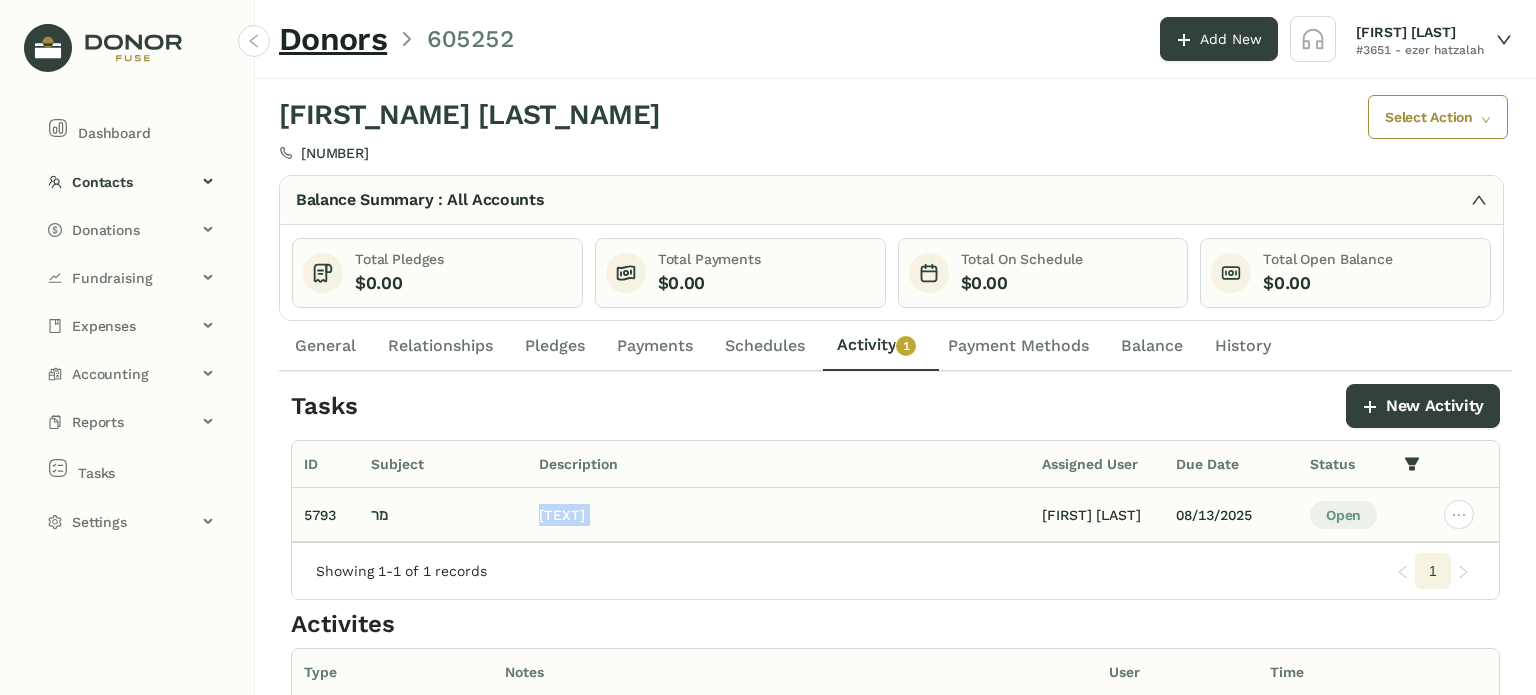 click on "ער וויל דעבען 500 פאר די נעקסטע 5 חדשים איך דארף אים זאגען ווי
איך האב אים געשקאלט אינדערהיים ער האט נישט אויפגעהויבען אויך האב איך אים געקאלט אויף זיין מאבייל ער הייבט נישט אויף אפשר האט ער אפגעמאכט הצלחה רבה" 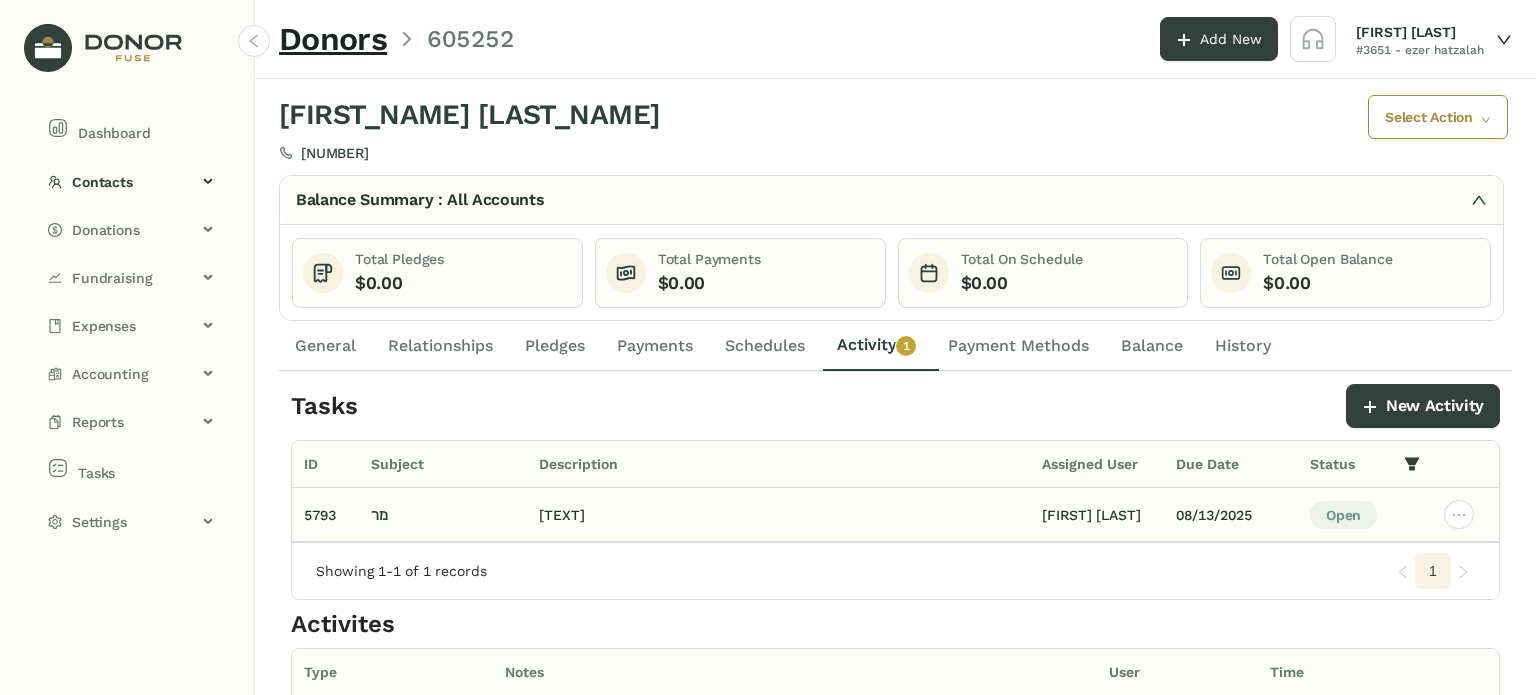 click on "[FIRST] [LAST]" 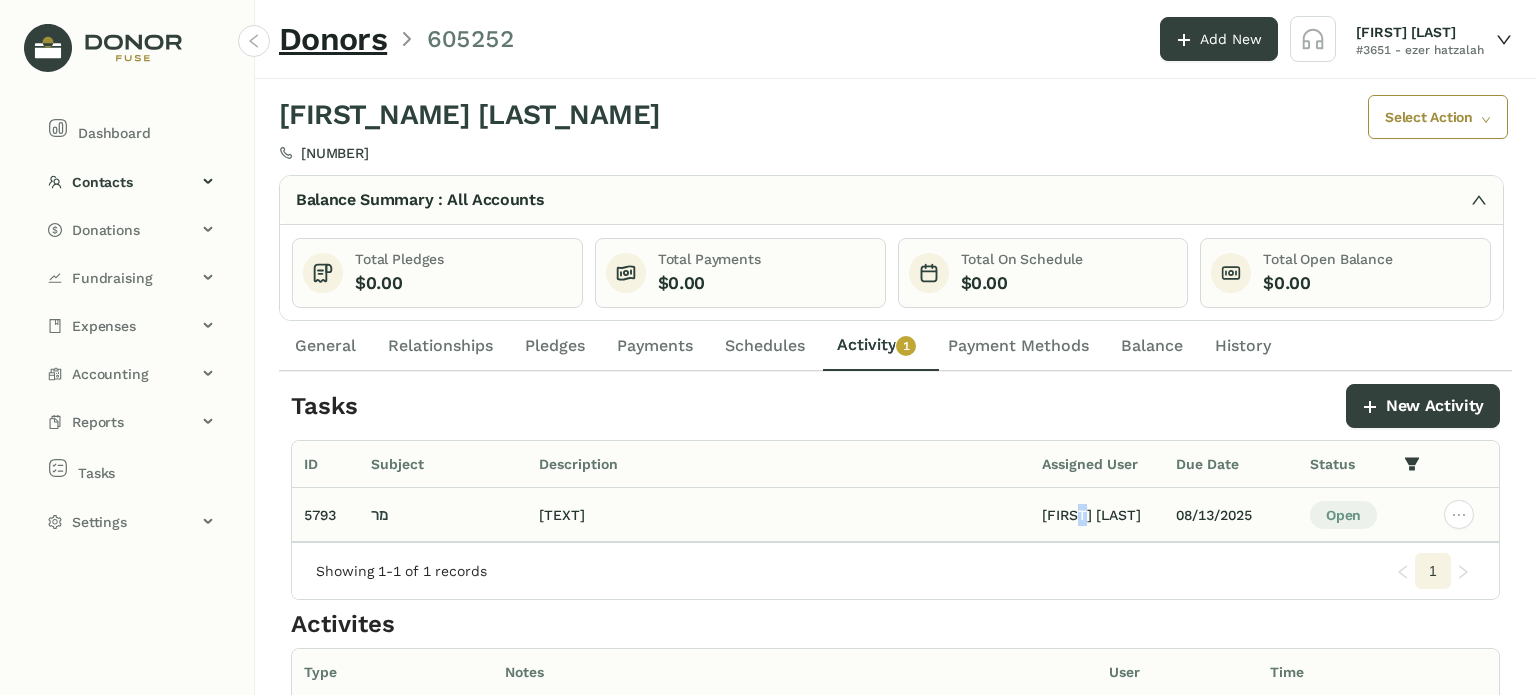 click on "[FIRST] [LAST]" 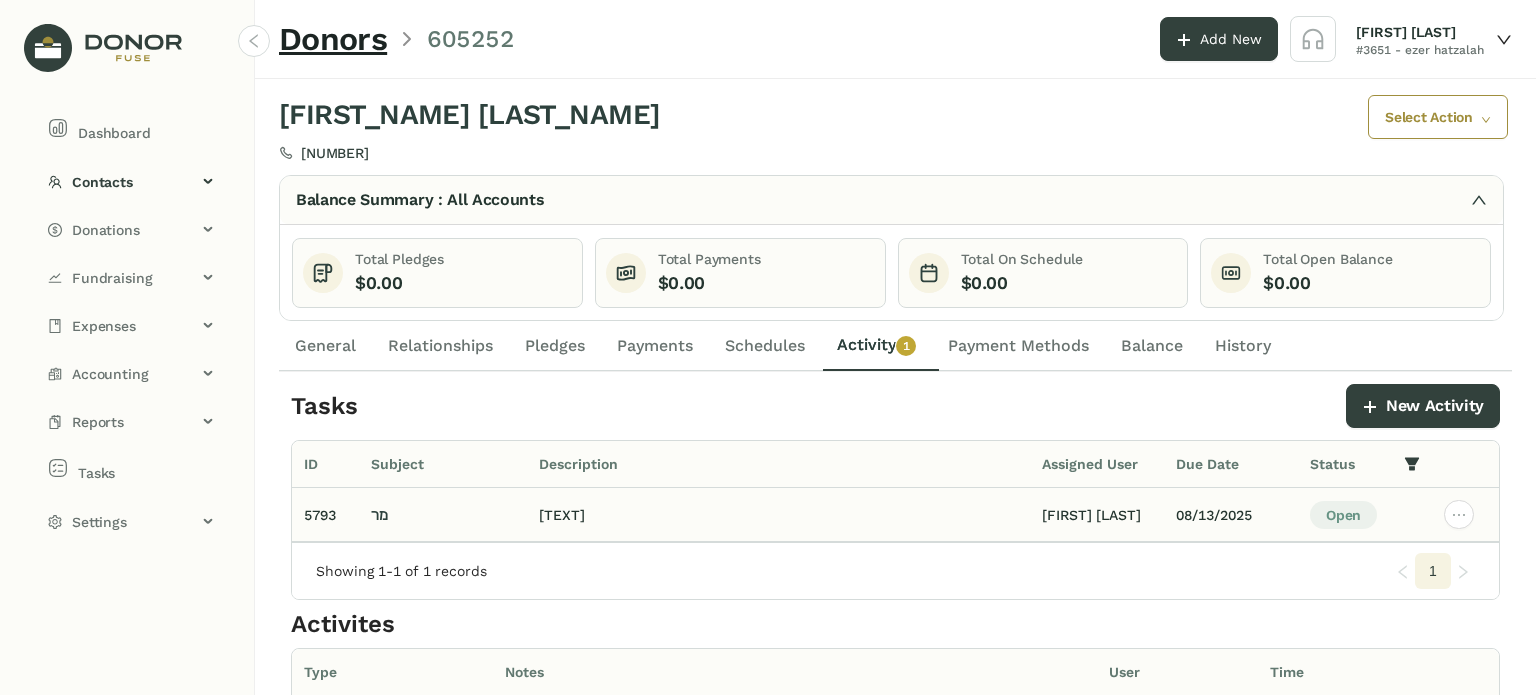 click on "ער וויל דעבען 500 פאר די נעקסטע 5 חדשים איך דארף אים זאגען ווי
איך האב אים געשקאלט אינדערהיים ער האט נישט אויפגעהויבען אויך האב איך אים געקאלט אויף זיין מאבייל ער הייבט נישט אויף אפשר האט ער אפגעמאכט הצלחה רבה" 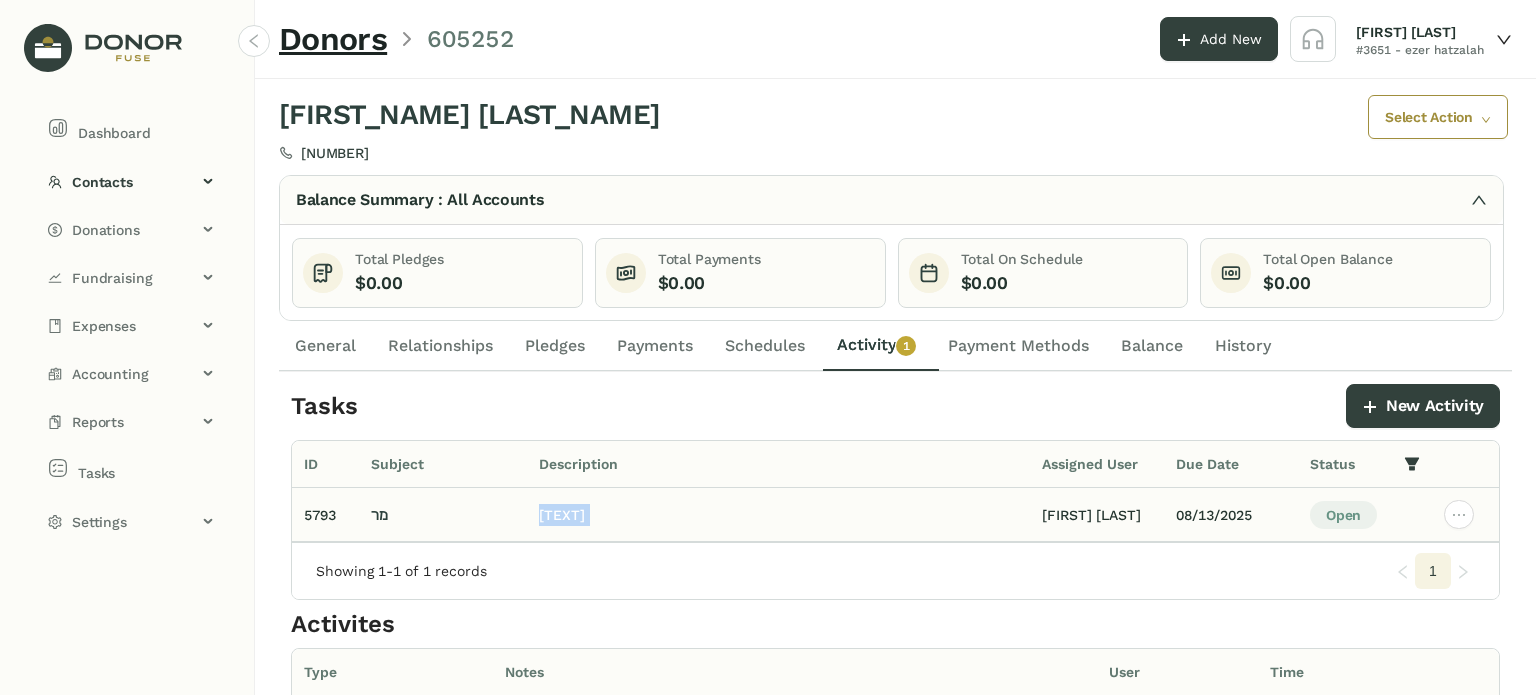 click on "ער וויל דעבען 500 פאר די נעקסטע 5 חדשים איך דארף אים זאגען ווי
איך האב אים געשקאלט אינדערהיים ער האט נישט אויפגעהויבען אויך האב איך אים געקאלט אויף זיין מאבייל ער הייבט נישט אויף אפשר האט ער אפגעמאכט הצלחה רבה" 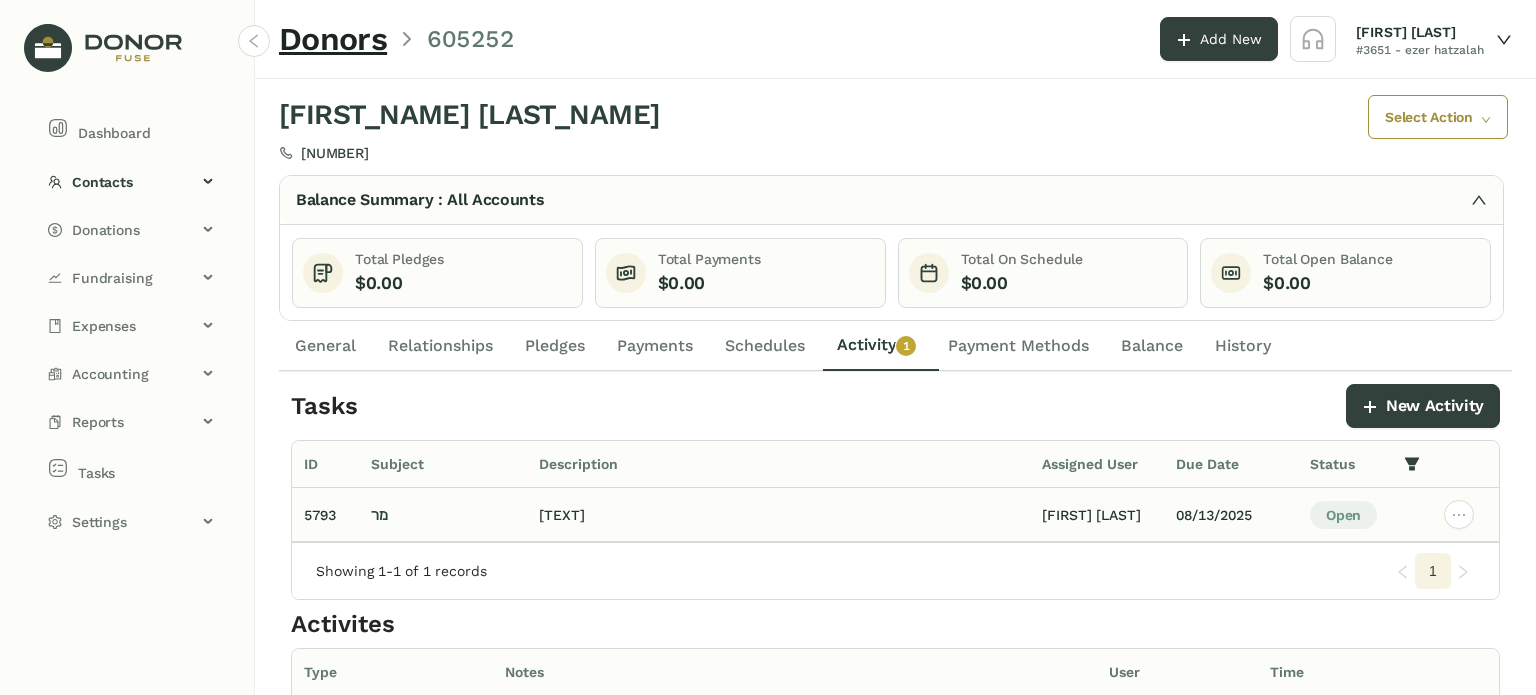click on "[FIRST] [LAST]" 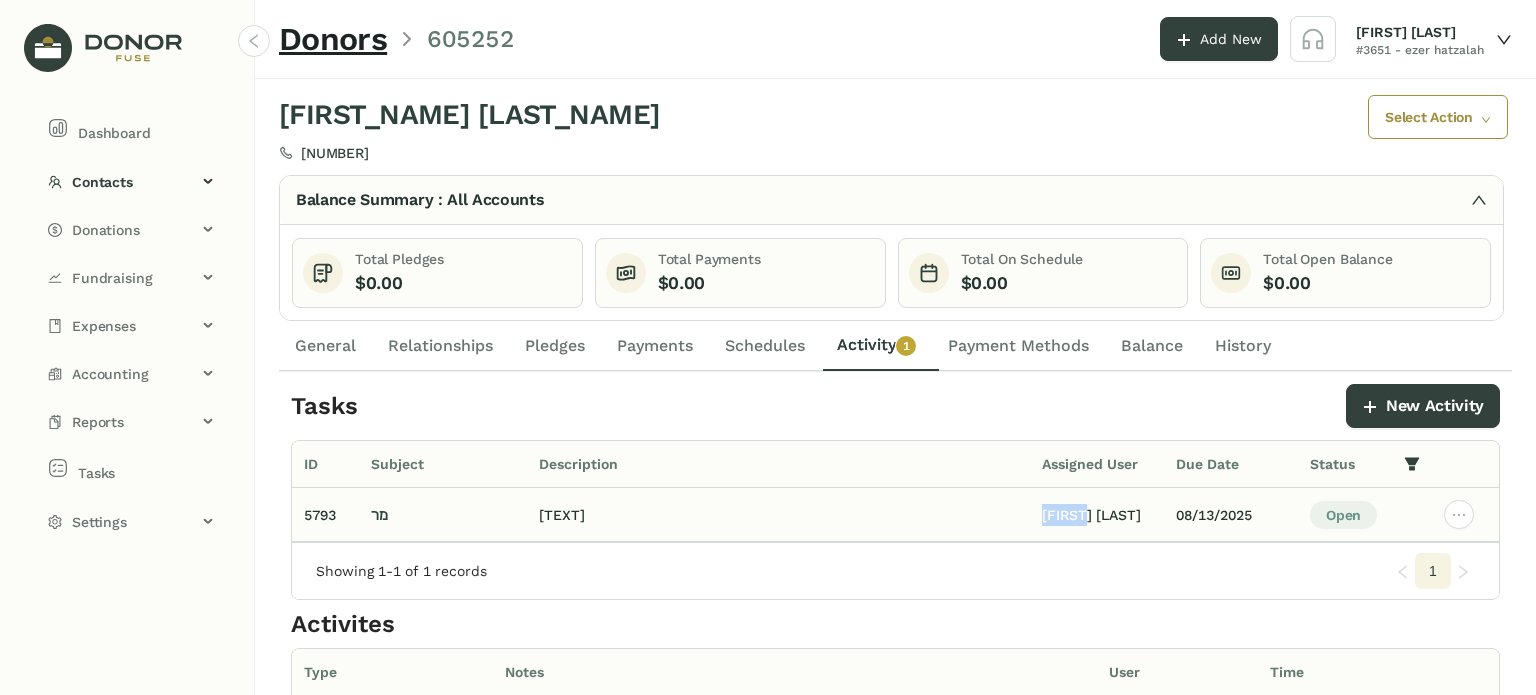 click on "[FIRST] [LAST]" 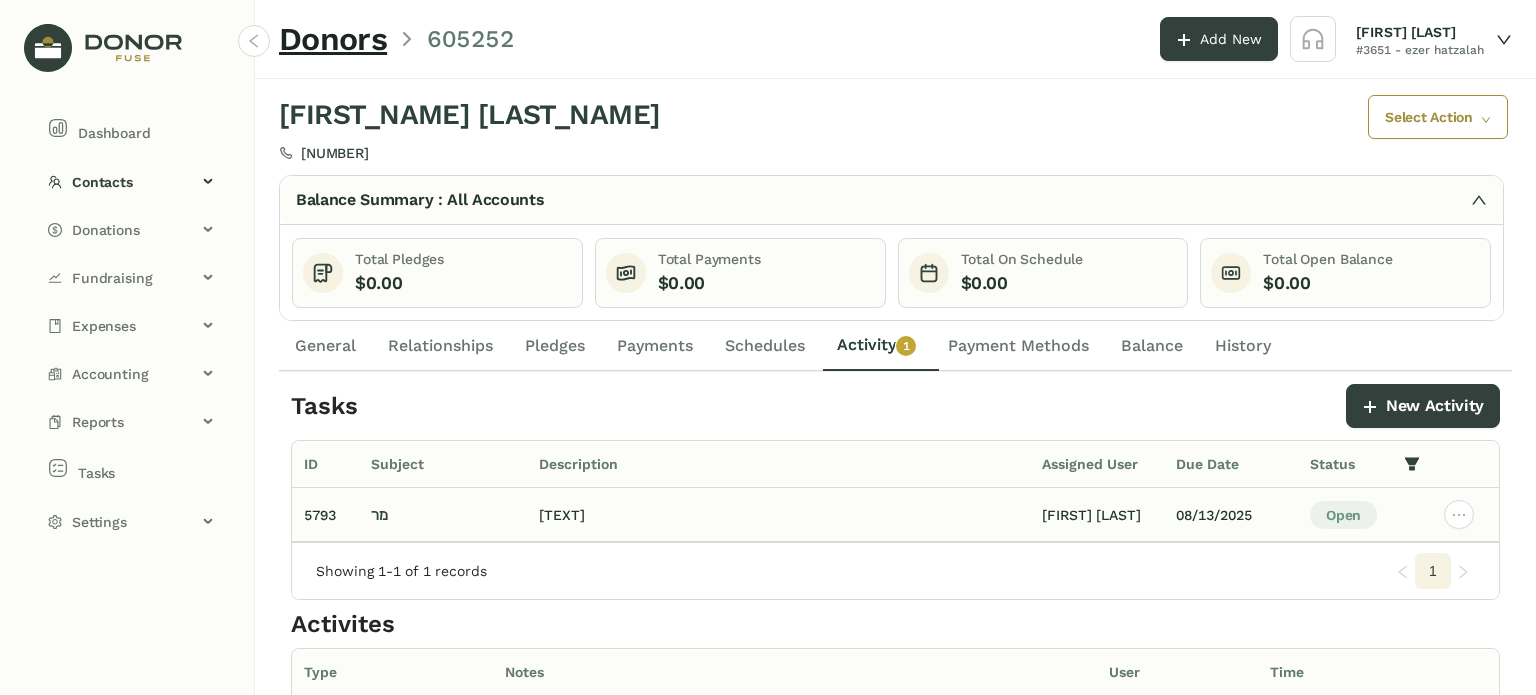 click on "ער וויל דעבען 500 פאר די נעקסטע 5 חדשים איך דארף אים זאגען ווי
איך האב אים געשקאלט אינדערהיים ער האט נישט אויפגעהויבען אויך האב איך אים געקאלט אויף זיין מאבייל ער הייבט נישט אויף אפשר האט ער אפגעמאכט הצלחה רבה" 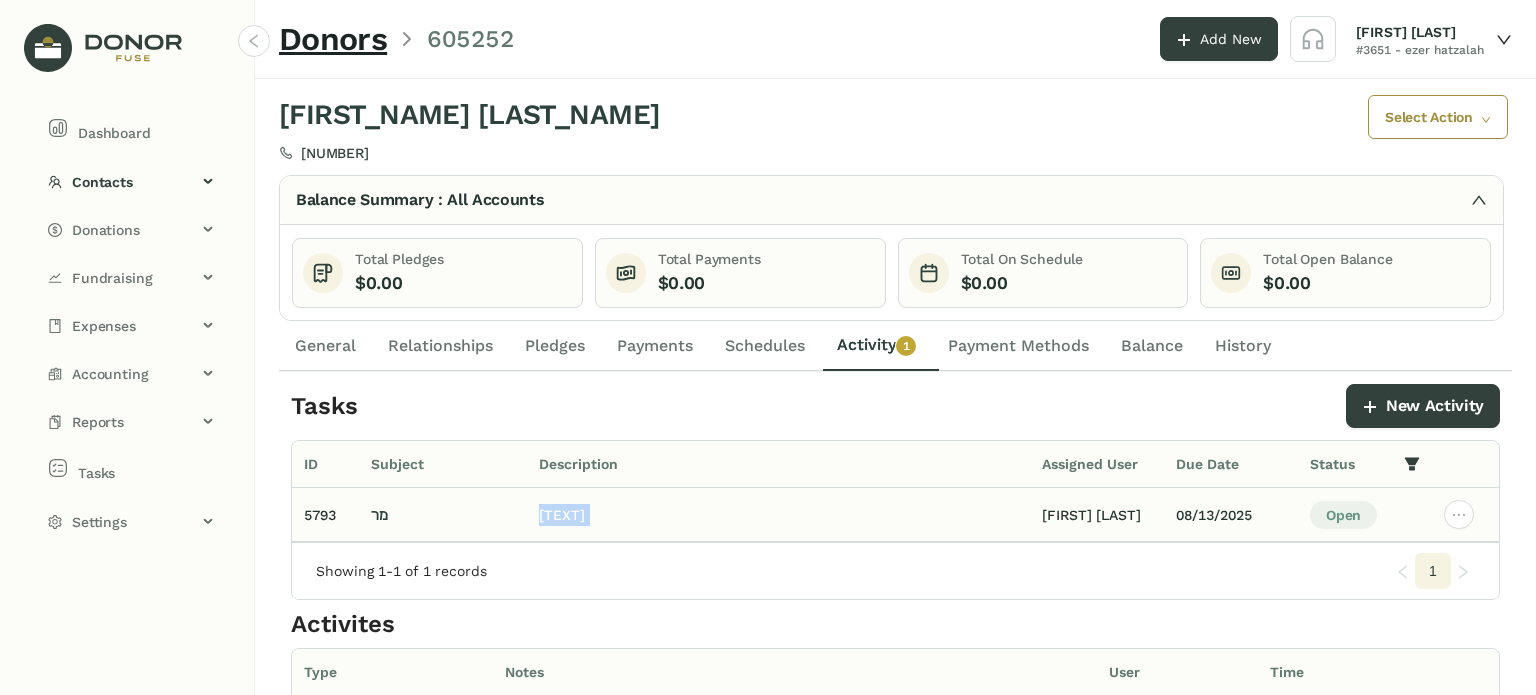 click on "ער וויל דעבען 500 פאר די נעקסטע 5 חדשים איך דארף אים זאגען ווי
איך האב אים געשקאלט אינדערהיים ער האט נישט אויפגעהויבען אויך האב איך אים געקאלט אויף זיין מאבייל ער הייבט נישט אויף אפשר האט ער אפגעמאכט הצלחה רבה" 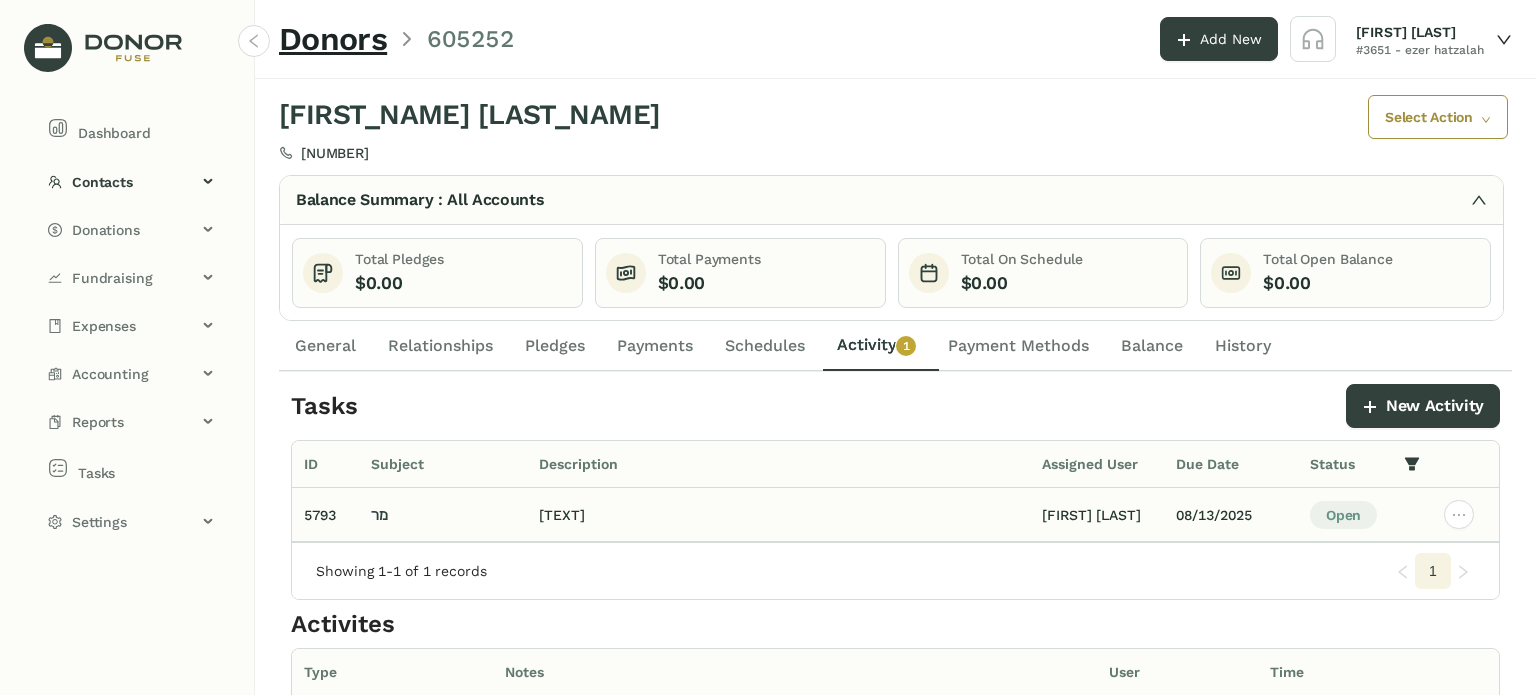 click on "[FIRST] [LAST]" 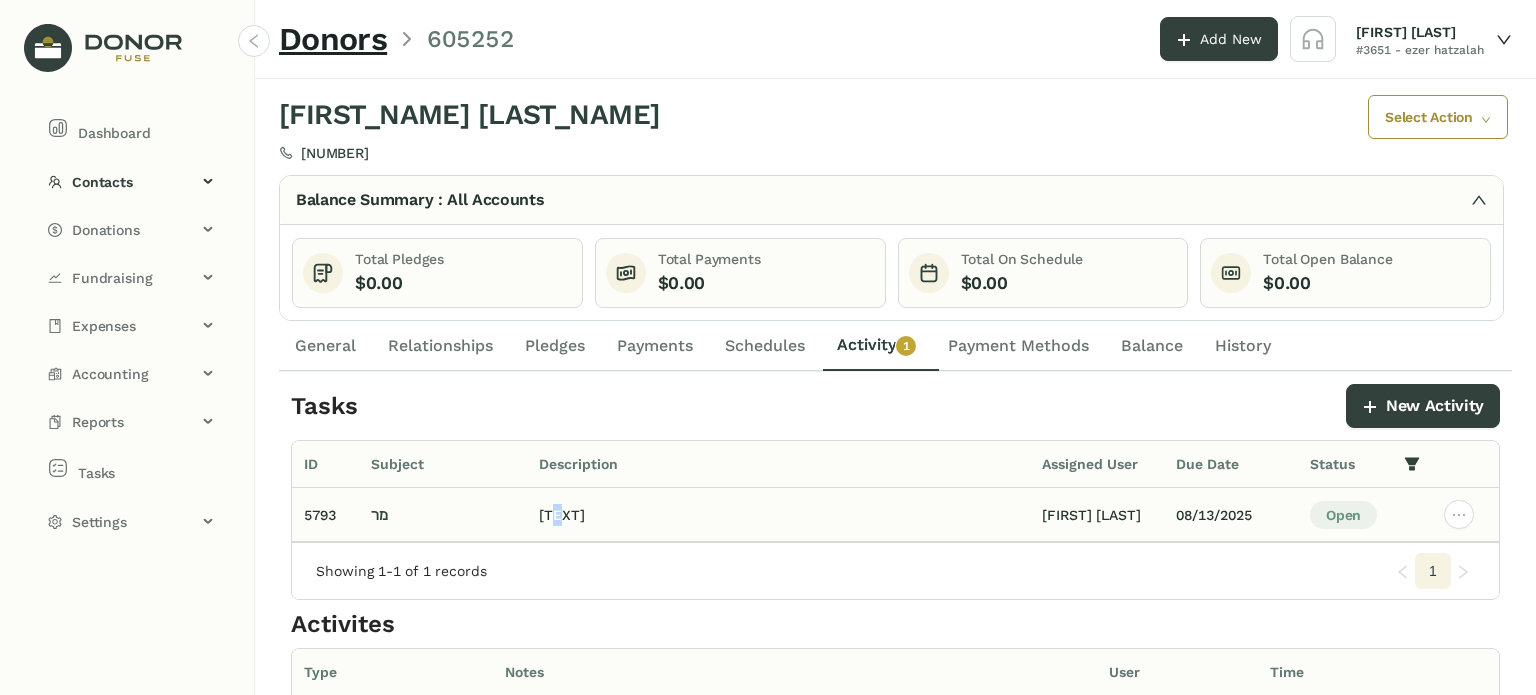 click on "ער וויל דעבען 500 פאר די נעקסטע 5 חדשים איך דארף אים זאגען ווי
איך האב אים געשקאלט אינדערהיים ער האט נישט אויפגעהויבען אויך האב איך אים געקאלט אויף זיין מאבייל ער הייבט נישט אויף אפשר האט ער אפגעמאכט הצלחה רבה" 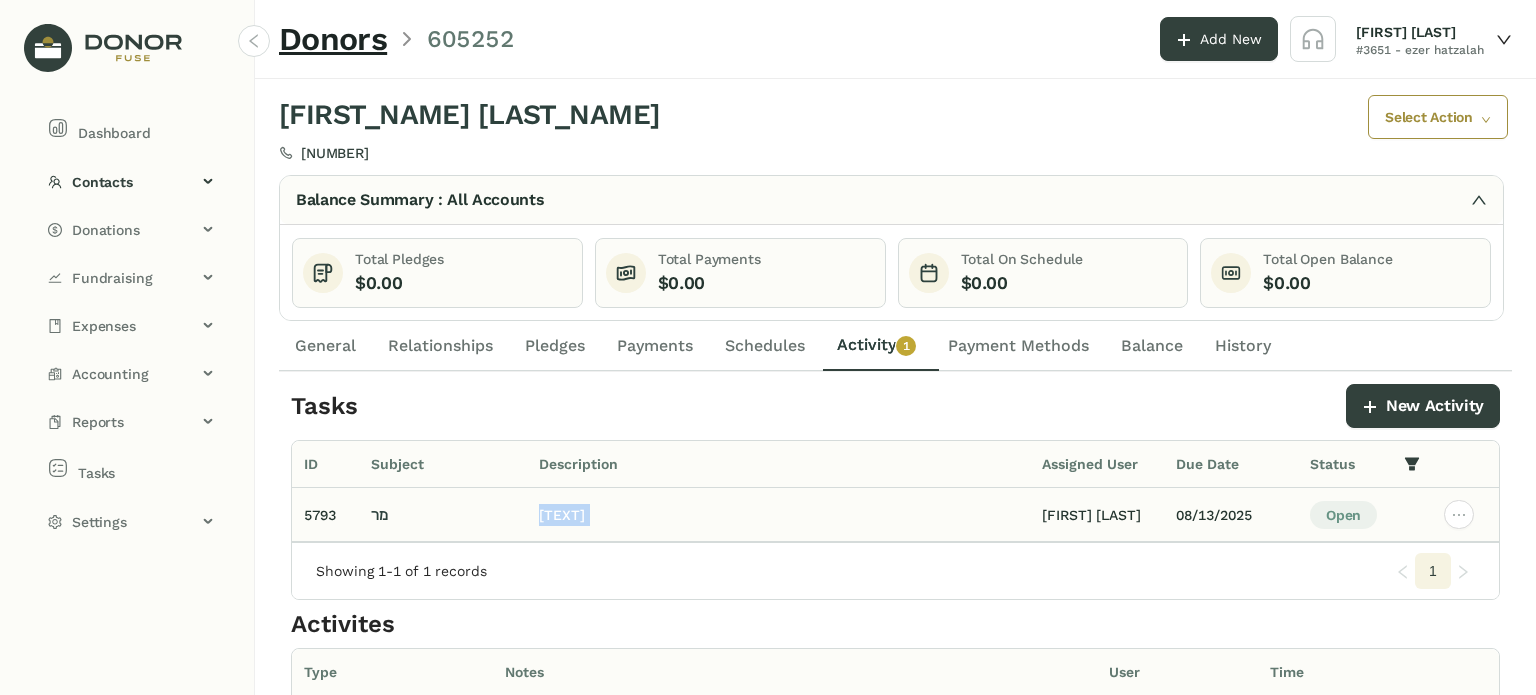 click on "ער וויל דעבען 500 פאר די נעקסטע 5 חדשים איך דארף אים זאגען ווי
איך האב אים געשקאלט אינדערהיים ער האט נישט אויפגעהויבען אויך האב איך אים געקאלט אויף זיין מאבייל ער הייבט נישט אויף אפשר האט ער אפגעמאכט הצלחה רבה" 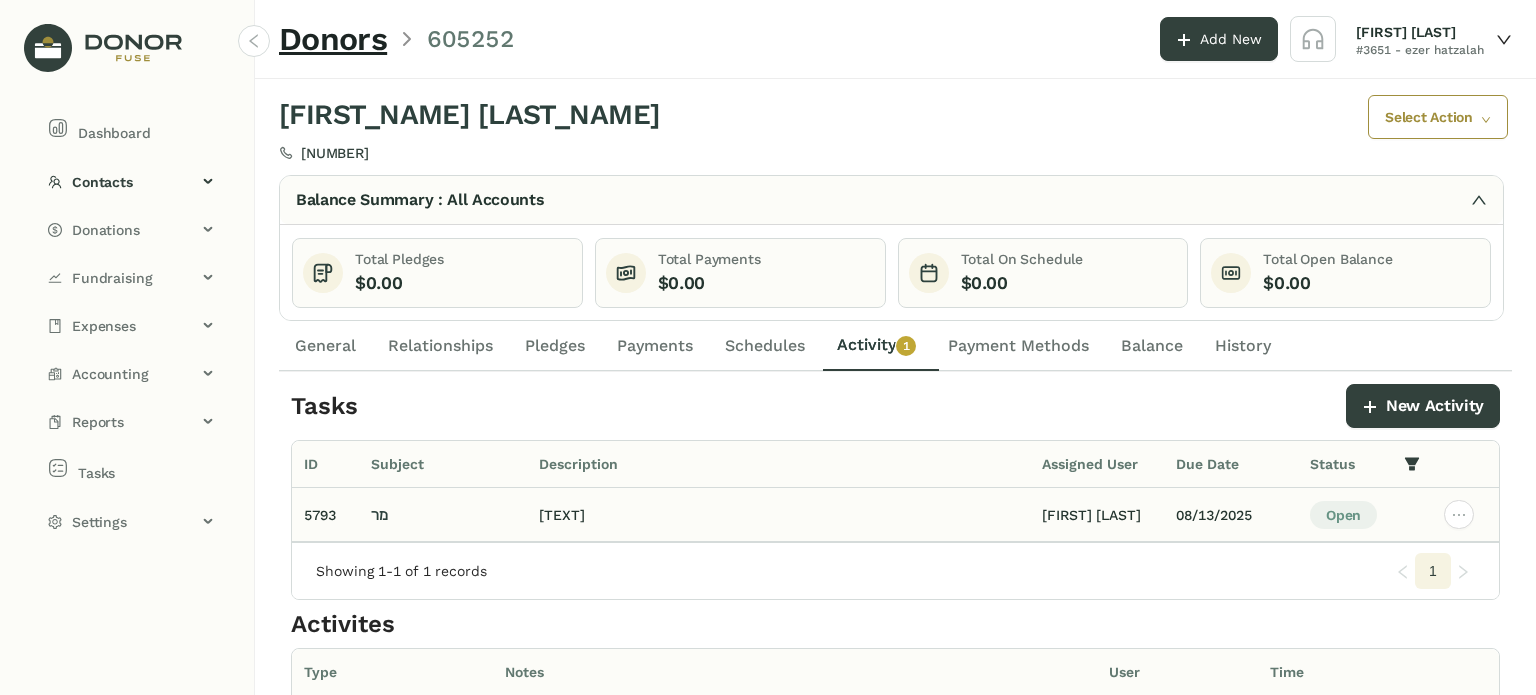 click on "[FIRST] [LAST]" 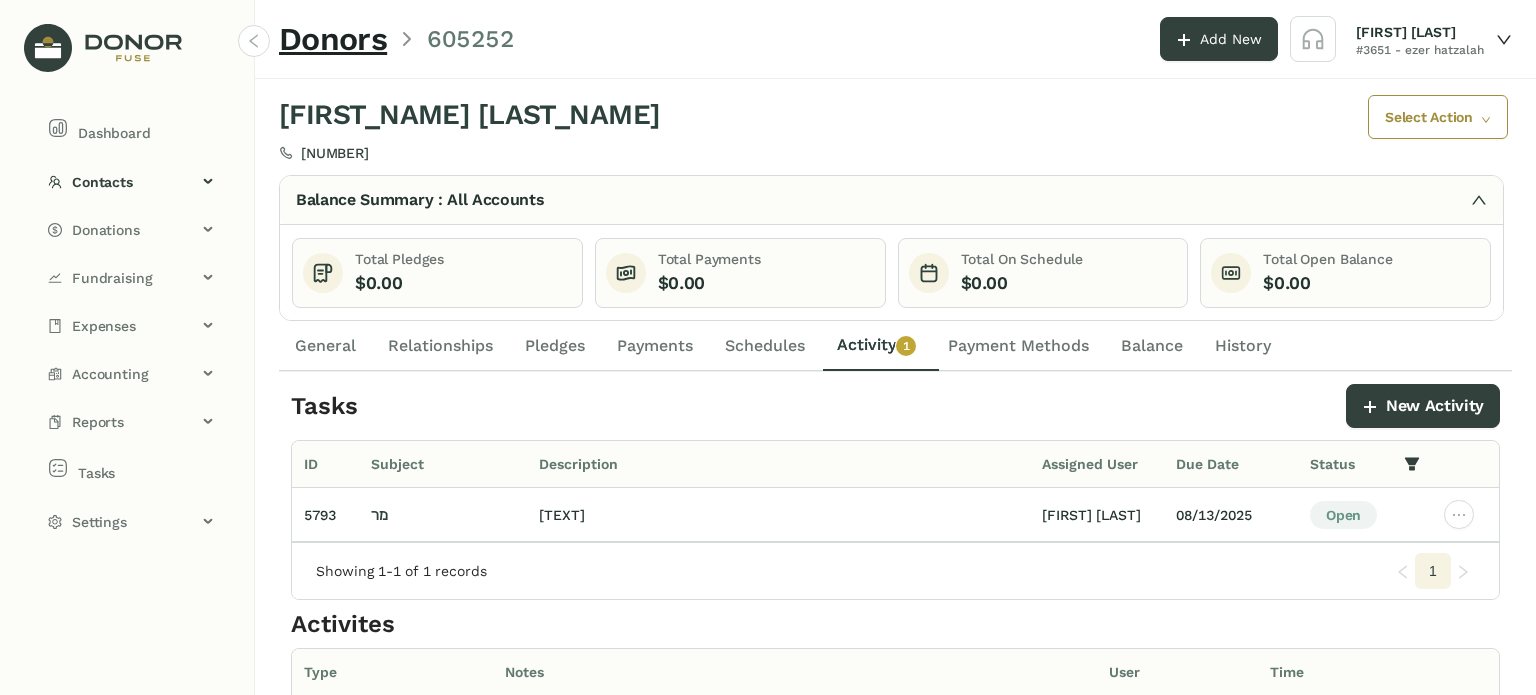 drag, startPoint x: 888, startPoint y: 351, endPoint x: 902, endPoint y: 358, distance: 15.652476 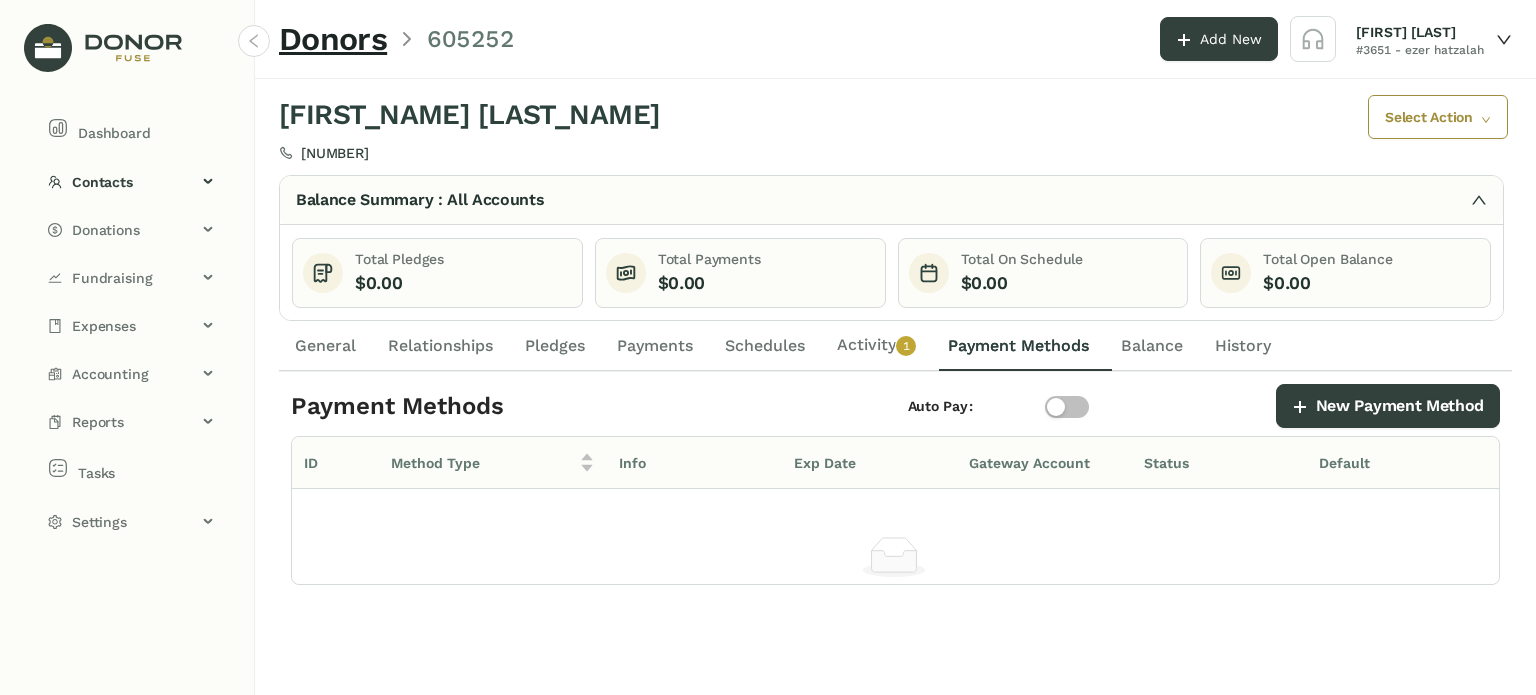 click on "Activity   0   1   2   3   4   5   6   7   8   9" 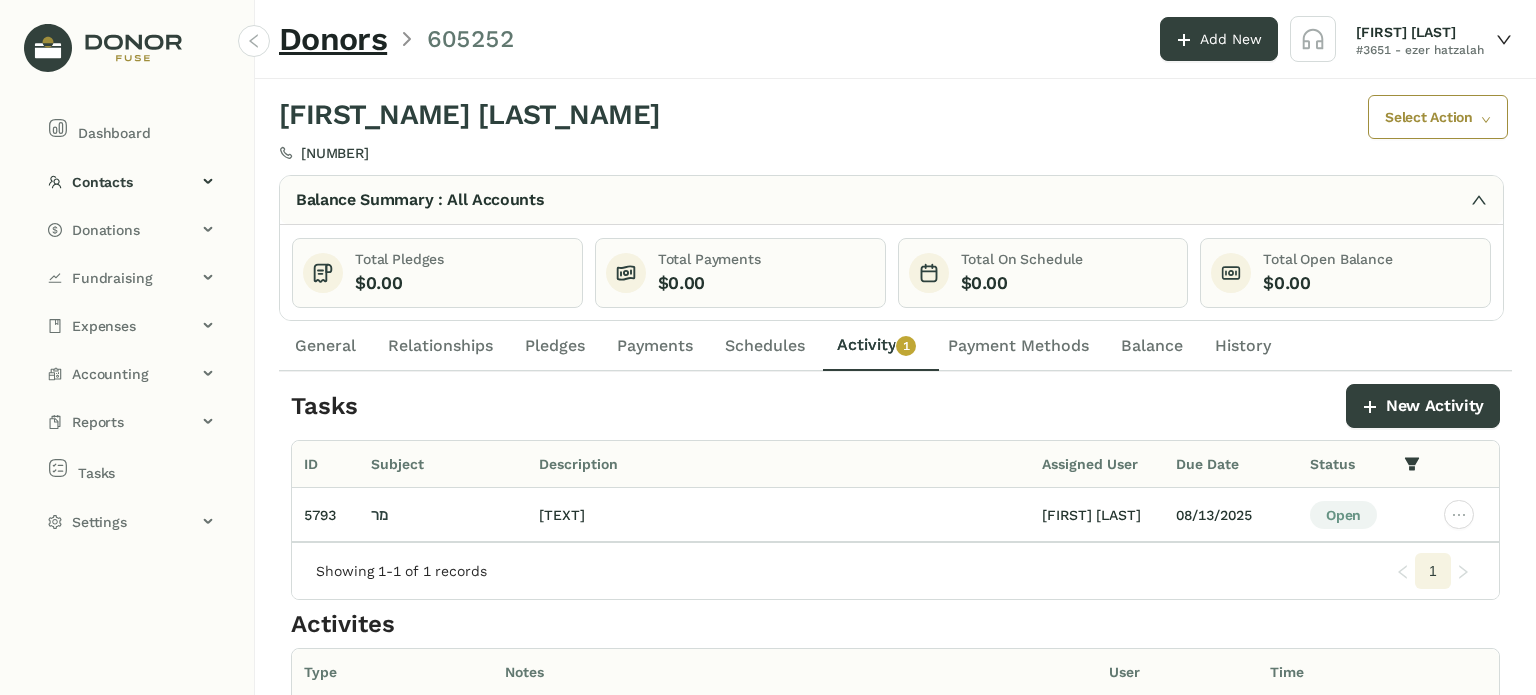 click on "Payment Methods" 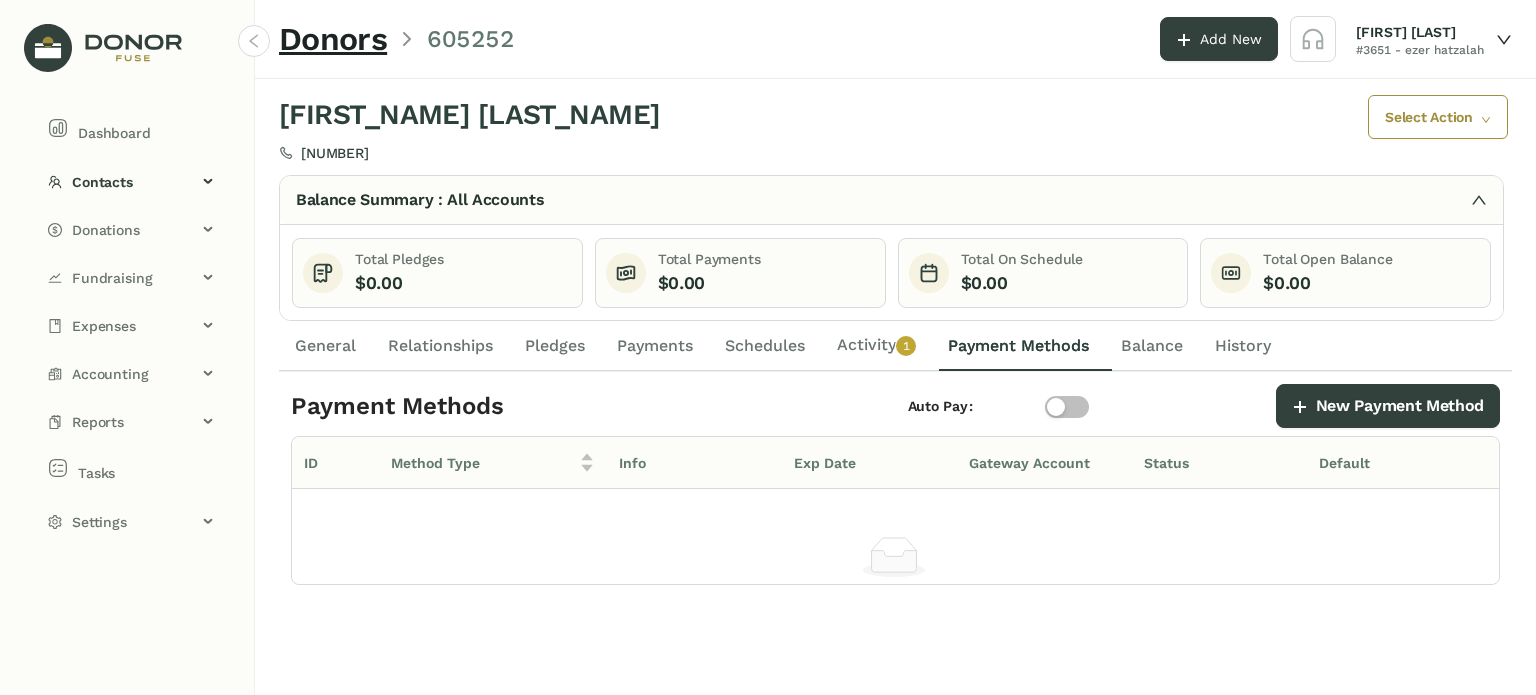 click on "Activity   0   1   2   3   4   5   6   7   8   9" 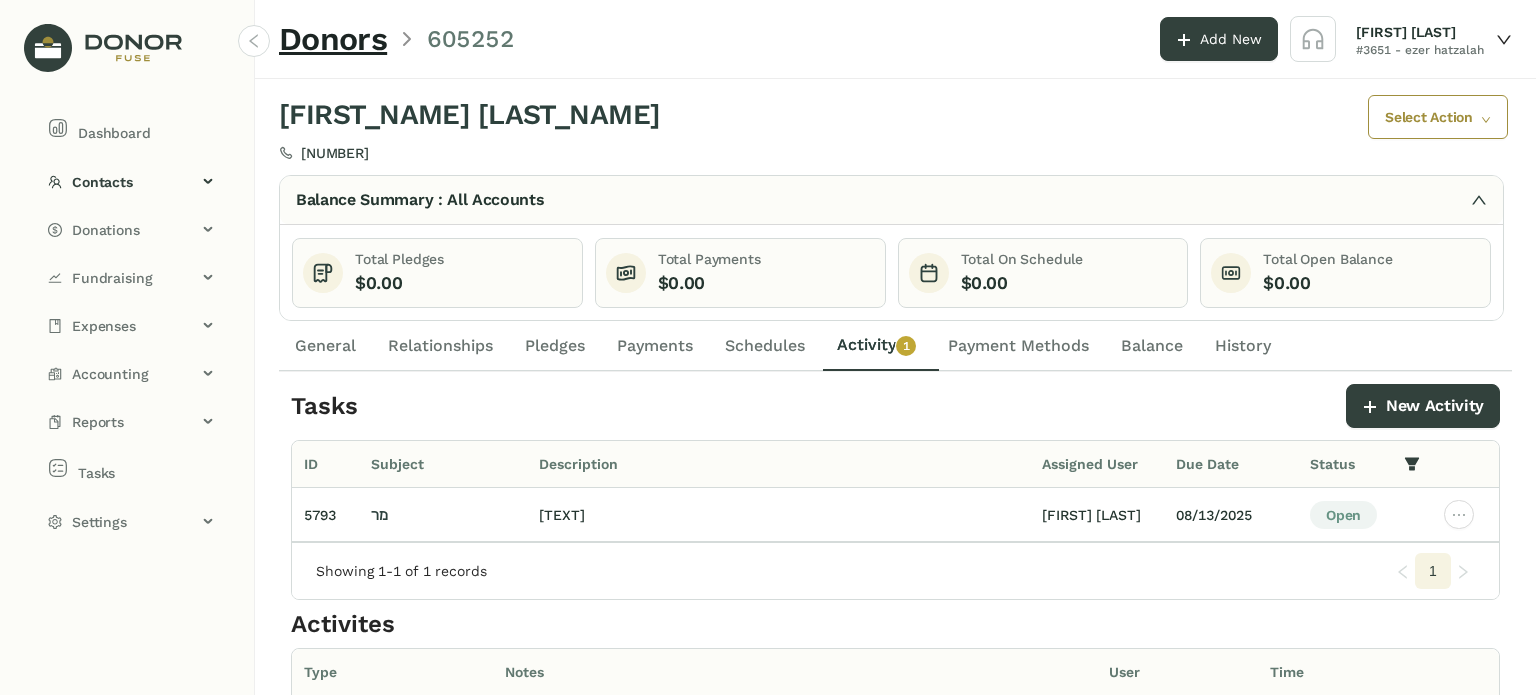 click on "Payment Methods" 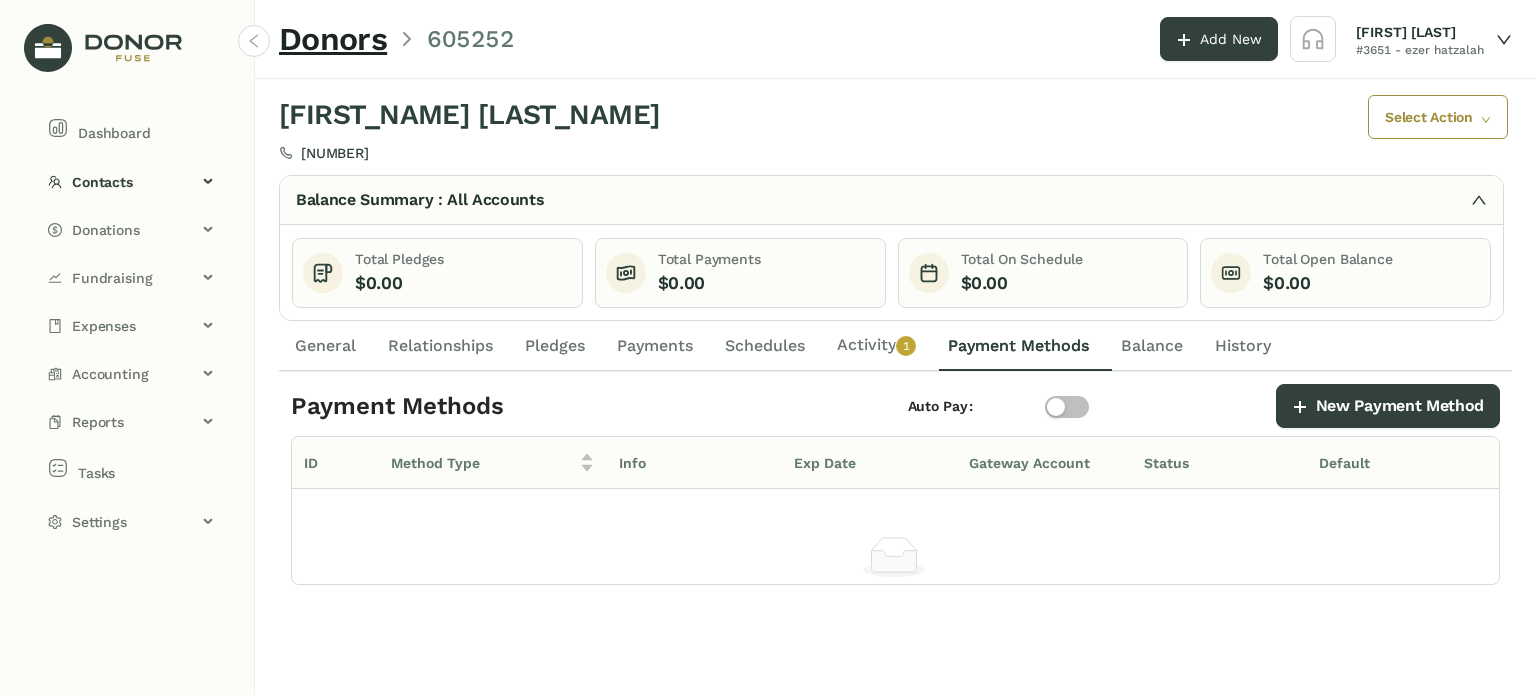 click on "Activity   0   1   2   3   4   5   6   7   8   9" 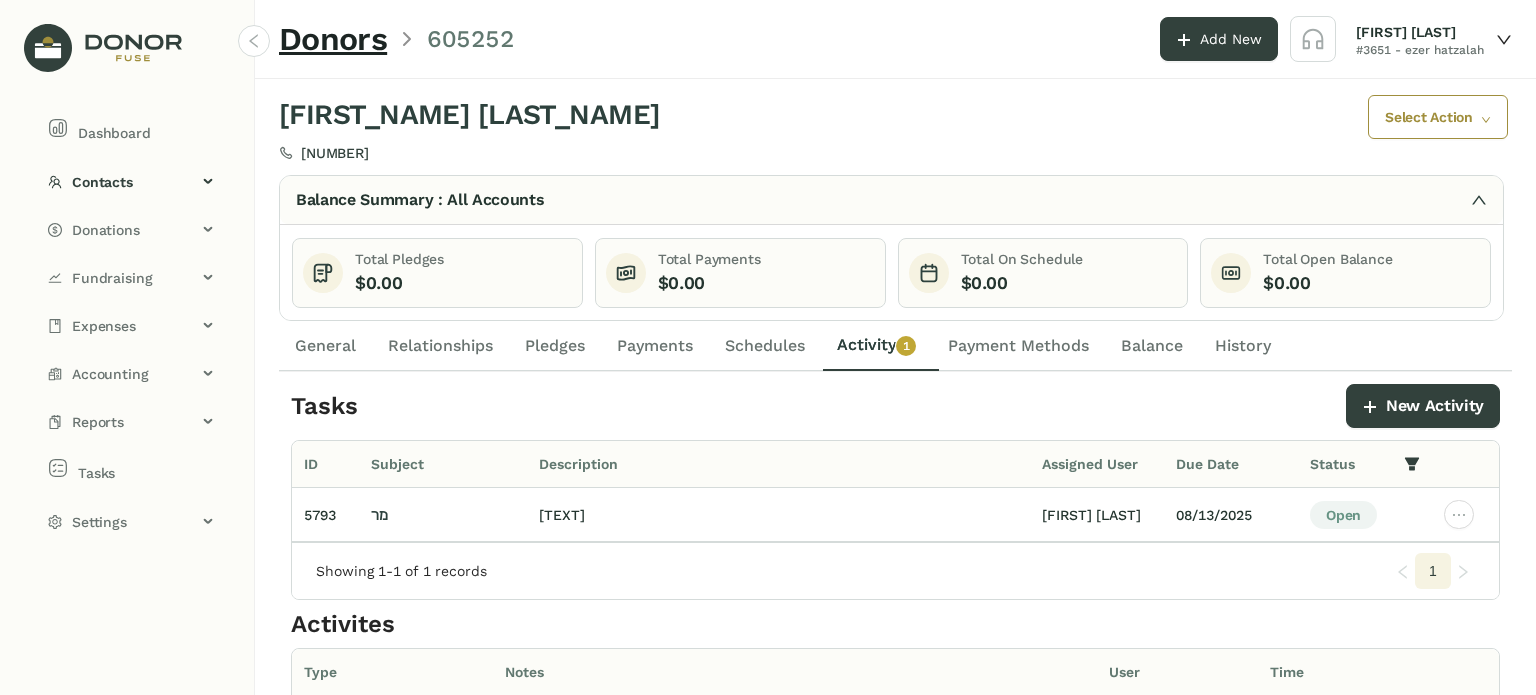 click on "General" 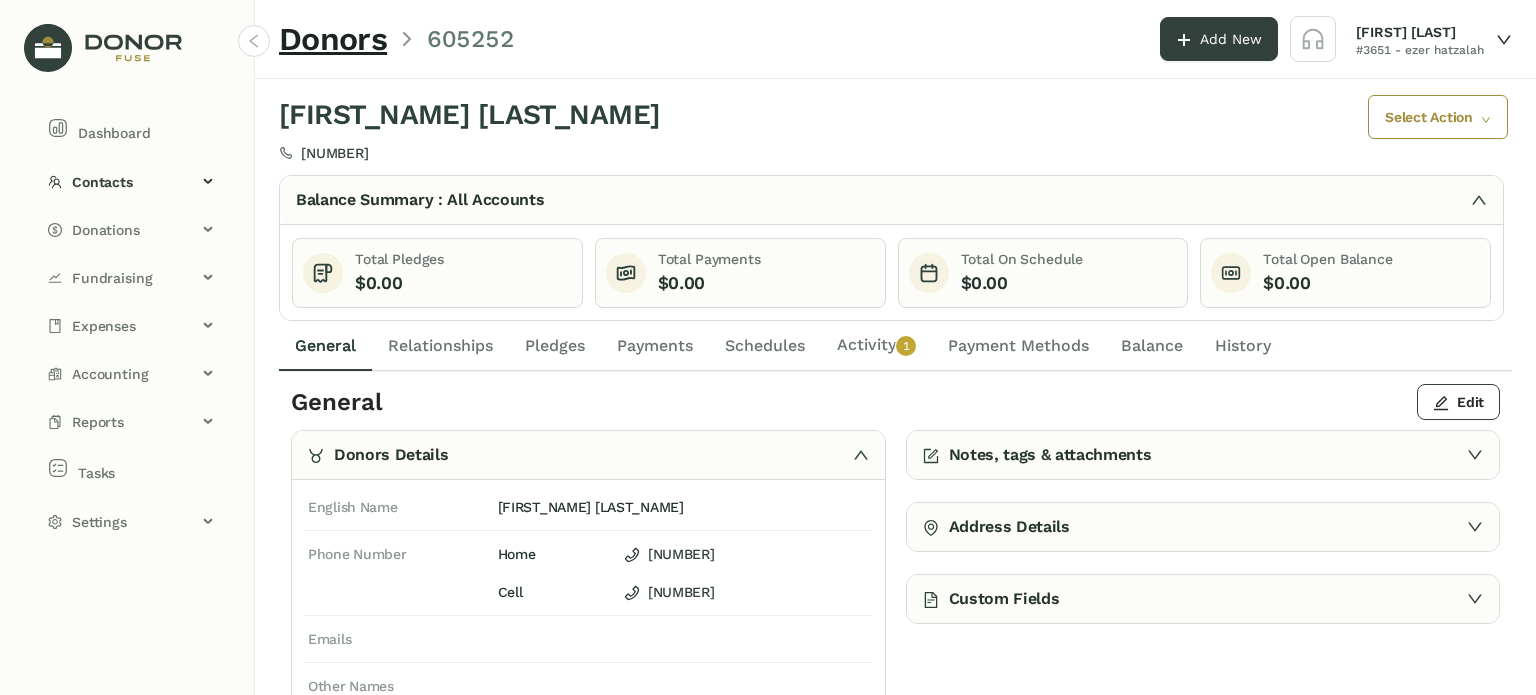 click on "Activity   0   1   2   3   4   5   6   7   8   9" 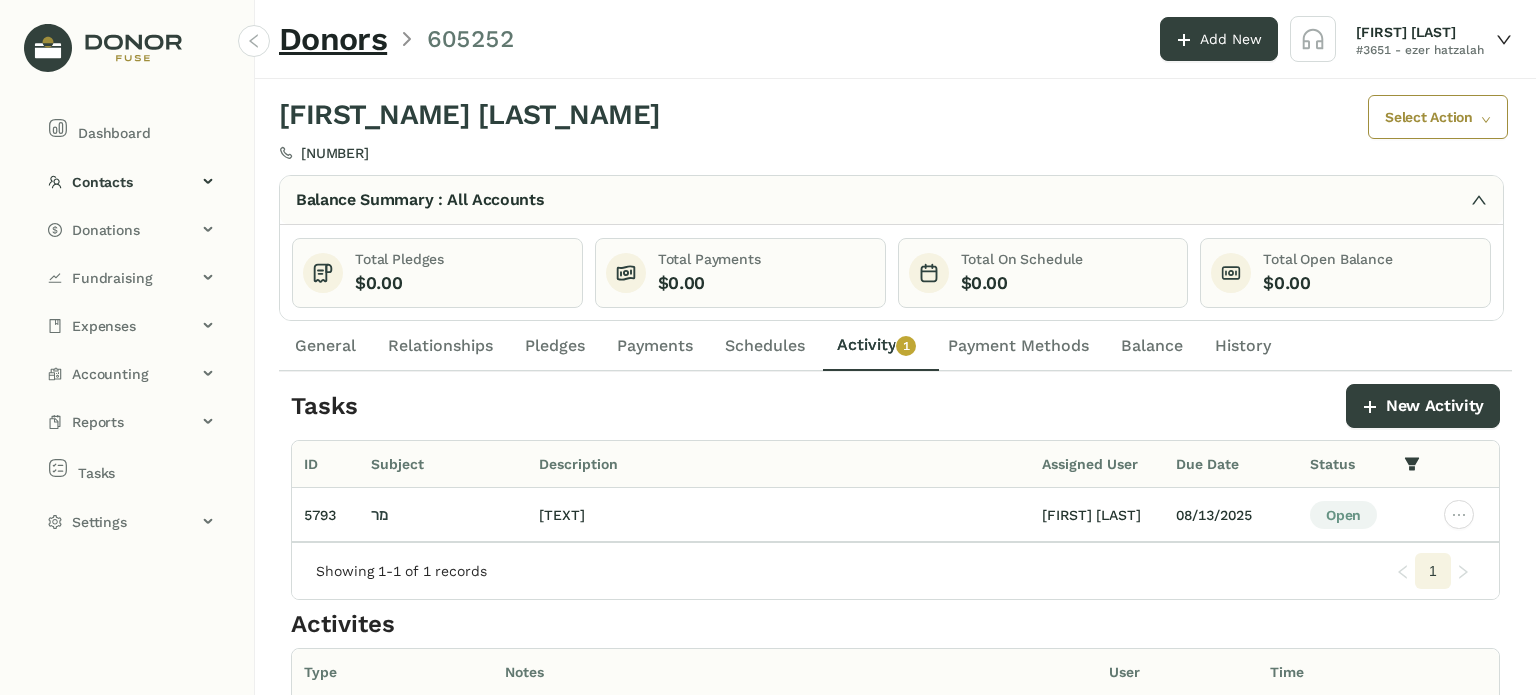 drag, startPoint x: 740, startPoint y: 351, endPoint x: 683, endPoint y: 351, distance: 57 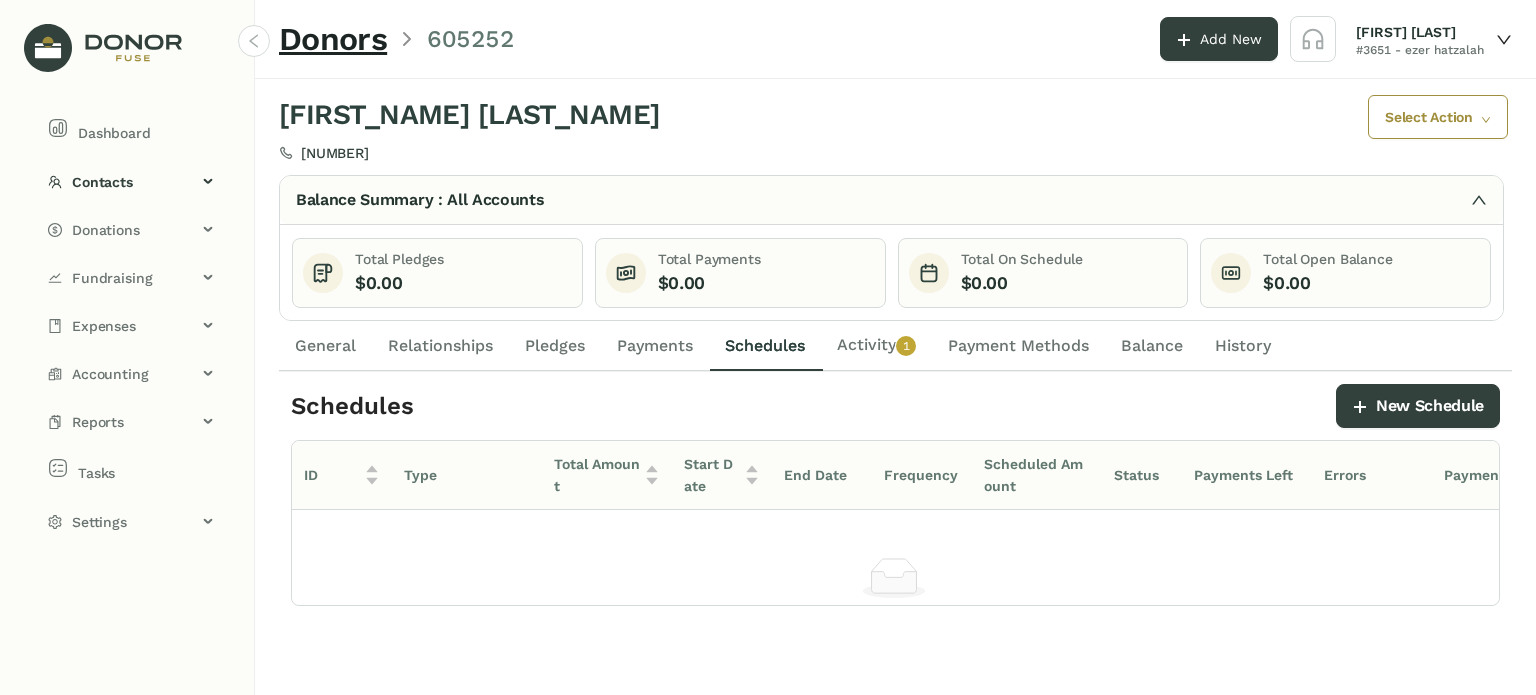 click on "Activity   0   1   2   3   4   5   6   7   8   9" 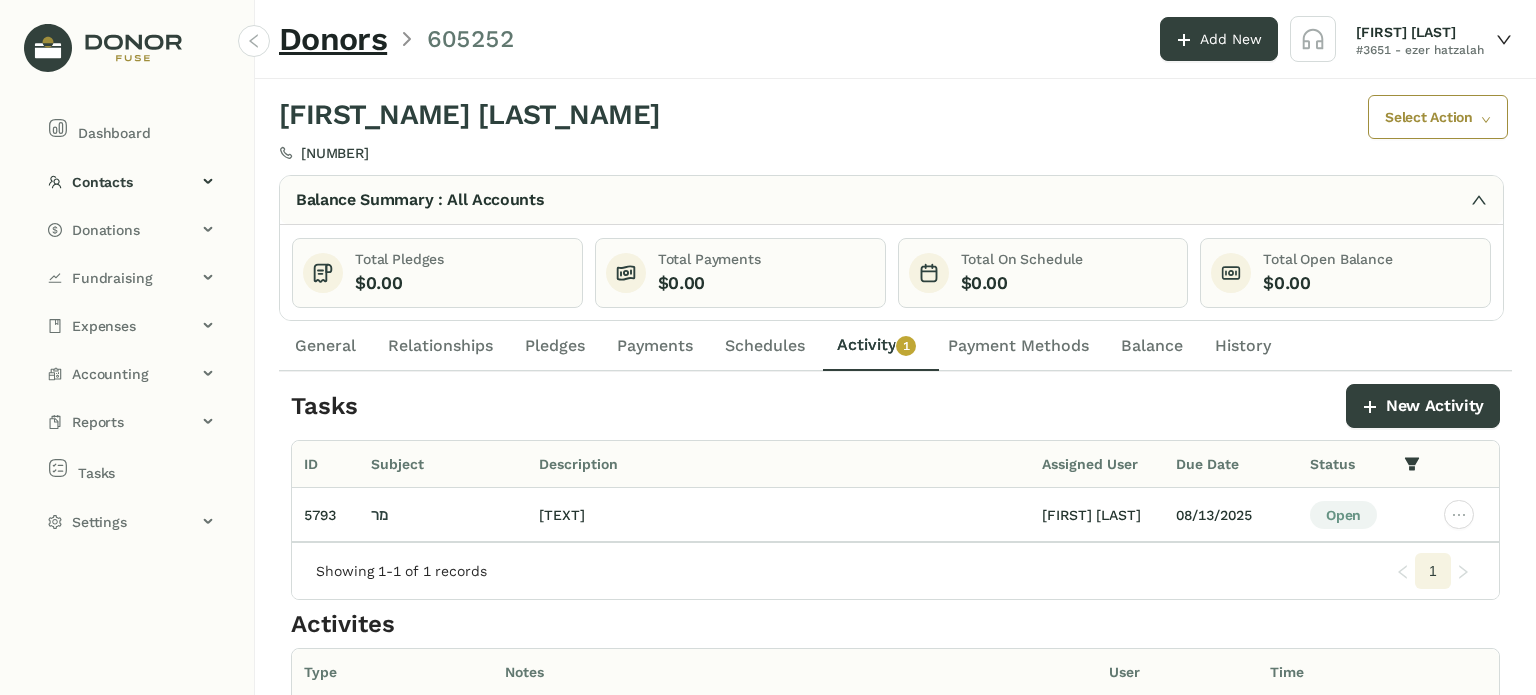 click on "Payment Methods" 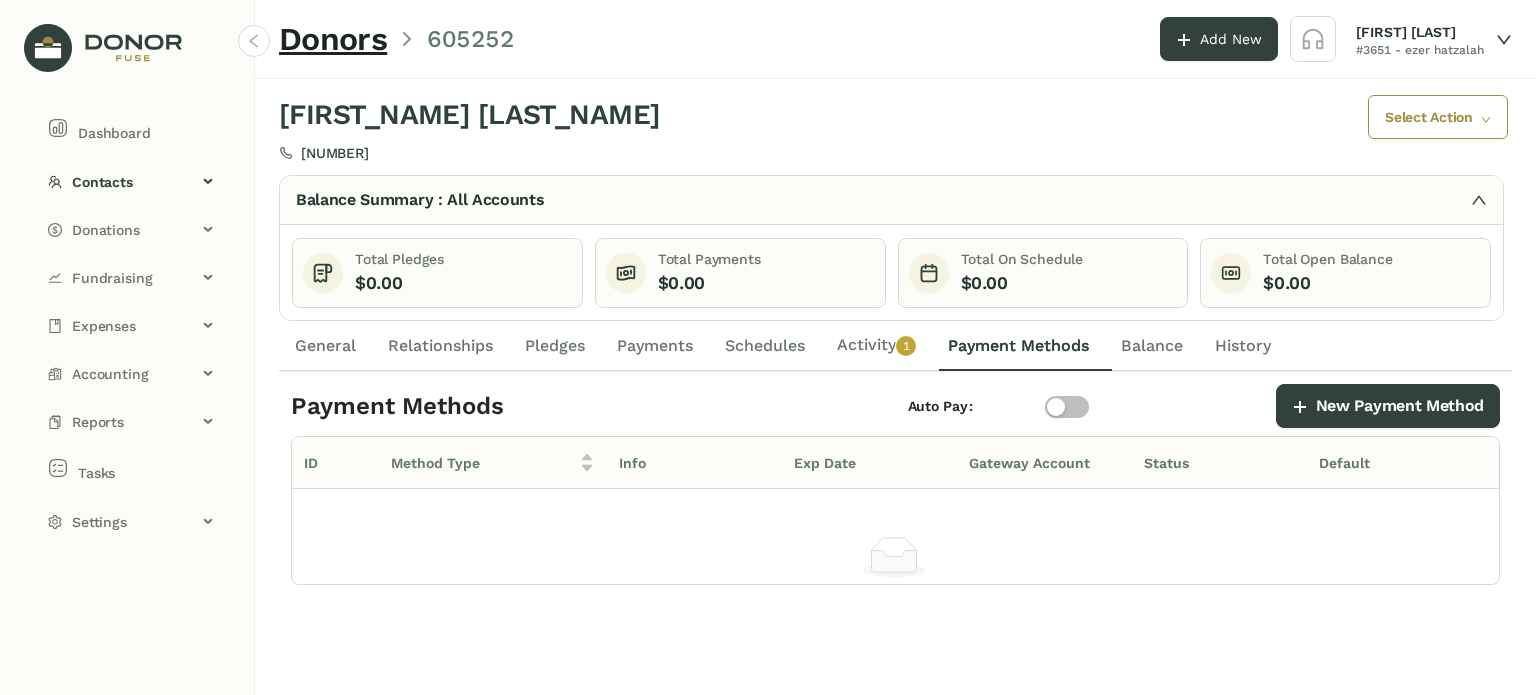drag, startPoint x: 855, startPoint y: 350, endPoint x: 826, endPoint y: 355, distance: 29.427877 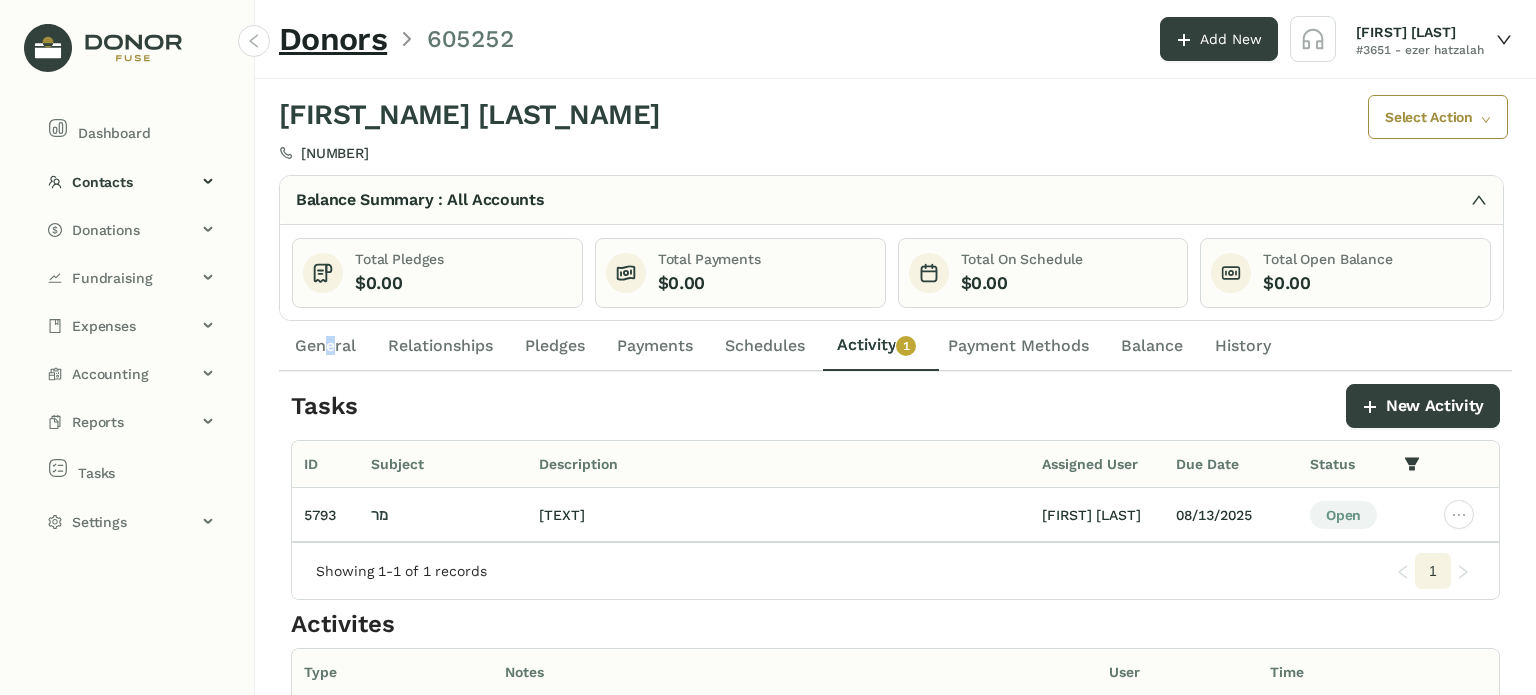 drag, startPoint x: 330, startPoint y: 341, endPoint x: 413, endPoint y: 349, distance: 83.38465 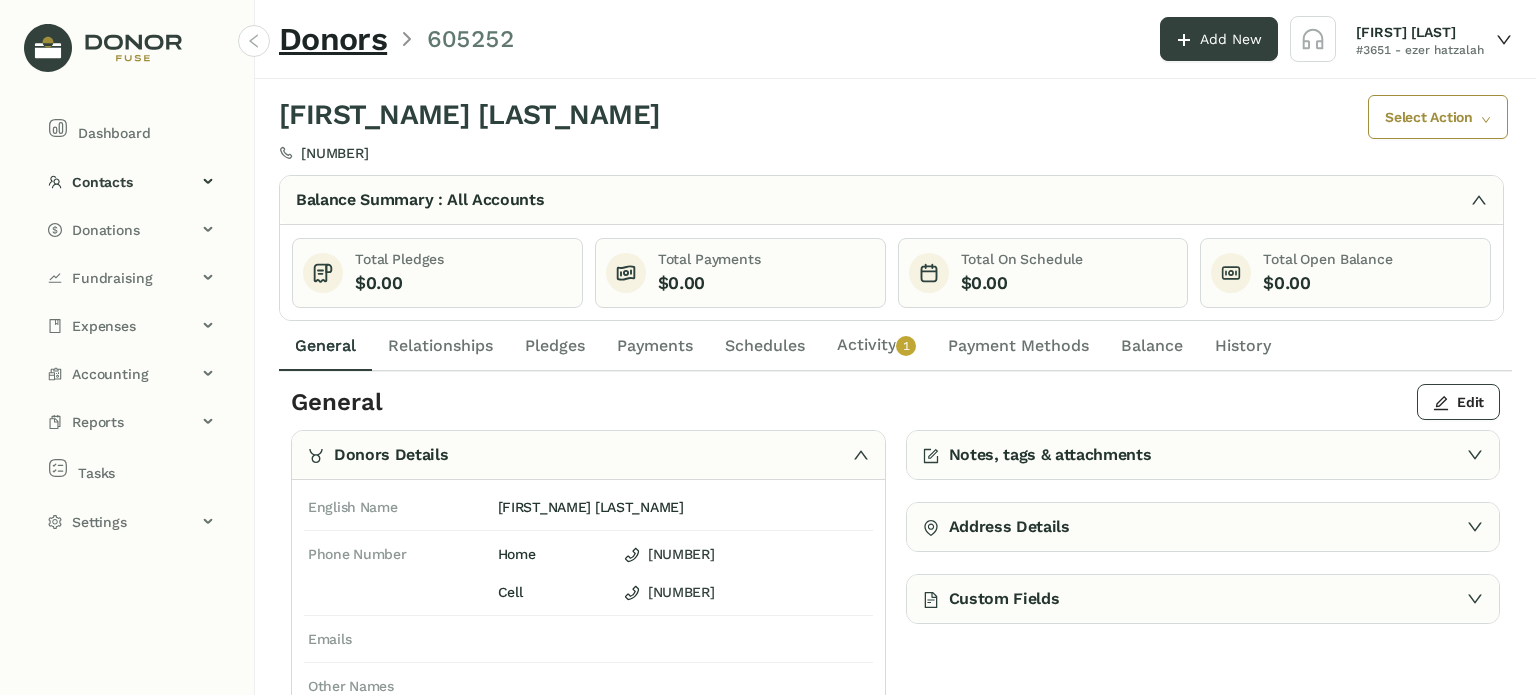 click on "Activity   0   1   2   3   4   5   6   7   8   9" 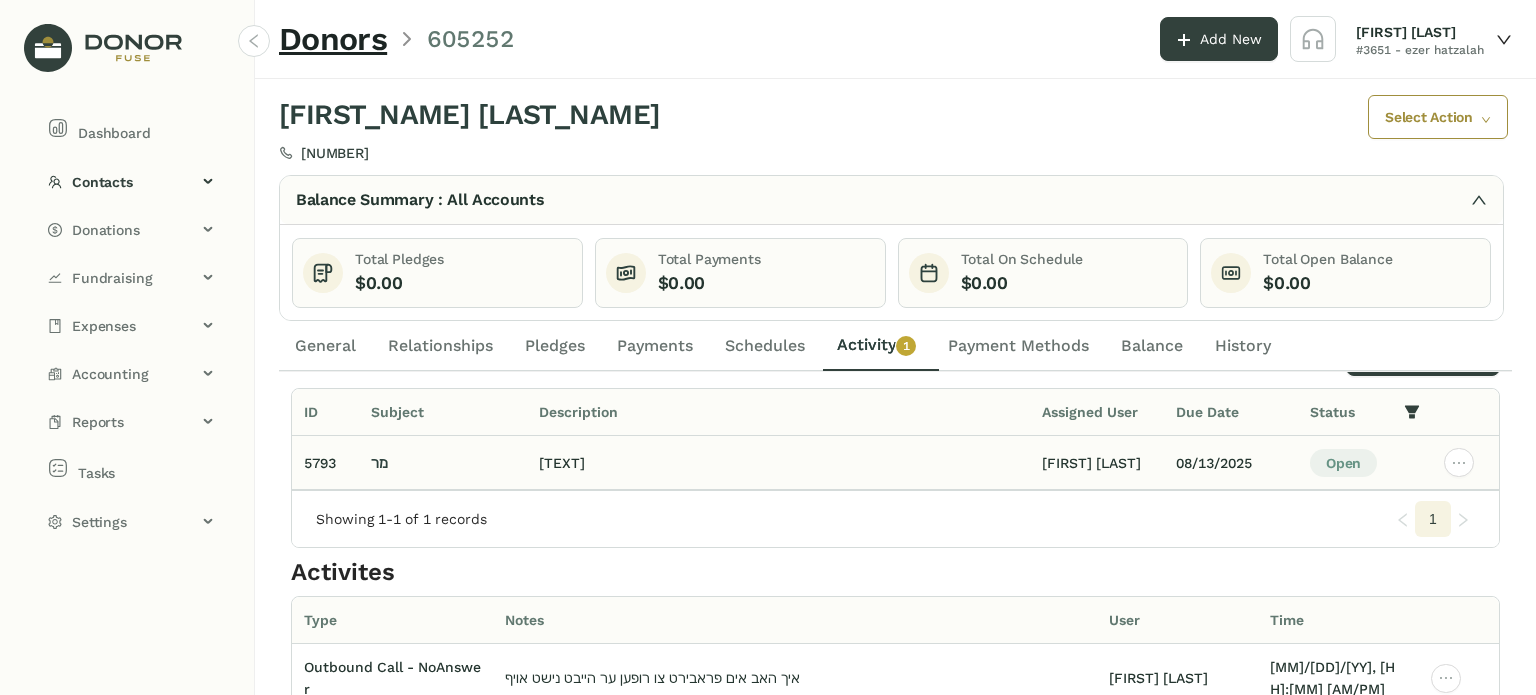 scroll, scrollTop: 0, scrollLeft: 0, axis: both 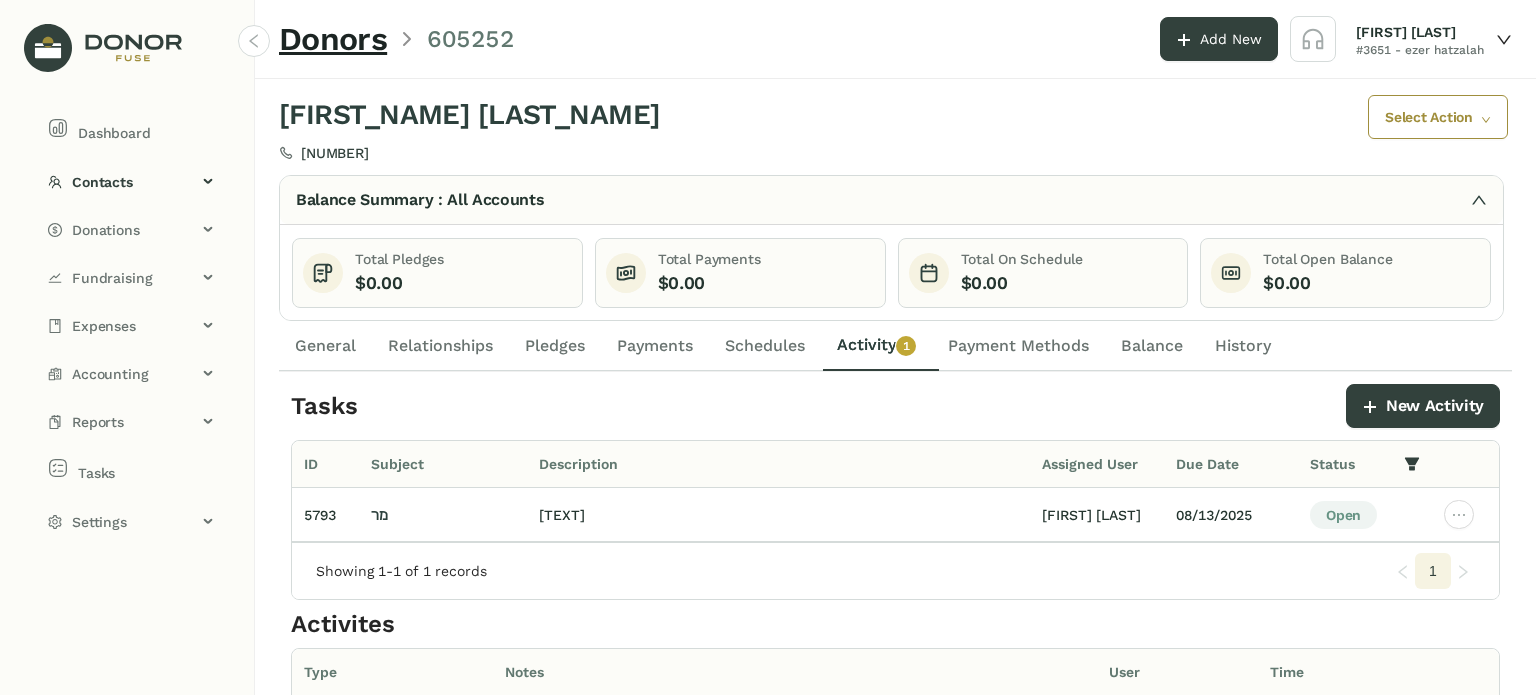 click on "Payment Methods" 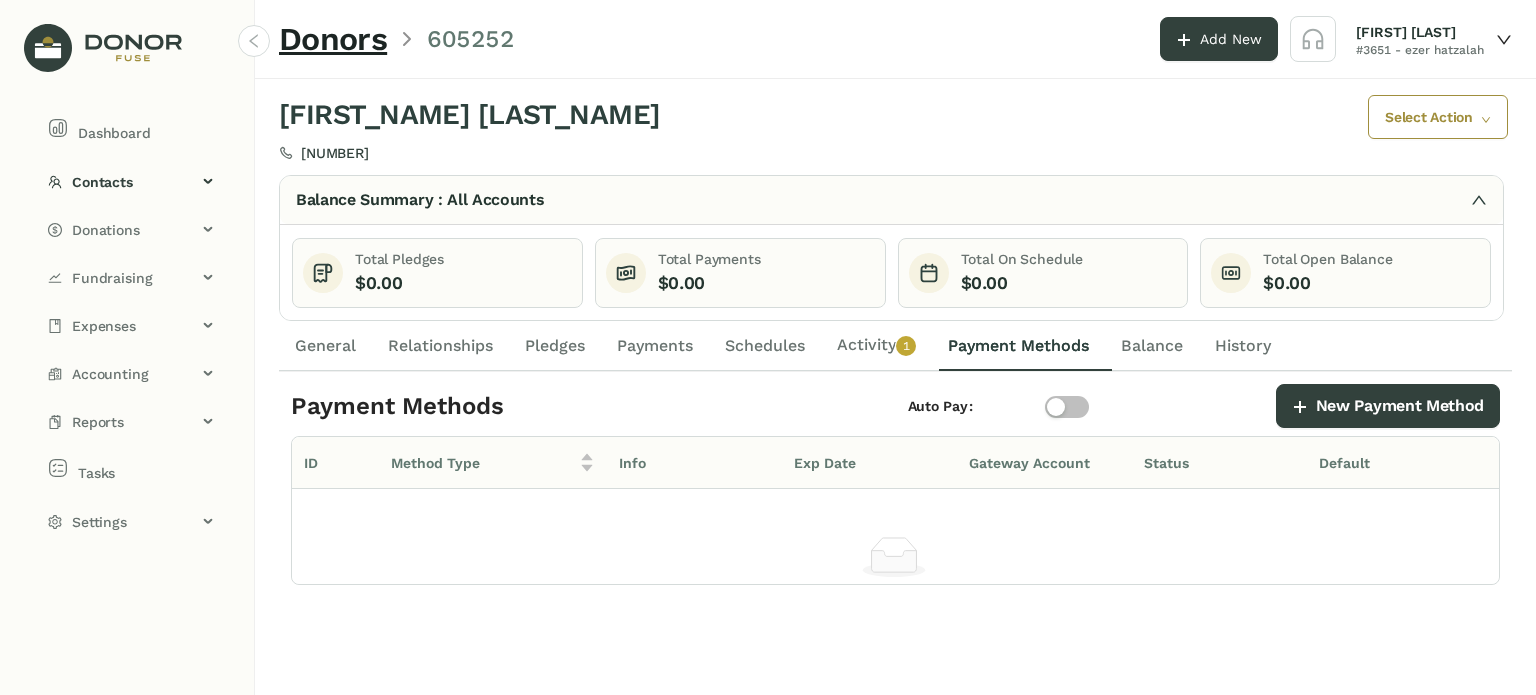 click on "Activity   0   1   2   3   4   5   6   7   8   9" 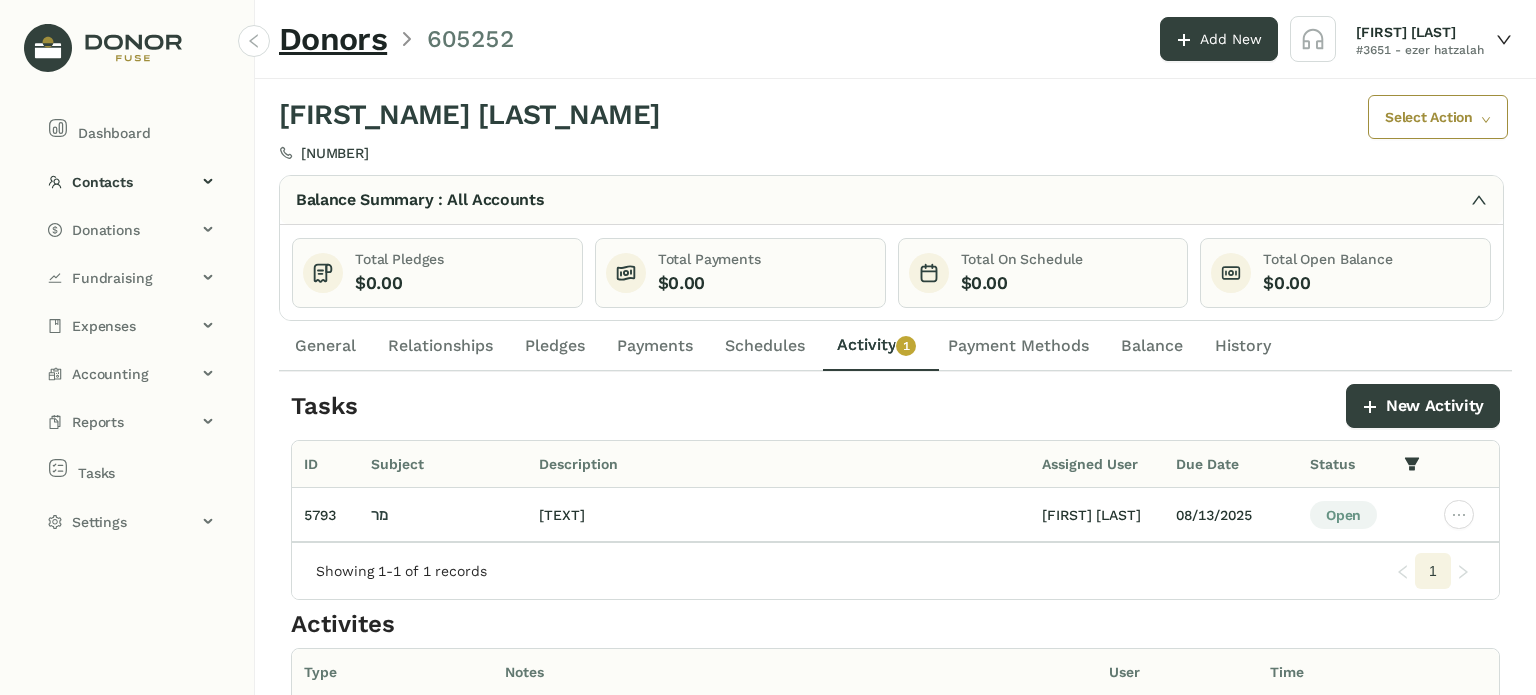 click on "Payments" 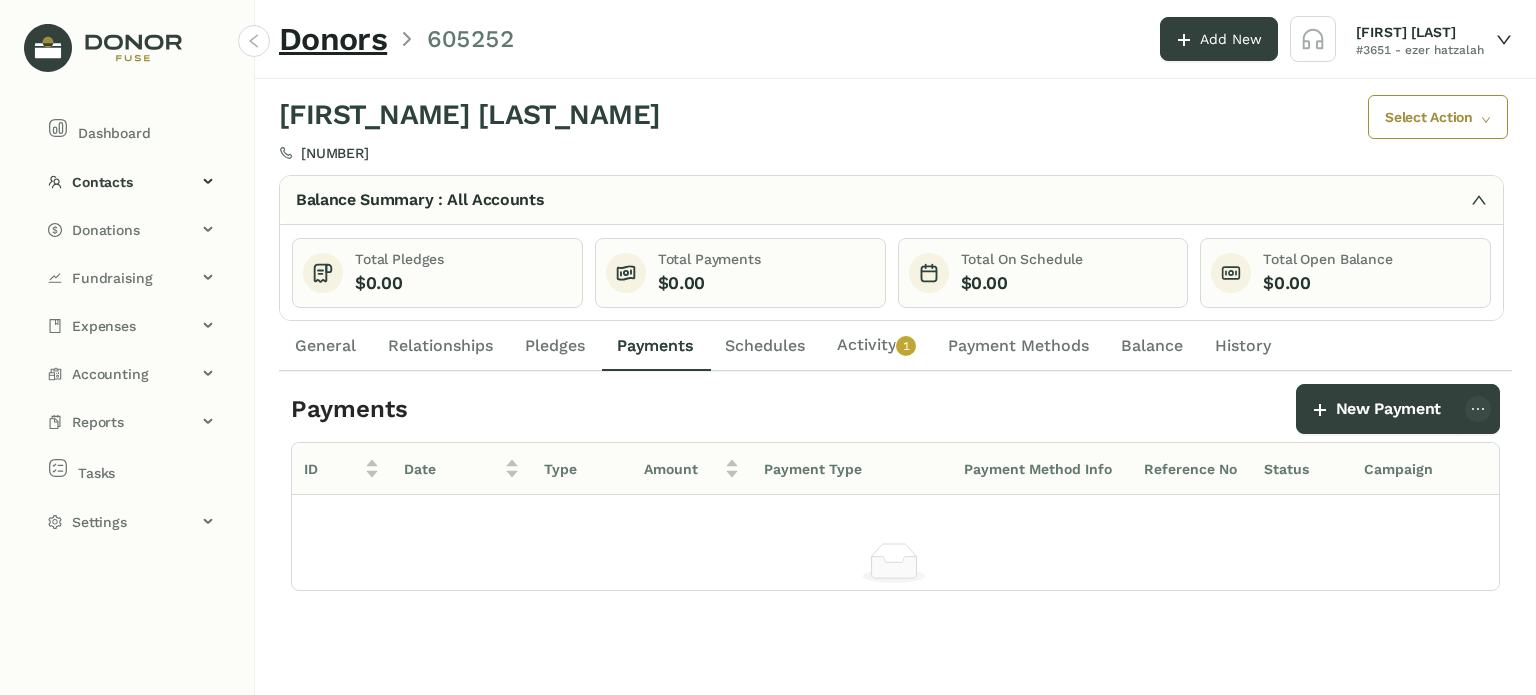 click on "General" 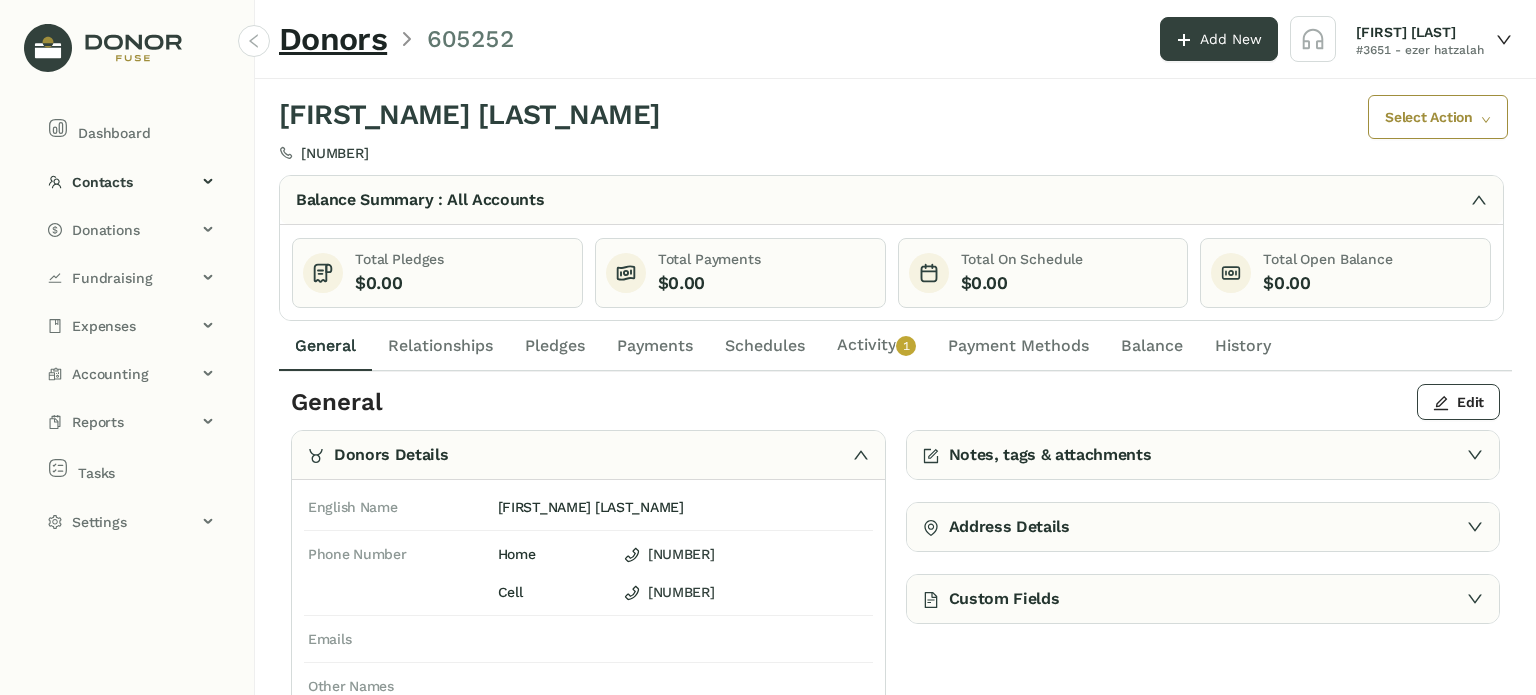 click on "Activity   0   1   2   3   4   5   6   7   8   9" 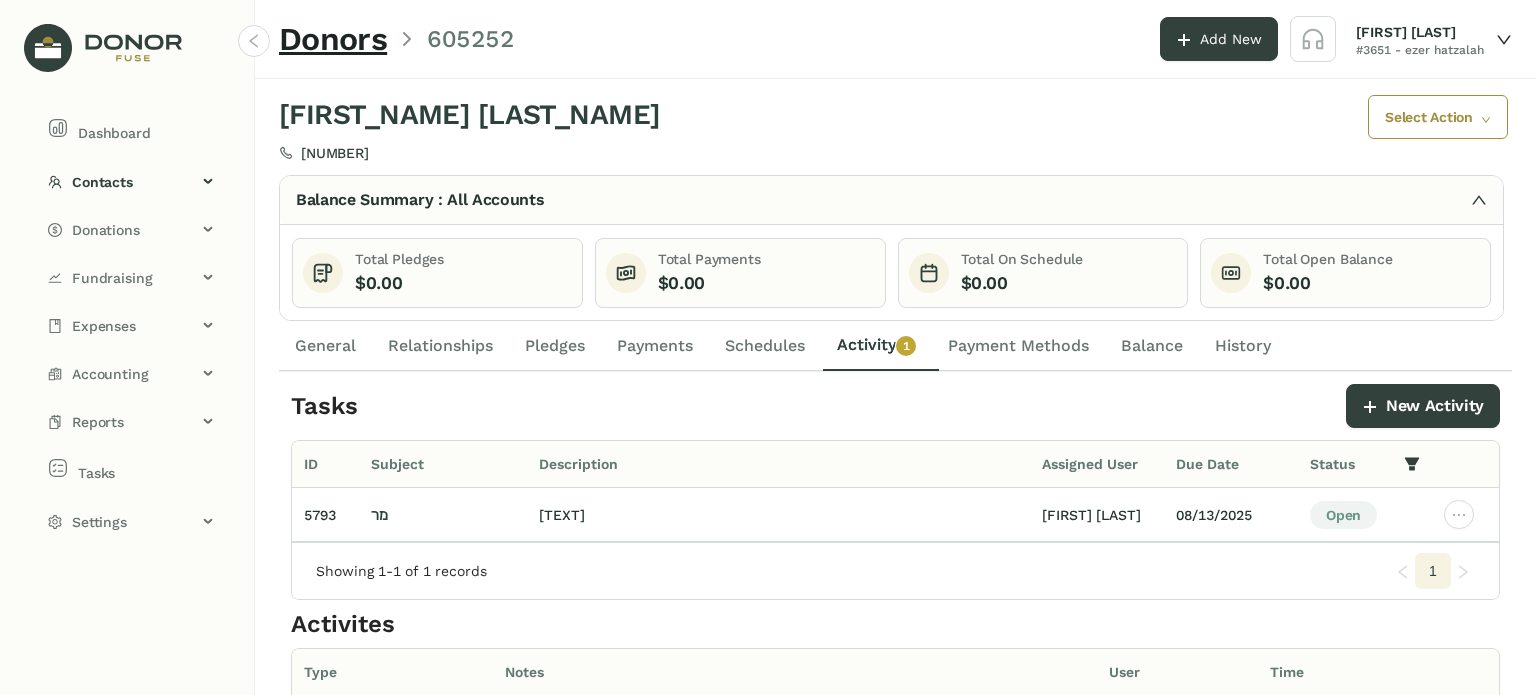 click on "General" 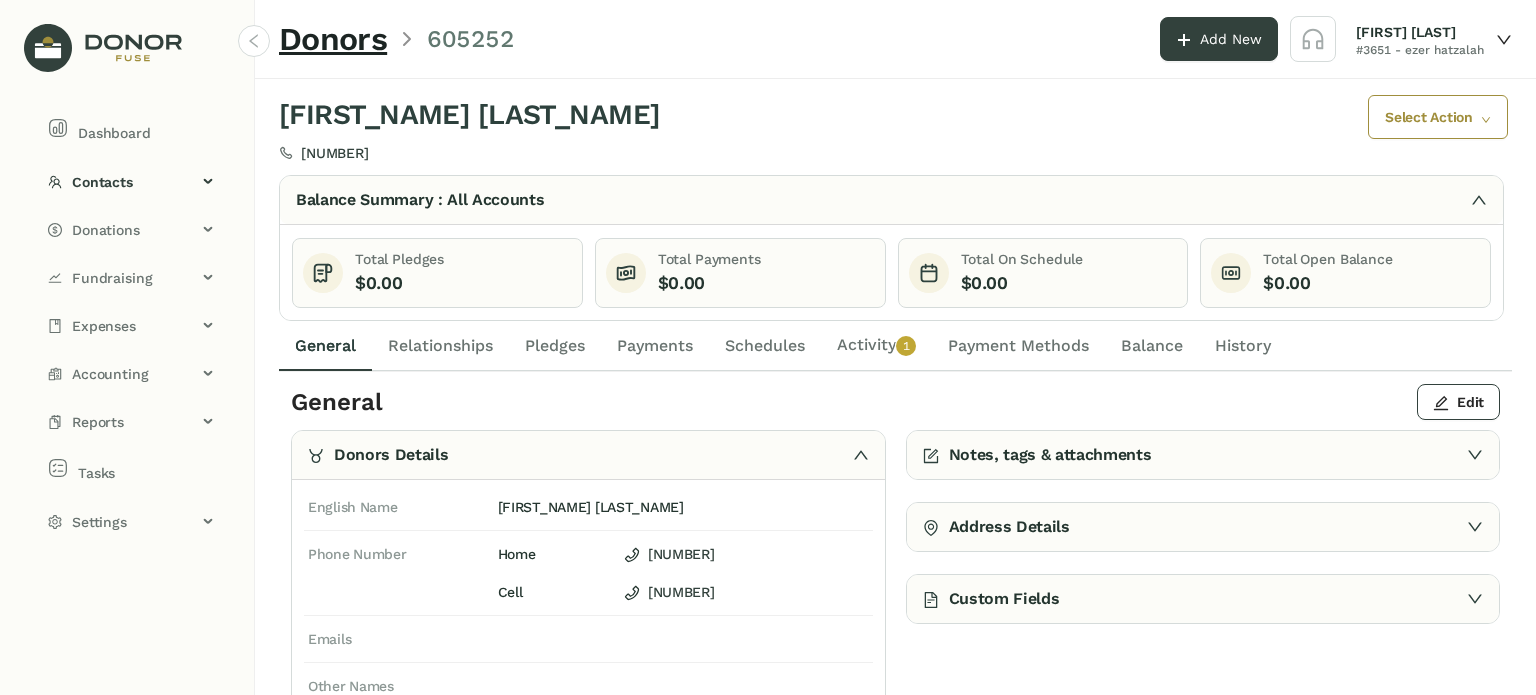 click on "Activity   0   1   2   3   4   5   6   7   8   9" 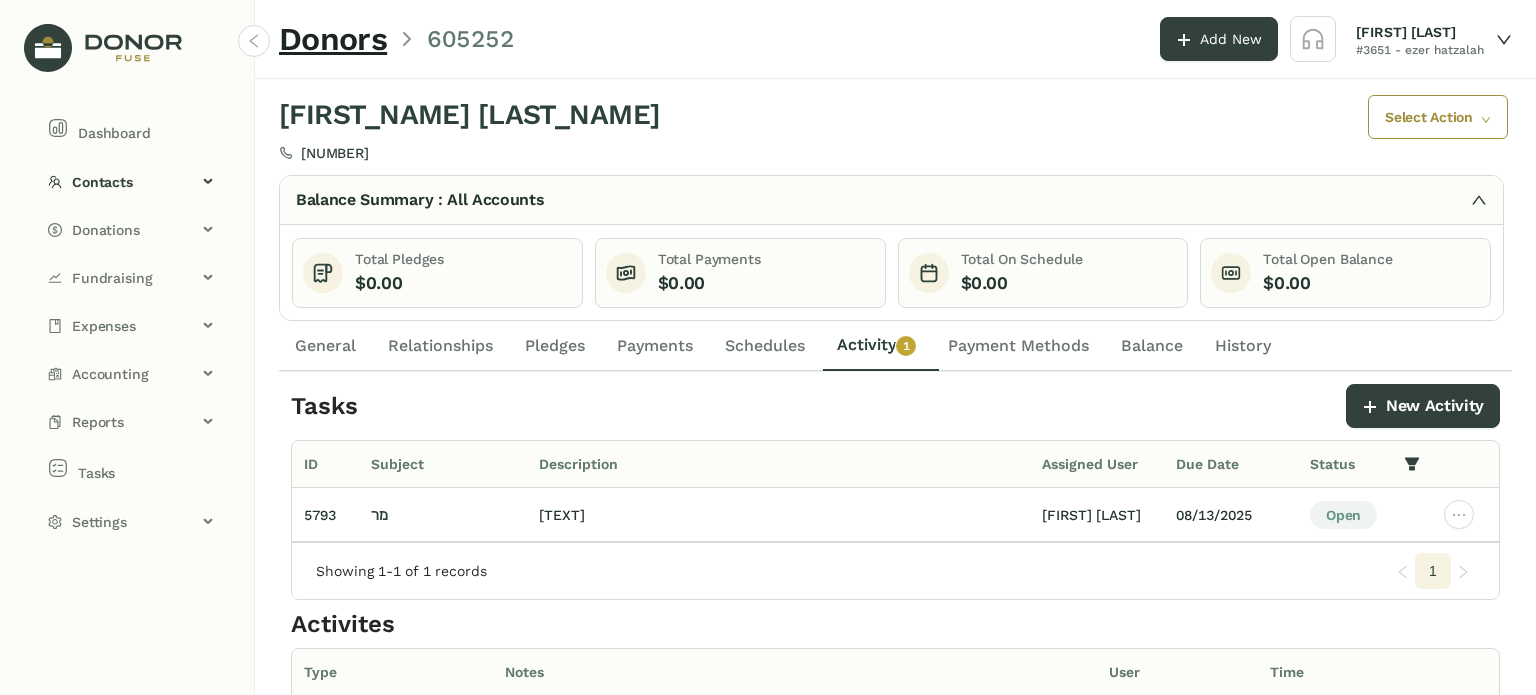 click on "Payment Methods" 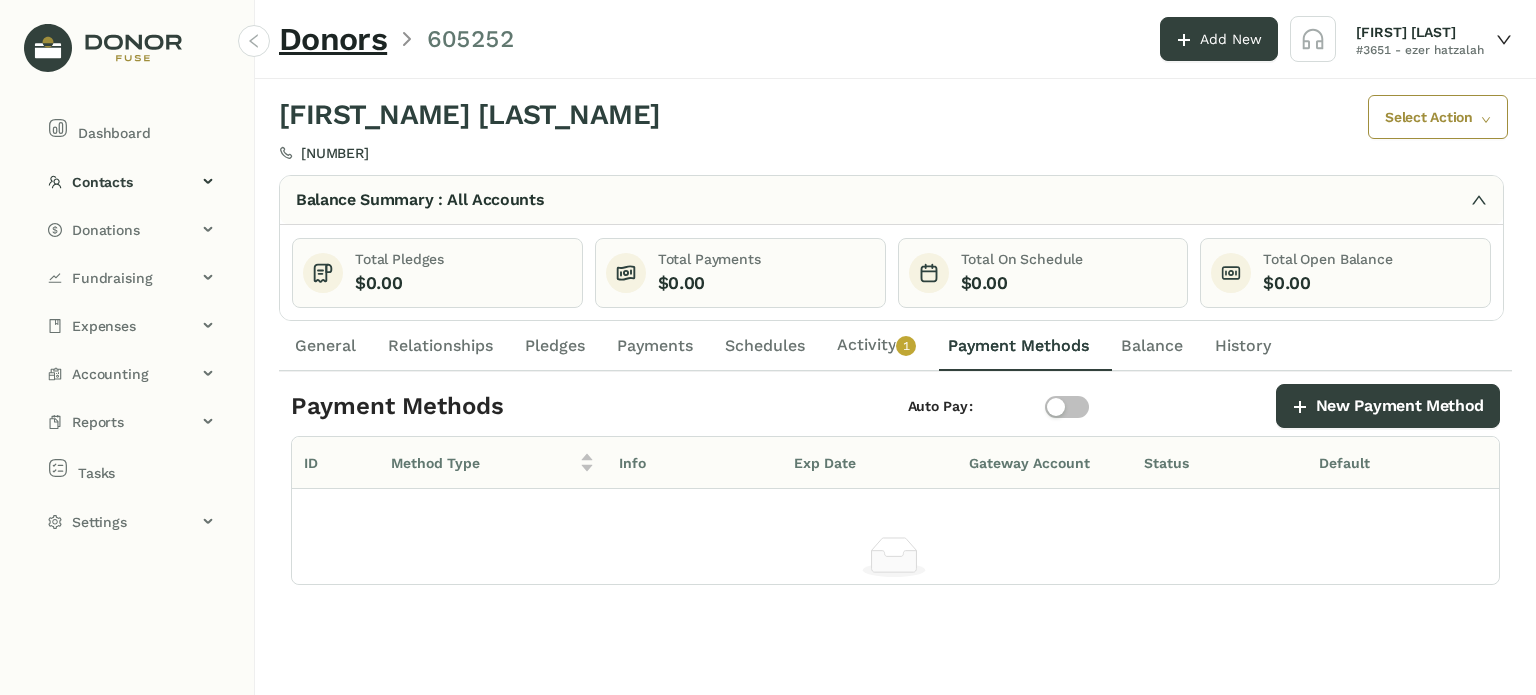 click on "Activity   0   1   2   3   4   5   6   7   8   9" 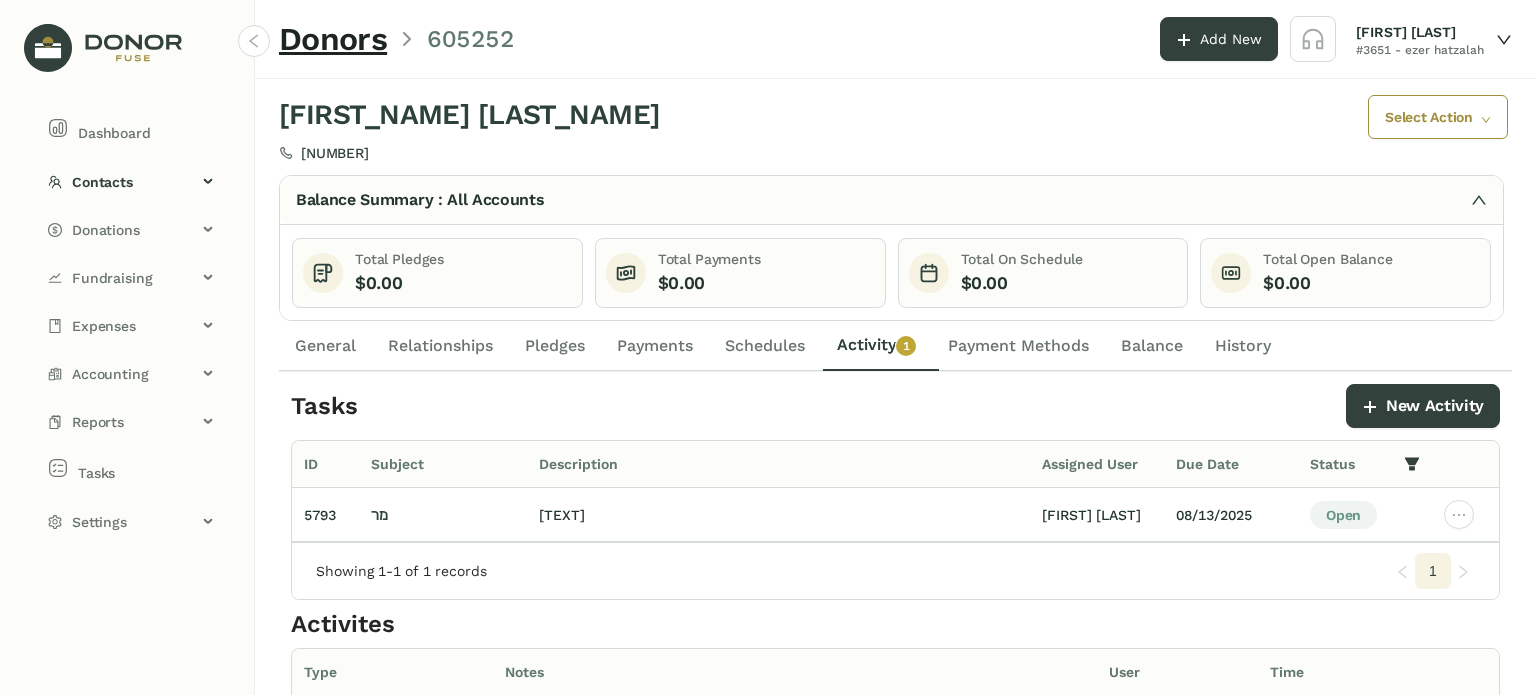 drag, startPoint x: 334, startPoint y: 350, endPoint x: 356, endPoint y: 353, distance: 22.203604 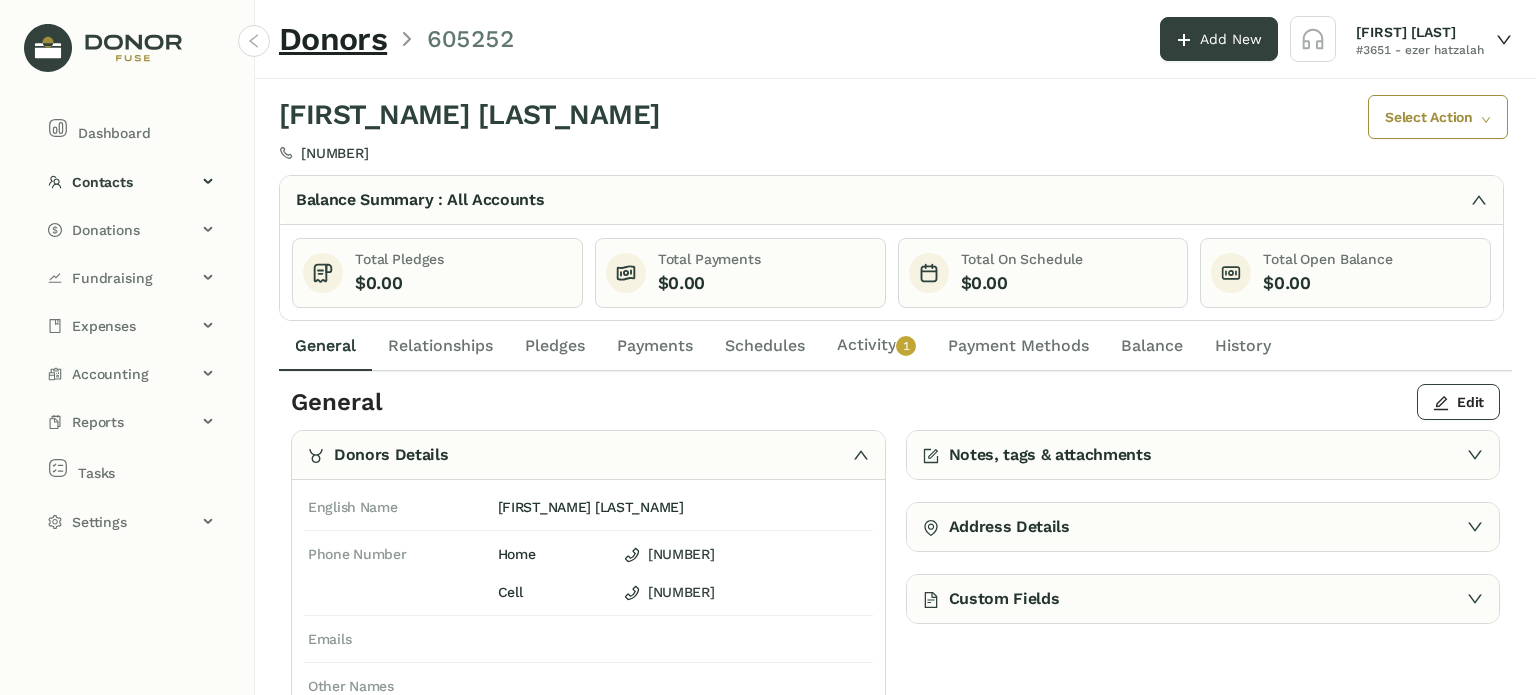 click on "Relationships" 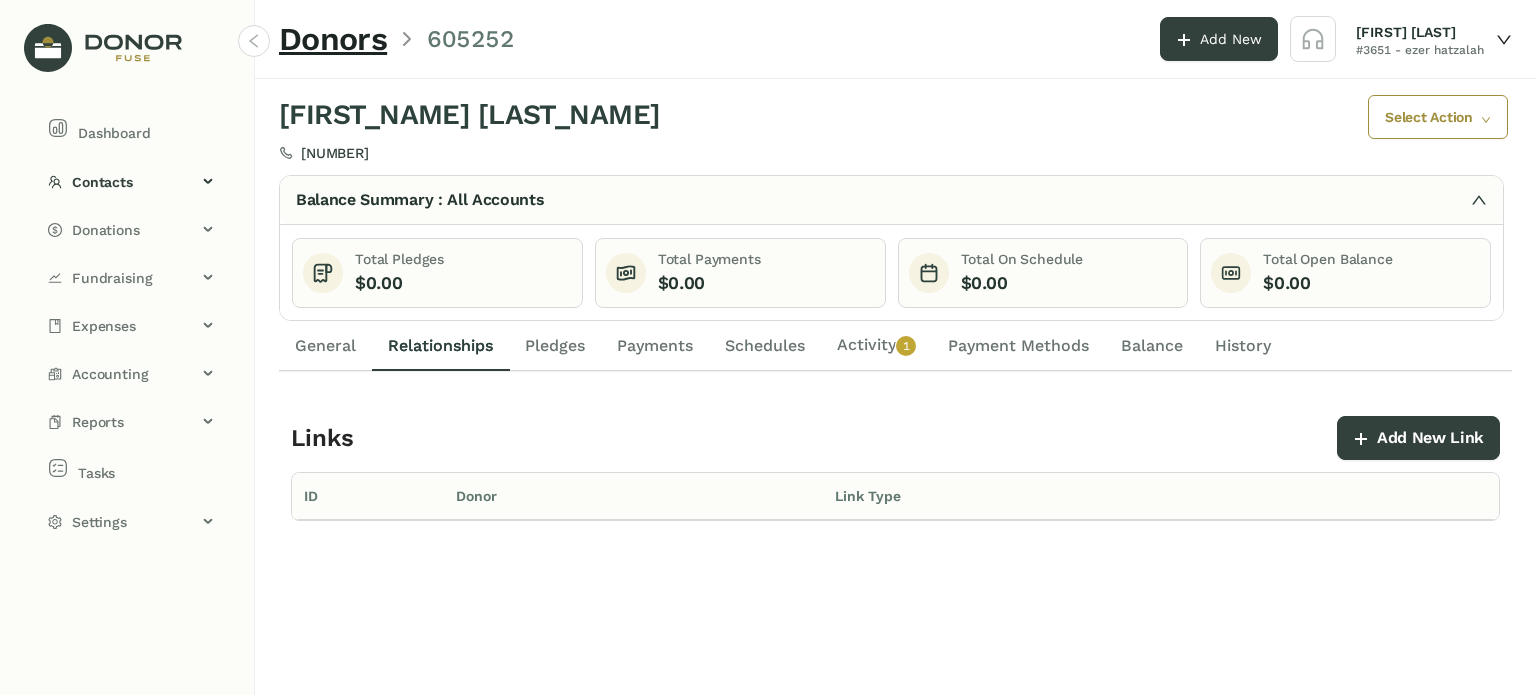 click on "Pledges" 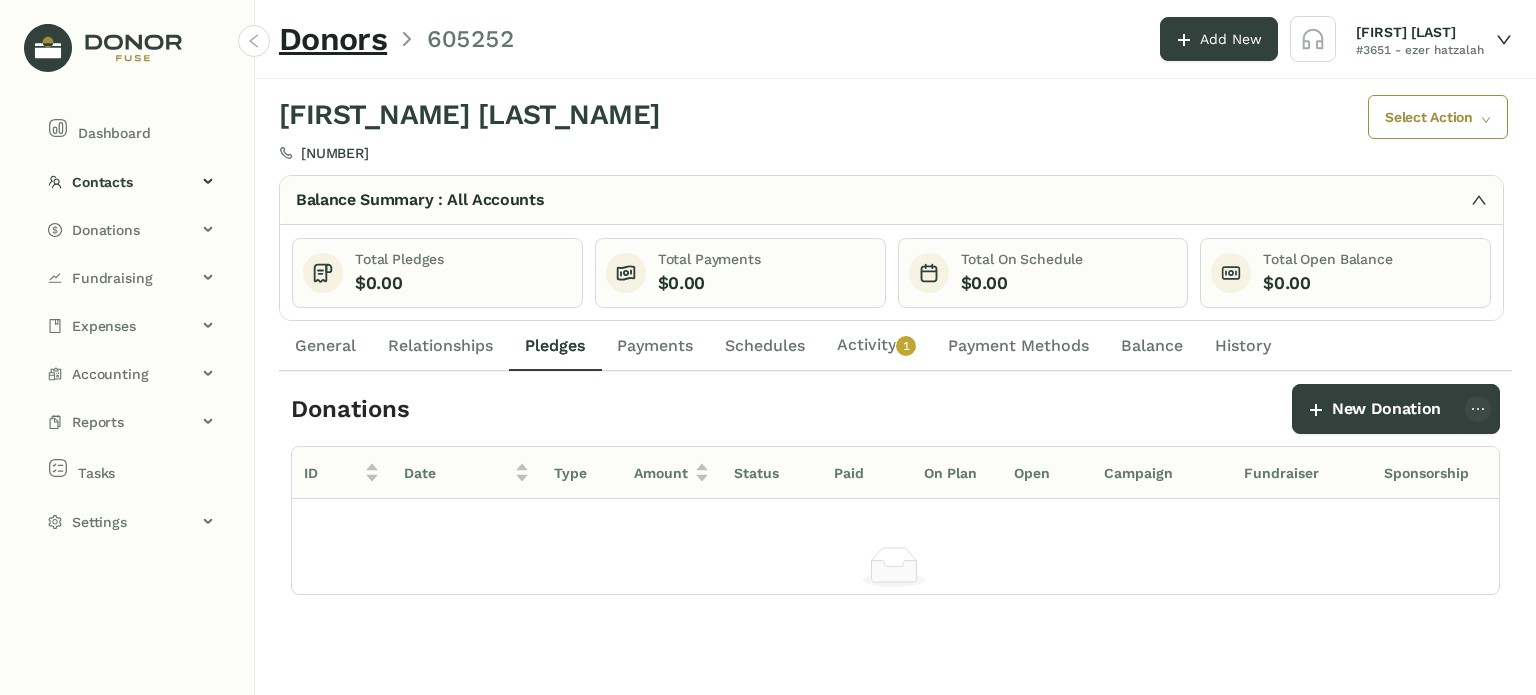 click on "General" 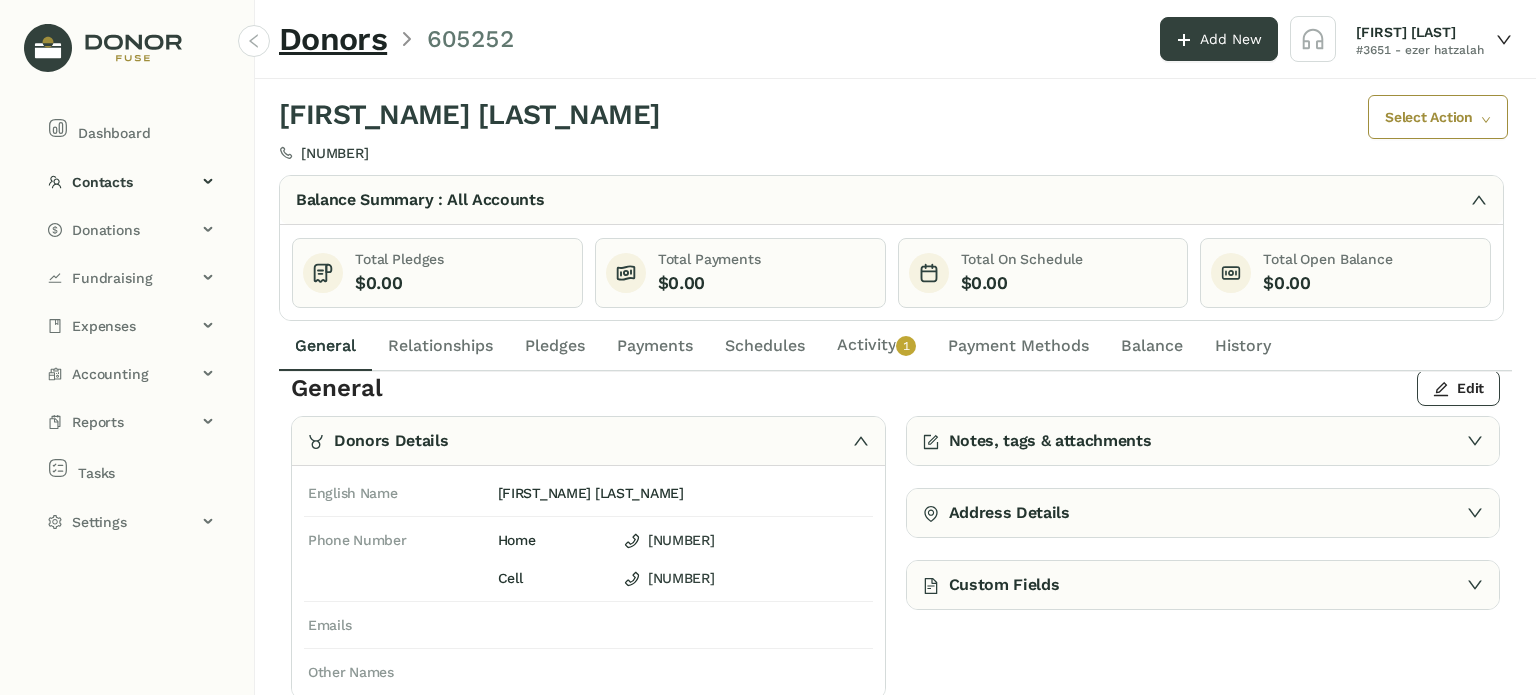 scroll, scrollTop: 0, scrollLeft: 0, axis: both 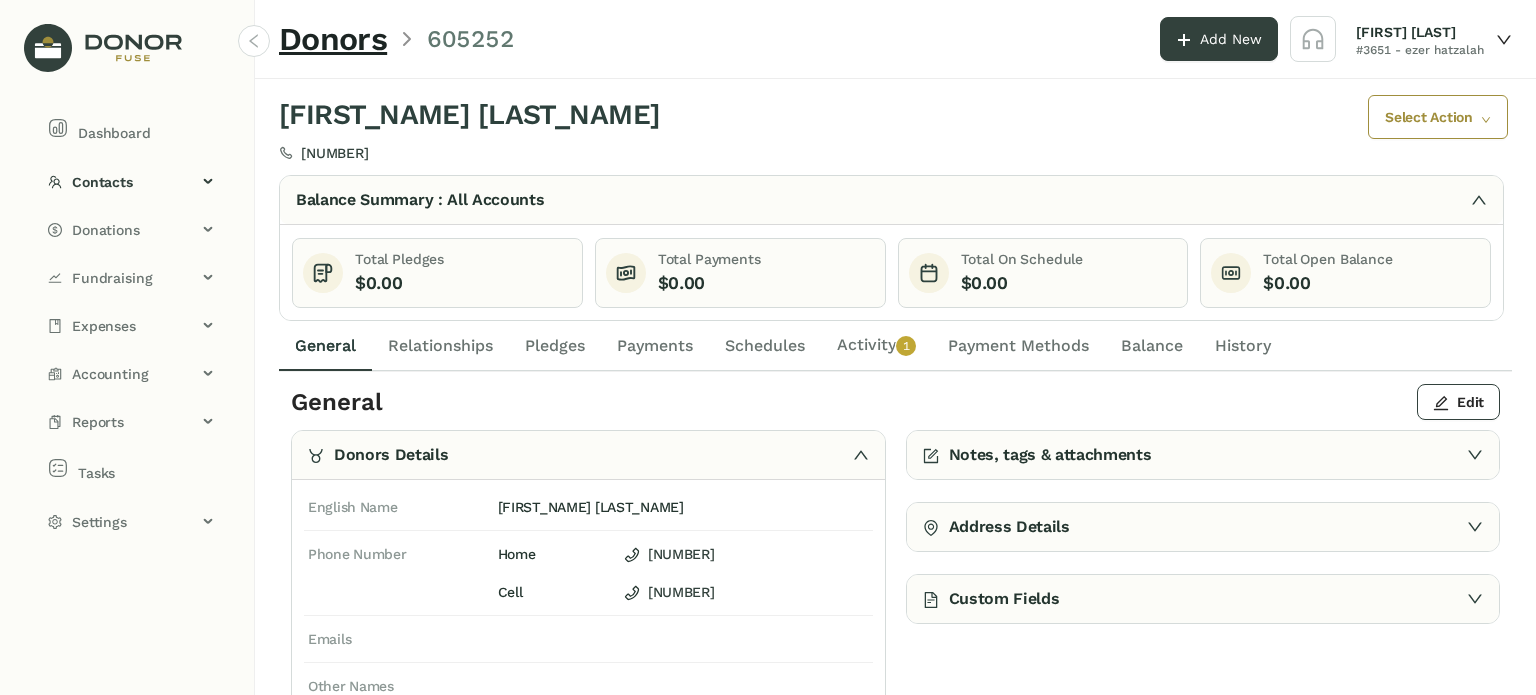 click on "Activity   0   1   2   3   4   5   6   7   8   9" 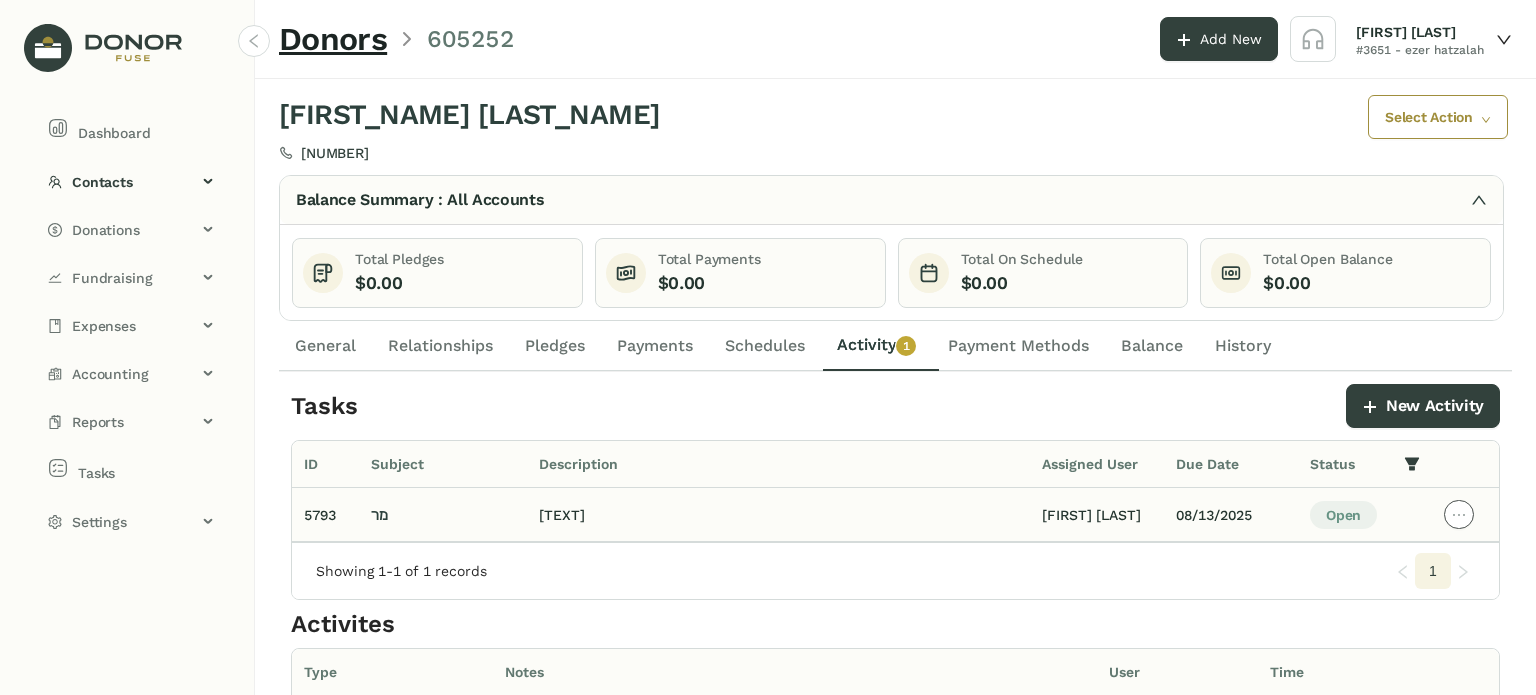 click 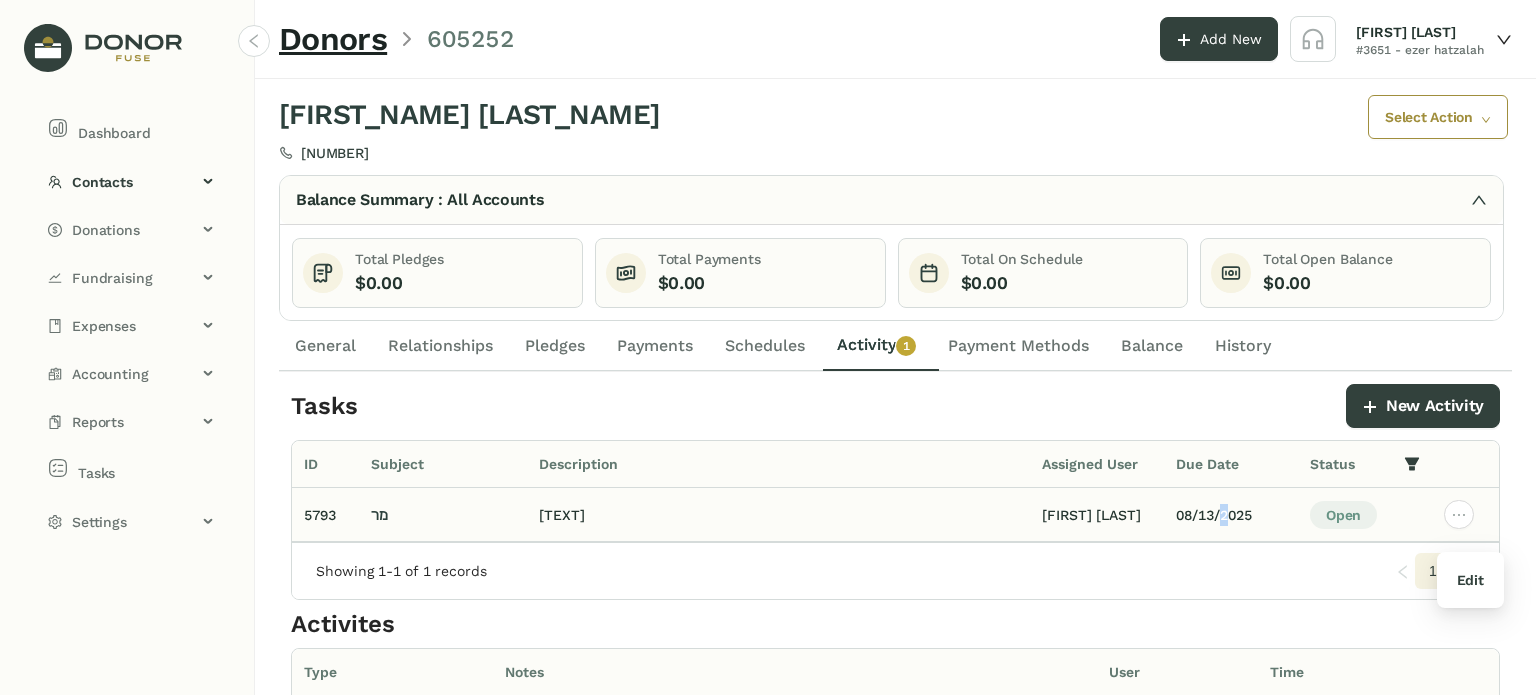 click on "08/13/2025" 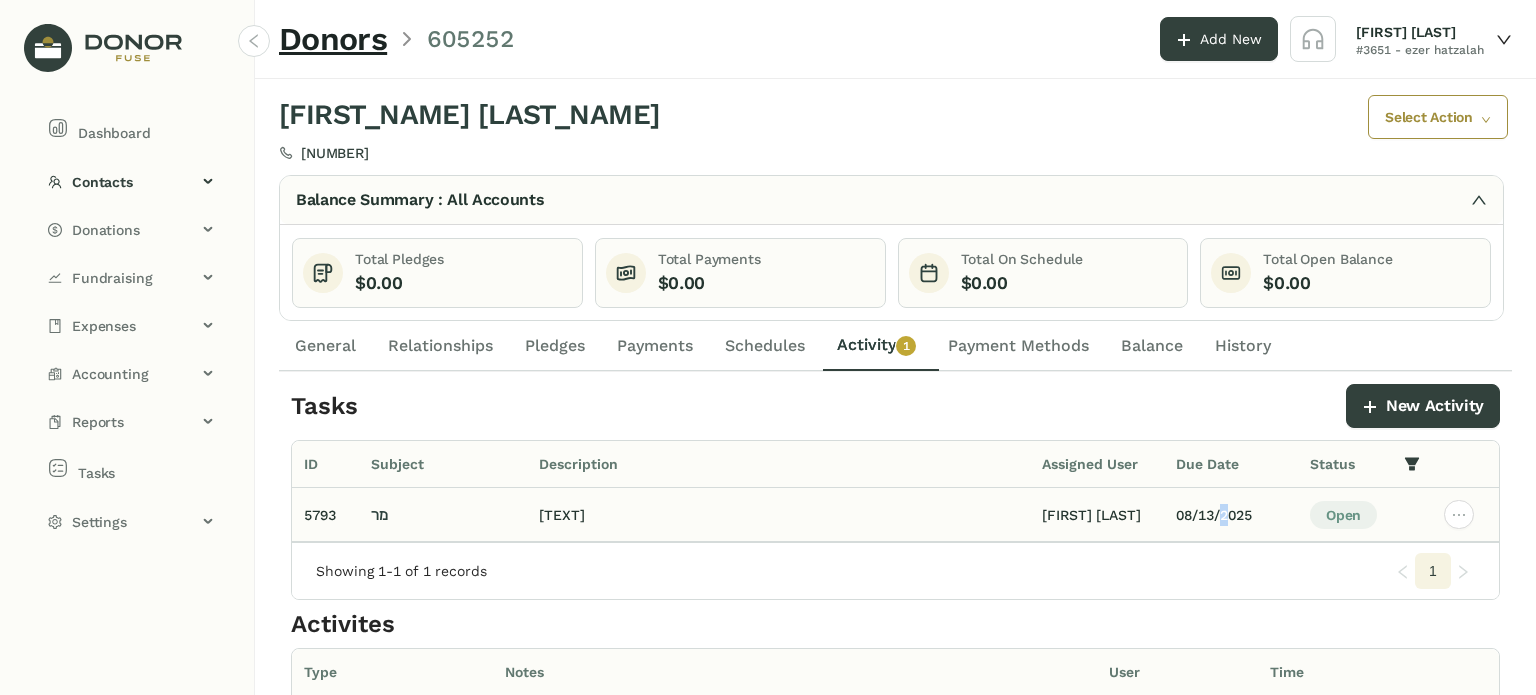 click on "08/13/2025" 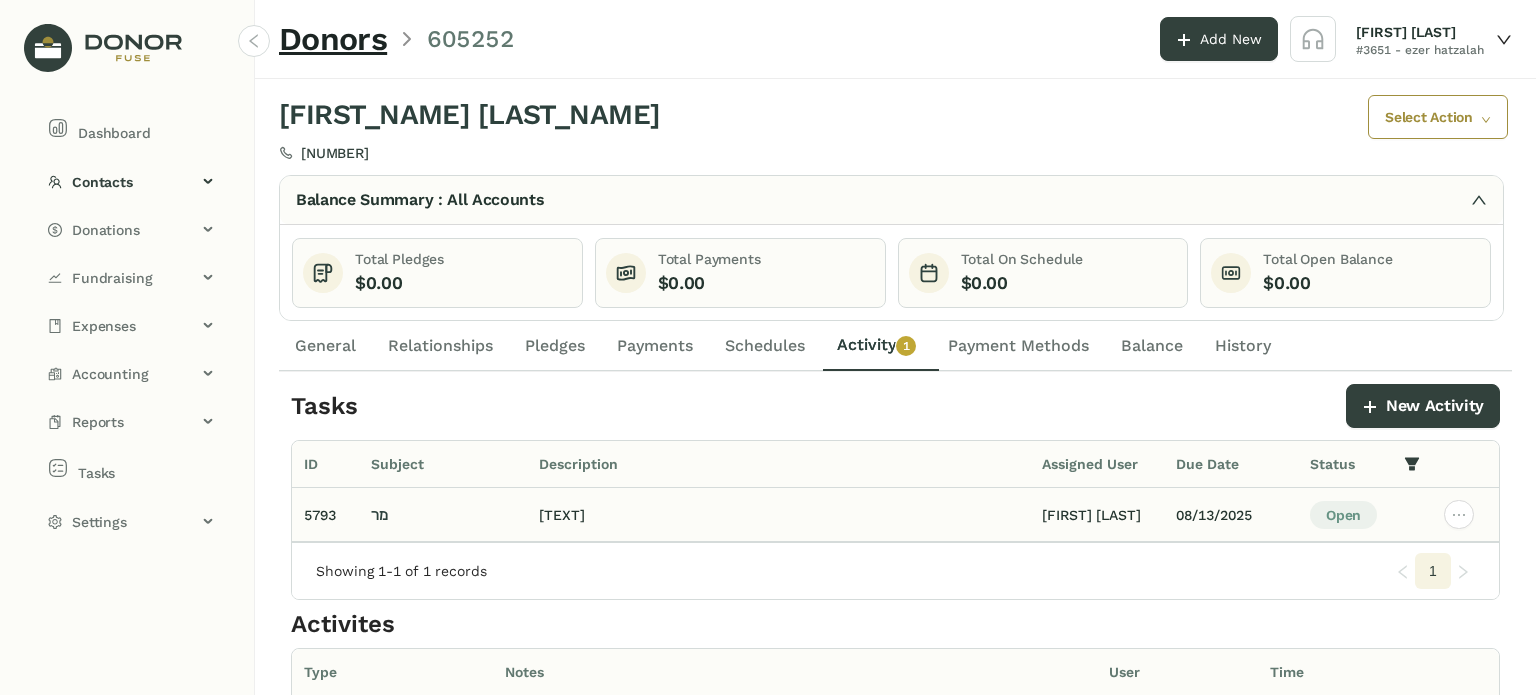 click on "ער וויל דעבען 500 פאר די נעקסטע 5 חדשים איך דארף אים זאגען ווי
איך האב אים געשקאלט אינדערהיים ער האט נישט אויפגעהויבען אויך האב איך אים געקאלט אויף זיין מאבייל ער הייבט נישט אויף אפשר האט ער אפגעמאכט הצלחה רבה" 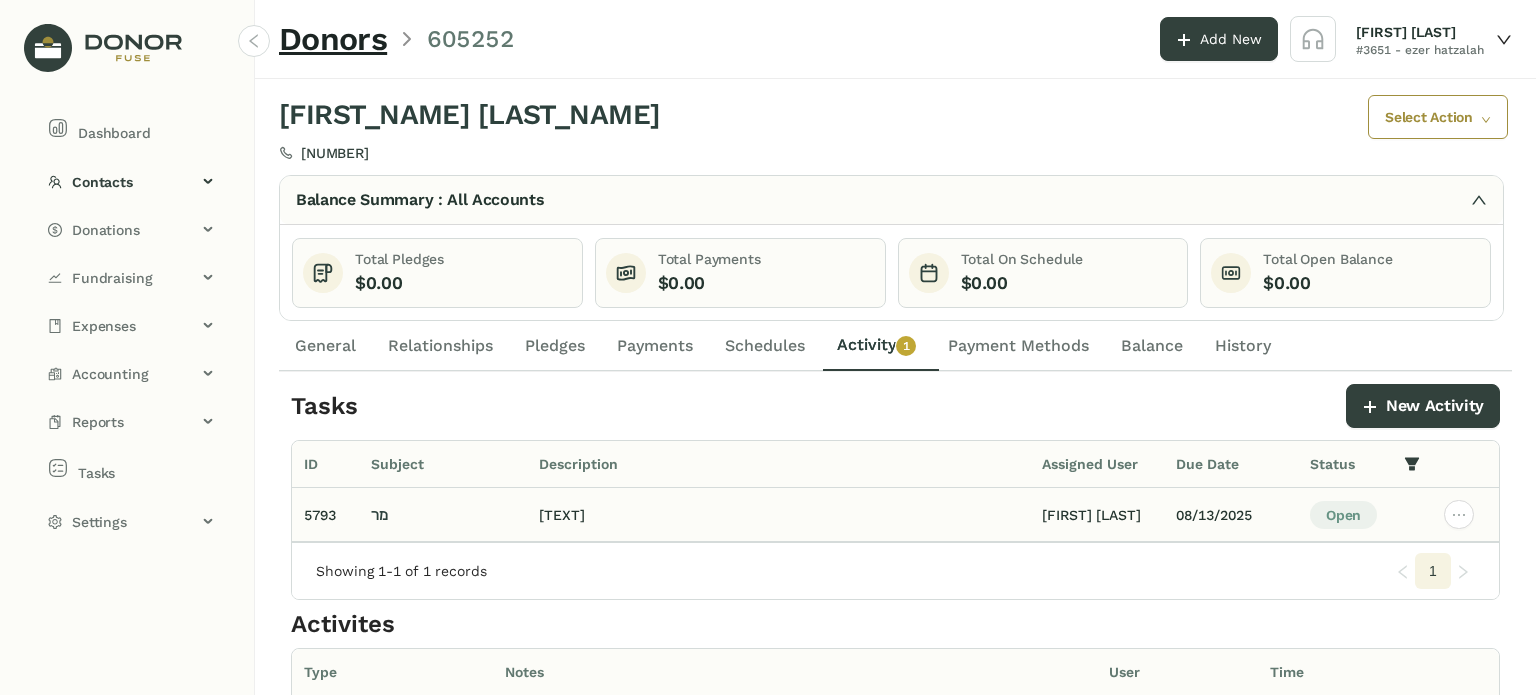 click on "ער וויל דעבען 500 פאר די נעקסטע 5 חדשים איך דארף אים זאגען ווי
איך האב אים געשקאלט אינדערהיים ער האט נישט אויפגעהויבען אויך האב איך אים געקאלט אויף זיין מאבייל ער הייבט נישט אויף אפשר האט ער אפגעמאכט הצלחה רבה" 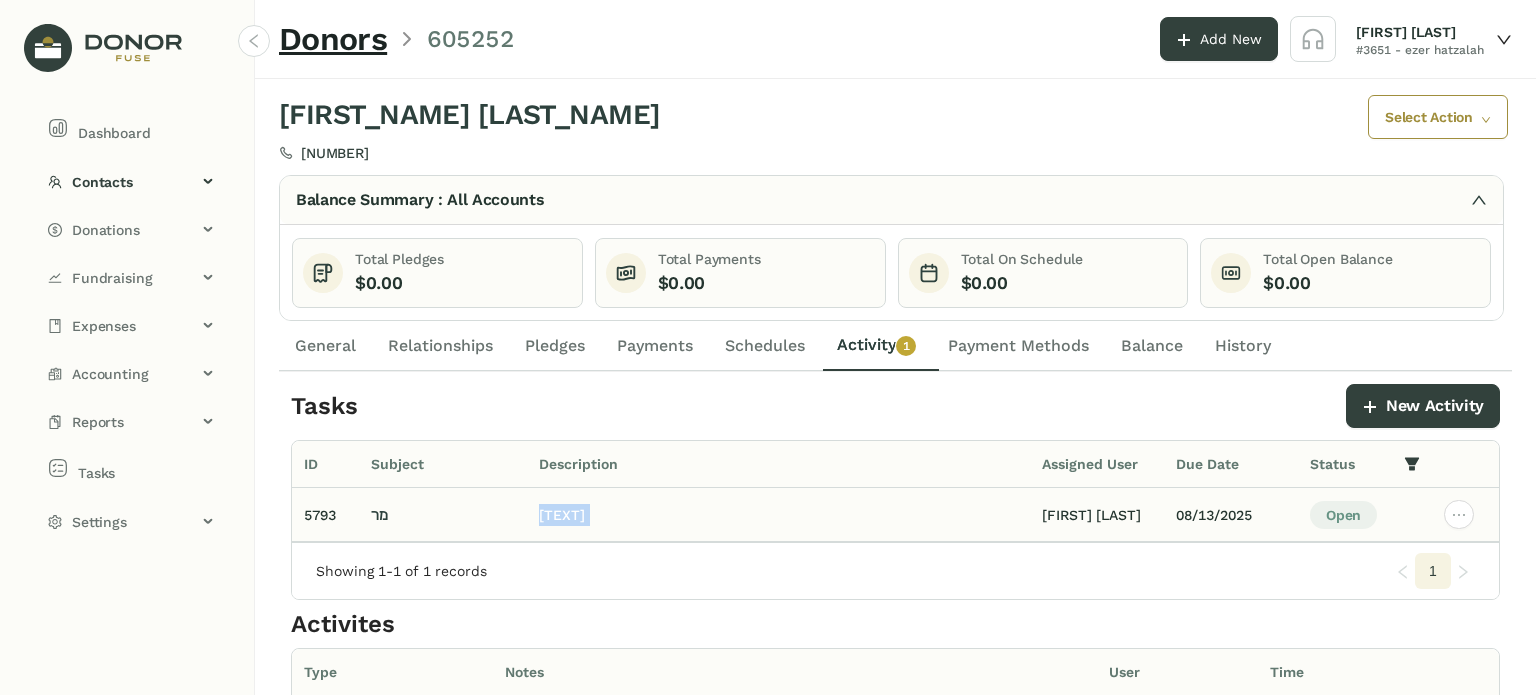 click on "ער וויל דעבען 500 פאר די נעקסטע 5 חדשים איך דארף אים זאגען ווי
איך האב אים געשקאלט אינדערהיים ער האט נישט אויפגעהויבען אויך האב איך אים געקאלט אויף זיין מאבייל ער הייבט נישט אויף אפשר האט ער אפגעמאכט הצלחה רבה" 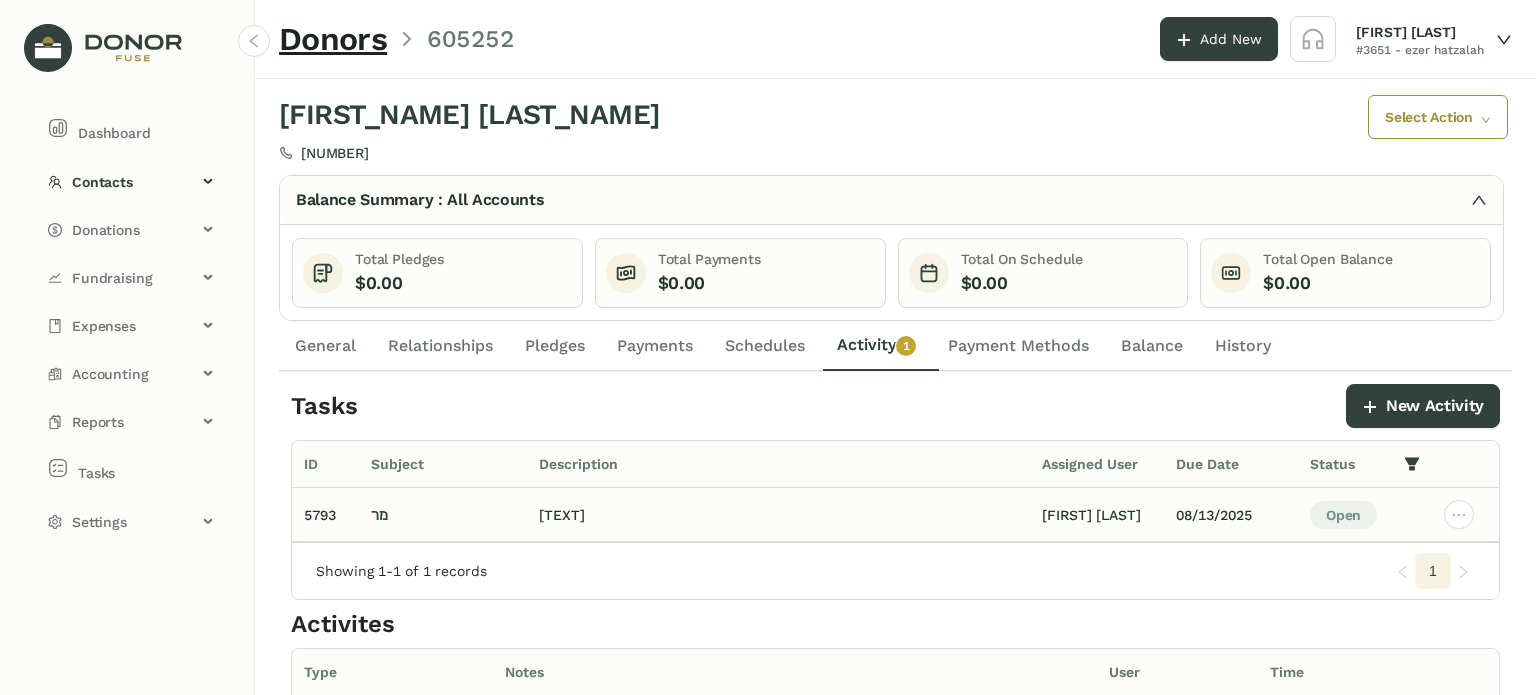 click on "[FIRST] [LAST]" 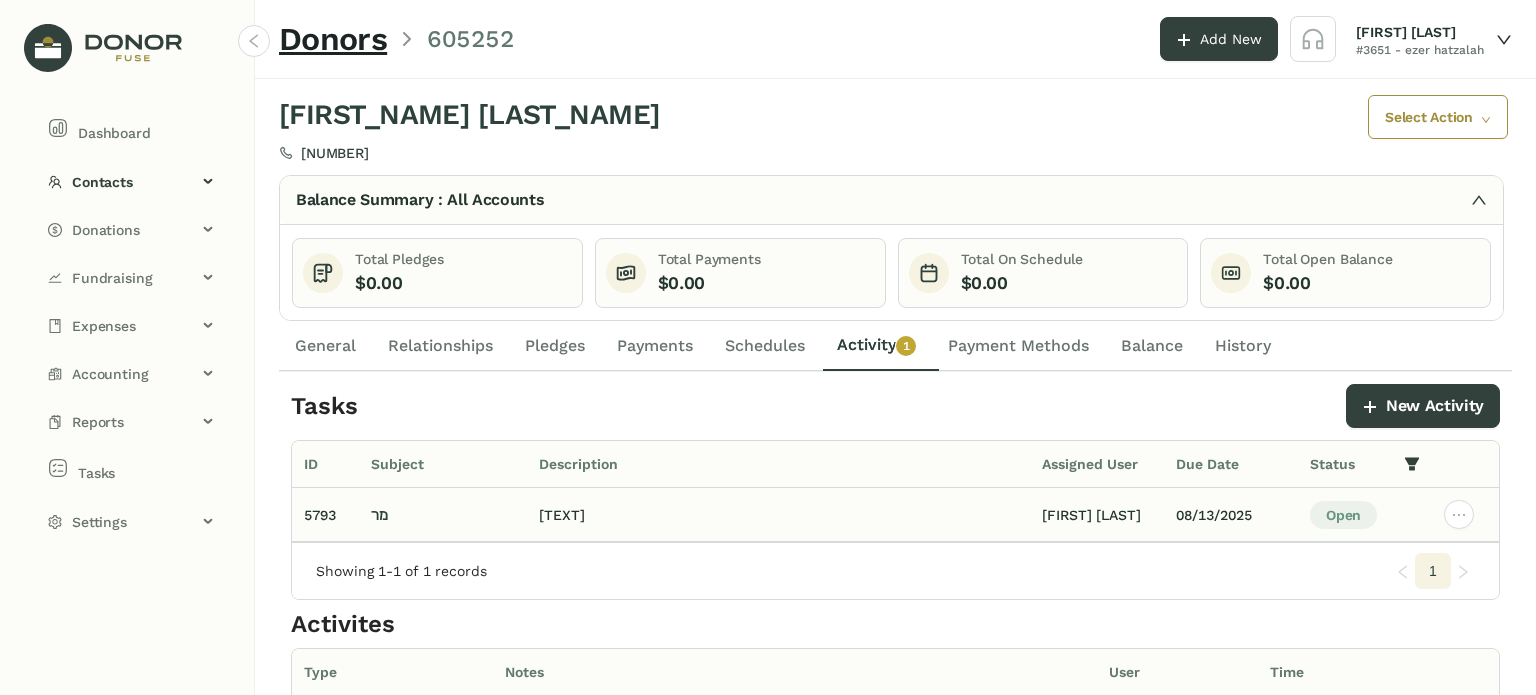 click on "ער וויל דעבען 500 פאר די נעקסטע 5 חדשים איך דארף אים זאגען ווי
איך האב אים געשקאלט אינדערהיים ער האט נישט אויפגעהויבען אויך האב איך אים געקאלט אויף זיין מאבייל ער הייבט נישט אויף אפשר האט ער אפגעמאכט הצלחה רבה" 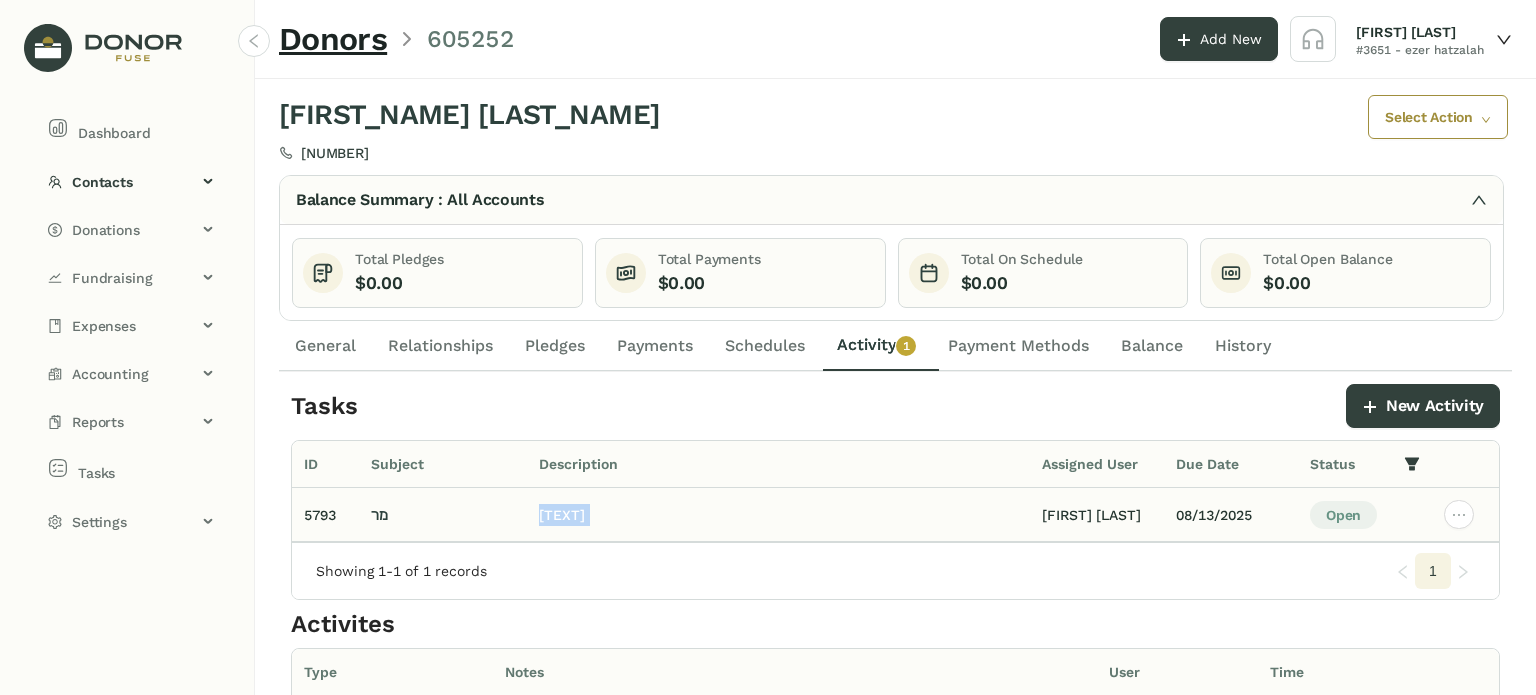 click on "ער וויל דעבען 500 פאר די נעקסטע 5 חדשים איך דארף אים זאגען ווי
איך האב אים געשקאלט אינדערהיים ער האט נישט אויפגעהויבען אויך האב איך אים געקאלט אויף זיין מאבייל ער הייבט נישט אויף אפשר האט ער אפגעמאכט הצלחה רבה" 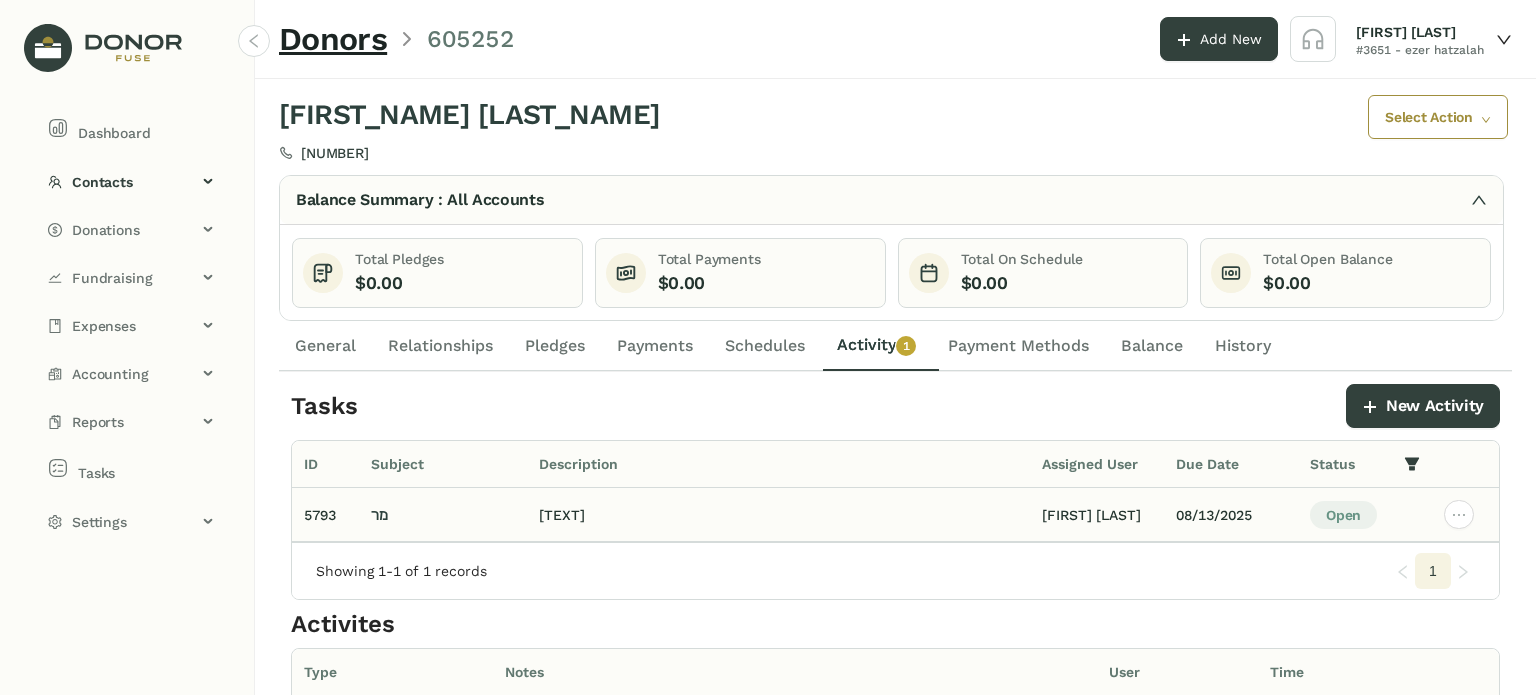 click on "[FIRST] [LAST]" 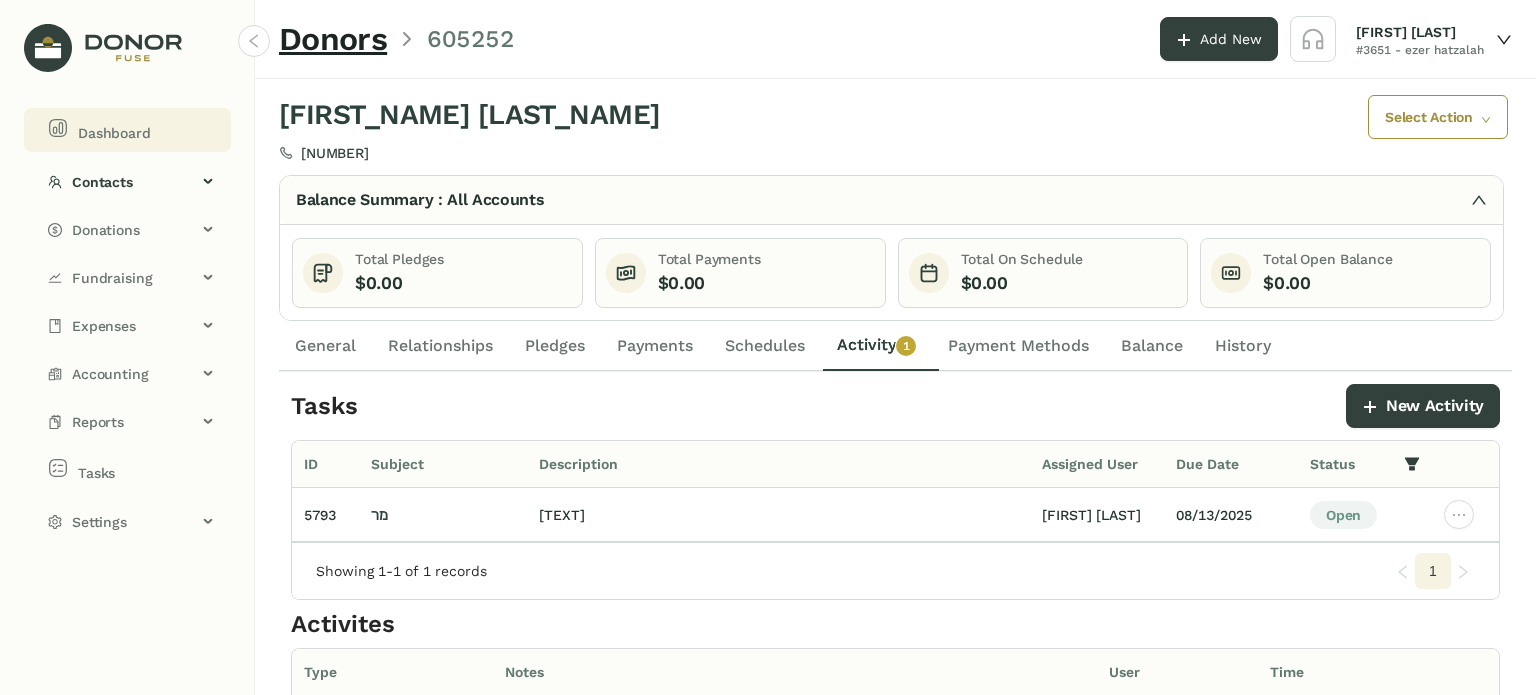 click on "Dashboard" 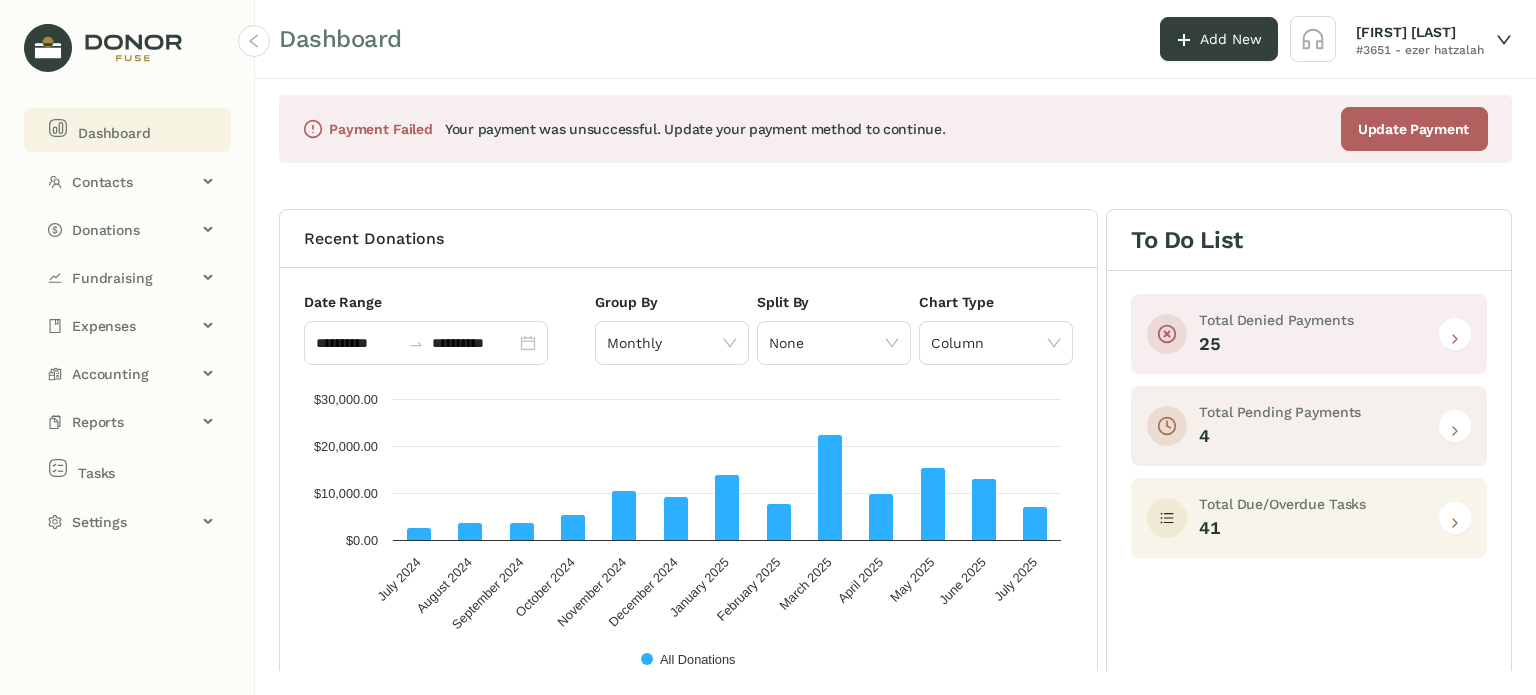 click on "Dashboard" 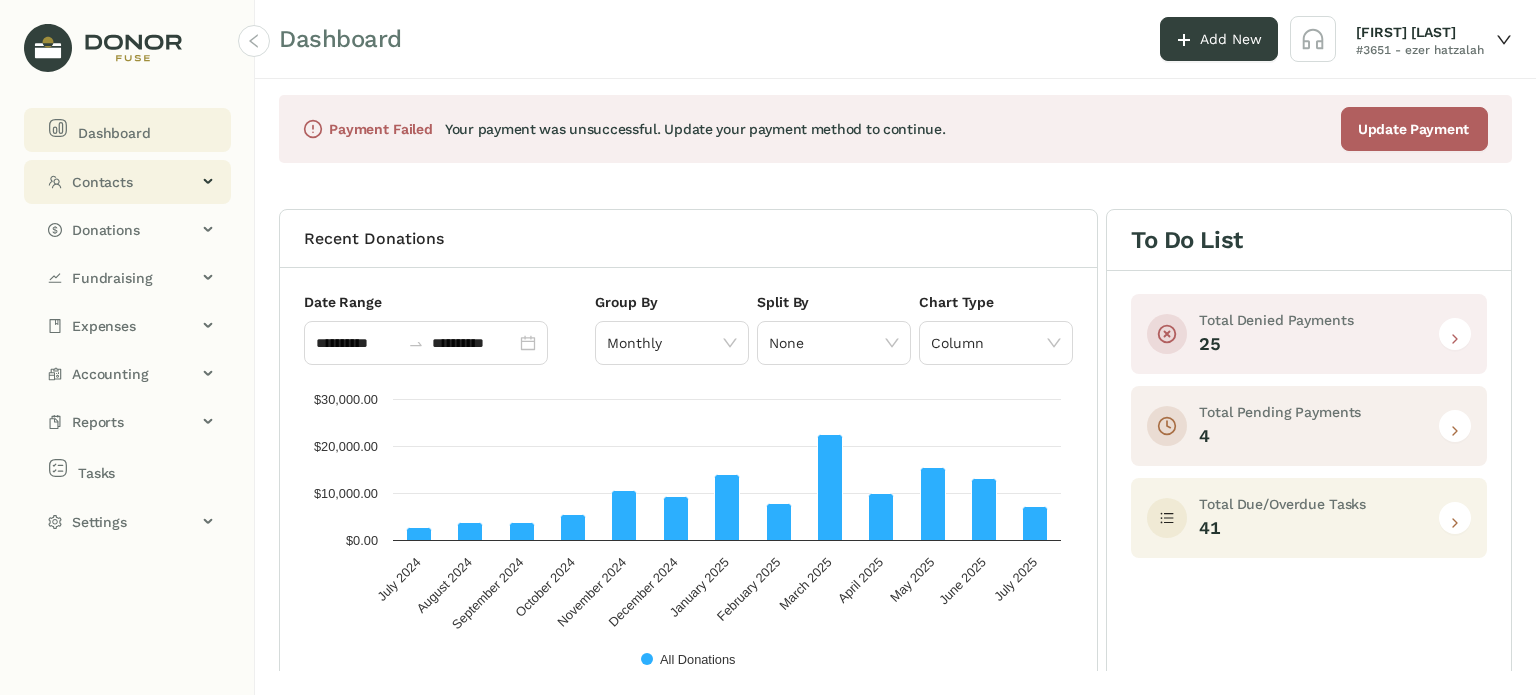 click on "Contacts" 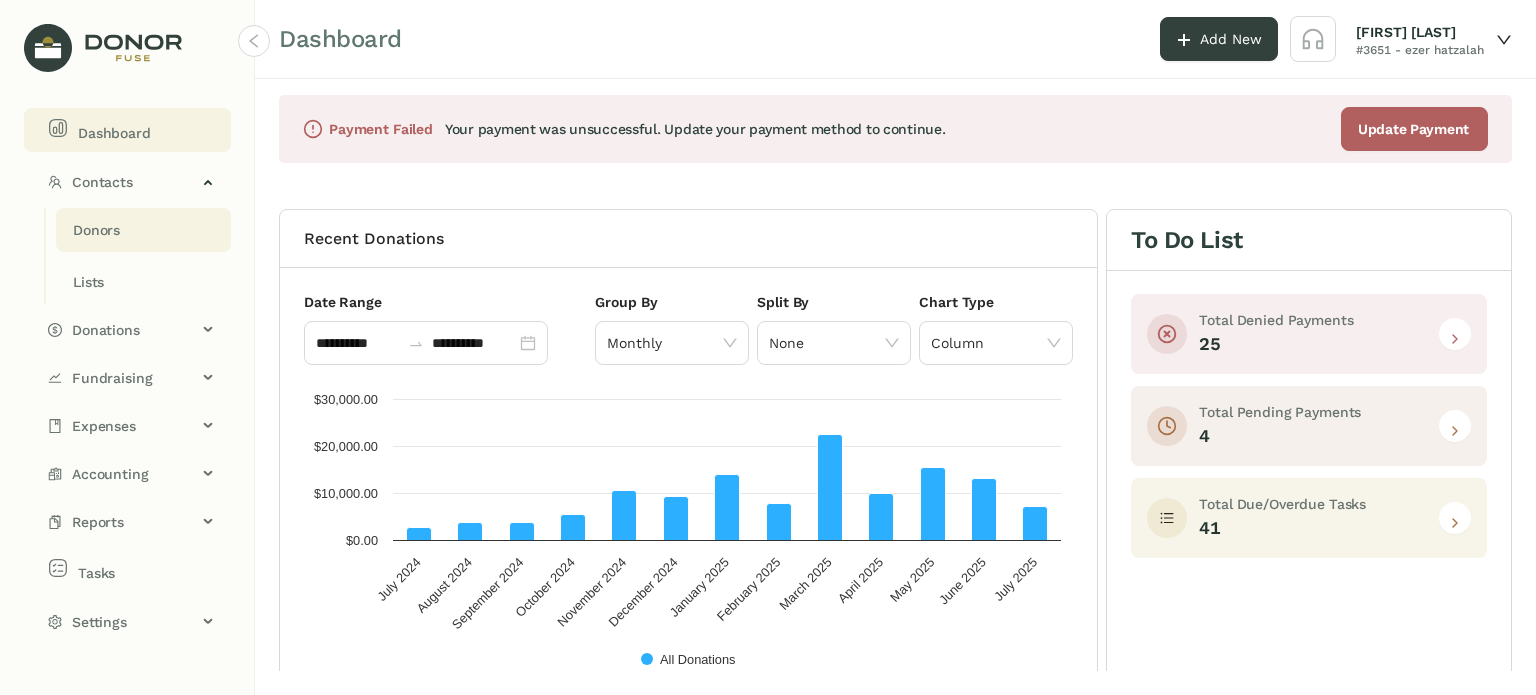 click on "Donors" 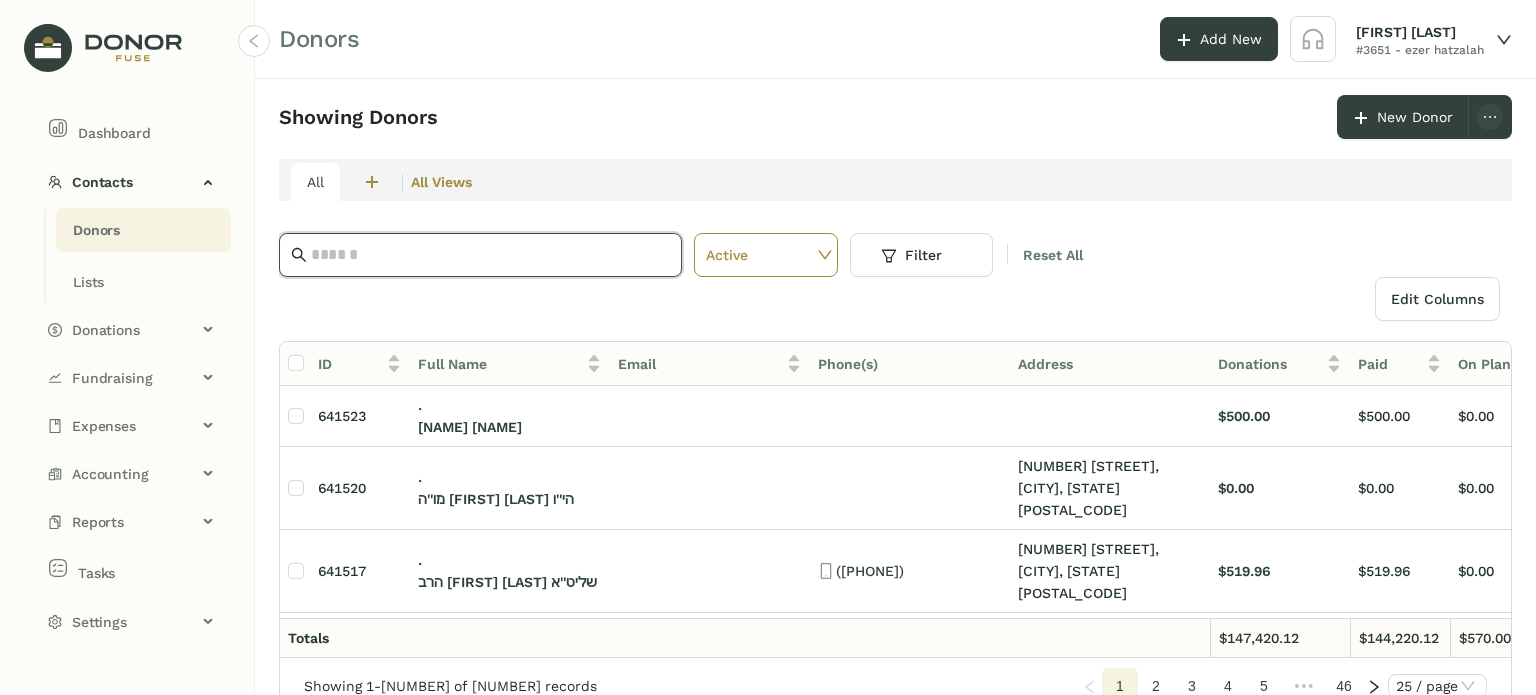 click 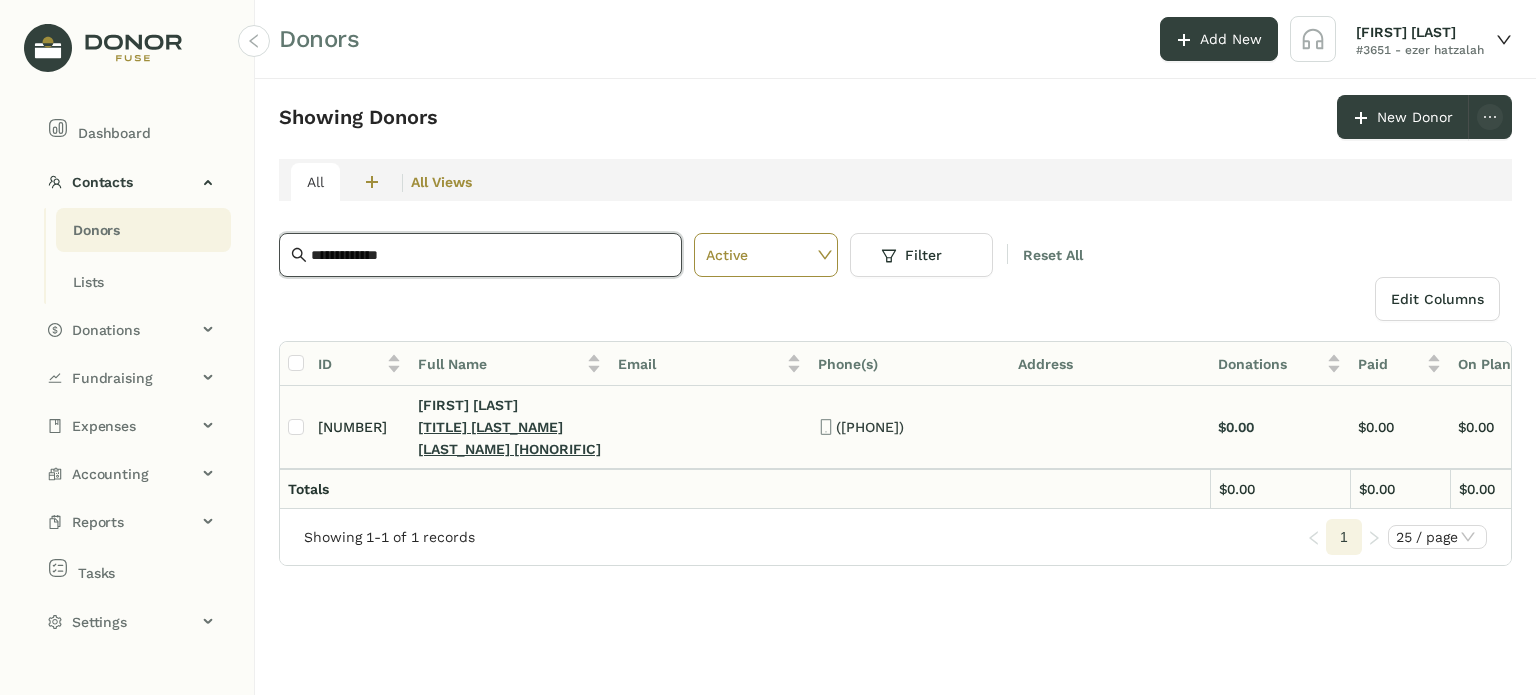 type on "**********" 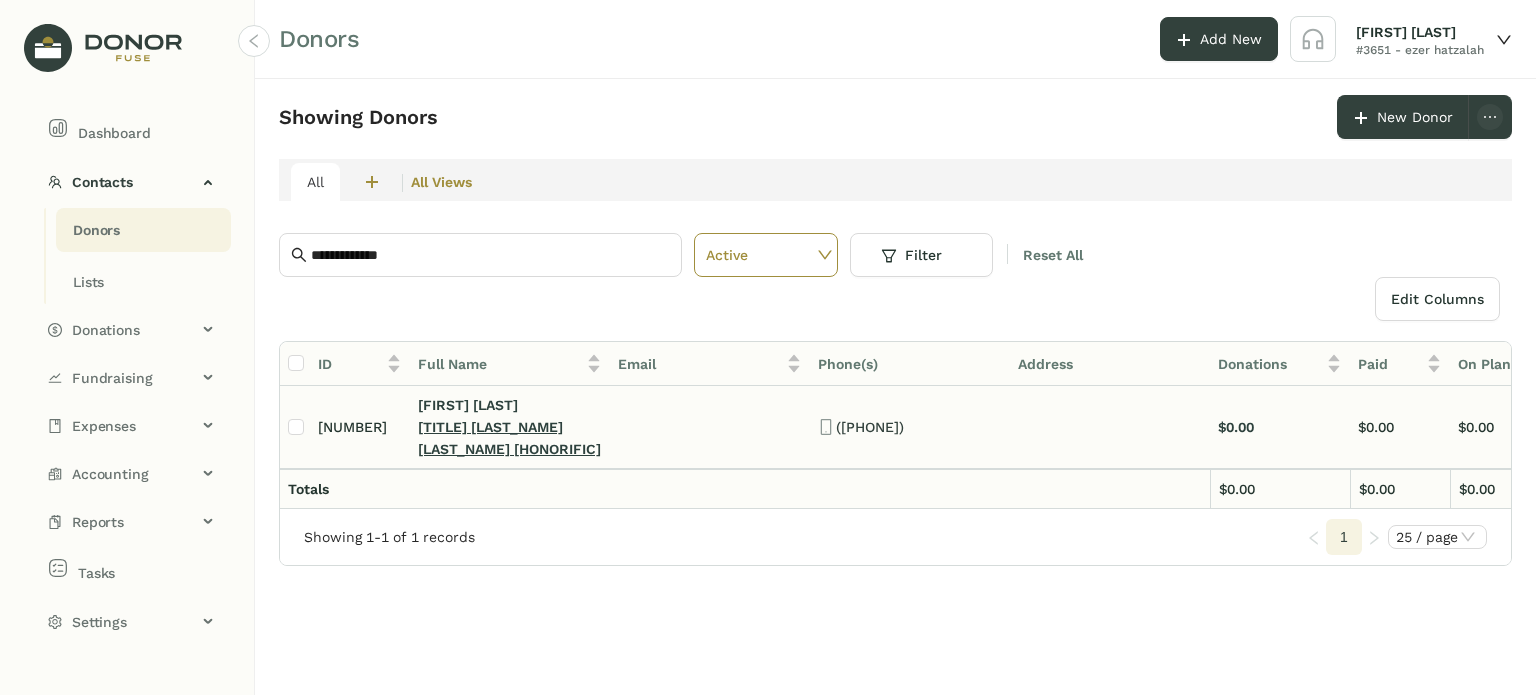 click on "מו''ה ישראל עקשטיין הי''ו" 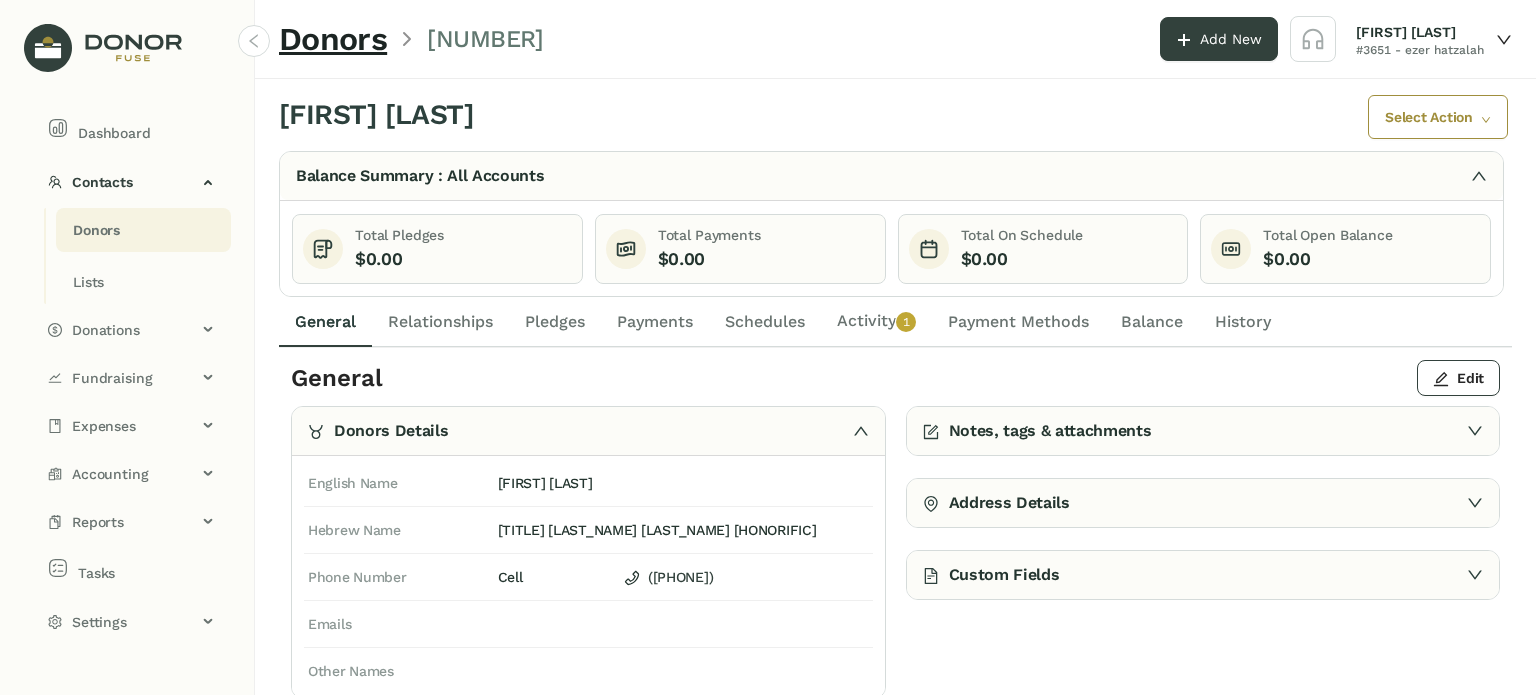 drag, startPoint x: 863, startPoint y: 319, endPoint x: 833, endPoint y: 331, distance: 32.31099 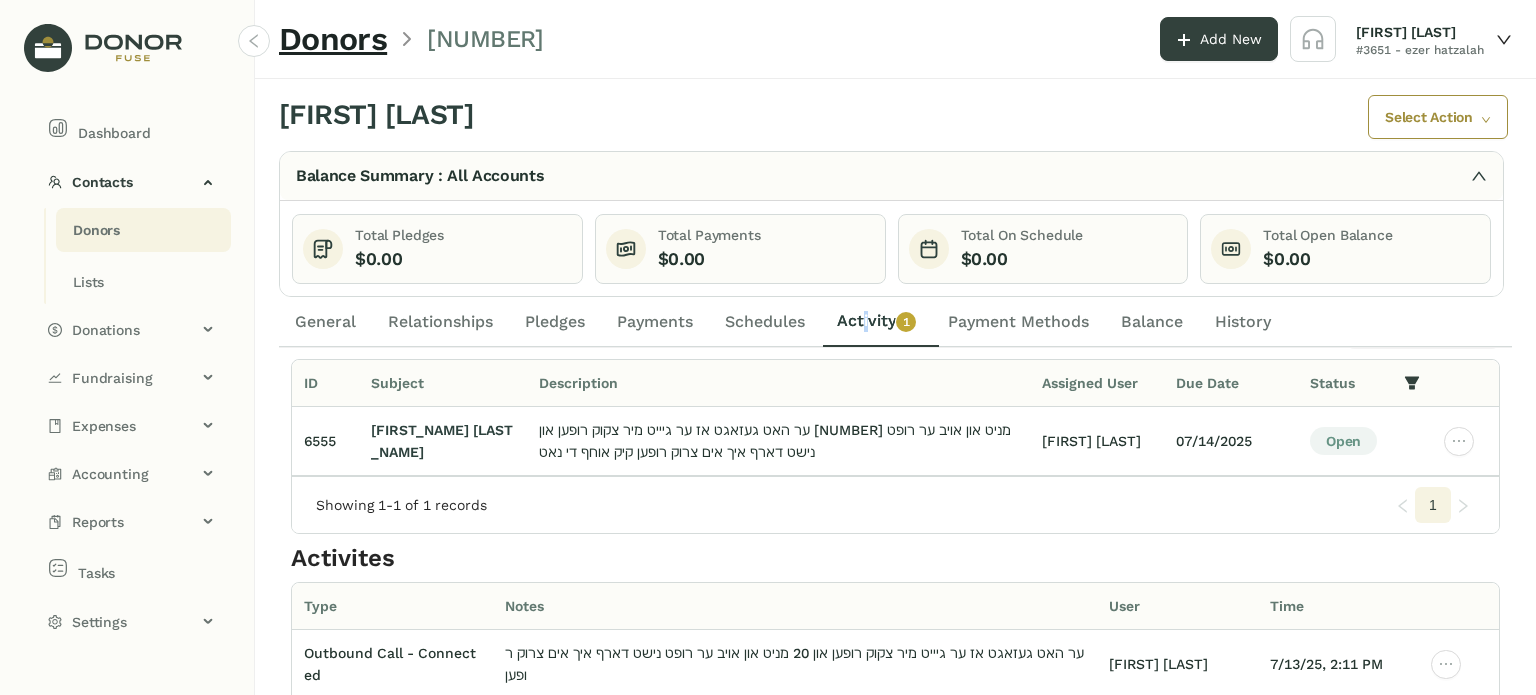 scroll, scrollTop: 0, scrollLeft: 0, axis: both 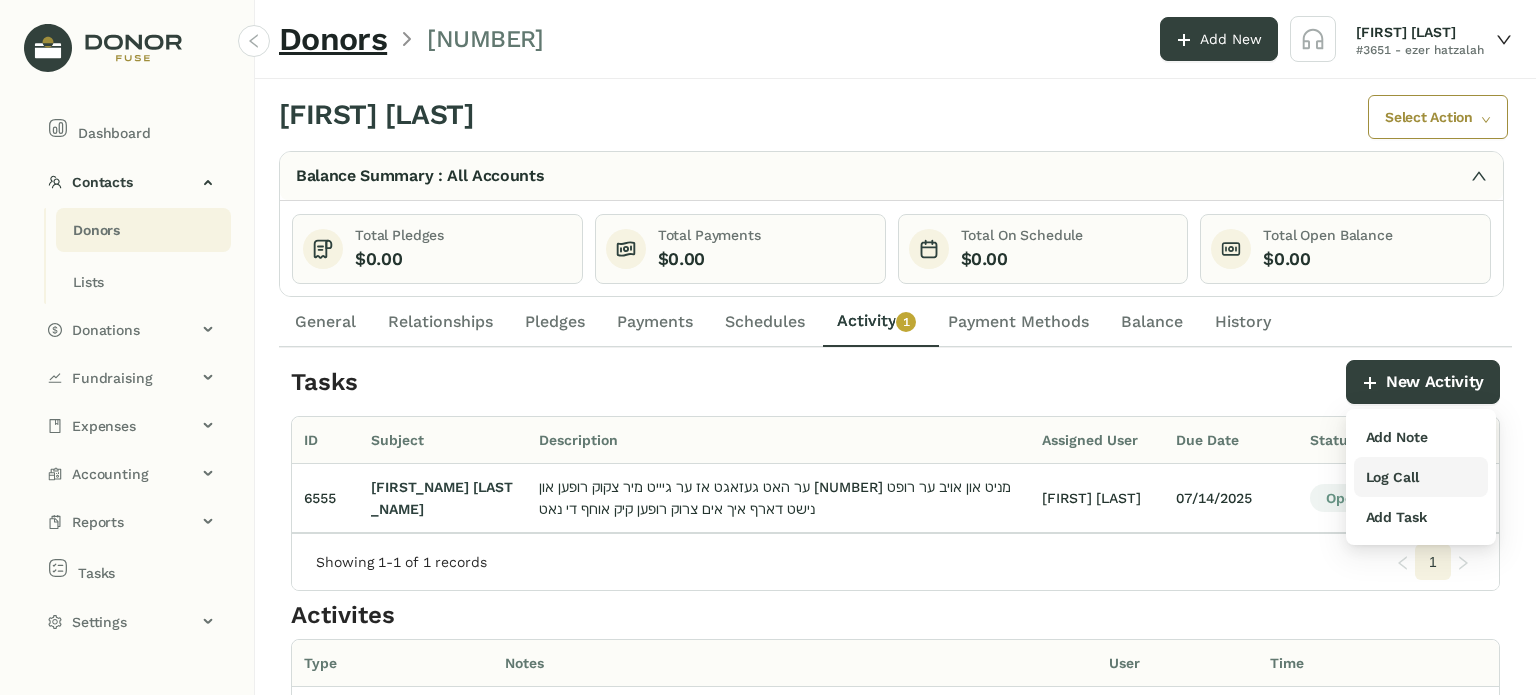 drag, startPoint x: 1391, startPoint y: 473, endPoint x: 1376, endPoint y: 463, distance: 18.027756 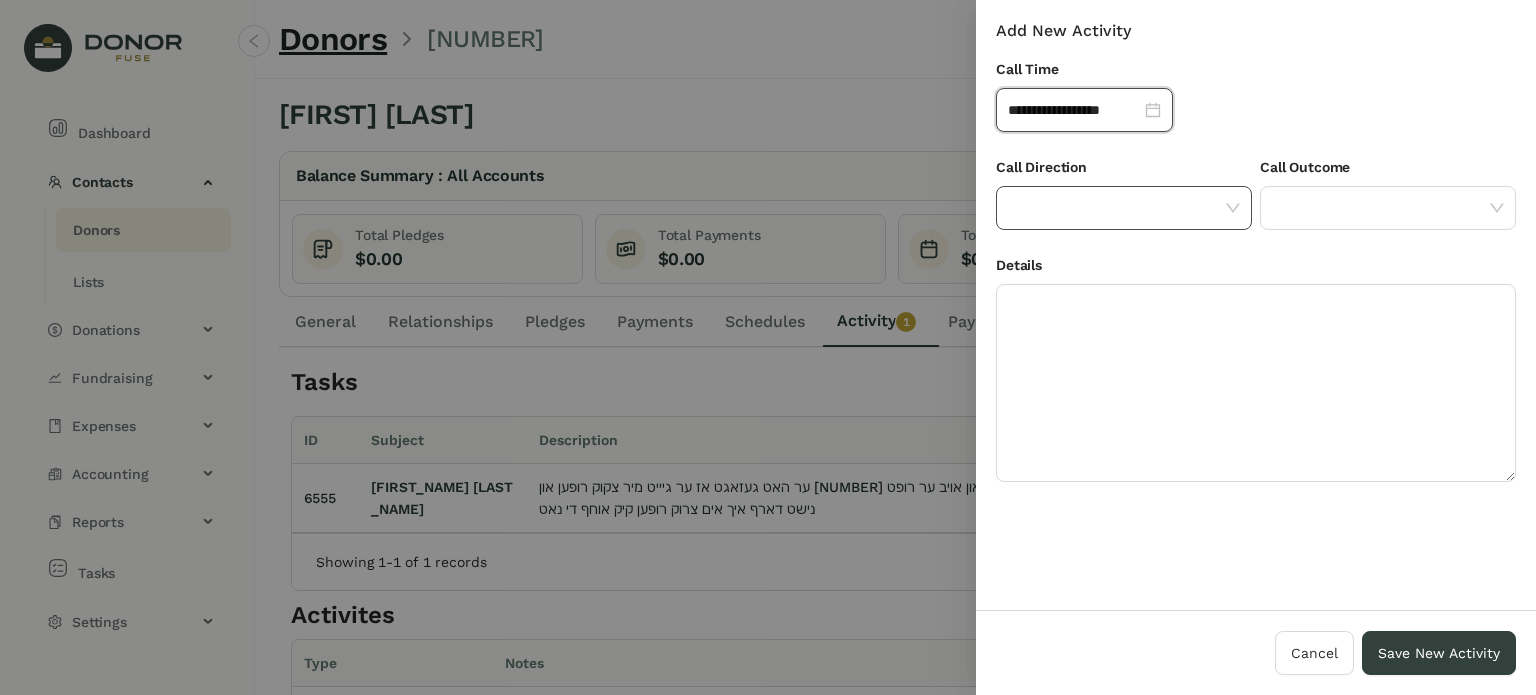 click 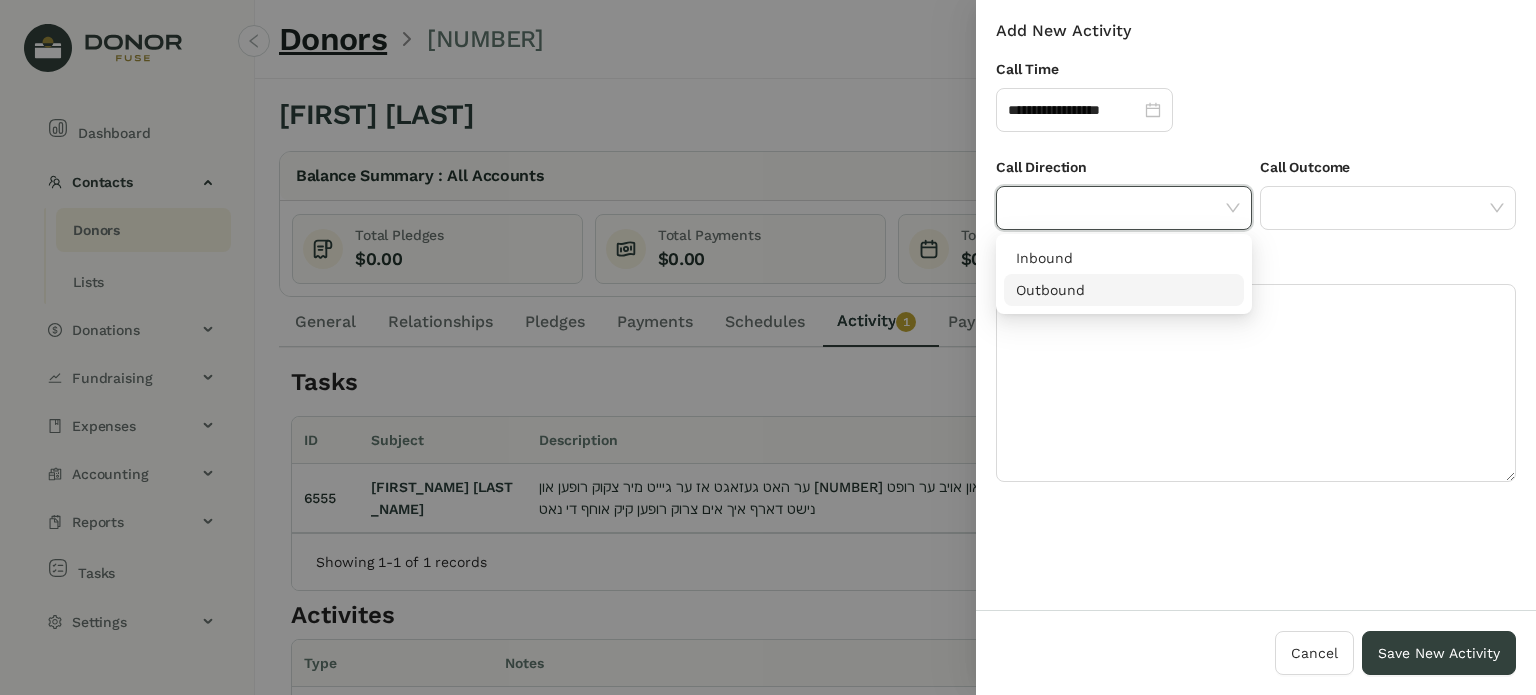 drag, startPoint x: 1184, startPoint y: 298, endPoint x: 1185, endPoint y: 278, distance: 20.024984 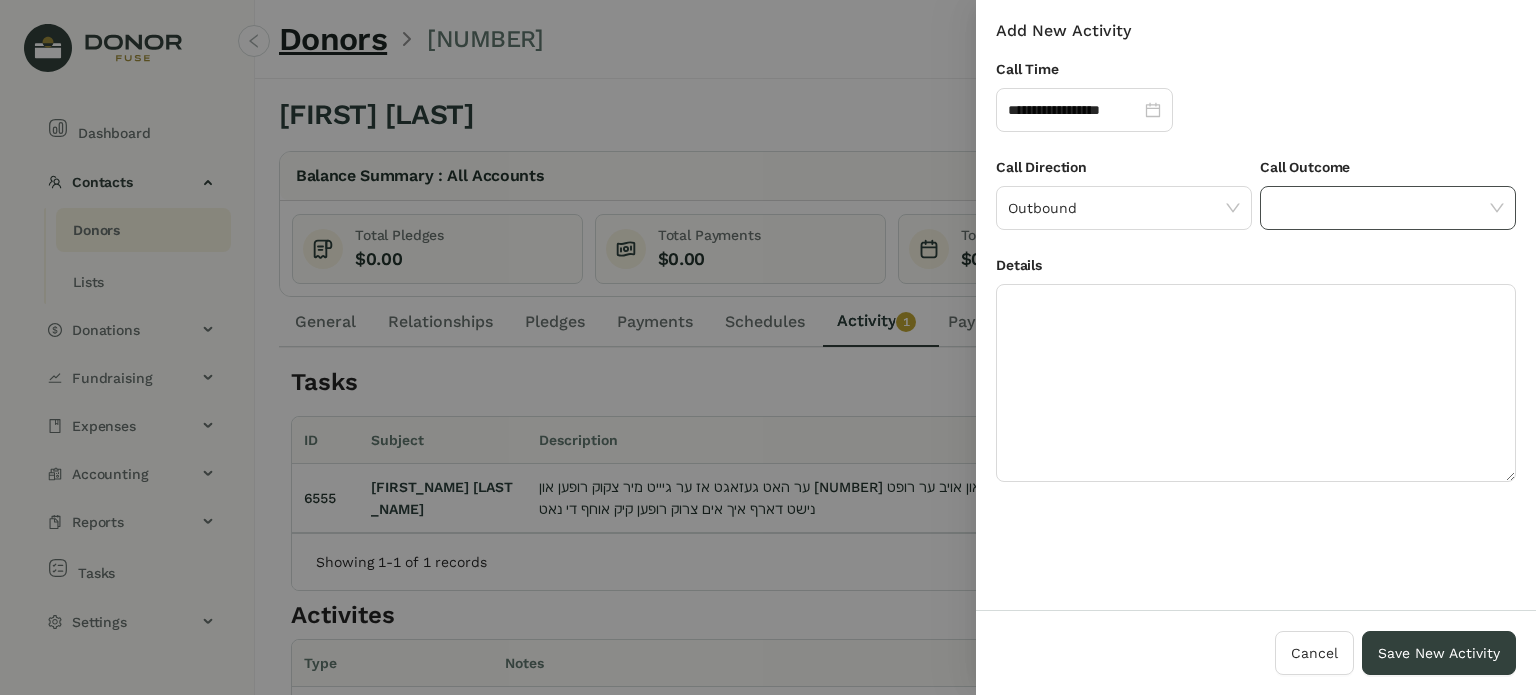 click 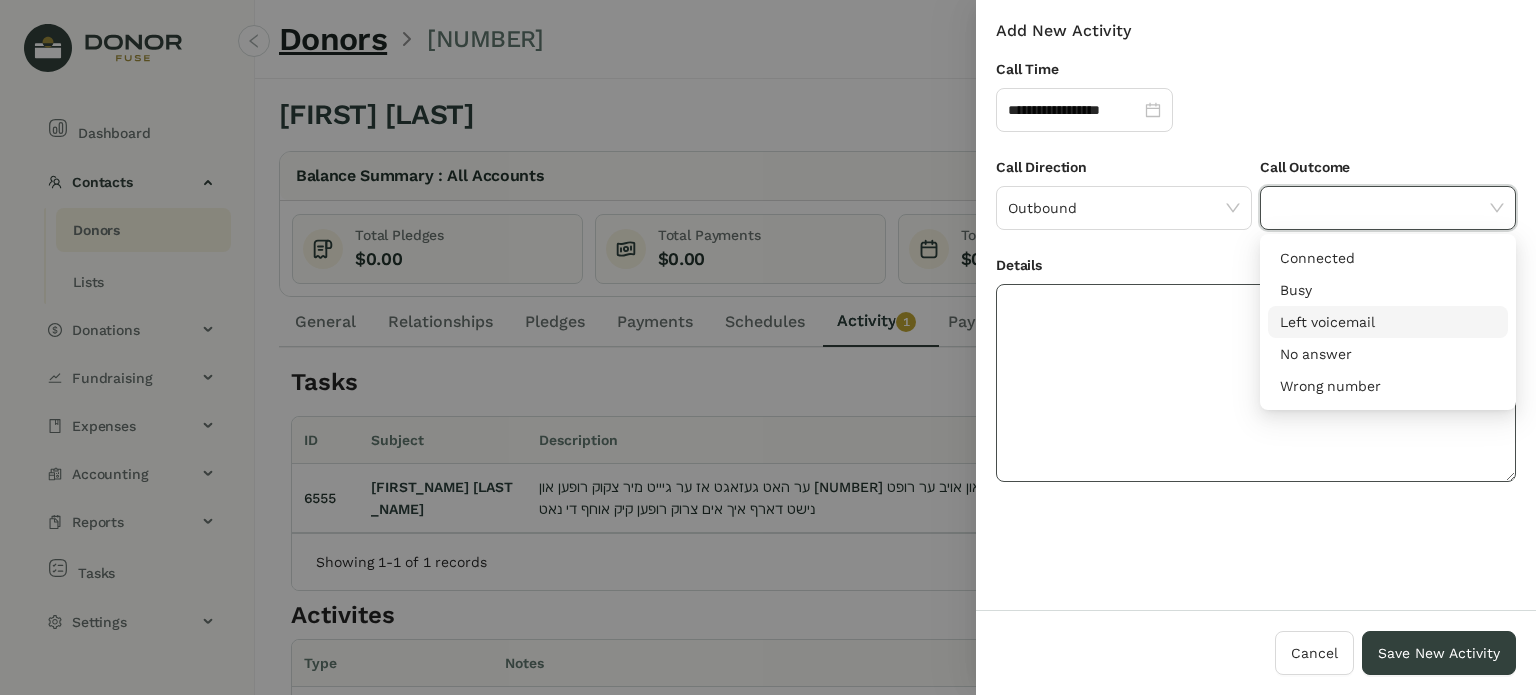 drag, startPoint x: 1312, startPoint y: 322, endPoint x: 1295, endPoint y: 327, distance: 17.720045 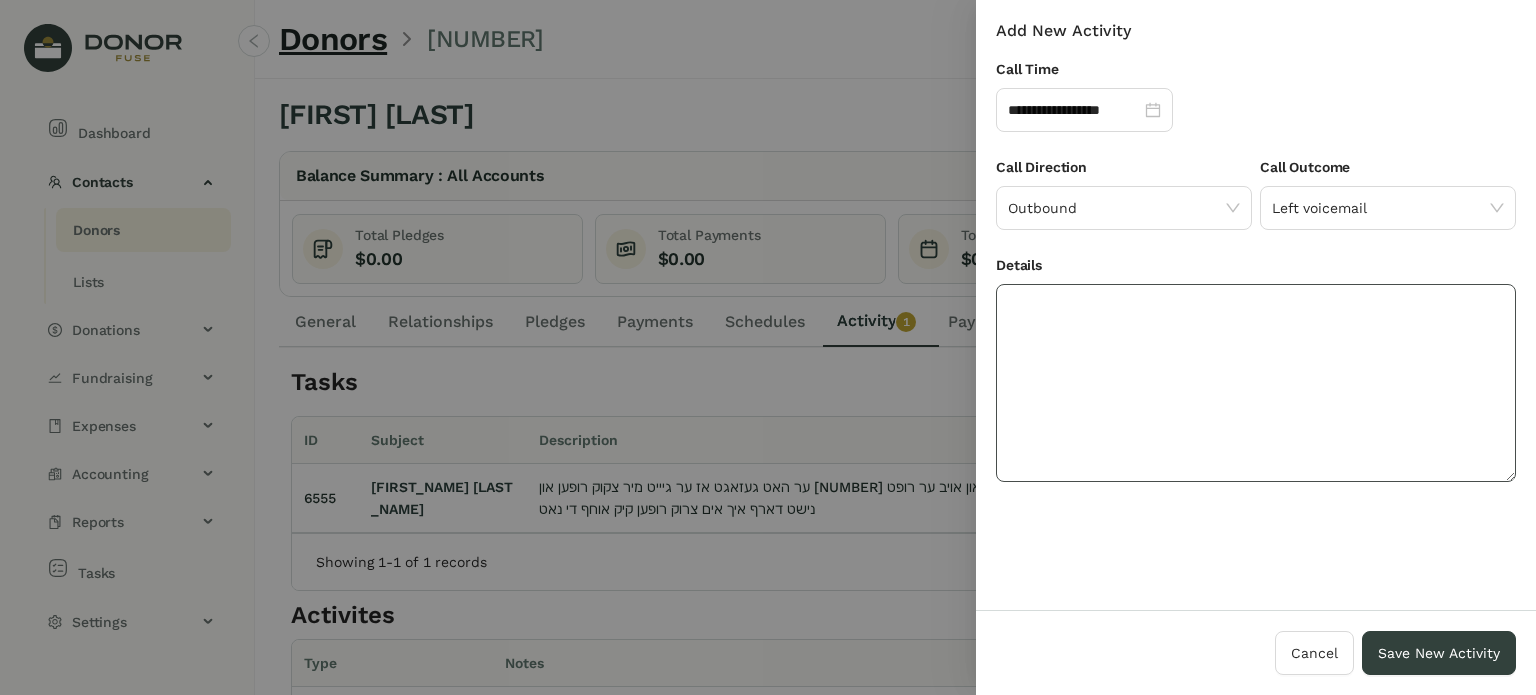 click 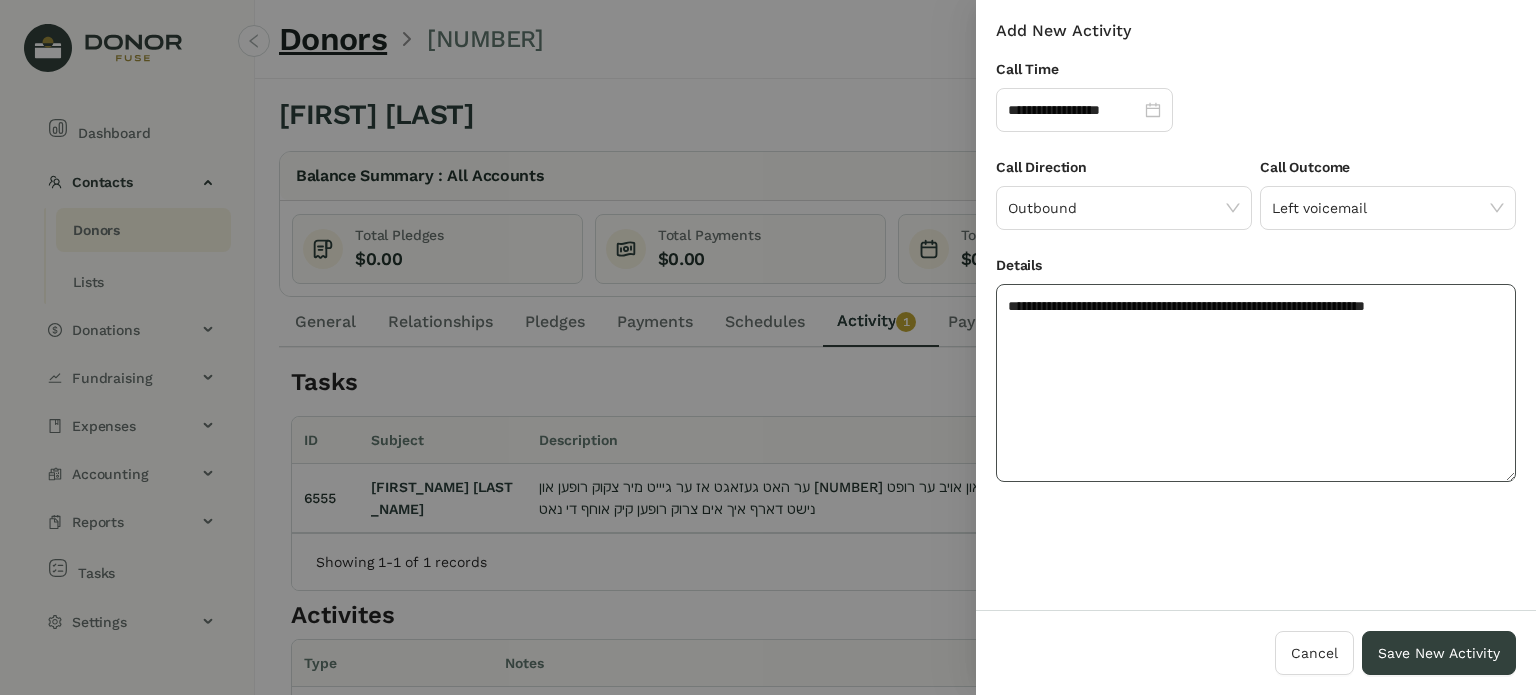 click on "**********" 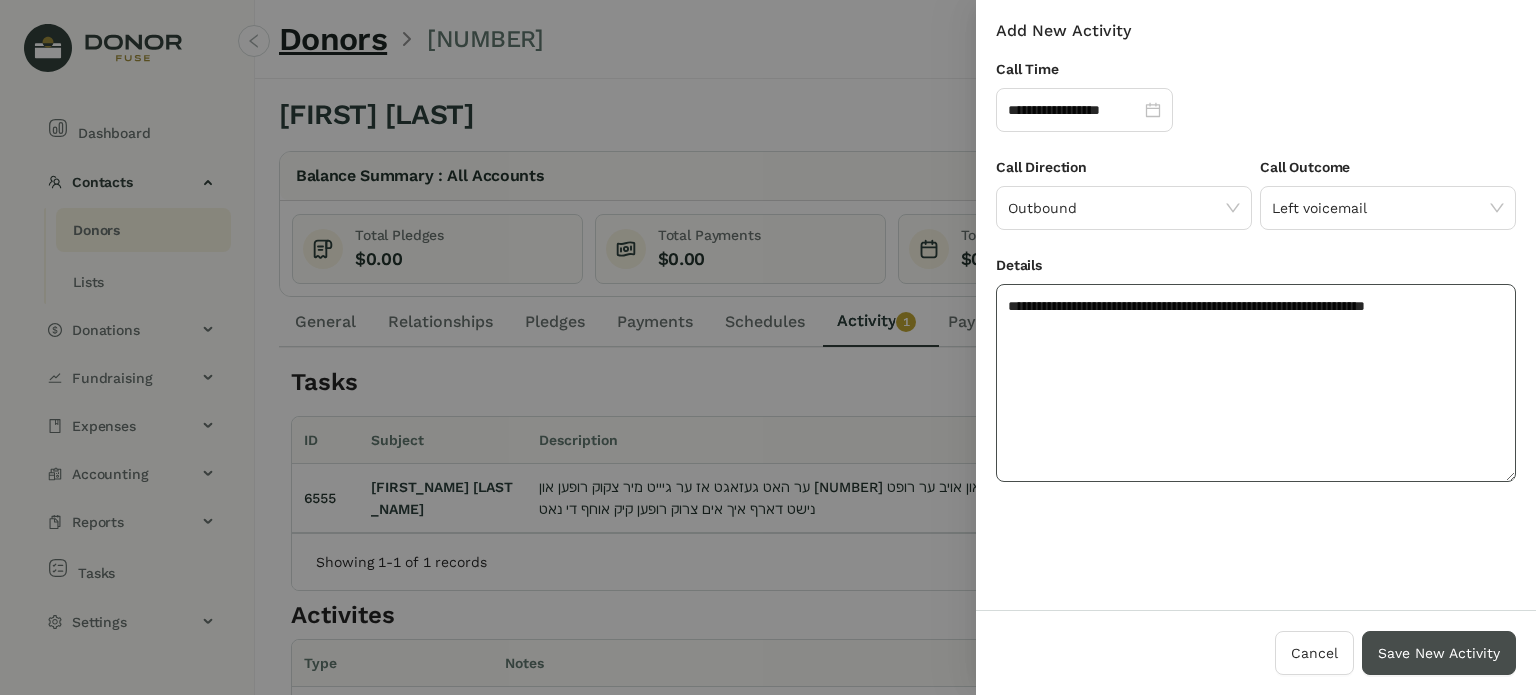 type on "**********" 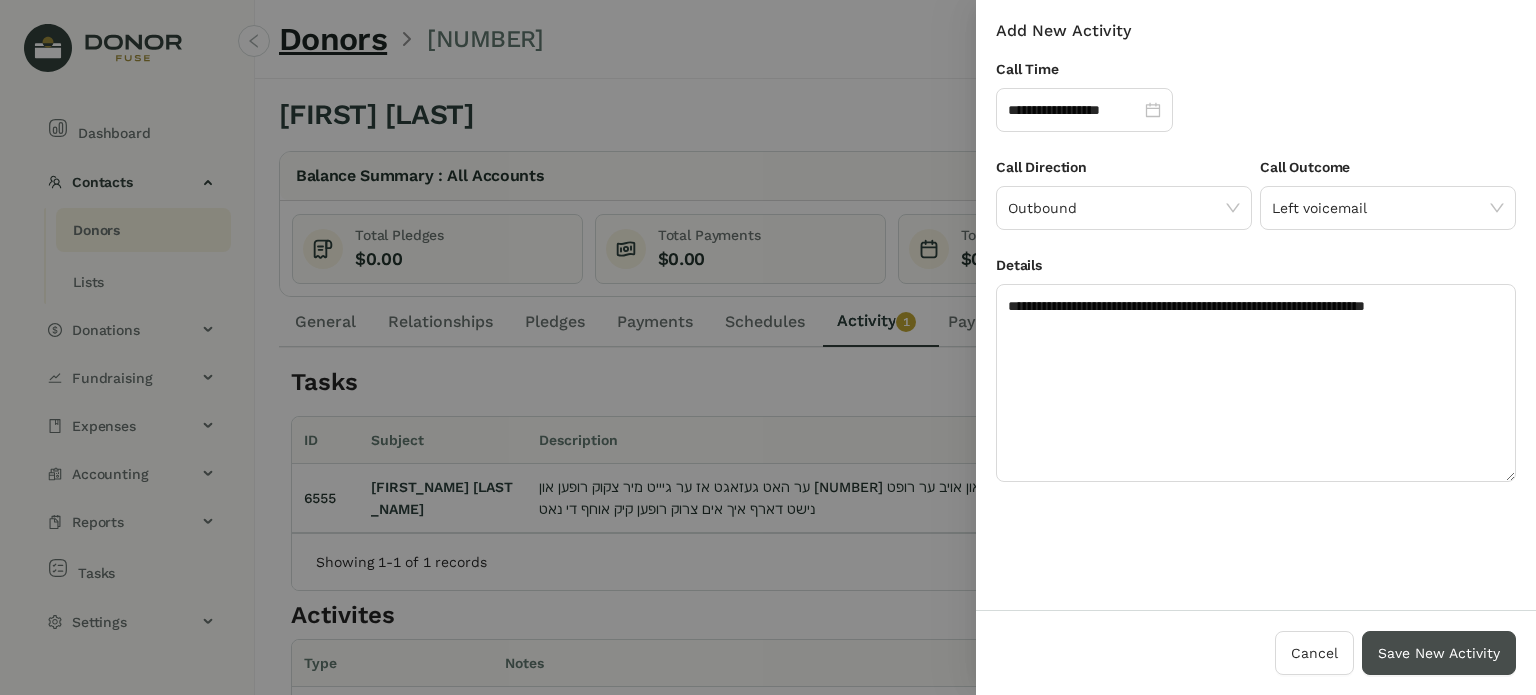 click on "Save New Activity" at bounding box center [1439, 653] 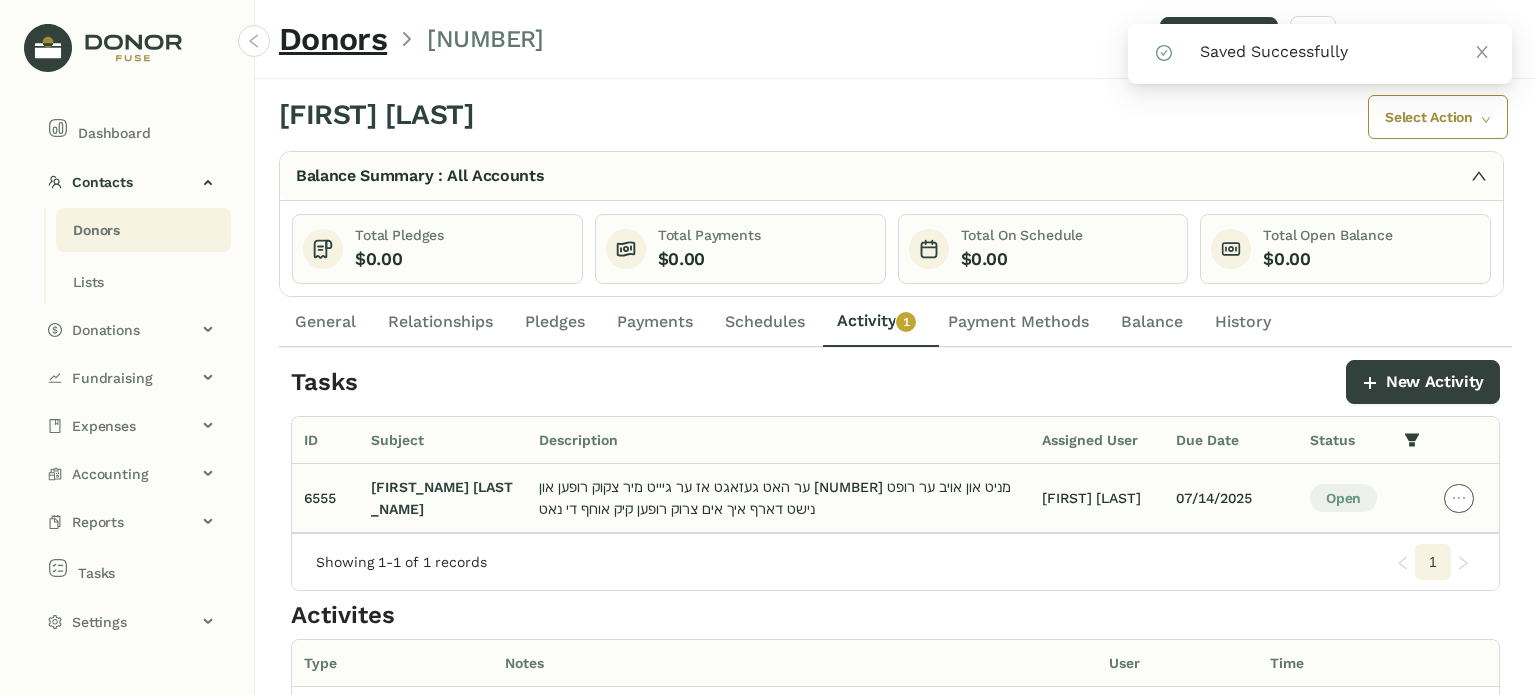 click 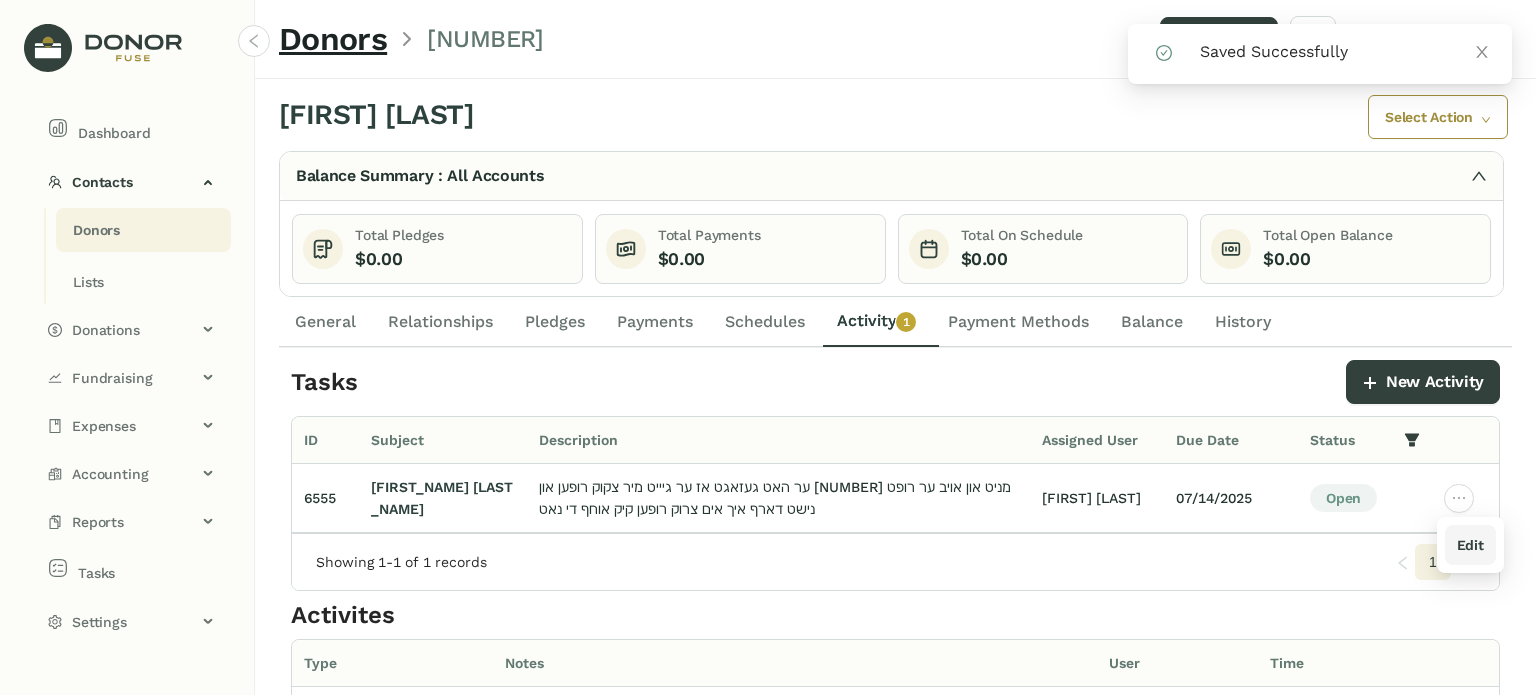 click on "Edit" at bounding box center (1470, 545) 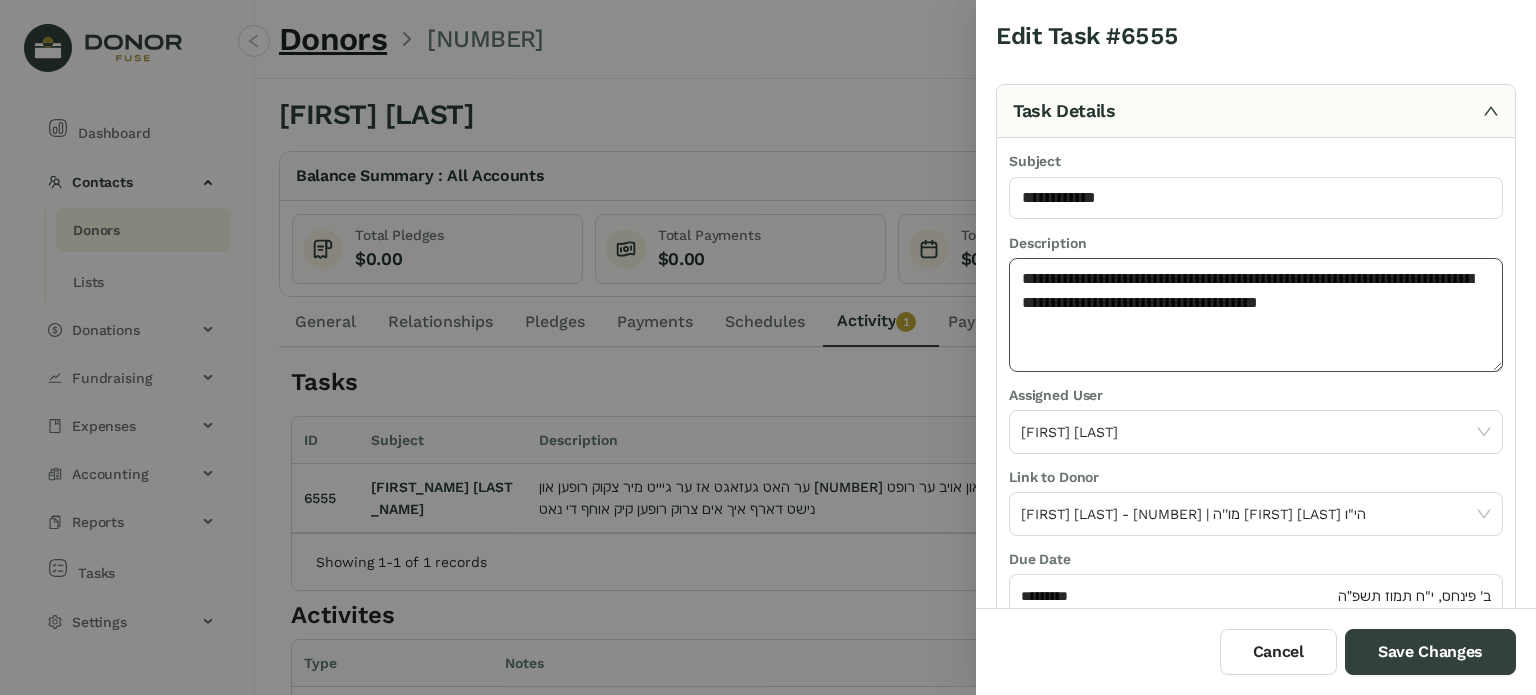 click on "**********" 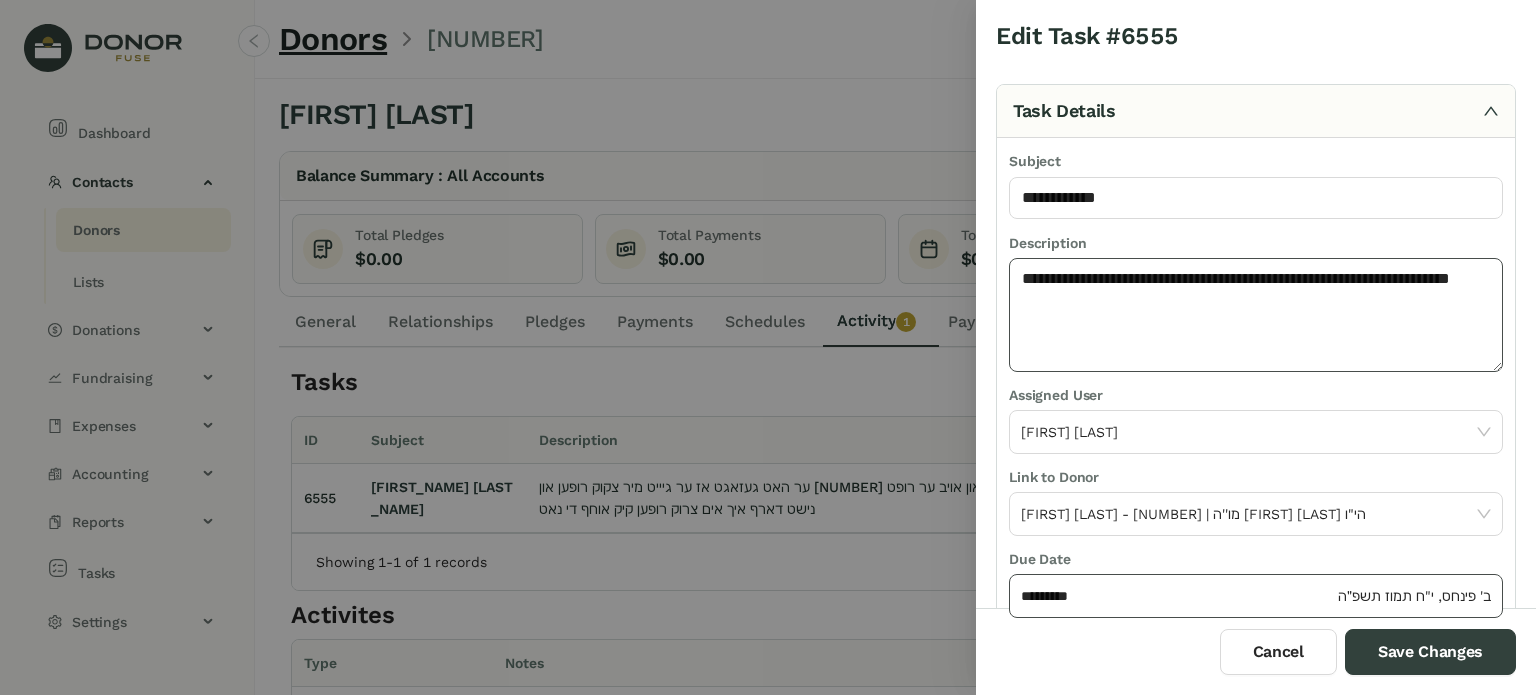 type on "**********" 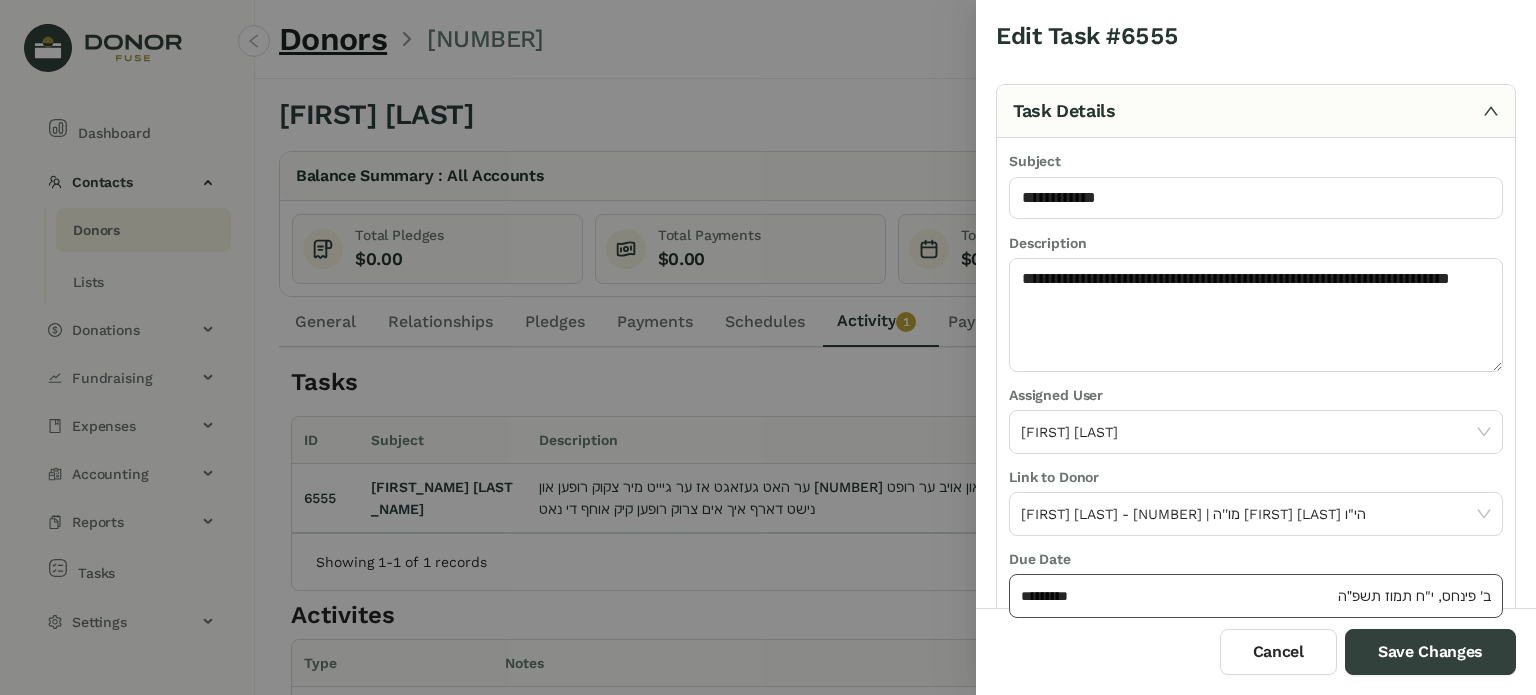 click on "*********" 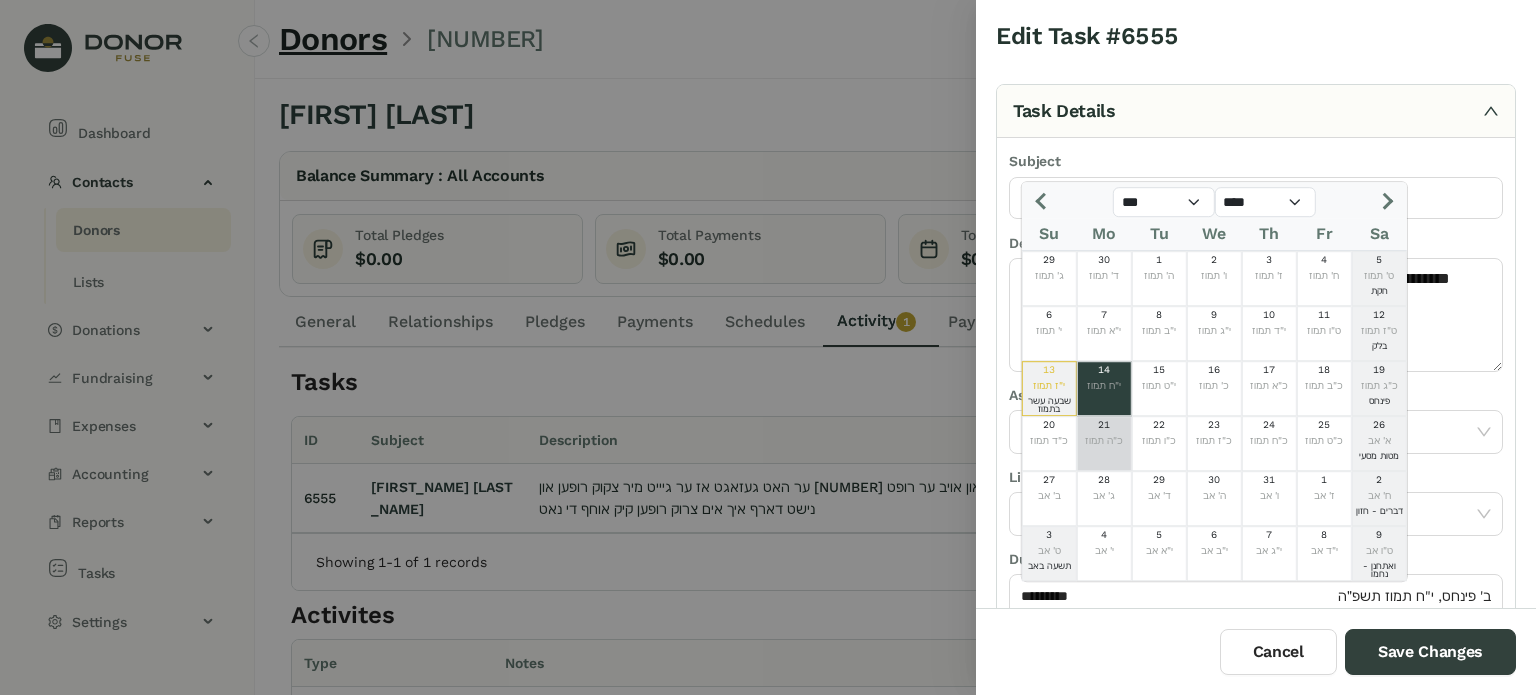 click on "כ"ה תמוז" 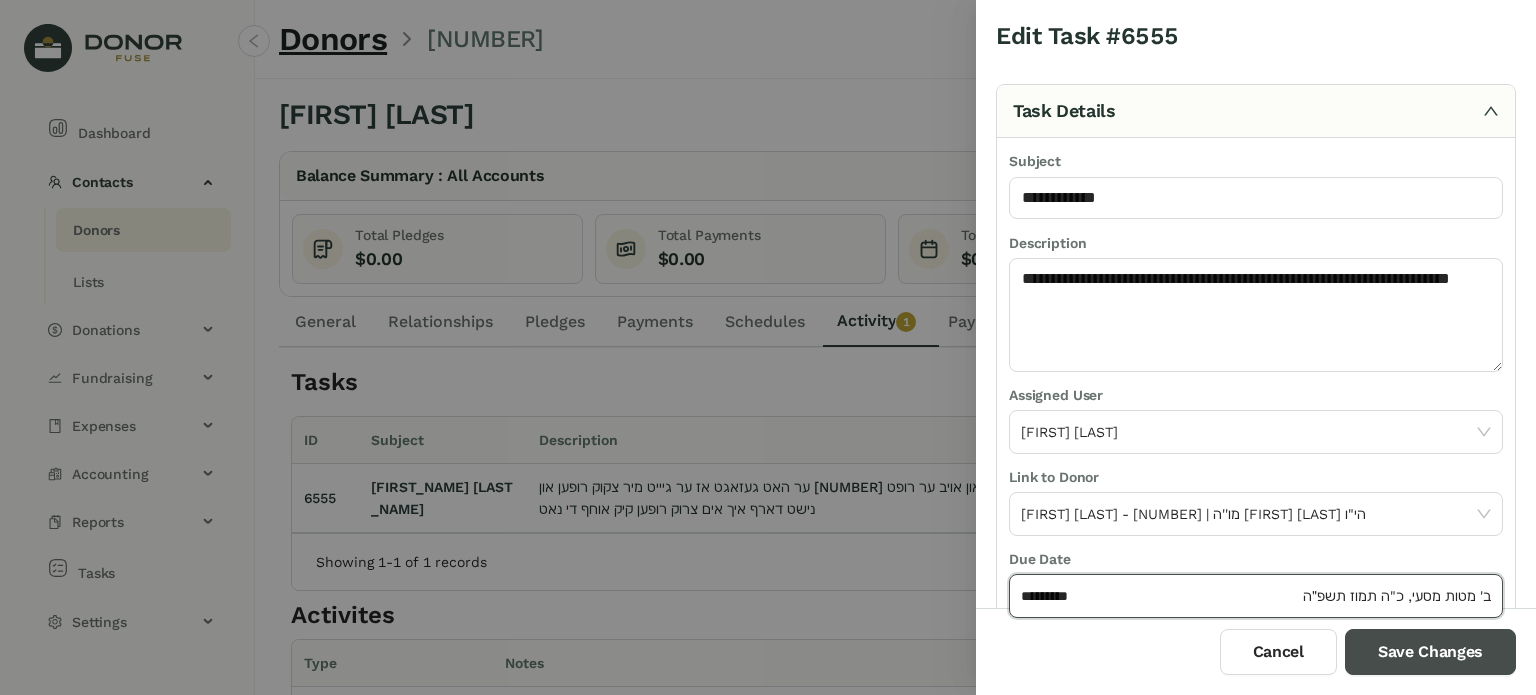 click on "Save Changes" at bounding box center [1430, 652] 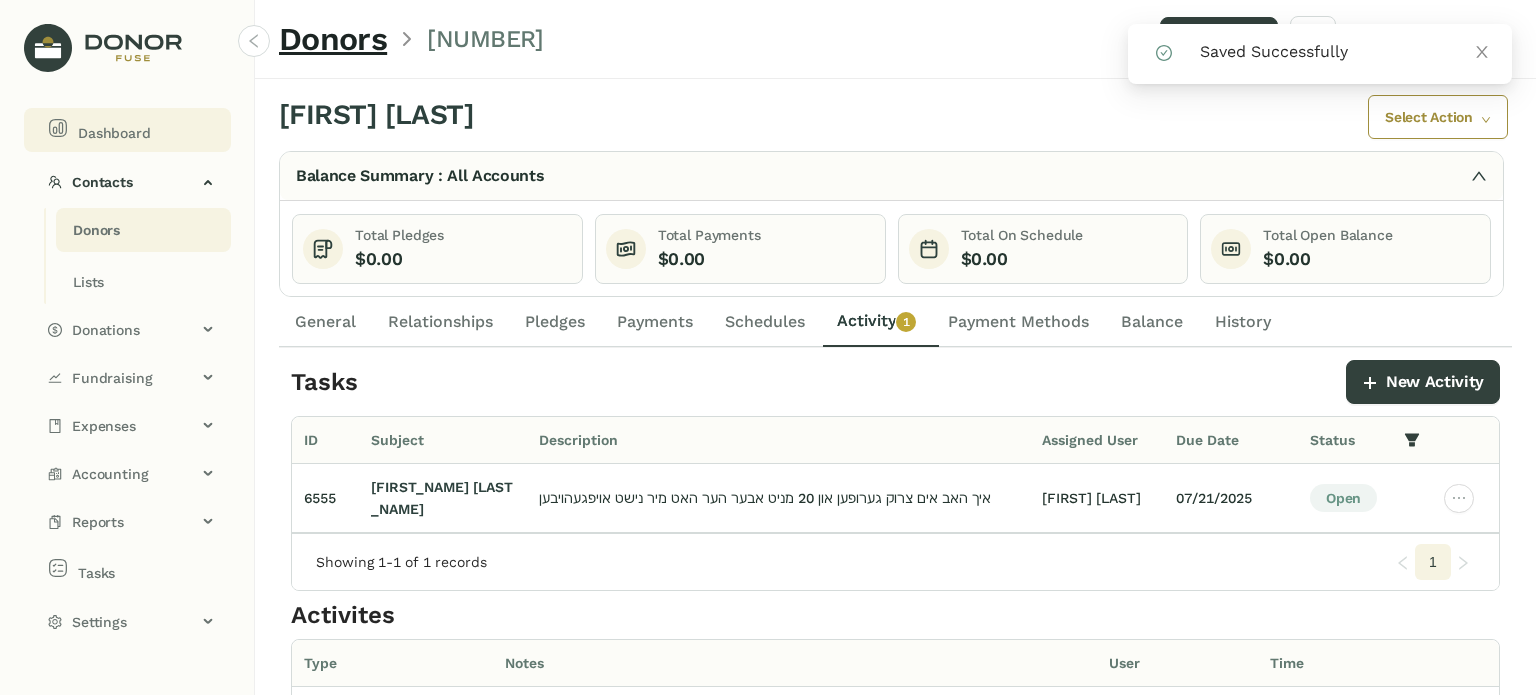 click on "Dashboard" 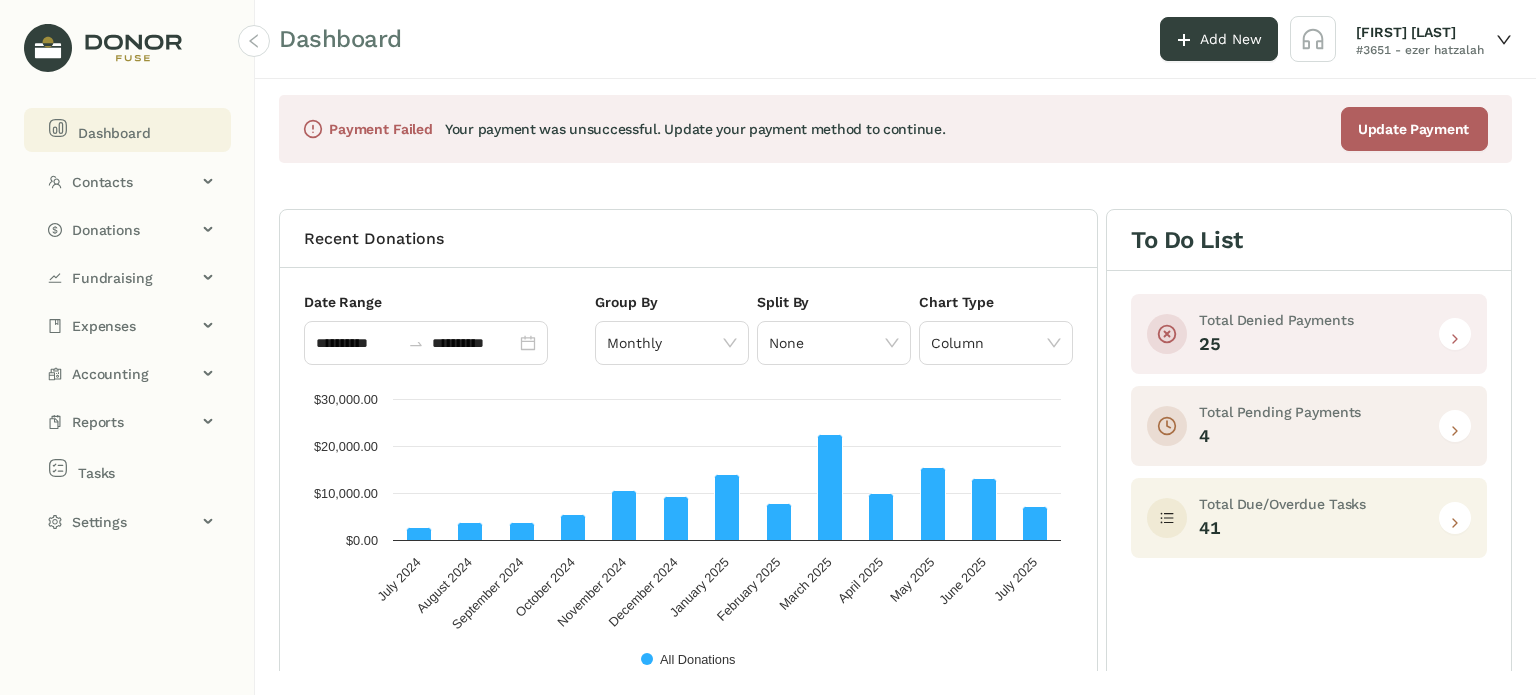 click 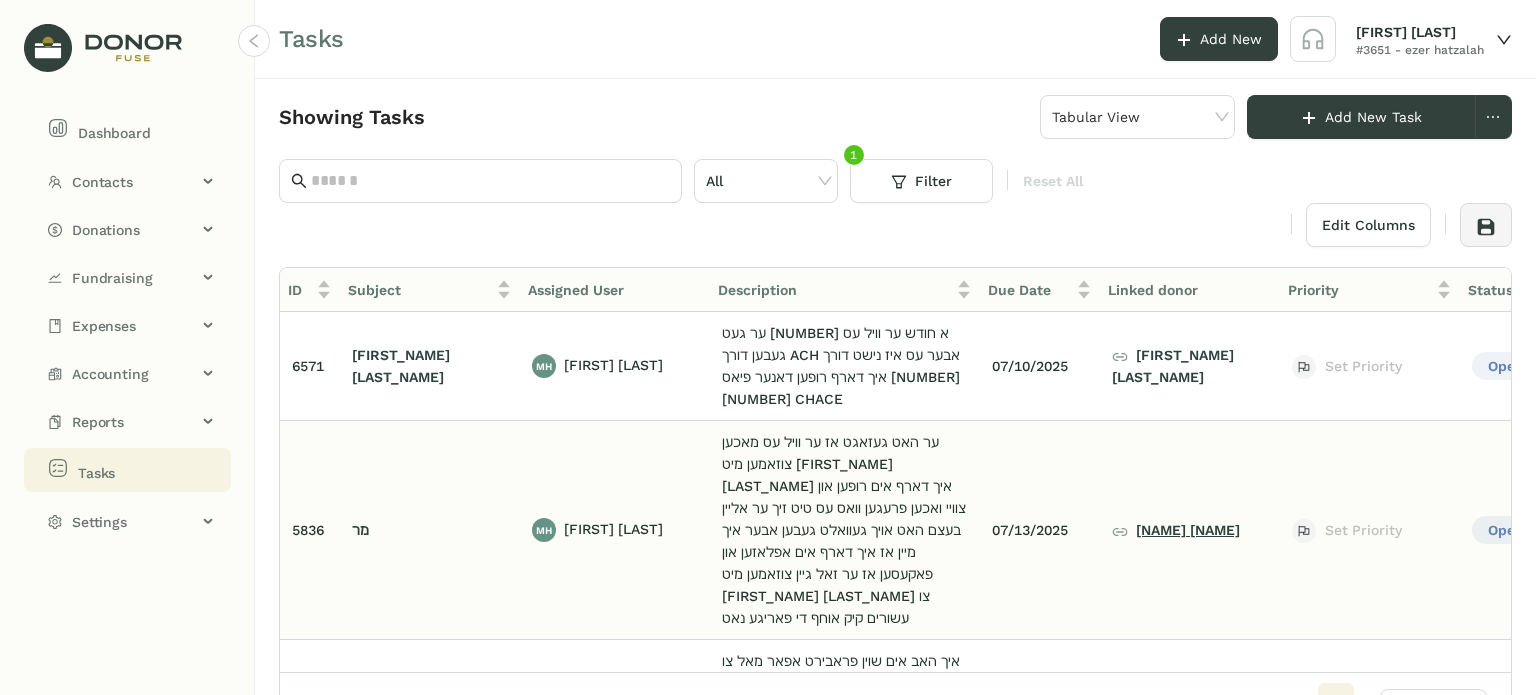 click on "יואל קאלמאן" 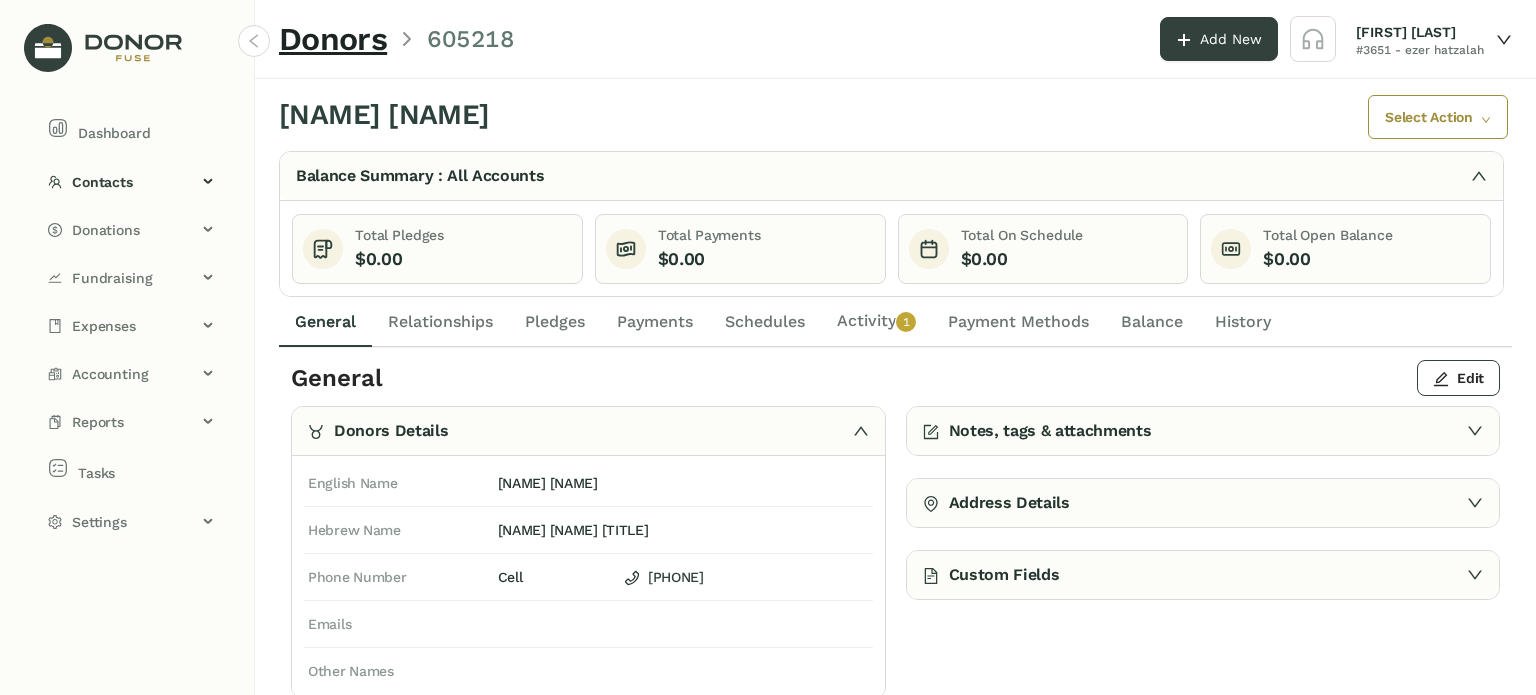 click on "Schedules" 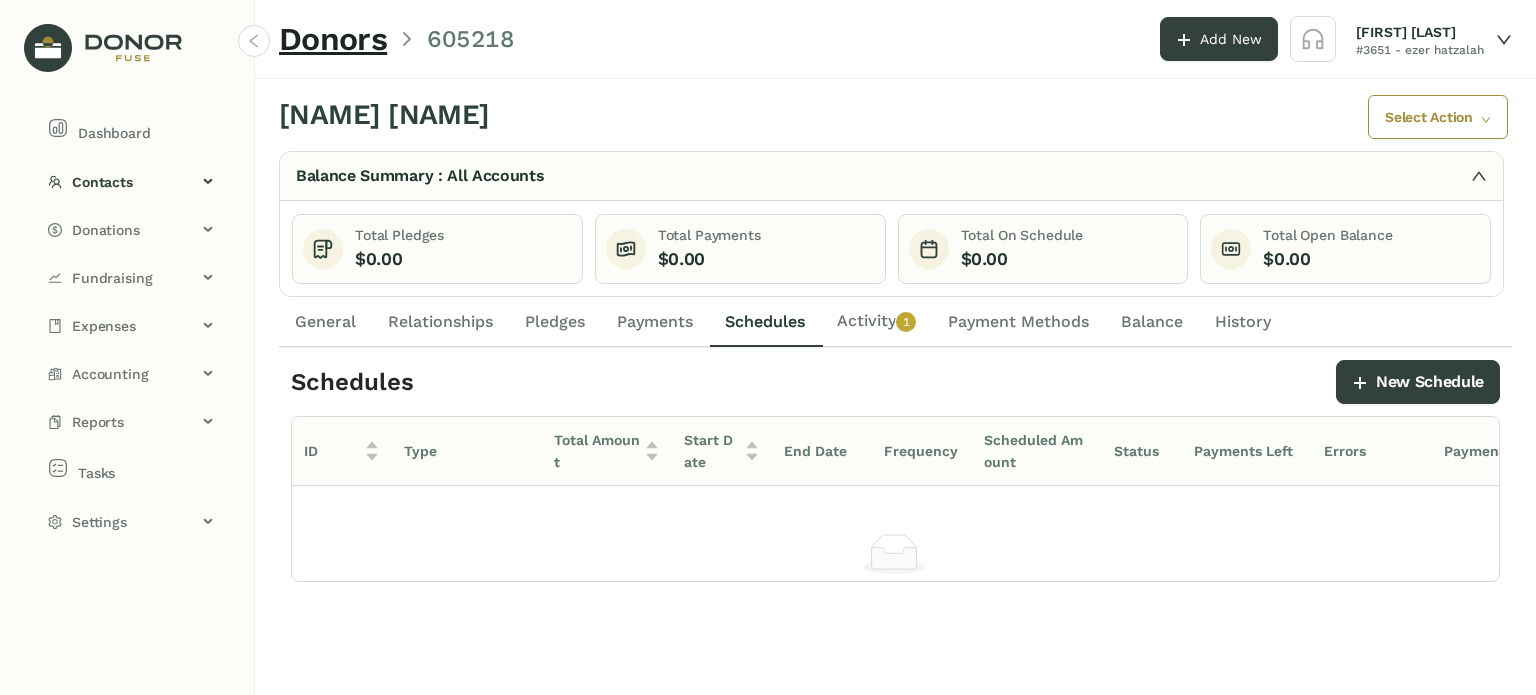 click on "Activity   0   1   2   3   4   5   6   7   8   9" 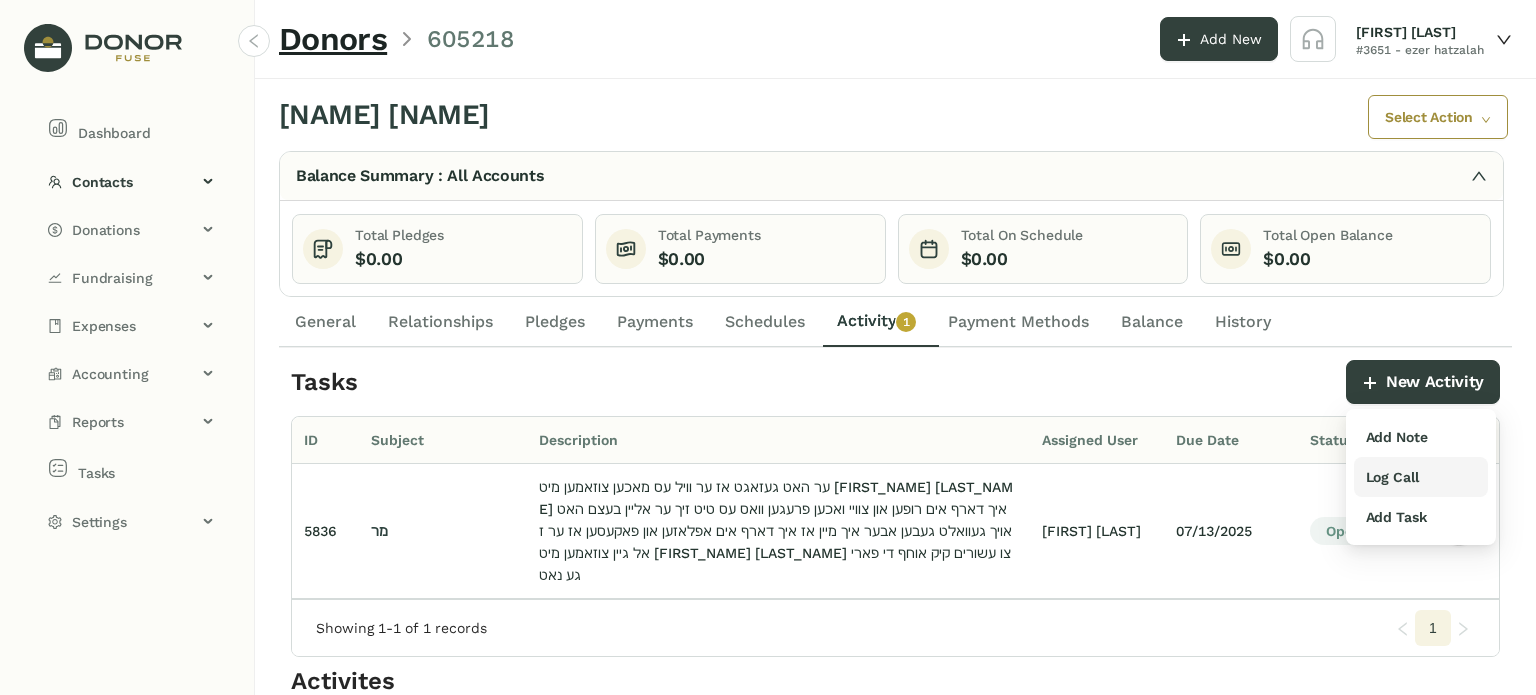 drag, startPoint x: 1392, startPoint y: 479, endPoint x: 1377, endPoint y: 469, distance: 18.027756 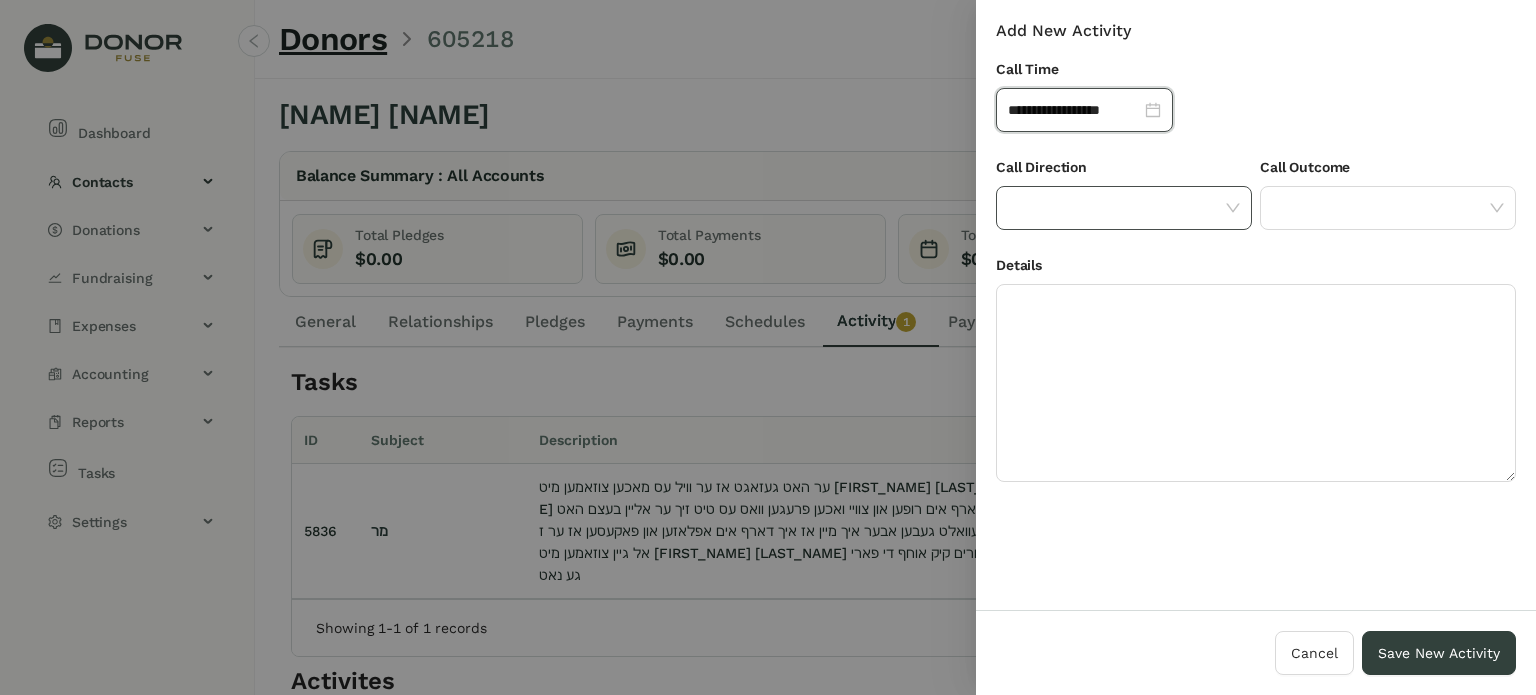 drag, startPoint x: 1186, startPoint y: 206, endPoint x: 1176, endPoint y: 220, distance: 17.20465 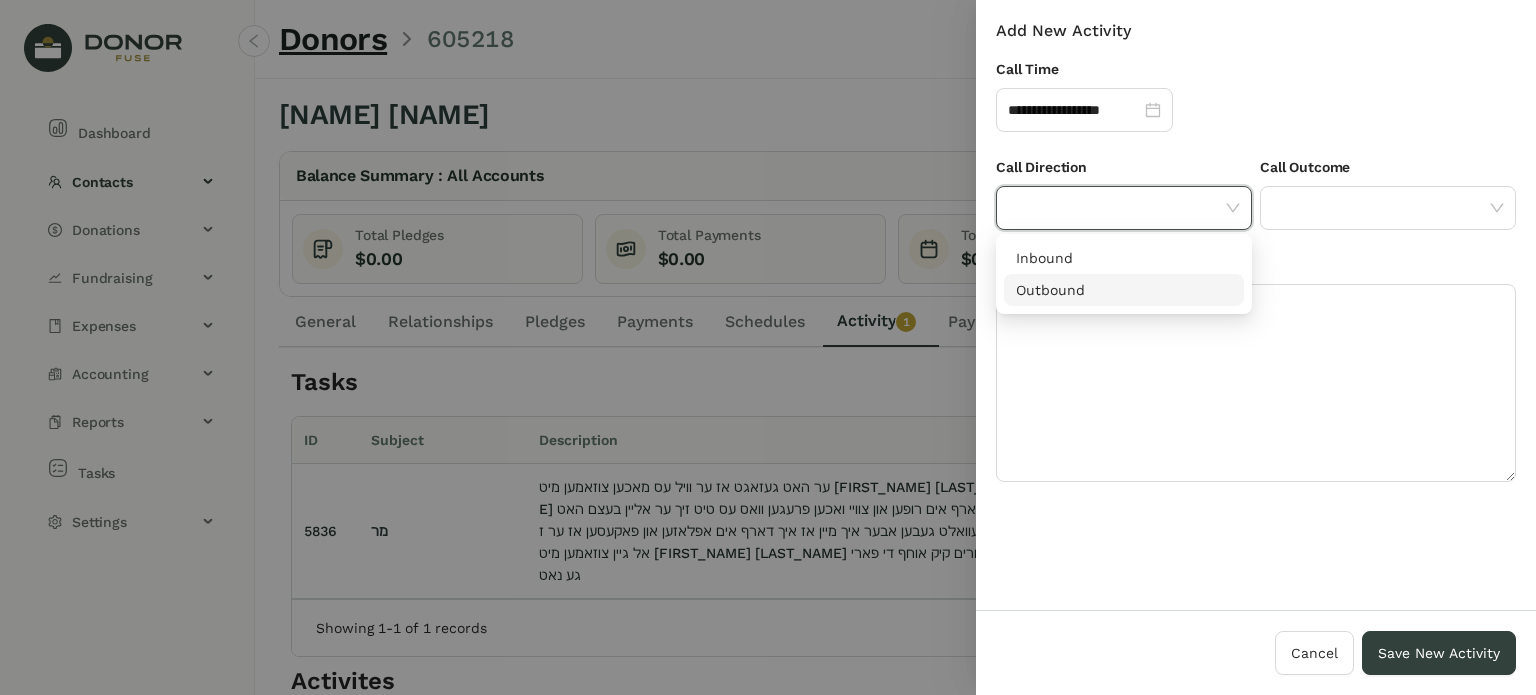 click on "Outbound" at bounding box center [1124, 290] 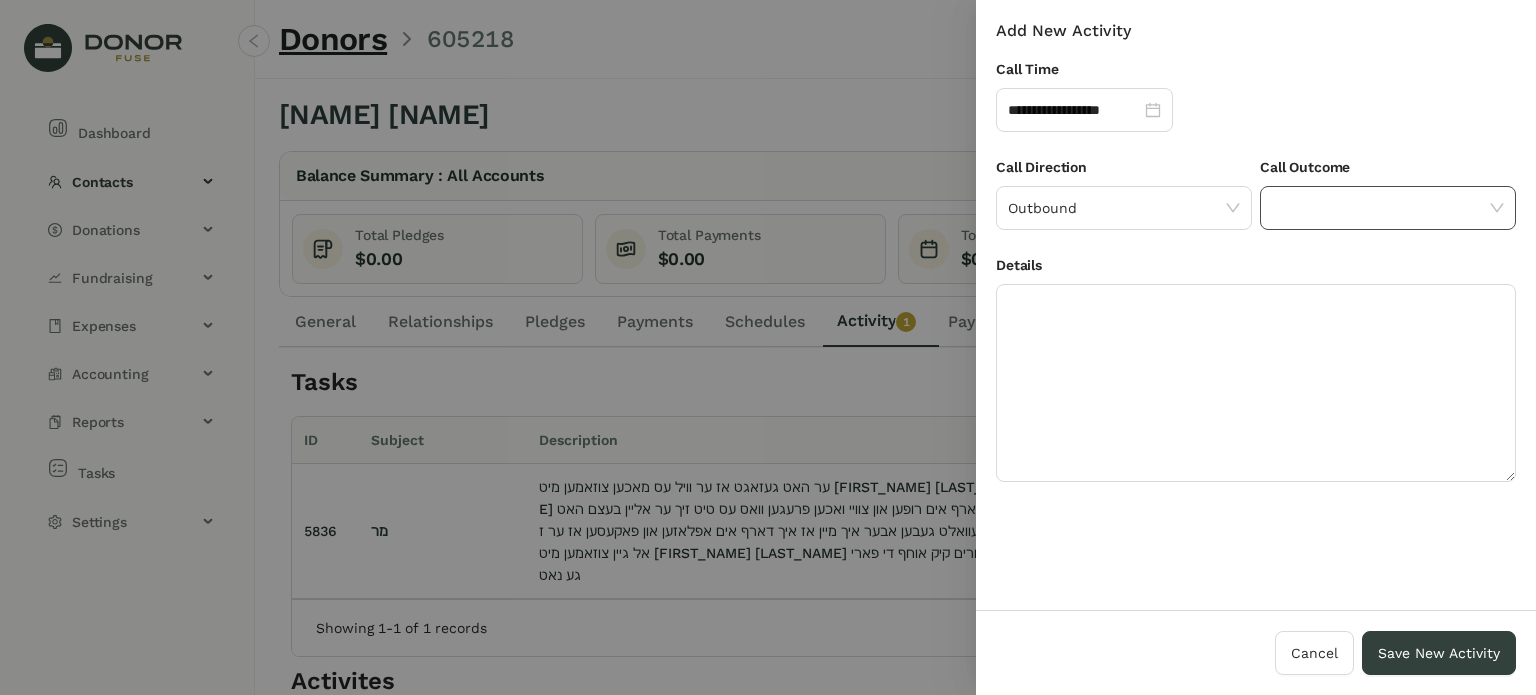 click 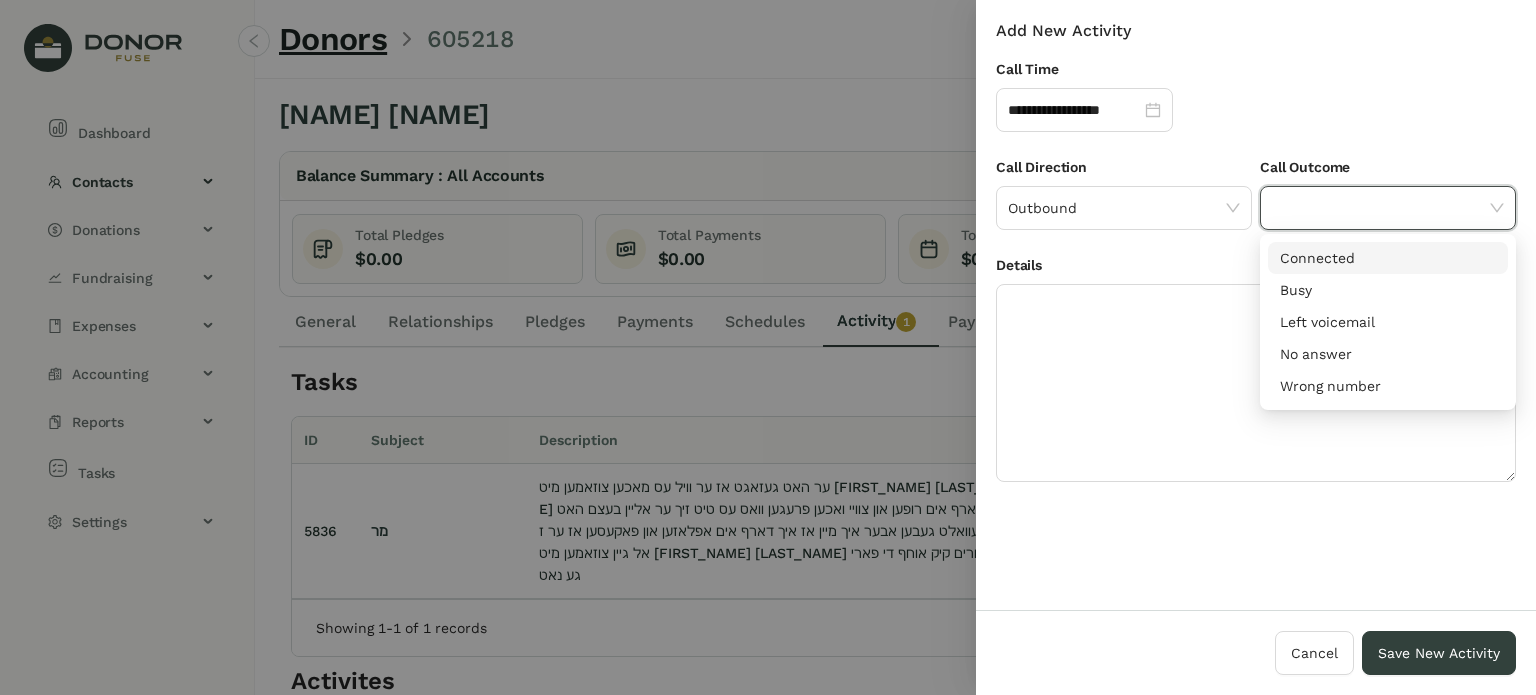 drag, startPoint x: 1314, startPoint y: 258, endPoint x: 1280, endPoint y: 279, distance: 39.962482 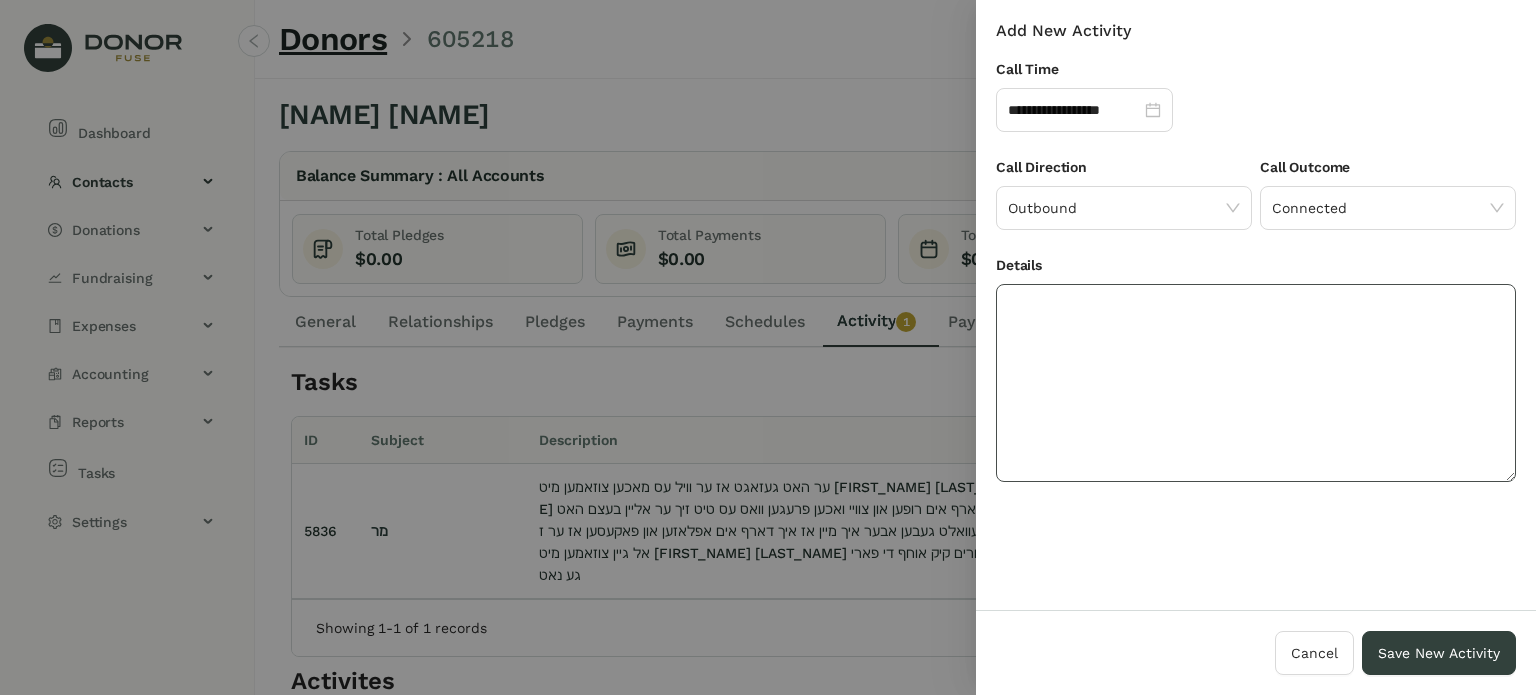 drag, startPoint x: 1158, startPoint y: 392, endPoint x: 1168, endPoint y: 409, distance: 19.723083 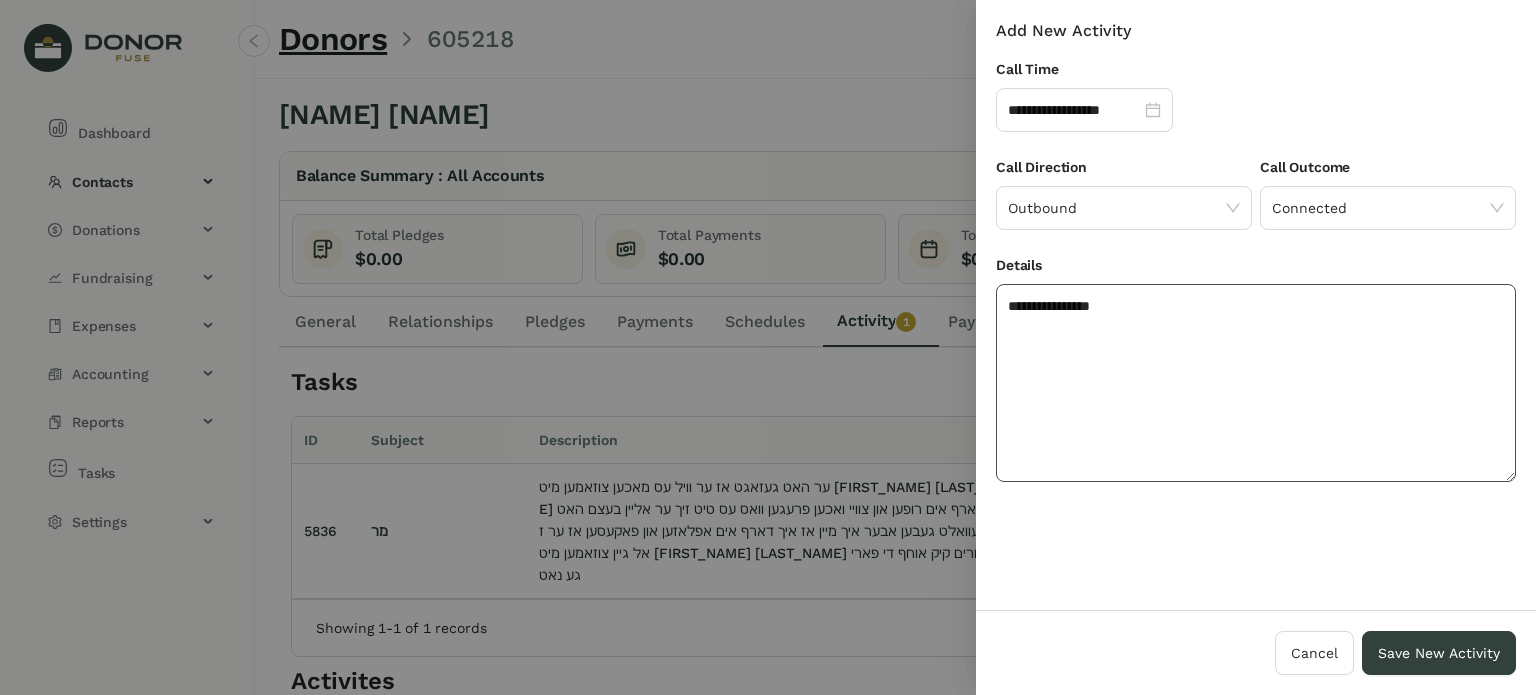 click on "**********" 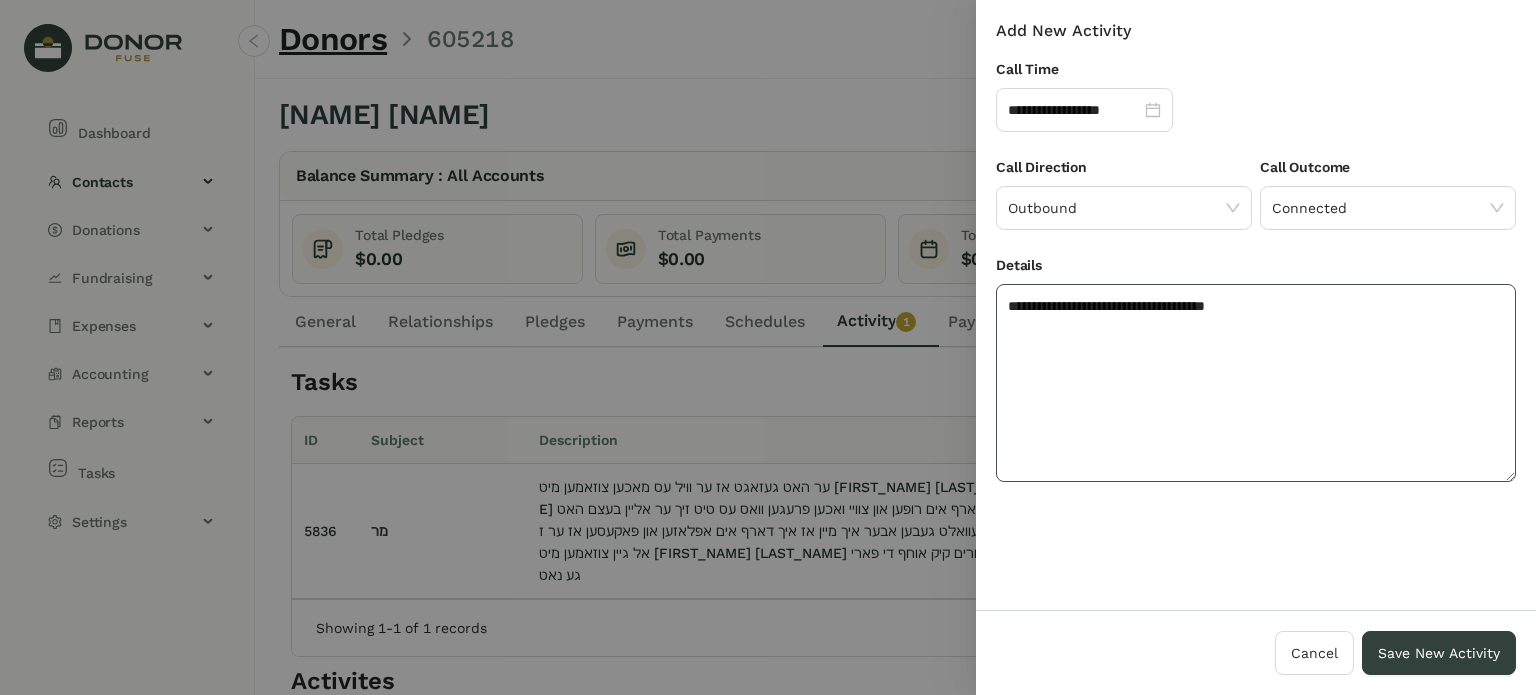 click on "**********" 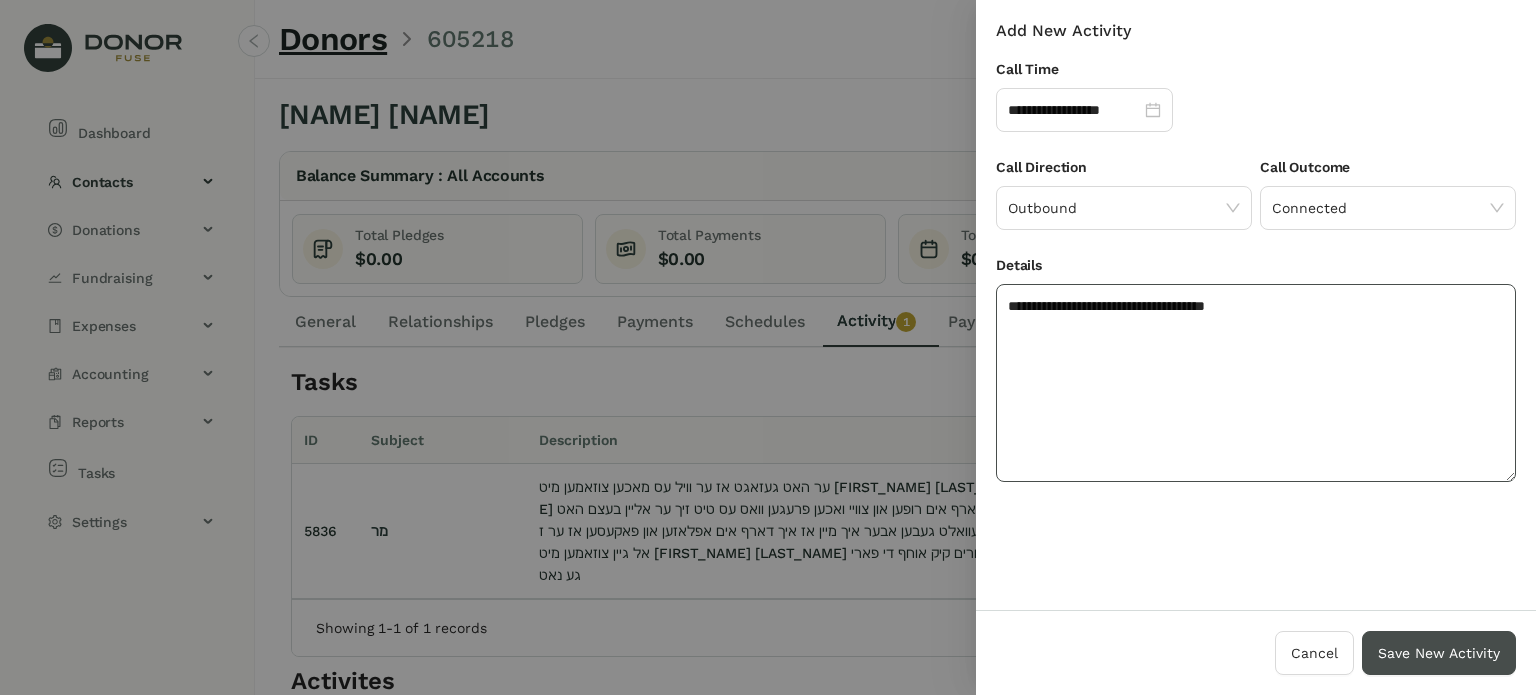 type on "**********" 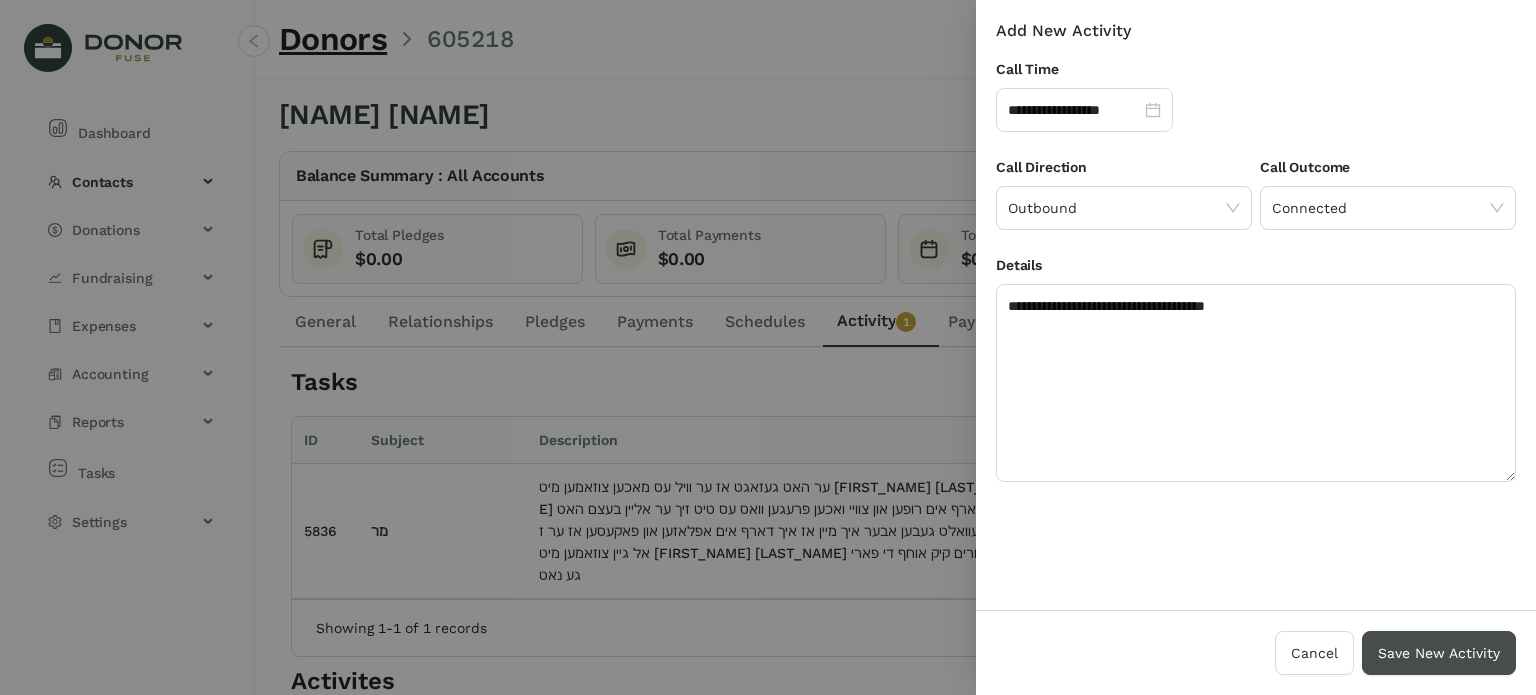 click on "Save New Activity" at bounding box center [1439, 653] 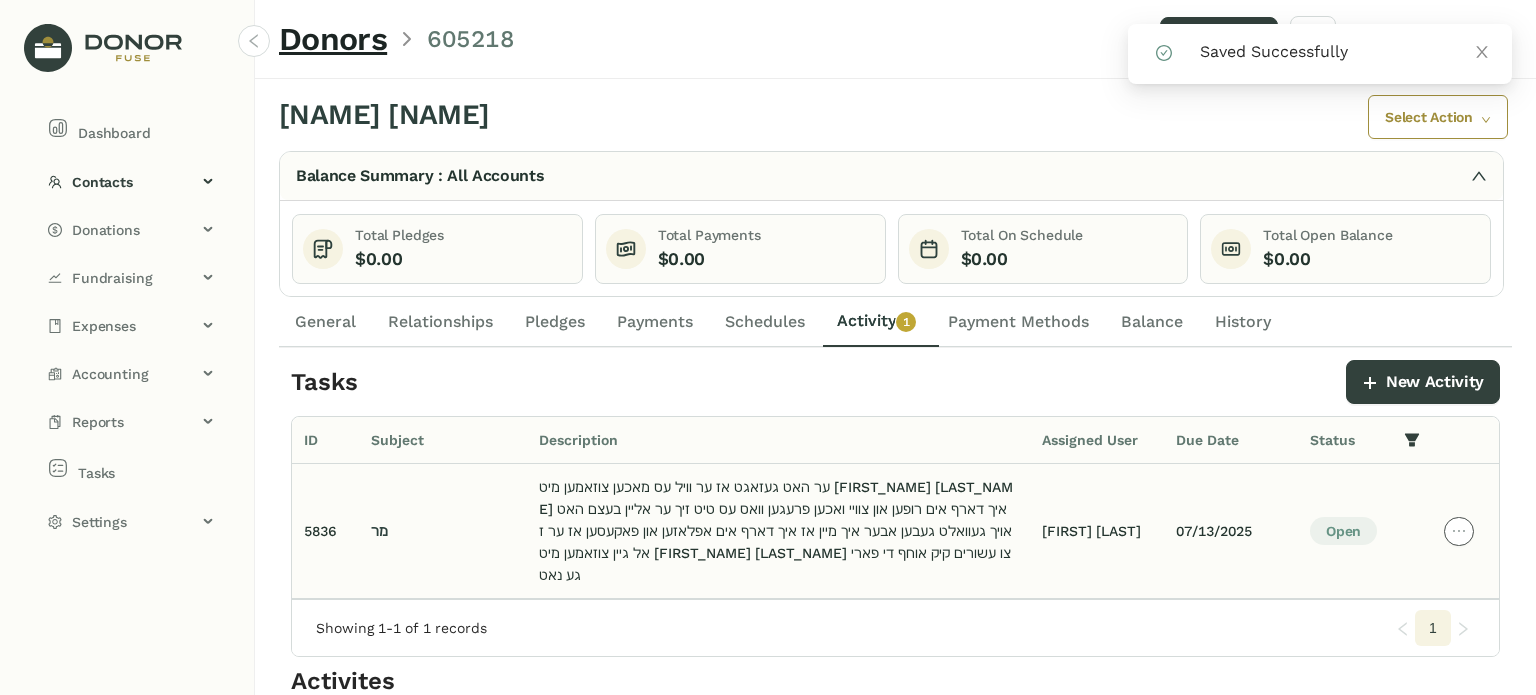 click 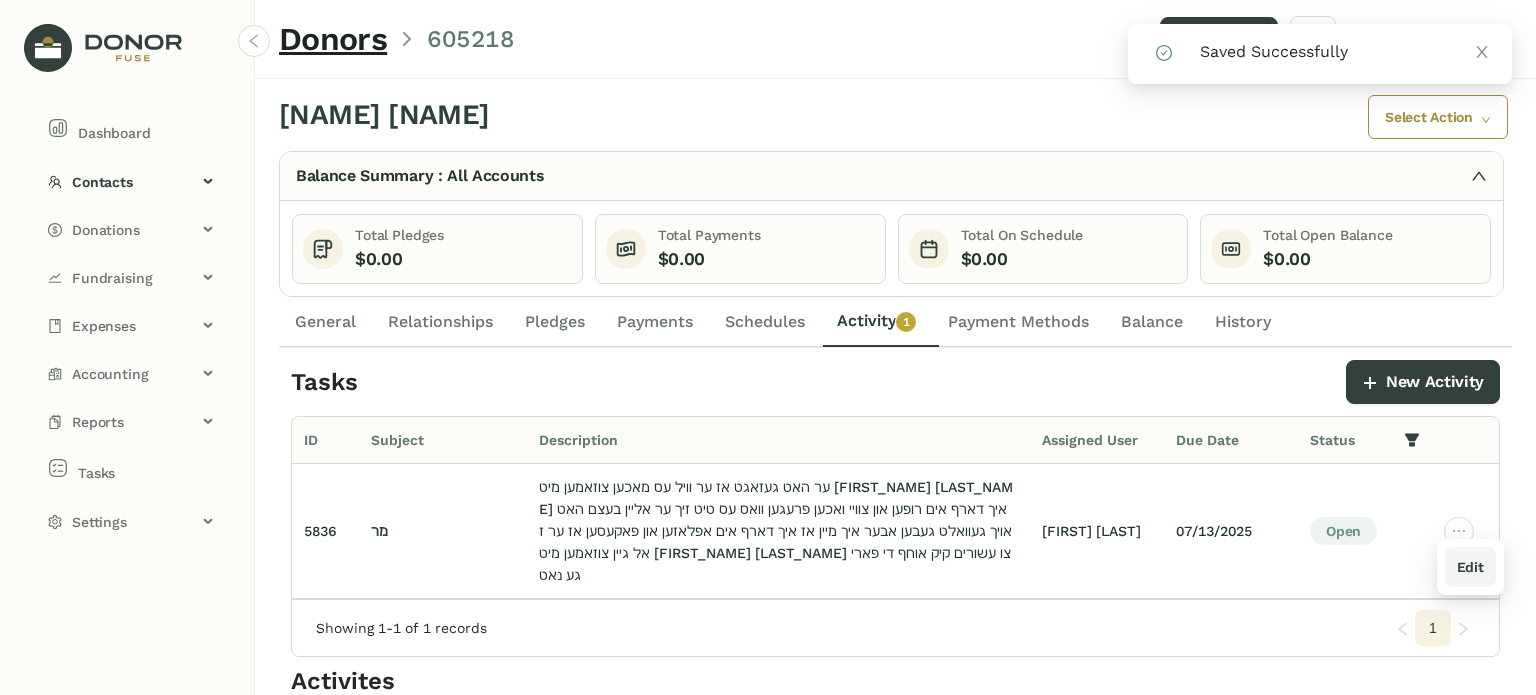click on "Edit" at bounding box center (1470, 567) 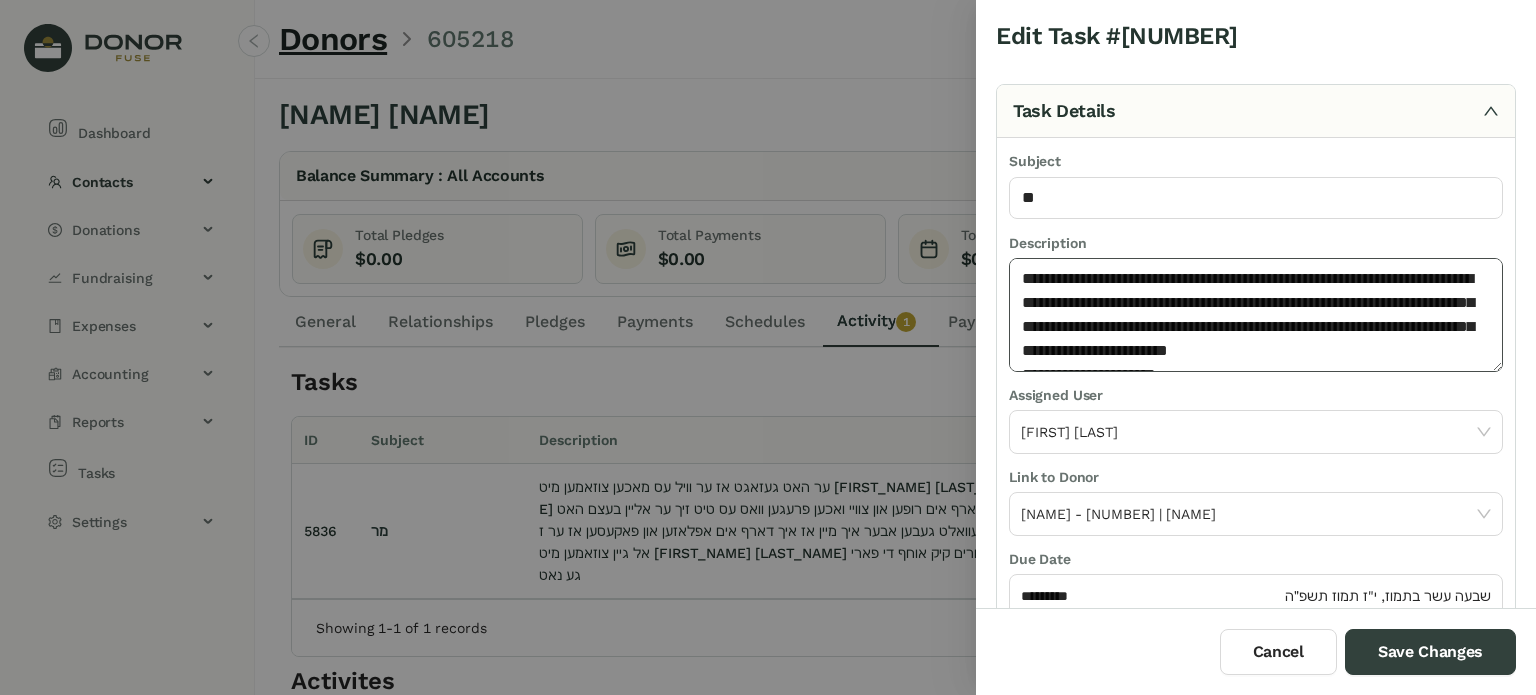 click on "**********" 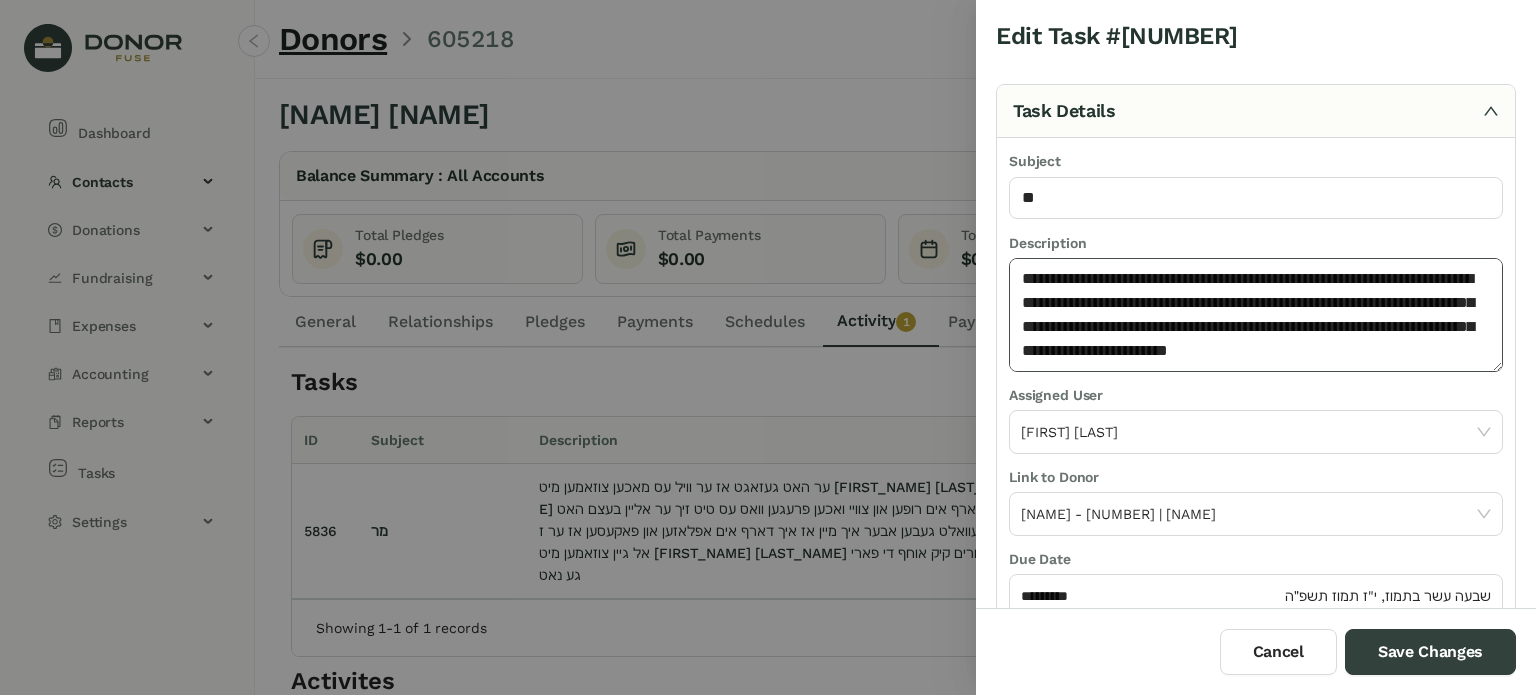 scroll, scrollTop: 13, scrollLeft: 0, axis: vertical 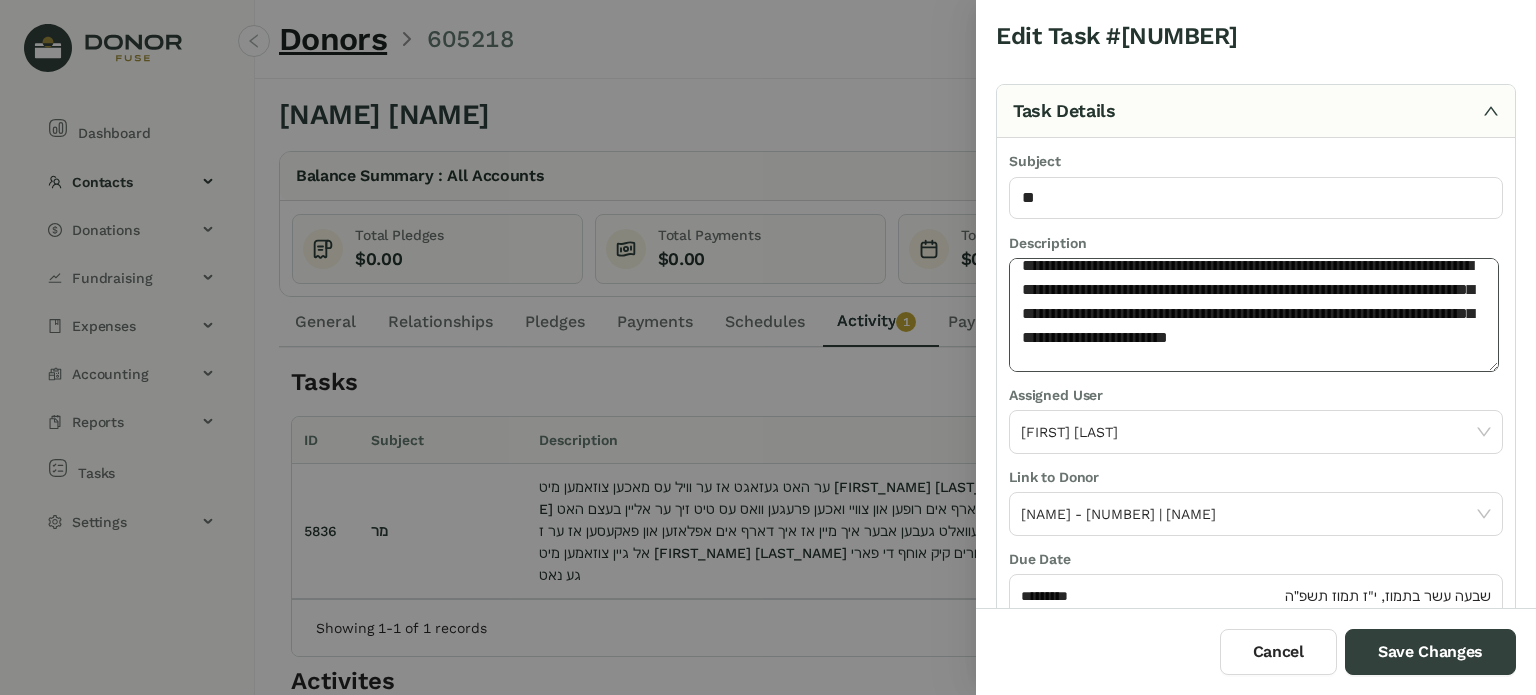 paste on "**********" 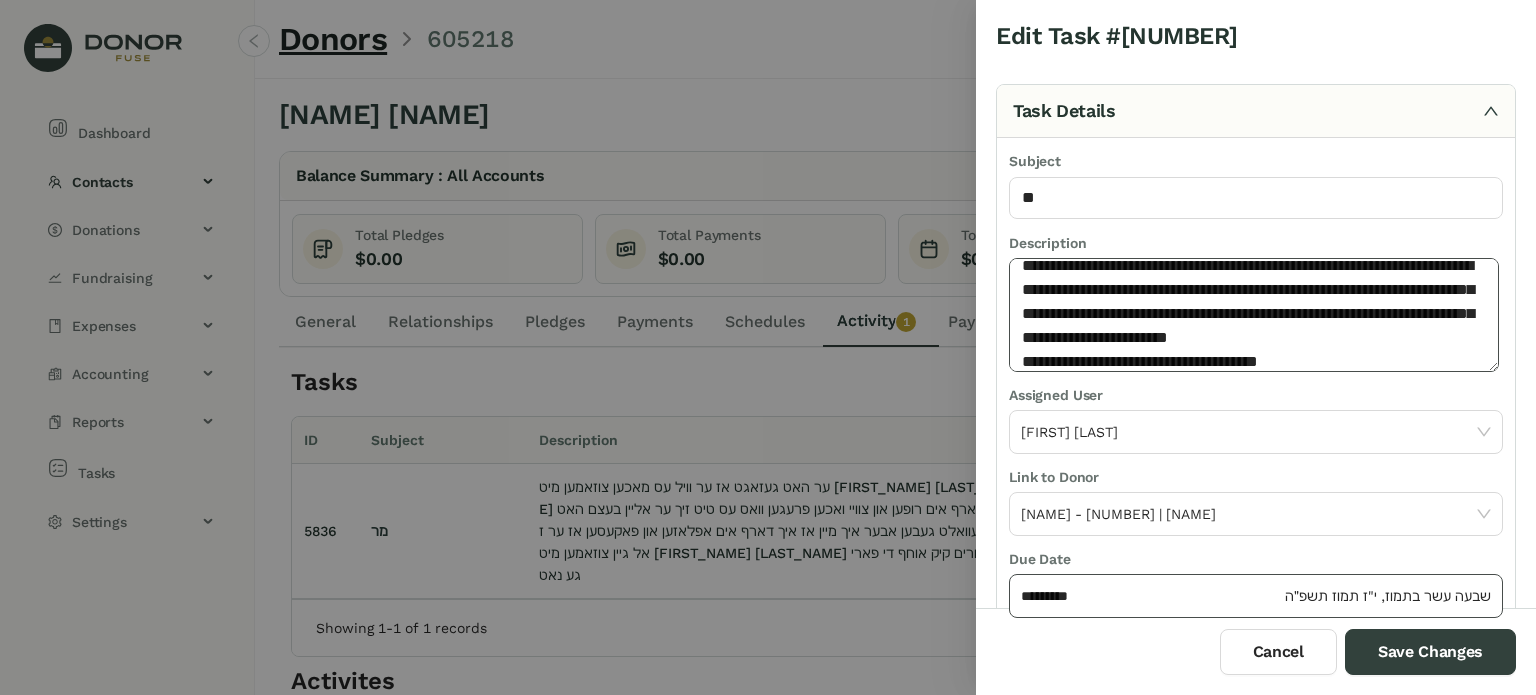 type on "**********" 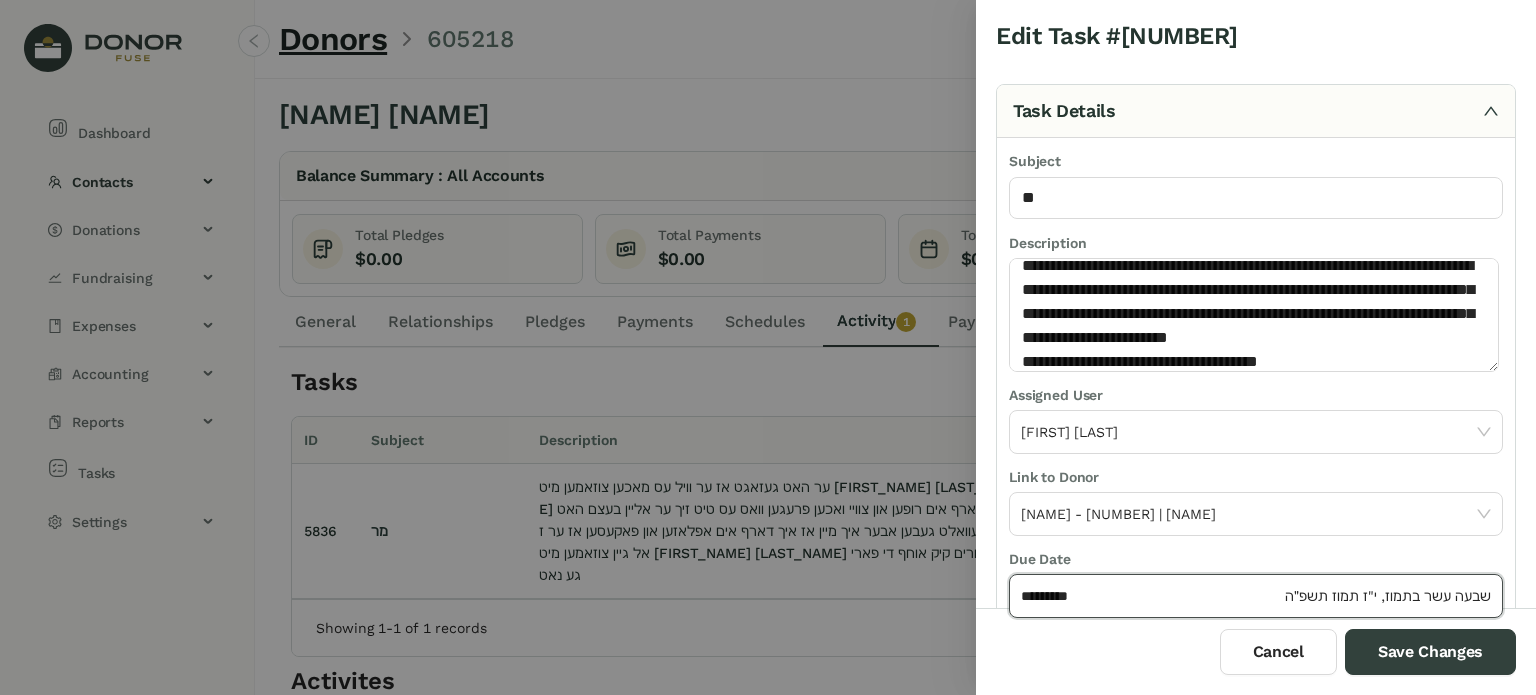 click on "*********" 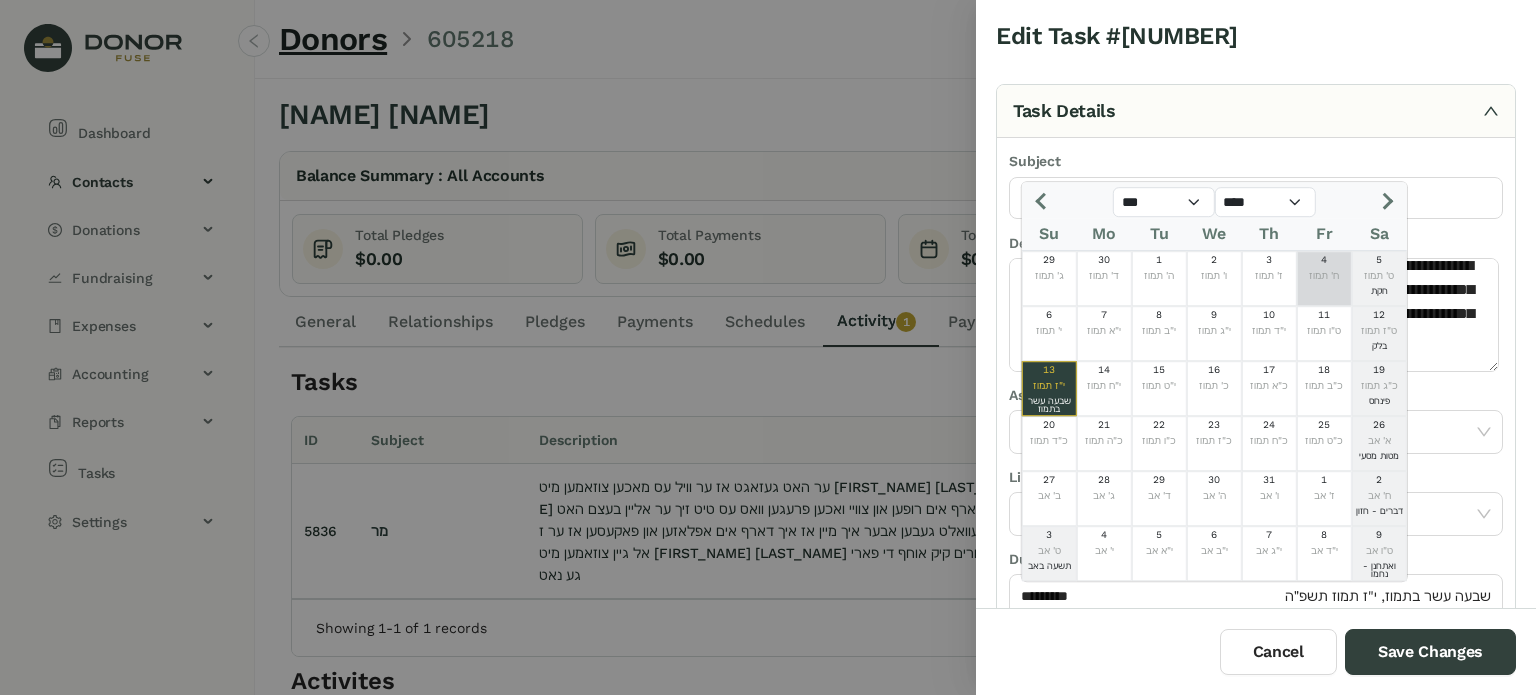 click 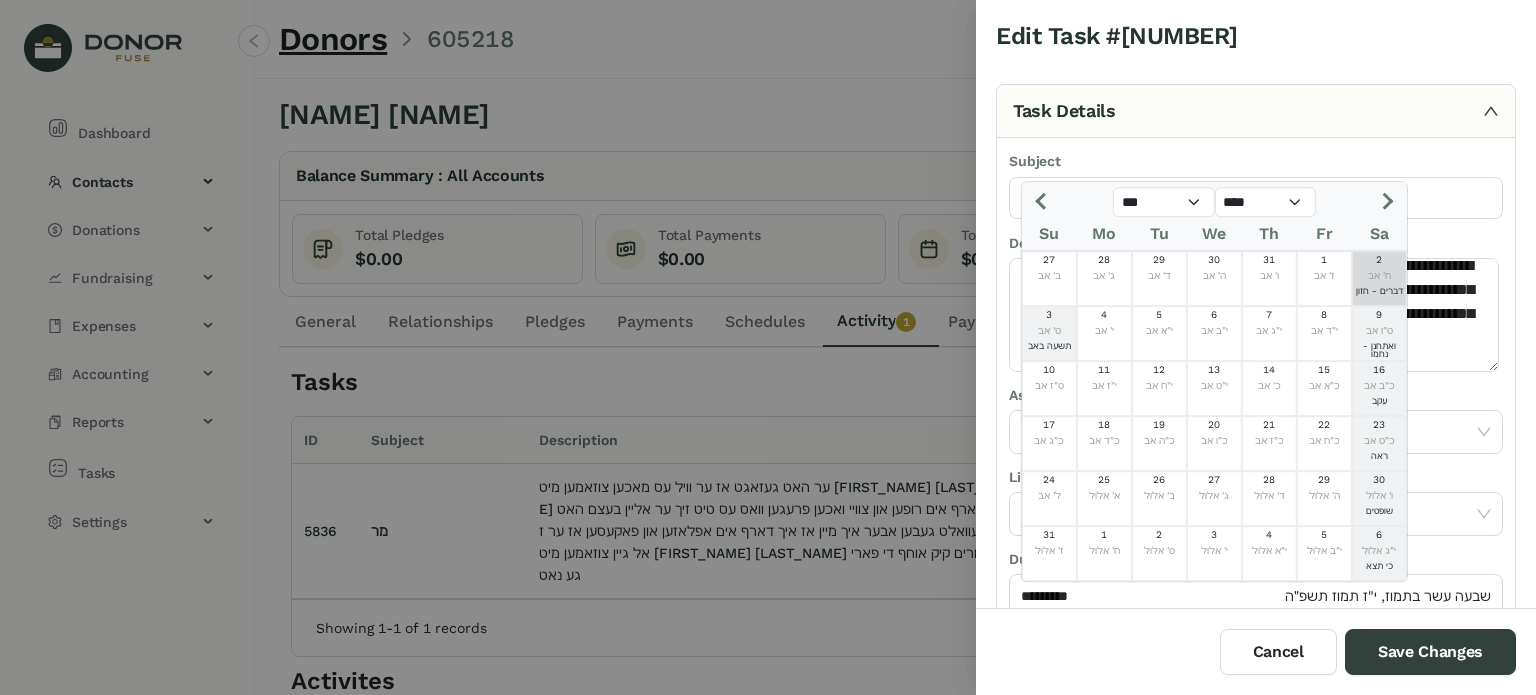 click 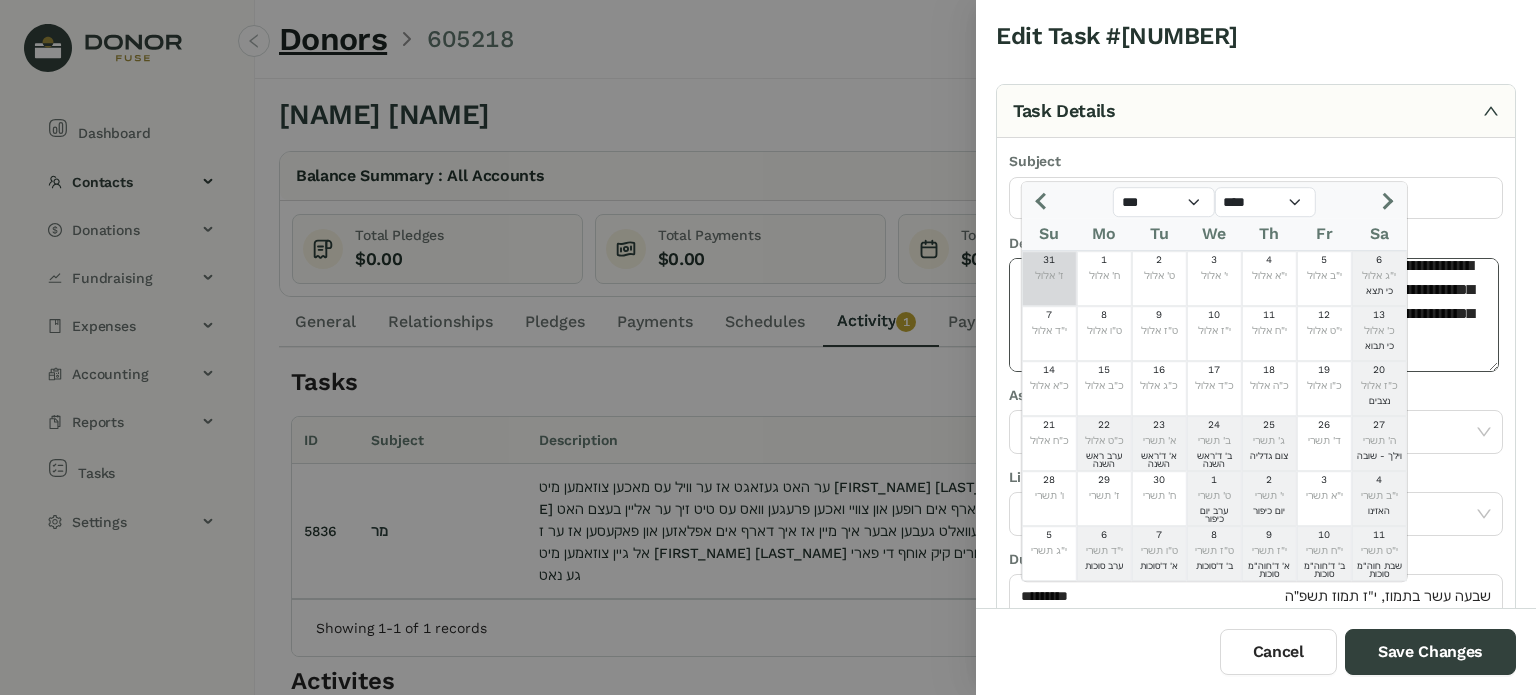 drag, startPoint x: 1052, startPoint y: 270, endPoint x: 1076, endPoint y: 295, distance: 34.655445 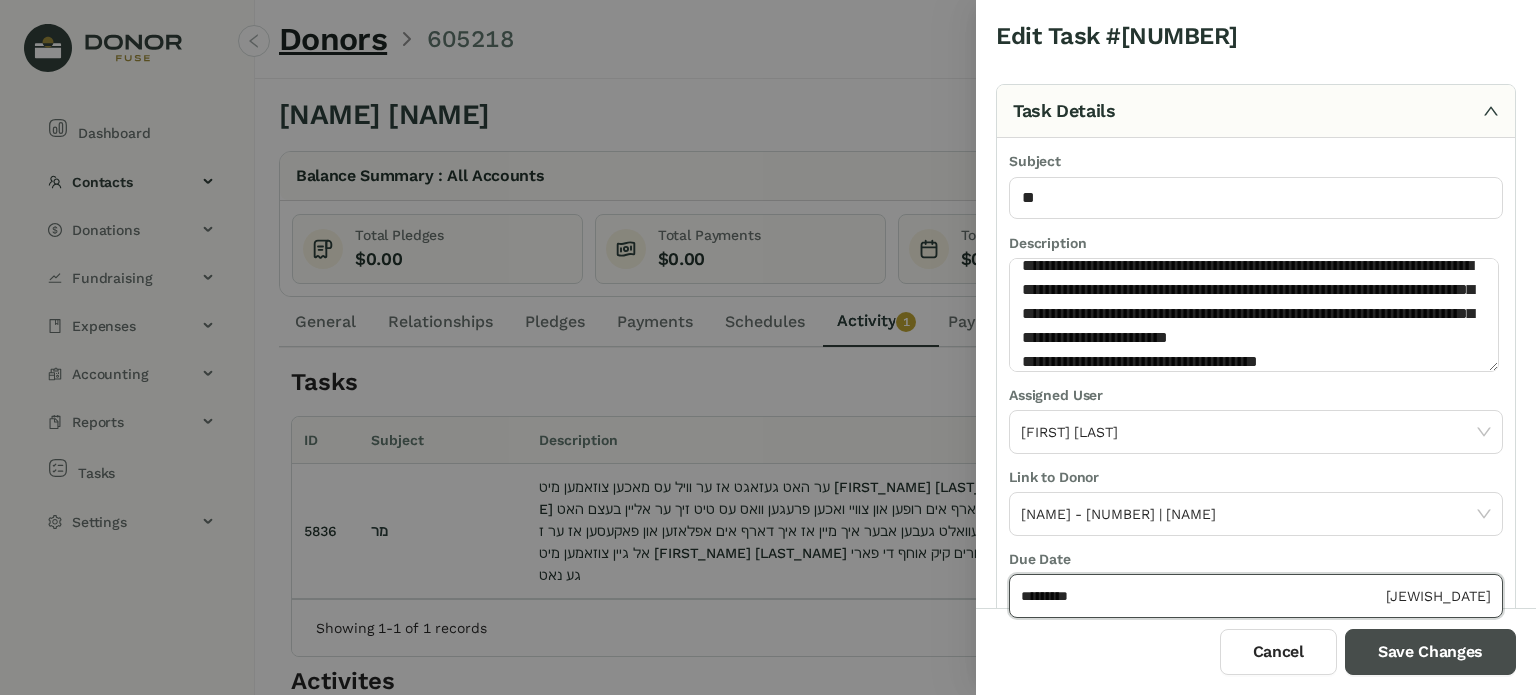 click on "Save Changes" at bounding box center (1430, 652) 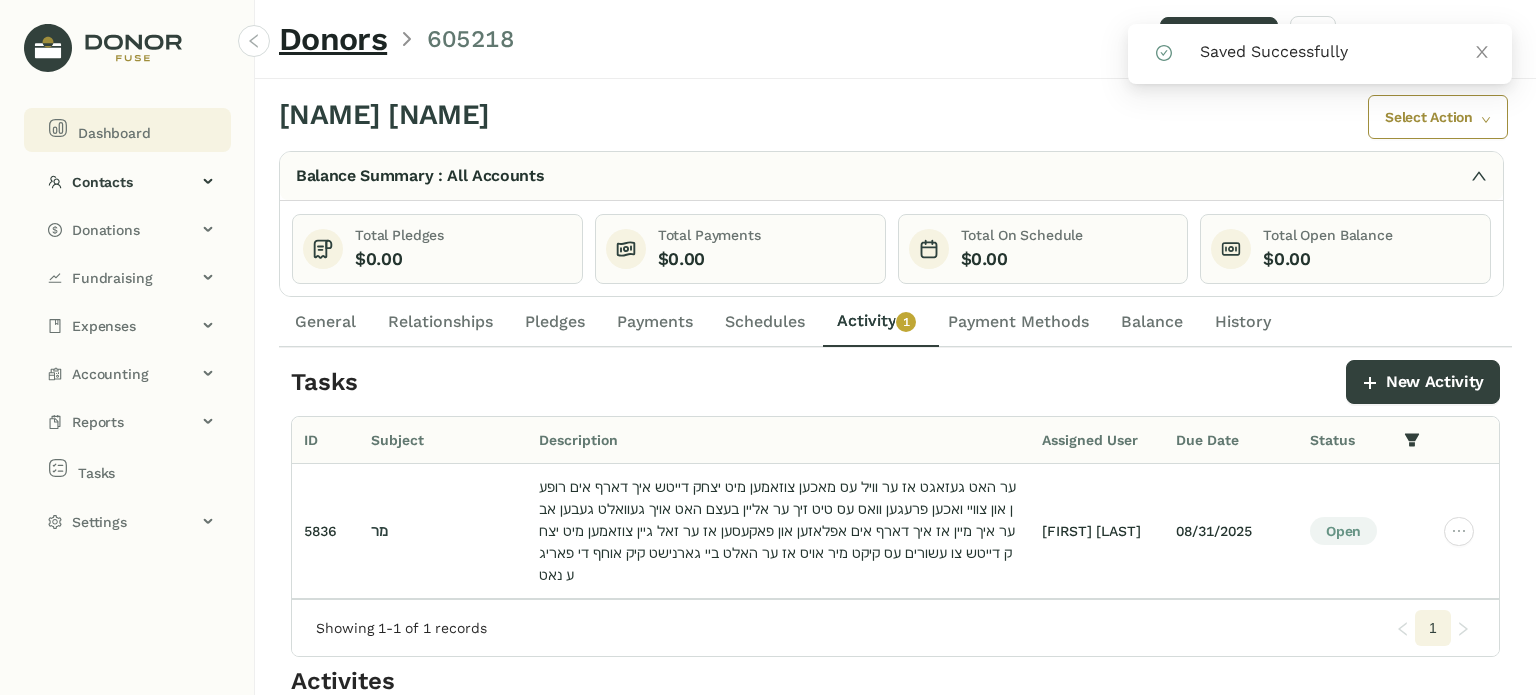 click on "Dashboard" 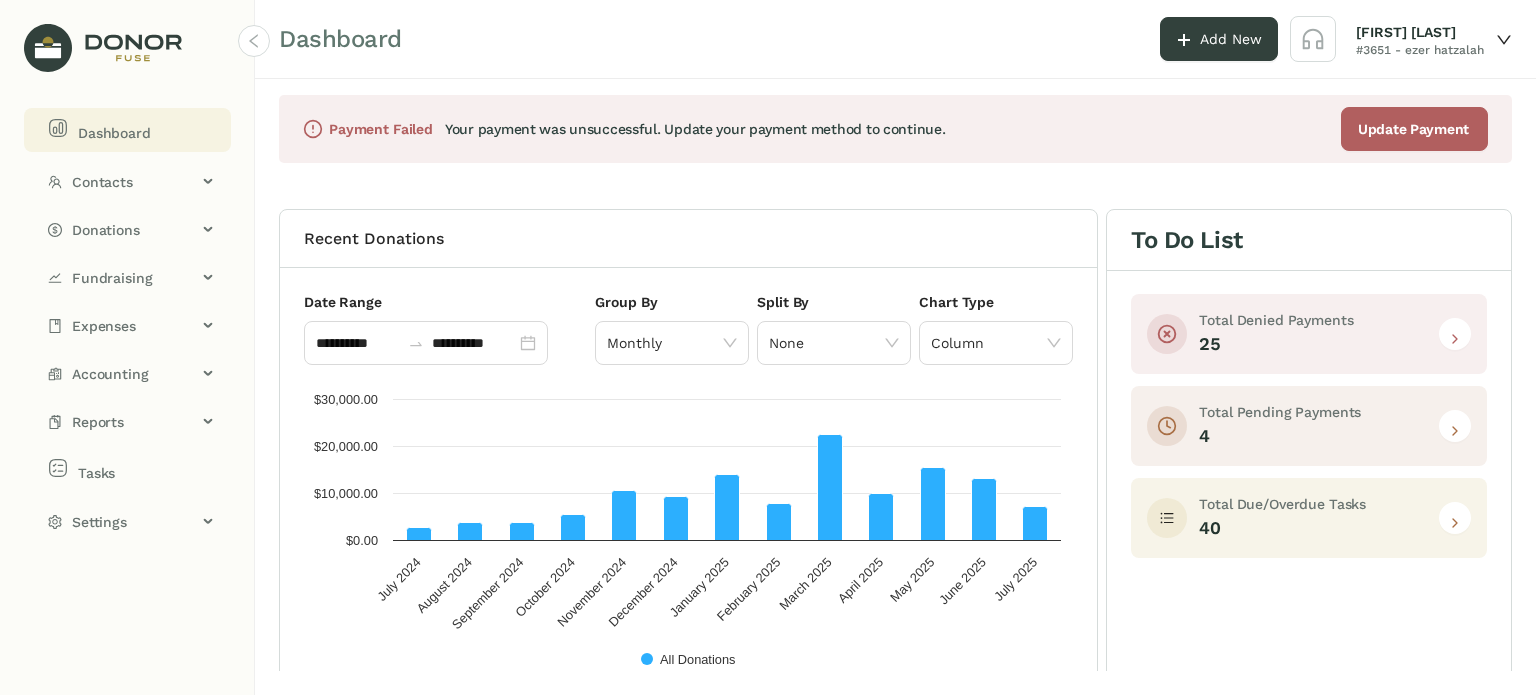 click 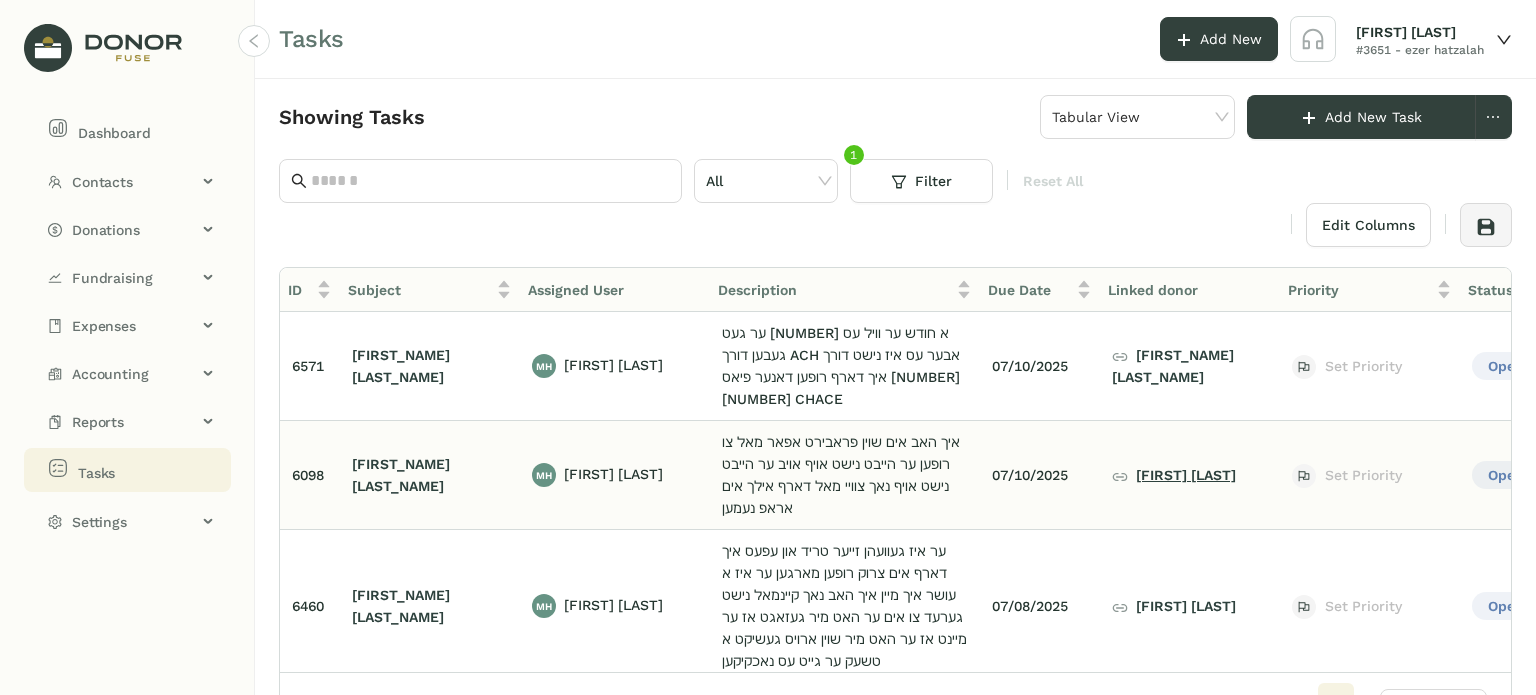 click on "אנטשל פאשקעס" 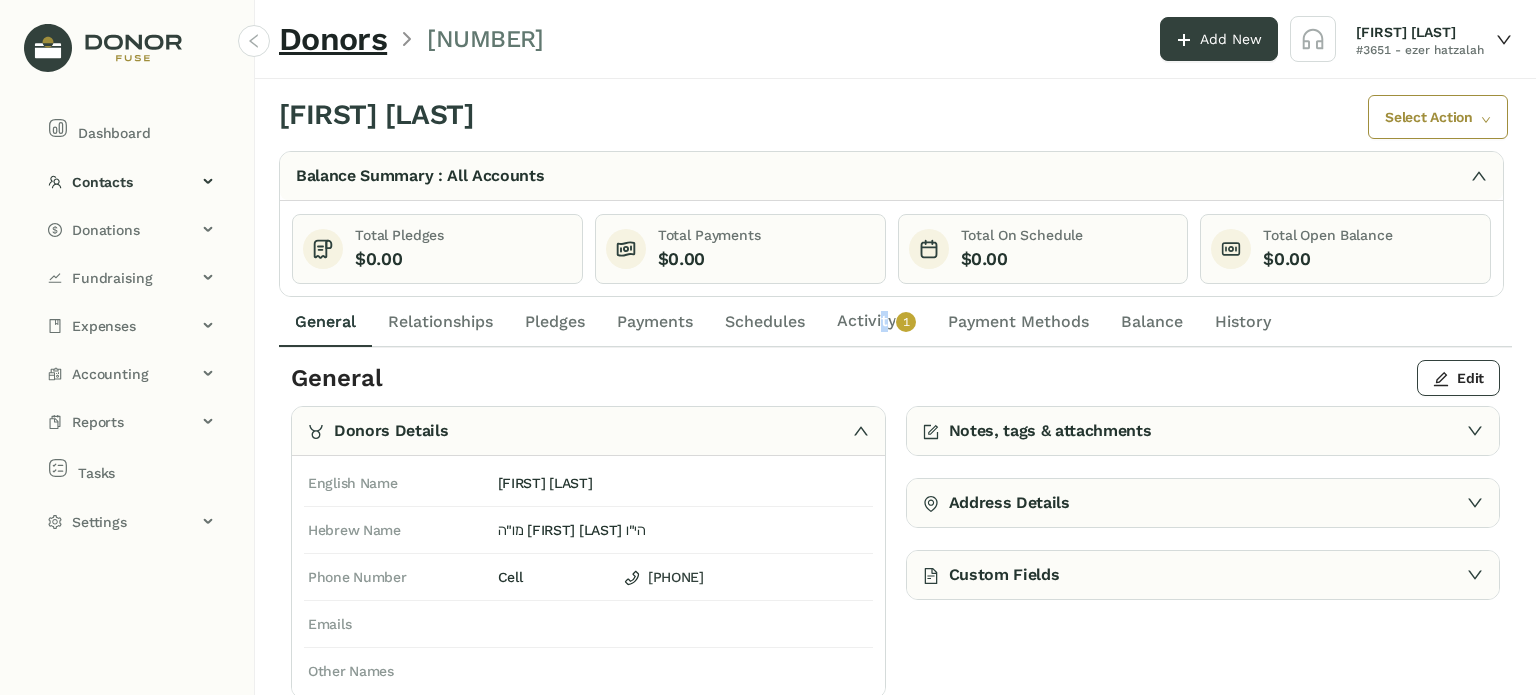 click on "Activity   0   1   2   3   4   5   6   7   8   9" 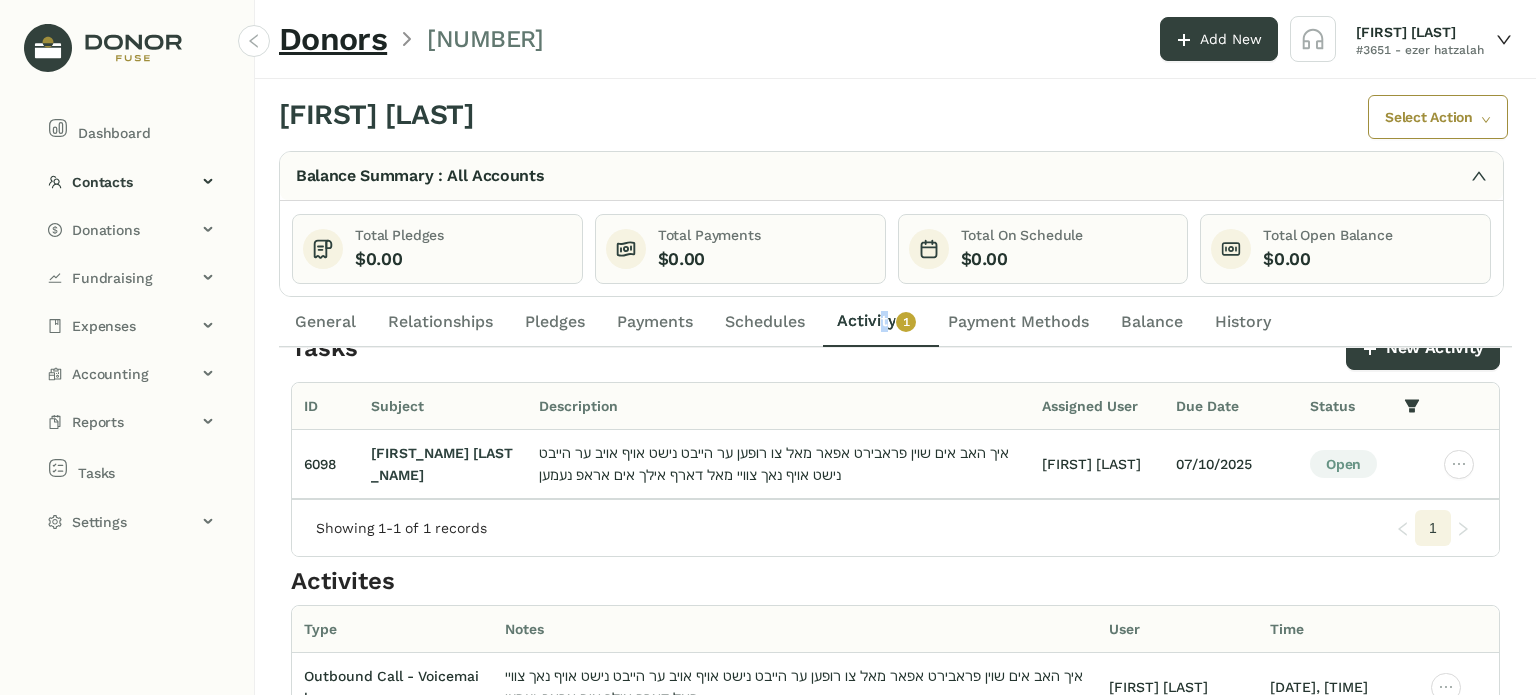 scroll, scrollTop: 0, scrollLeft: 0, axis: both 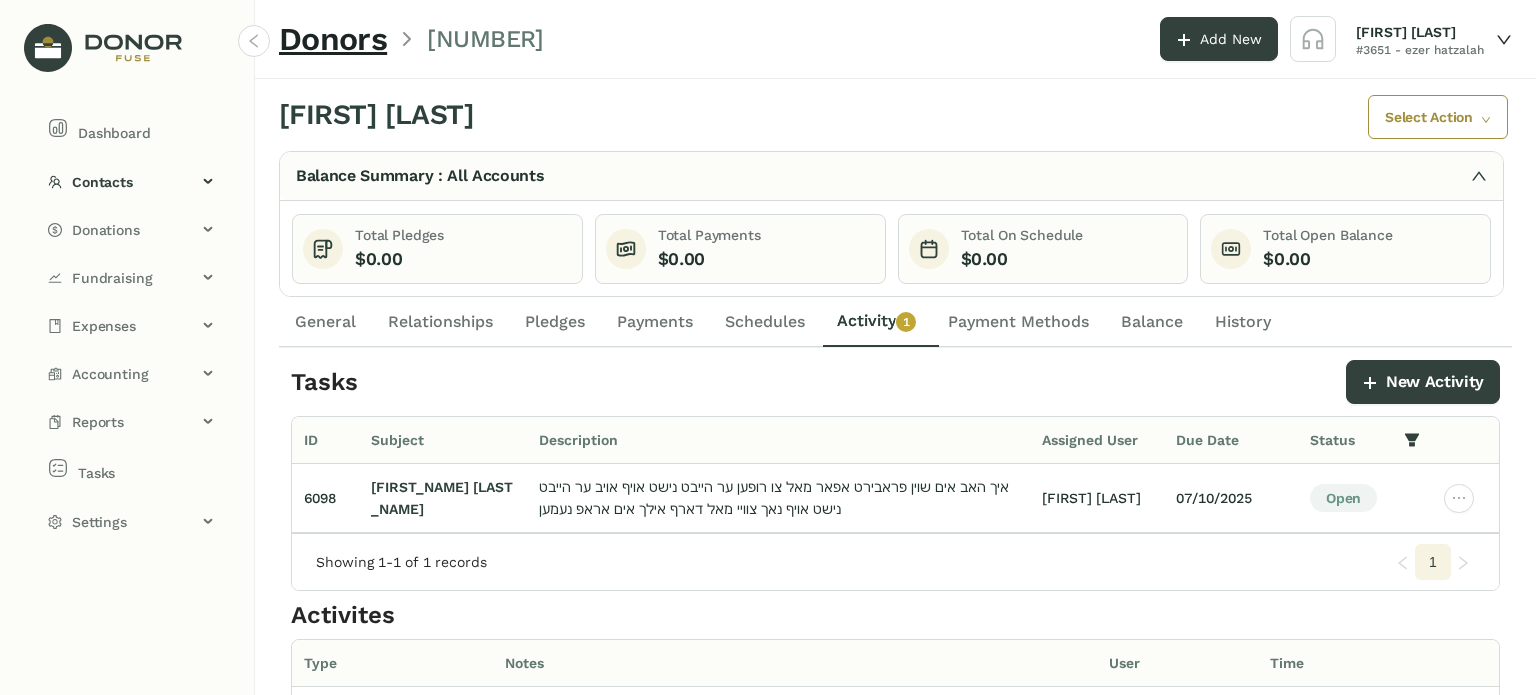 click on "General" 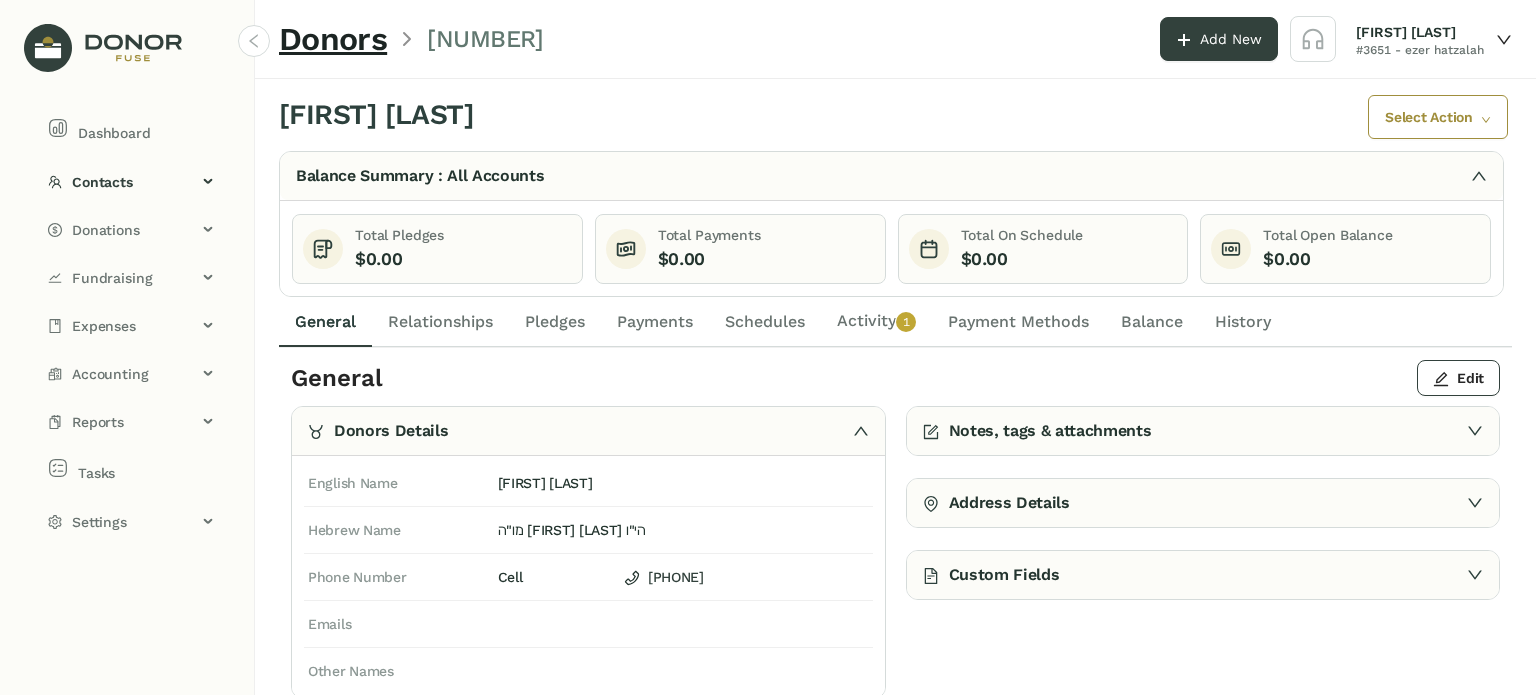 click on "Activity   0   1   2   3   4   5   6   7   8   9" 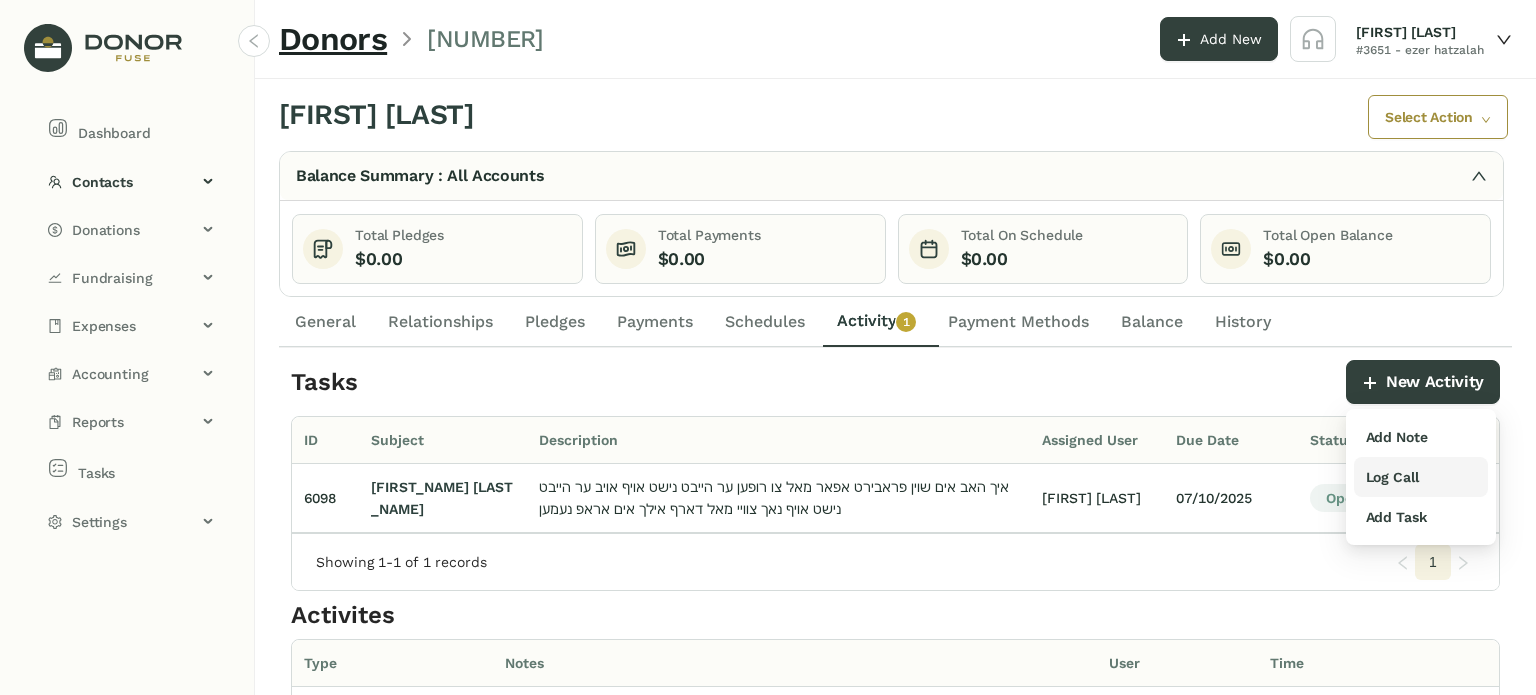 click on "Log Call" at bounding box center (1392, 477) 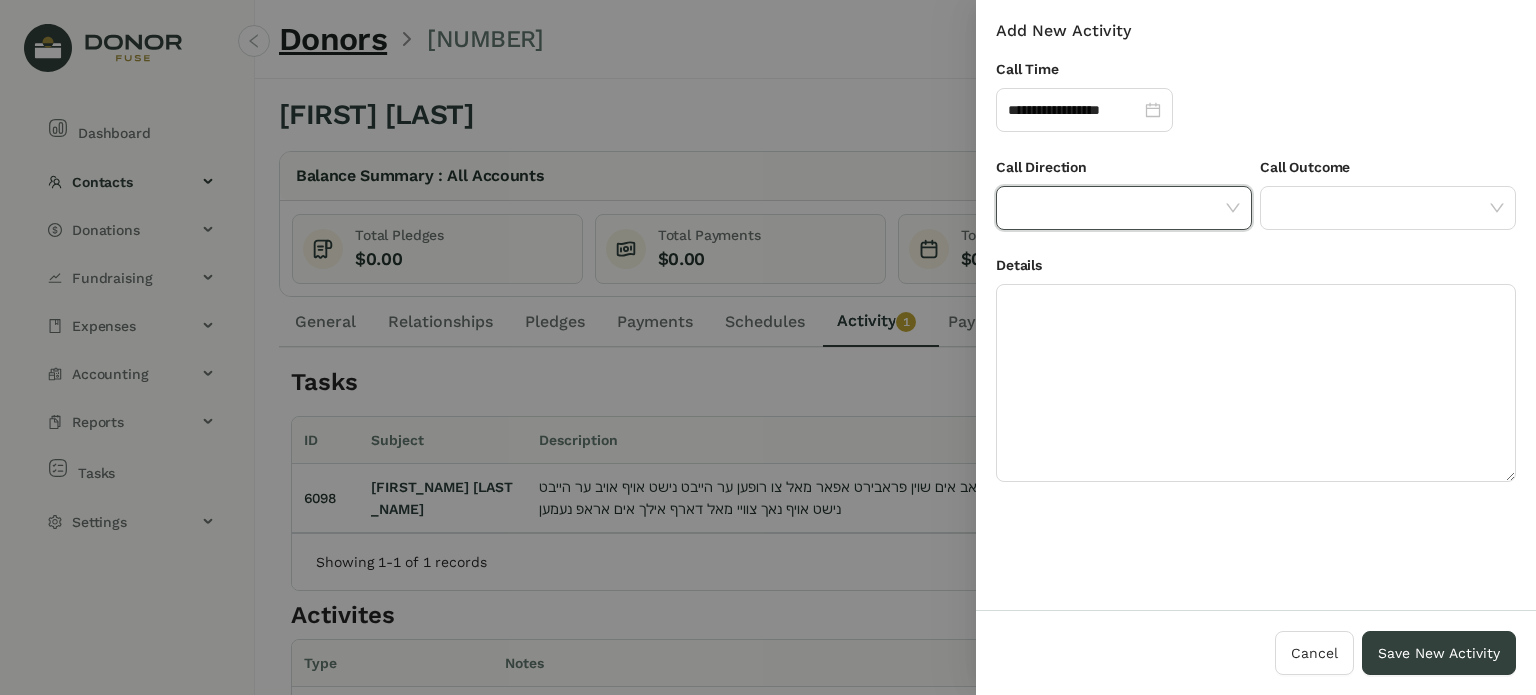 click 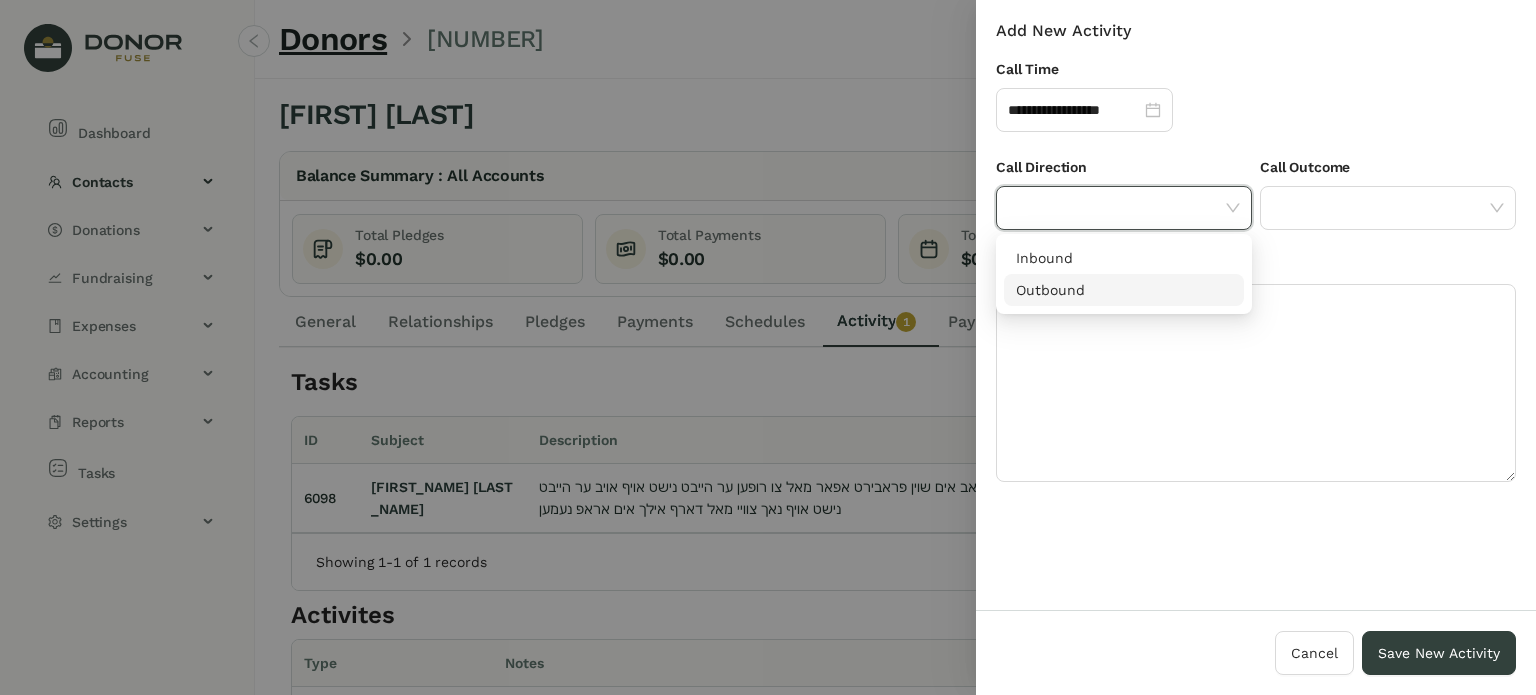drag, startPoint x: 1128, startPoint y: 285, endPoint x: 1200, endPoint y: 264, distance: 75 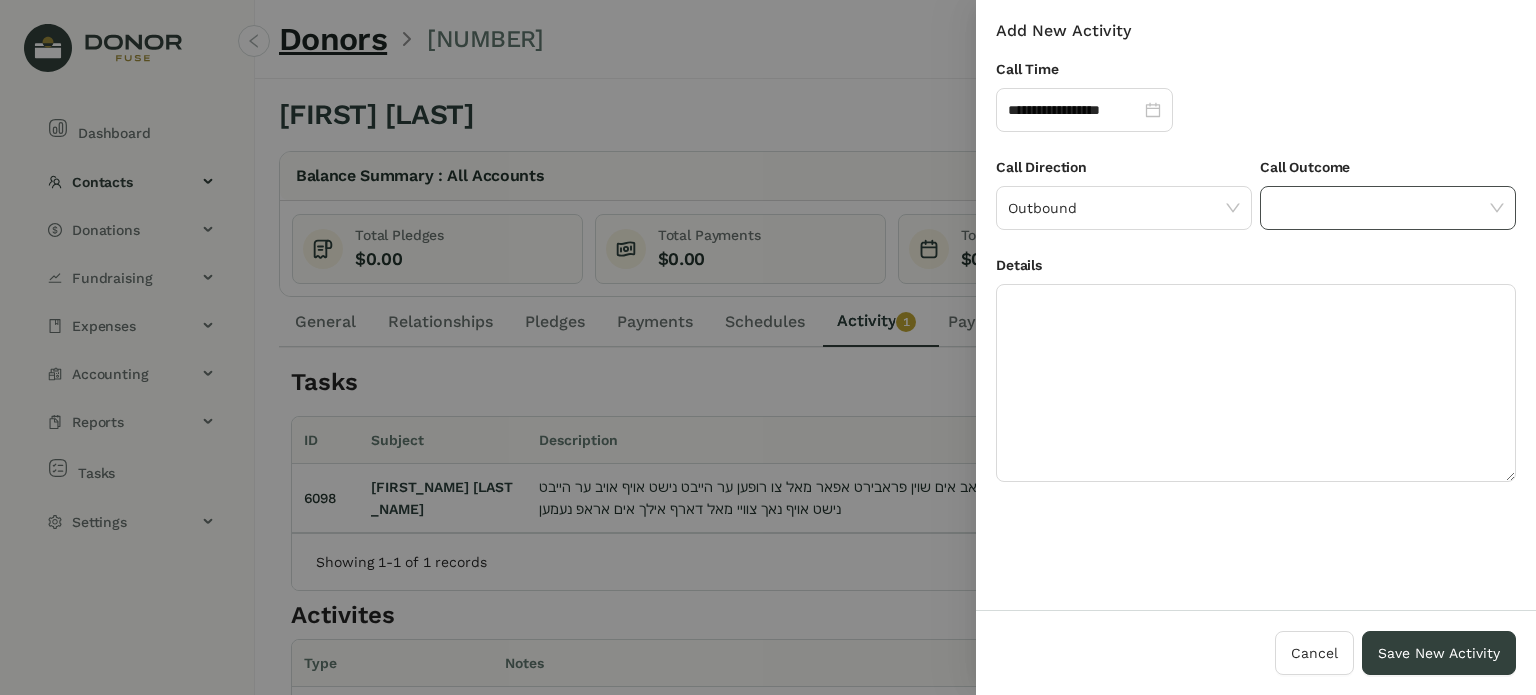 click 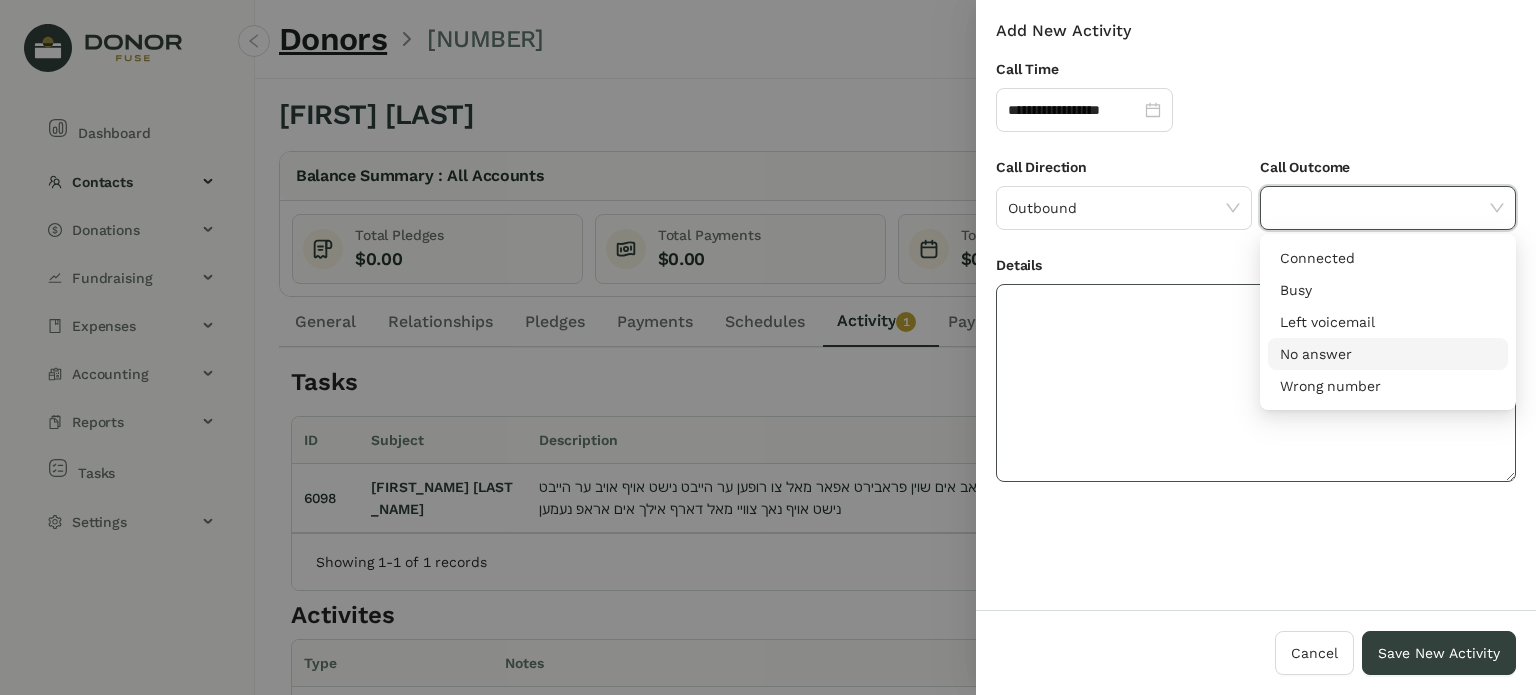 click on "No answer" at bounding box center (1388, 354) 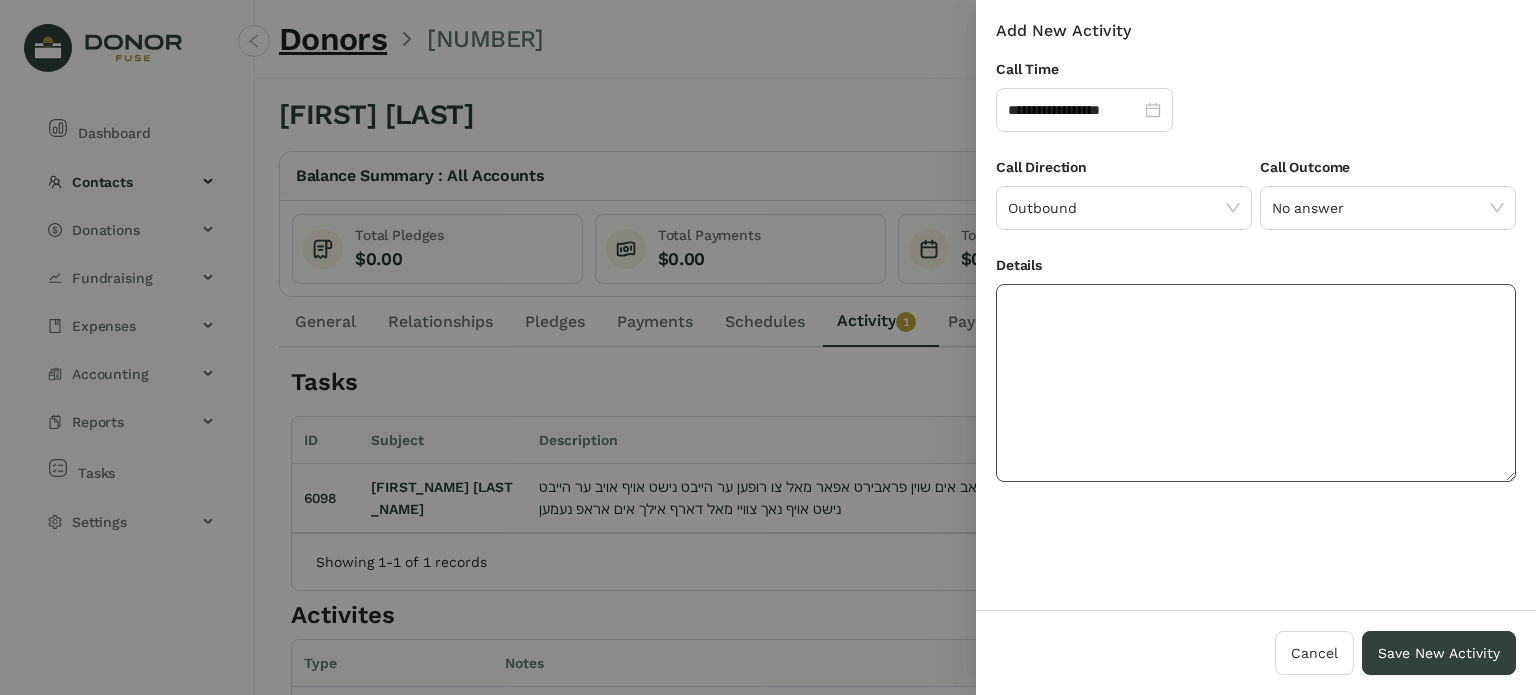 drag, startPoint x: 1228, startPoint y: 352, endPoint x: 1272, endPoint y: 322, distance: 53.25411 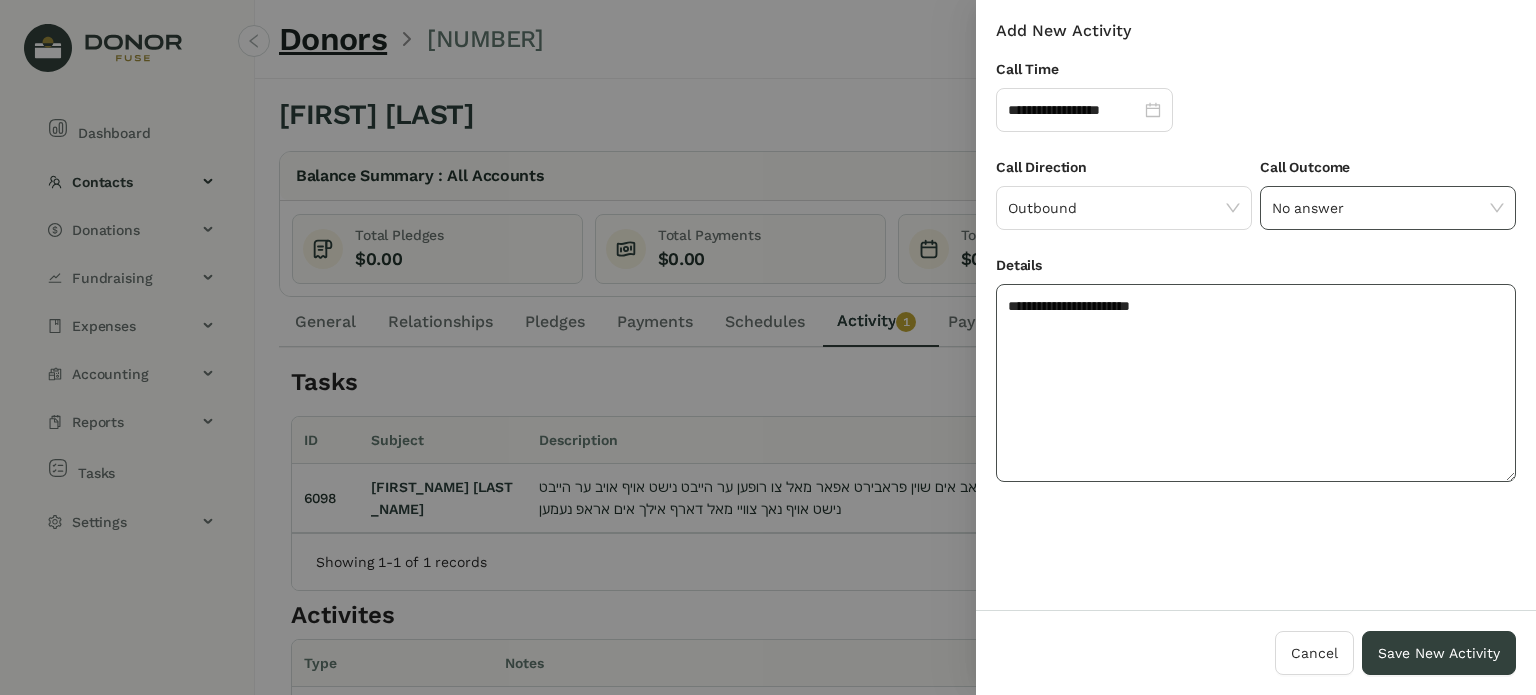 type on "**********" 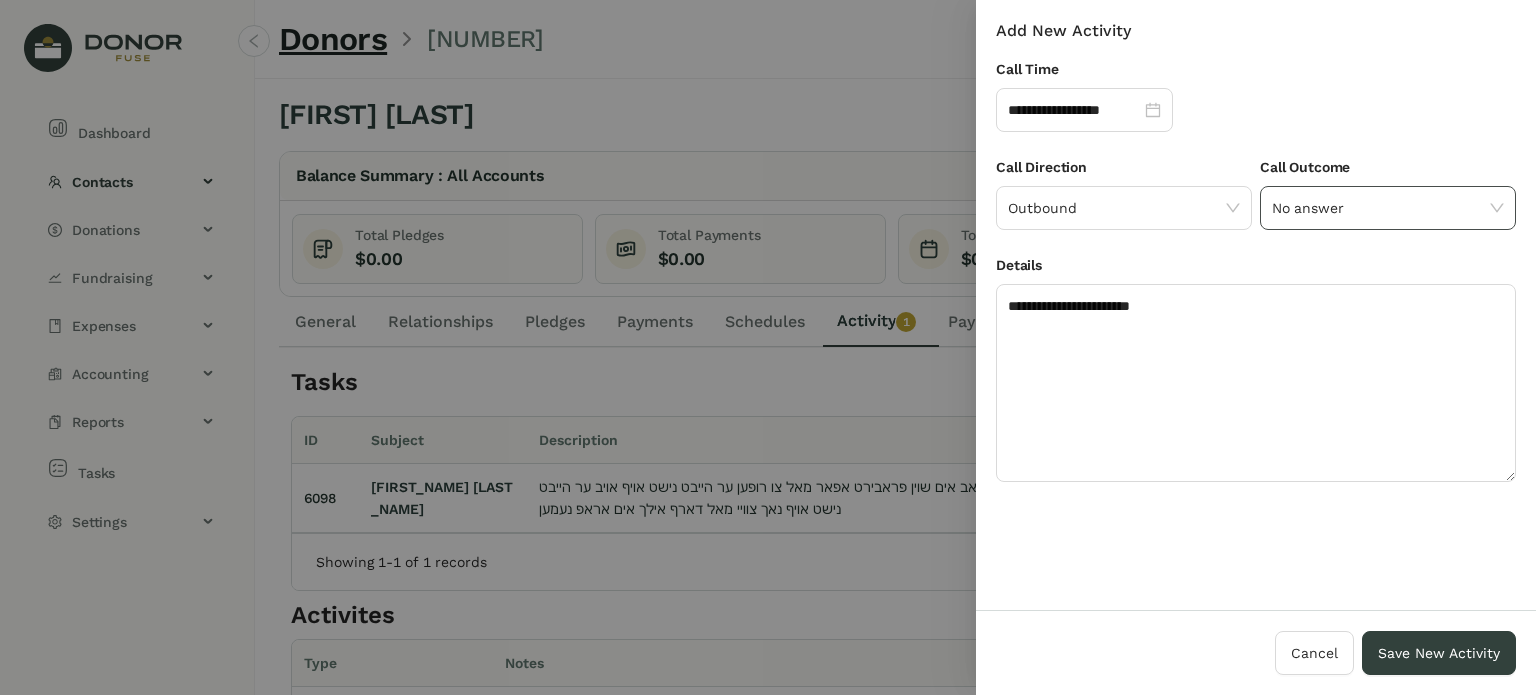 click on "No answer" 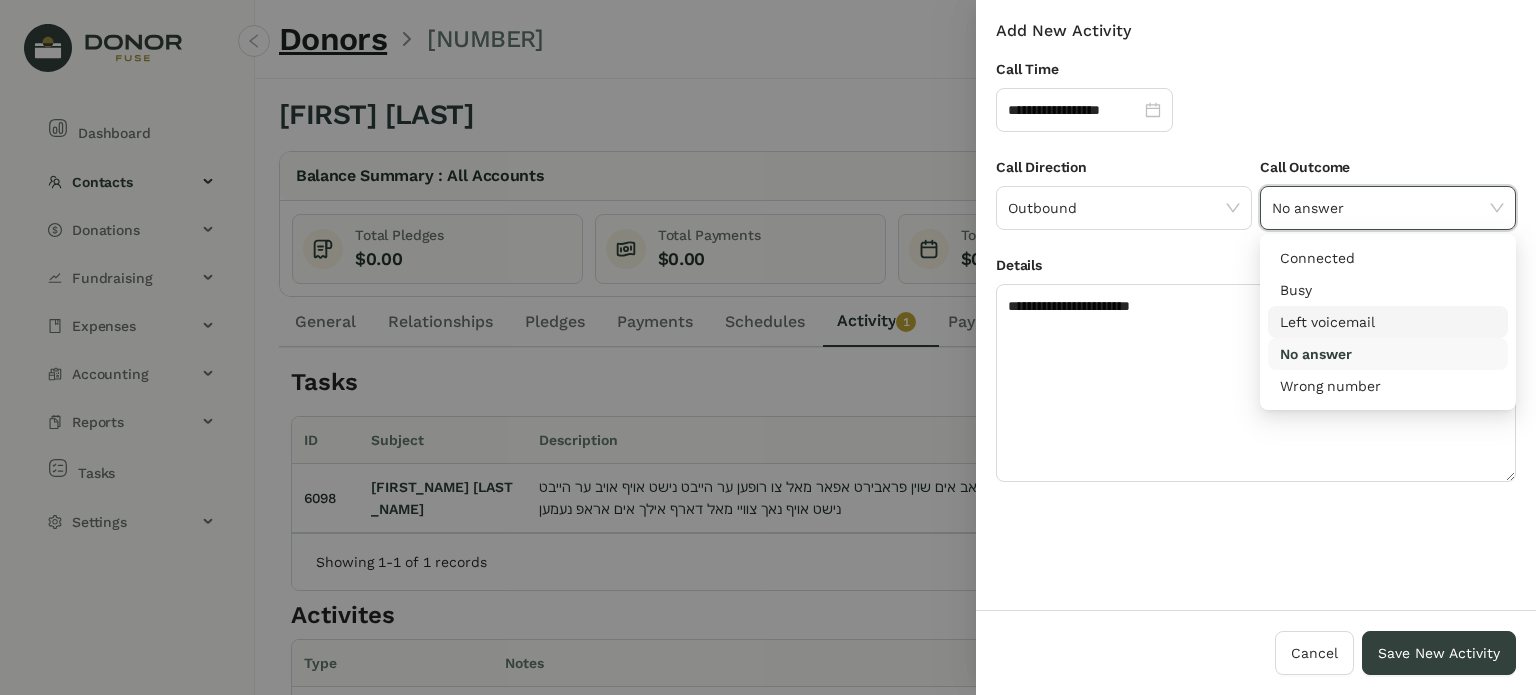 click on "Left voicemail" at bounding box center (1388, 322) 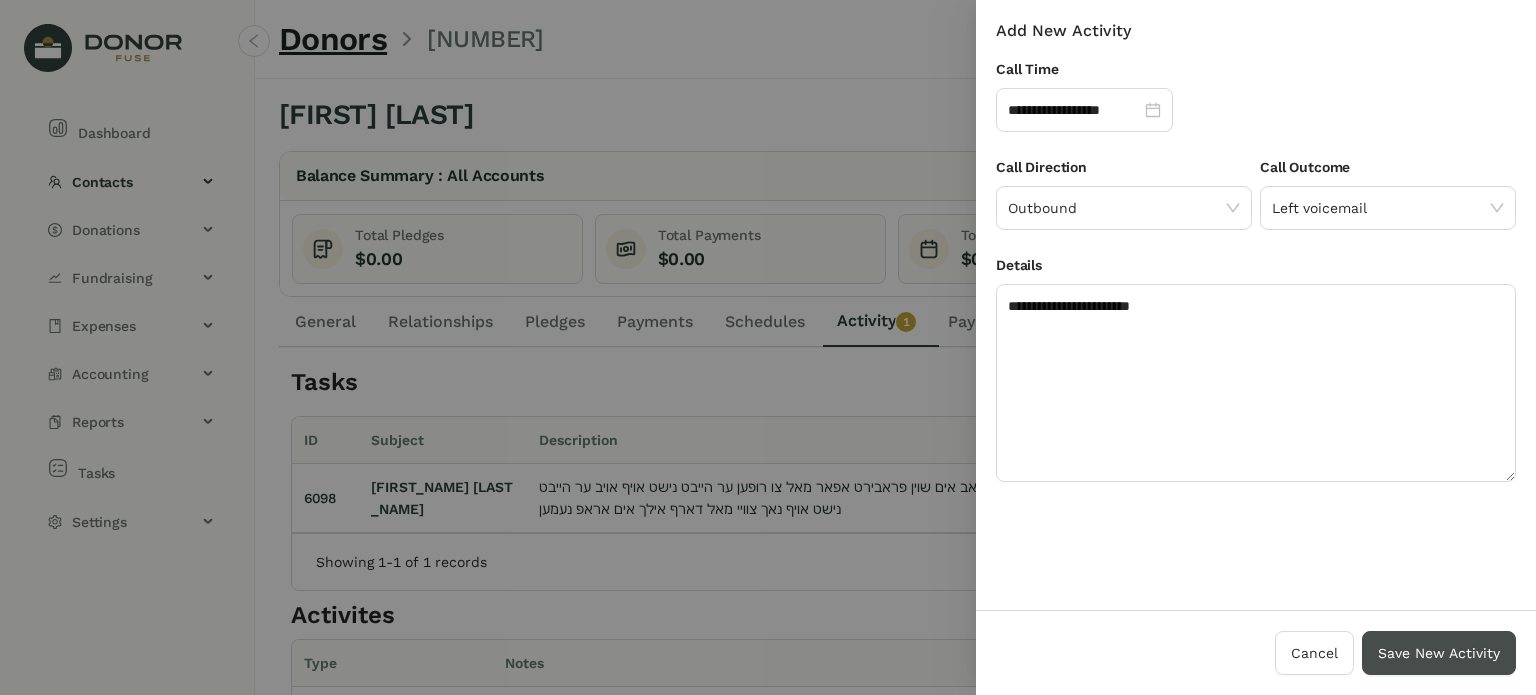 click on "Save New Activity" at bounding box center (1439, 653) 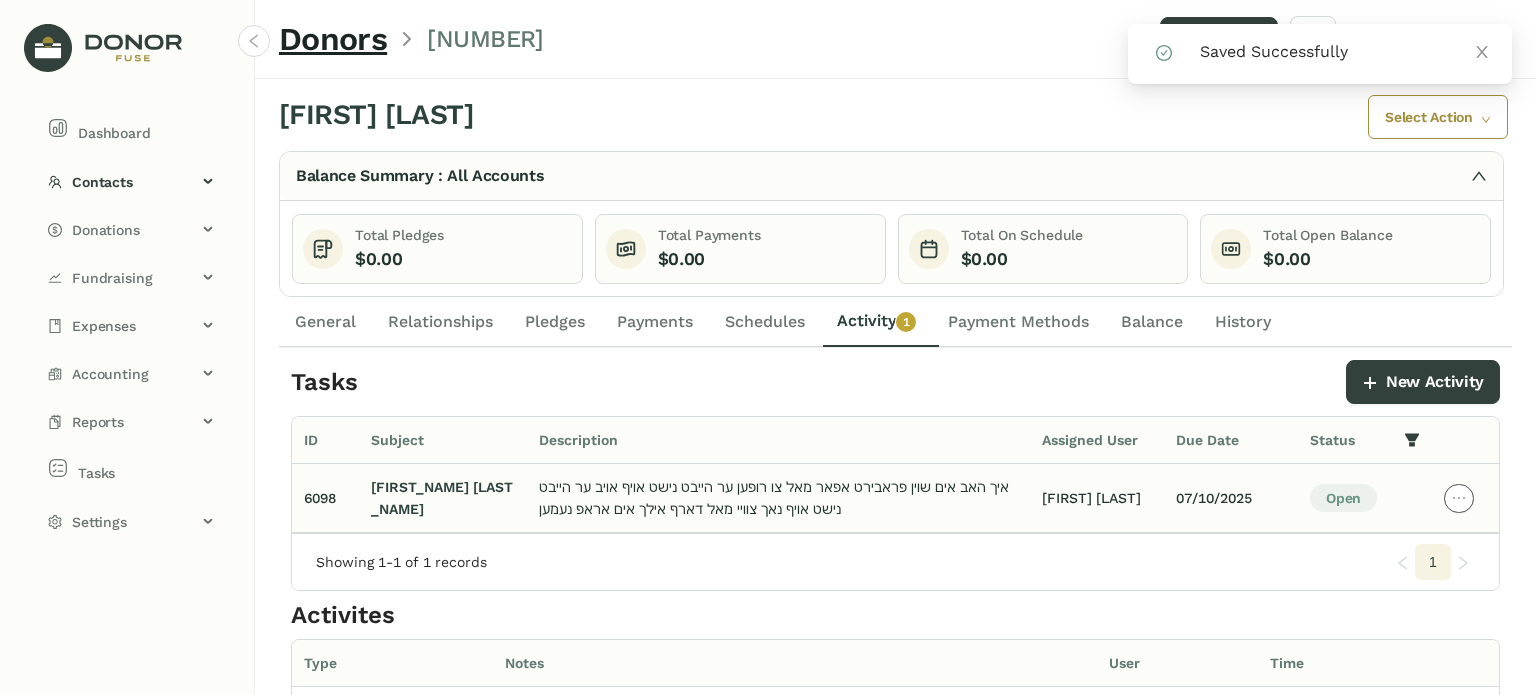 click 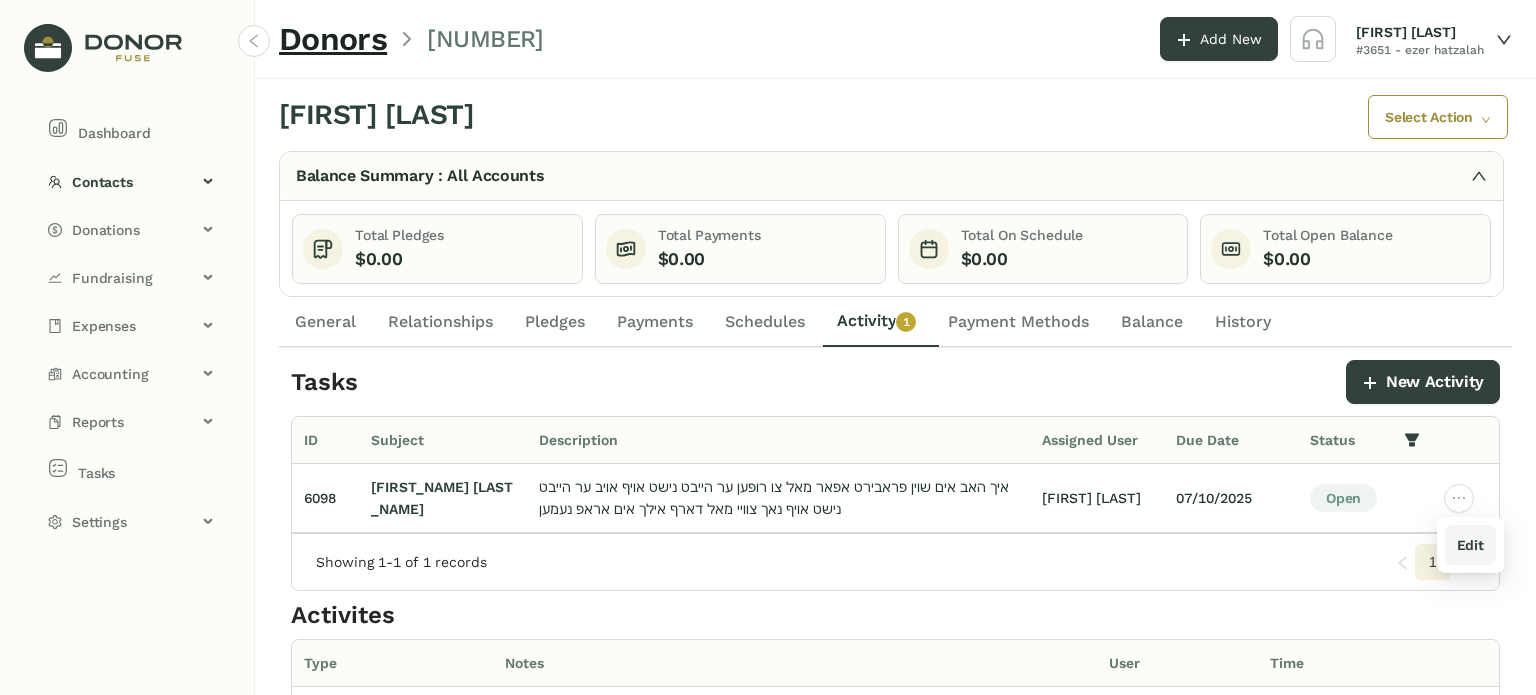 click on "Edit" at bounding box center [1470, 545] 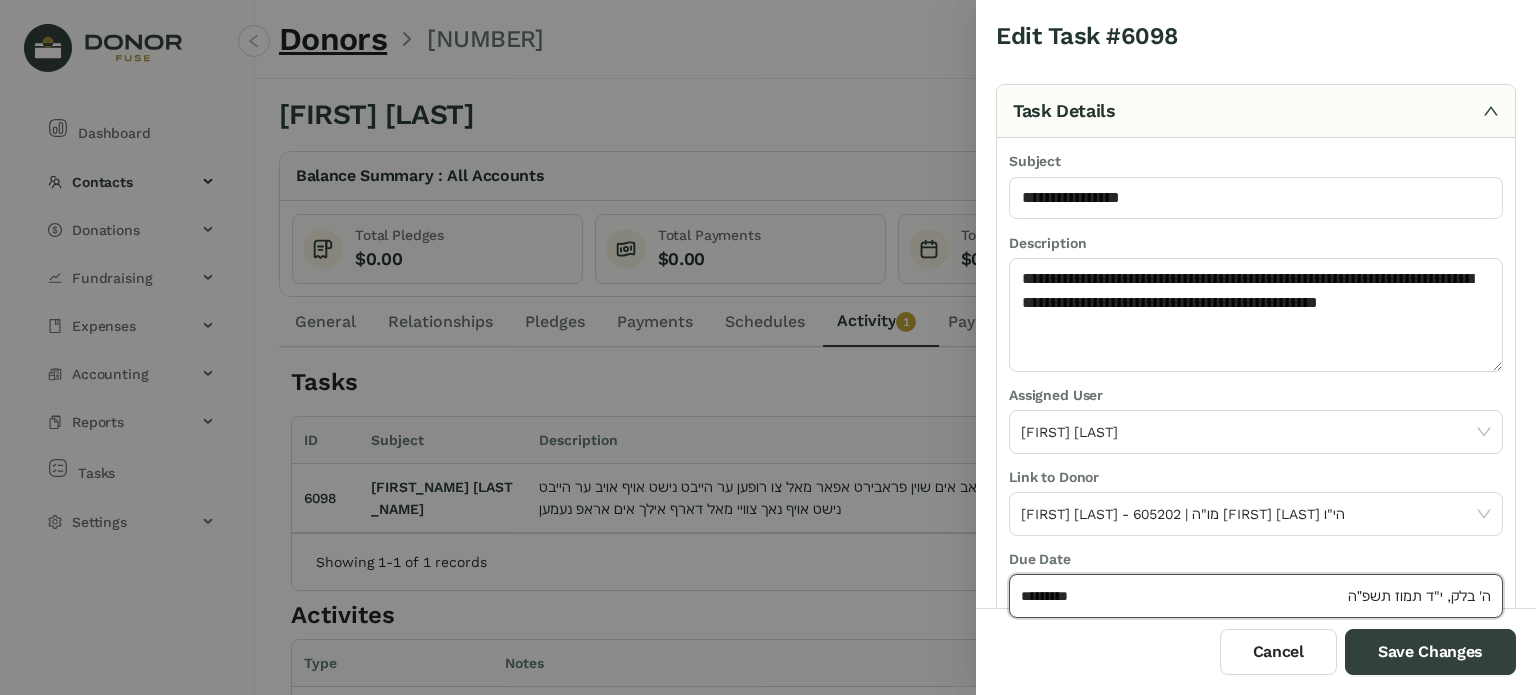click on "*********" 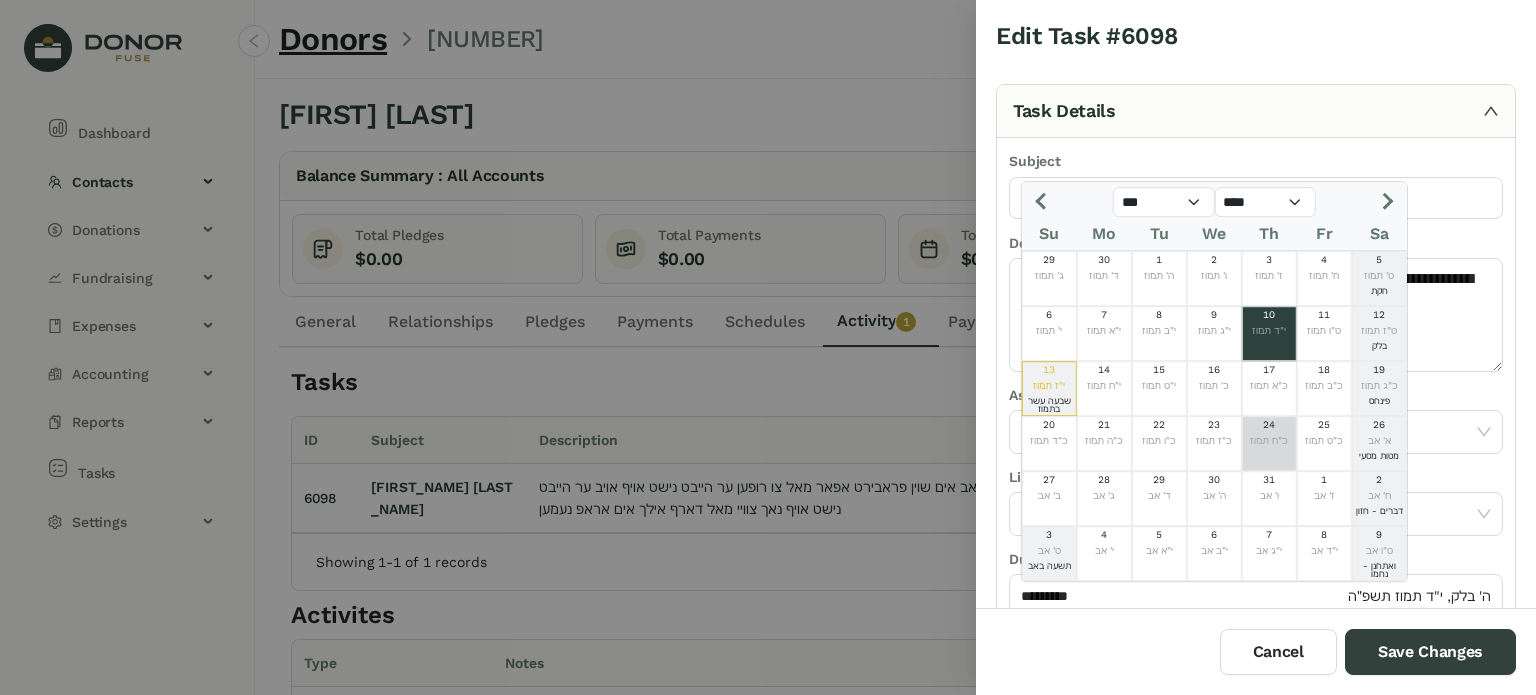 drag, startPoint x: 1259, startPoint y: 443, endPoint x: 1266, endPoint y: 475, distance: 32.75668 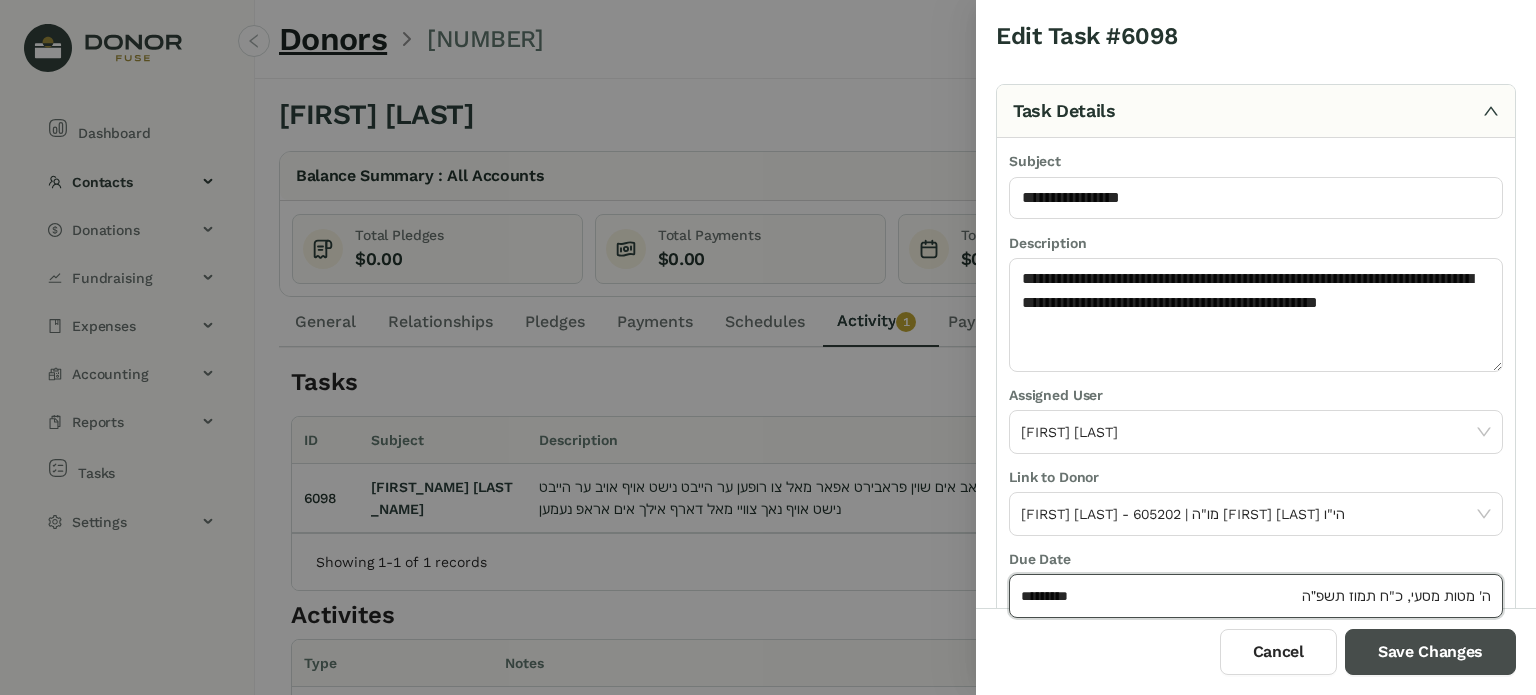 click on "Save Changes" at bounding box center [1430, 652] 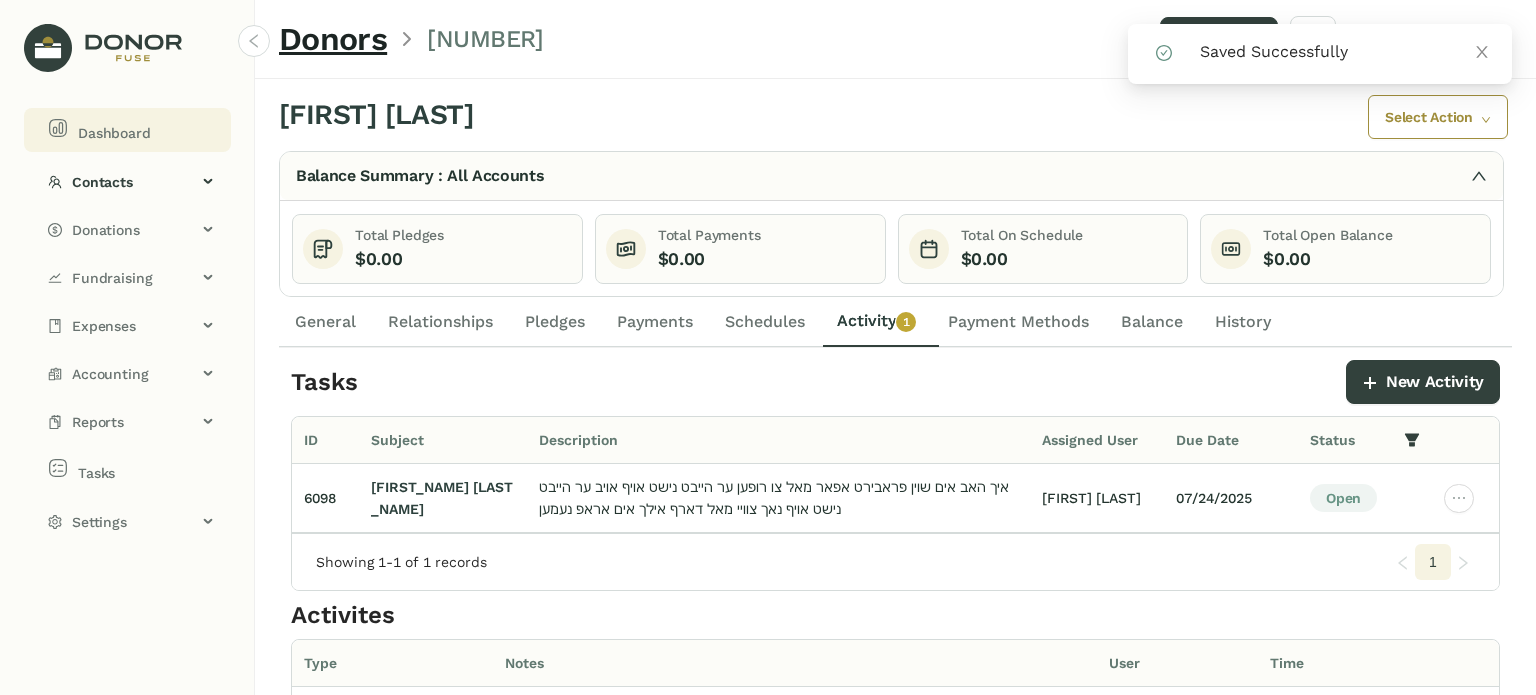 click on "Dashboard" 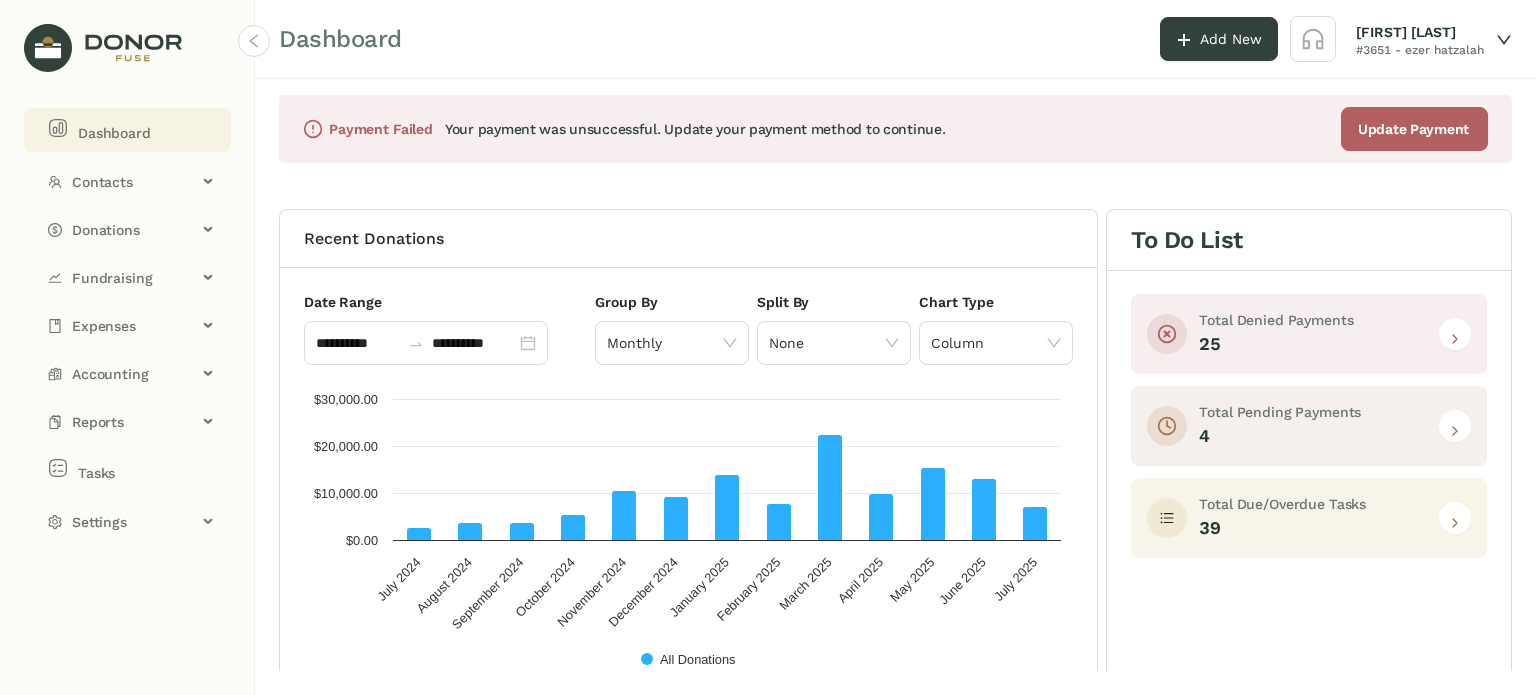 click 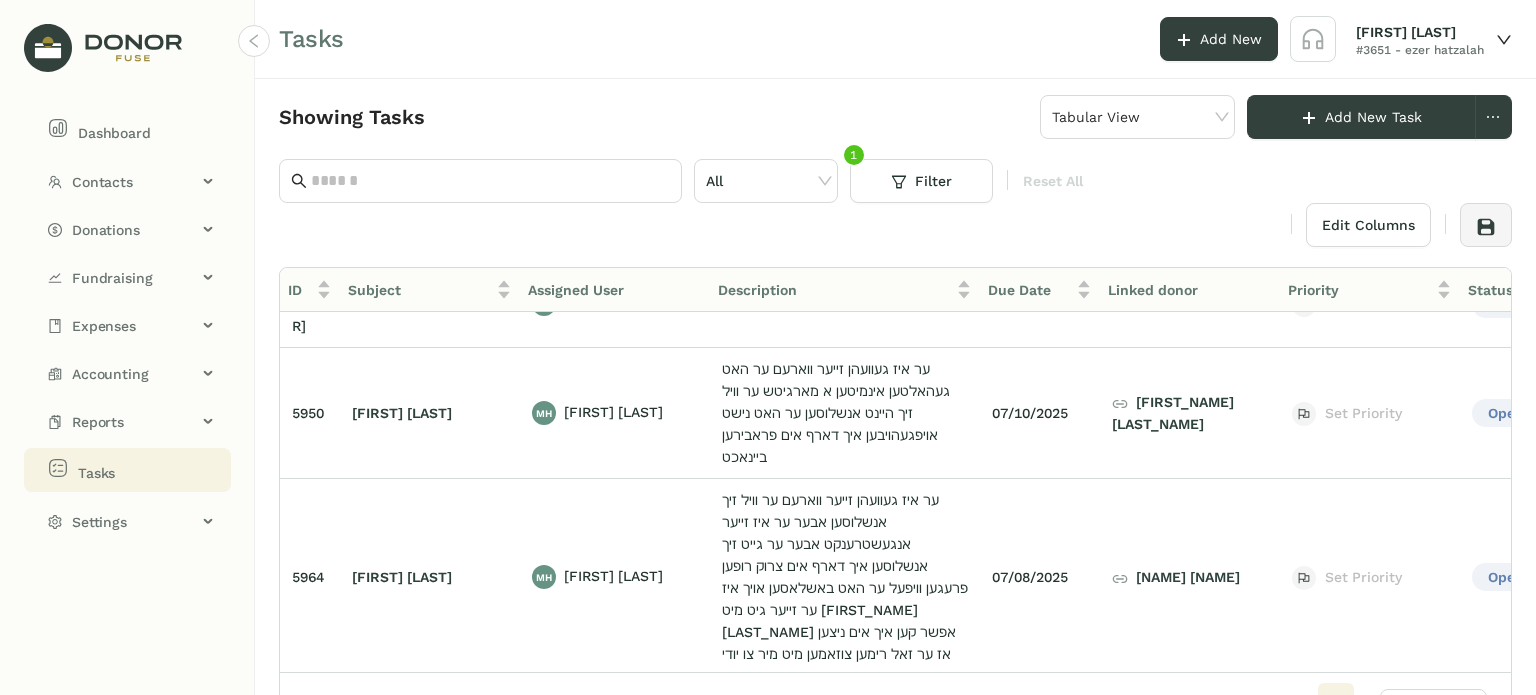 scroll, scrollTop: 0, scrollLeft: 0, axis: both 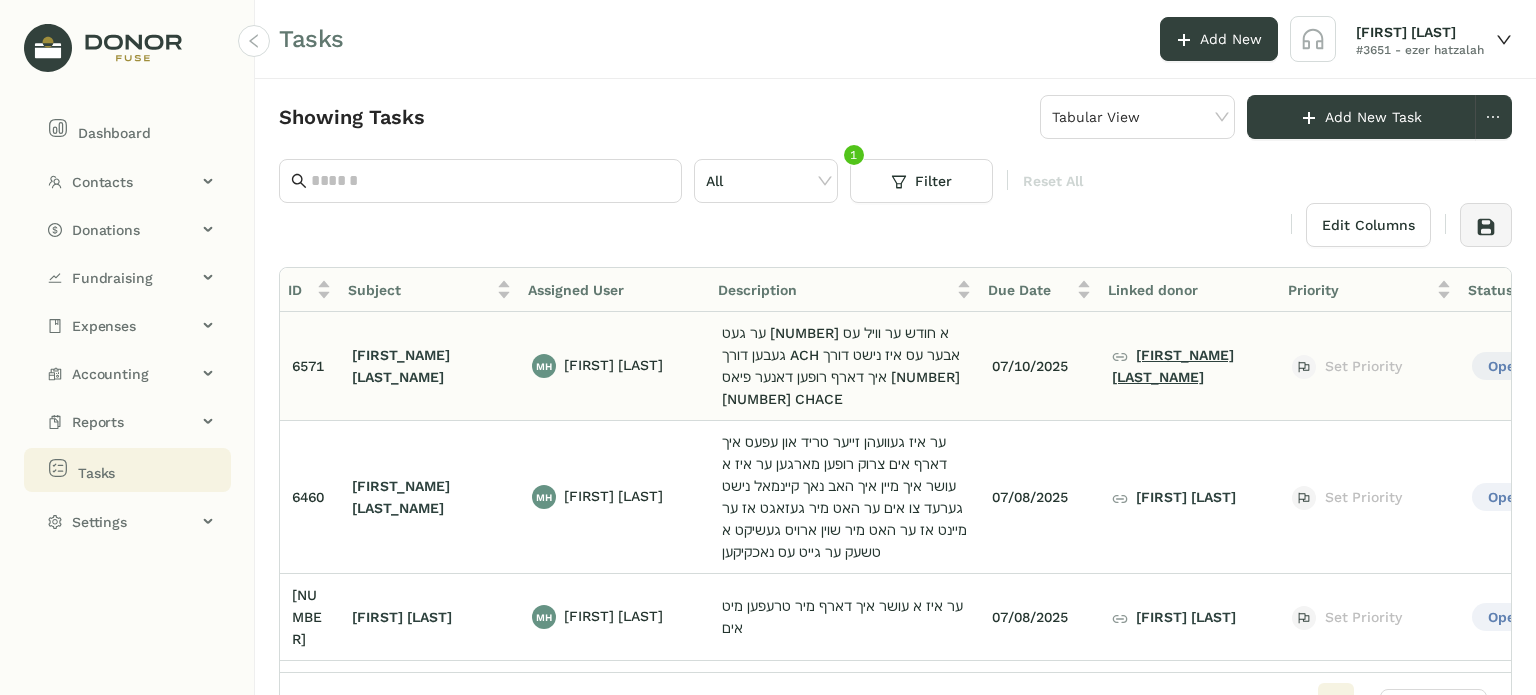 click on "חיים יוסף פיש" 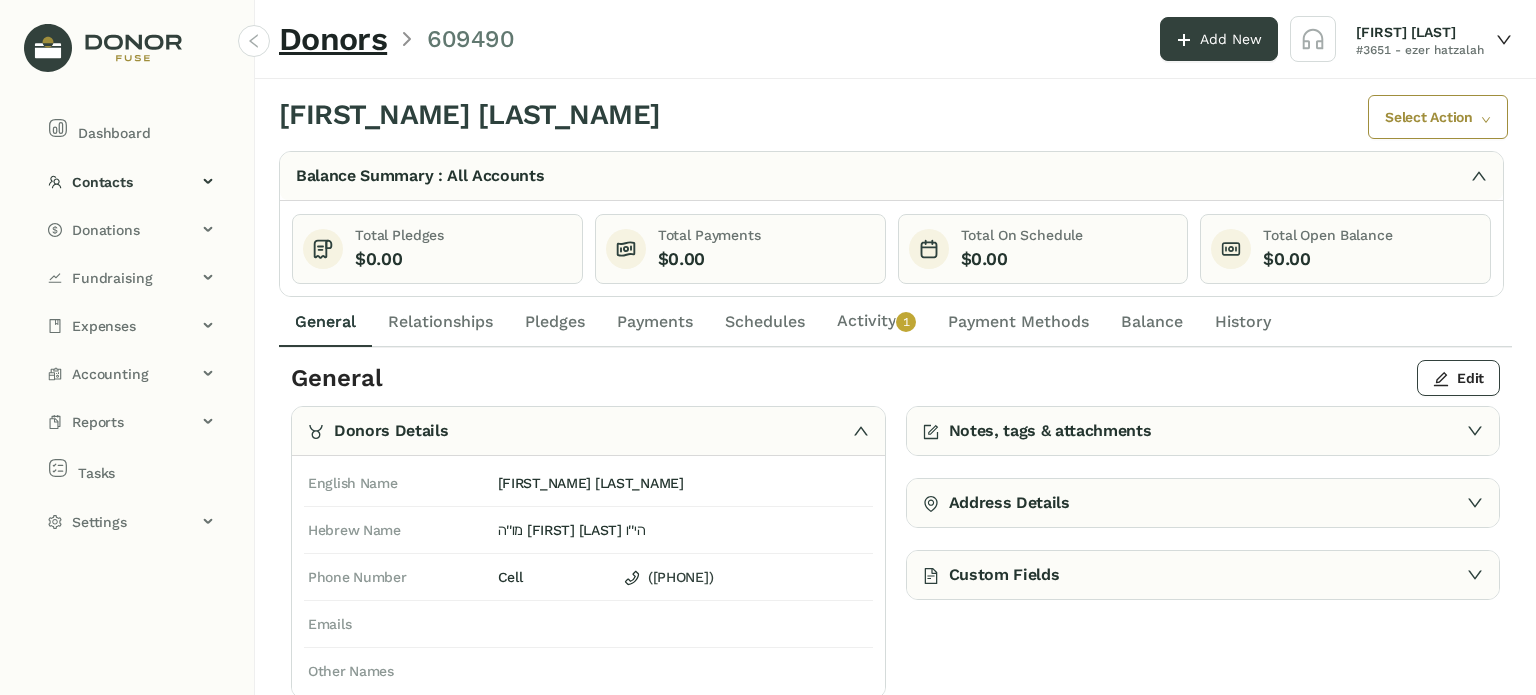 click on "Activity   0   1   2   3   4   5   6   7   8   9" 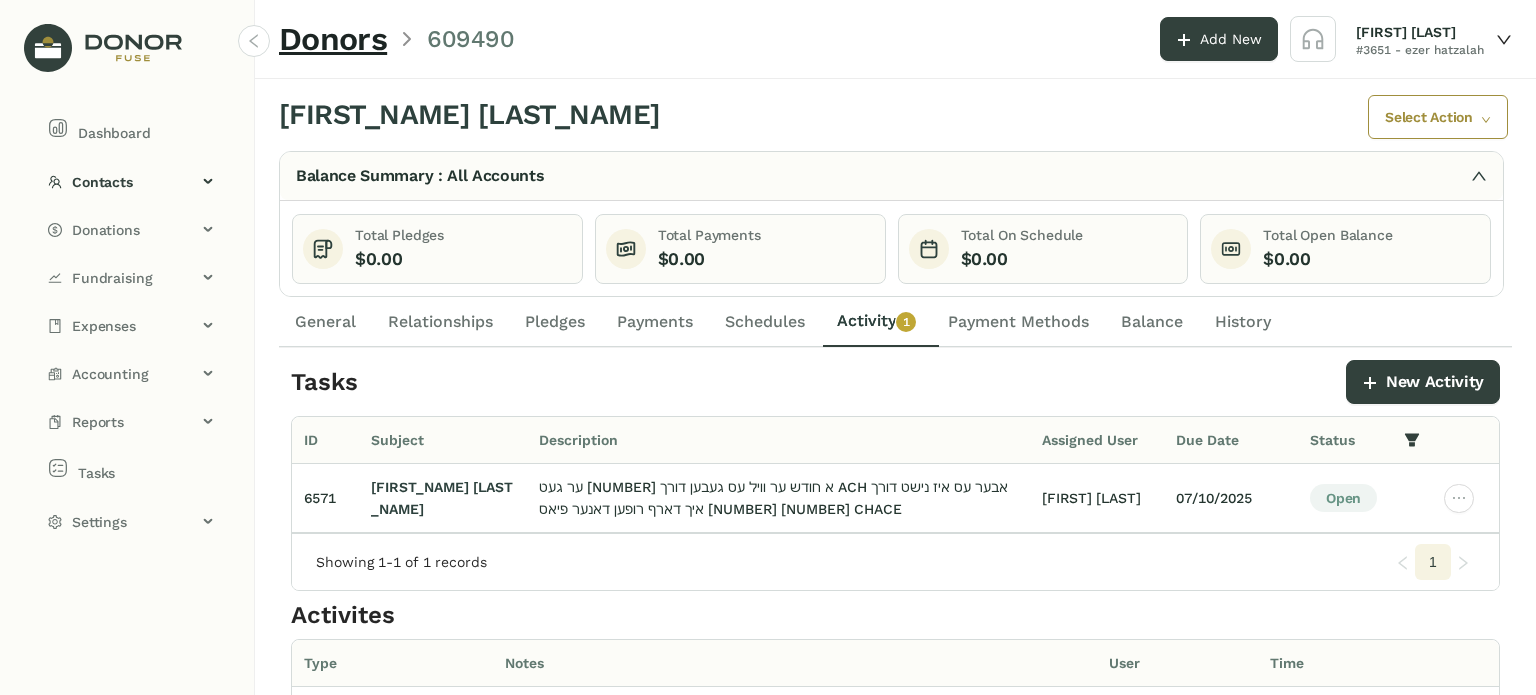 drag, startPoint x: 148, startPoint y: 131, endPoint x: 248, endPoint y: 188, distance: 115.1043 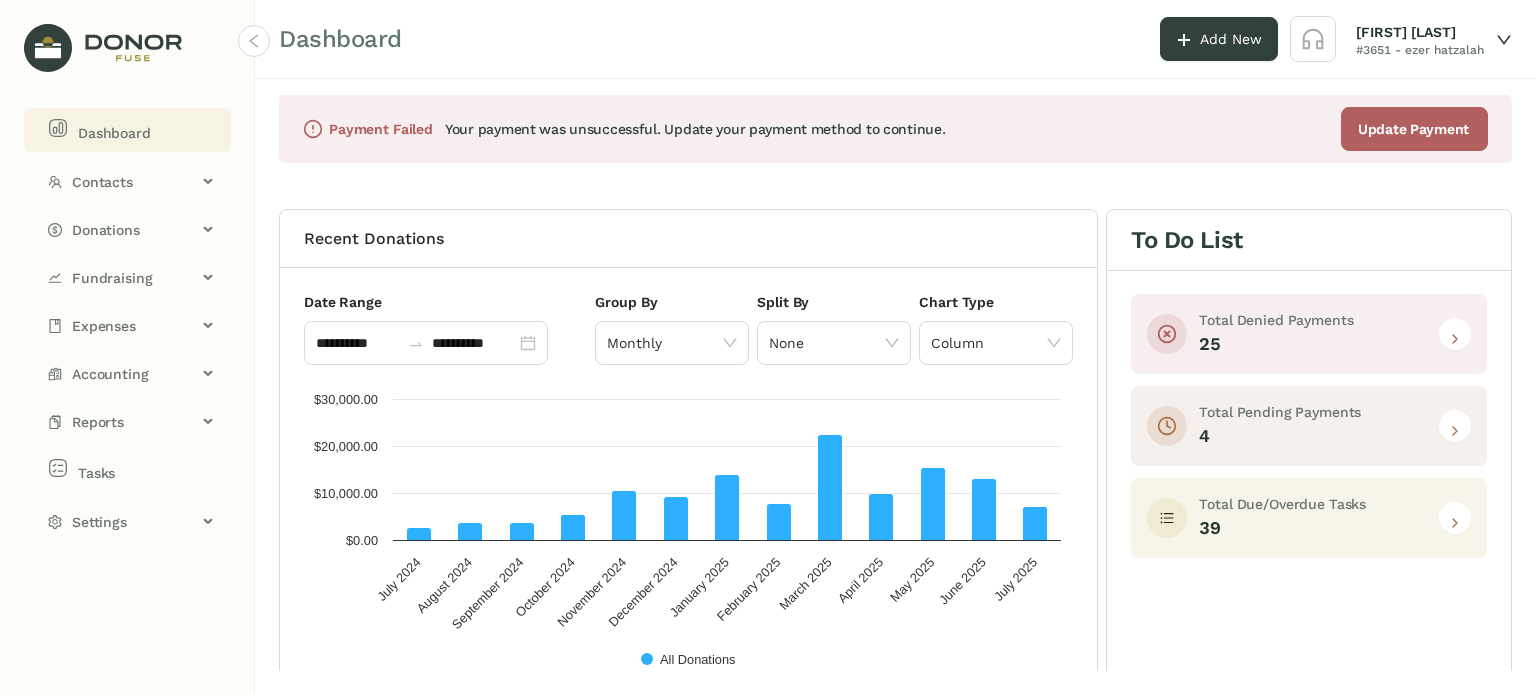 click 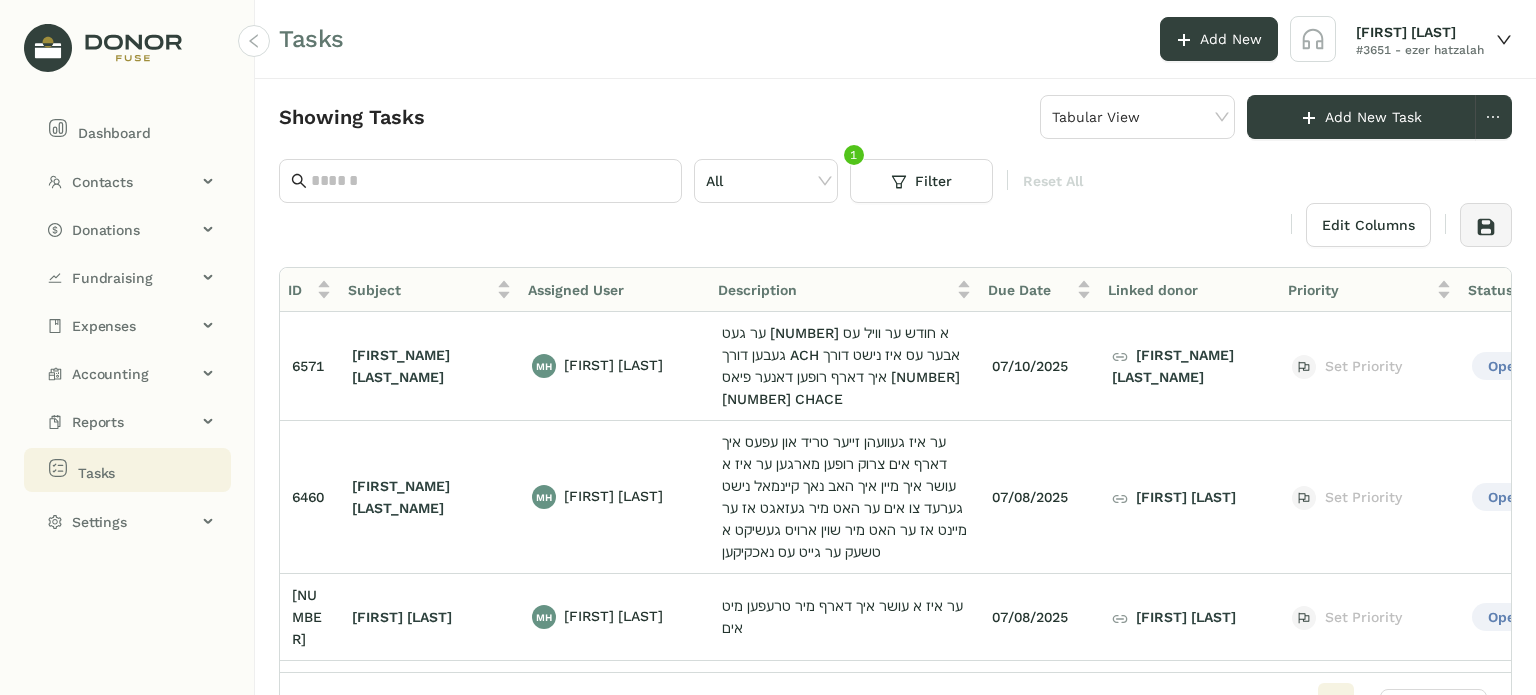scroll, scrollTop: 0, scrollLeft: 7, axis: horizontal 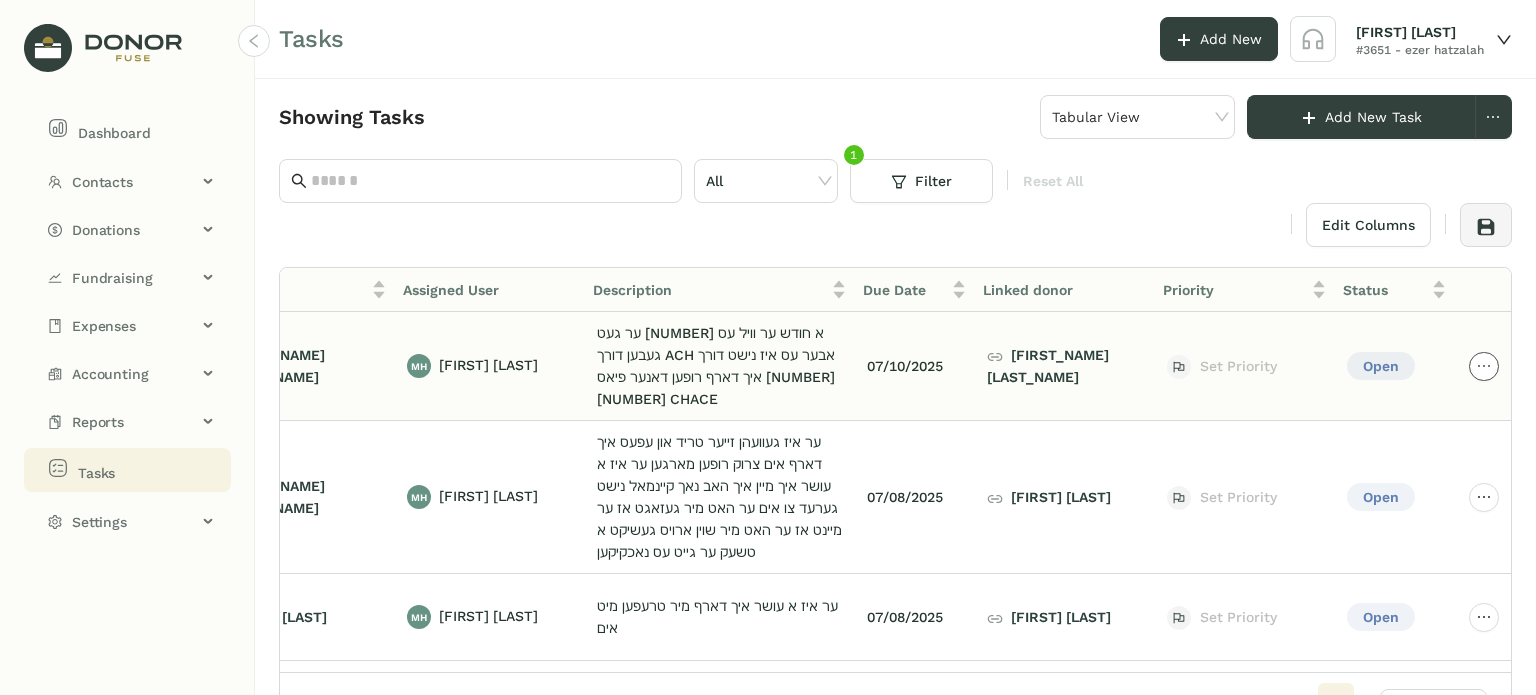 click 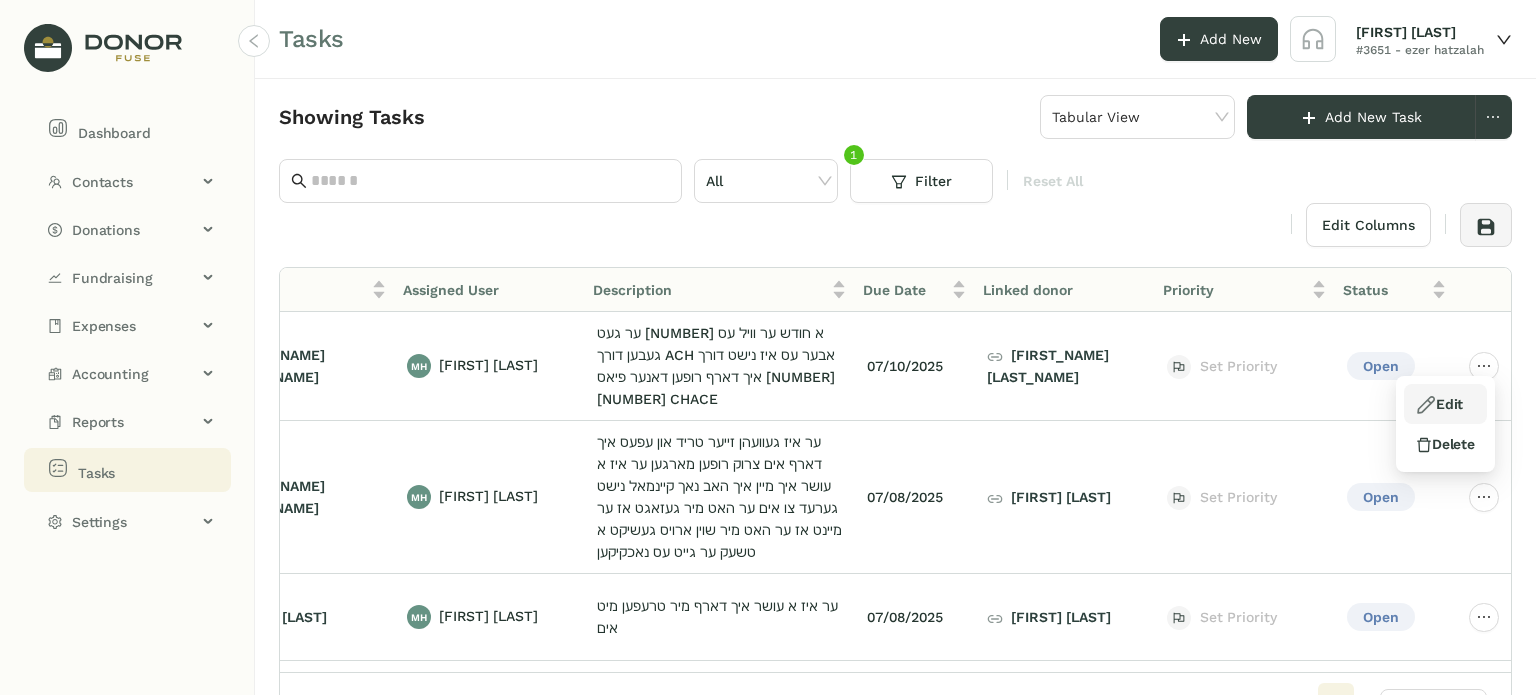 click on "Edit" at bounding box center [1439, 404] 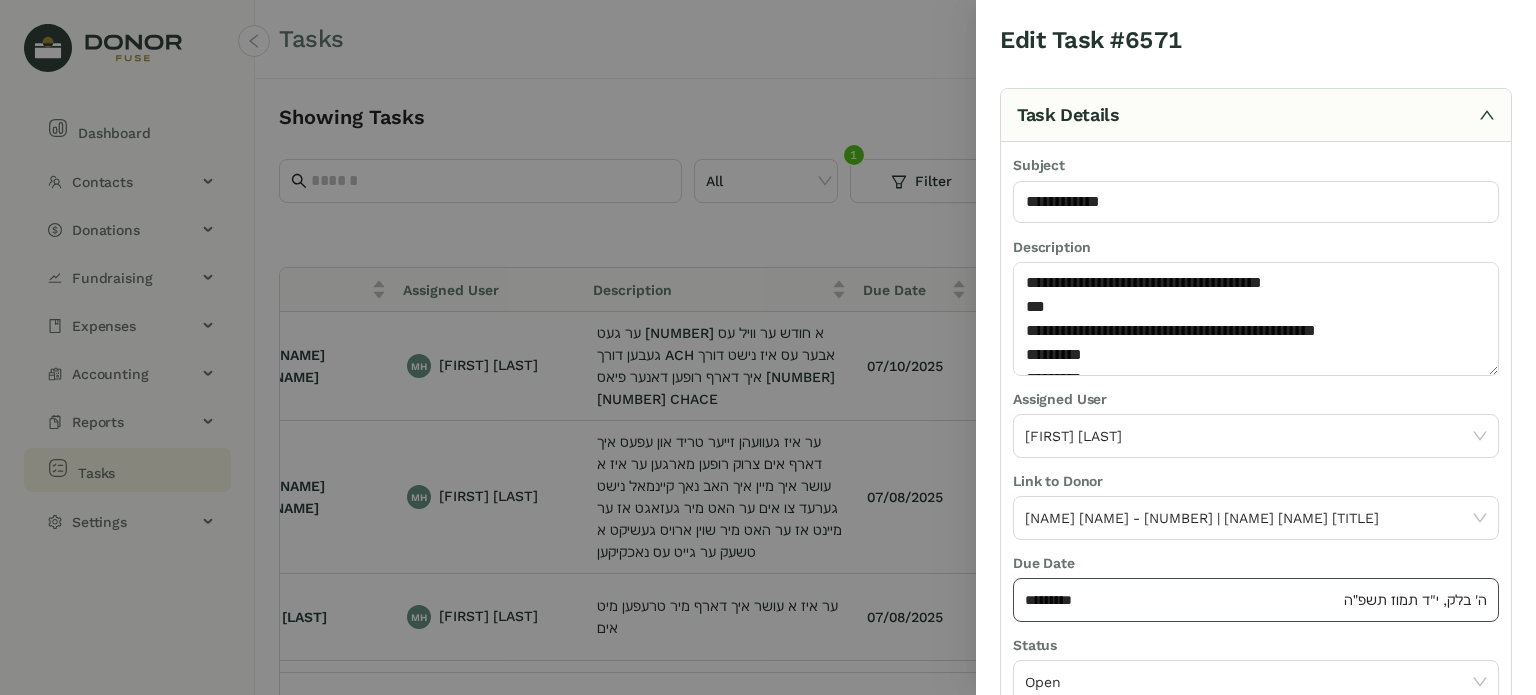 click on "*********" 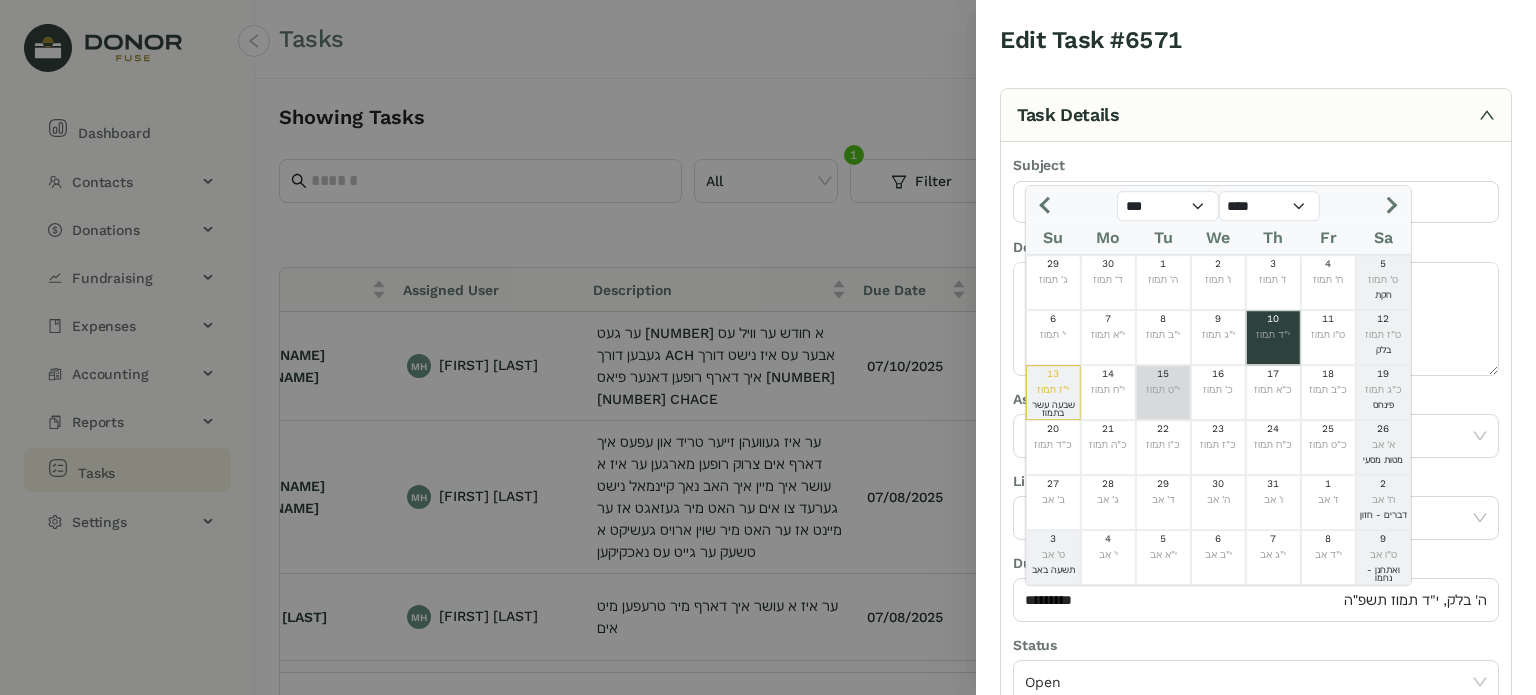 click on "י"ט תמוז" 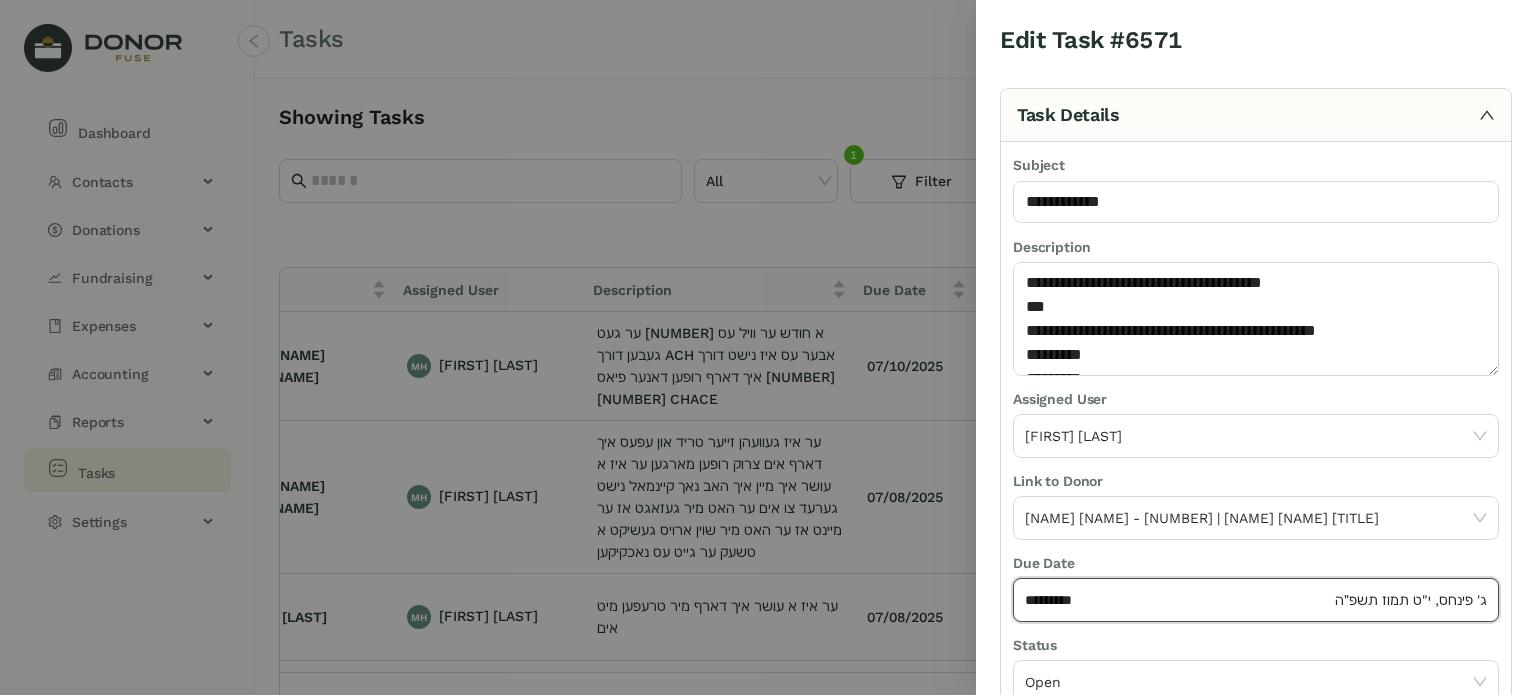 scroll, scrollTop: 236, scrollLeft: 0, axis: vertical 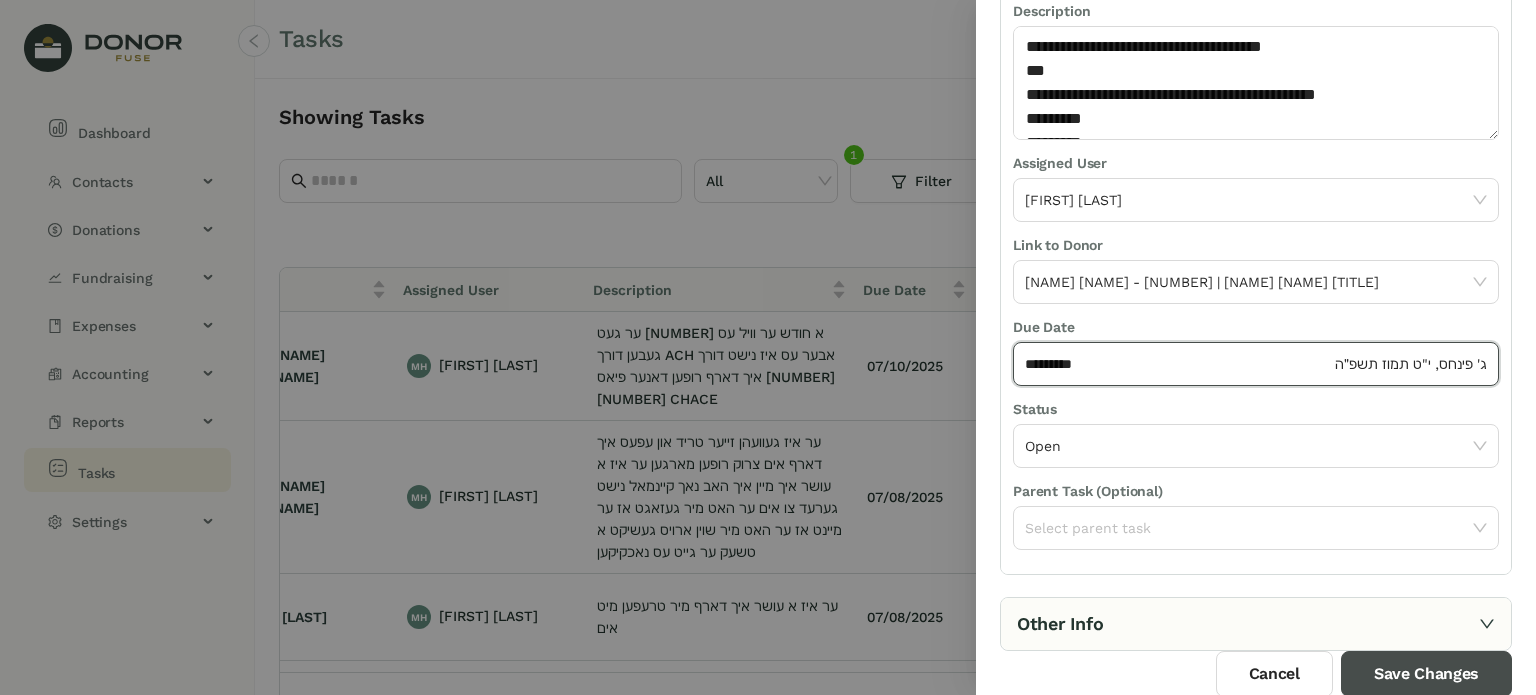 click on "Save Changes" at bounding box center [1426, 674] 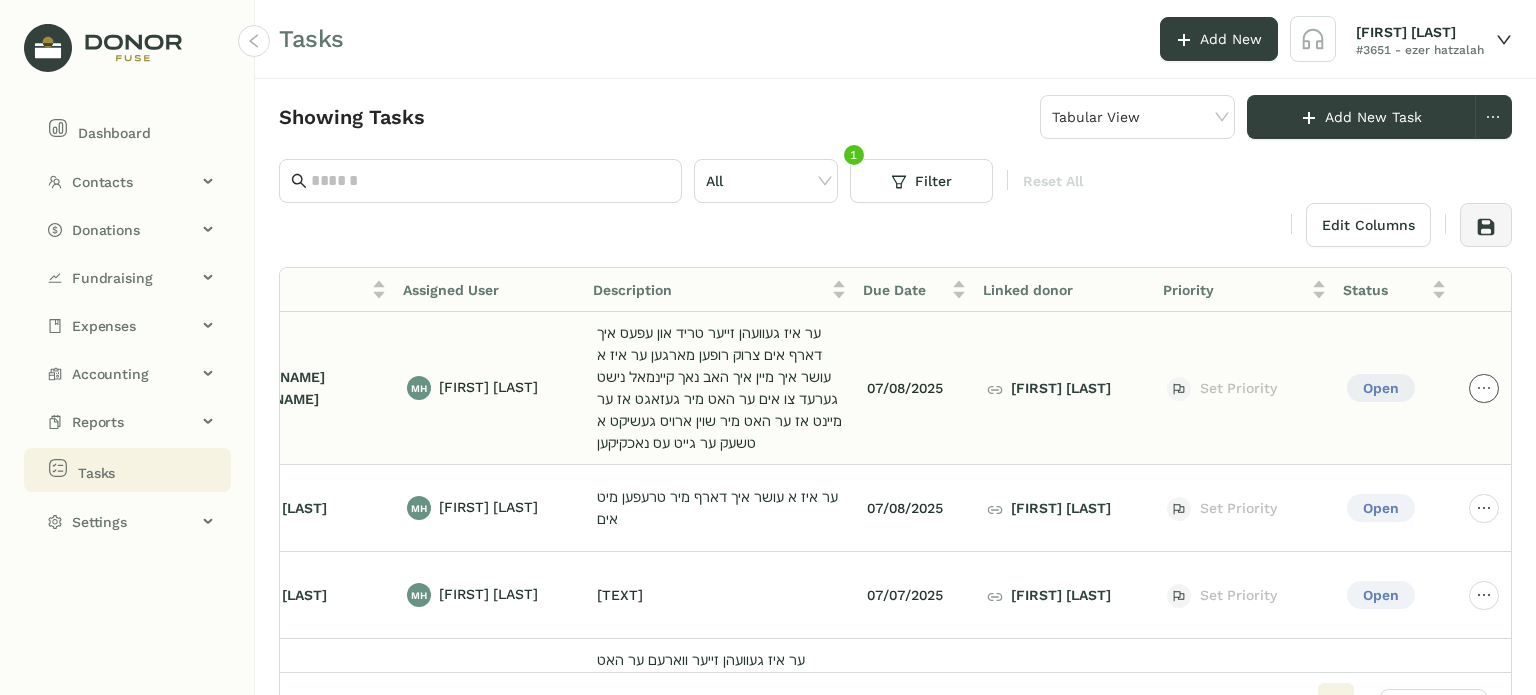 click 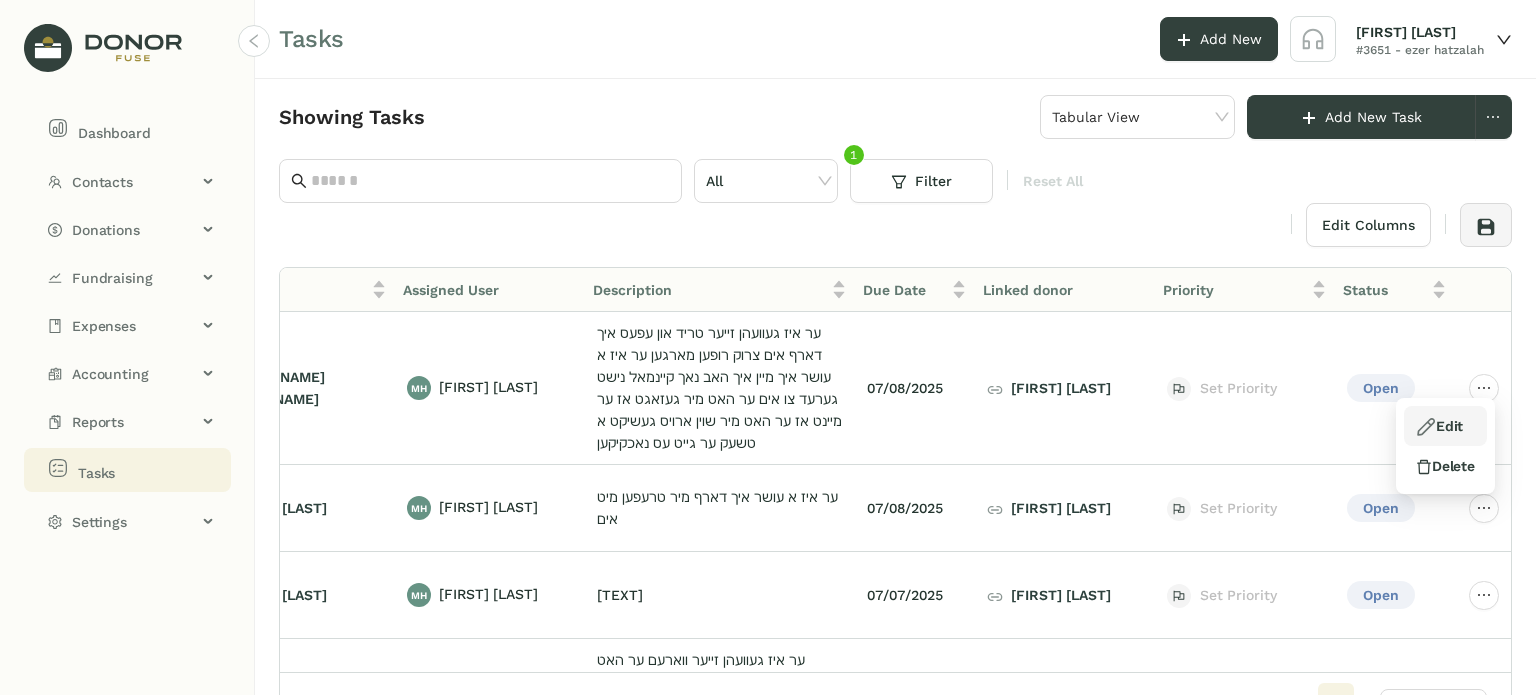 click on "Edit" at bounding box center (1439, 426) 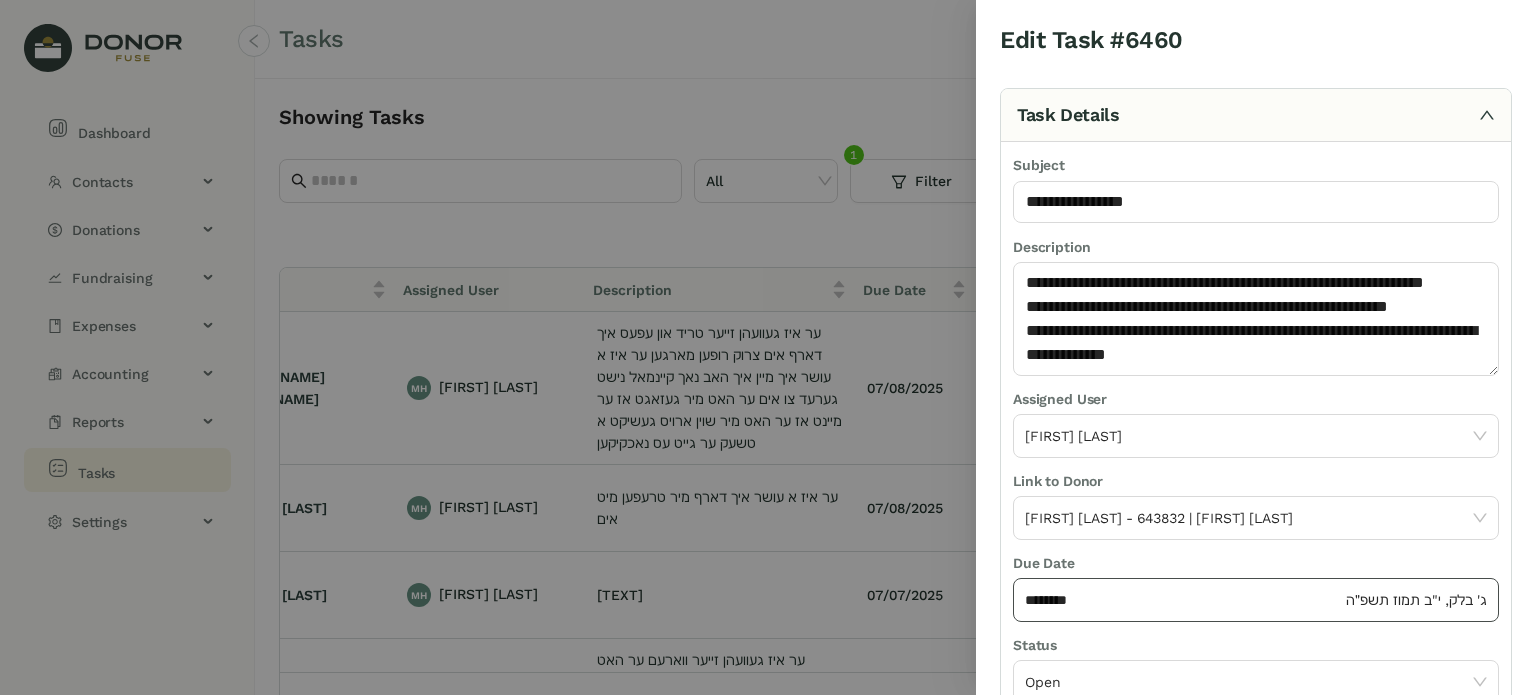 click on "********" 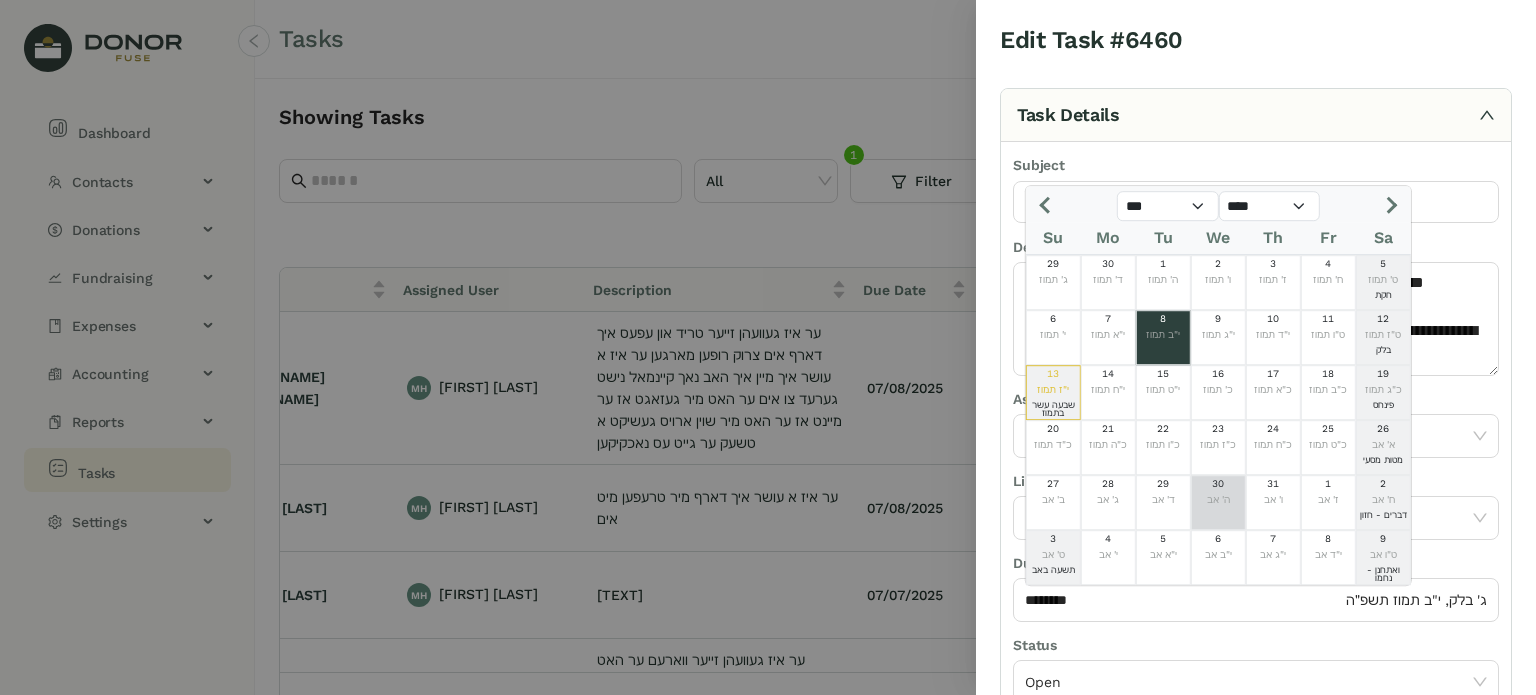 click on "30" 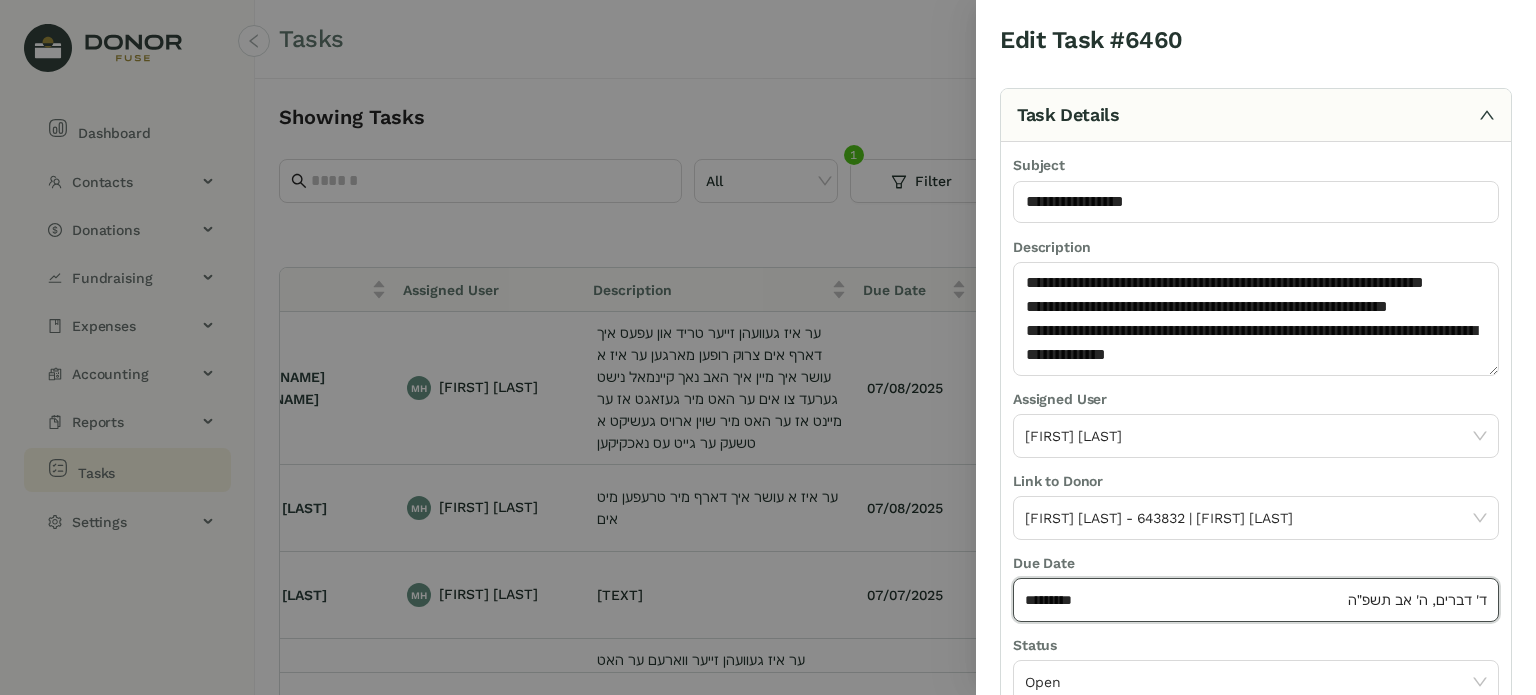 scroll, scrollTop: 236, scrollLeft: 0, axis: vertical 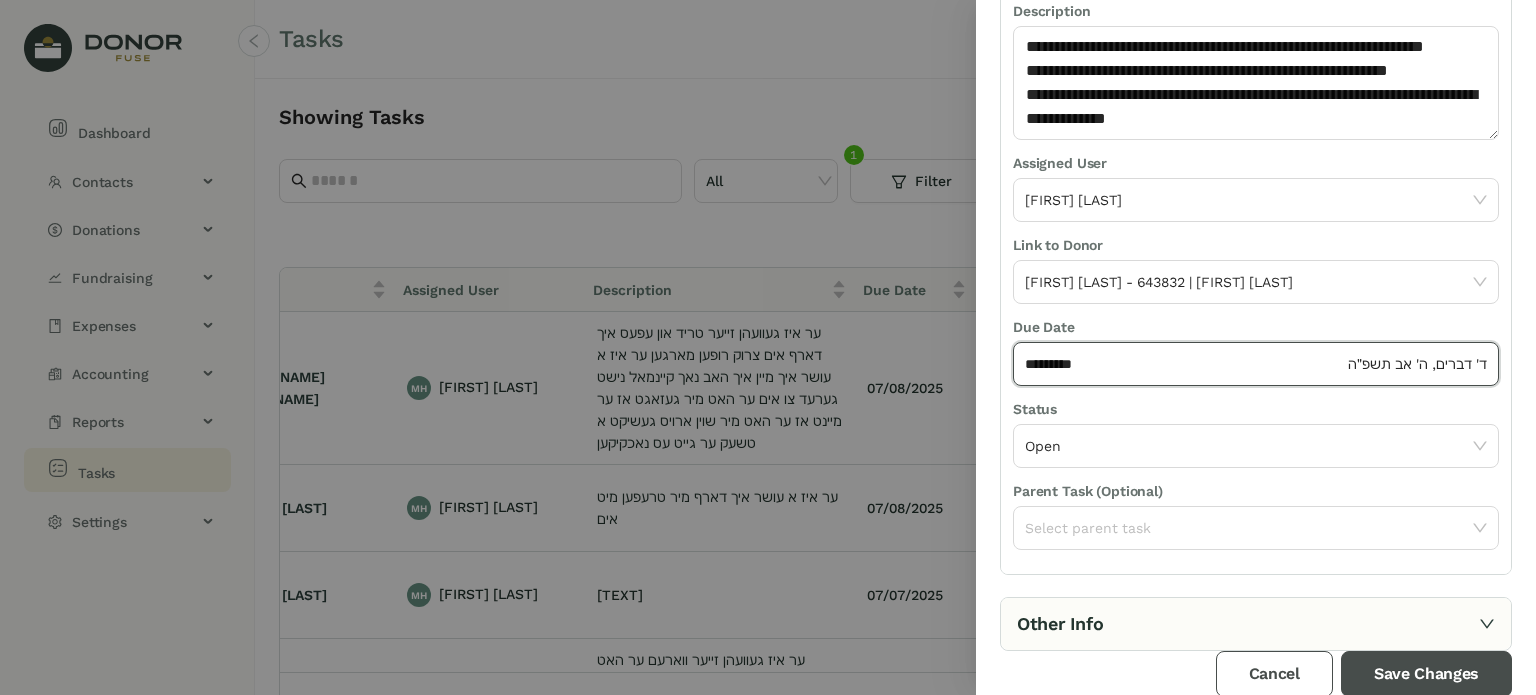 drag, startPoint x: 1371, startPoint y: 671, endPoint x: 1302, endPoint y: 657, distance: 70.40597 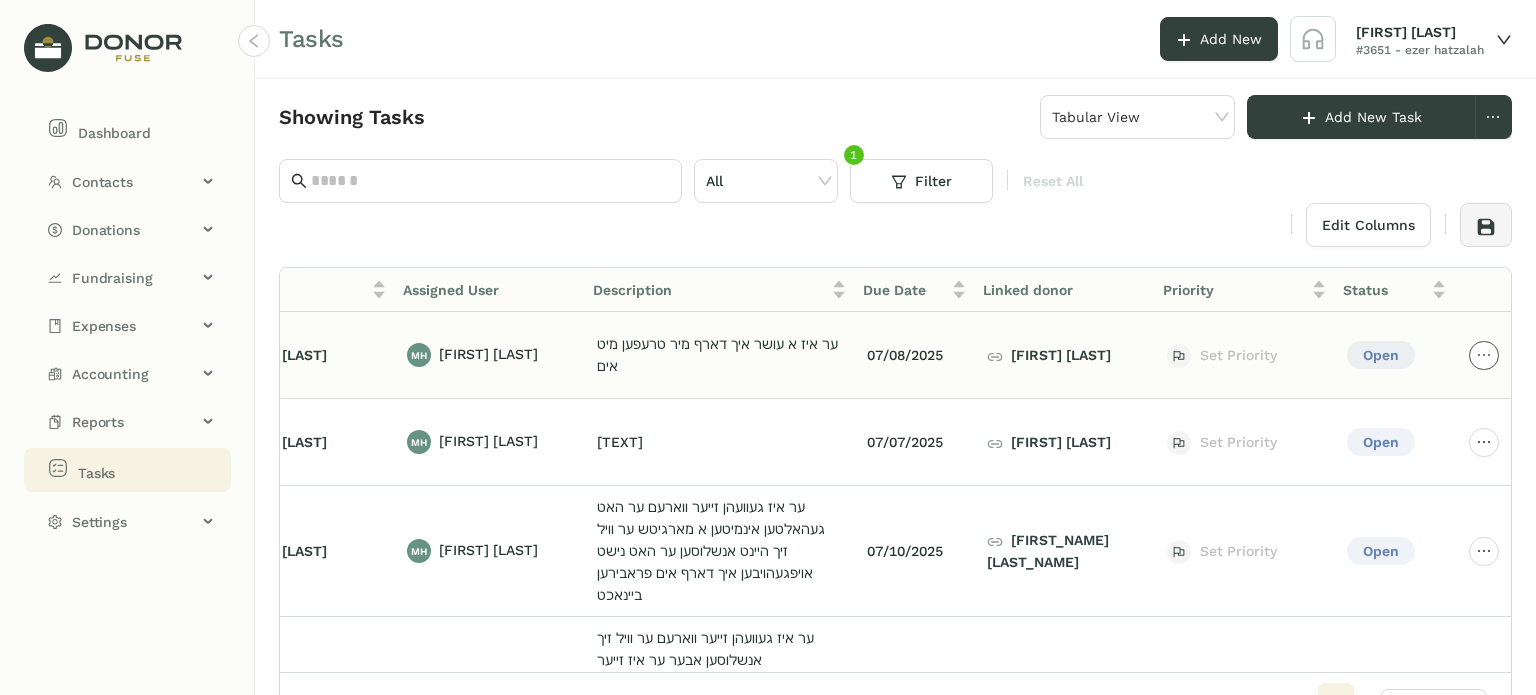 click 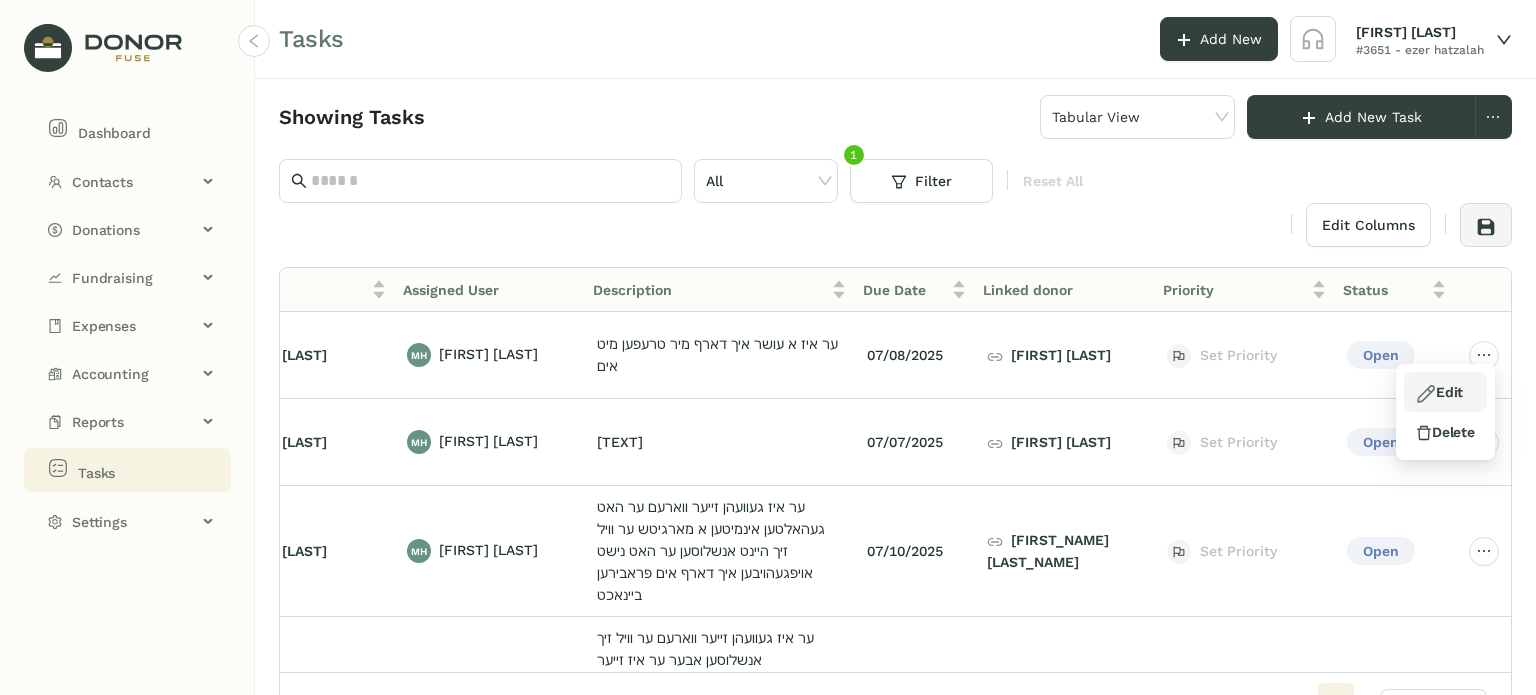 click on "Edit" at bounding box center [1439, 392] 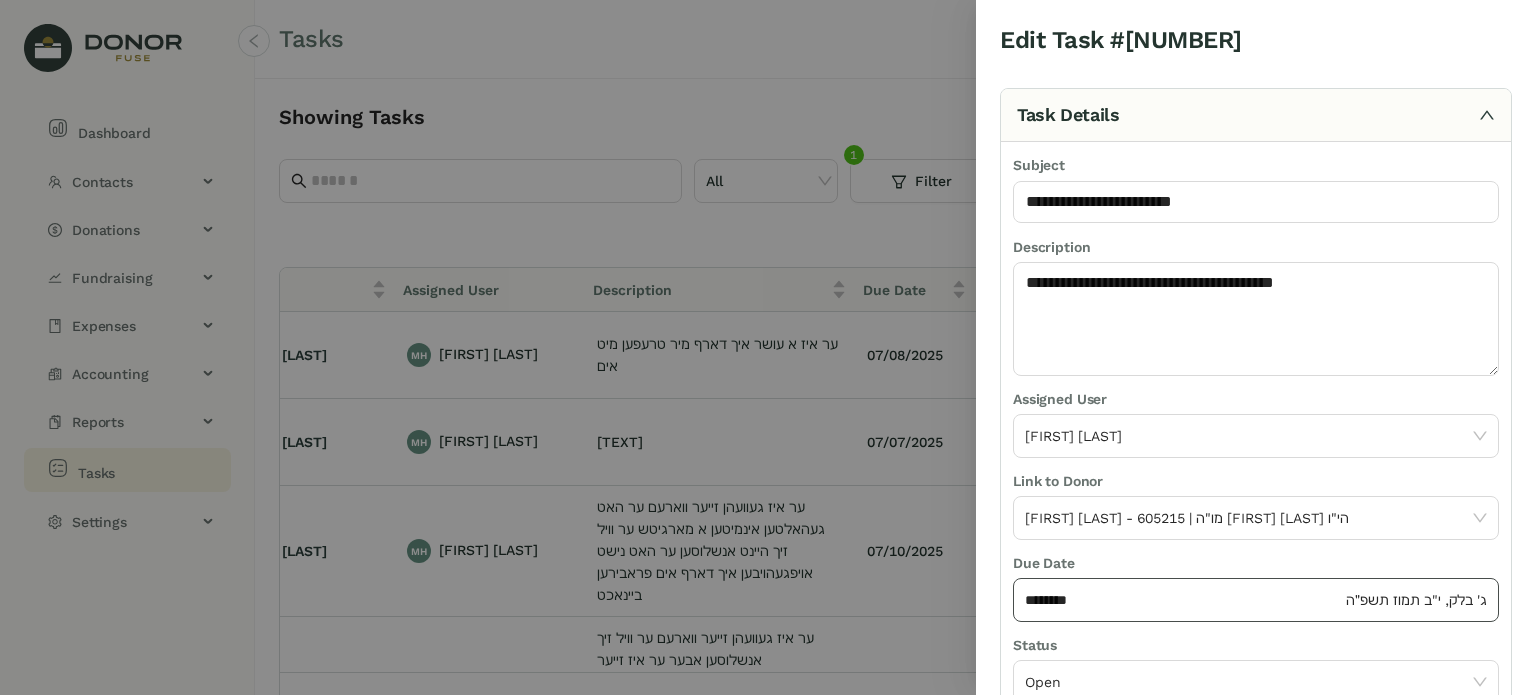 click on "********" 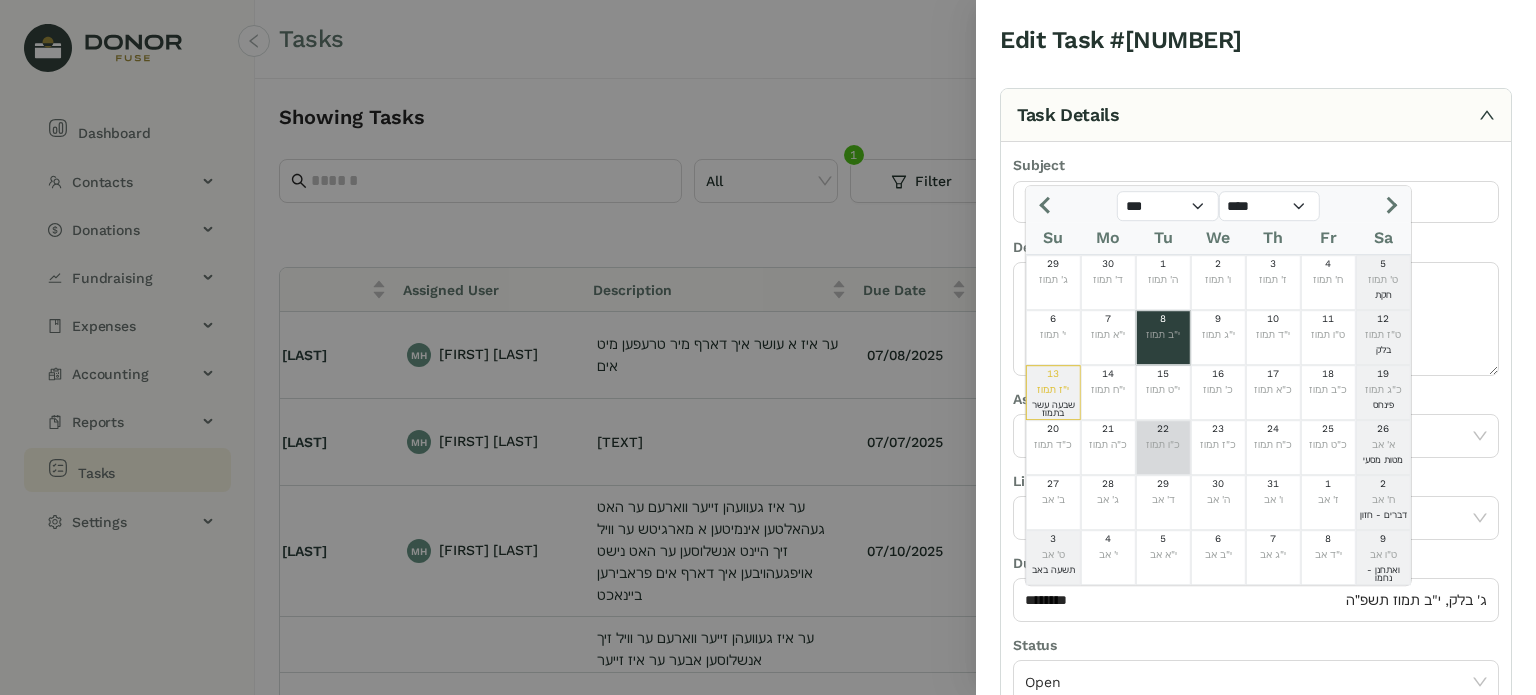 click on "כ"ו תמוז" 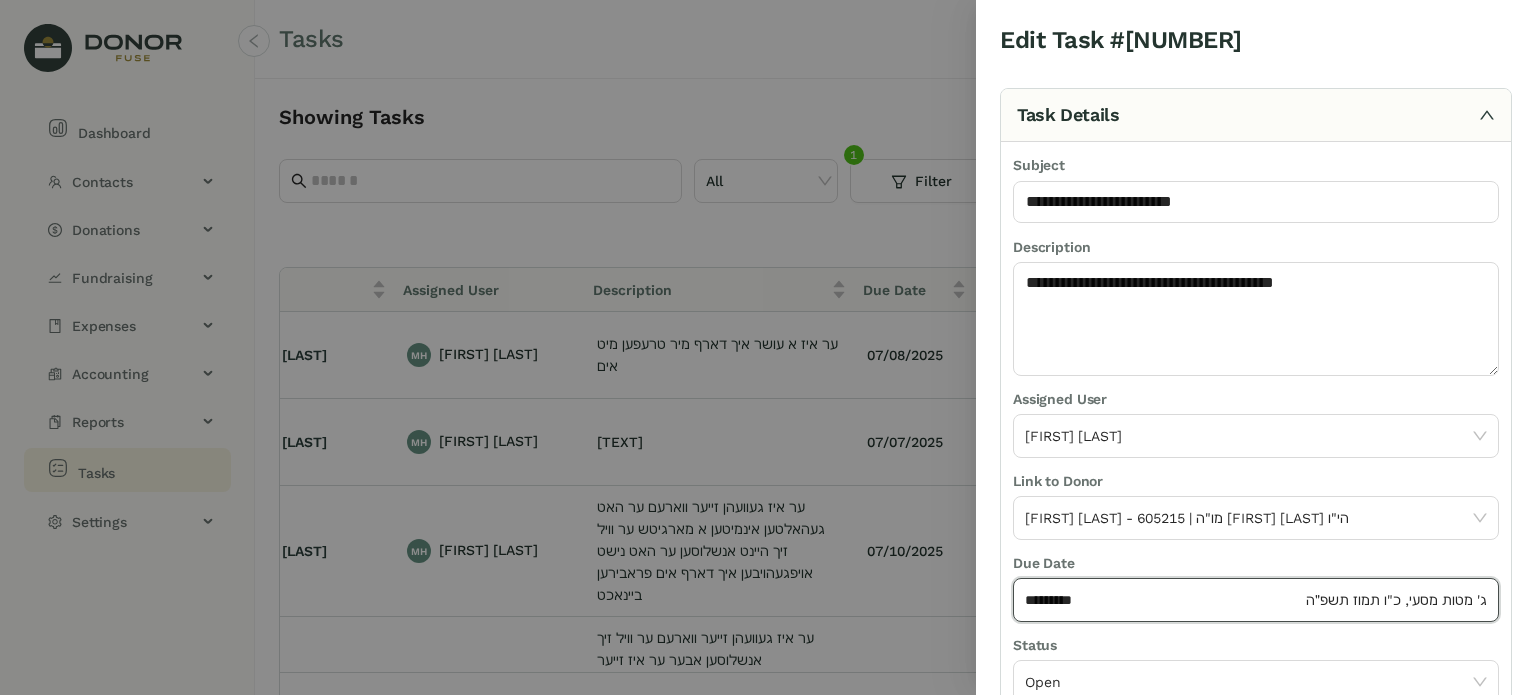 scroll, scrollTop: 236, scrollLeft: 0, axis: vertical 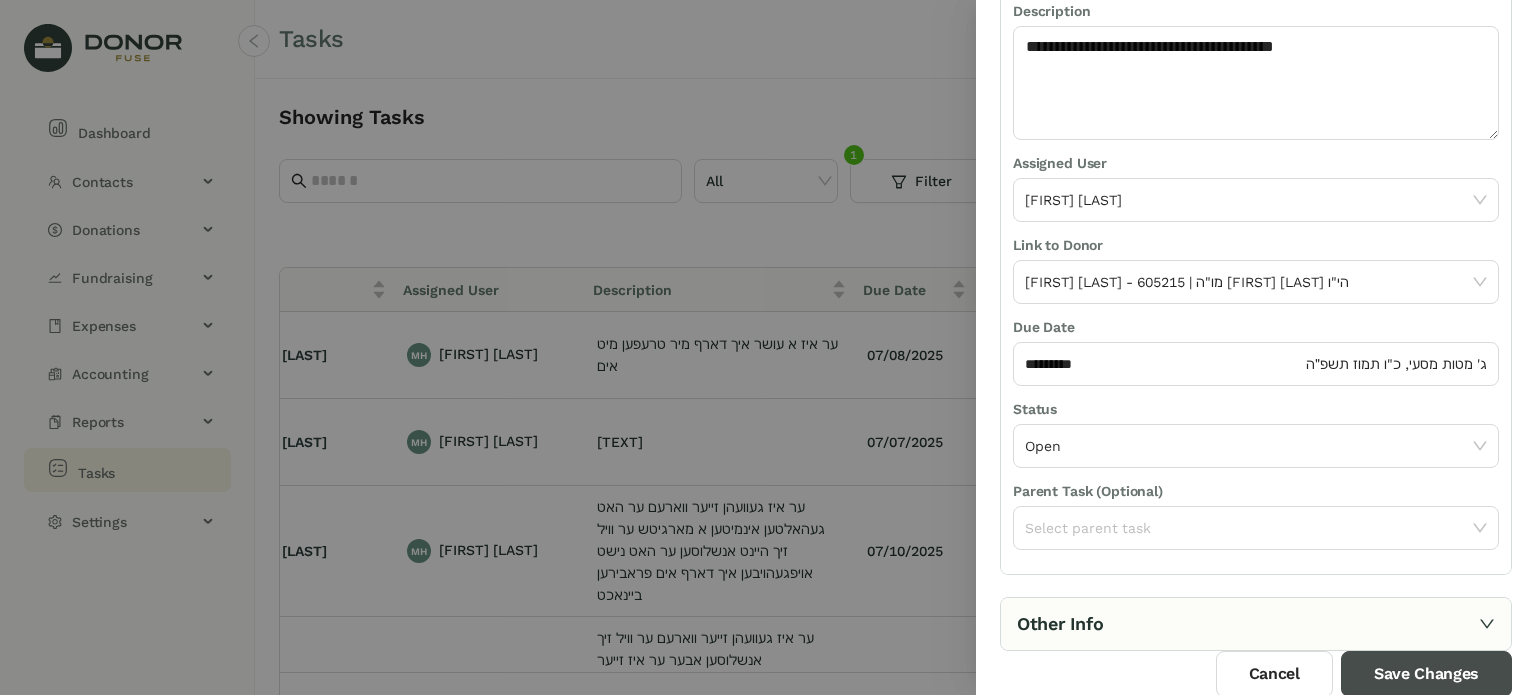 drag, startPoint x: 1392, startPoint y: 670, endPoint x: 1367, endPoint y: 656, distance: 28.653097 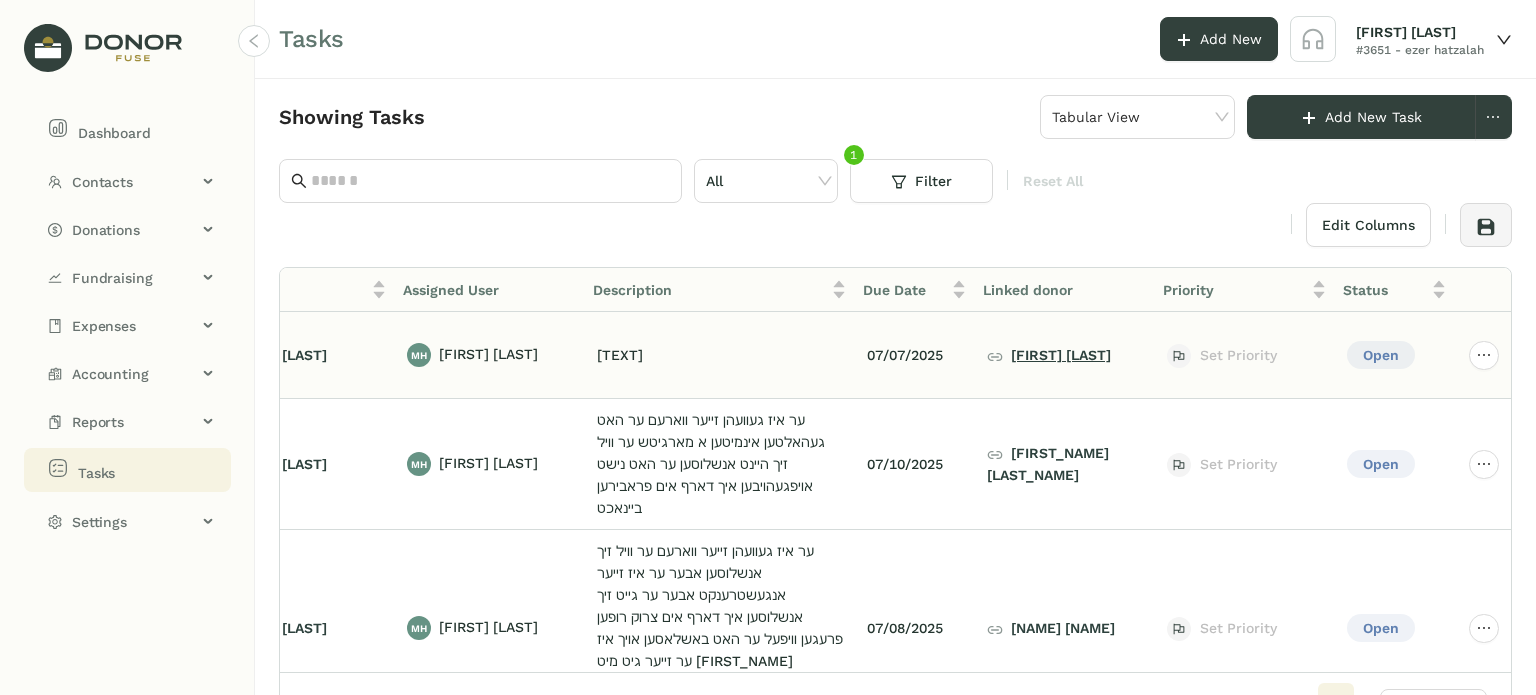 click on "אליקים פיש" 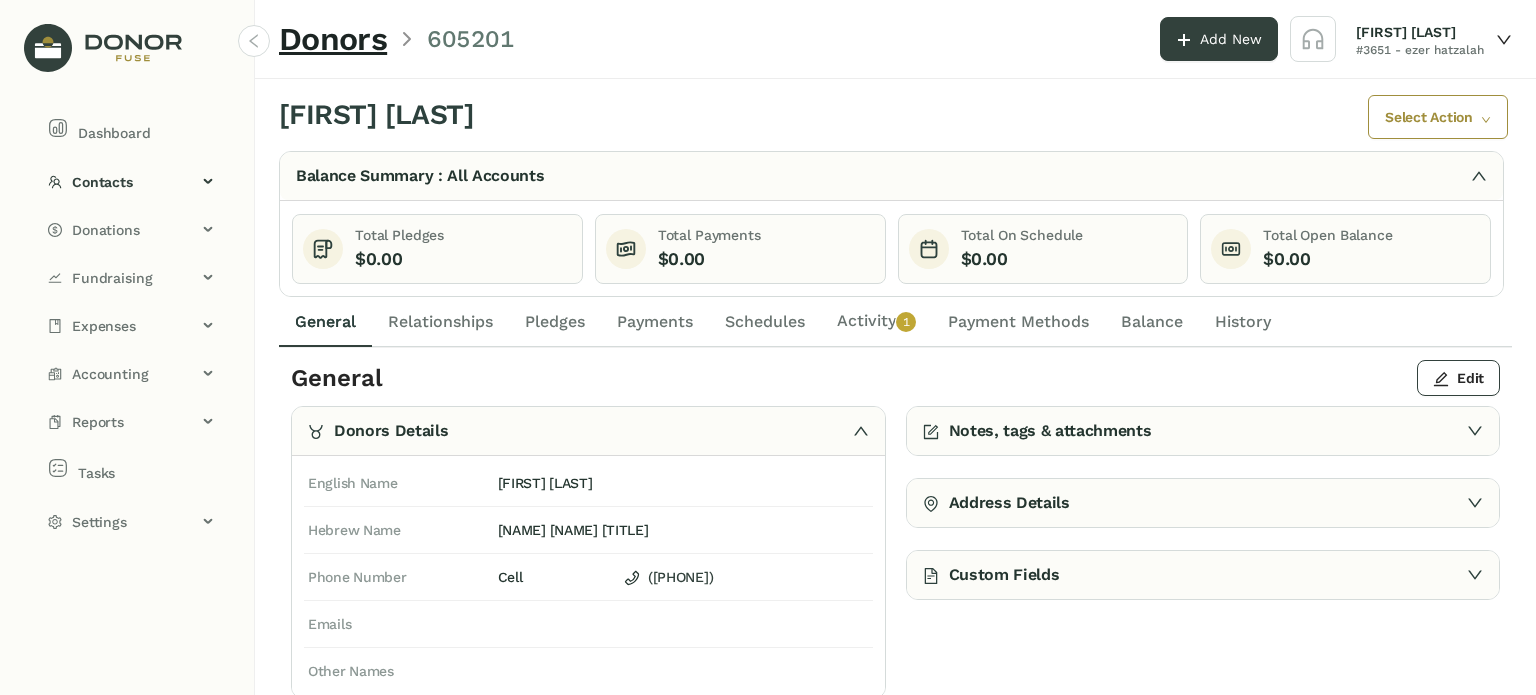 drag, startPoint x: 871, startPoint y: 316, endPoint x: 876, endPoint y: 305, distance: 12.083046 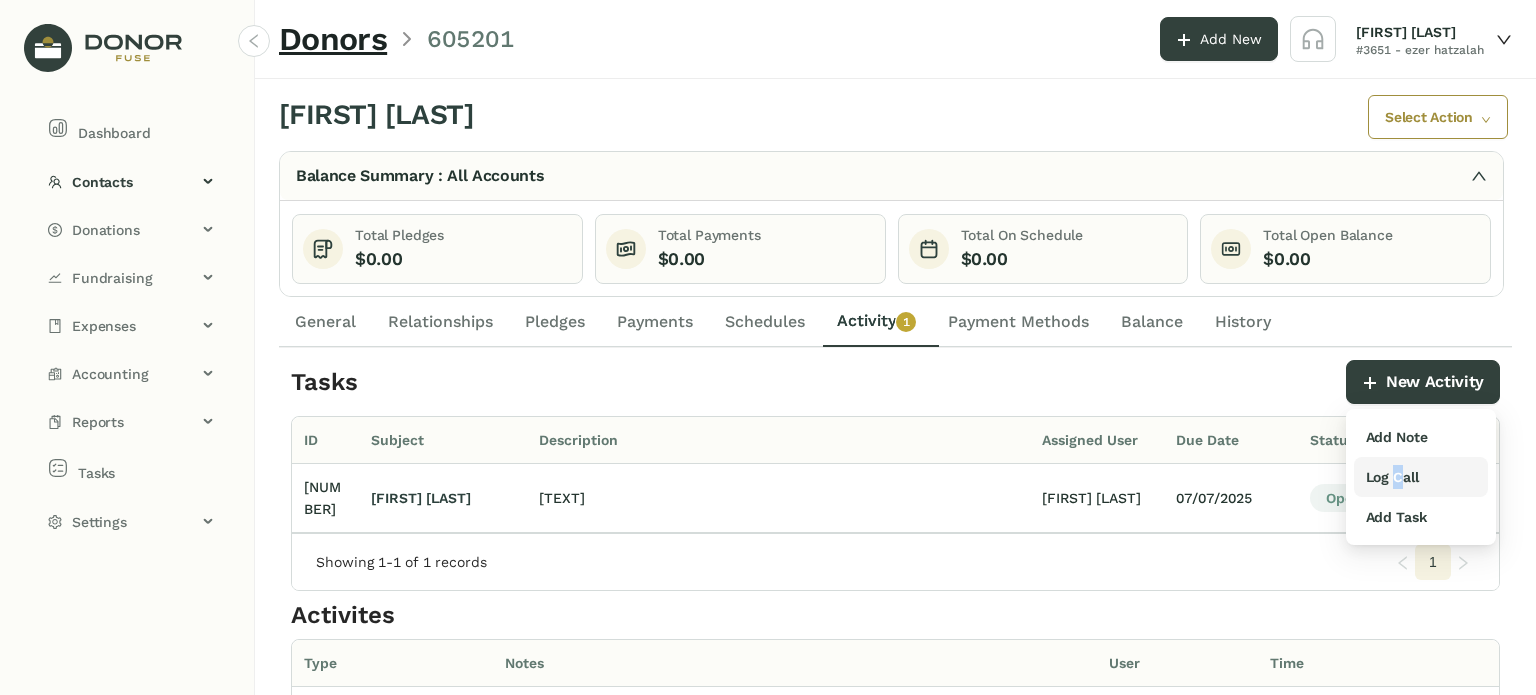 drag, startPoint x: 1399, startPoint y: 476, endPoint x: 1391, endPoint y: 468, distance: 11.313708 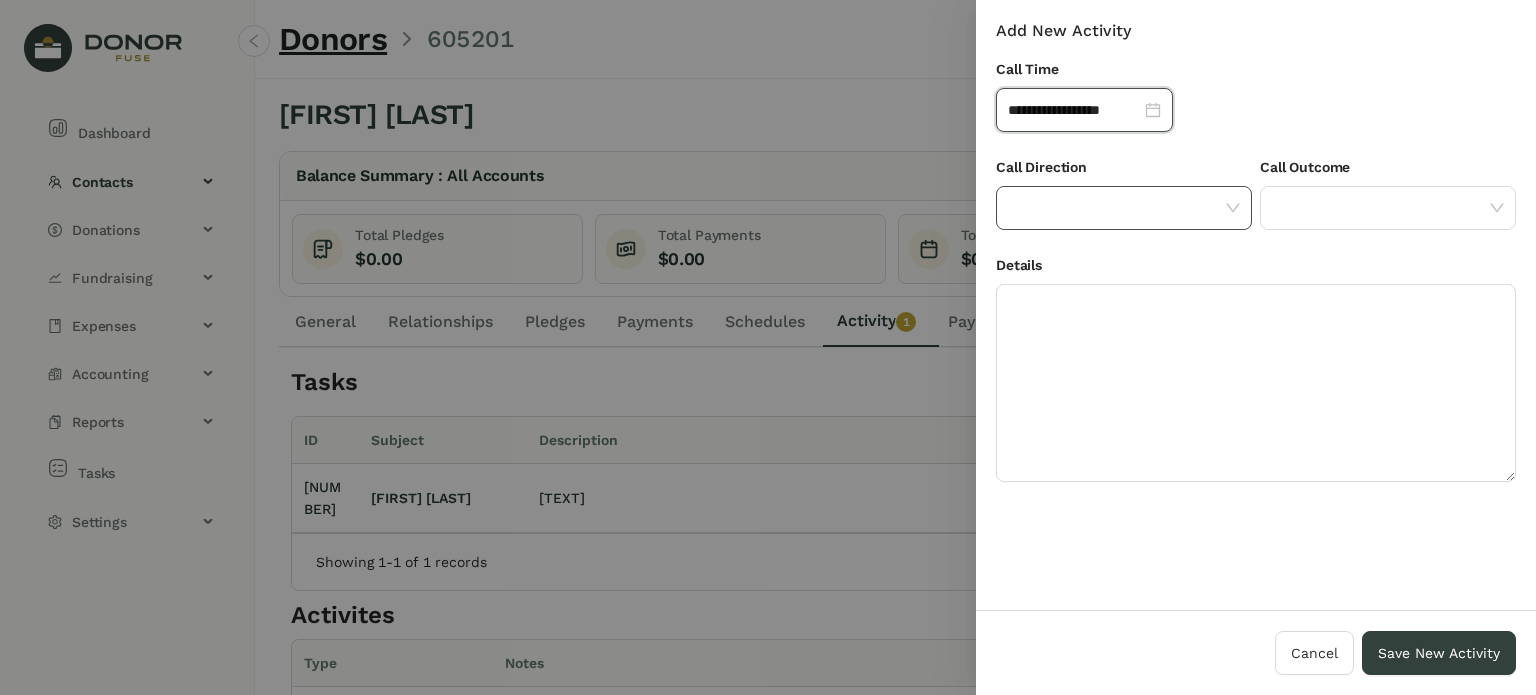 drag, startPoint x: 1164, startPoint y: 212, endPoint x: 1166, endPoint y: 227, distance: 15.132746 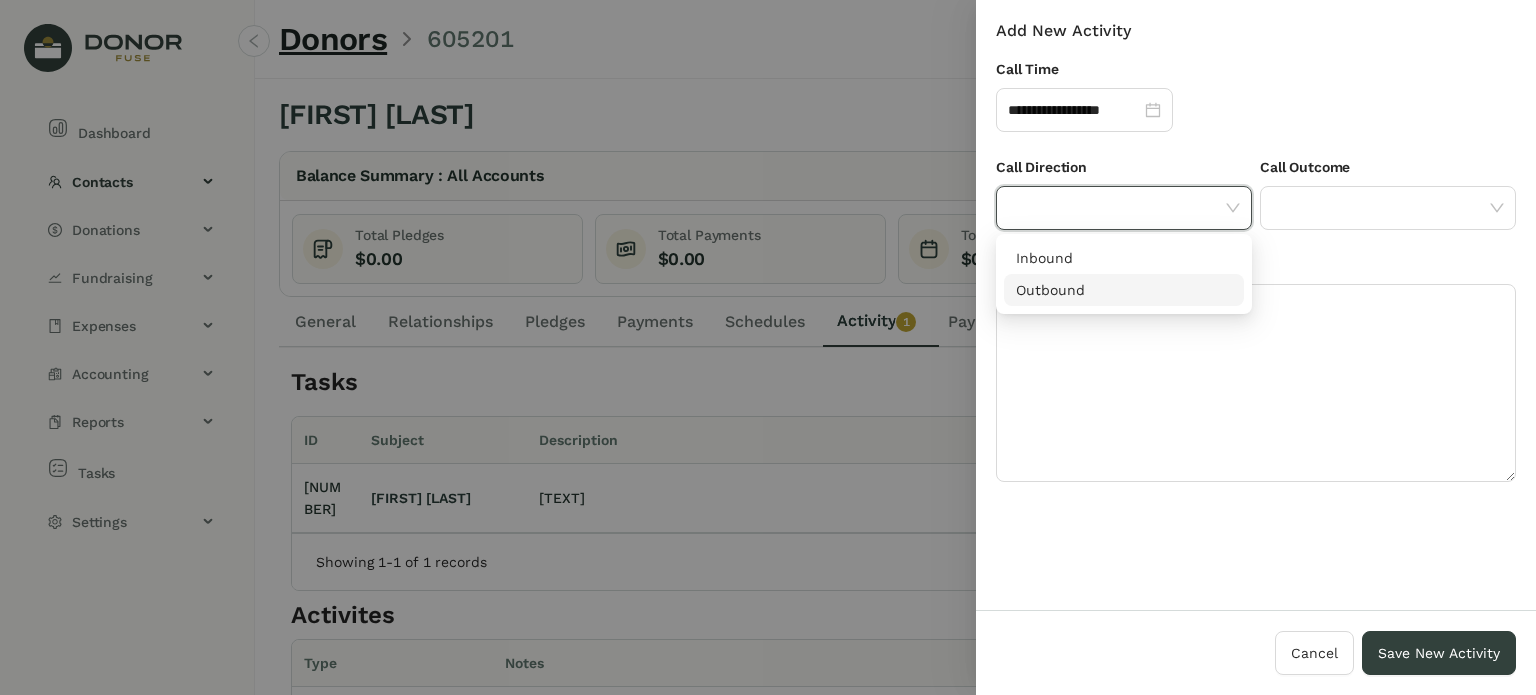 drag, startPoint x: 1156, startPoint y: 303, endPoint x: 1224, endPoint y: 272, distance: 74.73286 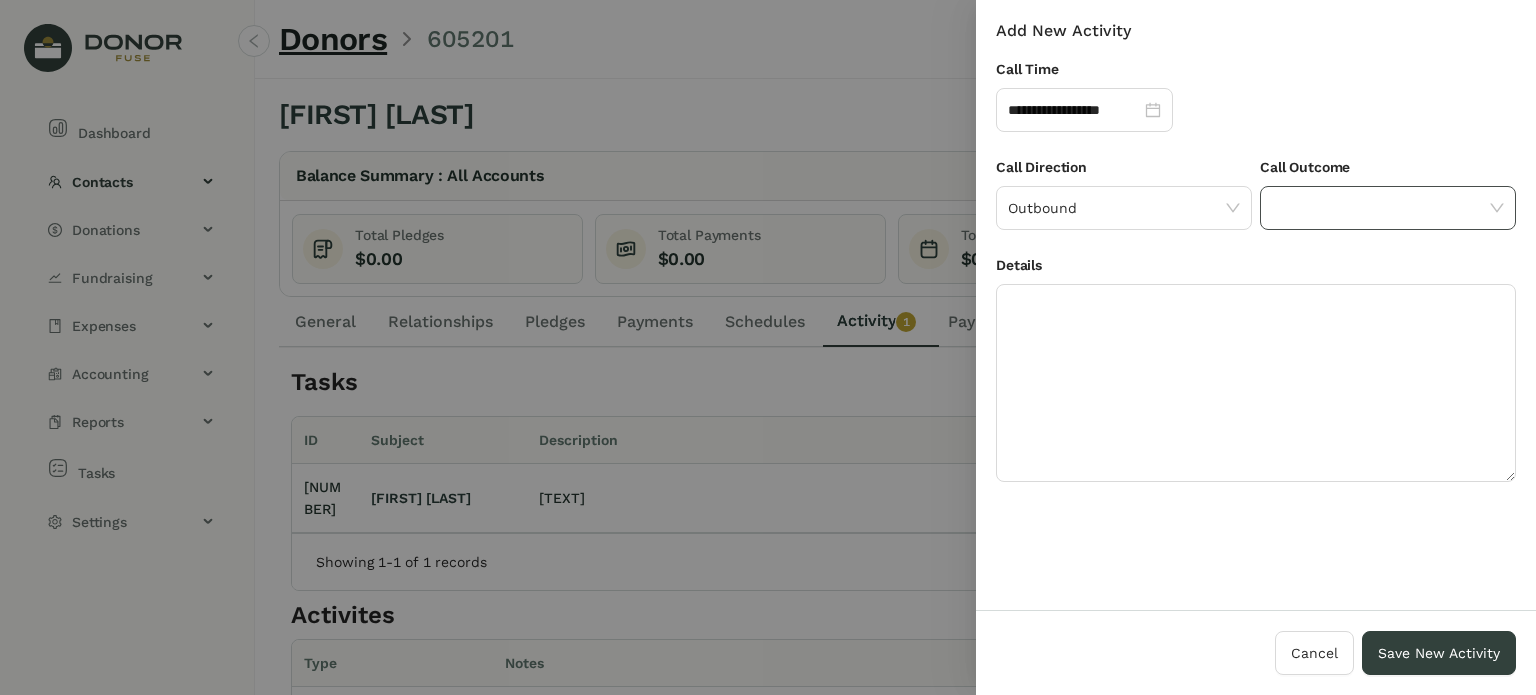 drag, startPoint x: 1319, startPoint y: 211, endPoint x: 1315, endPoint y: 227, distance: 16.492422 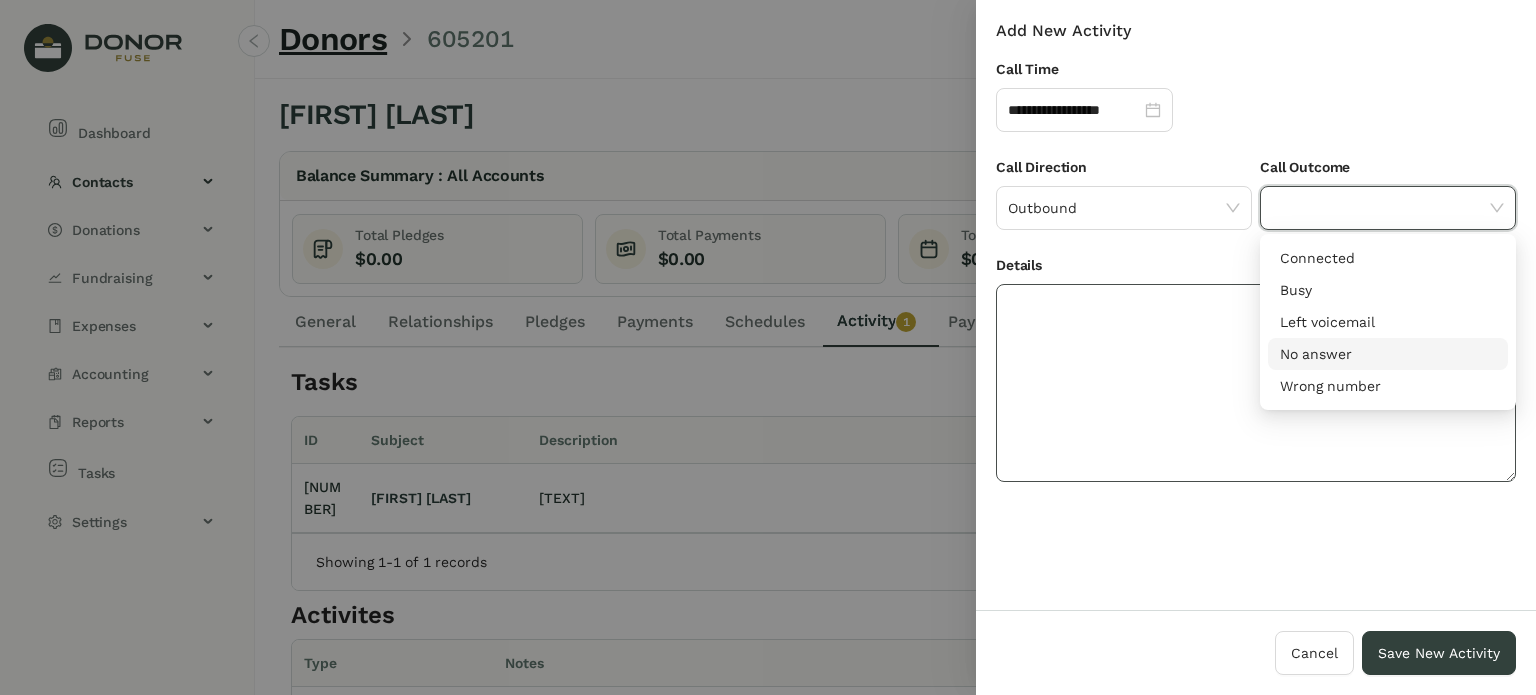 click on "No answer" at bounding box center (1388, 354) 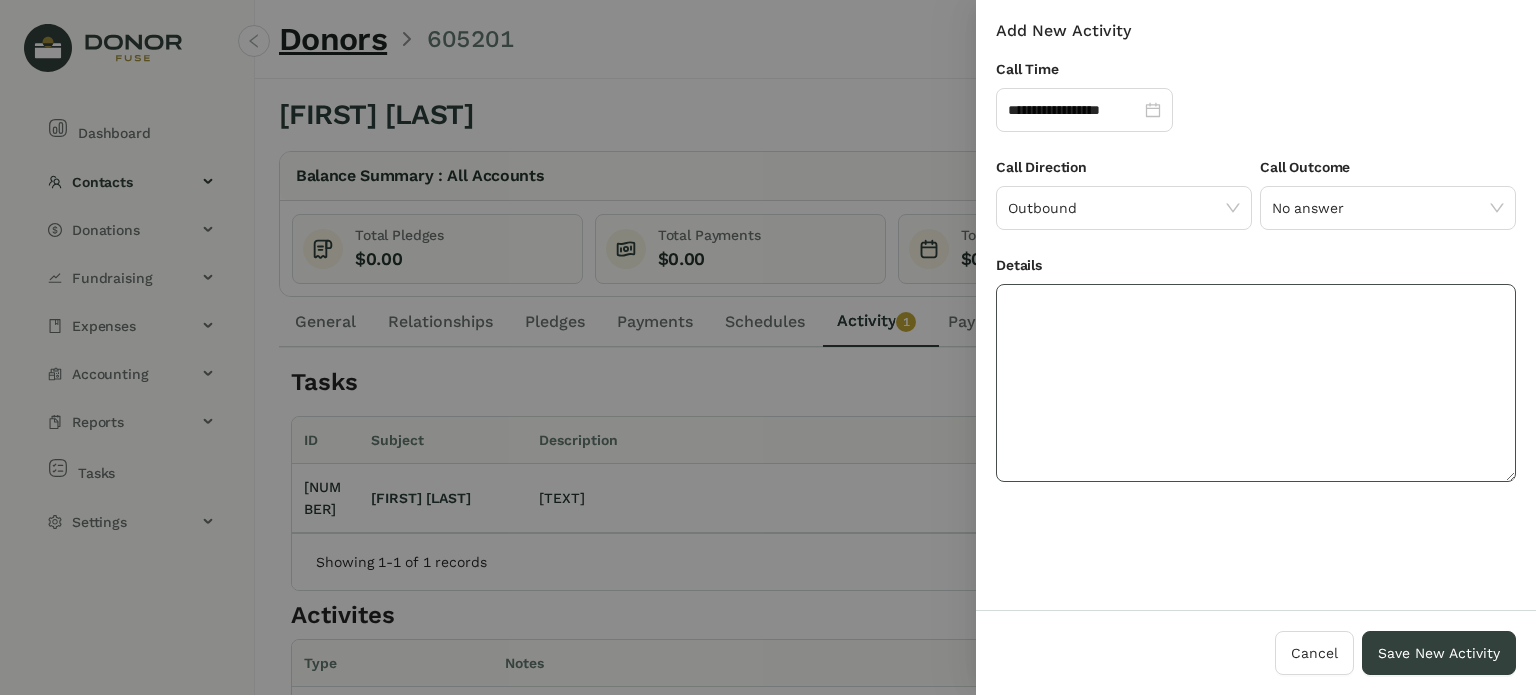 drag, startPoint x: 1031, startPoint y: 353, endPoint x: 1008, endPoint y: 331, distance: 31.827662 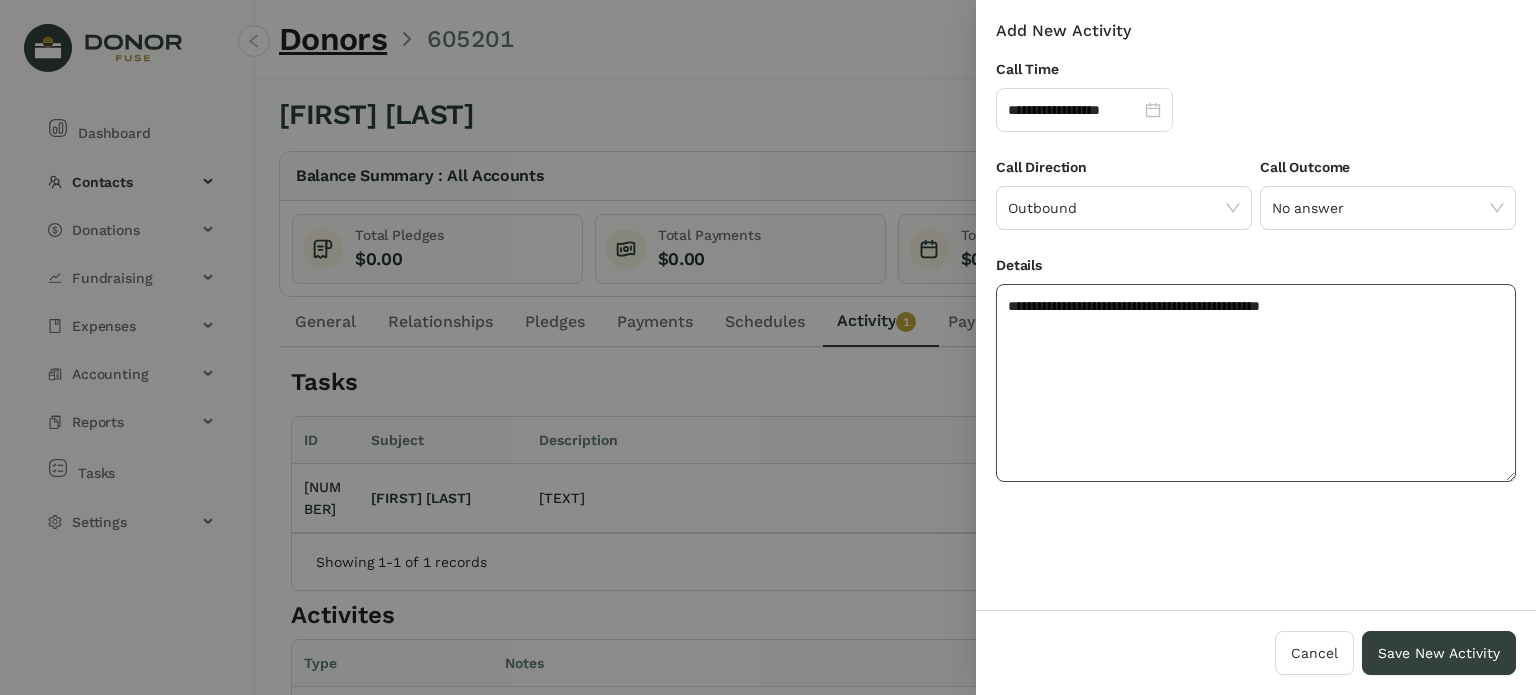 click on "**********" 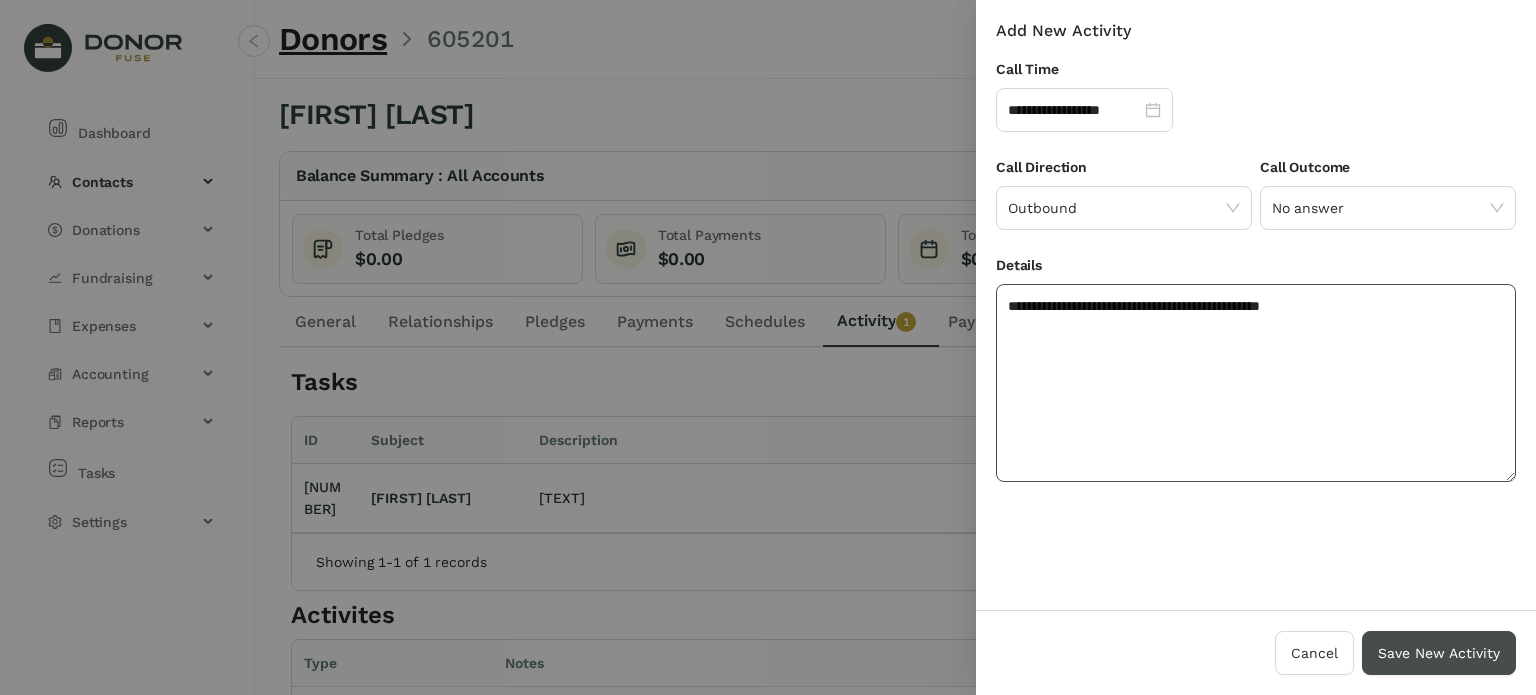 type on "**********" 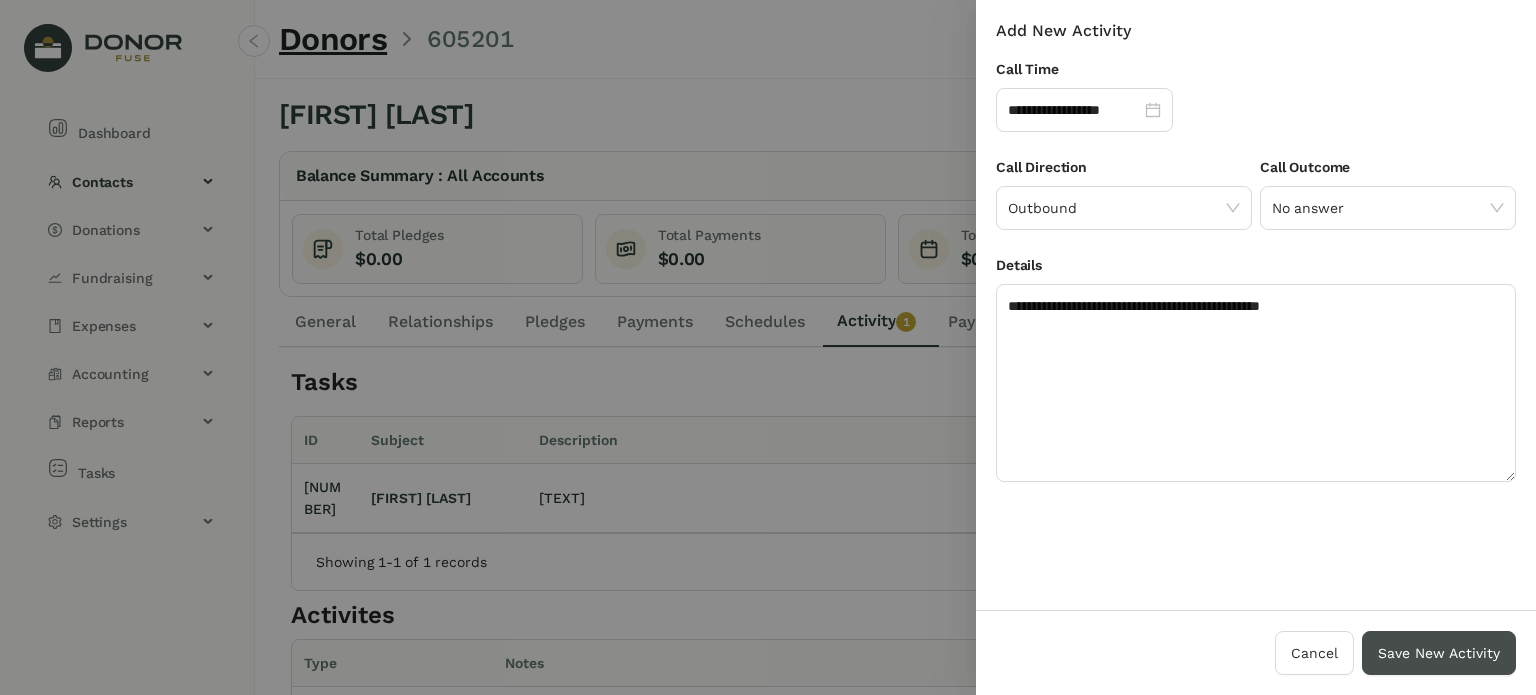 click on "Save New Activity" at bounding box center [1439, 653] 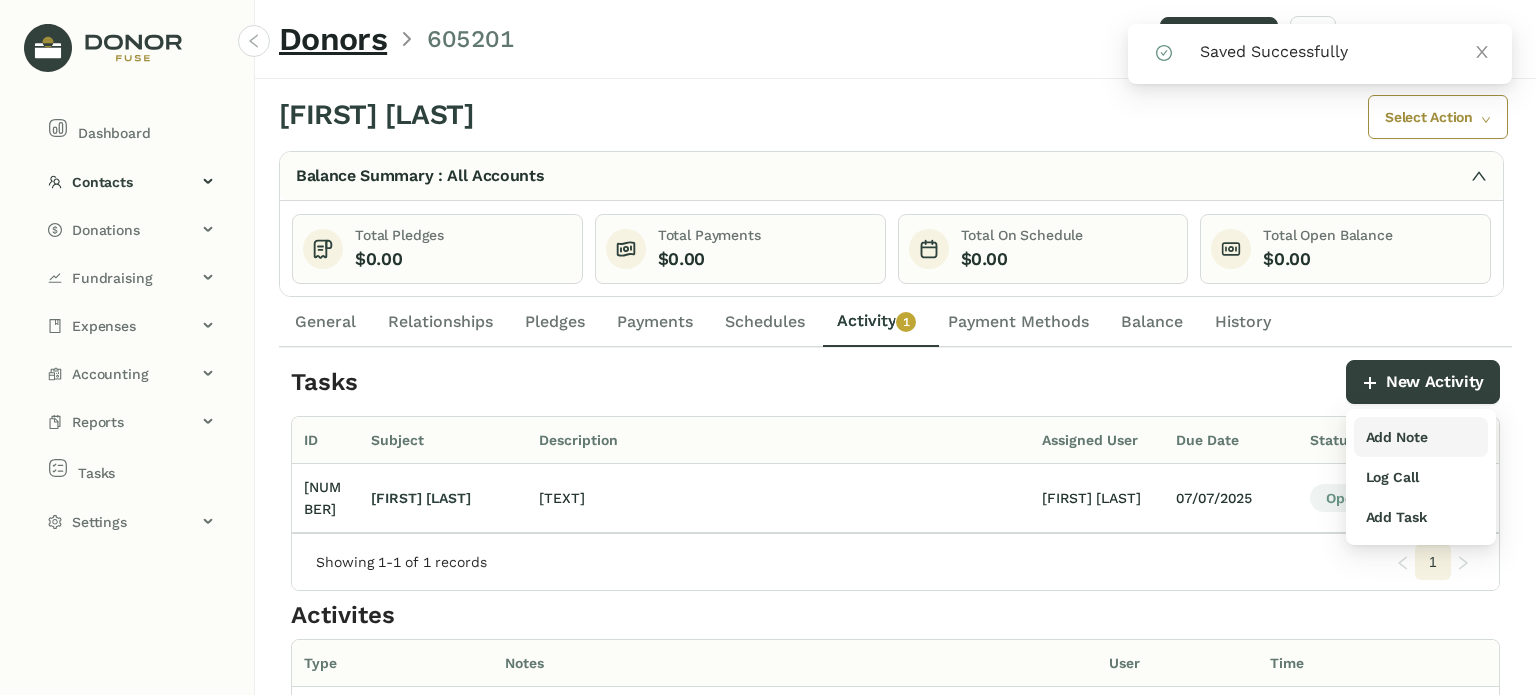 click on "Add Note" at bounding box center (1397, 437) 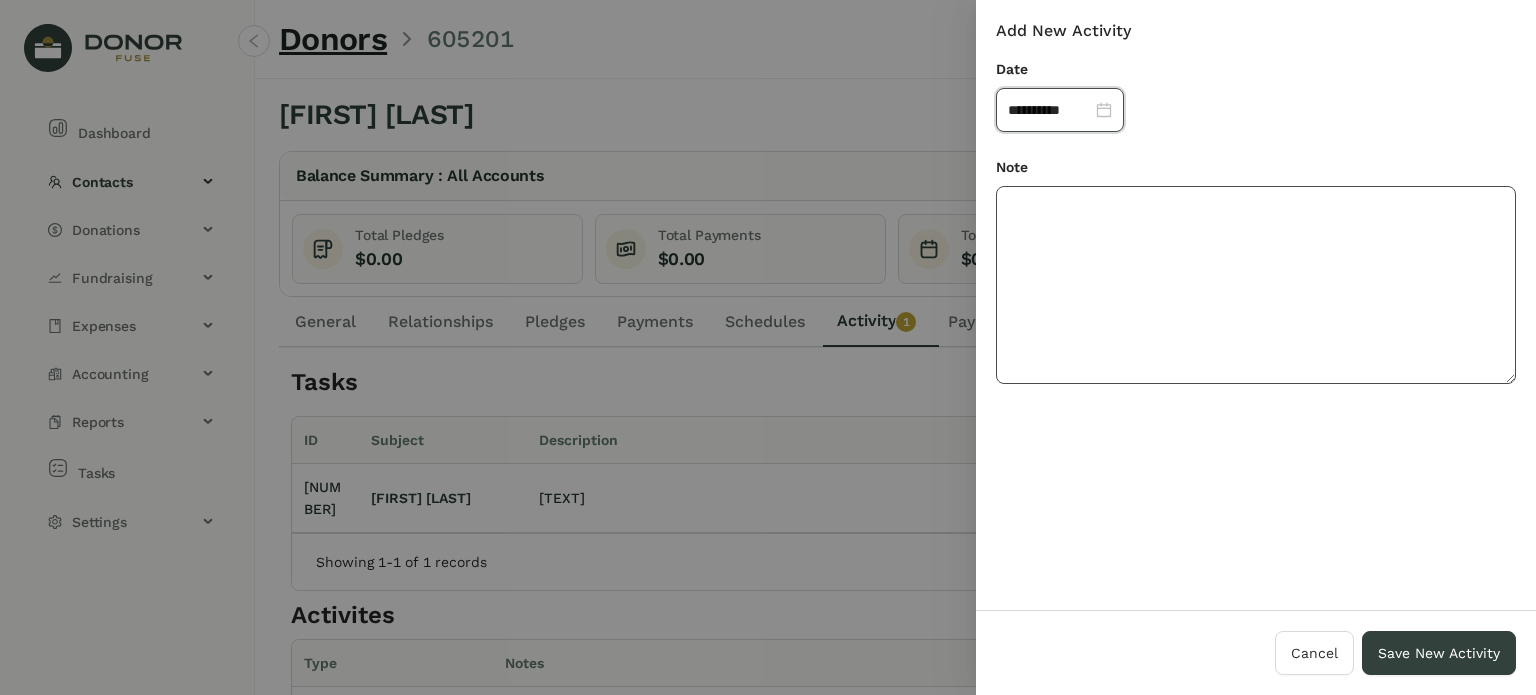 click 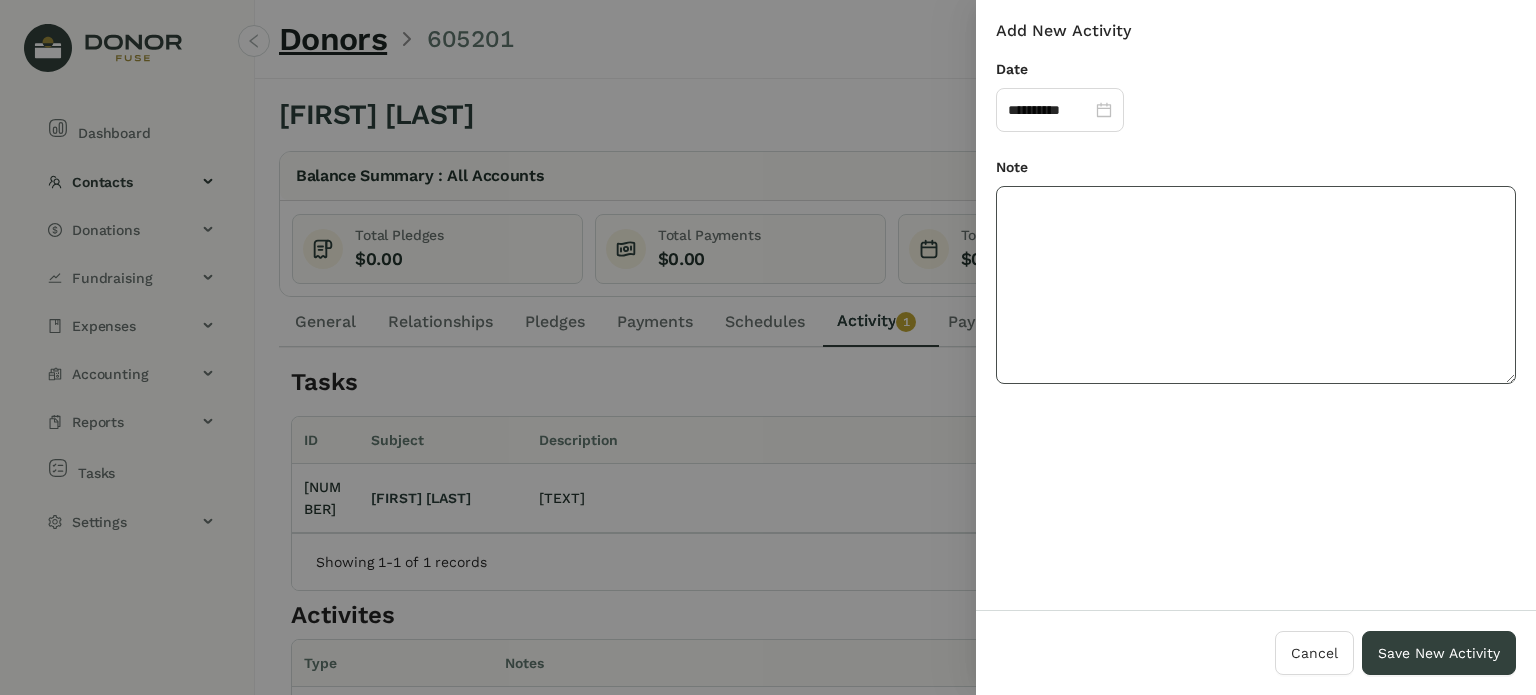 paste on "**********" 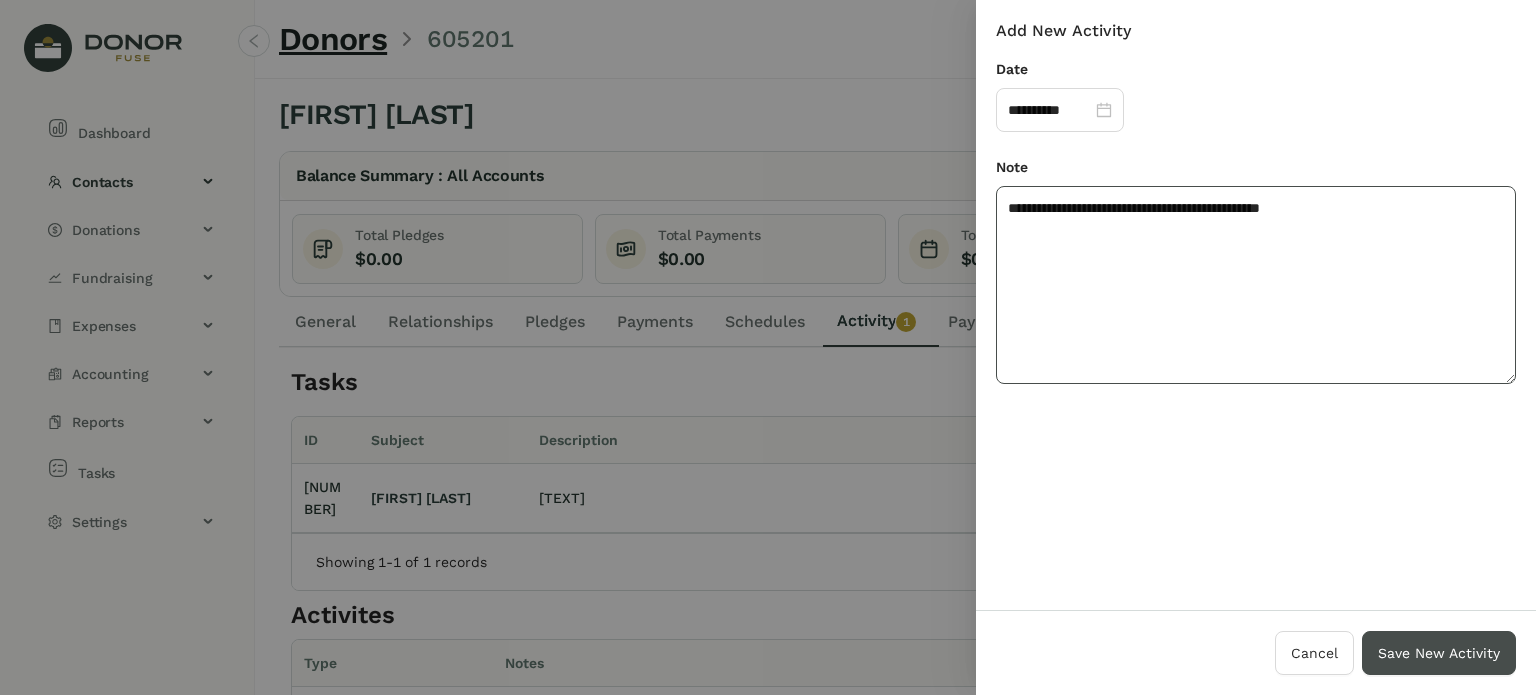type on "**********" 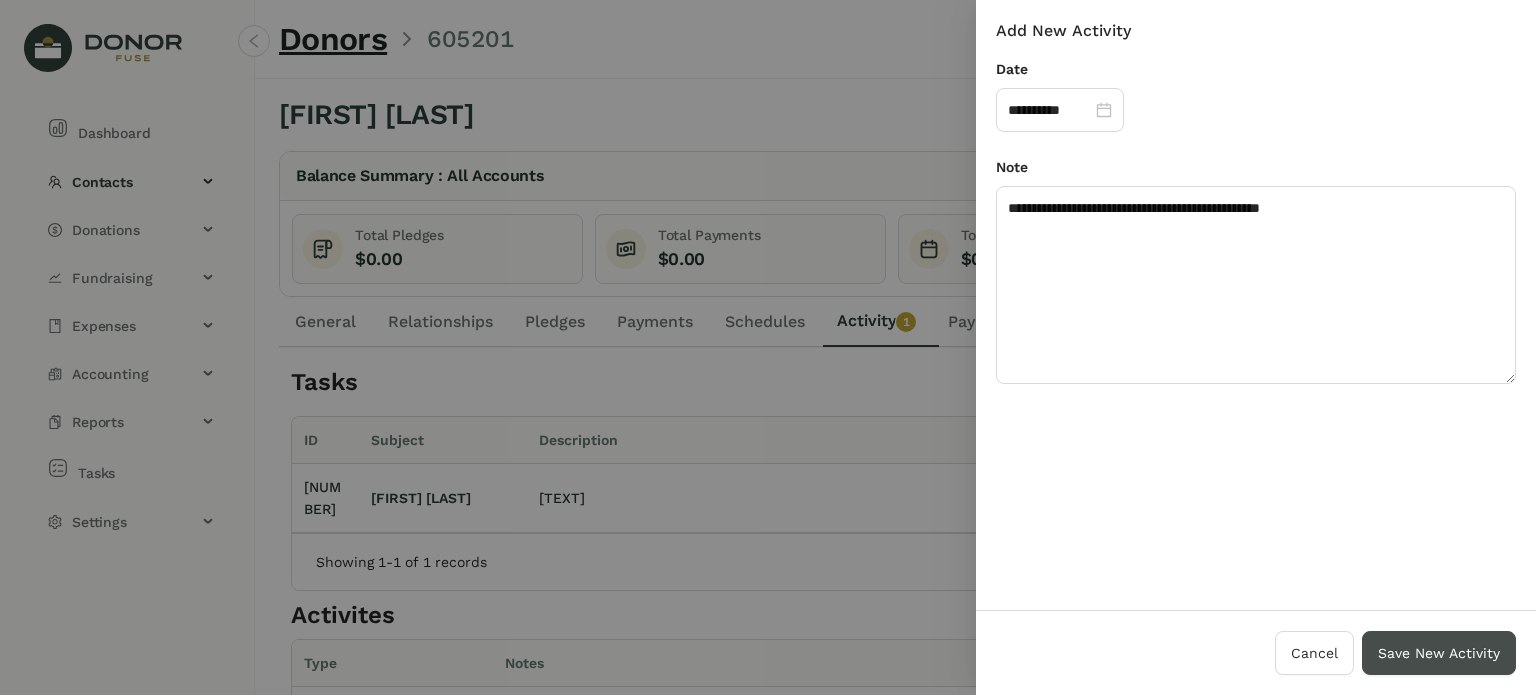 drag, startPoint x: 1428, startPoint y: 655, endPoint x: 1397, endPoint y: 631, distance: 39.20459 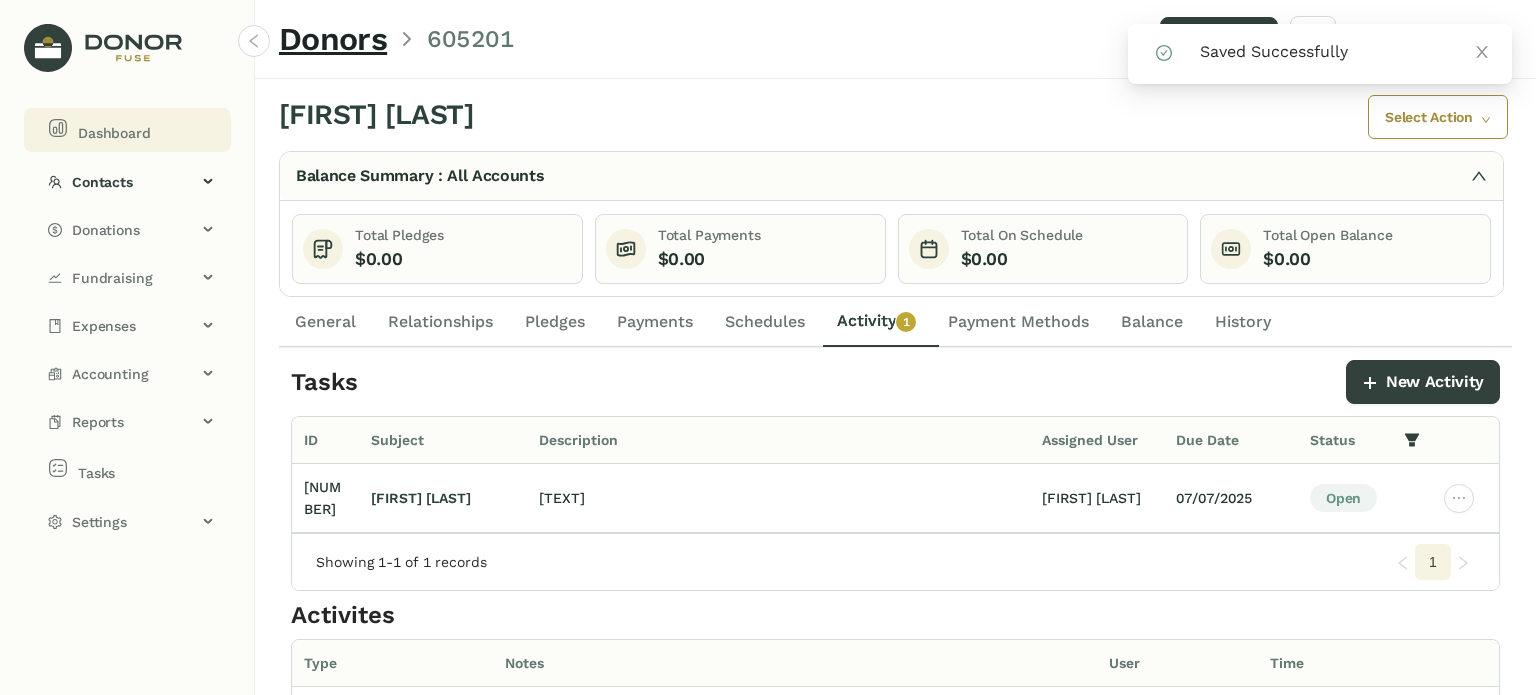 click on "Dashboard" 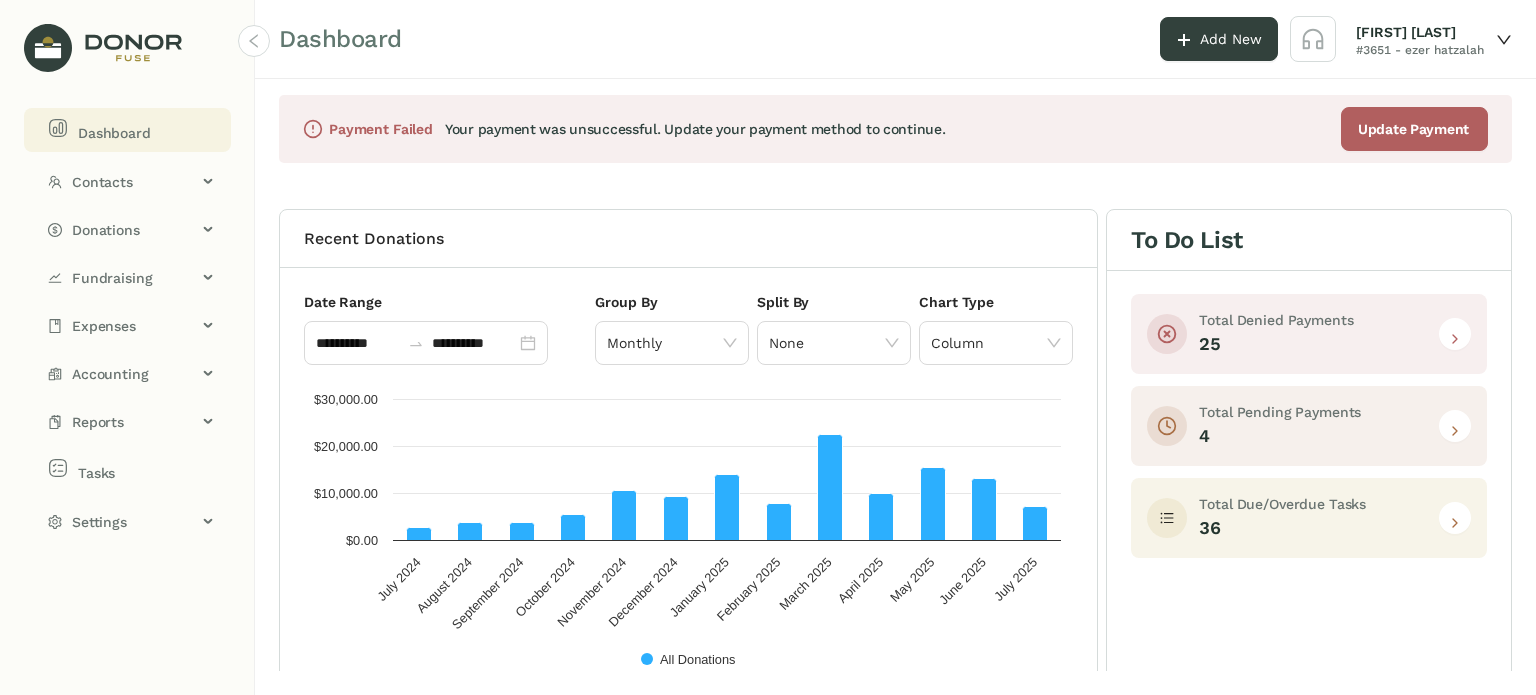 click 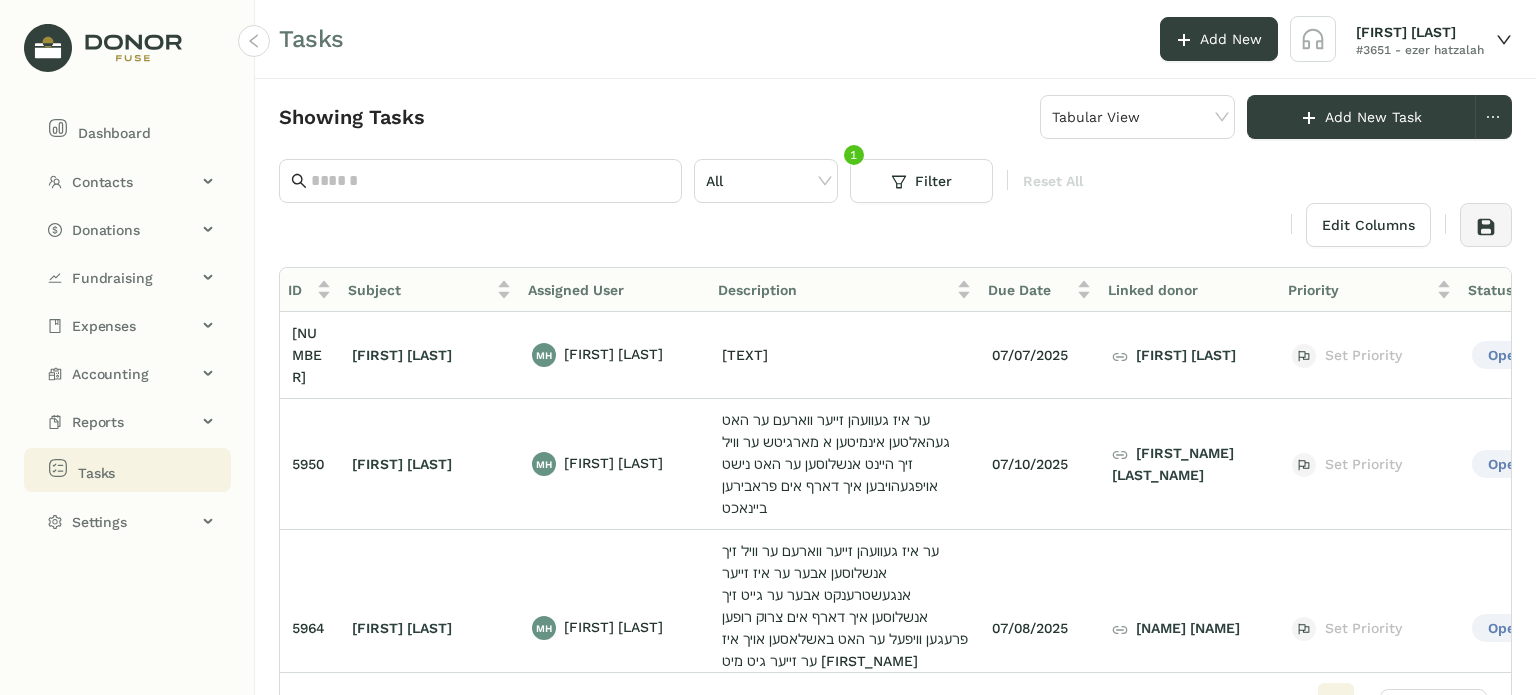scroll, scrollTop: 0, scrollLeft: 43, axis: horizontal 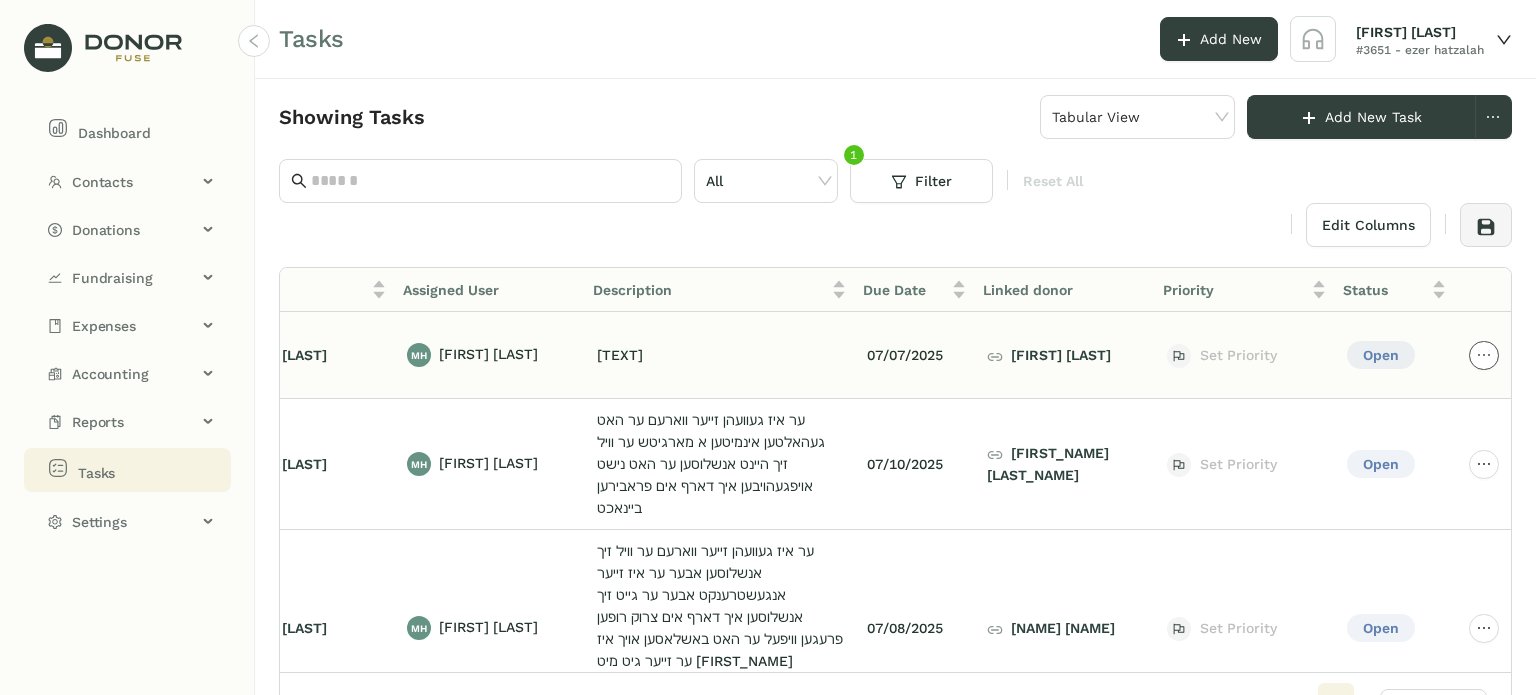 click 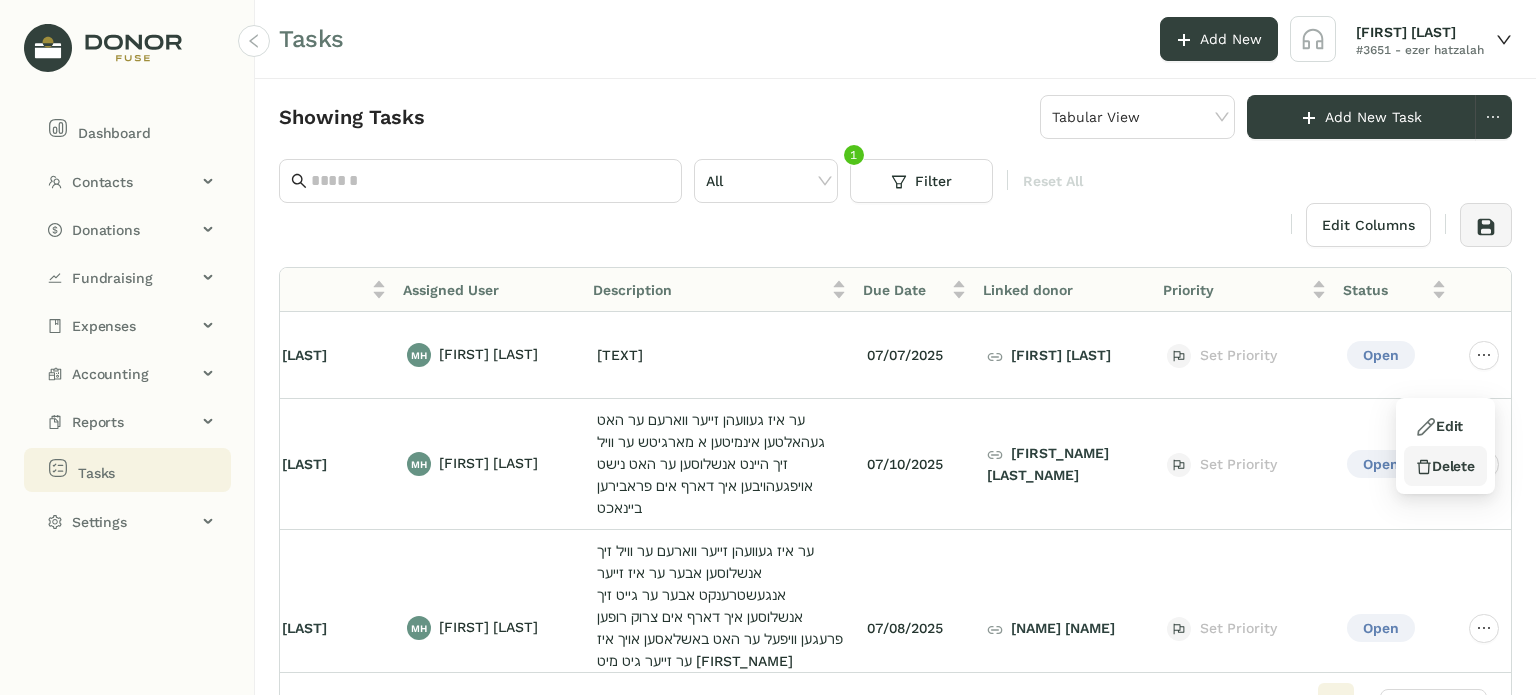 click on "Delete" at bounding box center [1445, 466] 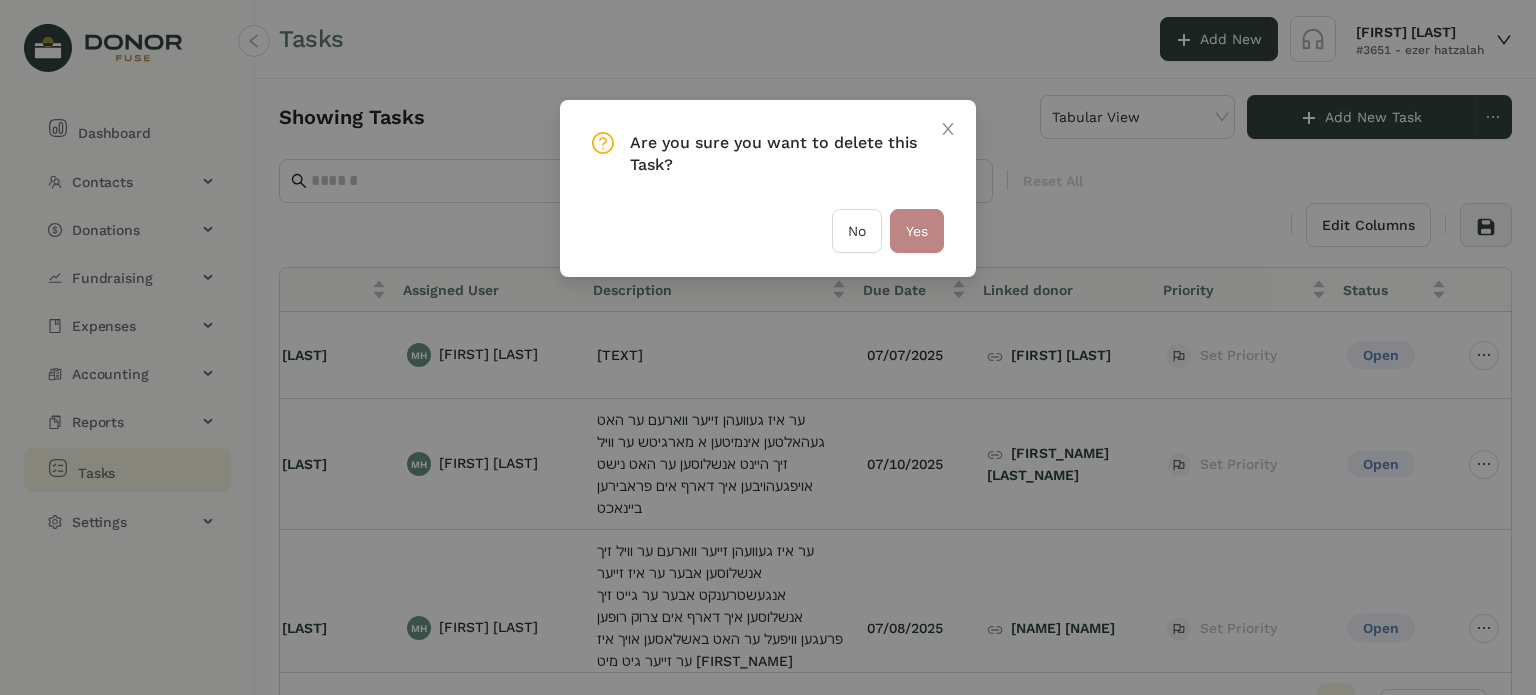 click on "Yes" at bounding box center [917, 231] 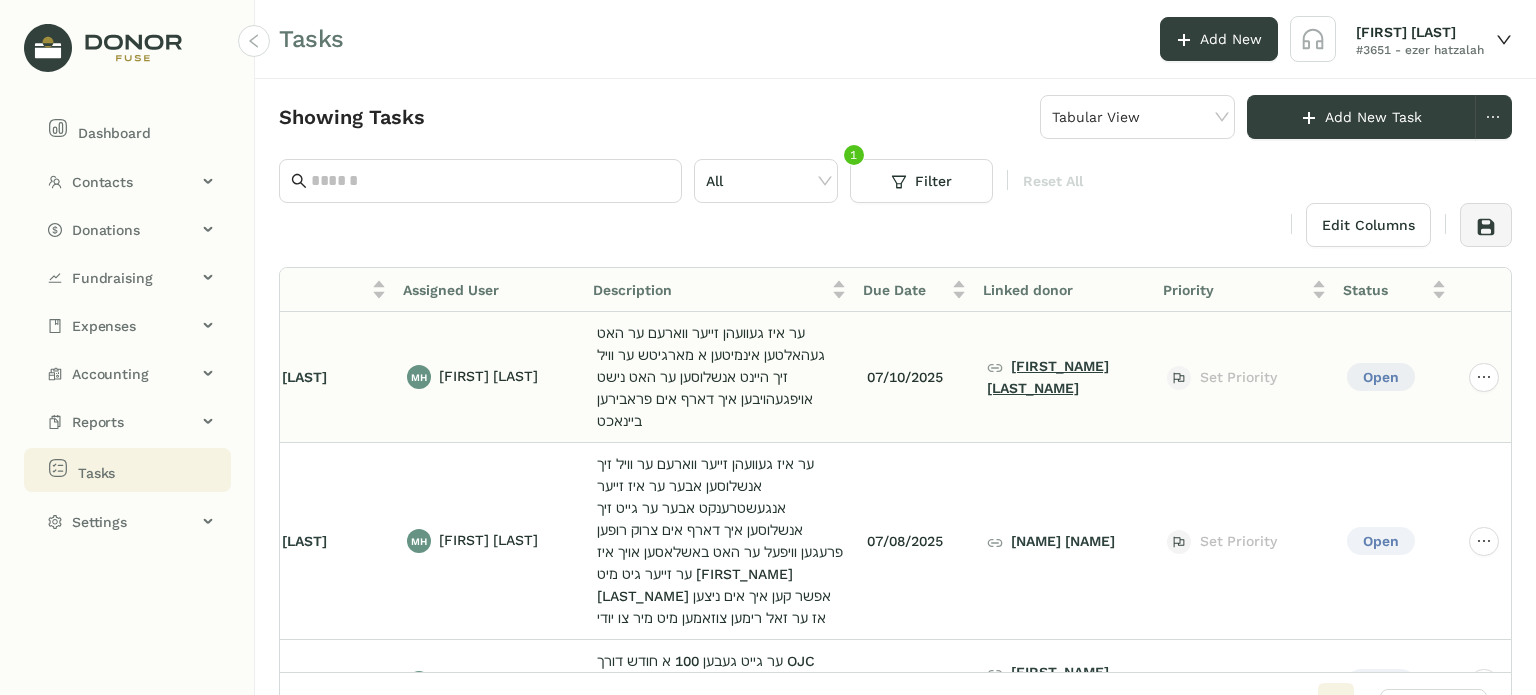 click on "מיכל מיללער" 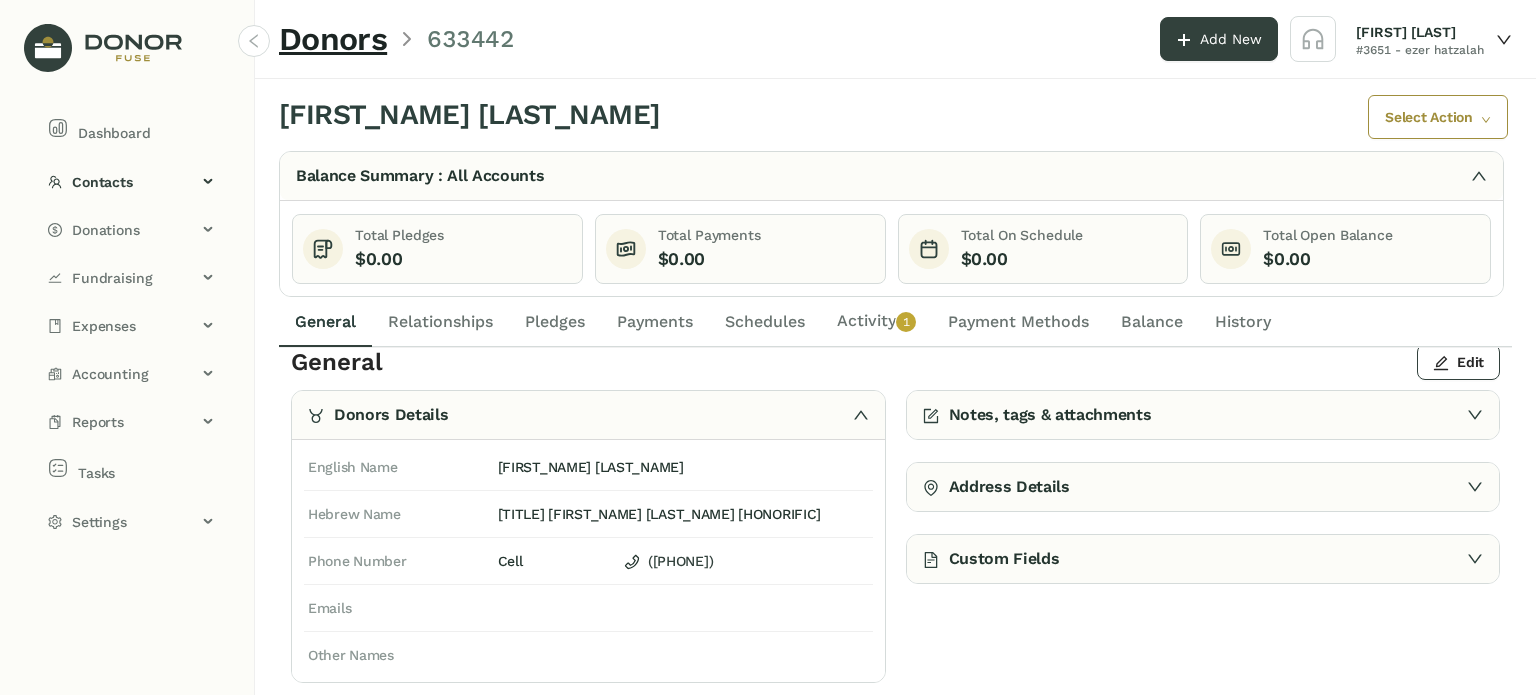 scroll, scrollTop: 0, scrollLeft: 0, axis: both 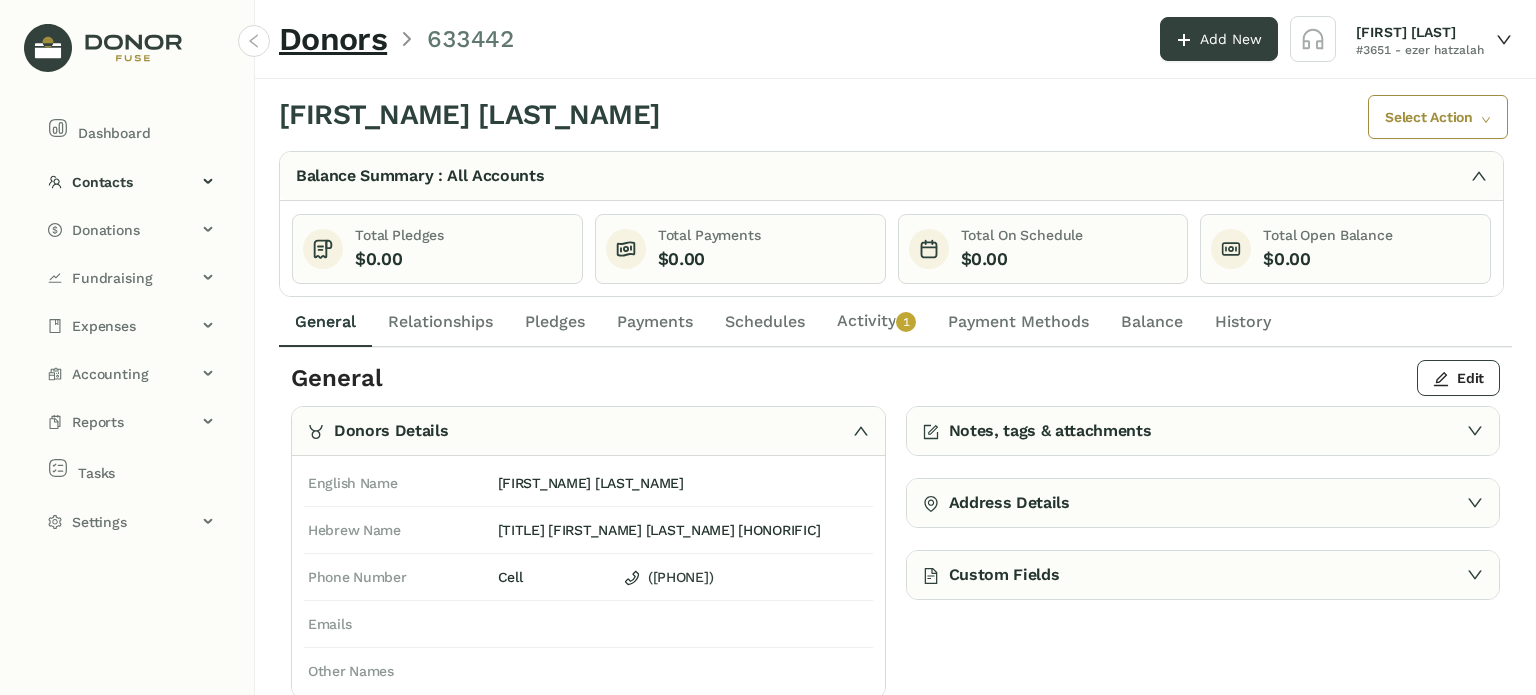 click on "Activity   0   1   2   3   4   5   6   7   8   9" 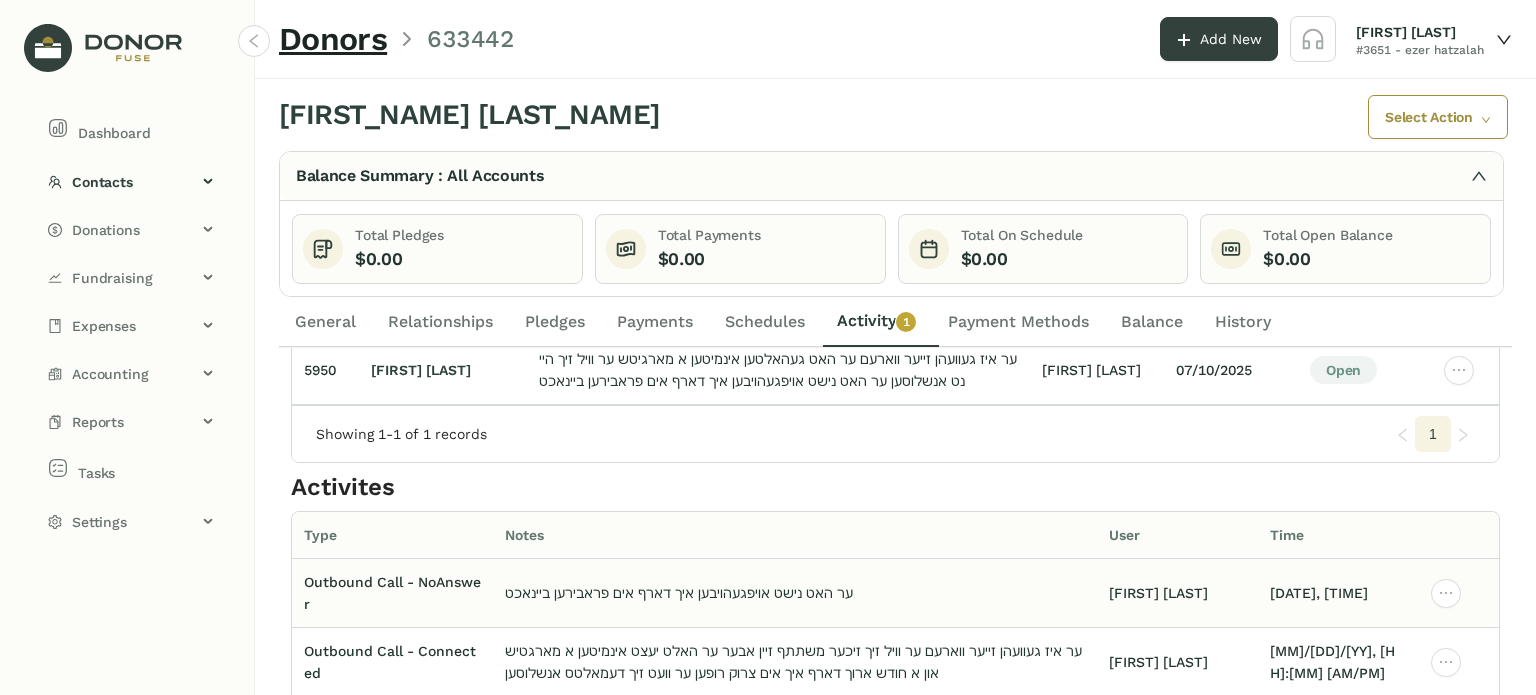 scroll, scrollTop: 162, scrollLeft: 0, axis: vertical 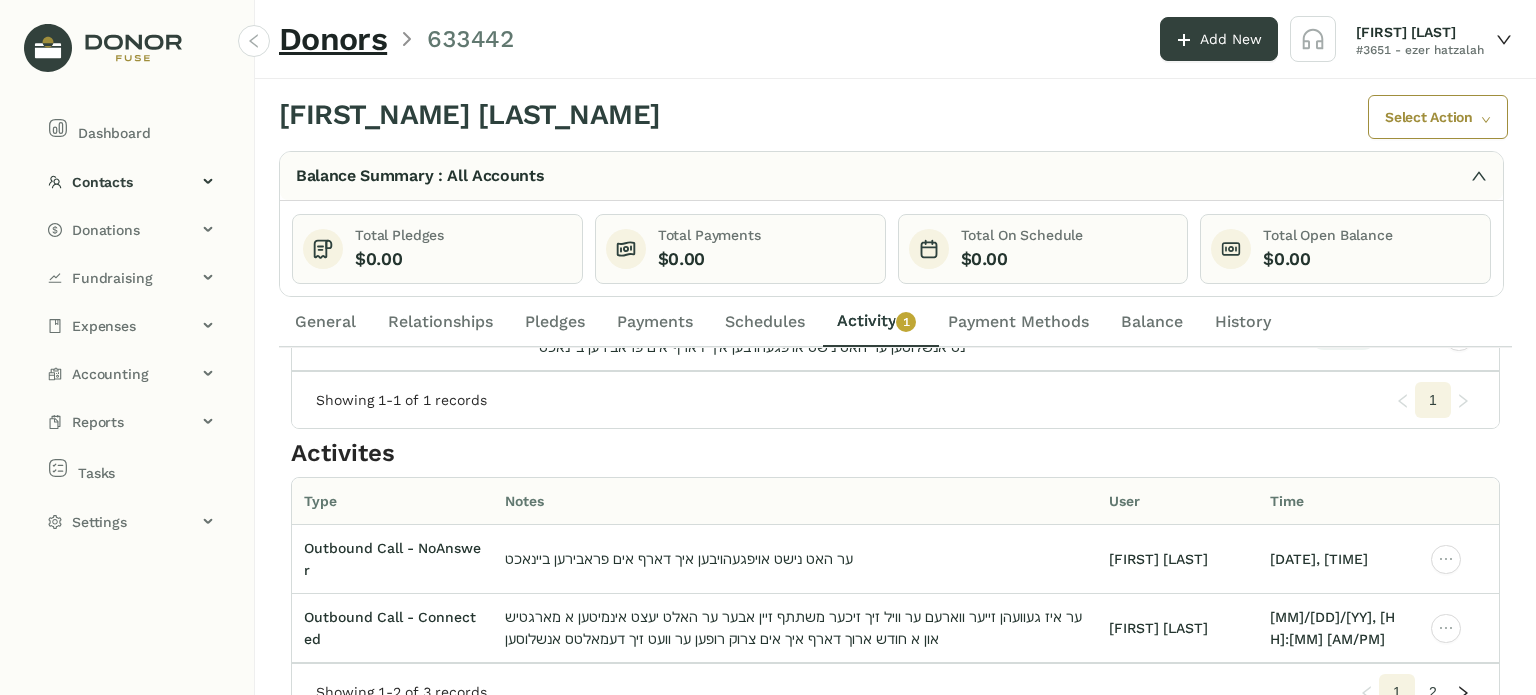 click on "2" 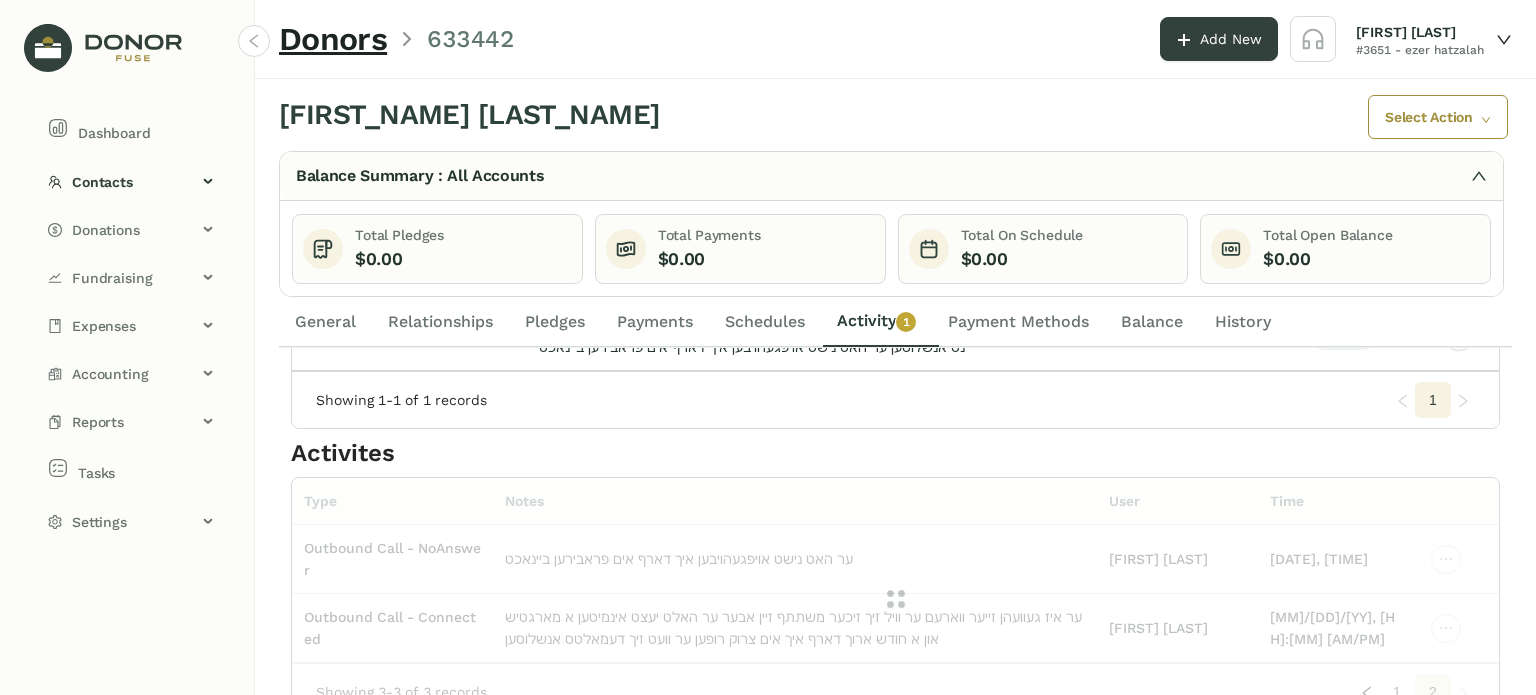 click 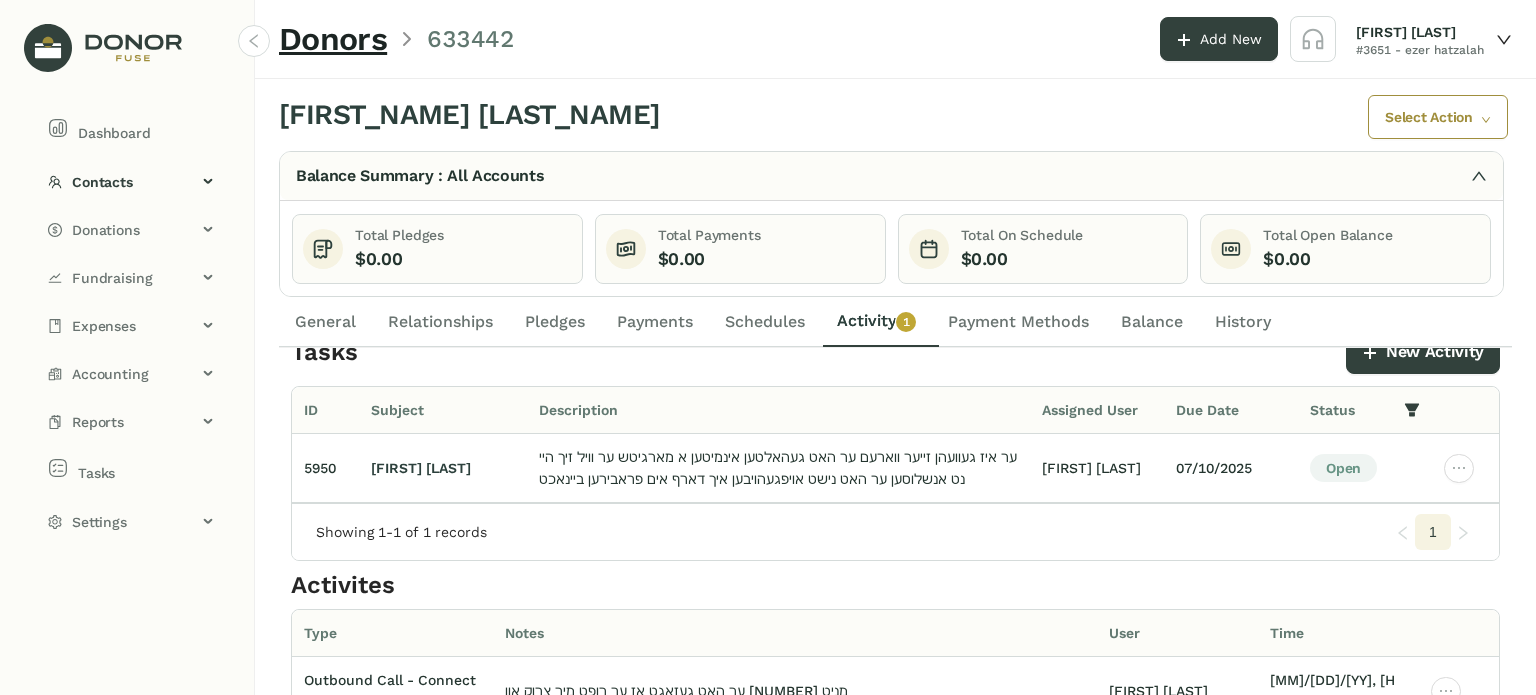 scroll, scrollTop: 0, scrollLeft: 0, axis: both 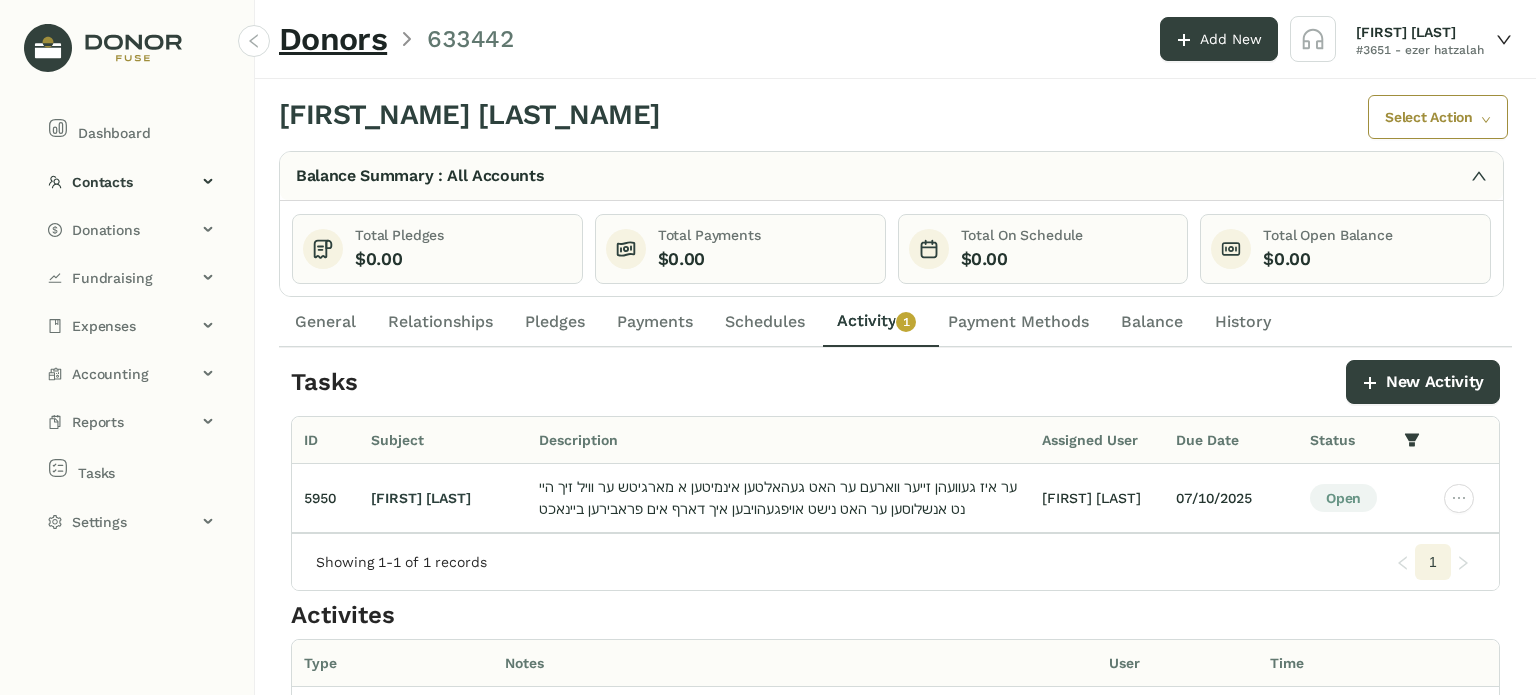 drag, startPoint x: 776, startPoint y: 311, endPoint x: 782, endPoint y: 323, distance: 13.416408 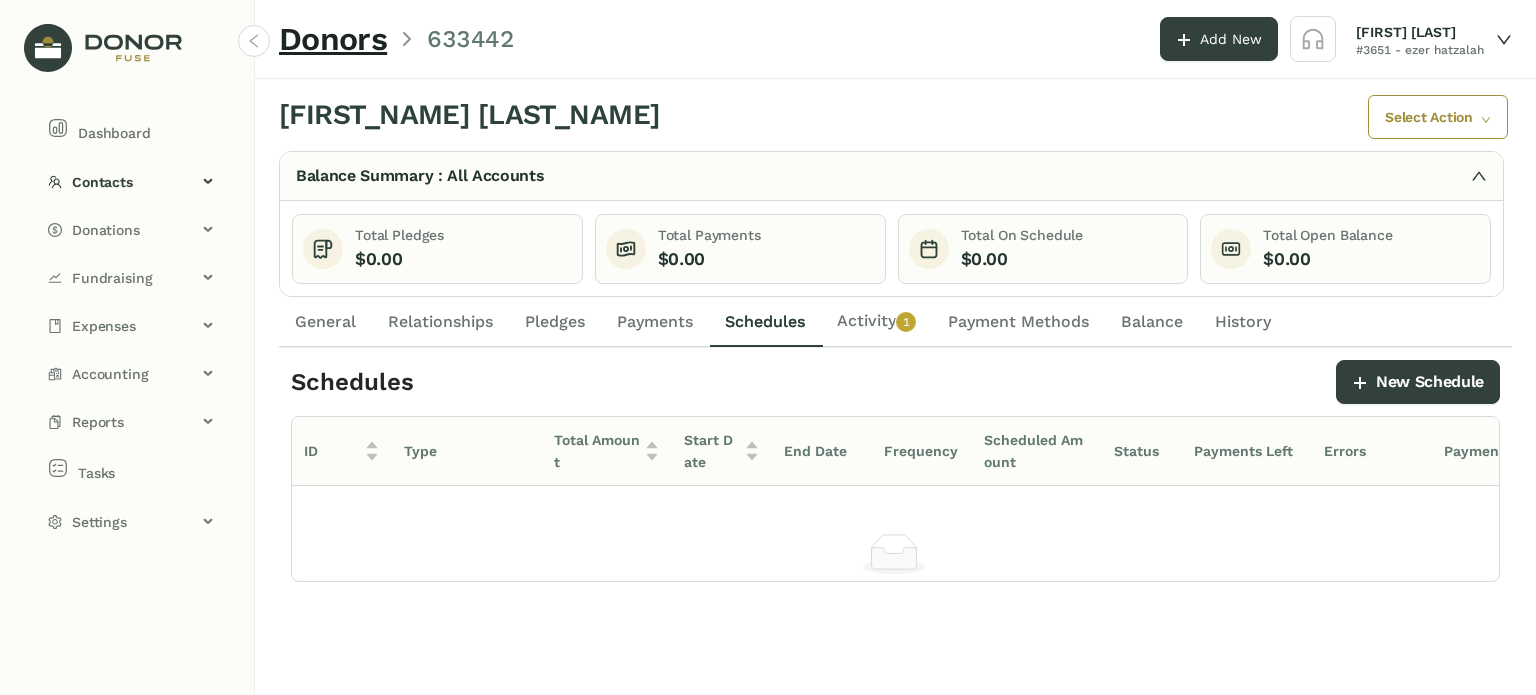 click on "Activity   0   1   2   3   4   5   6   7   8   9" 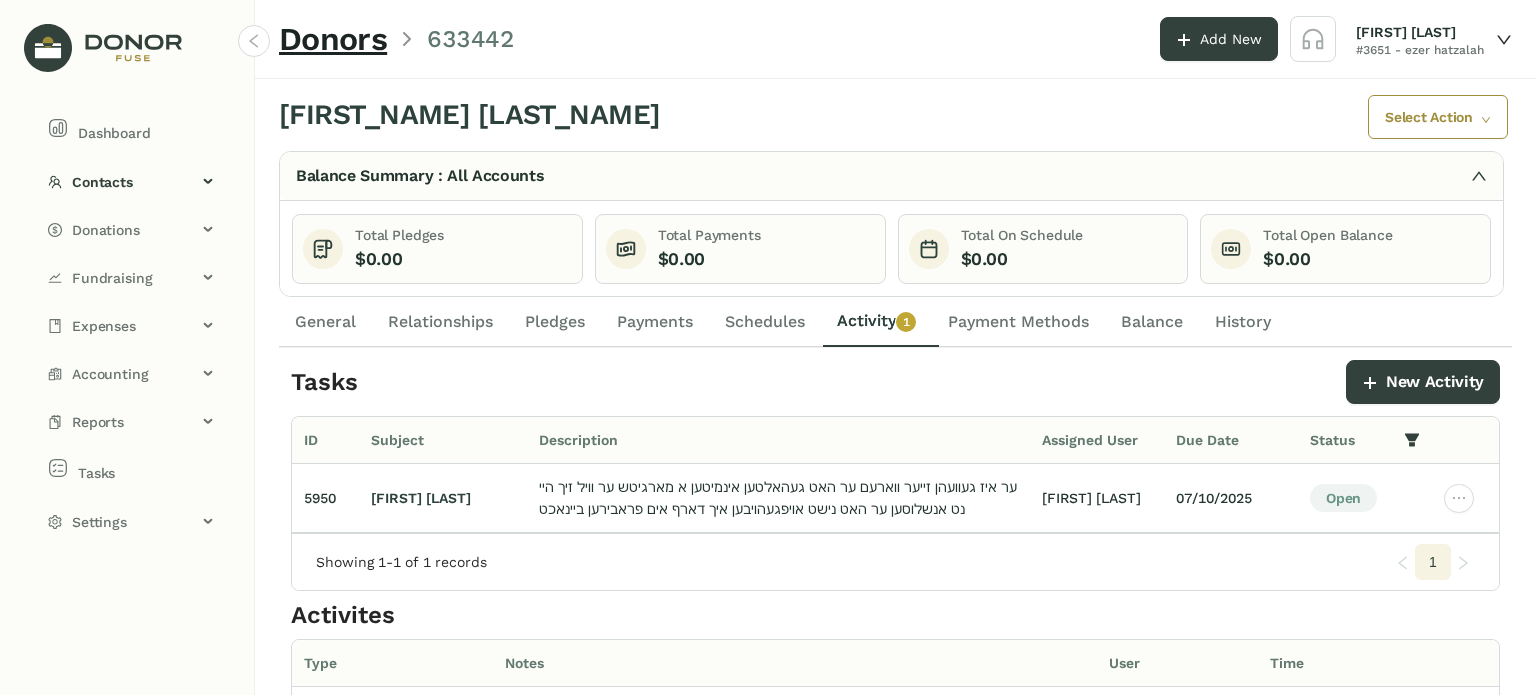 click on "General" 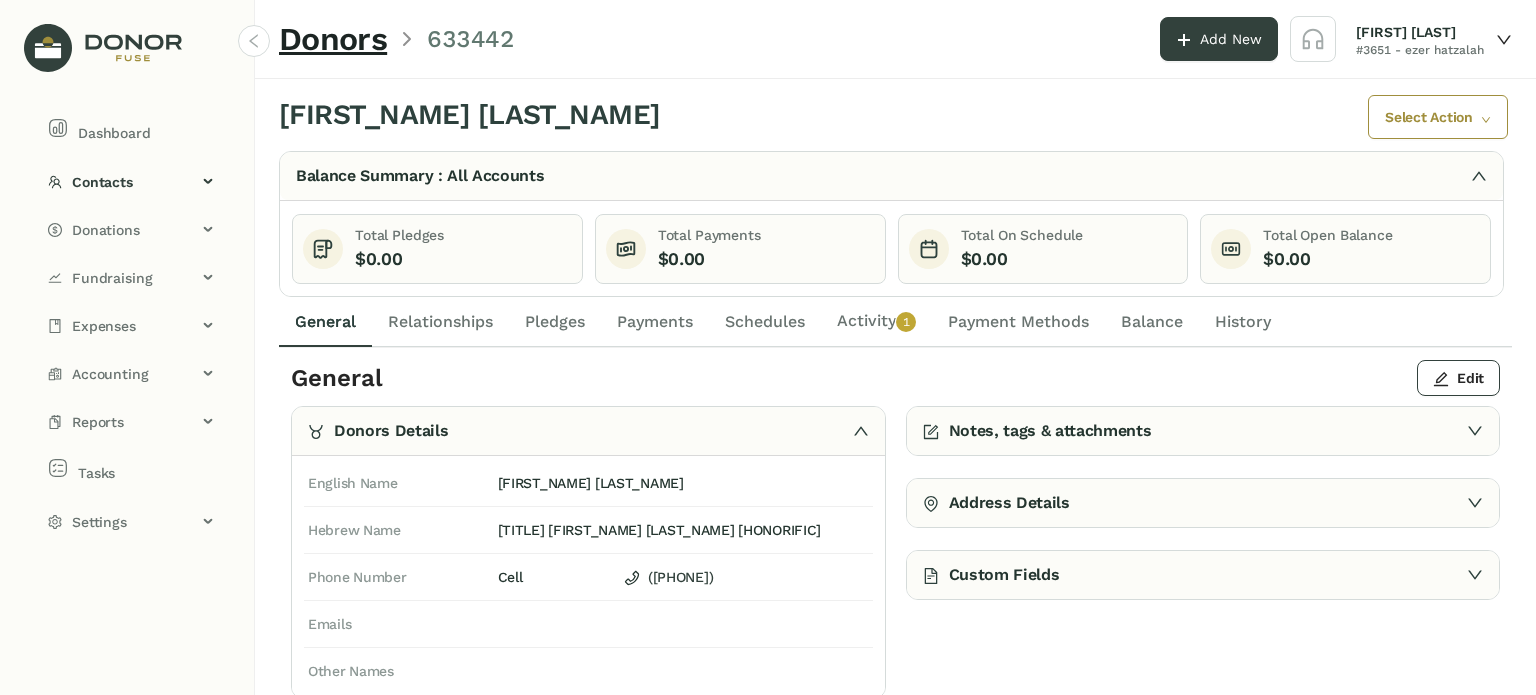 click on "Activity   0   1   2   3   4   5   6   7   8   9" 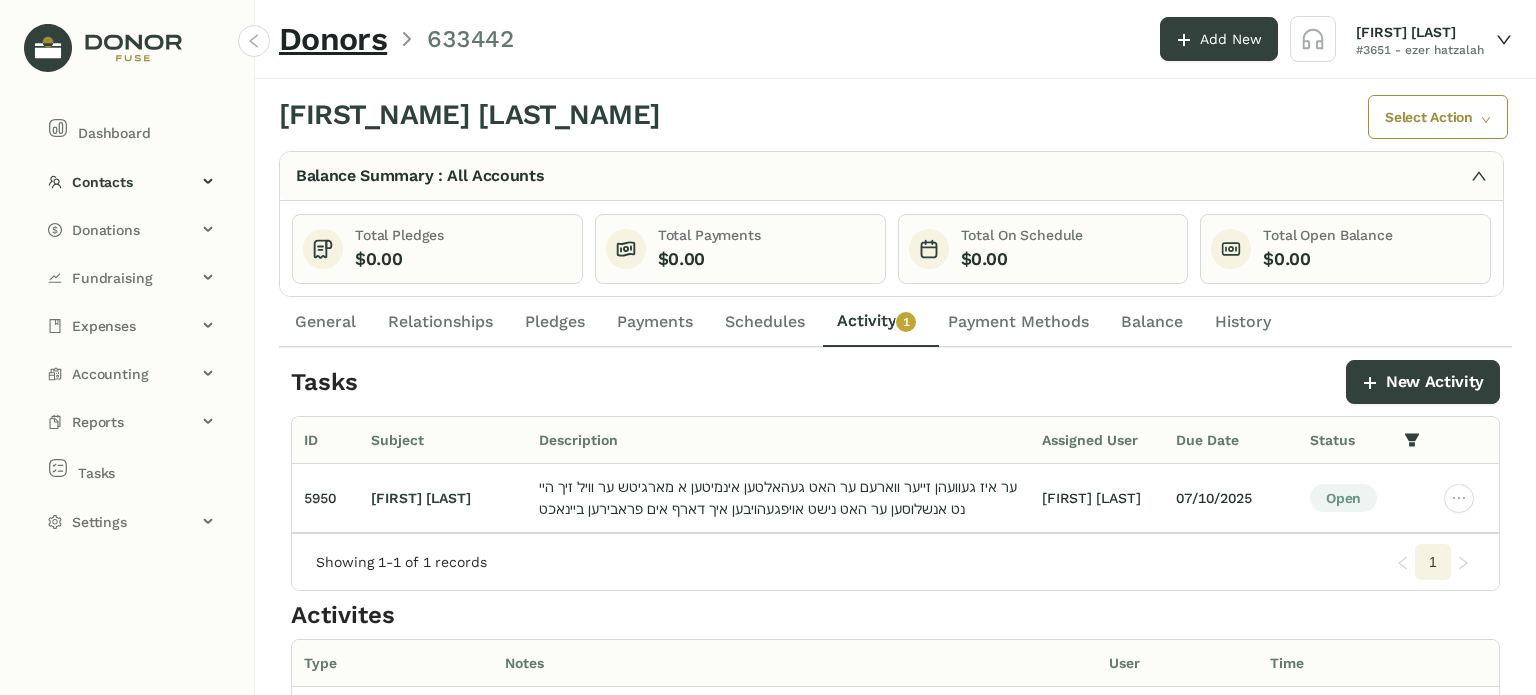 click on "Schedules" 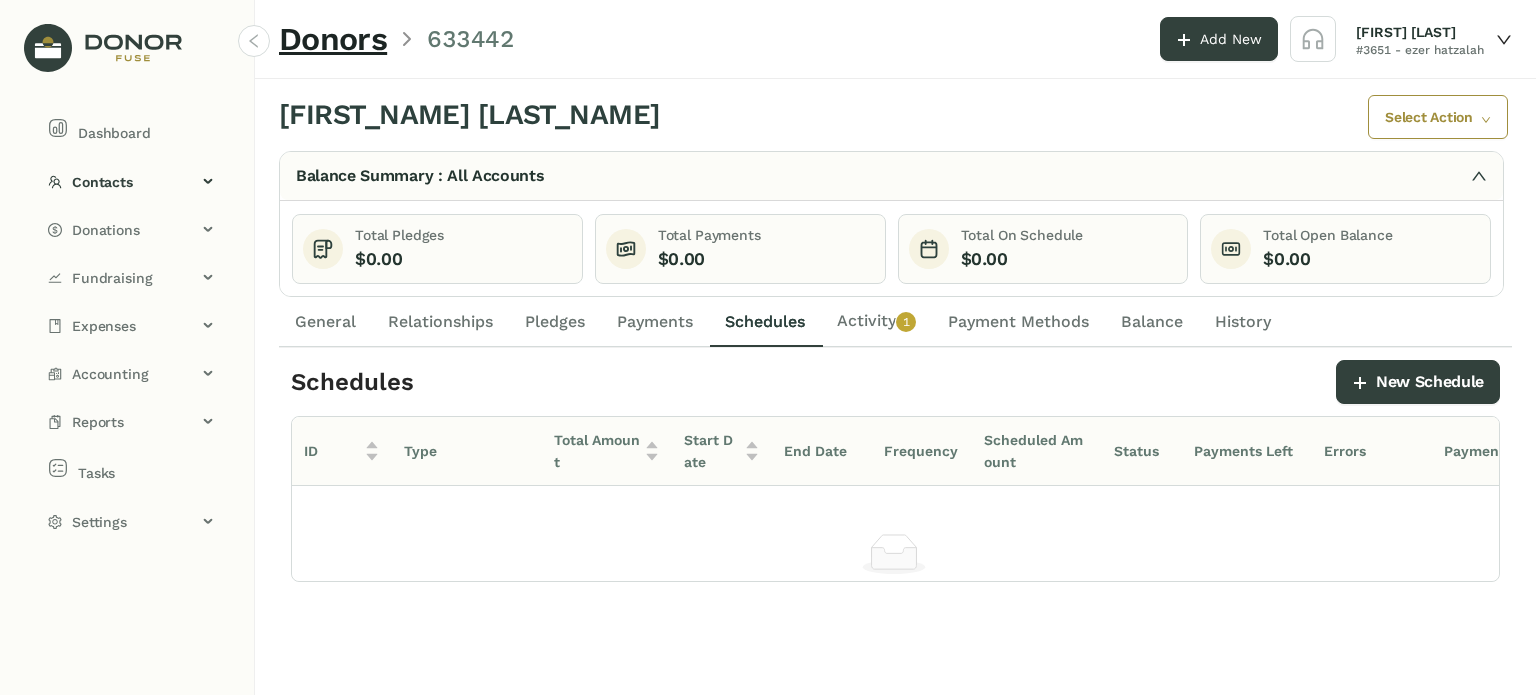 click on "Activity   0   1   2   3   4   5   6   7   8   9" 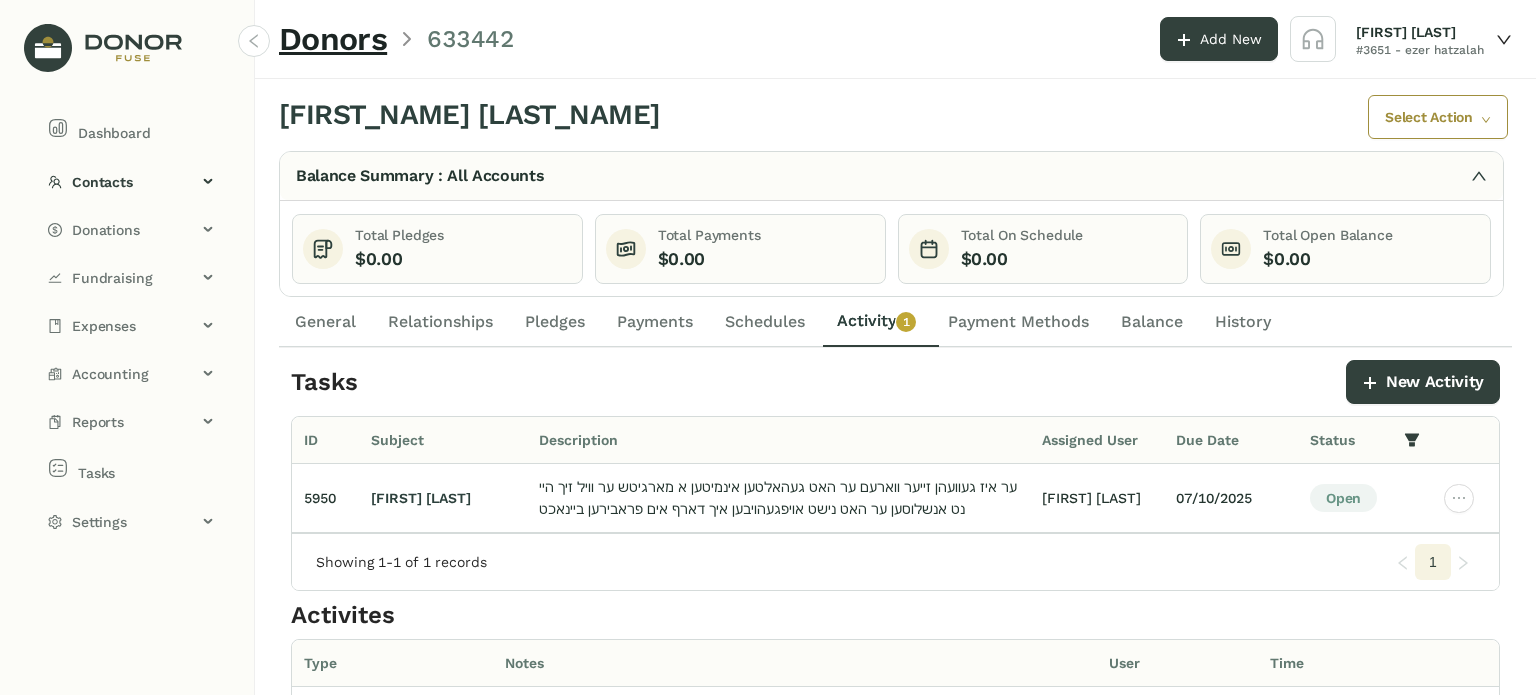 click on "General" 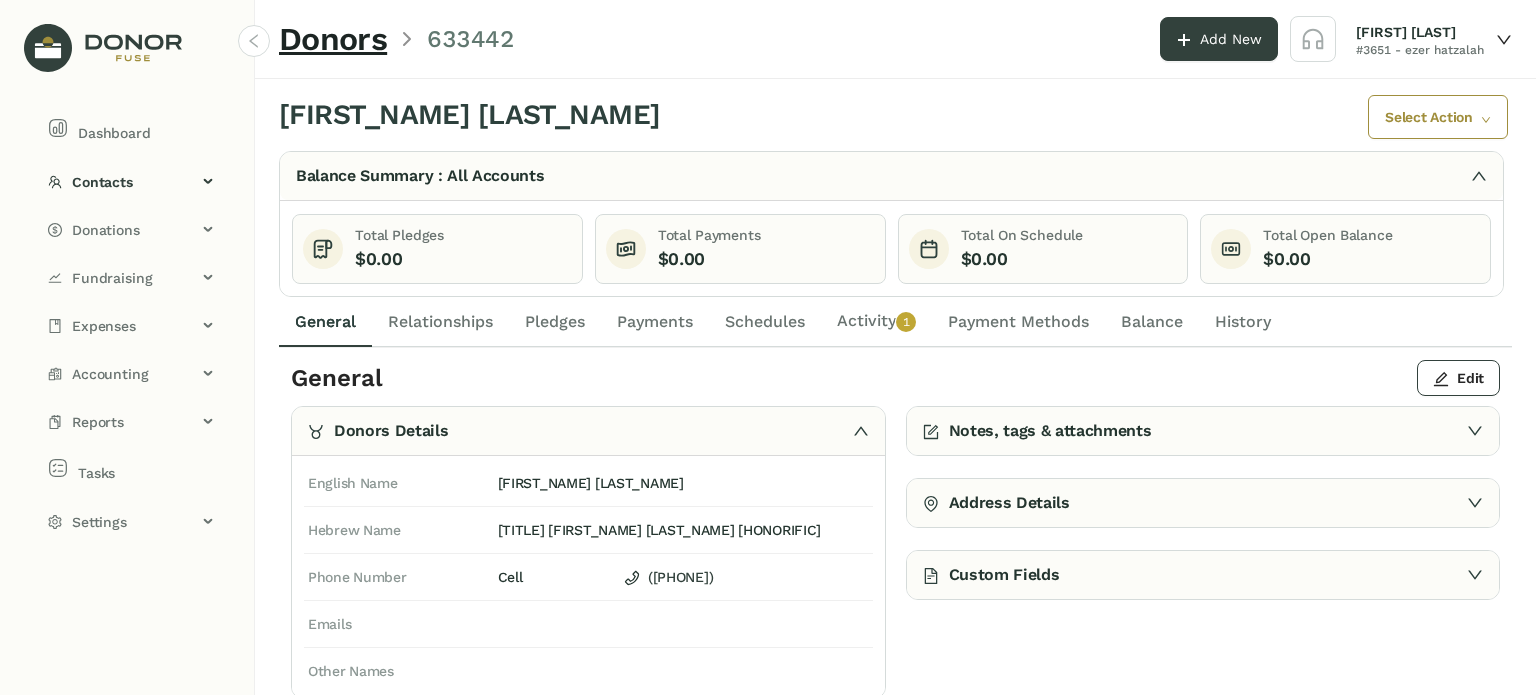click on "Activity   0   1   2   3   4   5   6   7   8   9" 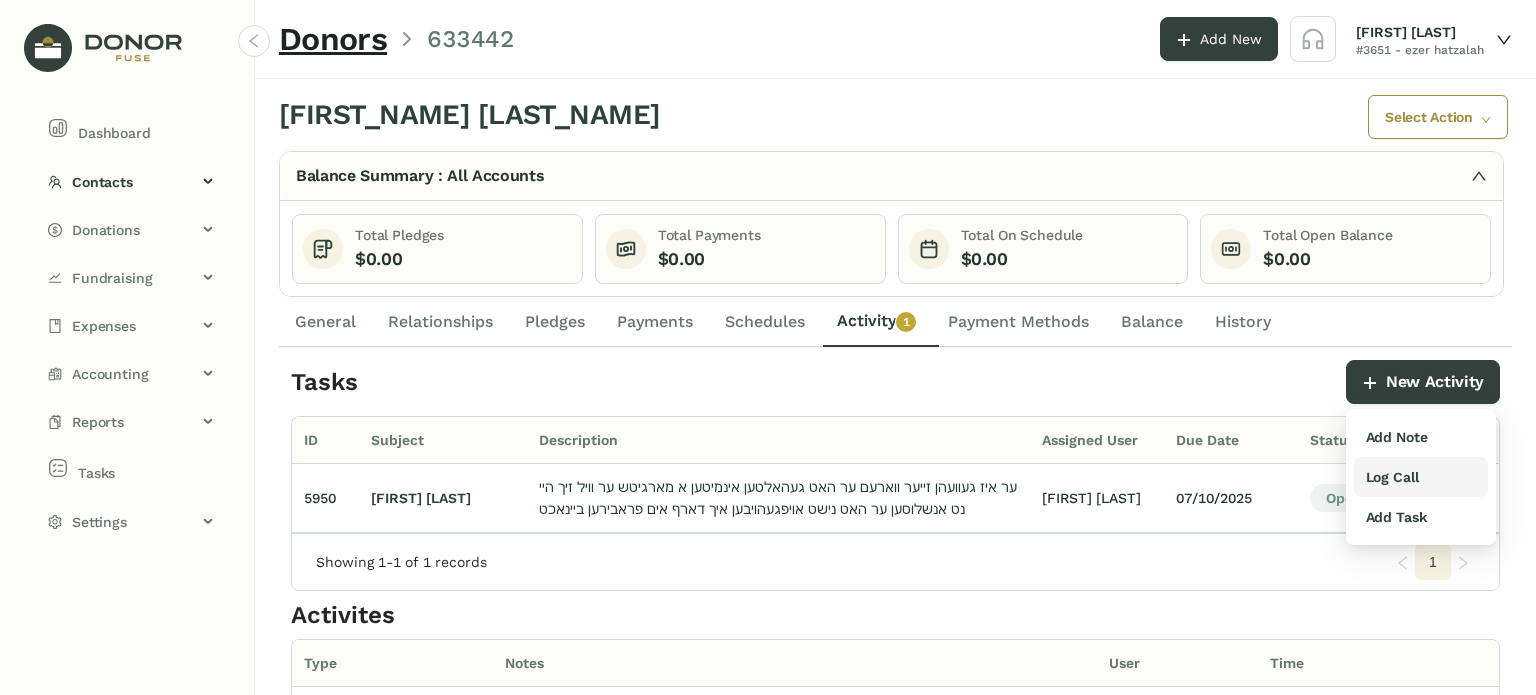 click on "Log Call" at bounding box center (1392, 477) 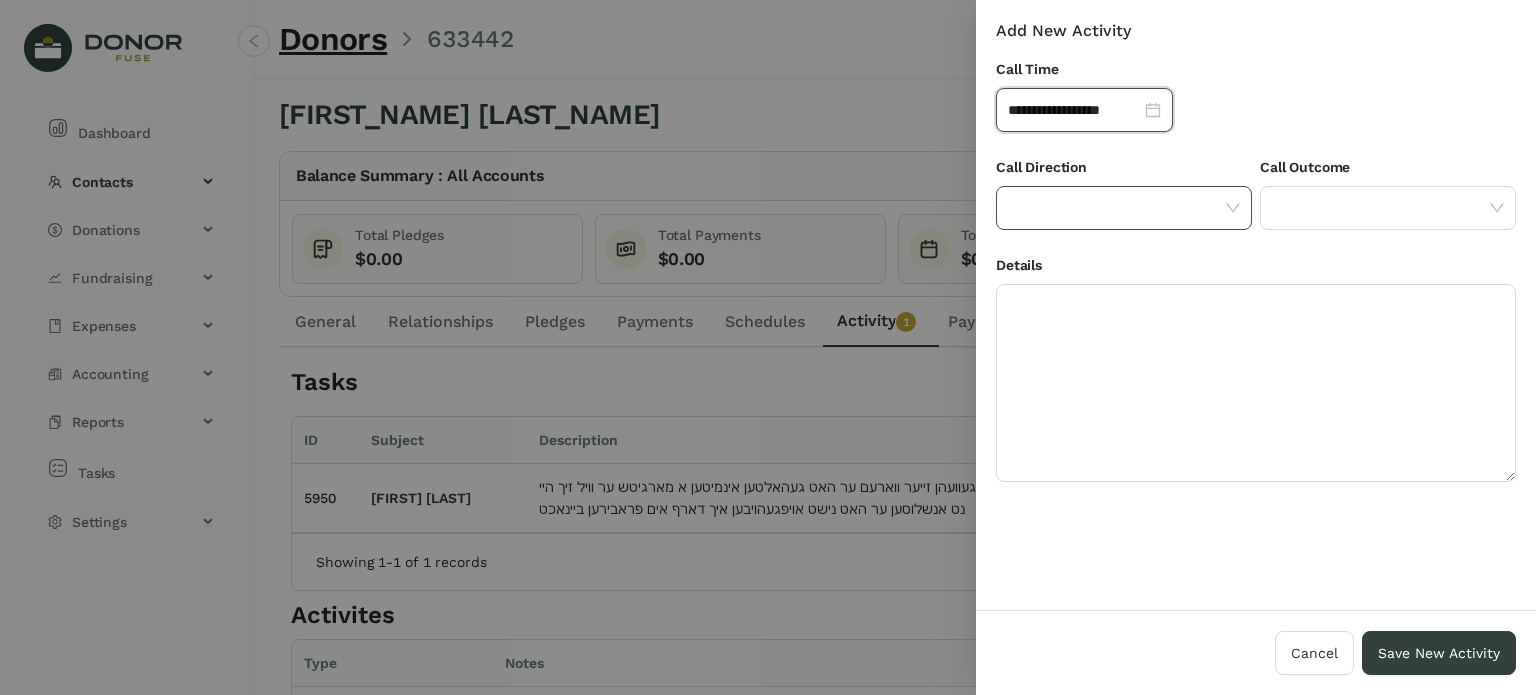 click 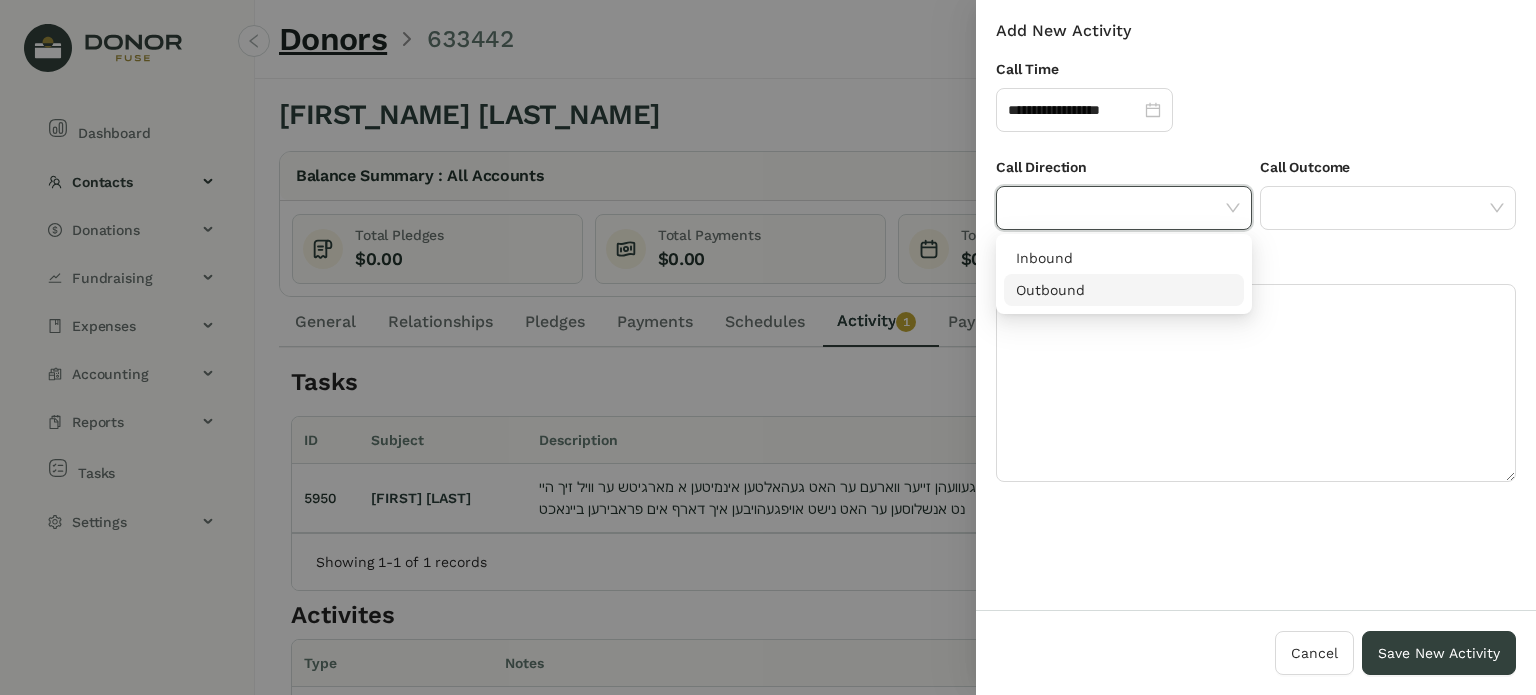 click on "Inbound Outbound" at bounding box center (1124, 274) 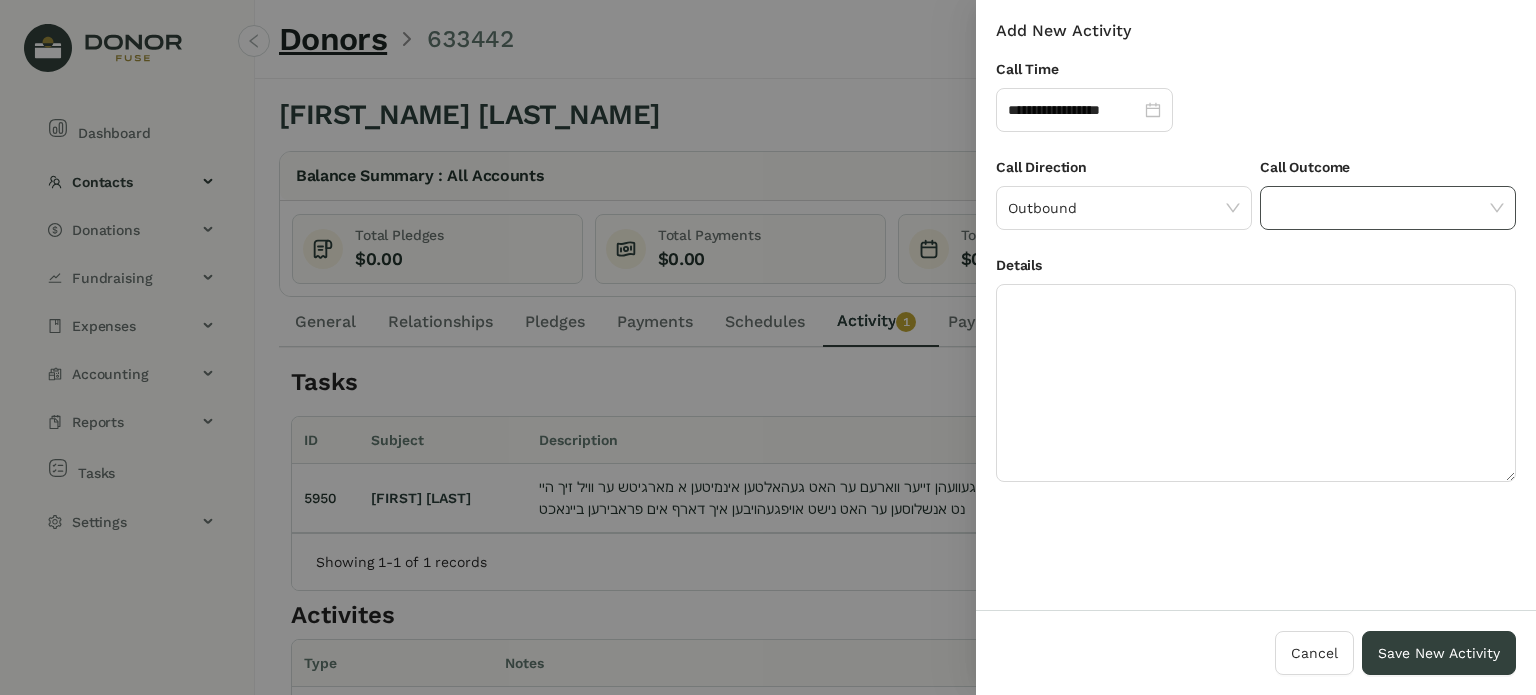click 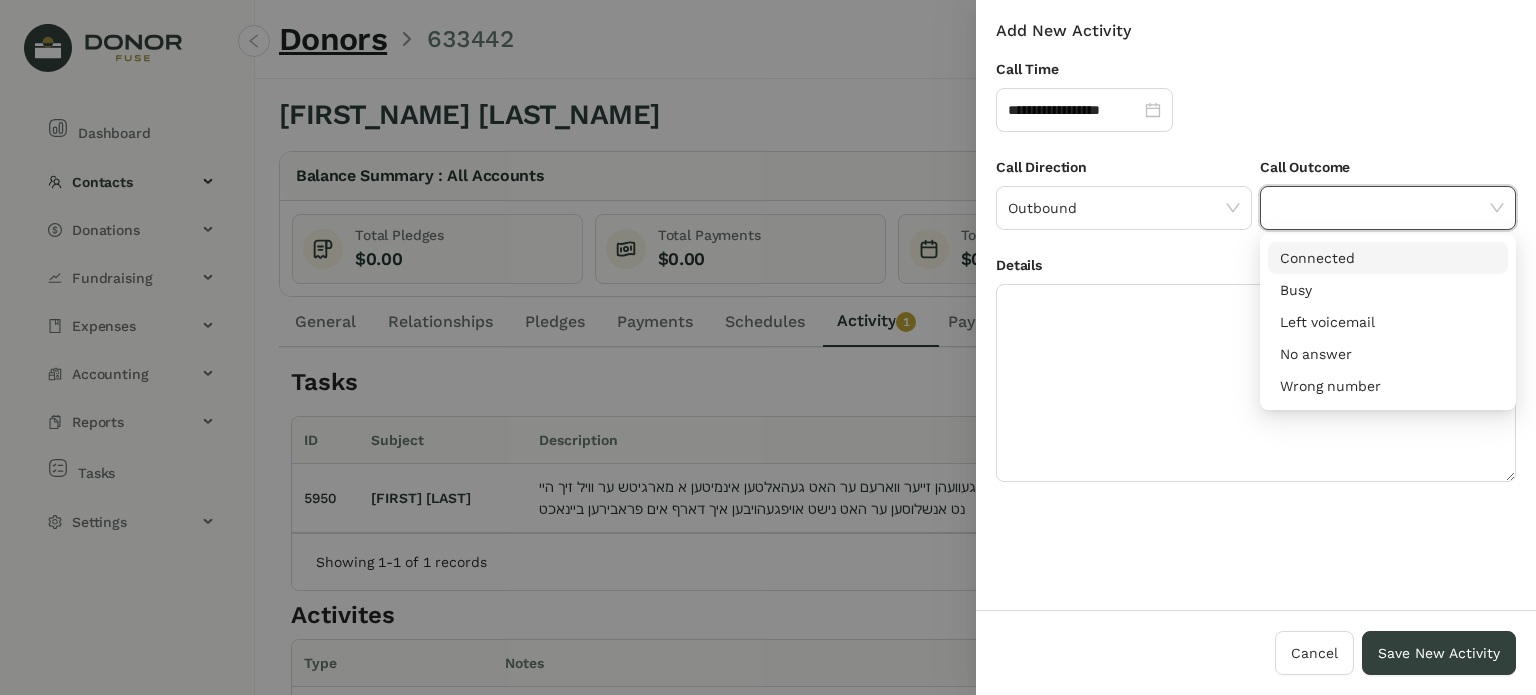 click on "Connected" at bounding box center [1388, 258] 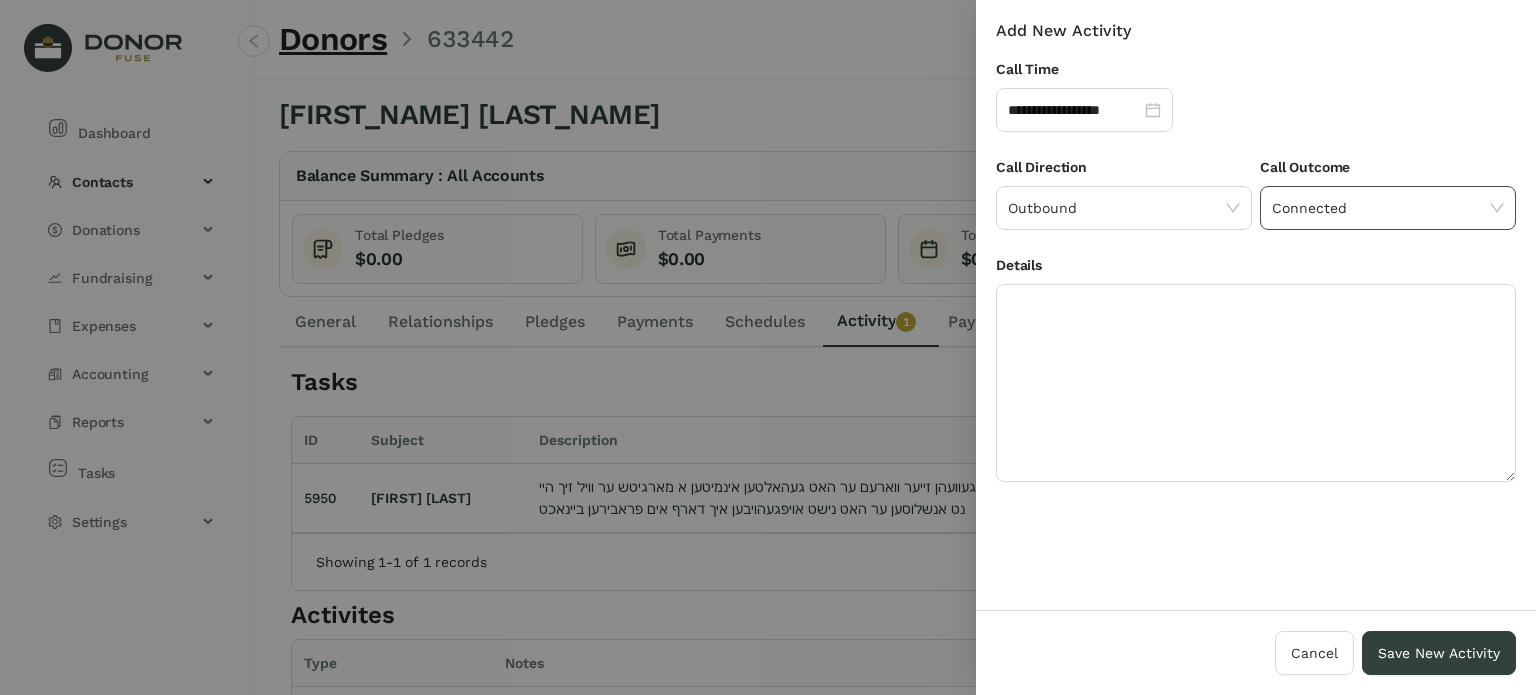 drag, startPoint x: 1336, startPoint y: 194, endPoint x: 1325, endPoint y: 217, distance: 25.495098 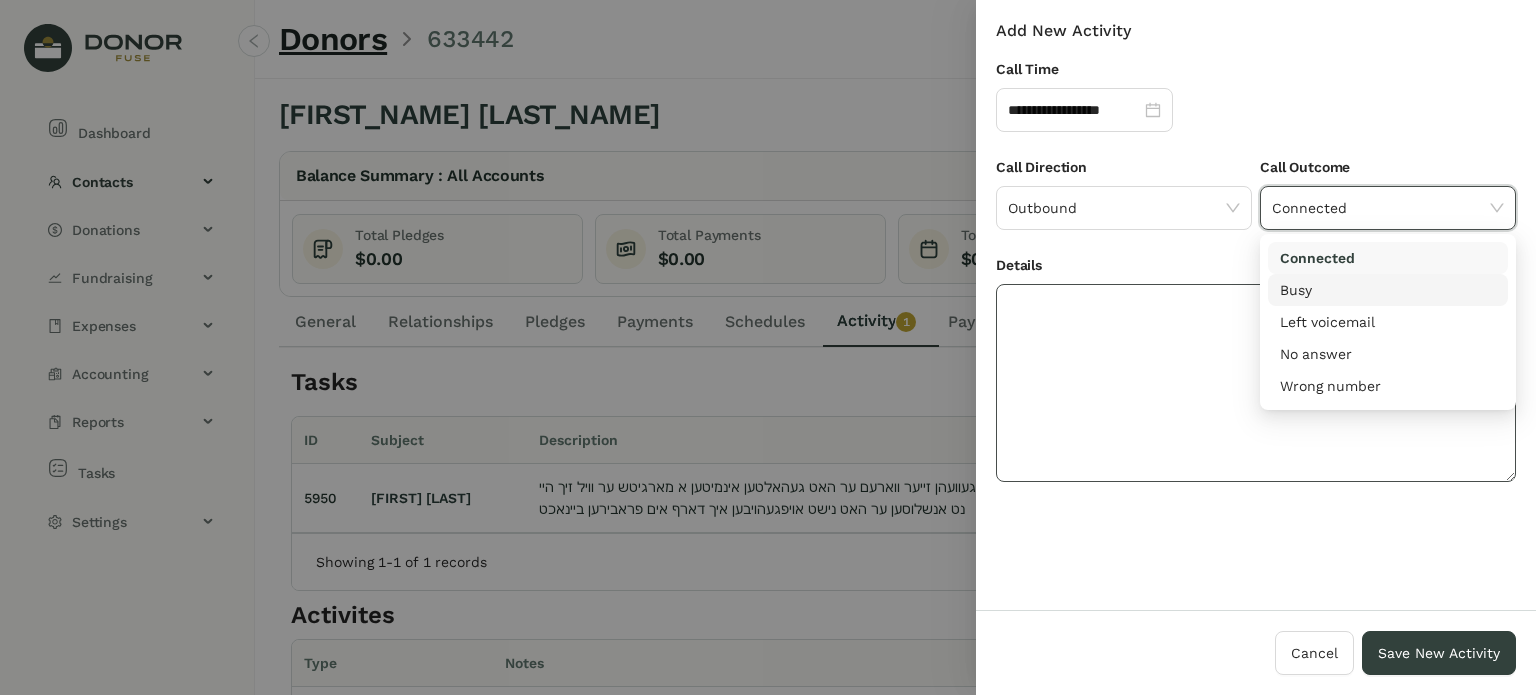 click 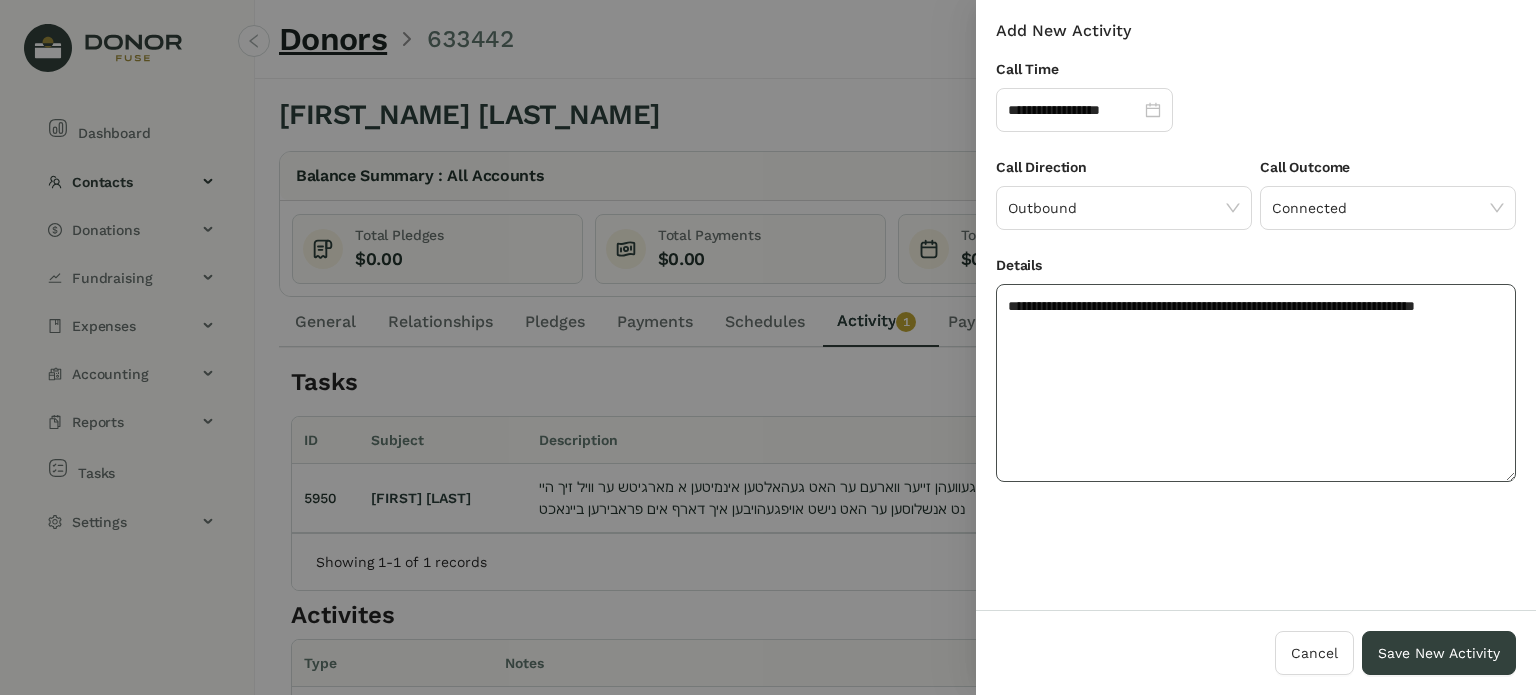 click on "**********" 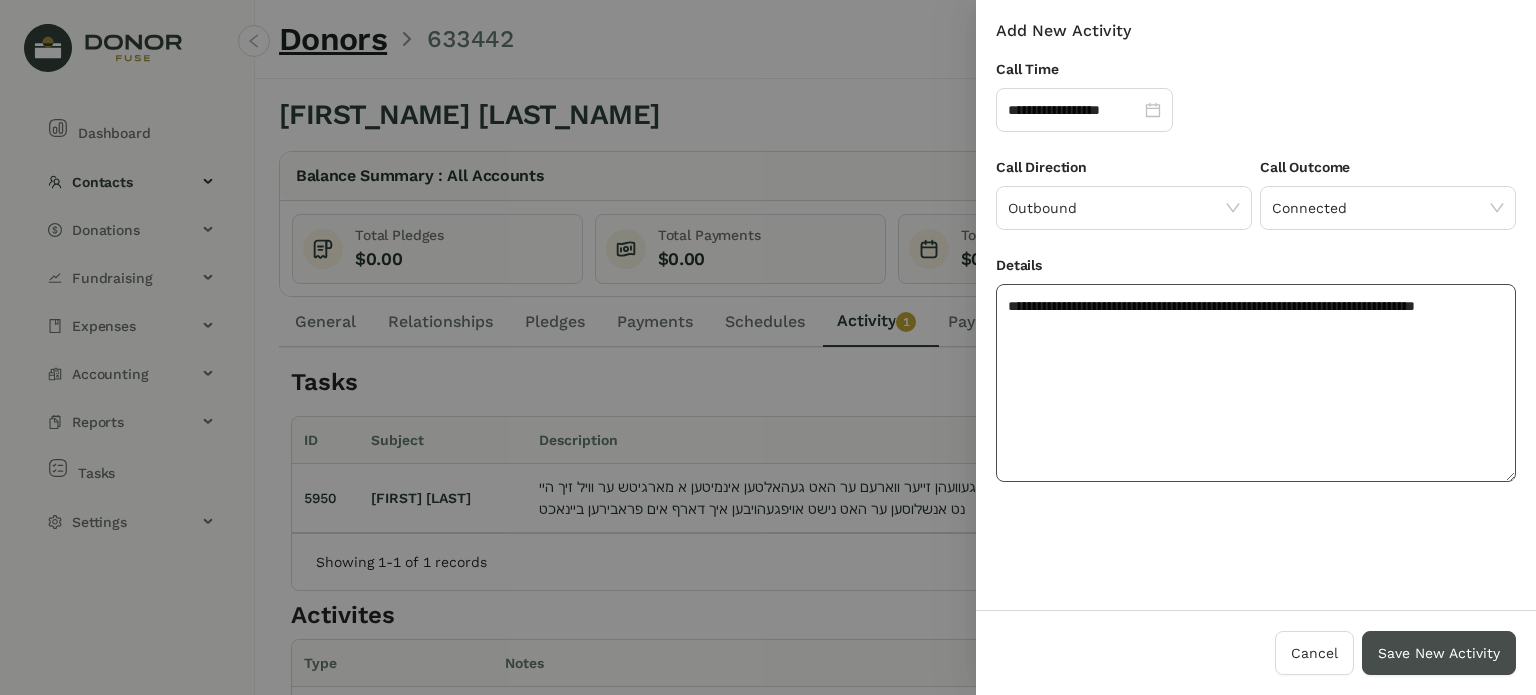 type on "**********" 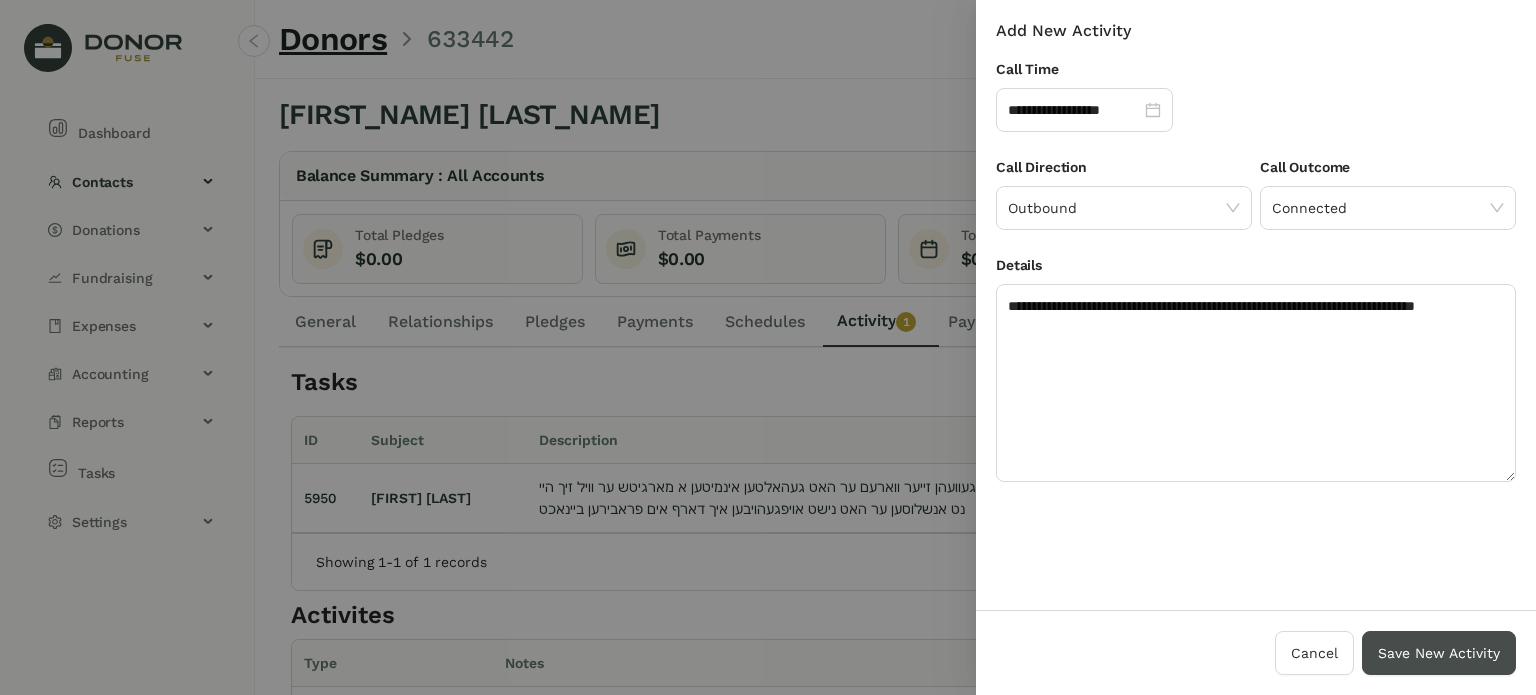 click on "Save New Activity" at bounding box center (1439, 653) 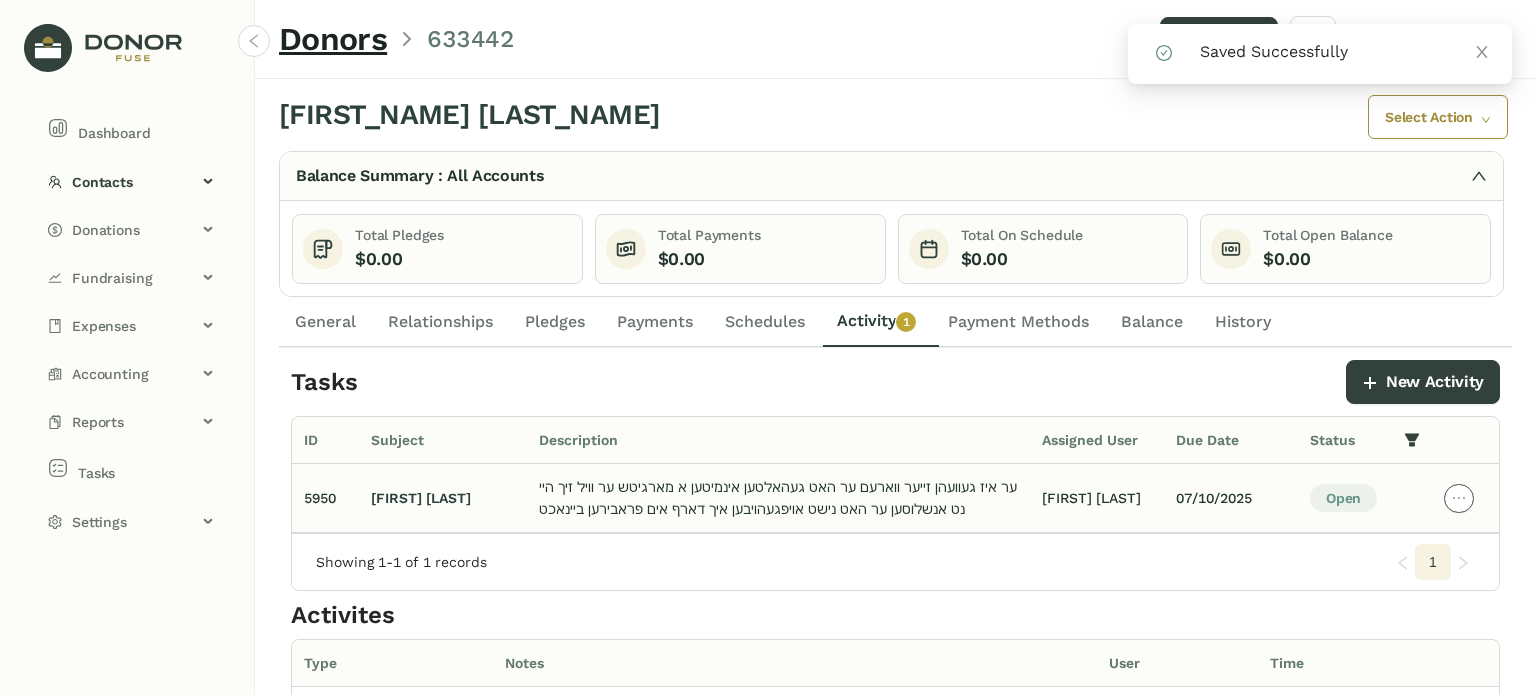 click 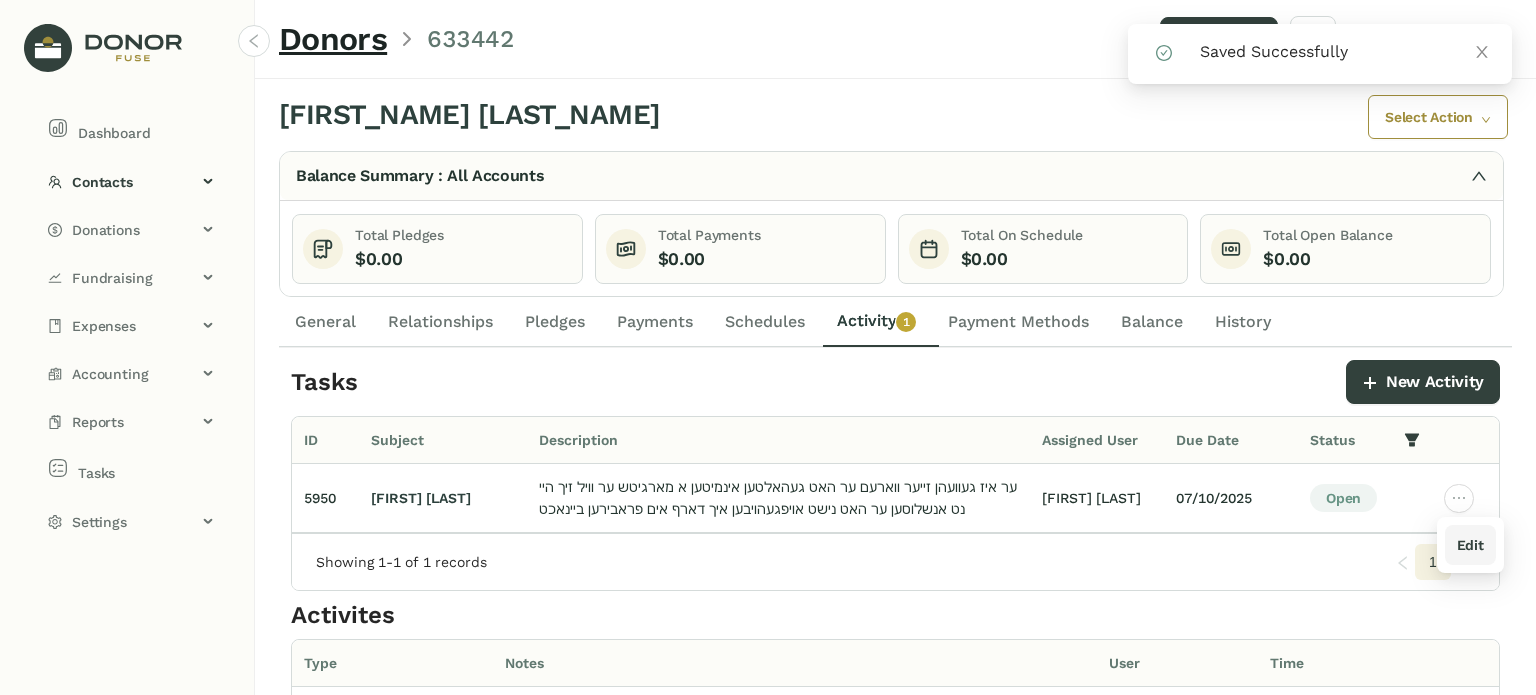 click on "Edit" at bounding box center [1470, 545] 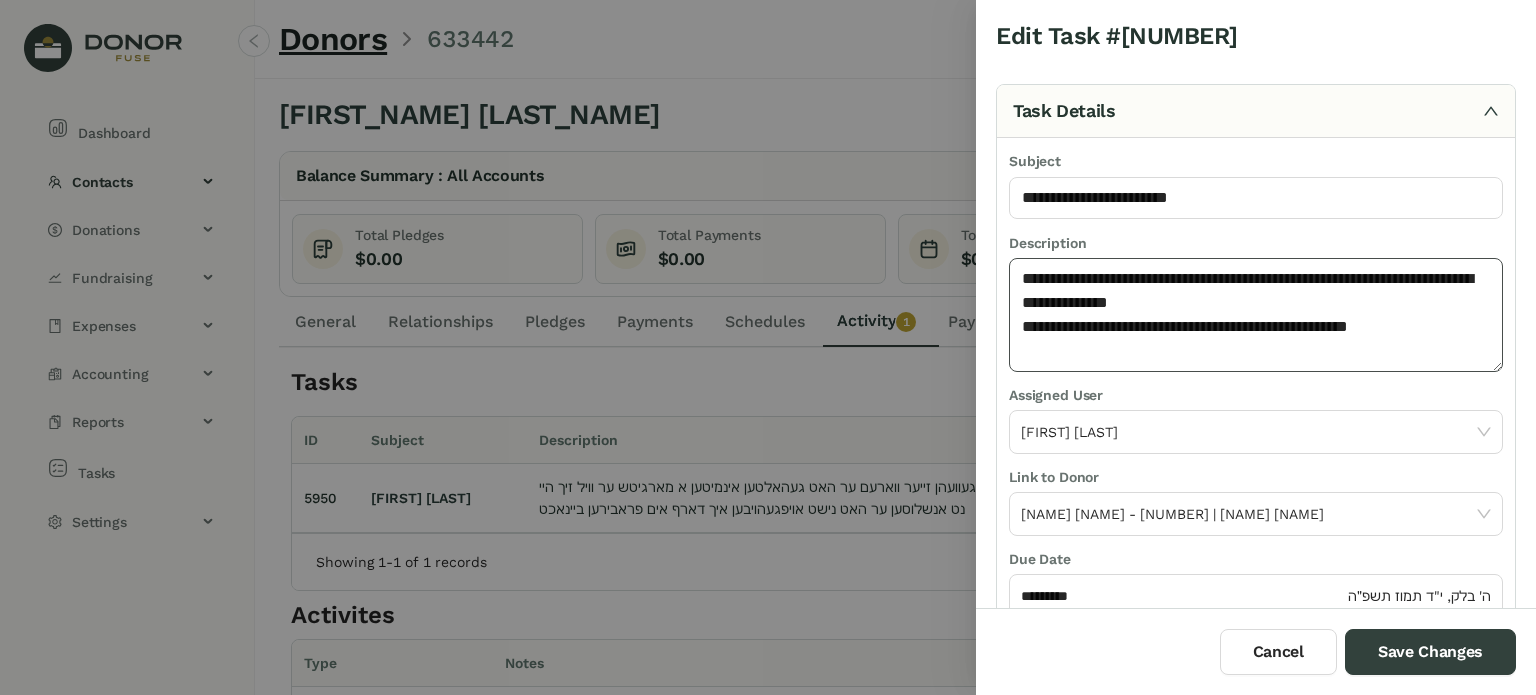 click on "**********" 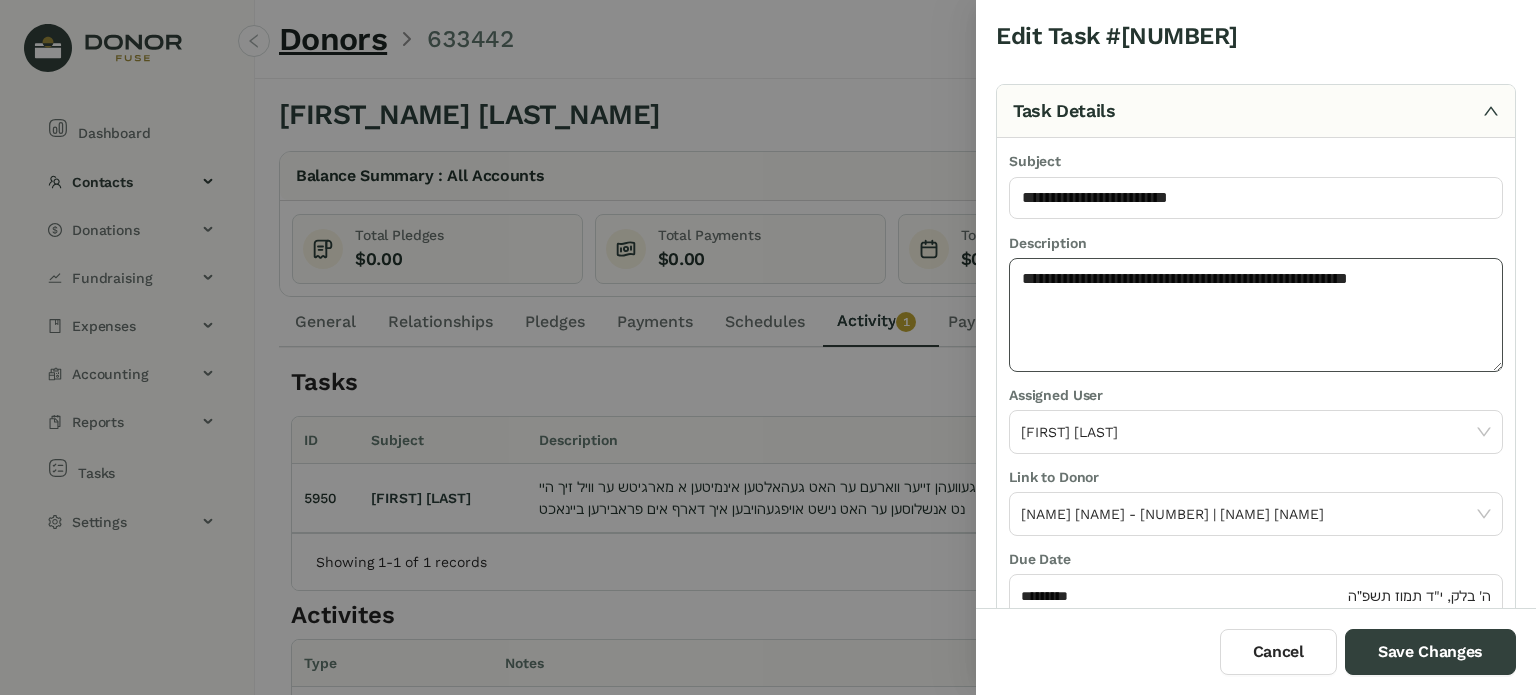 click on "**********" 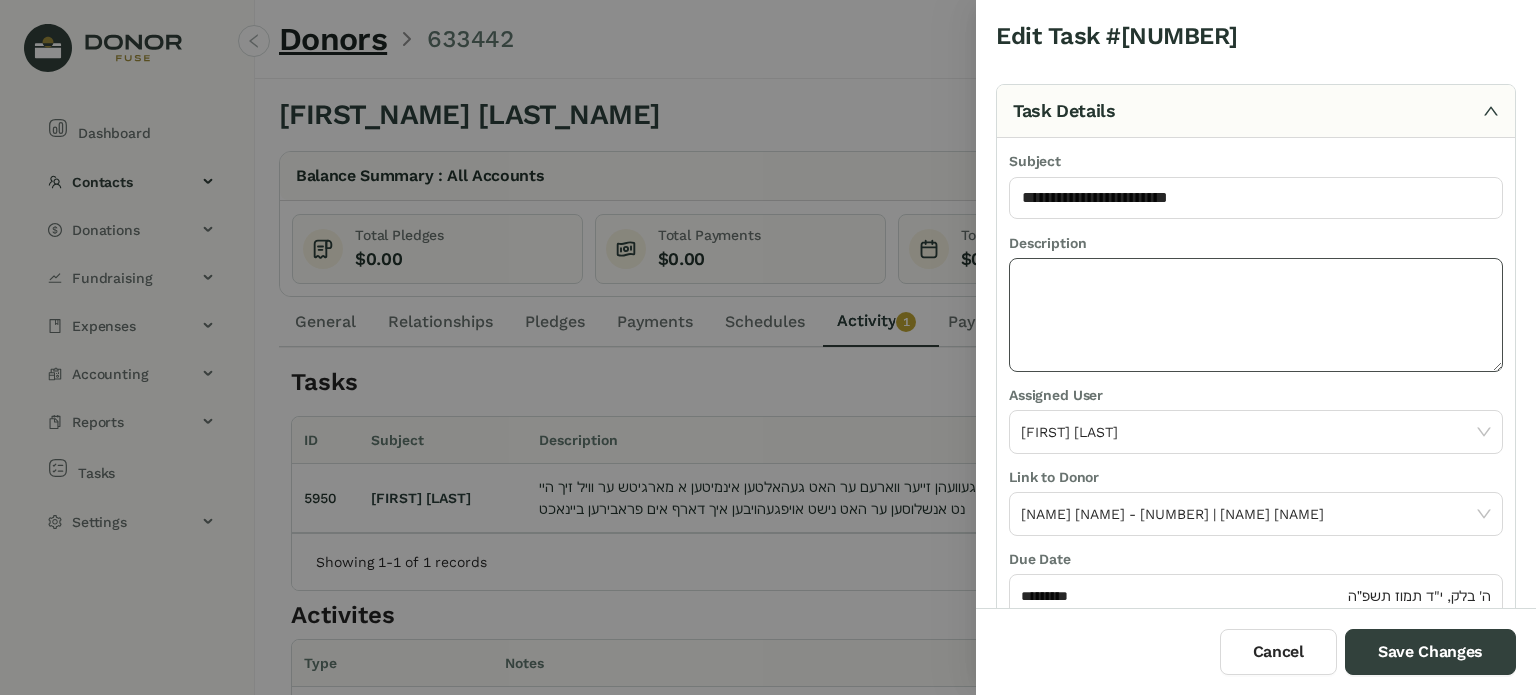 paste on "**********" 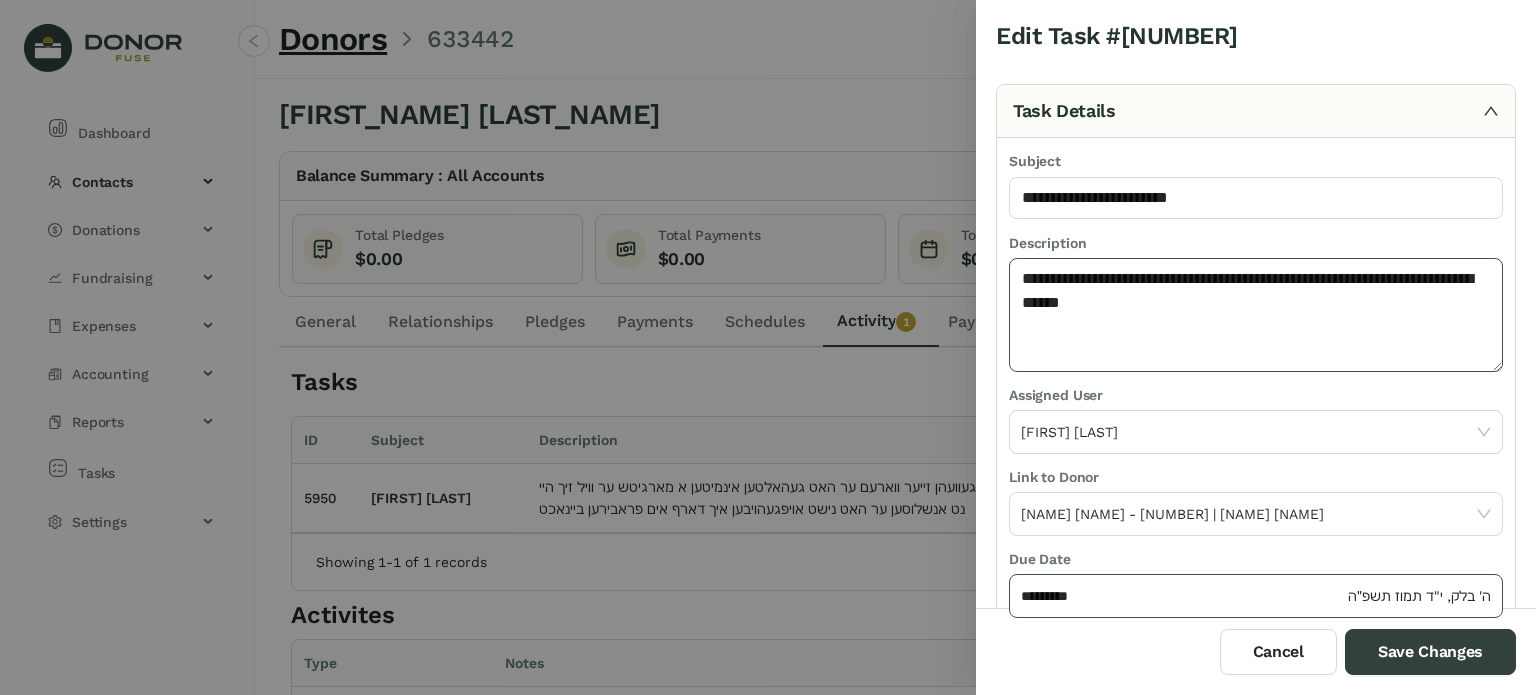 type on "**********" 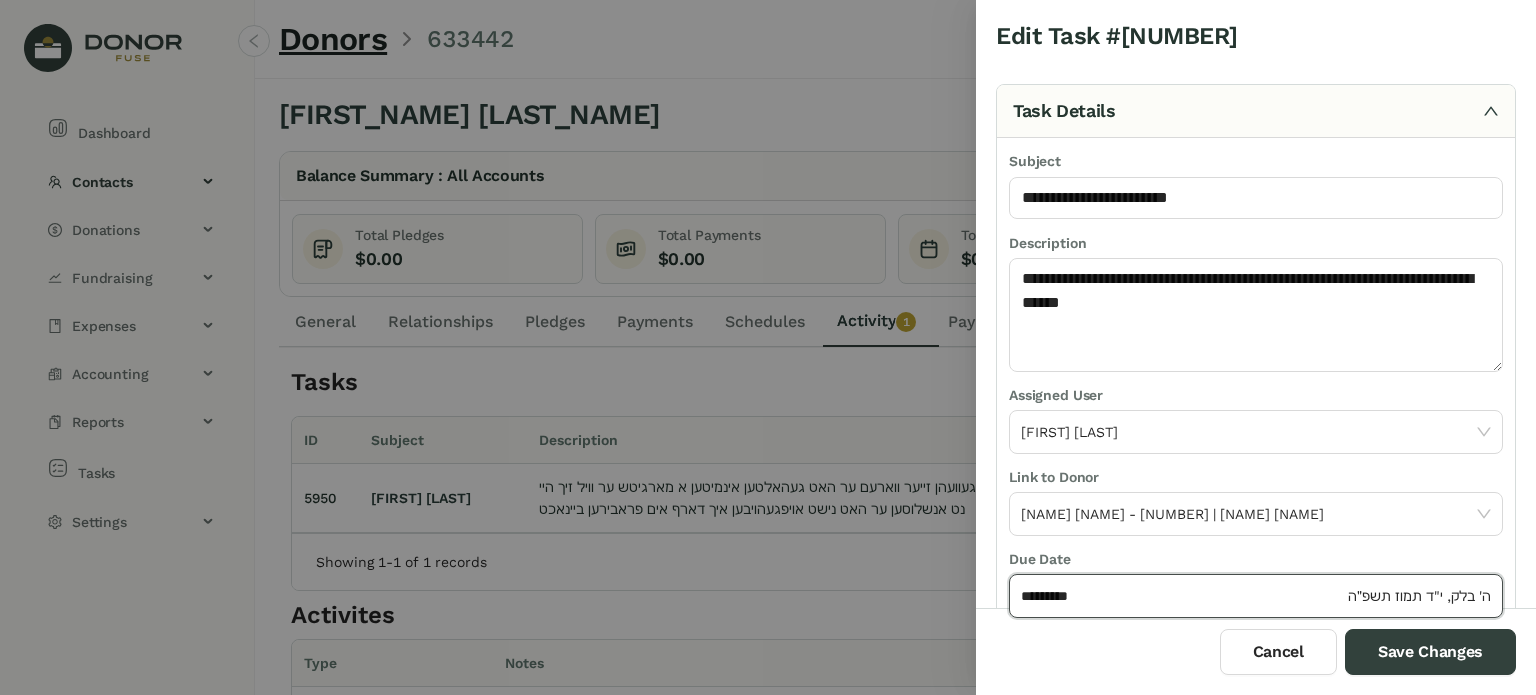click on "*********" 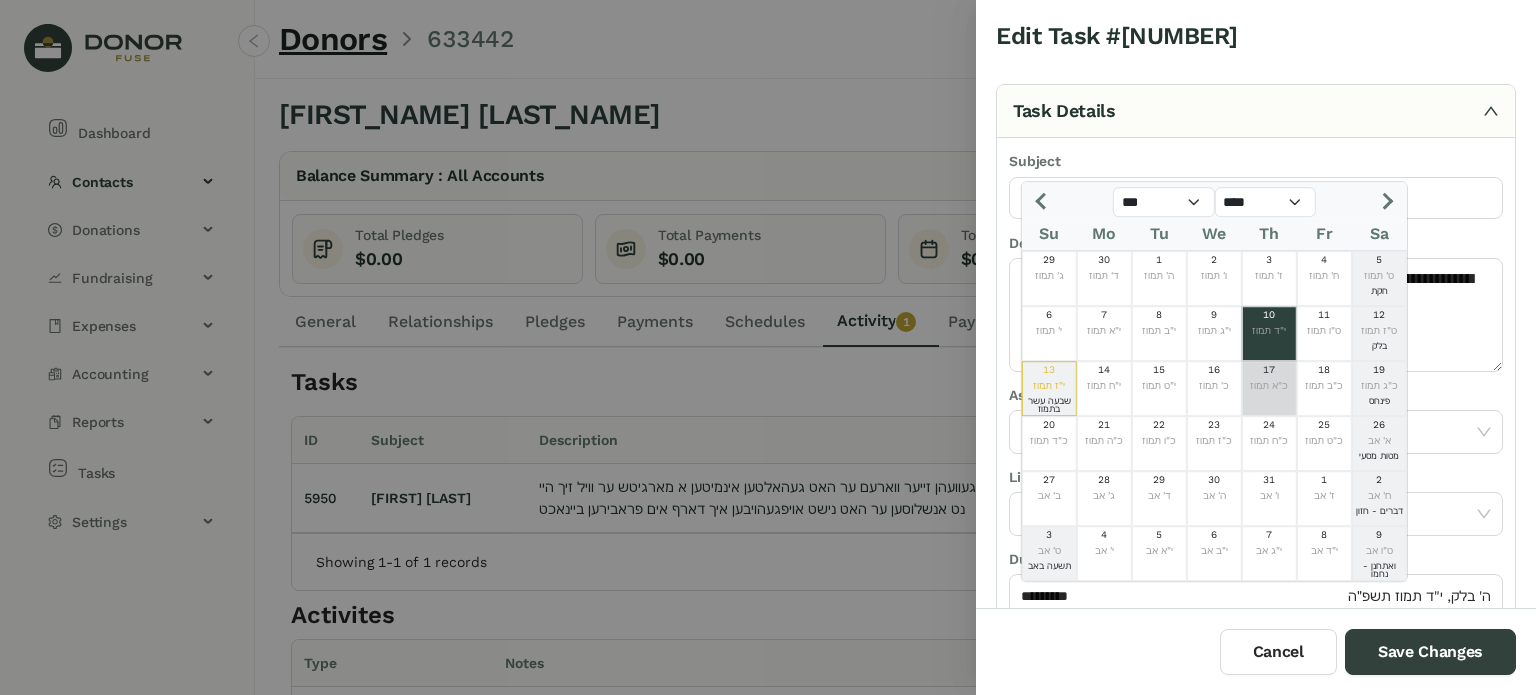 click on "כ"א תמוז" 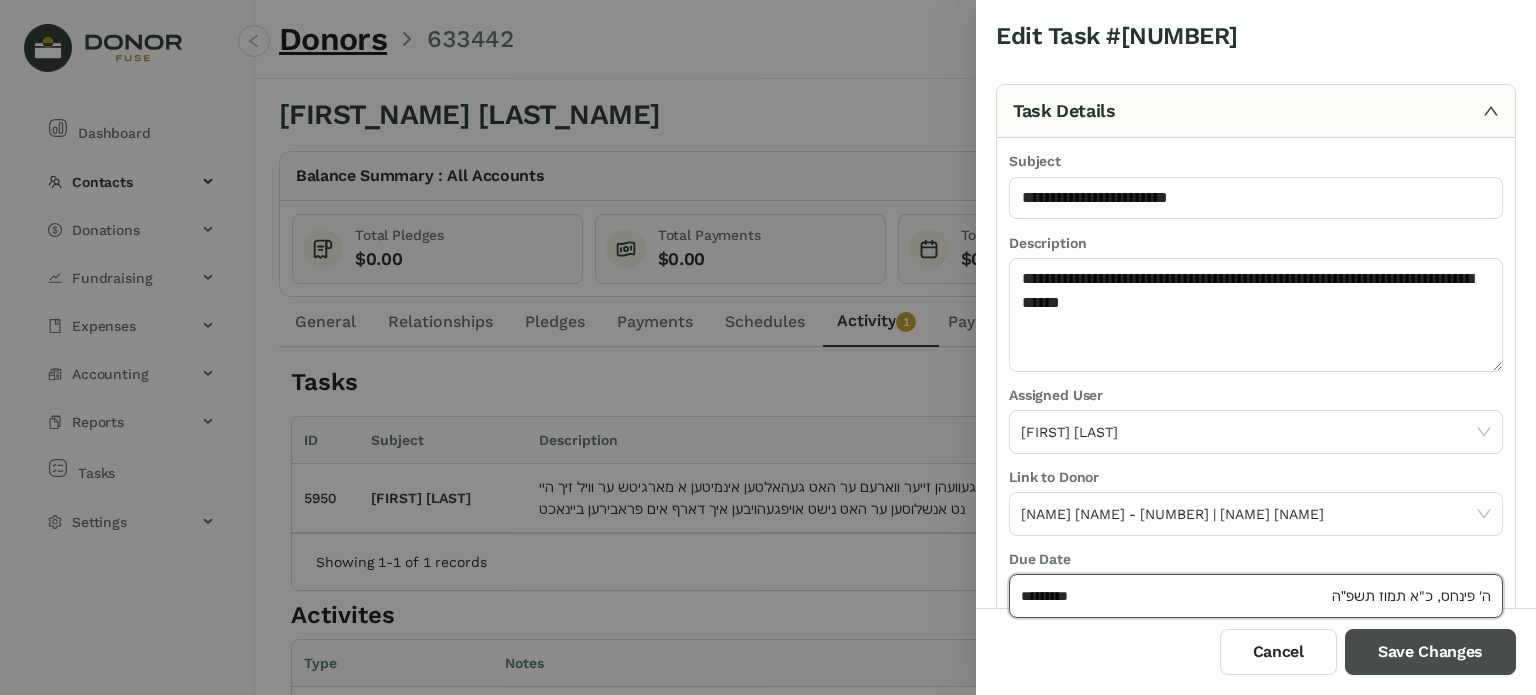 click on "Save Changes" at bounding box center [1430, 652] 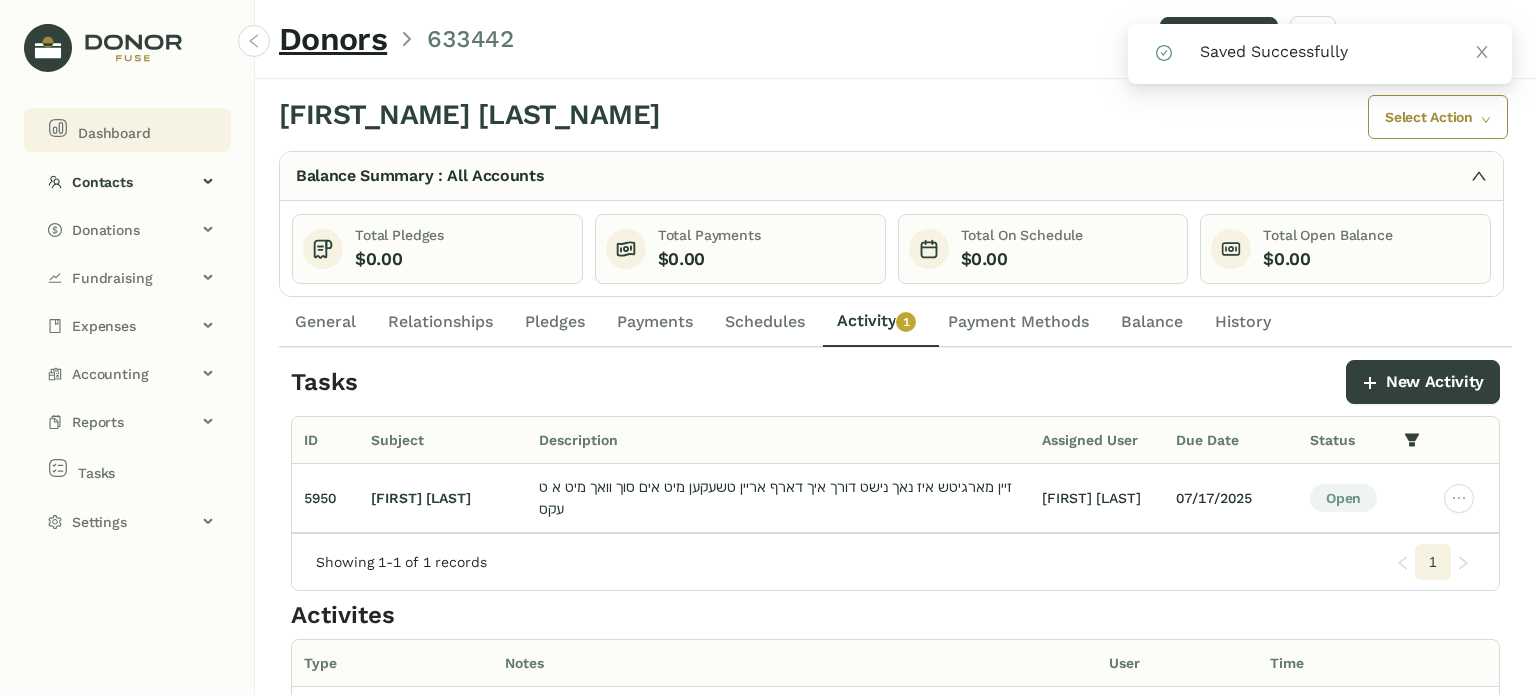 drag, startPoint x: 128, startPoint y: 136, endPoint x: 135, endPoint y: 147, distance: 13.038404 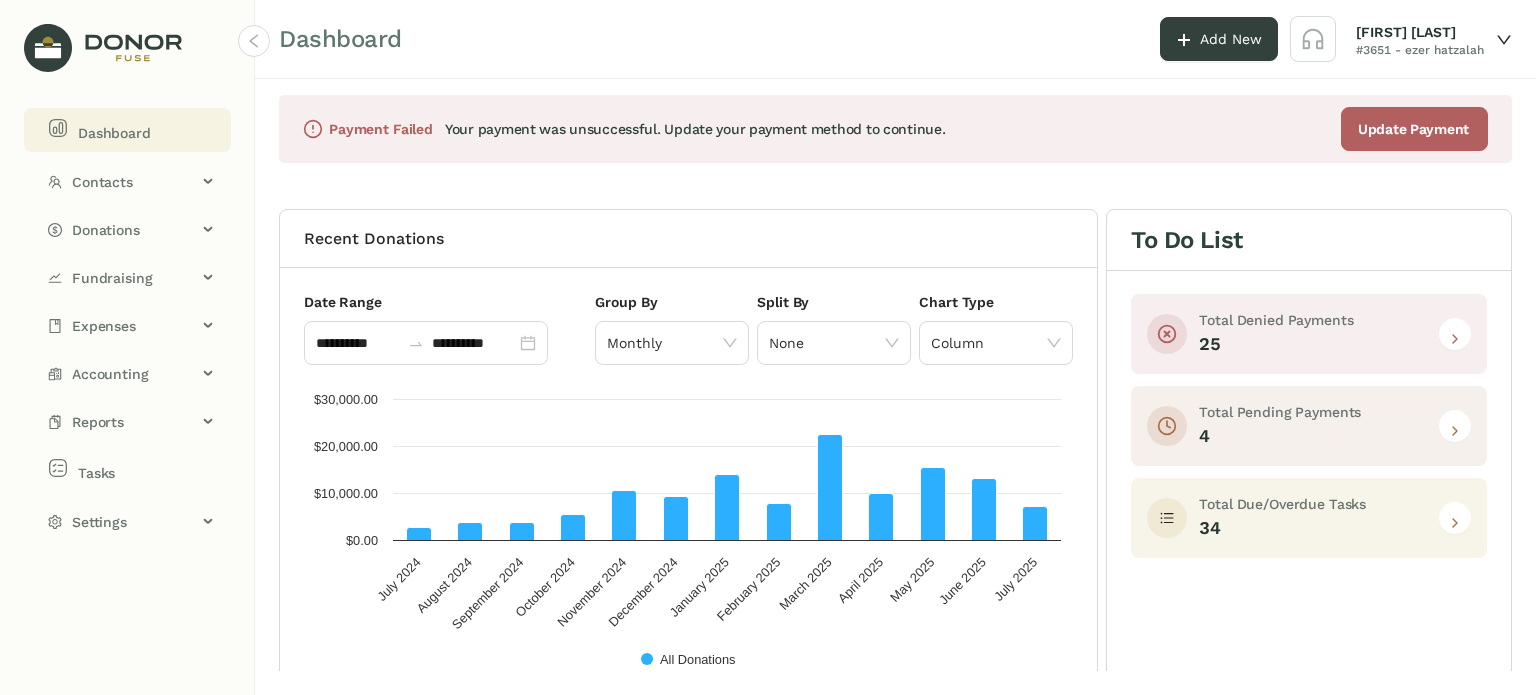click 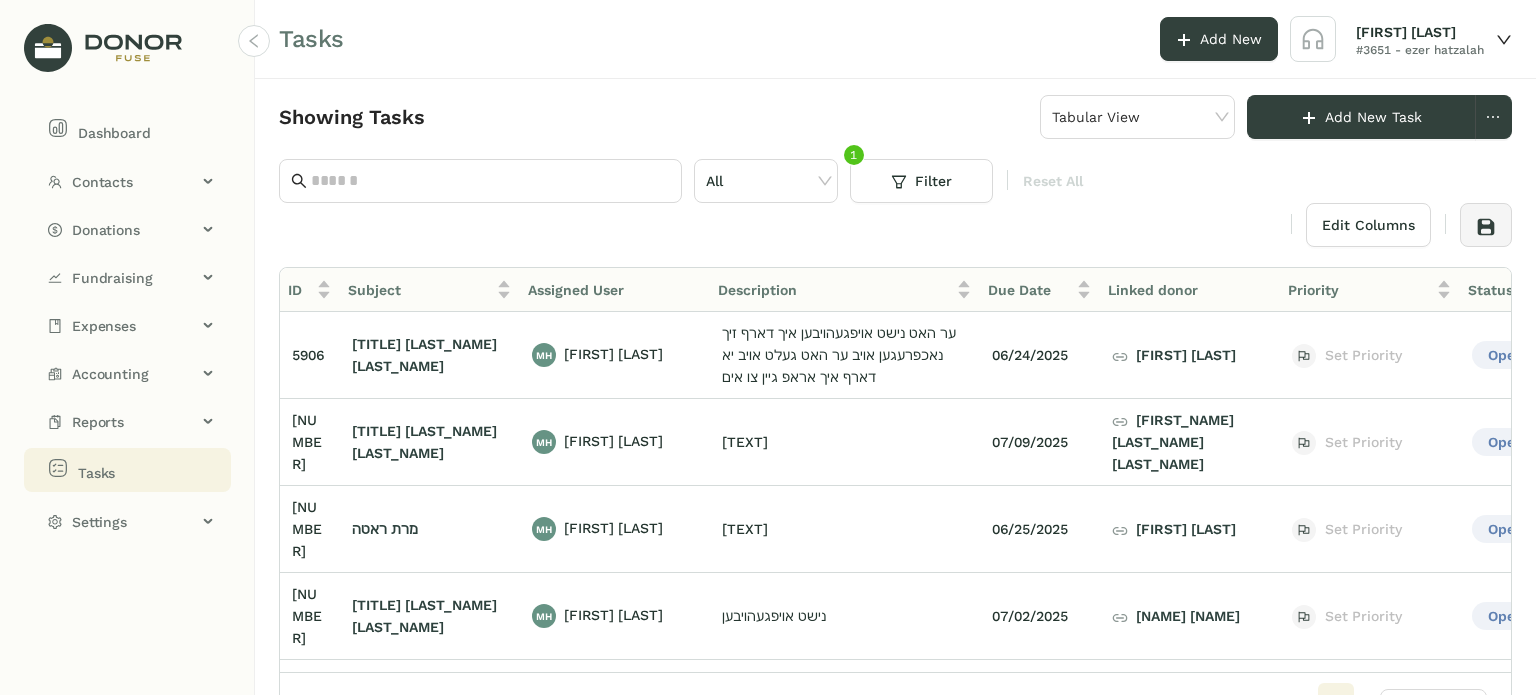 scroll, scrollTop: 0, scrollLeft: 128, axis: horizontal 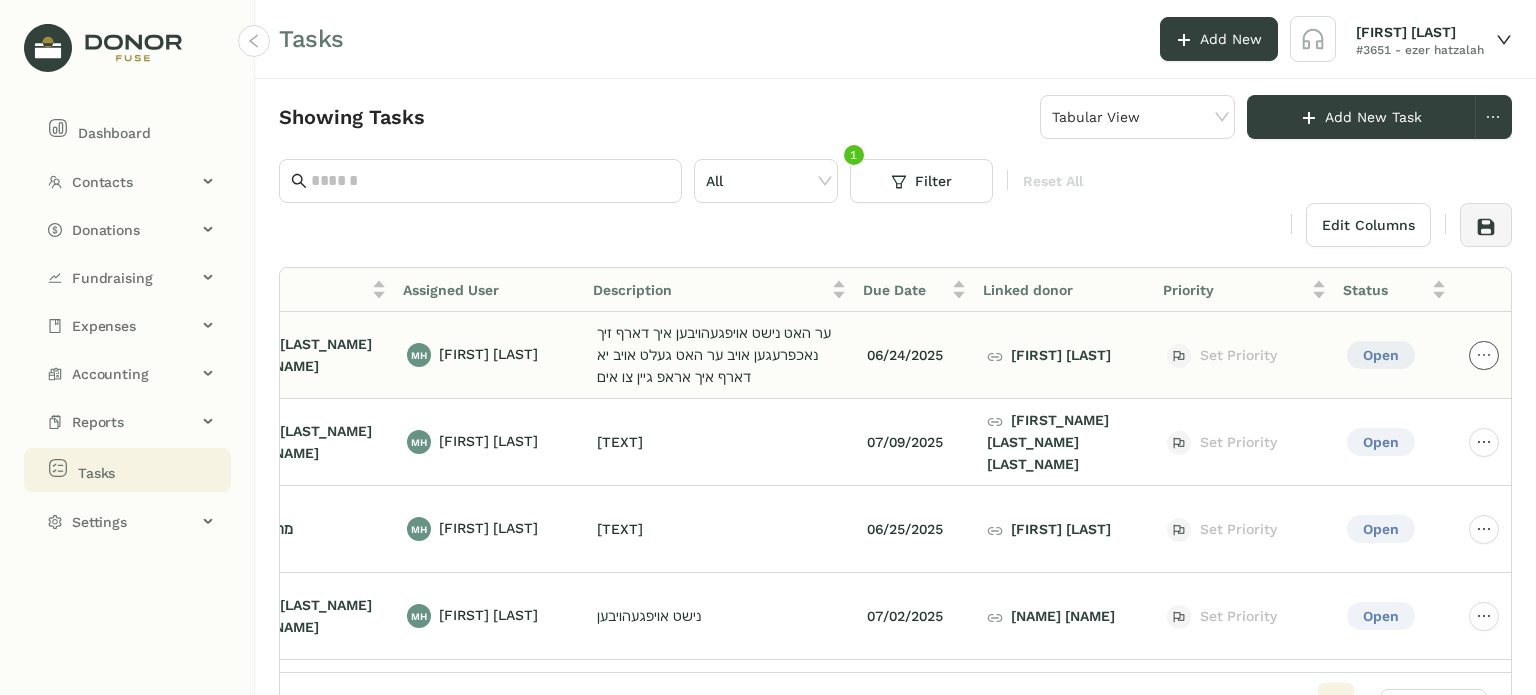 click 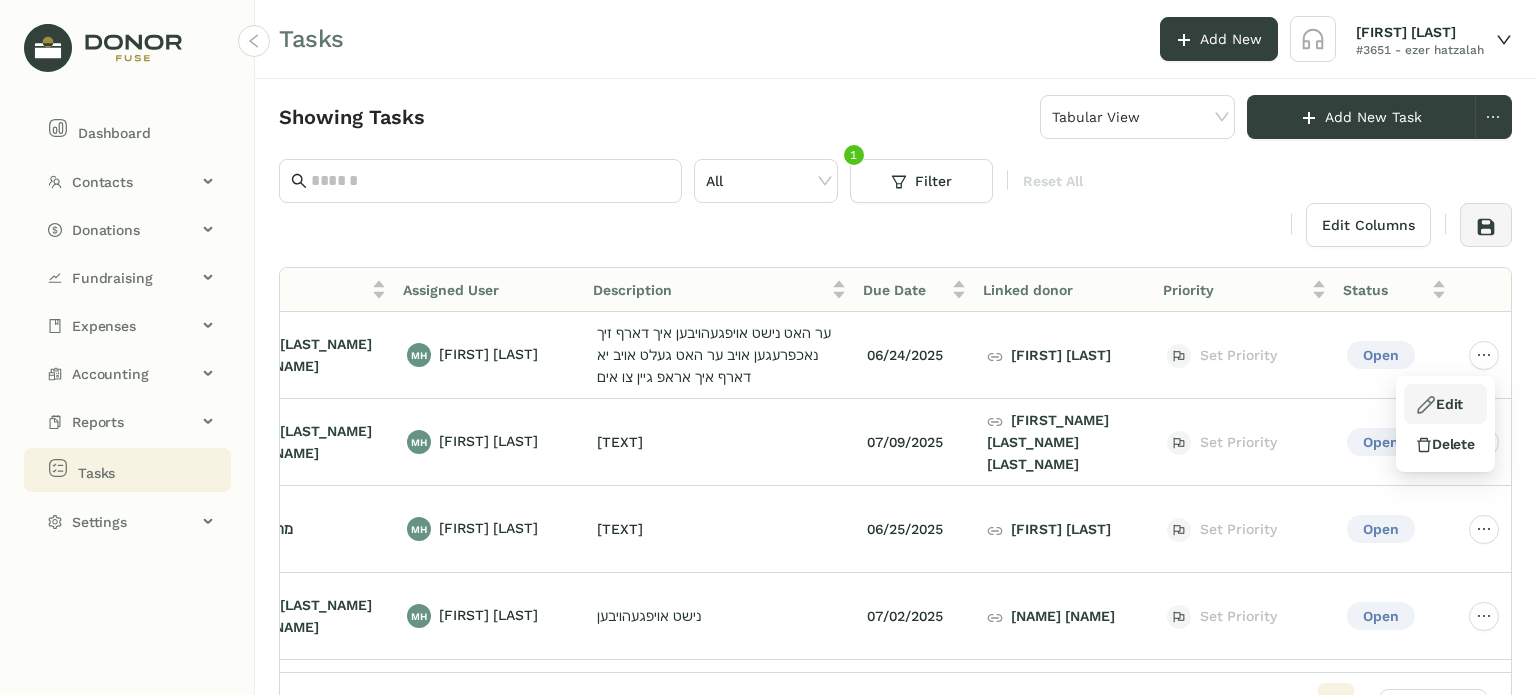 click on "Edit" at bounding box center (1439, 404) 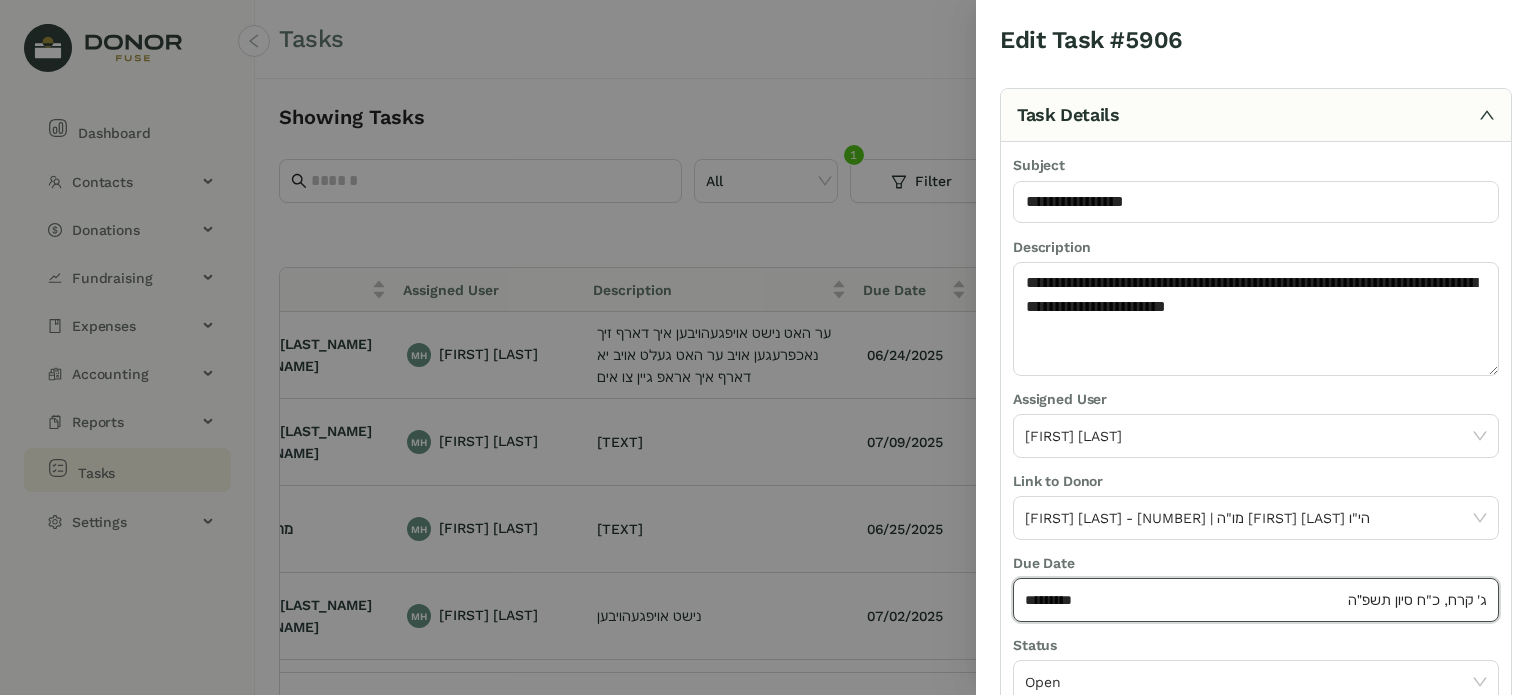 click on "*********" 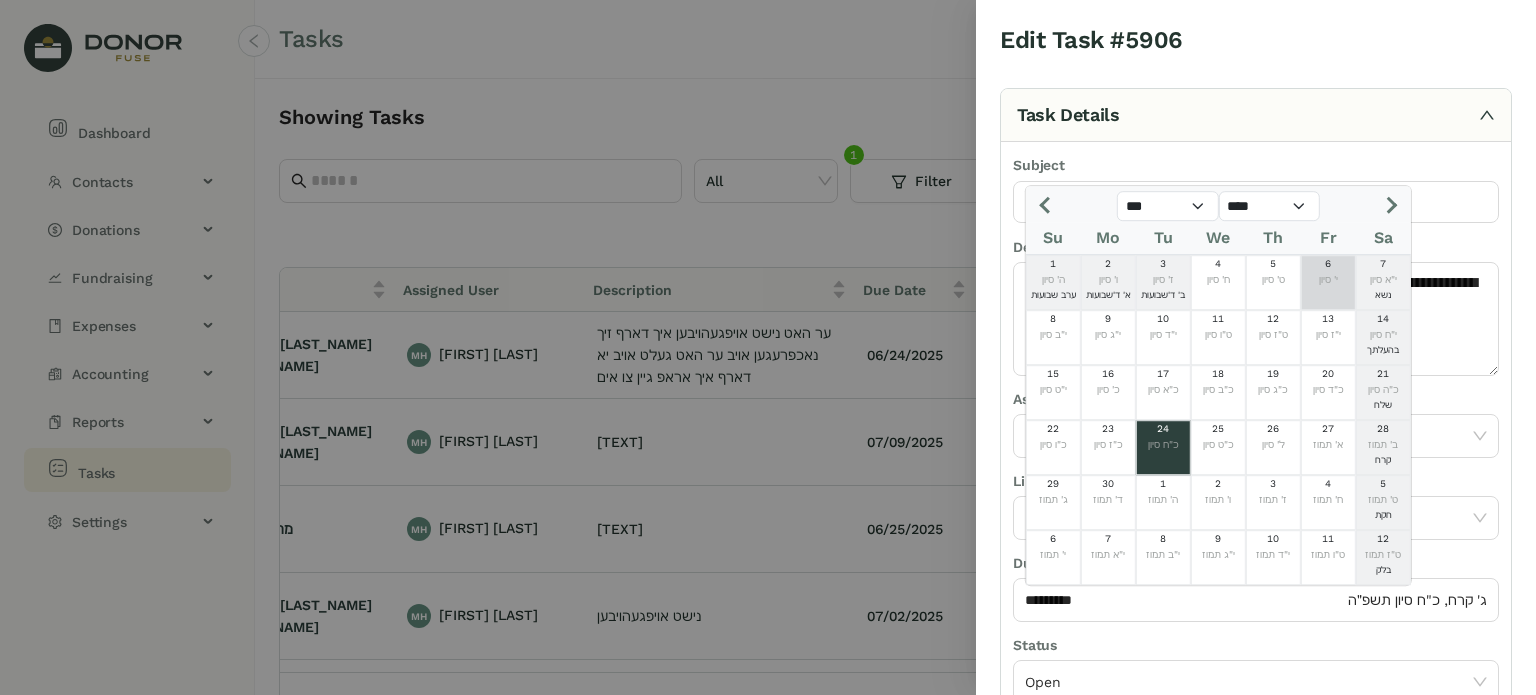 click 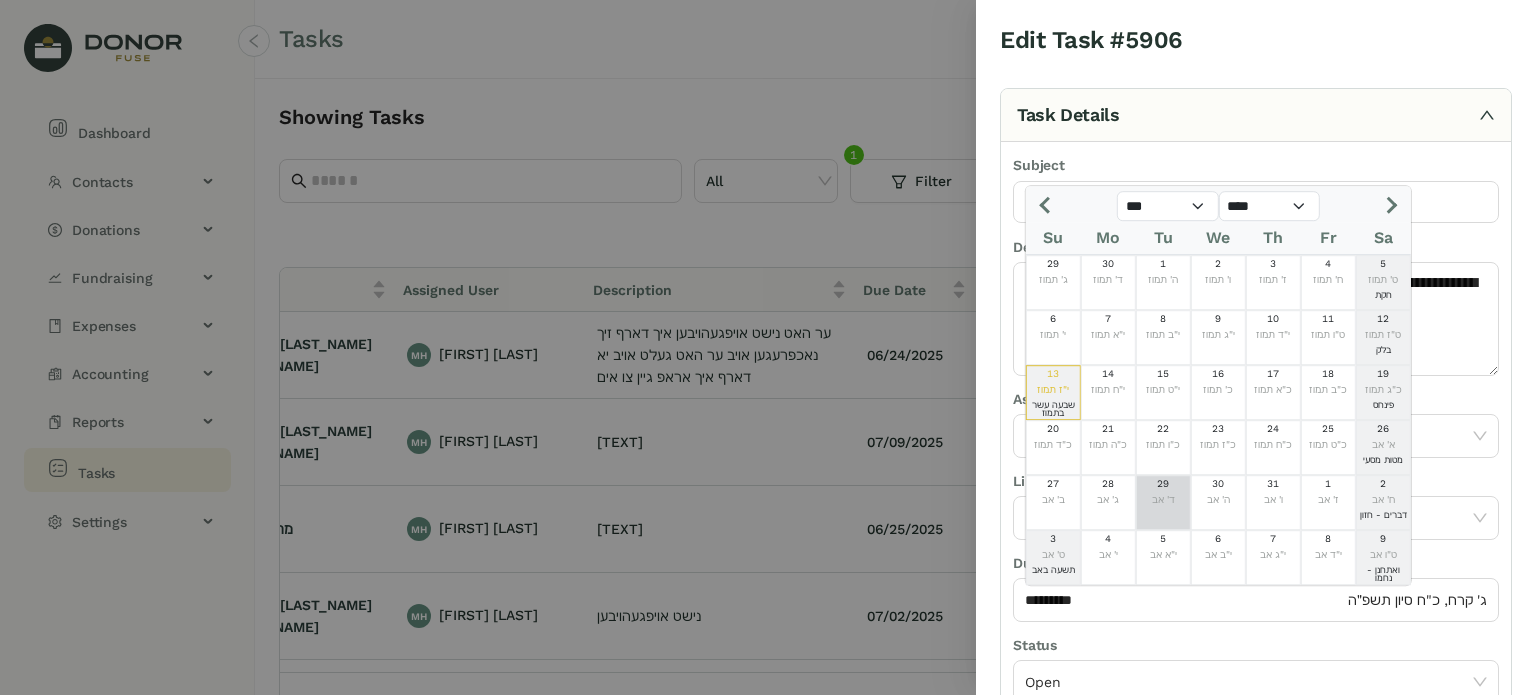 click on "ד' אב" 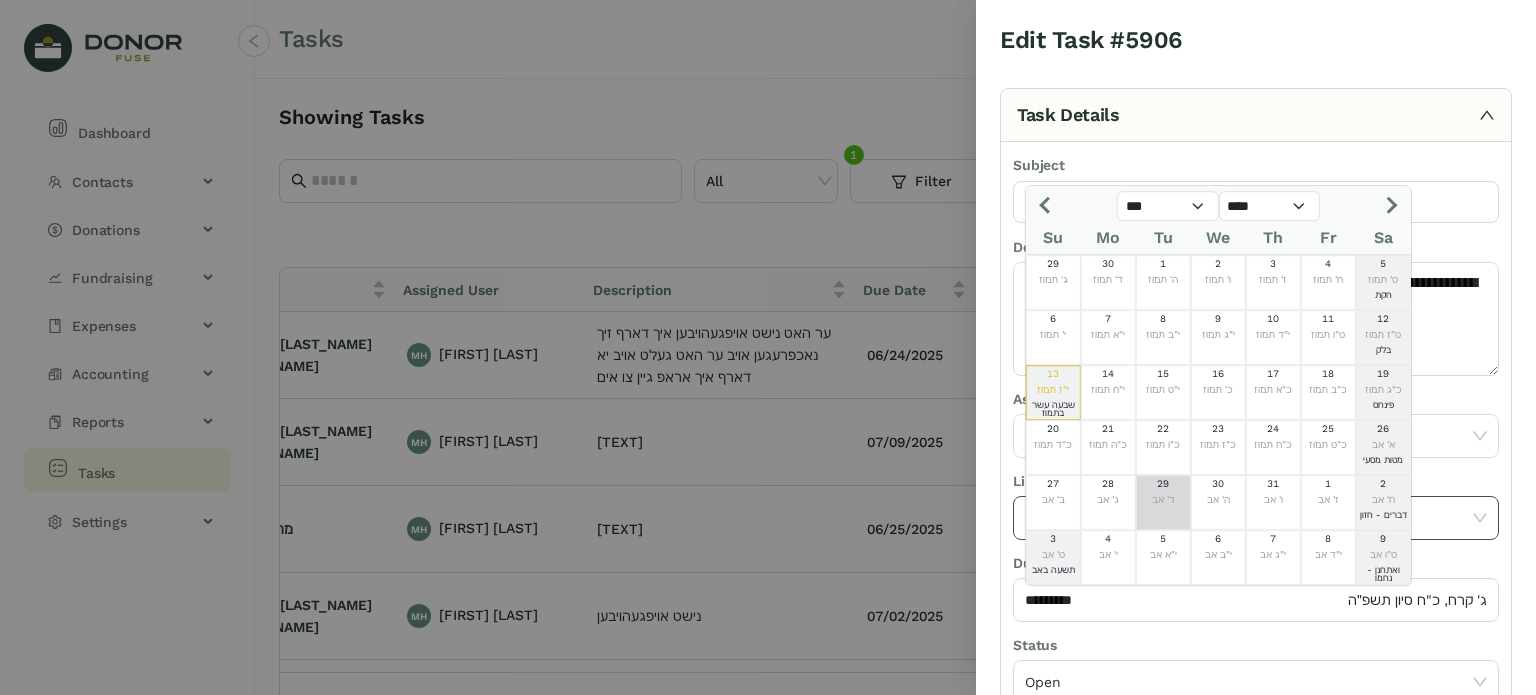 type on "*********" 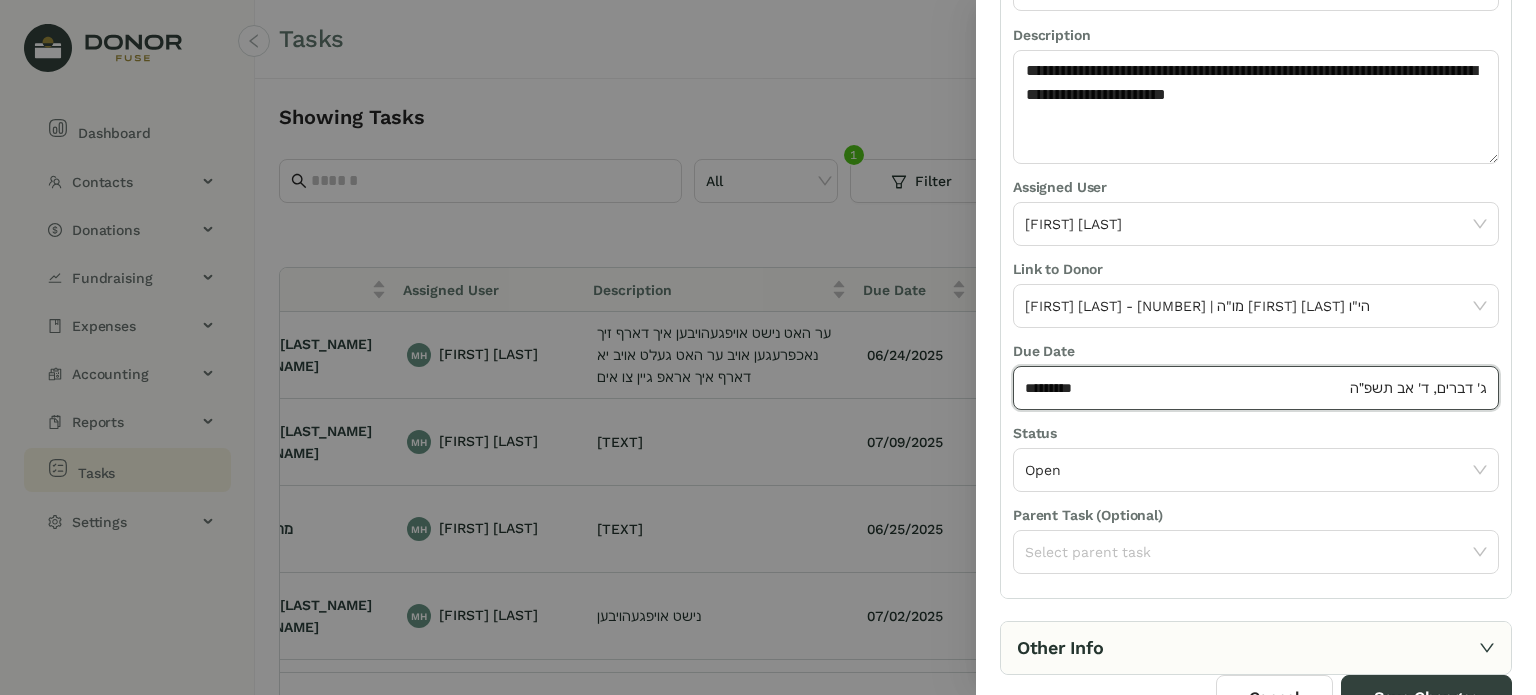 scroll, scrollTop: 236, scrollLeft: 0, axis: vertical 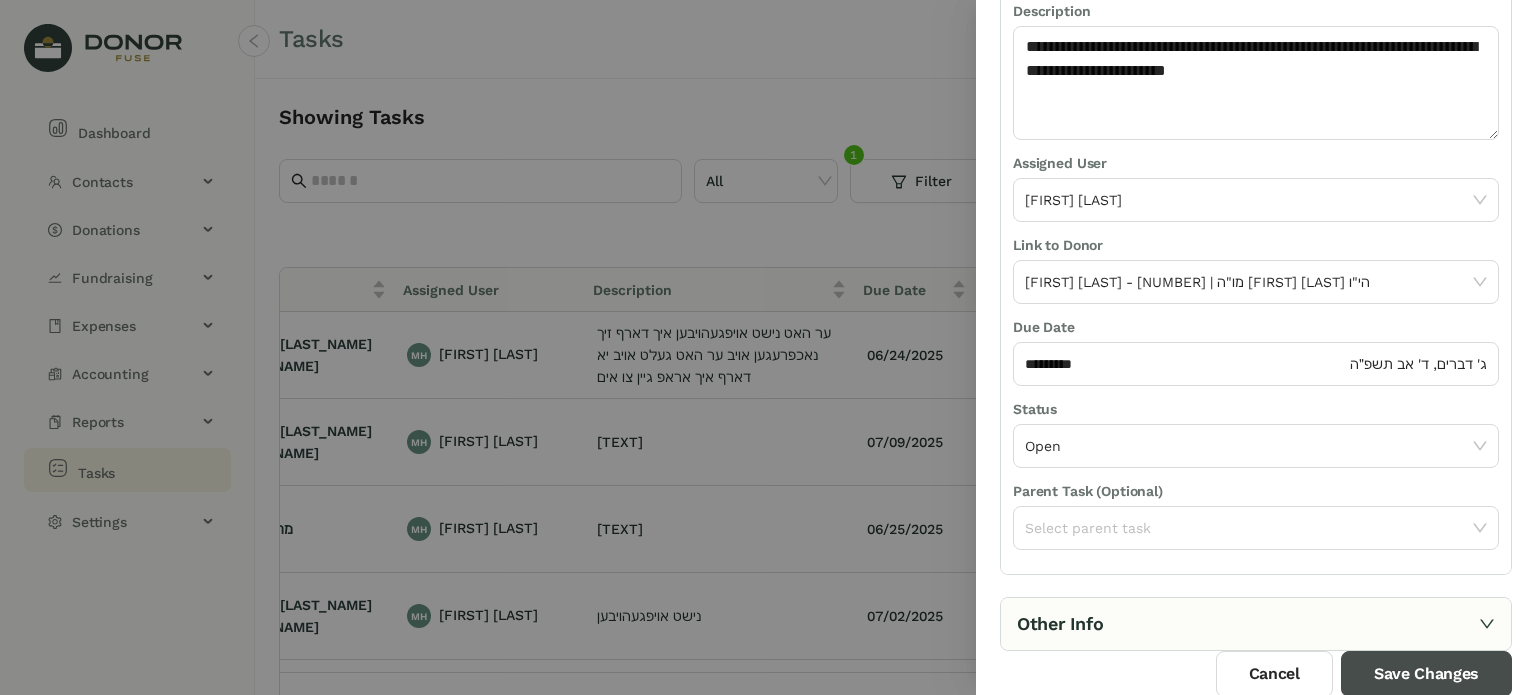 click on "Save Changes" at bounding box center (1426, 674) 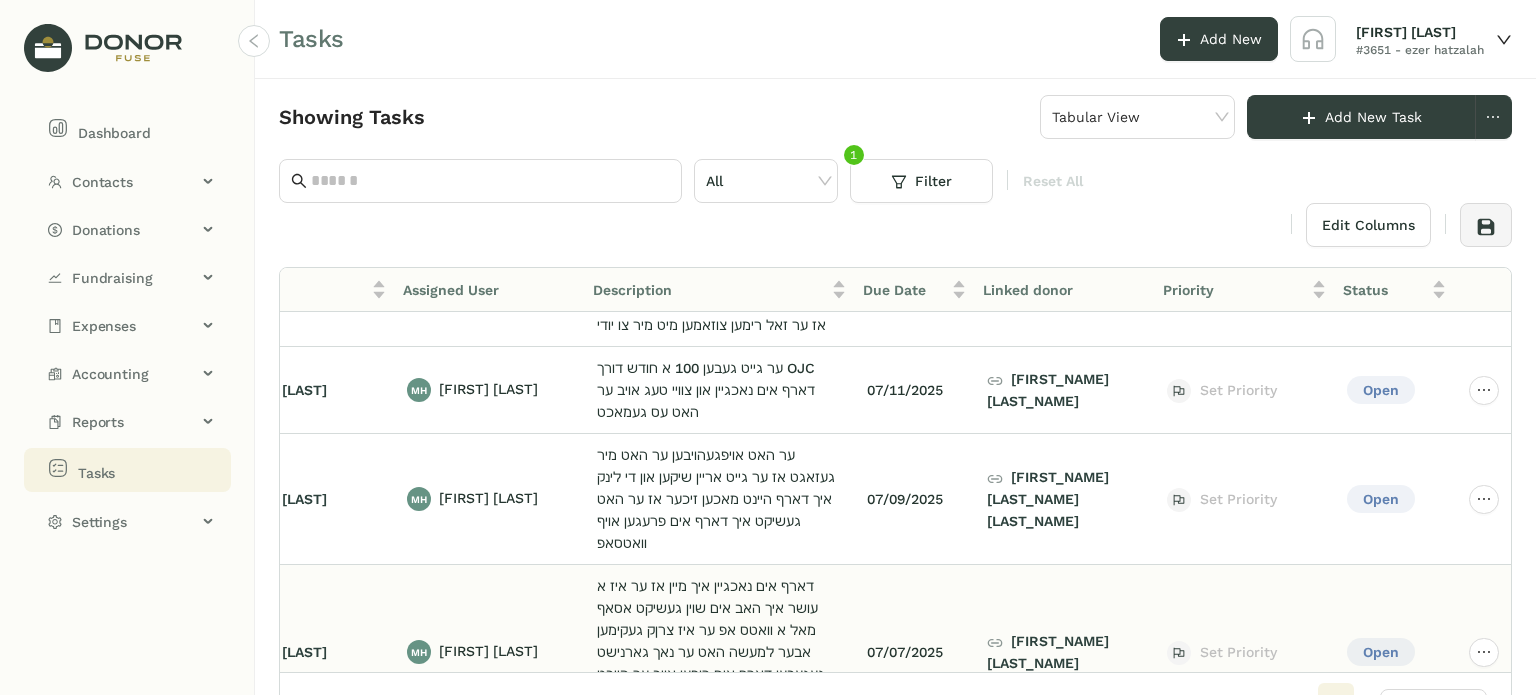 drag, startPoint x: 959, startPoint y: 662, endPoint x: 1124, endPoint y: 637, distance: 166.8832 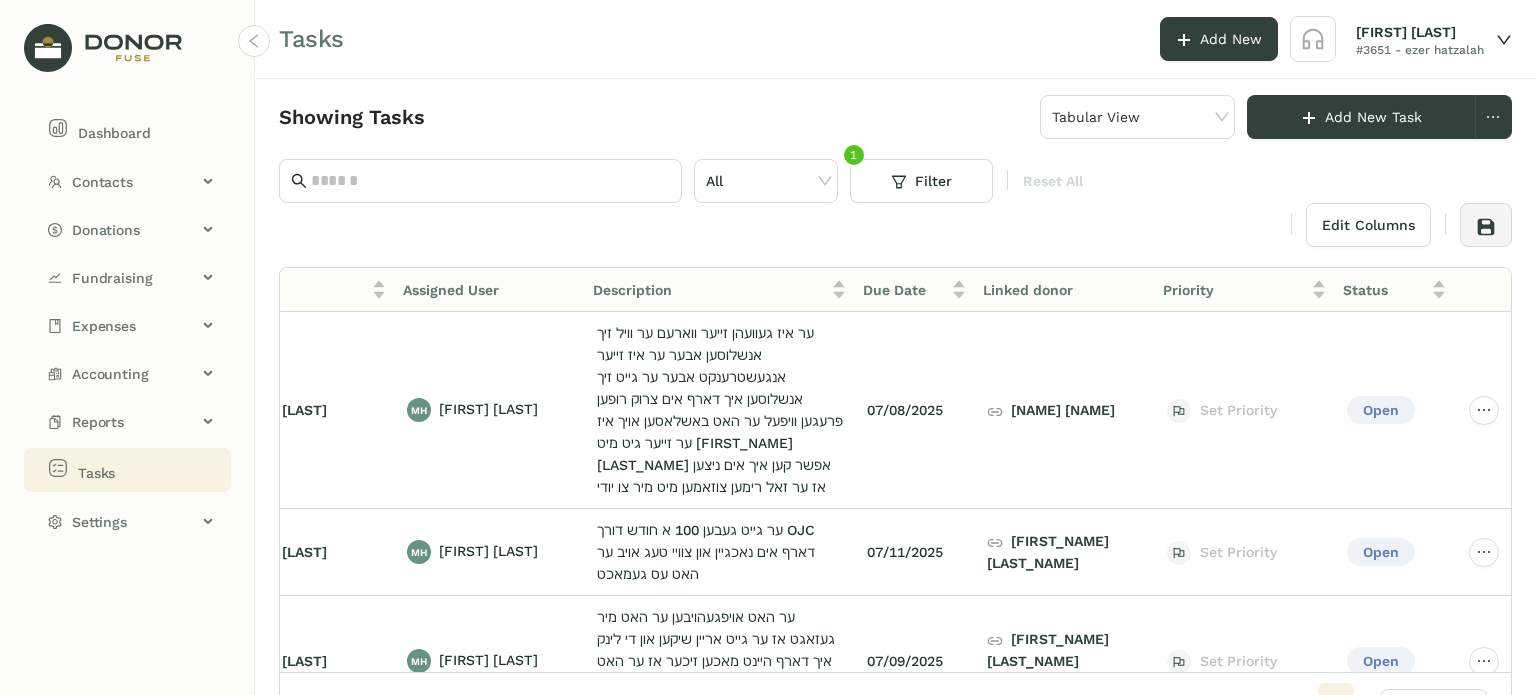 scroll, scrollTop: 0, scrollLeft: 128, axis: horizontal 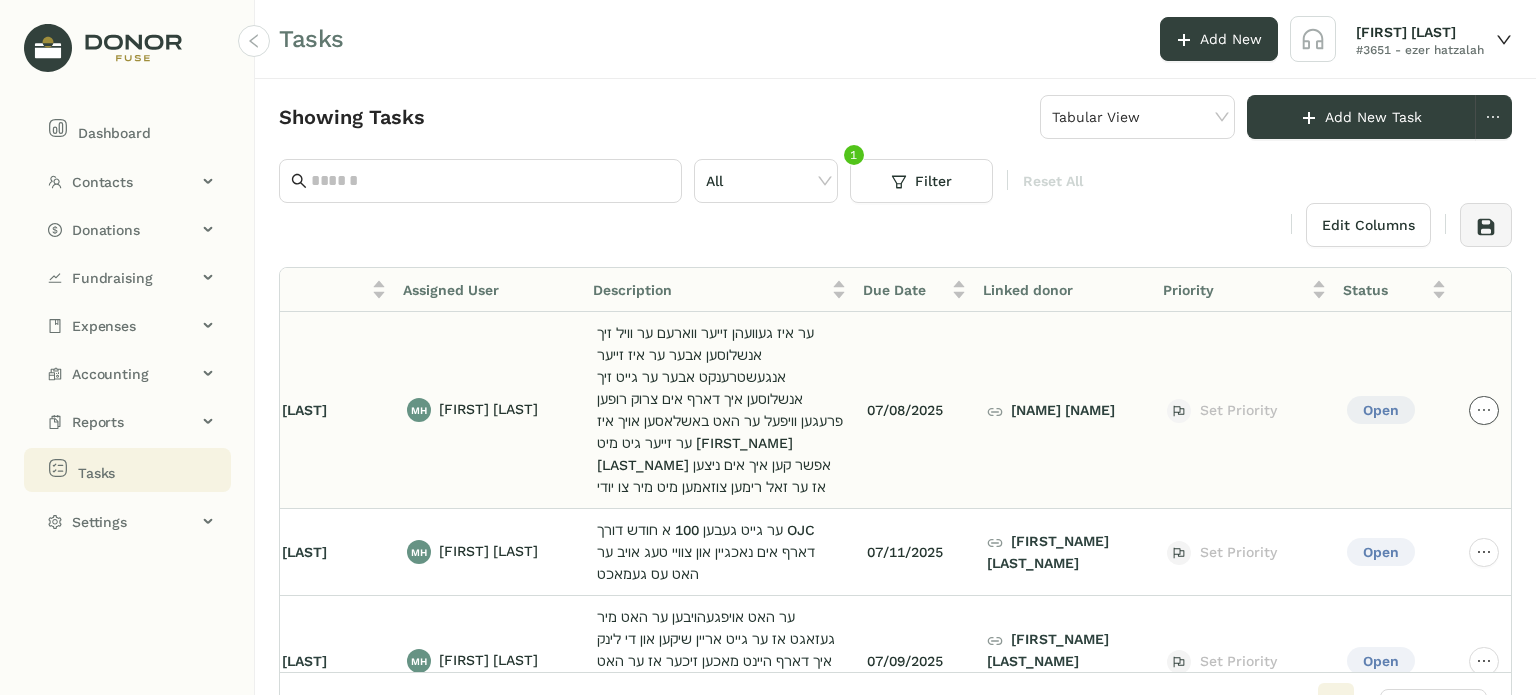 click 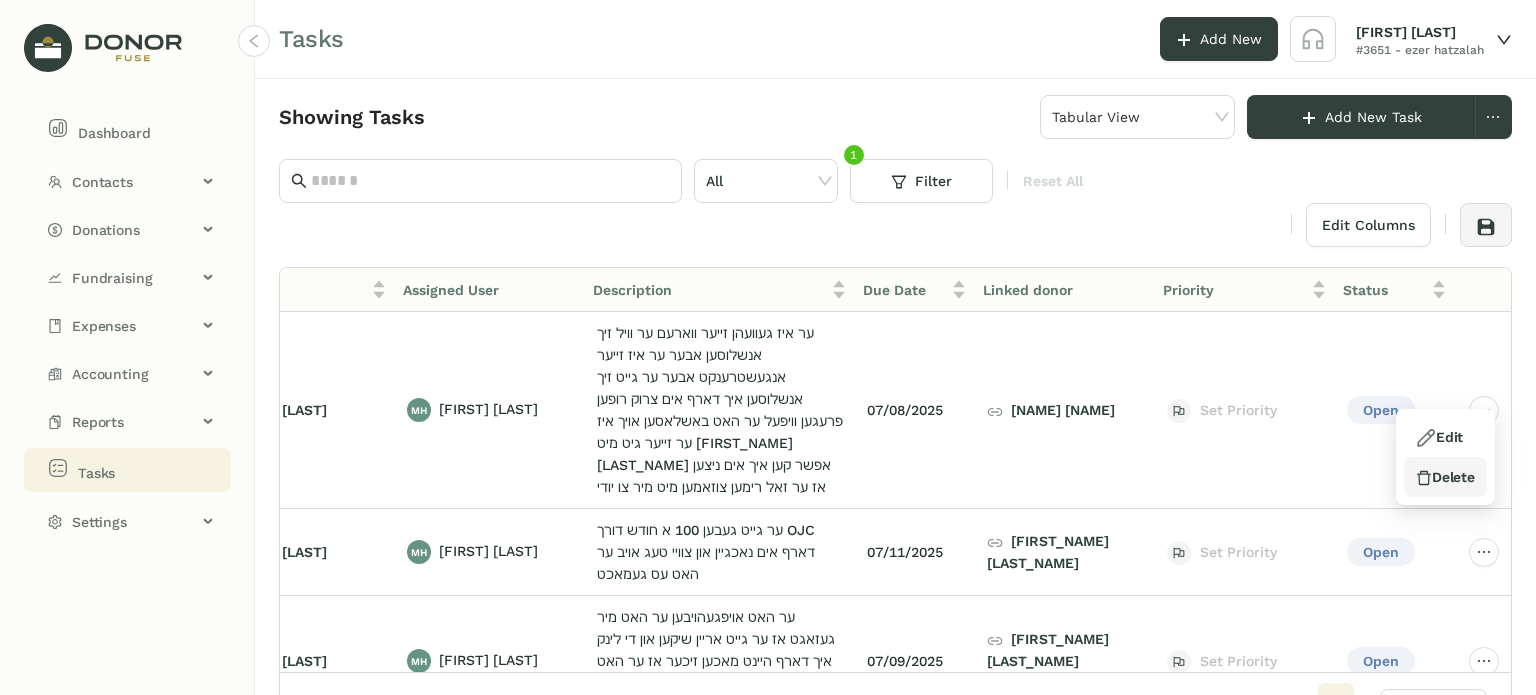 click on "Delete" at bounding box center (1445, 477) 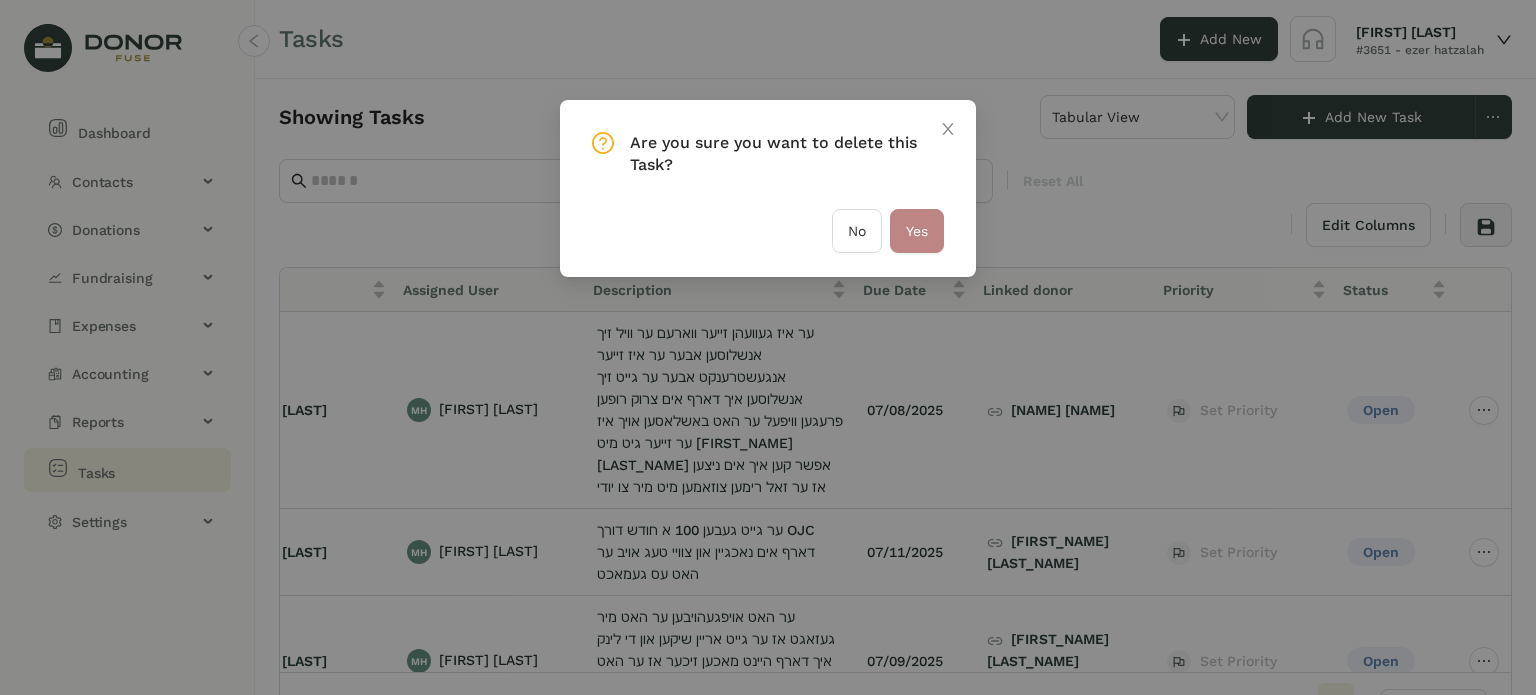 click on "Yes" at bounding box center (917, 231) 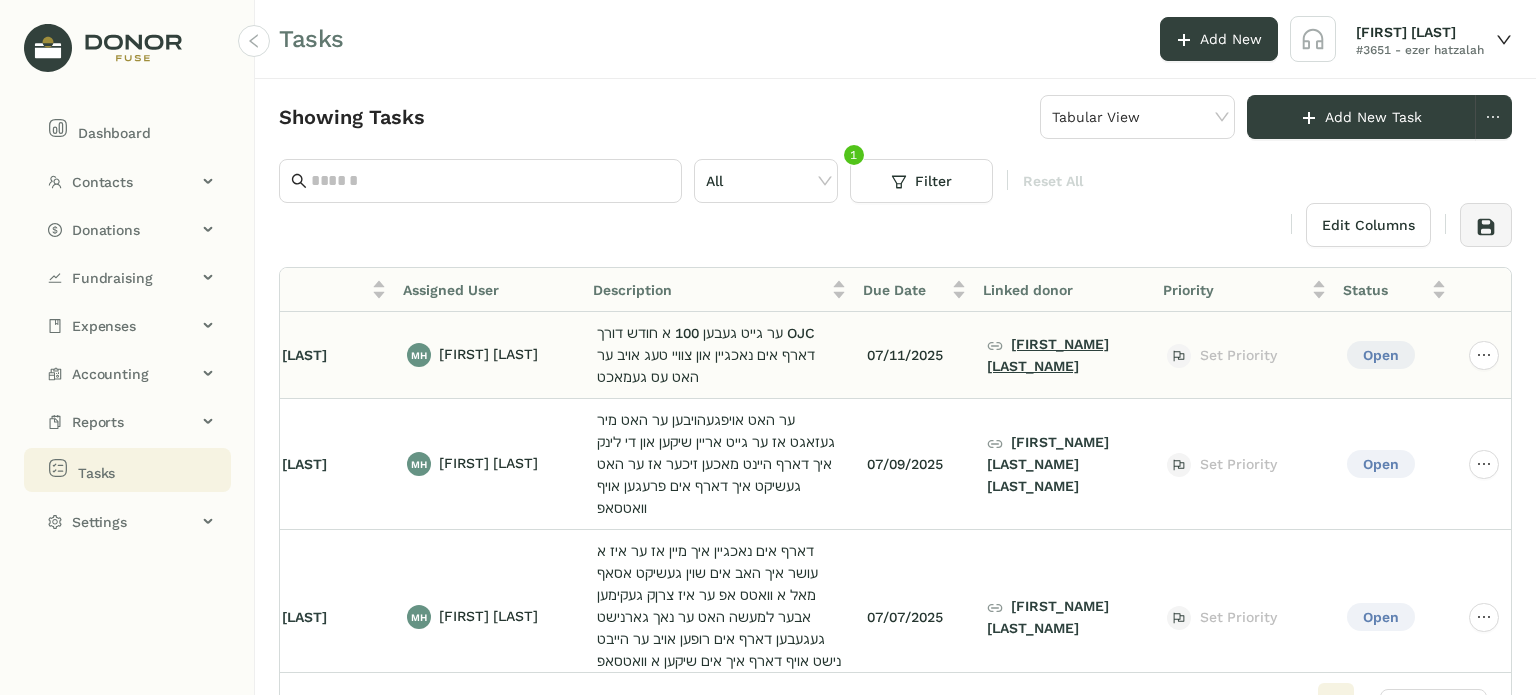 click on "דוד פאשקעס" 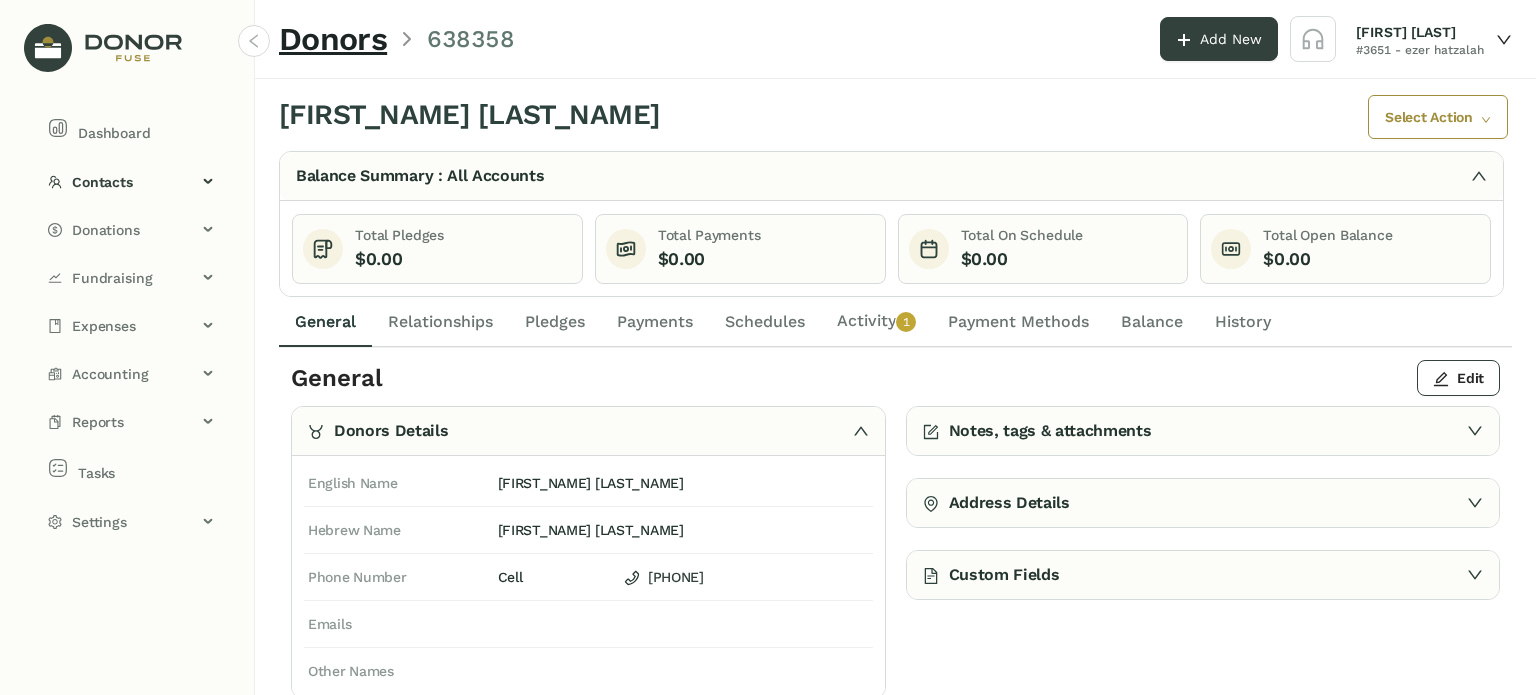 click on "Activity   0   1   2   3   4   5   6   7   8   9" 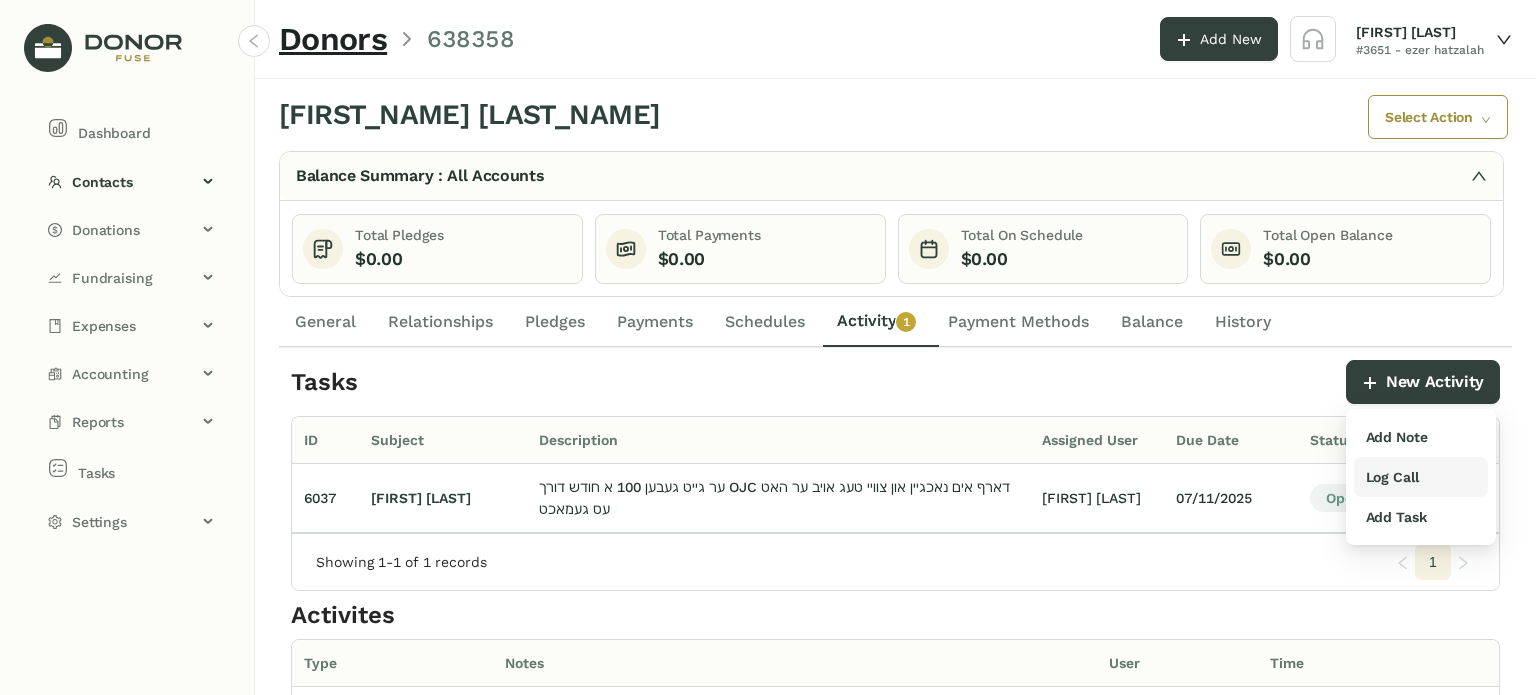 click on "Log Call" at bounding box center (1392, 477) 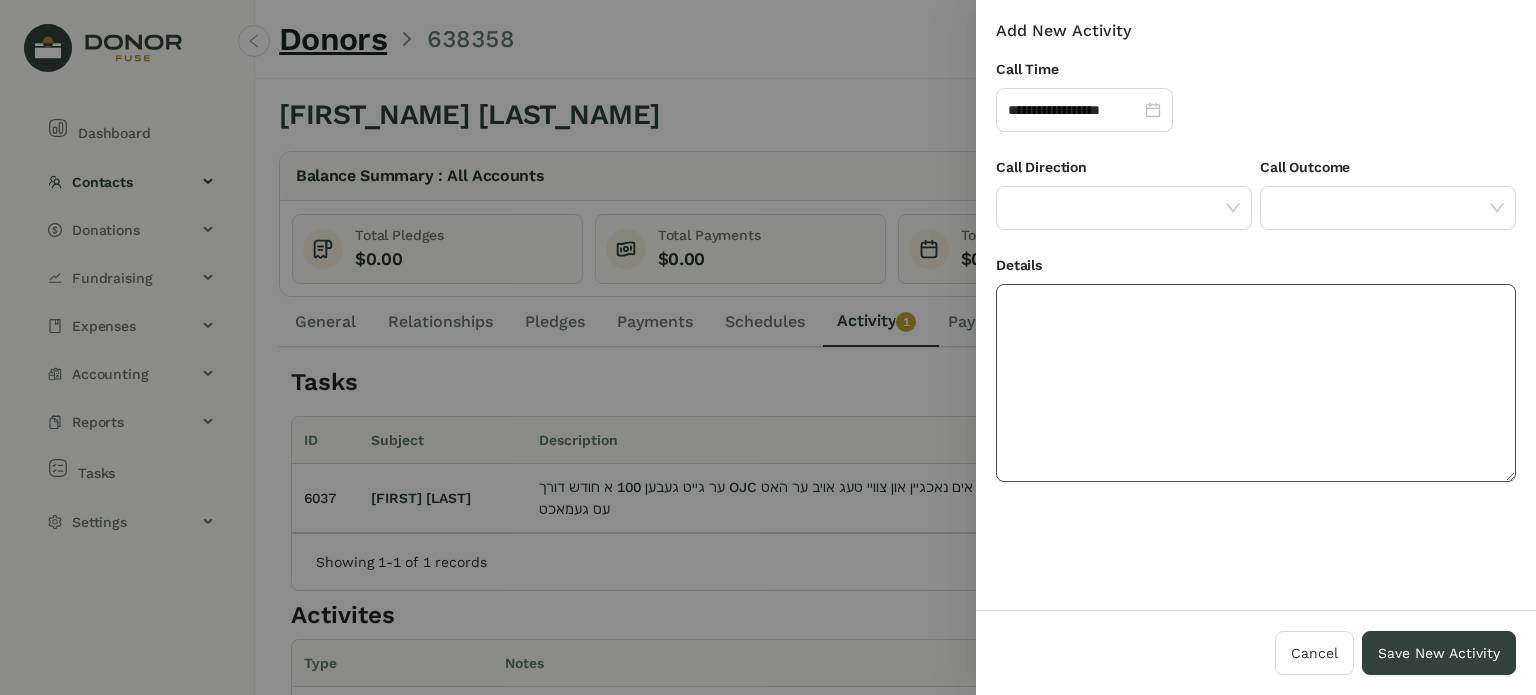 click 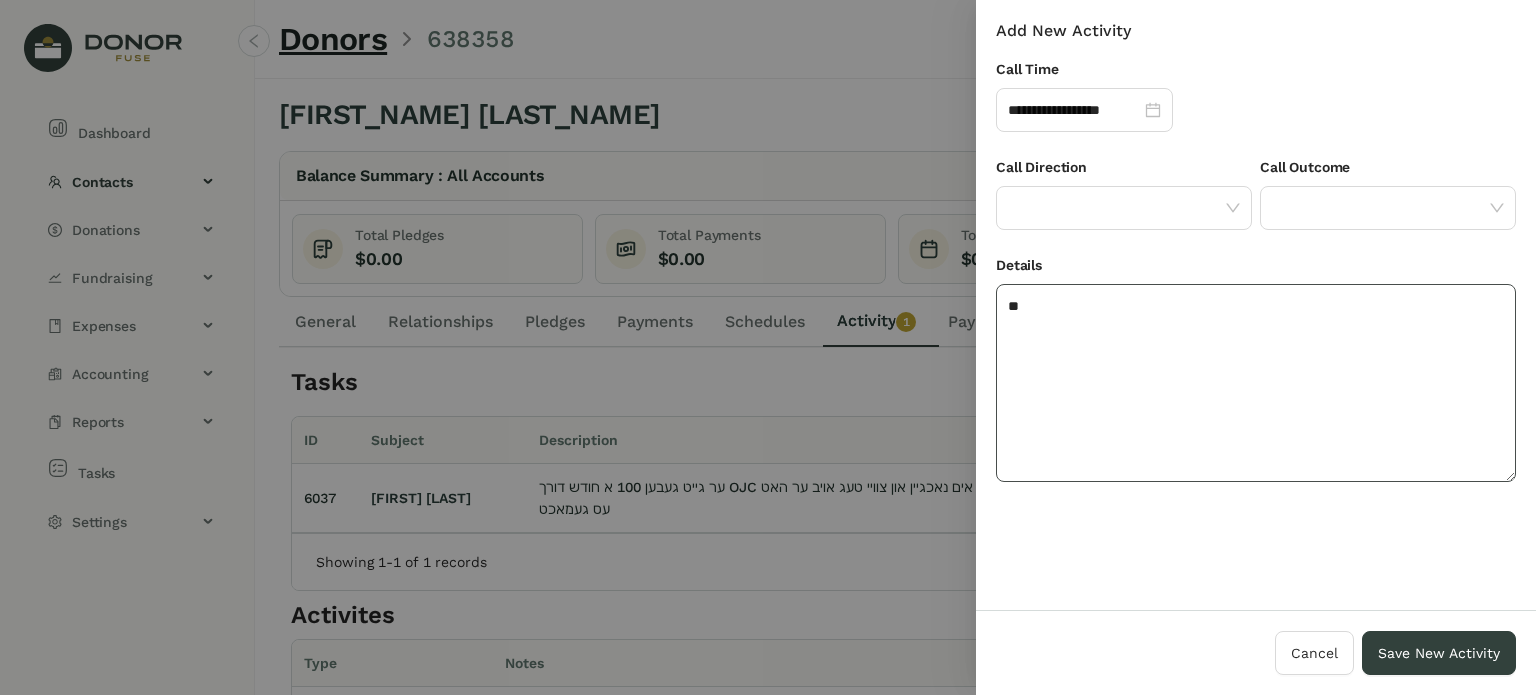 type on "*" 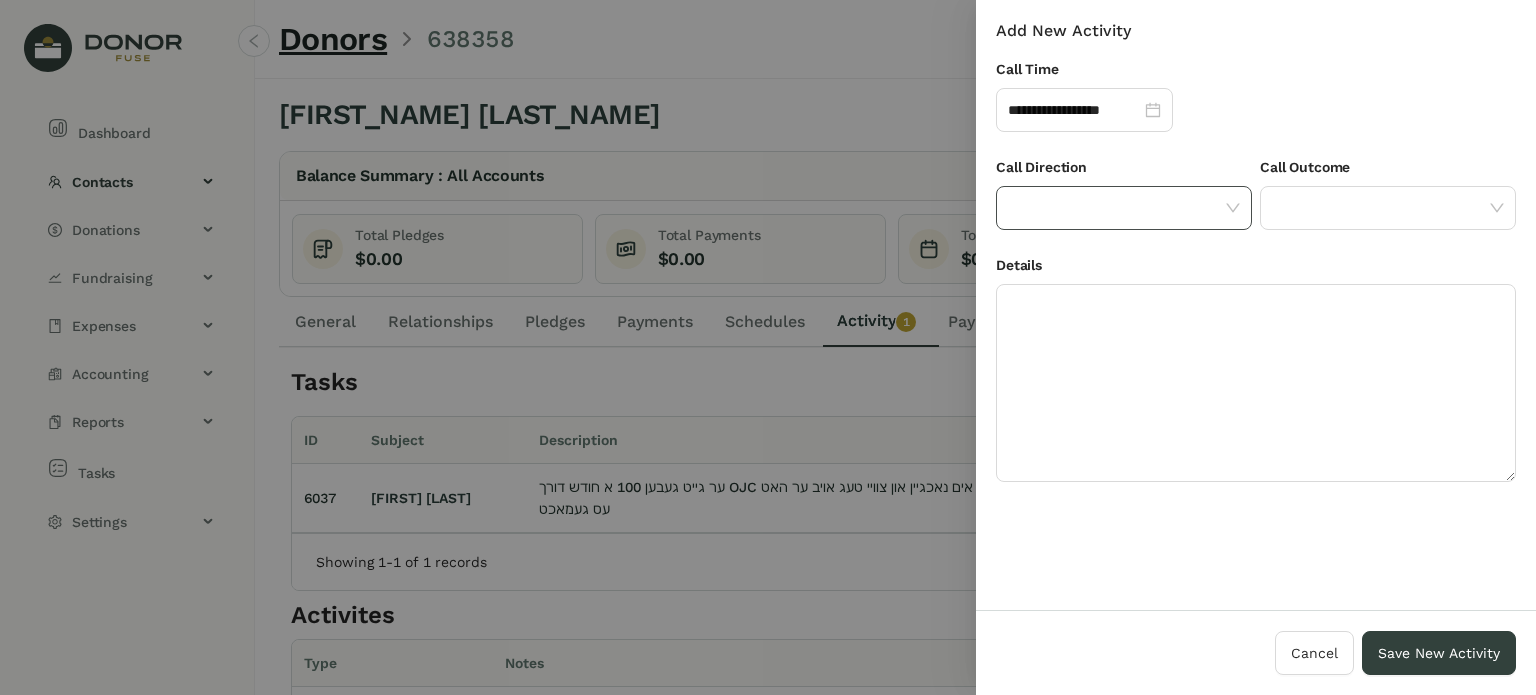 click 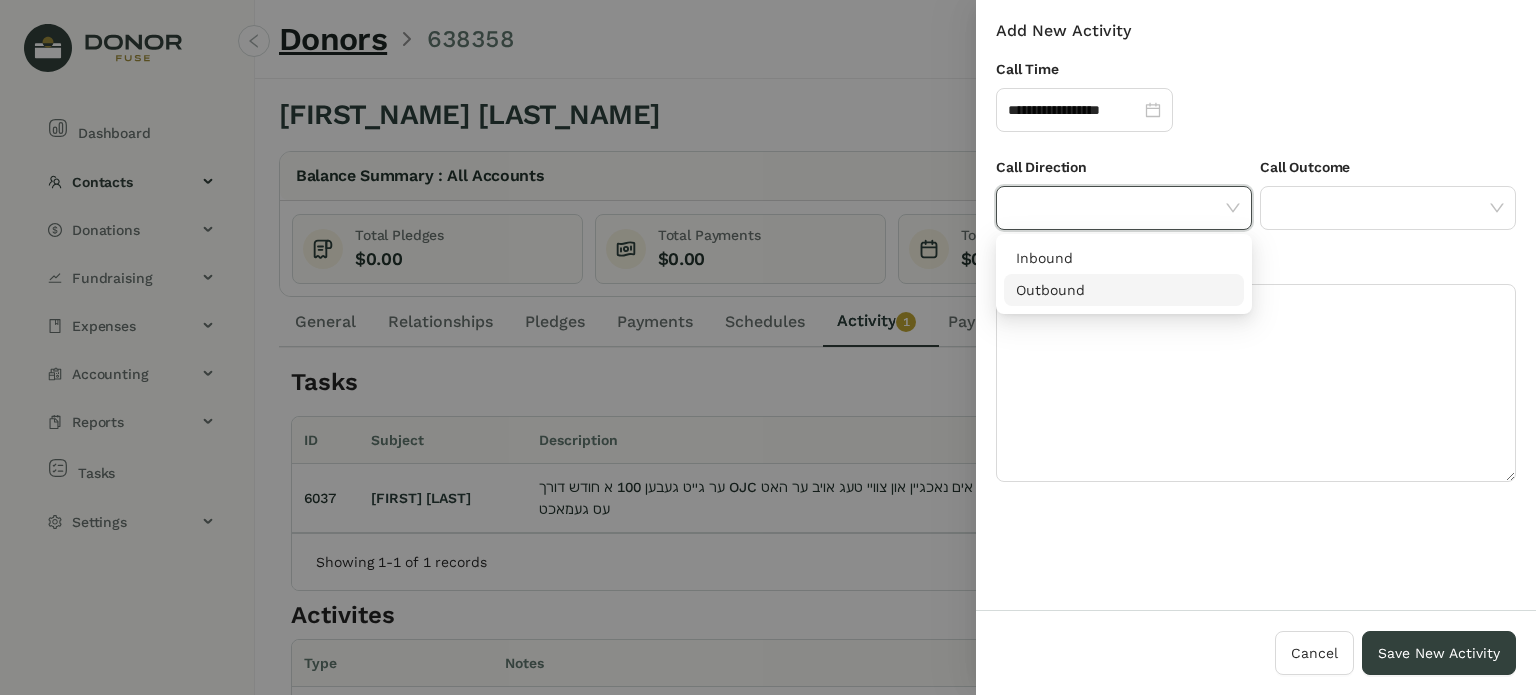 click on "Outbound" at bounding box center (1124, 290) 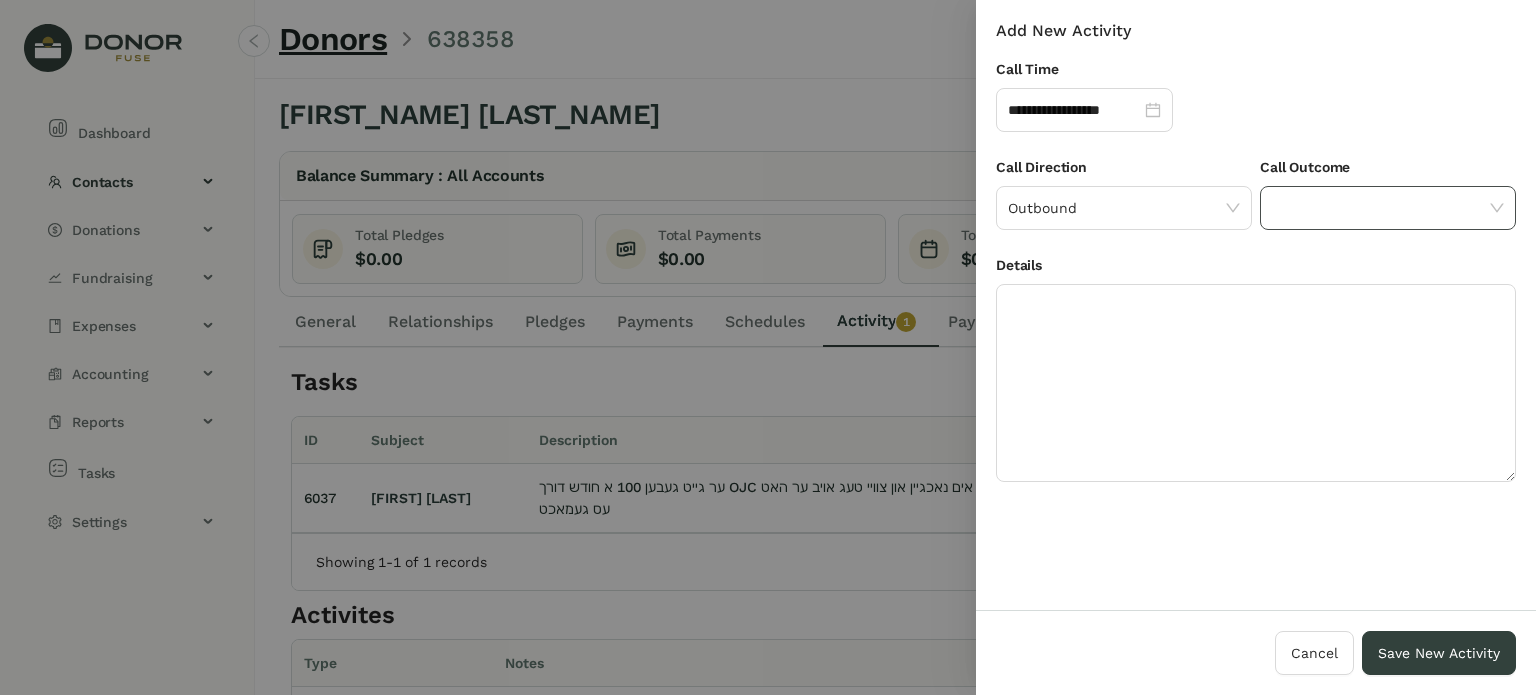 click 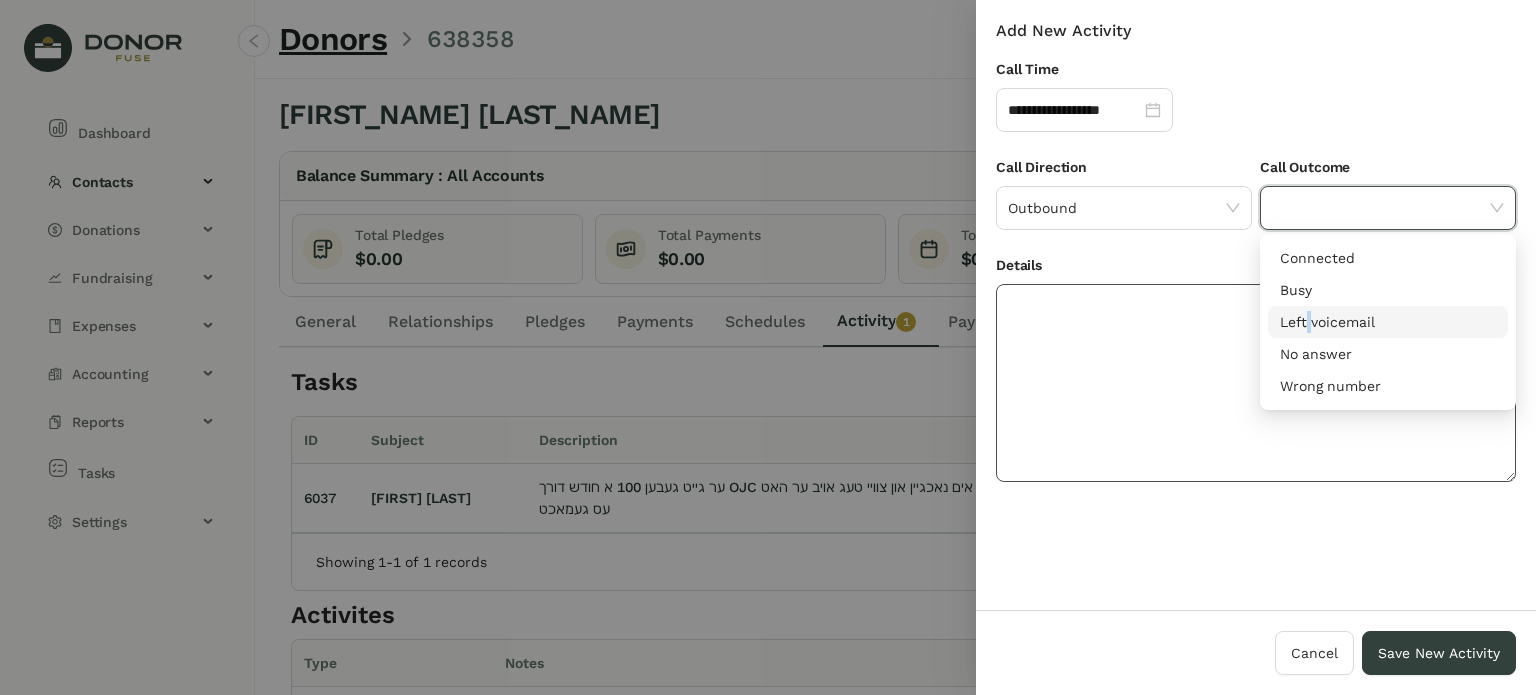 click on "Left voicemail" at bounding box center [1388, 322] 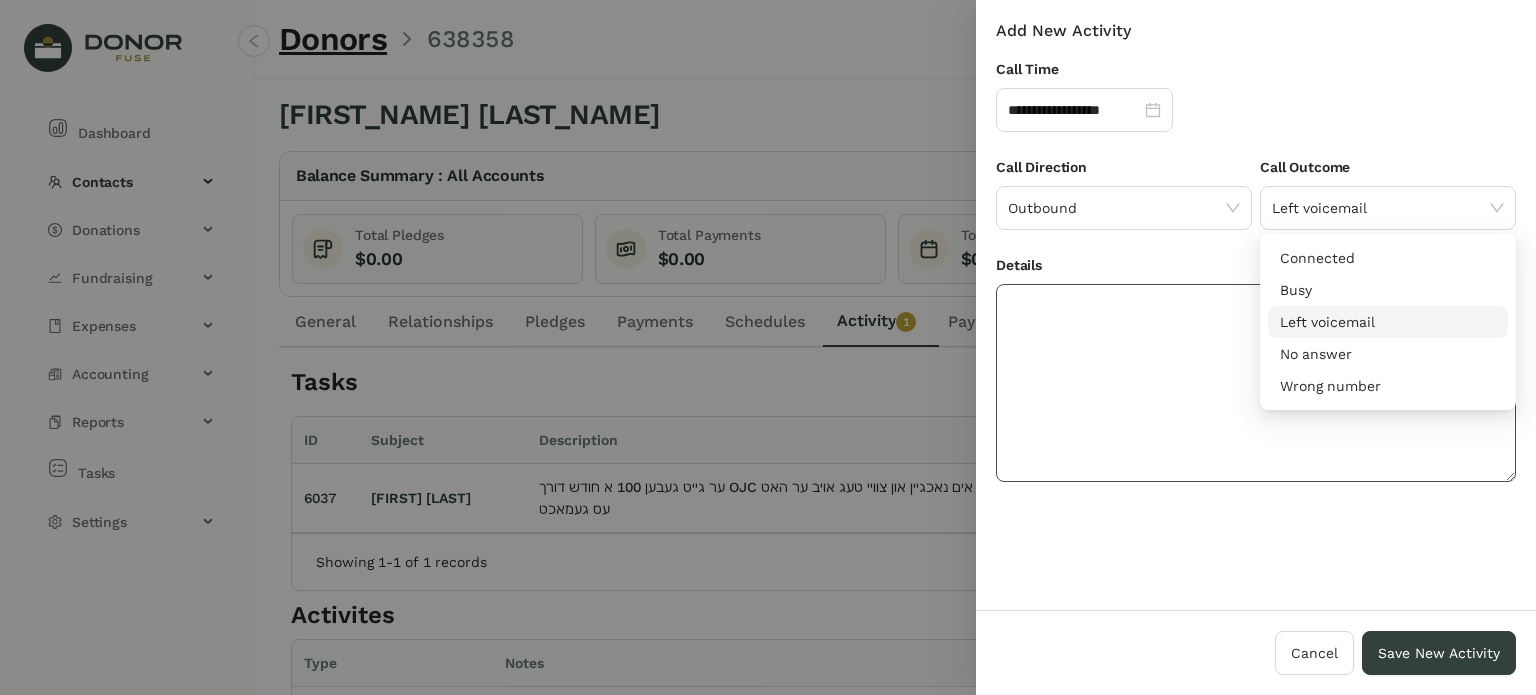 click 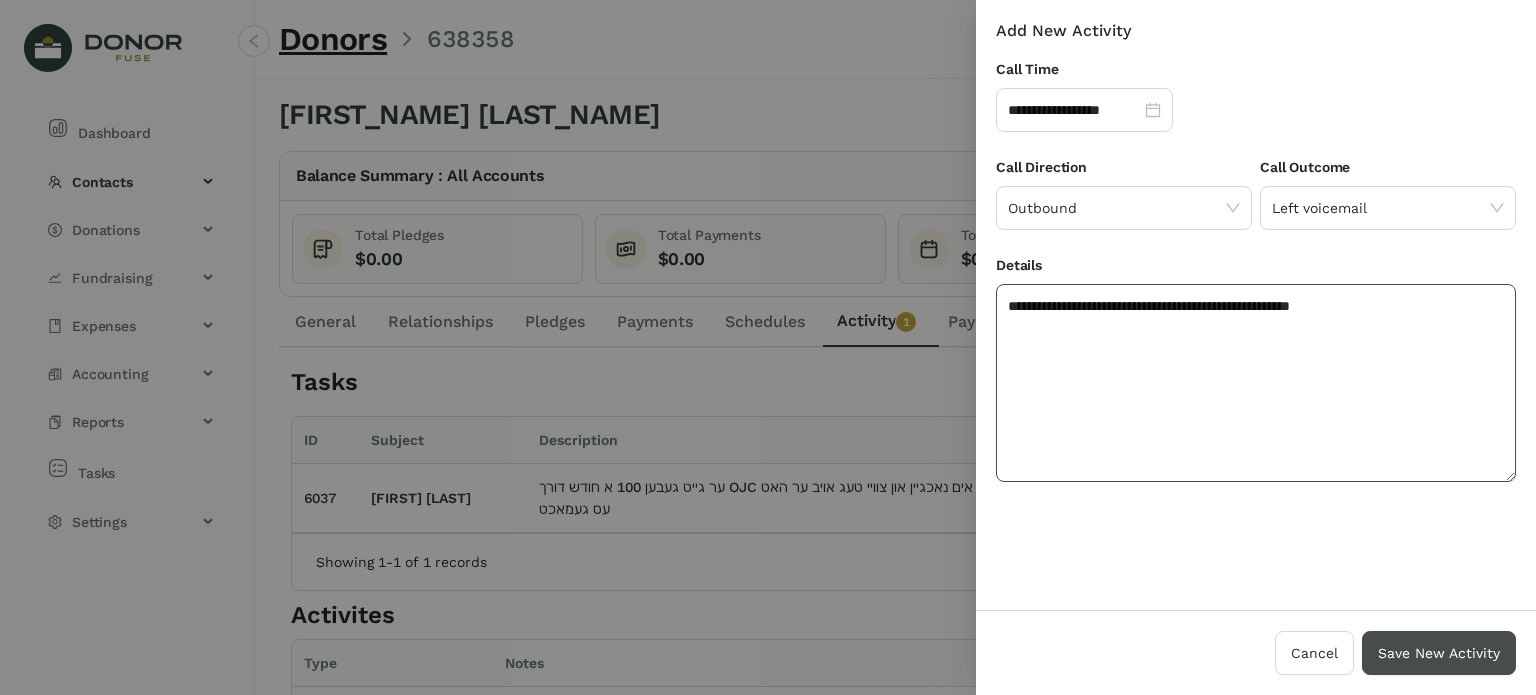 type on "**********" 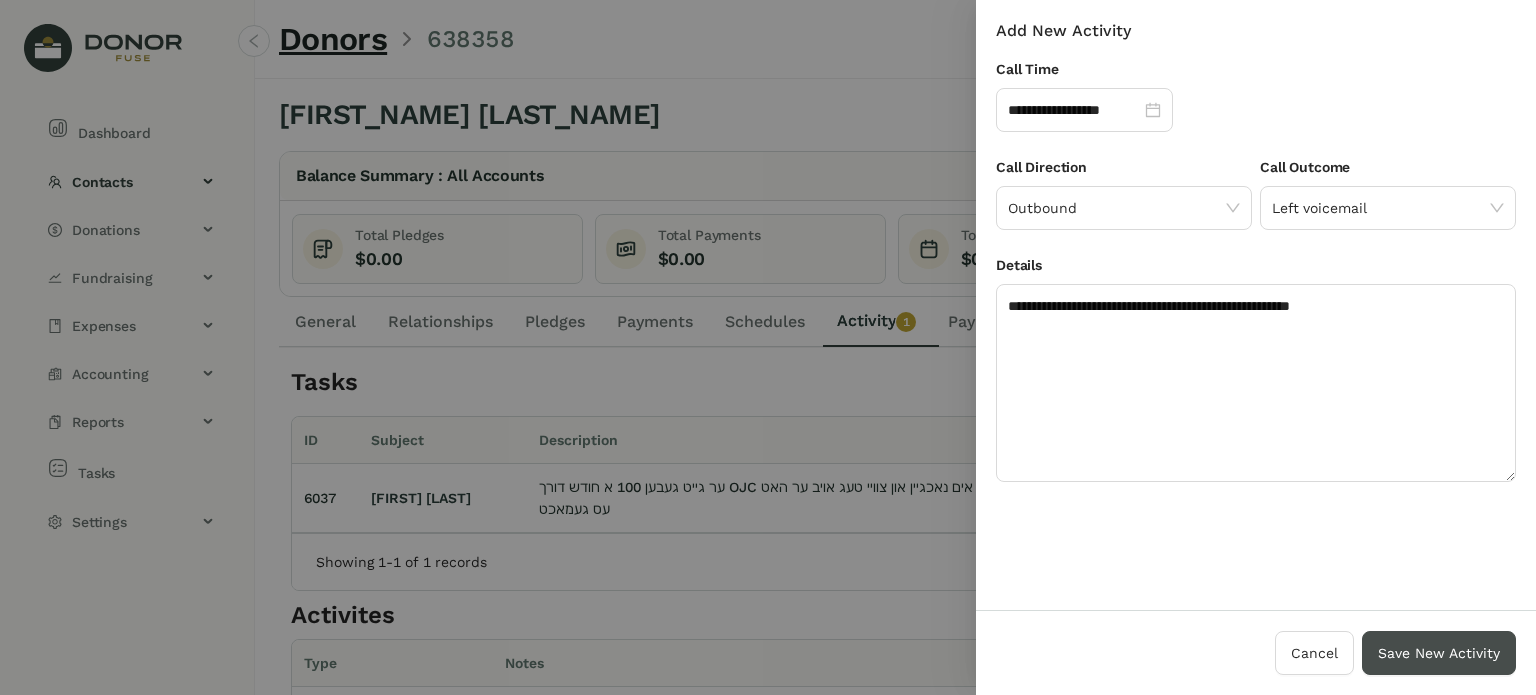 click on "Save New Activity" at bounding box center [1439, 653] 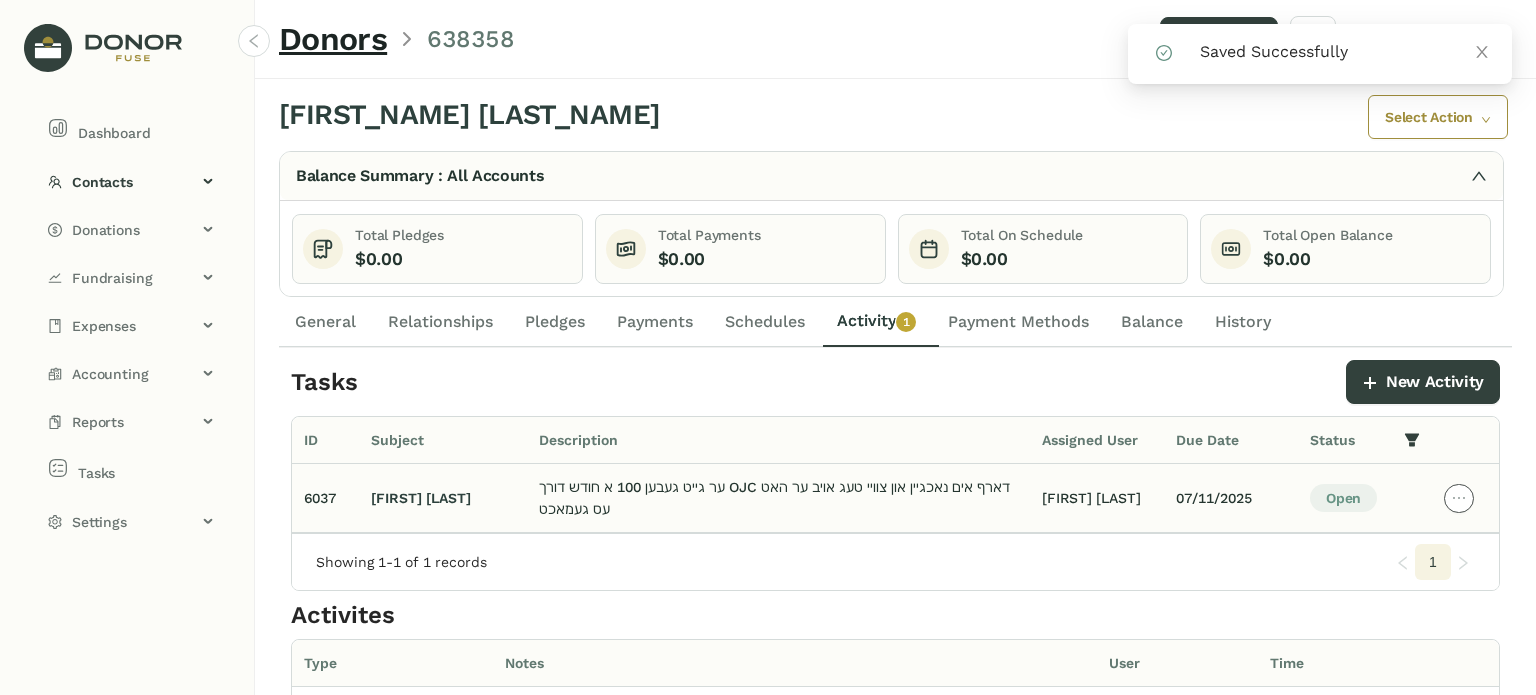 click 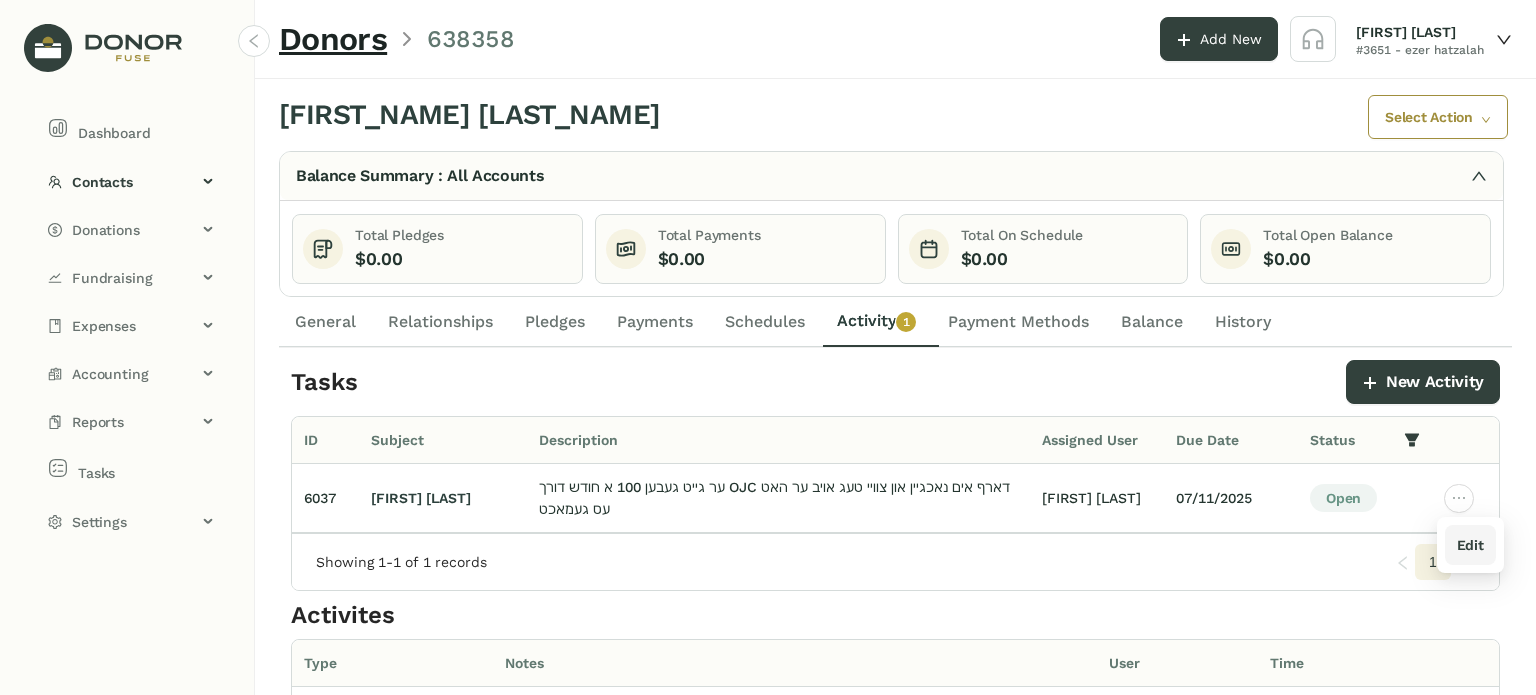 click on "Edit" at bounding box center (1470, 545) 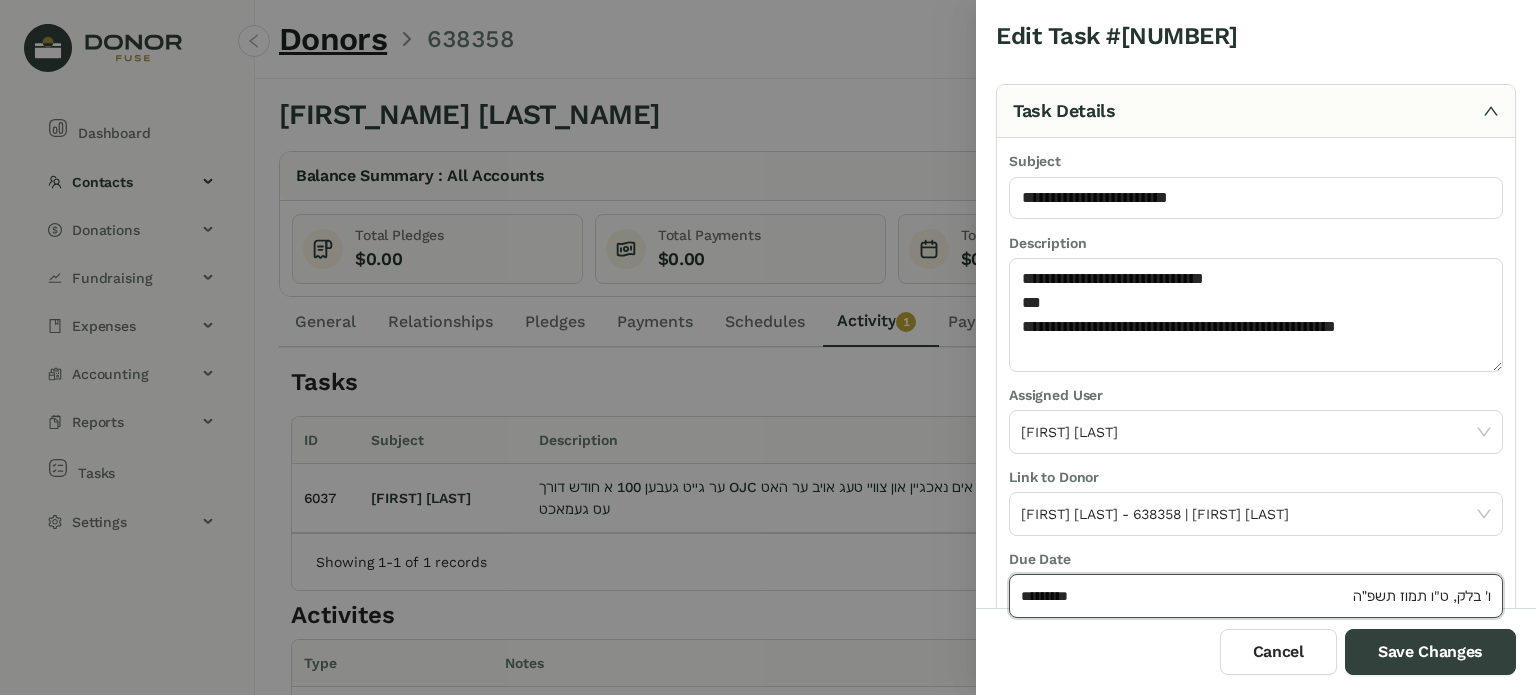 click on "*********" 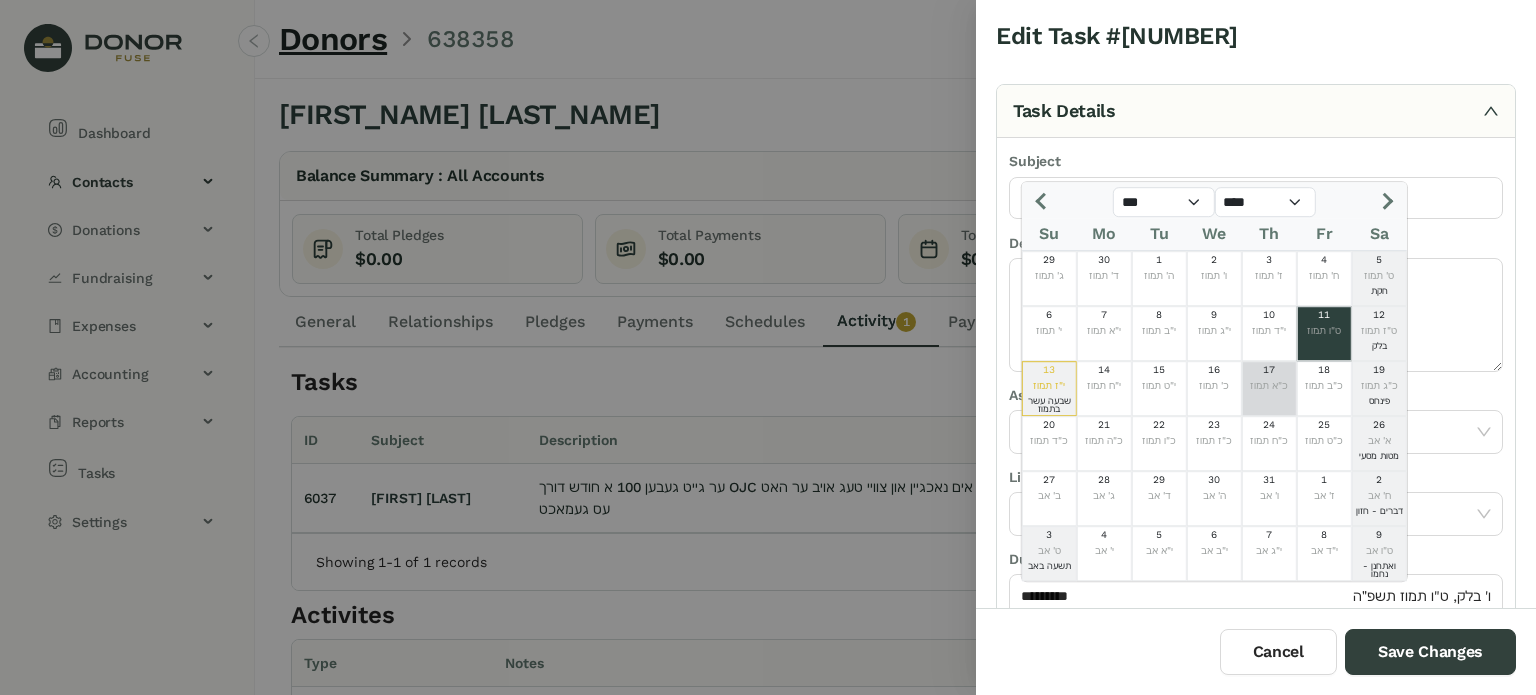 drag, startPoint x: 1269, startPoint y: 383, endPoint x: 1360, endPoint y: 561, distance: 199.91248 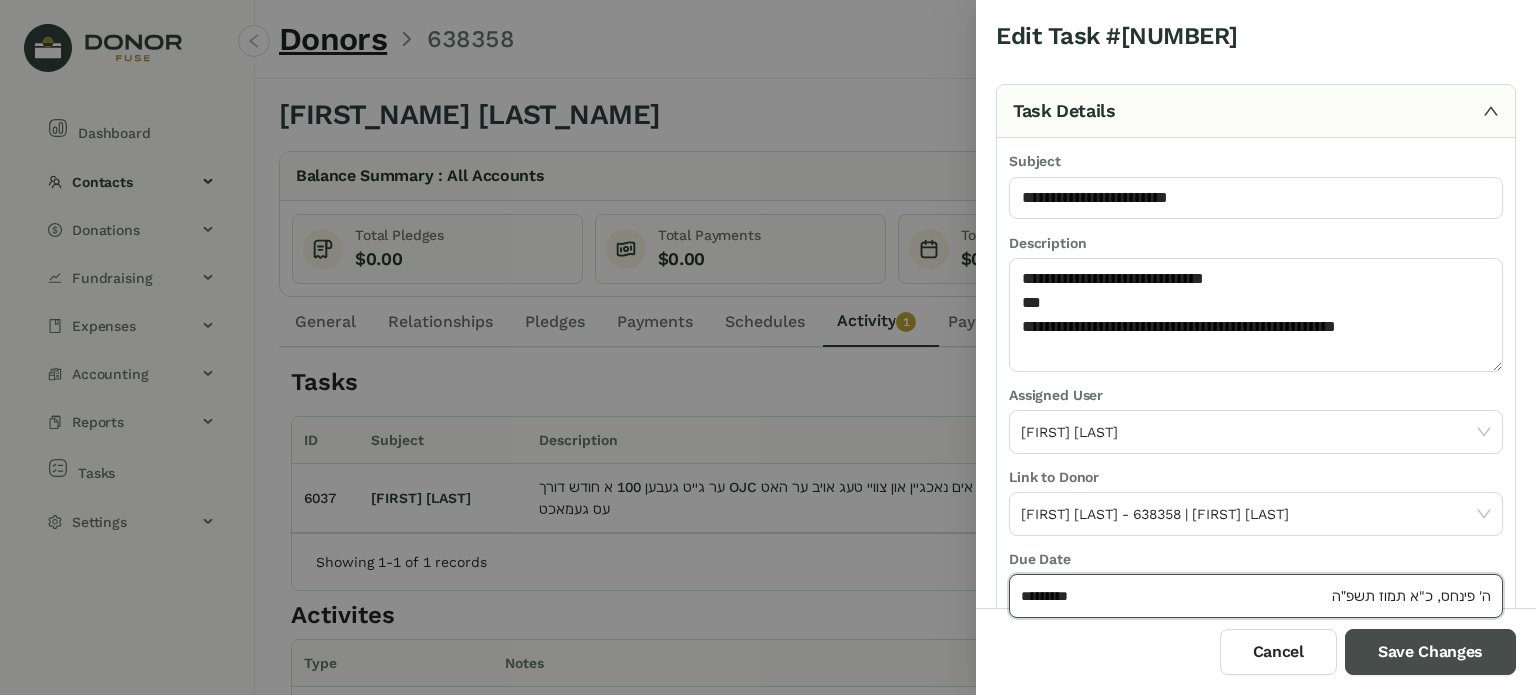 click on "Save Changes" at bounding box center [1430, 652] 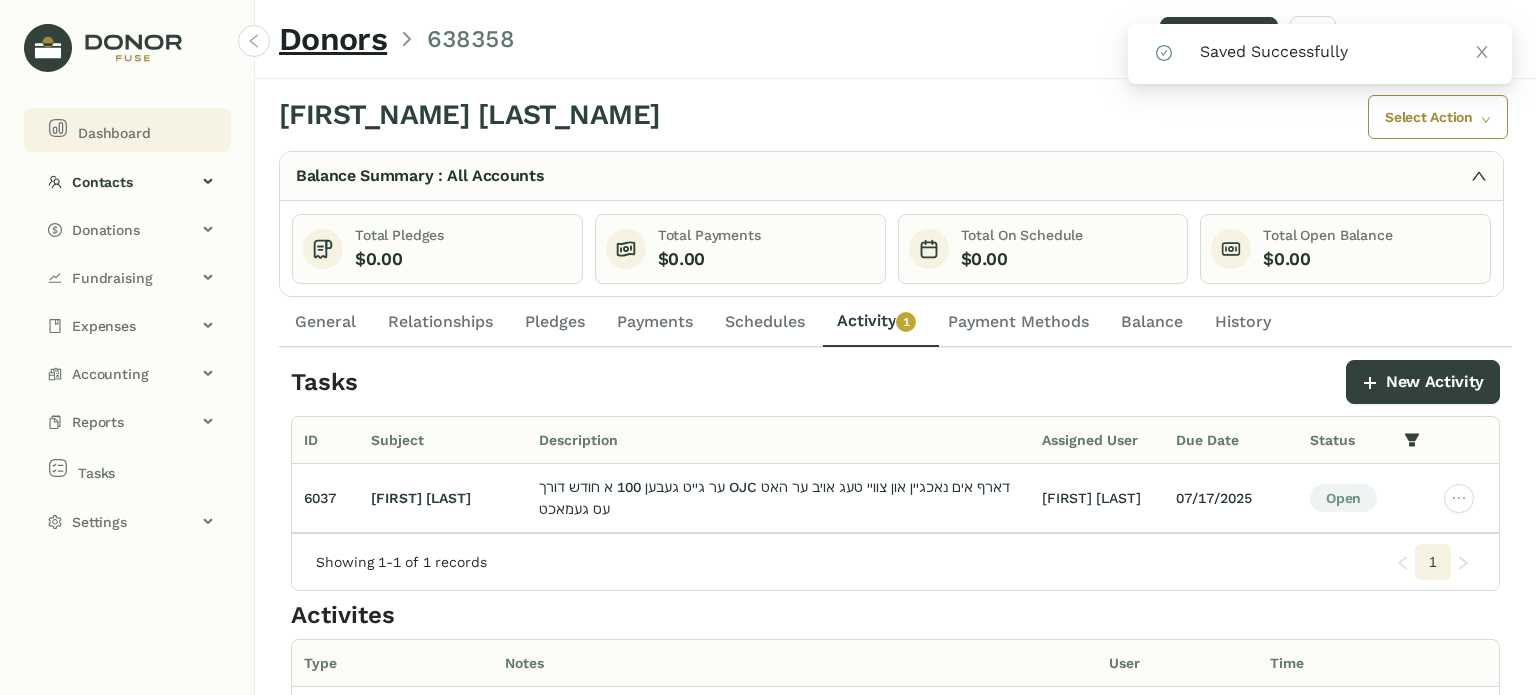 click on "Dashboard" 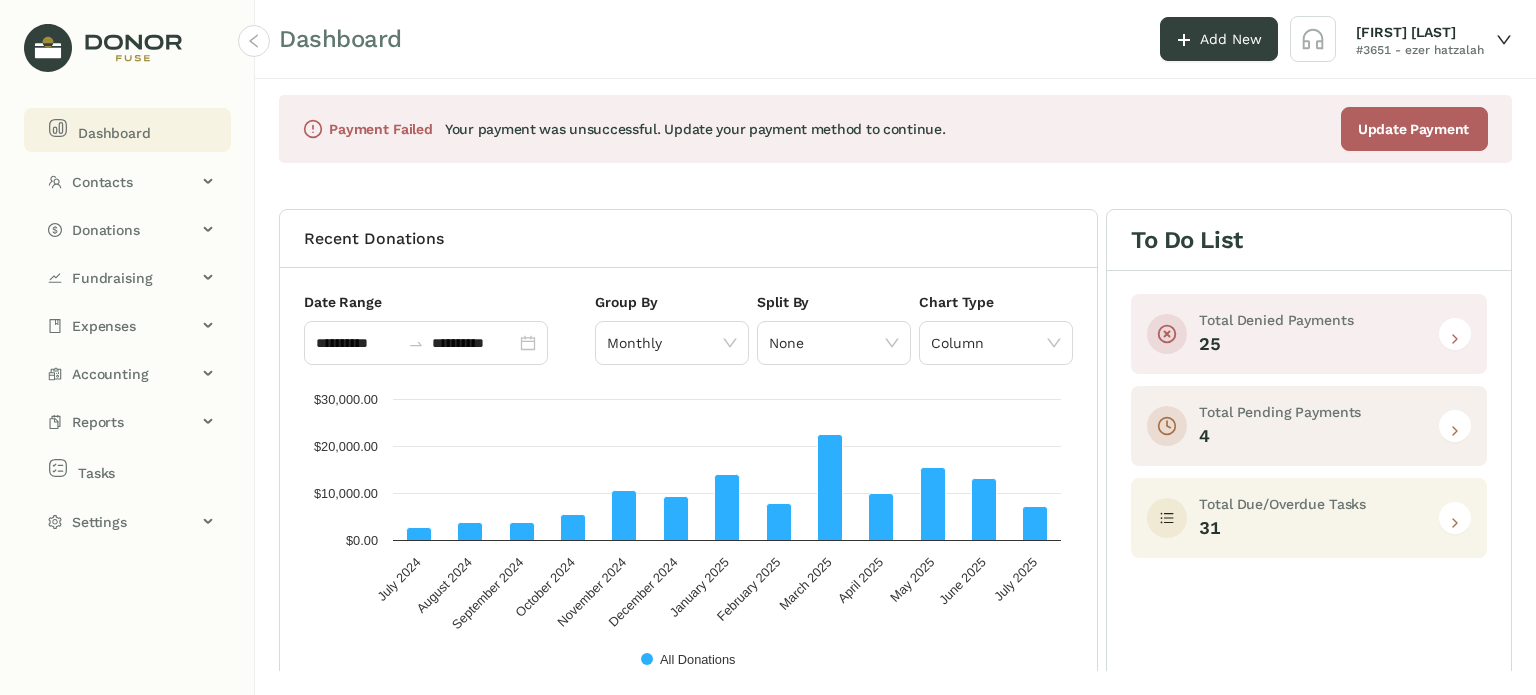 click 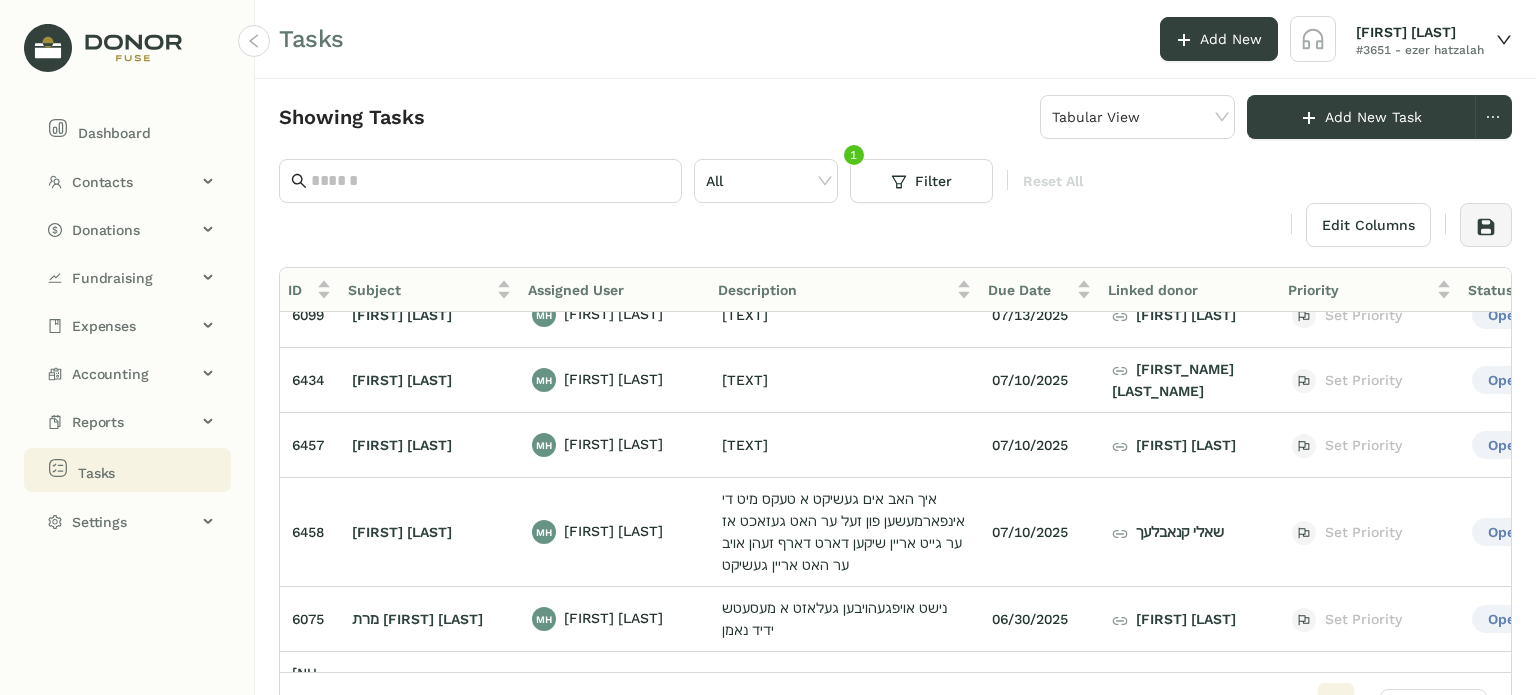 scroll, scrollTop: 0, scrollLeft: 0, axis: both 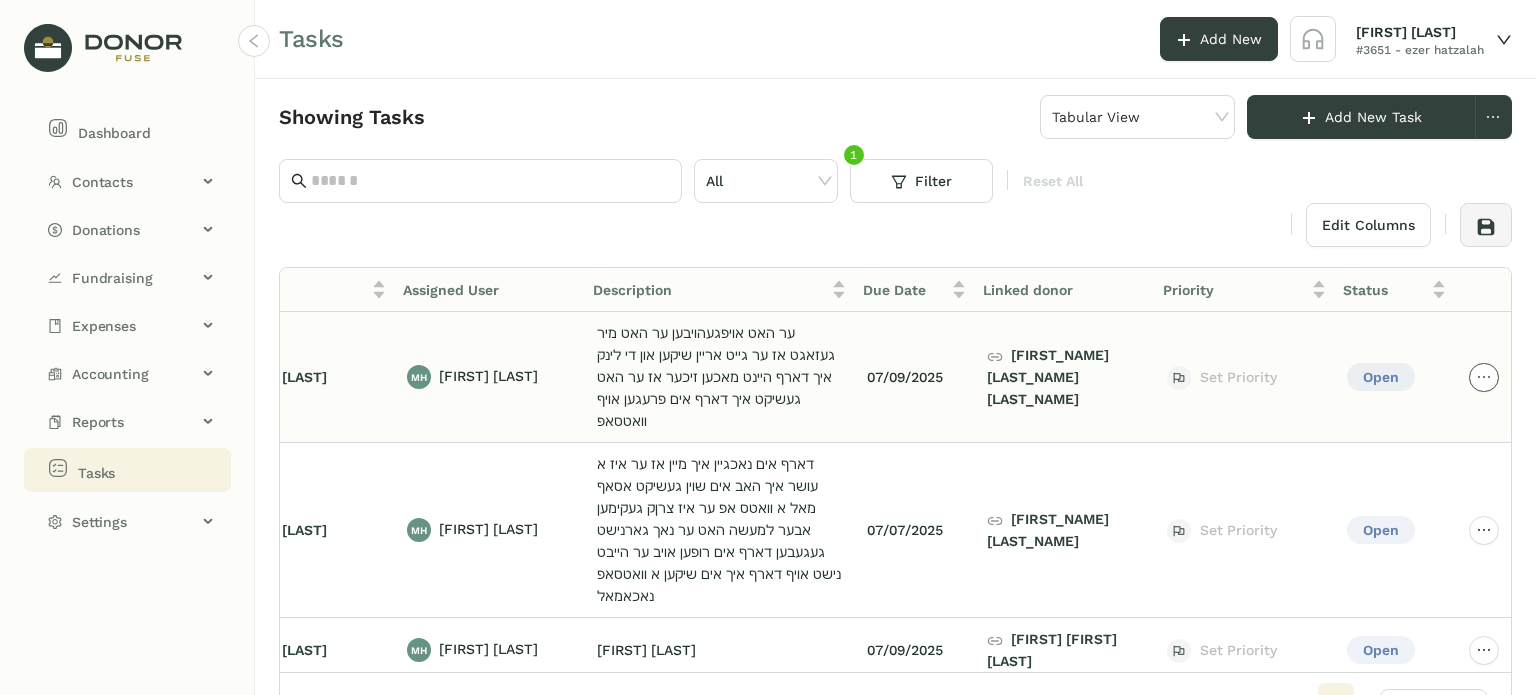click 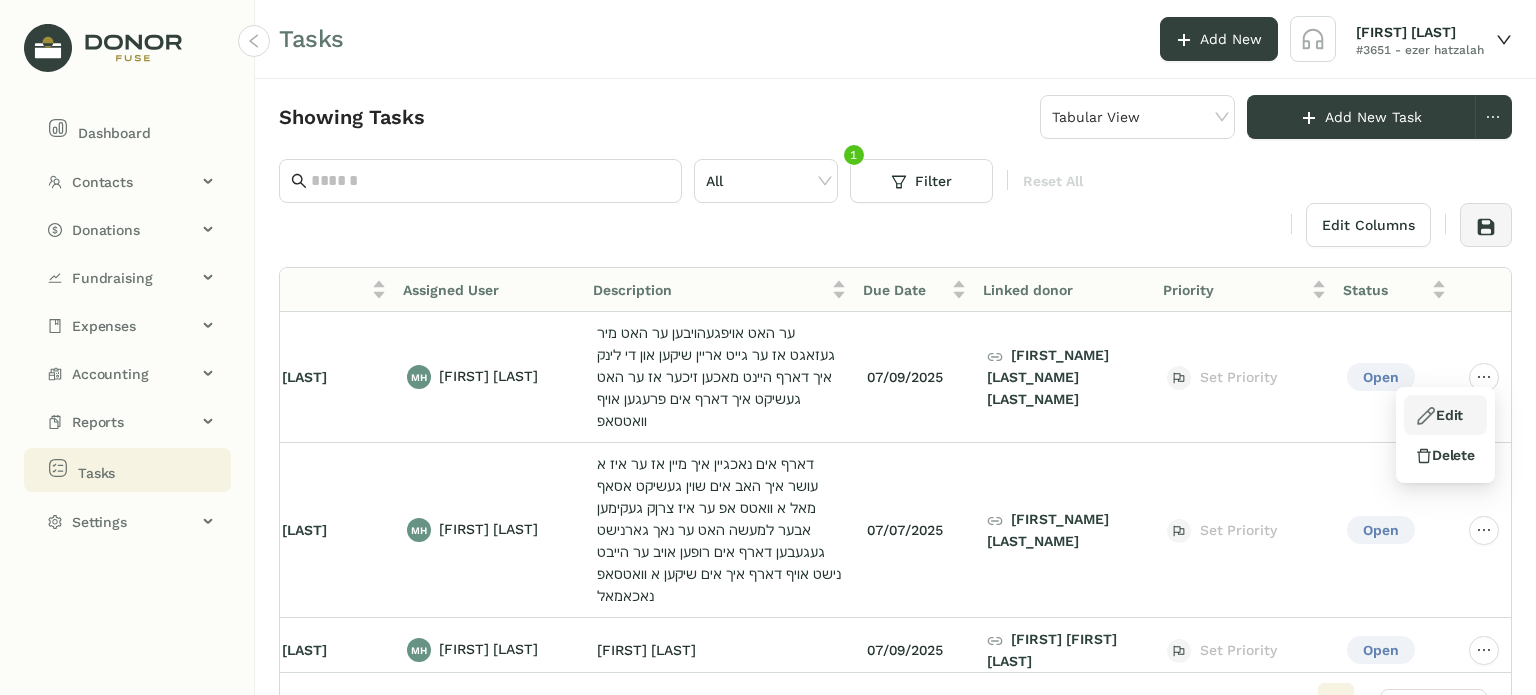 click on "Edit" at bounding box center (1439, 415) 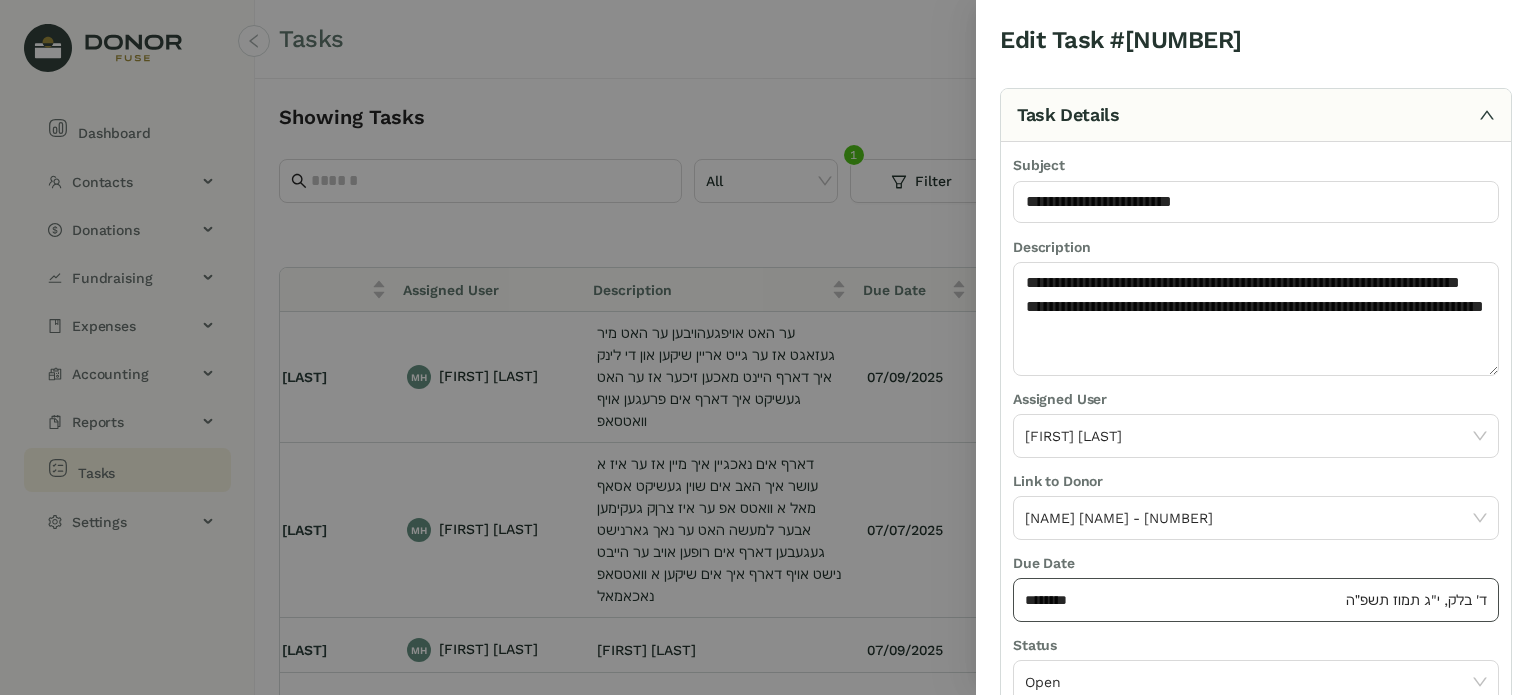 click on "********" 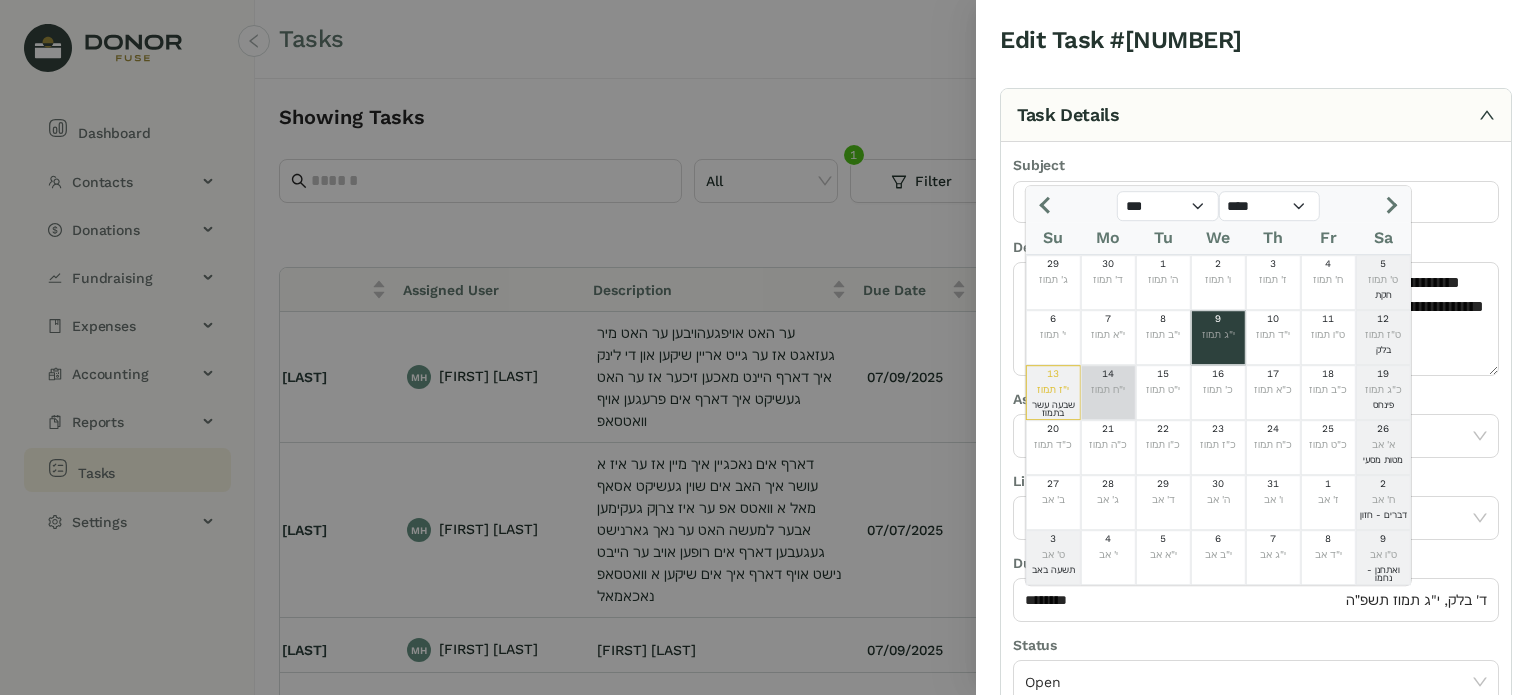 click on "י"ח תמוז" 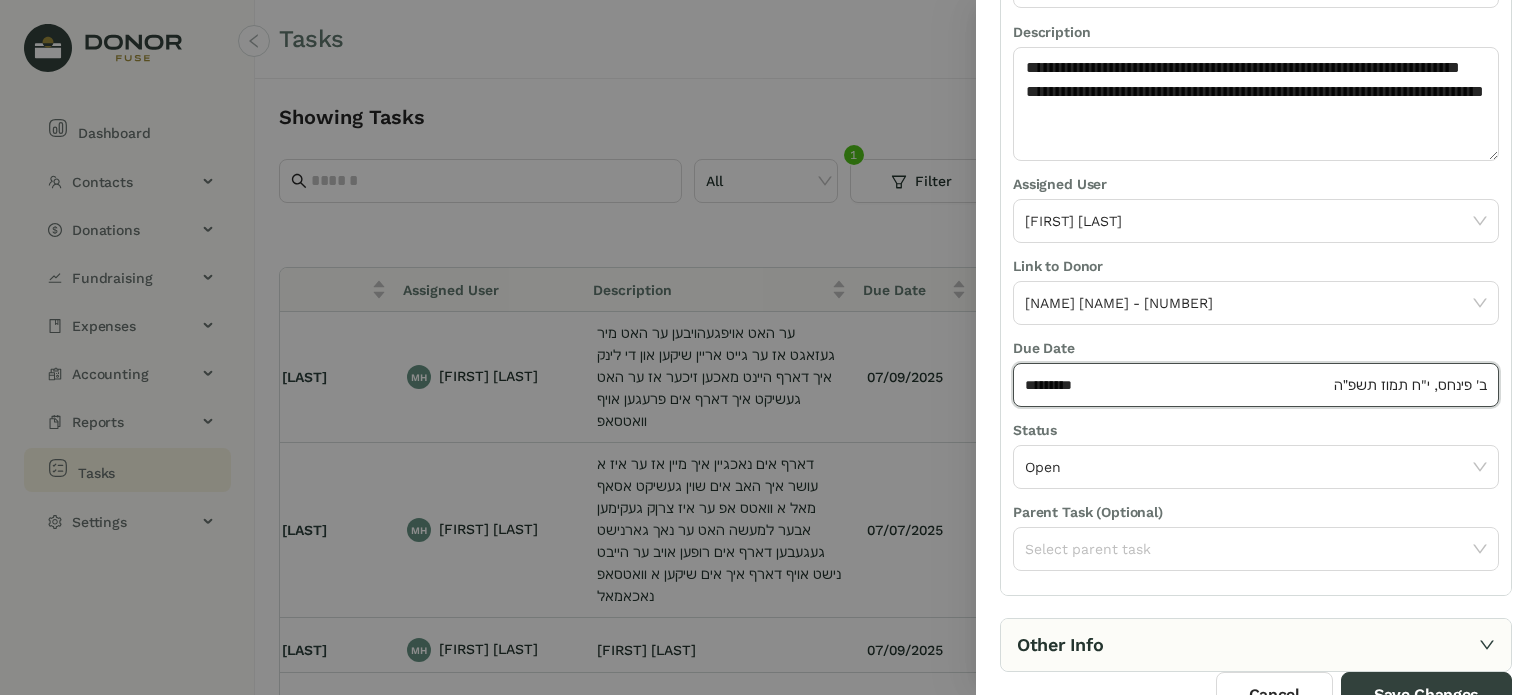 scroll, scrollTop: 236, scrollLeft: 0, axis: vertical 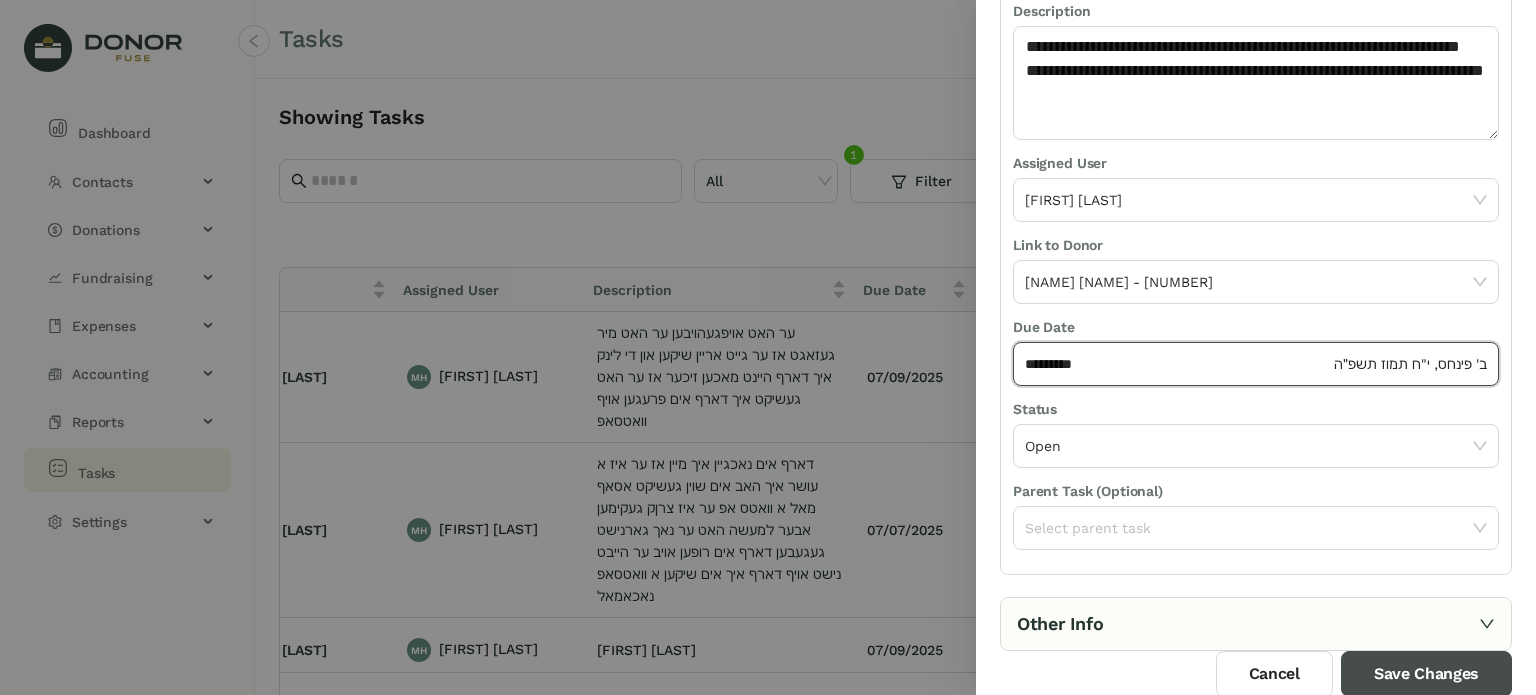click on "Save Changes" at bounding box center [1426, 674] 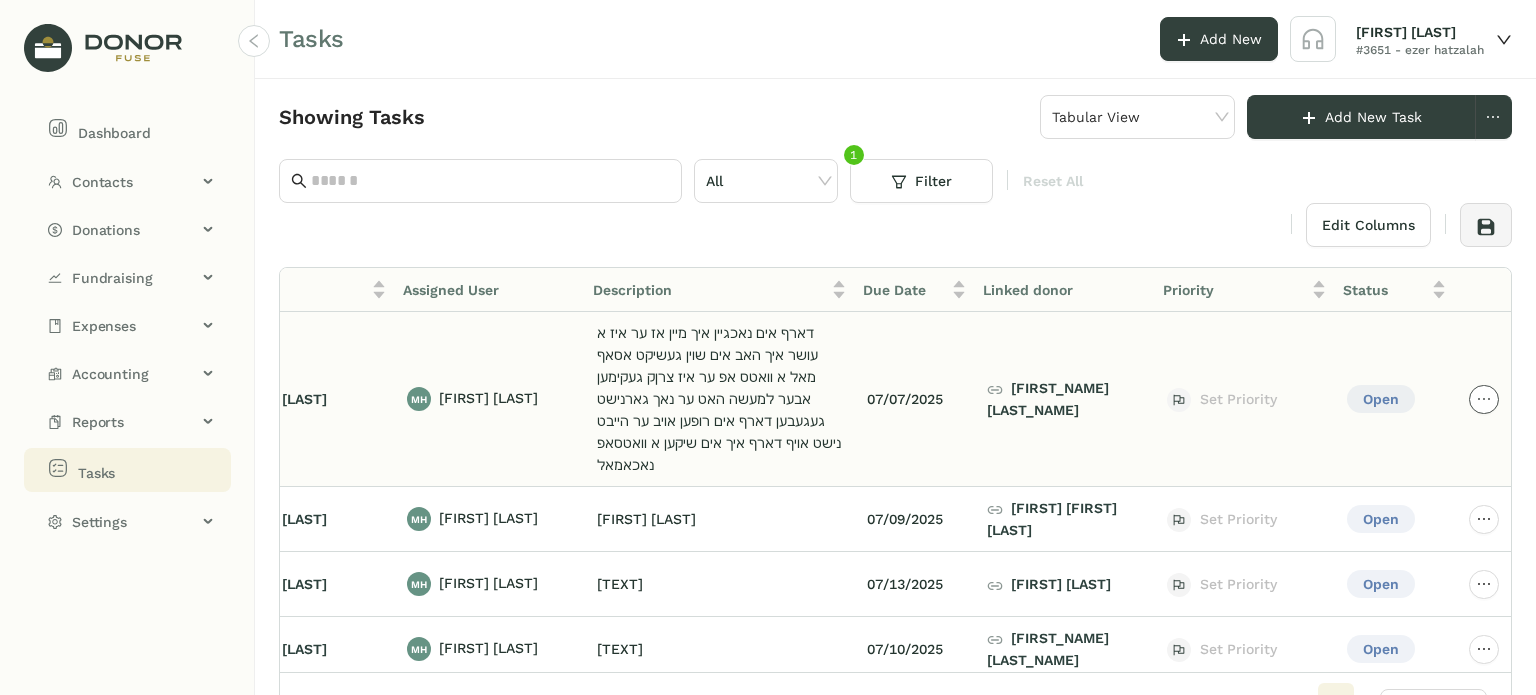 click 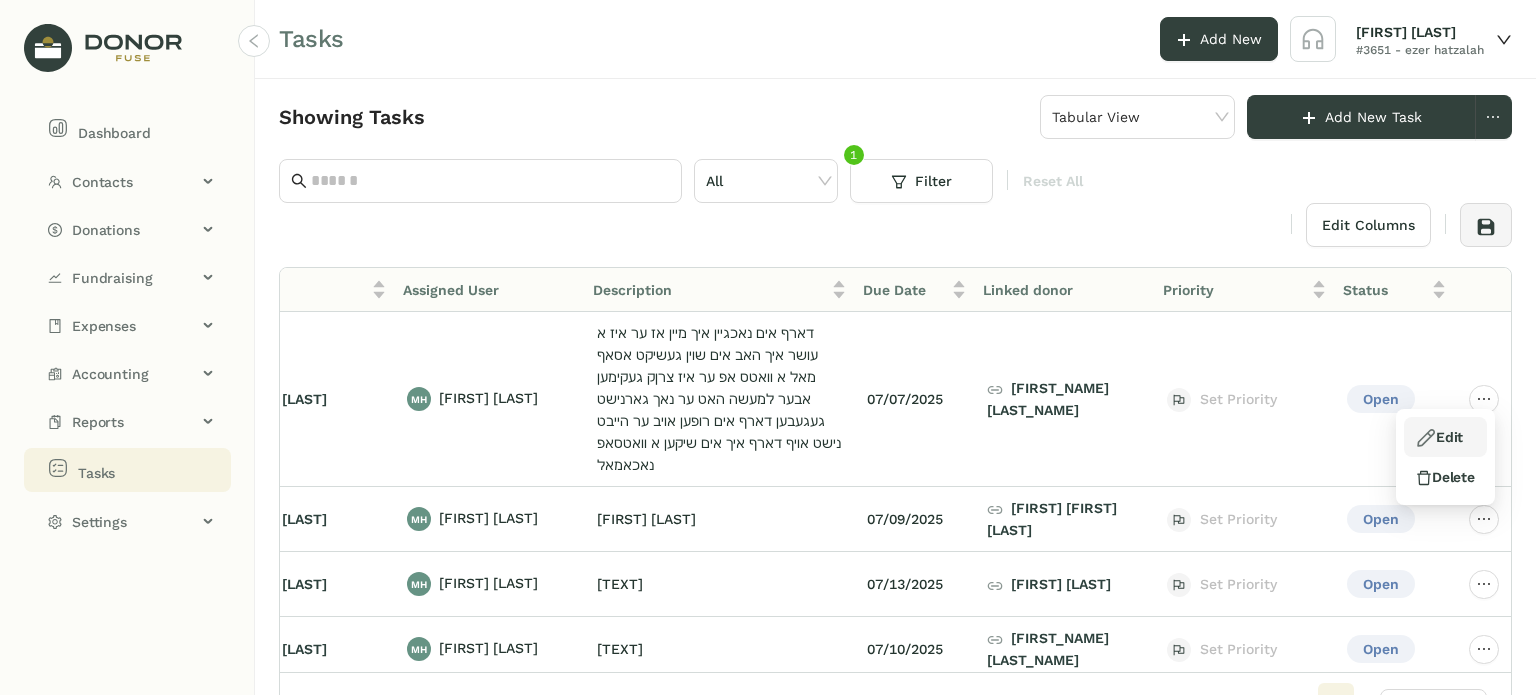 click on "Edit" at bounding box center (1439, 437) 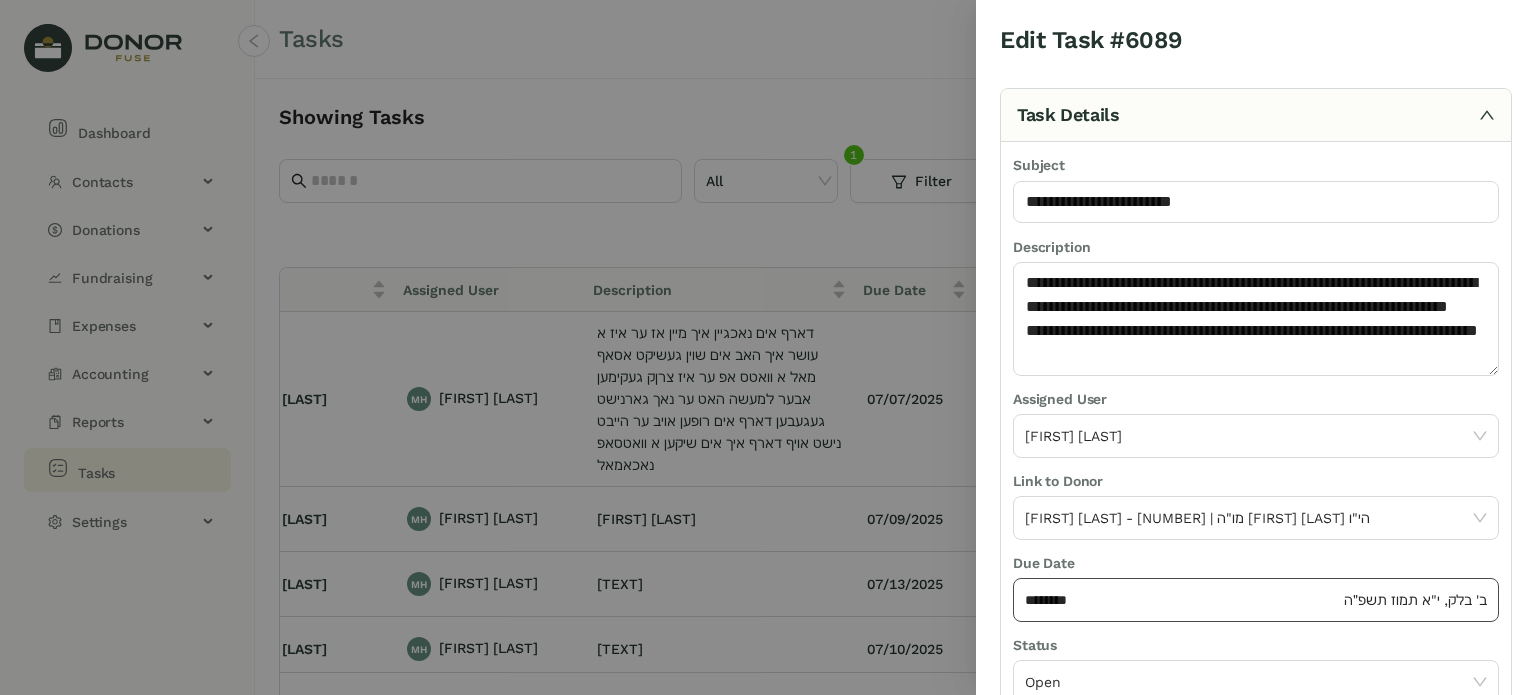 click on "********" 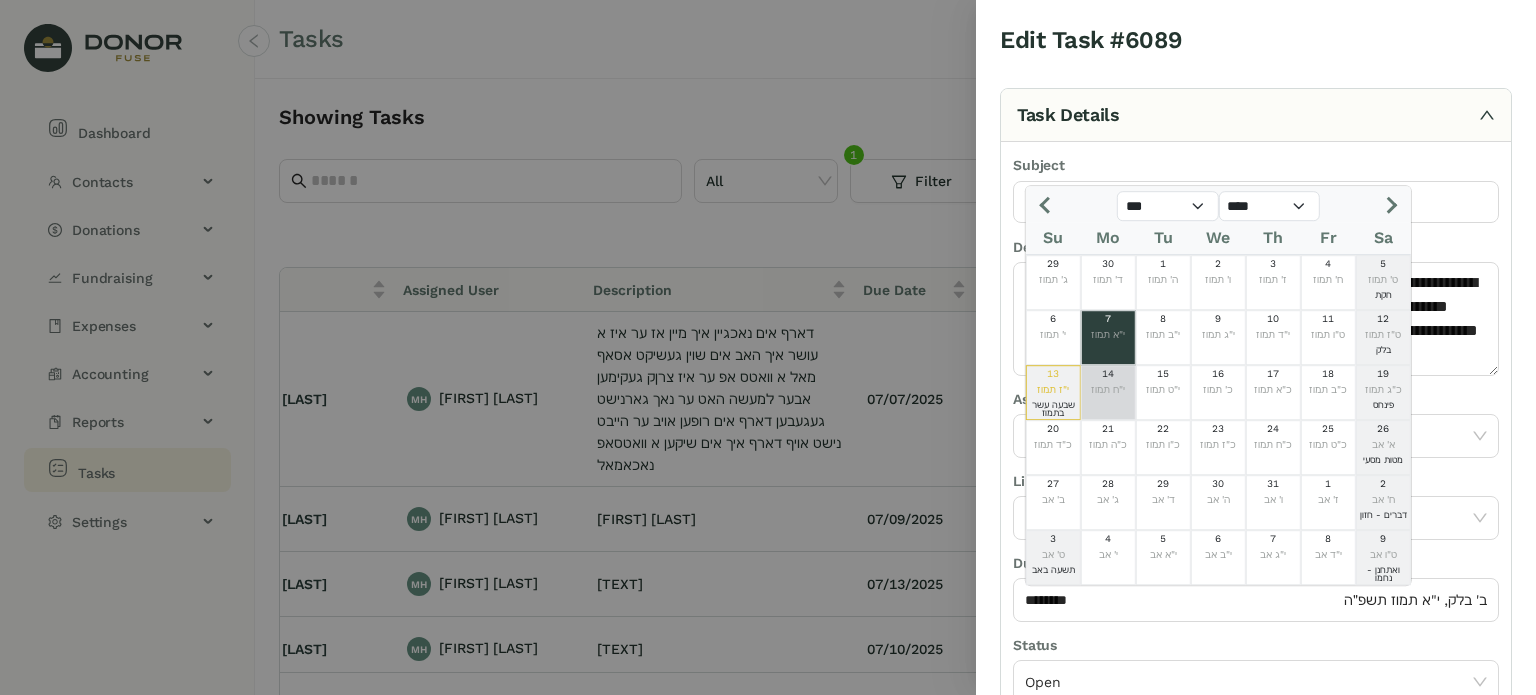 click on "י"ח תמוז" 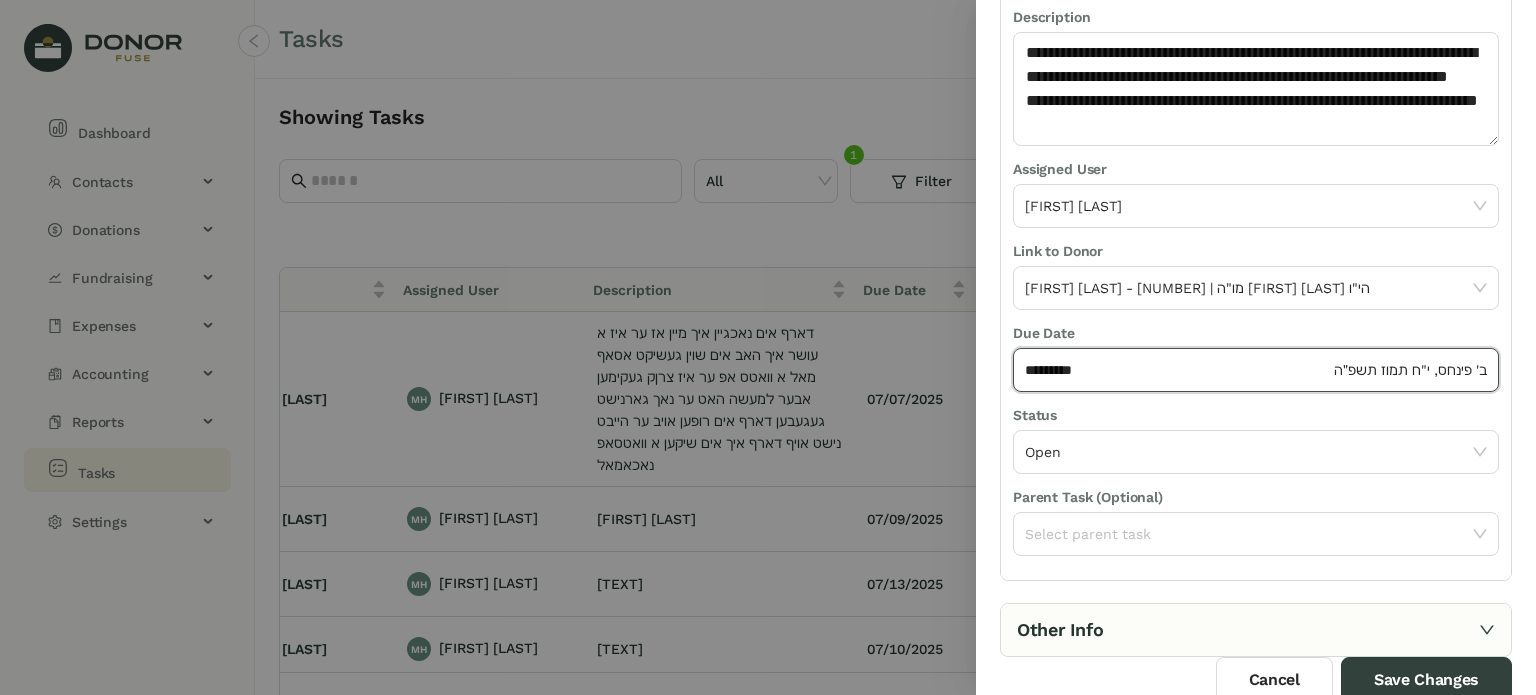 scroll, scrollTop: 236, scrollLeft: 0, axis: vertical 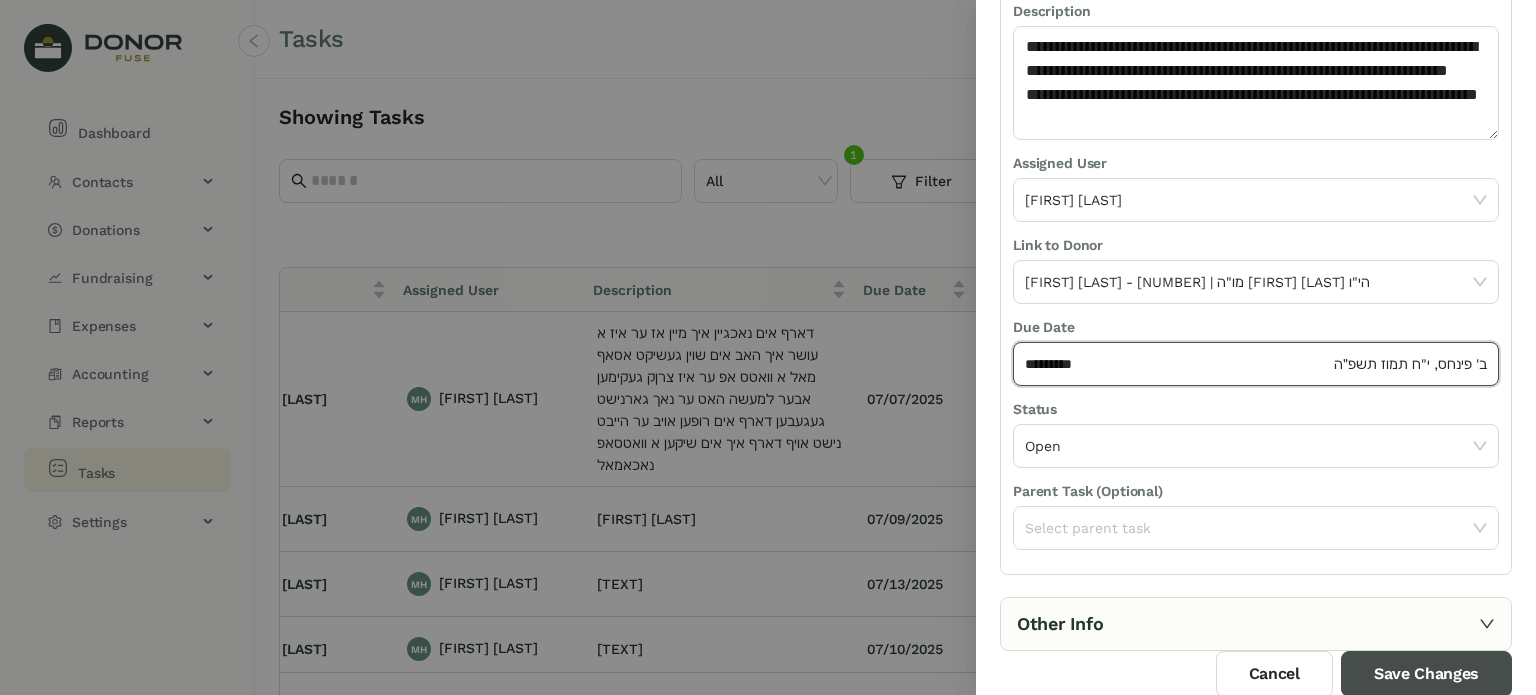 click on "Save Changes" at bounding box center (1426, 674) 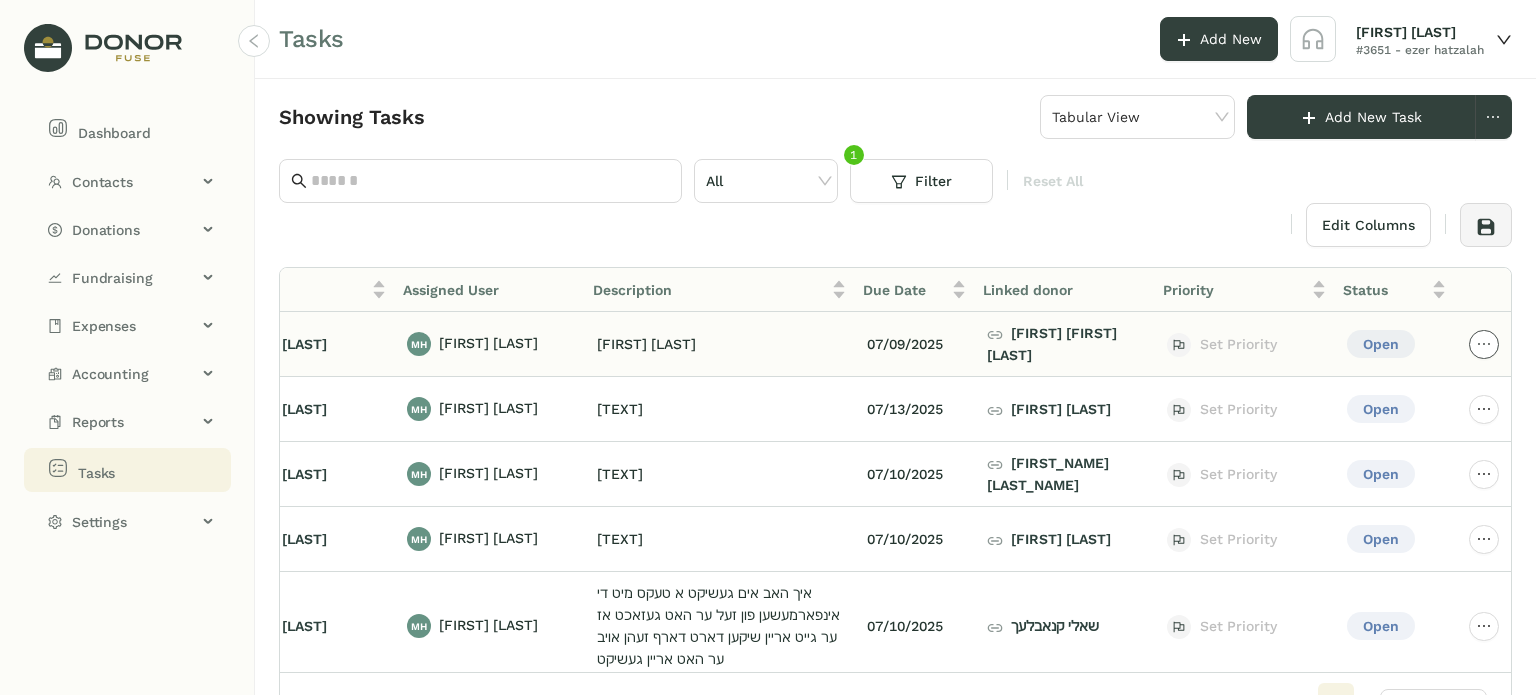 click 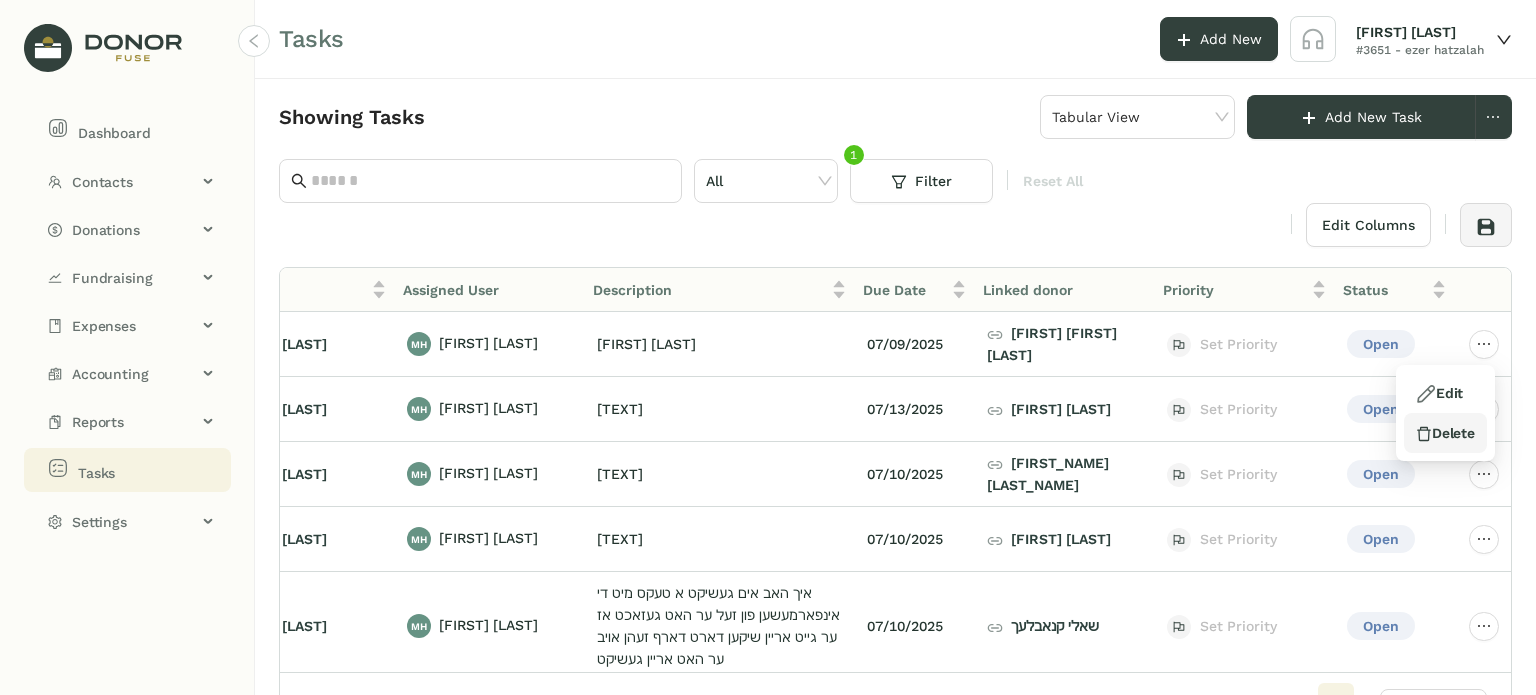 click on "Delete" at bounding box center [1445, 433] 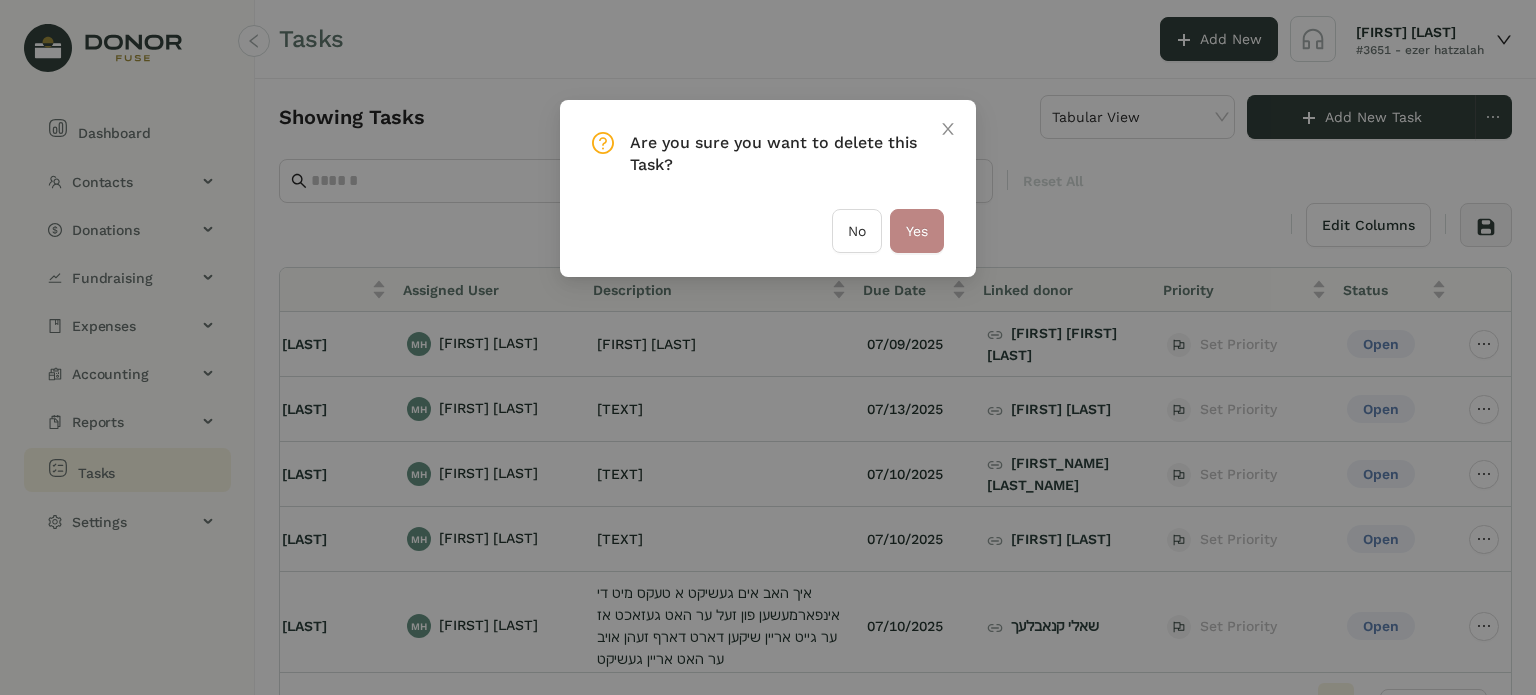 click on "Yes" at bounding box center [917, 231] 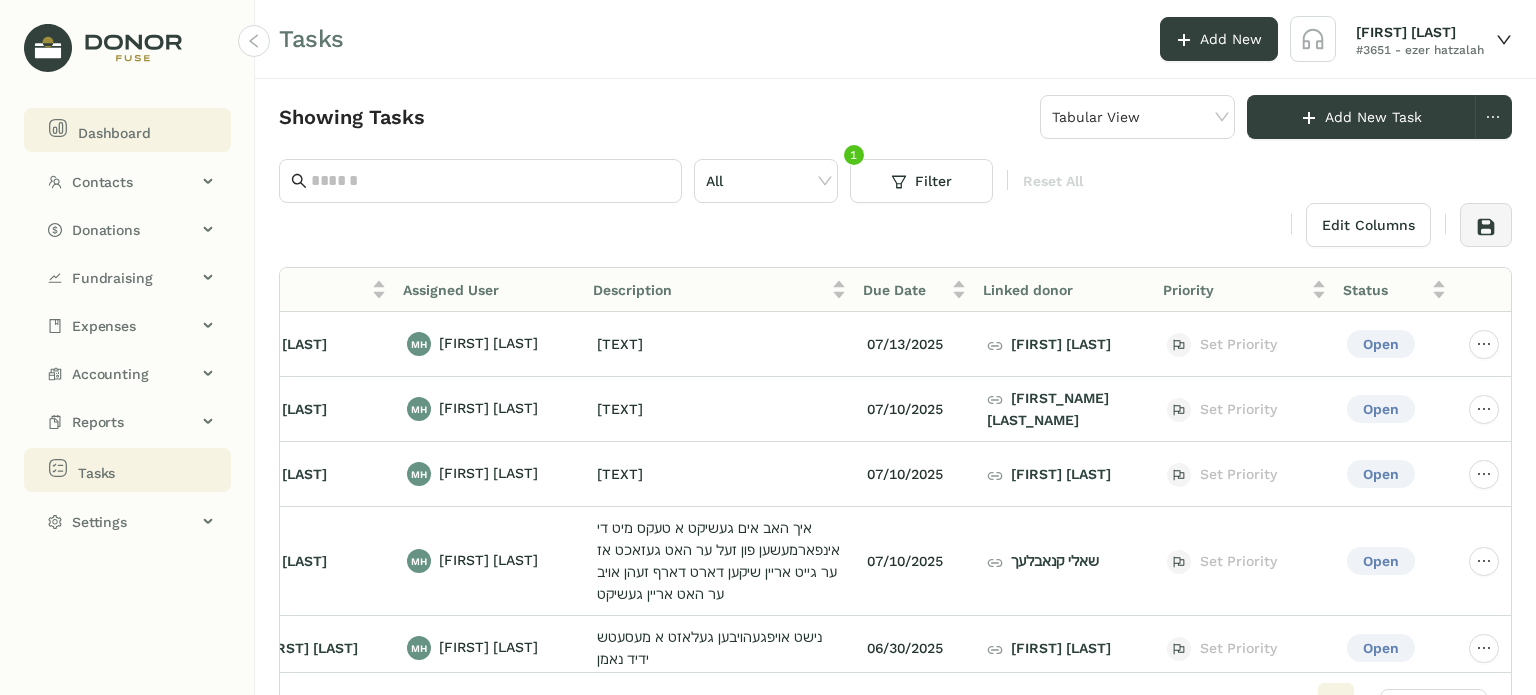 click on "Dashboard" 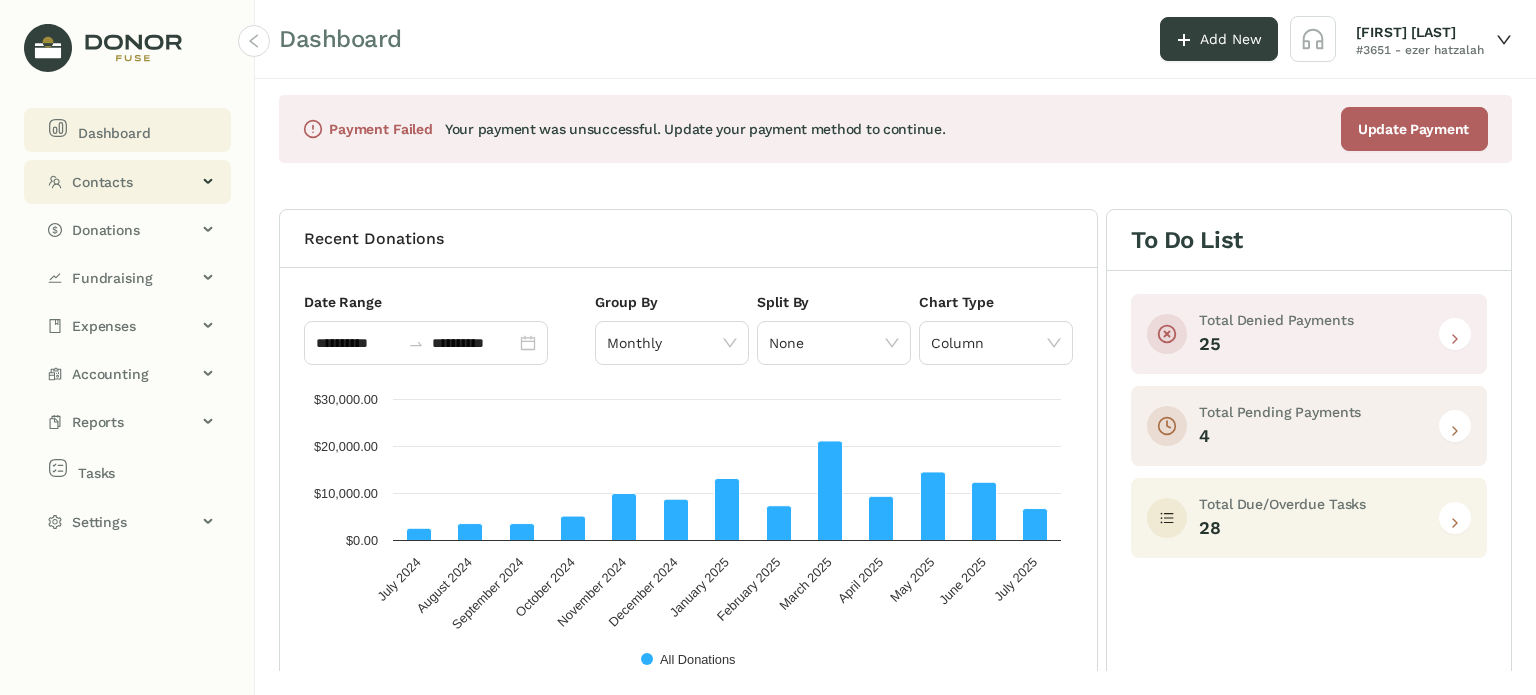 click on "Contacts" 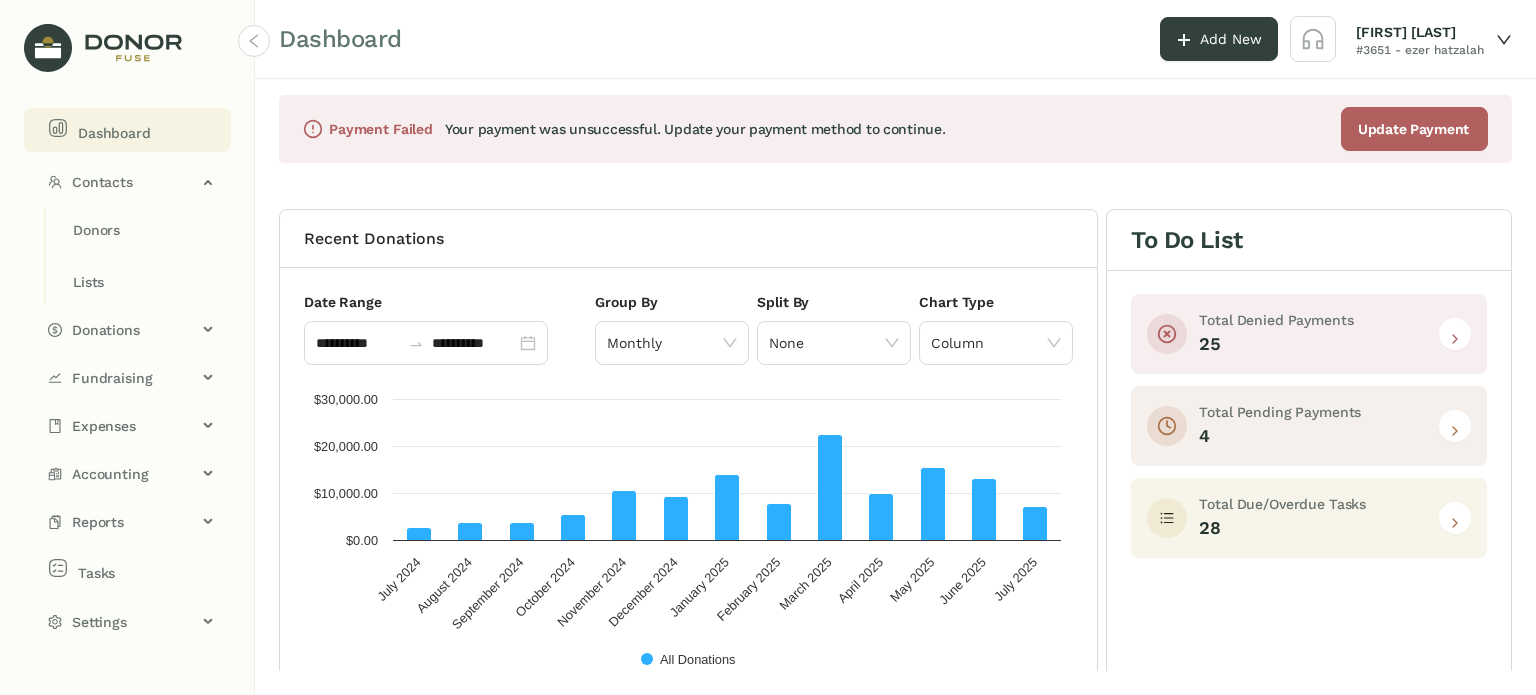 click on "Dashboard" 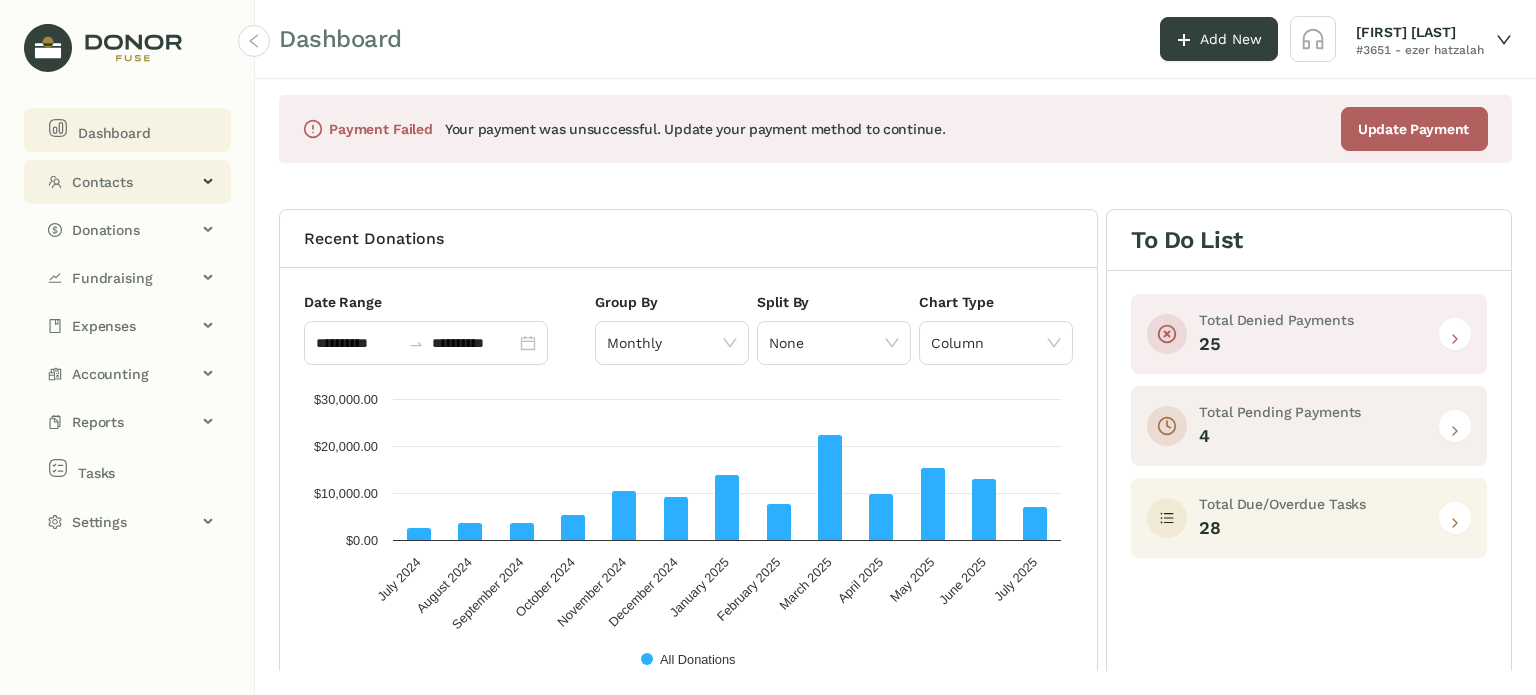 click on "Contacts" 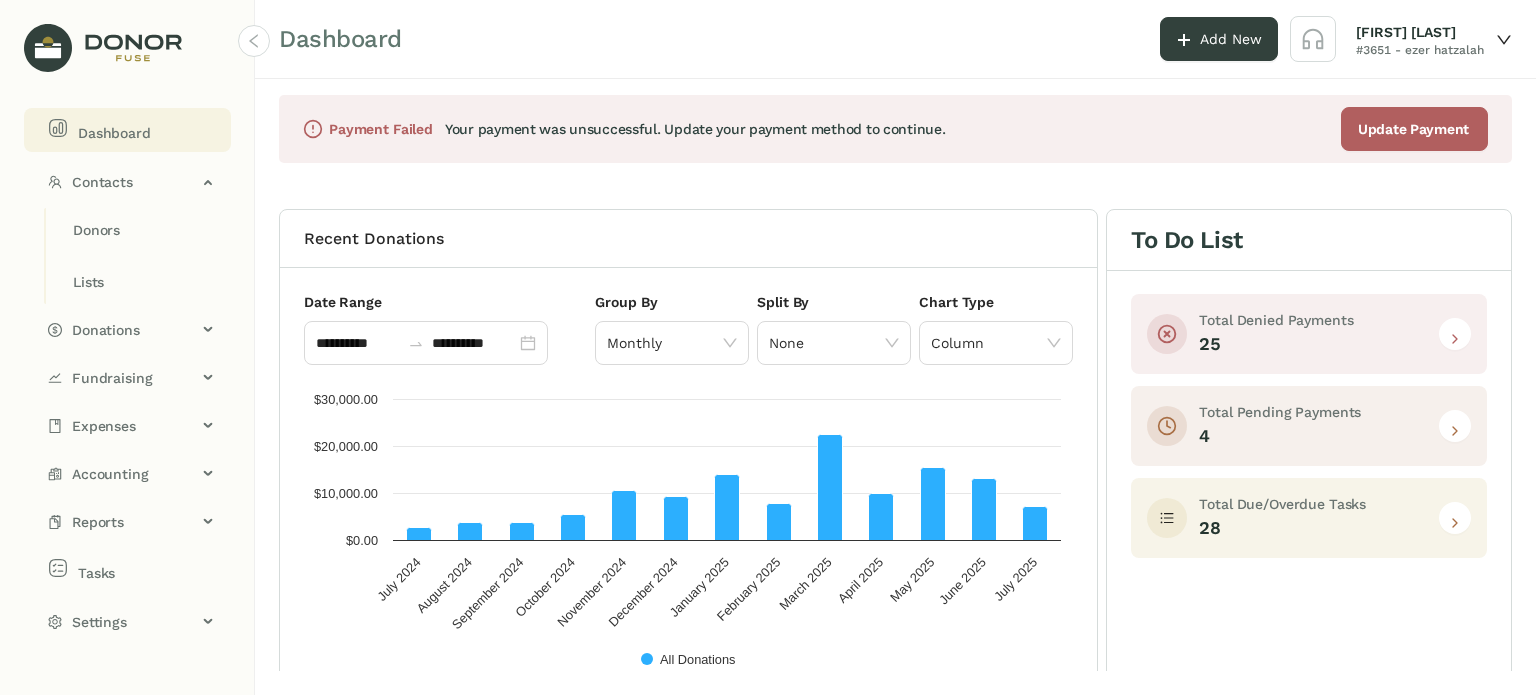 click on "Dashboard" 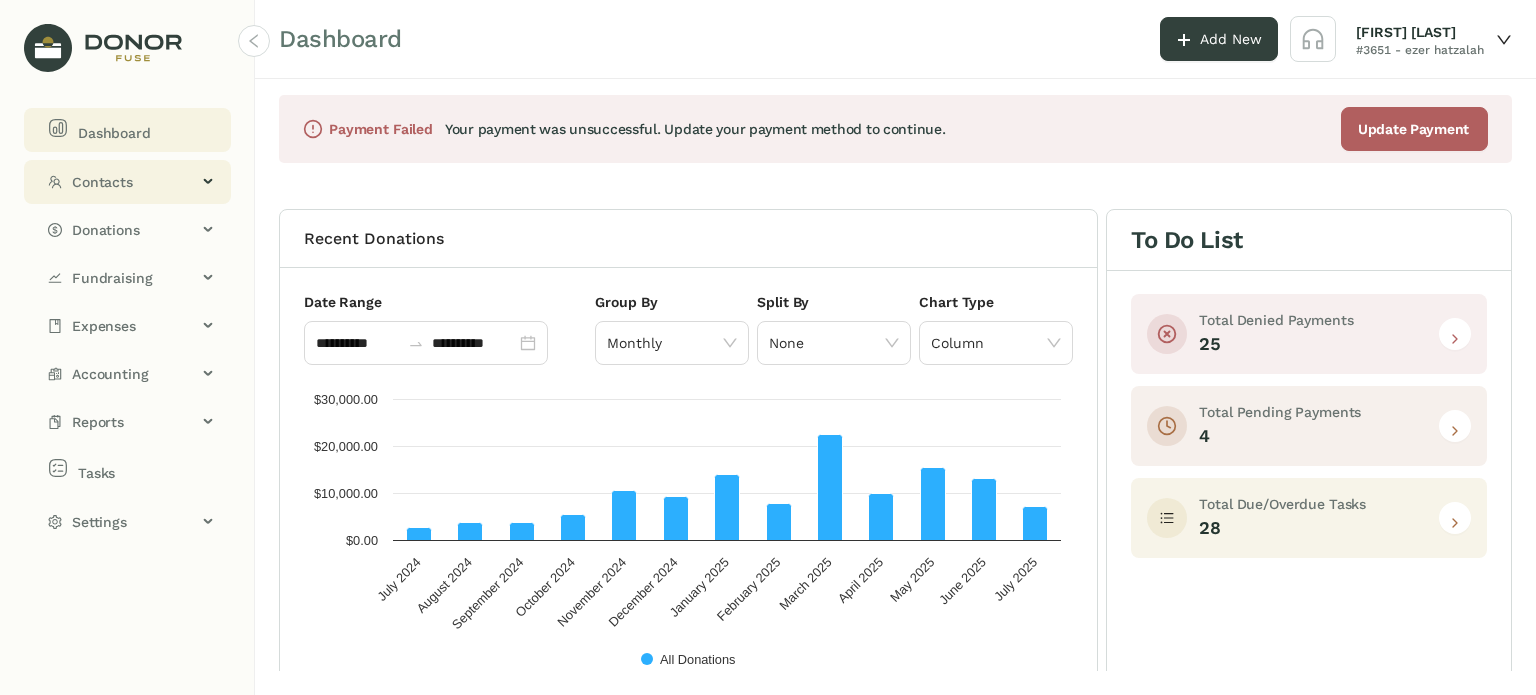 click on "Contacts" 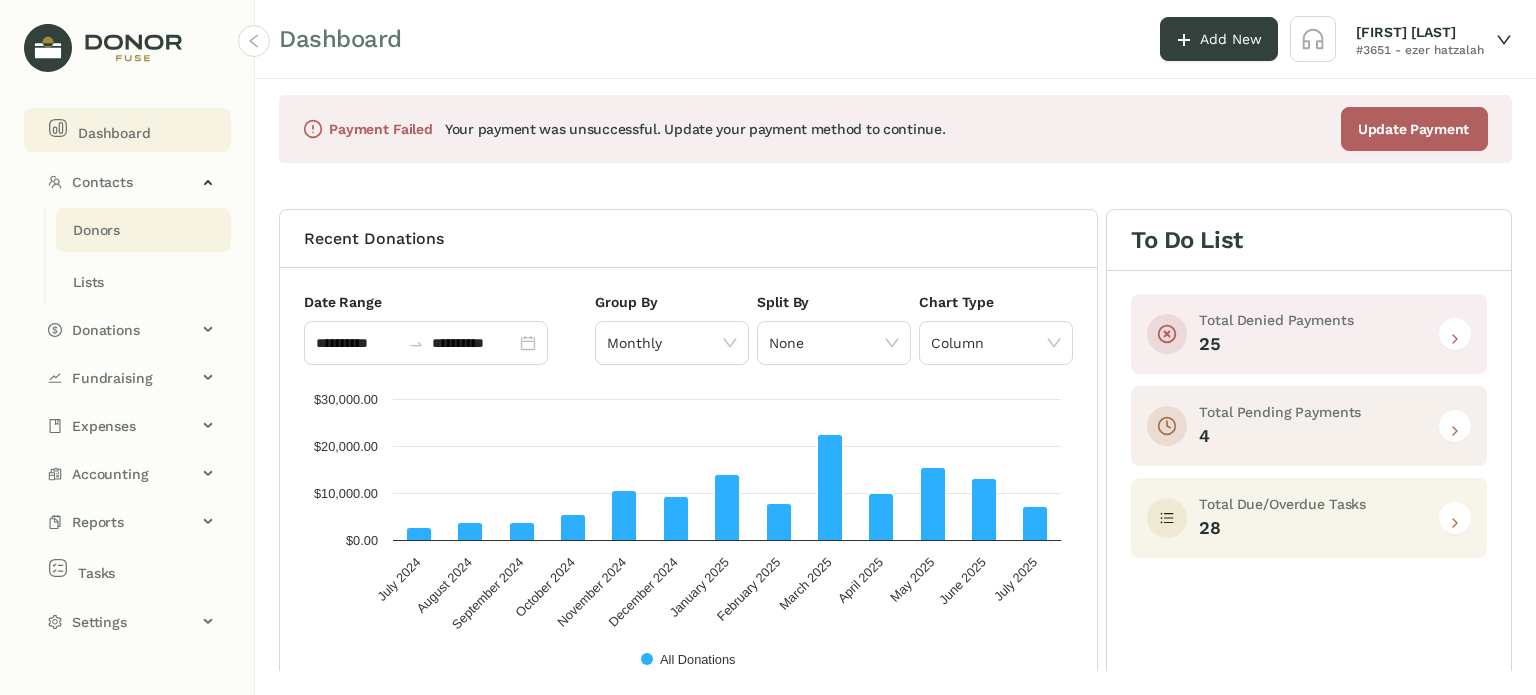 drag, startPoint x: 122, startPoint y: 228, endPoint x: 116, endPoint y: 219, distance: 10.816654 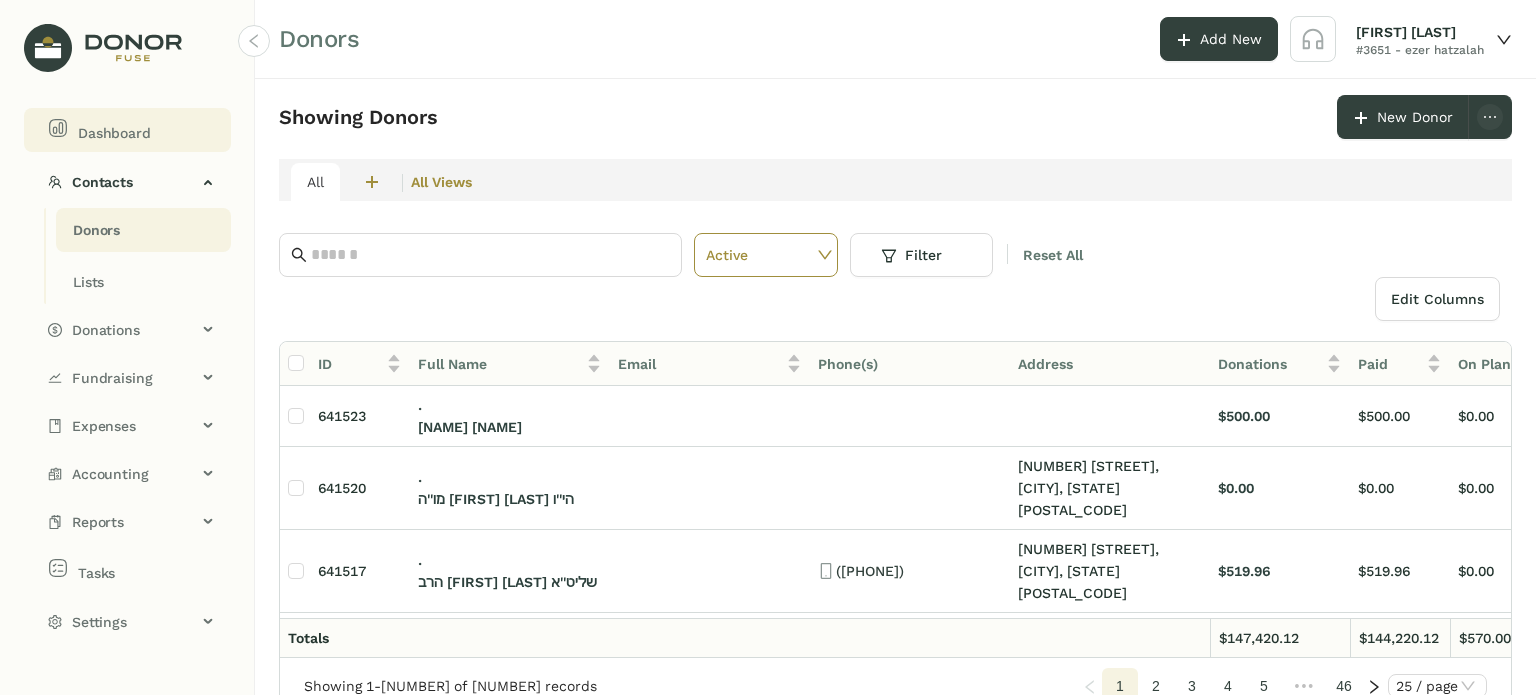click on "Dashboard" 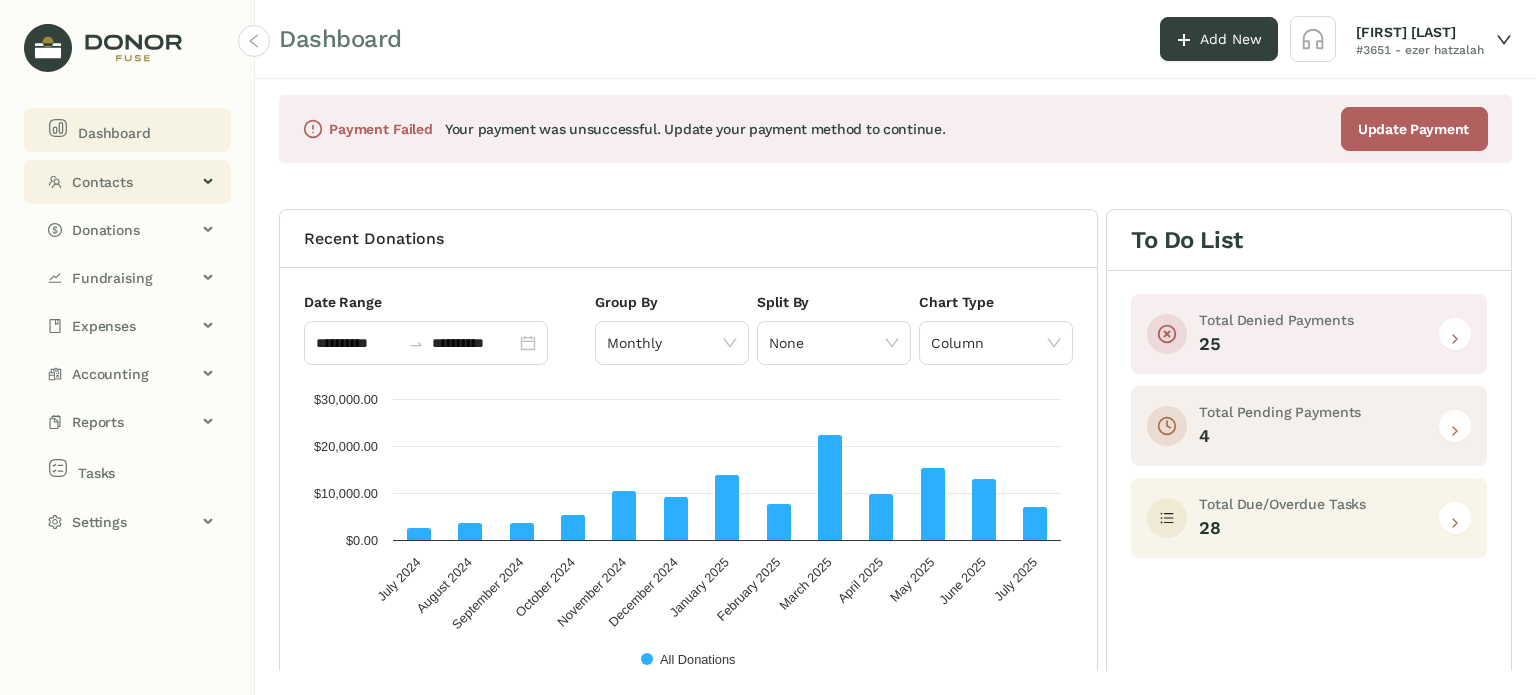 click on "Contacts" 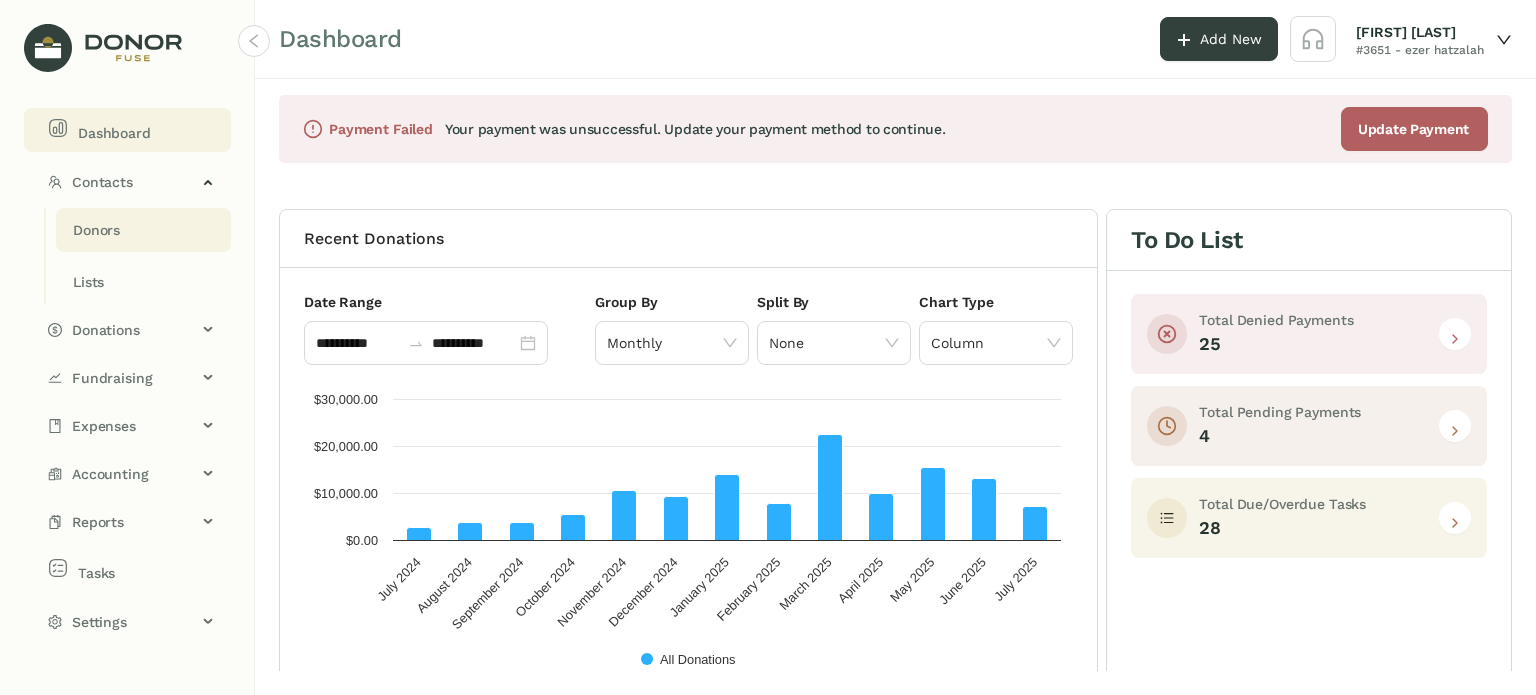 click on "Donors" 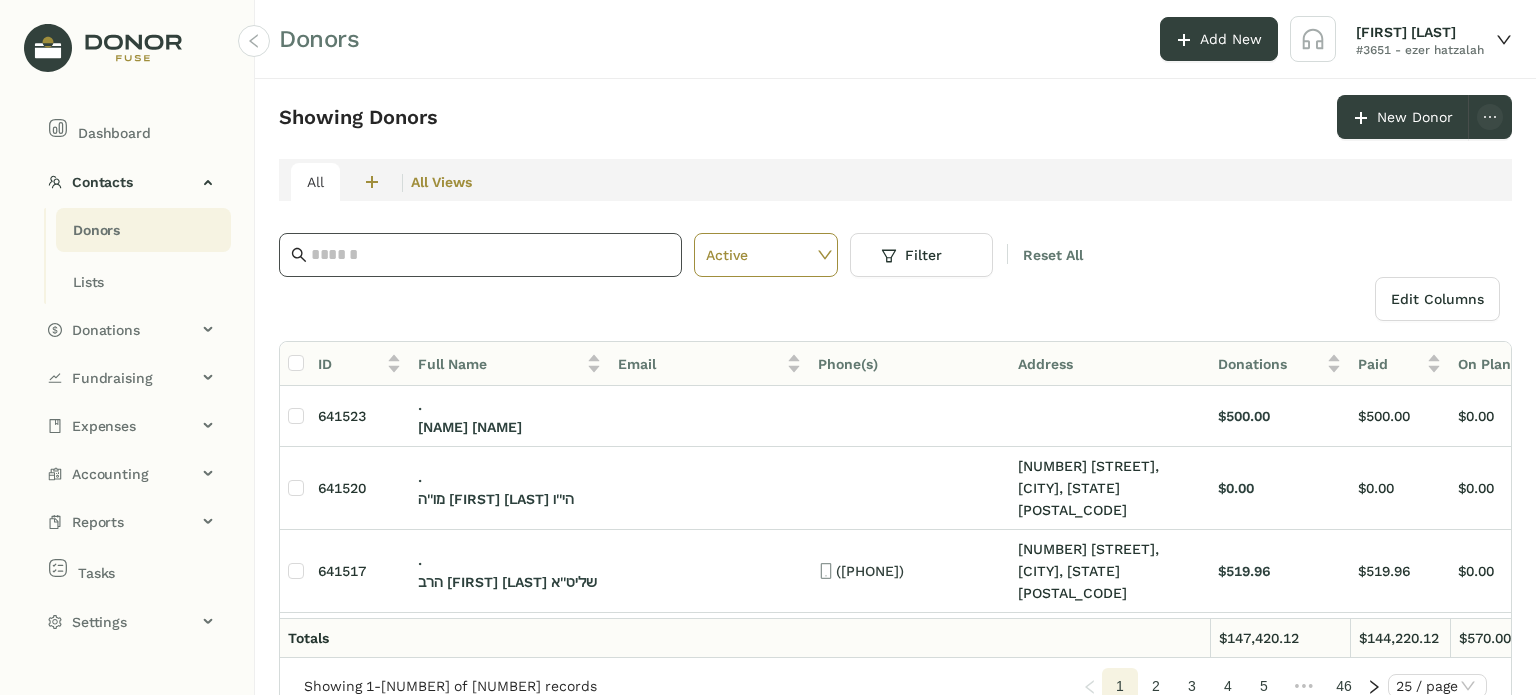 click 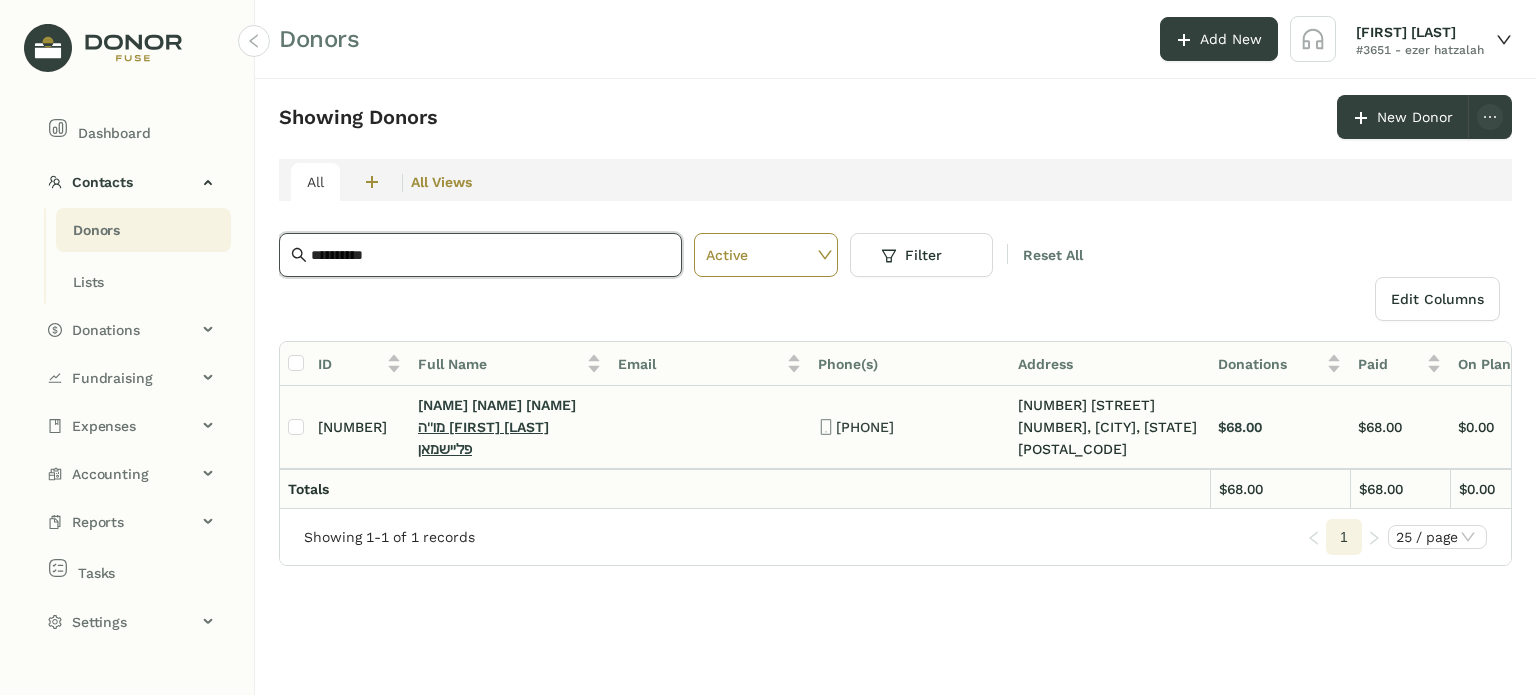 type on "**********" 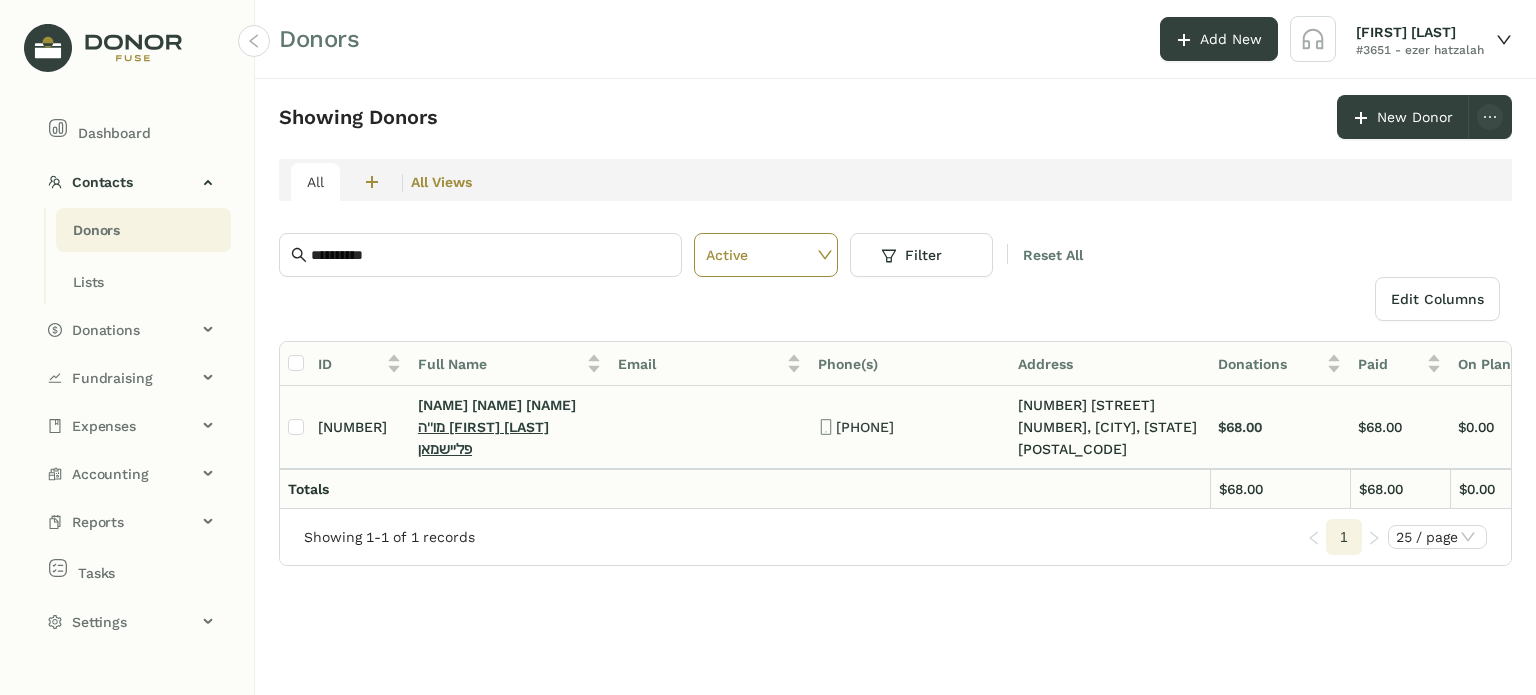 click on "[TITLE] [FIRST] [LAST]" 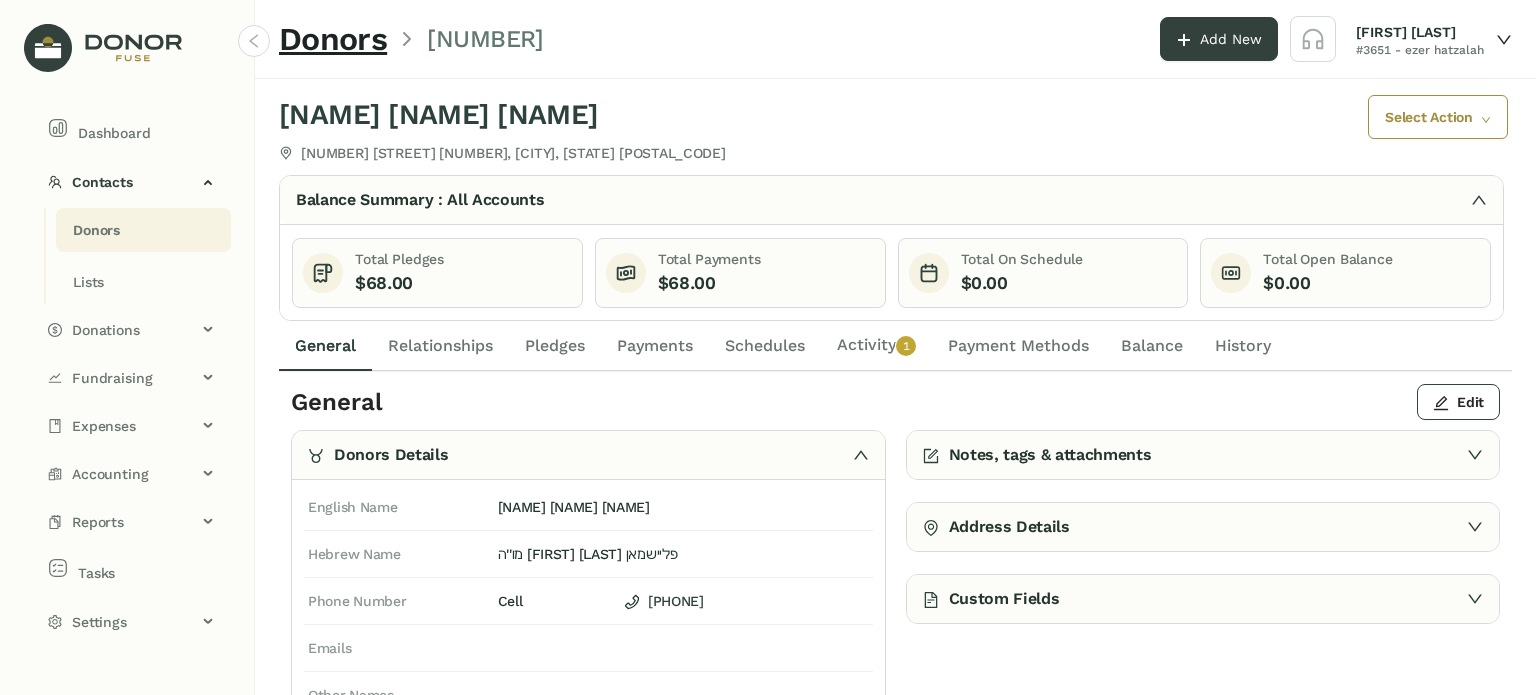 click on "Payments" 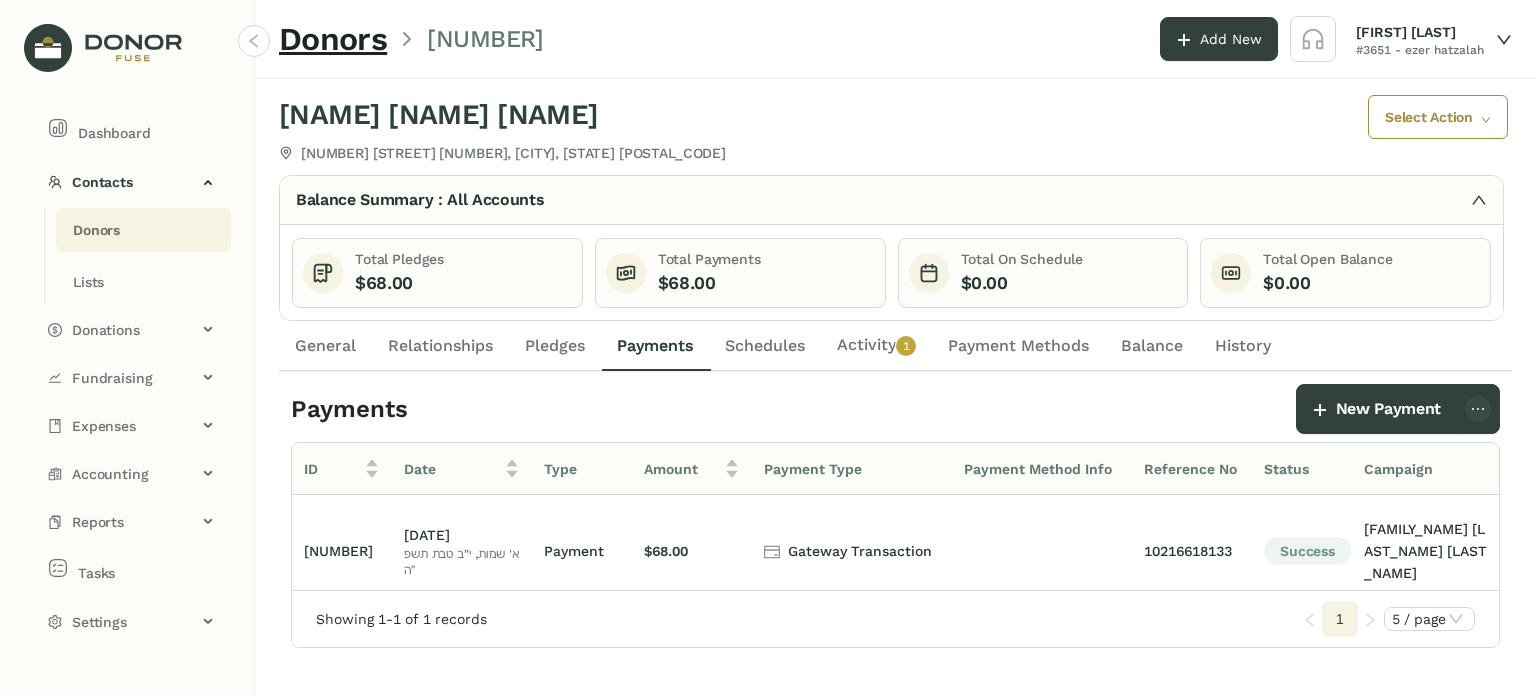 click on "General" 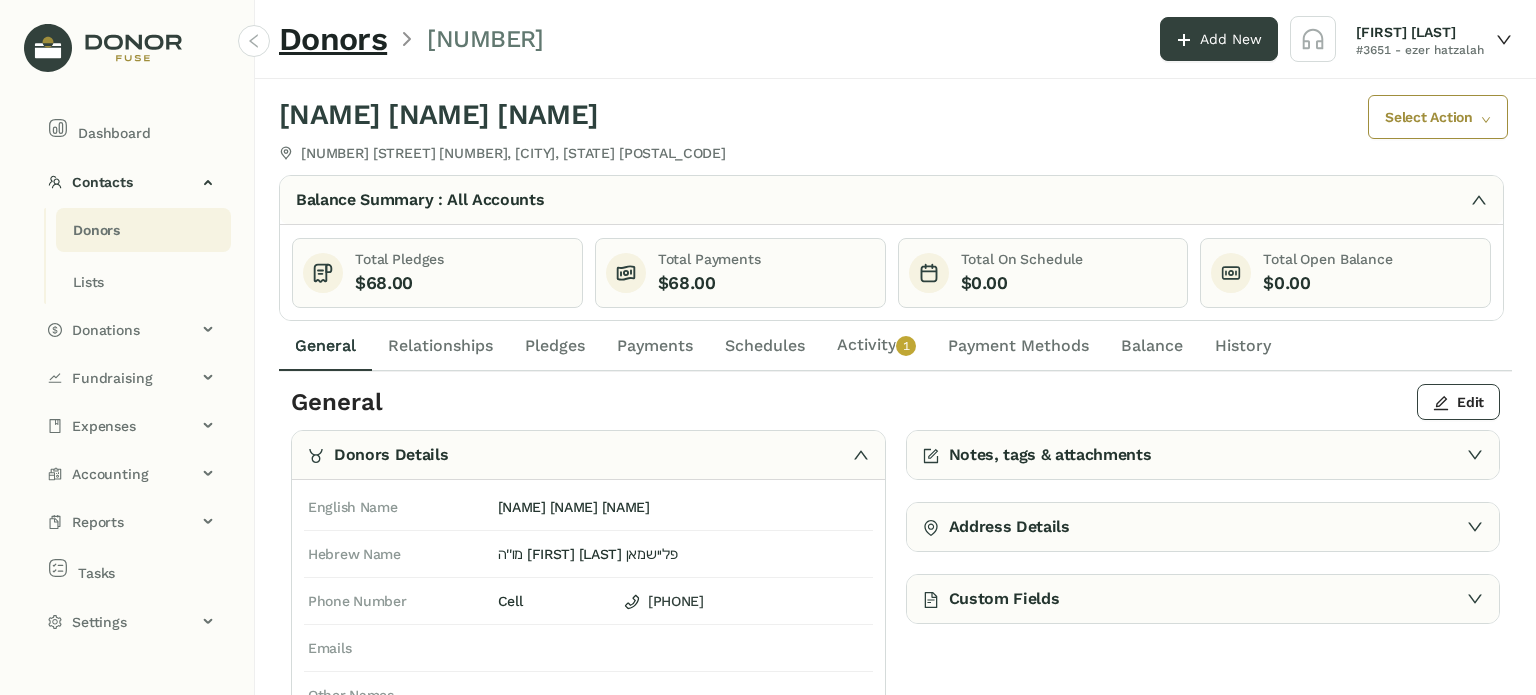 click on "Payments" 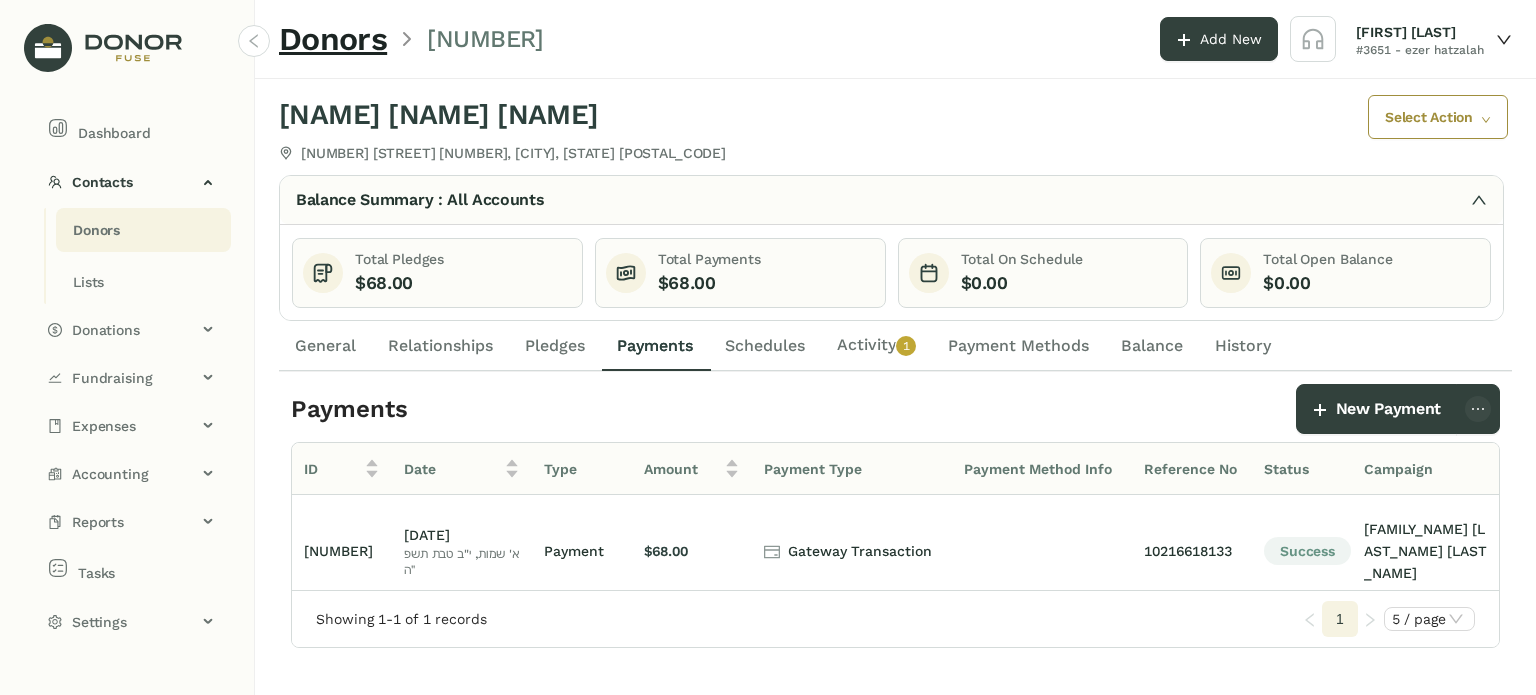 click on "Pledges" 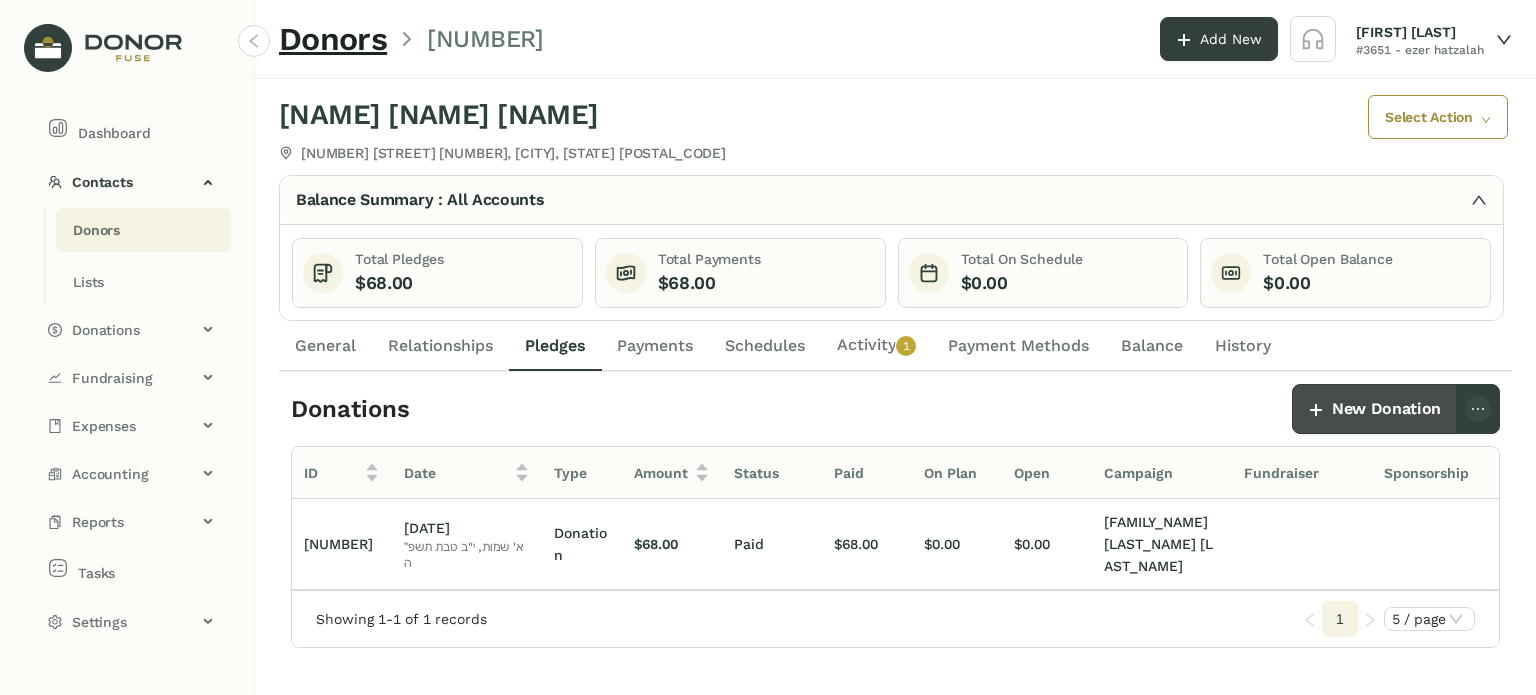click on "New Donation" 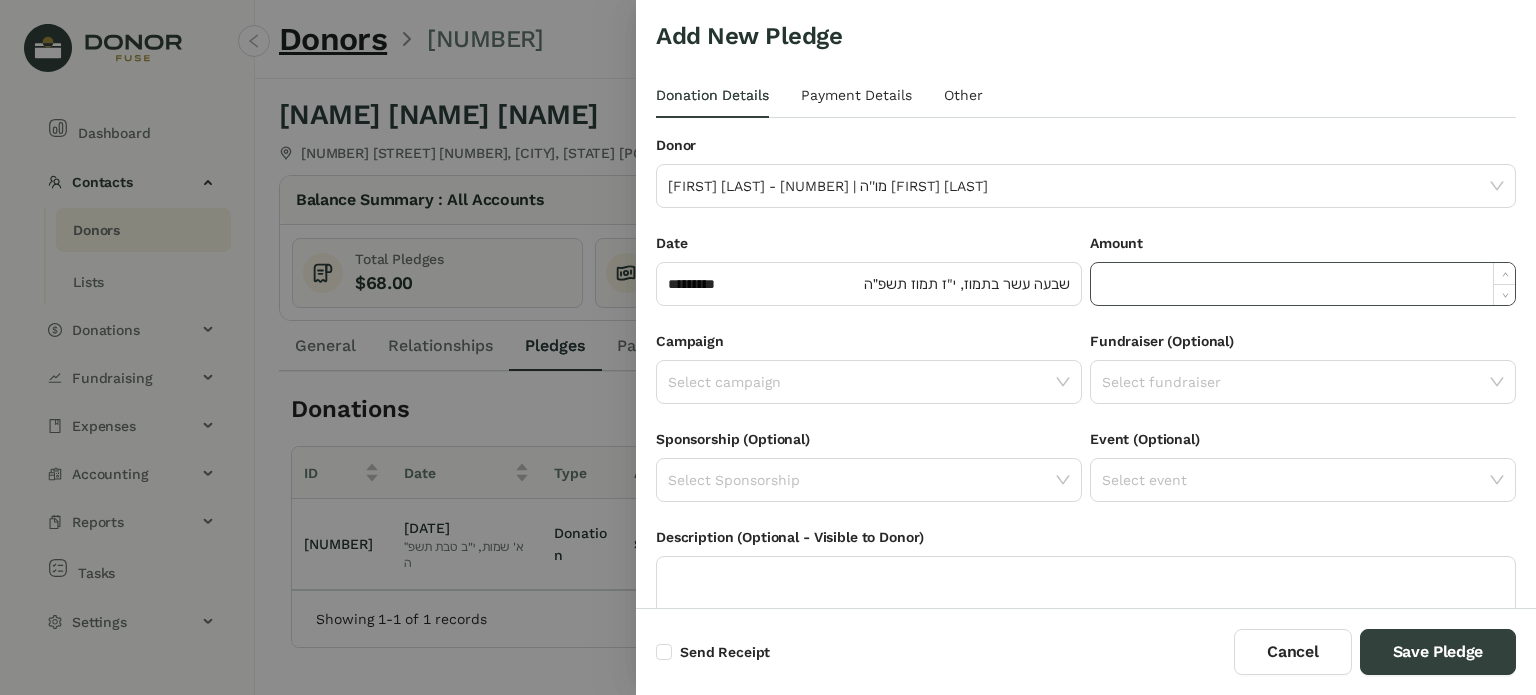 click 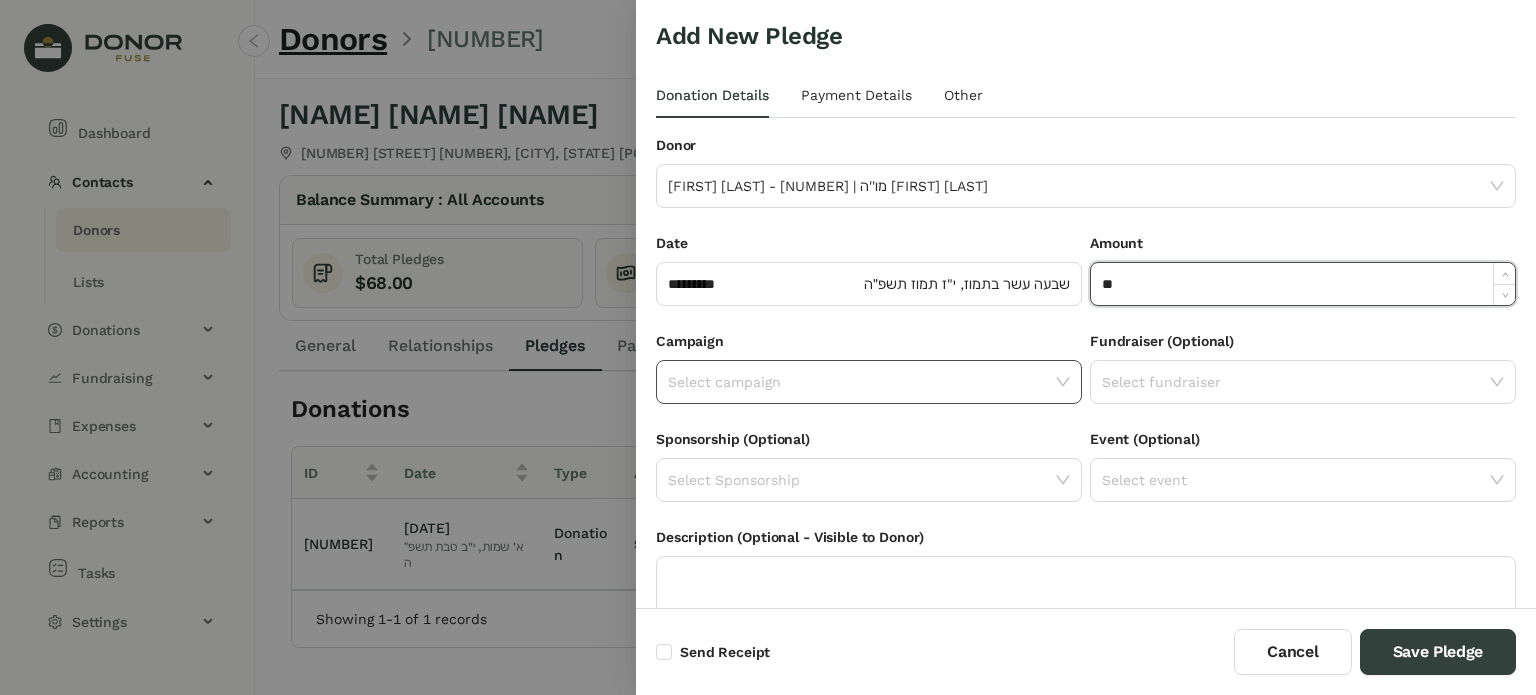 type on "******" 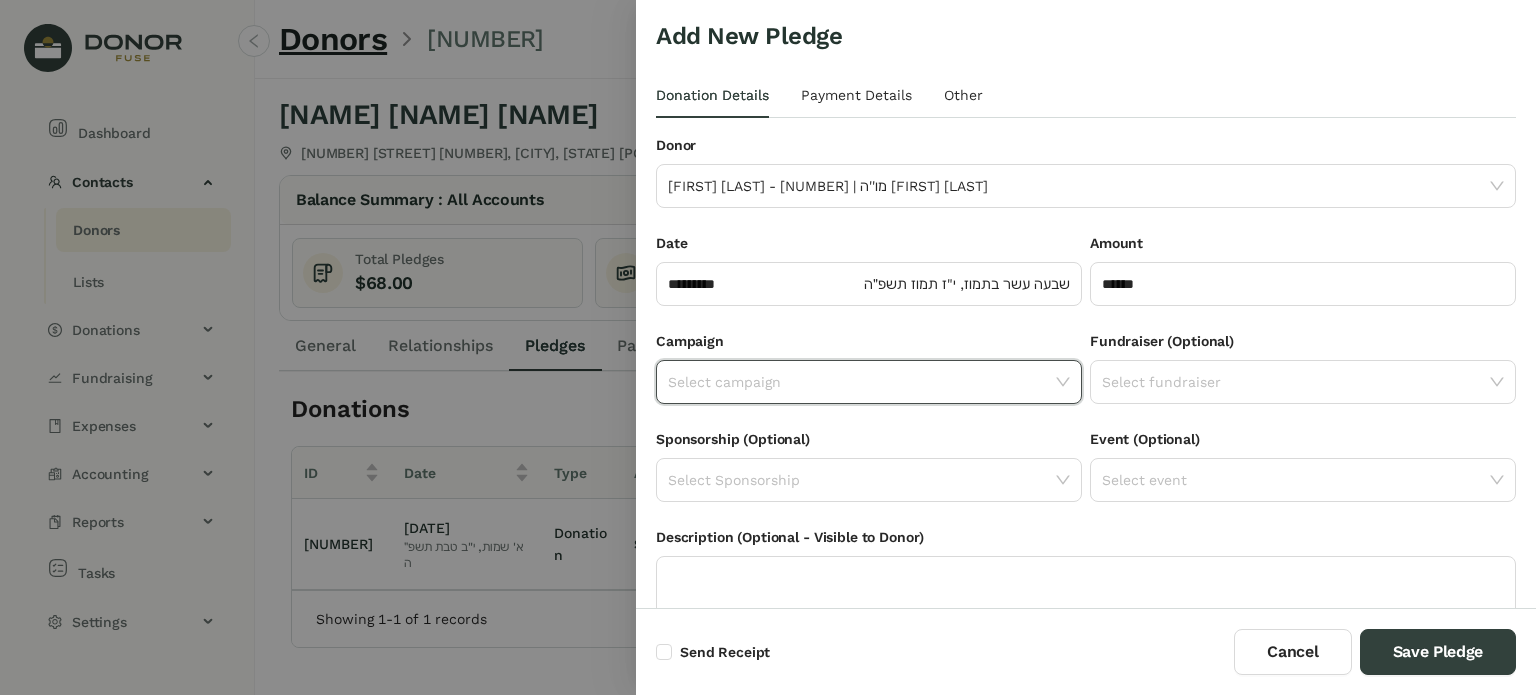 click 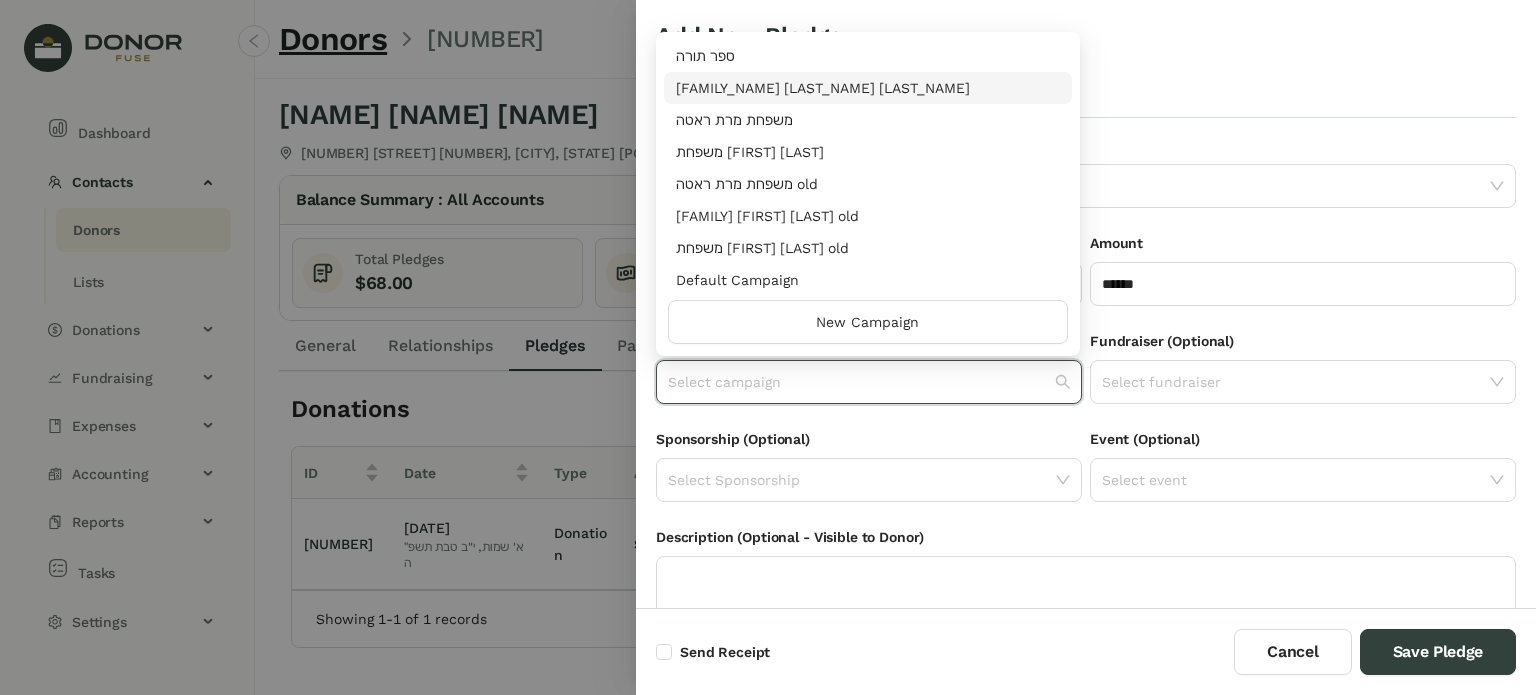 click on "[FAMILY] [FIRST] [LAST]" at bounding box center (868, 88) 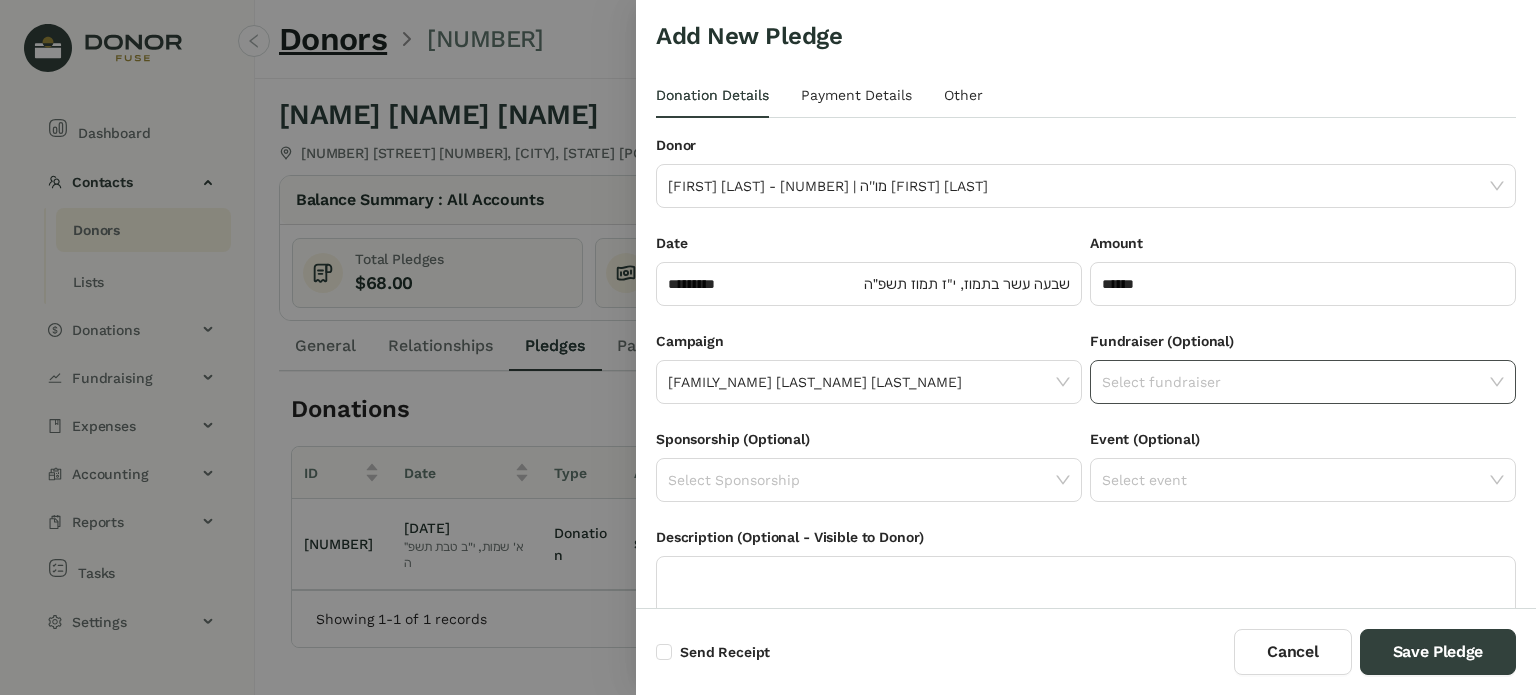 click 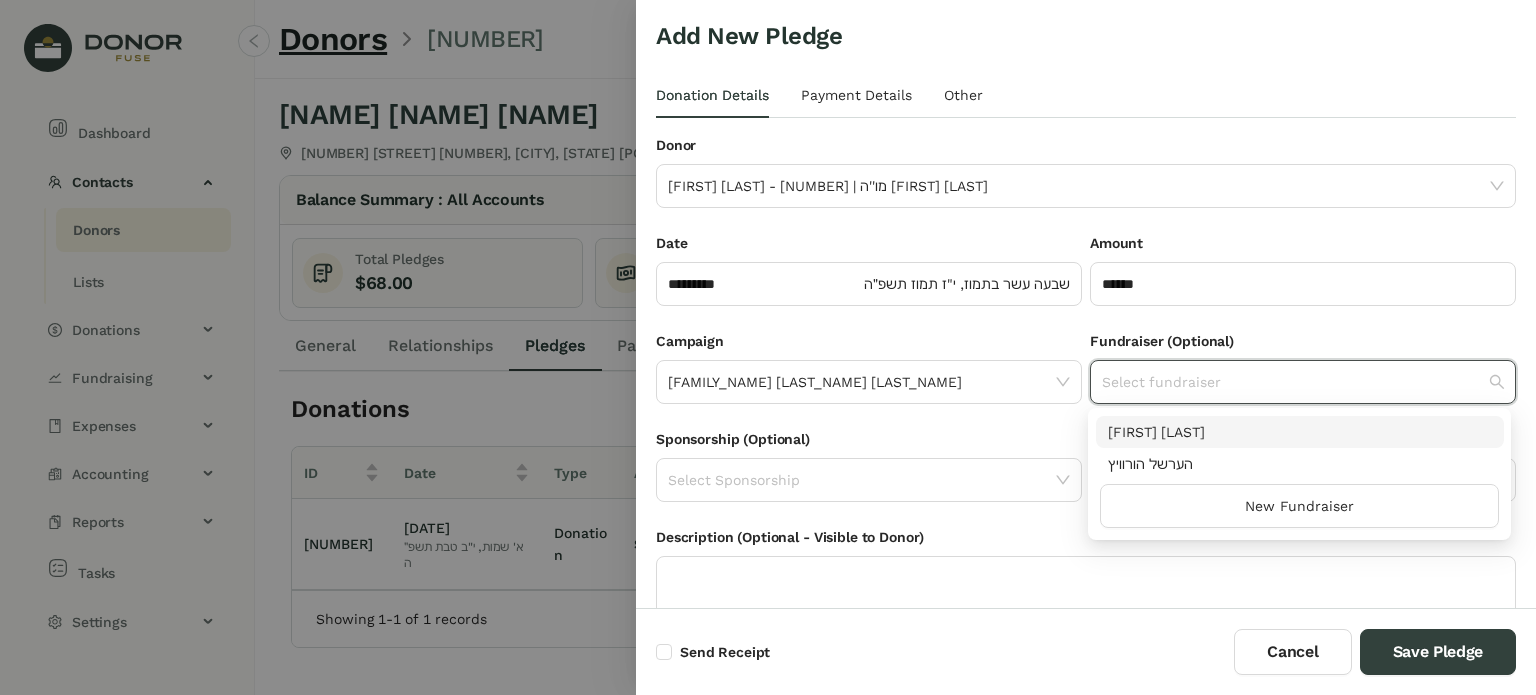 click on "[FIRST] [LAST]" at bounding box center (1300, 432) 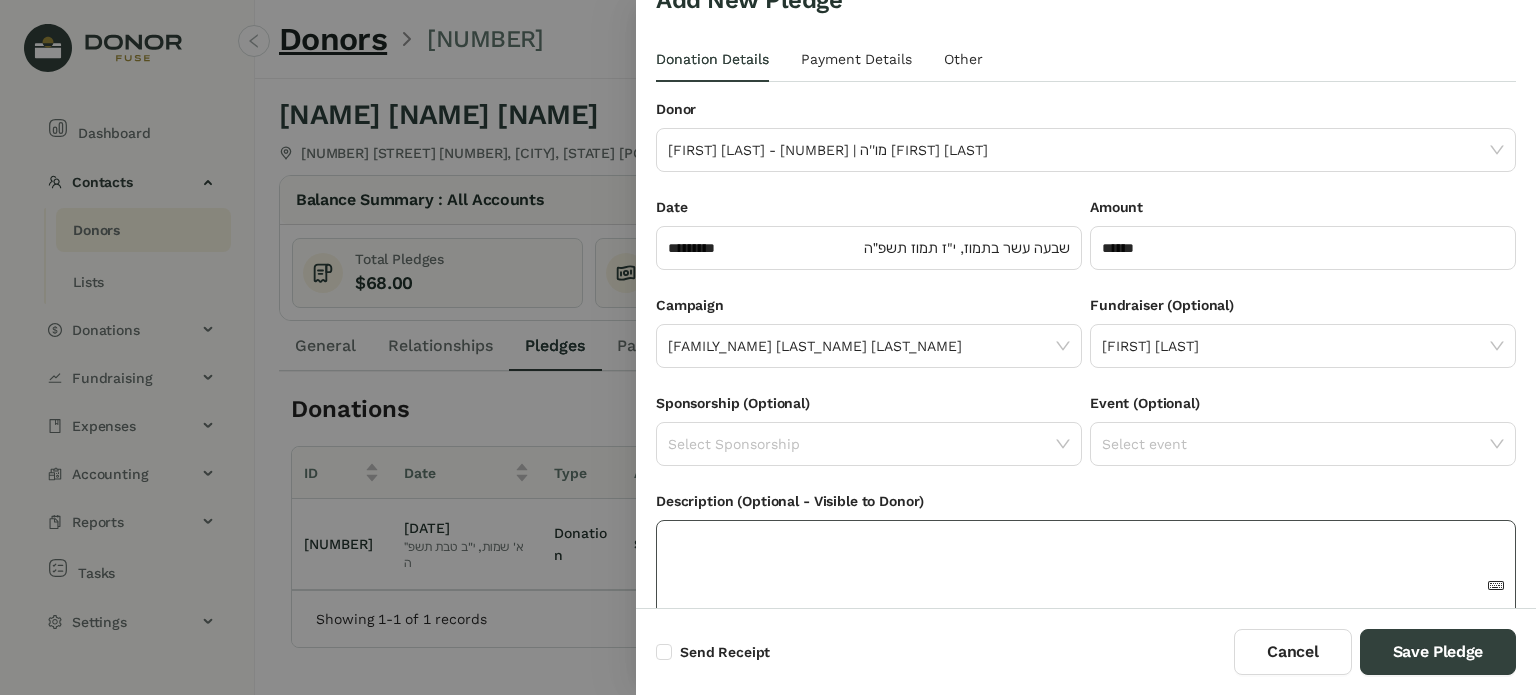 scroll, scrollTop: 0, scrollLeft: 0, axis: both 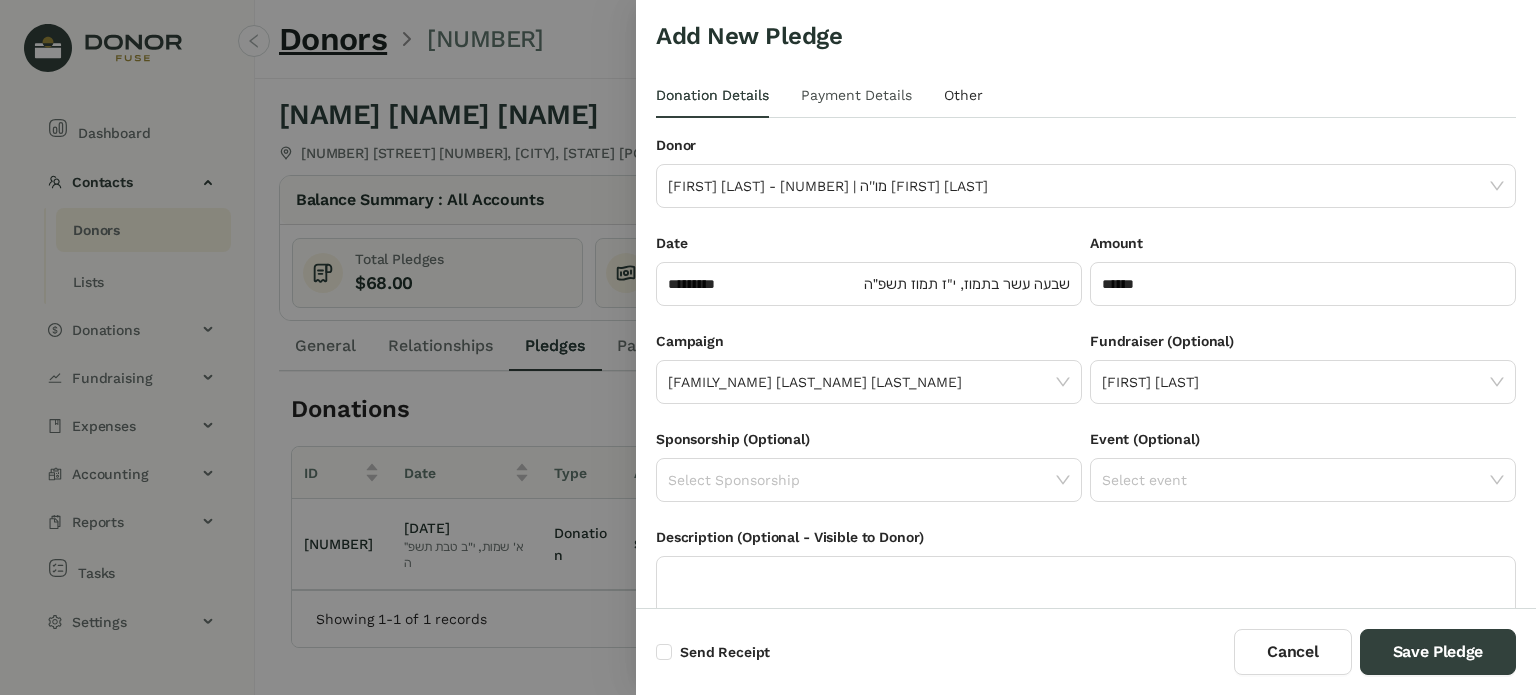 drag, startPoint x: 876, startPoint y: 77, endPoint x: 826, endPoint y: 117, distance: 64.03124 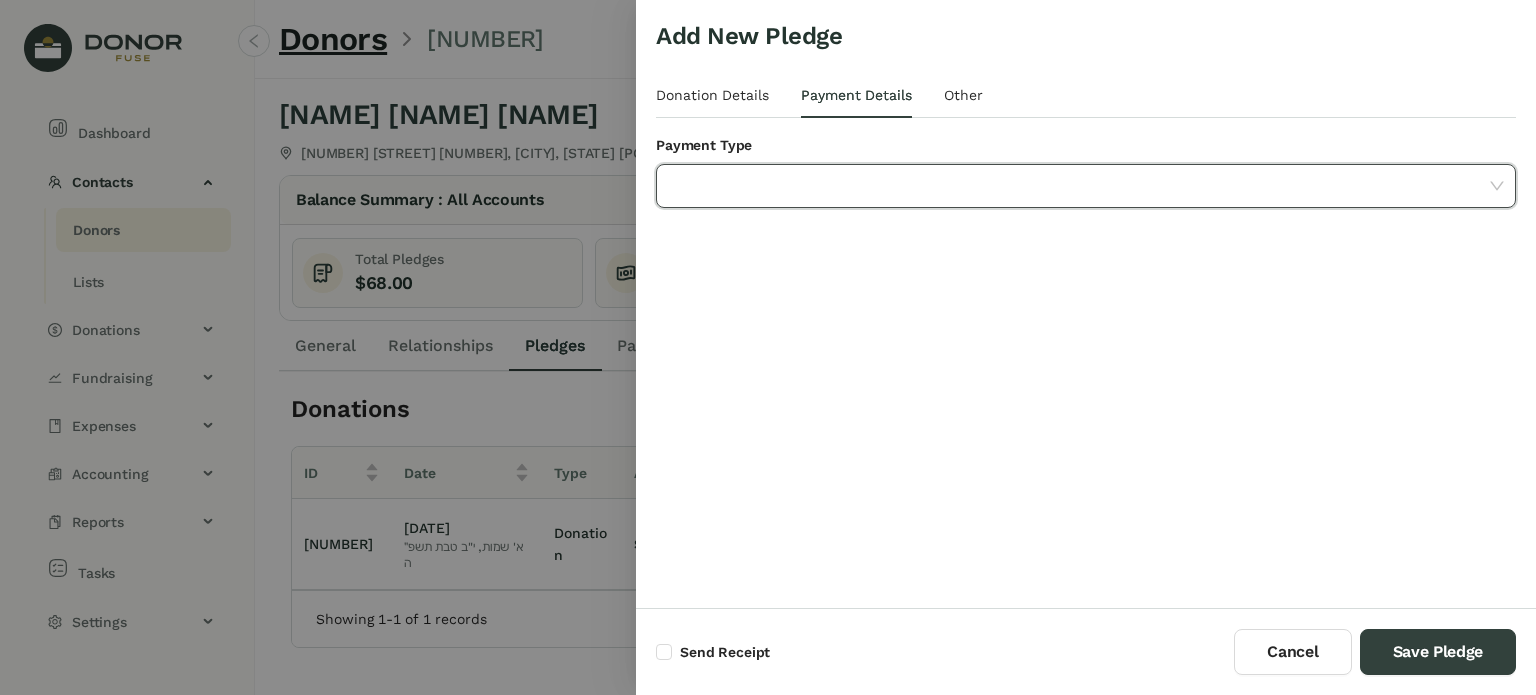 click 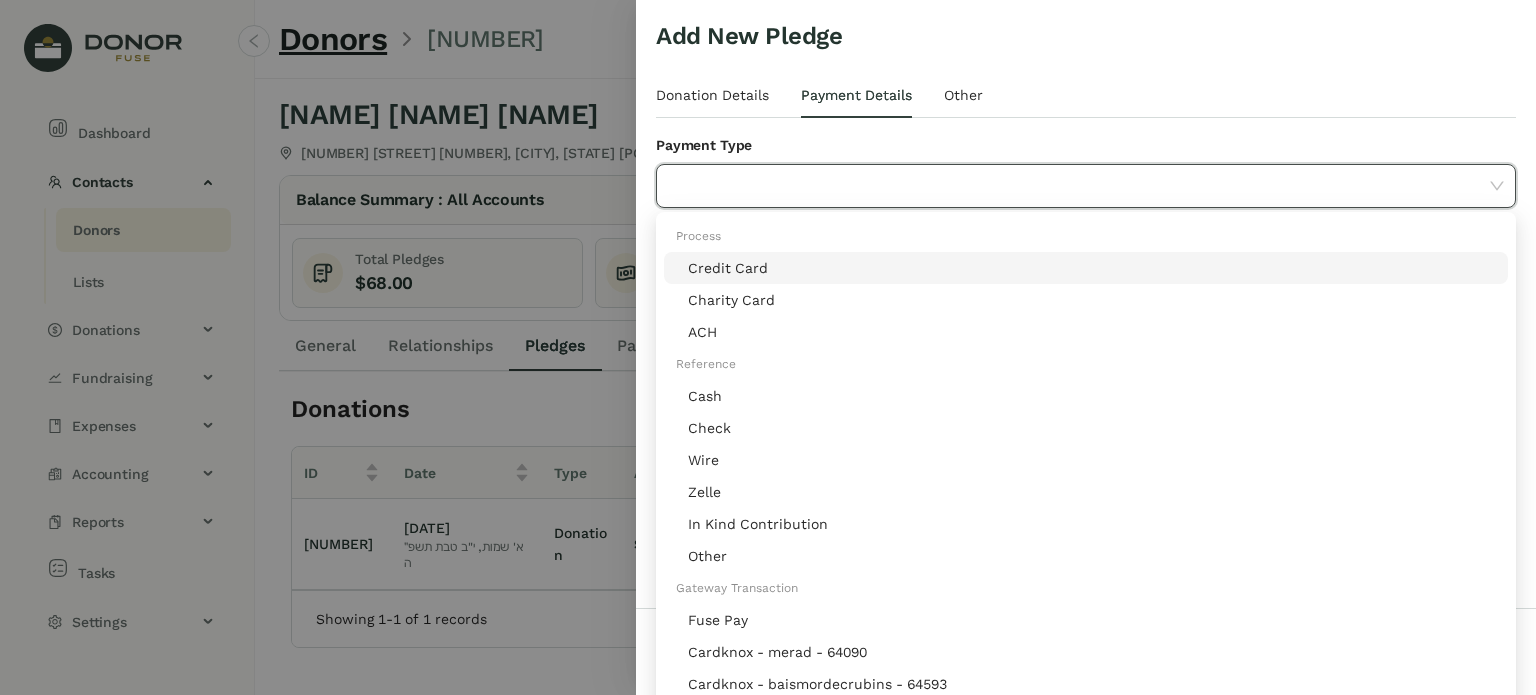 click on "Credit Card" 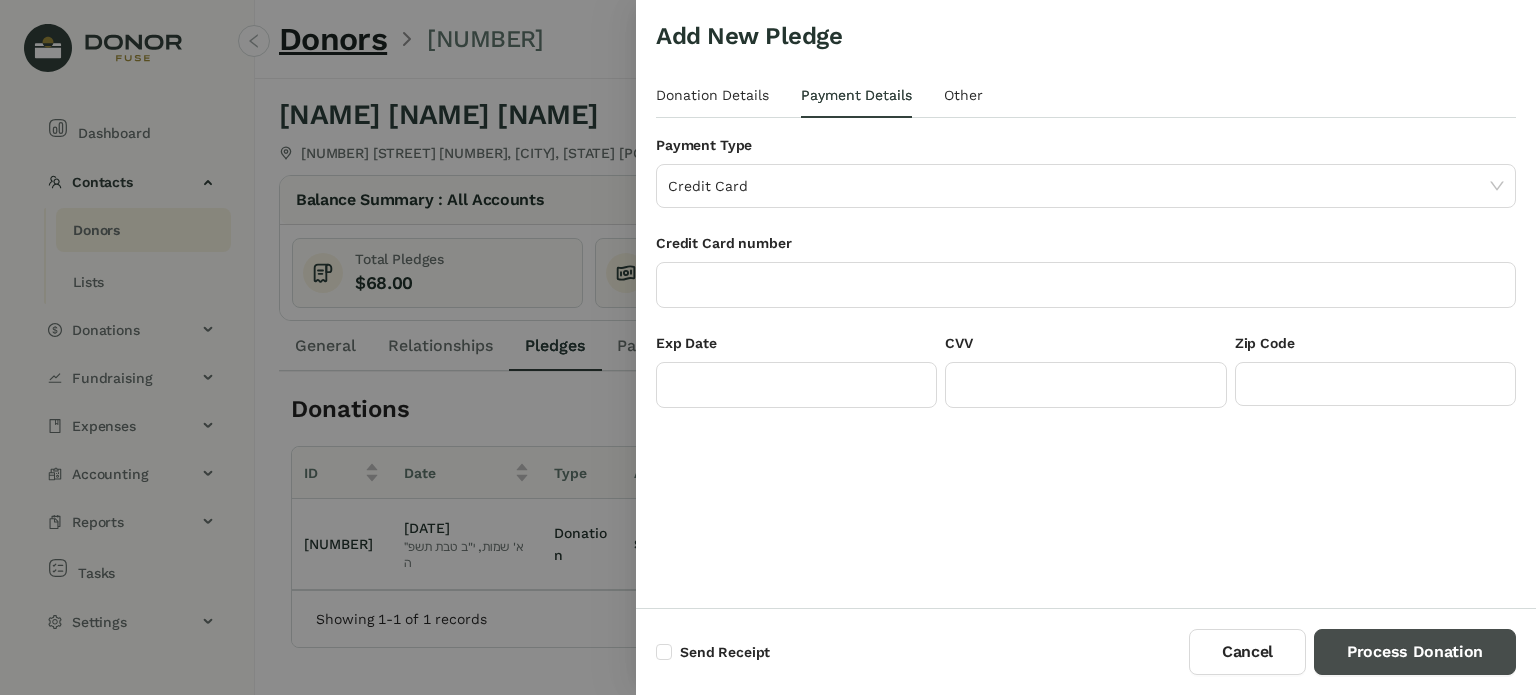 click on "Process Donation" at bounding box center (1415, 652) 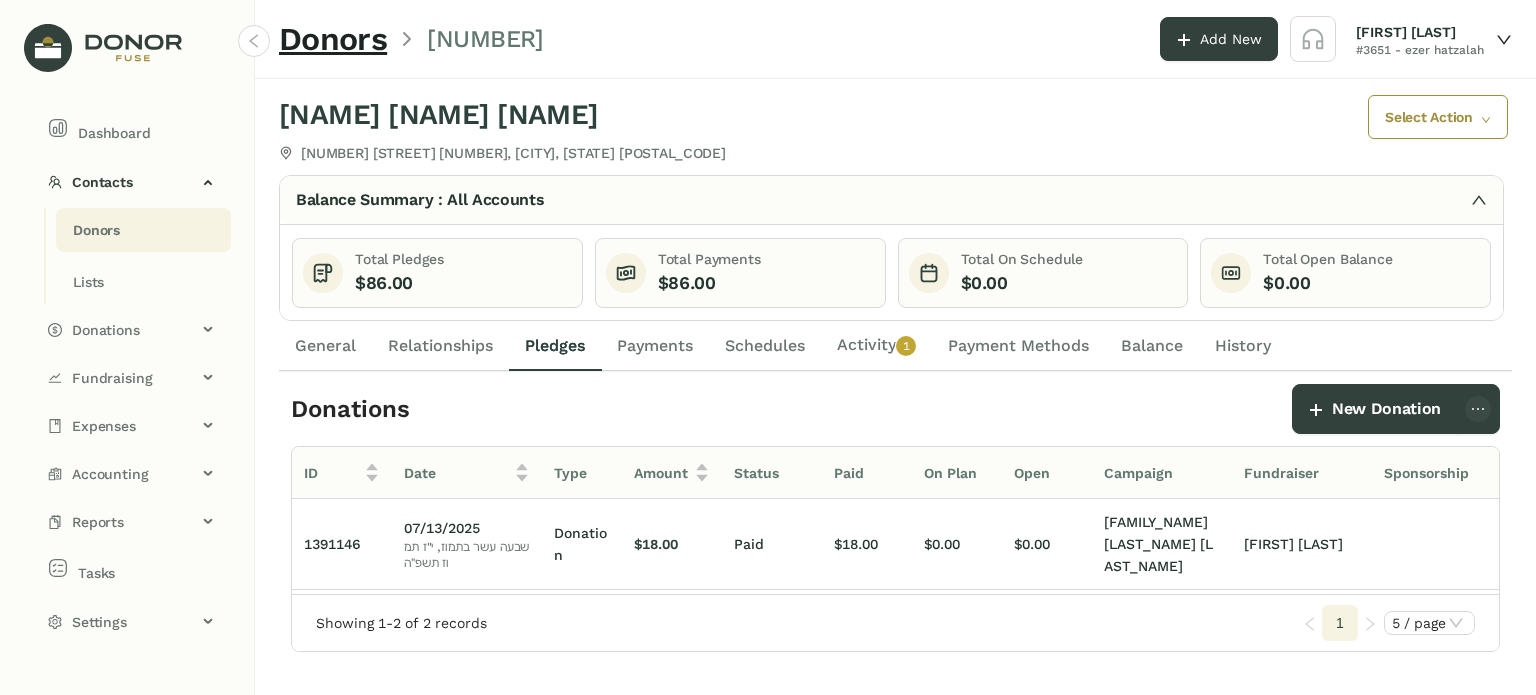 click on "Activity   0   1   2   3   4   5   6   7   8   9" 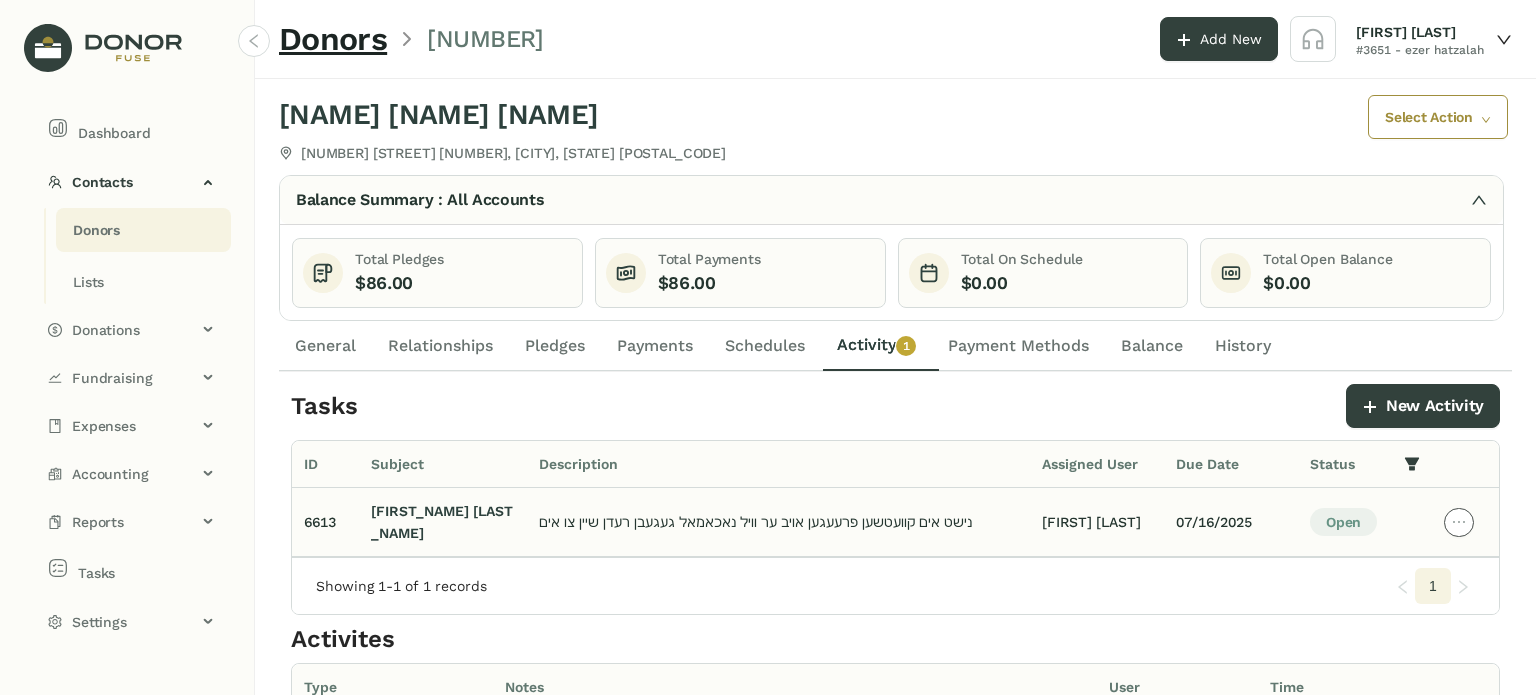 click 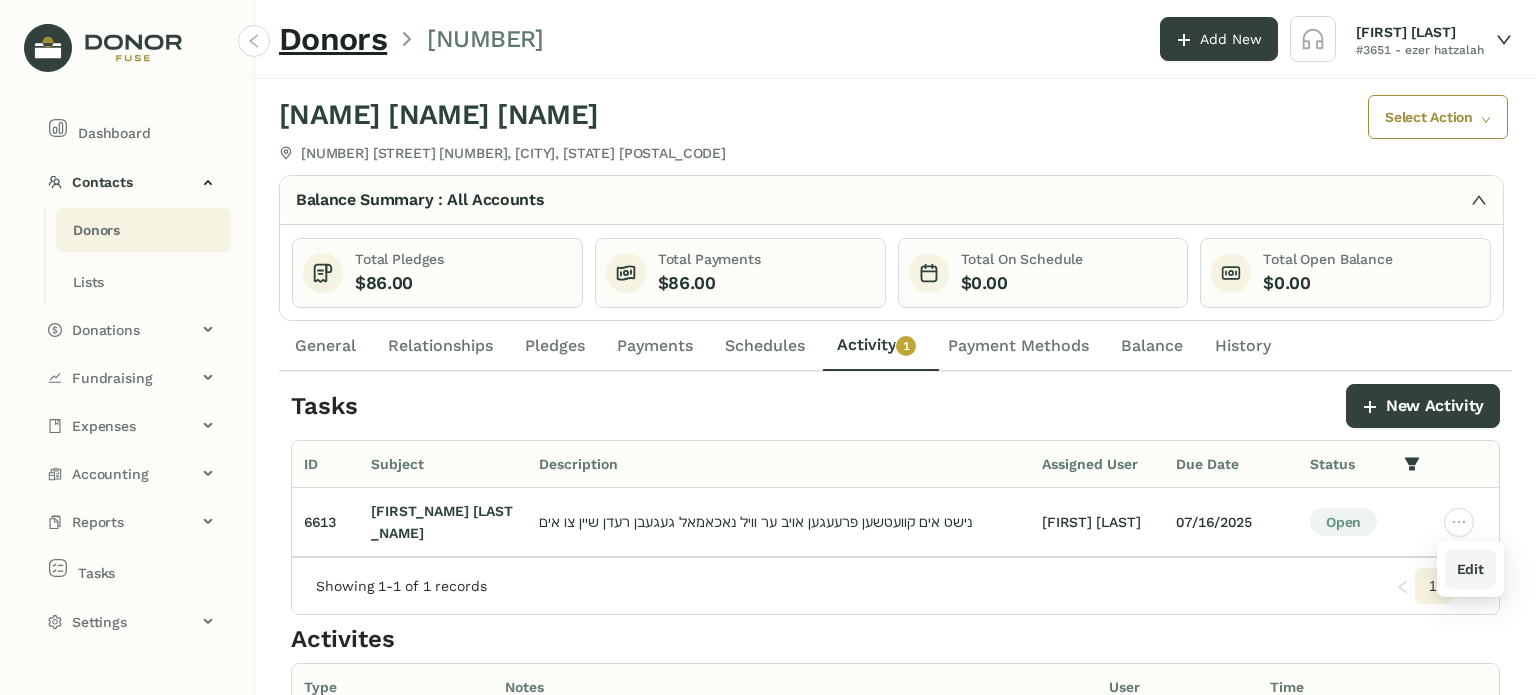 click on "Edit" at bounding box center [1470, 569] 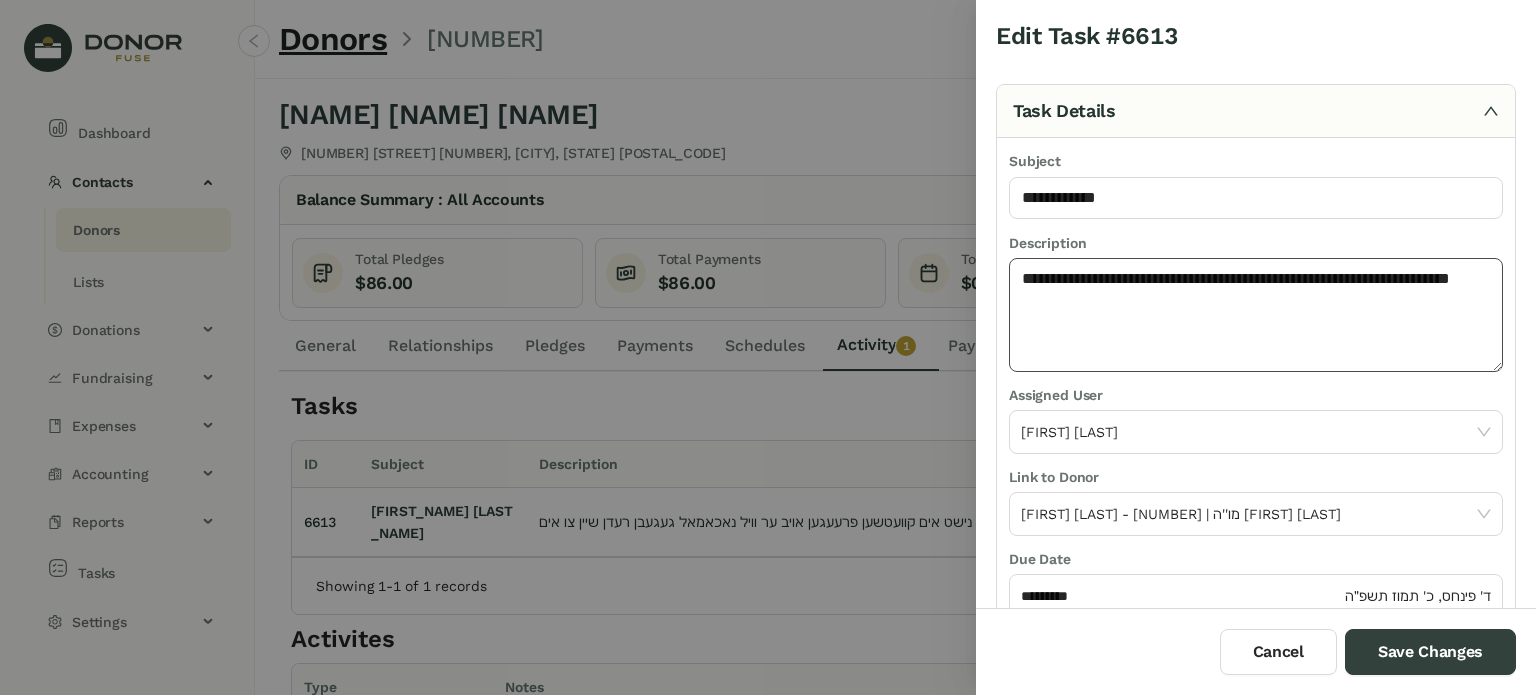 click on "**********" 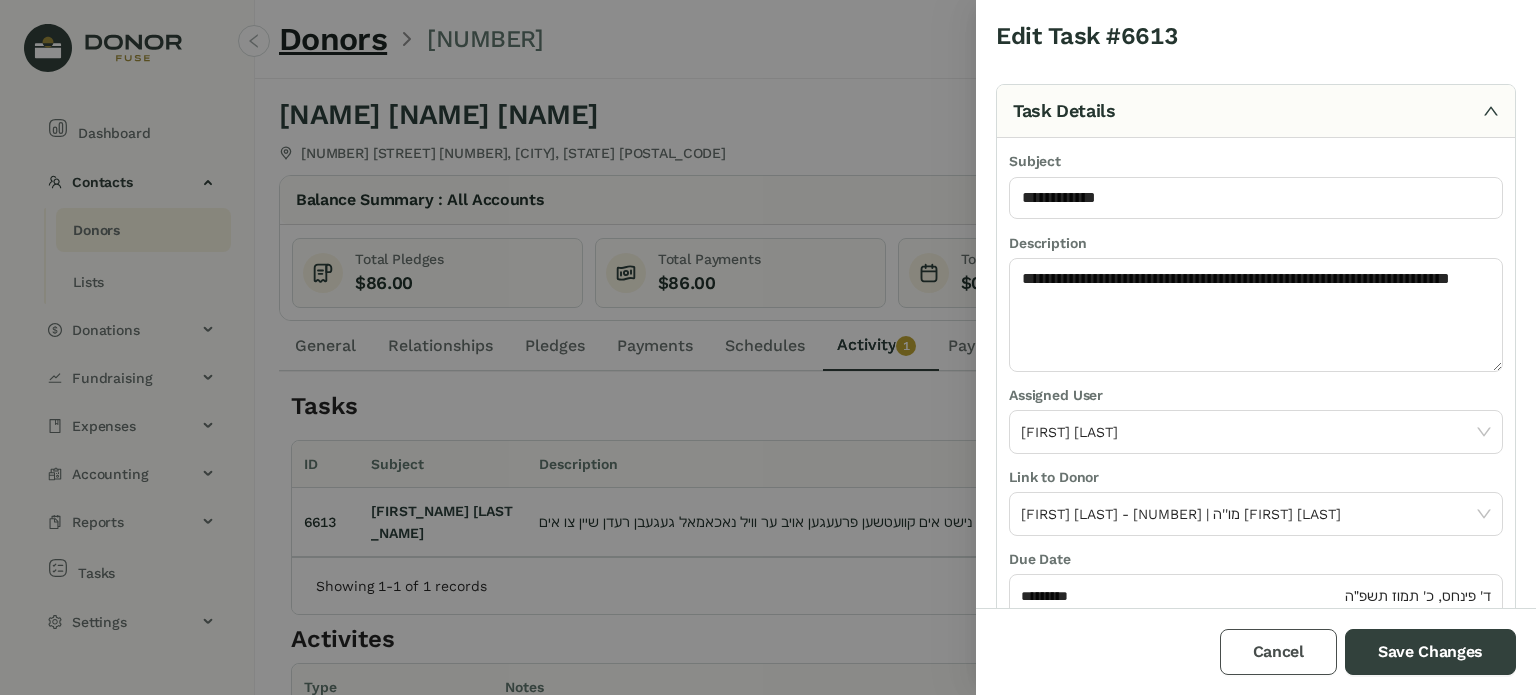 drag, startPoint x: 1265, startPoint y: 651, endPoint x: 1260, endPoint y: 640, distance: 12.083046 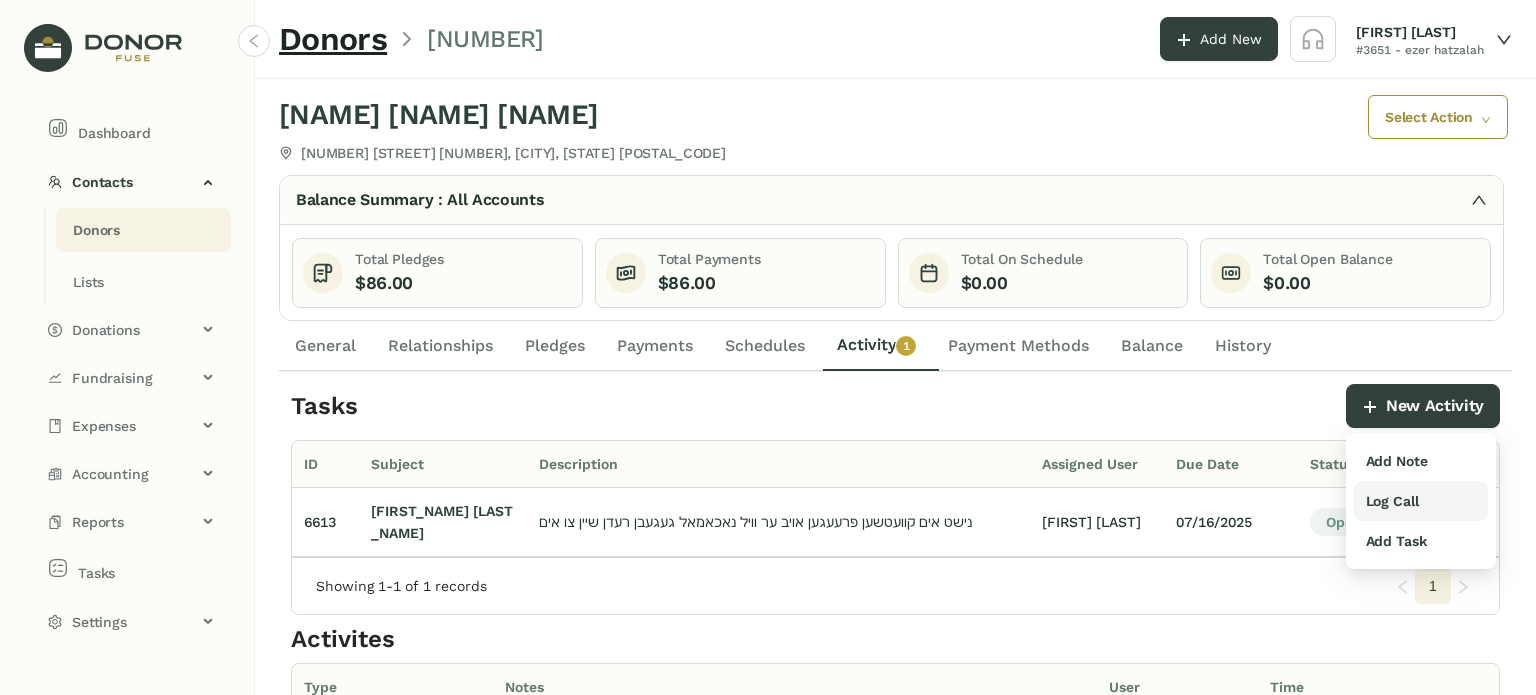 click on "Log Call" at bounding box center [1392, 501] 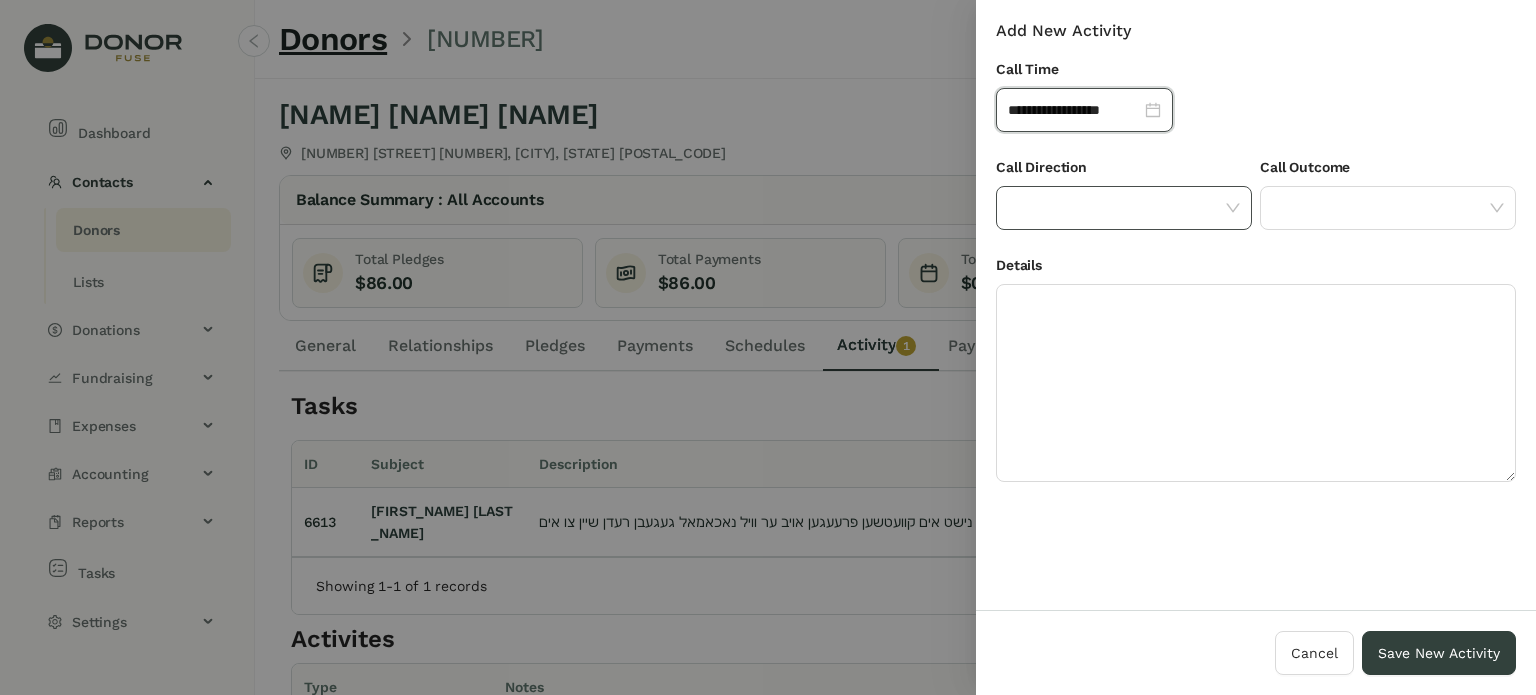 click 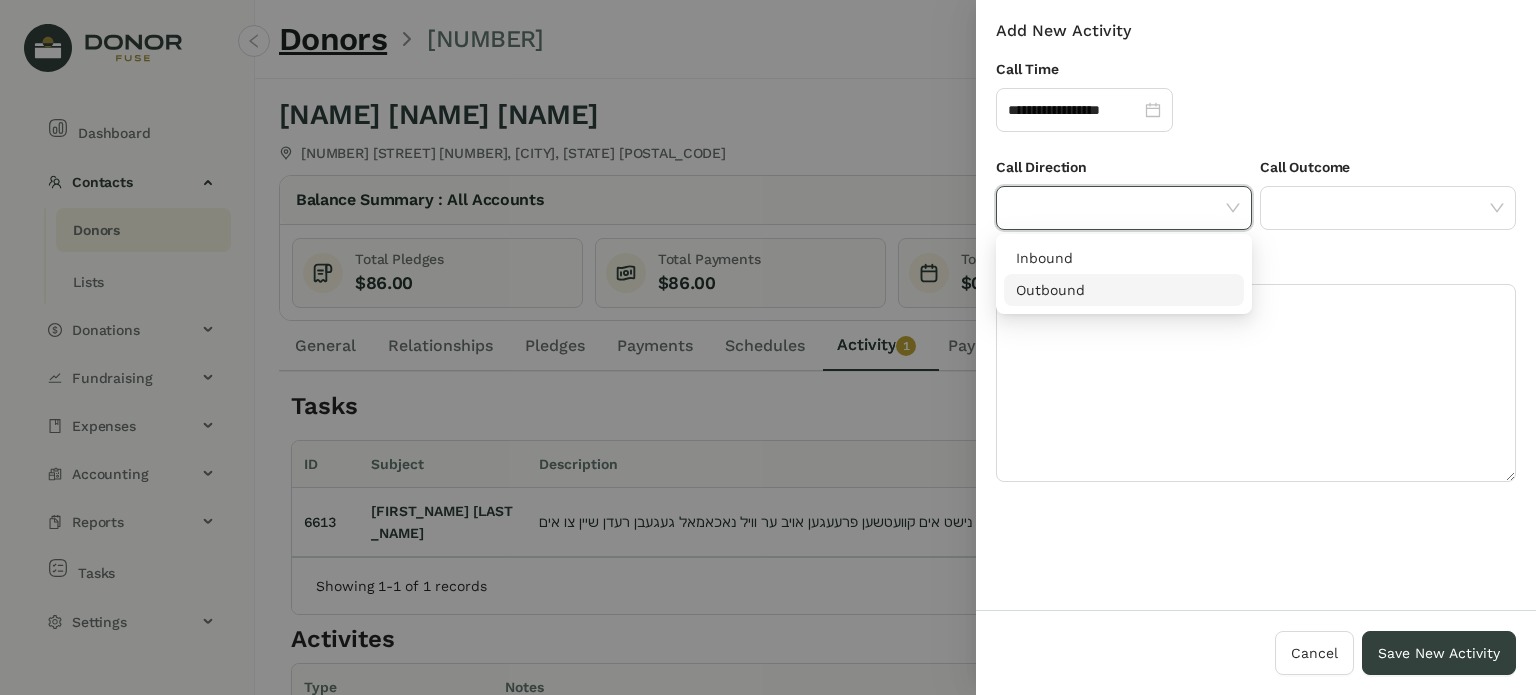 drag, startPoint x: 1071, startPoint y: 283, endPoint x: 1181, endPoint y: 254, distance: 113.758514 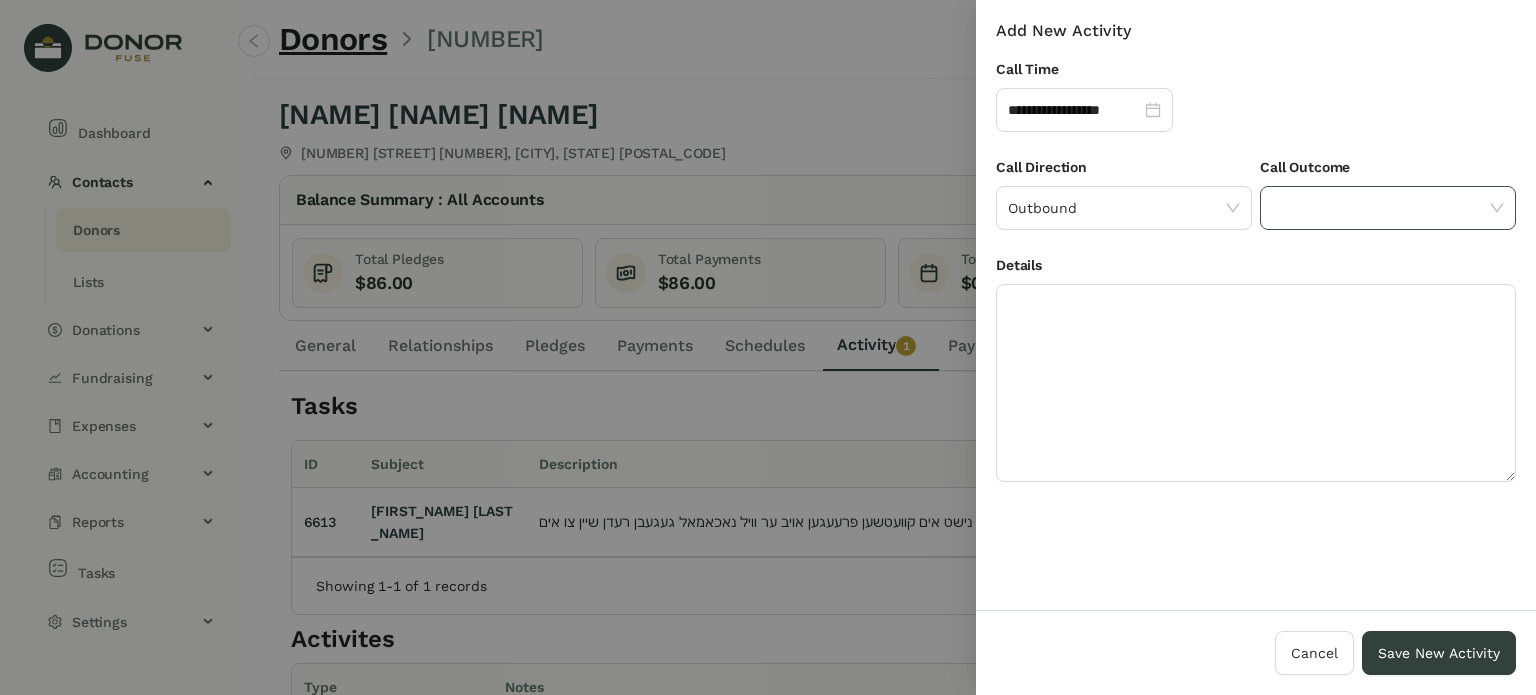 click 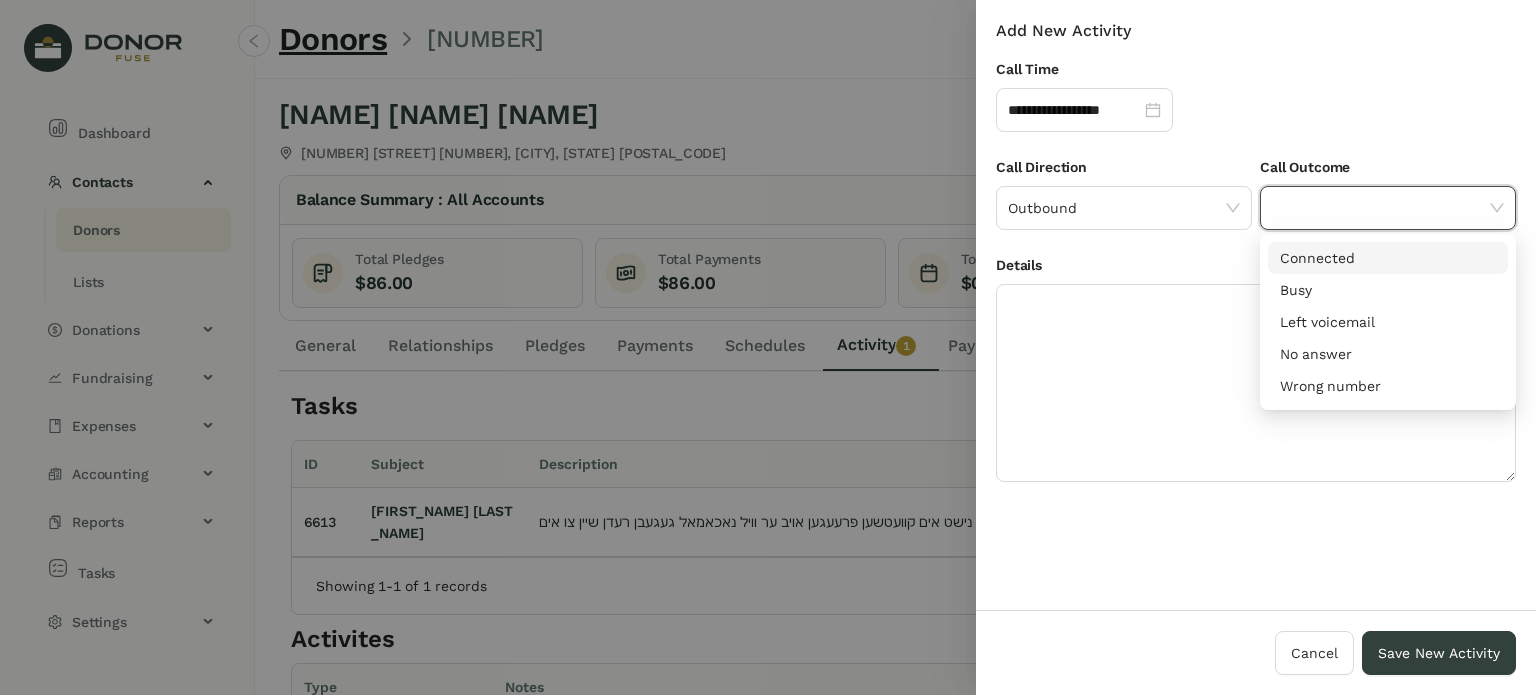 click on "Connected" at bounding box center [1388, 258] 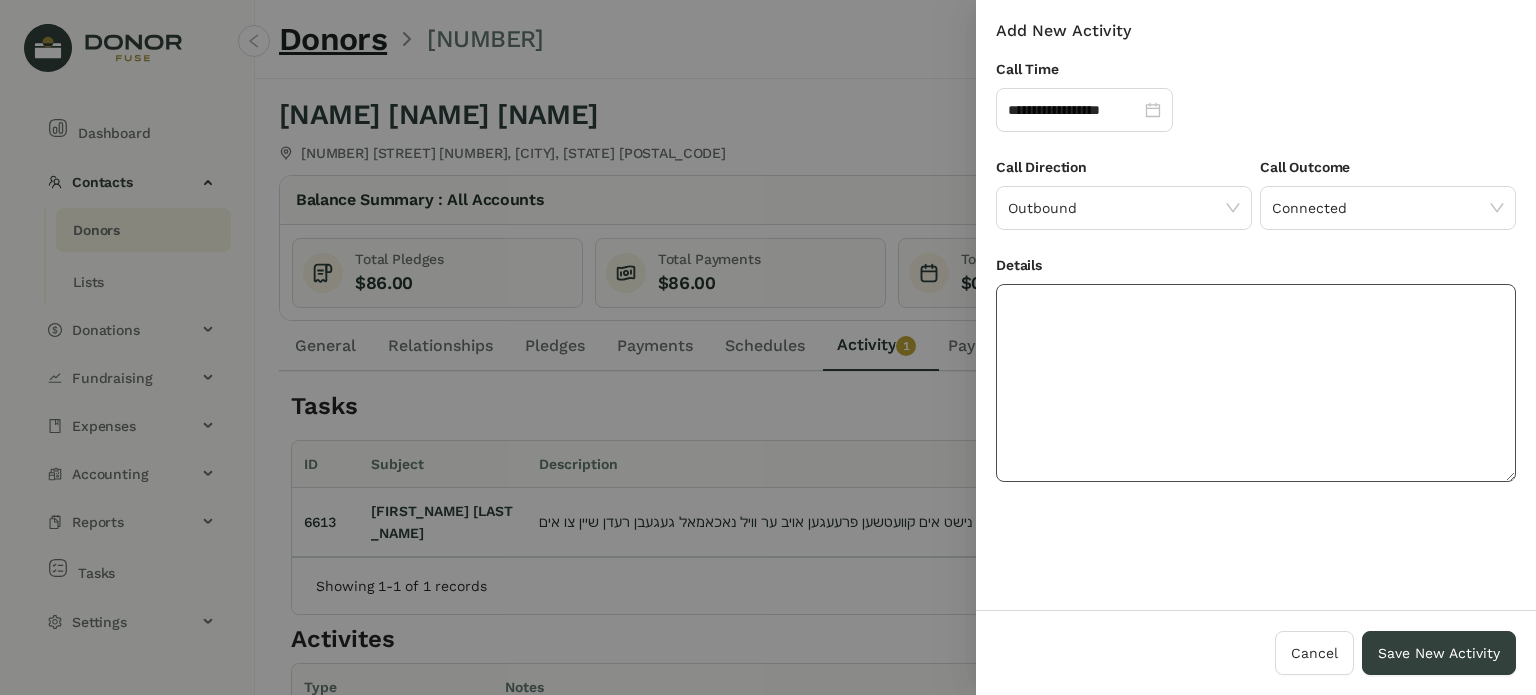 click 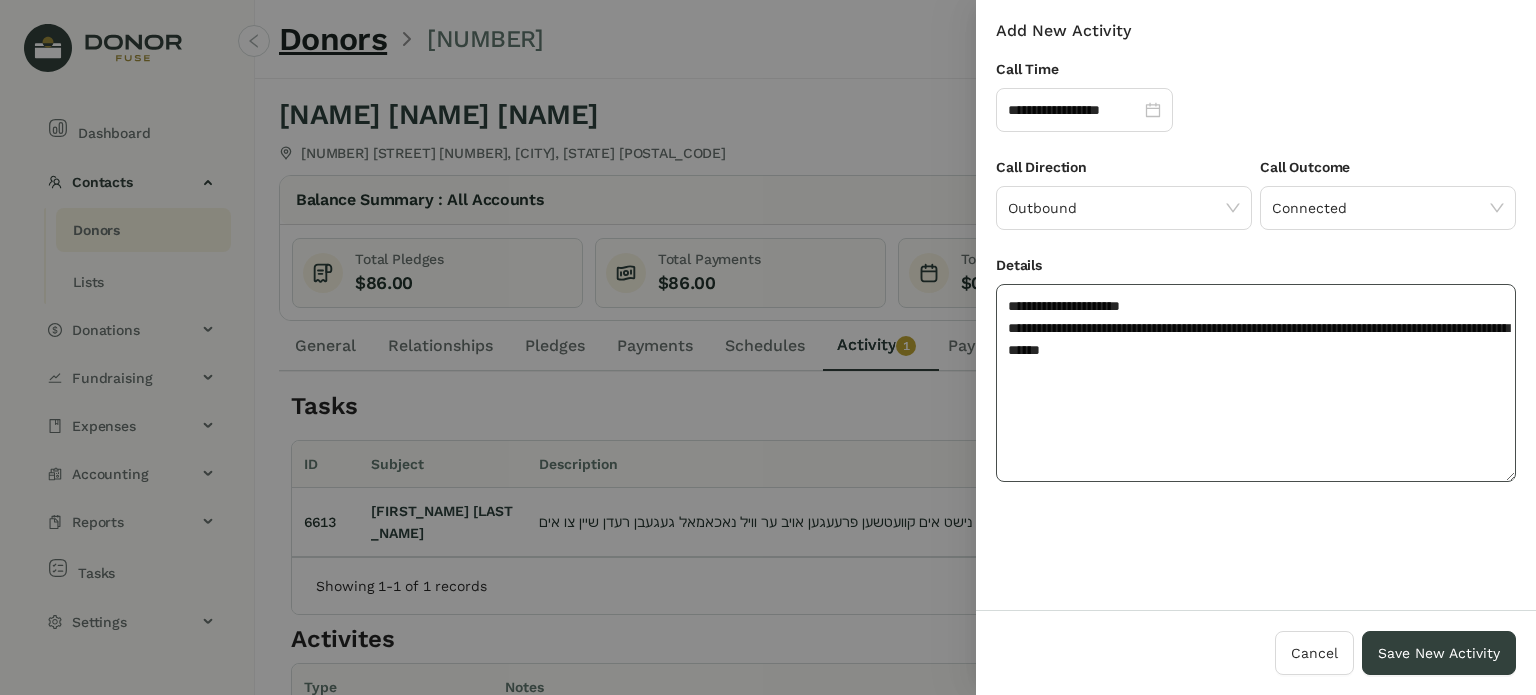 click on "**********" 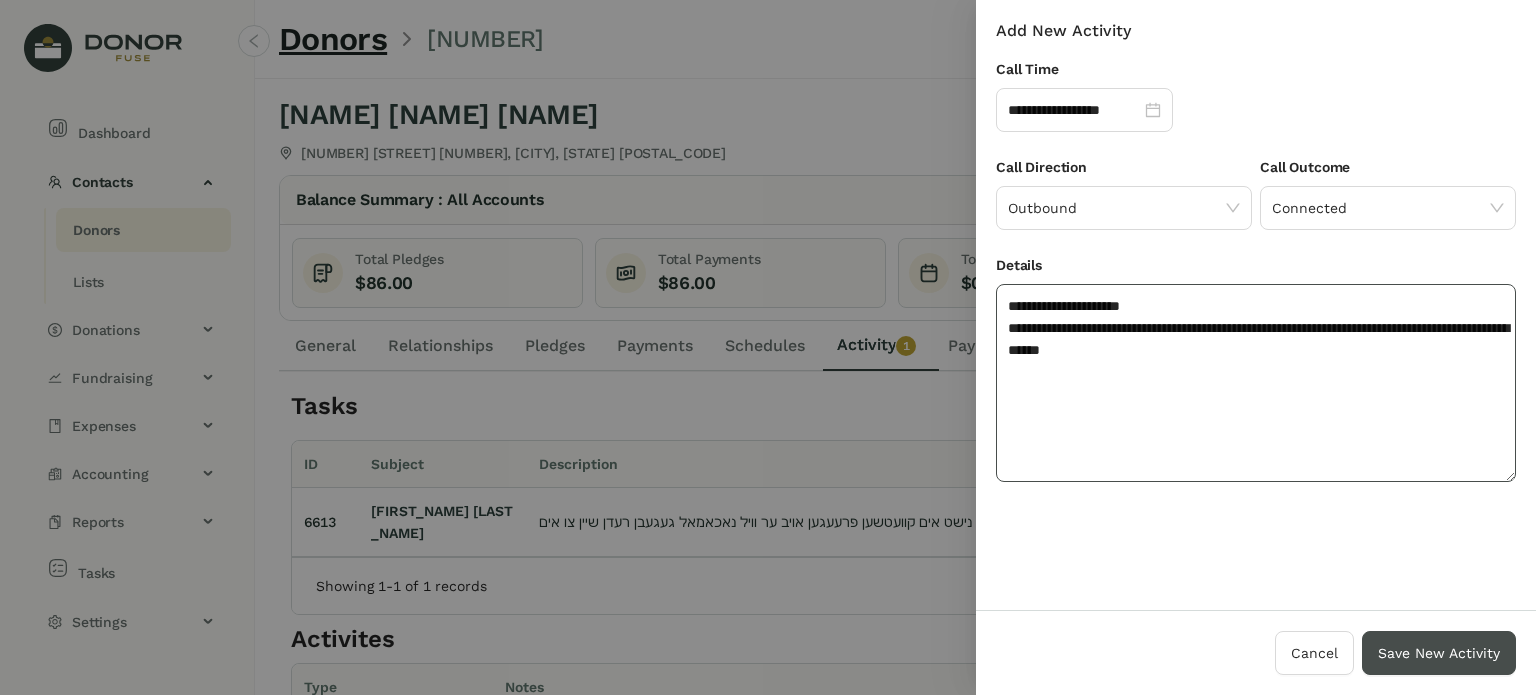 type on "**********" 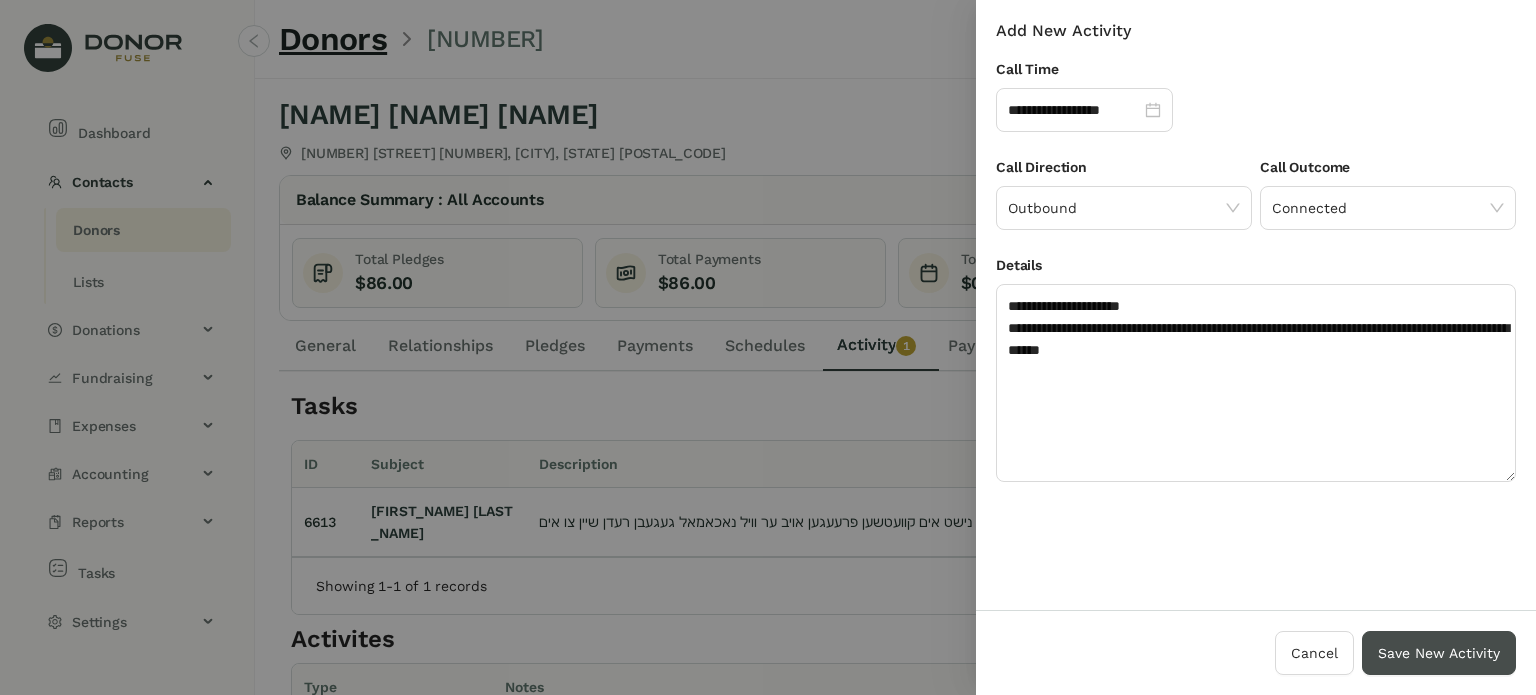 click on "Save New Activity" at bounding box center (1439, 653) 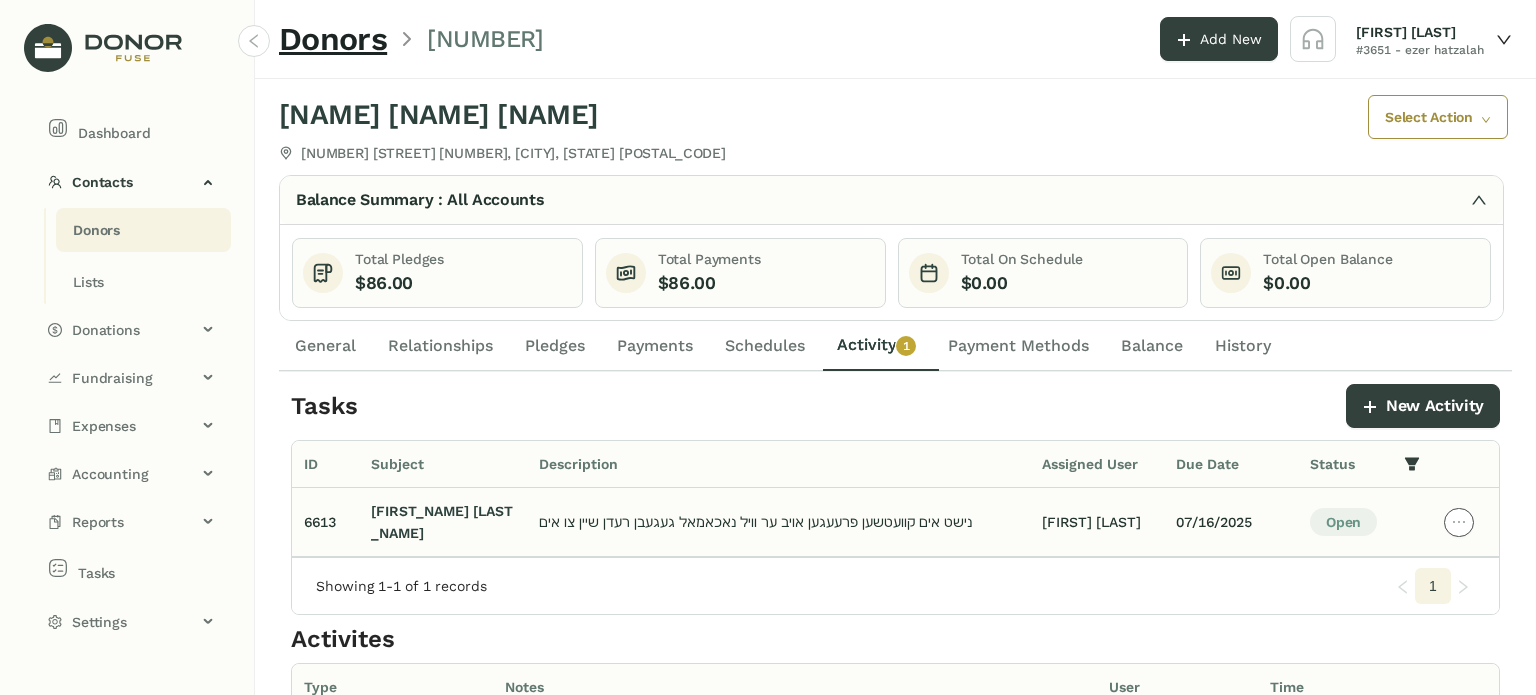 click 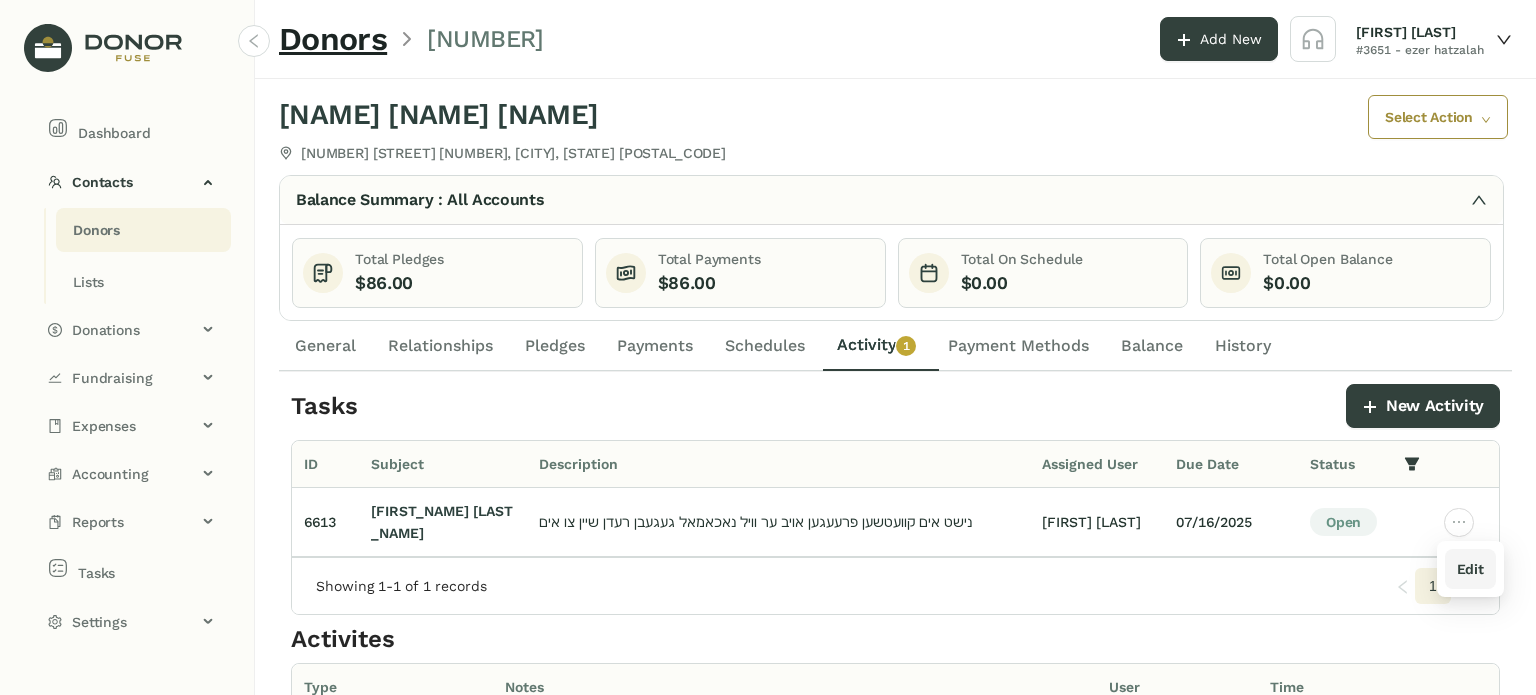 click on "Edit" at bounding box center [1470, 569] 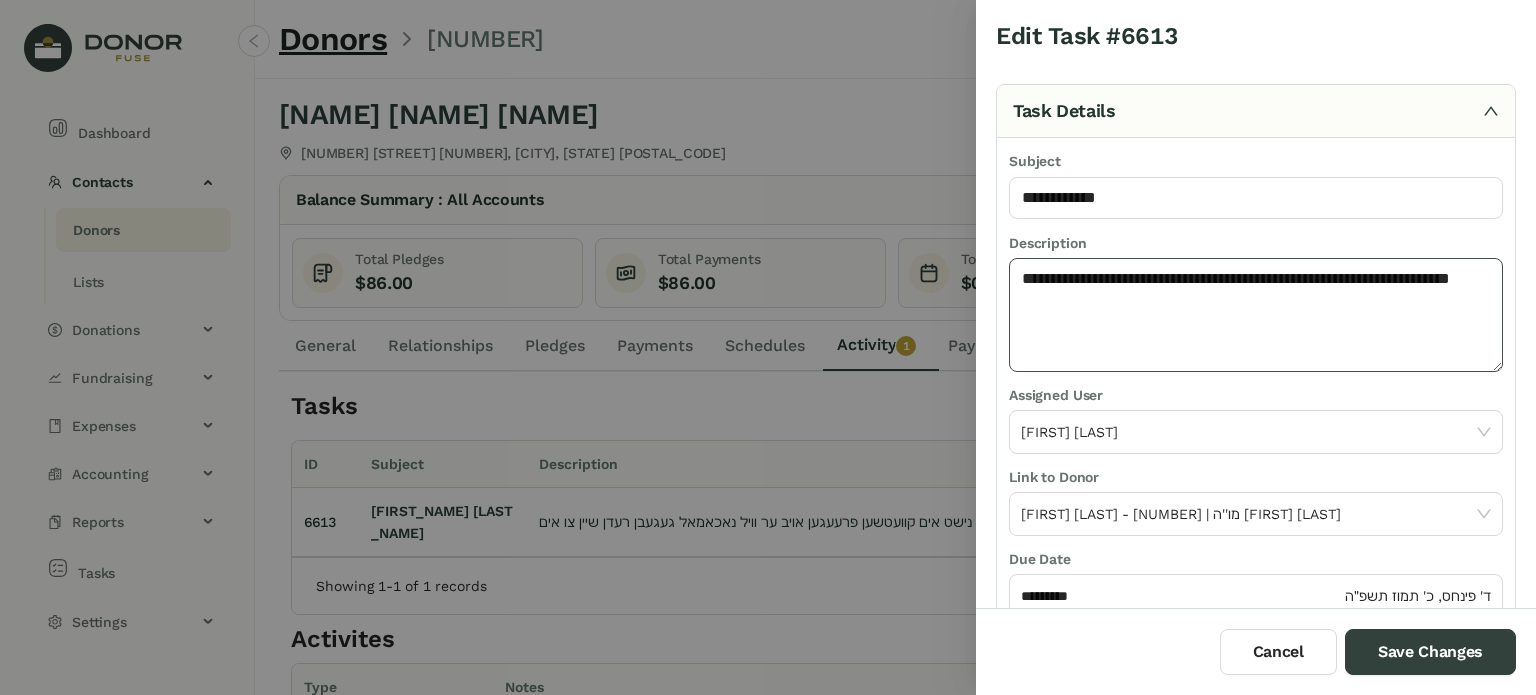 click on "**********" 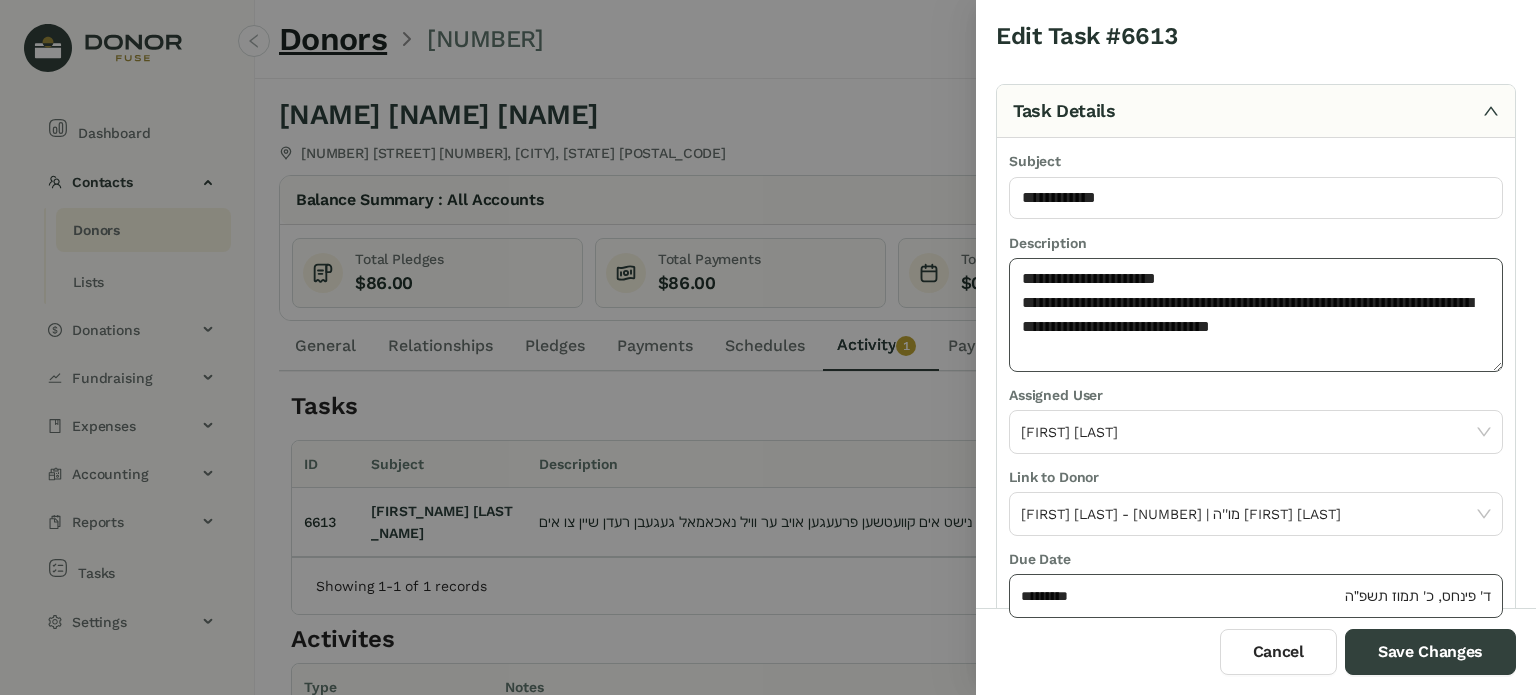 type on "**********" 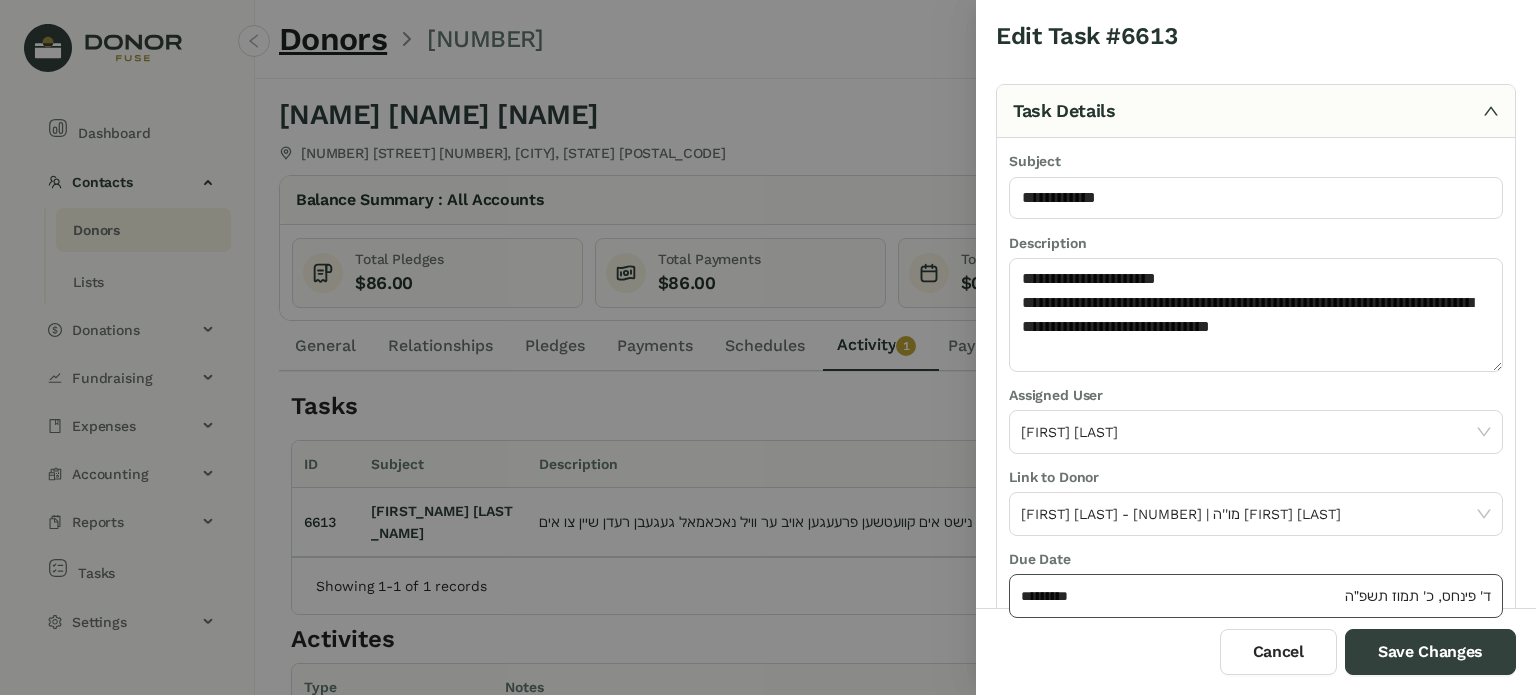 click on "*********" 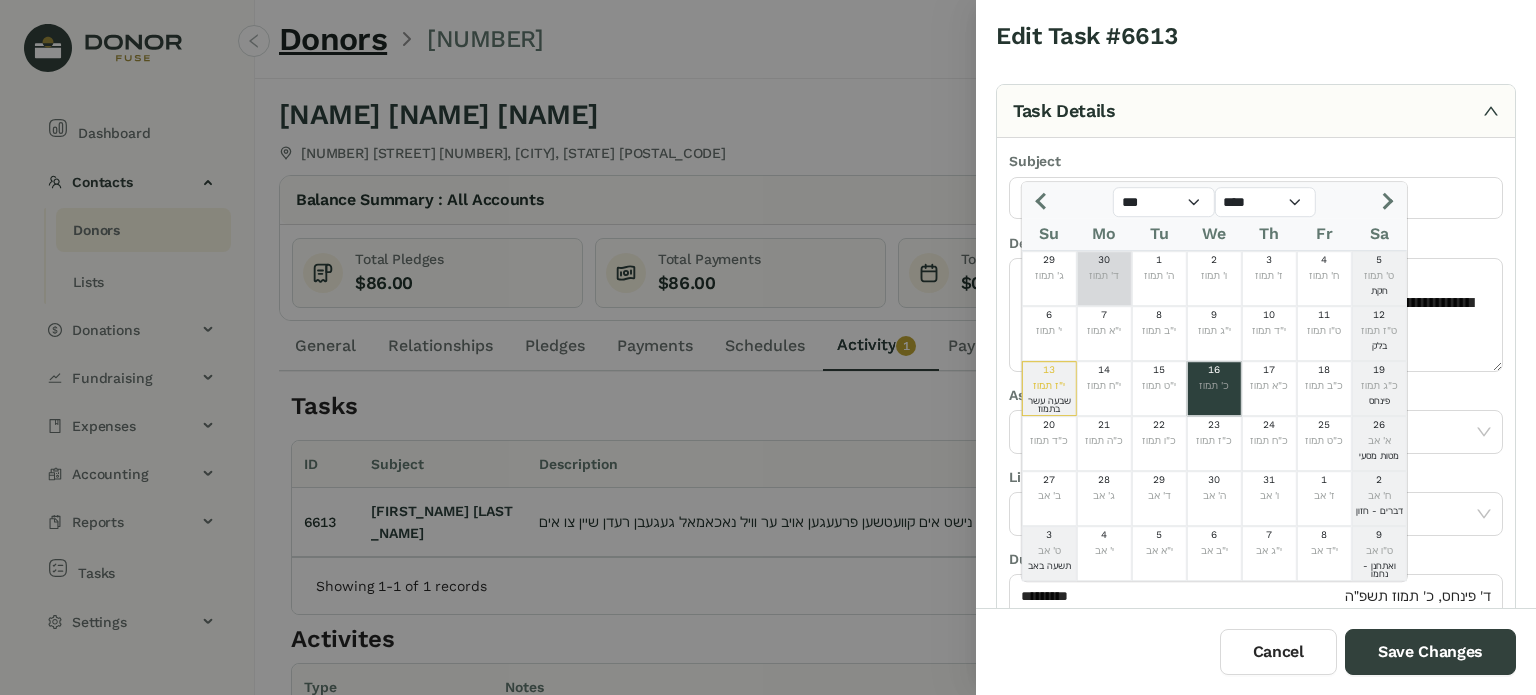 click 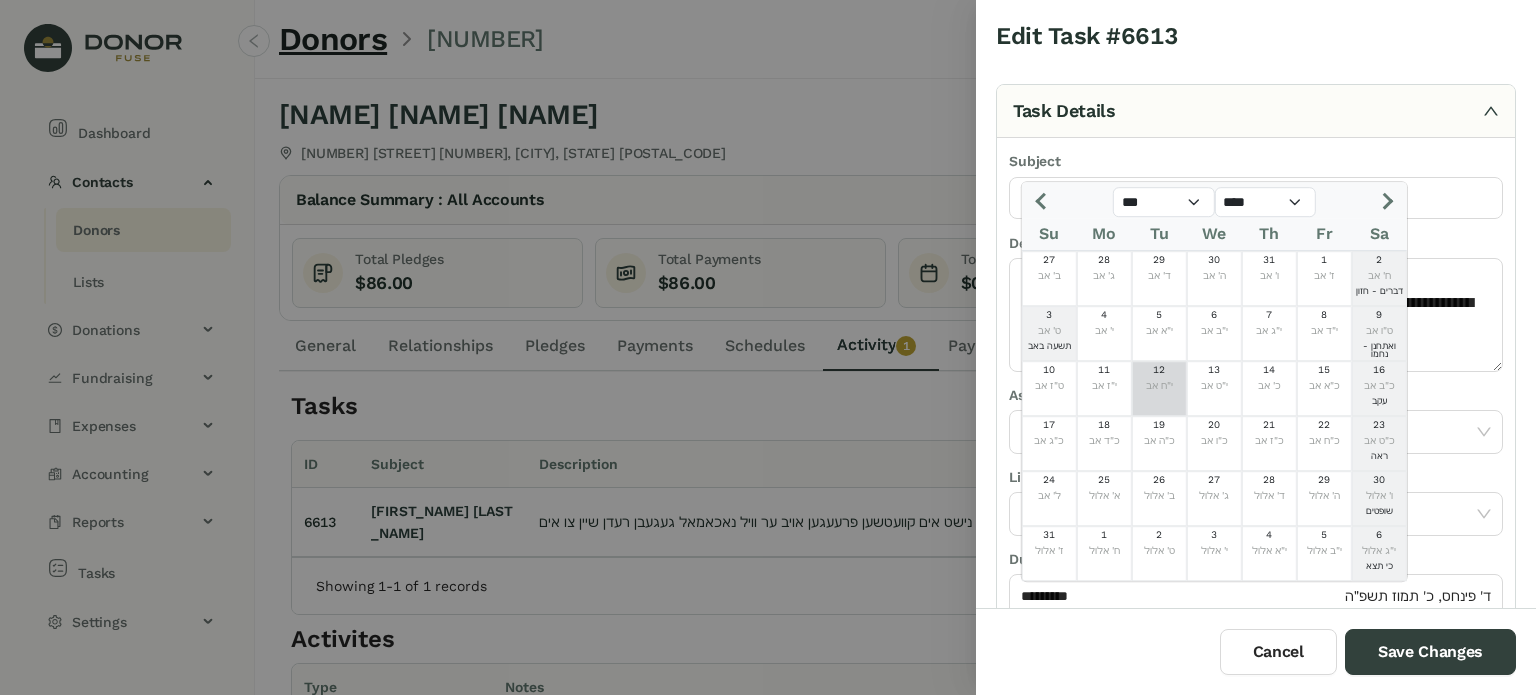 click on "י"ח אב" 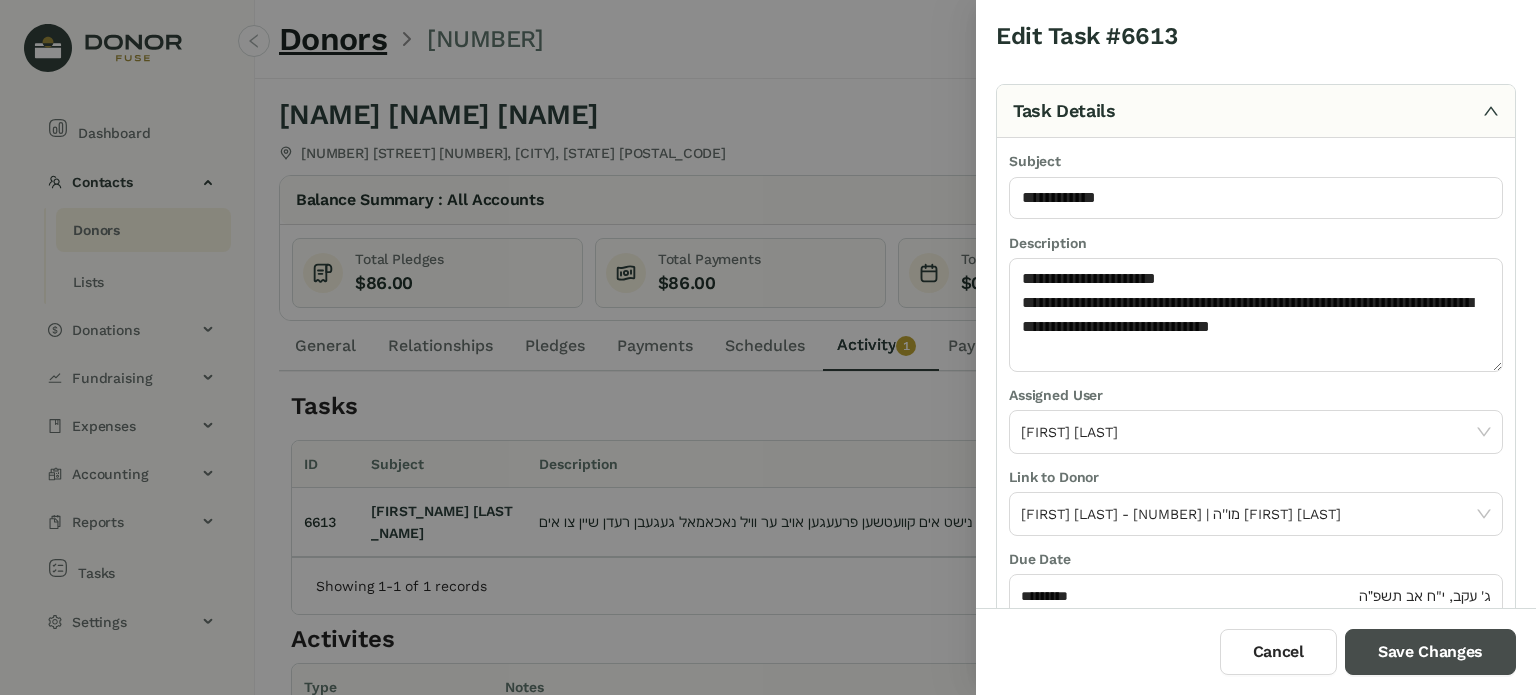 click on "Save Changes" at bounding box center [1430, 652] 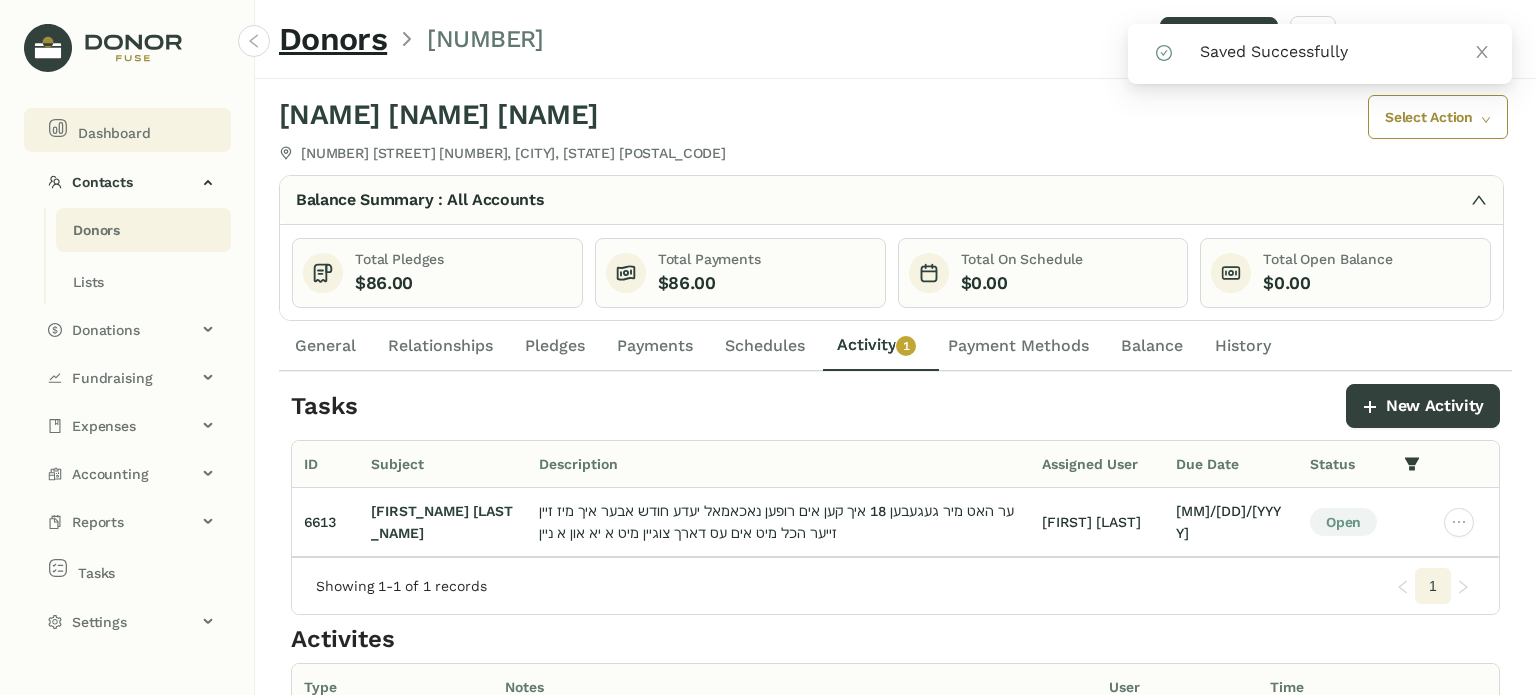 click on "Dashboard" 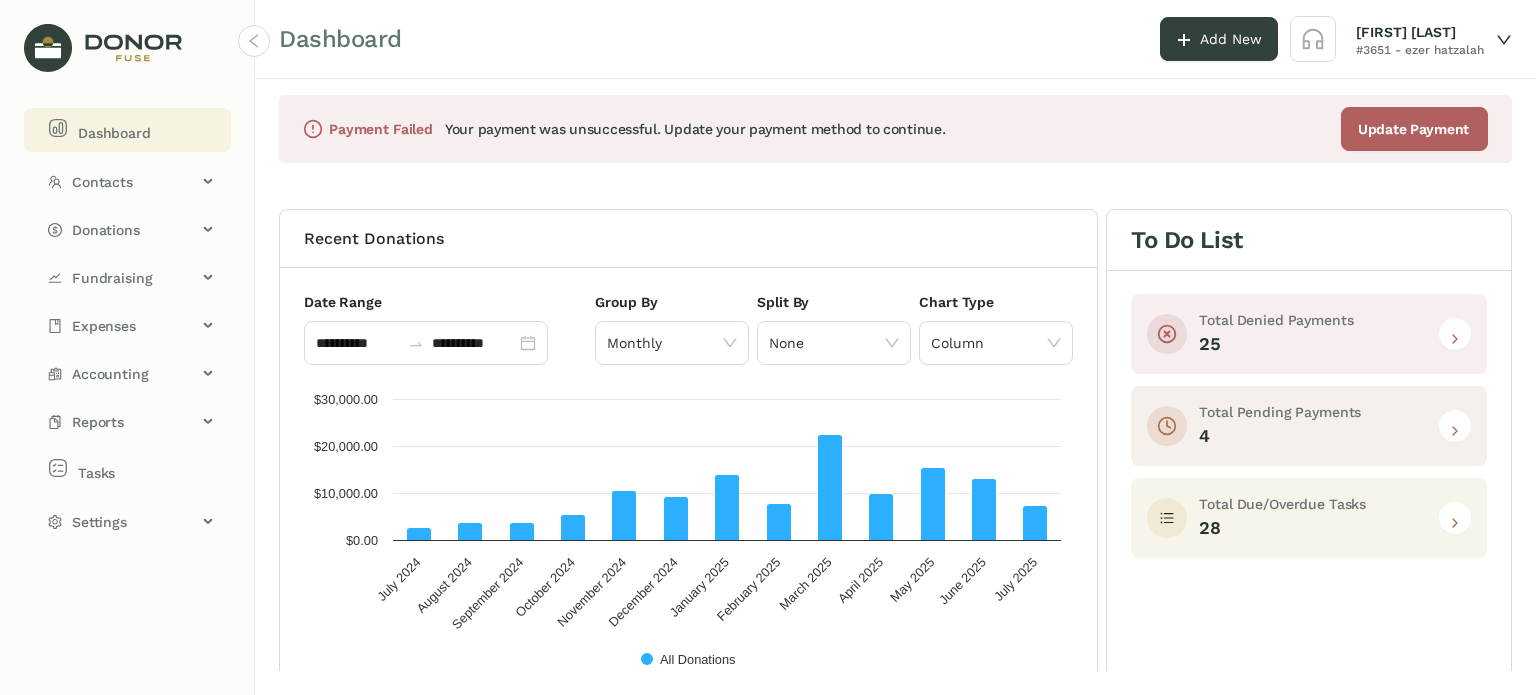 click 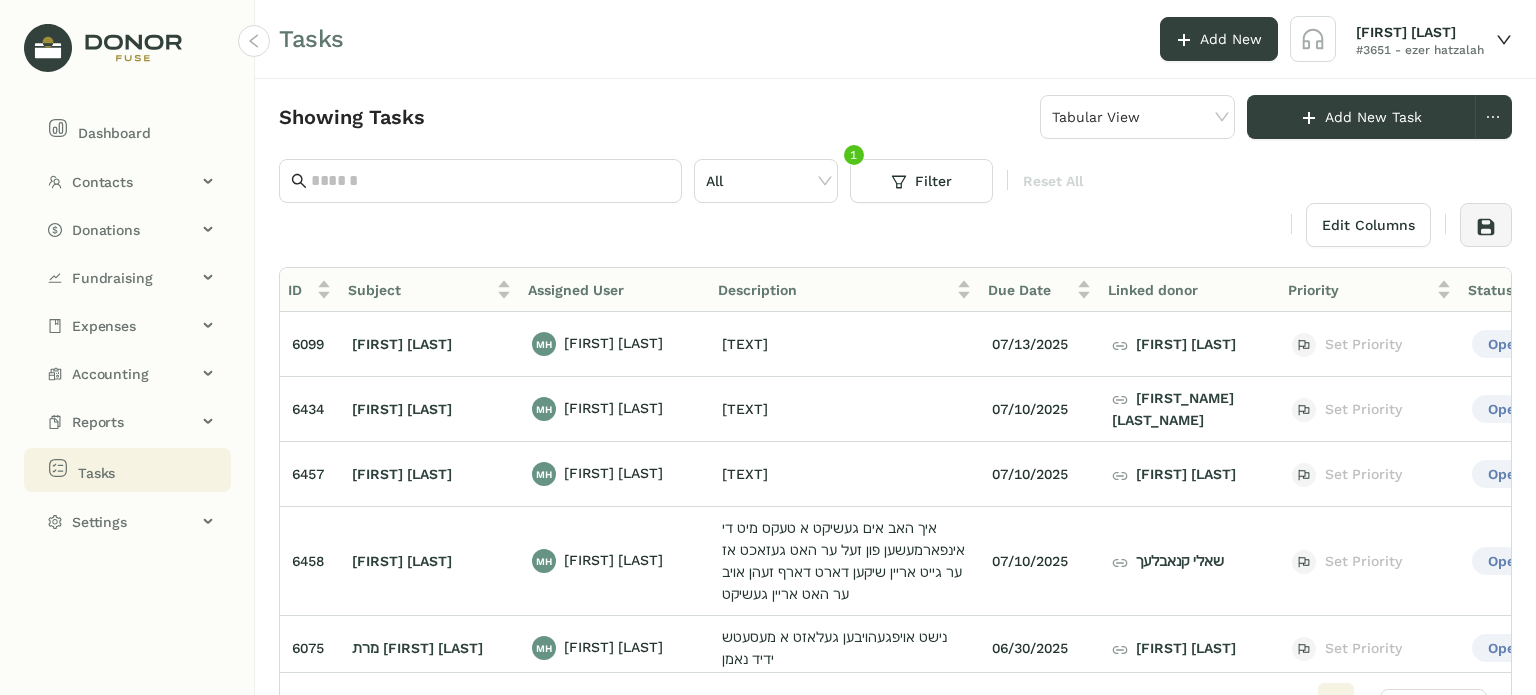 scroll, scrollTop: 0, scrollLeft: 128, axis: horizontal 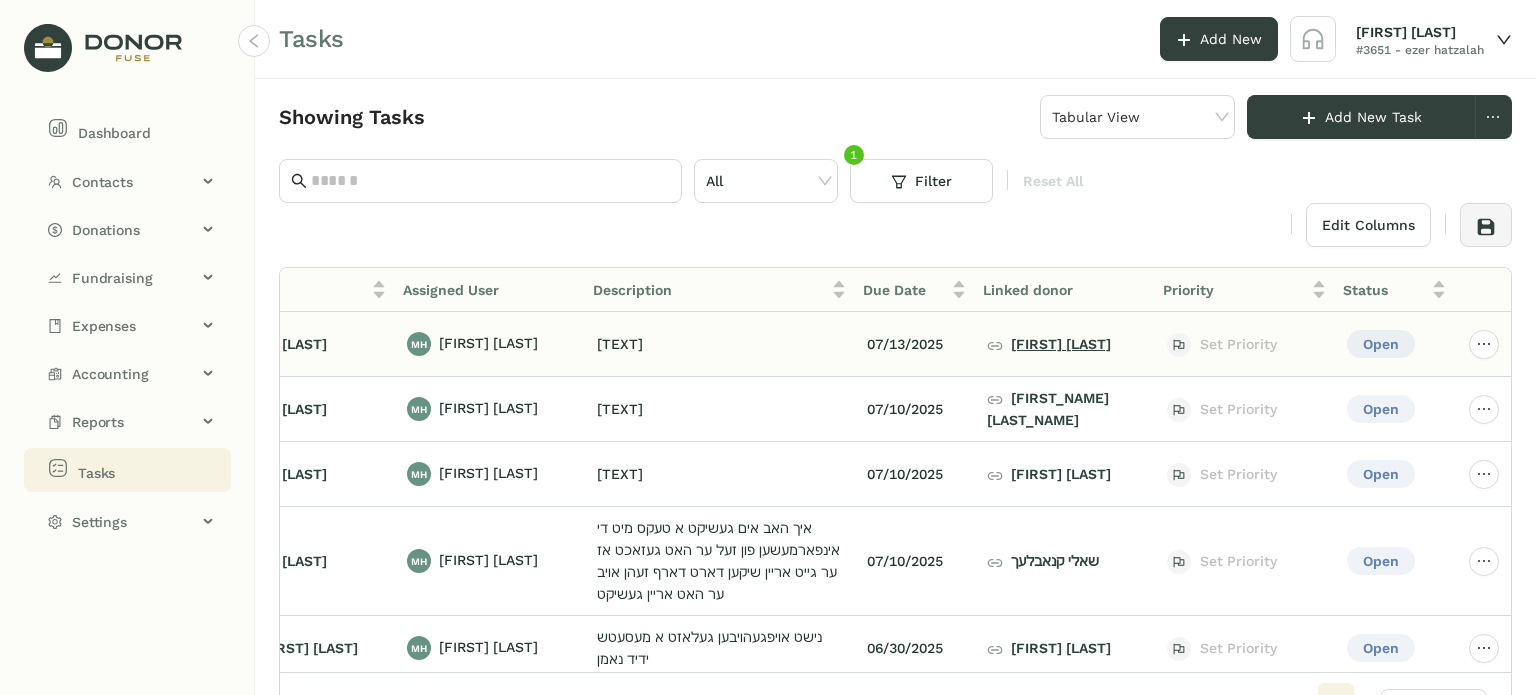 click on "מאיר פוקס" 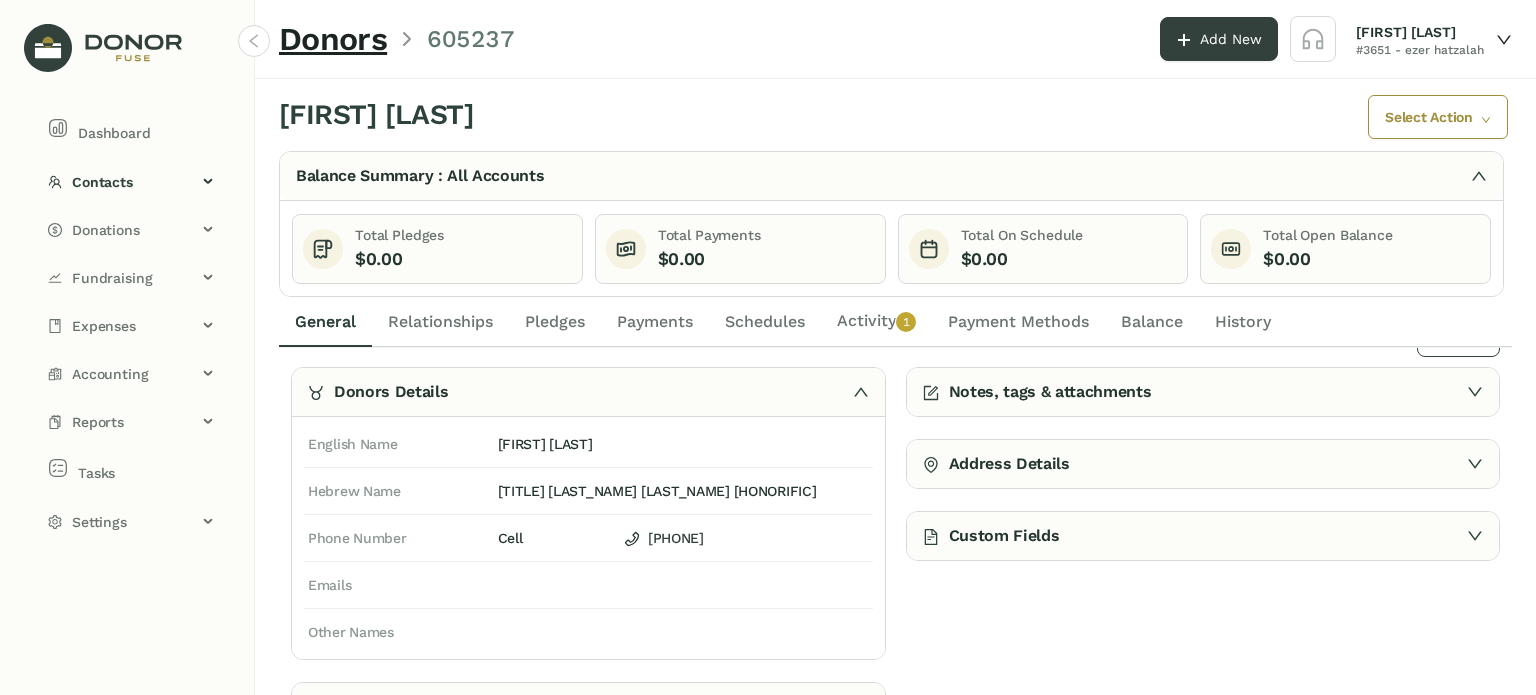 scroll, scrollTop: 50, scrollLeft: 0, axis: vertical 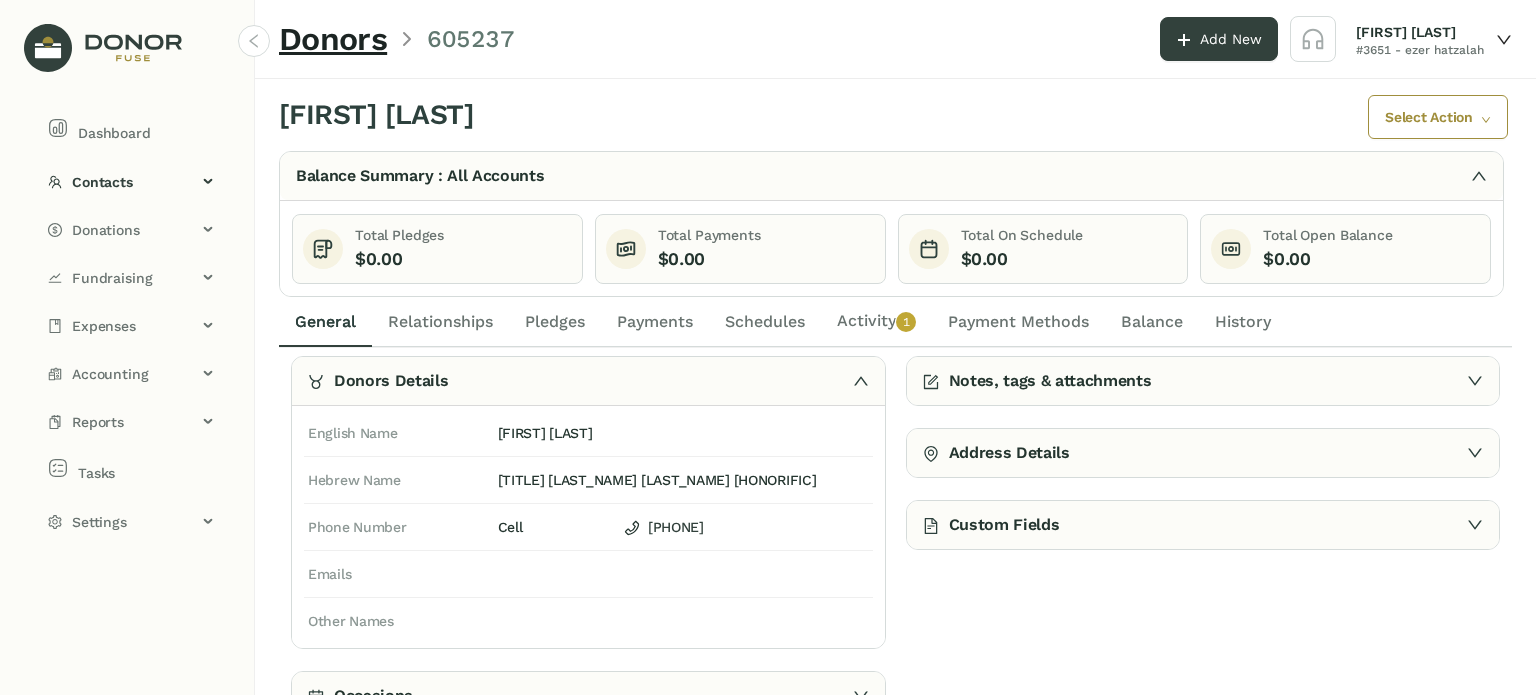 drag, startPoint x: 864, startPoint y: 319, endPoint x: 874, endPoint y: 331, distance: 15.6205 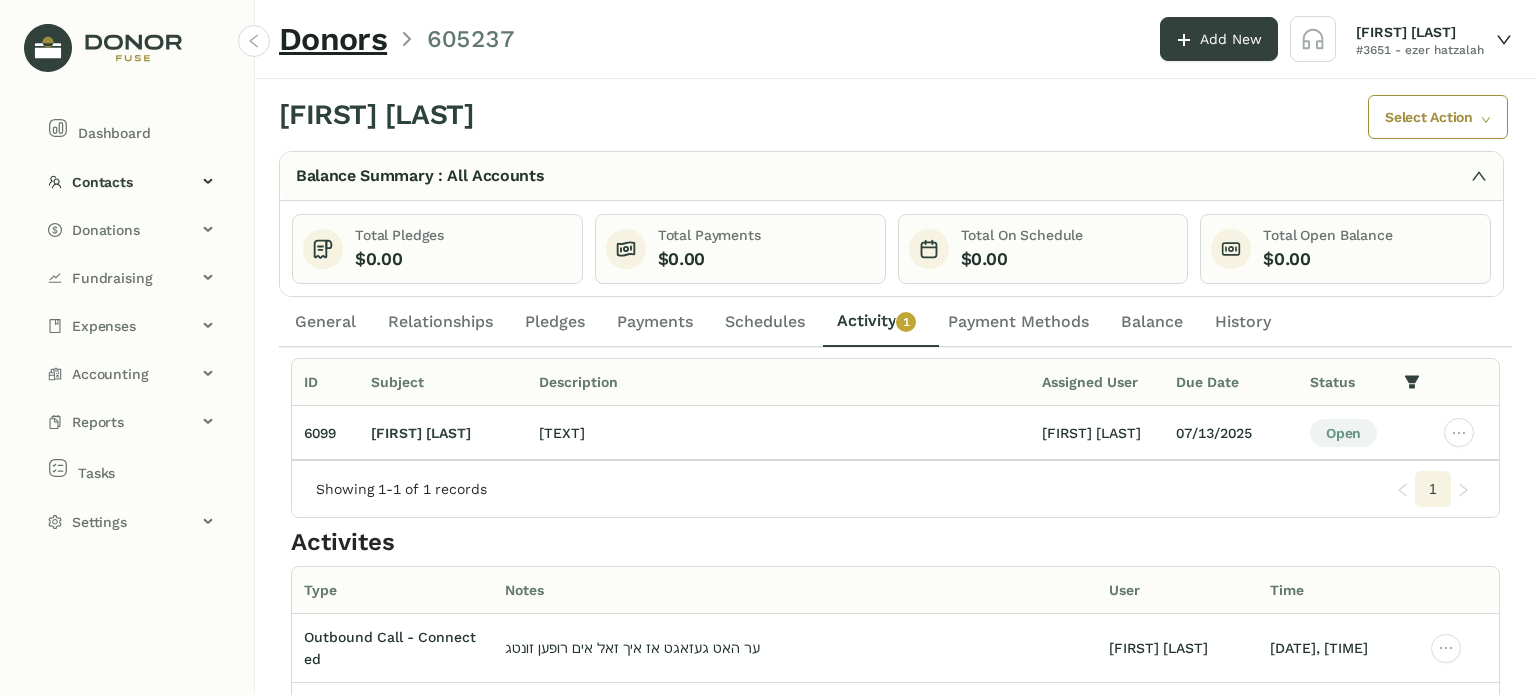 scroll, scrollTop: 0, scrollLeft: 0, axis: both 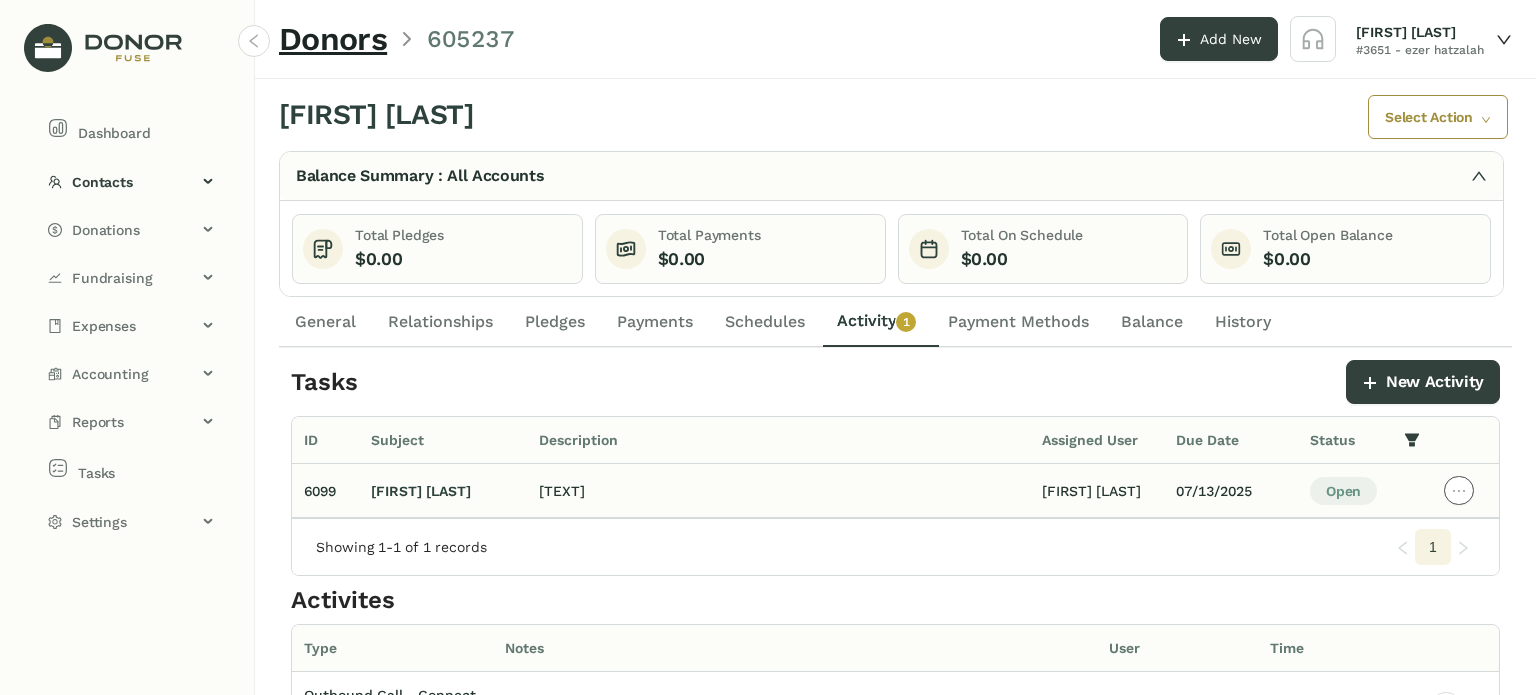 click 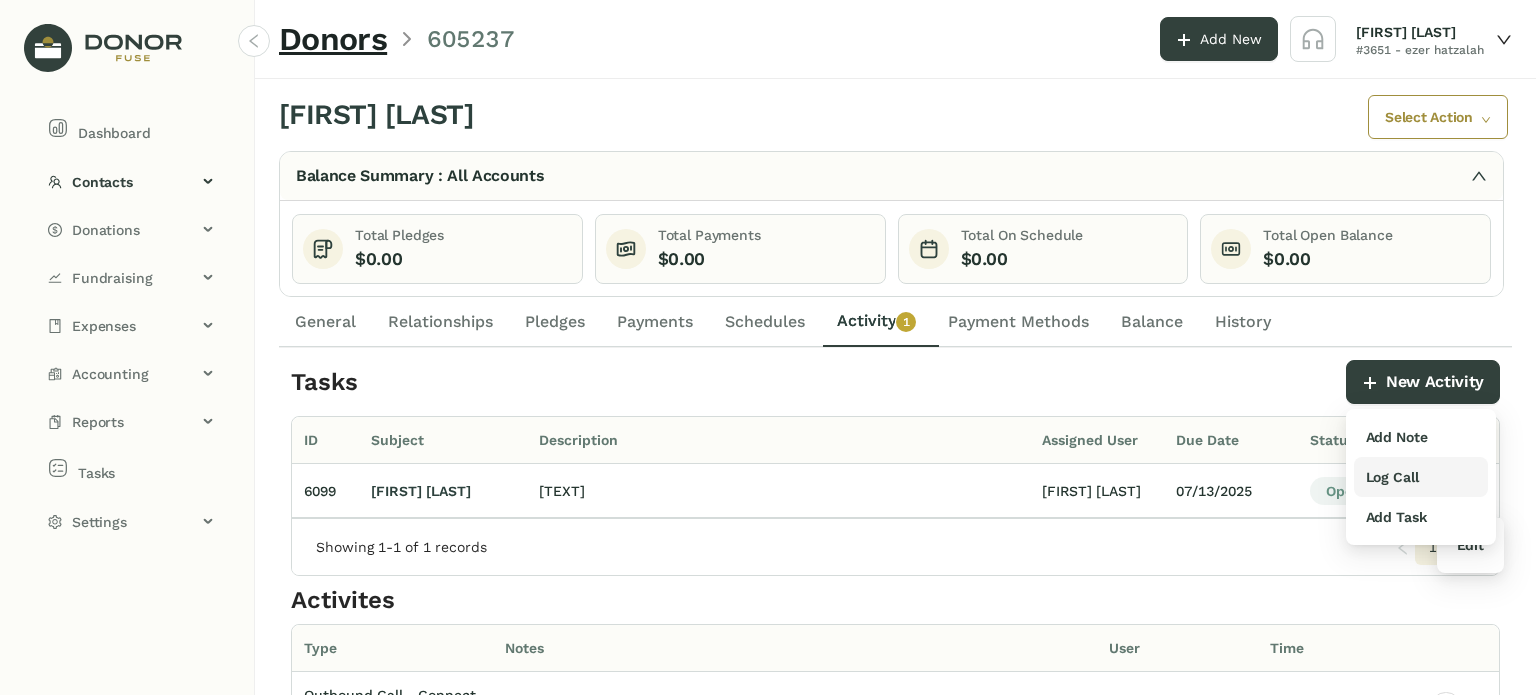 click on "Log Call" at bounding box center [1392, 477] 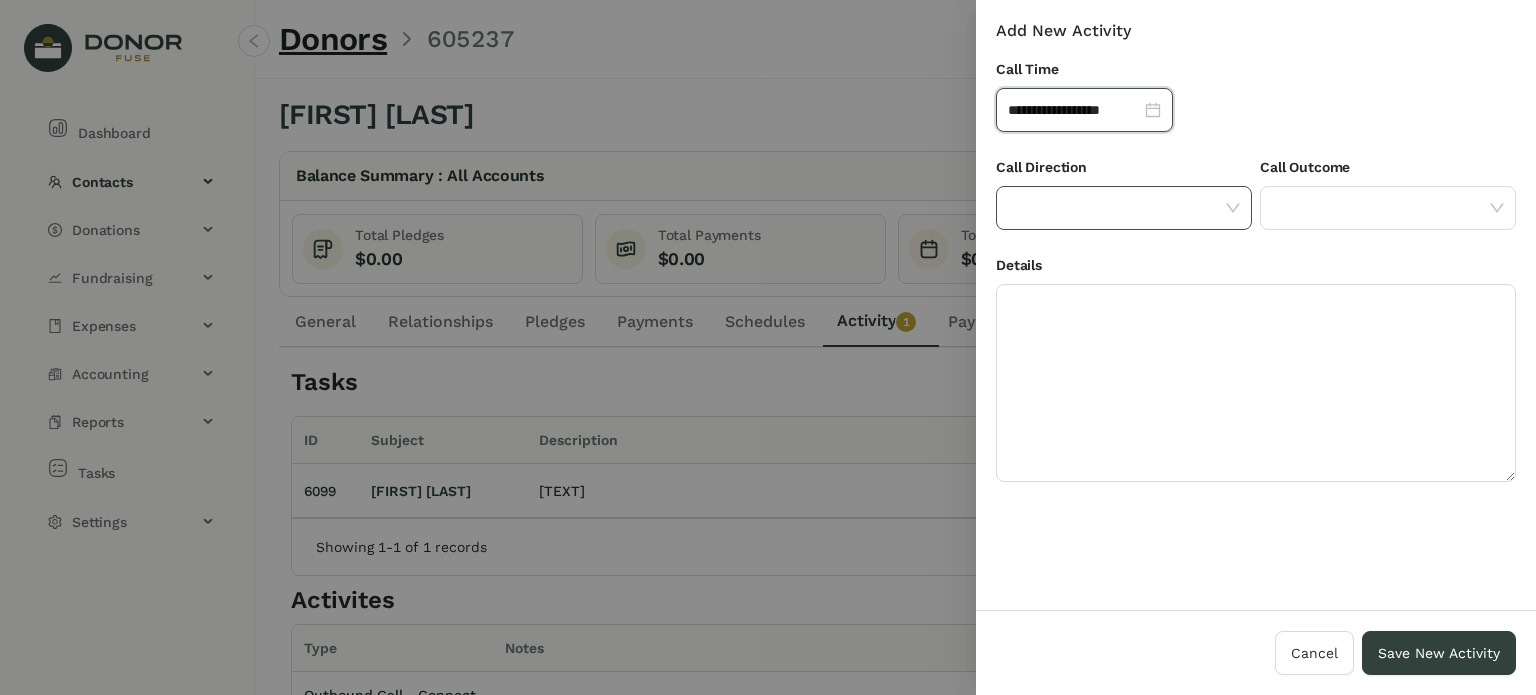 click 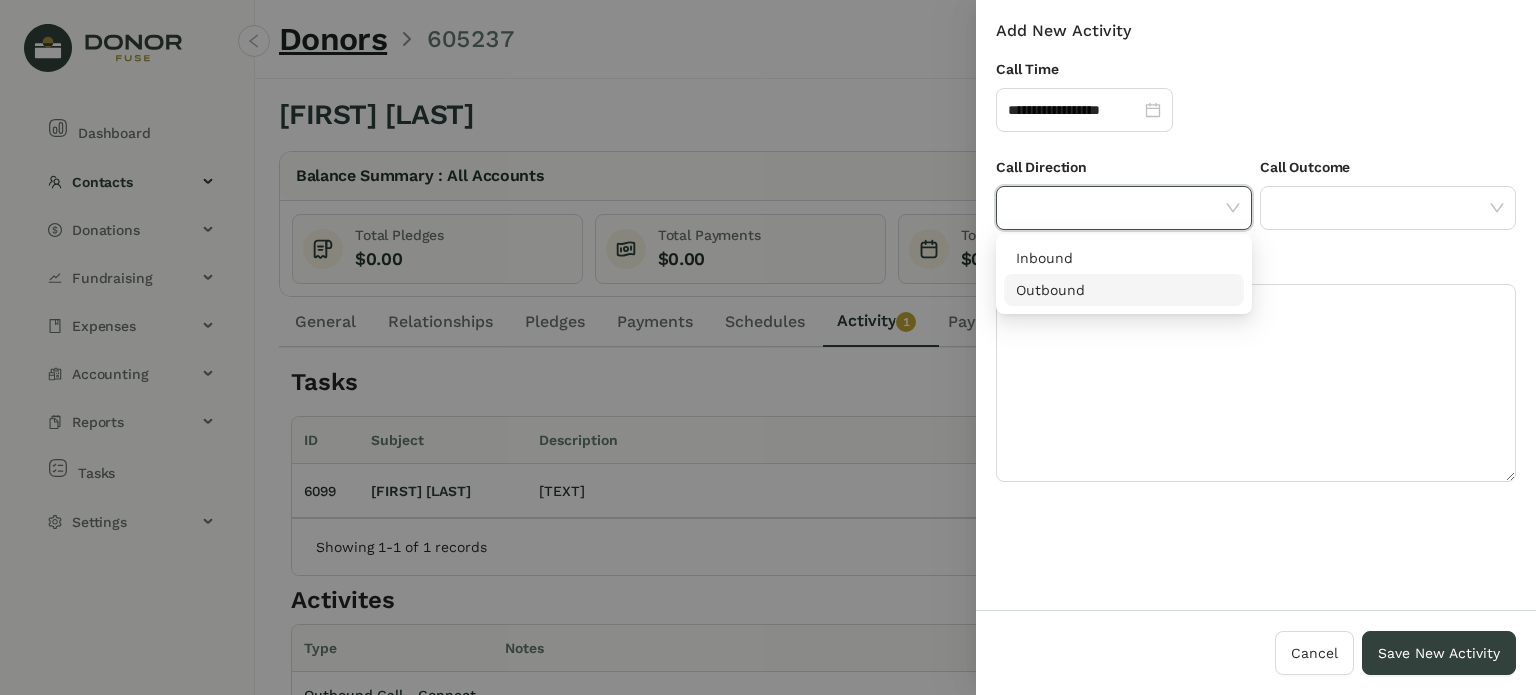 drag, startPoint x: 1167, startPoint y: 303, endPoint x: 1181, endPoint y: 280, distance: 26.925823 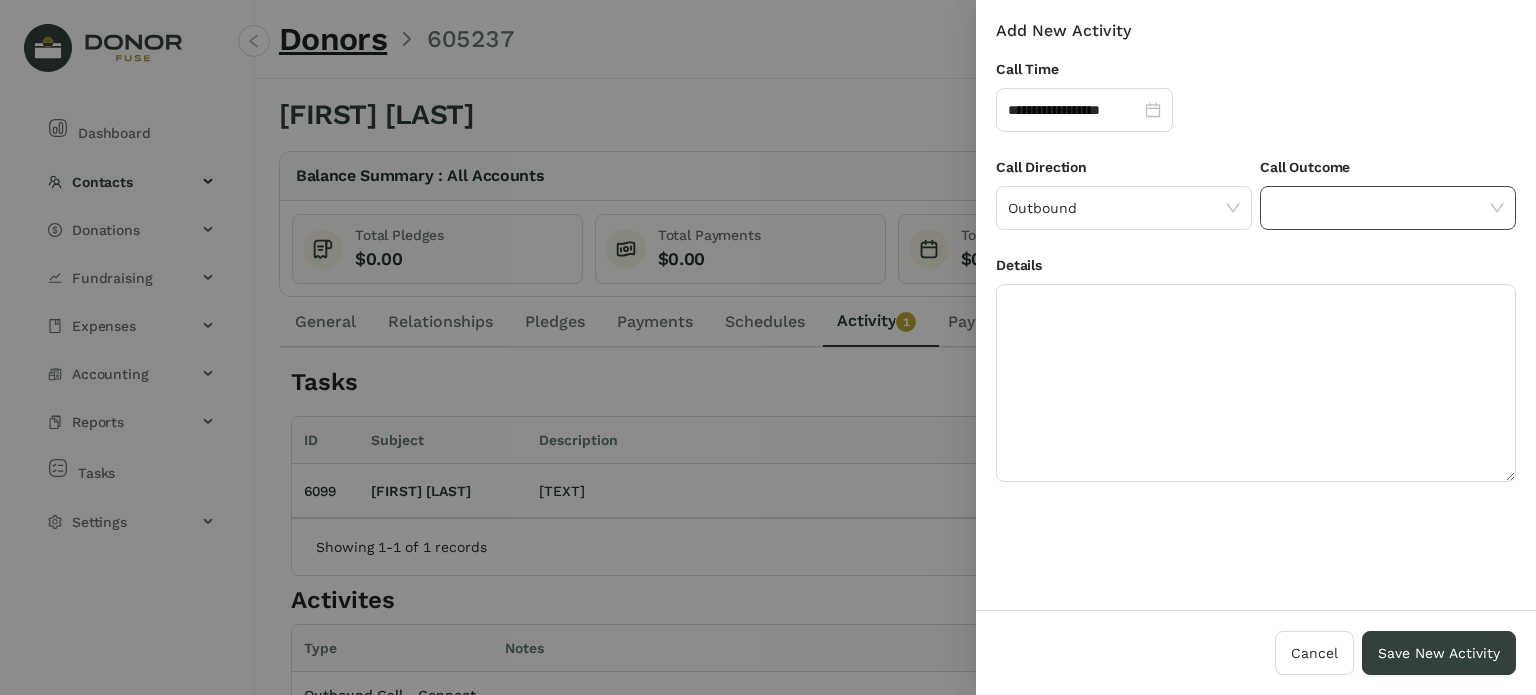 drag, startPoint x: 1343, startPoint y: 179, endPoint x: 1333, endPoint y: 213, distance: 35.44009 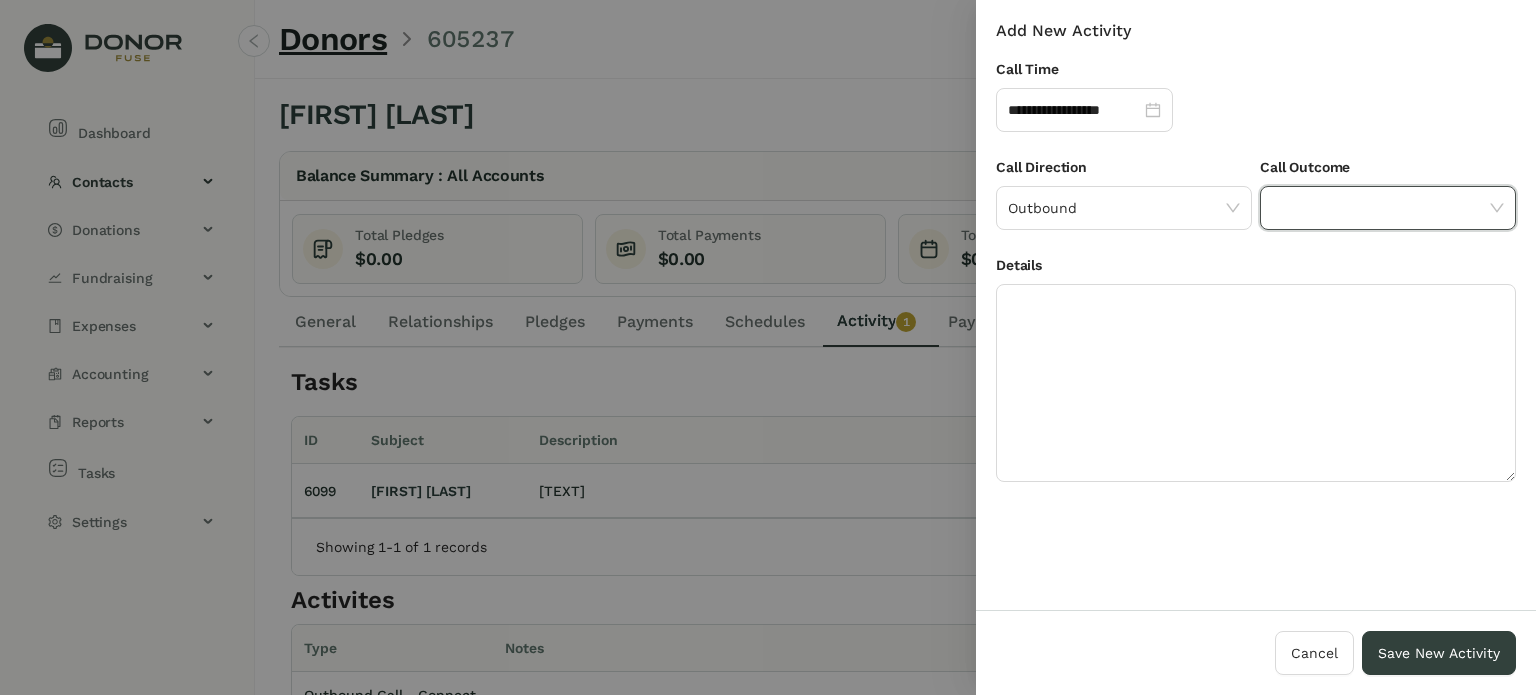 click 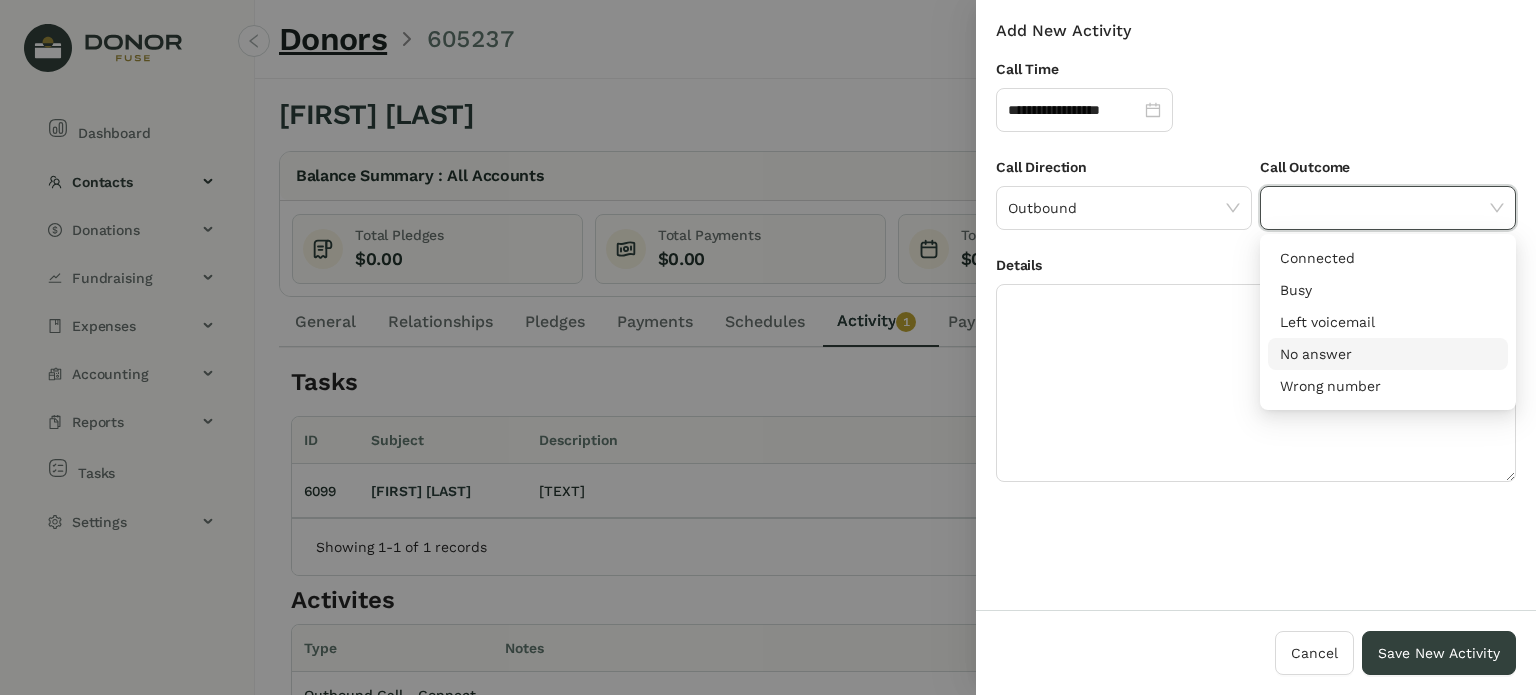 click on "No answer" at bounding box center [1388, 354] 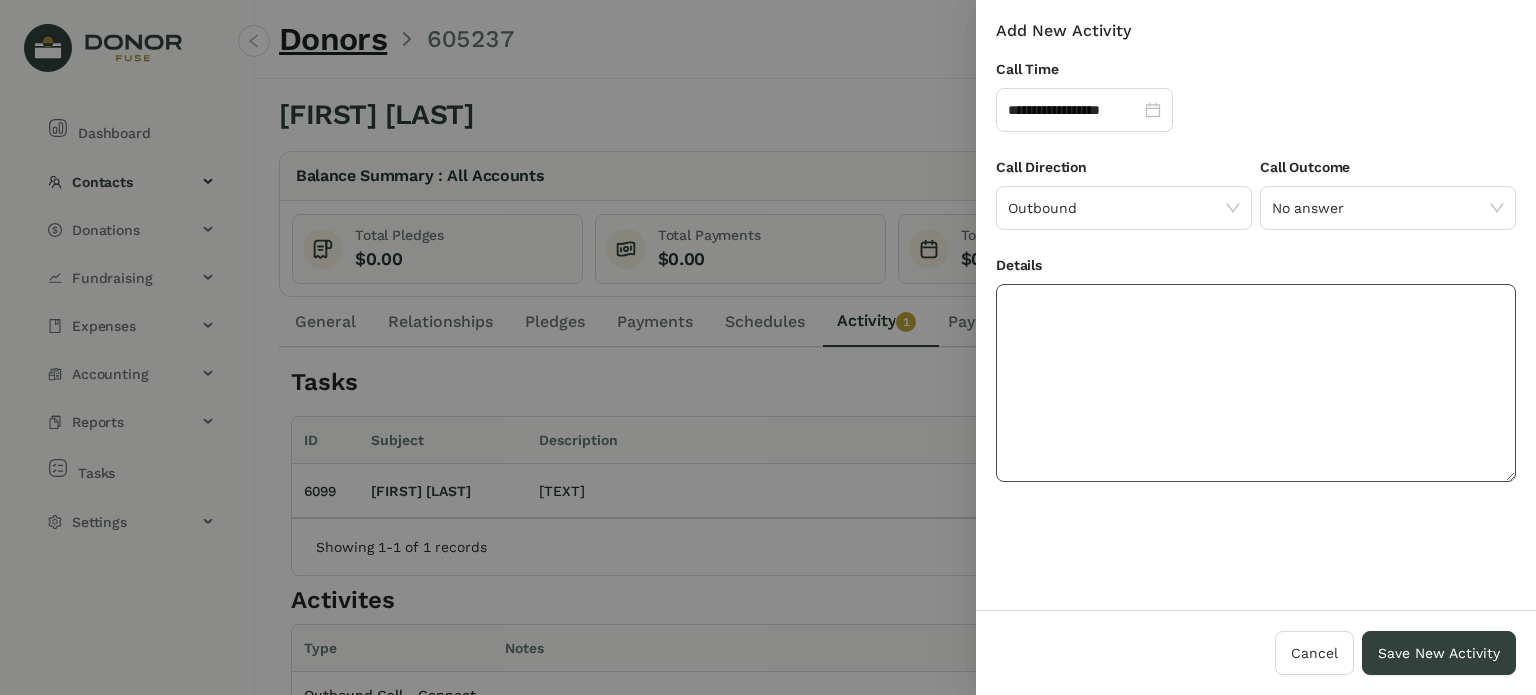 drag, startPoint x: 1179, startPoint y: 383, endPoint x: 1135, endPoint y: 335, distance: 65.11528 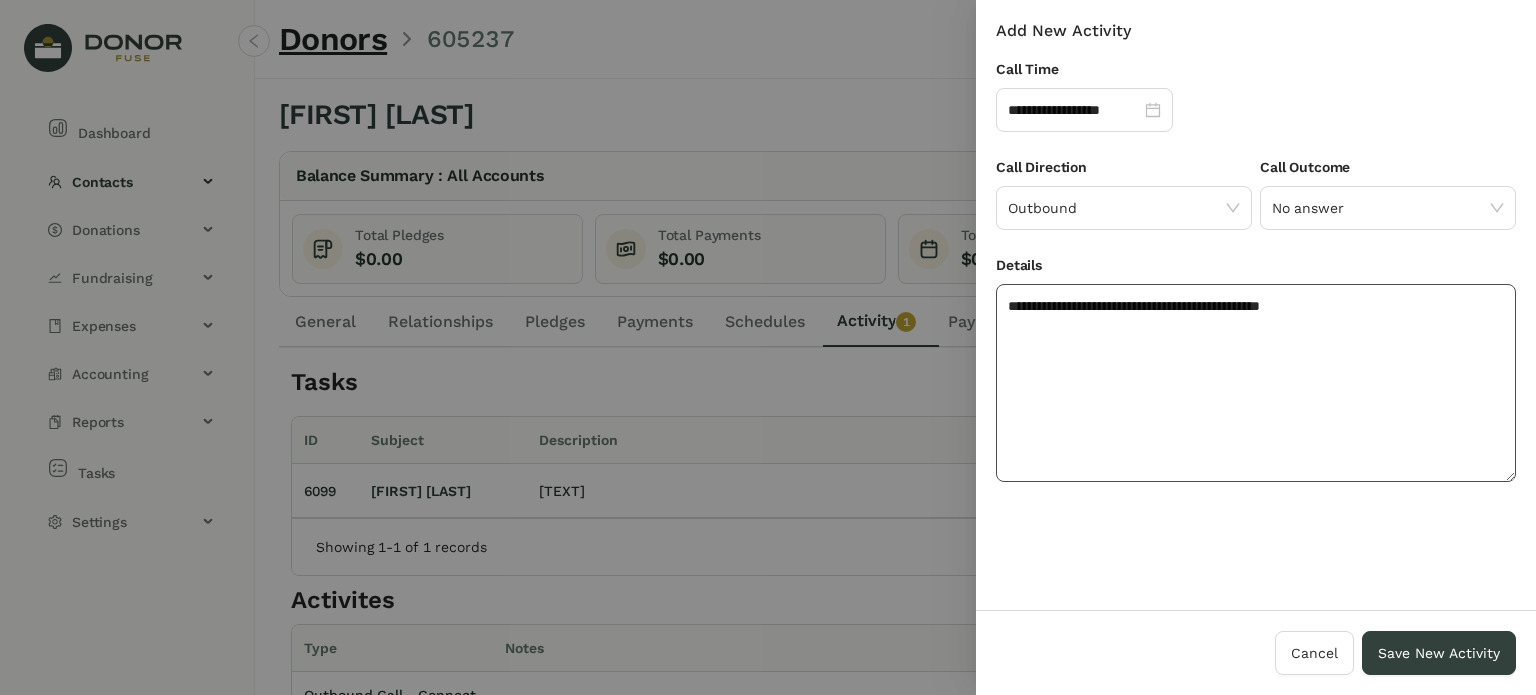 click on "**********" 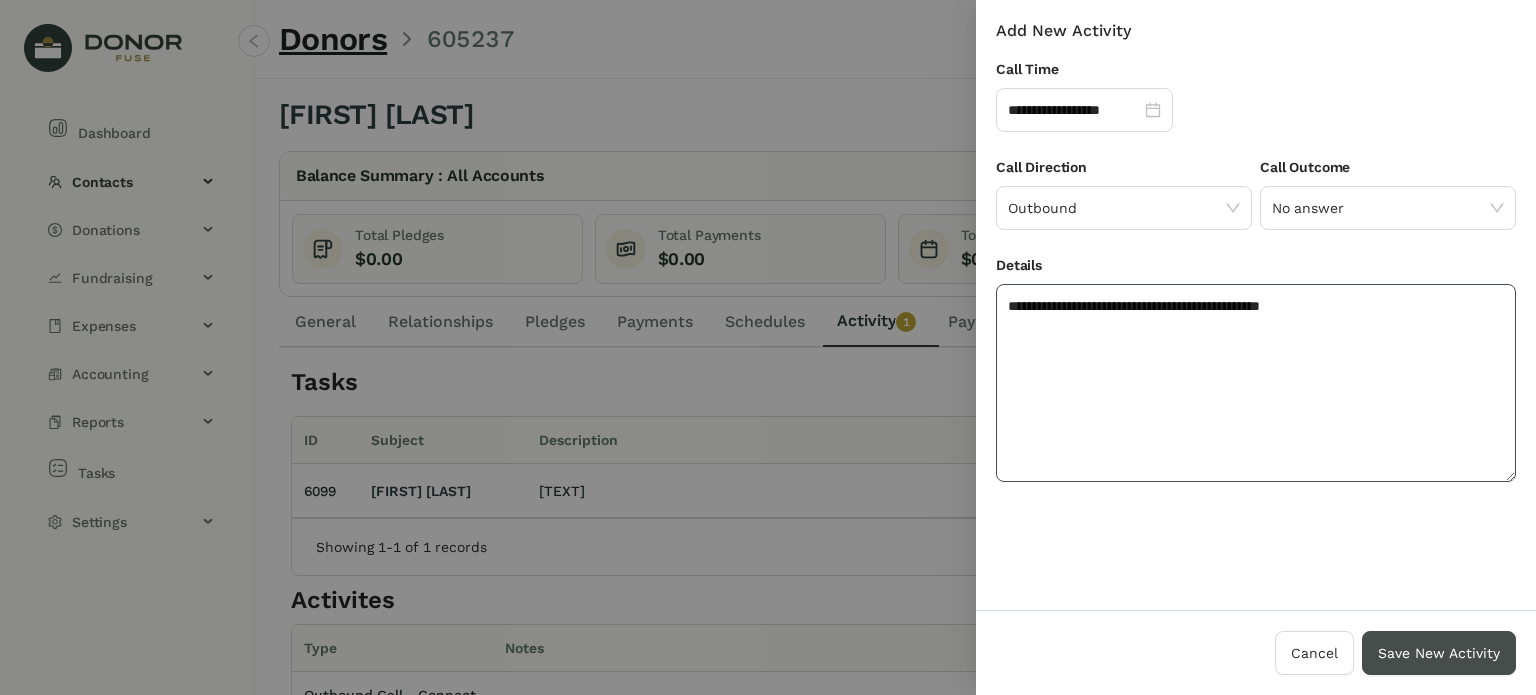type on "**********" 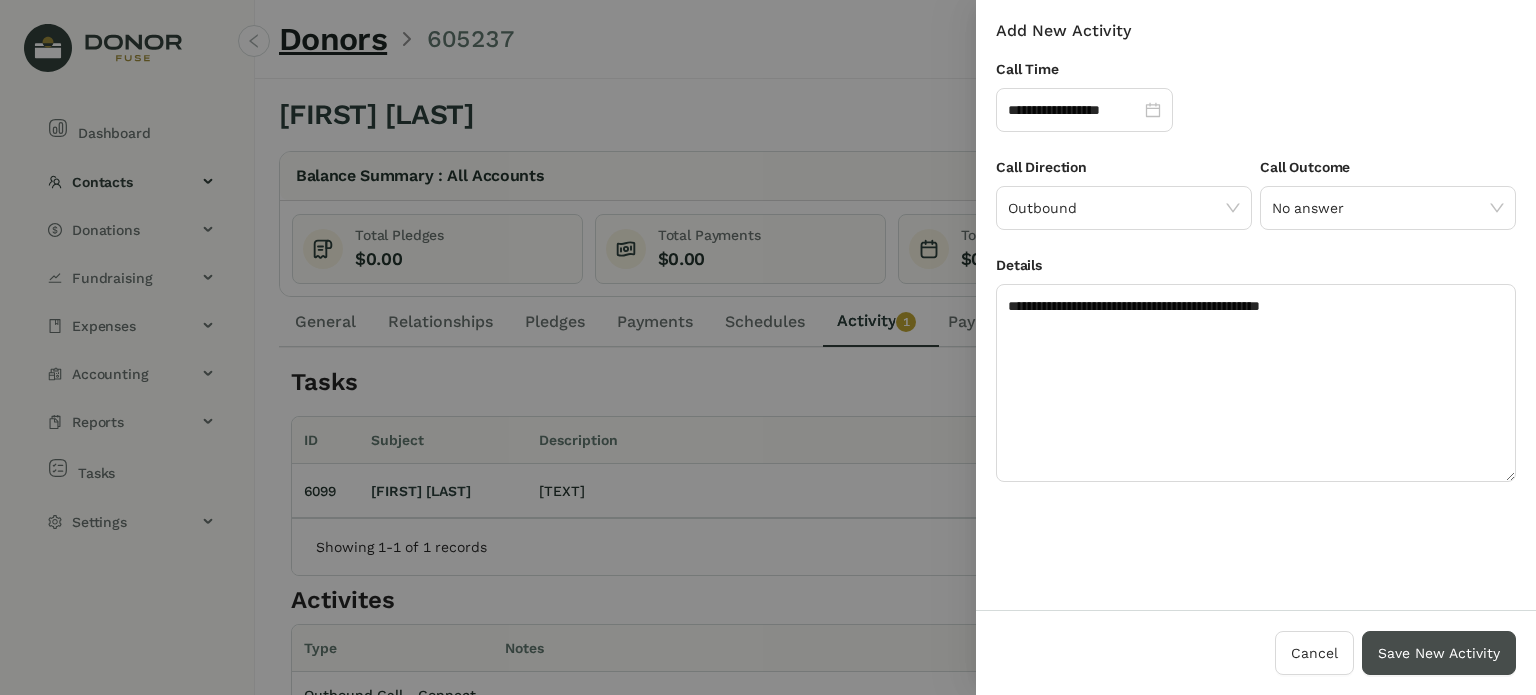 click on "Save New Activity" at bounding box center [1439, 653] 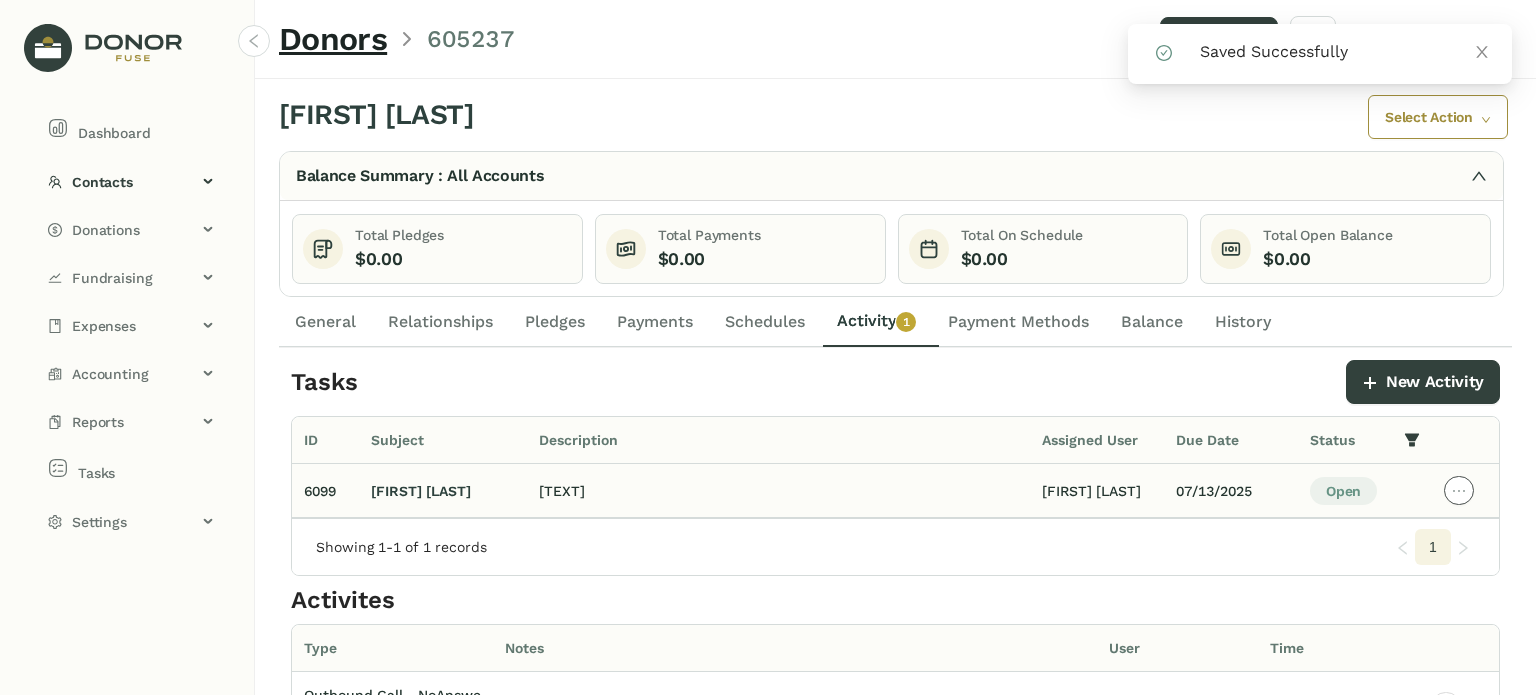 click 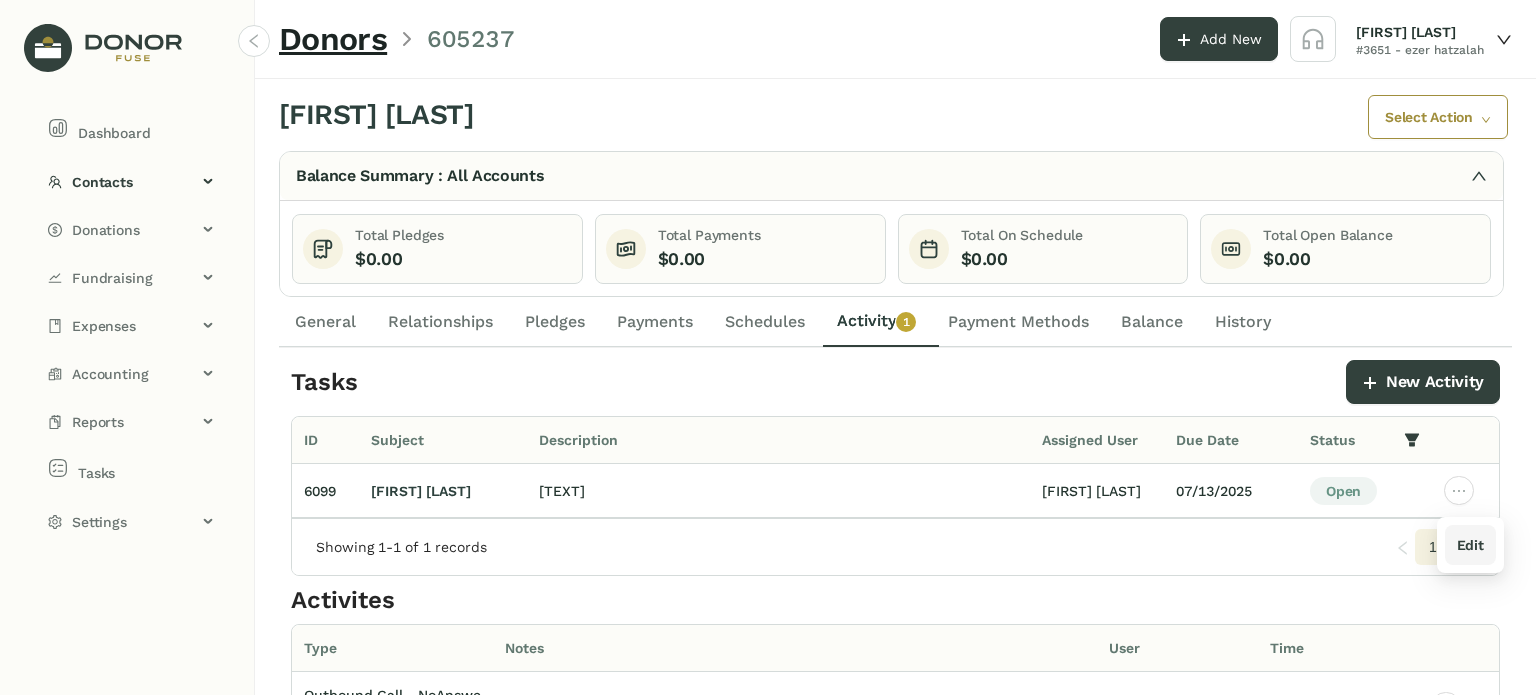 click on "Edit" at bounding box center [1470, 545] 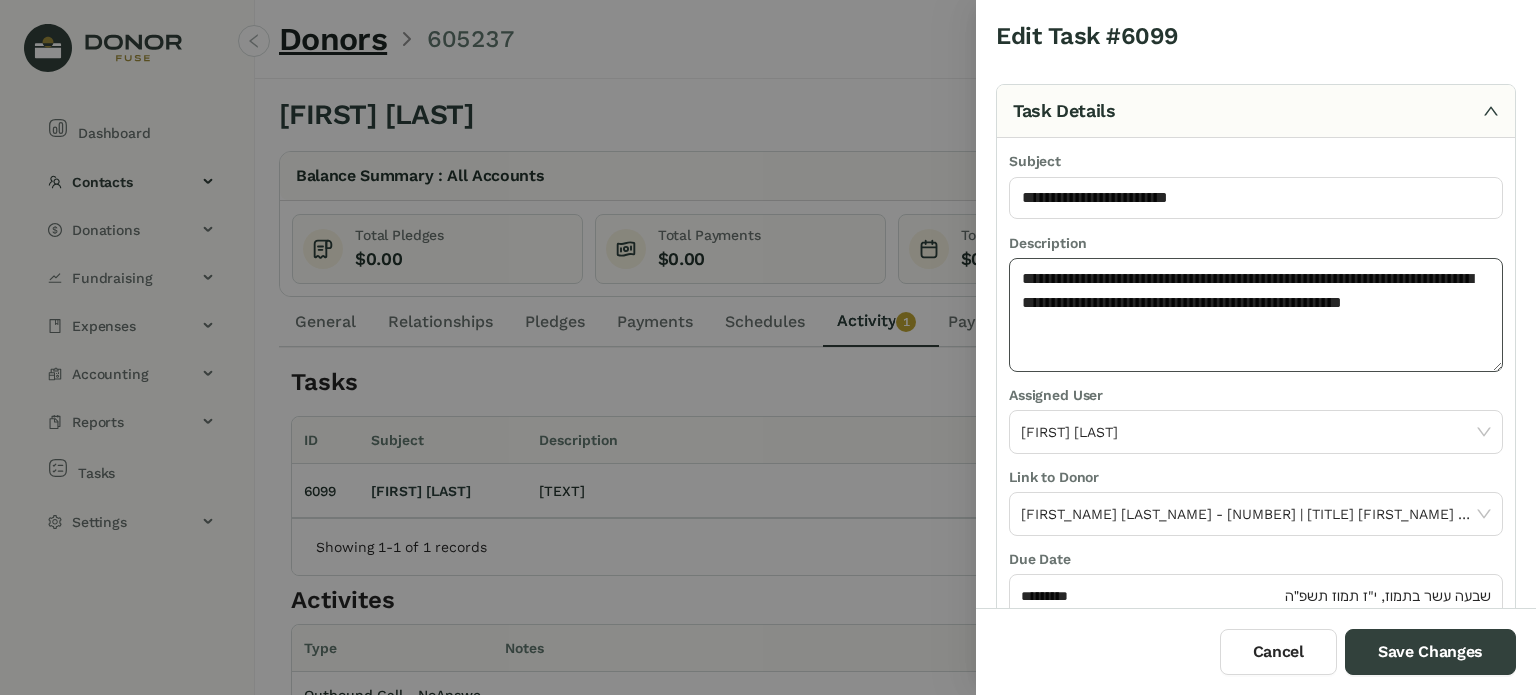 click on "**********" 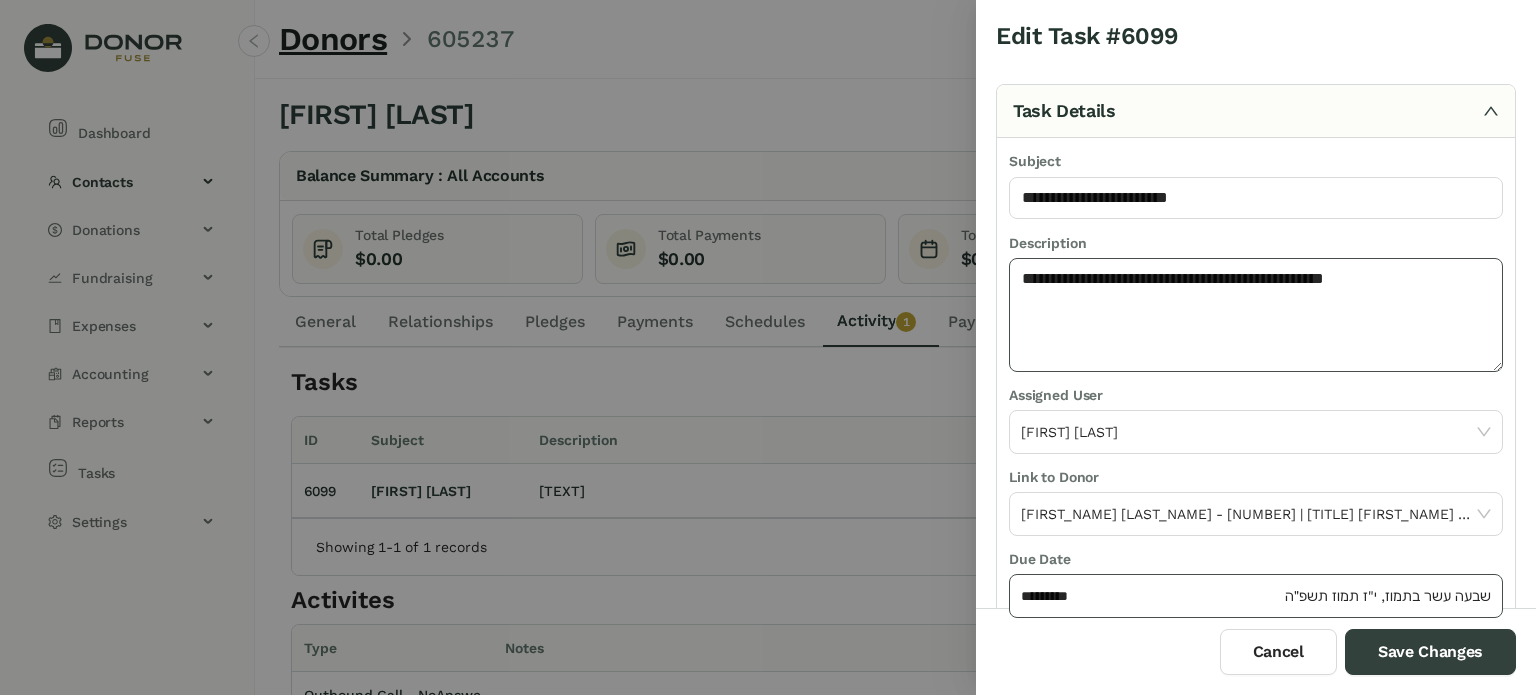 type on "**********" 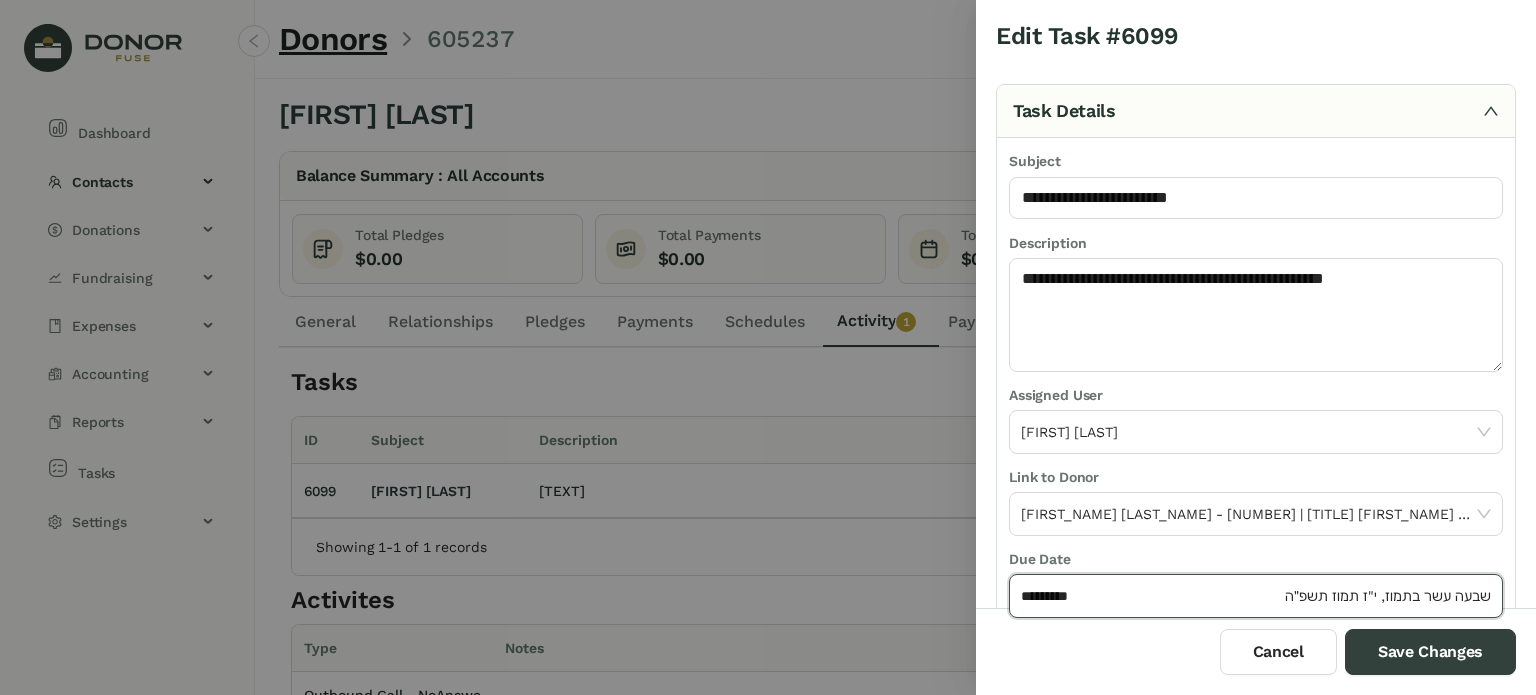 click on "*********" 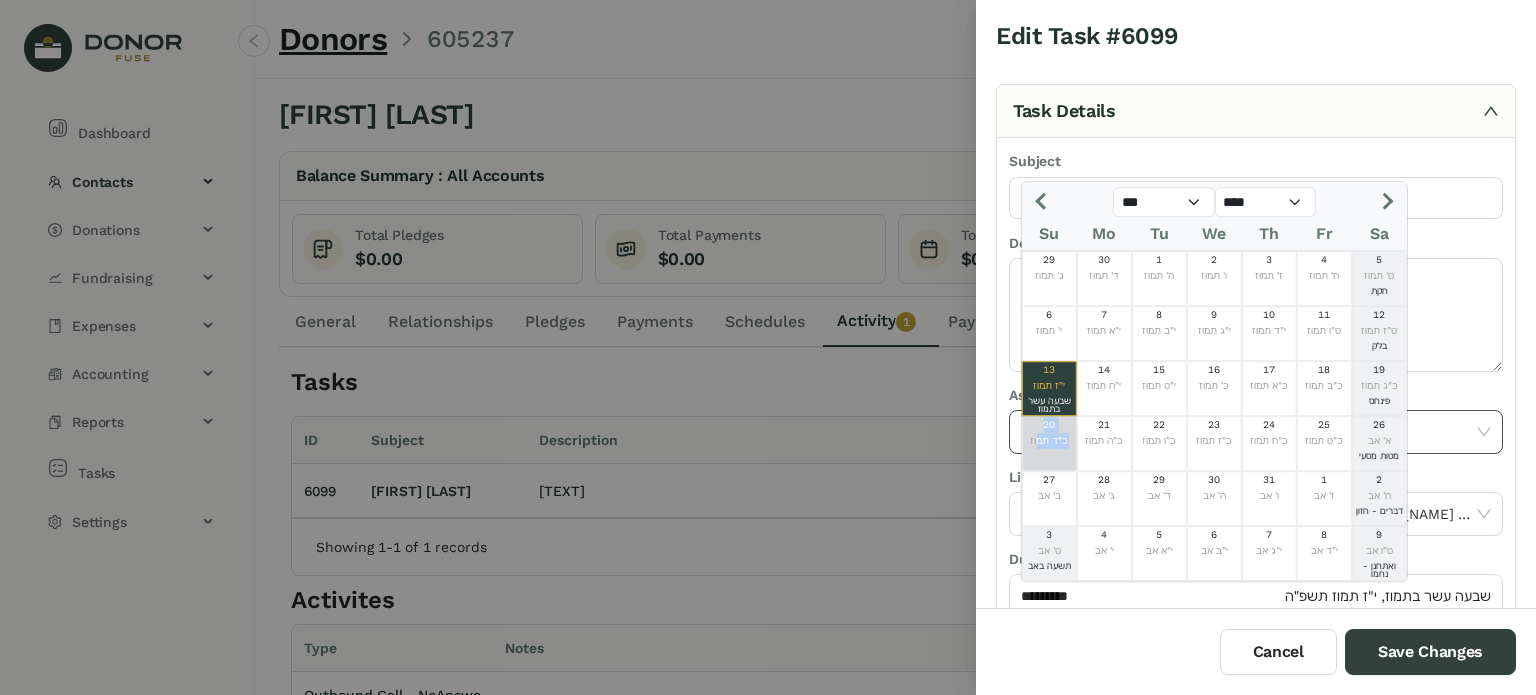 drag, startPoint x: 1044, startPoint y: 435, endPoint x: 1076, endPoint y: 443, distance: 32.984844 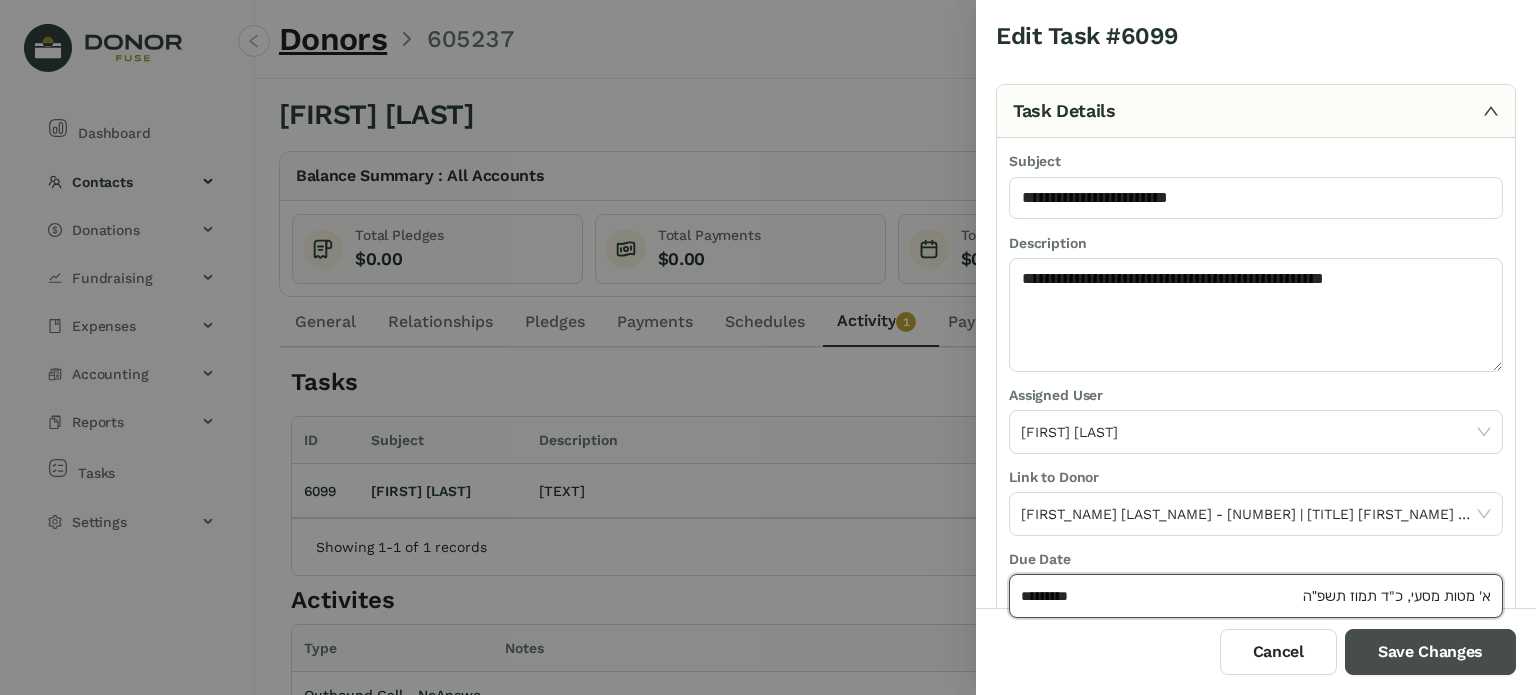 click on "Save Changes" at bounding box center [1430, 652] 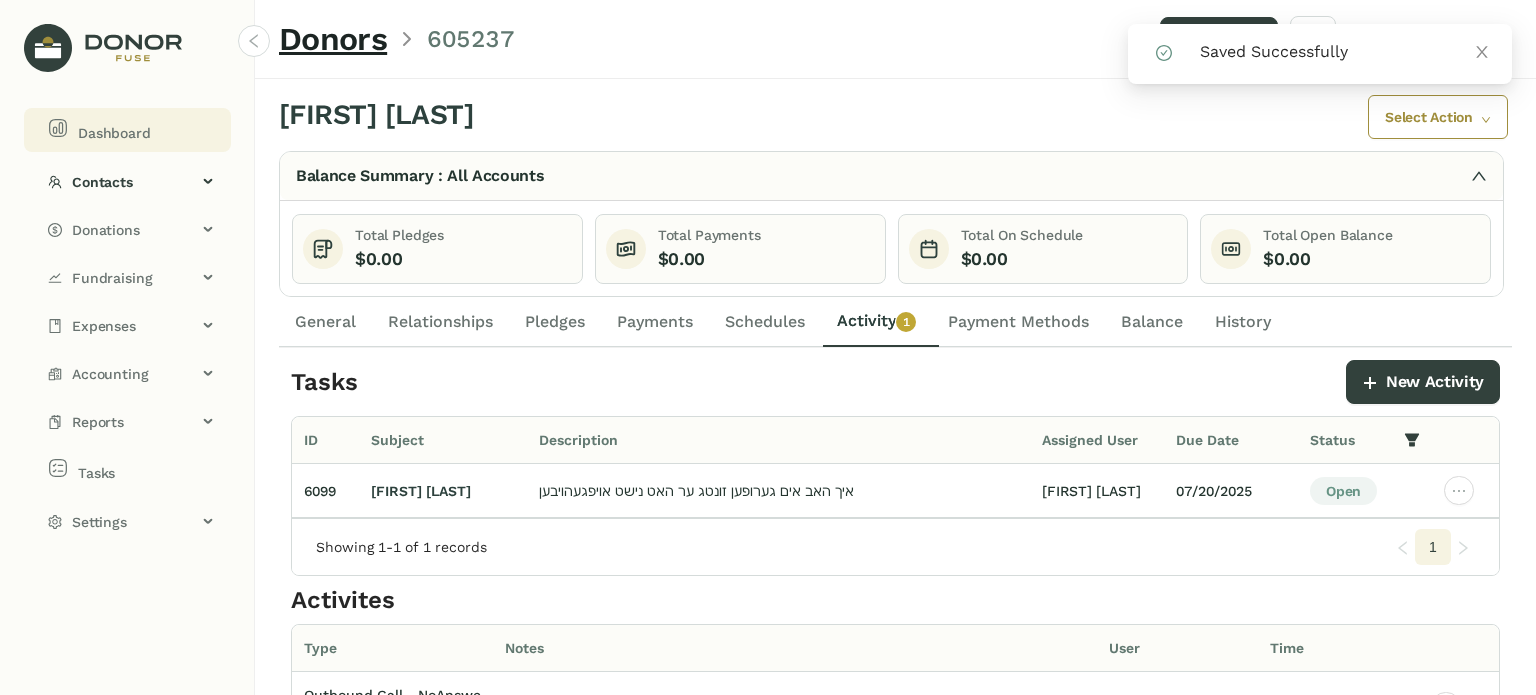 click on "Dashboard" 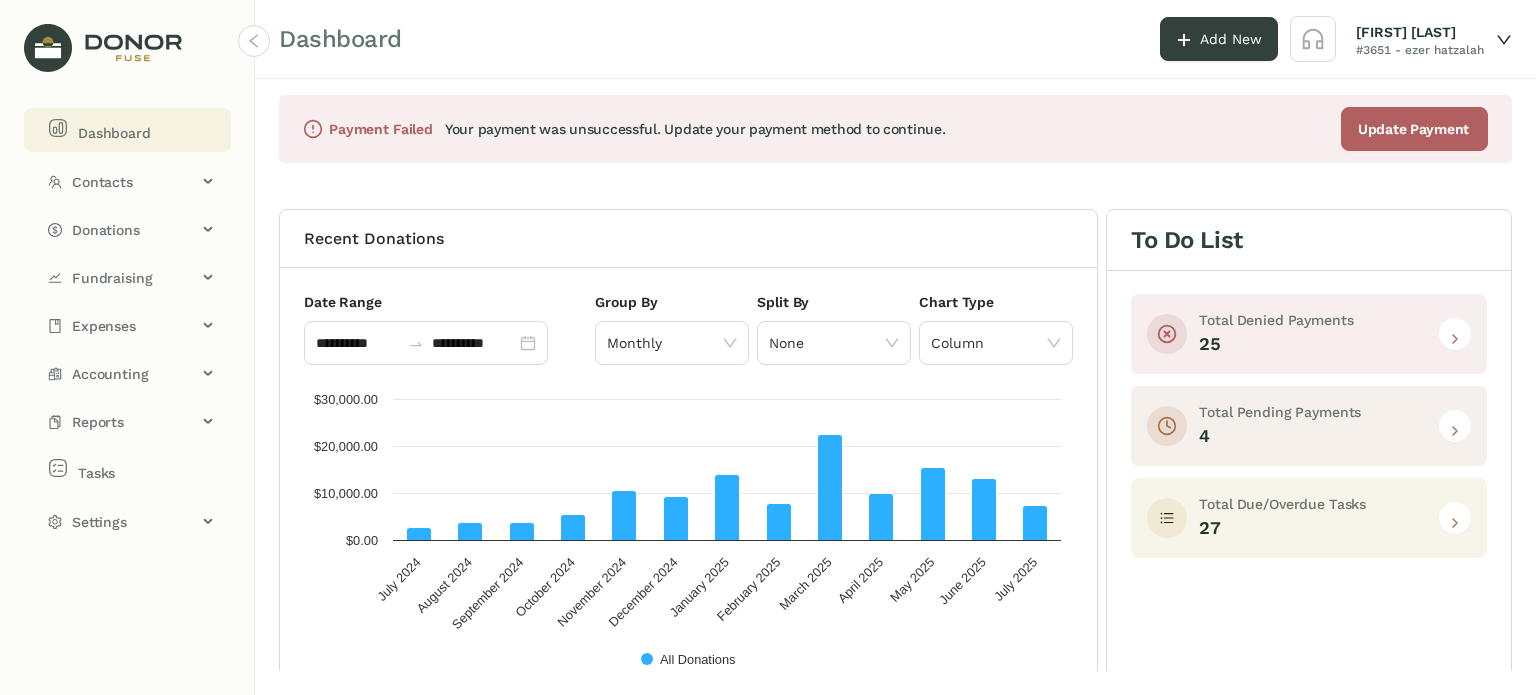 click 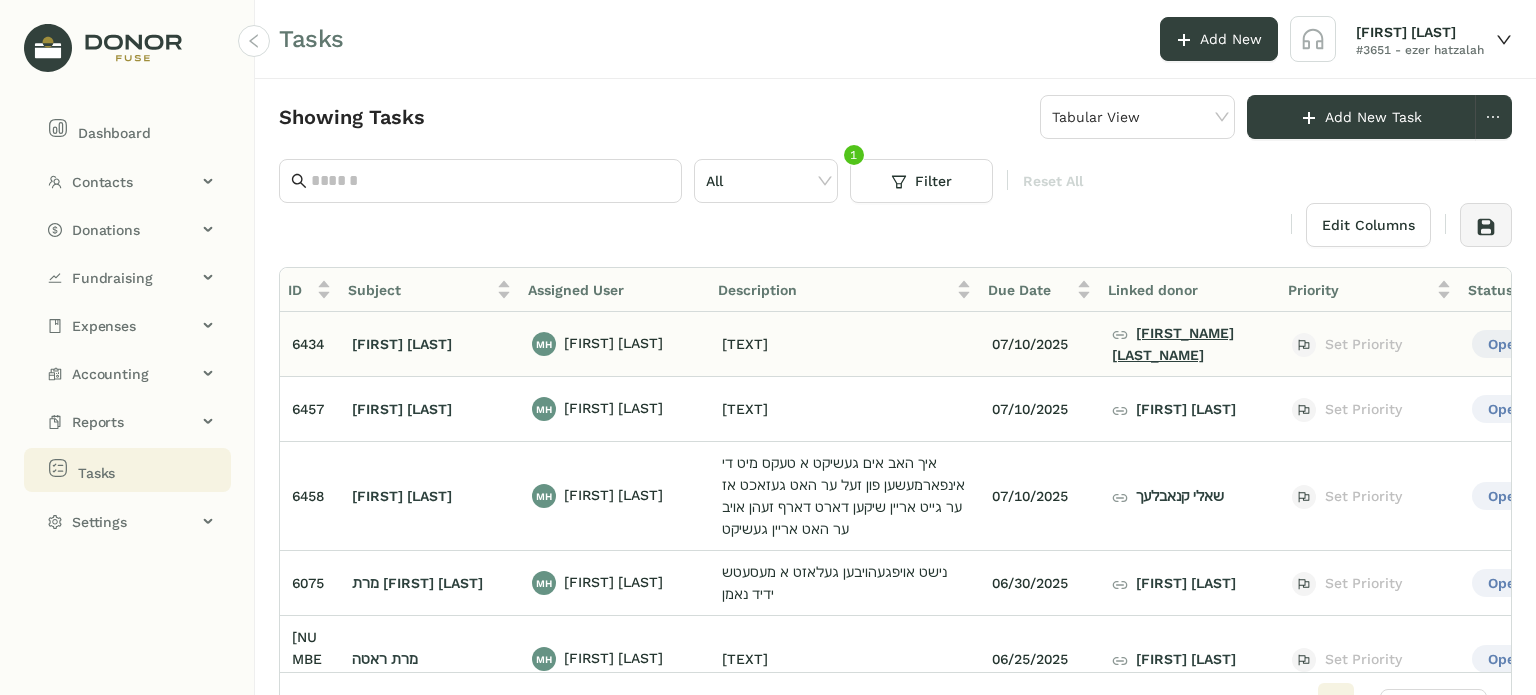 click on "אברמי לייפער" 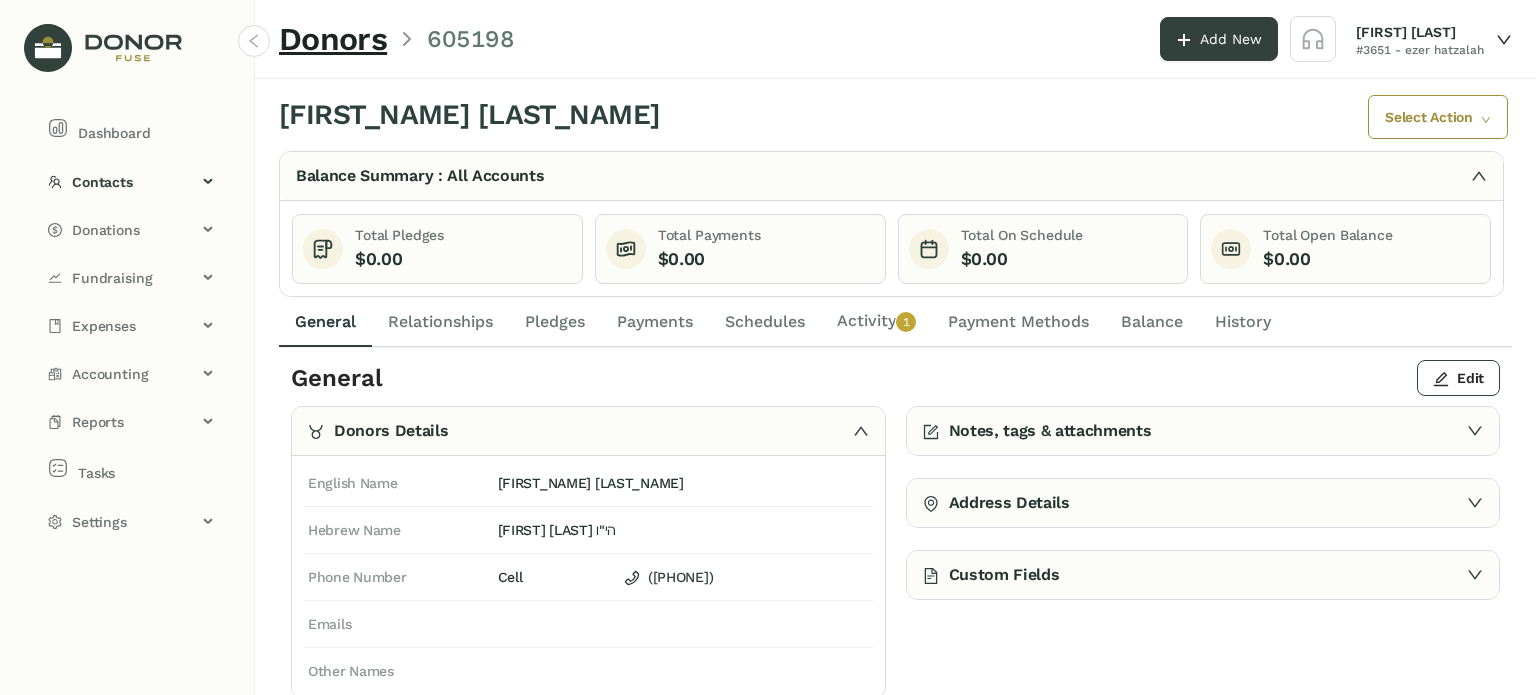 click on "Pledges" 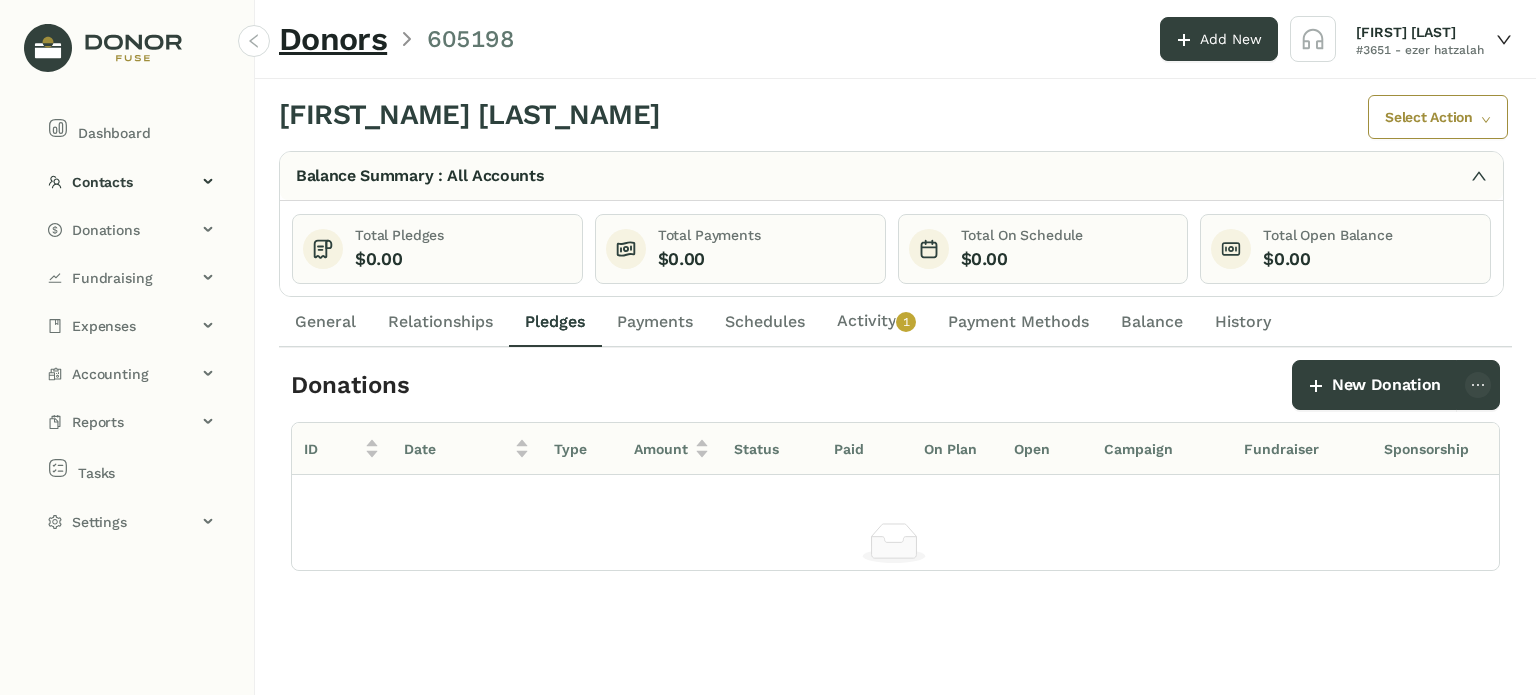 click on "Payments" 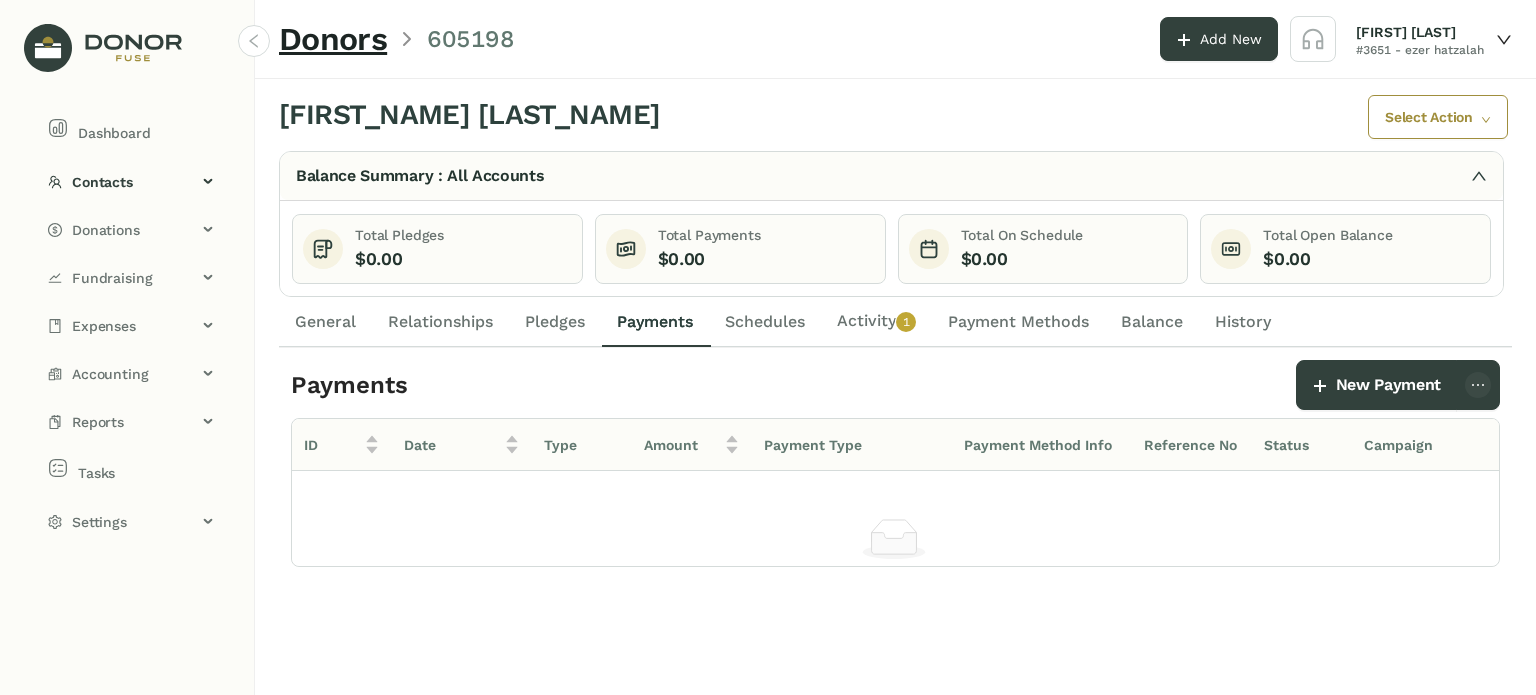 click on "General" 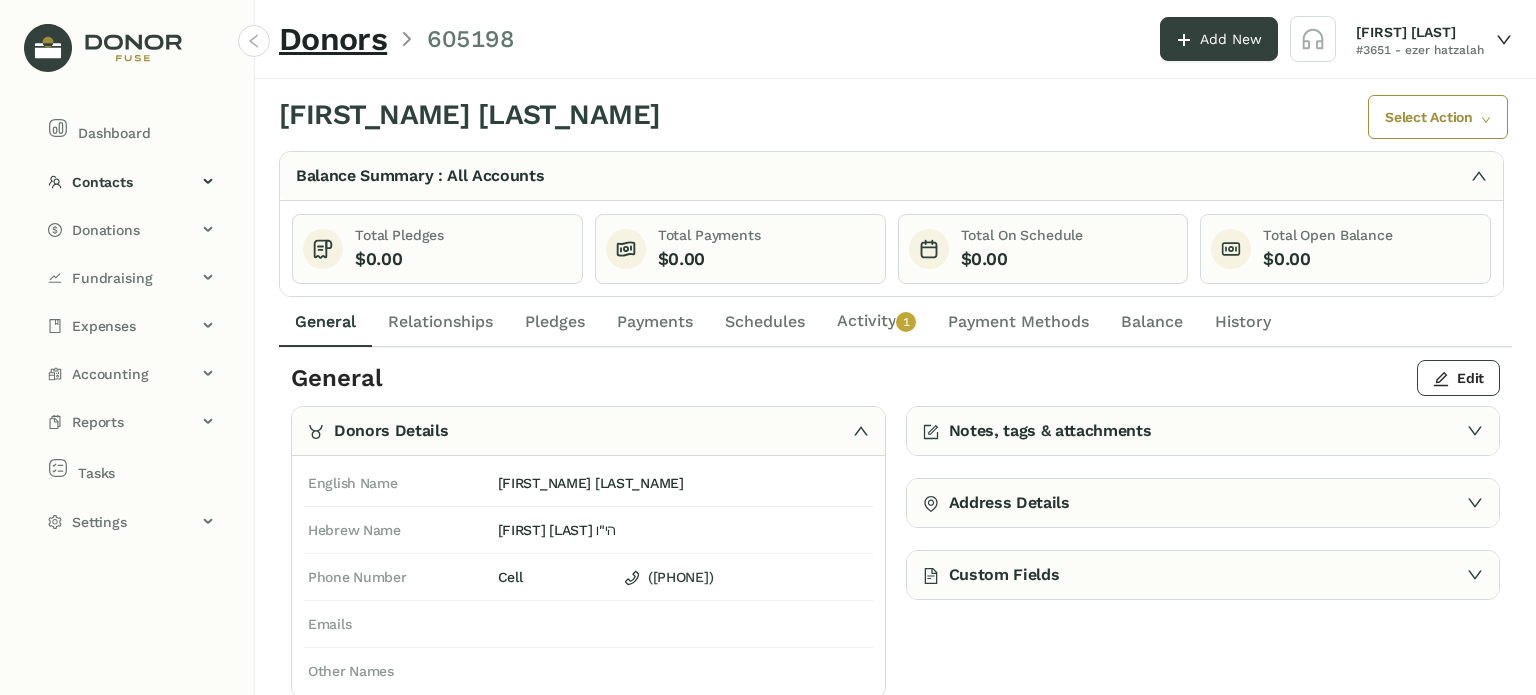 click on "Activity   0   1   2   3   4   5   6   7   8   9" 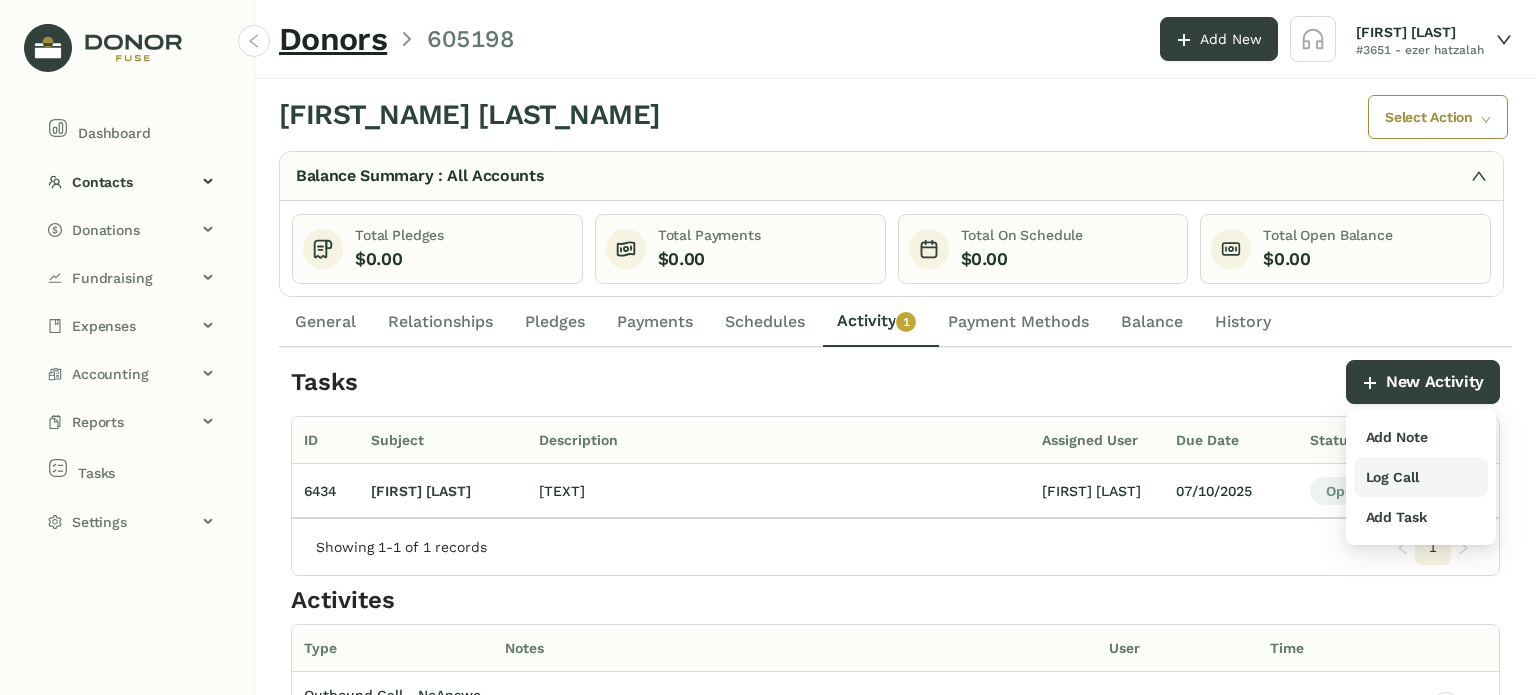 click on "Log Call" at bounding box center [1392, 477] 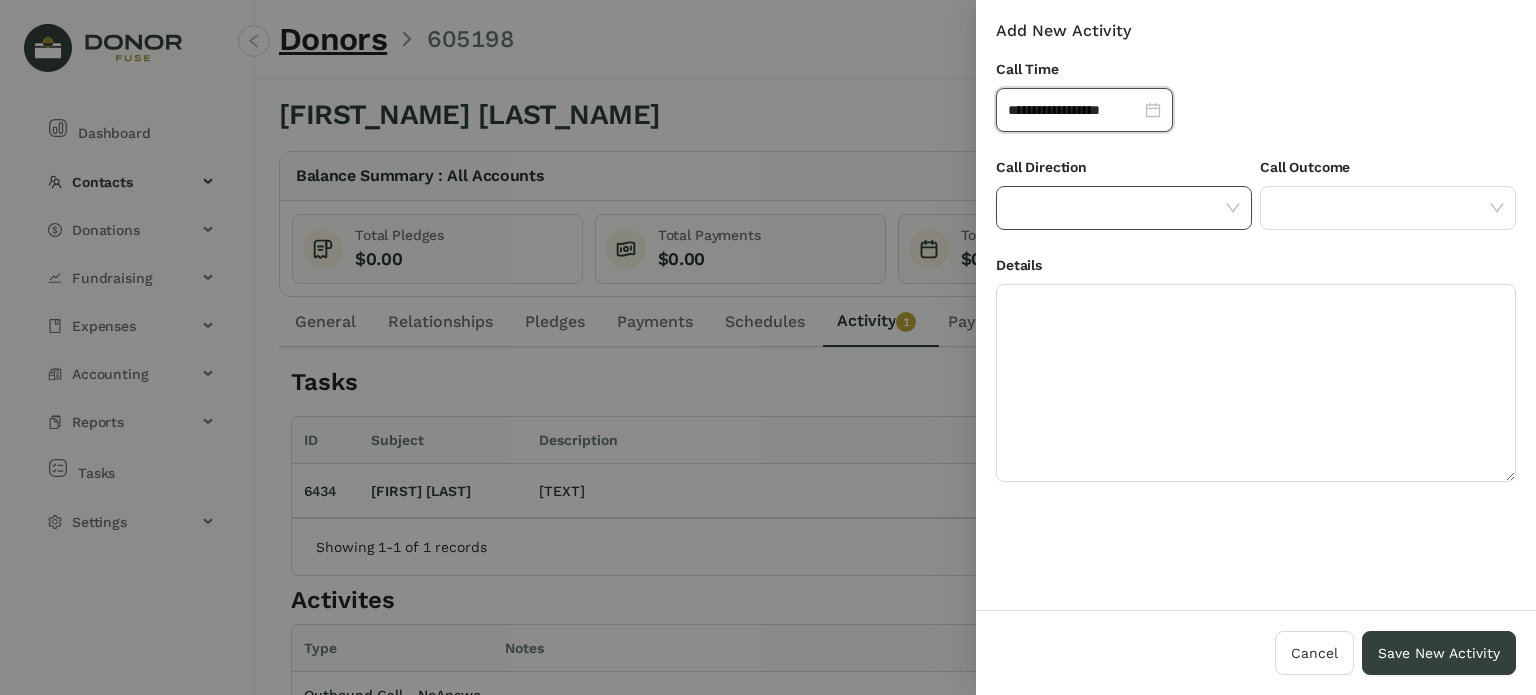 drag, startPoint x: 1136, startPoint y: 208, endPoint x: 1138, endPoint y: 221, distance: 13.152946 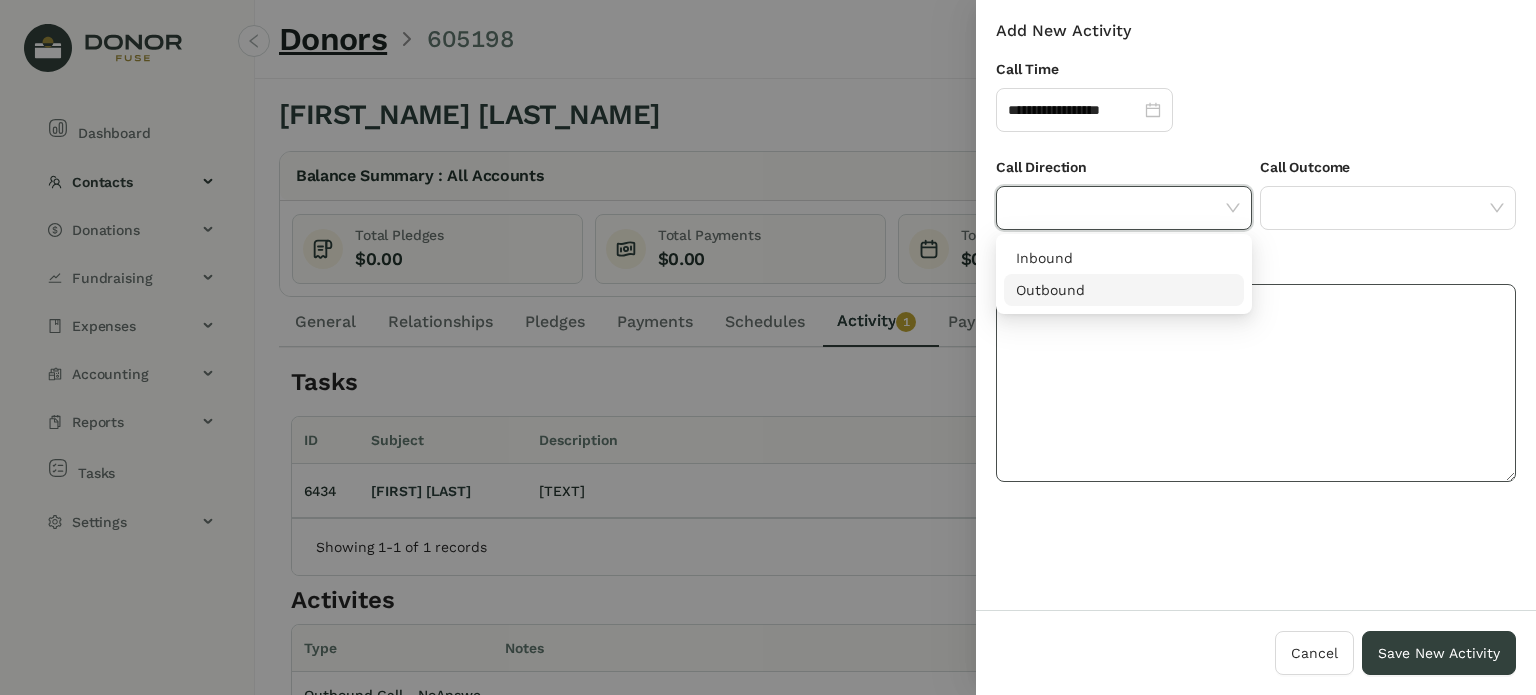 drag, startPoint x: 1115, startPoint y: 300, endPoint x: 1163, endPoint y: 290, distance: 49.0306 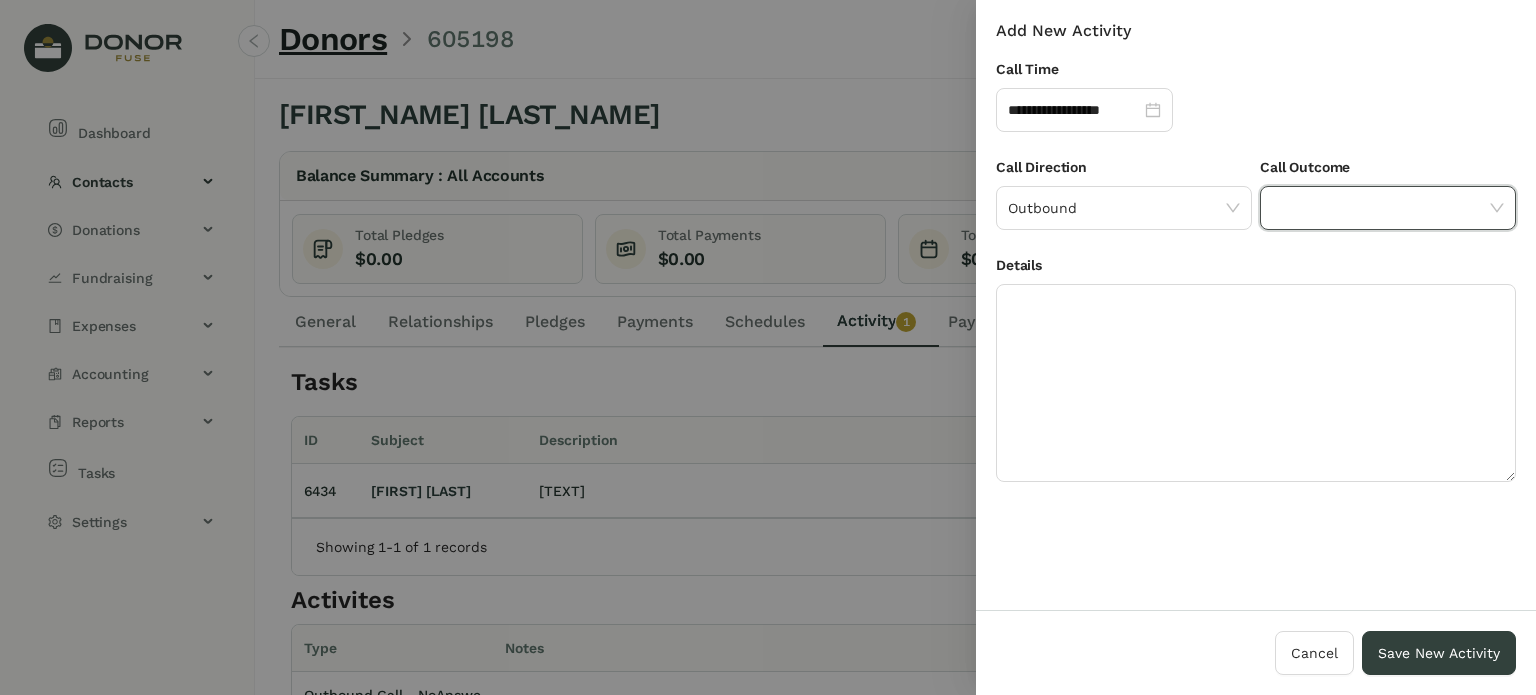 click 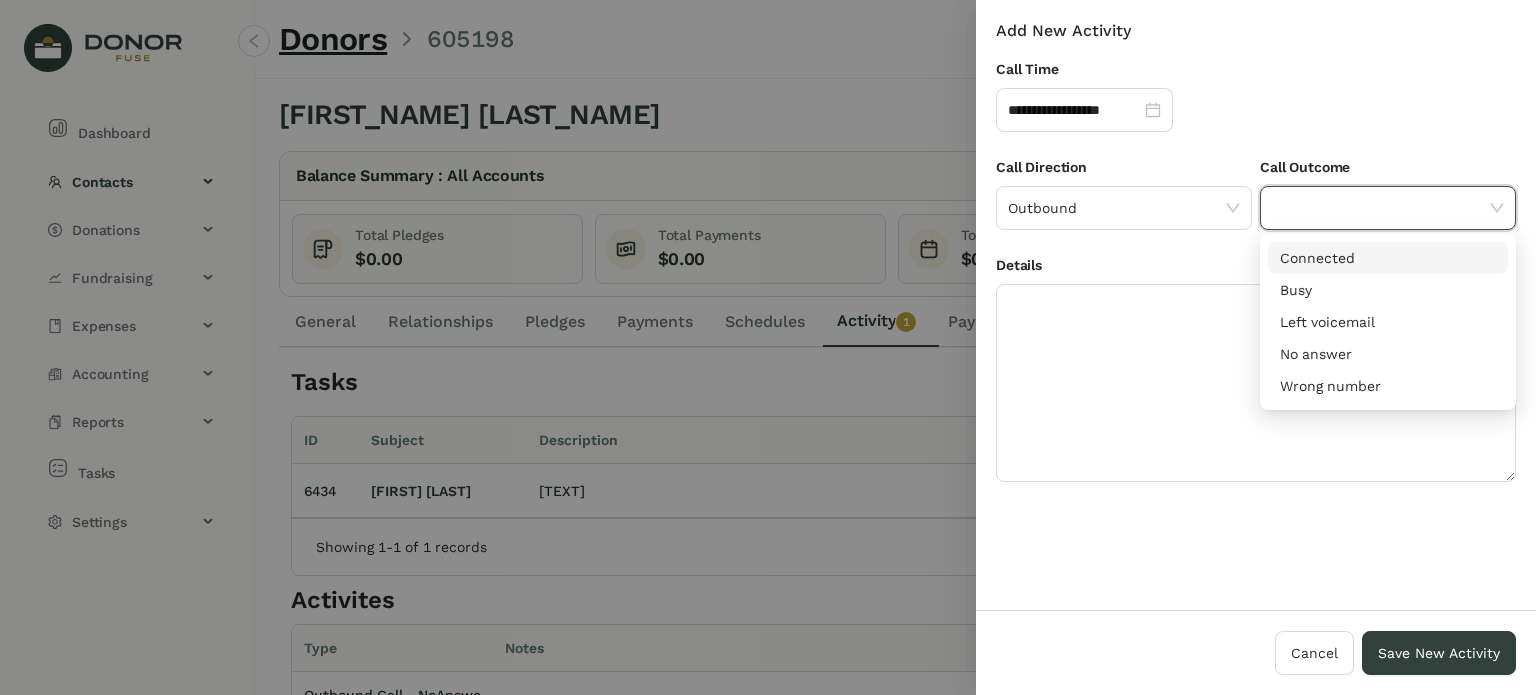 click on "Connected" at bounding box center (1388, 258) 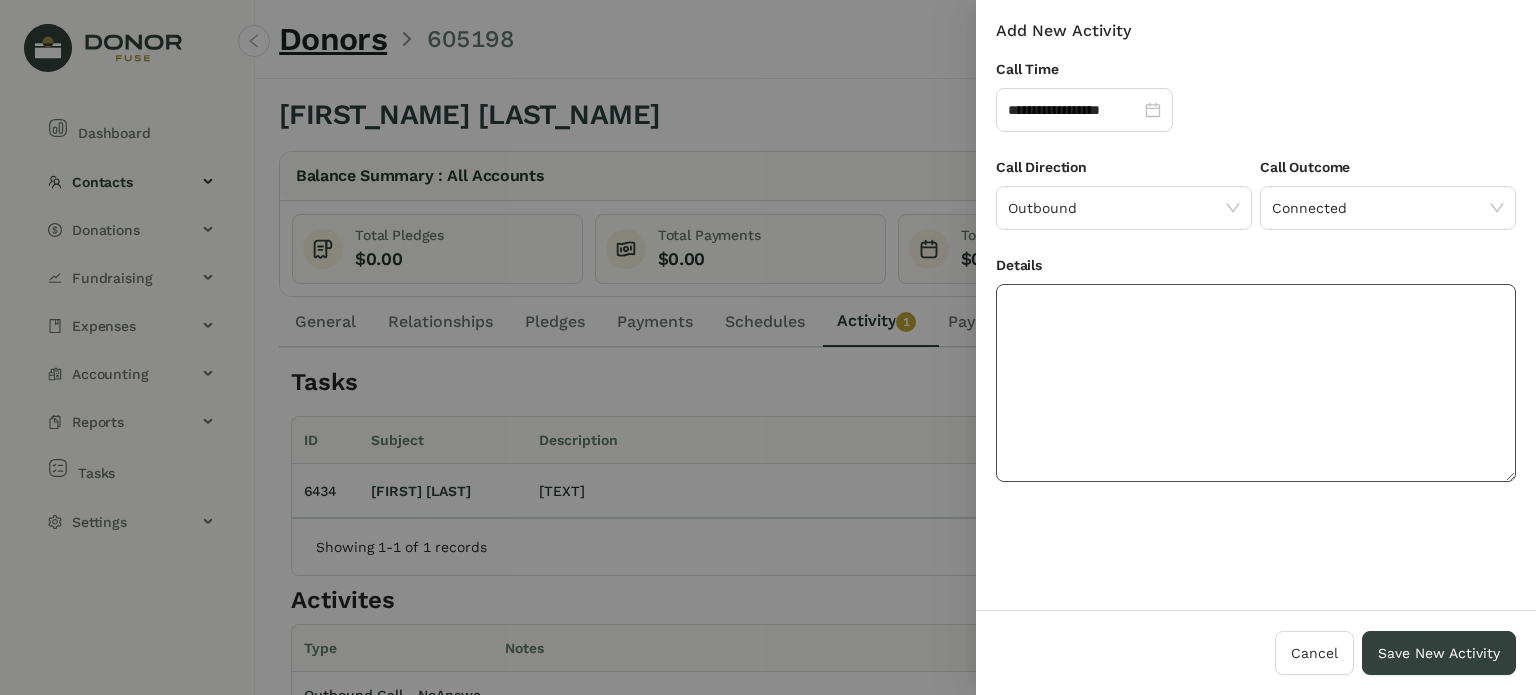 click 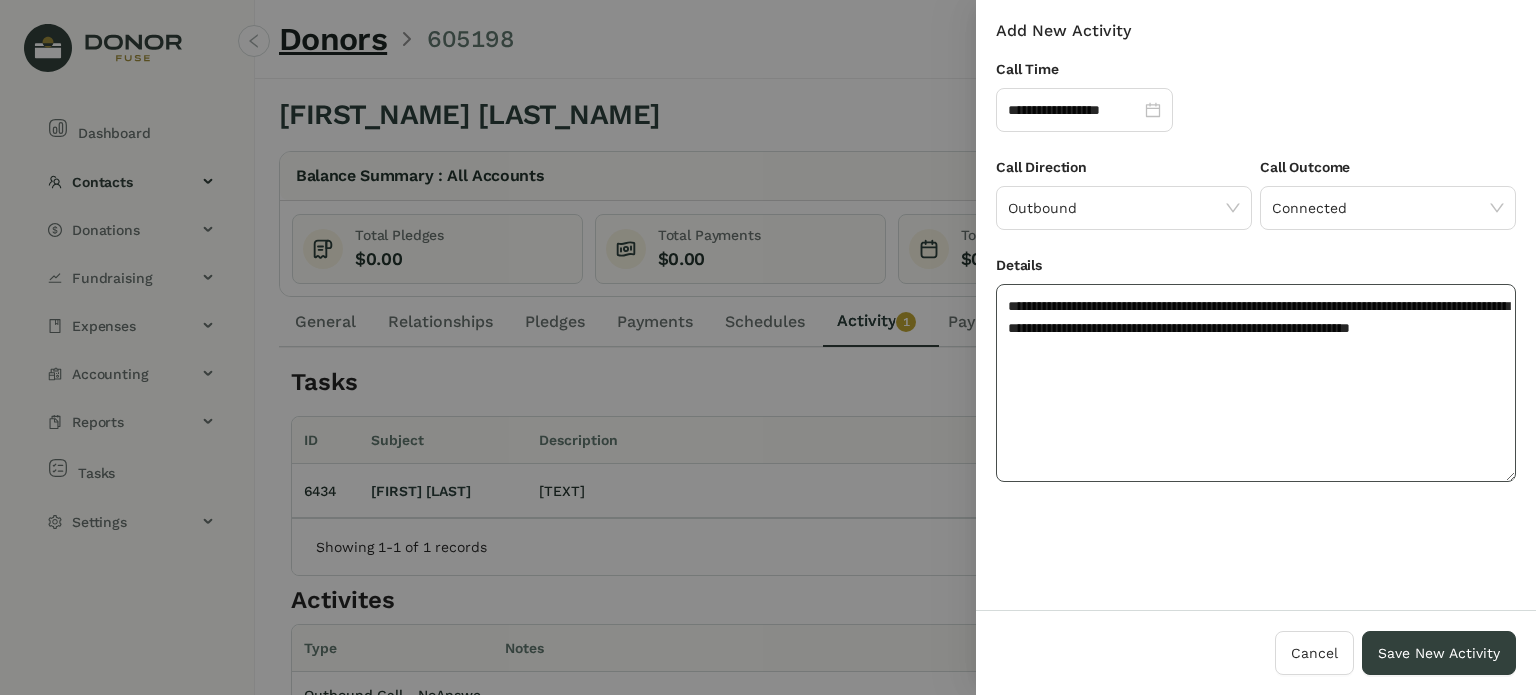 click on "**********" 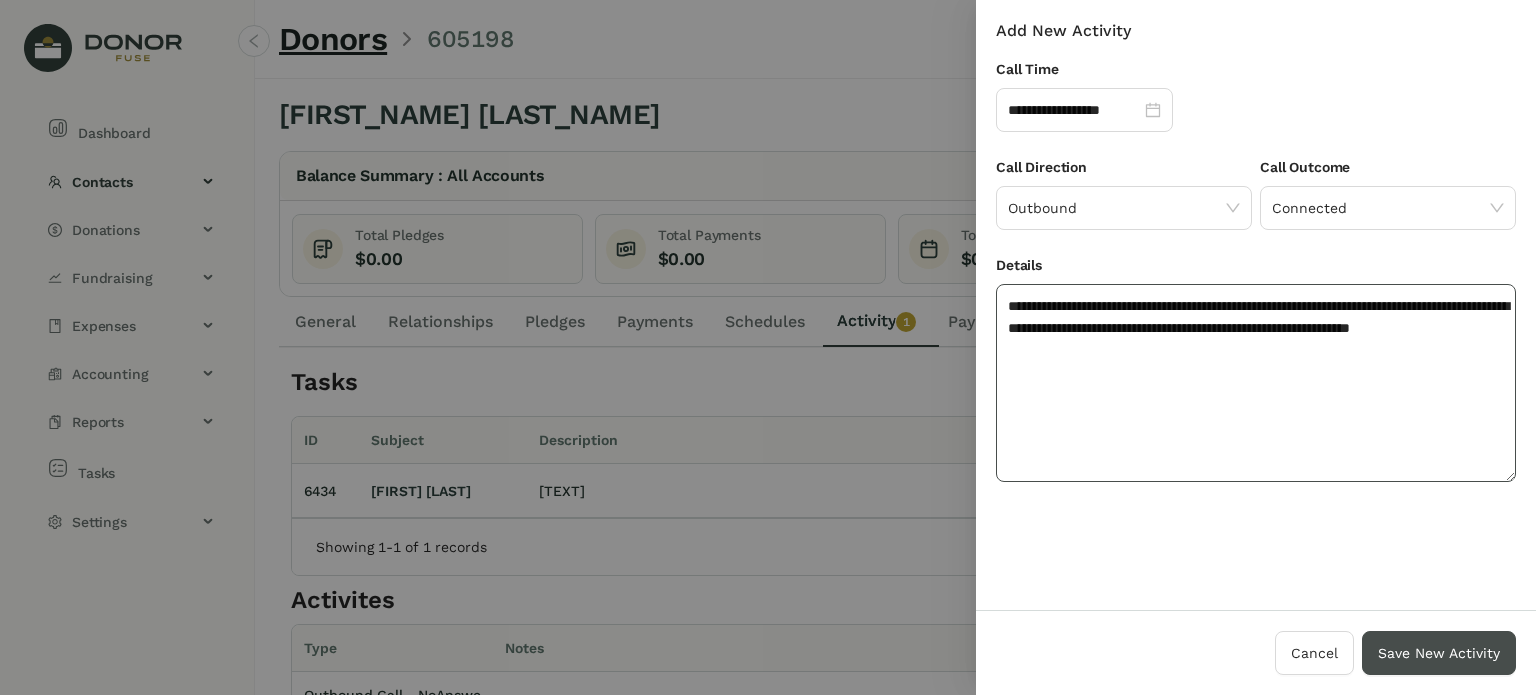 type on "**********" 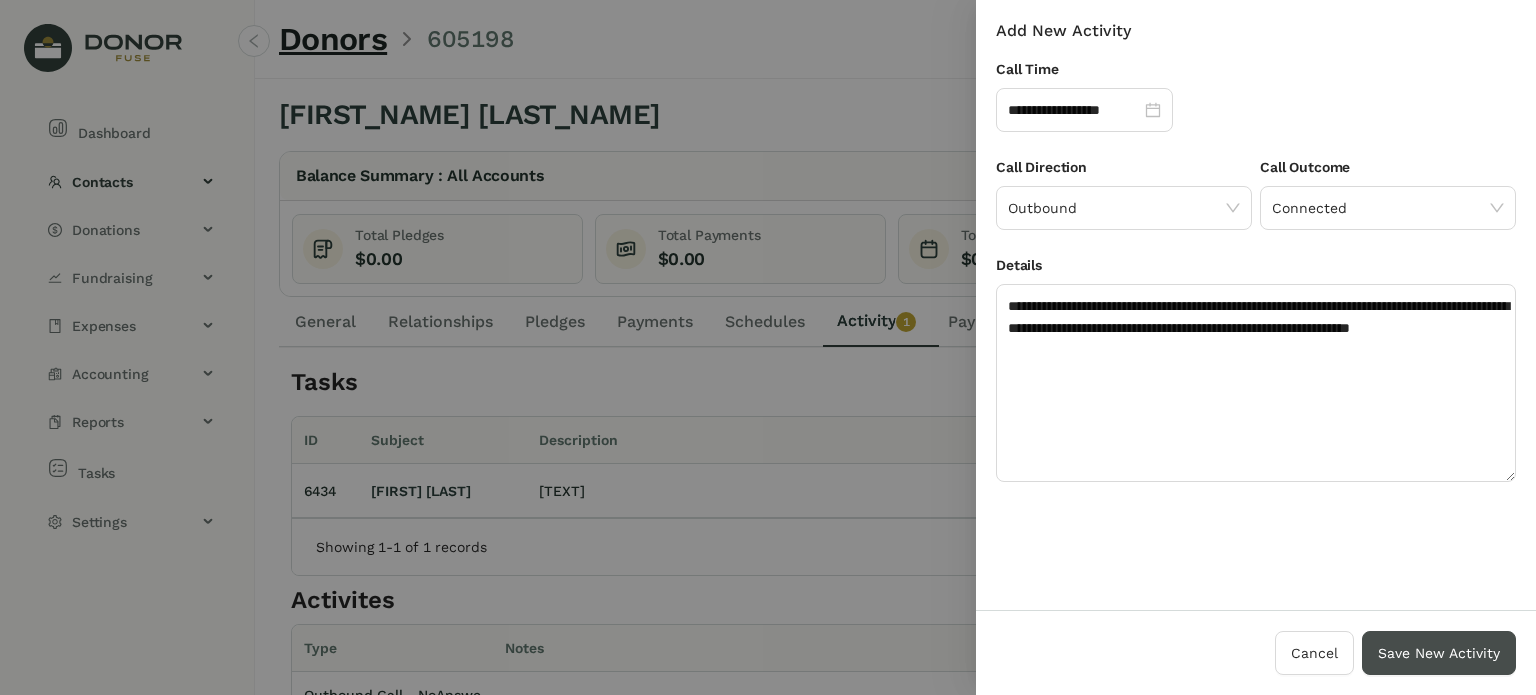 click on "Save New Activity" at bounding box center [1439, 653] 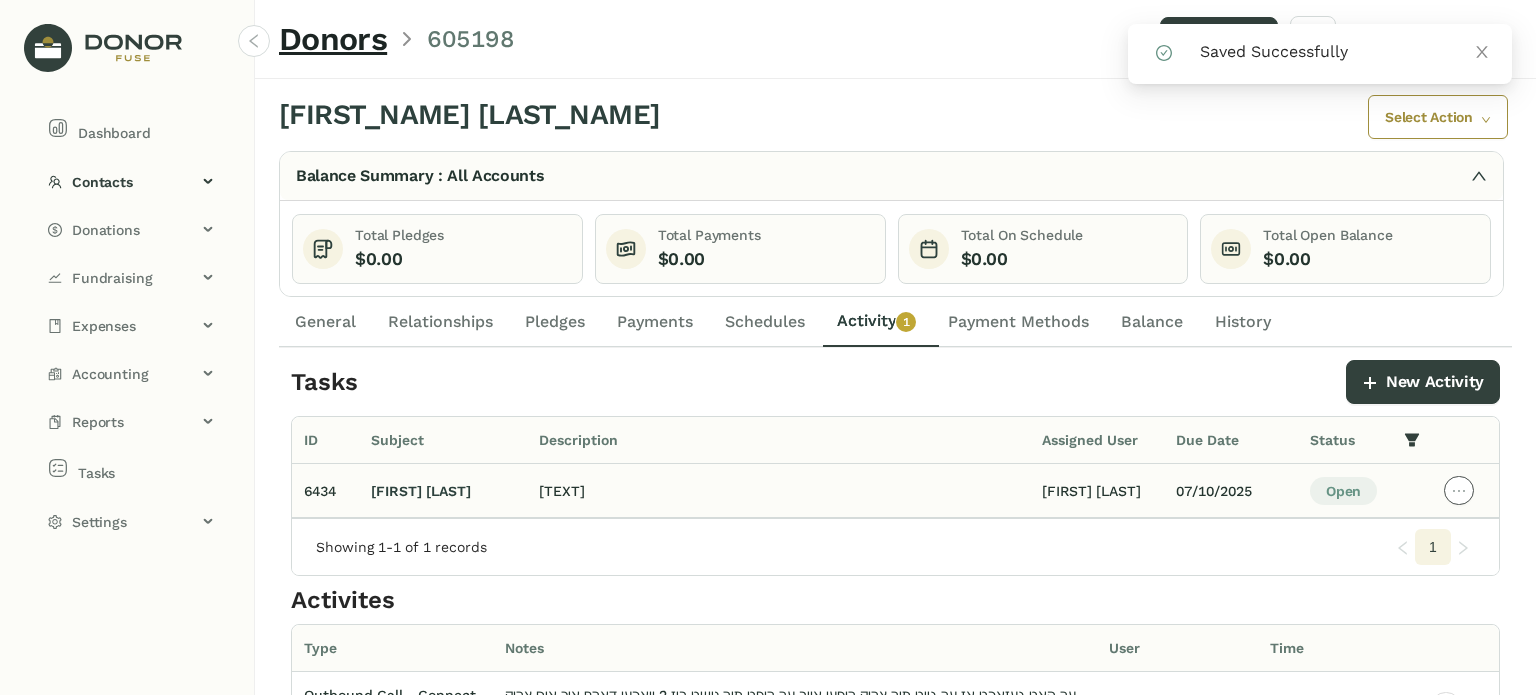 drag, startPoint x: 1448, startPoint y: 491, endPoint x: 1437, endPoint y: 529, distance: 39.56008 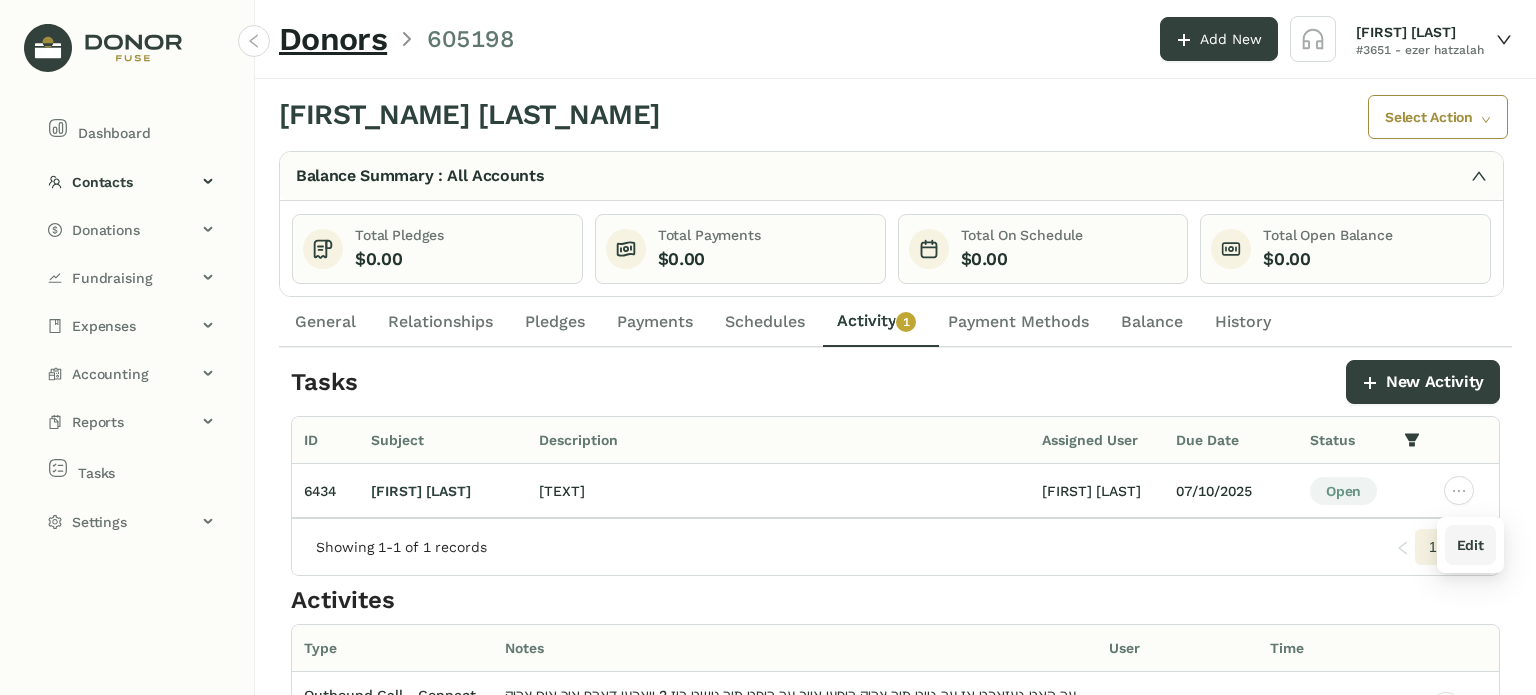 click on "Edit" at bounding box center [1470, 545] 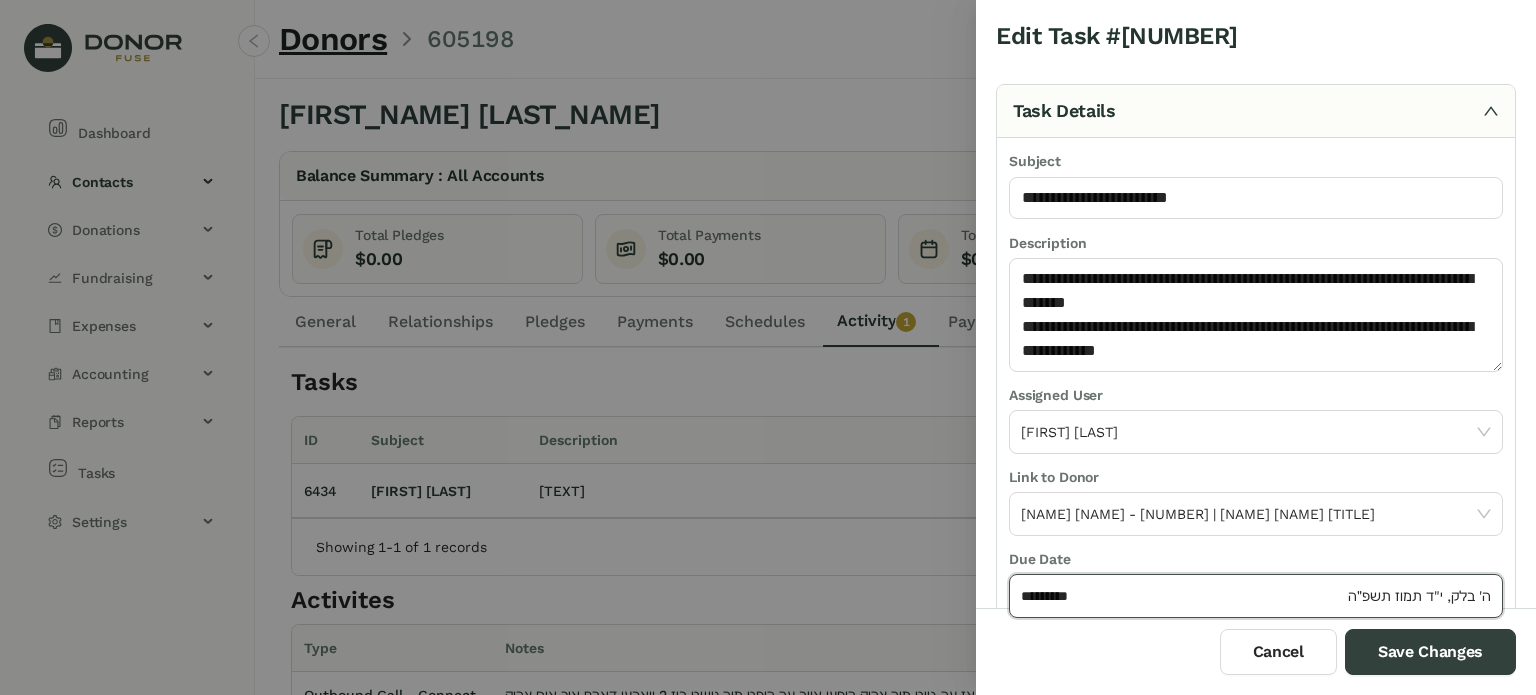 click on "*********" 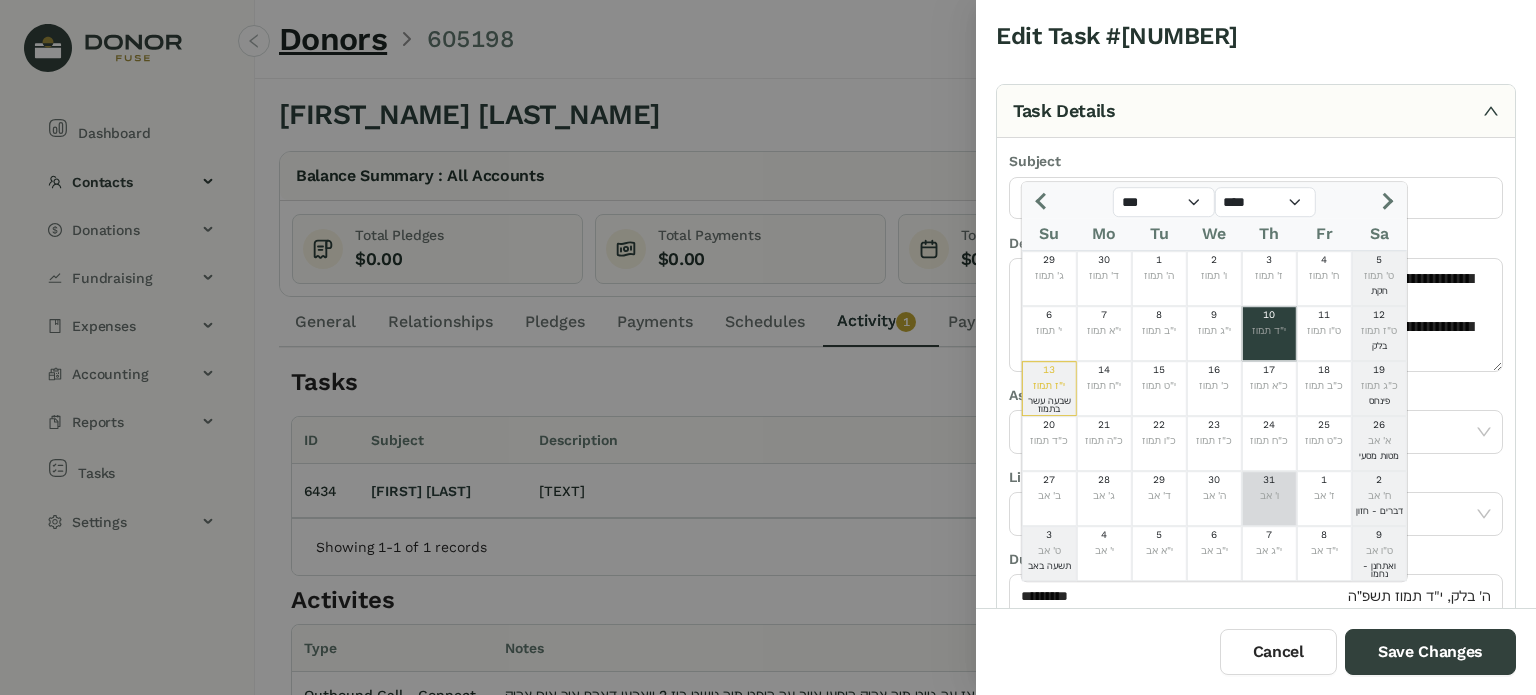 click on "ו' אב" 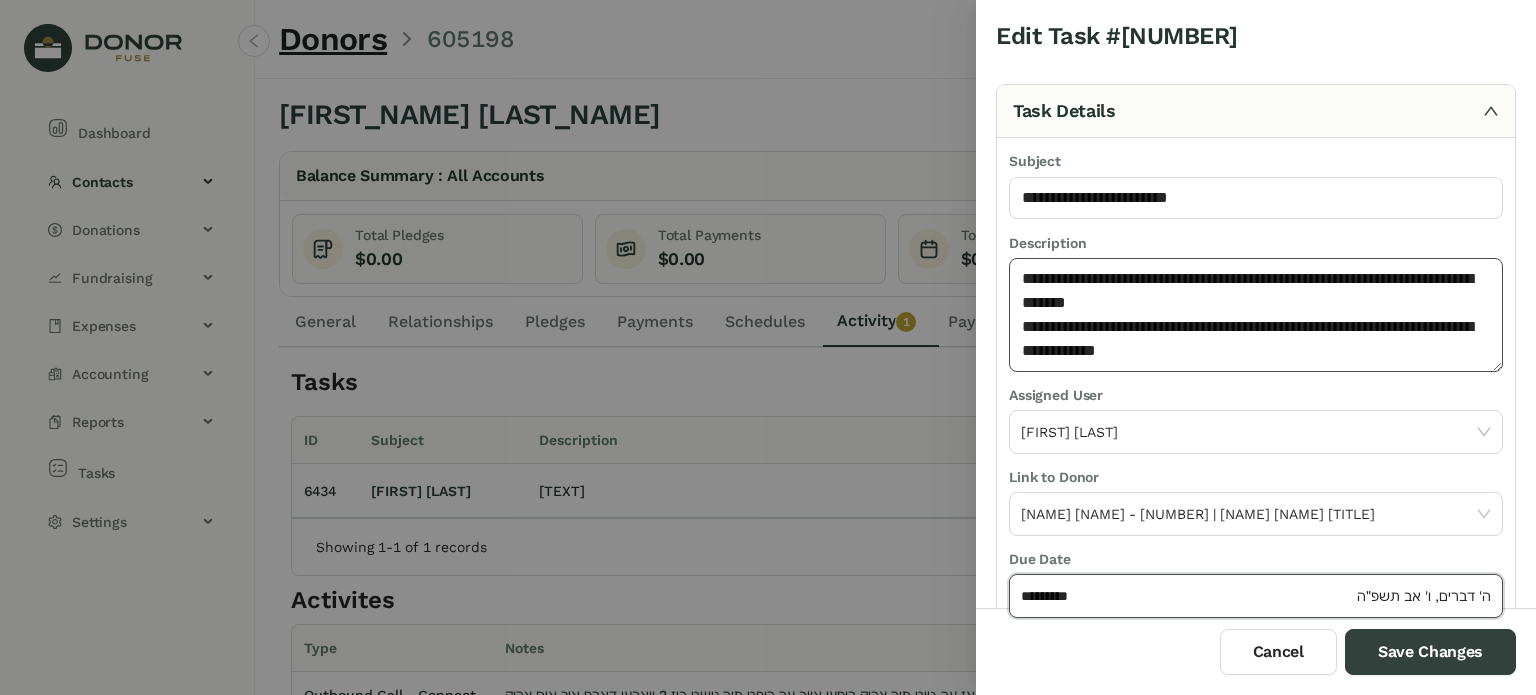 click on "**********" 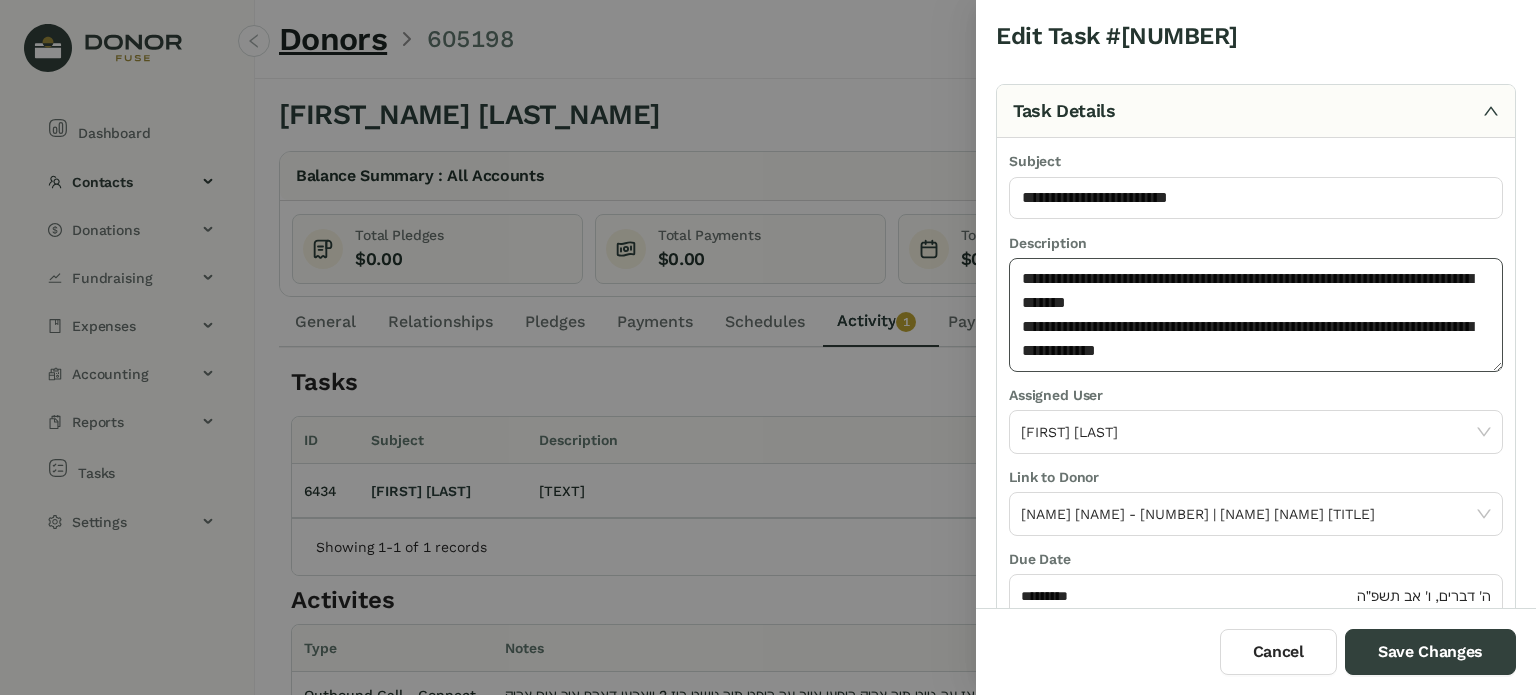 click on "**********" 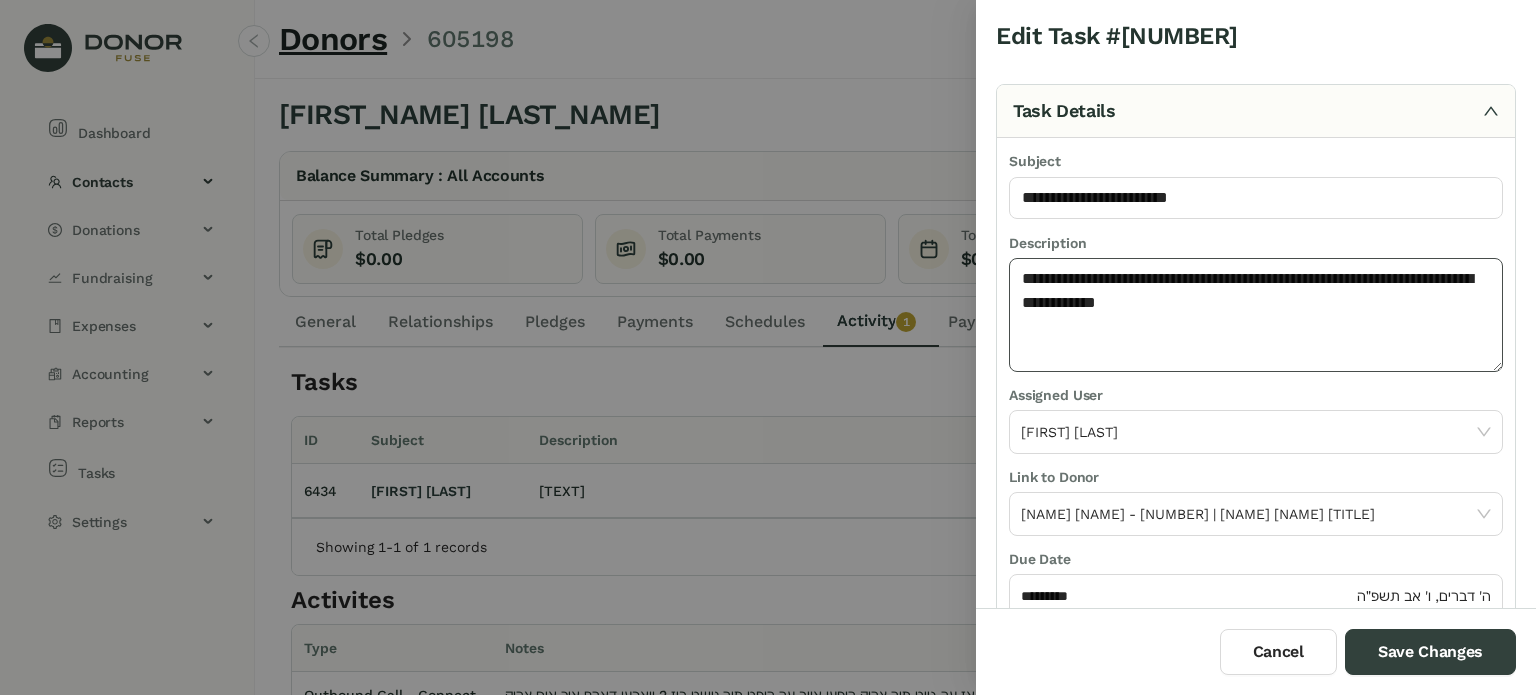 click on "**********" 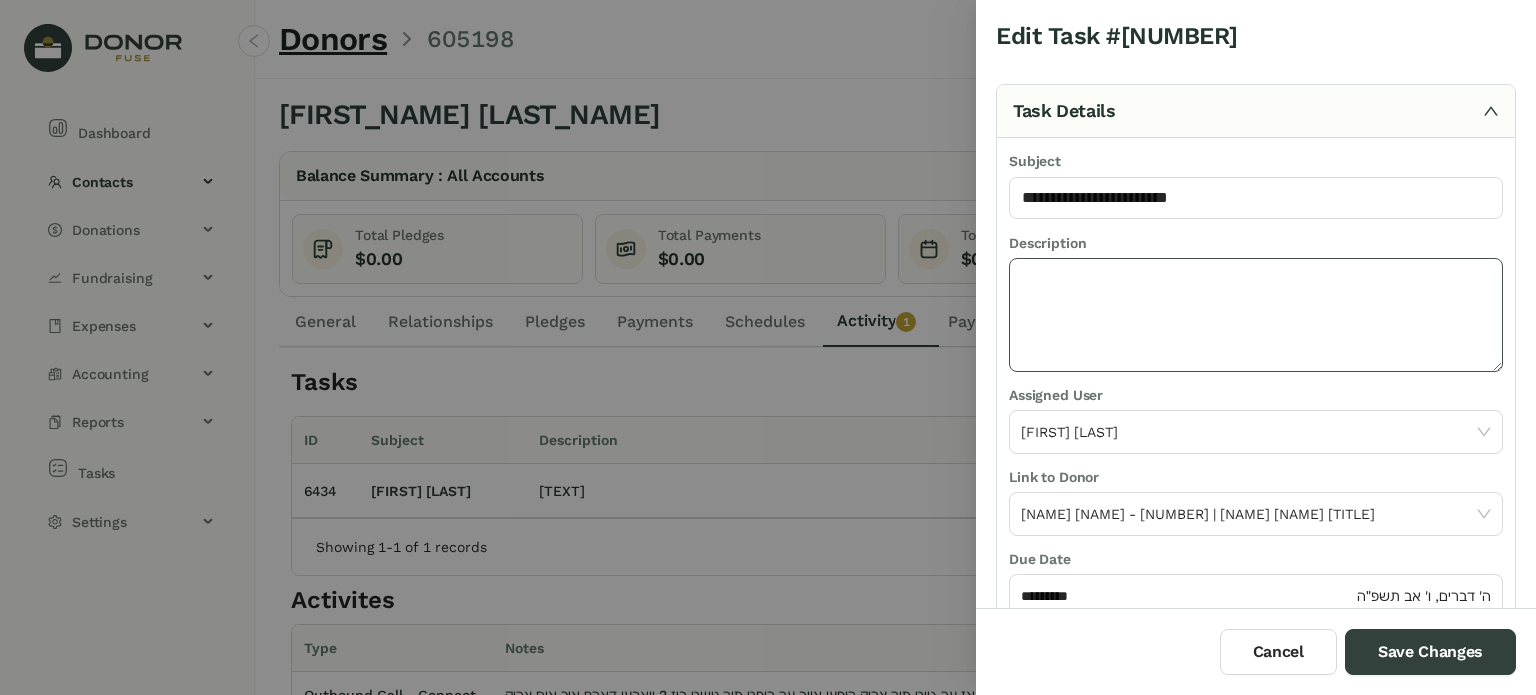 paste on "**********" 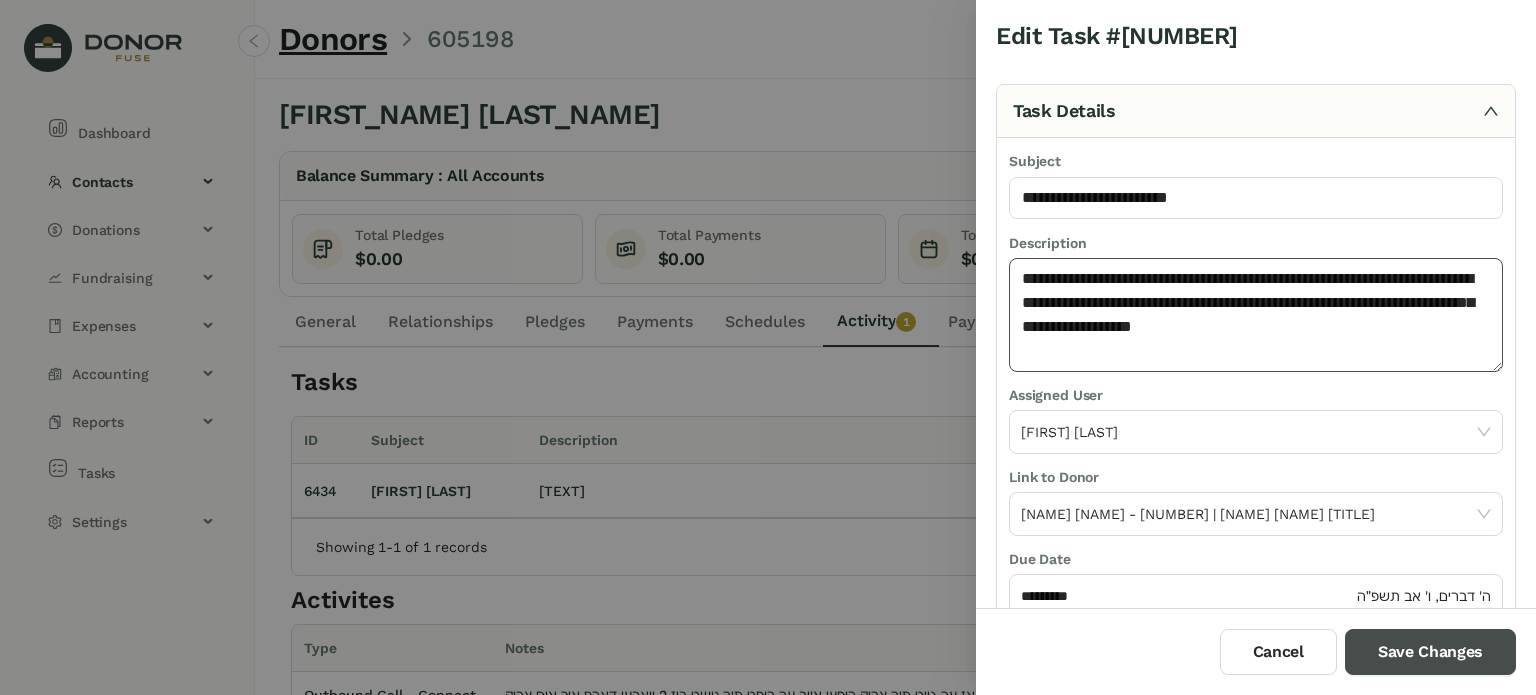type on "**********" 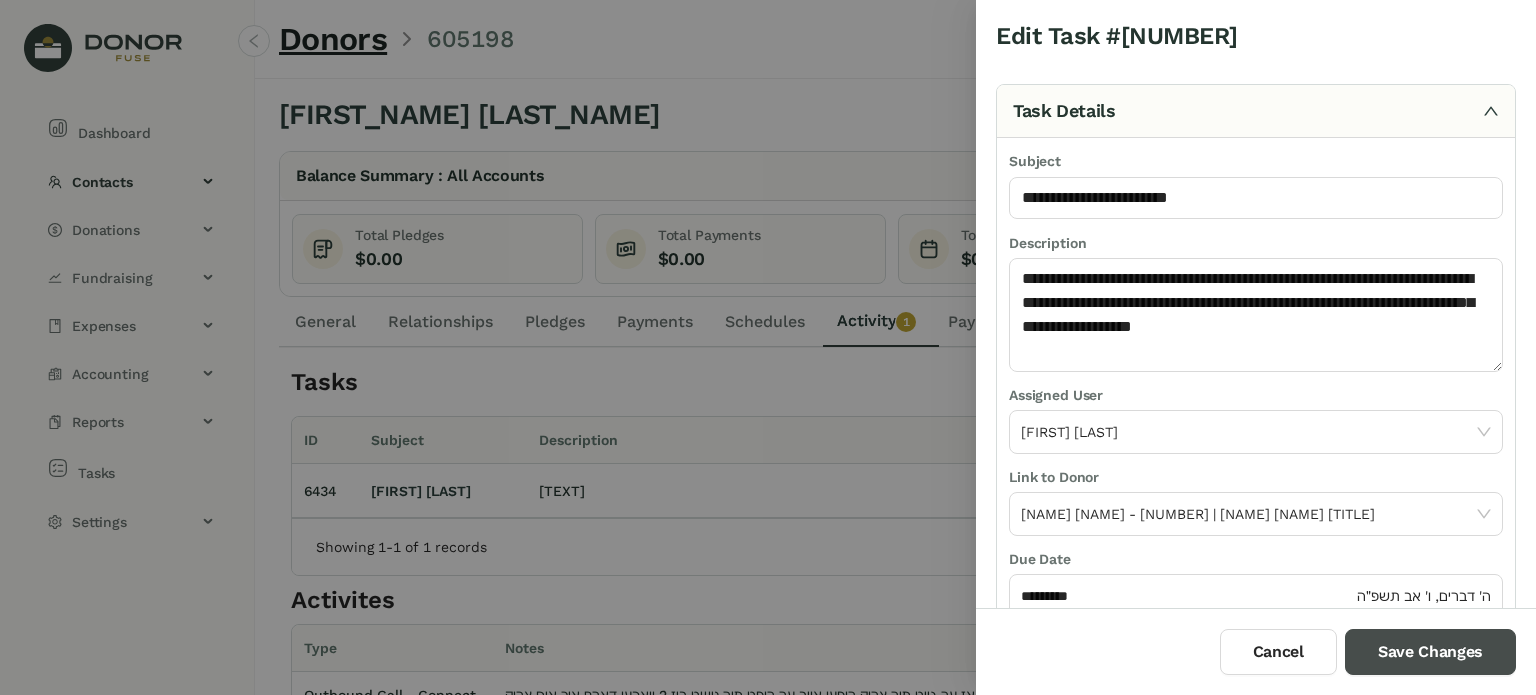 click on "Save Changes" at bounding box center (1430, 652) 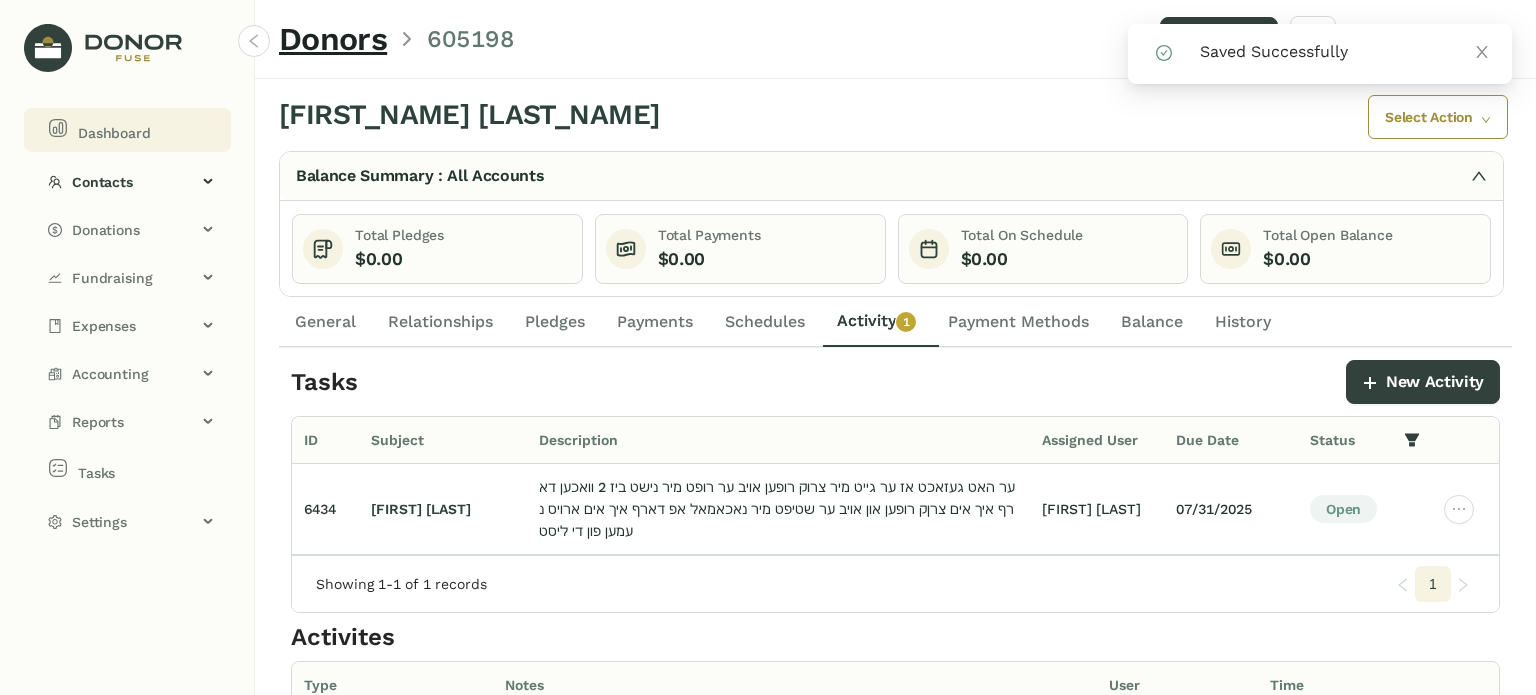 click on "Dashboard" 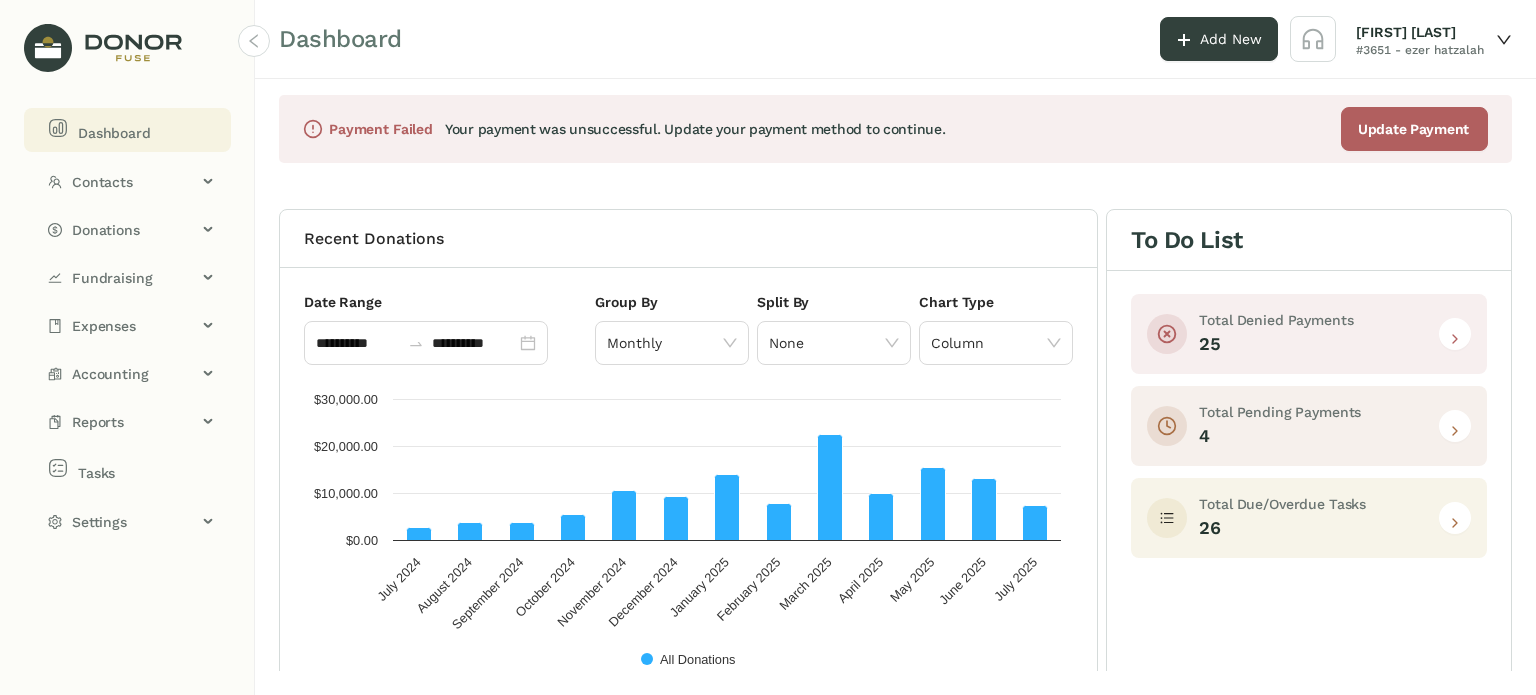 click 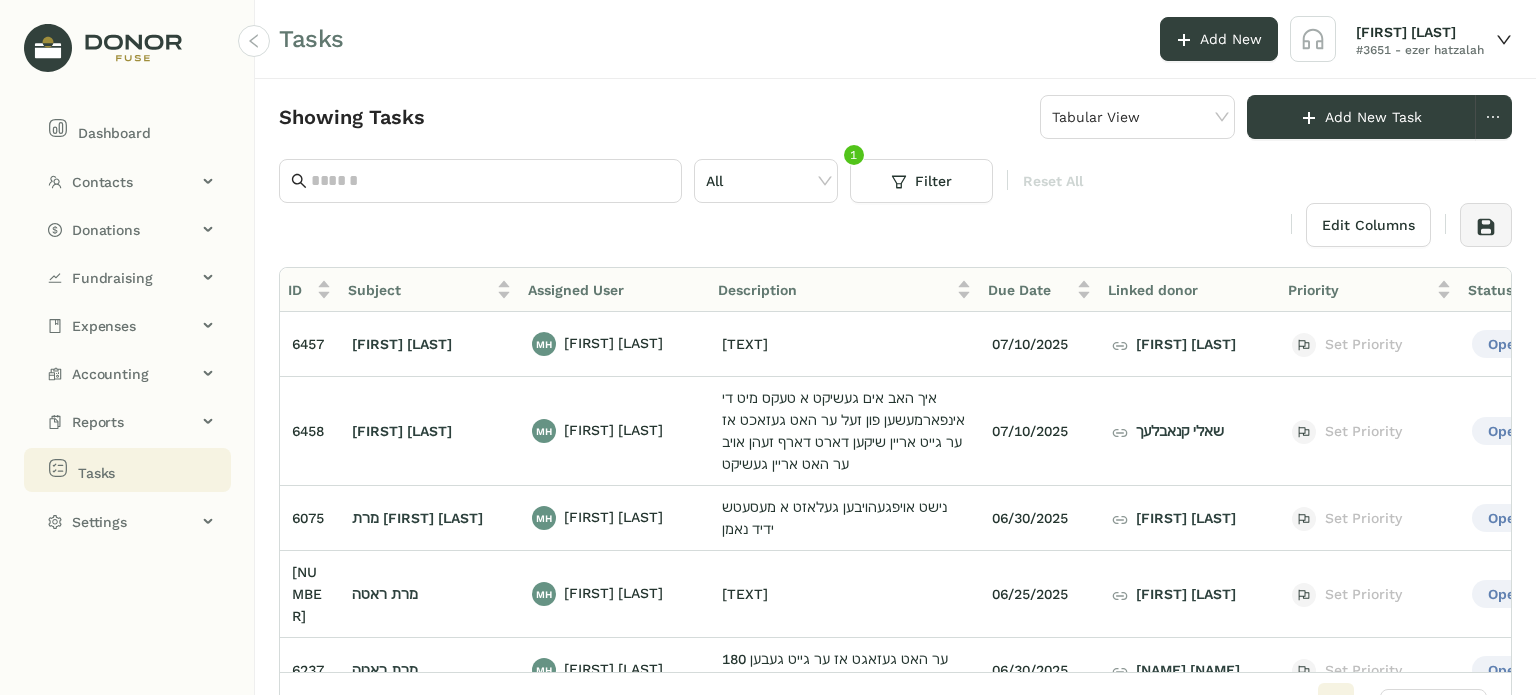 scroll, scrollTop: 0, scrollLeft: 74, axis: horizontal 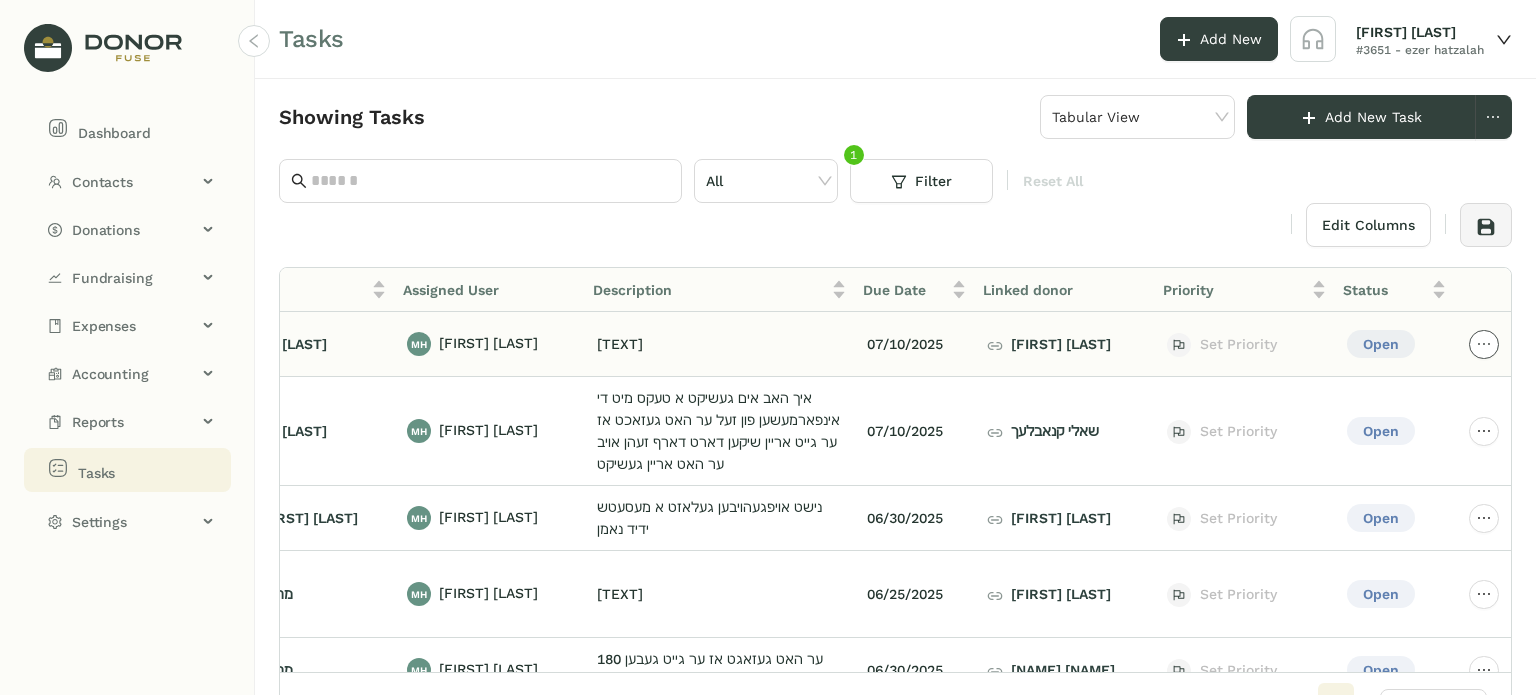 click 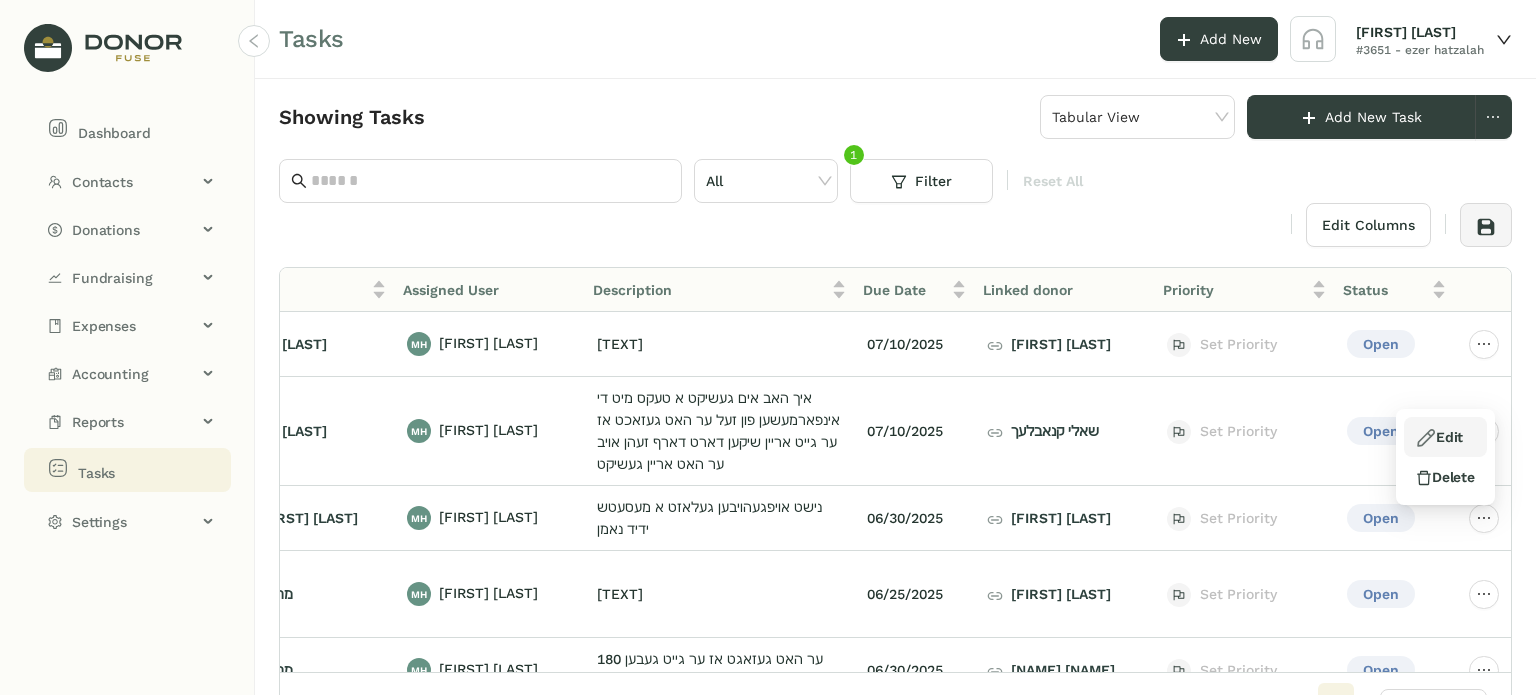 click on "Edit" at bounding box center [1439, 437] 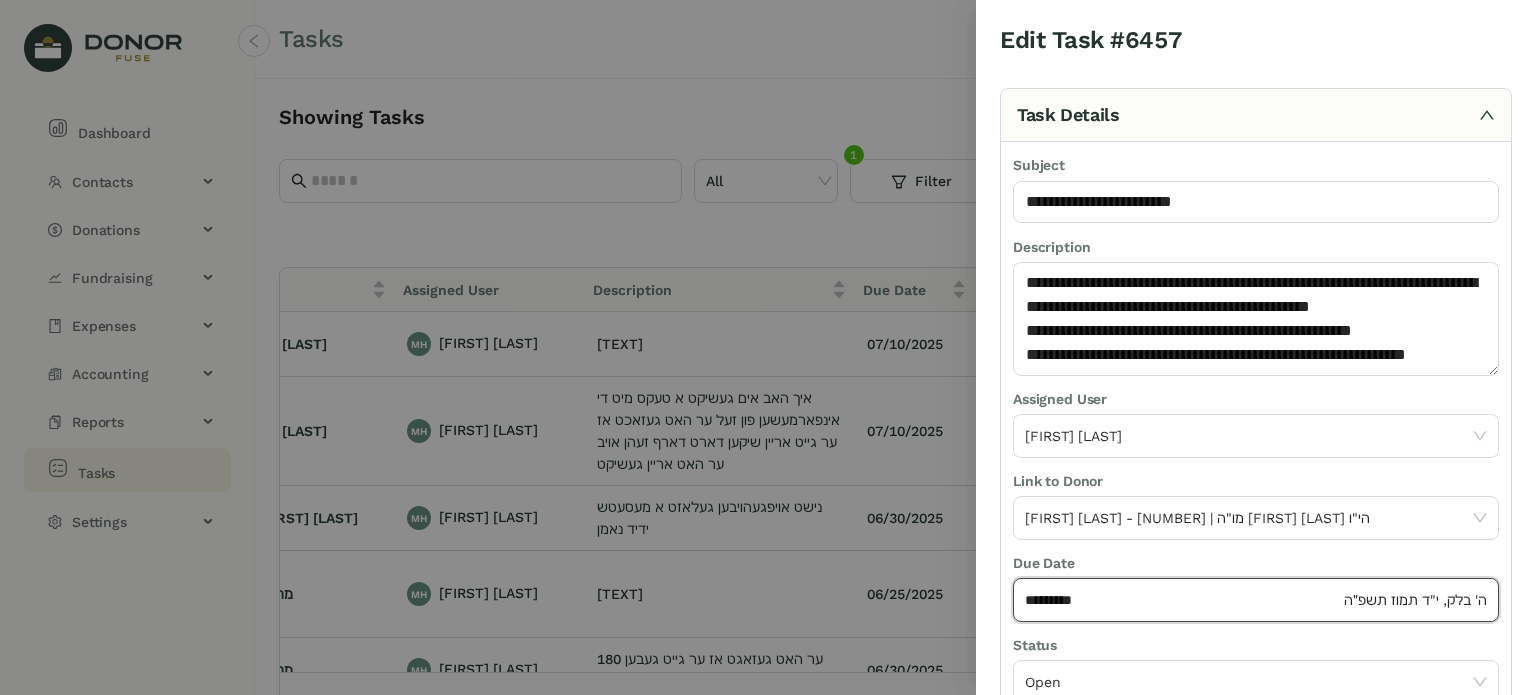 click on "*********" 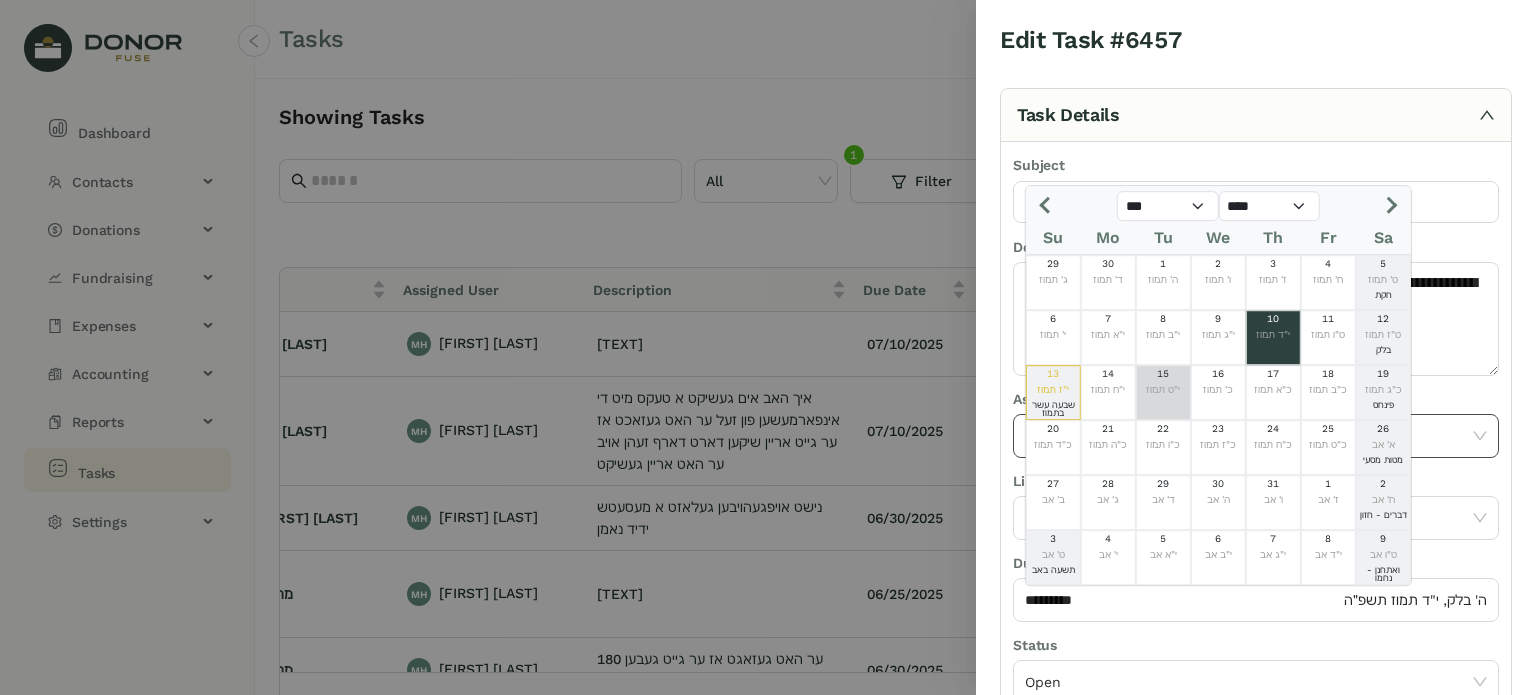drag, startPoint x: 1140, startPoint y: 391, endPoint x: 1172, endPoint y: 455, distance: 71.55418 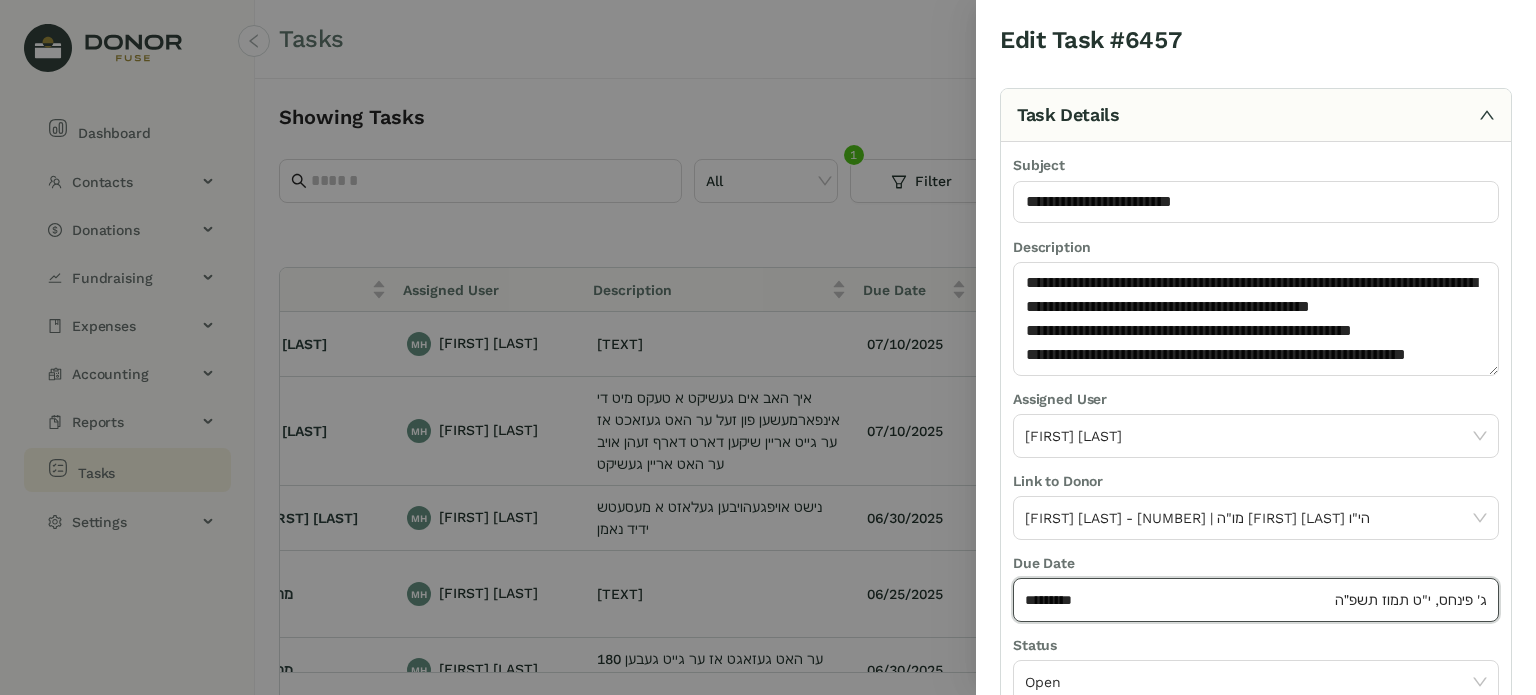 click on "*********" 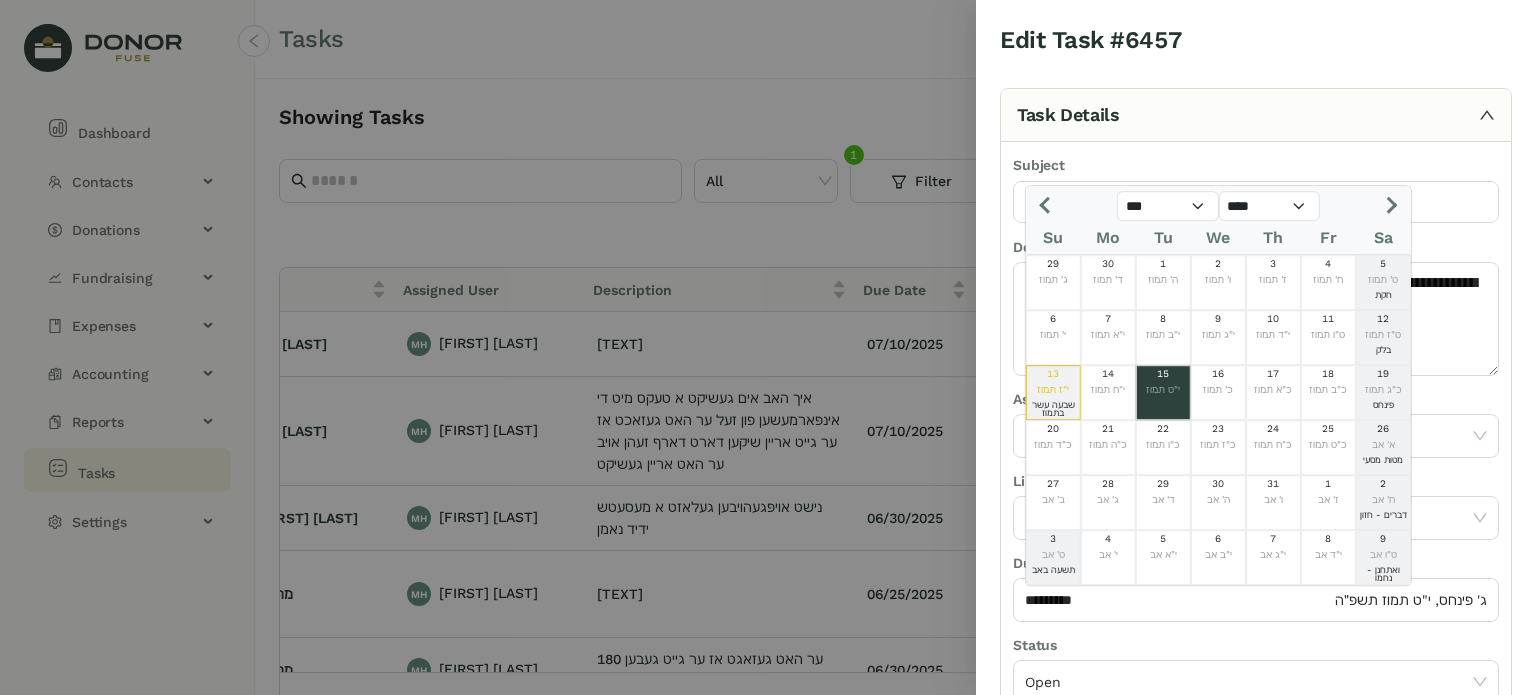 drag, startPoint x: 1168, startPoint y: 394, endPoint x: 1163, endPoint y: 405, distance: 12.083046 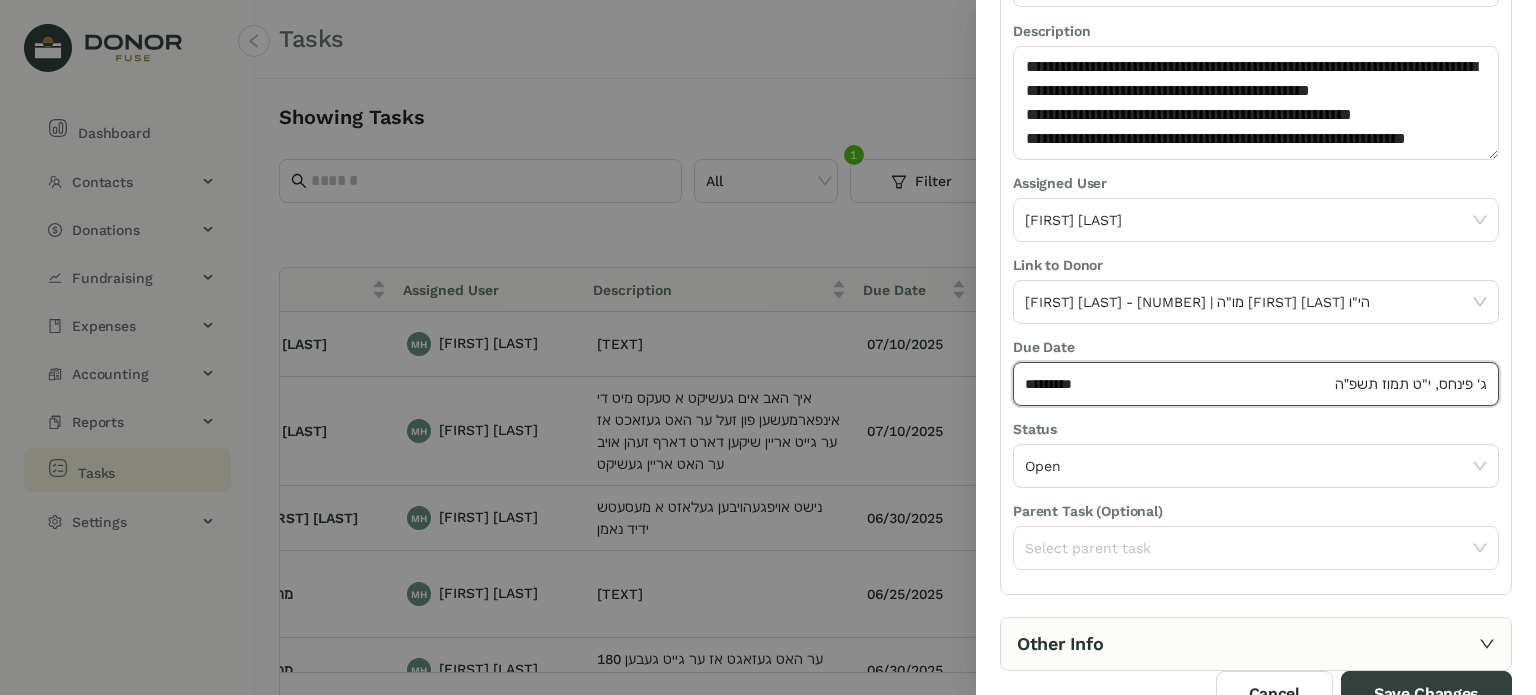 scroll, scrollTop: 236, scrollLeft: 0, axis: vertical 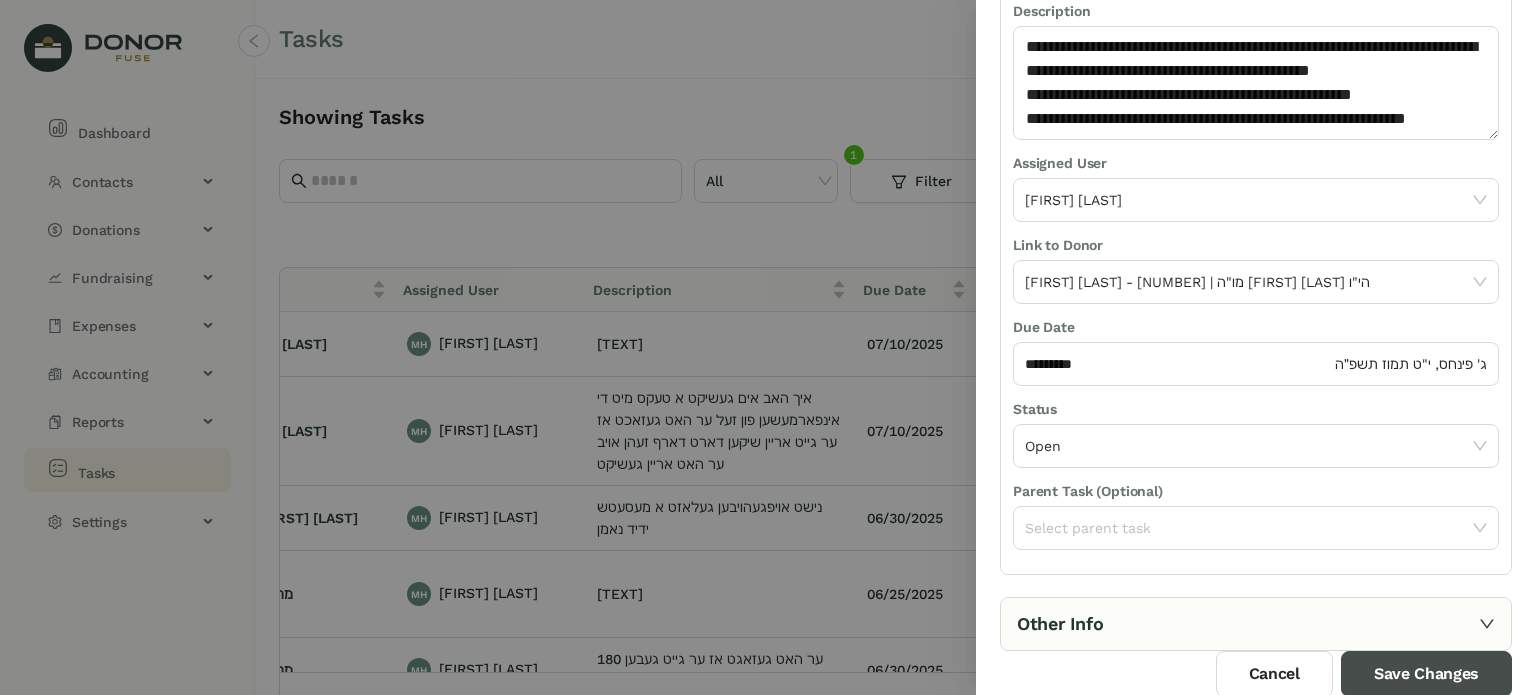 drag, startPoint x: 1376, startPoint y: 664, endPoint x: 1236, endPoint y: 599, distance: 154.35349 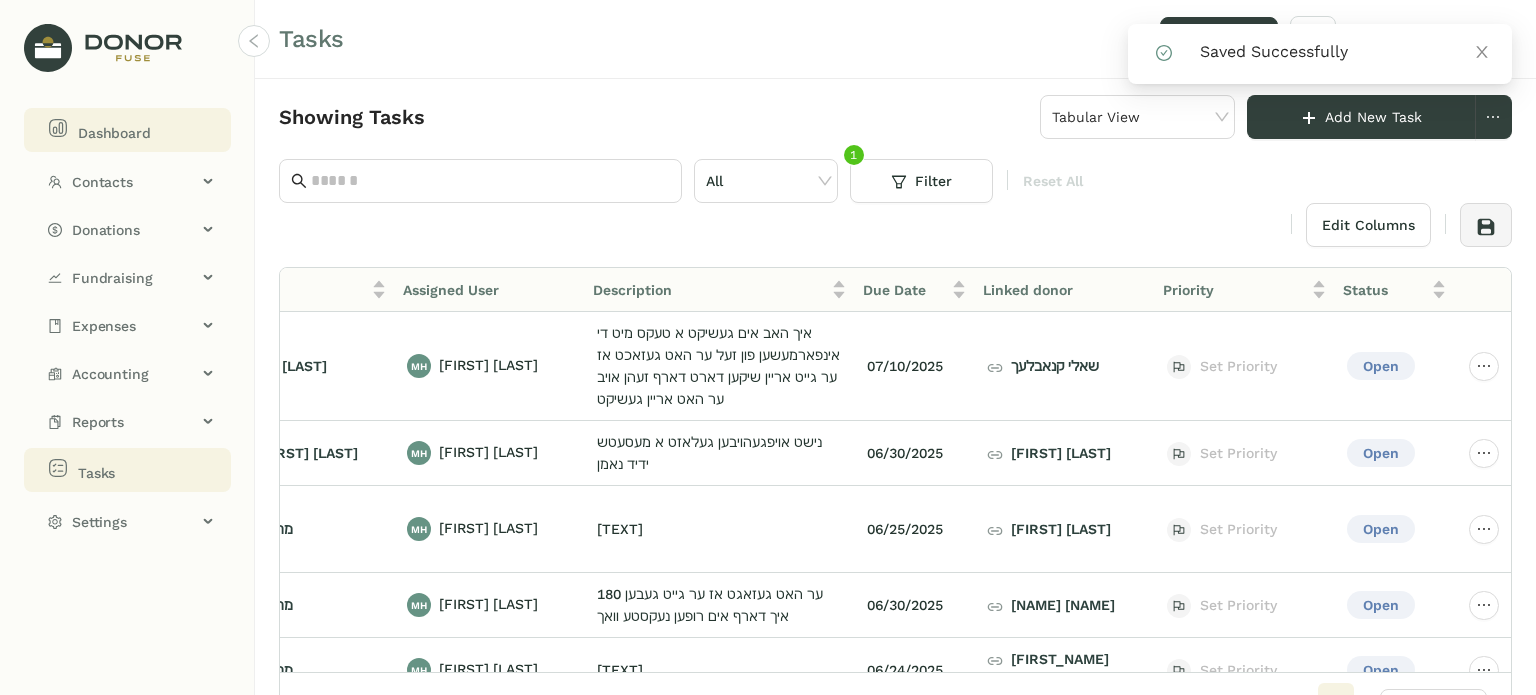 click on "Dashboard" 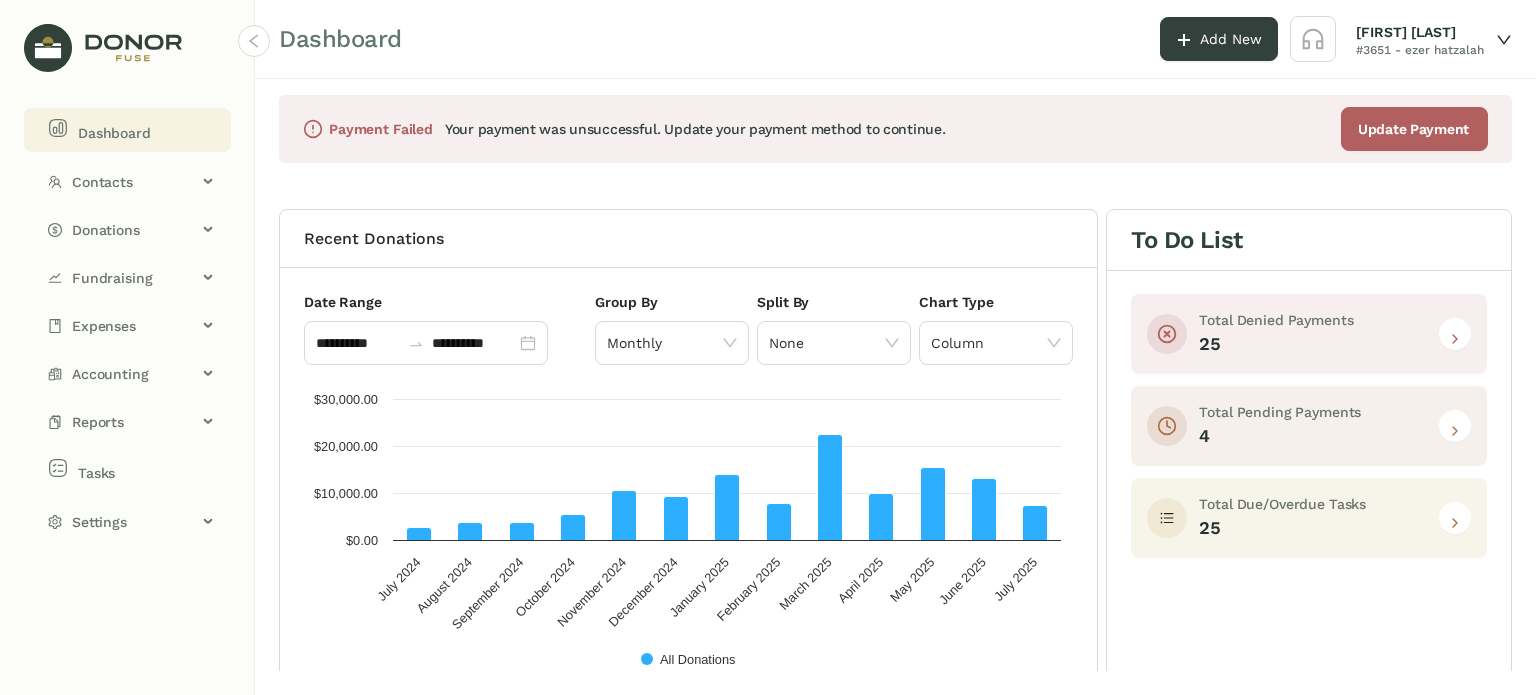 click 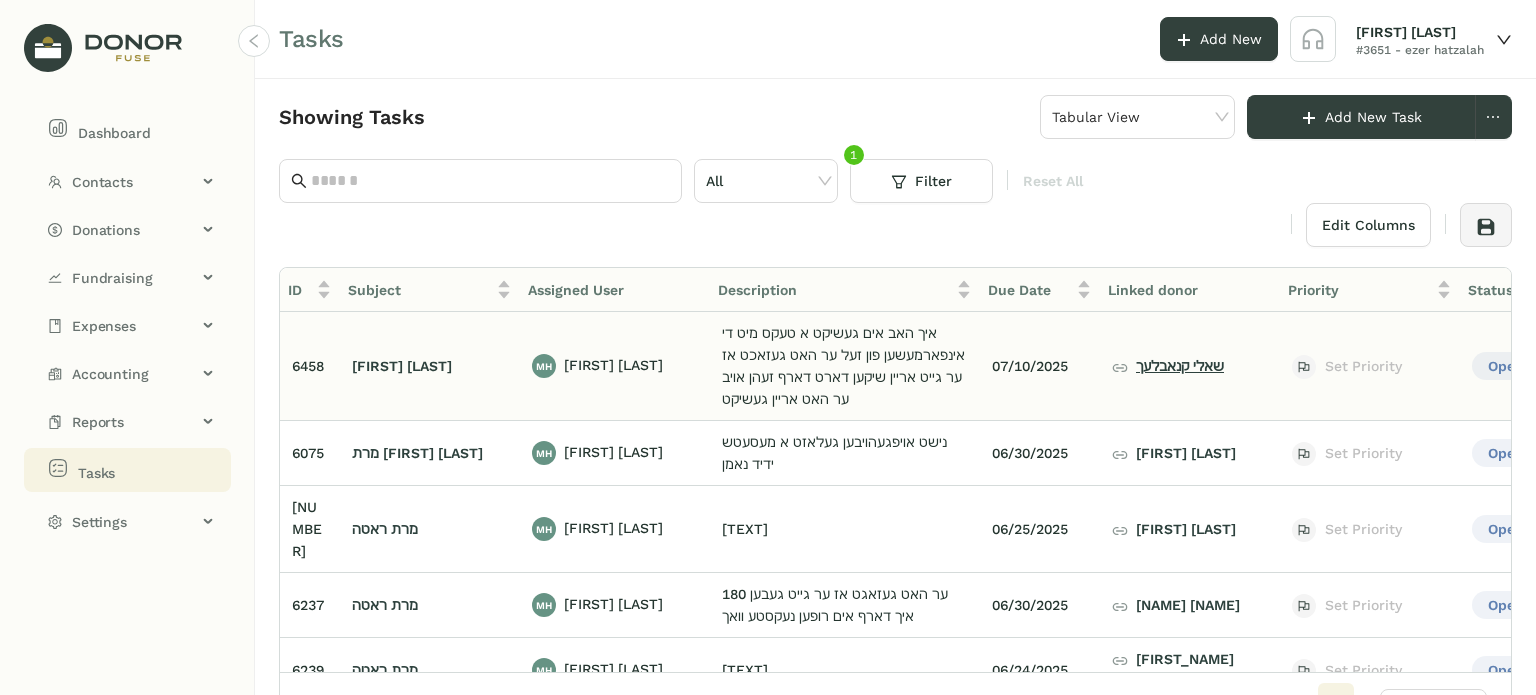 click on "שאלי קנאבלעך" 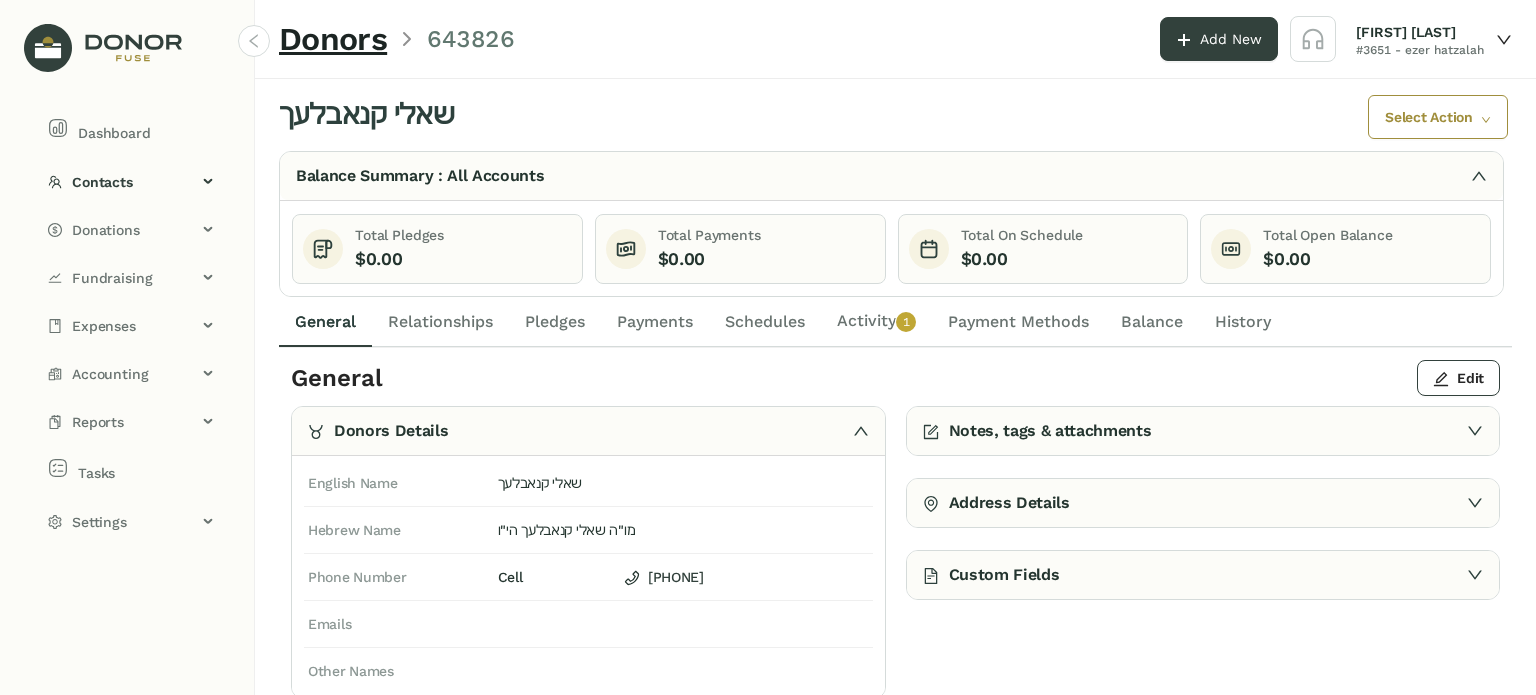 drag, startPoint x: 428, startPoint y: 312, endPoint x: 436, endPoint y: 320, distance: 11.313708 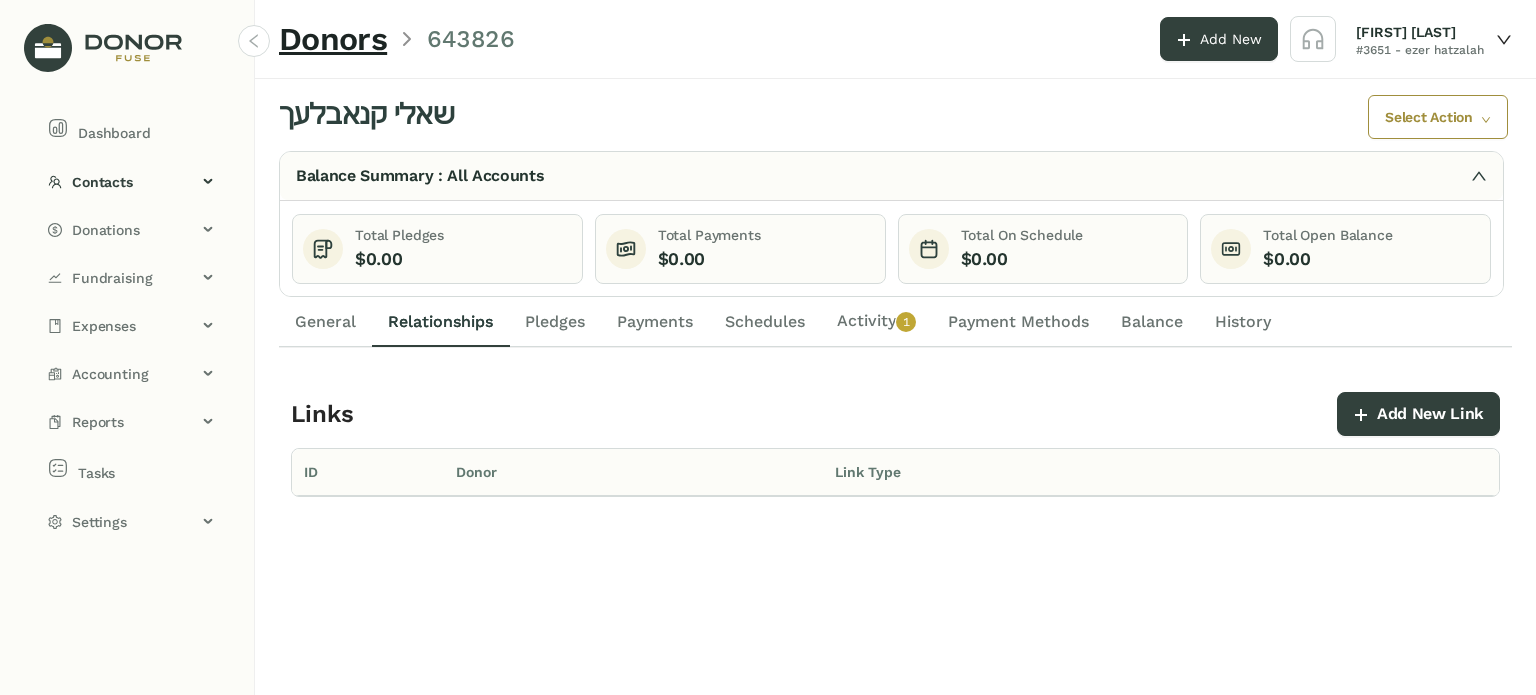 click on "Pledges" 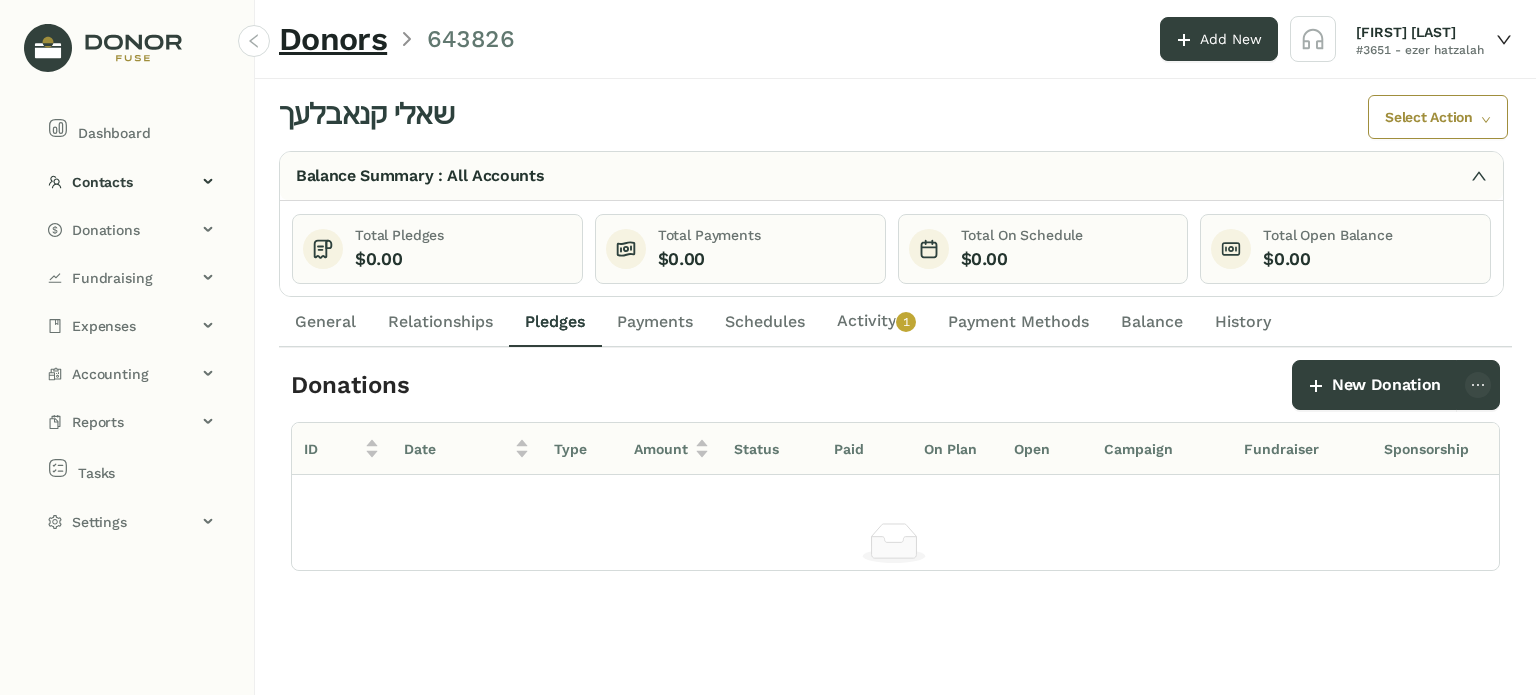 click on "Activity   0   1   2   3   4   5   6   7   8   9" 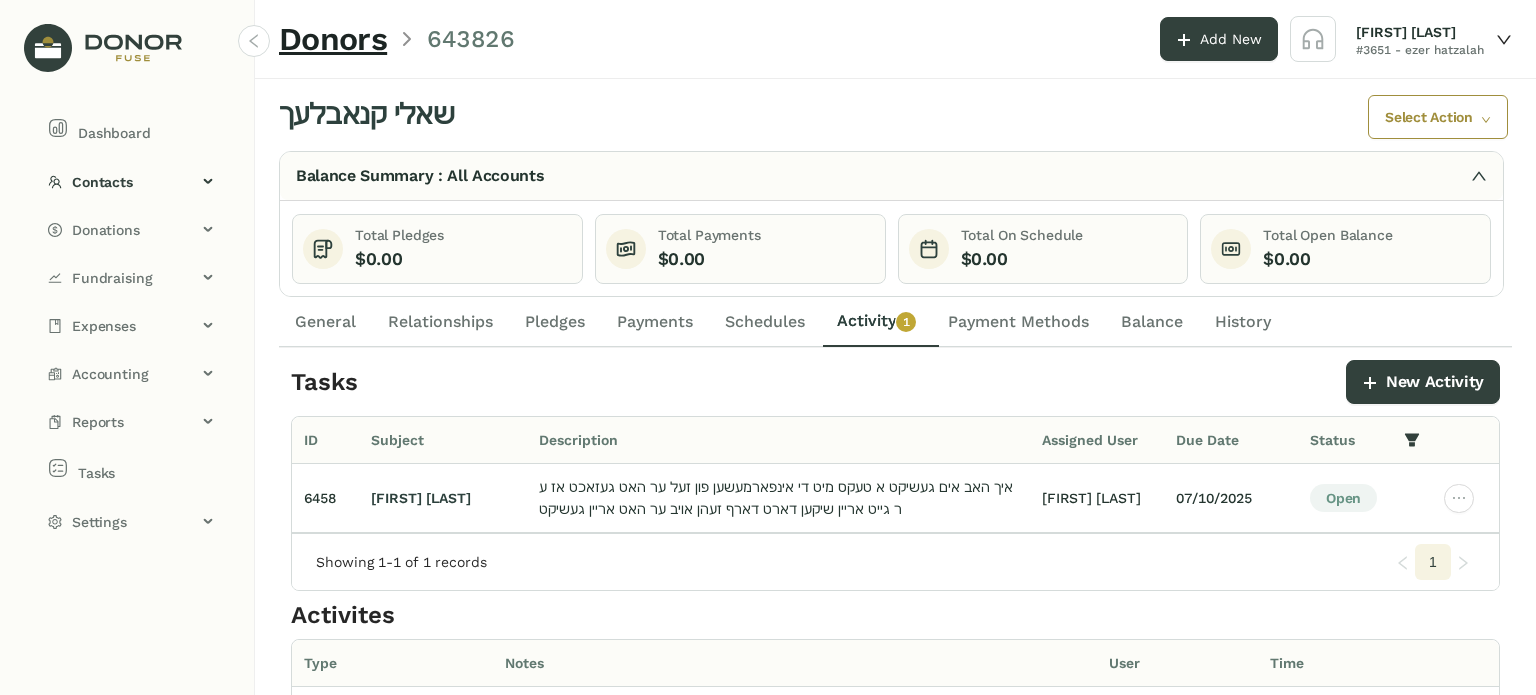 click on "General" 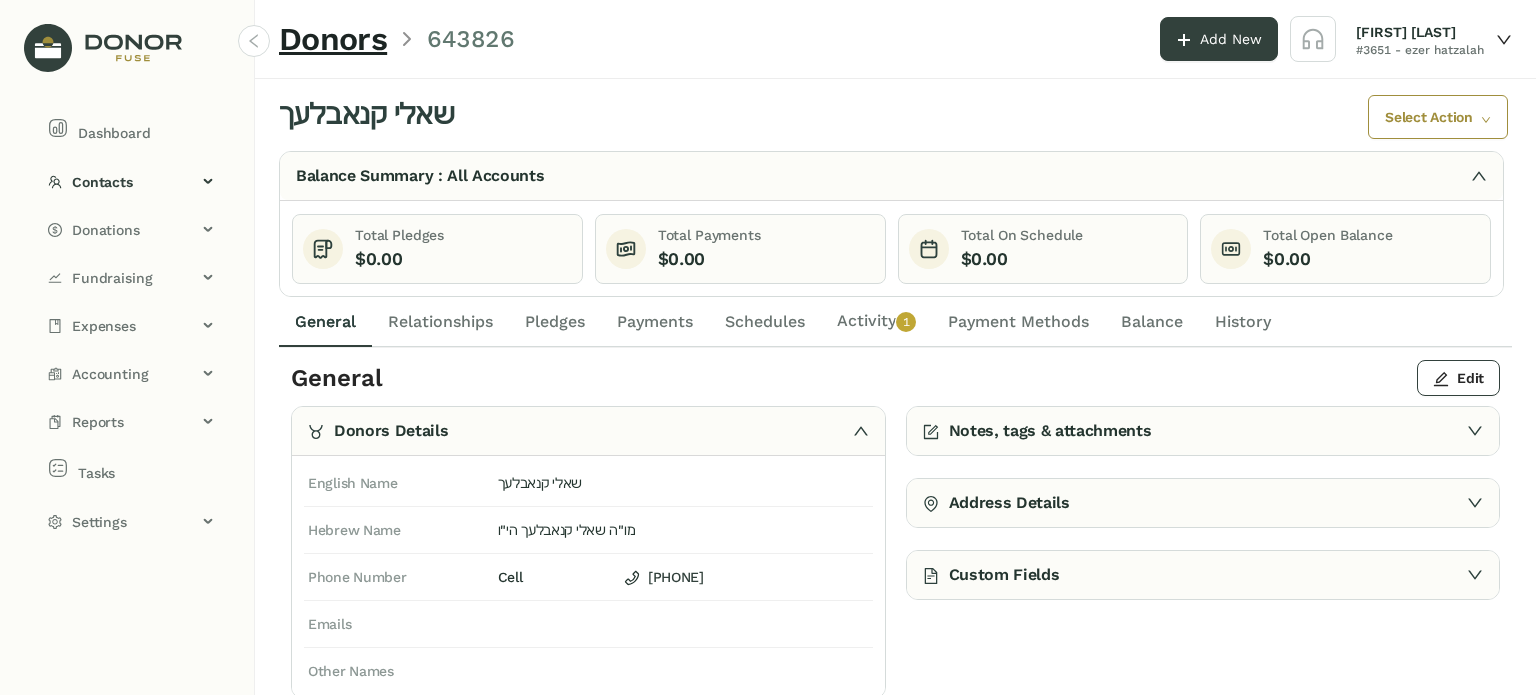 drag, startPoint x: 880, startPoint y: 315, endPoint x: 944, endPoint y: 330, distance: 65.734314 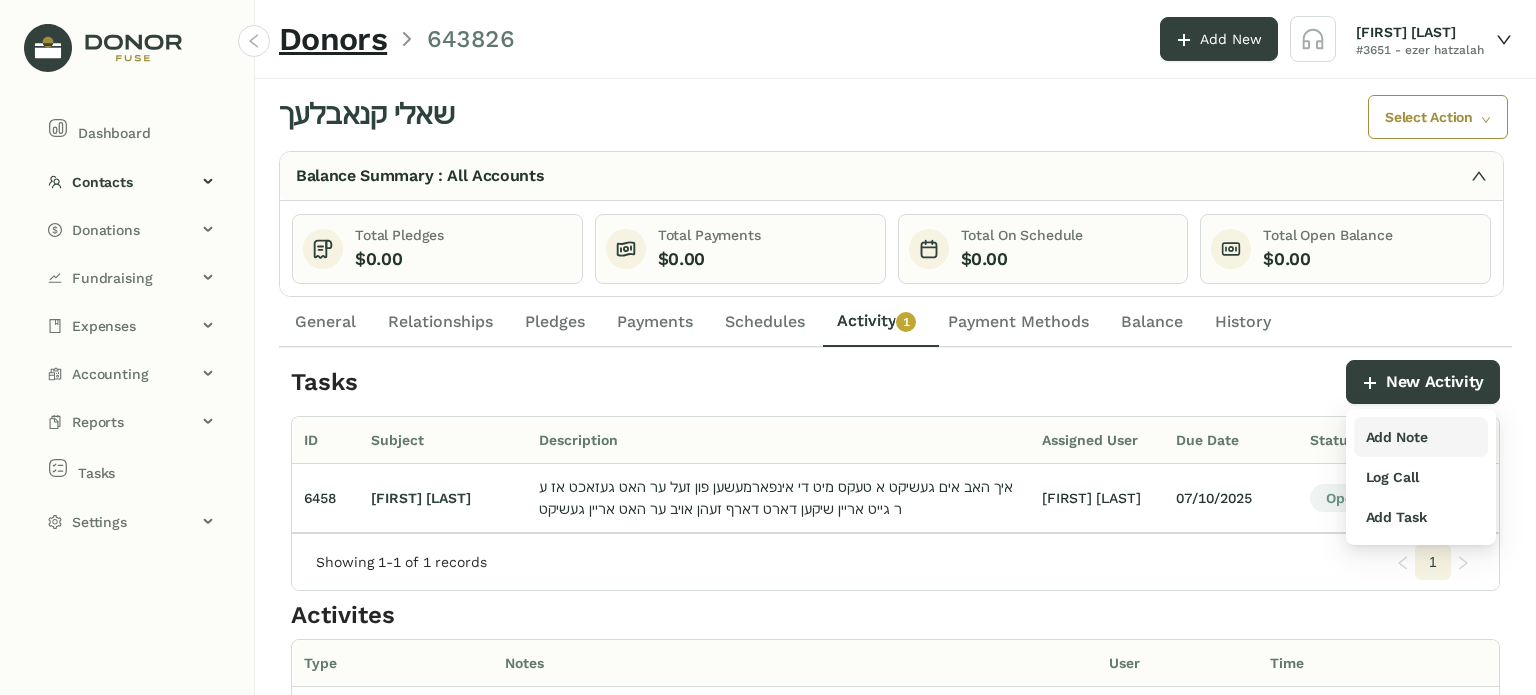 click on "Add Note" at bounding box center (1397, 437) 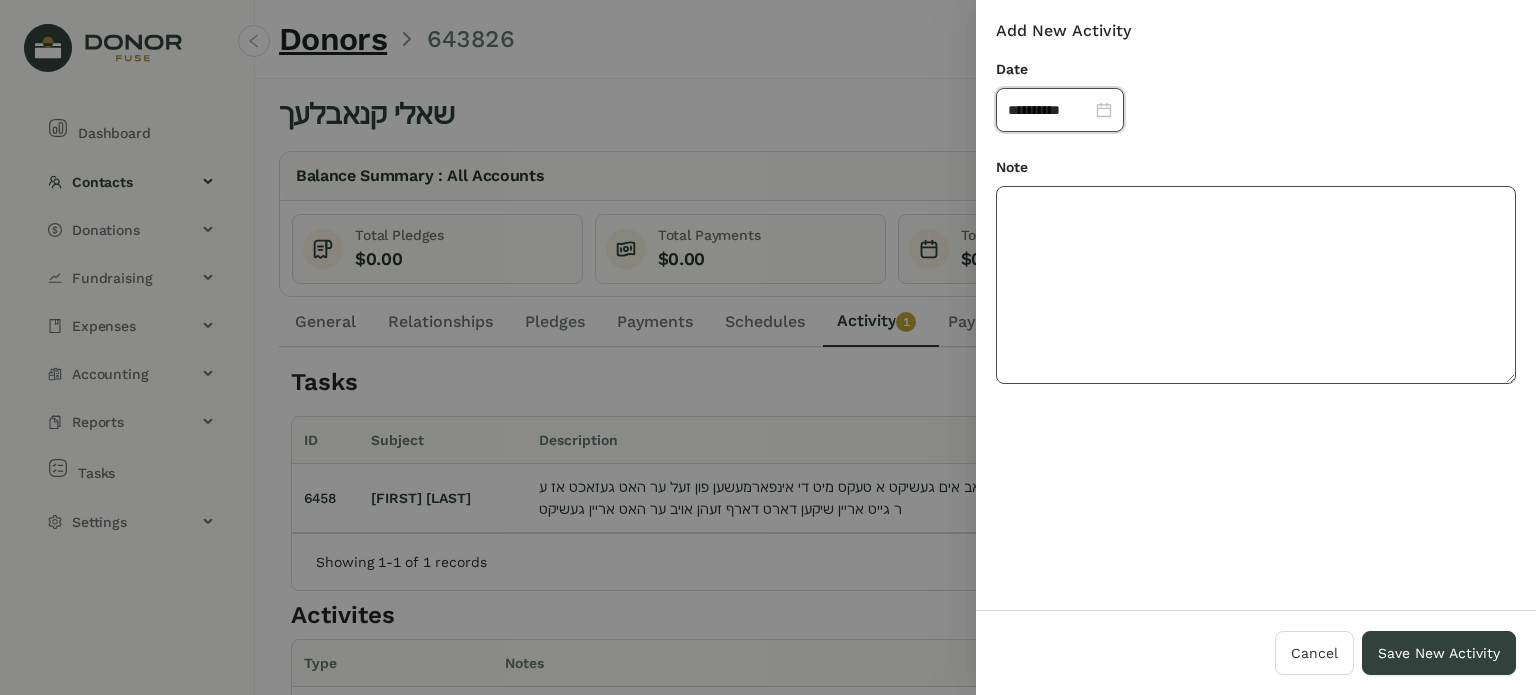 click 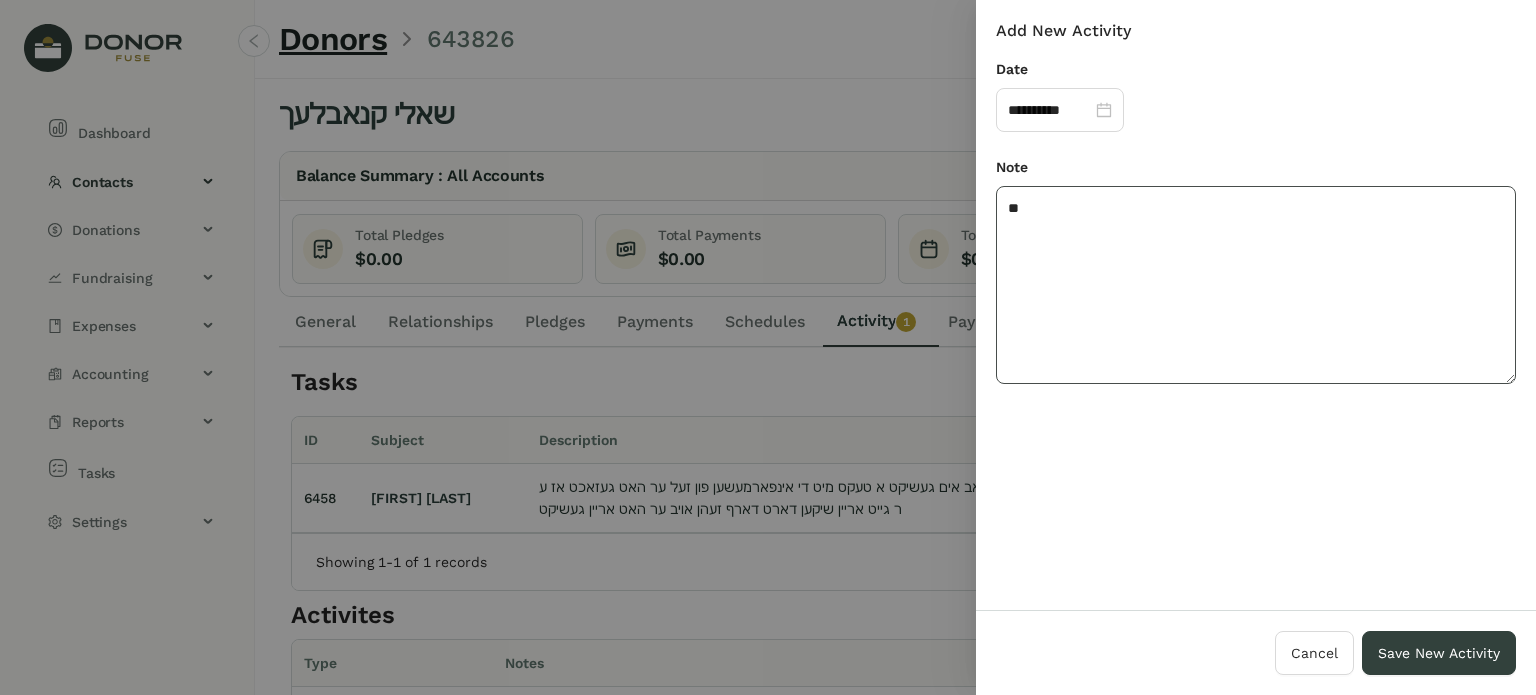 type on "*" 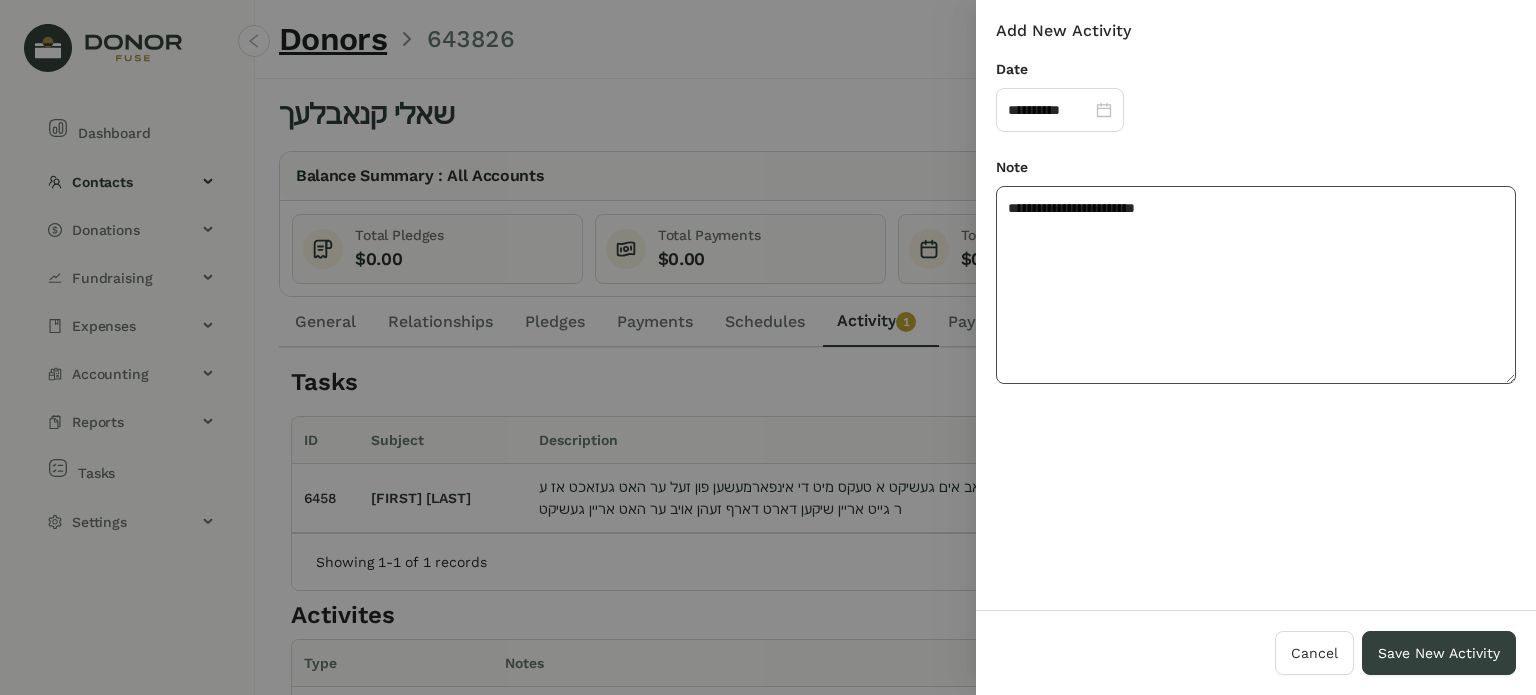 click on "**********" 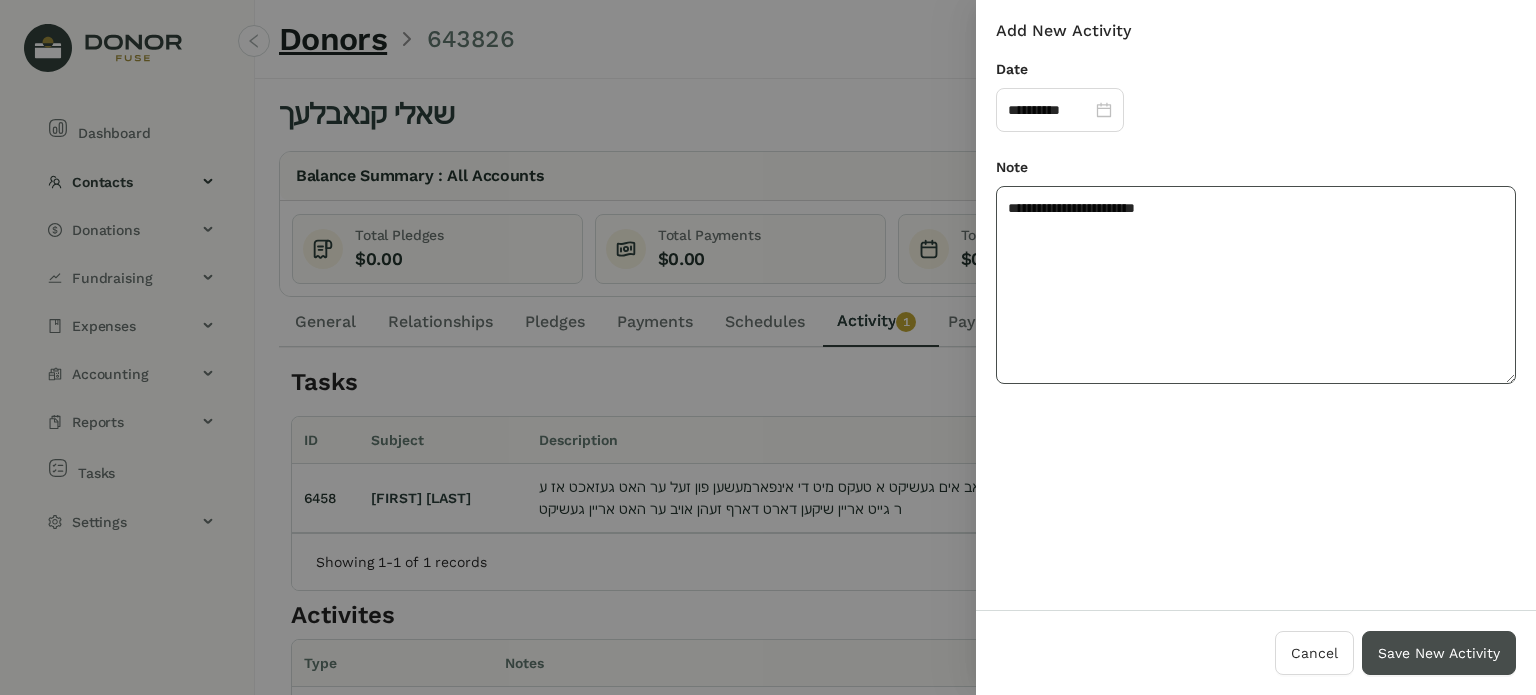 type on "**********" 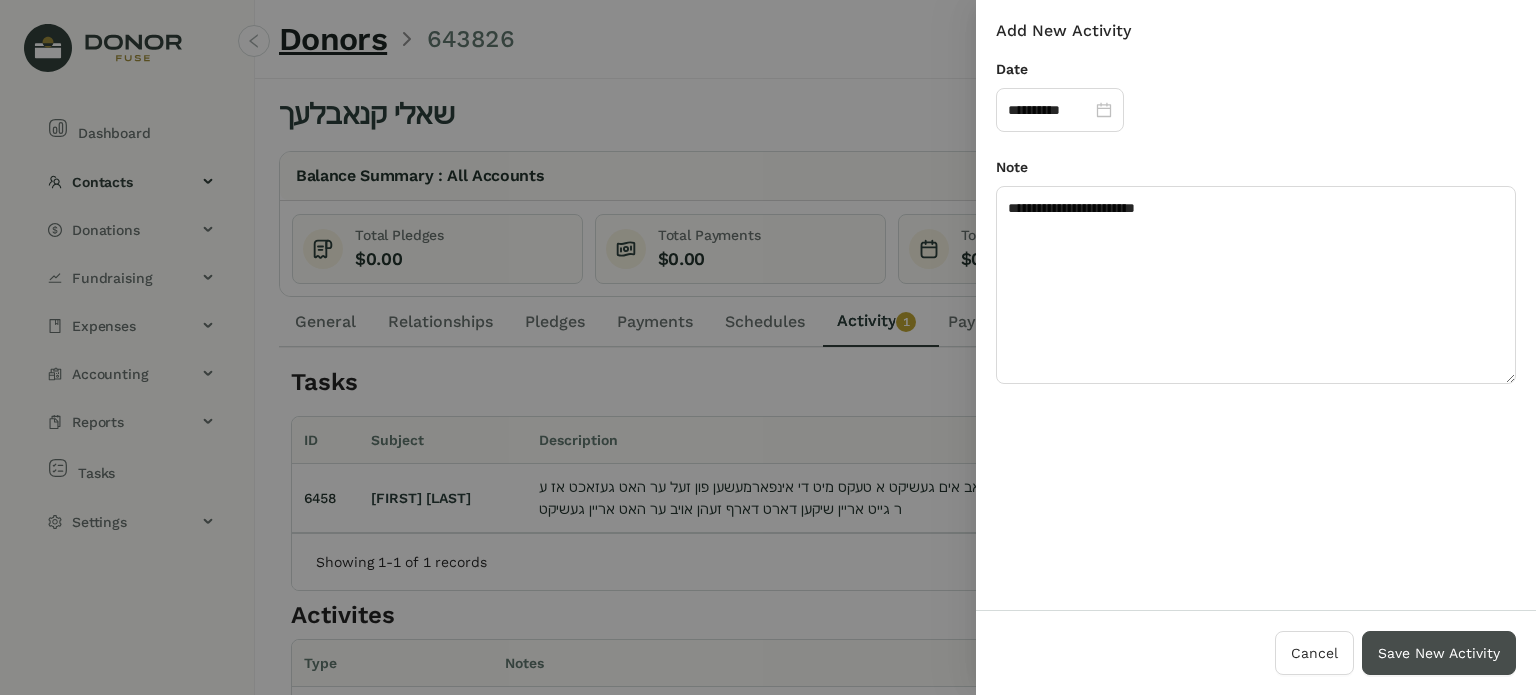 click on "Save New Activity" at bounding box center [1439, 653] 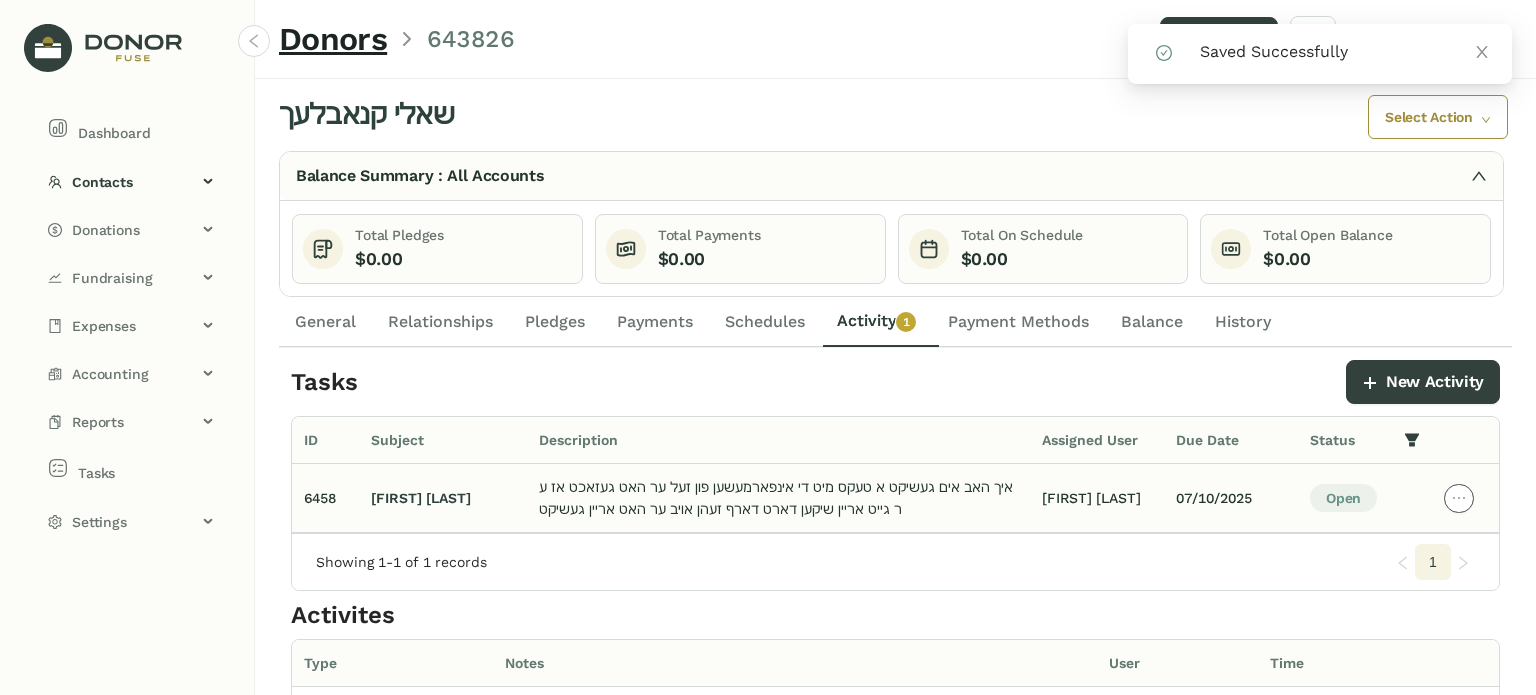 click 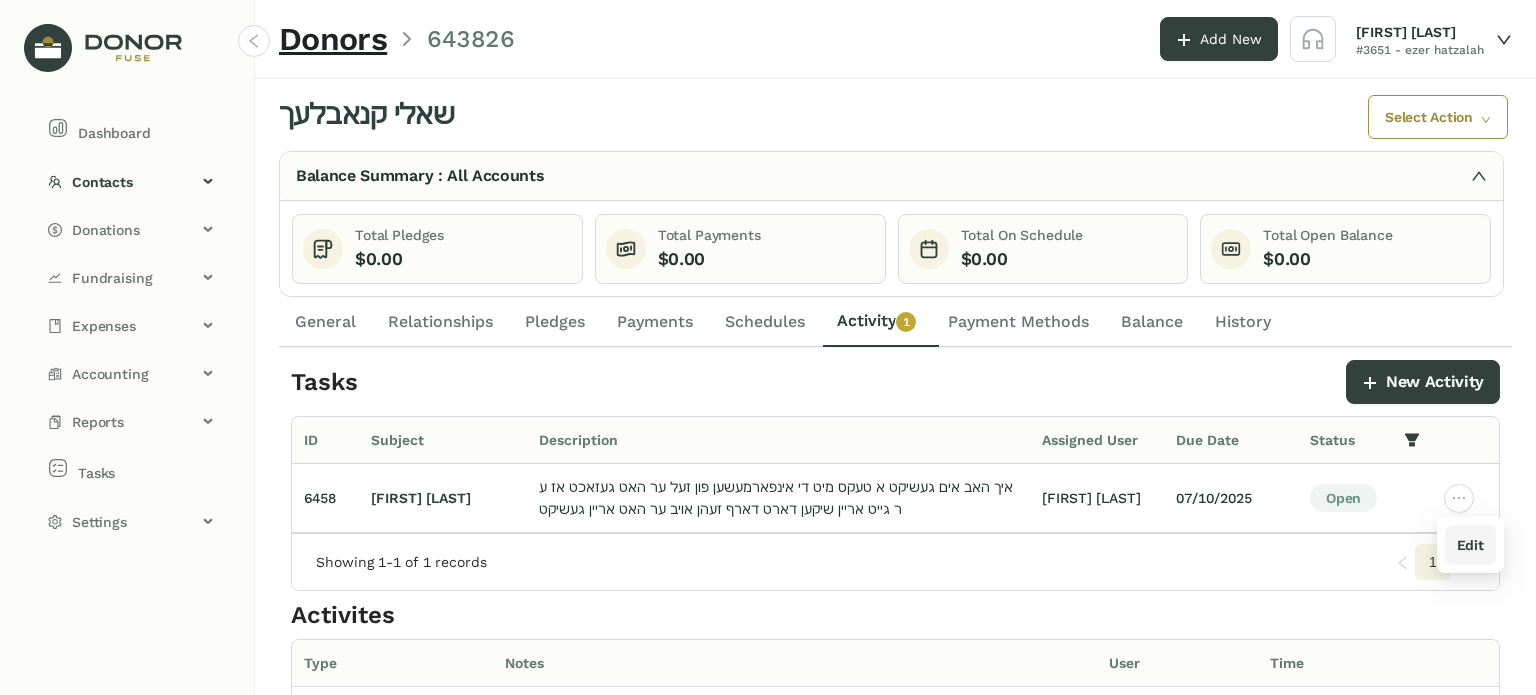 click on "Edit" at bounding box center [1470, 545] 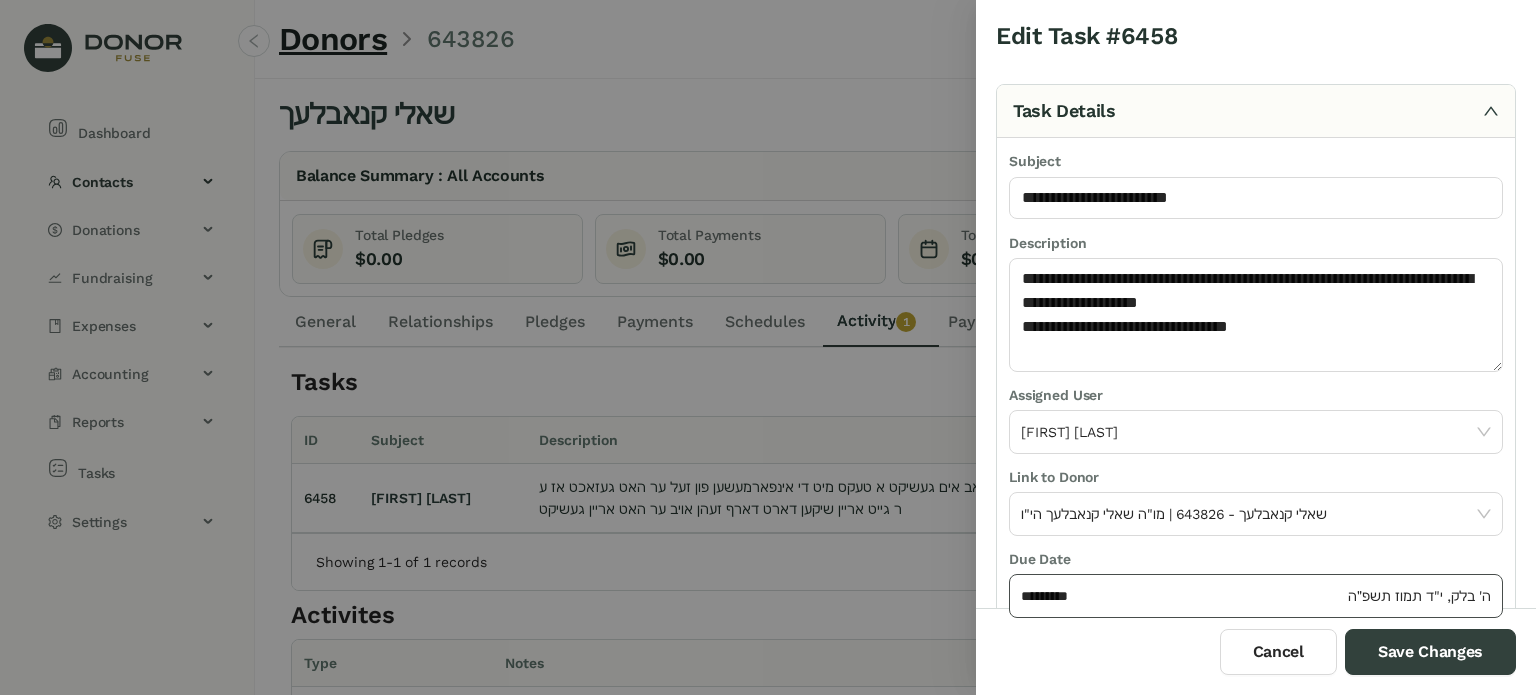 click on "*********" 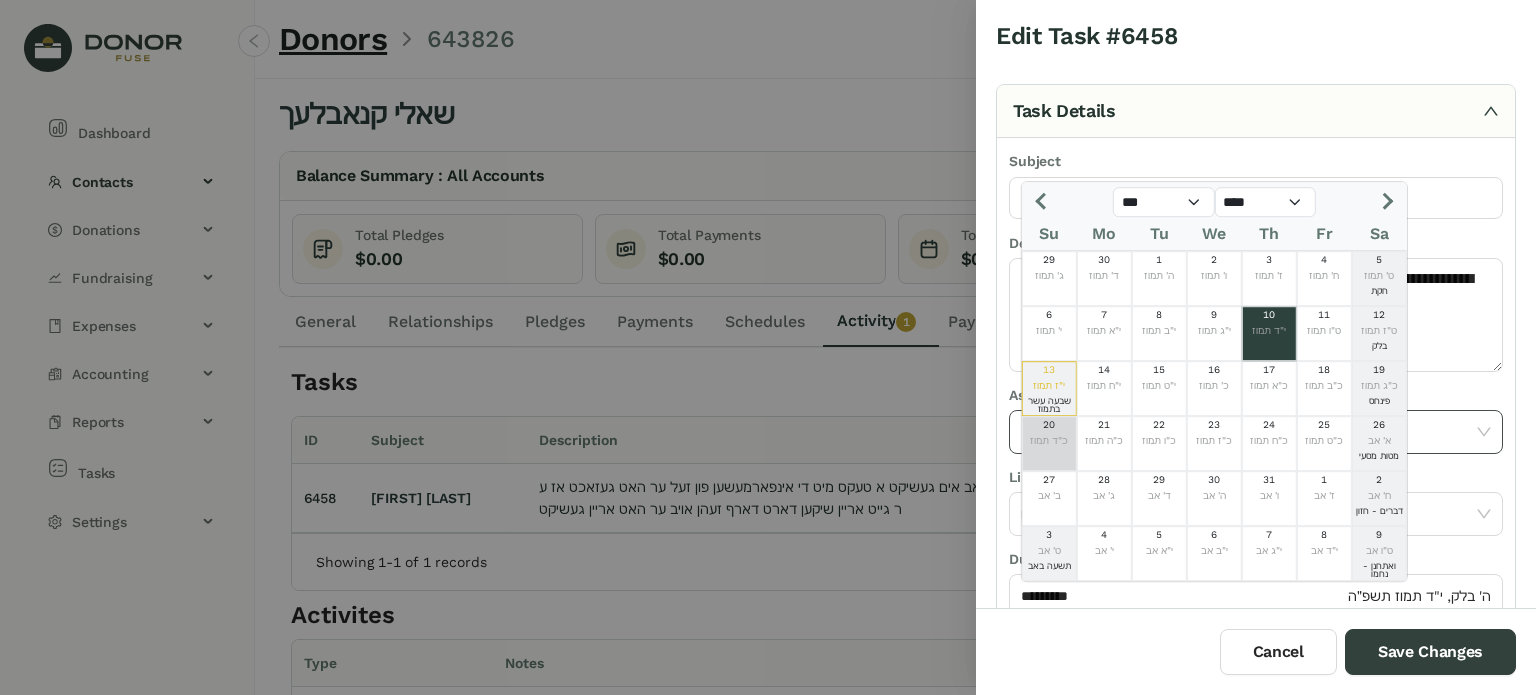 click on "כ"ד תמוז" 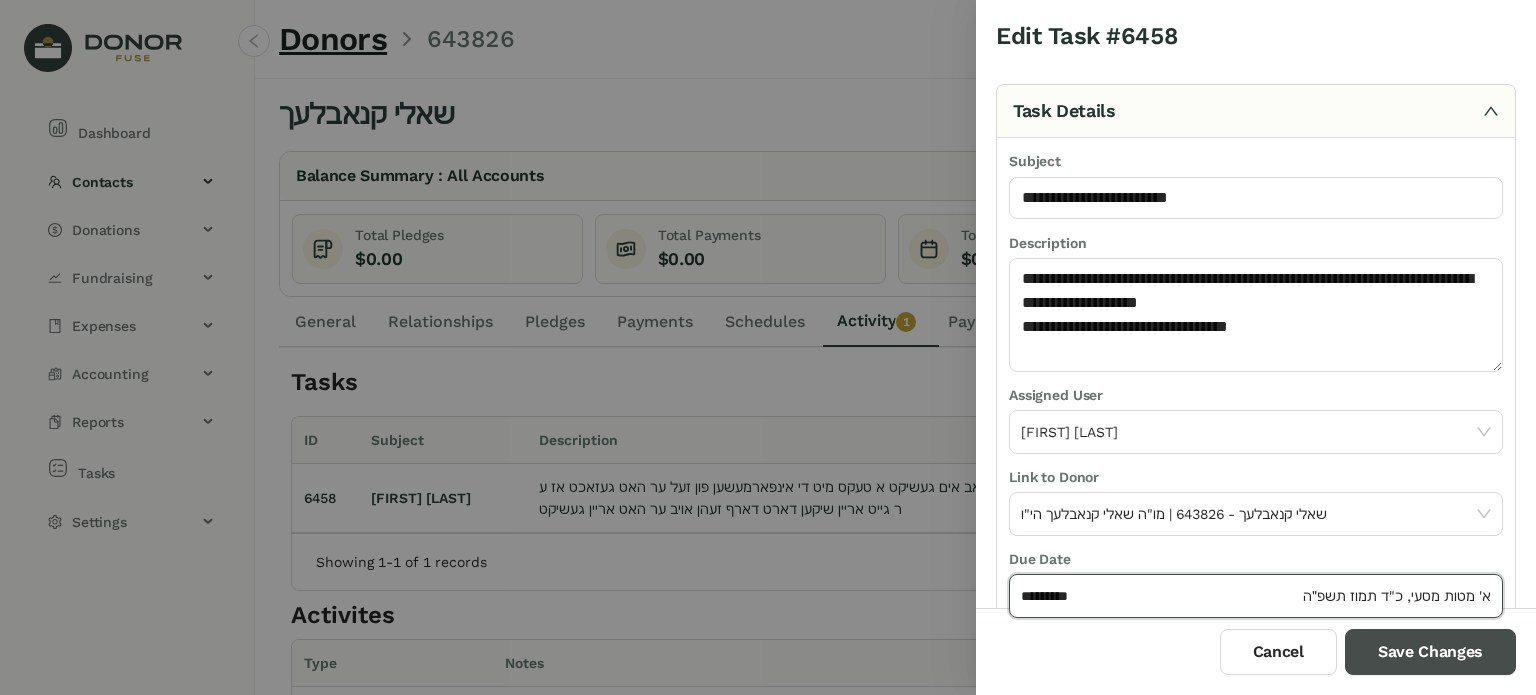 click on "Save Changes" at bounding box center [1430, 652] 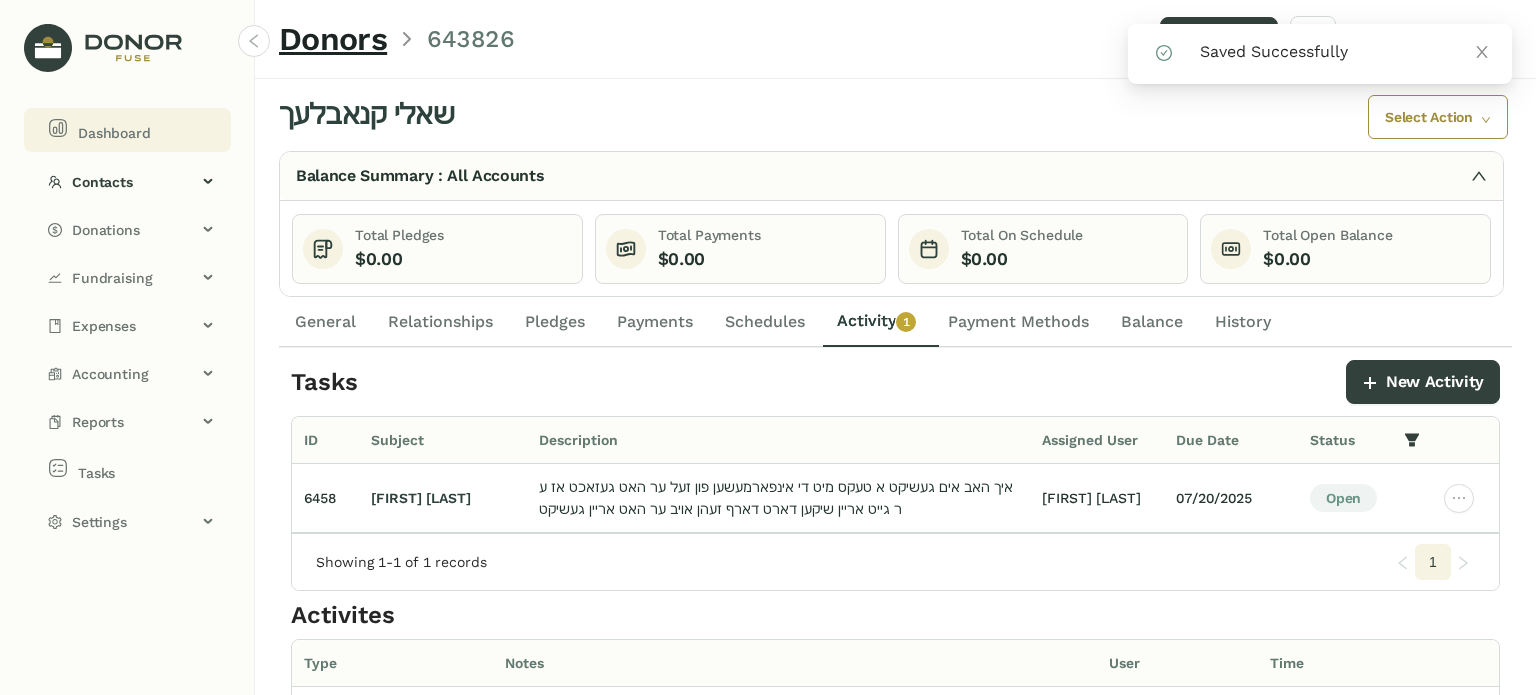 click on "Dashboard" 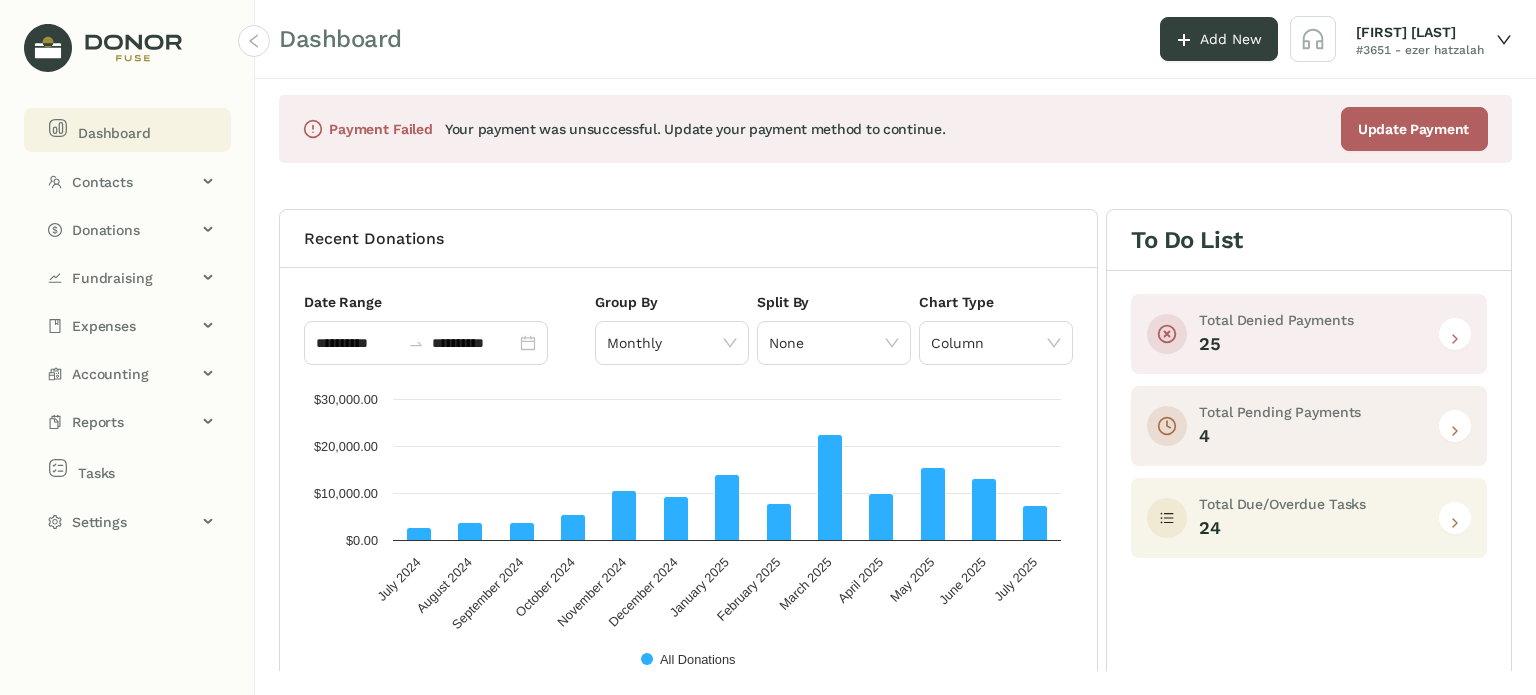 click 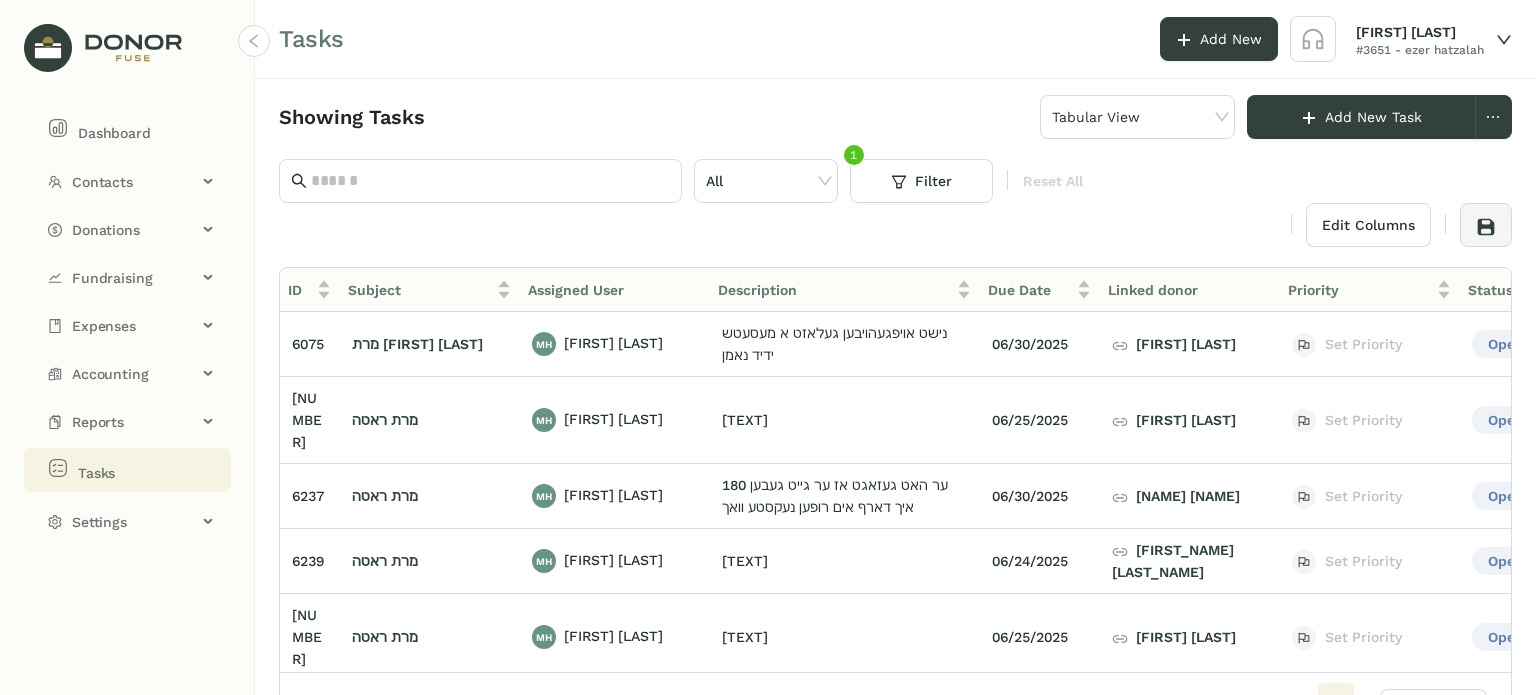 scroll, scrollTop: 0, scrollLeft: 58, axis: horizontal 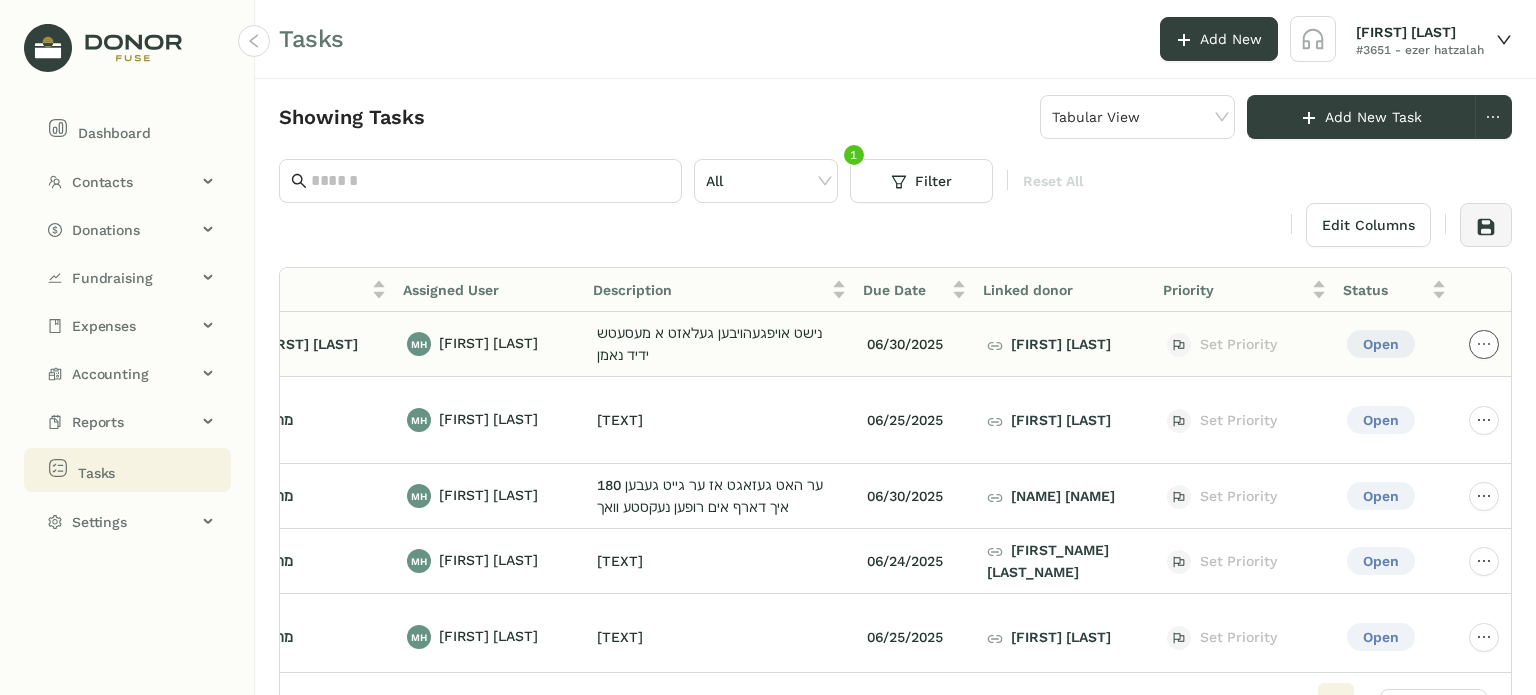 click 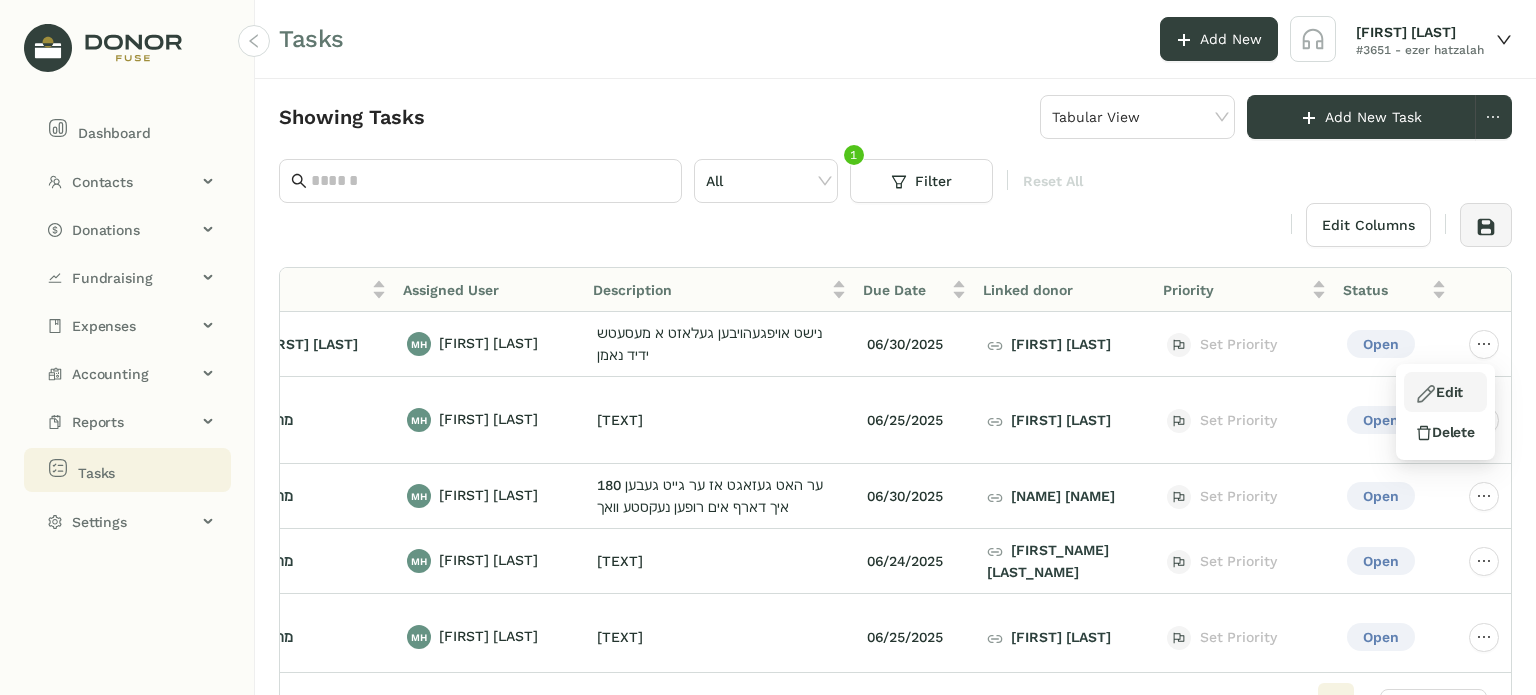 click on "Edit" at bounding box center [1439, 392] 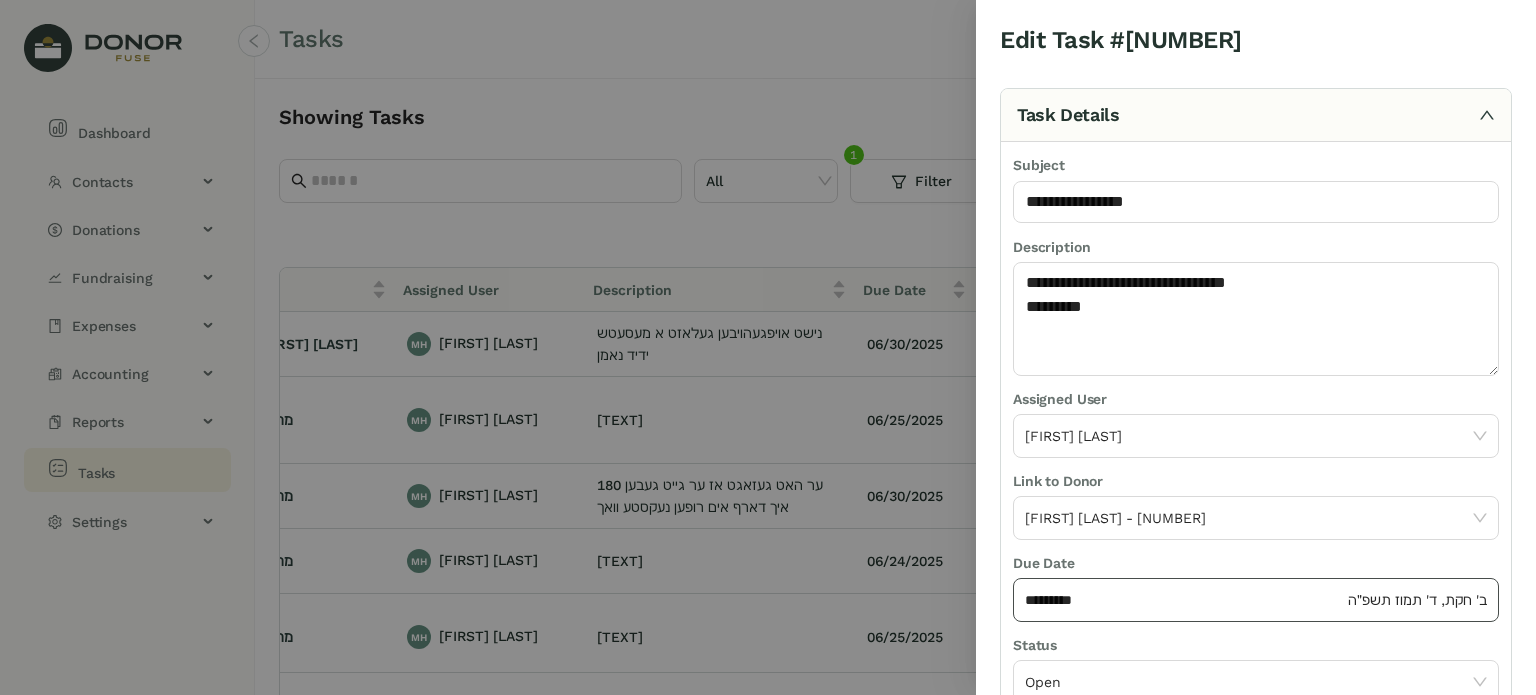 click on "*********" 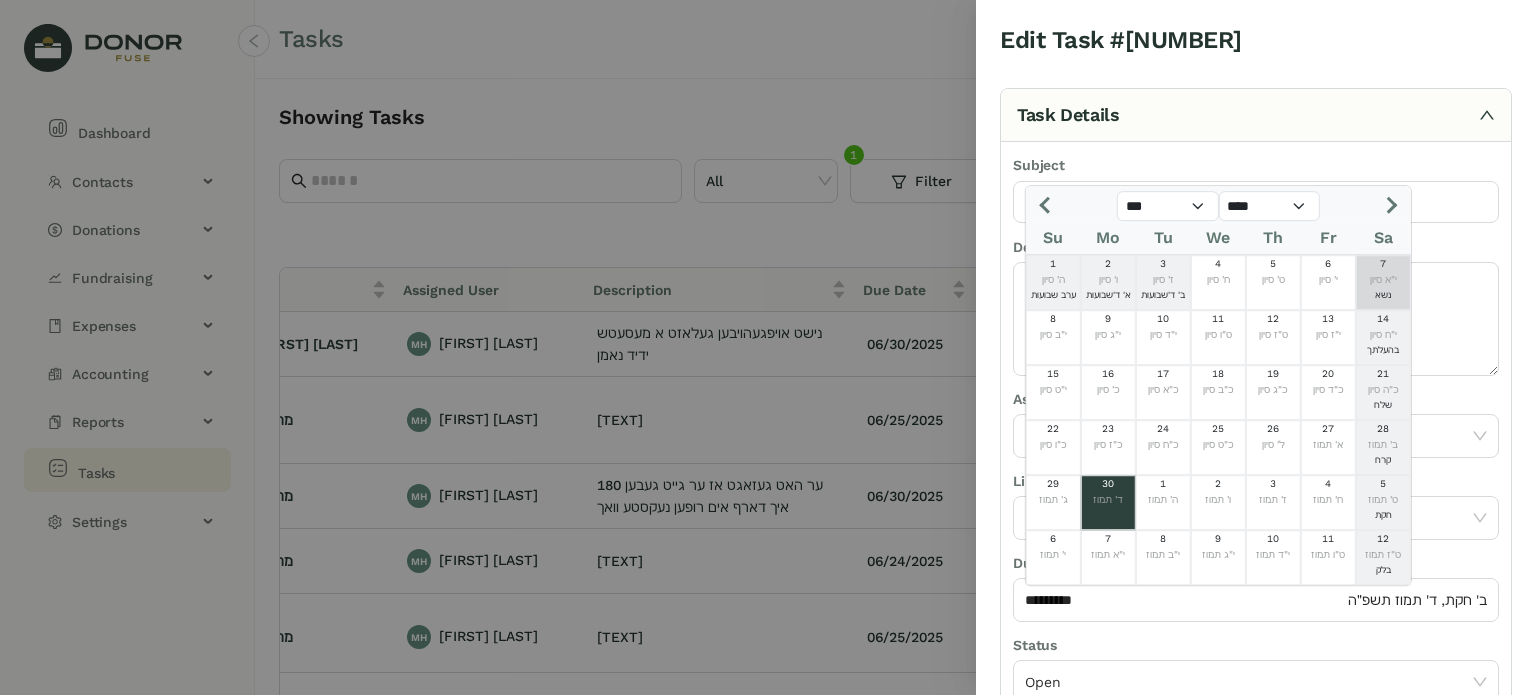 click 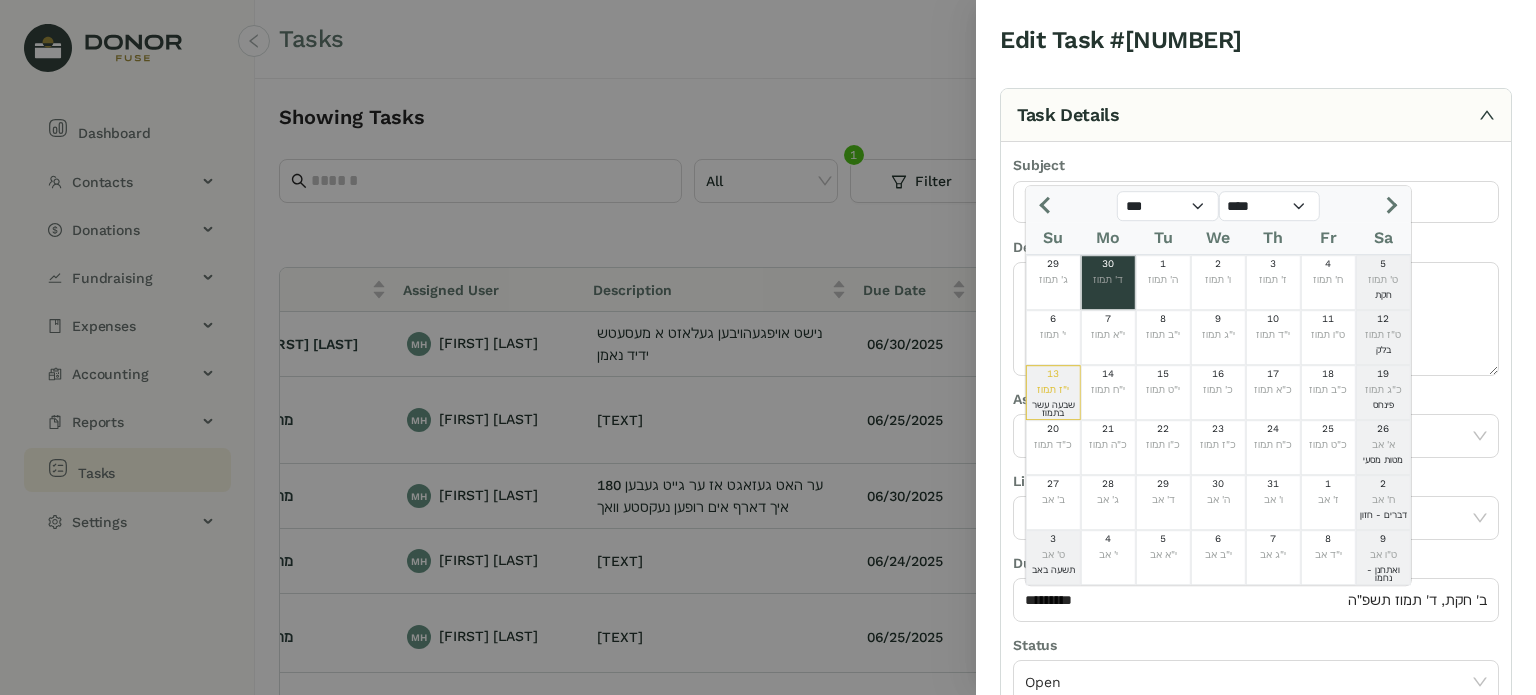 click 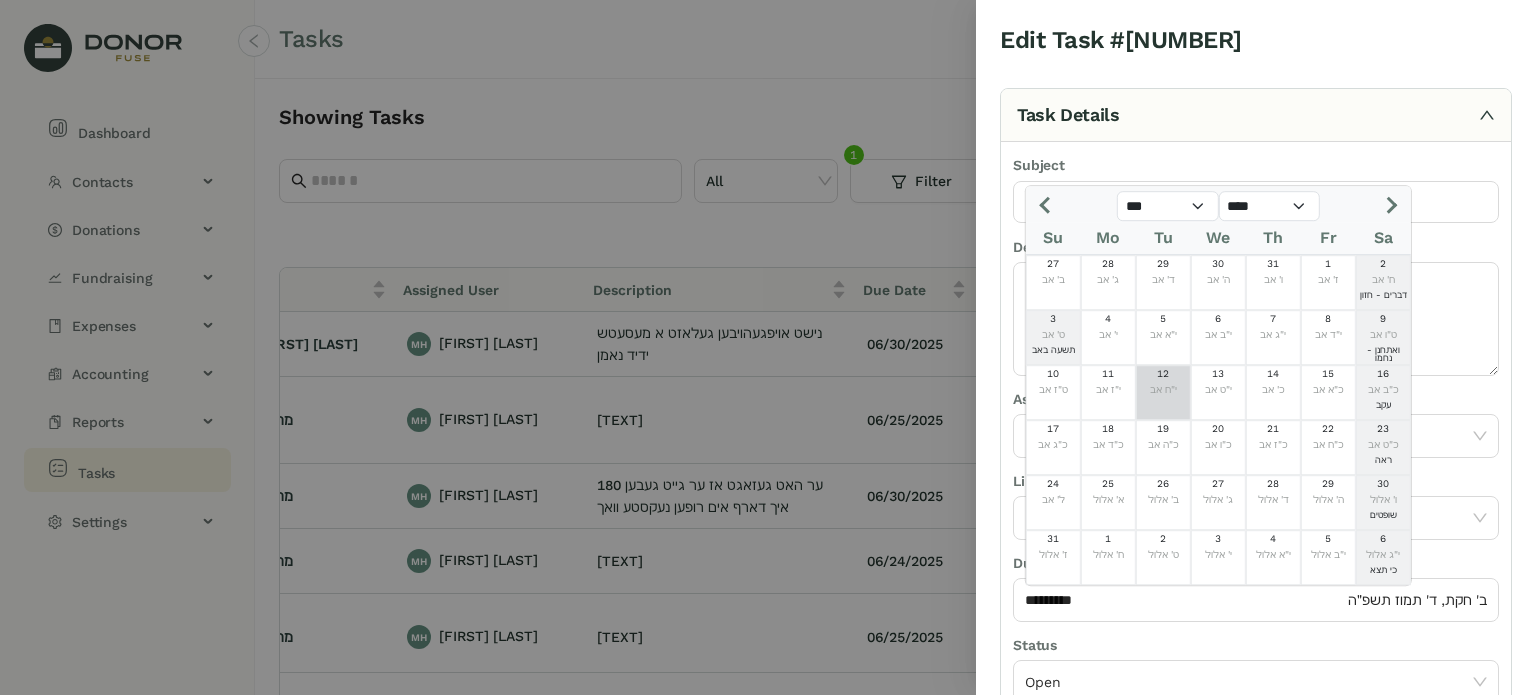 click on "י"ח אב" 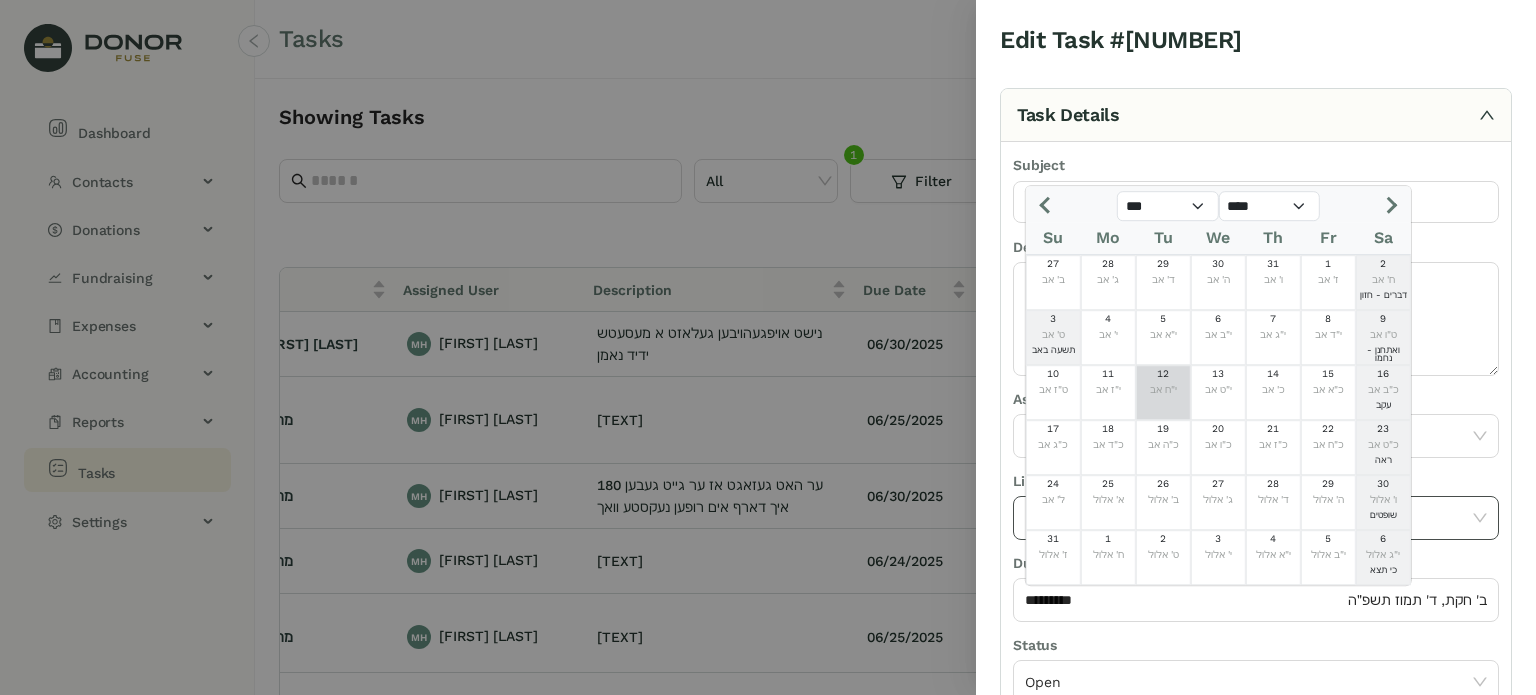 type on "*********" 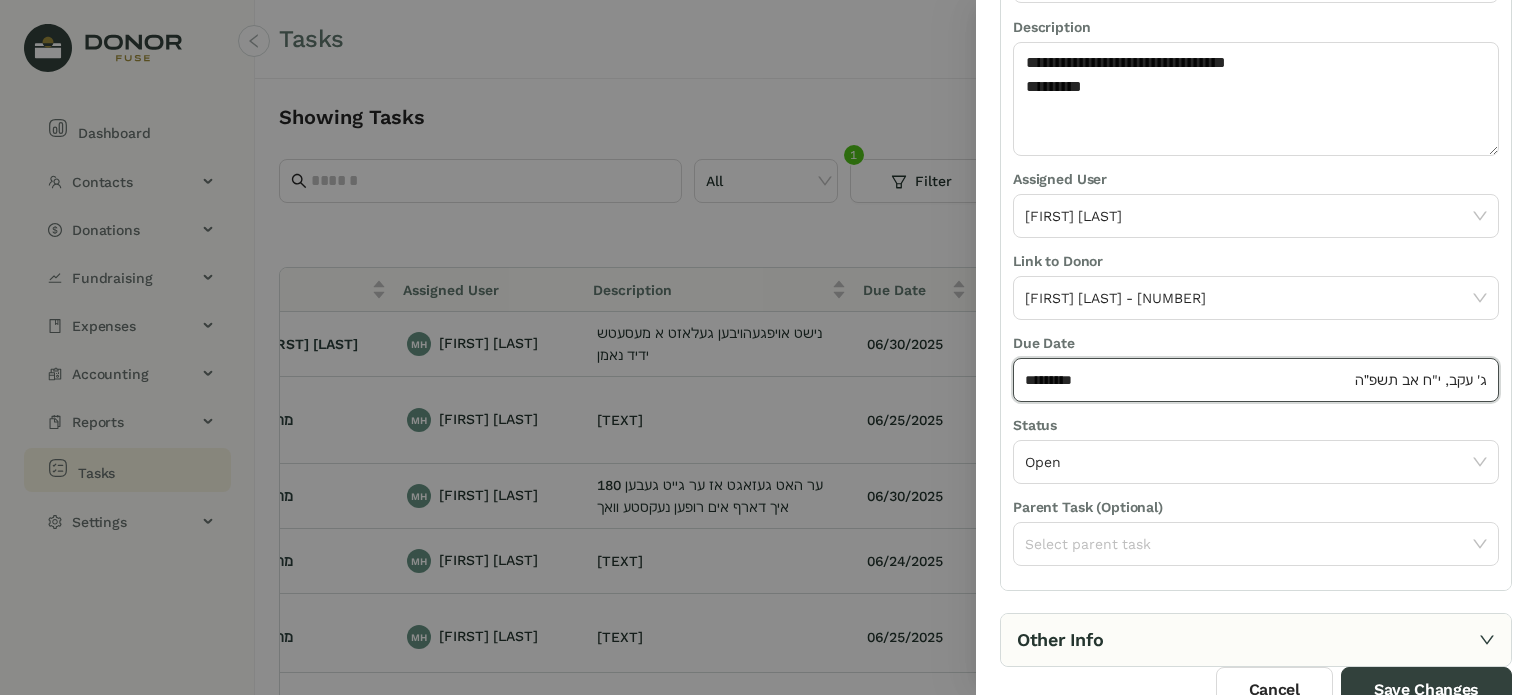 scroll, scrollTop: 236, scrollLeft: 0, axis: vertical 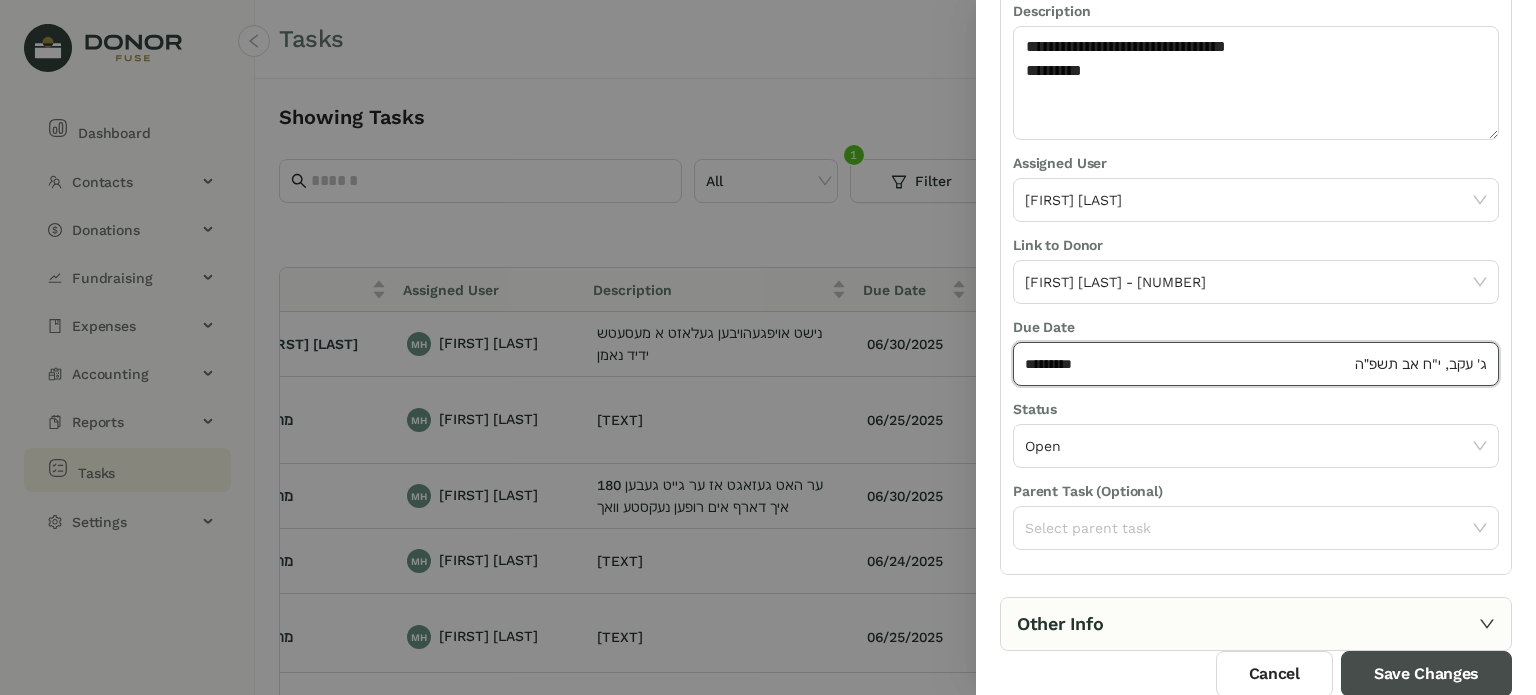 click on "Save Changes" at bounding box center (1426, 674) 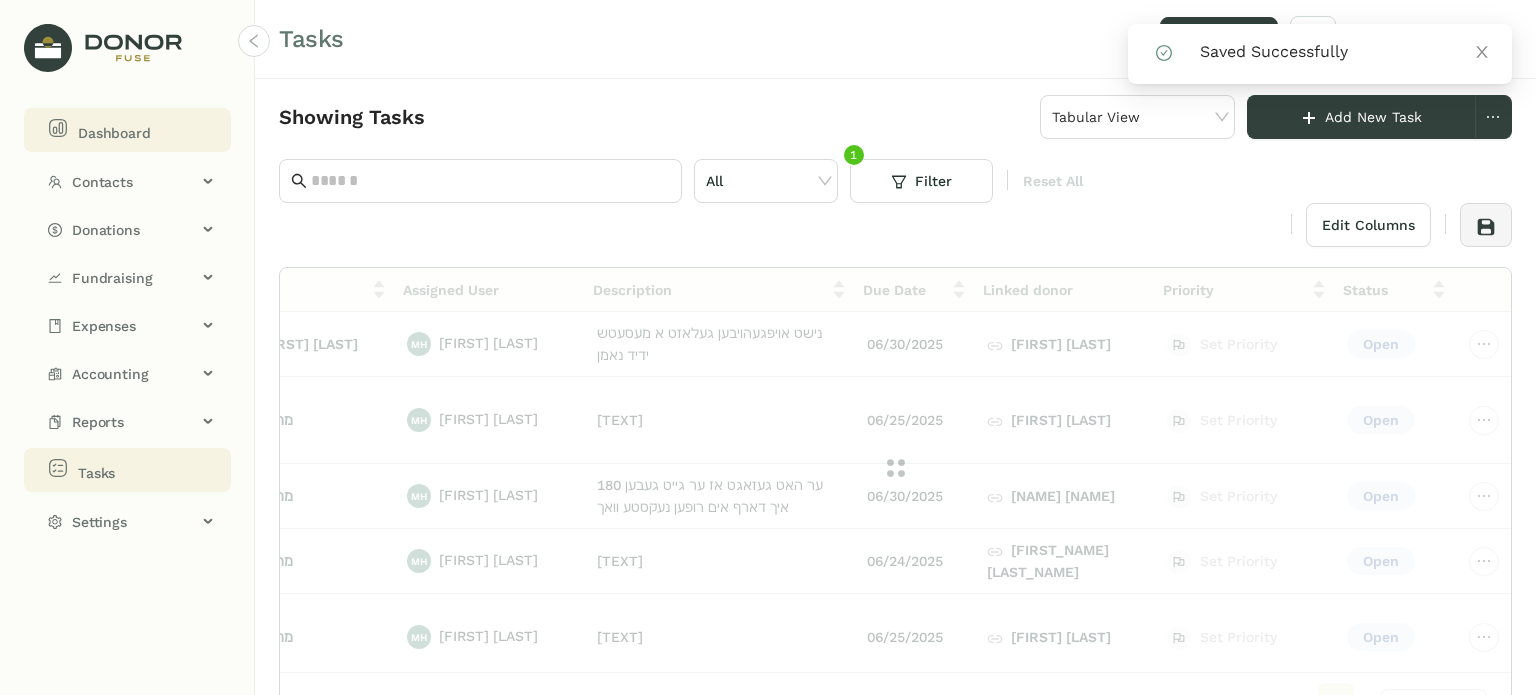 click on "Dashboard" 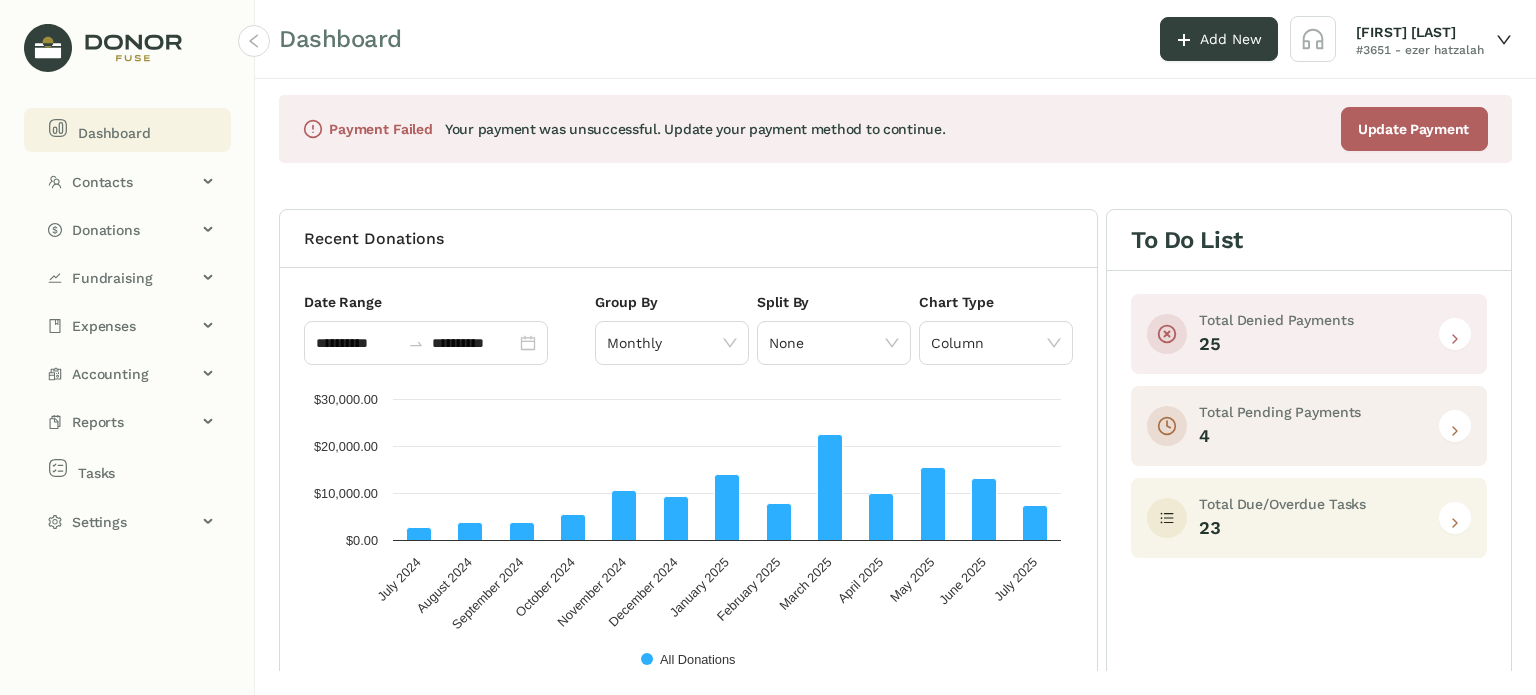 click 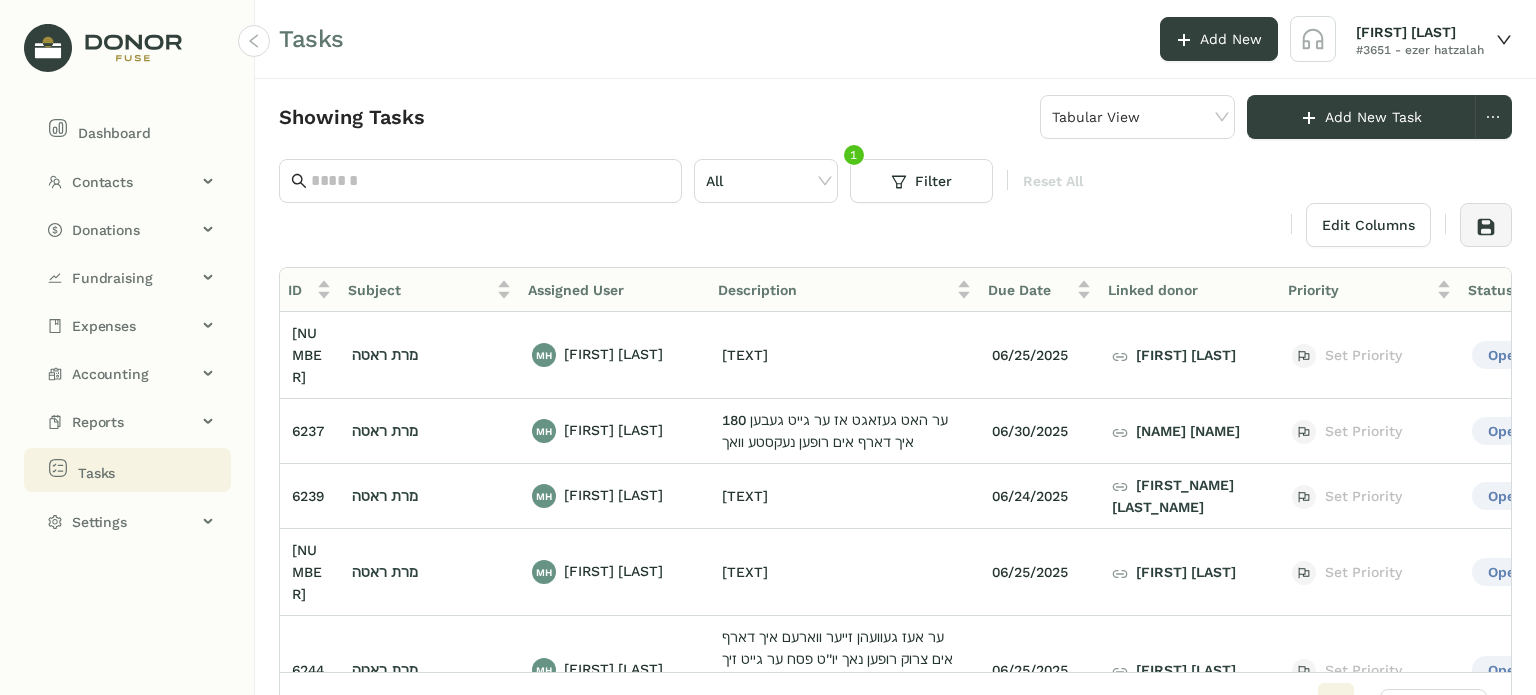 scroll, scrollTop: 0, scrollLeft: 31, axis: horizontal 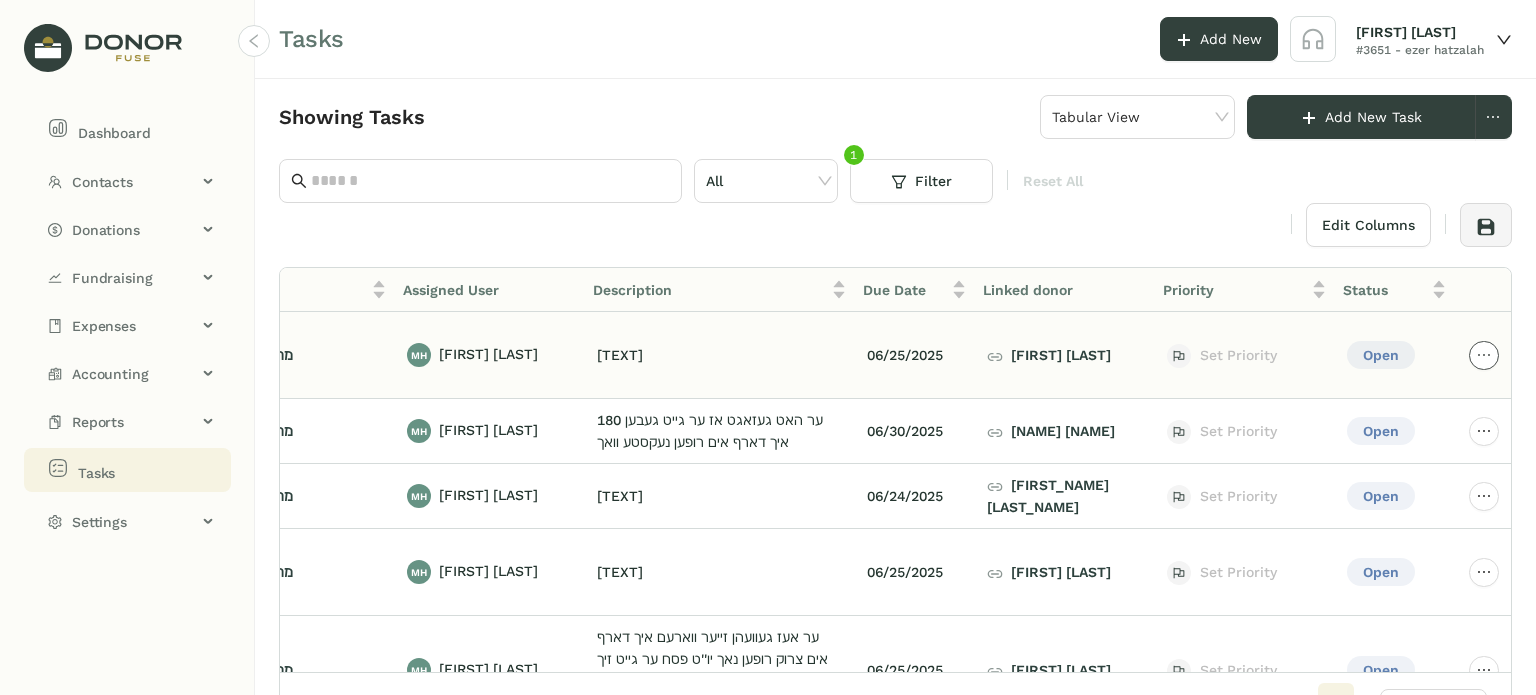 click 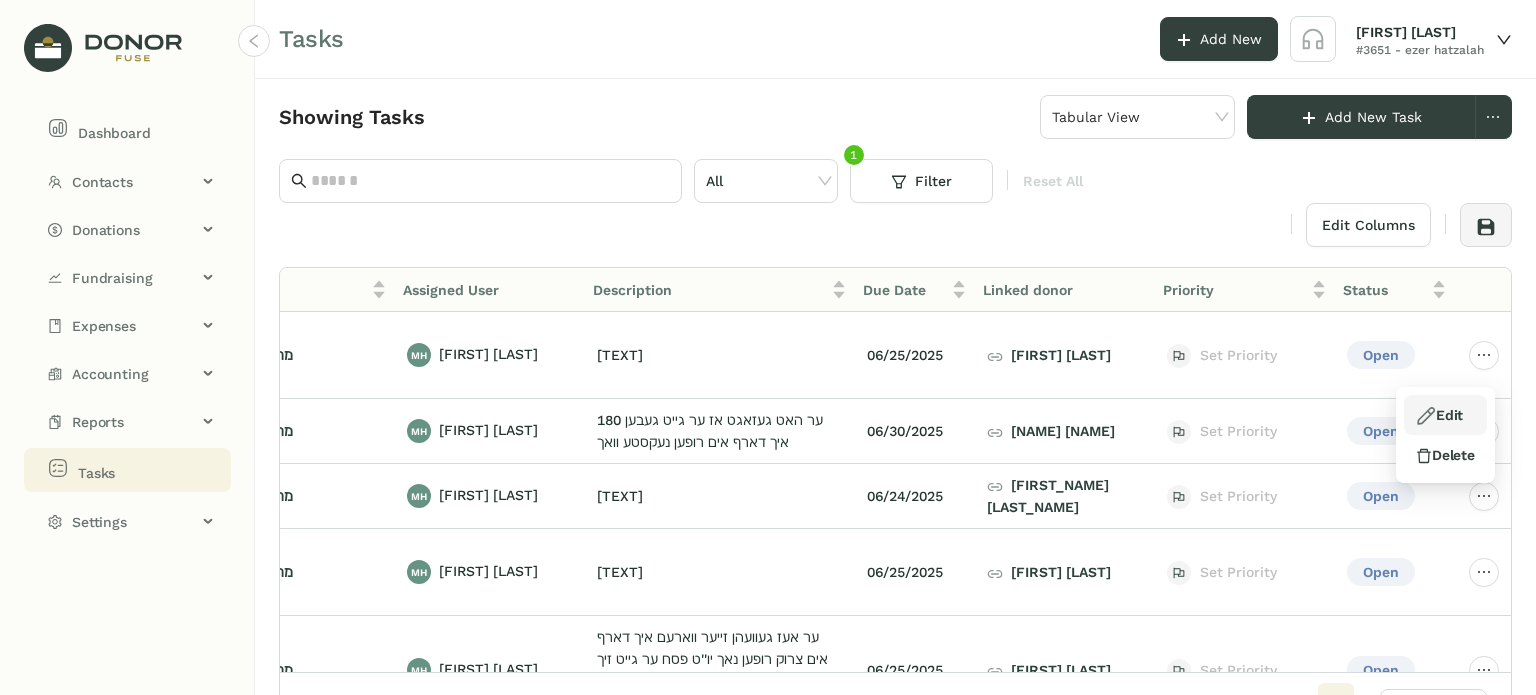 click on "Edit" at bounding box center (1439, 415) 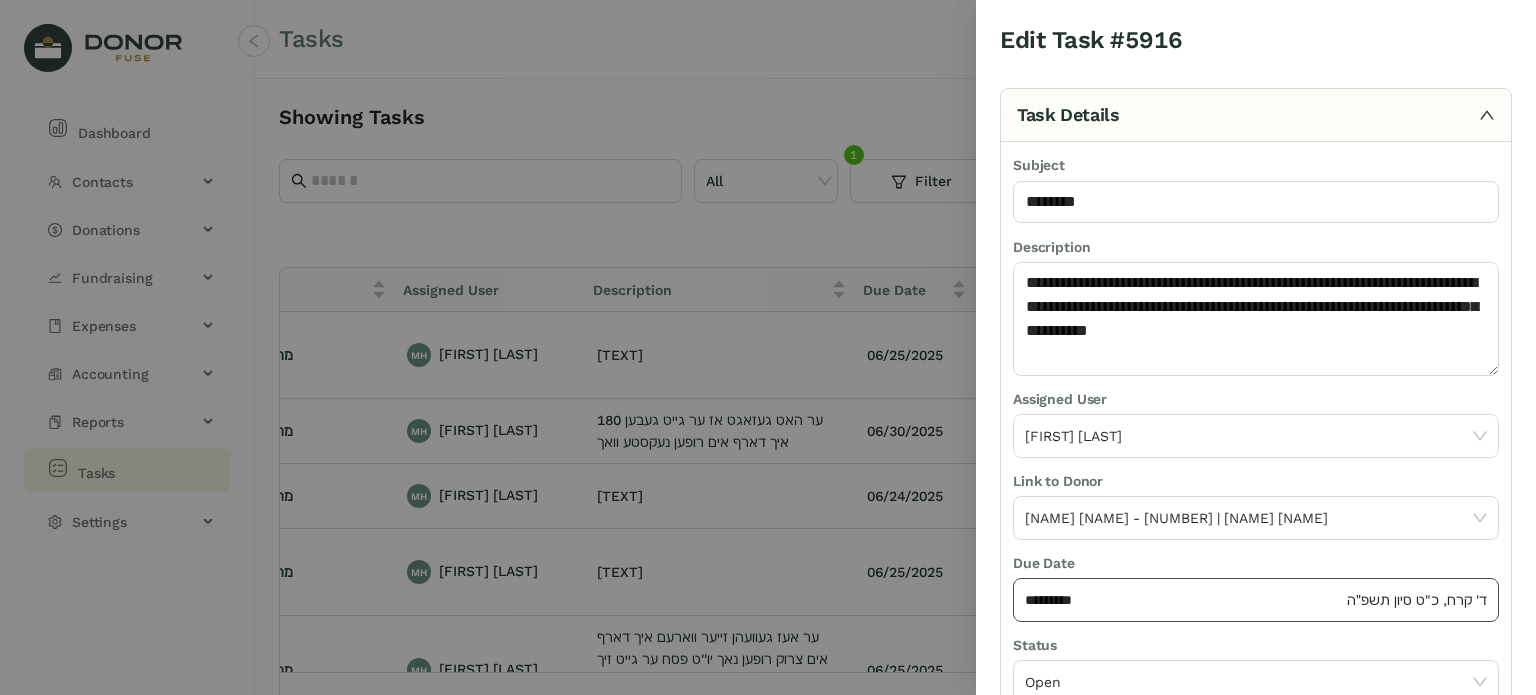 click on "*********" 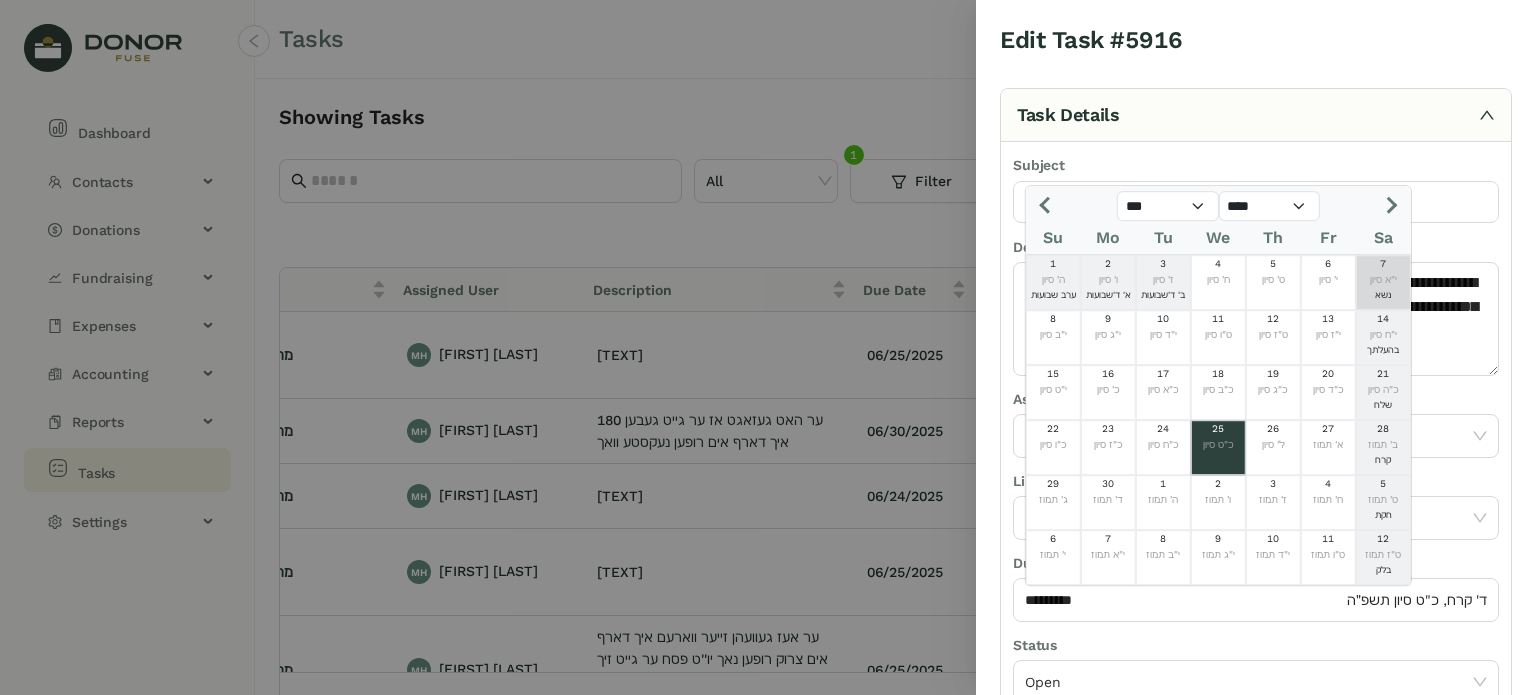 click 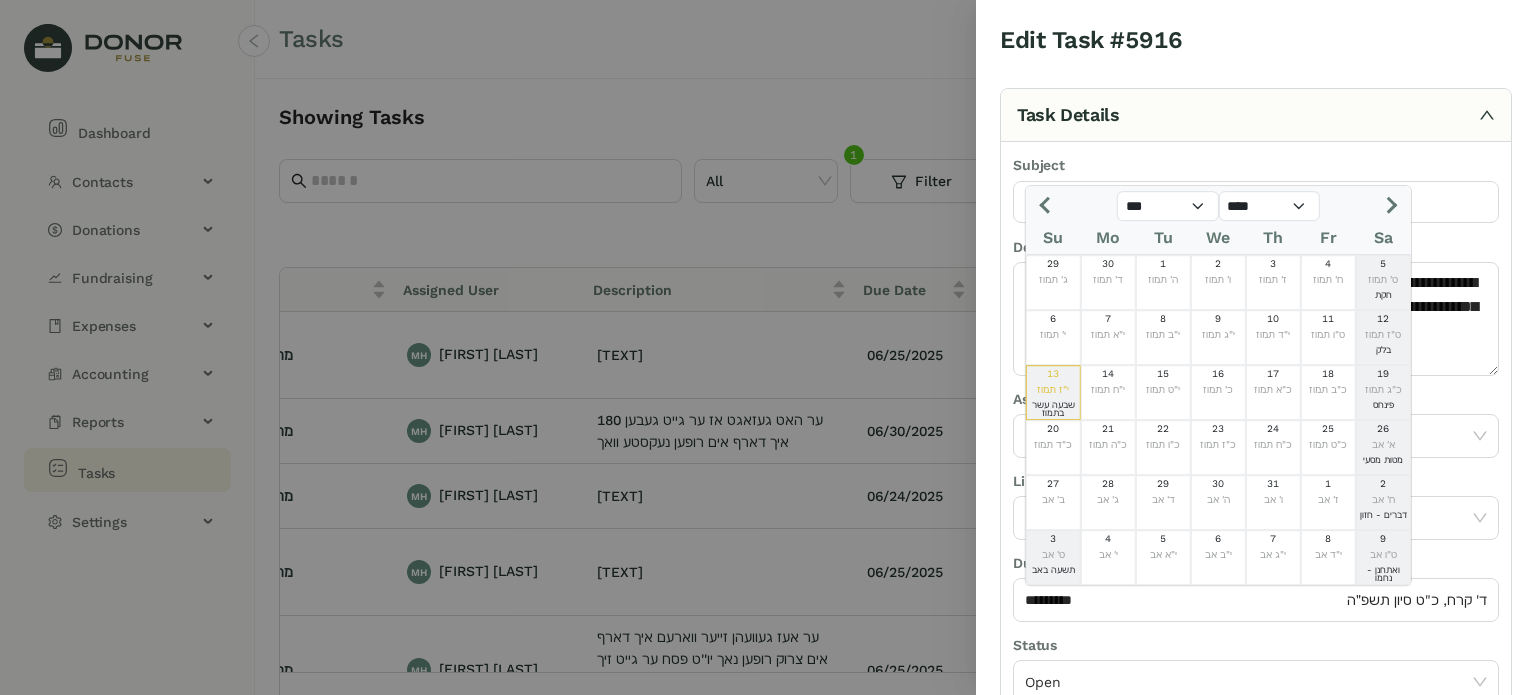 click 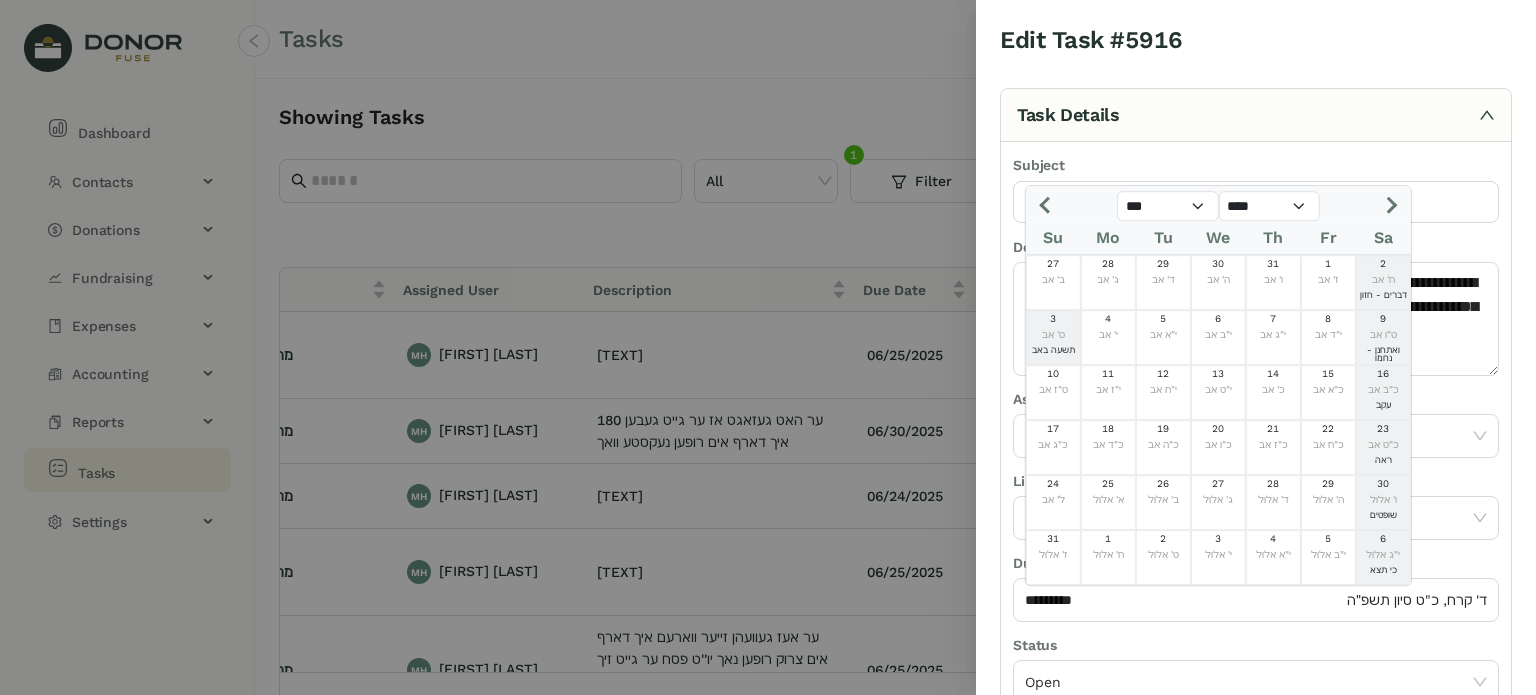 click 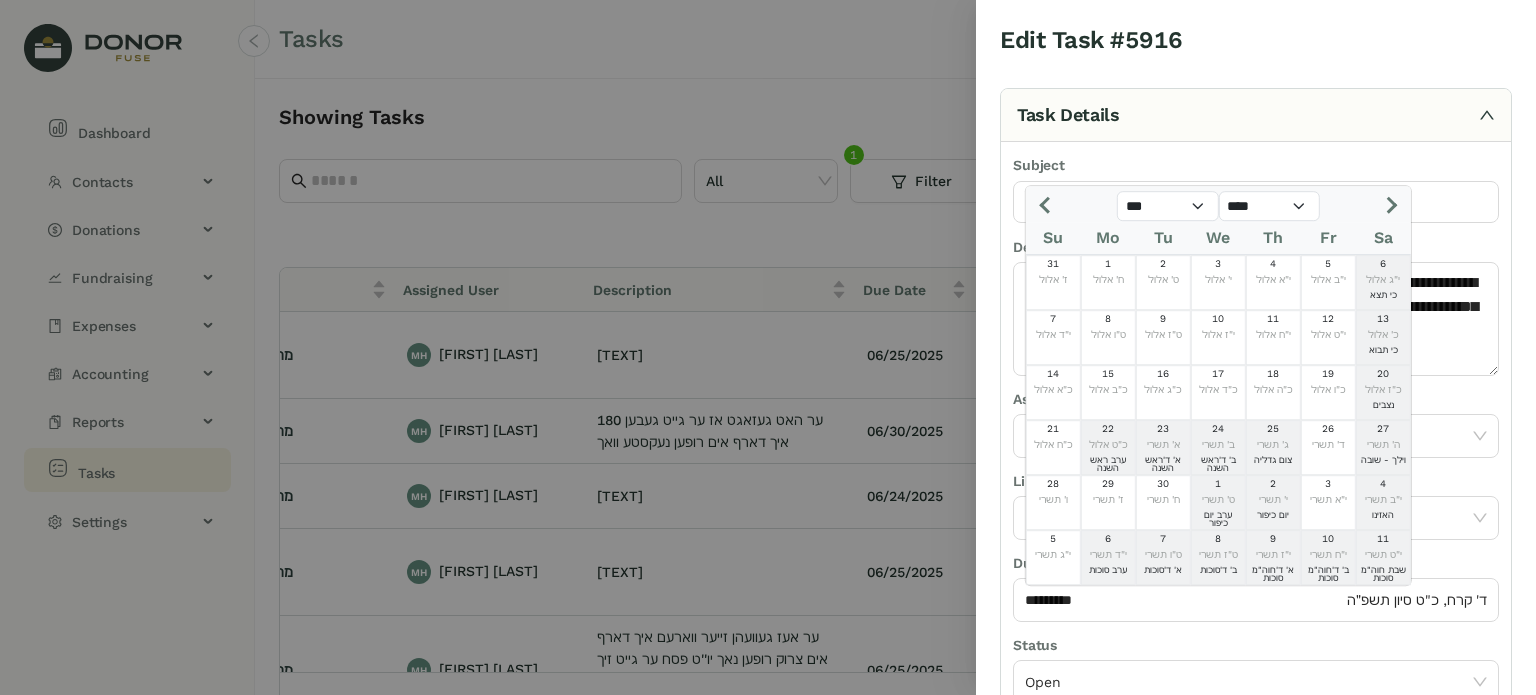 drag, startPoint x: 1379, startPoint y: 203, endPoint x: 1337, endPoint y: 242, distance: 57.31492 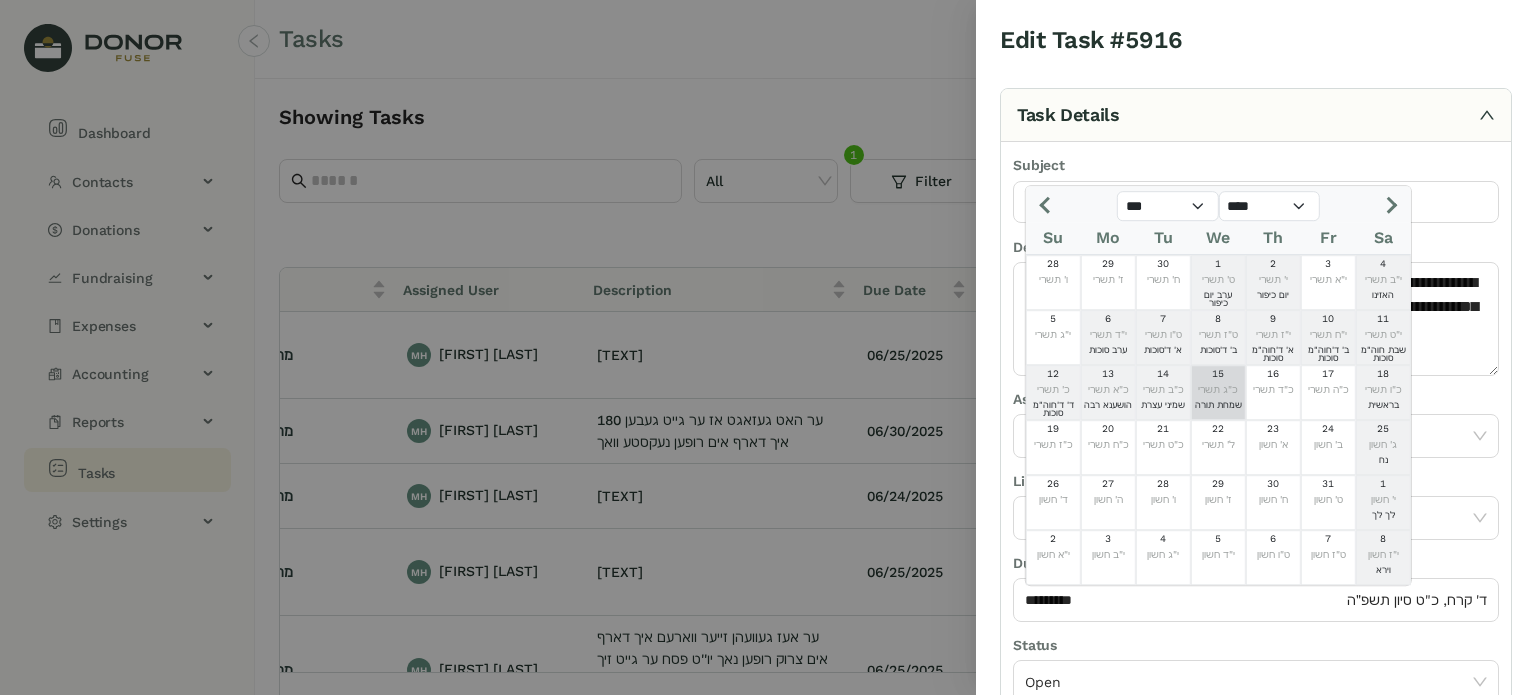click on "כ"ג תשרי" 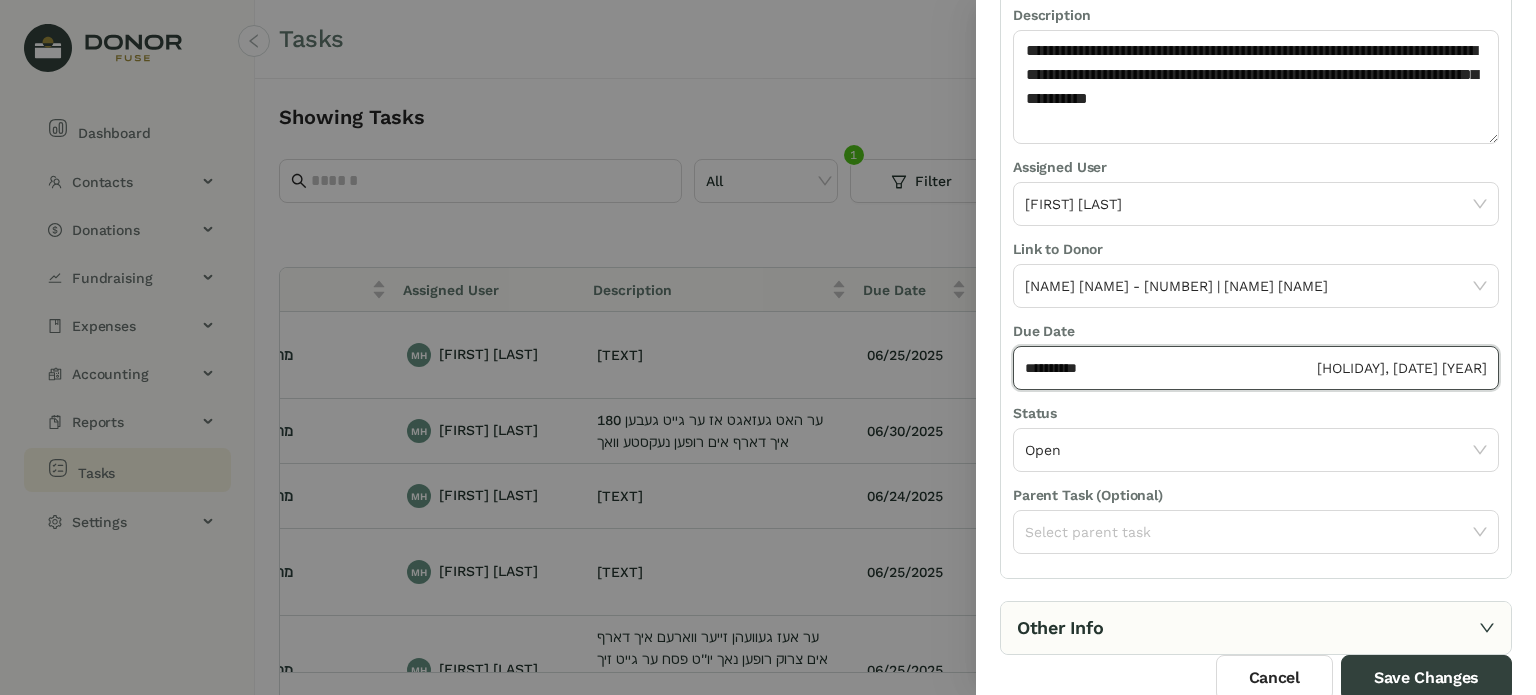 scroll, scrollTop: 236, scrollLeft: 0, axis: vertical 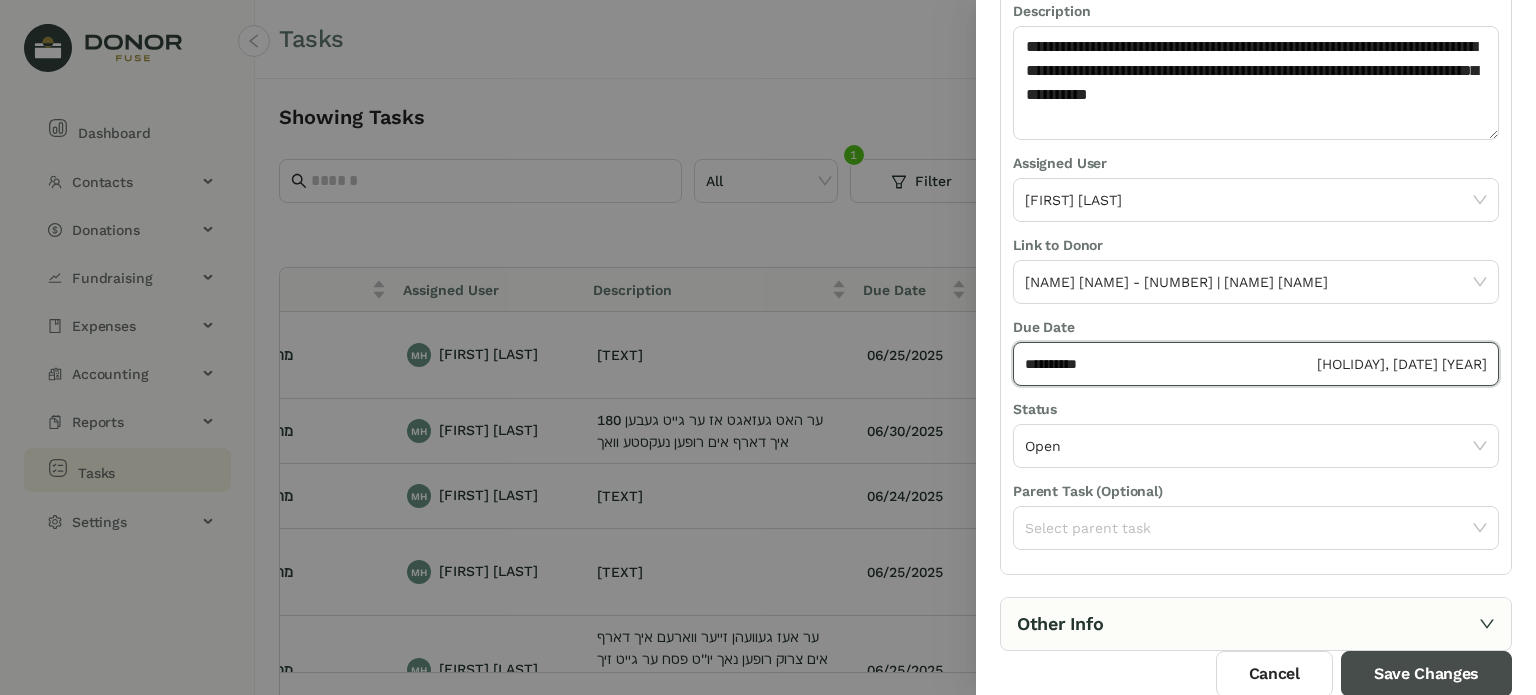 click on "Save Changes" at bounding box center [1426, 674] 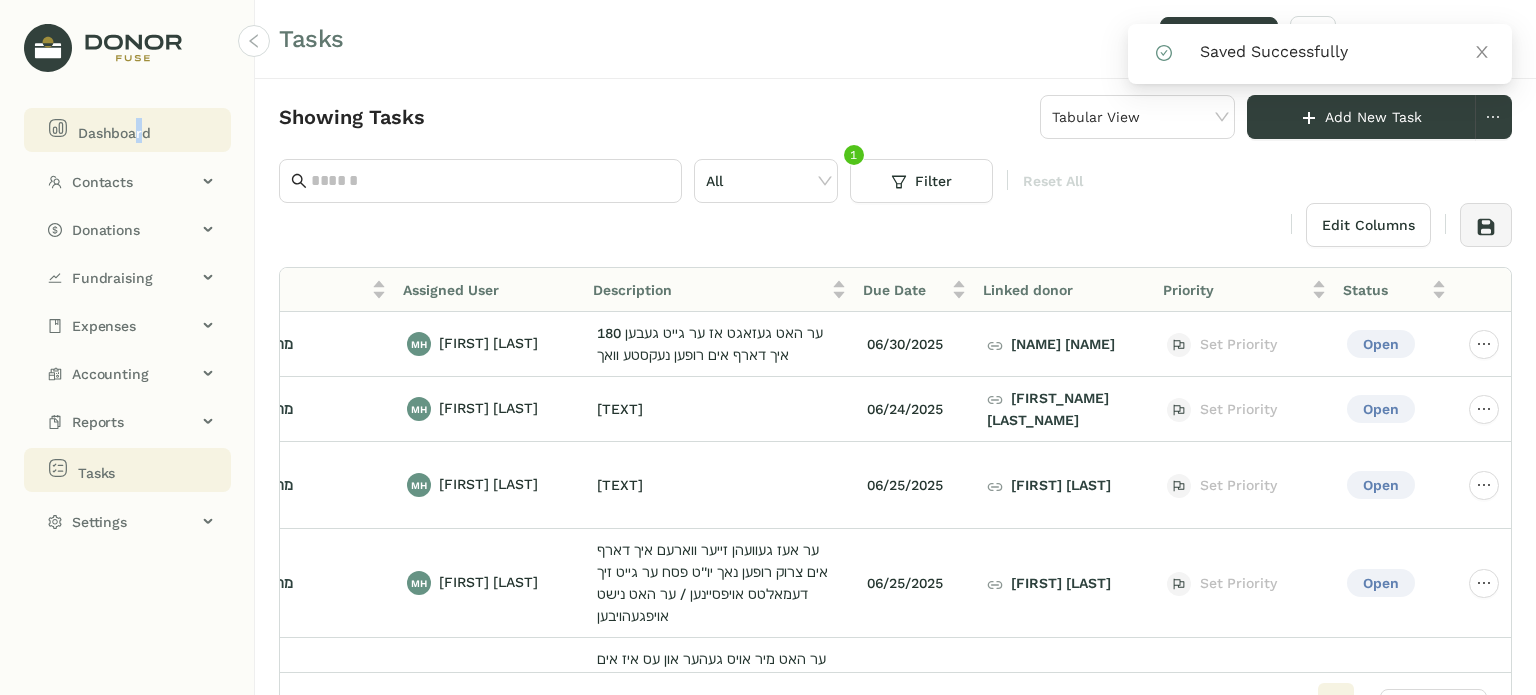 drag, startPoint x: 140, startPoint y: 128, endPoint x: 212, endPoint y: 138, distance: 72.691124 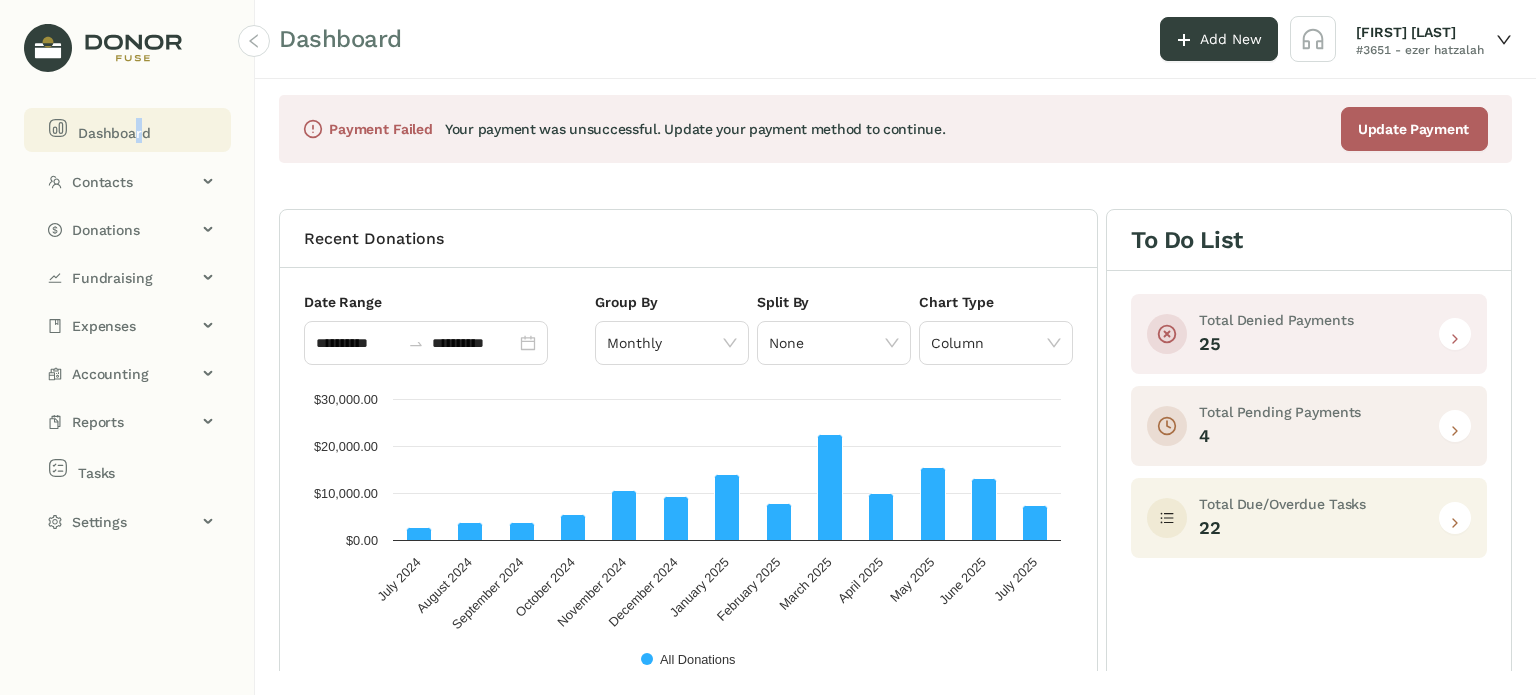 click 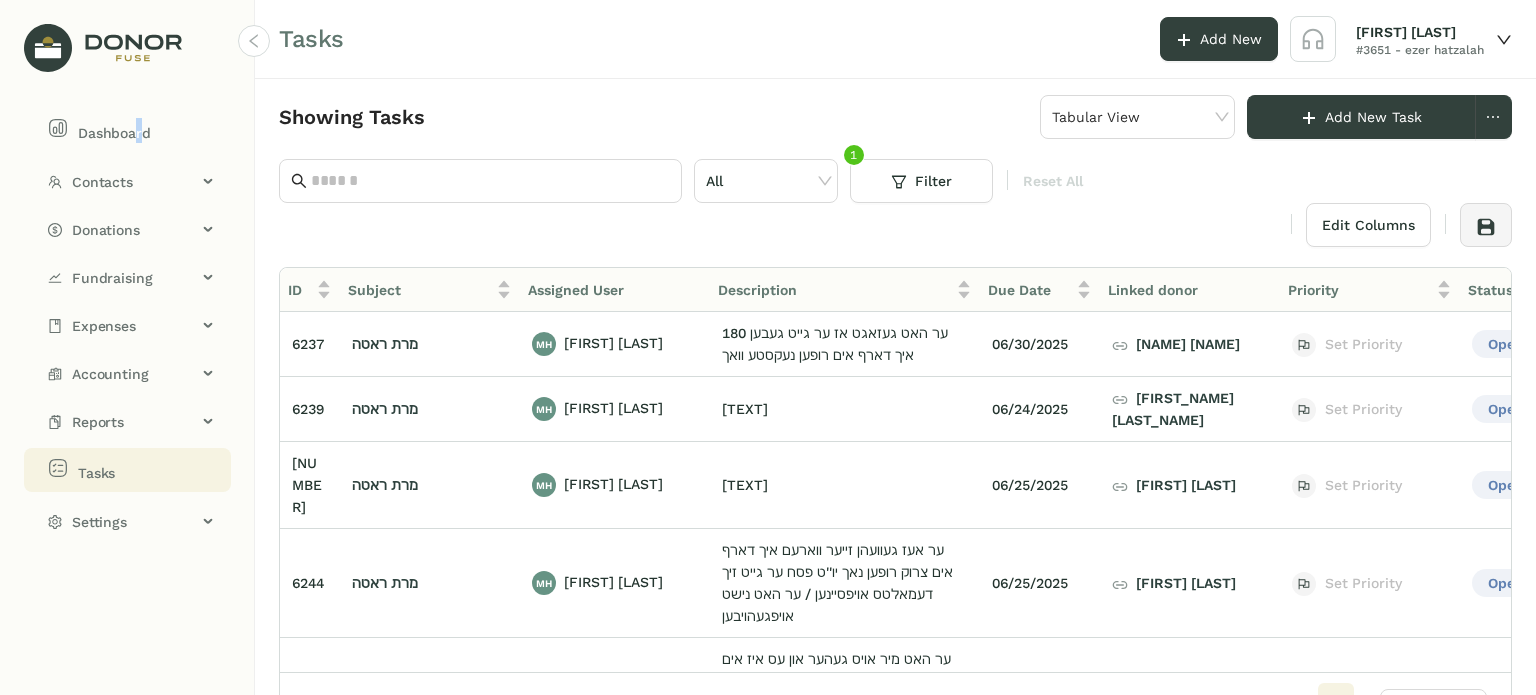 scroll, scrollTop: 0, scrollLeft: 19, axis: horizontal 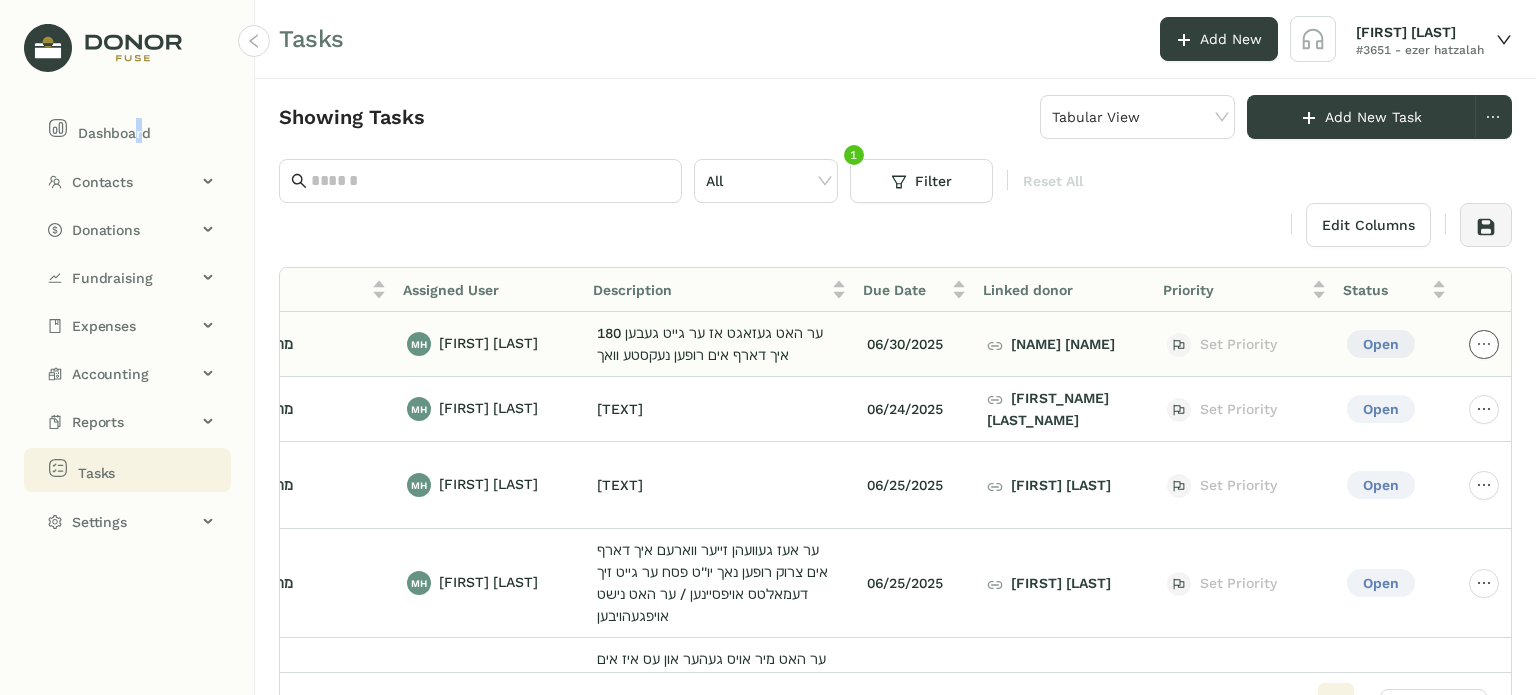 click 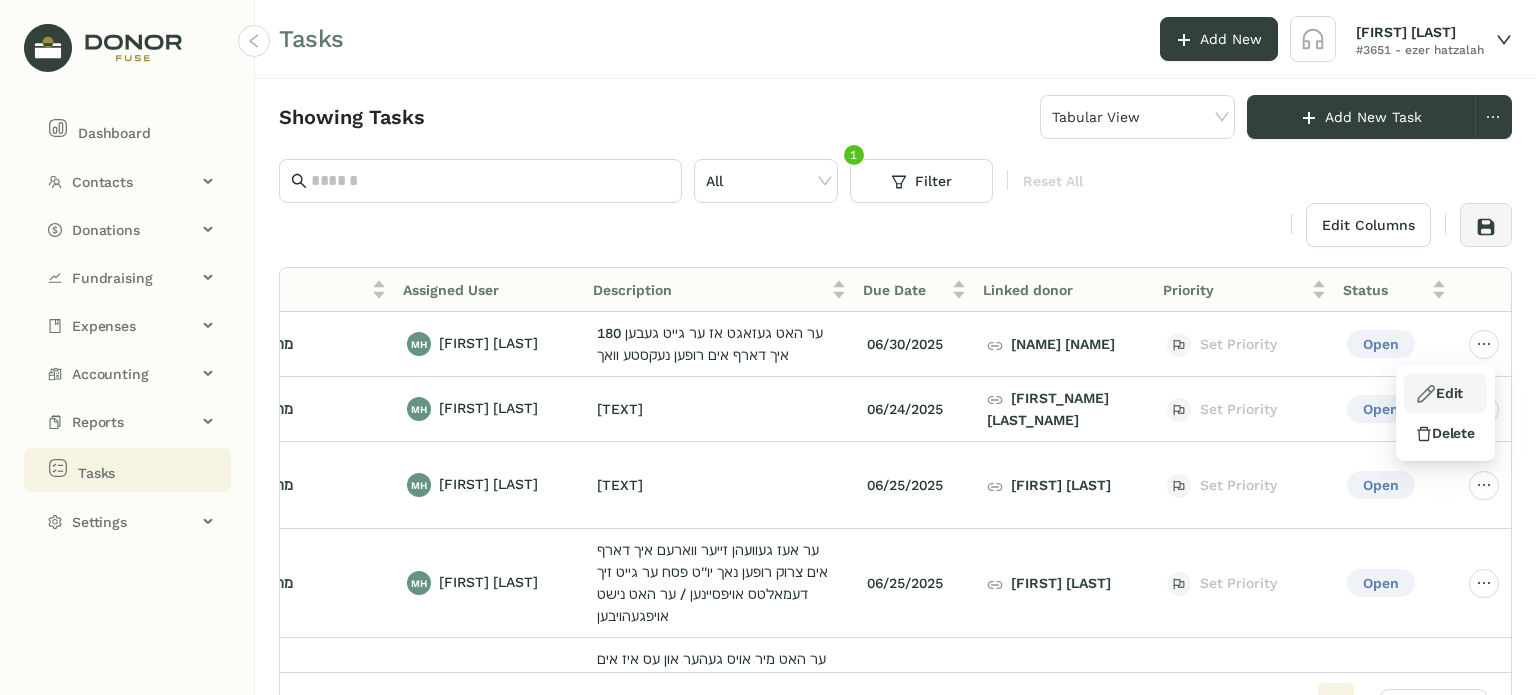 click on "Edit" at bounding box center (1445, 393) 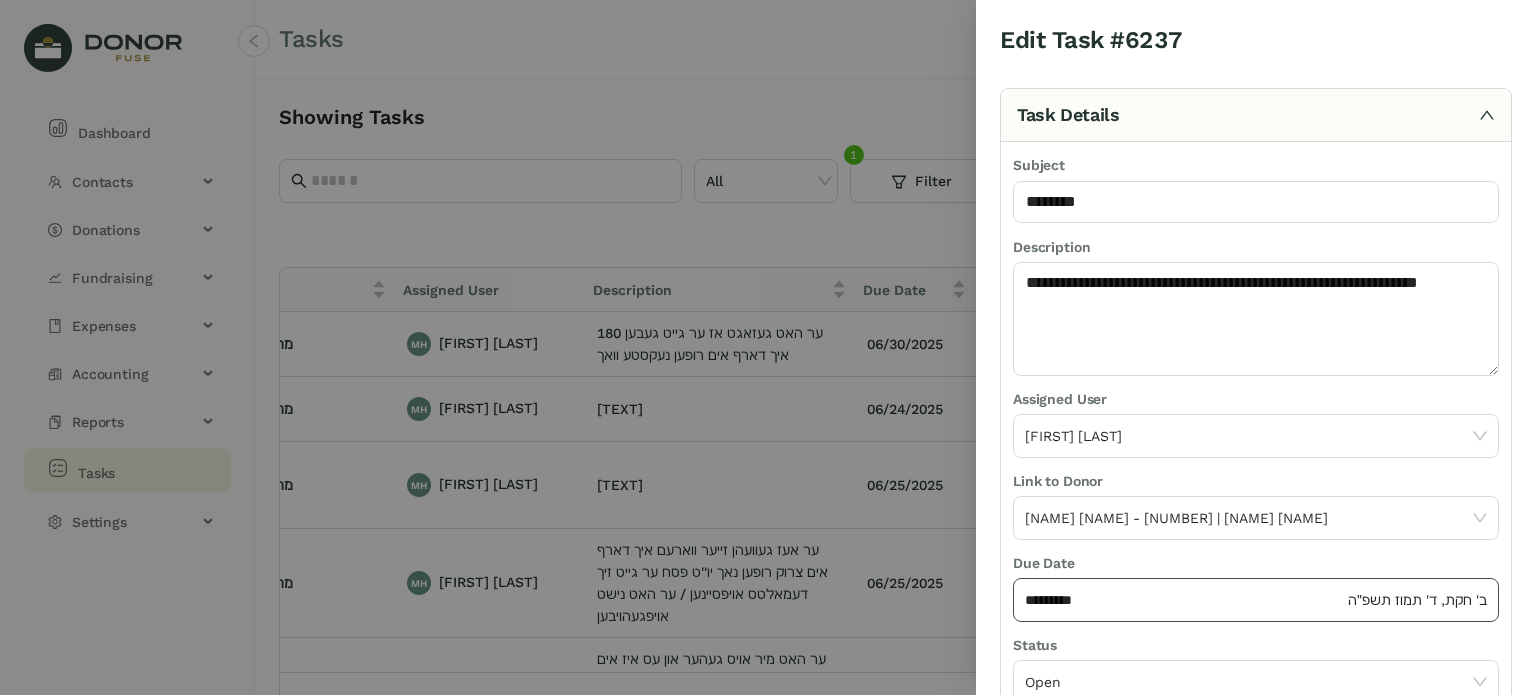 click on "********* ב' חקת, ד' תמוז תשפ״ה" 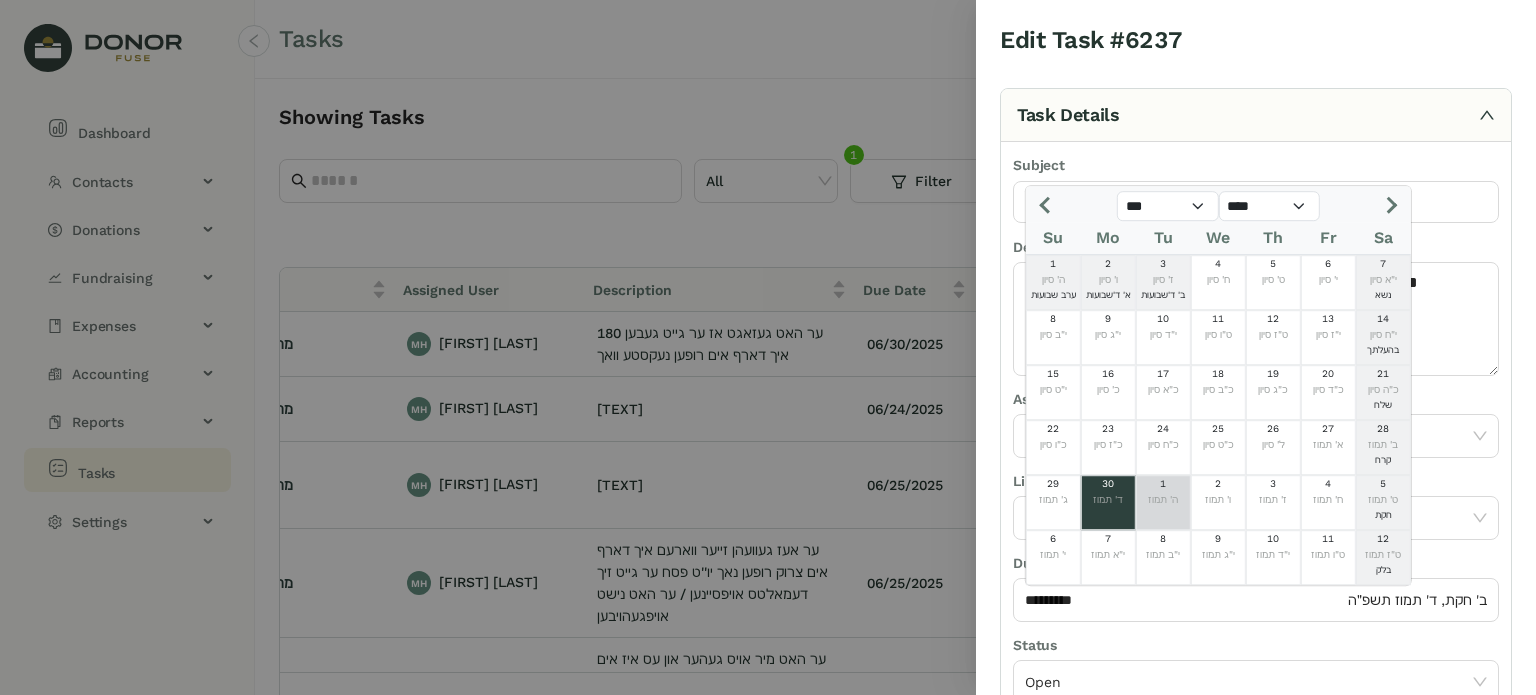 click on "ה' תמוז" 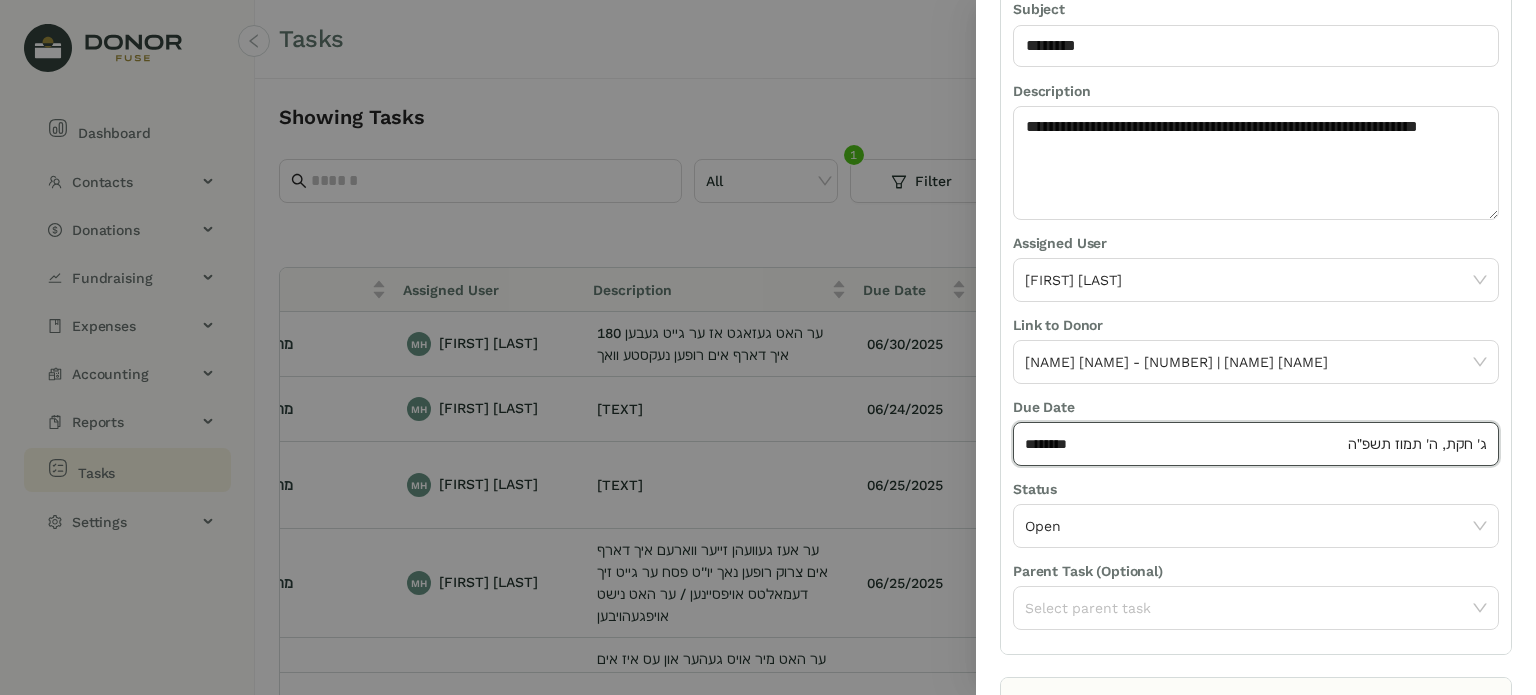 scroll, scrollTop: 236, scrollLeft: 0, axis: vertical 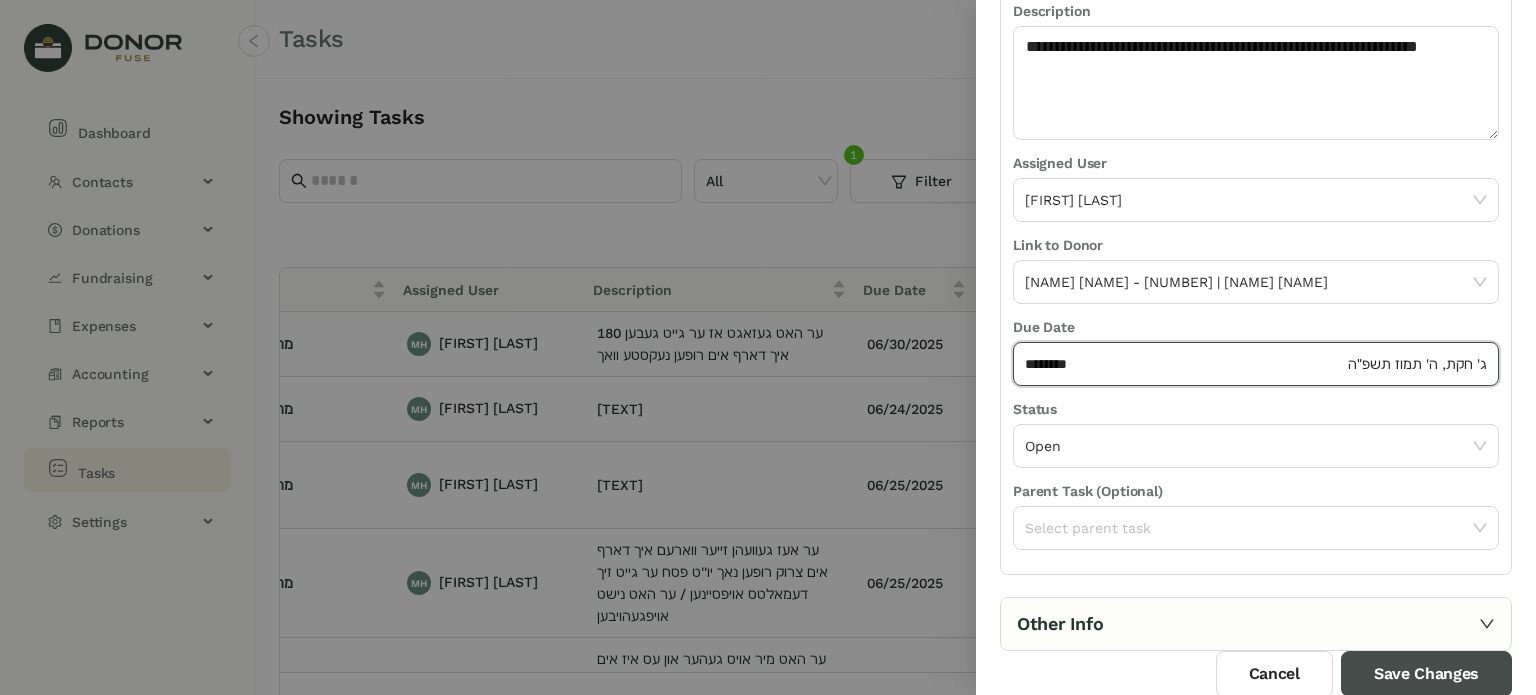 drag, startPoint x: 1385, startPoint y: 668, endPoint x: 1352, endPoint y: 652, distance: 36.67424 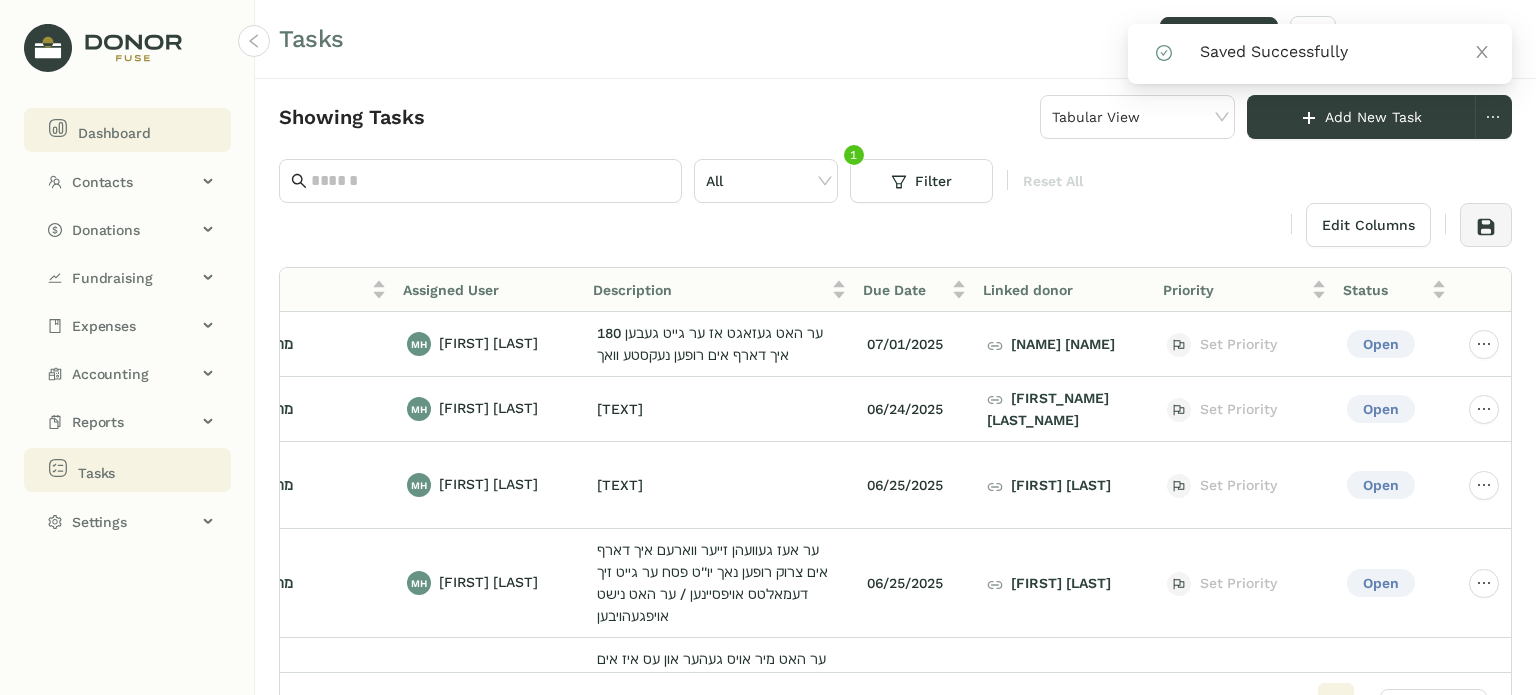 click on "Dashboard" 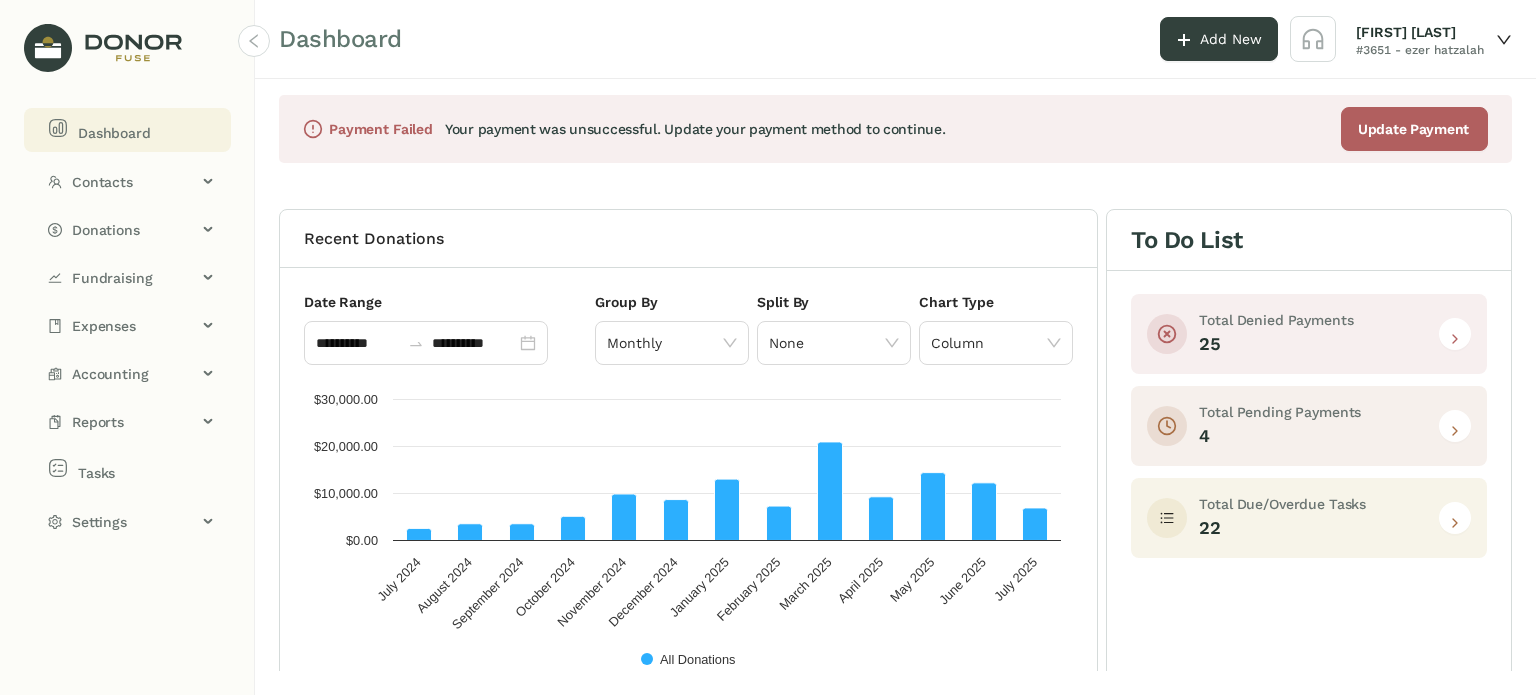 click 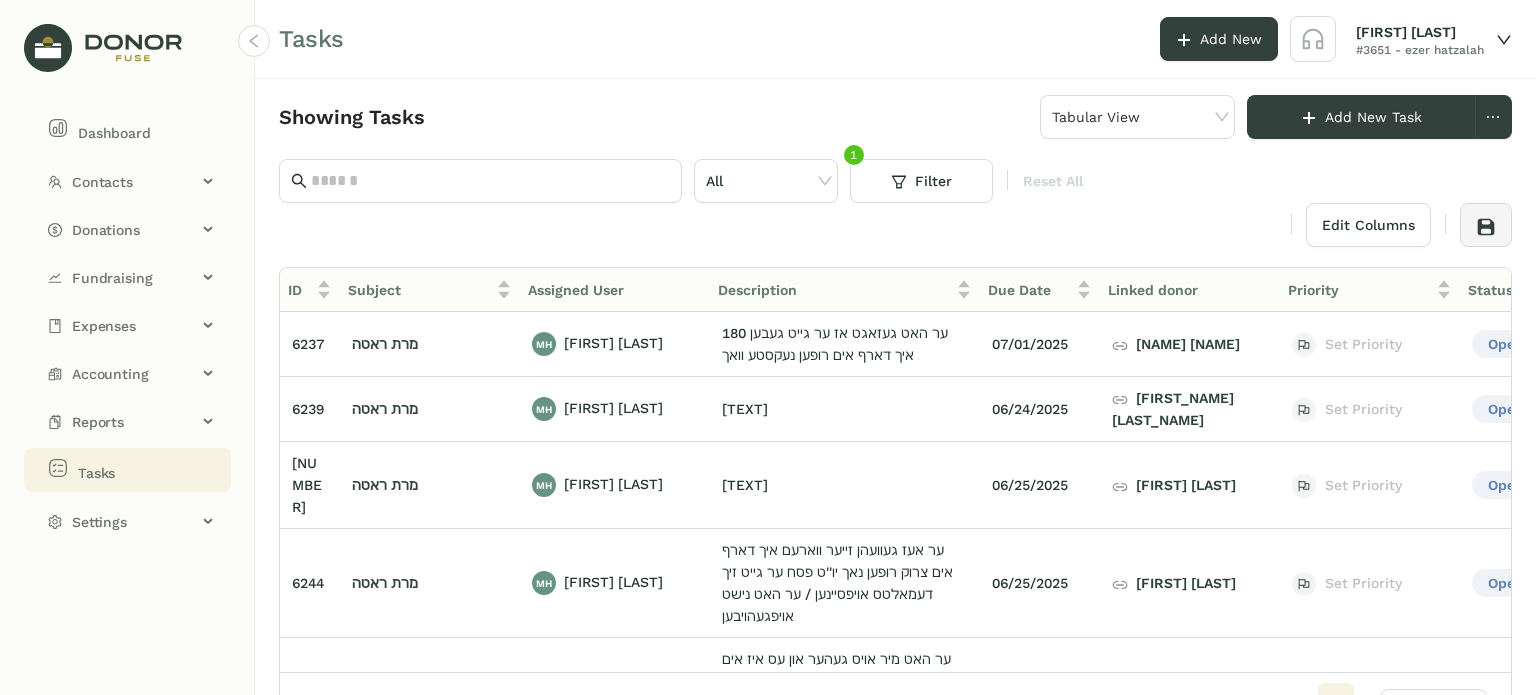 scroll, scrollTop: 0, scrollLeft: 31, axis: horizontal 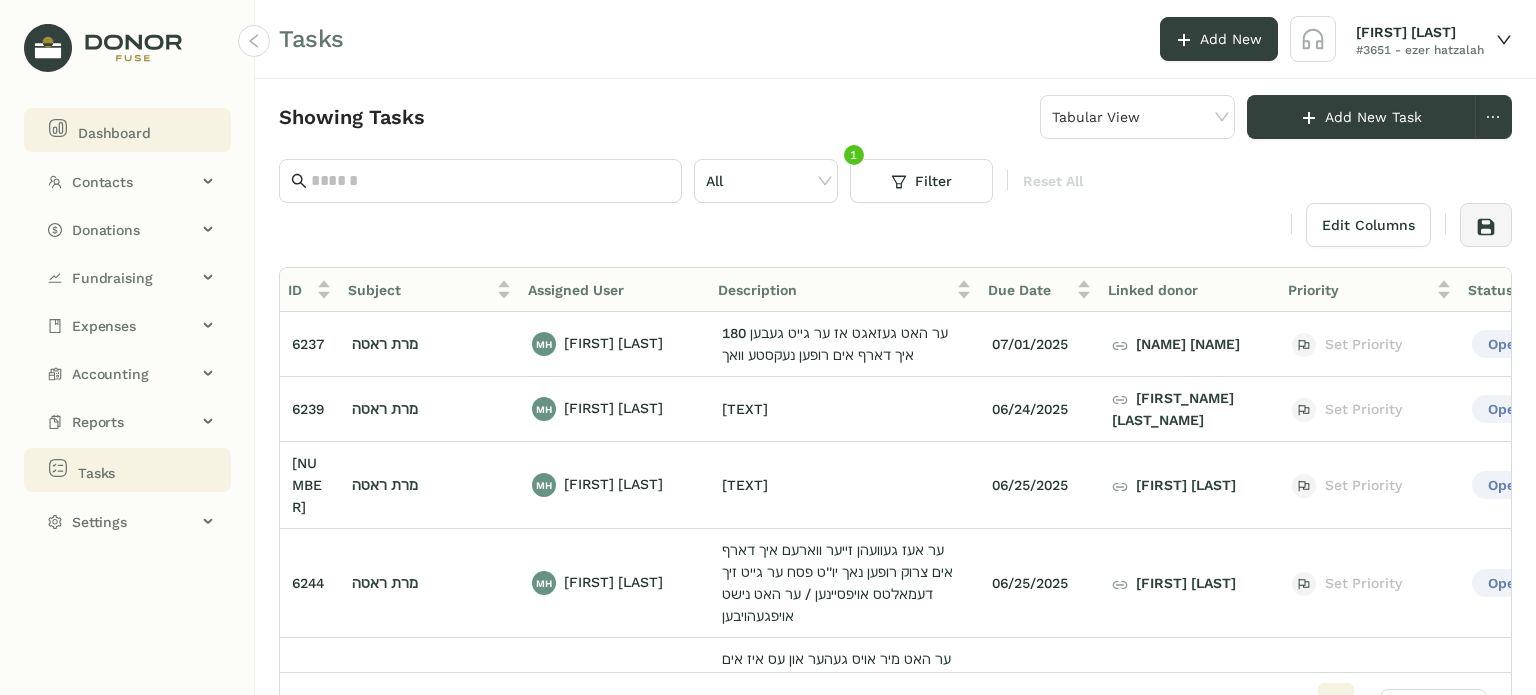 click on "Dashboard" 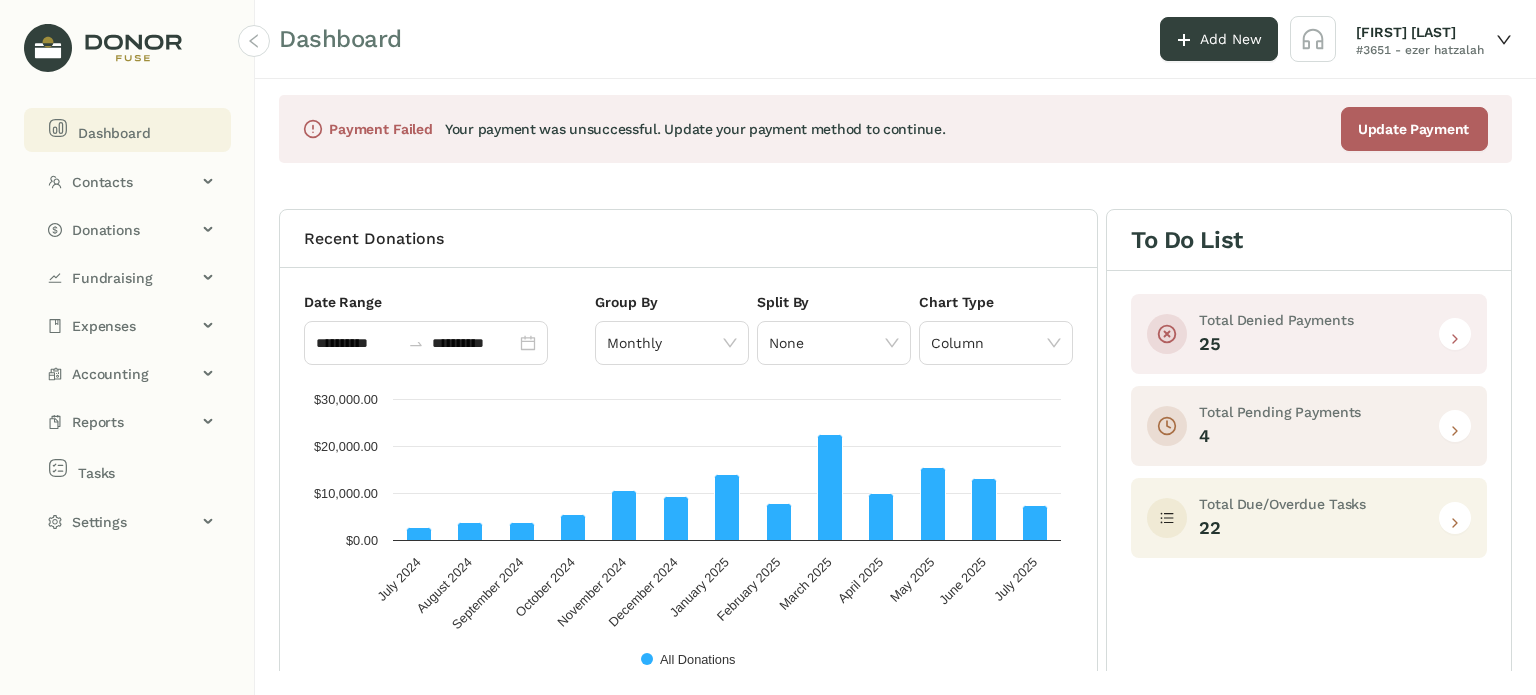 click 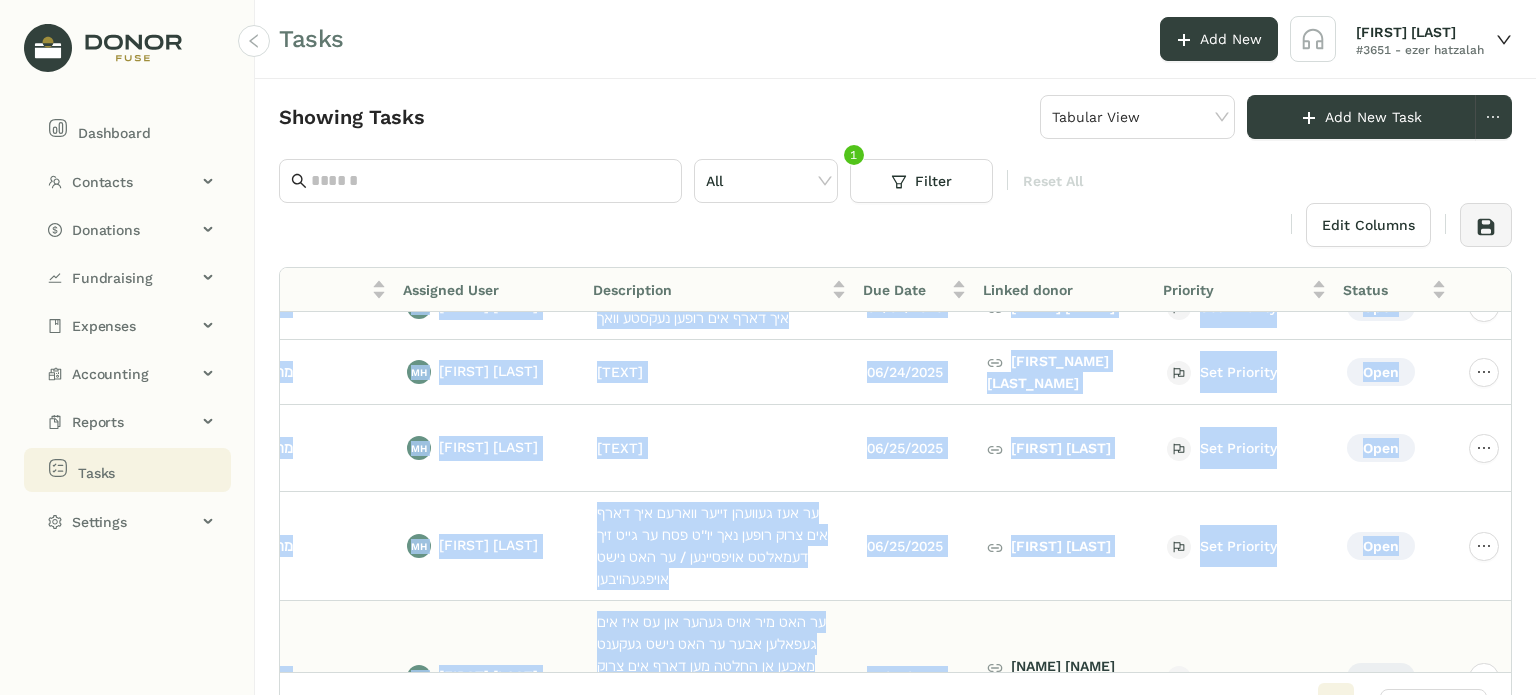 drag, startPoint x: 1122, startPoint y: 661, endPoint x: 1457, endPoint y: 635, distance: 336.00745 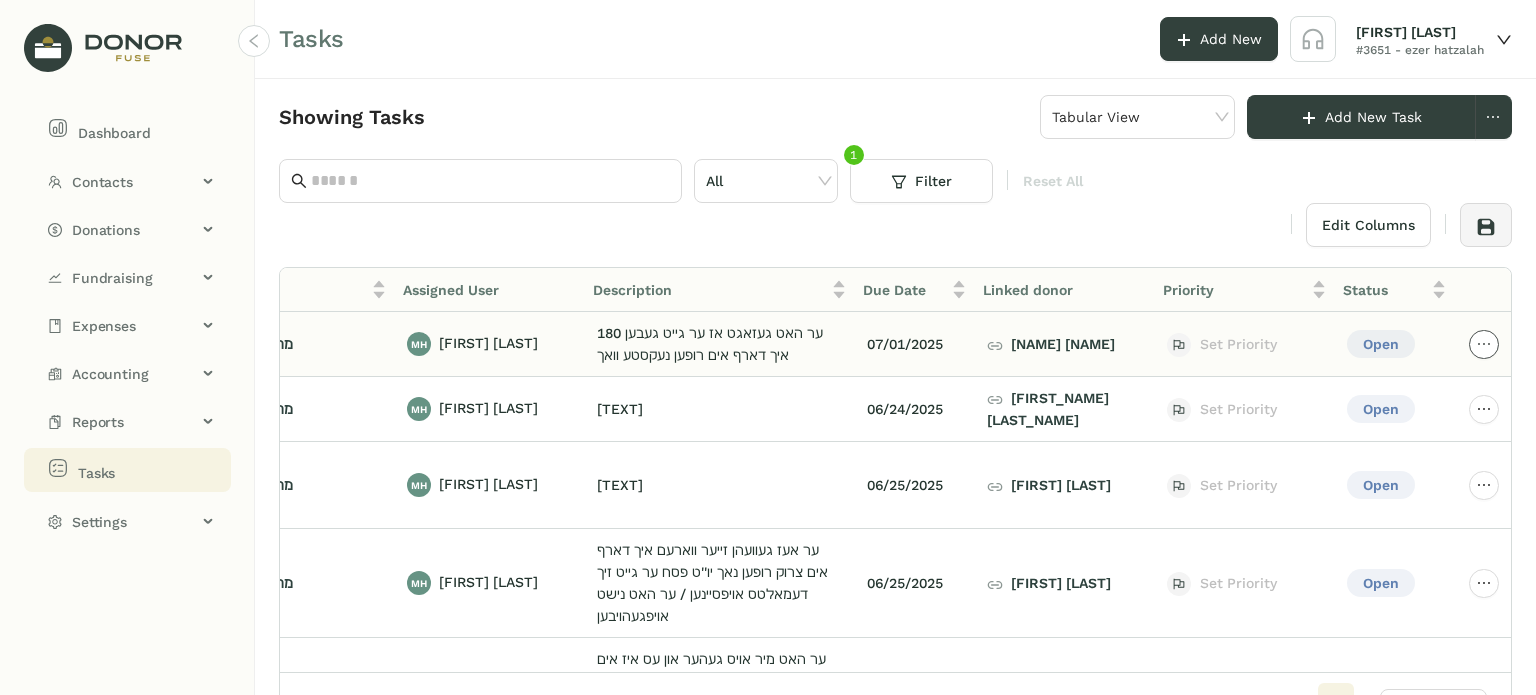 click 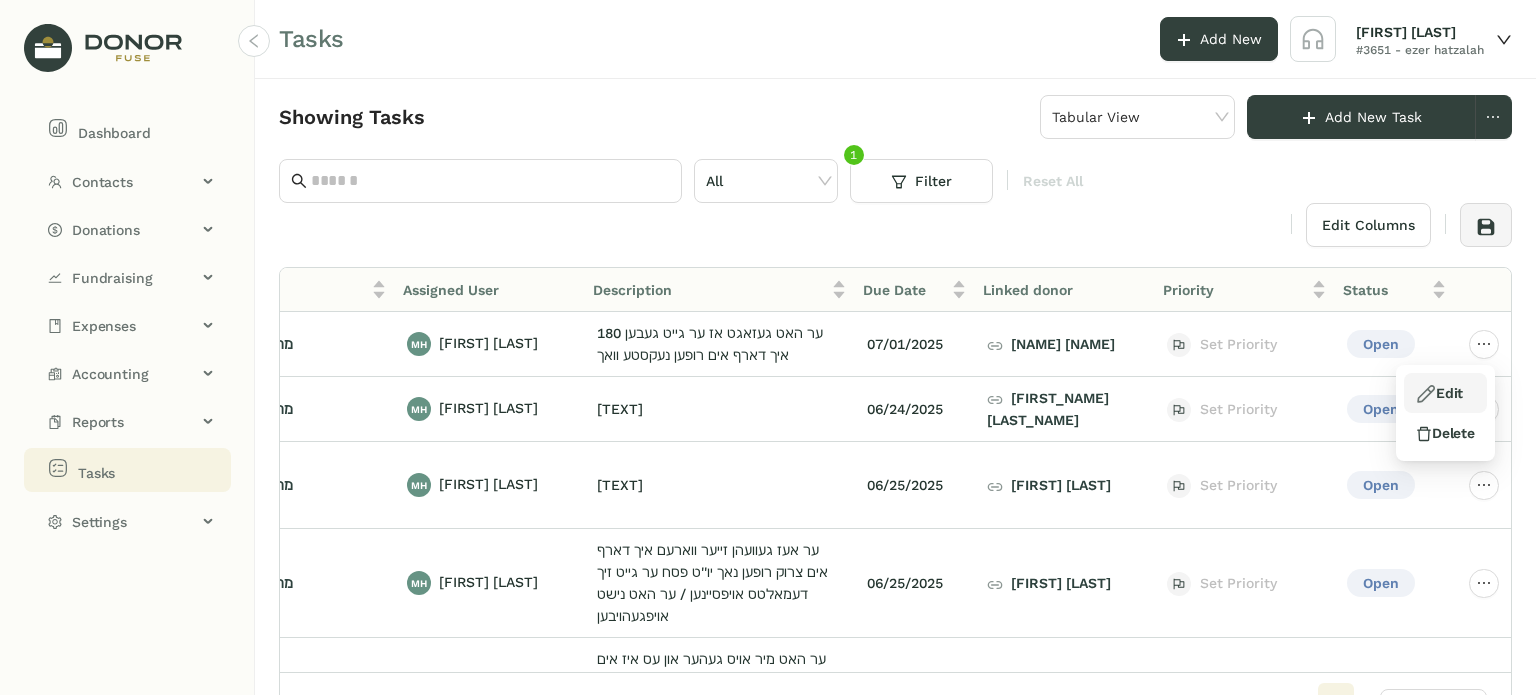 click on "Edit" at bounding box center [1439, 393] 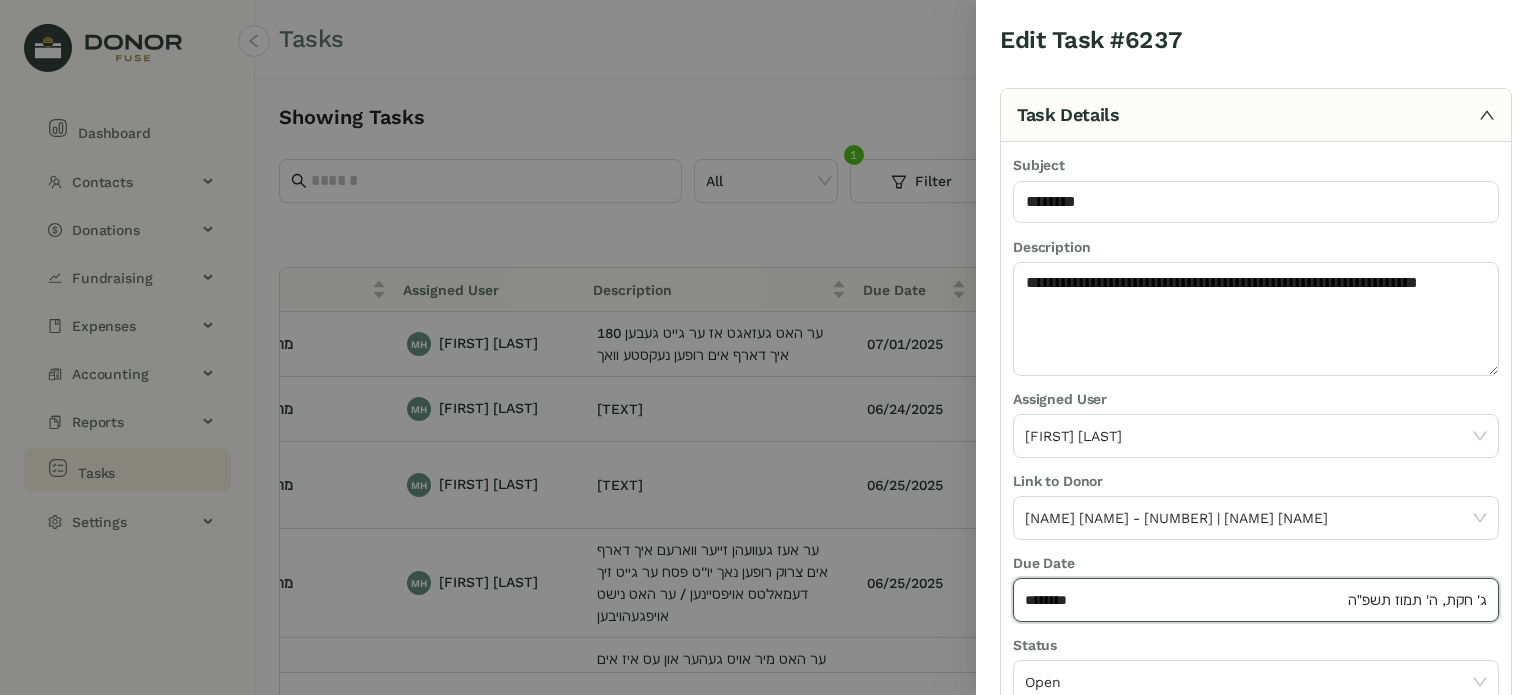 click on "********" 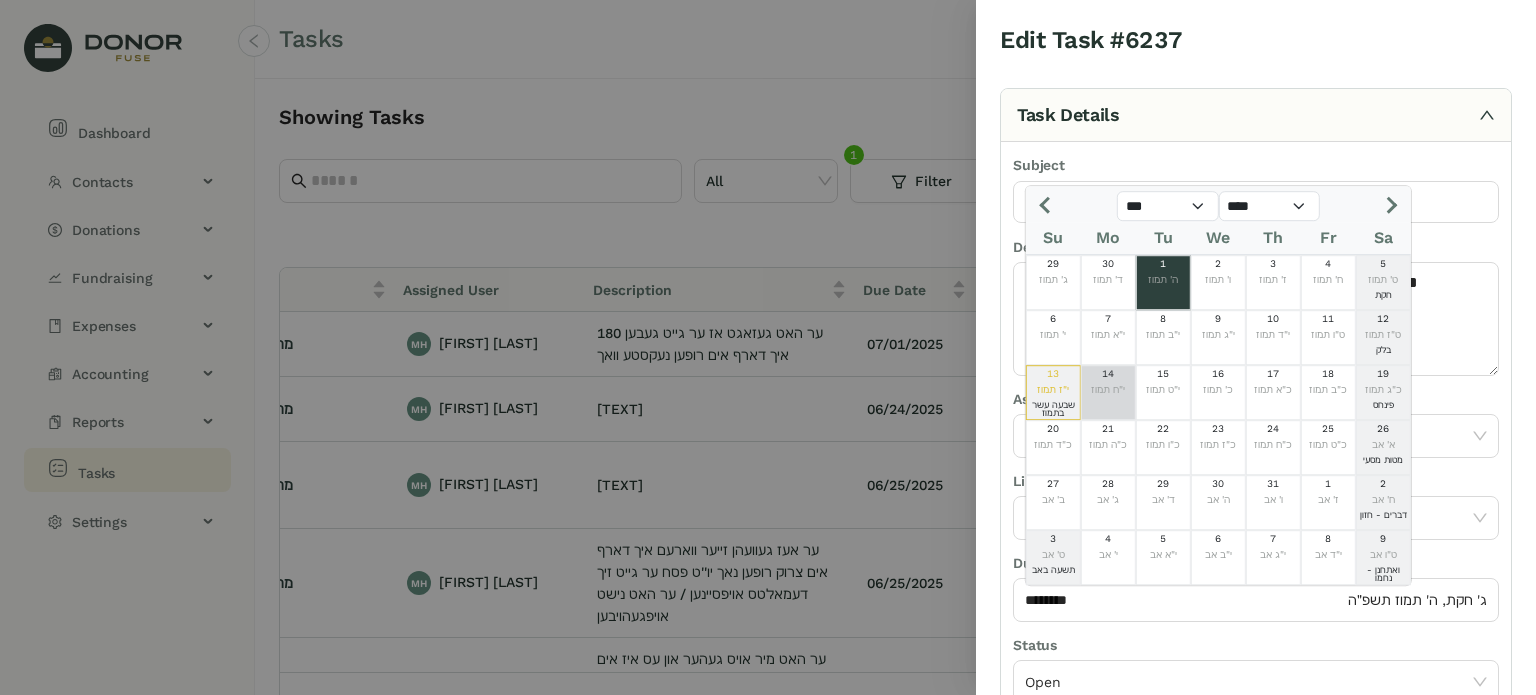 click on "י"ח תמוז" 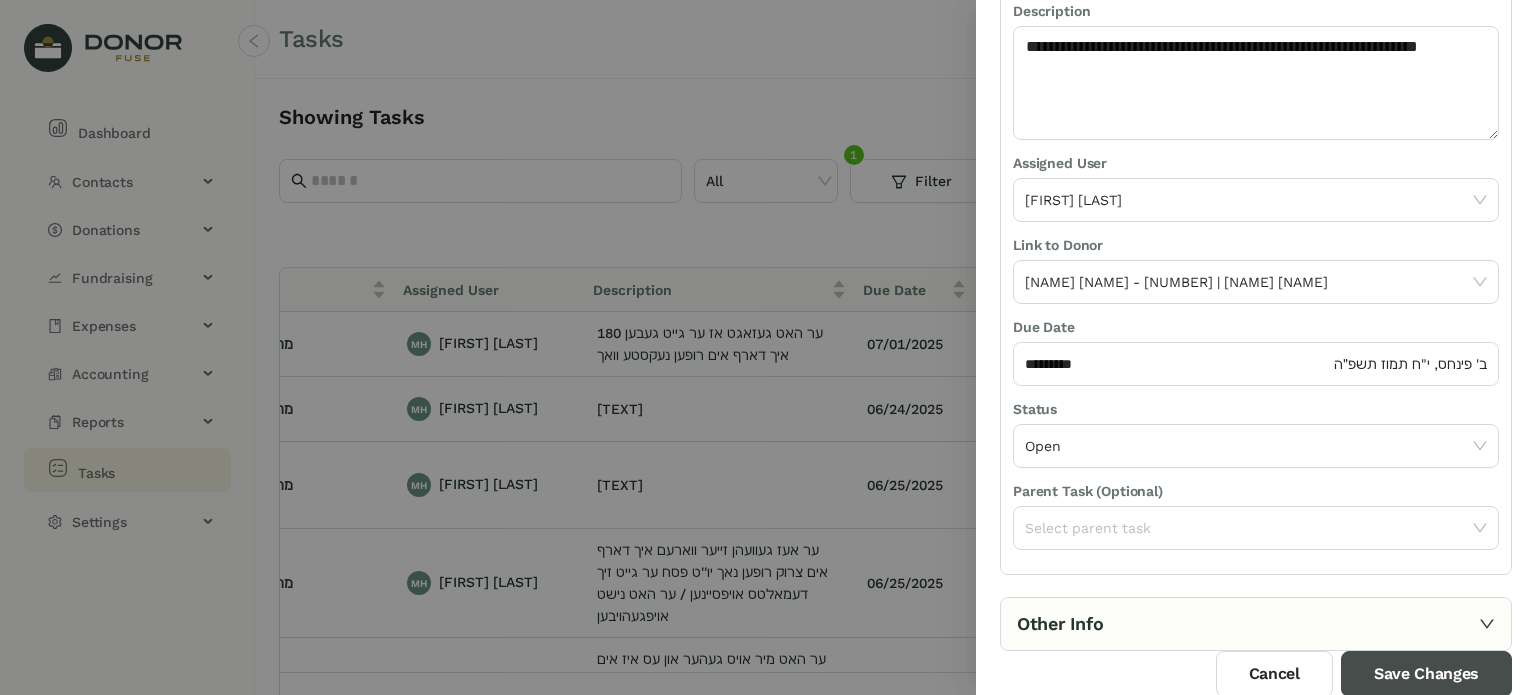 click on "Save Changes" at bounding box center (1426, 674) 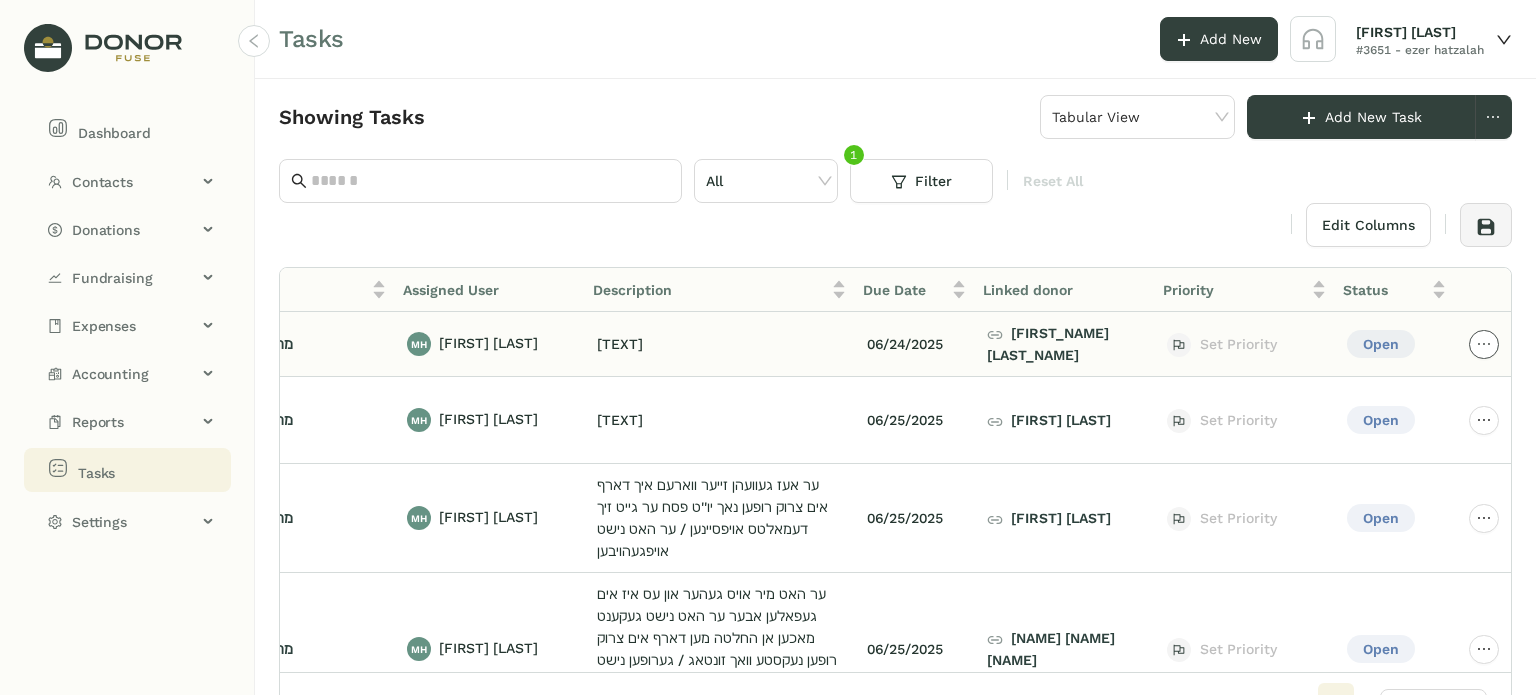 drag, startPoint x: 1468, startPoint y: 337, endPoint x: 1463, endPoint y: 356, distance: 19.646883 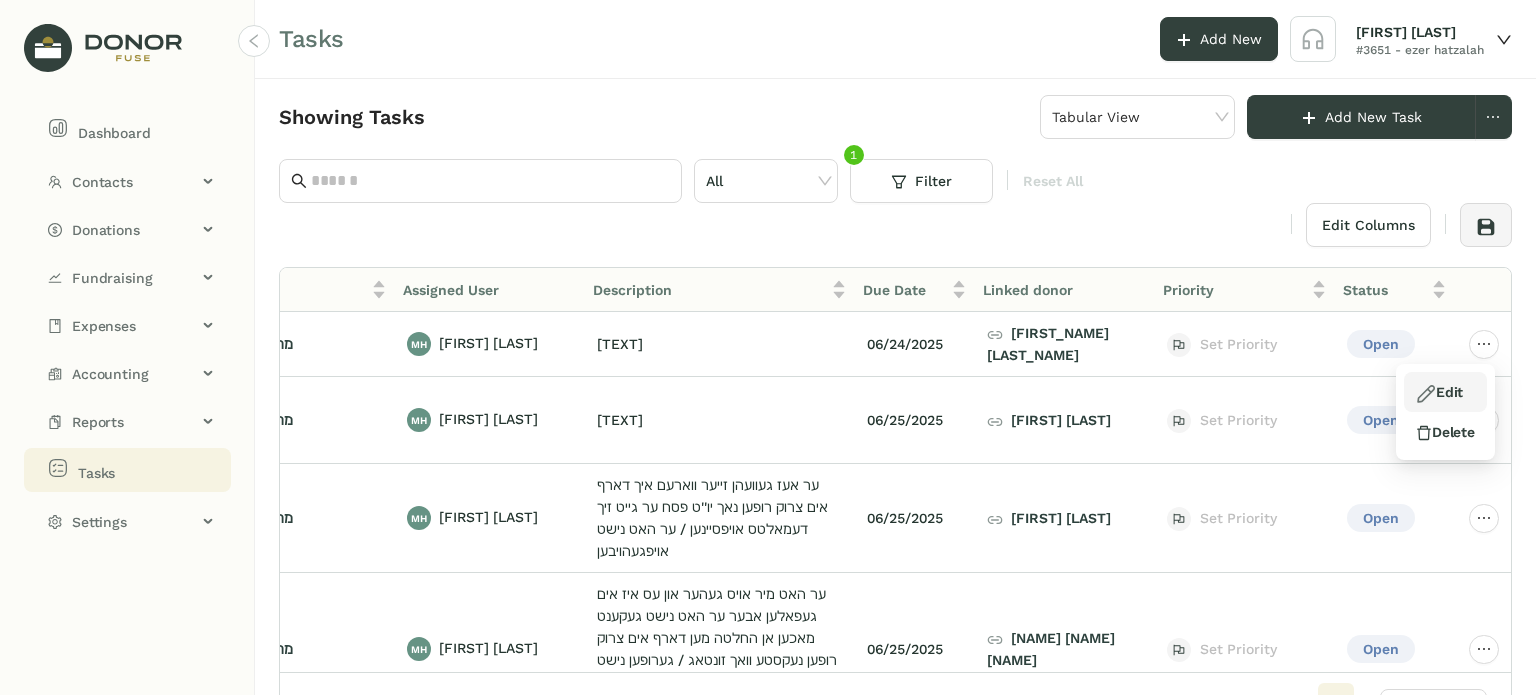 click on "Edit" at bounding box center [1439, 392] 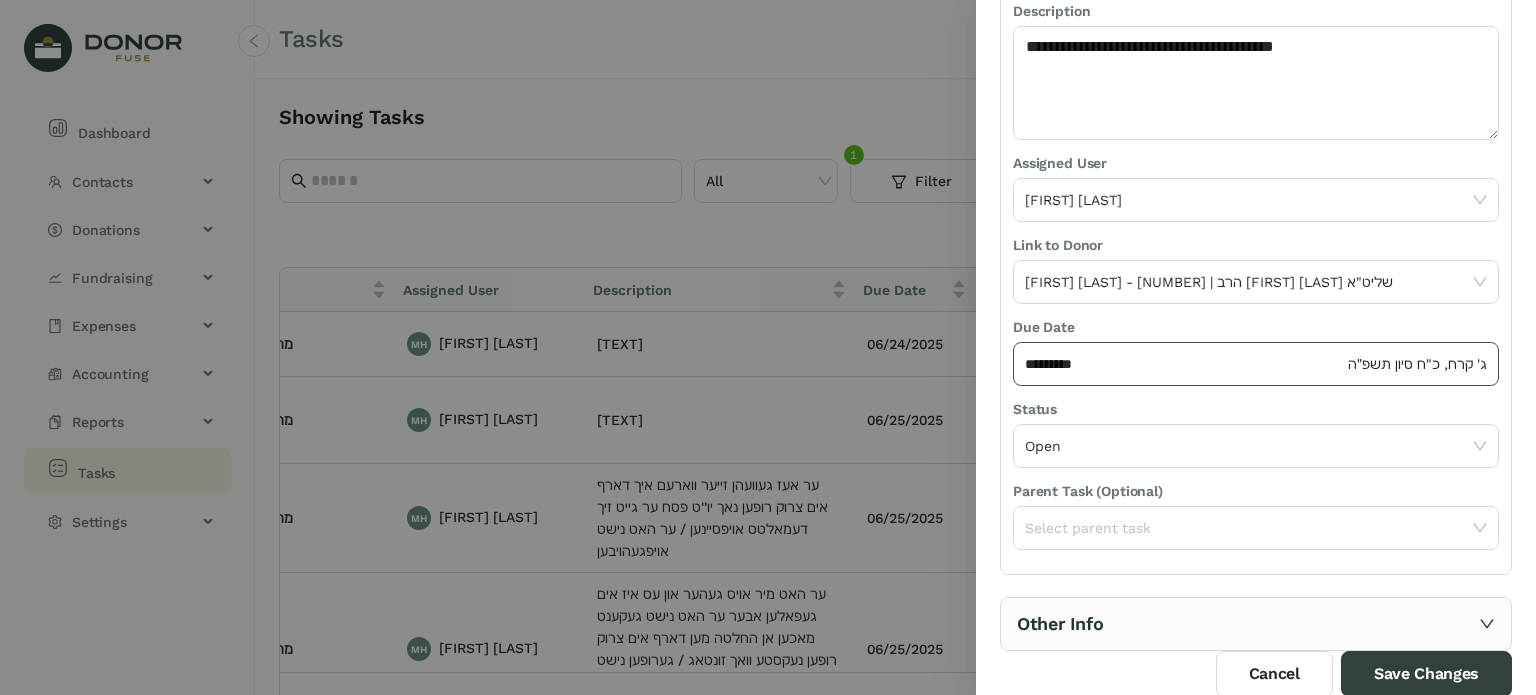 click on "********* ג' קרח, כ"ח סיון תשפ״ה" 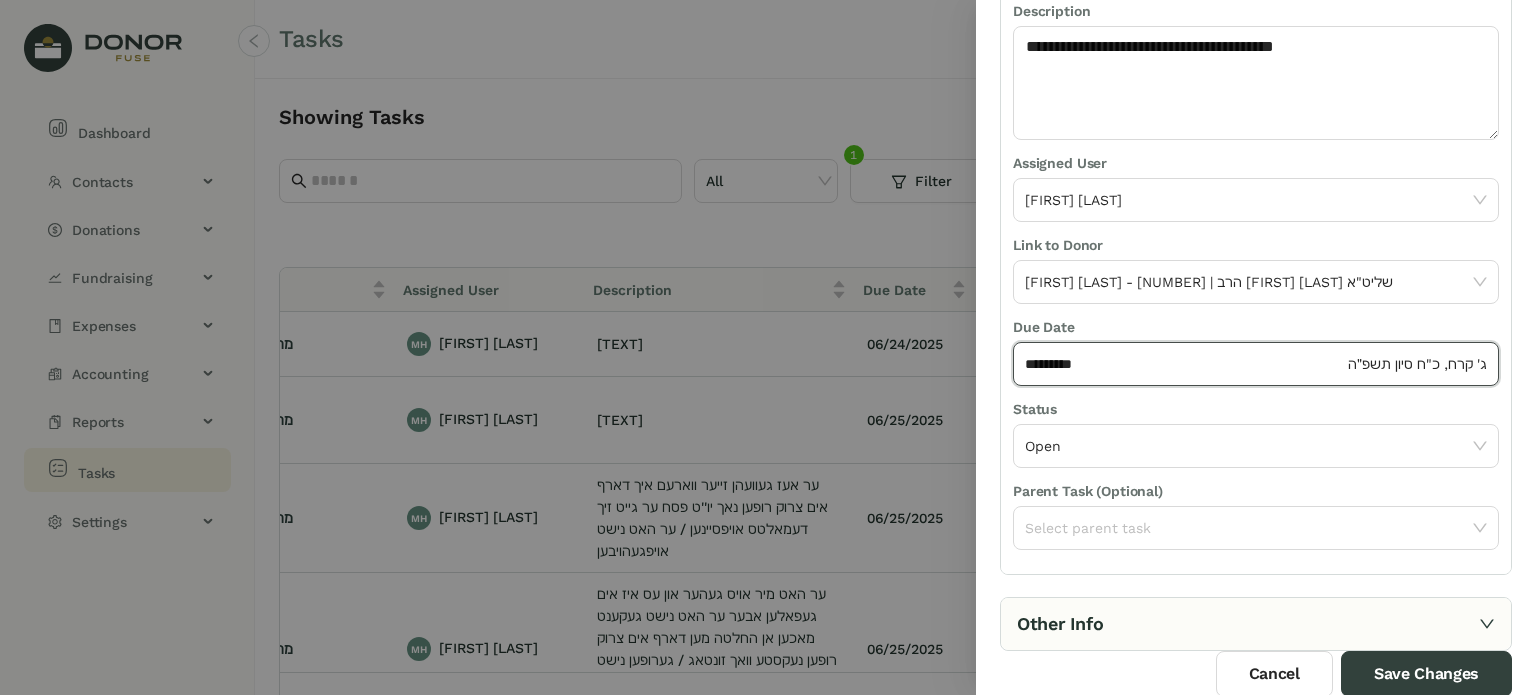 click on "*********" 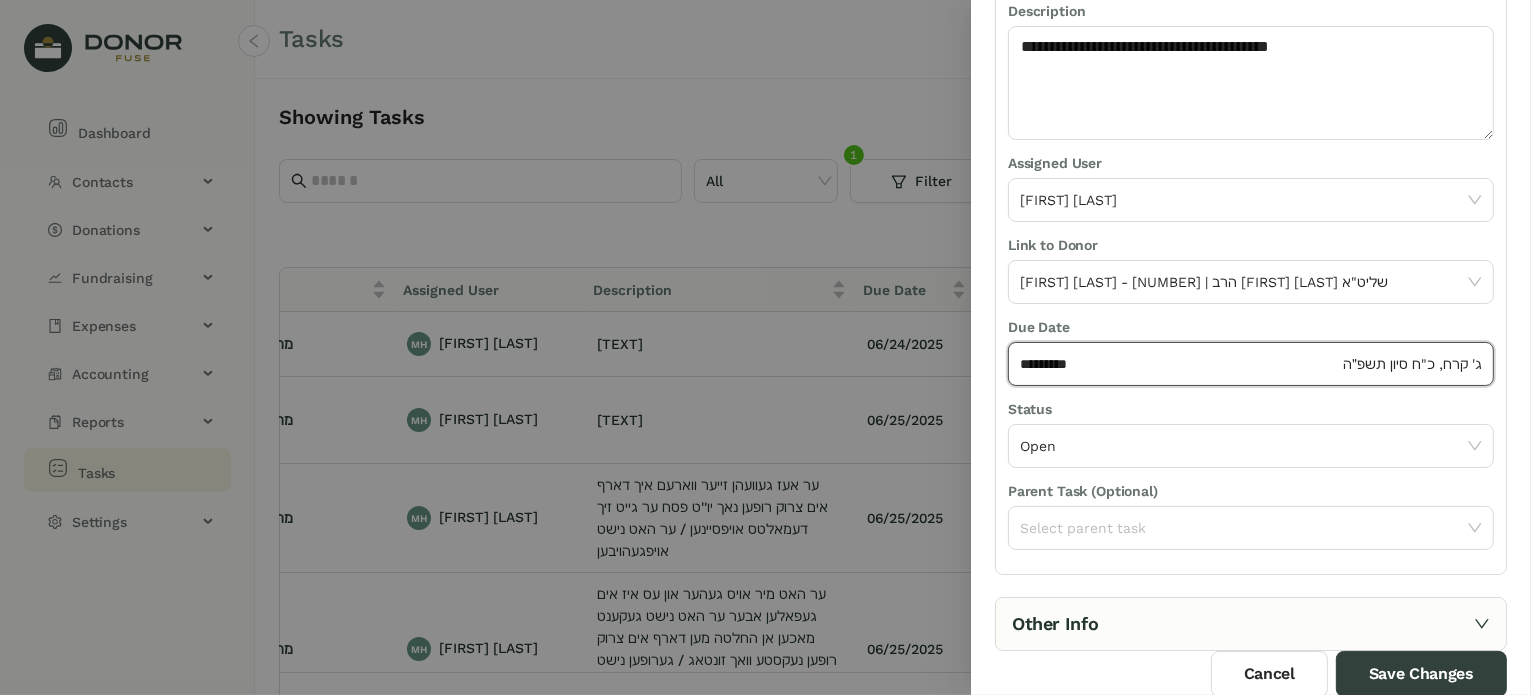 select on "*" 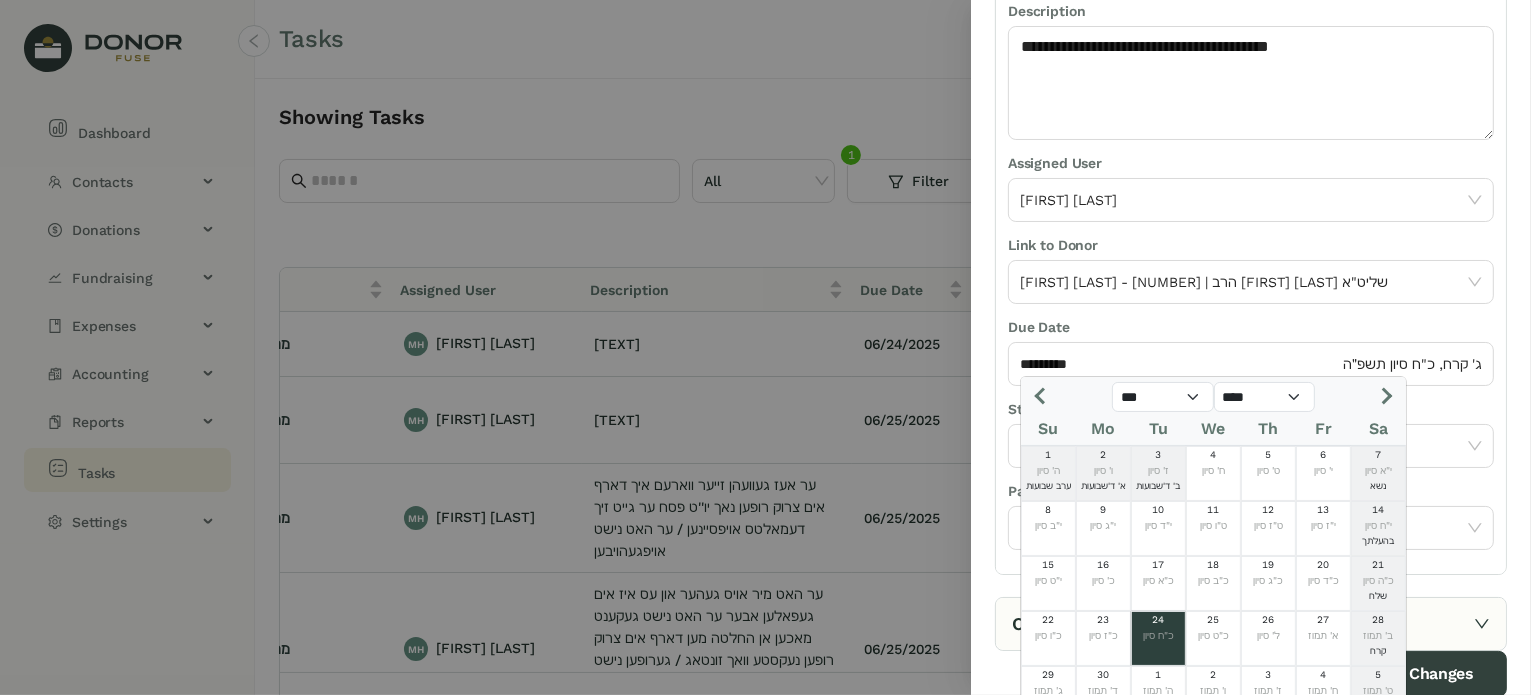 click 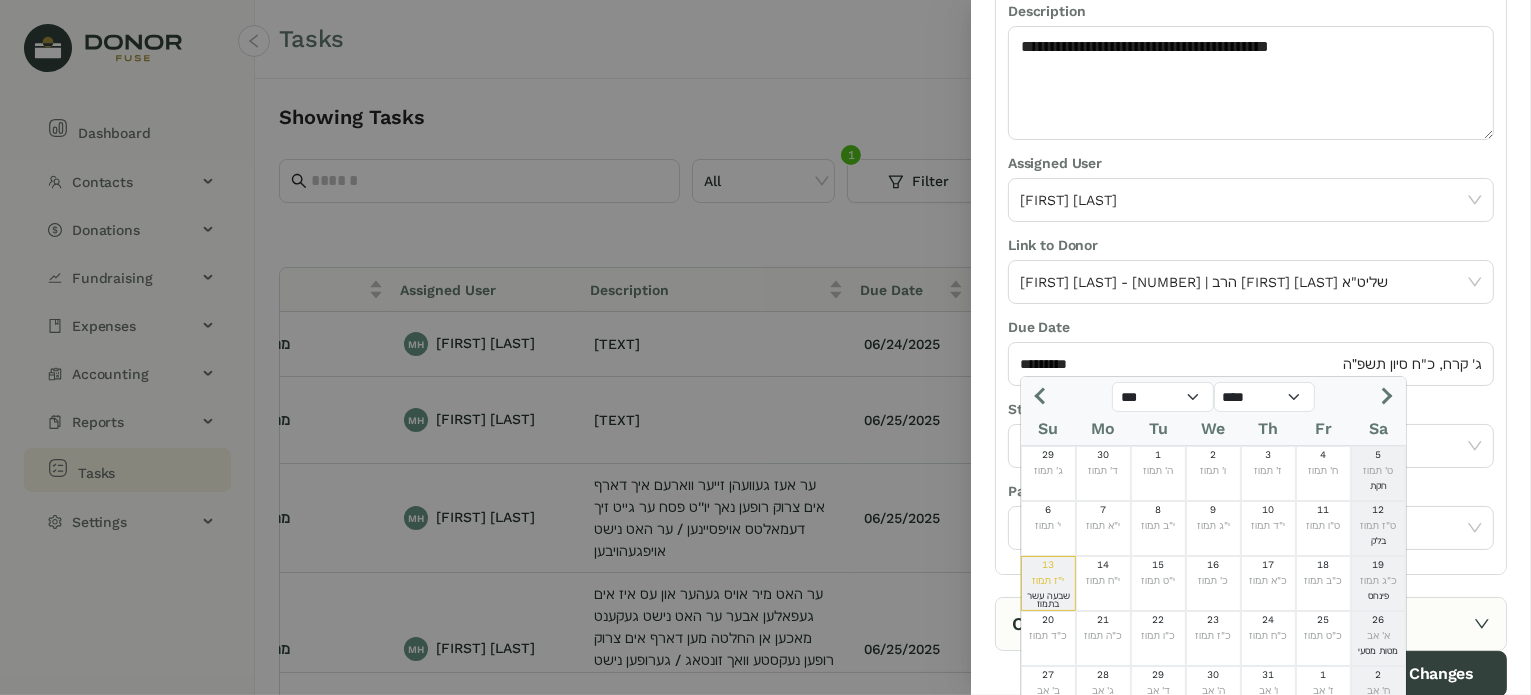 click 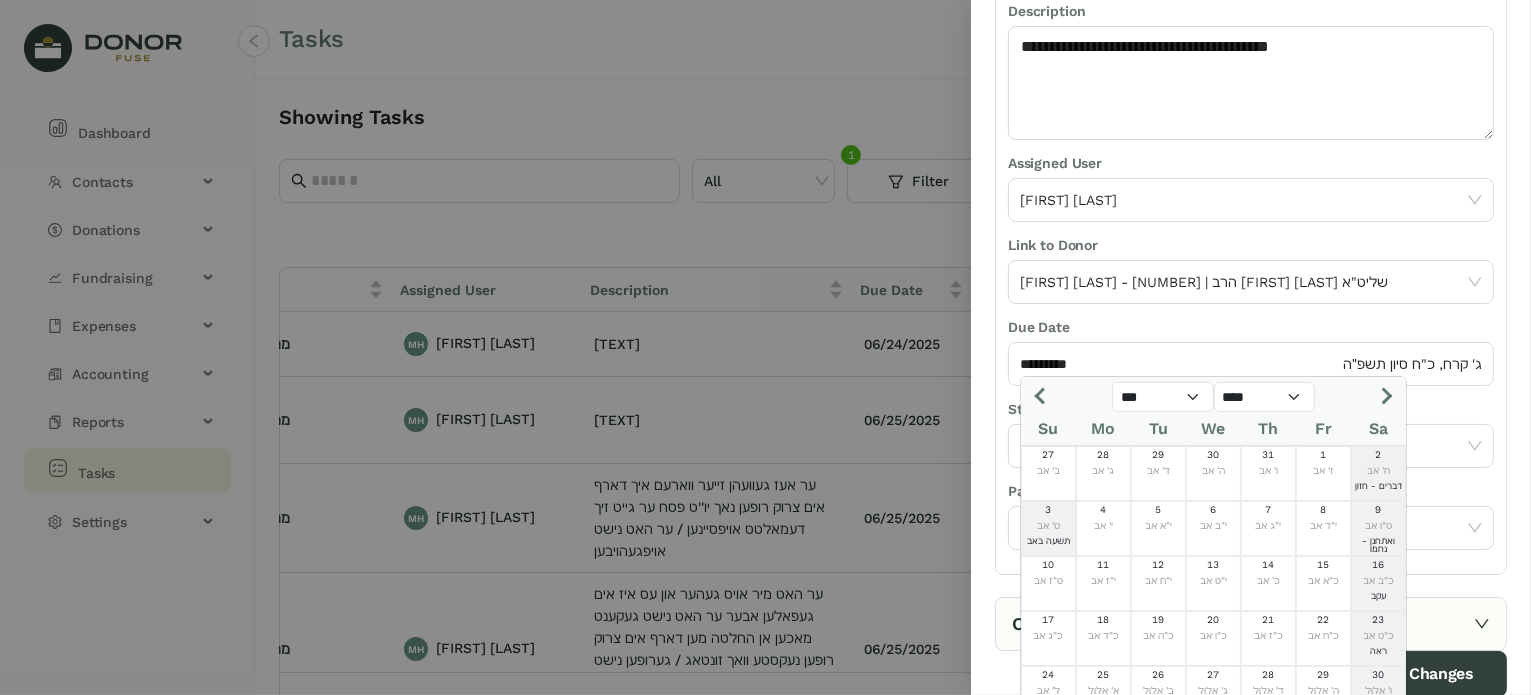 select on "*" 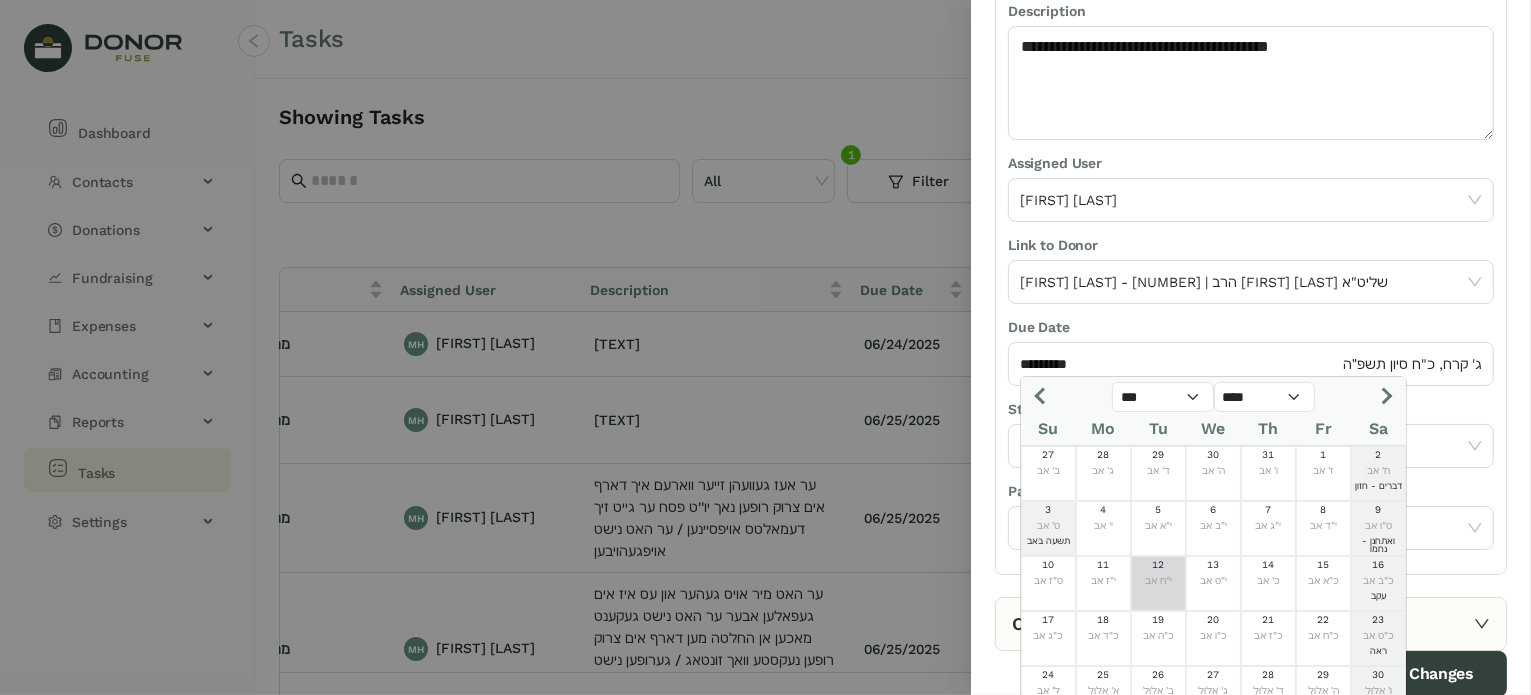 click on "12  י"ח אב" 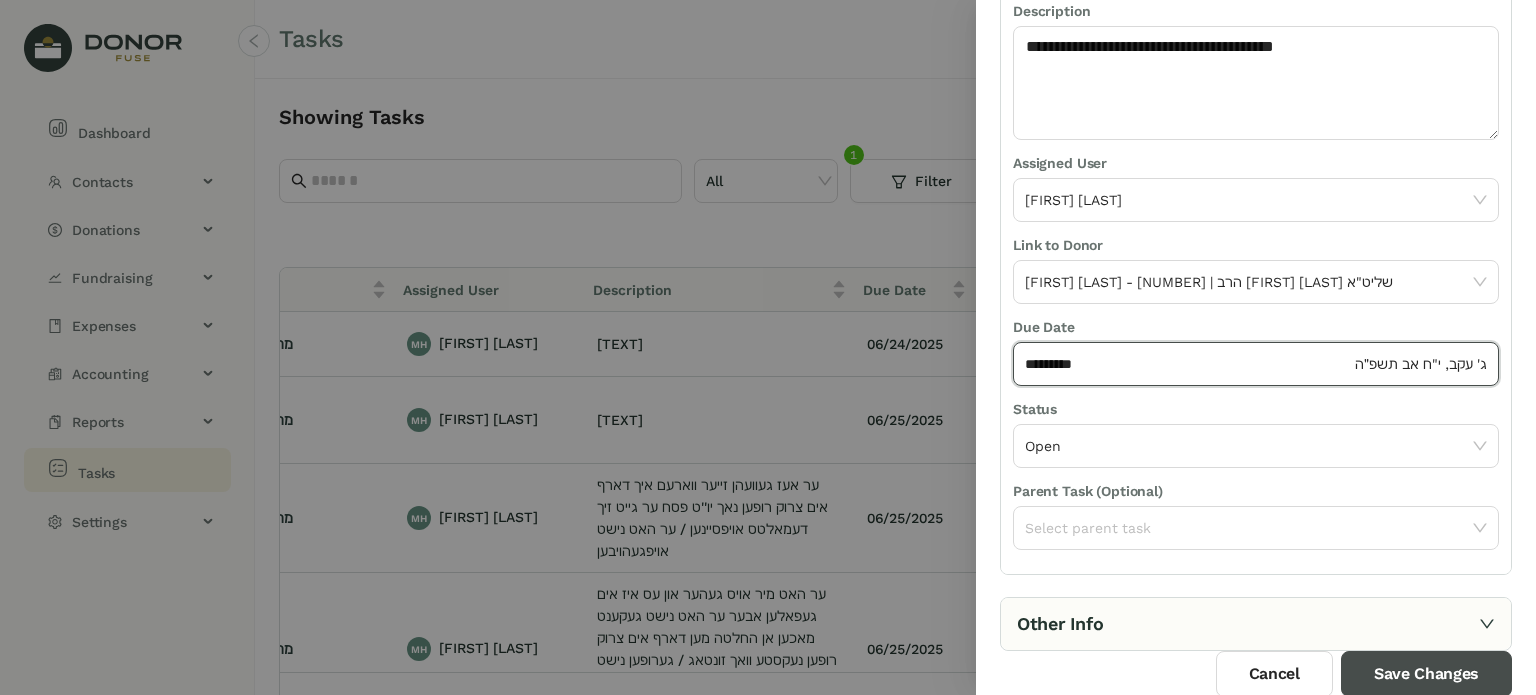drag, startPoint x: 1397, startPoint y: 666, endPoint x: 1386, endPoint y: 663, distance: 11.401754 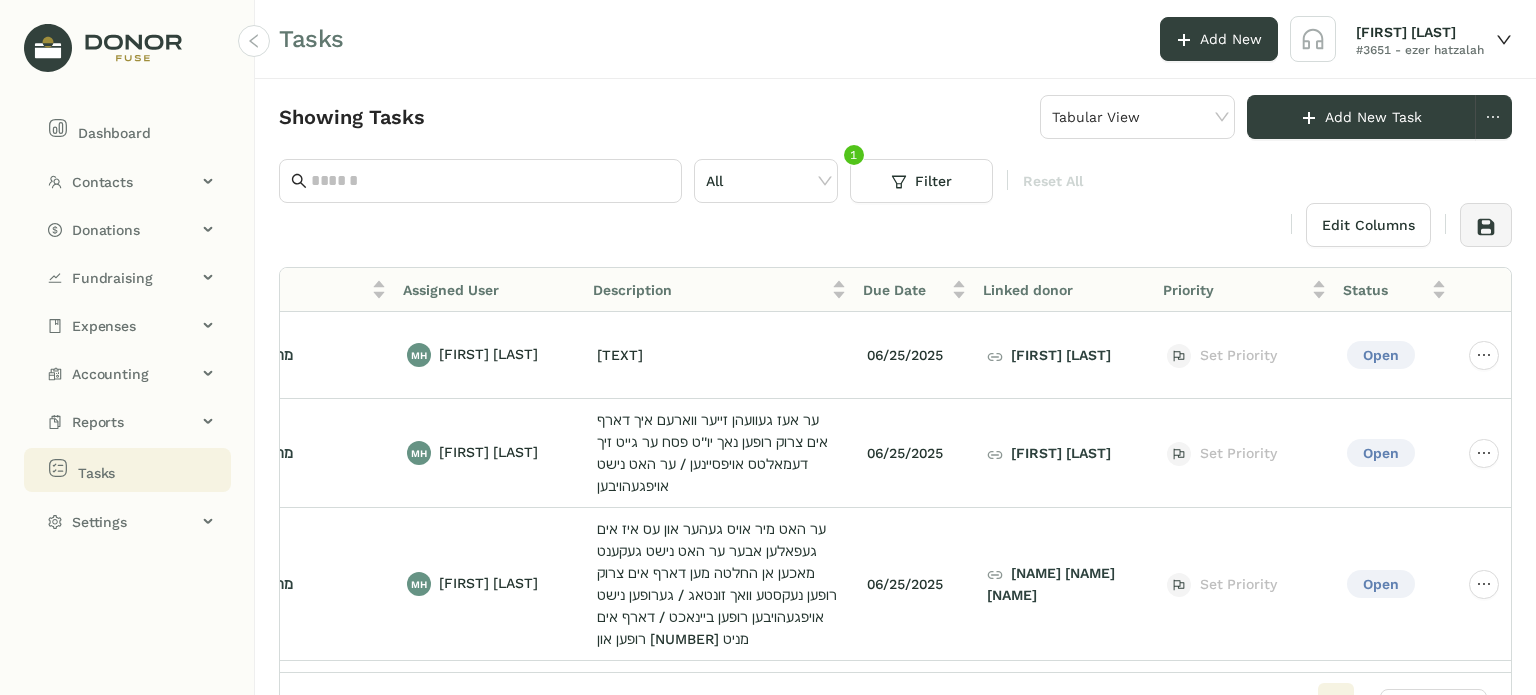 scroll, scrollTop: 0, scrollLeft: 0, axis: both 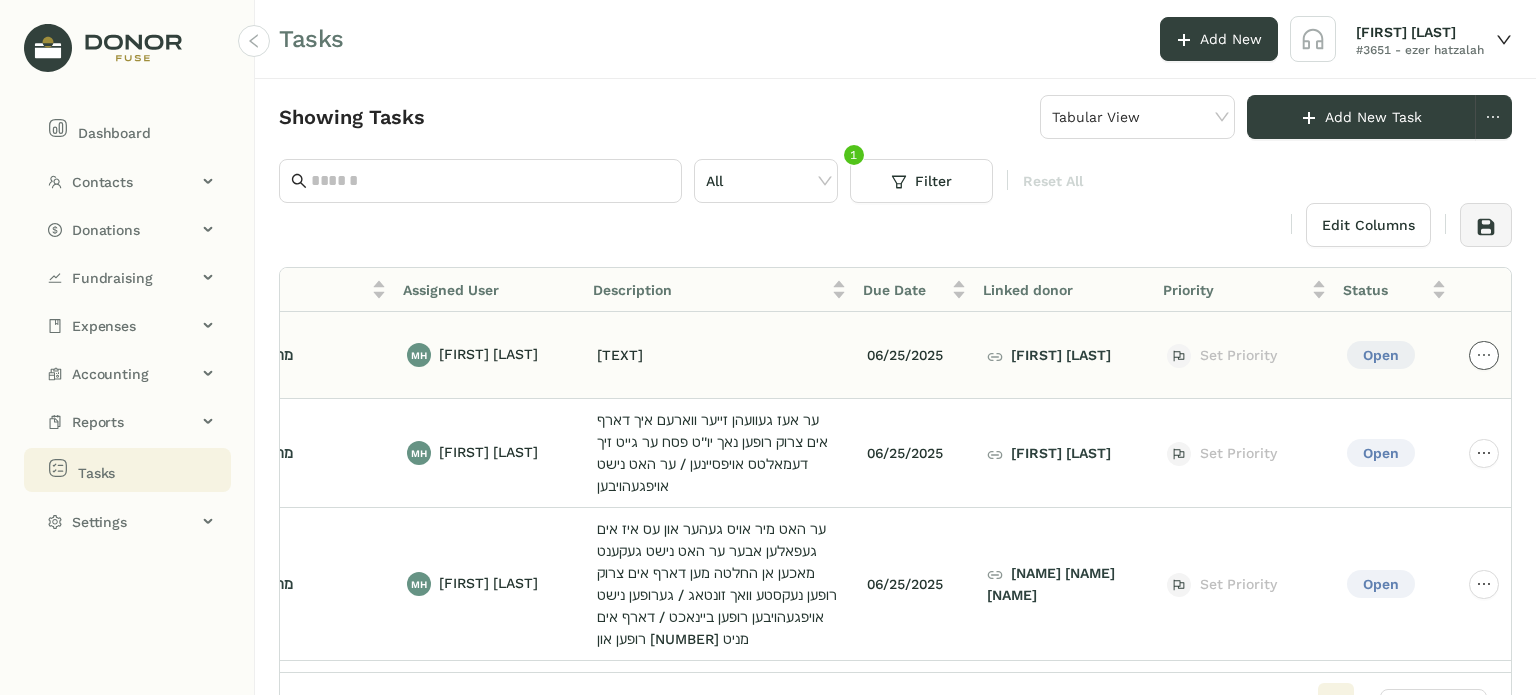 click 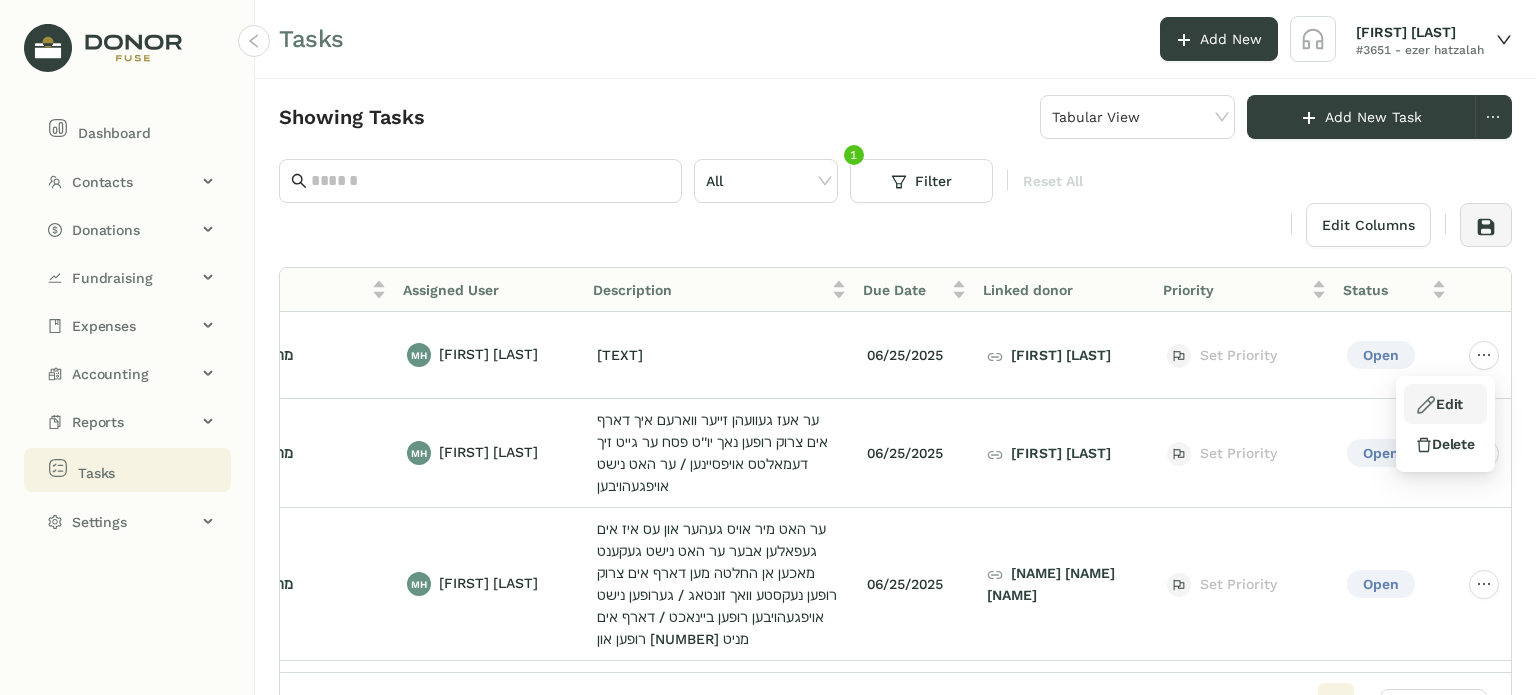 click at bounding box center (1426, 405) 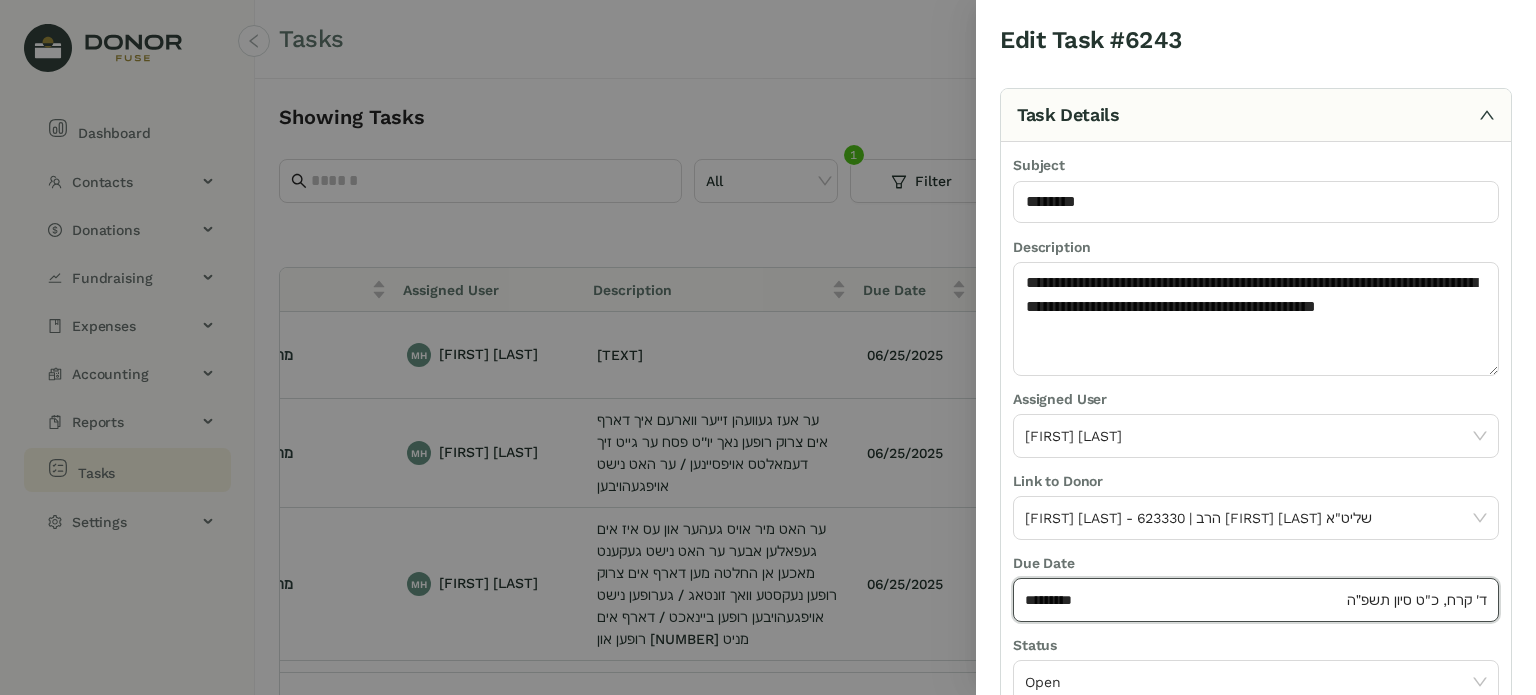 click on "*********" 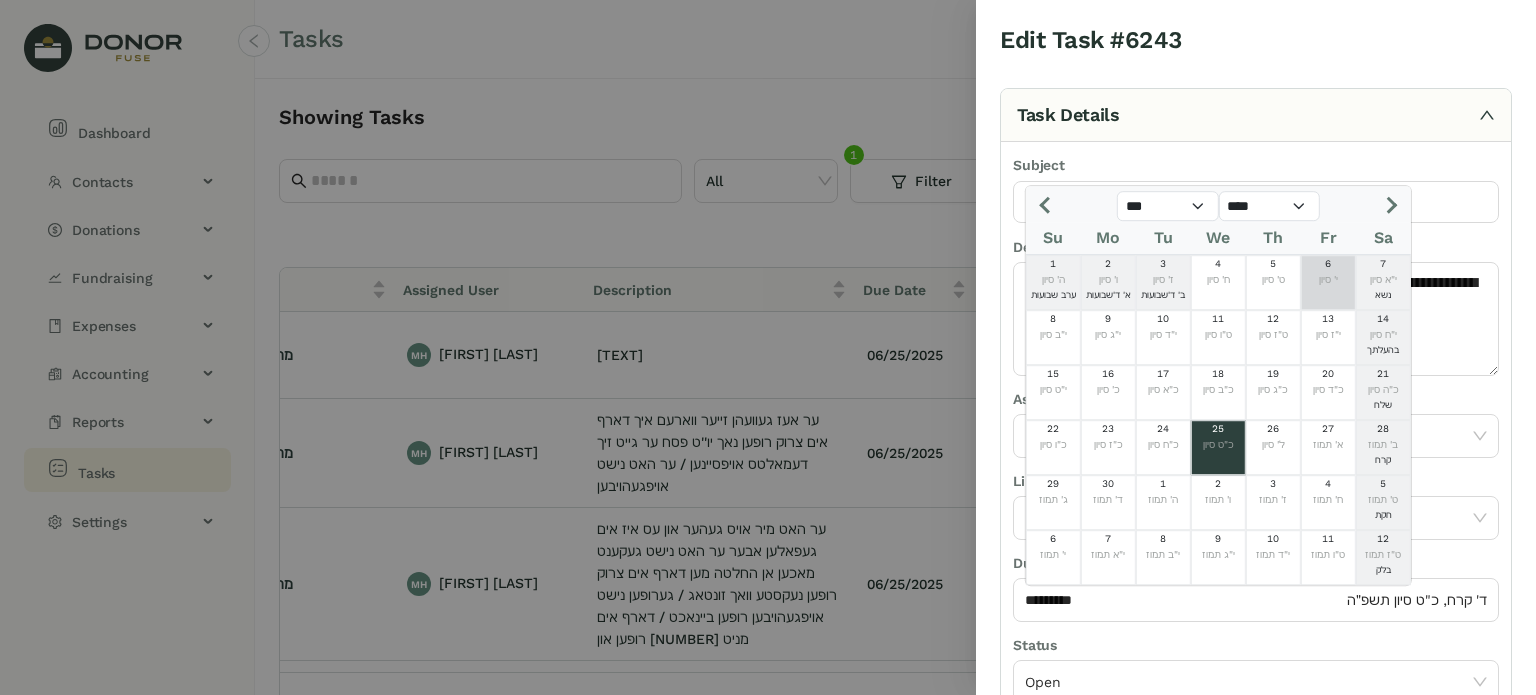 click 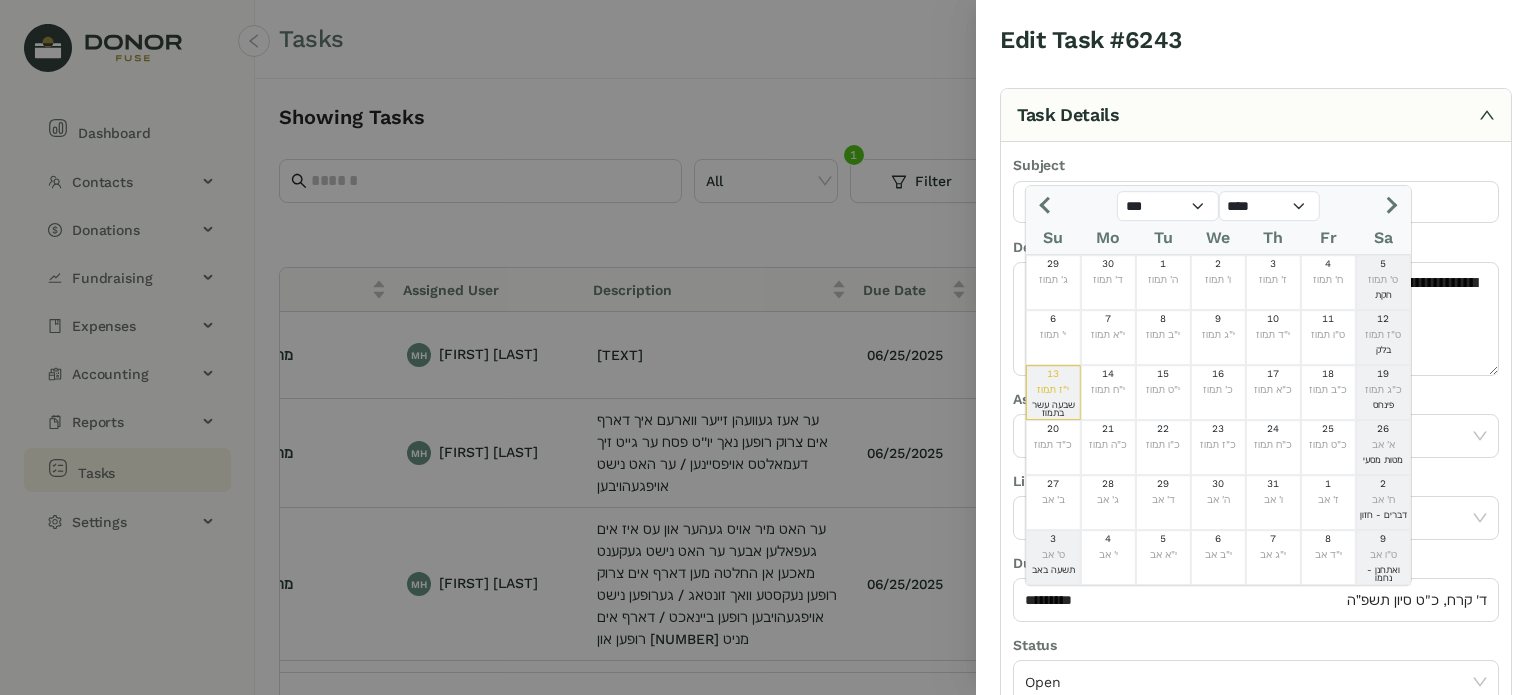 click 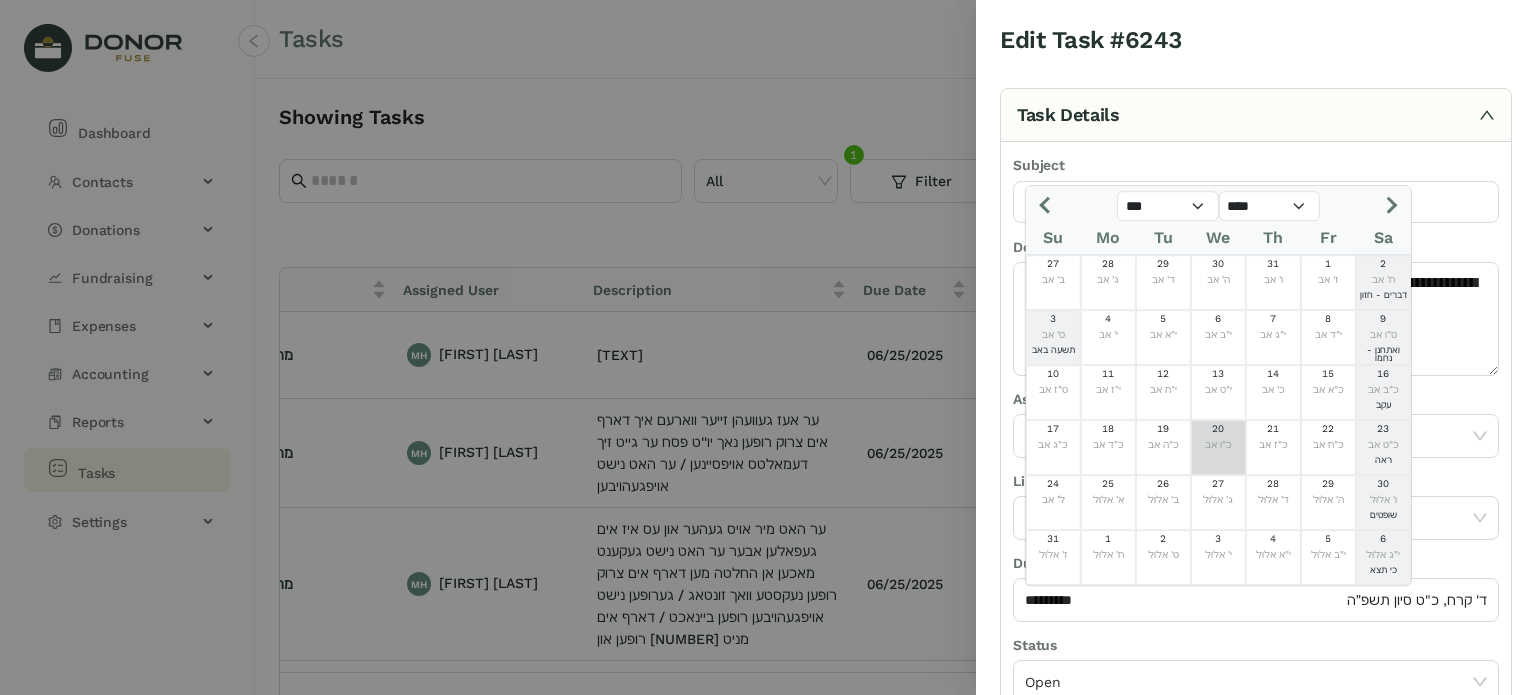 click on "20" 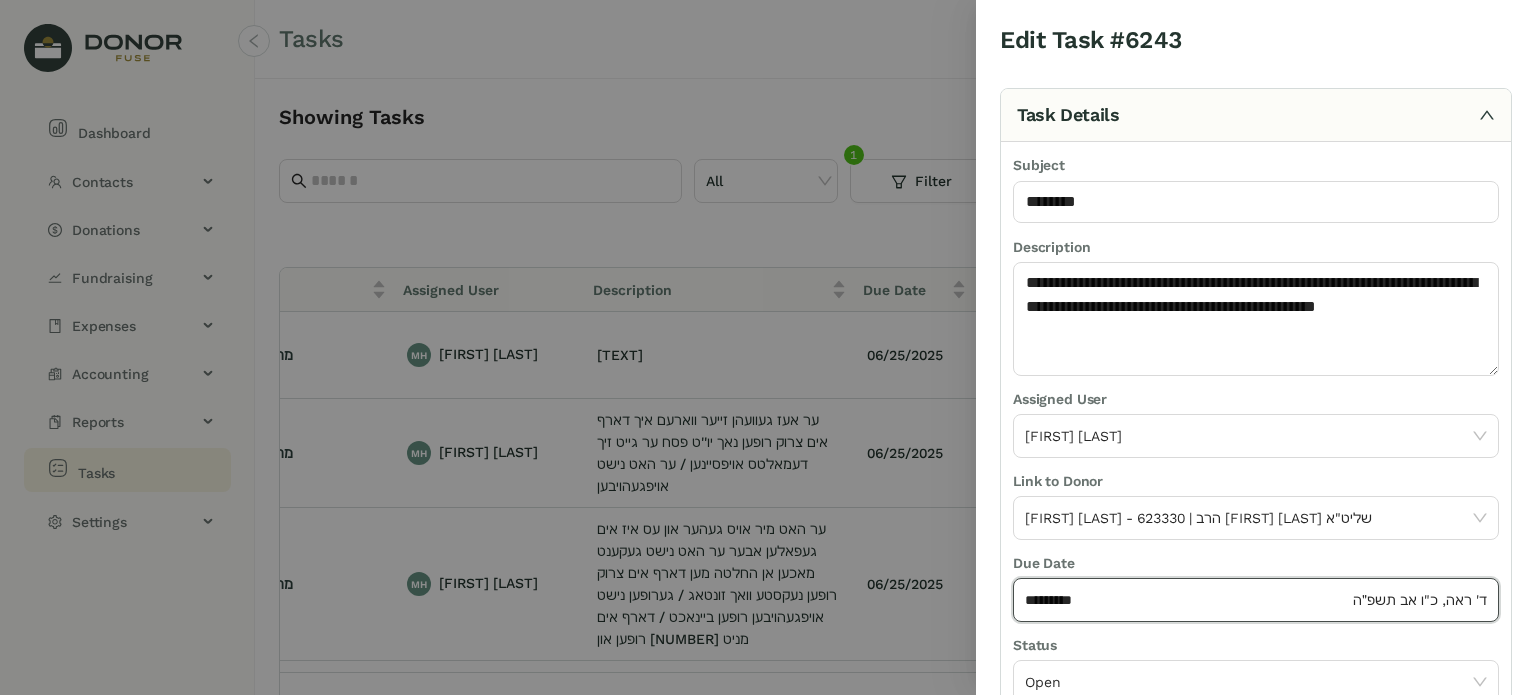 scroll, scrollTop: 236, scrollLeft: 0, axis: vertical 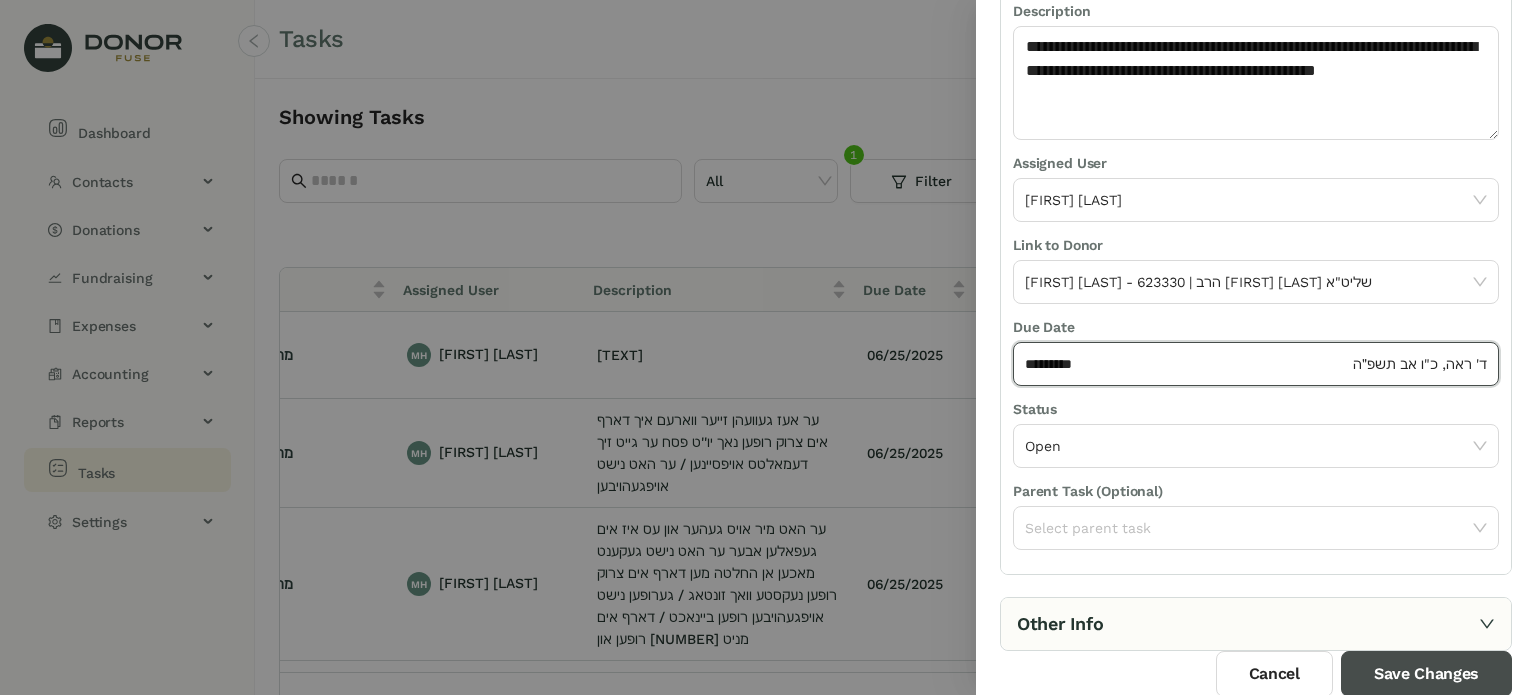 click on "Save Changes" at bounding box center [1426, 674] 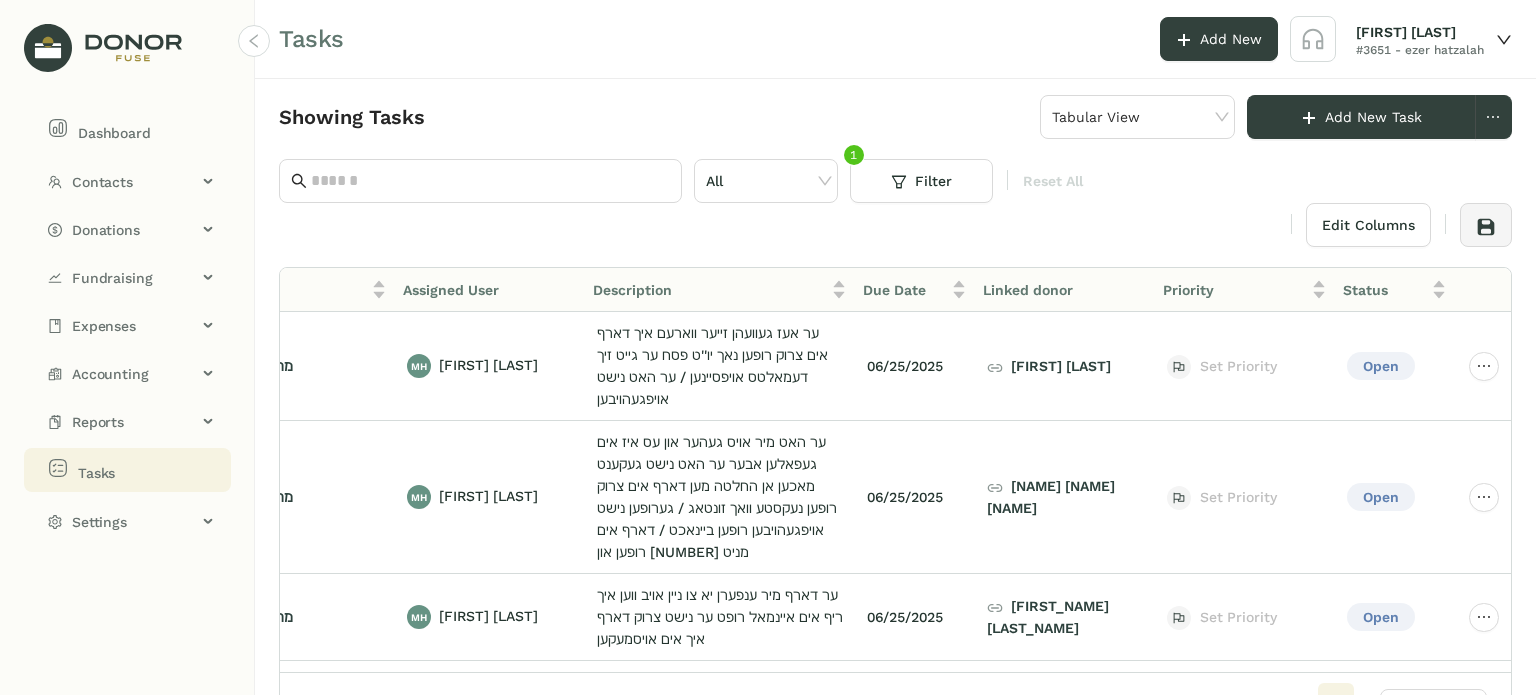 scroll, scrollTop: 0, scrollLeft: 85, axis: horizontal 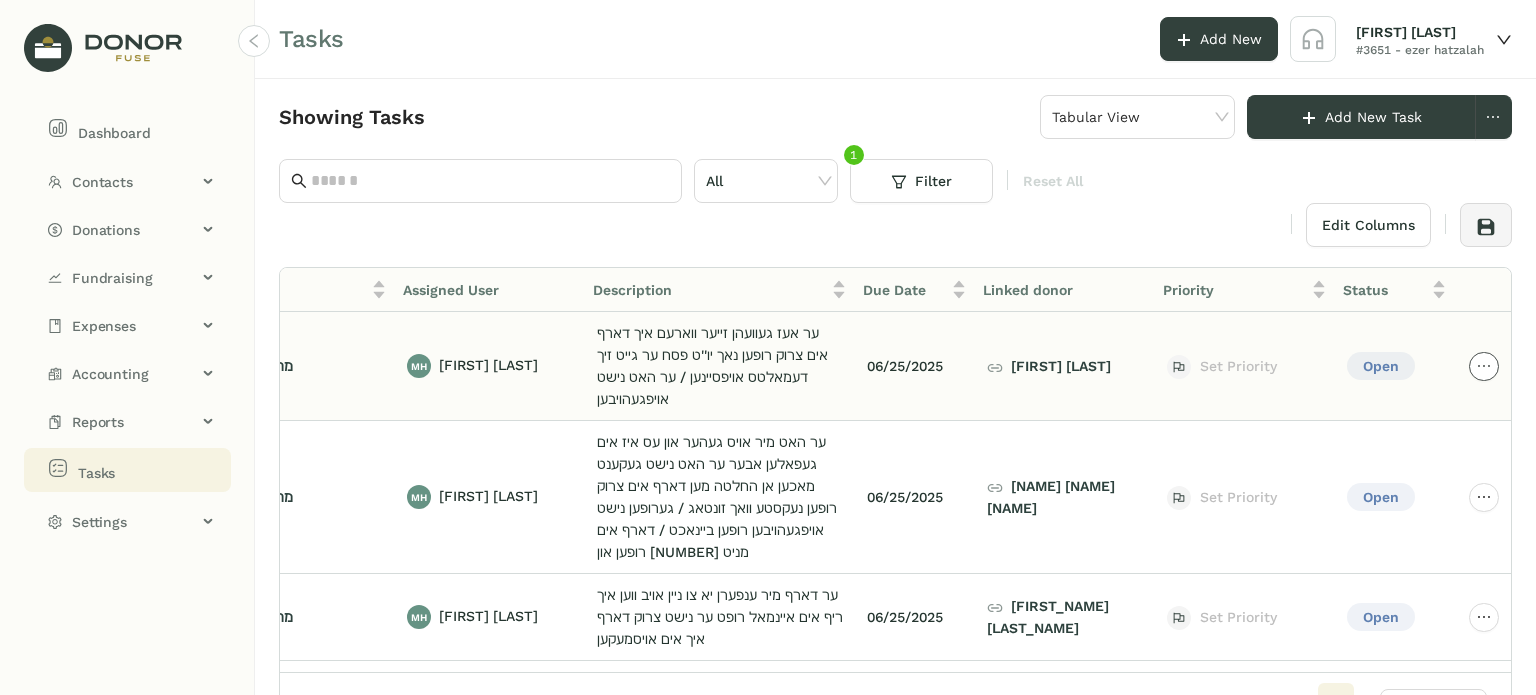 click 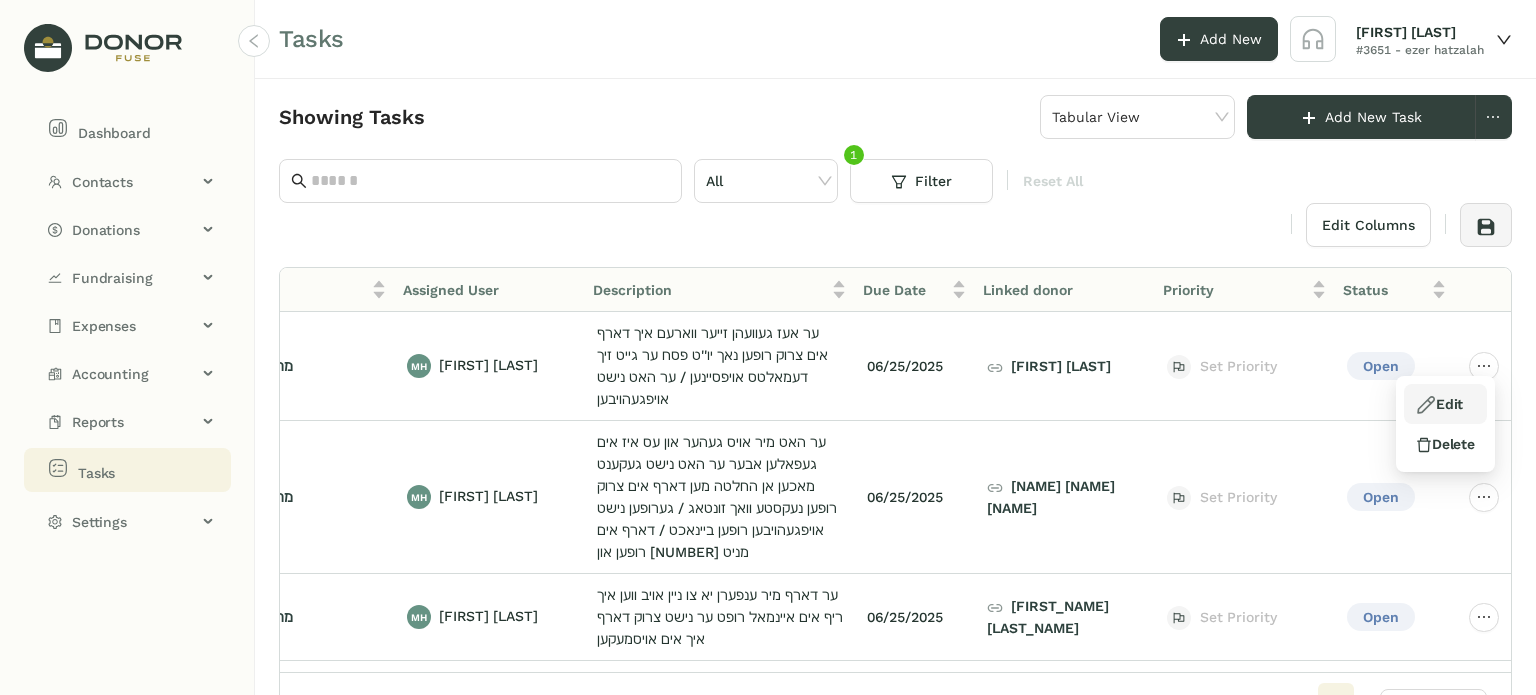 click on "Edit" at bounding box center (1439, 404) 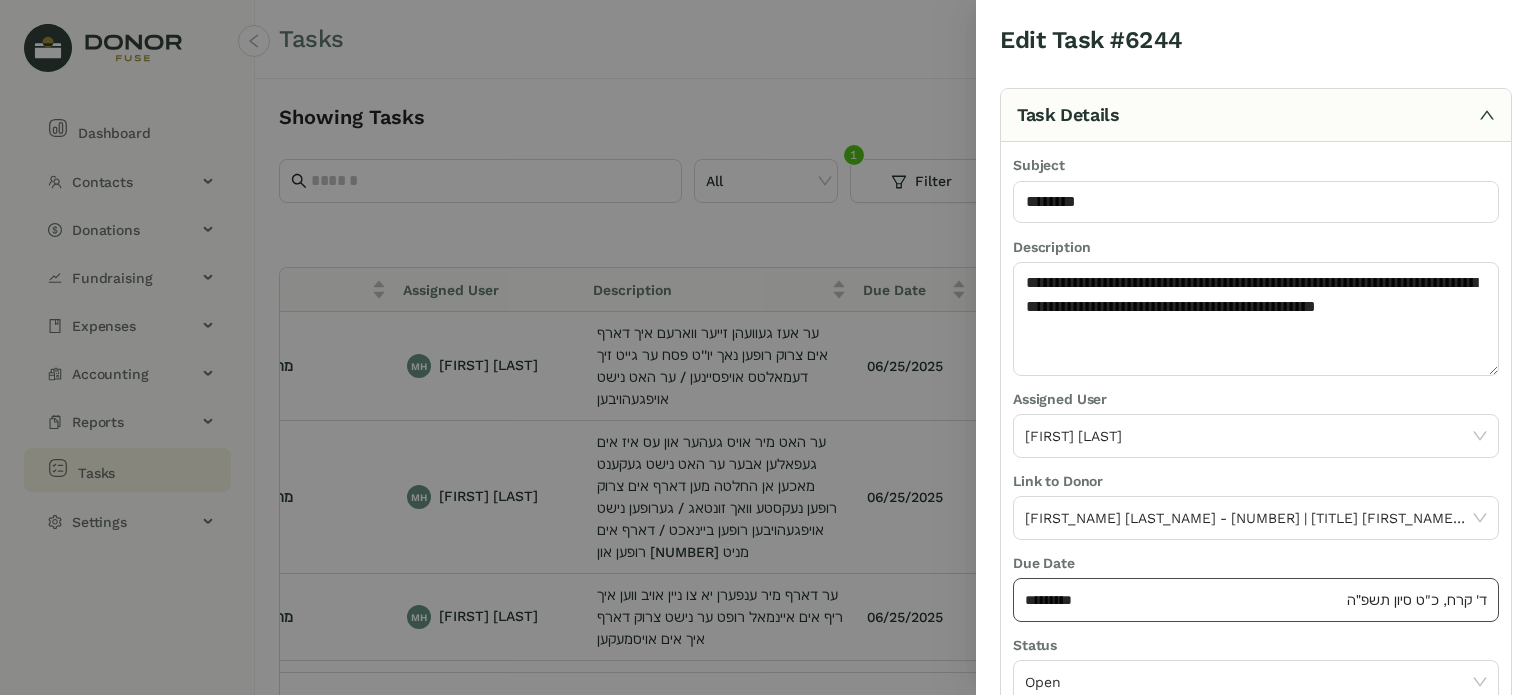 click on "*********" 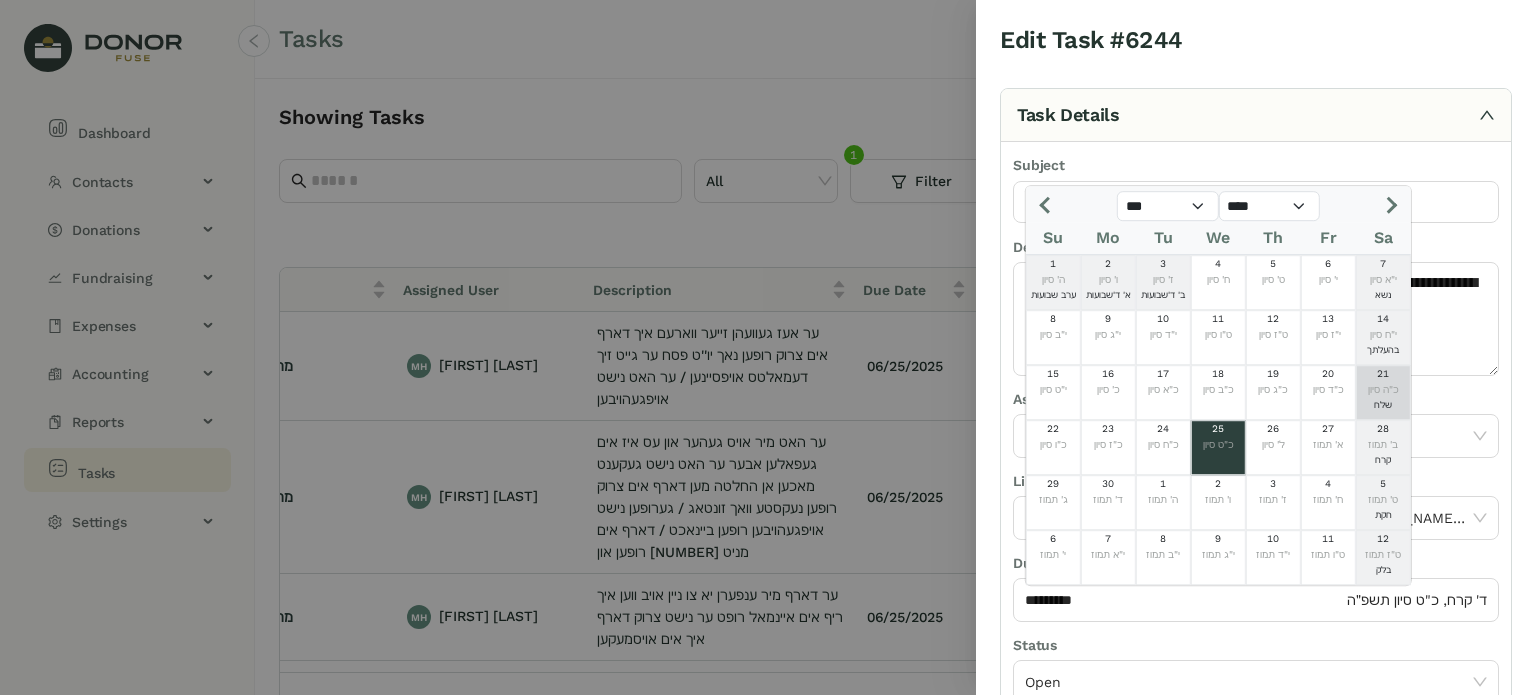 click 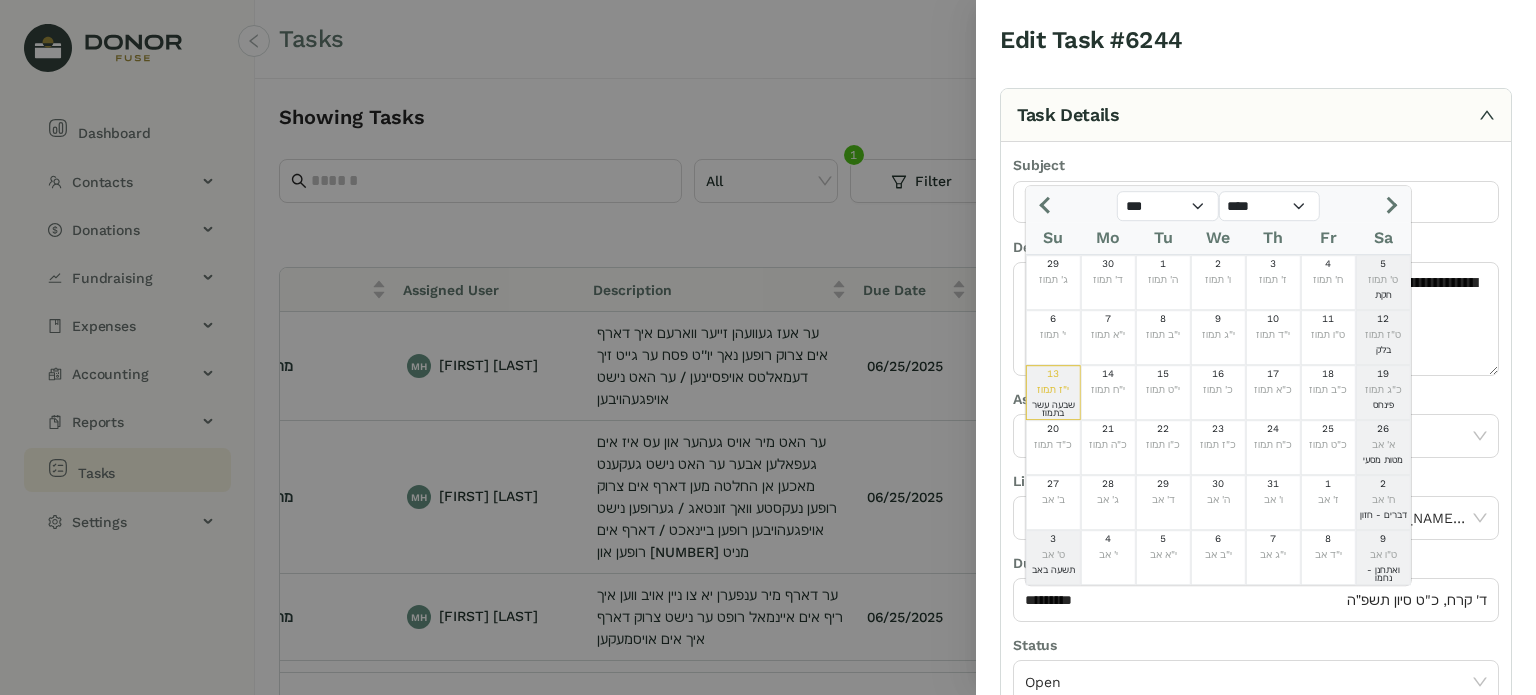 click 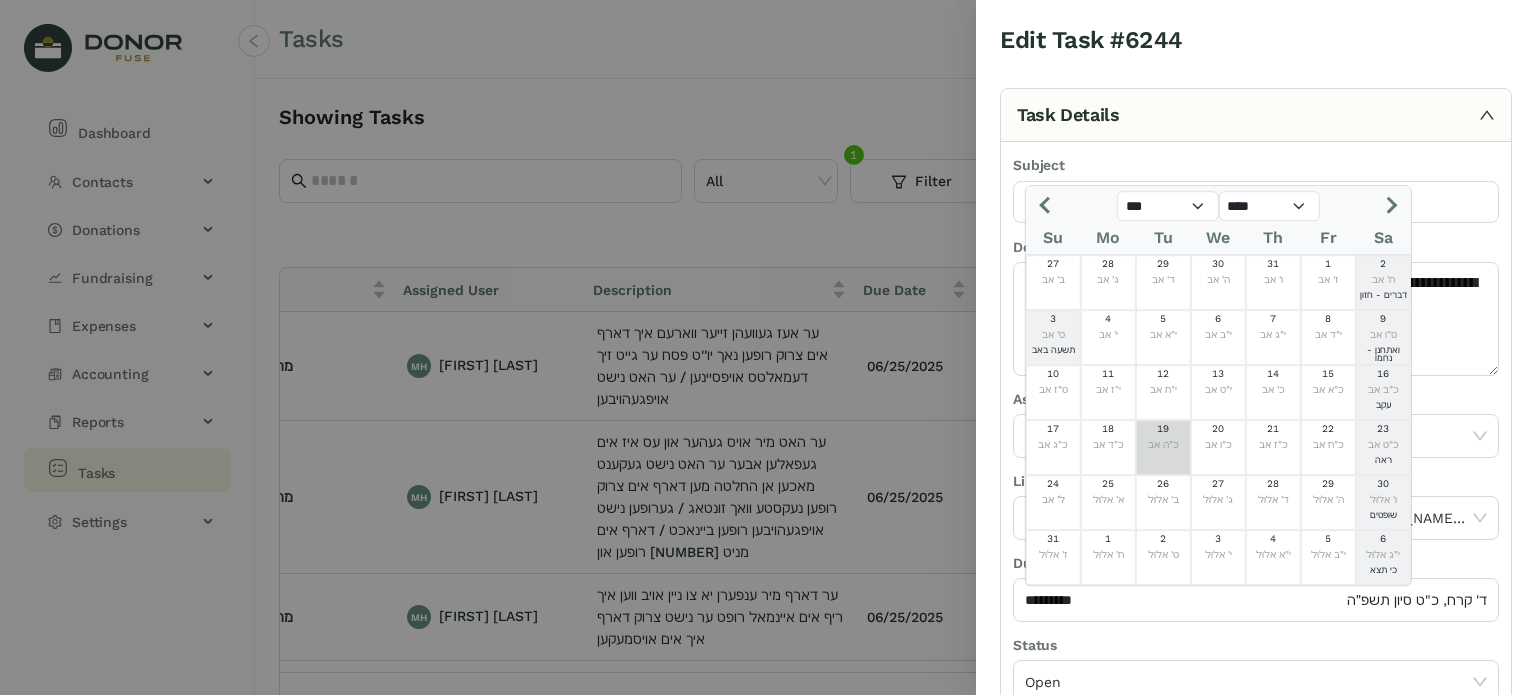 drag, startPoint x: 1182, startPoint y: 460, endPoint x: 1191, endPoint y: 465, distance: 10.29563 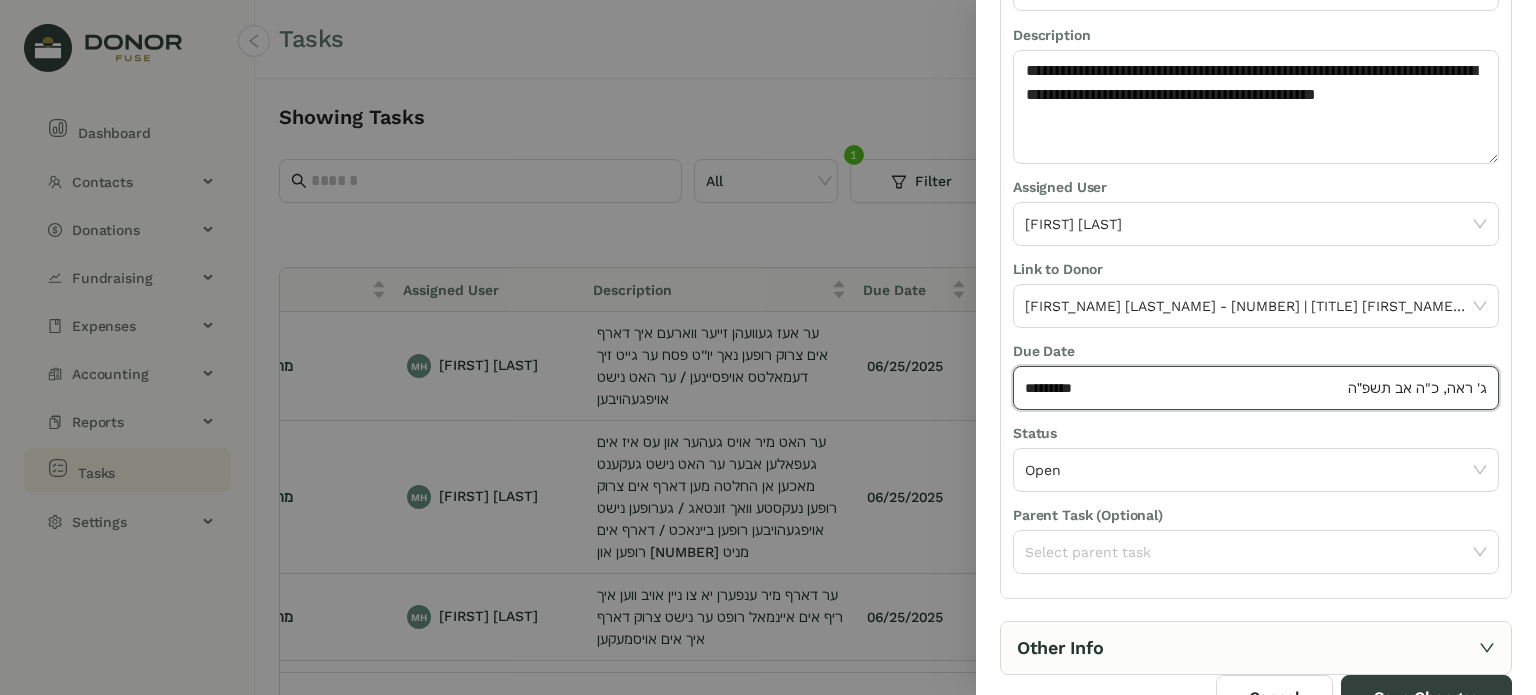scroll, scrollTop: 236, scrollLeft: 0, axis: vertical 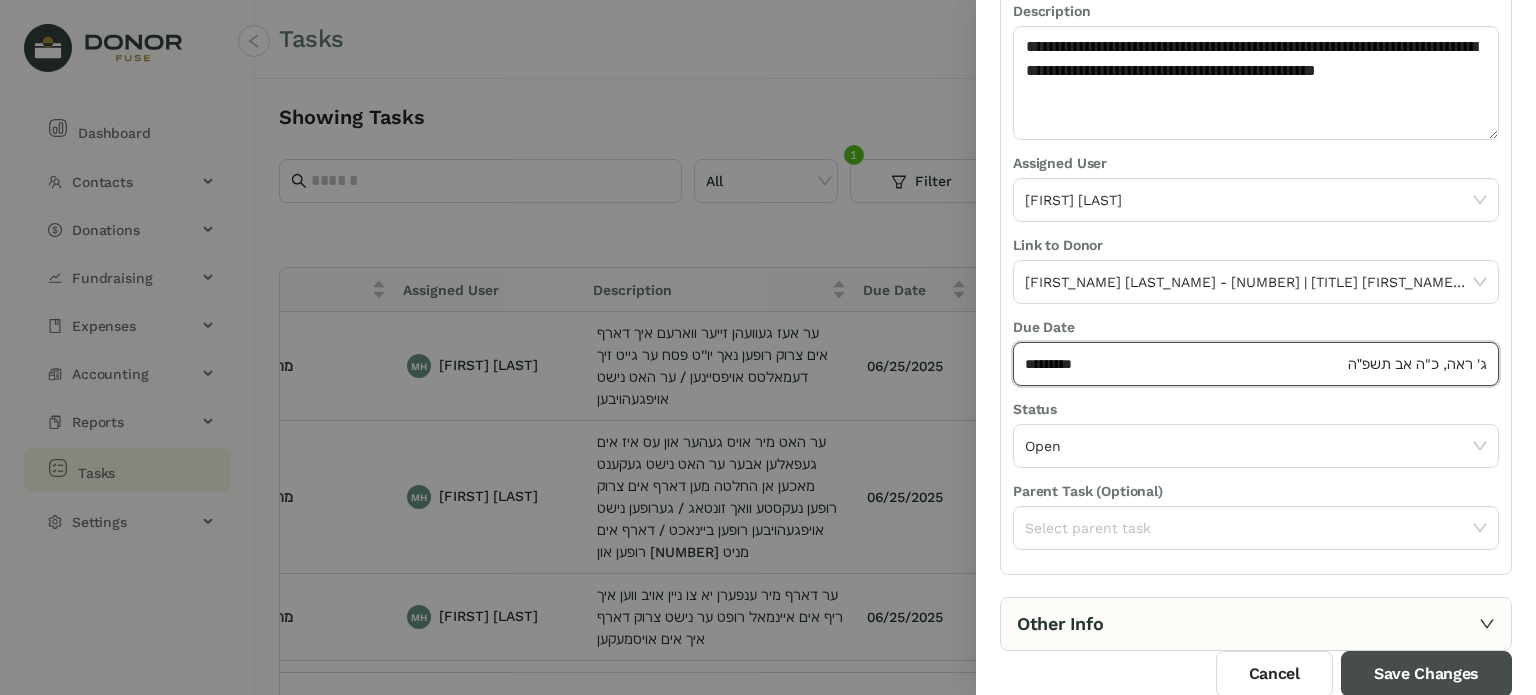 click on "Save Changes" at bounding box center [1426, 674] 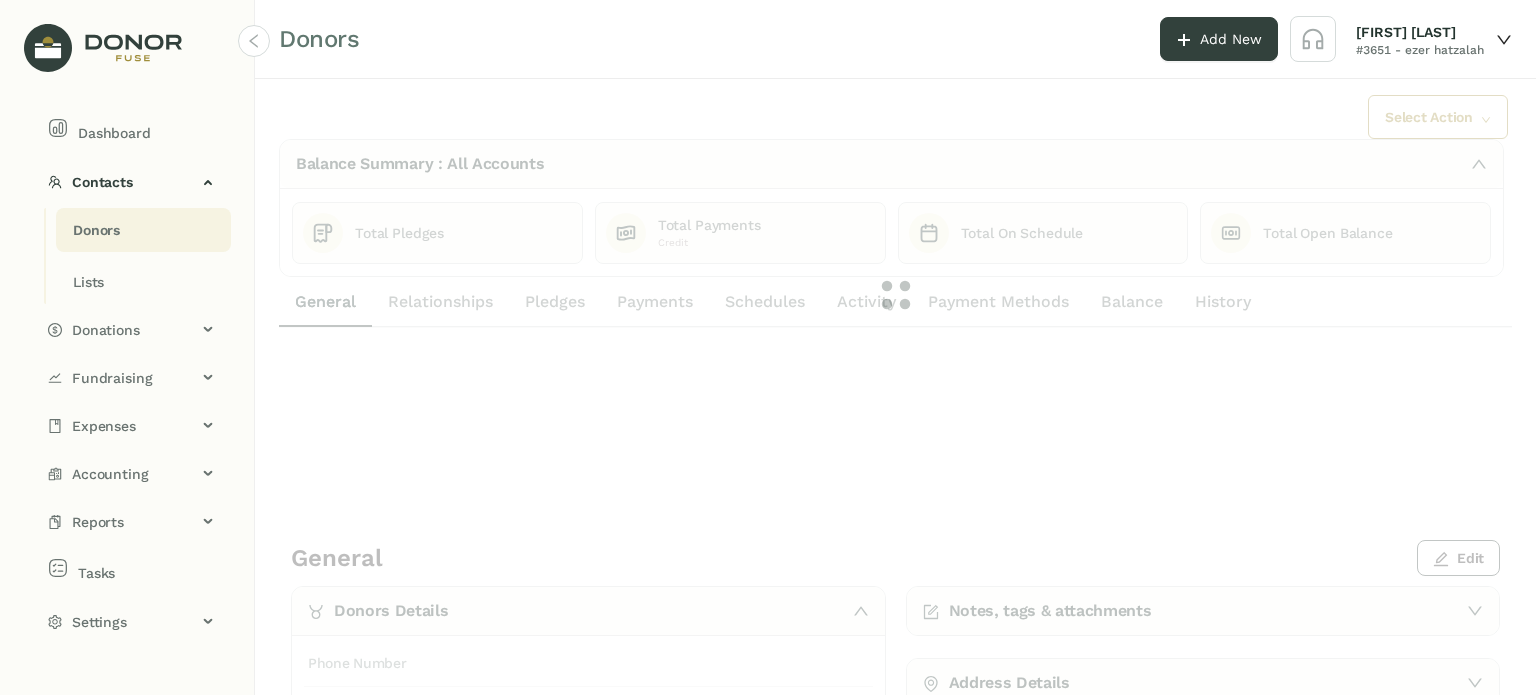 scroll, scrollTop: 0, scrollLeft: 0, axis: both 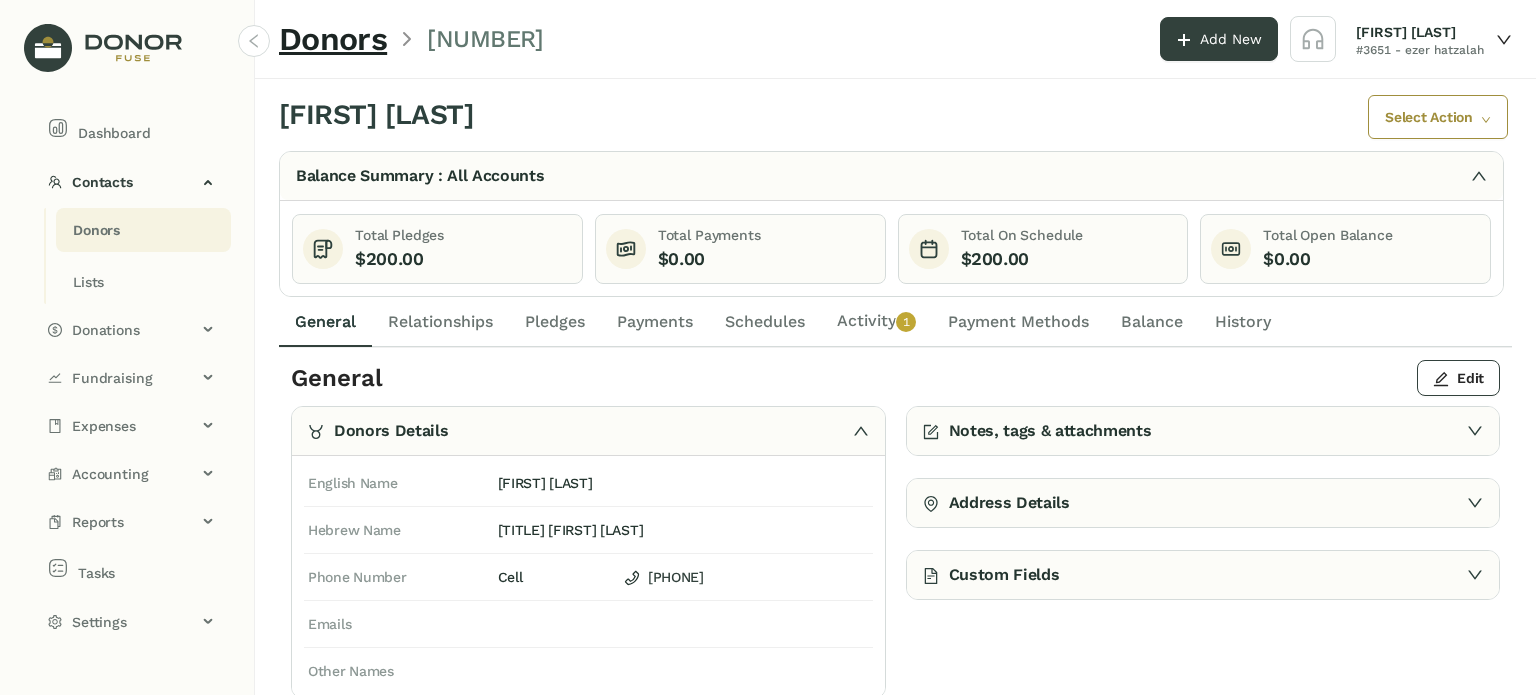 click on "Donors" 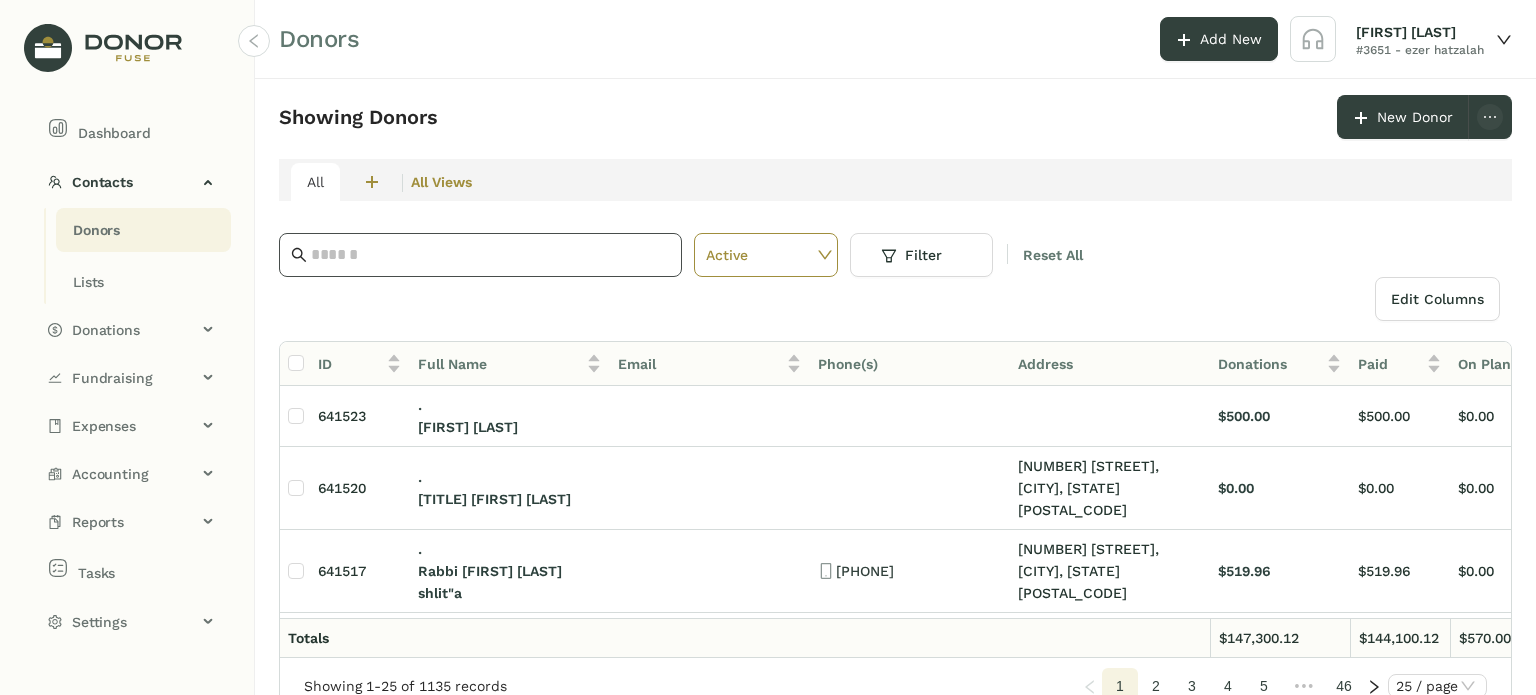 click 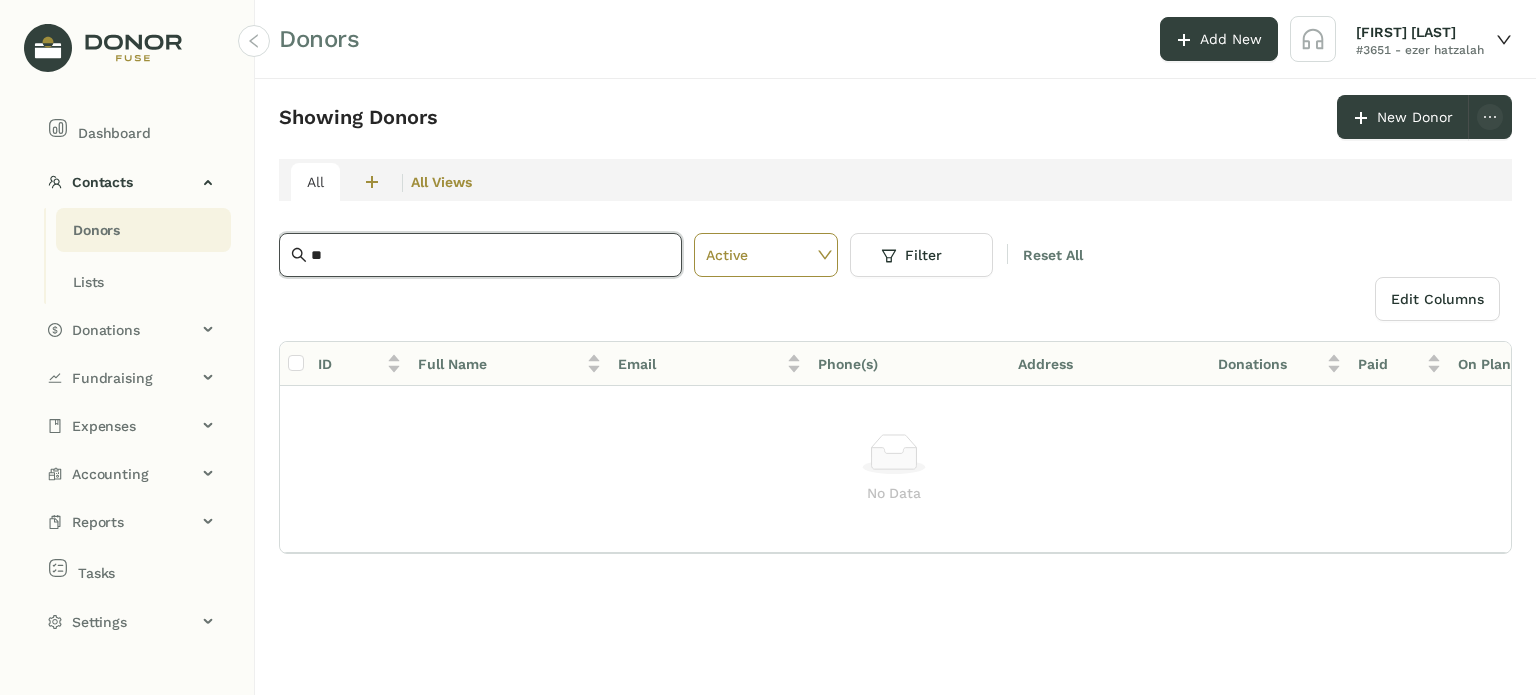 type on "*" 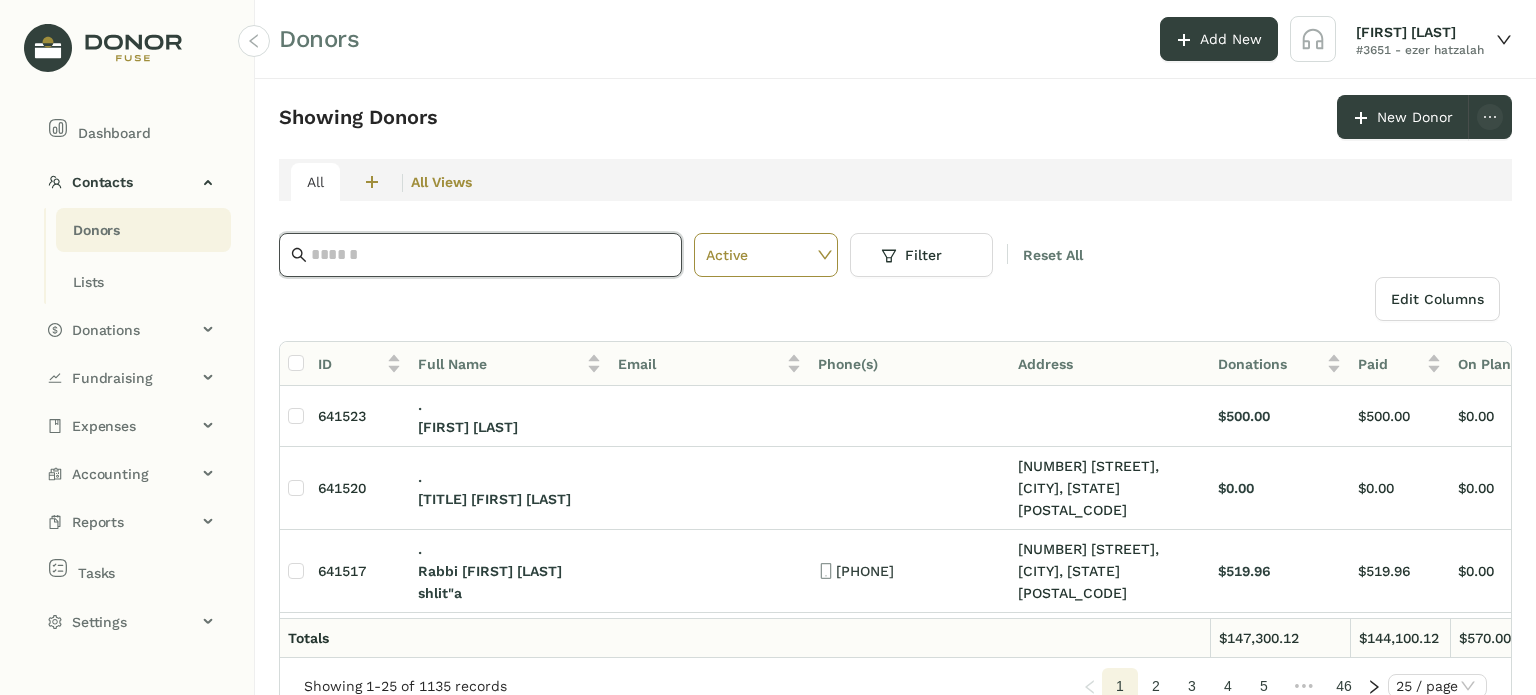 type on "*" 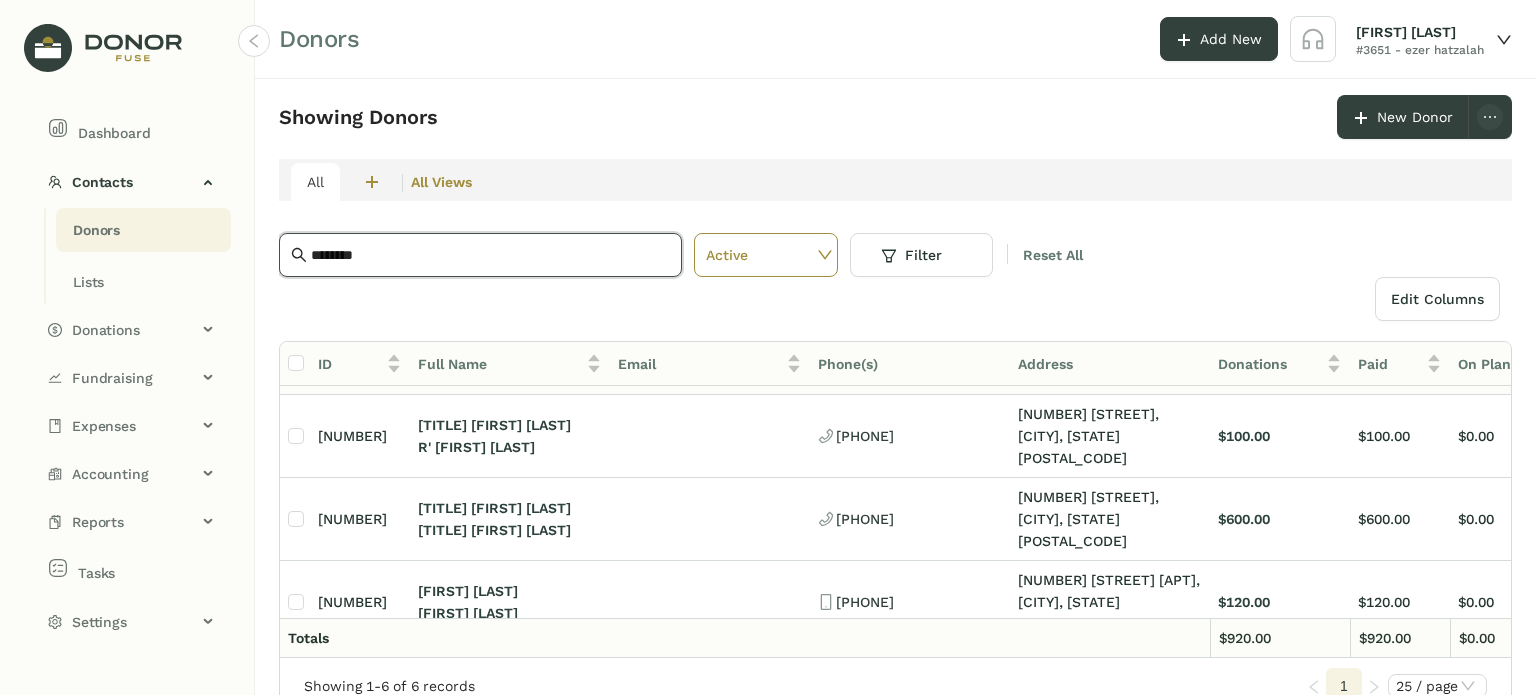 scroll, scrollTop: 185, scrollLeft: 0, axis: vertical 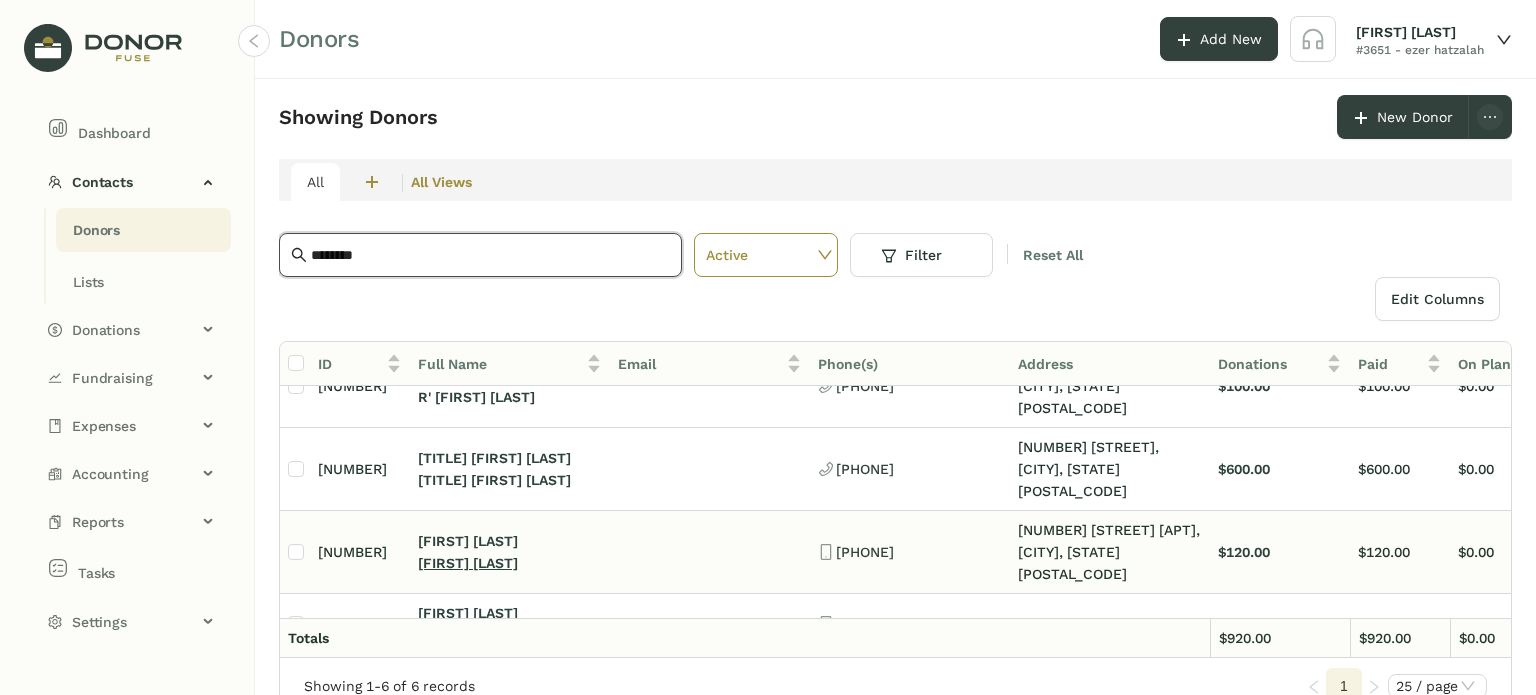 type on "*******" 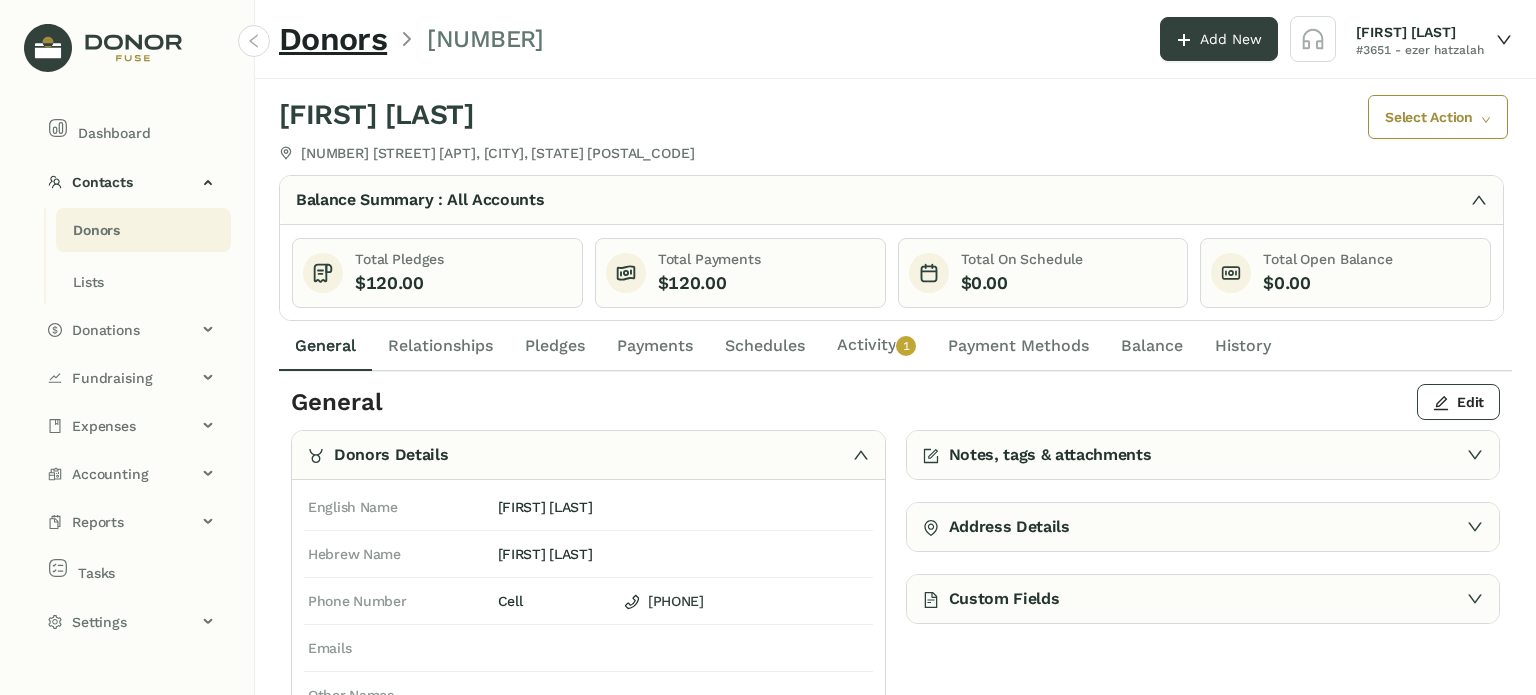 click on "Pledges" 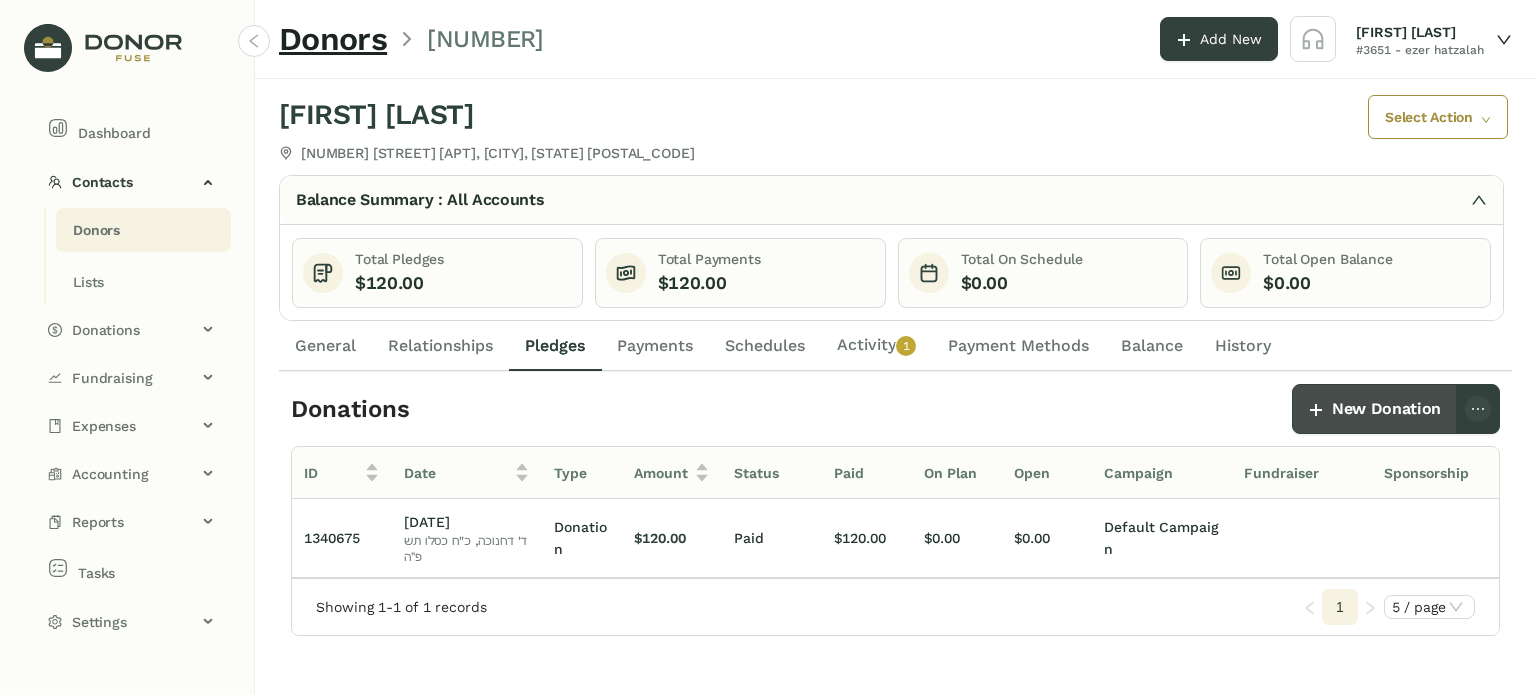 click on "New Donation" 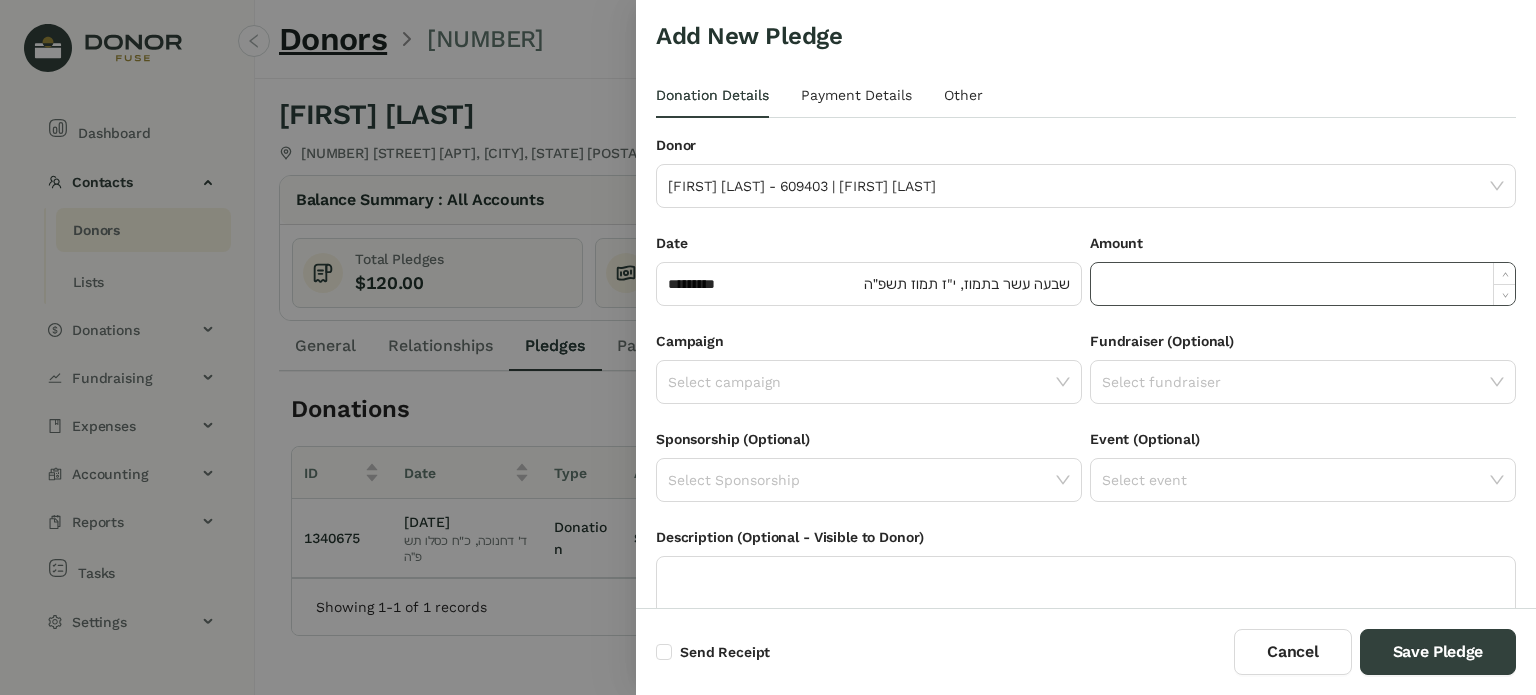 click 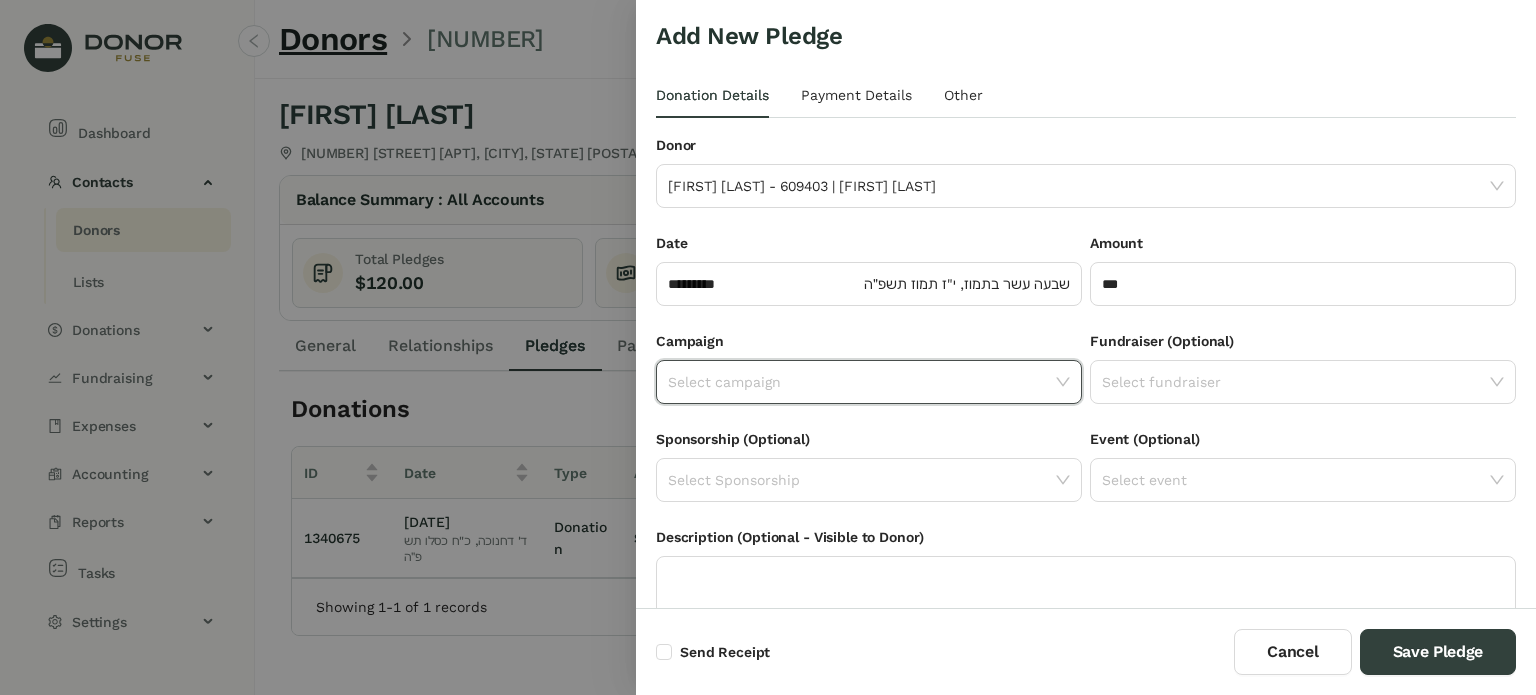 type on "*******" 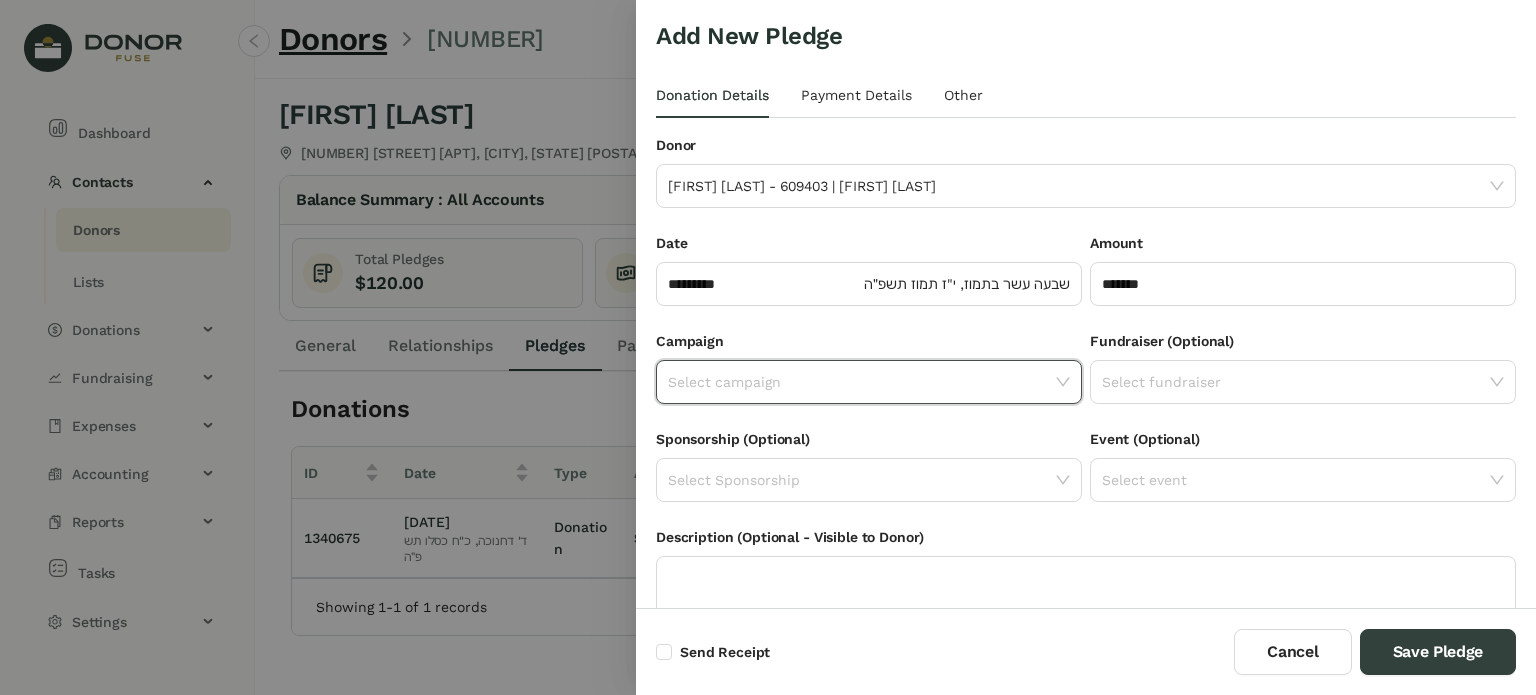 click 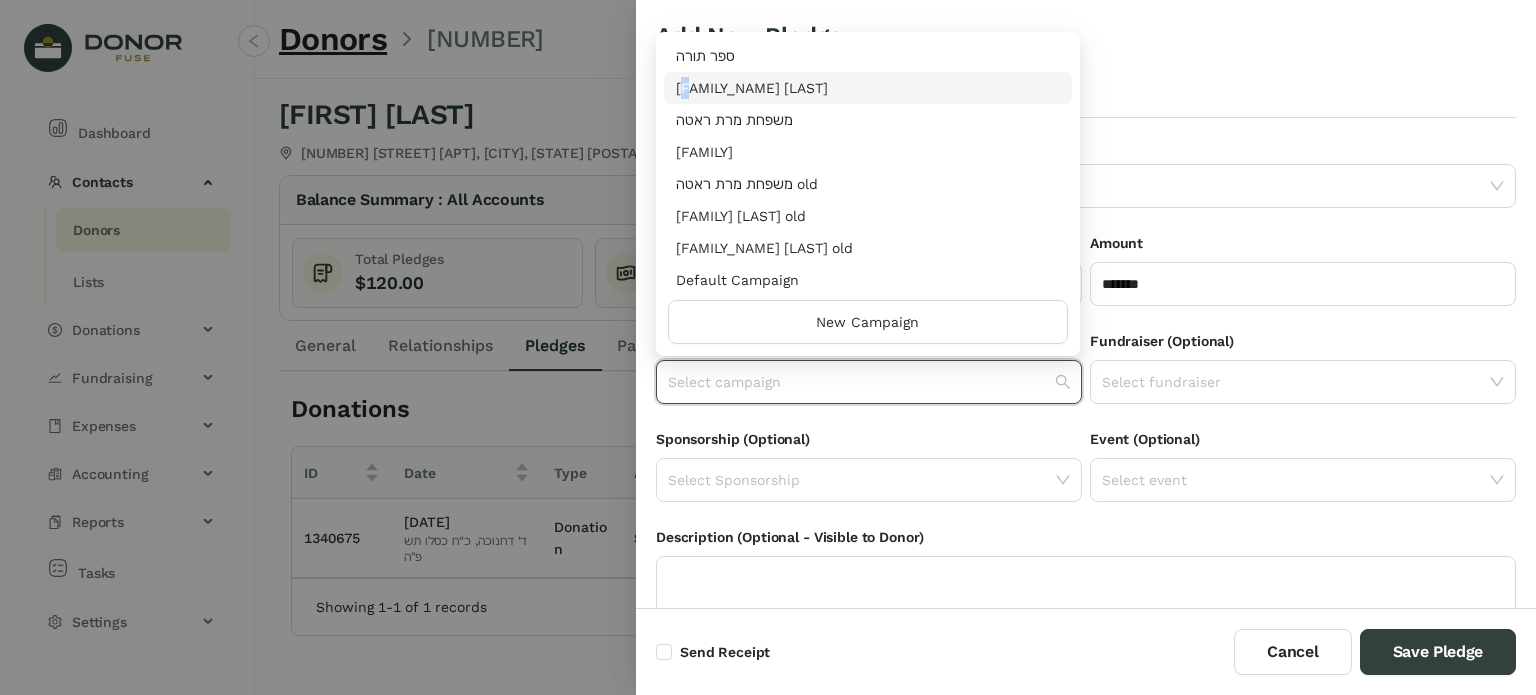 click on "ספר תורה משפחת יוסף הורוויץ משפחת מרת ראטה משפחת מרדכי רובענשטיין משפחת מרת ראטה old משפחת יוסף הורוויץ old משפחת מרדכי רובענשטיין old Default Campaign" at bounding box center (868, 168) 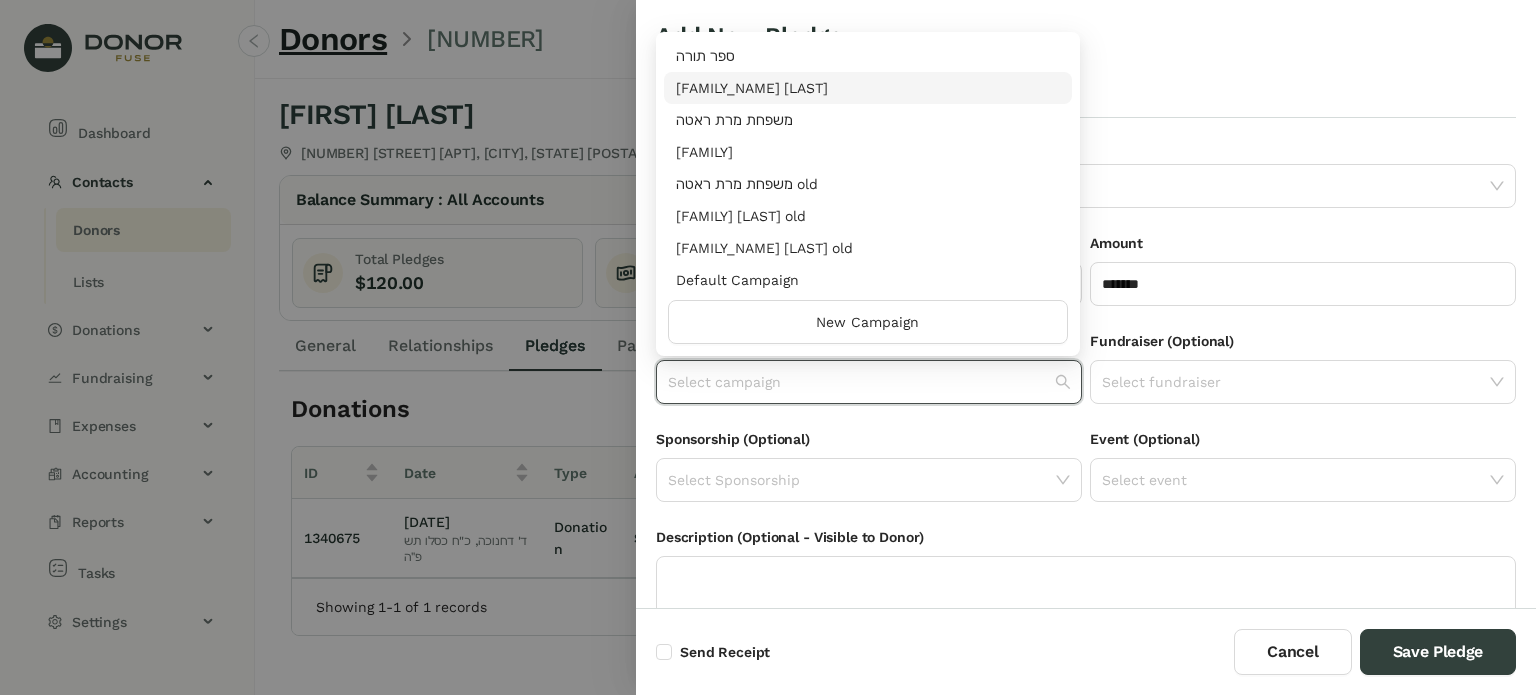 click on "[FAMILY] [FIRST] [LAST]" at bounding box center (868, 88) 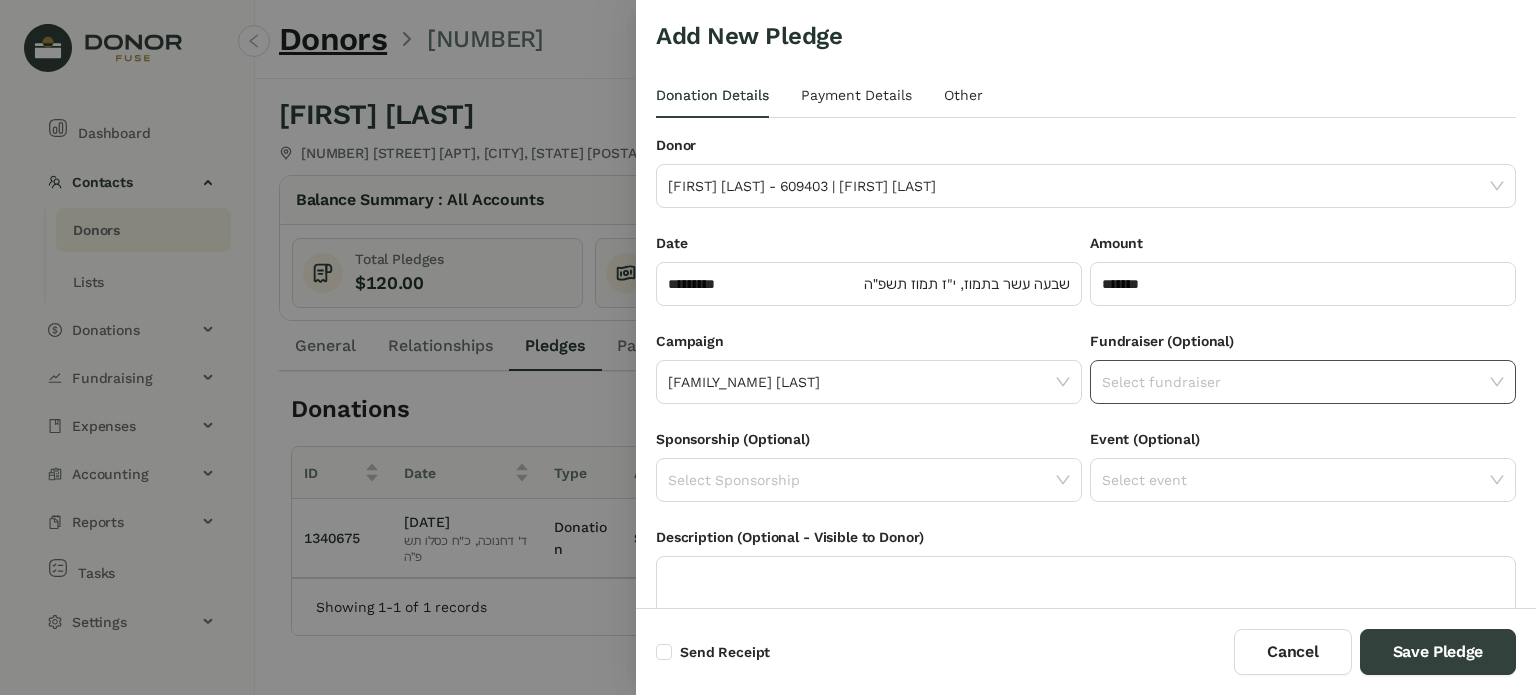 click 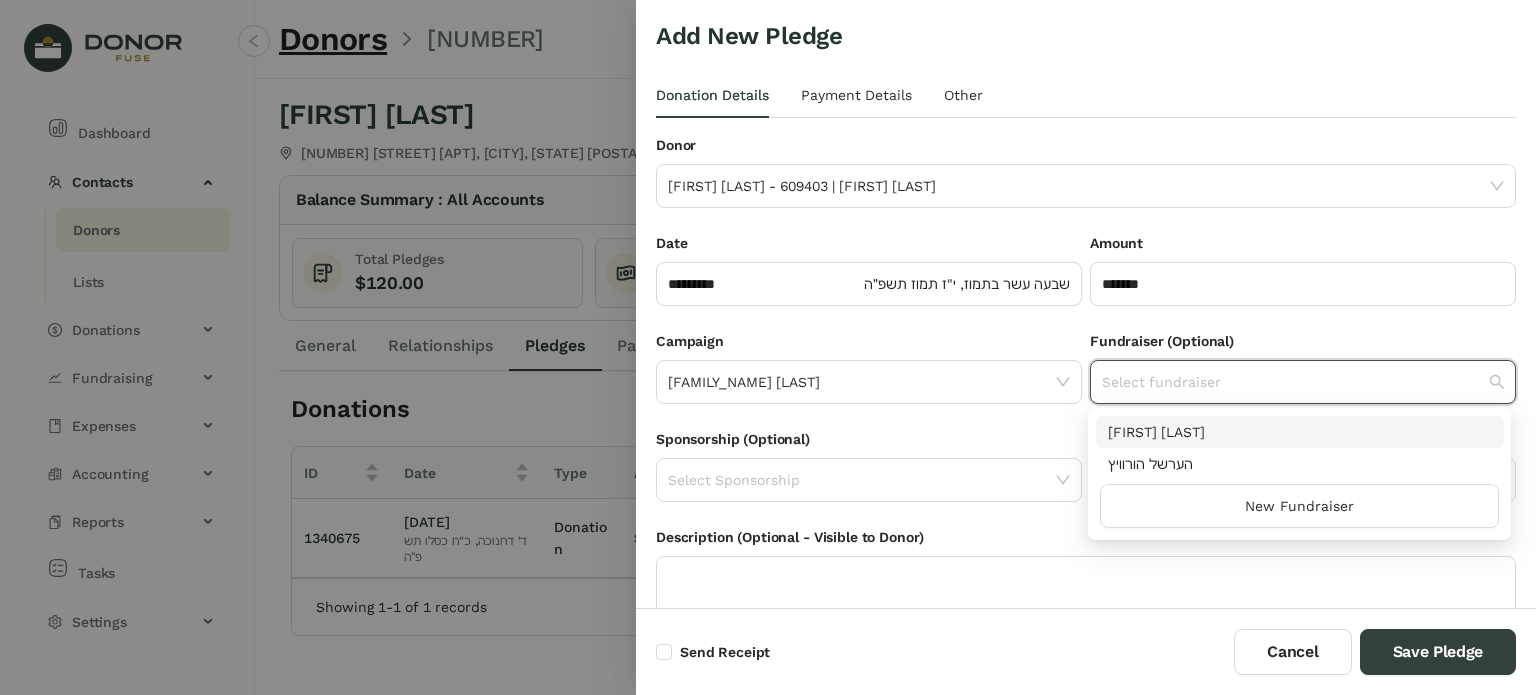 click on "[FIRST] [LAST]" at bounding box center (1300, 432) 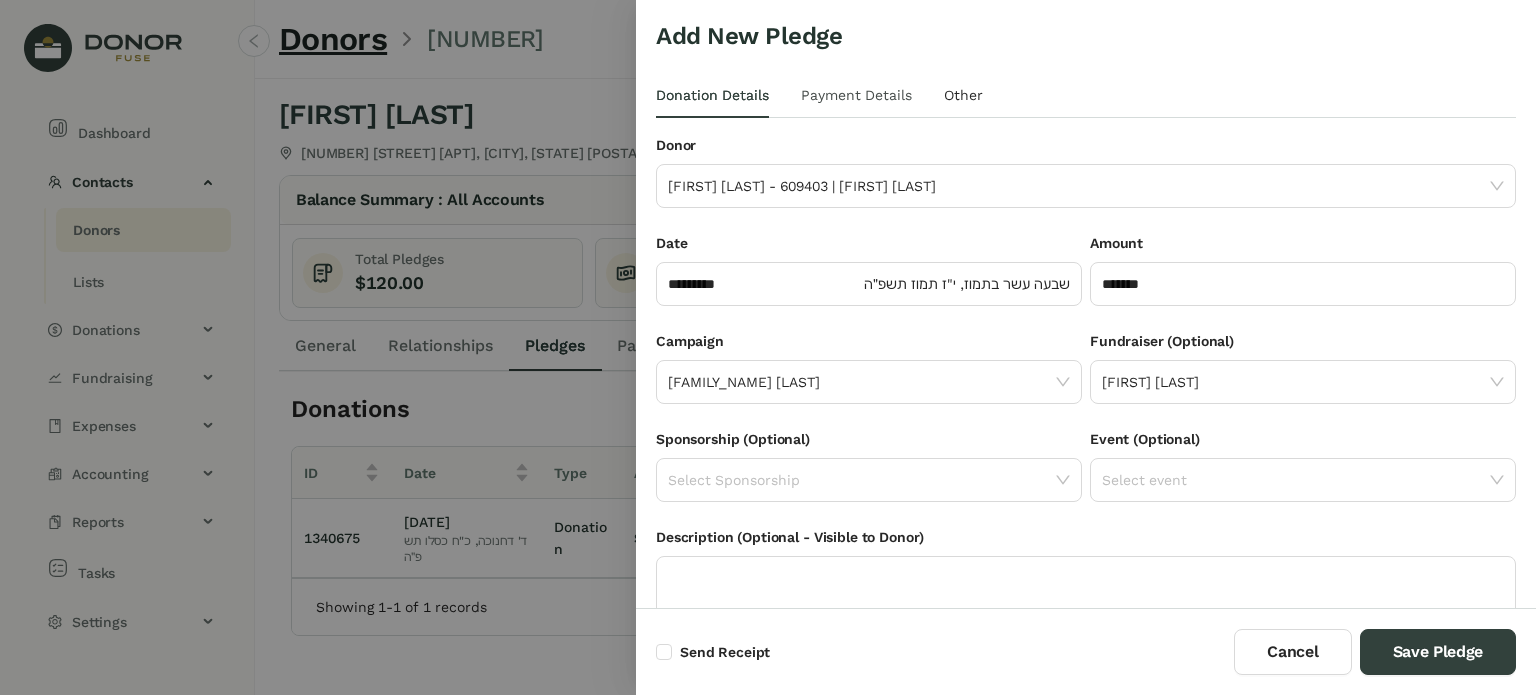 click on "Payment Details" at bounding box center (856, 95) 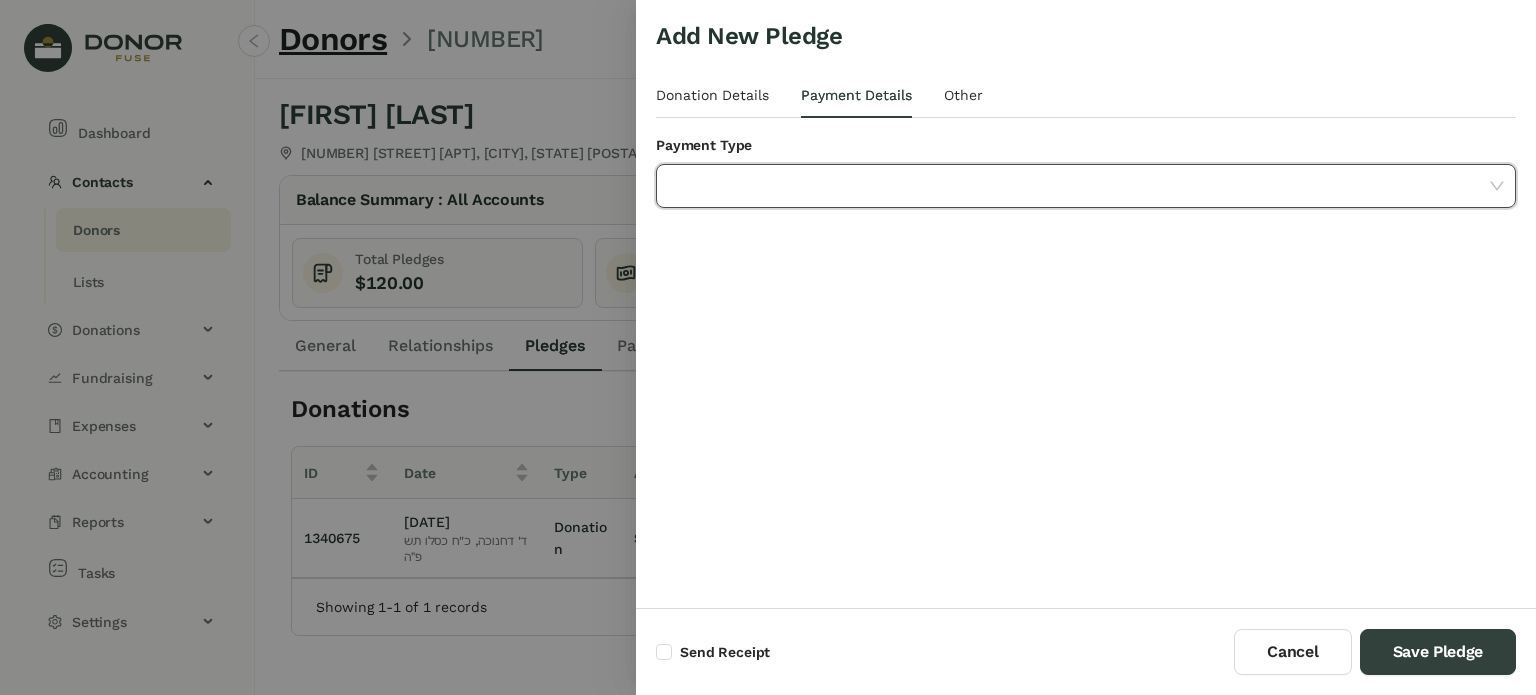 click 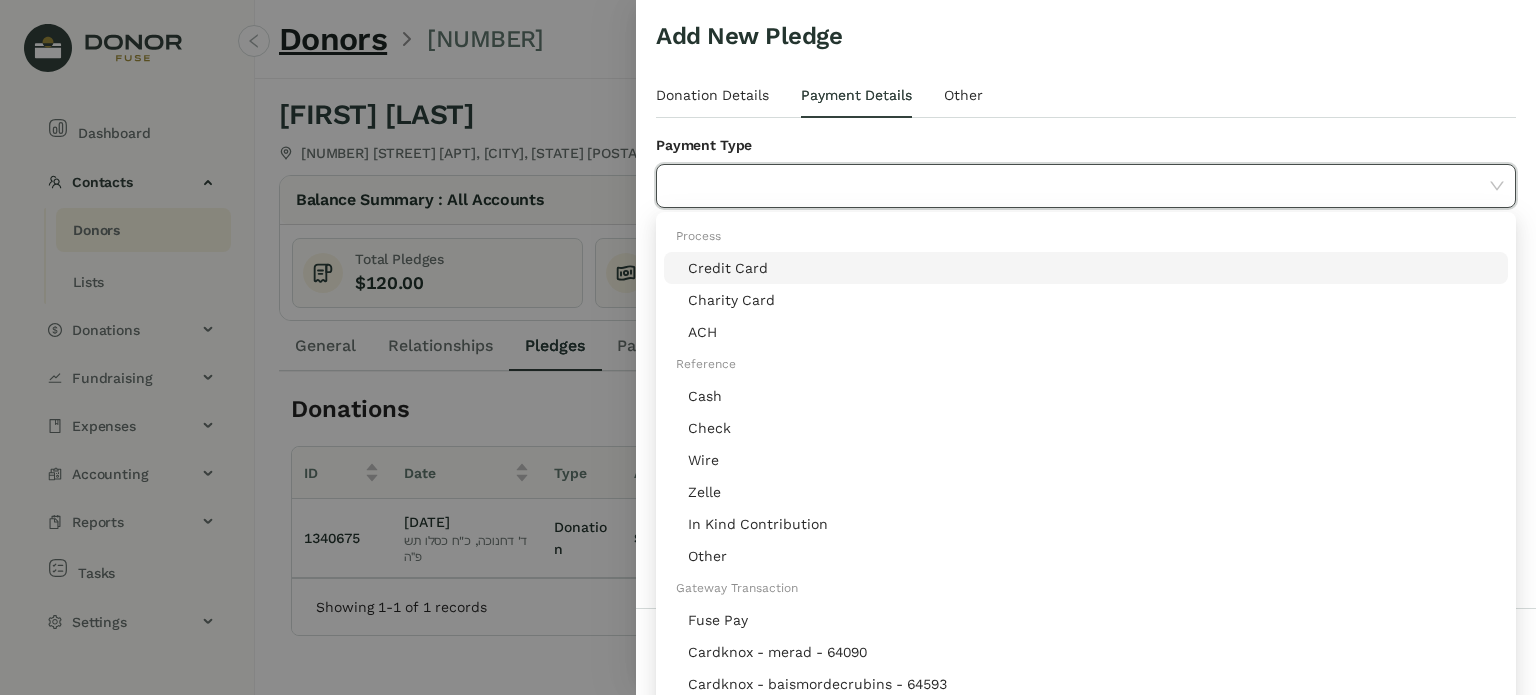 click on "Credit Card" 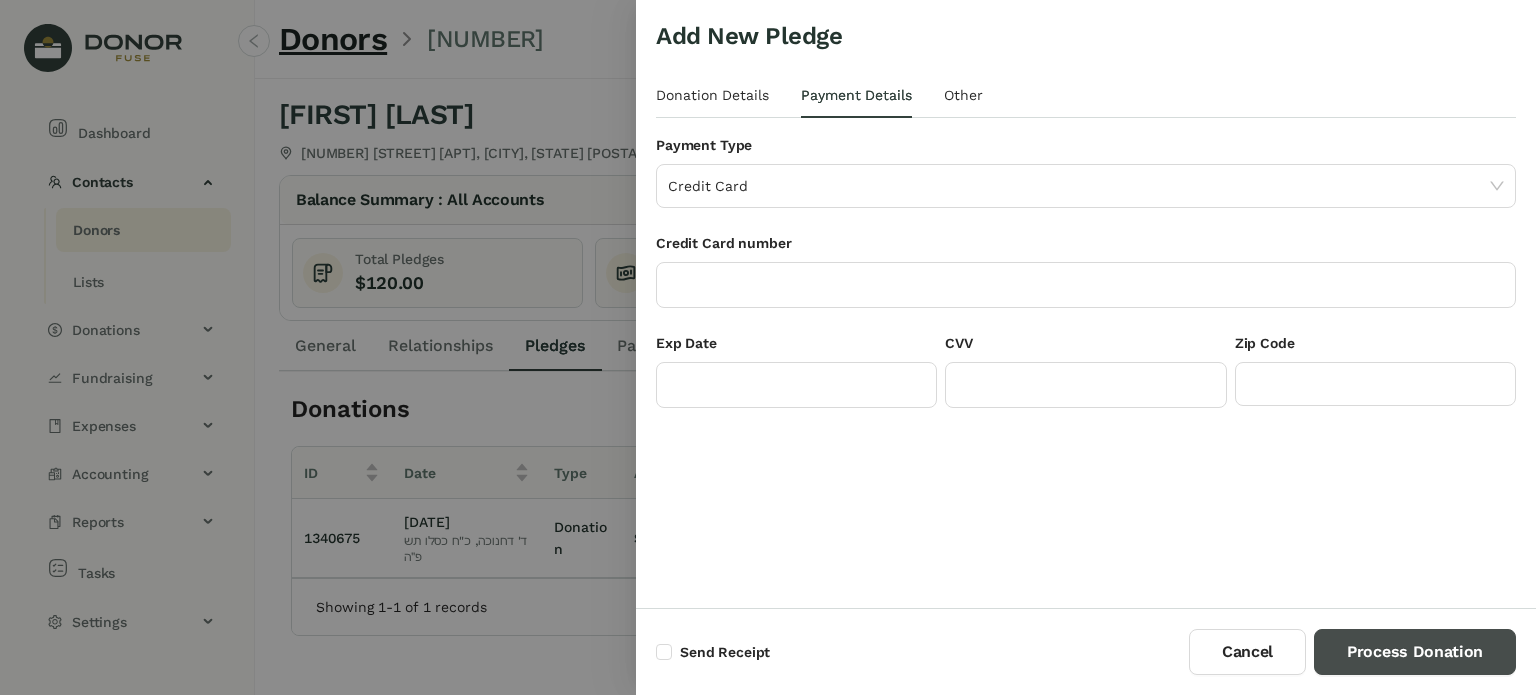 click on "Process Donation" at bounding box center [1415, 652] 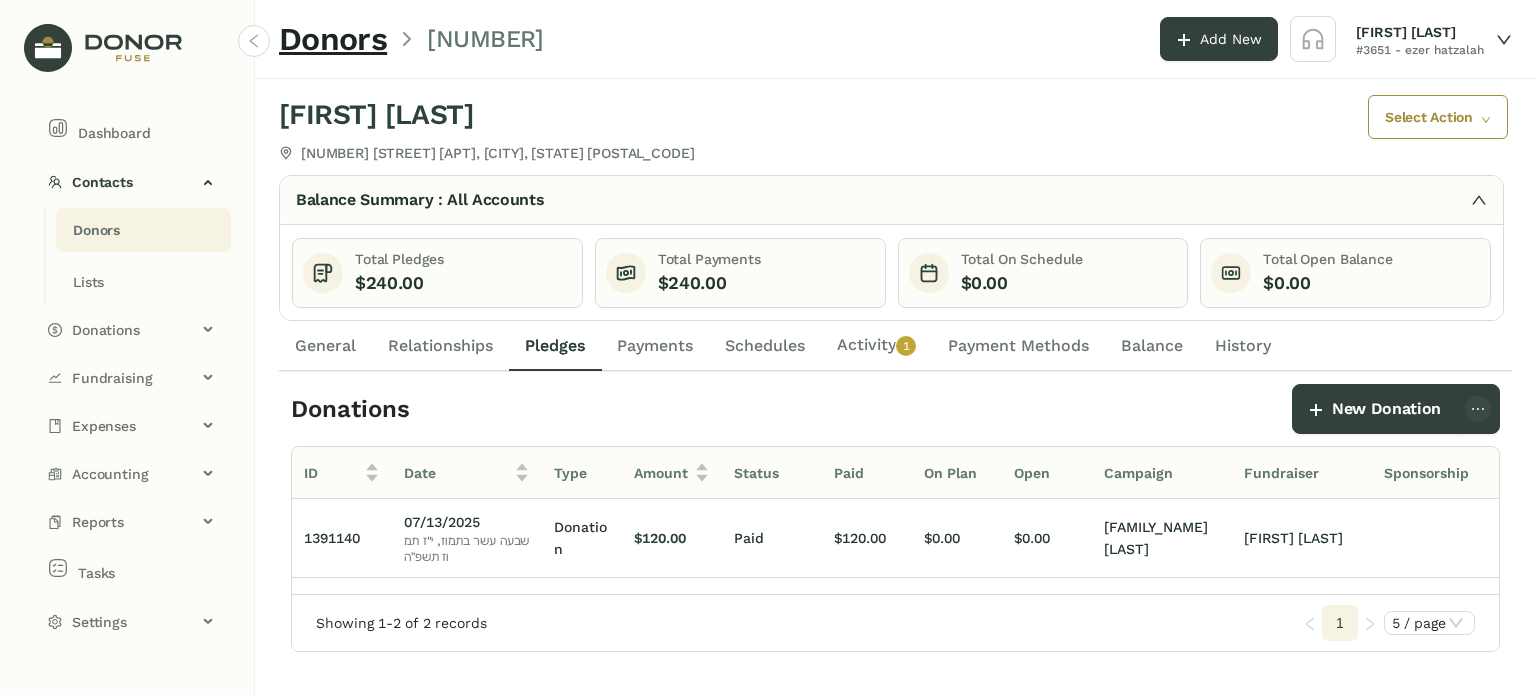click on "Activity   0   1   2   3   4   5   6   7   8   9" 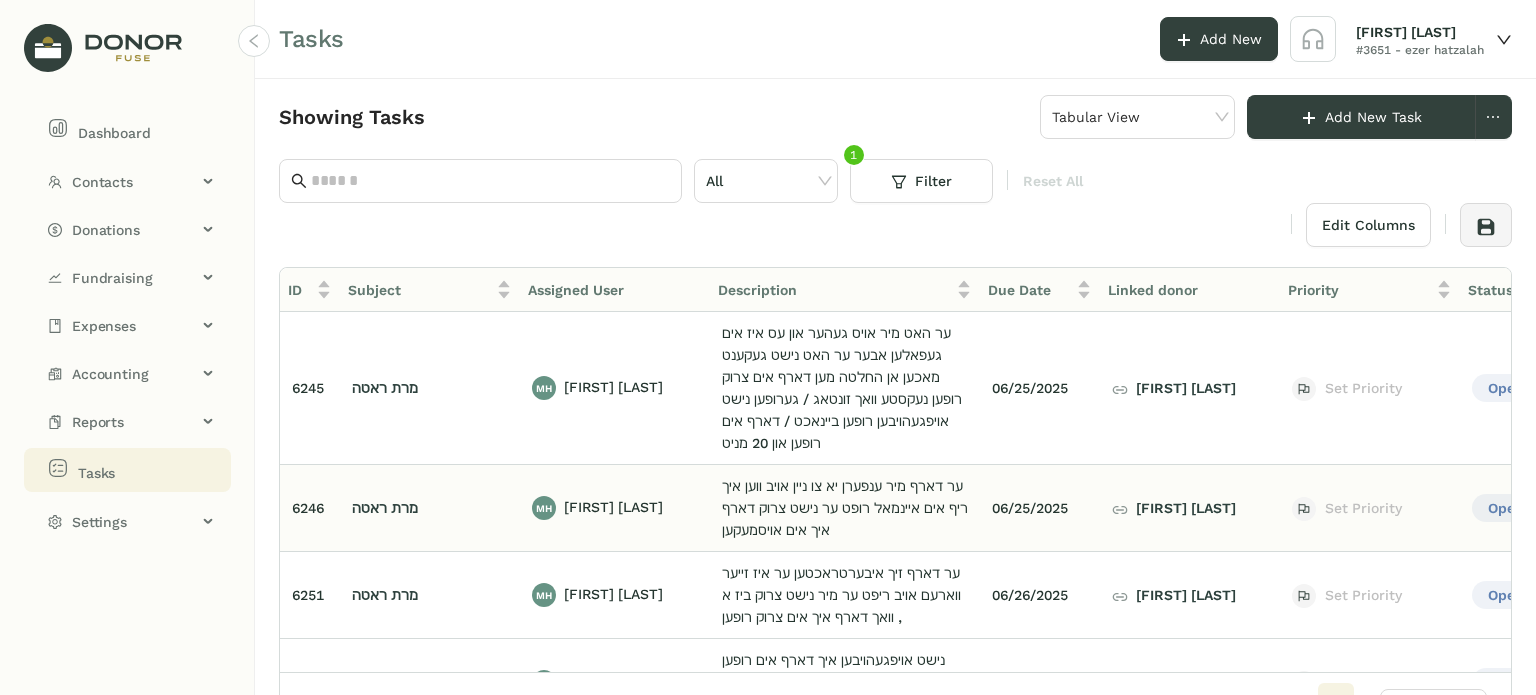 scroll, scrollTop: 0, scrollLeft: 0, axis: both 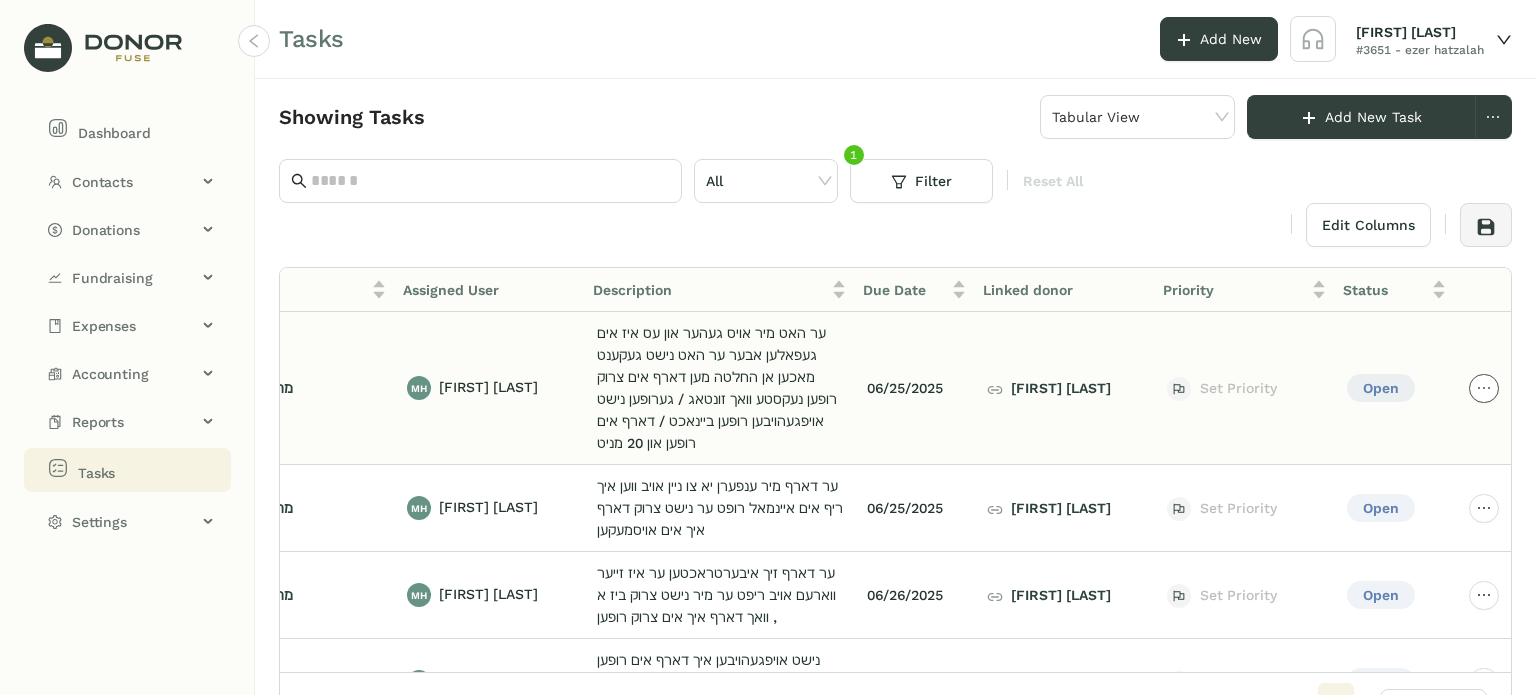 click 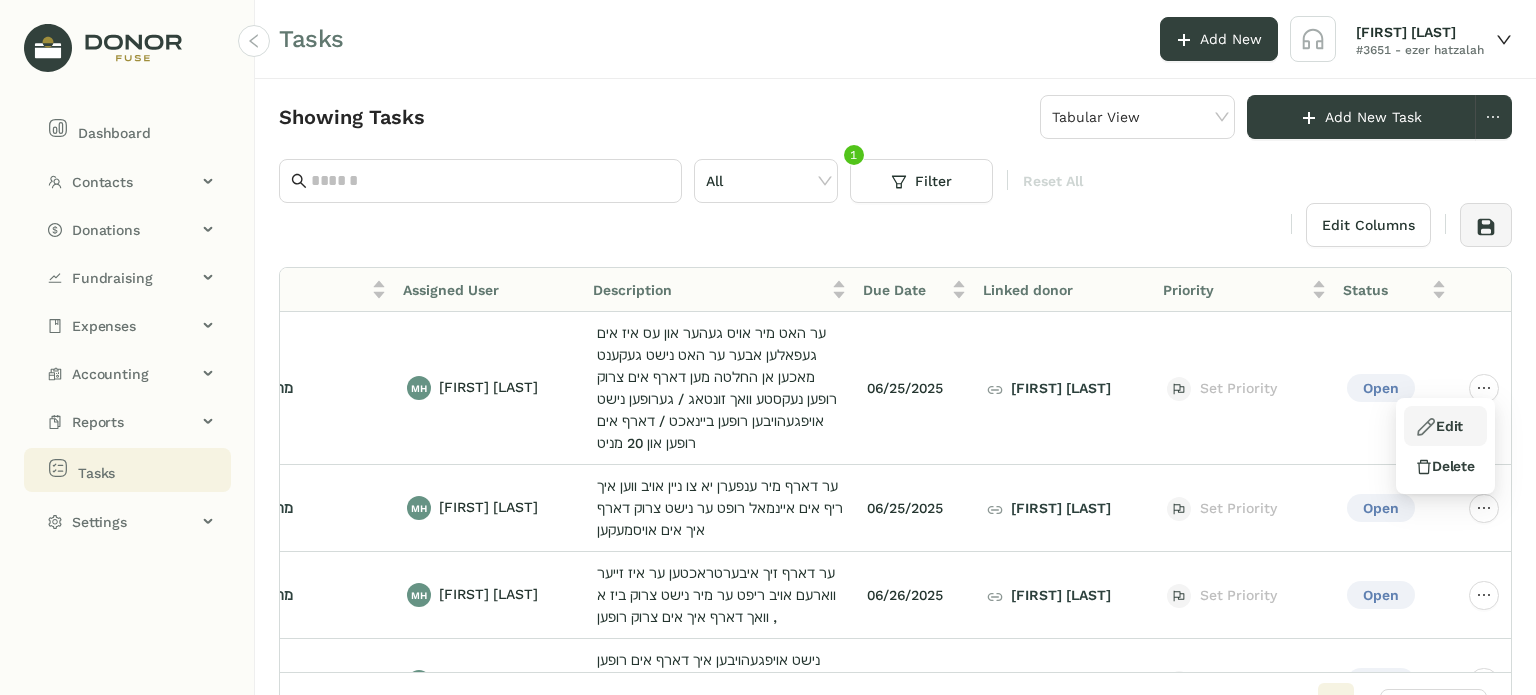 click at bounding box center [1426, 427] 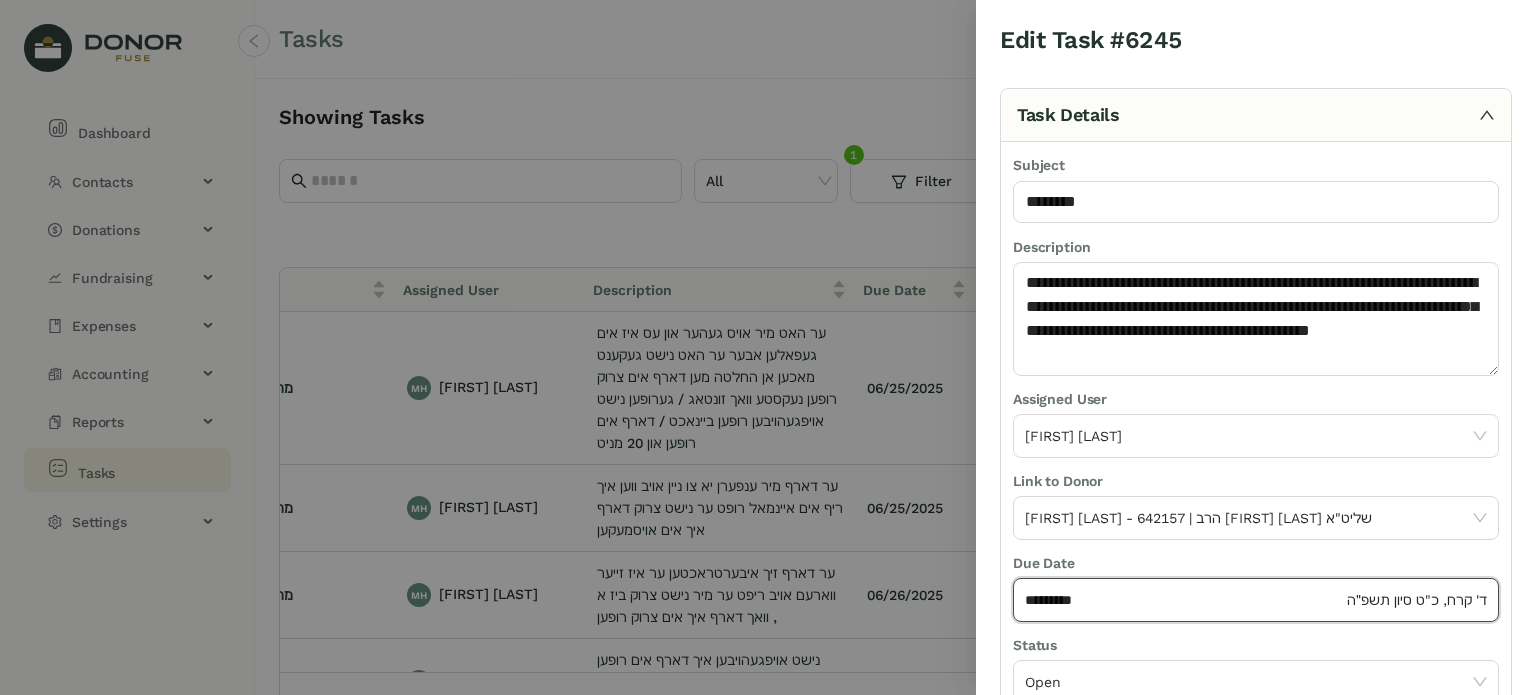 click on "*********" 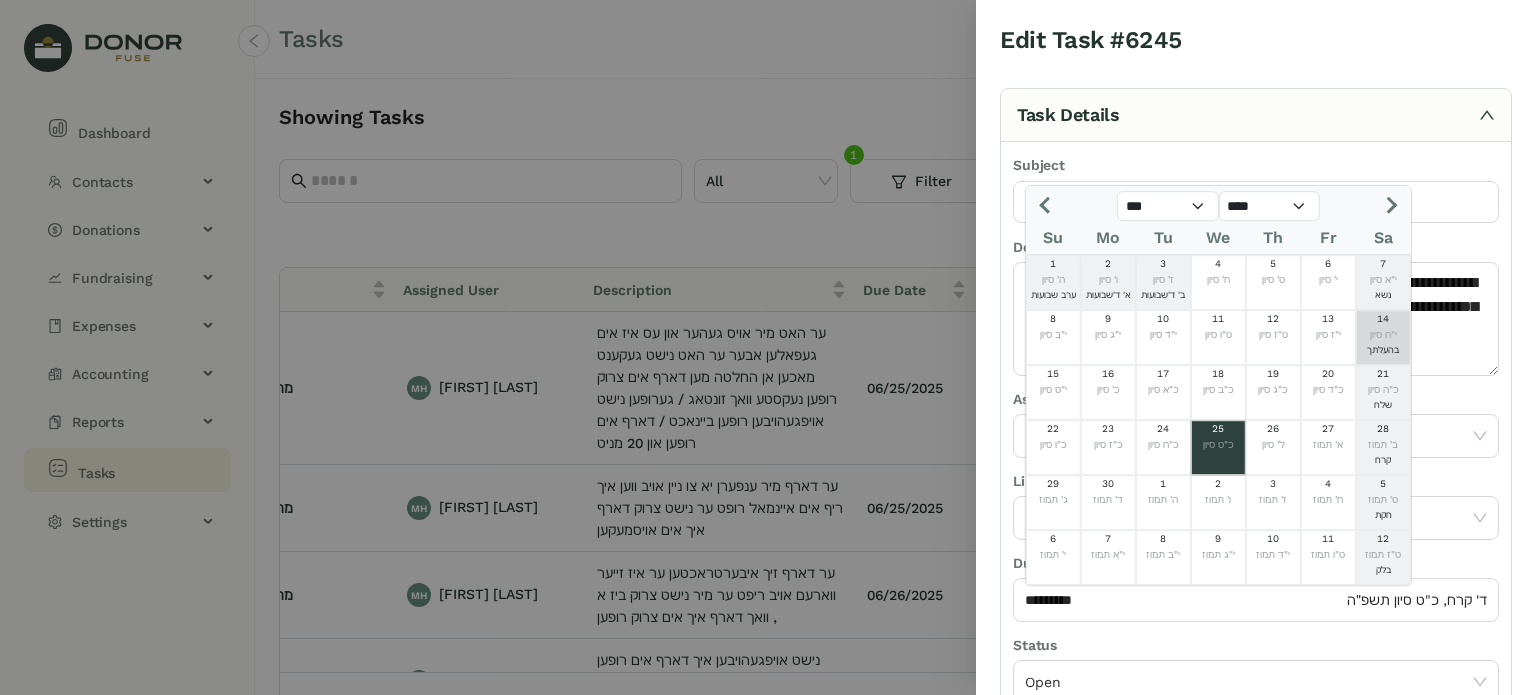 click 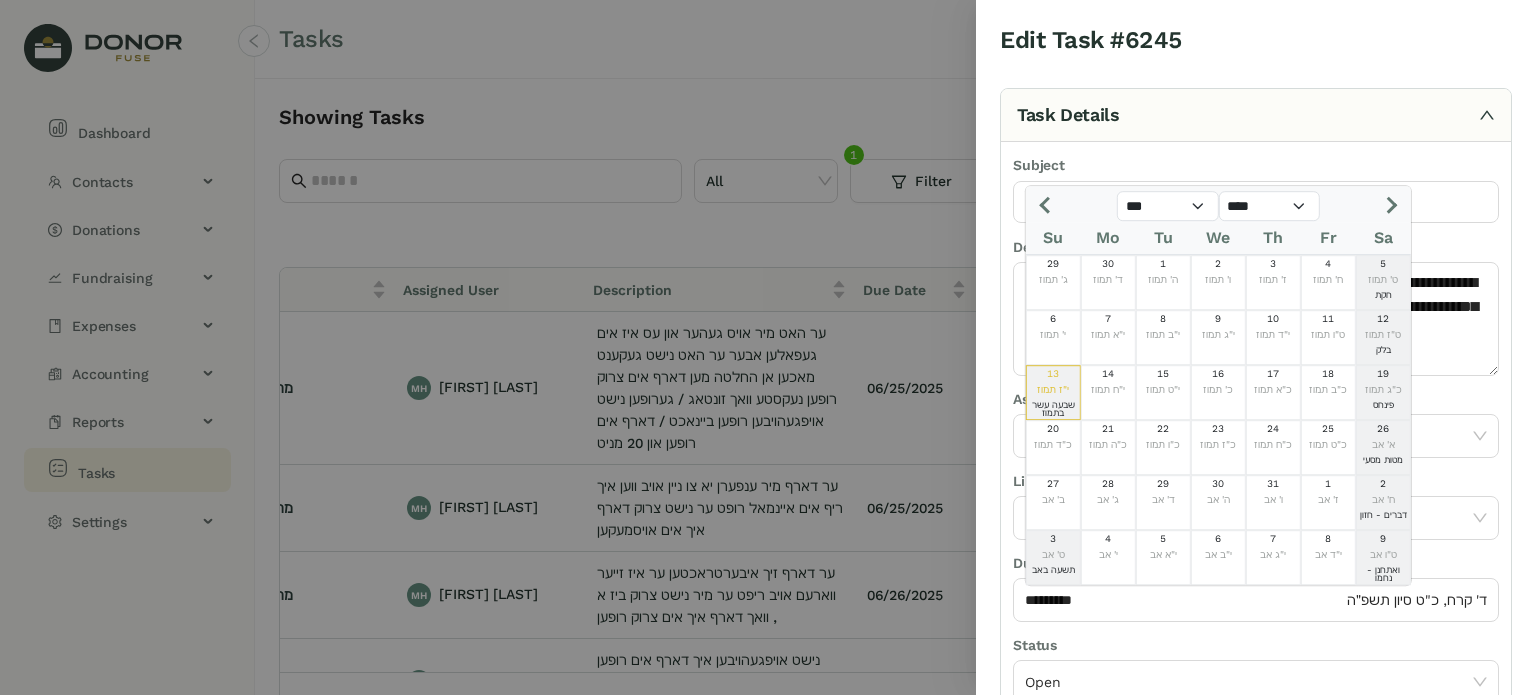 click 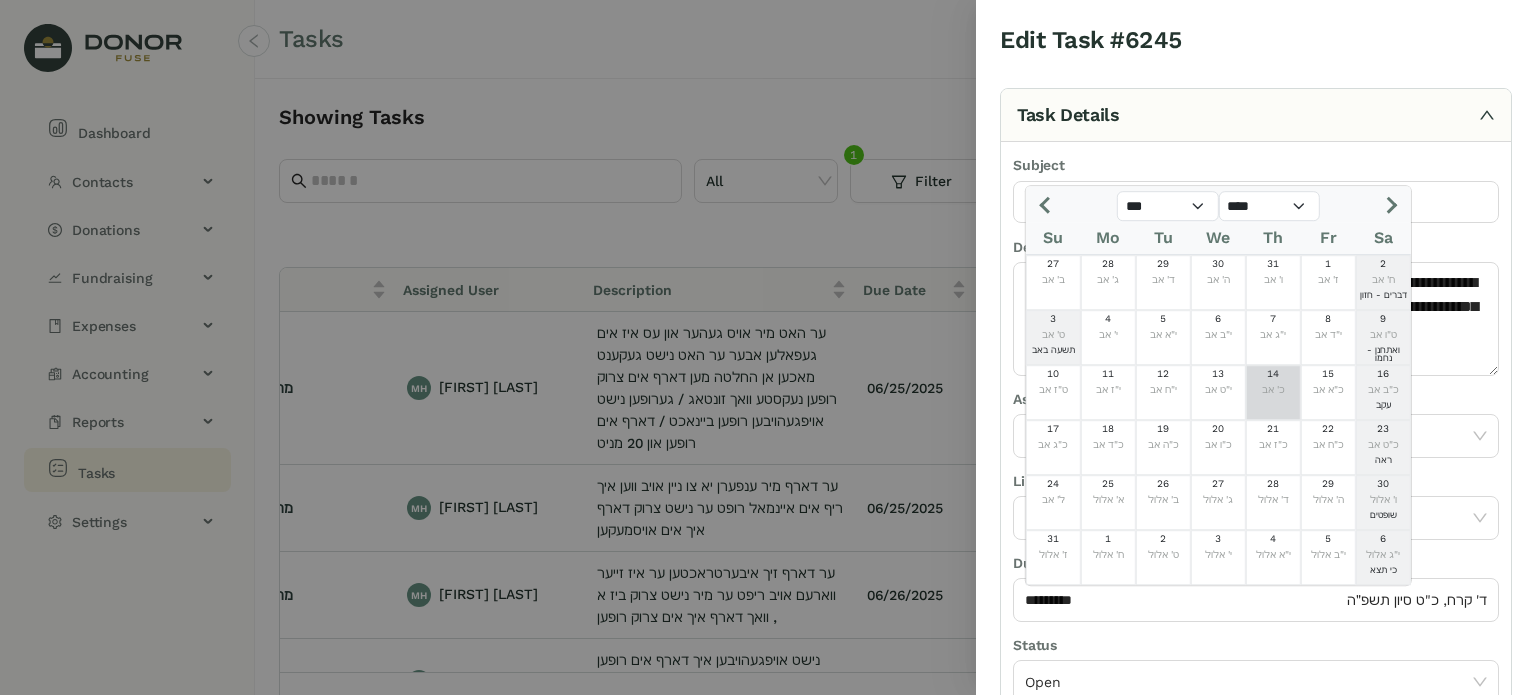 click on "כ' אב" 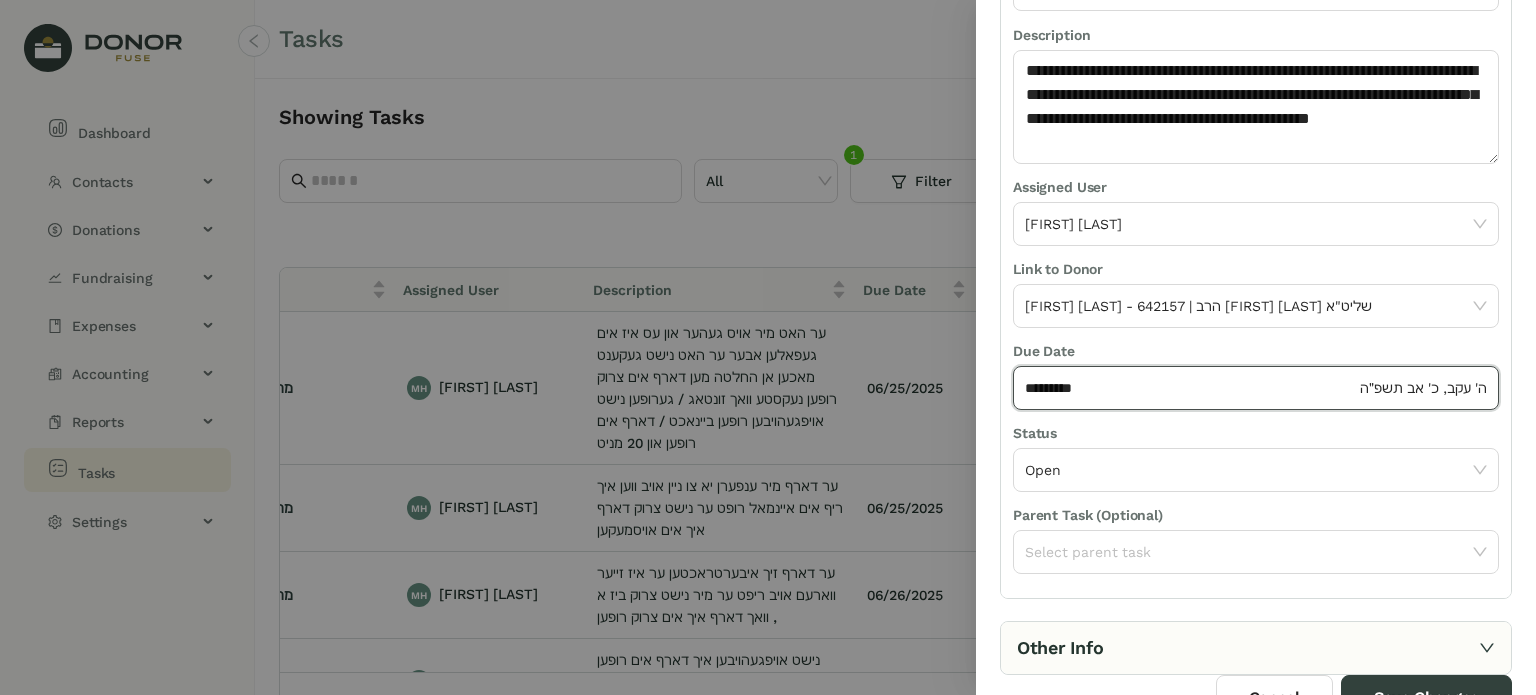 scroll, scrollTop: 236, scrollLeft: 0, axis: vertical 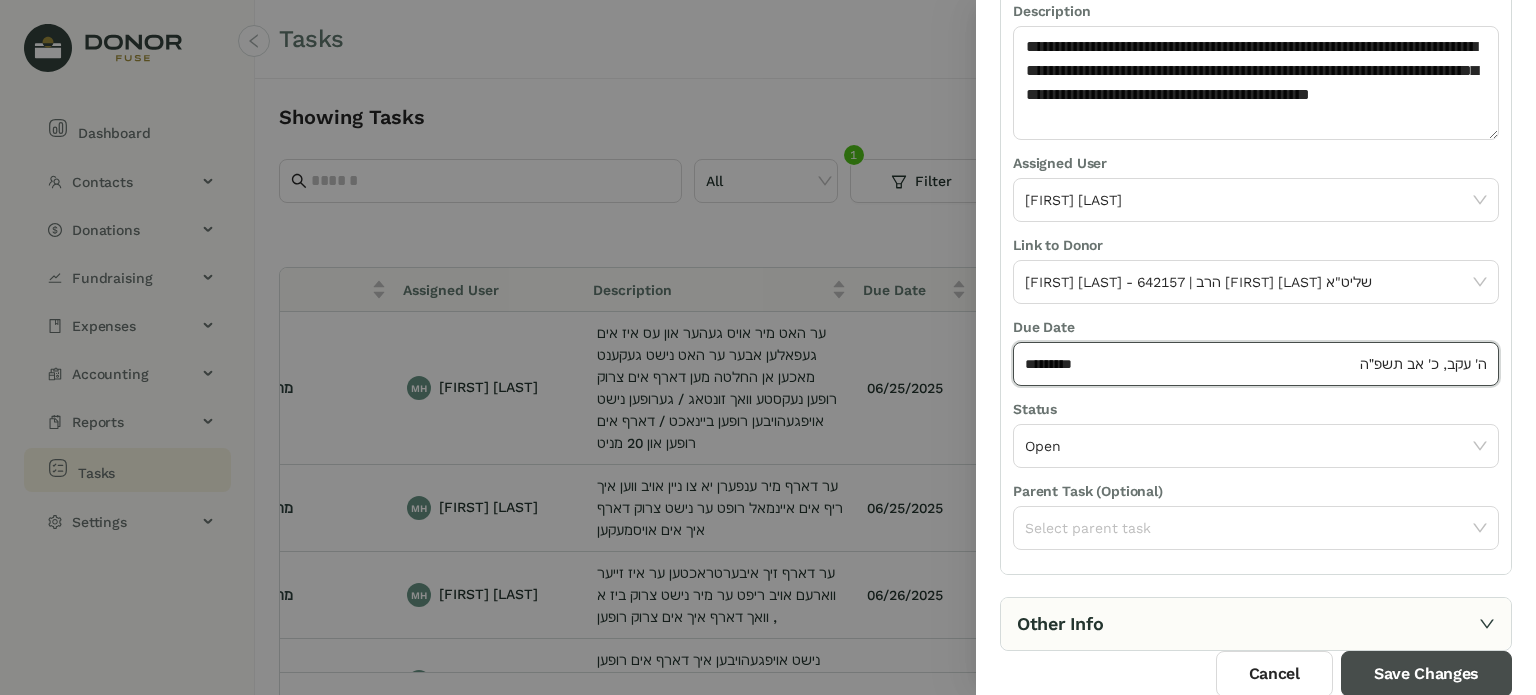 click on "Save Changes" at bounding box center [1426, 674] 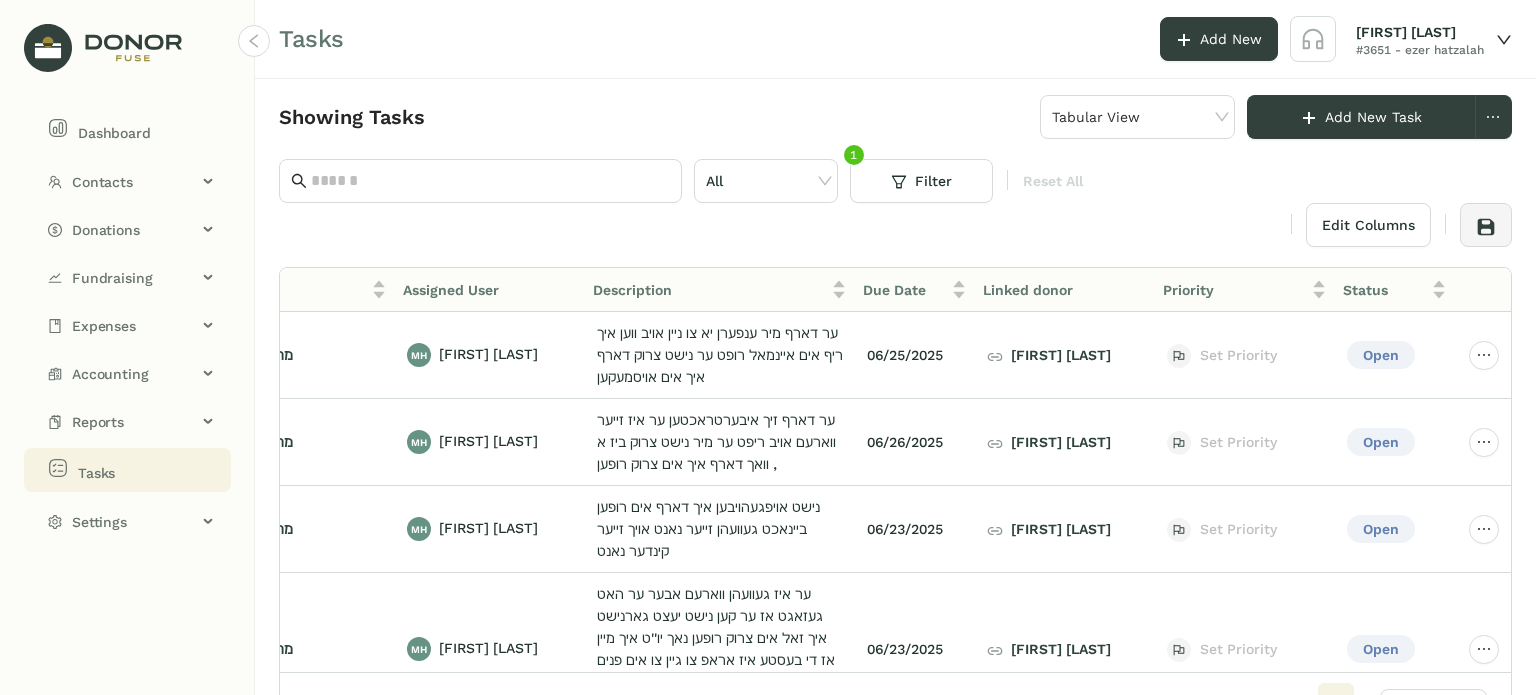 scroll, scrollTop: 0, scrollLeft: 0, axis: both 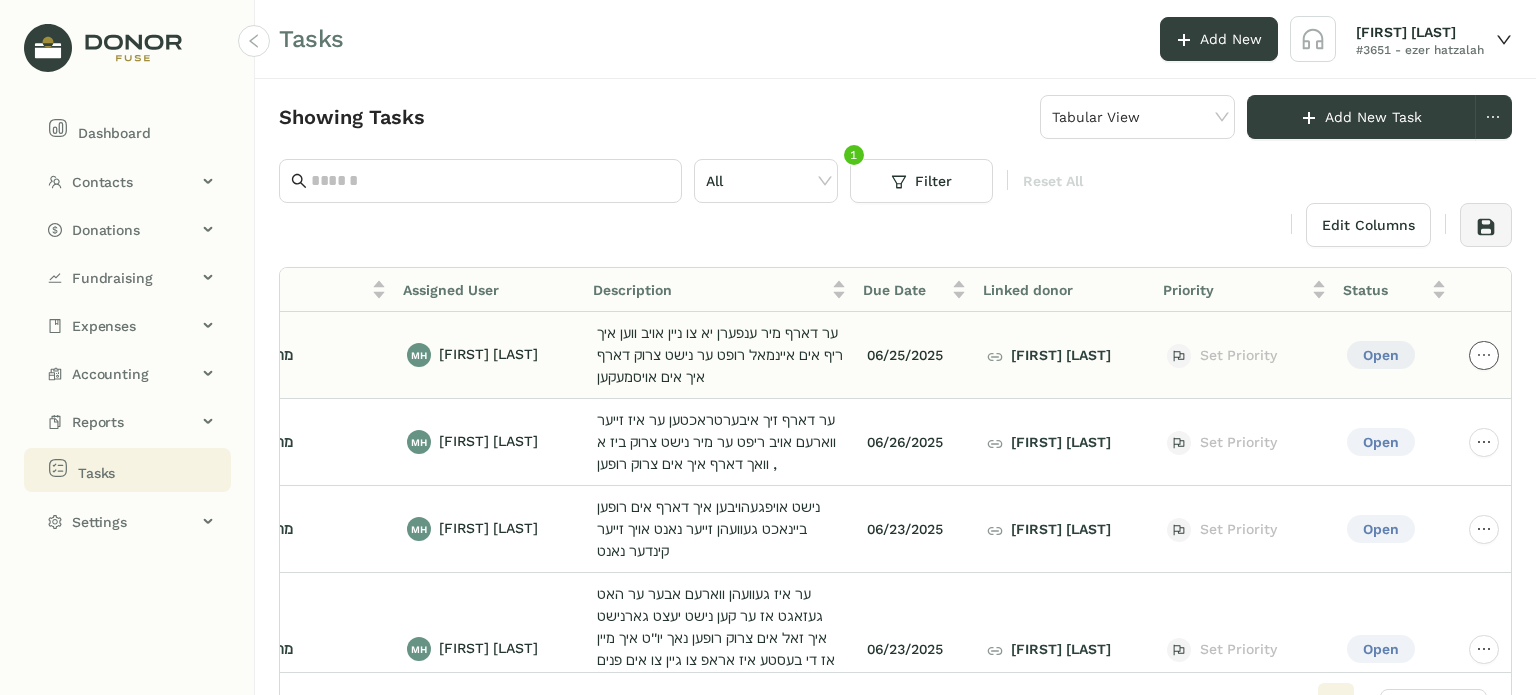 drag, startPoint x: 1484, startPoint y: 352, endPoint x: 1460, endPoint y: 387, distance: 42.43819 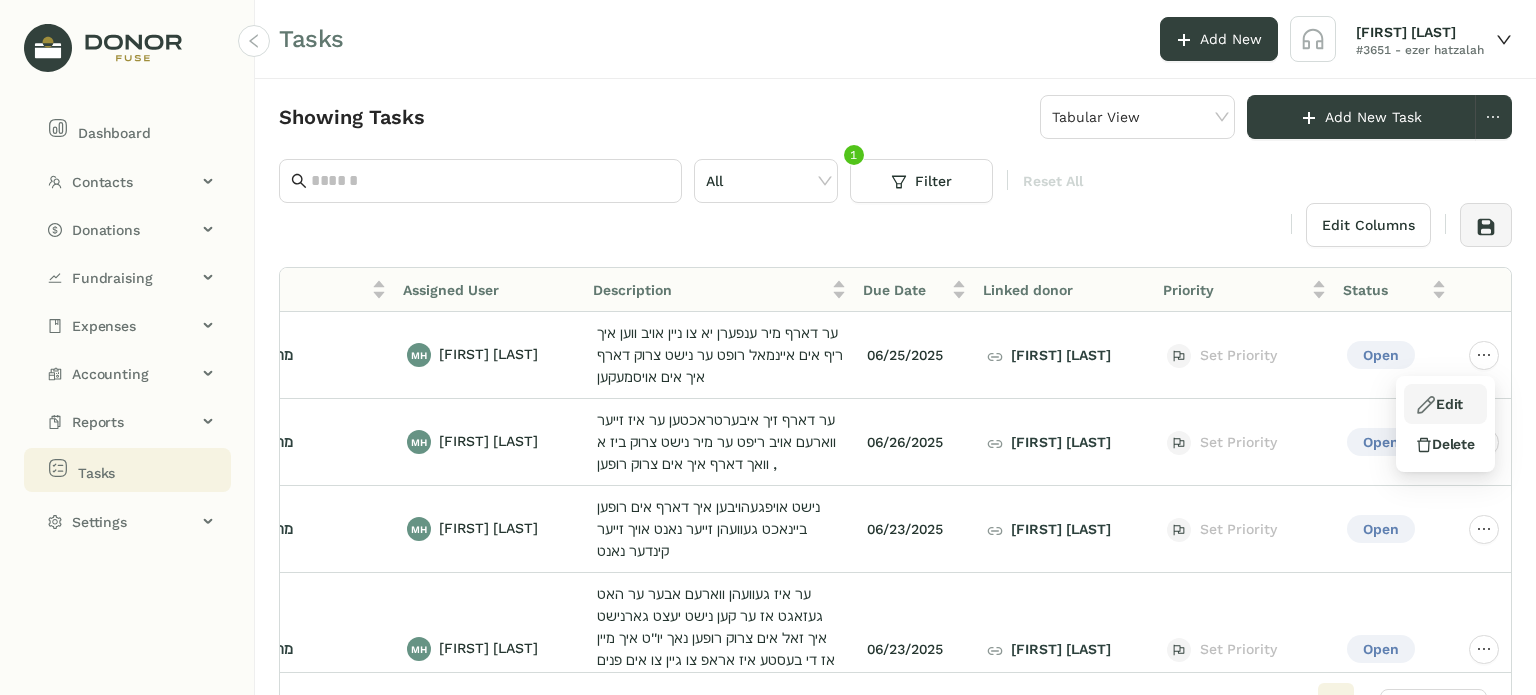 click on "Edit" at bounding box center (1439, 404) 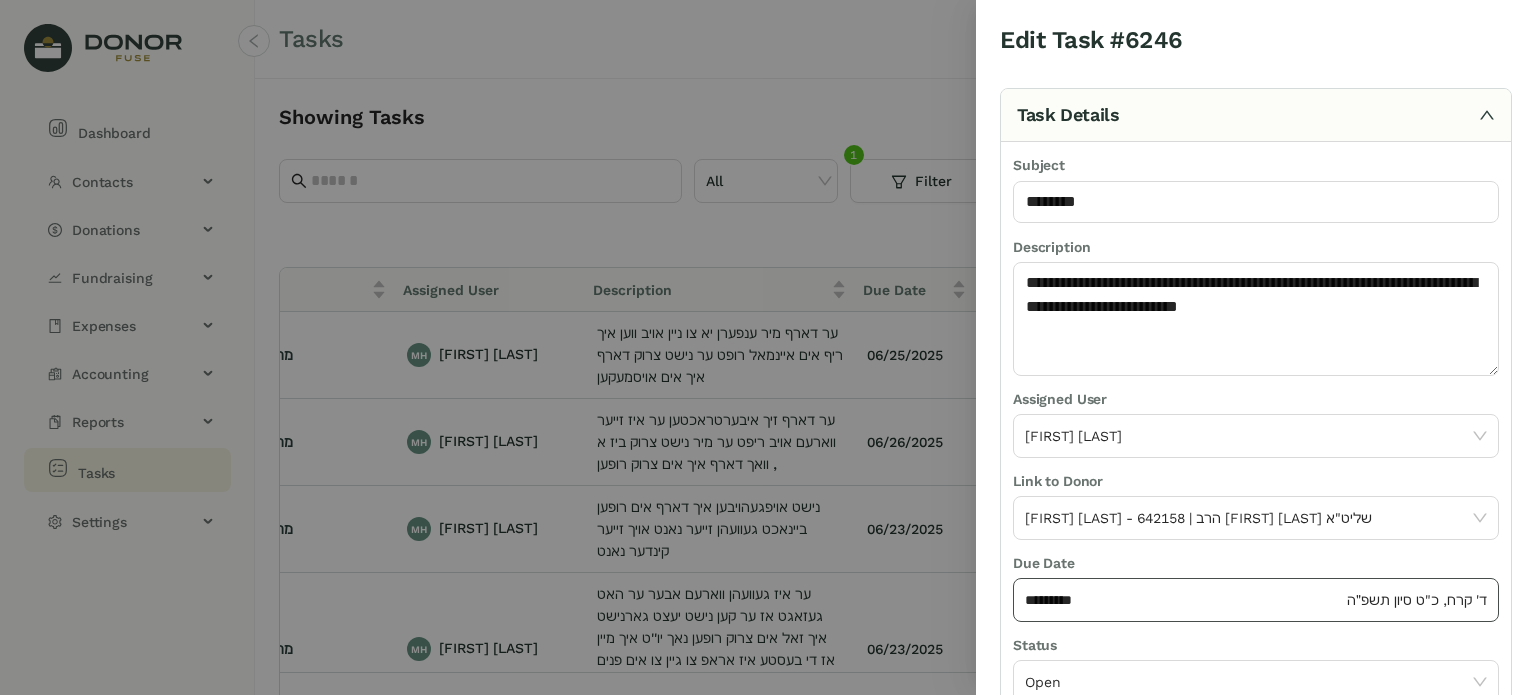 click on "*********" 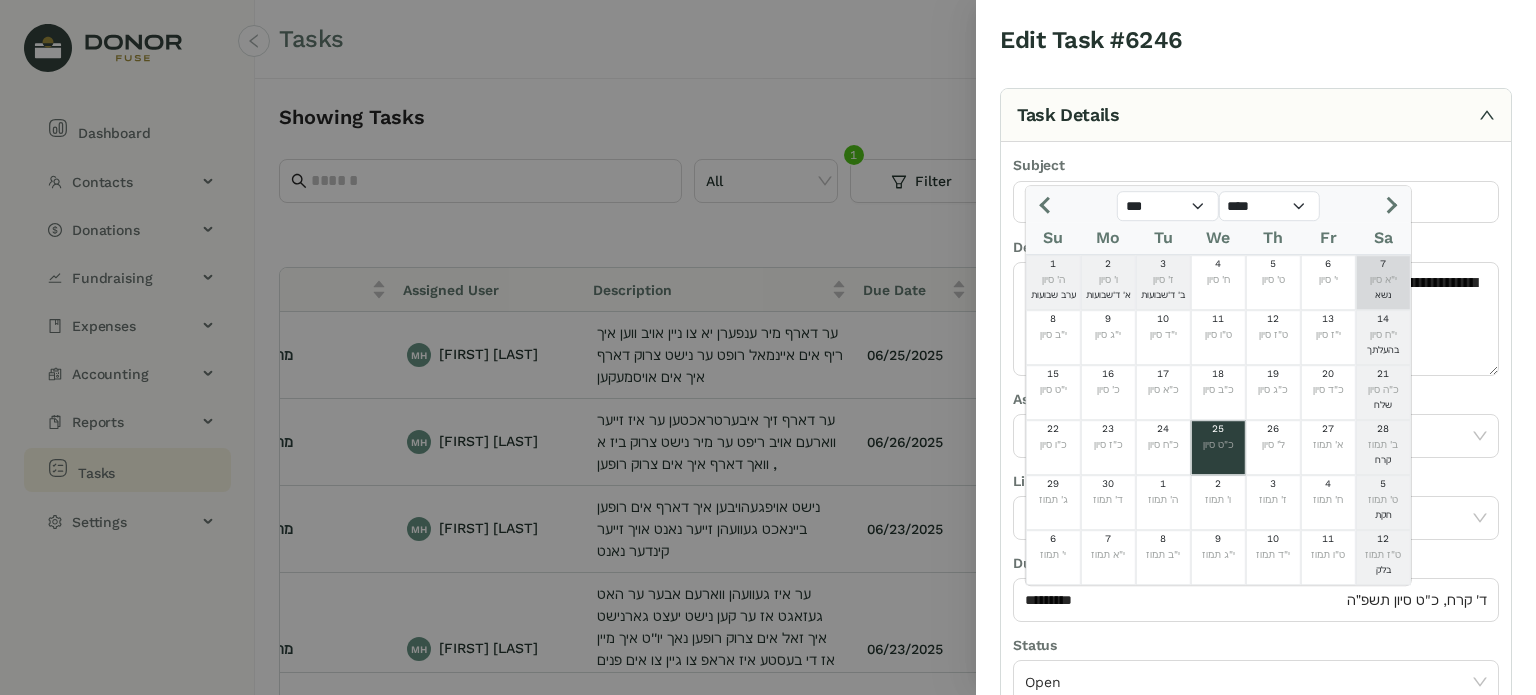 click 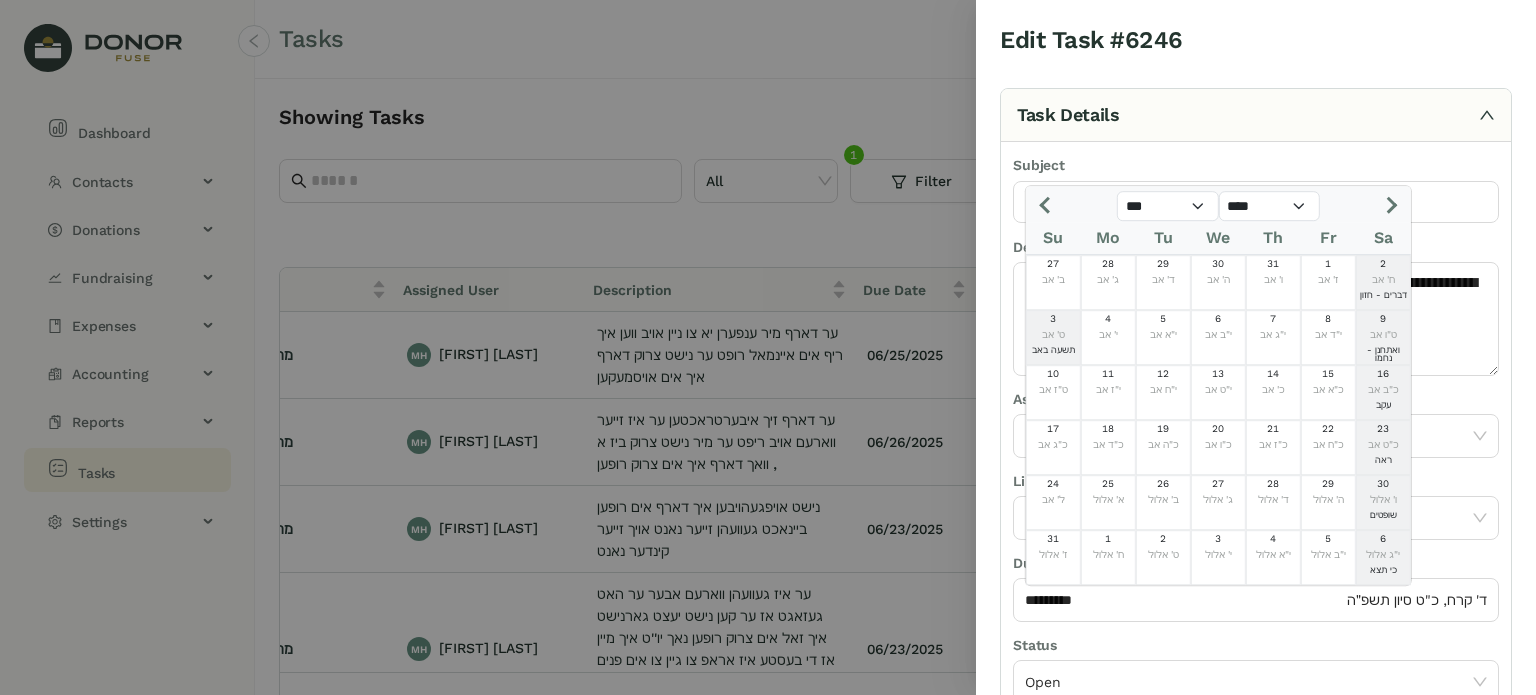 click 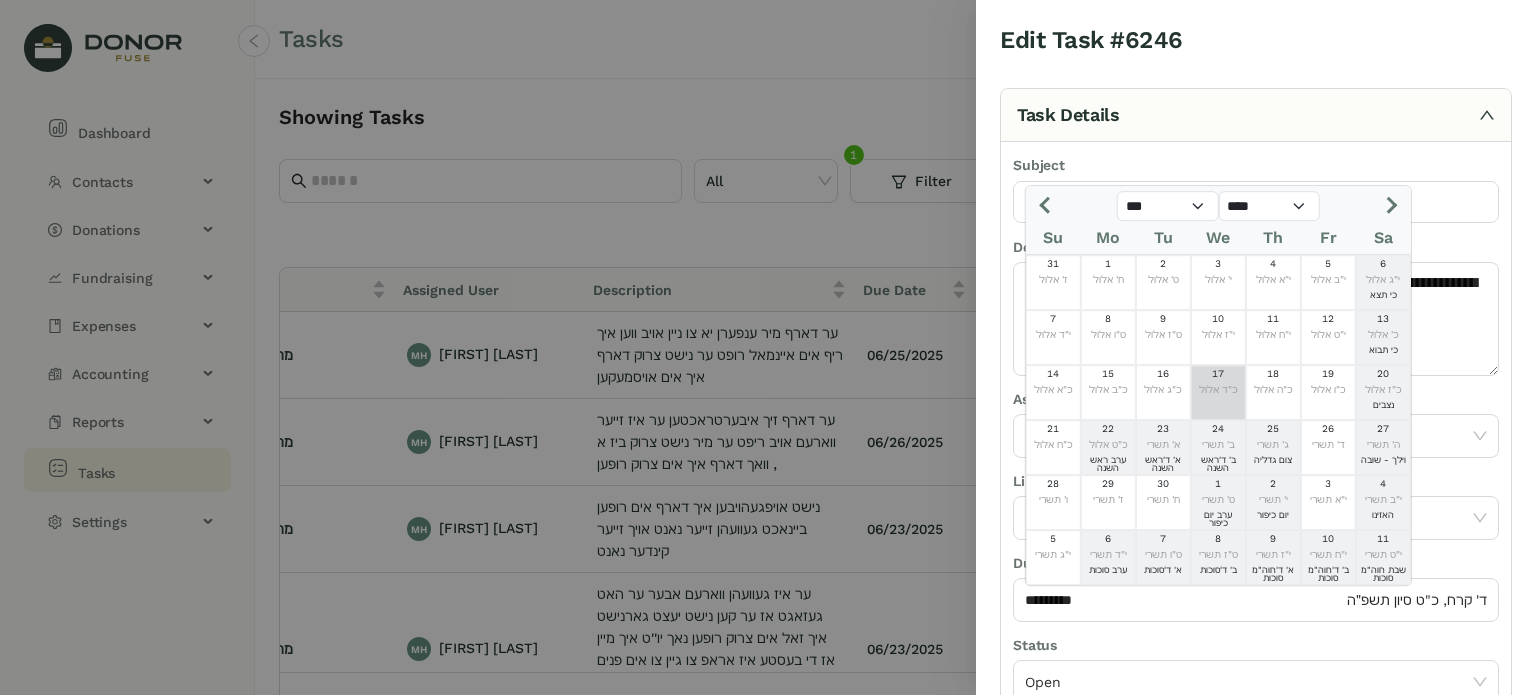 click on "כ"ד אלול" 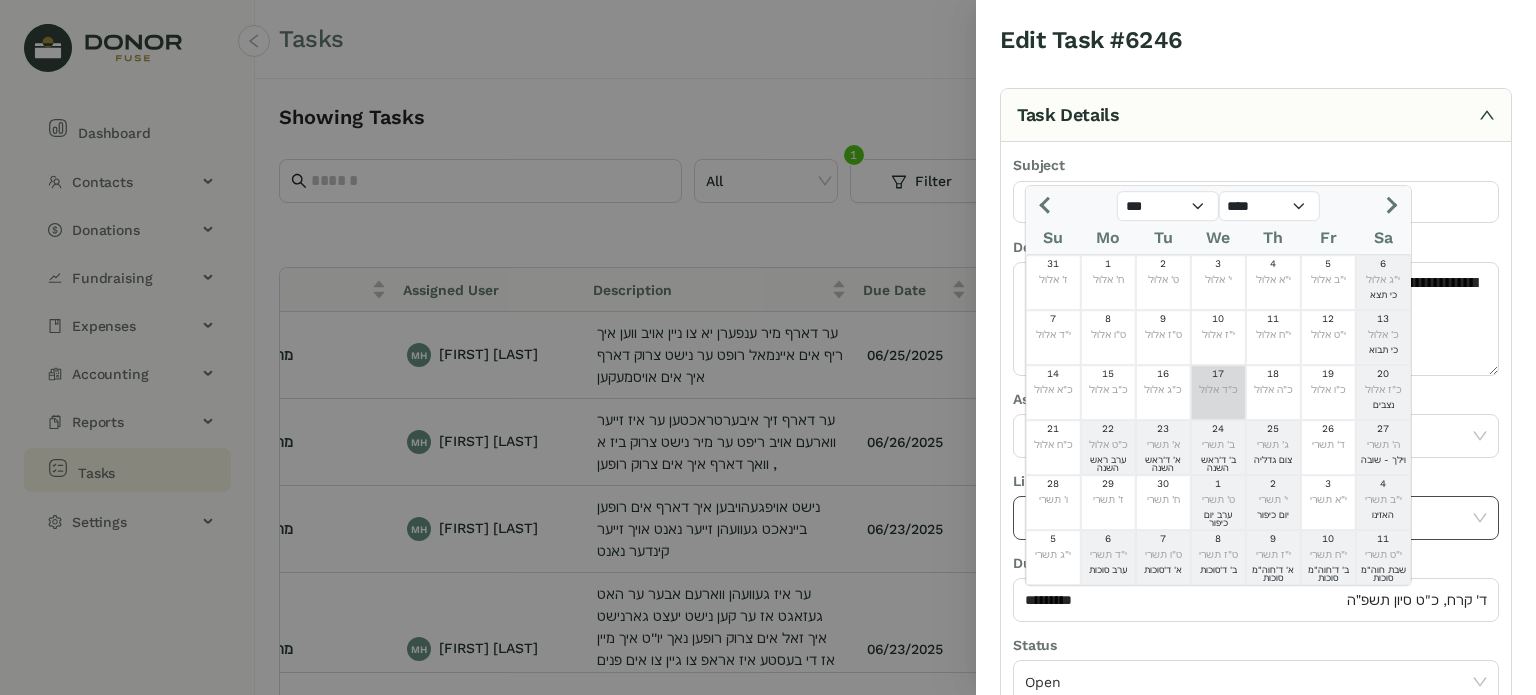 type on "*********" 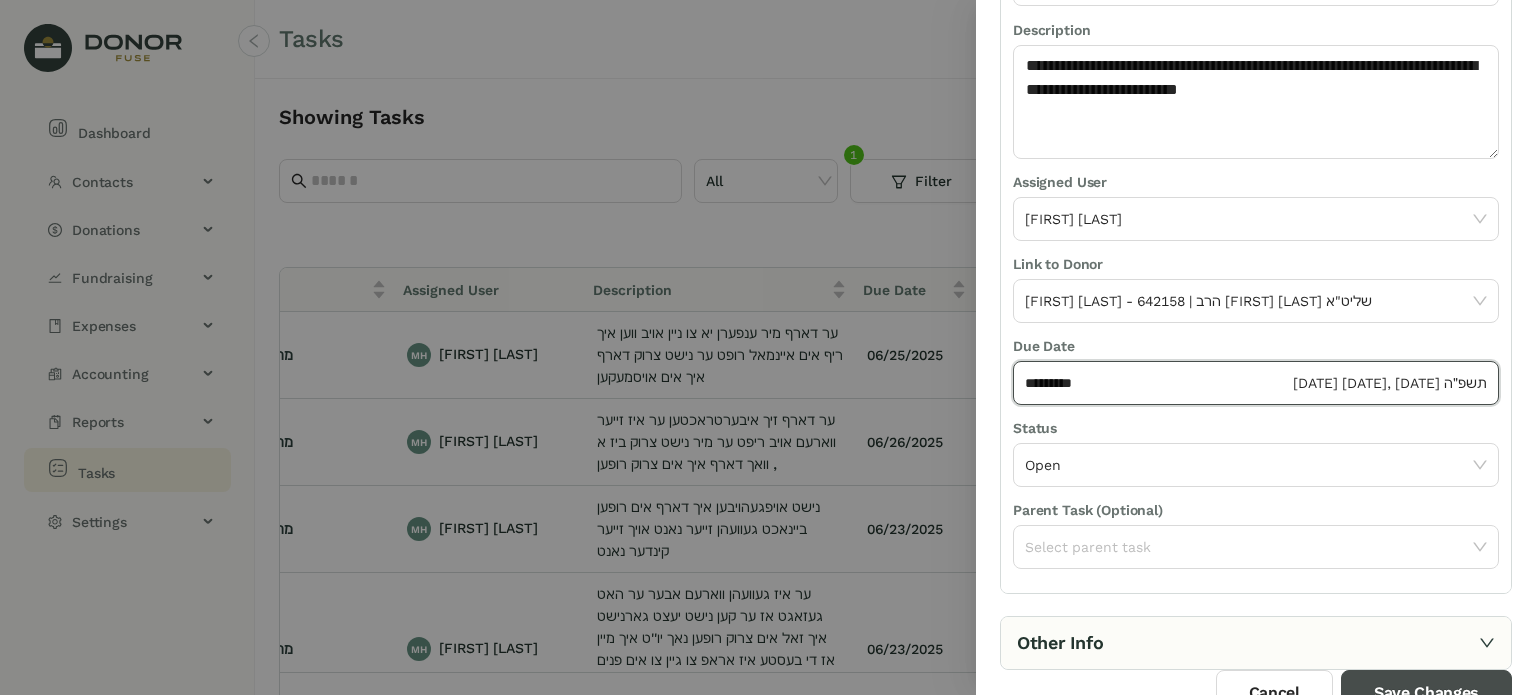 scroll, scrollTop: 236, scrollLeft: 0, axis: vertical 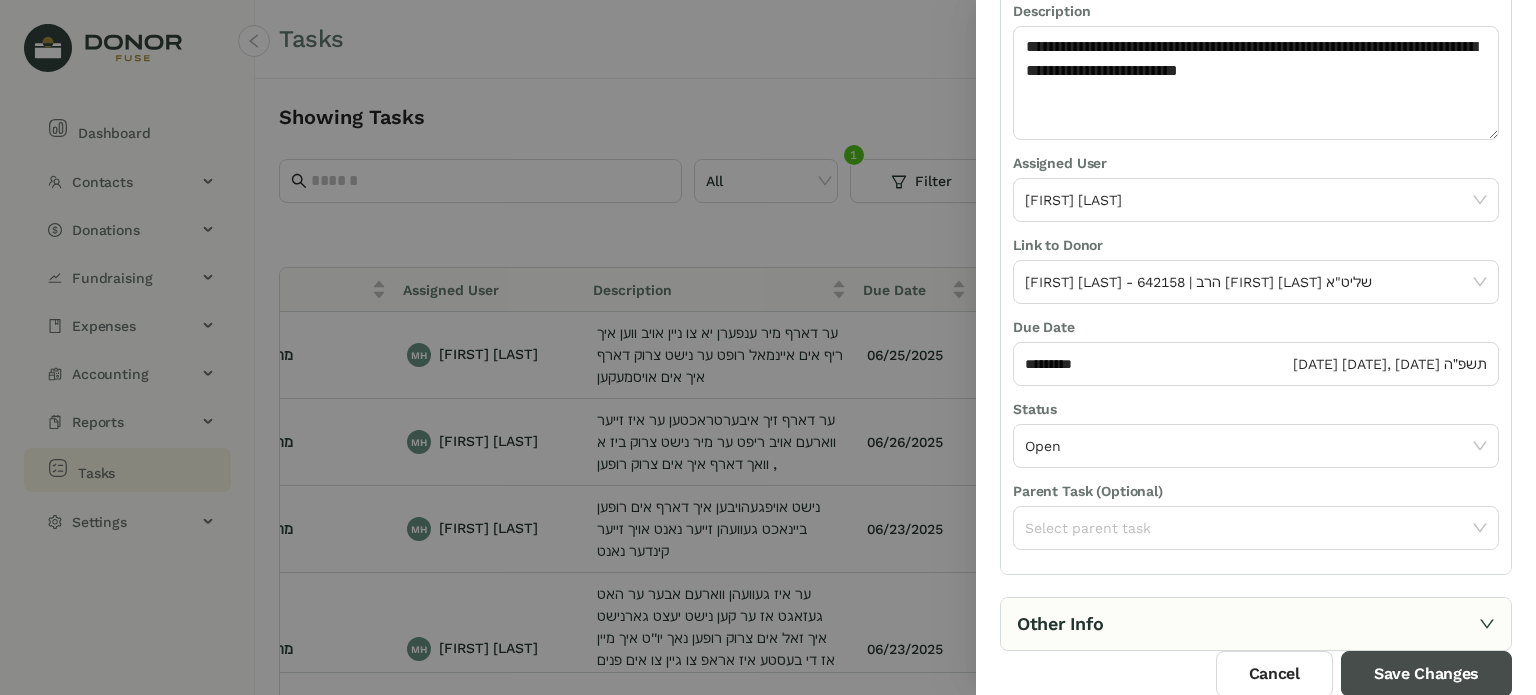 drag, startPoint x: 1401, startPoint y: 664, endPoint x: 1382, endPoint y: 631, distance: 38.078865 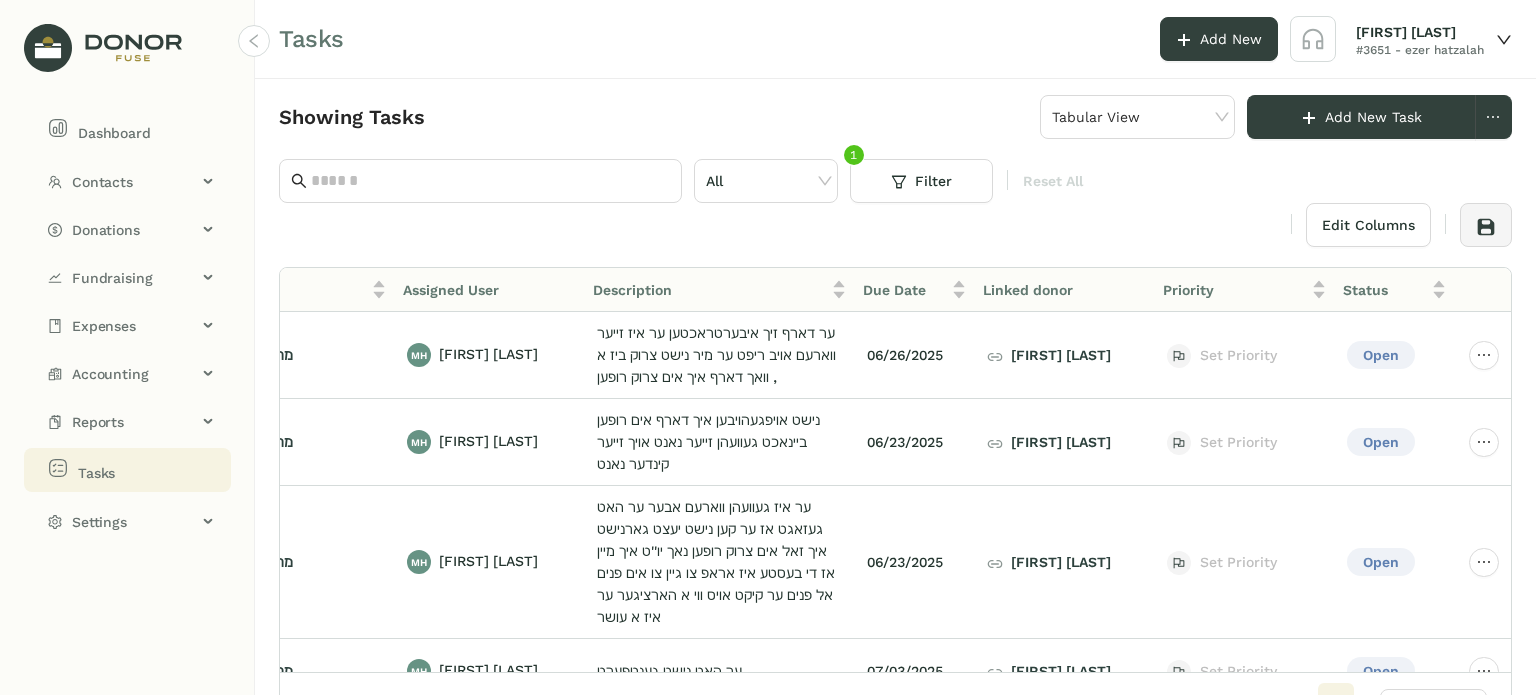 scroll, scrollTop: 0, scrollLeft: 0, axis: both 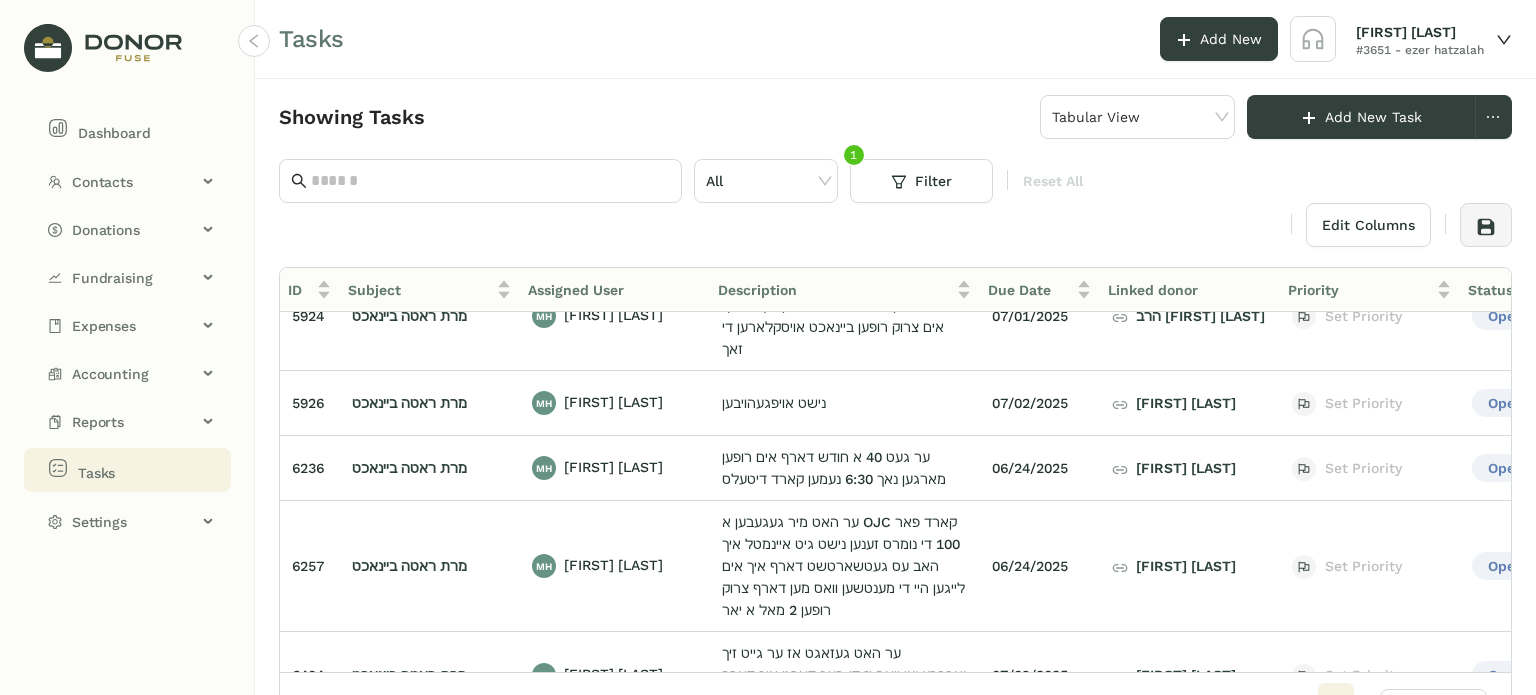 drag, startPoint x: 551, startPoint y: 657, endPoint x: 946, endPoint y: 663, distance: 395.04556 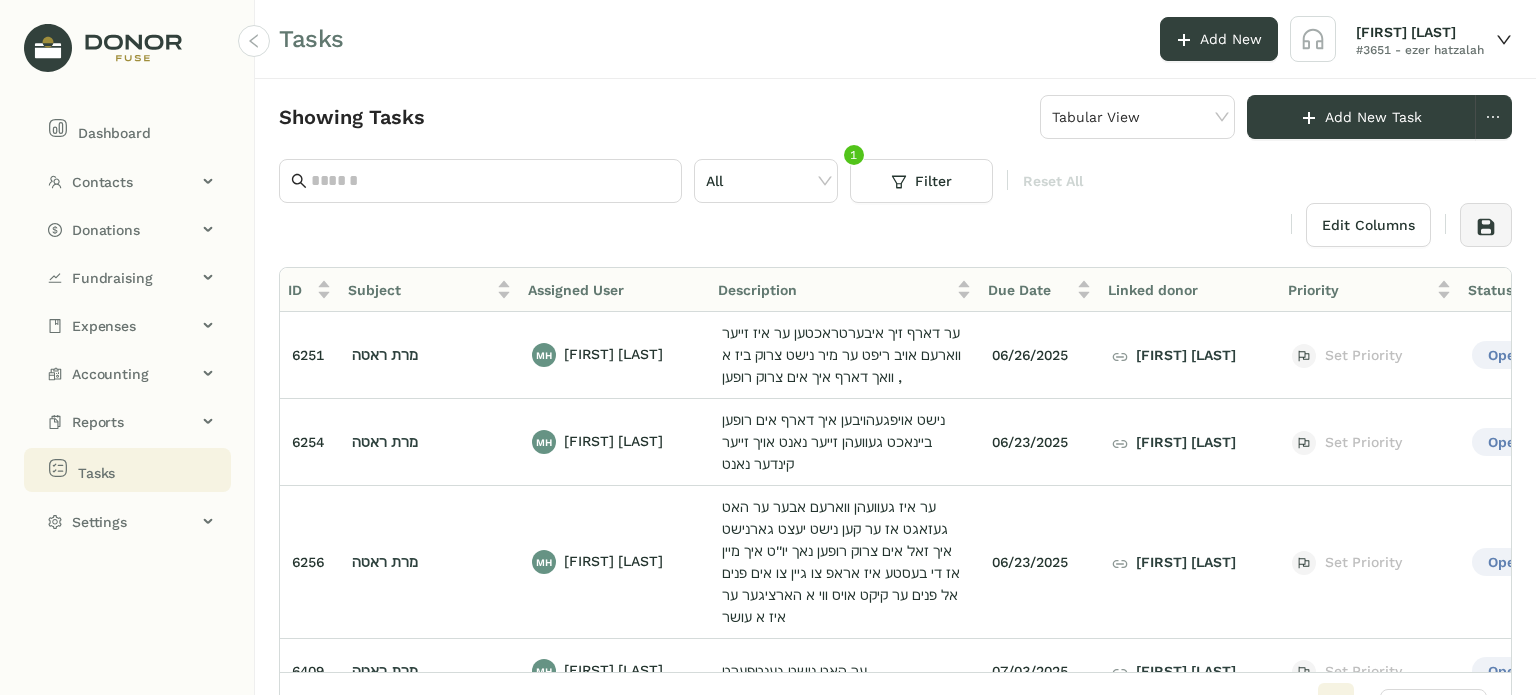 scroll, scrollTop: 0, scrollLeft: 8, axis: horizontal 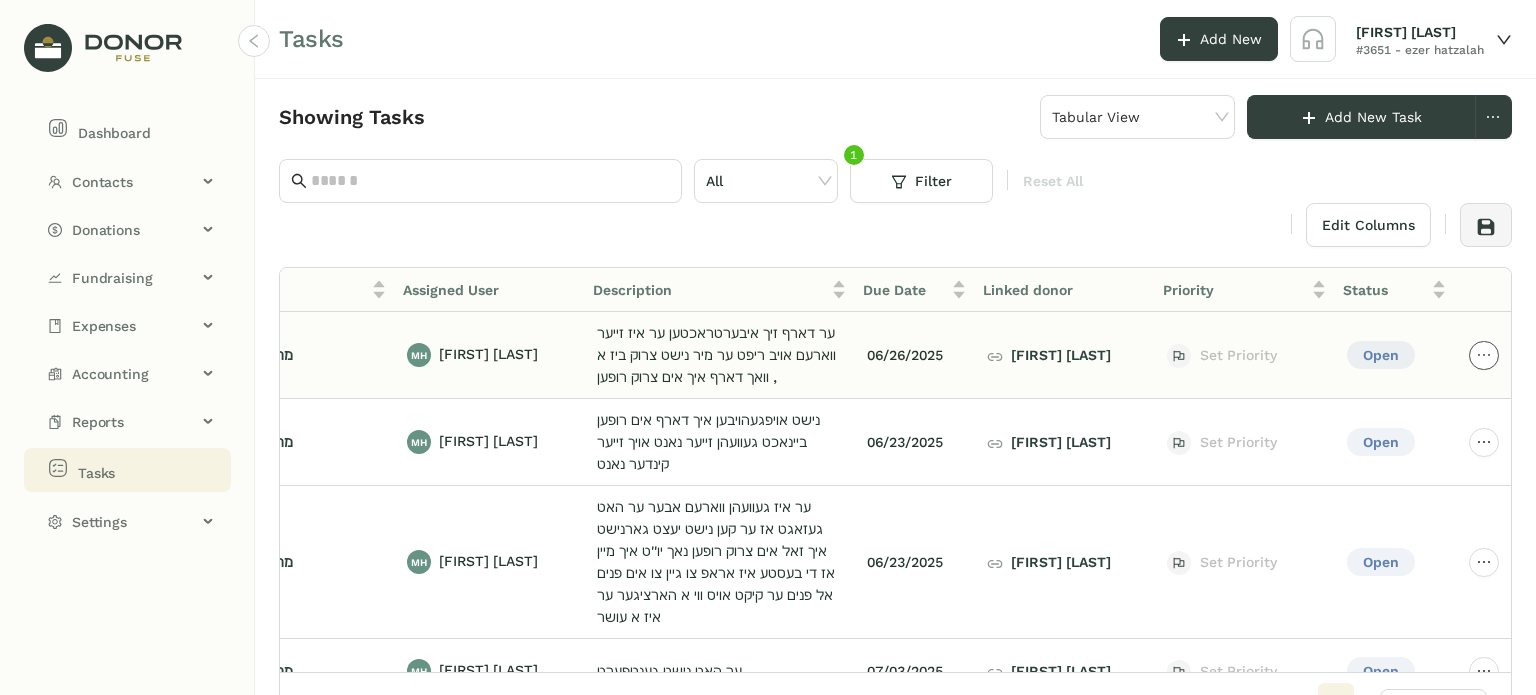 click 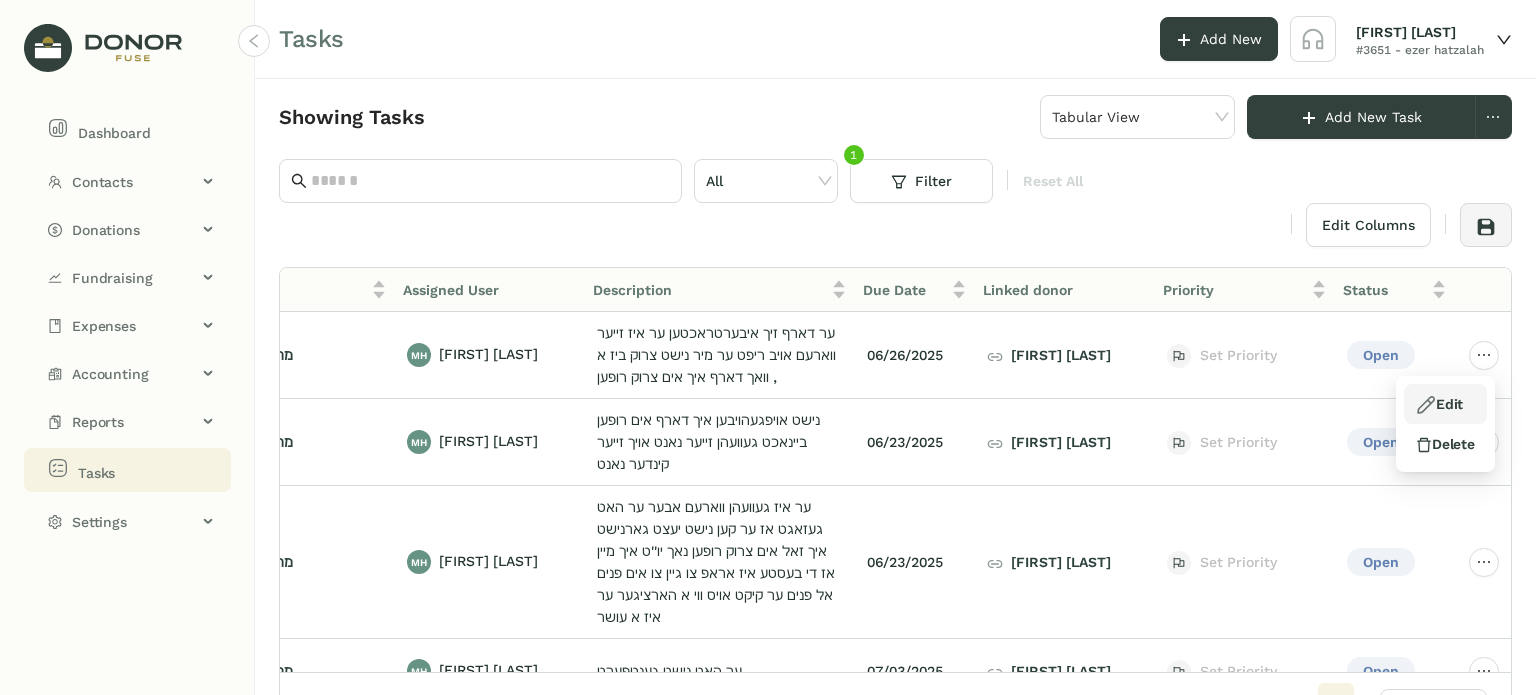 click on "Edit" at bounding box center [1445, 404] 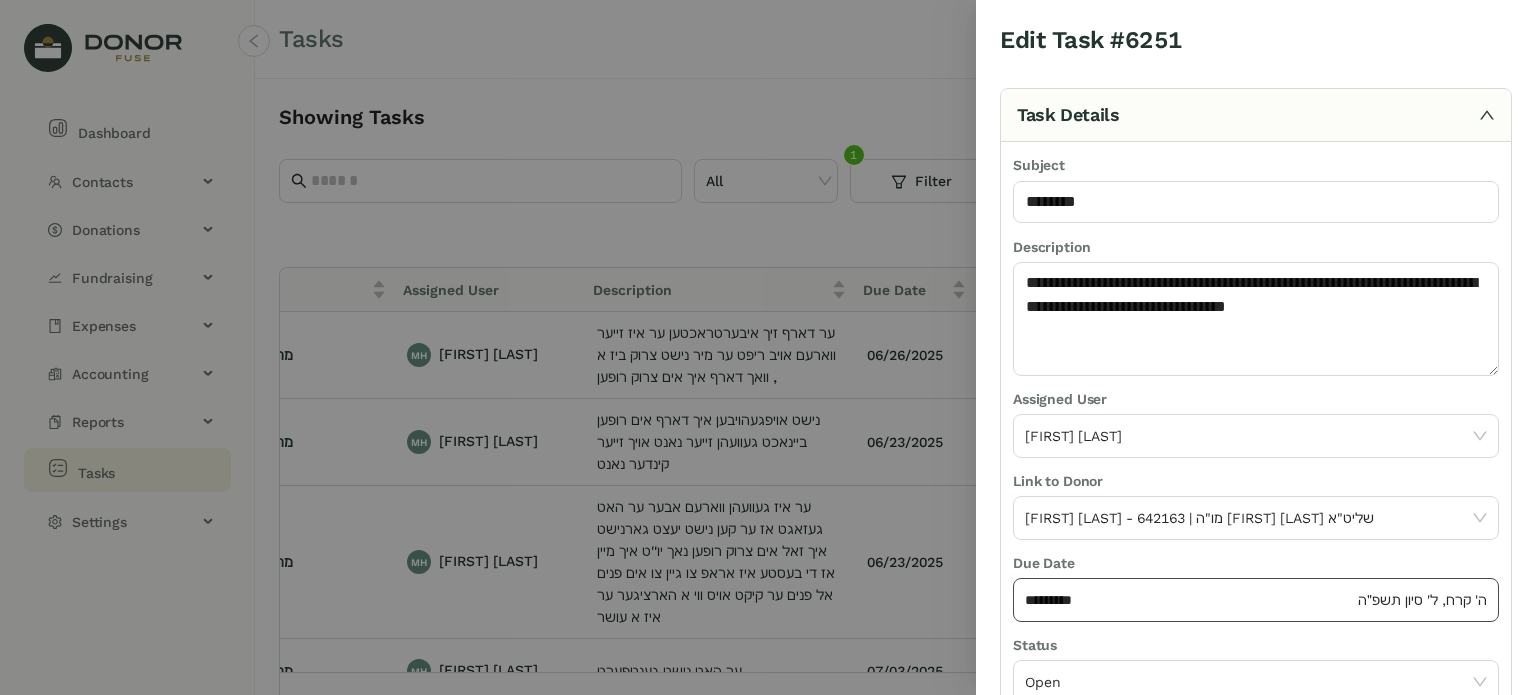 click on "*********" 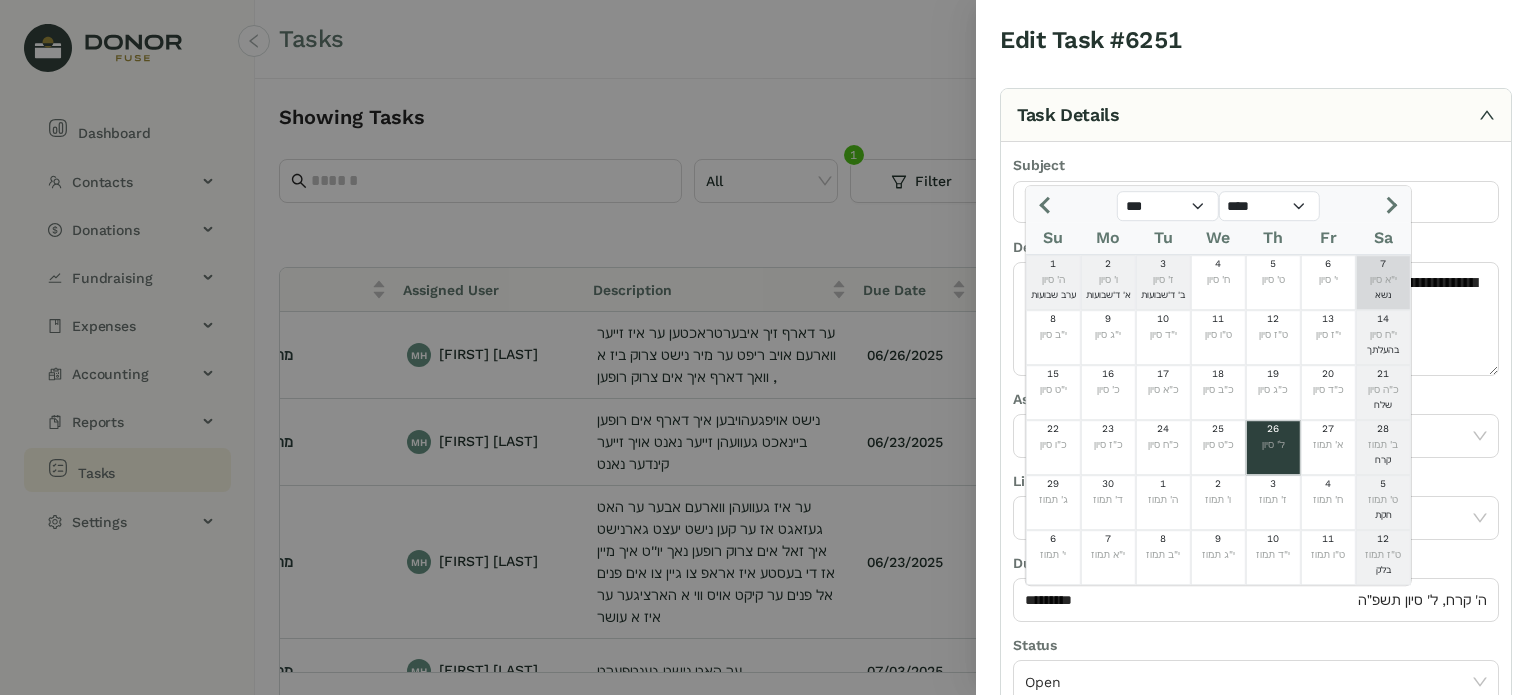 click 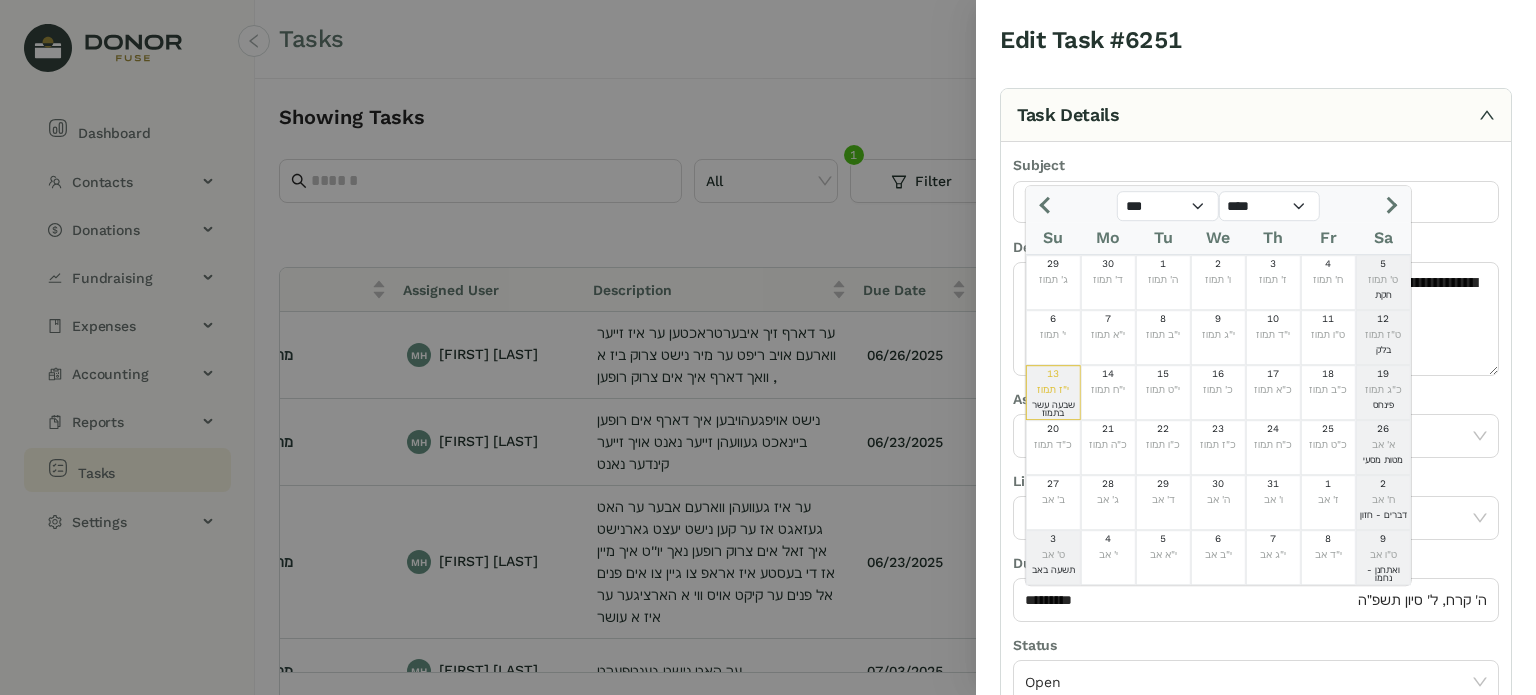 click 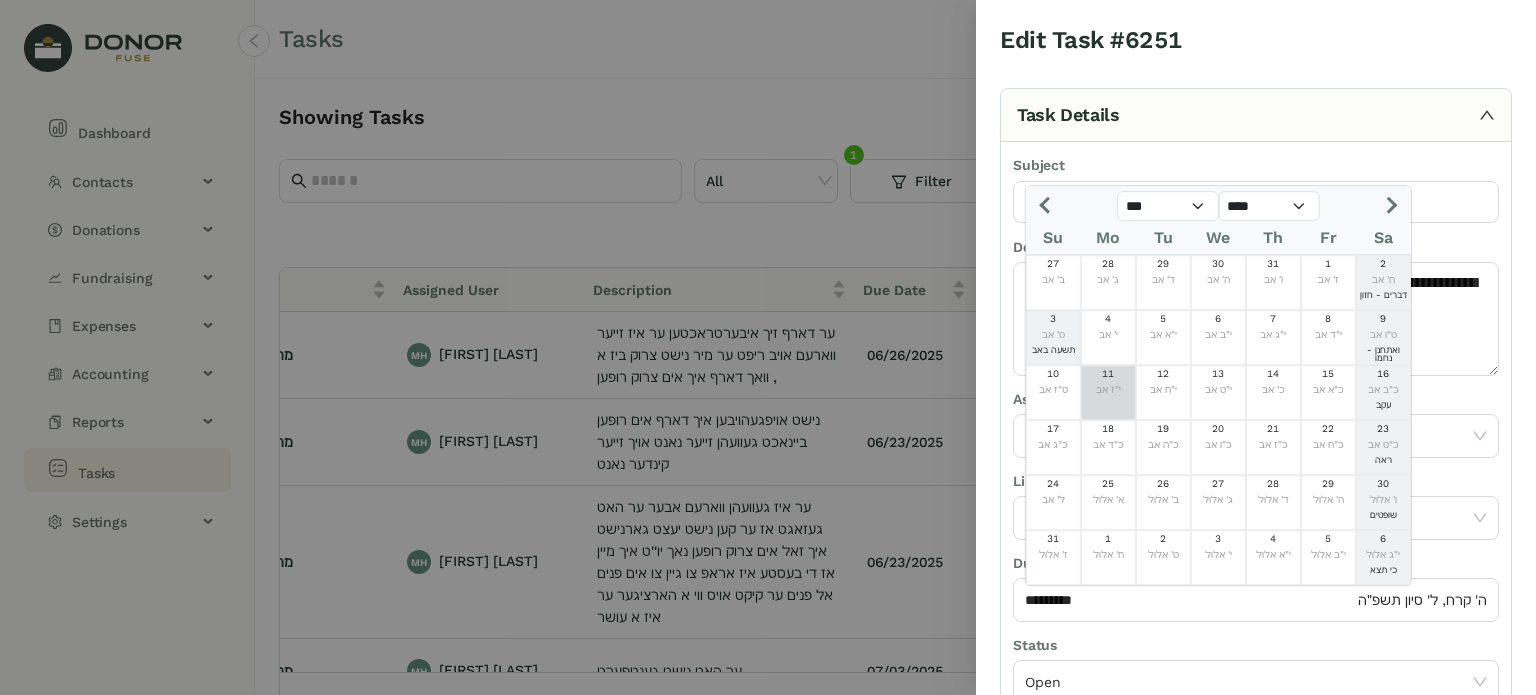 click on "11" 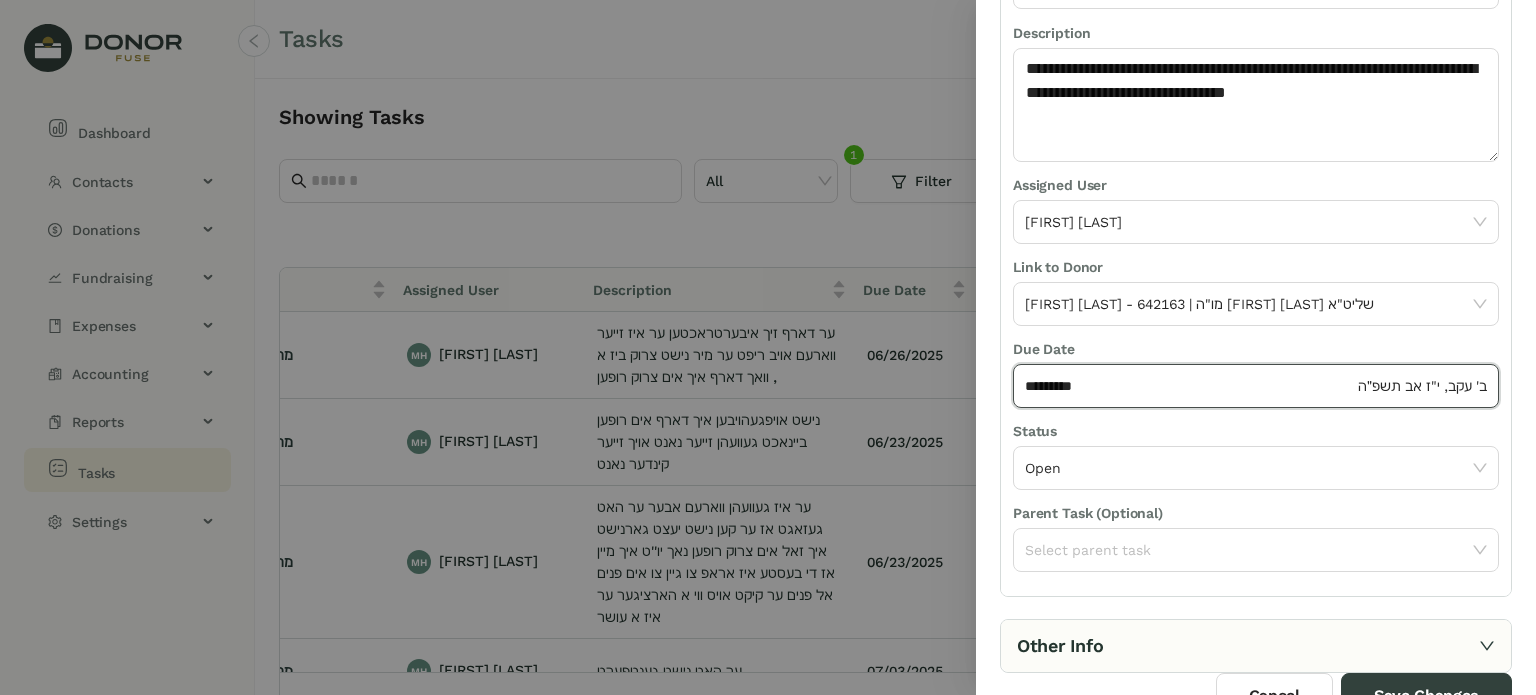 scroll, scrollTop: 236, scrollLeft: 0, axis: vertical 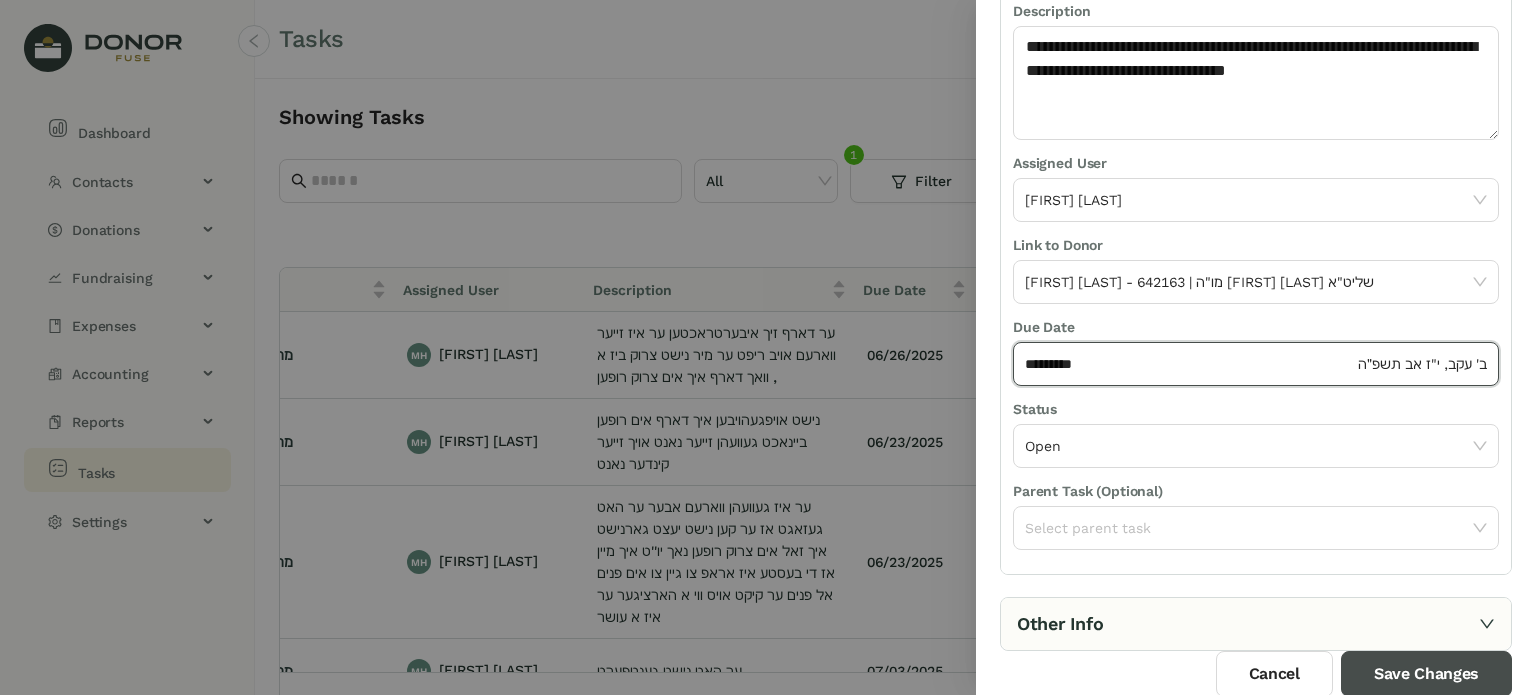 click on "Save Changes" at bounding box center (1426, 674) 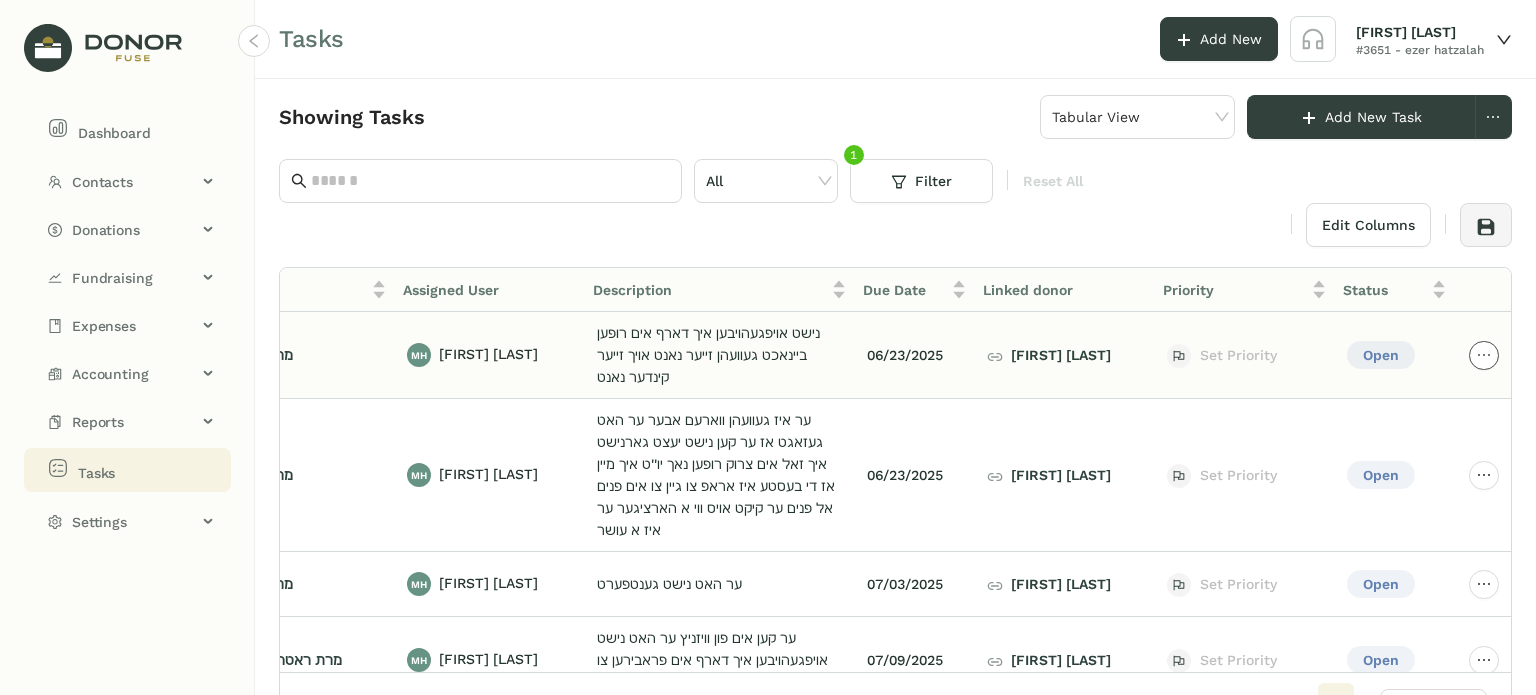 click 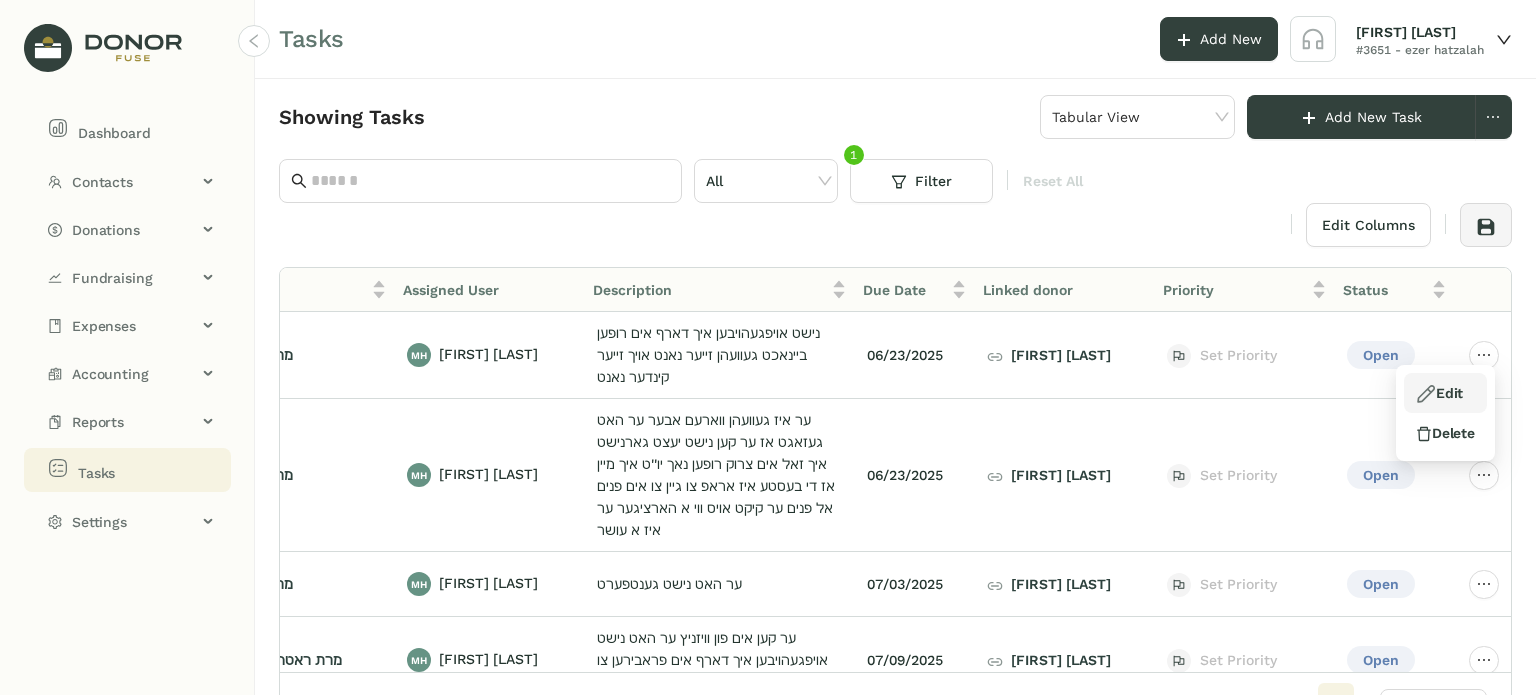 click on "Edit" at bounding box center [1439, 393] 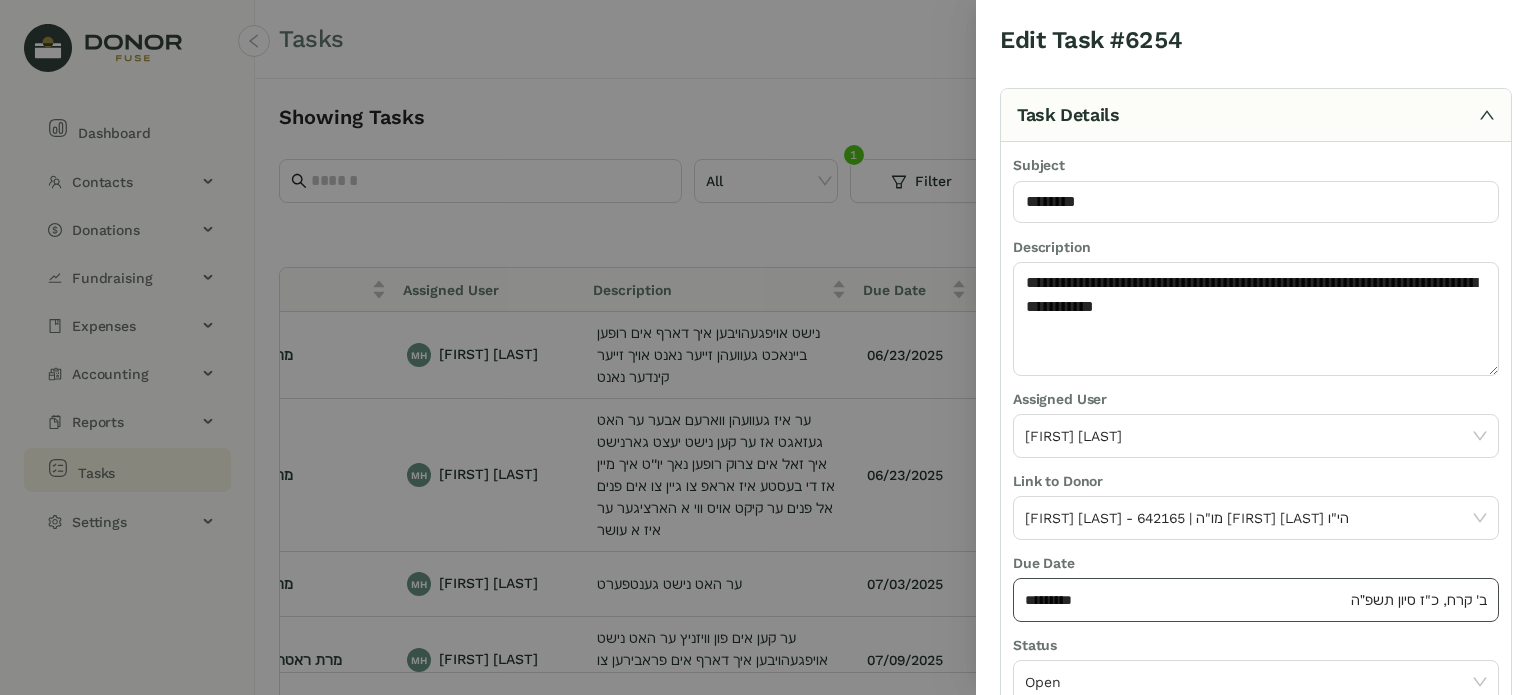 click on "********* ב' קרח, כ"ז סיון תשפ״ה" 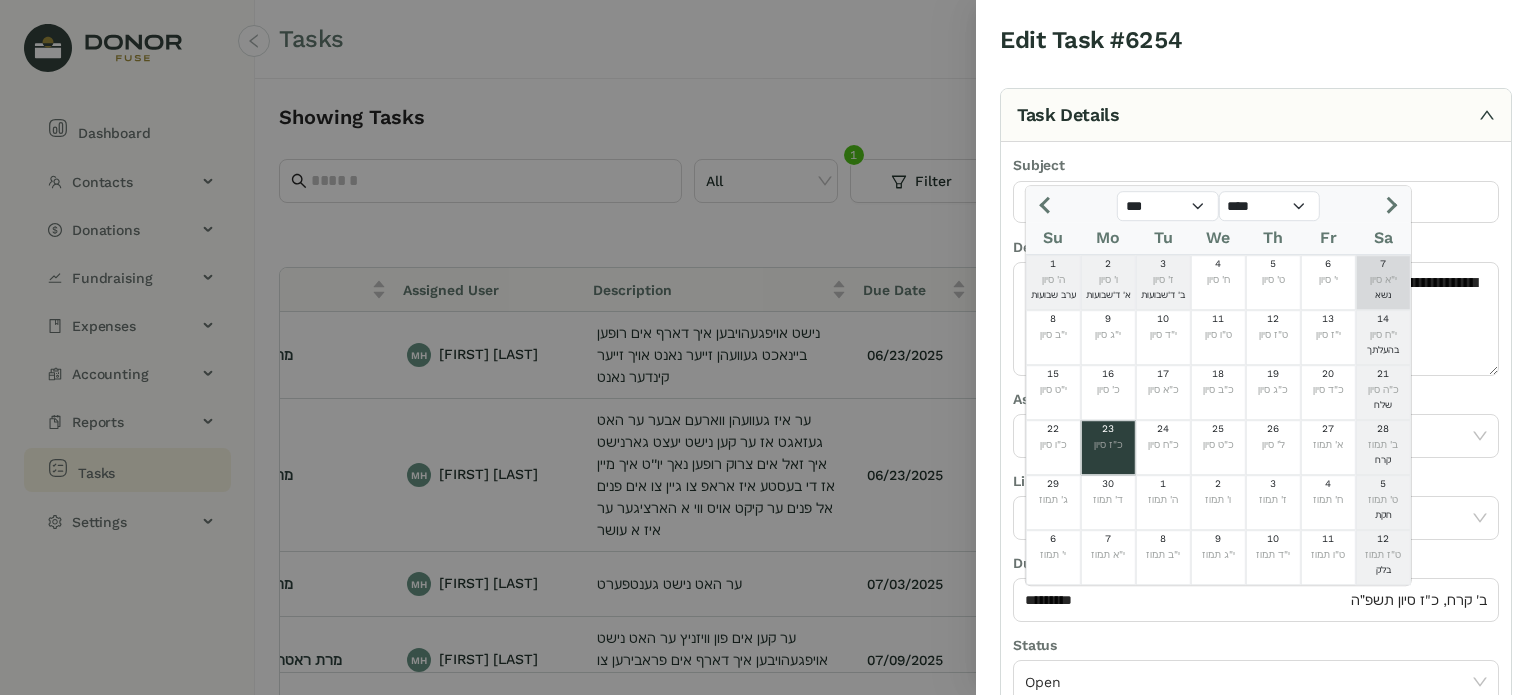 click 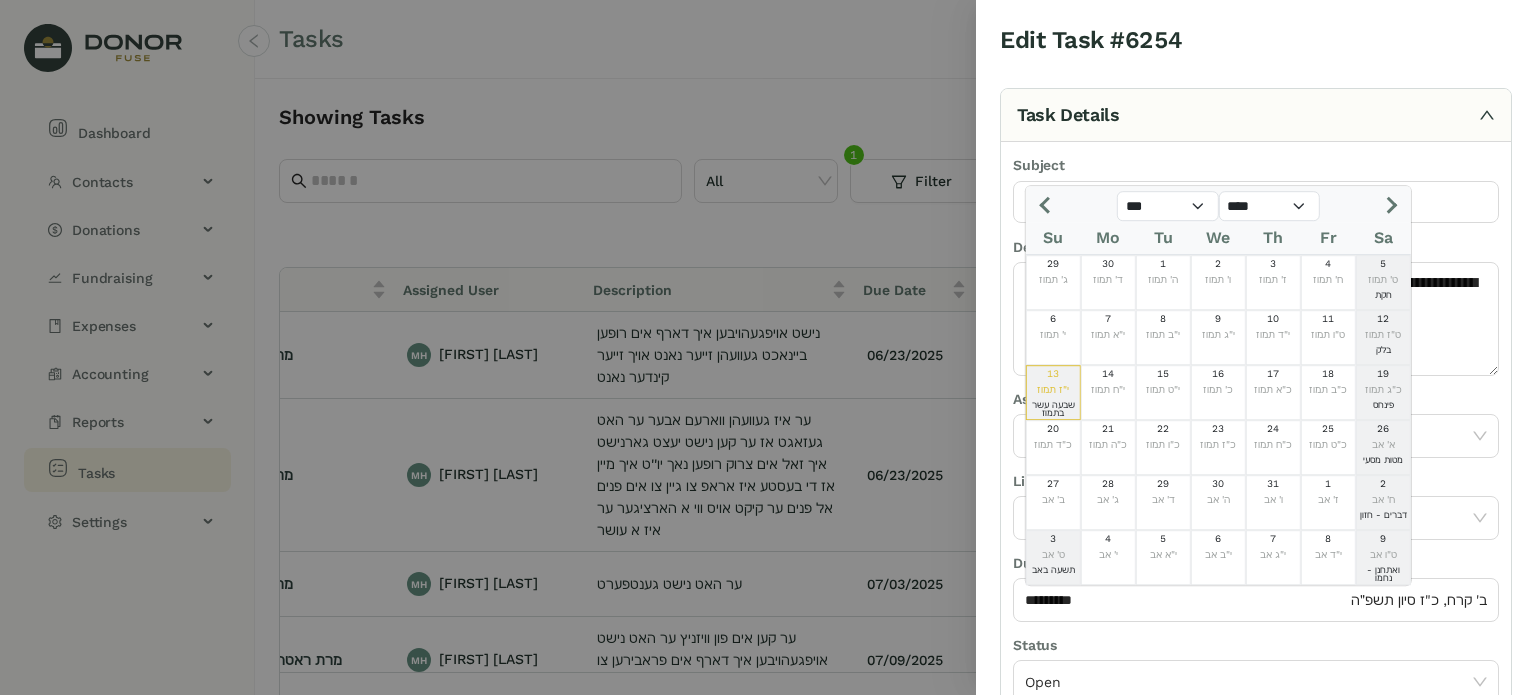 click 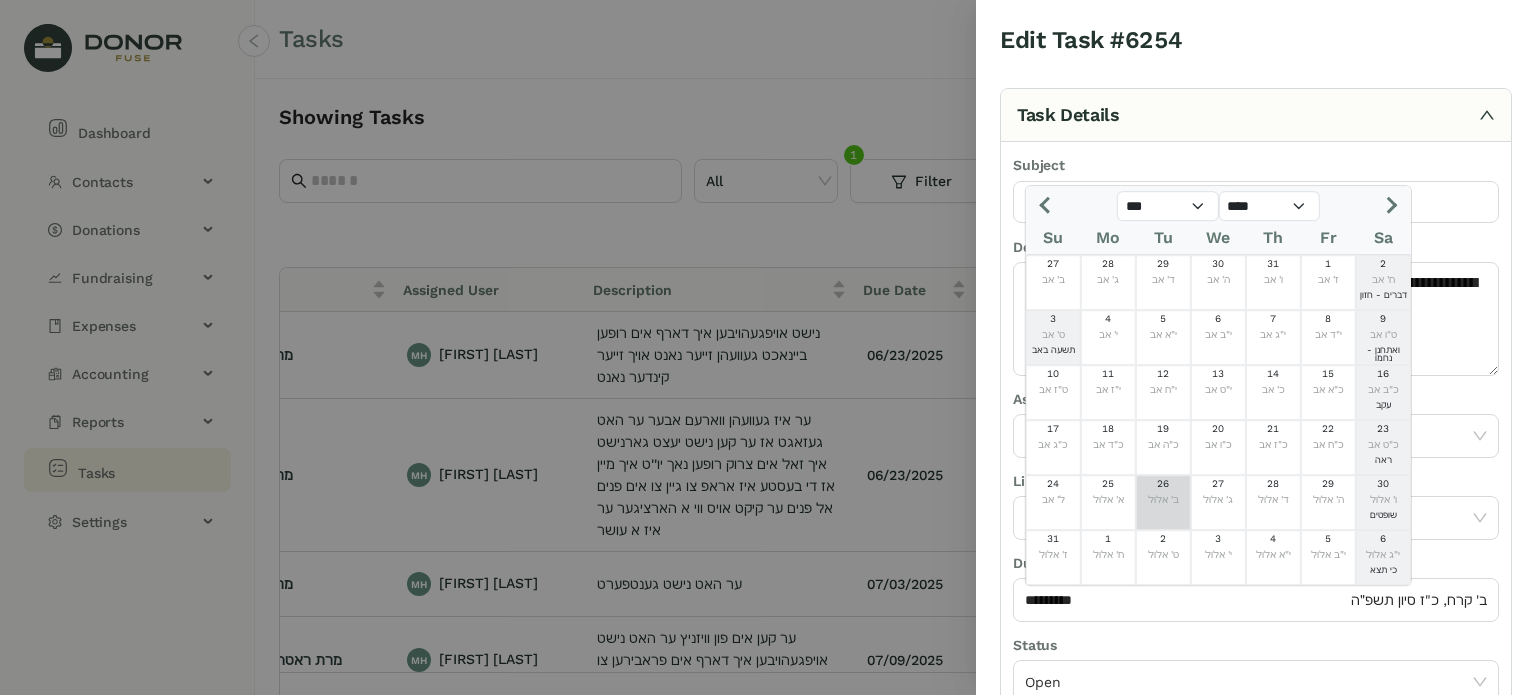 click on "24  ל' אב  25  א' אלול  26  ב' אלול  27  ג' אלול  28  ד' אלול  29  ה' אלול  30  ו' אלול  שופטים" 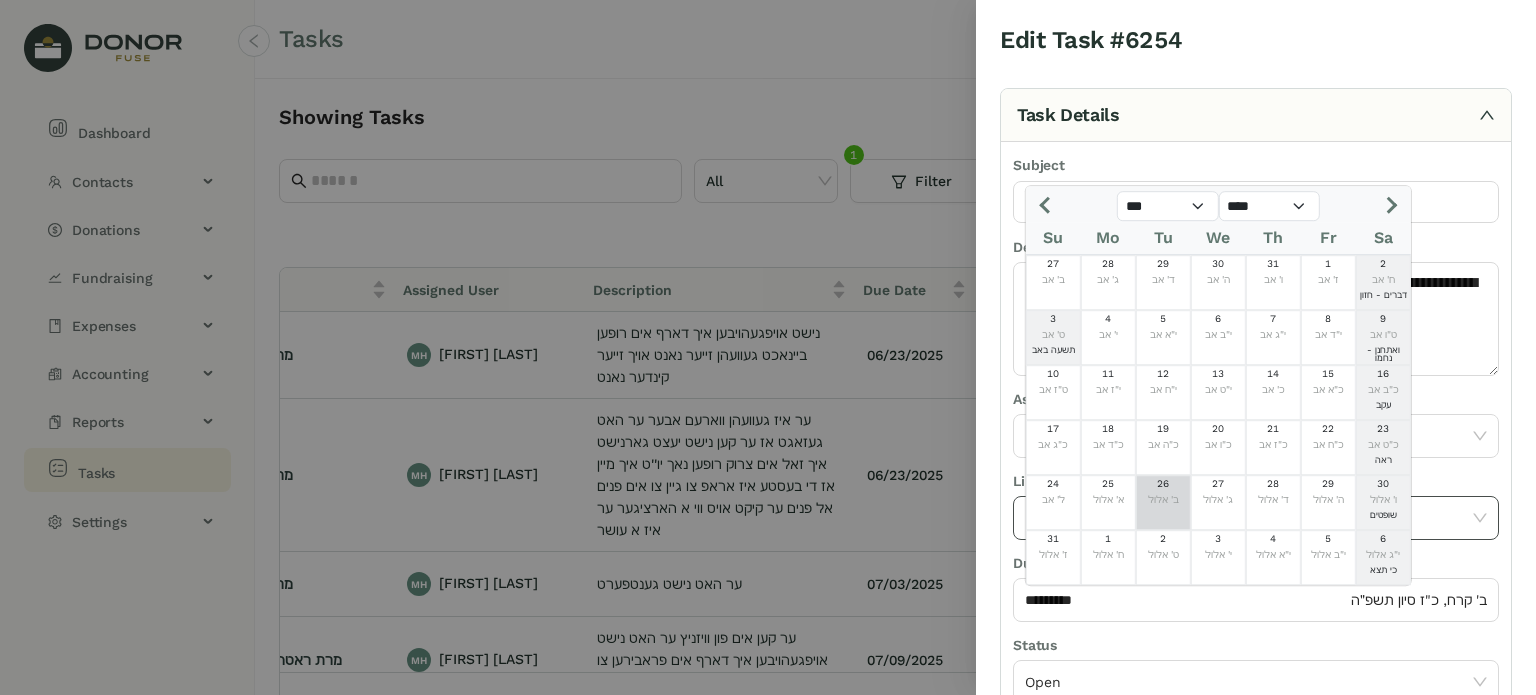 click on "ב' אלול" 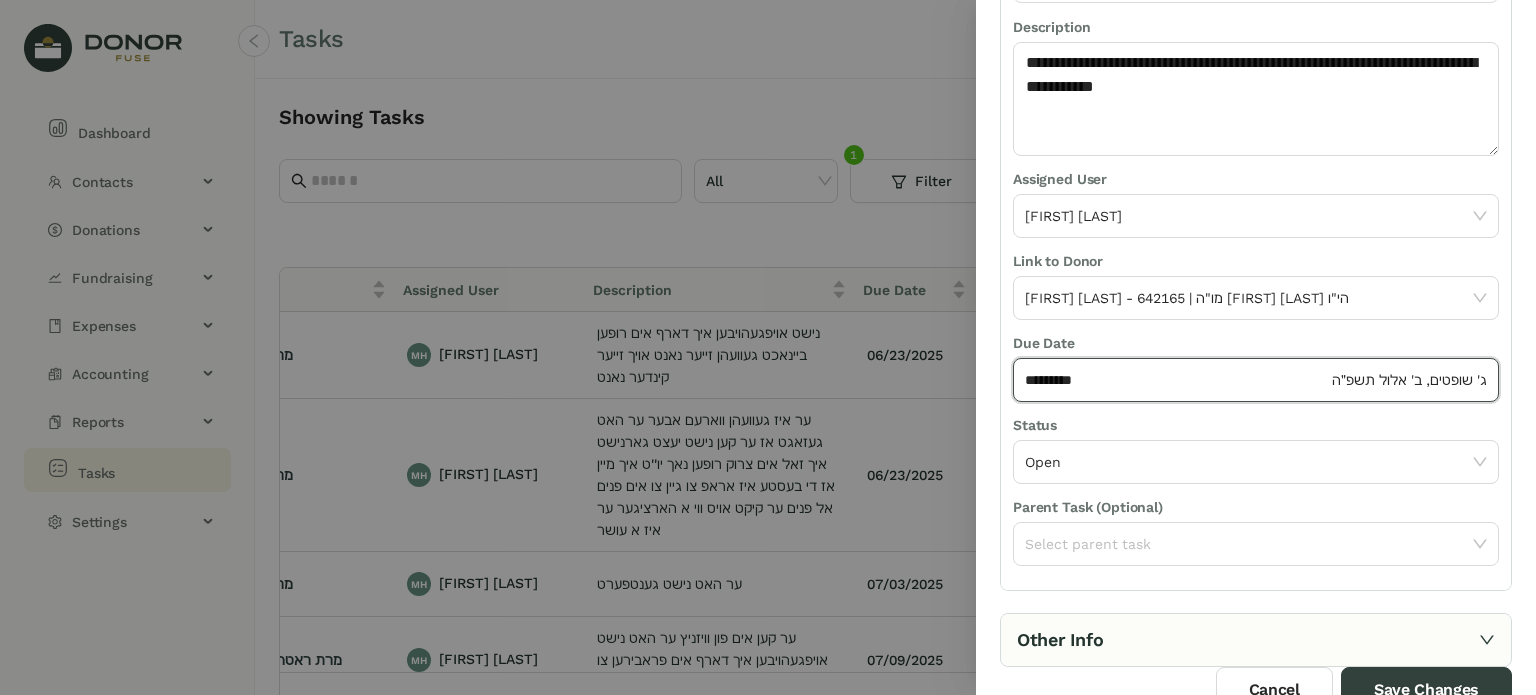scroll, scrollTop: 236, scrollLeft: 0, axis: vertical 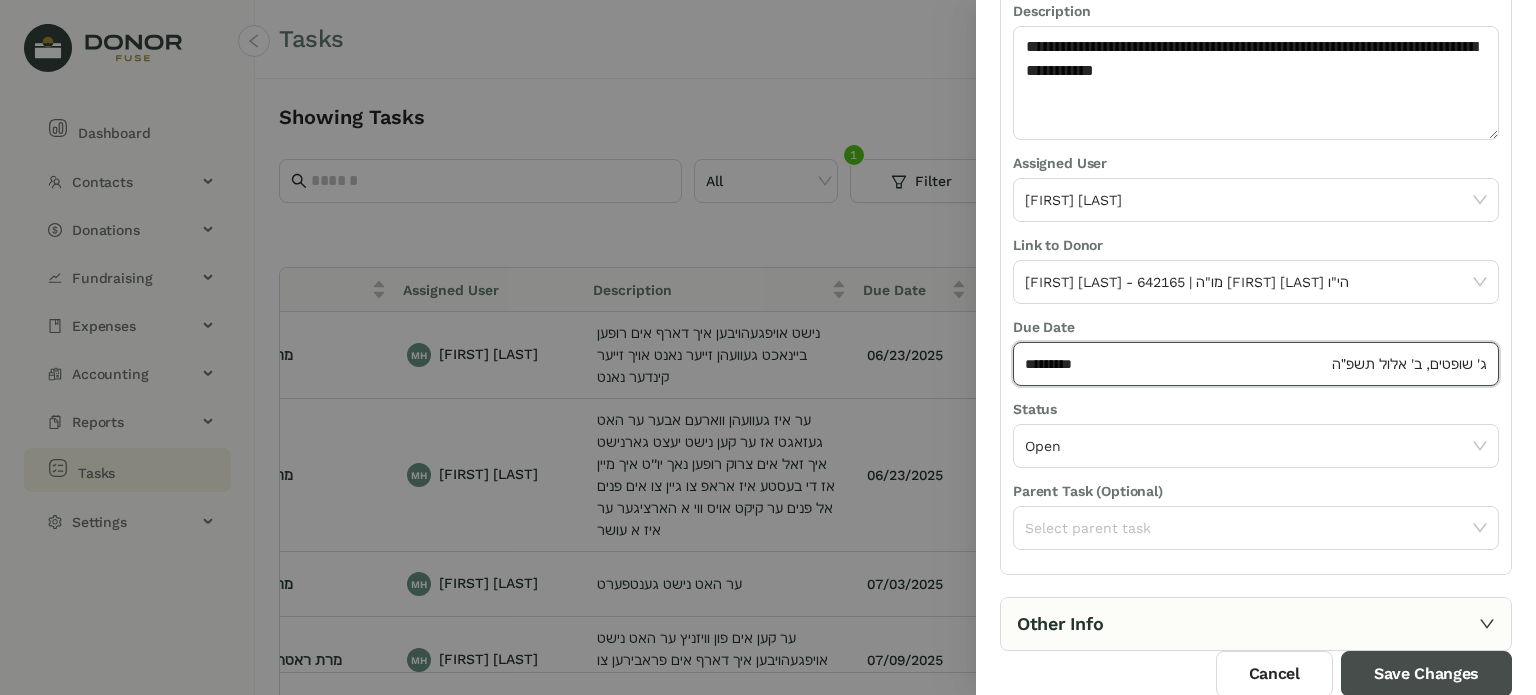 click on "Save Changes" at bounding box center (1426, 674) 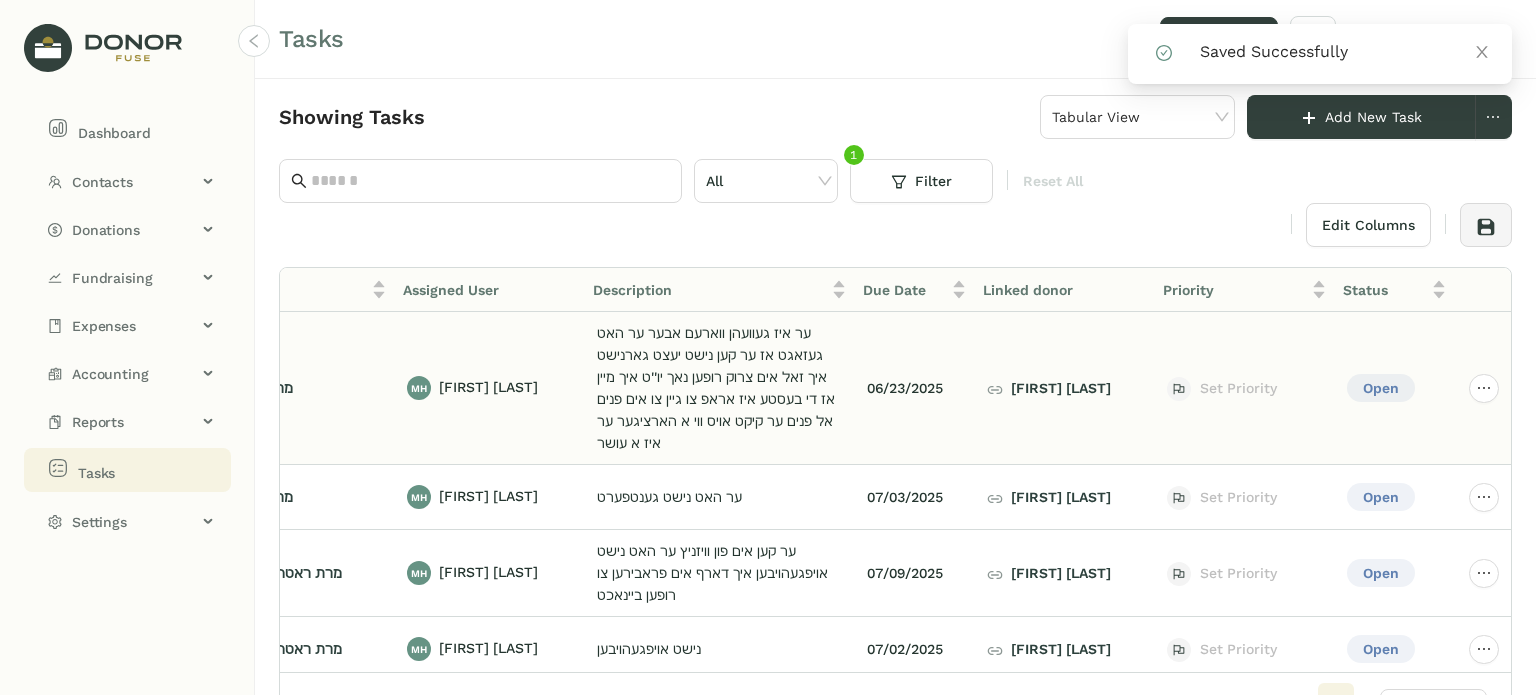 click 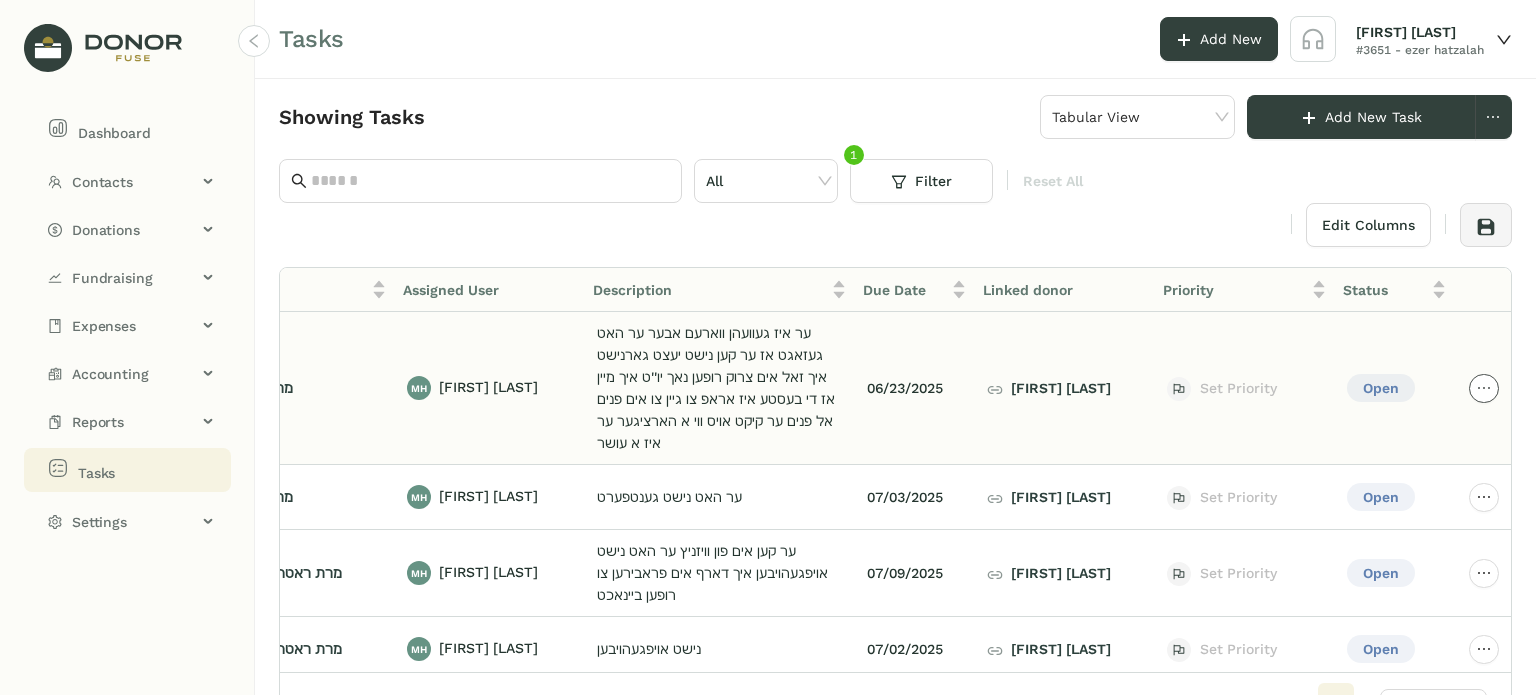 click 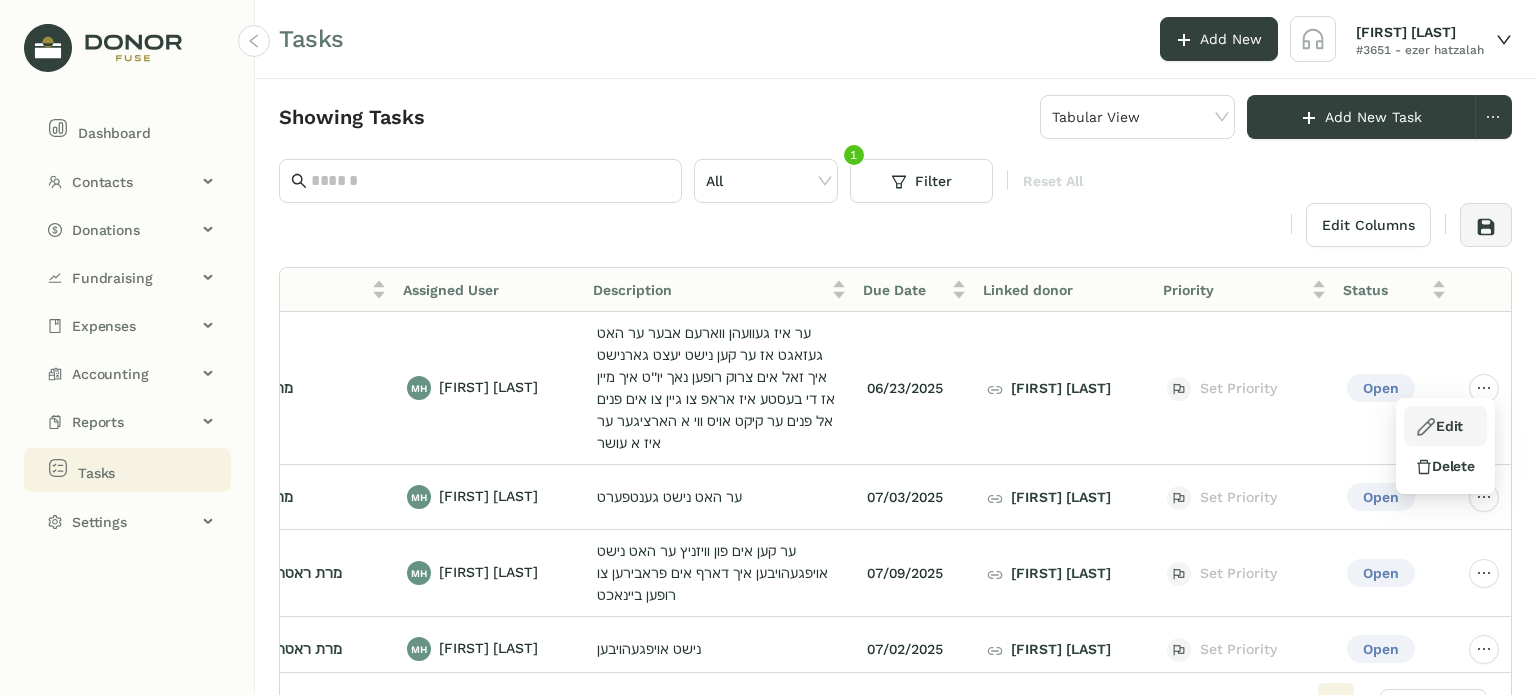 click on "Edit" at bounding box center [1439, 426] 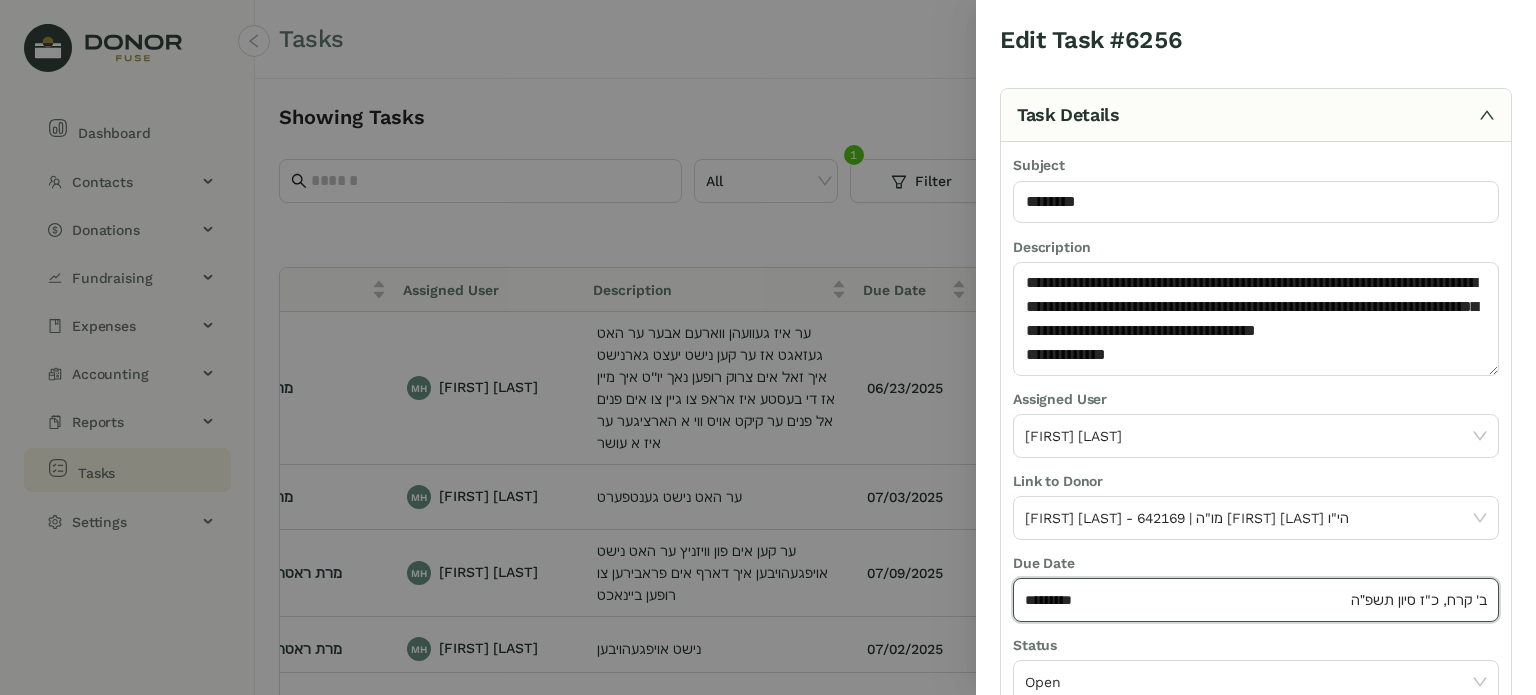 click on "*********" 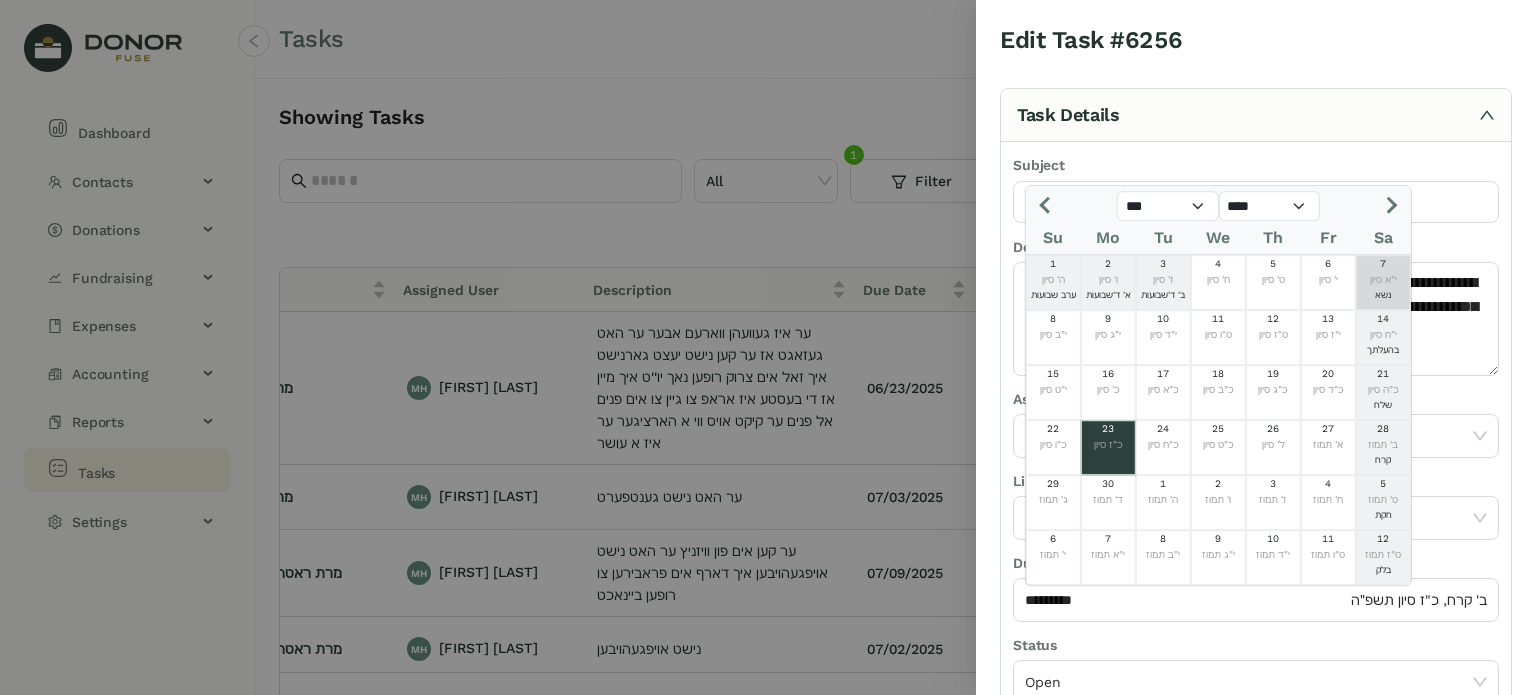 click 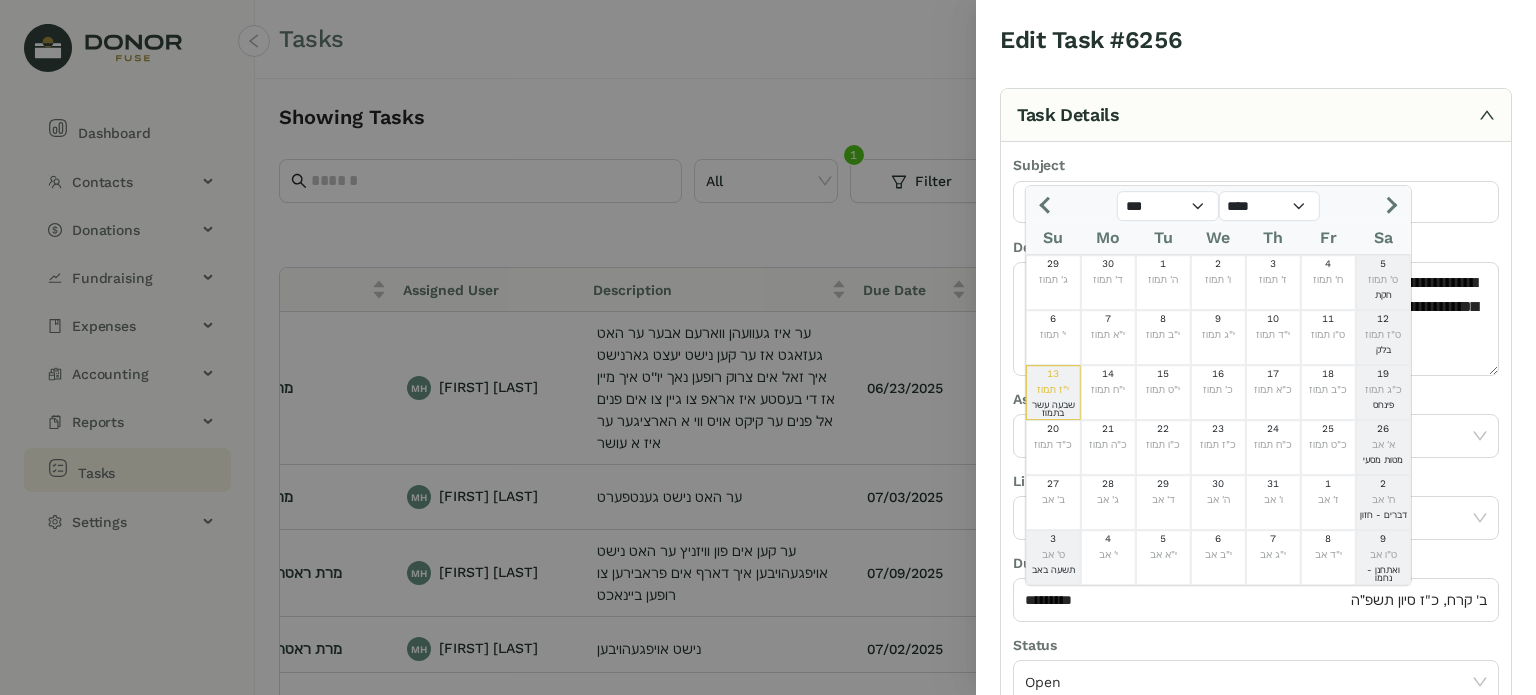 click 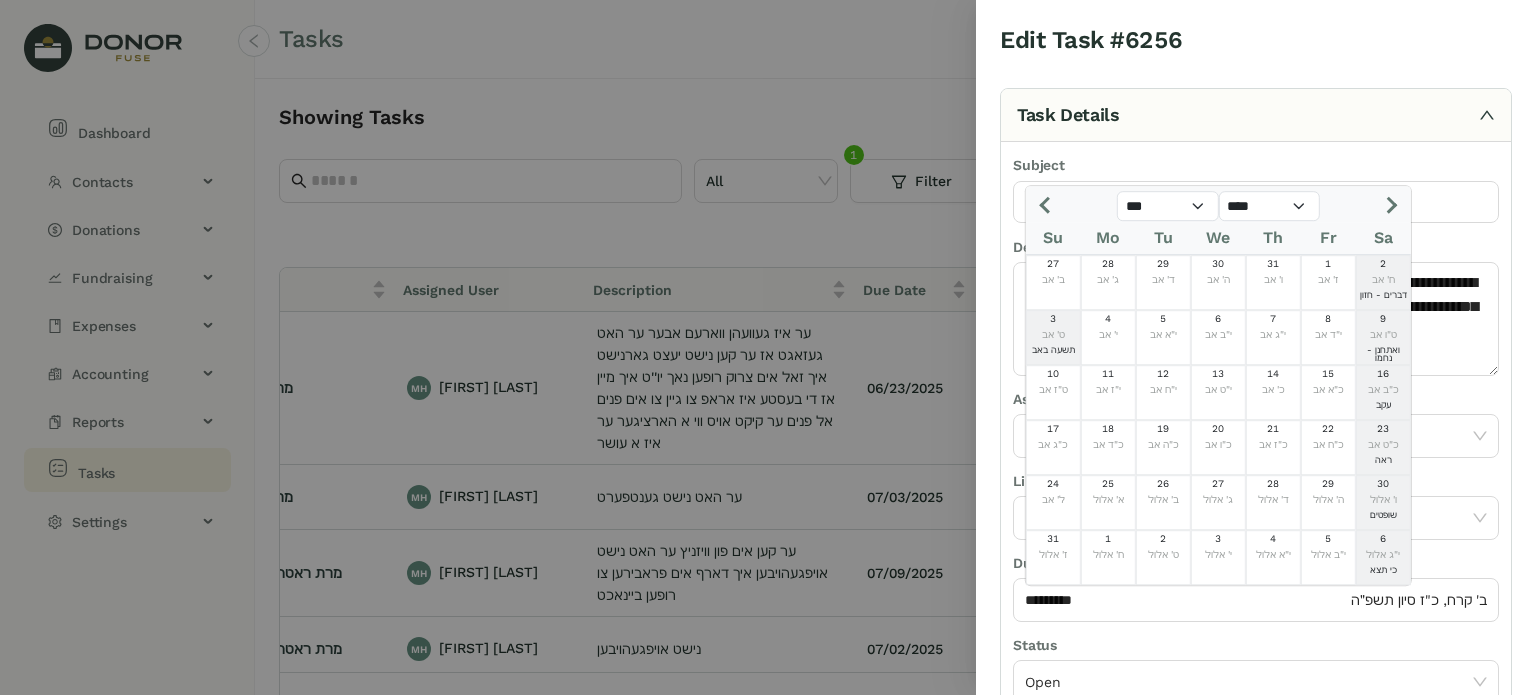click 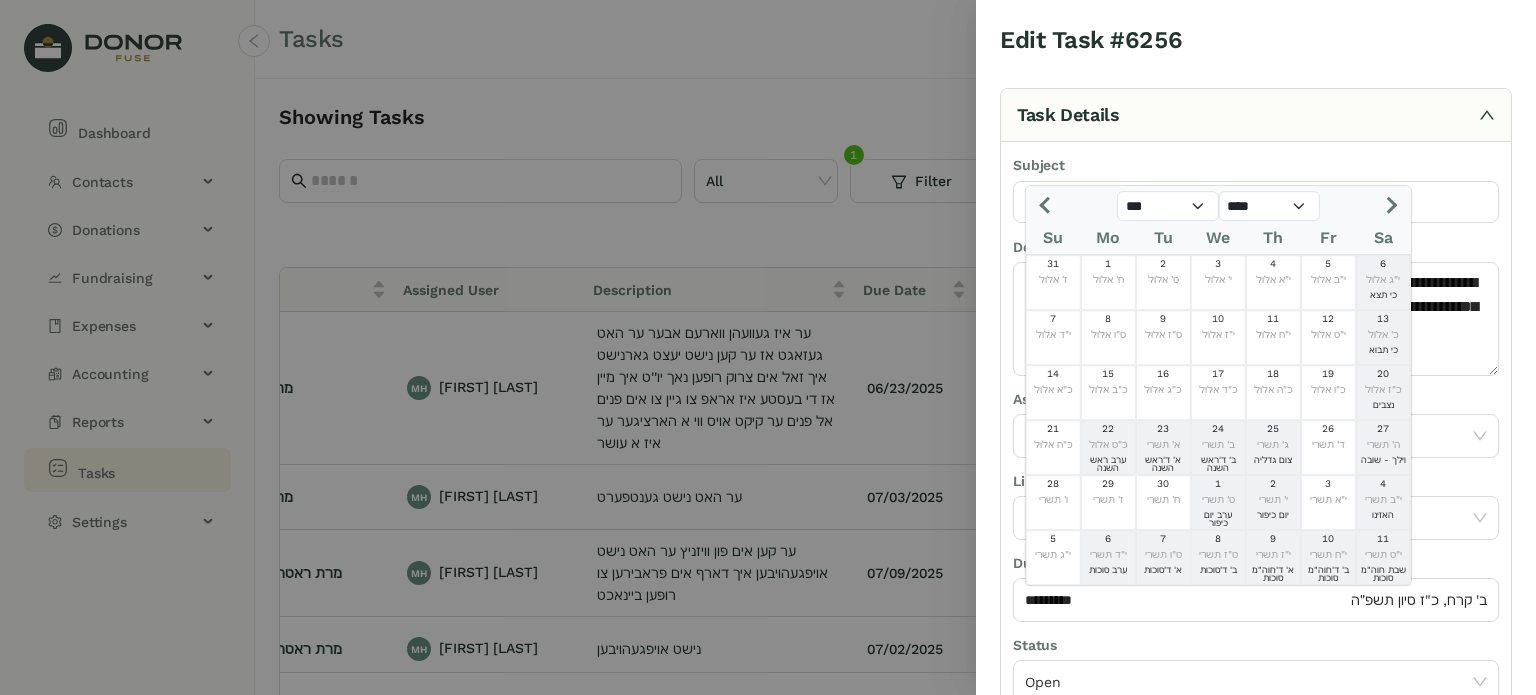 click 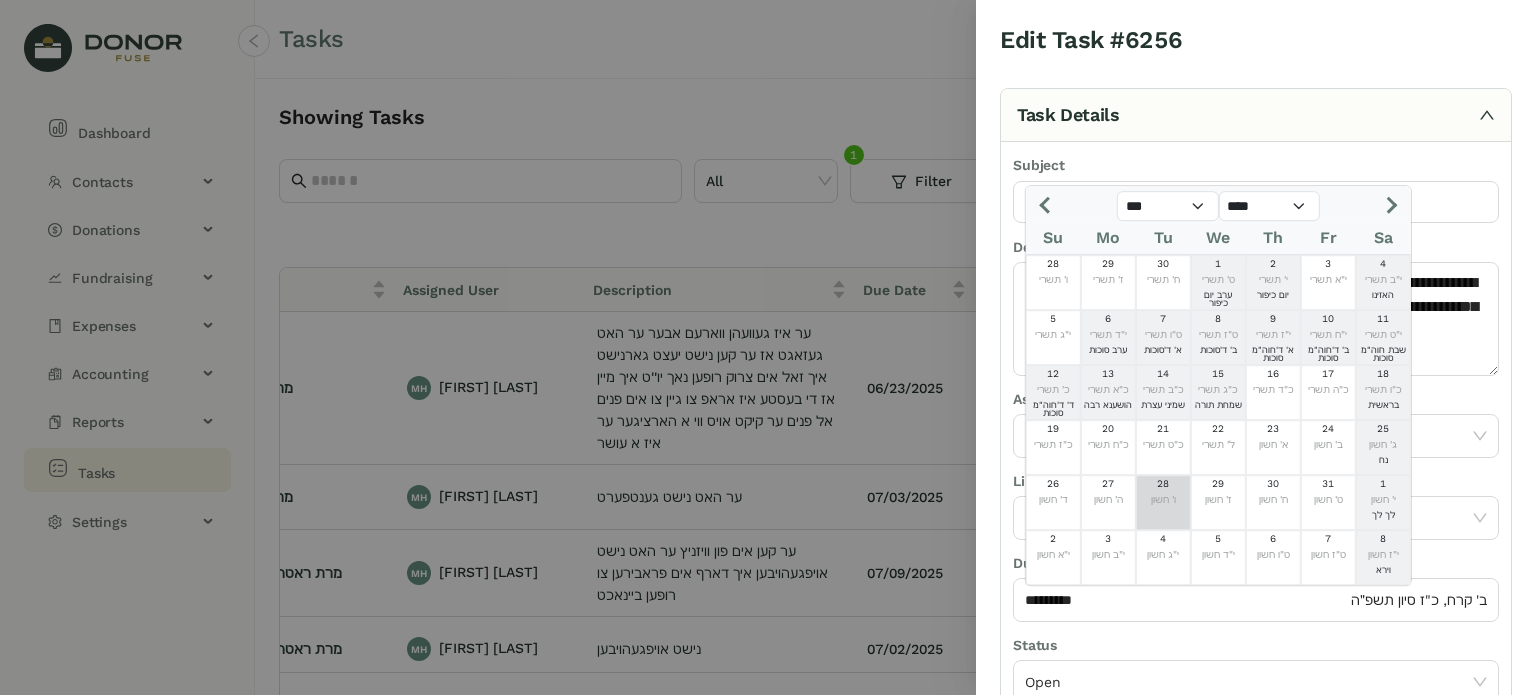 click on "28" 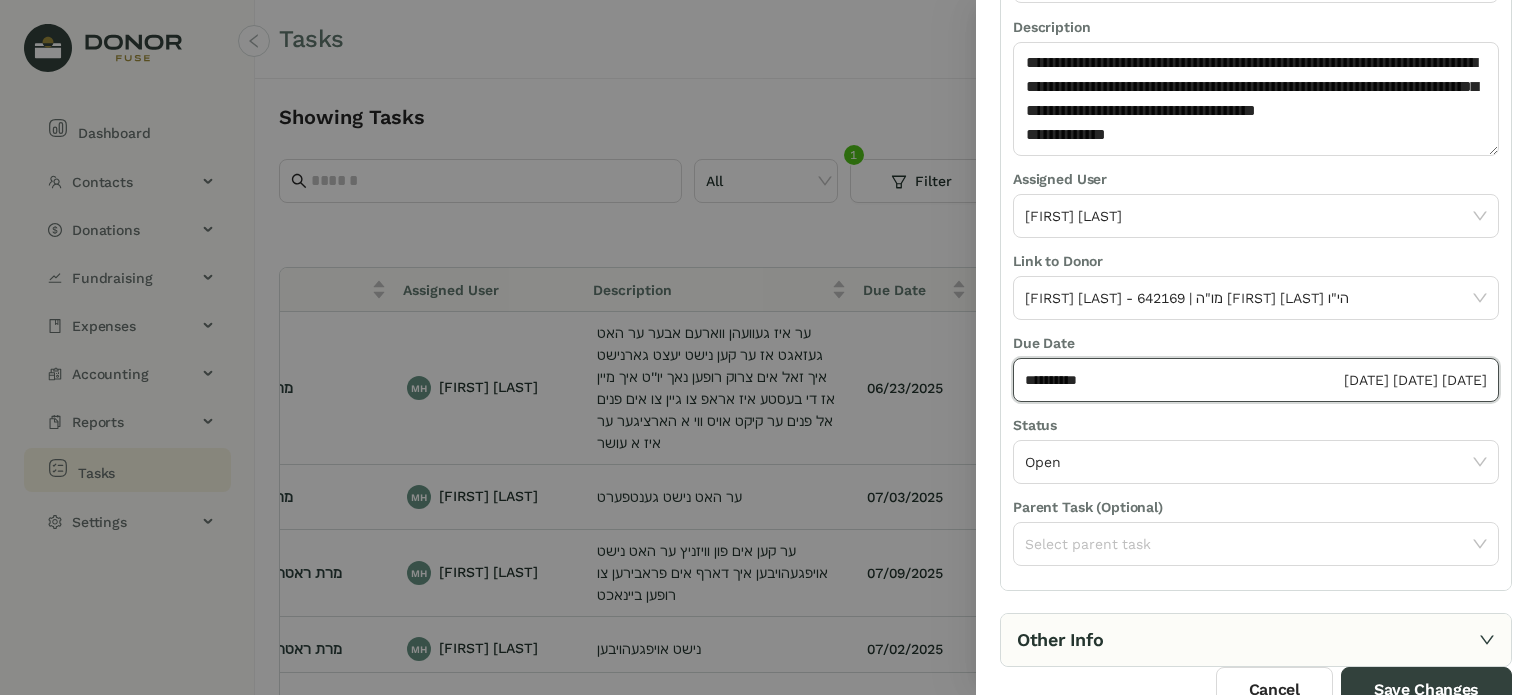 scroll, scrollTop: 236, scrollLeft: 0, axis: vertical 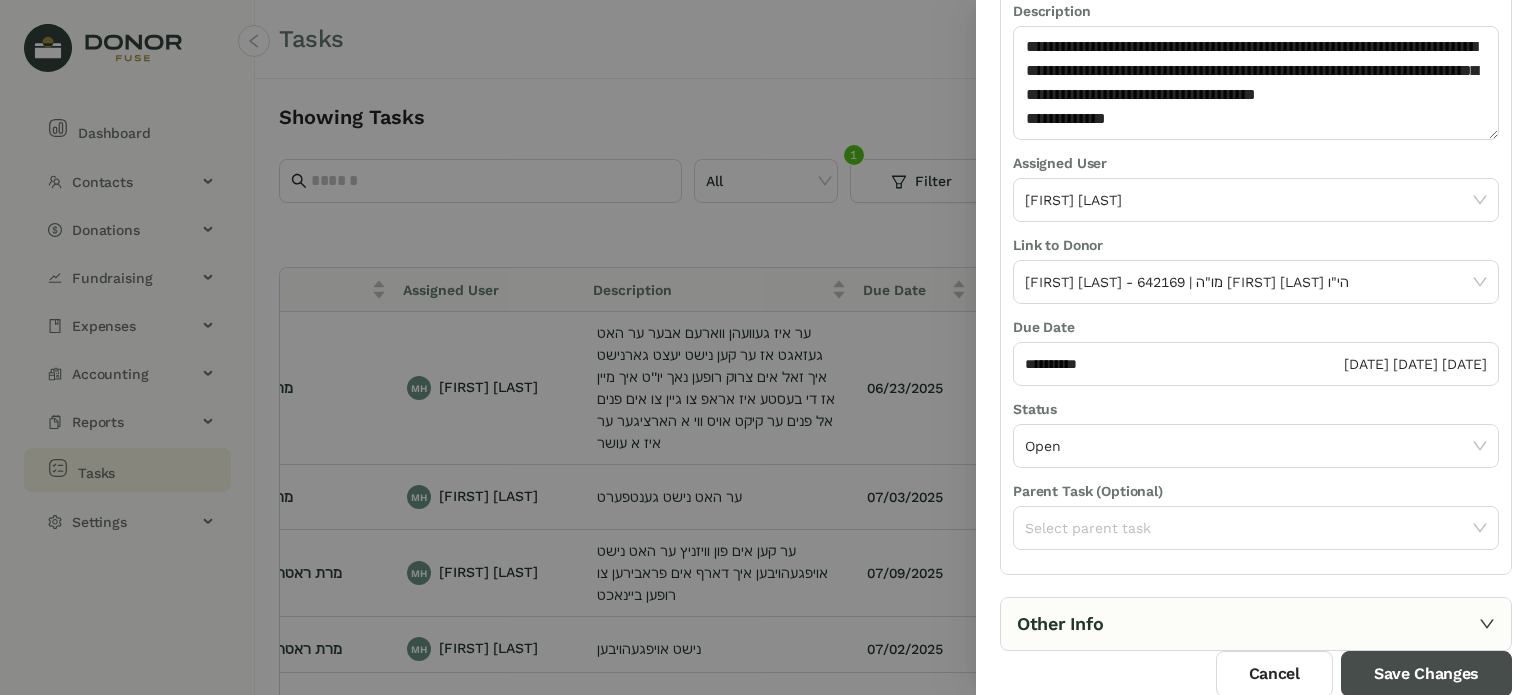 drag, startPoint x: 1369, startPoint y: 669, endPoint x: 1194, endPoint y: 667, distance: 175.01143 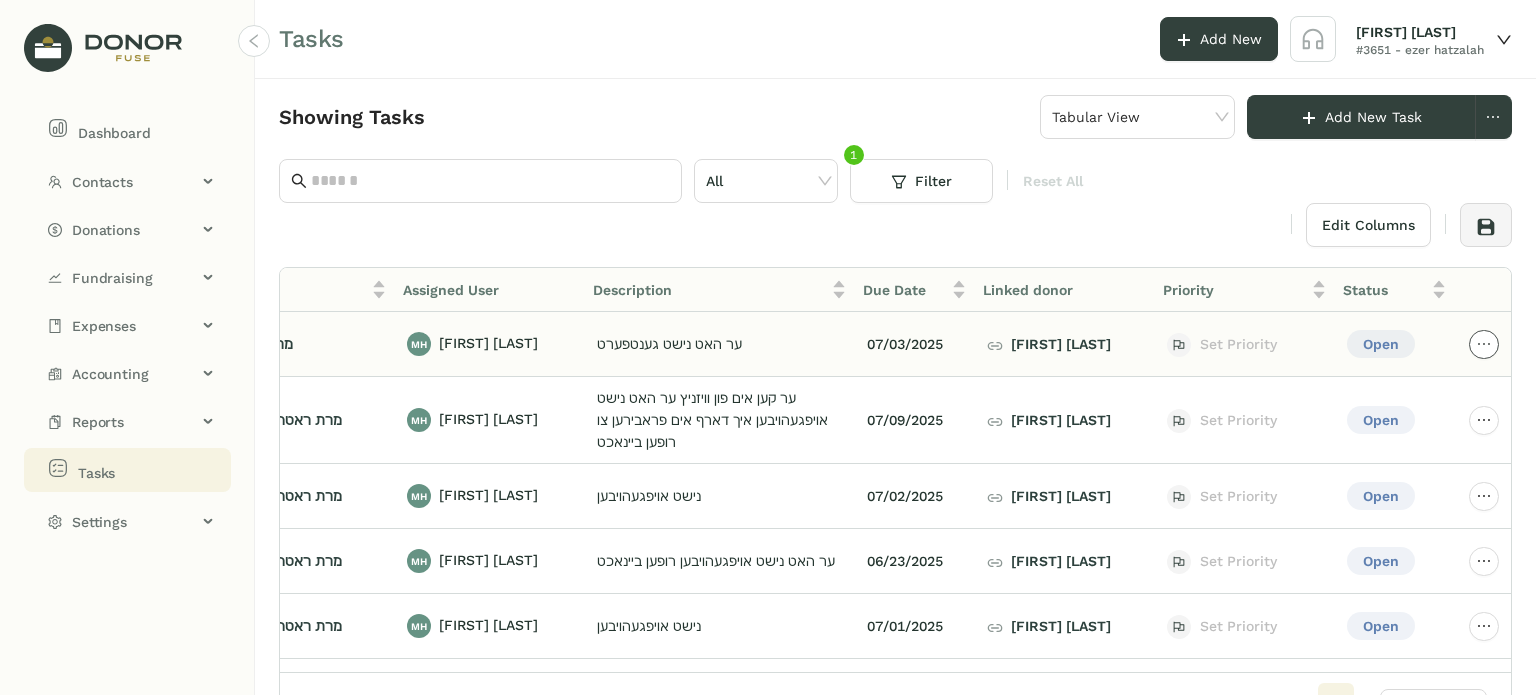 click 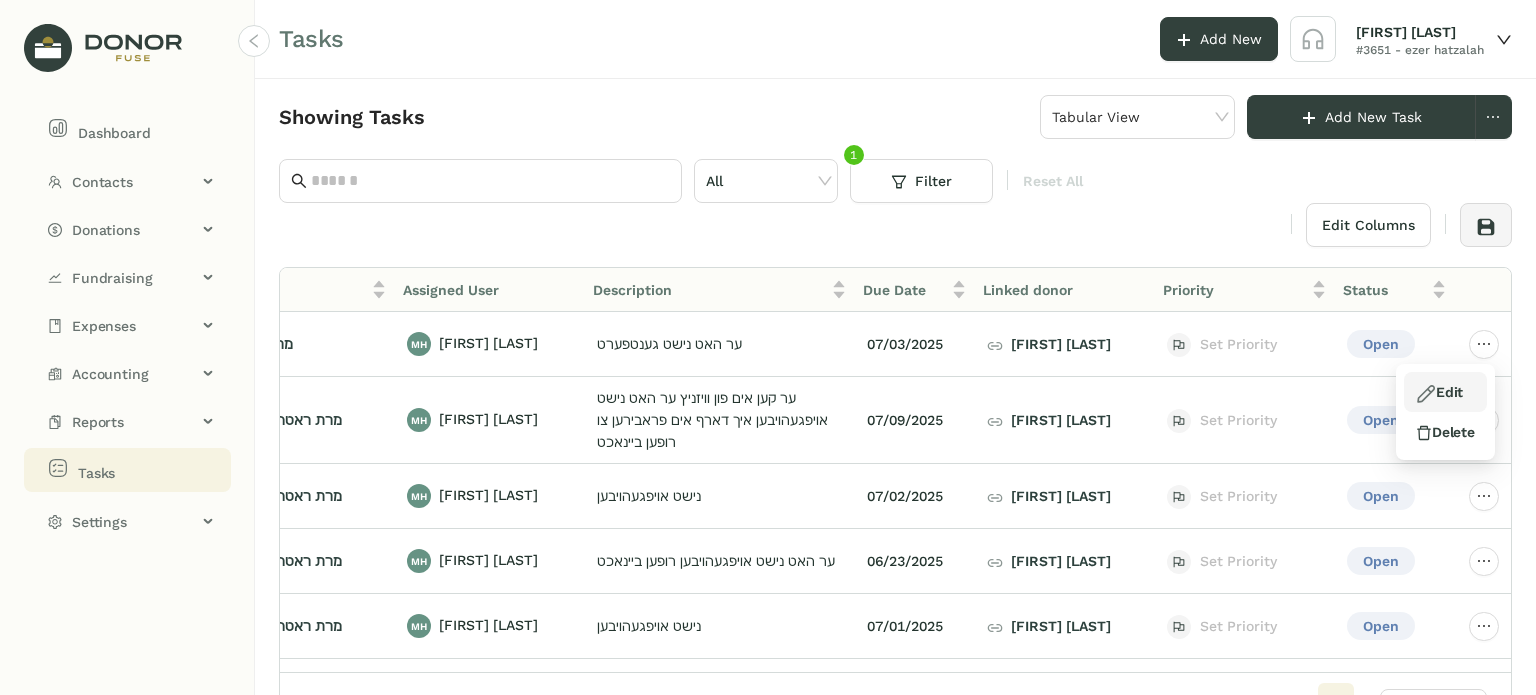 click on "Edit" at bounding box center (1445, 392) 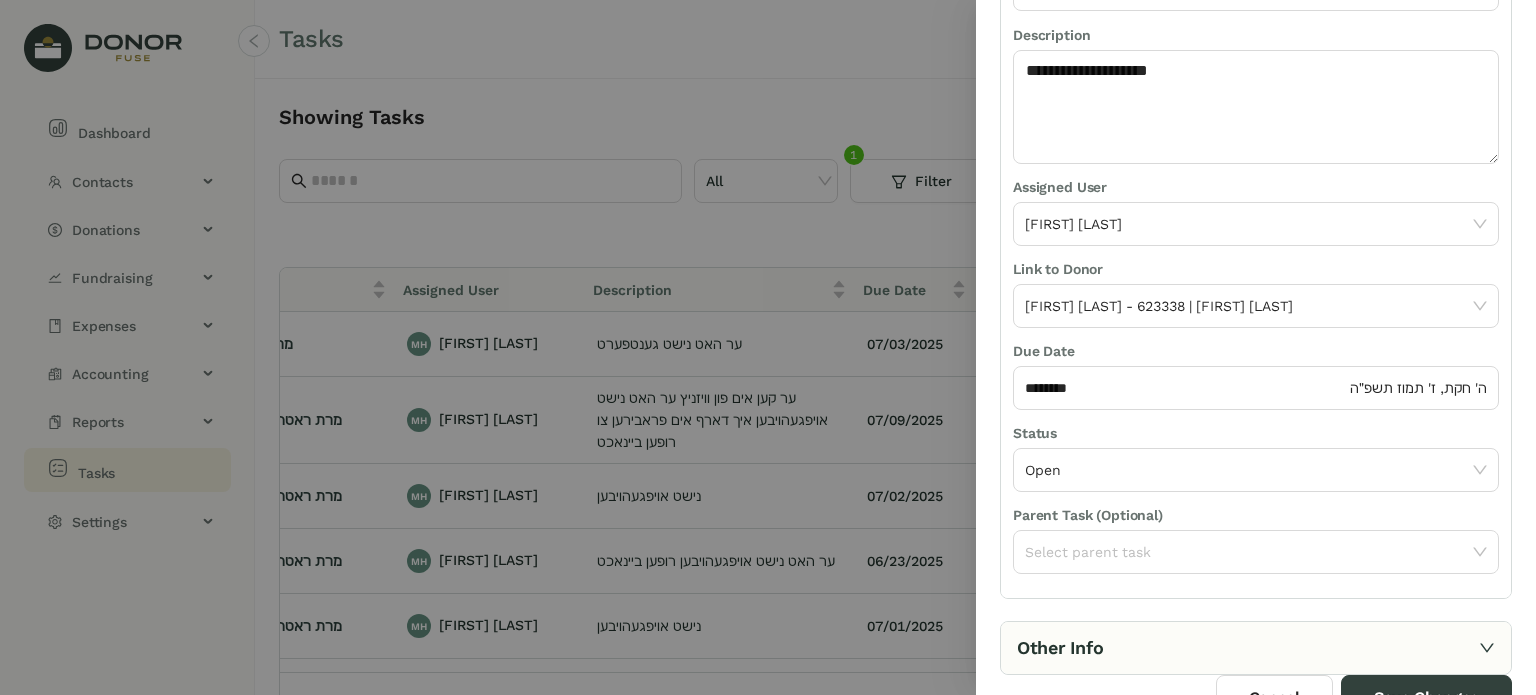 scroll, scrollTop: 236, scrollLeft: 0, axis: vertical 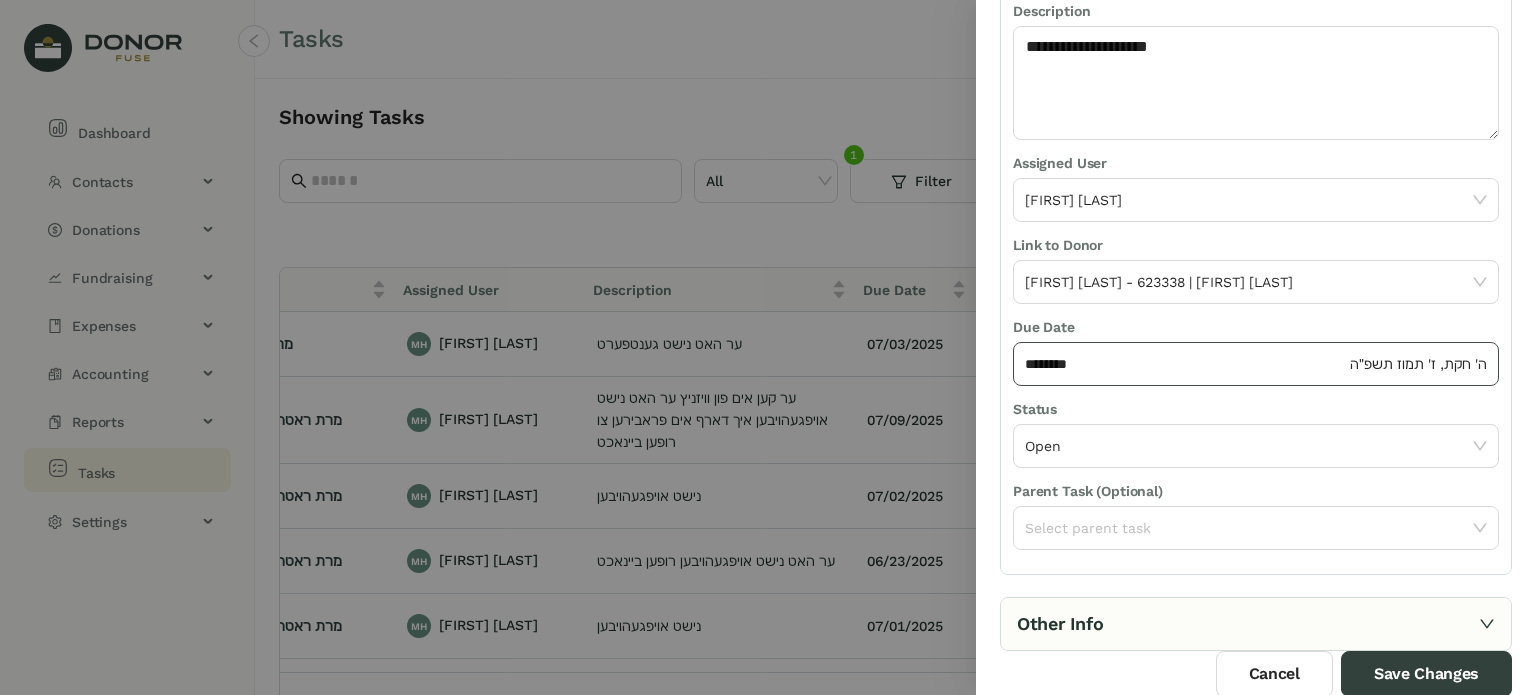 click on "********" 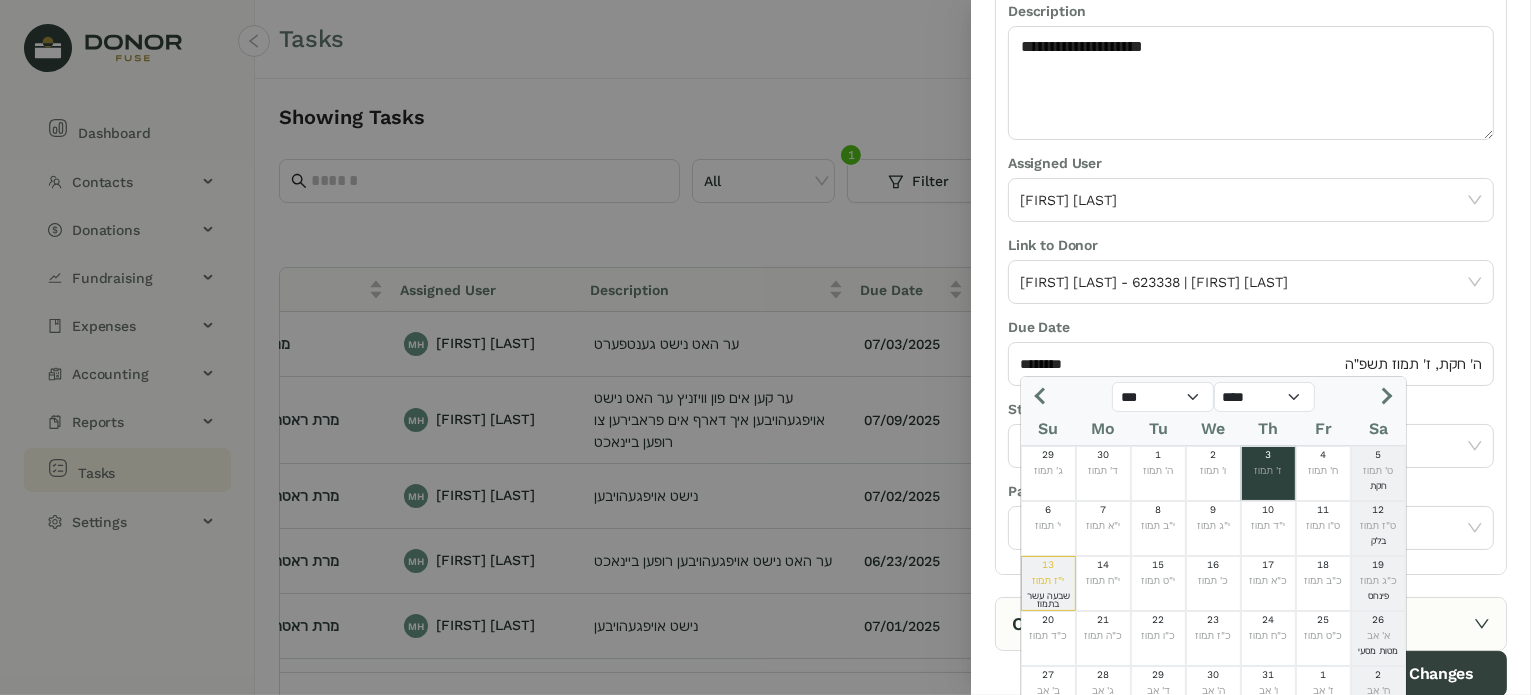click 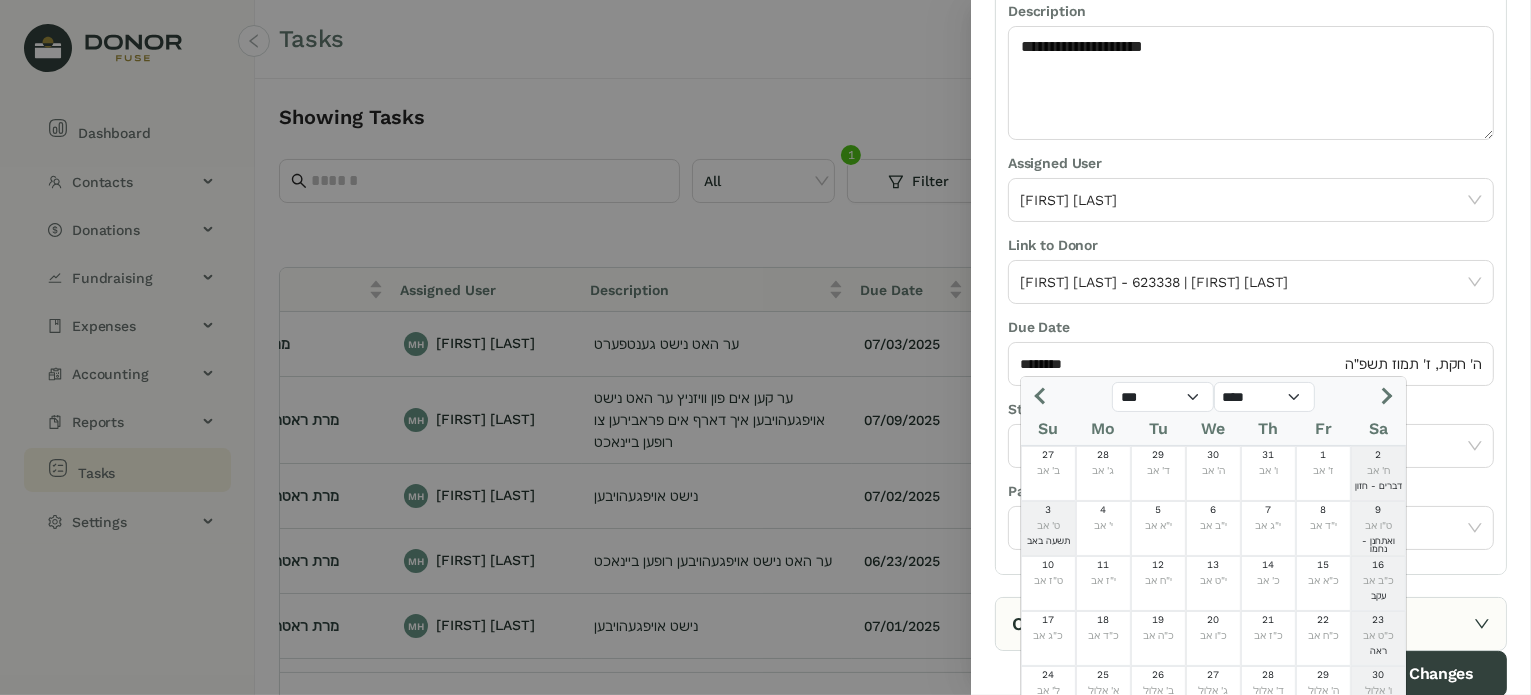click 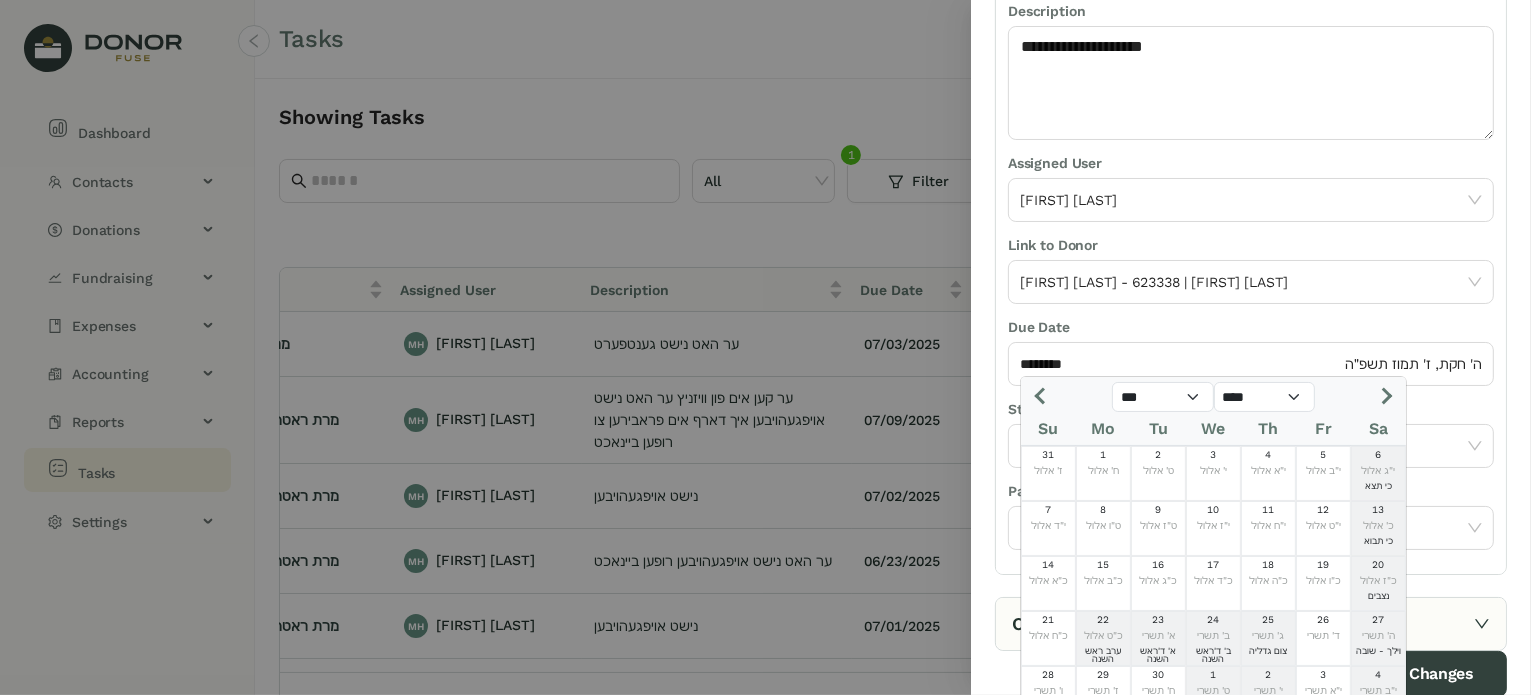 click 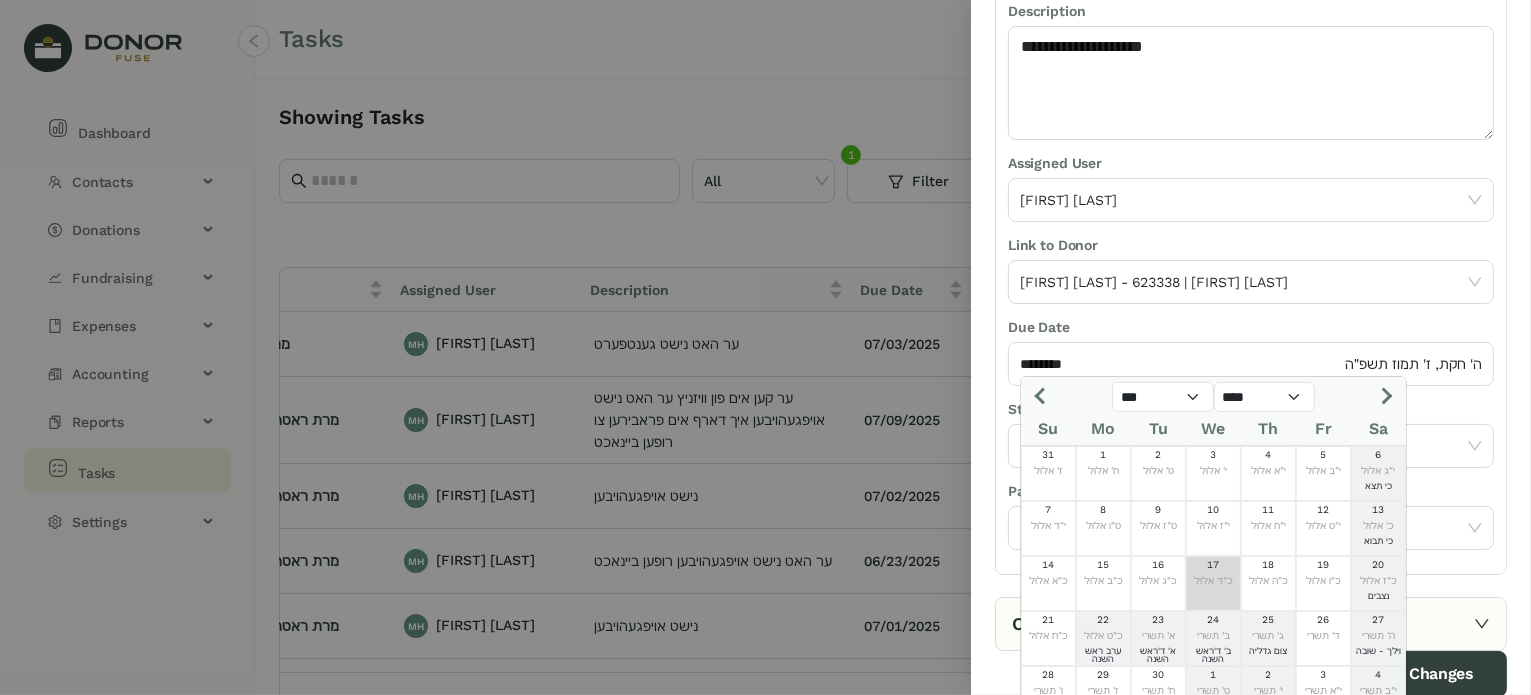 click on "כ"ד אלול" 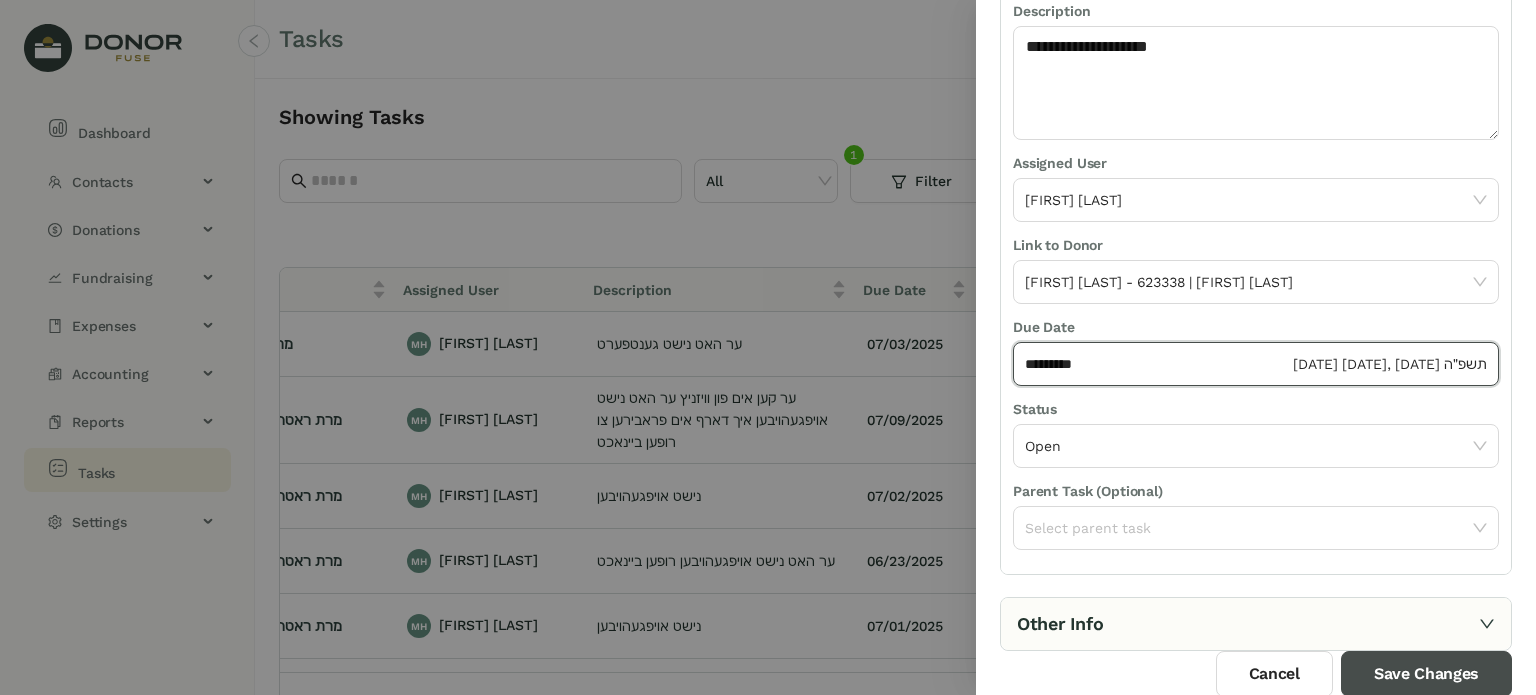 click on "Save Changes" at bounding box center (1426, 674) 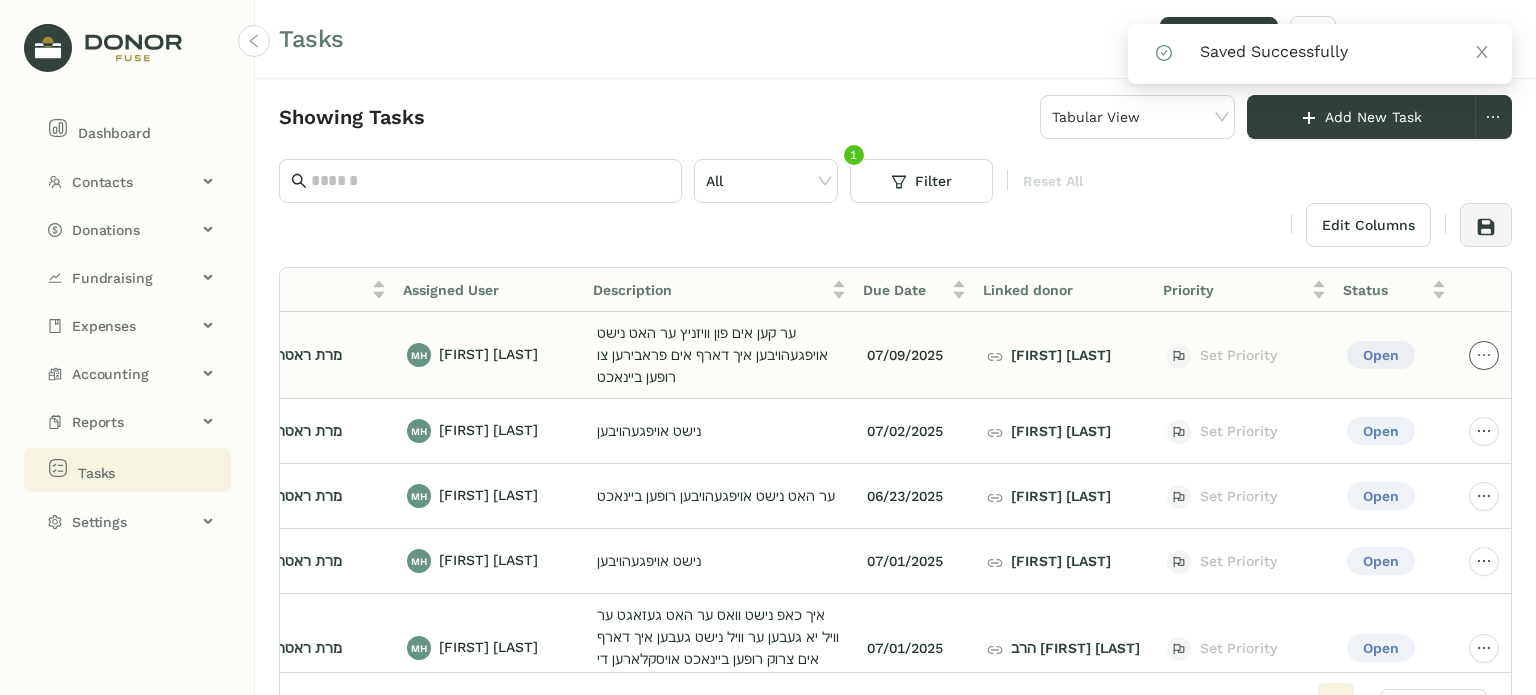 click 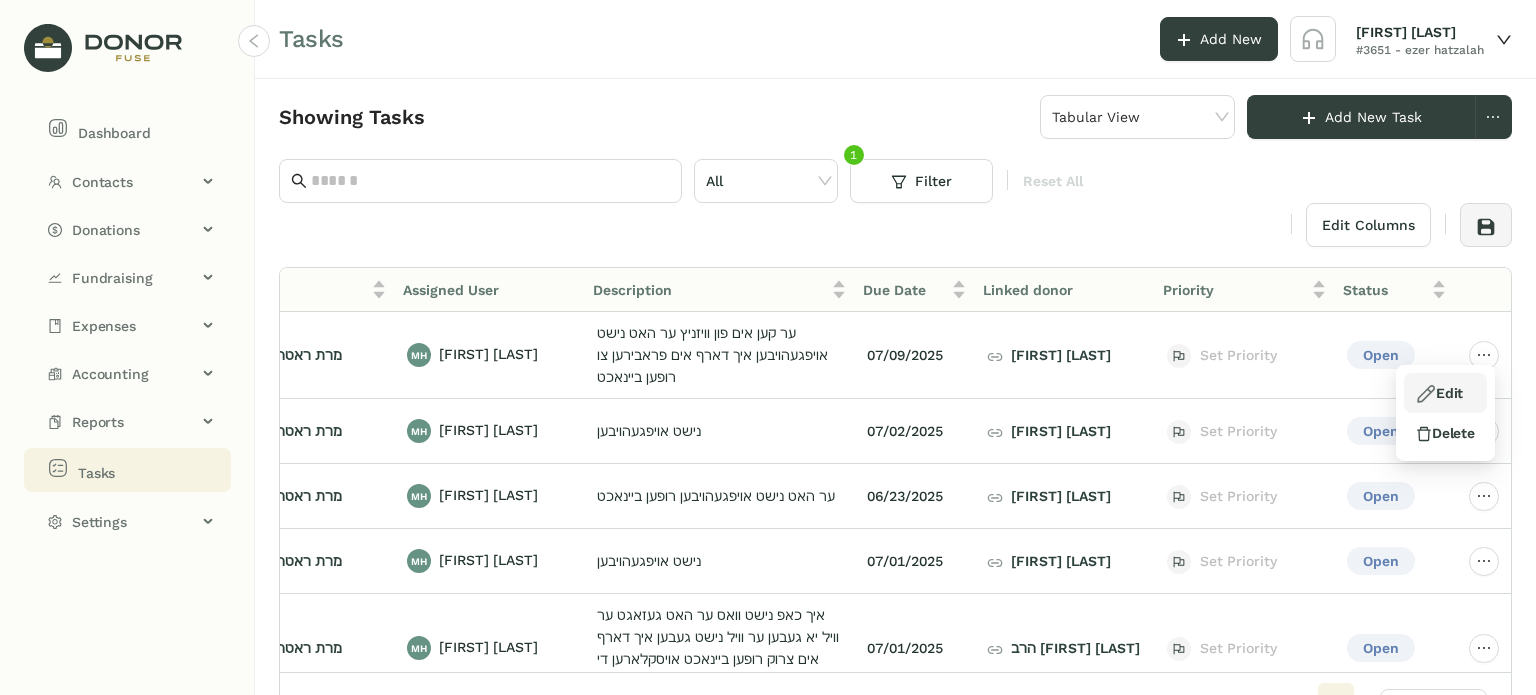 click on "Edit" at bounding box center [1439, 393] 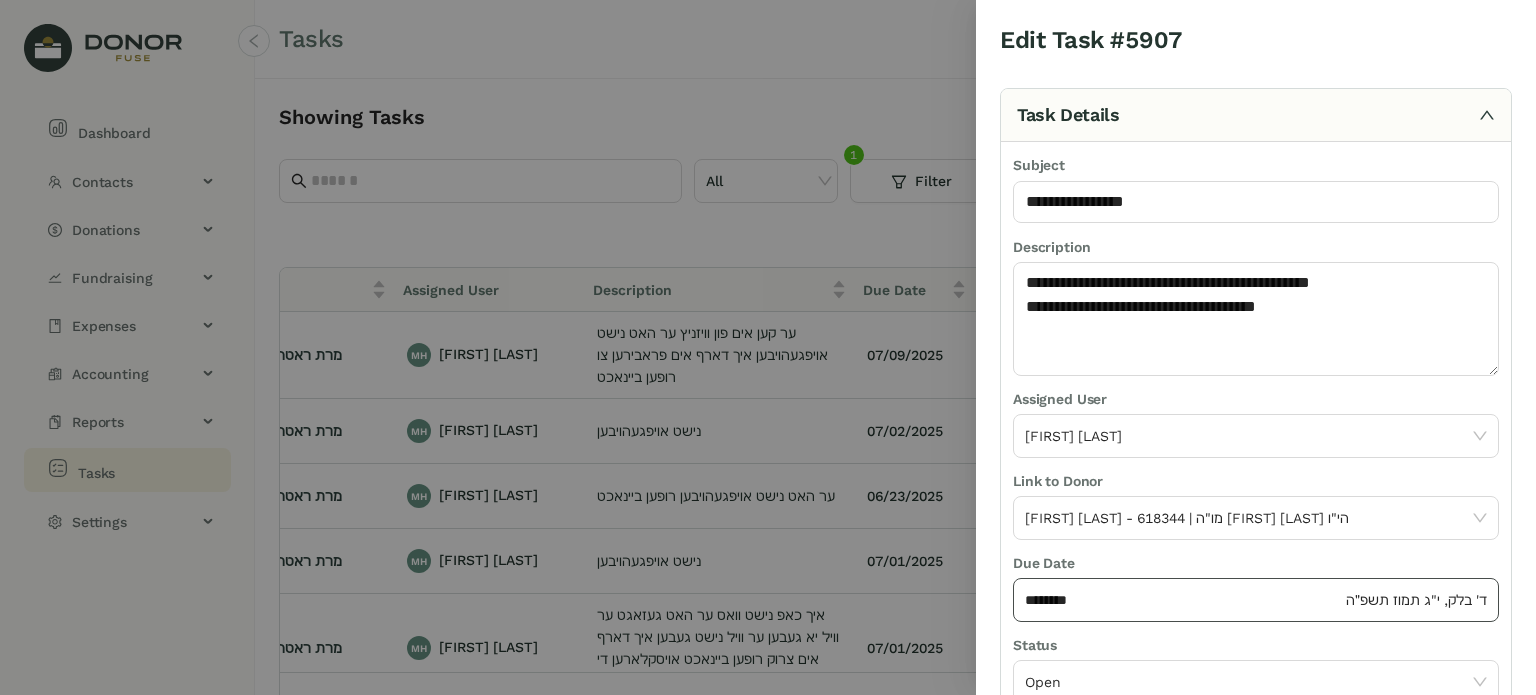 click on "********" 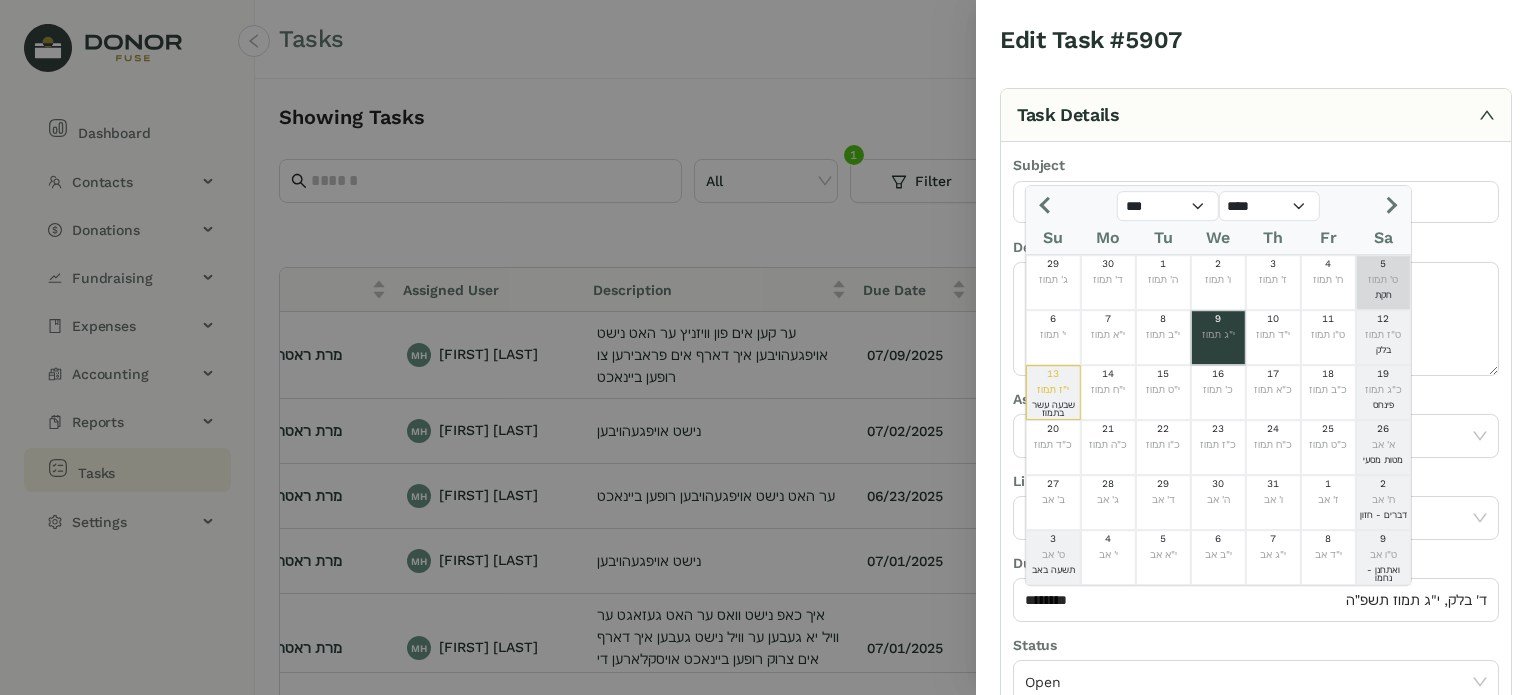 click 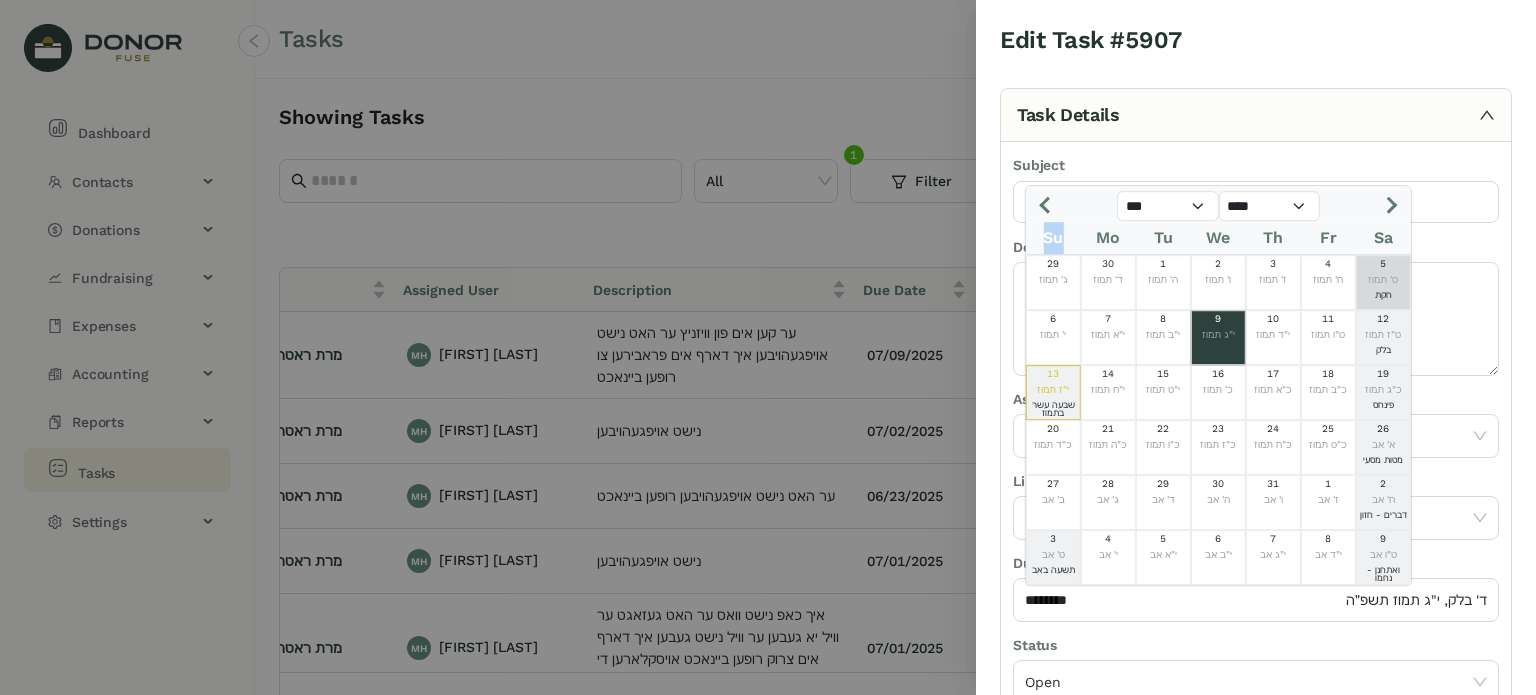 click 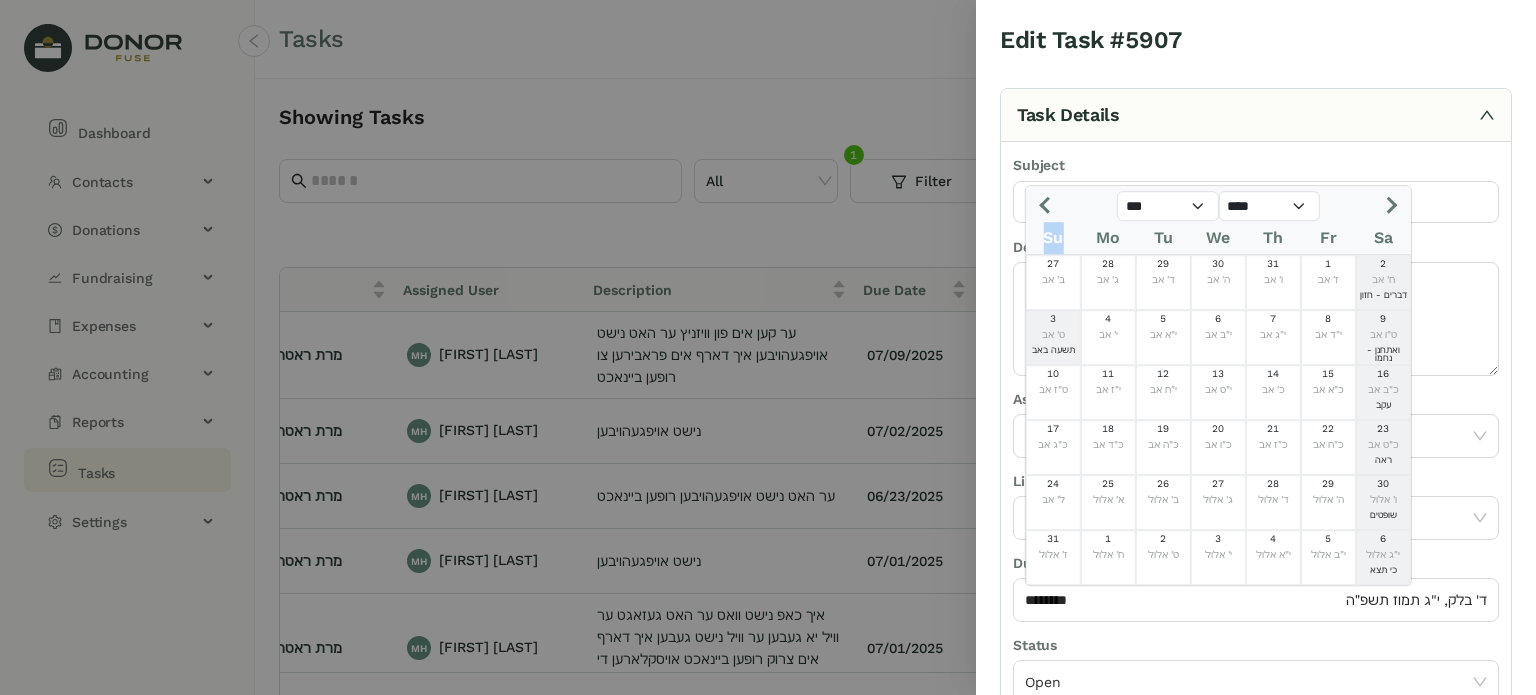 click 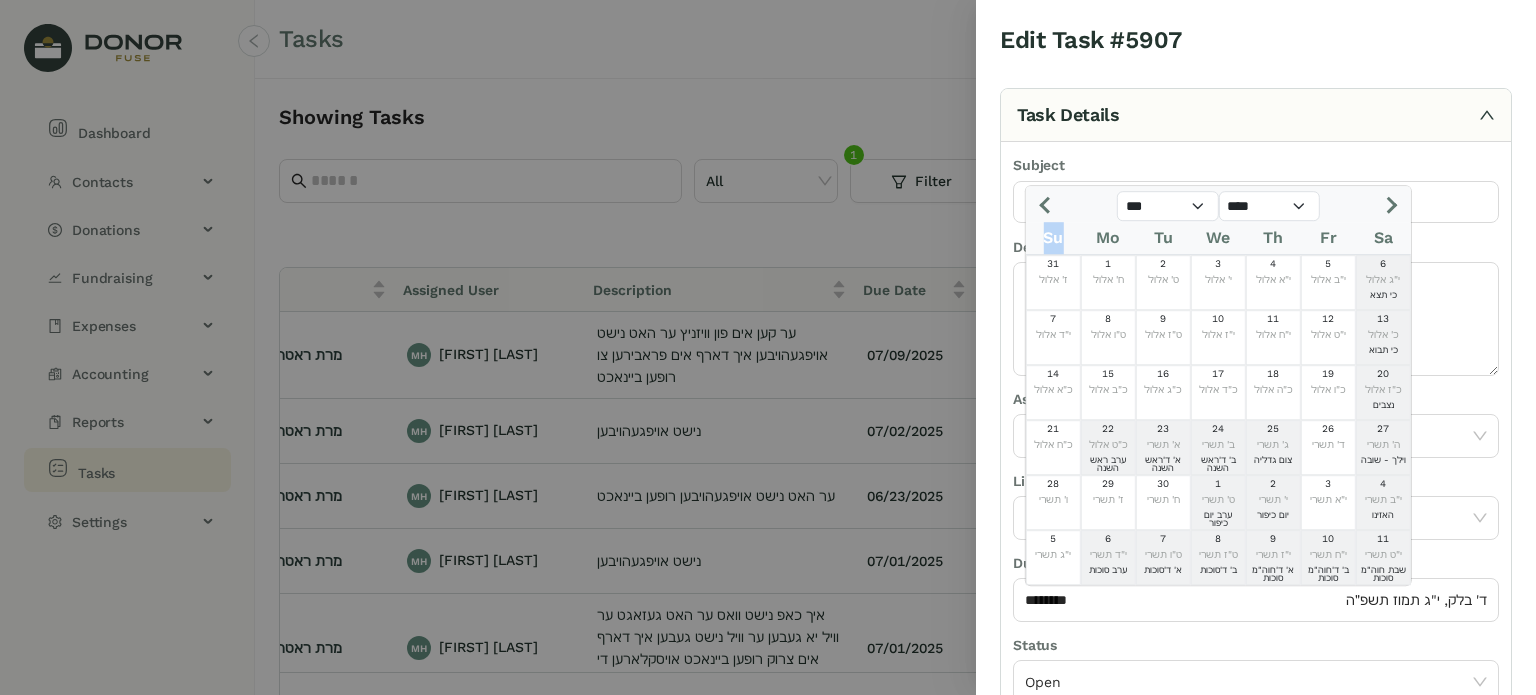 click 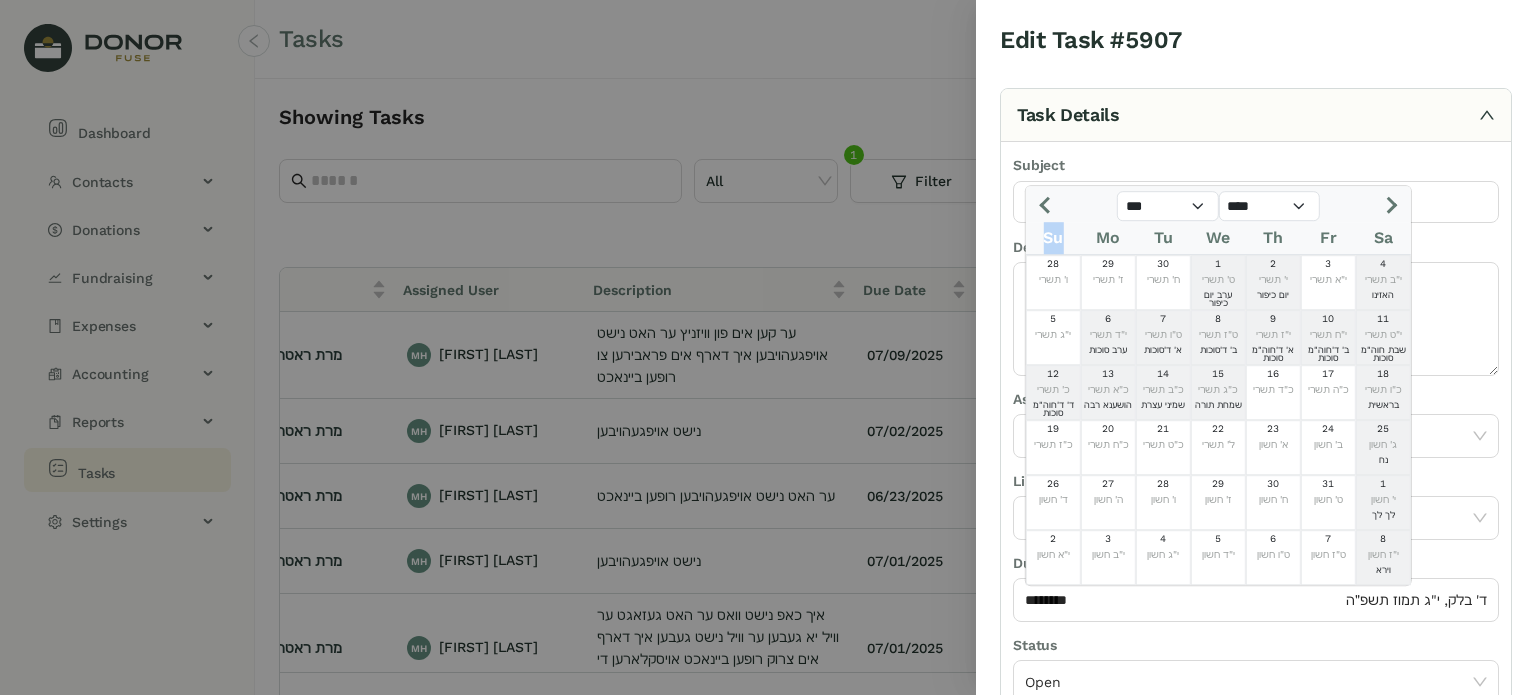 click 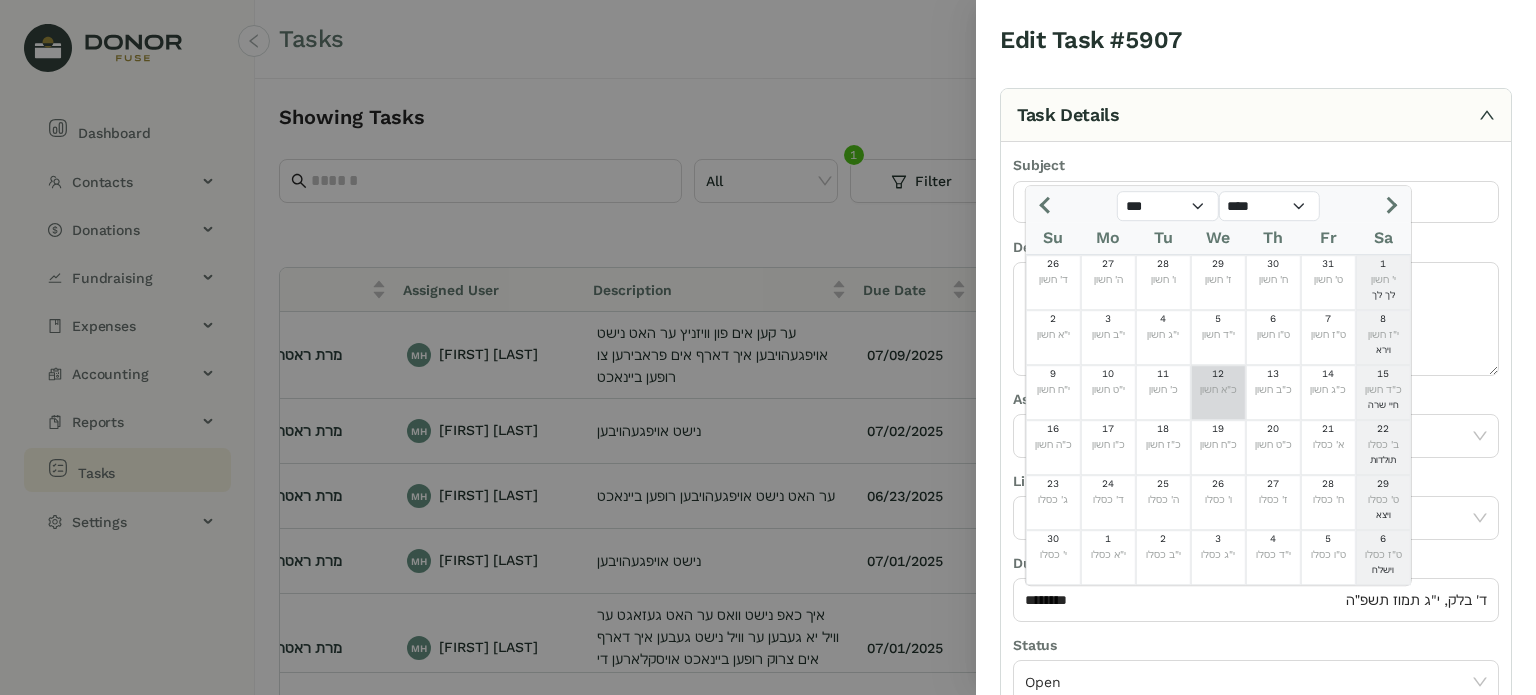 click on "12  כ"א חשון" 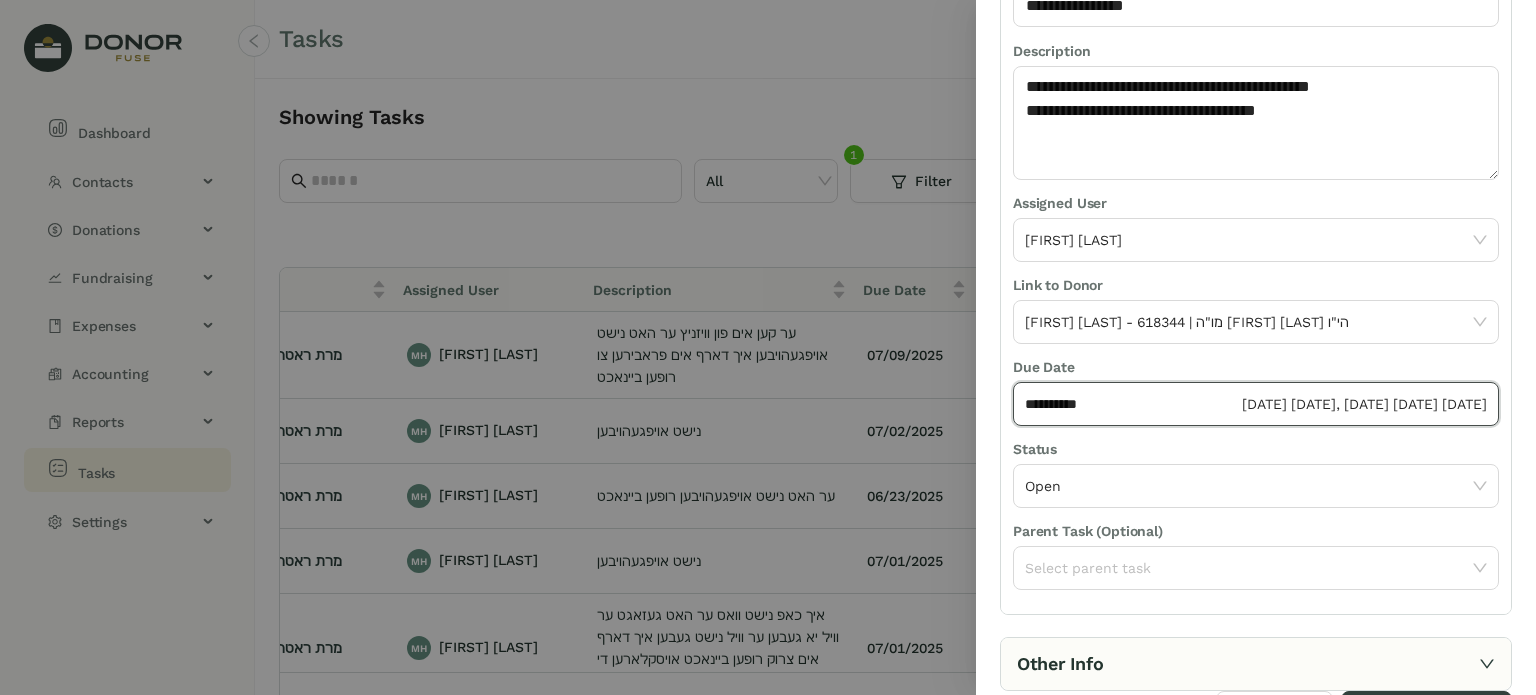 scroll, scrollTop: 236, scrollLeft: 0, axis: vertical 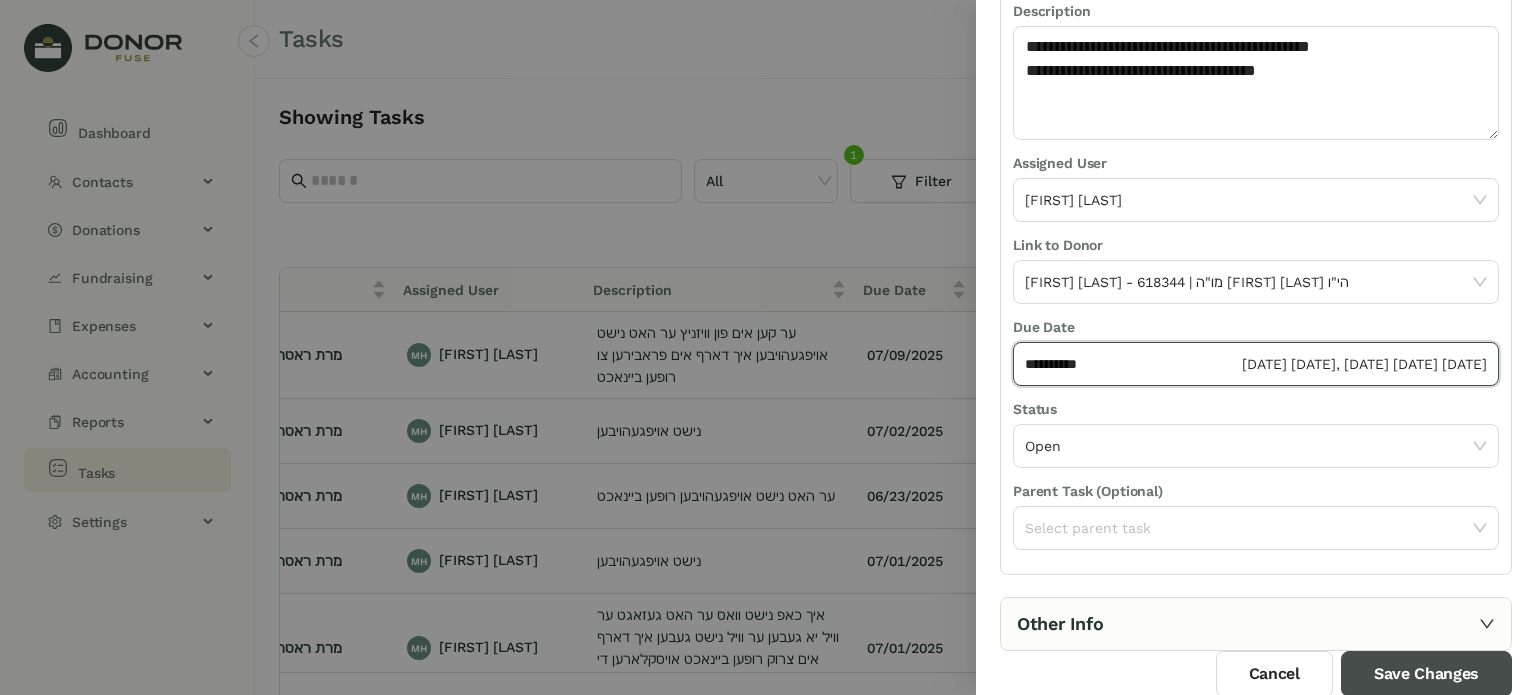 click on "Save Changes" at bounding box center [1426, 674] 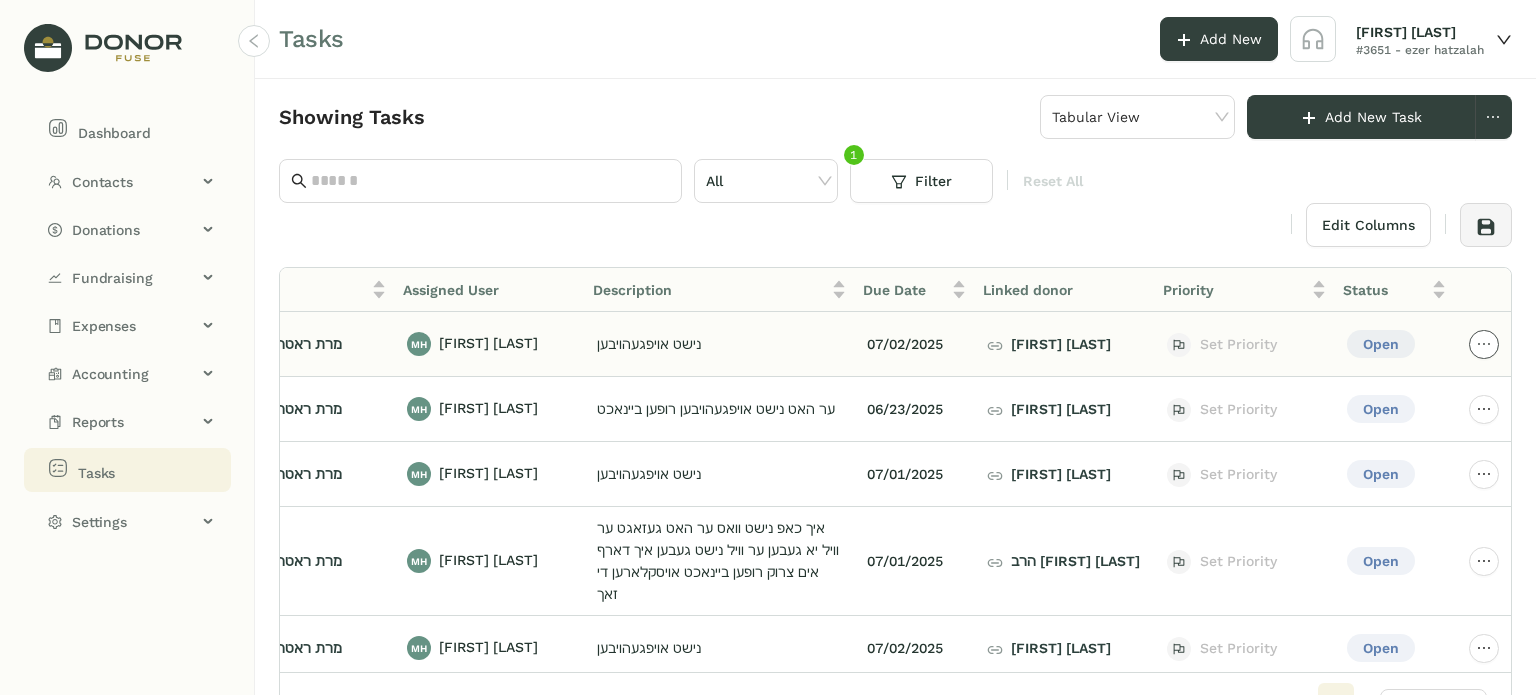 click 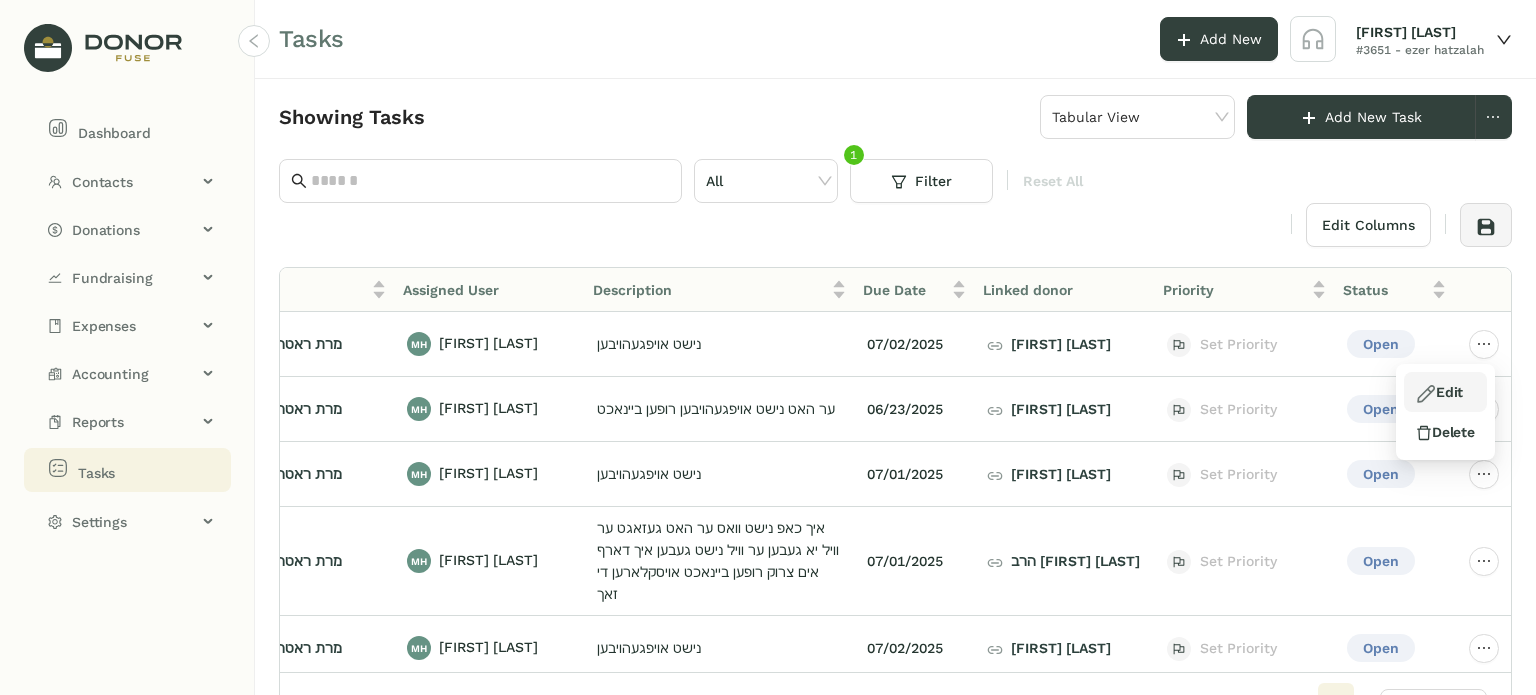 click on "Edit" at bounding box center (1439, 392) 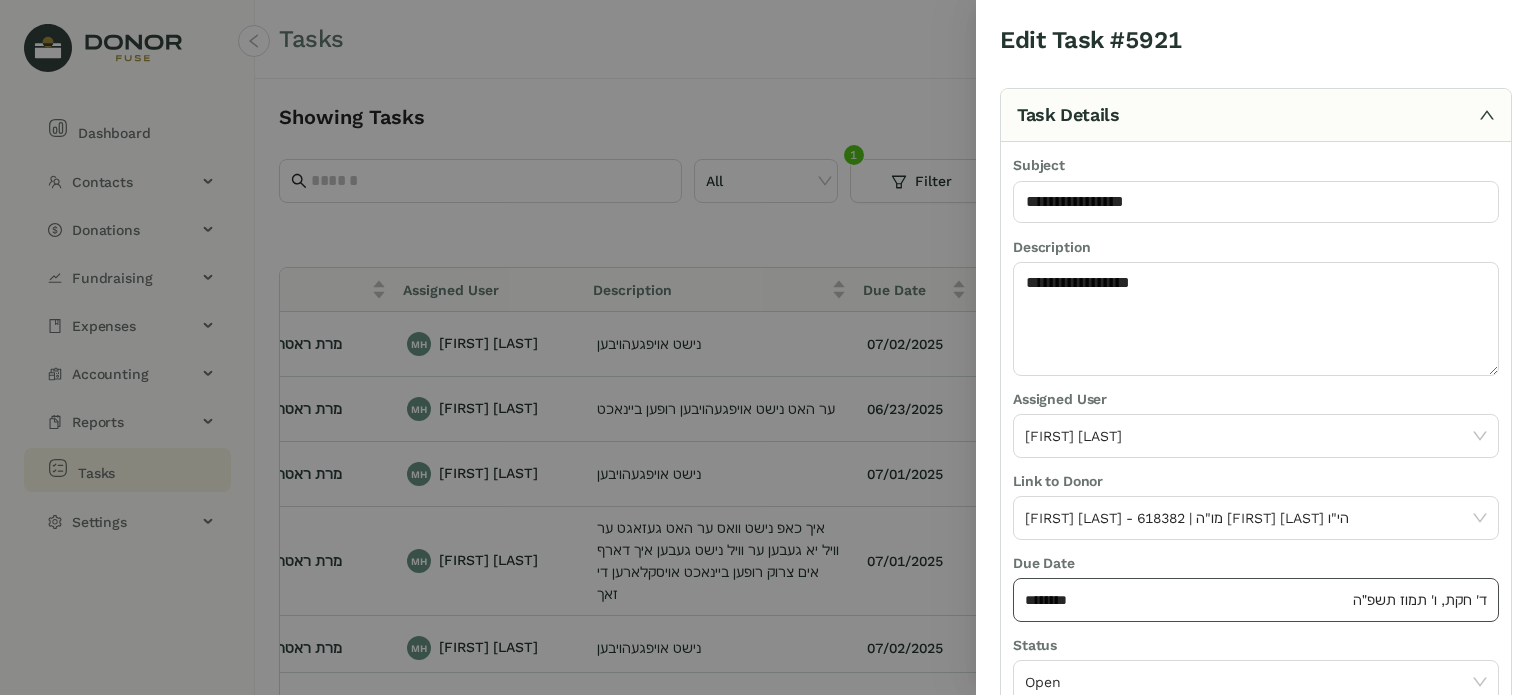 click on "******** ד' חקת, ו' תמוז תשפ״ה" 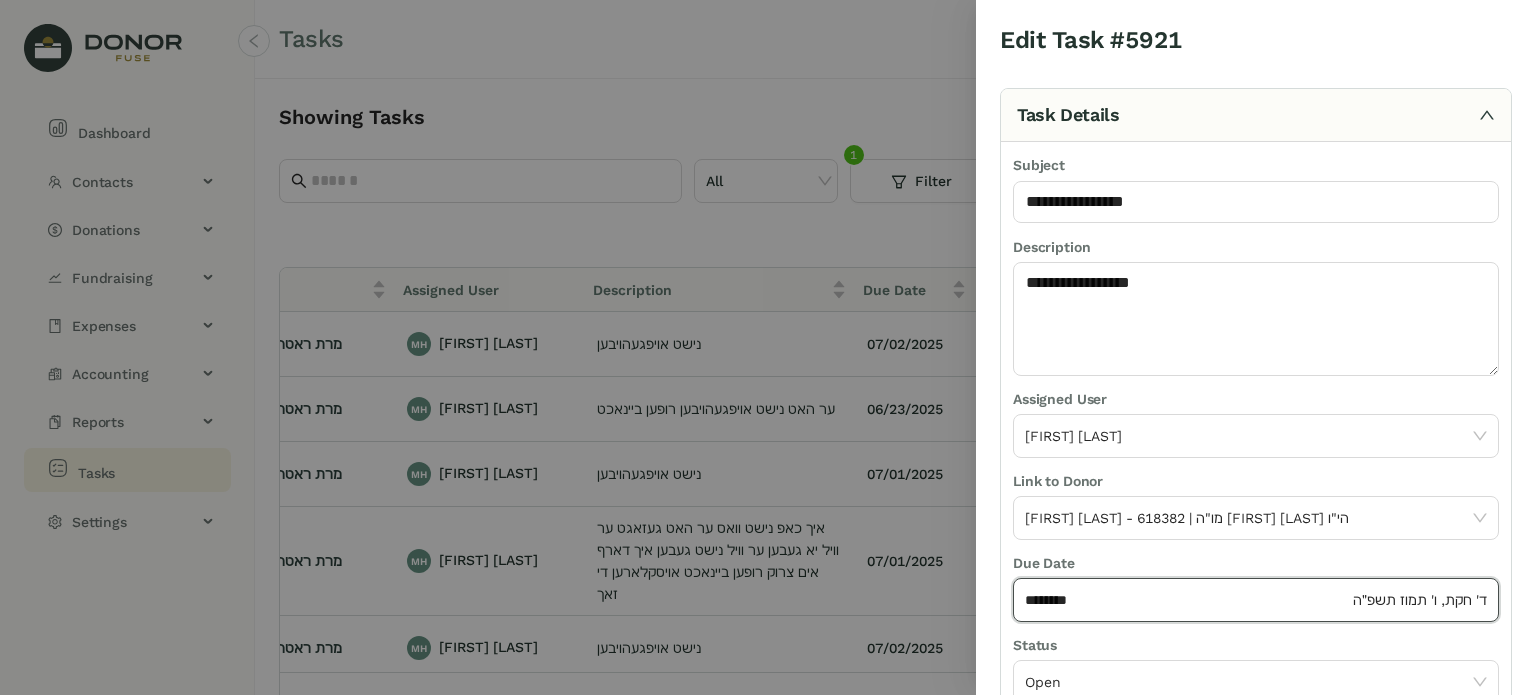 click on "********" 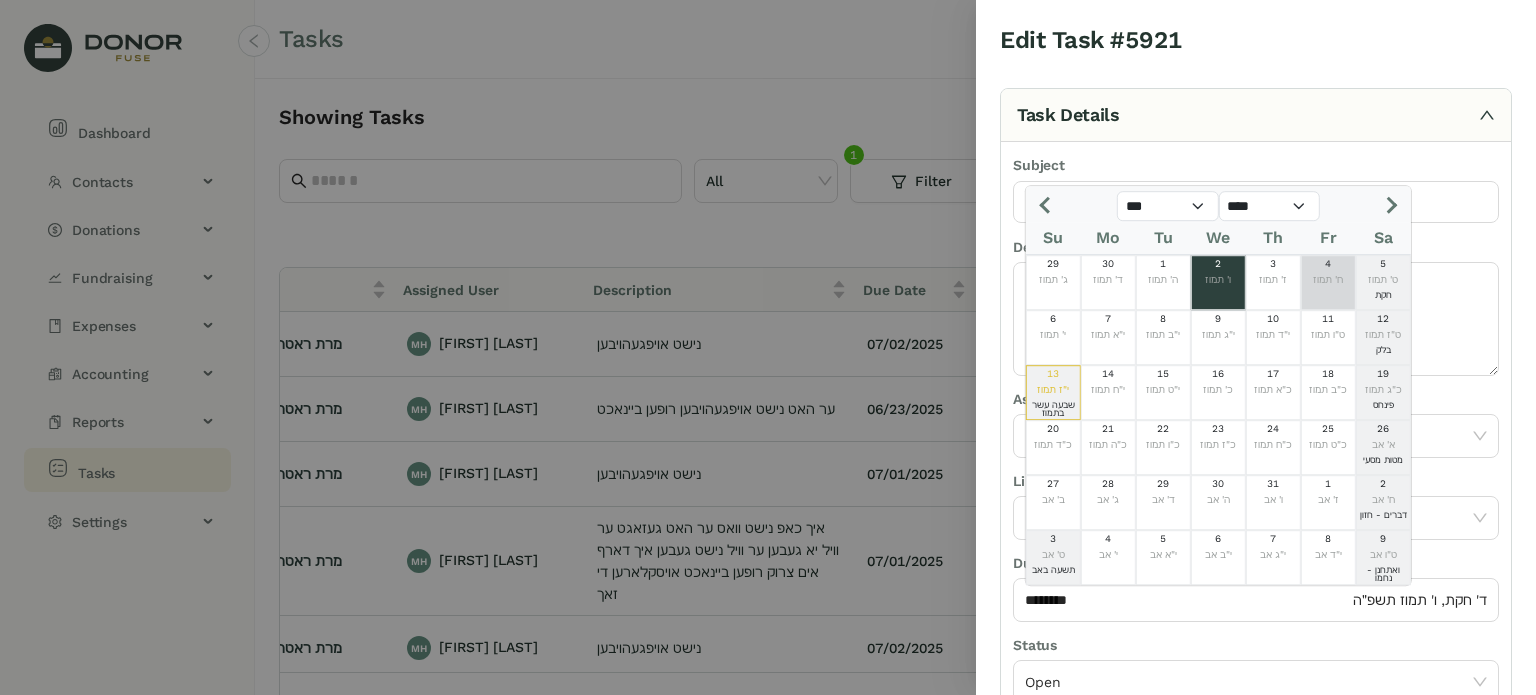 click 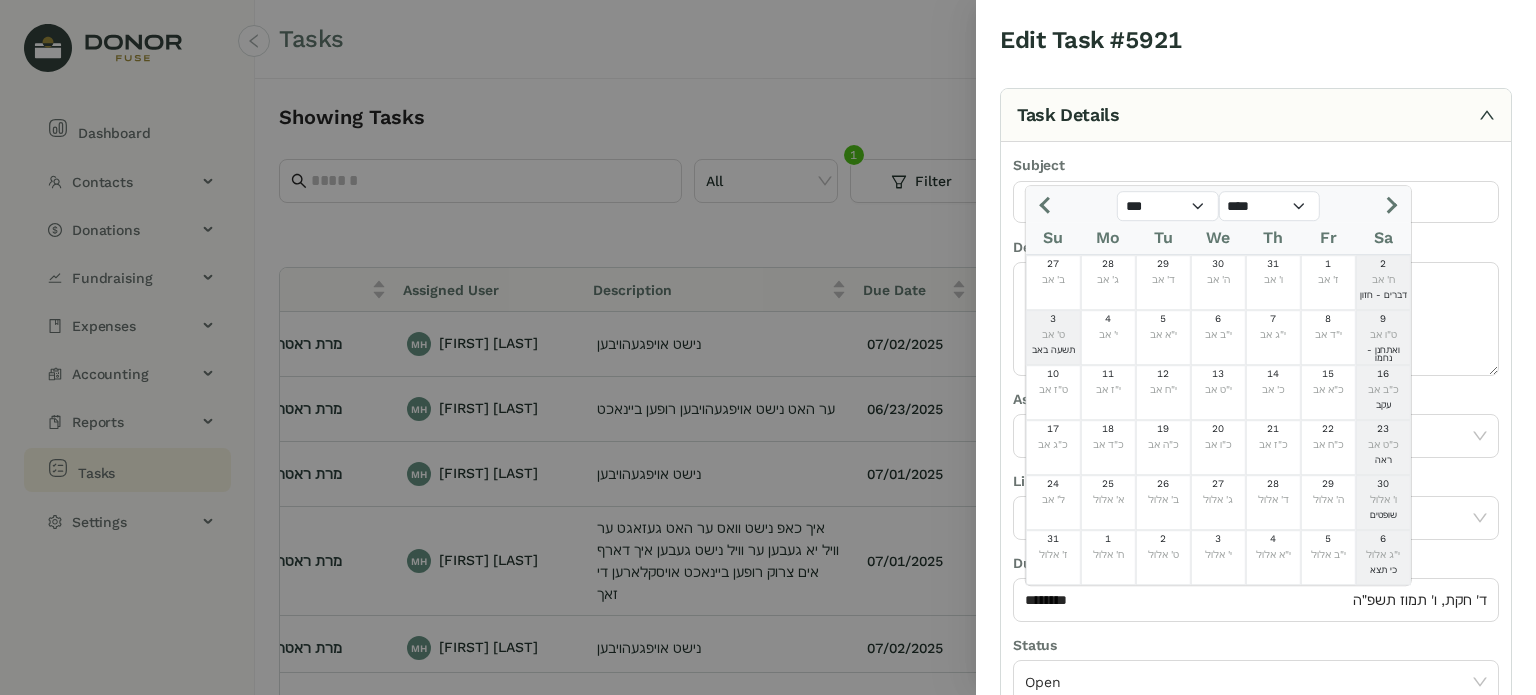 click 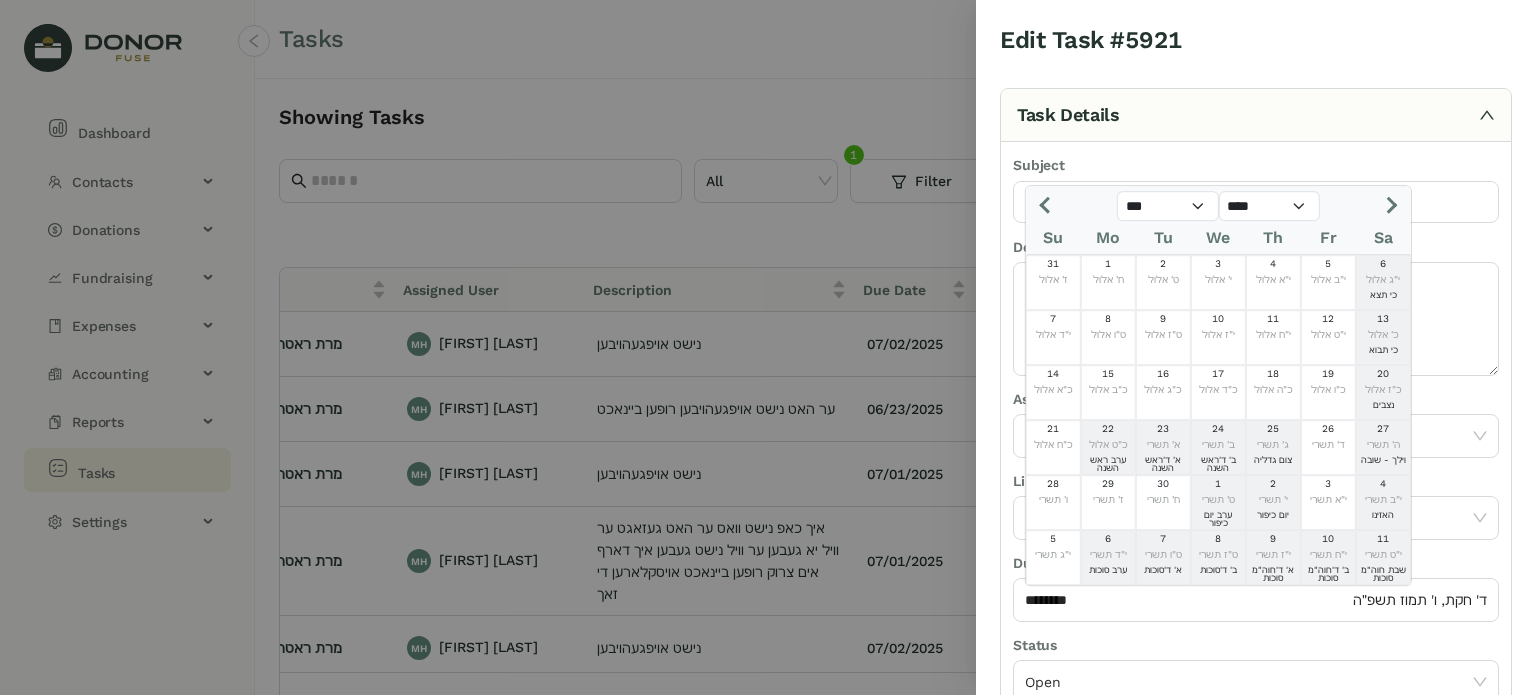 click 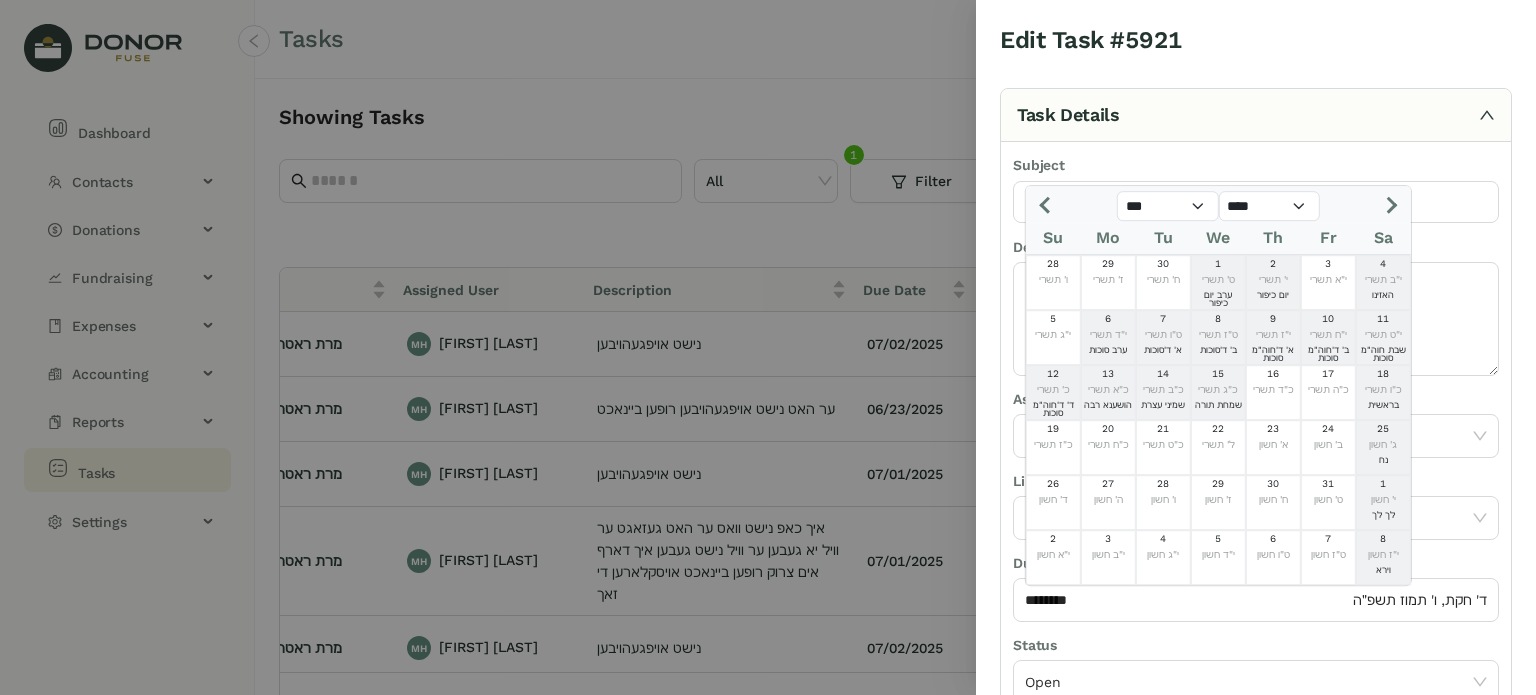 click 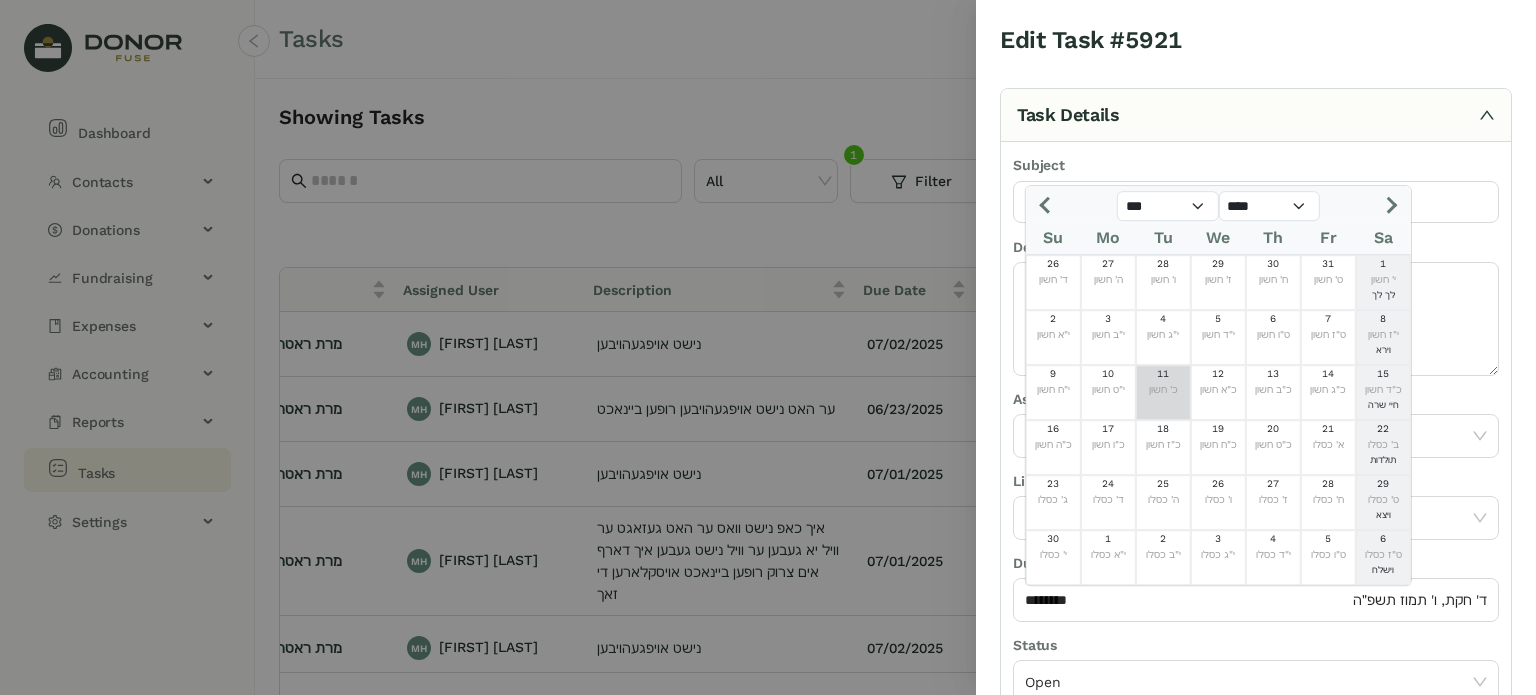 click on "11  כ' חשון" 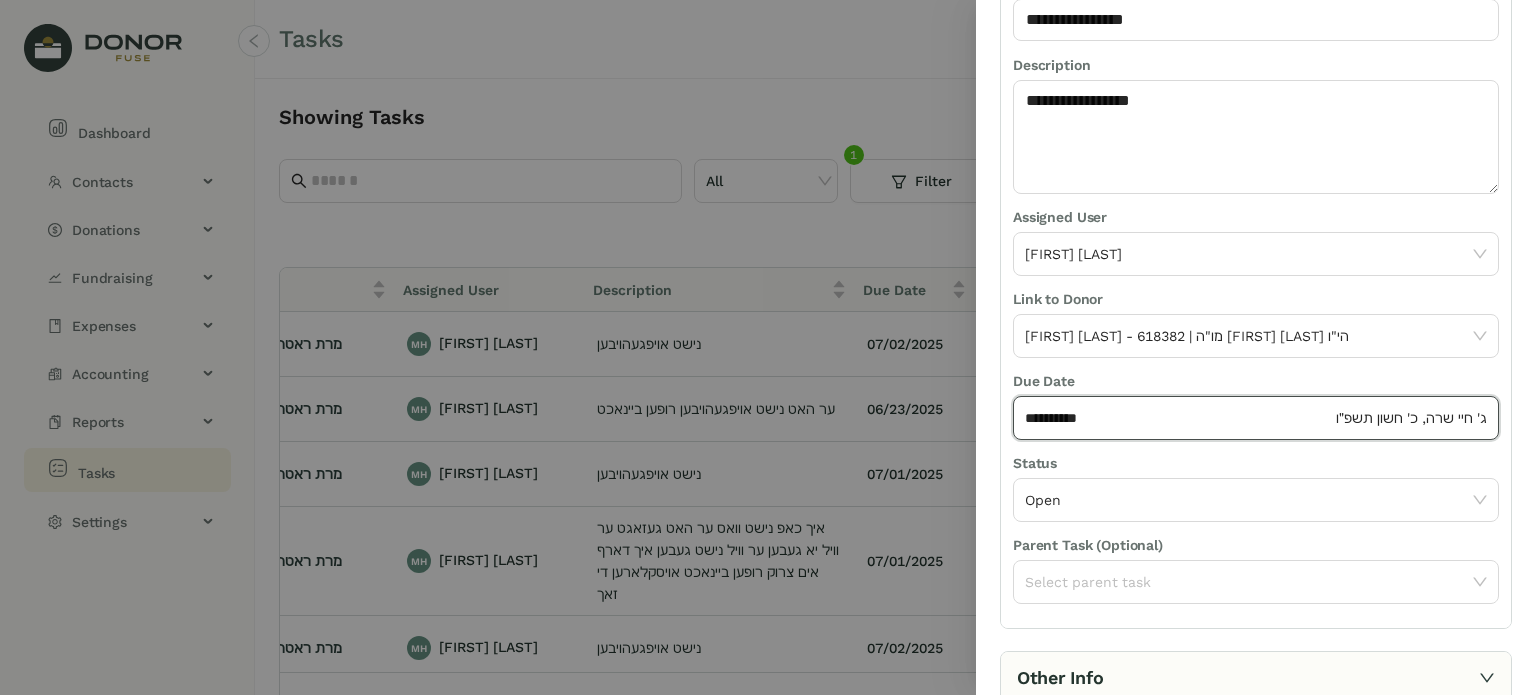 scroll, scrollTop: 236, scrollLeft: 0, axis: vertical 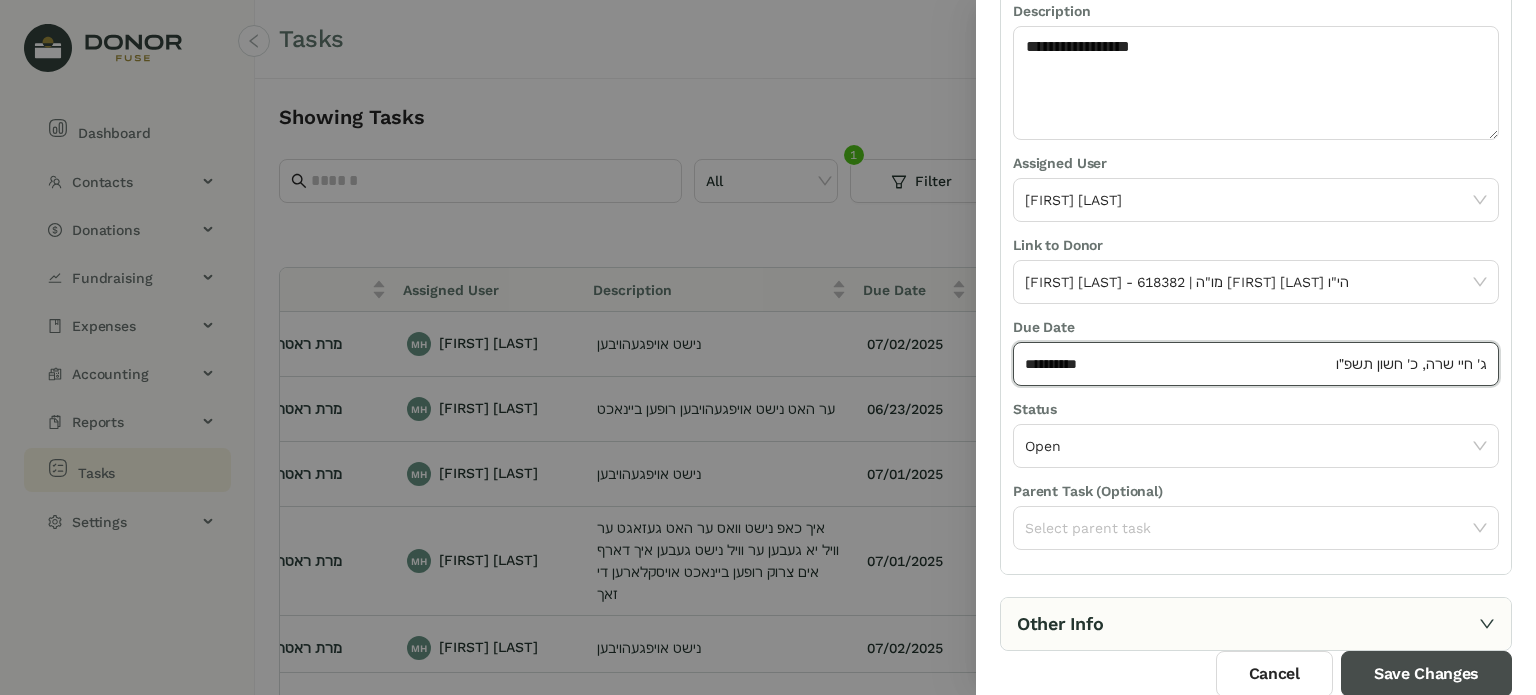 click on "Save Changes" at bounding box center (1426, 674) 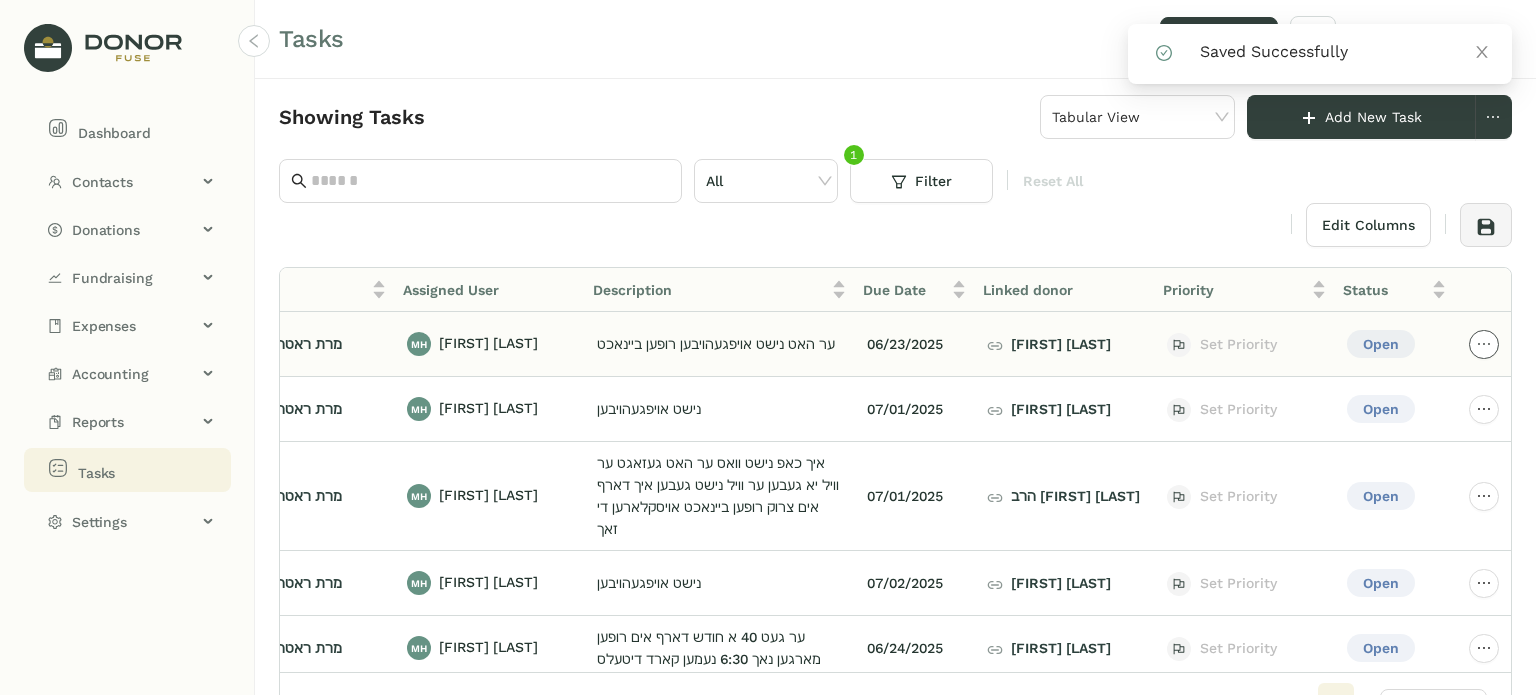 click 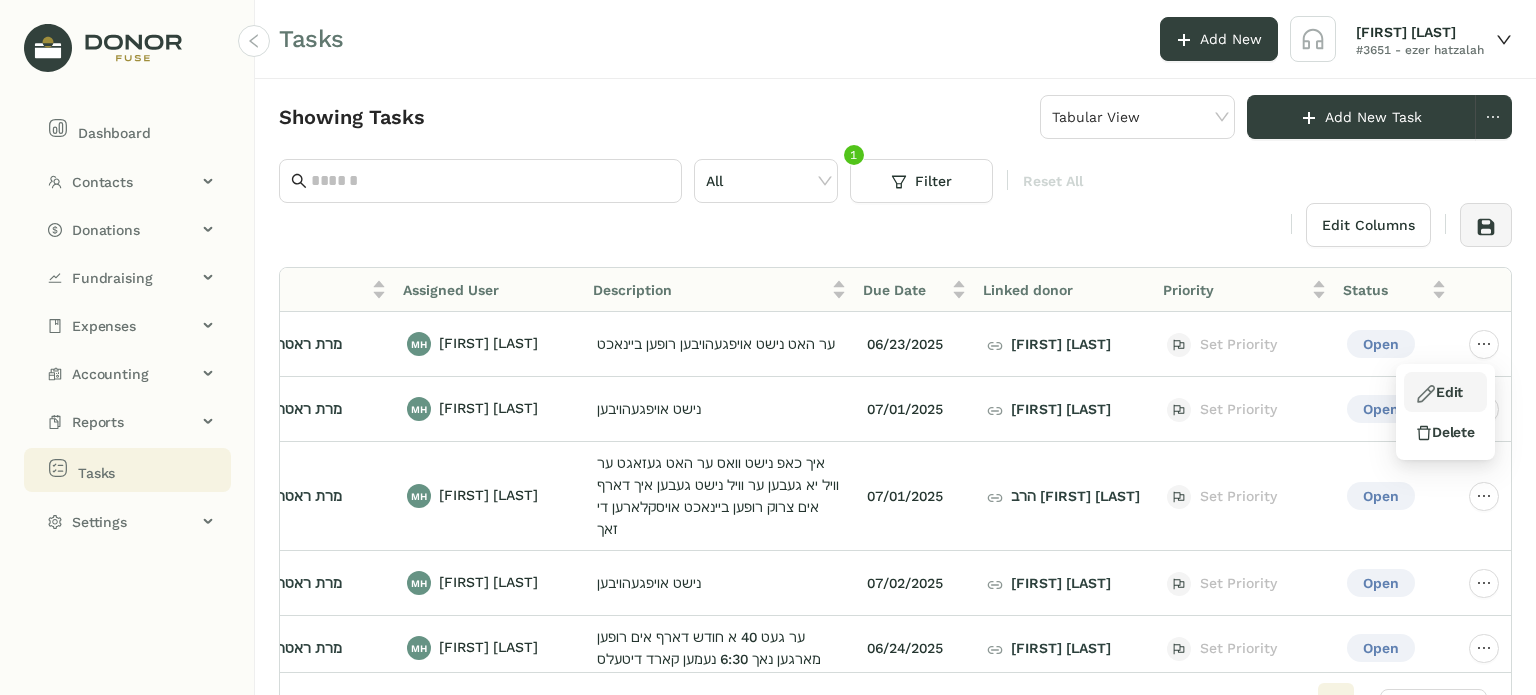 click on "Edit" at bounding box center (1439, 392) 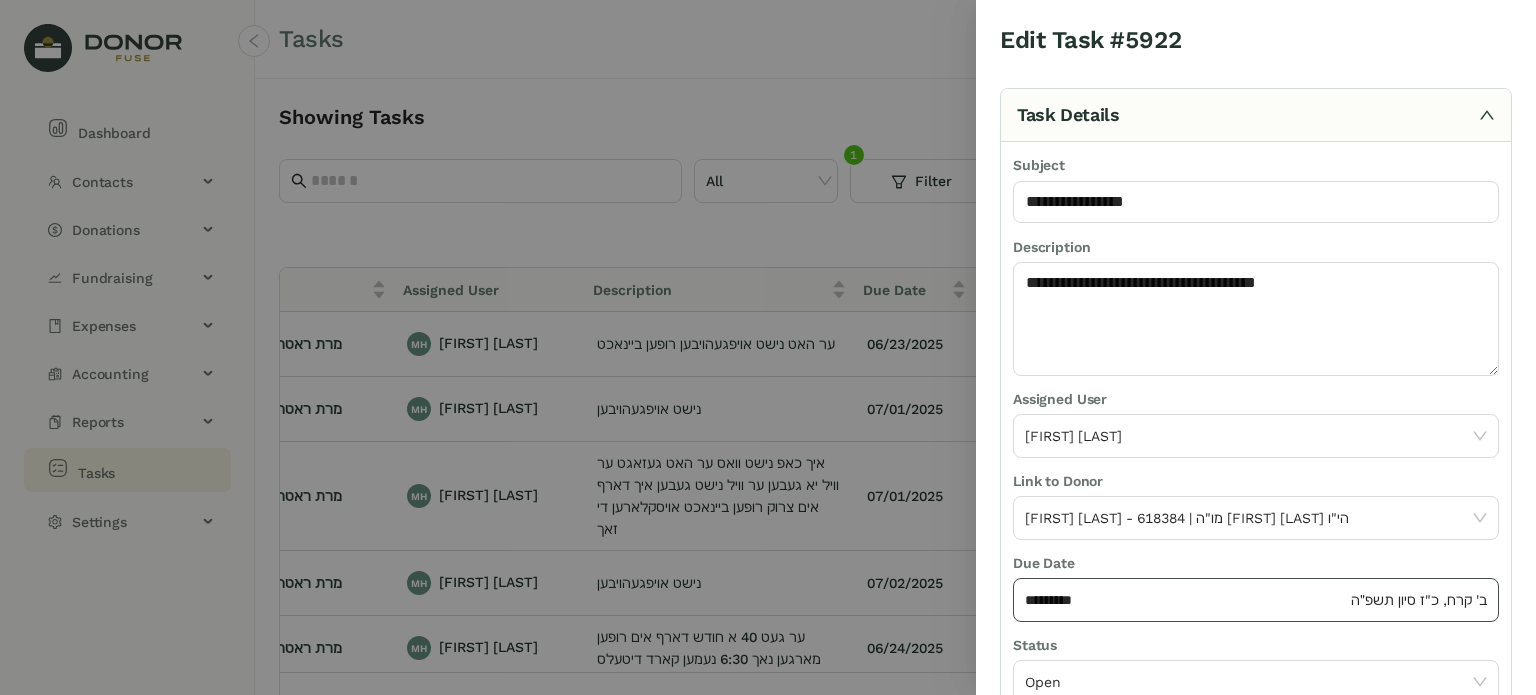 drag, startPoint x: 1180, startPoint y: 582, endPoint x: 1177, endPoint y: 600, distance: 18.248287 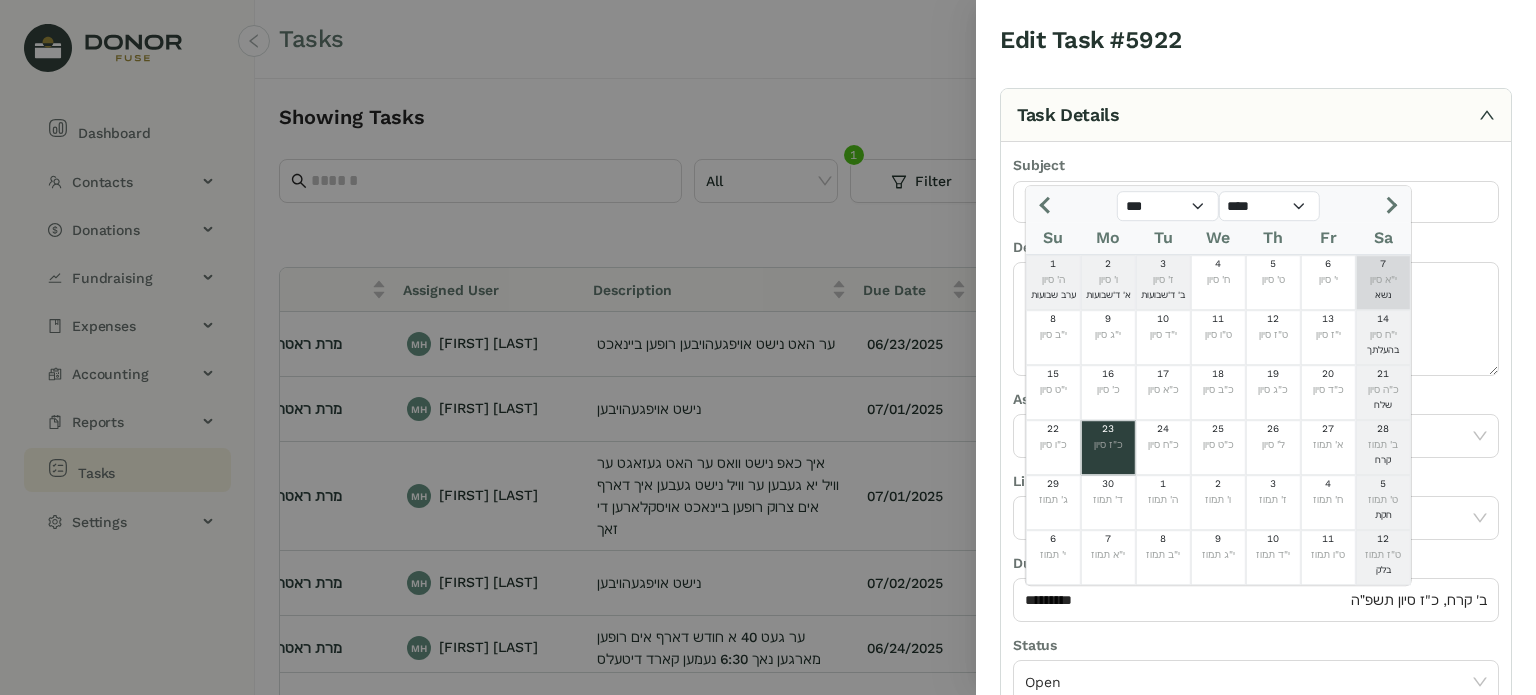 click 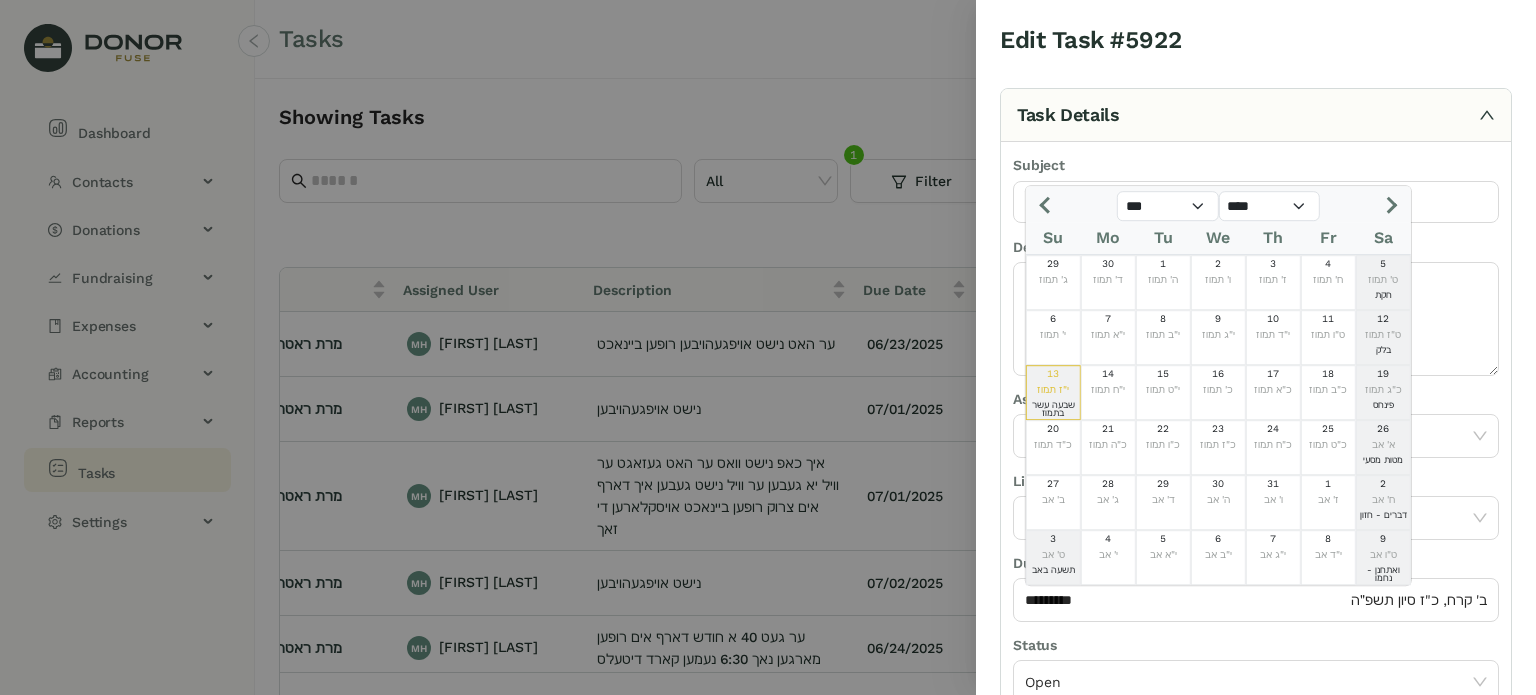 click 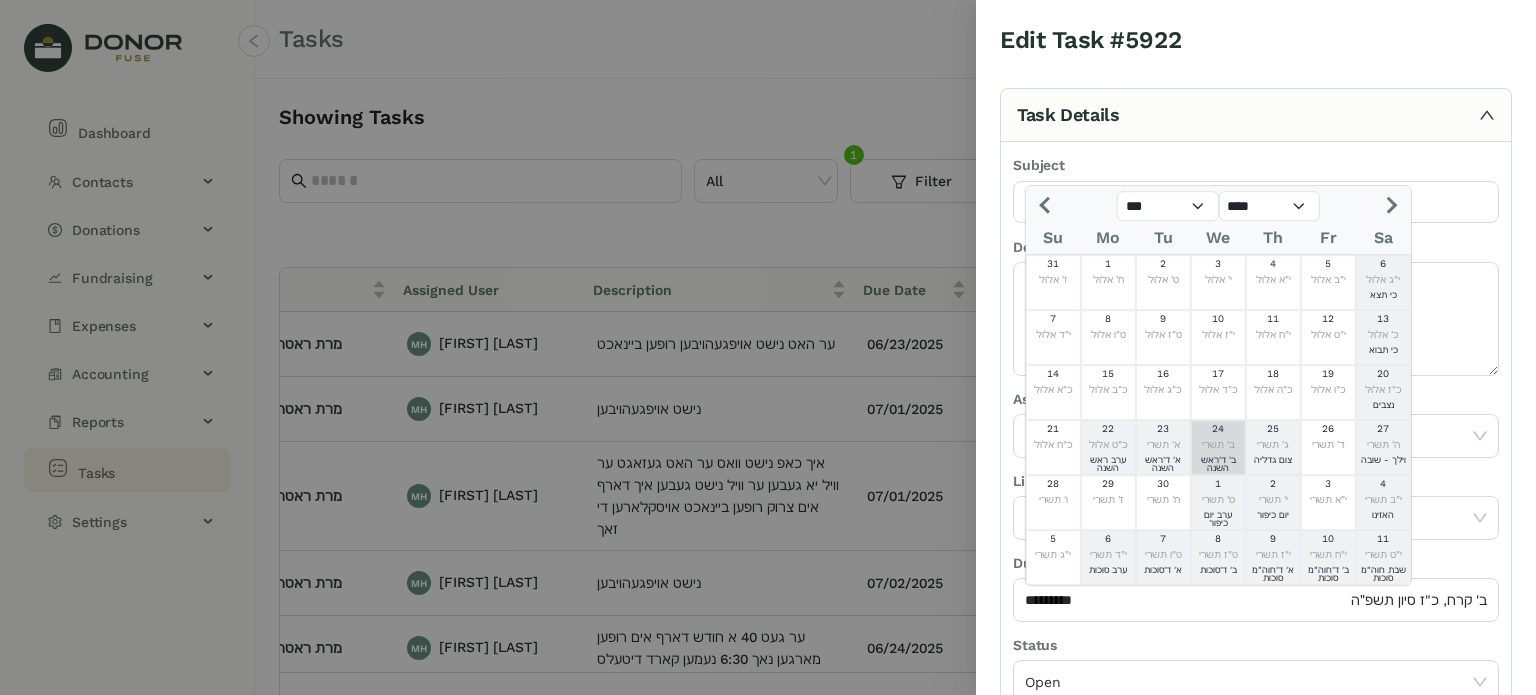 click on "ב' ד'ראש השנה" 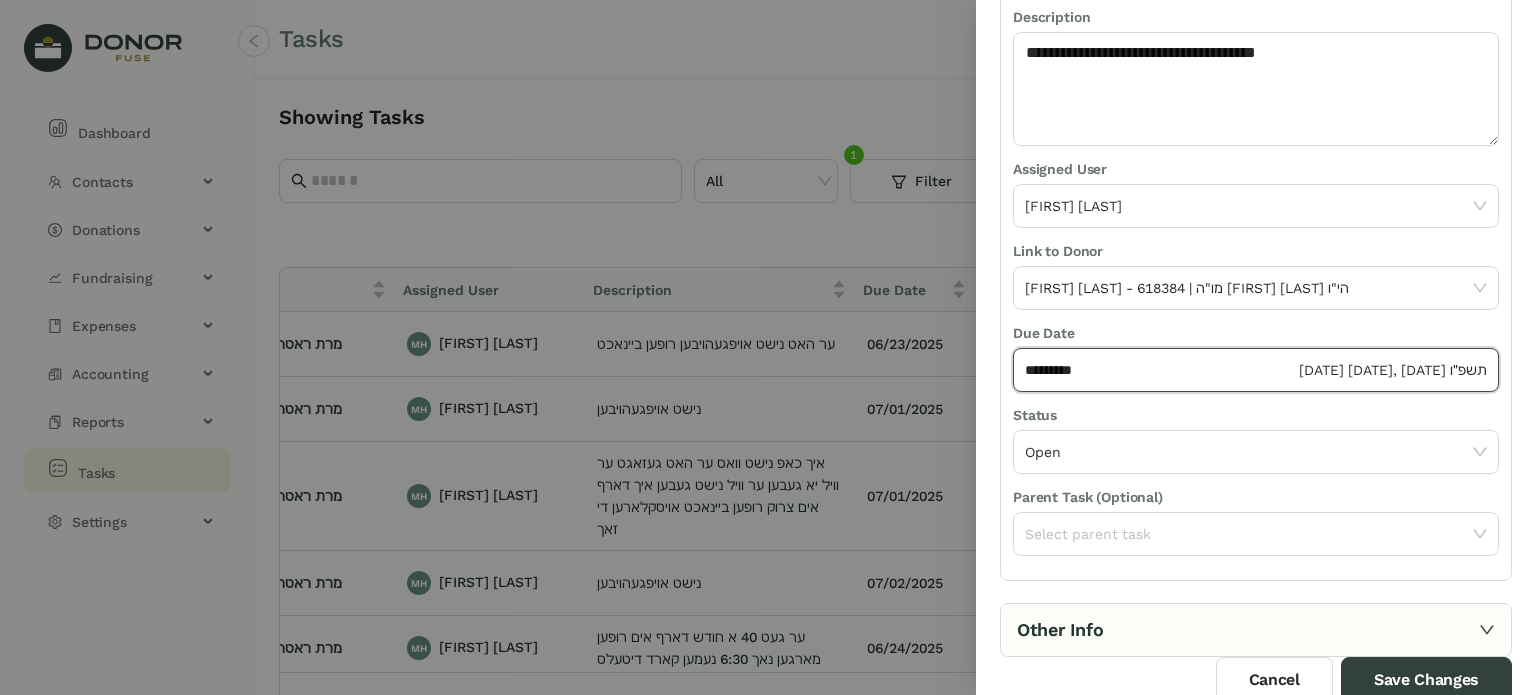 scroll, scrollTop: 236, scrollLeft: 0, axis: vertical 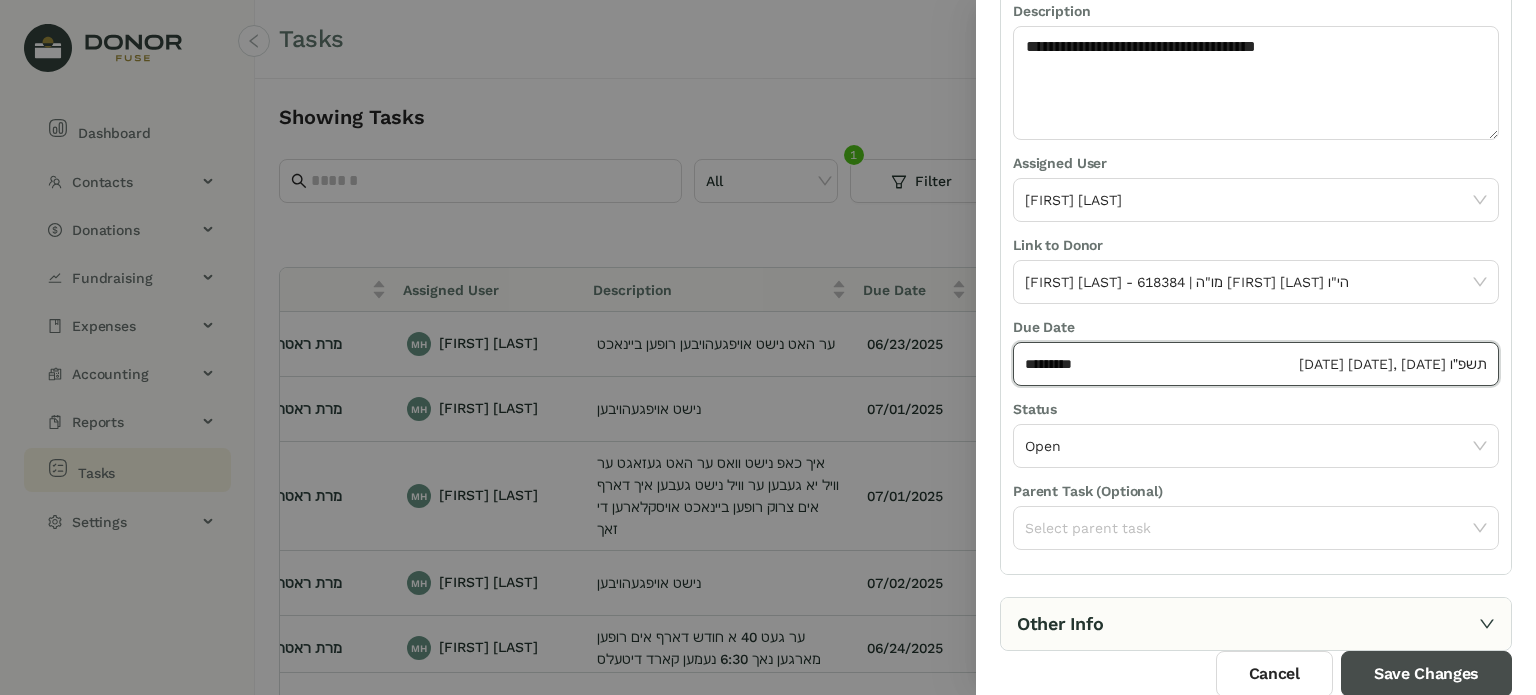 click on "Save Changes" at bounding box center (1426, 674) 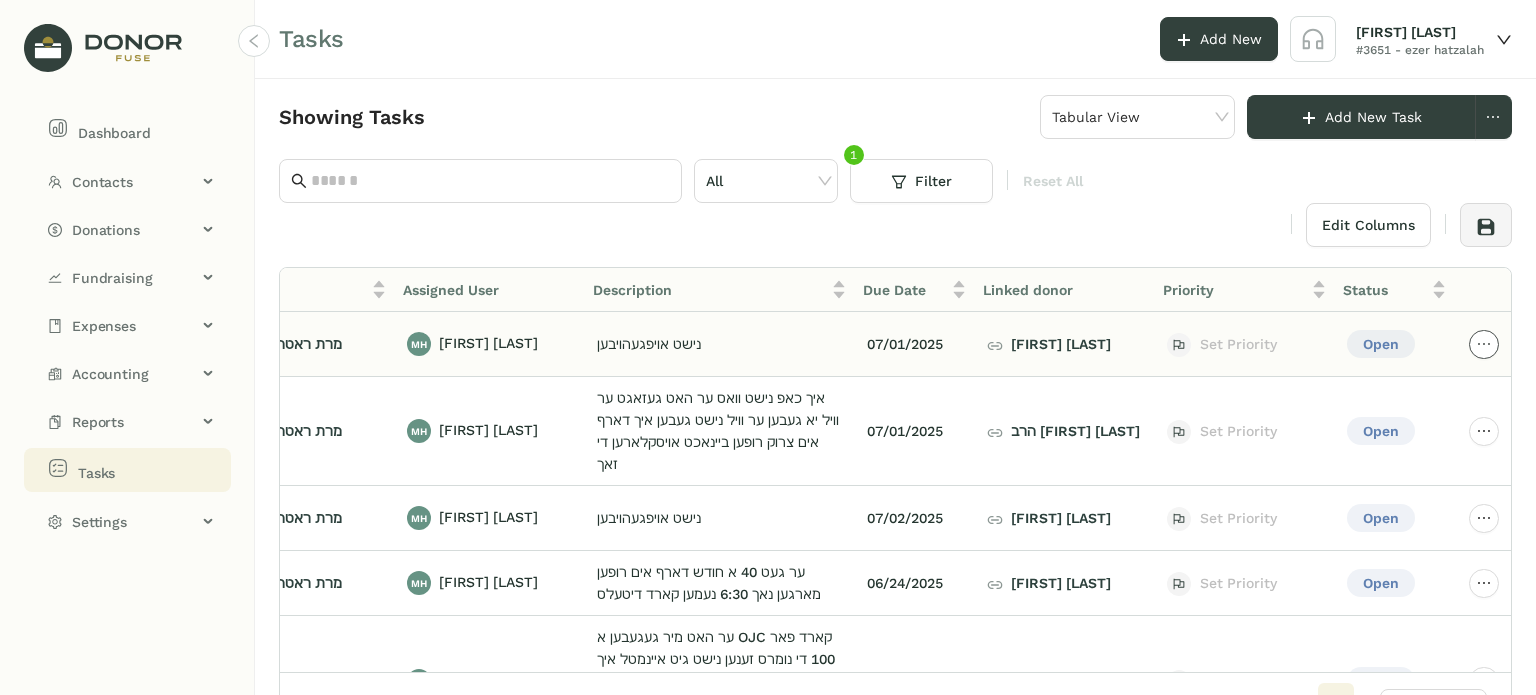 click 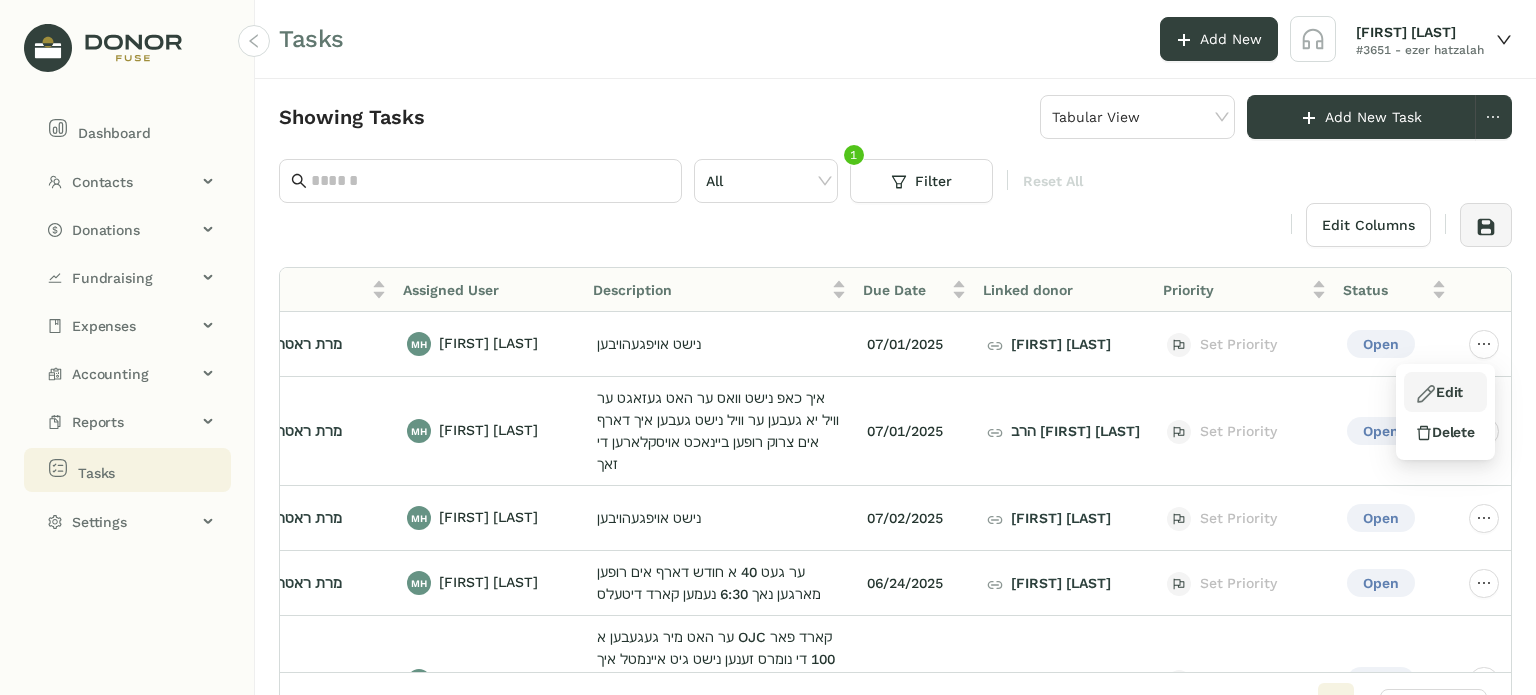 click on "Edit" at bounding box center [1439, 392] 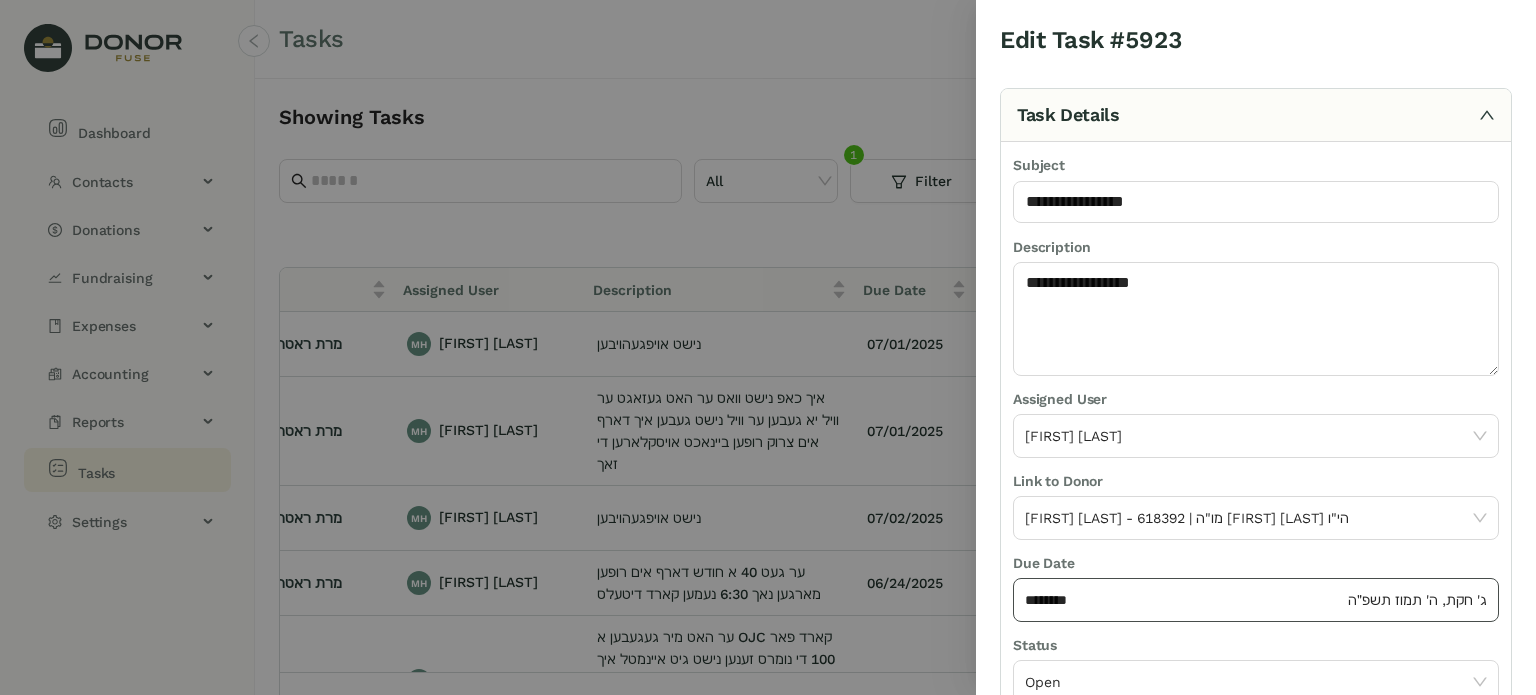 click on "********" 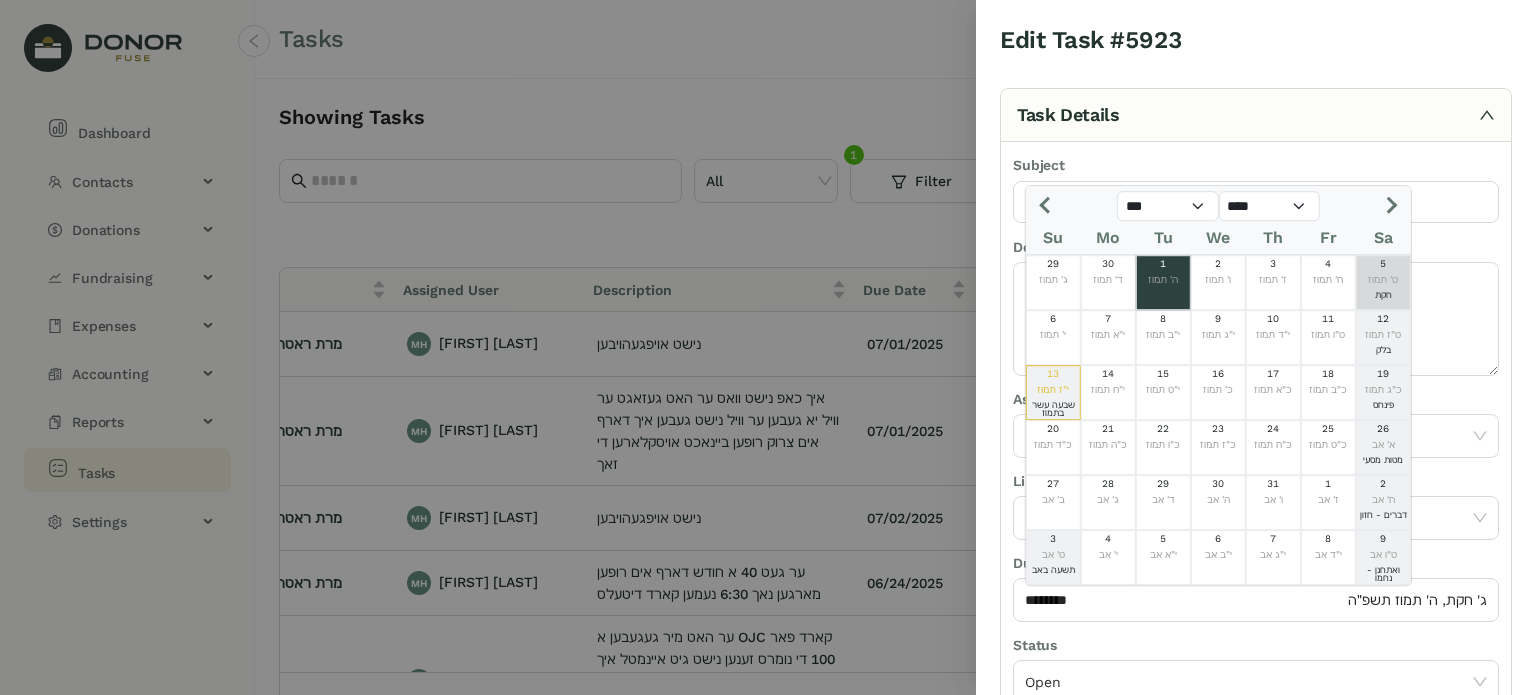 click 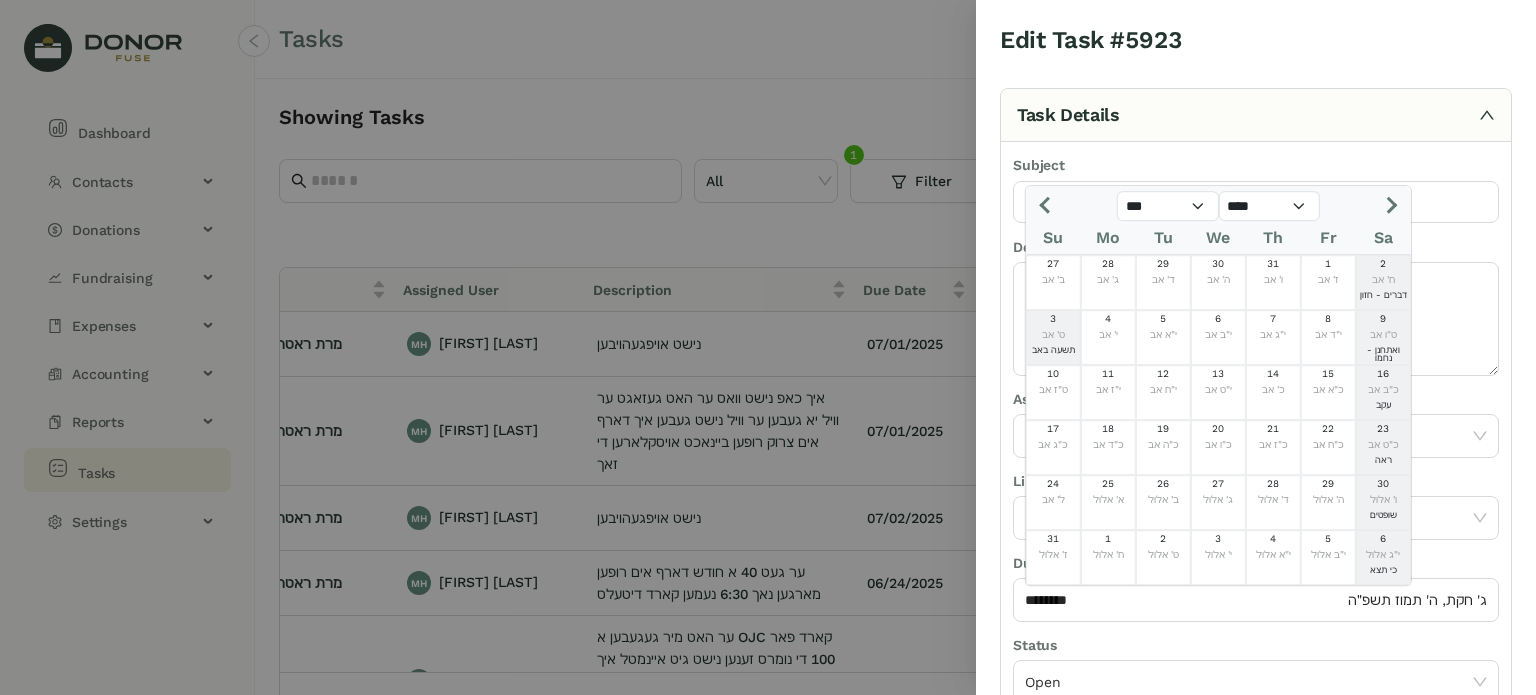 click 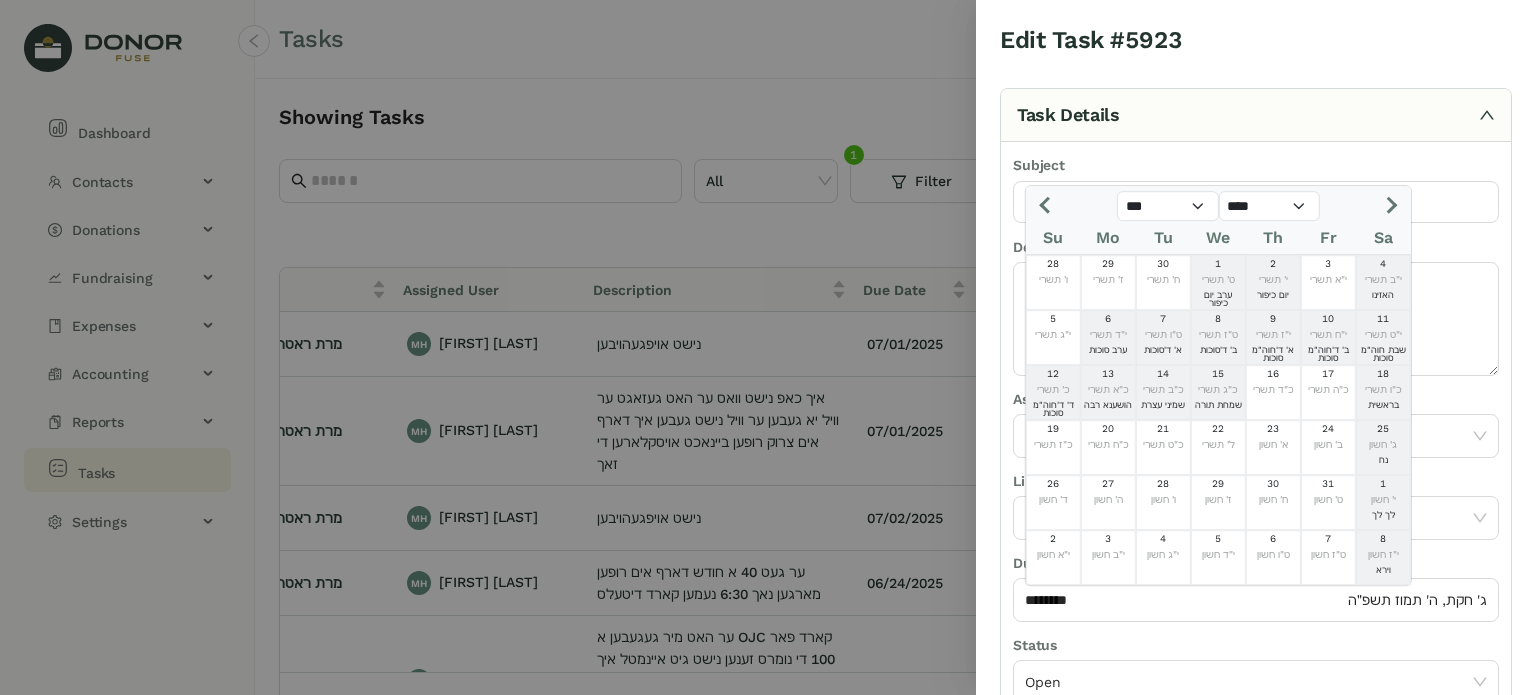 drag, startPoint x: 1386, startPoint y: 214, endPoint x: 1371, endPoint y: 230, distance: 21.931713 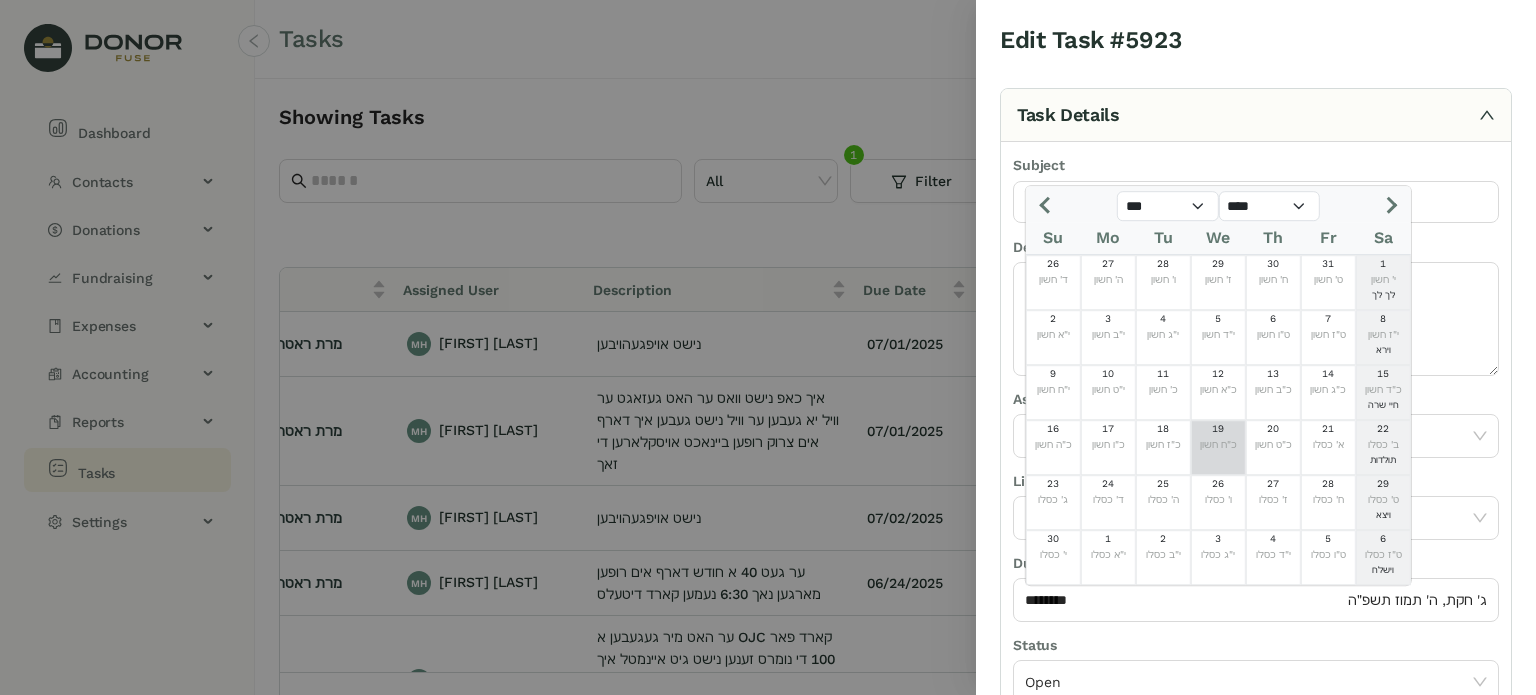 click on "19" 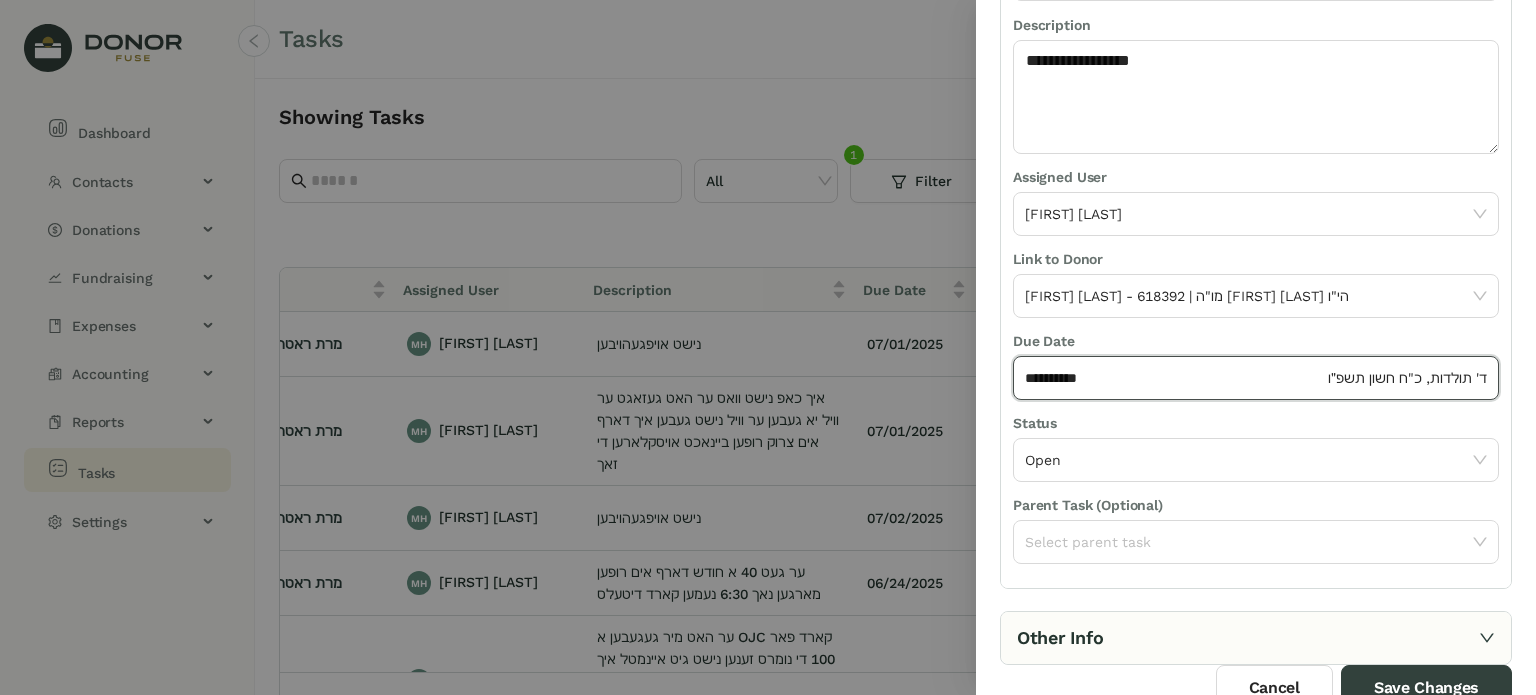 scroll, scrollTop: 236, scrollLeft: 0, axis: vertical 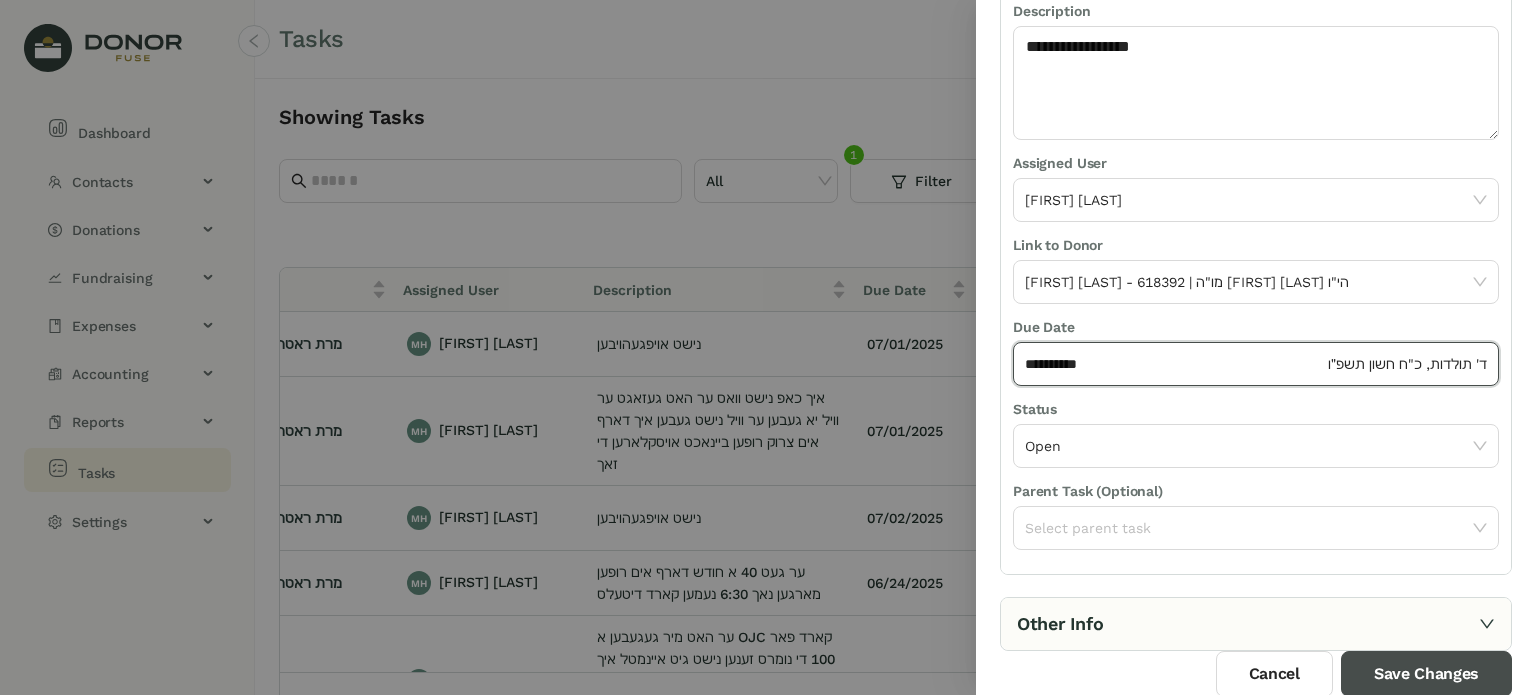 click on "Save Changes" at bounding box center [1426, 674] 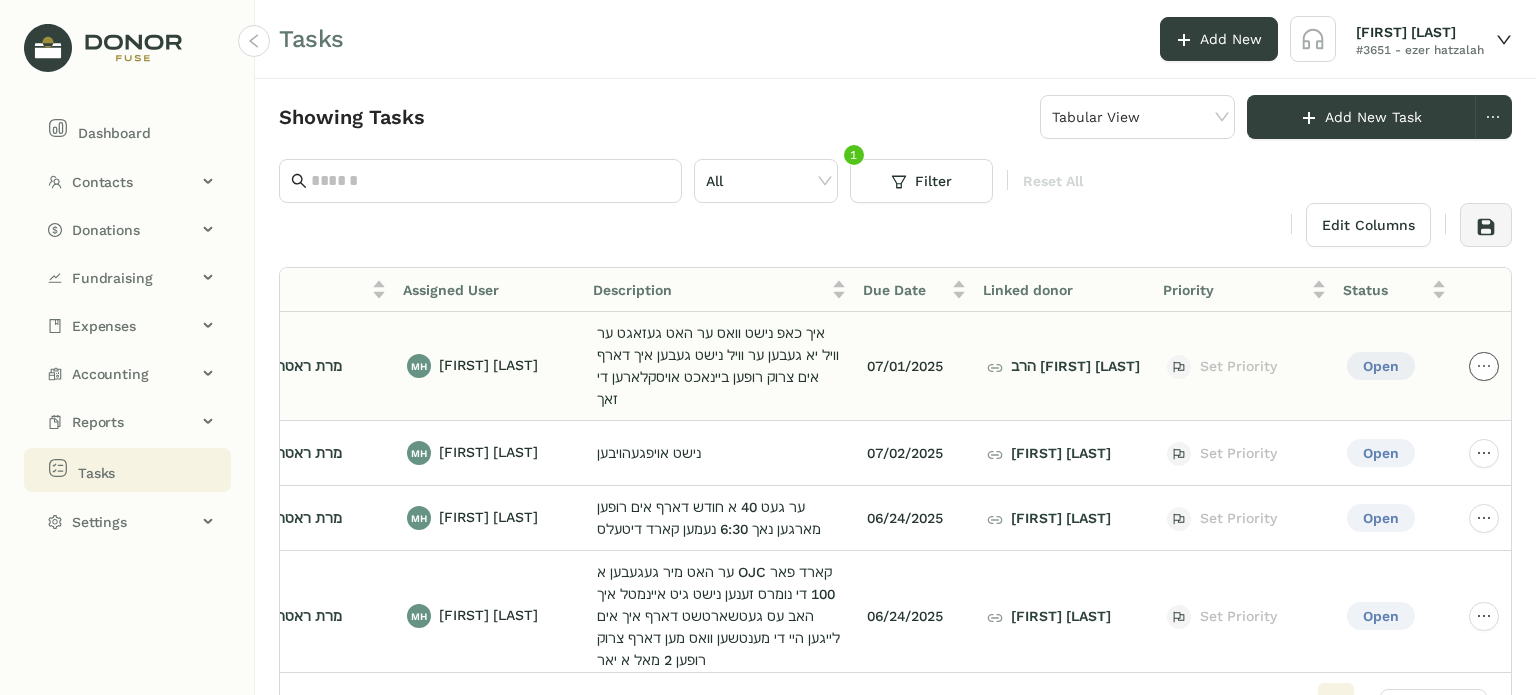 click 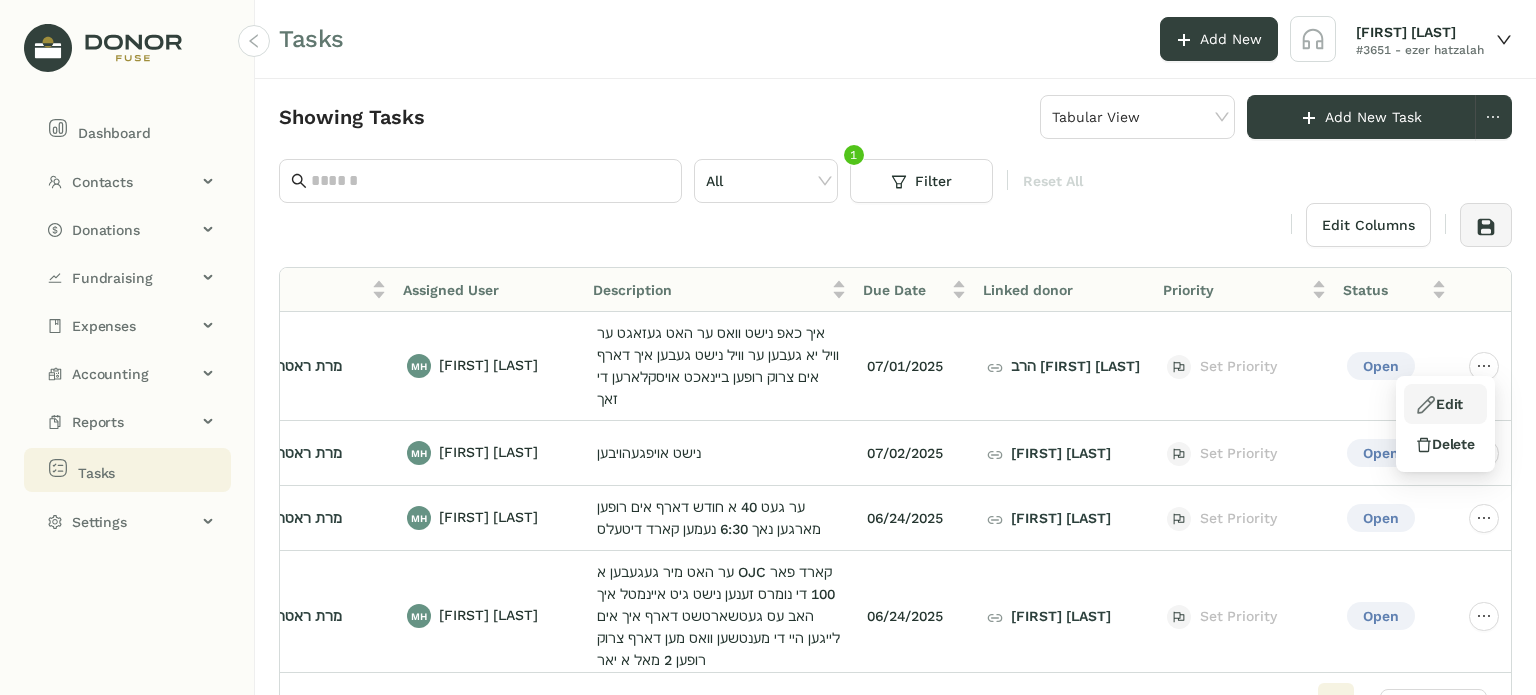 click on "Edit" at bounding box center [1439, 404] 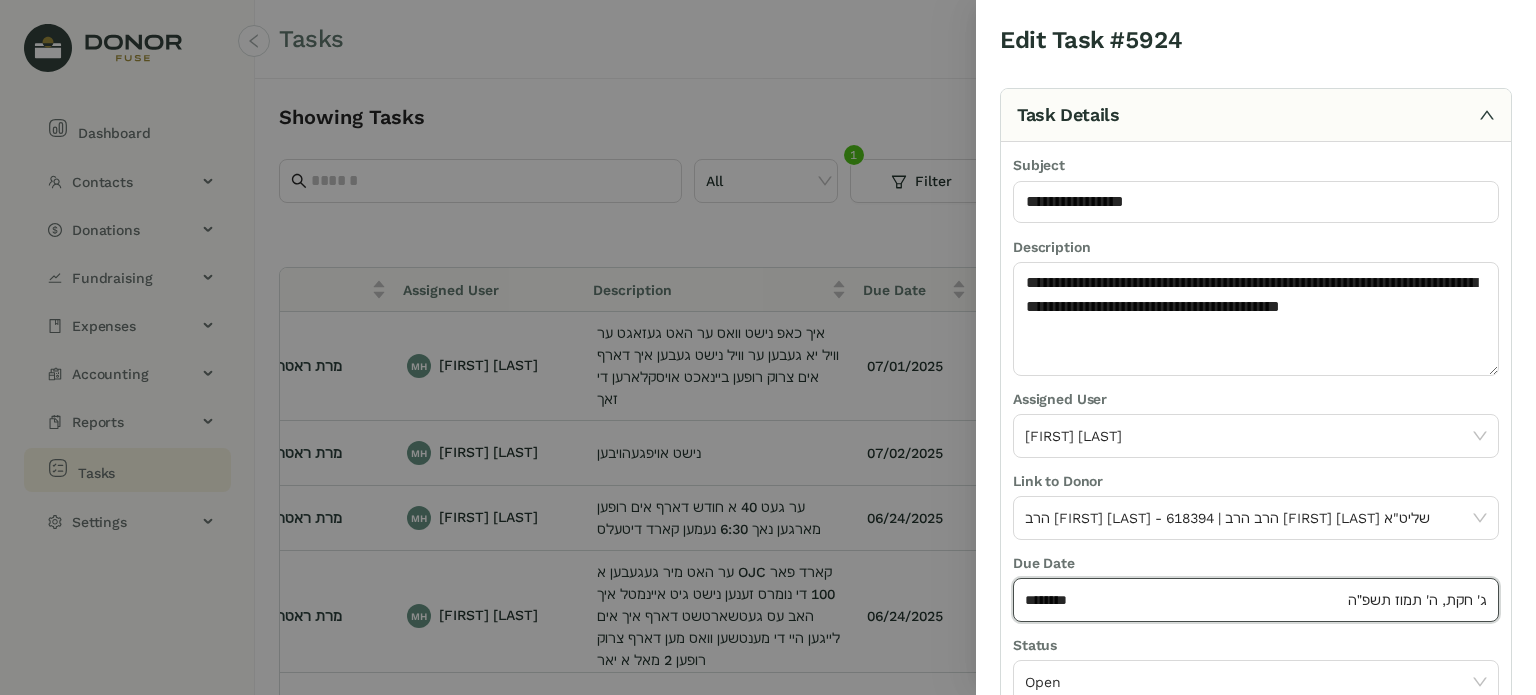 click on "********" 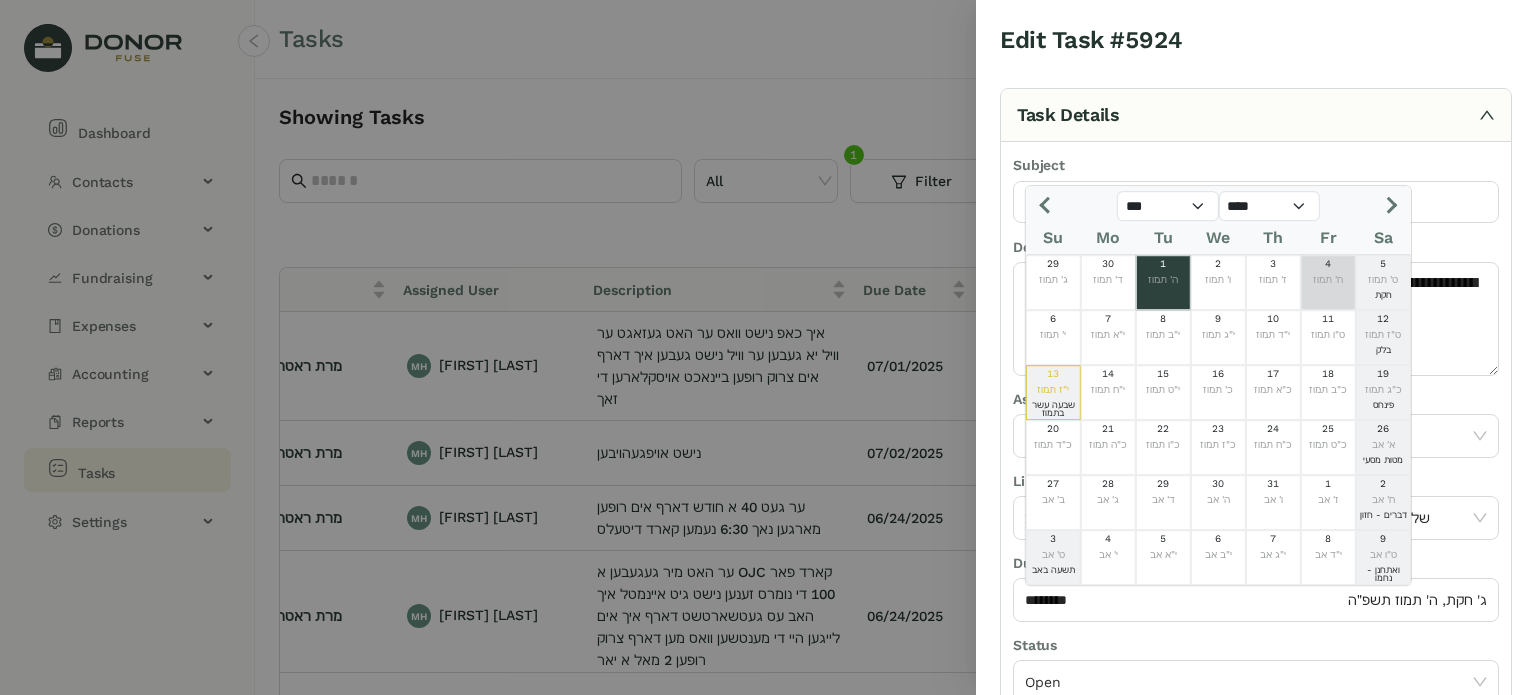 click 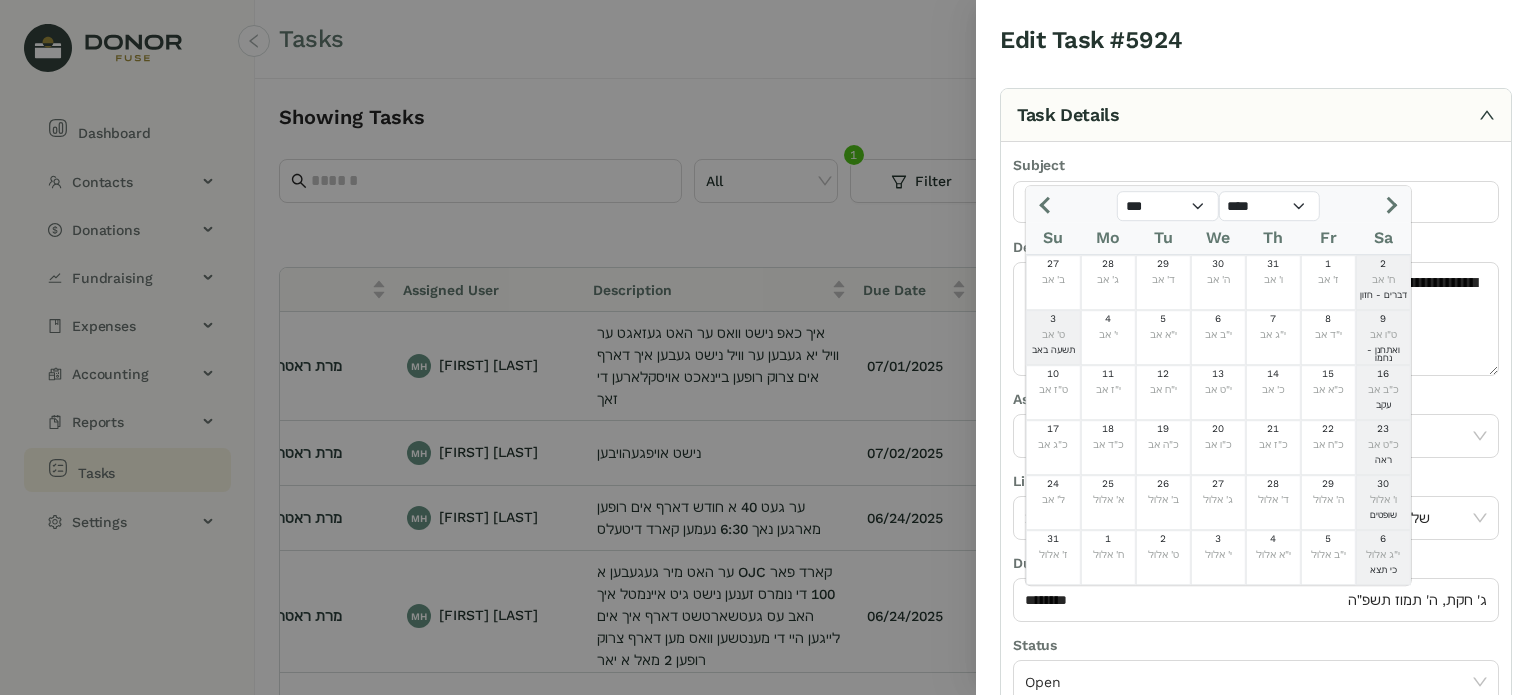 click 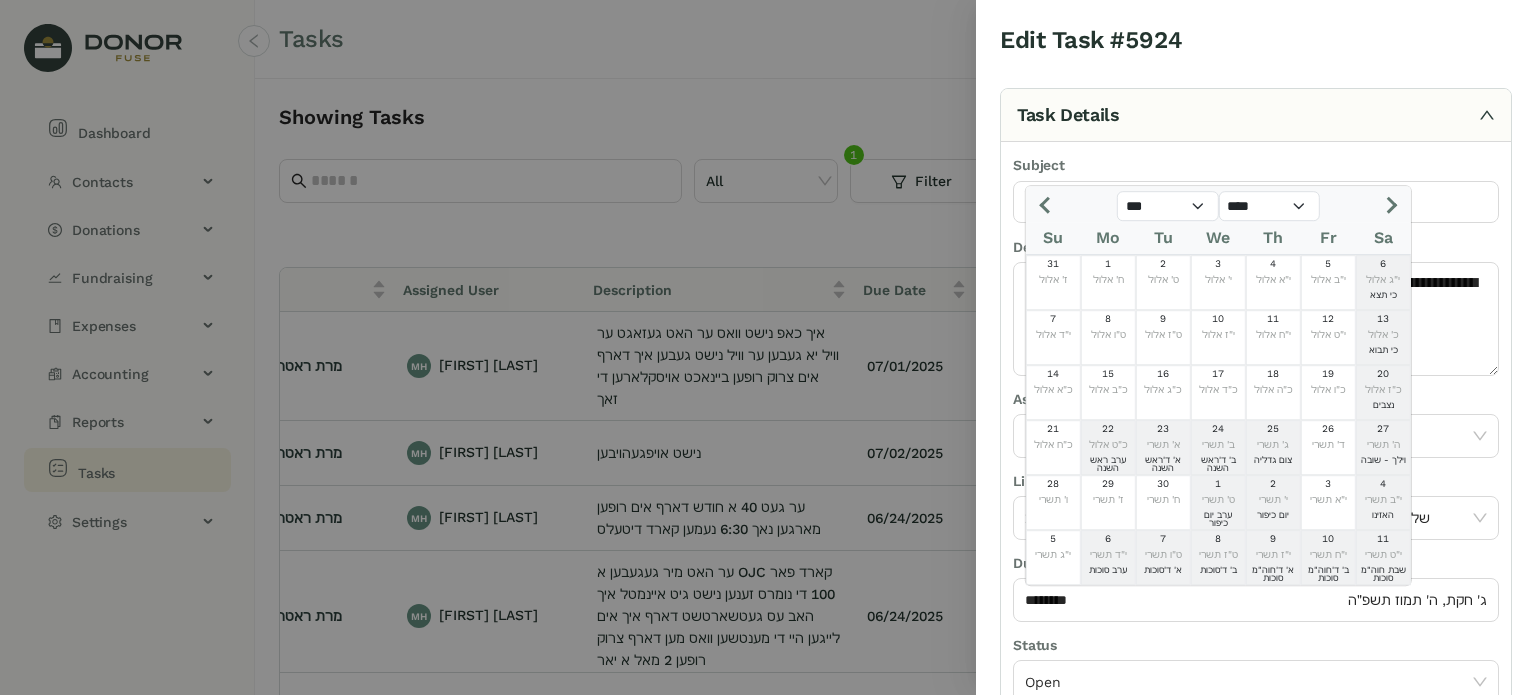 click 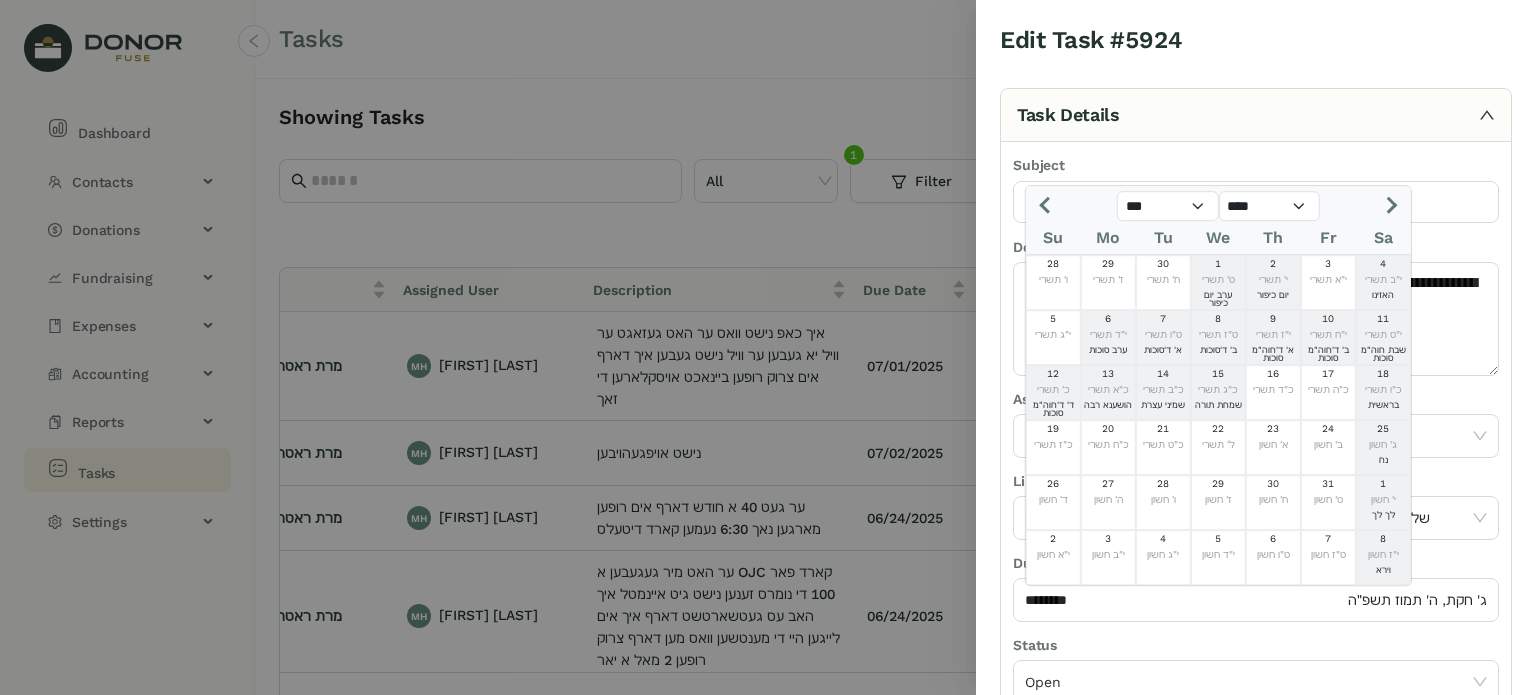 click 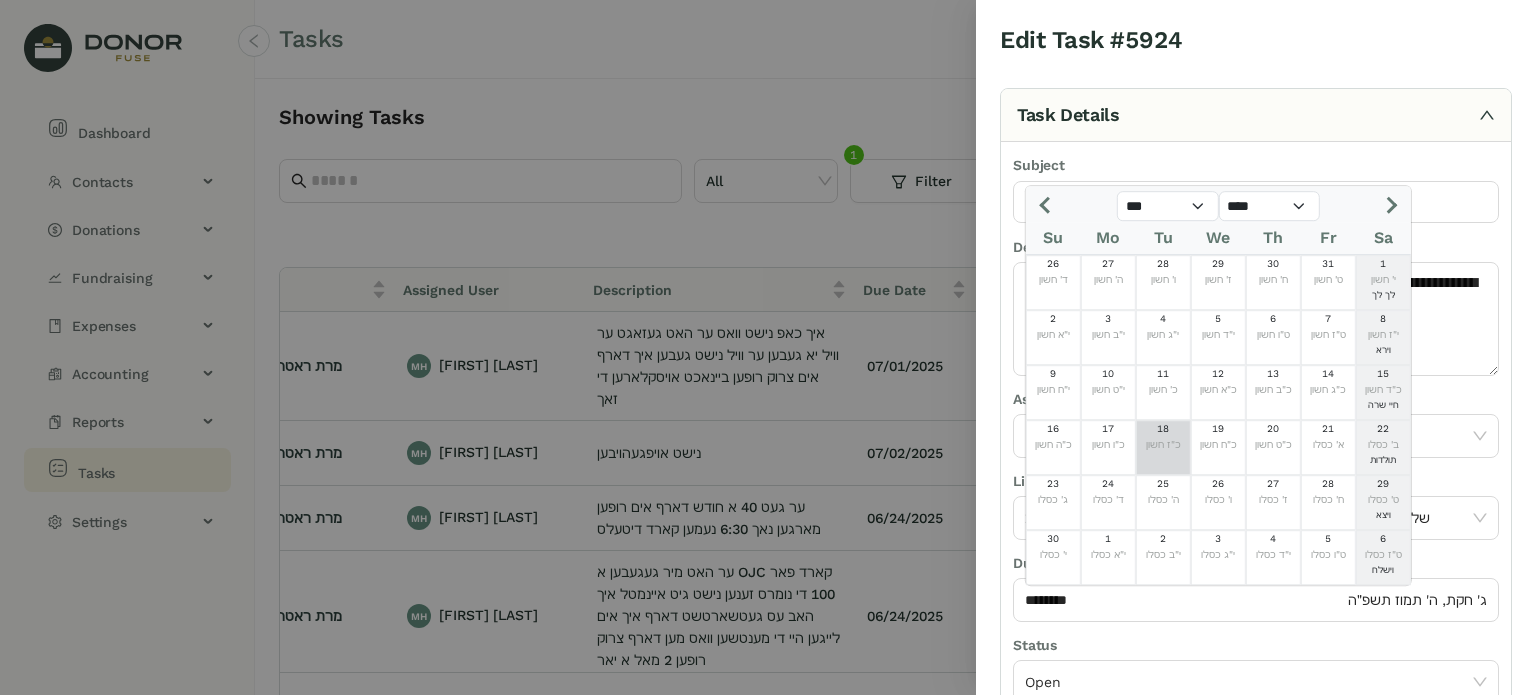click on "18  כ"ז חשון" 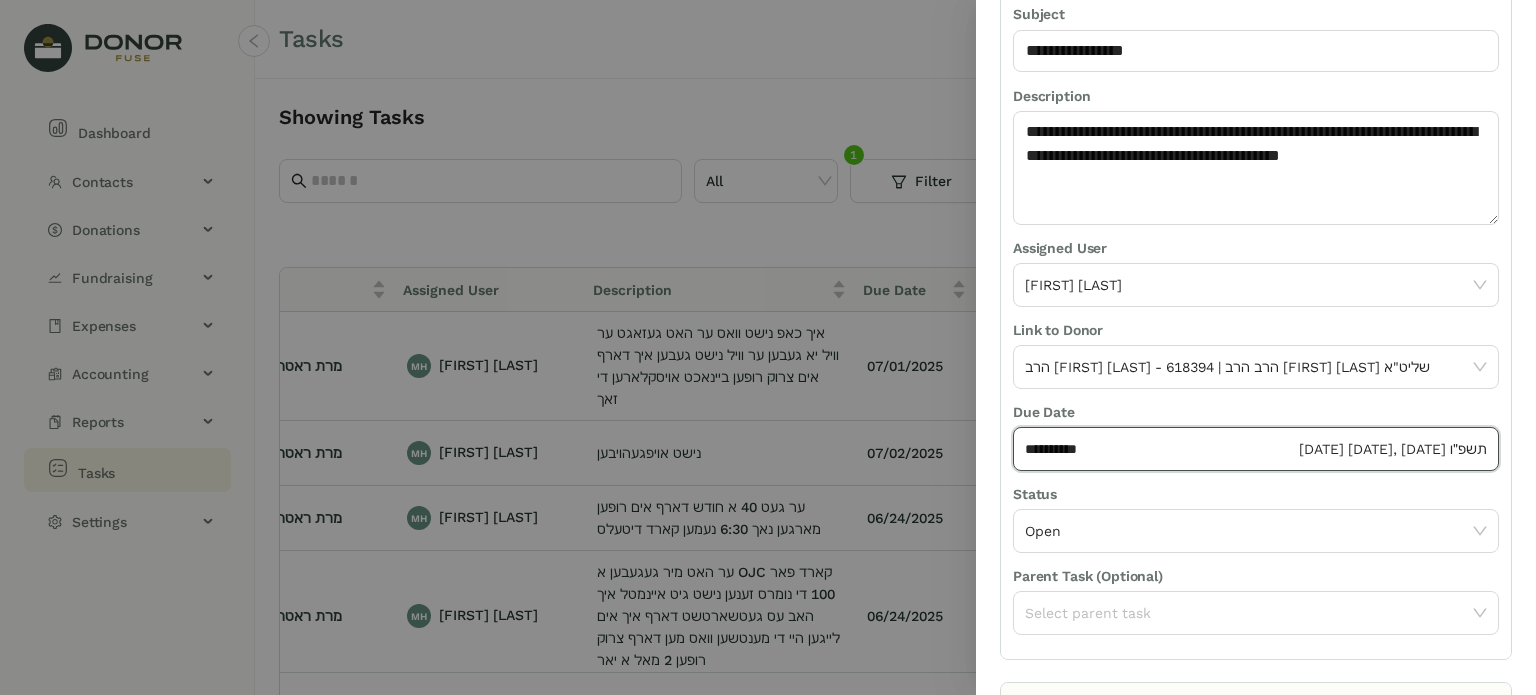 scroll, scrollTop: 236, scrollLeft: 0, axis: vertical 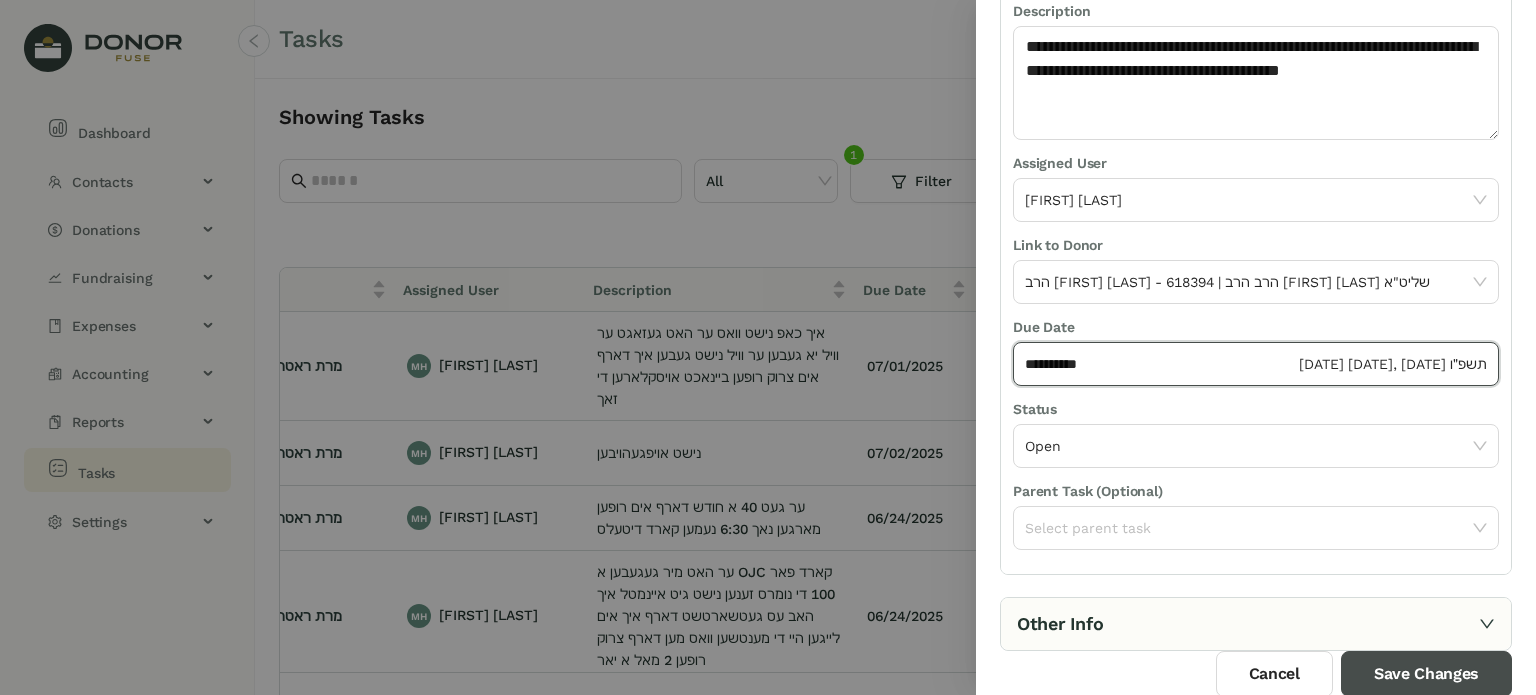 click on "Save Changes" at bounding box center [1426, 674] 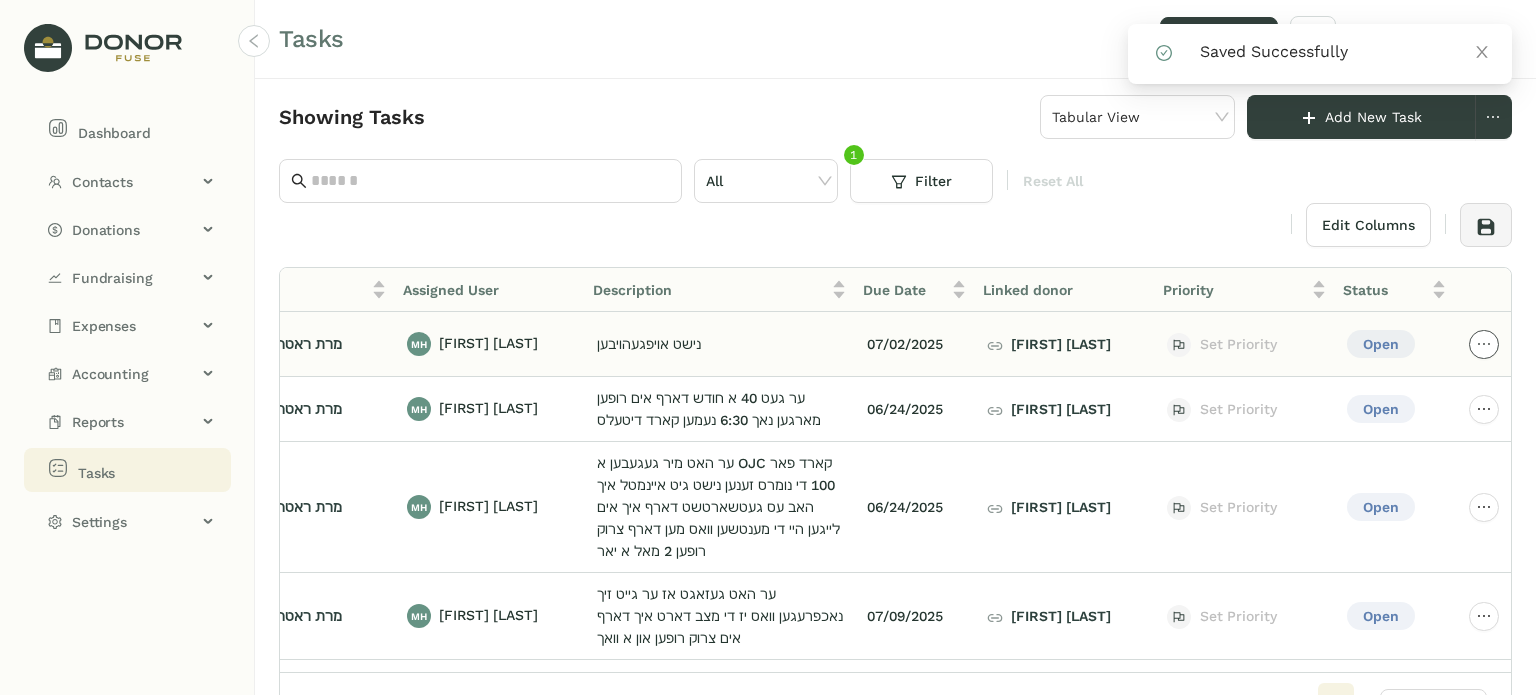 click 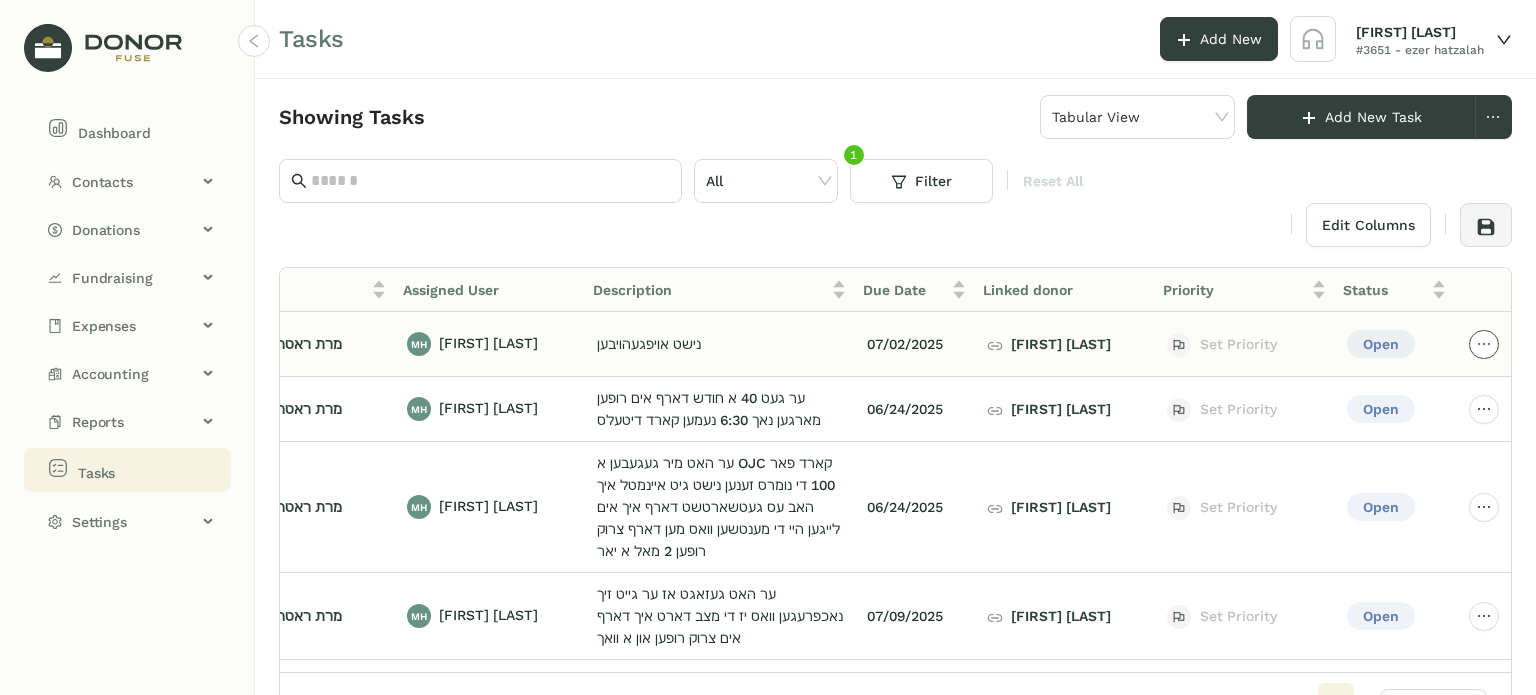 click 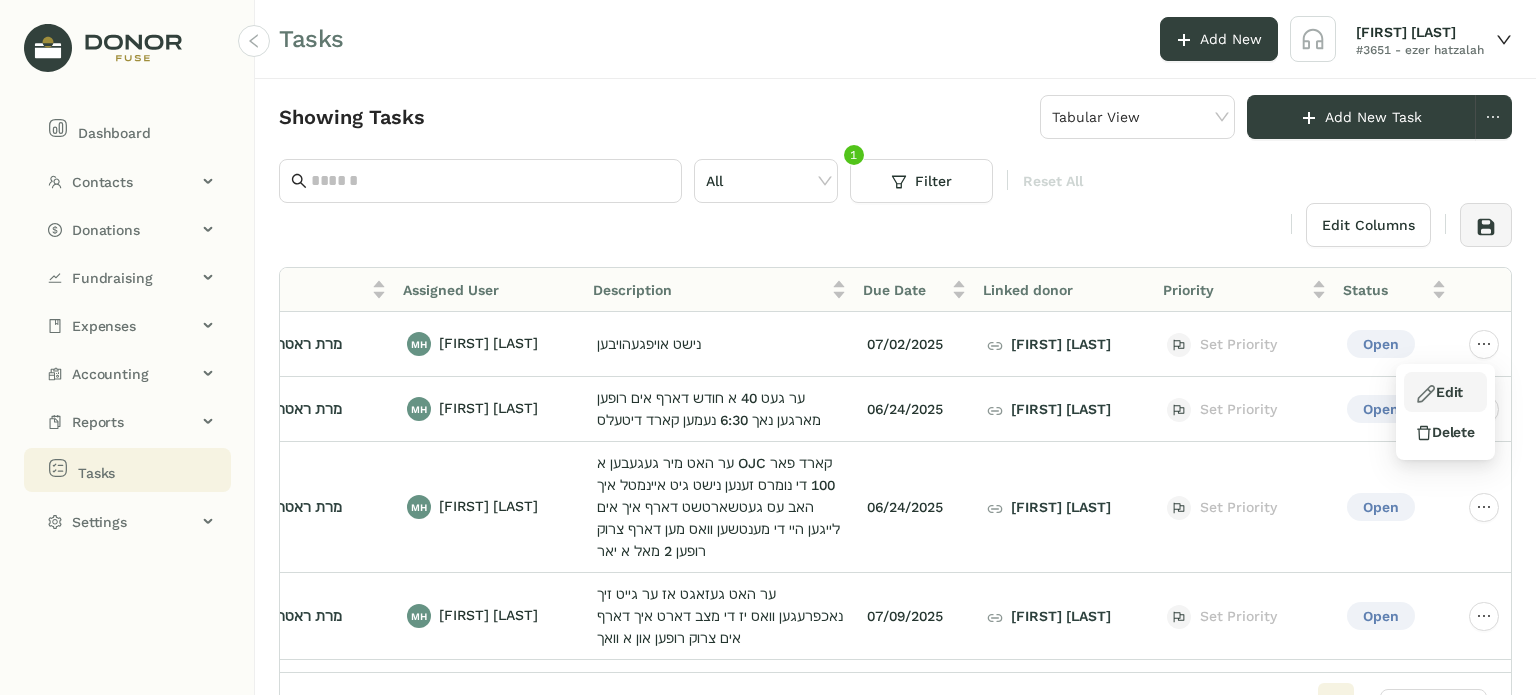 click on "Edit" at bounding box center [1445, 392] 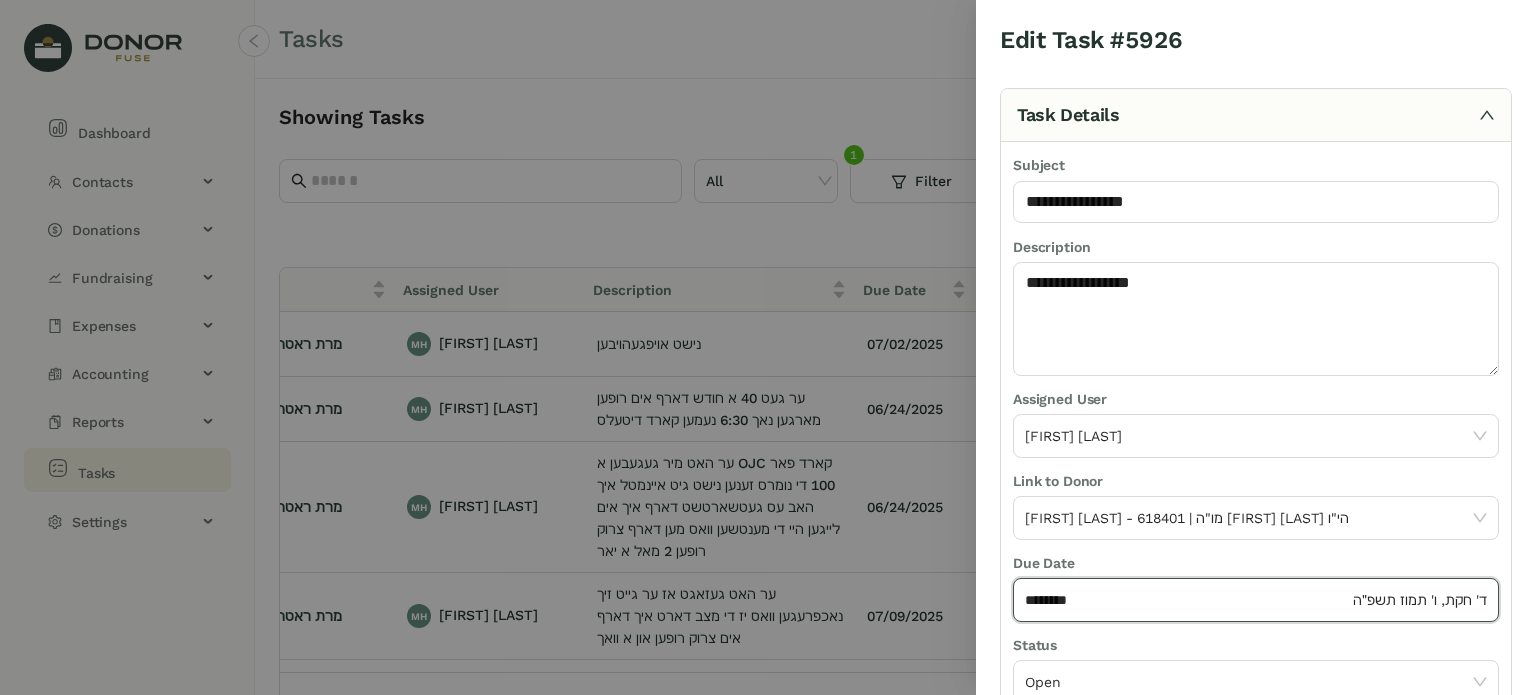 click on "********" 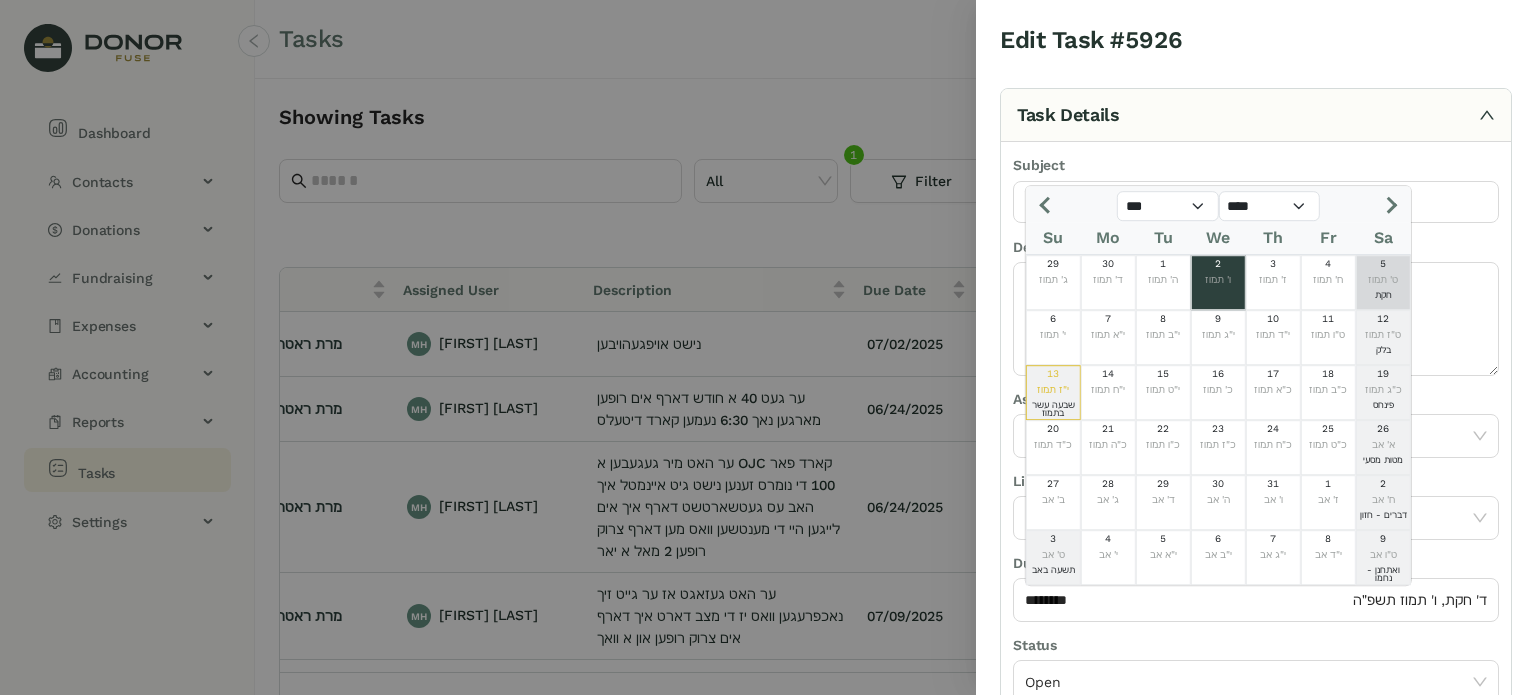 click 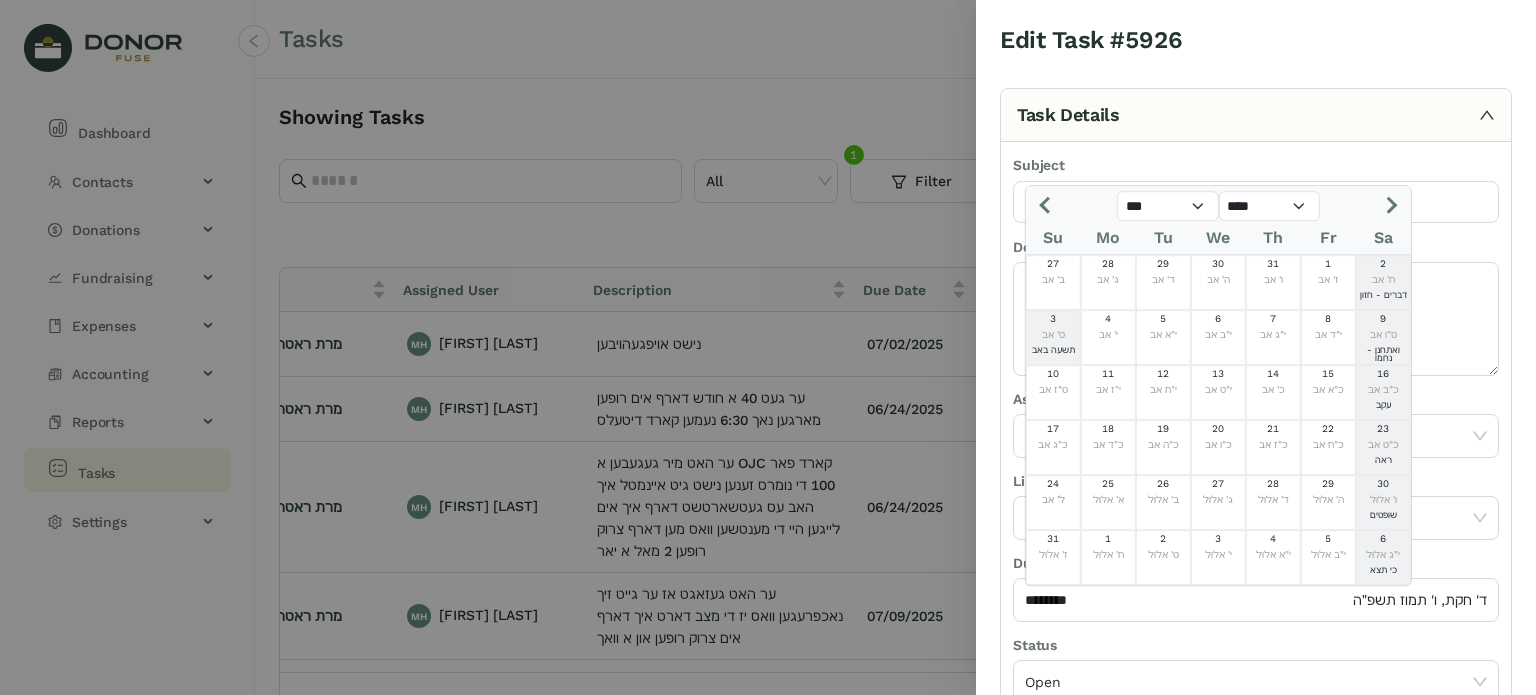 click 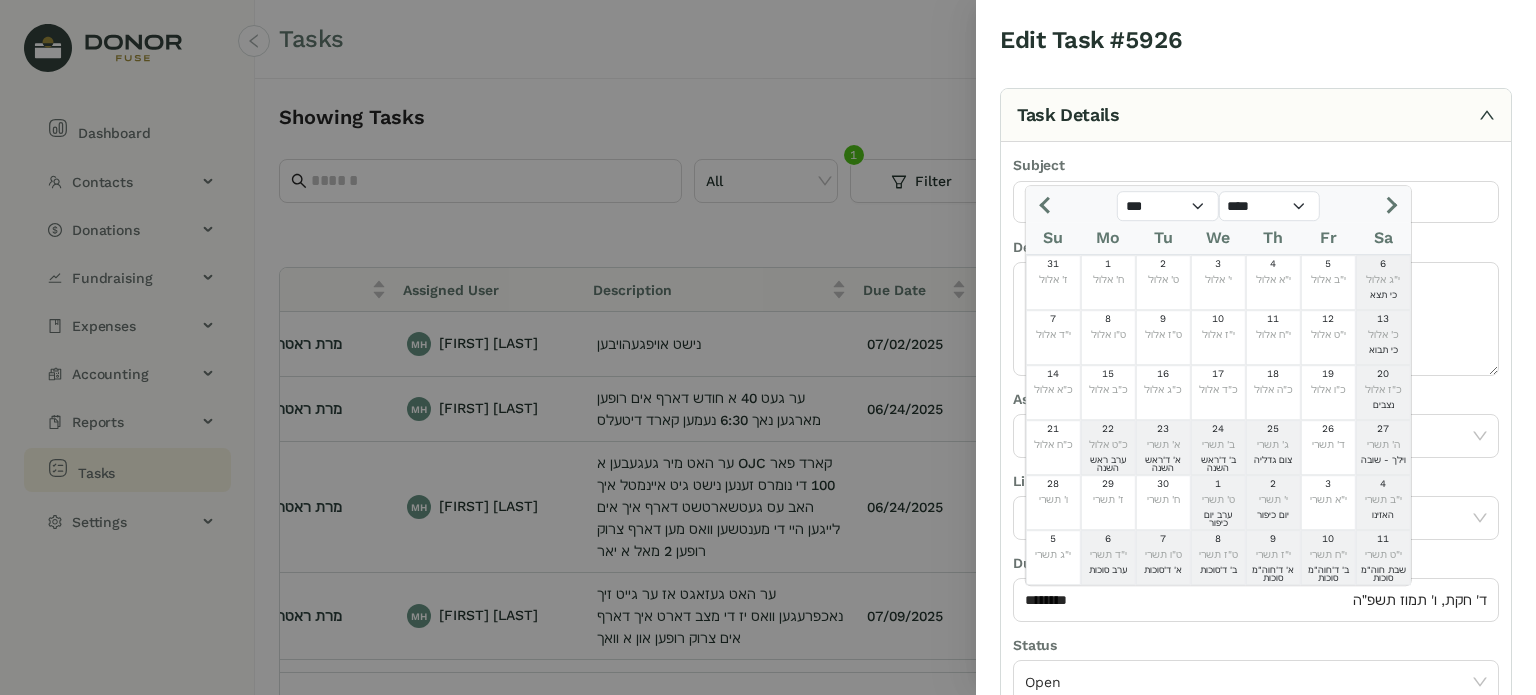 click 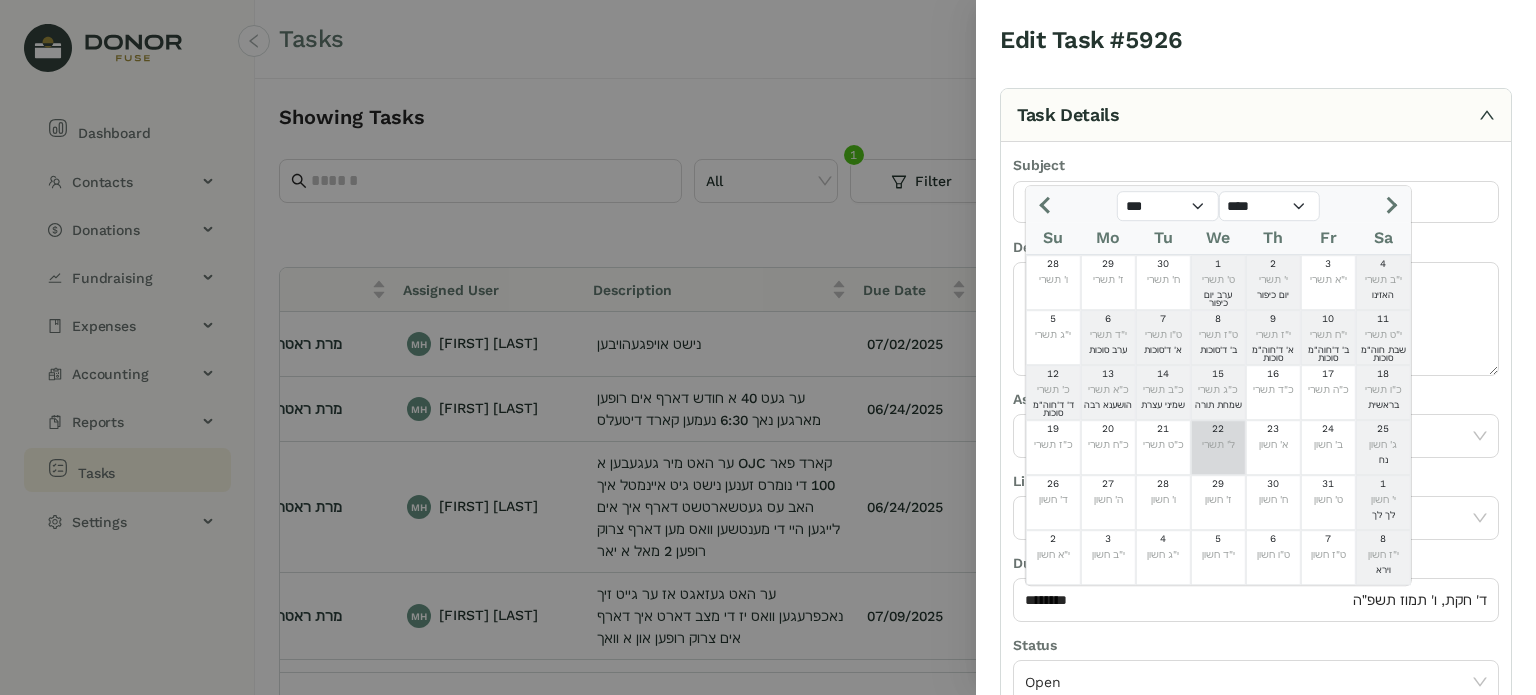 click on "22  ל' תשרי" 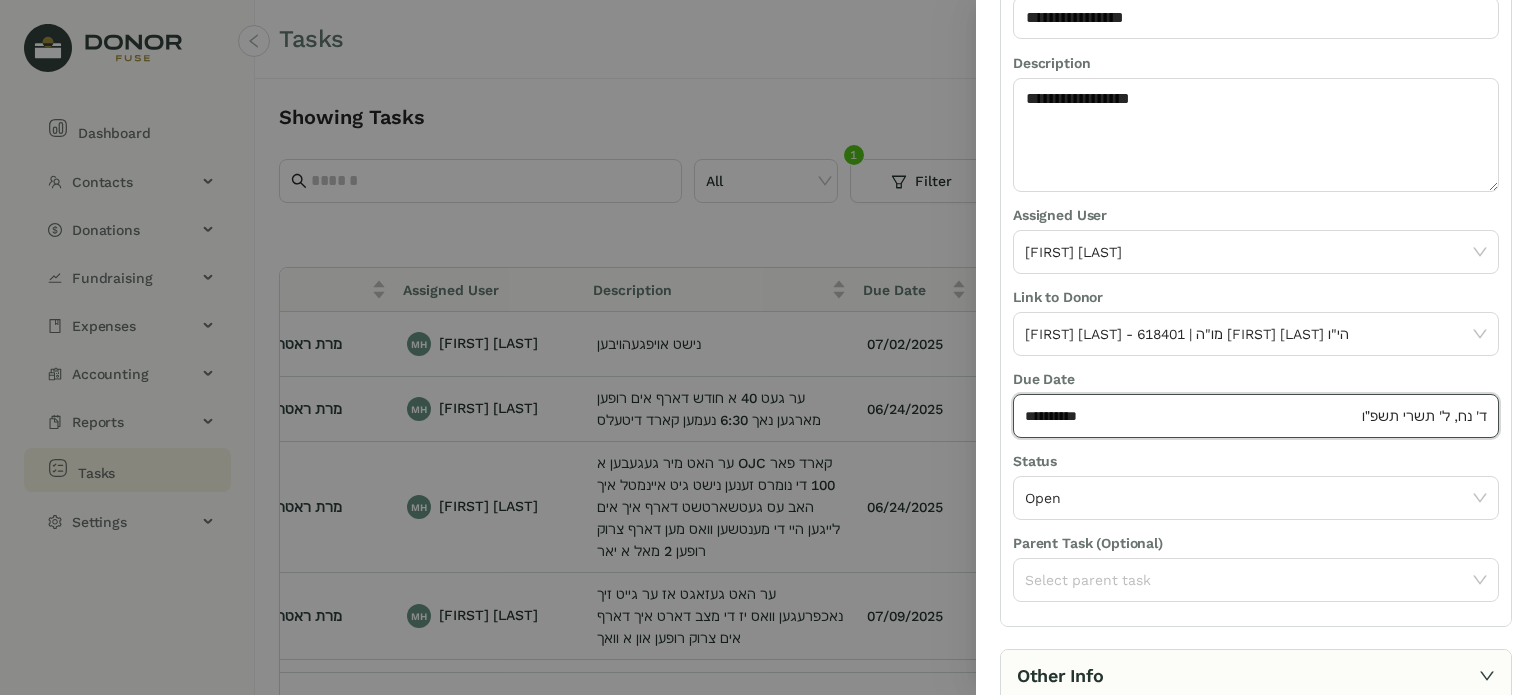 scroll, scrollTop: 236, scrollLeft: 0, axis: vertical 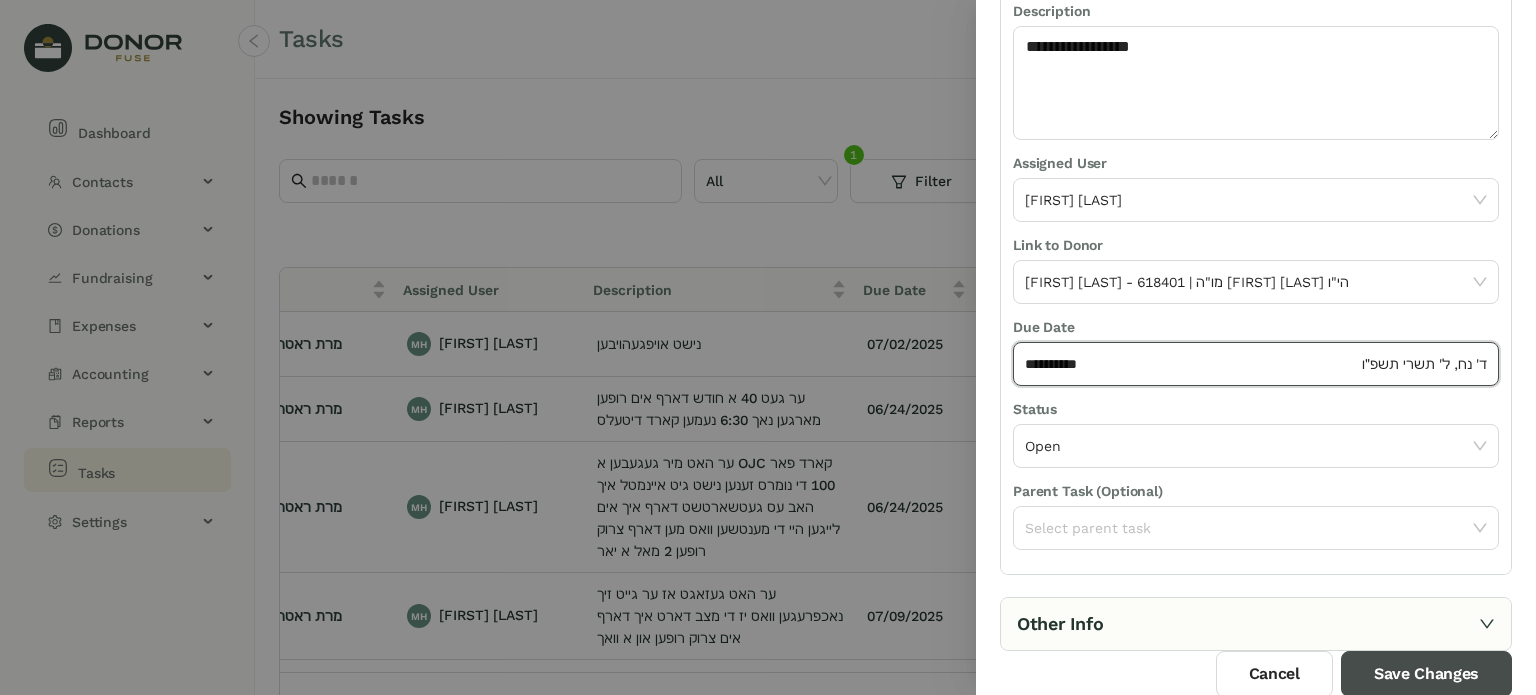 click on "Save Changes" at bounding box center (1426, 674) 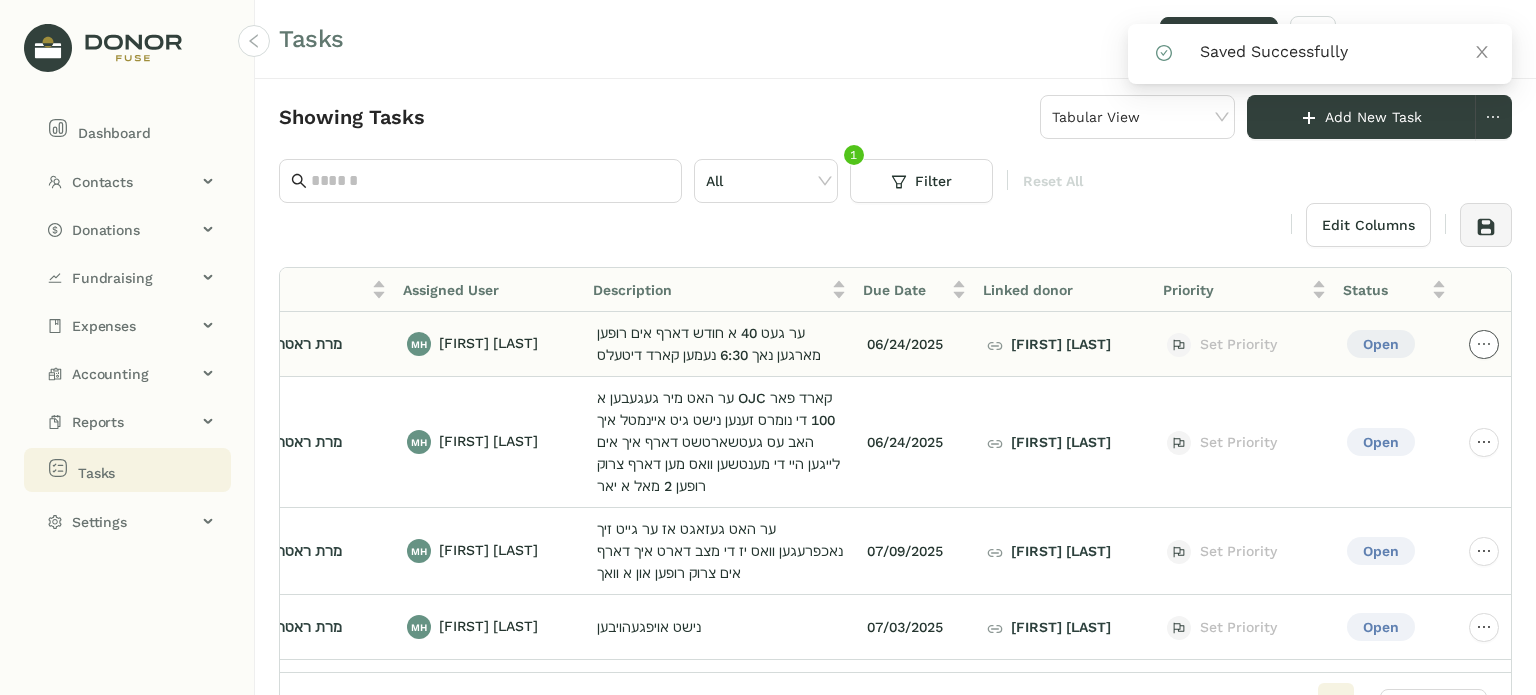 click 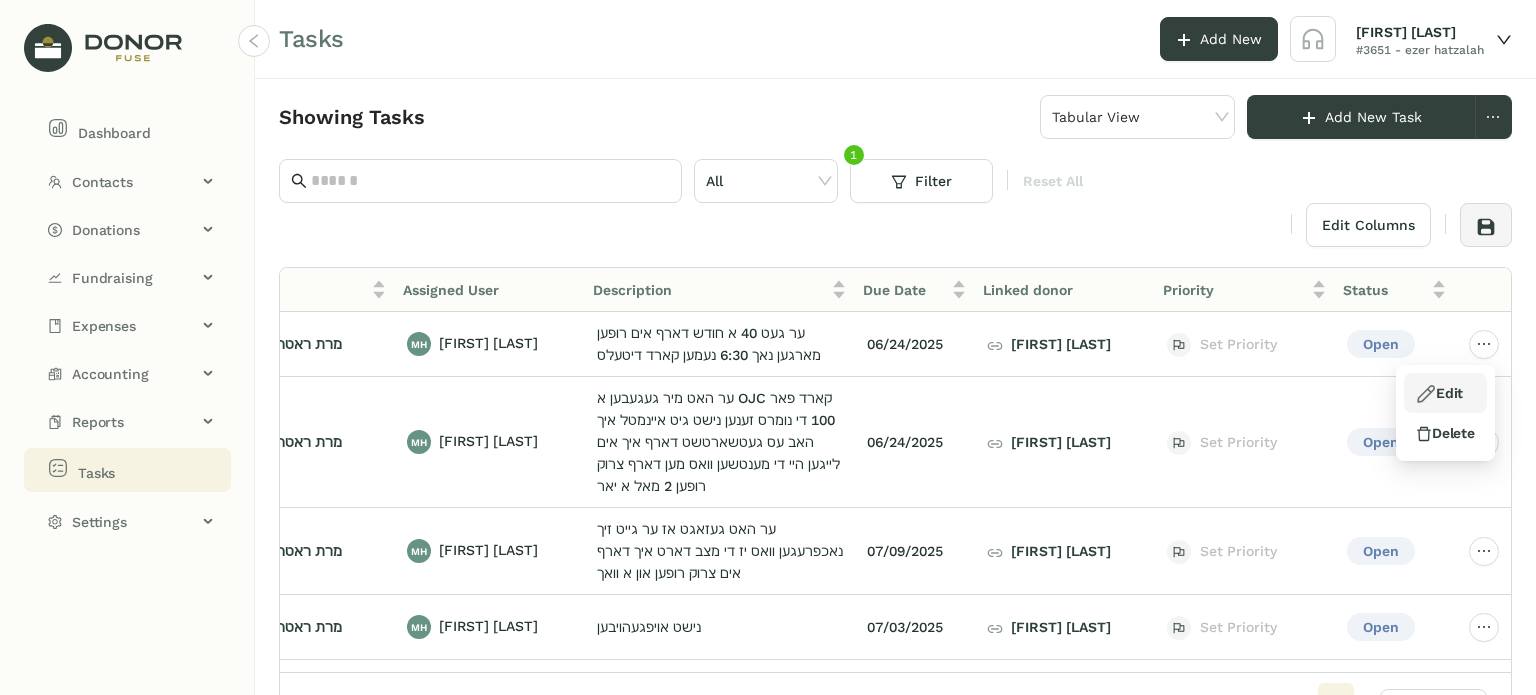 click on "Edit" at bounding box center [1439, 393] 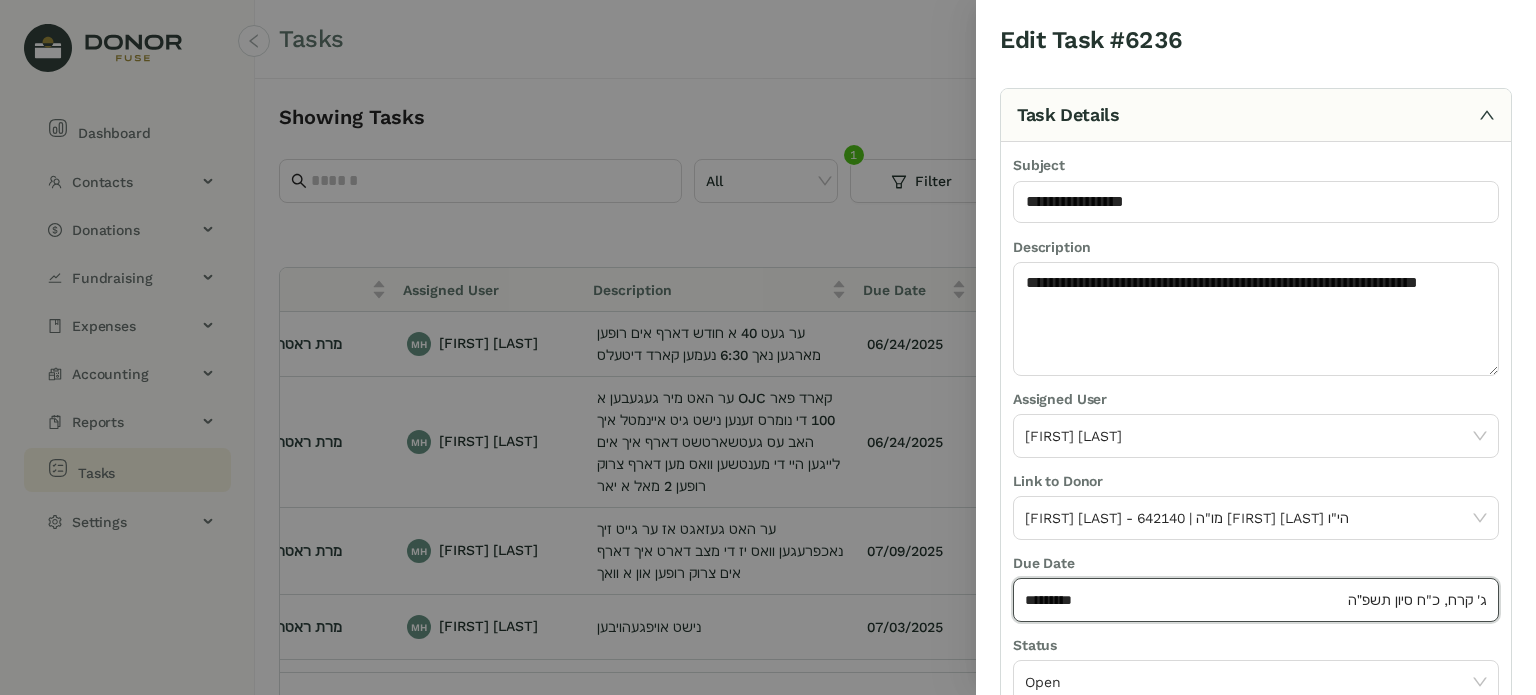 click on "*********" 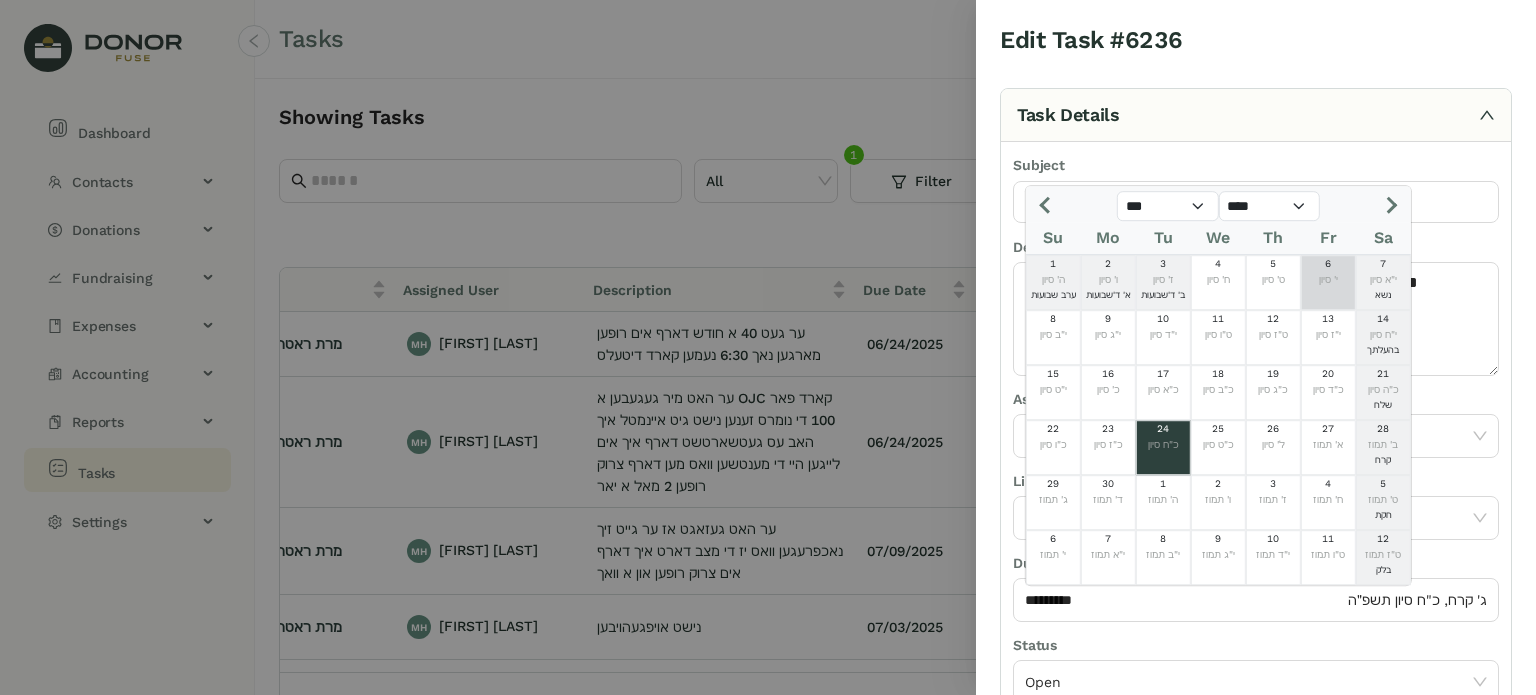 click 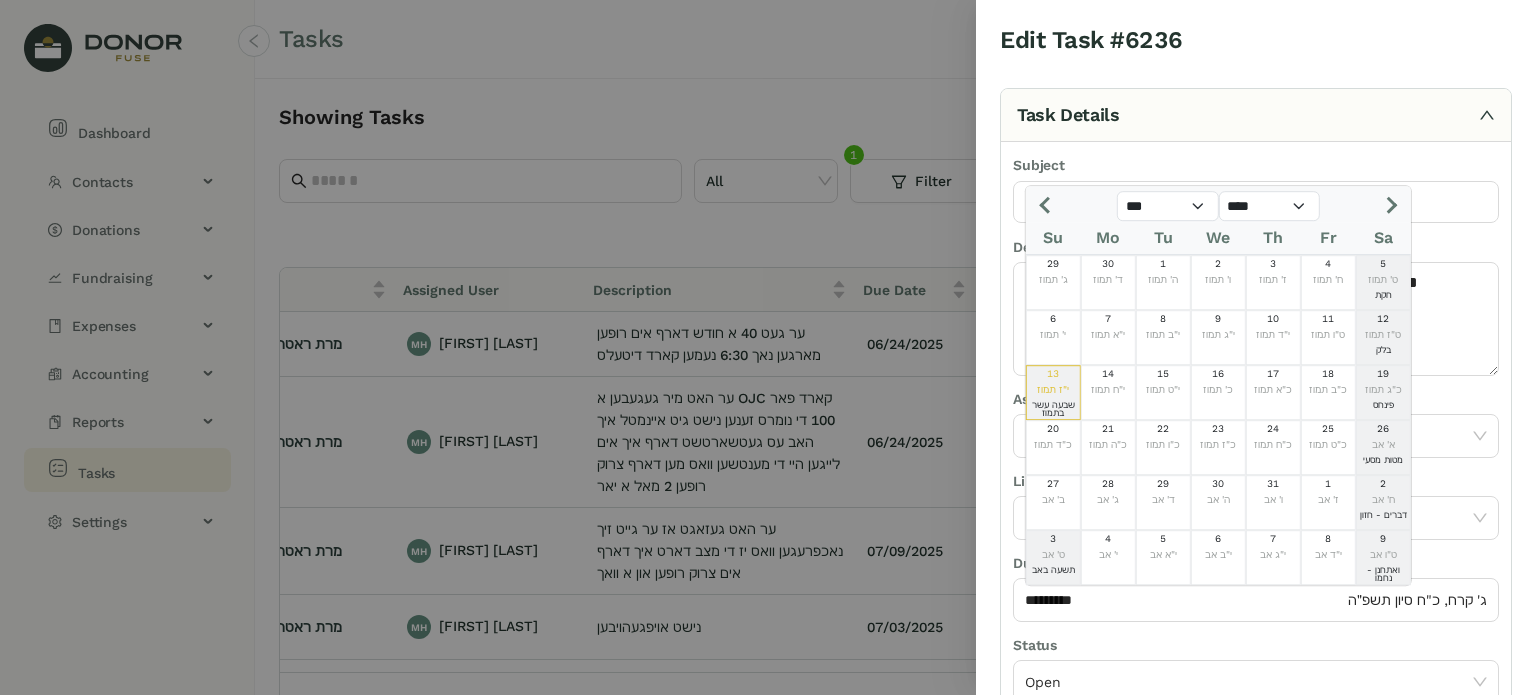 click 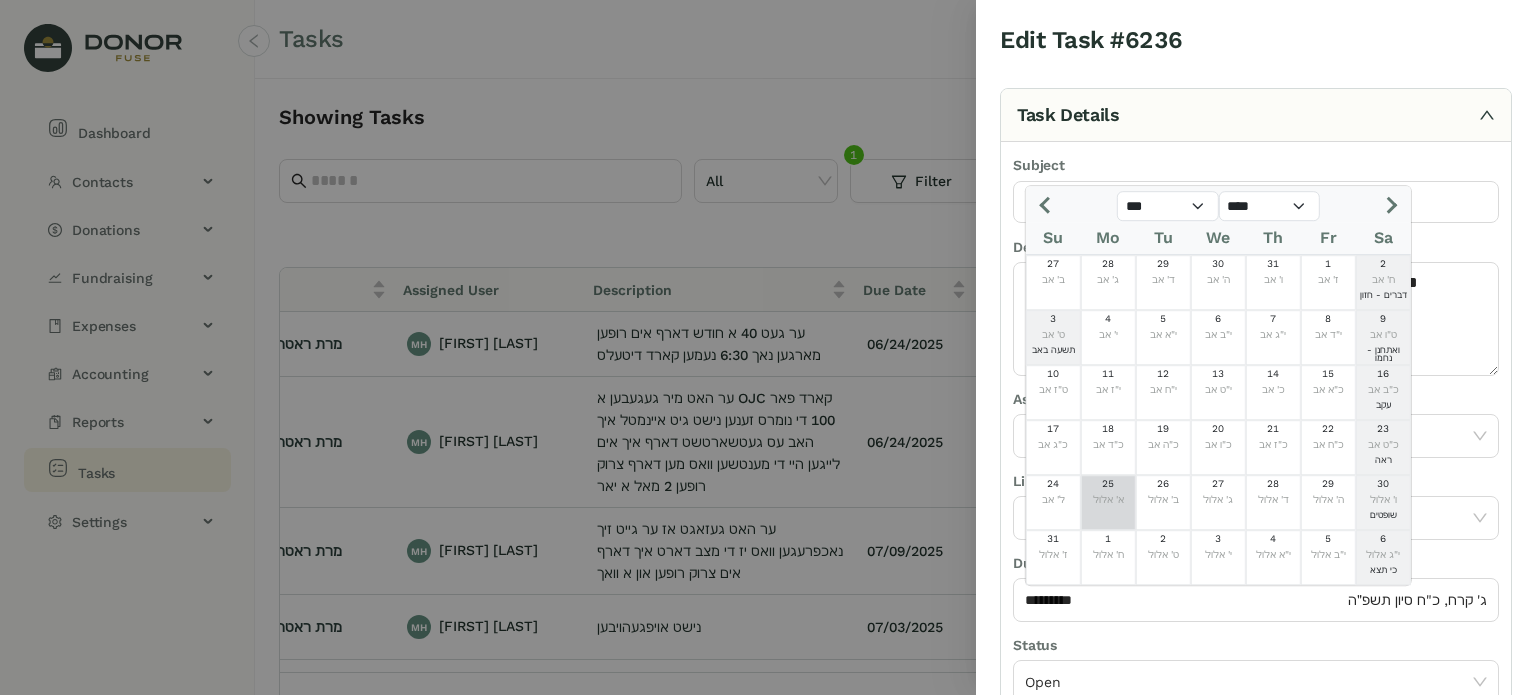 click on "א' אלול" 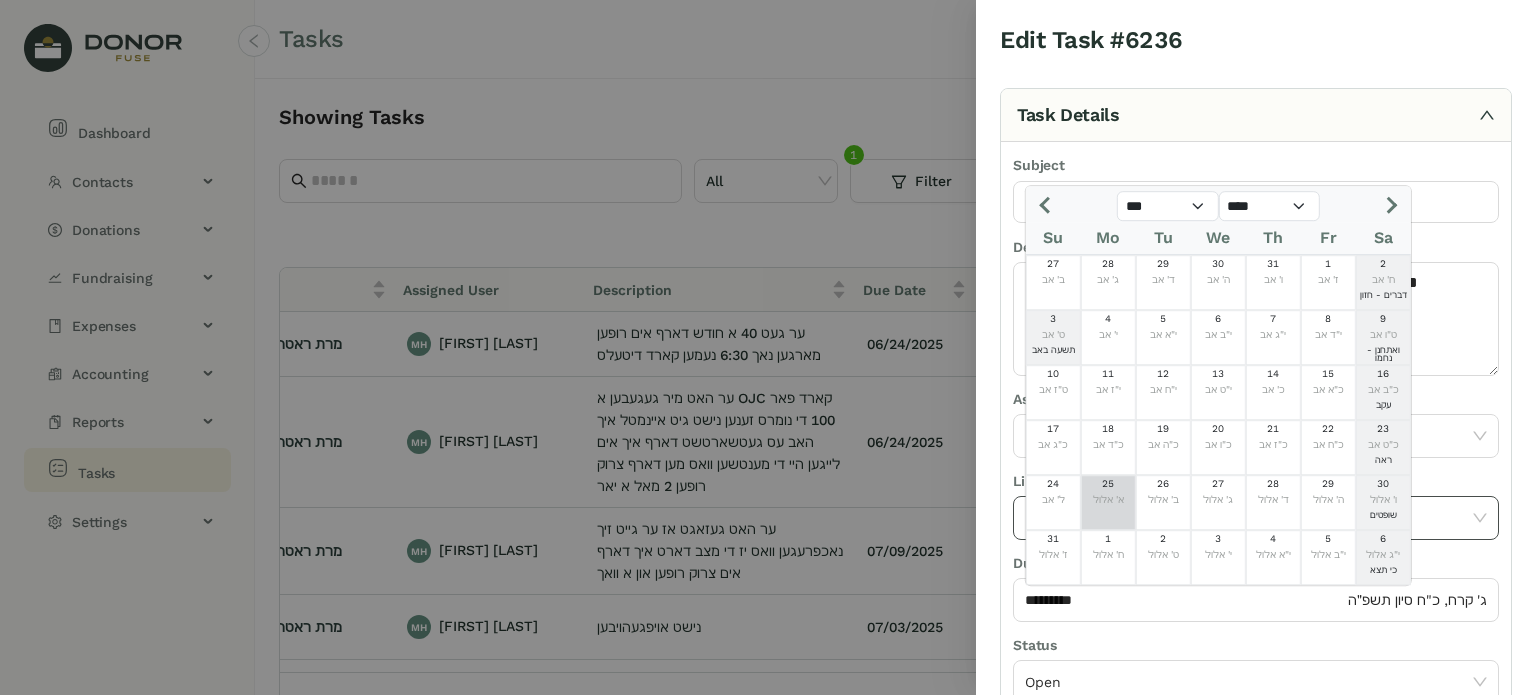 type on "*********" 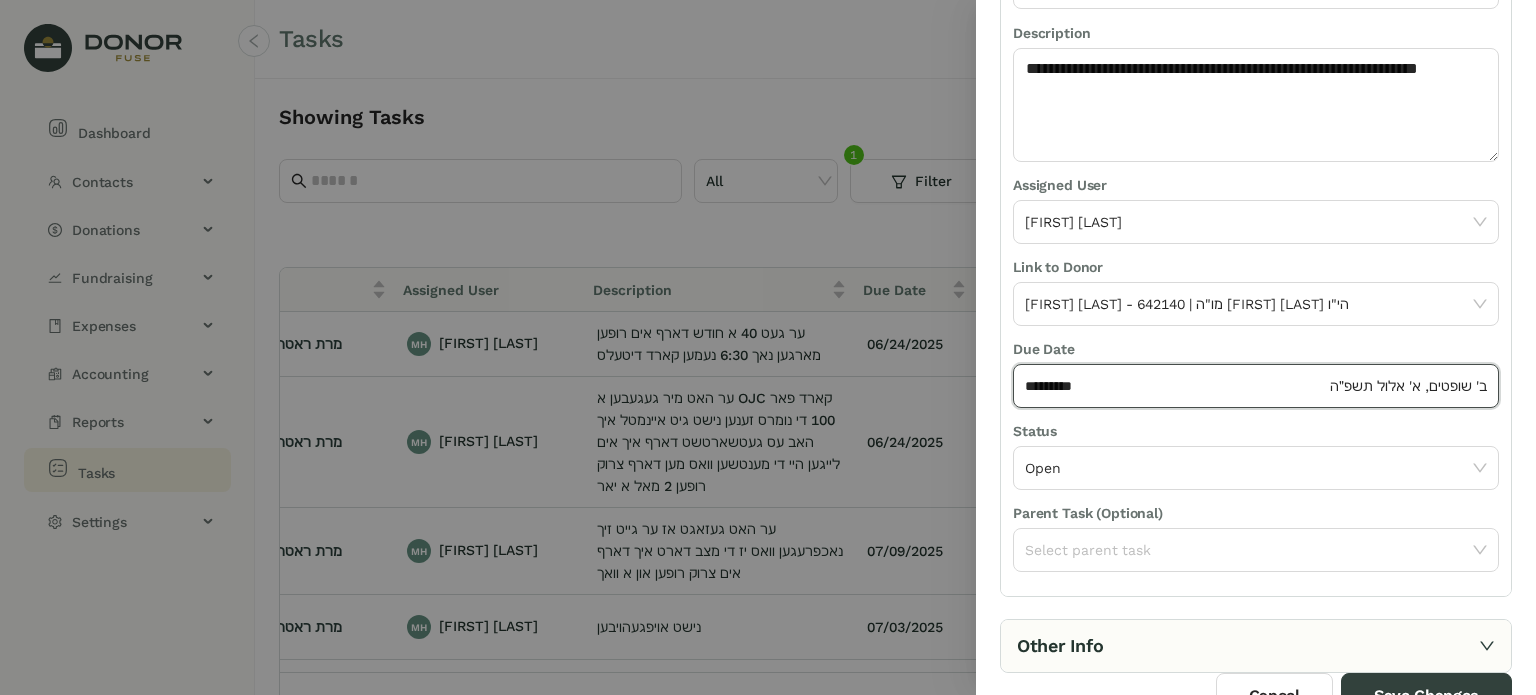 scroll, scrollTop: 236, scrollLeft: 0, axis: vertical 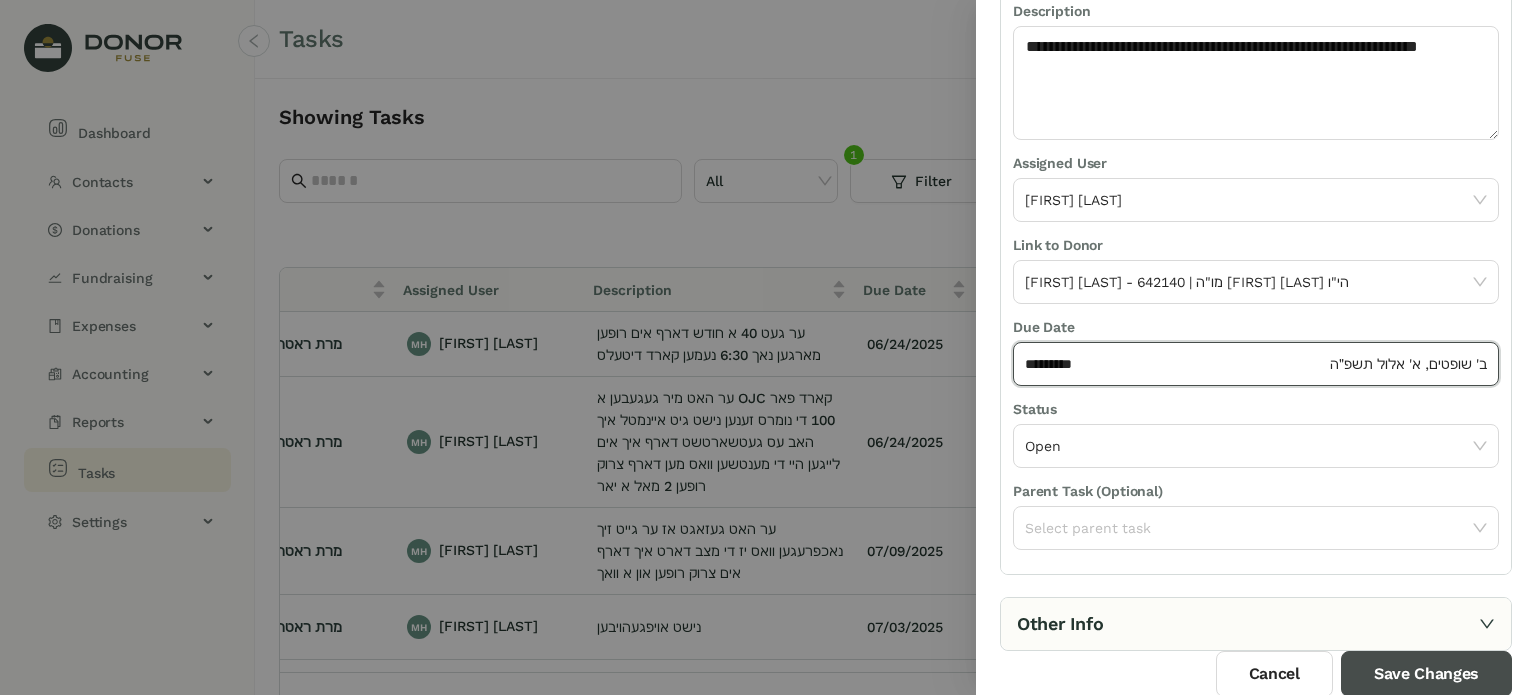 click on "Save Changes" at bounding box center [1426, 674] 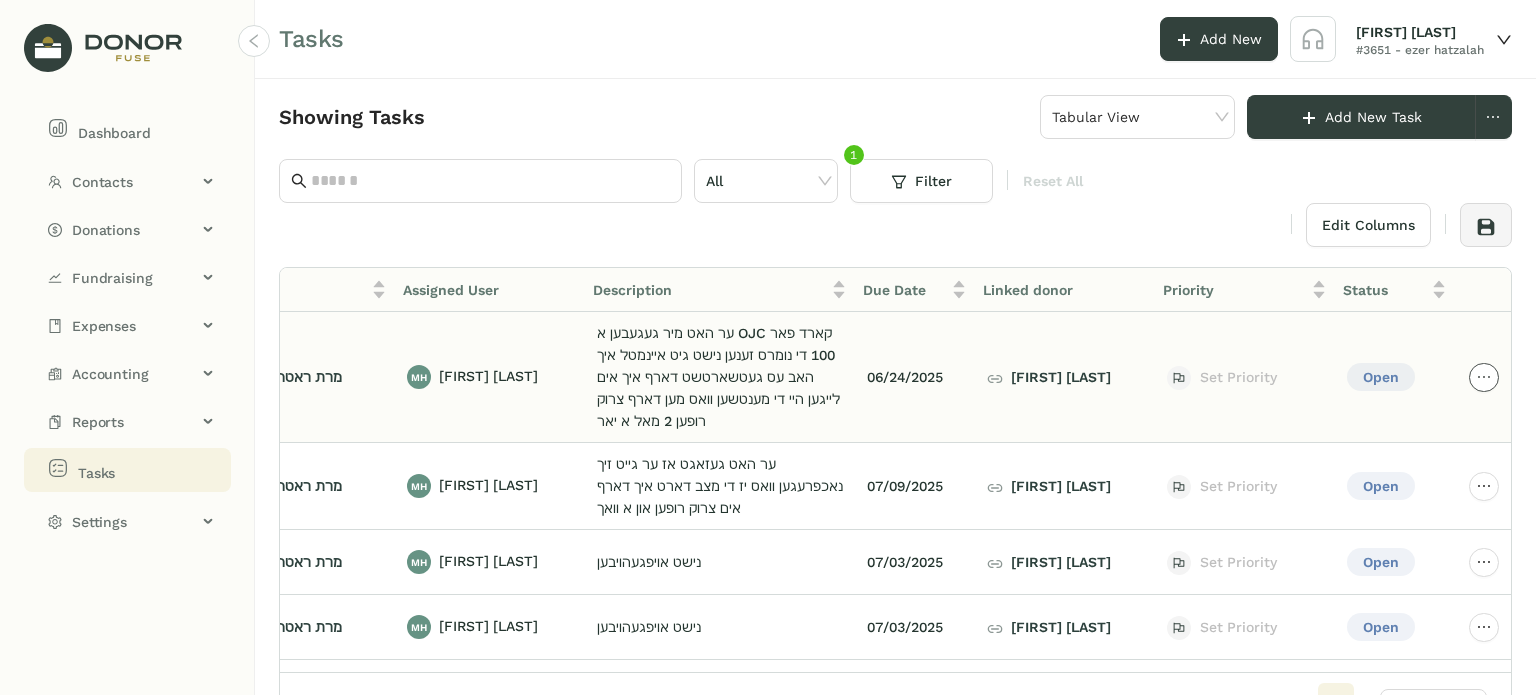 click 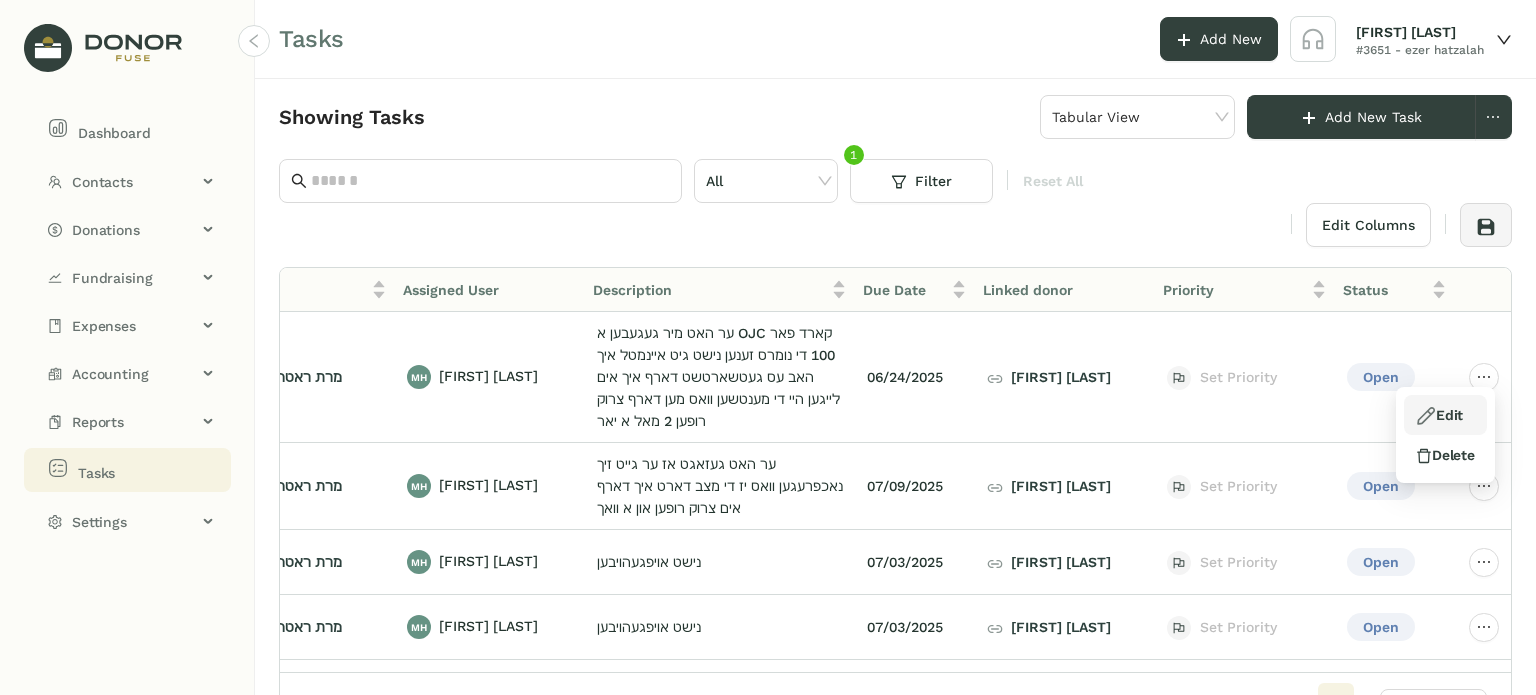 click on "Edit" at bounding box center [1439, 415] 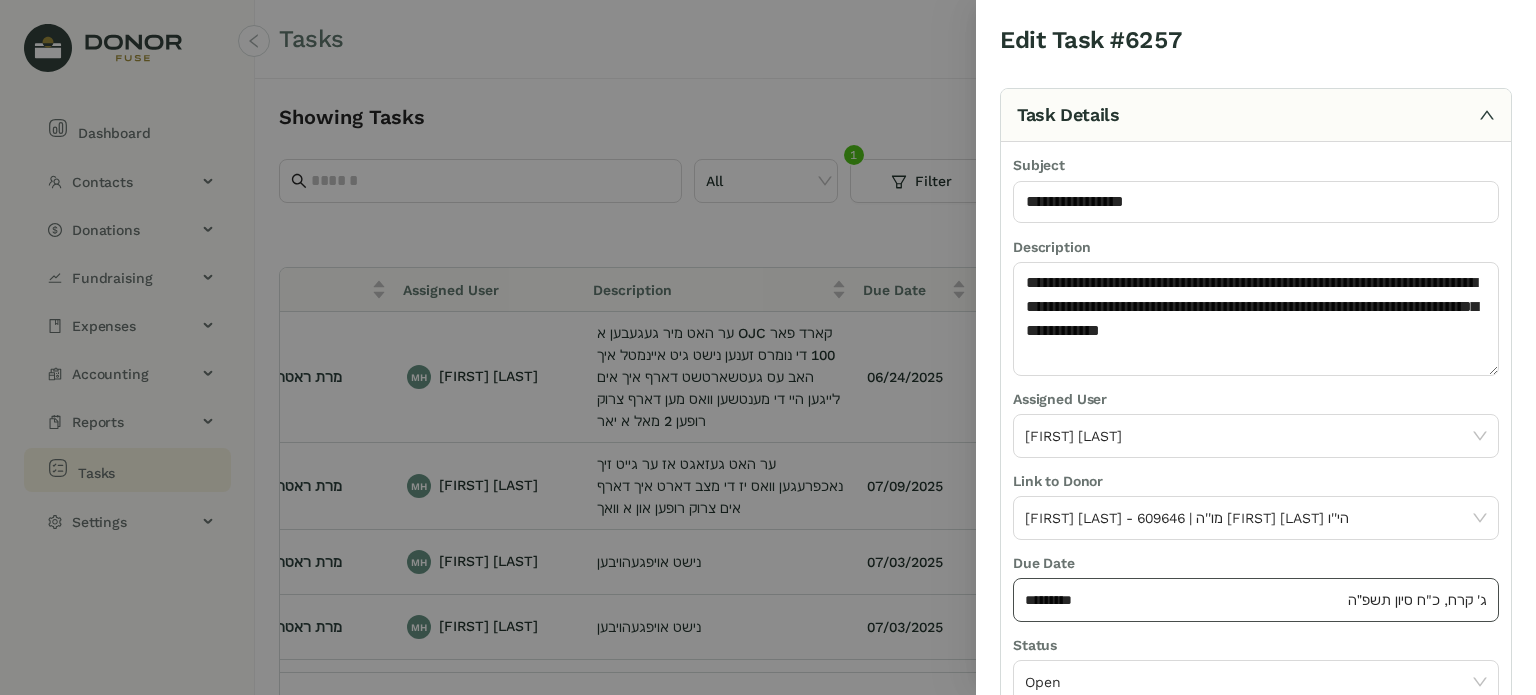 click on "********* ג' קרח, כ"ח סיון תשפ״ה" 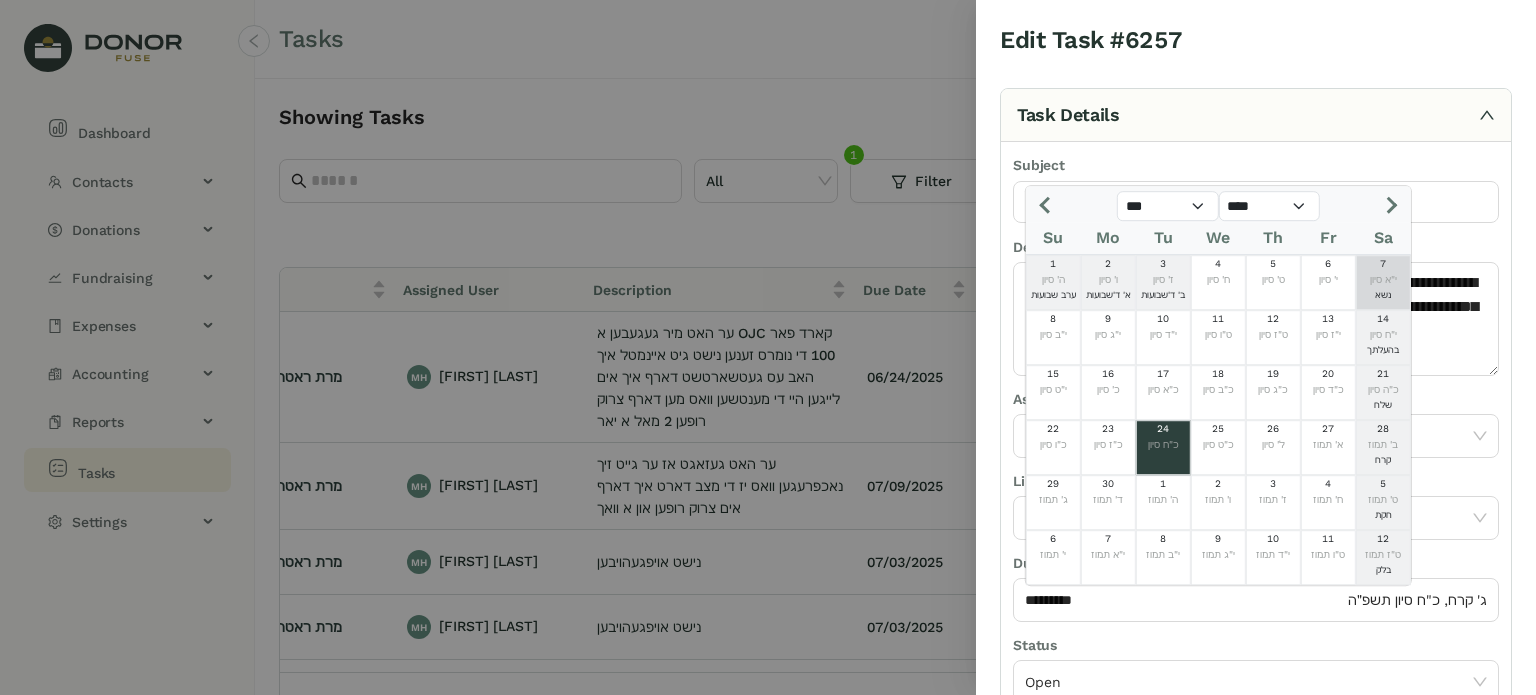 click 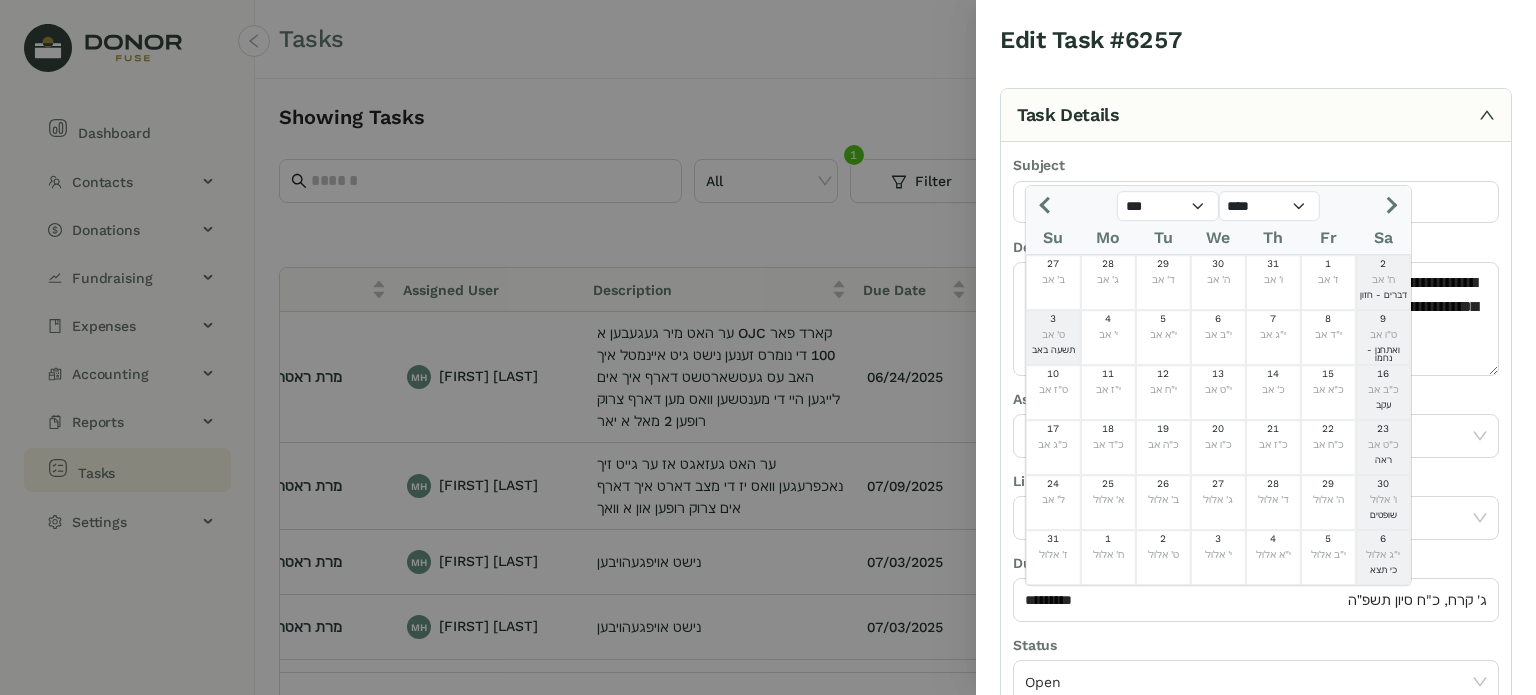 click 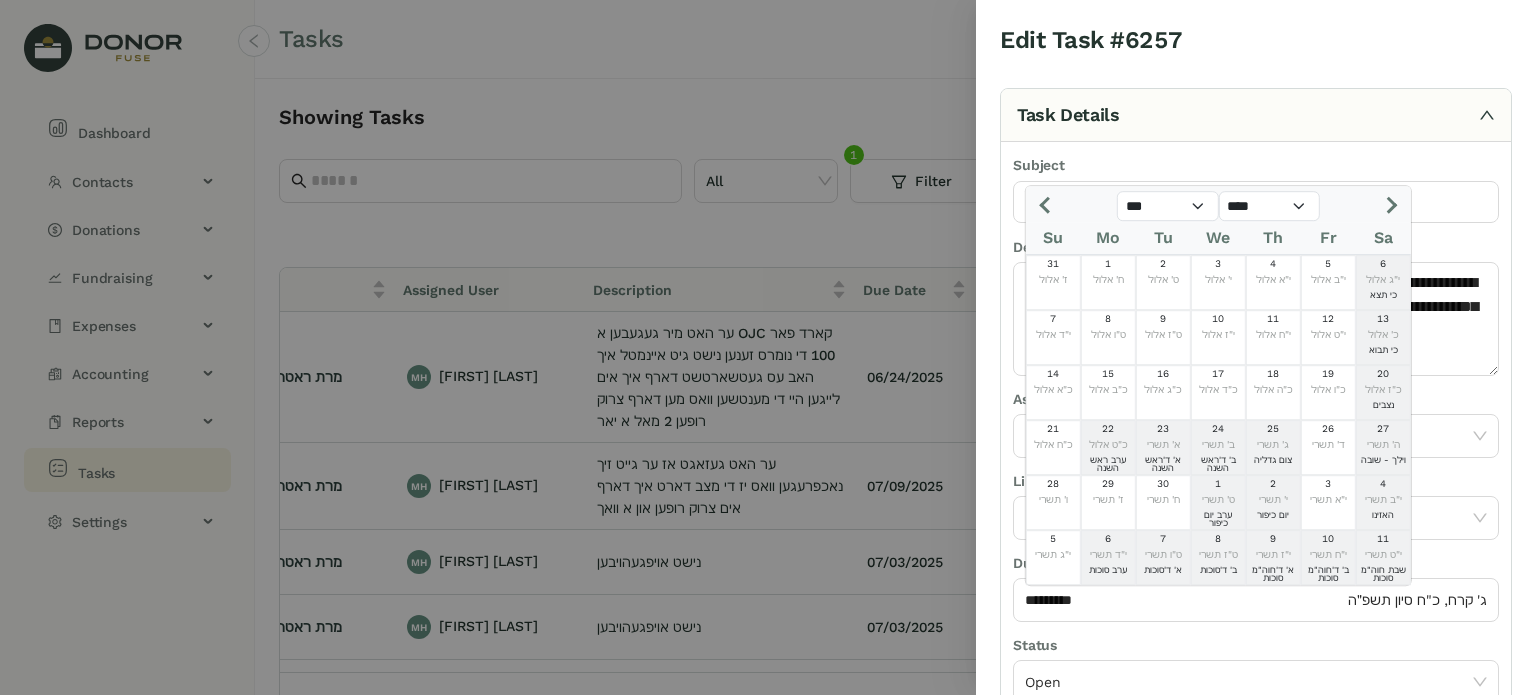 click 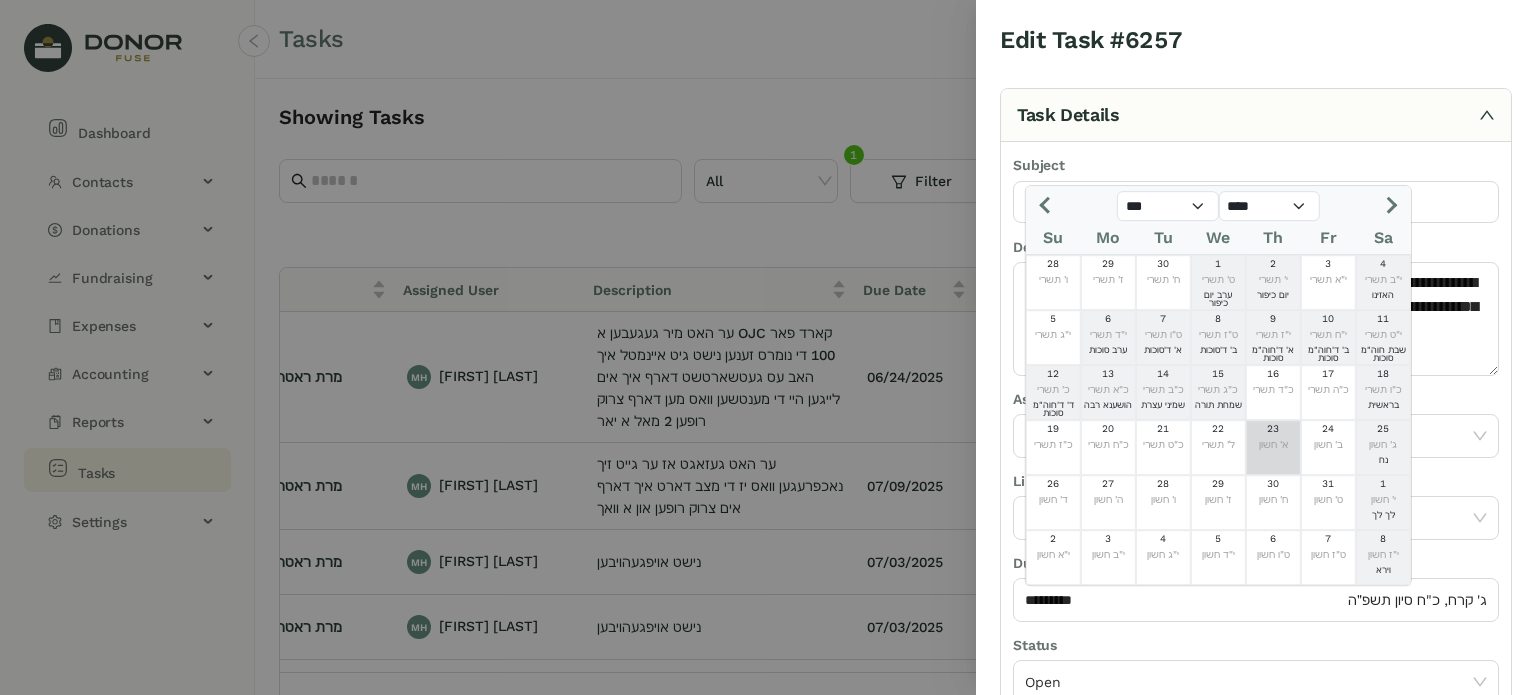 click on "23  א' חשון" 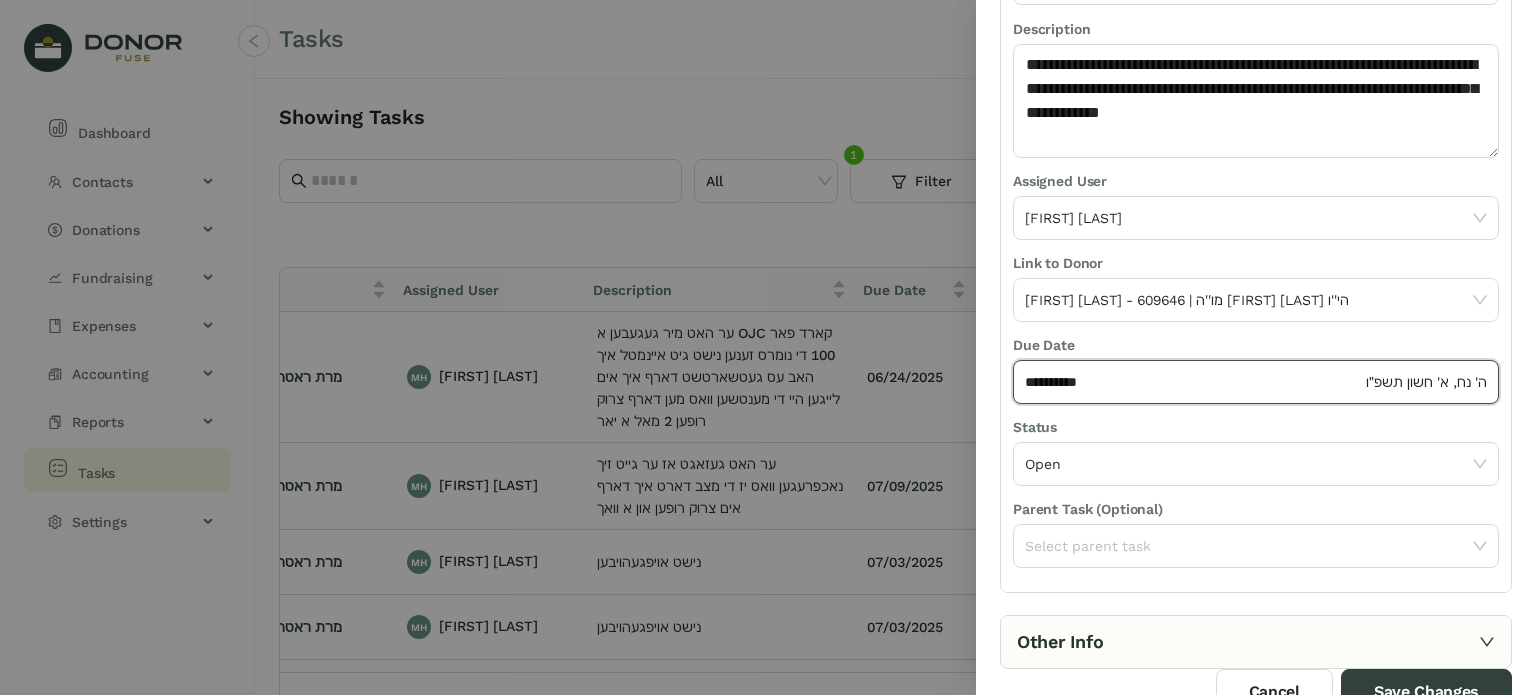 scroll, scrollTop: 236, scrollLeft: 0, axis: vertical 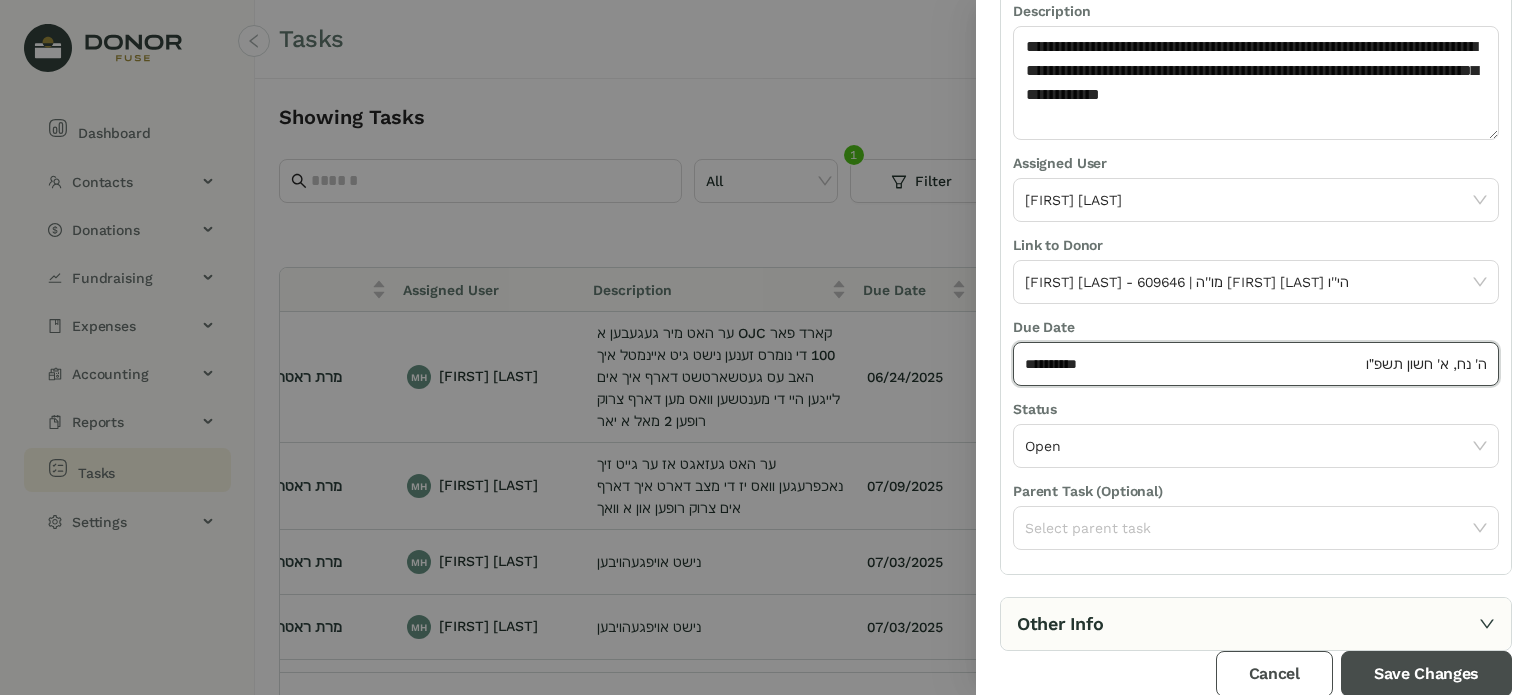 drag, startPoint x: 1363, startPoint y: 671, endPoint x: 1304, endPoint y: 665, distance: 59.3043 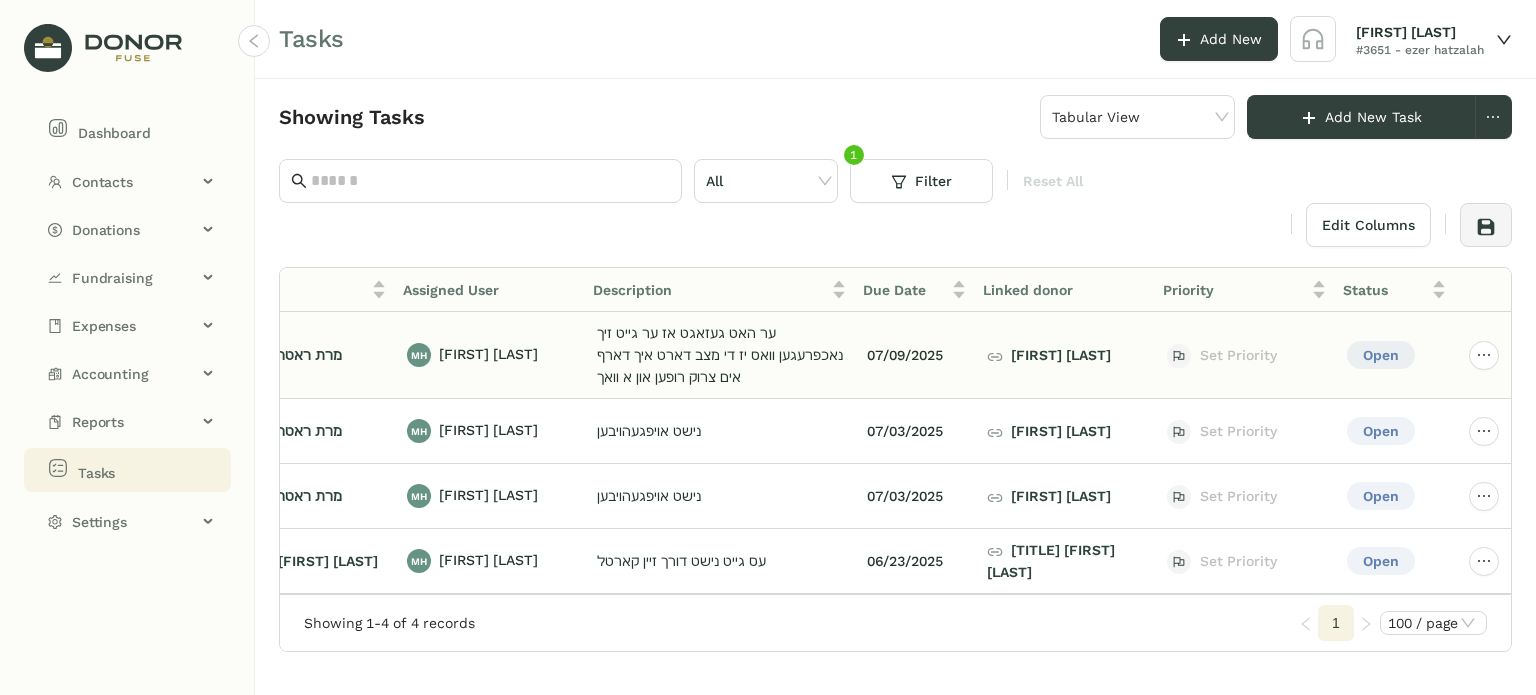 click on "משה אטיק" 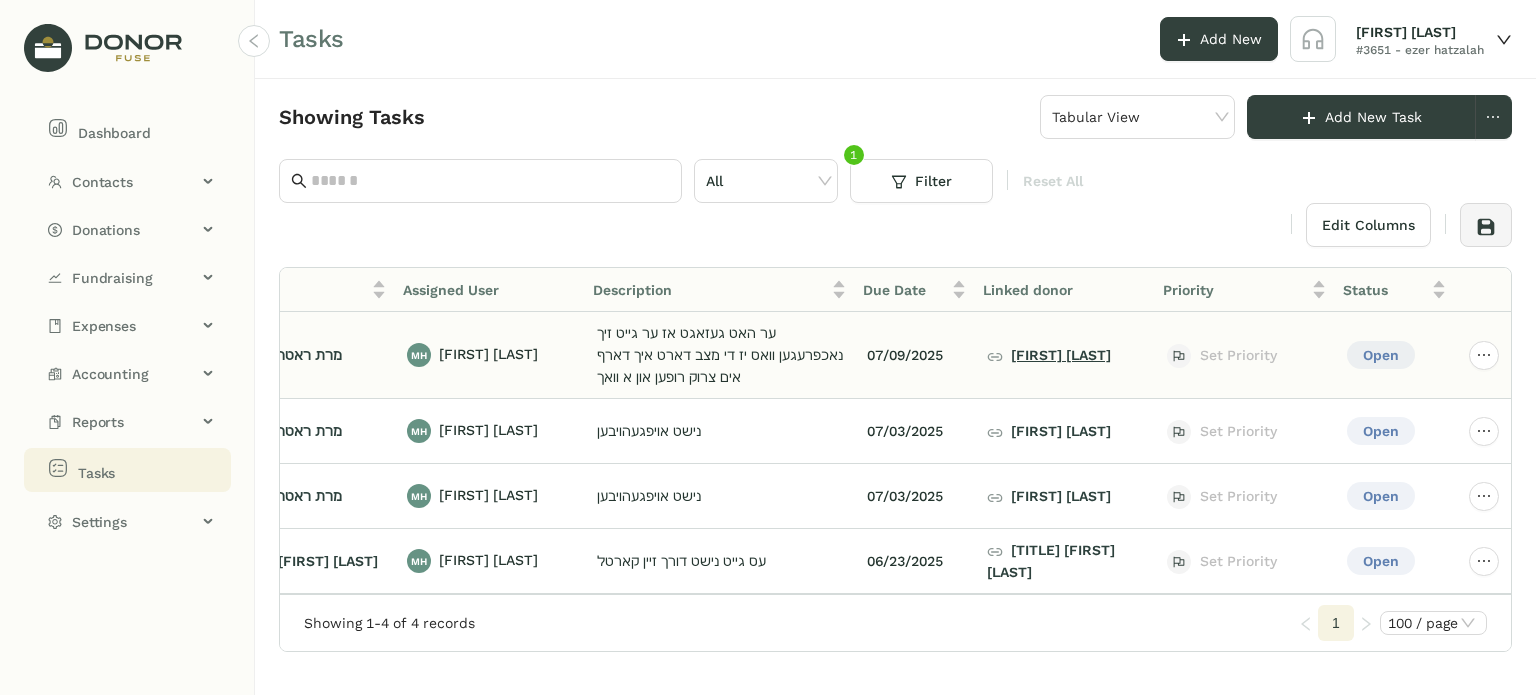click on "משה אטיק" 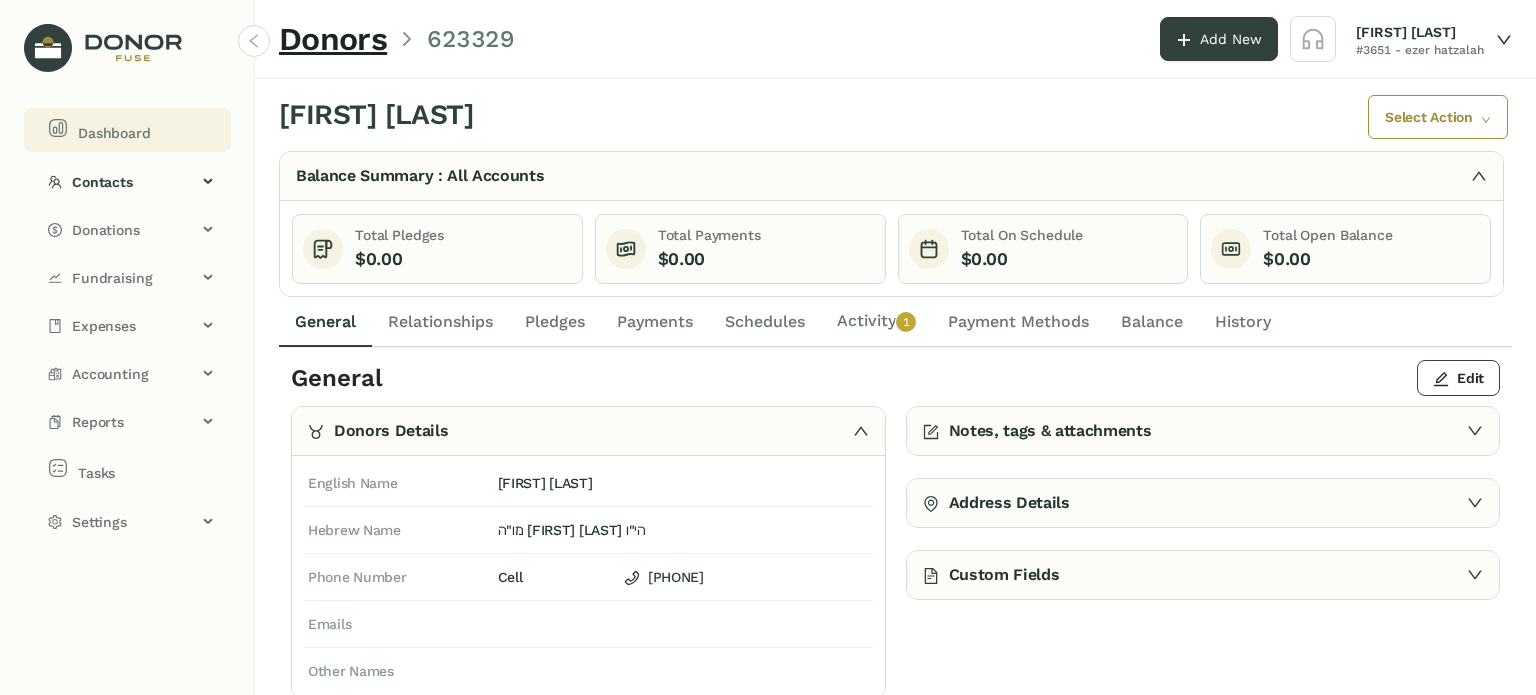 click on "Dashboard" 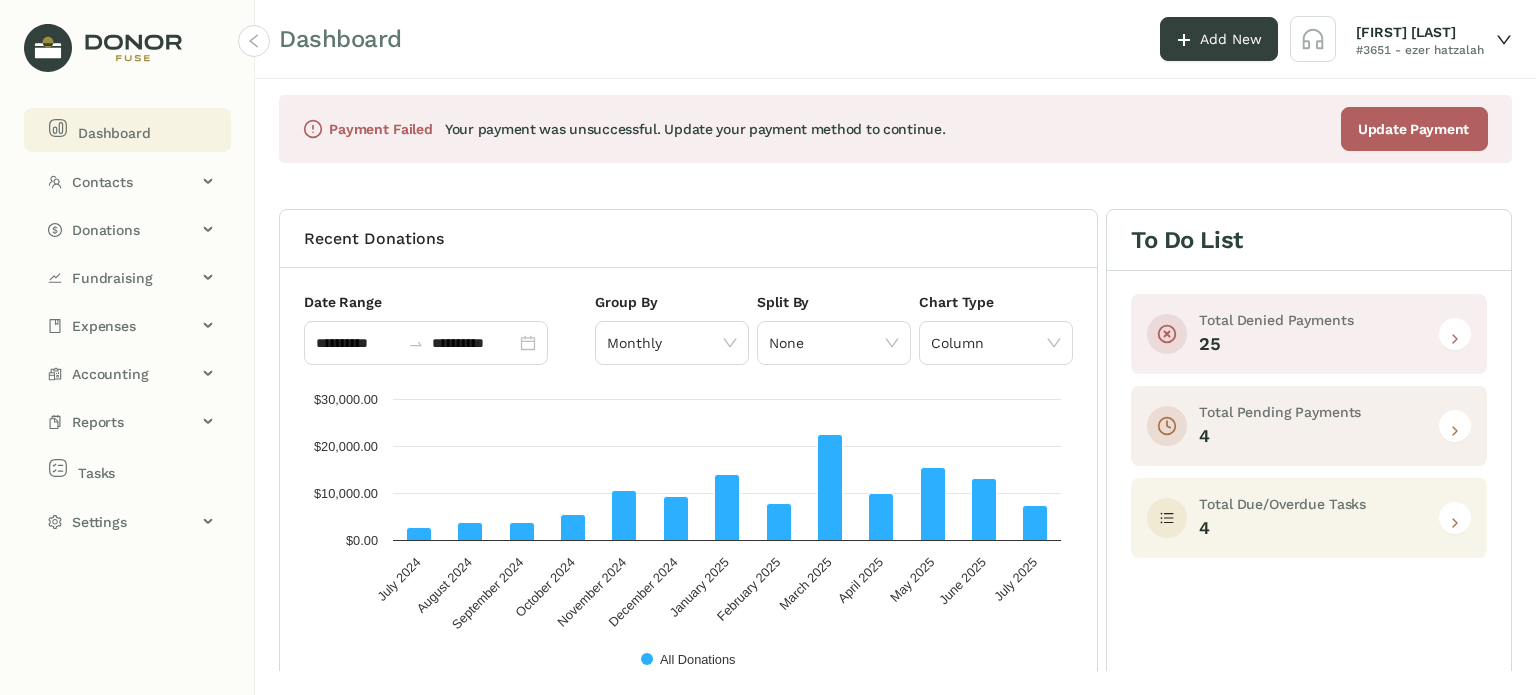 click 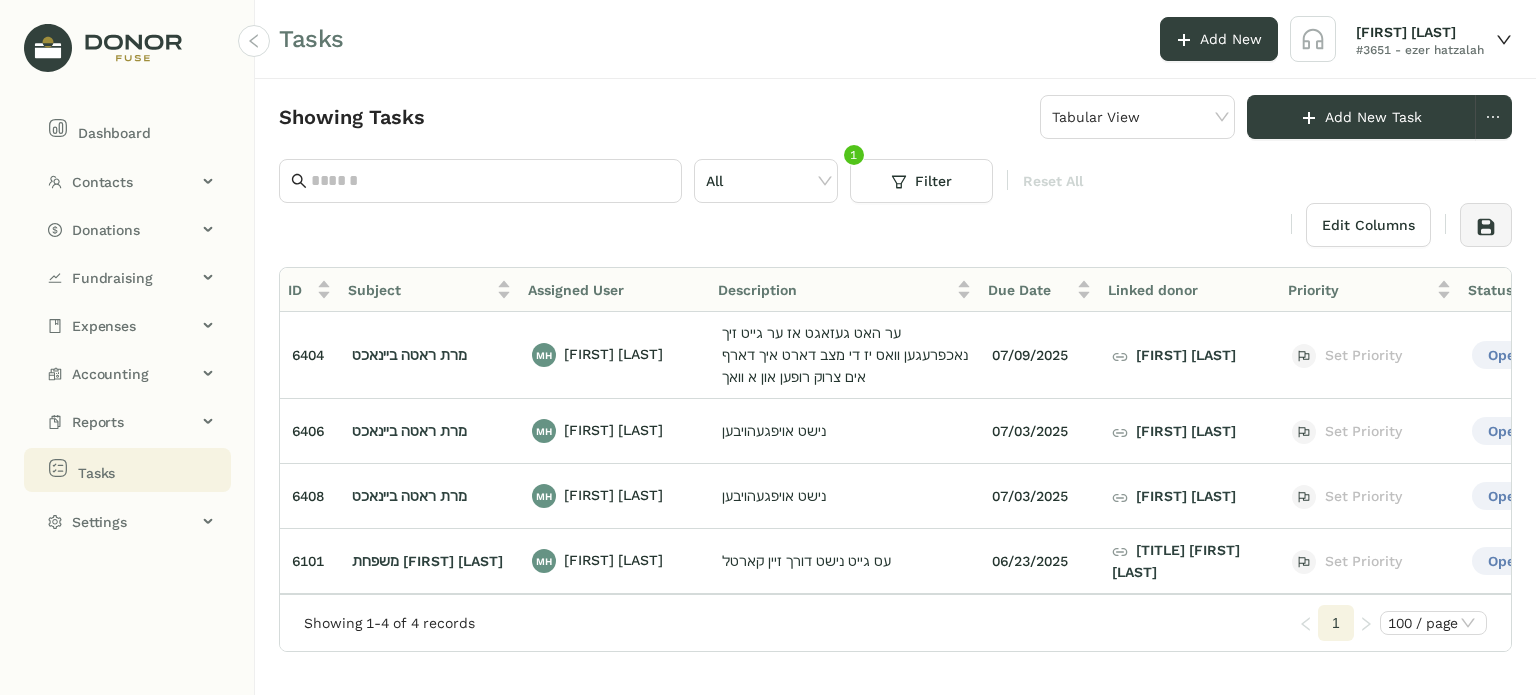 scroll, scrollTop: 0, scrollLeft: 128, axis: horizontal 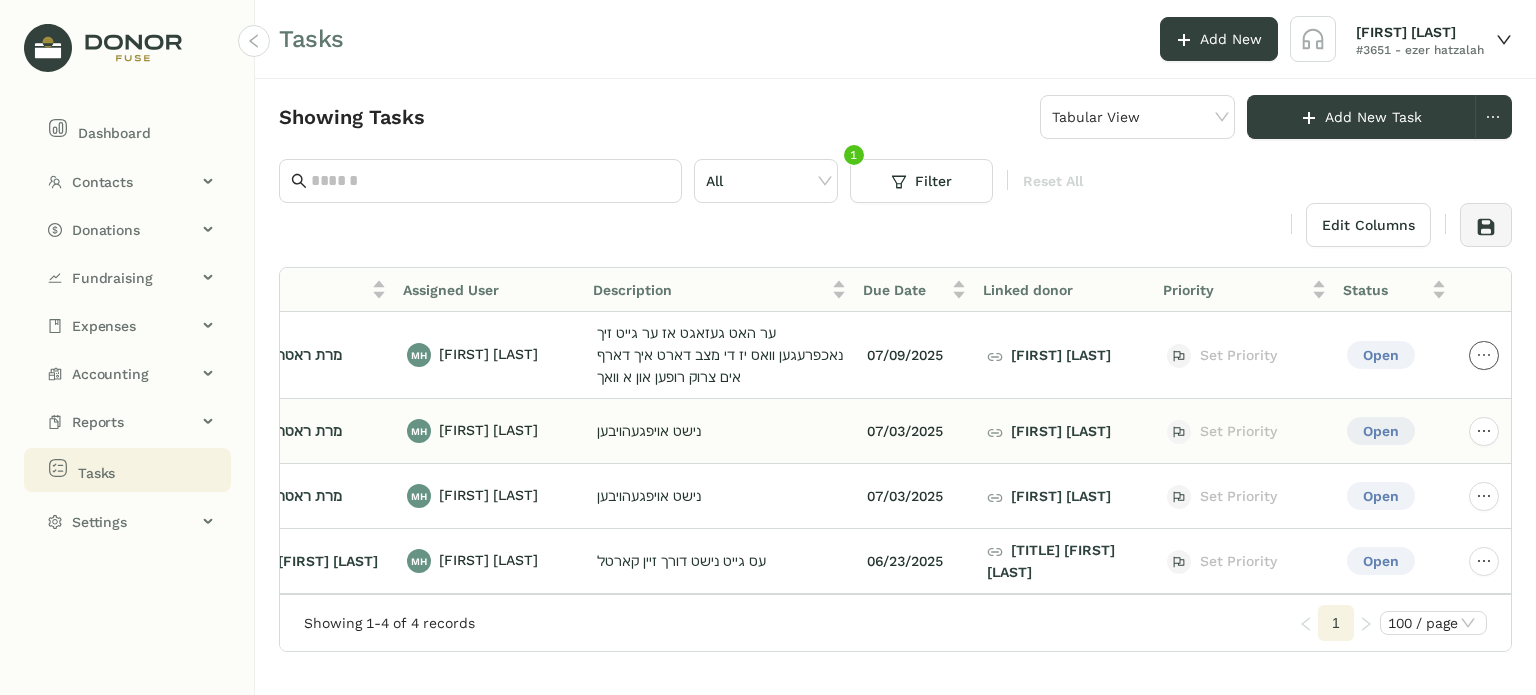 drag, startPoint x: 1479, startPoint y: 351, endPoint x: 1470, endPoint y: 411, distance: 60.671246 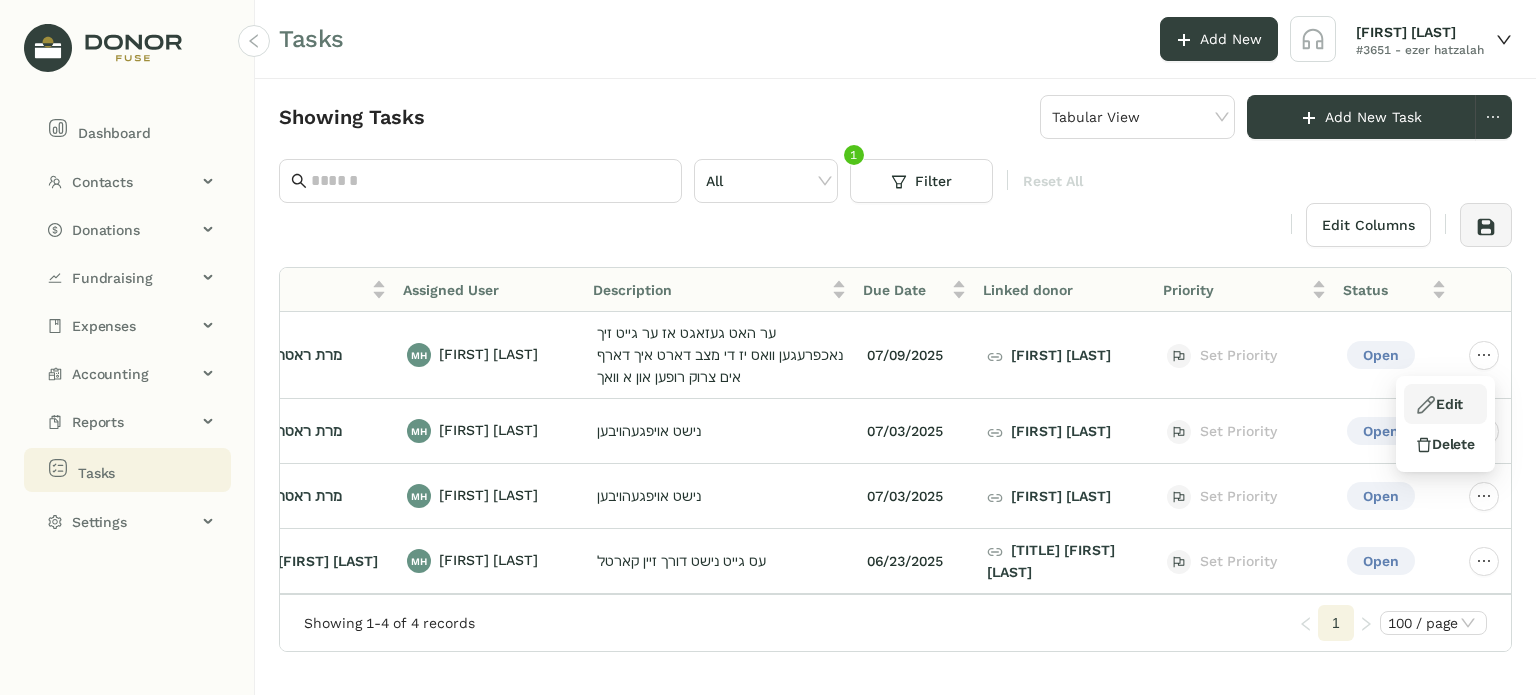 click on "Edit" at bounding box center (1439, 404) 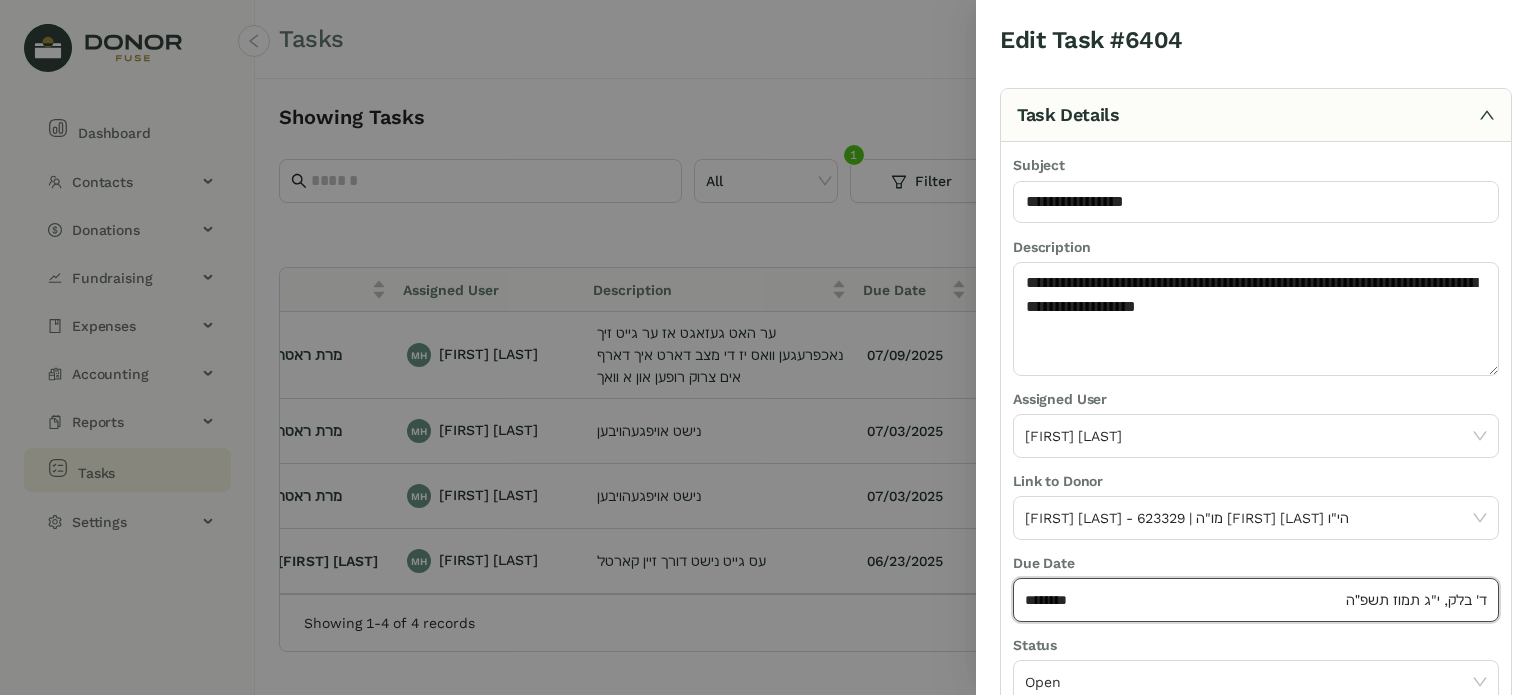 click on "********" 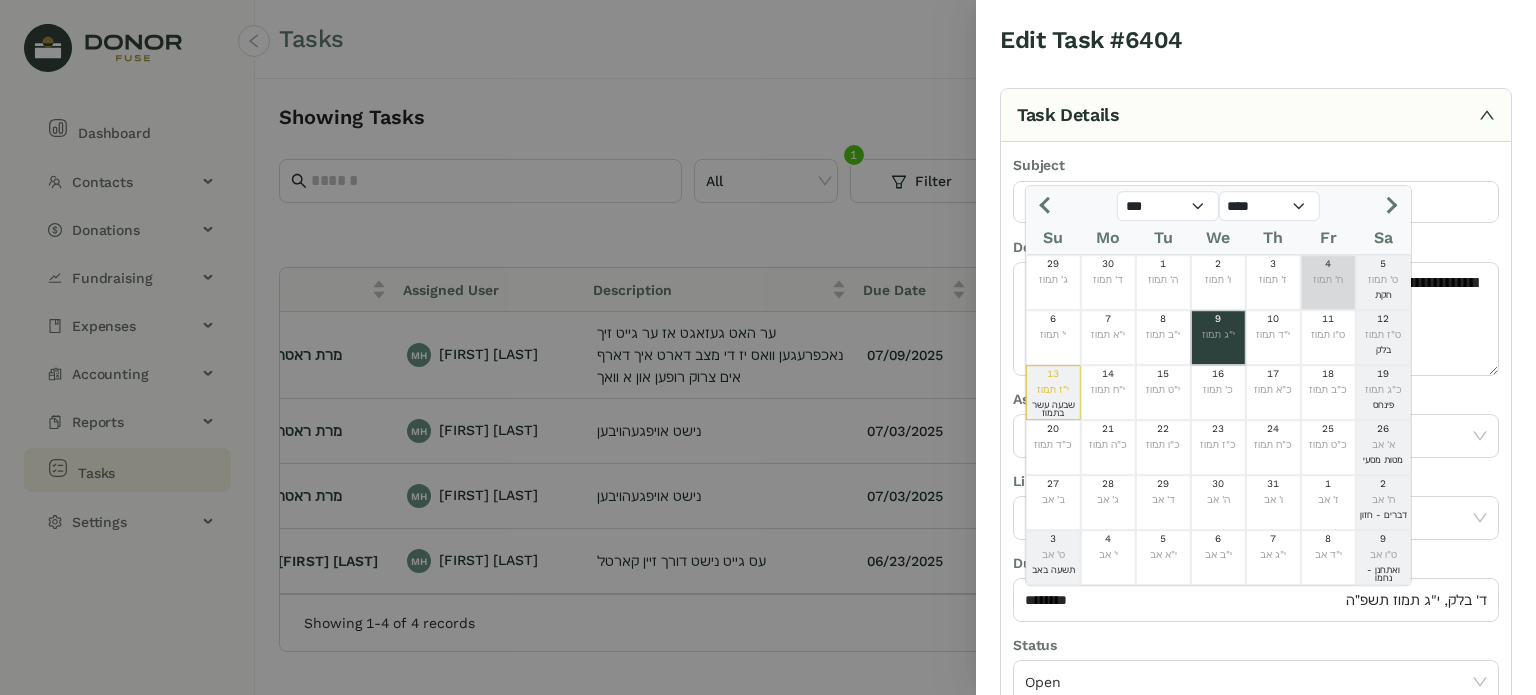 click 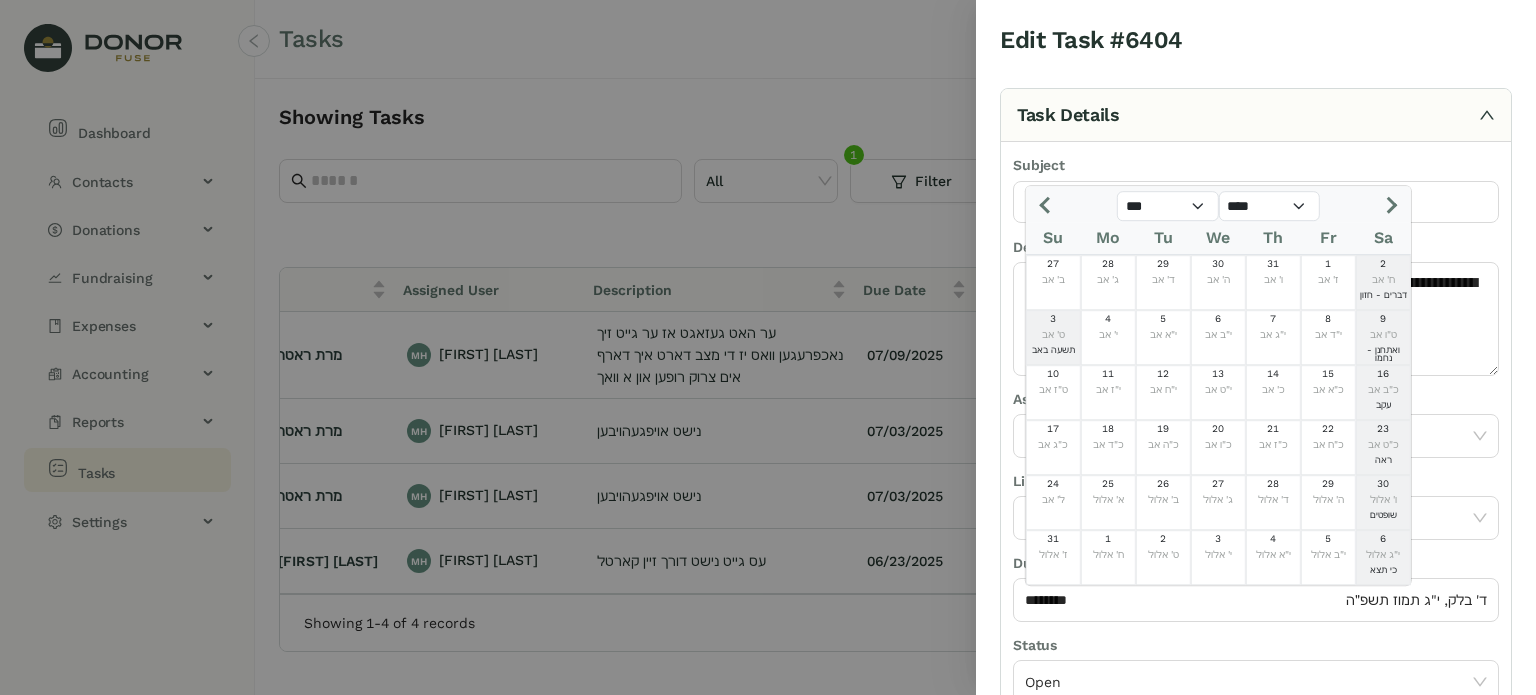 click 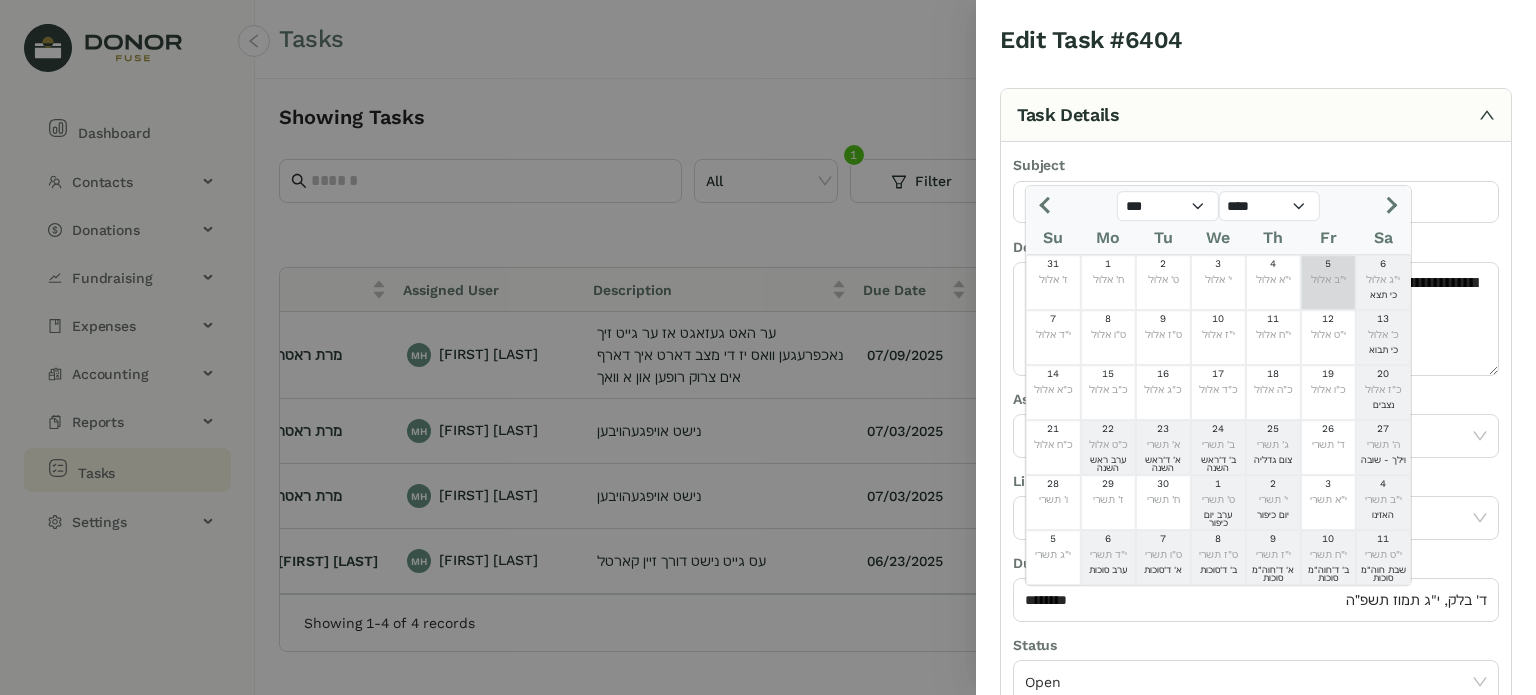 click 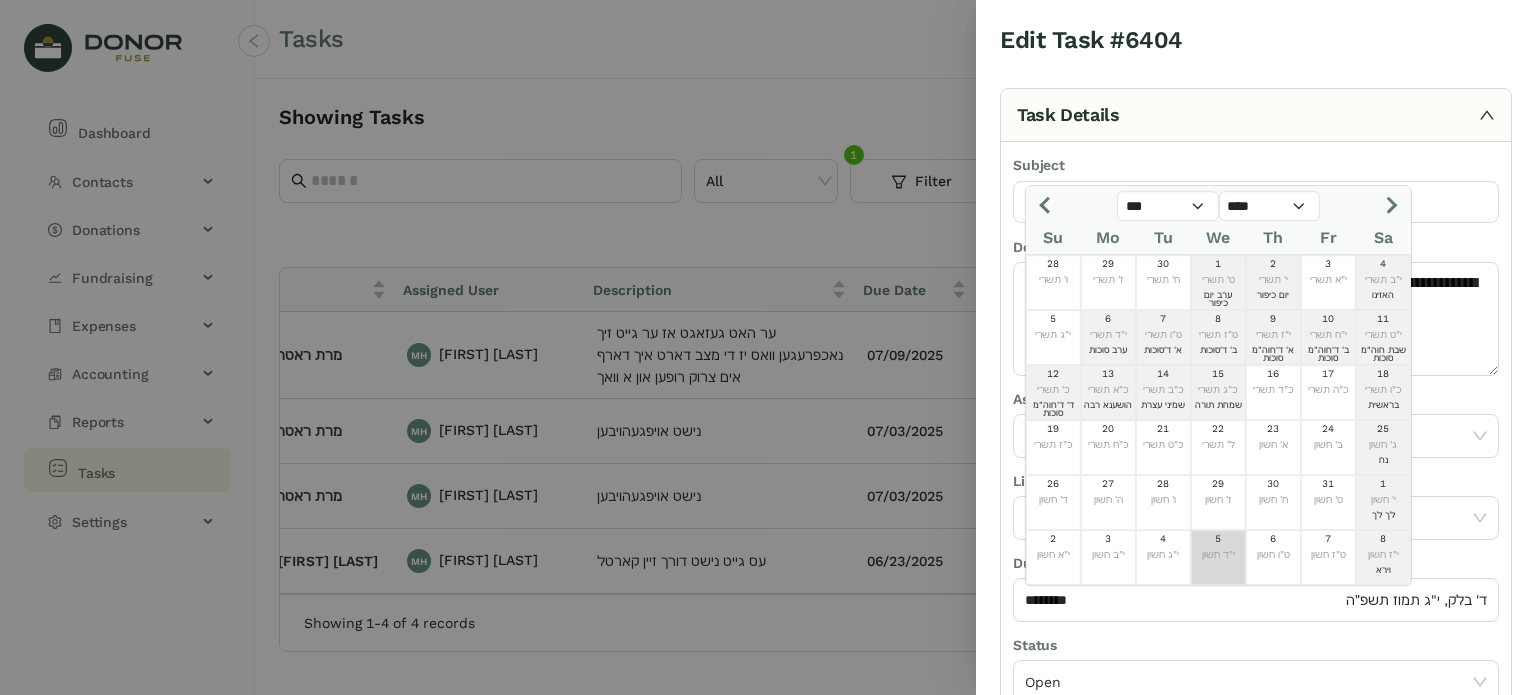 click on "5" 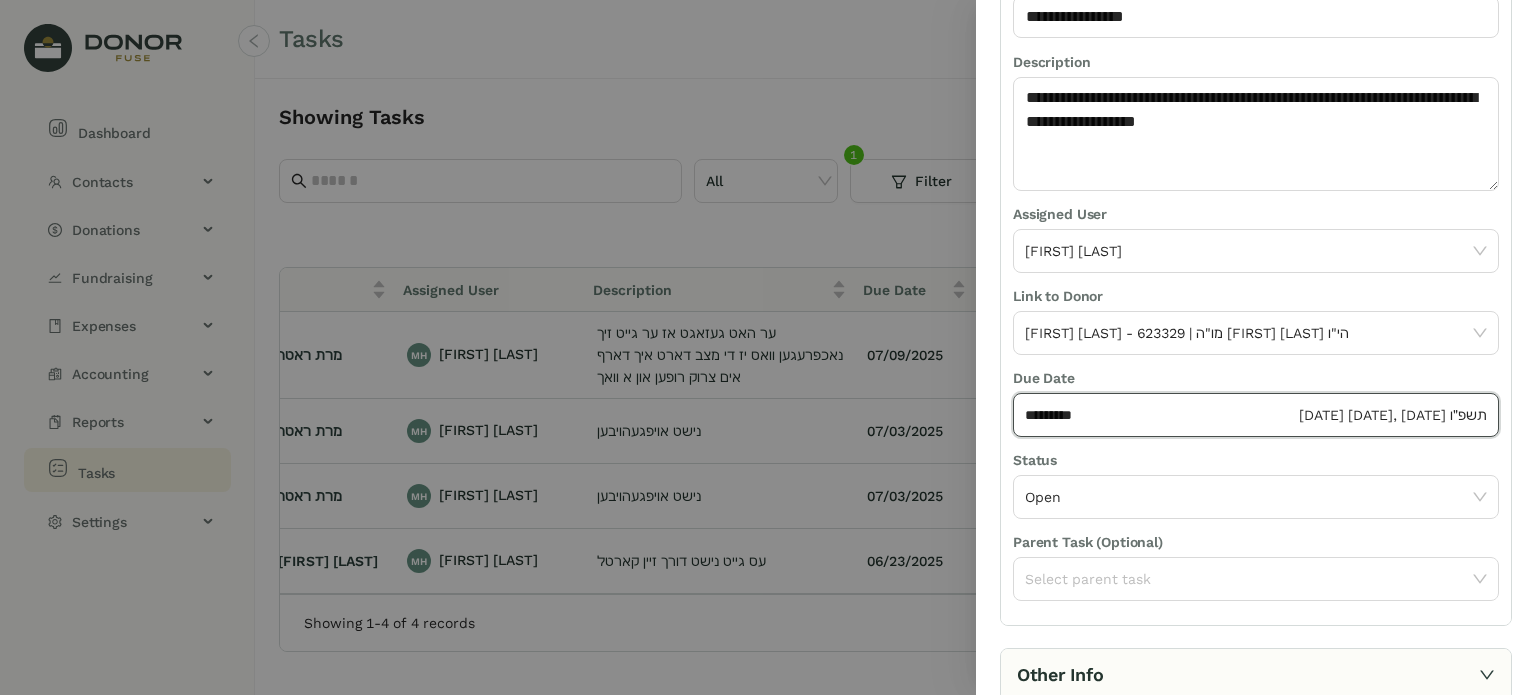 scroll, scrollTop: 236, scrollLeft: 0, axis: vertical 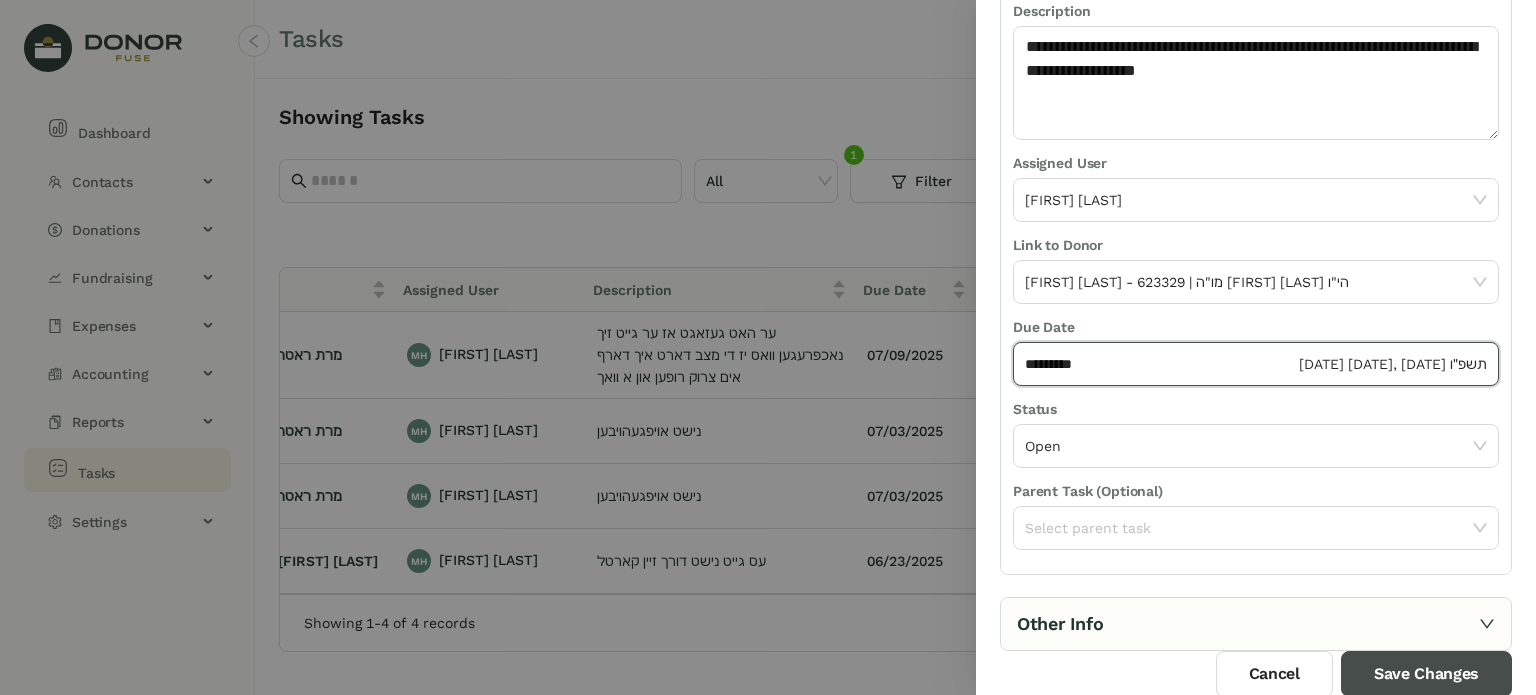 click on "Save Changes" at bounding box center [1426, 674] 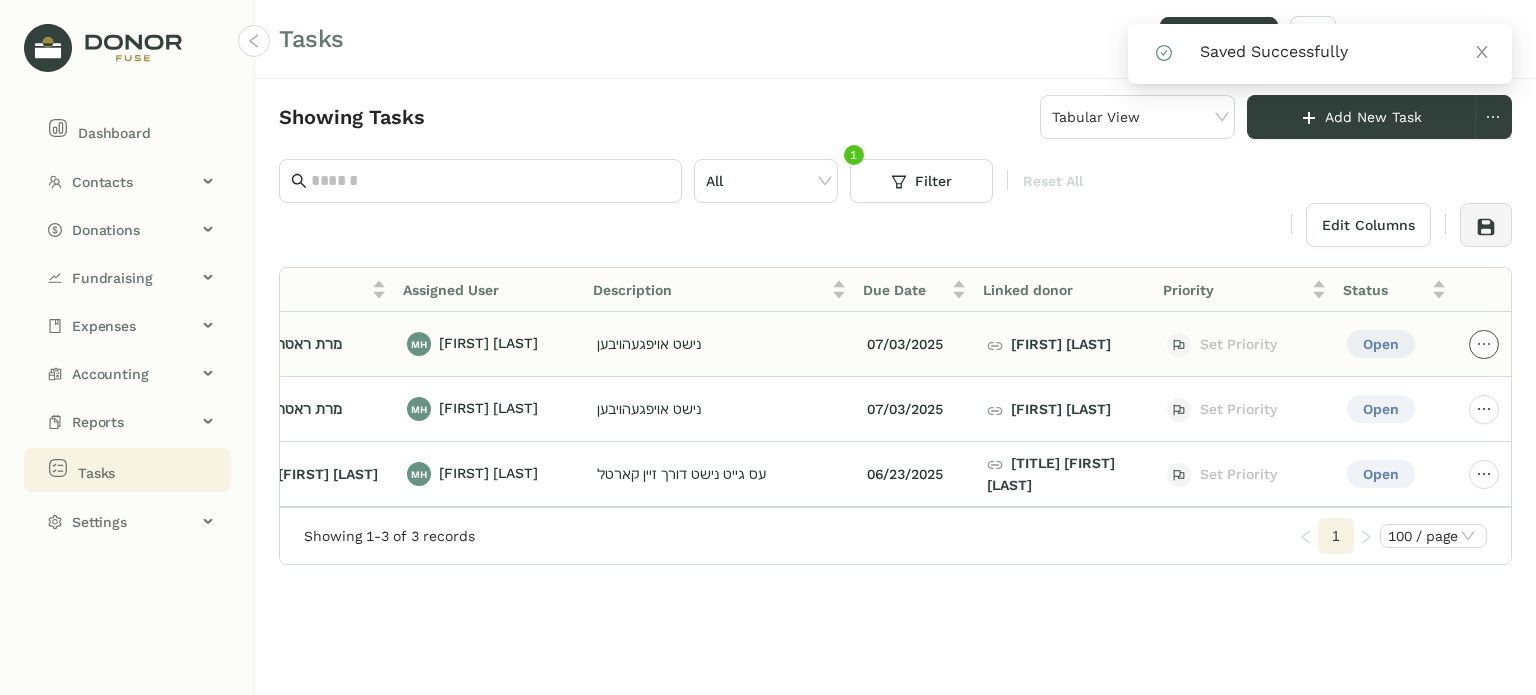 click 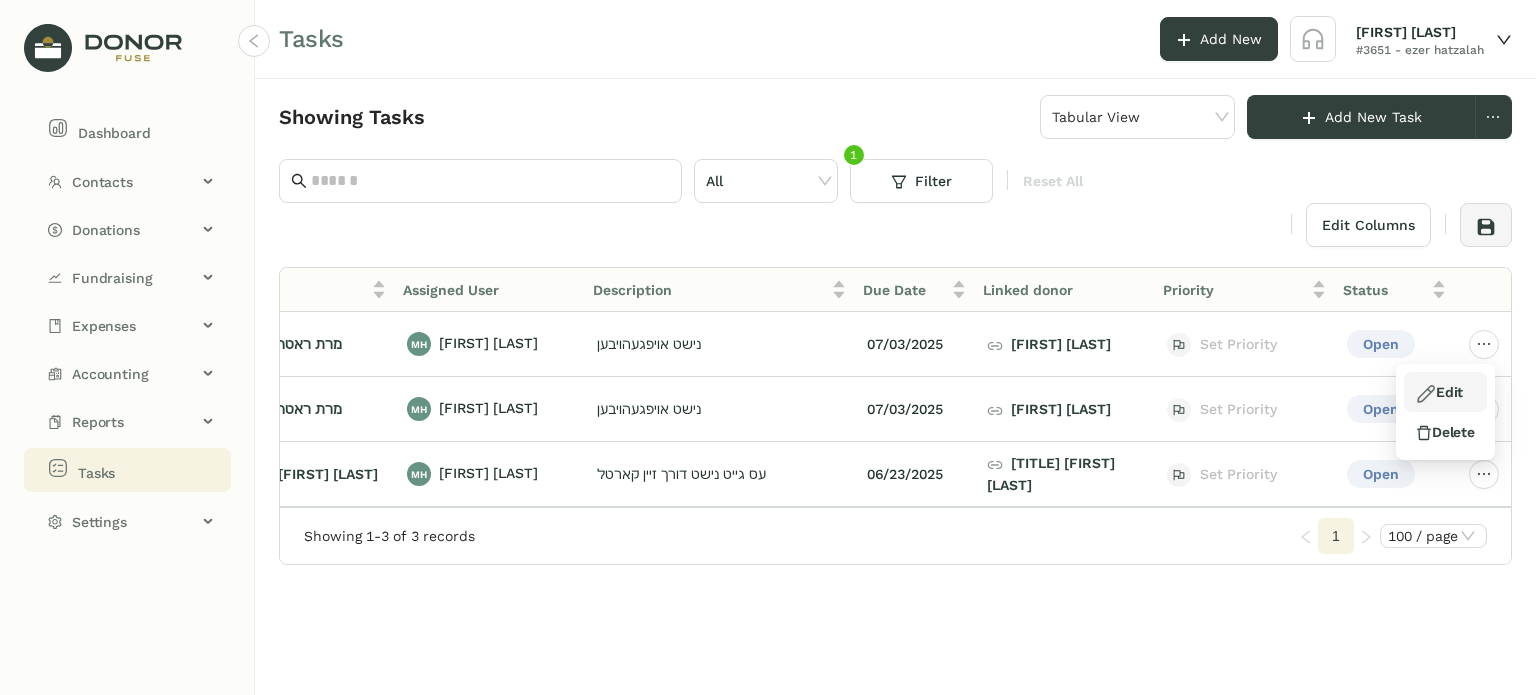 click on "Edit" at bounding box center (1439, 392) 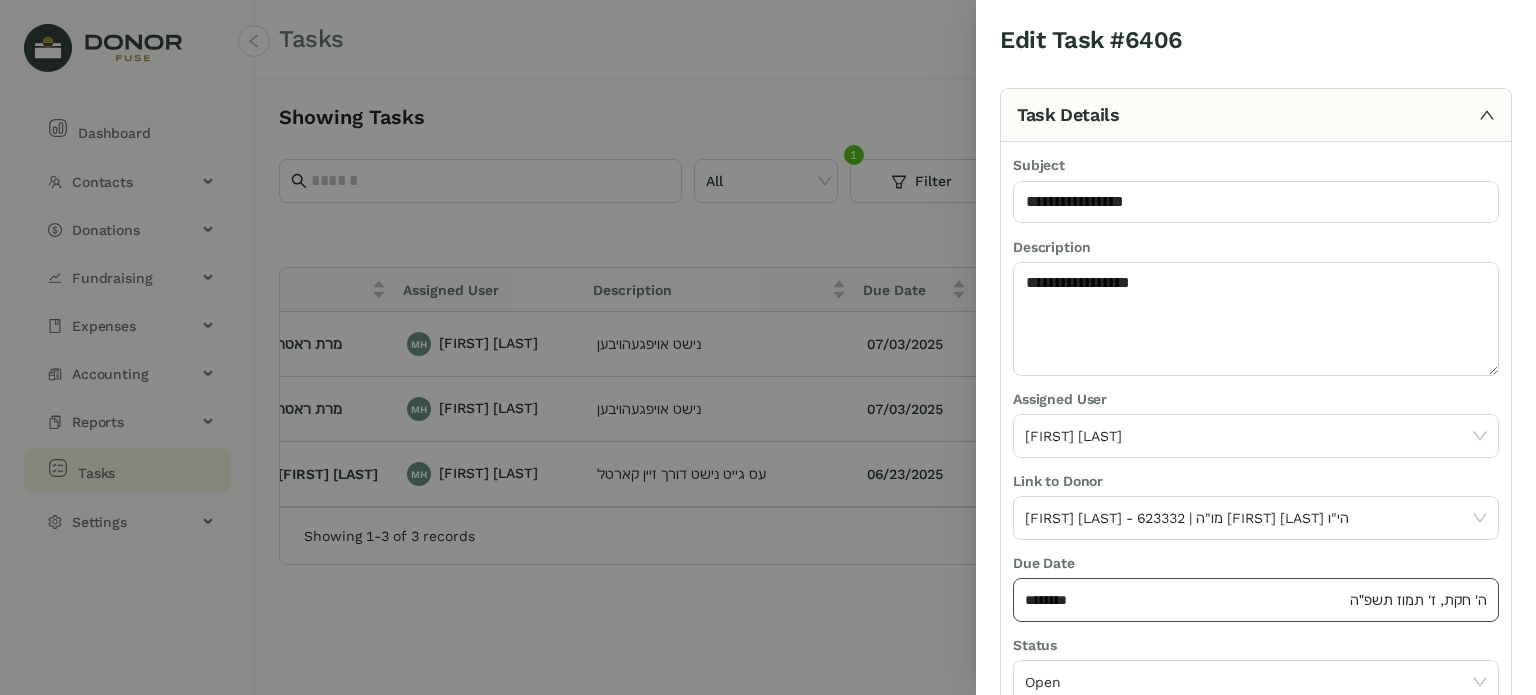 click on "********" 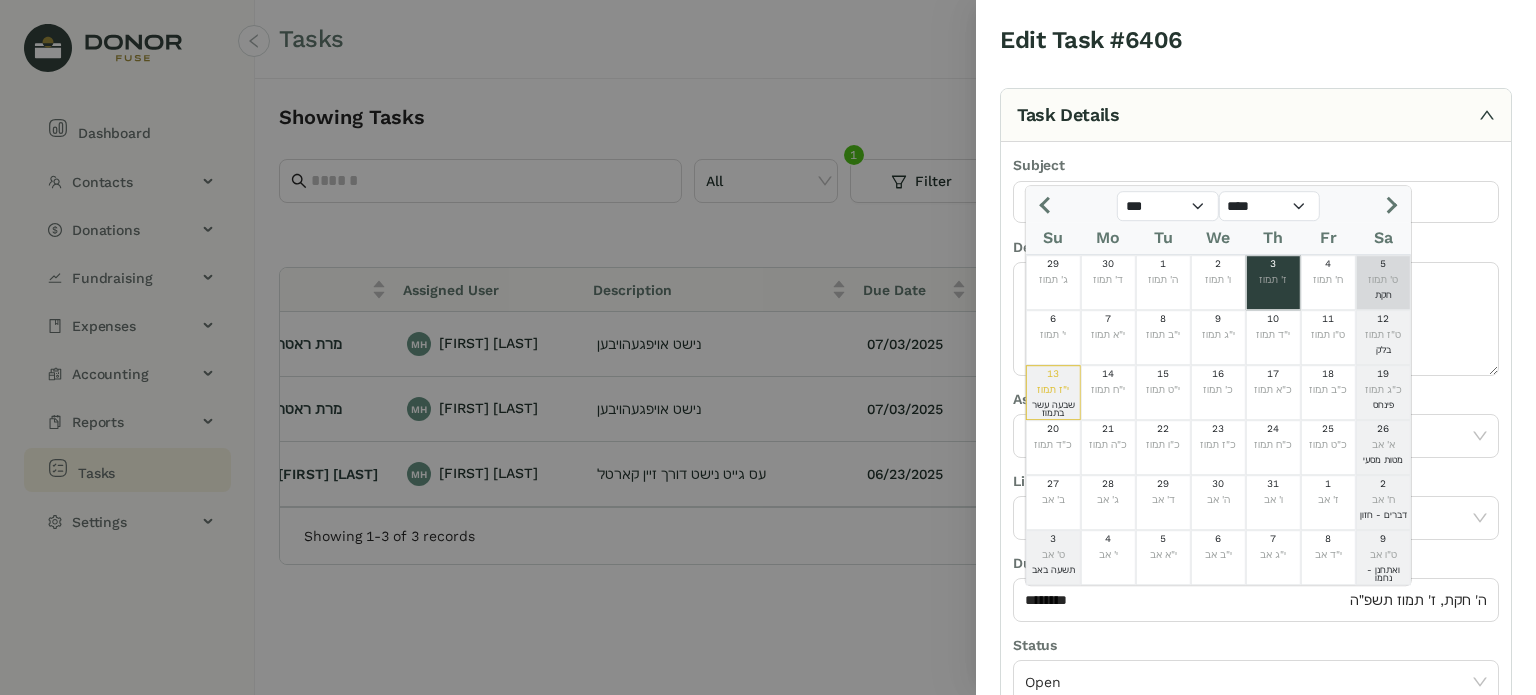 click 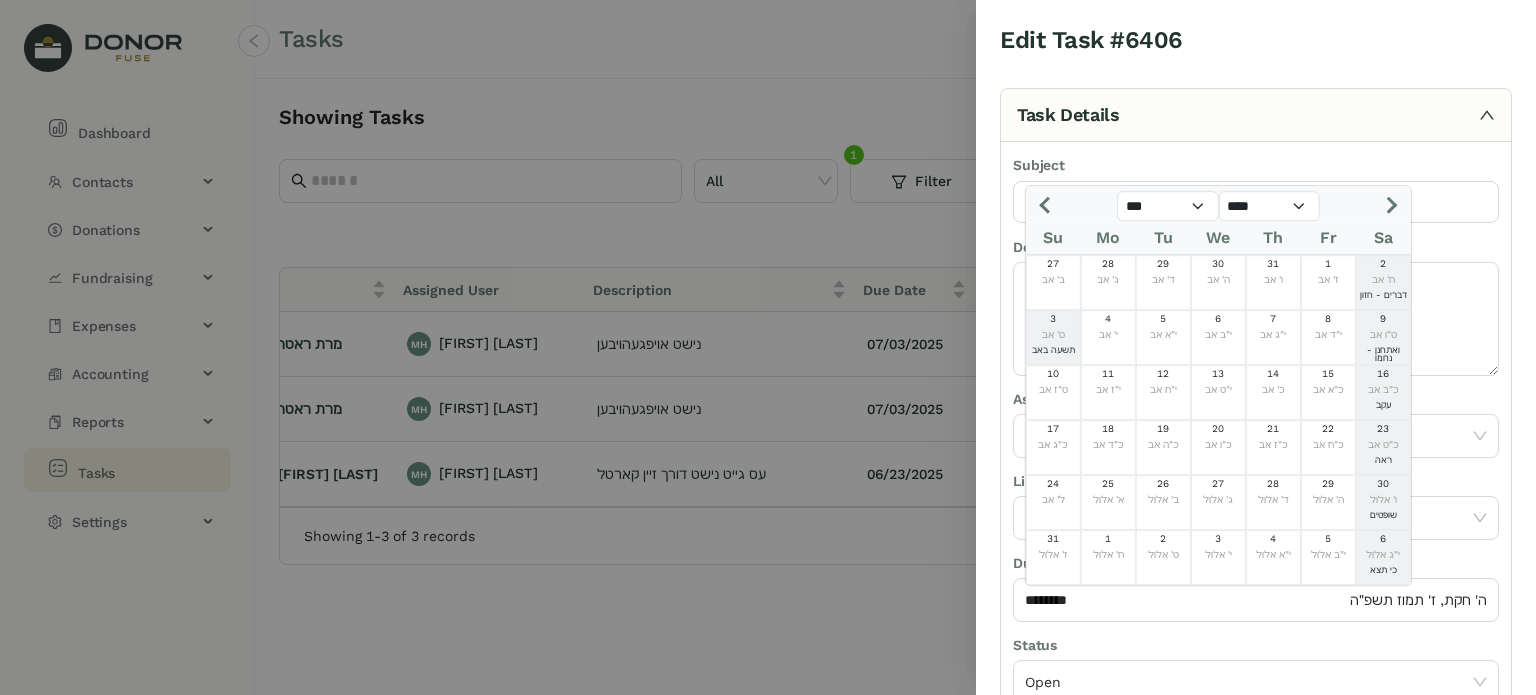 click 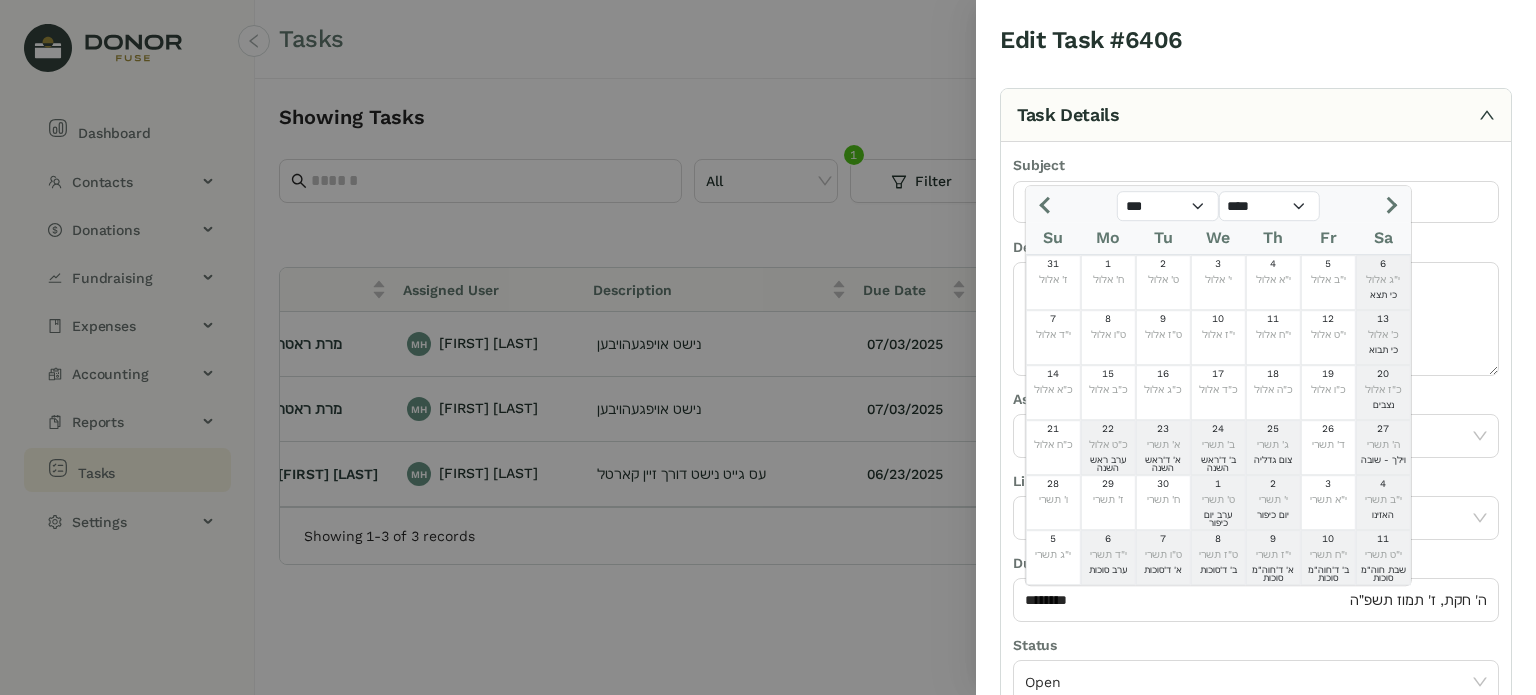 click 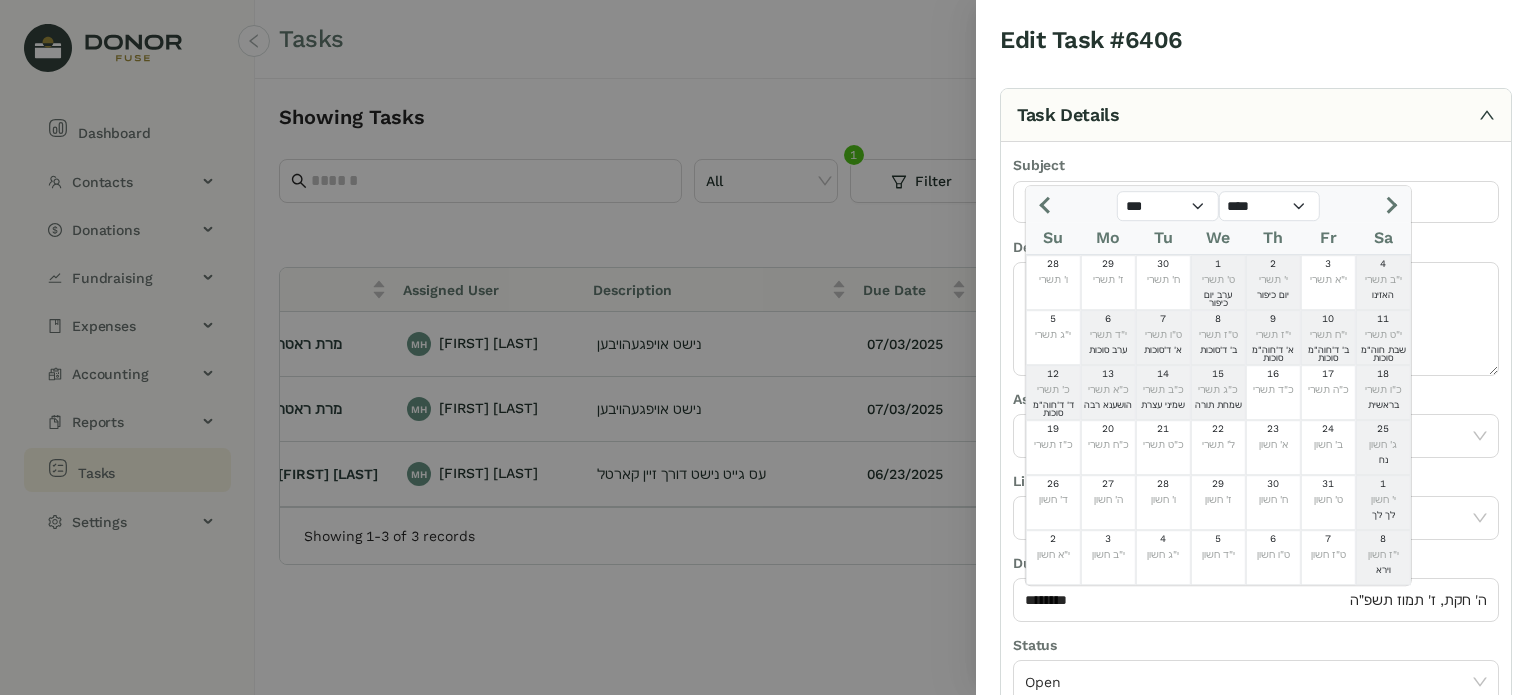 click on "Sa" 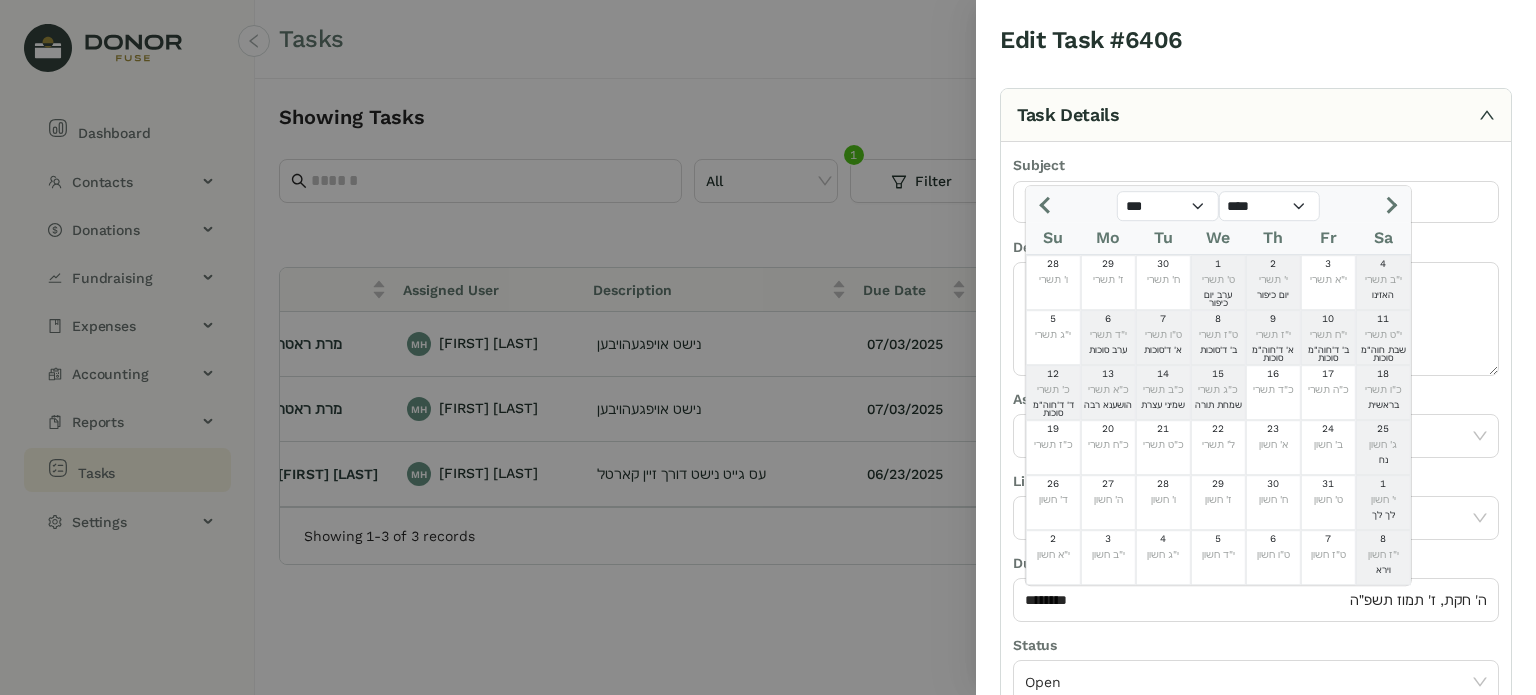 click 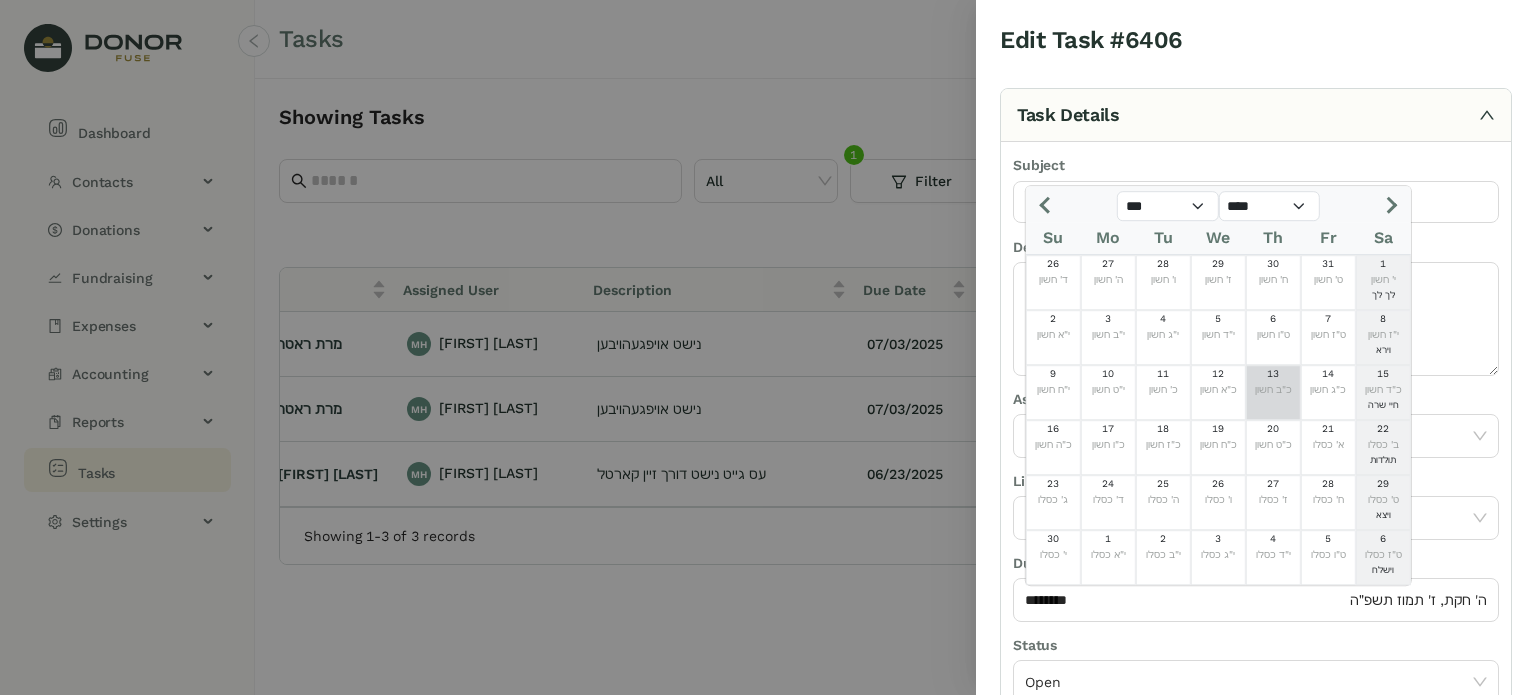 click on "13  כ"ב חשון" 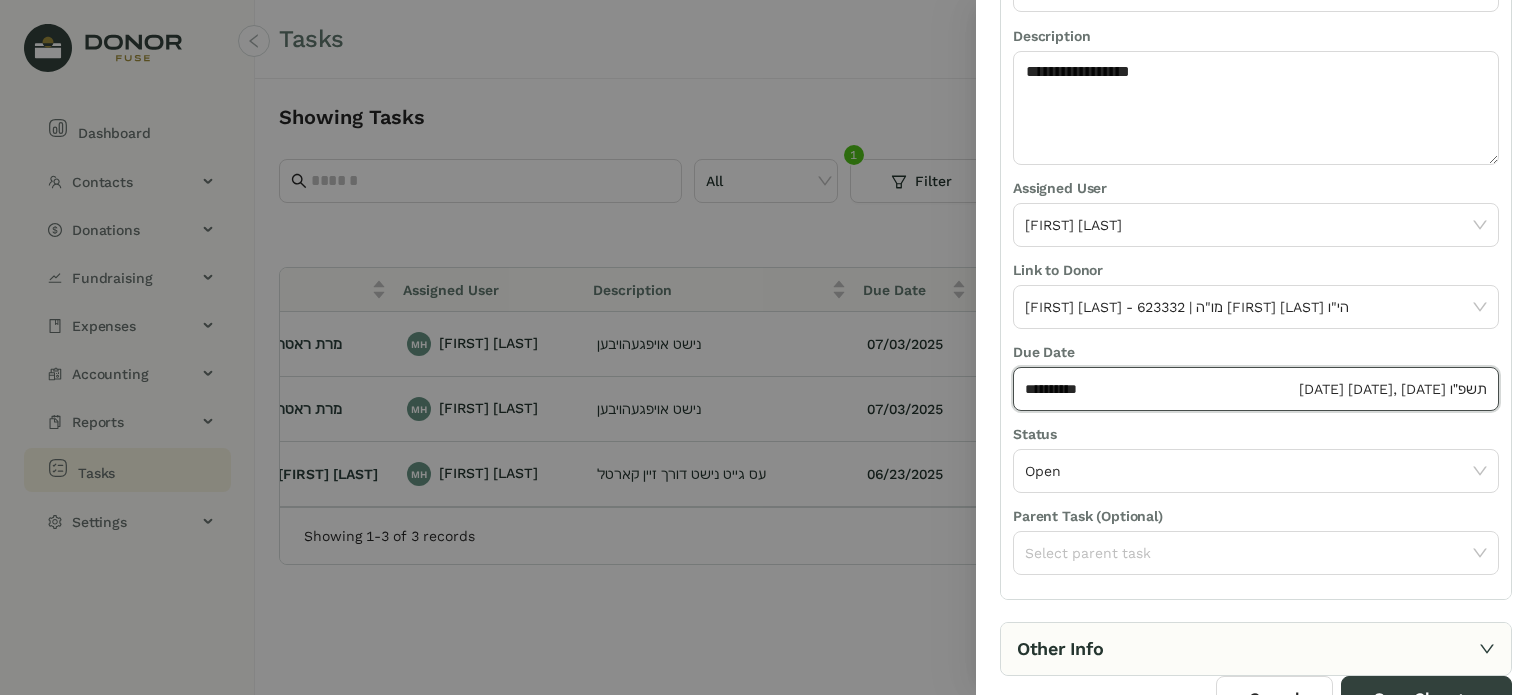scroll, scrollTop: 236, scrollLeft: 0, axis: vertical 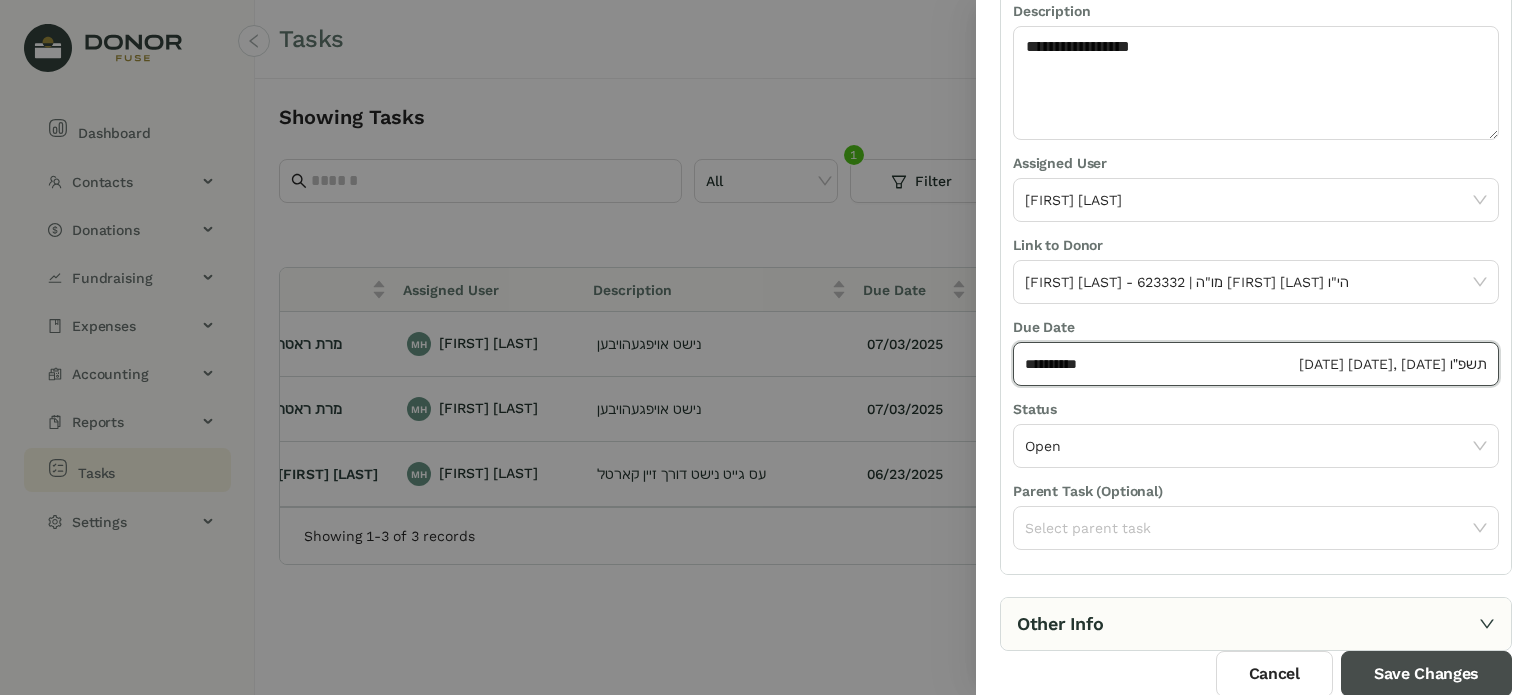click on "Save Changes" at bounding box center [1426, 674] 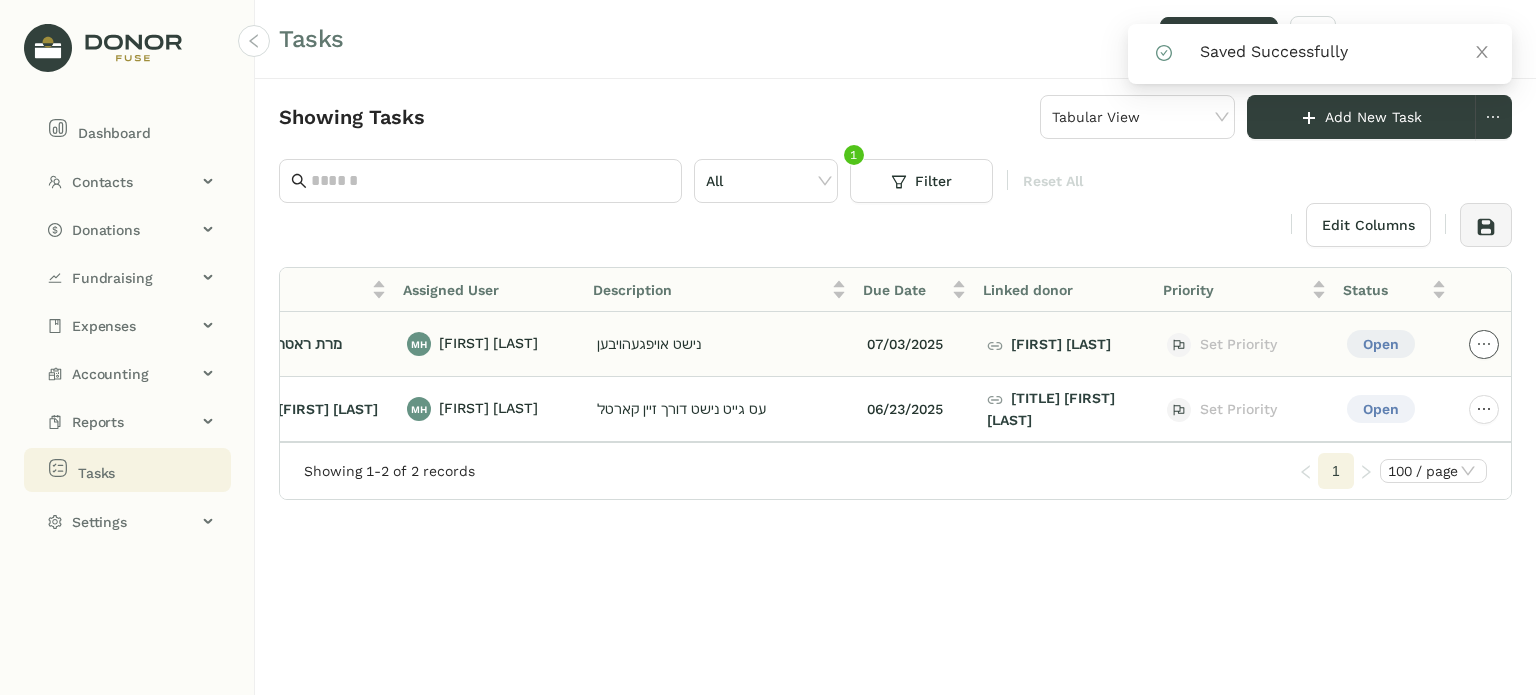 click 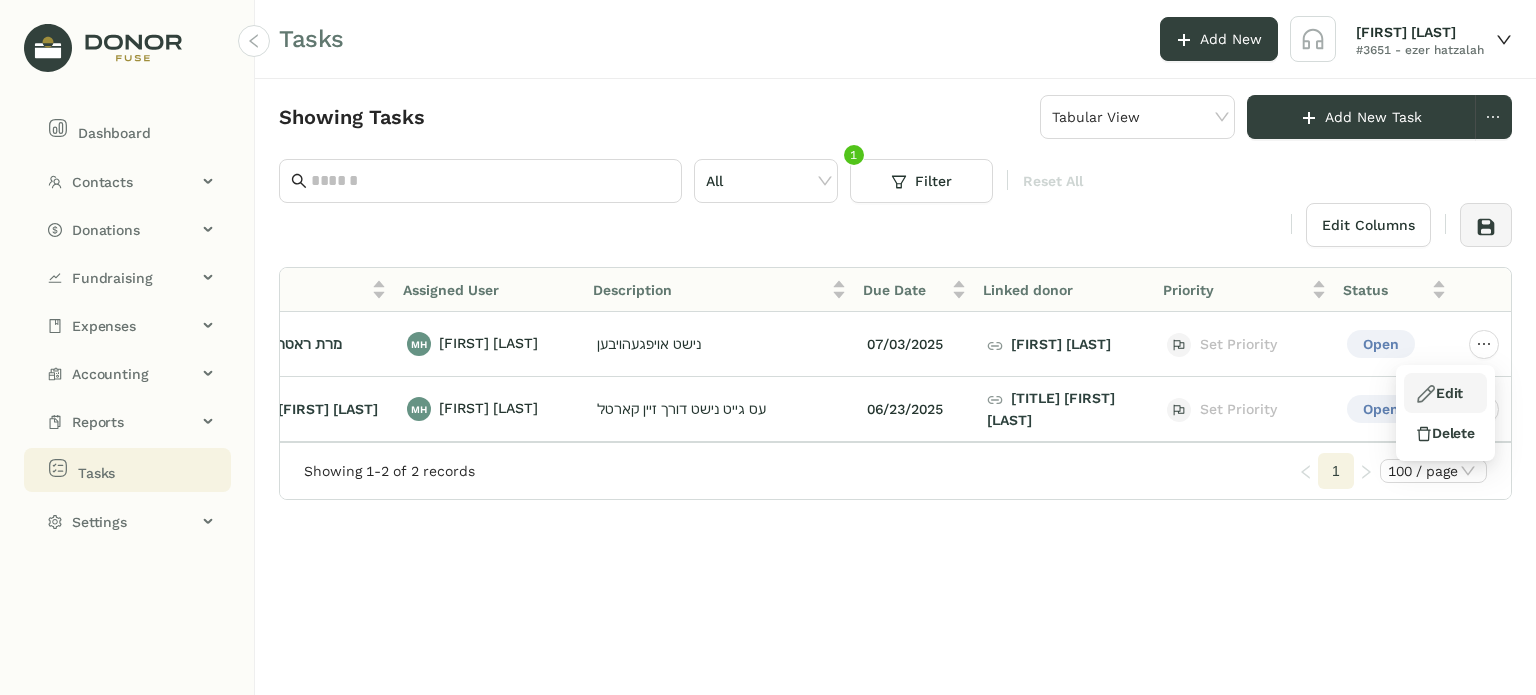 click on "Edit" at bounding box center [1439, 393] 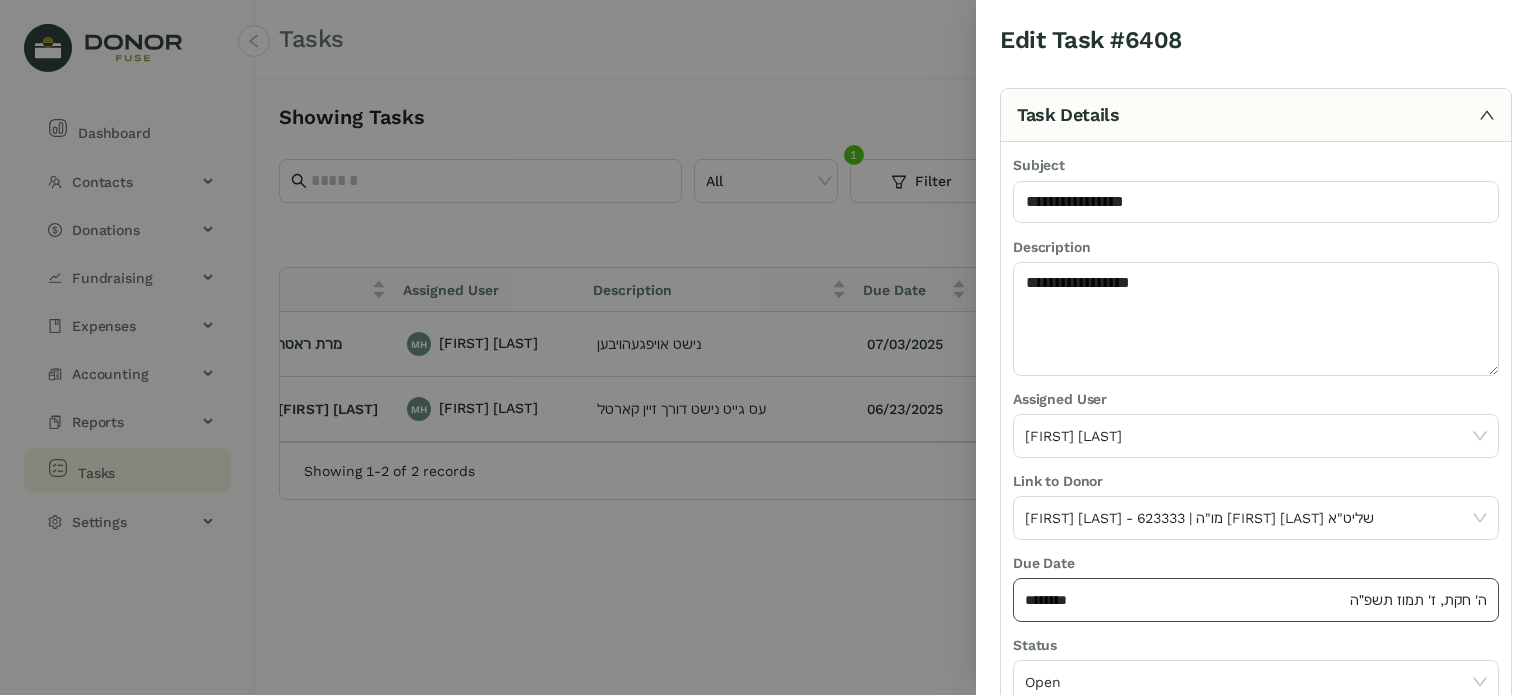 click on "******** ה' חקת, ז' תמוז תשפ״ה" 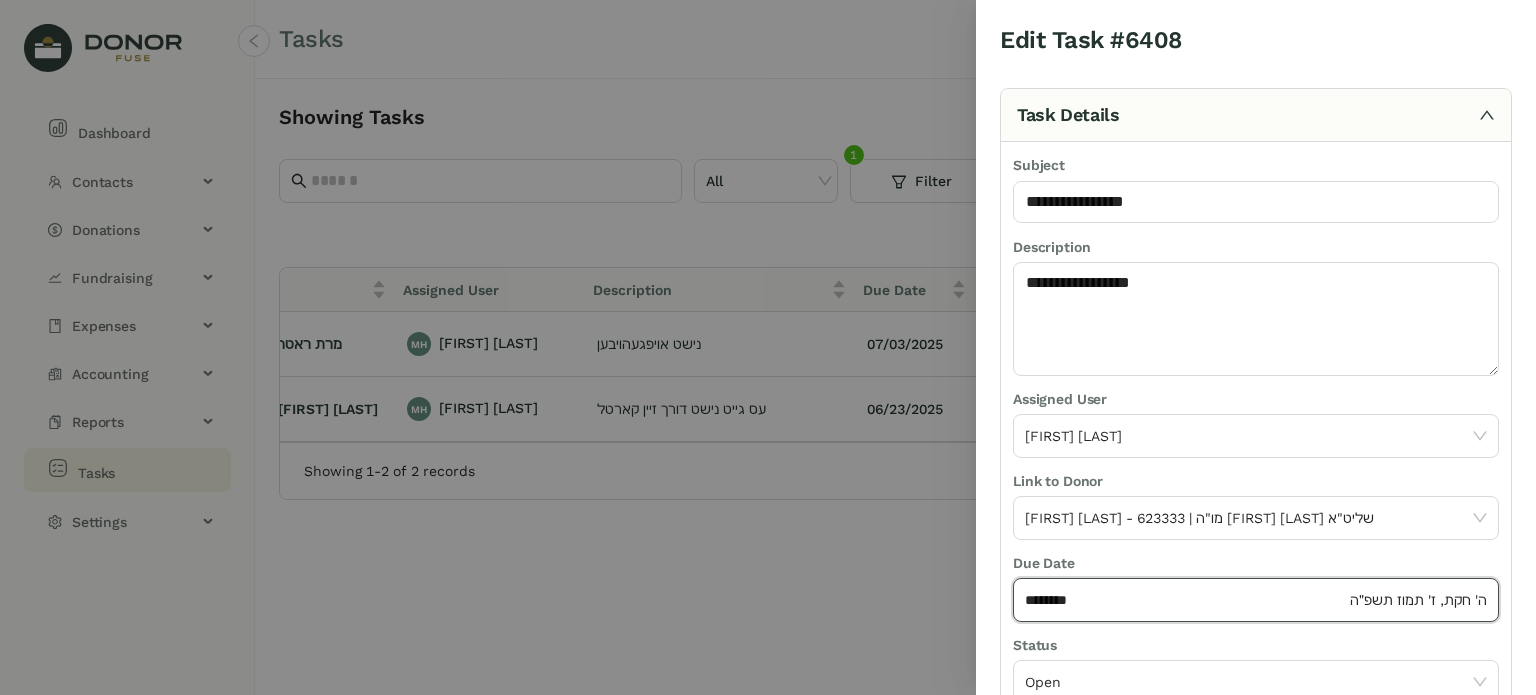 click on "********" 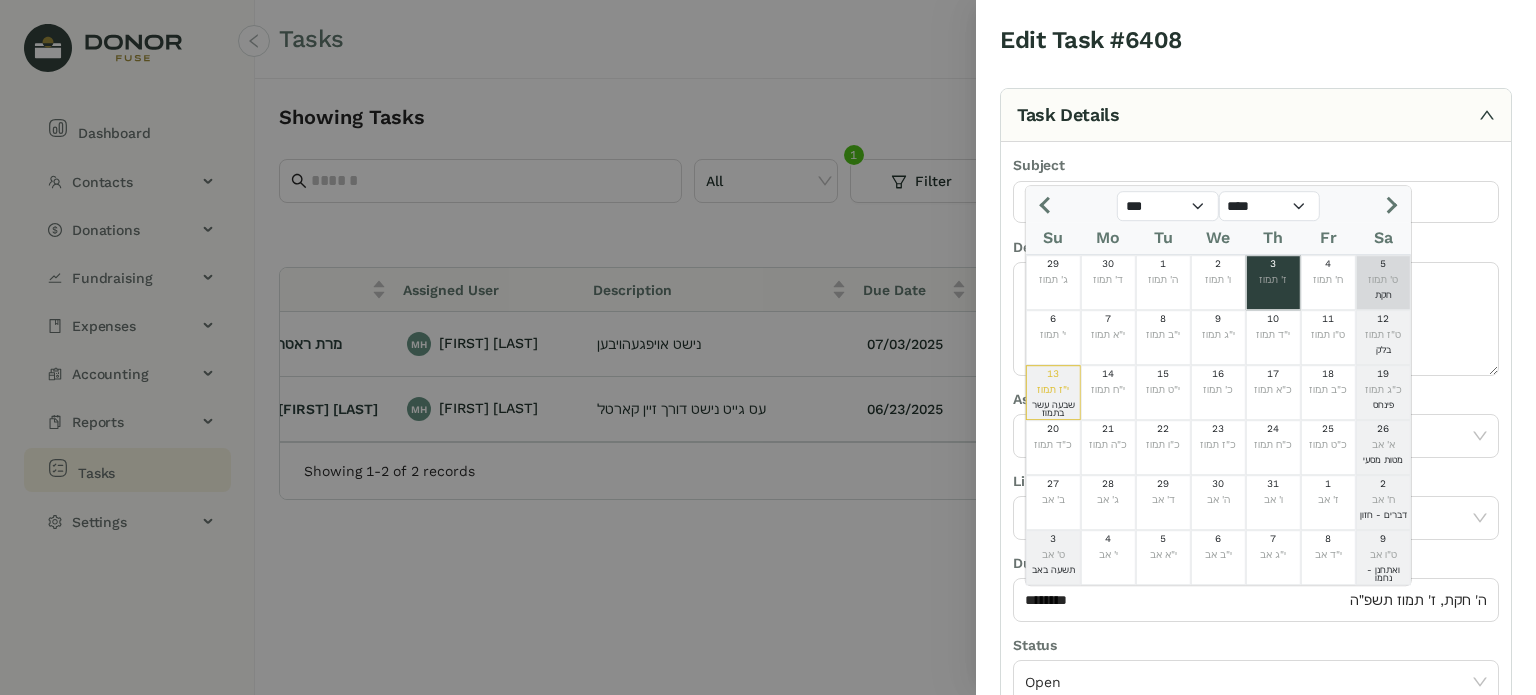 click 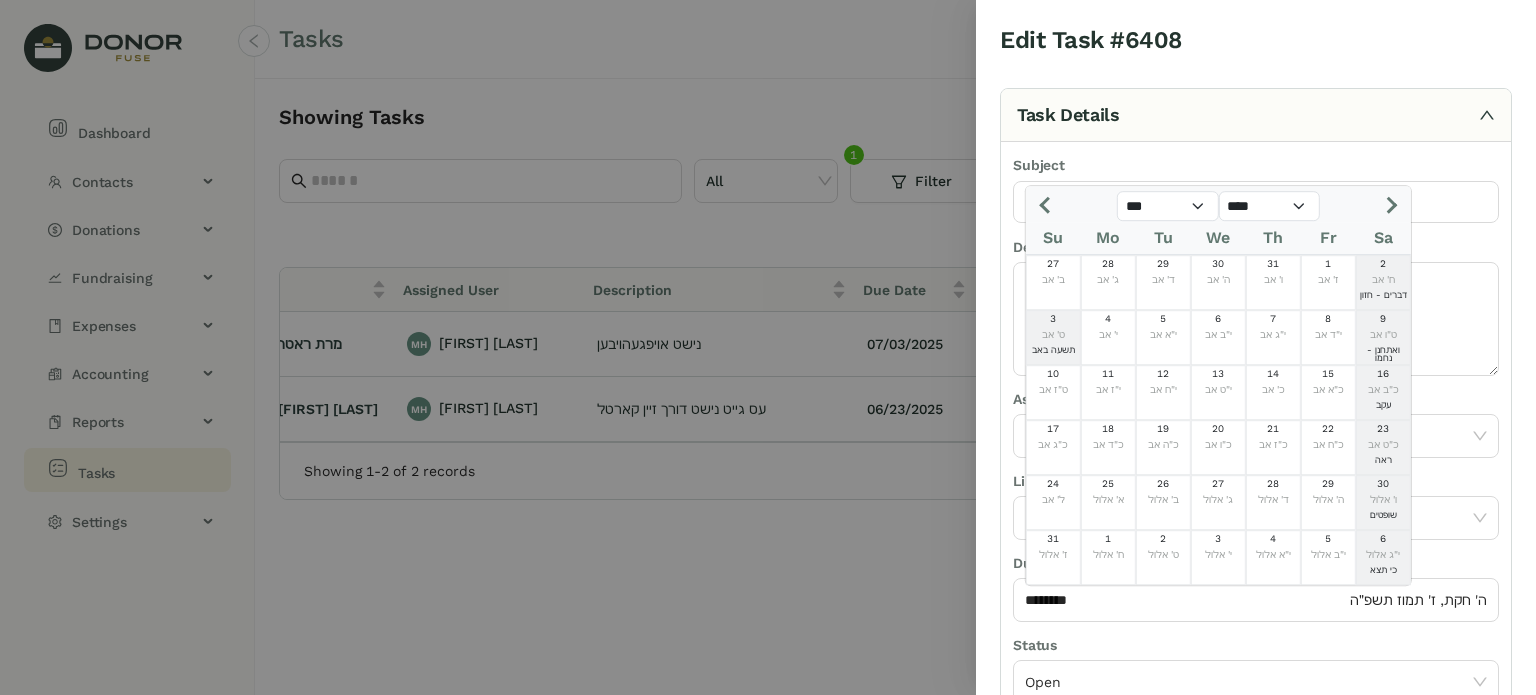 click 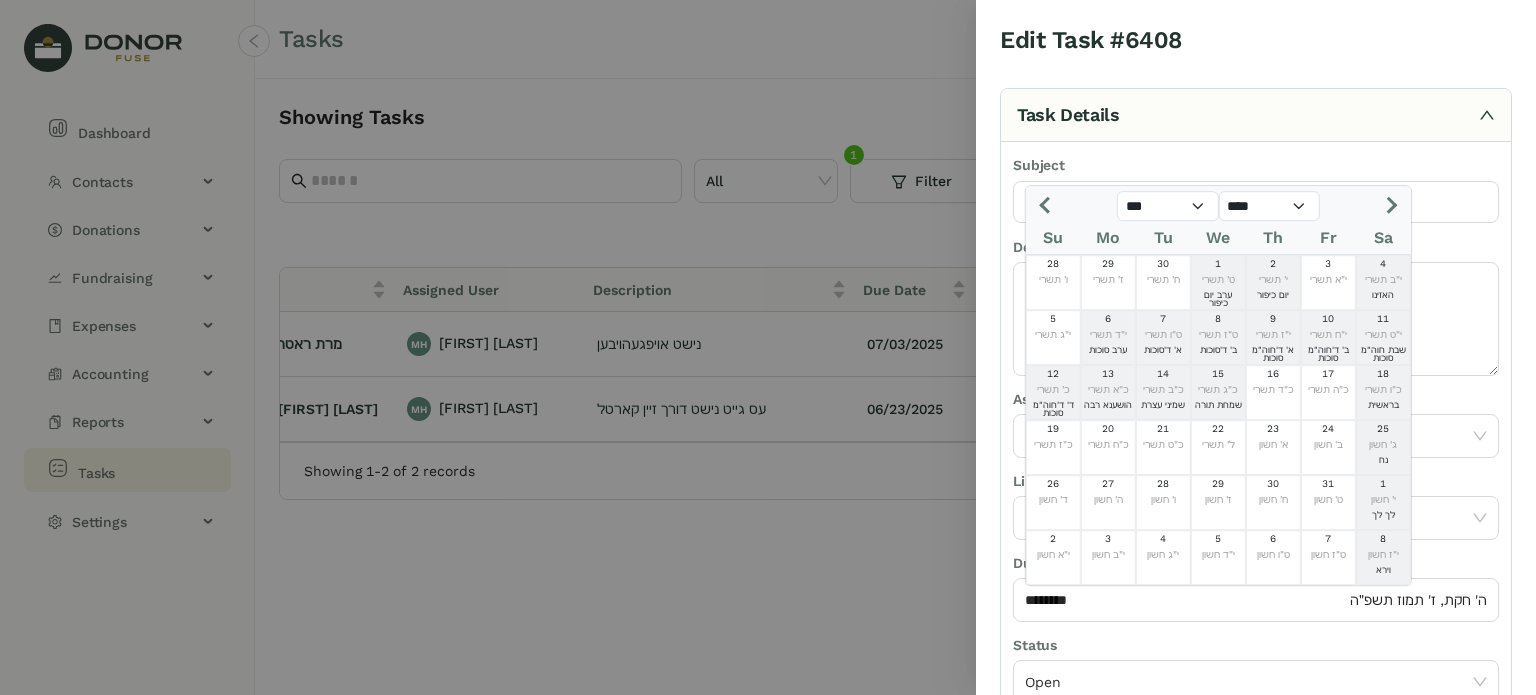 click 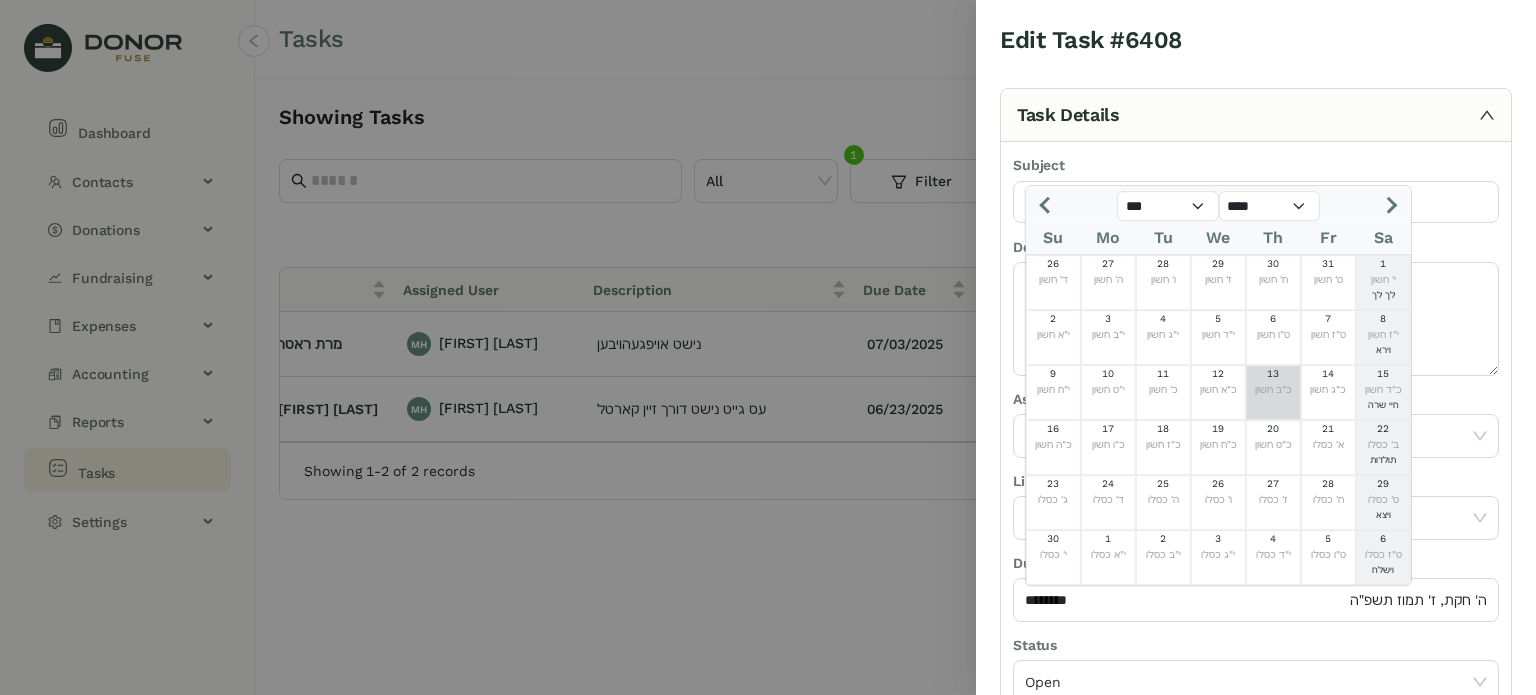 click on "13  כ"ב חשון" 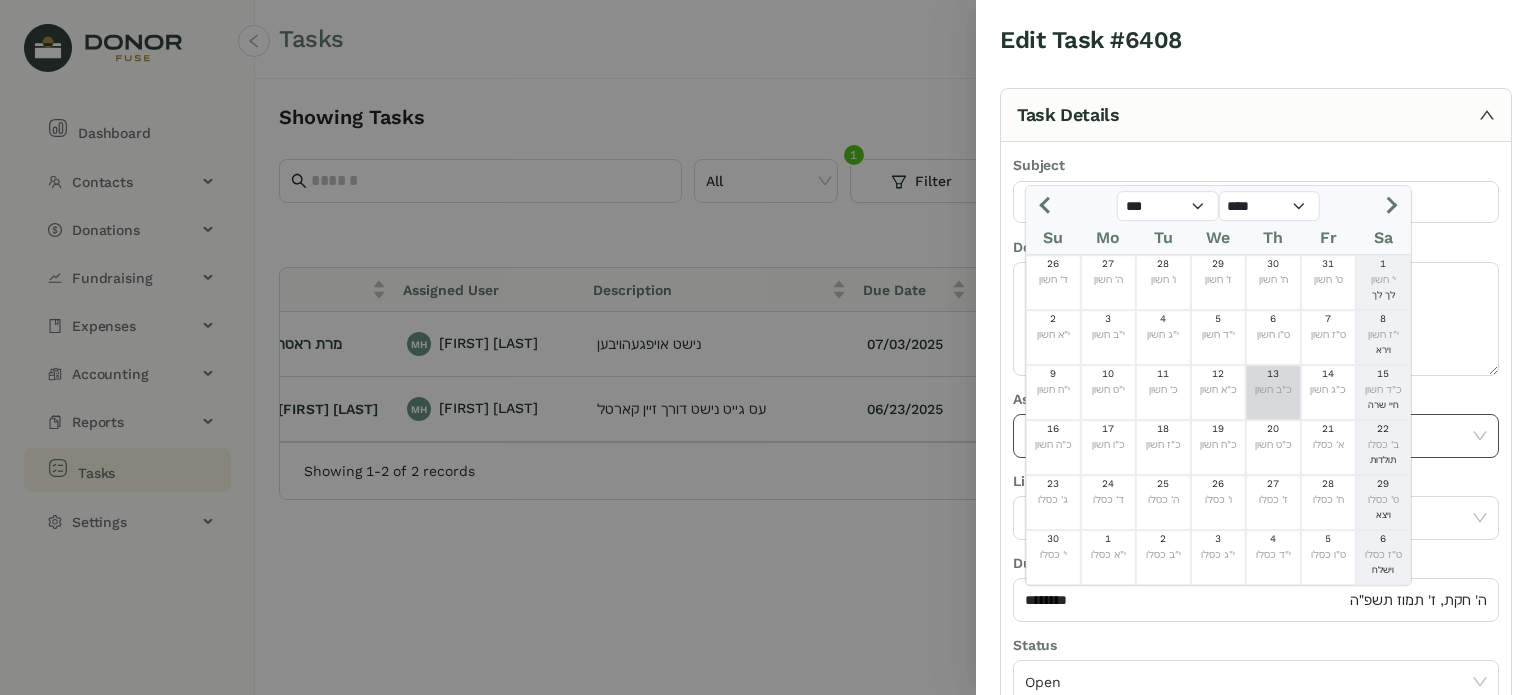 type on "**********" 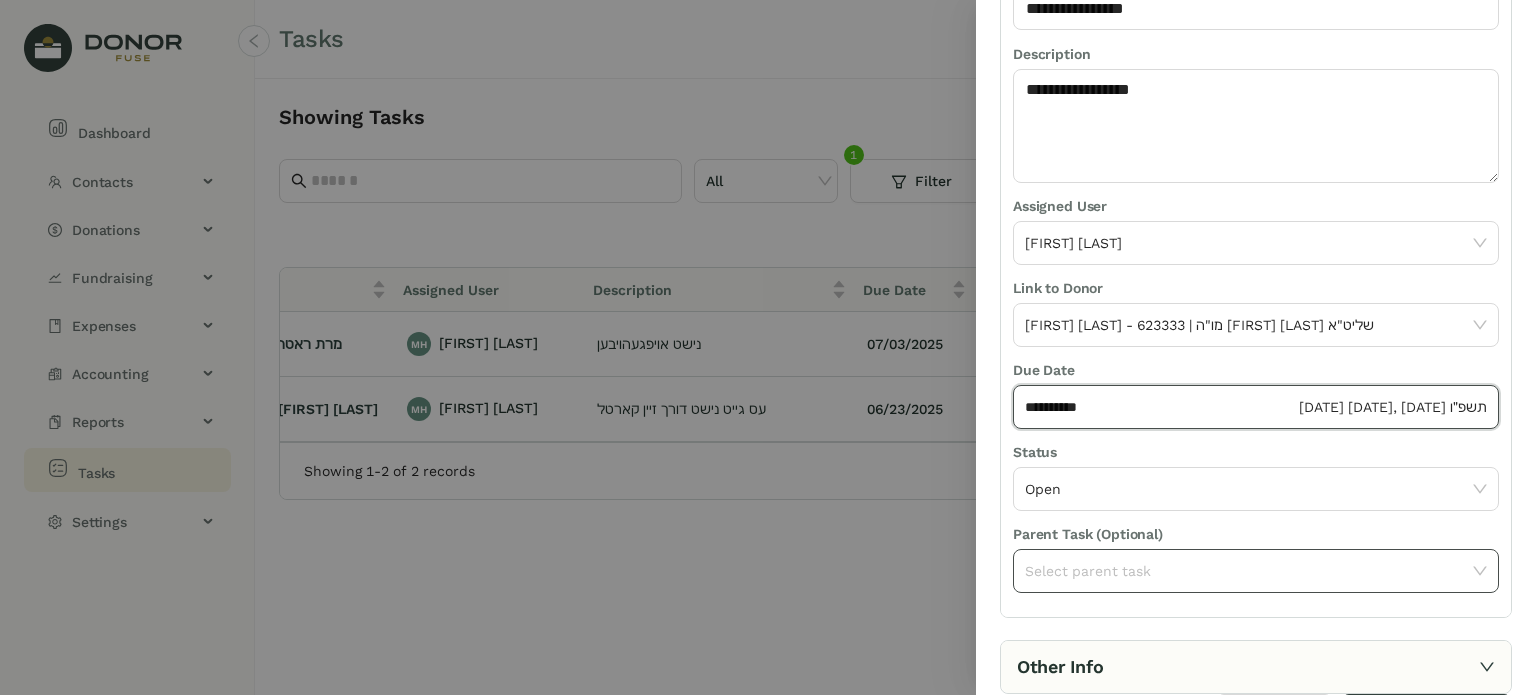scroll, scrollTop: 236, scrollLeft: 0, axis: vertical 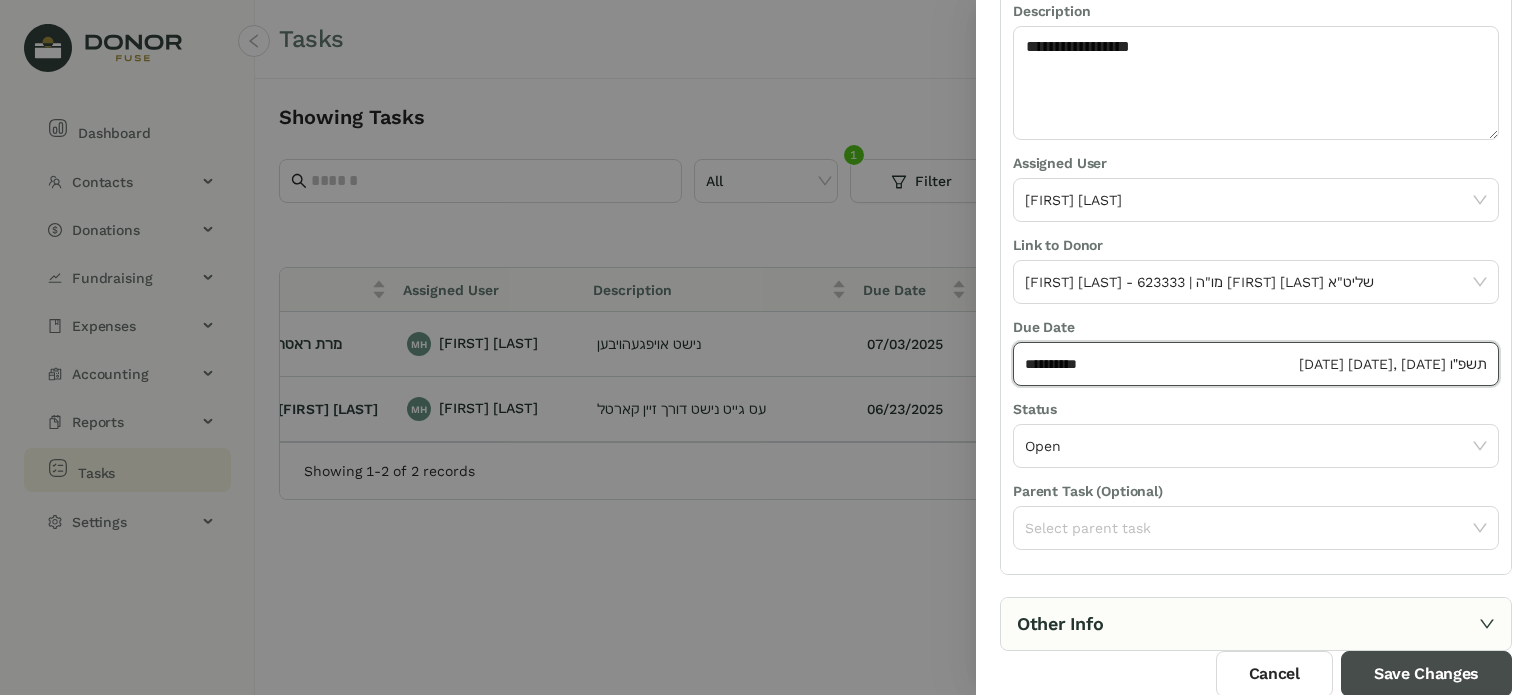 click on "Save Changes" at bounding box center [1426, 674] 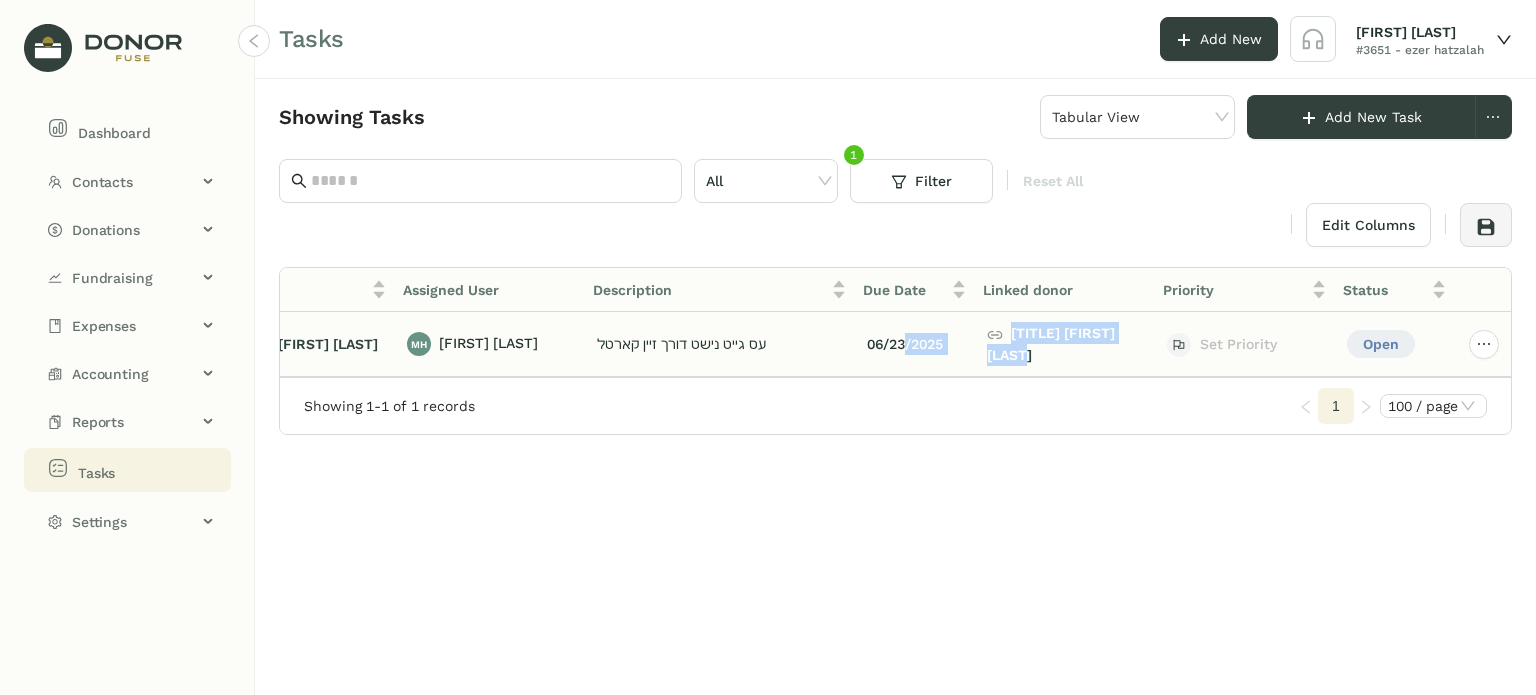 drag, startPoint x: 1134, startPoint y: 375, endPoint x: 893, endPoint y: 368, distance: 241.10164 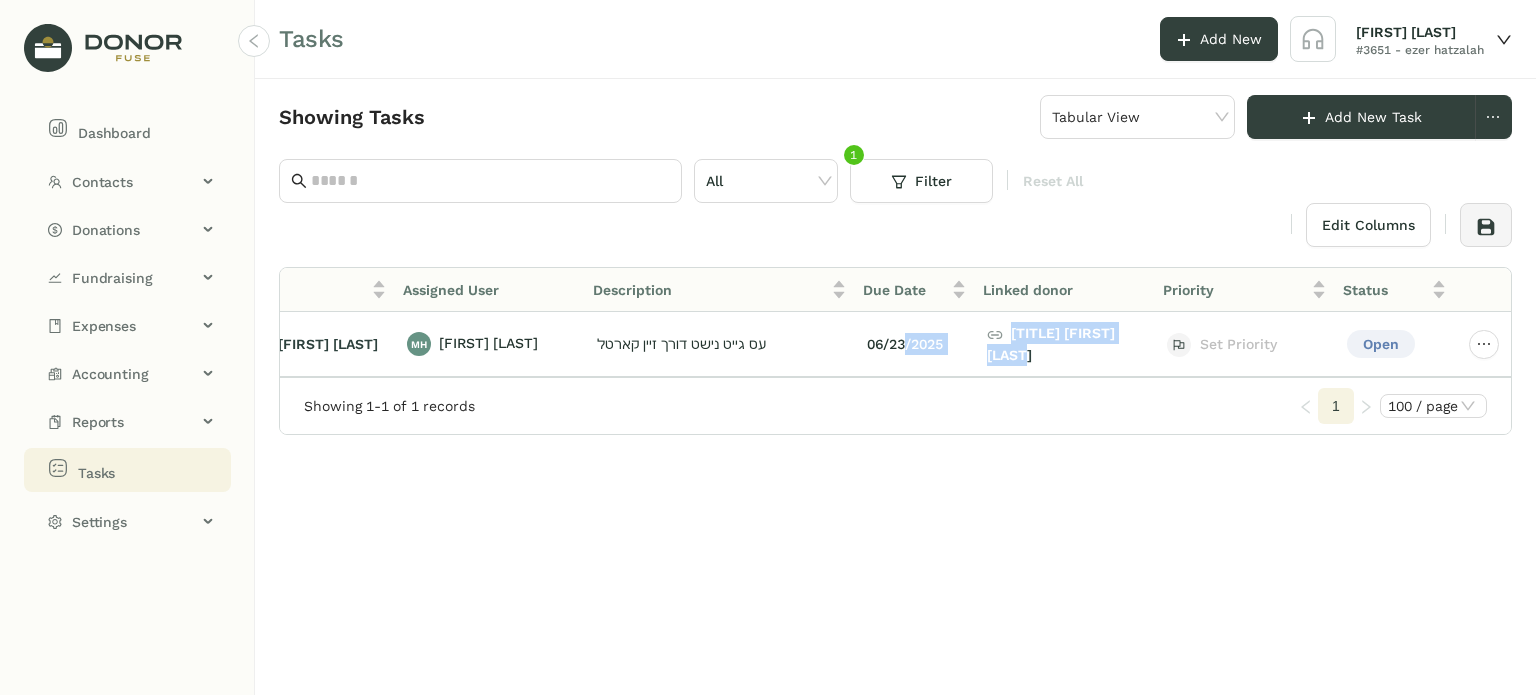 scroll, scrollTop: 0, scrollLeft: 73, axis: horizontal 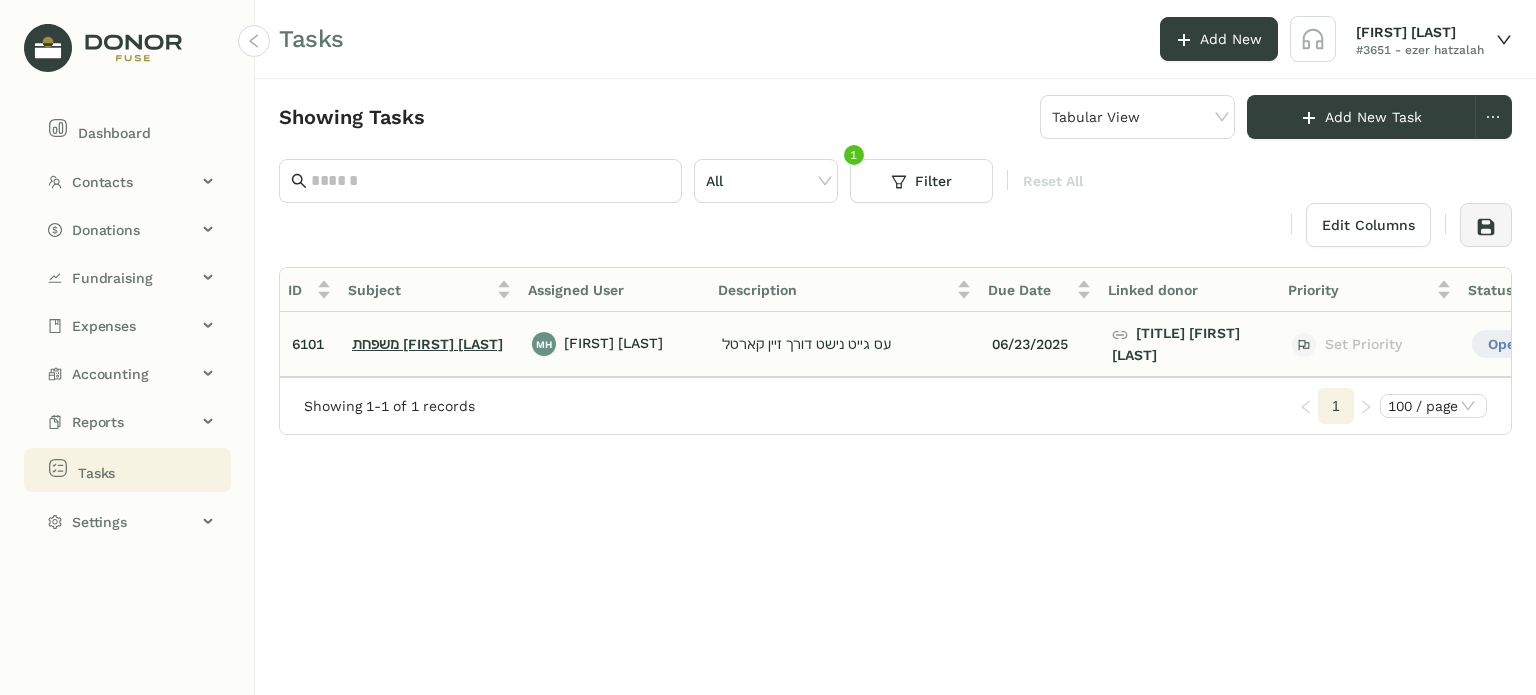 click on "[FAMILY] [FIRST] [LAST]" 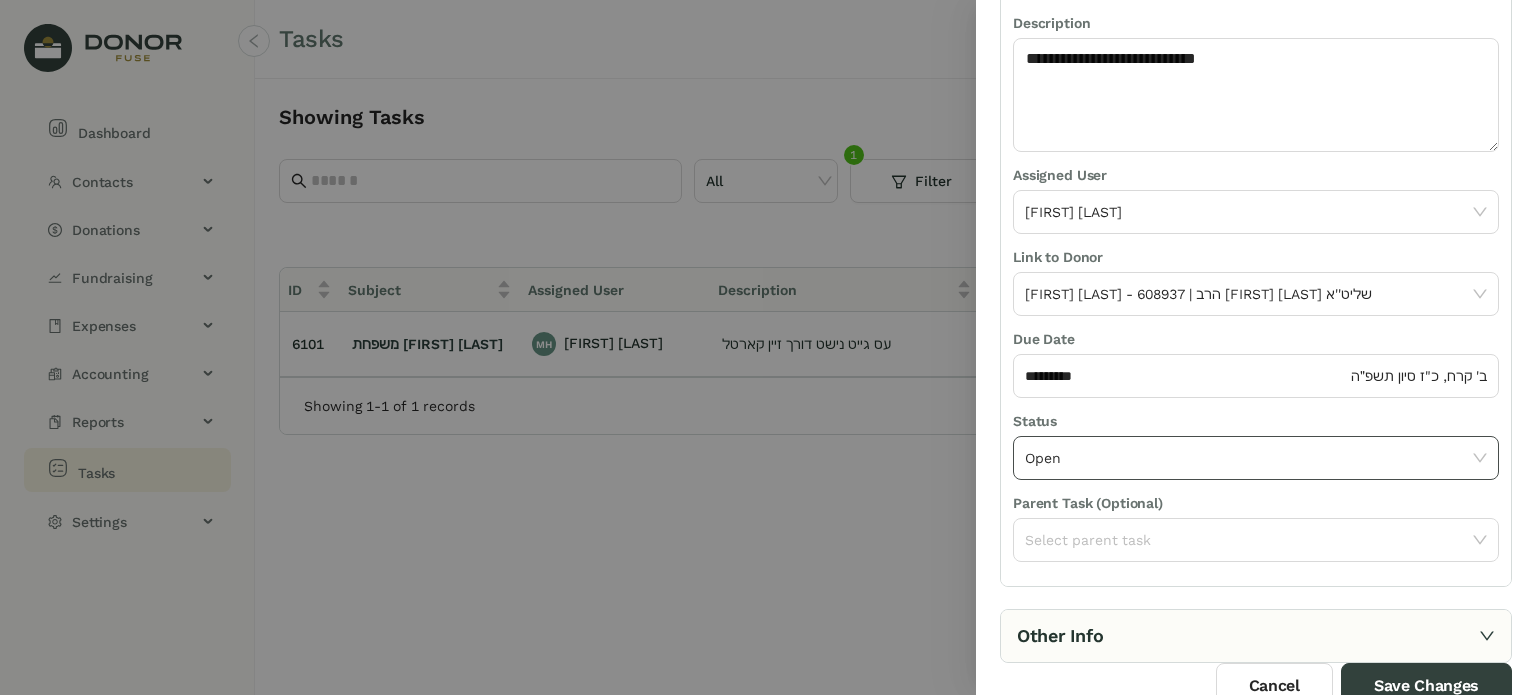 scroll, scrollTop: 236, scrollLeft: 0, axis: vertical 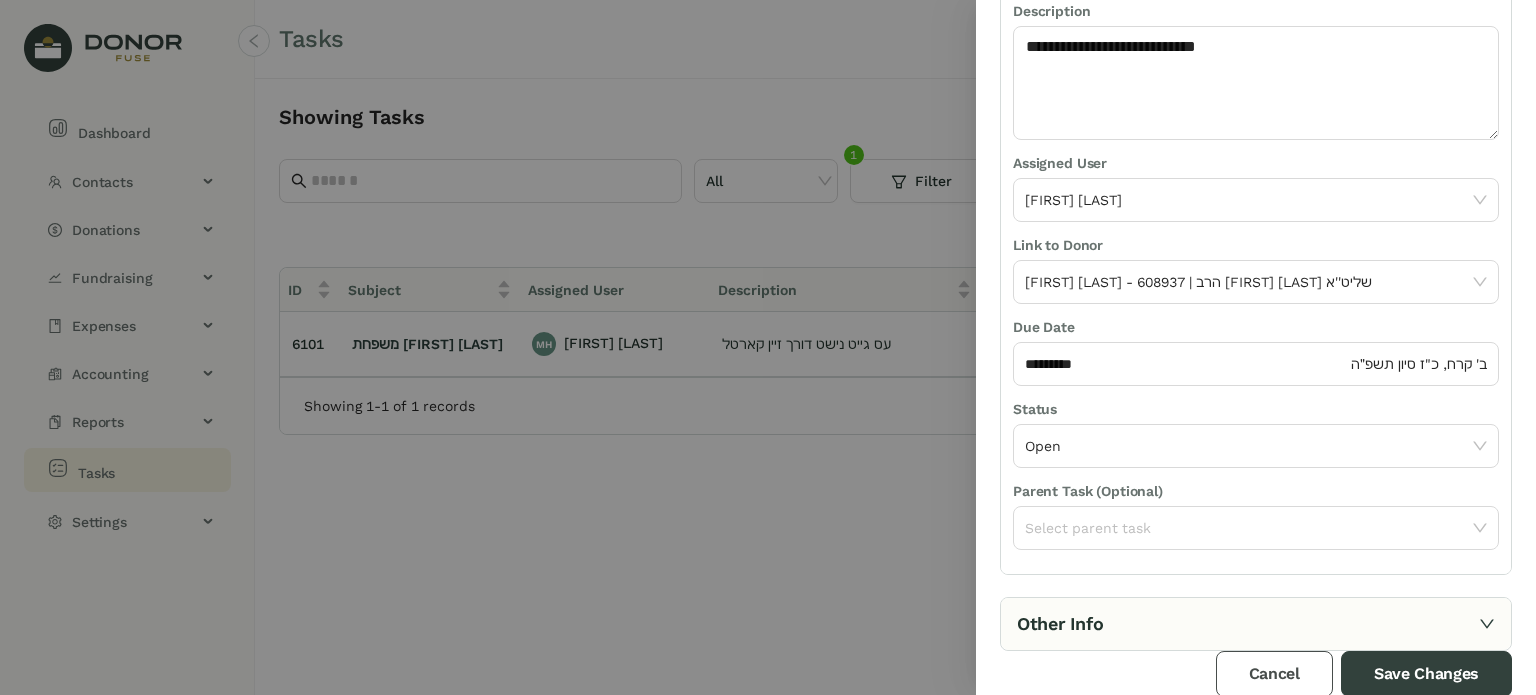 click on "Cancel" at bounding box center [1274, 674] 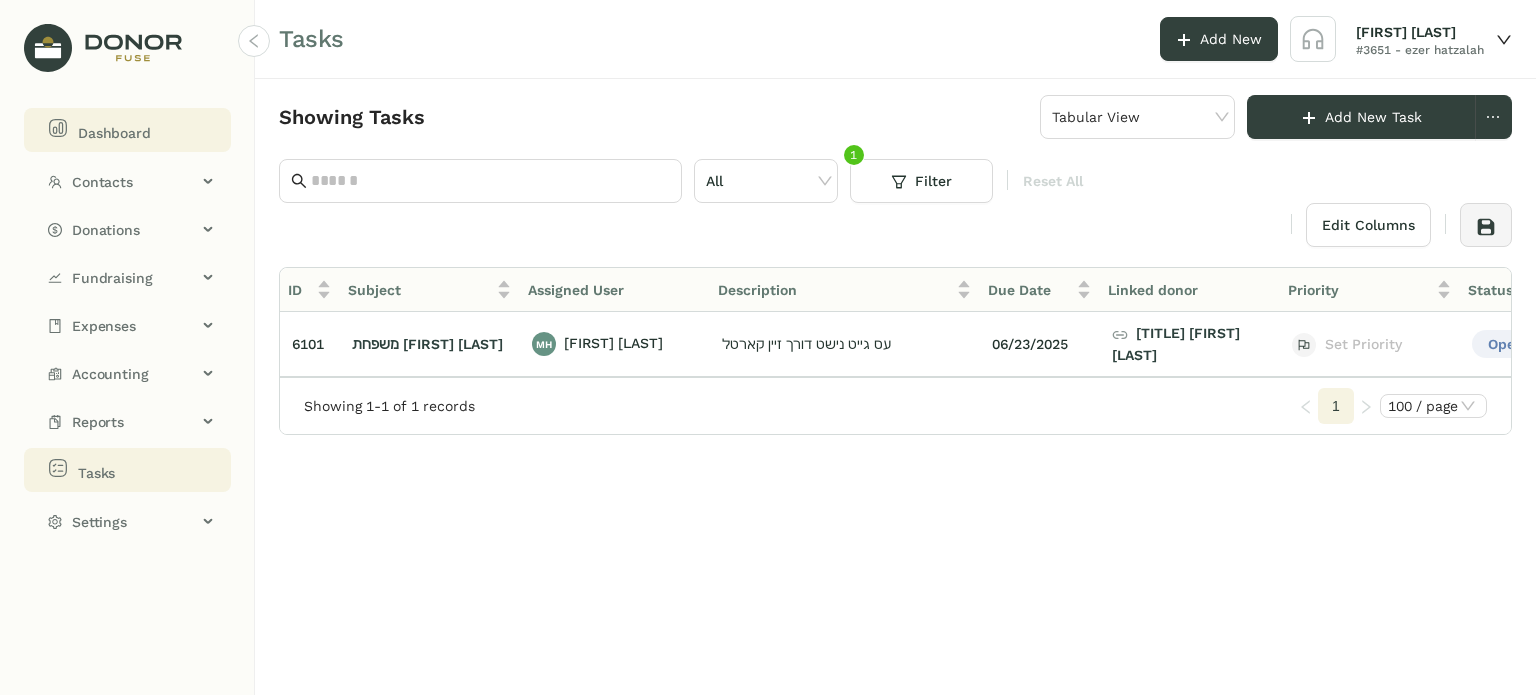 click on "Dashboard" 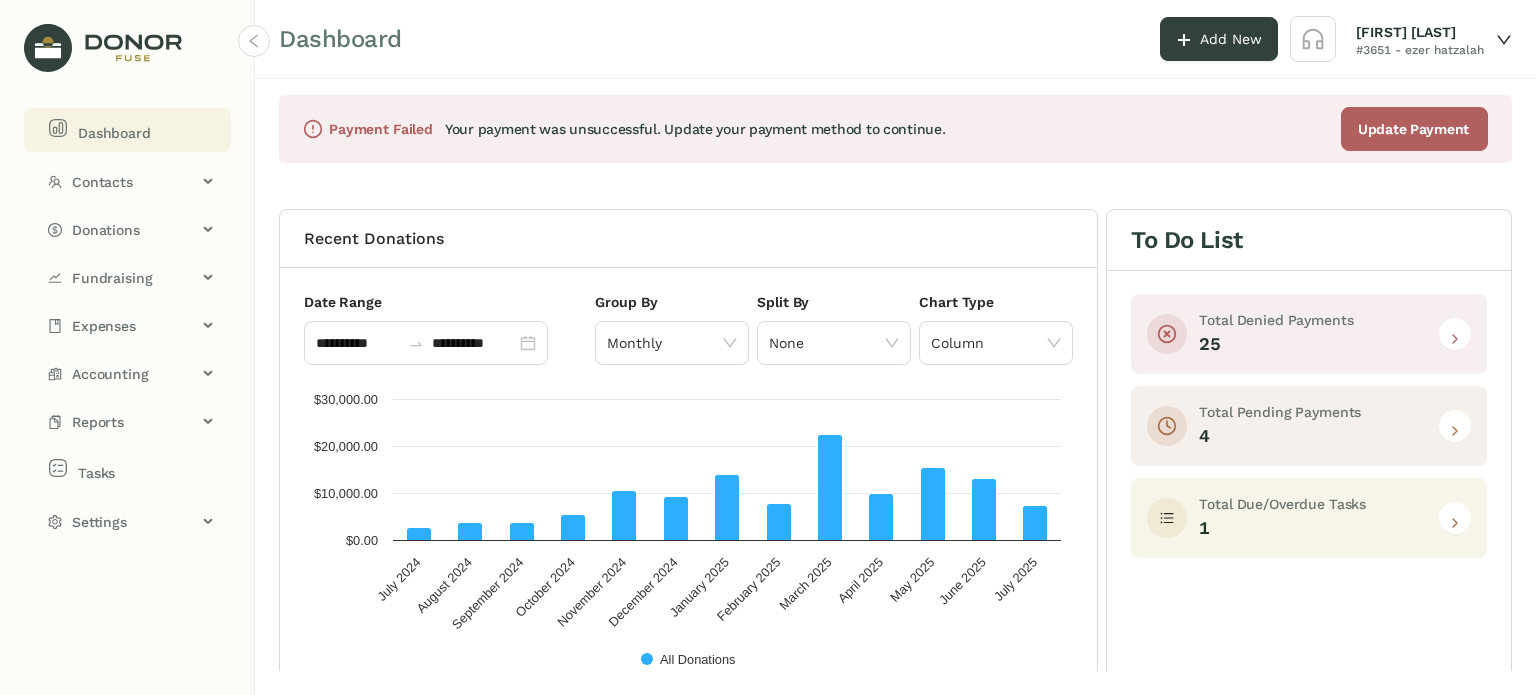 click 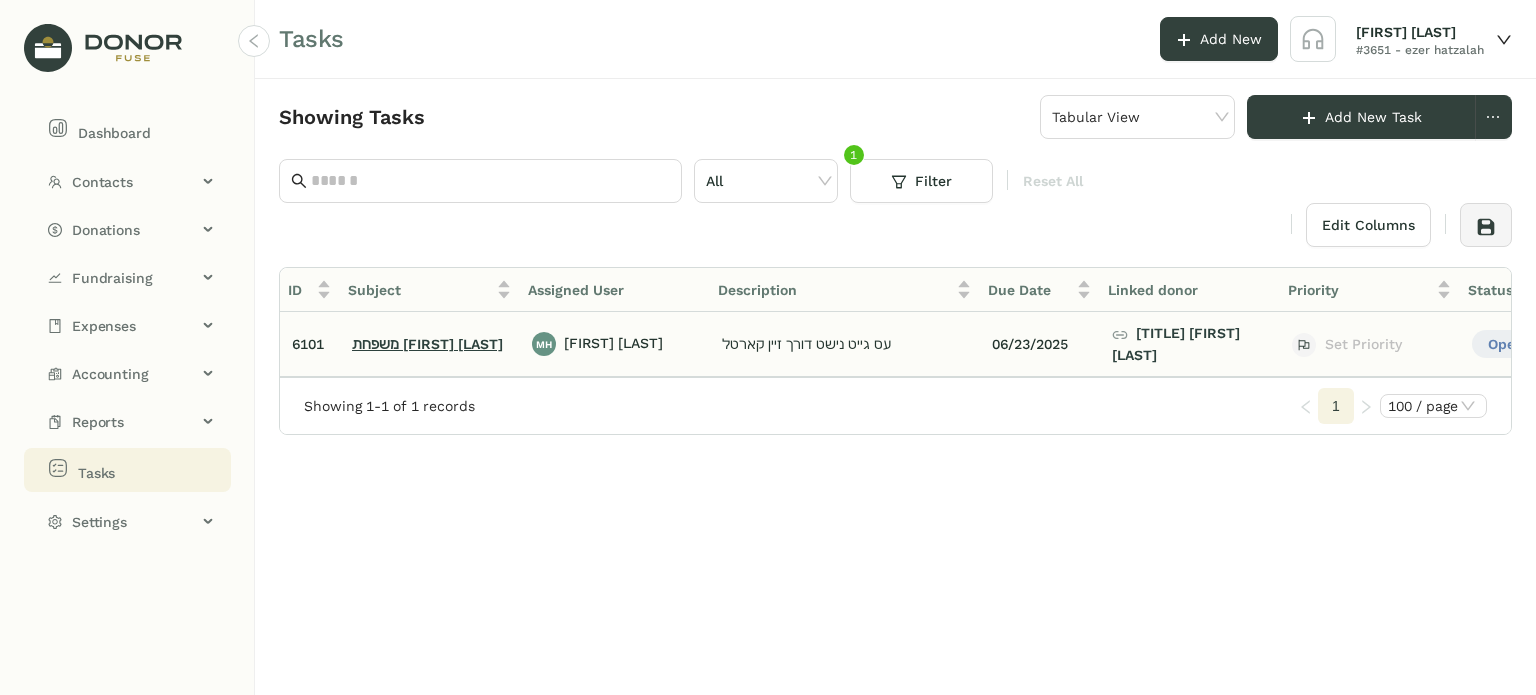 click on "[FAMILY] [FIRST] [LAST]" 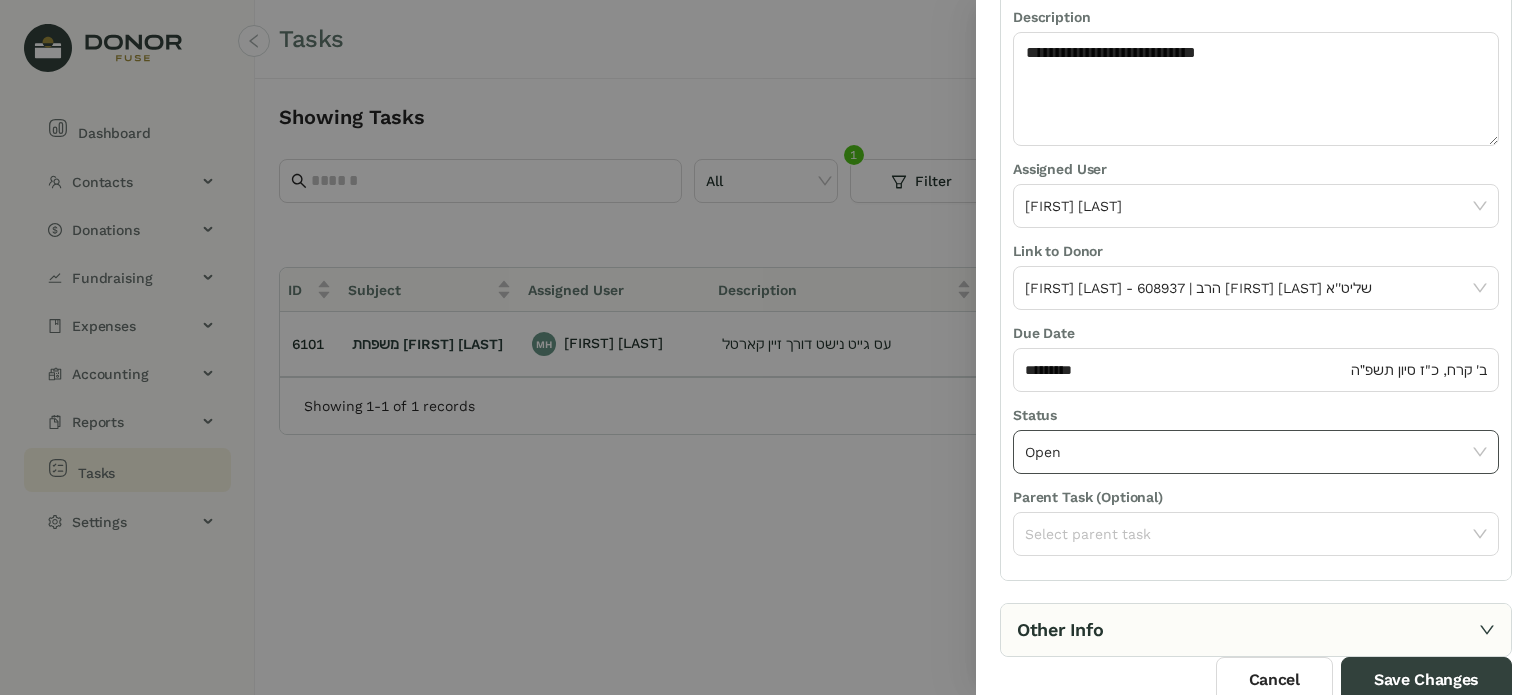scroll, scrollTop: 236, scrollLeft: 0, axis: vertical 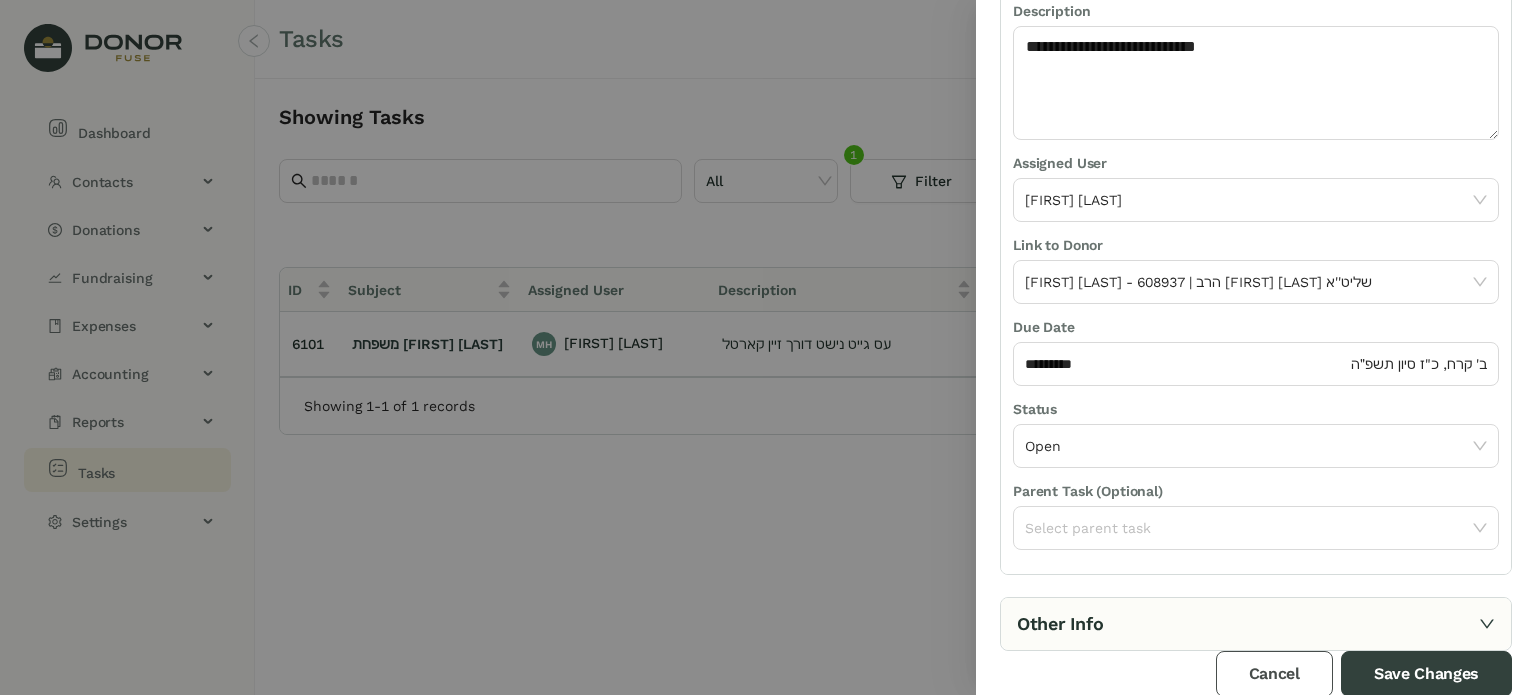 click on "Cancel" at bounding box center [1274, 674] 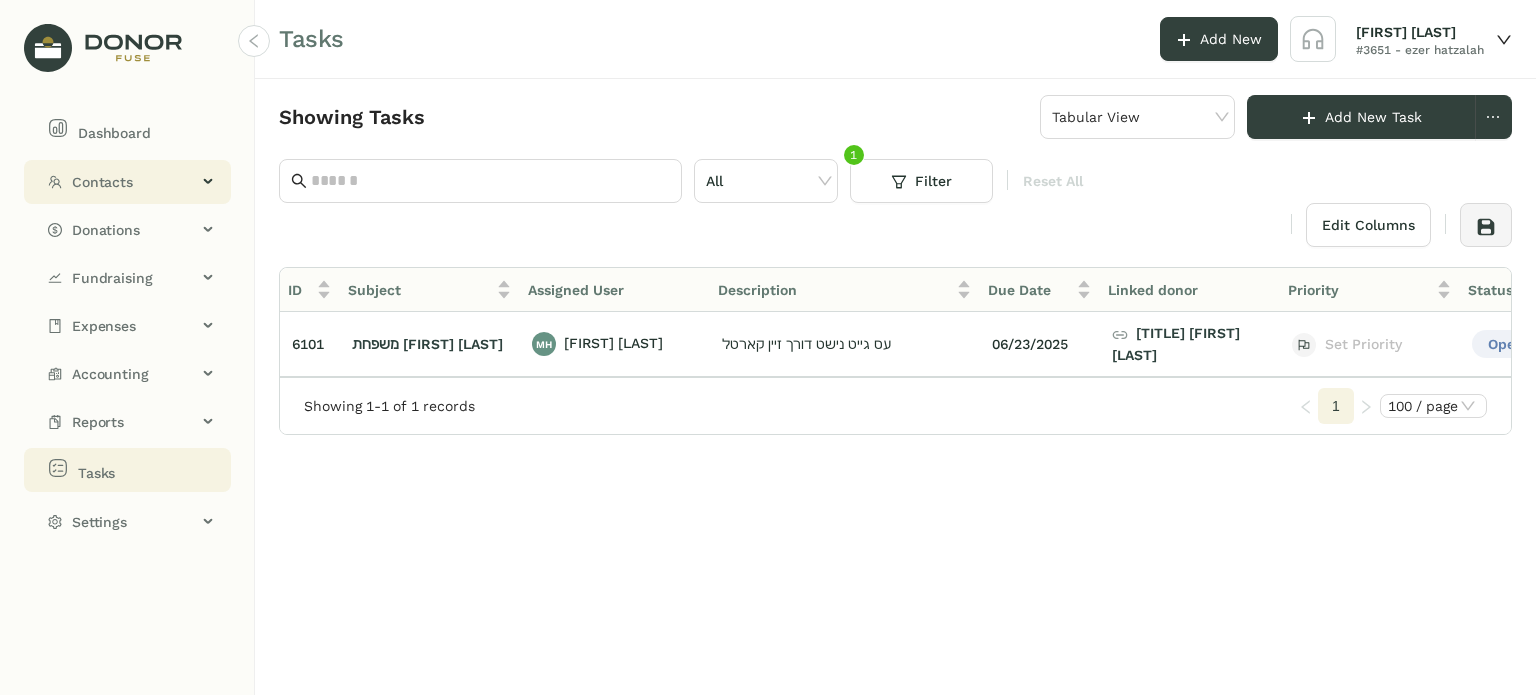 click on "Contacts" 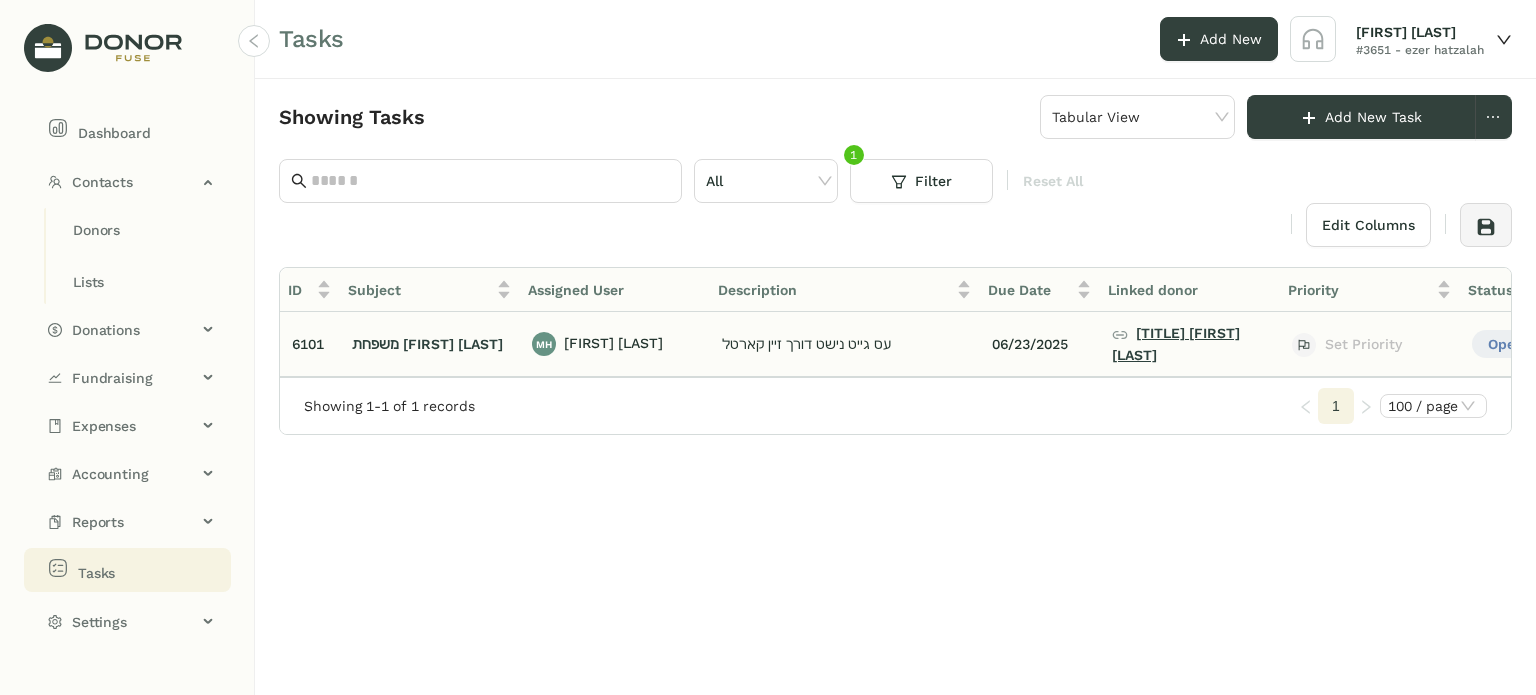 click on "Mr. [FIRST] [LAST]" 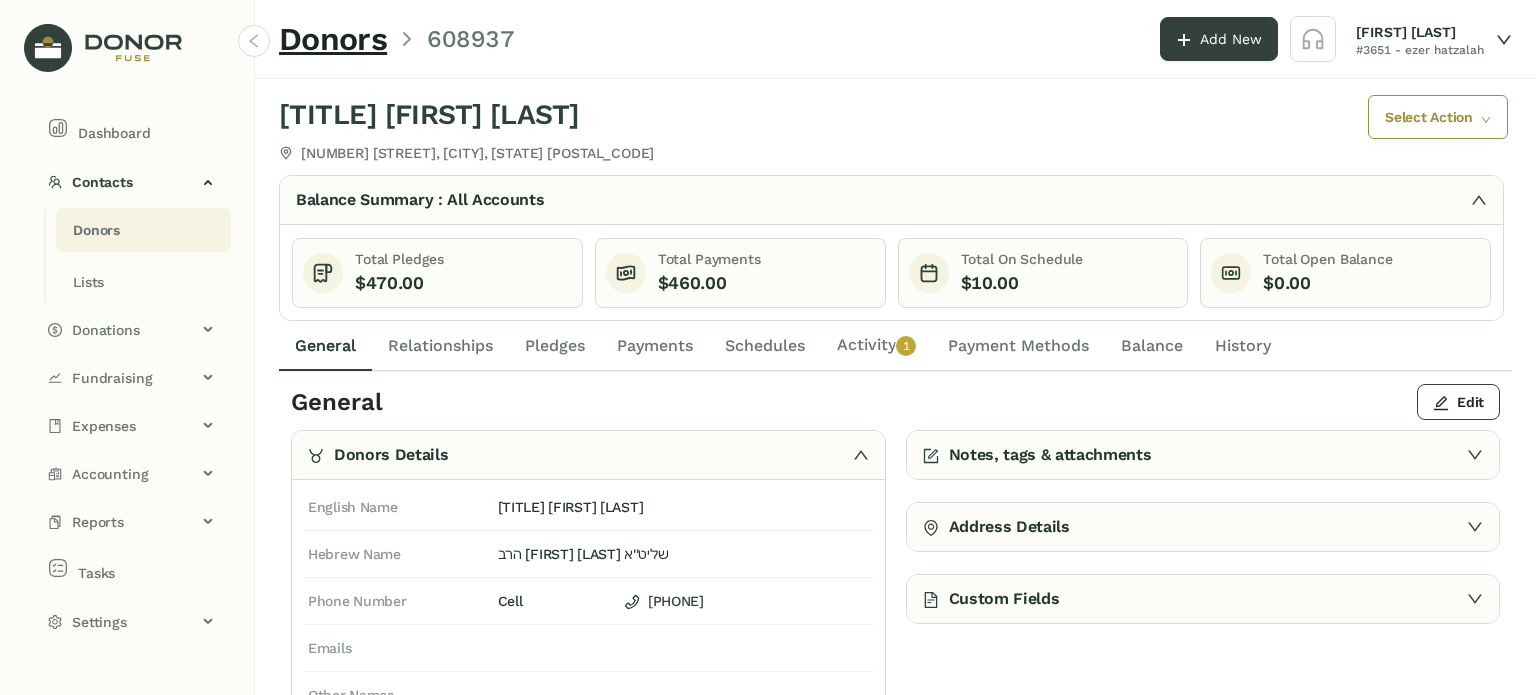 click on "Payment Methods" 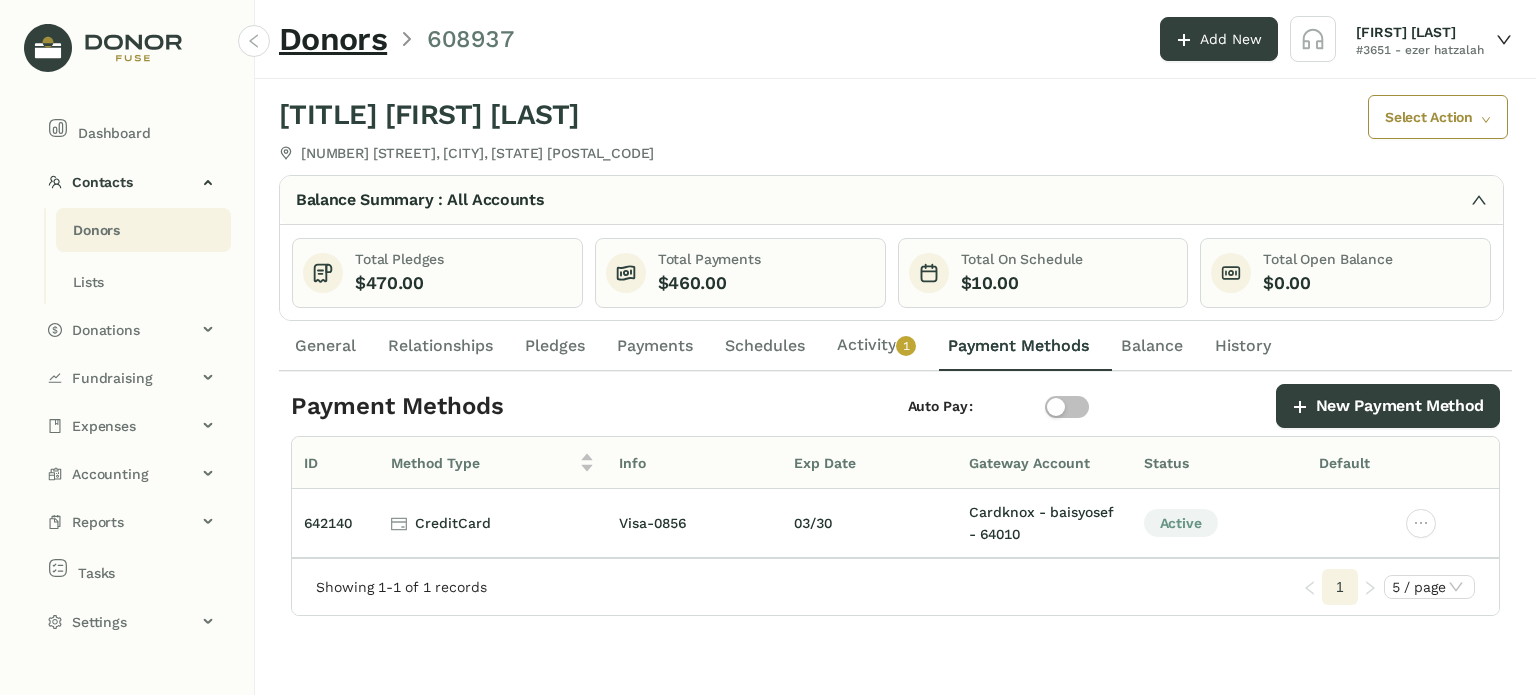 drag, startPoint x: 738, startPoint y: 347, endPoint x: 762, endPoint y: 353, distance: 24.738634 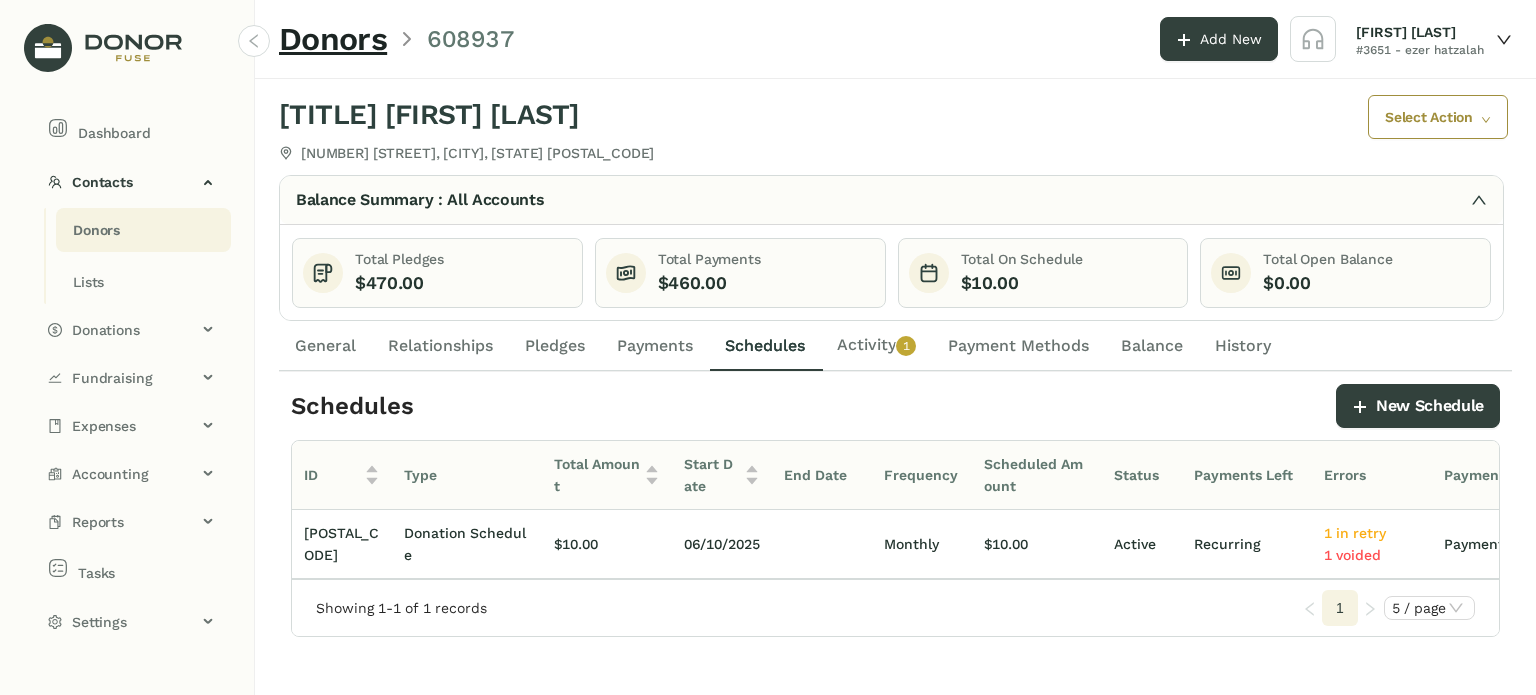 click on "Payment Methods" 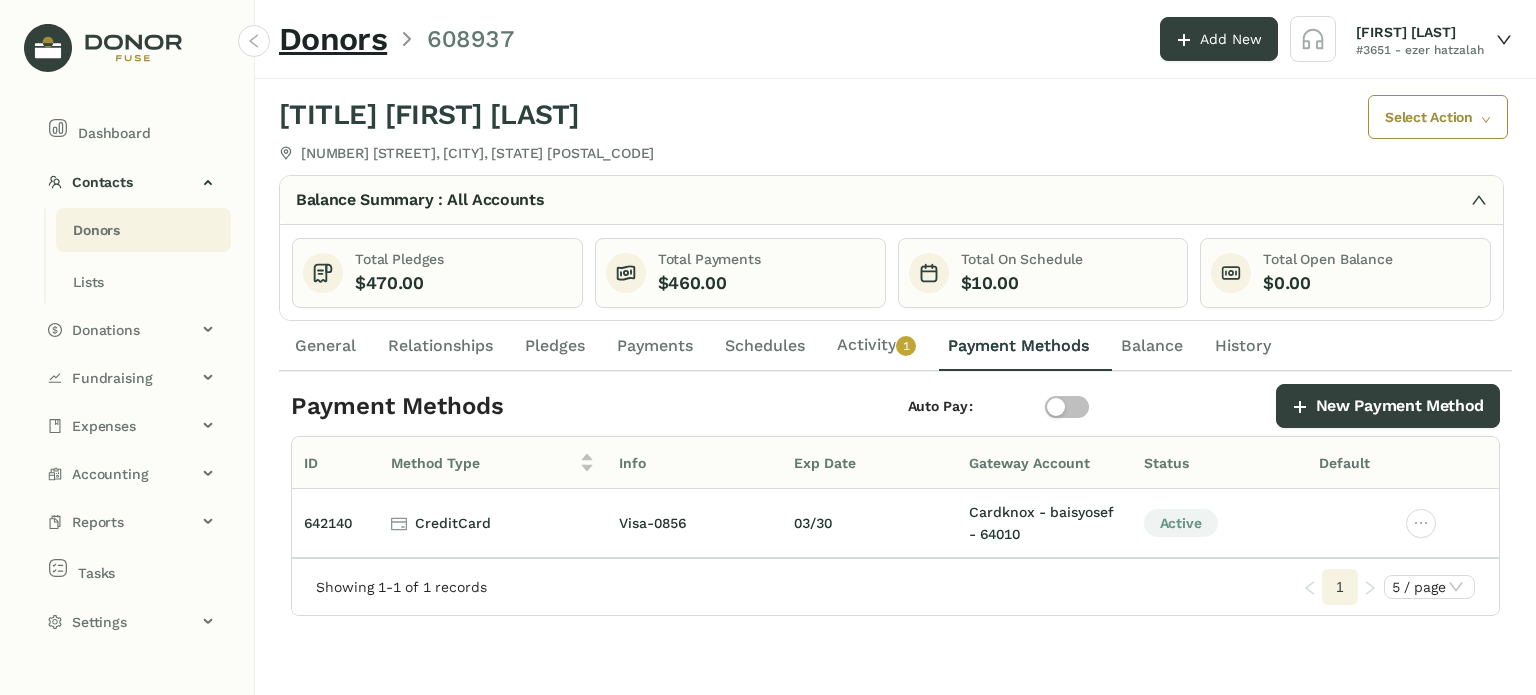 click on "General" 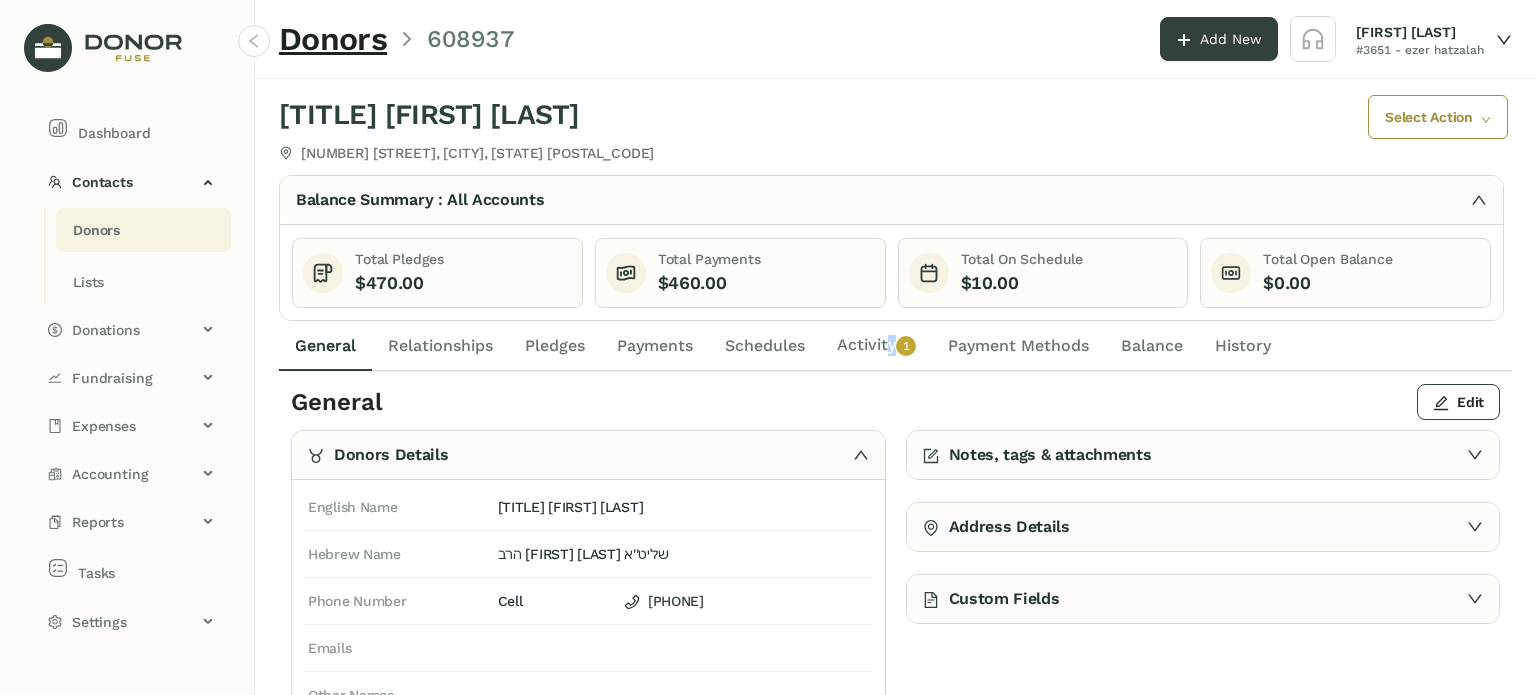 drag, startPoint x: 885, startPoint y: 350, endPoint x: 858, endPoint y: 347, distance: 27.166155 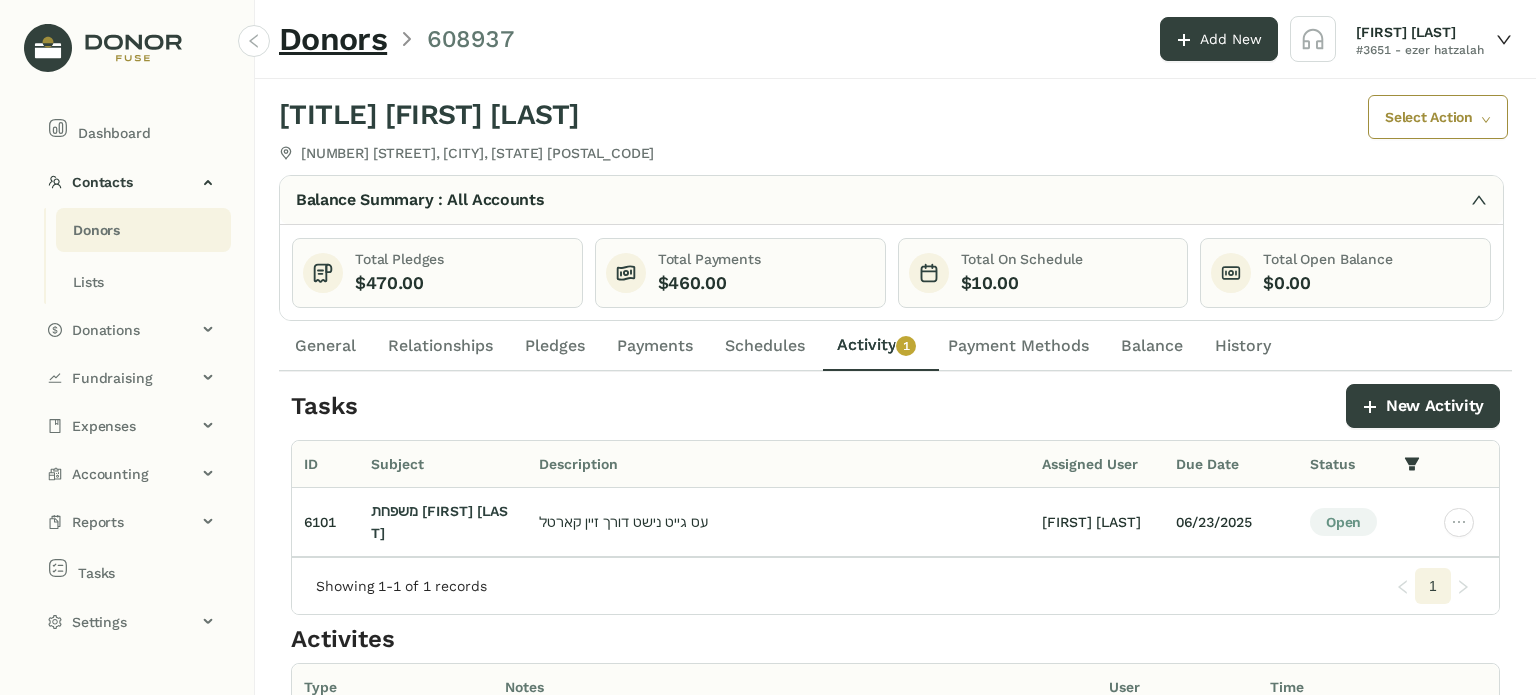 click on "Schedules" 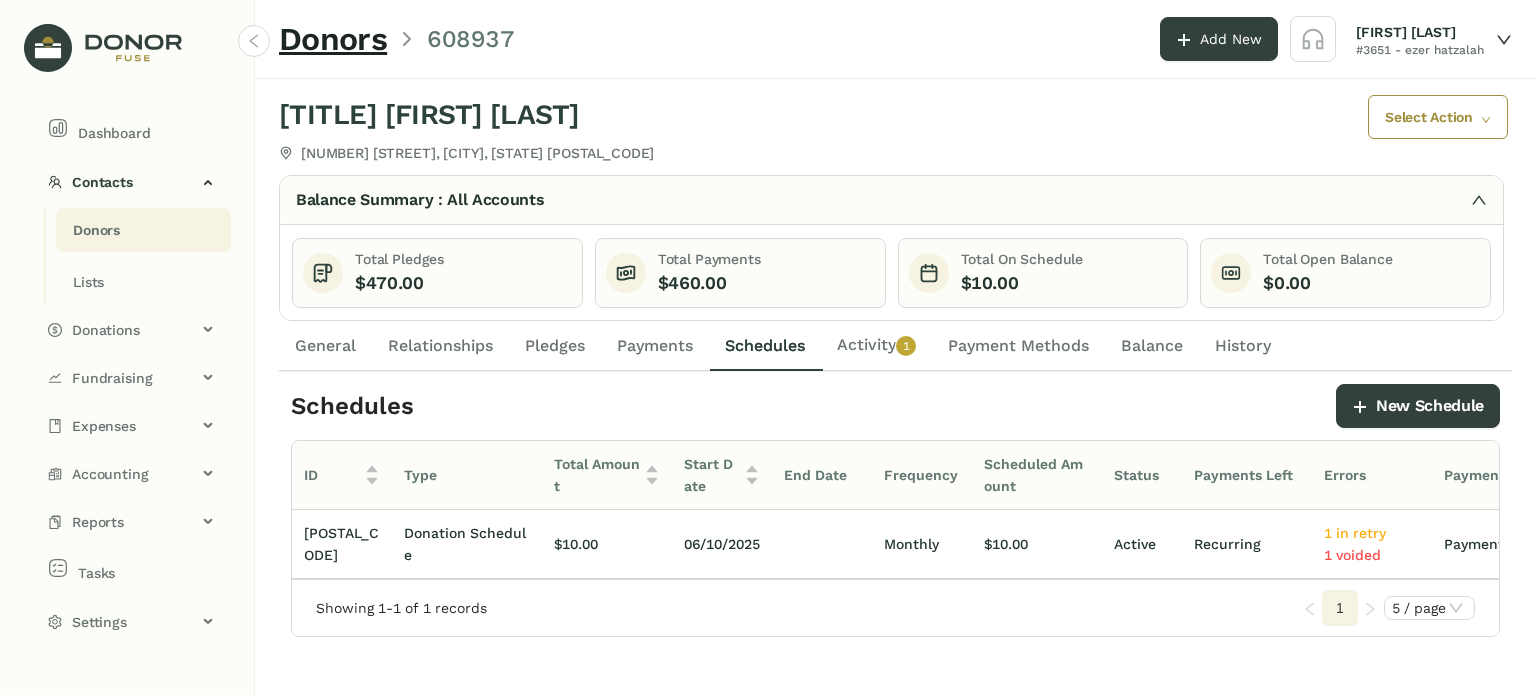 scroll, scrollTop: 0, scrollLeft: 24, axis: horizontal 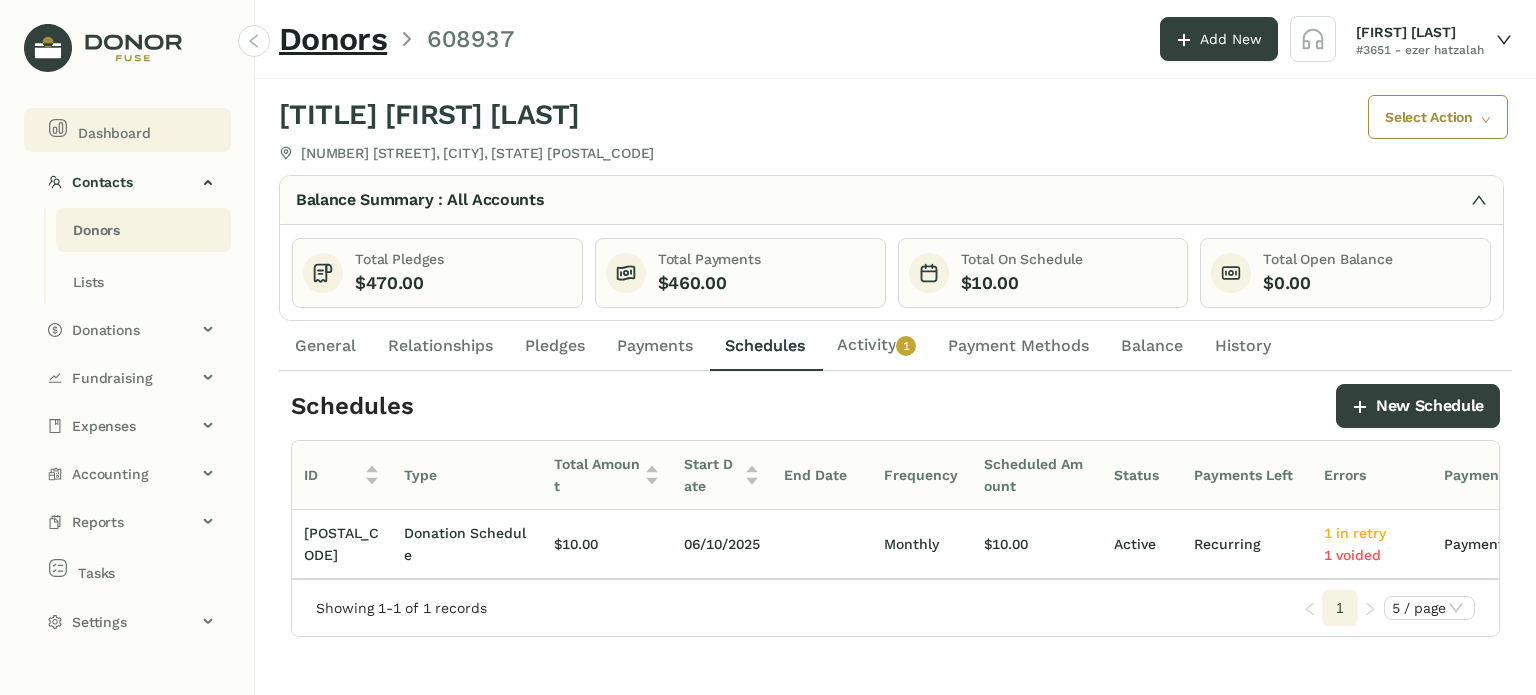 click on "Dashboard" 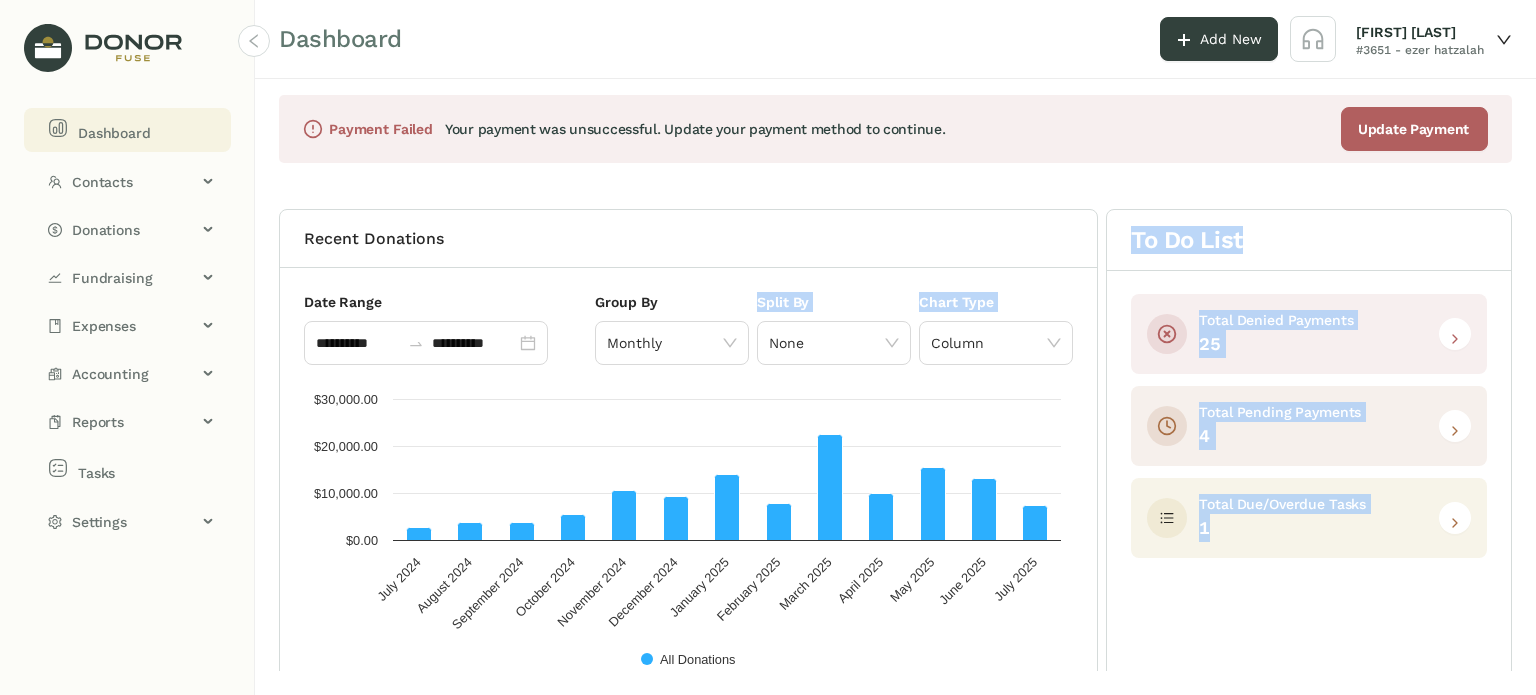 drag, startPoint x: 796, startPoint y: 337, endPoint x: 1491, endPoint y: 663, distance: 767.6594 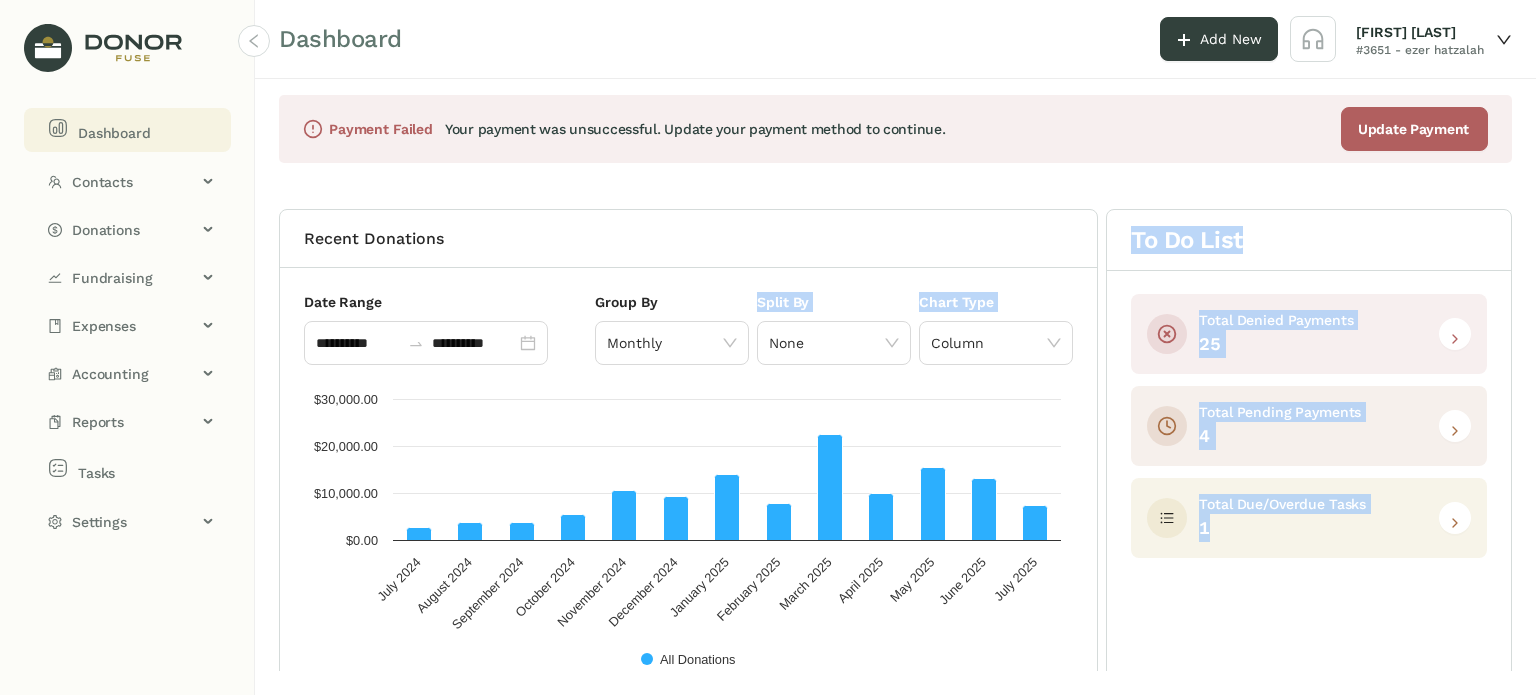 scroll, scrollTop: 18, scrollLeft: 0, axis: vertical 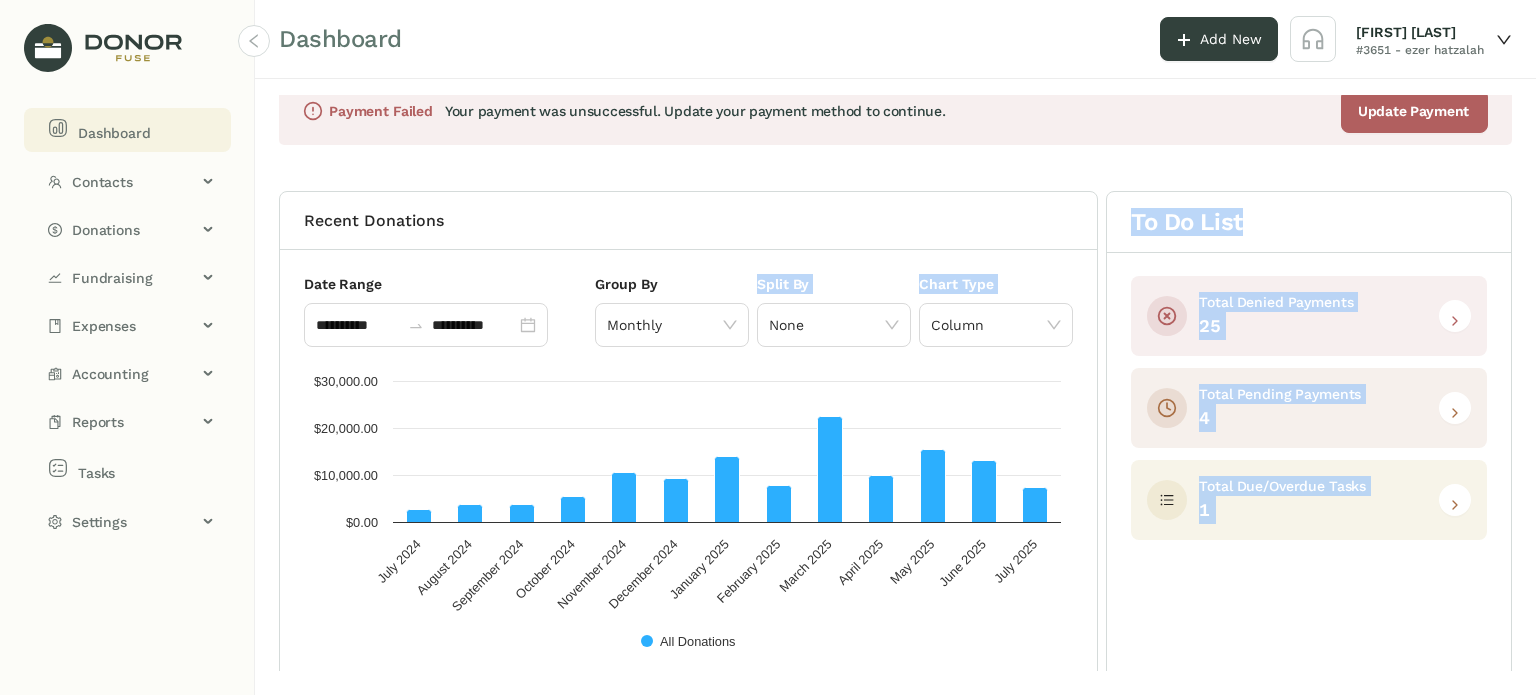 click on "To Do List Total Denied Payments    25    Total Pending Payments    4    Total Due/Overdue Tasks    1" 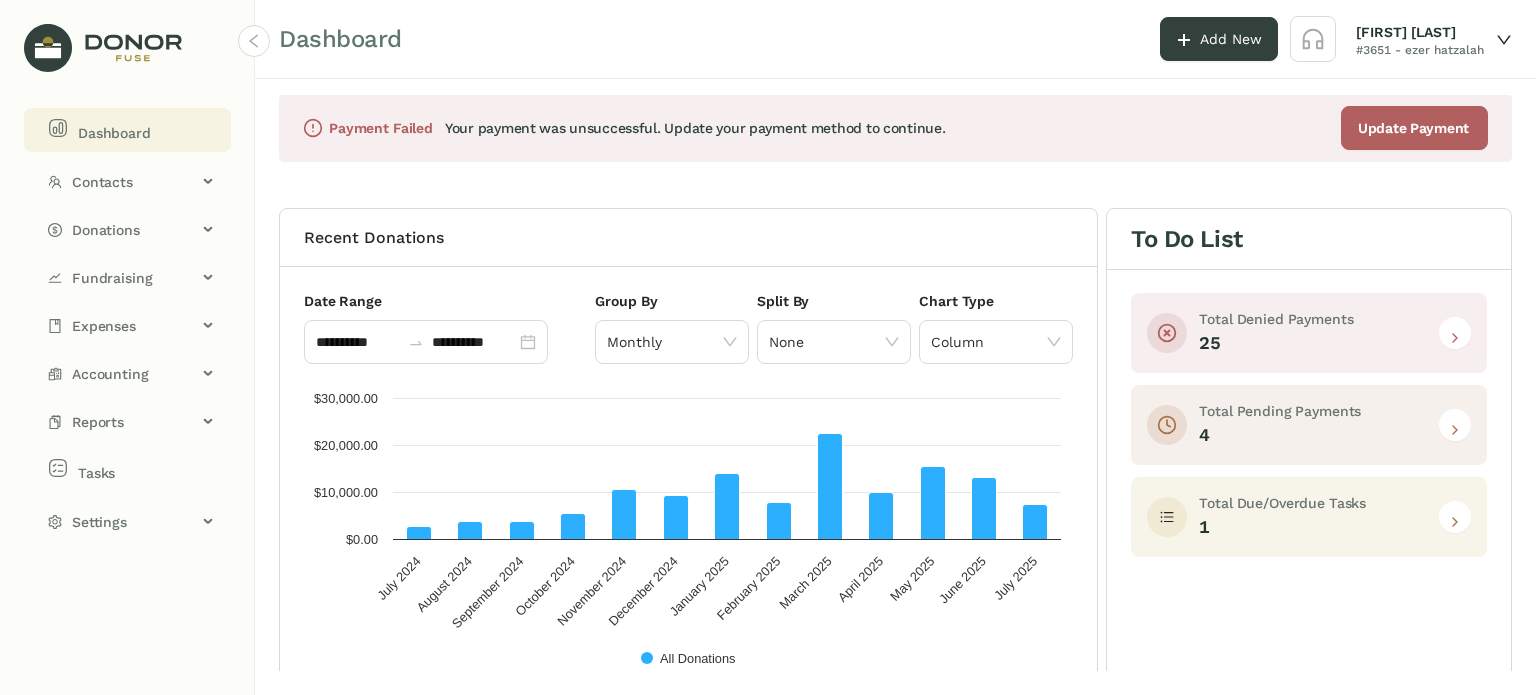 scroll, scrollTop: 0, scrollLeft: 0, axis: both 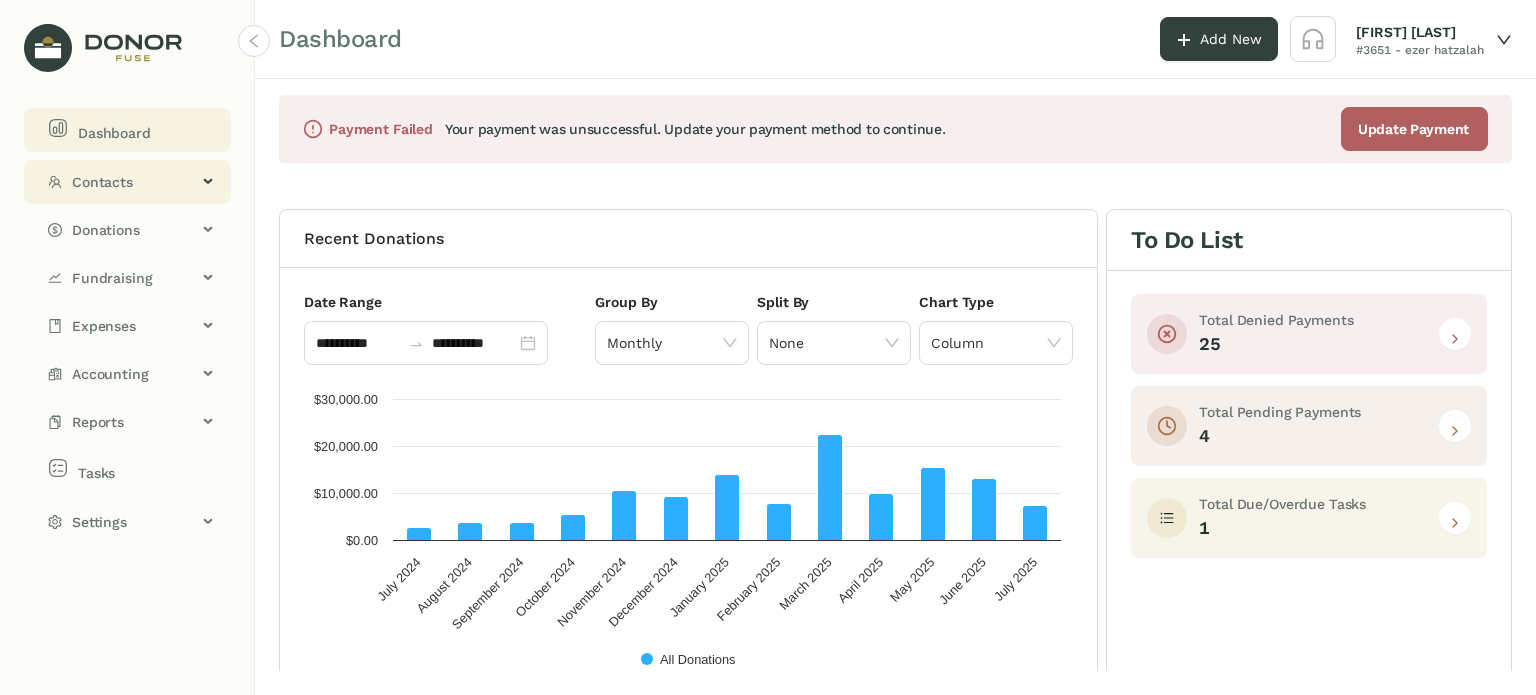 click on "Contacts" 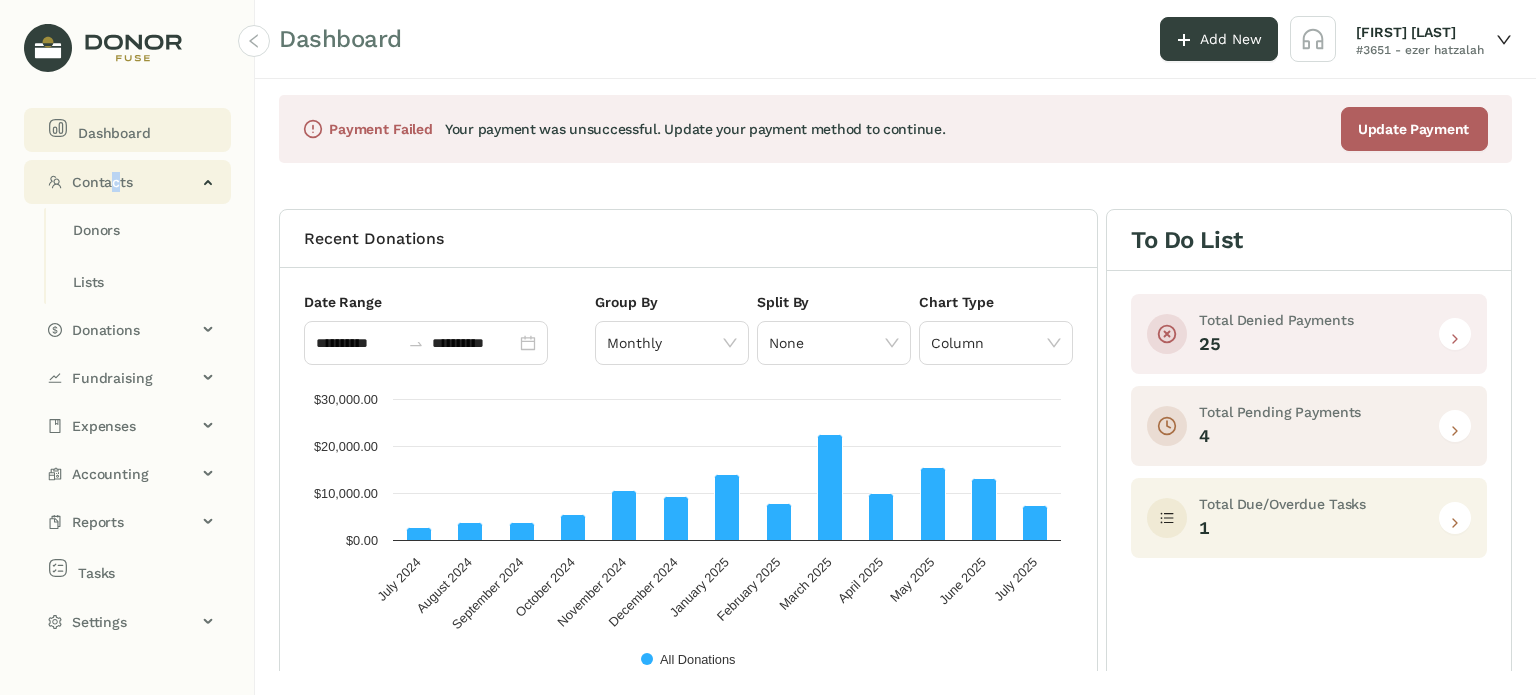 click on "Contacts" 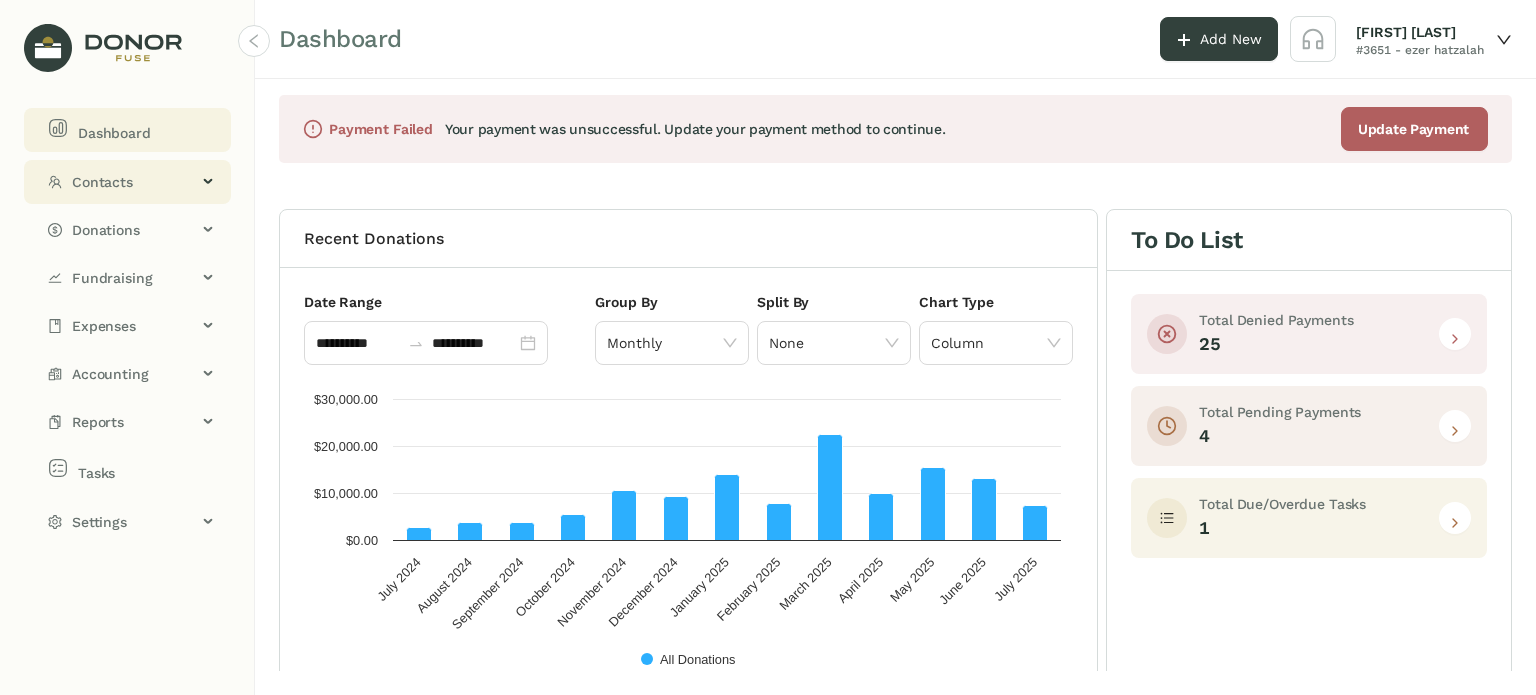 click on "Contacts" 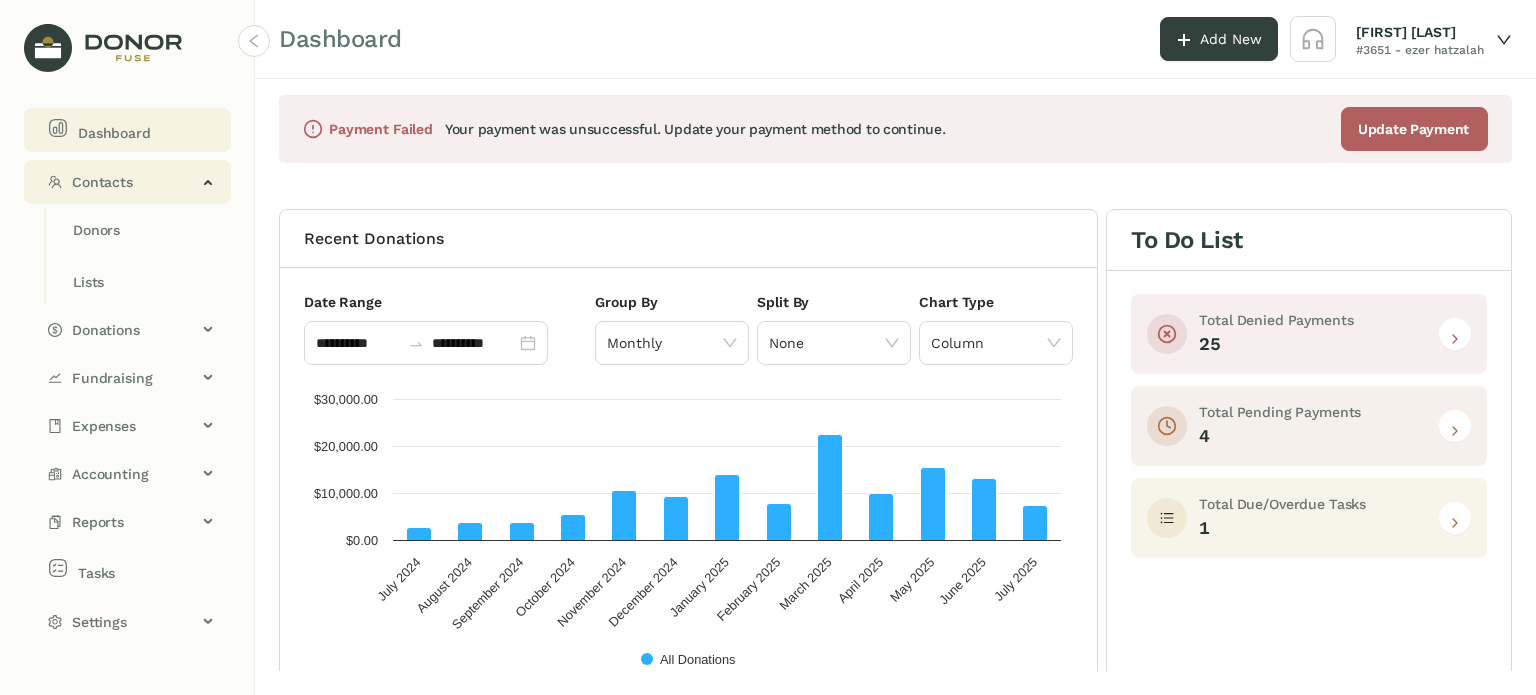 click on "Contacts" 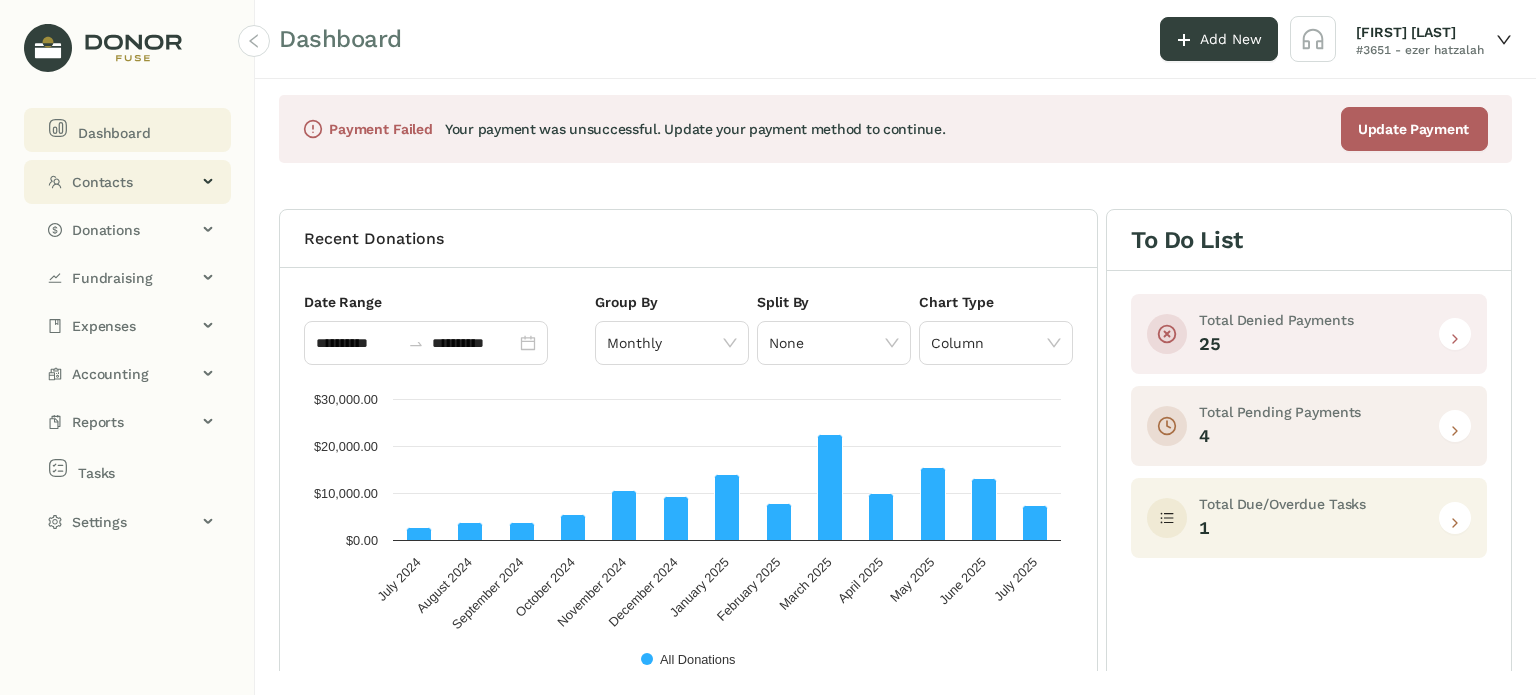 click on "Contacts" 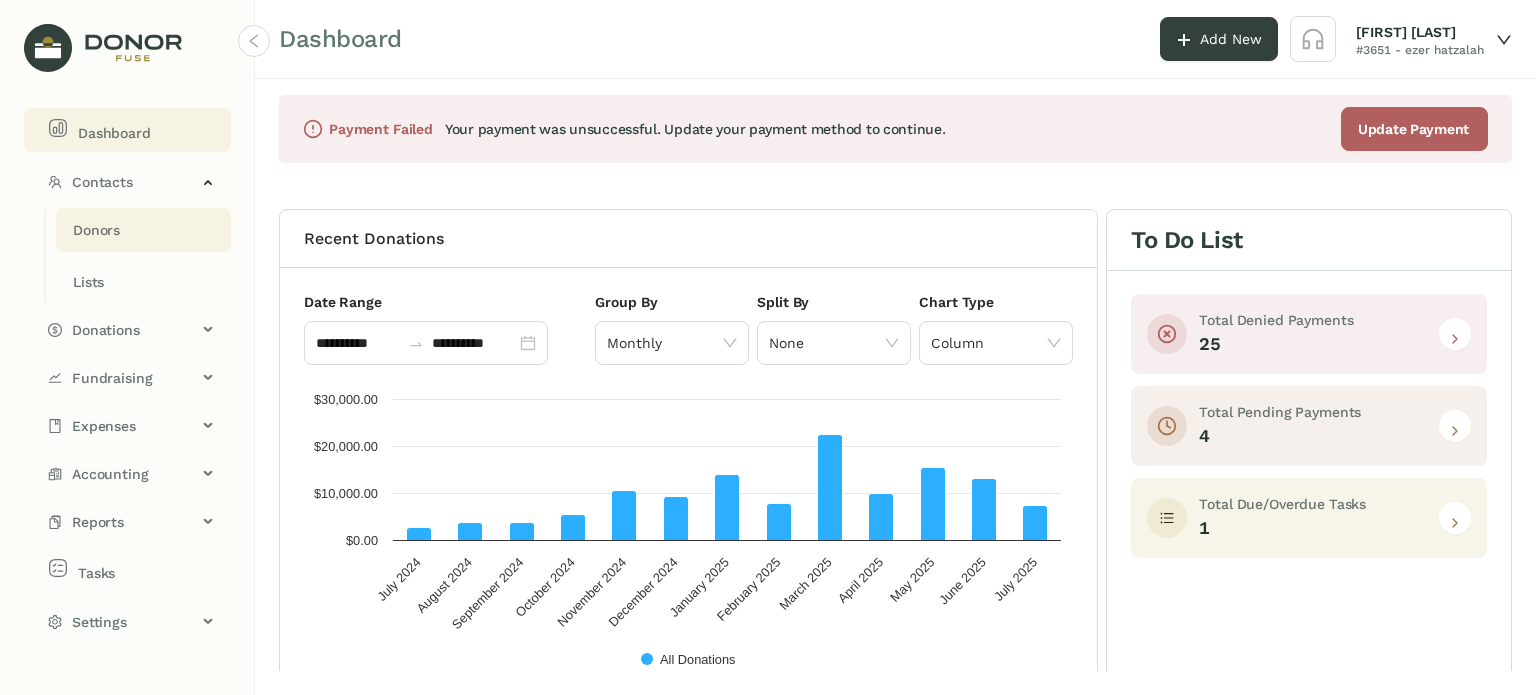 click on "Donors" 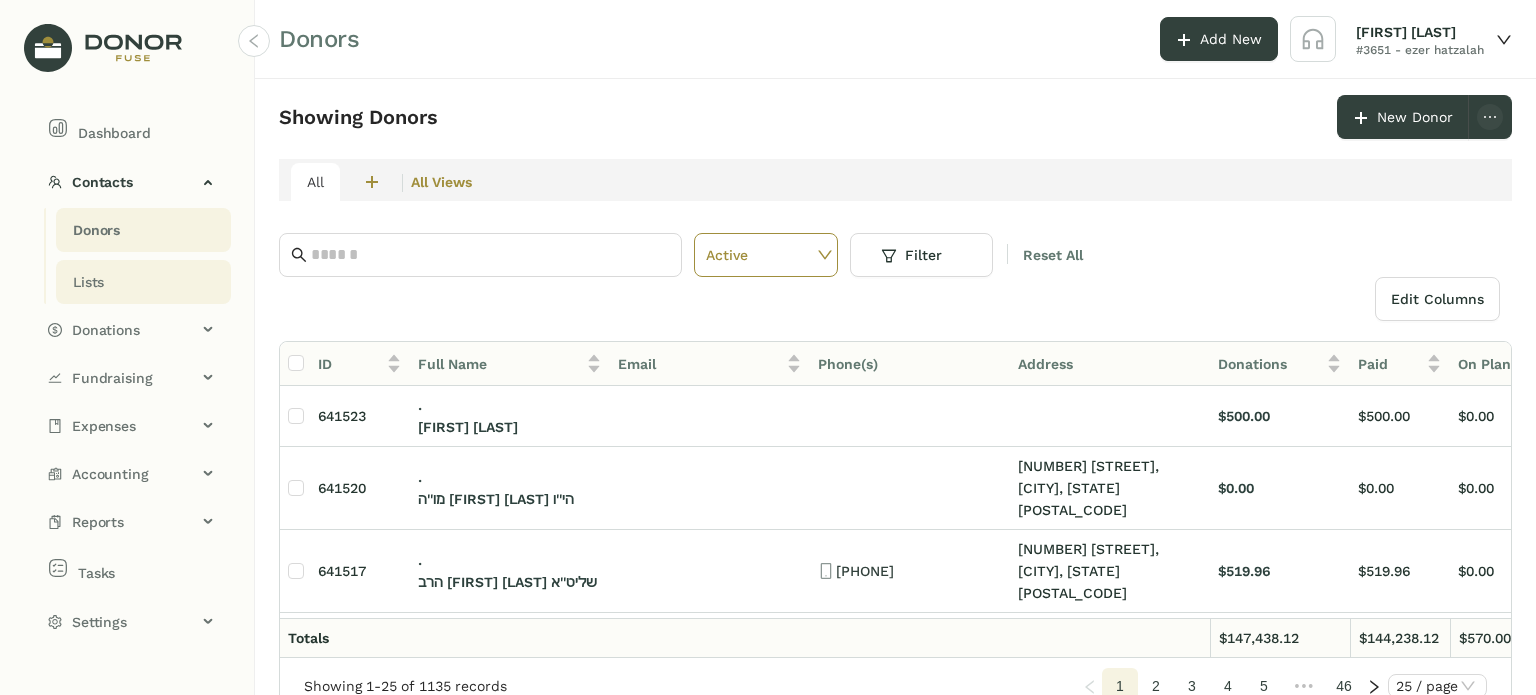 drag, startPoint x: 146, startPoint y: 279, endPoint x: 138, endPoint y: 264, distance: 17 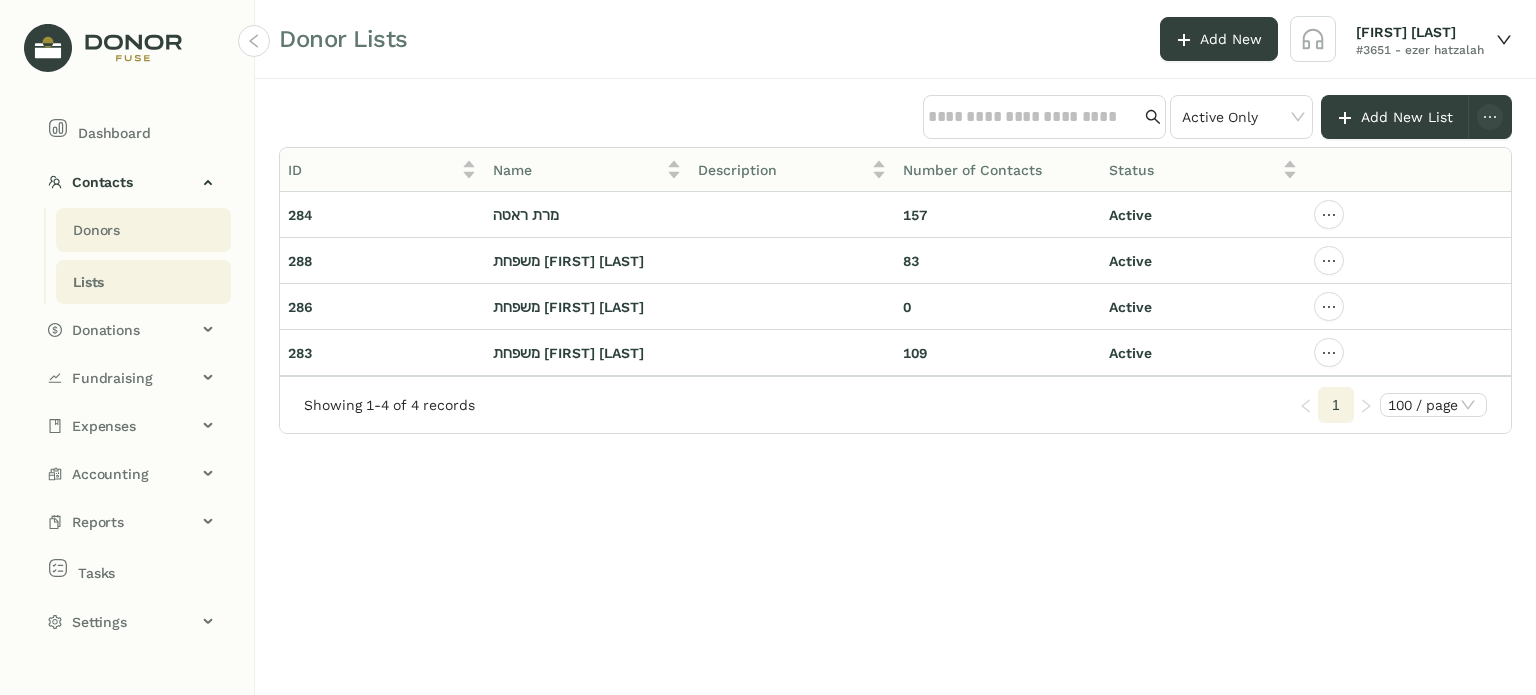 click on "Donors" 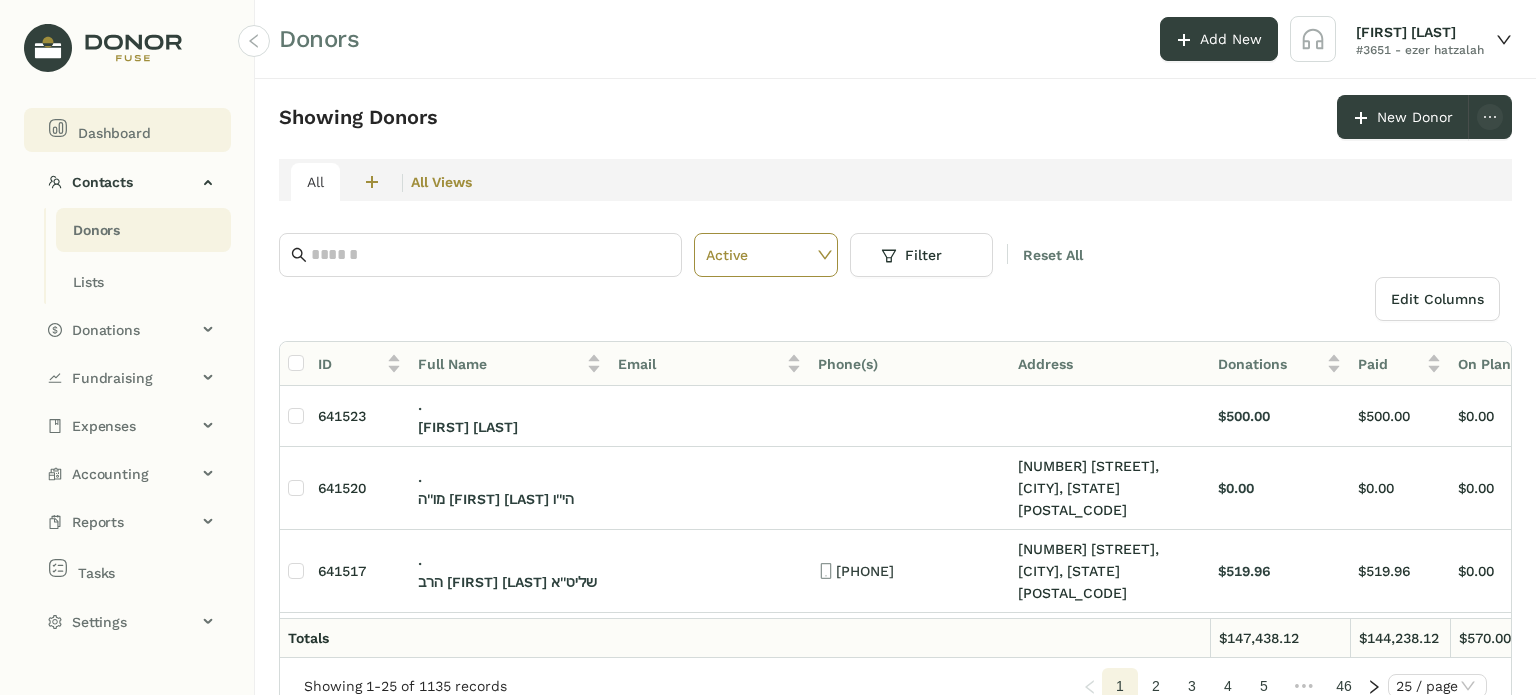 click on "Dashboard" 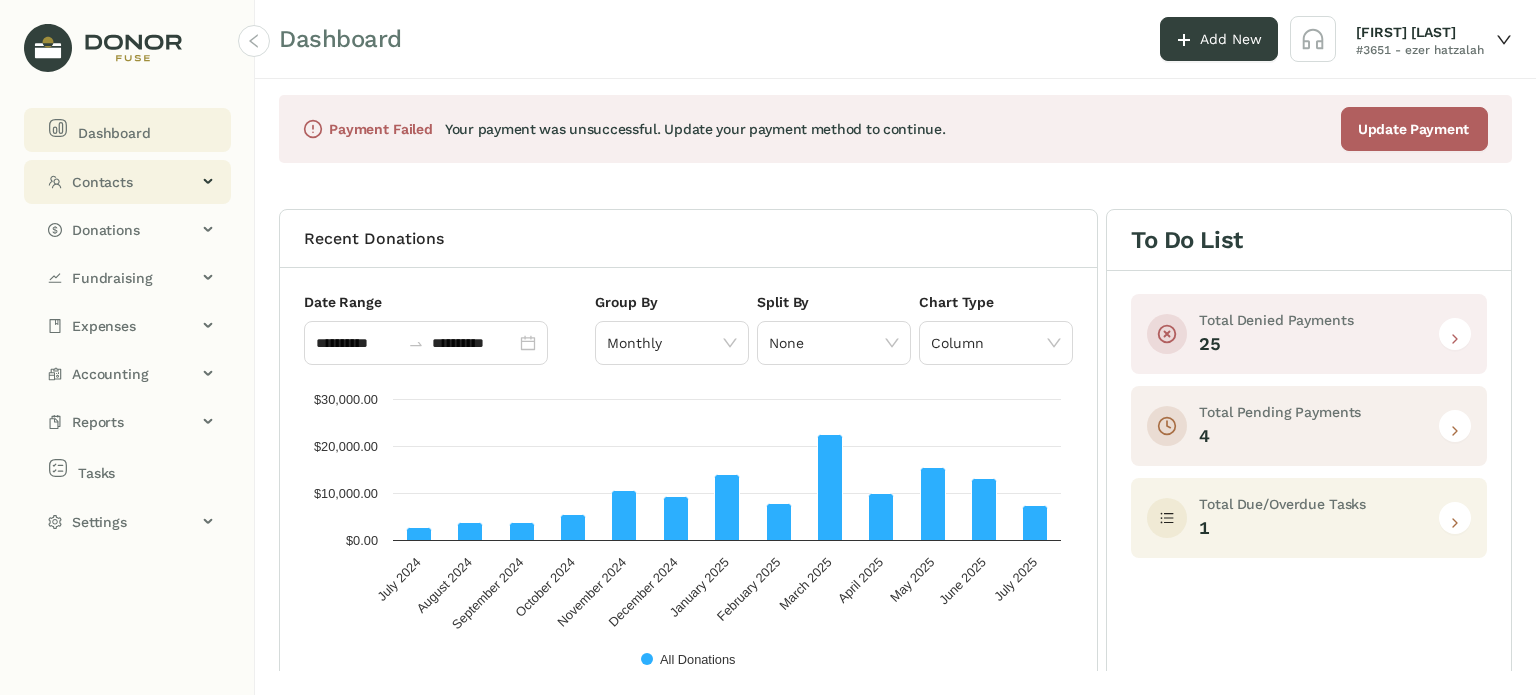 click on "Contacts" 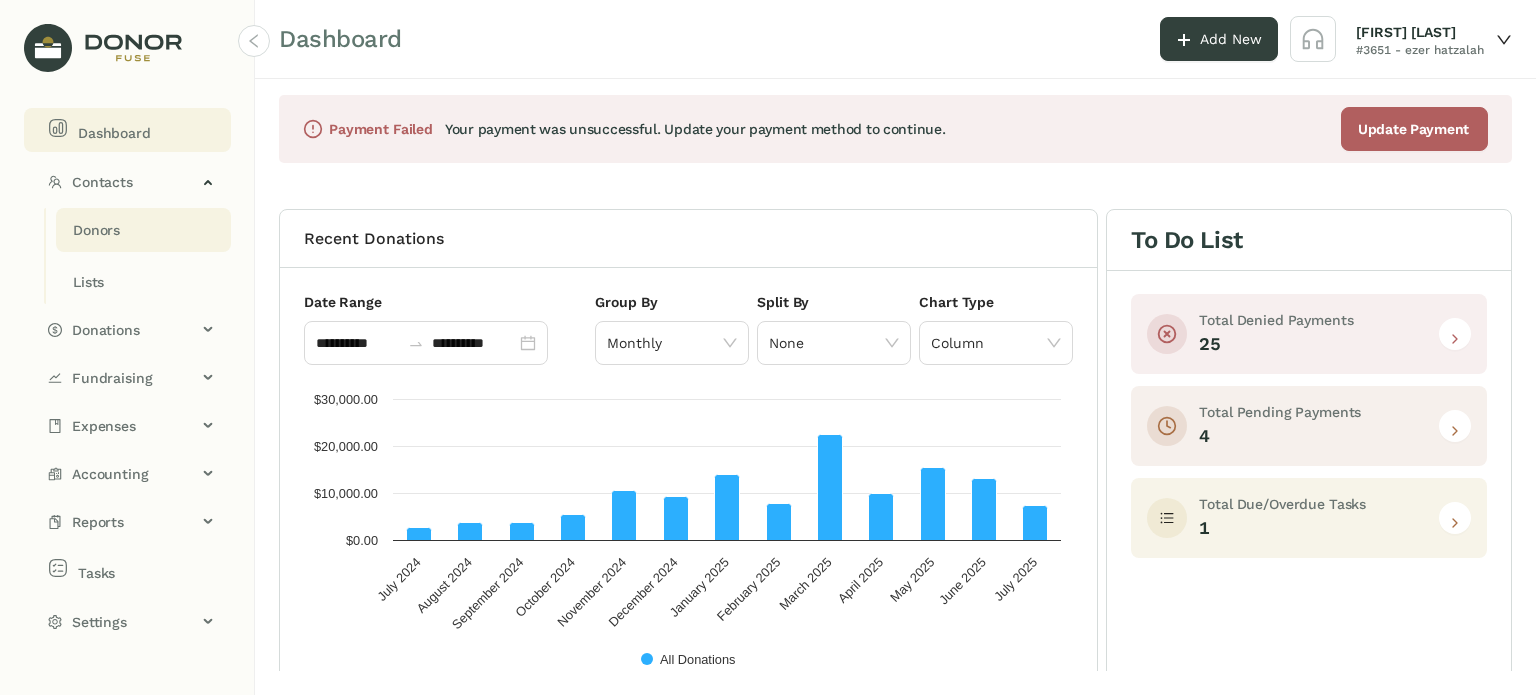 click on "Donors" 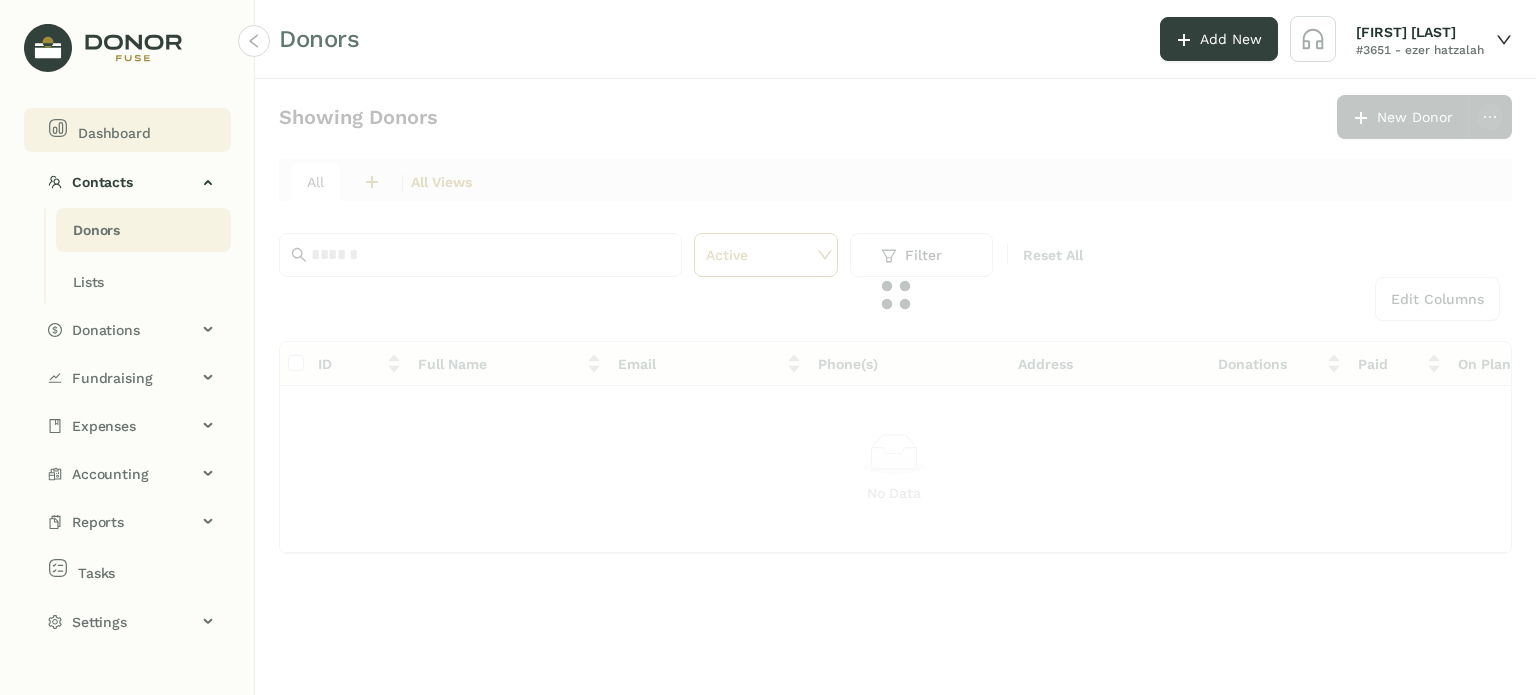 click on "Dashboard" 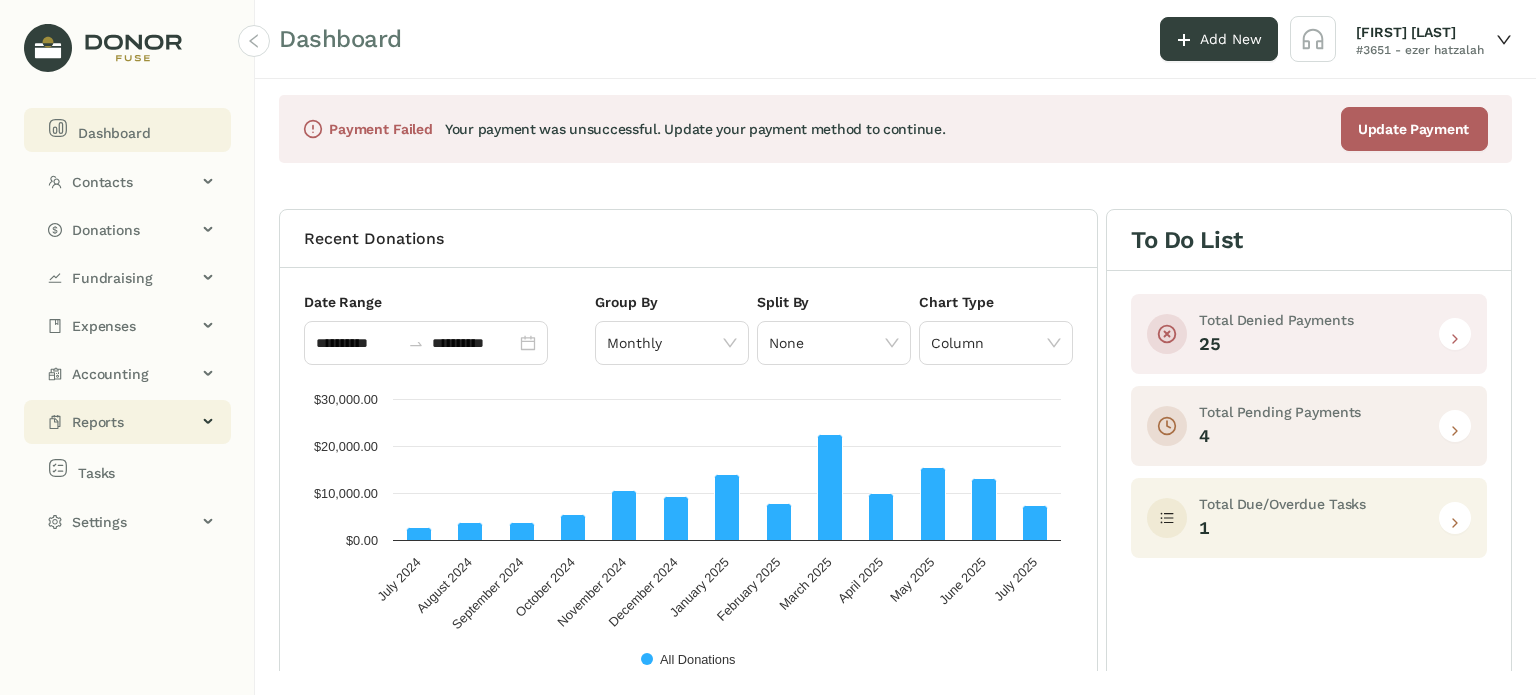 click on "Reports" 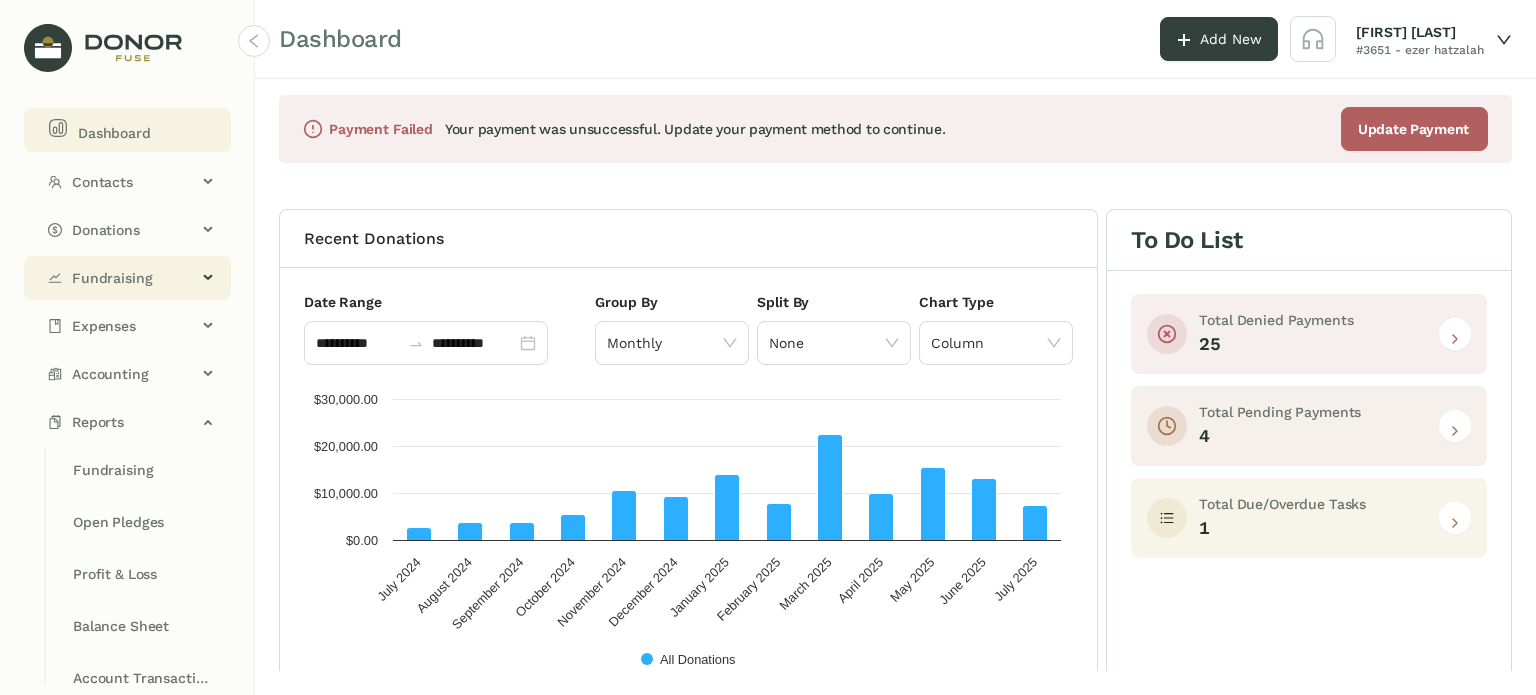 click on "Fundraising" 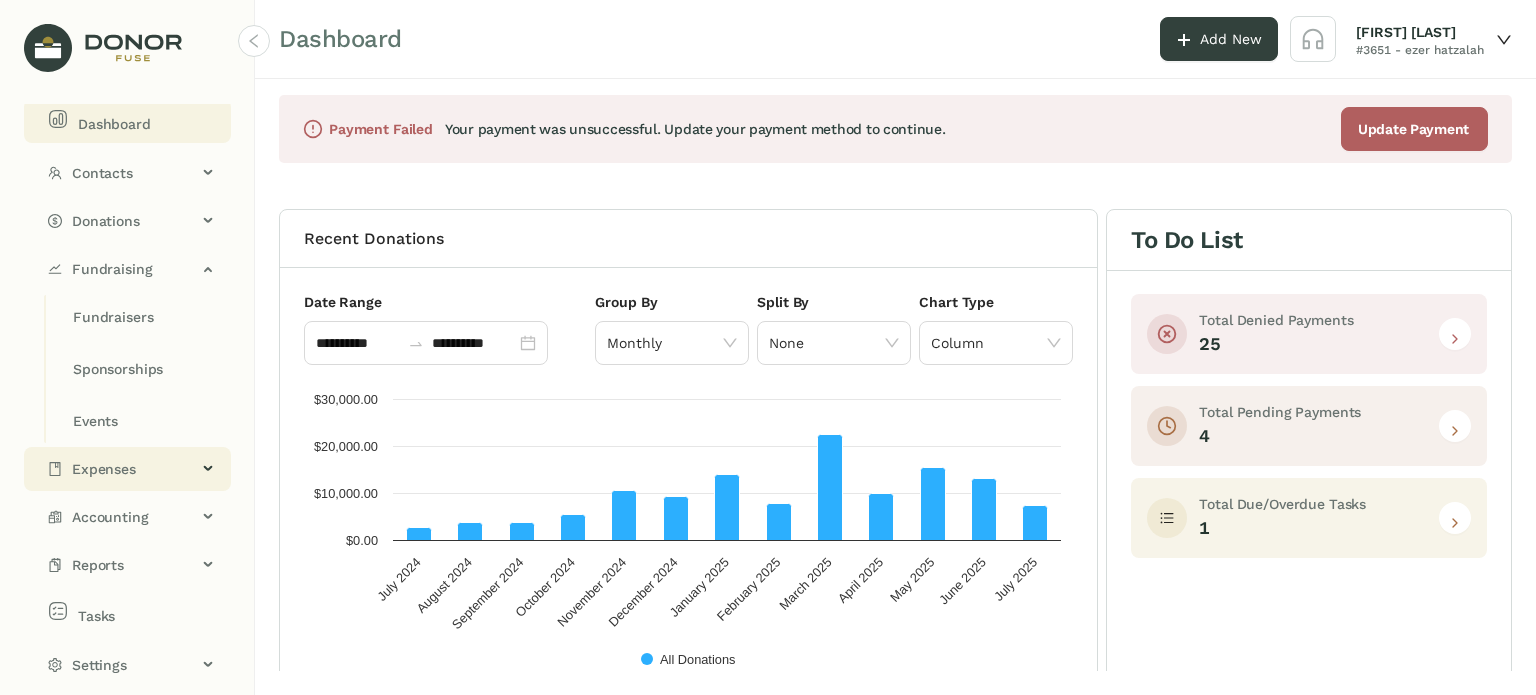 scroll, scrollTop: 12, scrollLeft: 0, axis: vertical 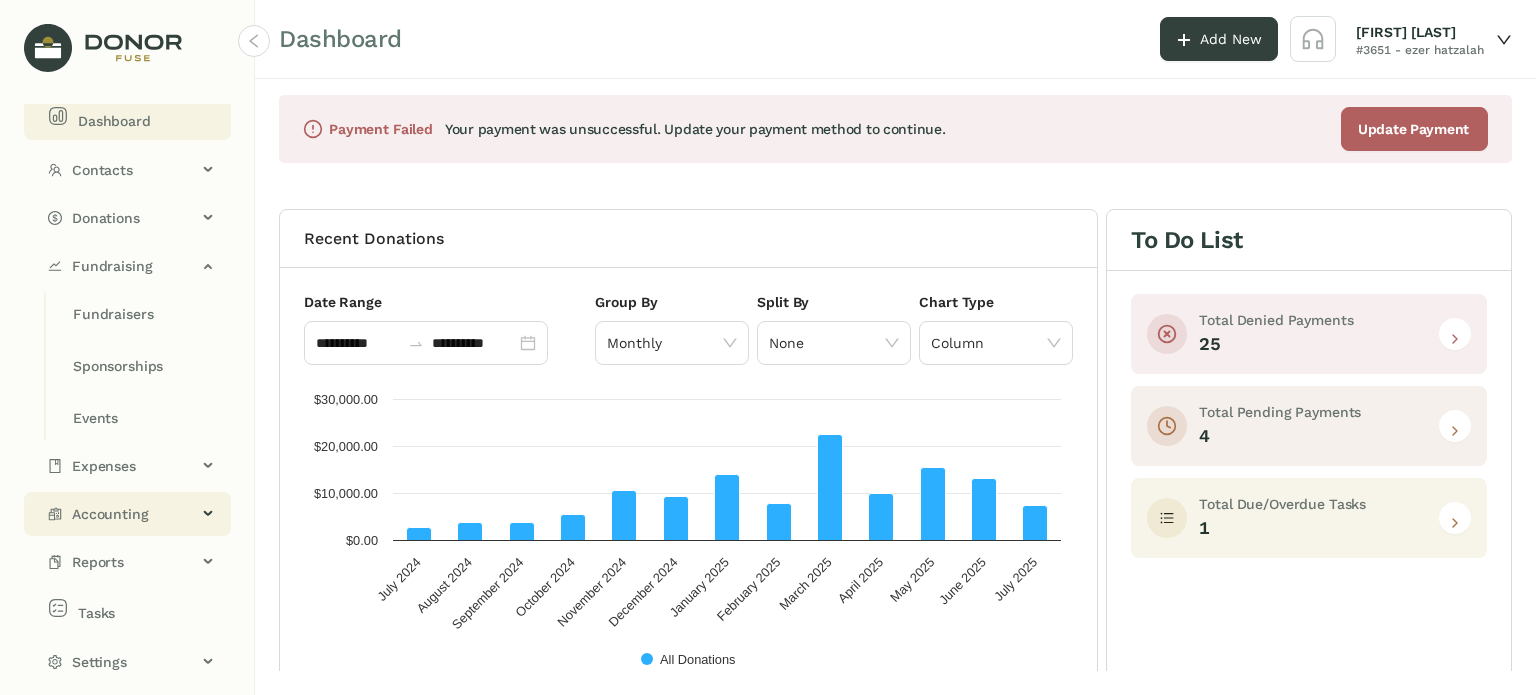 click on "Accounting" 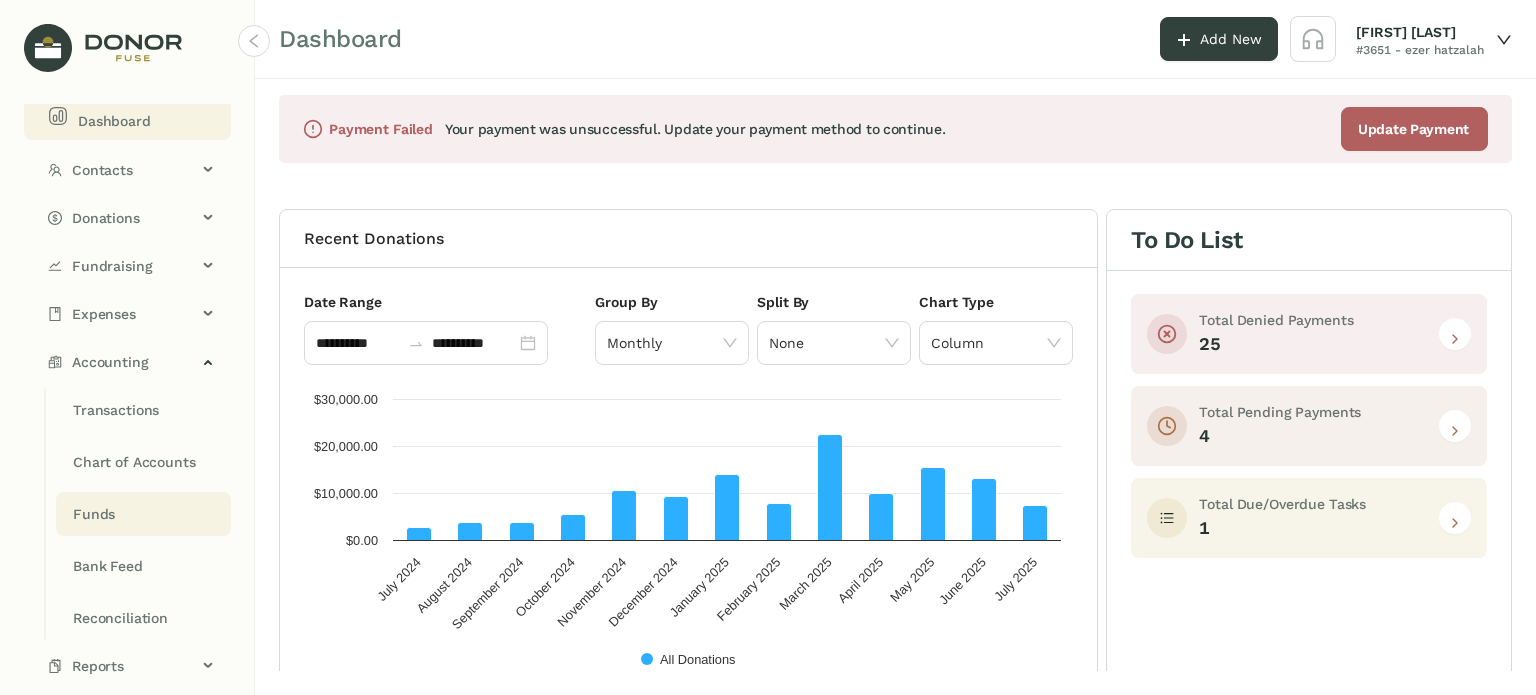 click on "Funds" 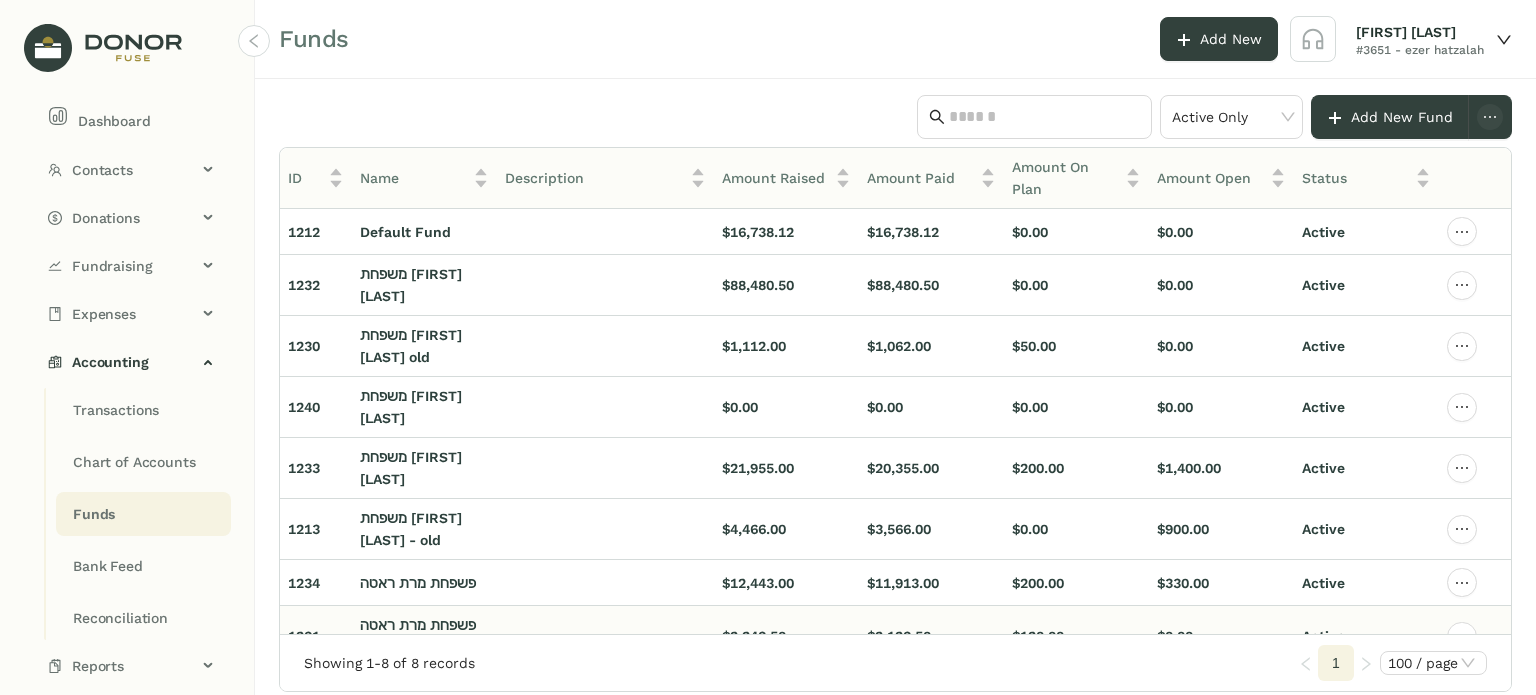 click on "$2,123.50" 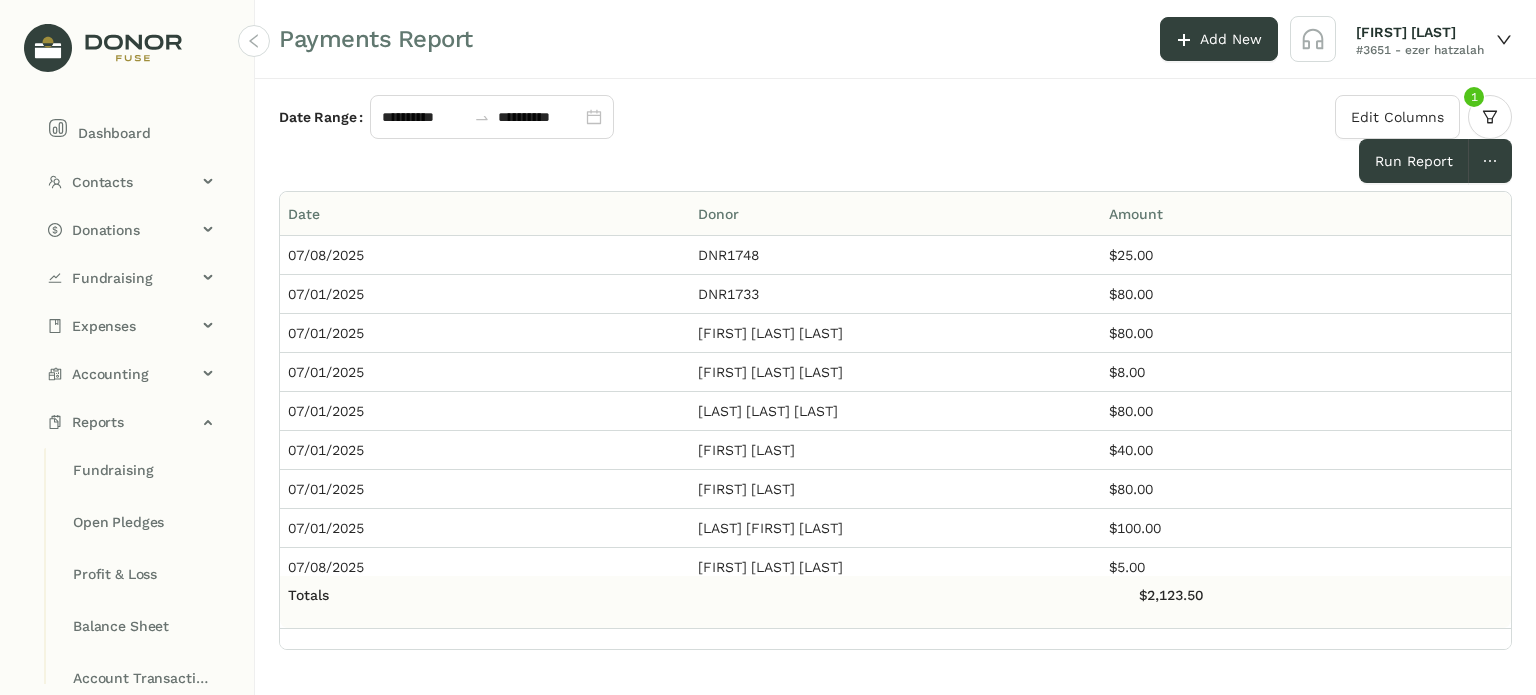 scroll, scrollTop: 0, scrollLeft: 0, axis: both 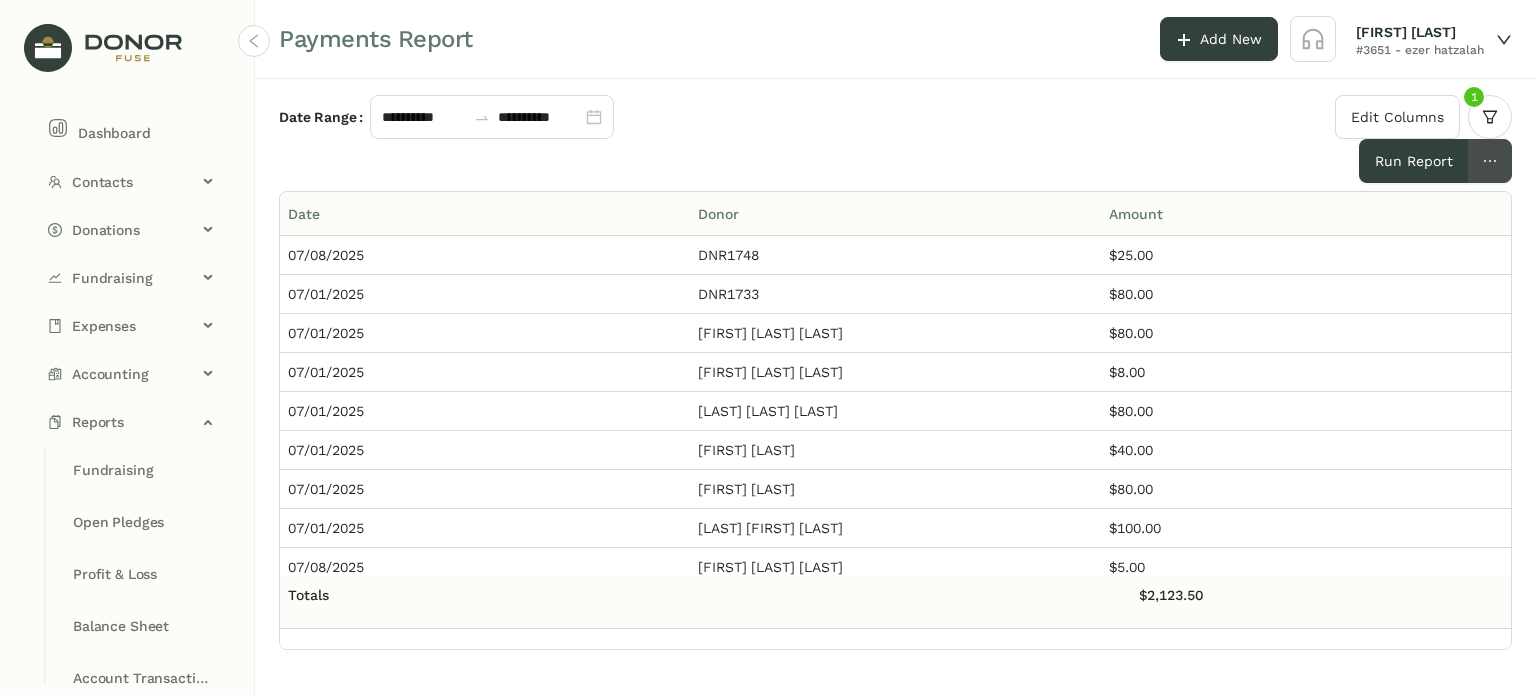 click 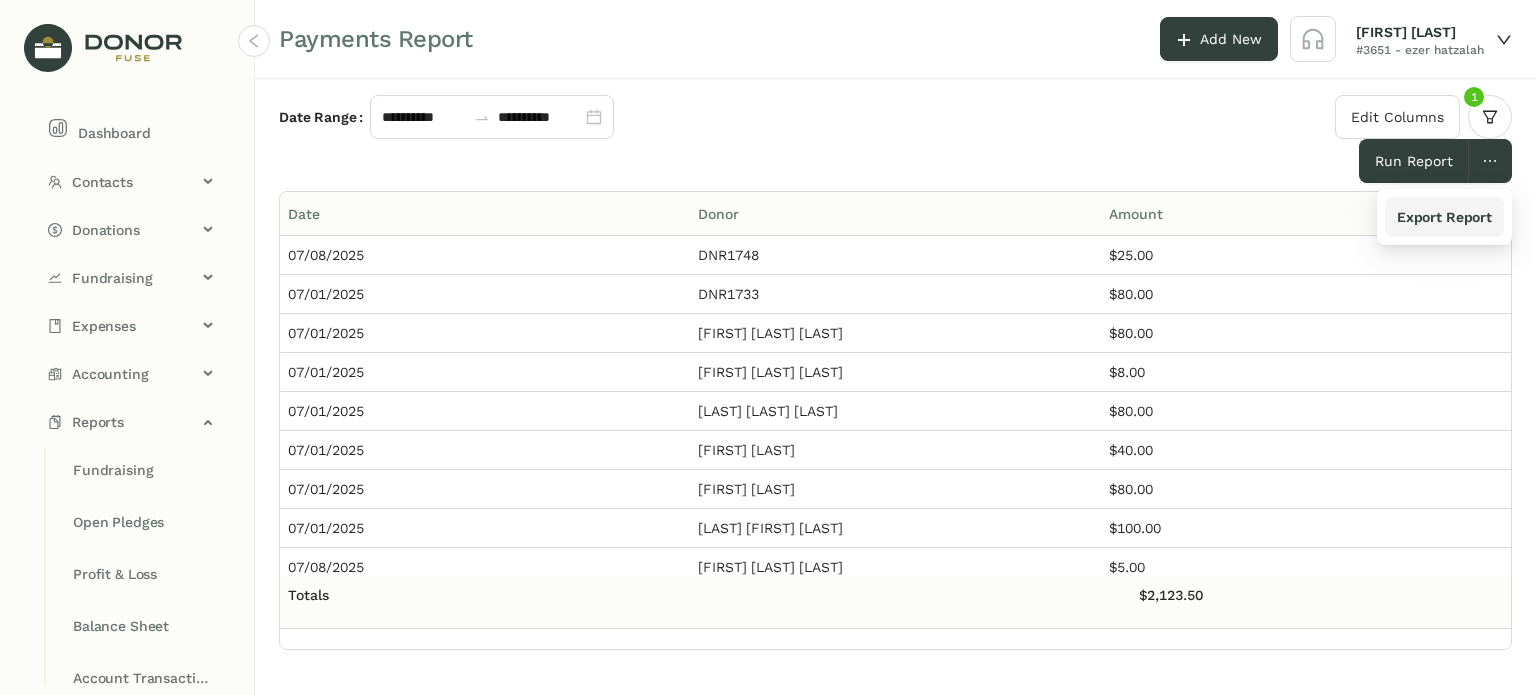 click on "Export Report" at bounding box center [1444, 217] 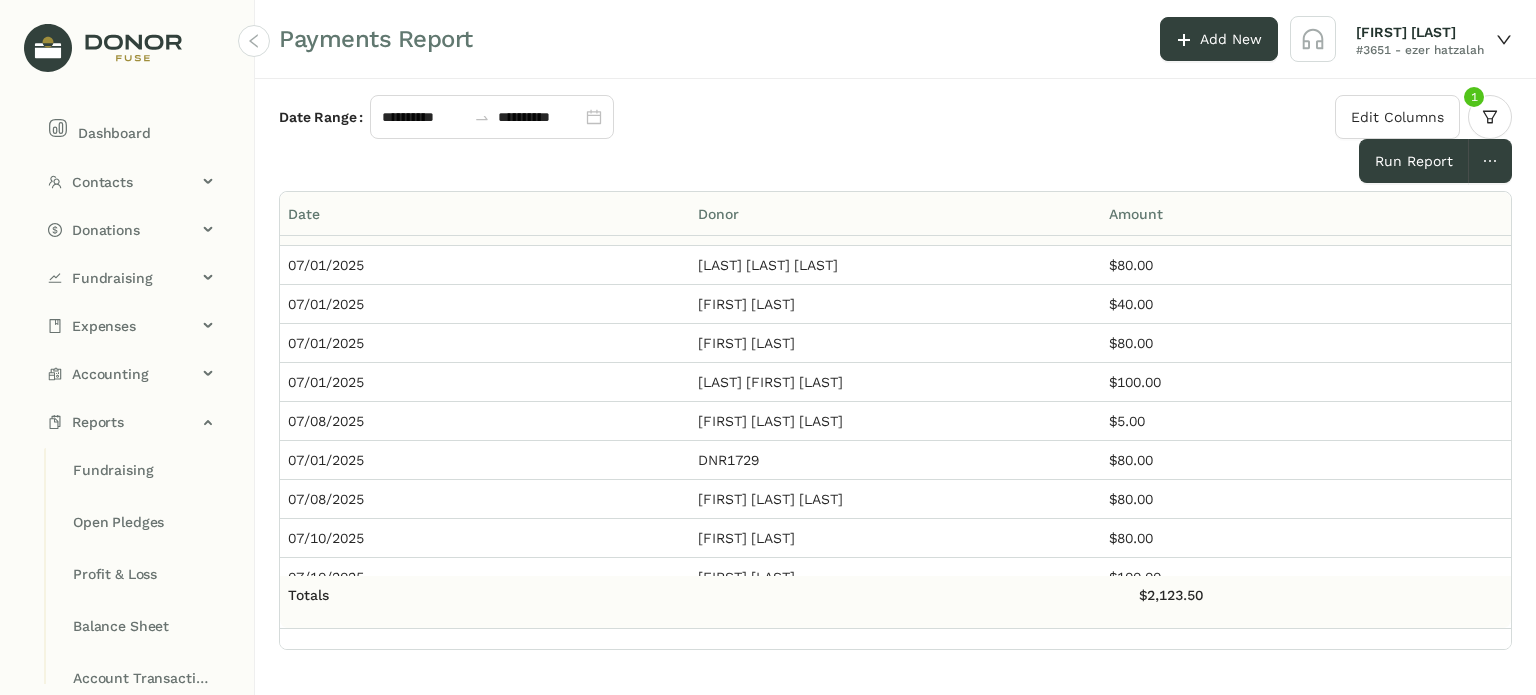 scroll, scrollTop: 0, scrollLeft: 0, axis: both 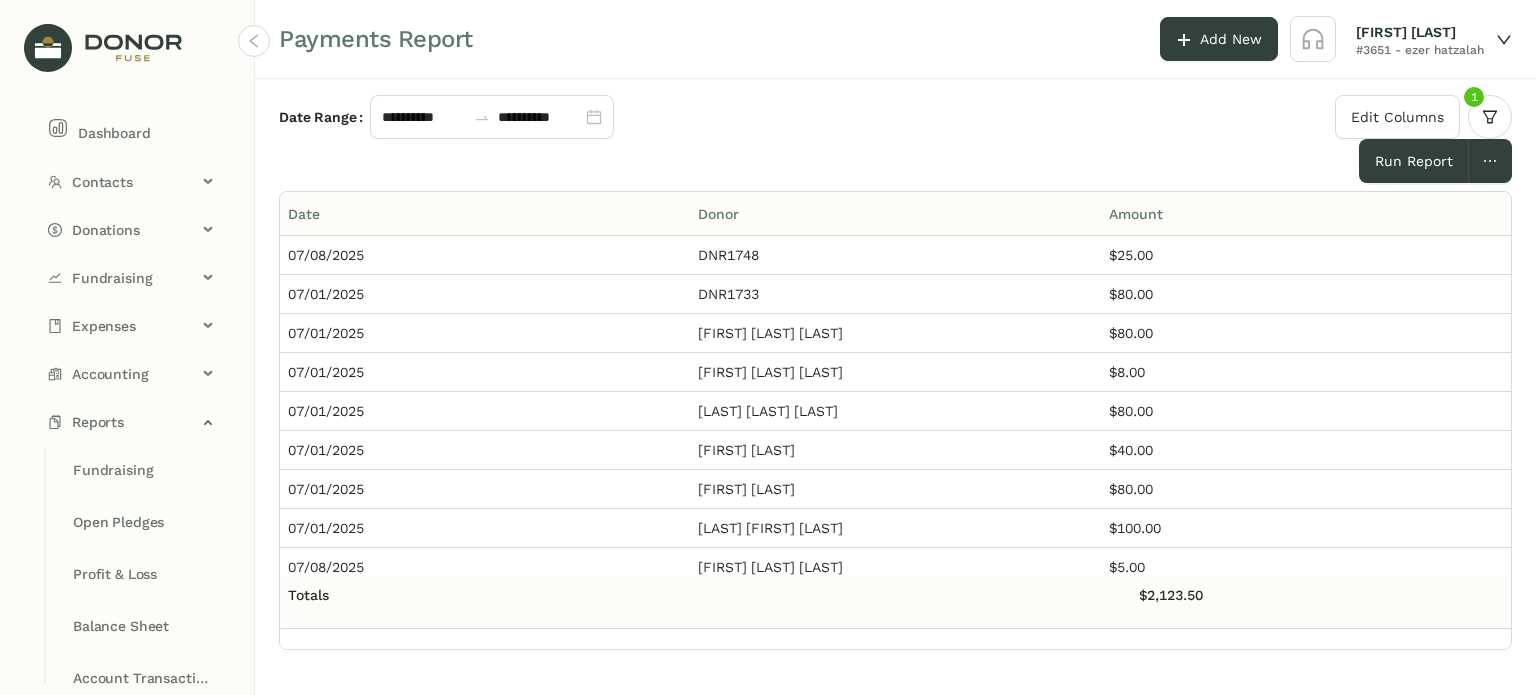 click 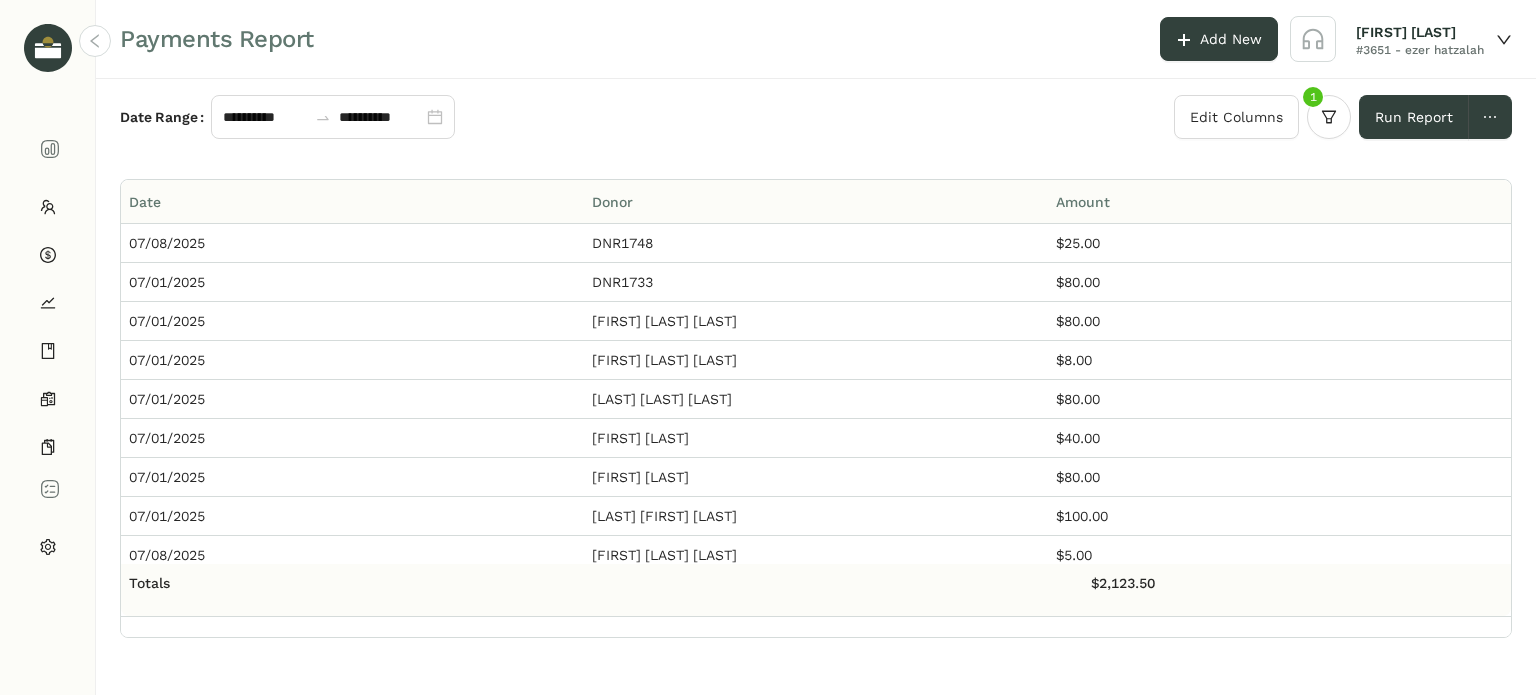 click 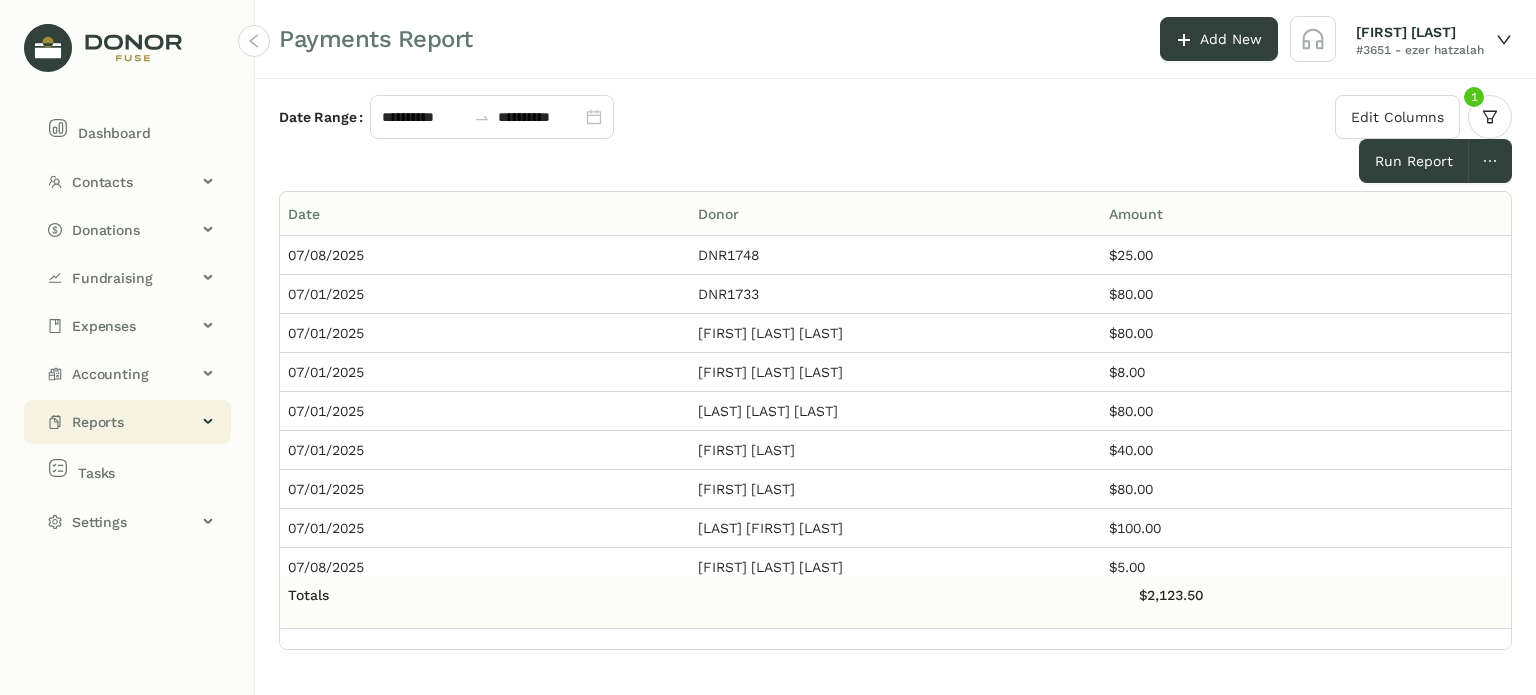 click on "Reports" 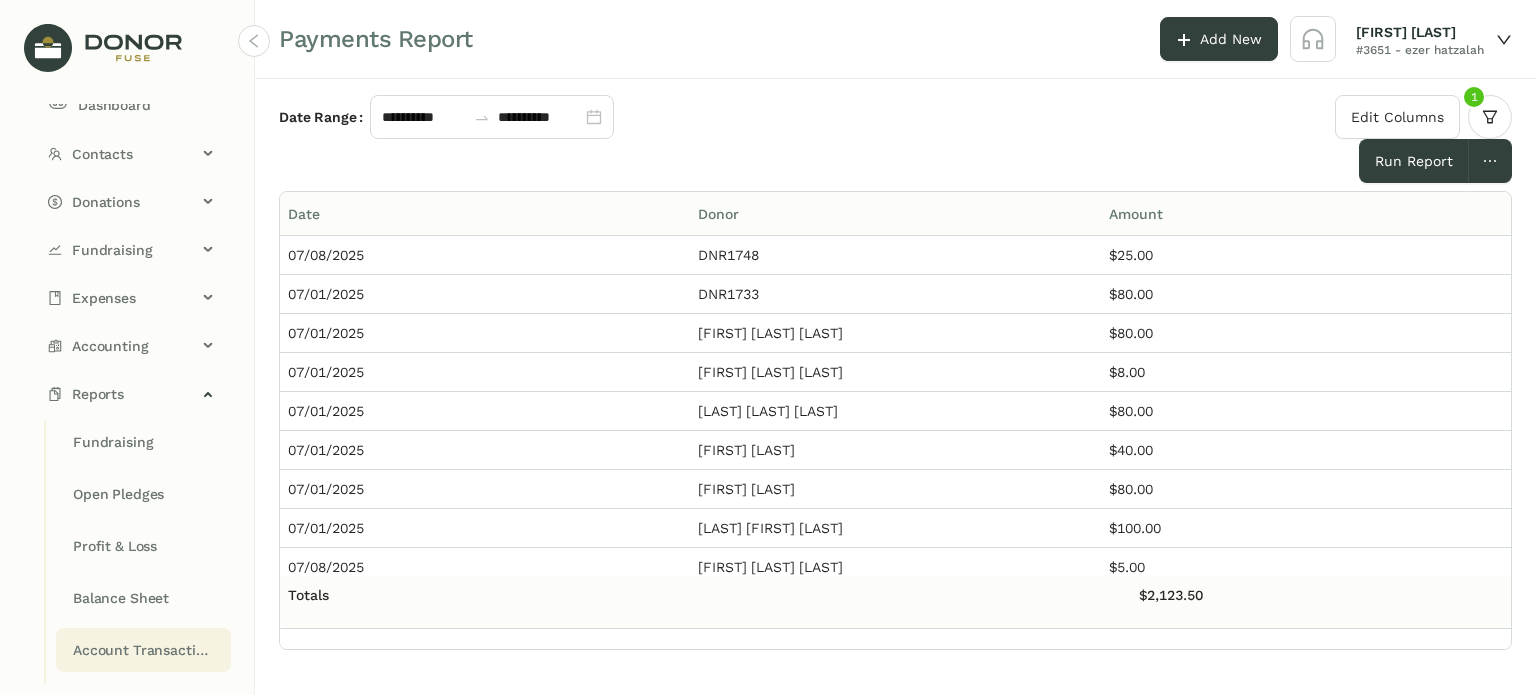scroll, scrollTop: 0, scrollLeft: 0, axis: both 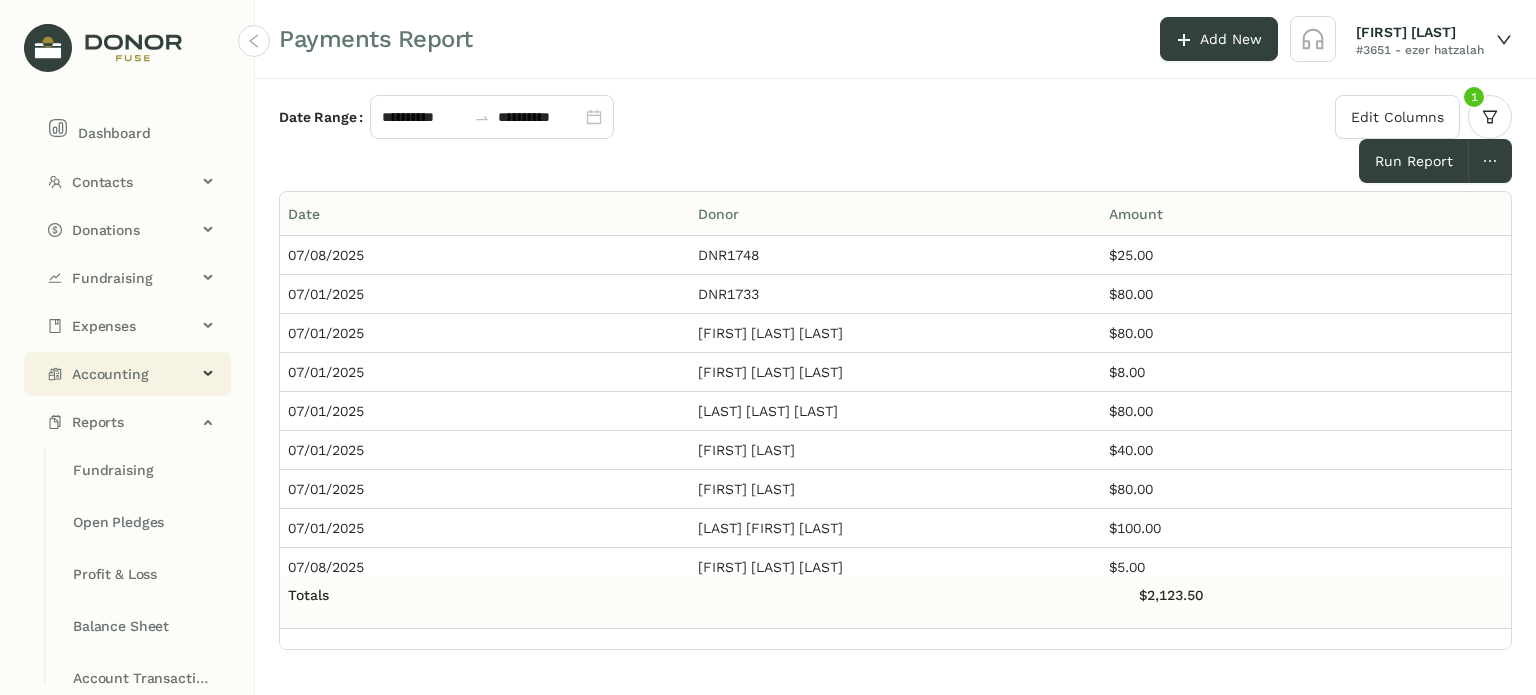 click on "Accounting" 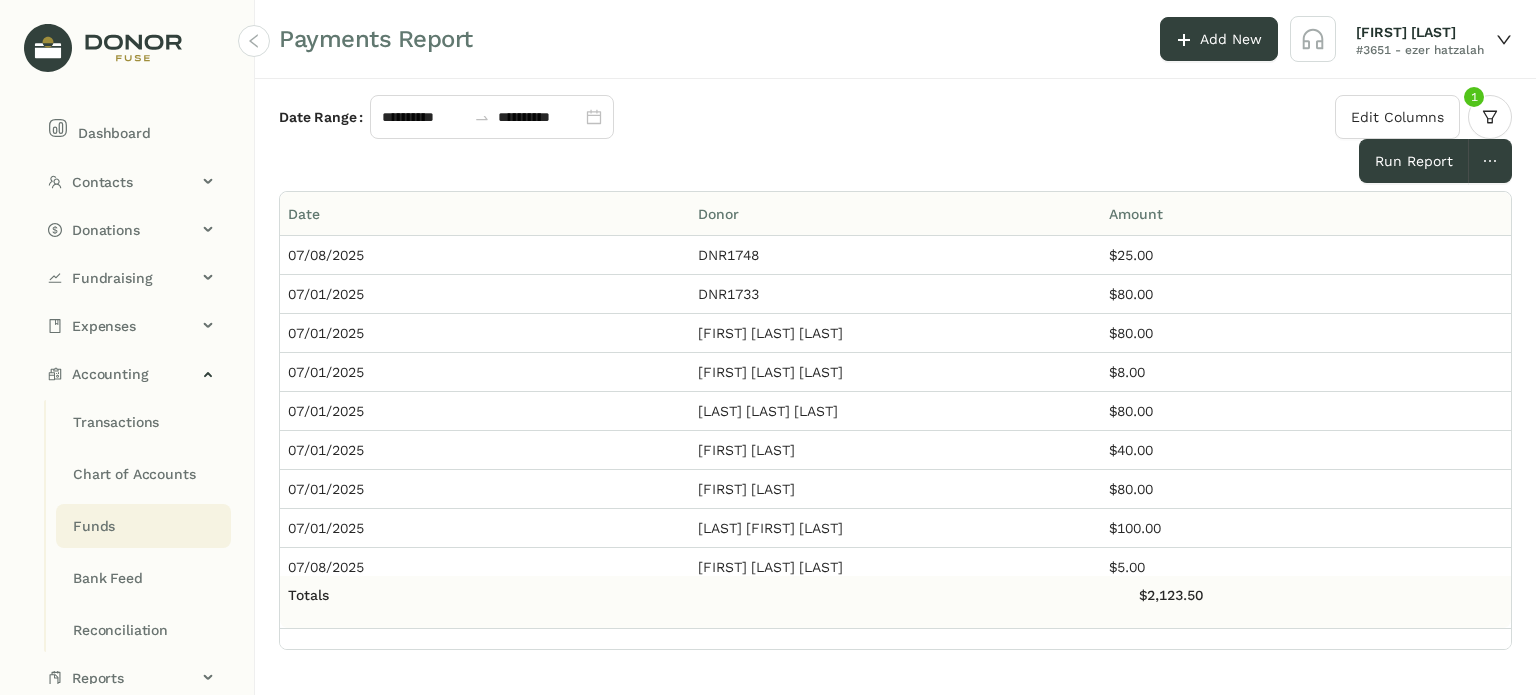 click on "Funds" 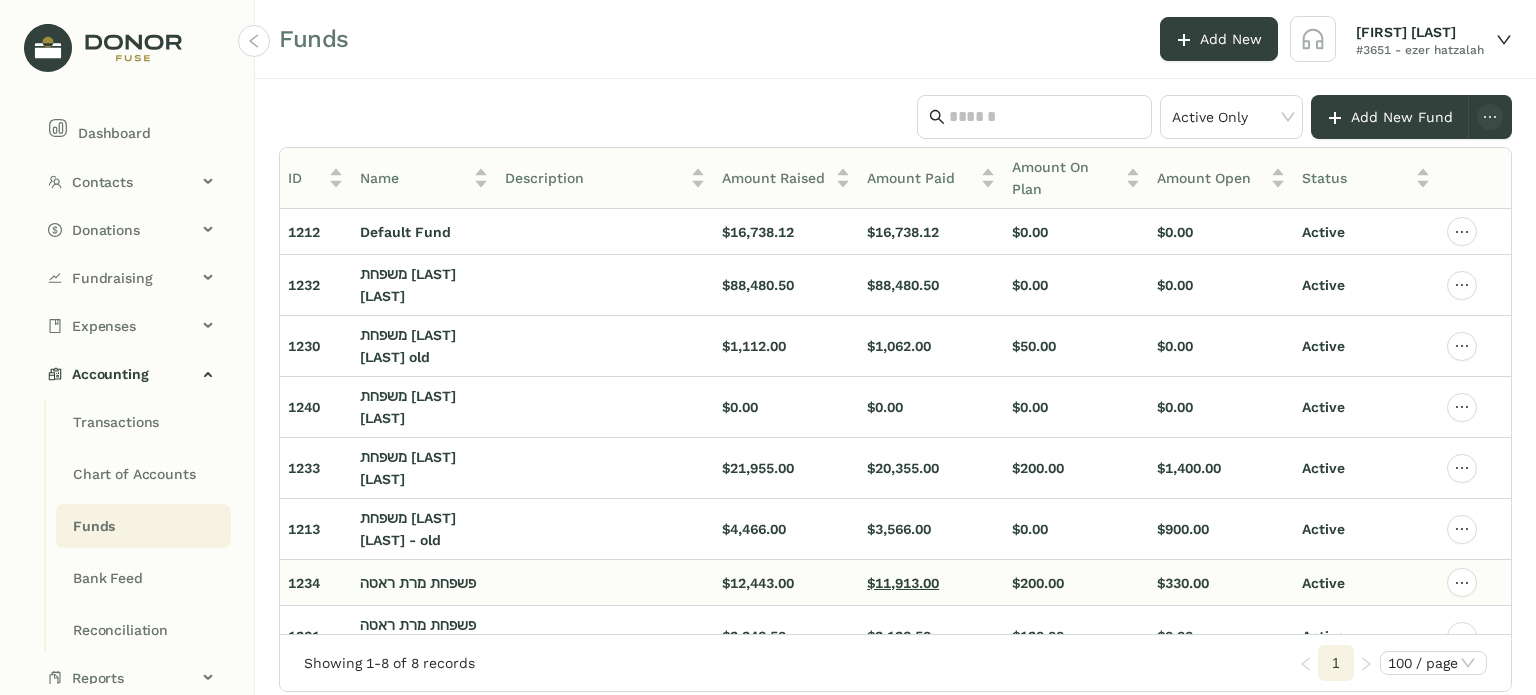 click on "$11,913.00" 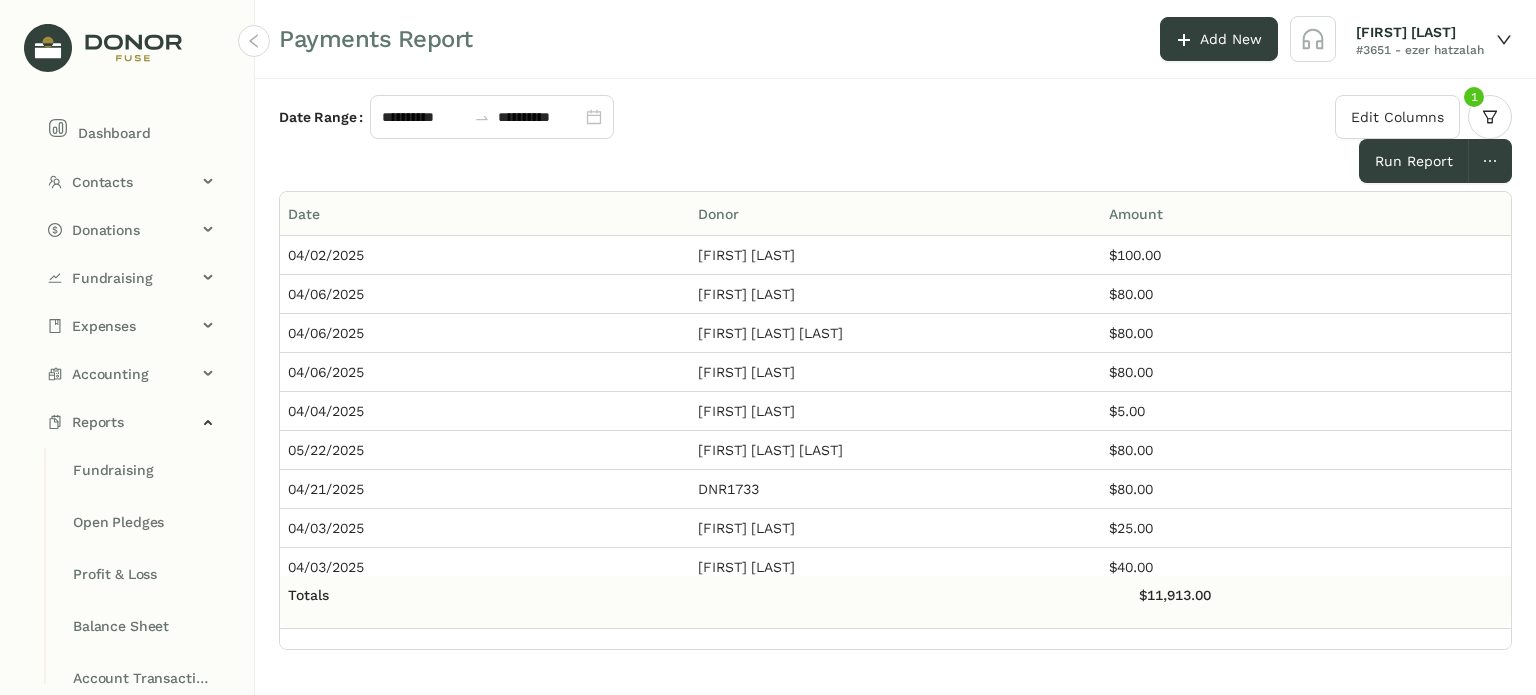 scroll, scrollTop: 0, scrollLeft: 0, axis: both 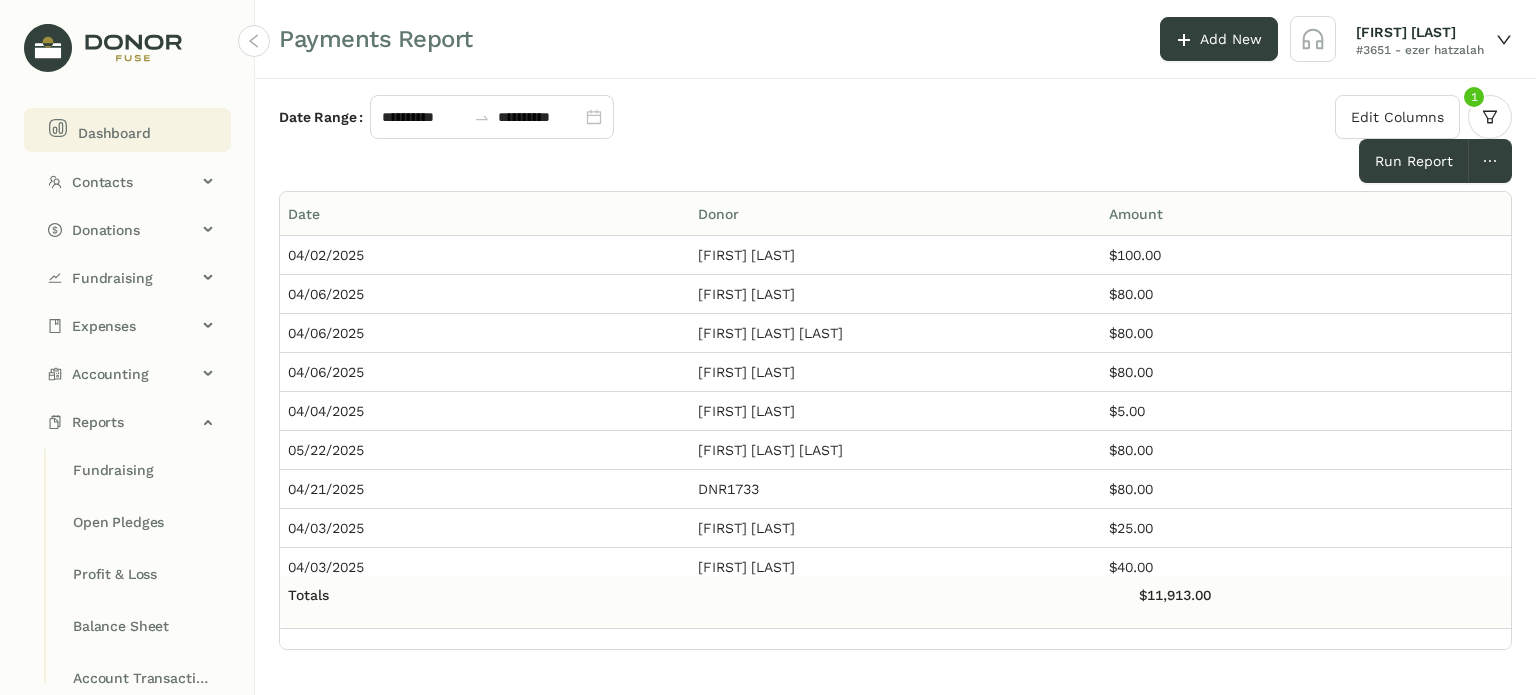 click on "Dashboard" 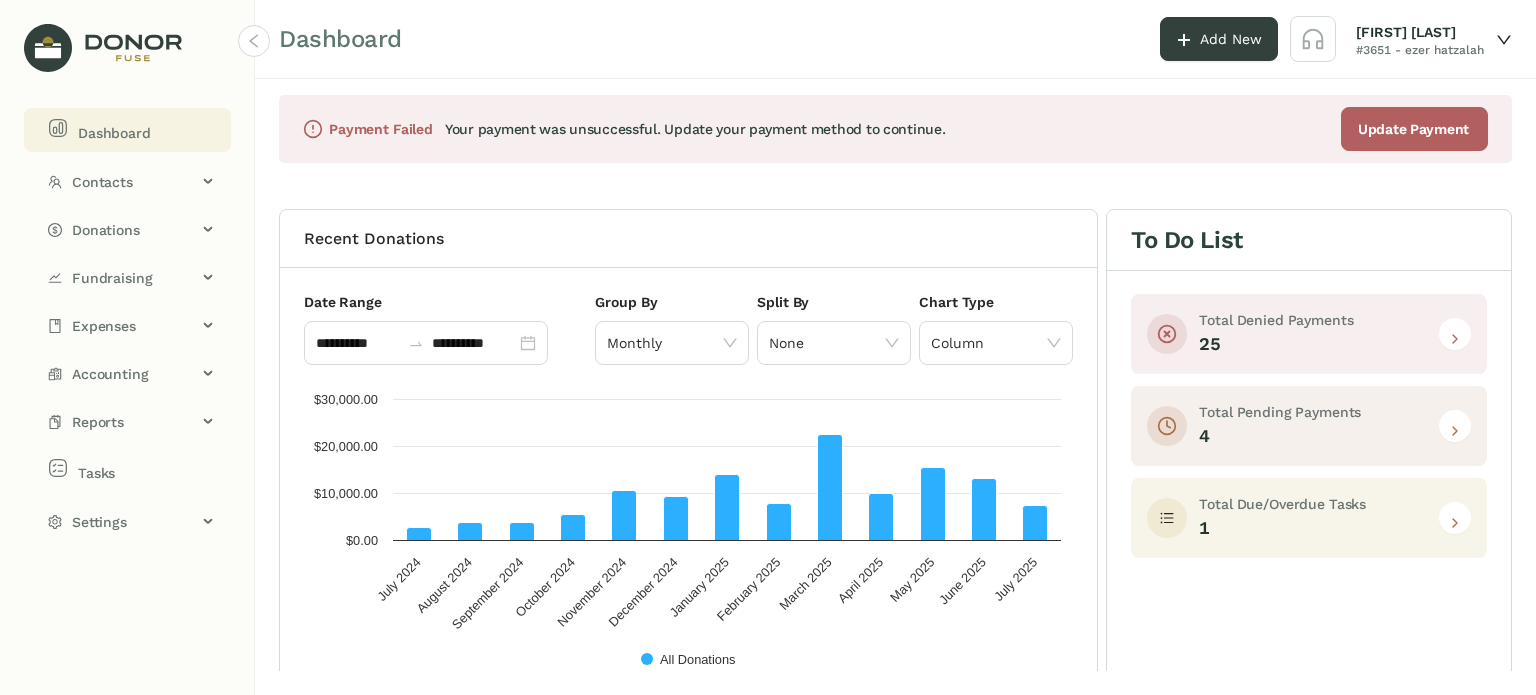 click 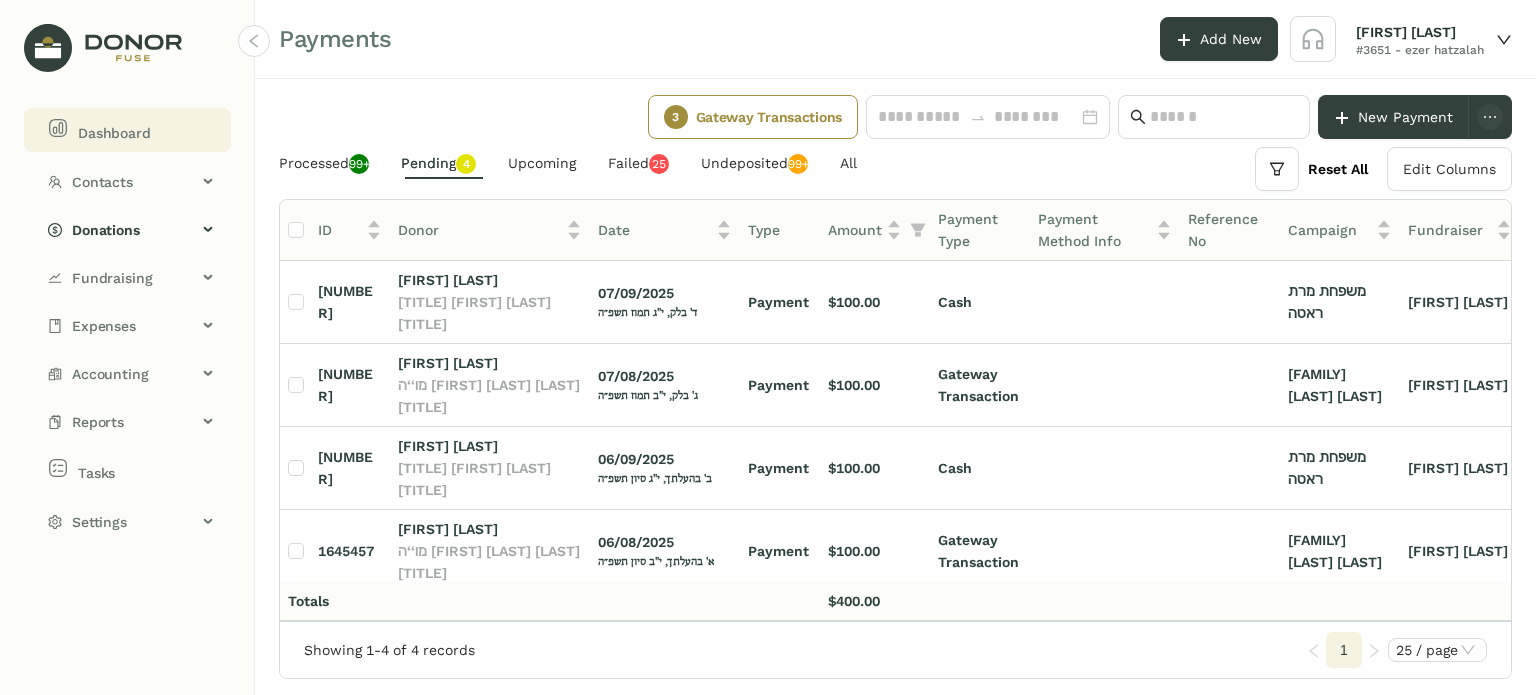 click on "Dashboard" 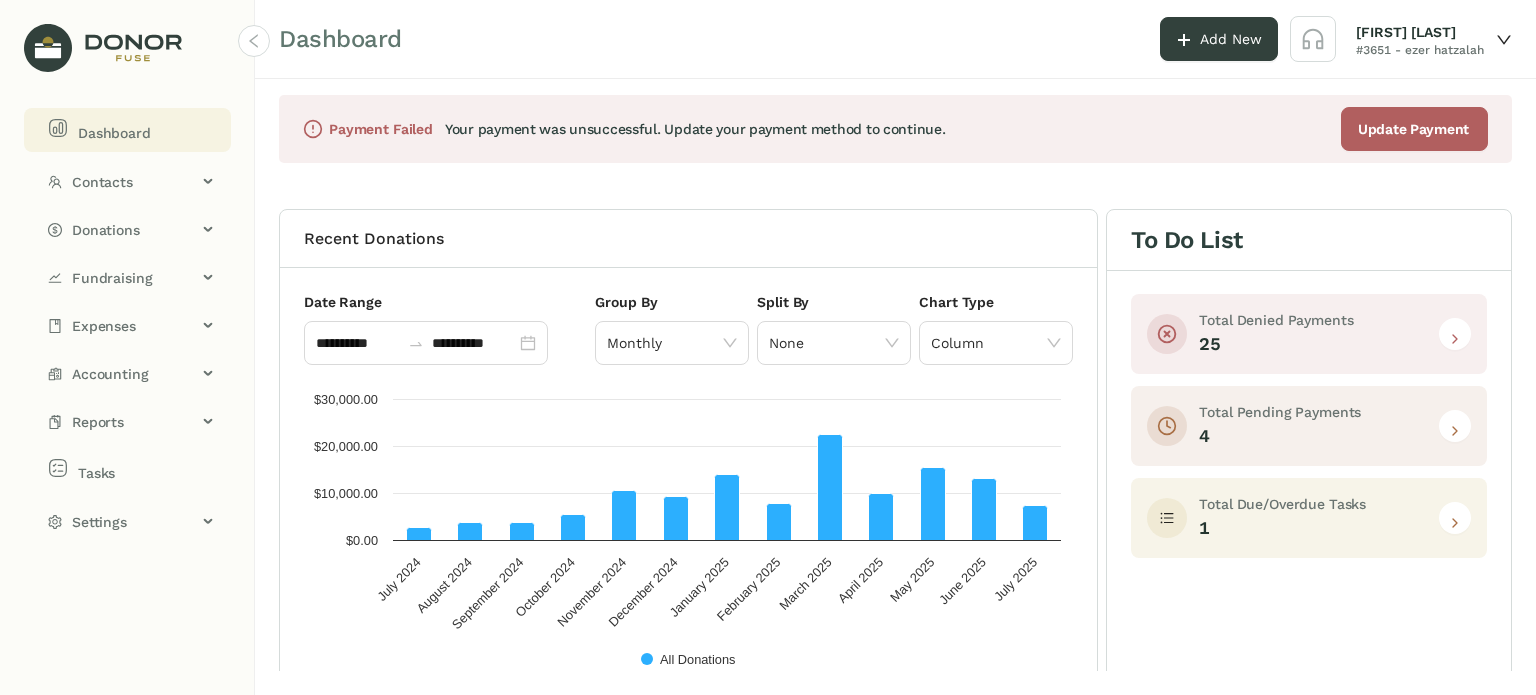 click 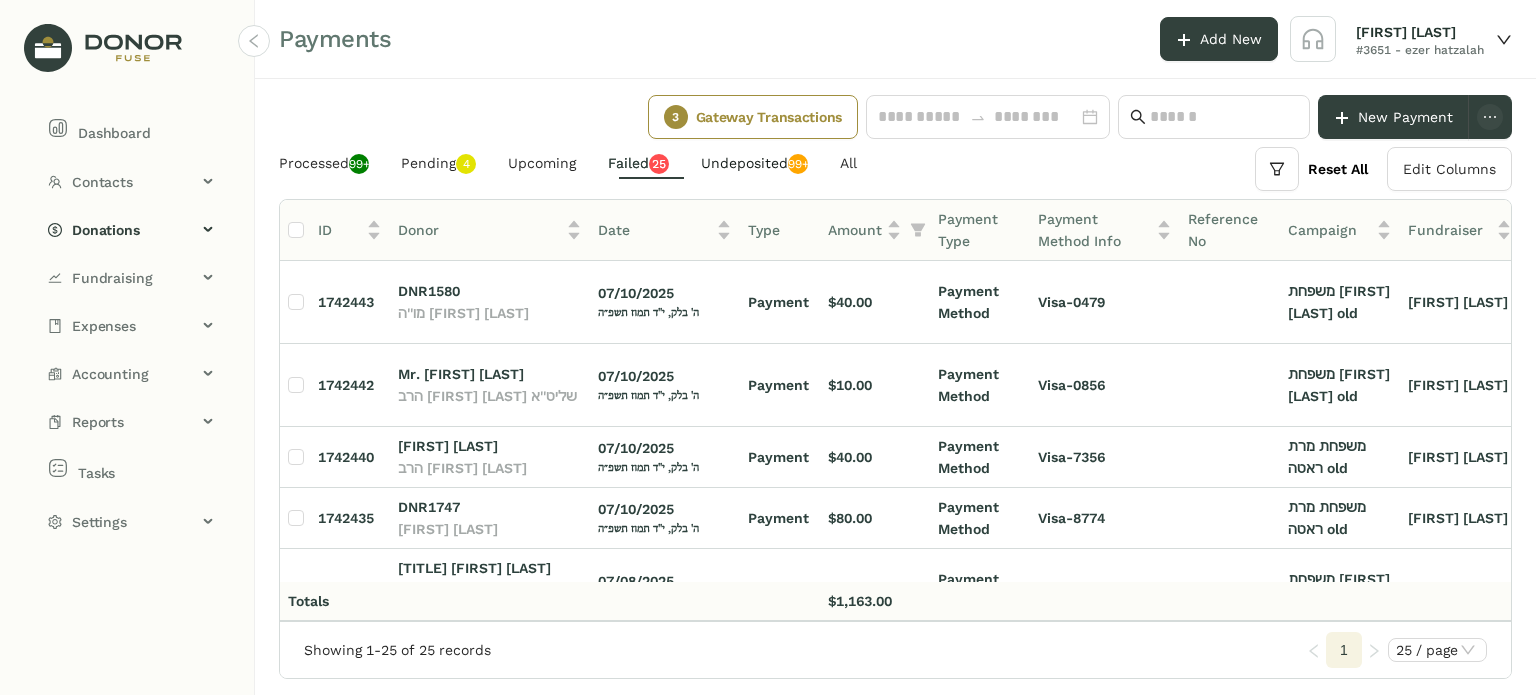 click on "Undeposited  99+" 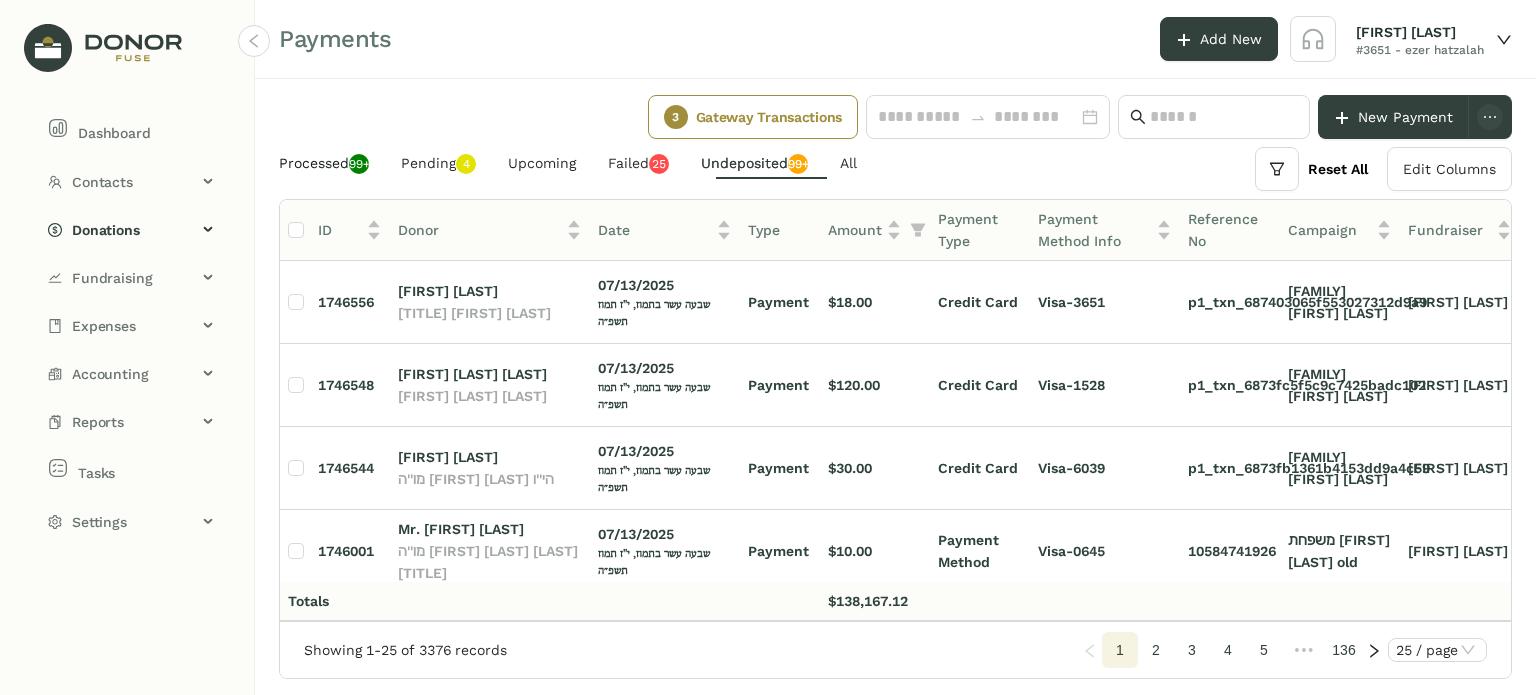 click on "Processed  99+" 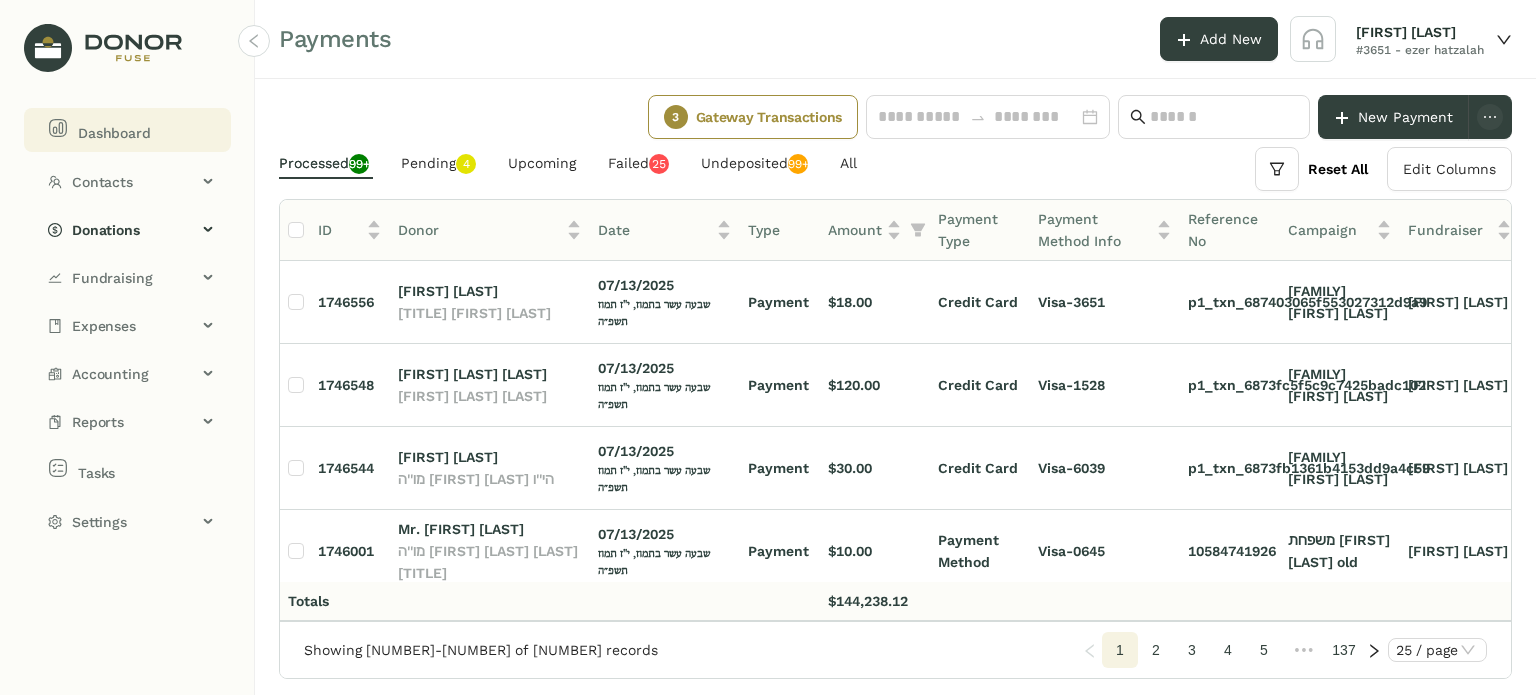 click on "Dashboard" 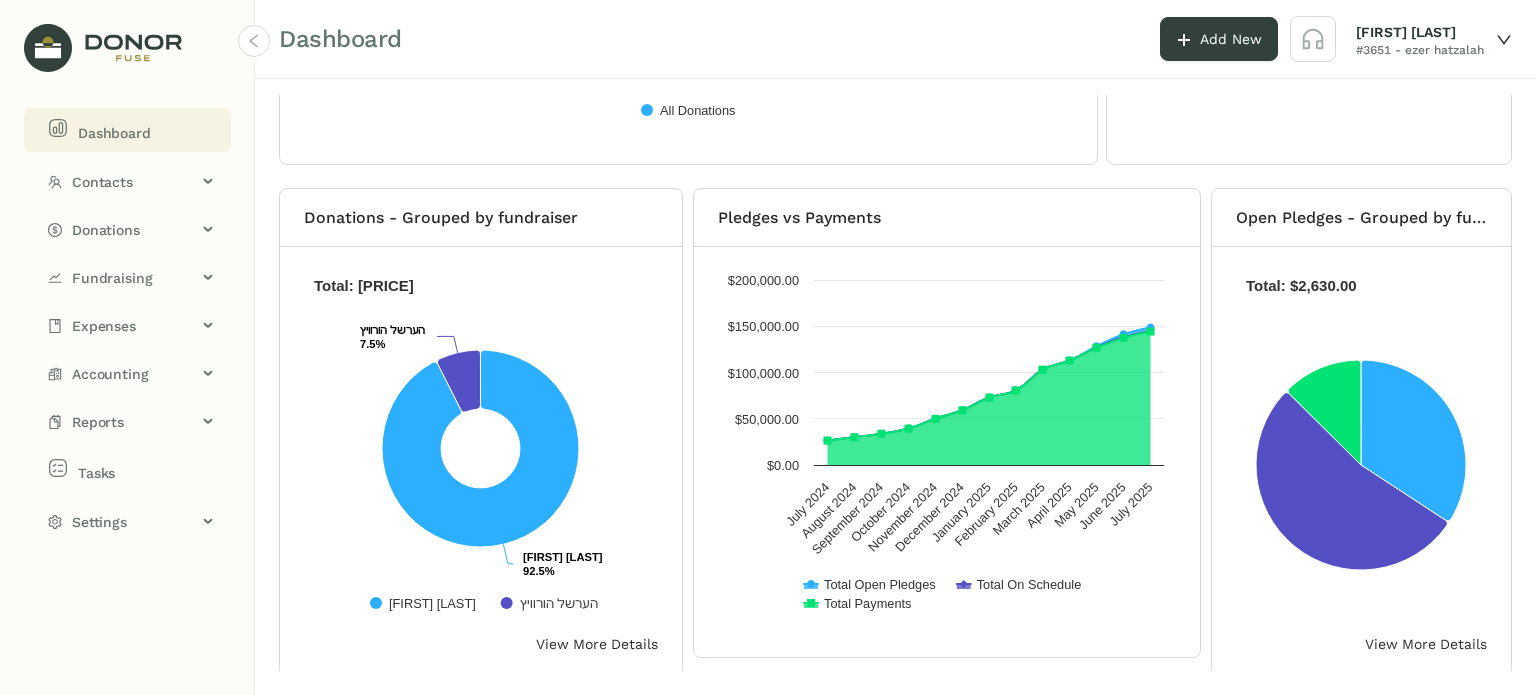 scroll, scrollTop: 562, scrollLeft: 0, axis: vertical 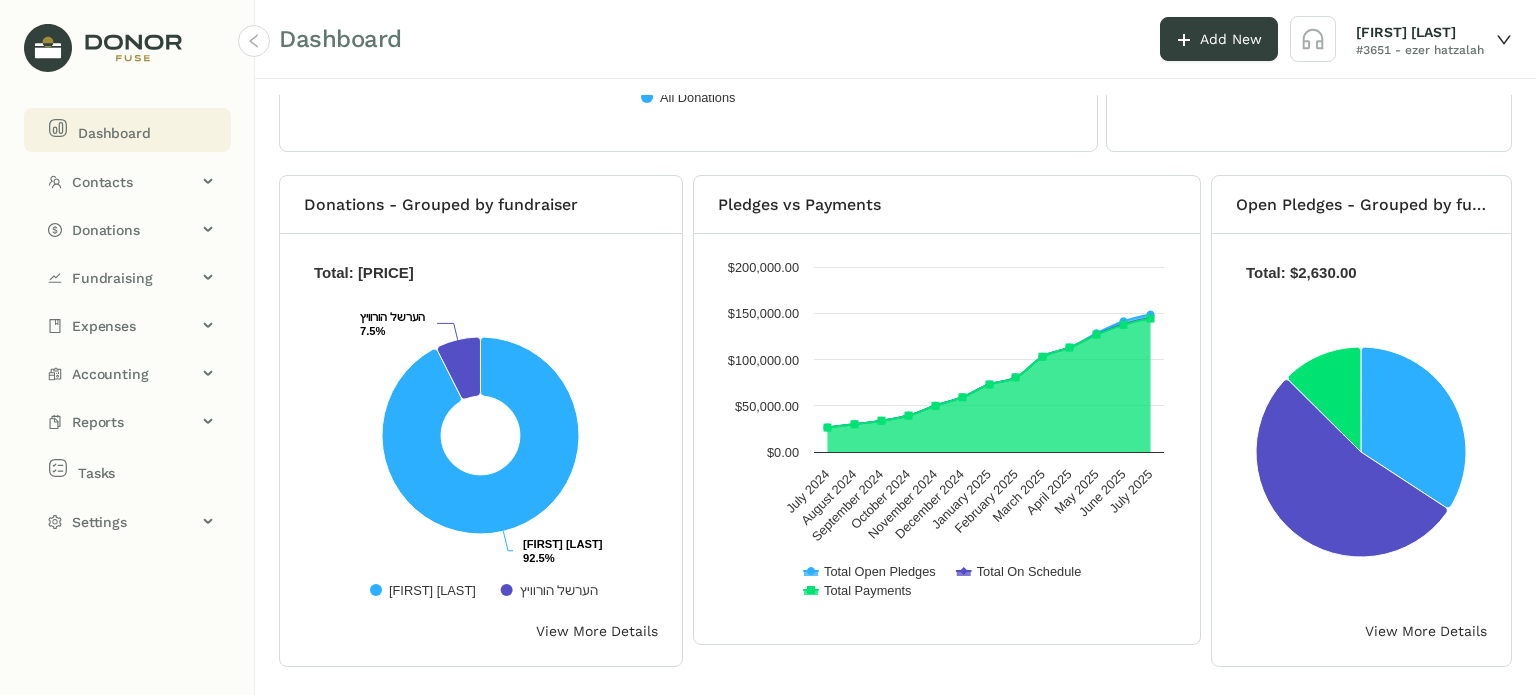 click on "Dashboard" 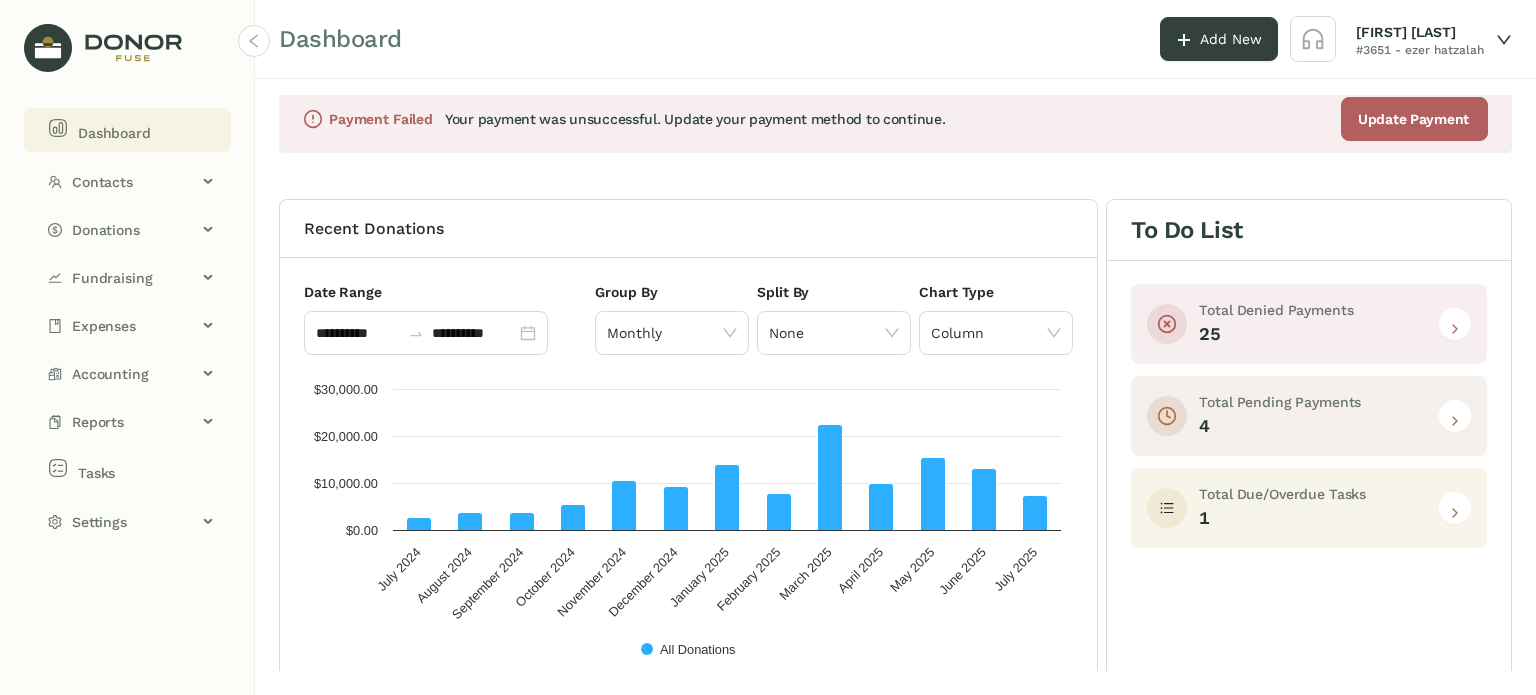 scroll, scrollTop: 0, scrollLeft: 0, axis: both 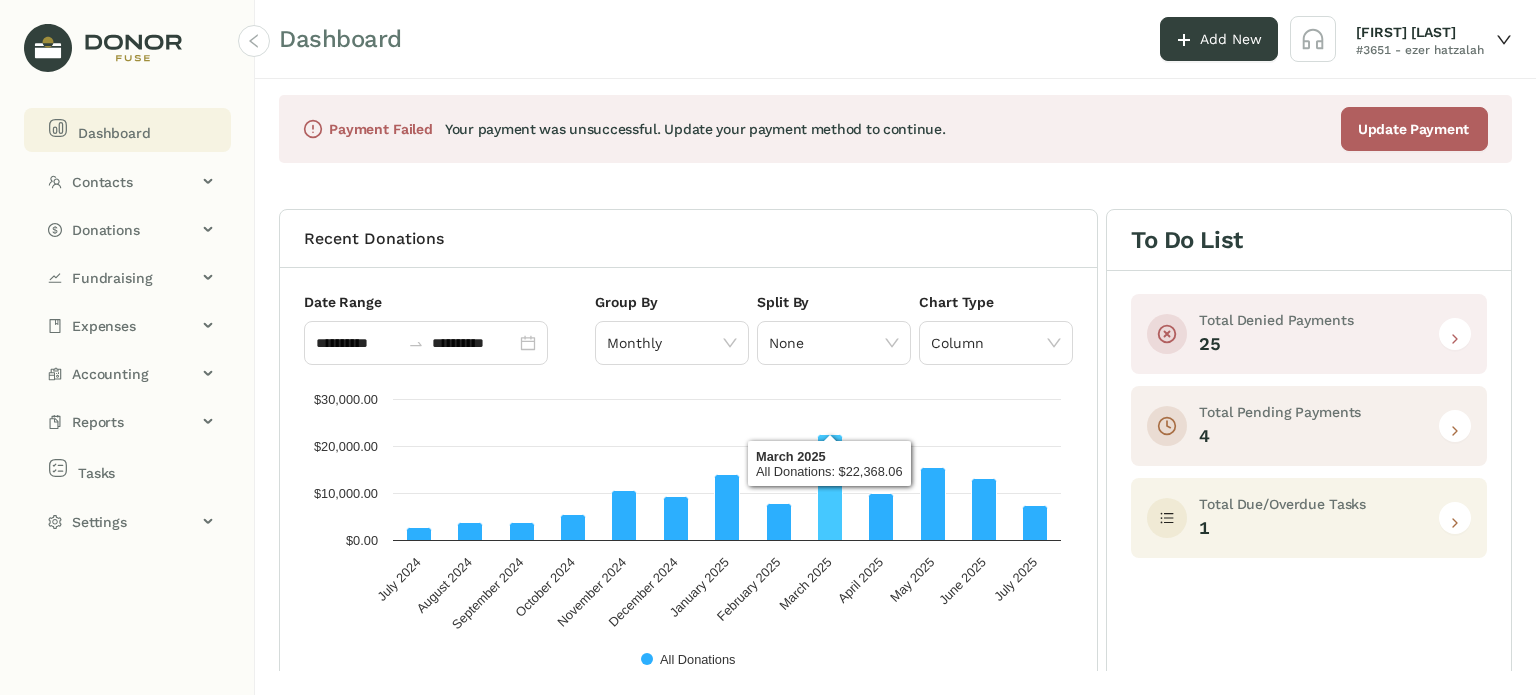 click 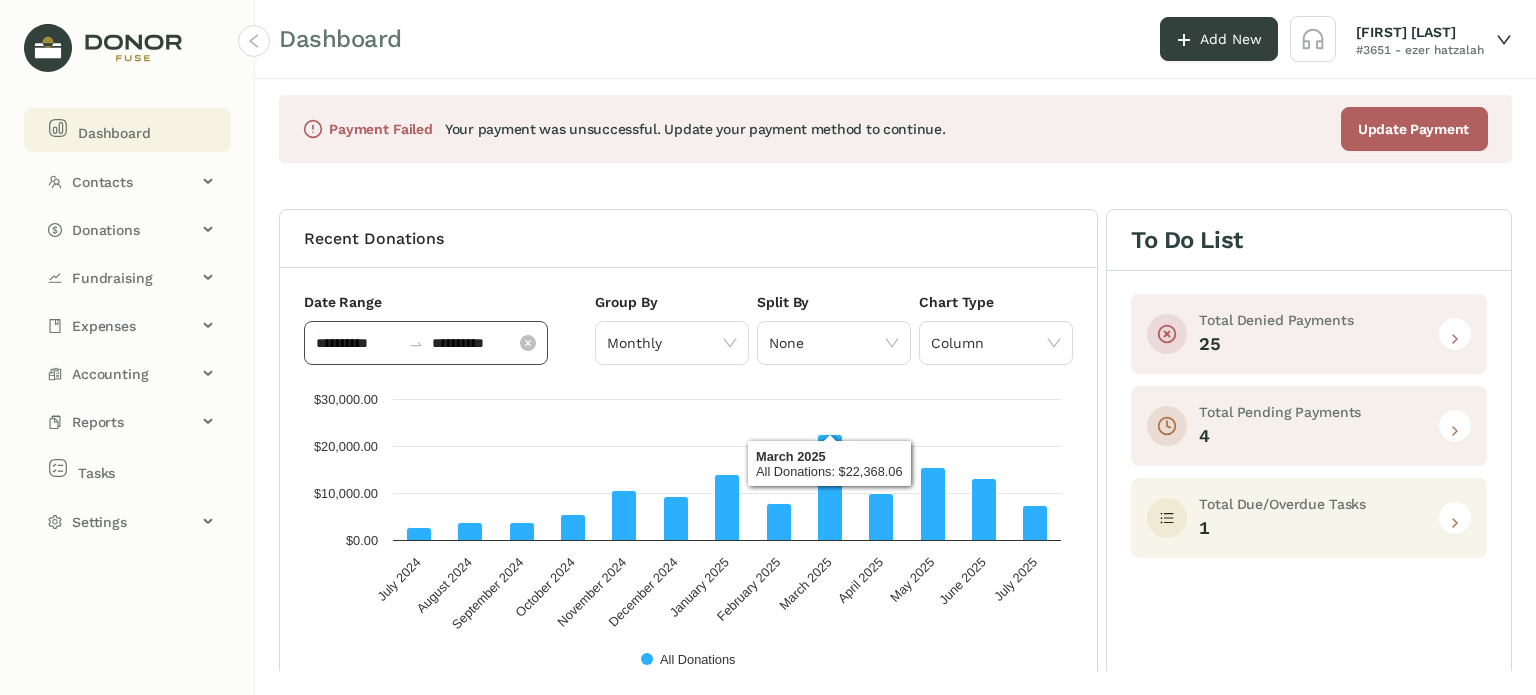 click 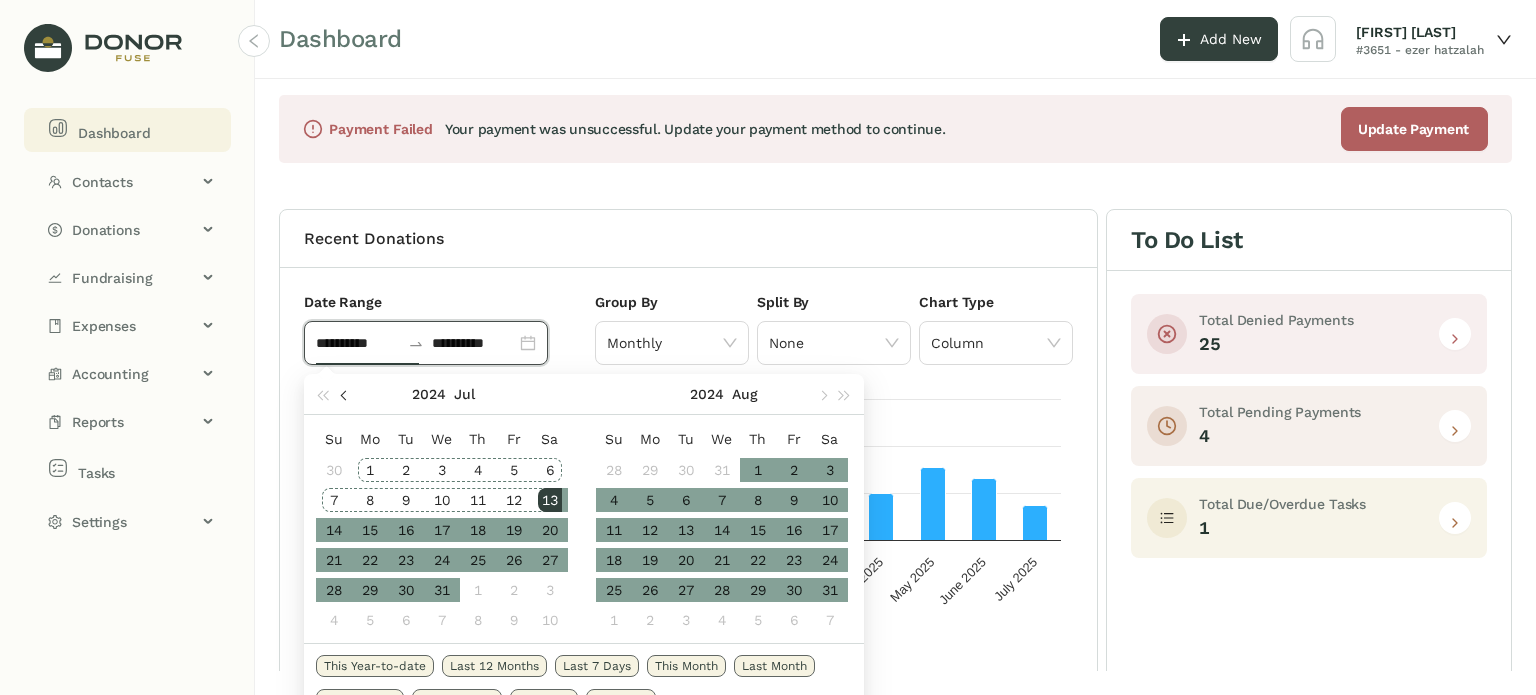 click at bounding box center [345, 396] 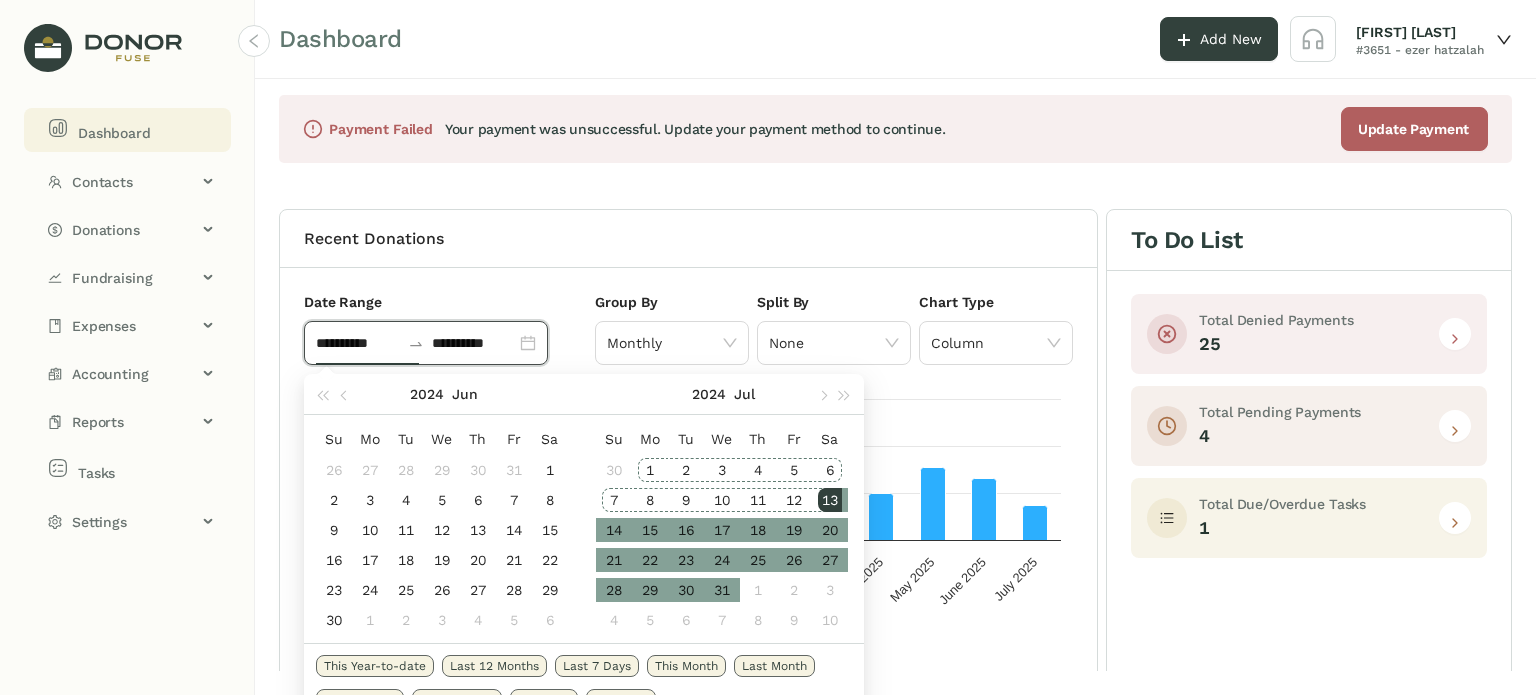 click 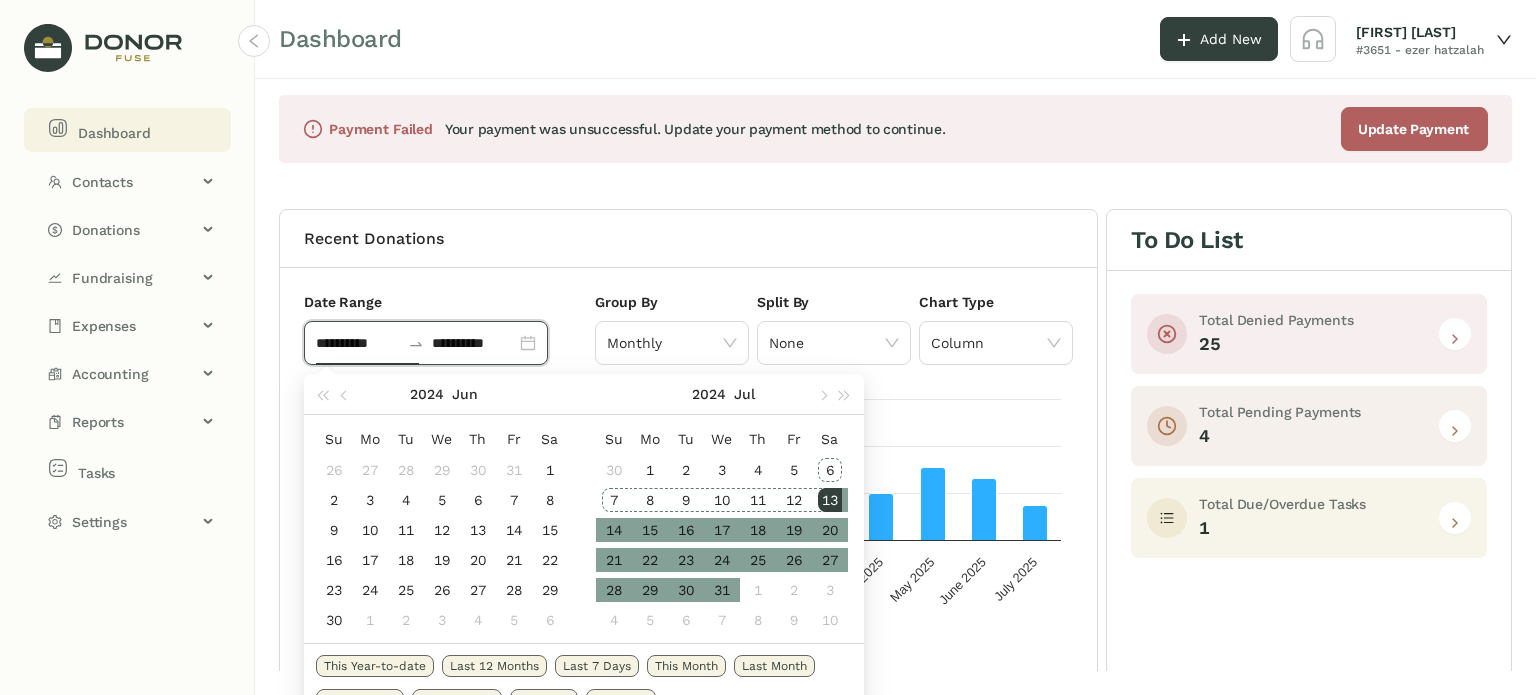 click 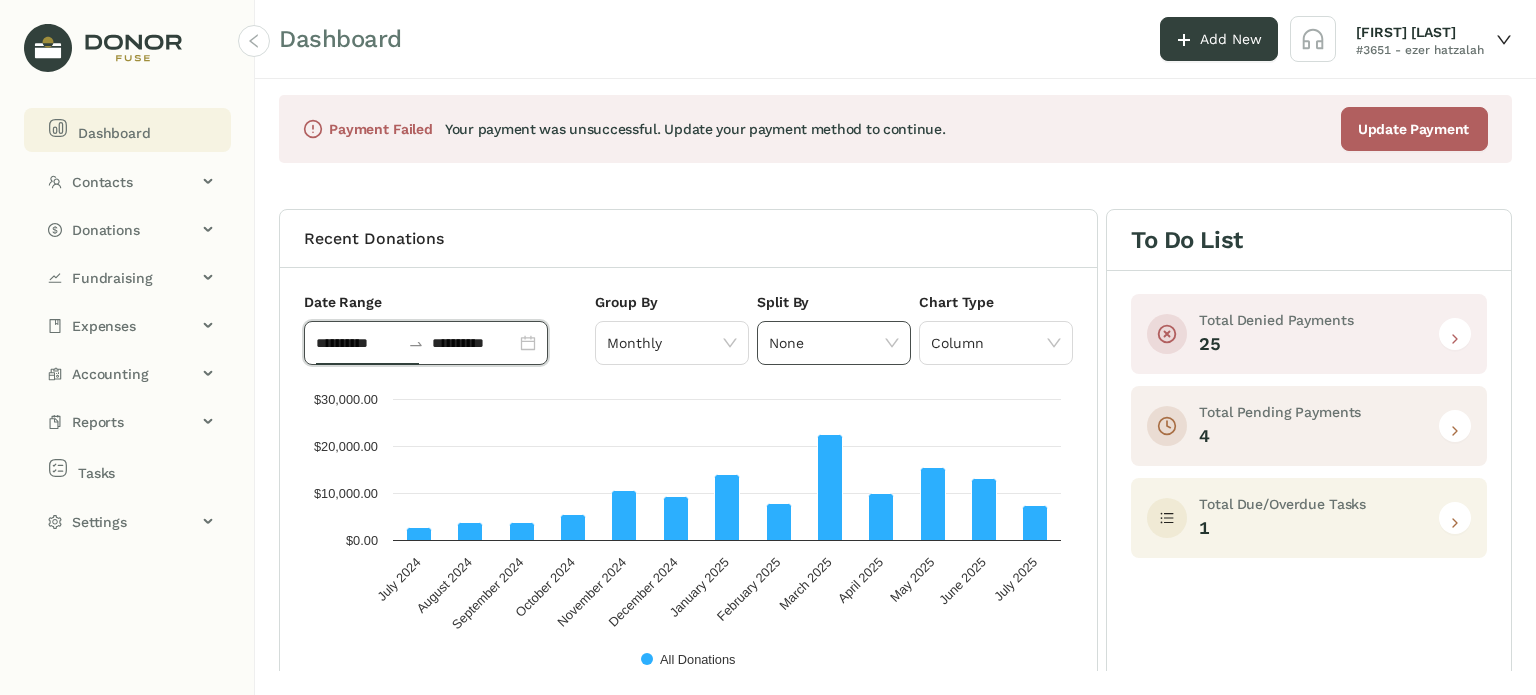 click on "None" 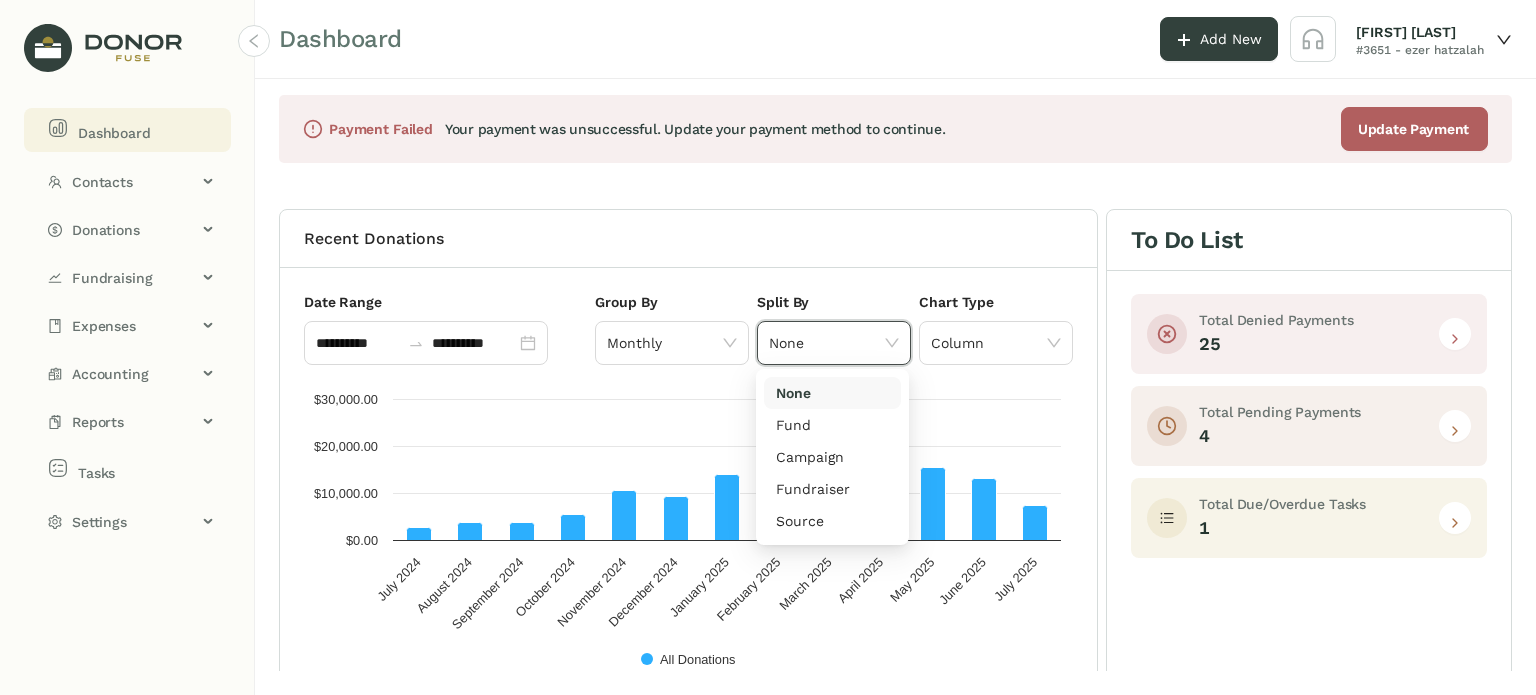 click 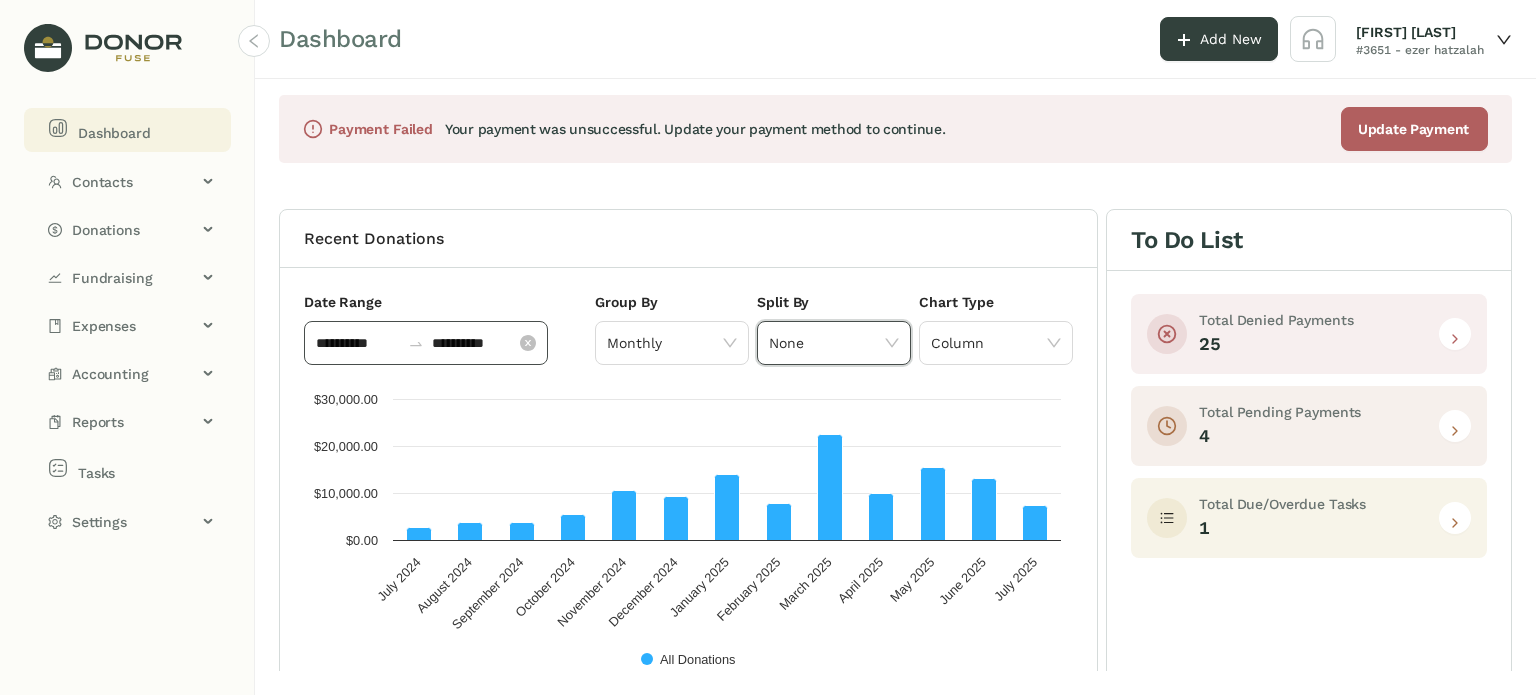 click 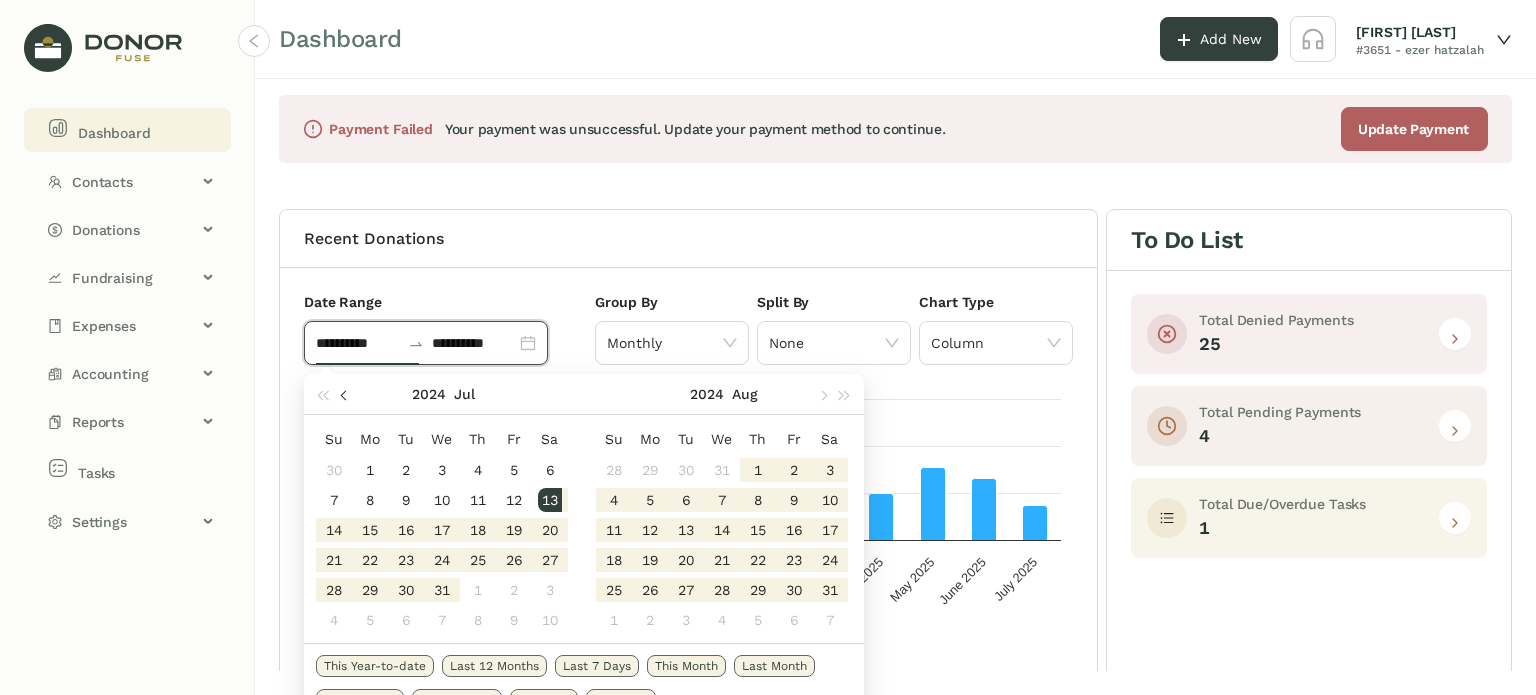 click at bounding box center (345, 396) 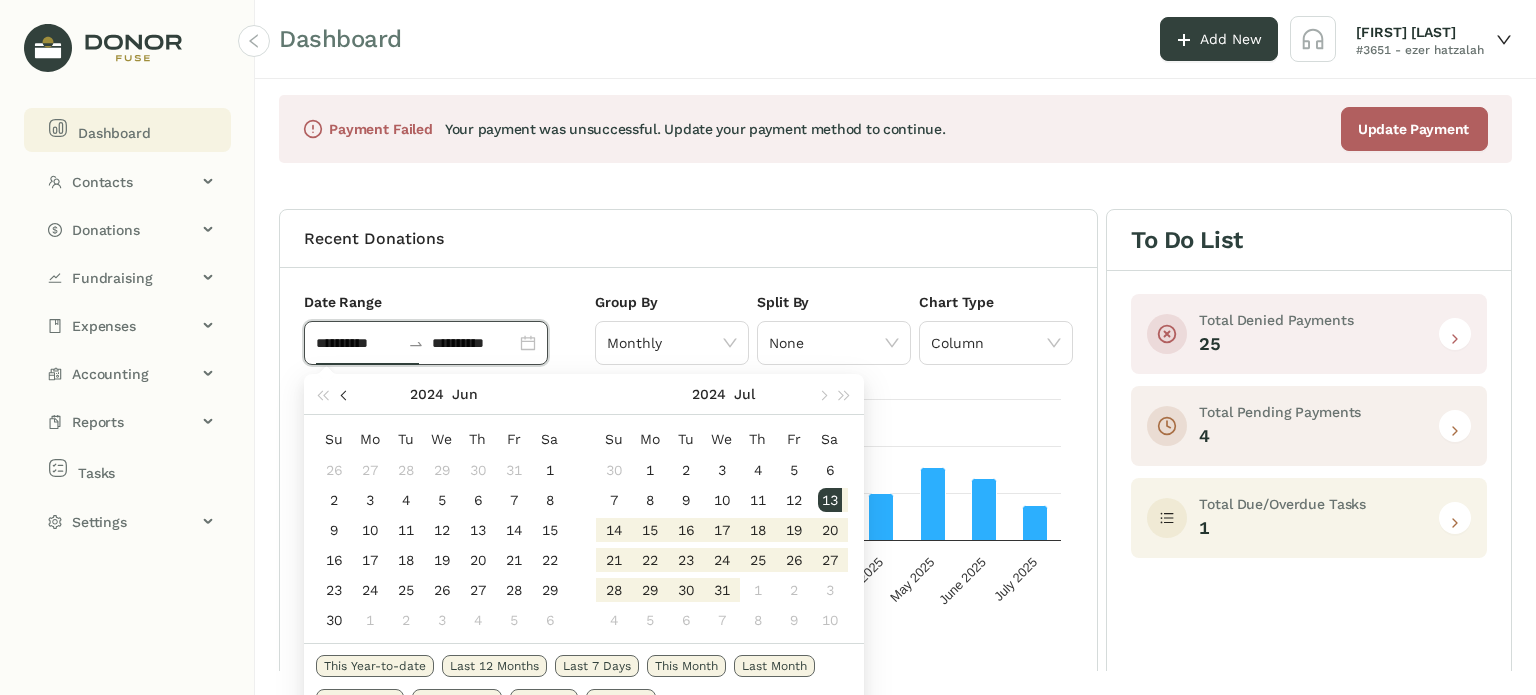 click at bounding box center [345, 396] 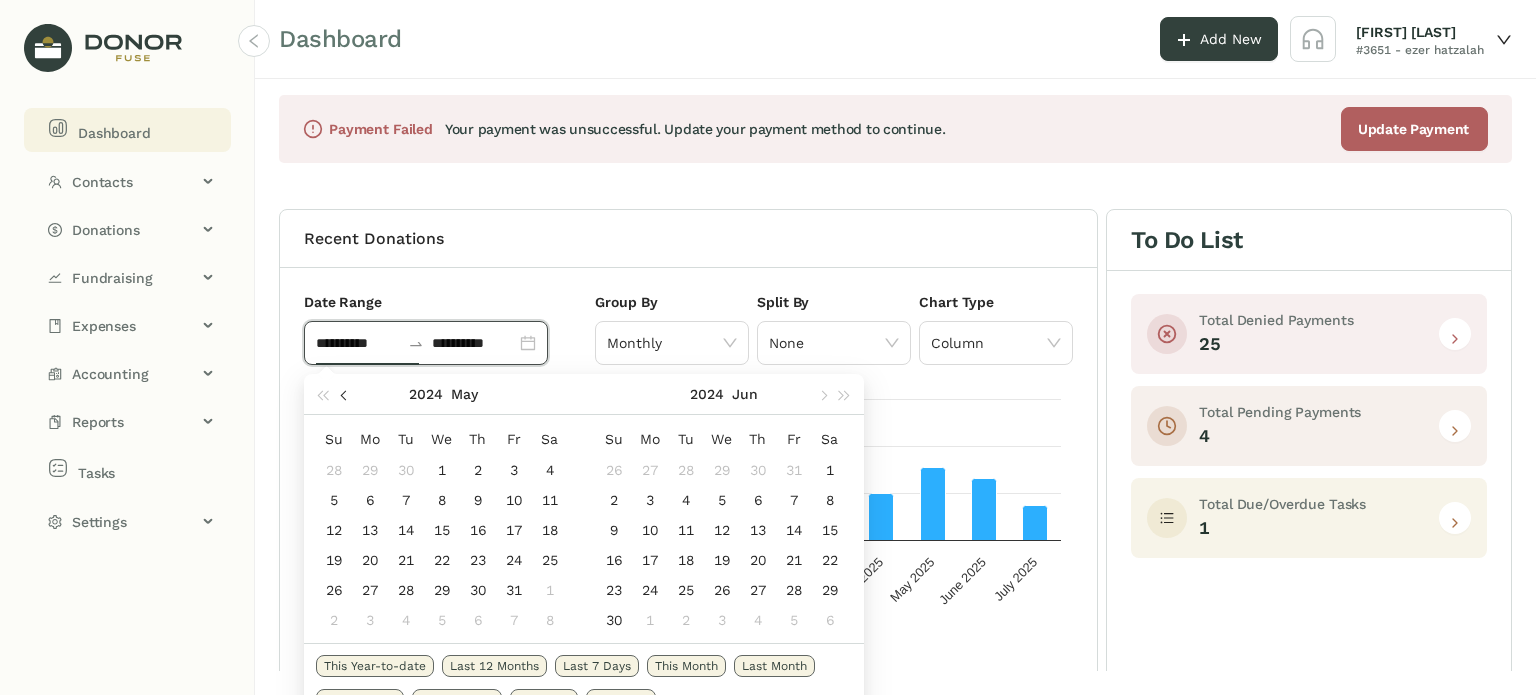 click at bounding box center [345, 396] 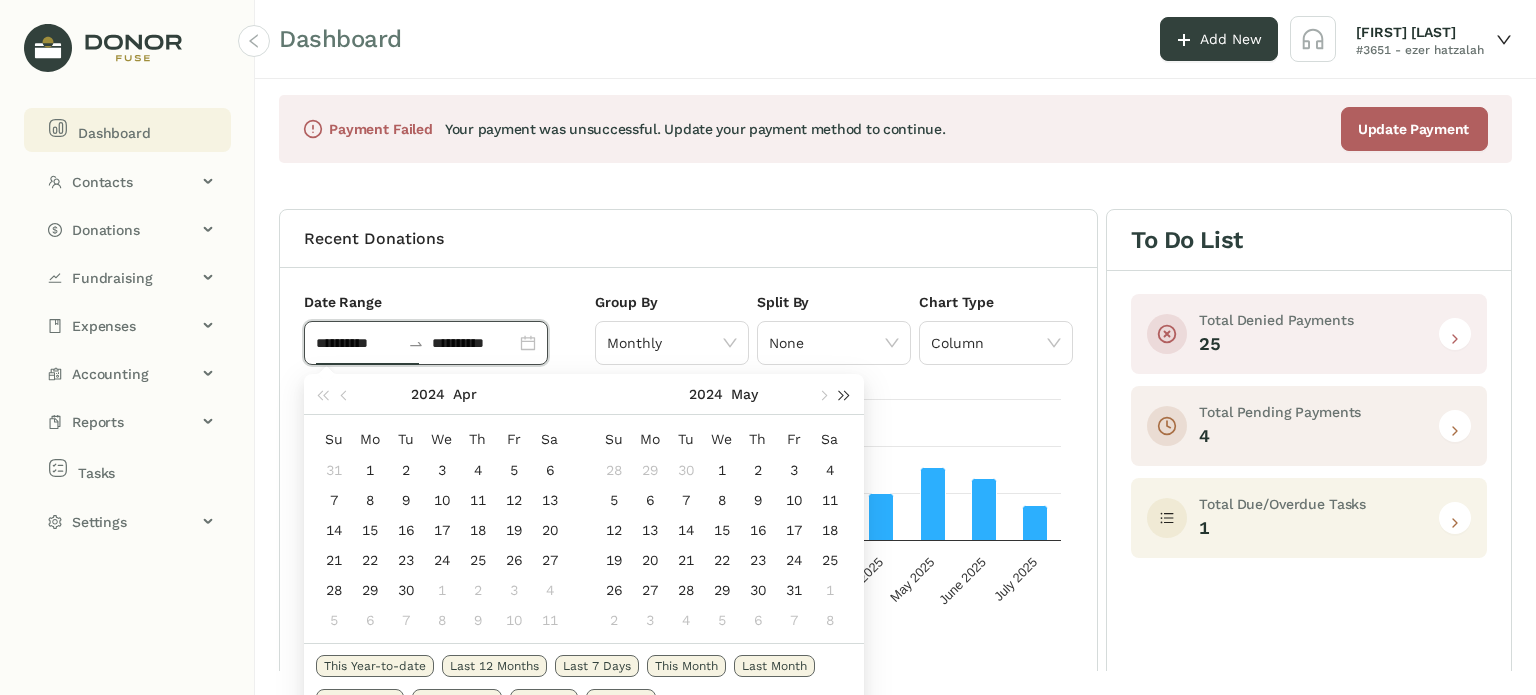 click at bounding box center [844, 394] 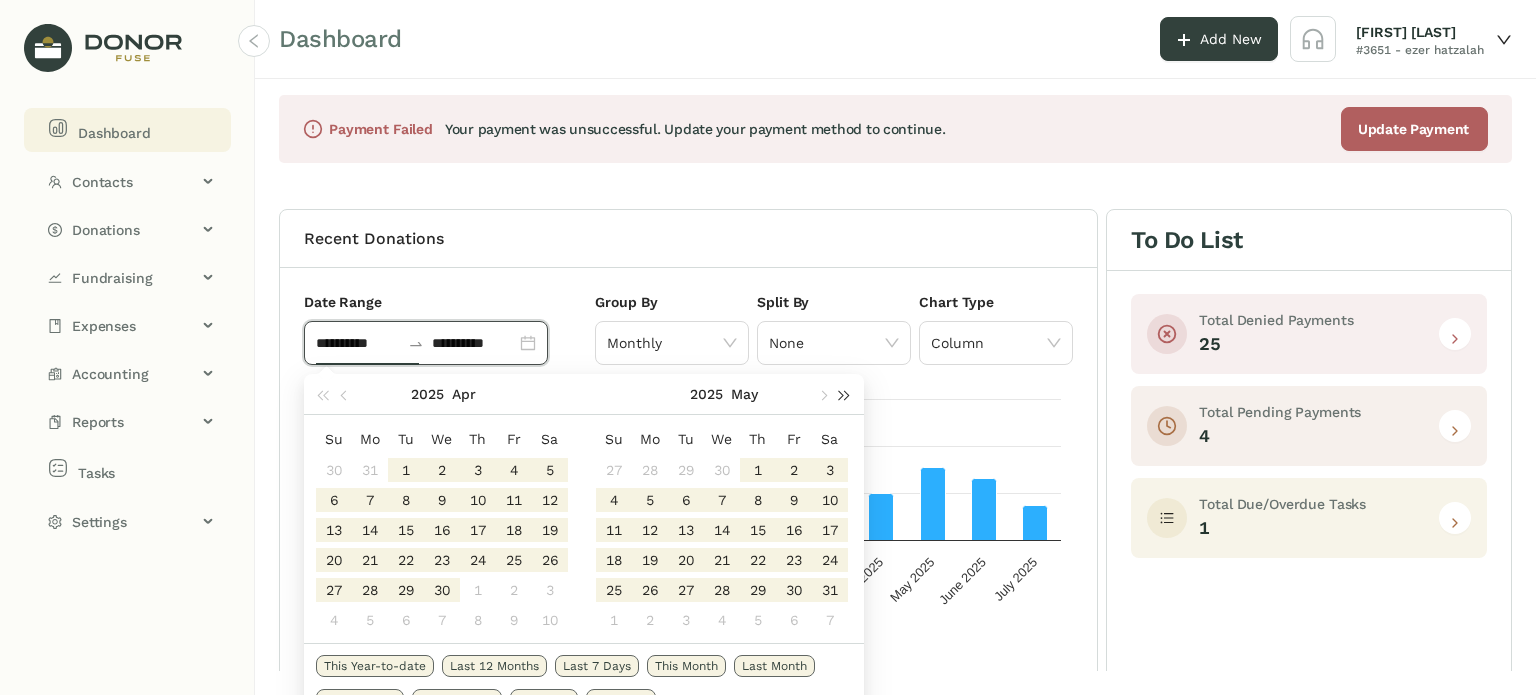 click at bounding box center (845, 396) 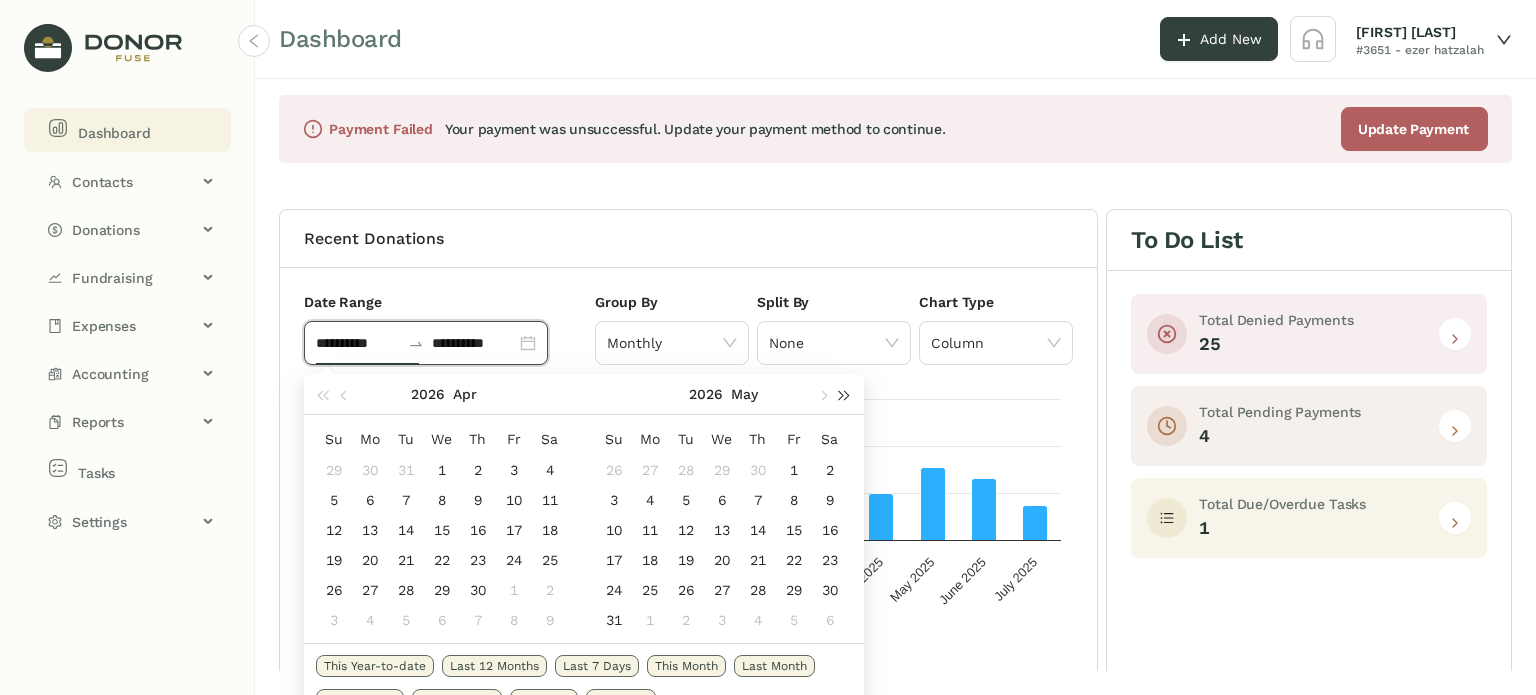 click at bounding box center [845, 396] 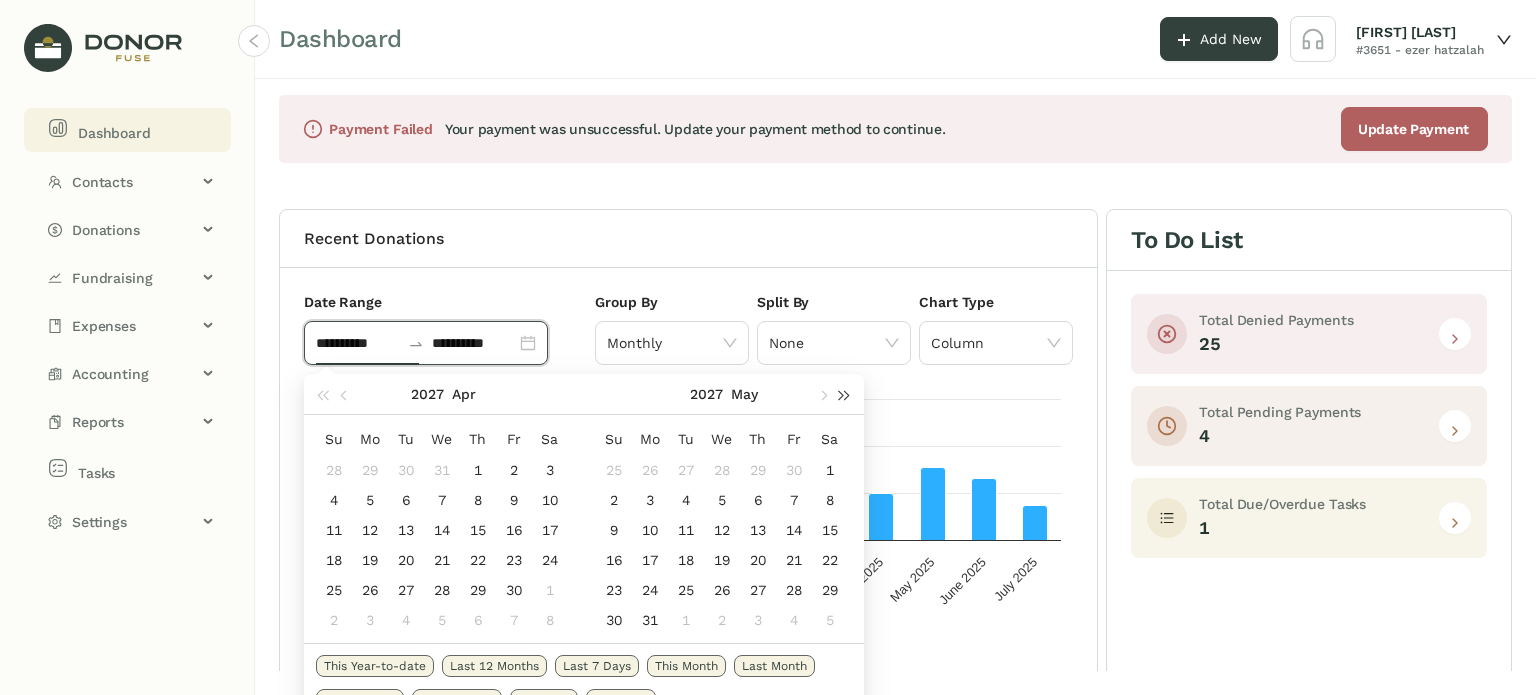 click at bounding box center (844, 394) 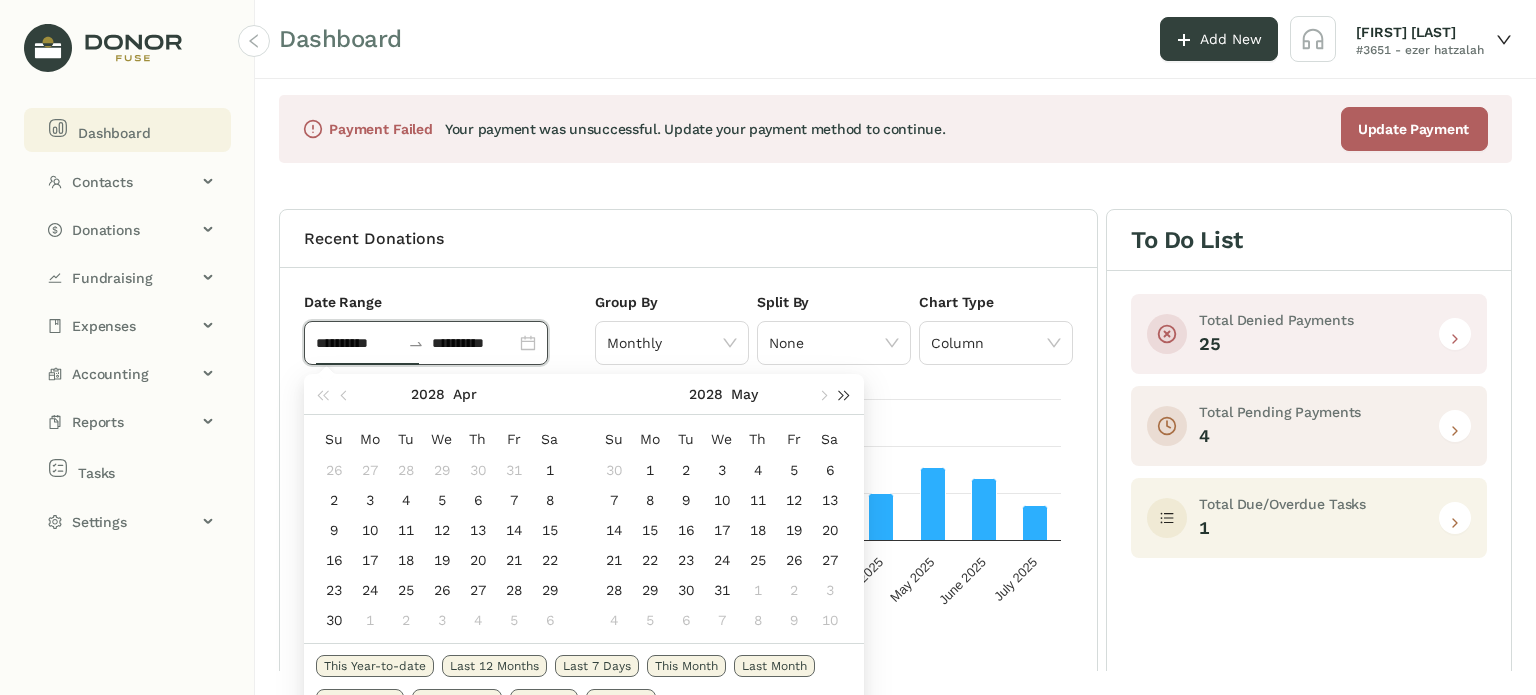 click at bounding box center (844, 394) 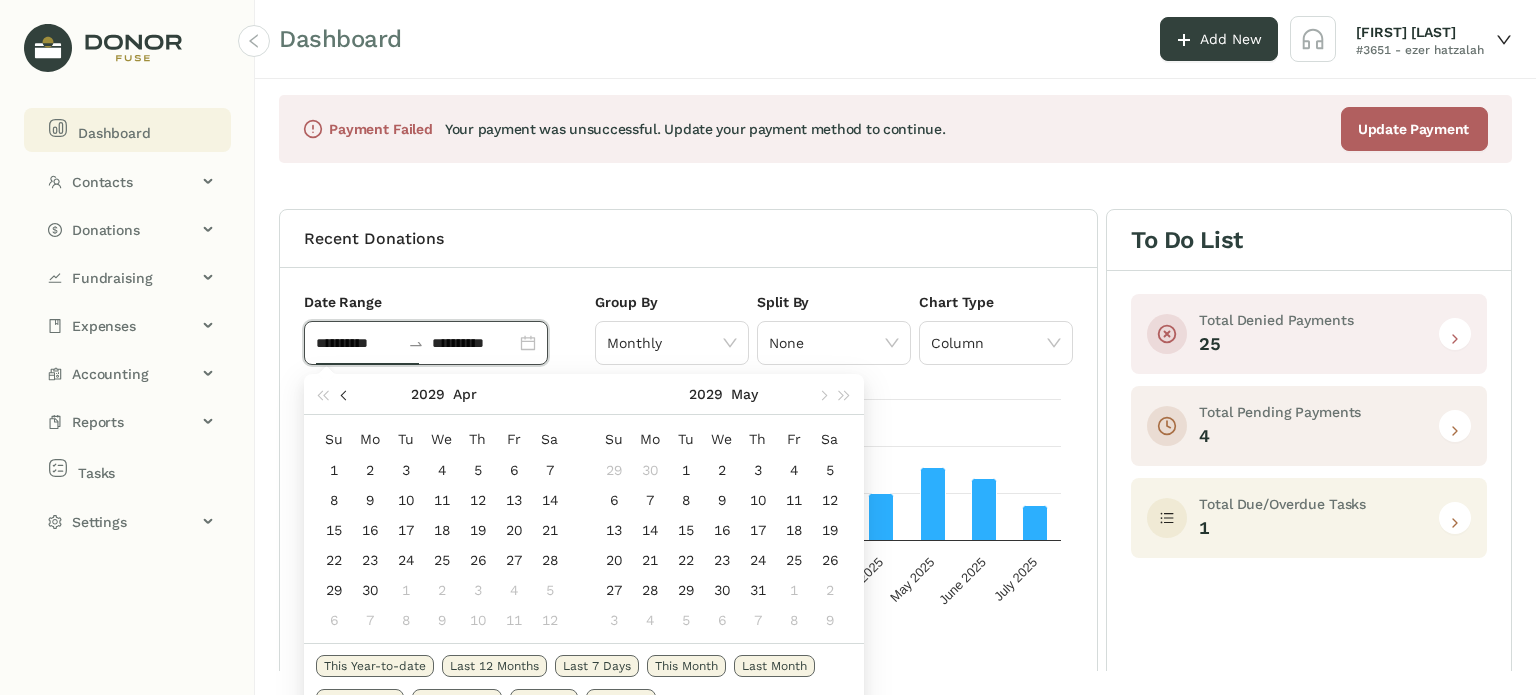 click at bounding box center [345, 394] 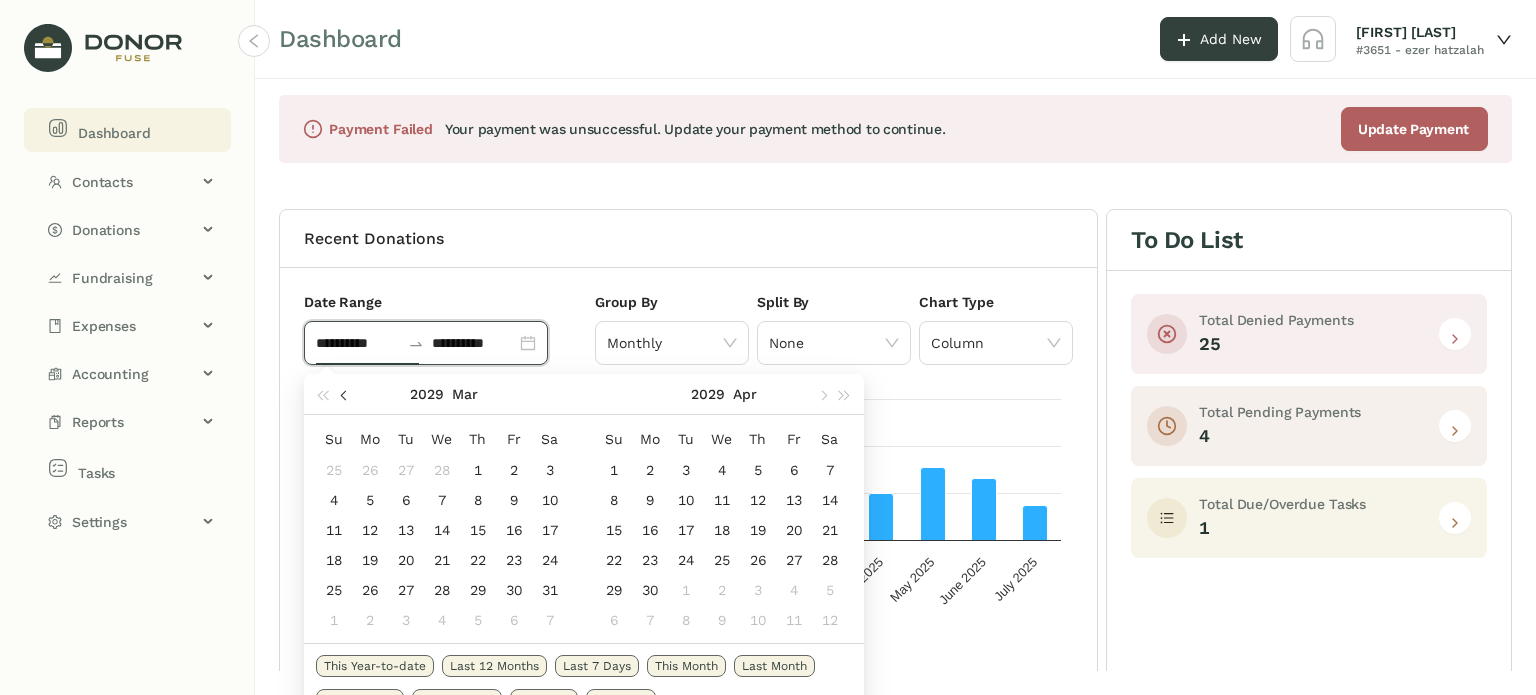 click at bounding box center (345, 394) 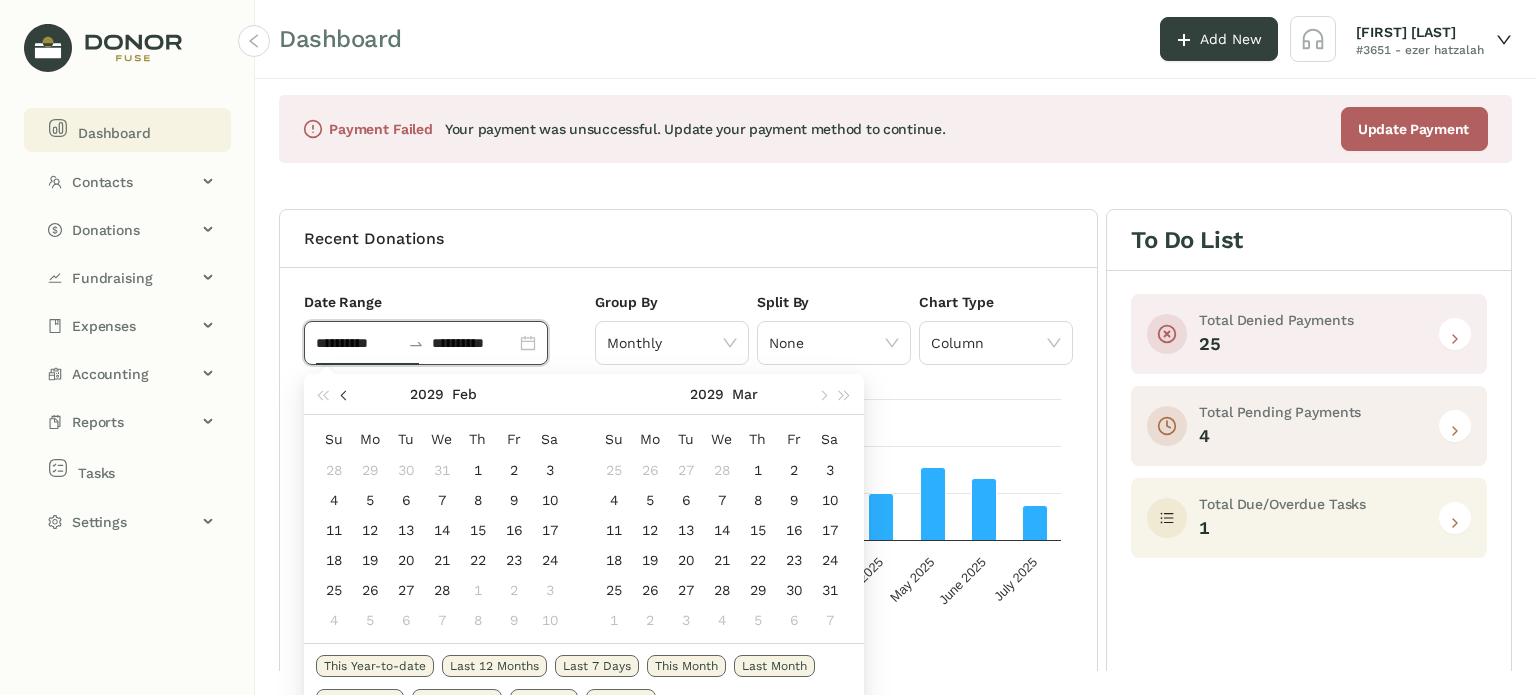 click at bounding box center [345, 394] 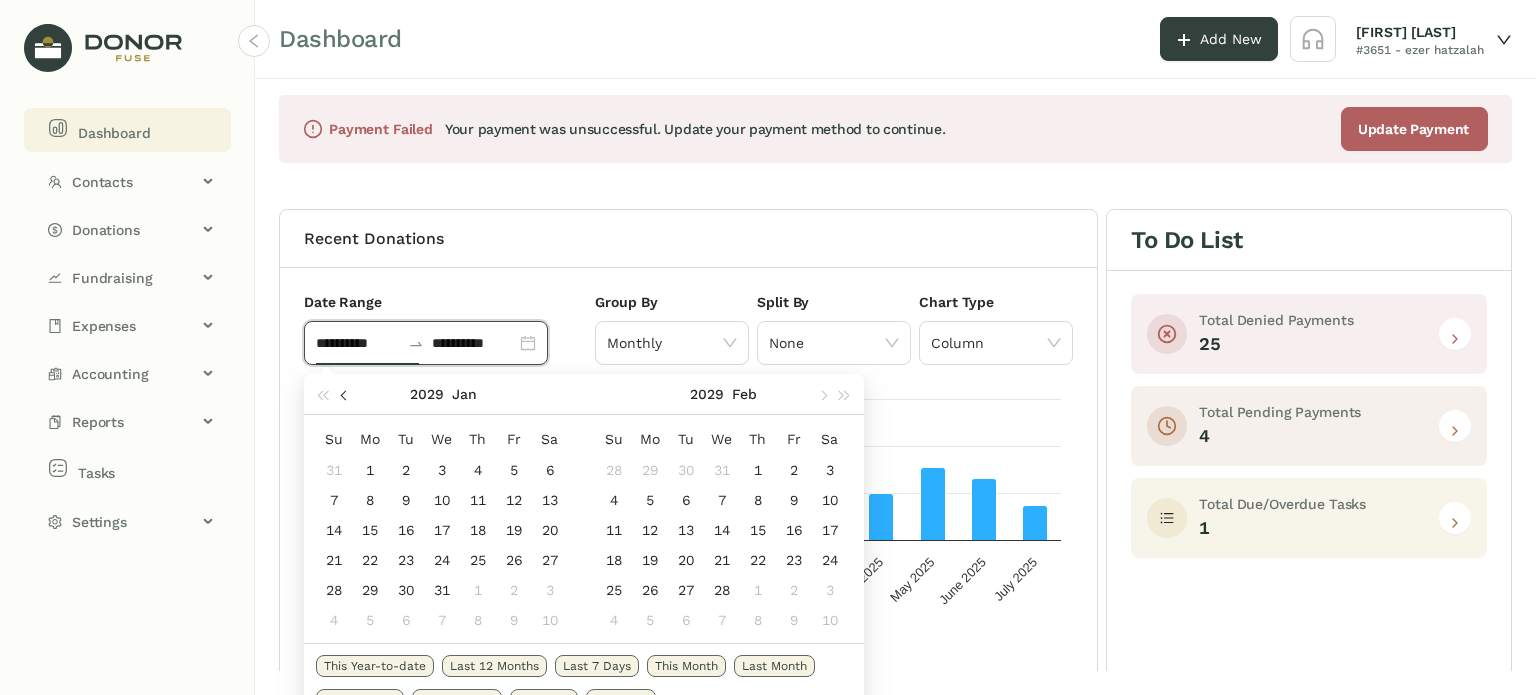 click at bounding box center [345, 394] 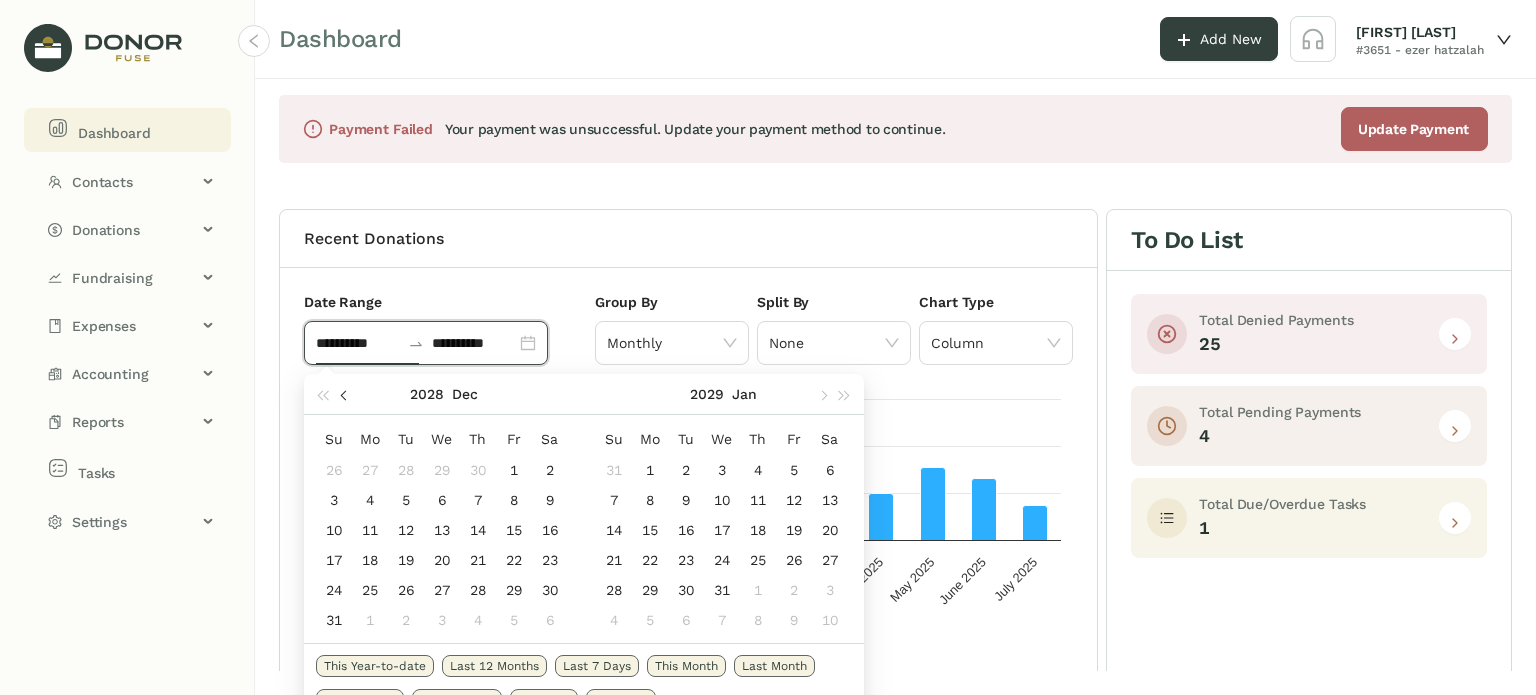 click at bounding box center (345, 394) 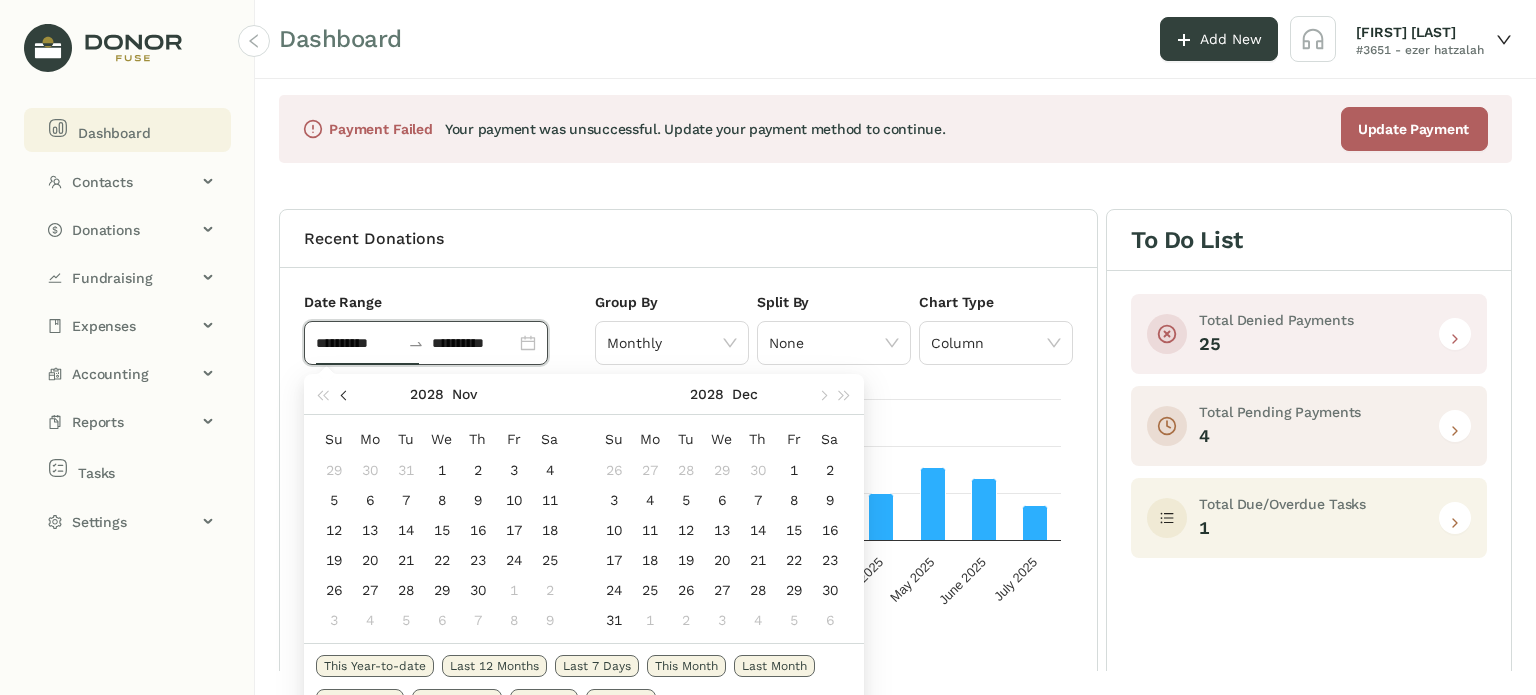 click at bounding box center [345, 394] 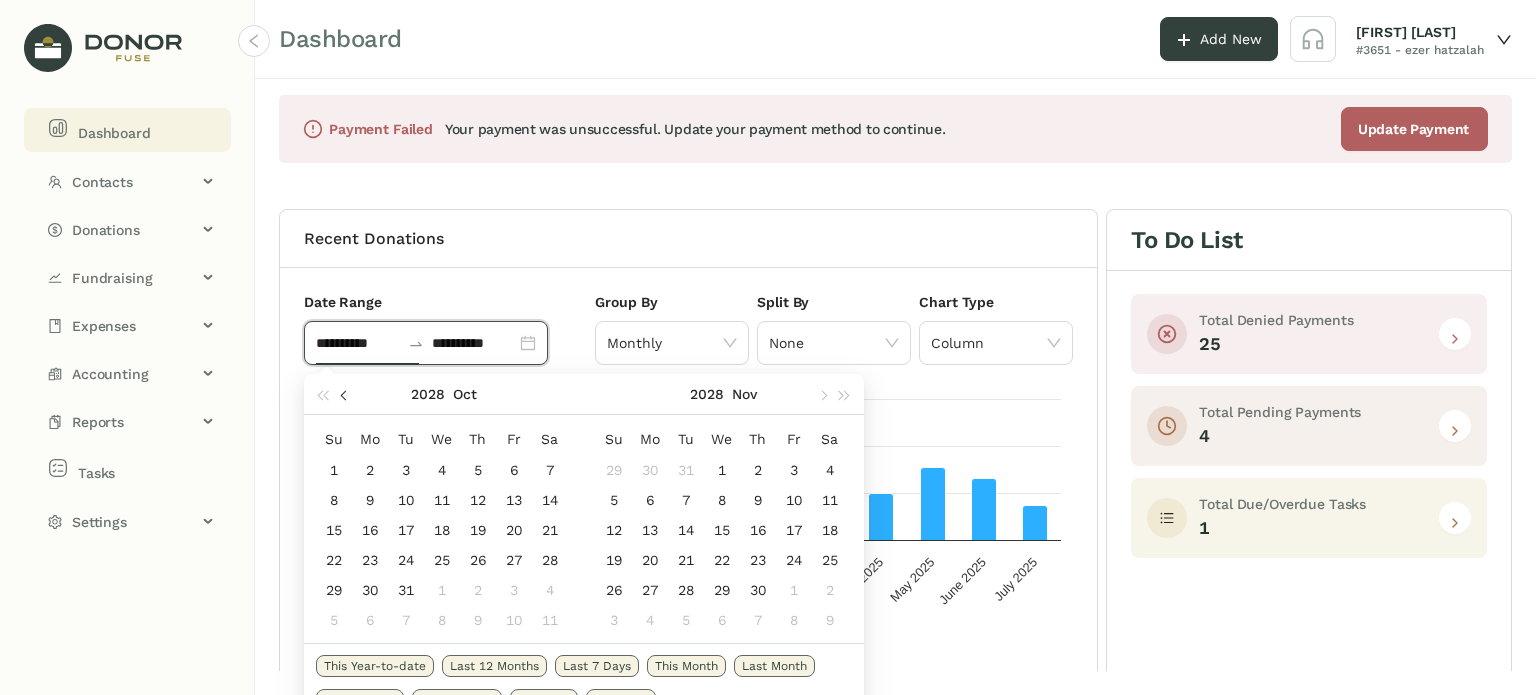 click at bounding box center (345, 394) 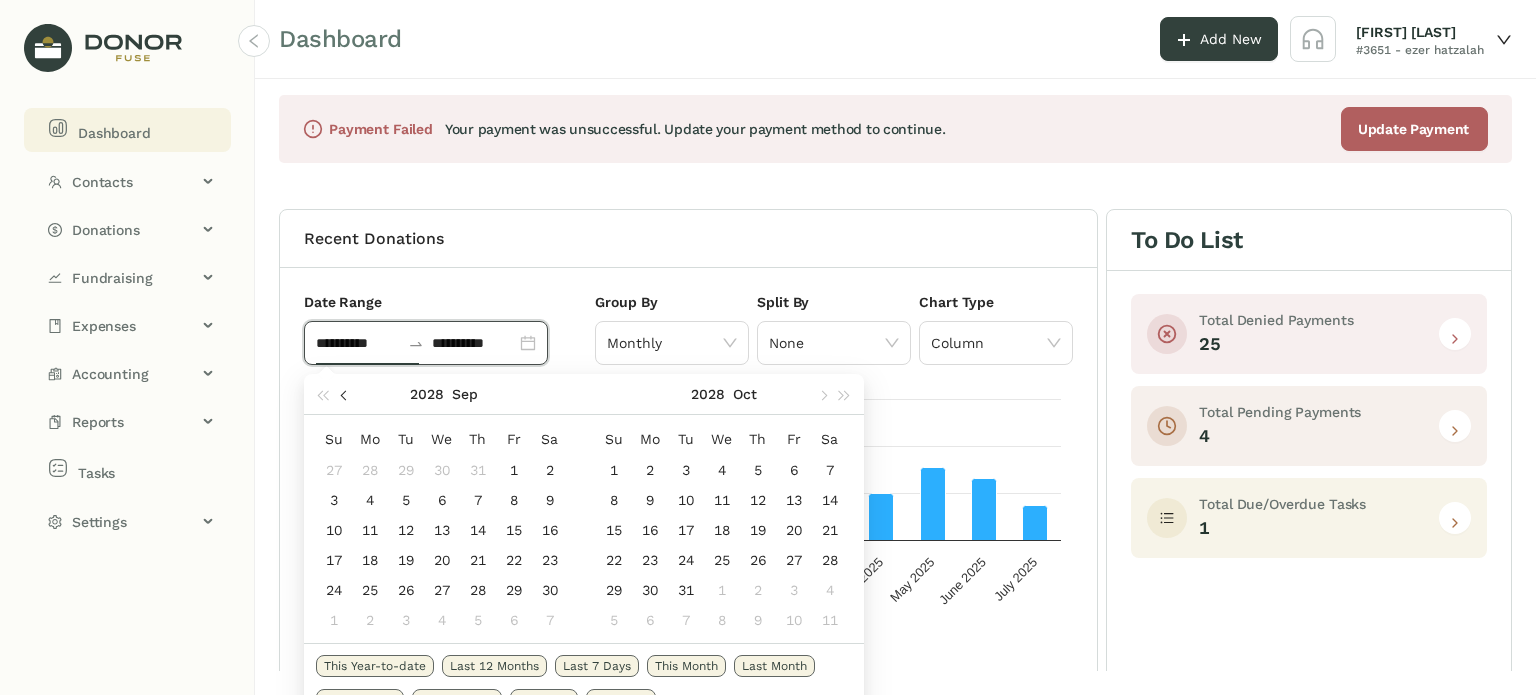 click at bounding box center (345, 394) 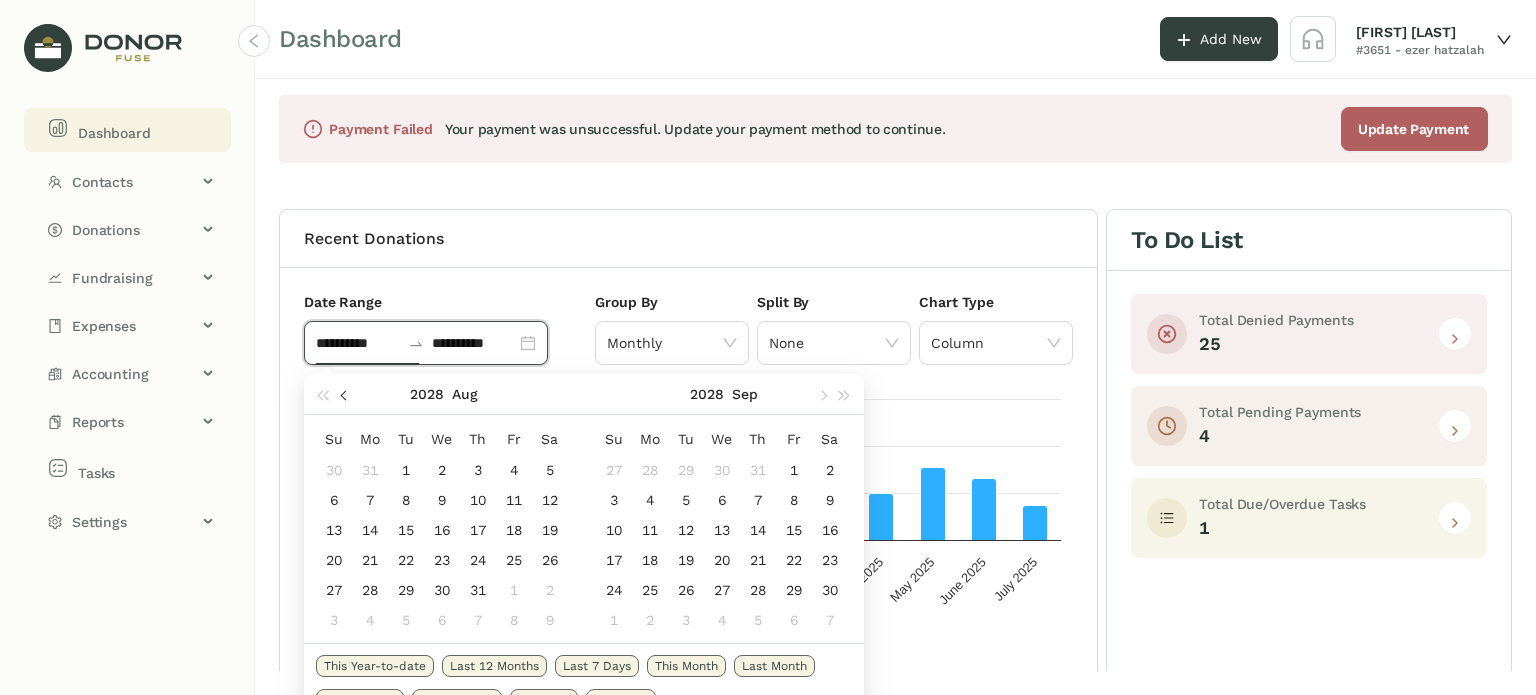 click at bounding box center [345, 394] 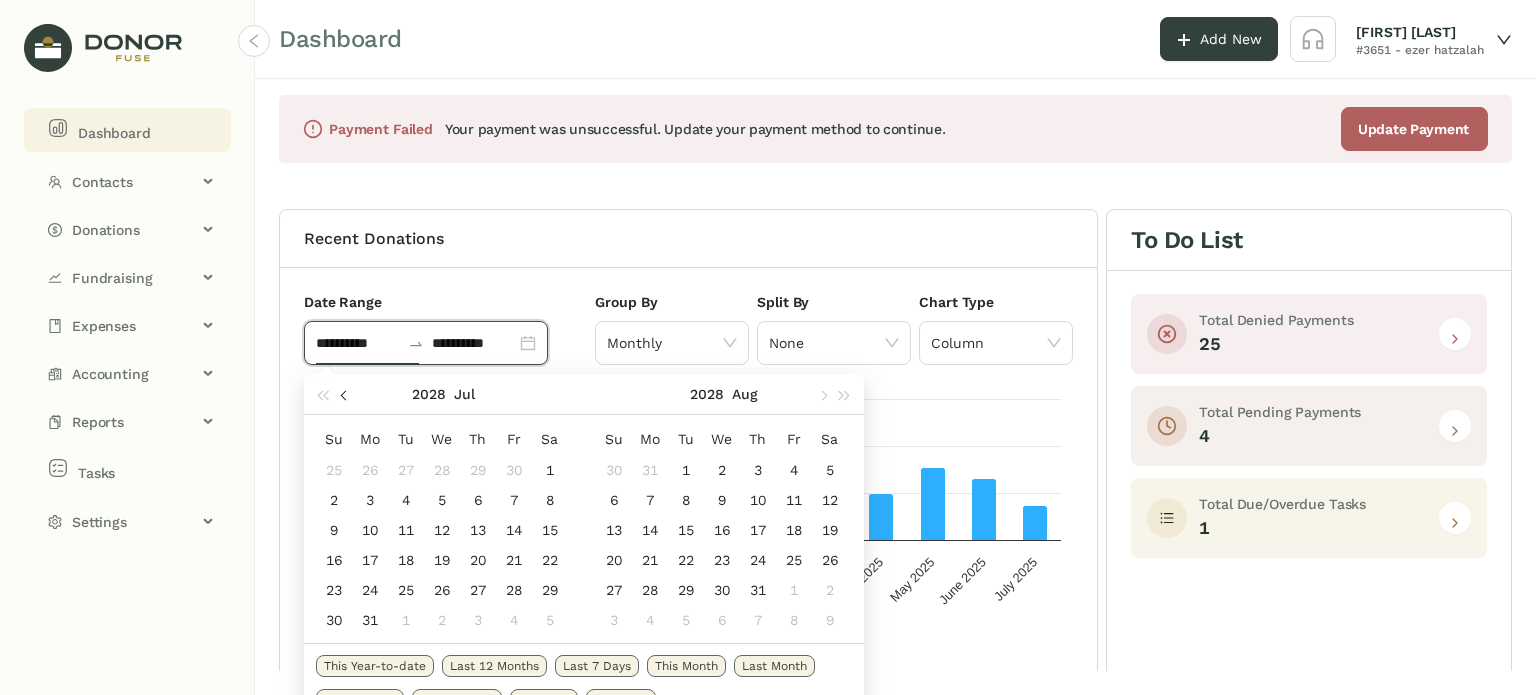 click at bounding box center [345, 394] 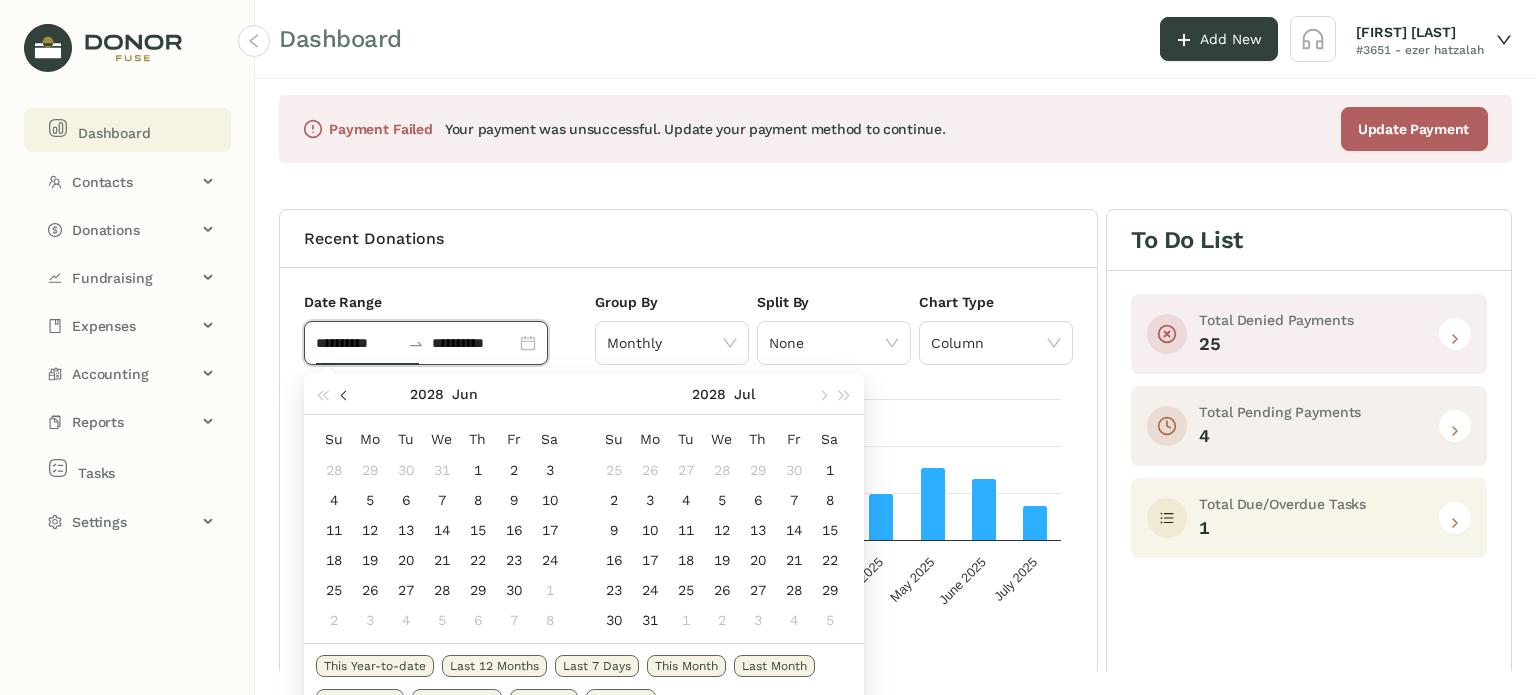 click at bounding box center (345, 394) 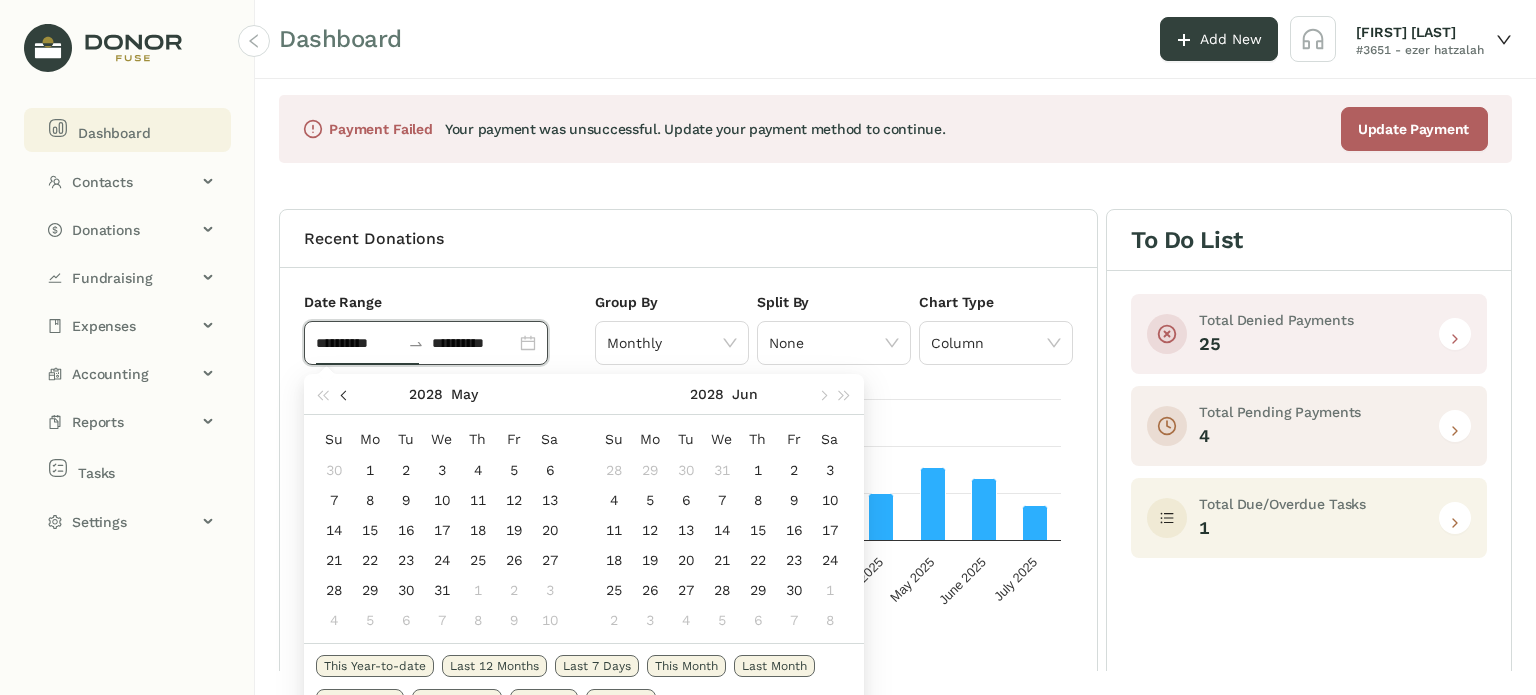 click at bounding box center [345, 394] 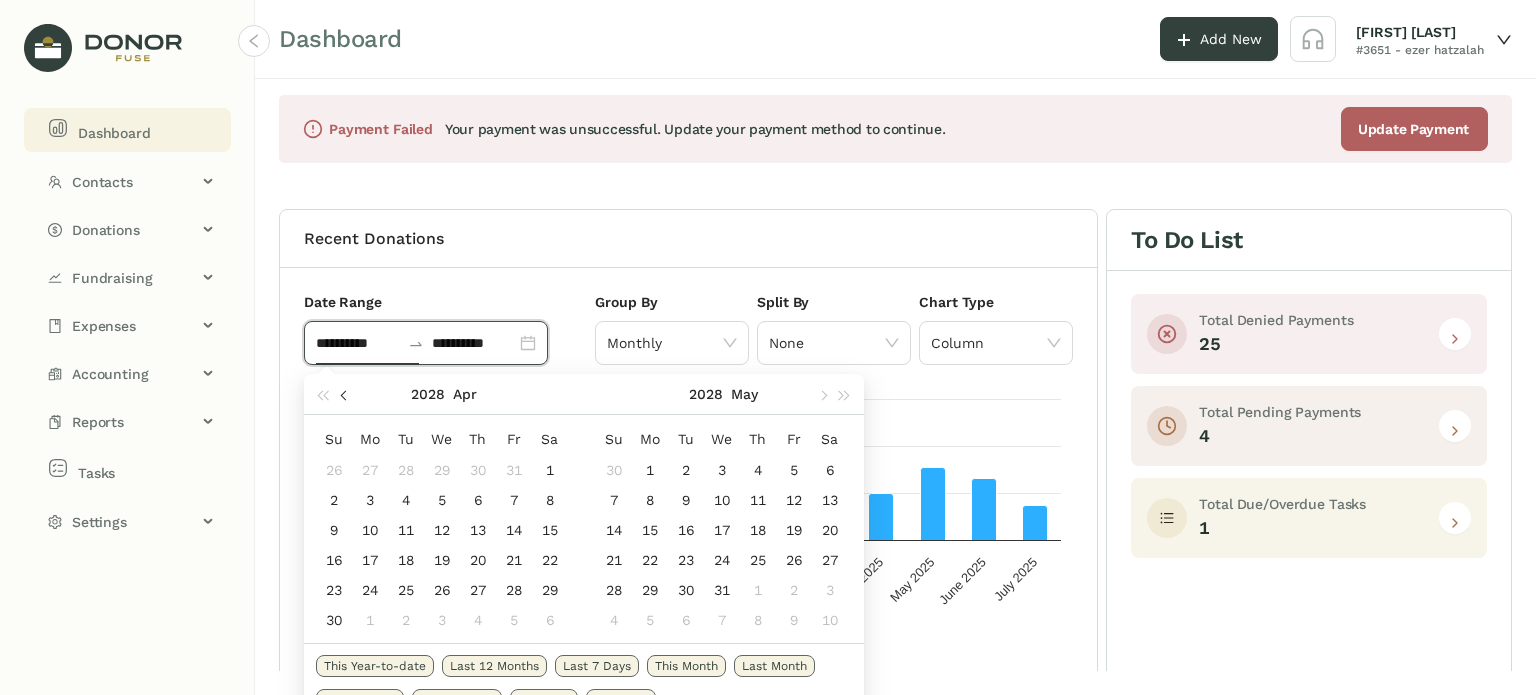 click at bounding box center (345, 394) 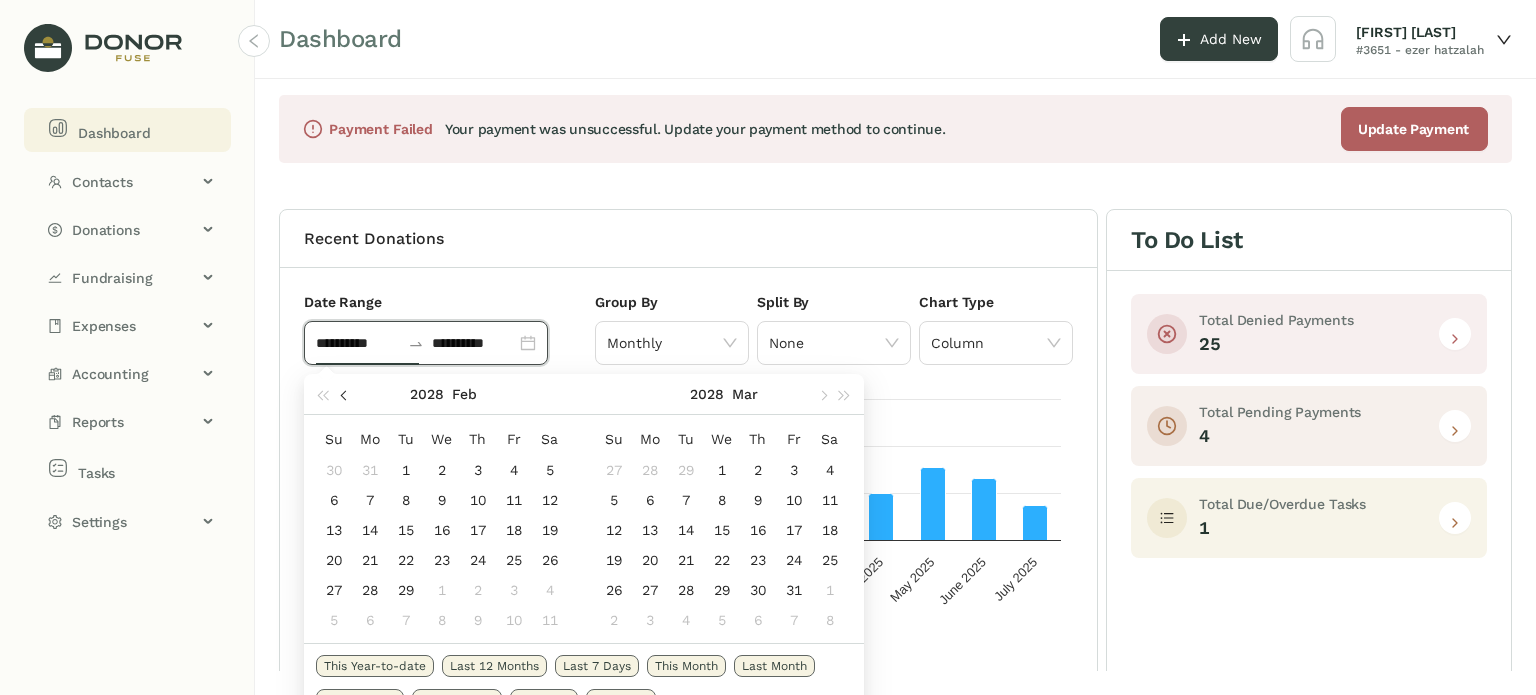 click at bounding box center (345, 394) 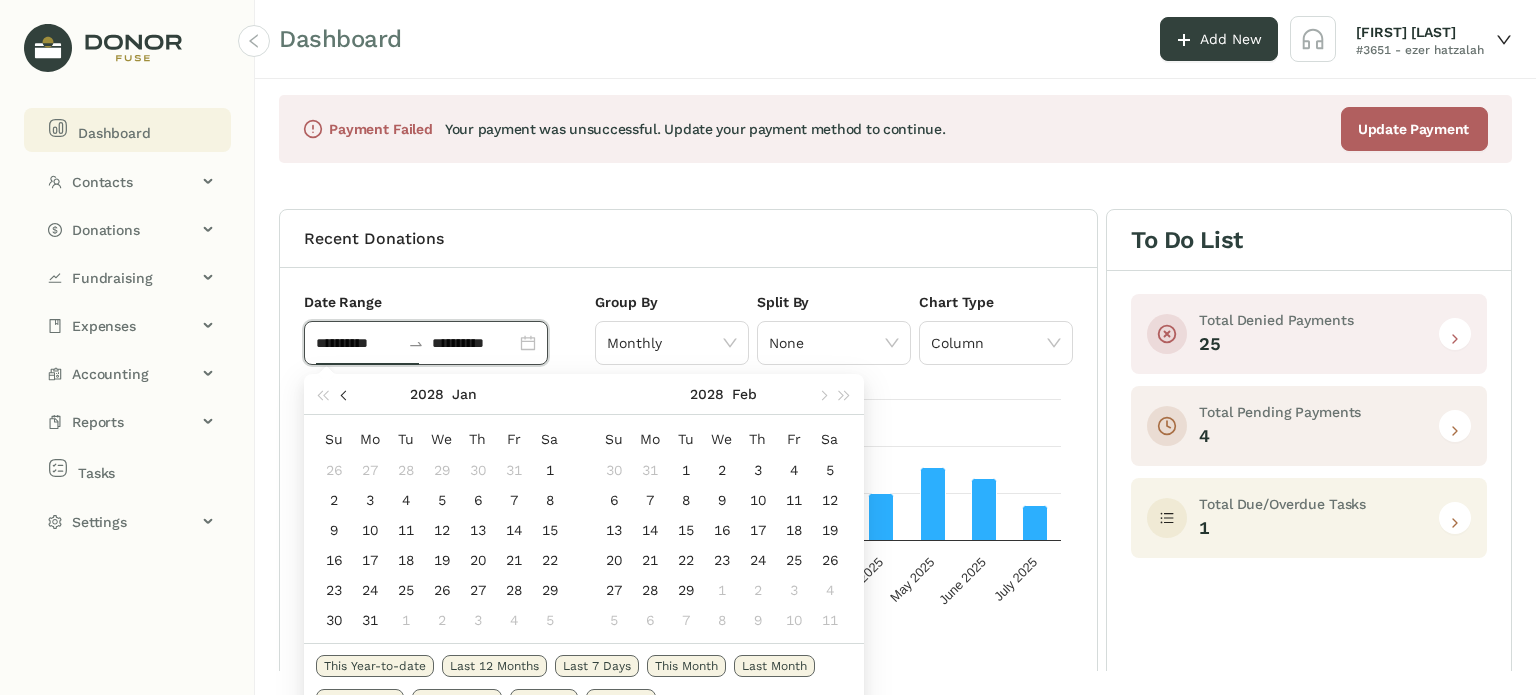 click at bounding box center (345, 394) 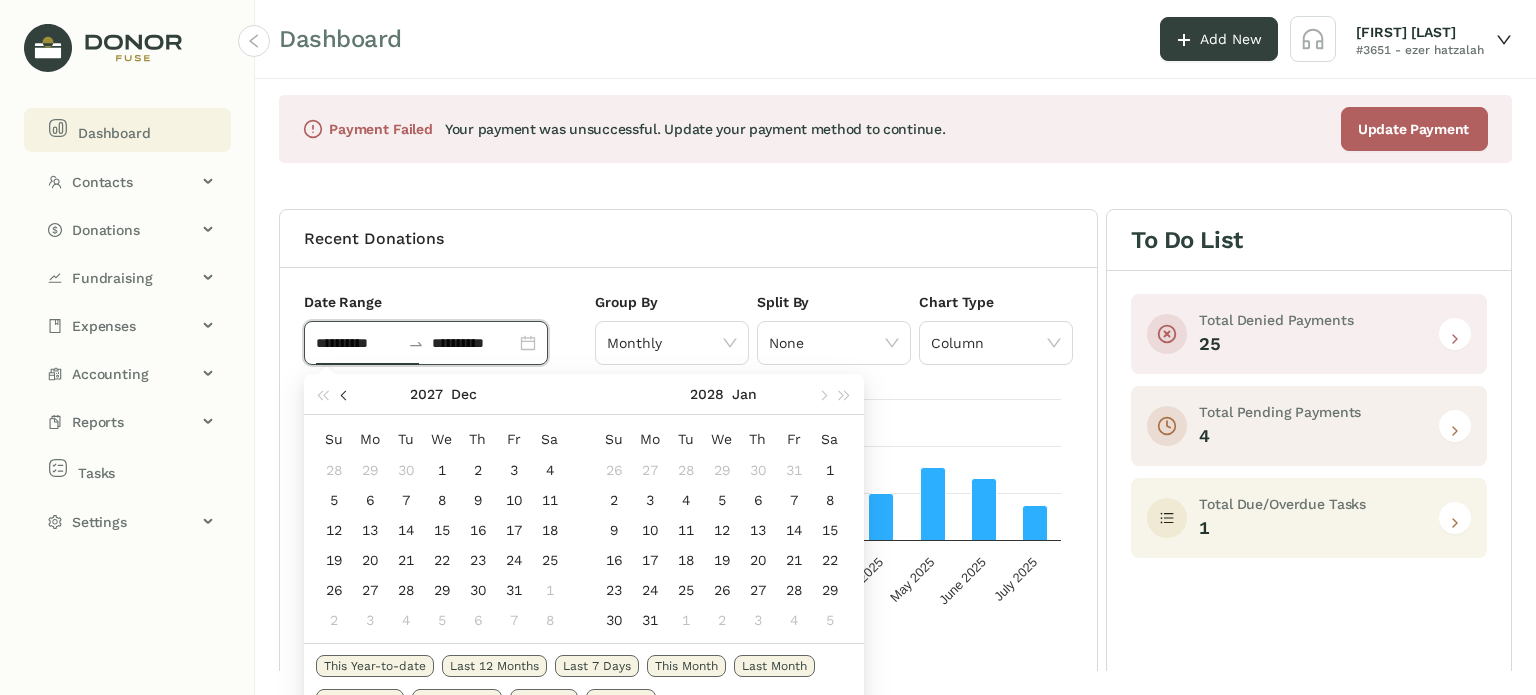 click at bounding box center (345, 394) 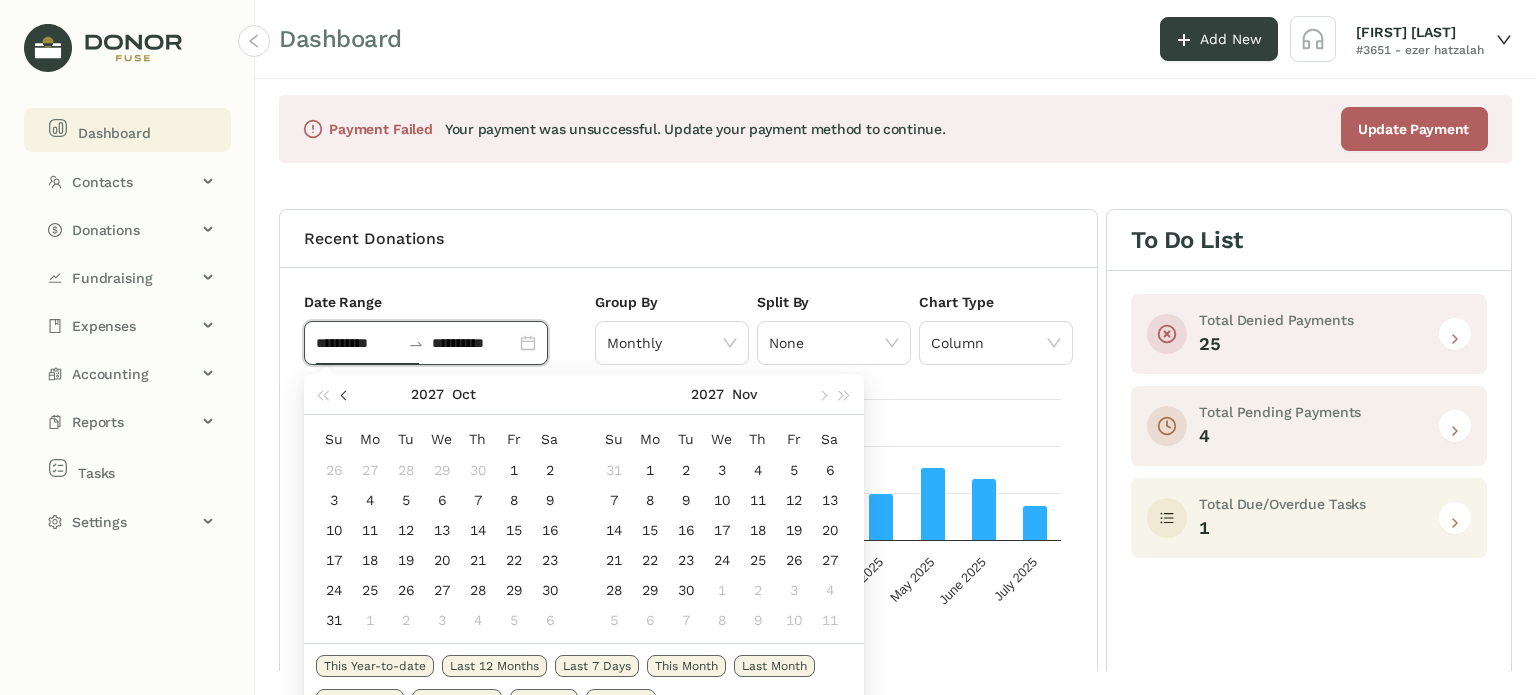 click at bounding box center [345, 394] 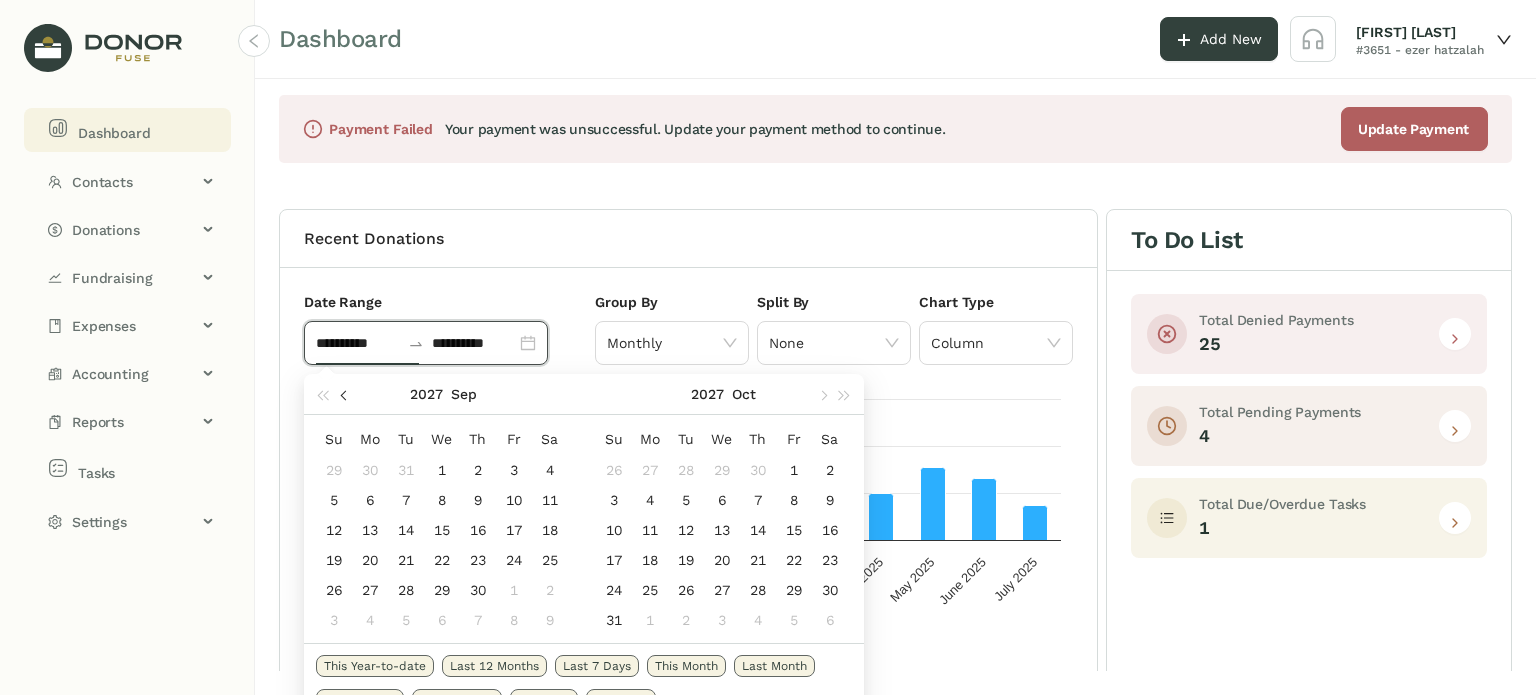 click at bounding box center [345, 394] 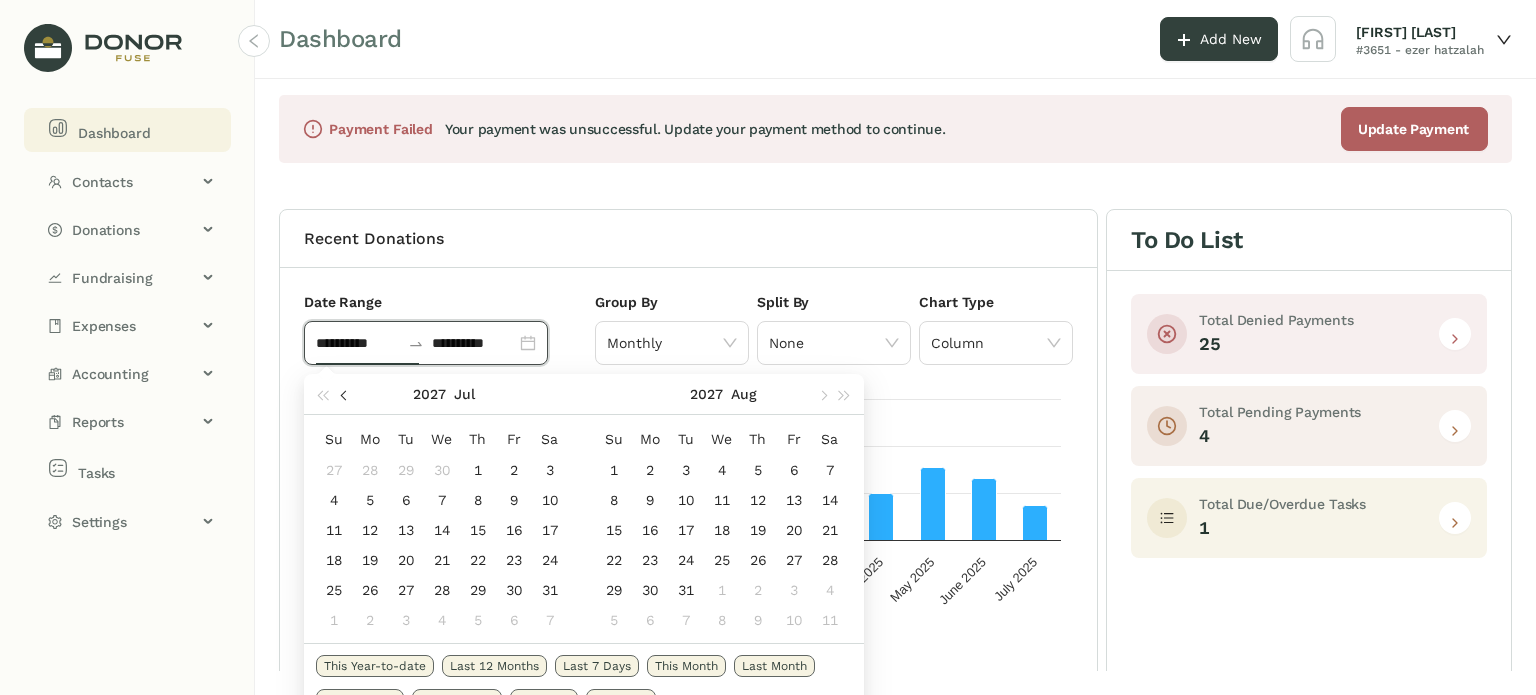click at bounding box center (345, 394) 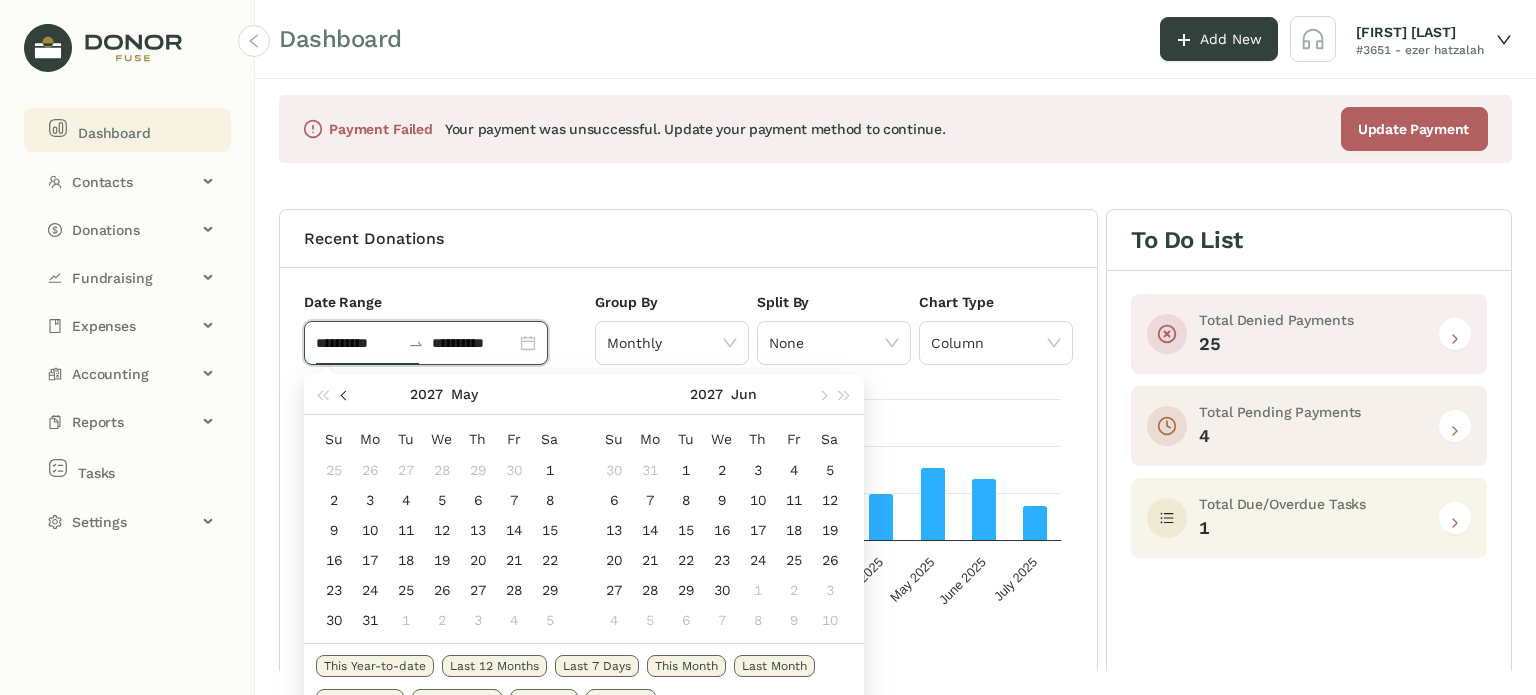 click at bounding box center (345, 394) 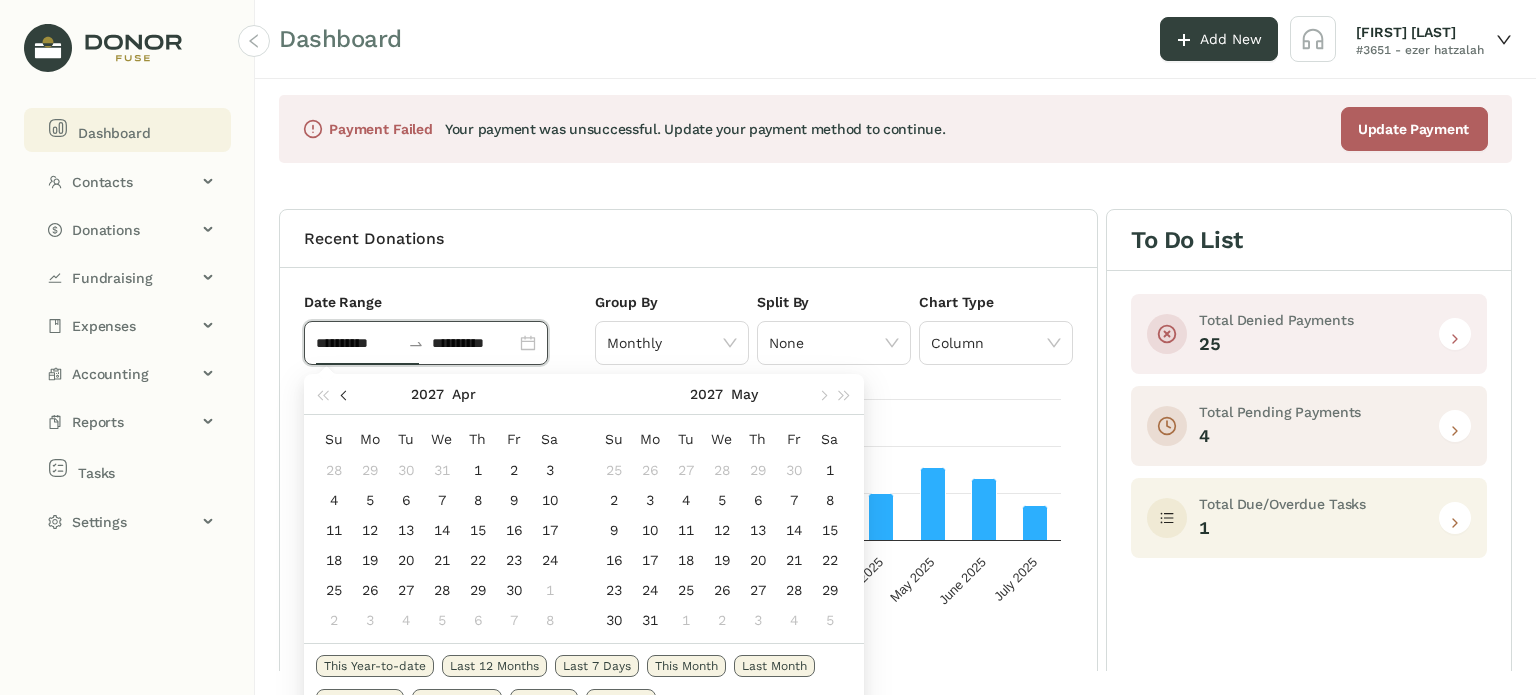 click at bounding box center (345, 394) 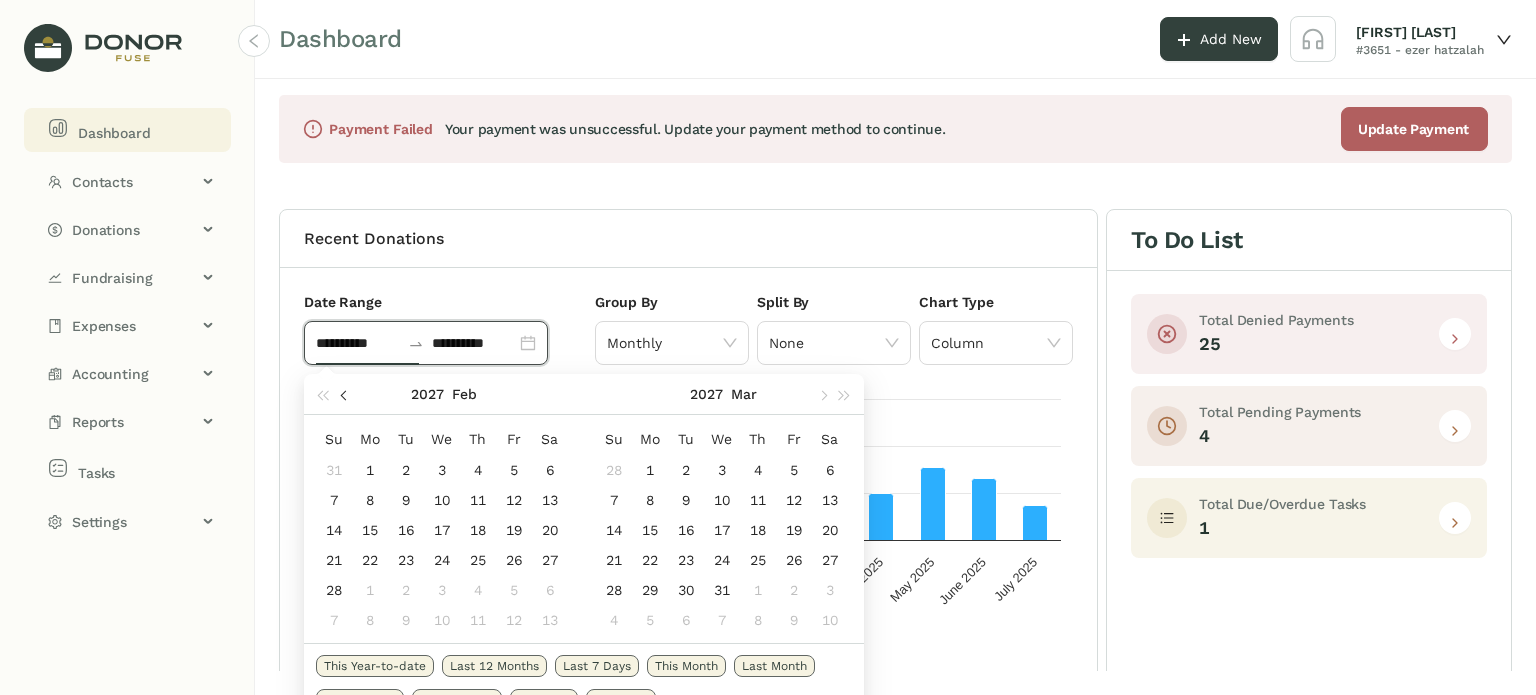 click at bounding box center (345, 394) 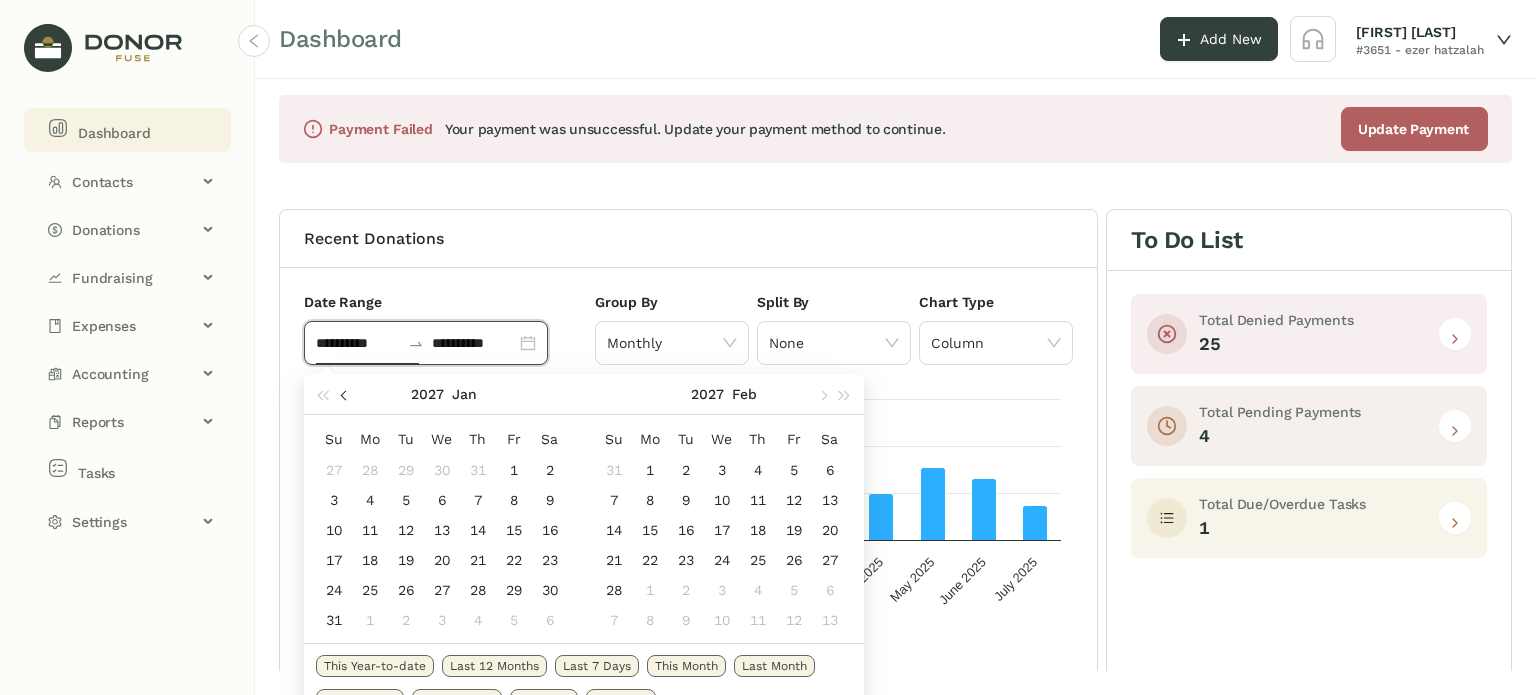click at bounding box center (345, 394) 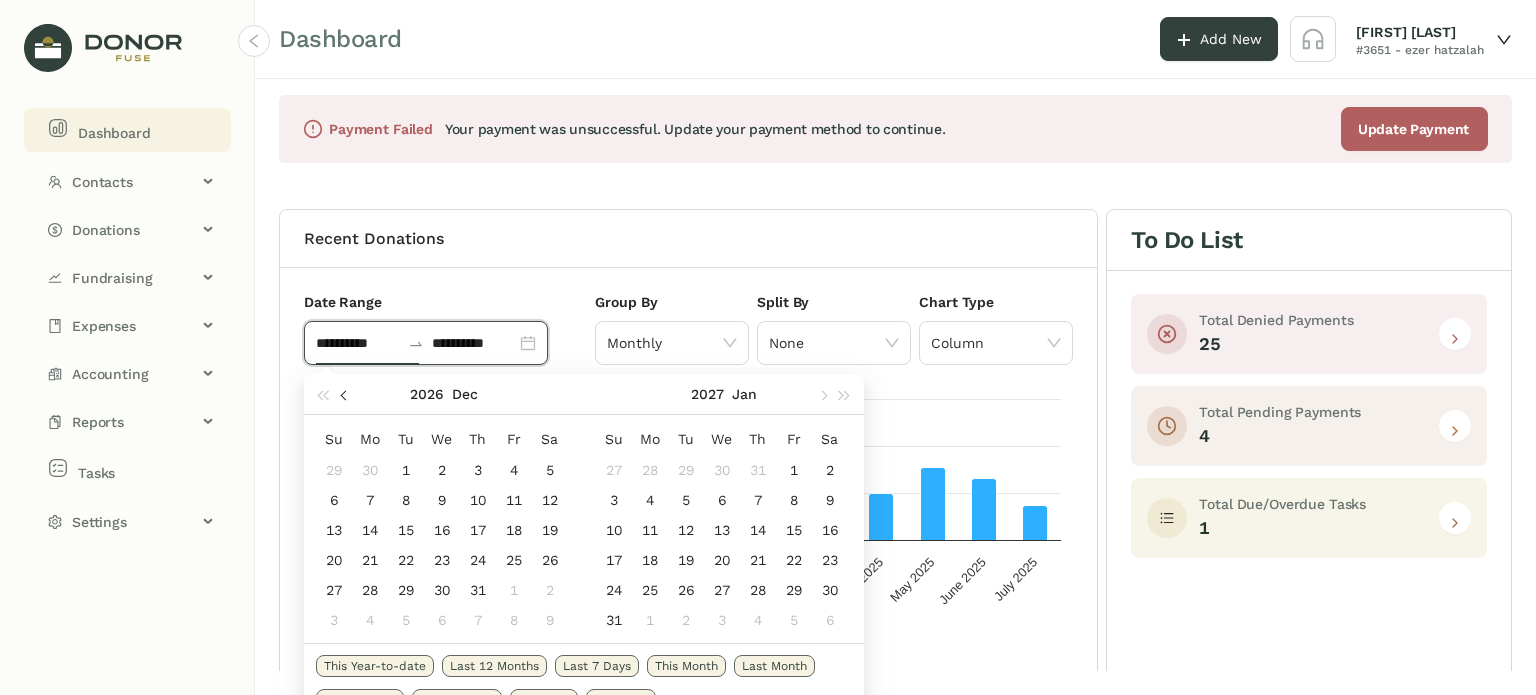 click at bounding box center [345, 394] 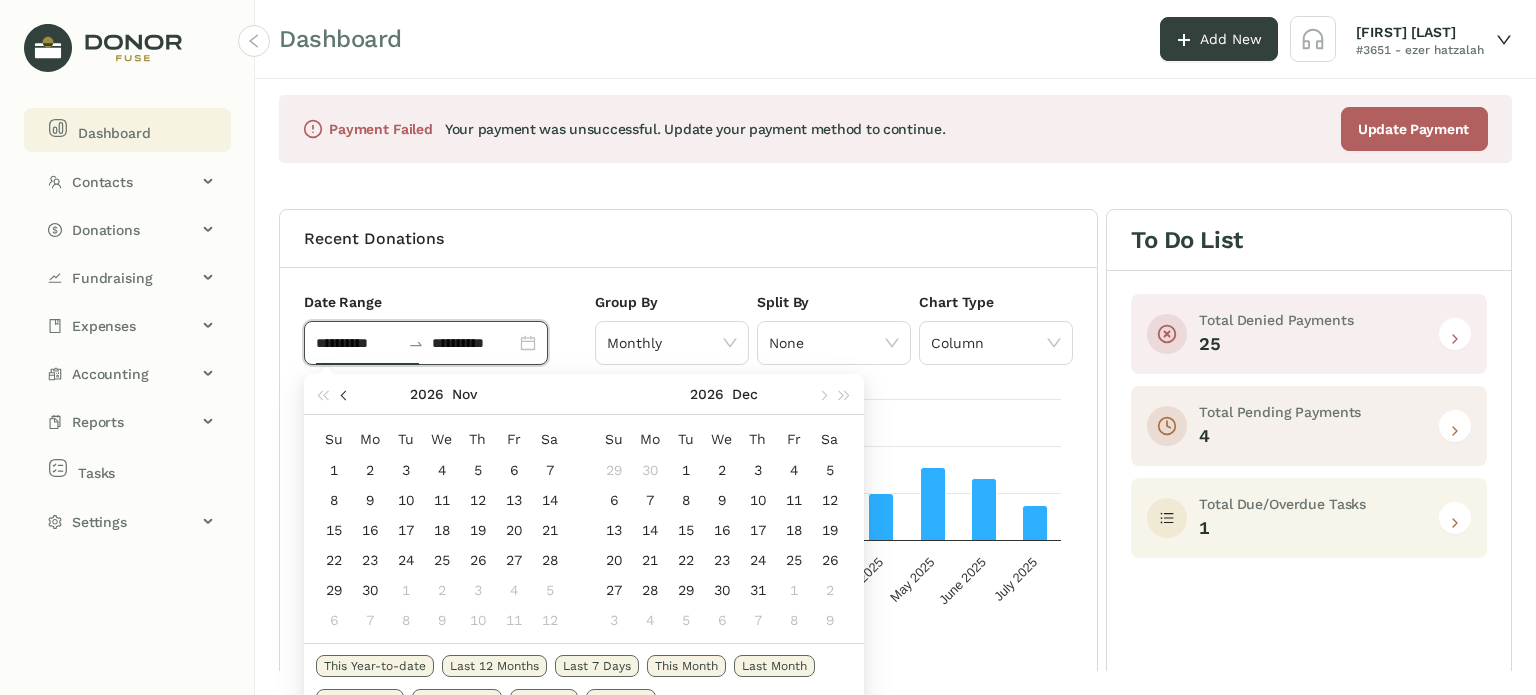 click at bounding box center [345, 394] 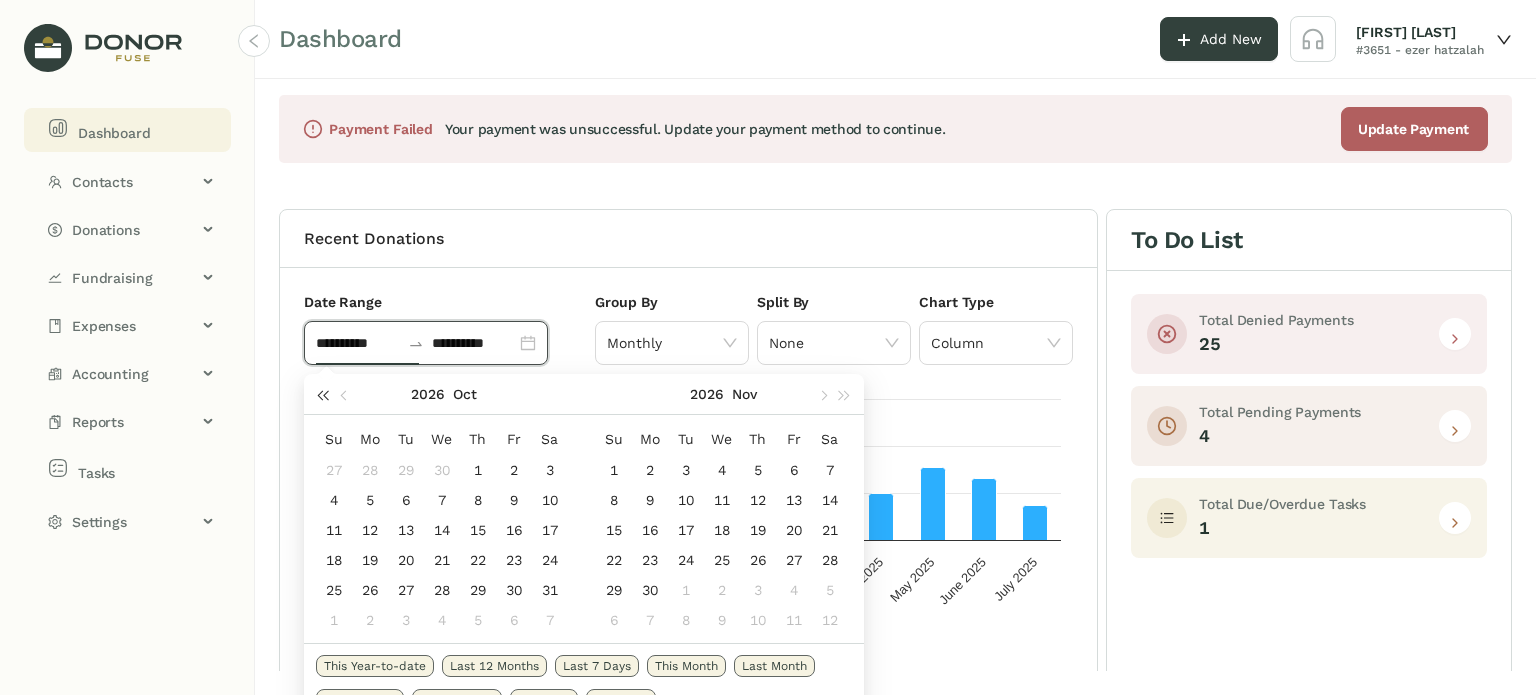 click at bounding box center (323, 396) 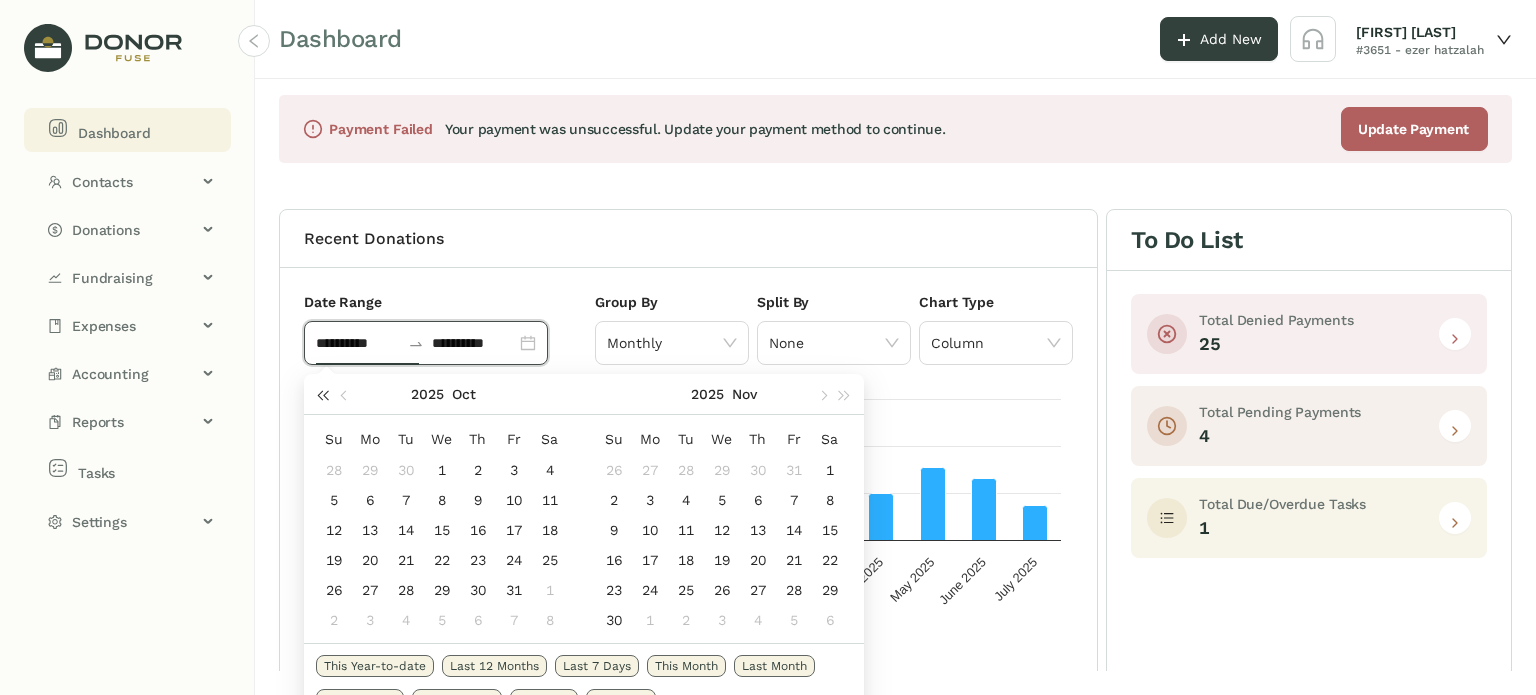 click at bounding box center (323, 396) 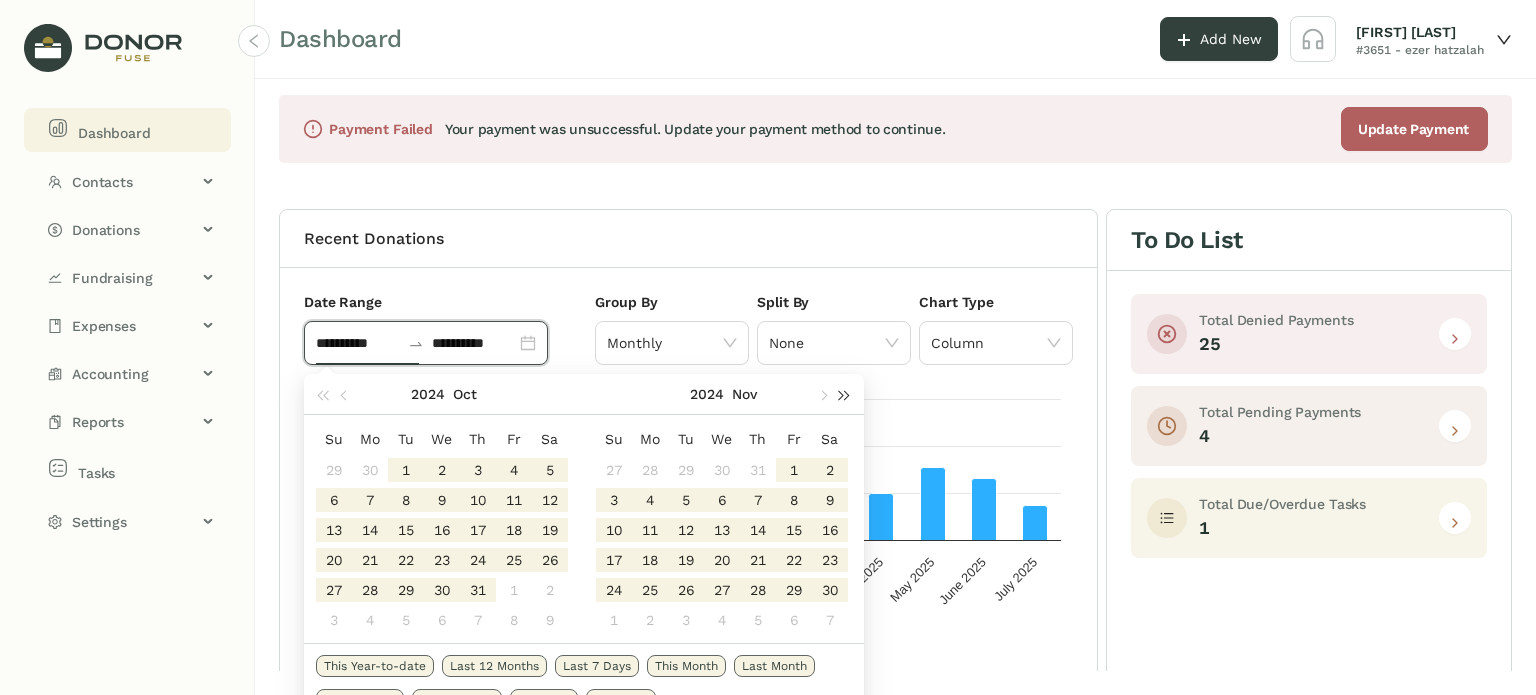 click at bounding box center [844, 394] 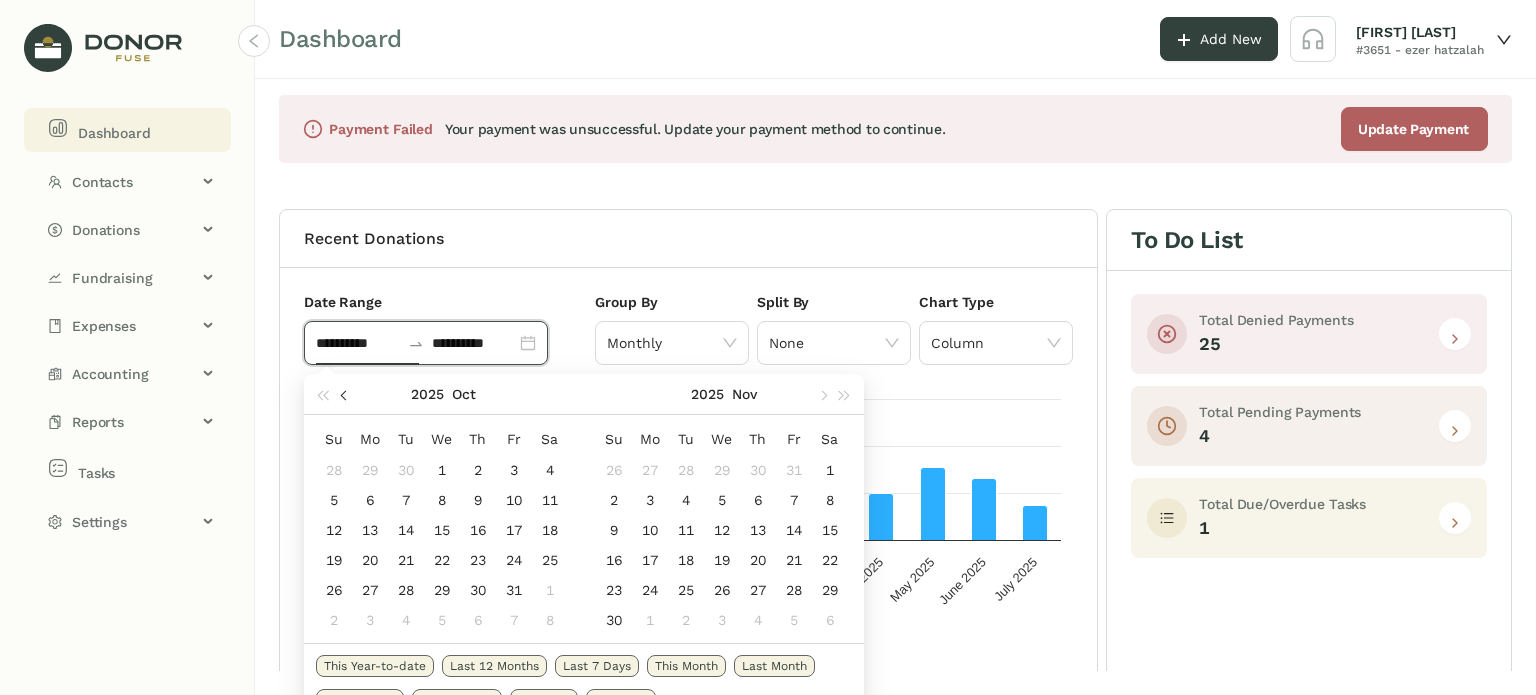 click at bounding box center (345, 396) 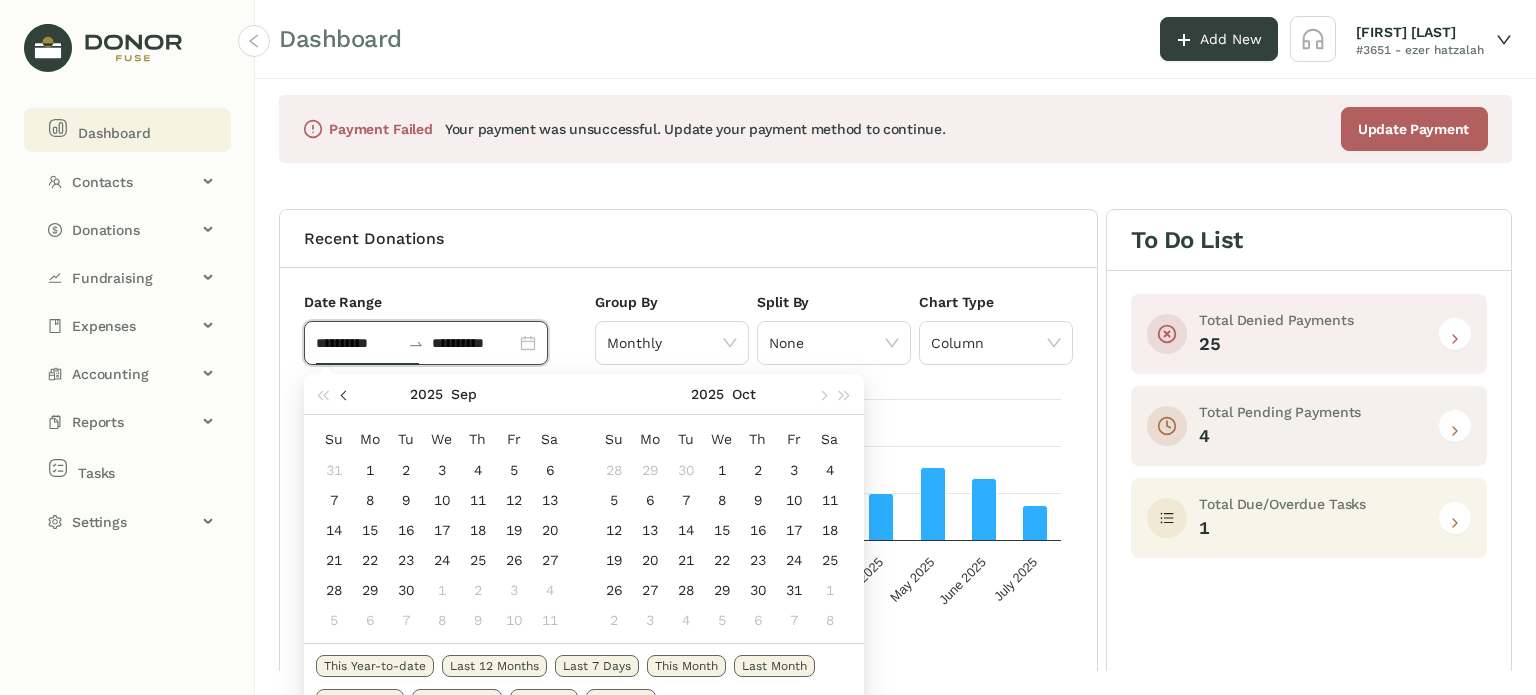 click at bounding box center [345, 396] 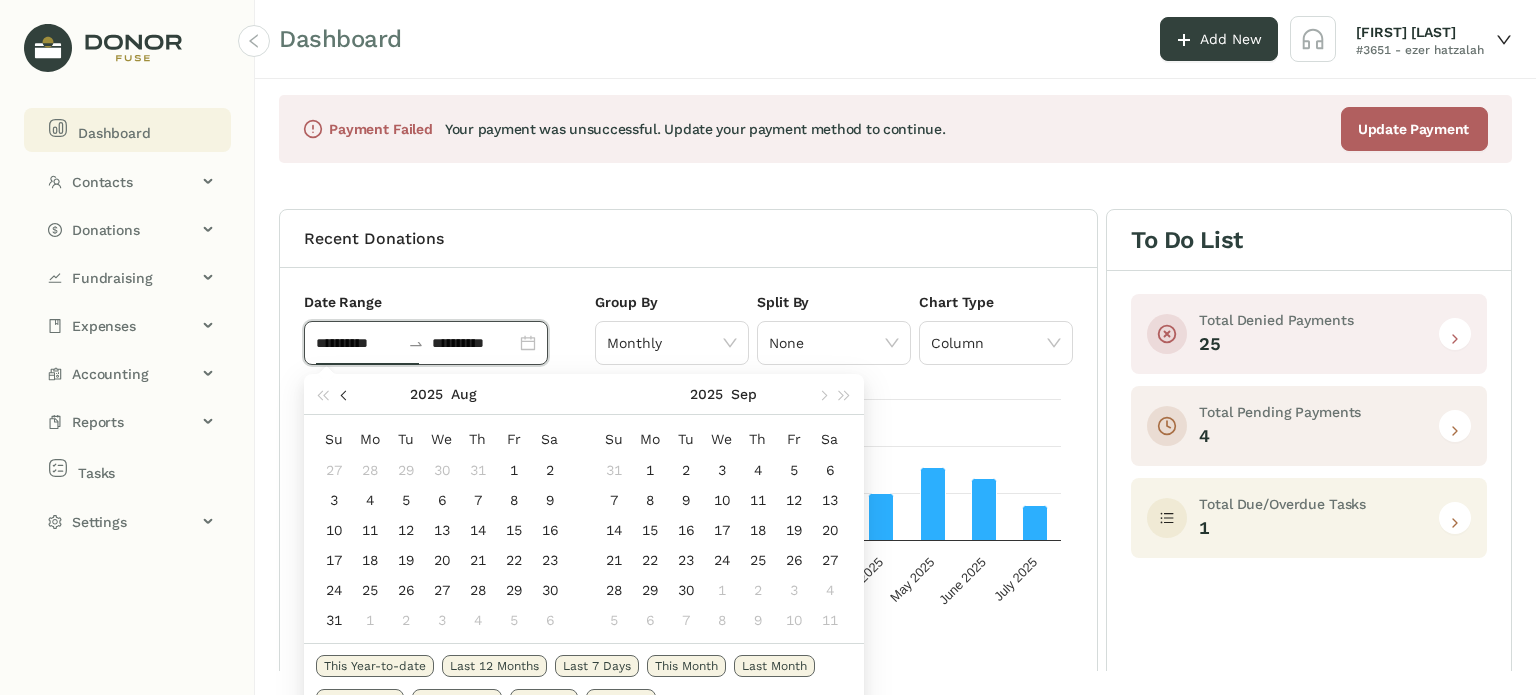 click at bounding box center (345, 396) 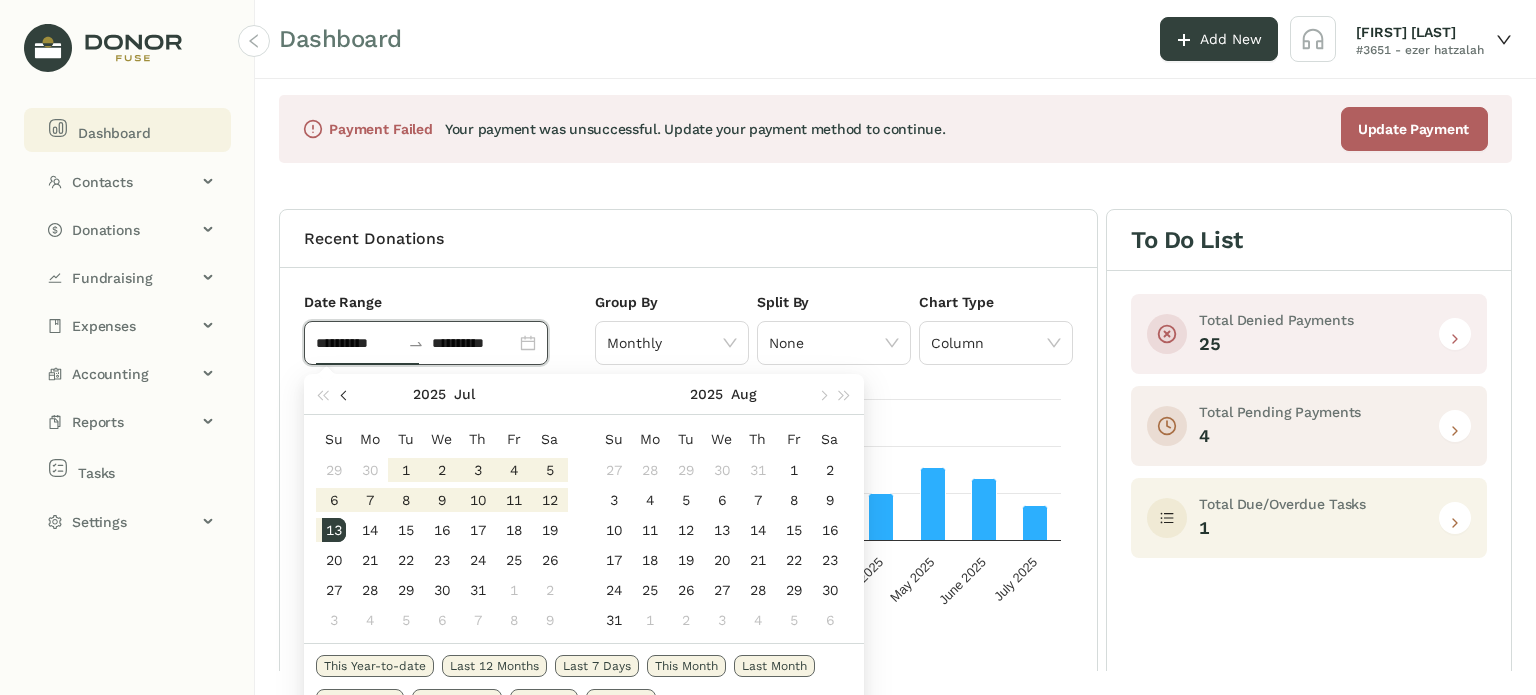 click at bounding box center [345, 396] 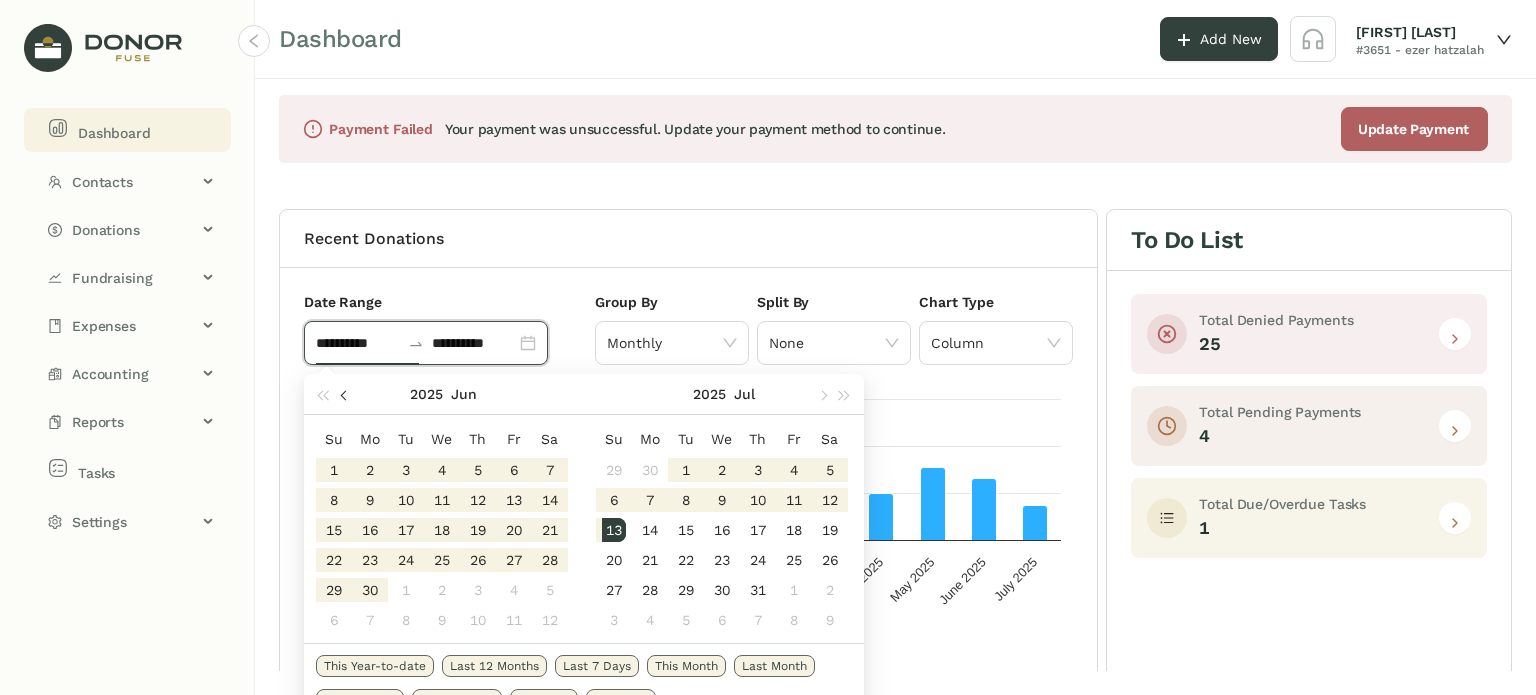 click at bounding box center [345, 396] 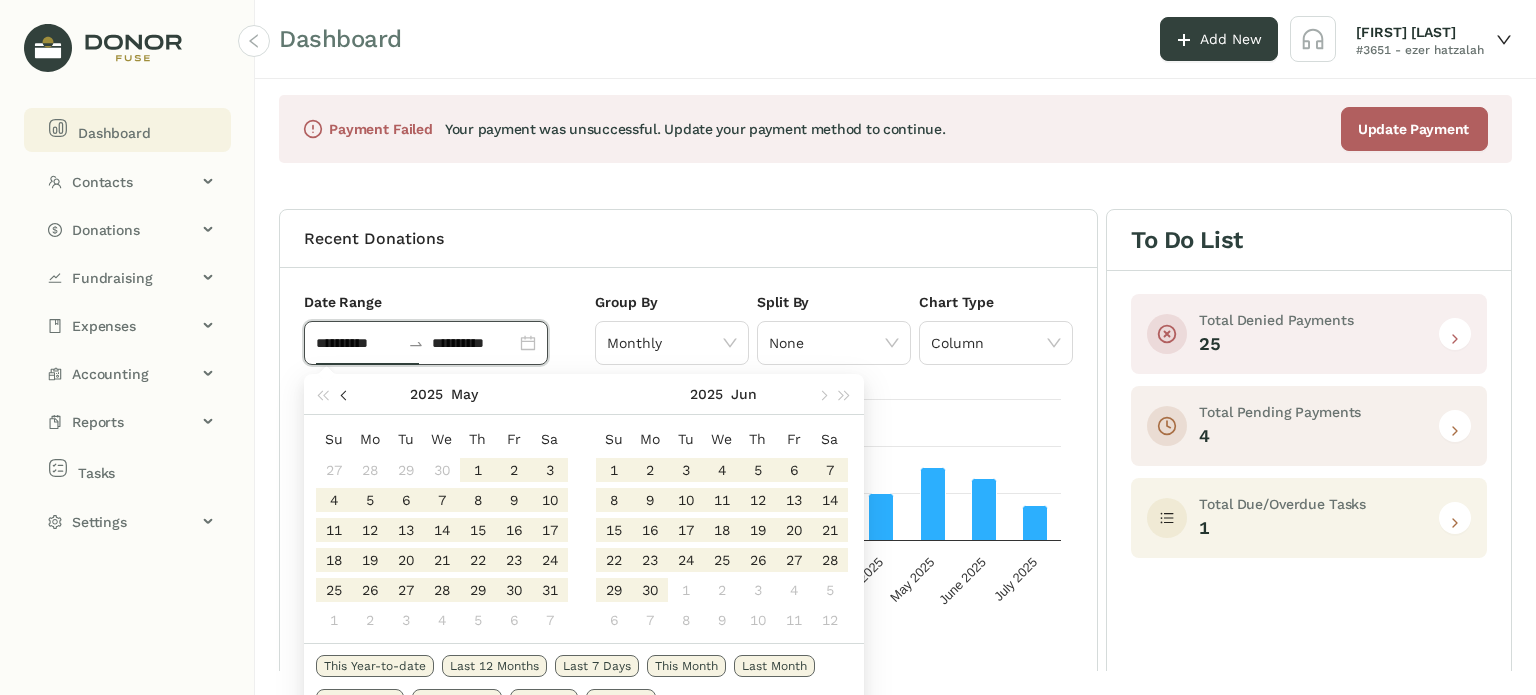 click at bounding box center [345, 396] 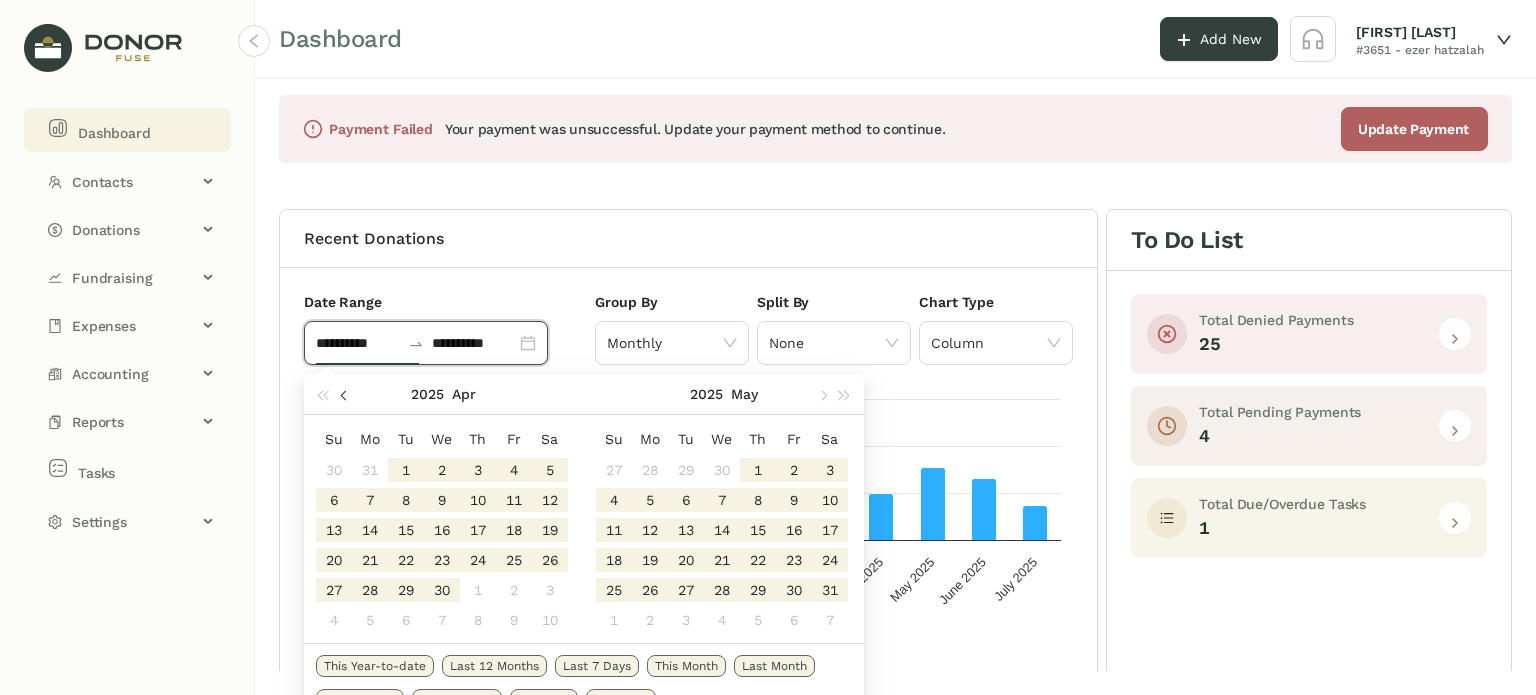 click at bounding box center [345, 396] 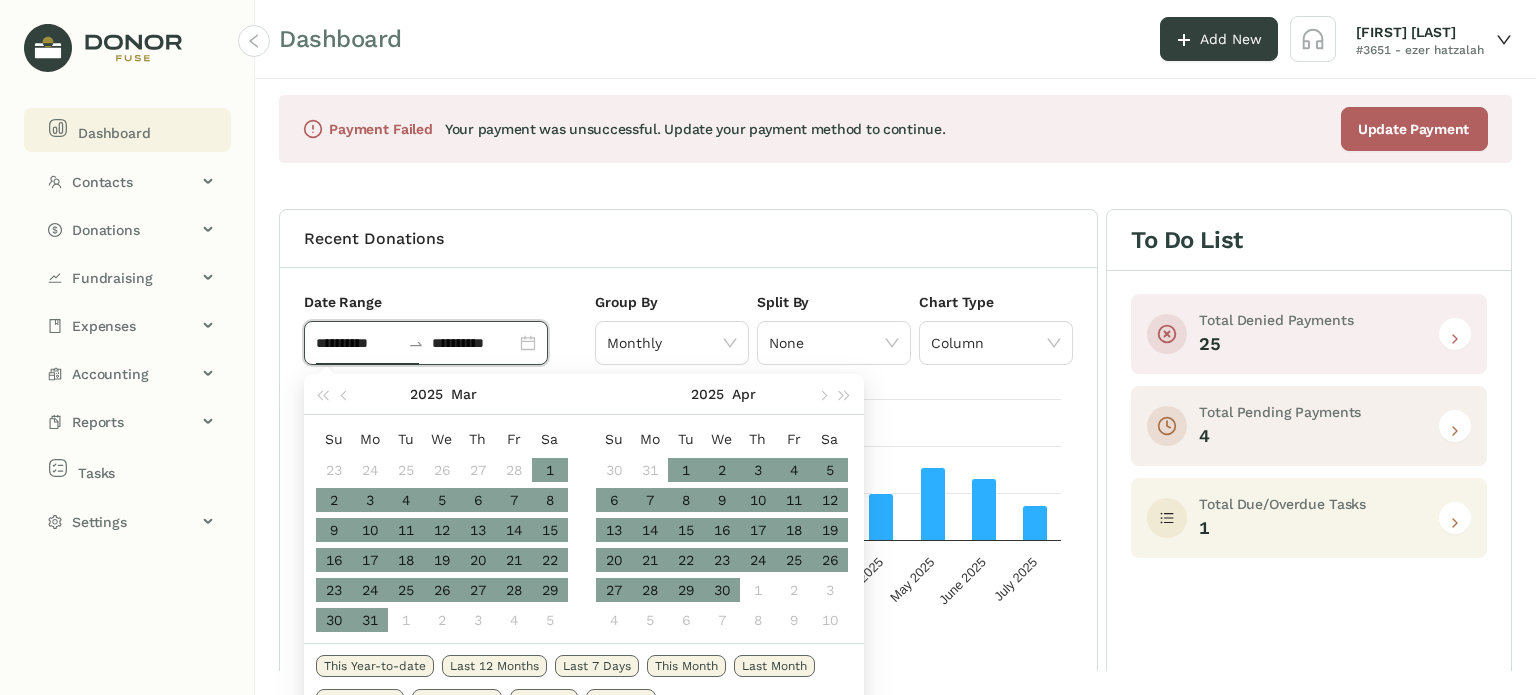 click on "1" at bounding box center (550, 470) 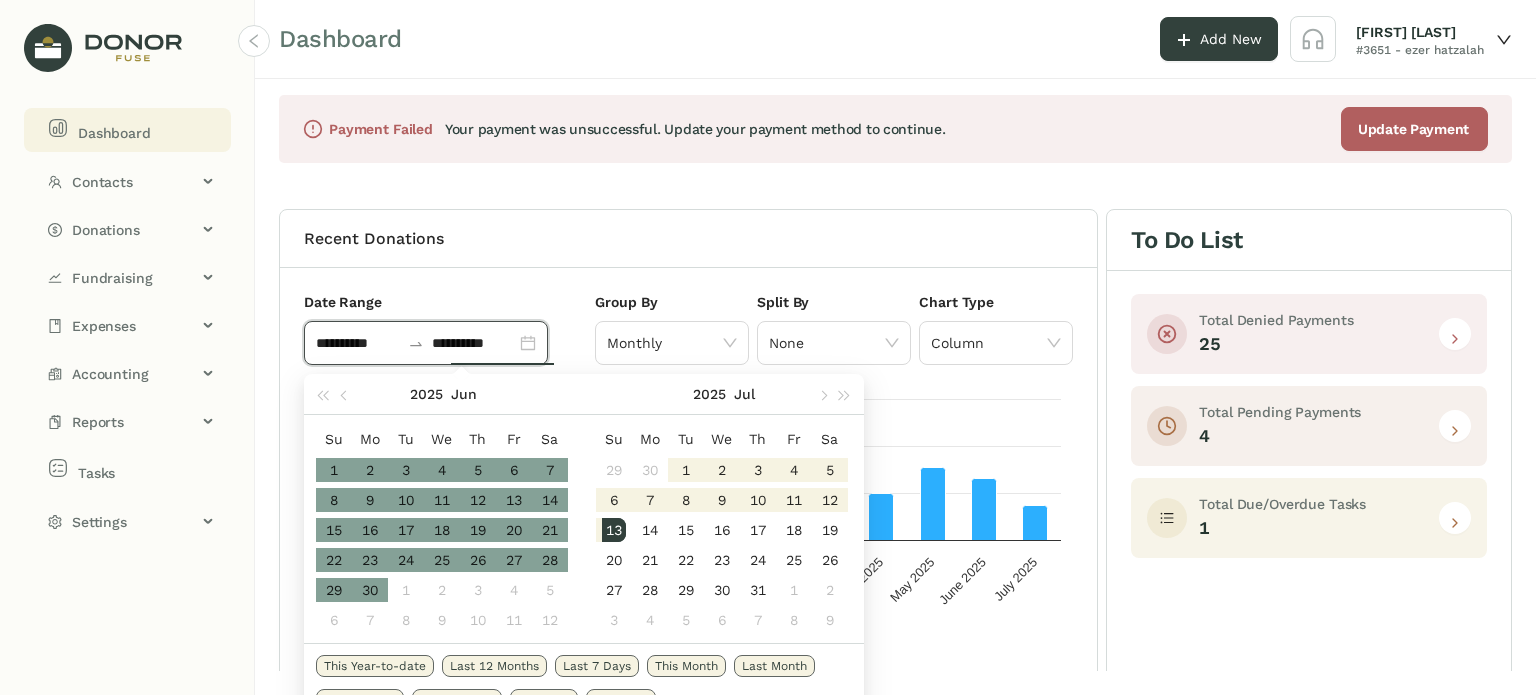 click on "30" at bounding box center [370, 590] 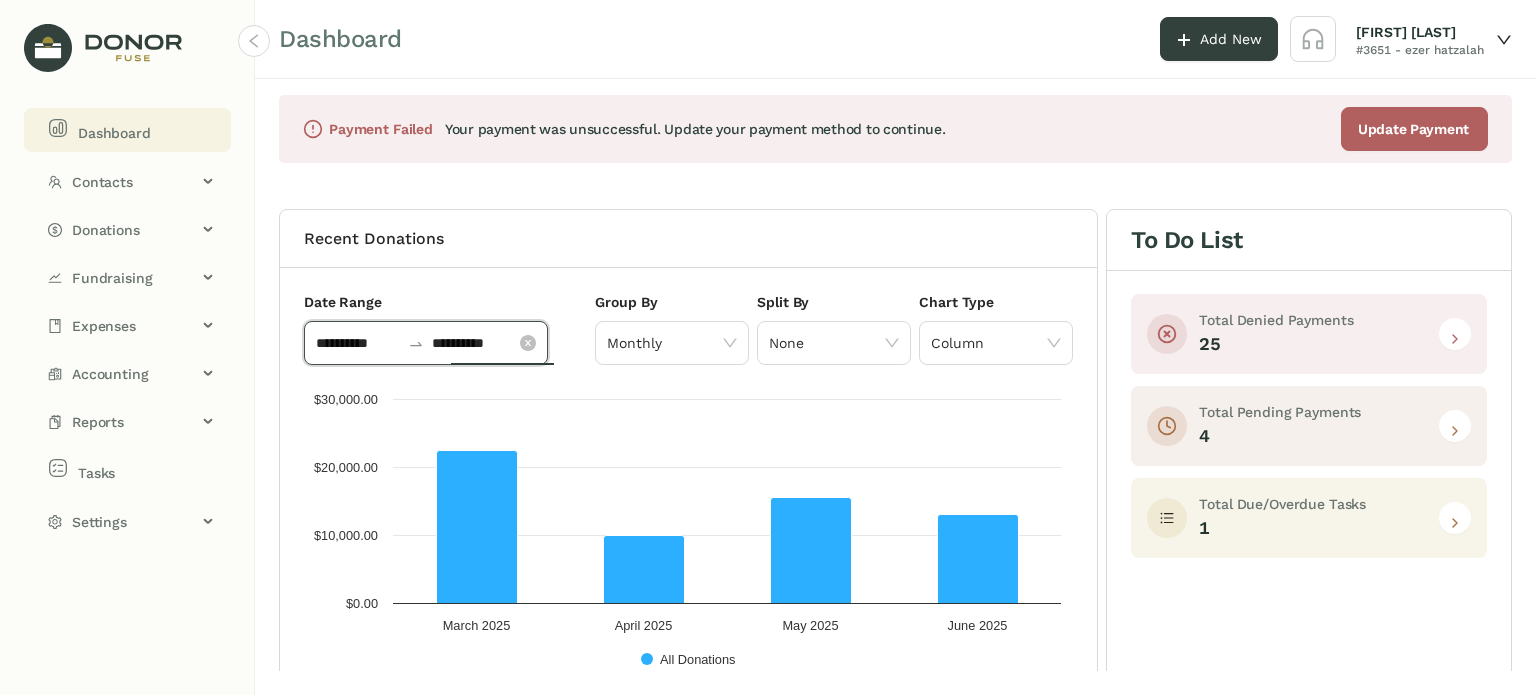click on "**********" 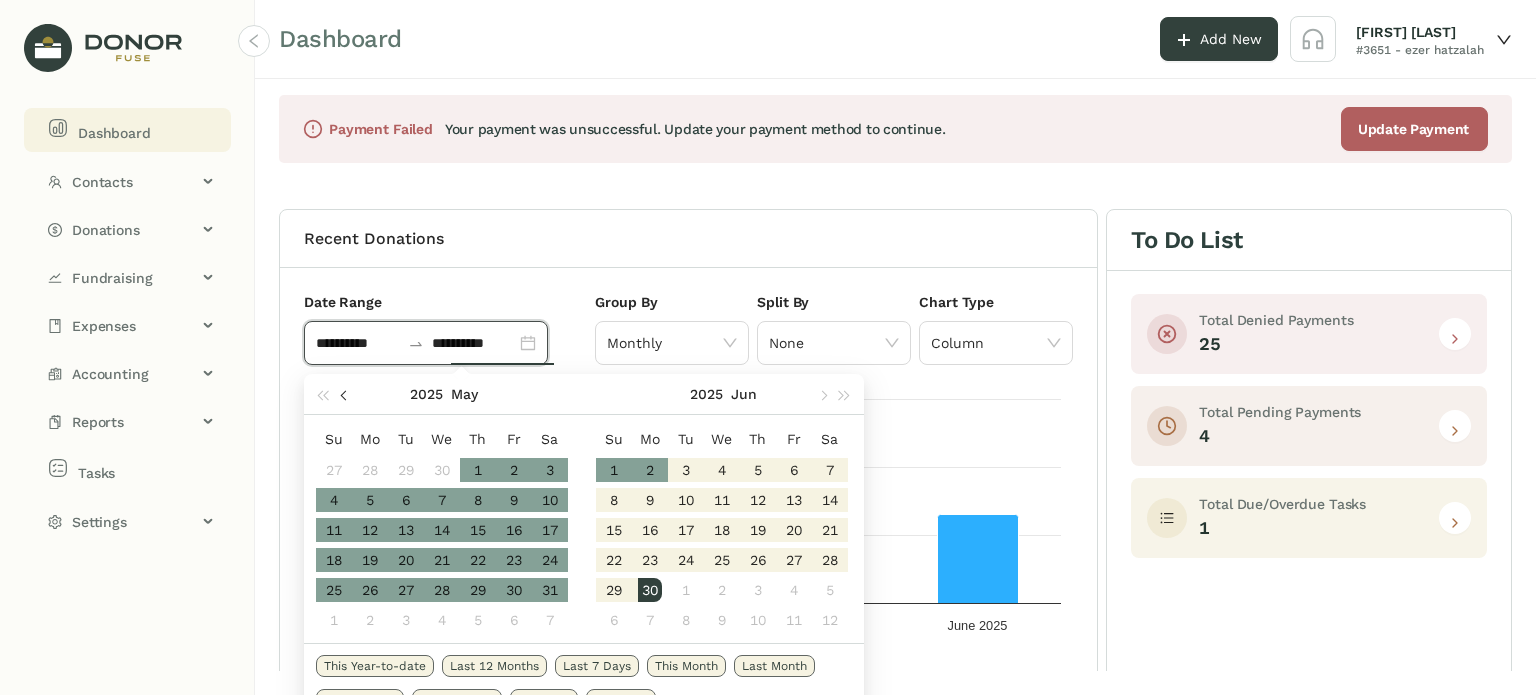 click at bounding box center (345, 396) 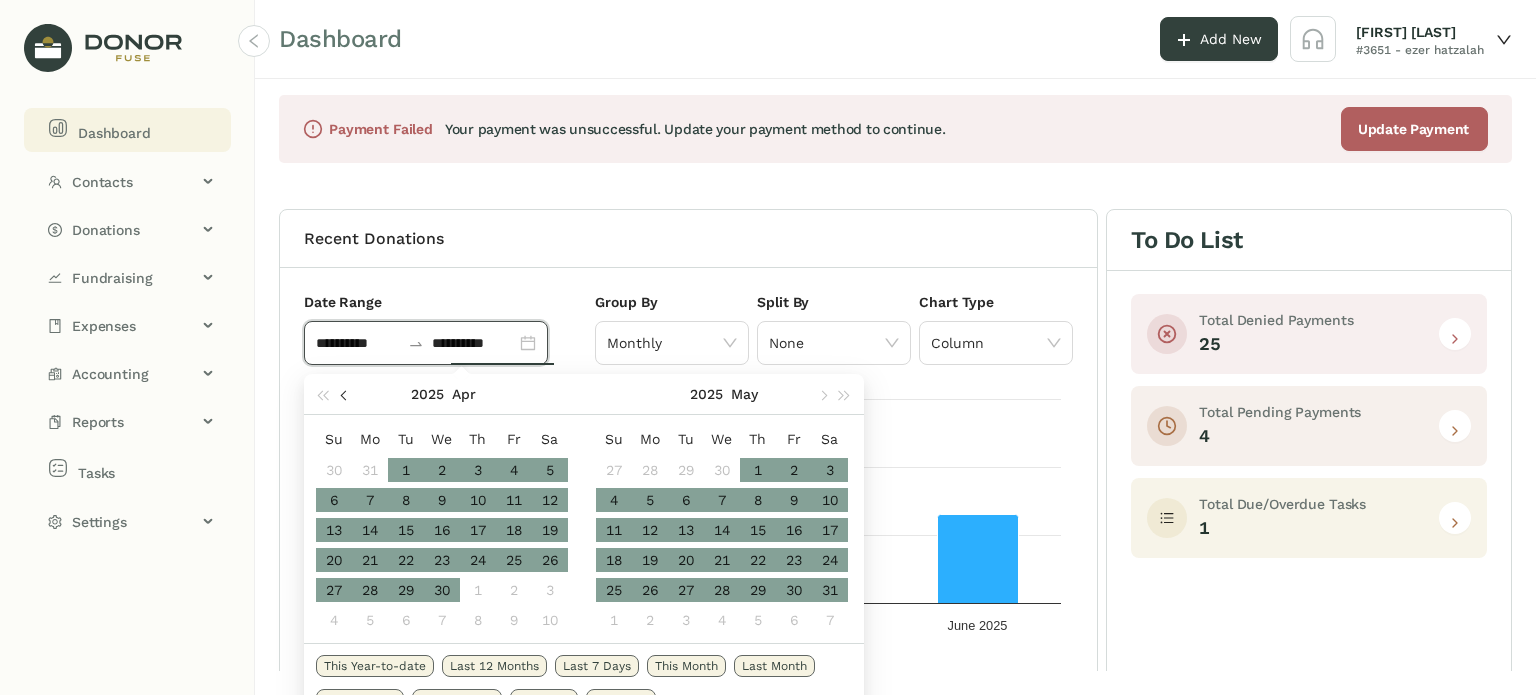click at bounding box center (345, 396) 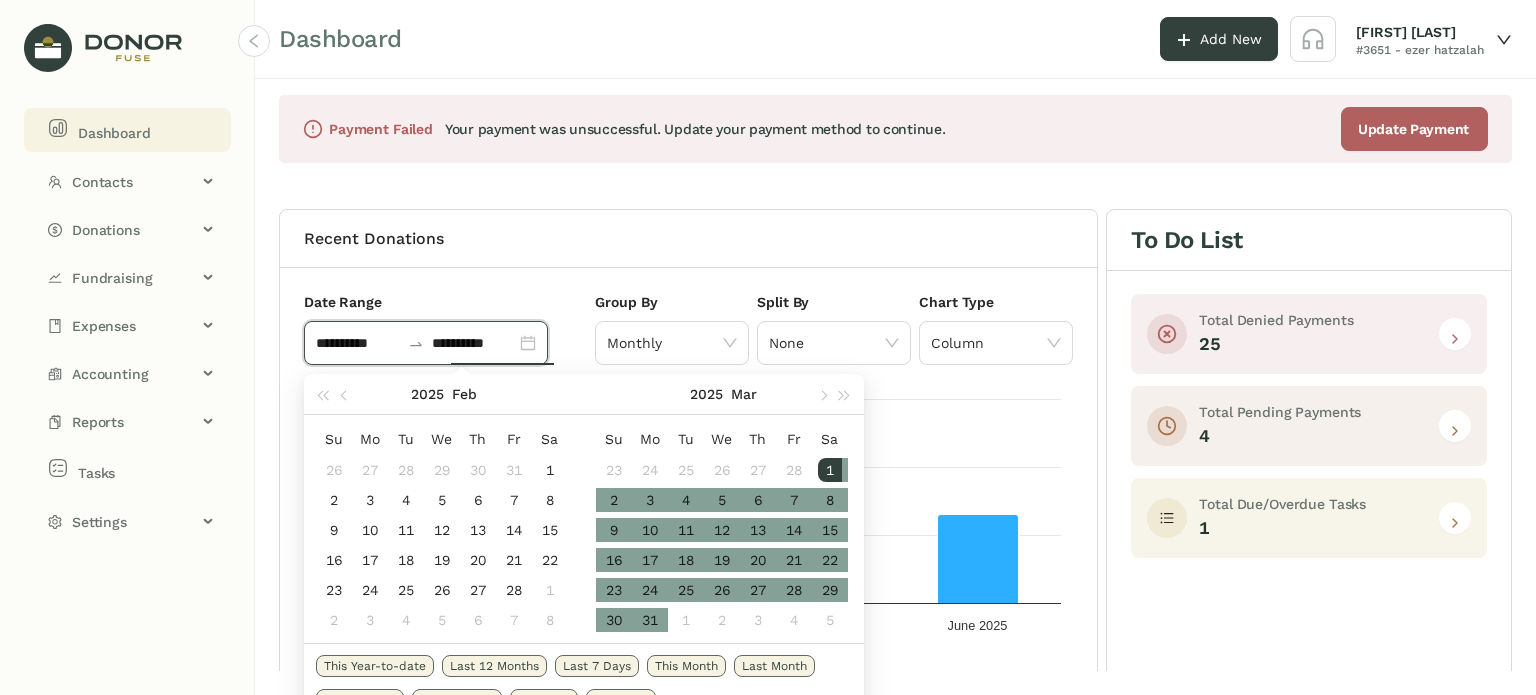 click on "31" at bounding box center [650, 620] 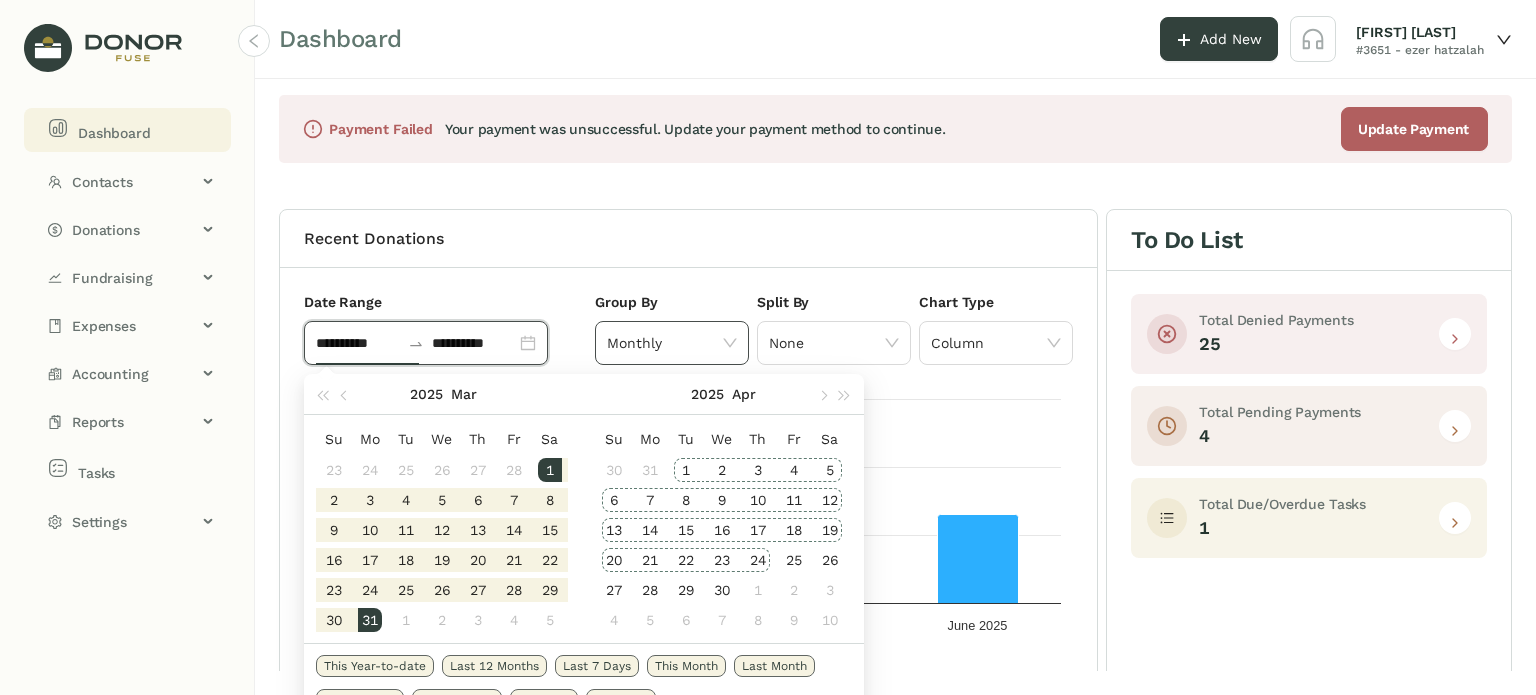 drag, startPoint x: 615, startPoint y: 387, endPoint x: 628, endPoint y: 360, distance: 29.966648 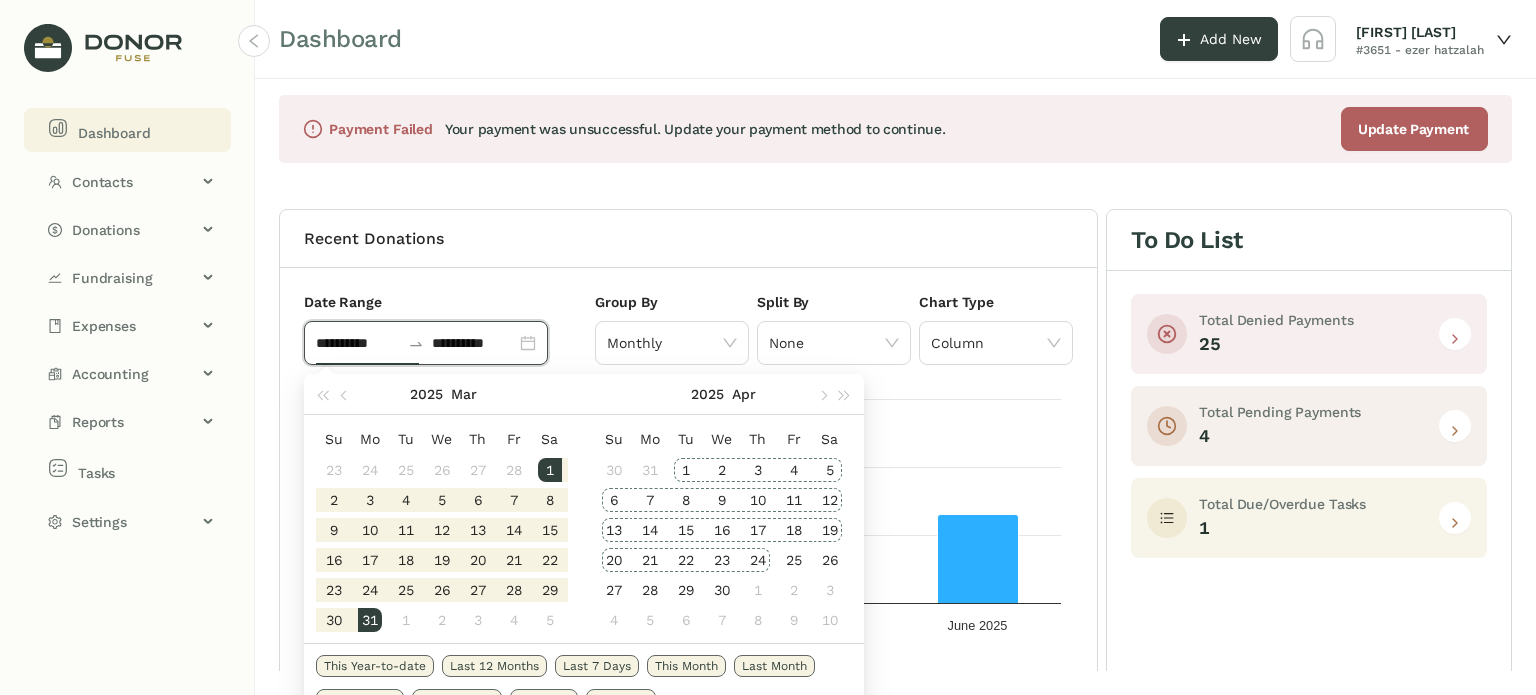 drag, startPoint x: 608, startPoint y: 395, endPoint x: 612, endPoint y: 407, distance: 12.649111 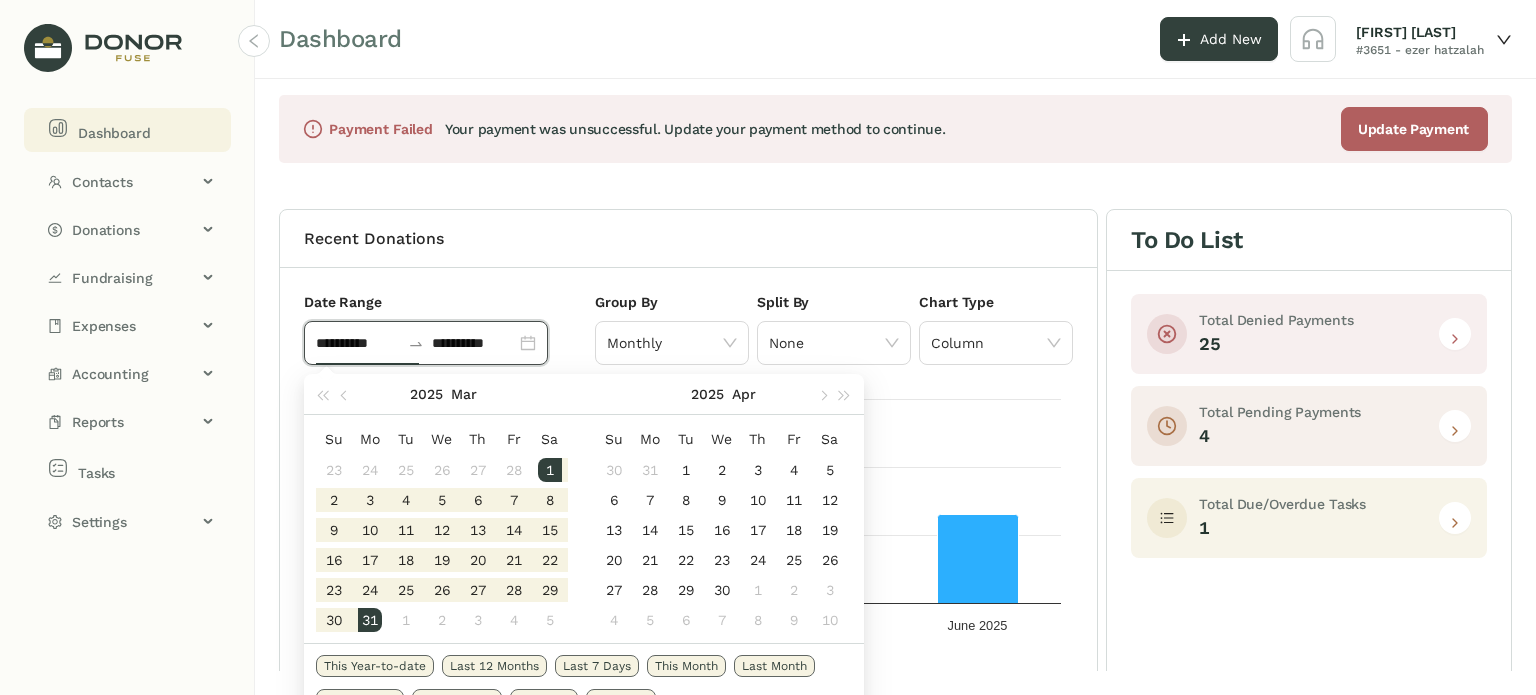 click on "Last Year" at bounding box center [625, 699] 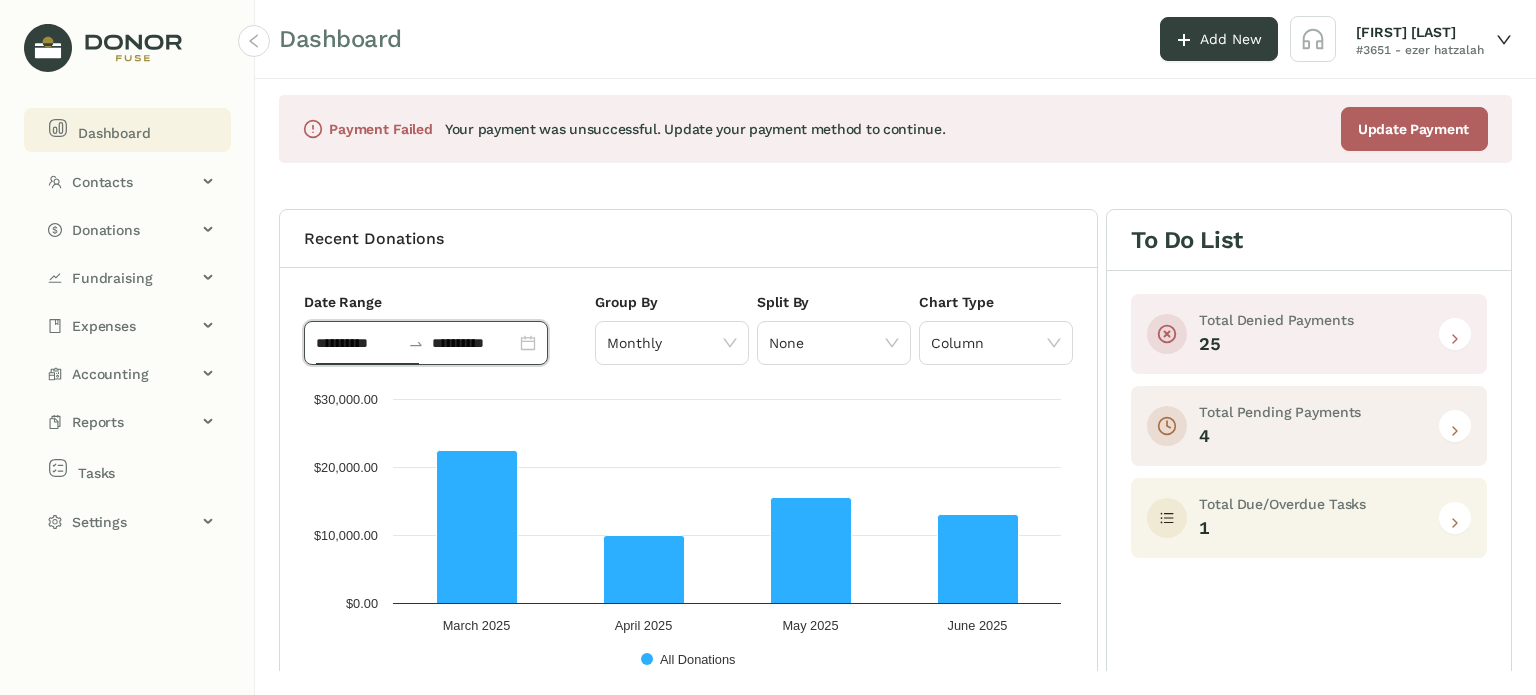 type on "**********" 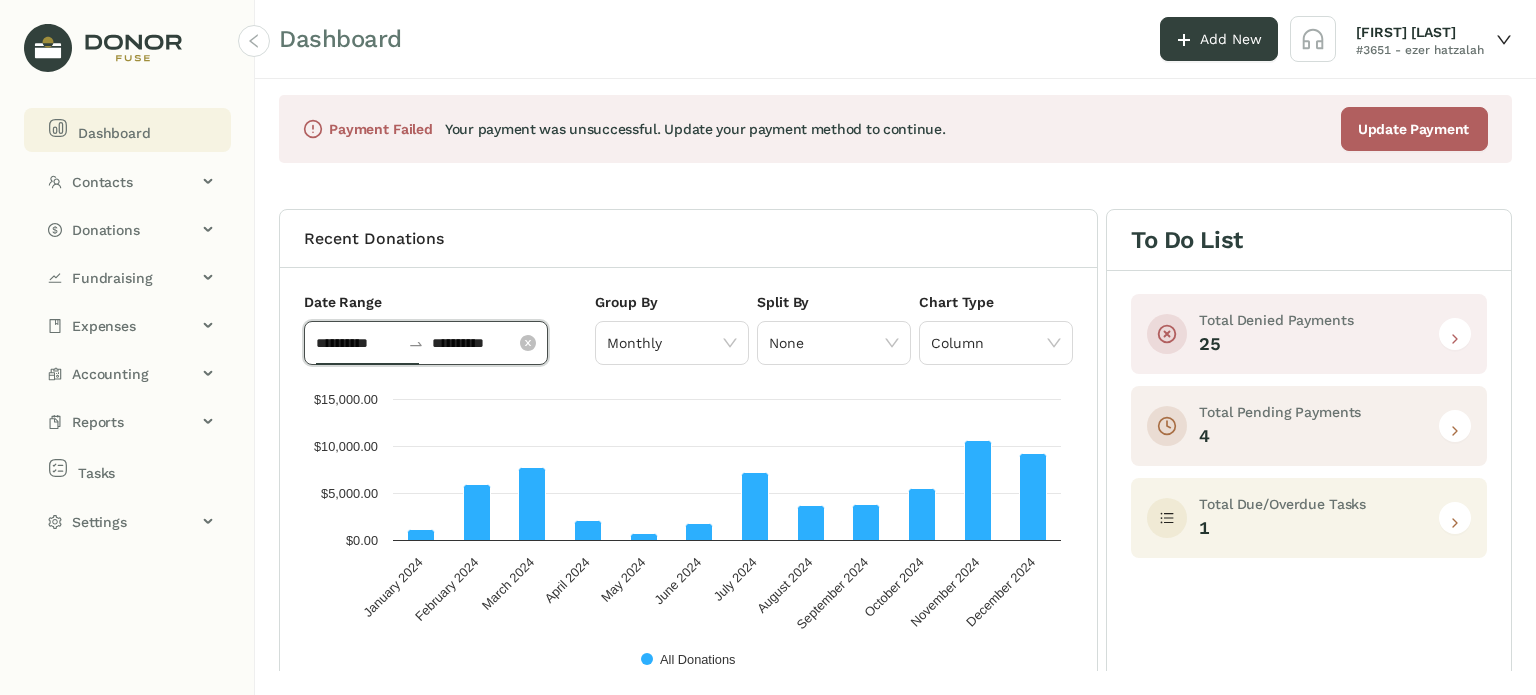 click on "**********" 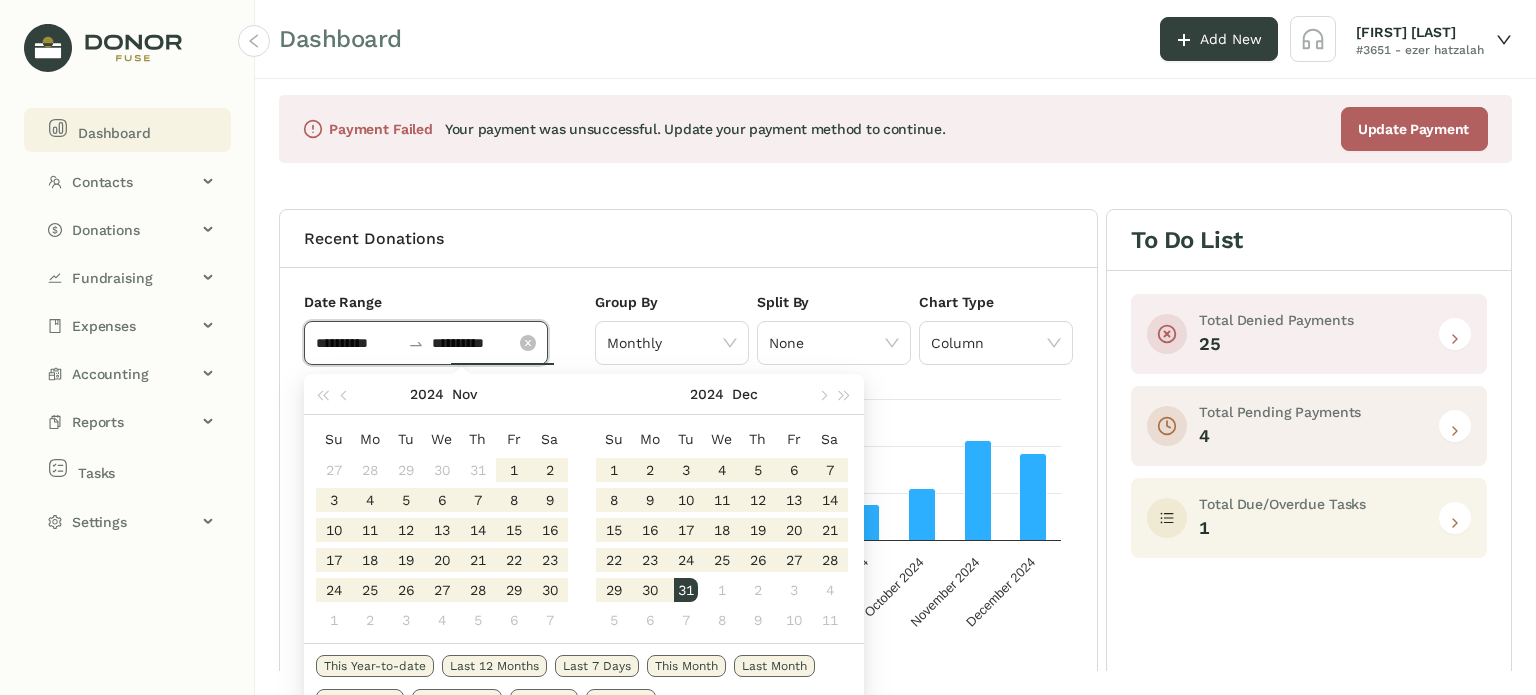 click on "**********" 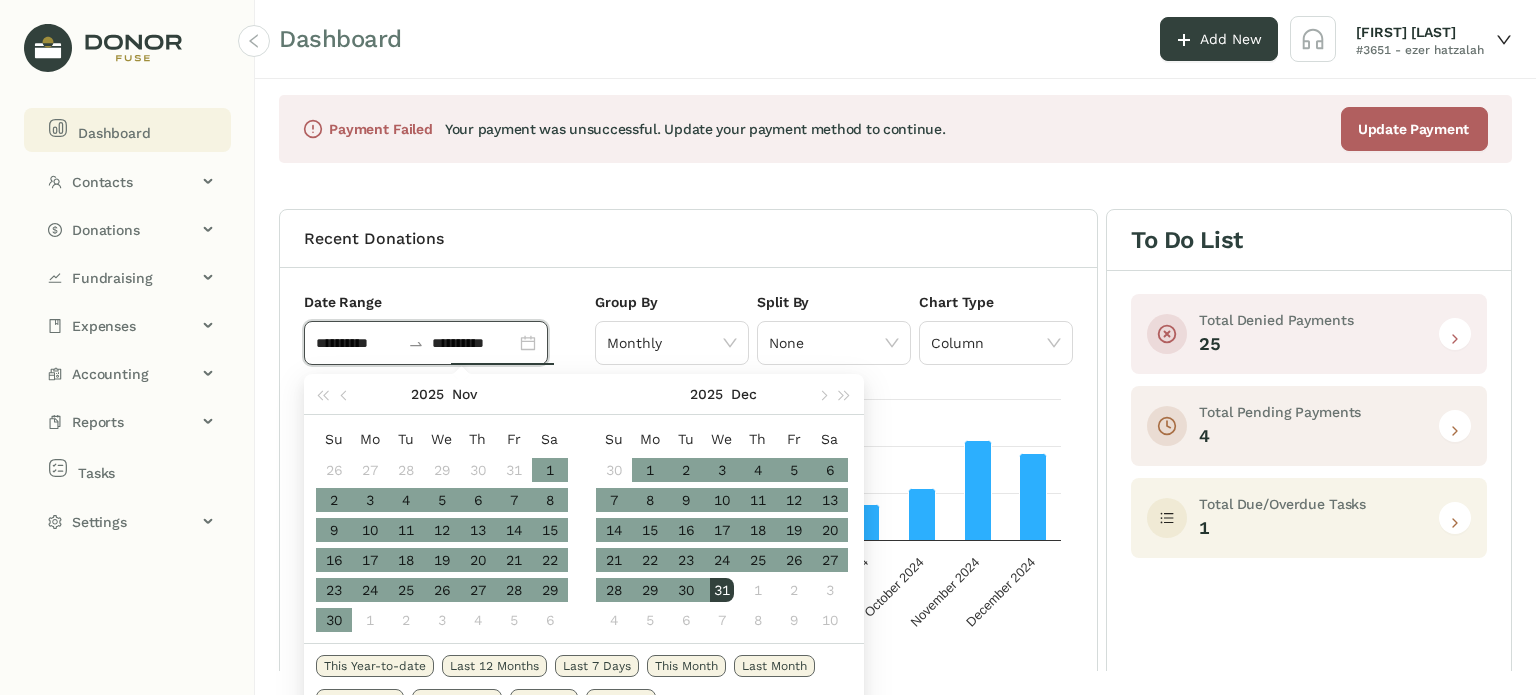 type on "**********" 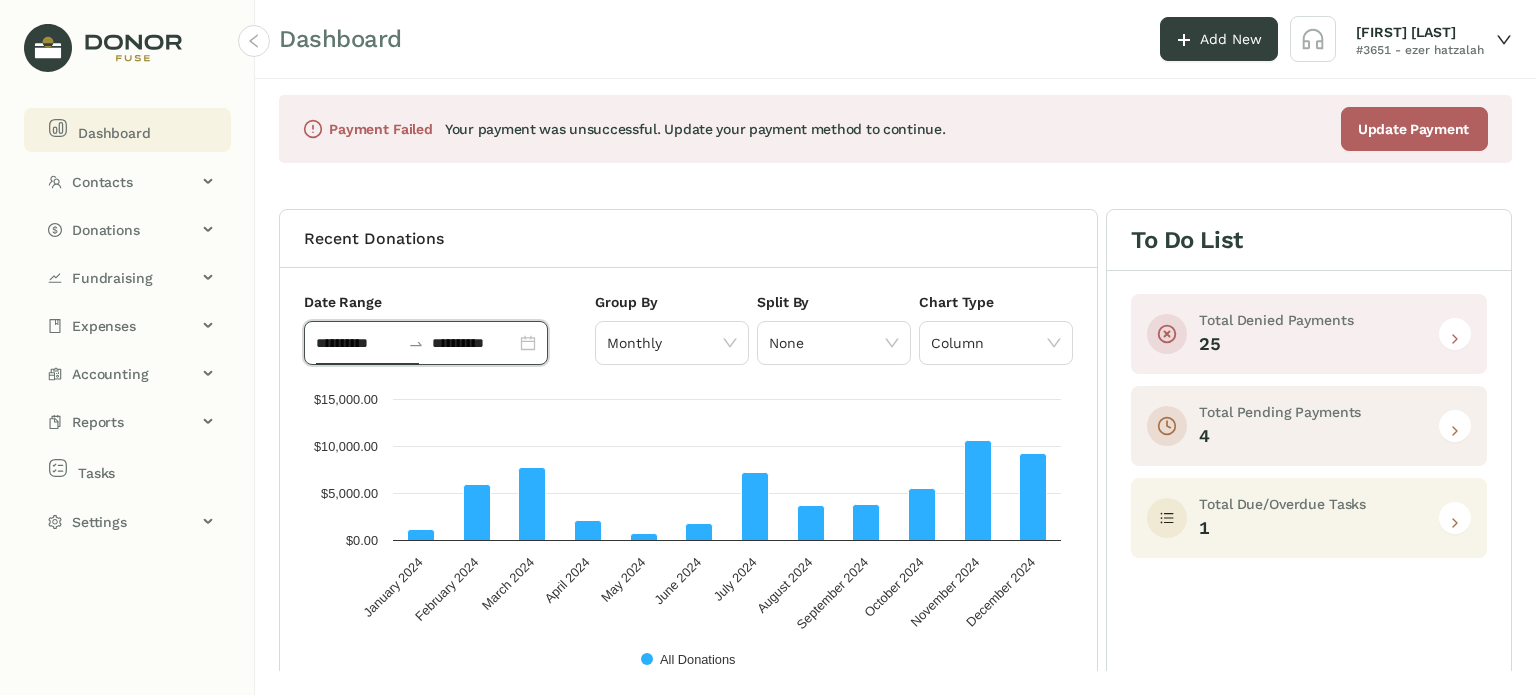 click on "Recent Donations" 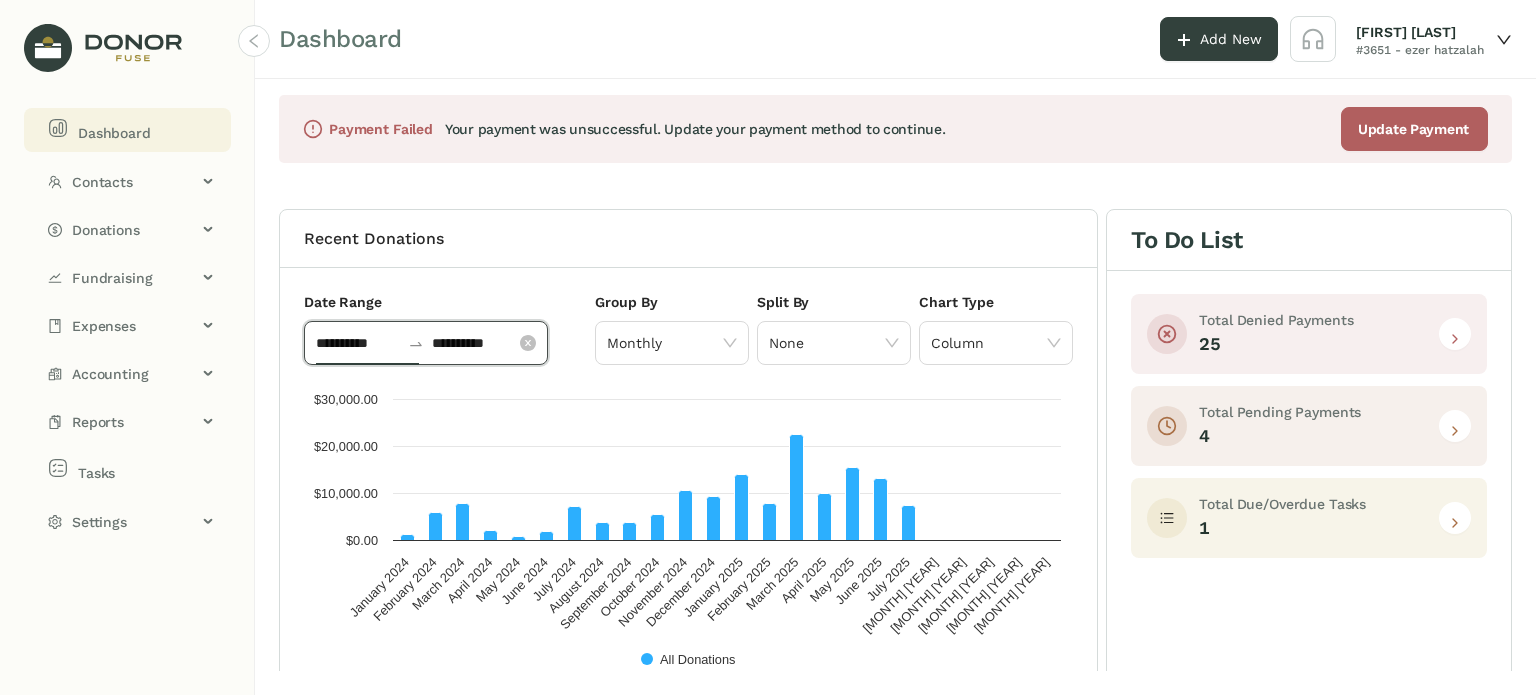 click on "**********" 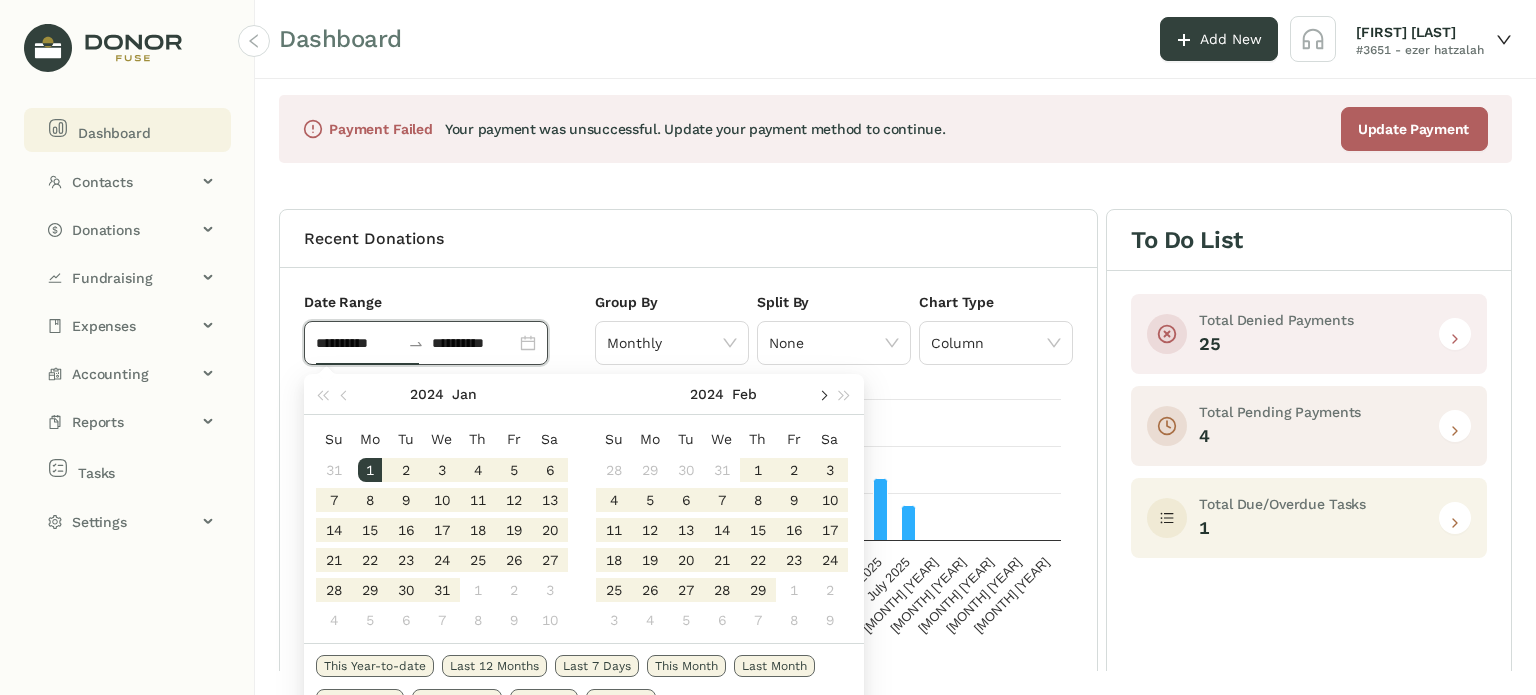 click at bounding box center [822, 394] 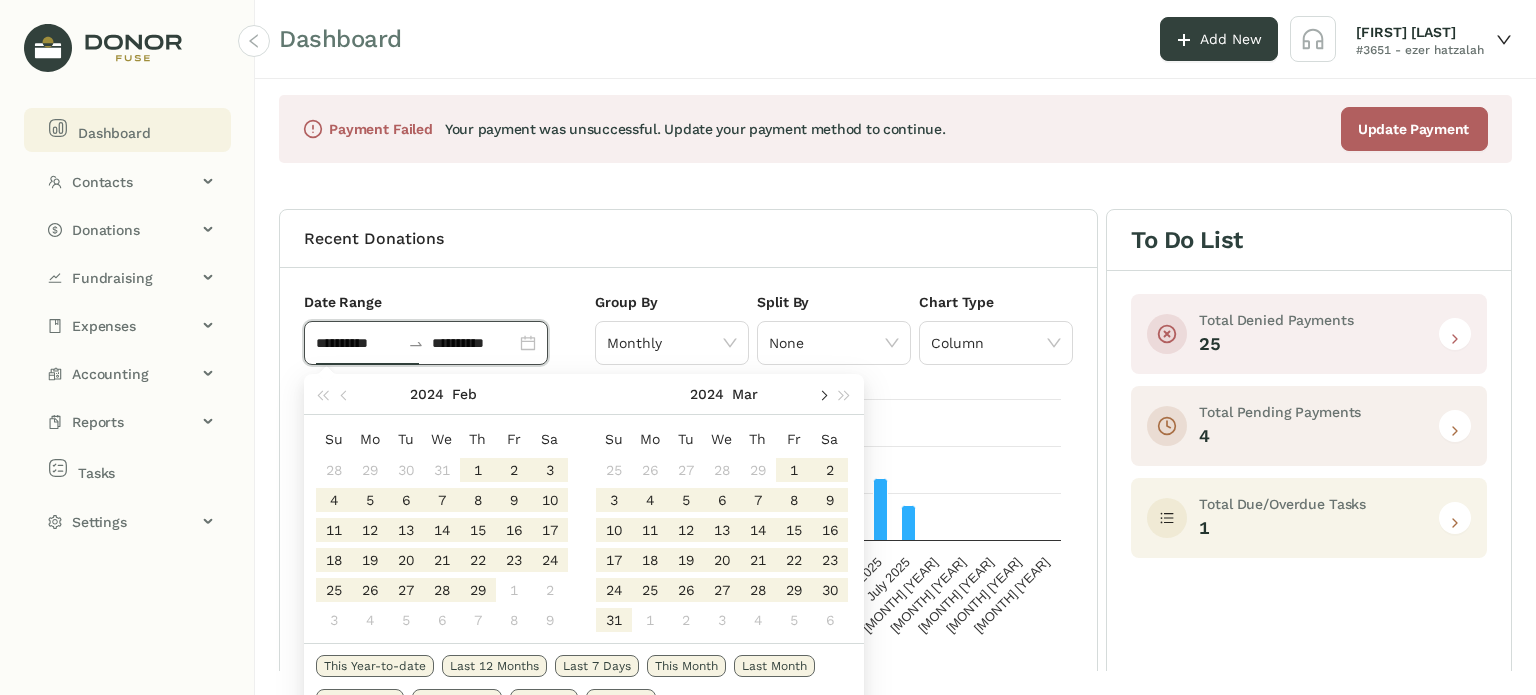 click at bounding box center (822, 394) 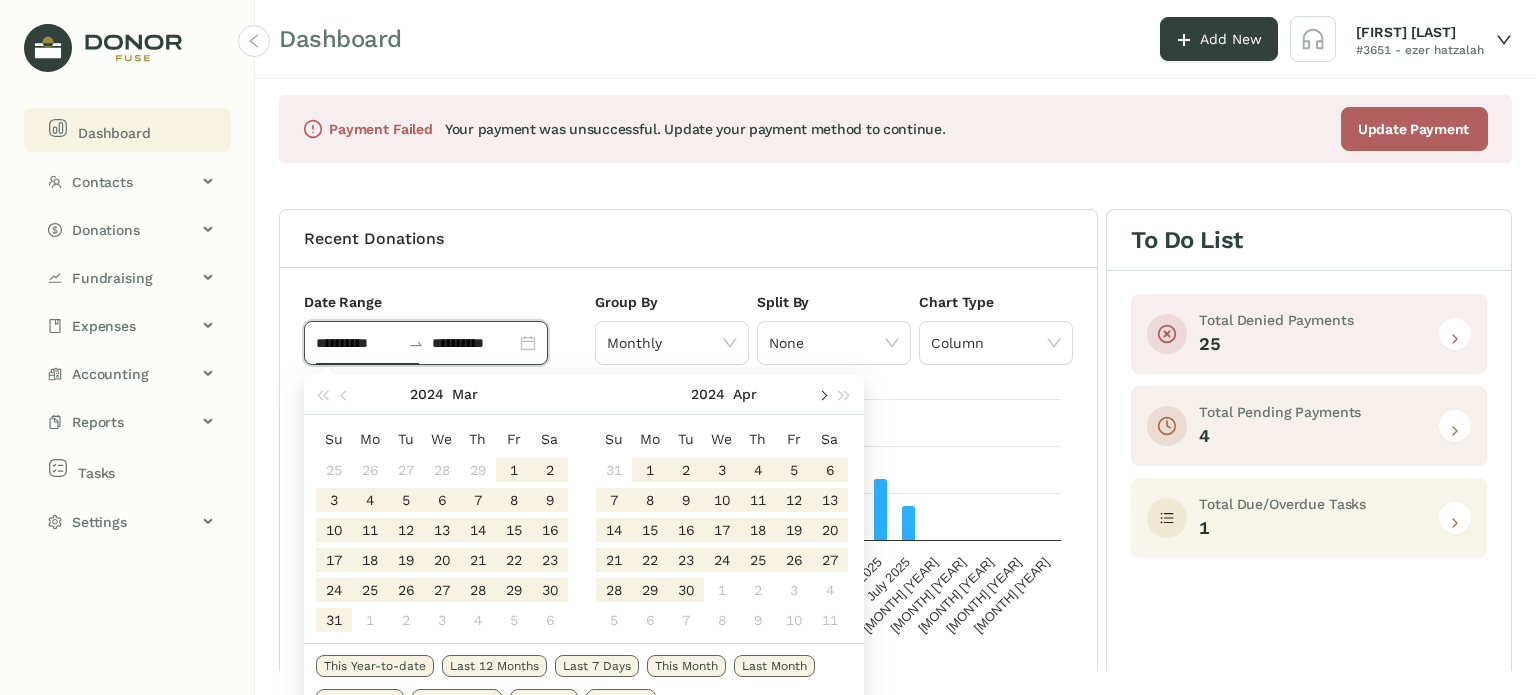click at bounding box center [822, 394] 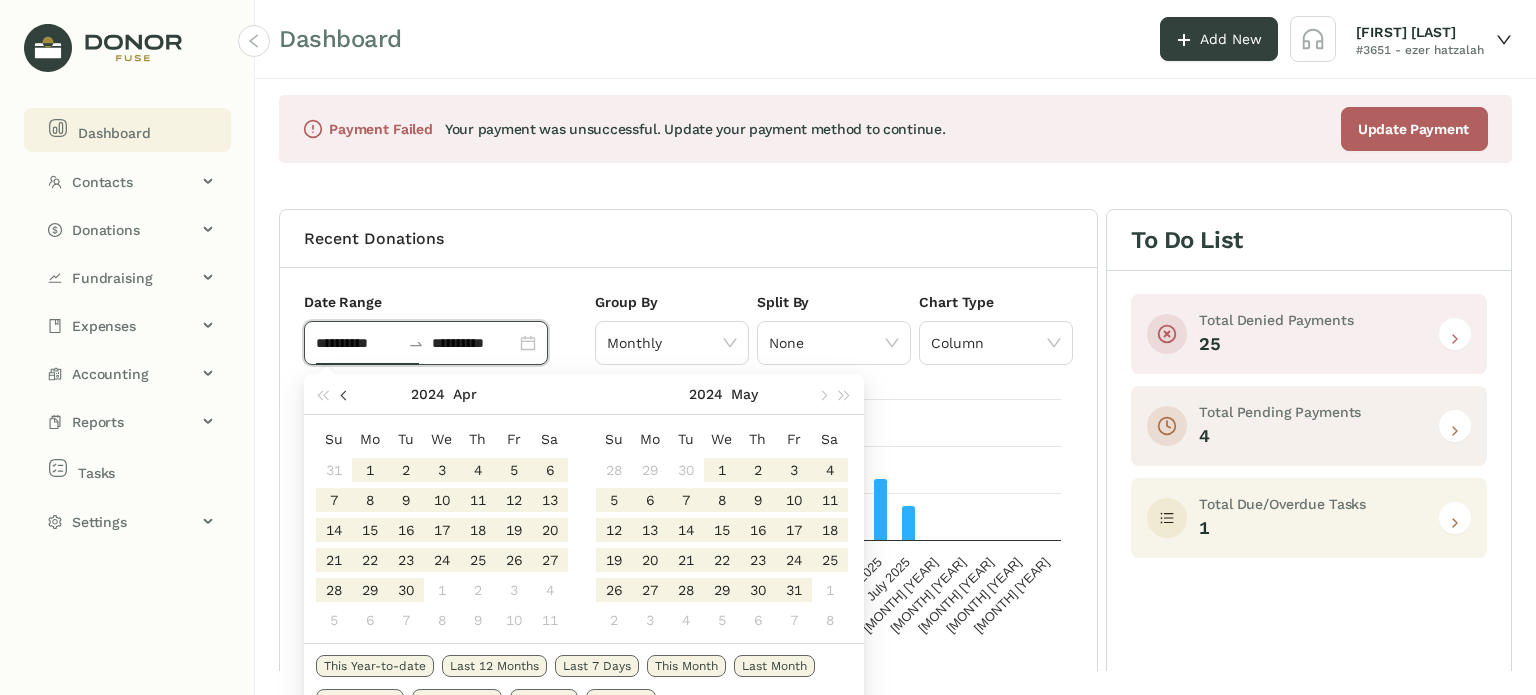 click at bounding box center (345, 394) 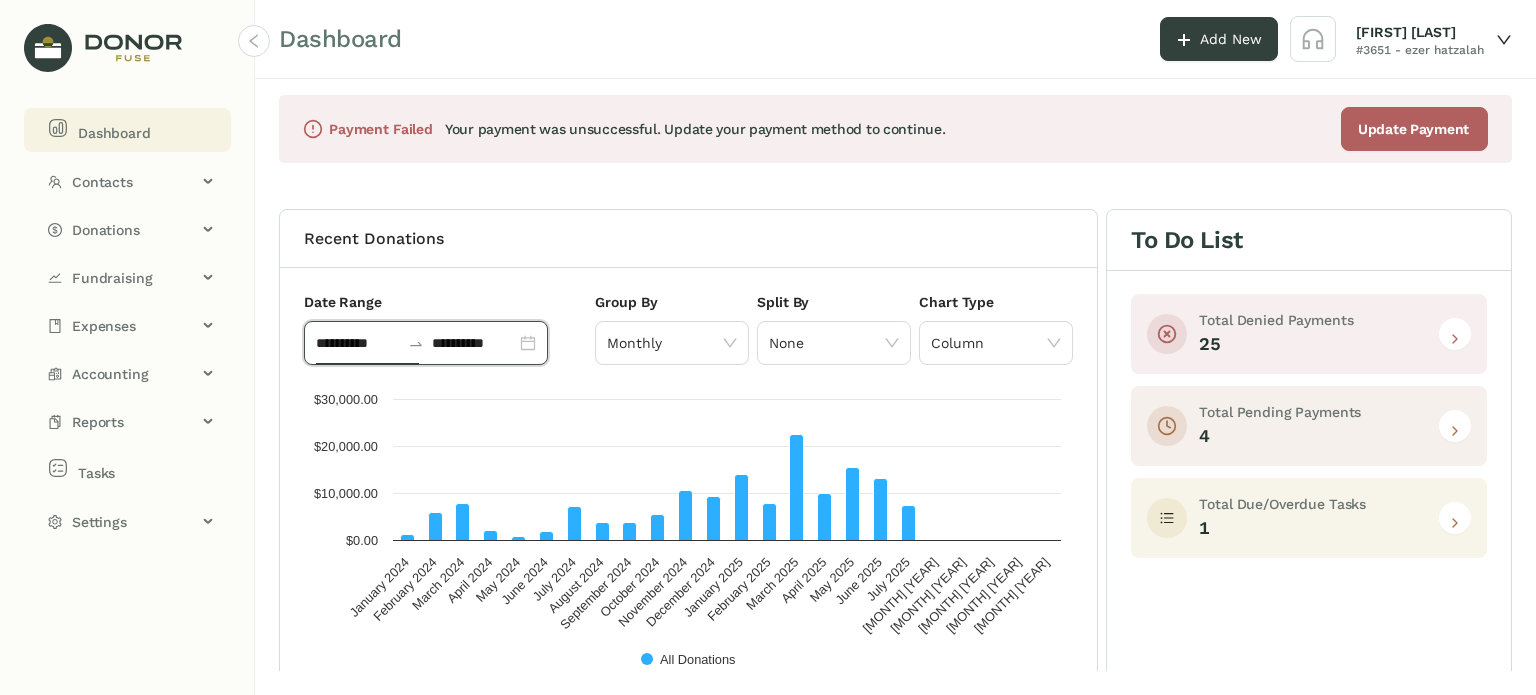 drag, startPoint x: 420, startPoint y: 276, endPoint x: 405, endPoint y: 299, distance: 27.45906 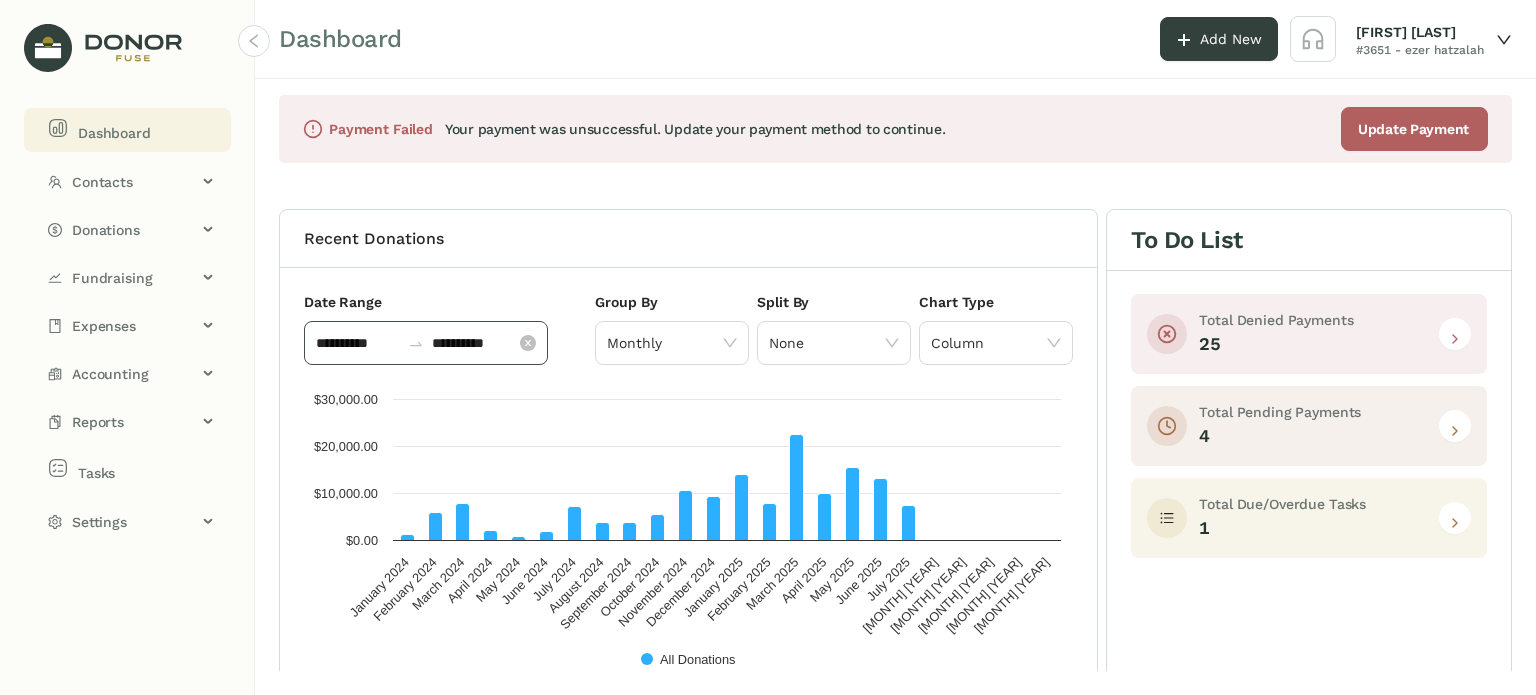click on "**********" 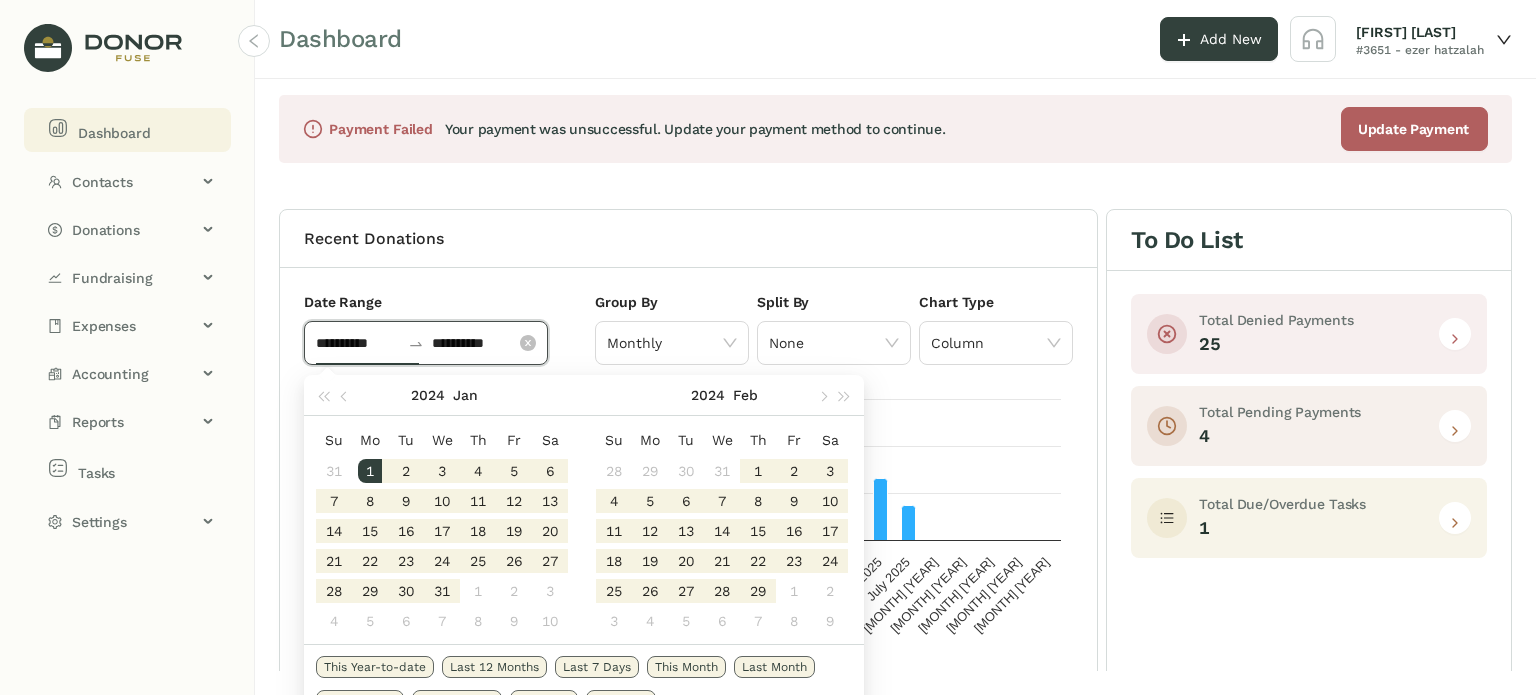 click on "**********" 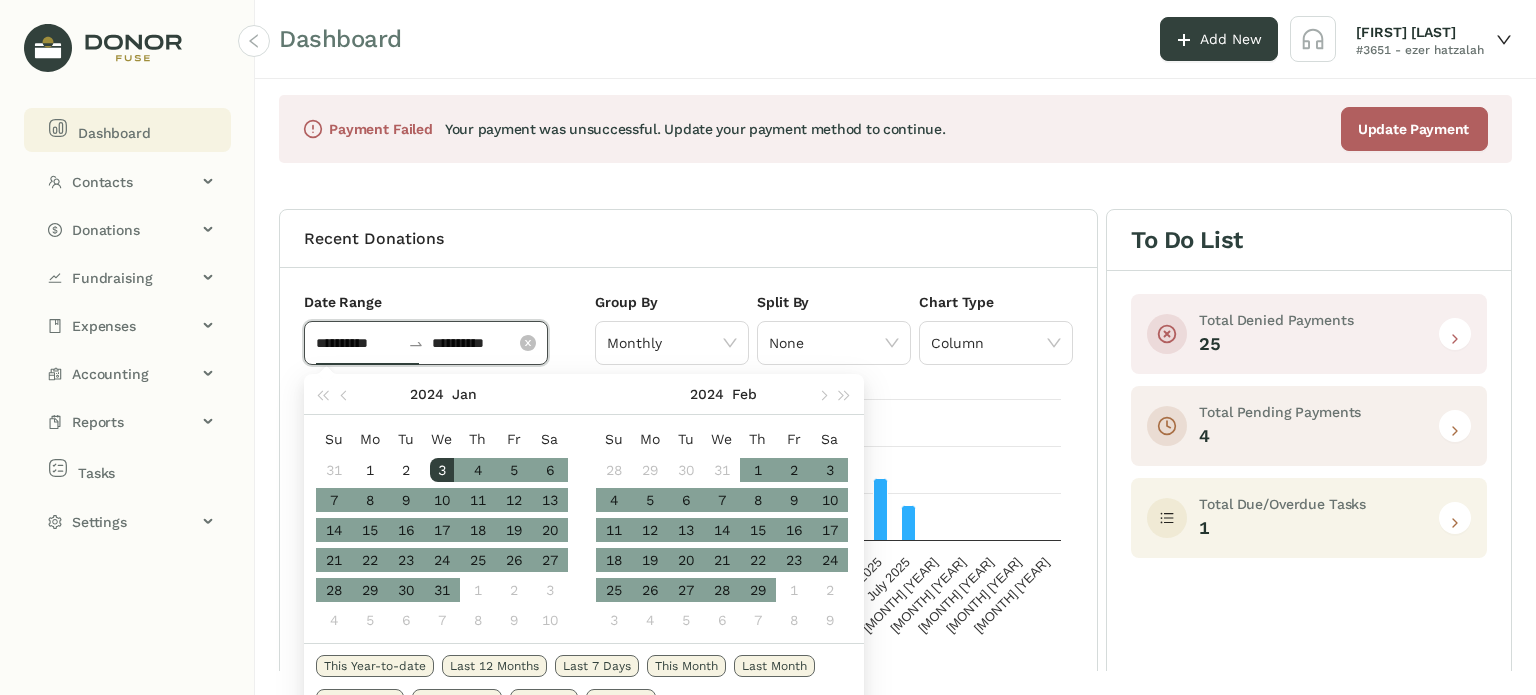 click on "**********" 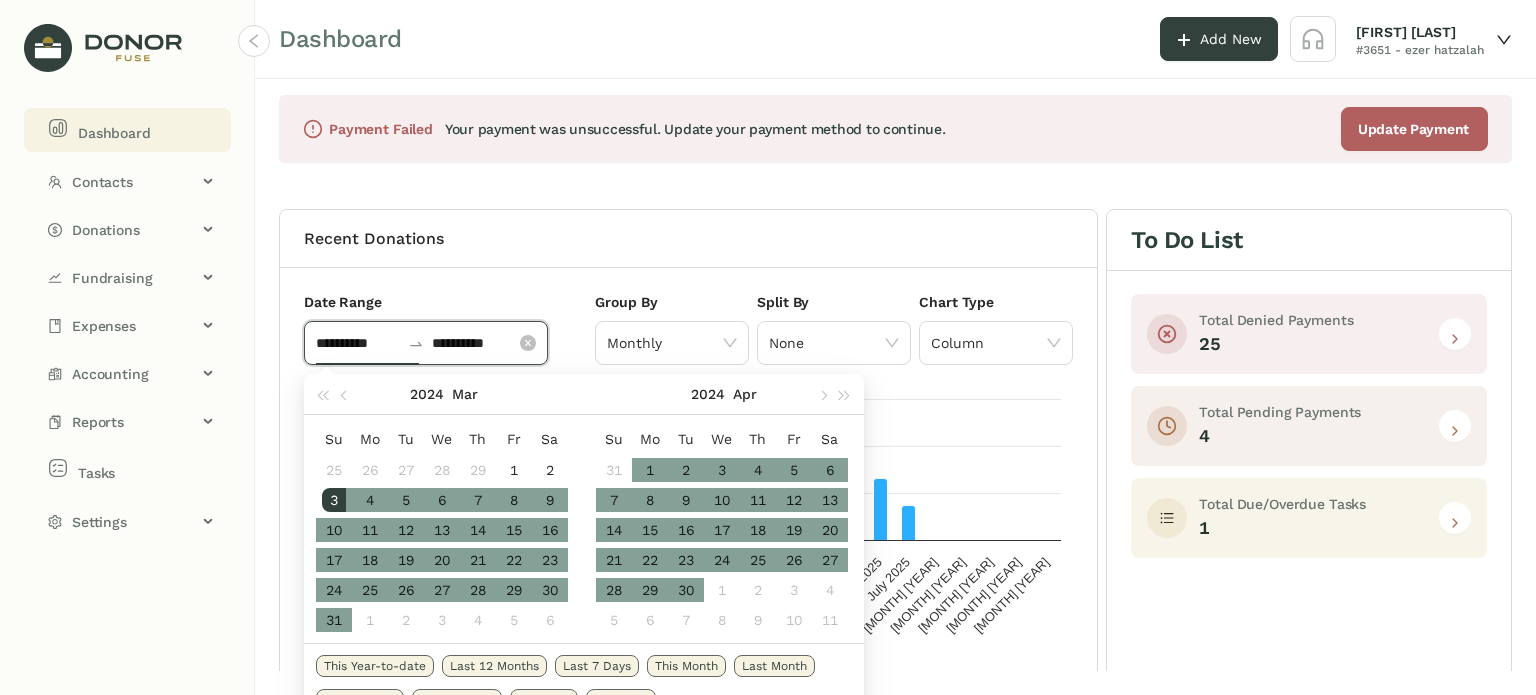 click on "**********" 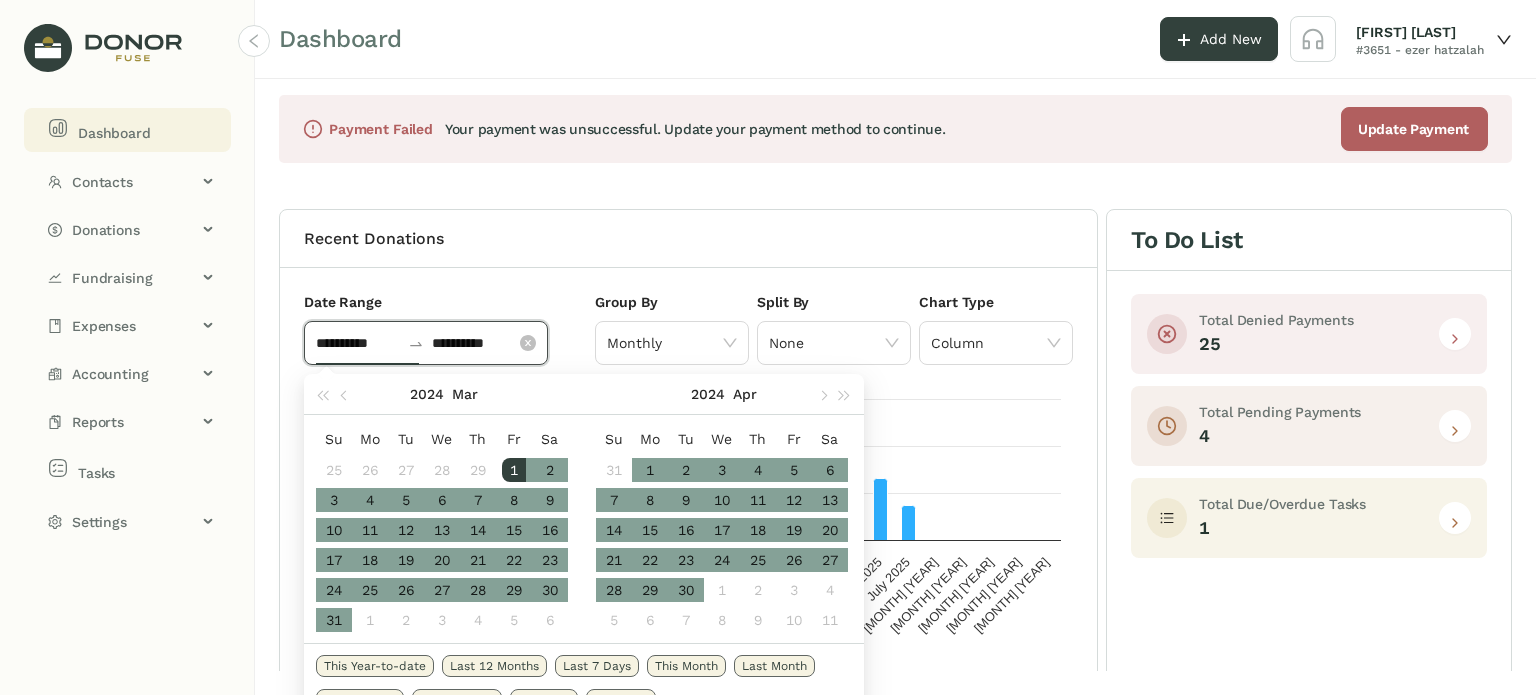 click on "**********" 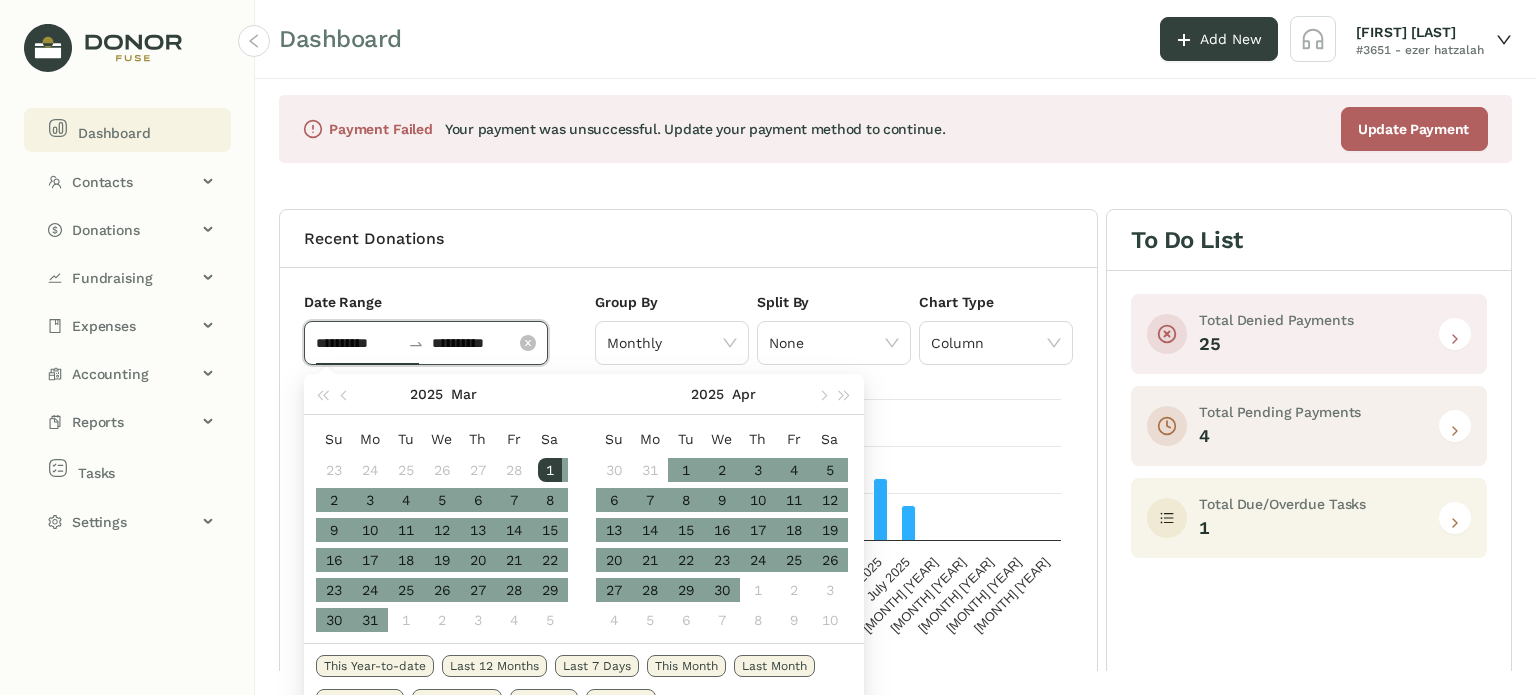 type on "**********" 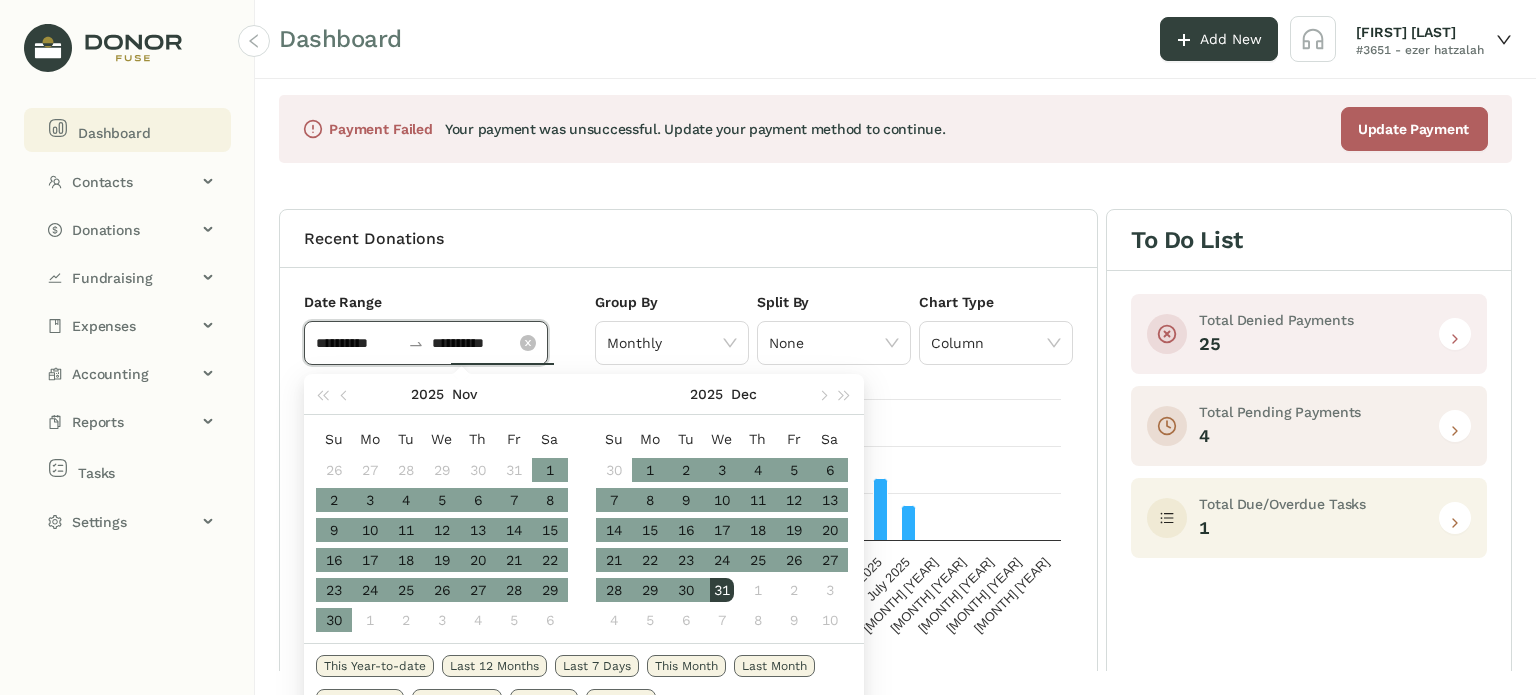 click on "**********" 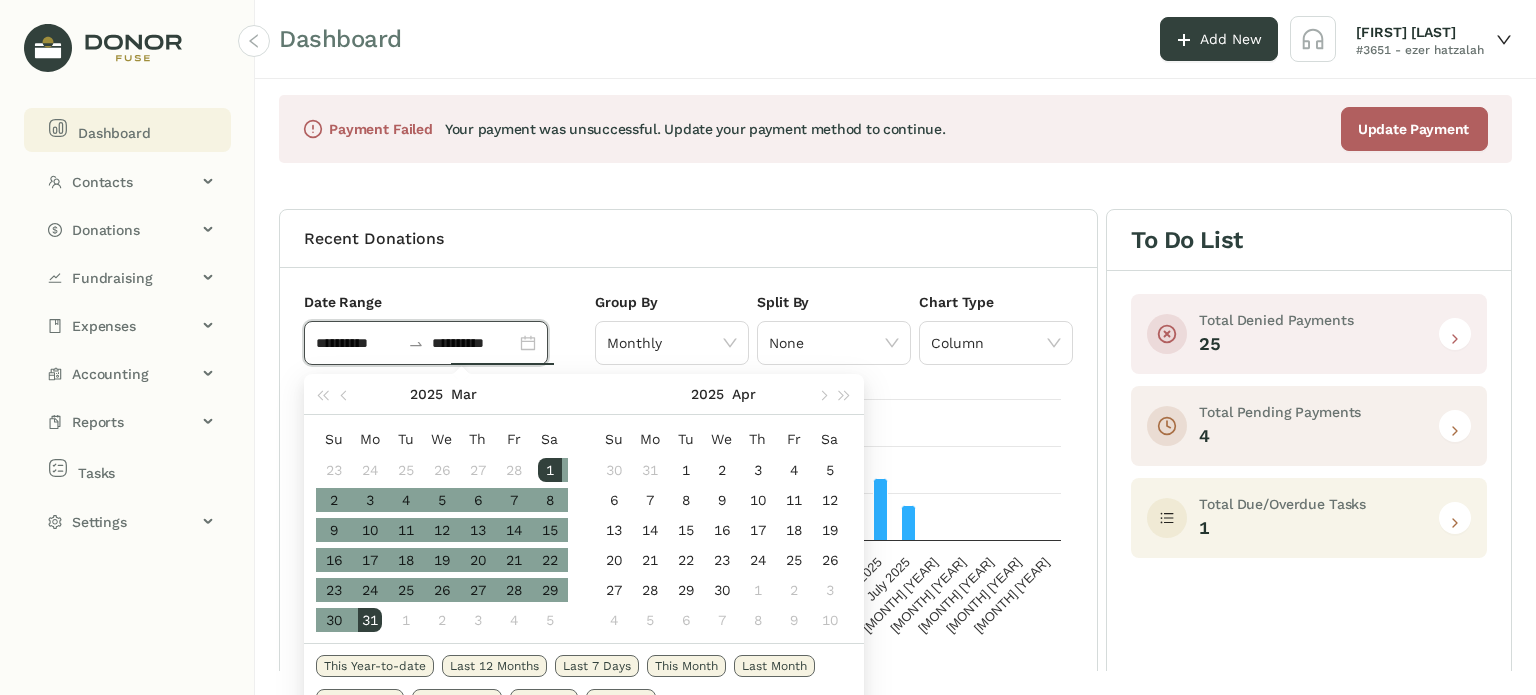 type on "**********" 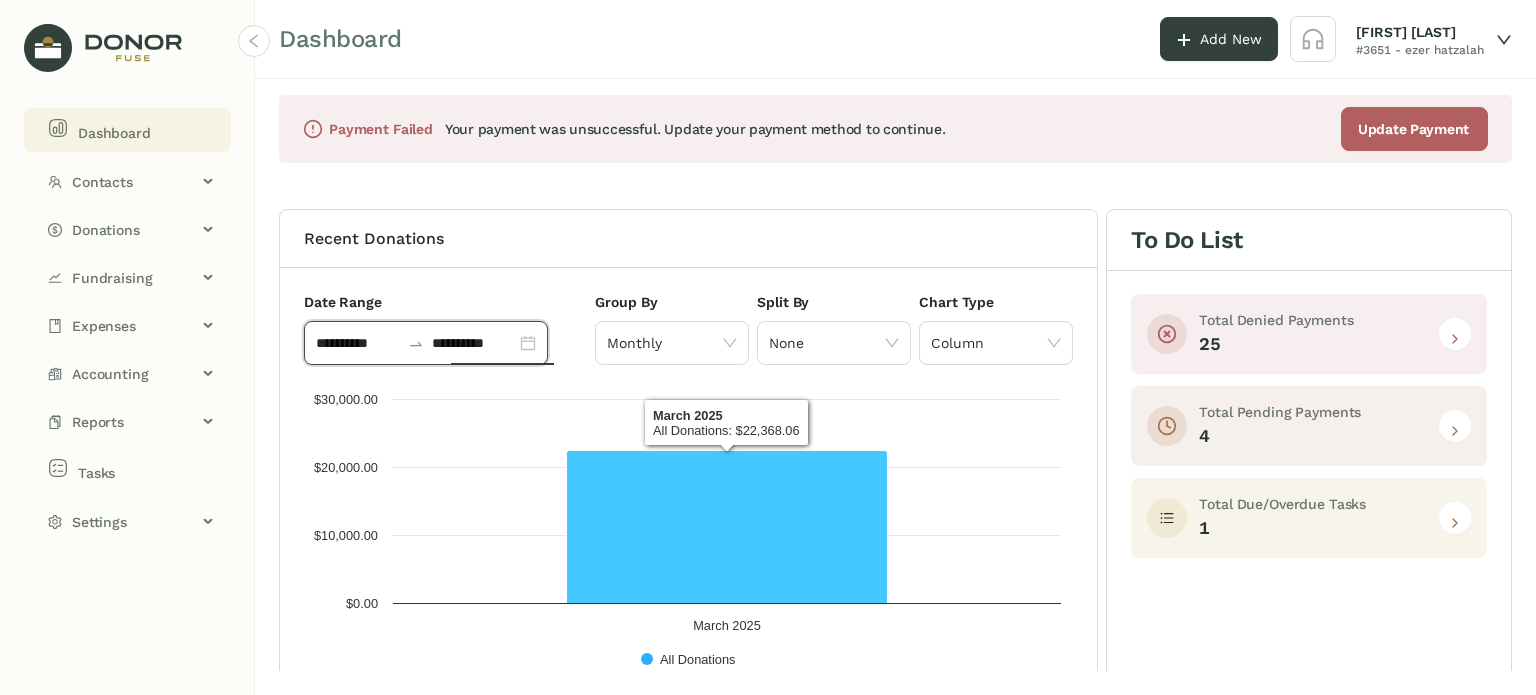 click 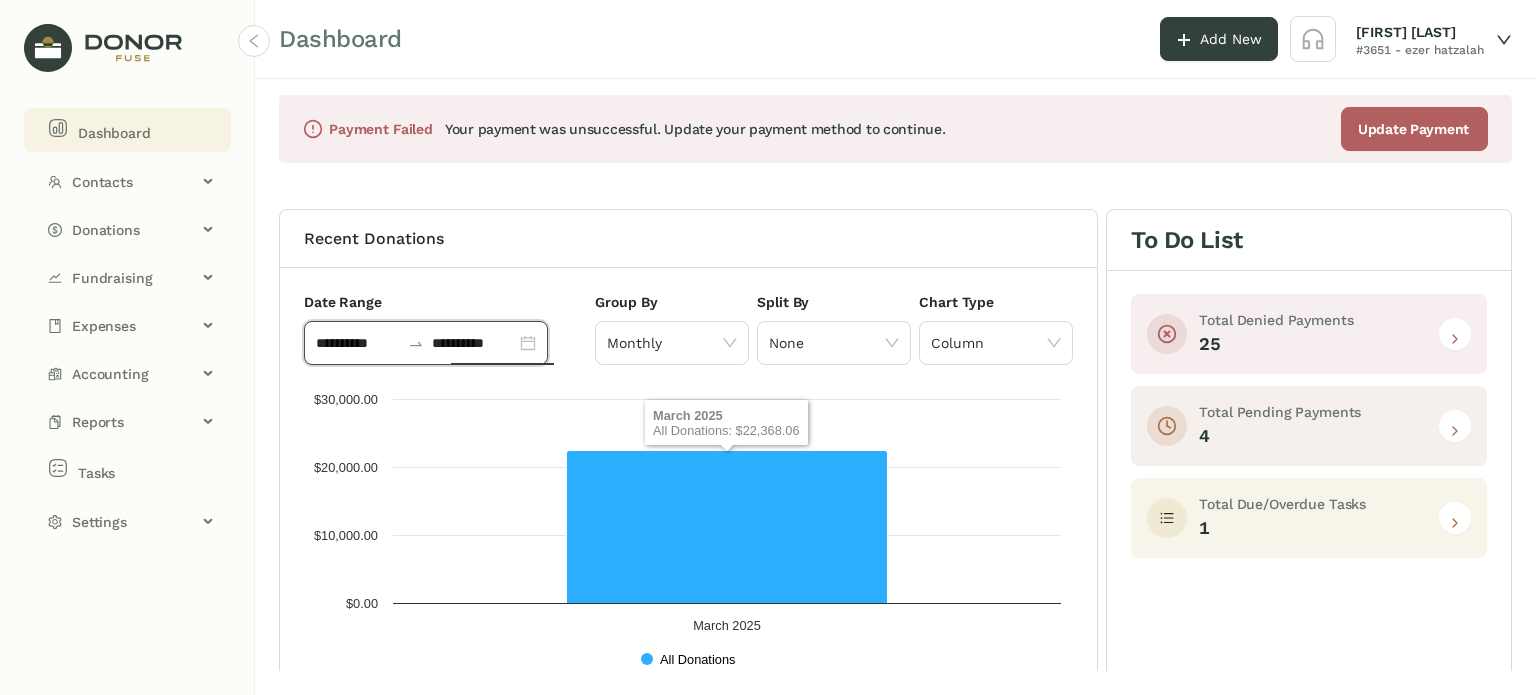 click on "All Donations" 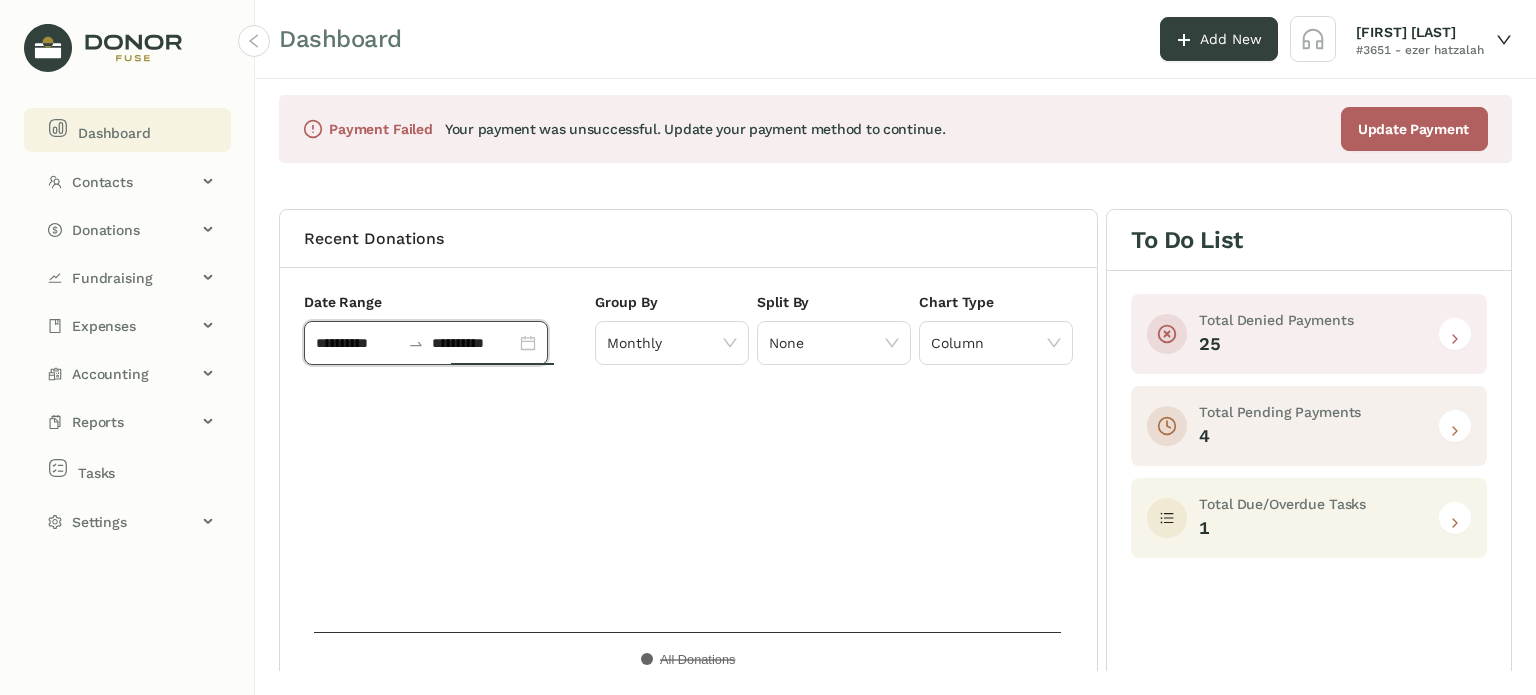 click on "All Donations" 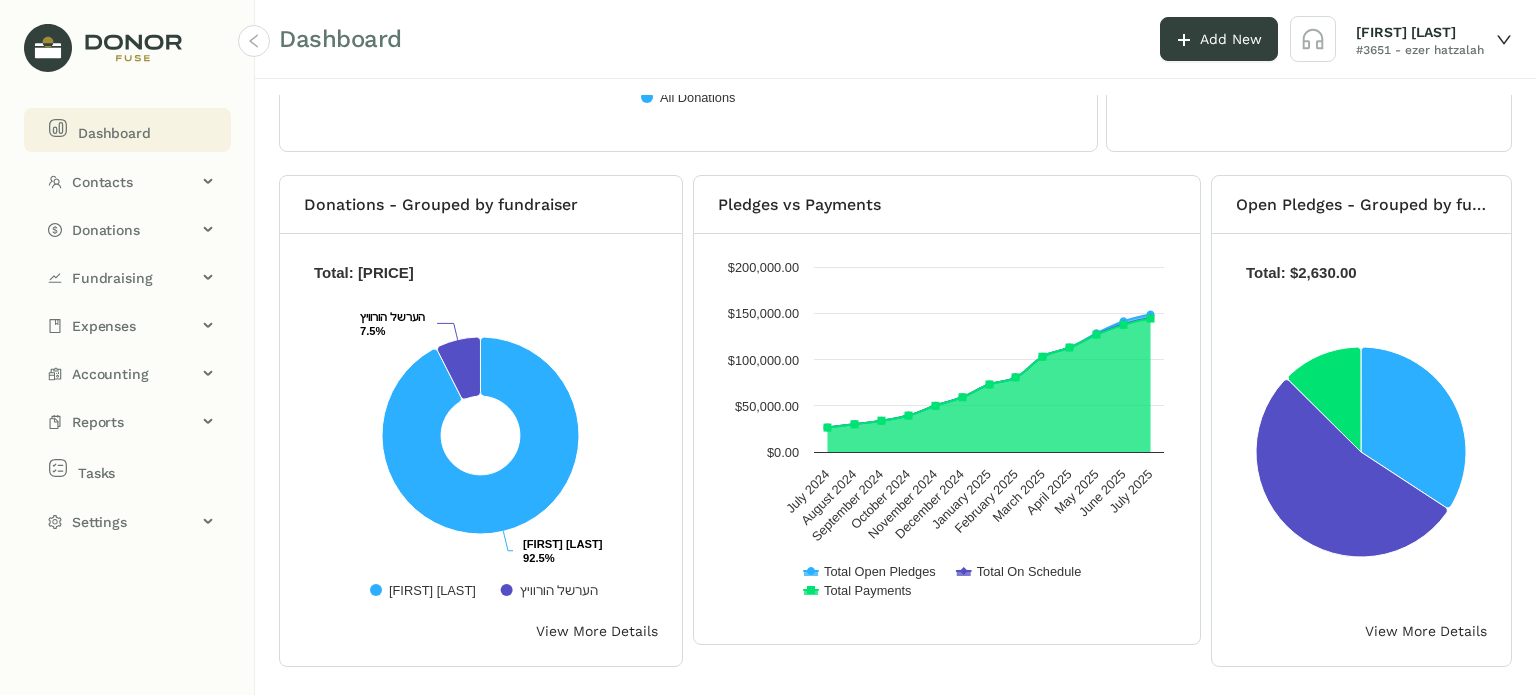 scroll, scrollTop: 0, scrollLeft: 0, axis: both 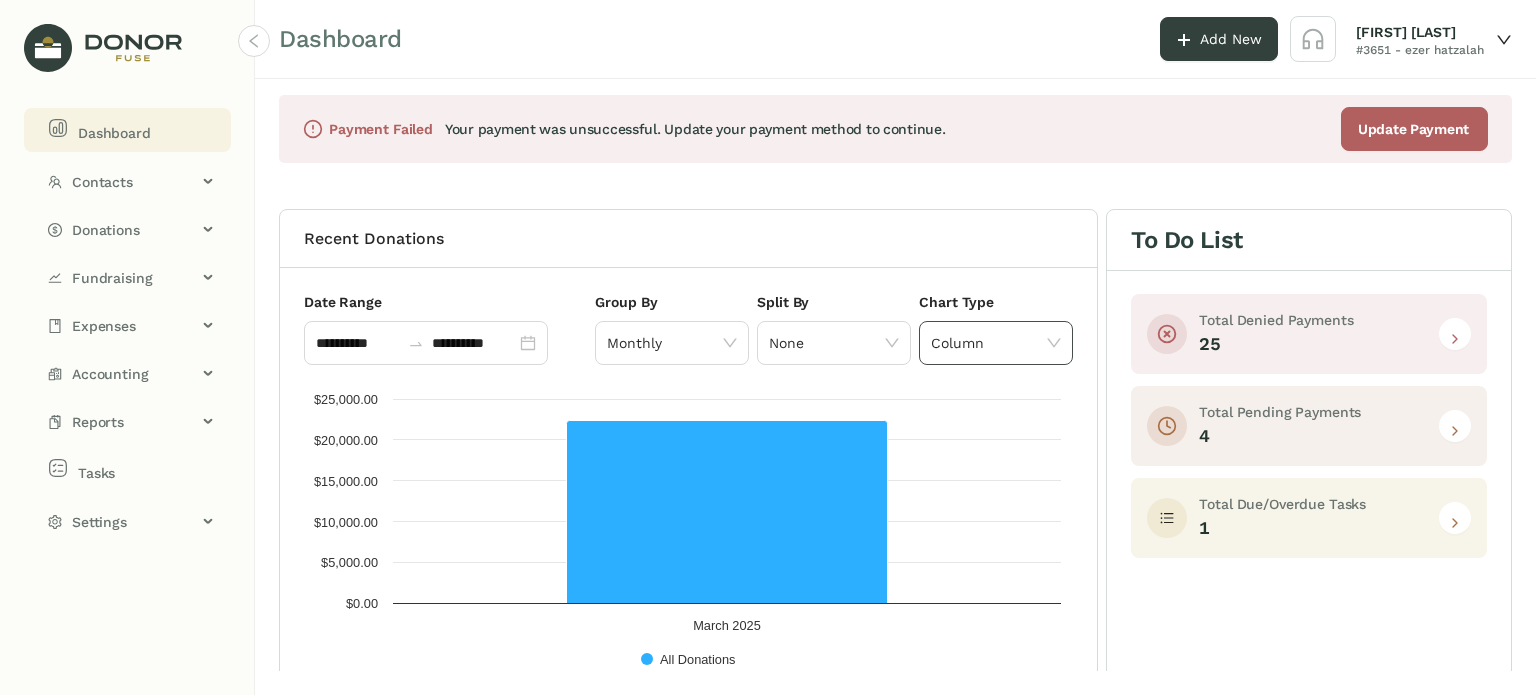 click on "Column" 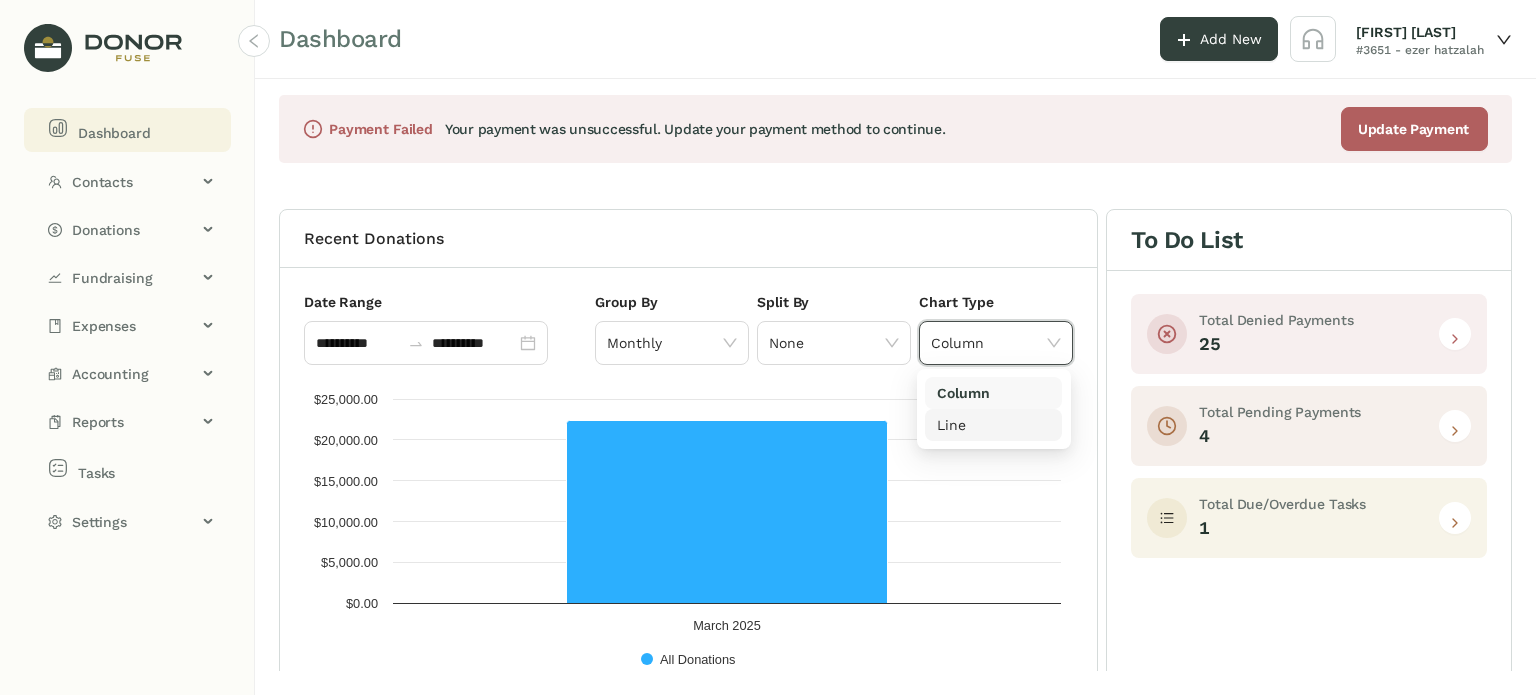 click on "Line" at bounding box center [993, 425] 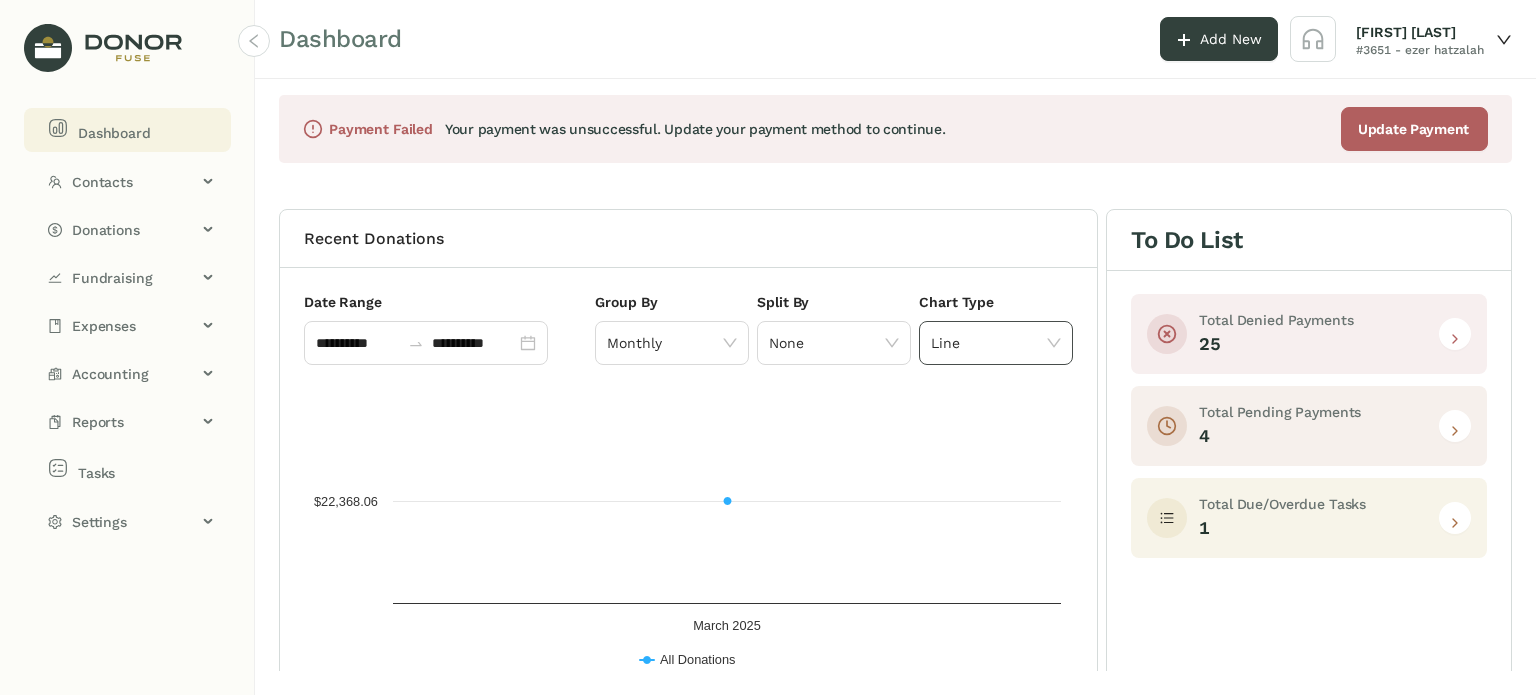 click on "Line" 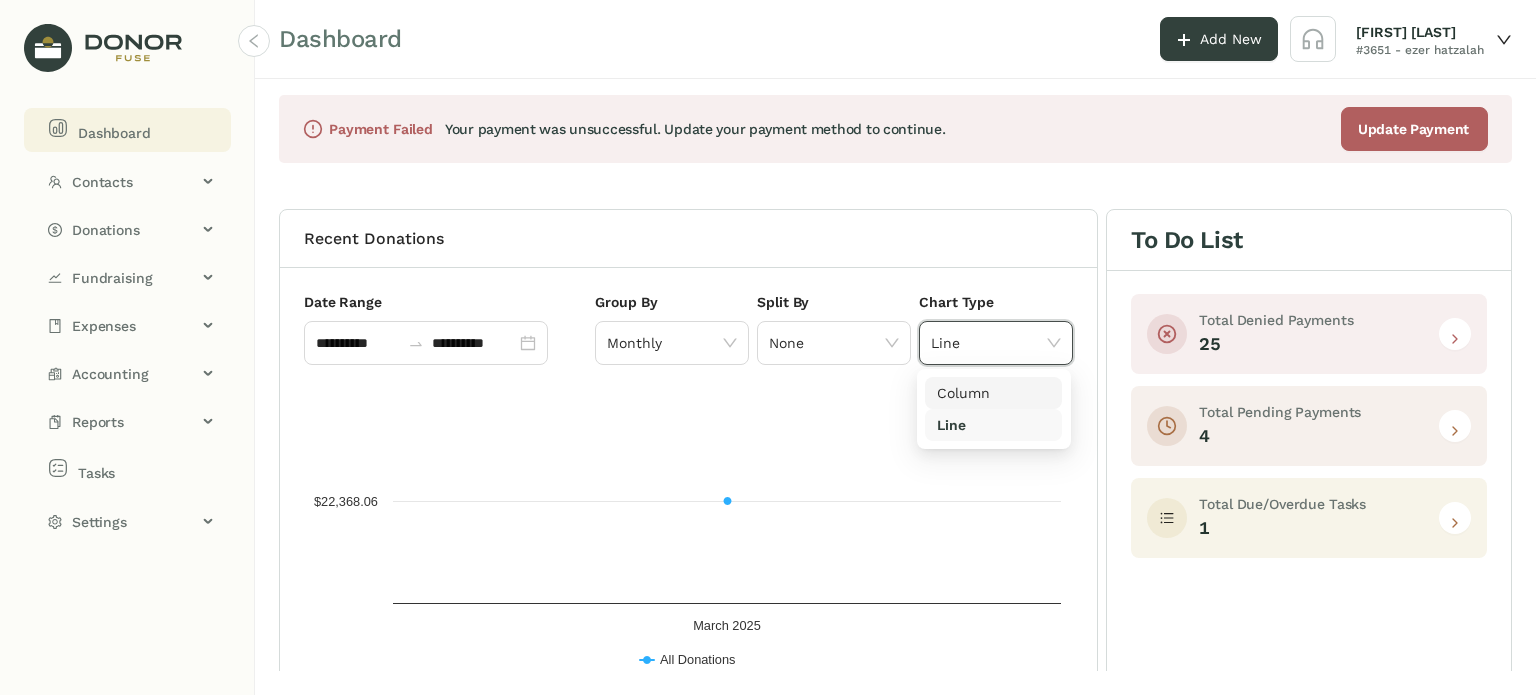 click on "Column" at bounding box center (993, 393) 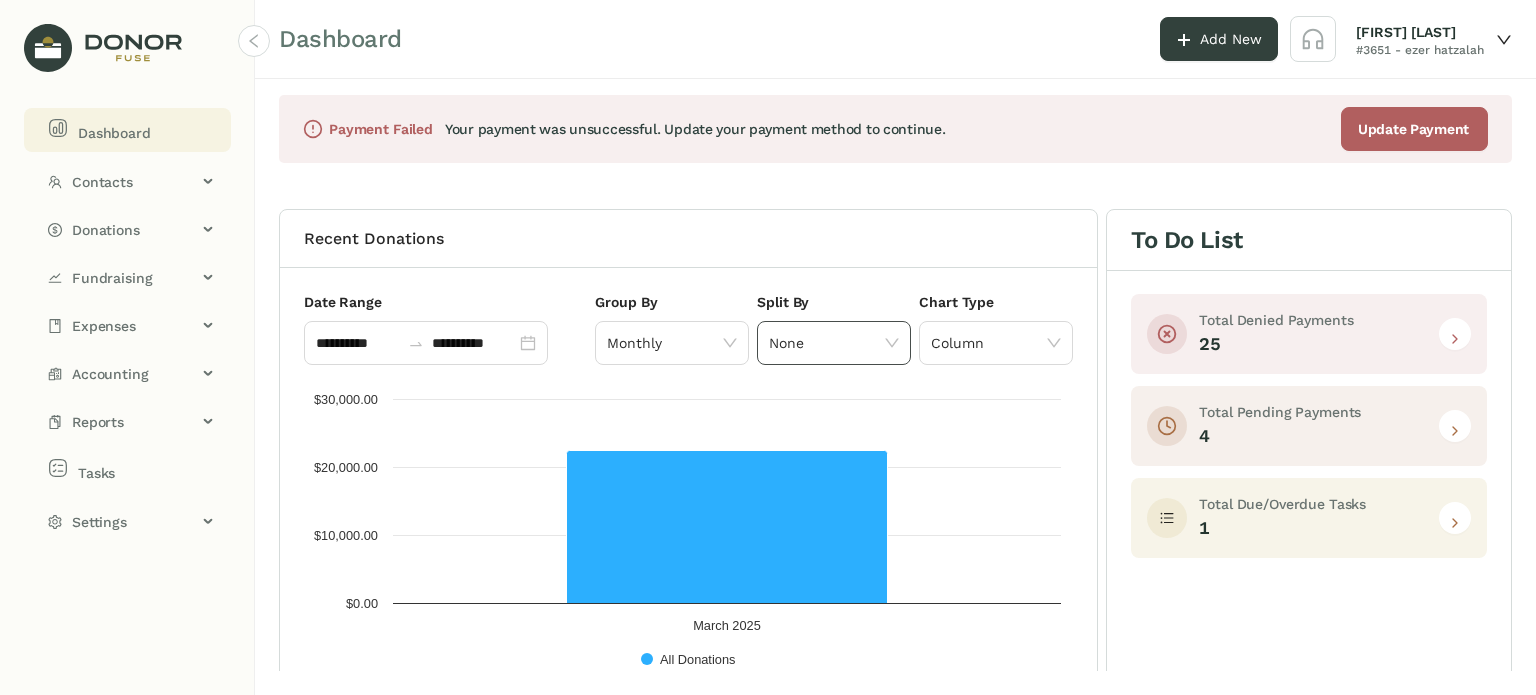 click on "None" 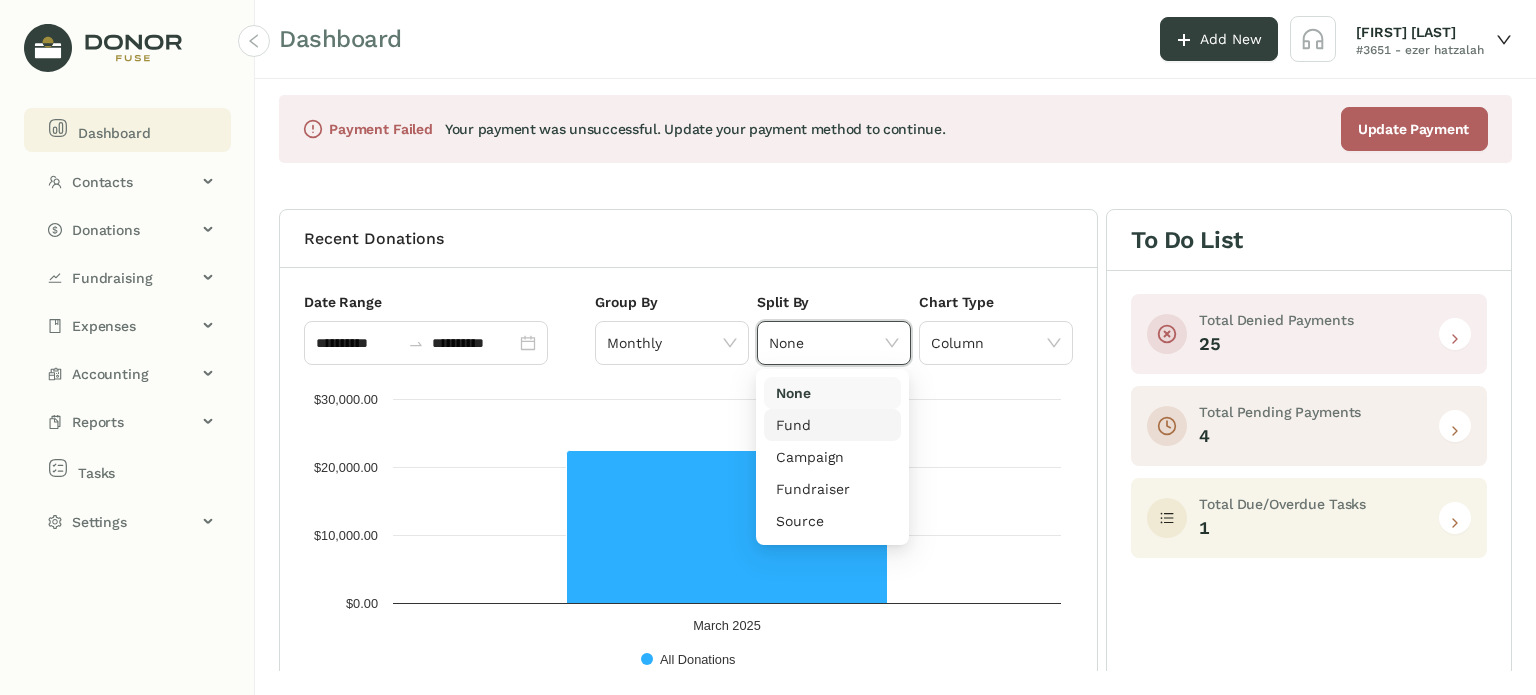 click 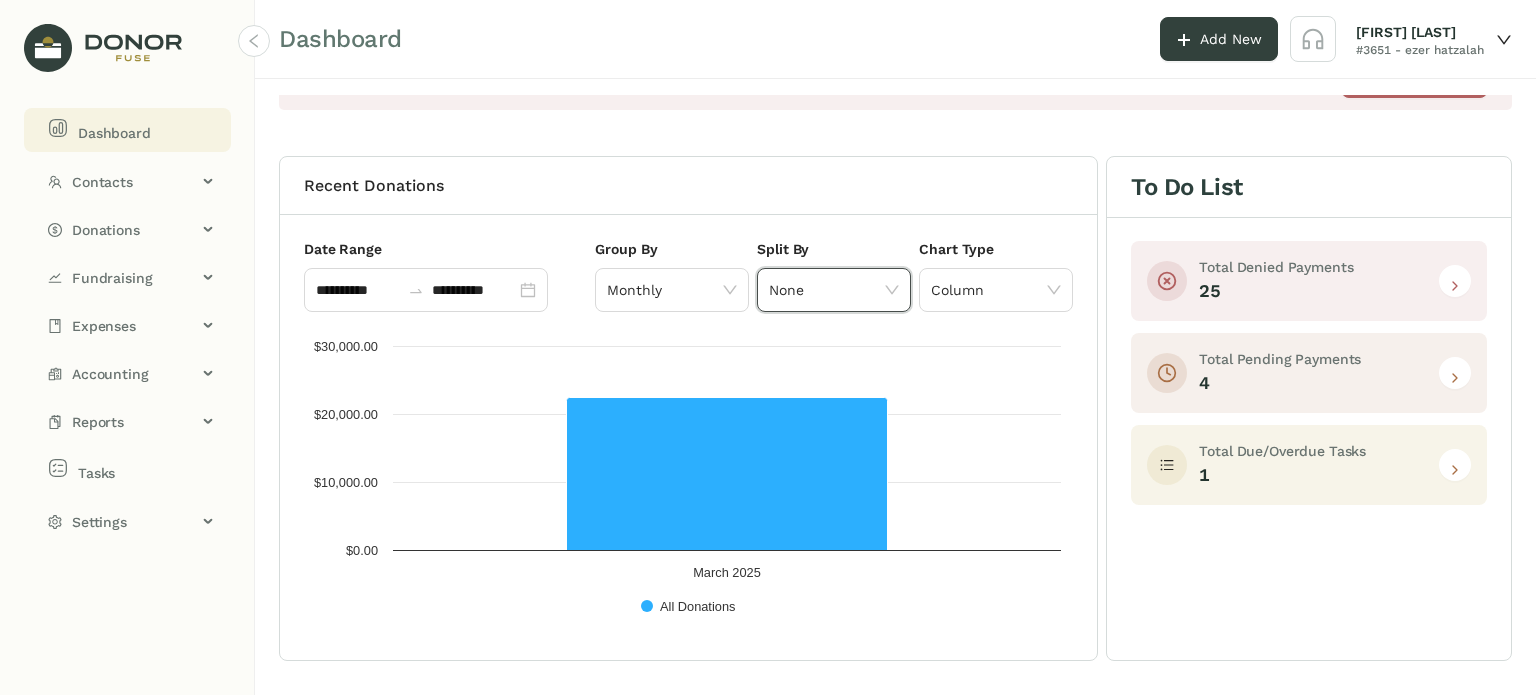 scroll, scrollTop: 0, scrollLeft: 0, axis: both 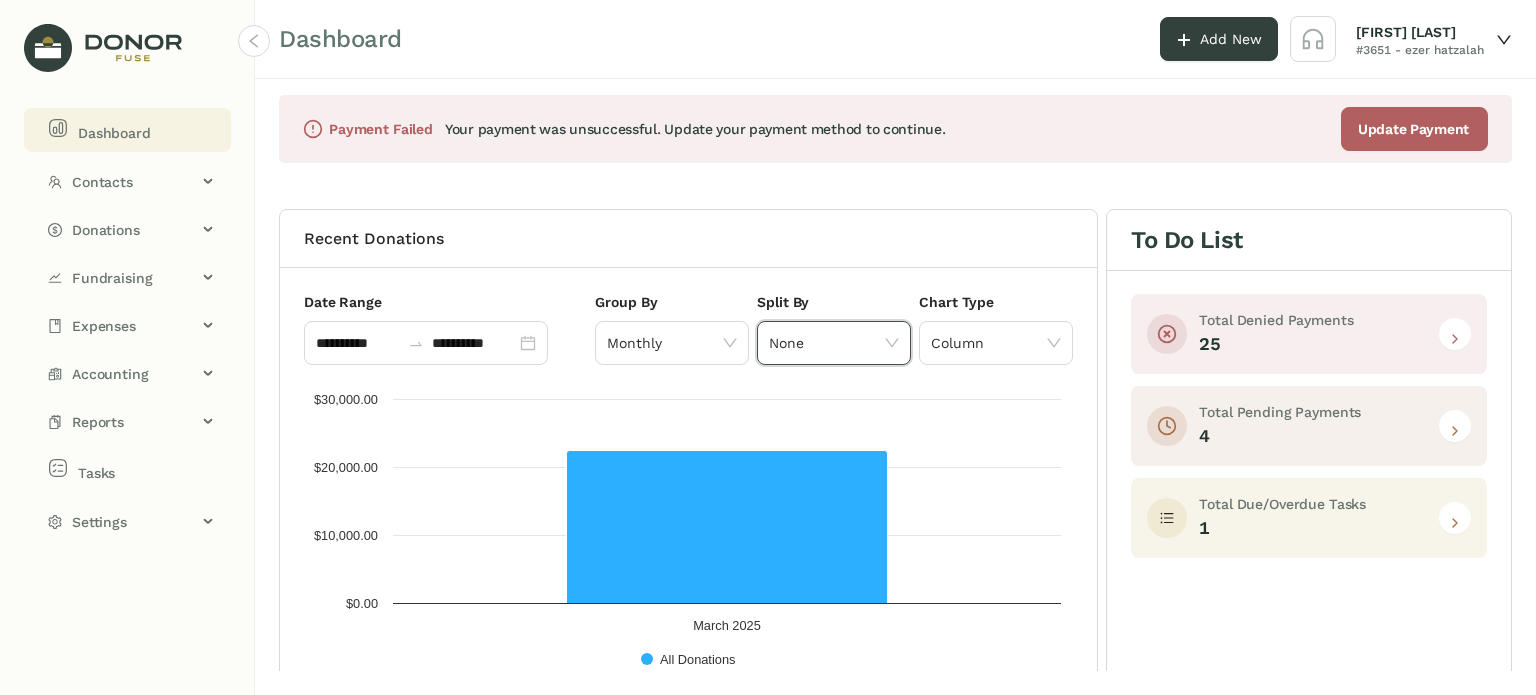 drag, startPoint x: 360, startPoint y: 462, endPoint x: 351, endPoint y: 467, distance: 10.29563 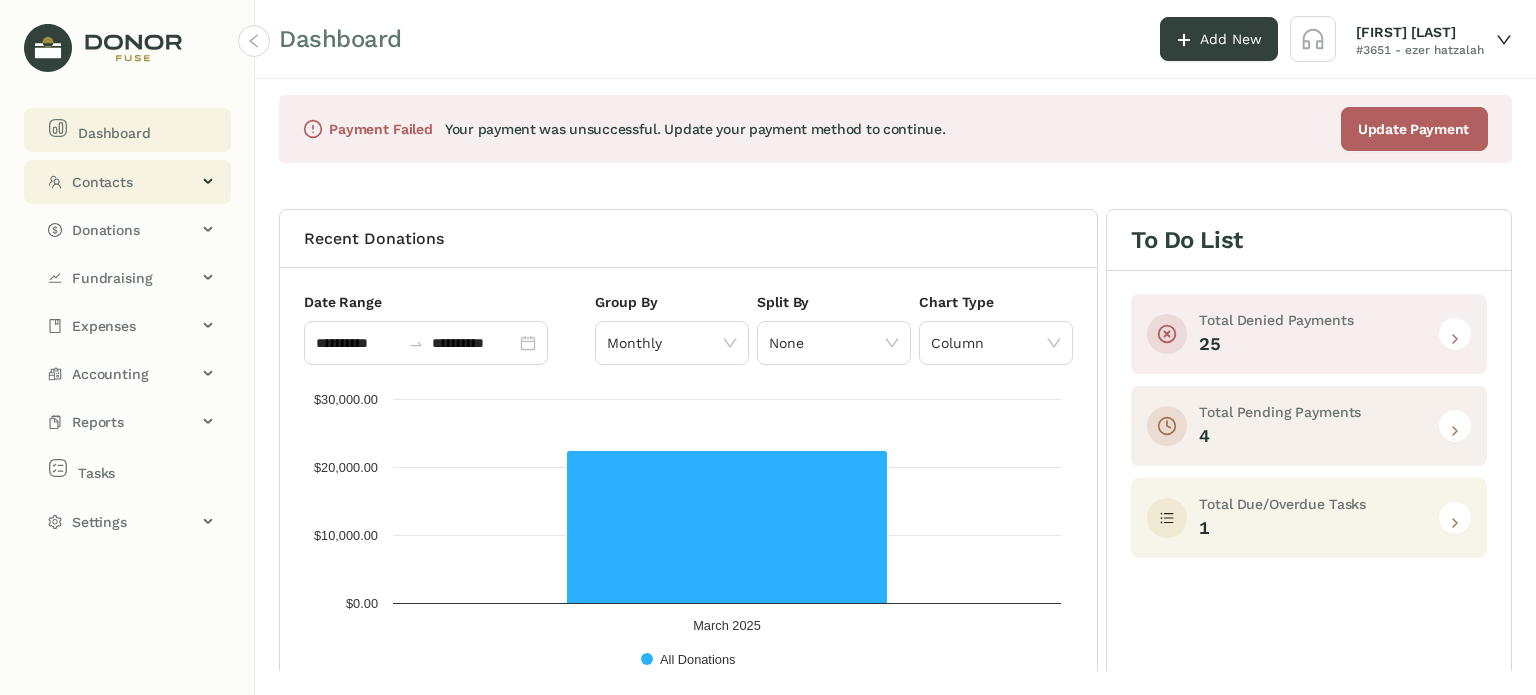 click on "Contacts" 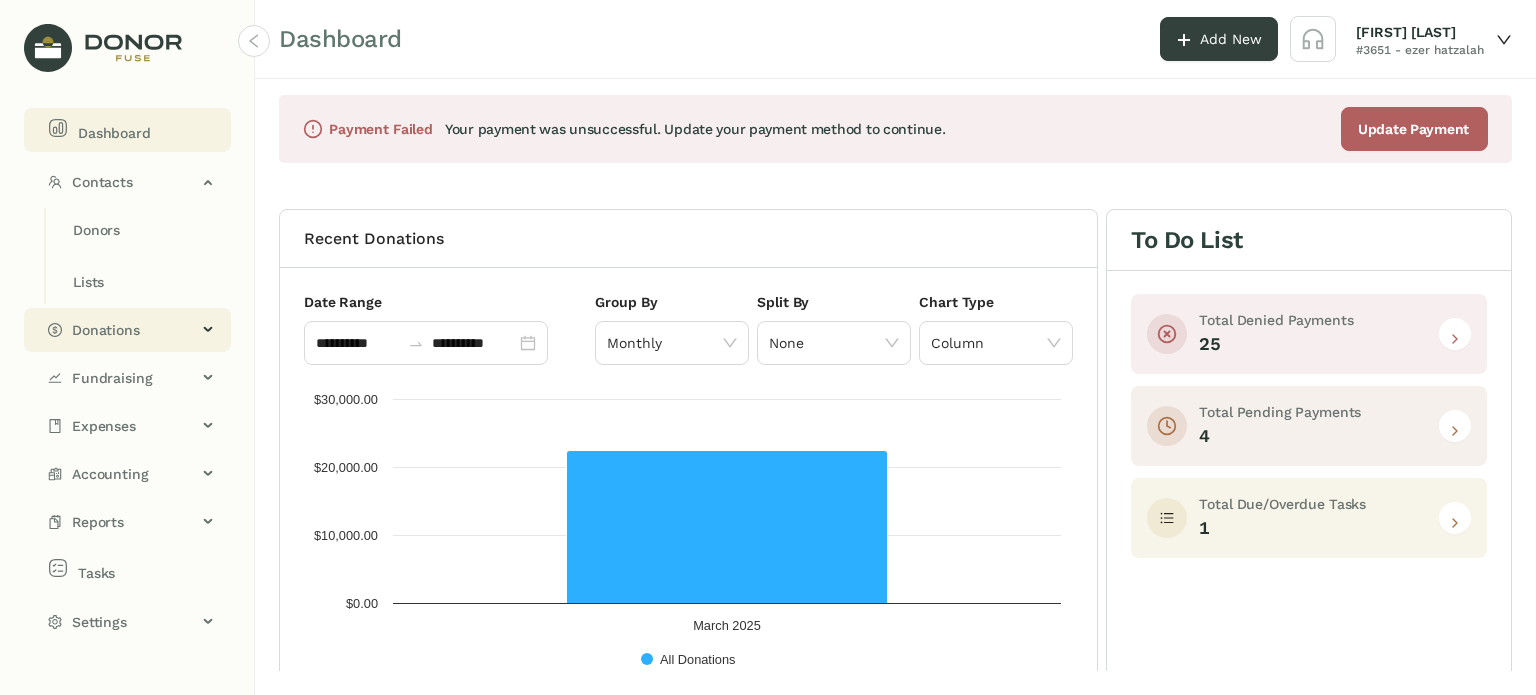 click on "Donations" 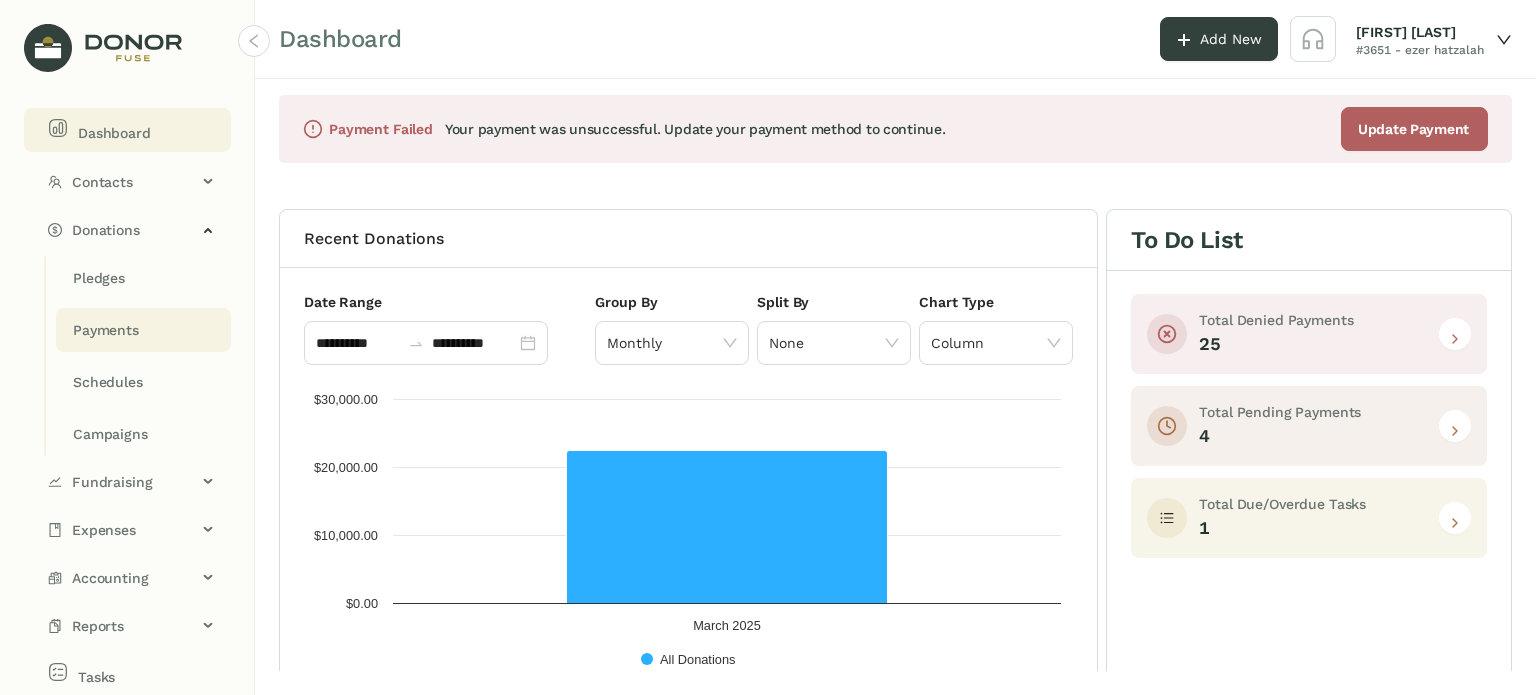 click on "Payments" 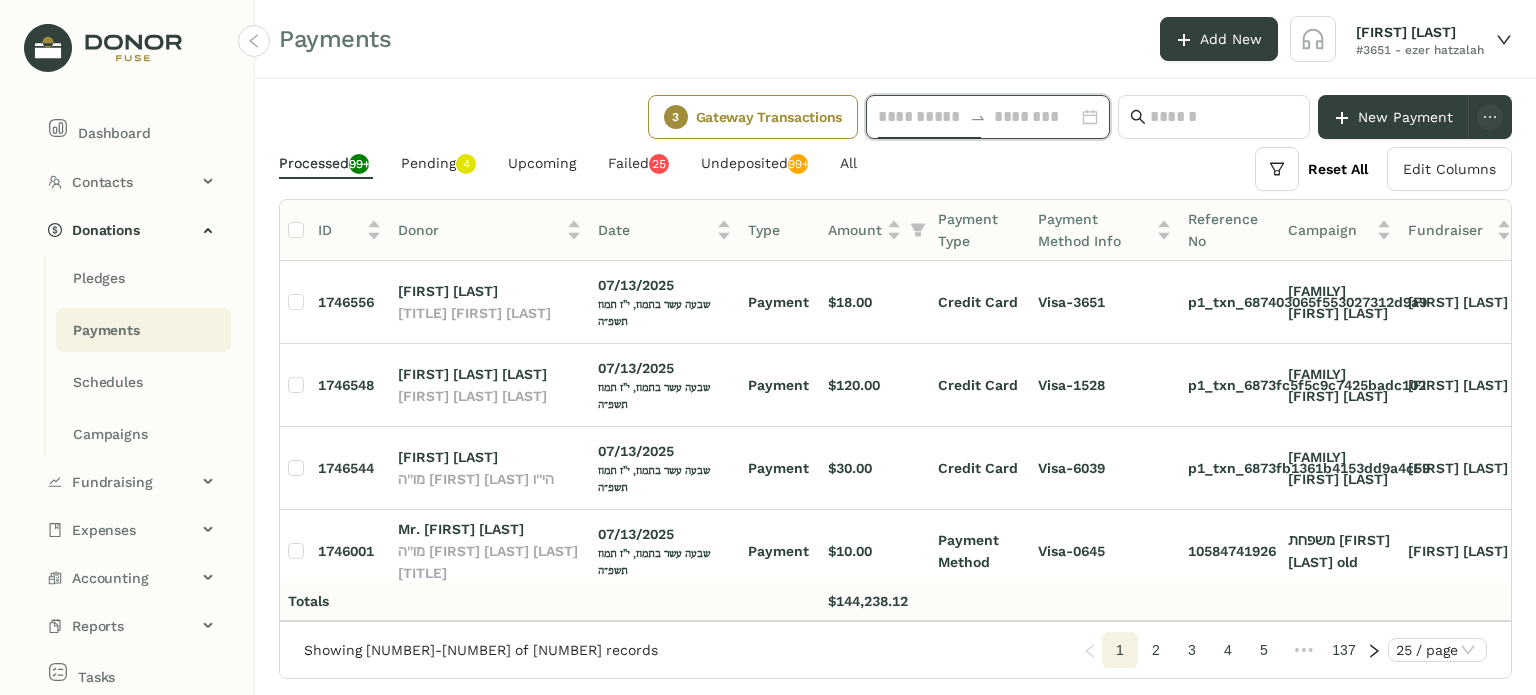 click 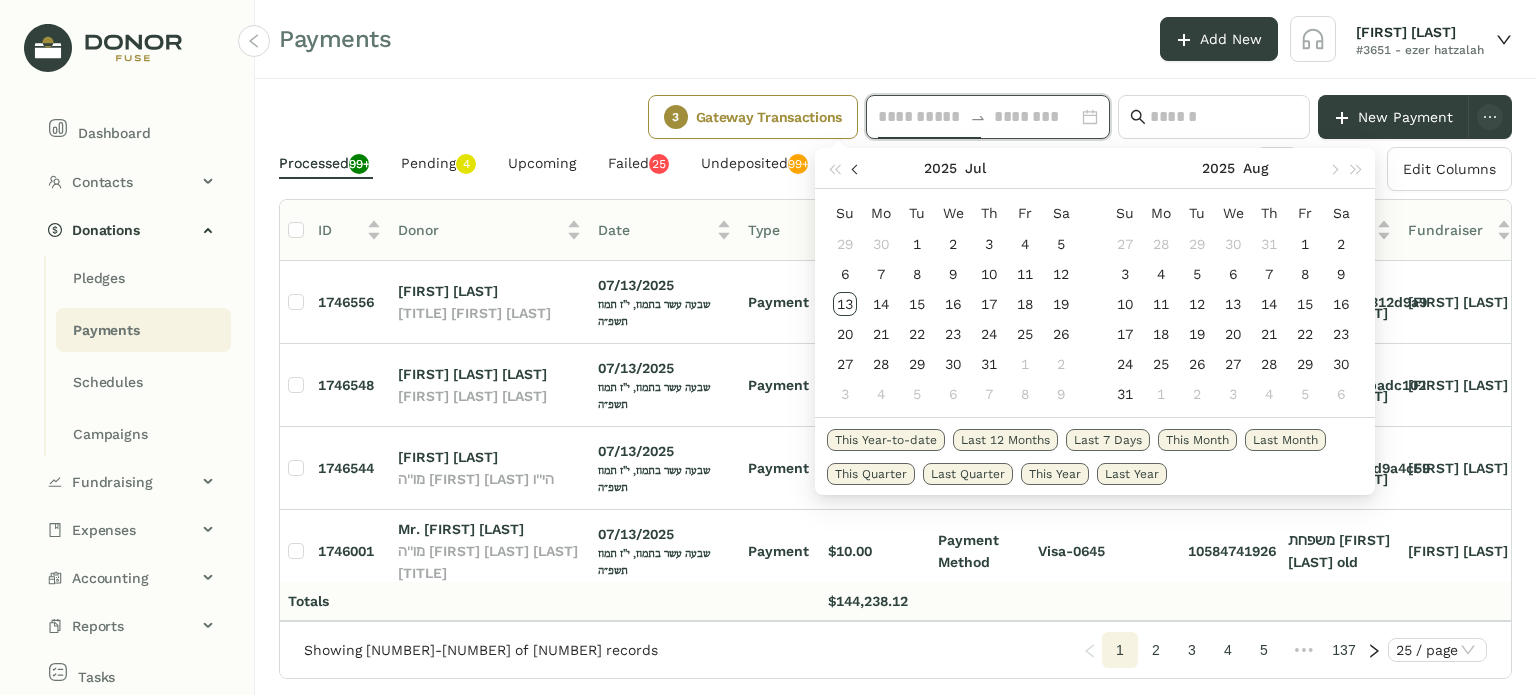click at bounding box center (857, 168) 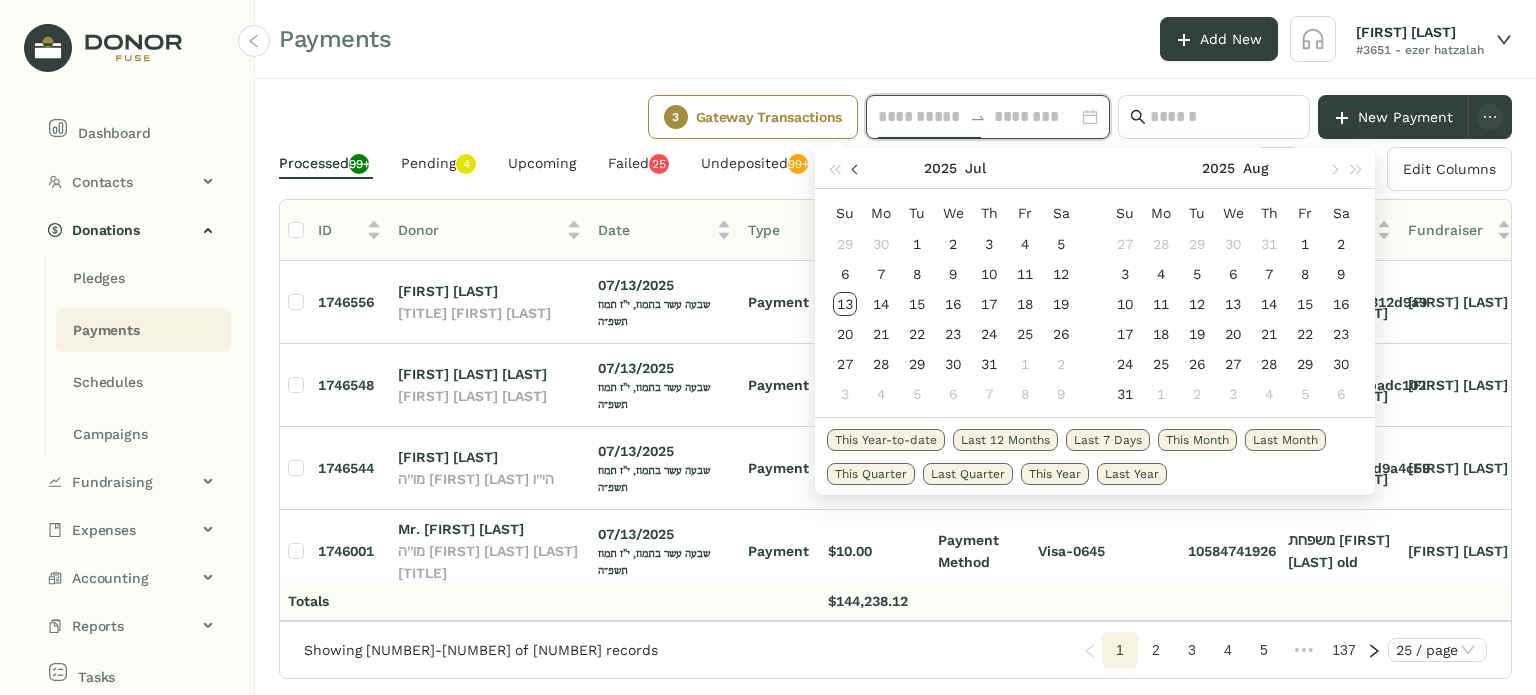 click at bounding box center [857, 168] 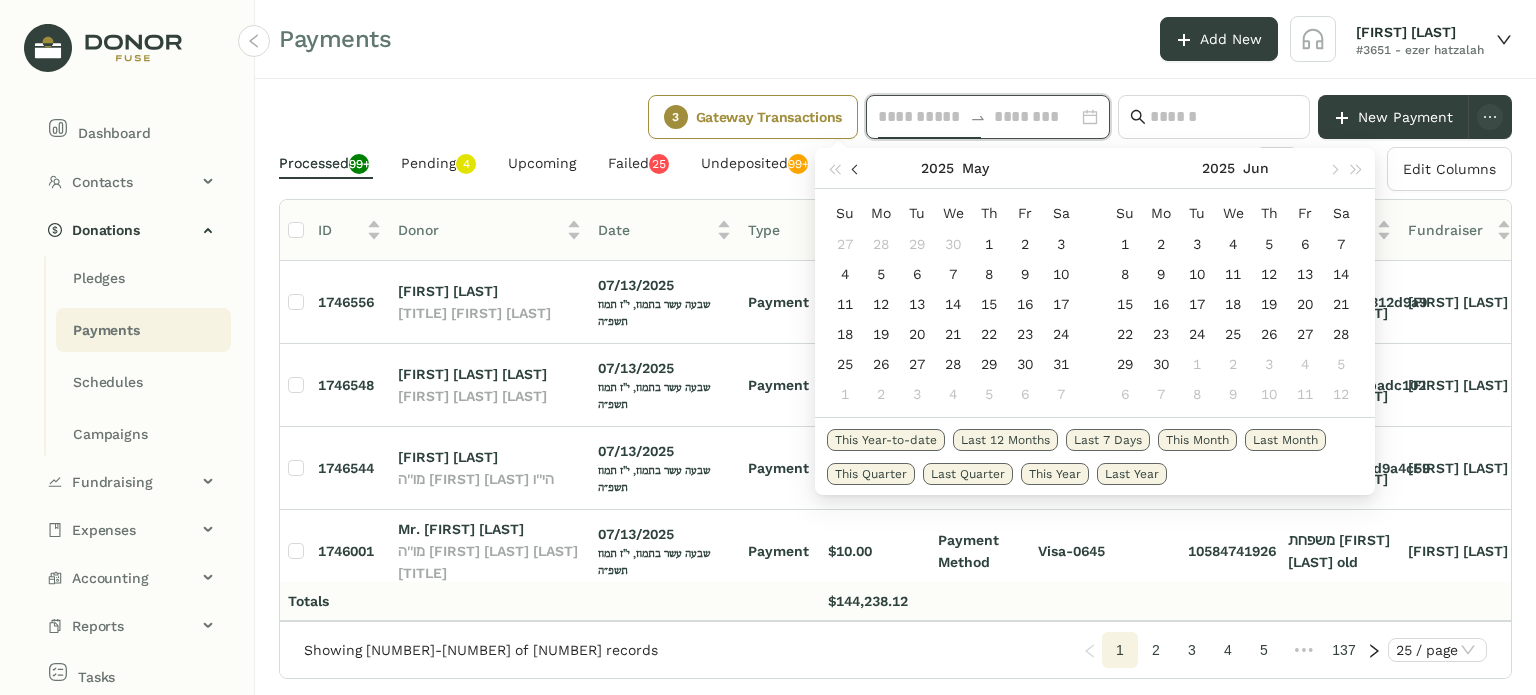 click at bounding box center (857, 168) 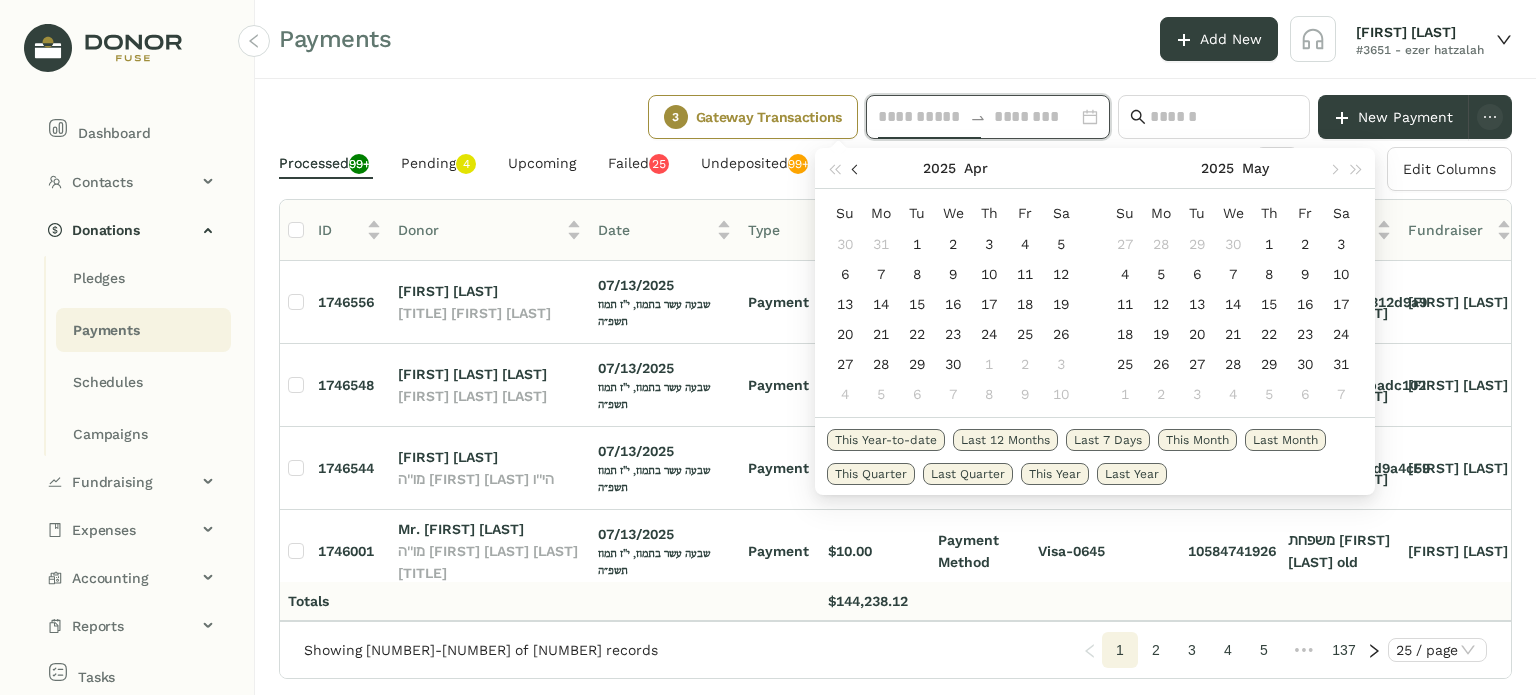 click at bounding box center [857, 170] 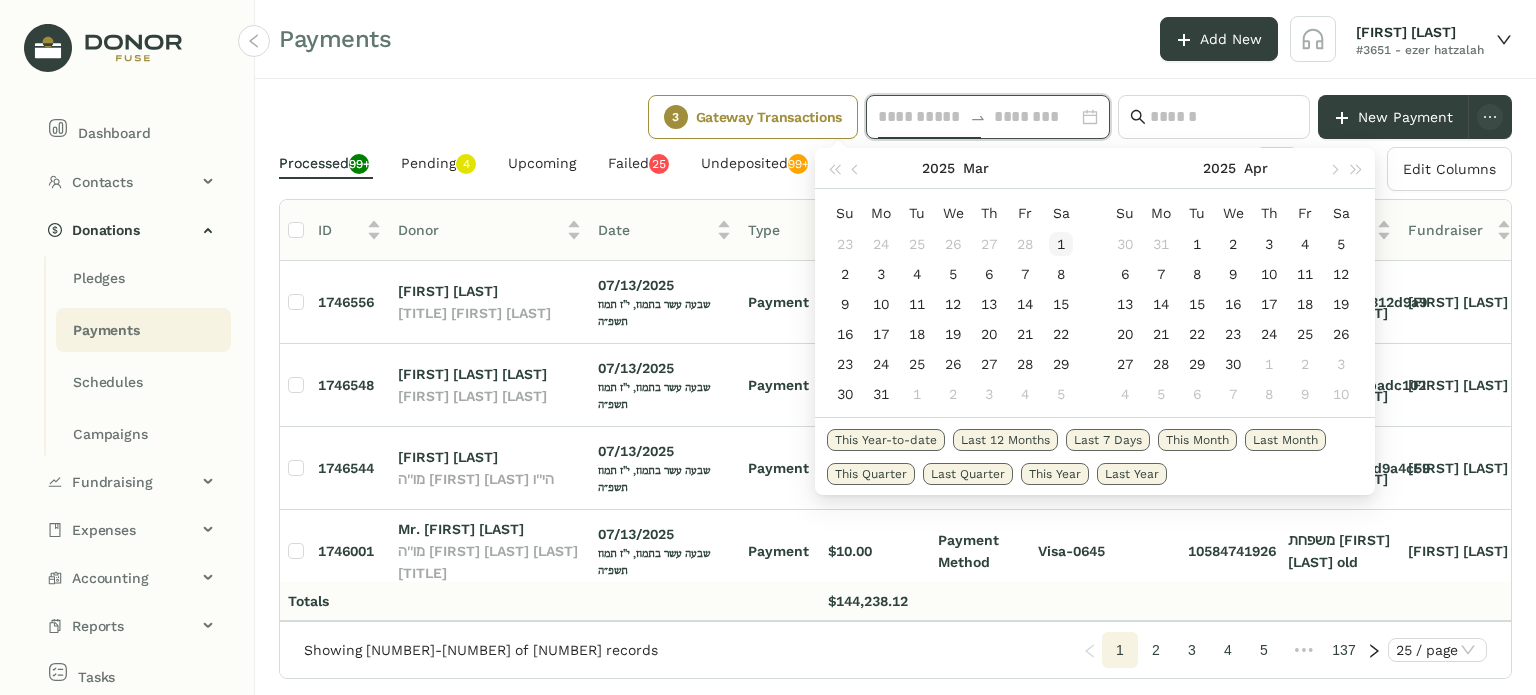 click on "1" at bounding box center (1061, 244) 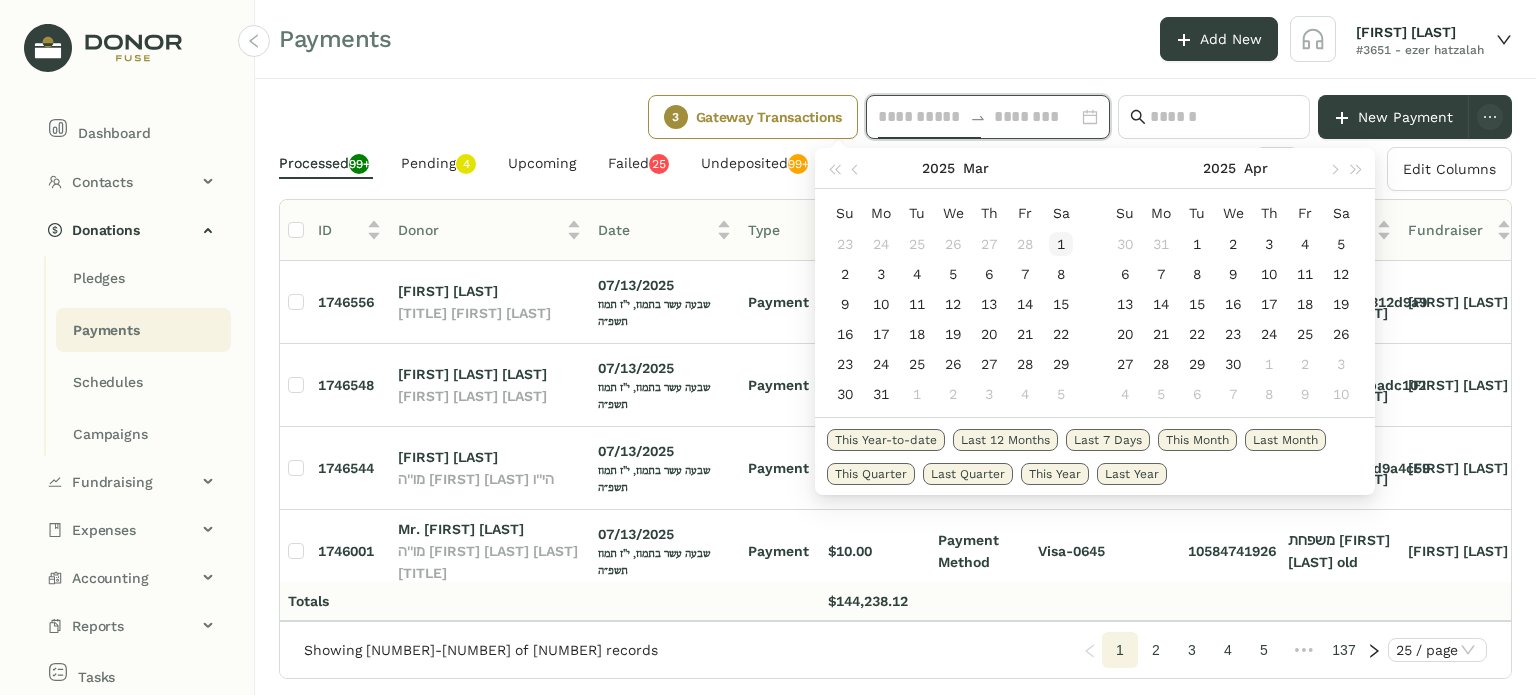 type on "**********" 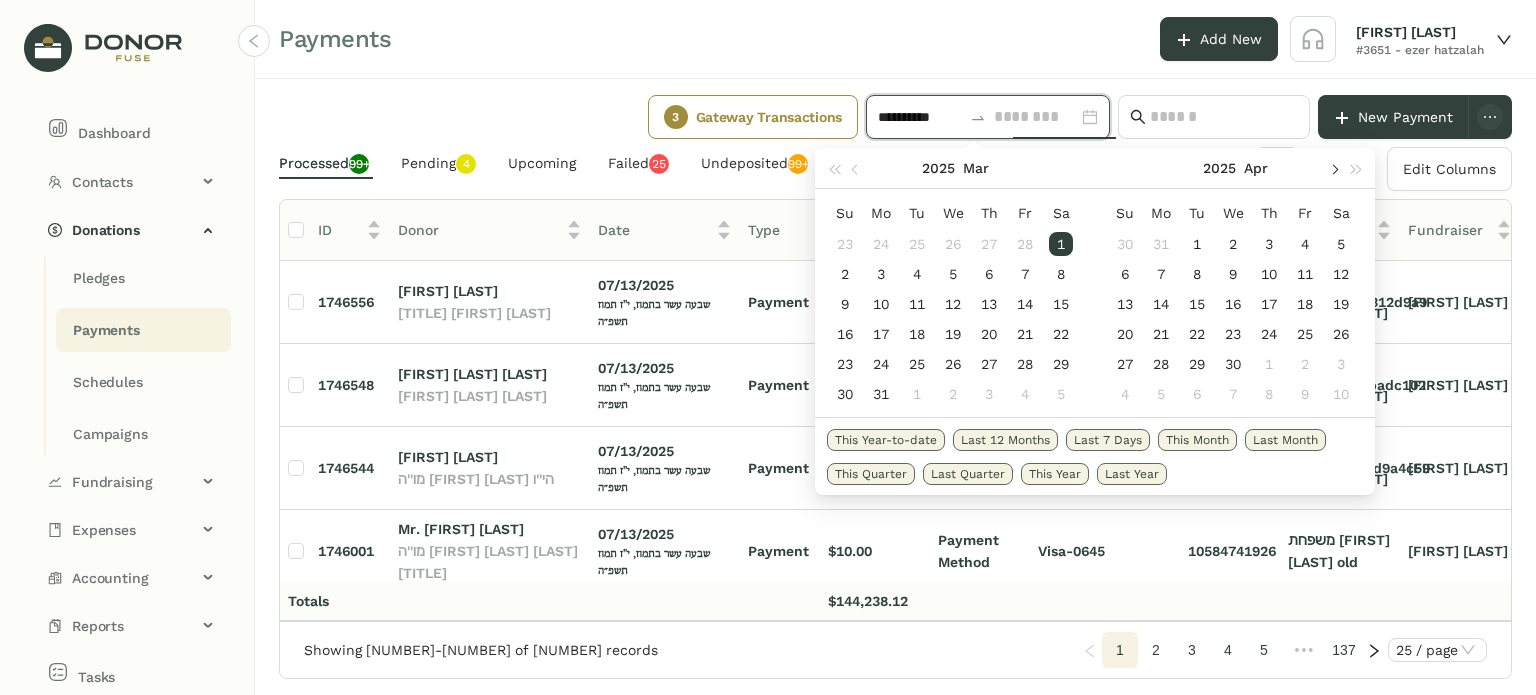 click at bounding box center (1334, 170) 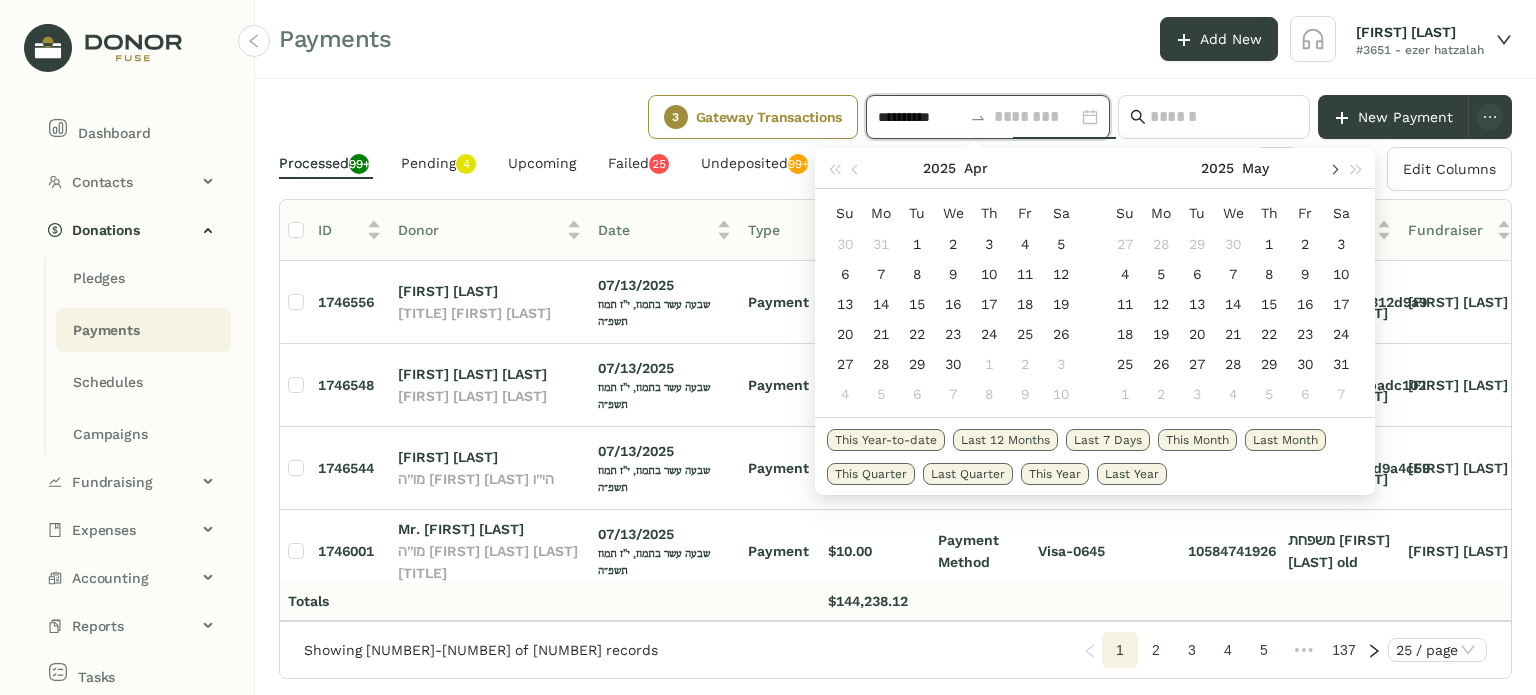 click at bounding box center [1334, 170] 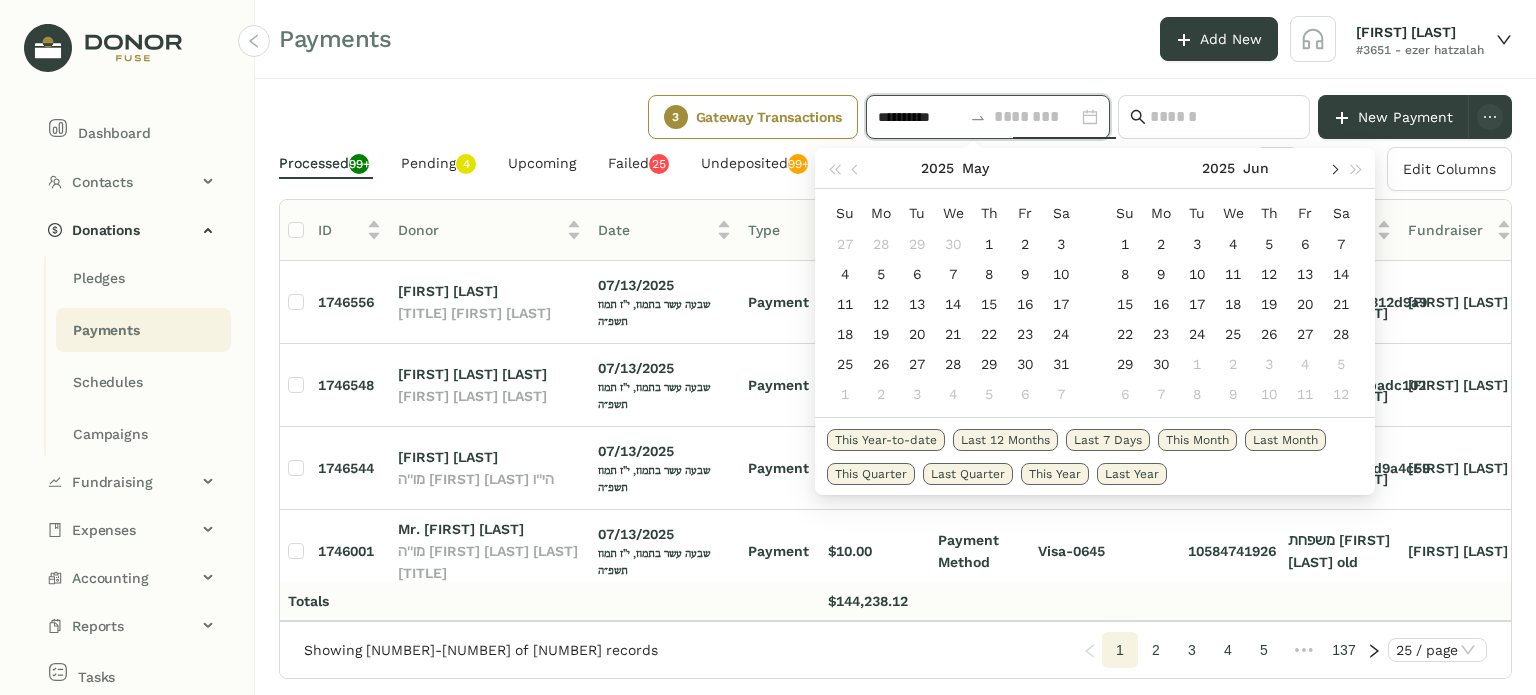 click at bounding box center [1334, 170] 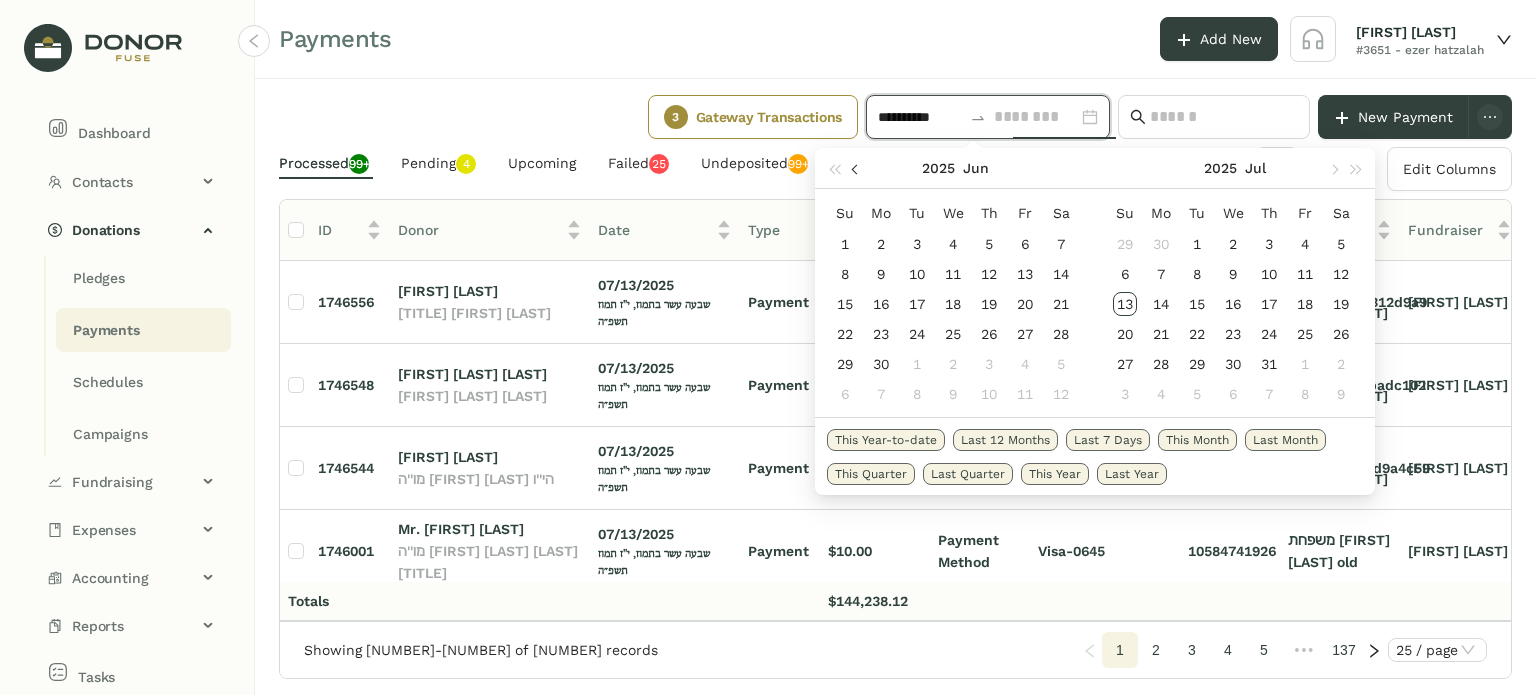 click at bounding box center [857, 170] 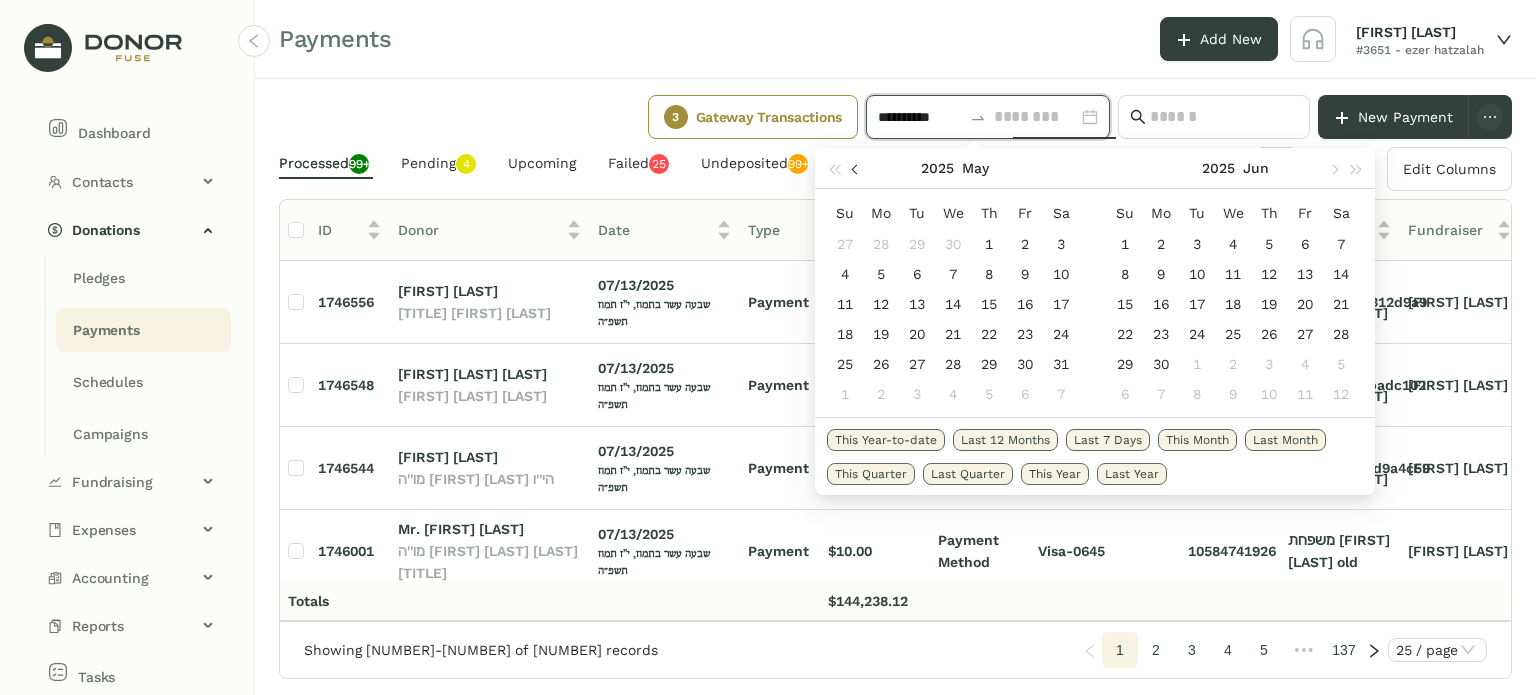 click at bounding box center (857, 170) 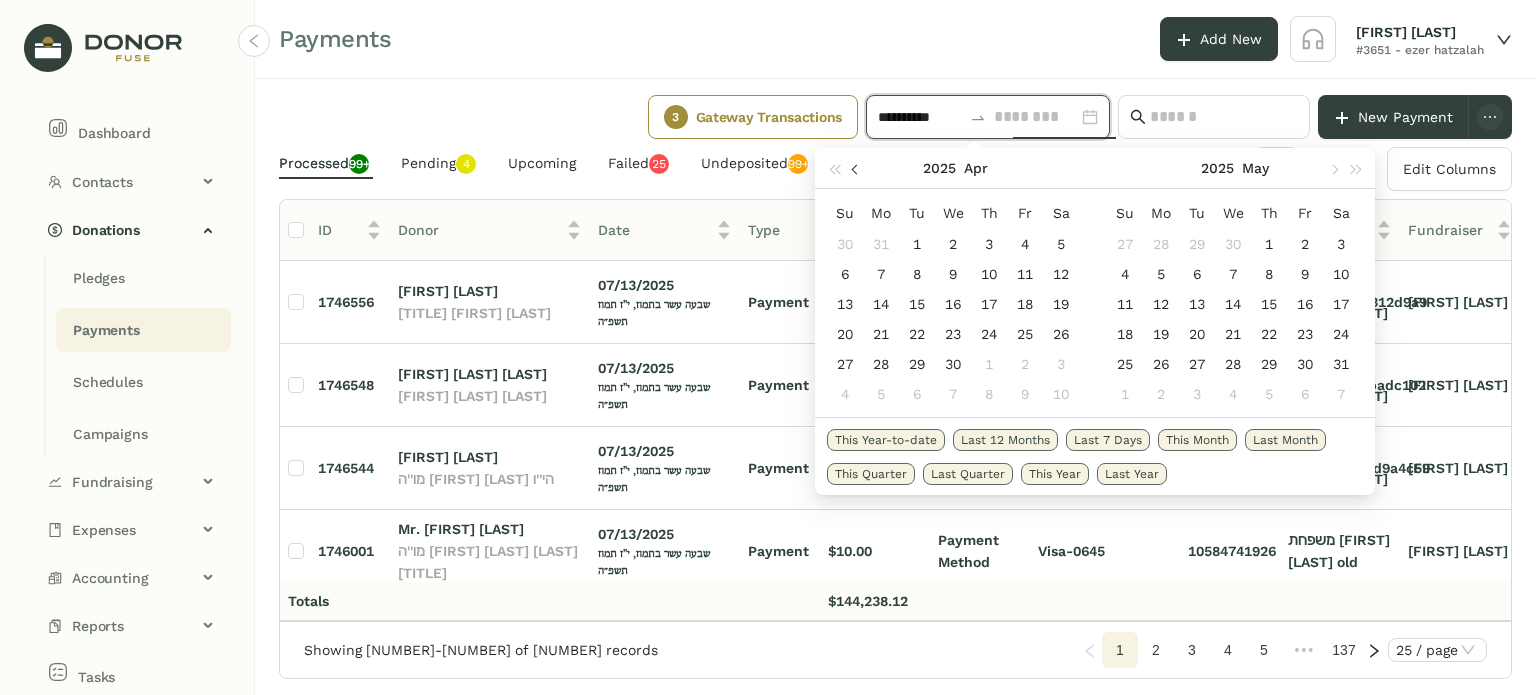 click at bounding box center (857, 170) 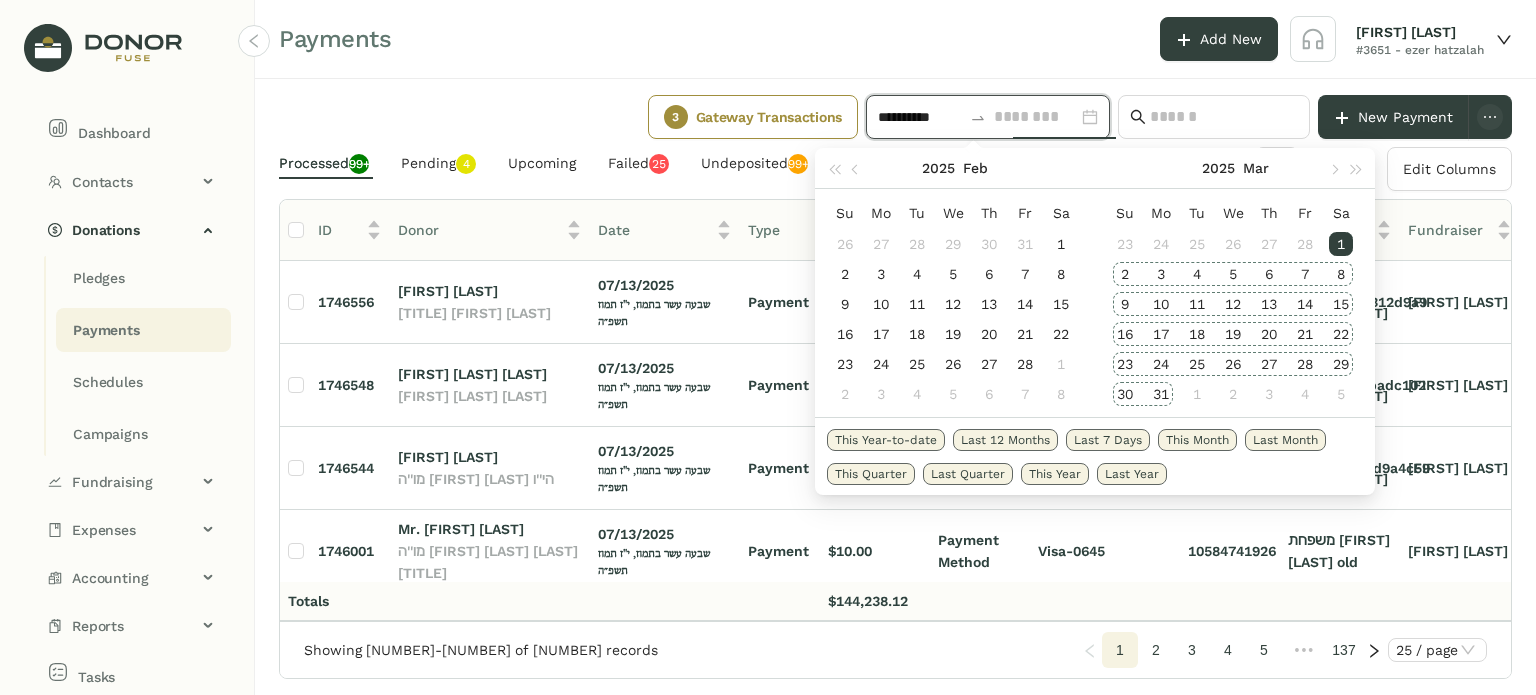 click on "31" at bounding box center [1161, 394] 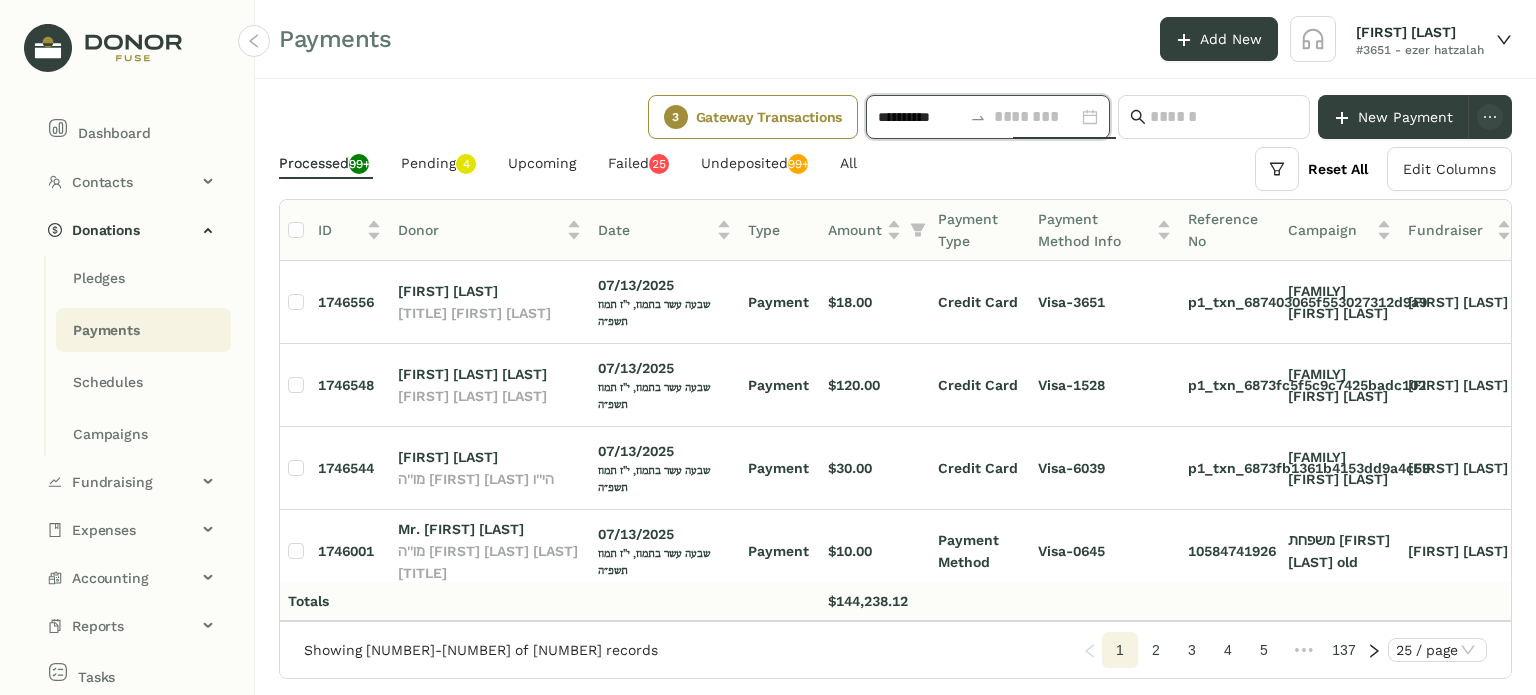 type on "**********" 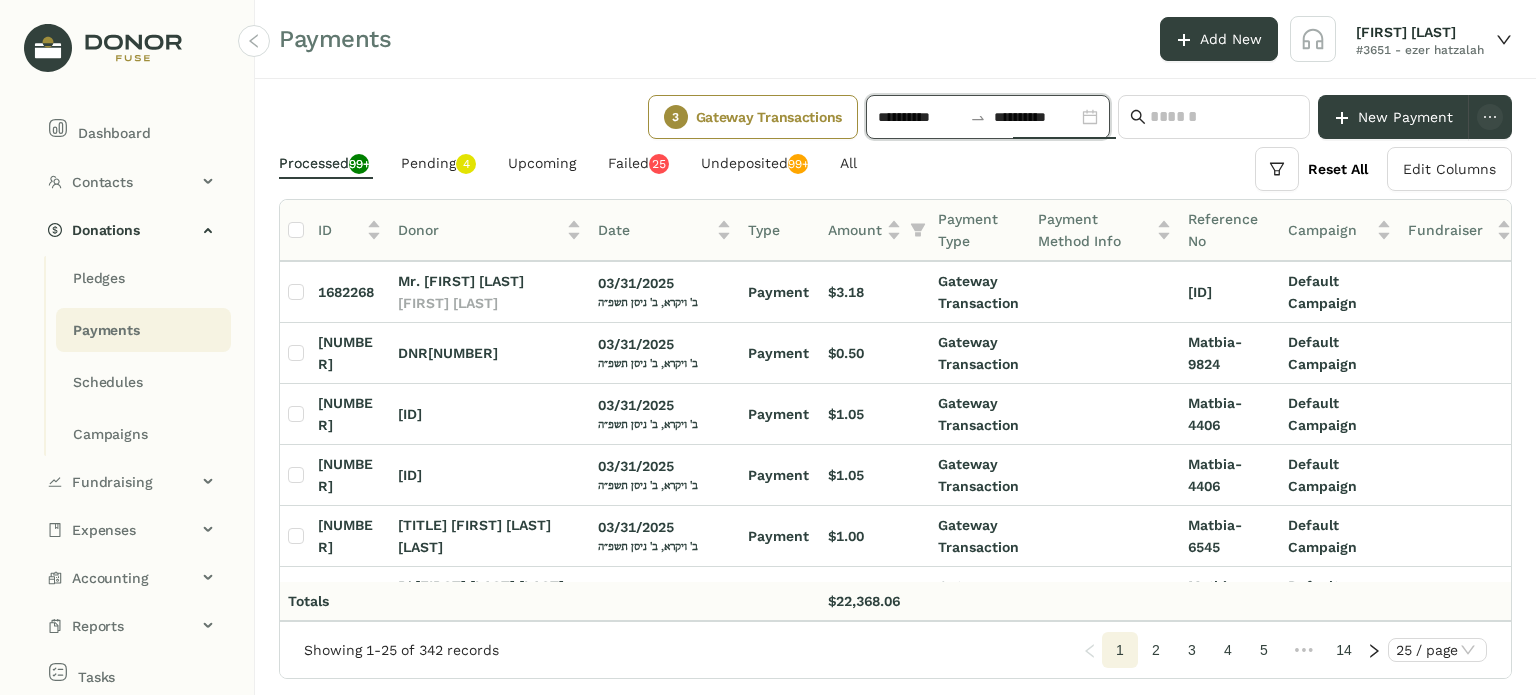 scroll, scrollTop: 0, scrollLeft: 0, axis: both 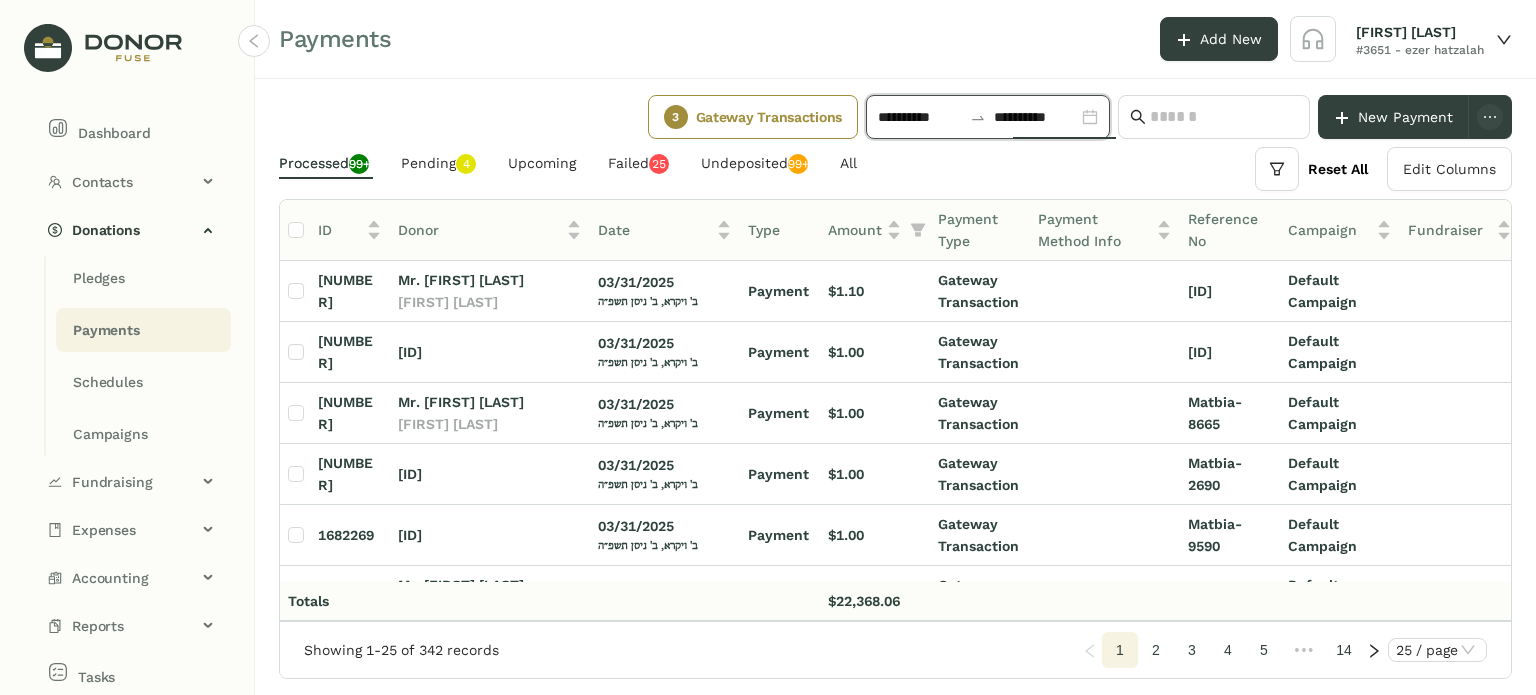 click on "2" 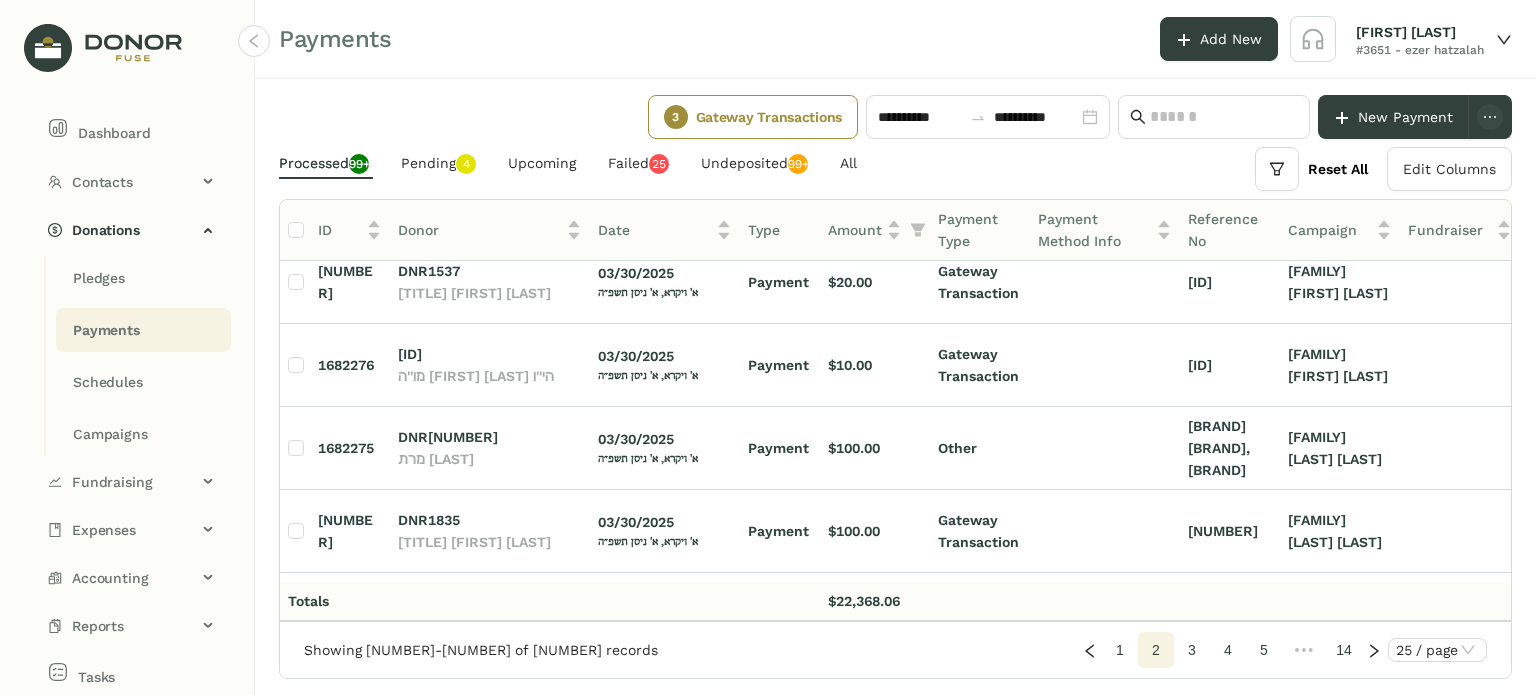 scroll, scrollTop: 1252, scrollLeft: 0, axis: vertical 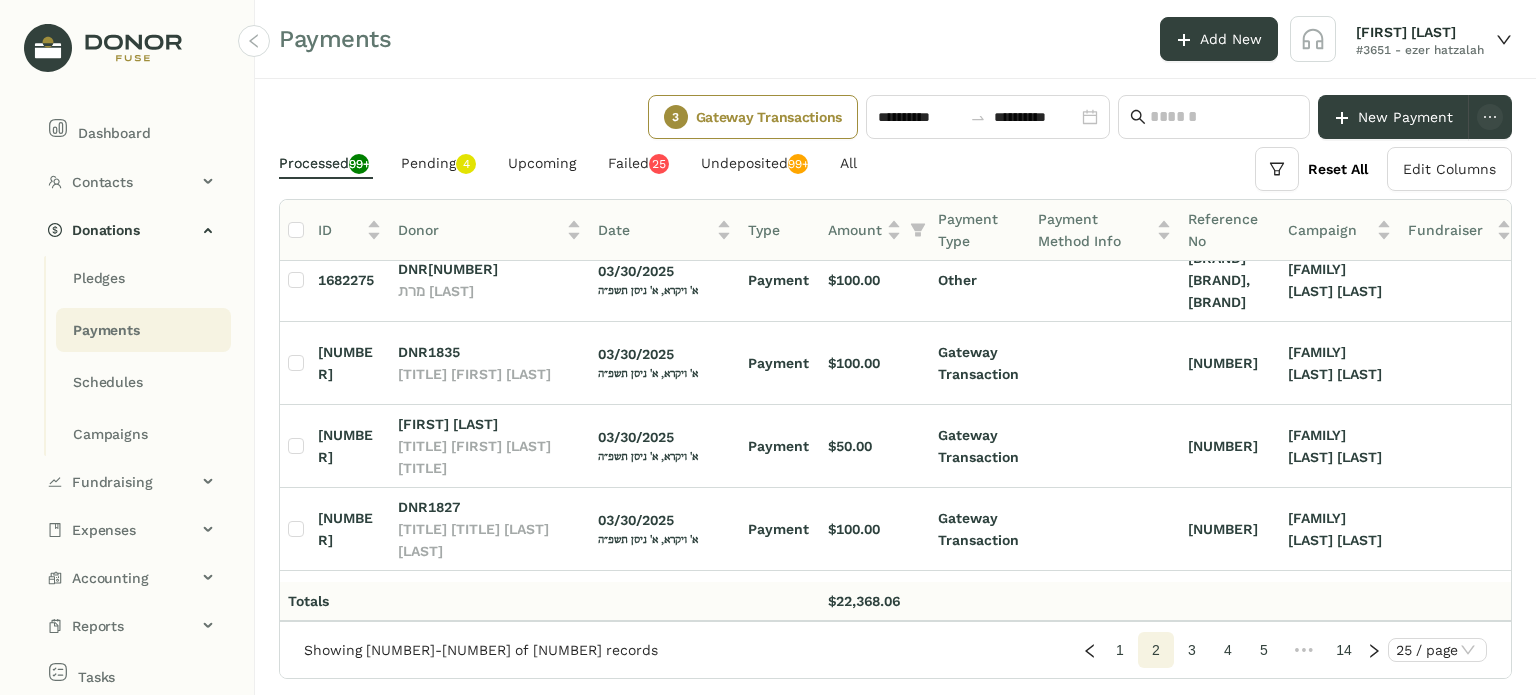 click on "3" 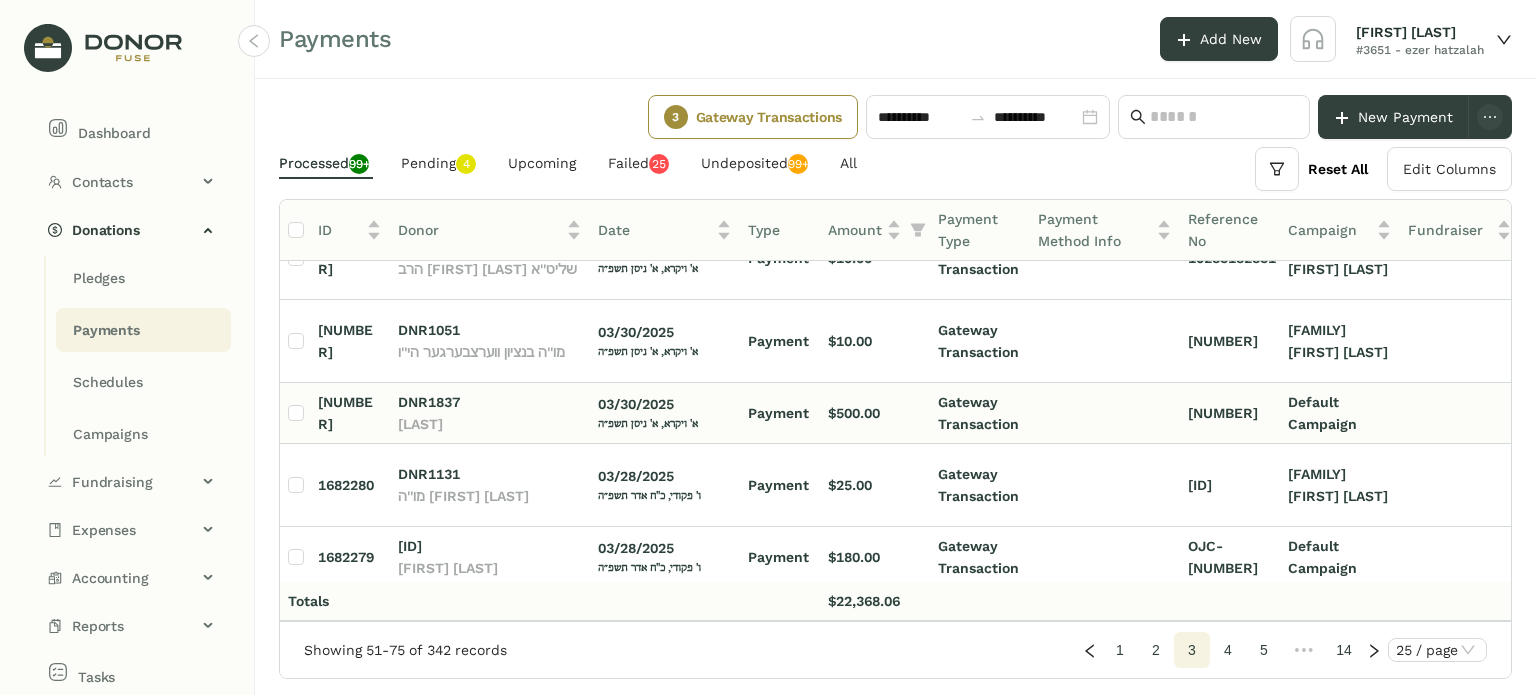scroll, scrollTop: 0, scrollLeft: 0, axis: both 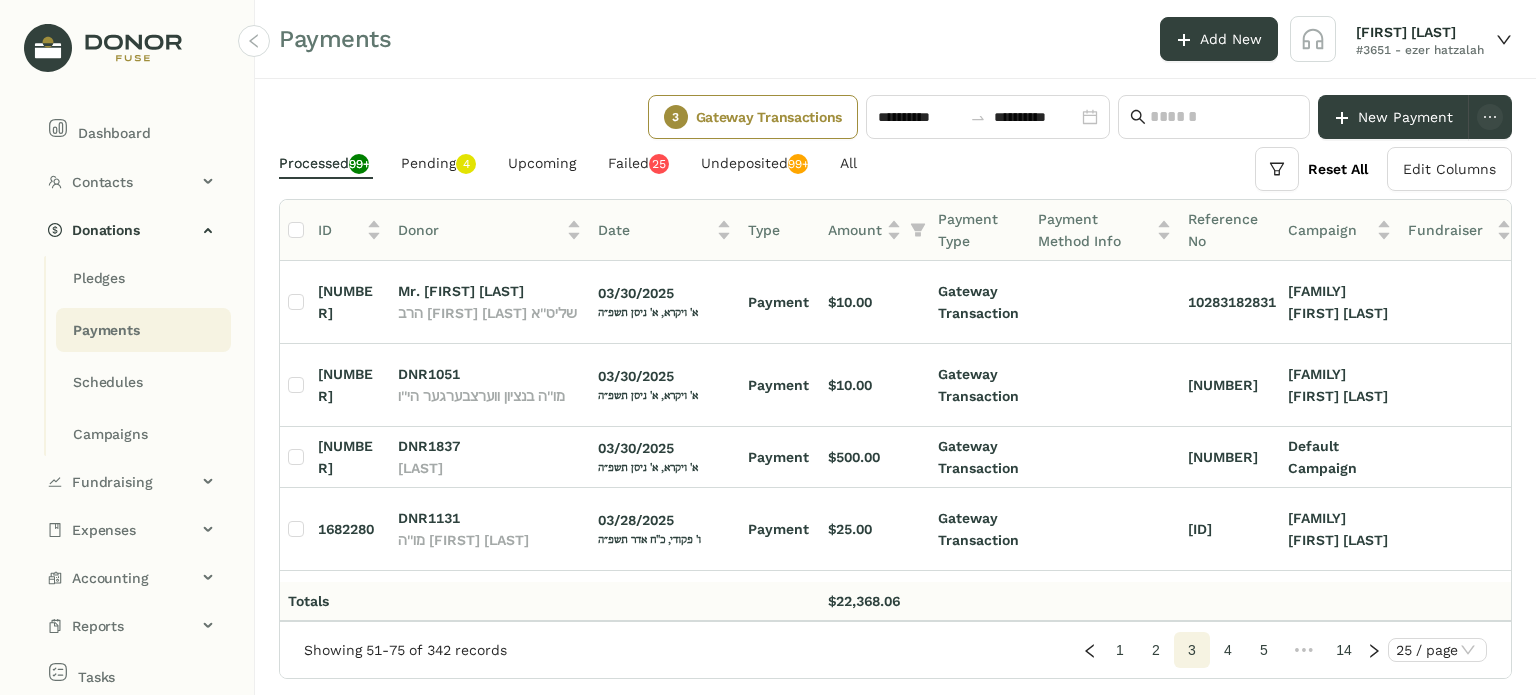 drag, startPoint x: 1228, startPoint y: 647, endPoint x: 1215, endPoint y: 629, distance: 22.203604 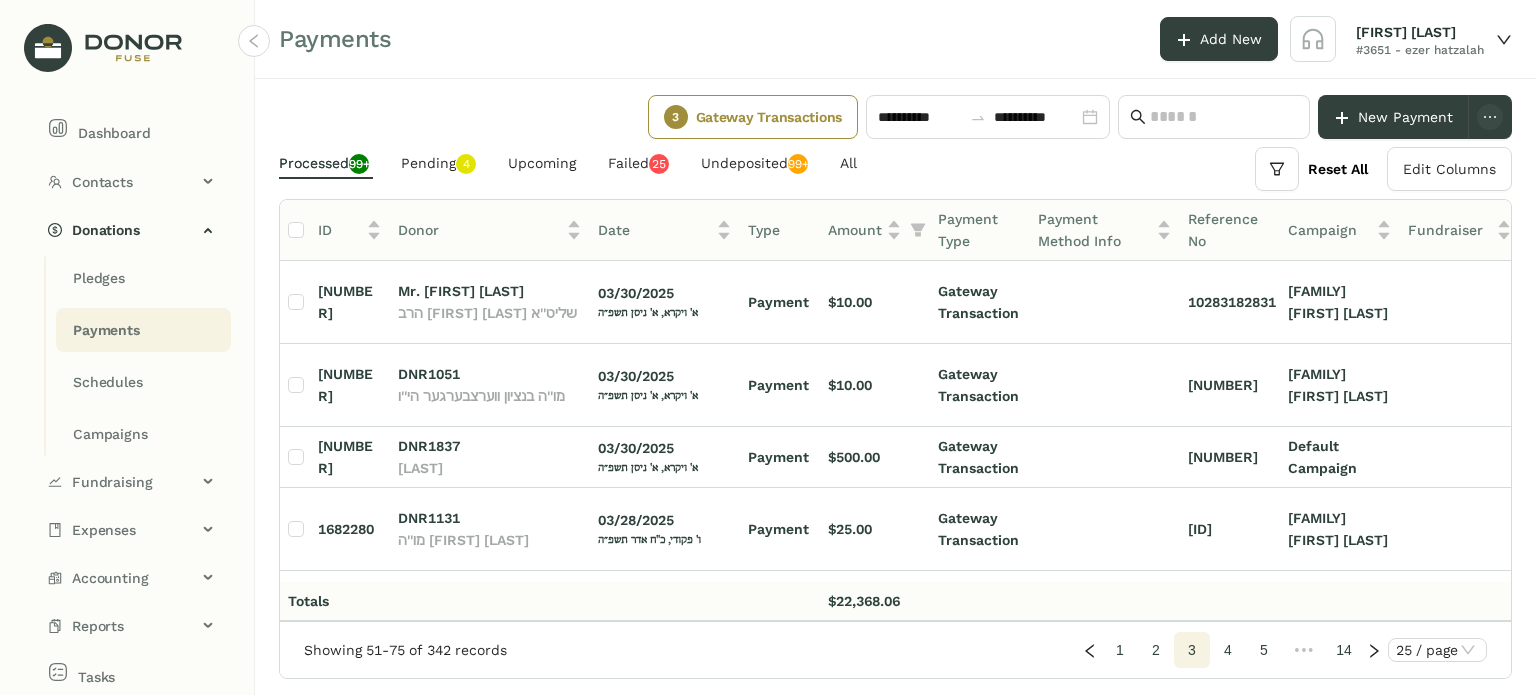 click on "4" 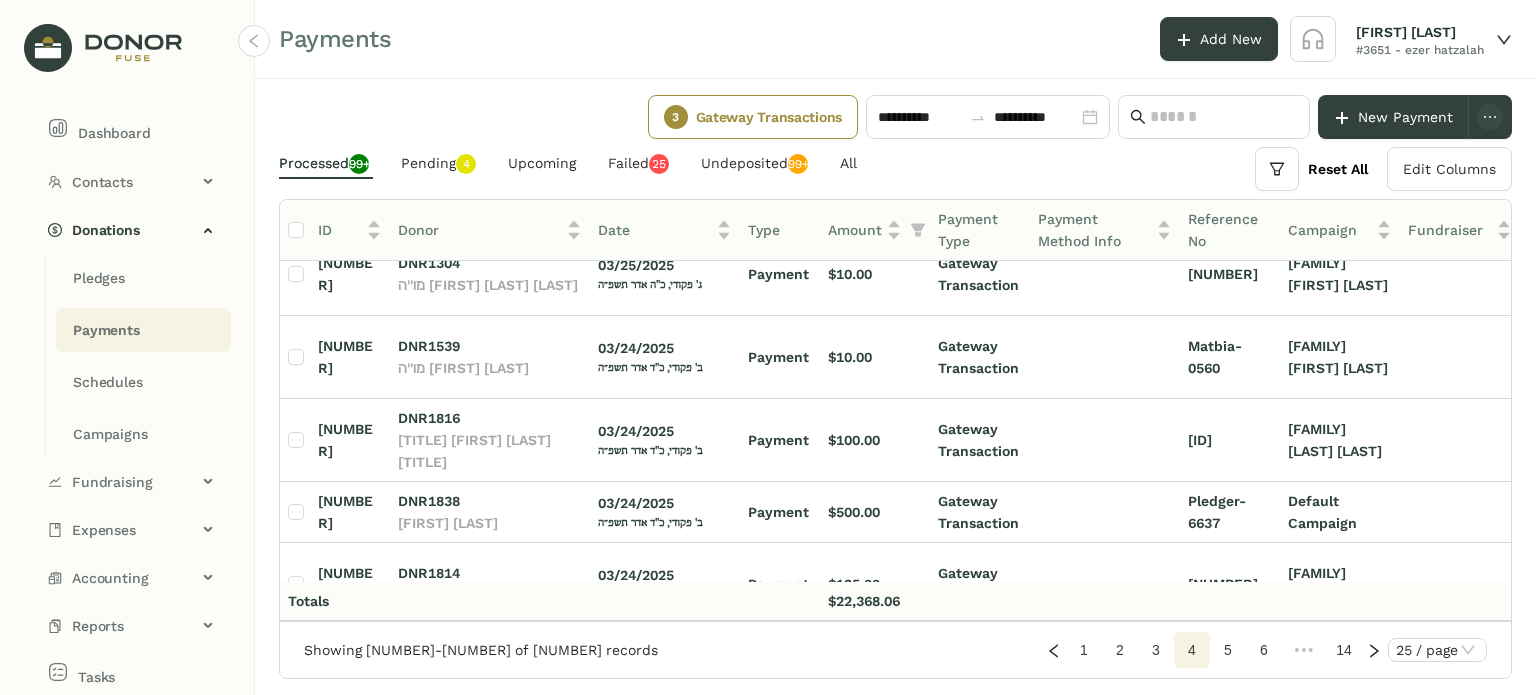 scroll, scrollTop: 1274, scrollLeft: 0, axis: vertical 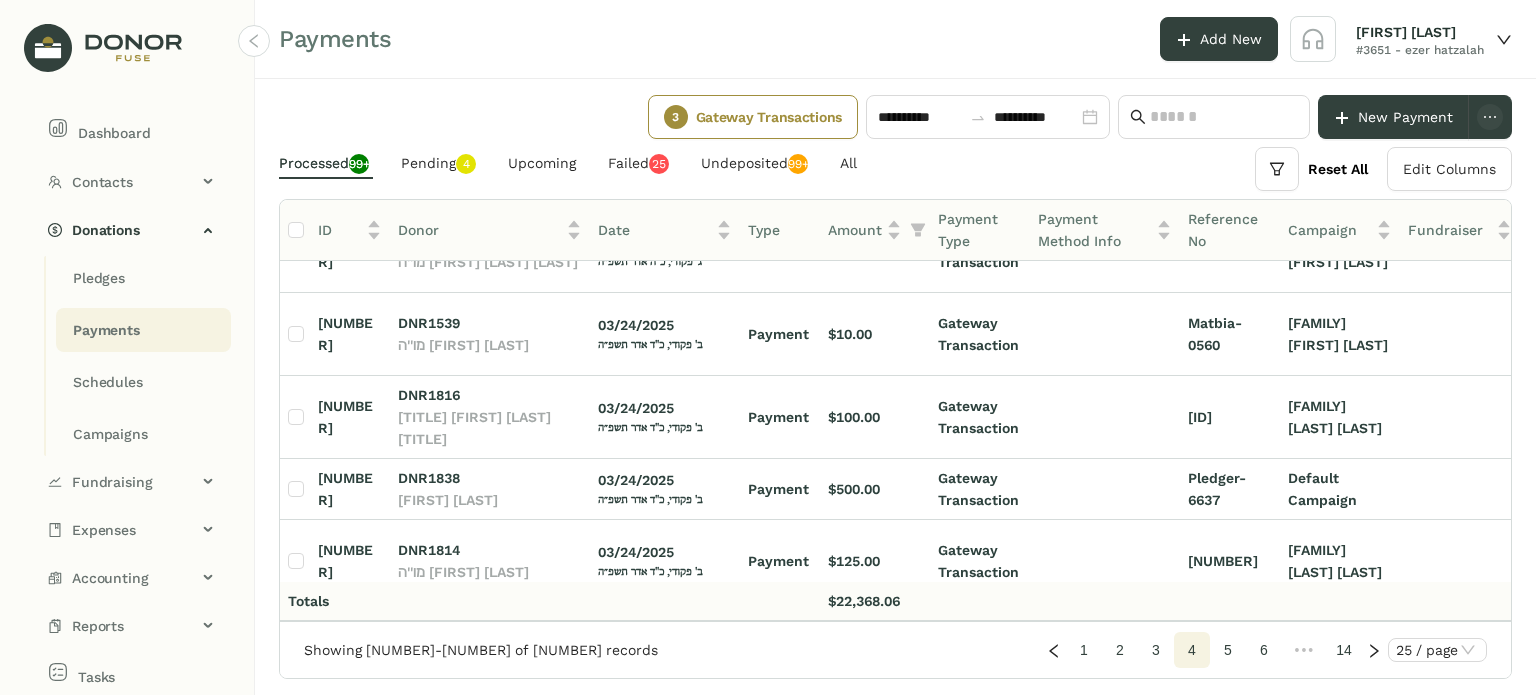 drag, startPoint x: 1232, startPoint y: 655, endPoint x: 1140, endPoint y: 608, distance: 103.31021 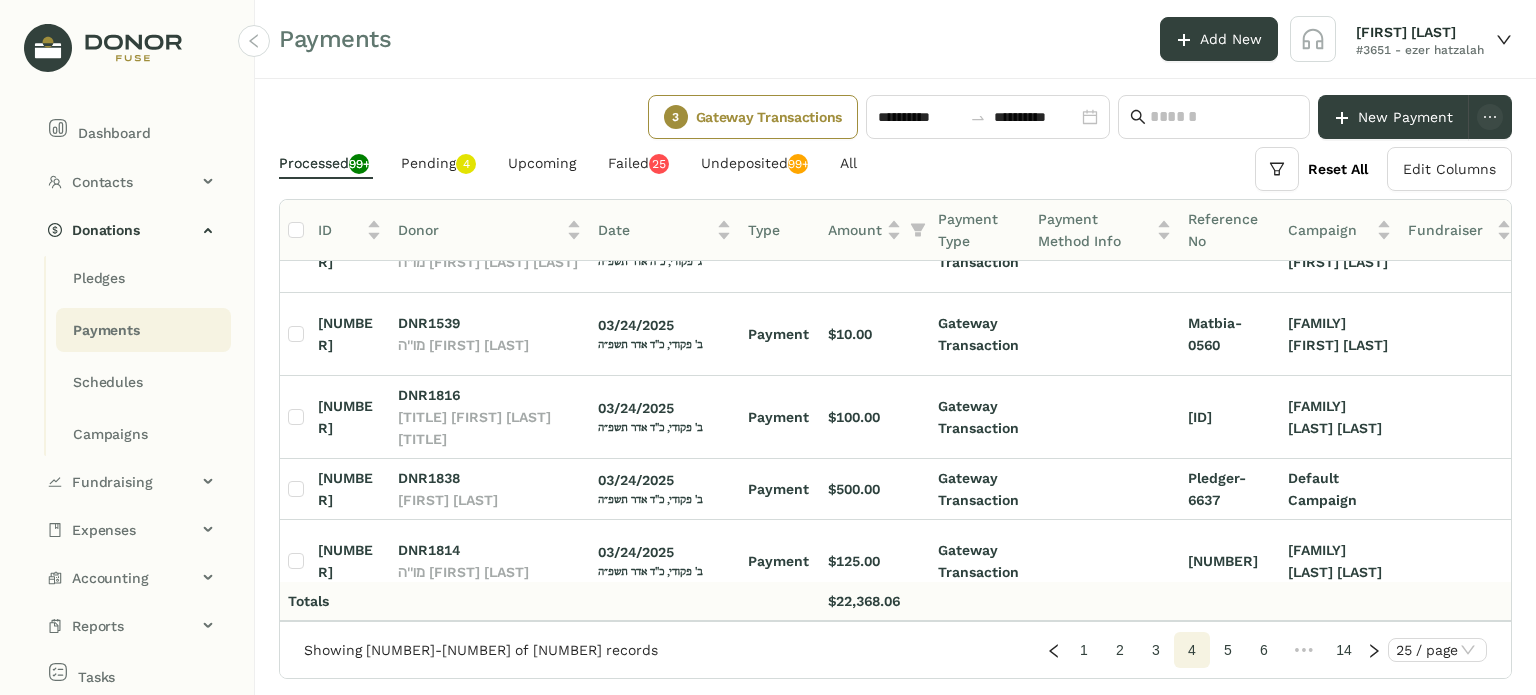 click on "5" 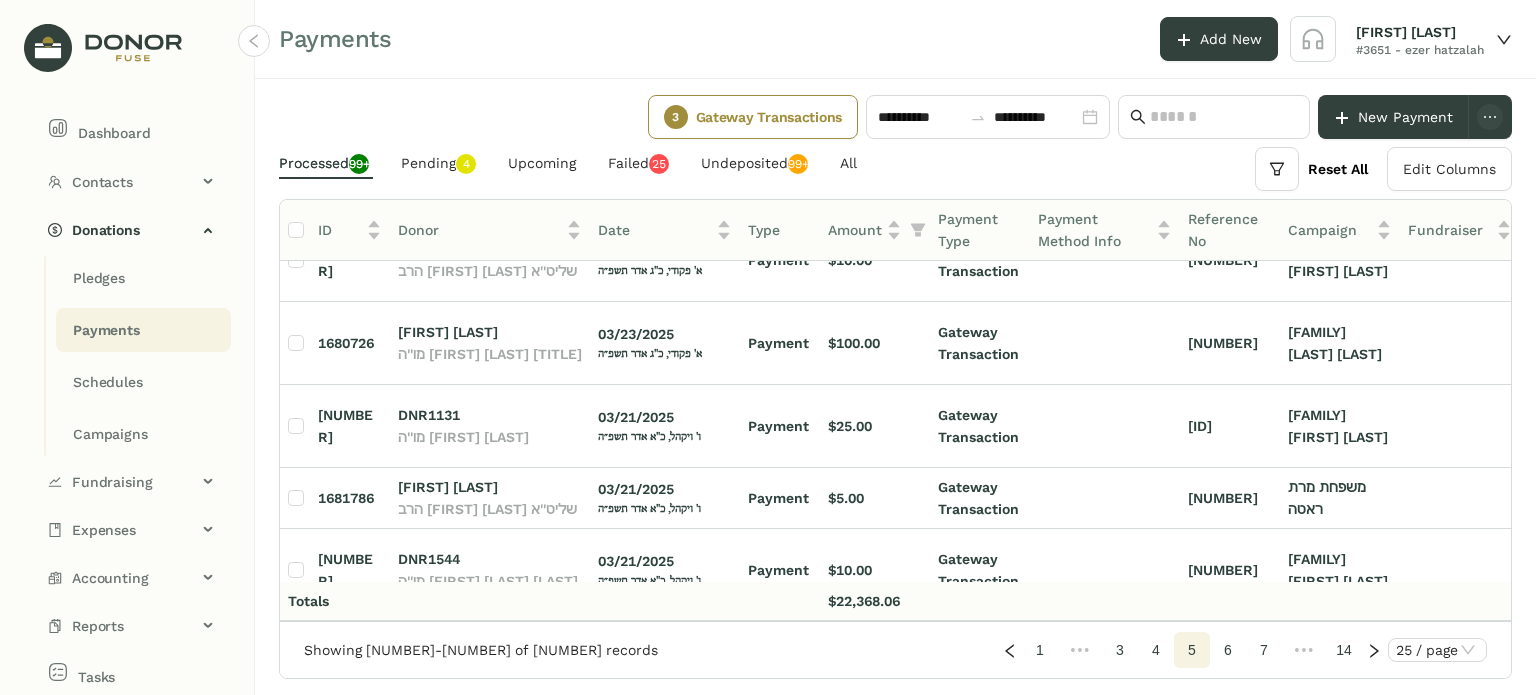 scroll, scrollTop: 0, scrollLeft: 0, axis: both 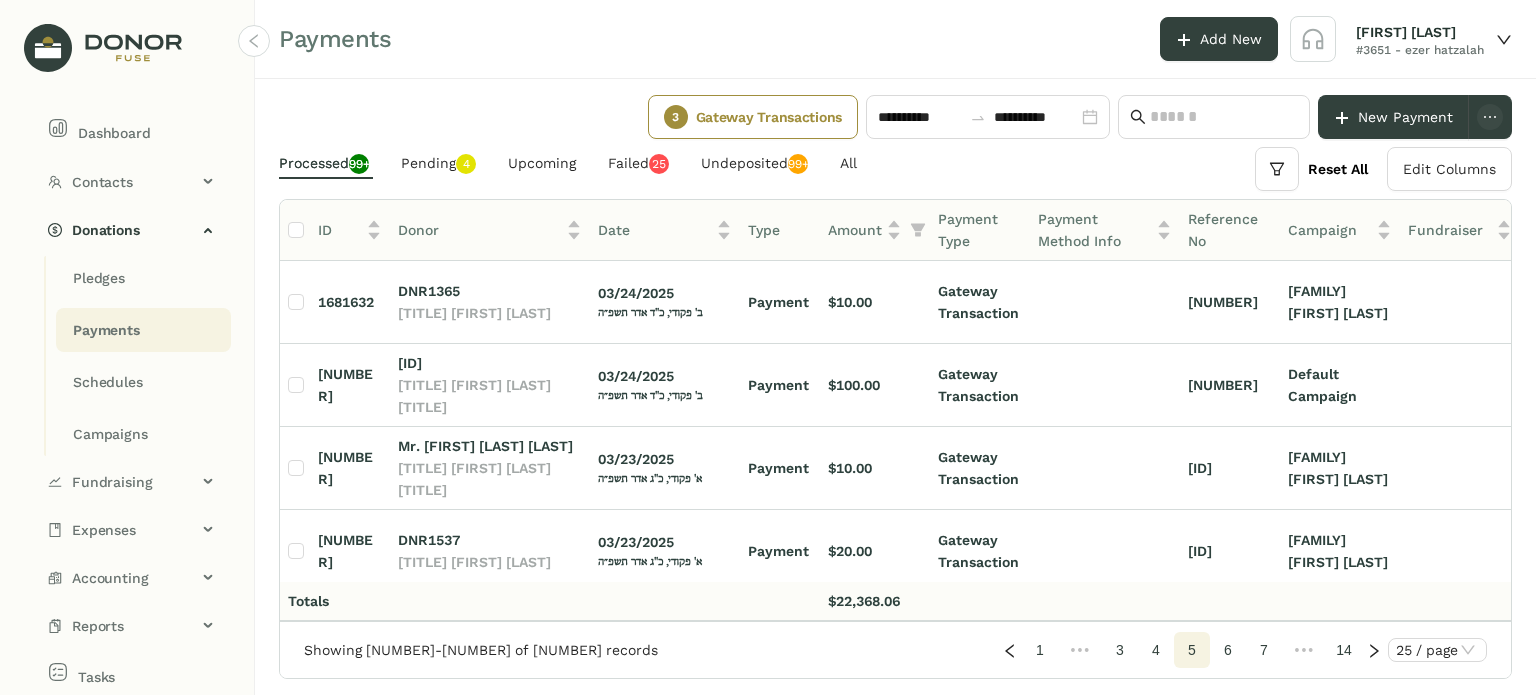 click on "6" 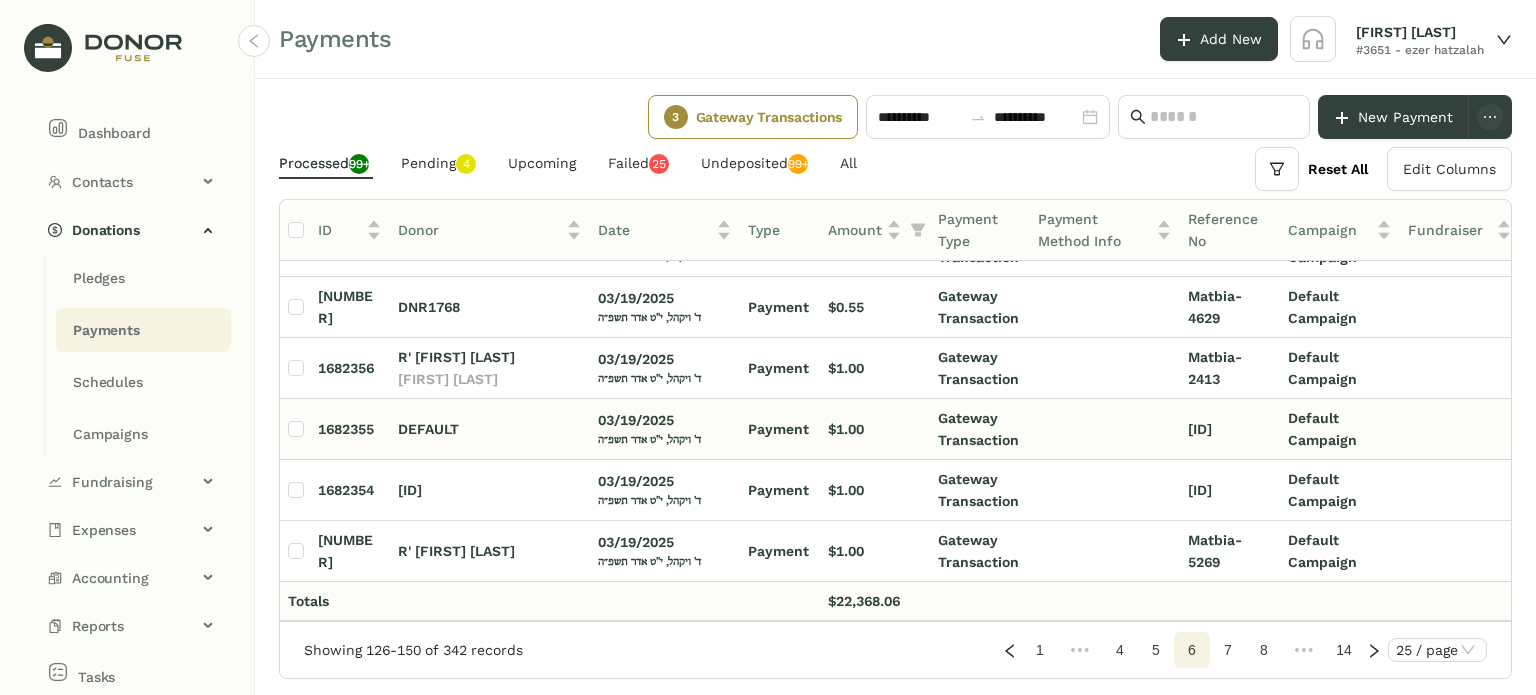 scroll, scrollTop: 1252, scrollLeft: 0, axis: vertical 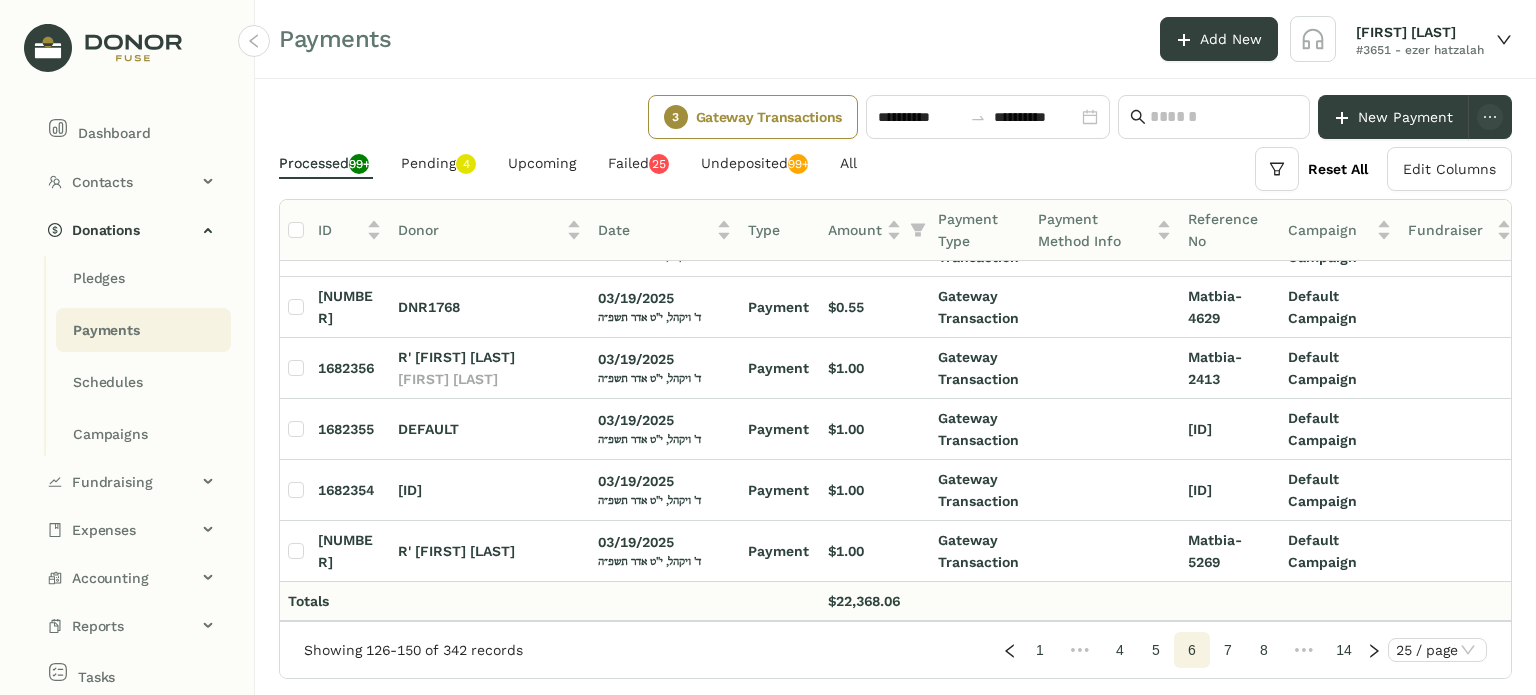 click on "7" 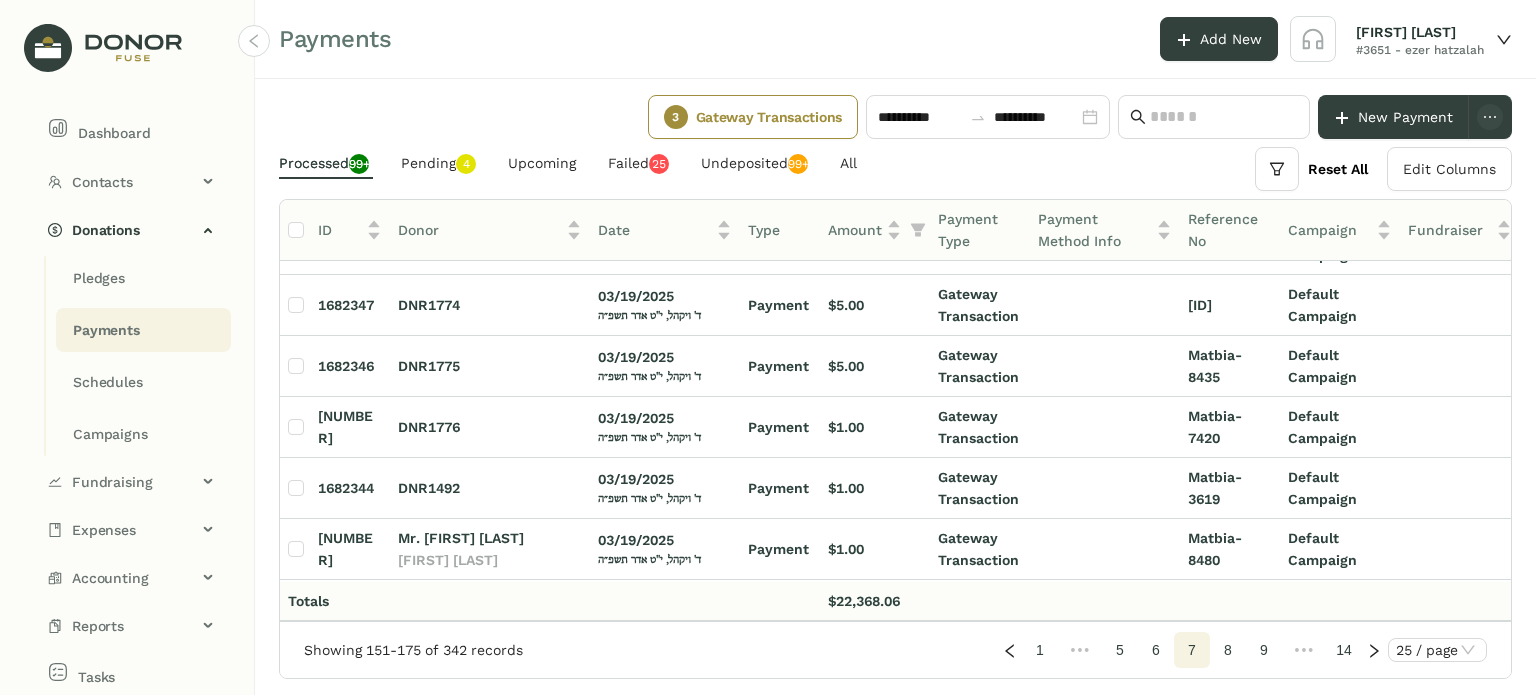 scroll, scrollTop: 0, scrollLeft: 0, axis: both 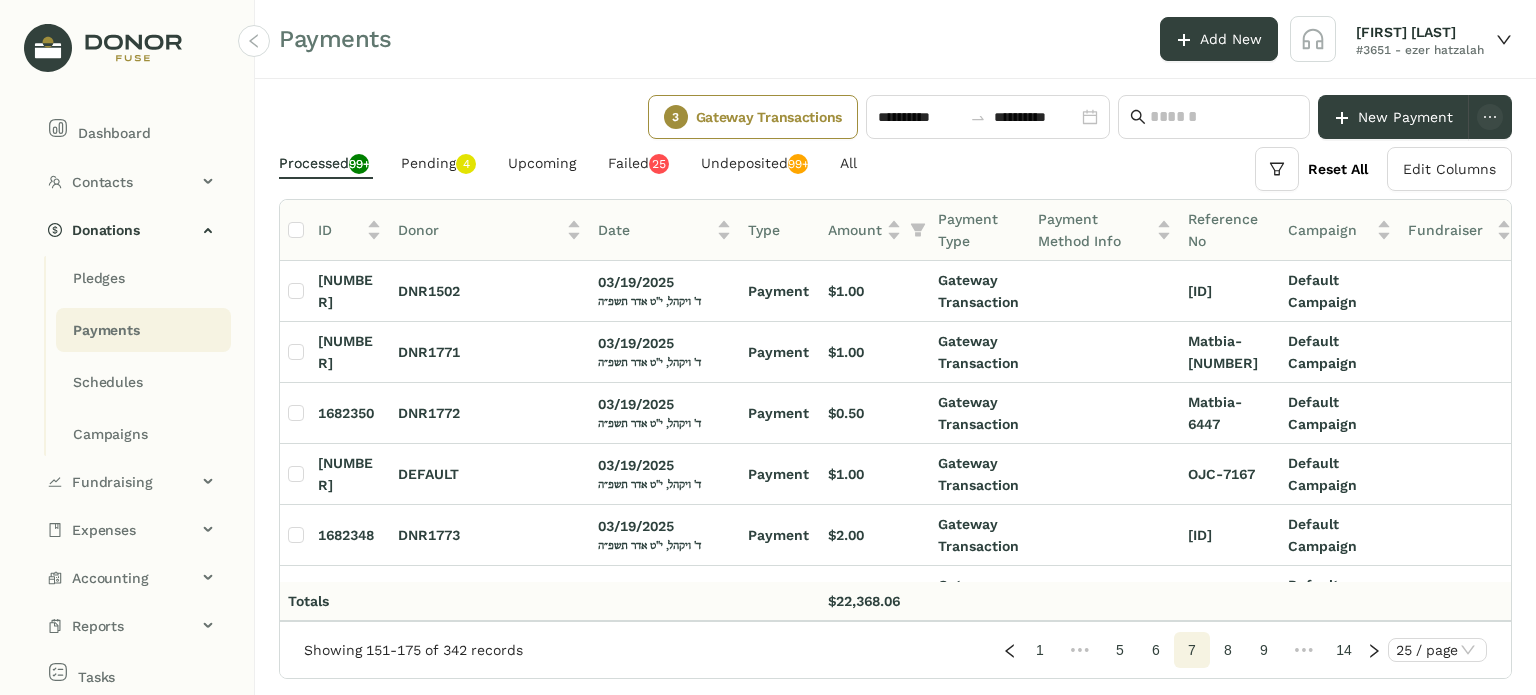 drag, startPoint x: 1228, startPoint y: 653, endPoint x: 1210, endPoint y: 639, distance: 22.803509 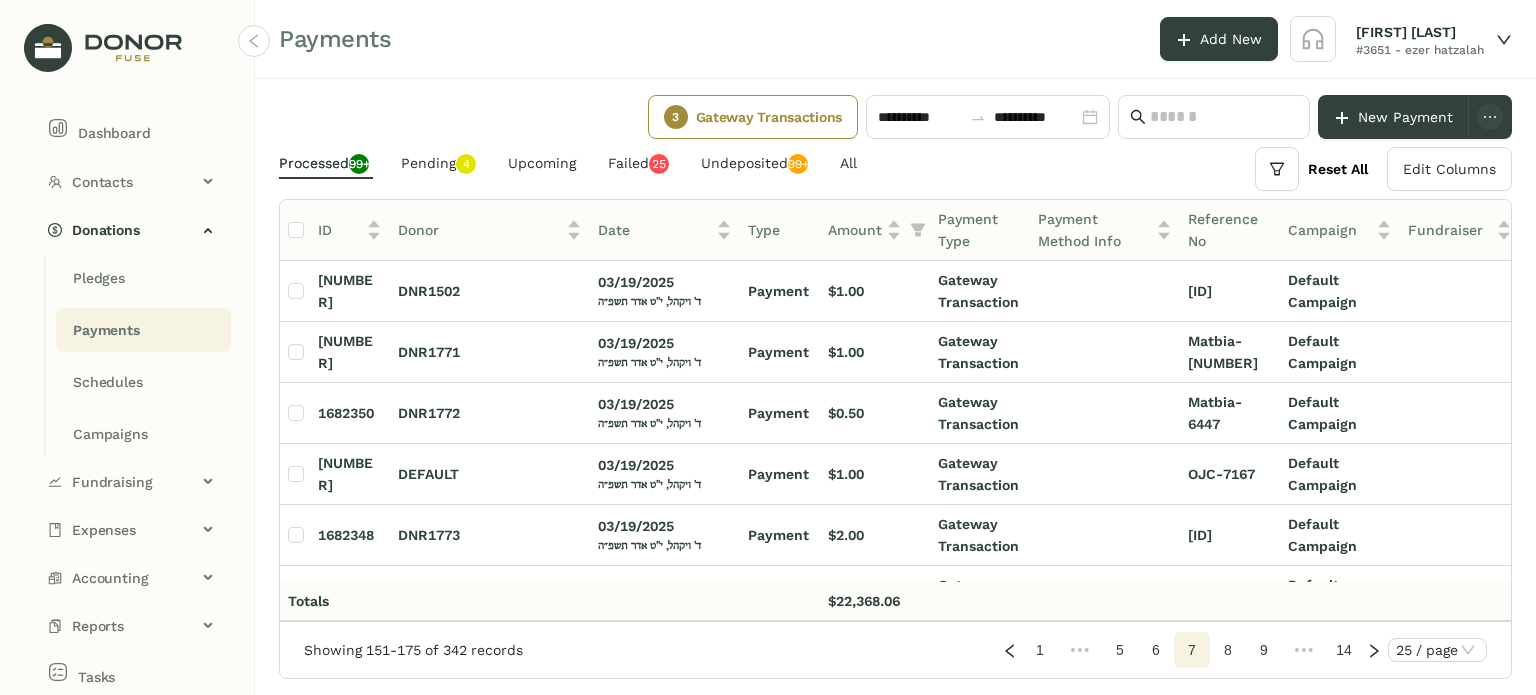 click on "8" 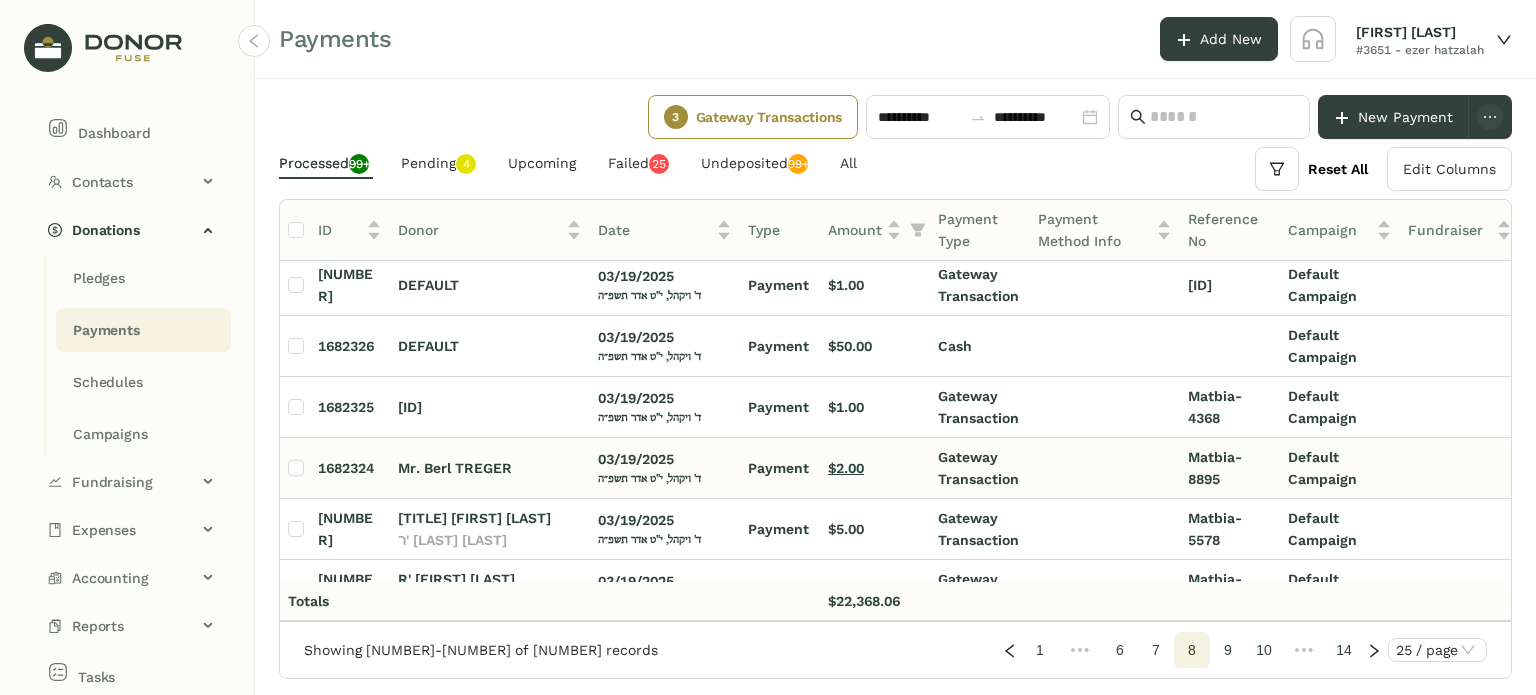 scroll, scrollTop: 0, scrollLeft: 0, axis: both 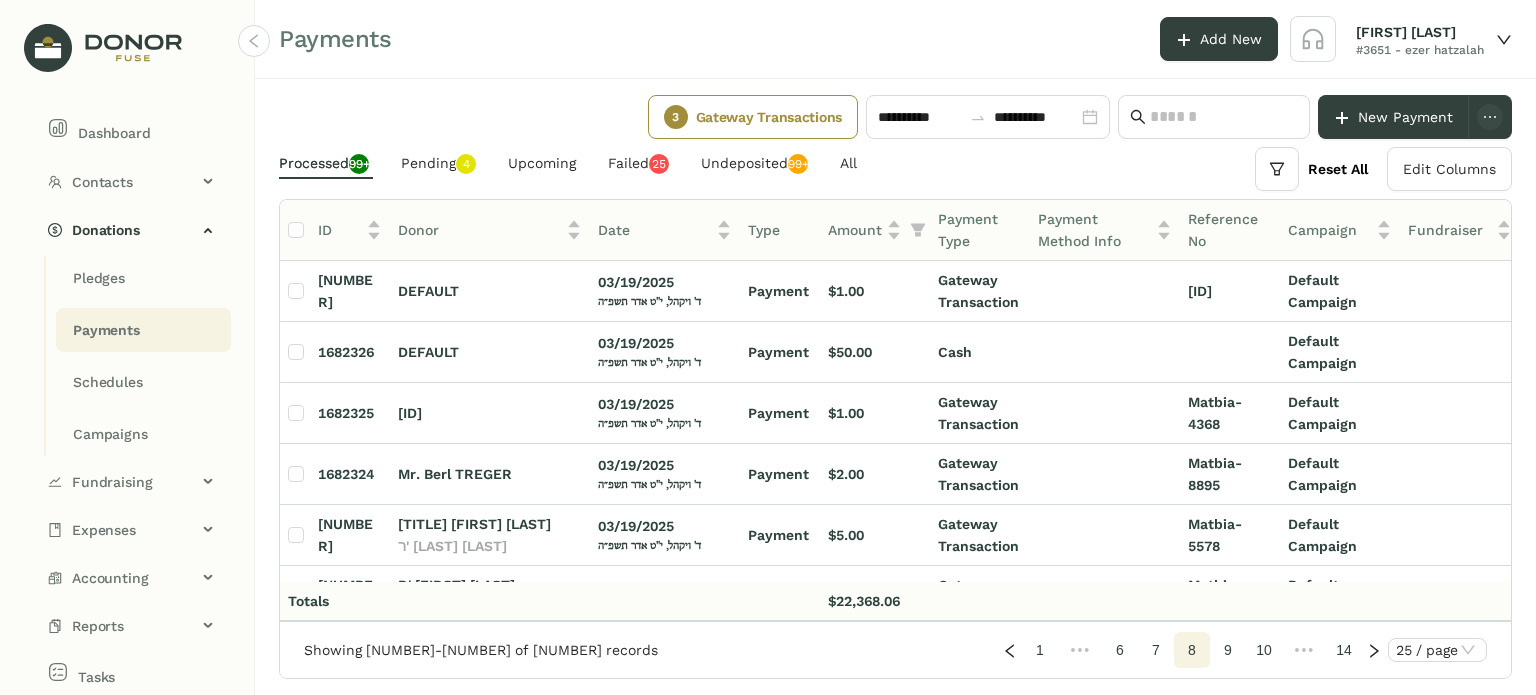 click on "9" 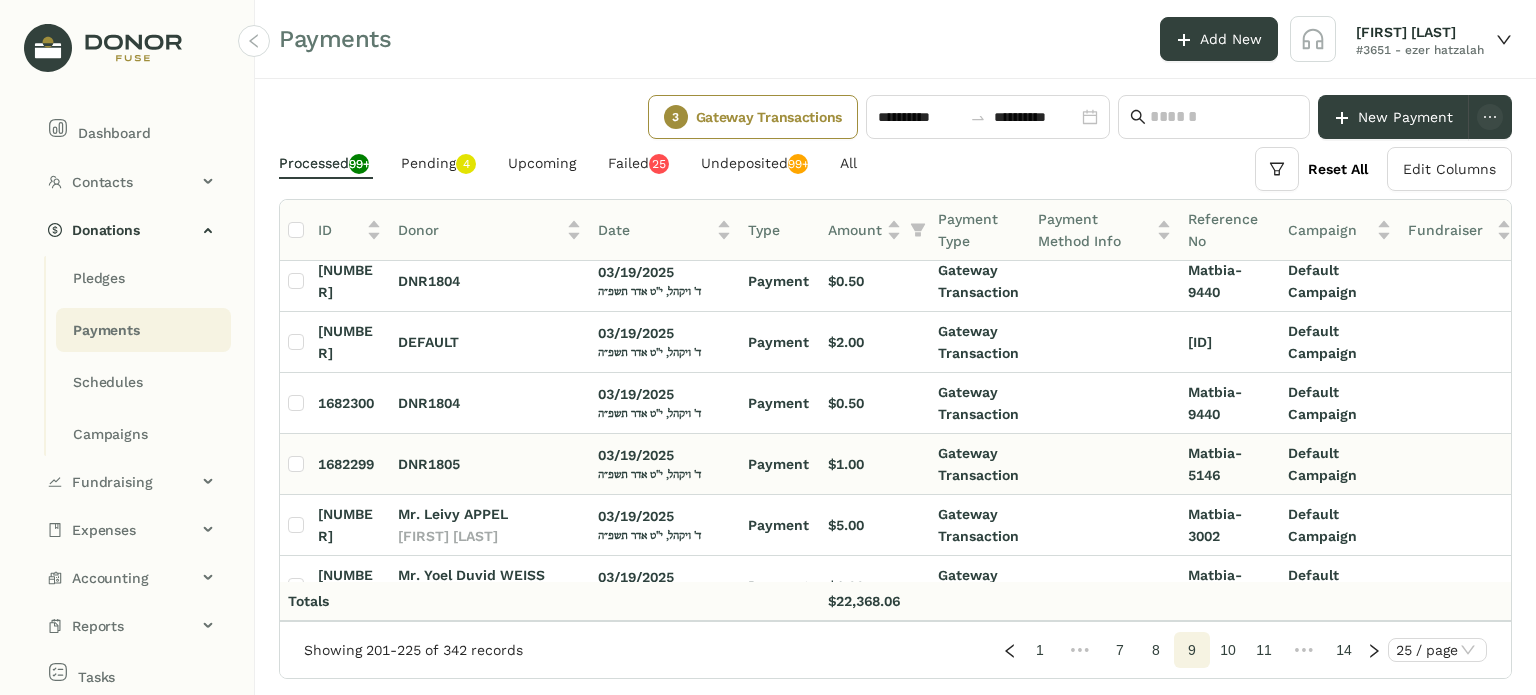 scroll, scrollTop: 0, scrollLeft: 0, axis: both 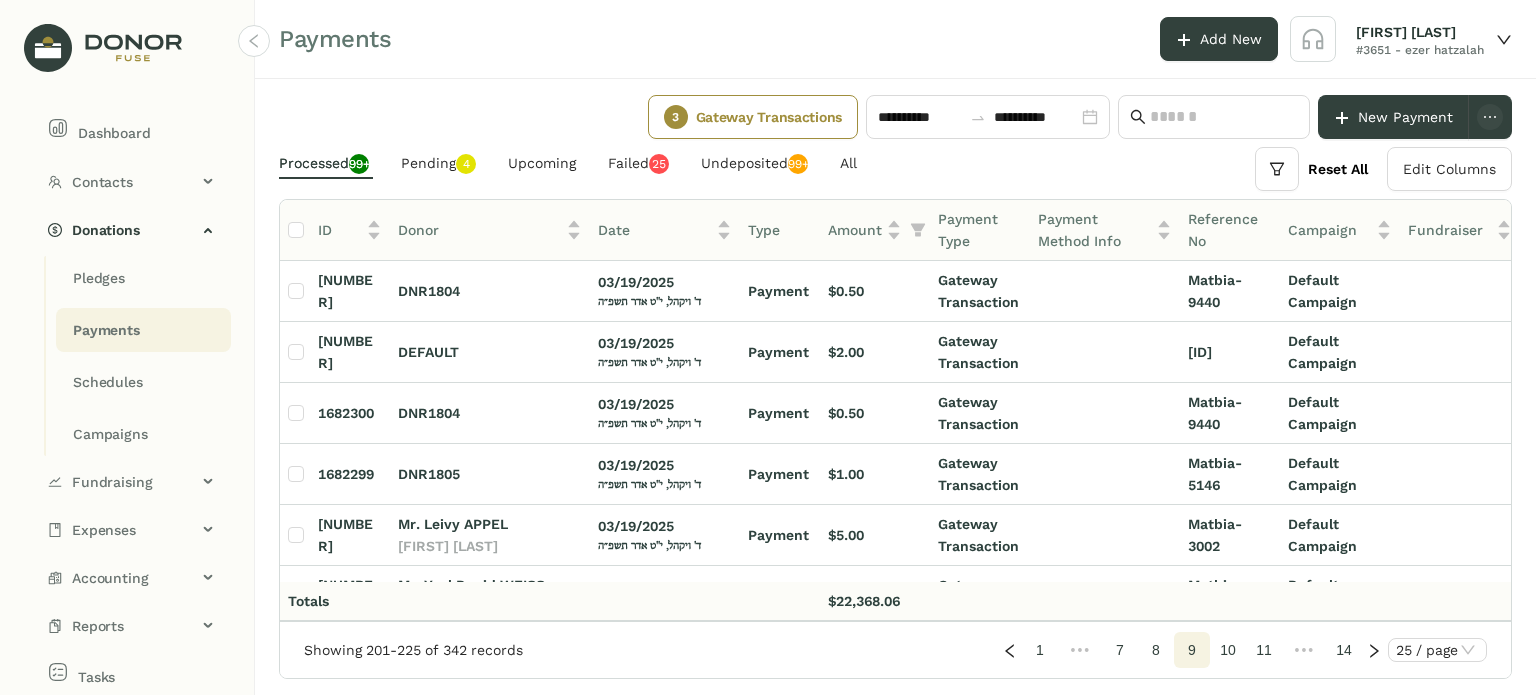 click on "10" 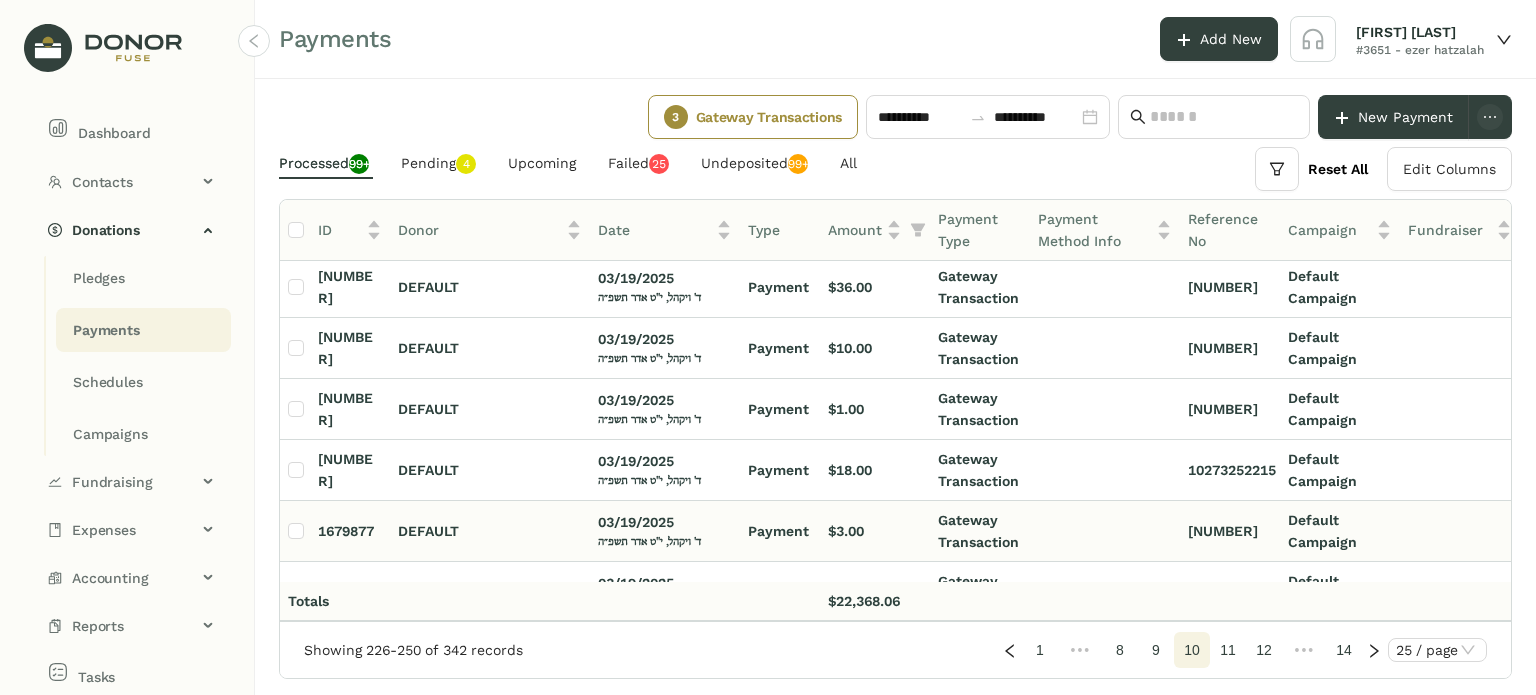 scroll, scrollTop: 0, scrollLeft: 0, axis: both 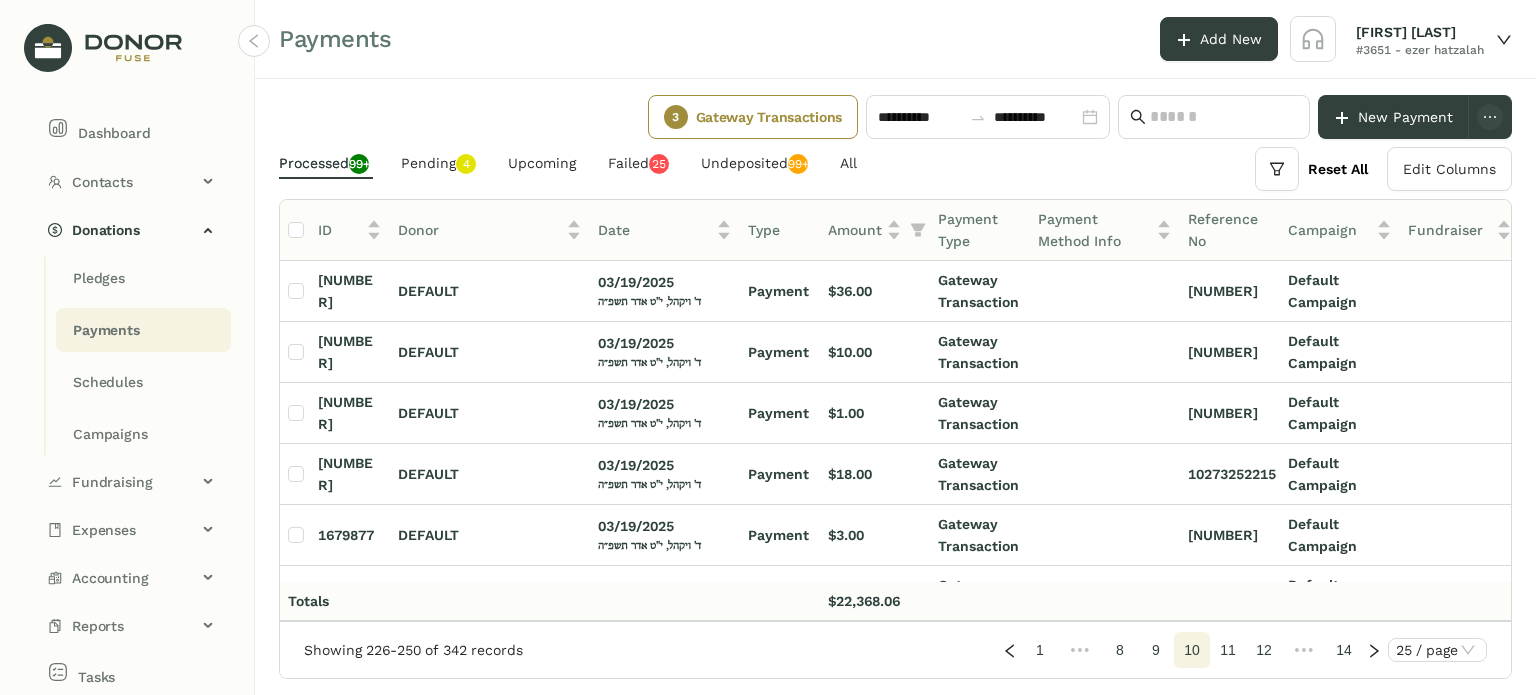 click on "11" 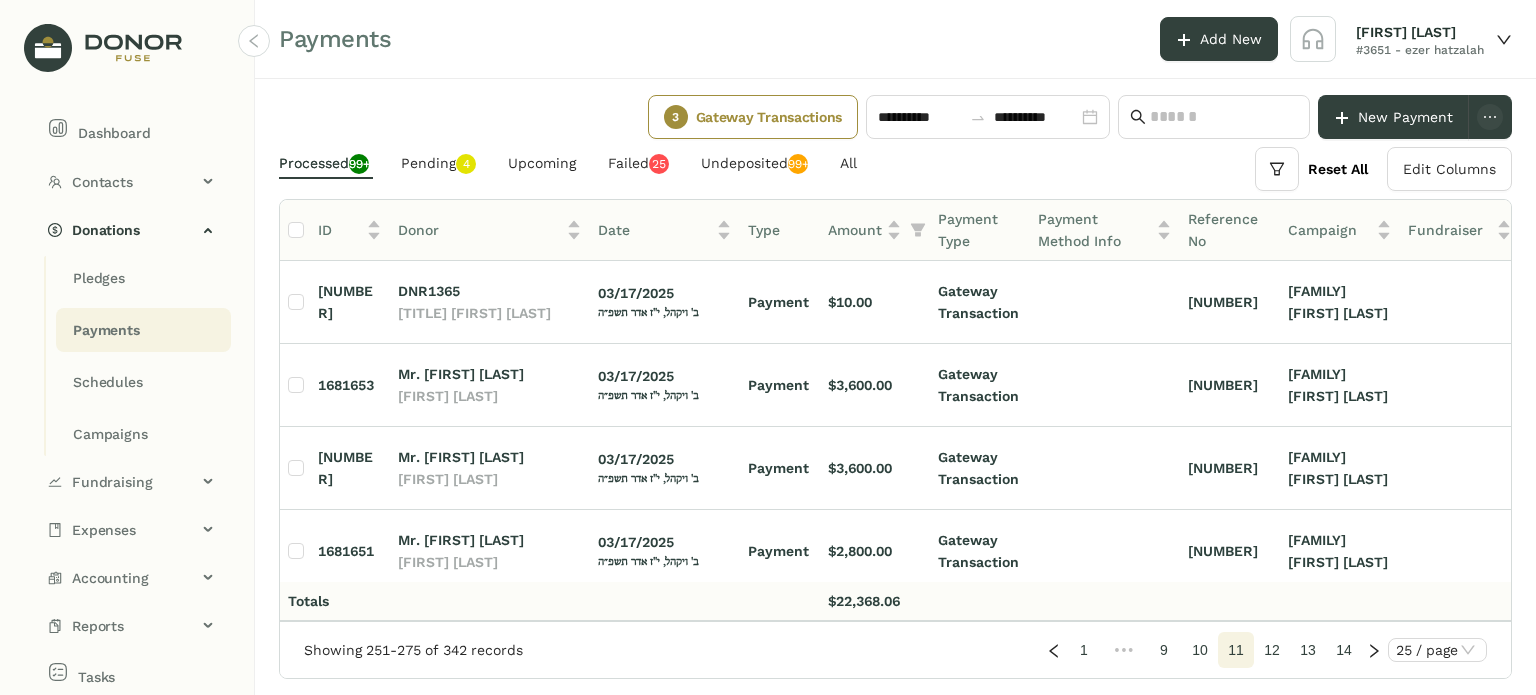 click on "12" 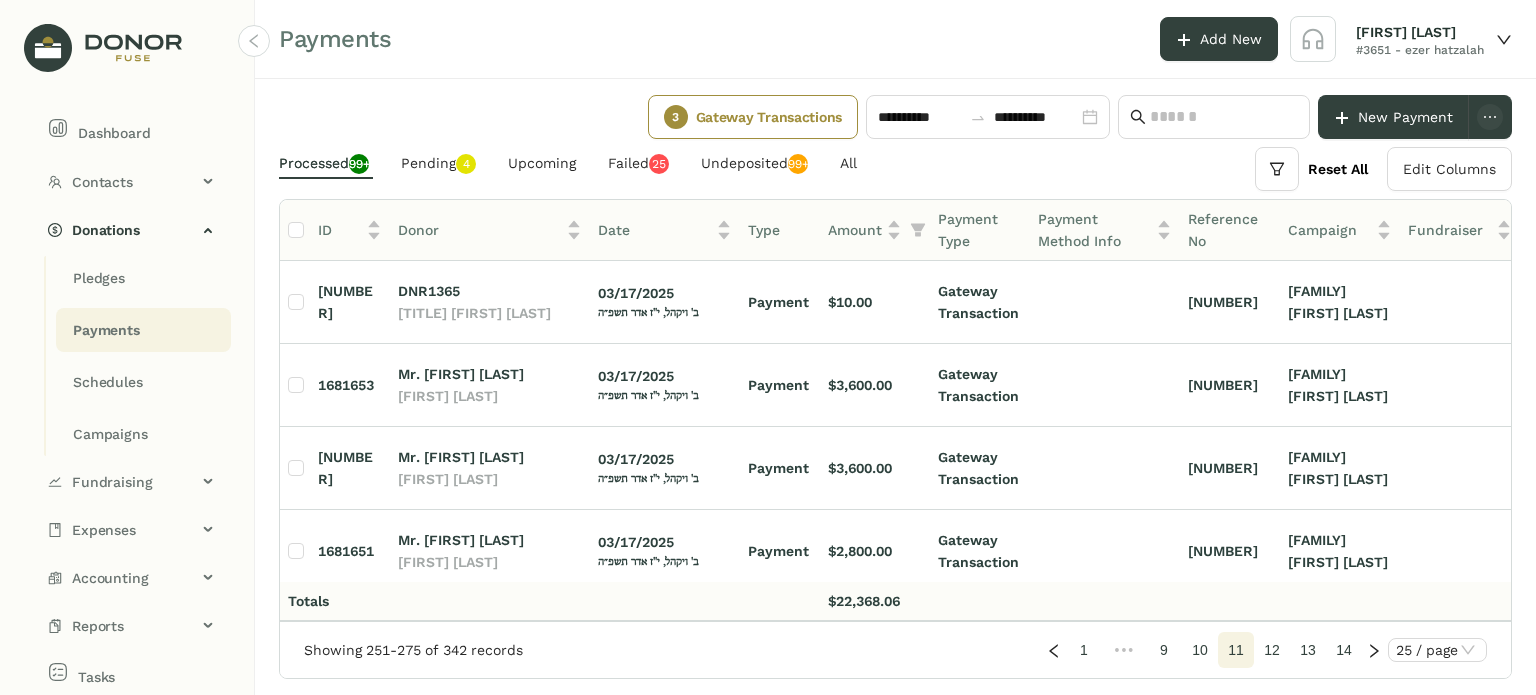 click on "ID Donor Date Type Amount Payment Type Payment Method Info Reference No Campaign Fundraiser Deposit Status Fund [NUMBER] DNR[NUMBER] מו''ה [FIRST] [LAST] [DATE] [HEBREW DATE] Payment [CURRENCY][AMOUNT] Gateway Transaction [PHONE] [FAMILY NAME] Undeposited [FAMILY NAME] [NUMBER] Mr. [FIRST] [LAST] [FIRST] [LAST] [DATE] [HEBREW DATE] Payment [CURRENCY][AMOUNT] Gateway Transaction [PHONE] [FAMILY NAME] Undeposited [FAMILY NAME] [NUMBER] Mr. [FIRST] [LAST] [FIRST] [LAST] [DATE] [HEBREW DATE] Payment [CURRENCY][AMOUNT] Gateway Transaction [PHONE] [FAMILY NAME] Undeposited [FAMILY NAME] [NUMBER] Mr. [FIRST] [LAST] [FIRST] [LAST] [DATE] [HEBREW DATE] Payment [CURRENCY][AMOUNT] Gateway Transaction [PHONE] [FAMILY NAME] Undeposited [NUMBER] [DATE] Payment [NUMBER]" 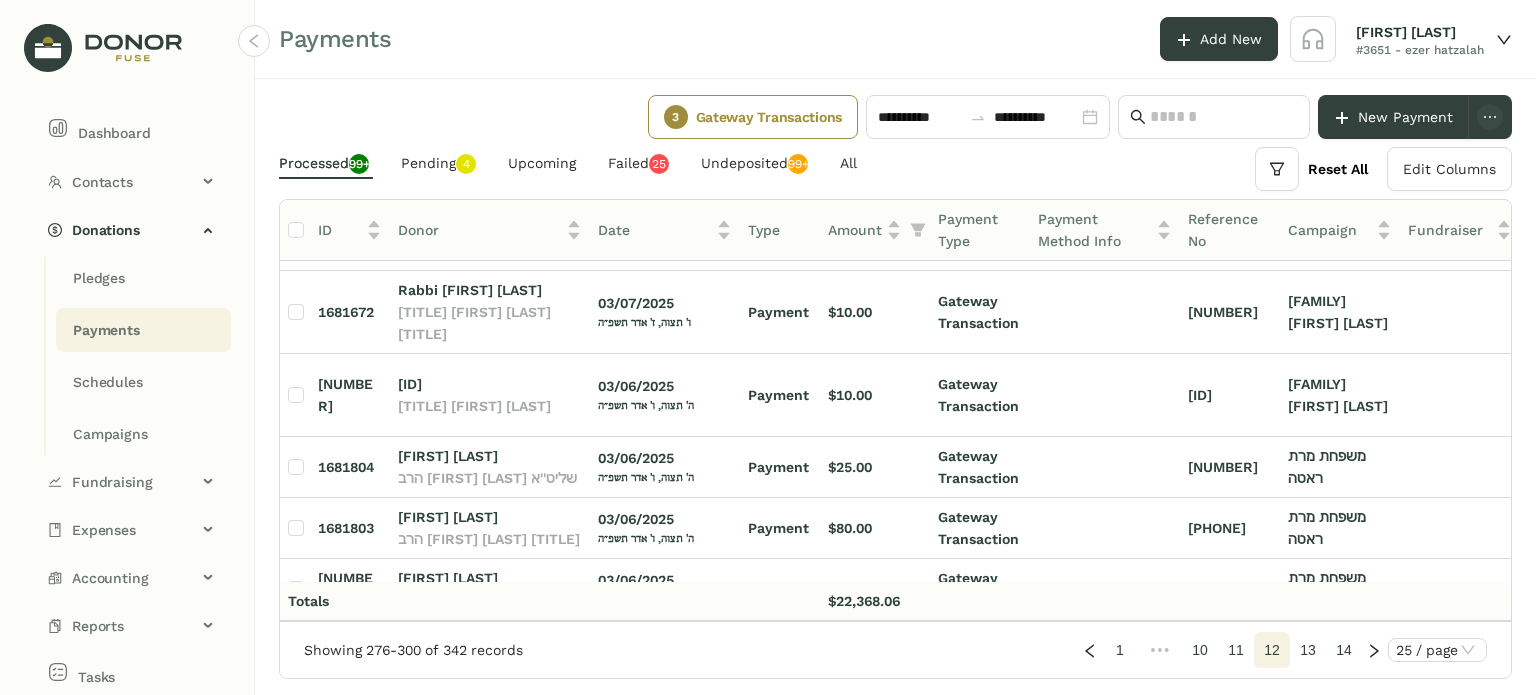 scroll, scrollTop: 0, scrollLeft: 0, axis: both 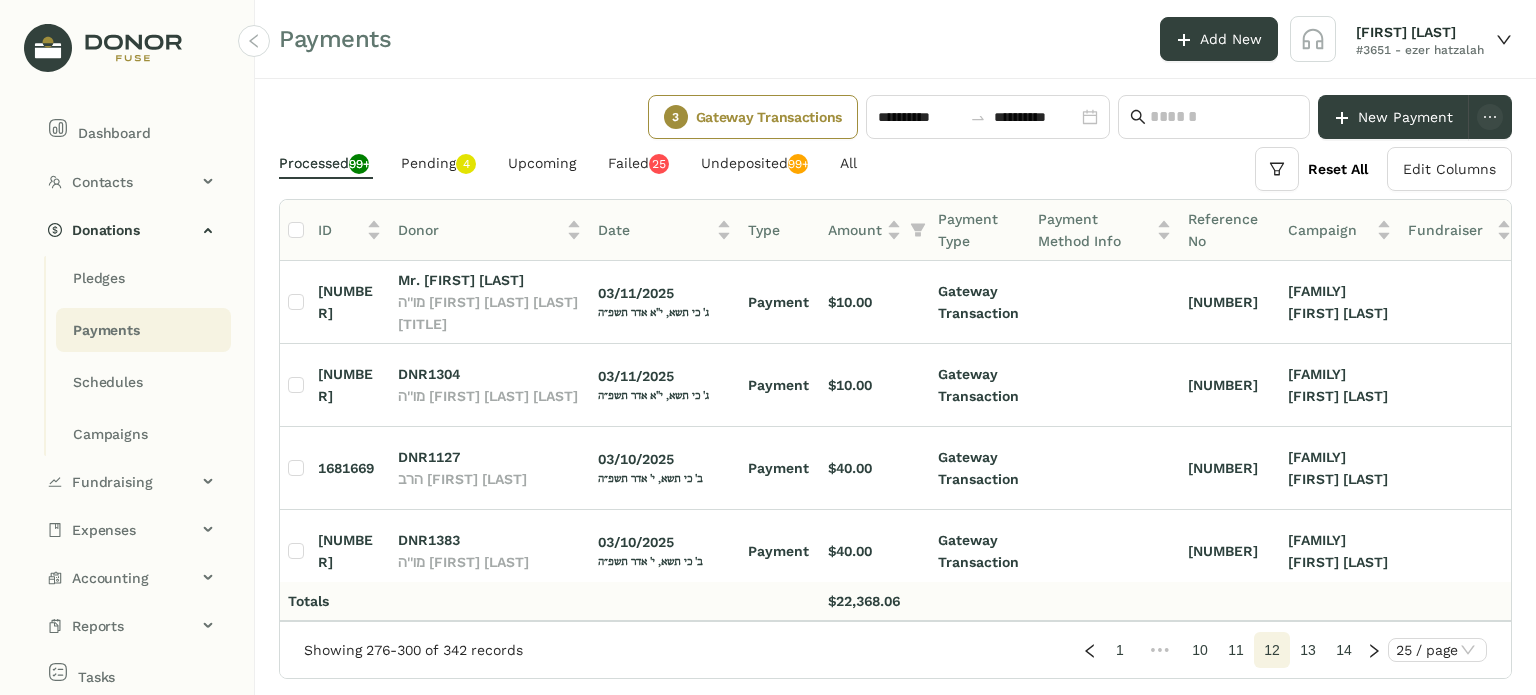 click on "13" 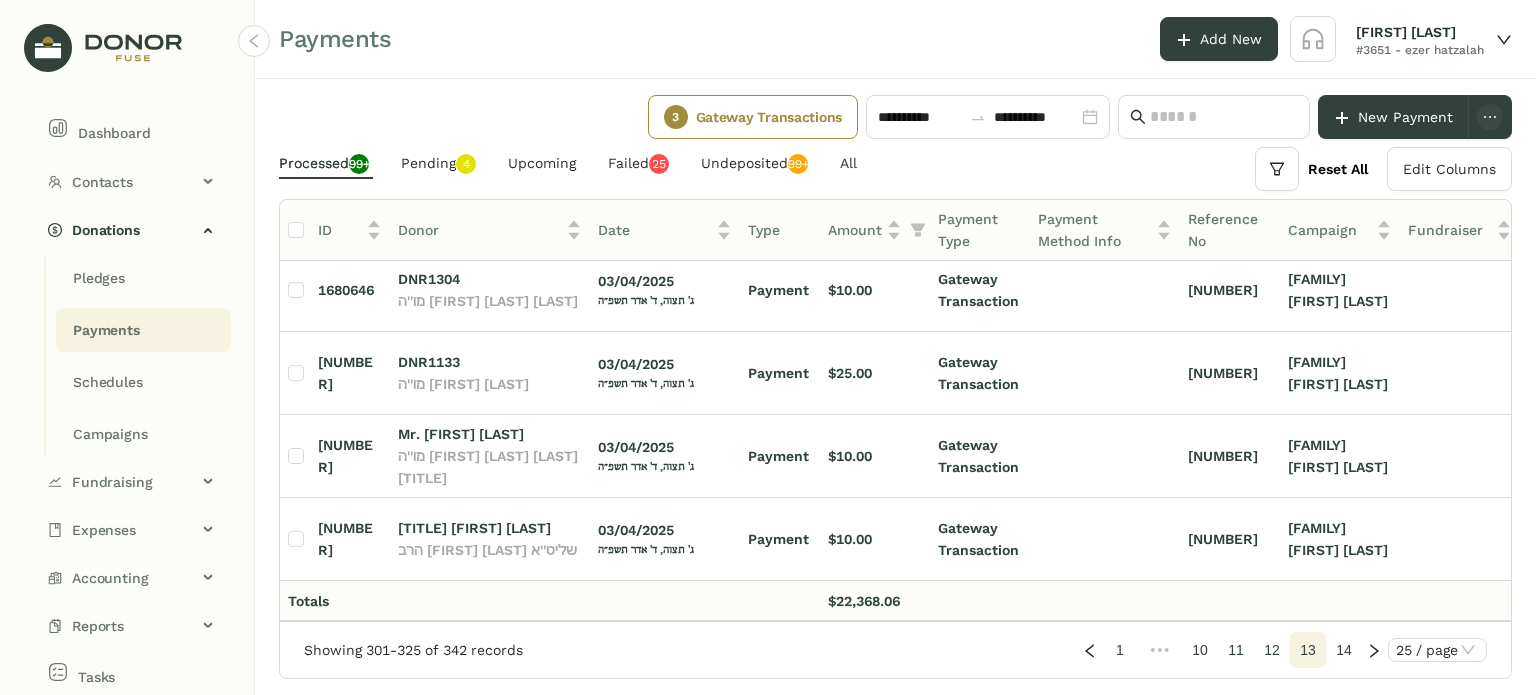 scroll, scrollTop: 1230, scrollLeft: 0, axis: vertical 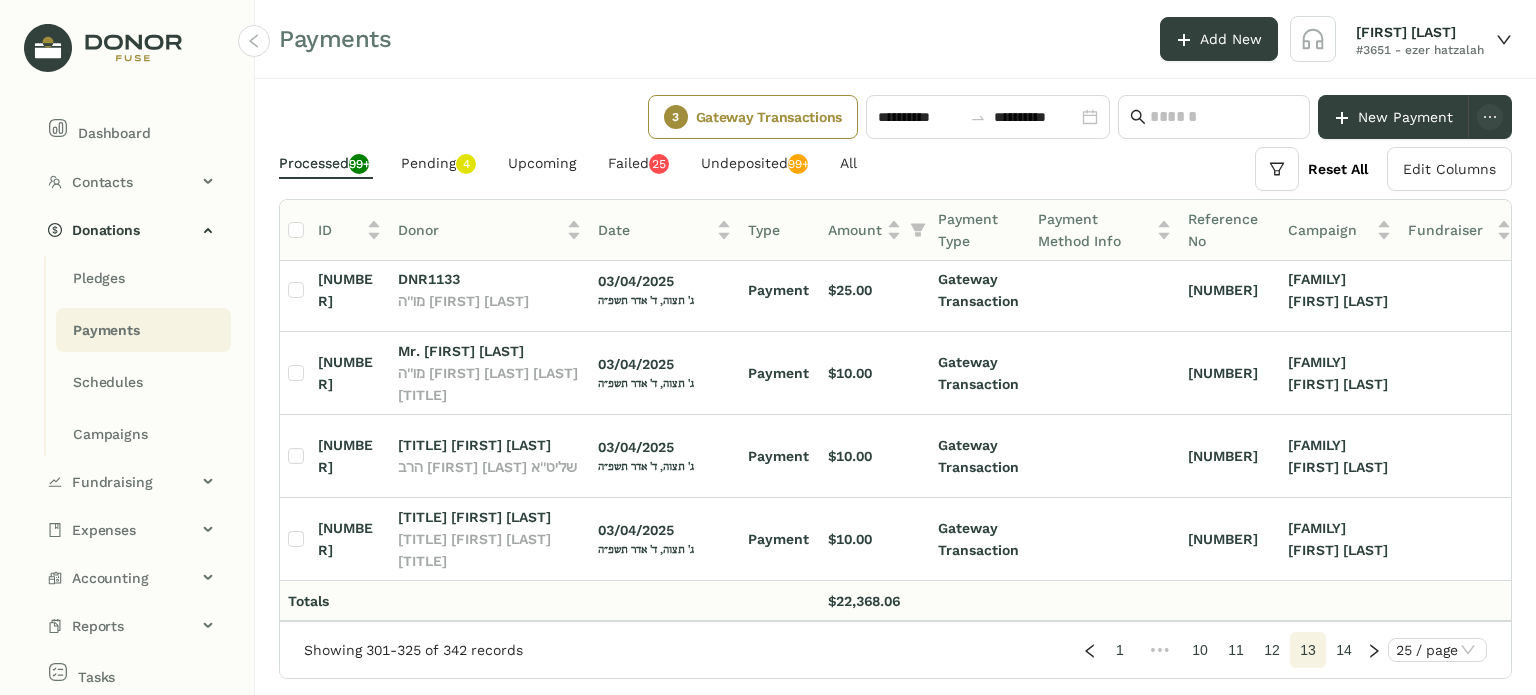 click on "14" 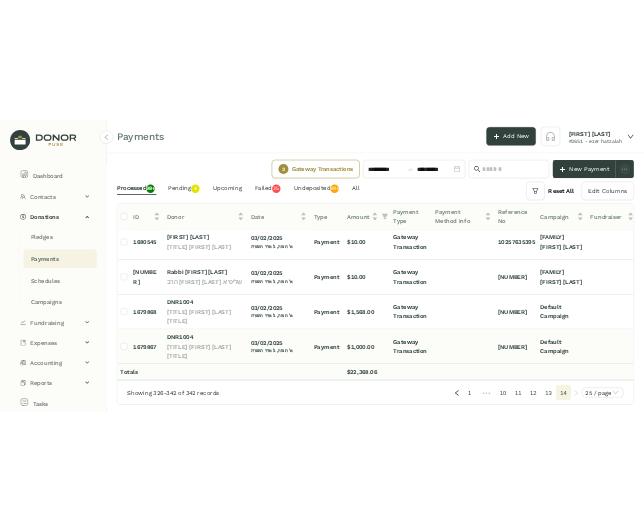 scroll, scrollTop: 766, scrollLeft: 0, axis: vertical 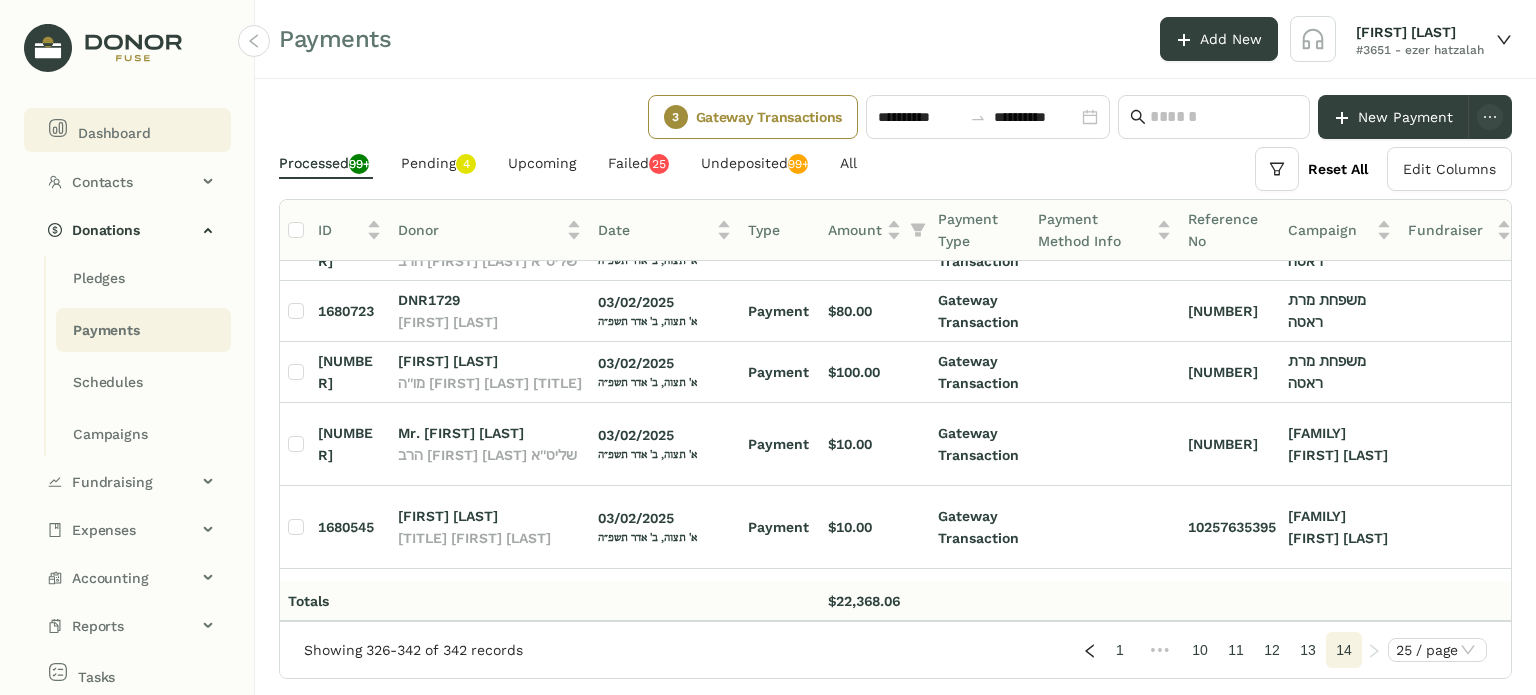 click on "Dashboard" 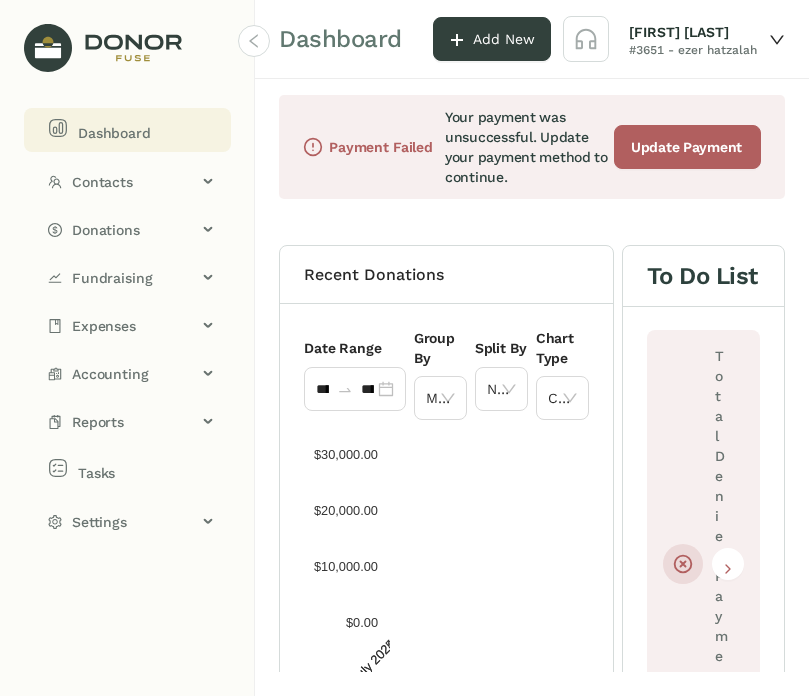 type 